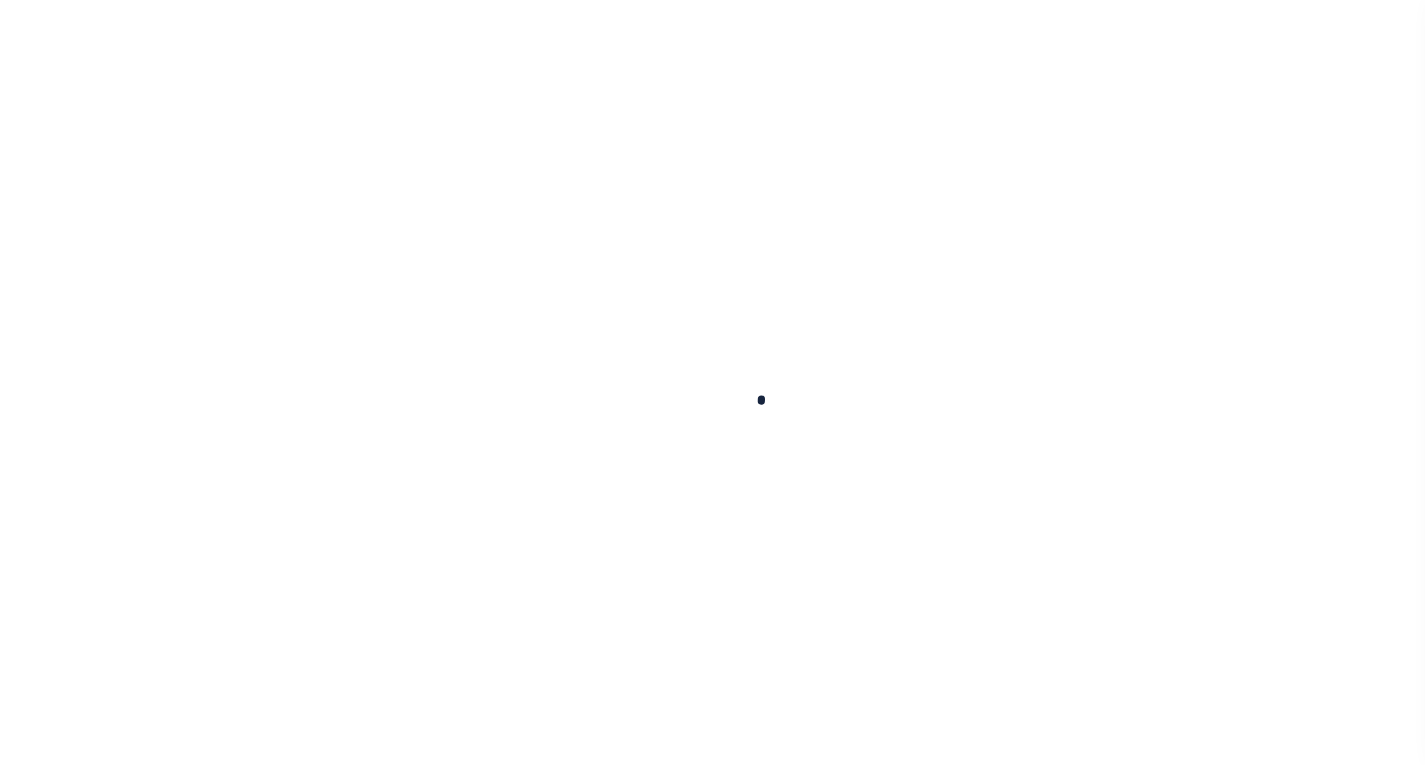 scroll, scrollTop: 0, scrollLeft: 0, axis: both 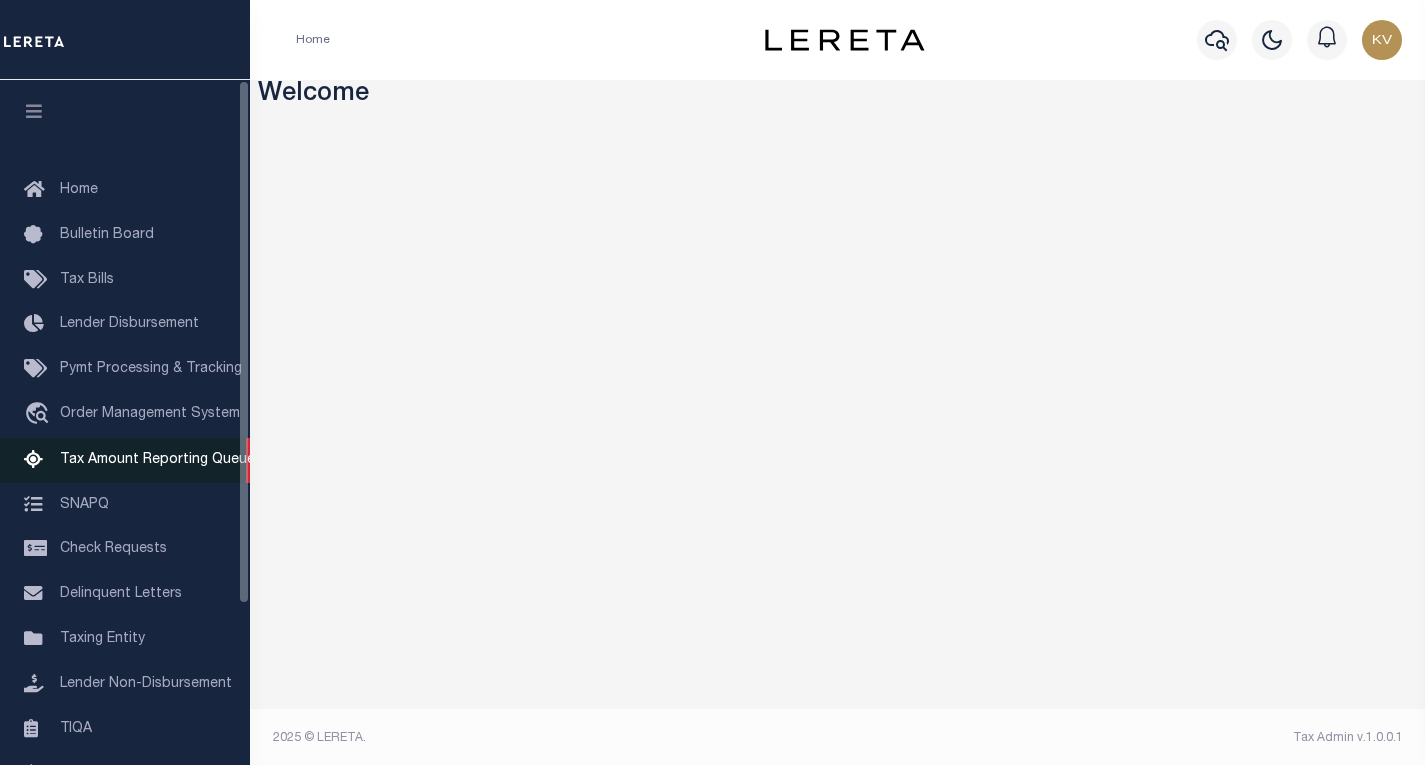 click on "Tax Amount Reporting Queue" at bounding box center [157, 460] 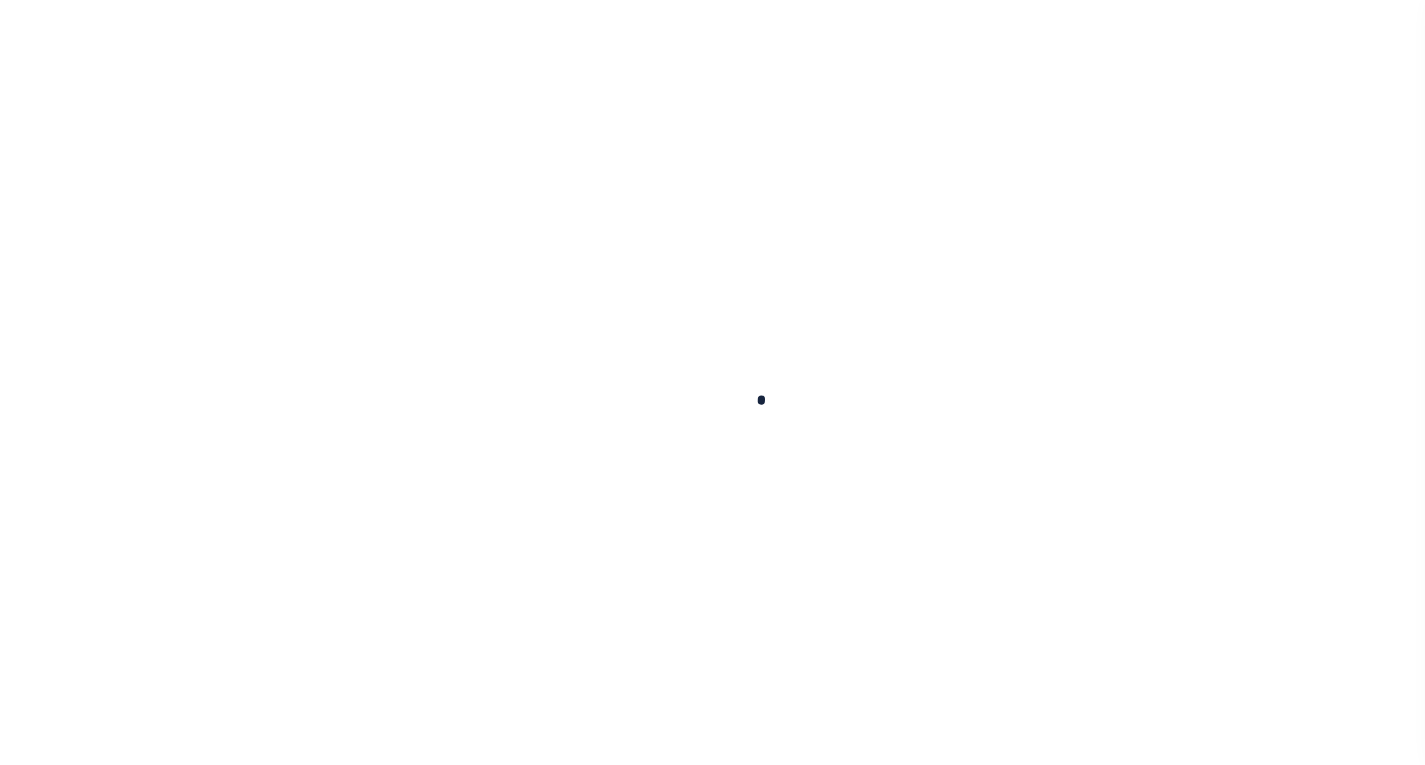 scroll, scrollTop: 0, scrollLeft: 0, axis: both 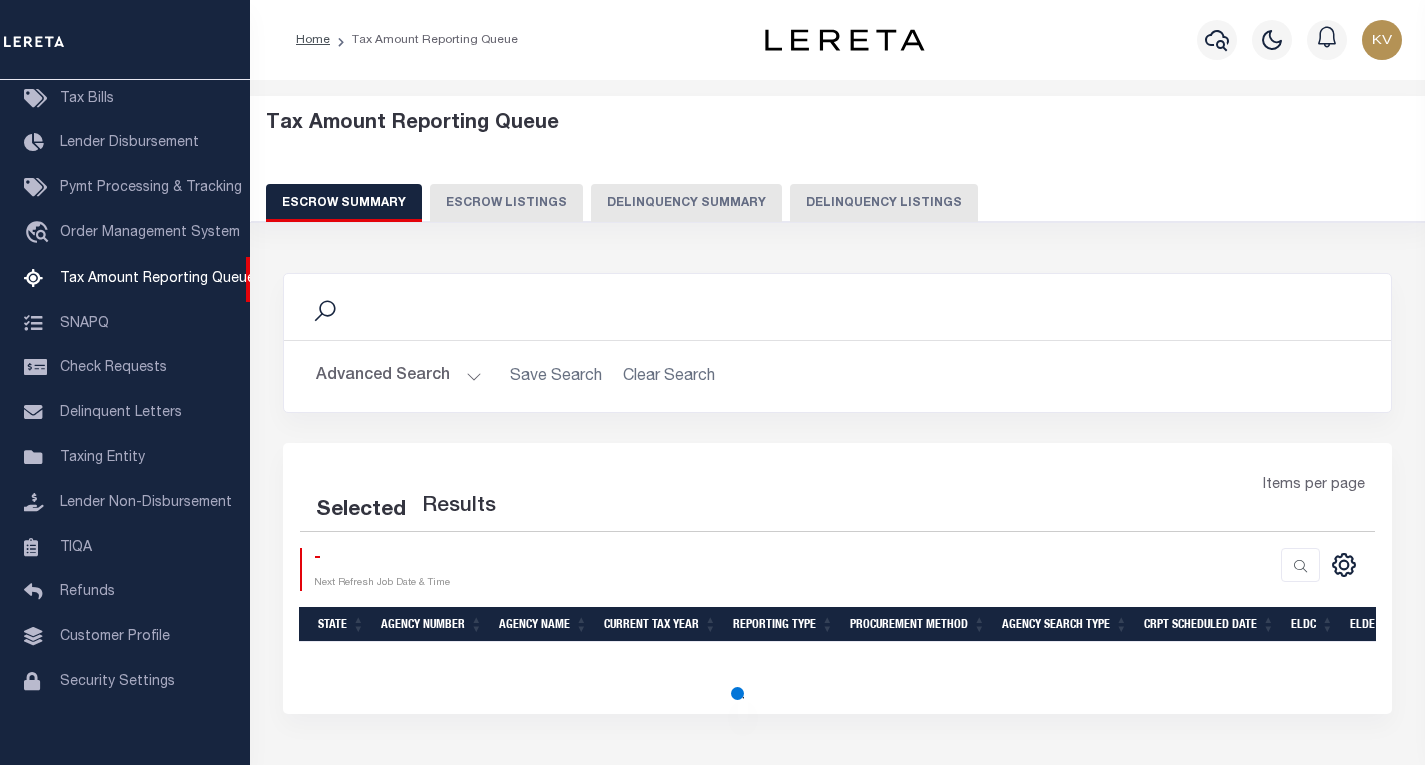 select on "100" 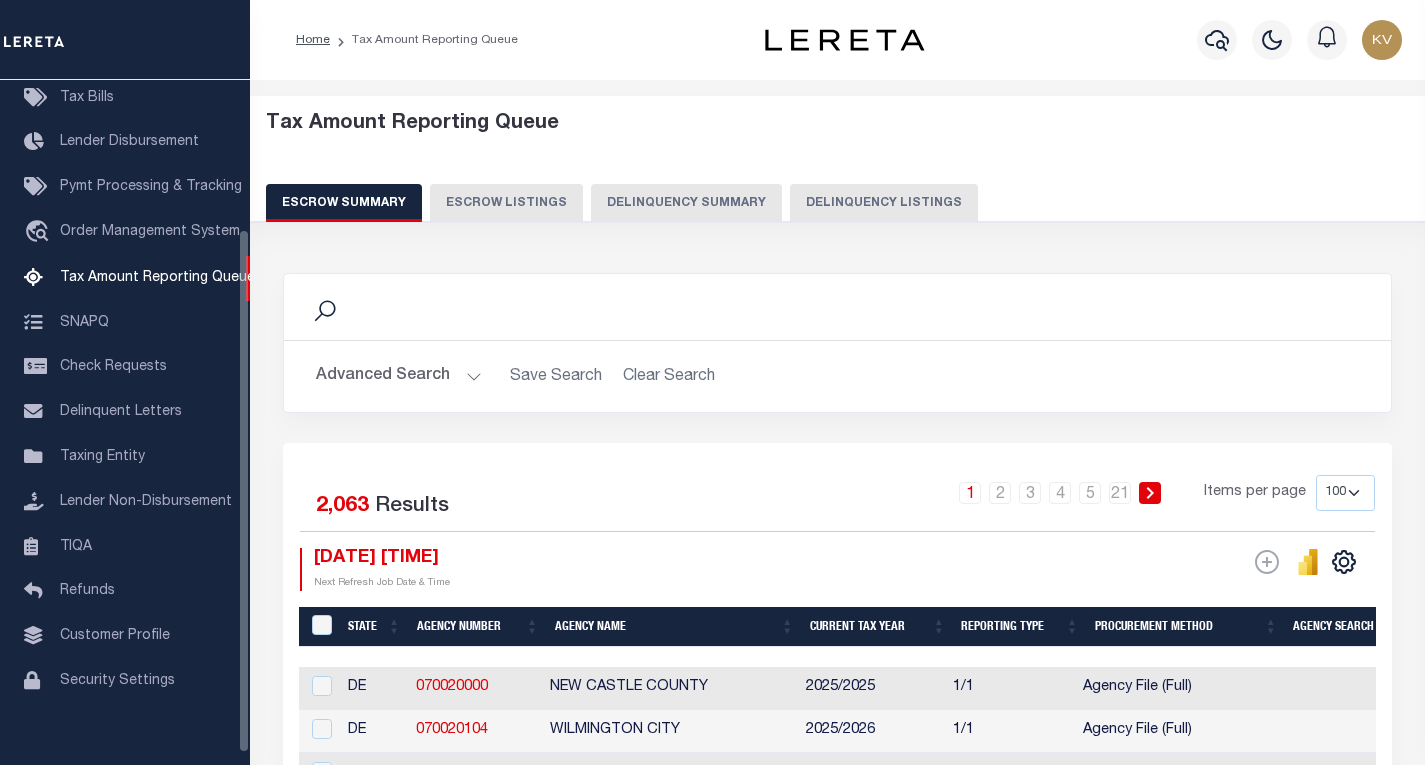 scroll, scrollTop: 194, scrollLeft: 0, axis: vertical 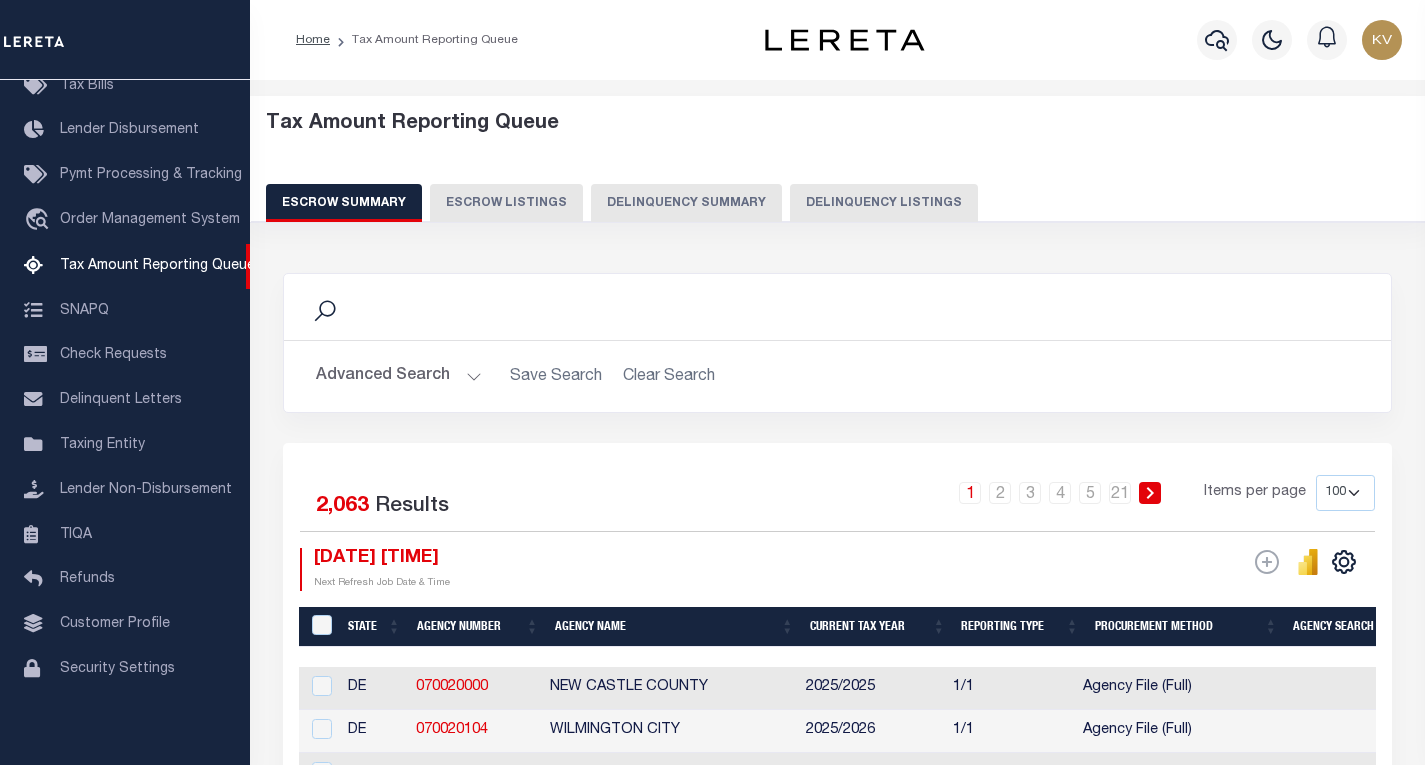 click on "Delinquency Listings" at bounding box center (884, 203) 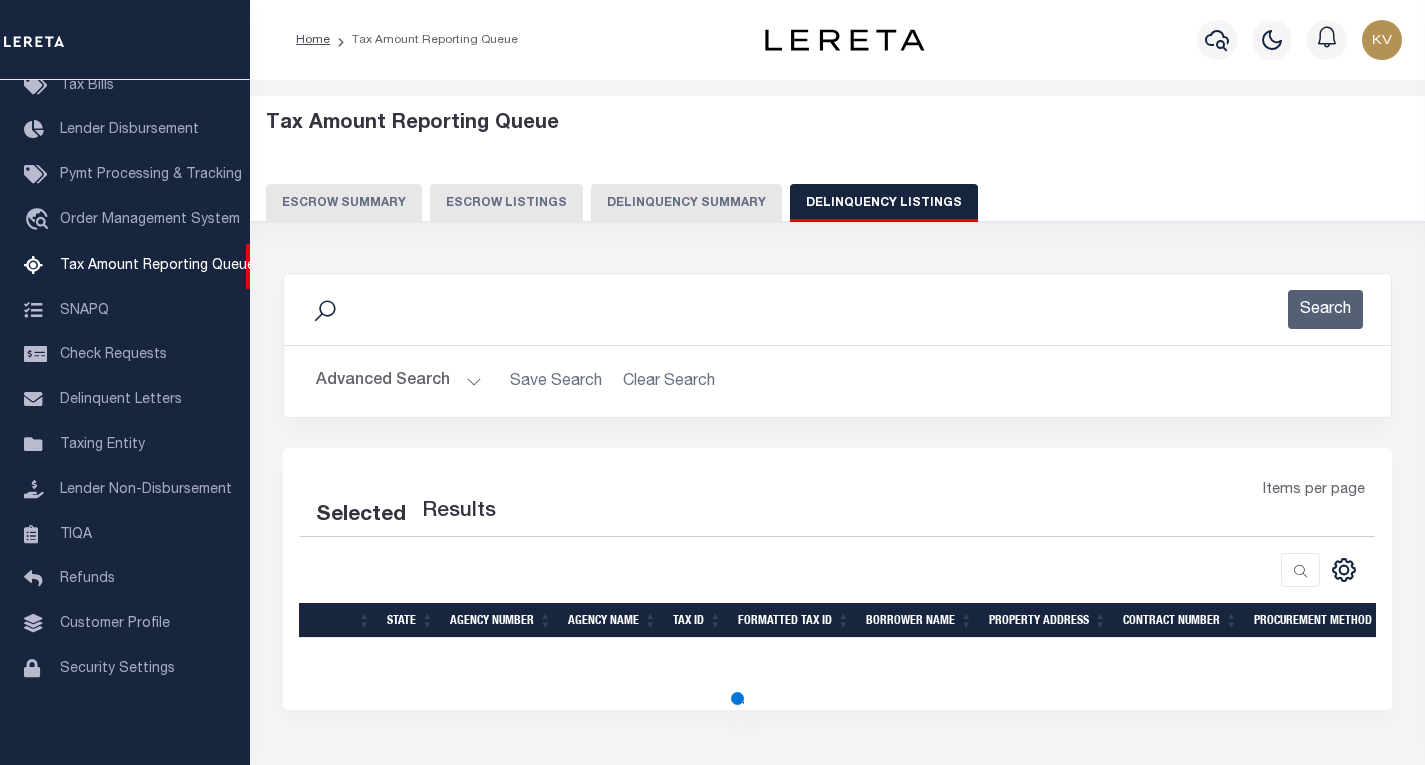 select on "100" 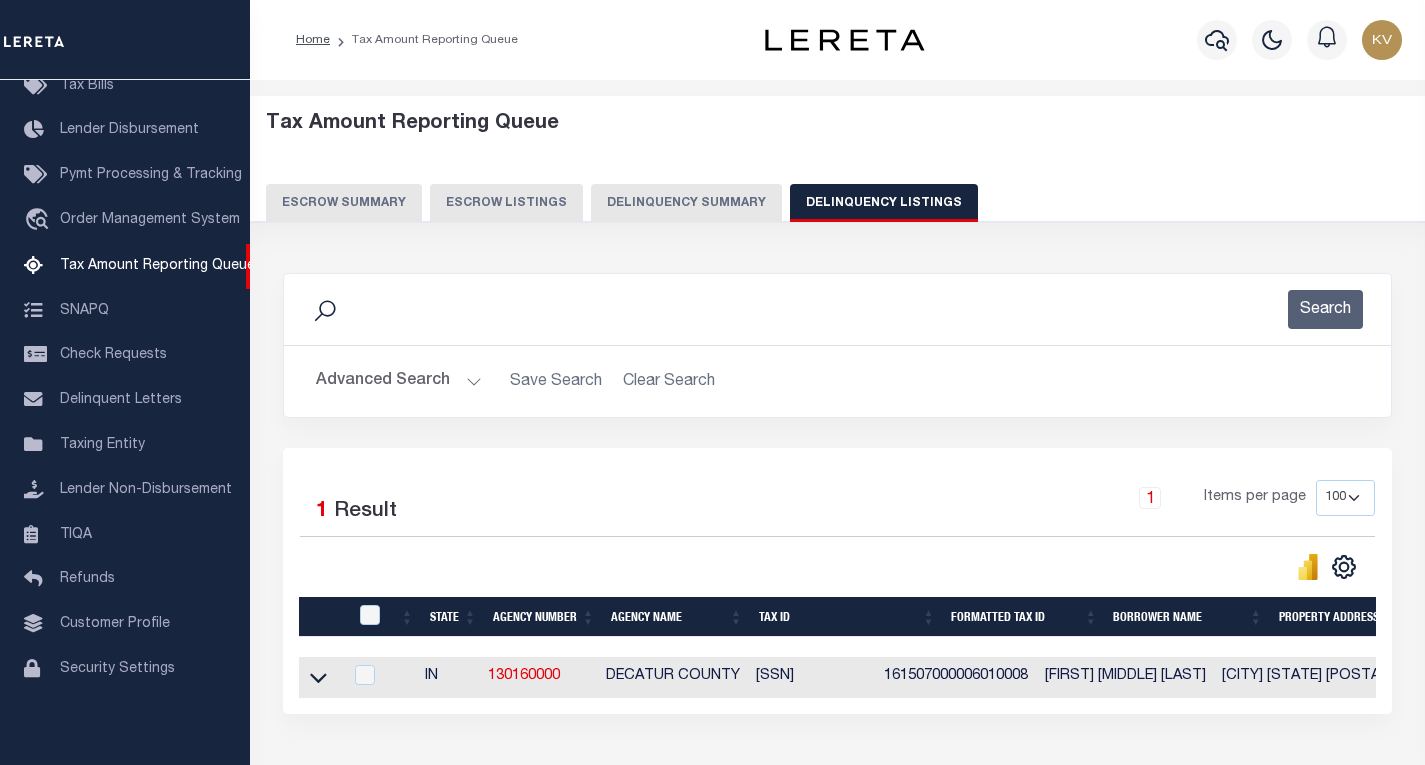 scroll, scrollTop: 100, scrollLeft: 0, axis: vertical 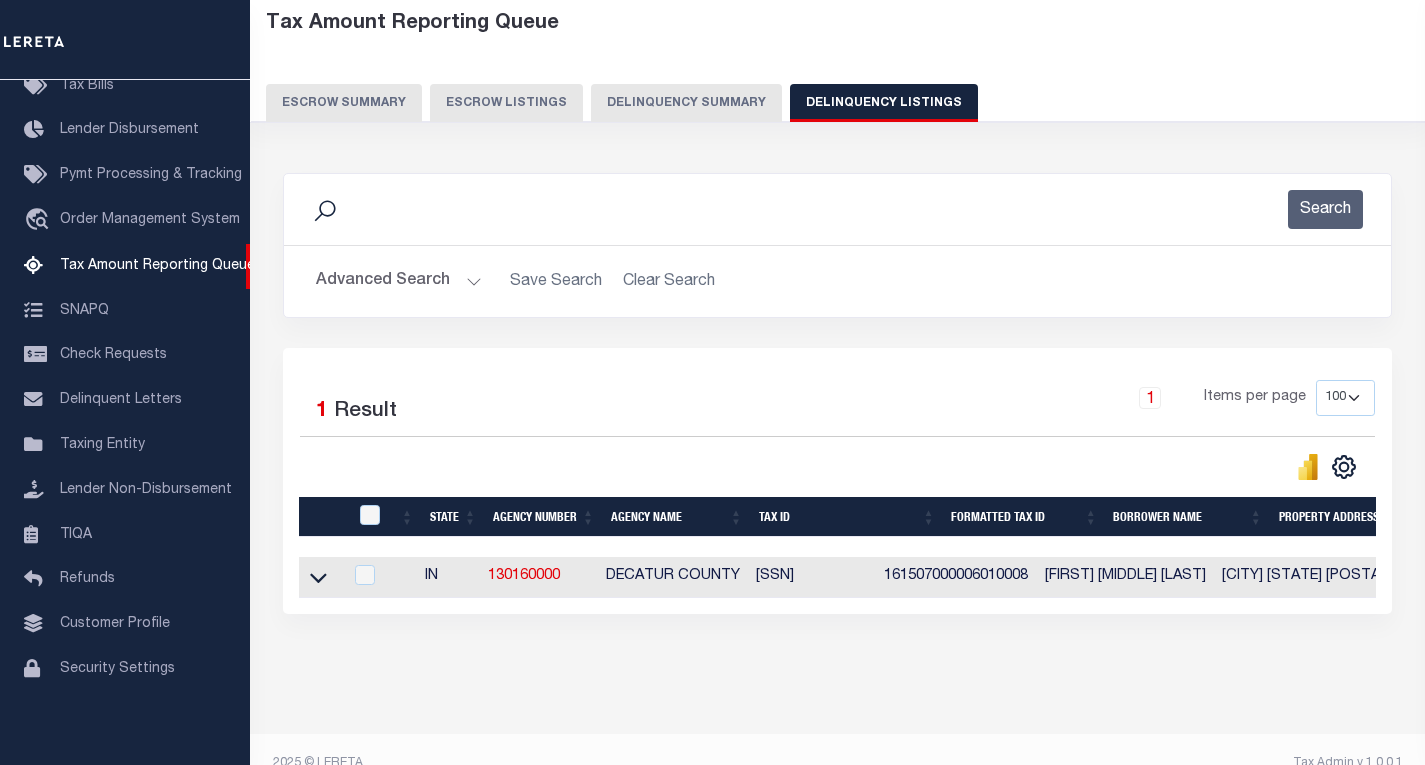 click on "Advanced Search" at bounding box center [399, 281] 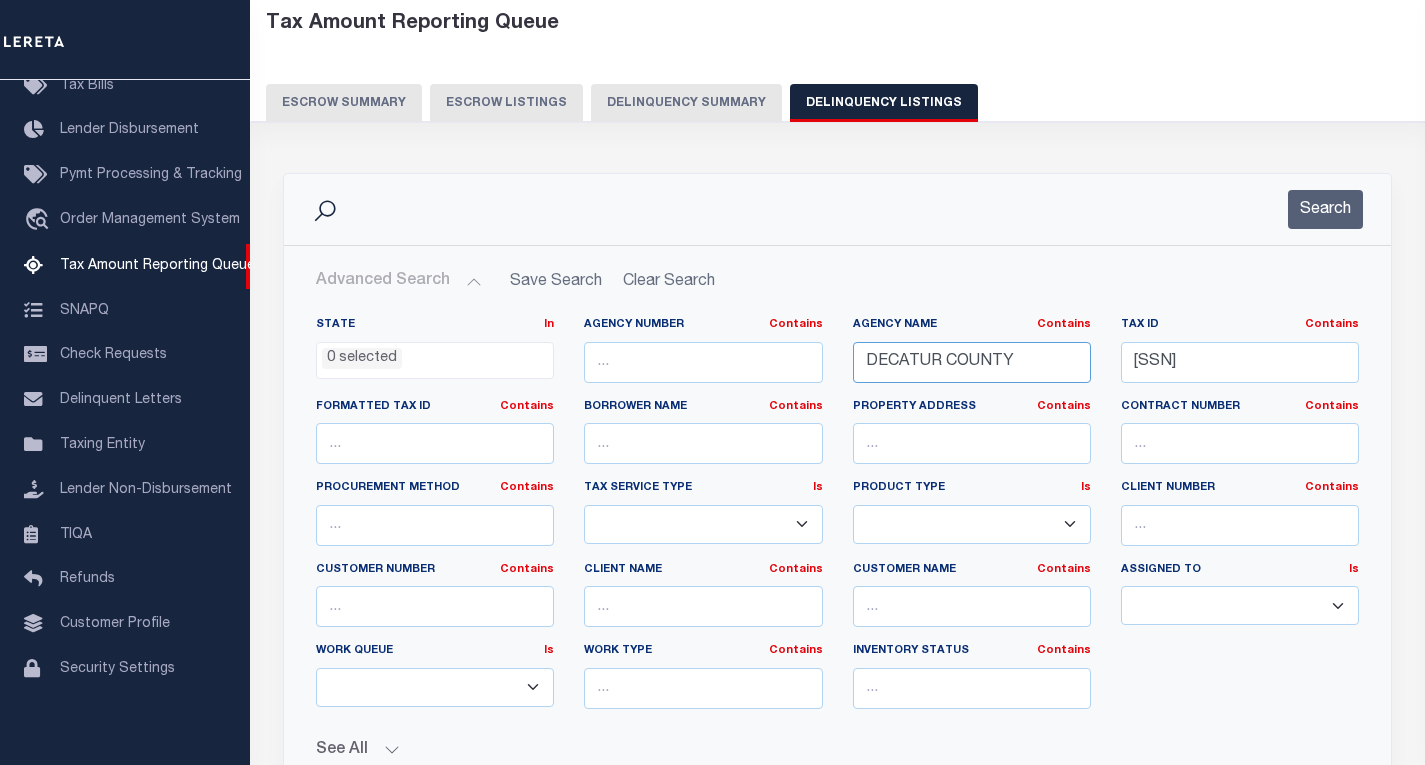 click on "DECATUR COUNTY" at bounding box center (972, 362) 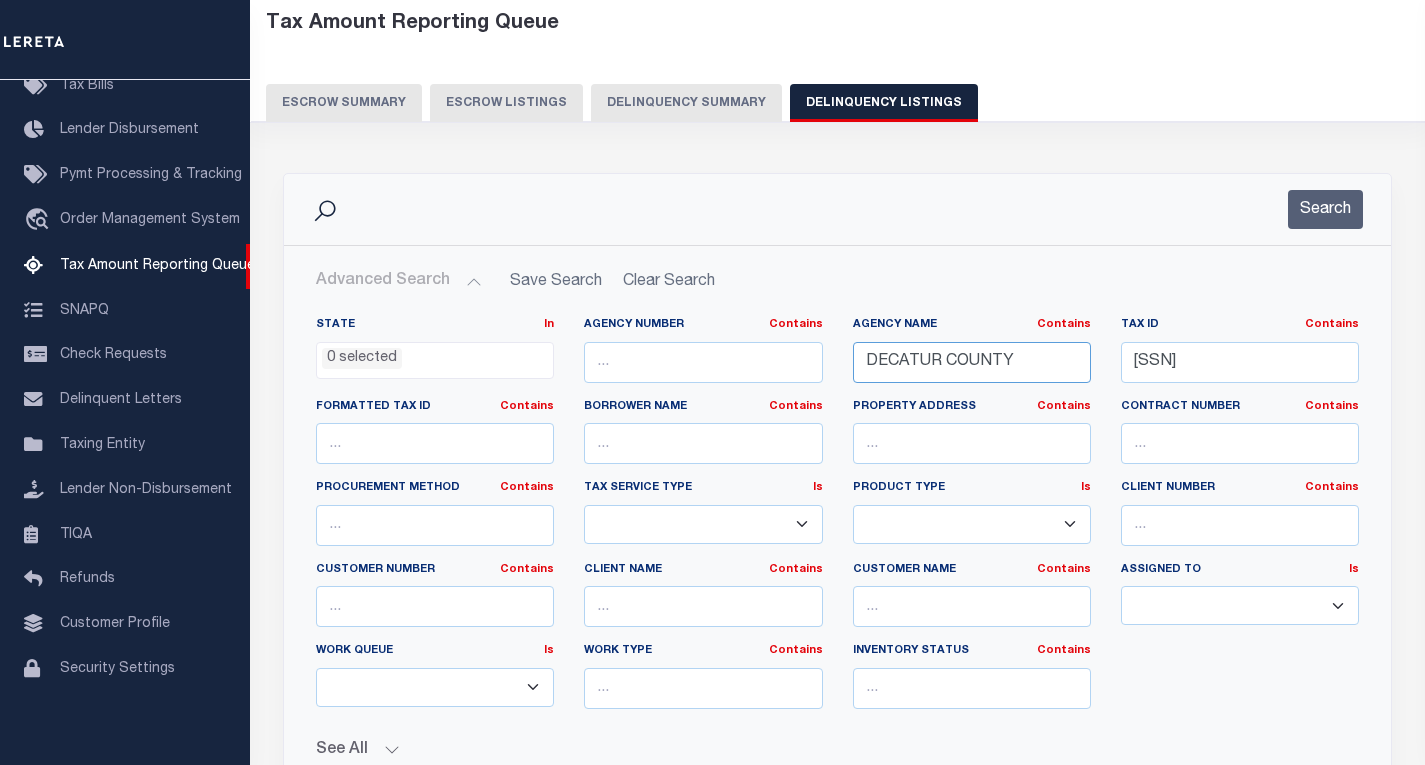 click on "DECATUR COUNTY" at bounding box center (972, 362) 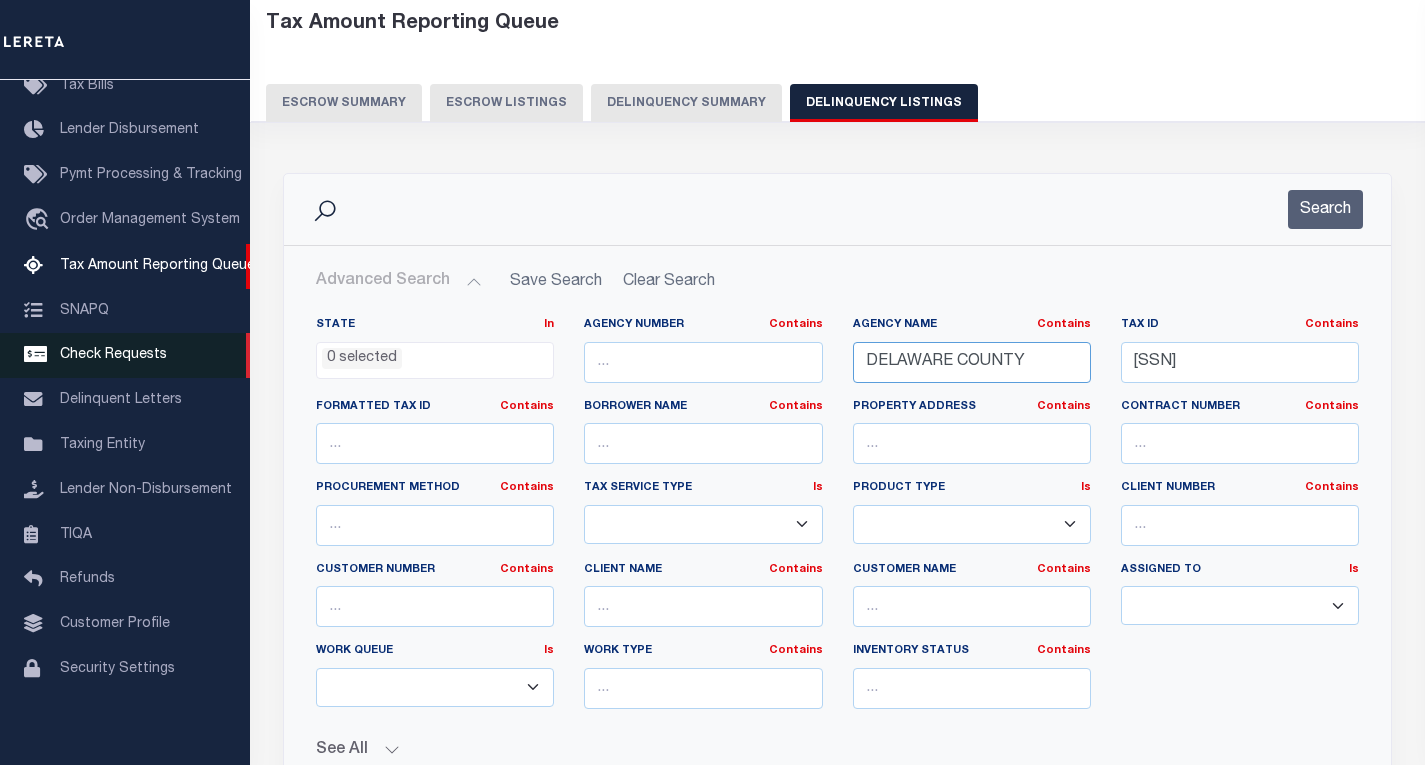 type on "DELAWARE COUNTY" 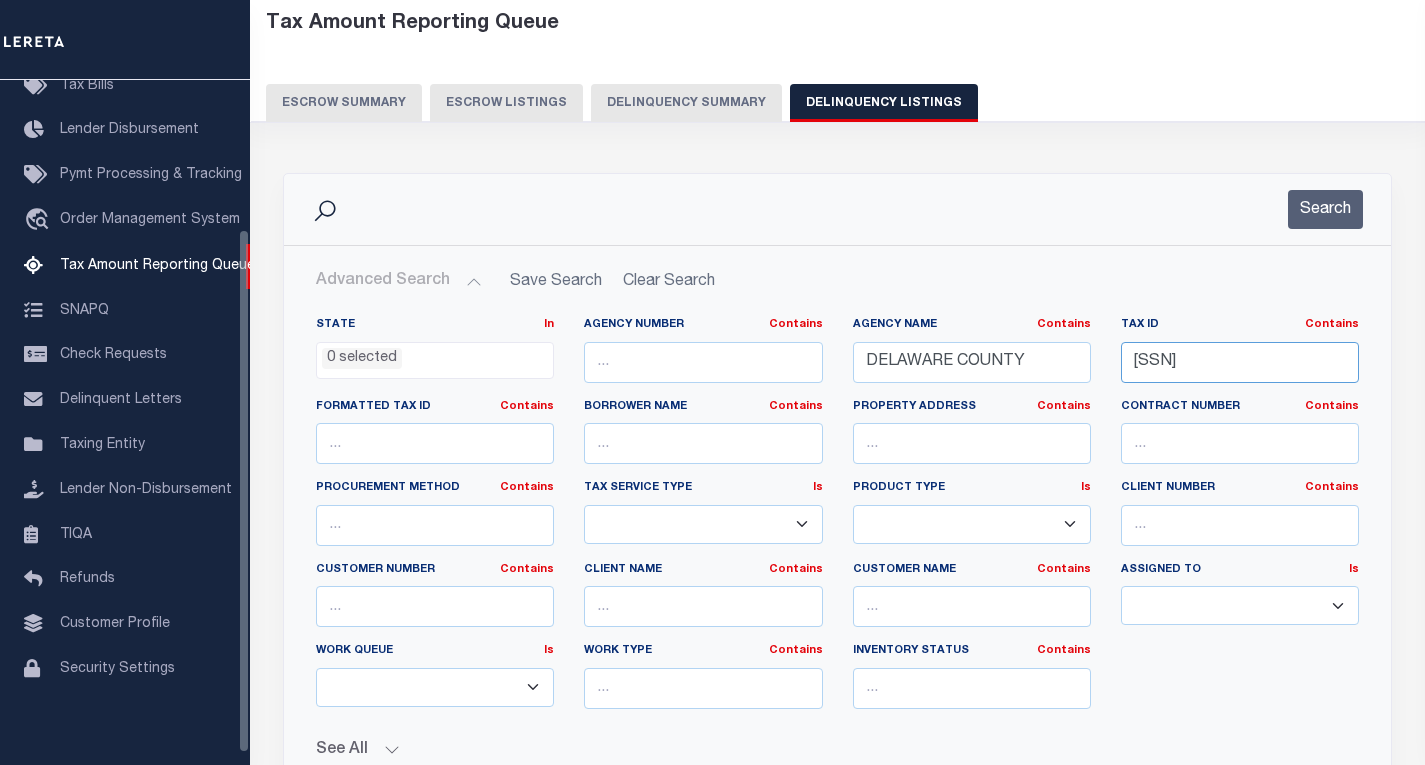 click on "16-15-07-000-006.010-008" at bounding box center [1240, 362] 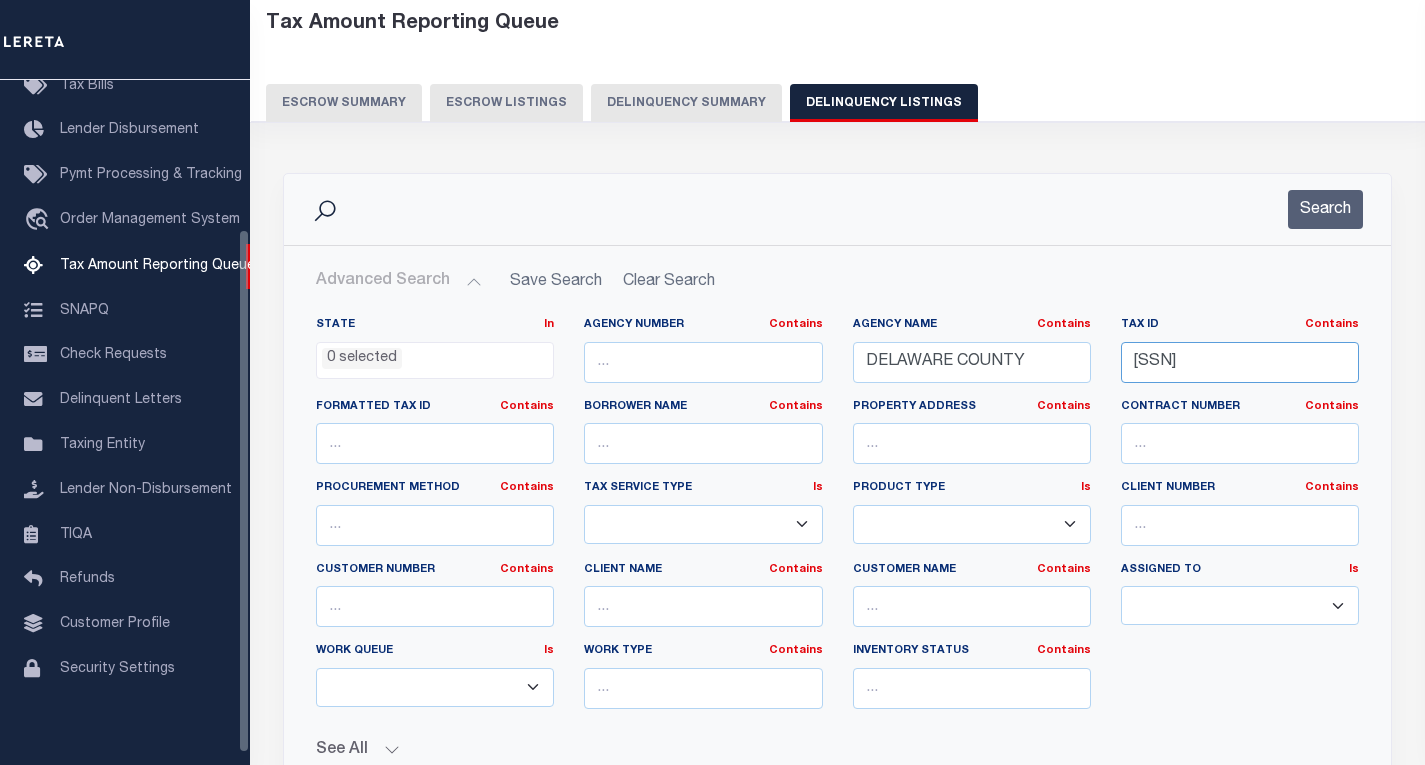 paste on "81013352003000017" 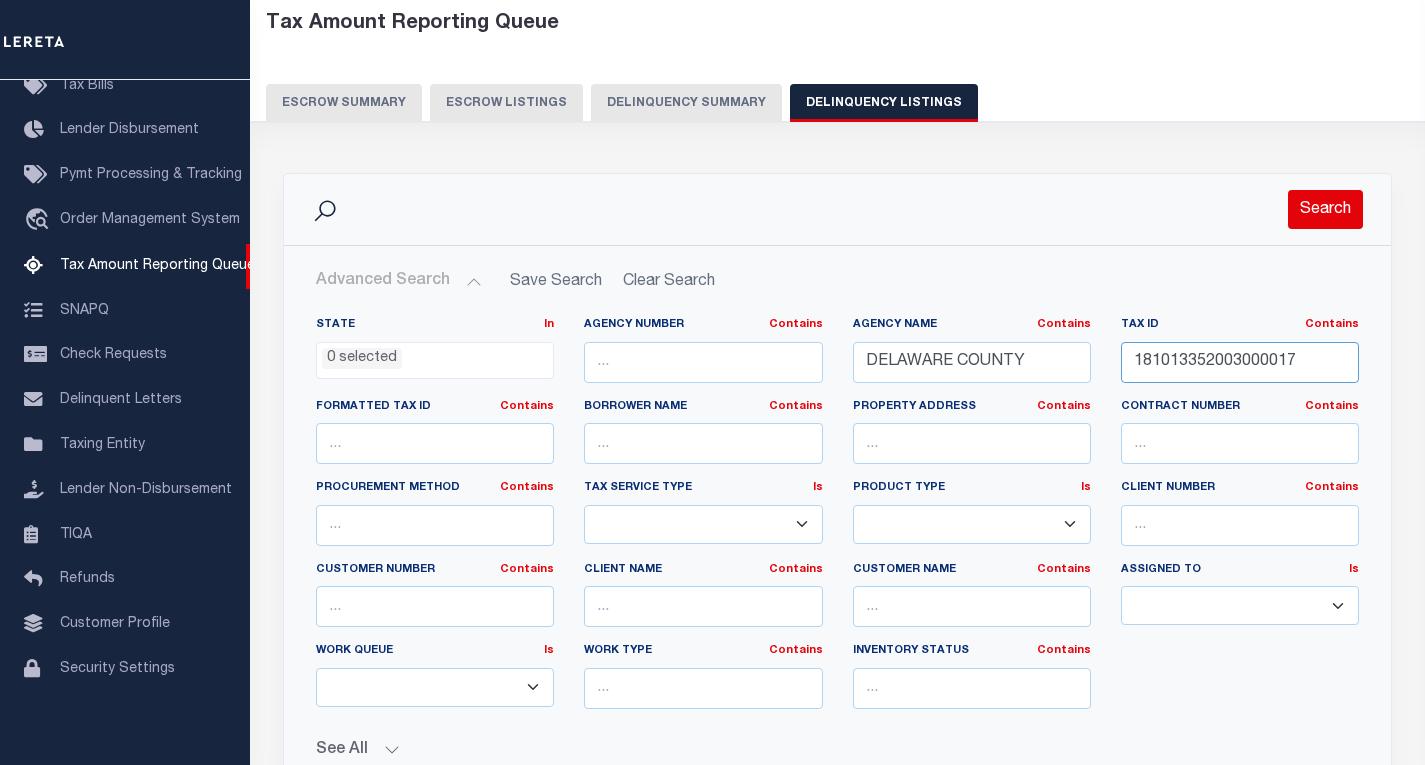 type on "181013352003000017" 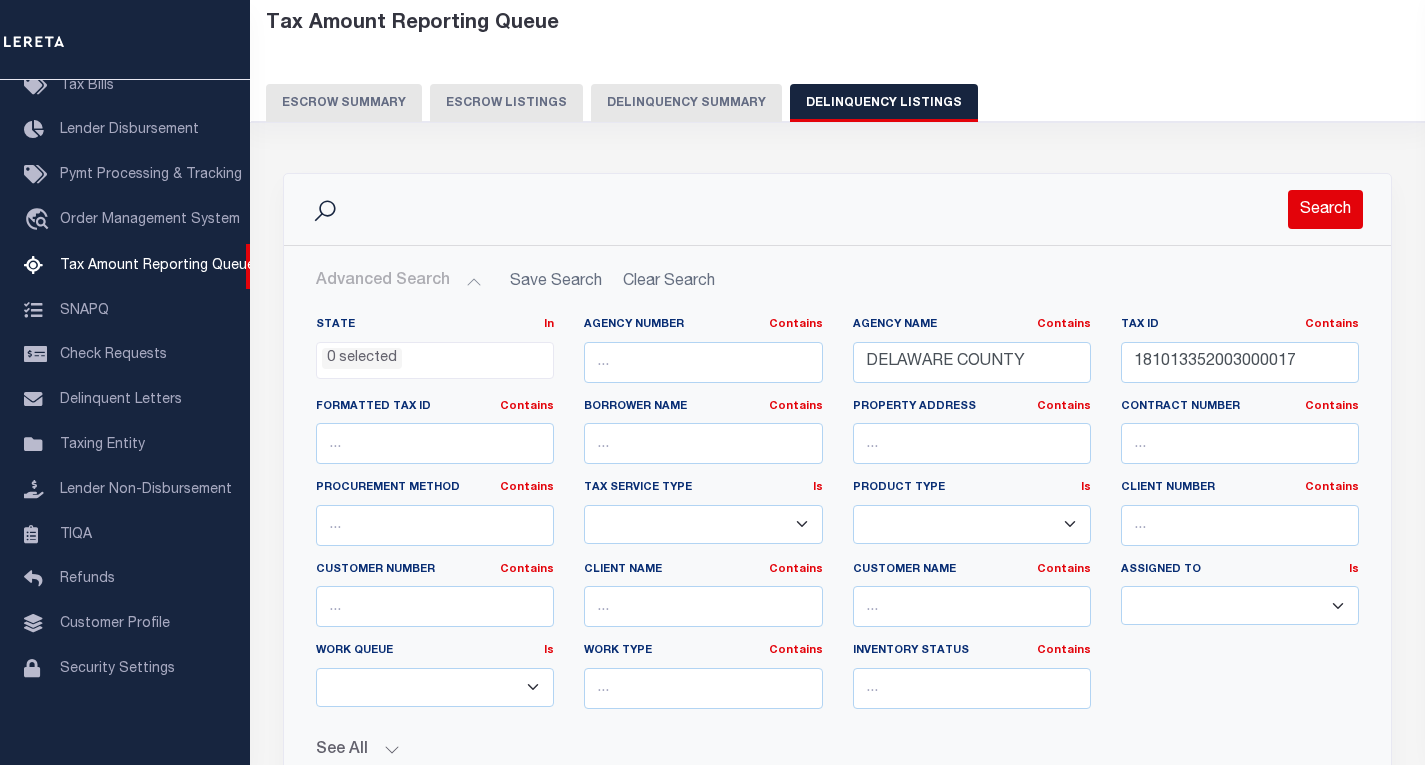 click on "Search" at bounding box center [1325, 209] 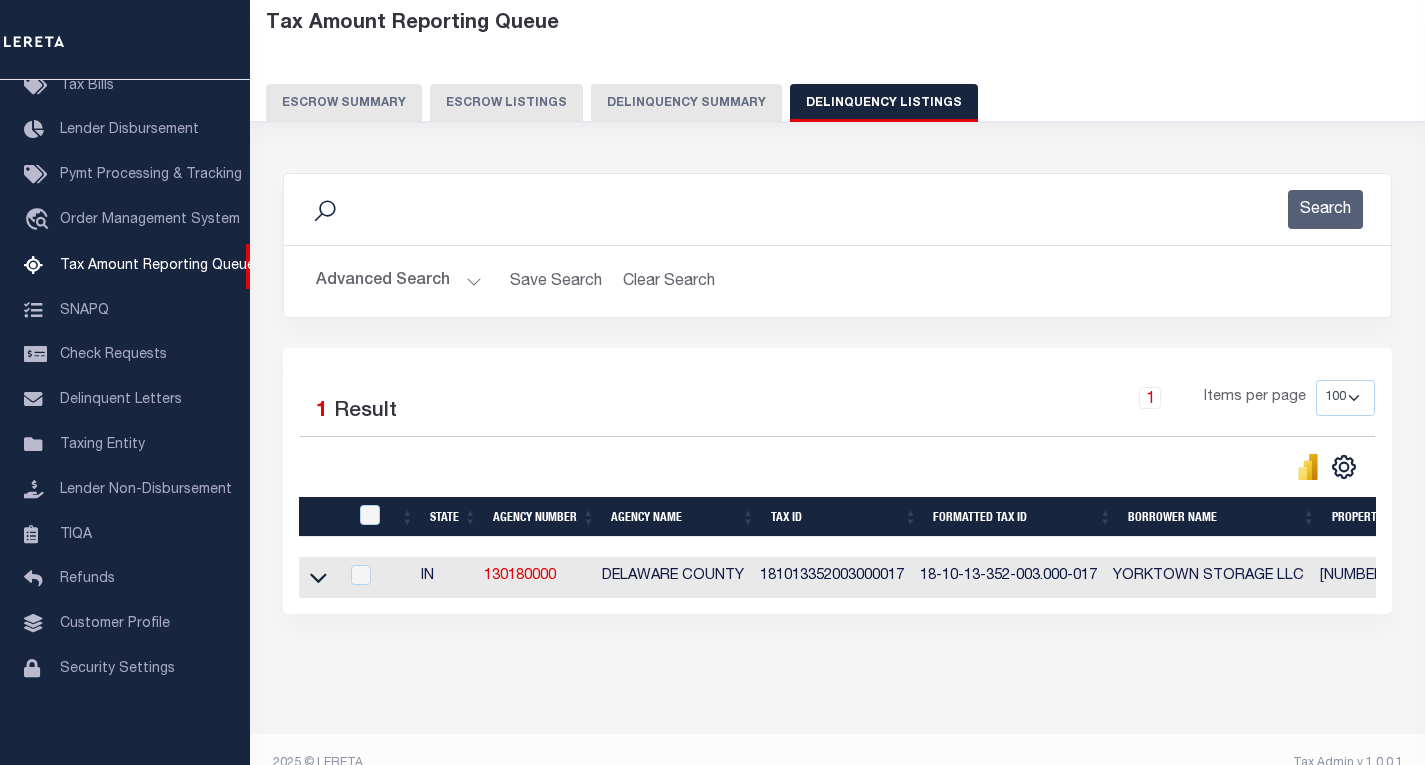 click at bounding box center [318, 577] 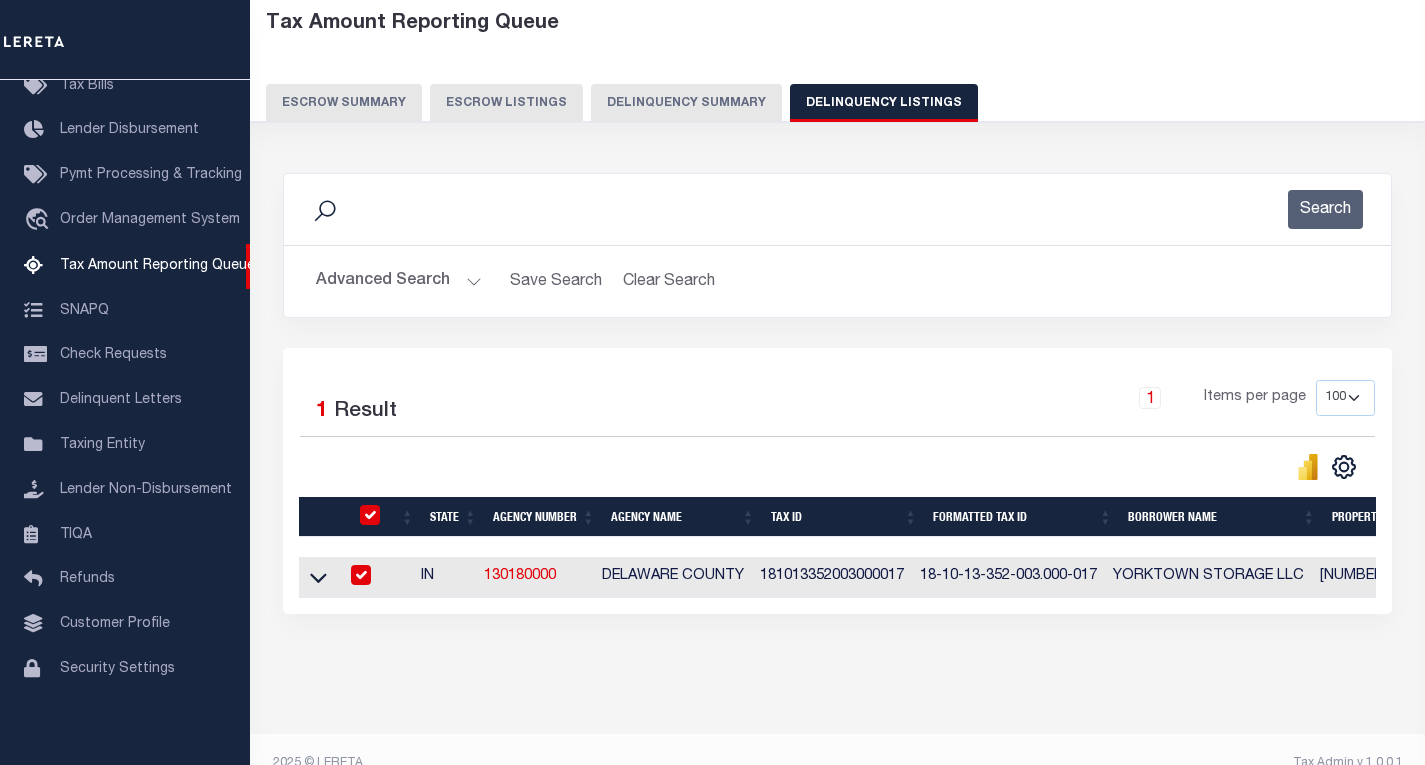 checkbox on "true" 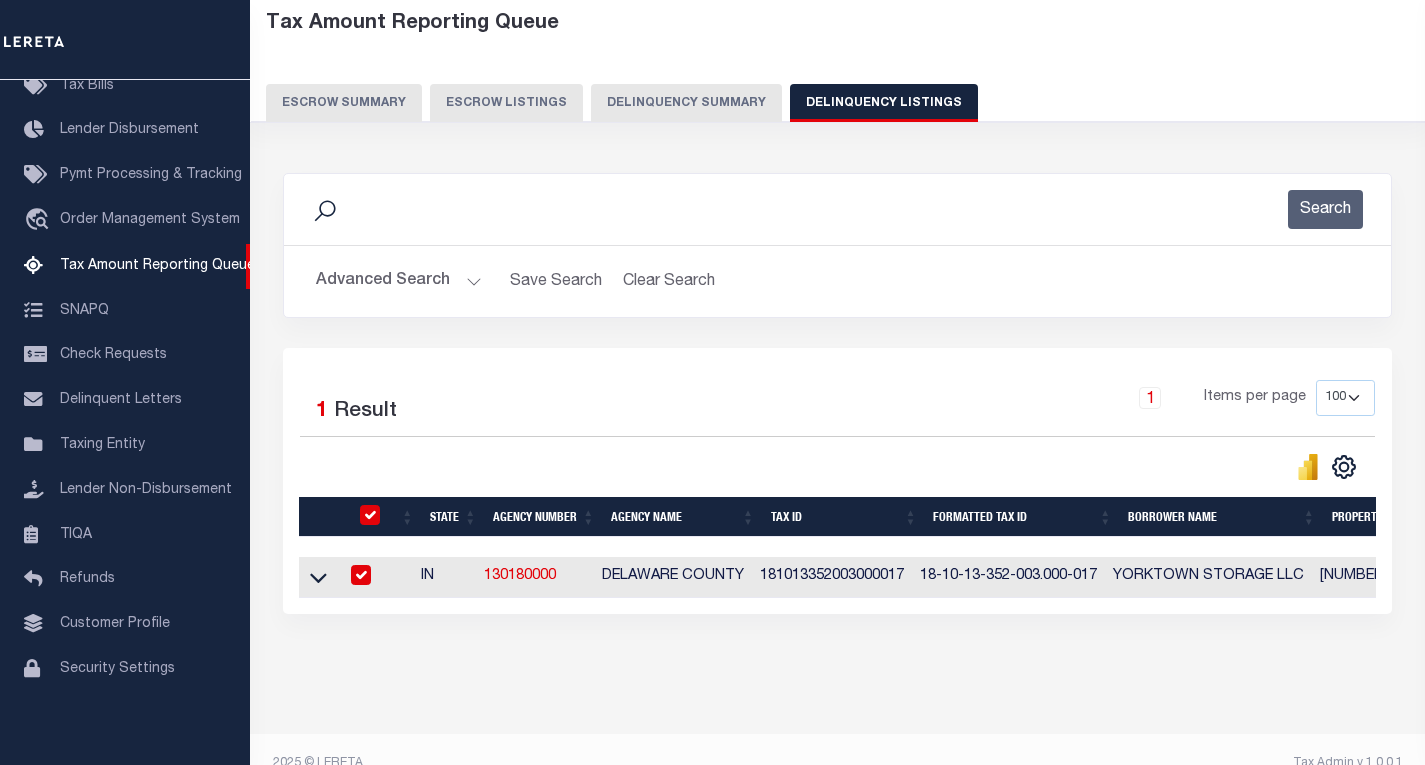 checkbox on "true" 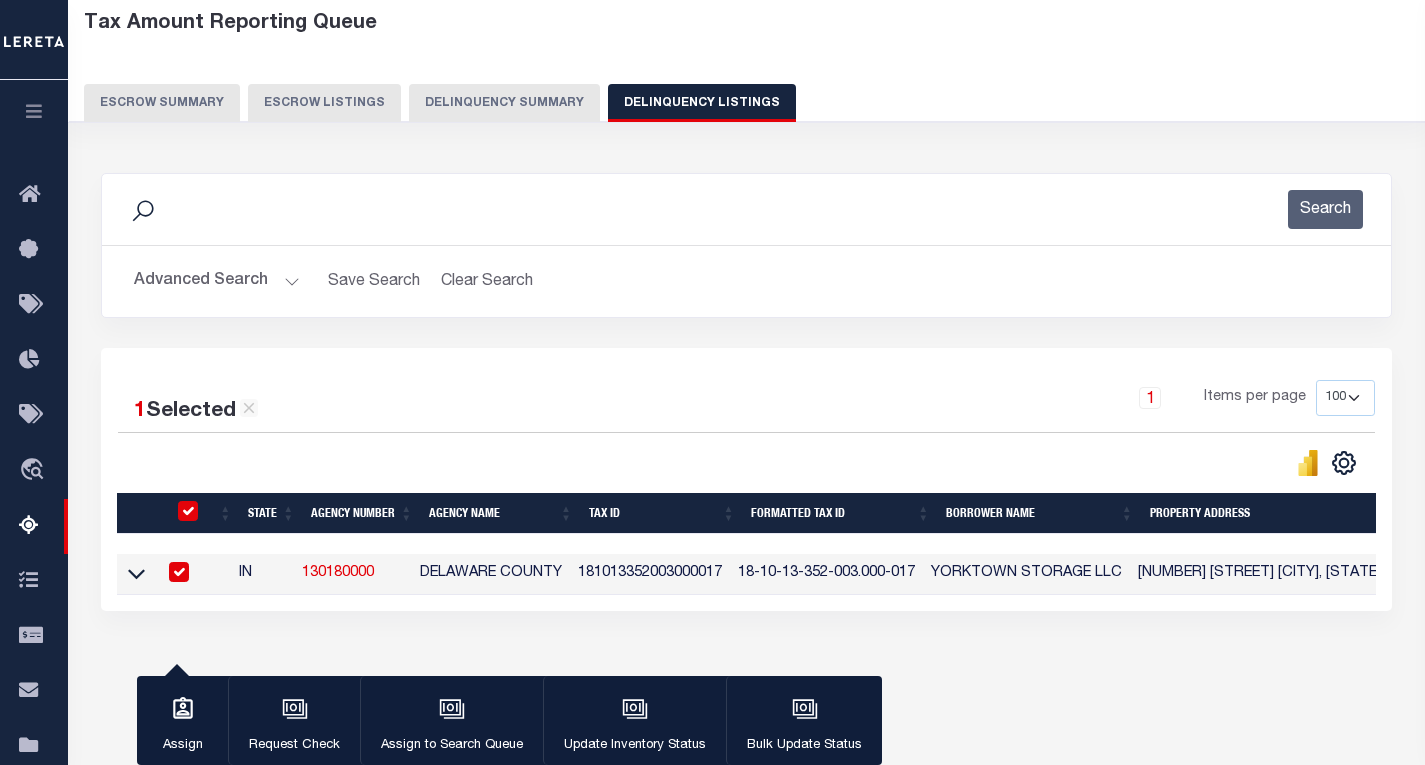 click at bounding box center [188, 511] 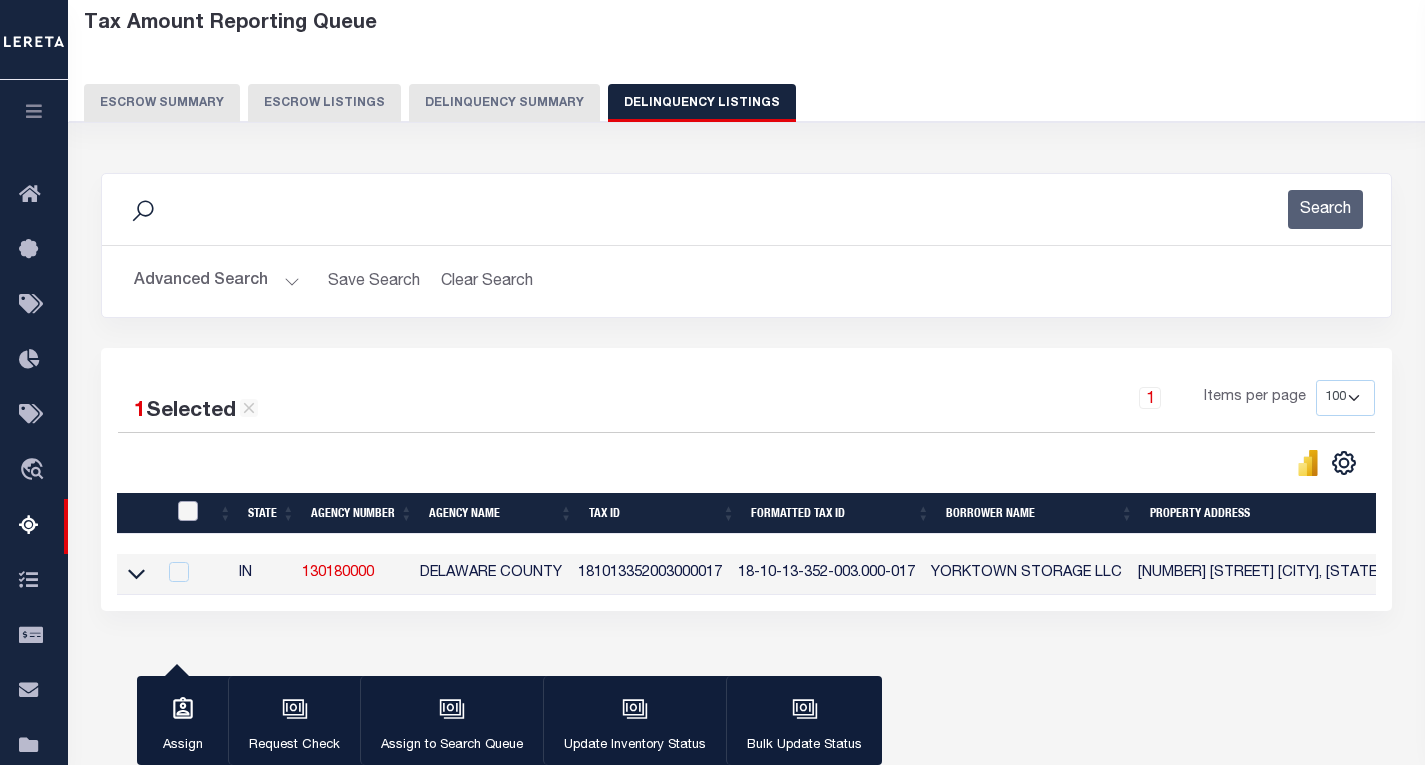 checkbox on "false" 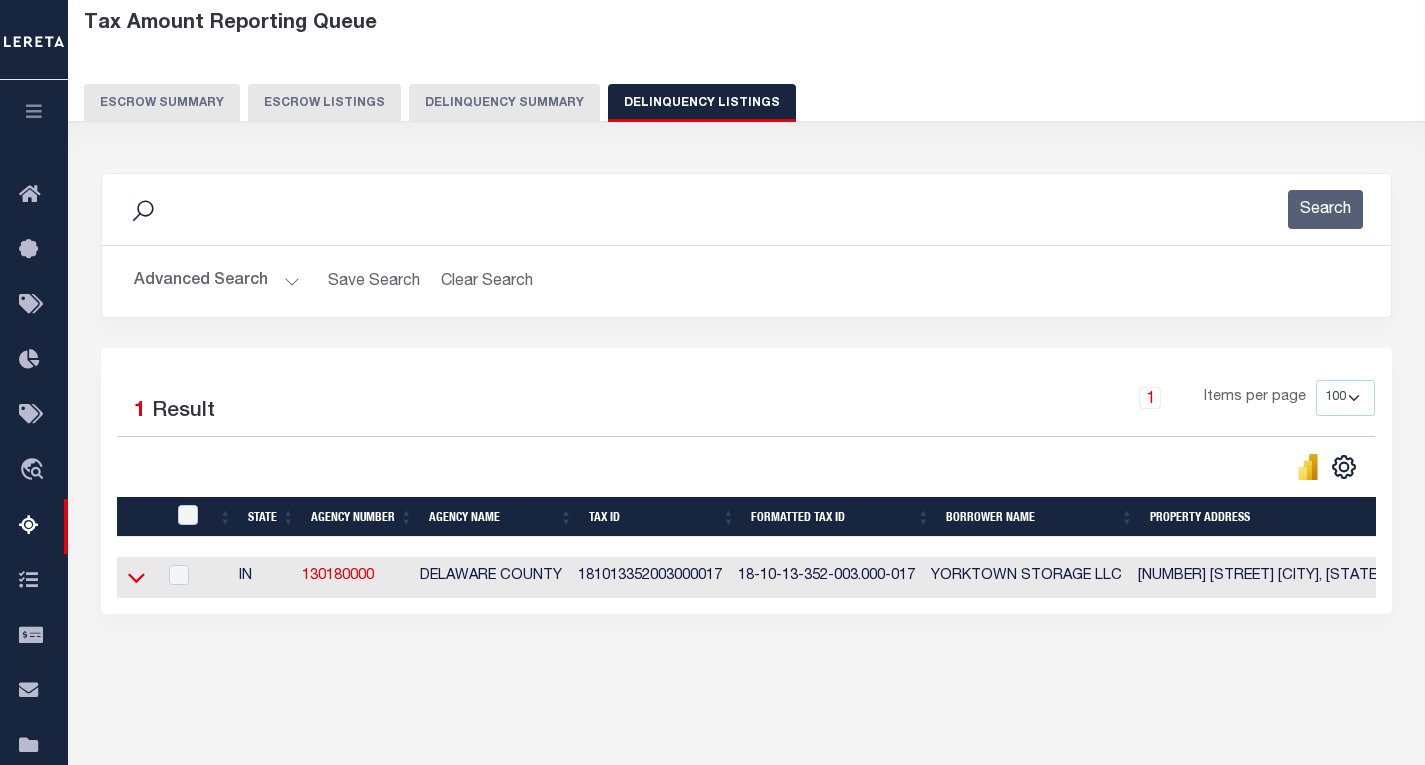 click 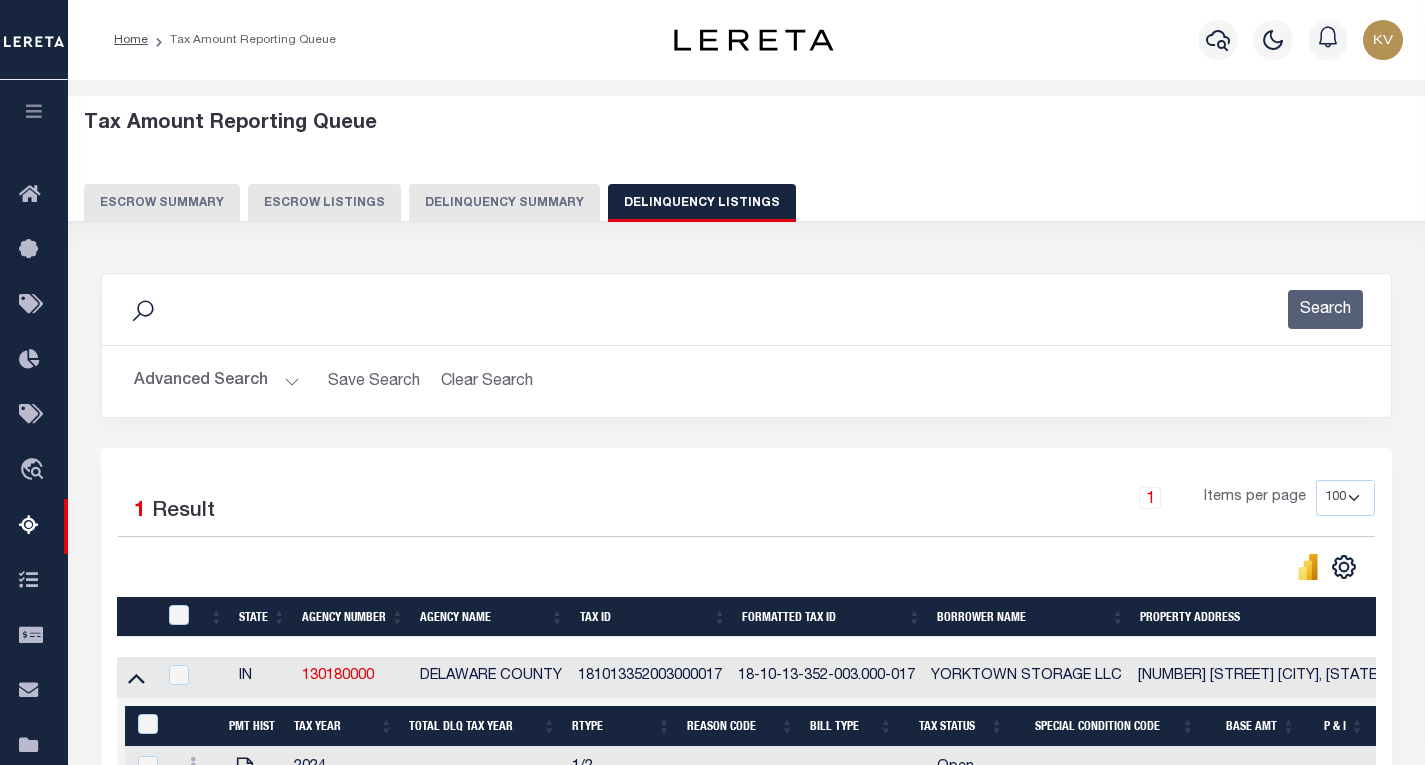 scroll, scrollTop: 200, scrollLeft: 0, axis: vertical 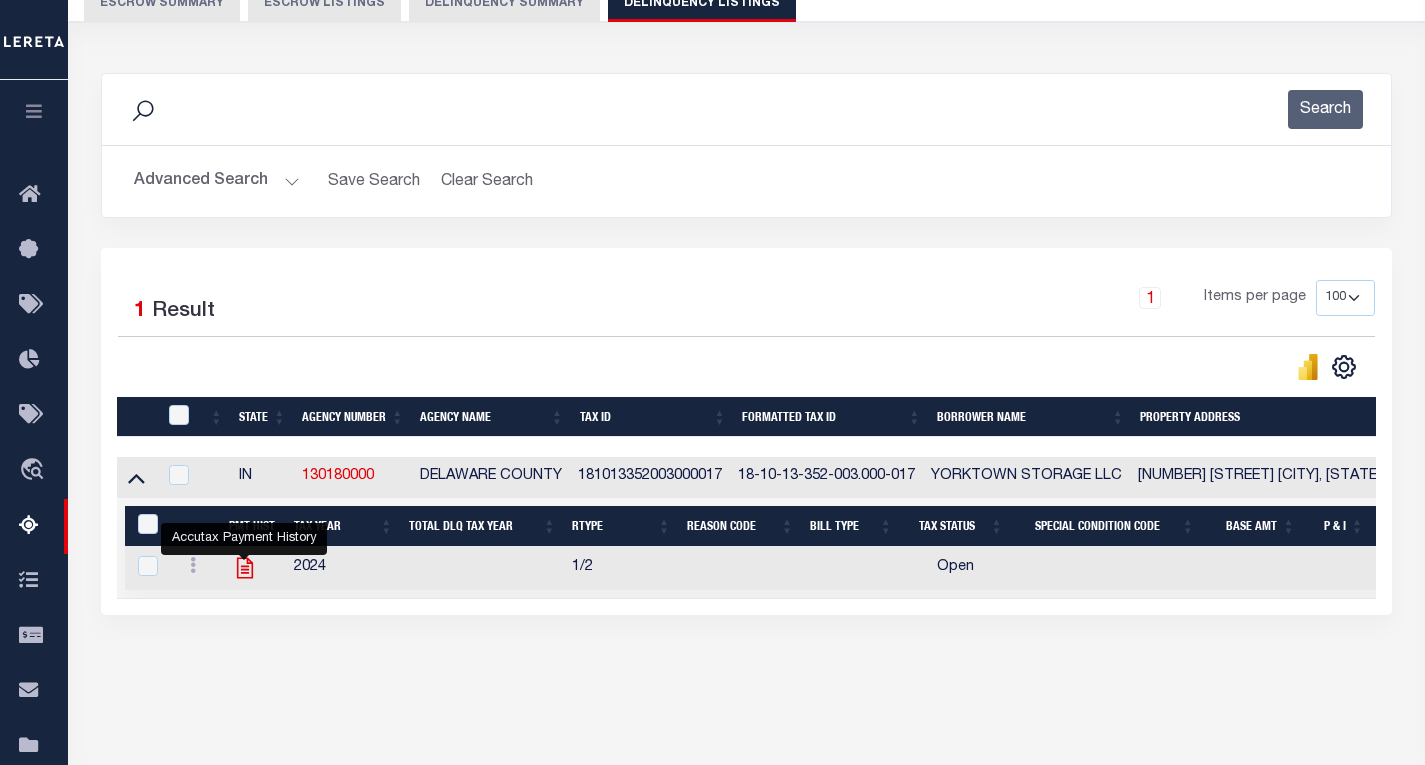 click 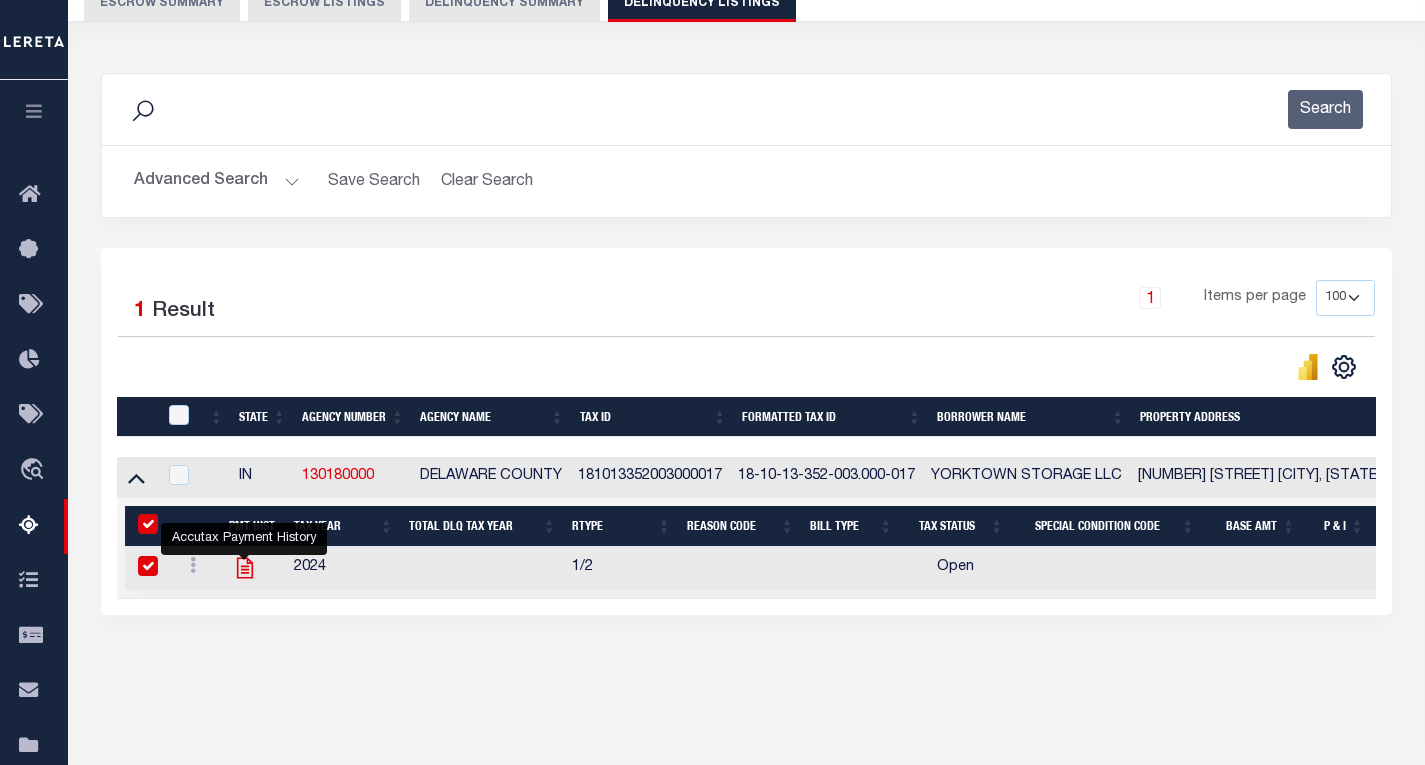 checkbox on "true" 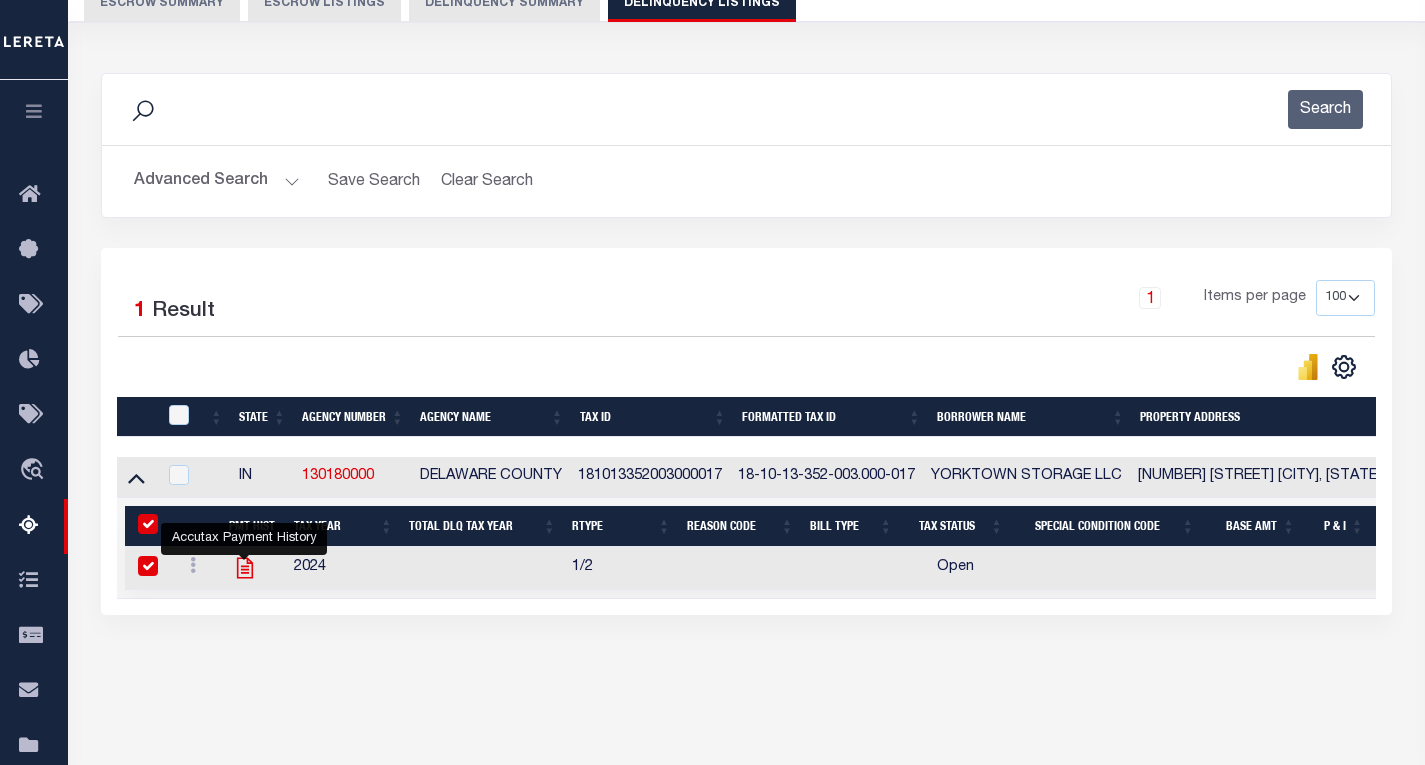 checkbox on "true" 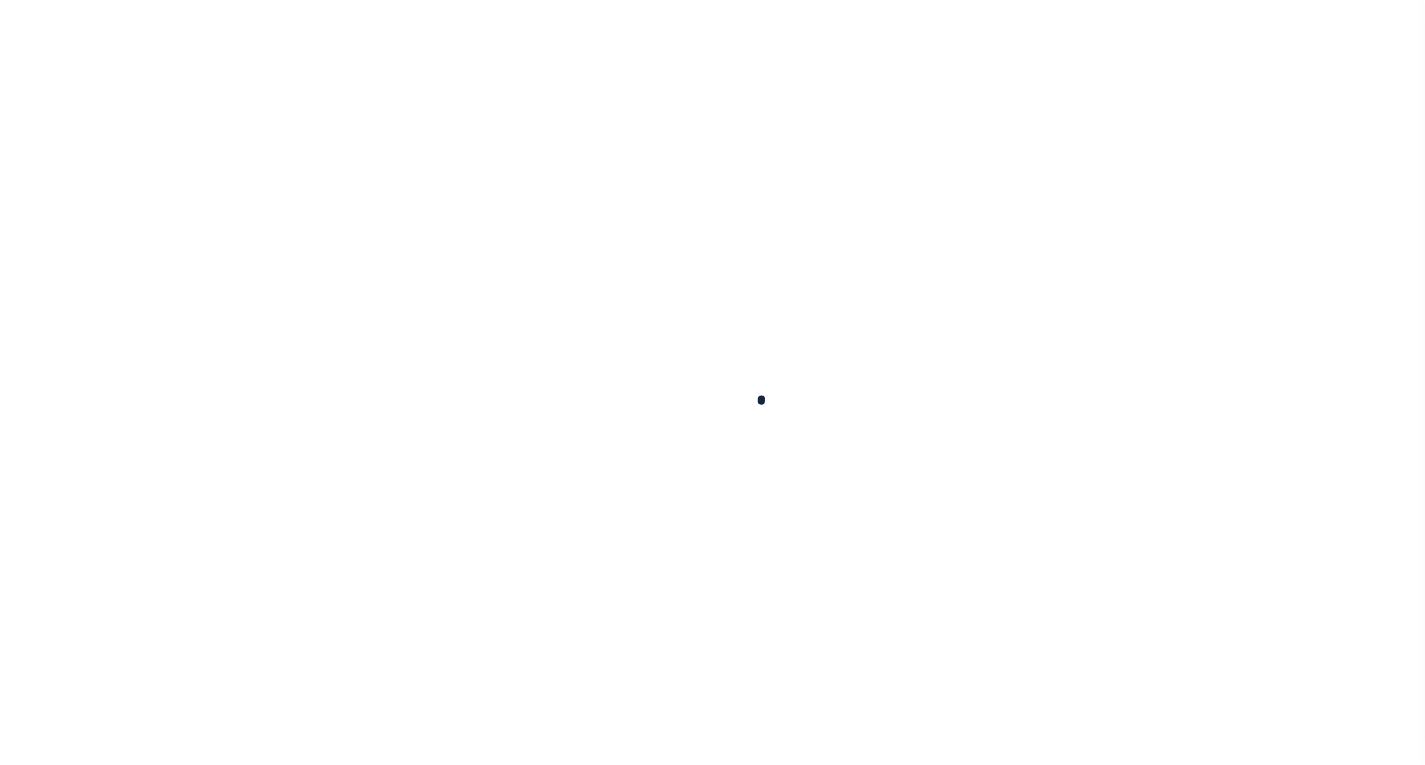scroll, scrollTop: 0, scrollLeft: 0, axis: both 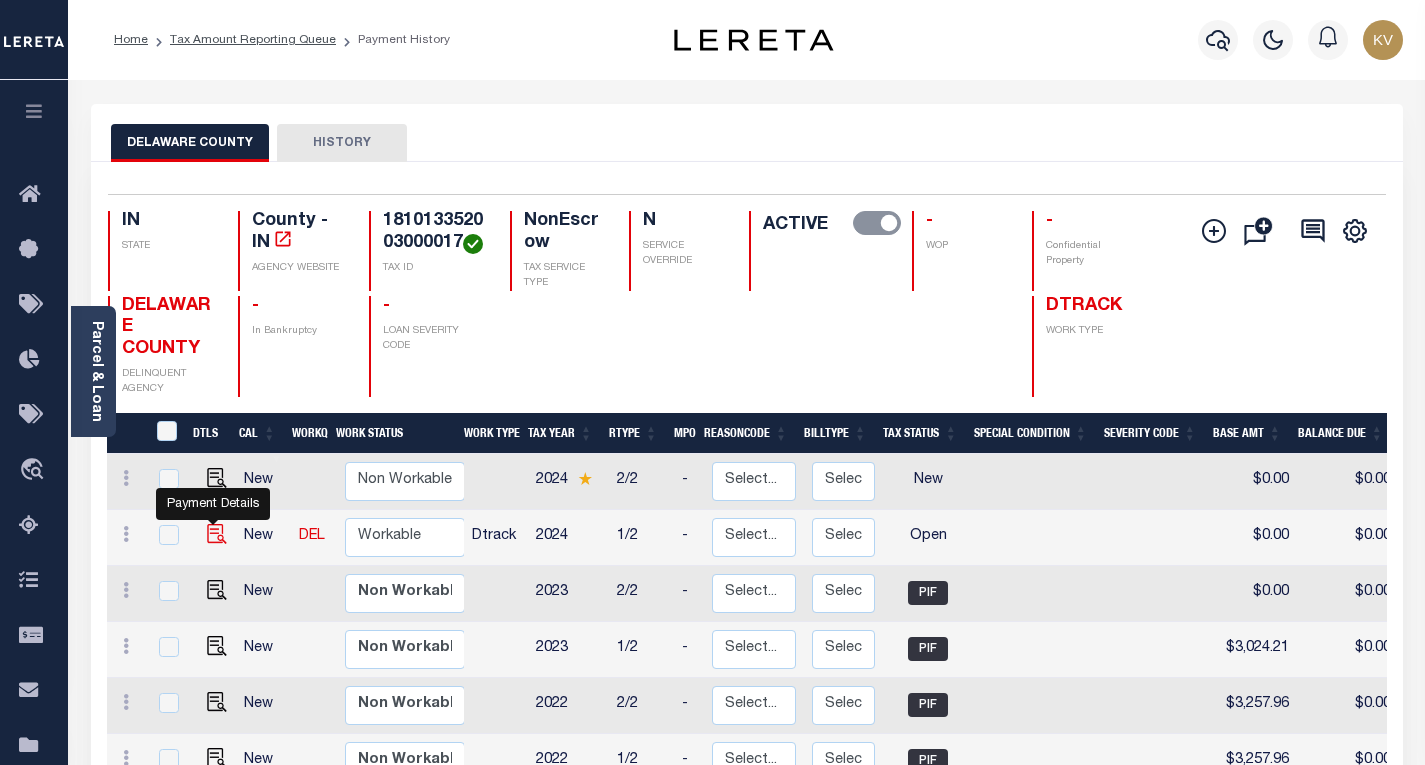 click at bounding box center (217, 534) 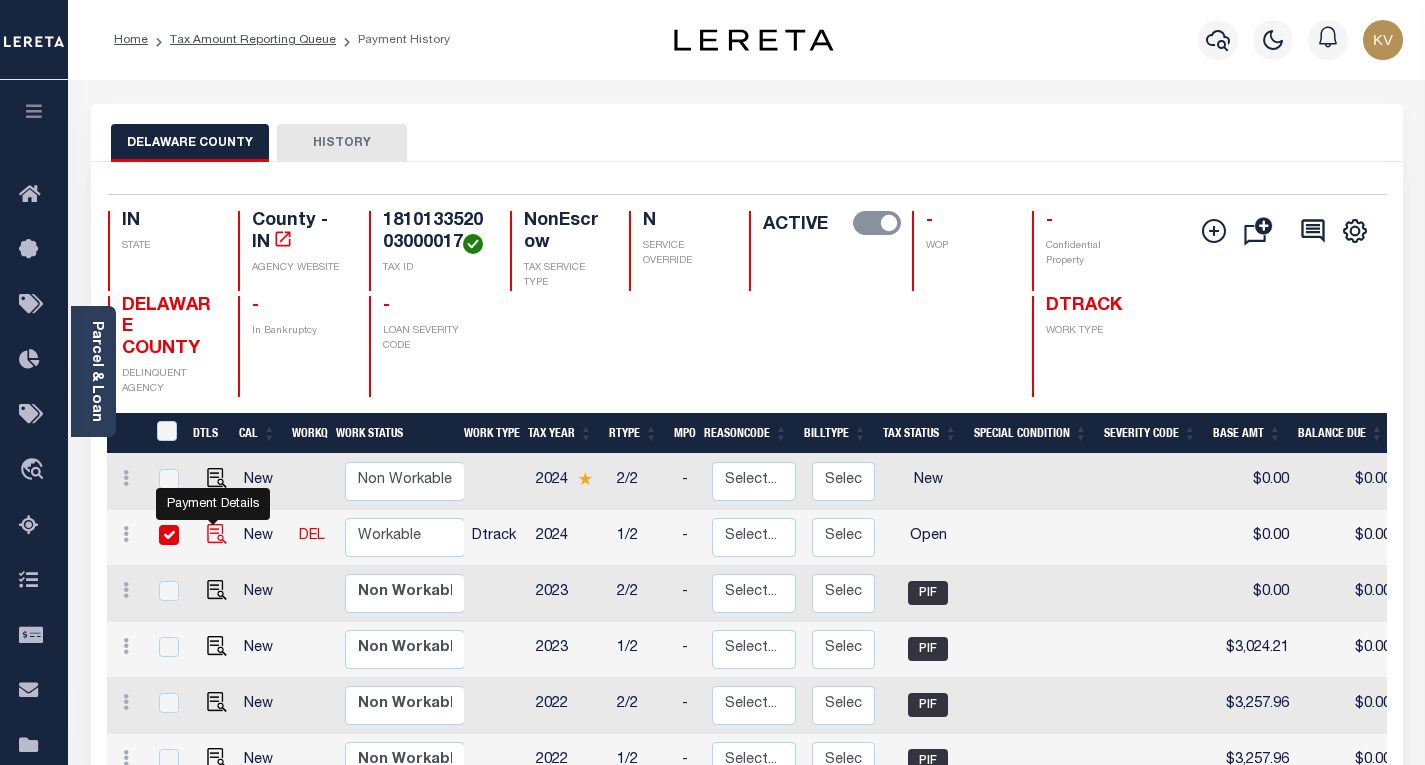 checkbox on "true" 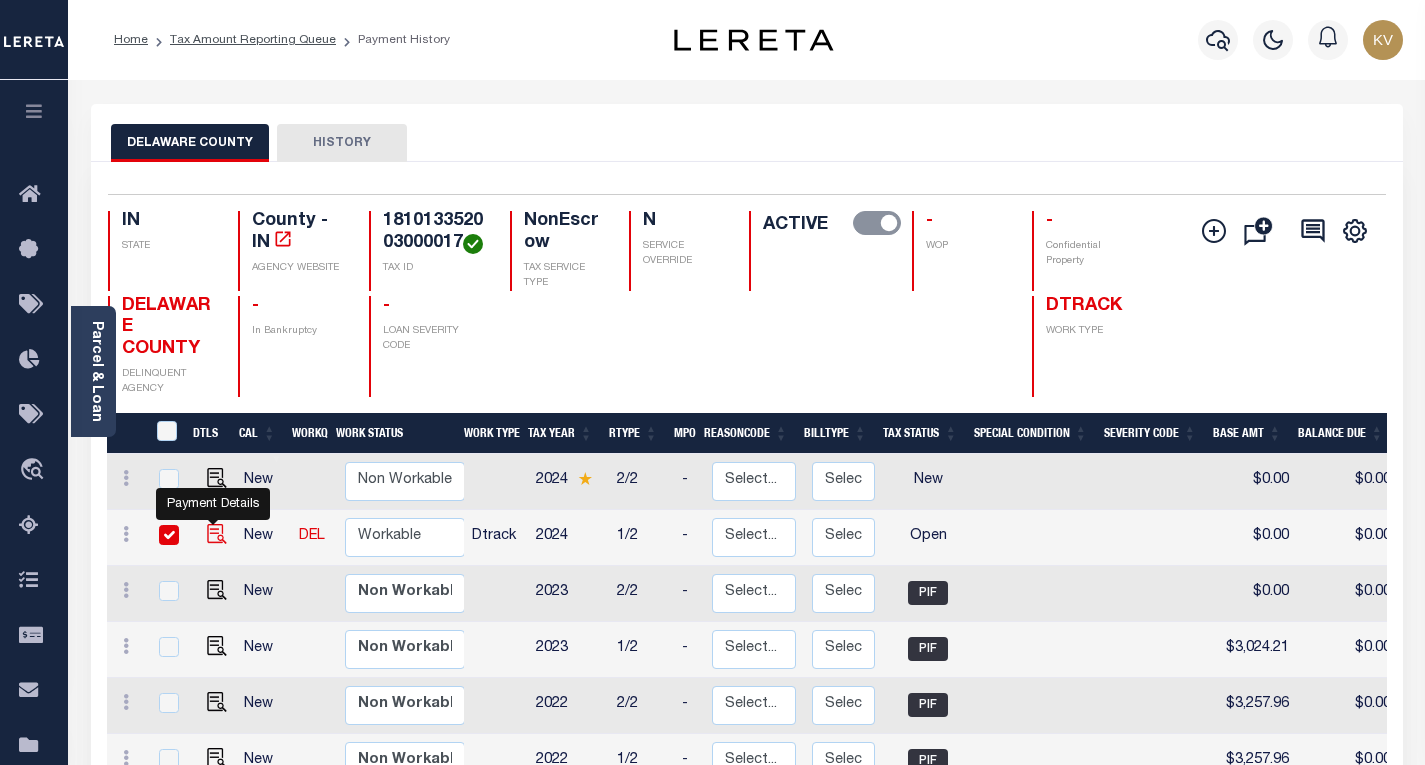 checkbox on "true" 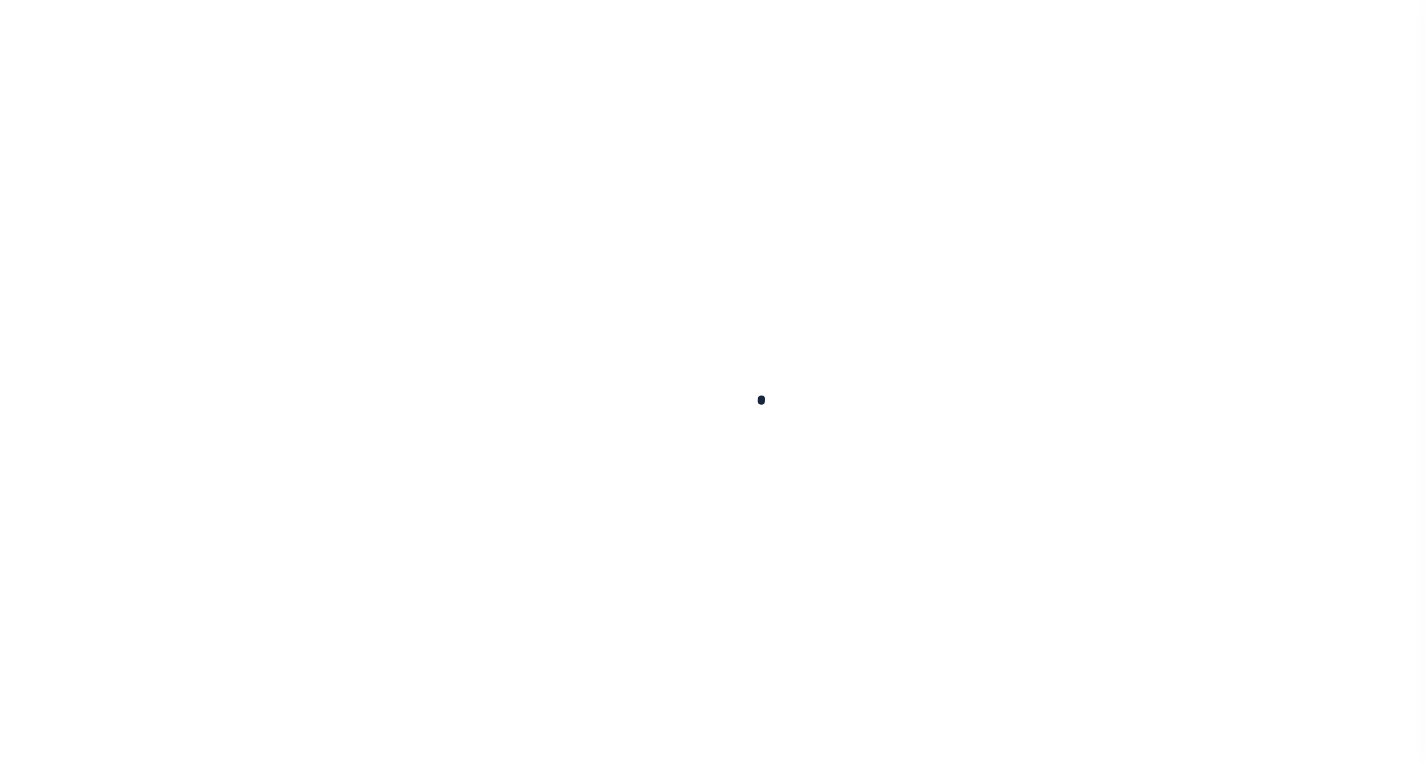 scroll, scrollTop: 0, scrollLeft: 0, axis: both 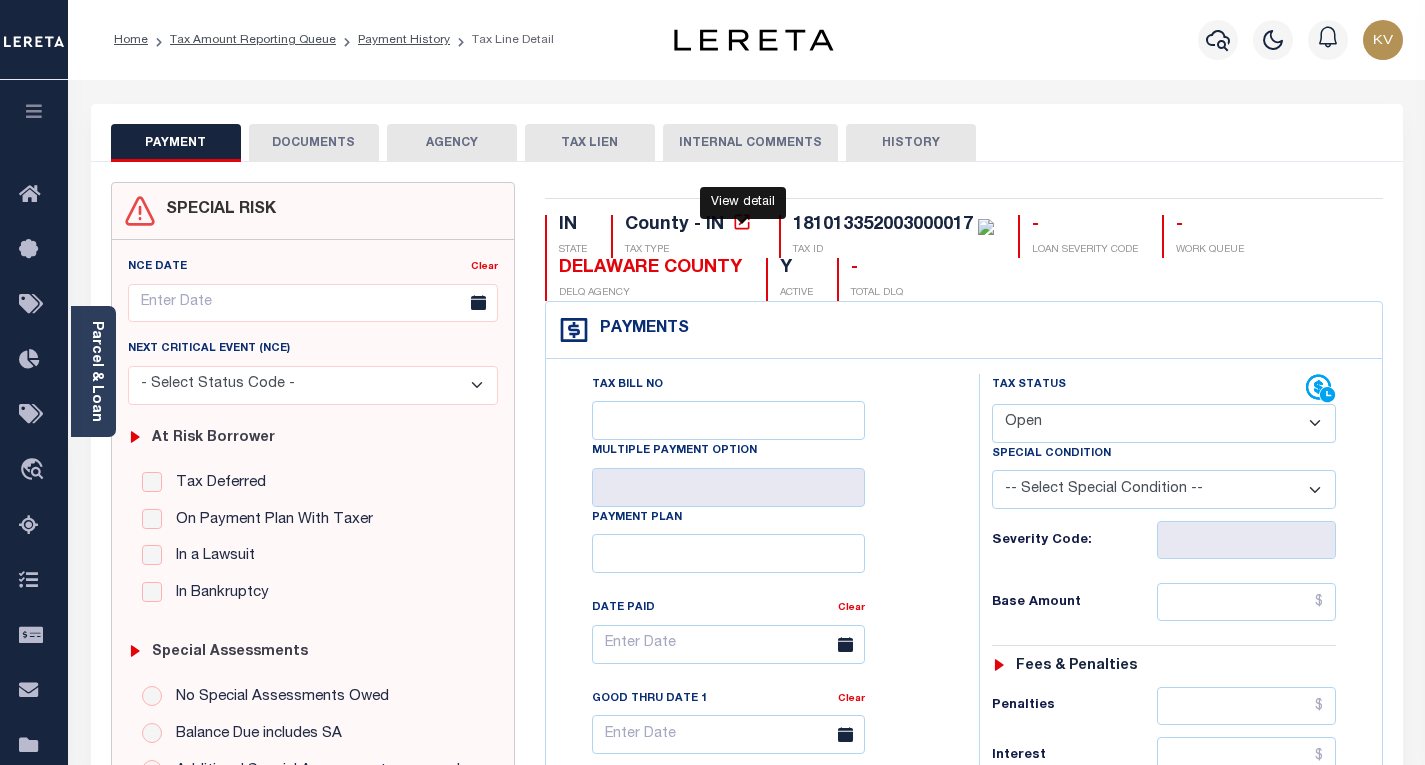 click 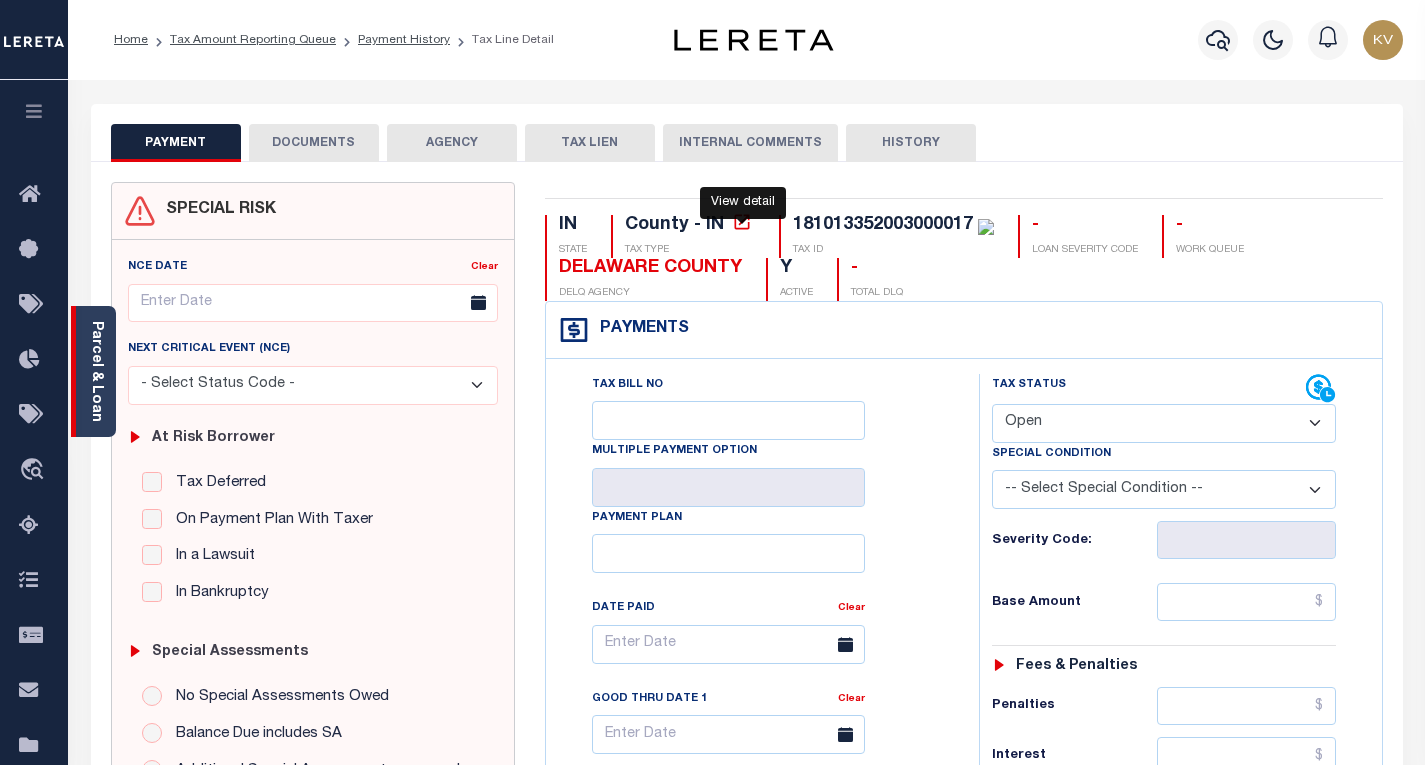 click on "Parcel & Loan" at bounding box center (93, 371) 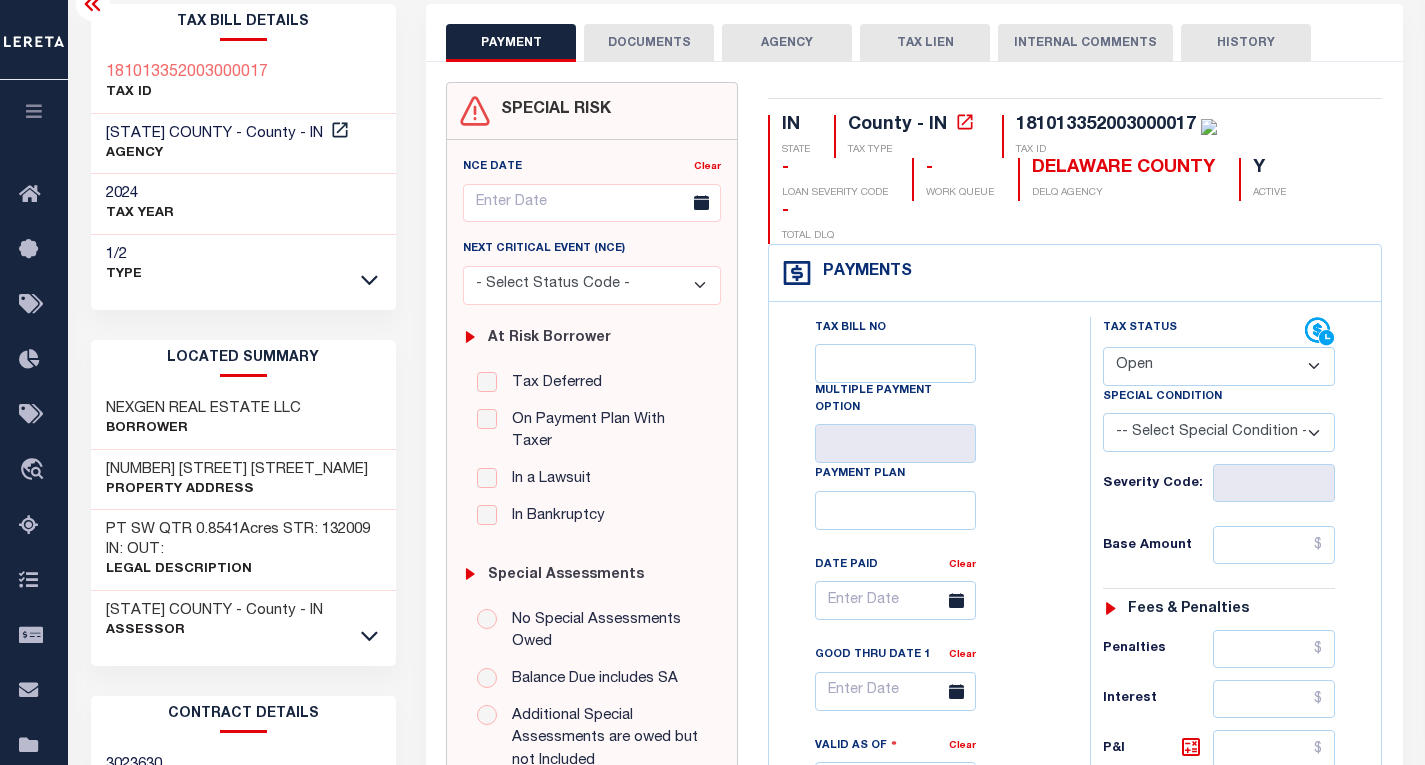 scroll, scrollTop: 200, scrollLeft: 0, axis: vertical 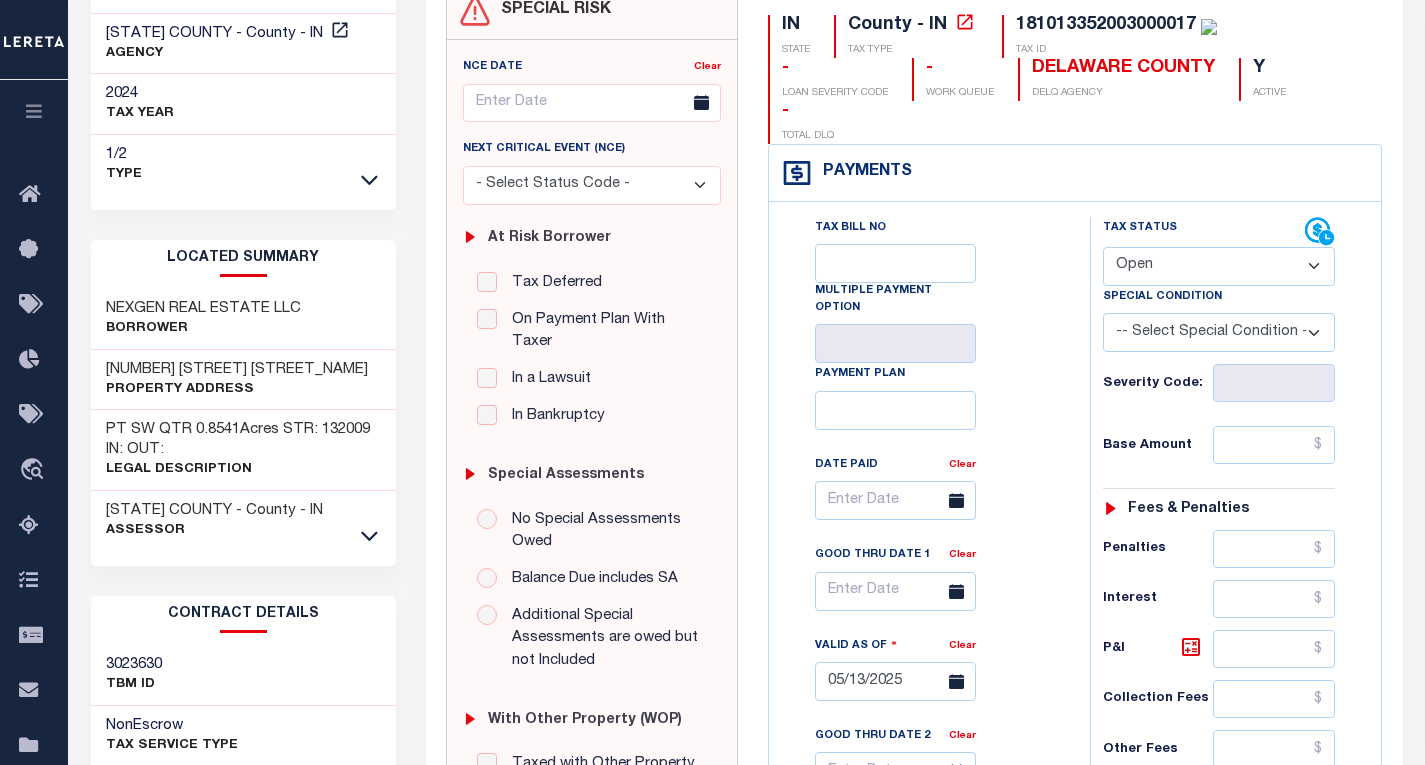 click 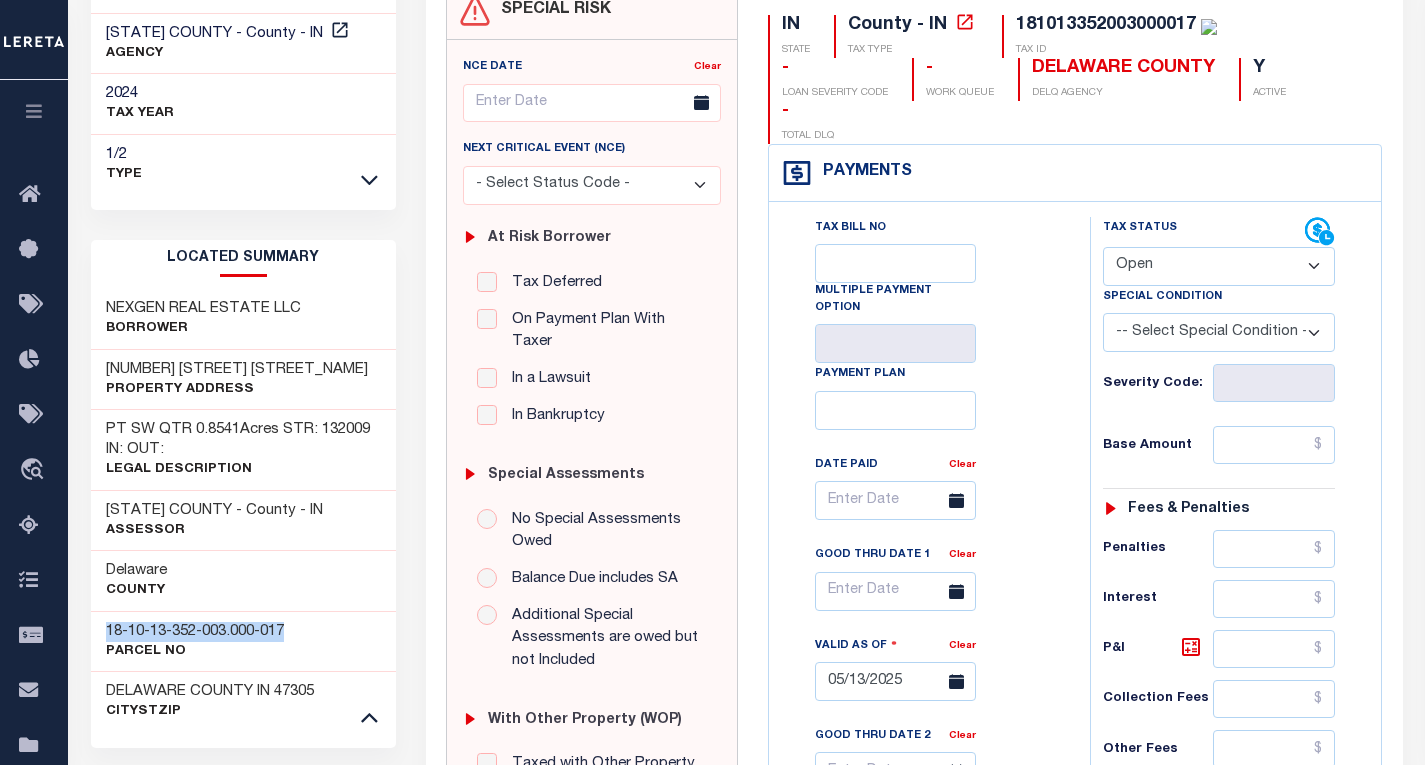 drag, startPoint x: 285, startPoint y: 630, endPoint x: 106, endPoint y: 623, distance: 179.13683 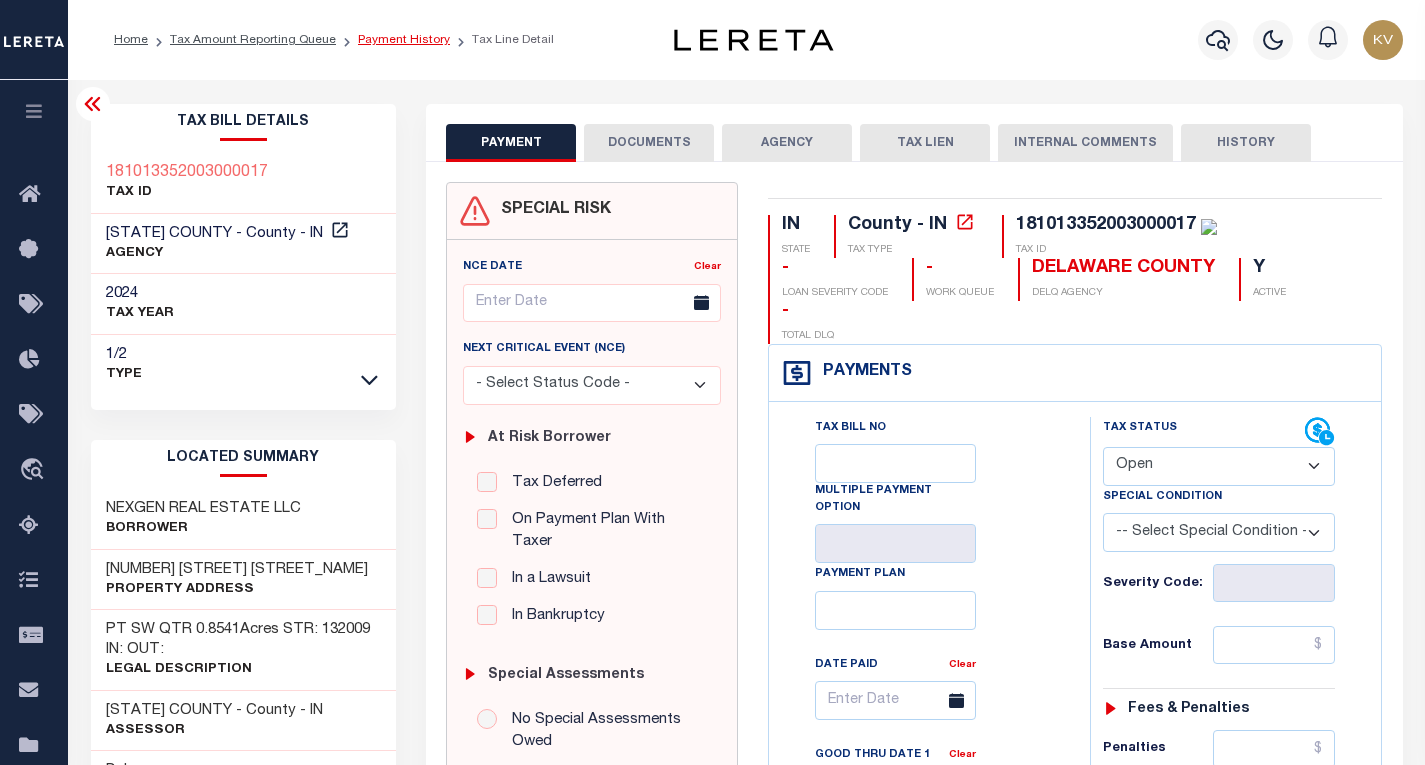 click on "Payment History" at bounding box center (404, 40) 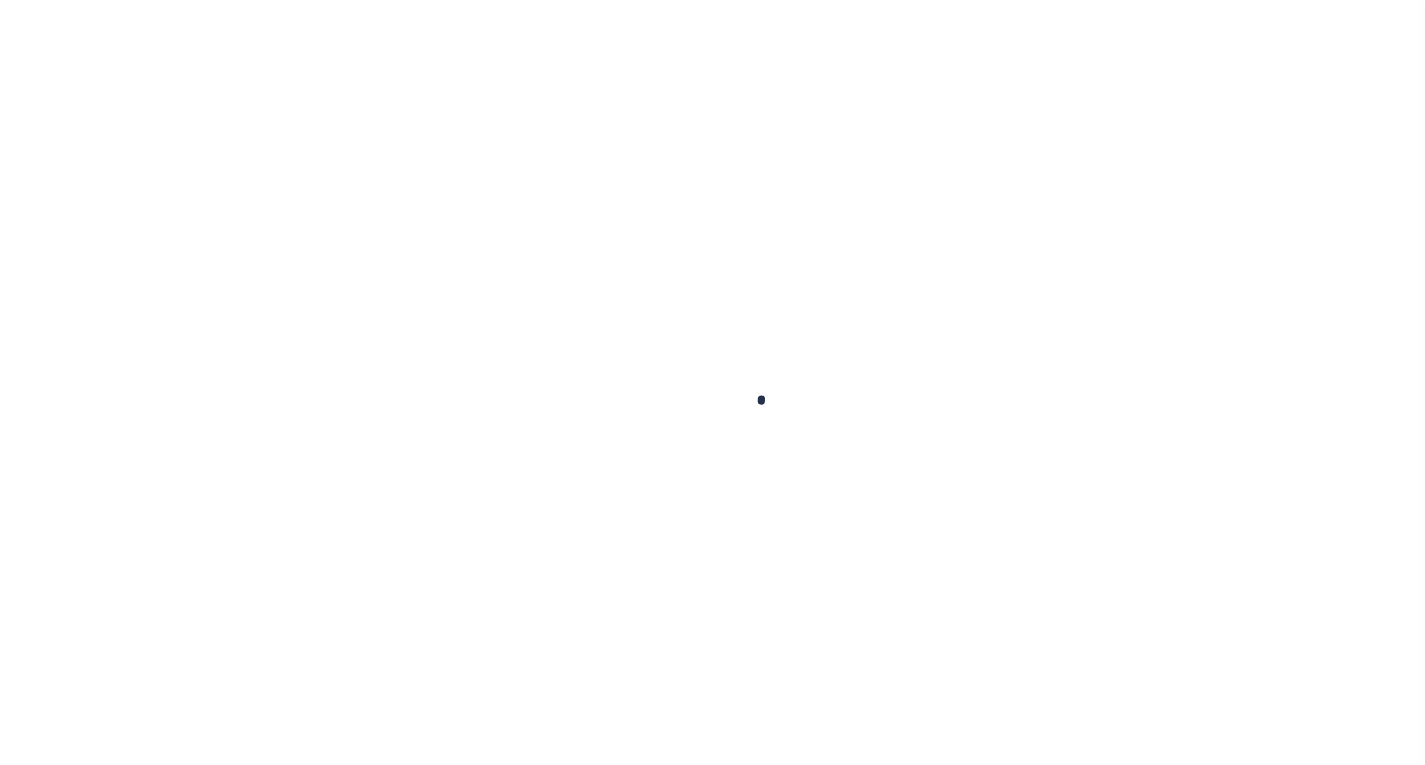 scroll, scrollTop: 0, scrollLeft: 0, axis: both 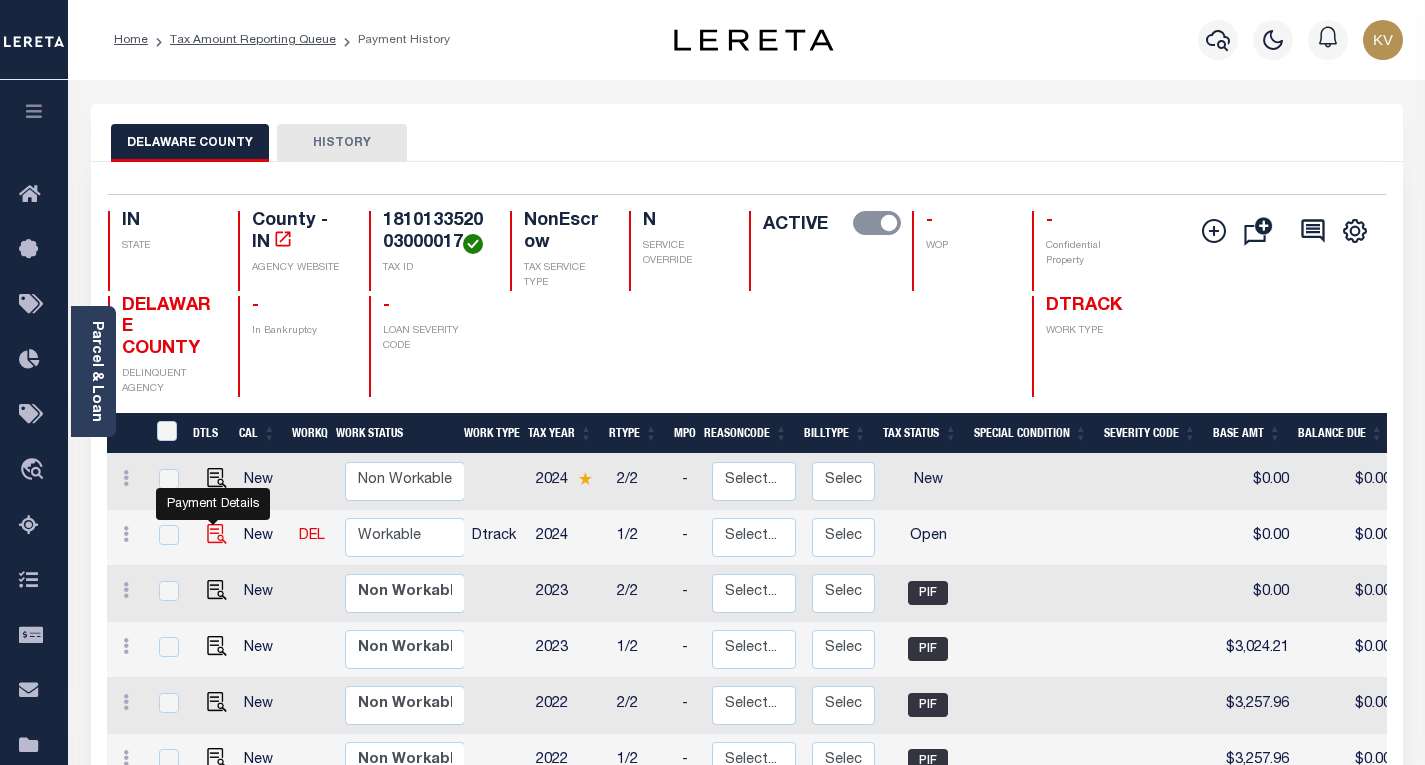 click at bounding box center (217, 534) 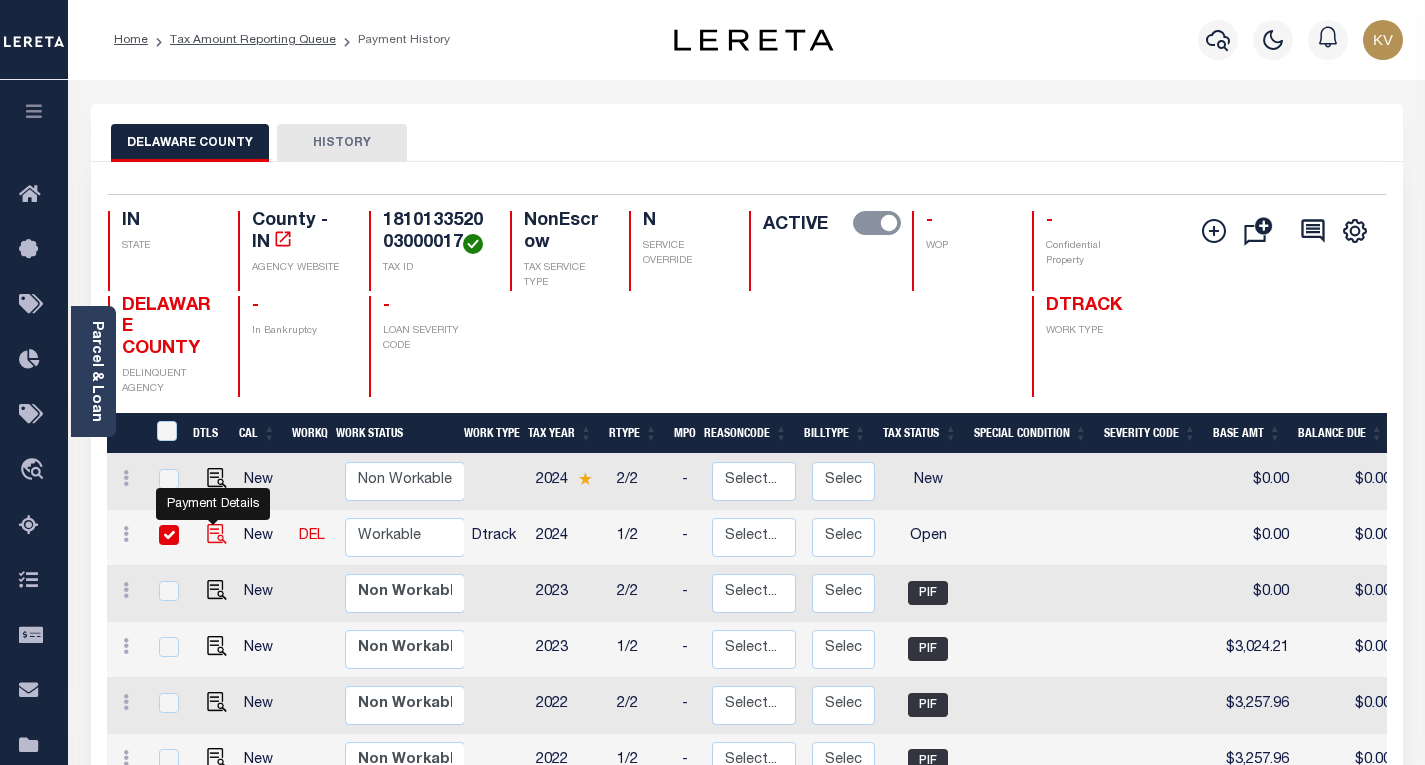 checkbox on "true" 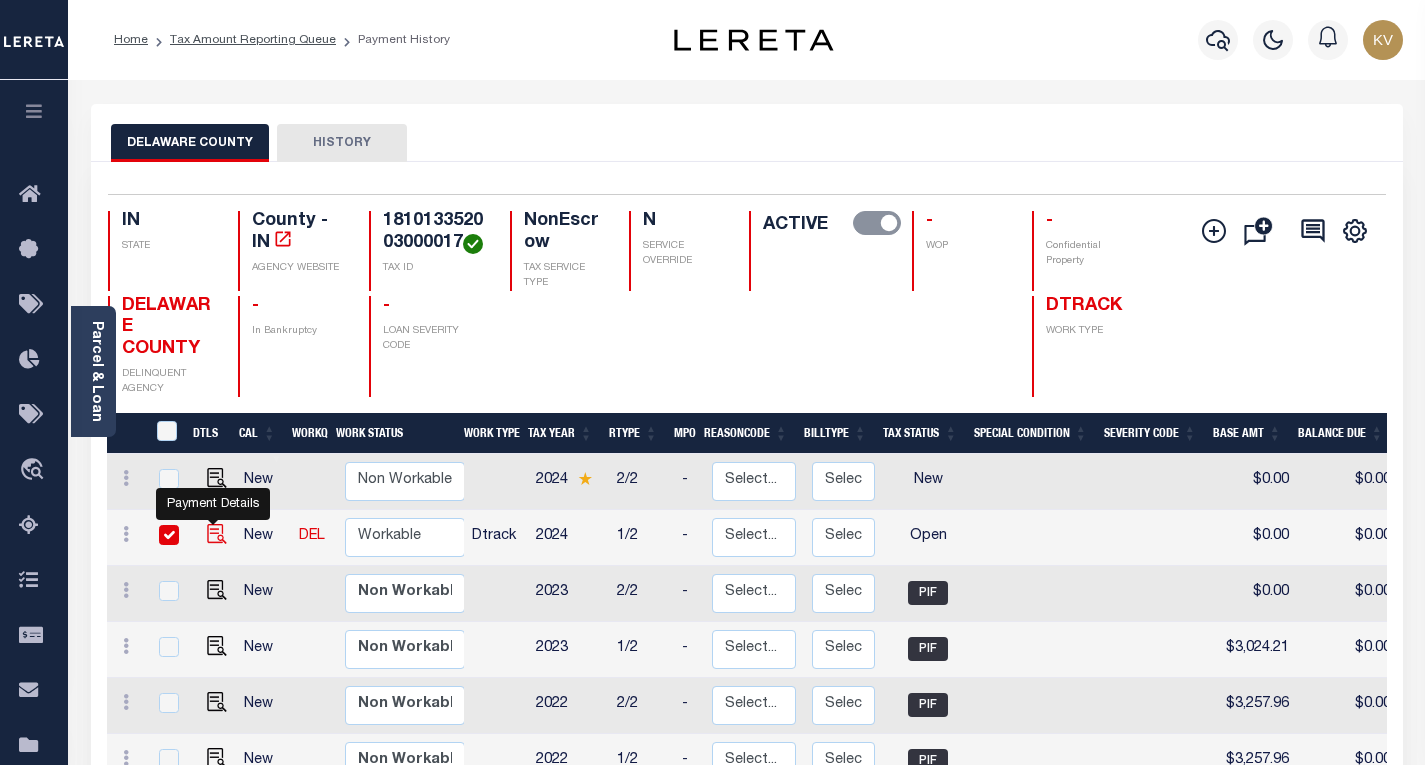 checkbox on "true" 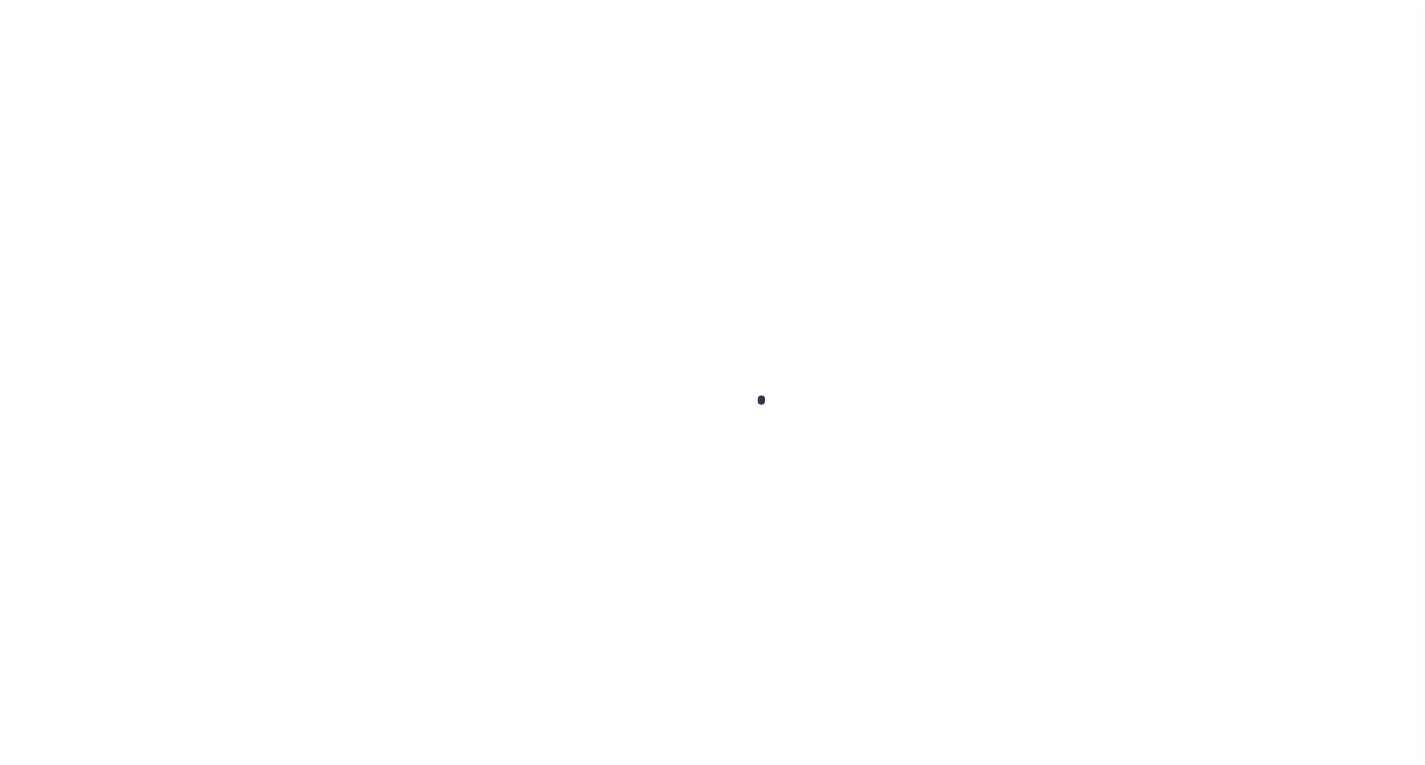 checkbox on "false" 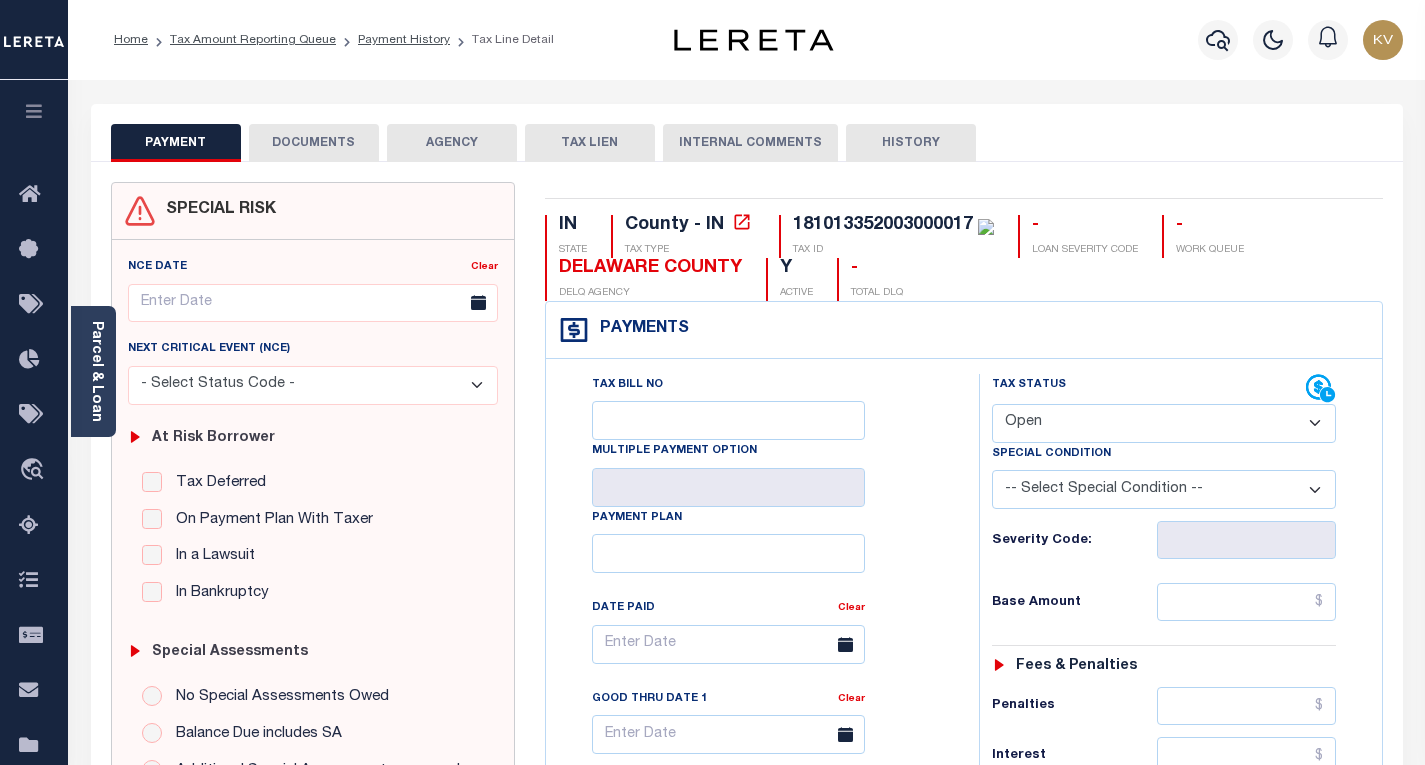 click on "- Select Status Code -
Open
Due/Unpaid
Paid
Incomplete
No Tax Due
Internal Refund Processed
New" at bounding box center [1164, 423] 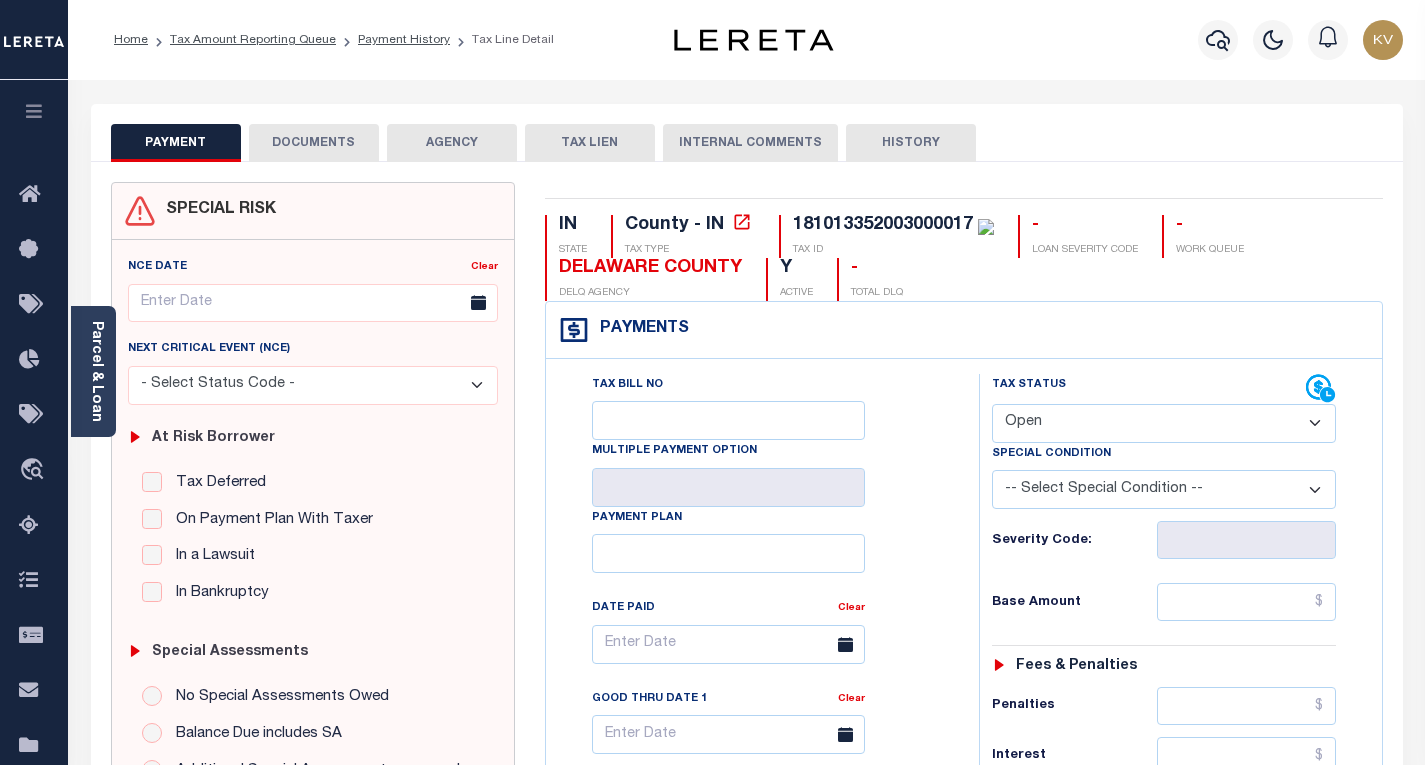 select on "DUE" 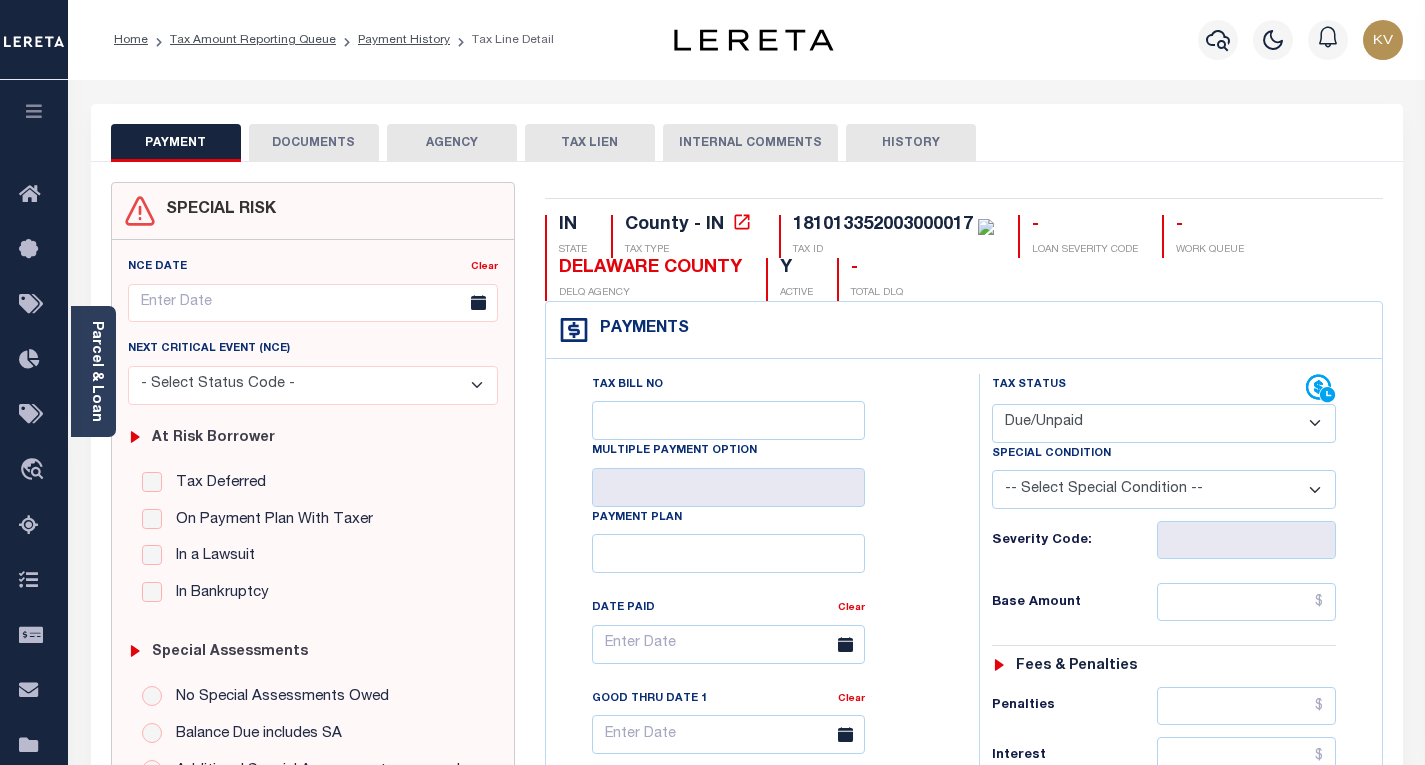 click on "- Select Status Code -
Open
Due/Unpaid
Paid
Incomplete
No Tax Due
Internal Refund Processed
New" at bounding box center [1164, 423] 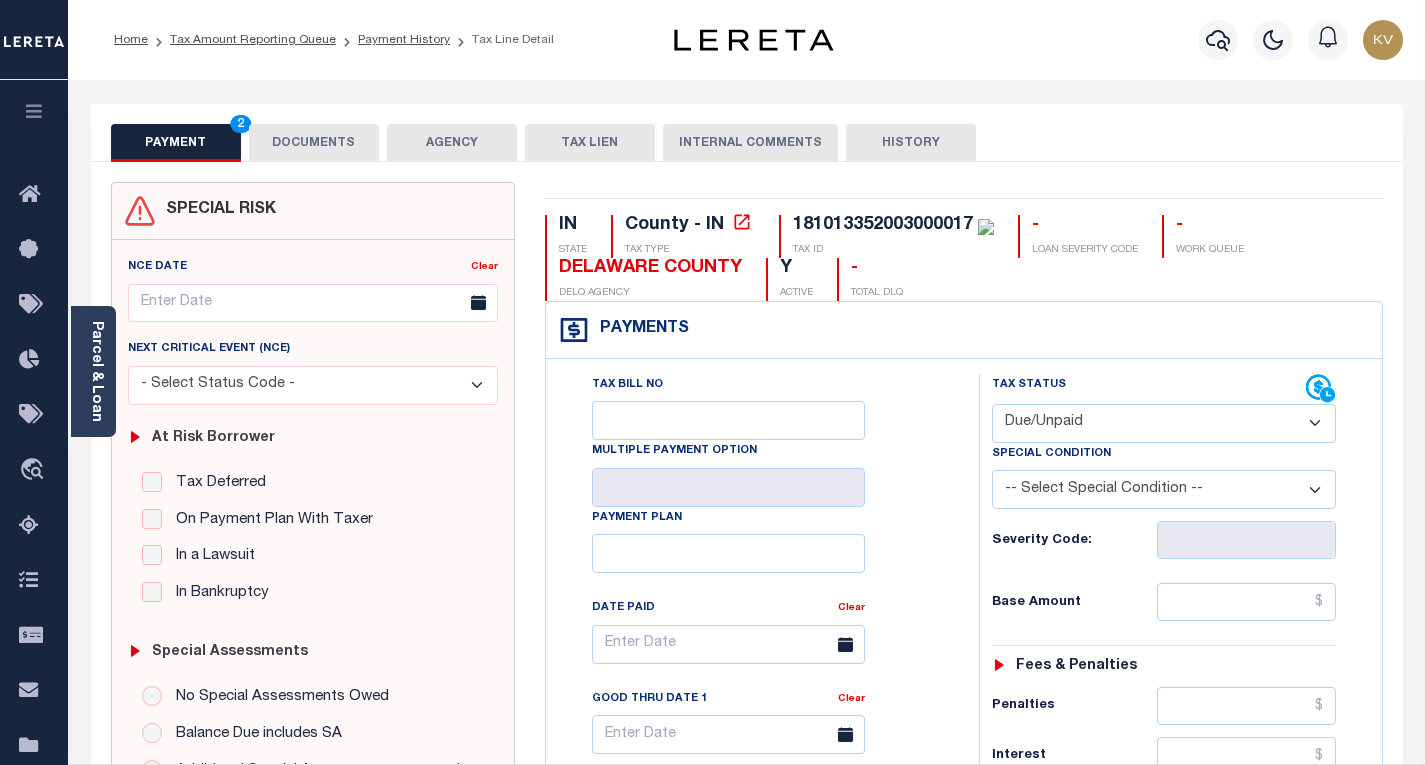 type on "08/04/2025" 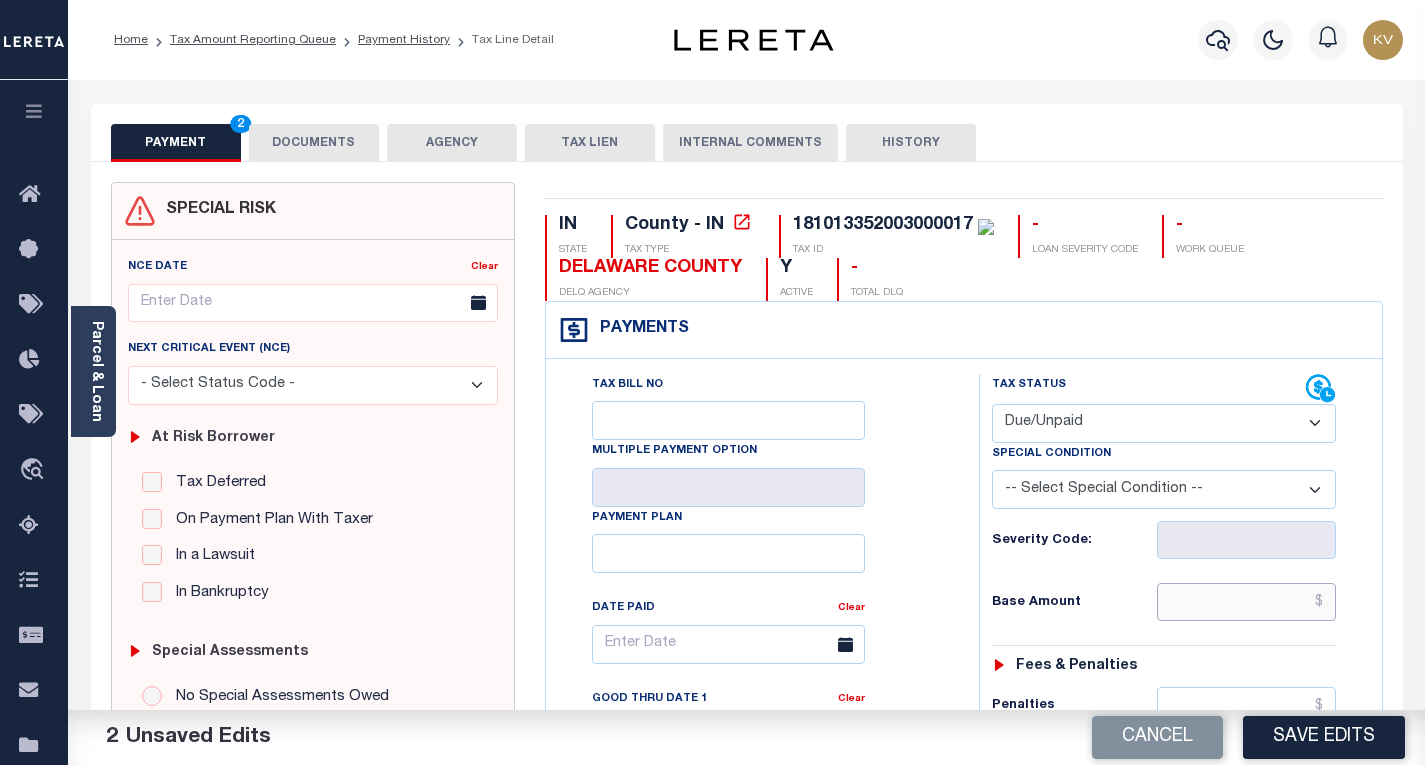 click at bounding box center (1246, 602) 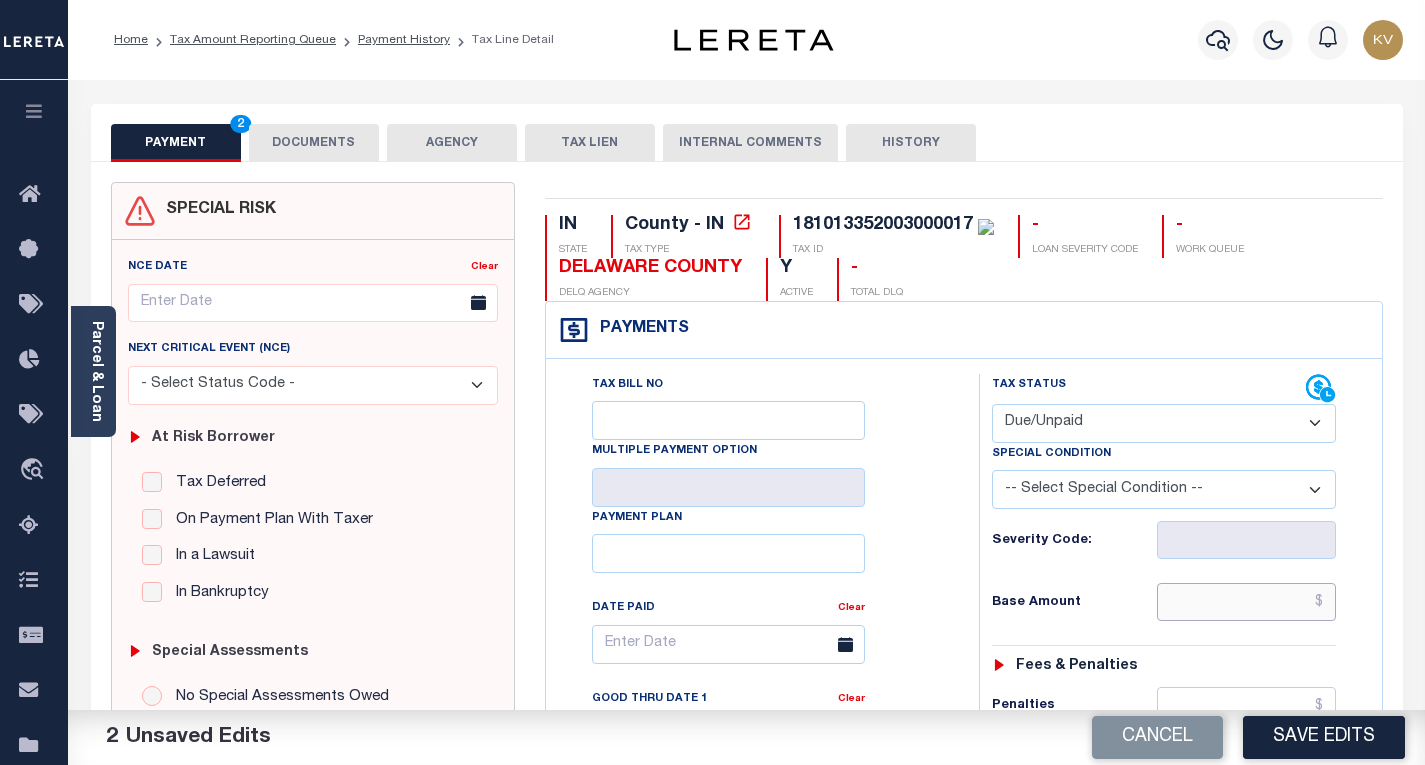 click at bounding box center [1246, 602] 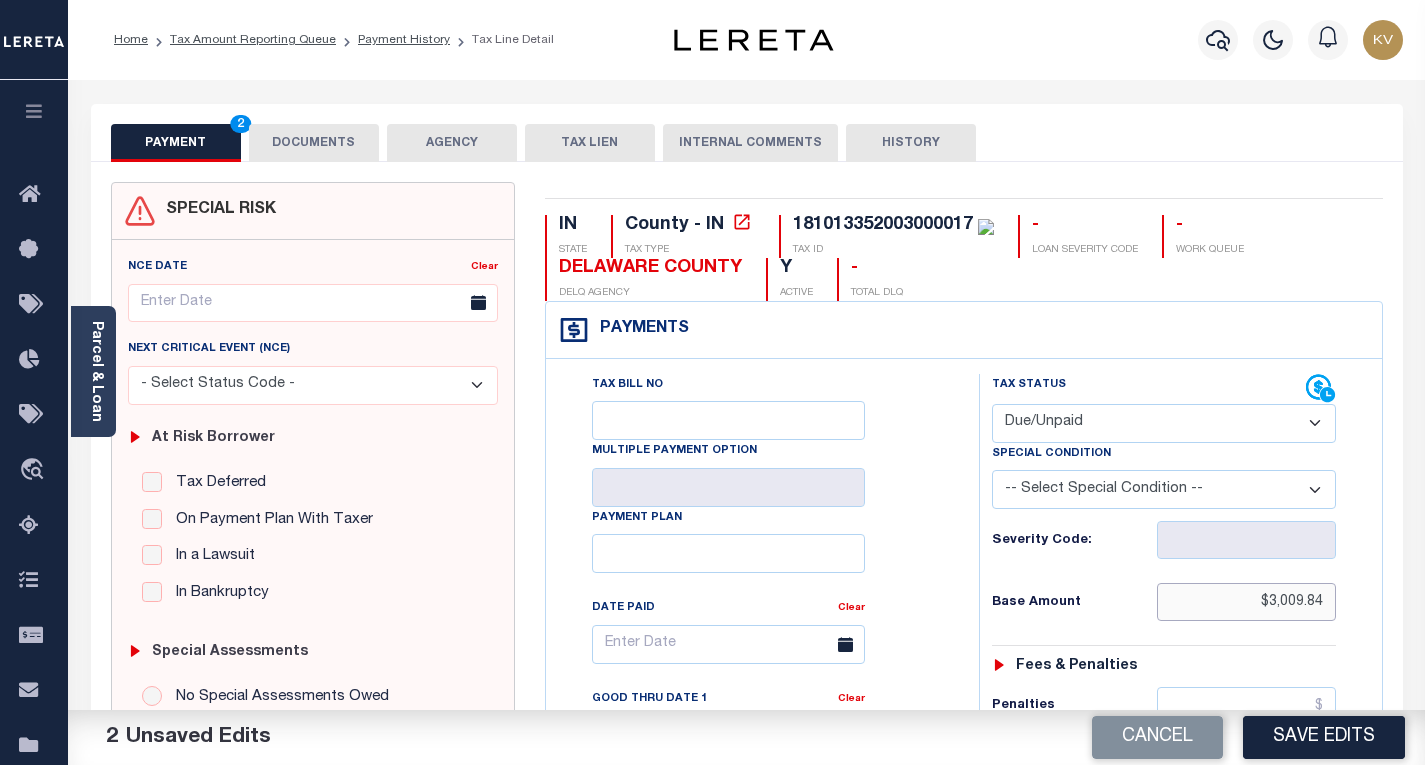 type on "$3,009.84" 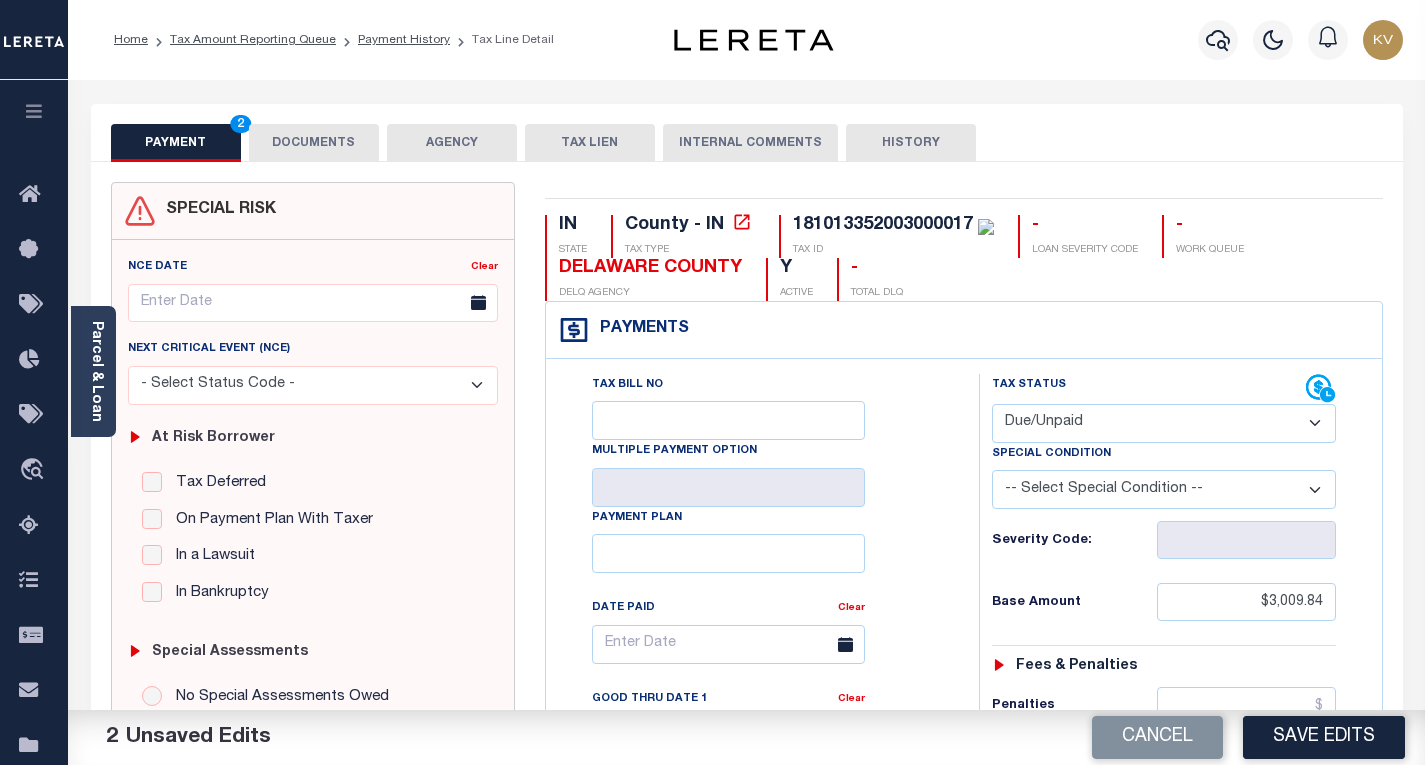 click on "Tax Status
Status
- Select Status Code -" at bounding box center (1170, 815) 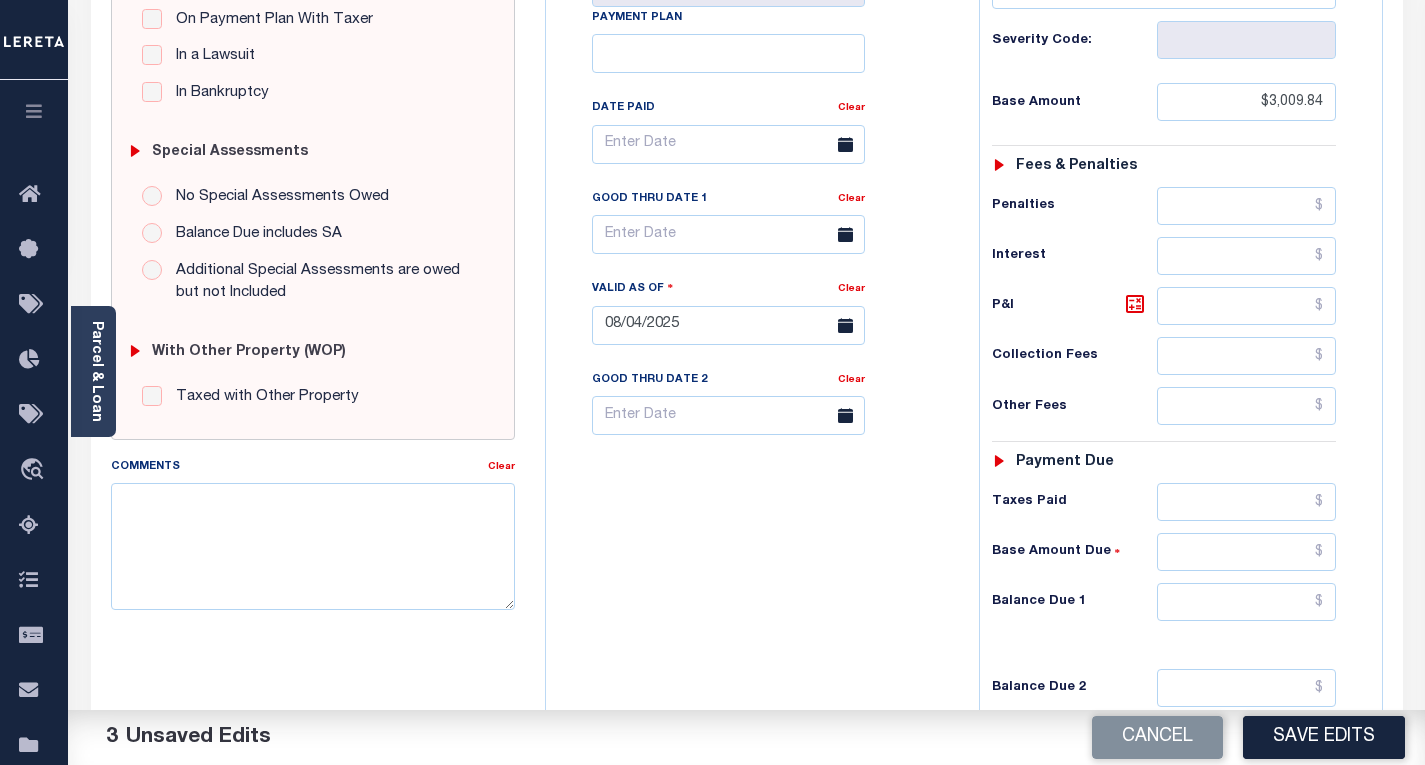 scroll, scrollTop: 600, scrollLeft: 0, axis: vertical 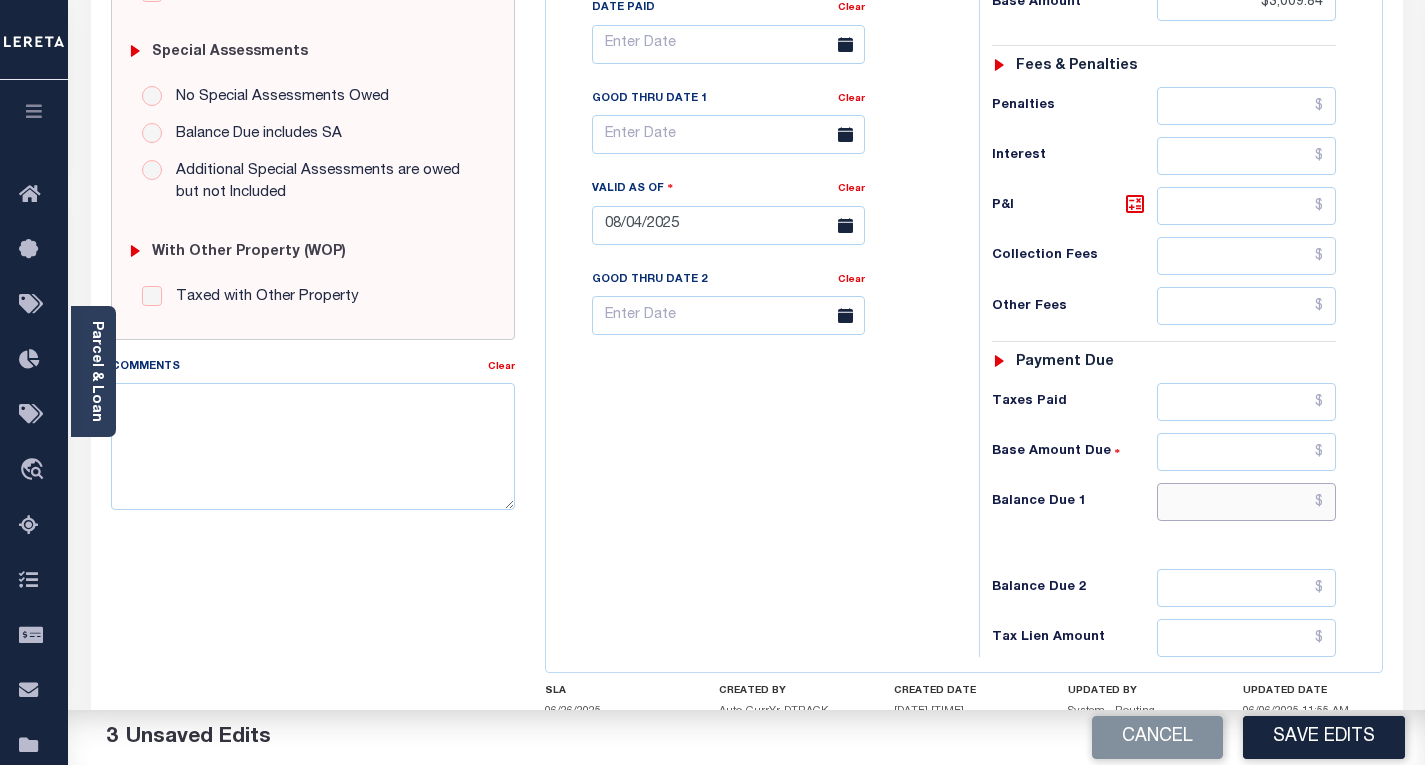 click at bounding box center [1246, 502] 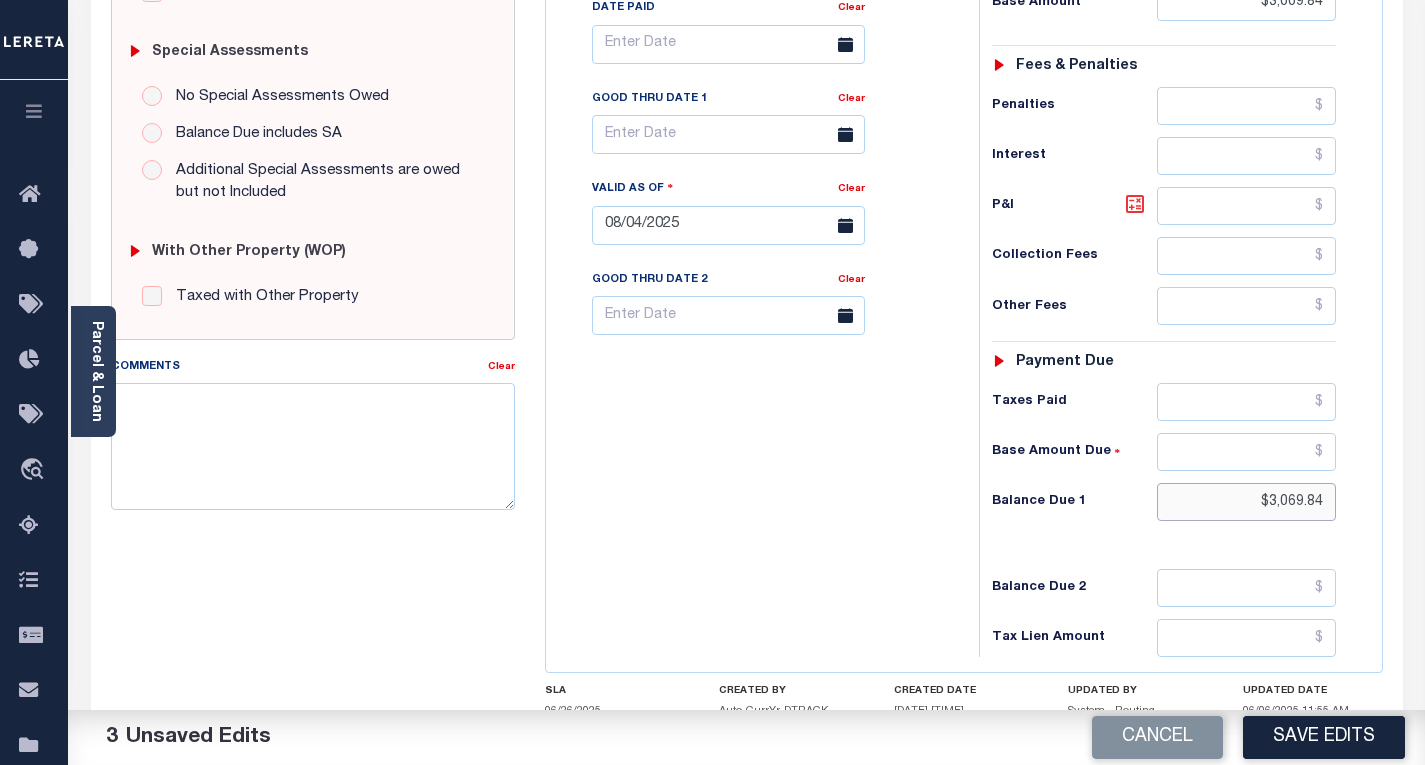 type on "$3,069.84" 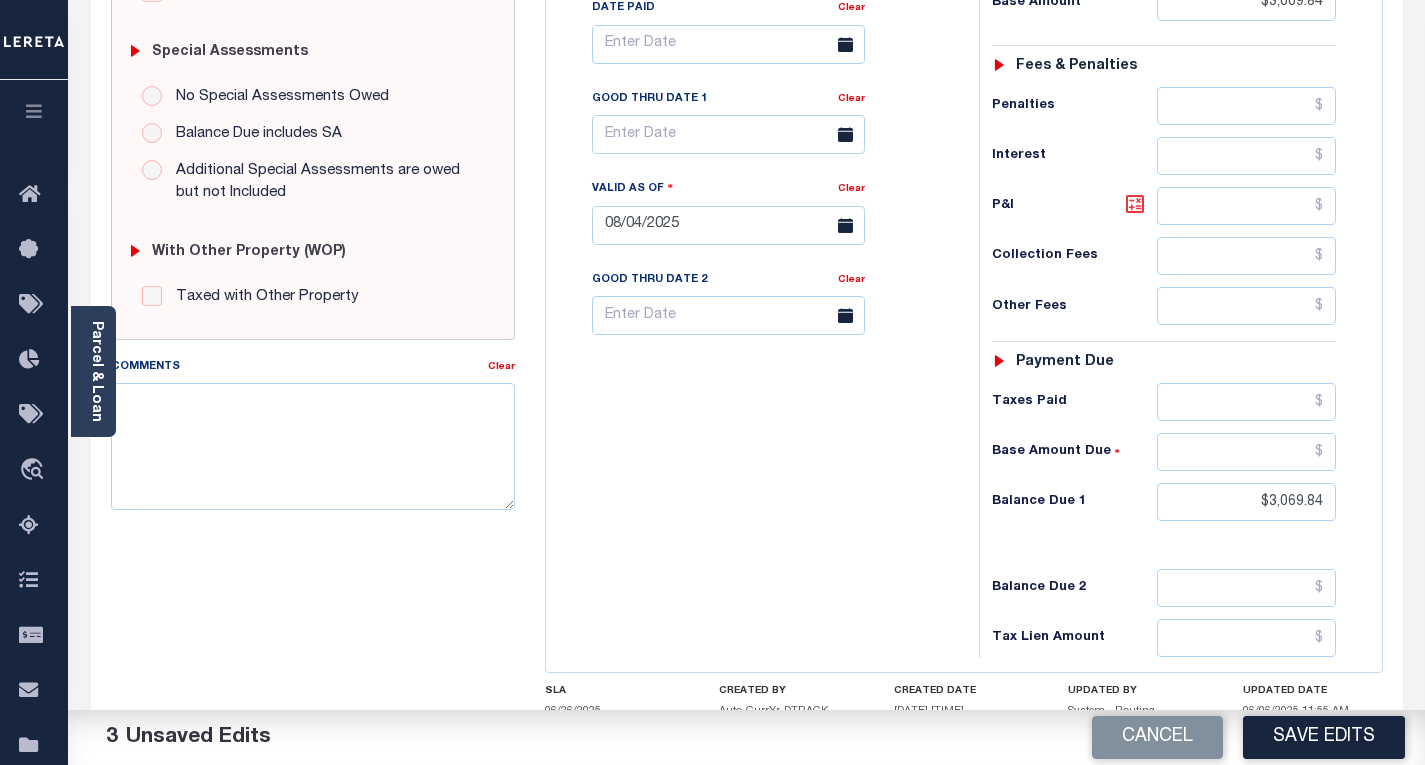 click 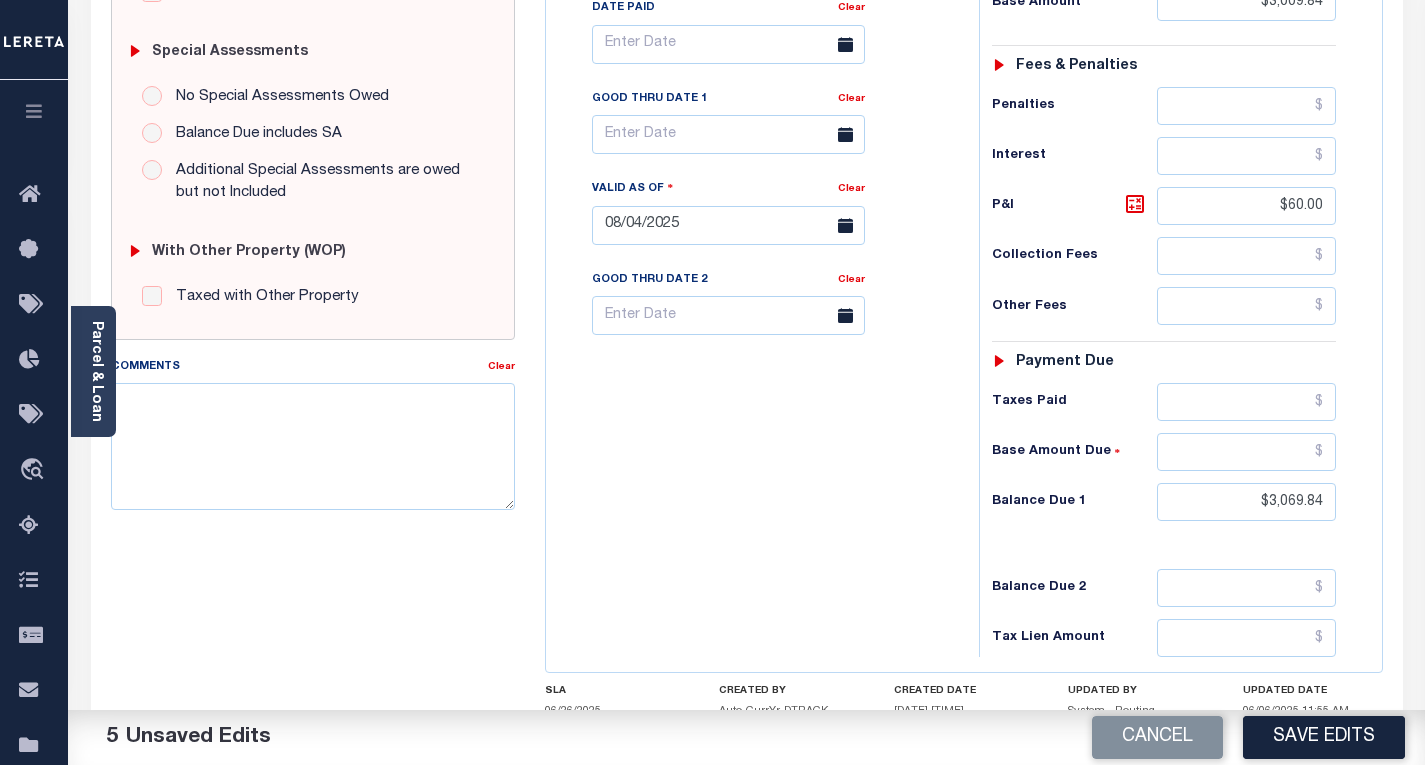 click on "Other Fees" at bounding box center [1164, 306] 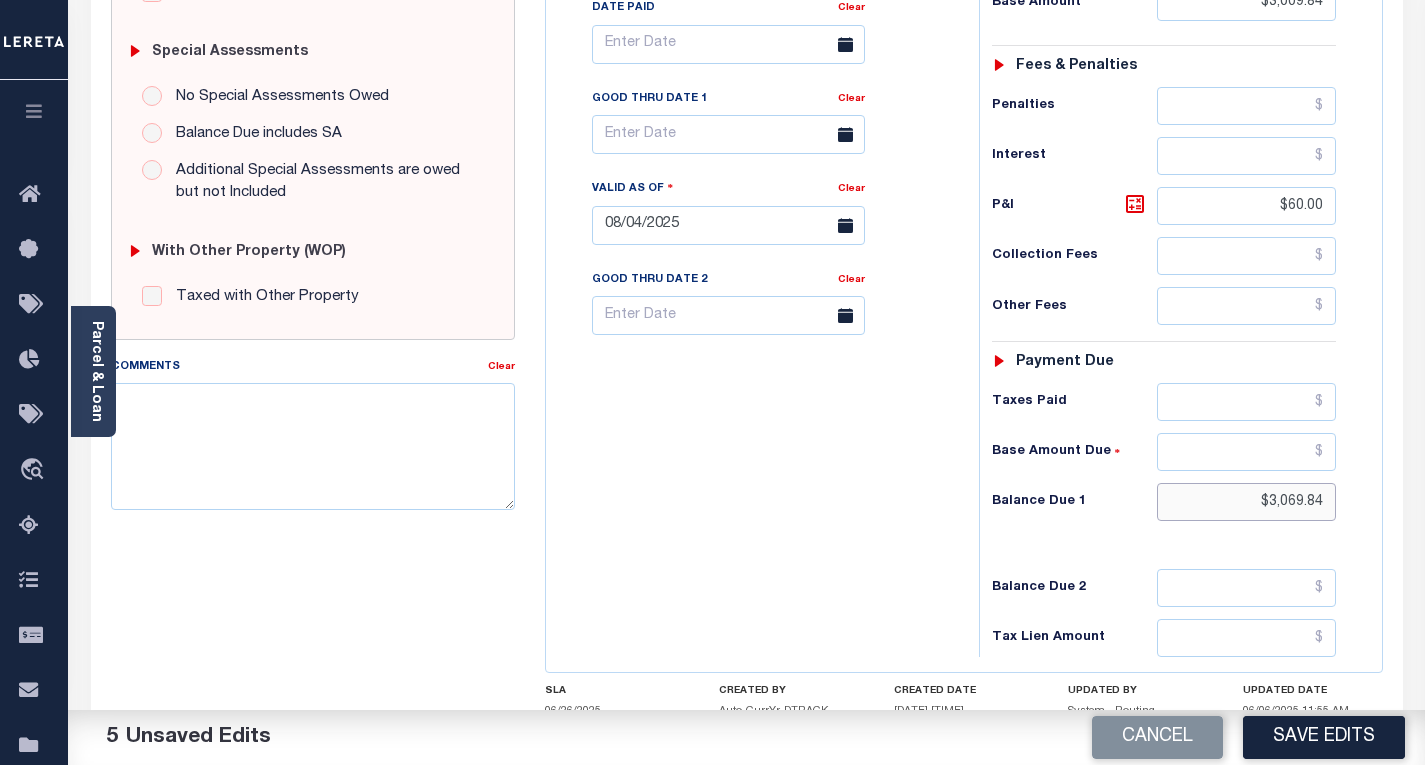 drag, startPoint x: 1249, startPoint y: 498, endPoint x: 1359, endPoint y: 498, distance: 110 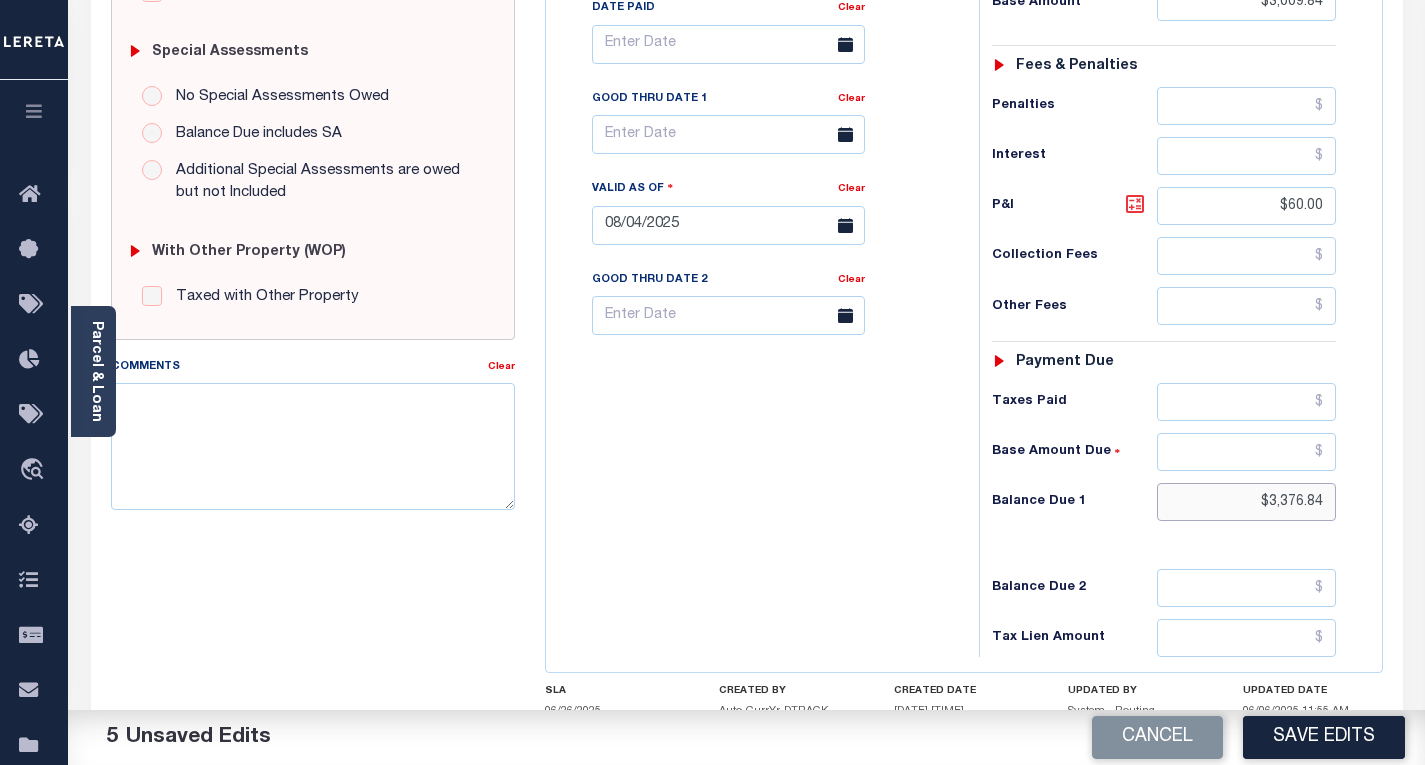 type on "$3,376.84" 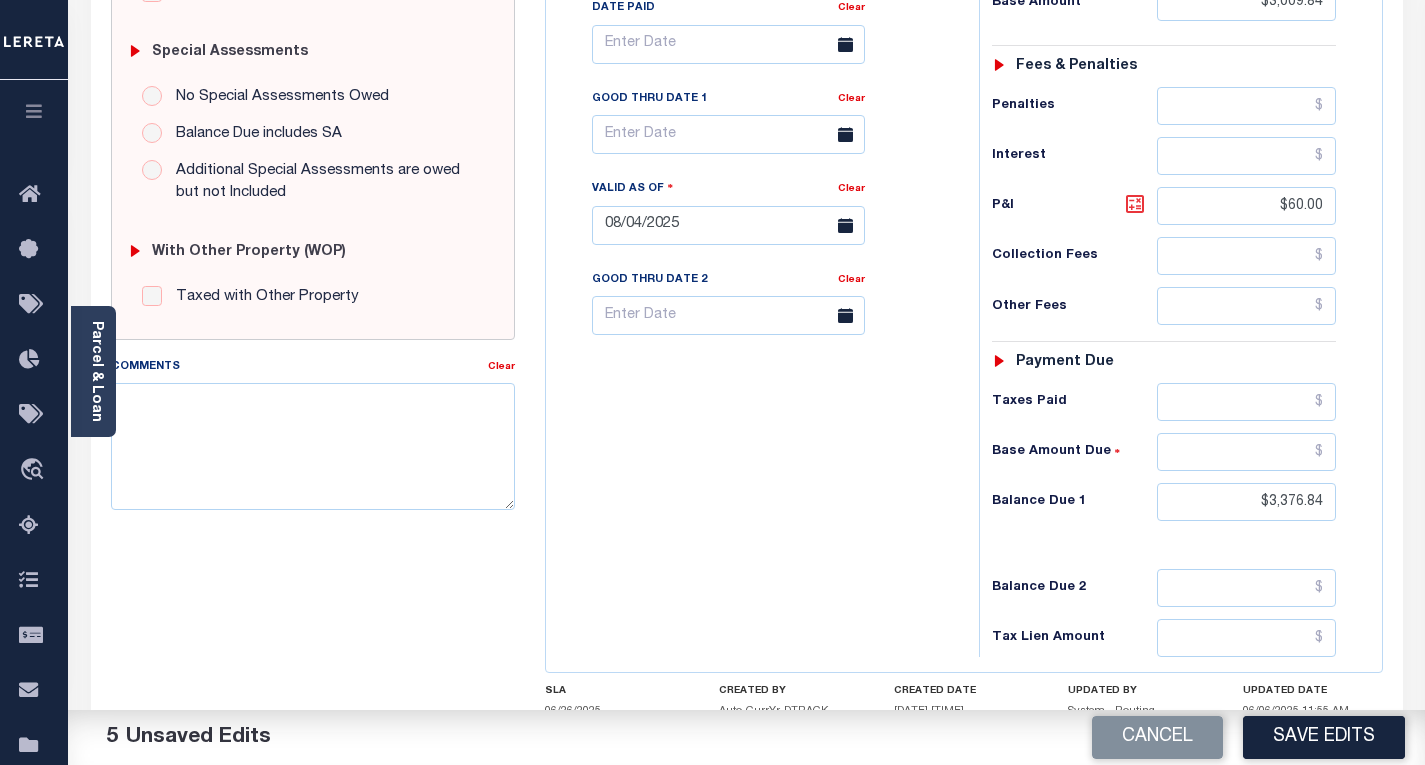 click 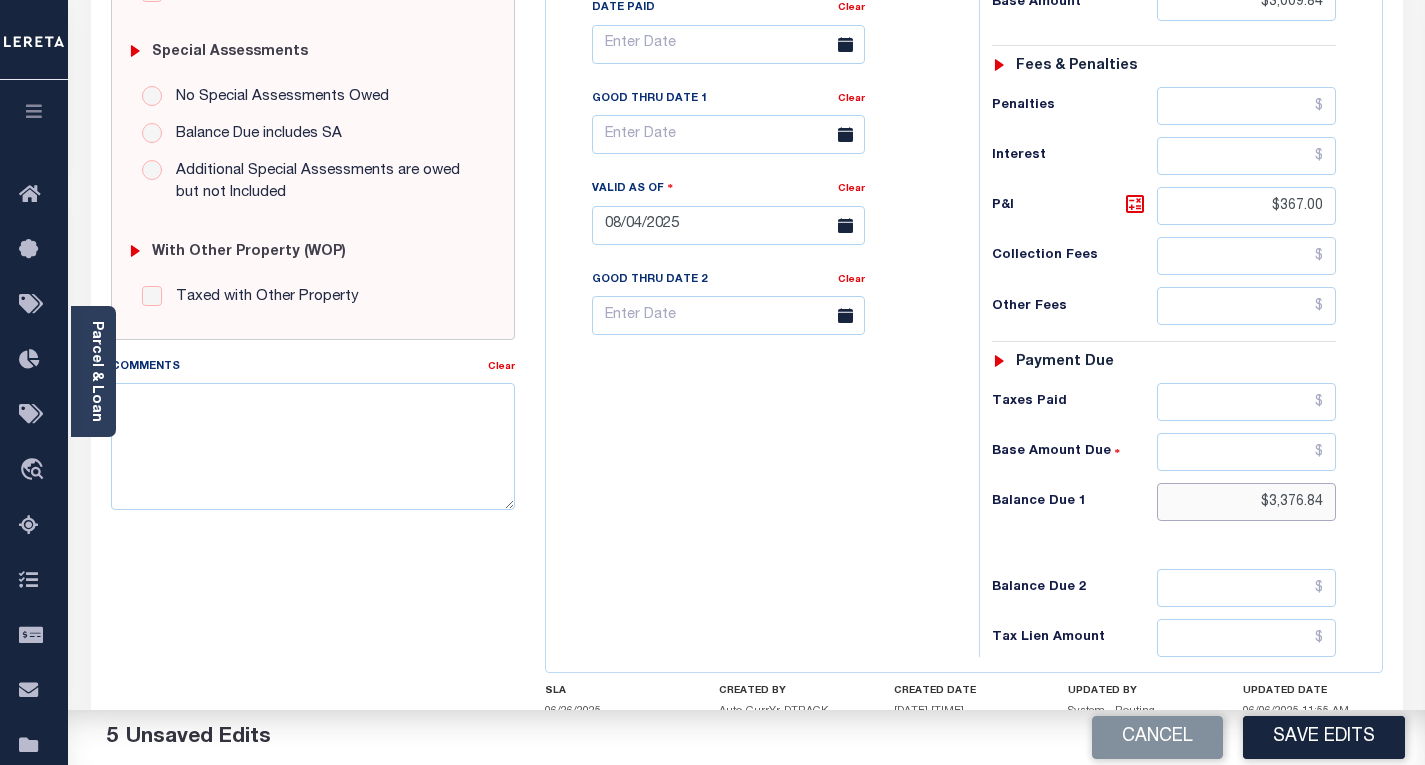 click on "$3,376.84" at bounding box center [1246, 502] 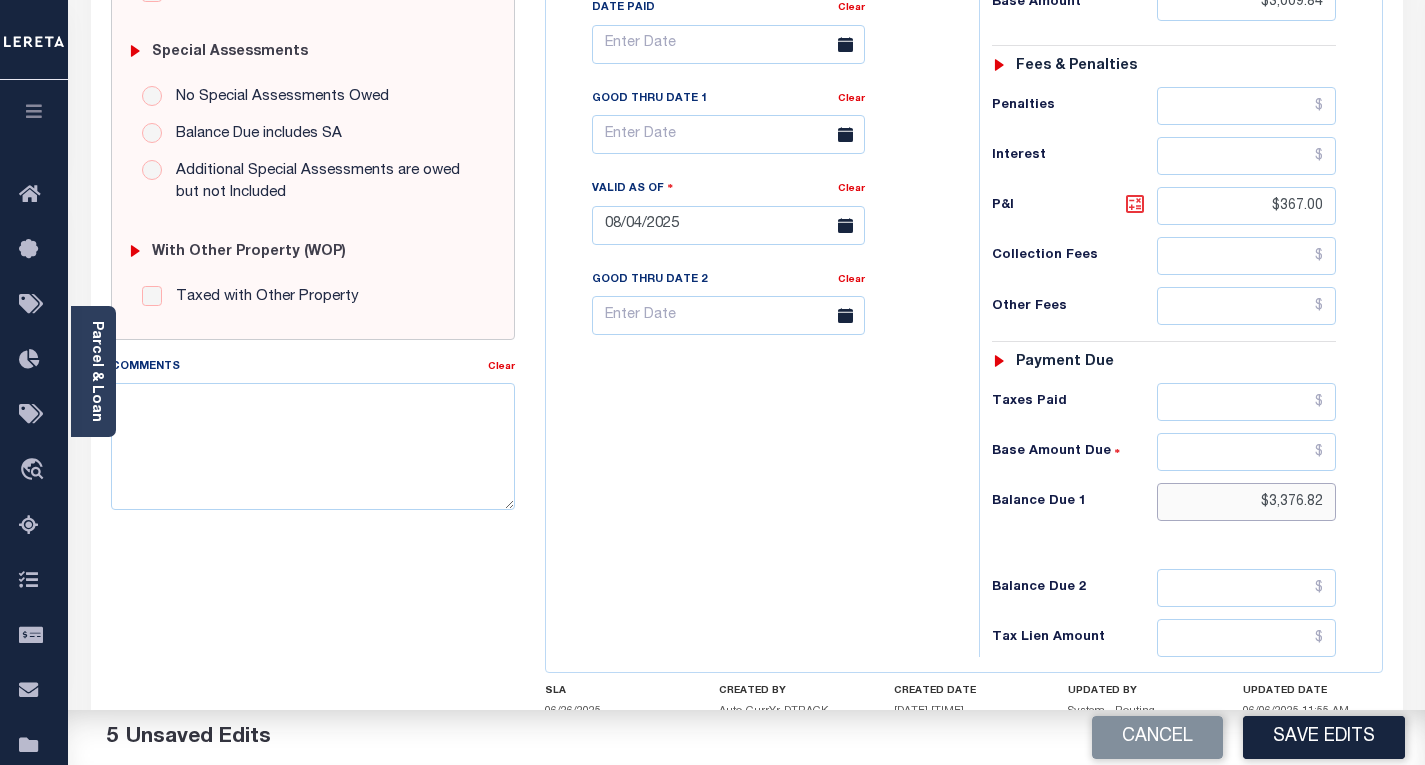 type on "$3,376.82" 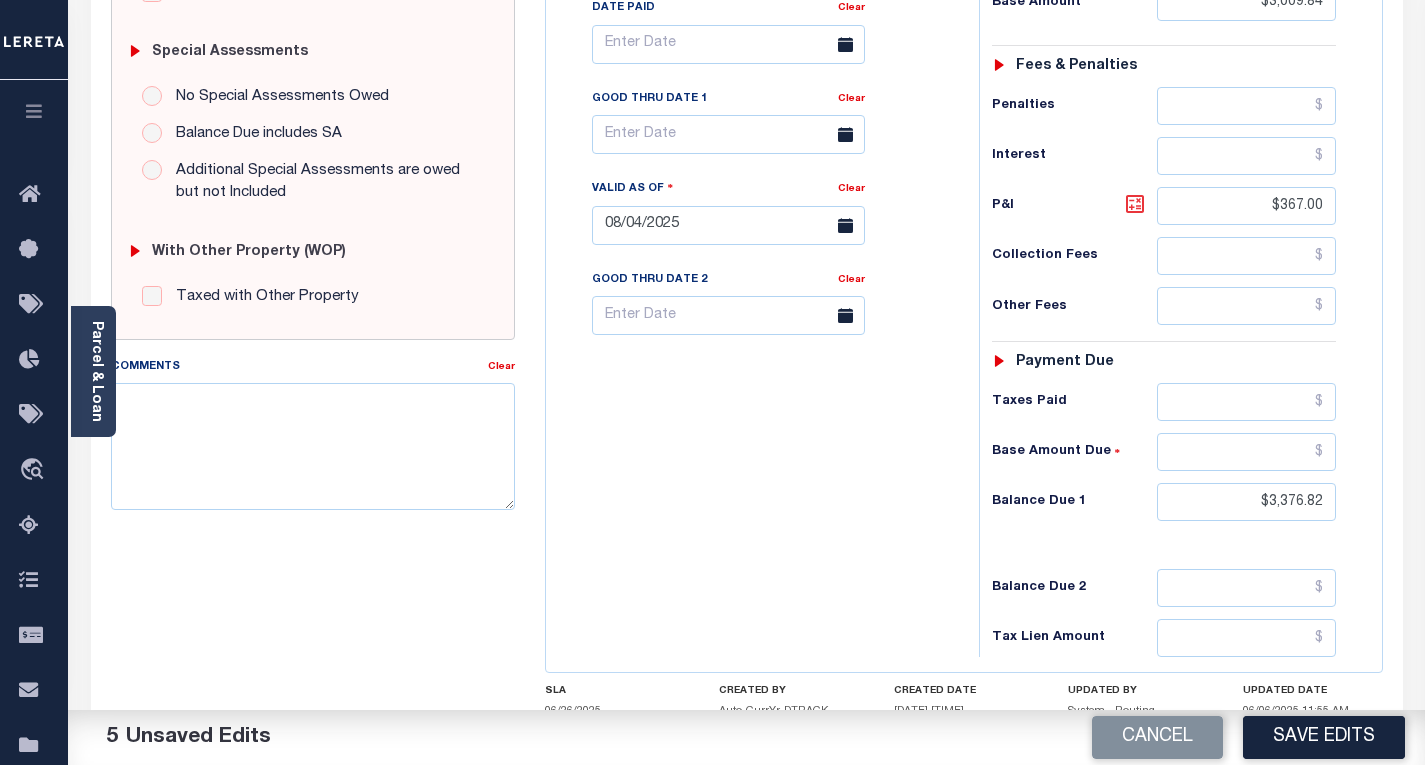 click 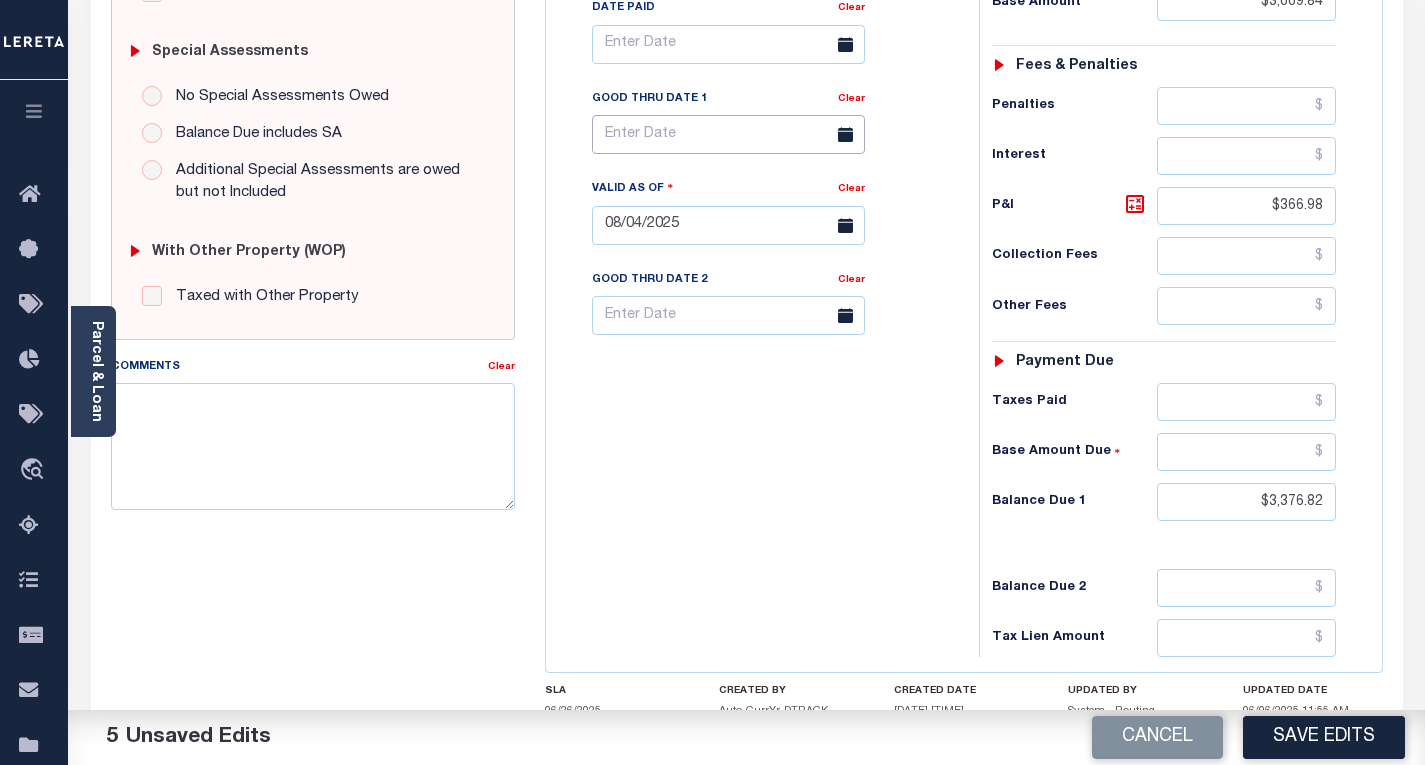 click at bounding box center [728, 134] 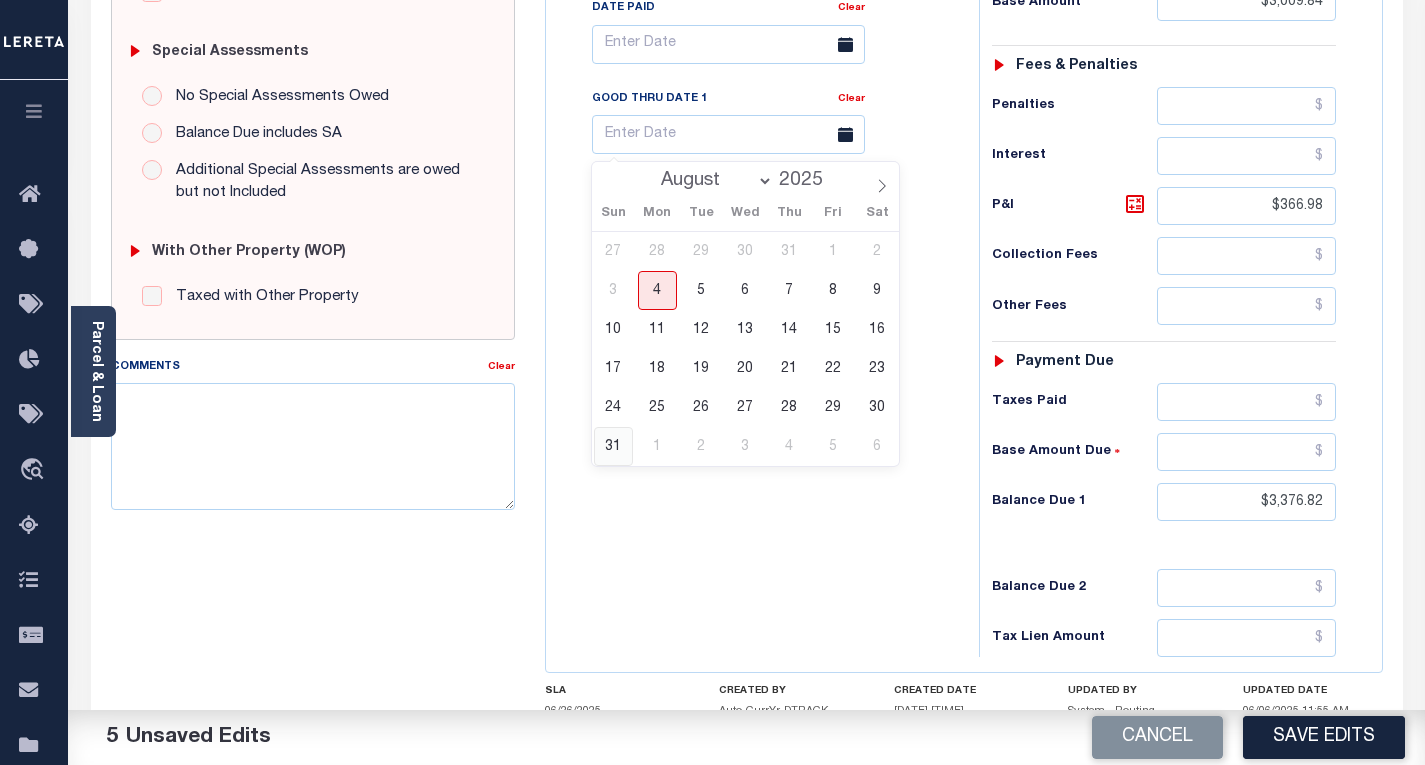 click on "31" at bounding box center (613, 446) 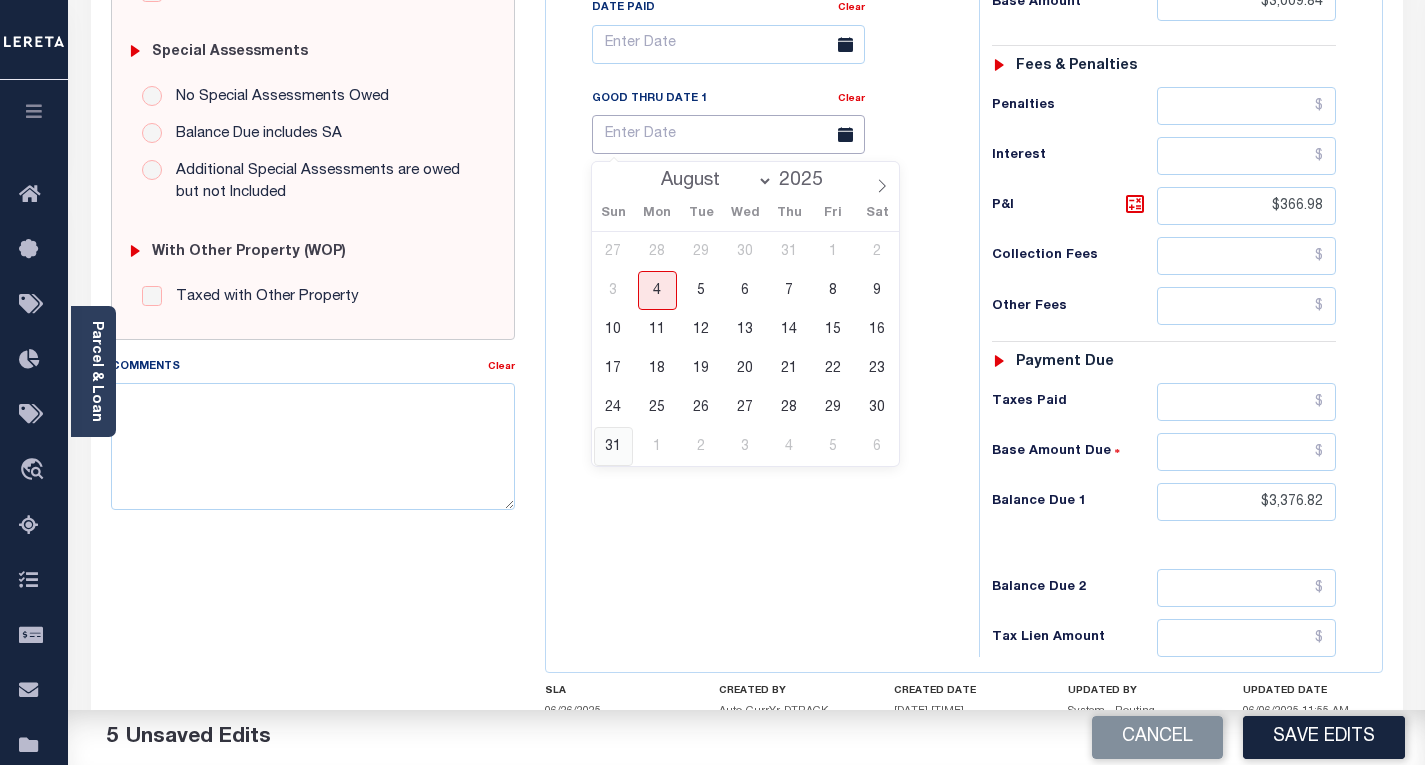 type on "08/31/2025" 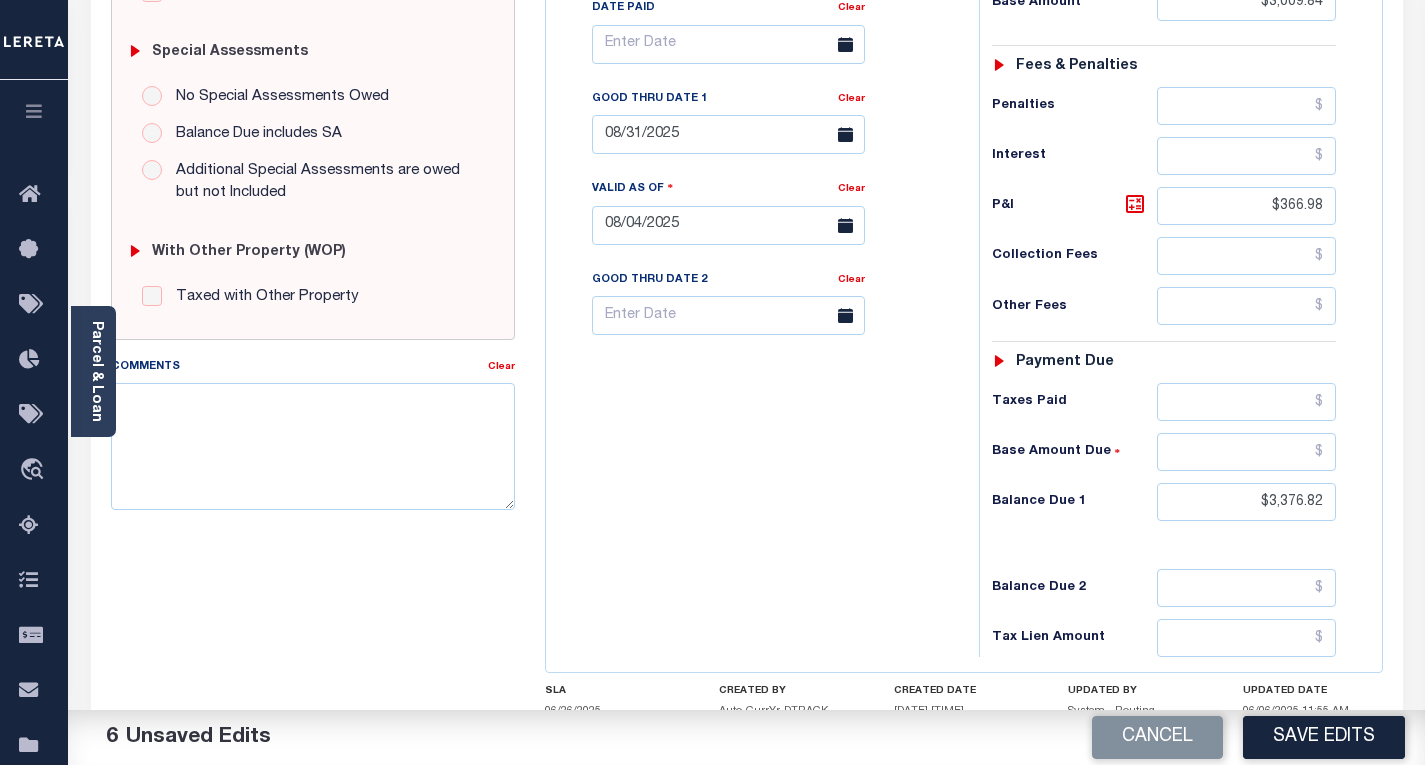 click on "Tax Bill No
Multiple Payment Option
Payment Plan
Clear" at bounding box center (757, 215) 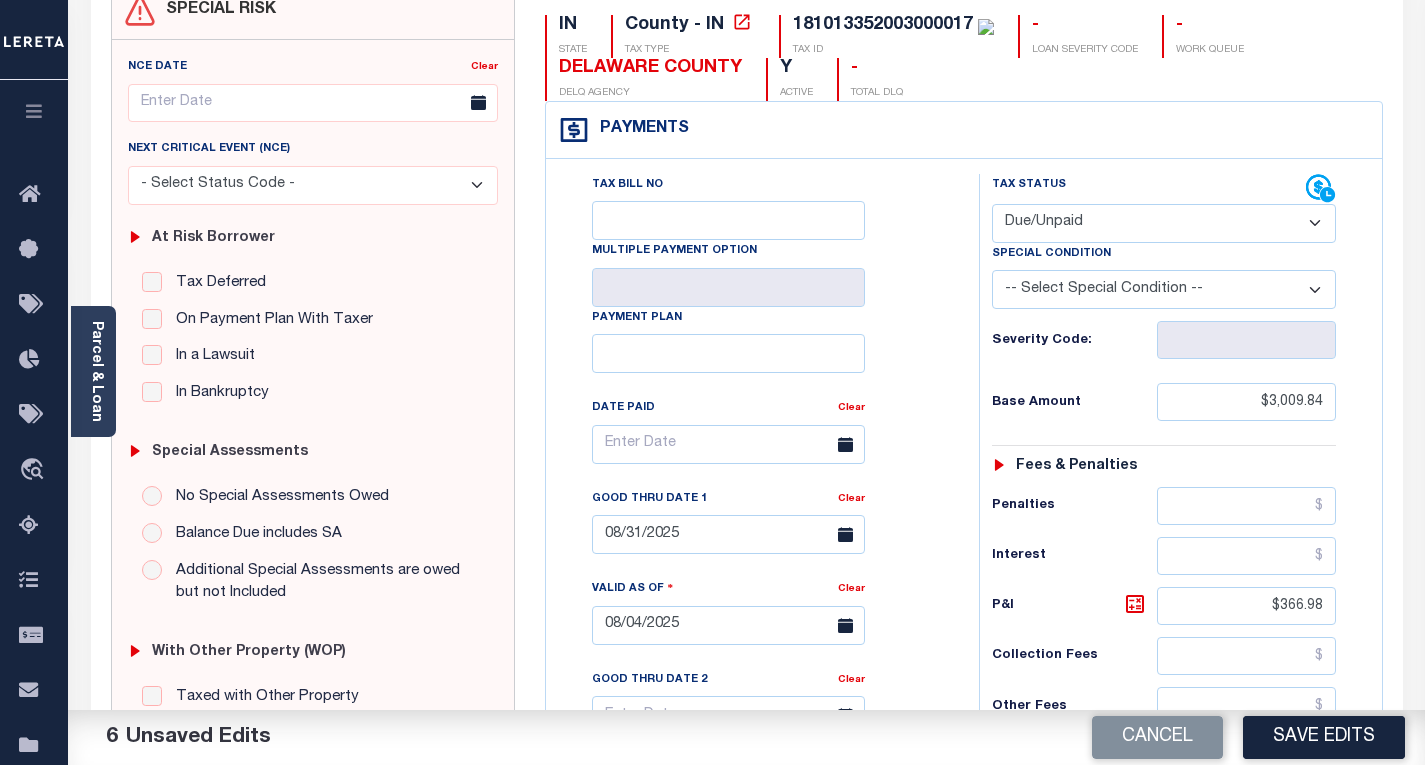 scroll, scrollTop: 0, scrollLeft: 0, axis: both 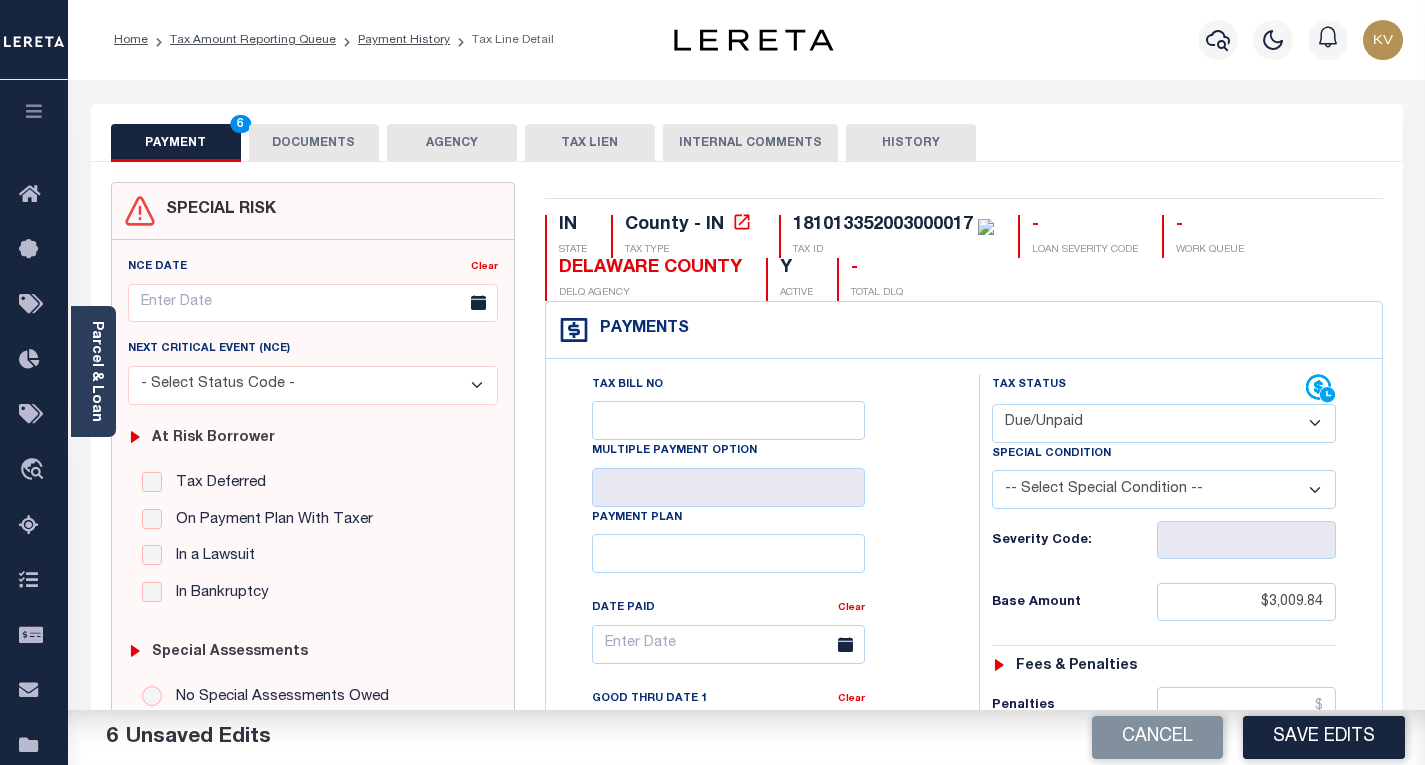 click on "DOCUMENTS" at bounding box center [314, 143] 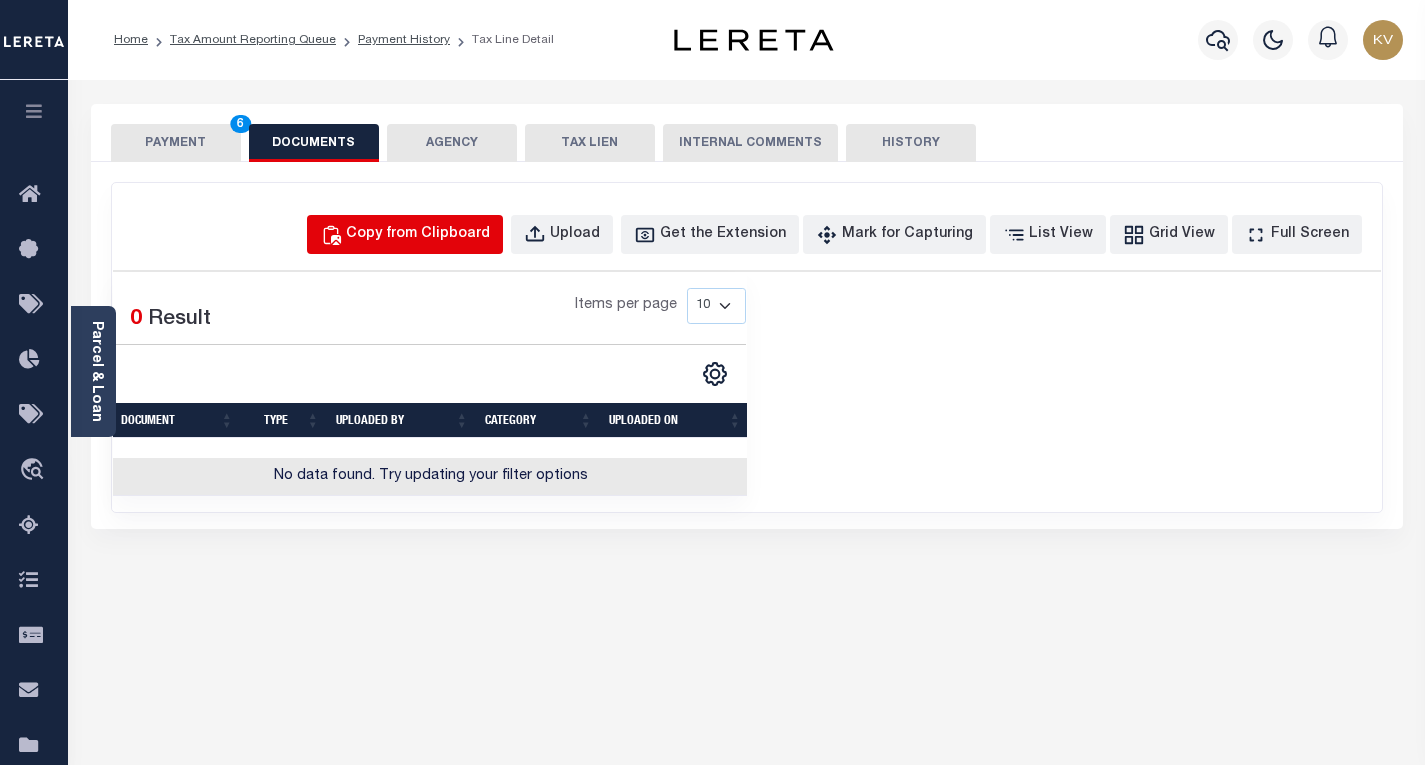 click on "Copy from Clipboard" at bounding box center (418, 235) 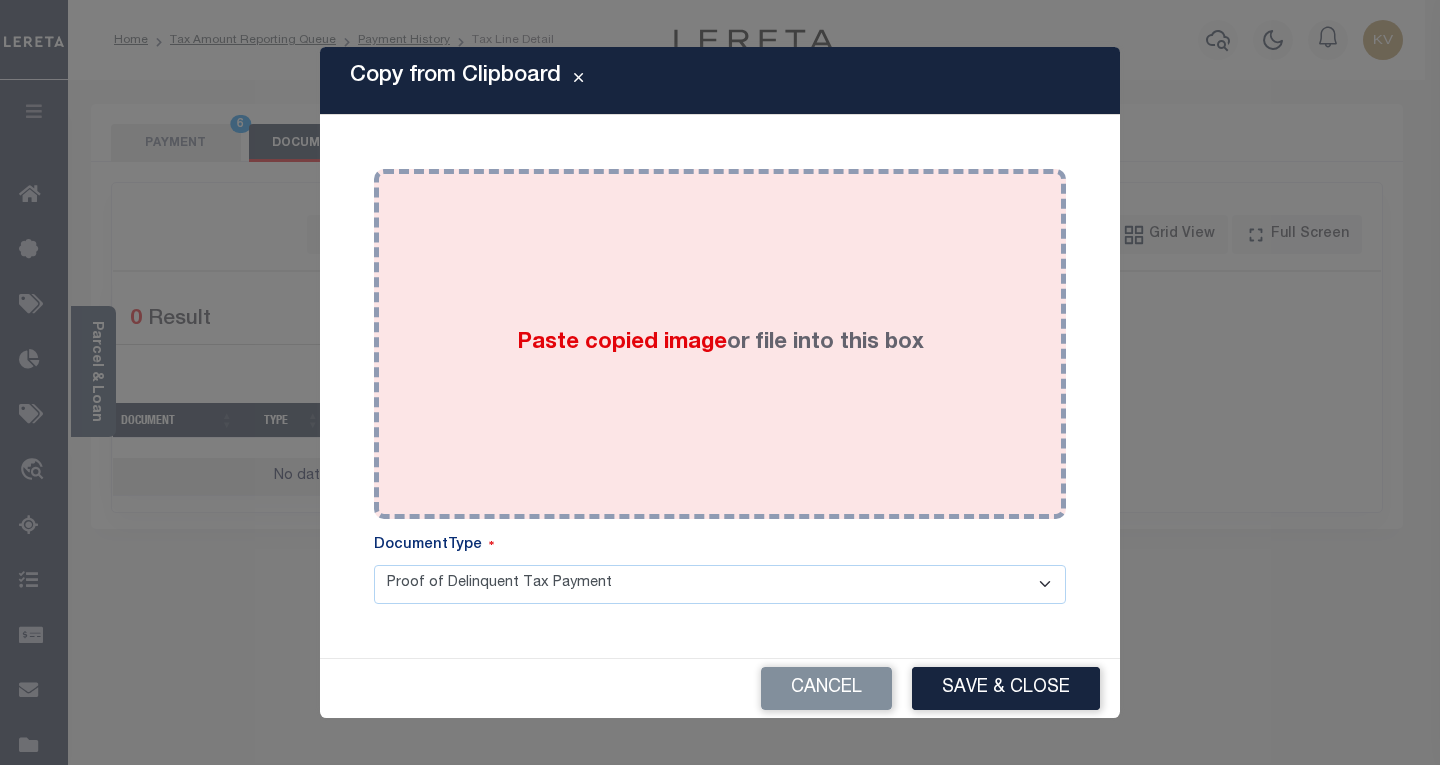 click on "Paste copied image  or file into this box" at bounding box center [720, 344] 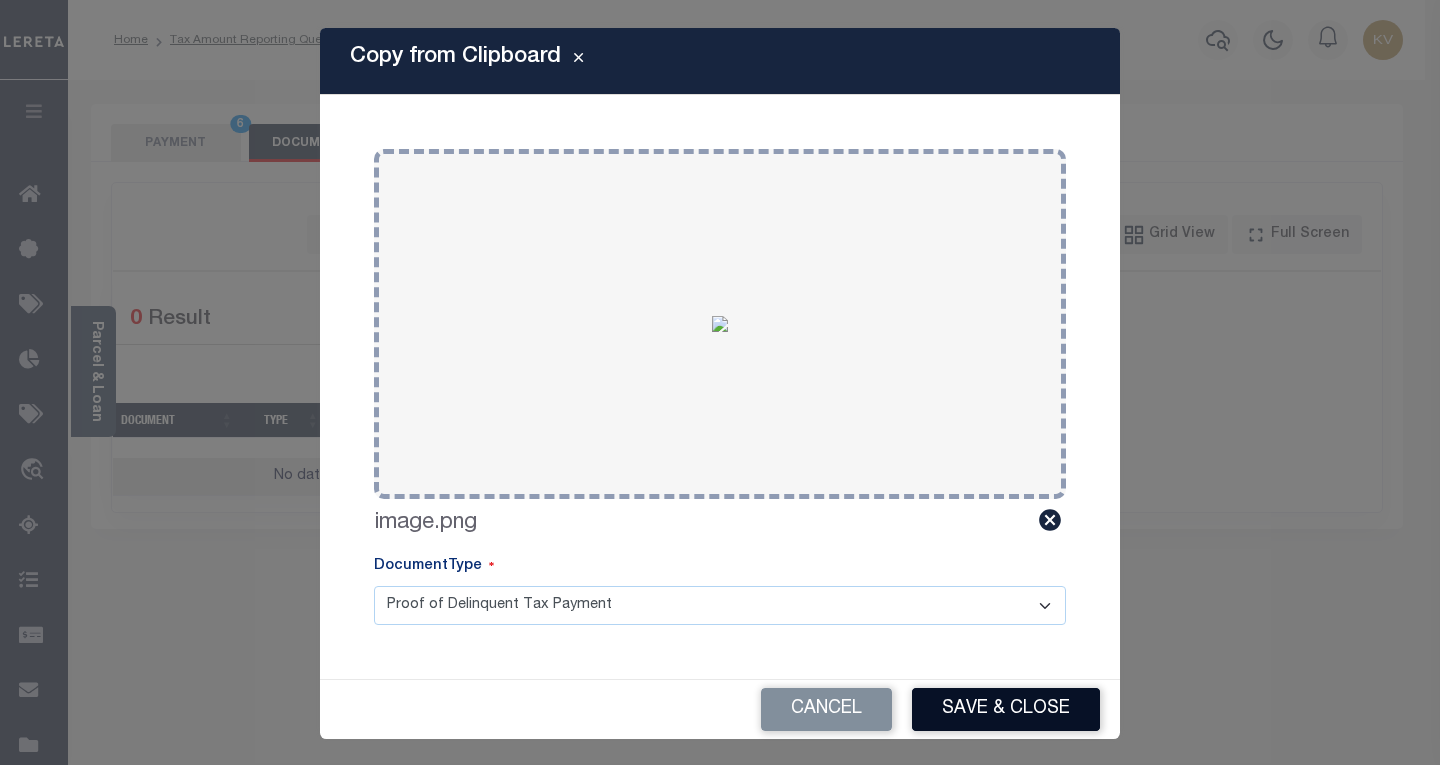 click on "Save & Close" at bounding box center (1006, 709) 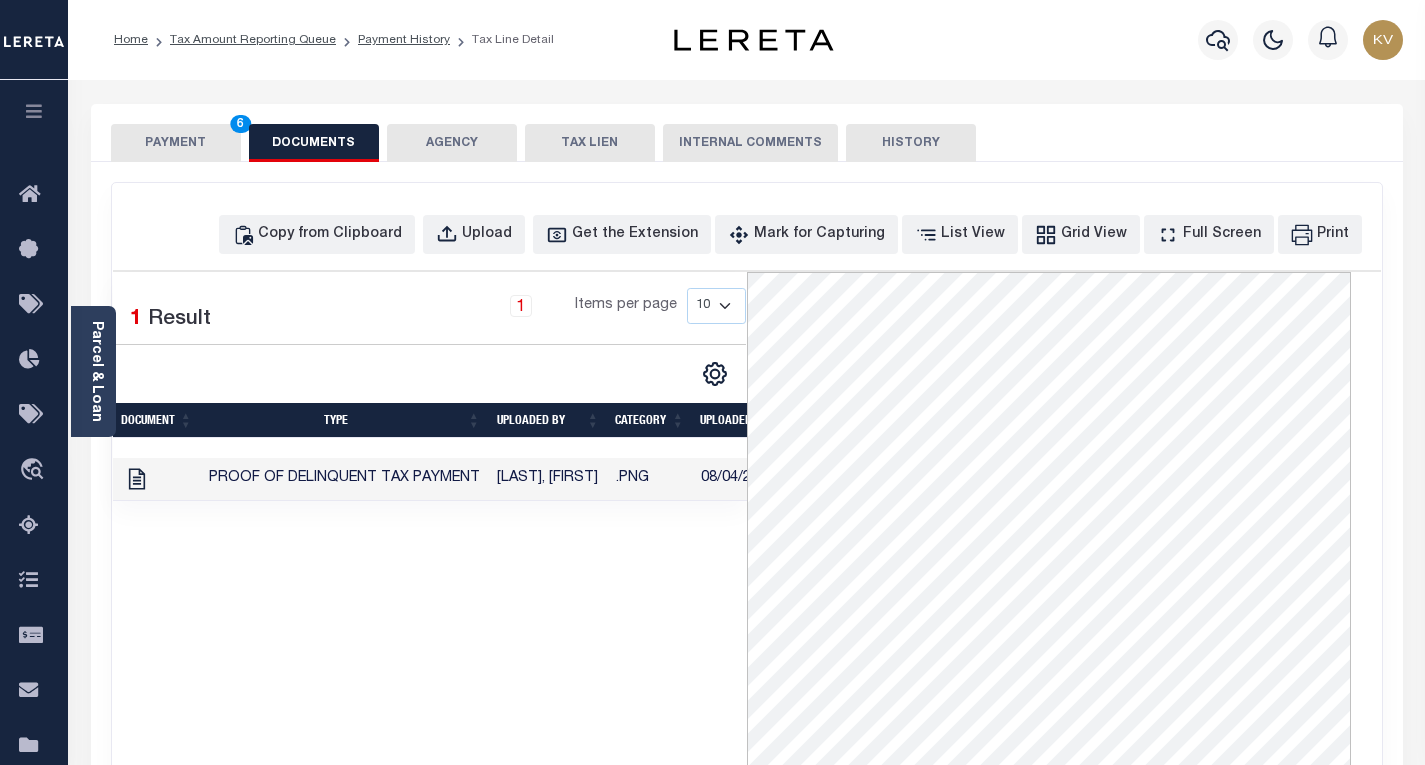 click on "PAYMENT
6" at bounding box center [176, 143] 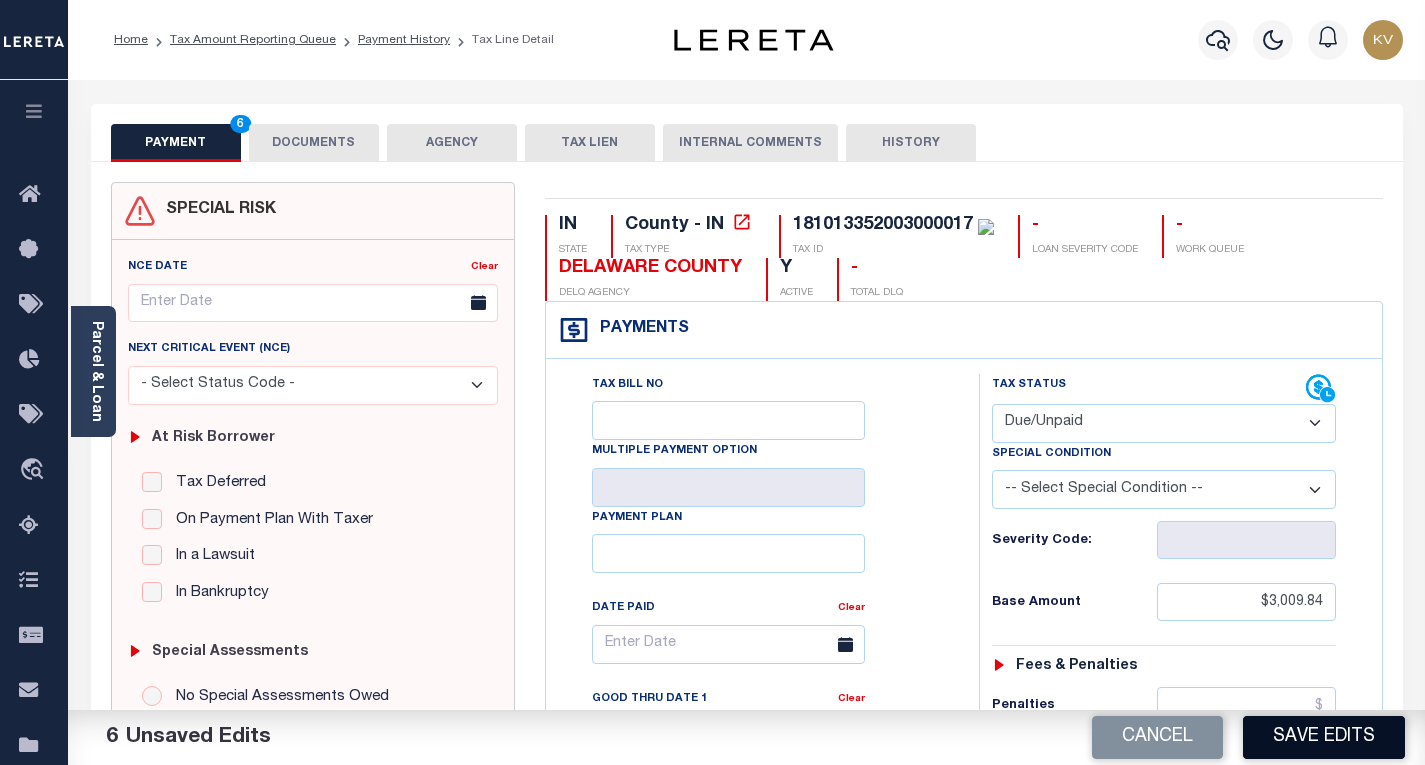 click on "Save Edits" at bounding box center [1324, 737] 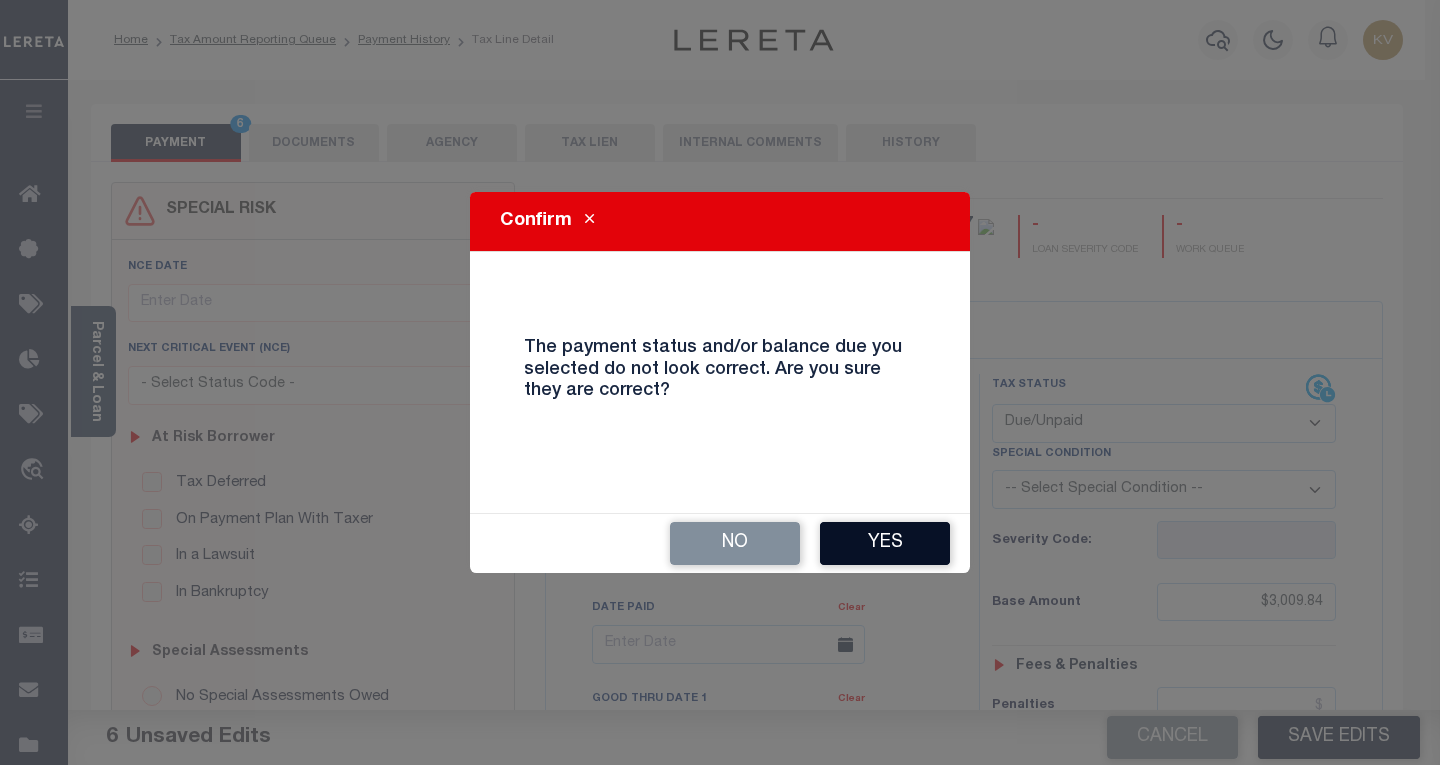 click on "Yes" at bounding box center (885, 543) 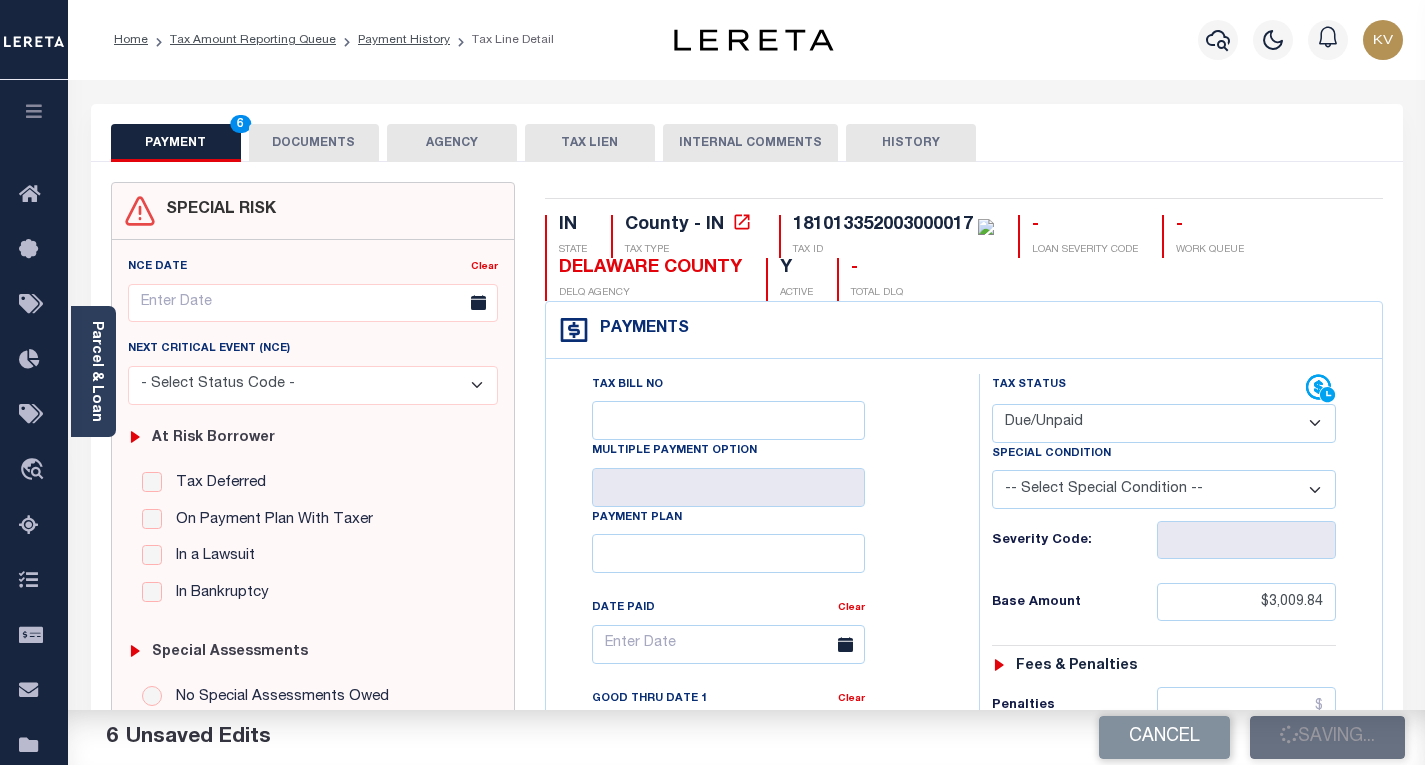 checkbox on "false" 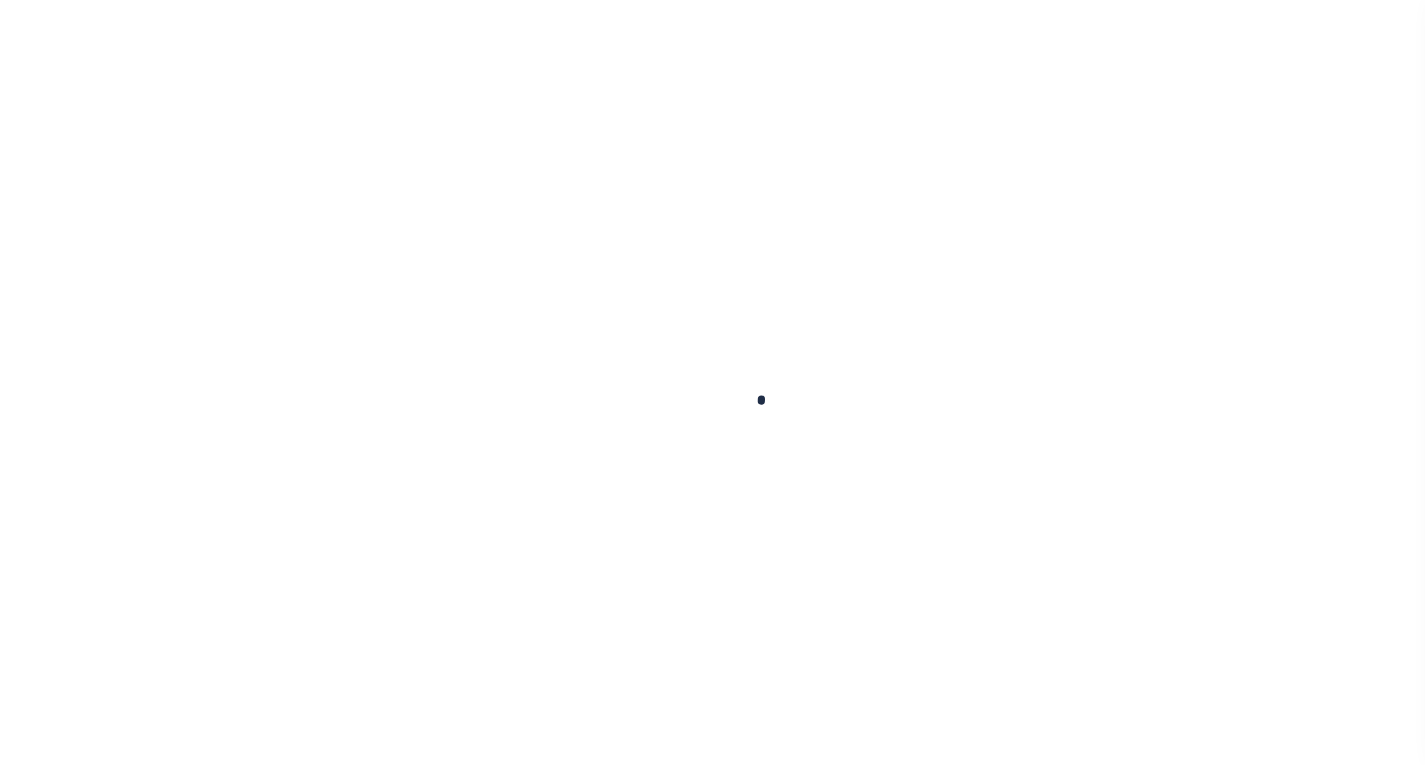scroll, scrollTop: 0, scrollLeft: 0, axis: both 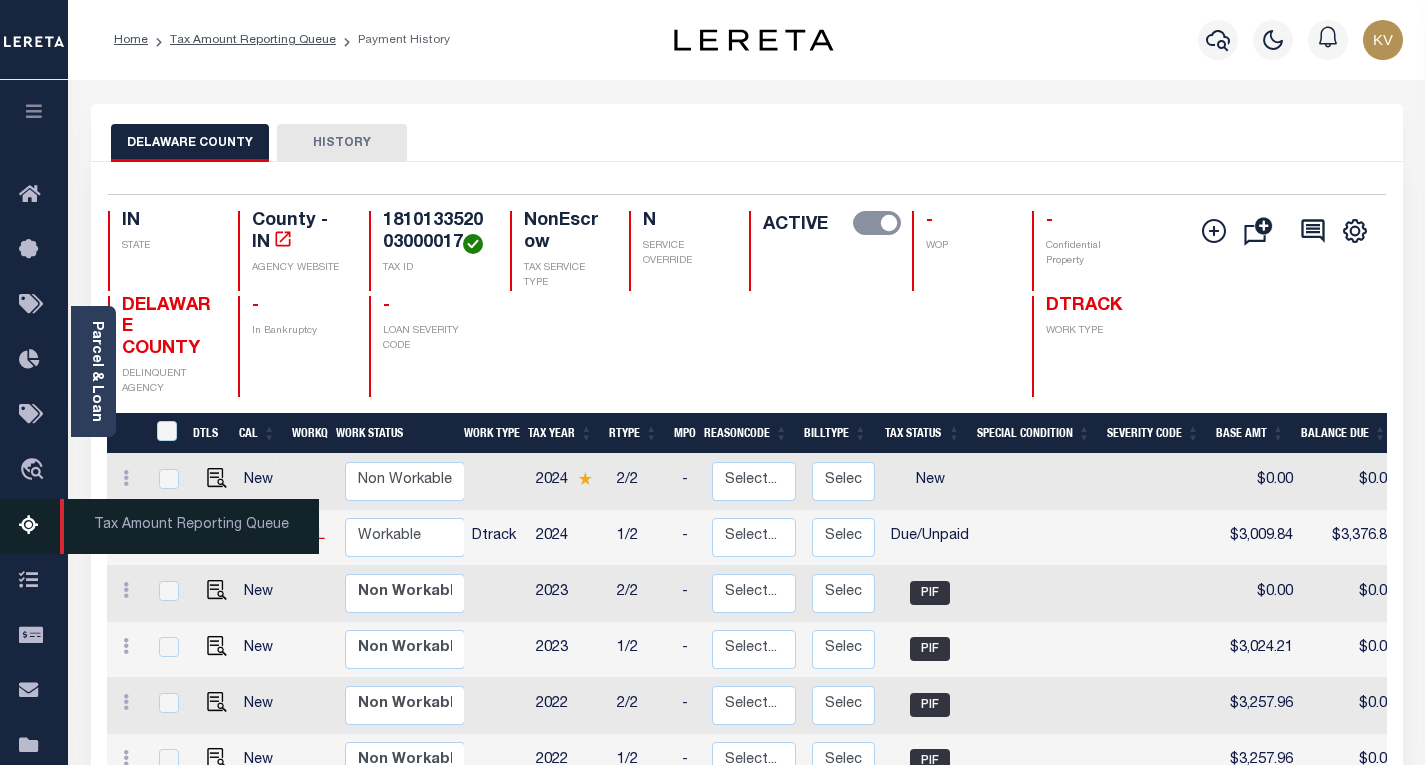 drag, startPoint x: 22, startPoint y: 530, endPoint x: 107, endPoint y: 516, distance: 86.145226 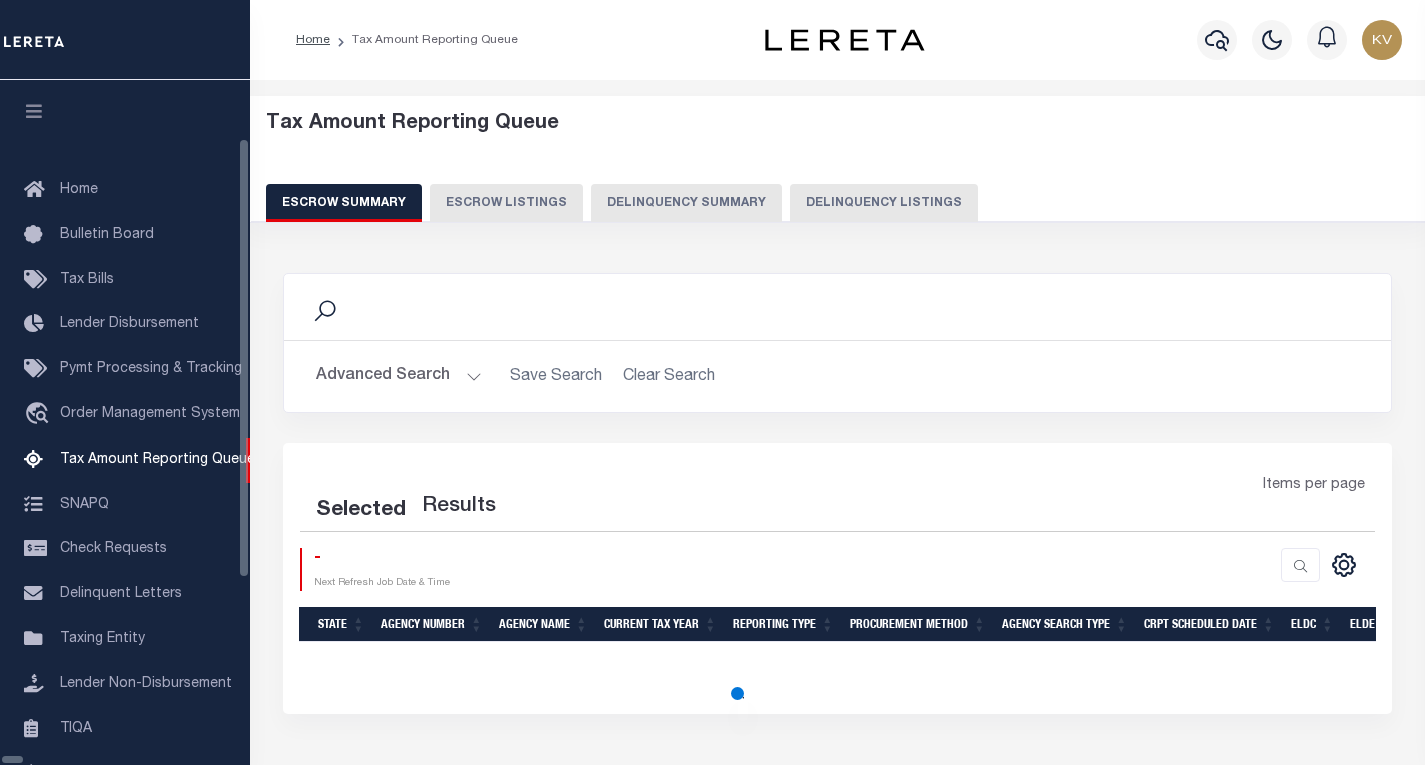 select on "100" 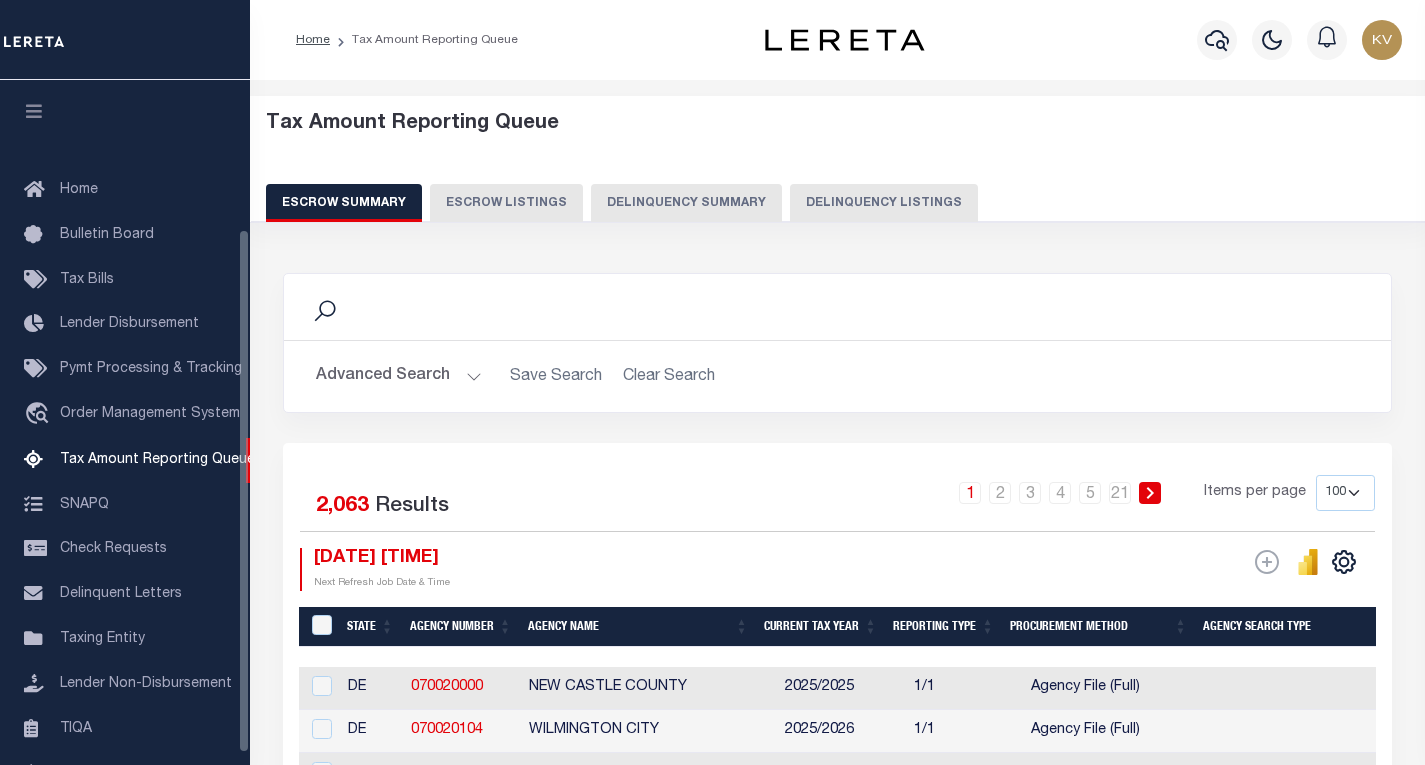 scroll, scrollTop: 194, scrollLeft: 0, axis: vertical 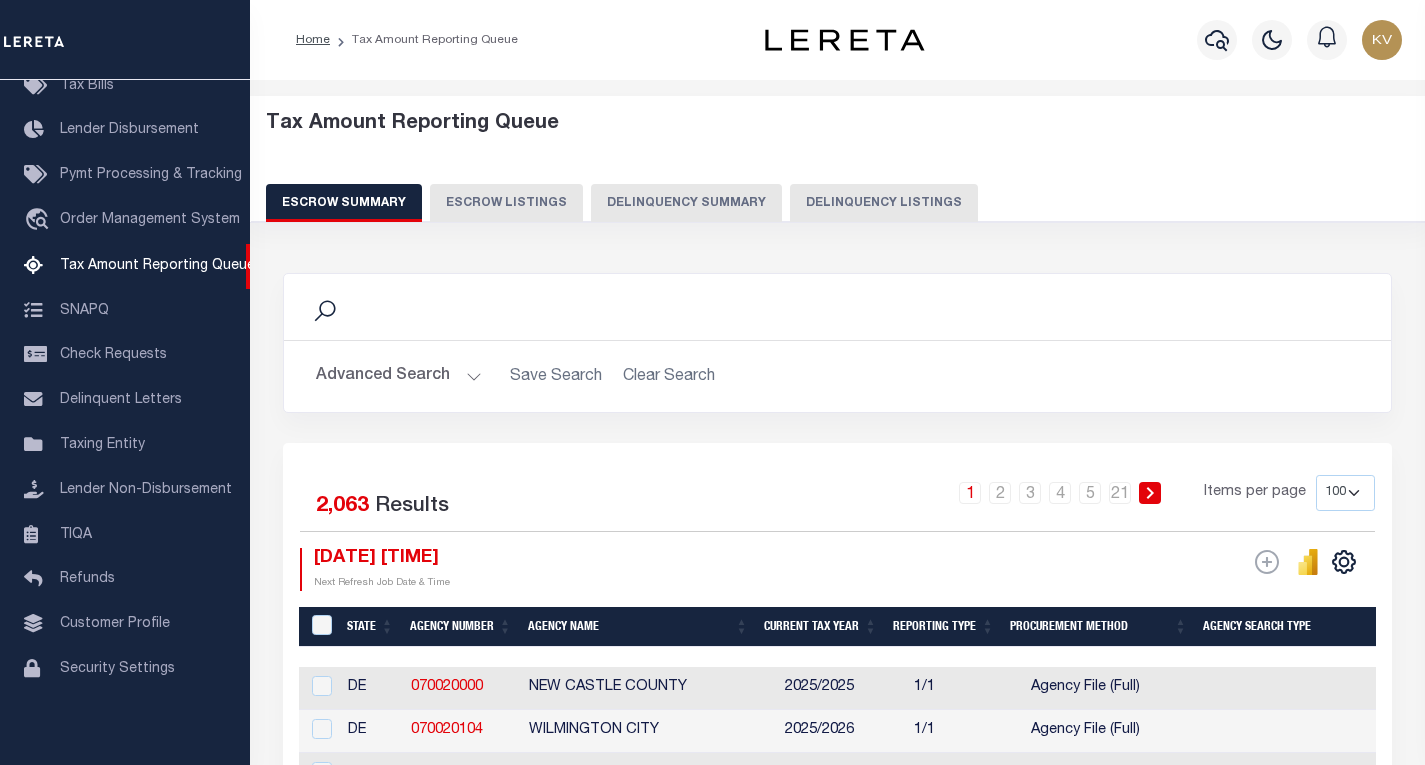click on "Delinquency Listings" at bounding box center [884, 203] 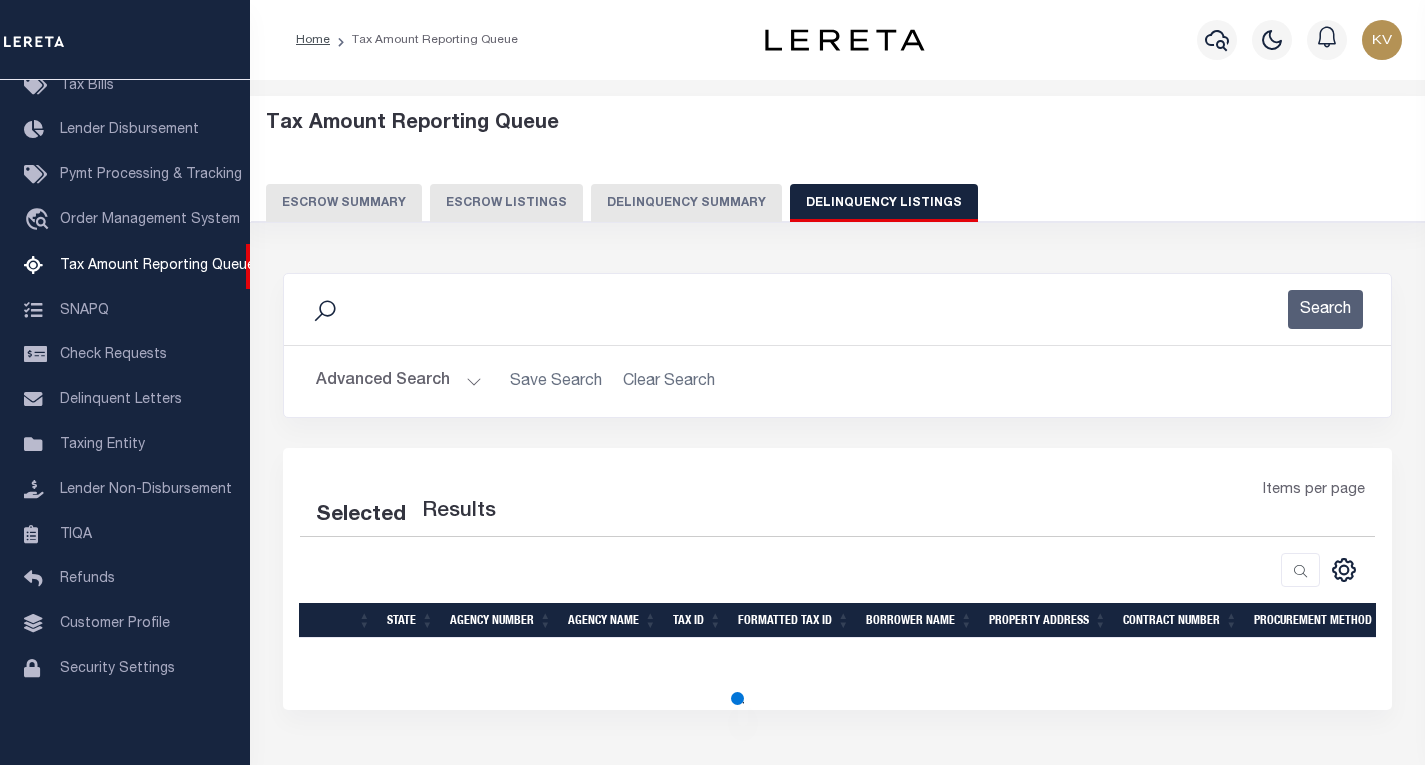 select on "100" 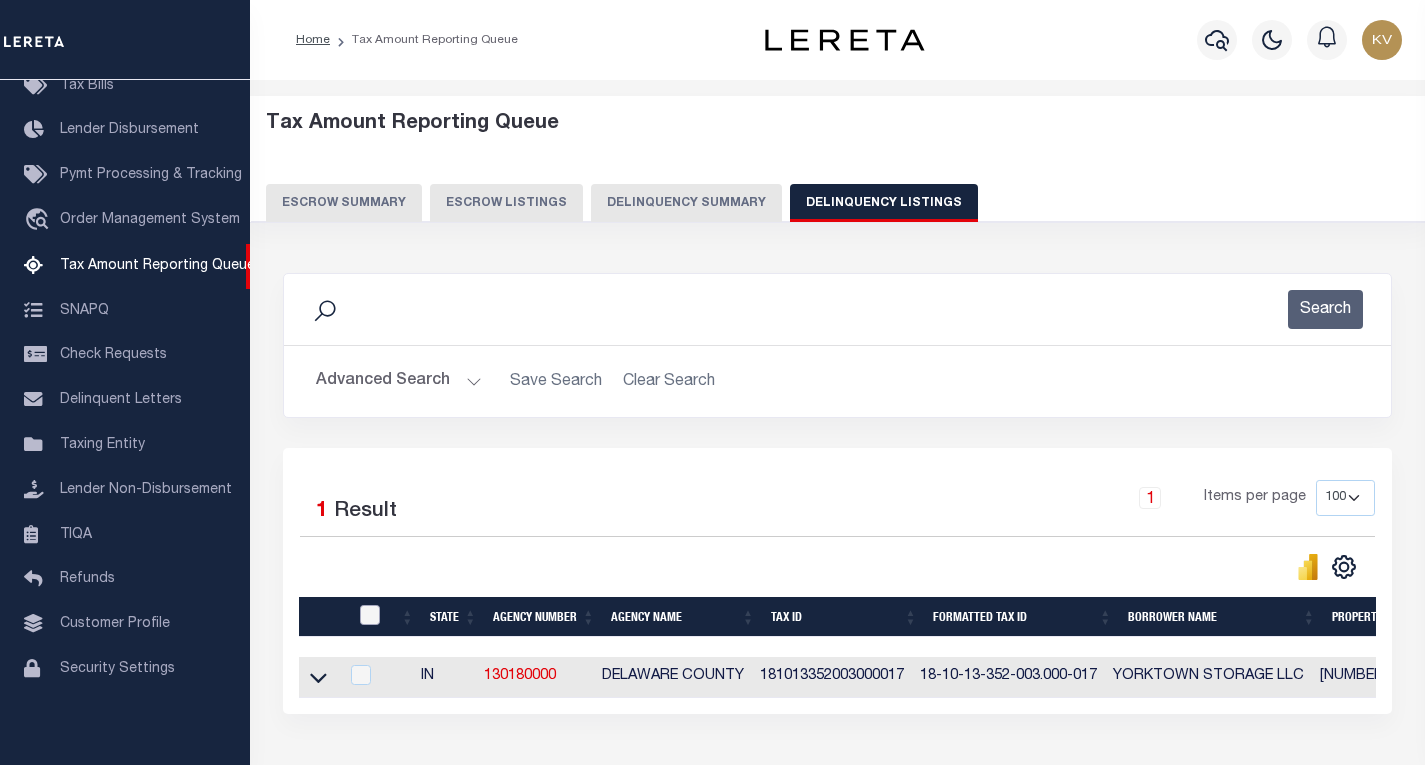 click at bounding box center [370, 615] 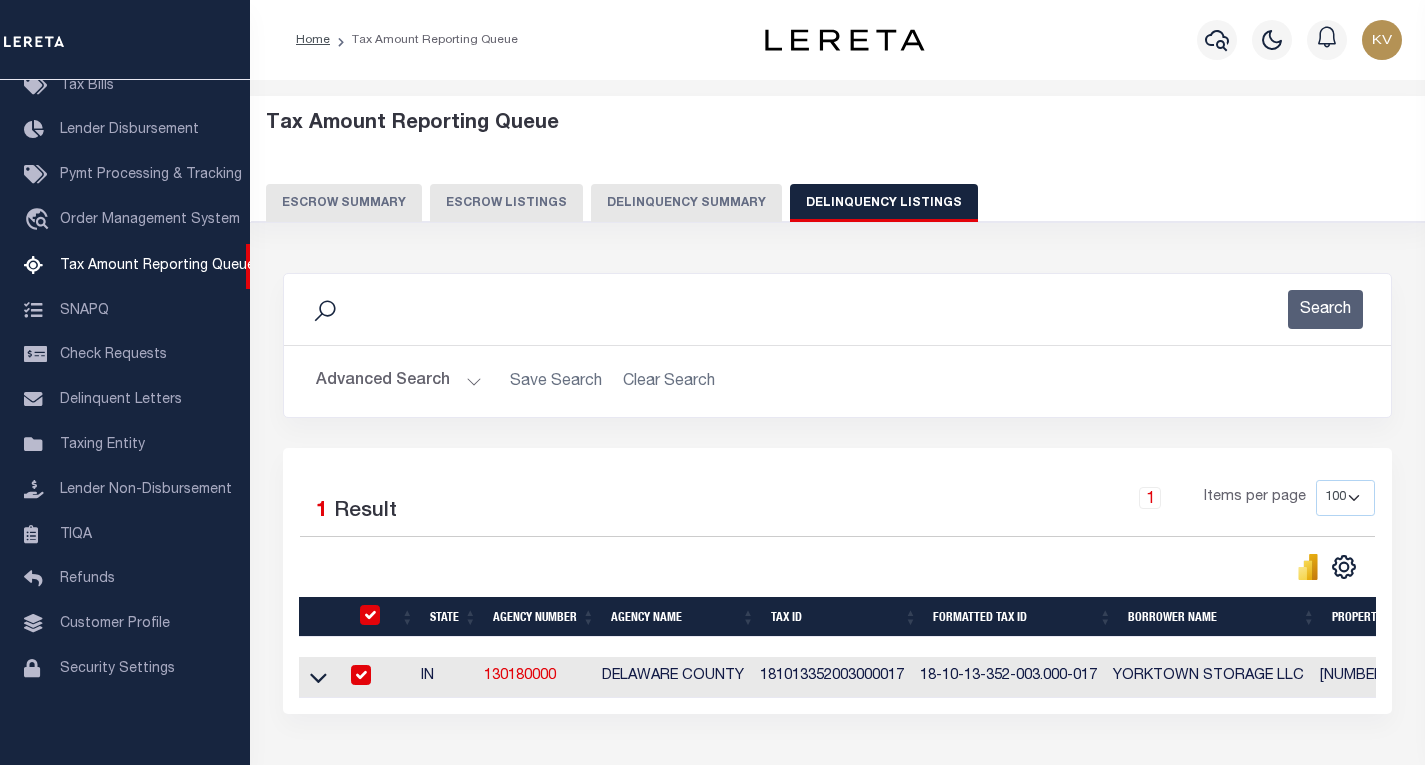checkbox on "true" 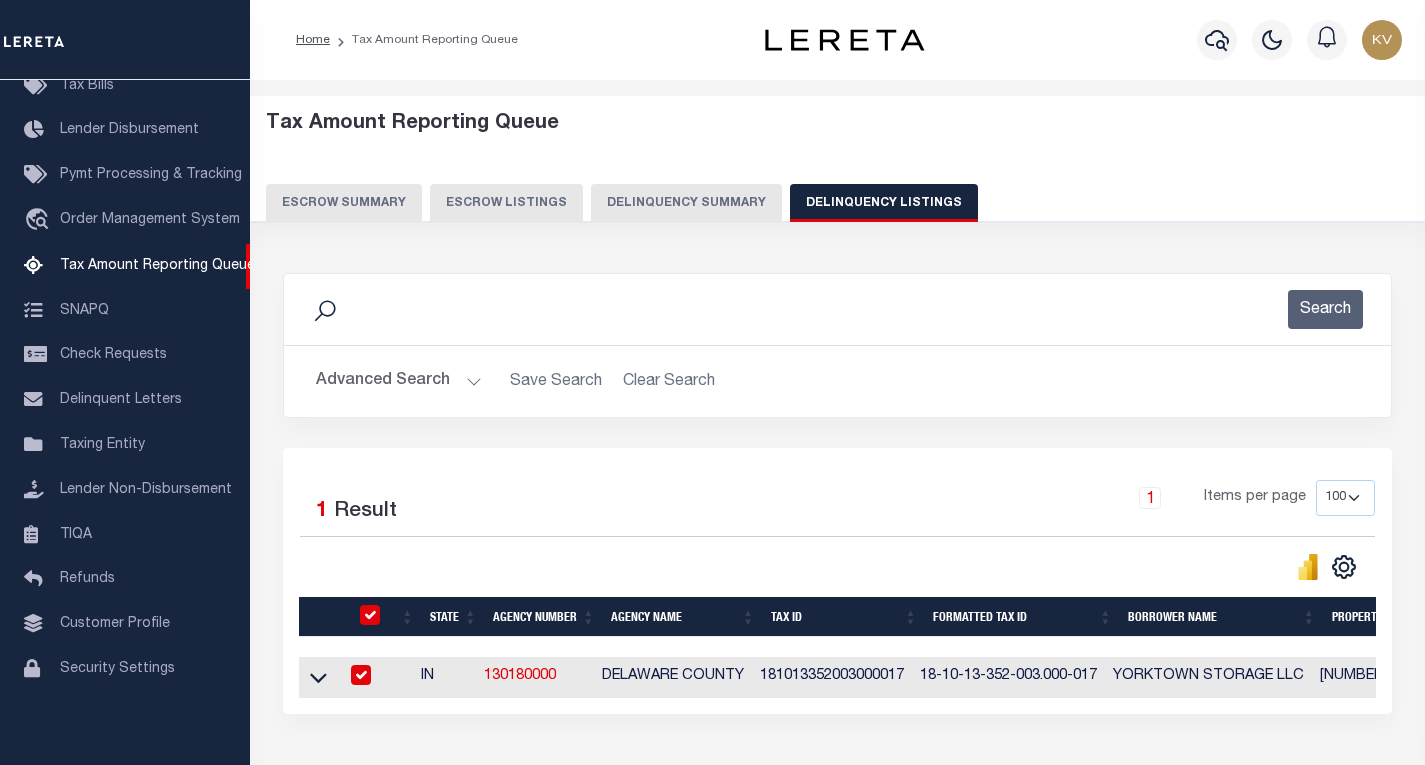 checkbox on "true" 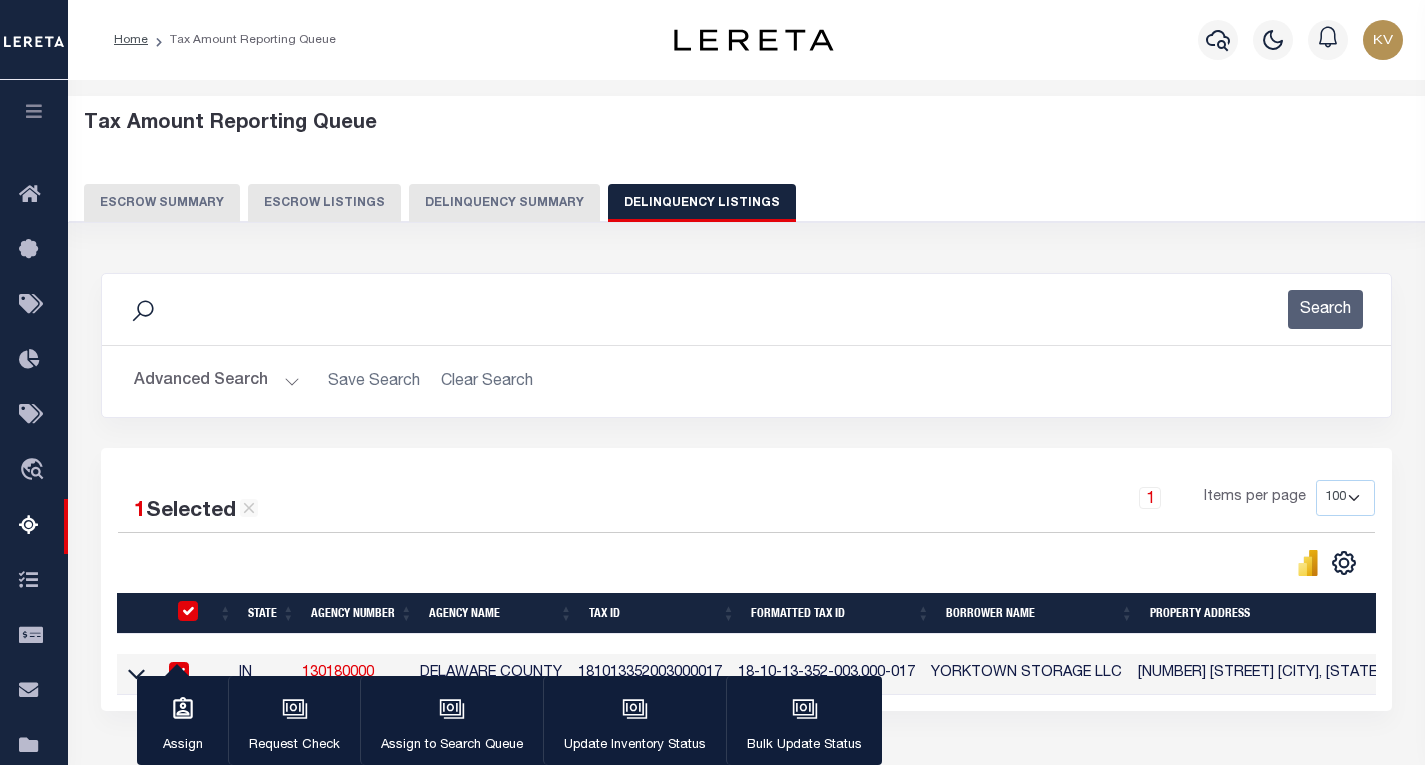 scroll, scrollTop: 100, scrollLeft: 0, axis: vertical 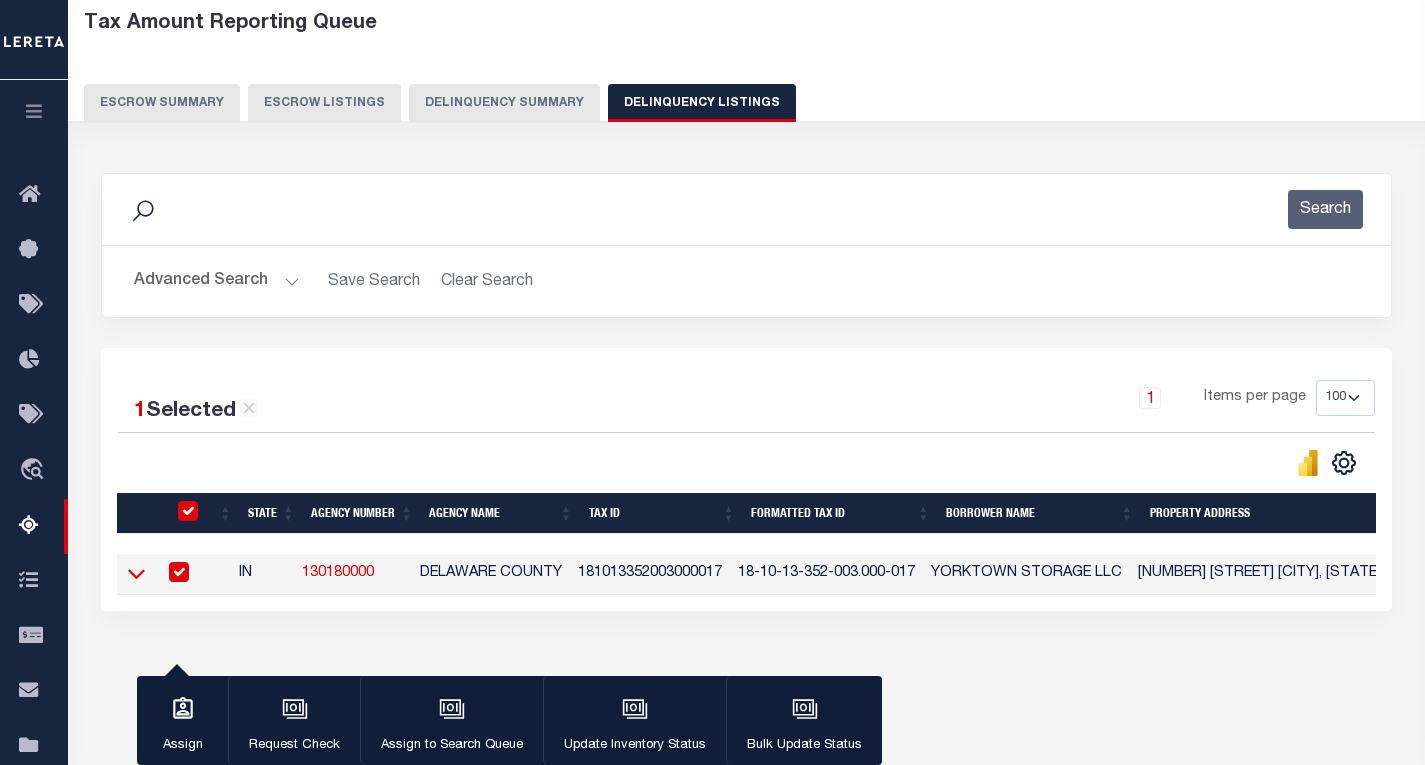 click 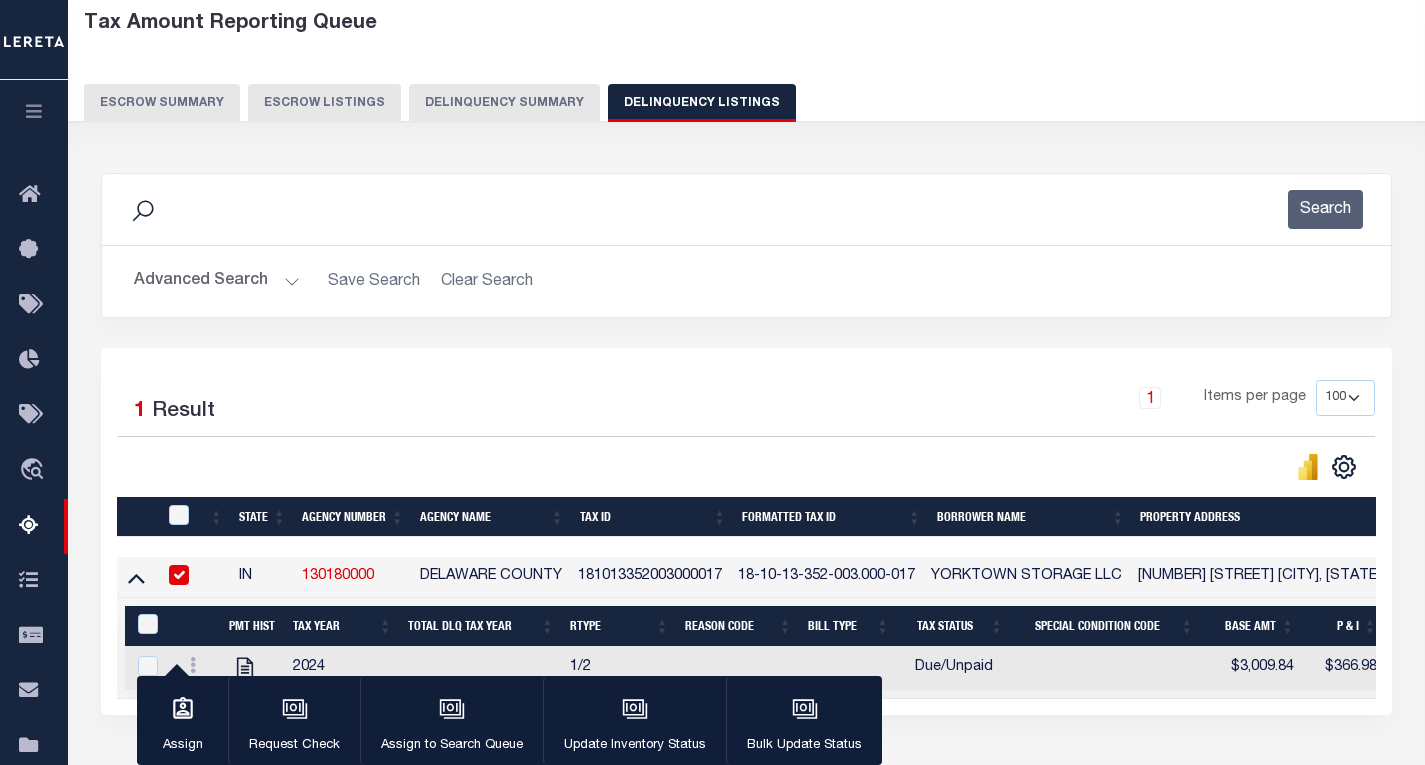 scroll, scrollTop: 295, scrollLeft: 0, axis: vertical 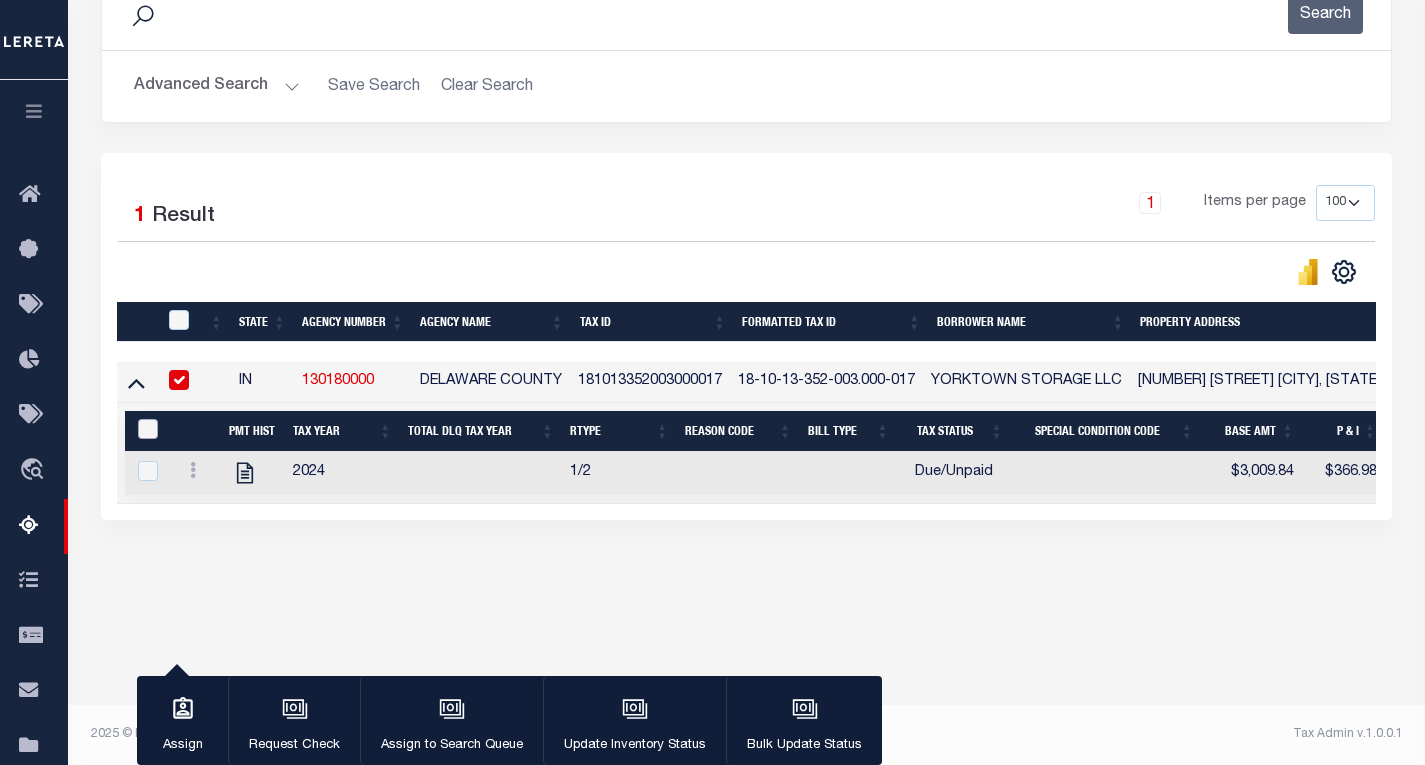 click at bounding box center (148, 429) 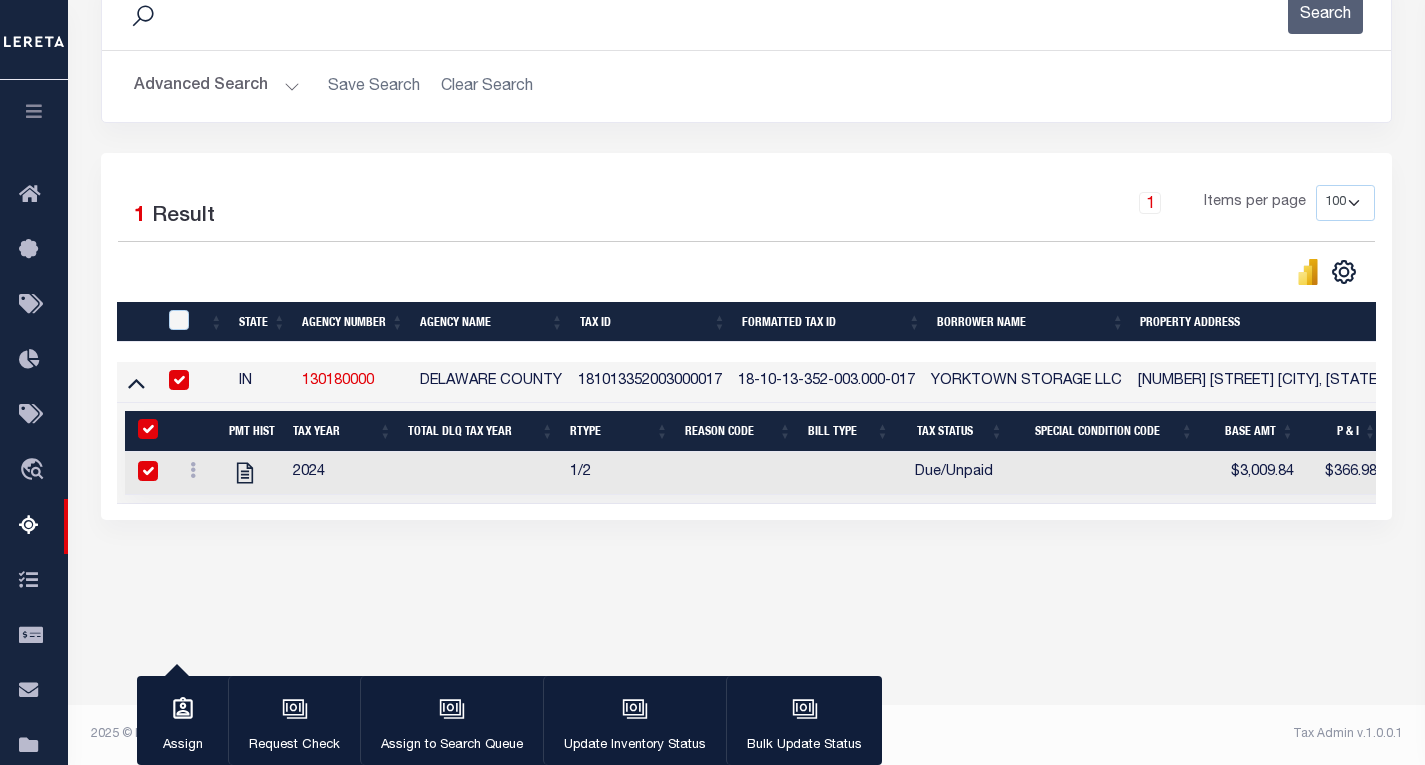 checkbox on "true" 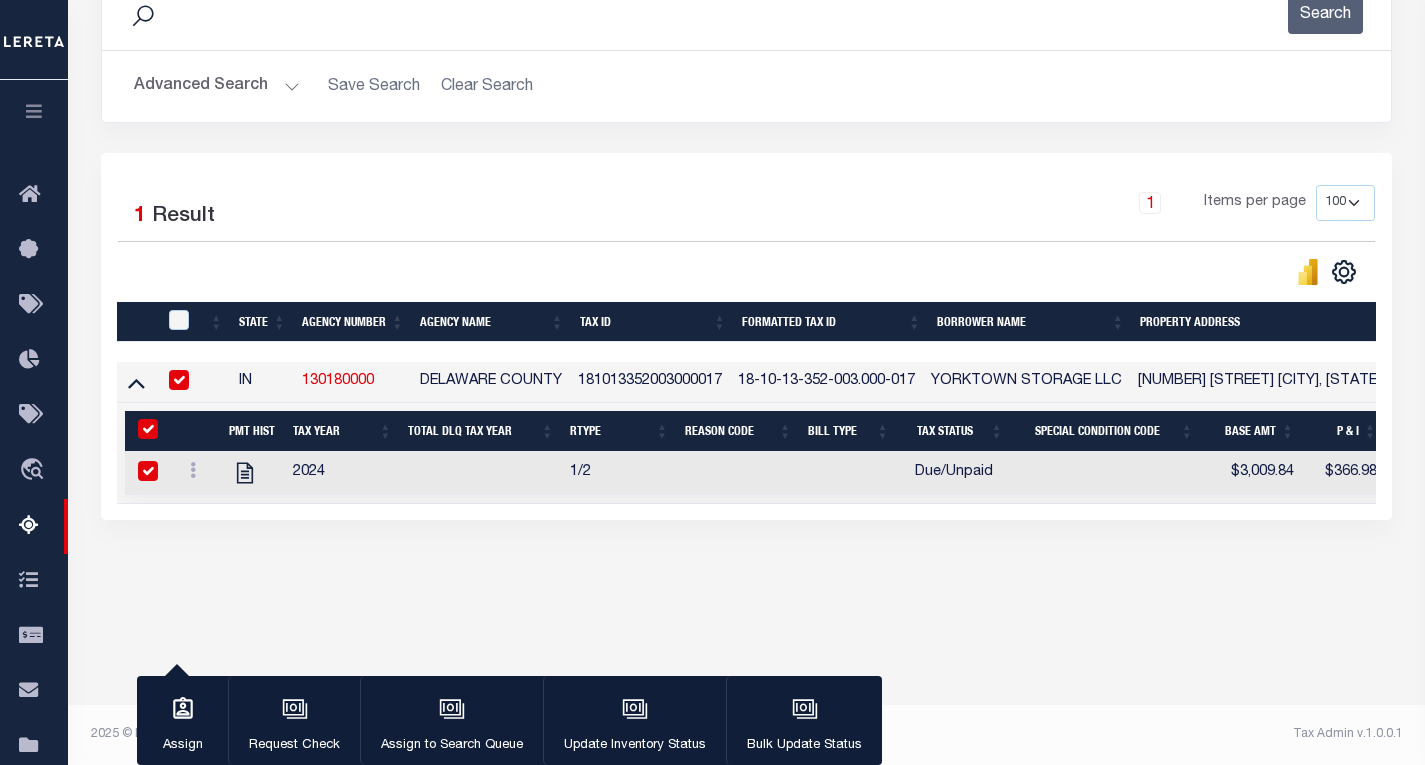 checkbox on "true" 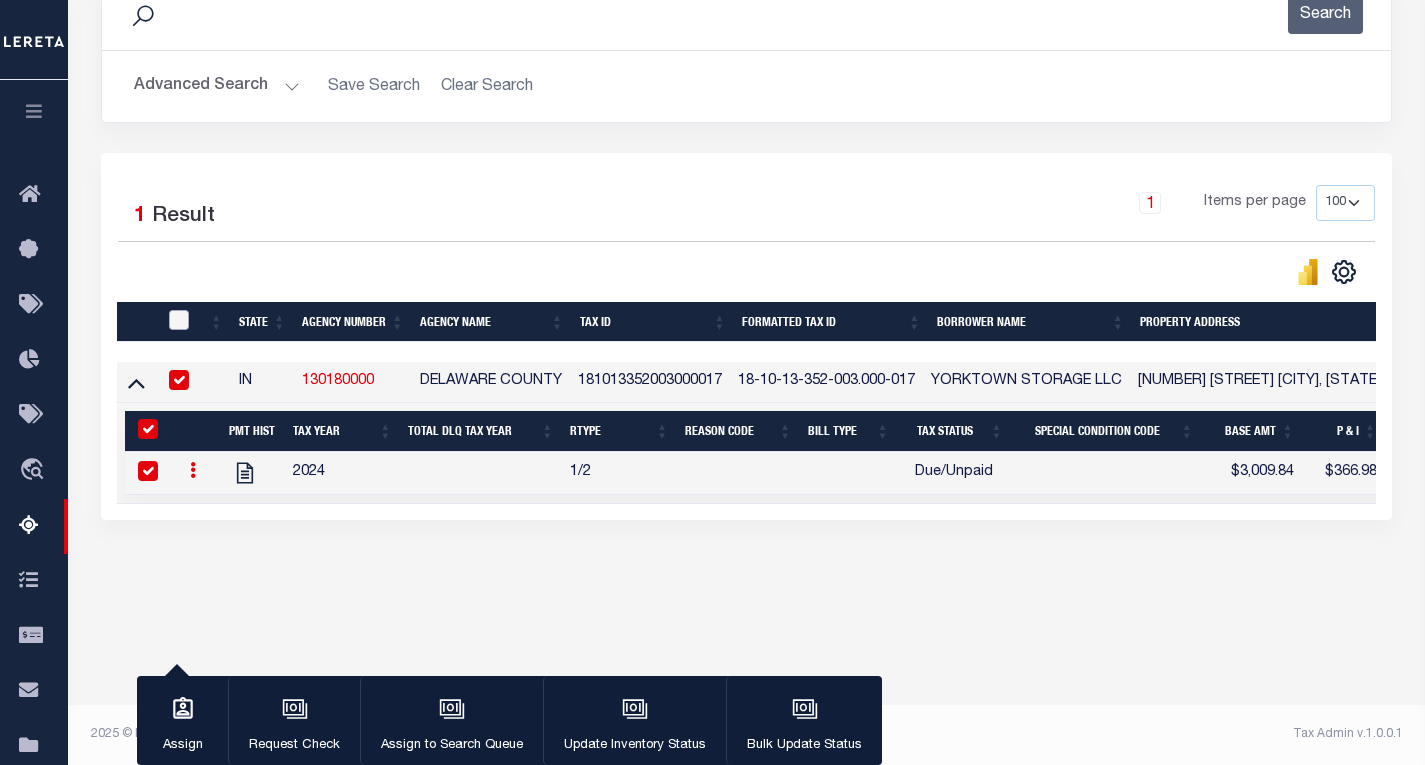 click at bounding box center (179, 320) 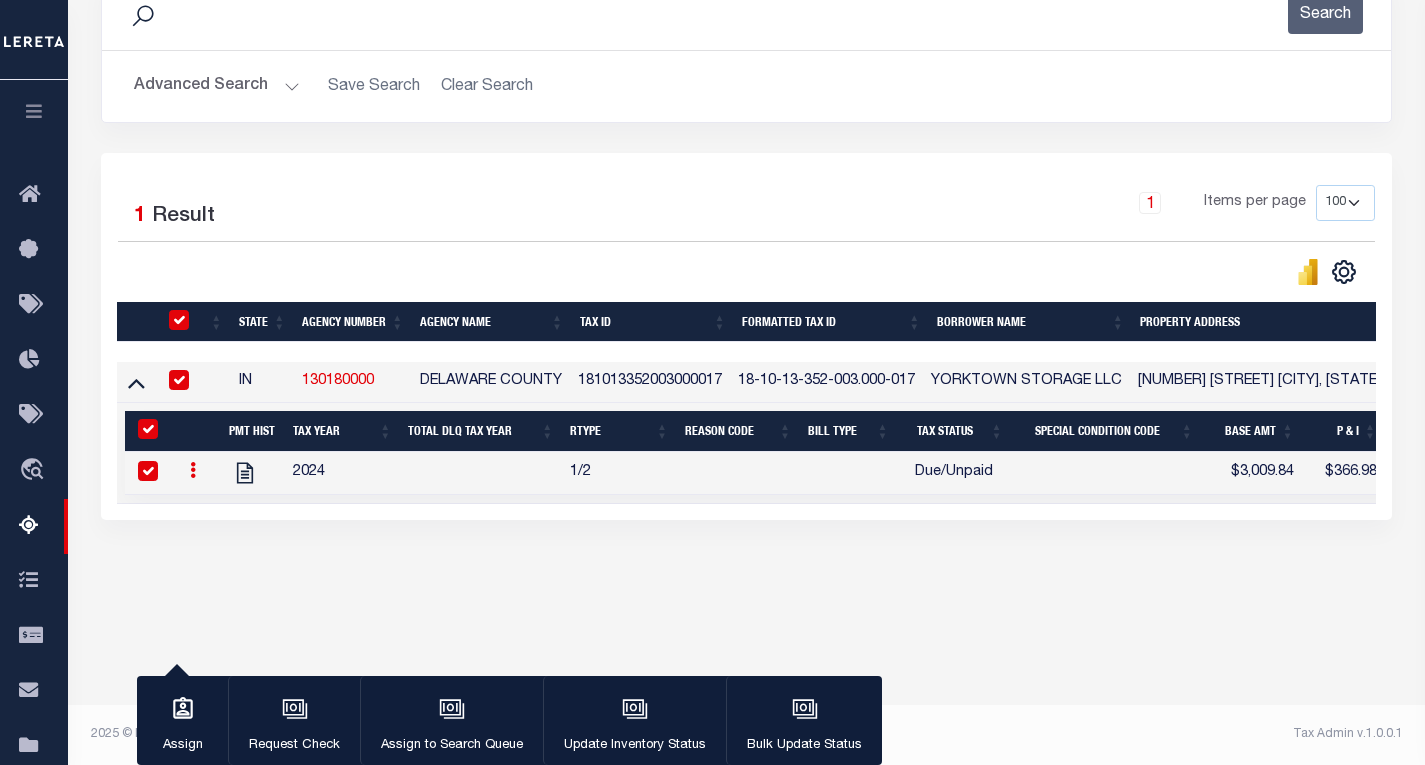 checkbox on "true" 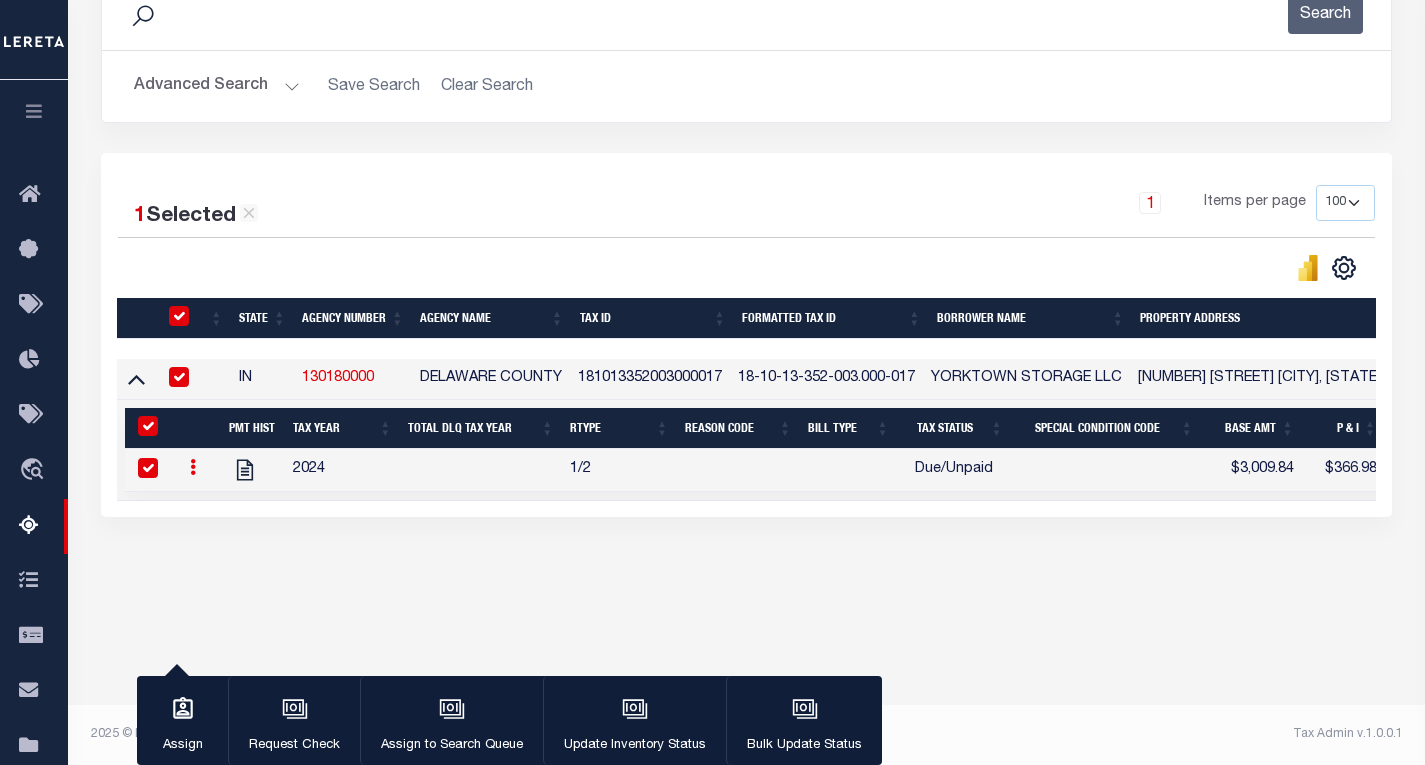 scroll, scrollTop: 0, scrollLeft: 171, axis: horizontal 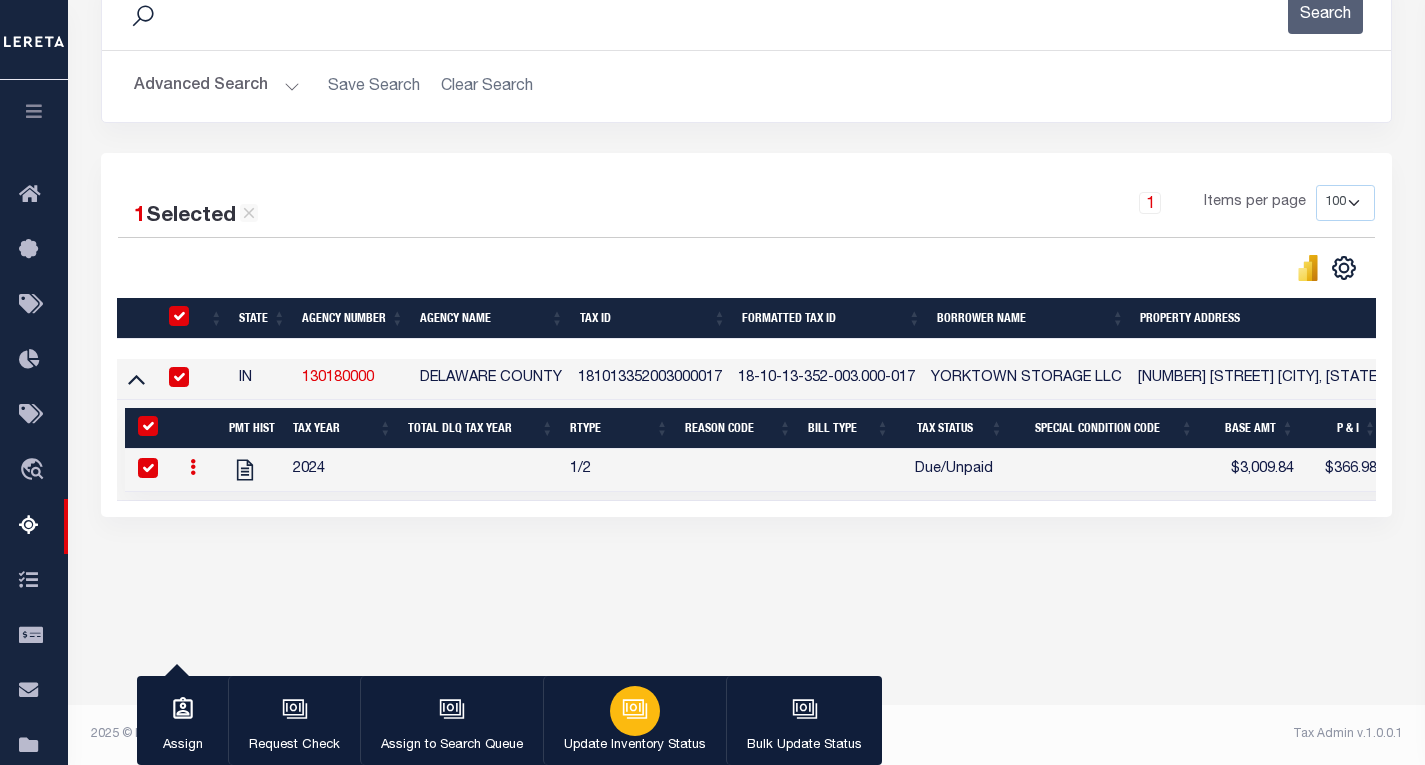 click at bounding box center [635, 711] 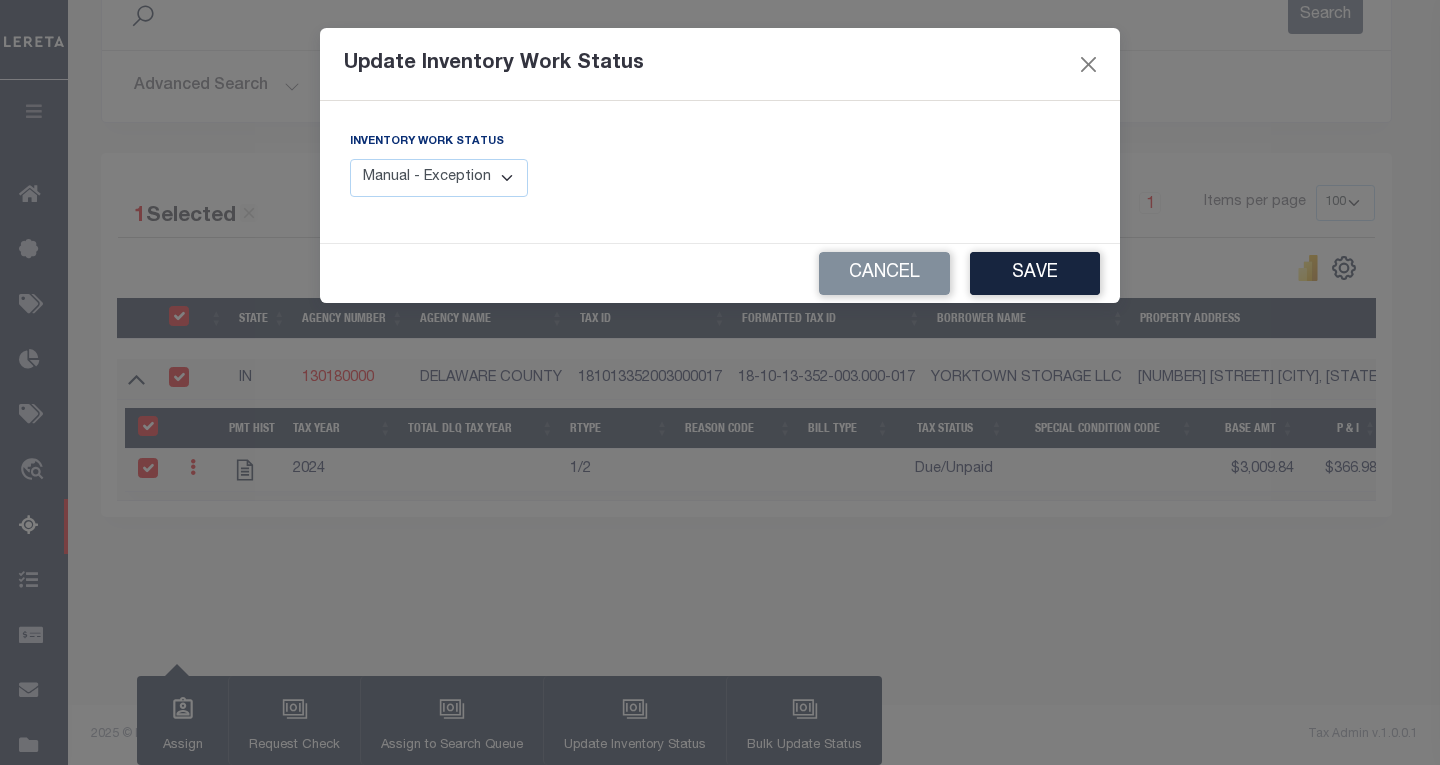 click on "Manual - Exception
Pended - Awaiting Search
Late Add Exception
Completed" at bounding box center [439, 178] 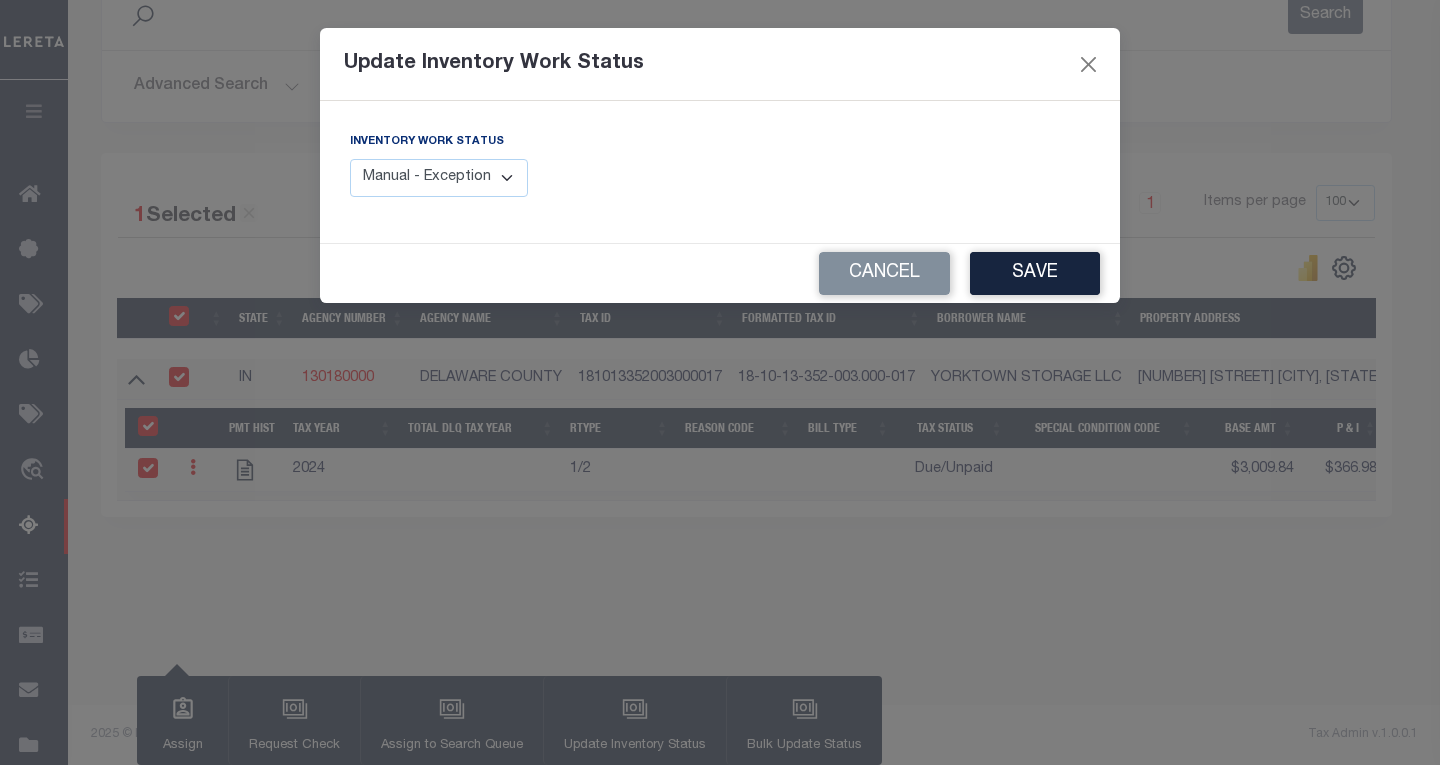 select on "4" 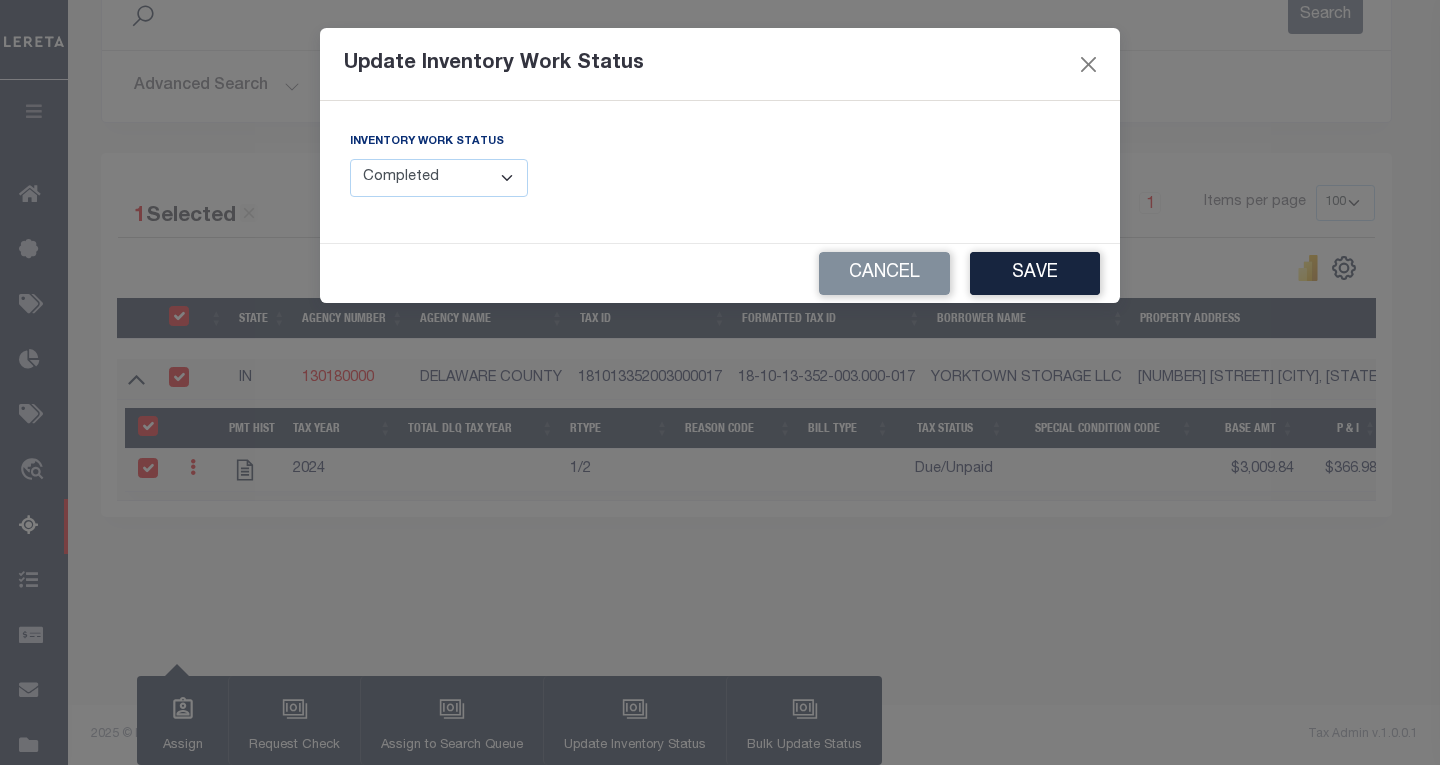 click on "Manual - Exception
Pended - Awaiting Search
Late Add Exception
Completed" at bounding box center [439, 178] 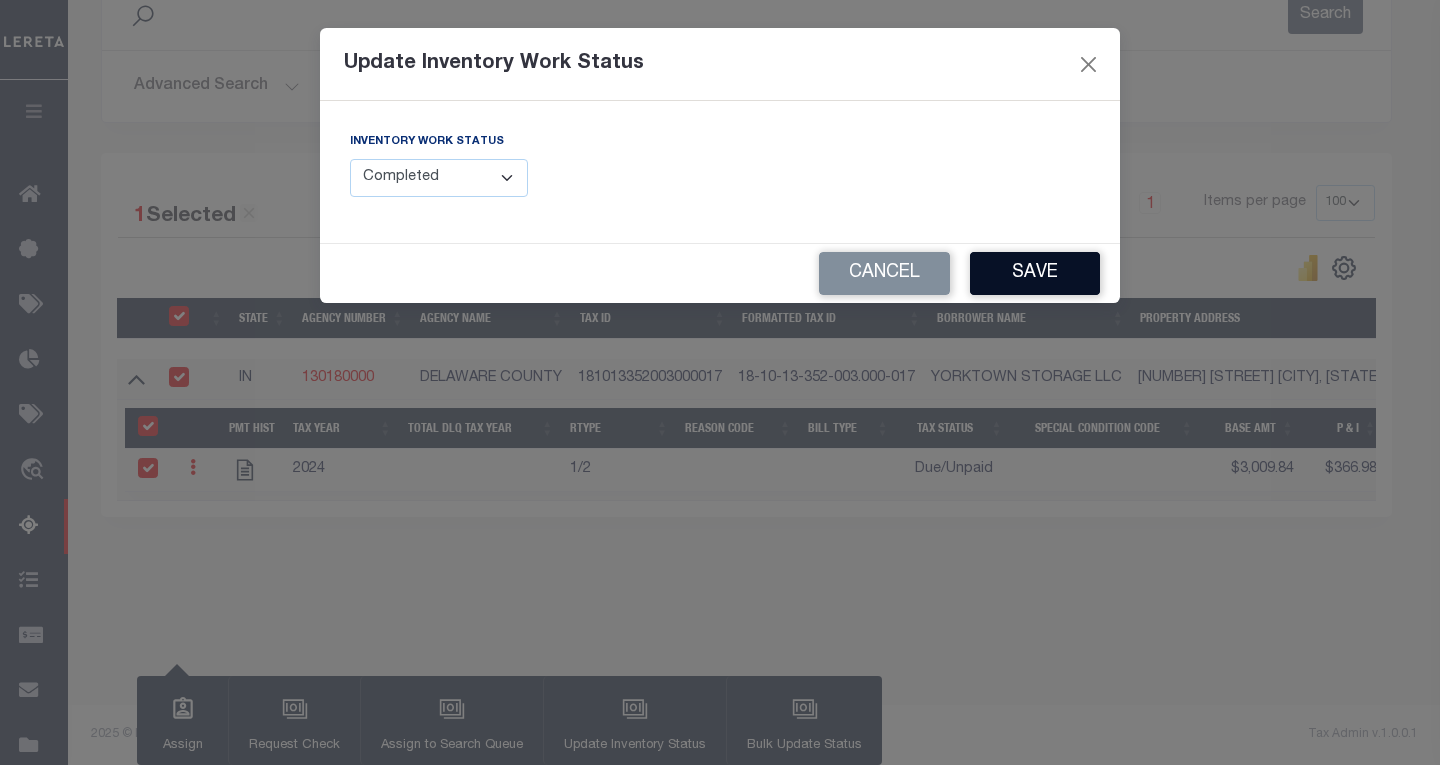 click on "Save" at bounding box center (1035, 273) 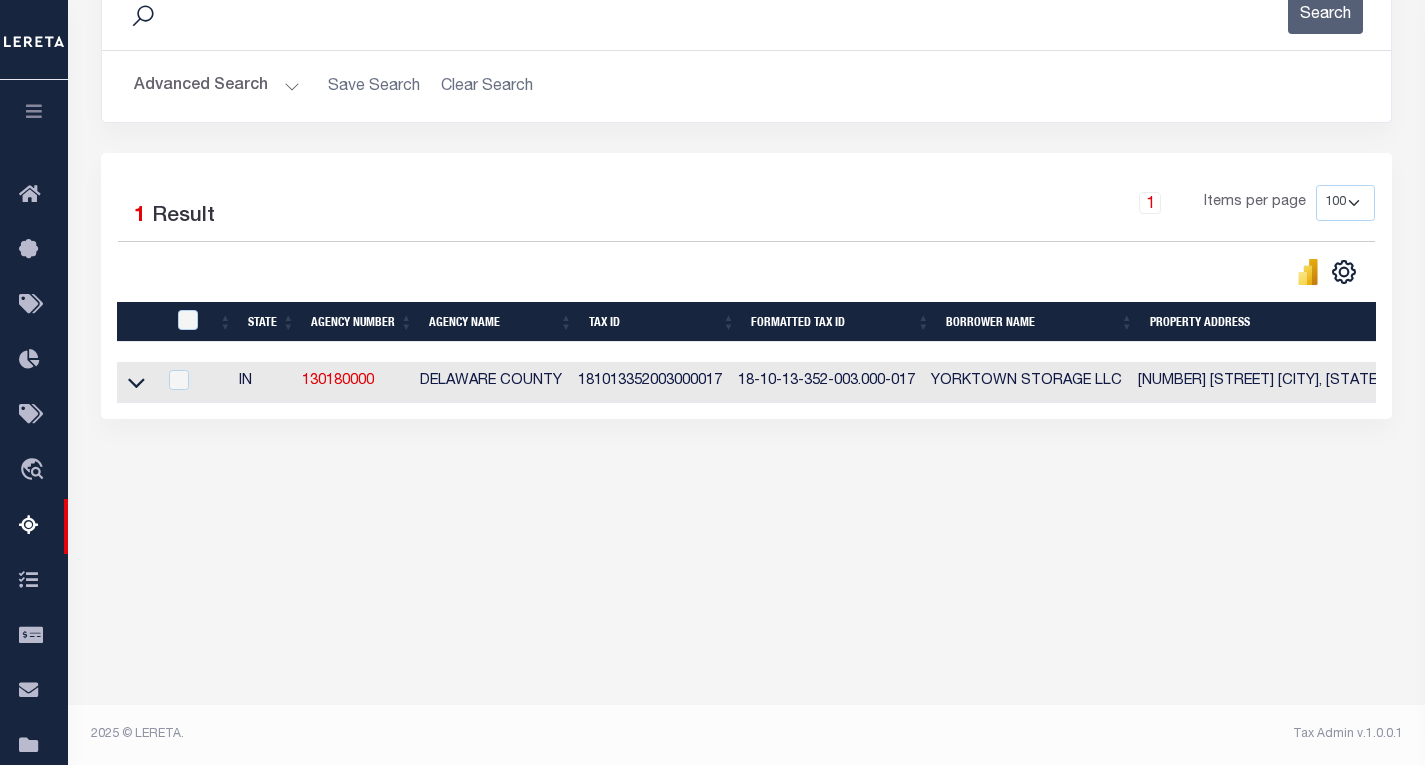 click on "Advanced Search" at bounding box center (217, 86) 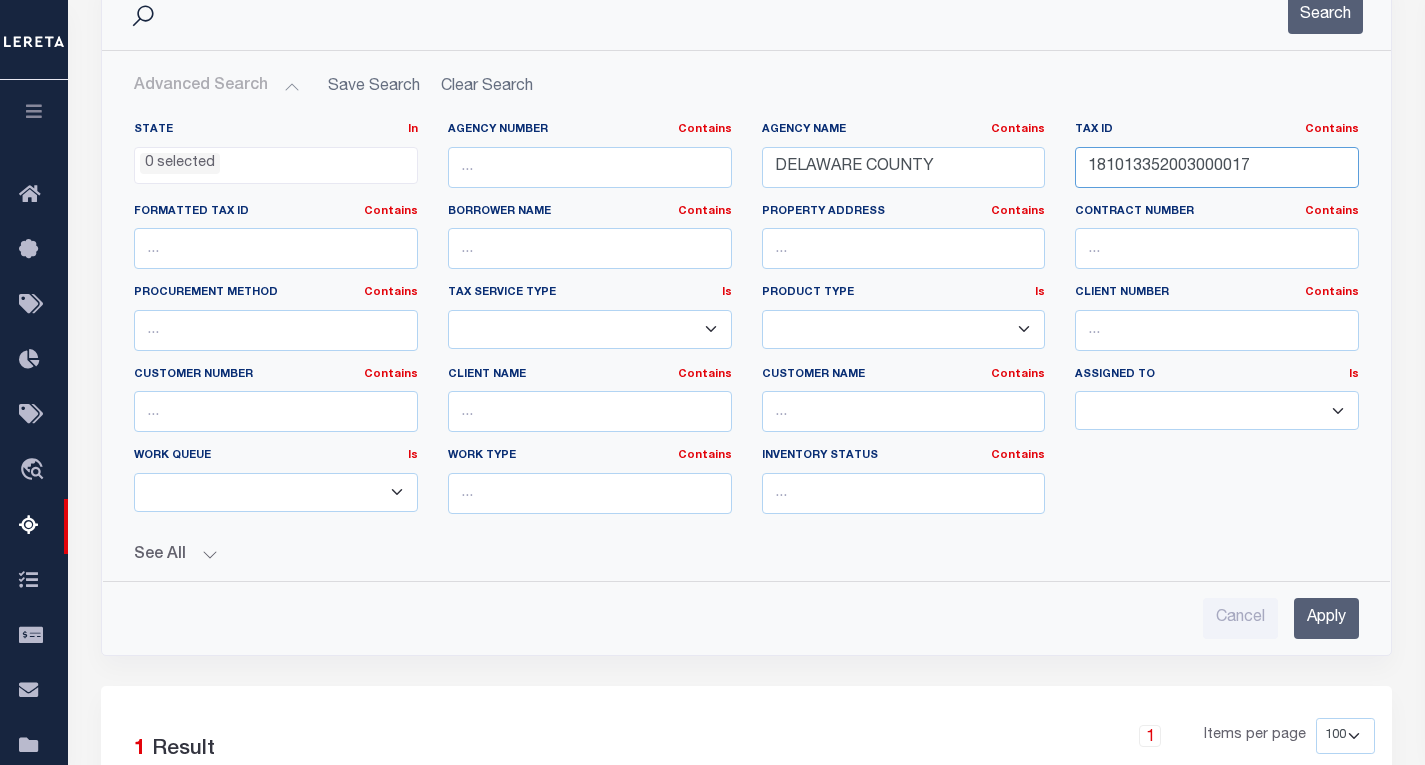 click on "181013352003000017" at bounding box center [1217, 167] 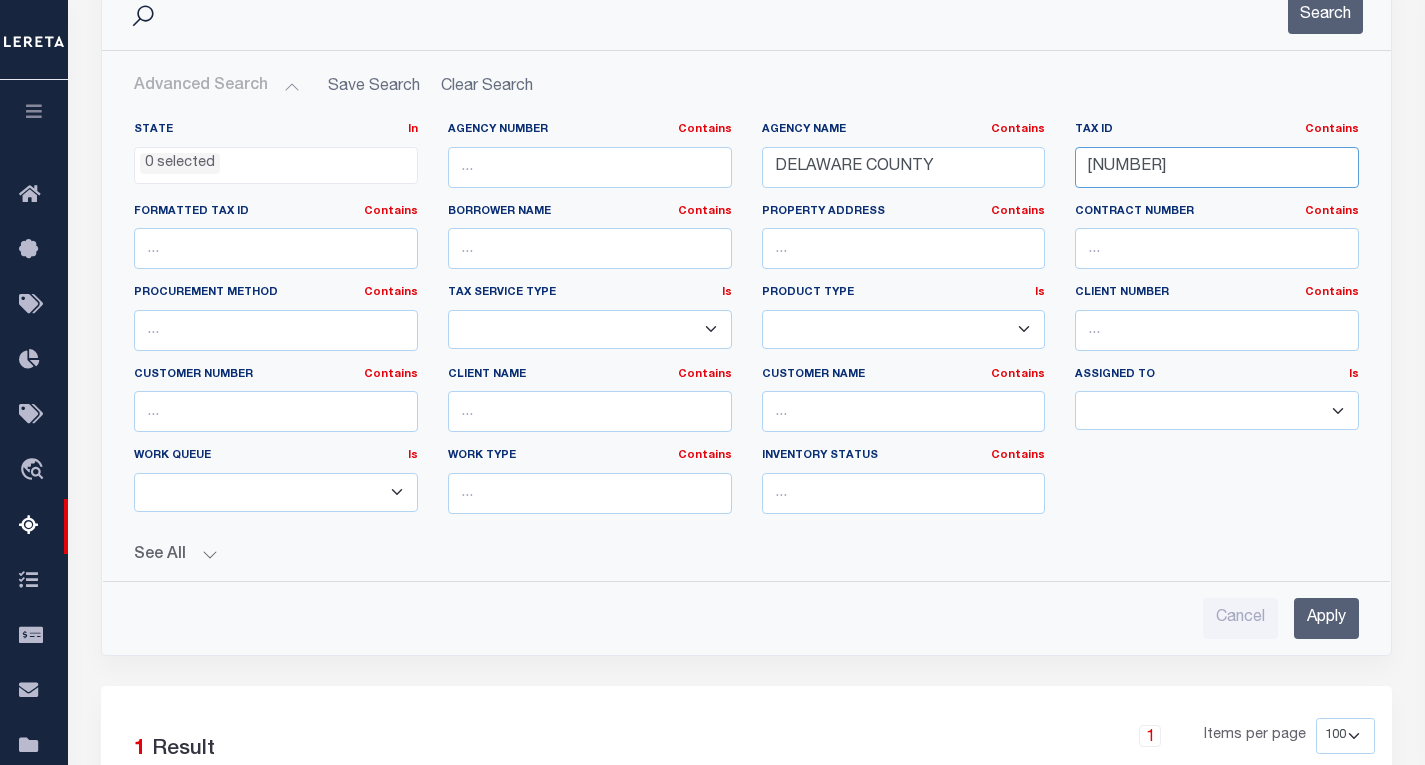 type on "[SSN]" 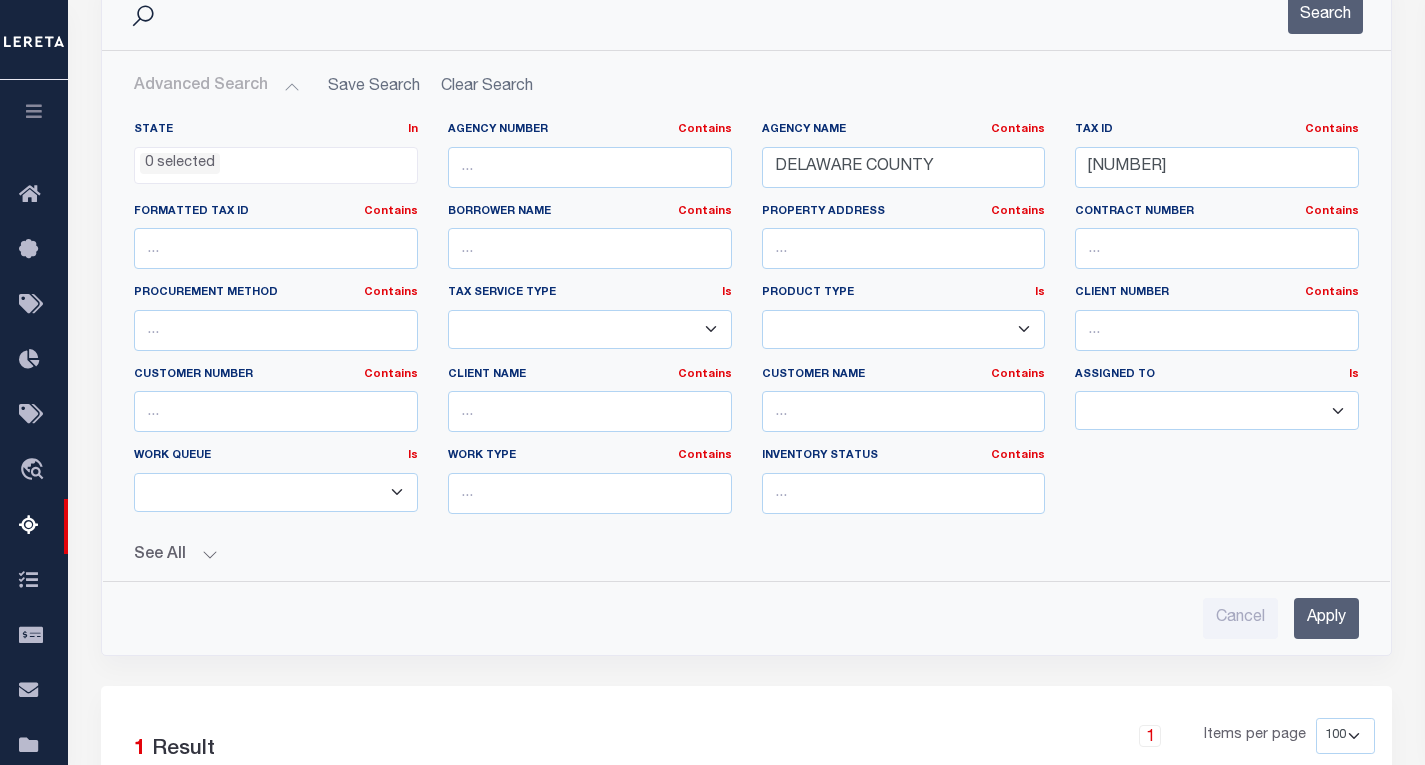 click on "Apply" at bounding box center (1326, 618) 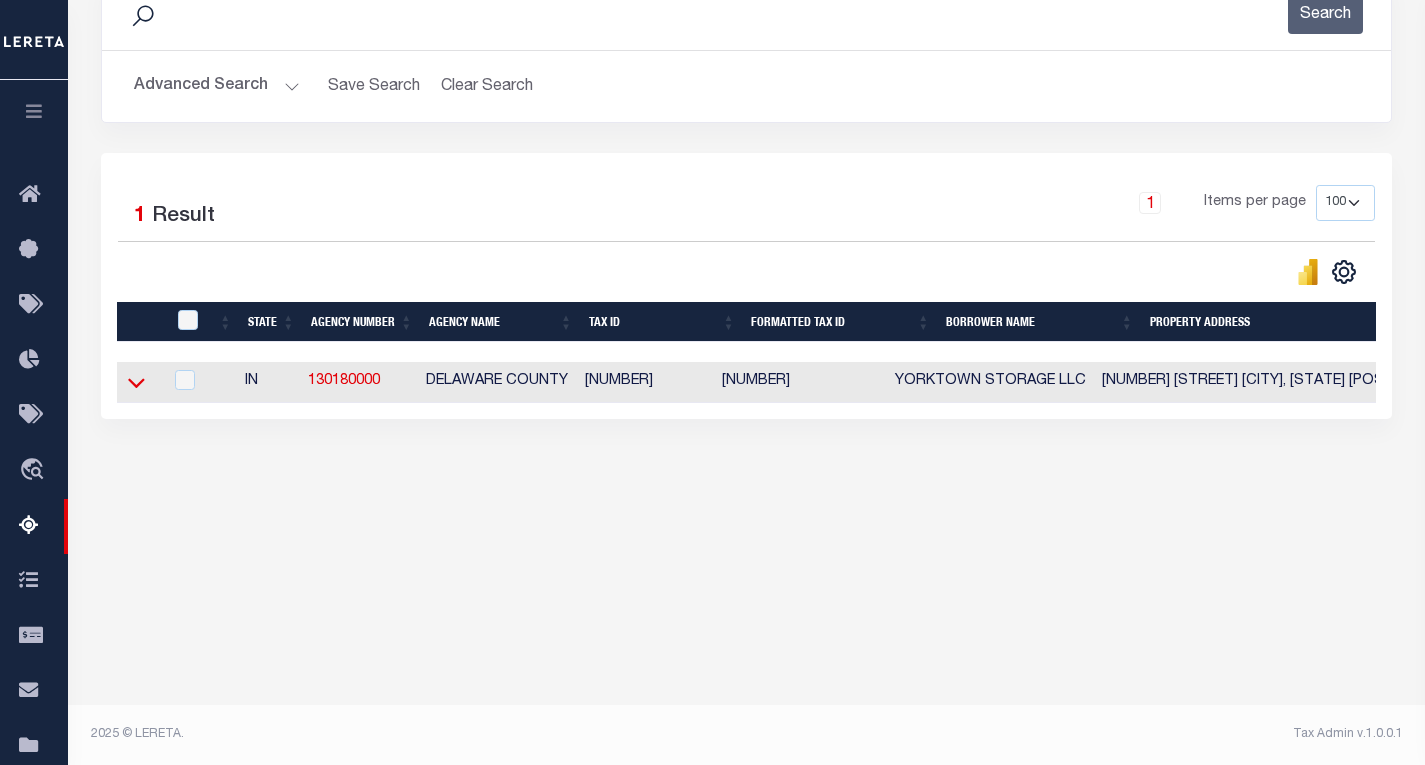 click 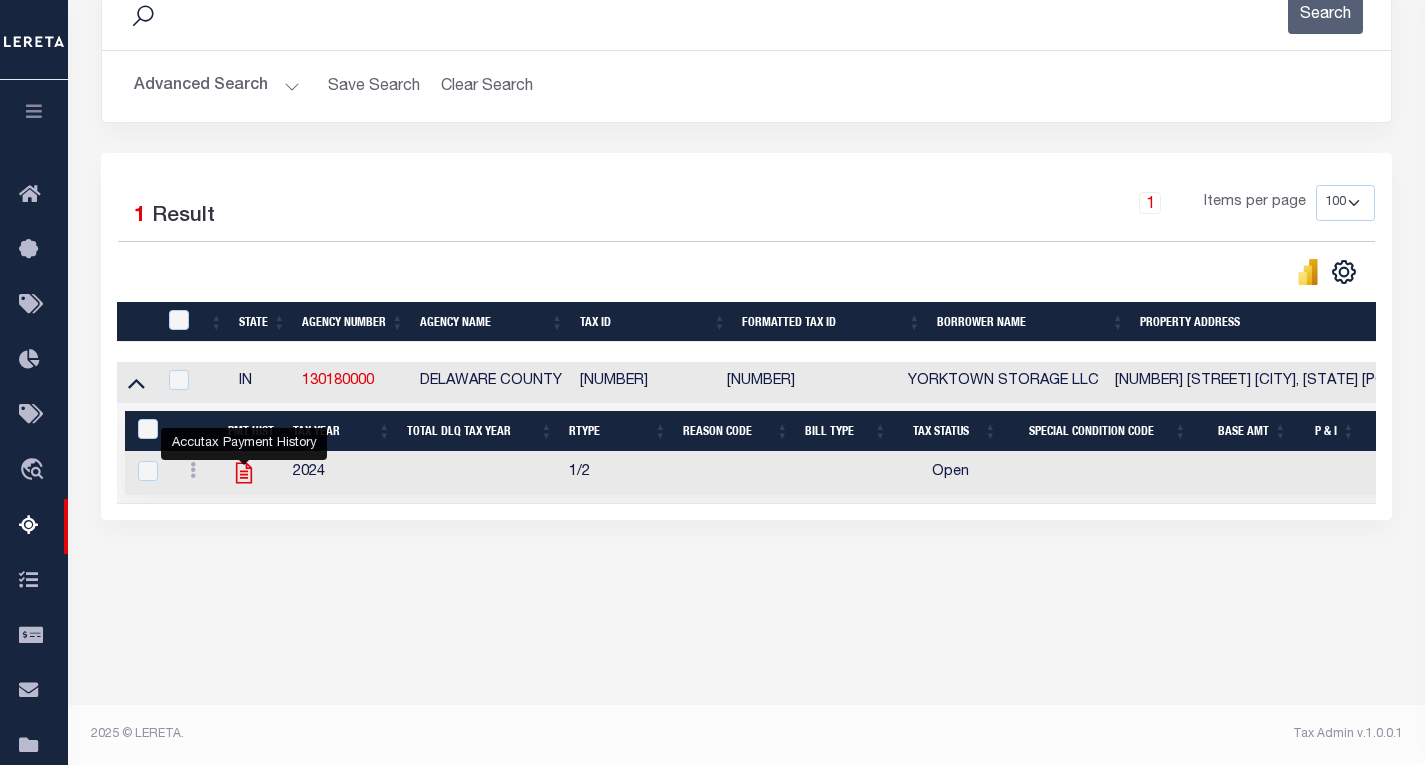 click 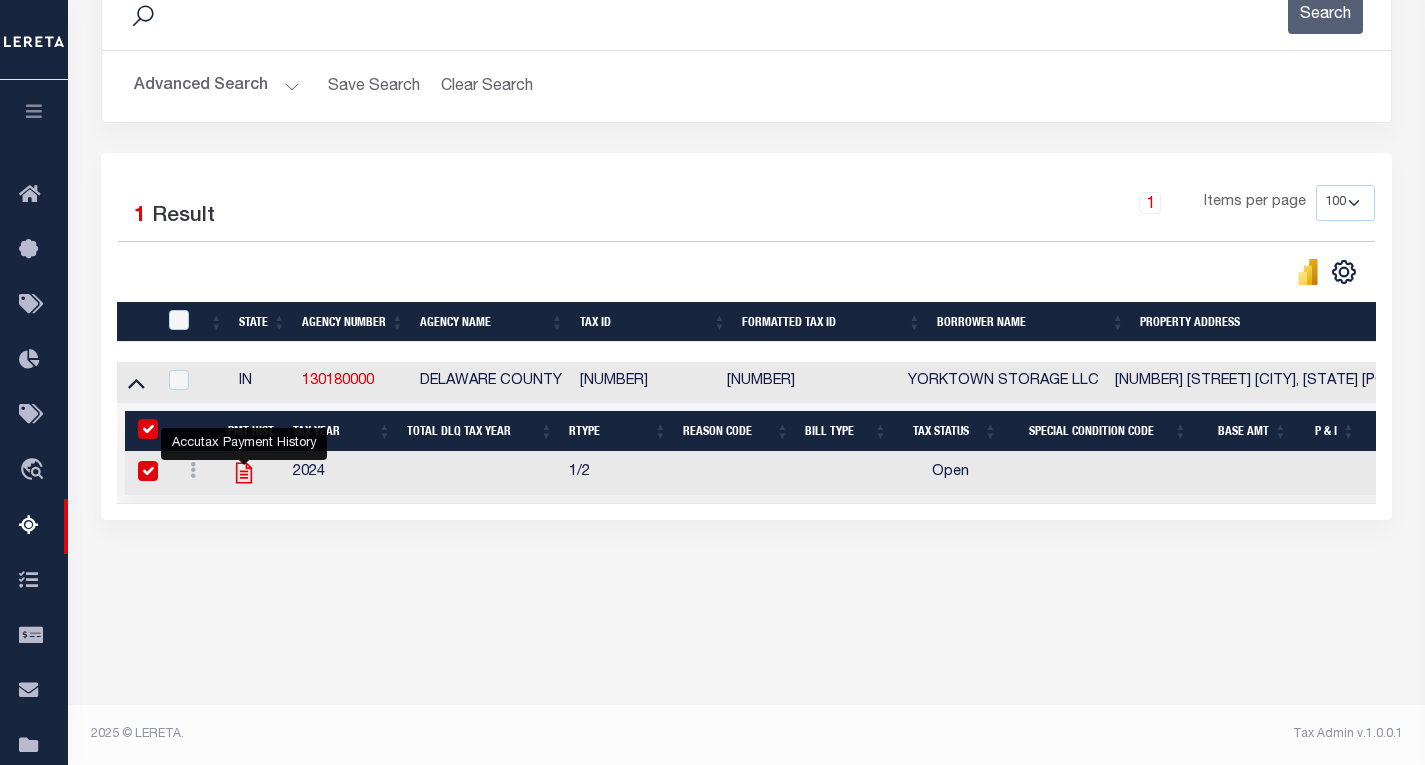 checkbox on "true" 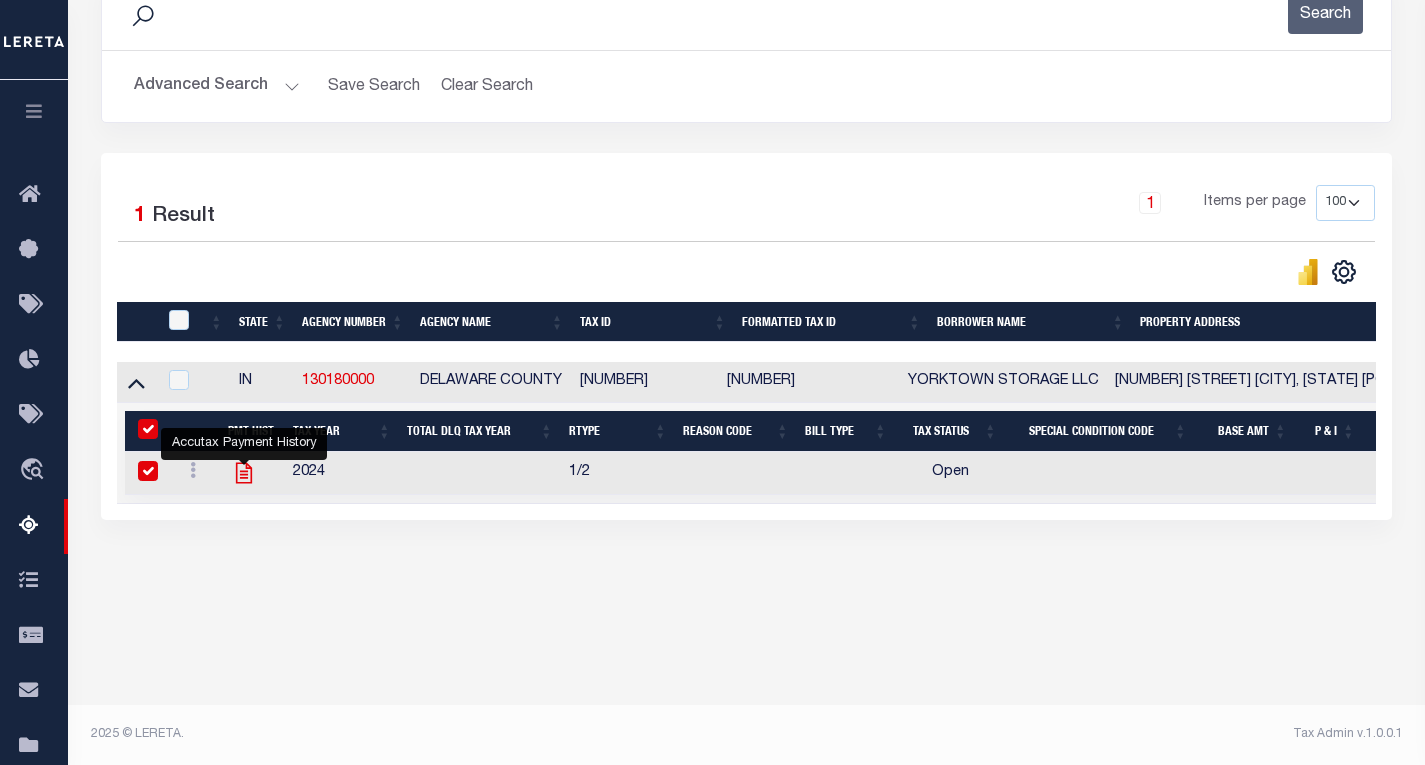 checkbox on "true" 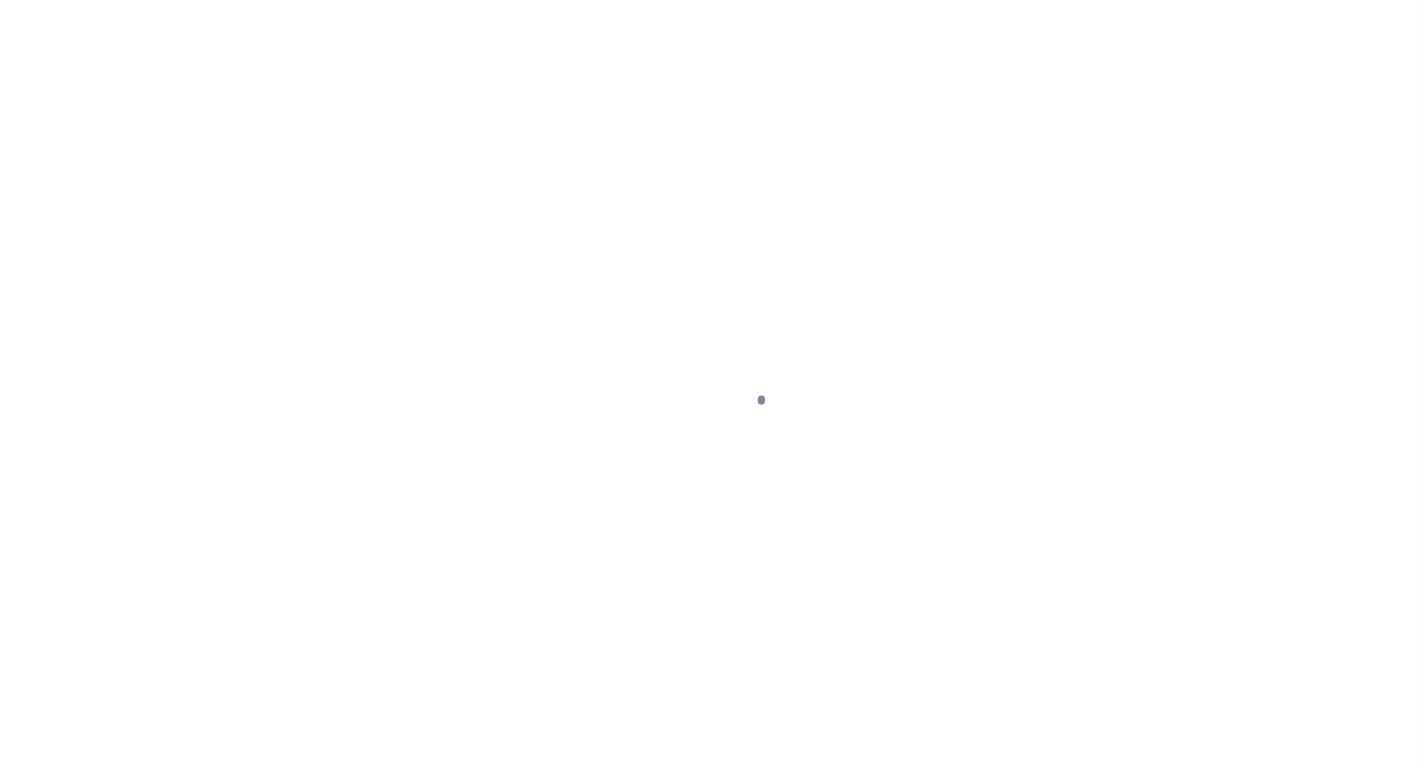 scroll, scrollTop: 0, scrollLeft: 0, axis: both 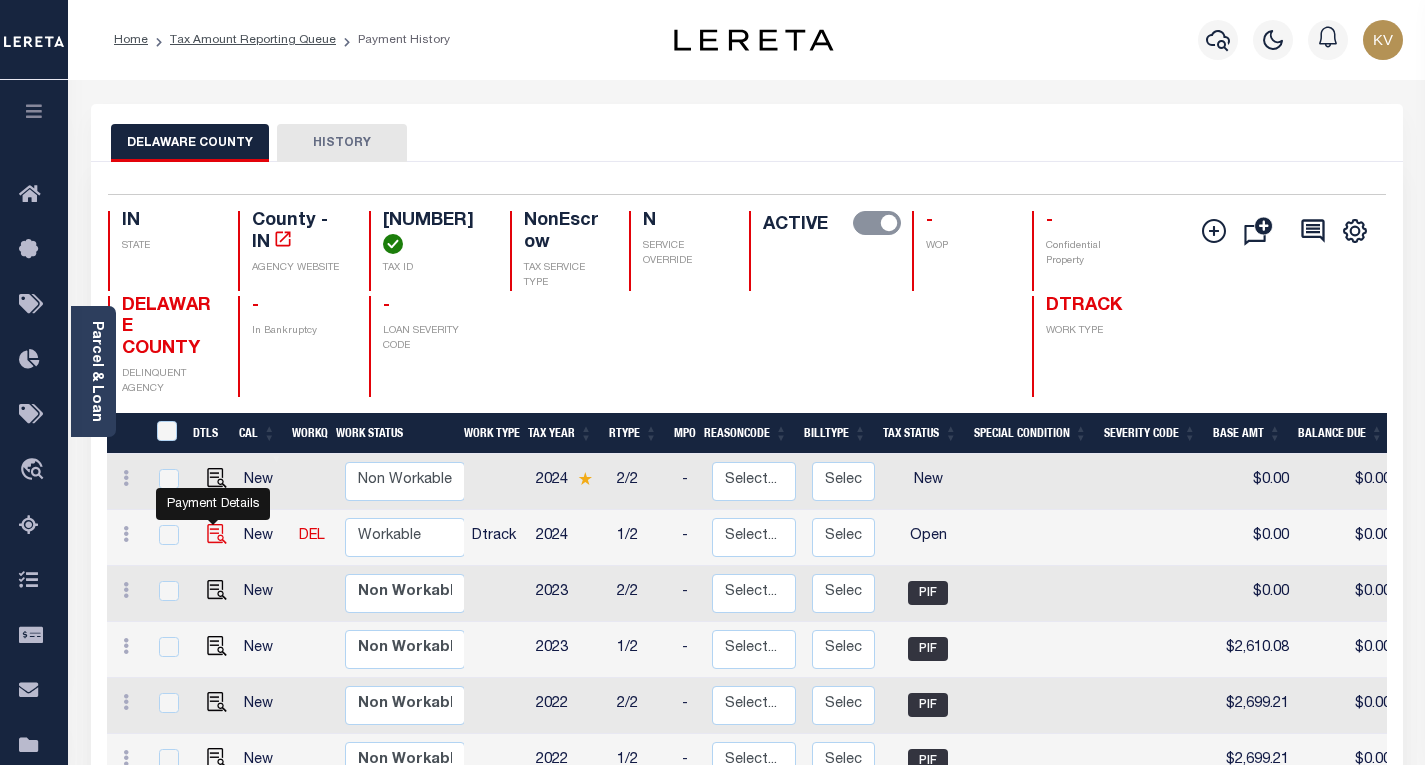 click at bounding box center [217, 534] 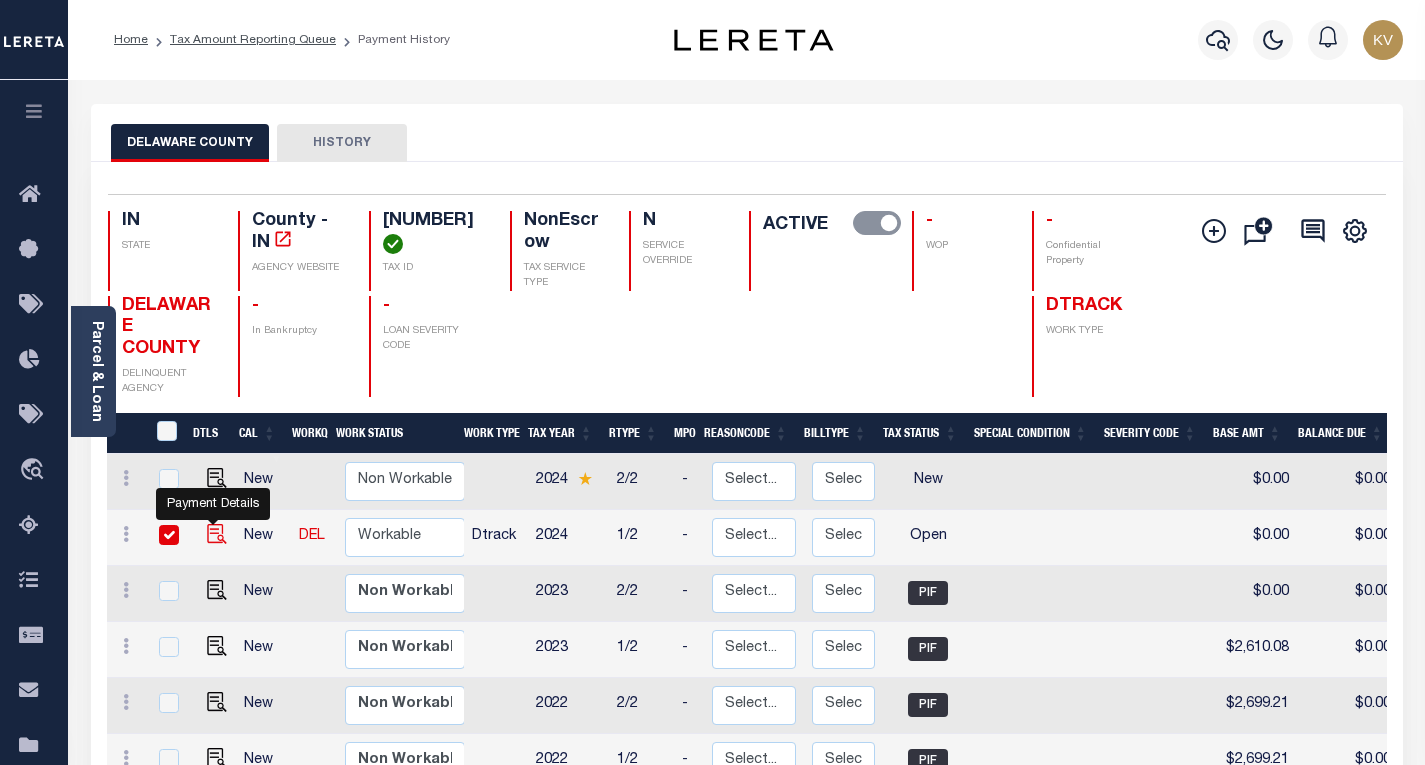 checkbox on "true" 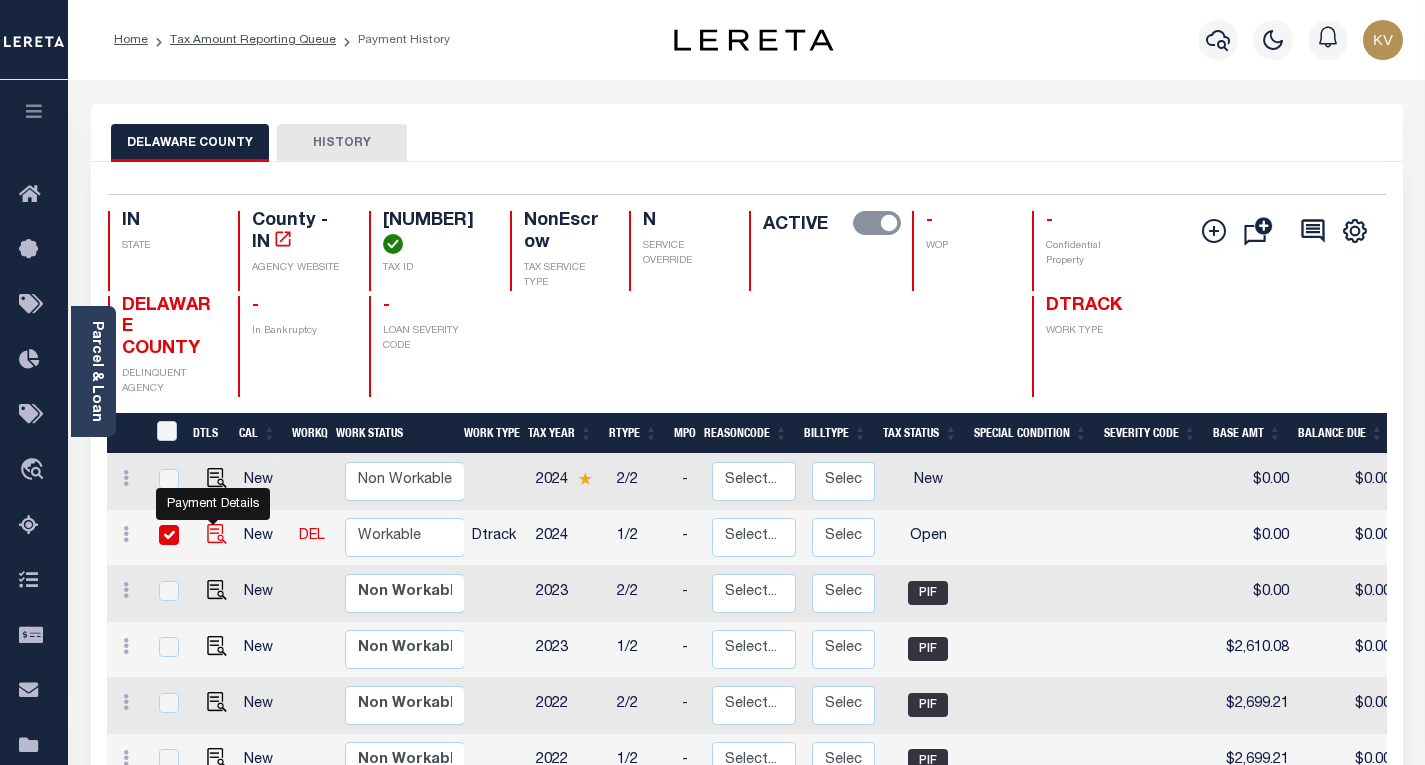 checkbox on "true" 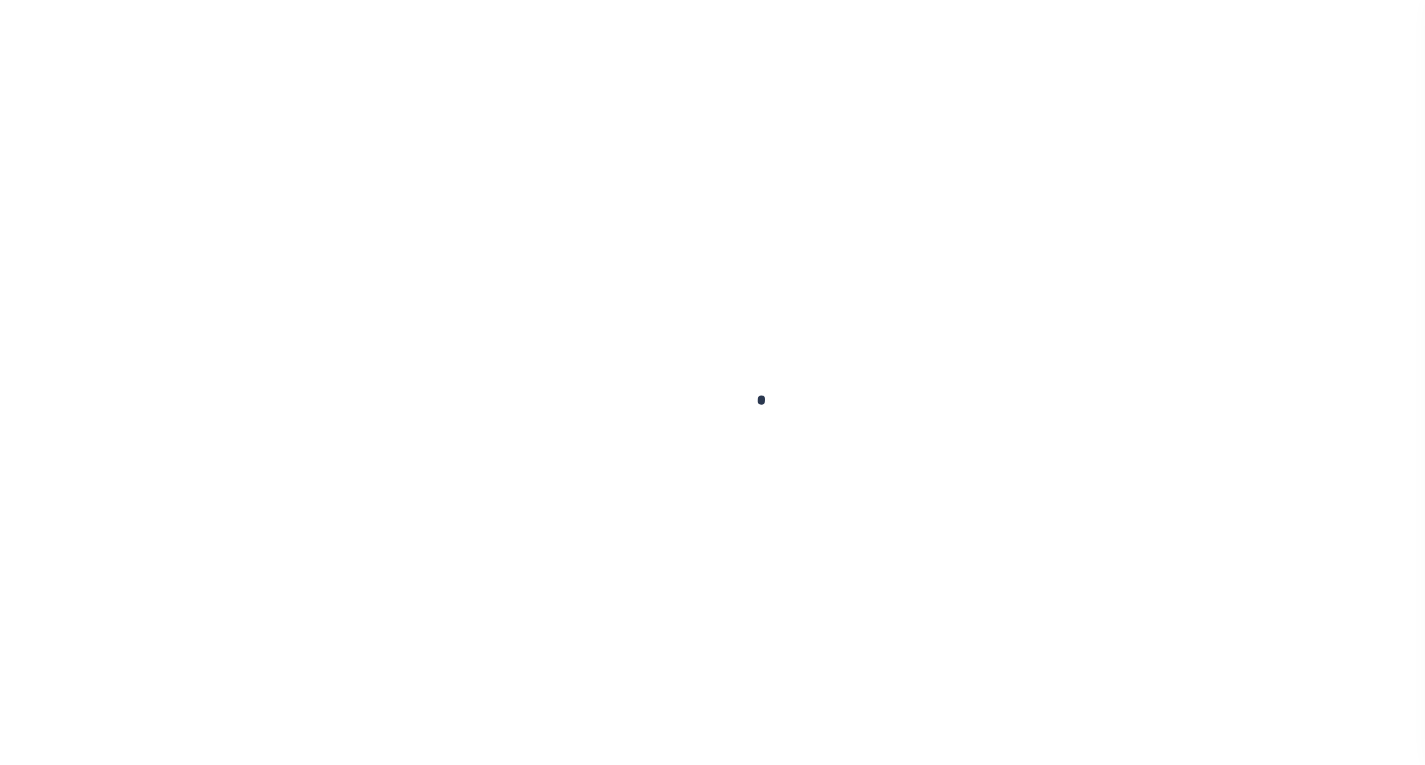 checkbox on "false" 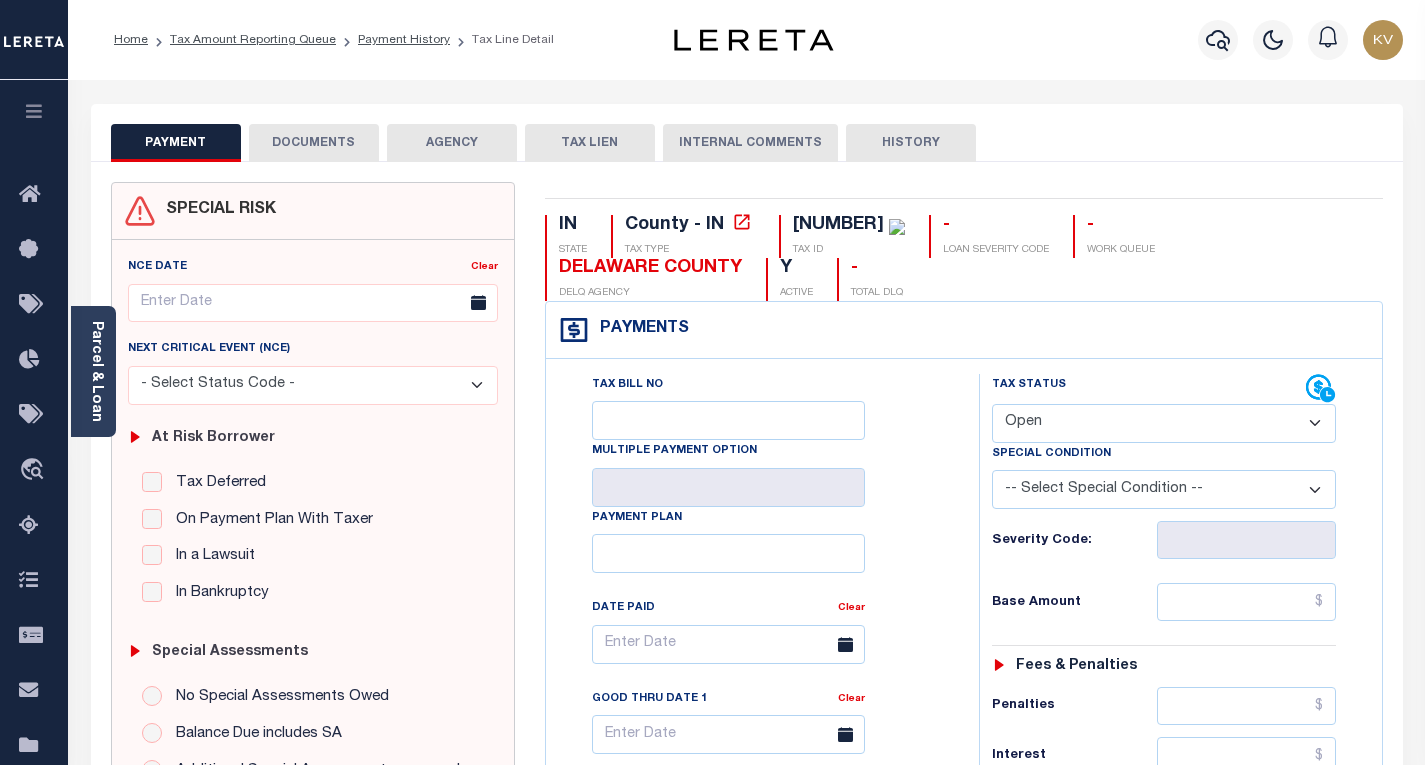click on "- Select Status Code -
Open
Due/Unpaid
Paid
Incomplete
No Tax Due
Internal Refund Processed
New" at bounding box center (1164, 423) 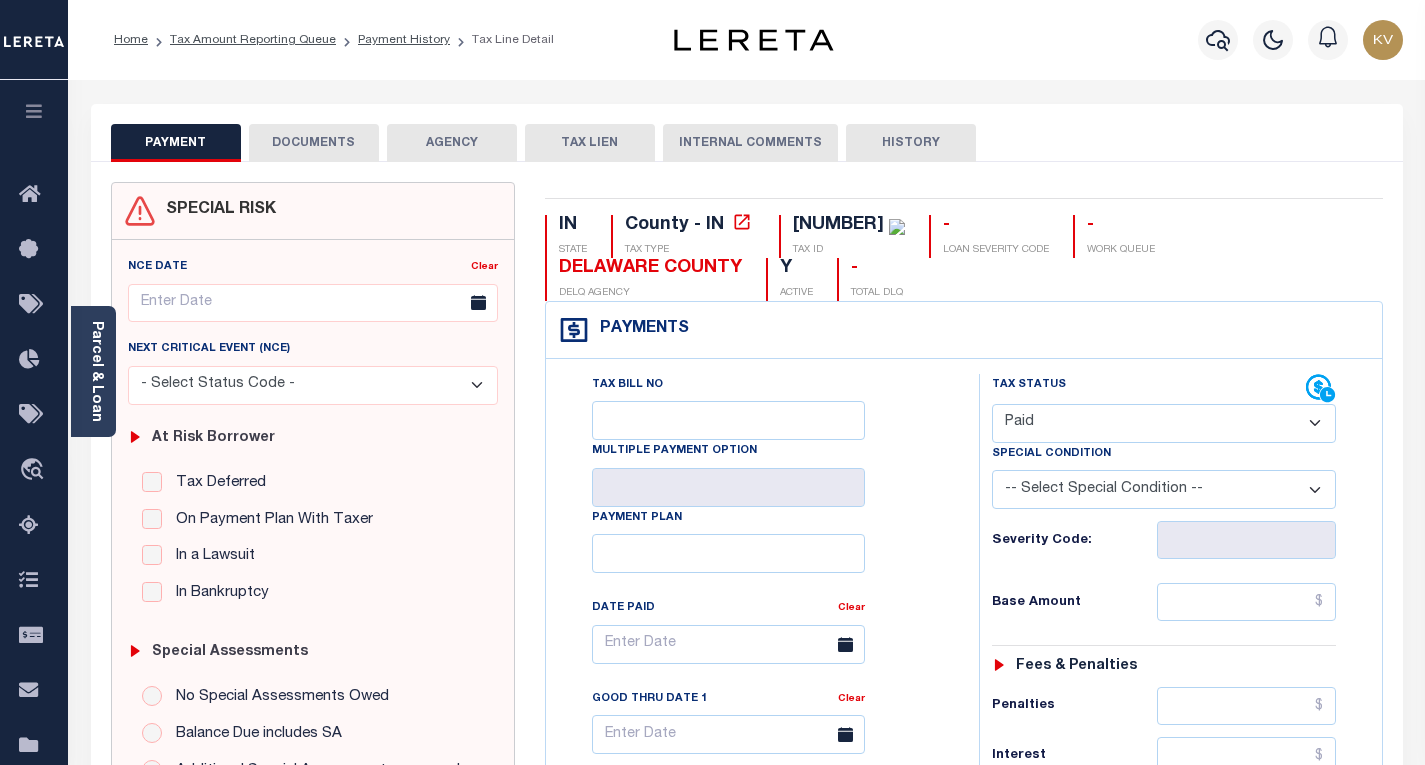 click on "- Select Status Code -
Open
Due/Unpaid
Paid
Incomplete
No Tax Due
Internal Refund Processed
New" at bounding box center (1164, 423) 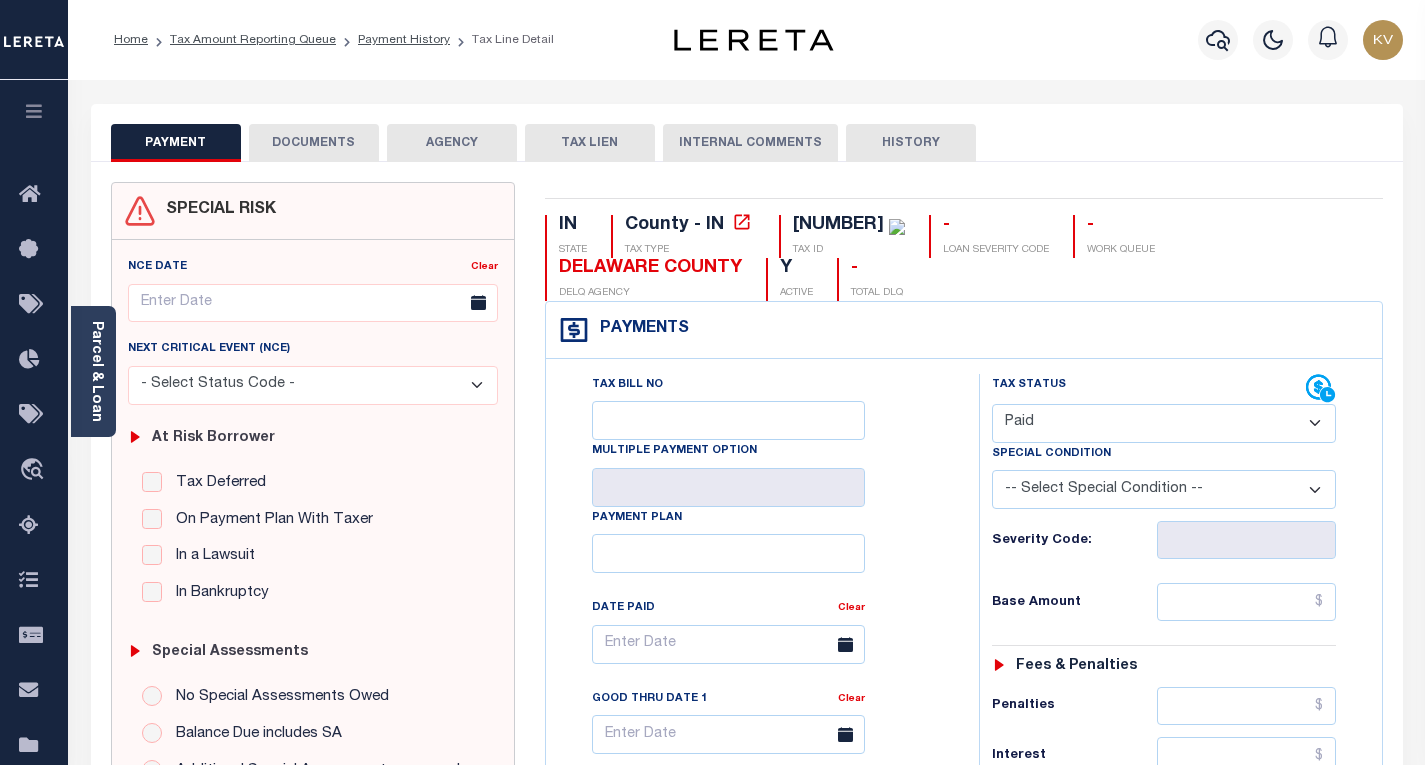 type on "08/04/2025" 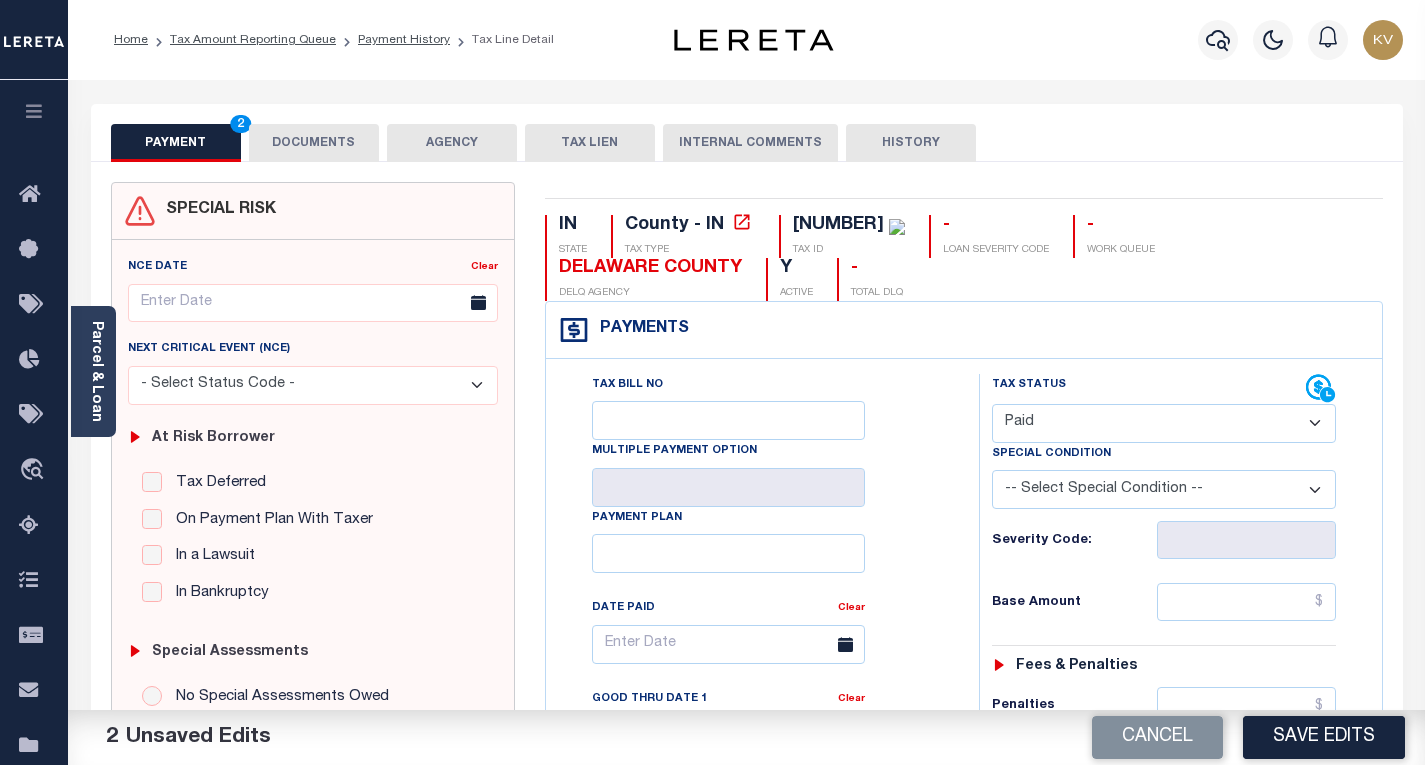 click on "- Select Status Code -
Open
Due/Unpaid
Paid
Incomplete
No Tax Due
Internal Refund Processed
New" at bounding box center (1164, 423) 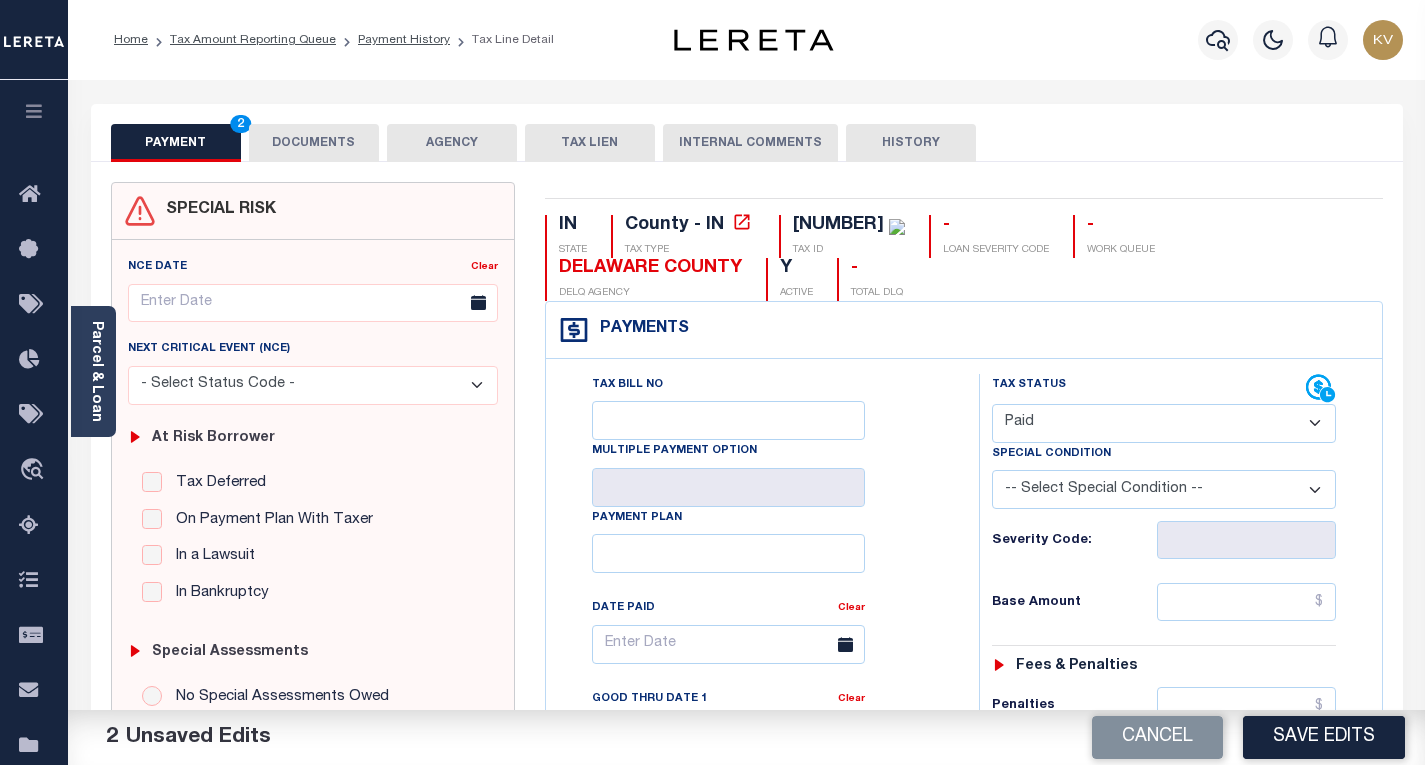select on "DUE" 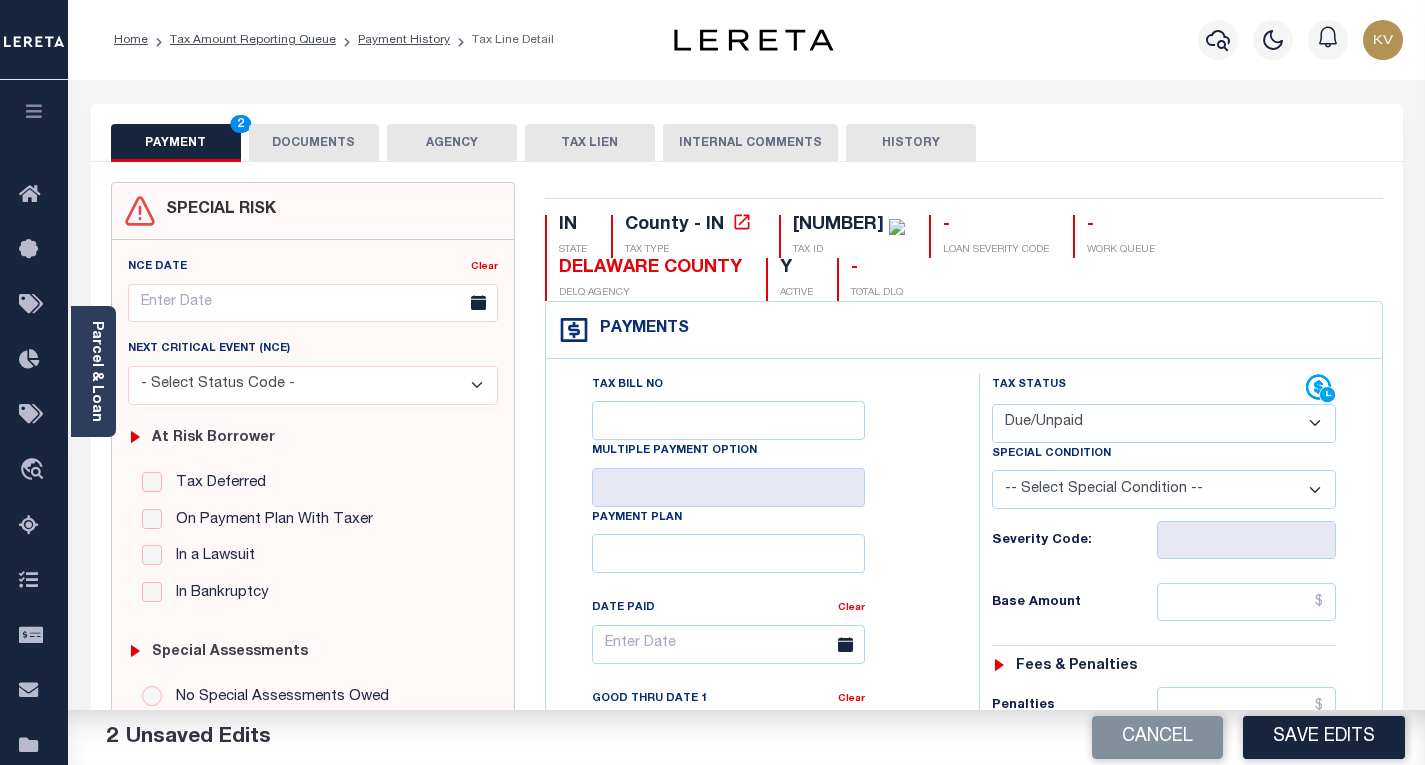 click on "- Select Status Code -
Open
Due/Unpaid
Paid
Incomplete
No Tax Due
Internal Refund Processed
New" at bounding box center (1164, 423) 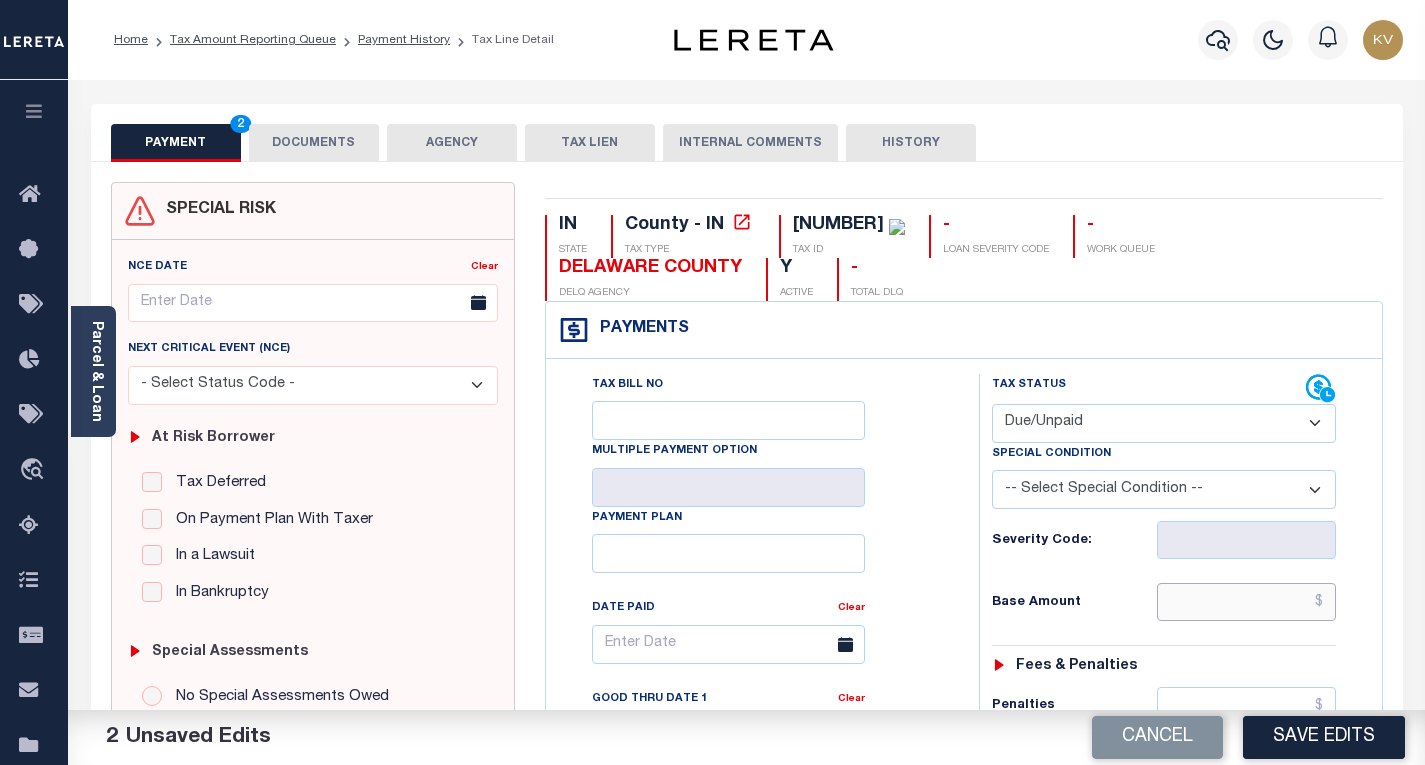 click at bounding box center (1246, 602) 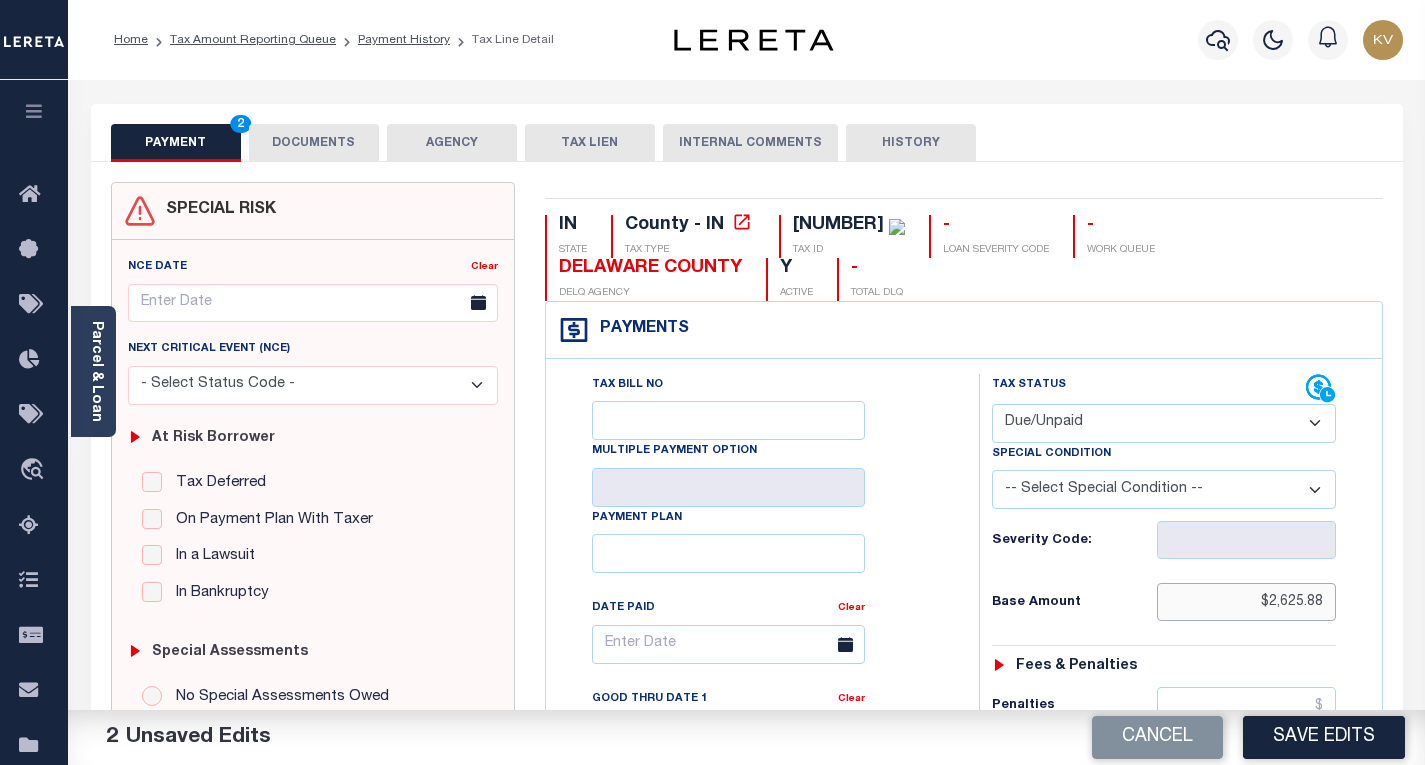 type on "$2,625.88" 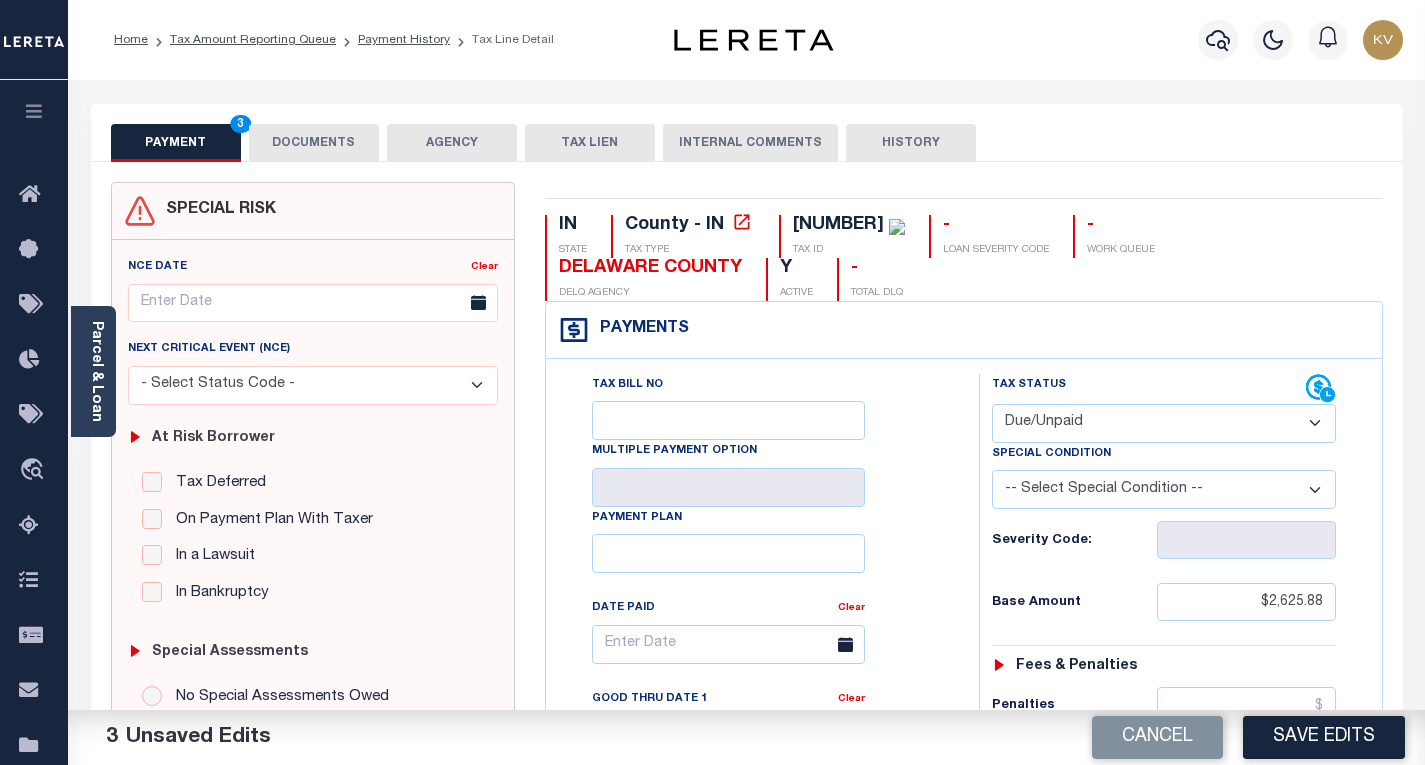 click on "Base Amount
$2,625.88" at bounding box center [1164, 602] 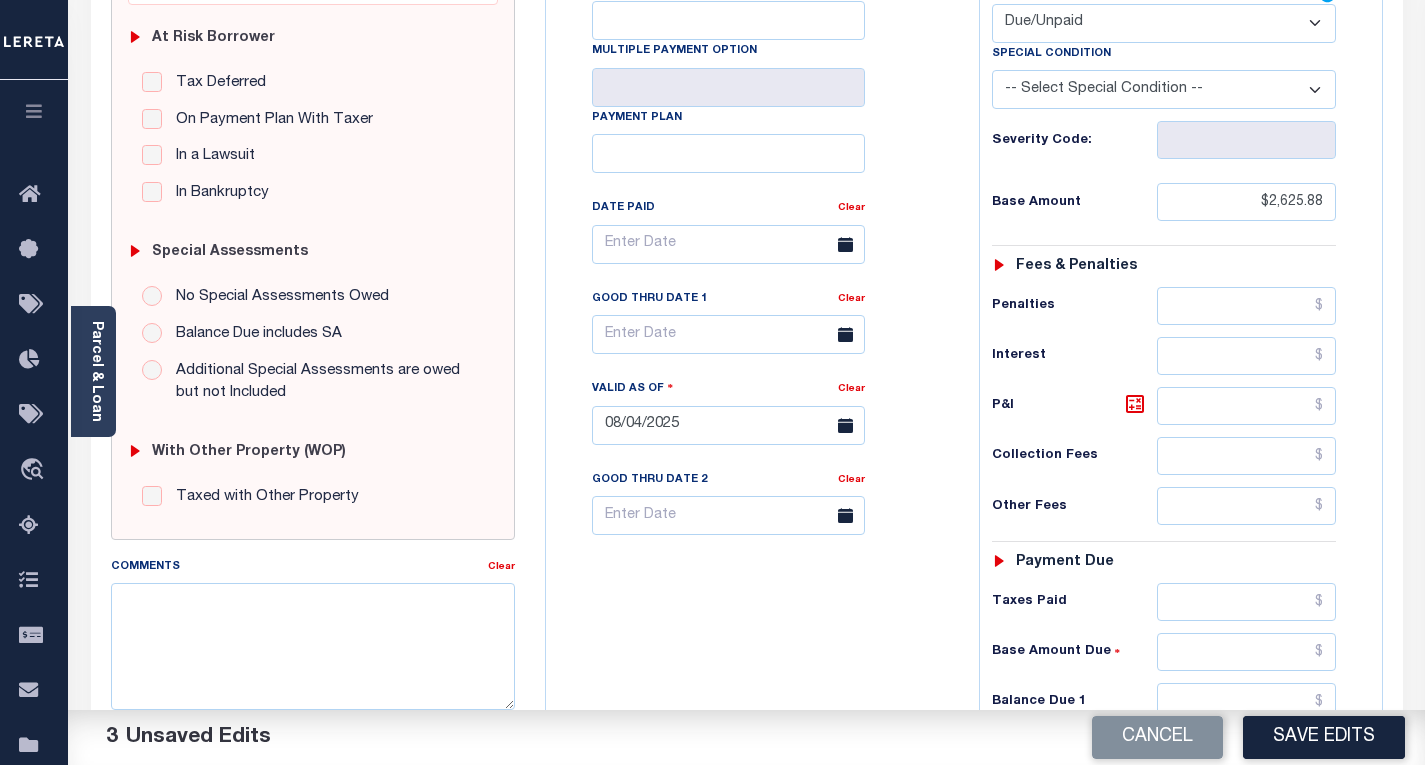scroll, scrollTop: 600, scrollLeft: 0, axis: vertical 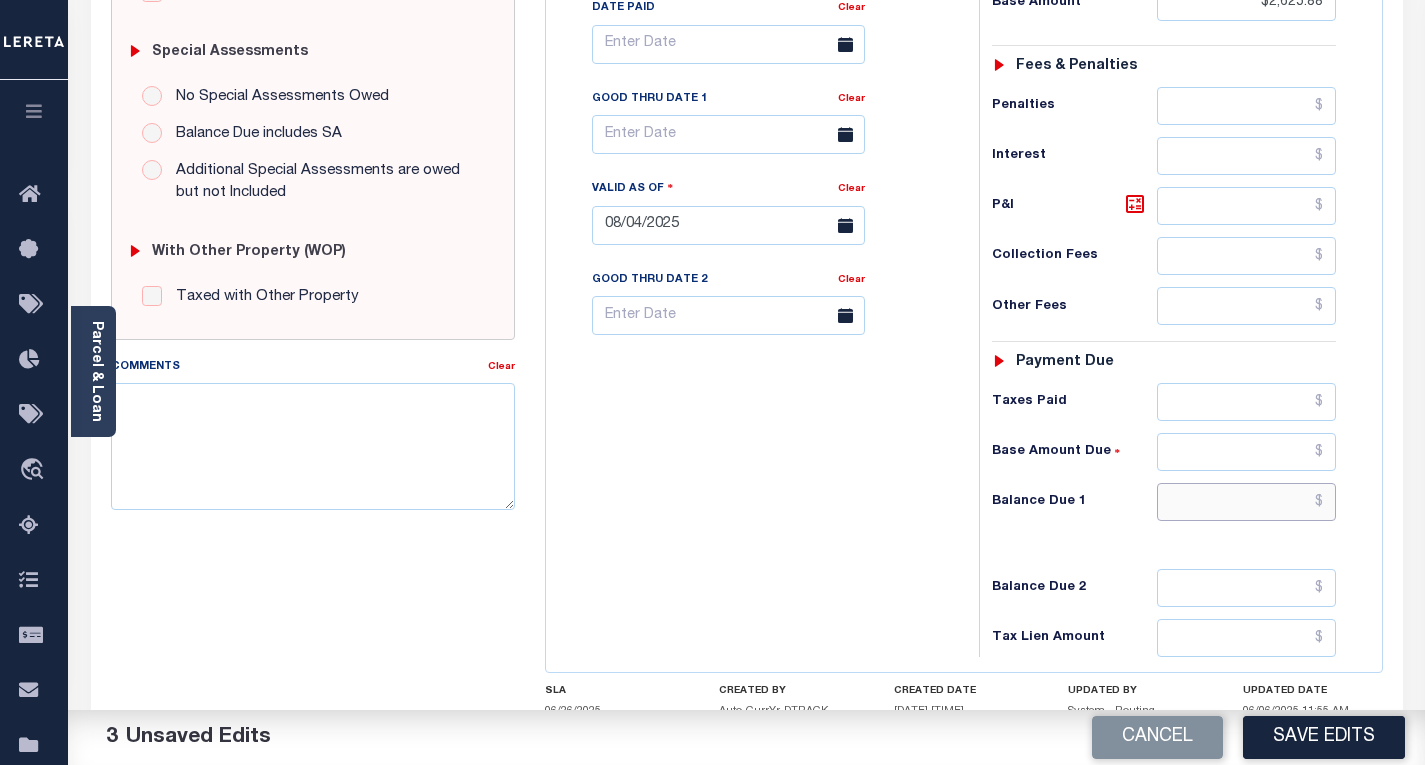 click at bounding box center [1246, 502] 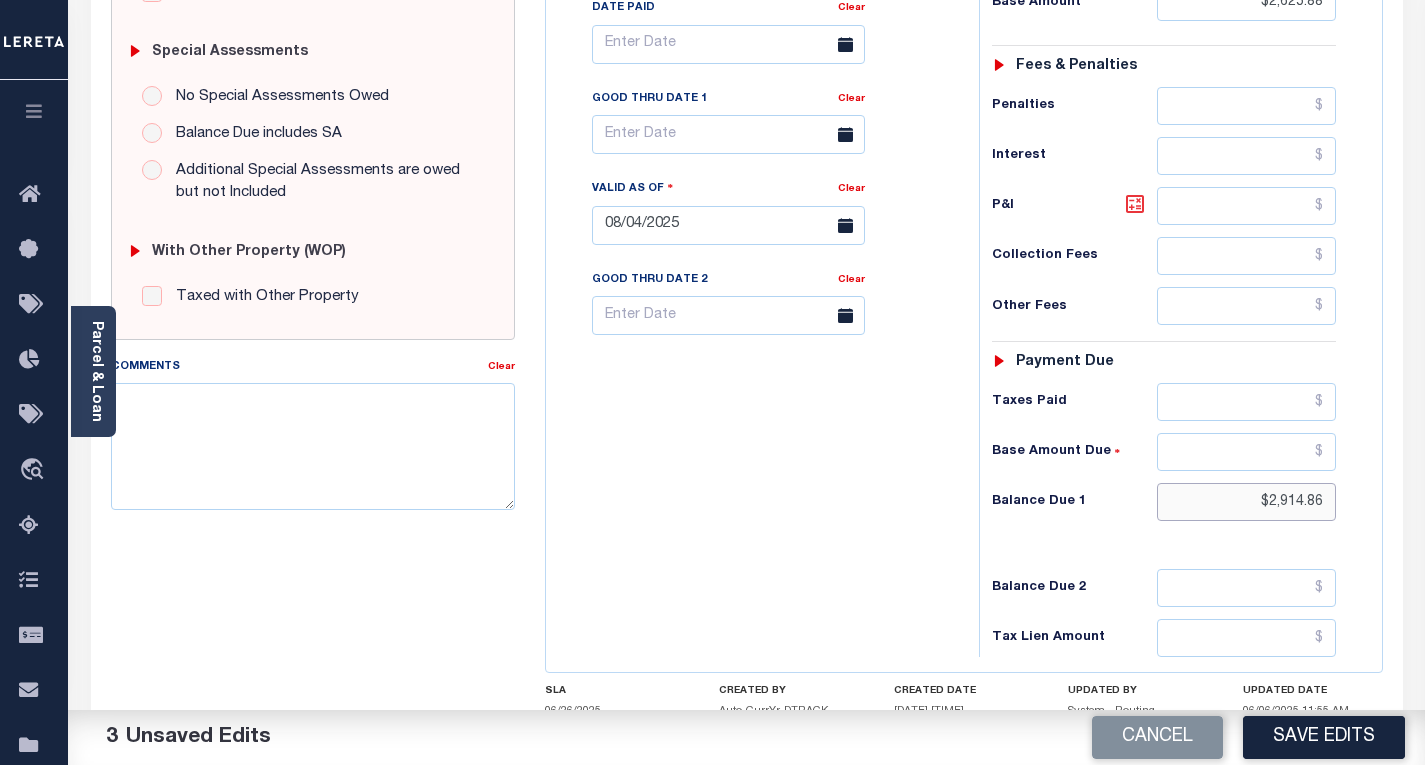 type on "$2,914.86" 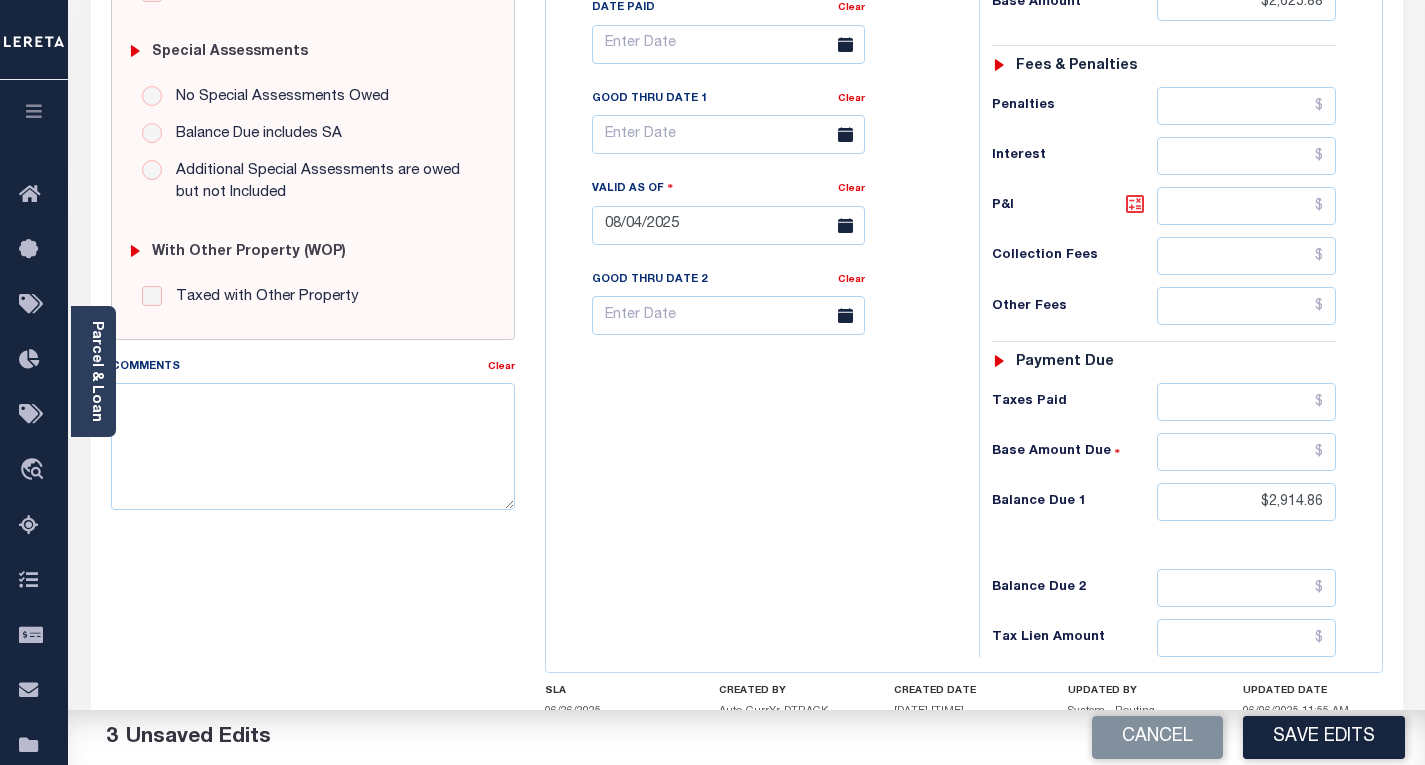 click 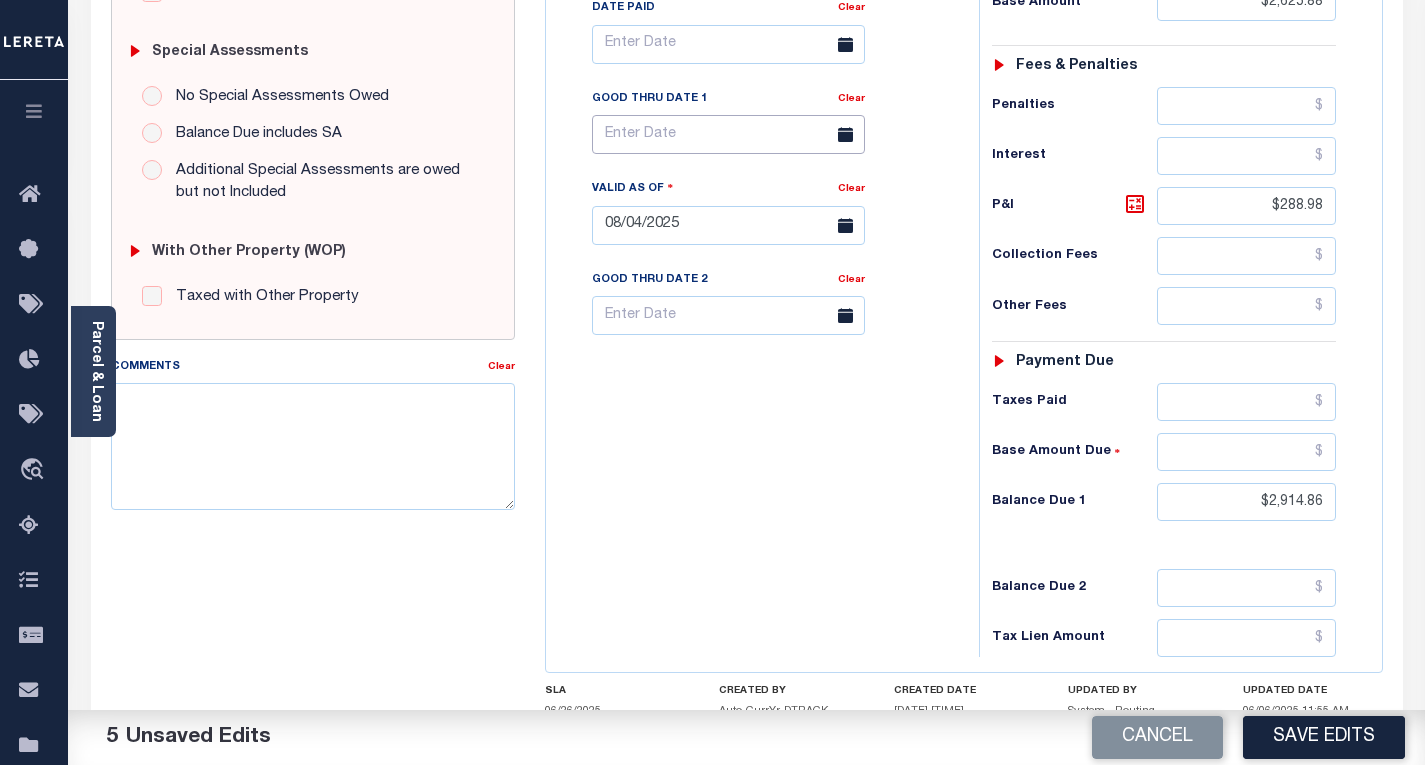 click at bounding box center (728, 134) 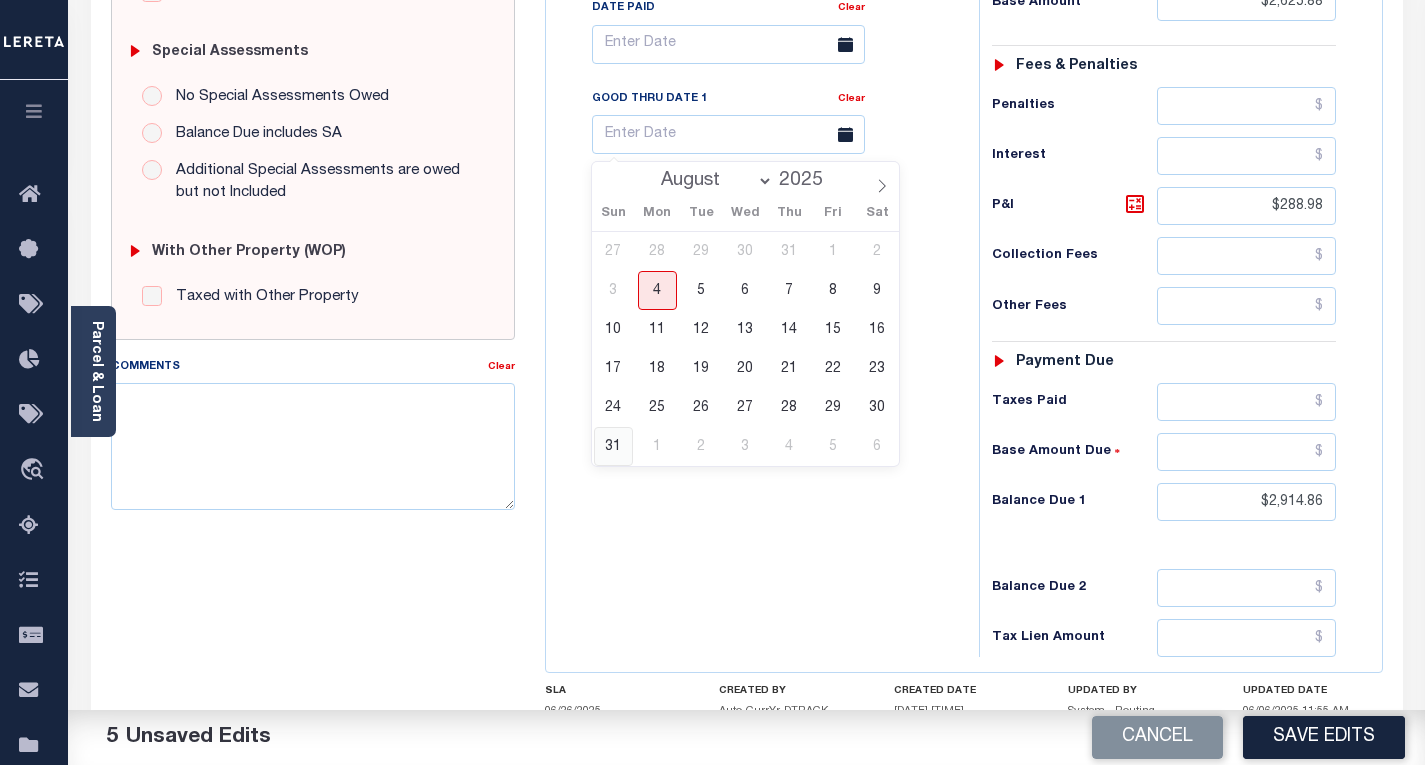 click on "31" at bounding box center (613, 446) 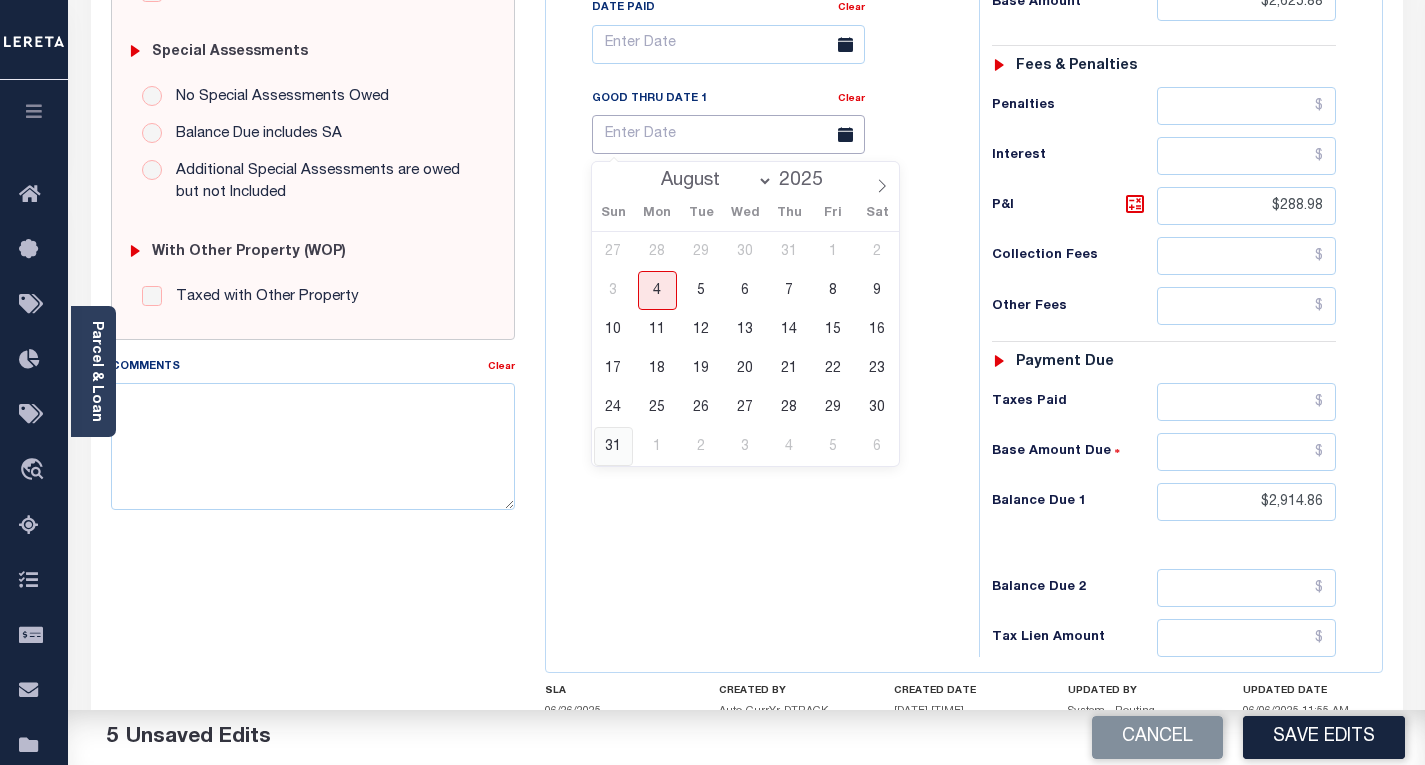 type on "08/31/2025" 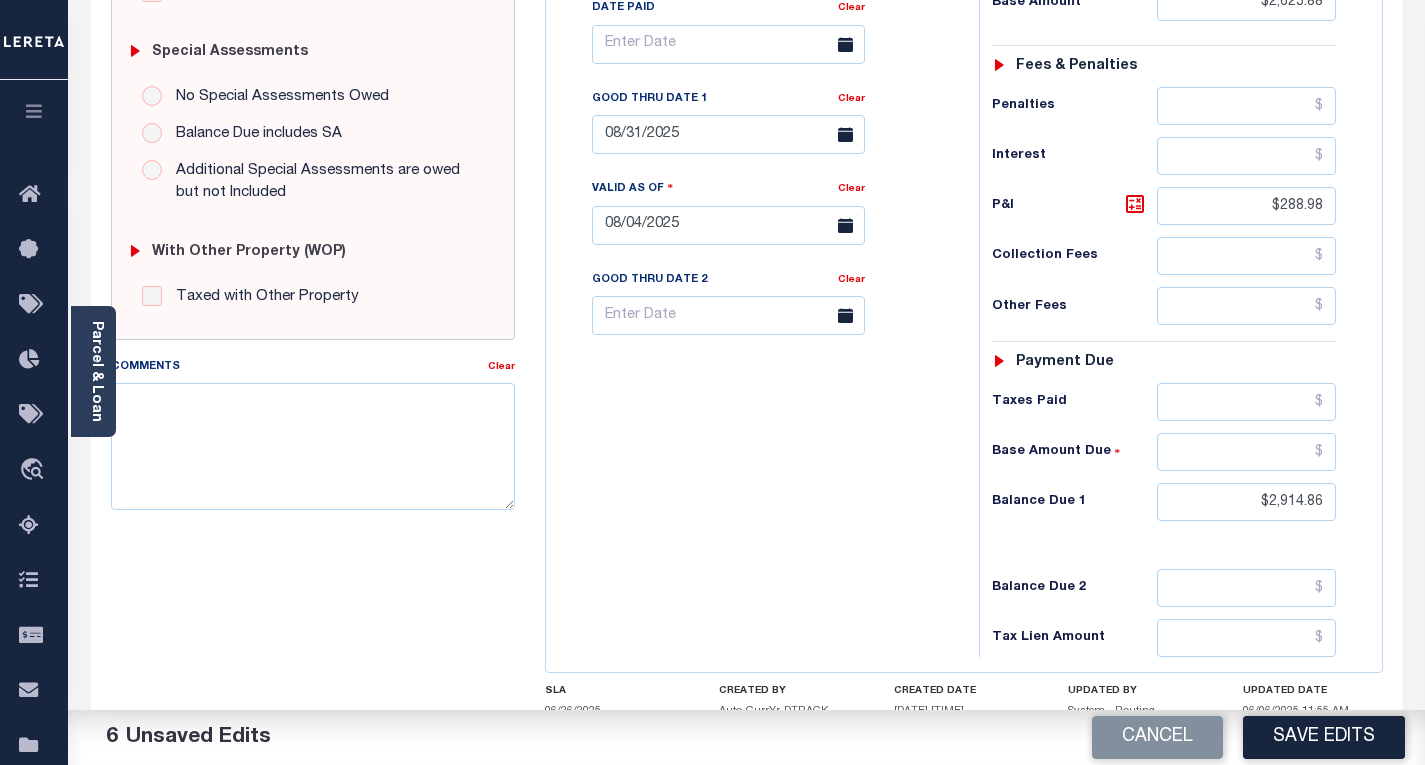 click on "Tax Bill No
Multiple Payment Option
Payment Plan
Clear" at bounding box center [757, 215] 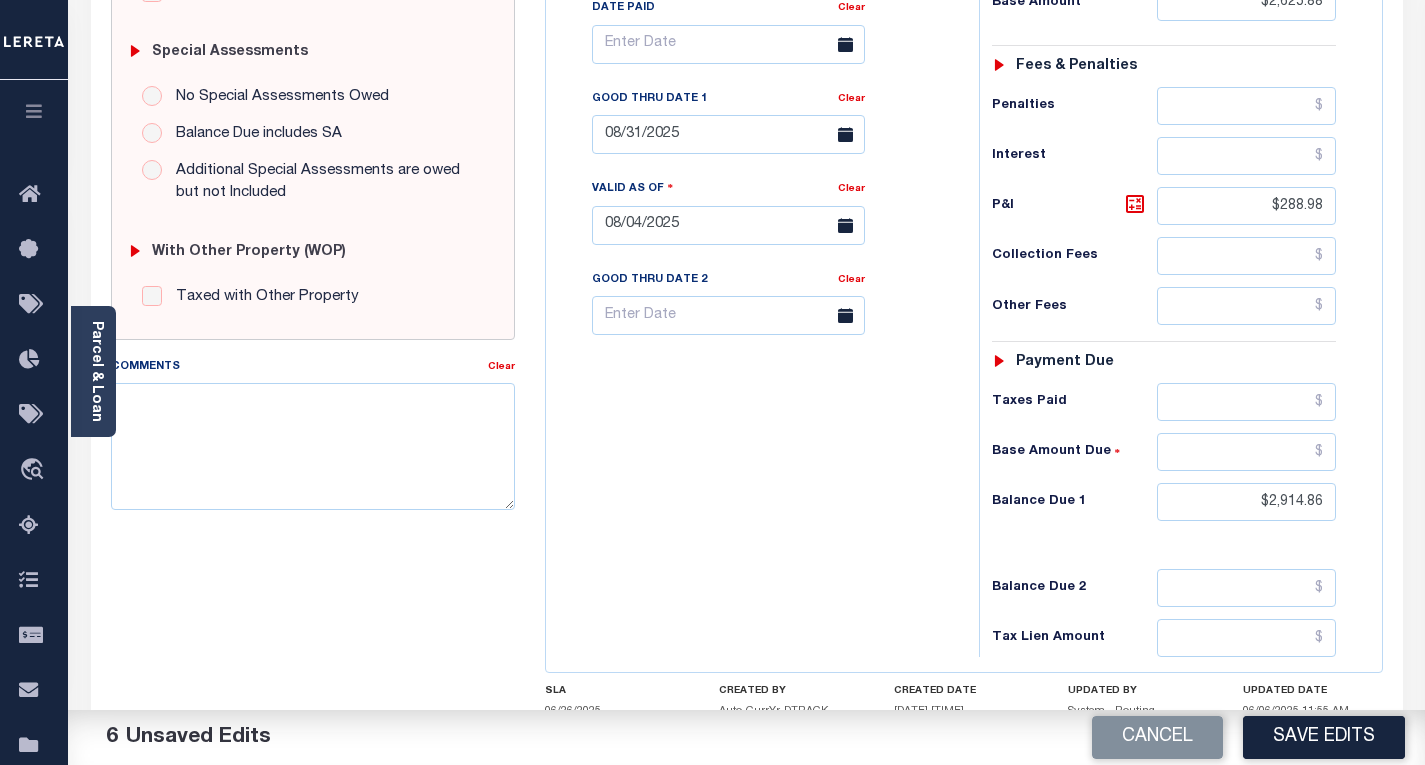scroll, scrollTop: 500, scrollLeft: 0, axis: vertical 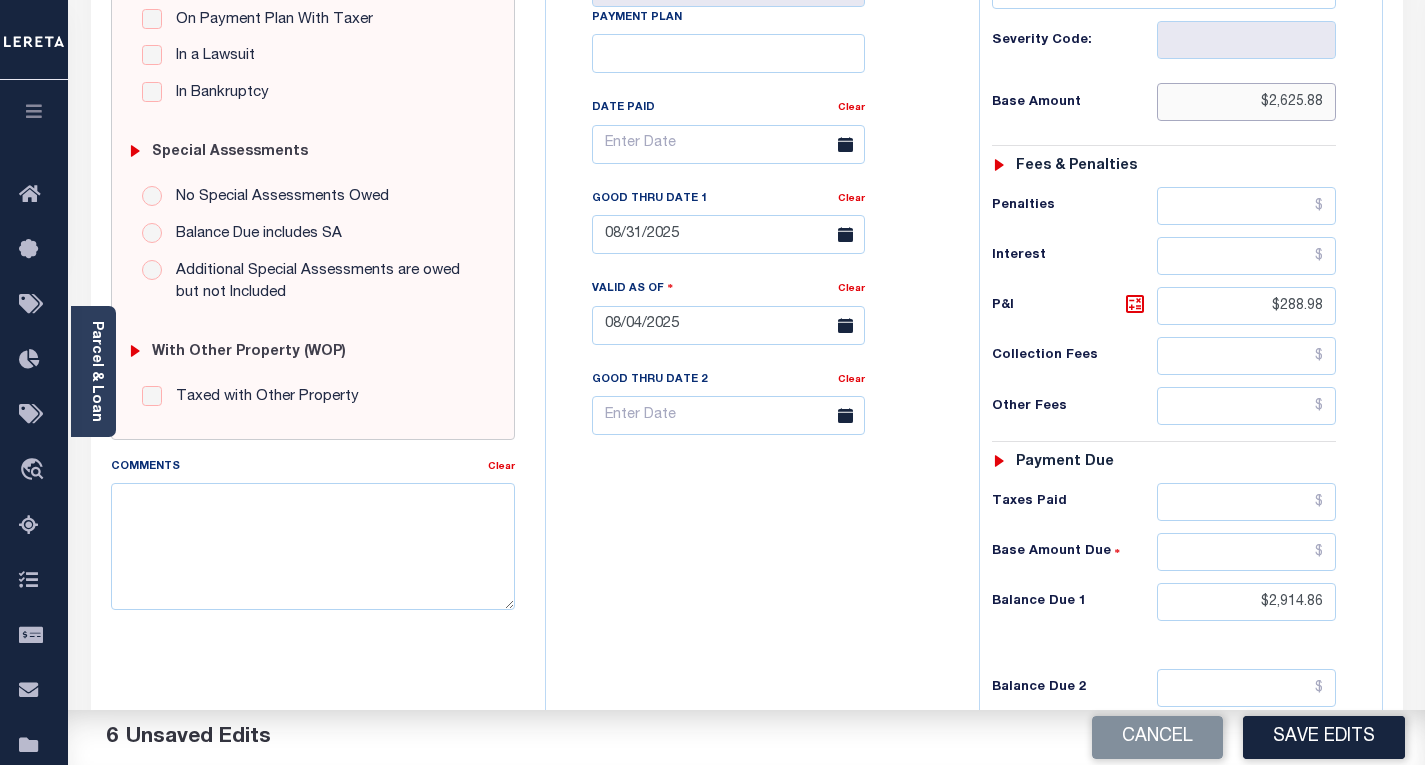 click on "$2,625.88" at bounding box center (1246, 102) 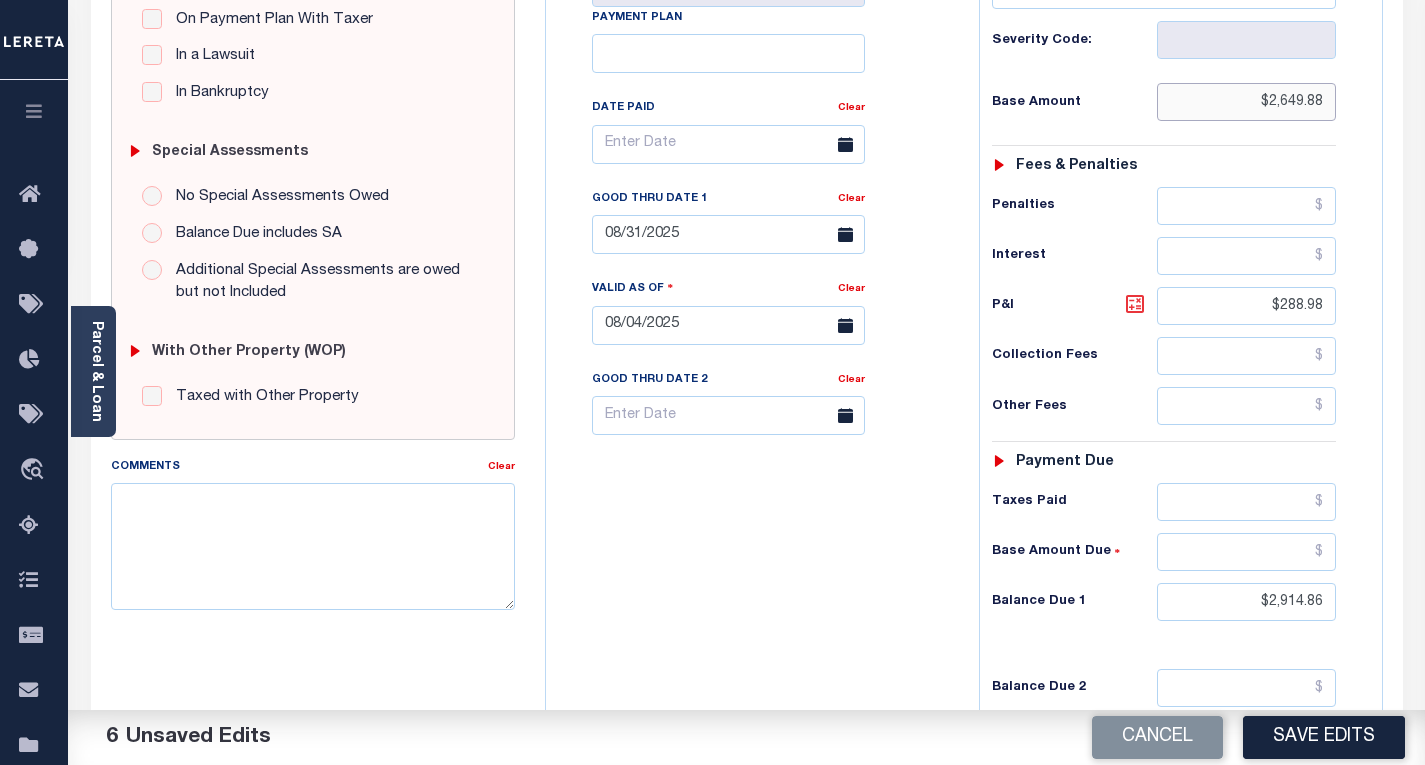 type on "$2,649.88" 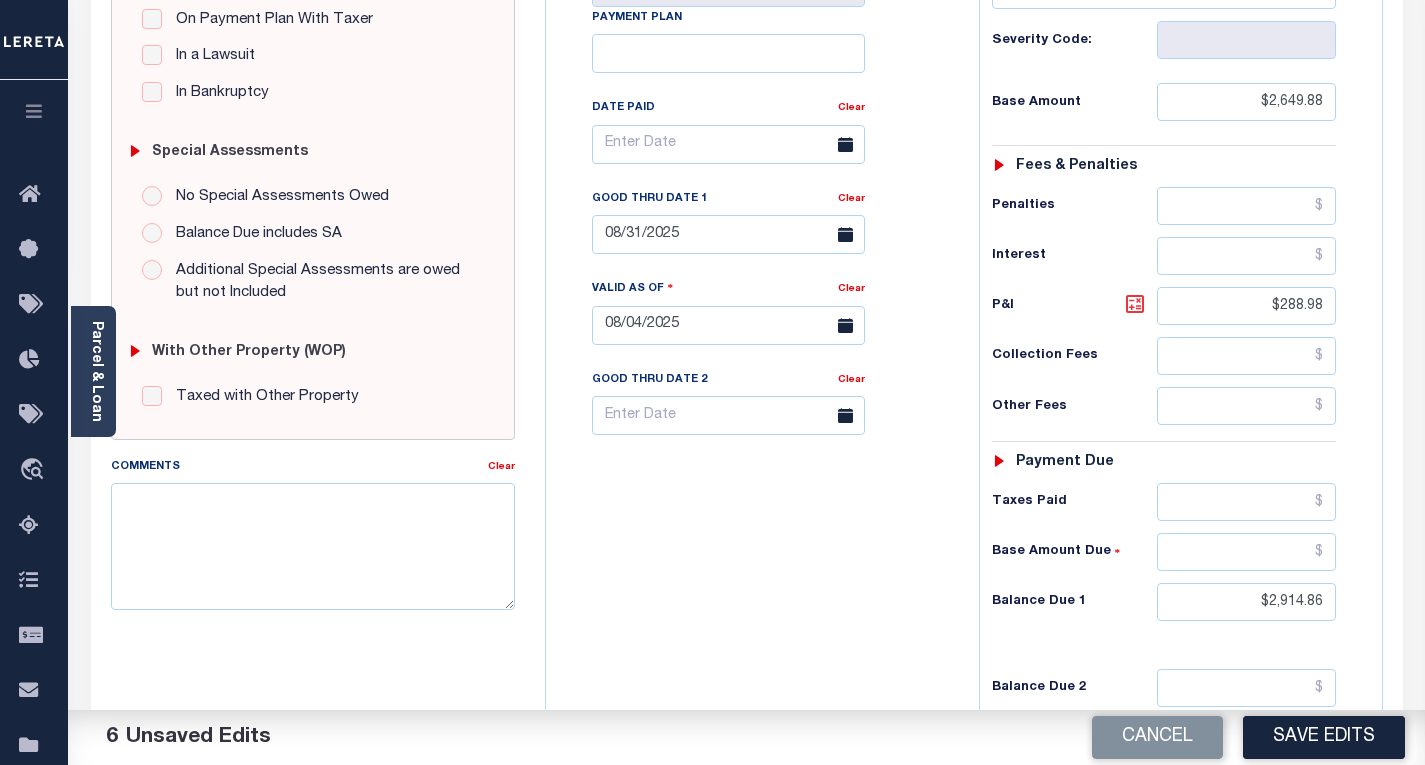 click 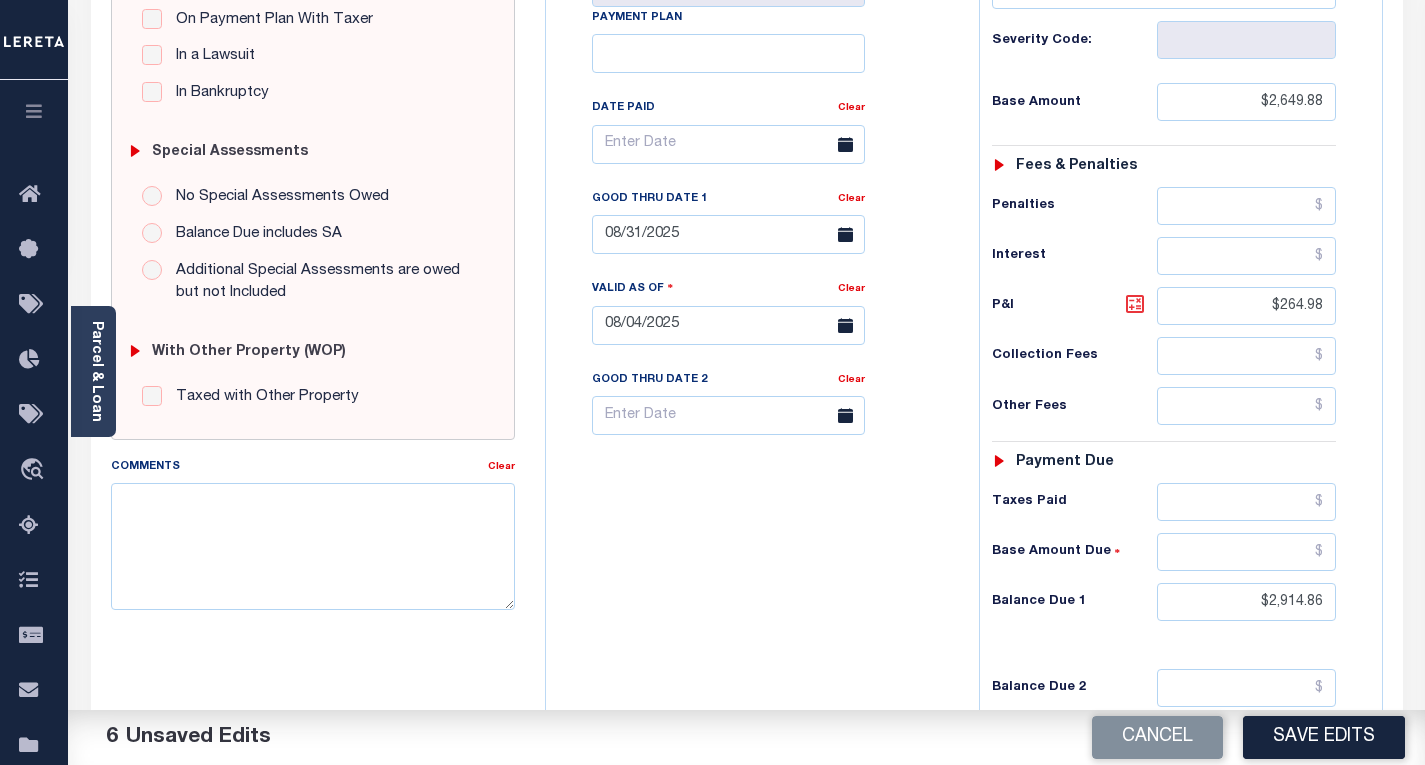 click 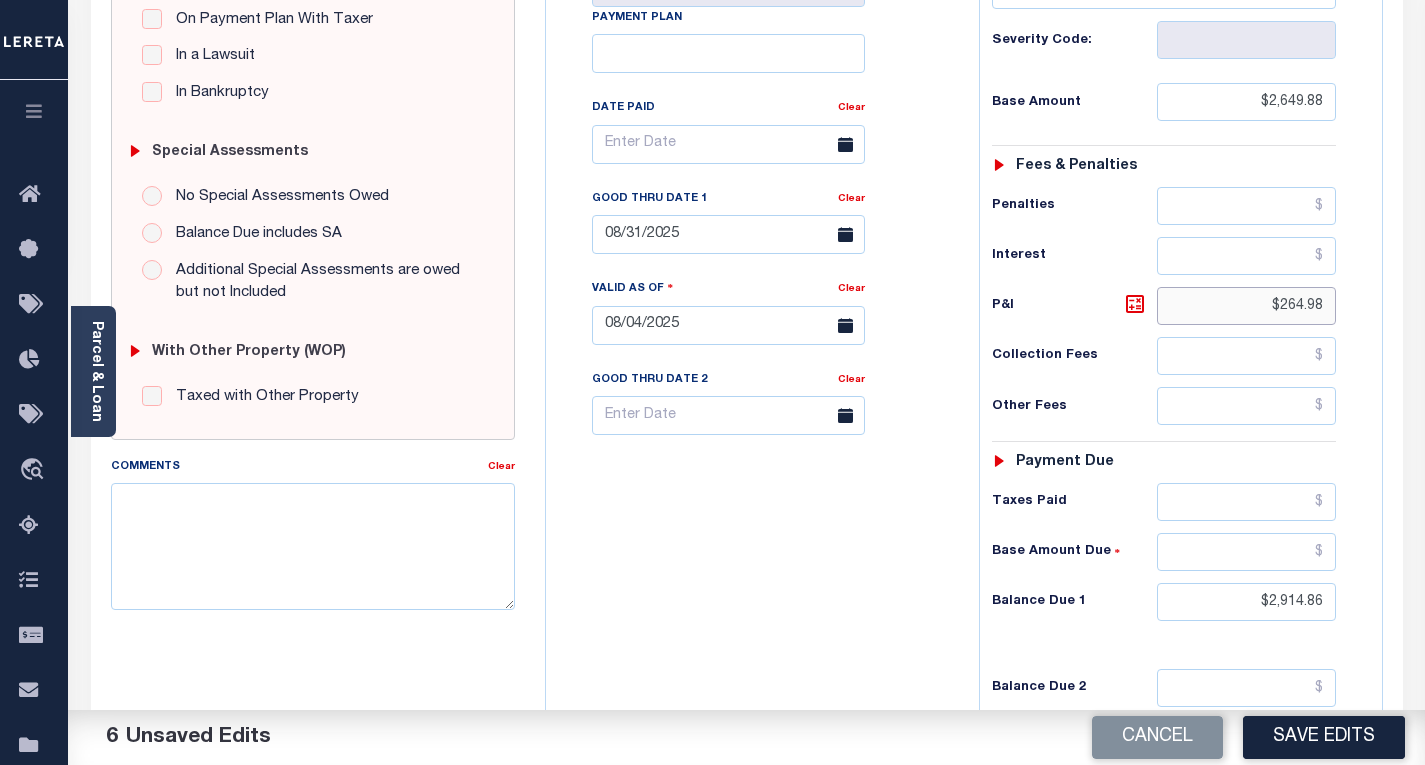 click on "$264.98" at bounding box center (1246, 306) 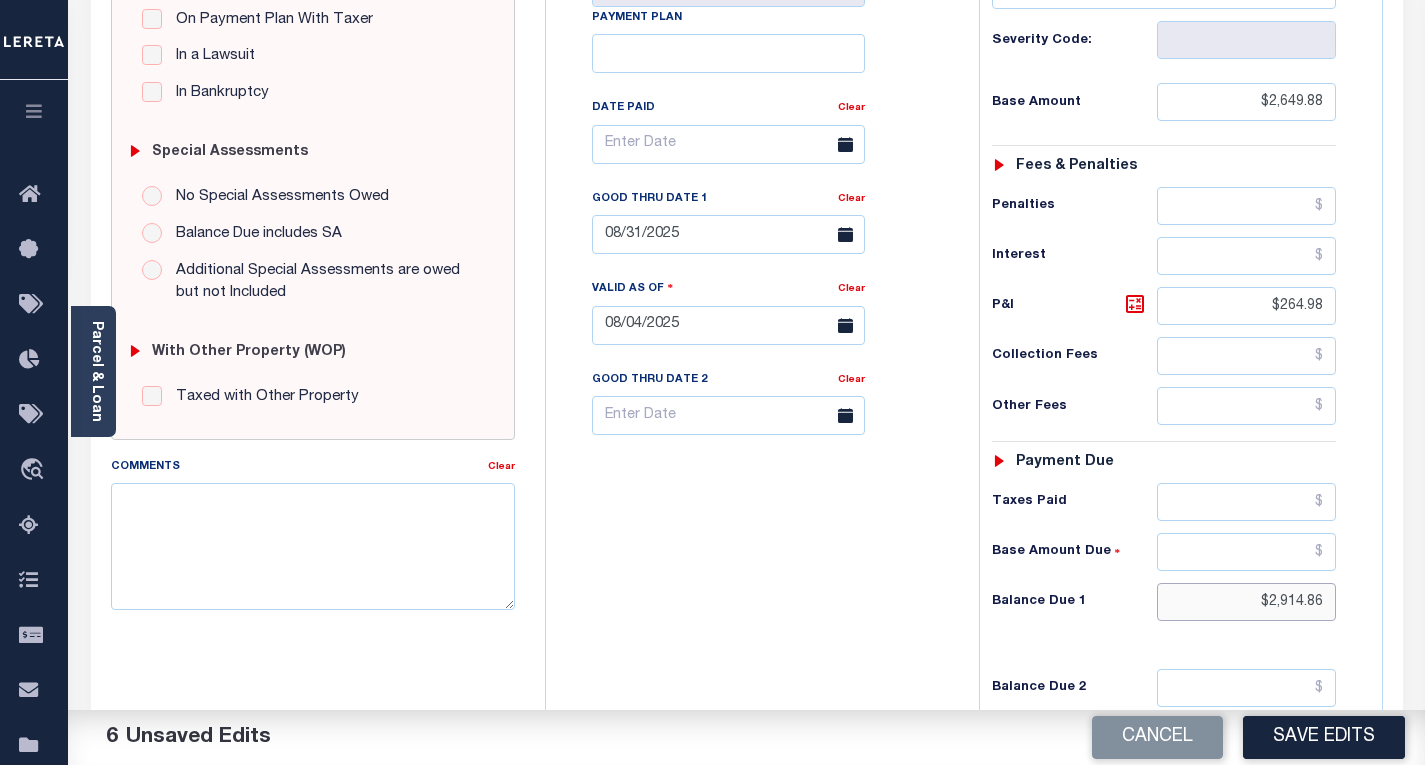 click on "$2,914.86" at bounding box center [1246, 602] 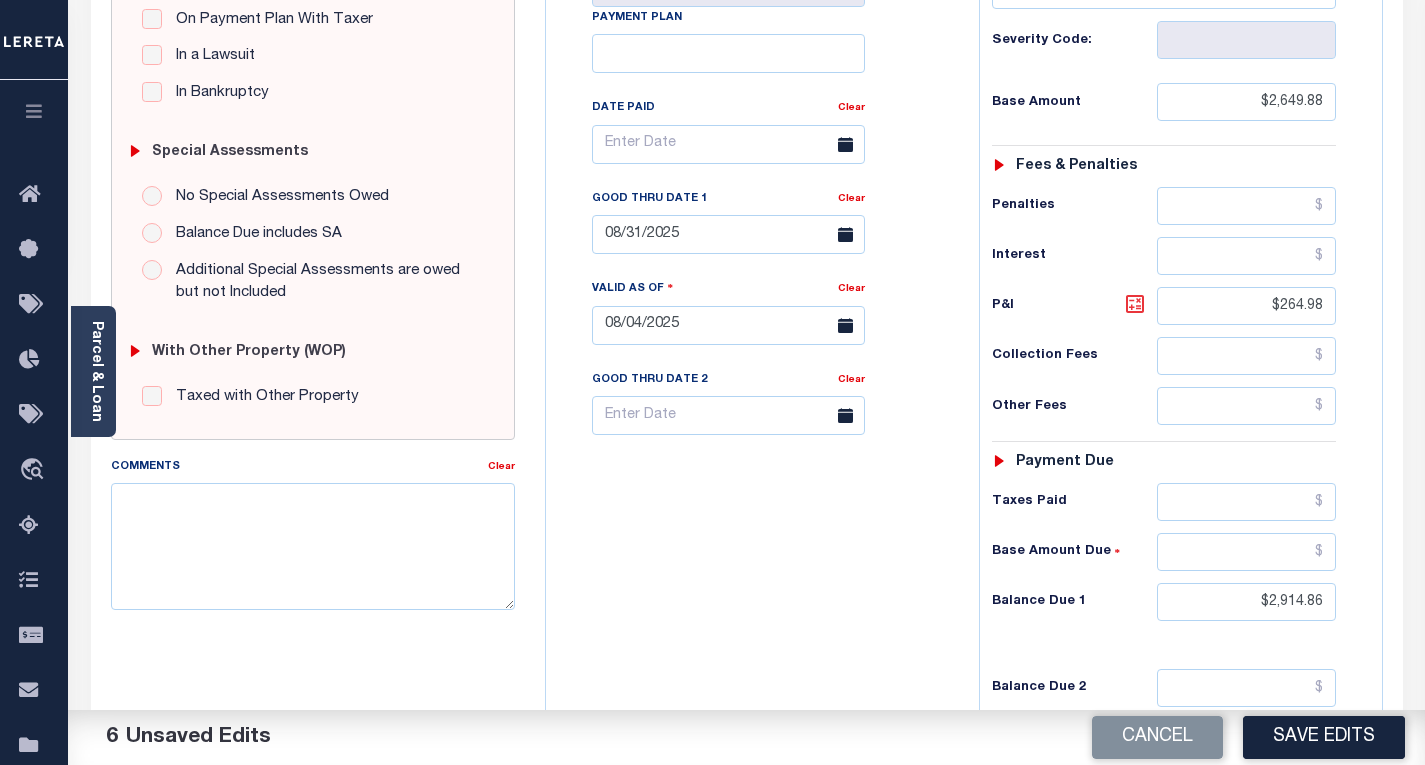 click 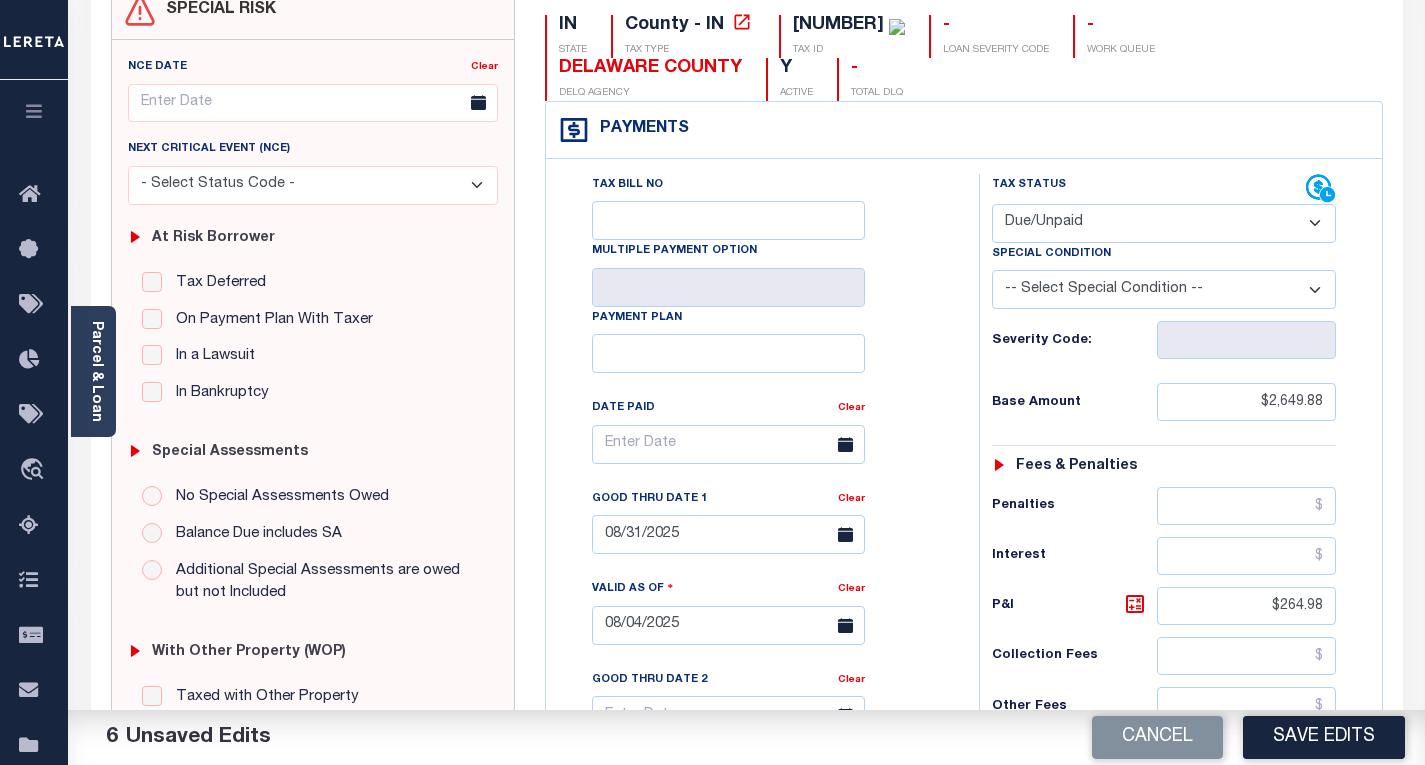 scroll, scrollTop: 0, scrollLeft: 0, axis: both 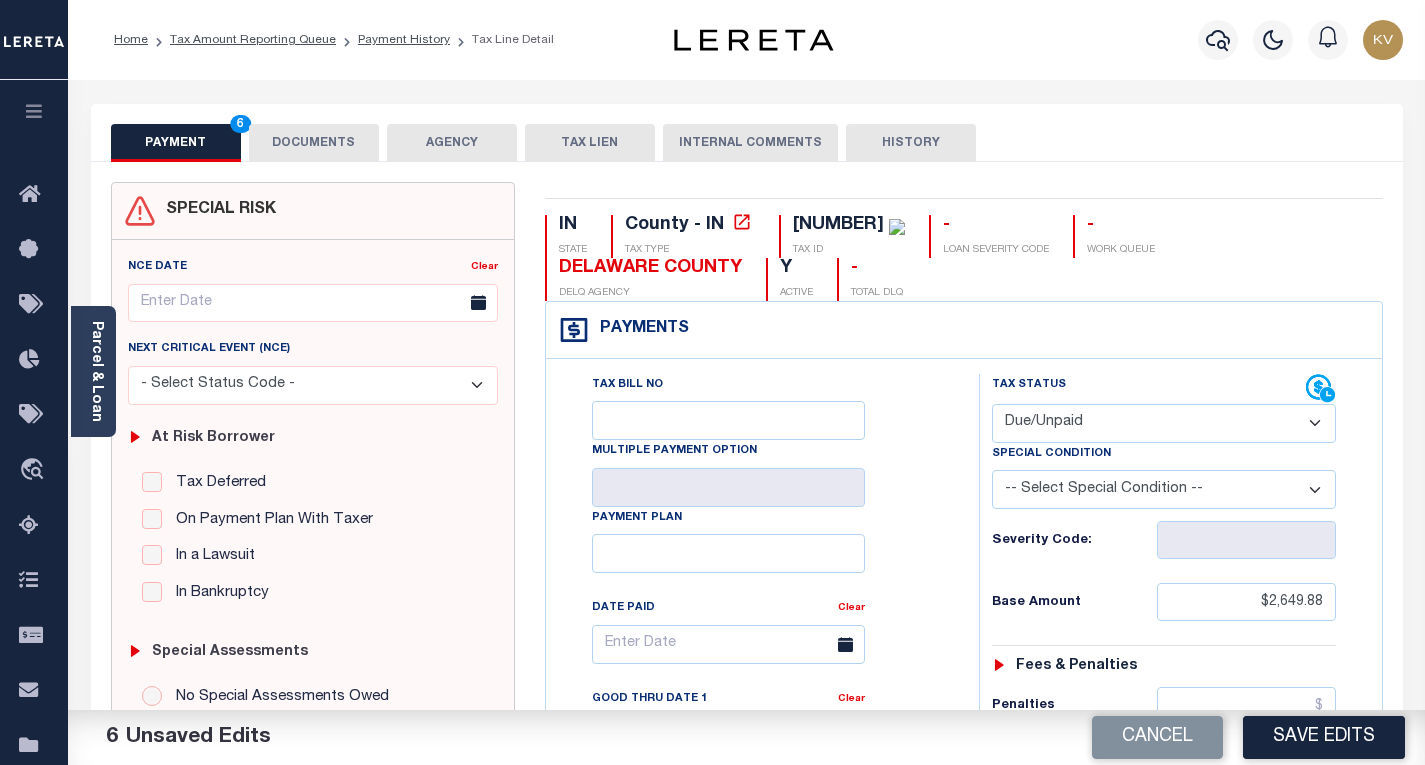 click on "DOCUMENTS" at bounding box center [314, 143] 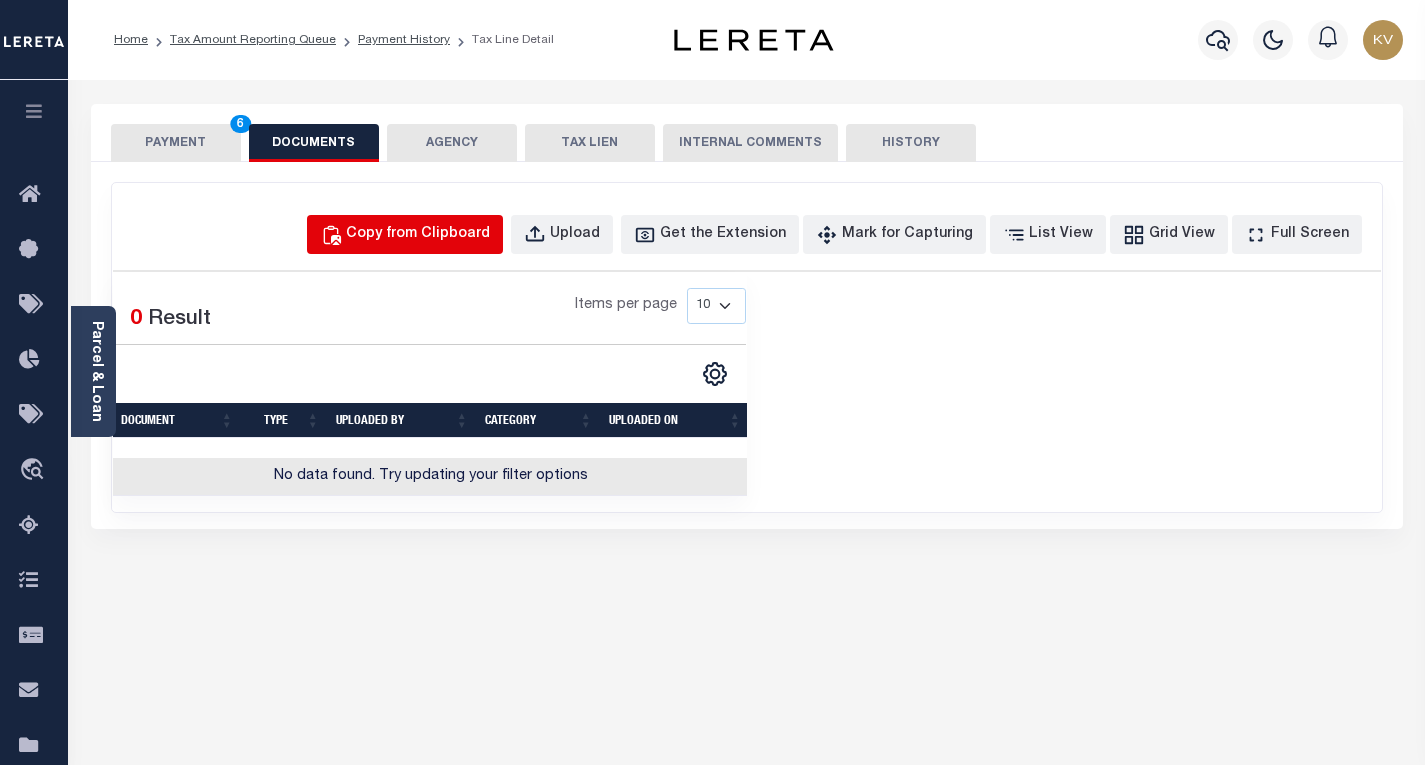 click on "Copy from Clipboard" at bounding box center [418, 235] 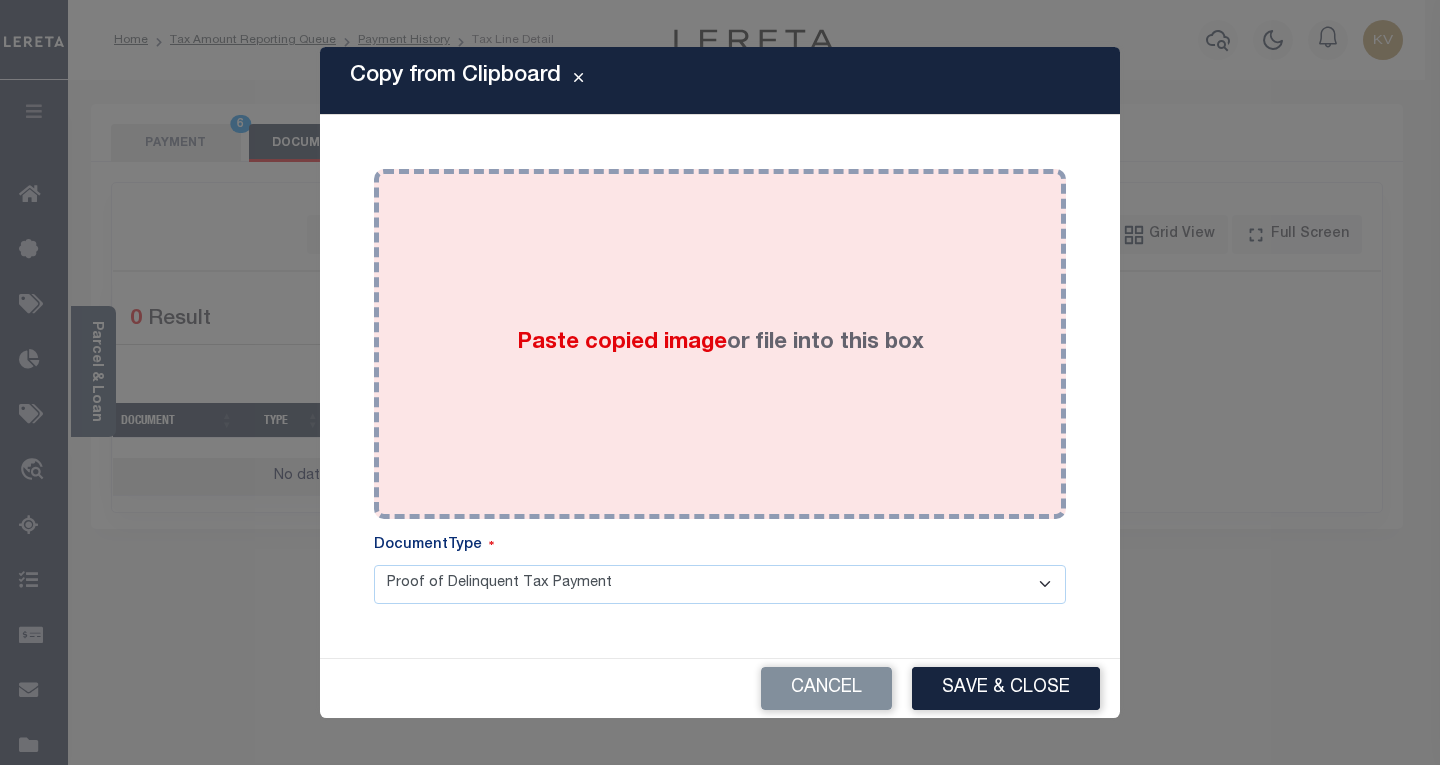 click on "Paste copied image  or file into this box" at bounding box center [720, 344] 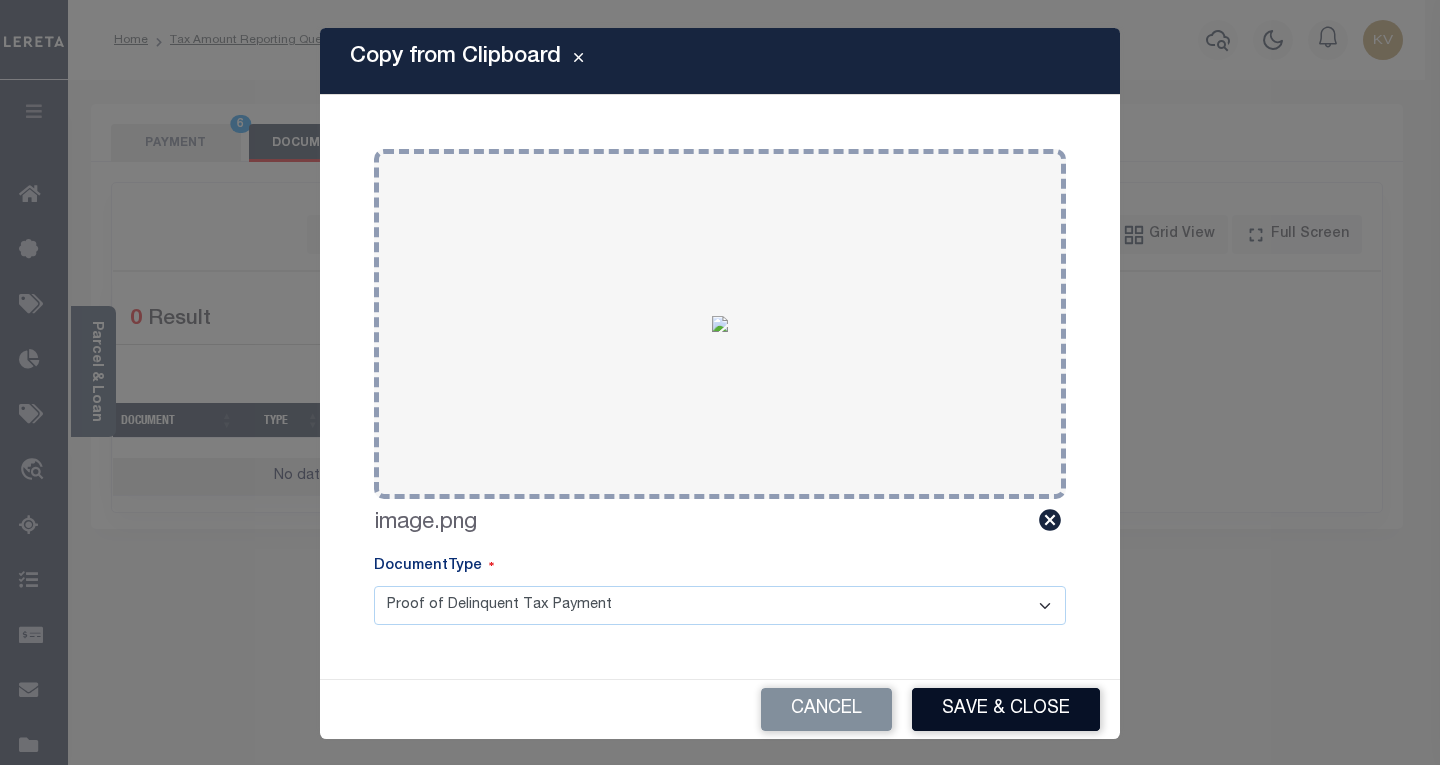 click on "Save & Close" at bounding box center (1006, 709) 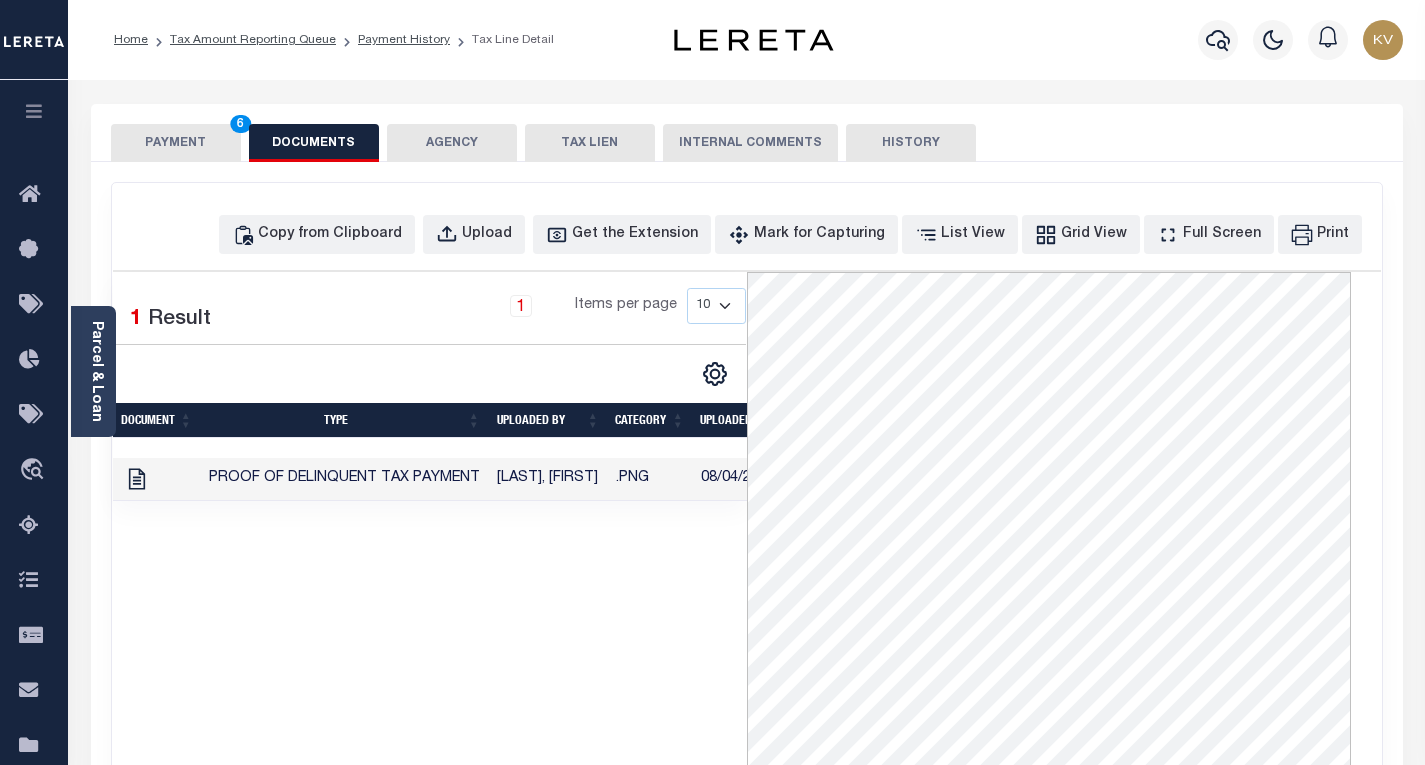 click on "PAYMENT
6" at bounding box center (176, 143) 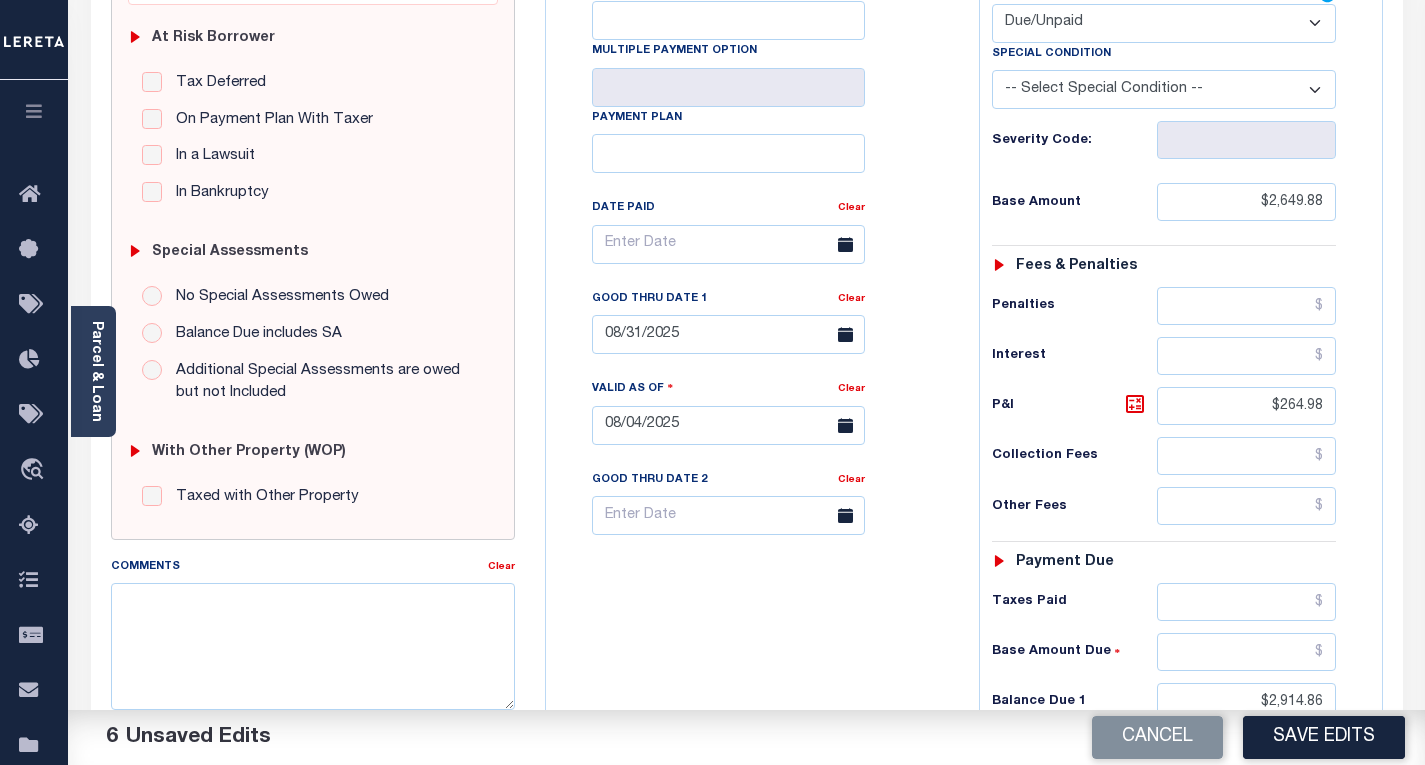 scroll, scrollTop: 500, scrollLeft: 0, axis: vertical 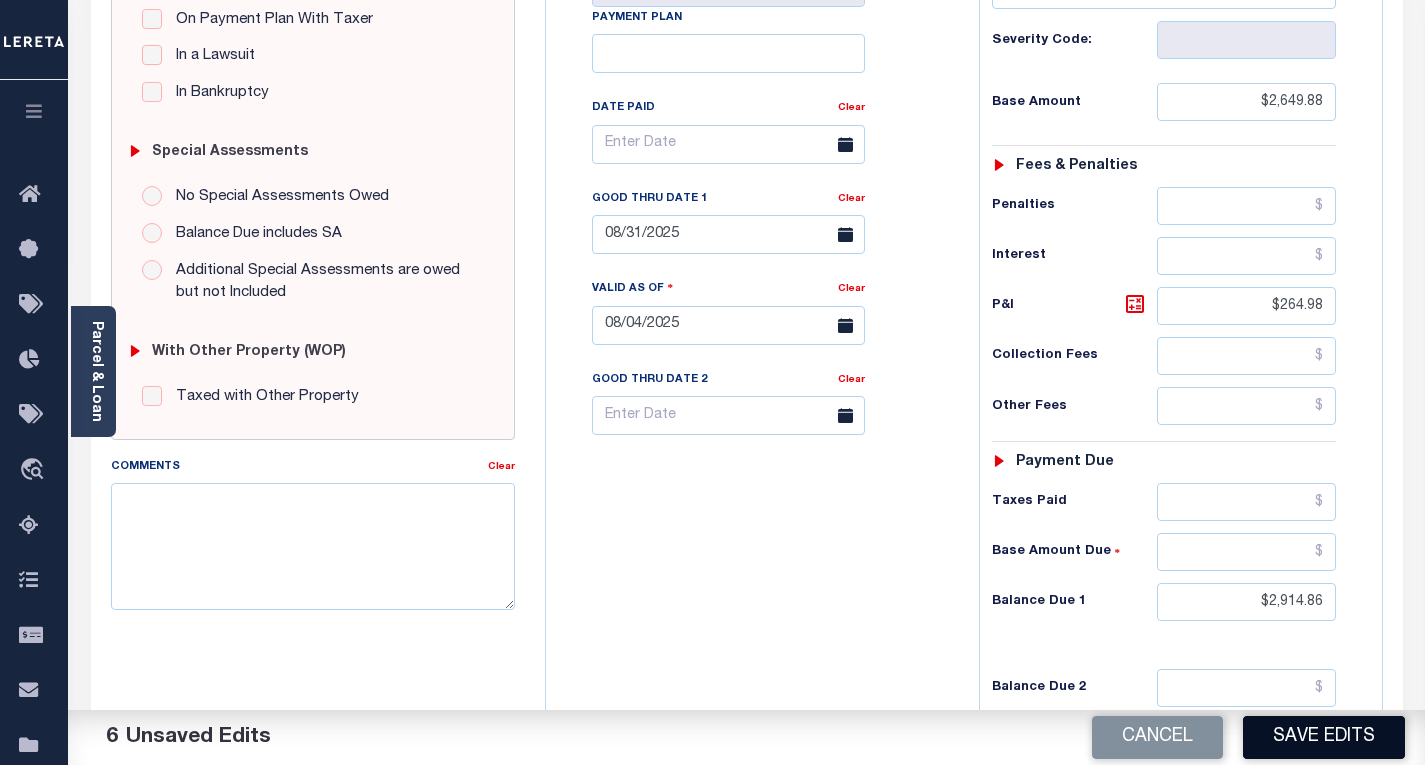 click on "Save Edits" at bounding box center (1324, 737) 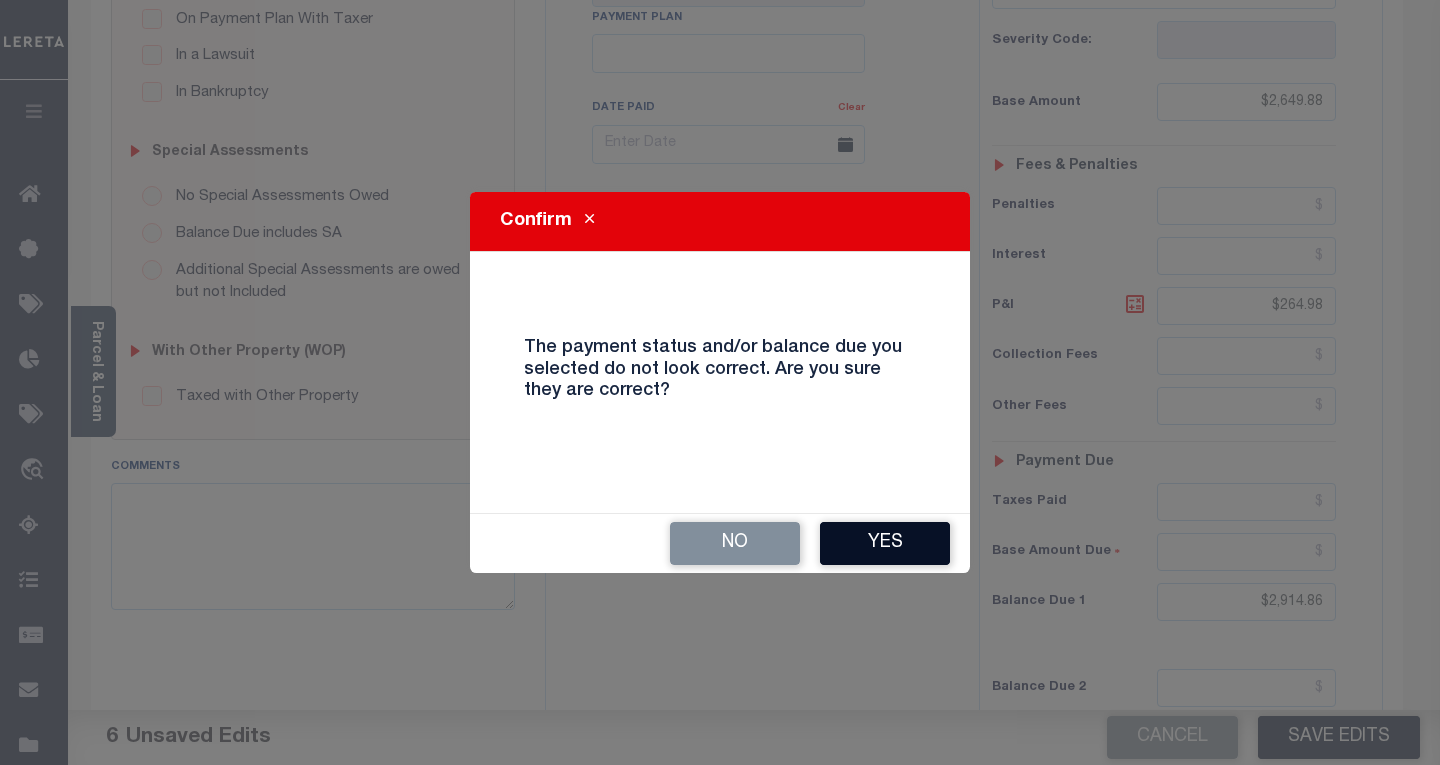 click on "Yes" at bounding box center (885, 543) 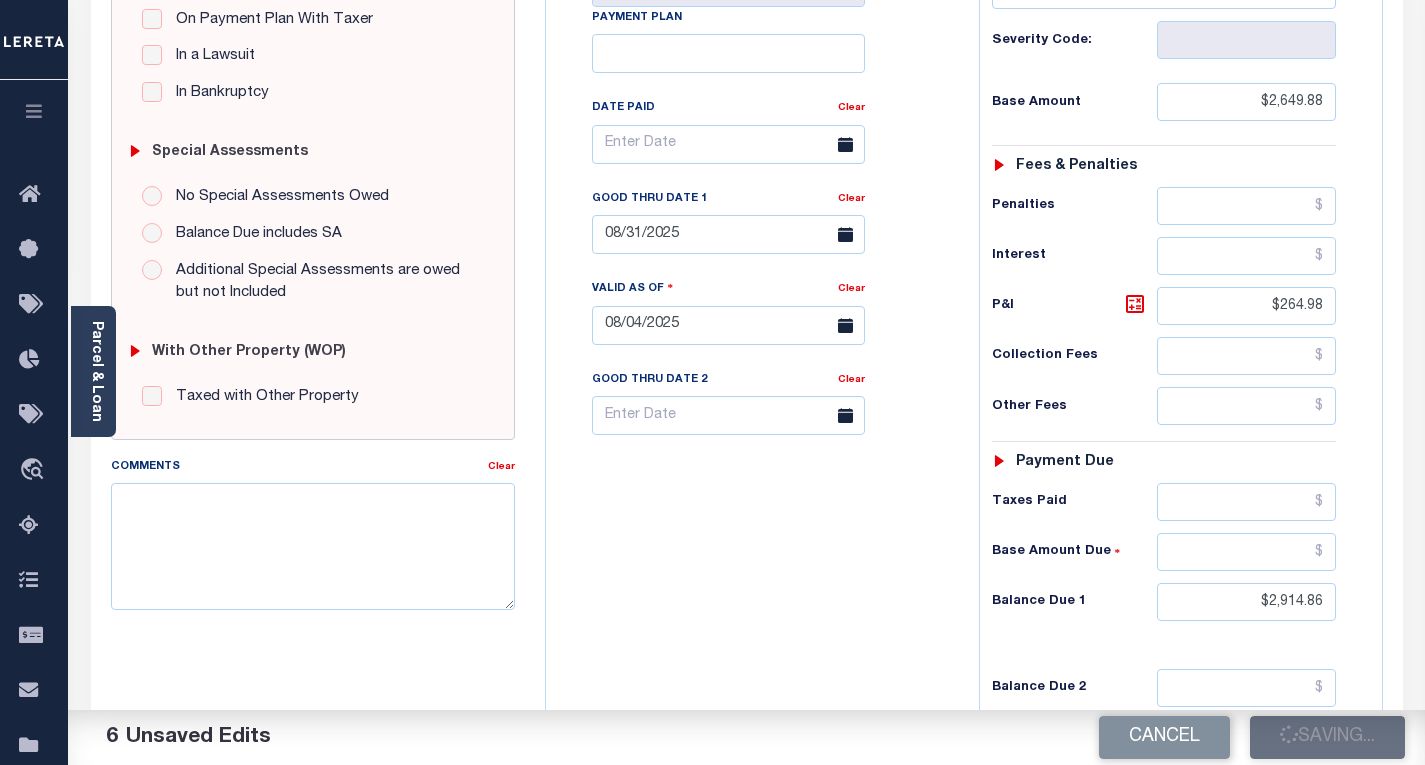 checkbox on "false" 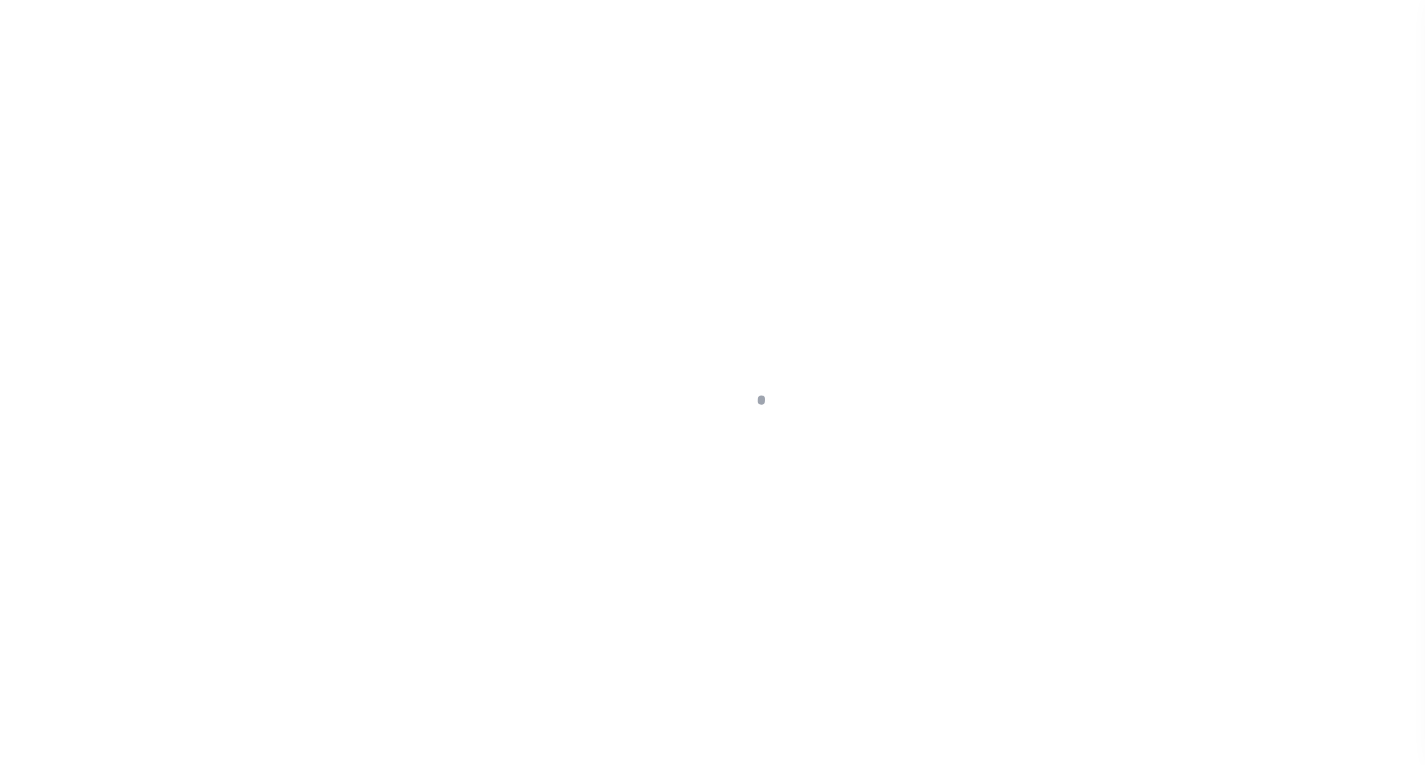 scroll, scrollTop: 0, scrollLeft: 0, axis: both 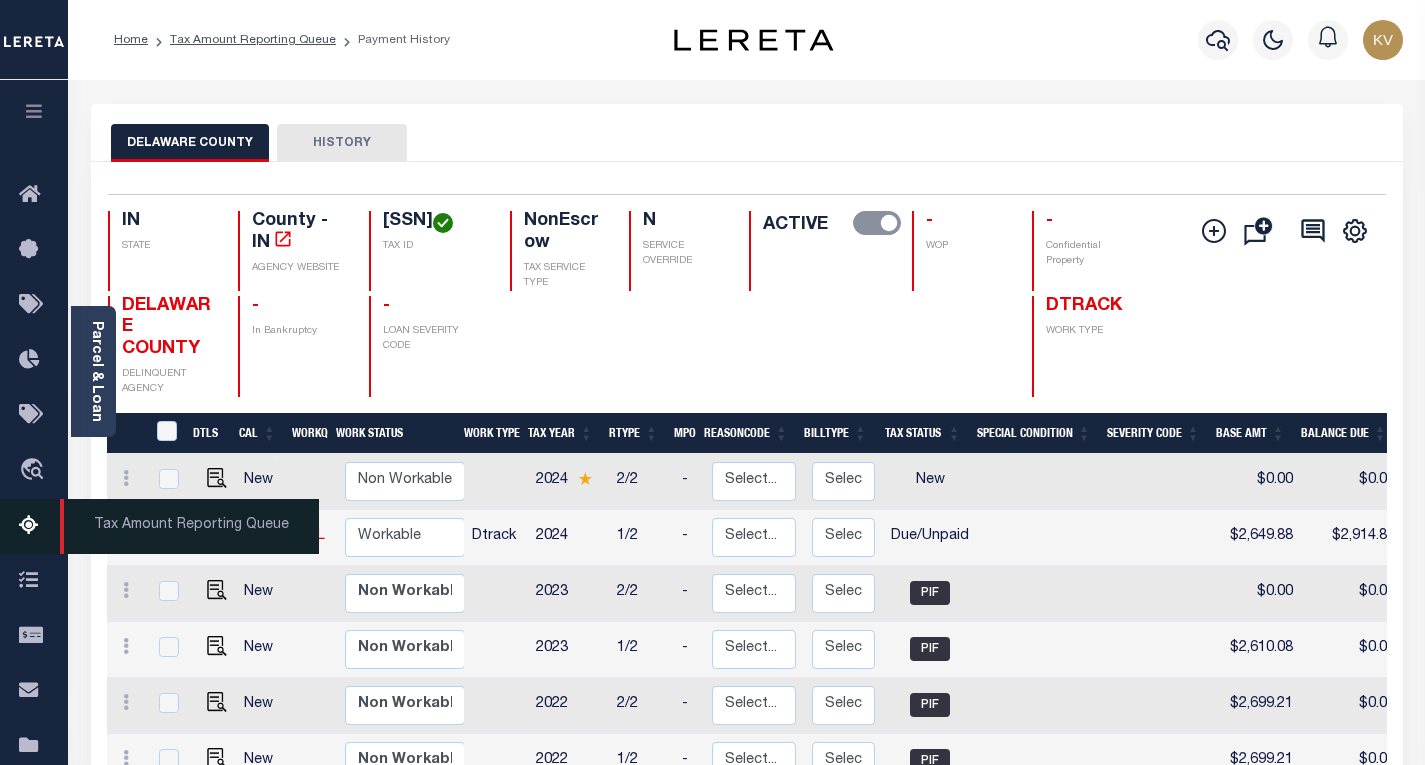 click at bounding box center [35, 526] 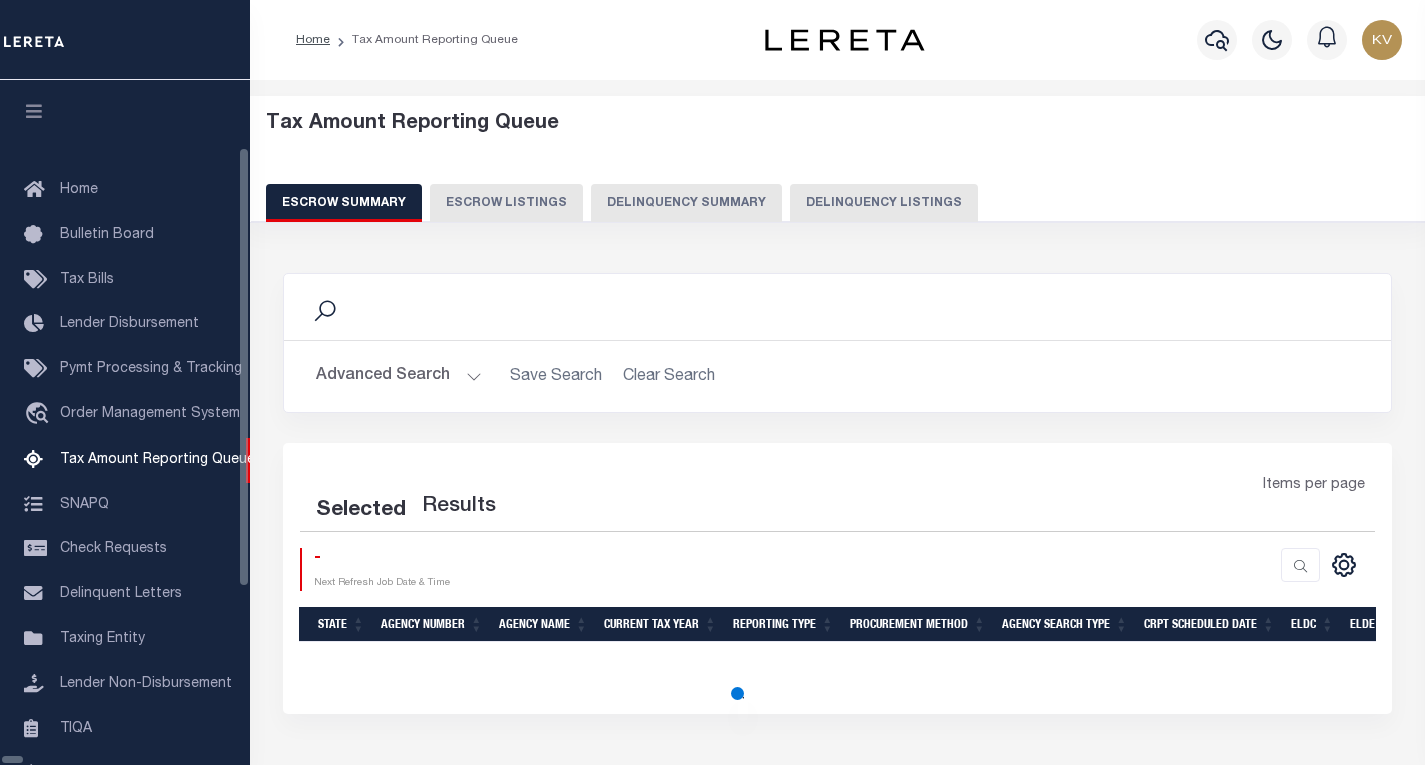 select on "100" 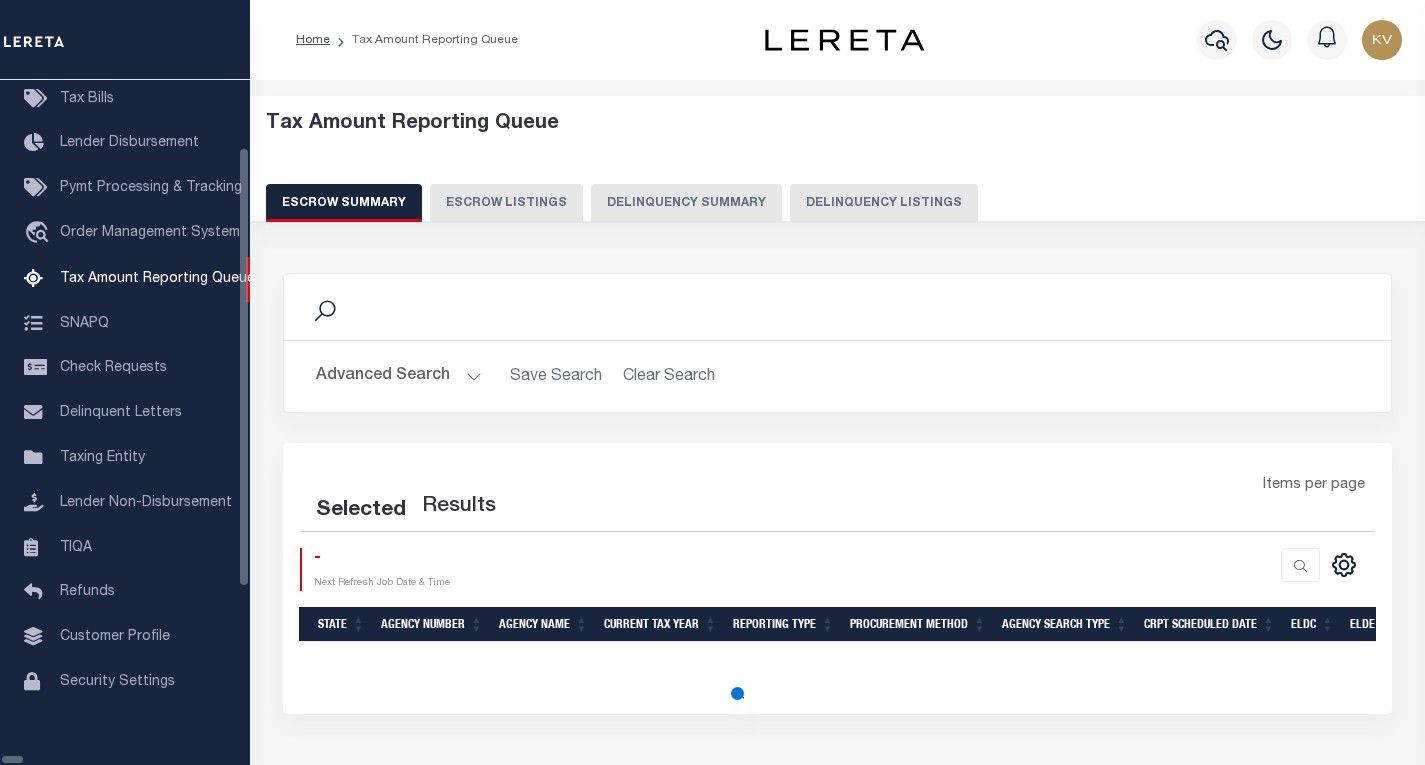 select on "100" 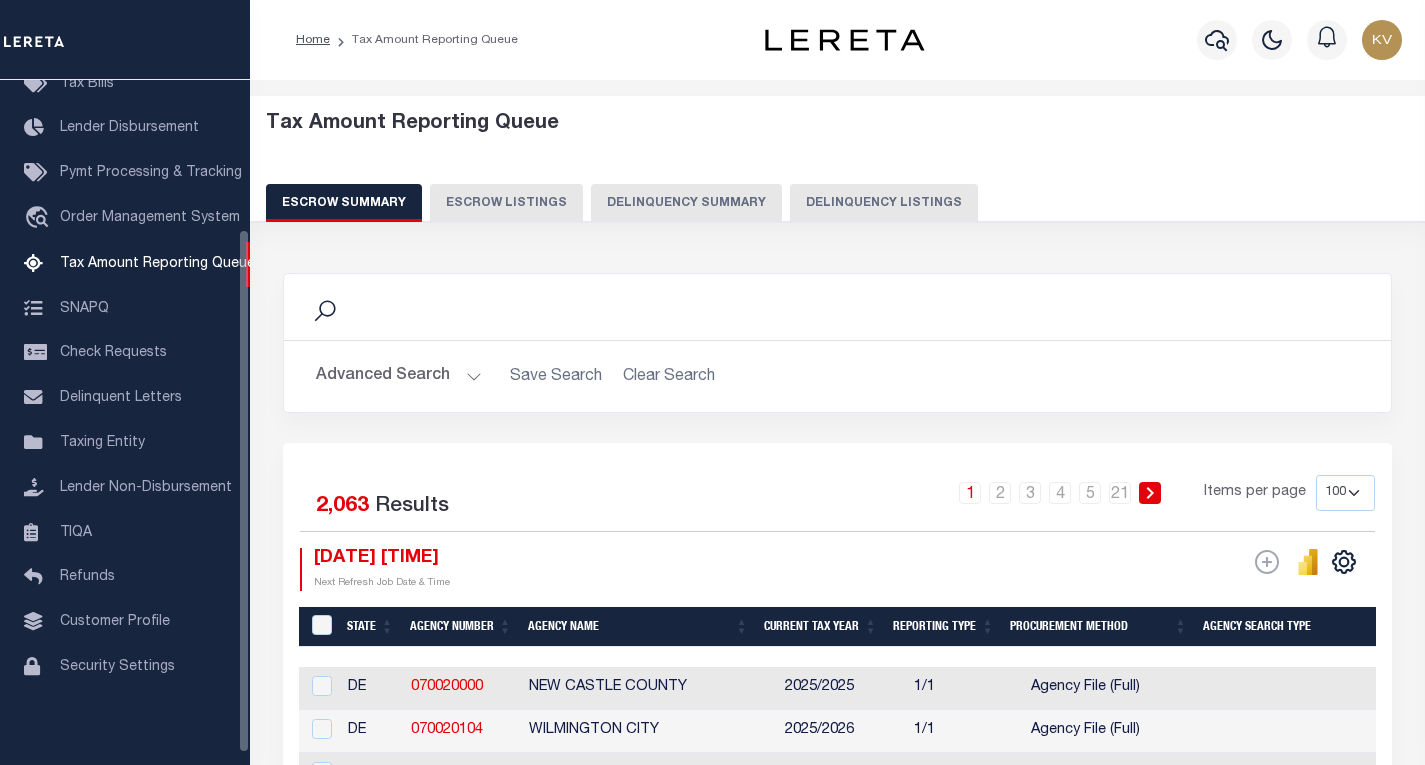 scroll, scrollTop: 194, scrollLeft: 0, axis: vertical 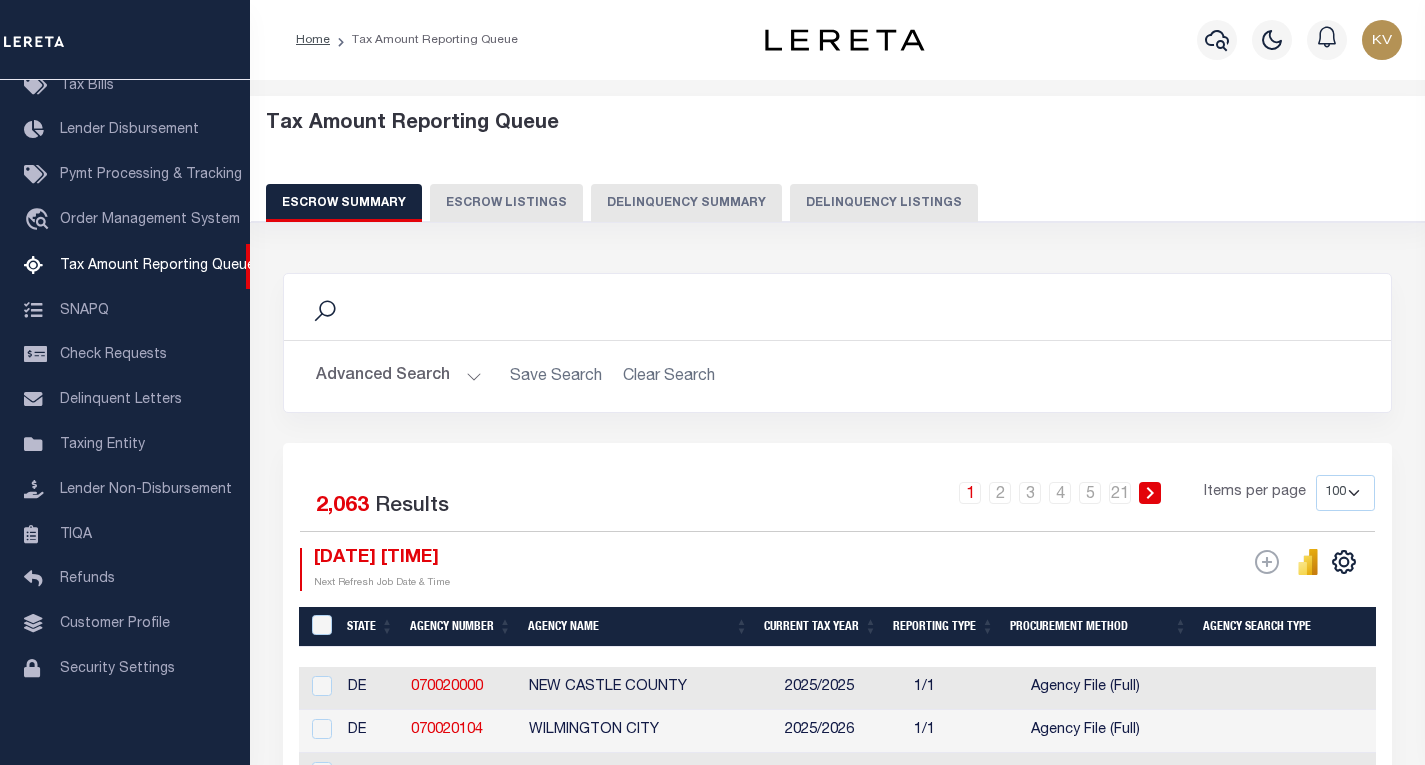 click on "Delinquency Listings" at bounding box center (884, 203) 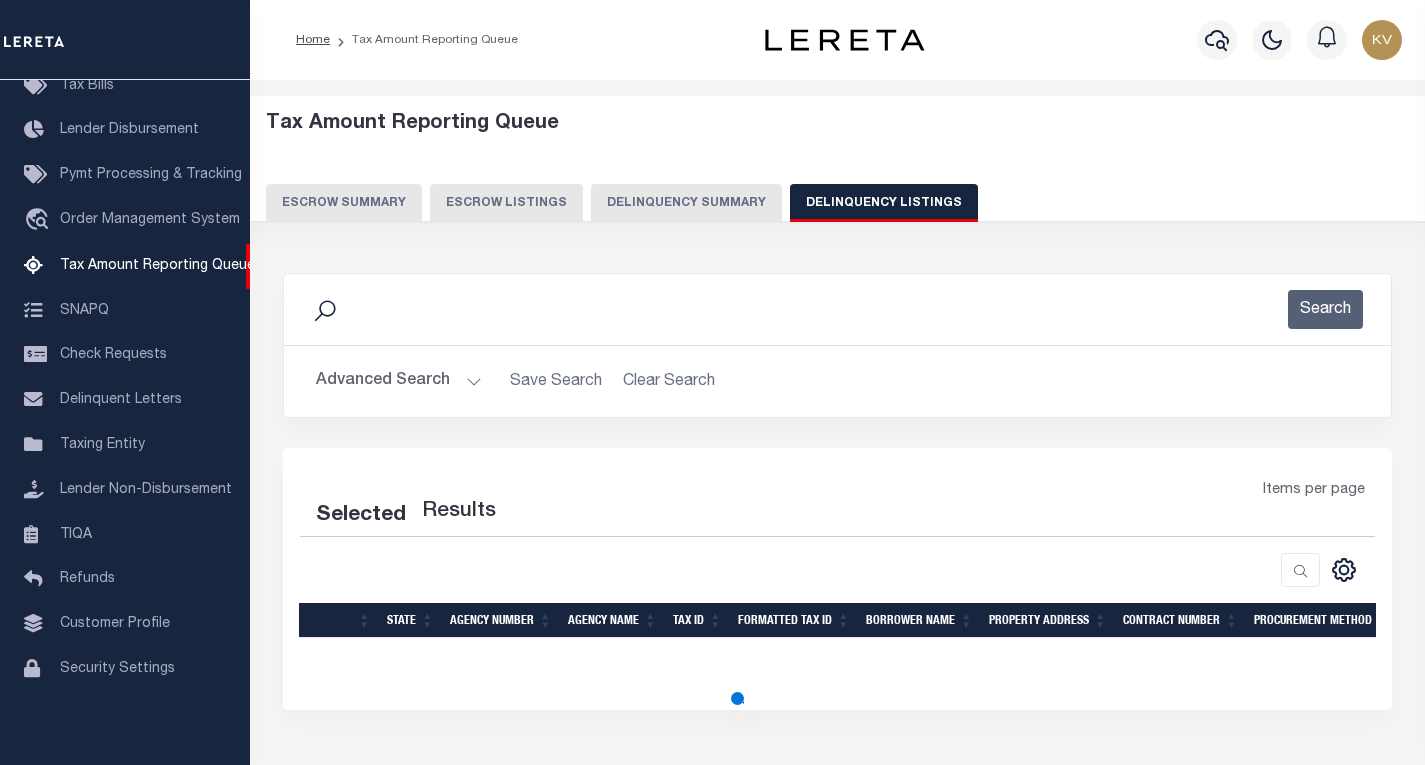select on "100" 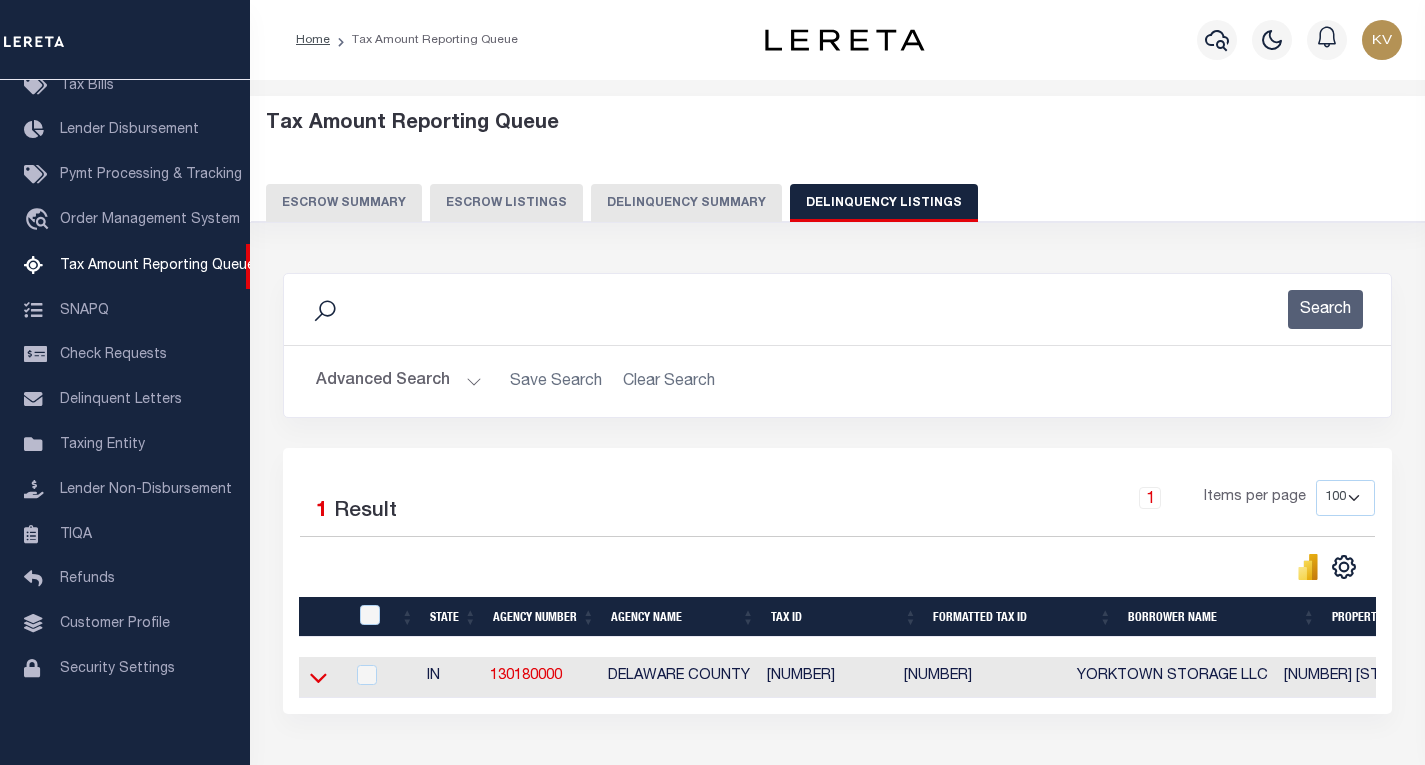 click 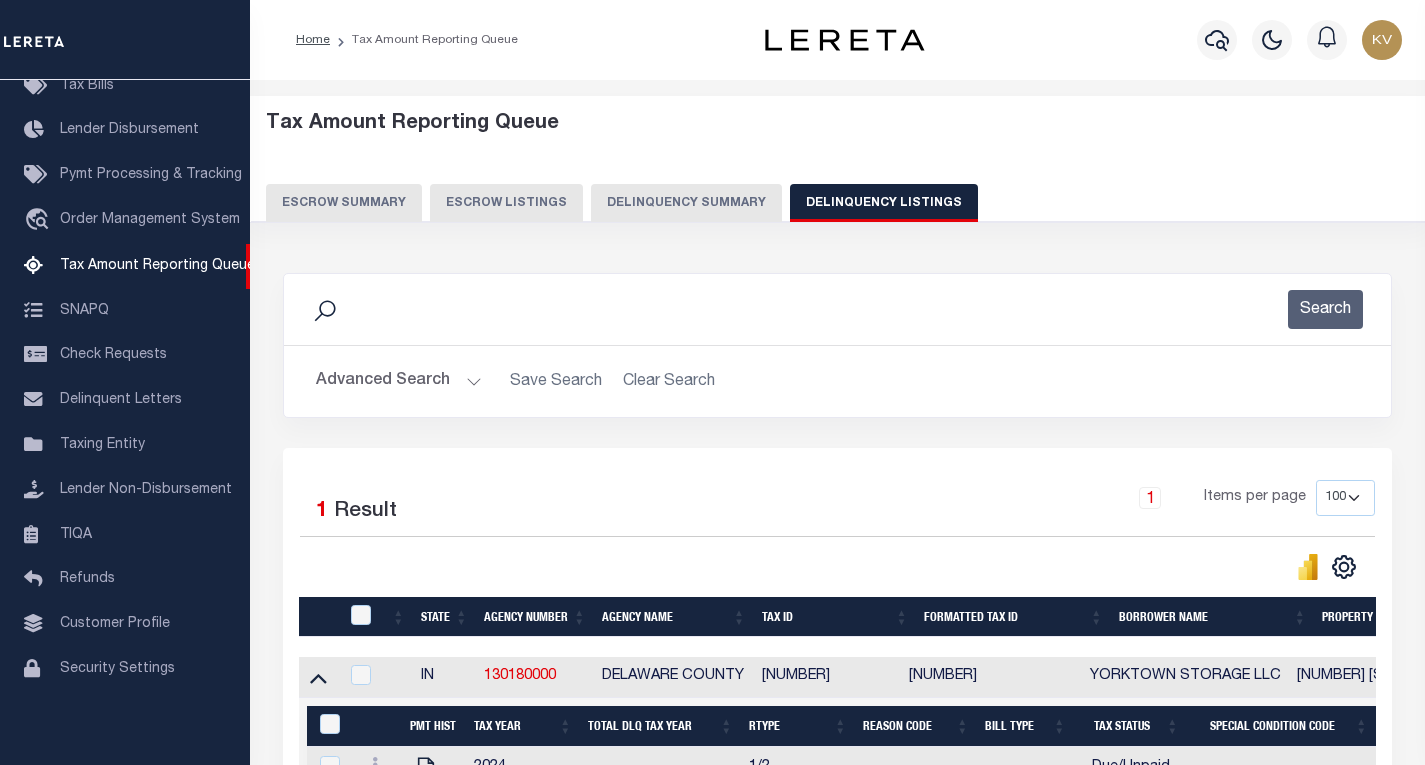 scroll, scrollTop: 100, scrollLeft: 0, axis: vertical 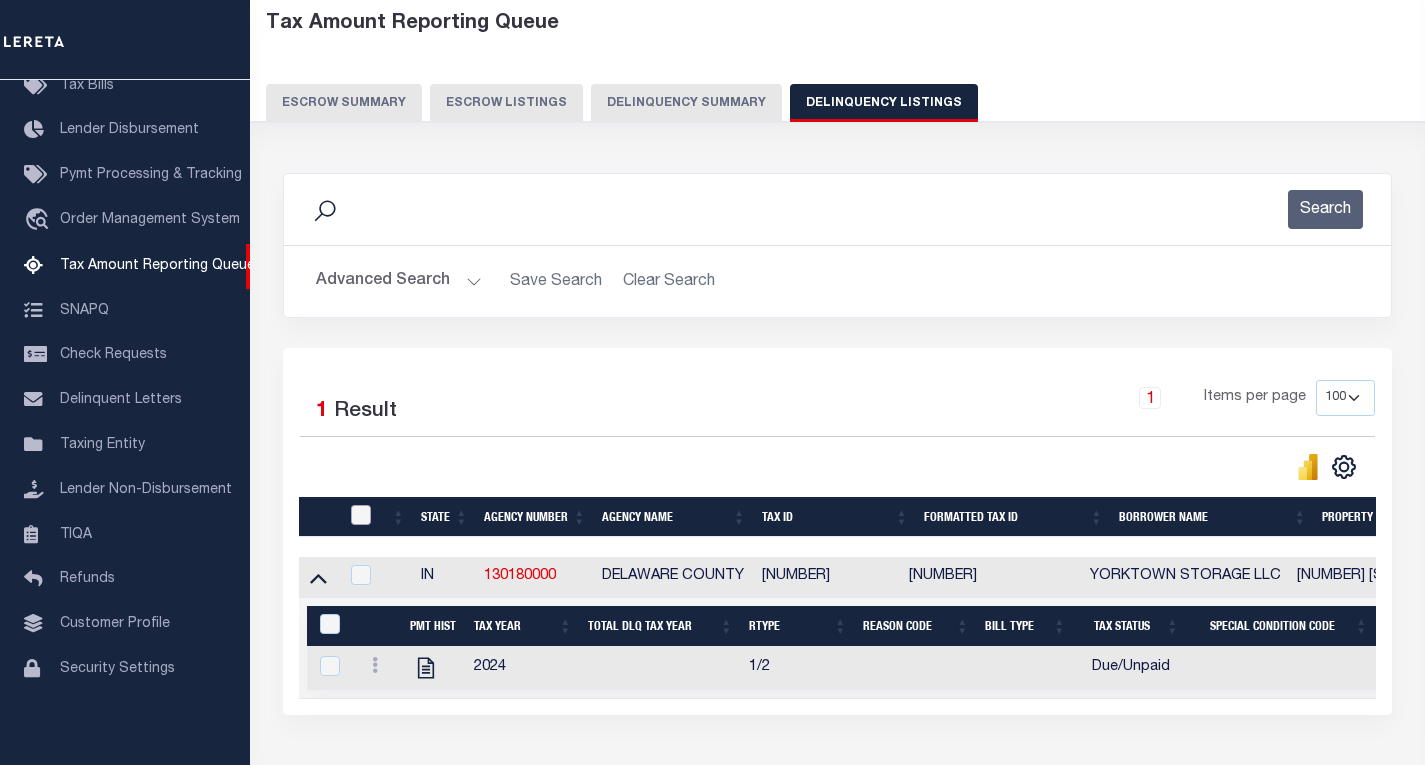 click at bounding box center (361, 515) 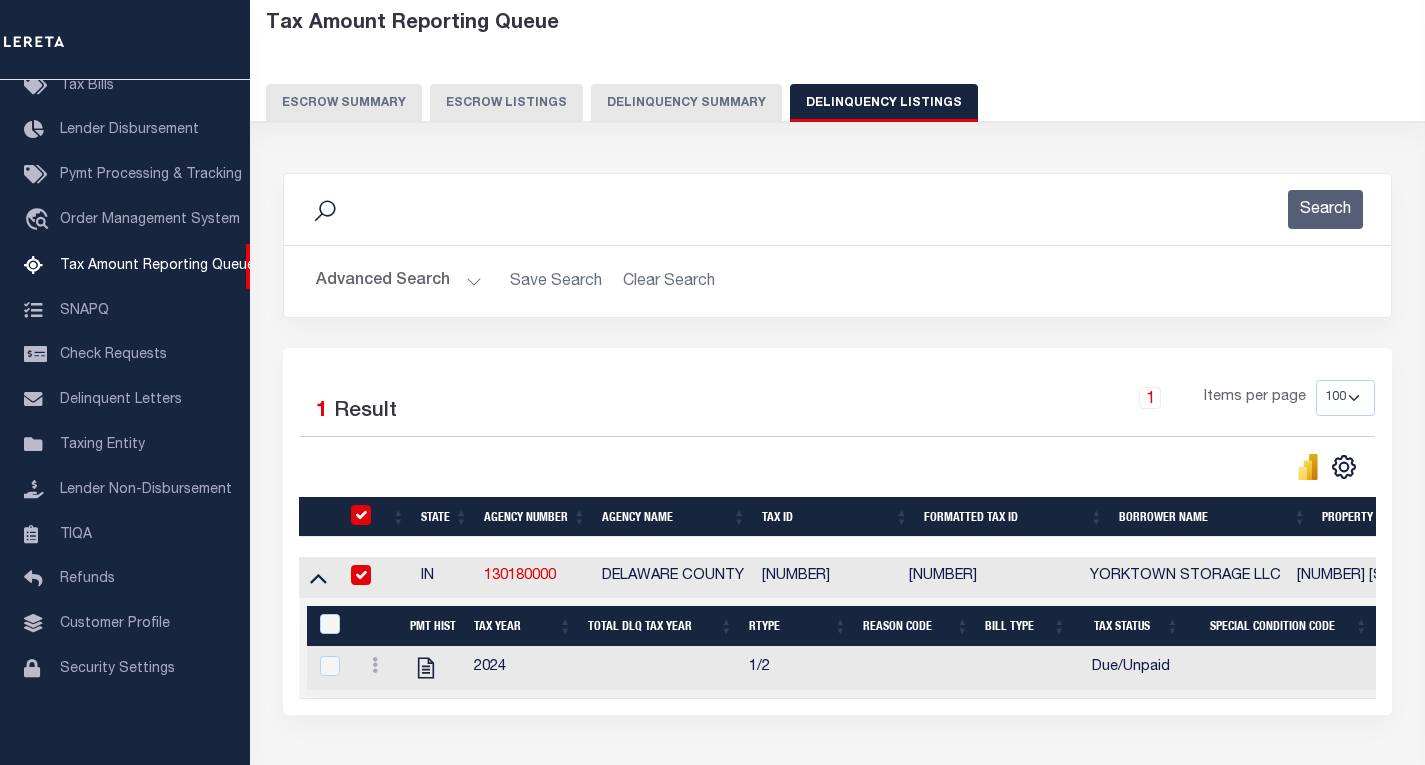 checkbox on "true" 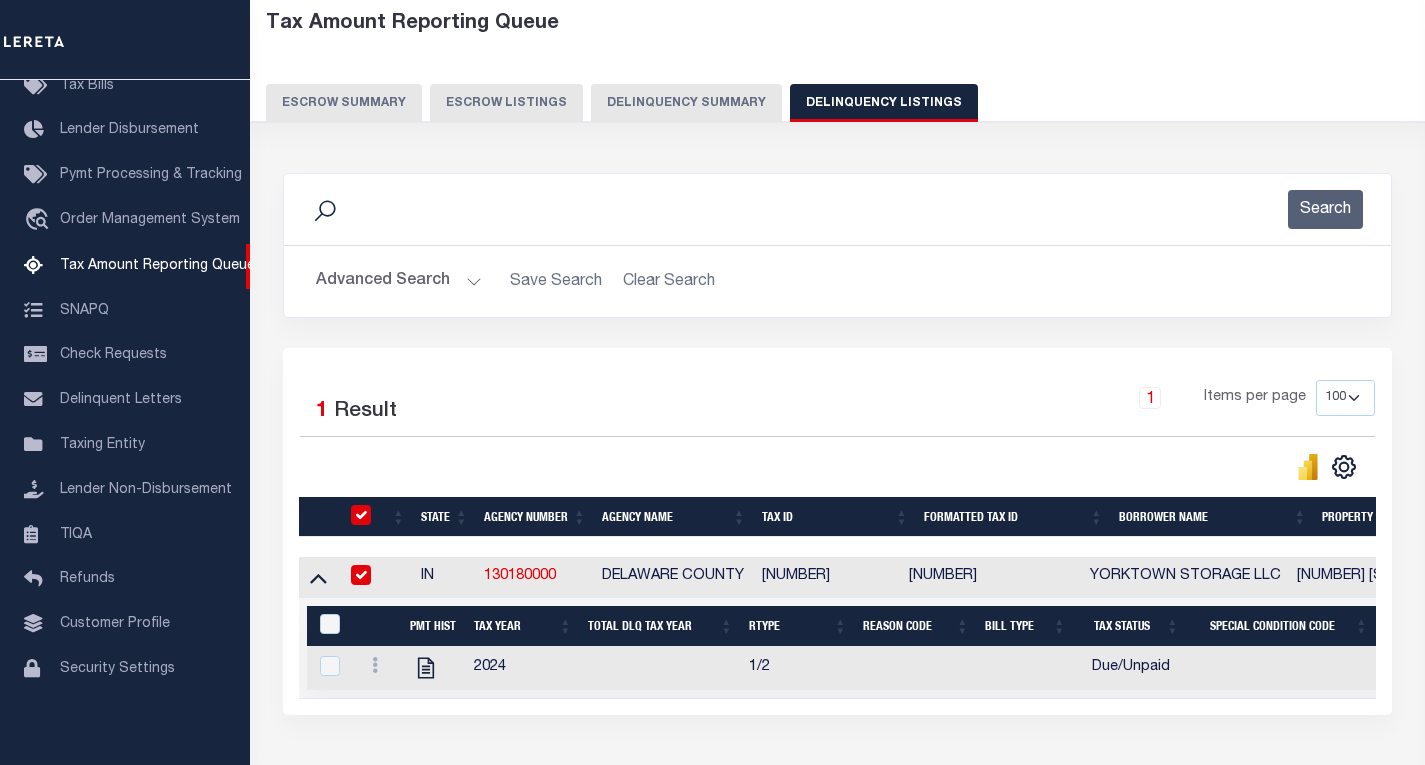 checkbox on "true" 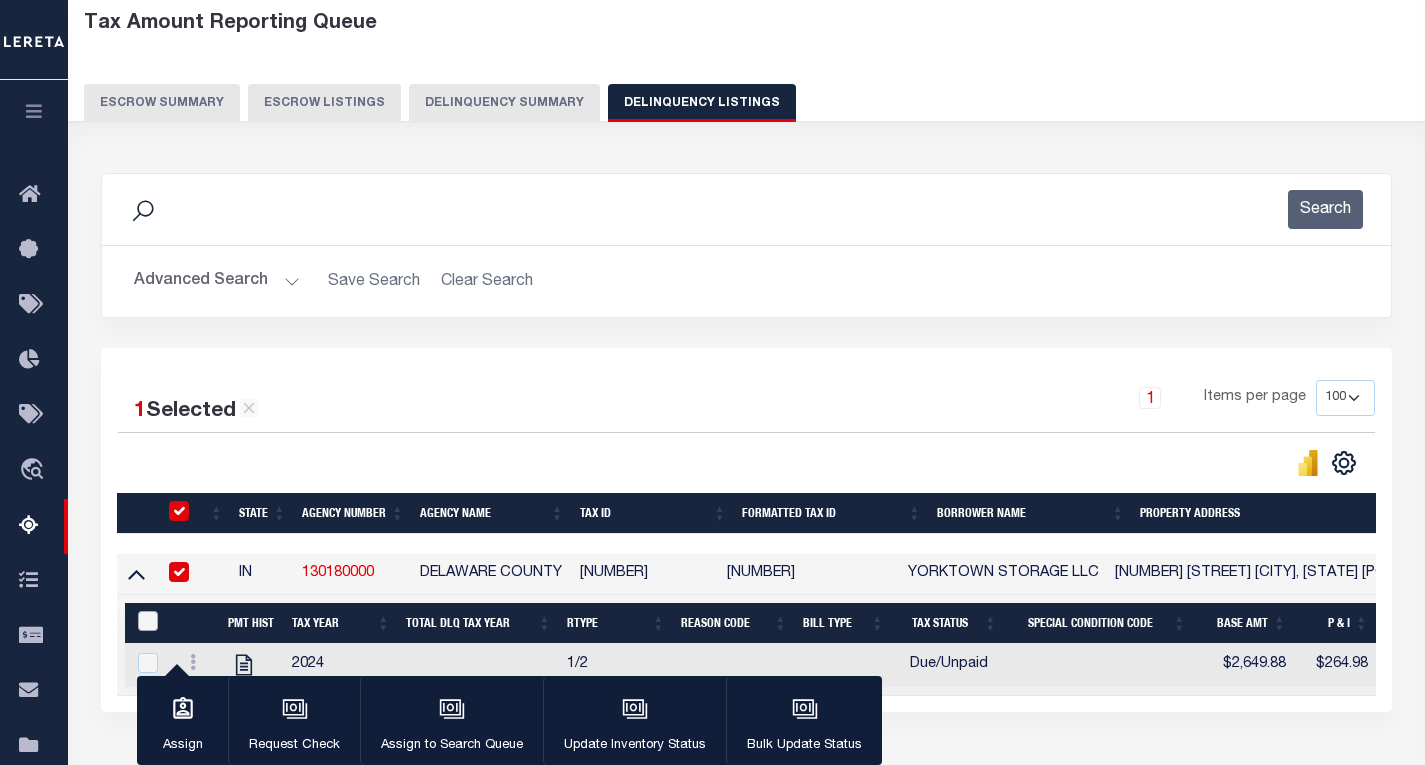 click at bounding box center (148, 621) 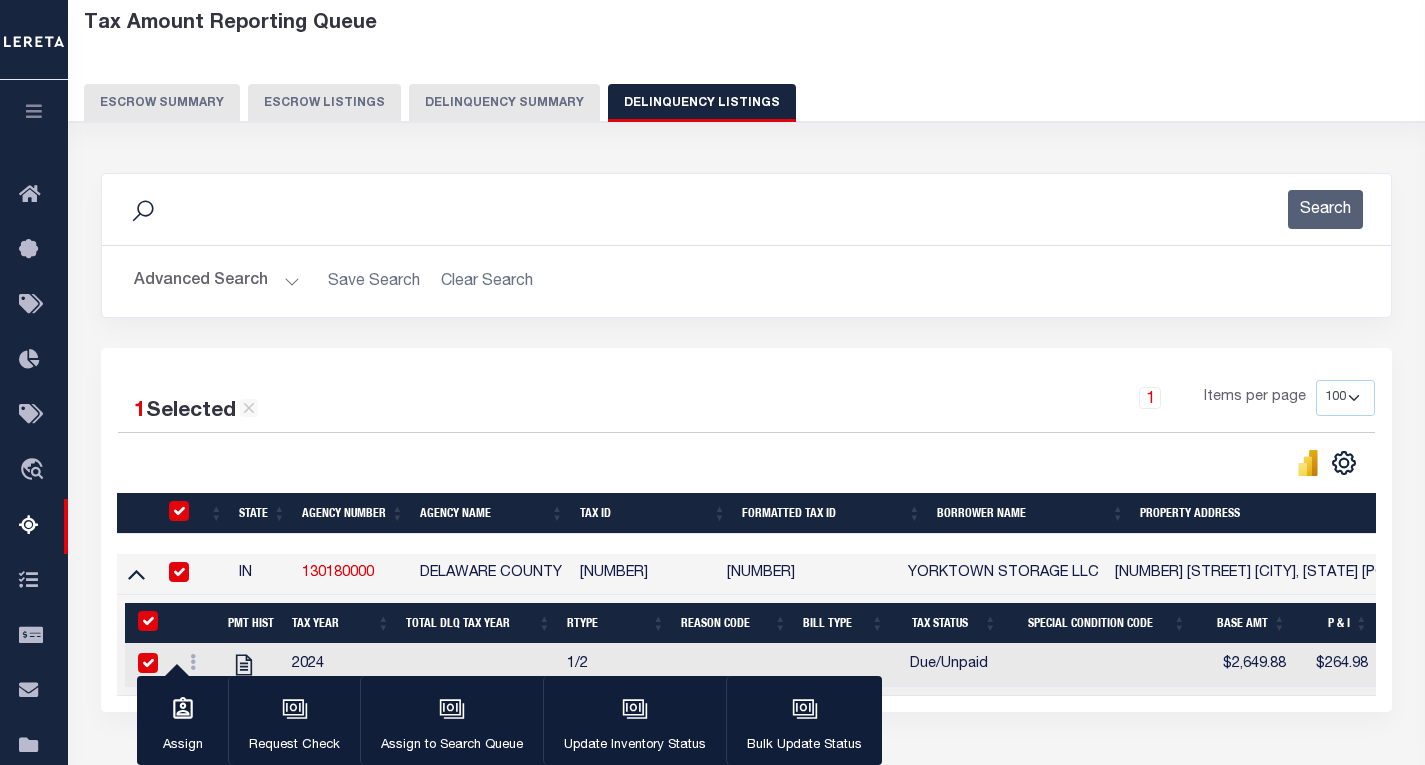 checkbox on "true" 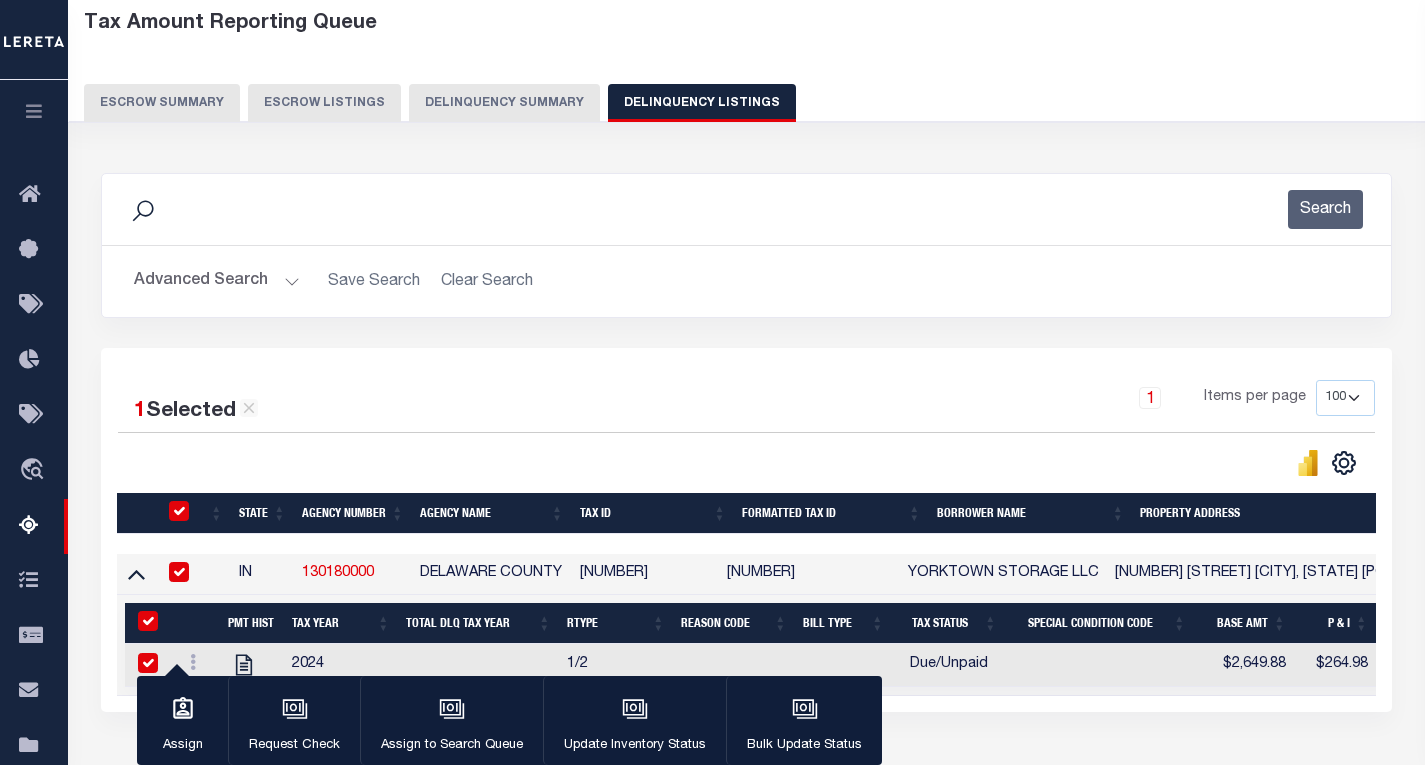 checkbox on "true" 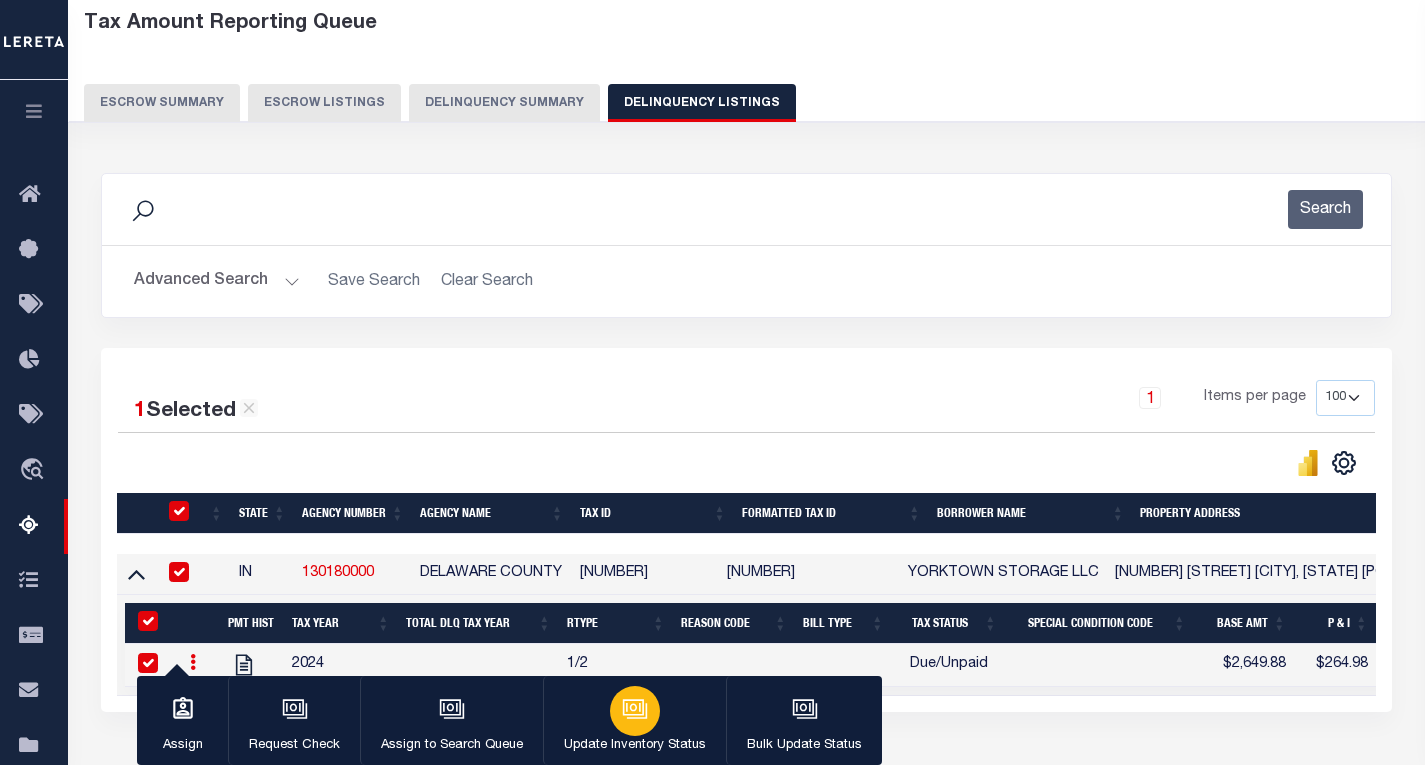 click 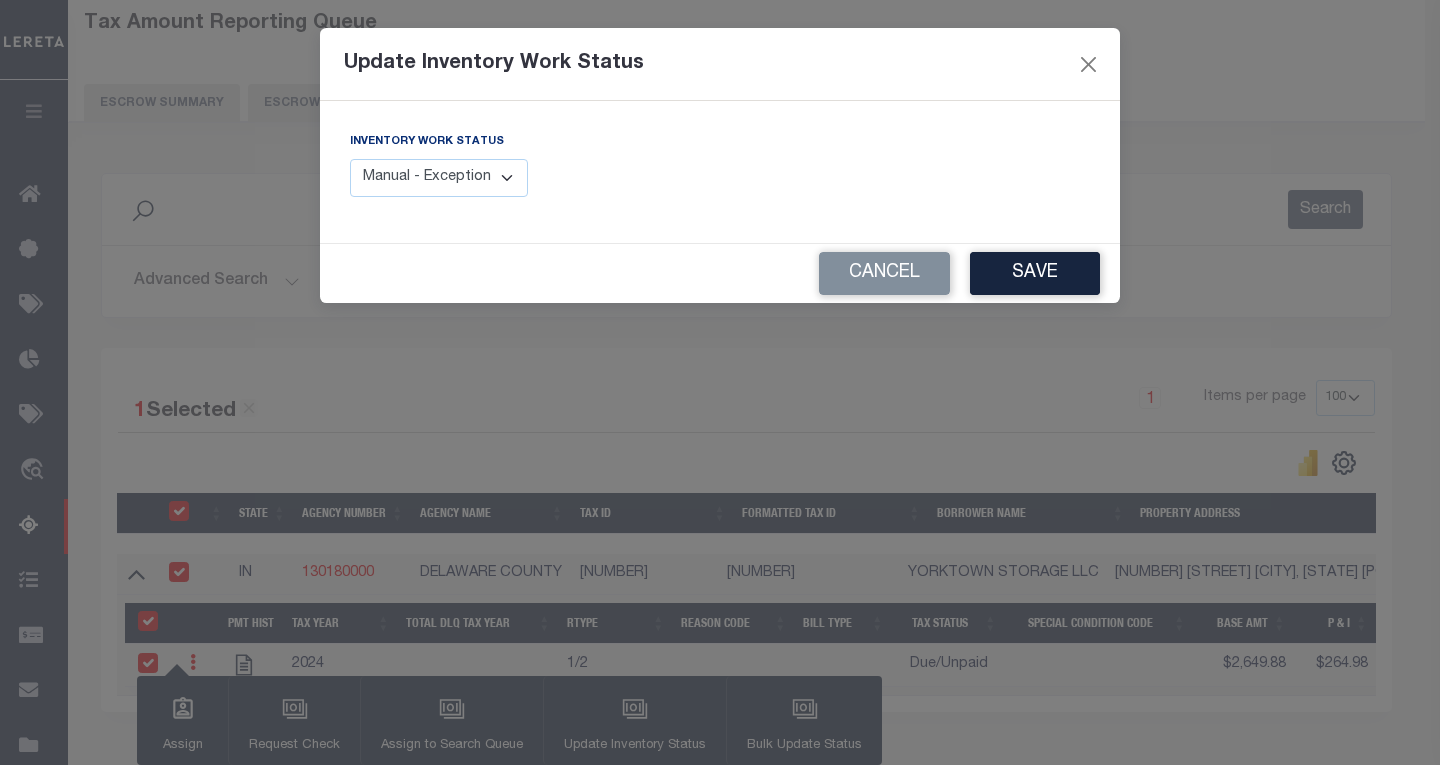 click on "Manual - Exception
Pended - Awaiting Search
Late Add Exception
Completed" at bounding box center (439, 178) 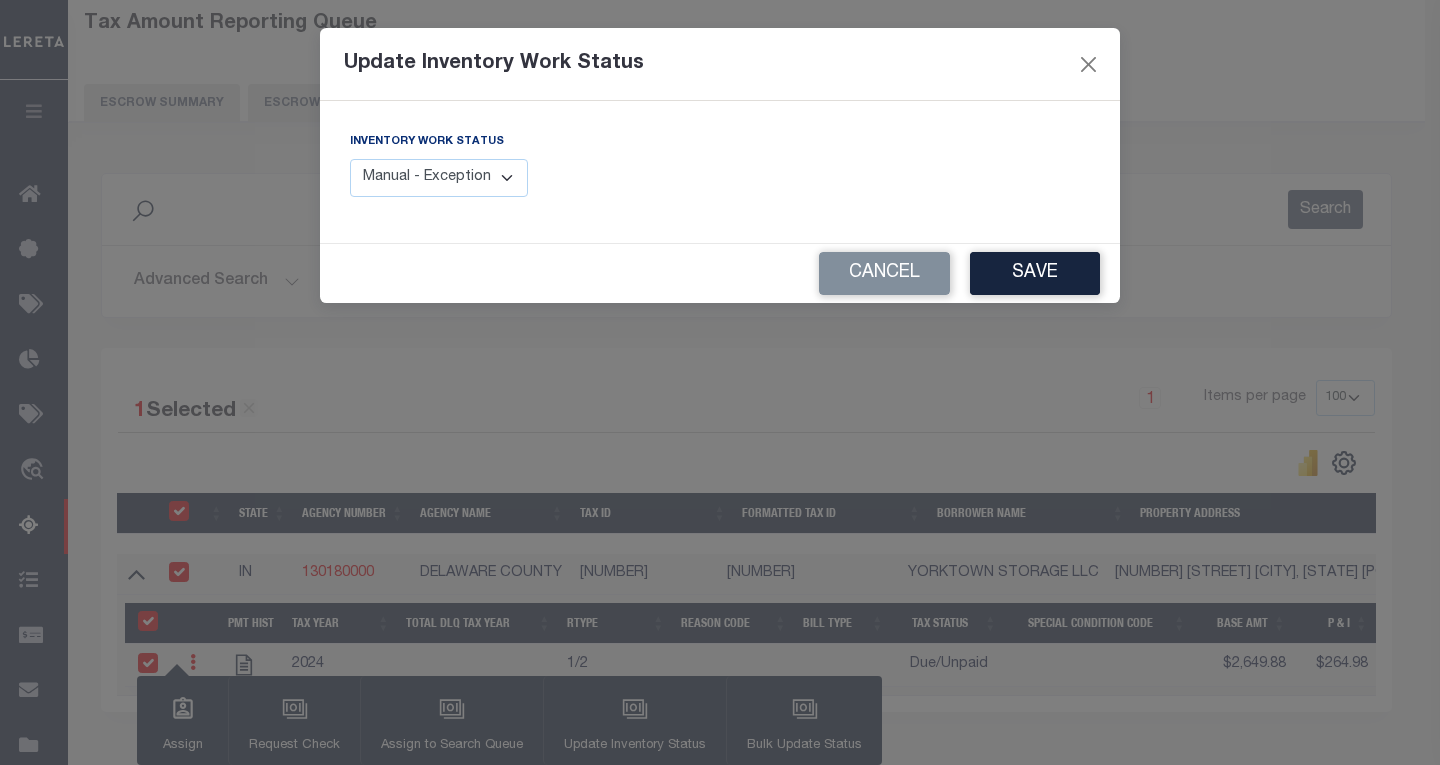 select on "4" 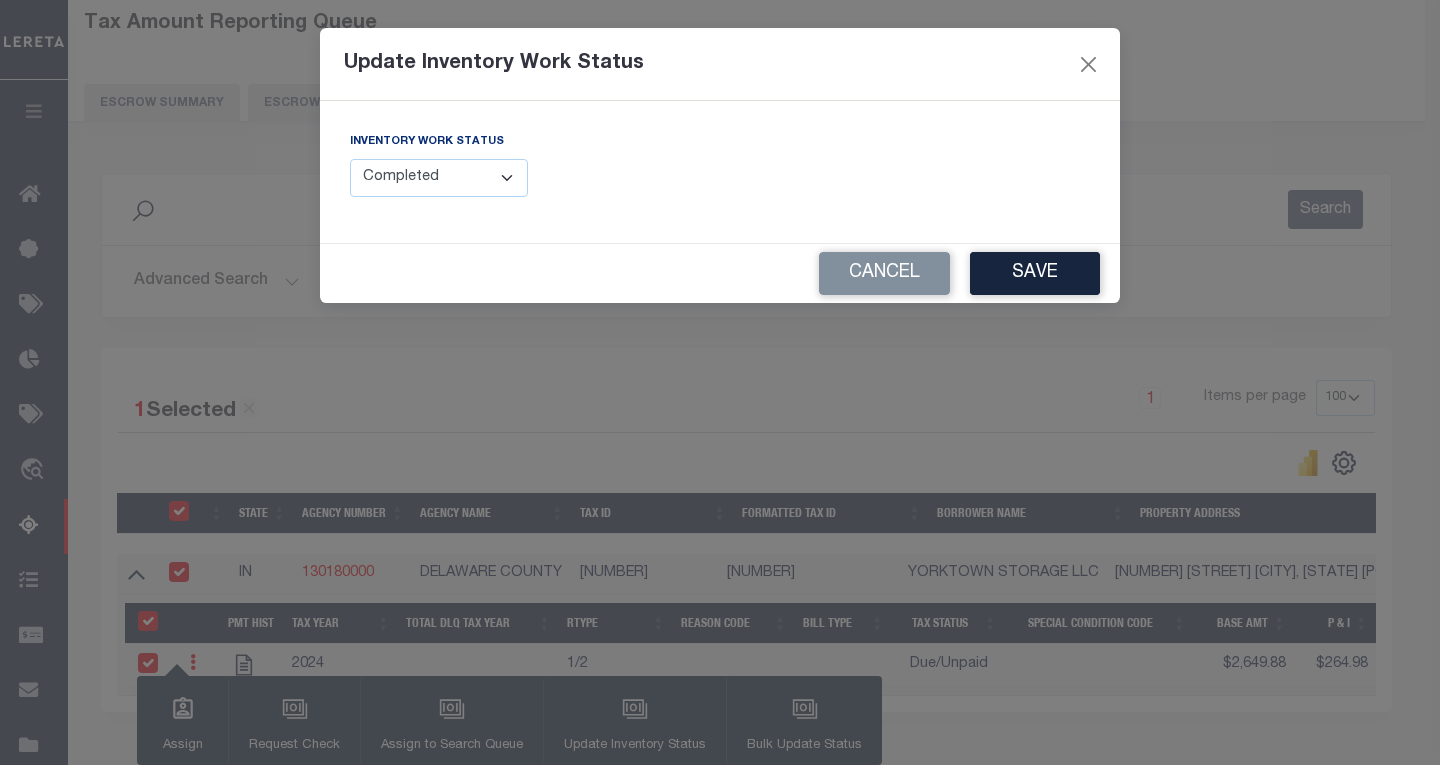 click on "Manual - Exception
Pended - Awaiting Search
Late Add Exception
Completed" at bounding box center (439, 178) 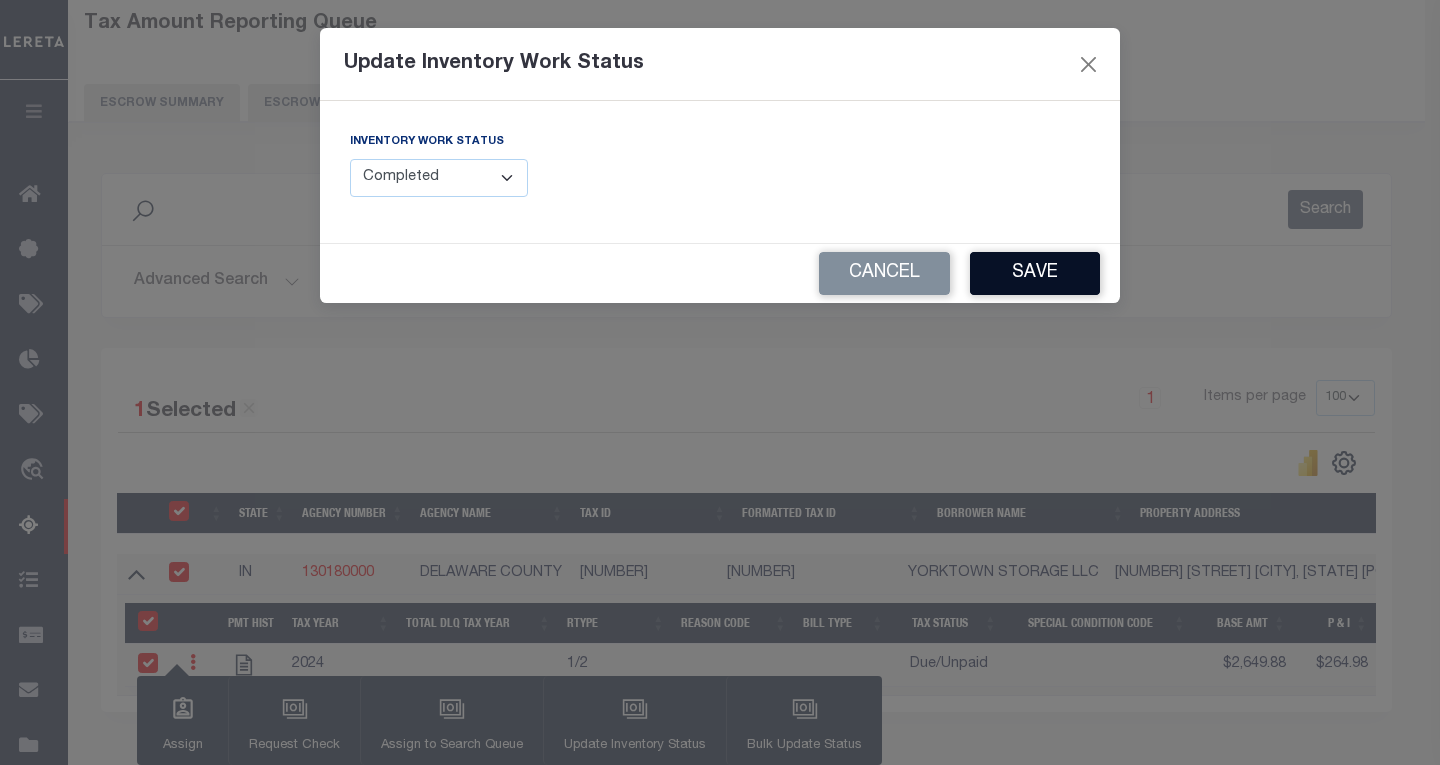 click on "Save" at bounding box center [1035, 273] 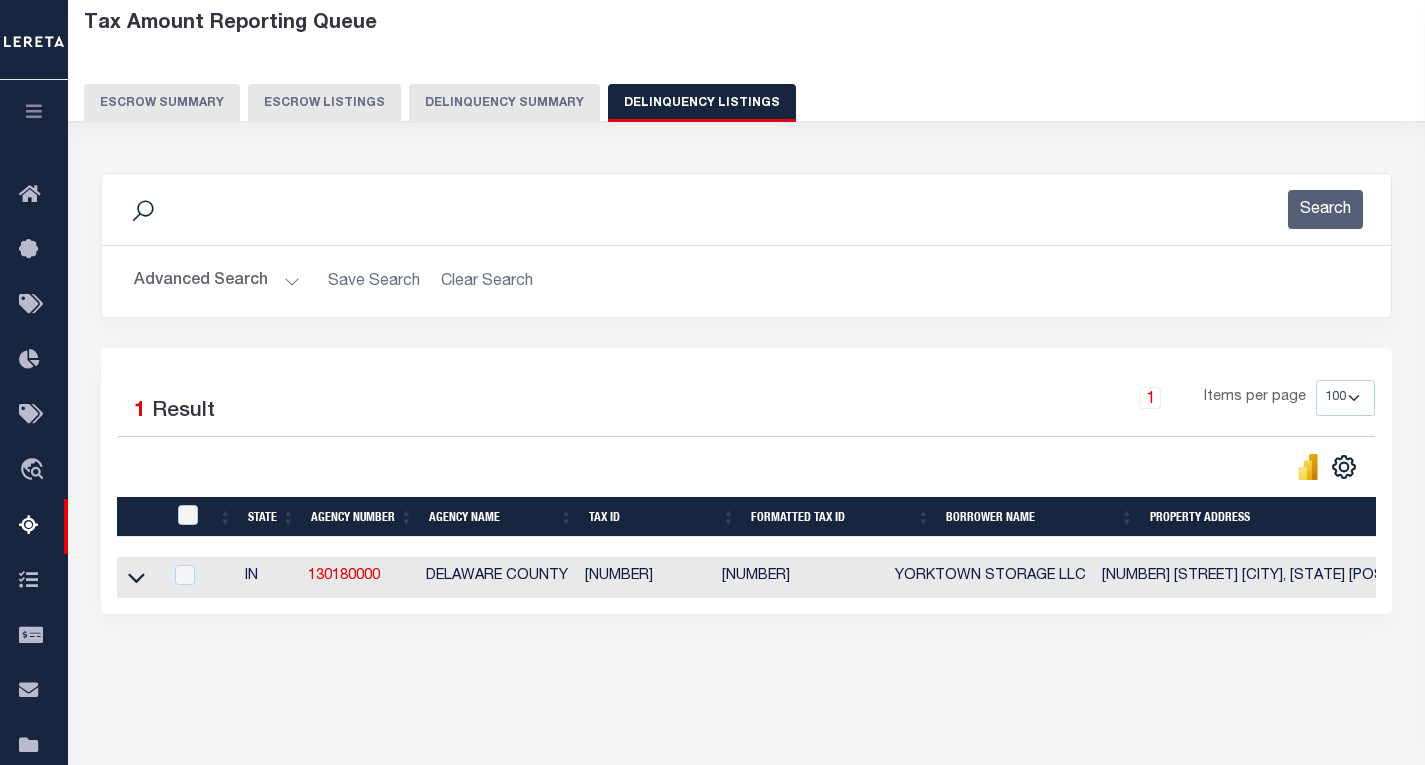 scroll, scrollTop: 0, scrollLeft: 0, axis: both 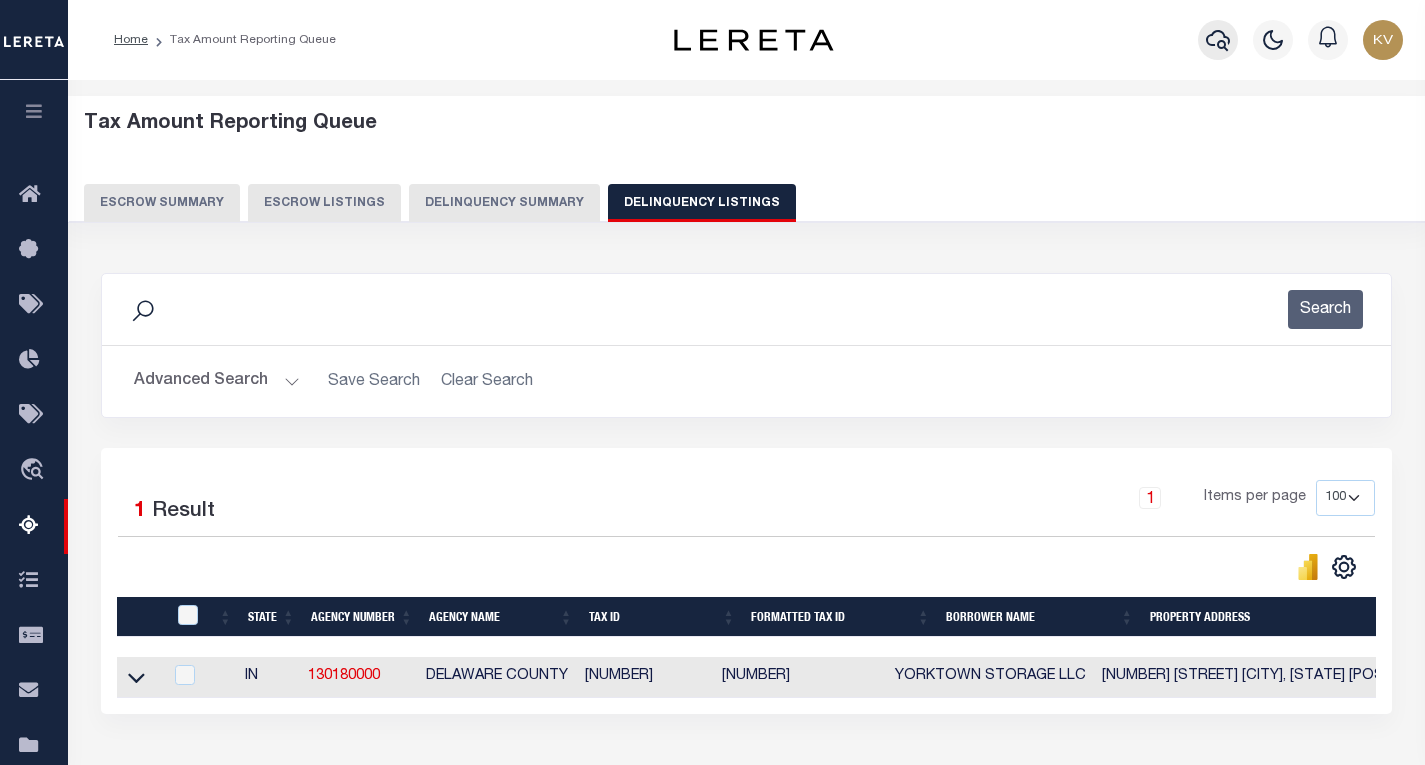 click 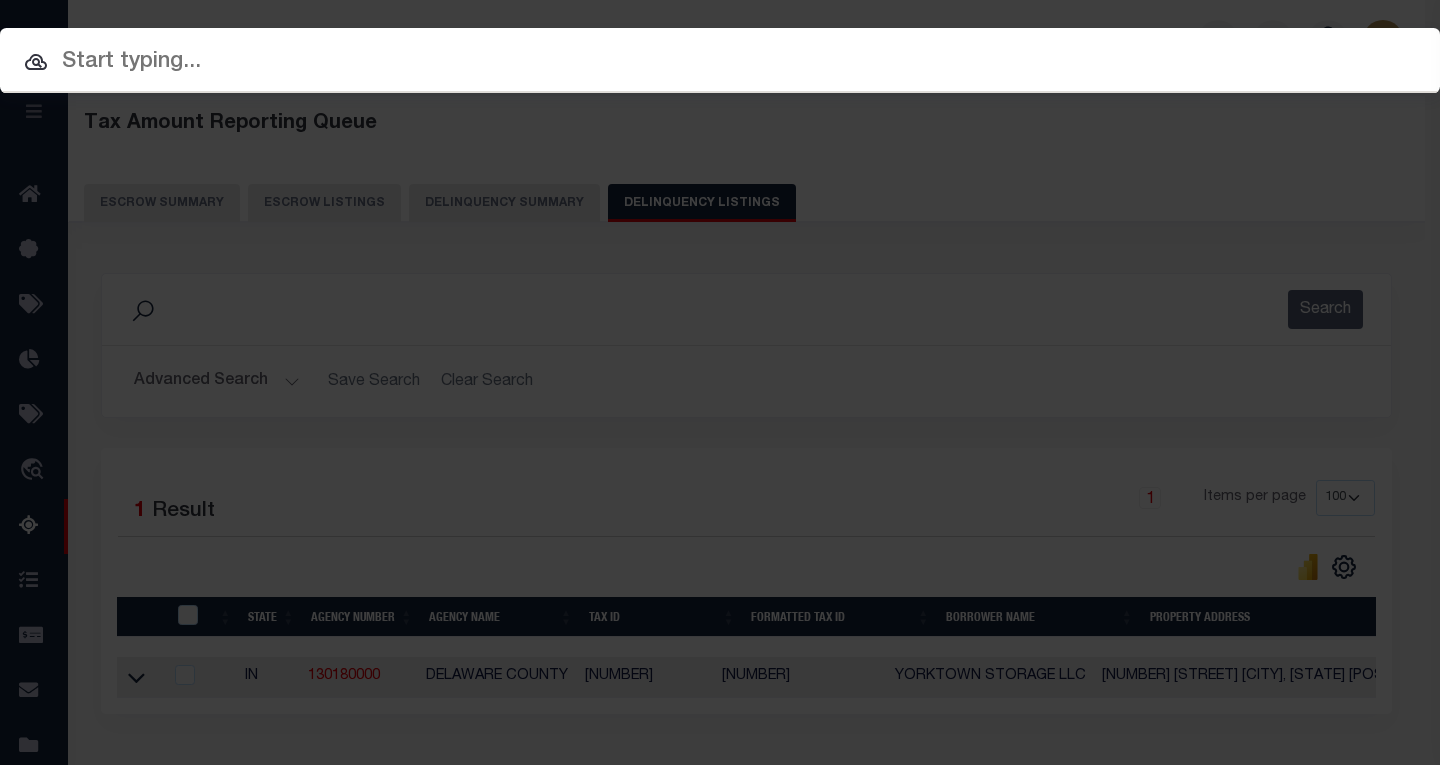 click at bounding box center (720, 60) 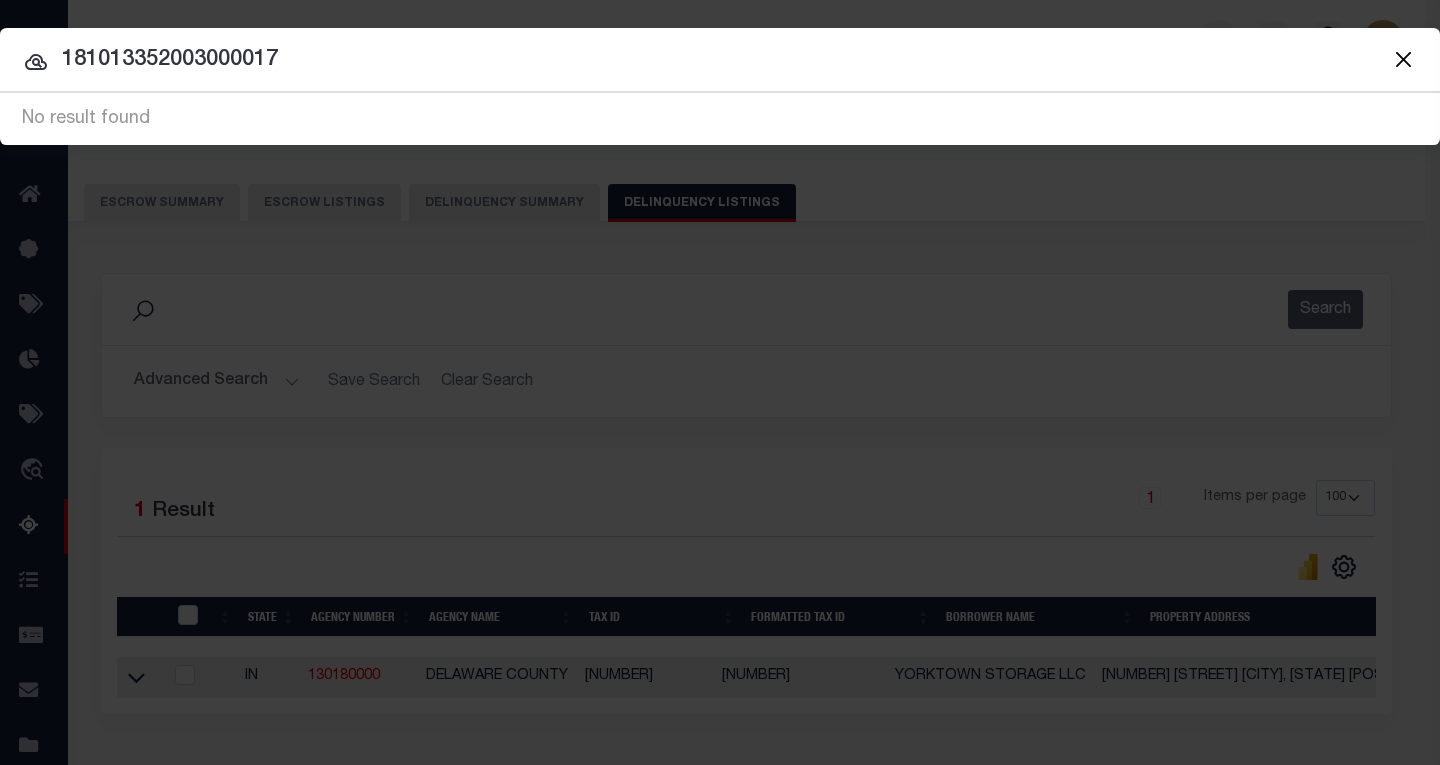 drag, startPoint x: 301, startPoint y: 54, endPoint x: -223, endPoint y: 41, distance: 524.16125 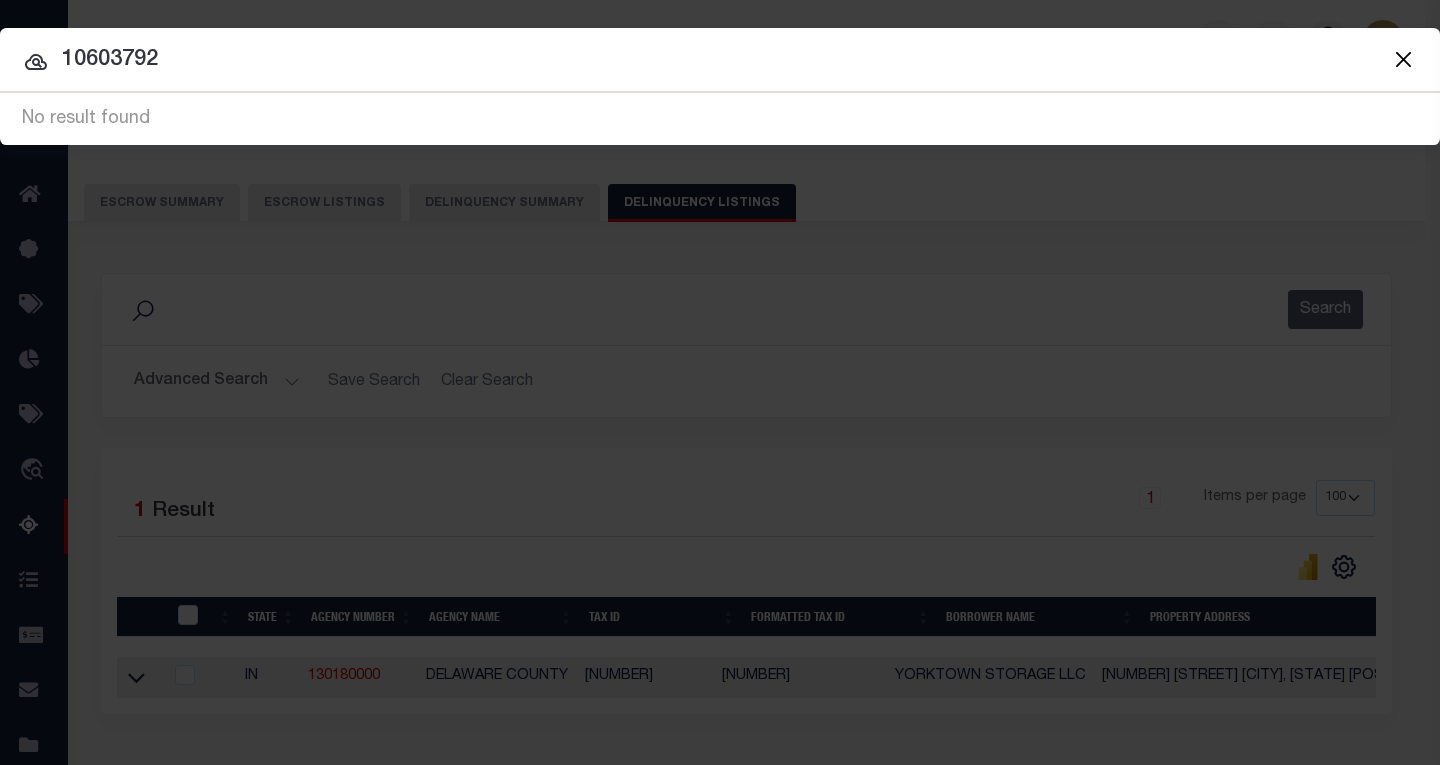type on "10603792" 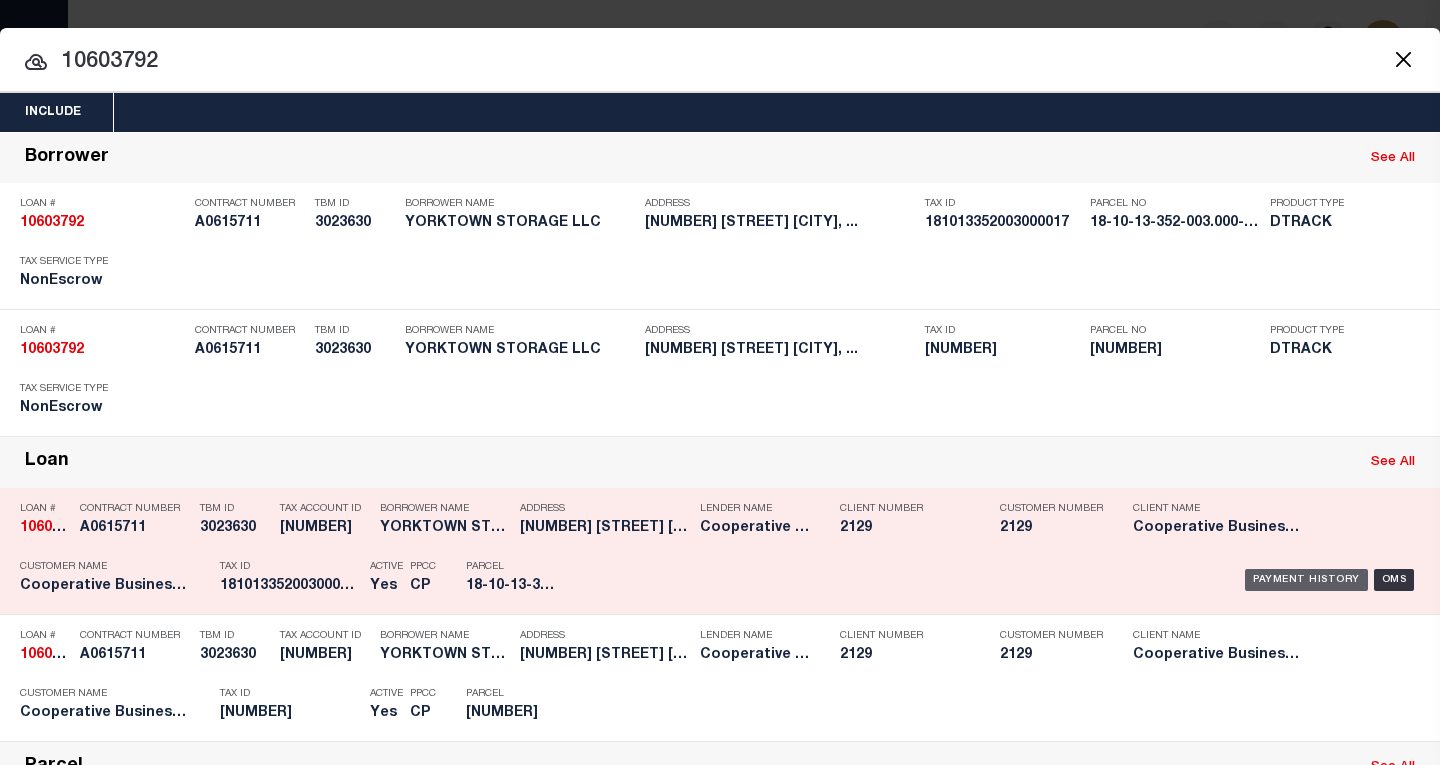 click on "Payment History" at bounding box center (1306, 580) 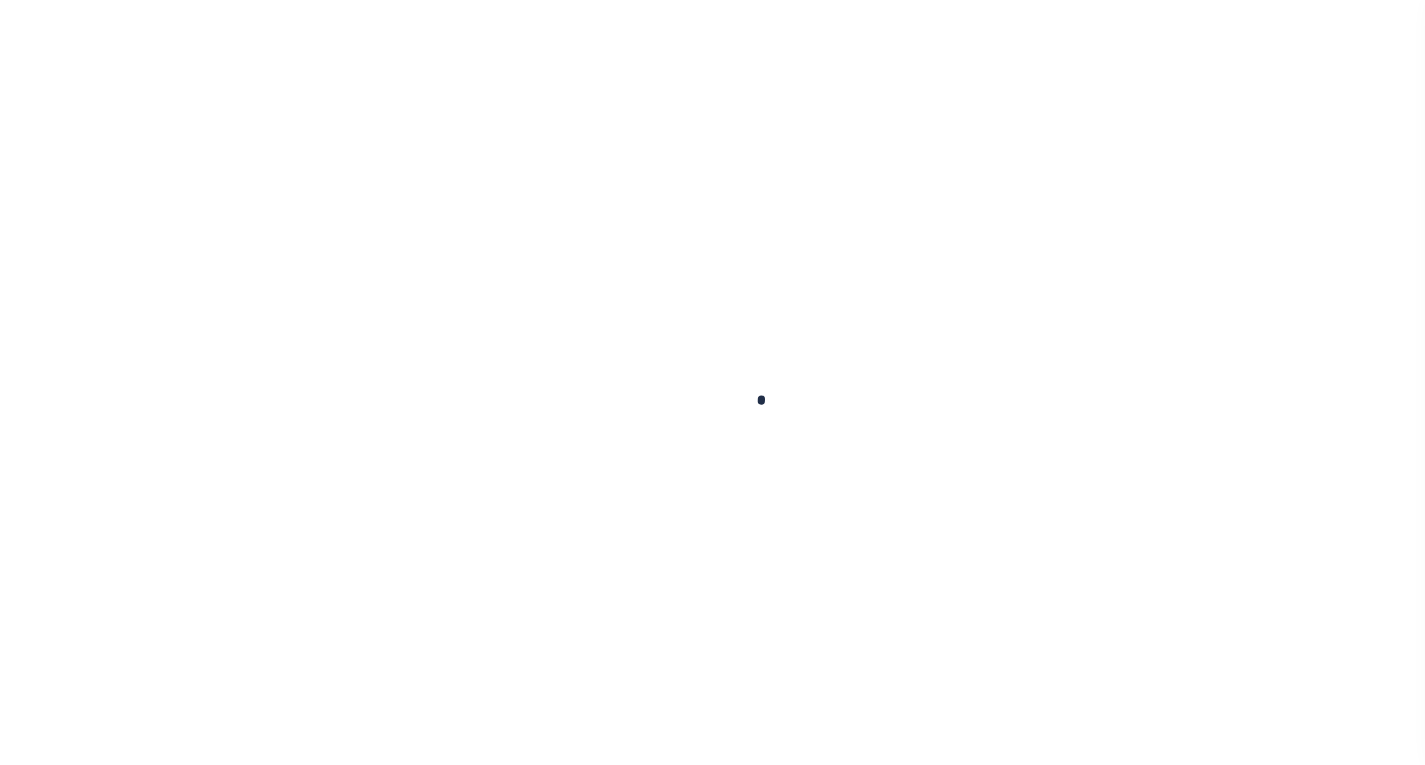 scroll, scrollTop: 0, scrollLeft: 0, axis: both 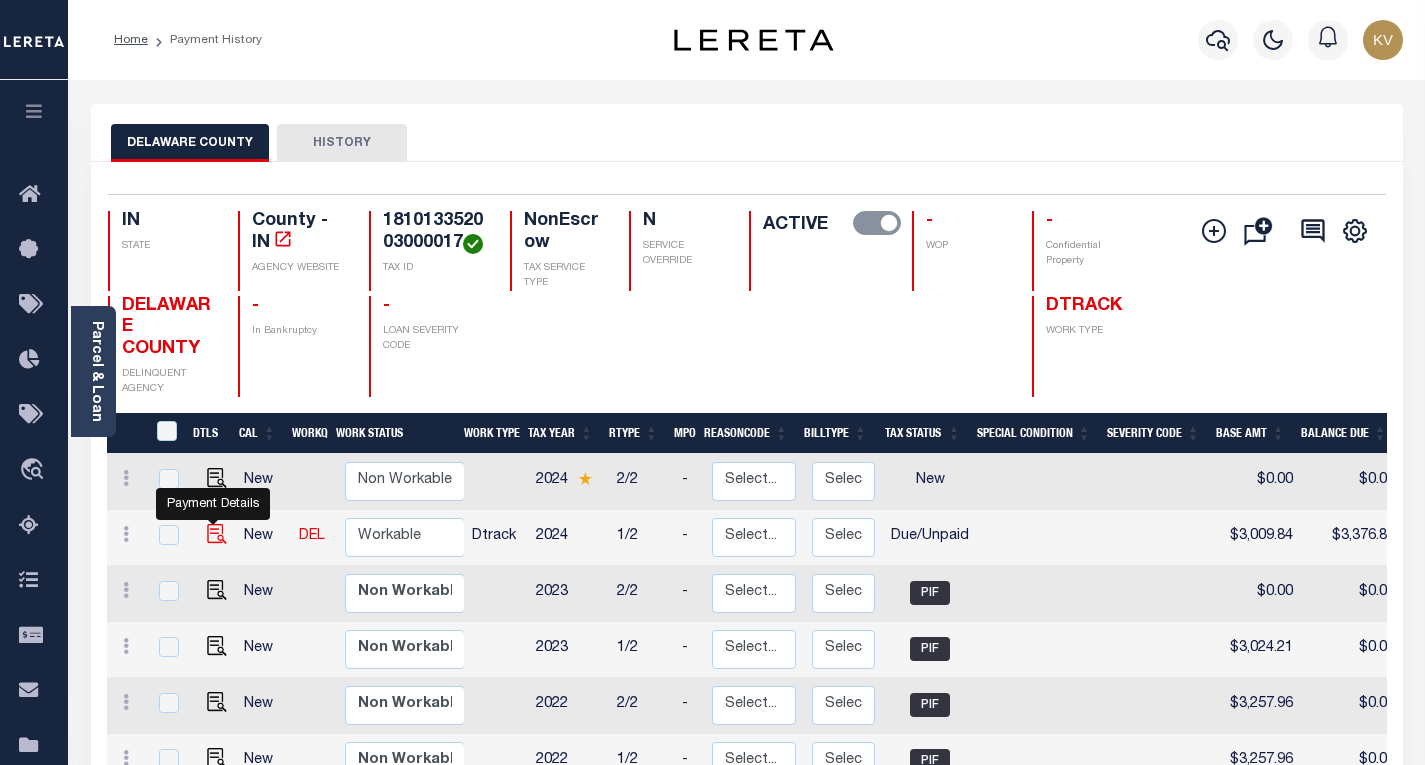 click at bounding box center [217, 534] 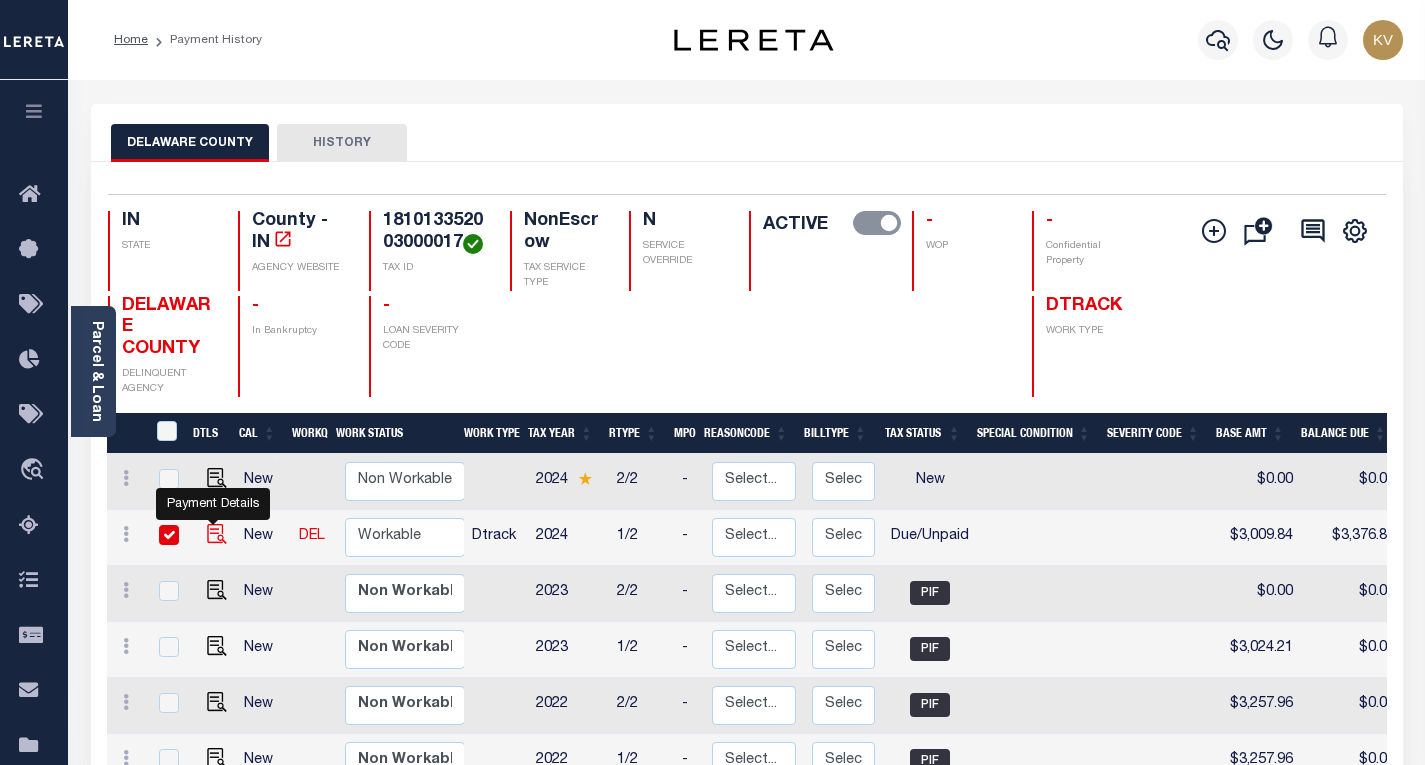 checkbox on "true" 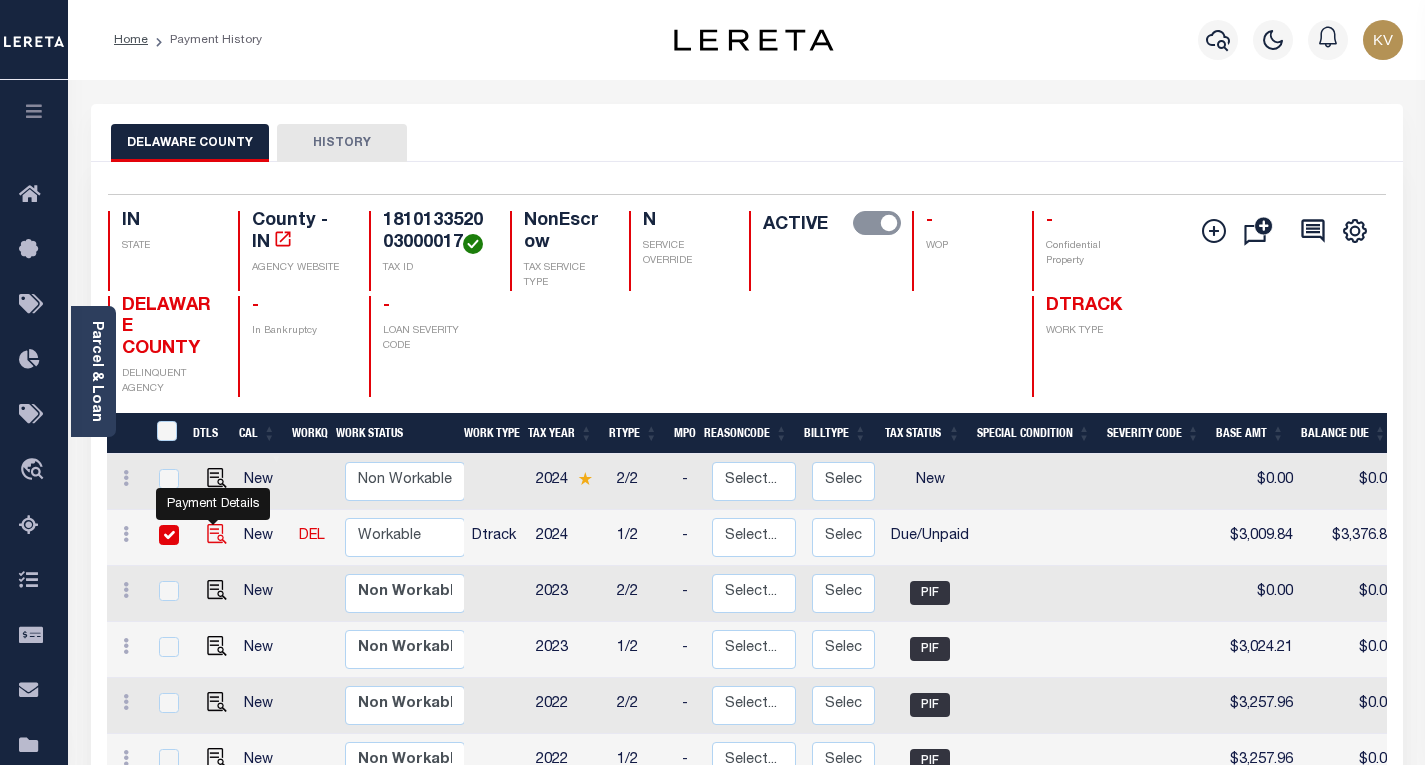 checkbox on "true" 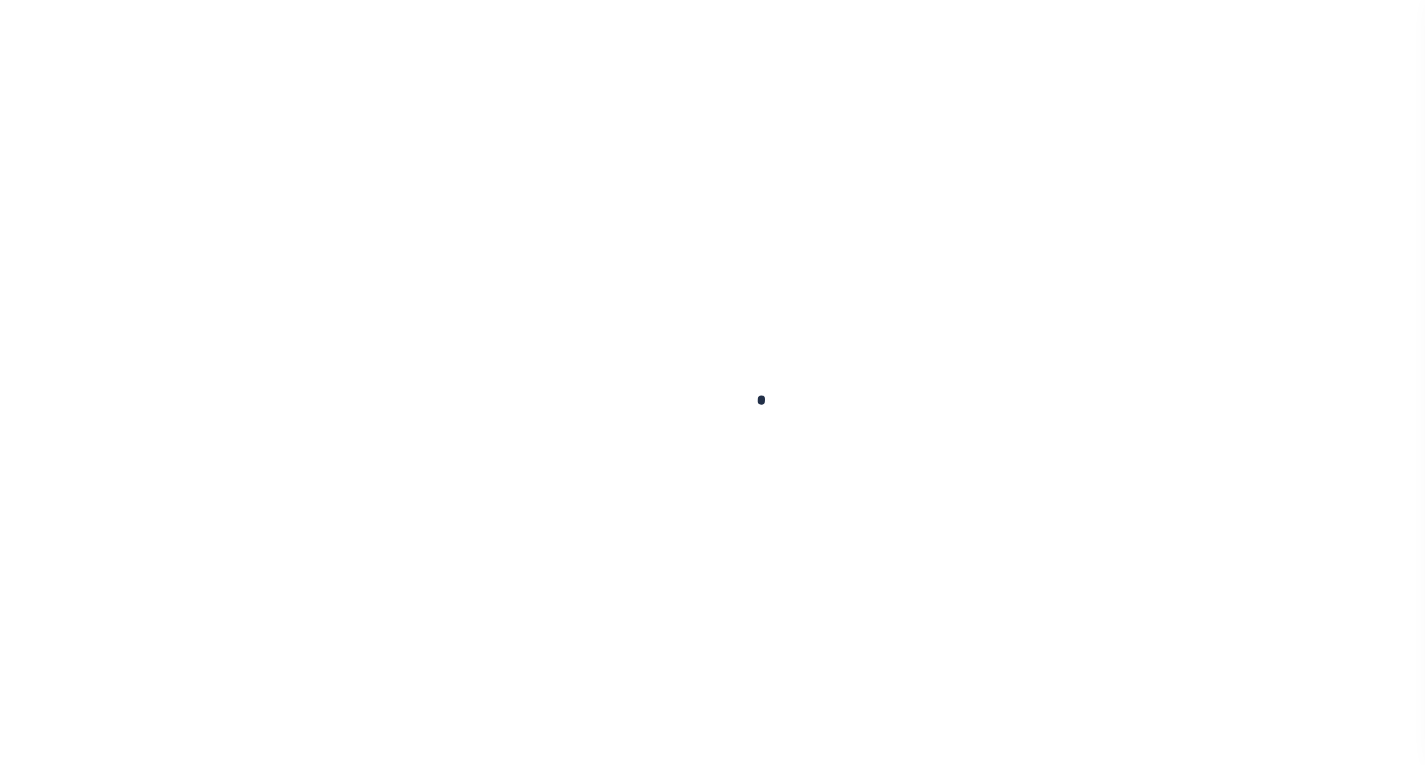 scroll, scrollTop: 0, scrollLeft: 0, axis: both 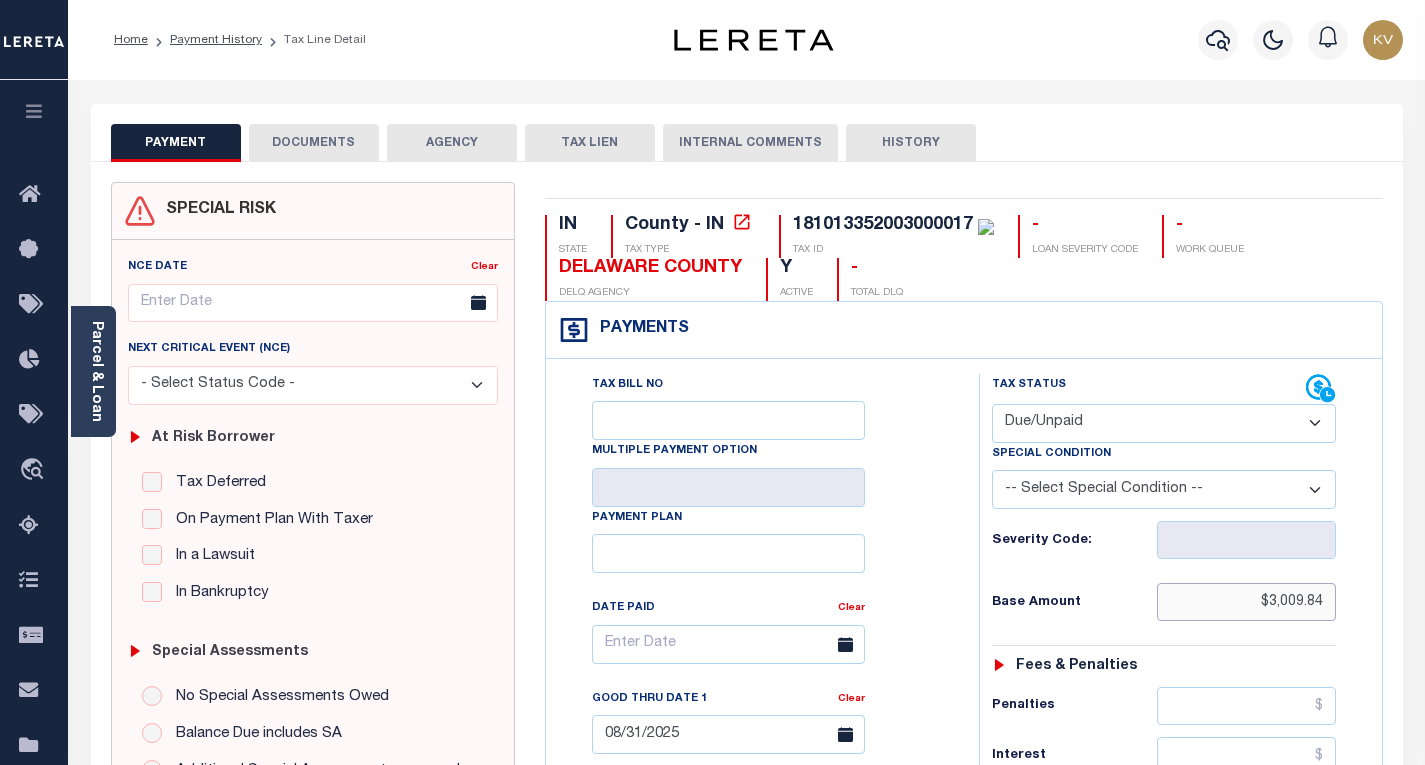 click on "$3,009.84" at bounding box center (1246, 602) 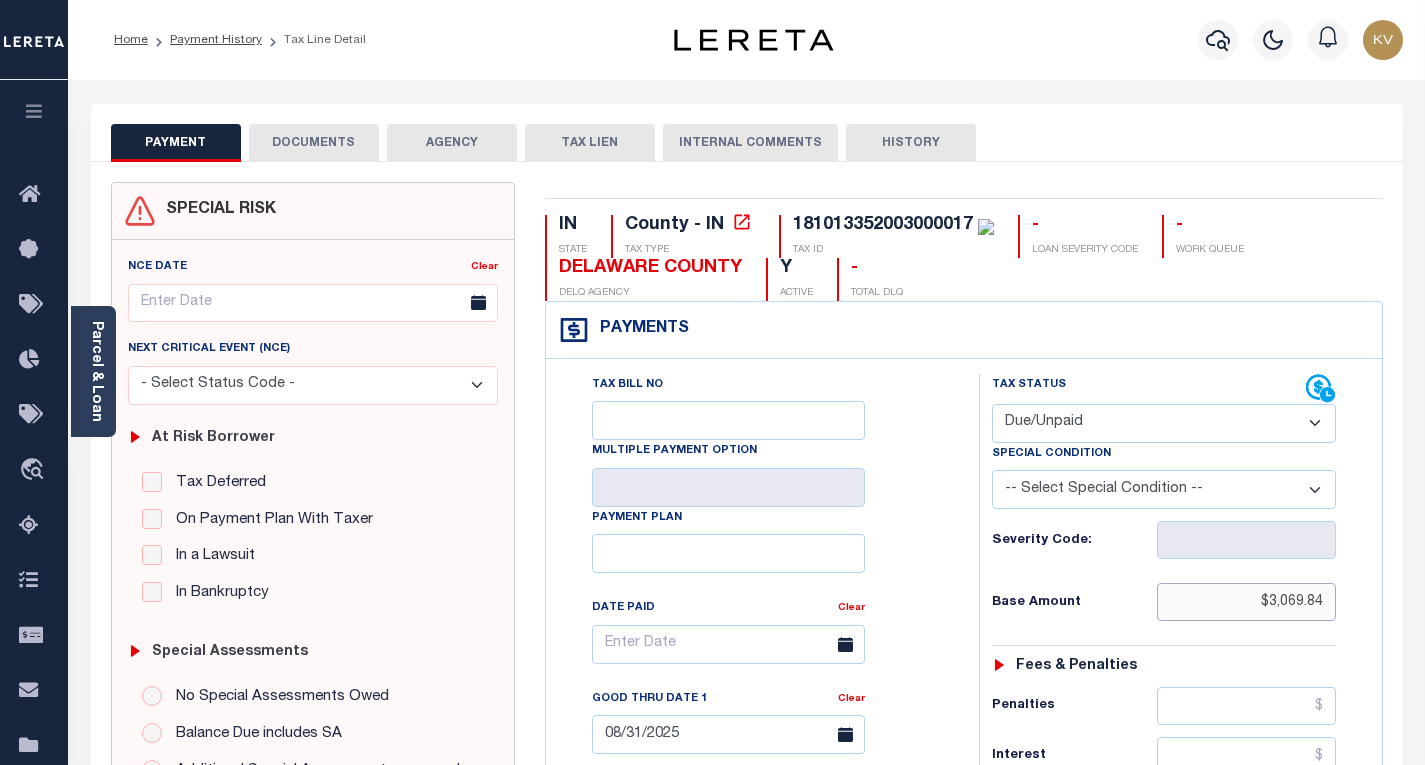 type on "$3,069.84" 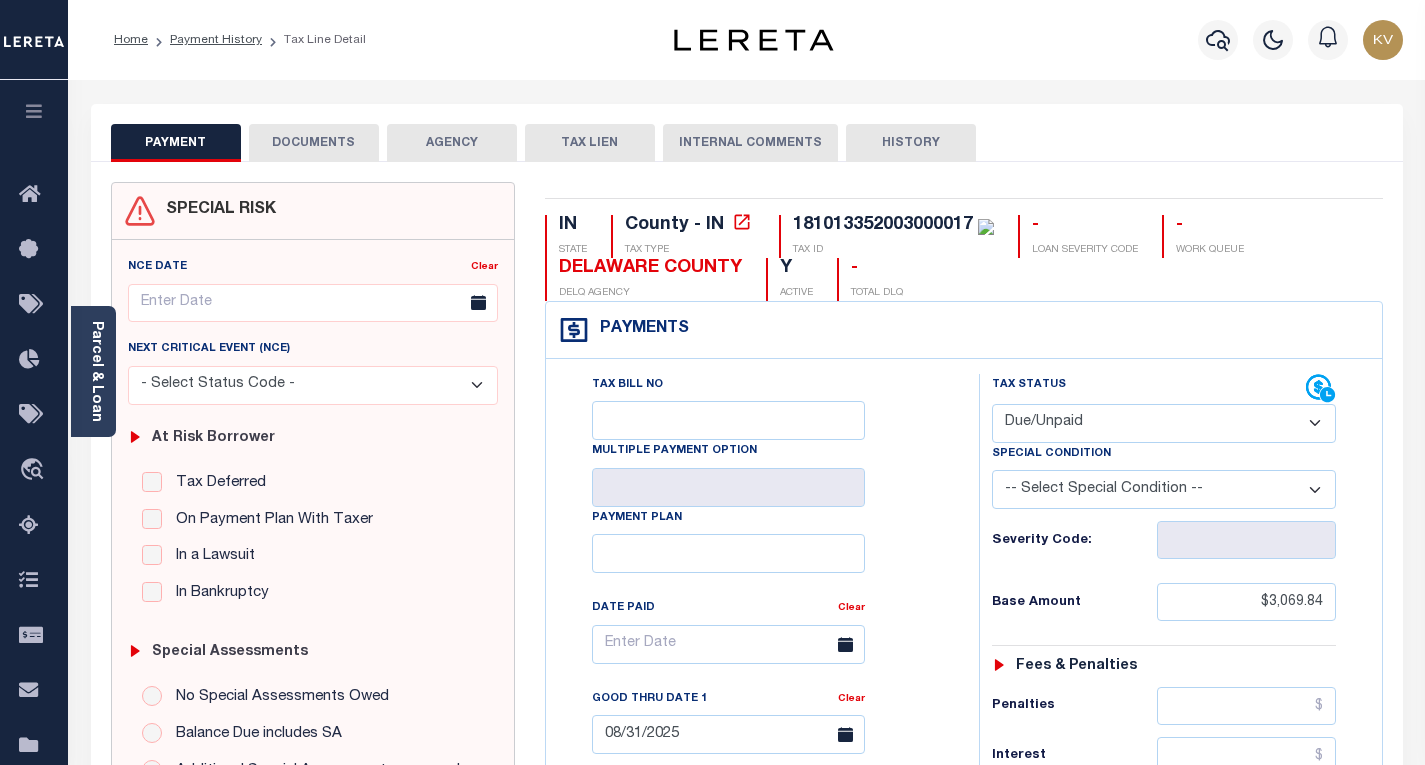 click on "Tax Status
Status" at bounding box center [1170, 815] 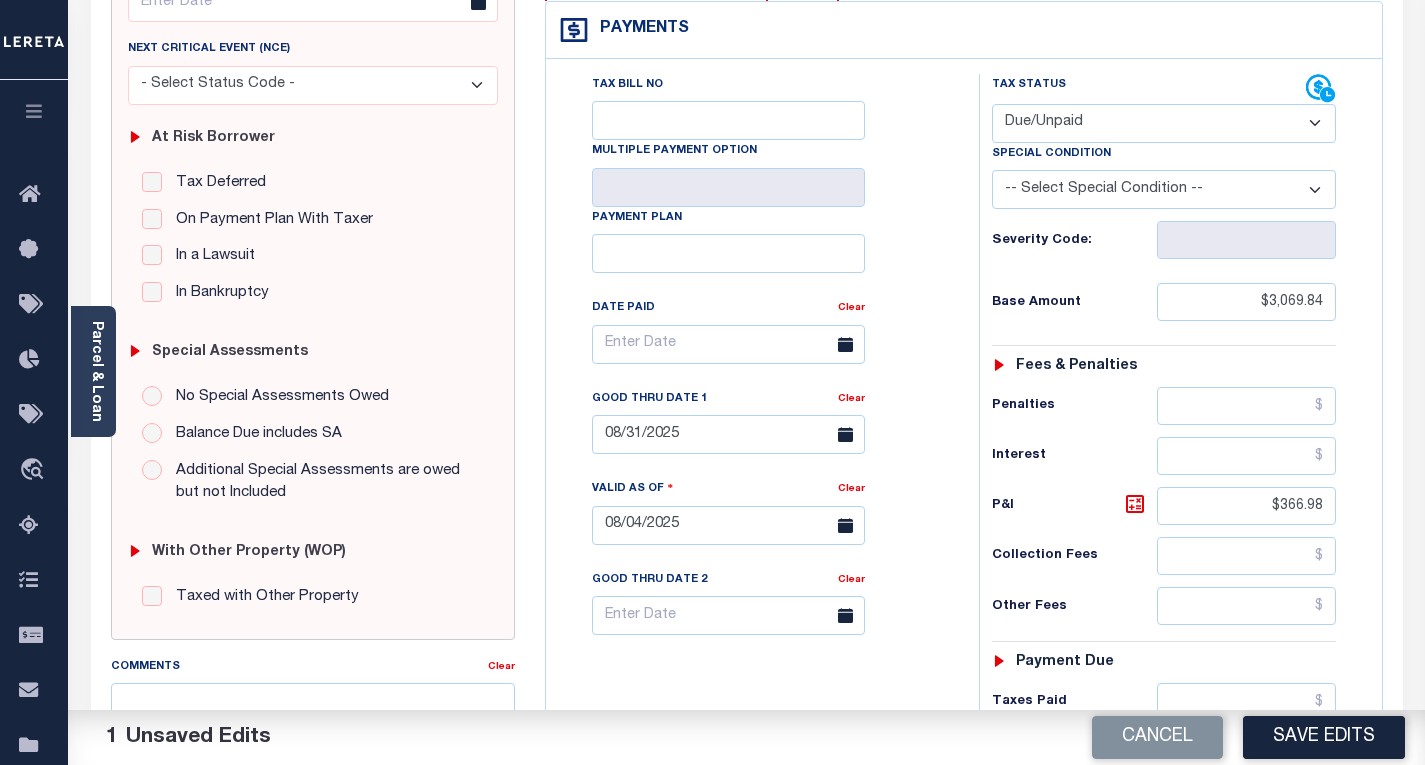 scroll, scrollTop: 400, scrollLeft: 0, axis: vertical 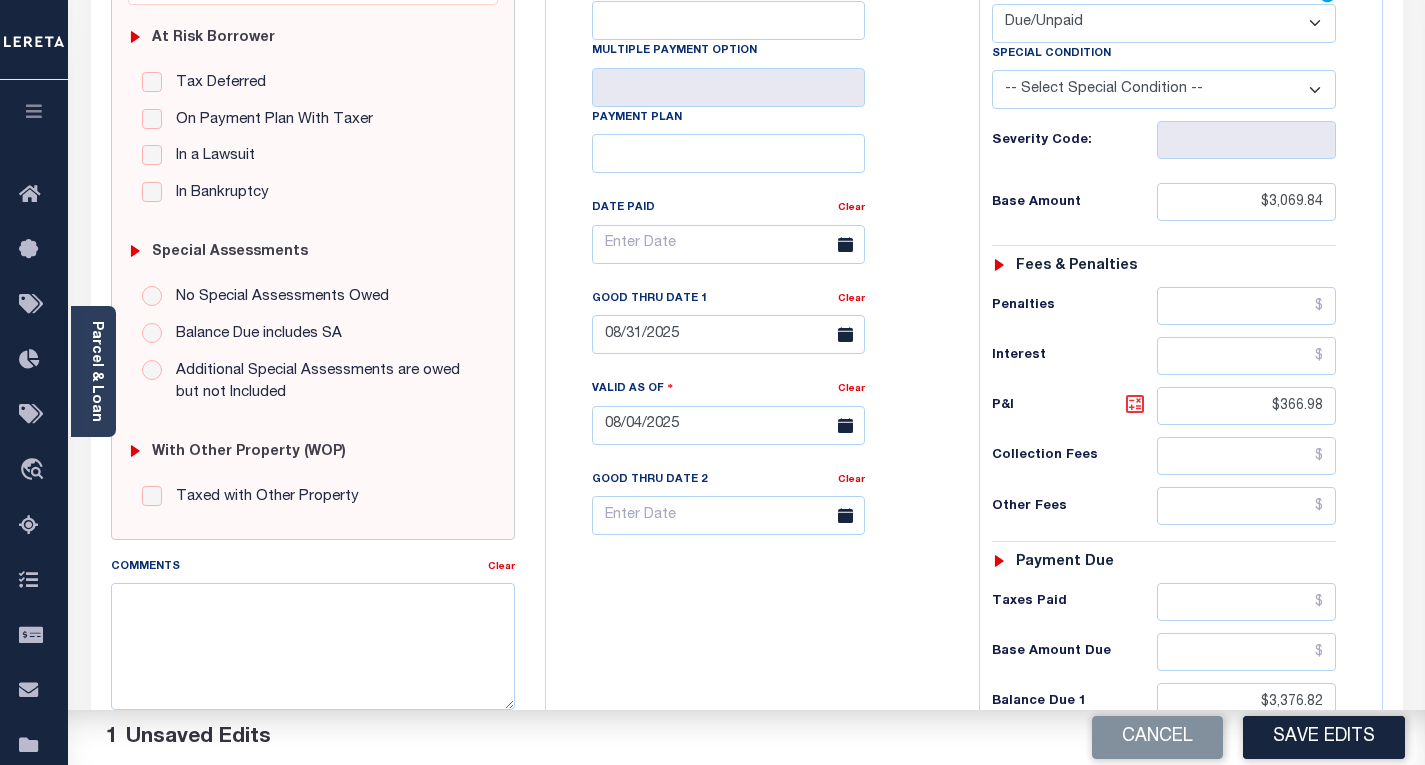 click 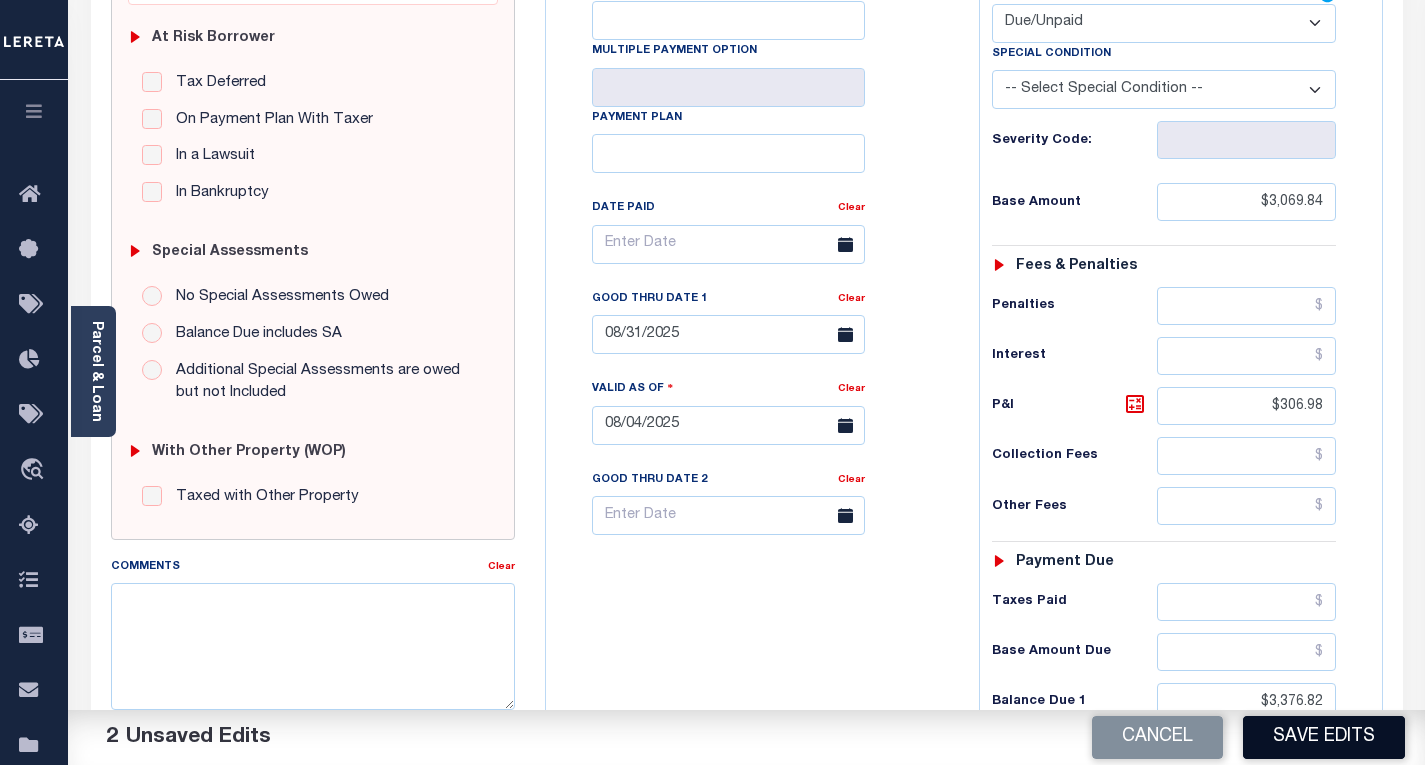 click on "Save Edits" at bounding box center [1324, 737] 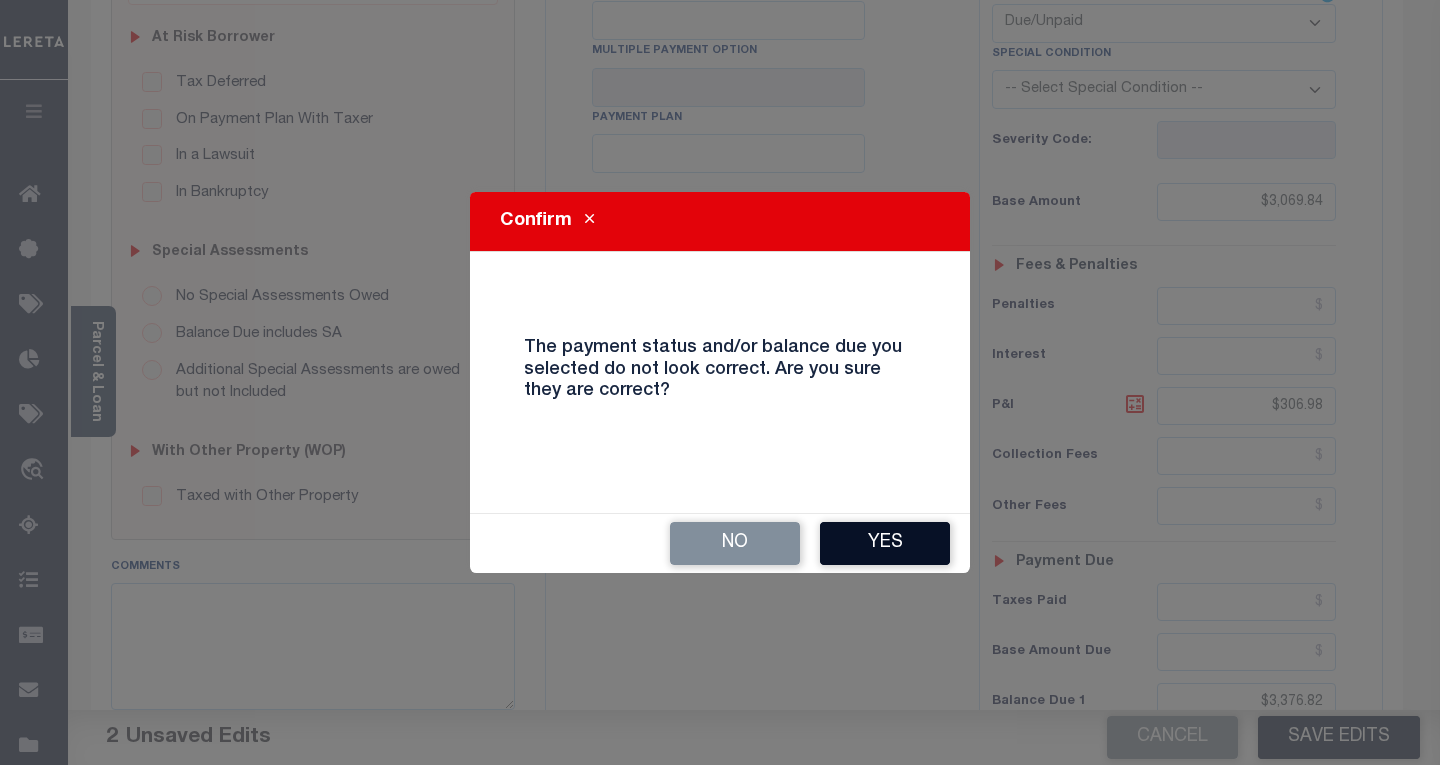 click on "Yes" at bounding box center (885, 543) 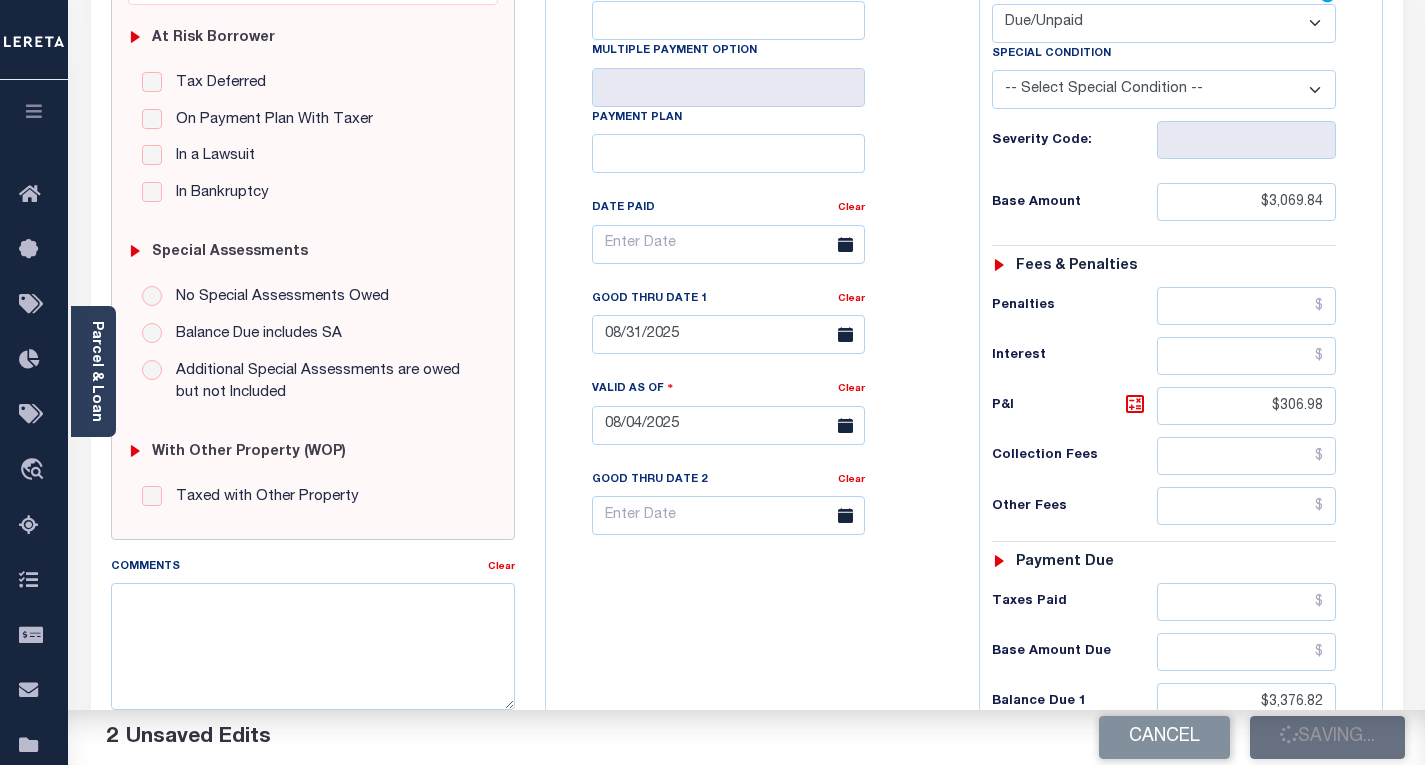 checkbox on "false" 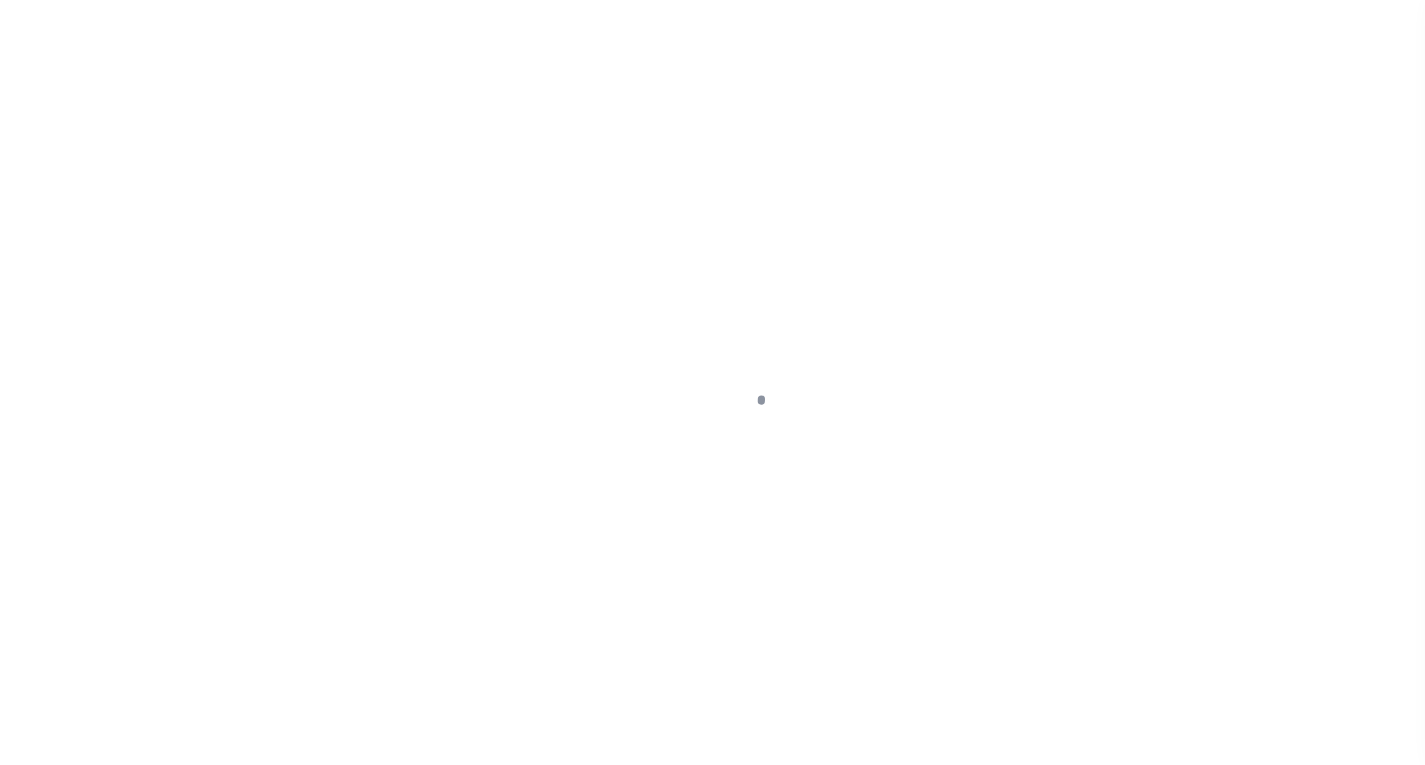 scroll, scrollTop: 0, scrollLeft: 0, axis: both 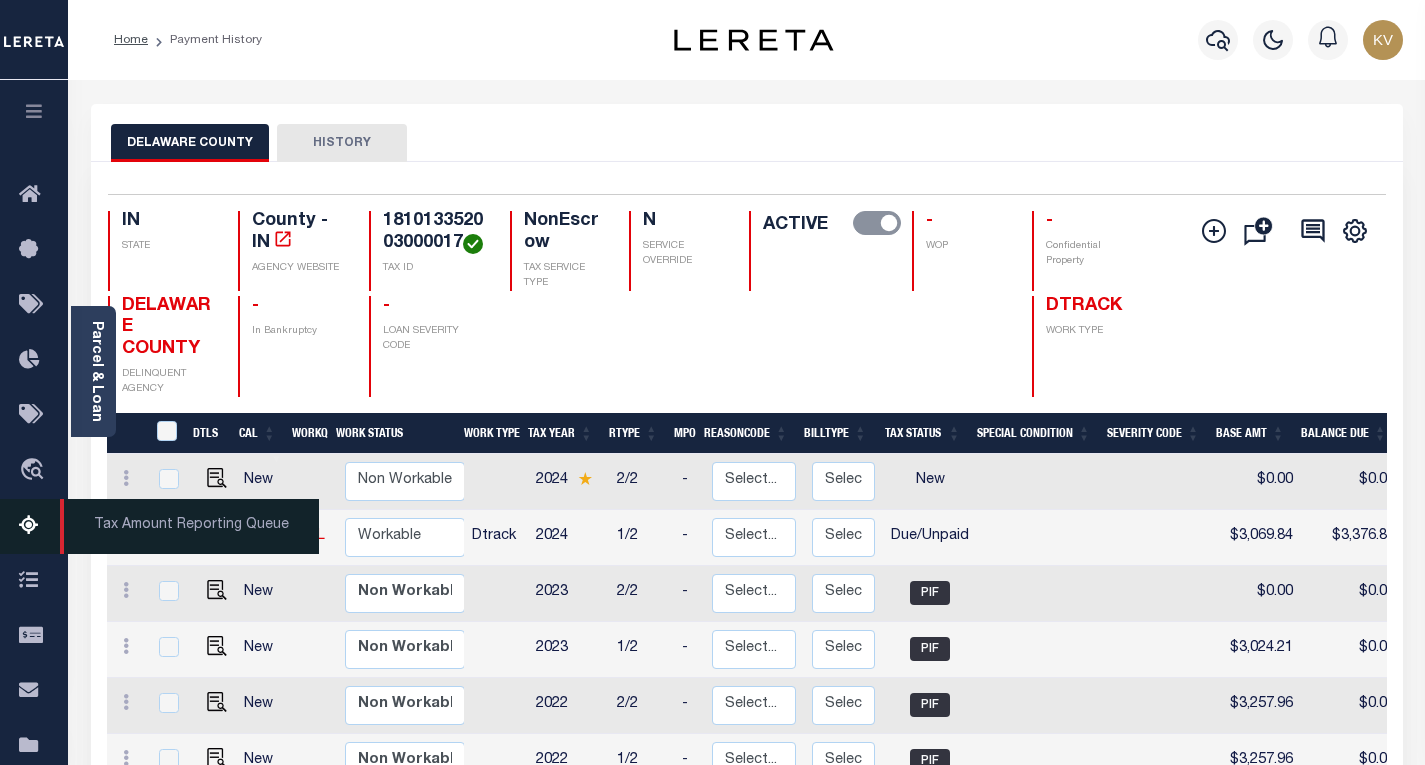 click at bounding box center [35, 526] 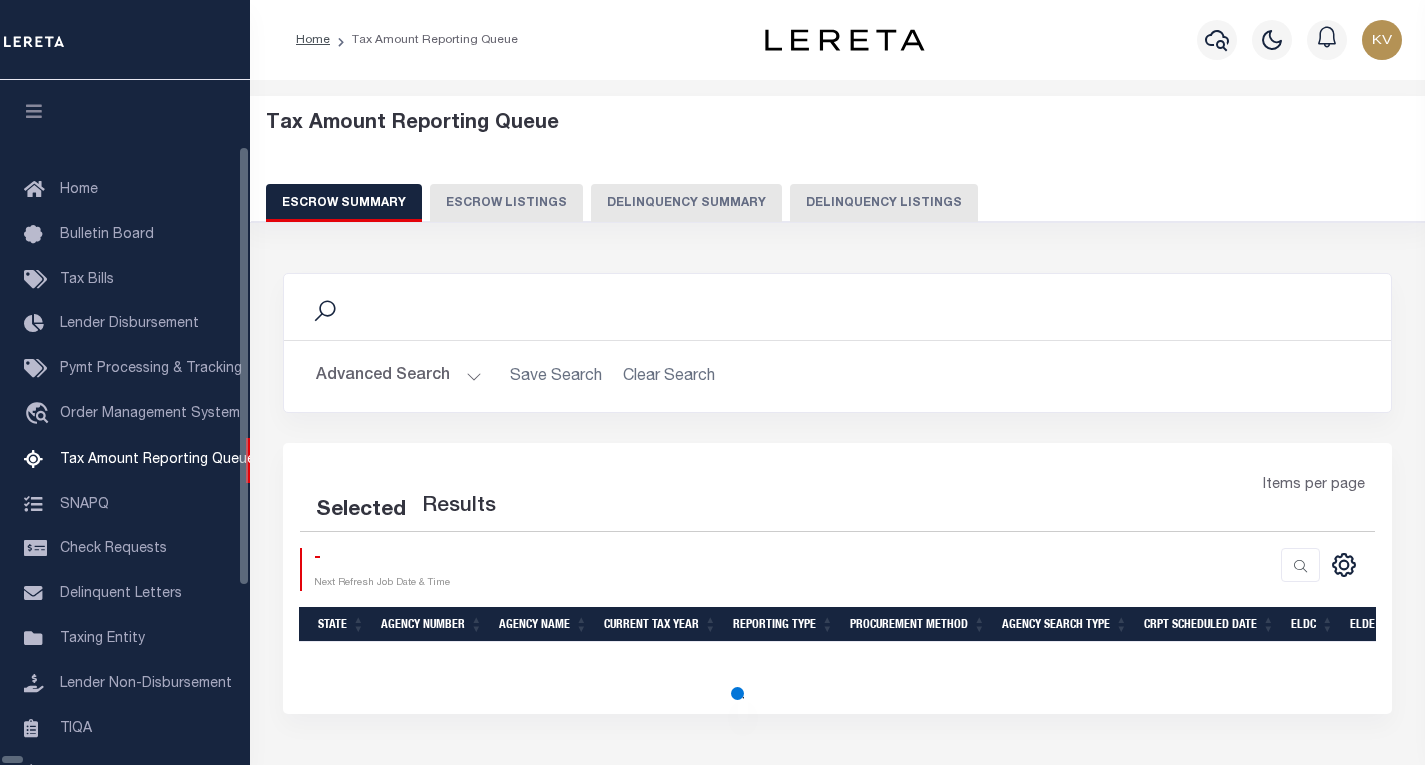 select on "100" 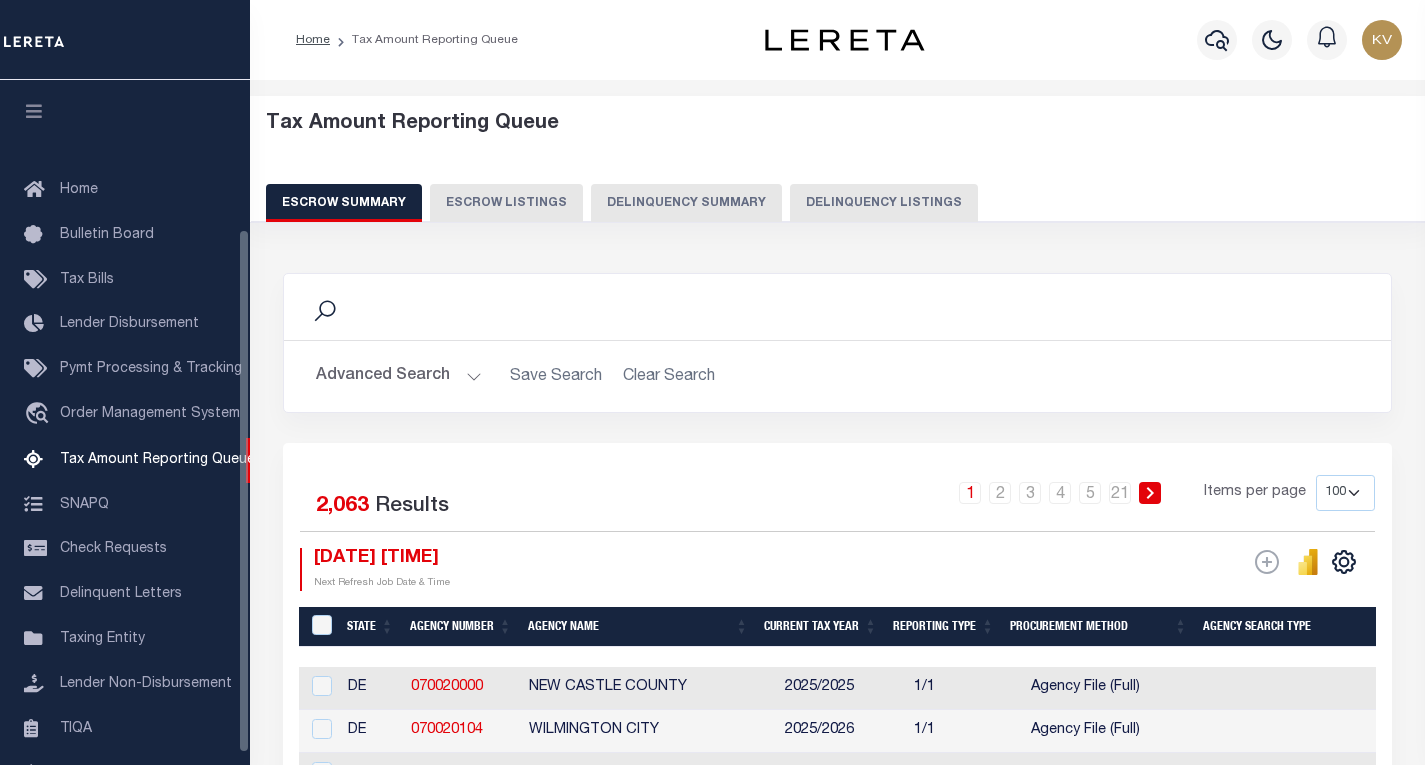 scroll, scrollTop: 194, scrollLeft: 0, axis: vertical 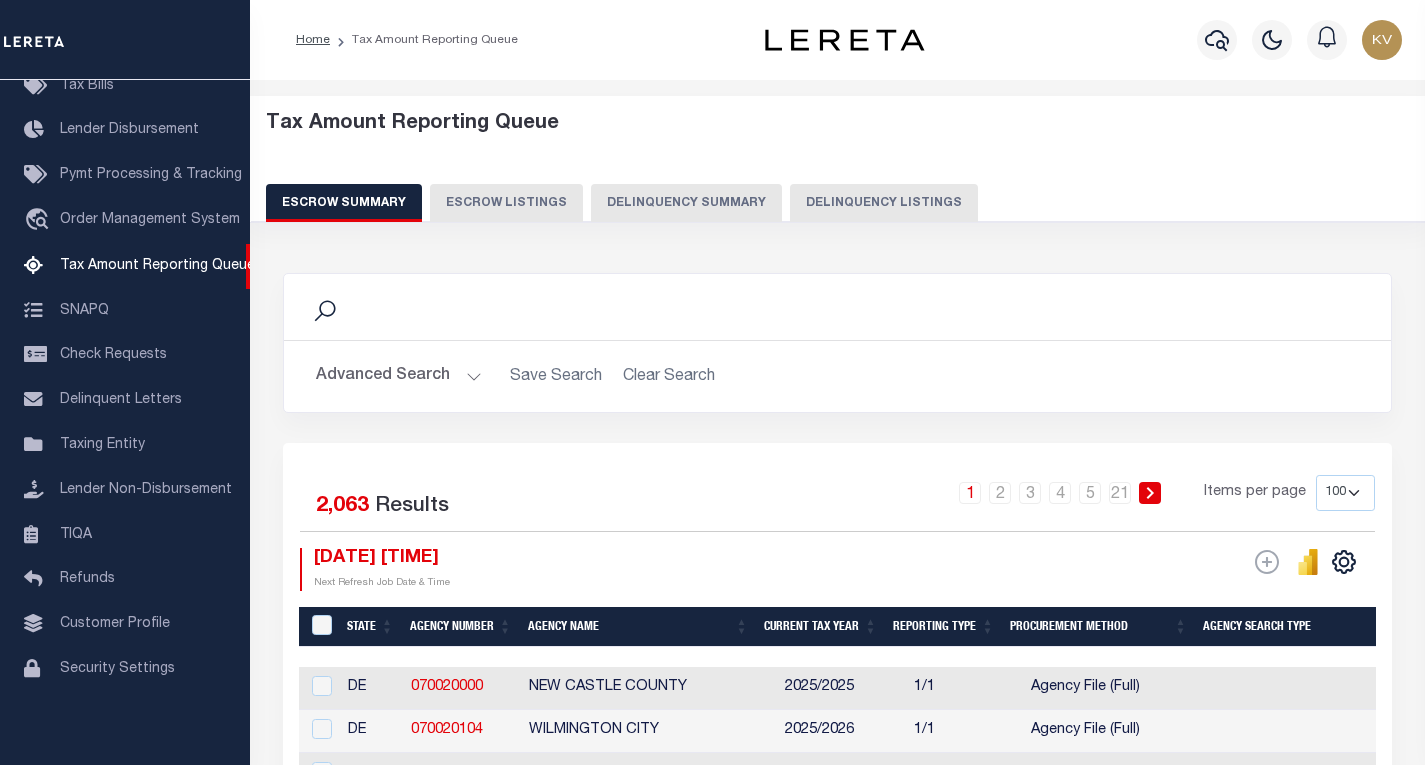 click on "Delinquency Summary" at bounding box center (686, 203) 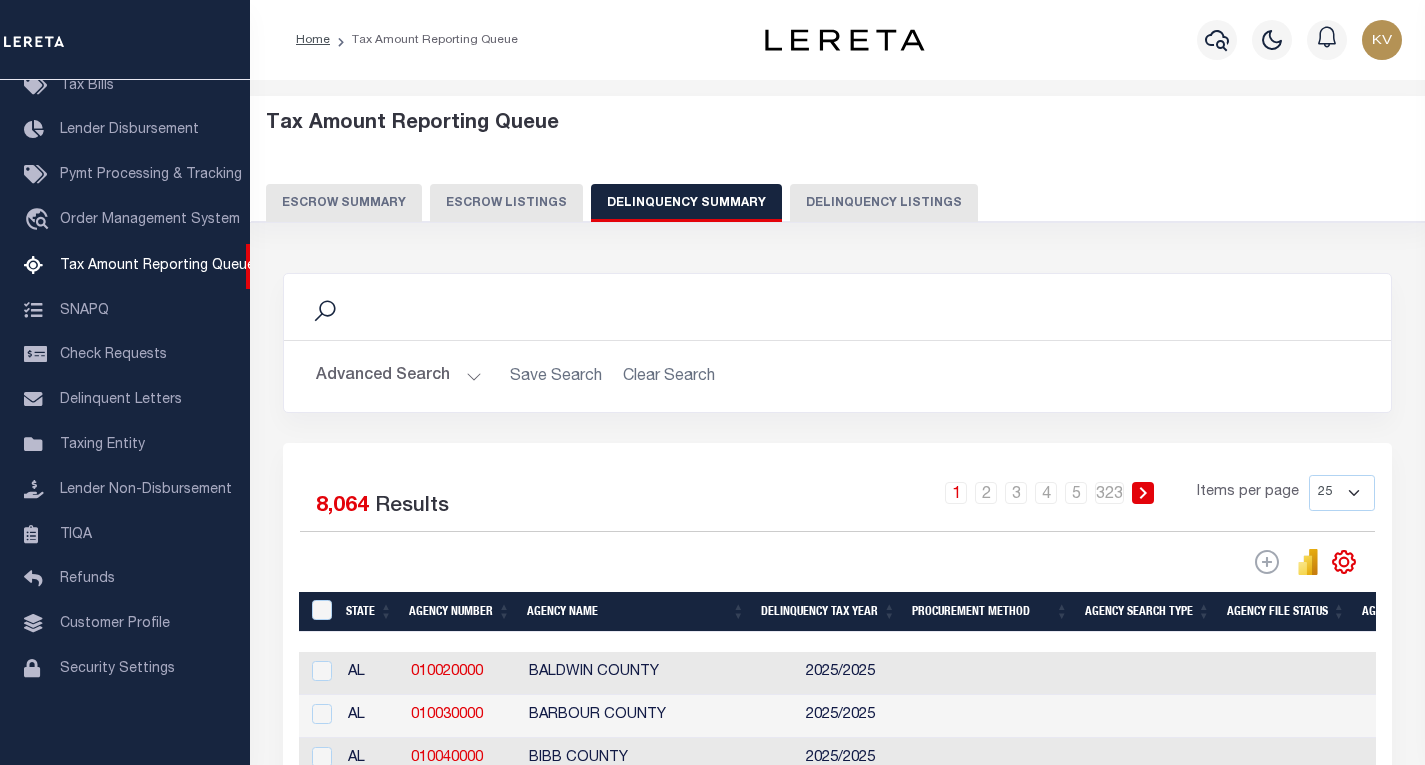 click on "Advanced Search" at bounding box center [399, 376] 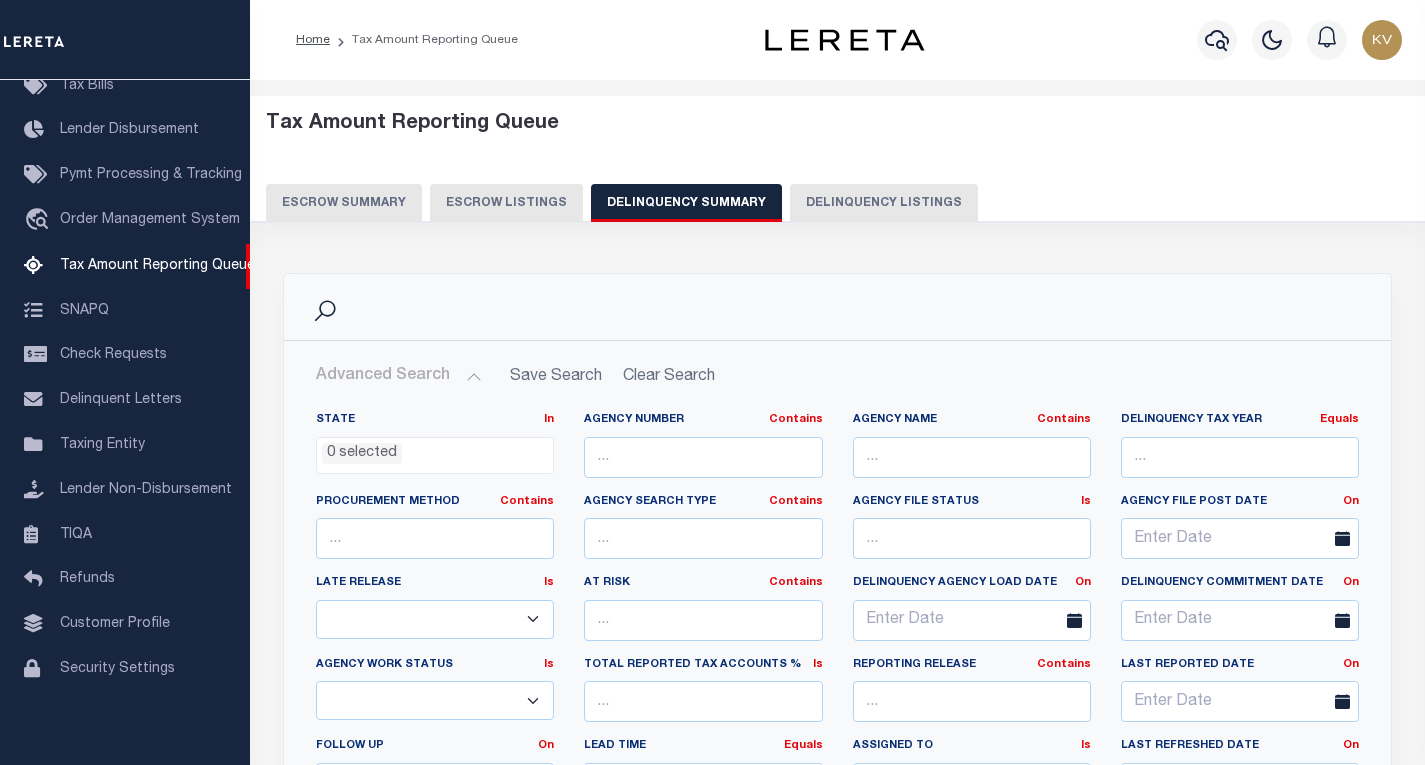 click on "Delinquency Listings" at bounding box center (884, 203) 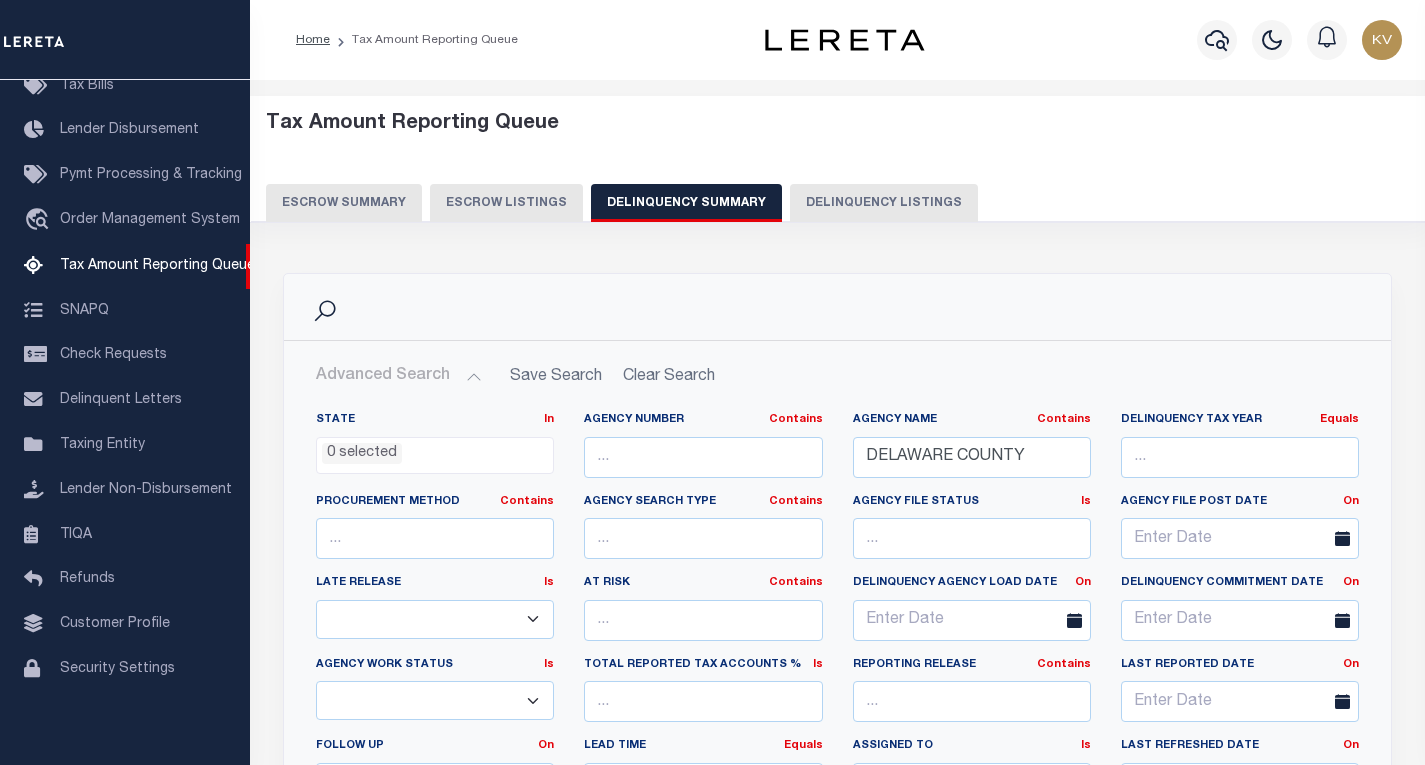 select on "100" 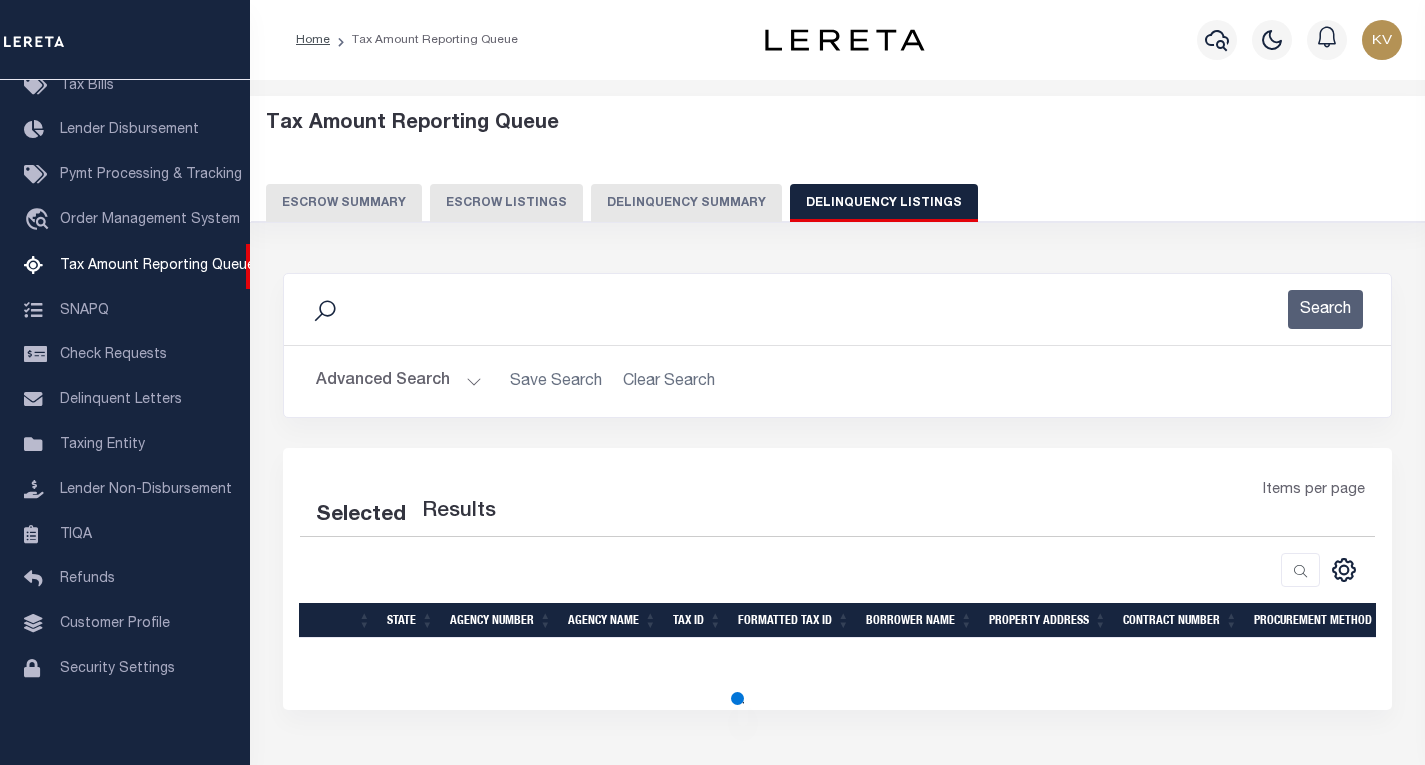 select on "100" 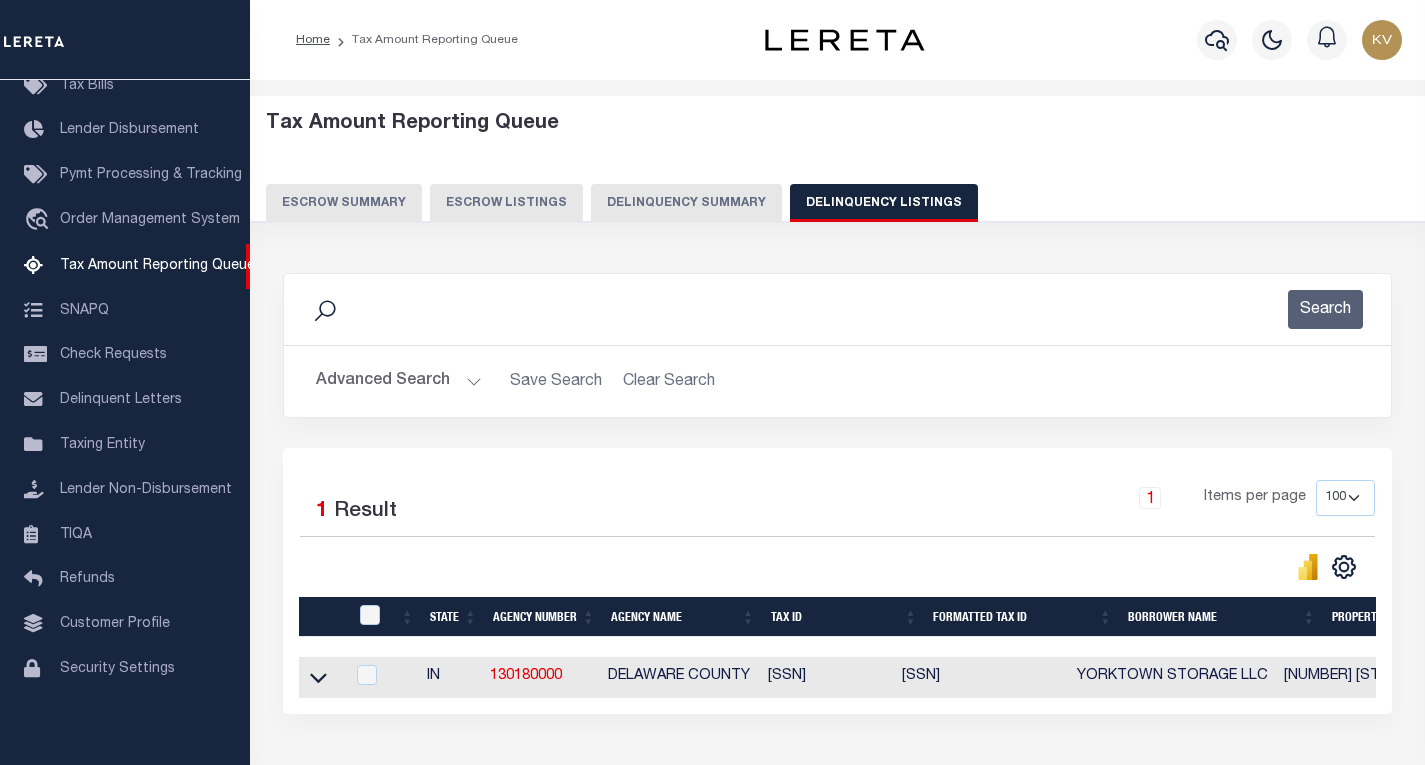 click on "Advanced Search" at bounding box center (399, 381) 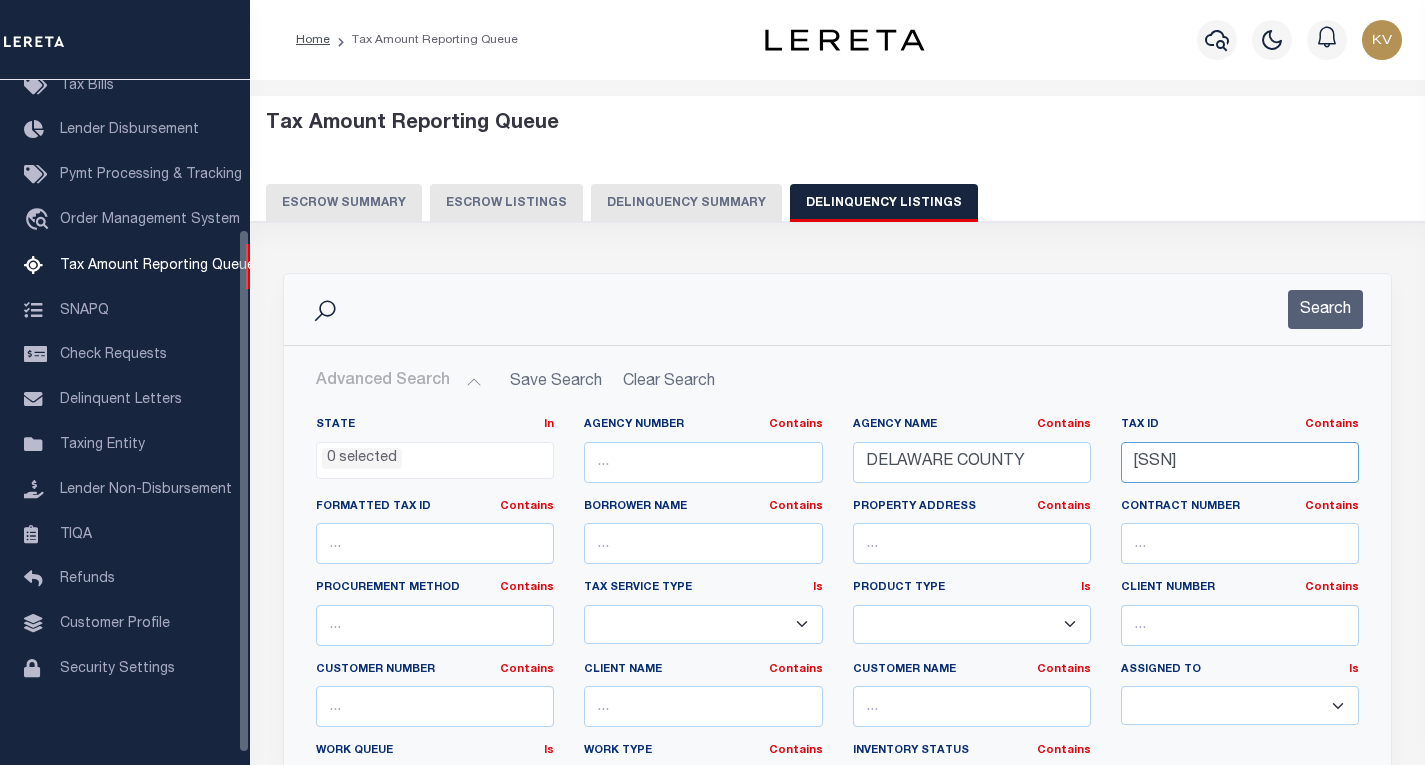 click on "181013352004000017" at bounding box center (1240, 462) 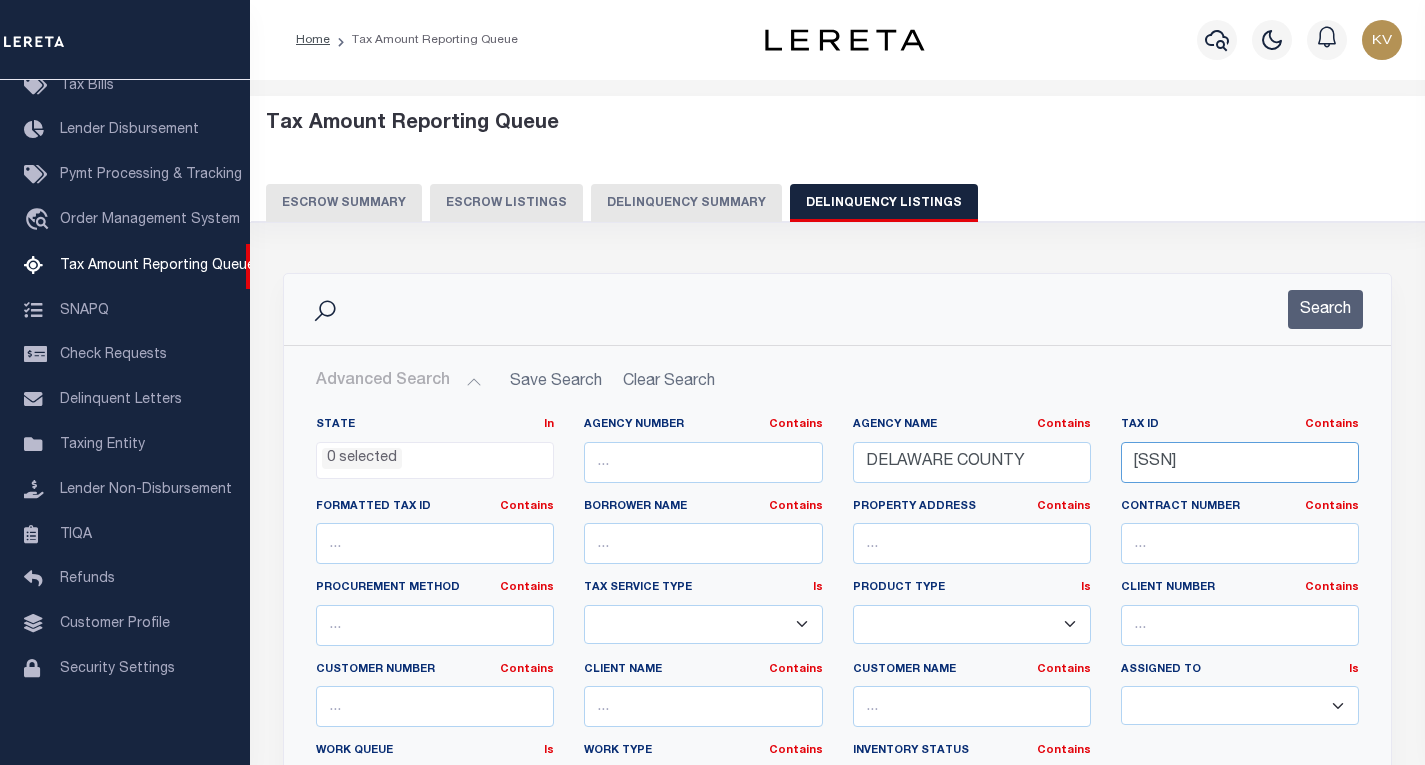 paste on "104251003000003" 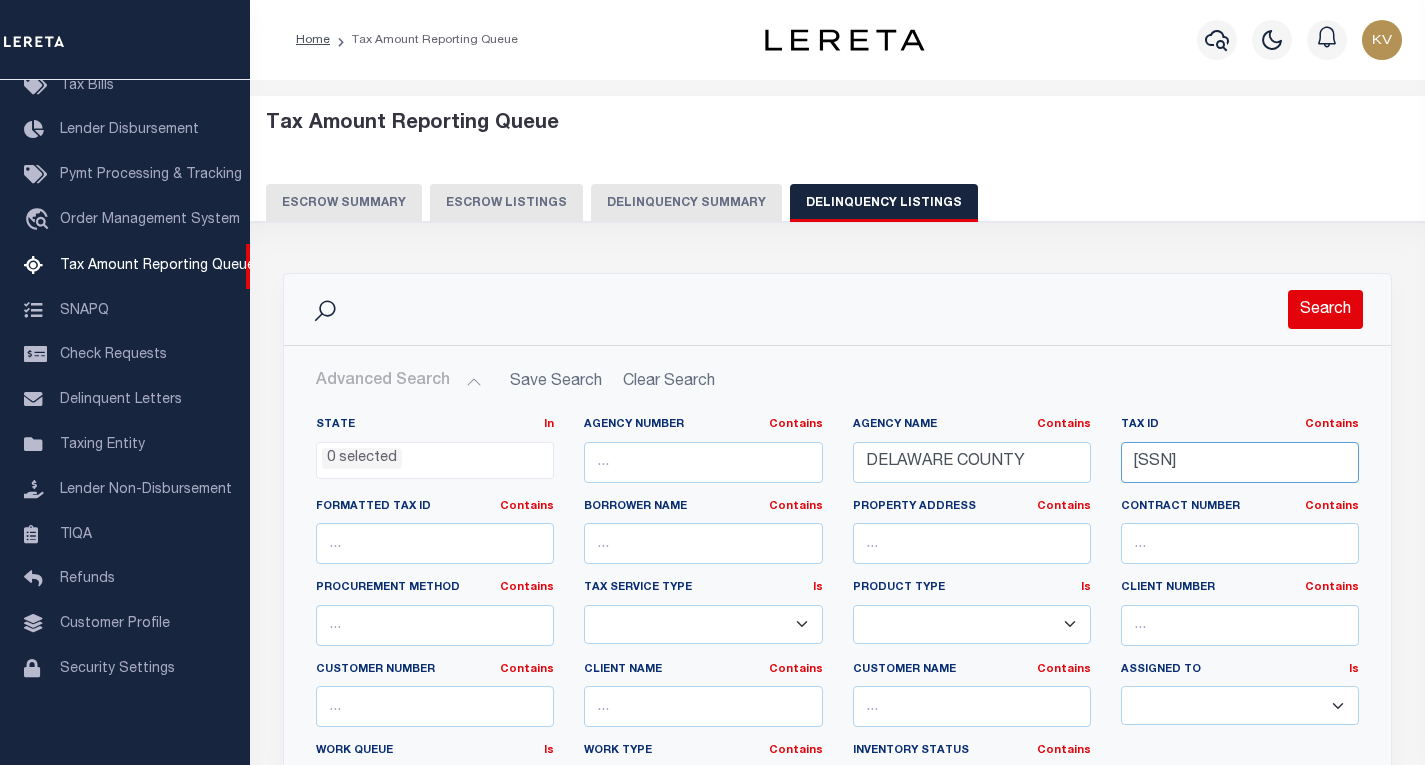 type on "[ACCOUNT_NUMBER]" 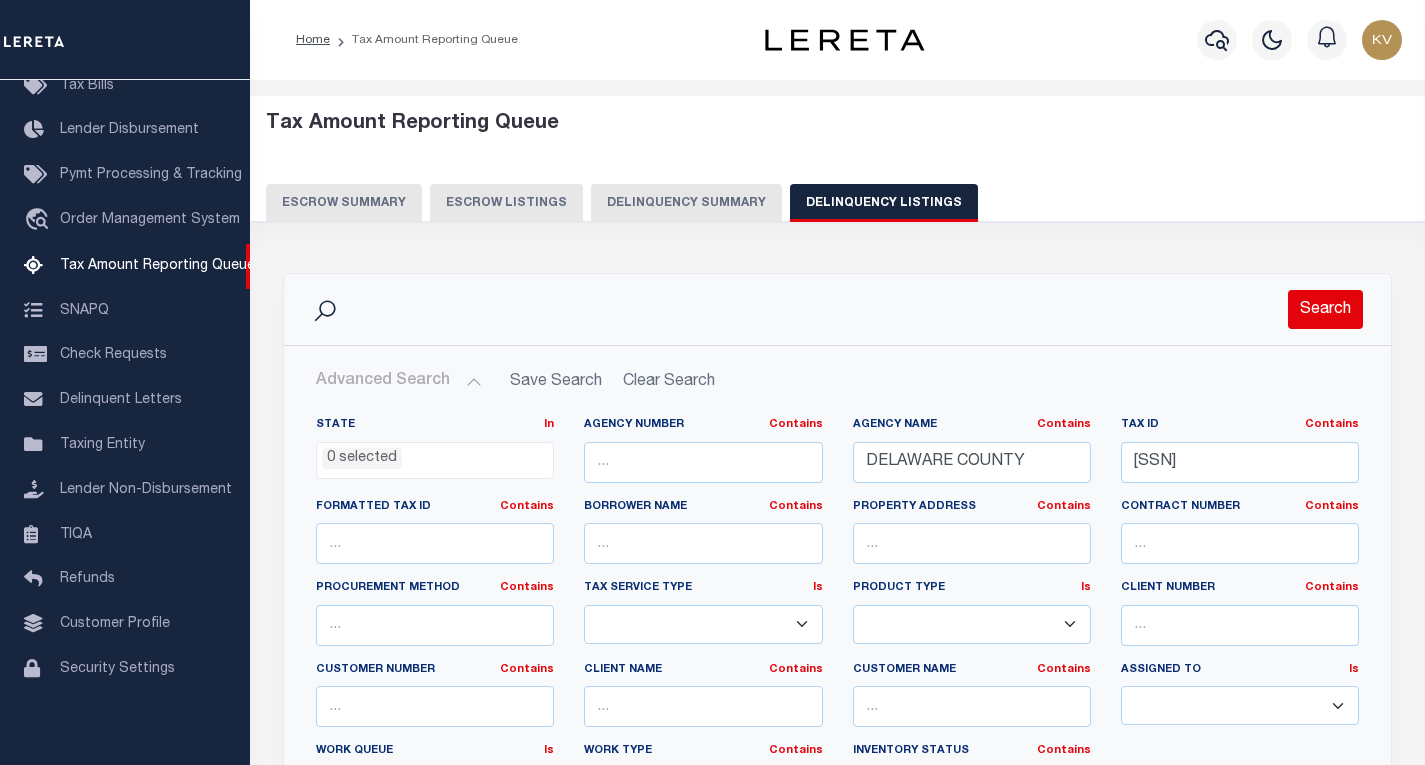 click on "Search" at bounding box center [1325, 309] 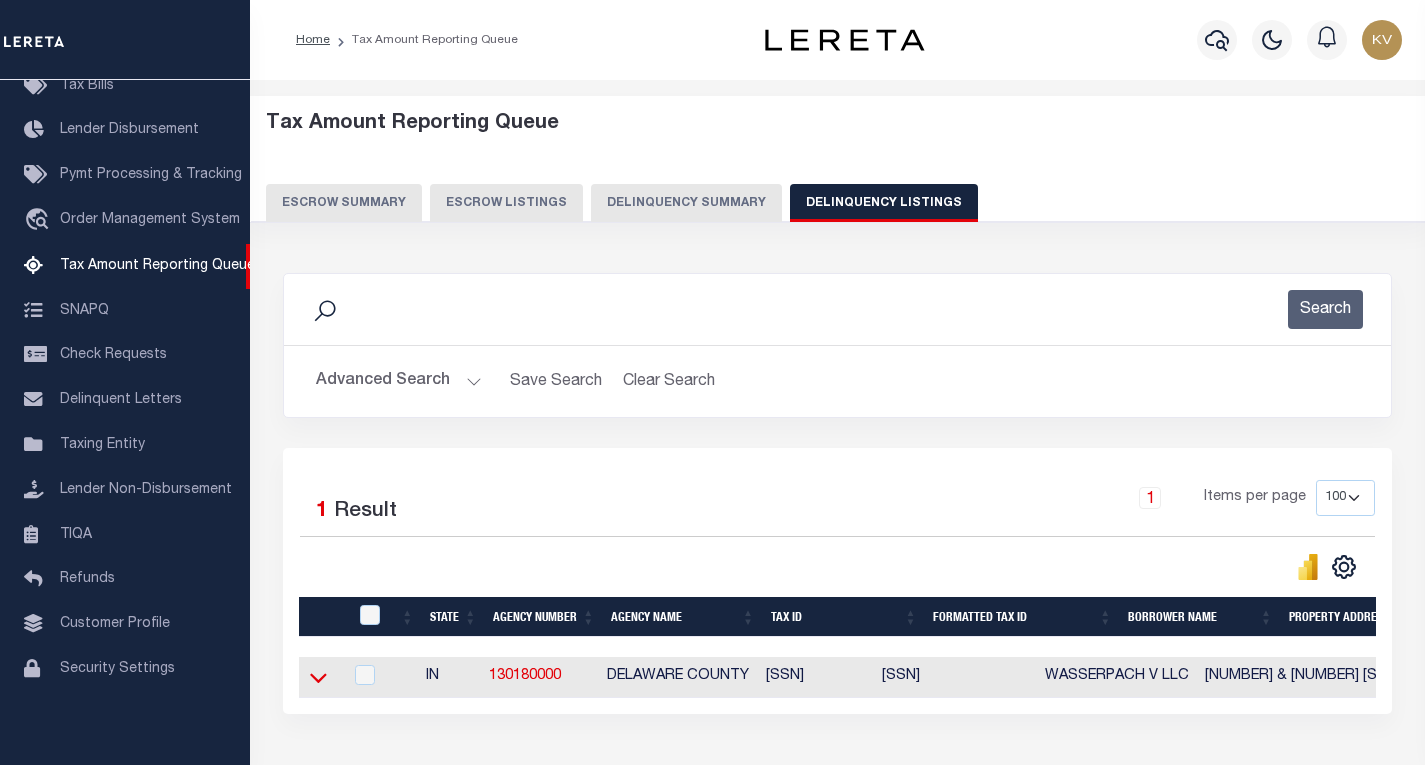 click 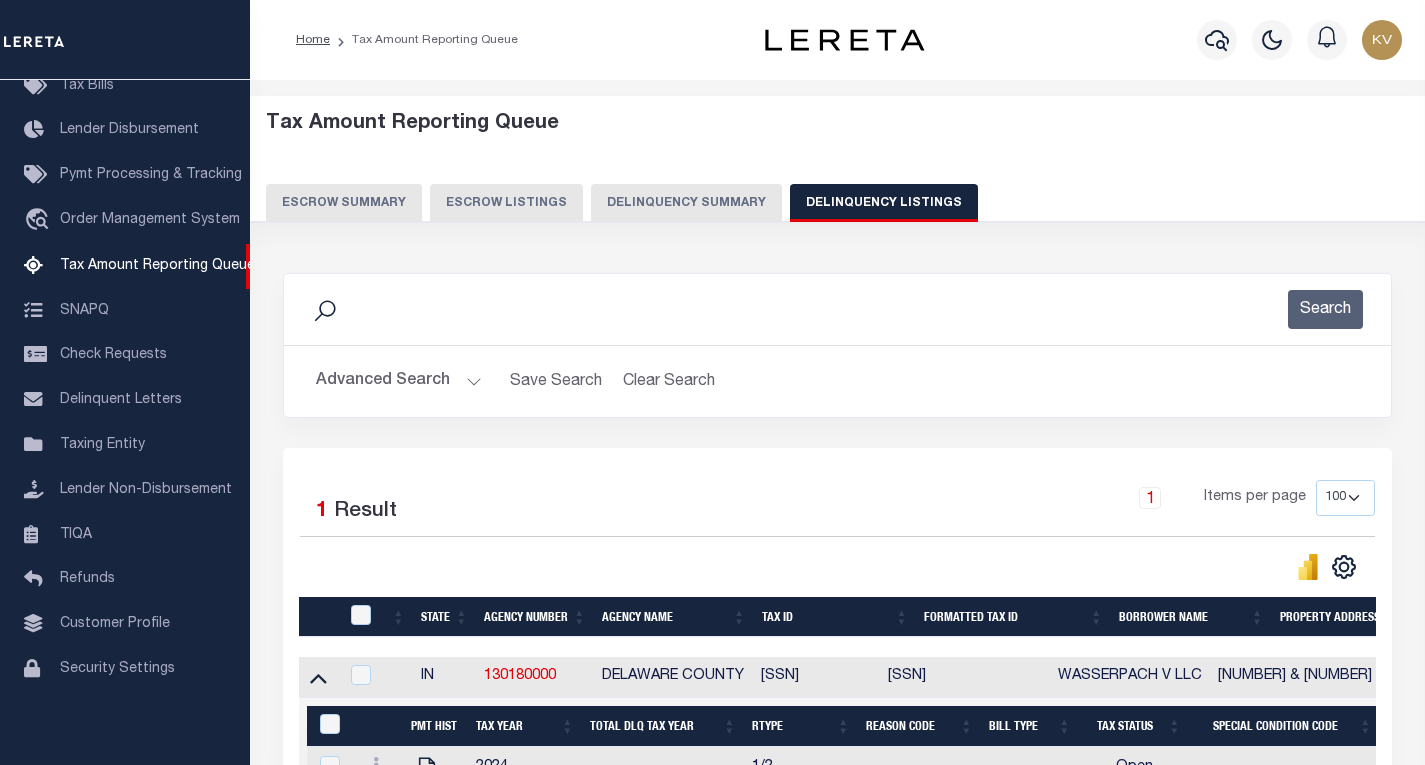 scroll, scrollTop: 200, scrollLeft: 0, axis: vertical 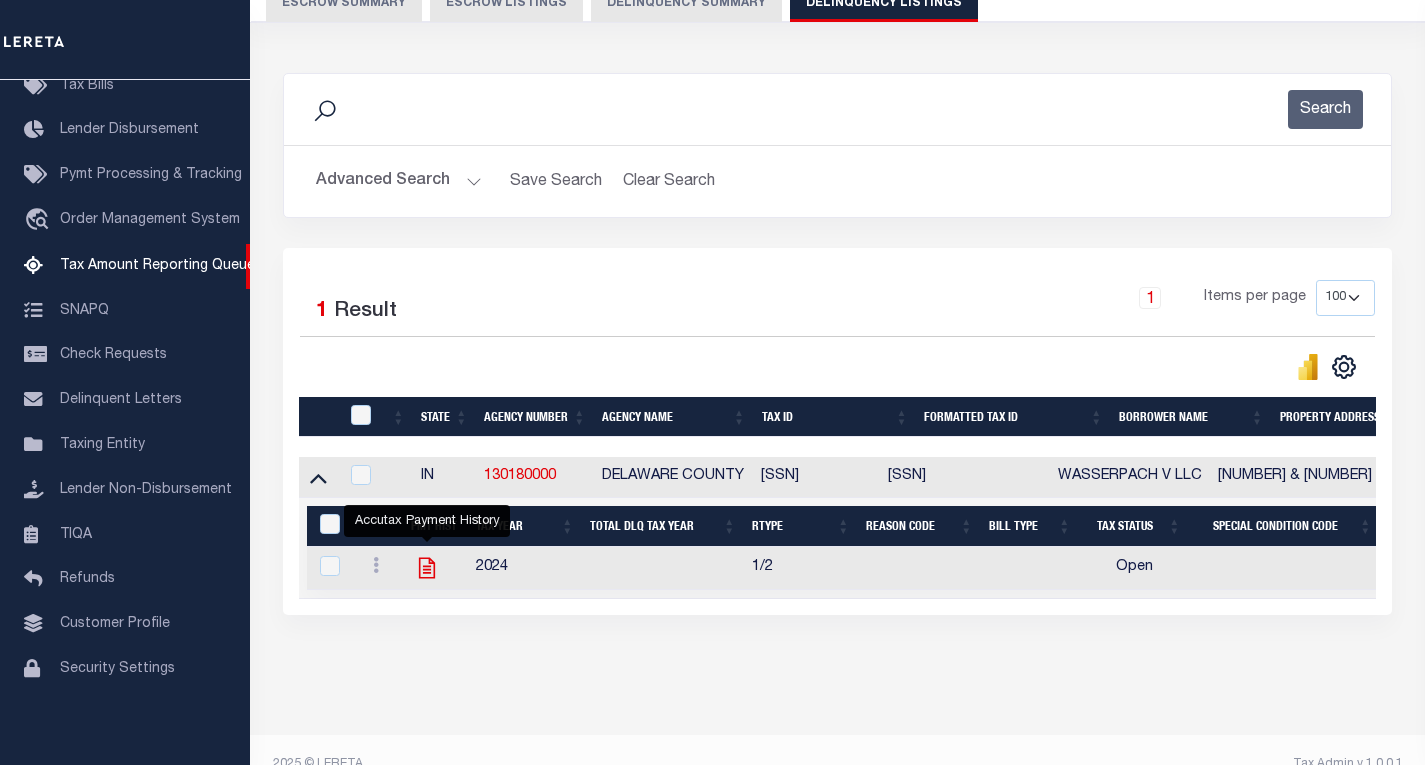 click 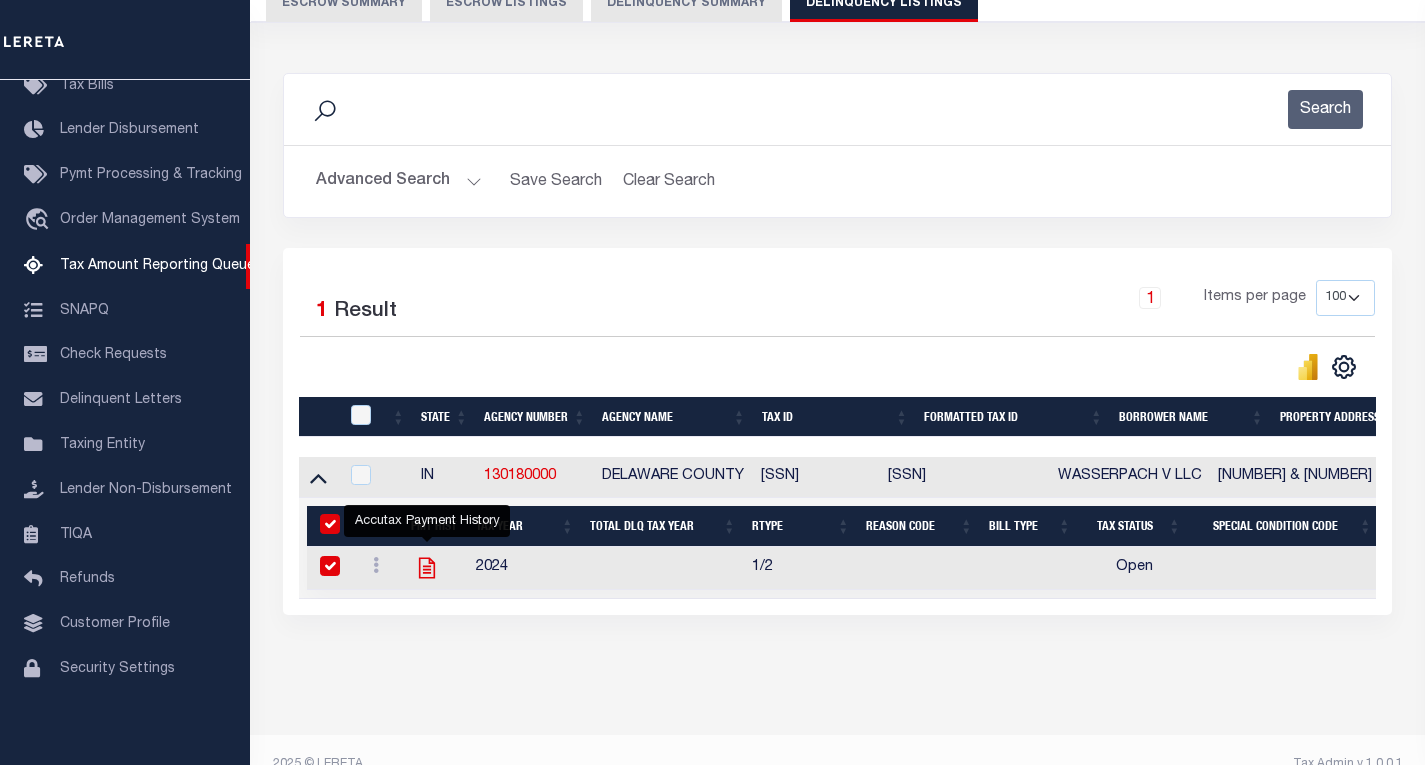 checkbox on "true" 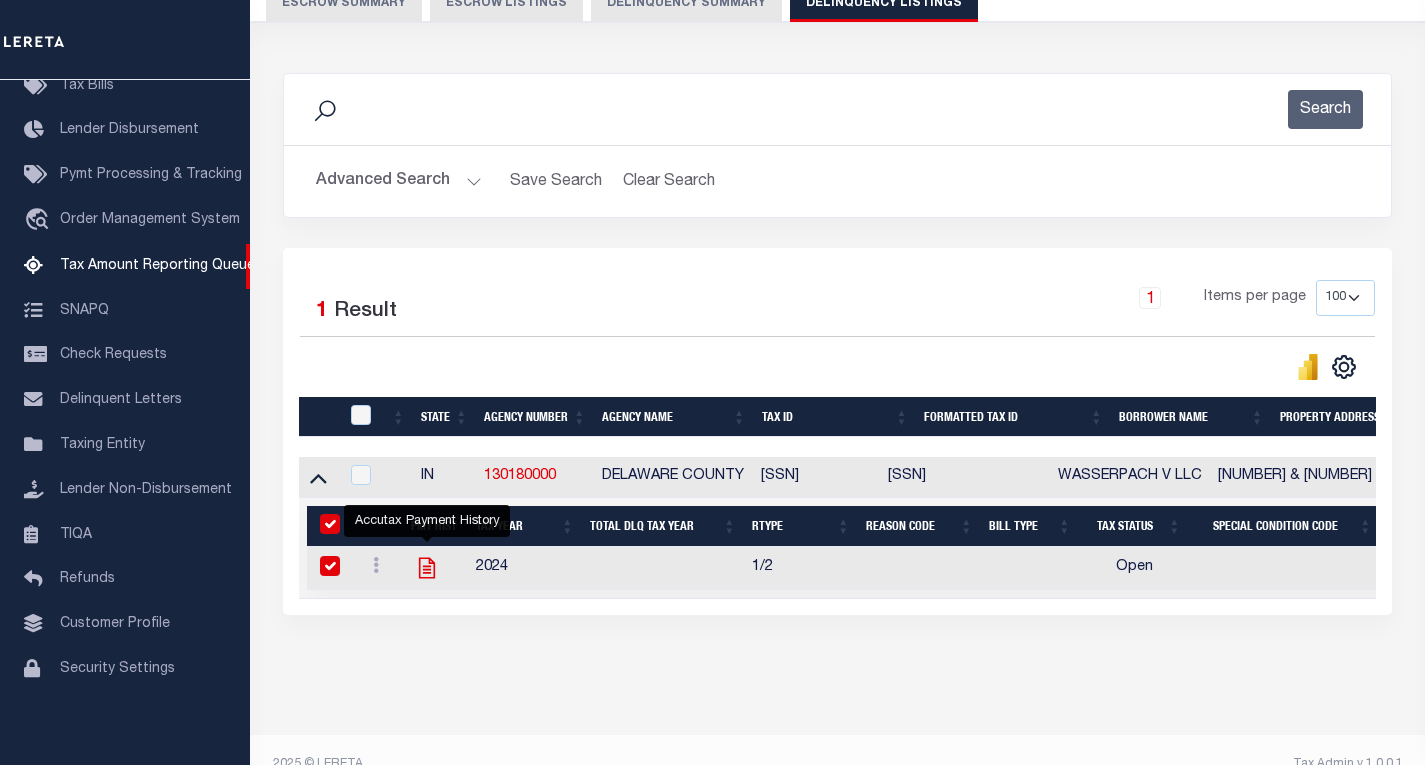 checkbox on "true" 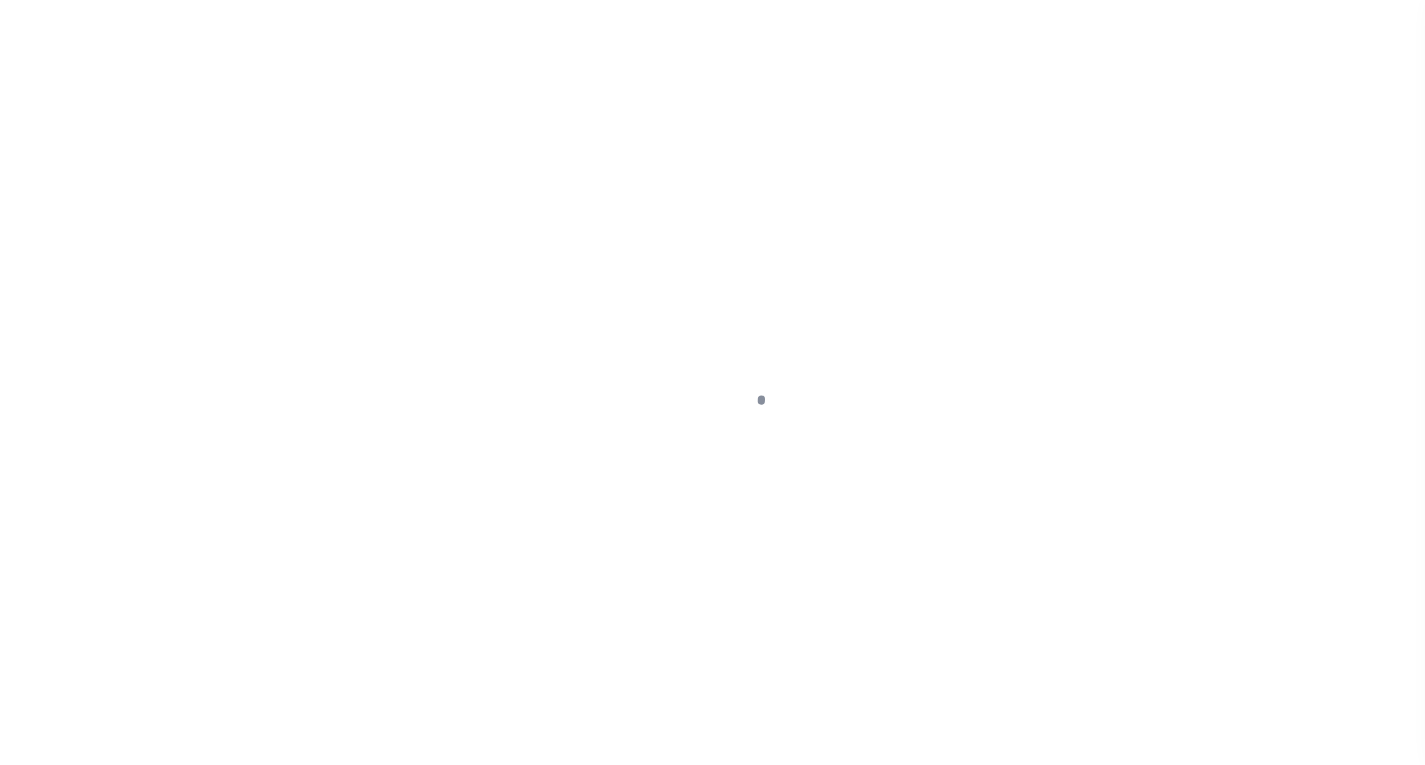 scroll, scrollTop: 0, scrollLeft: 0, axis: both 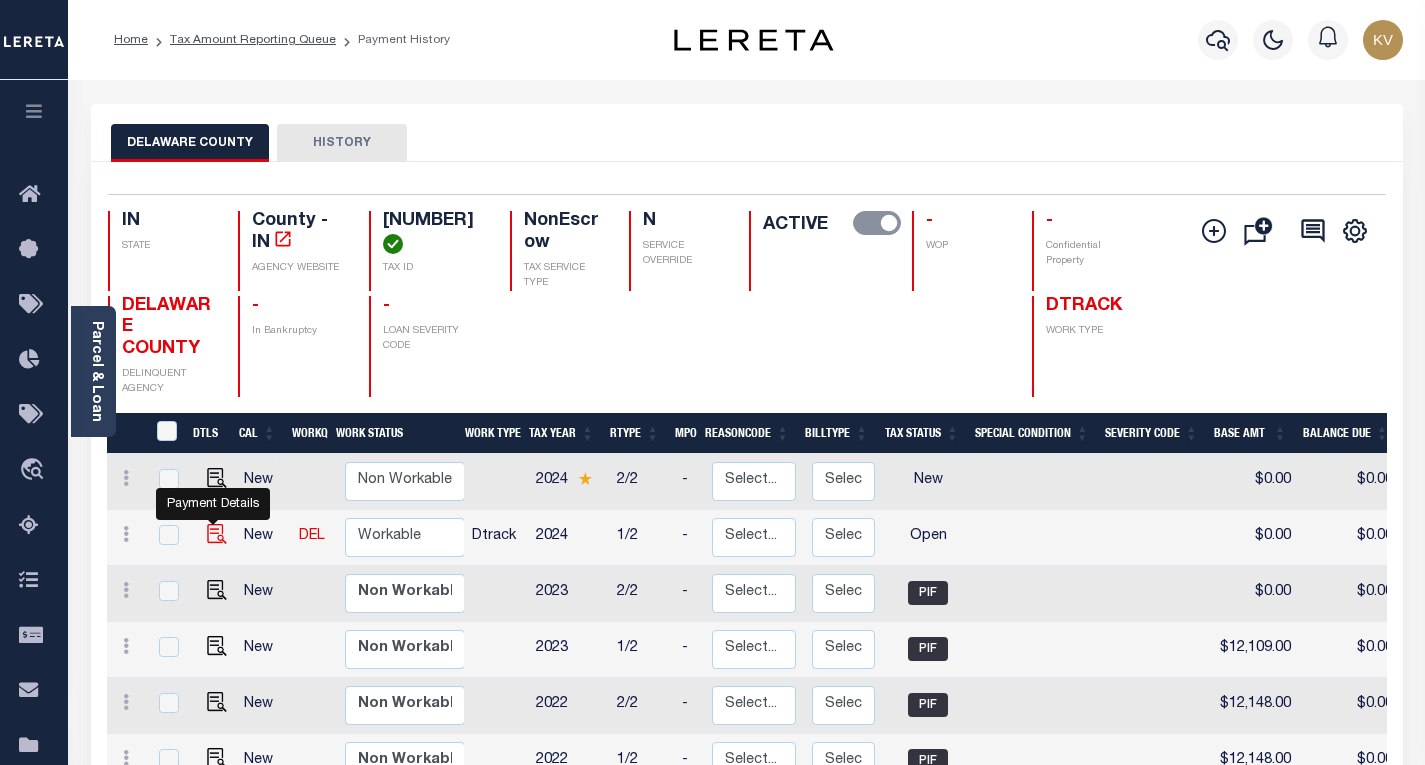 click at bounding box center (217, 534) 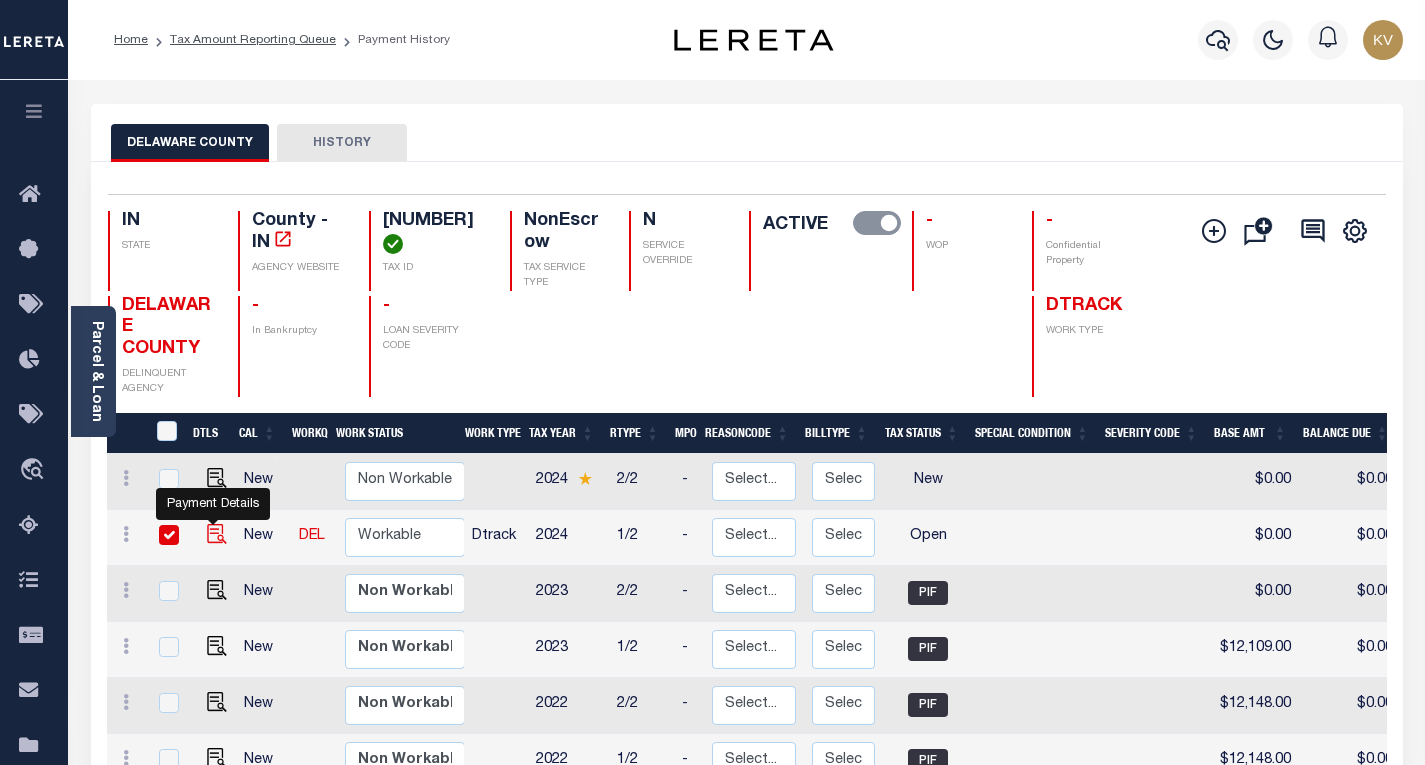 checkbox on "true" 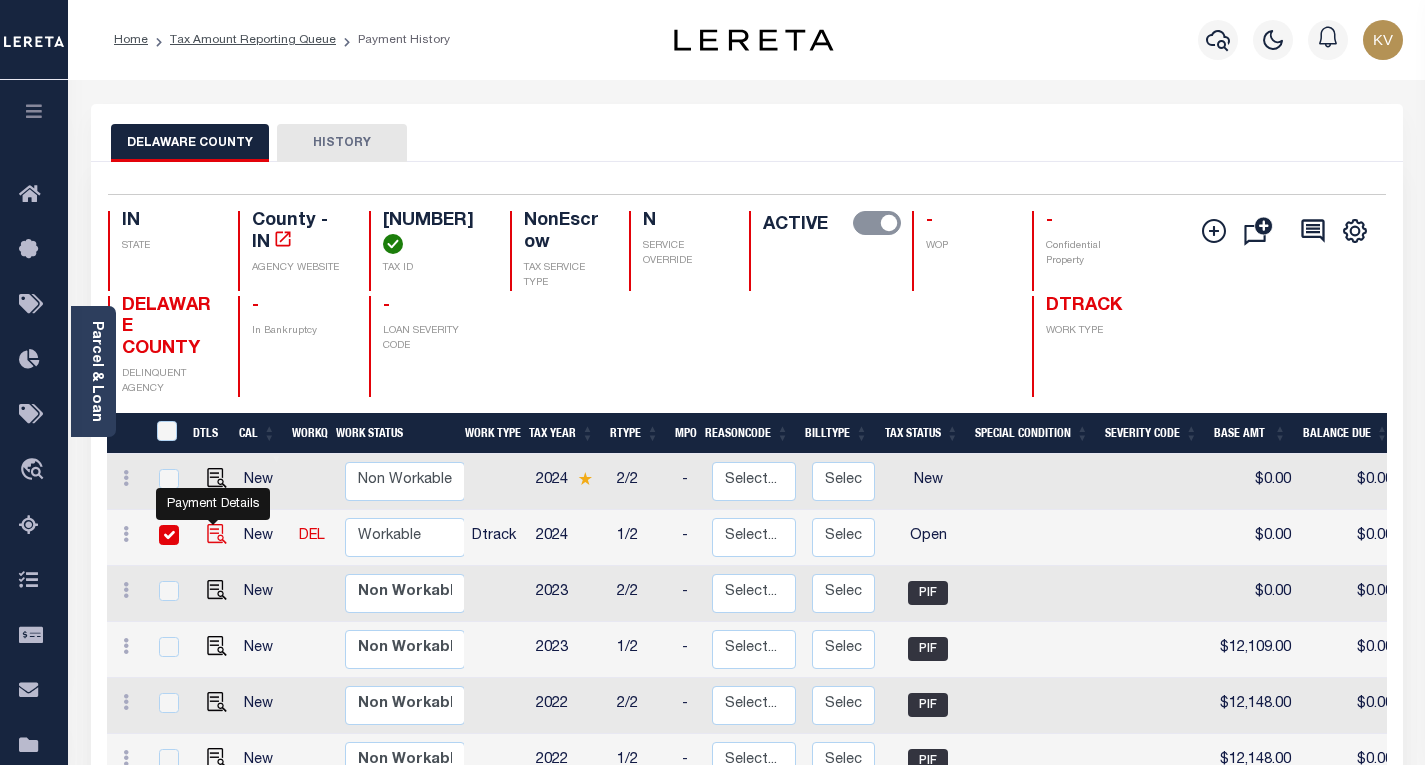 checkbox on "true" 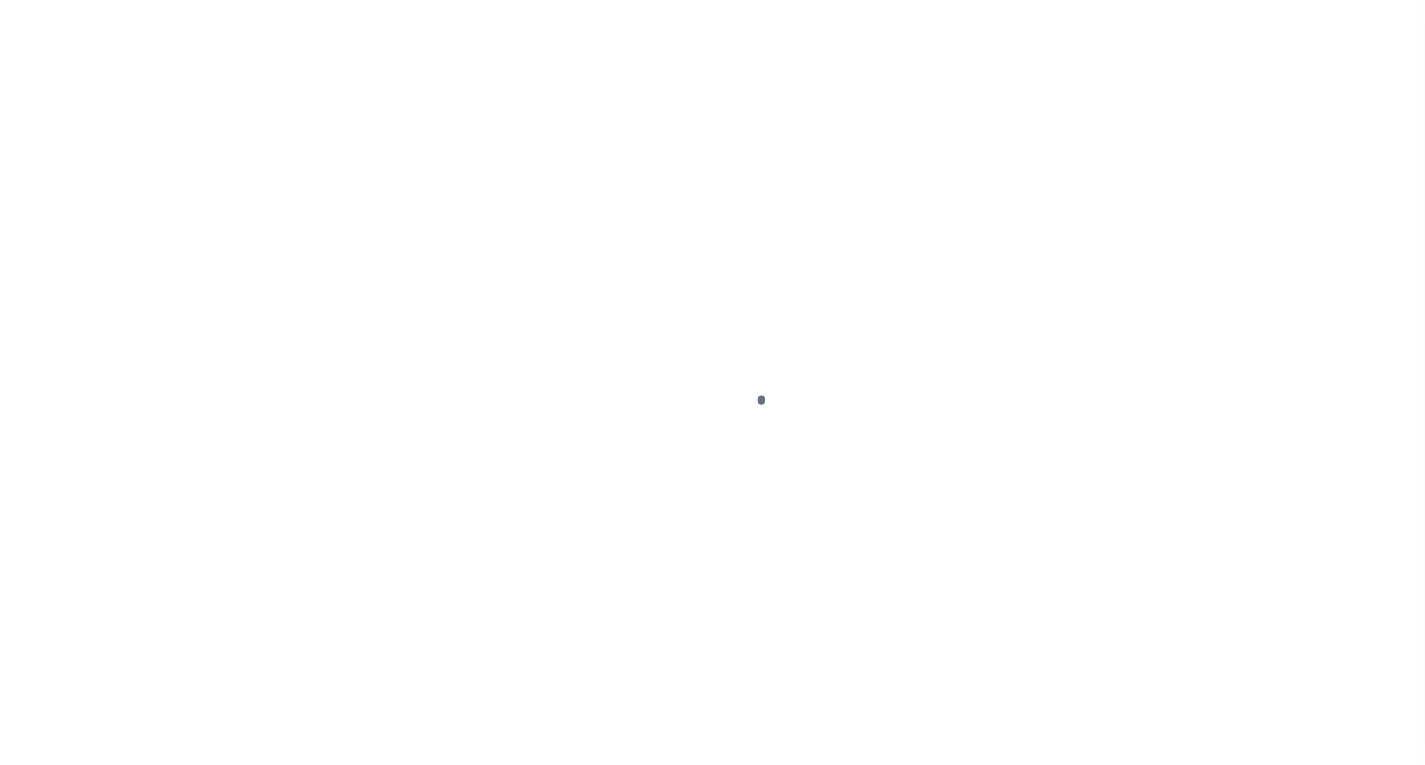 select on "OP2" 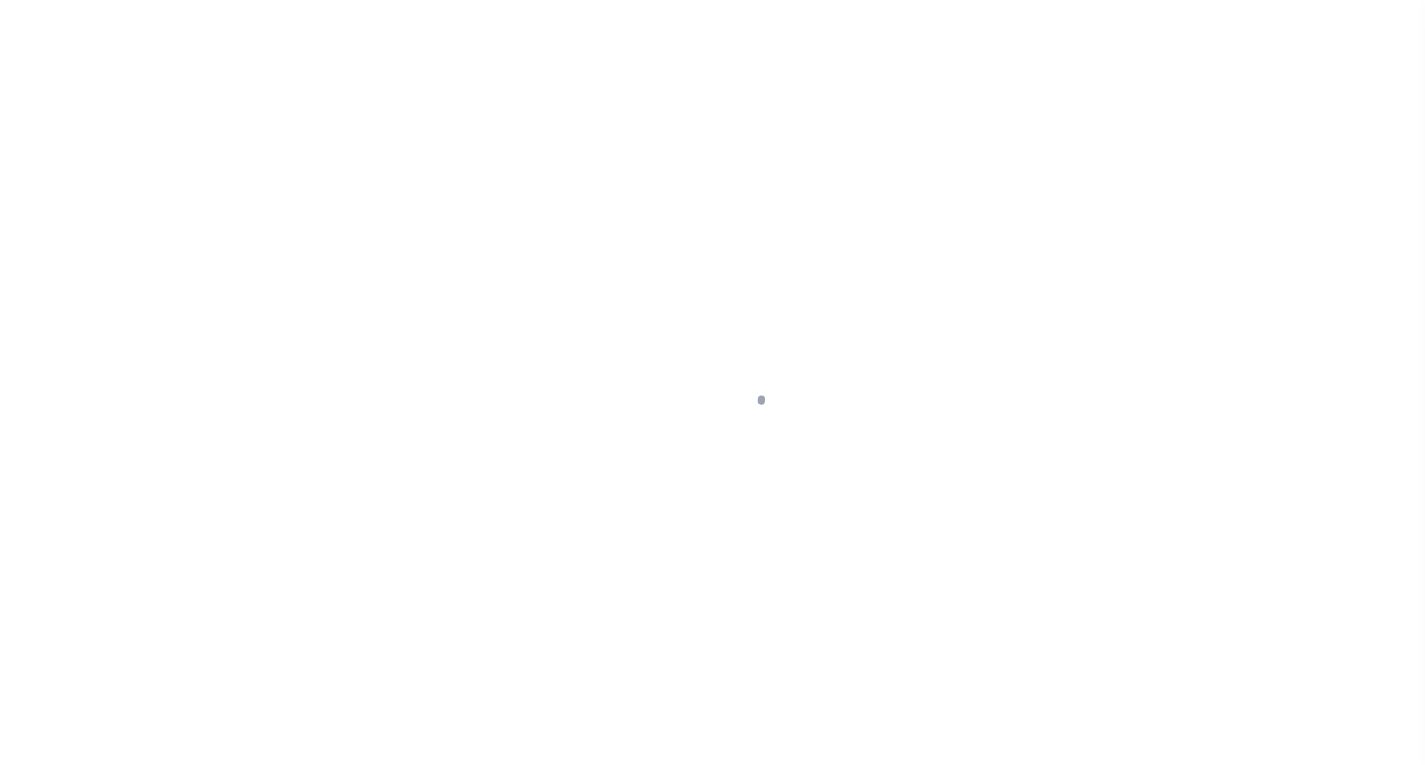 scroll, scrollTop: 0, scrollLeft: 0, axis: both 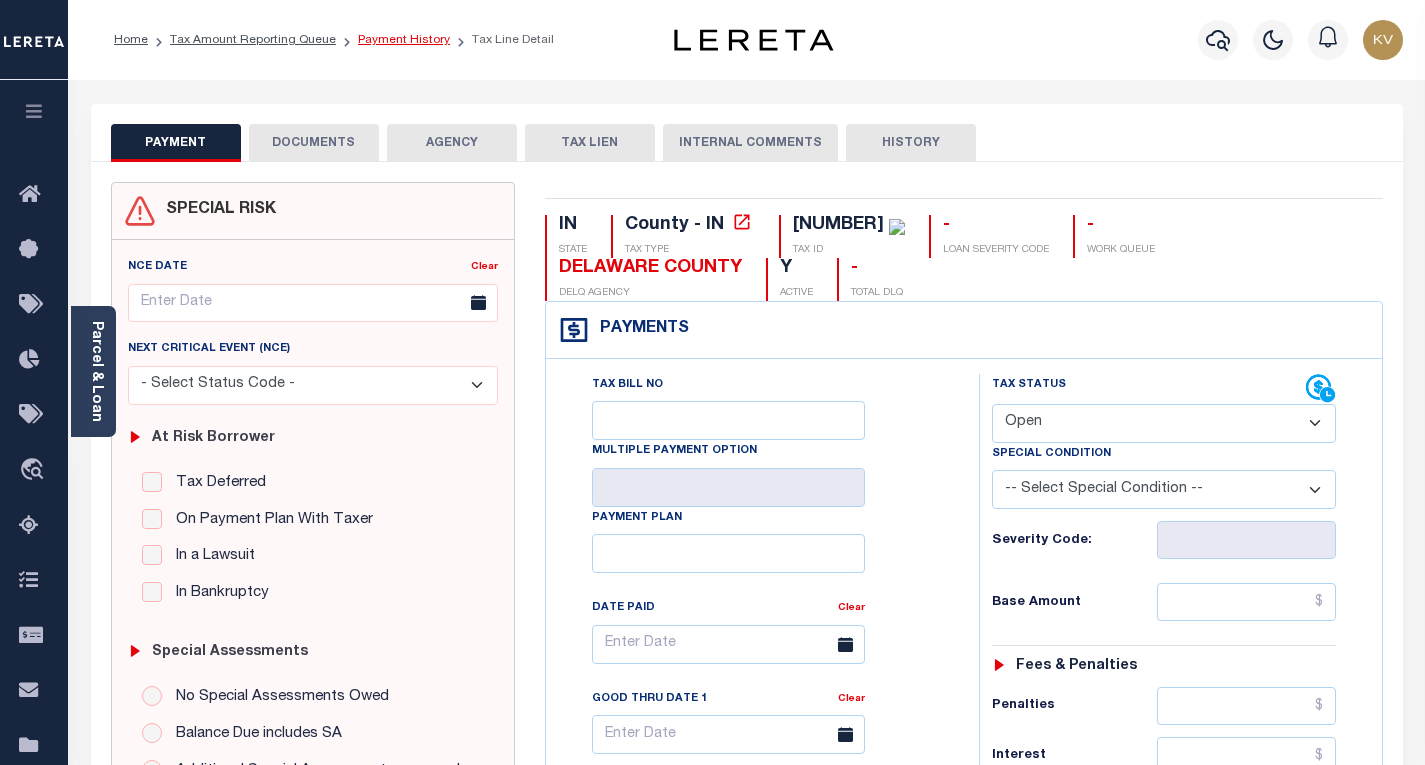 click on "Payment History" at bounding box center (404, 40) 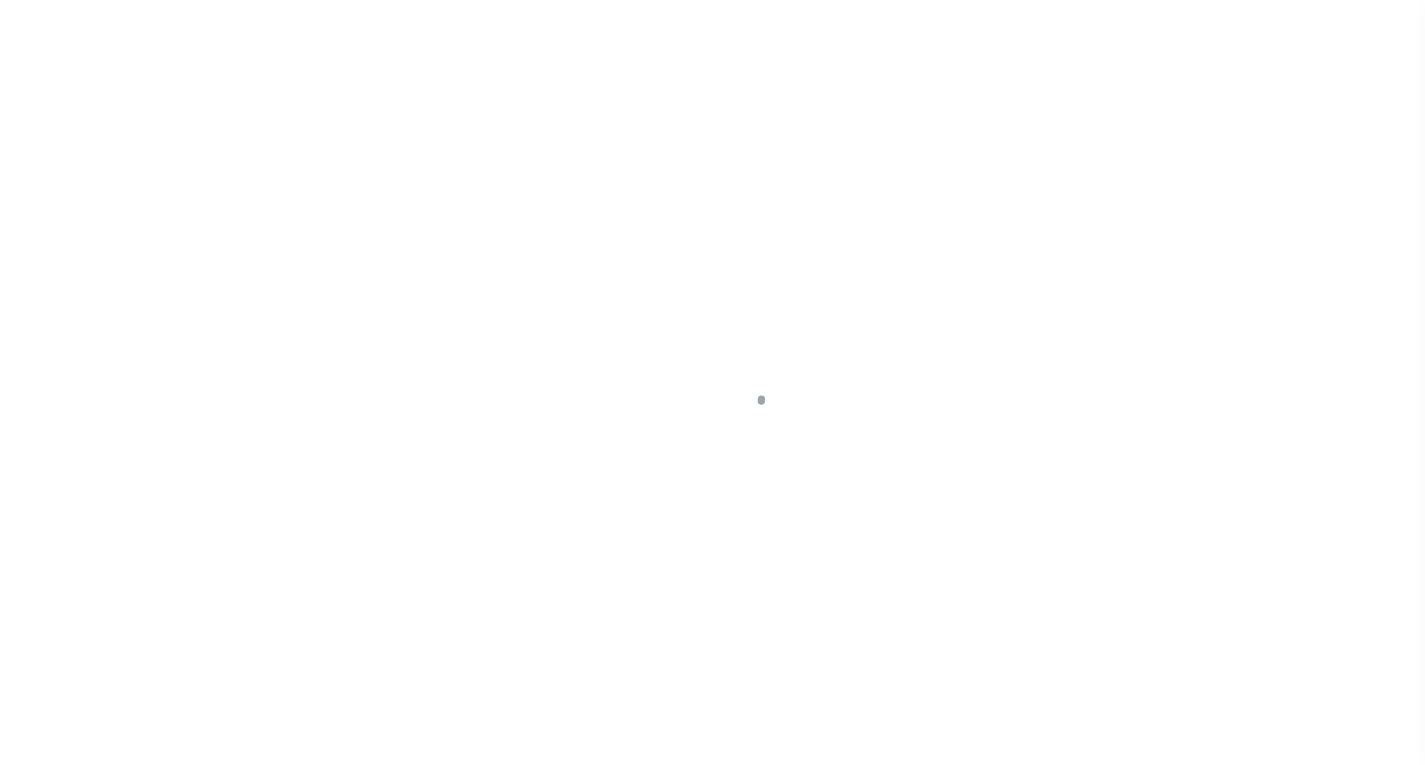 scroll, scrollTop: 0, scrollLeft: 0, axis: both 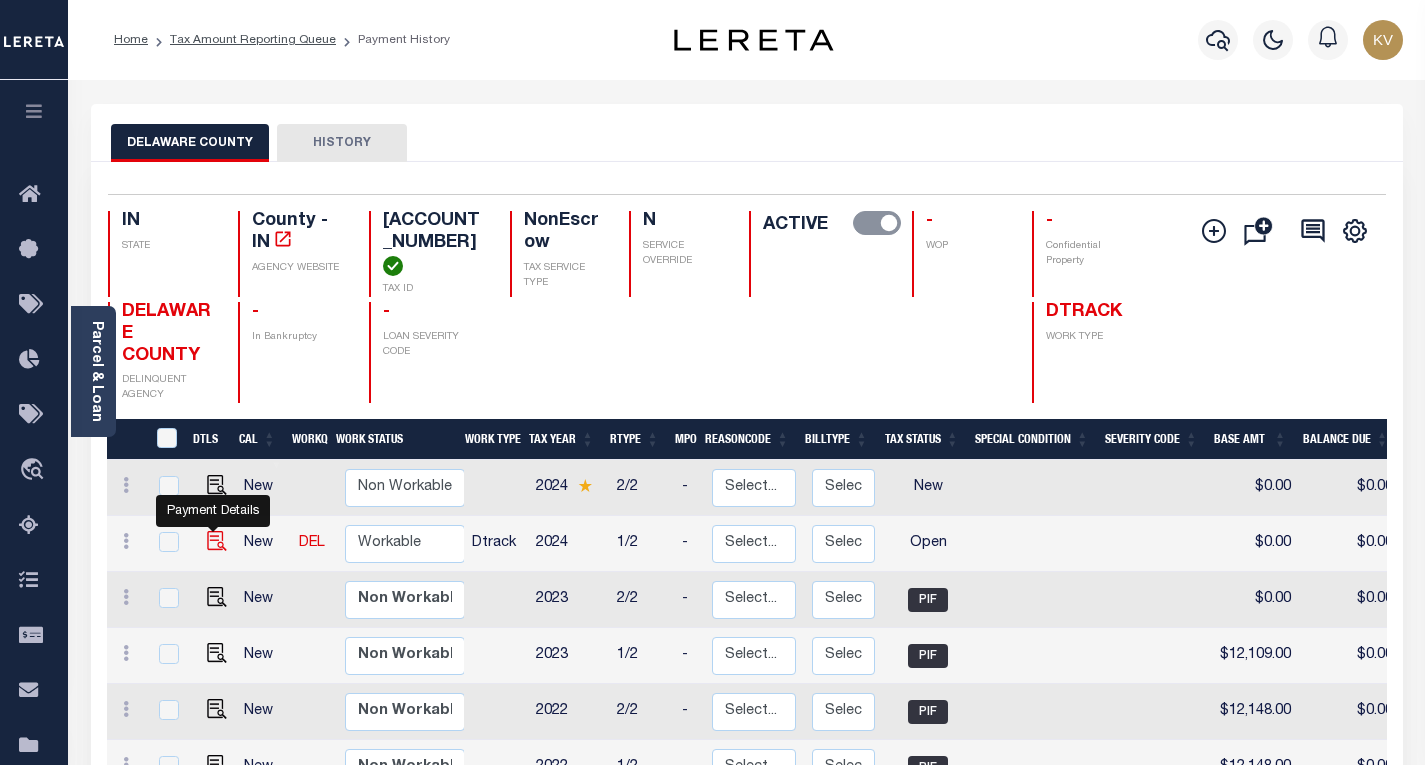 click at bounding box center (217, 541) 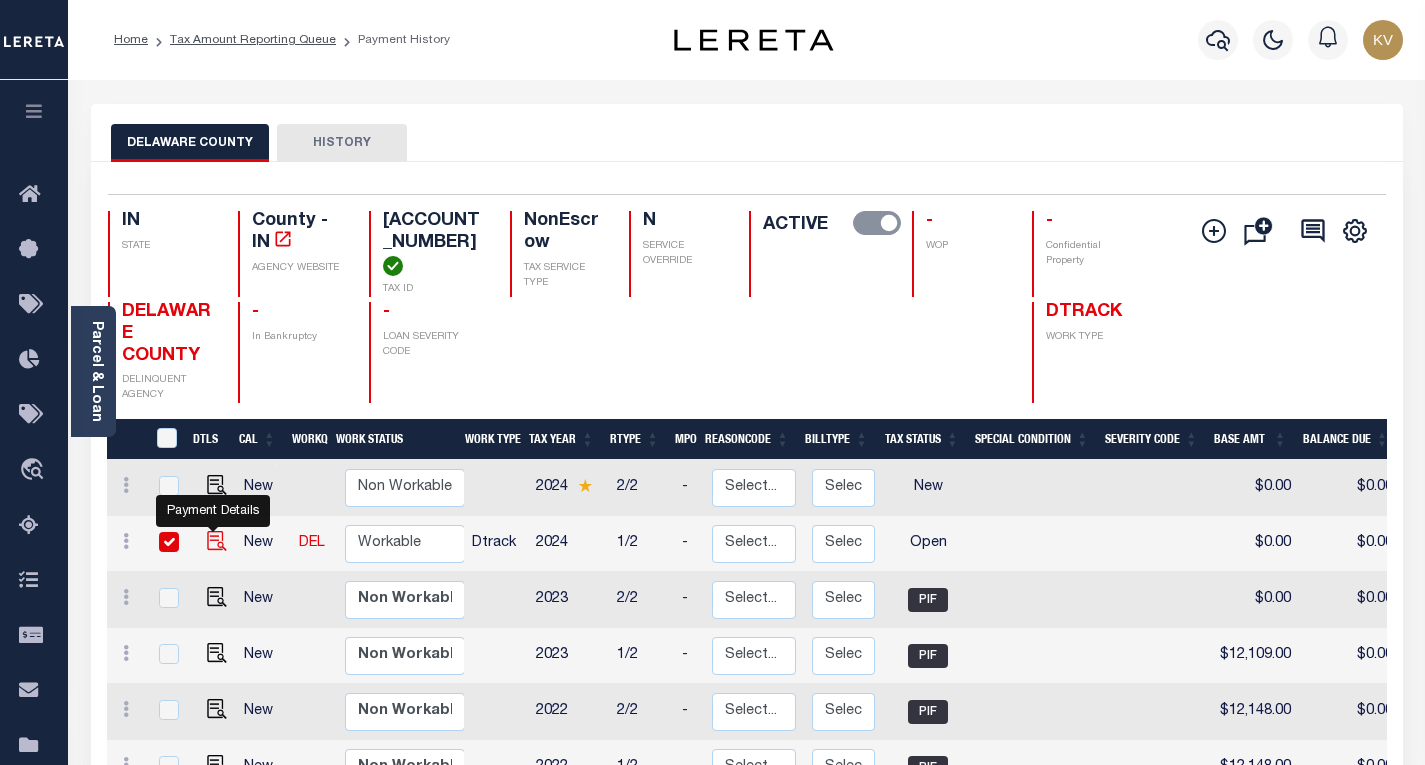 checkbox on "true" 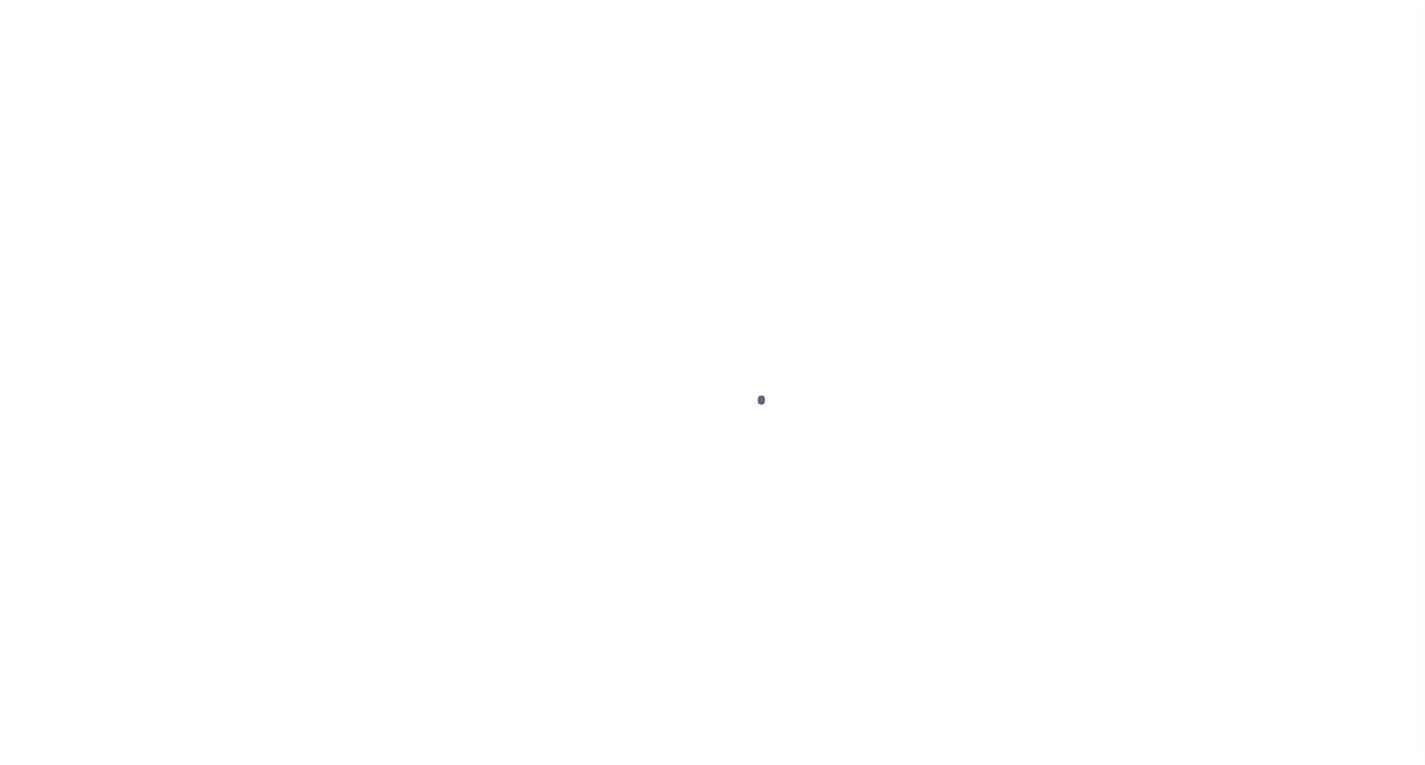 scroll, scrollTop: 0, scrollLeft: 0, axis: both 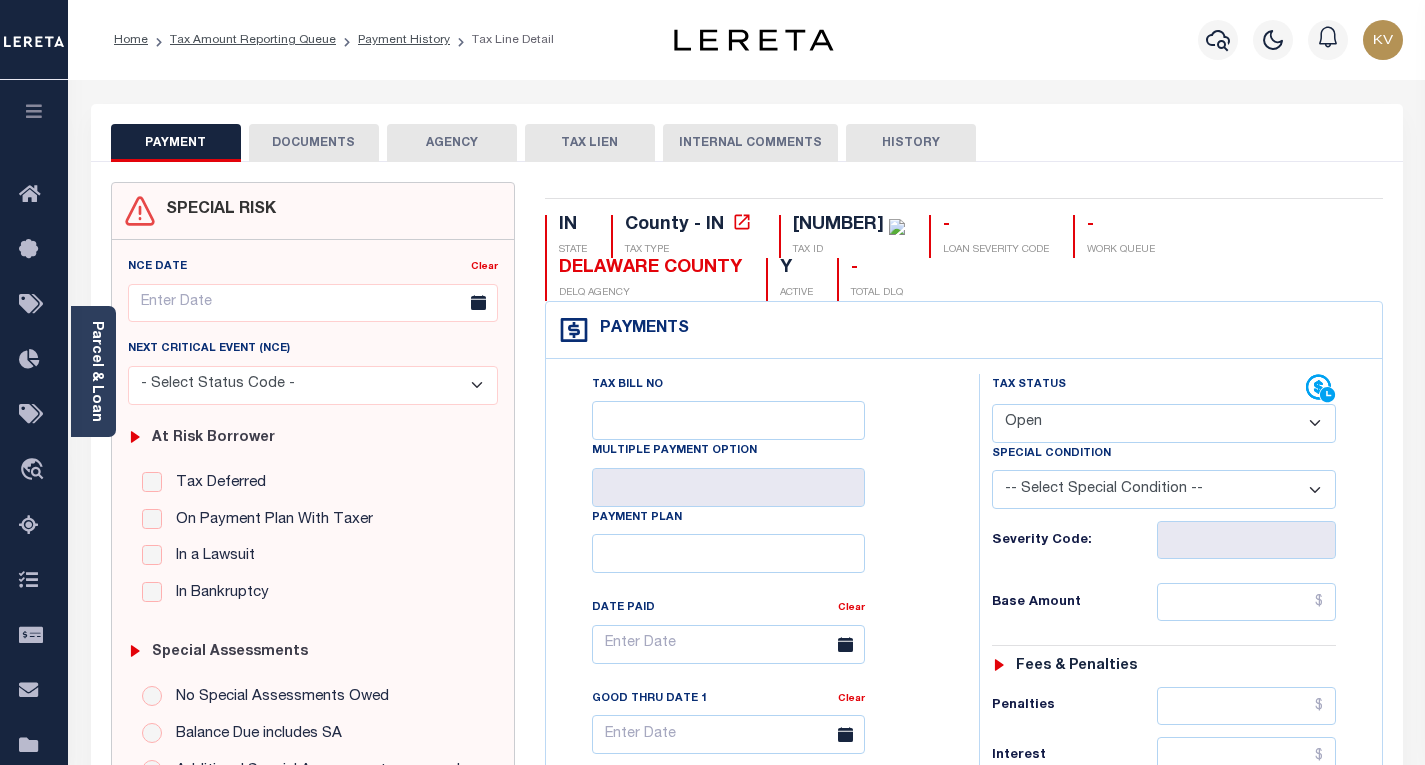 click on "- Select Status Code -
Open
Due/Unpaid
Paid
Incomplete
No Tax Due
Internal Refund Processed
New" at bounding box center (1164, 423) 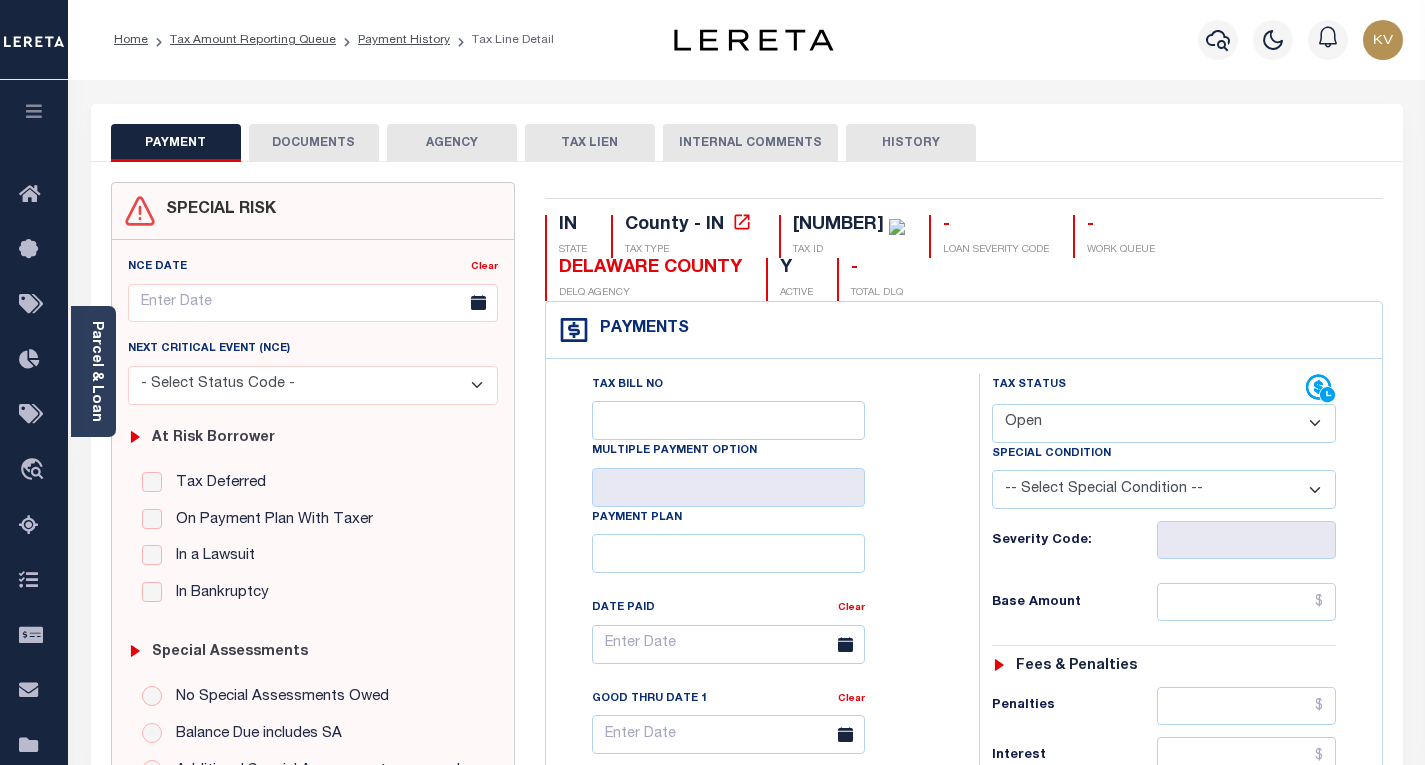 select on "PYD" 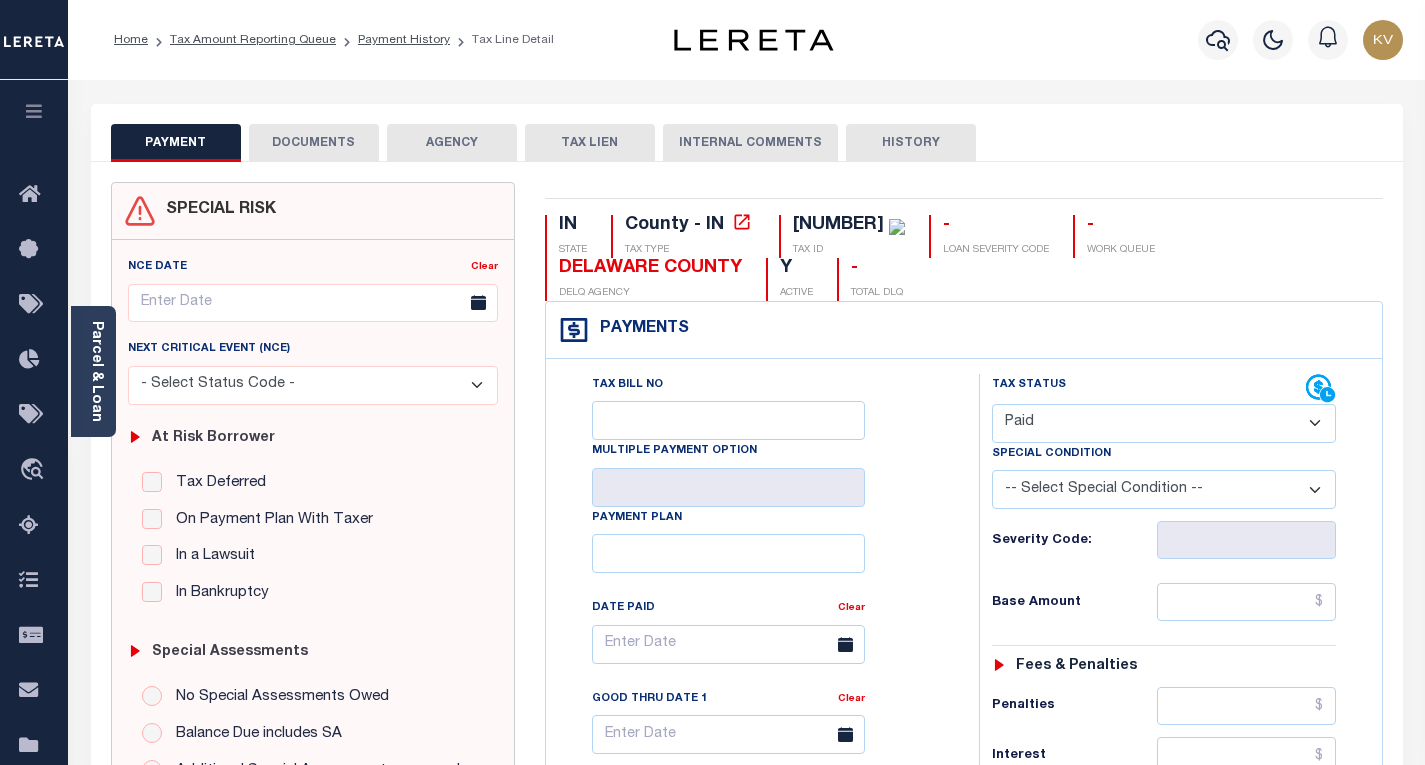 click on "- Select Status Code -
Open
Due/Unpaid
Paid
Incomplete
No Tax Due
Internal Refund Processed
New" at bounding box center [1164, 423] 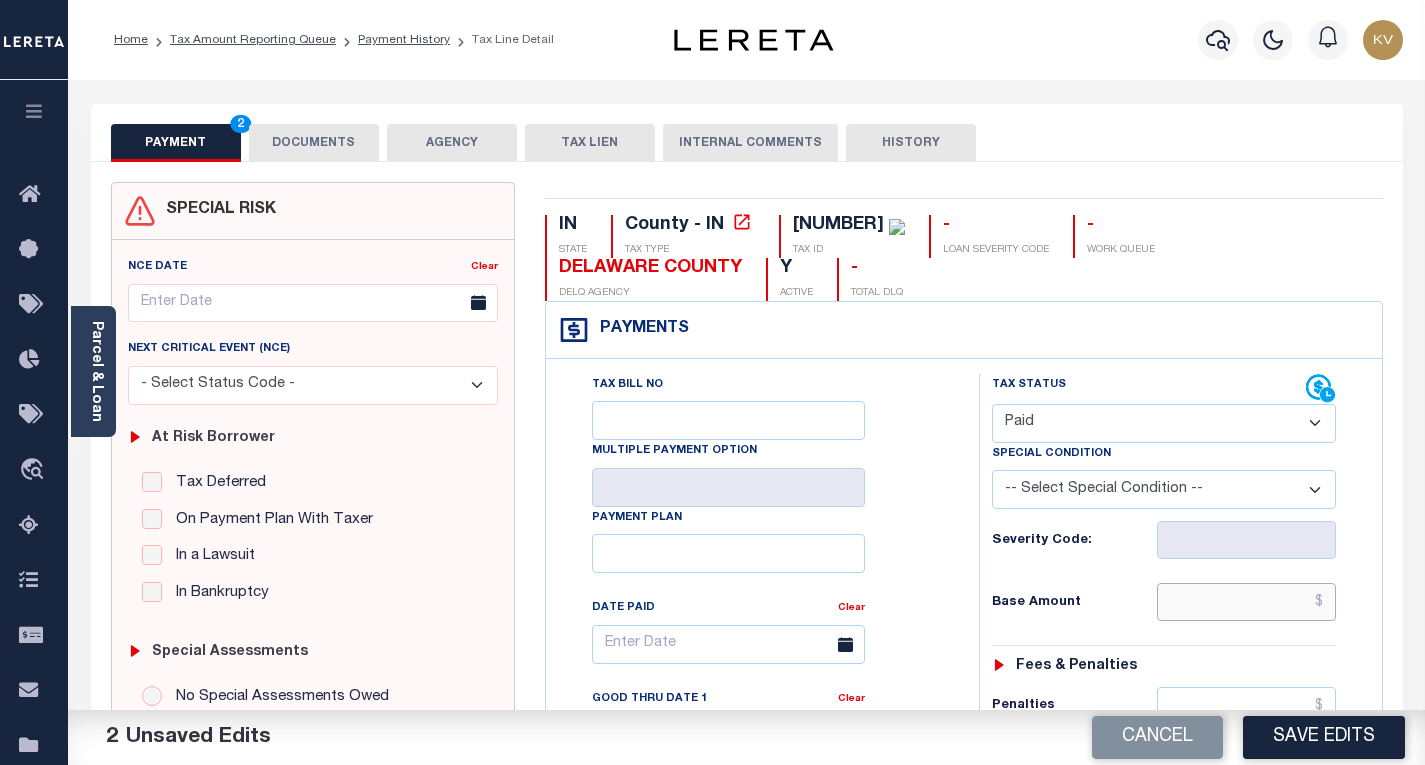 click at bounding box center (1246, 602) 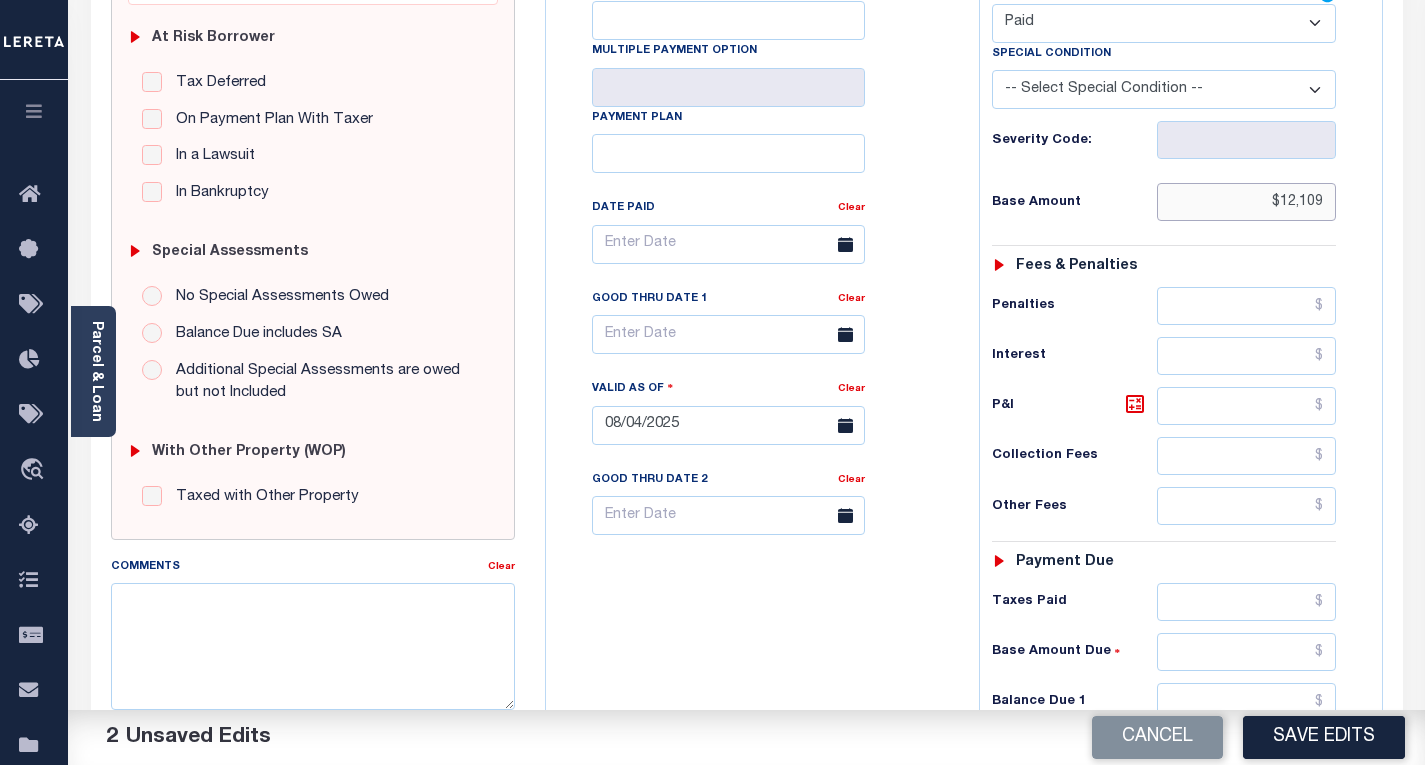 scroll, scrollTop: 500, scrollLeft: 0, axis: vertical 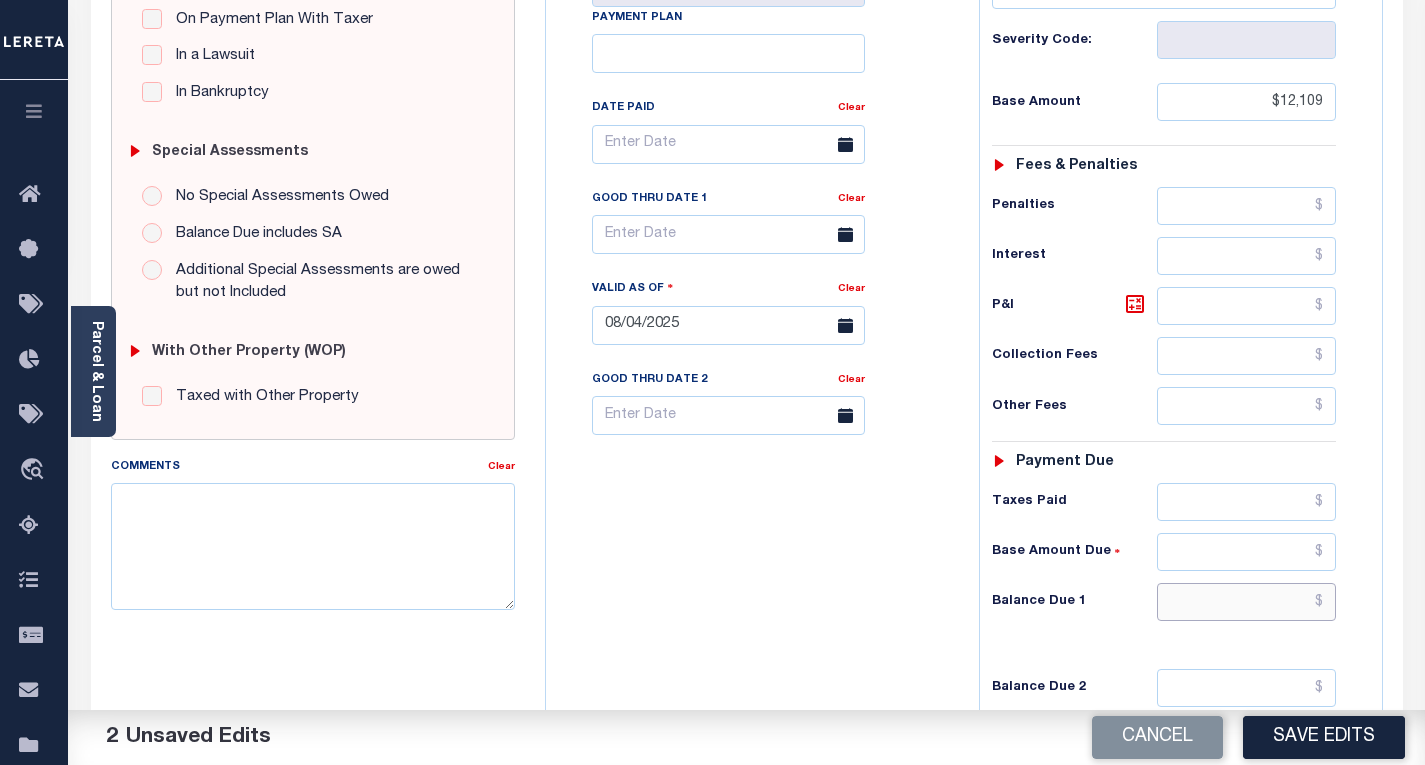 type on "$12,109.00" 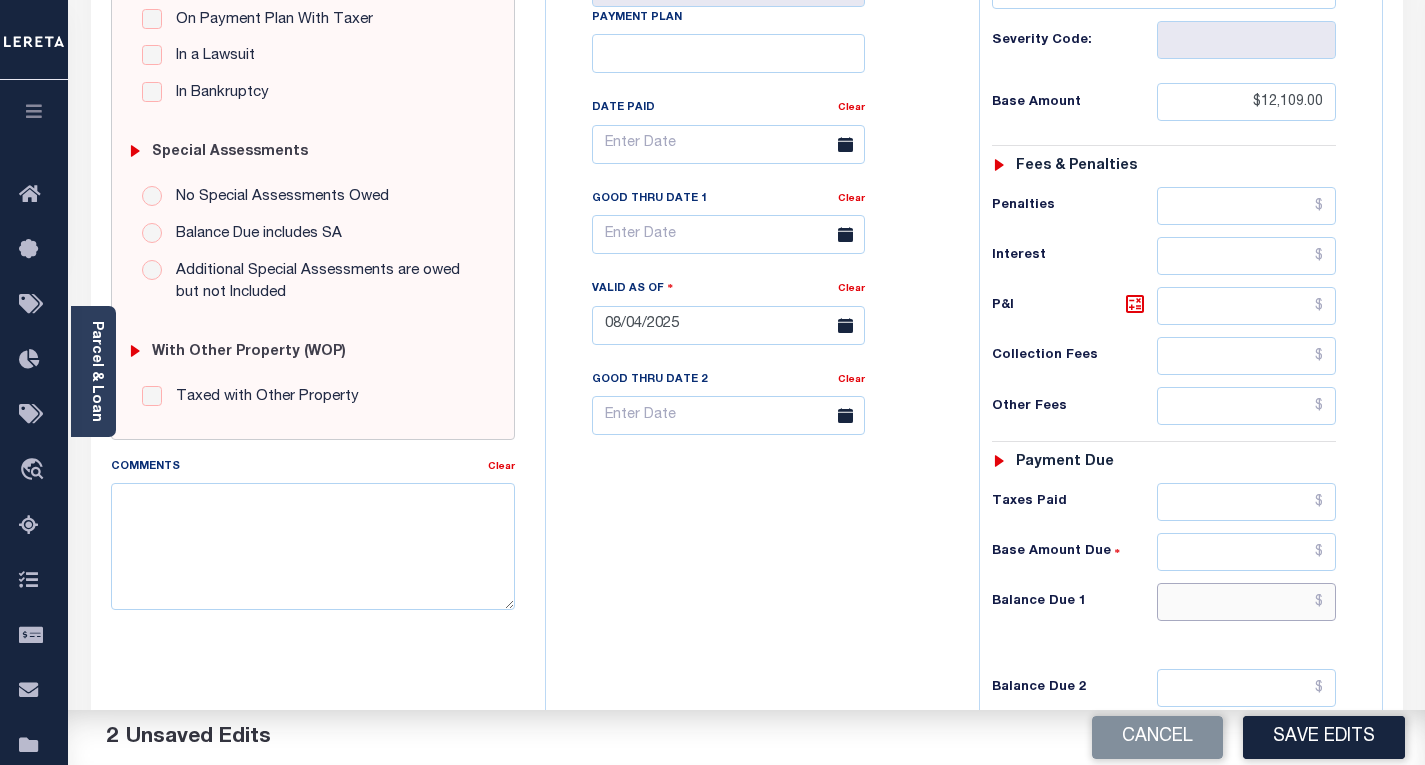 click at bounding box center (1246, 602) 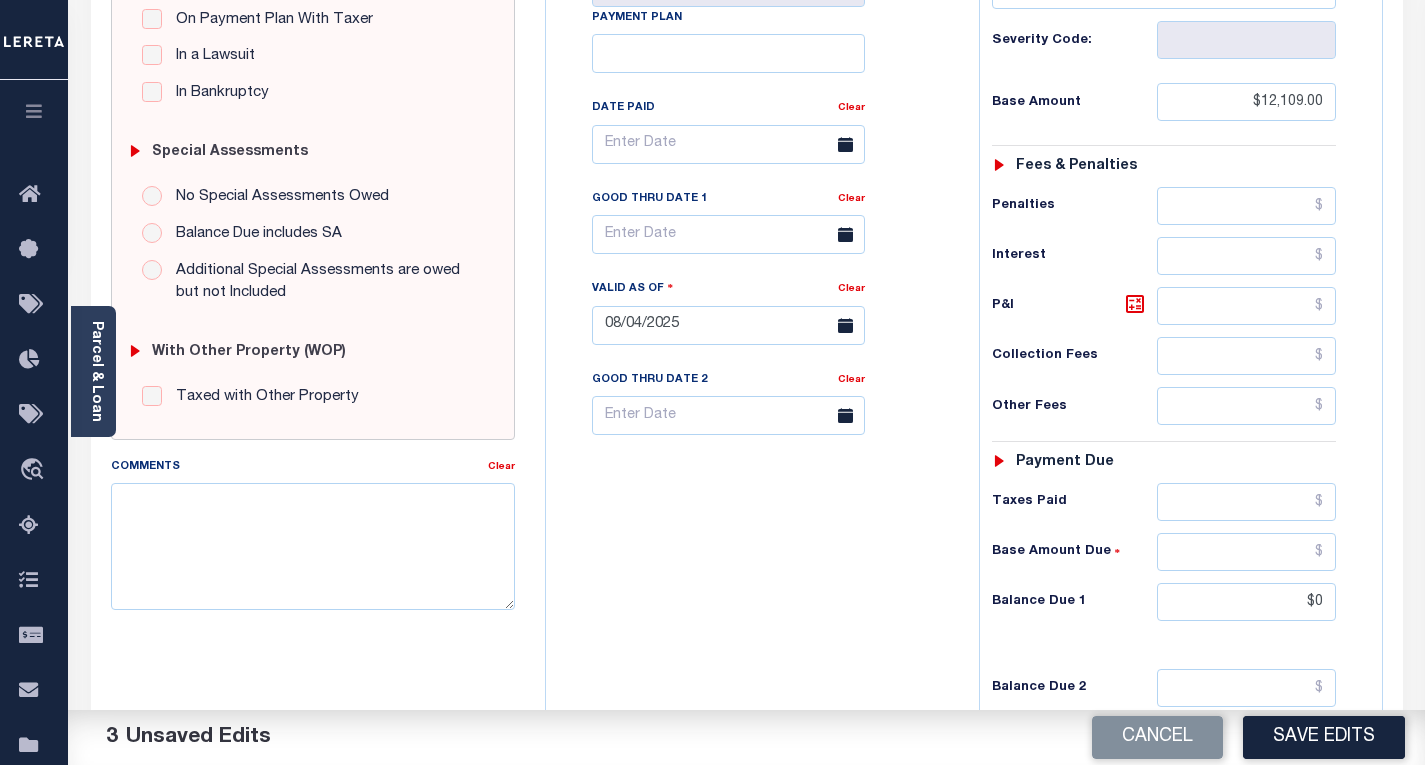 type on "$0.00" 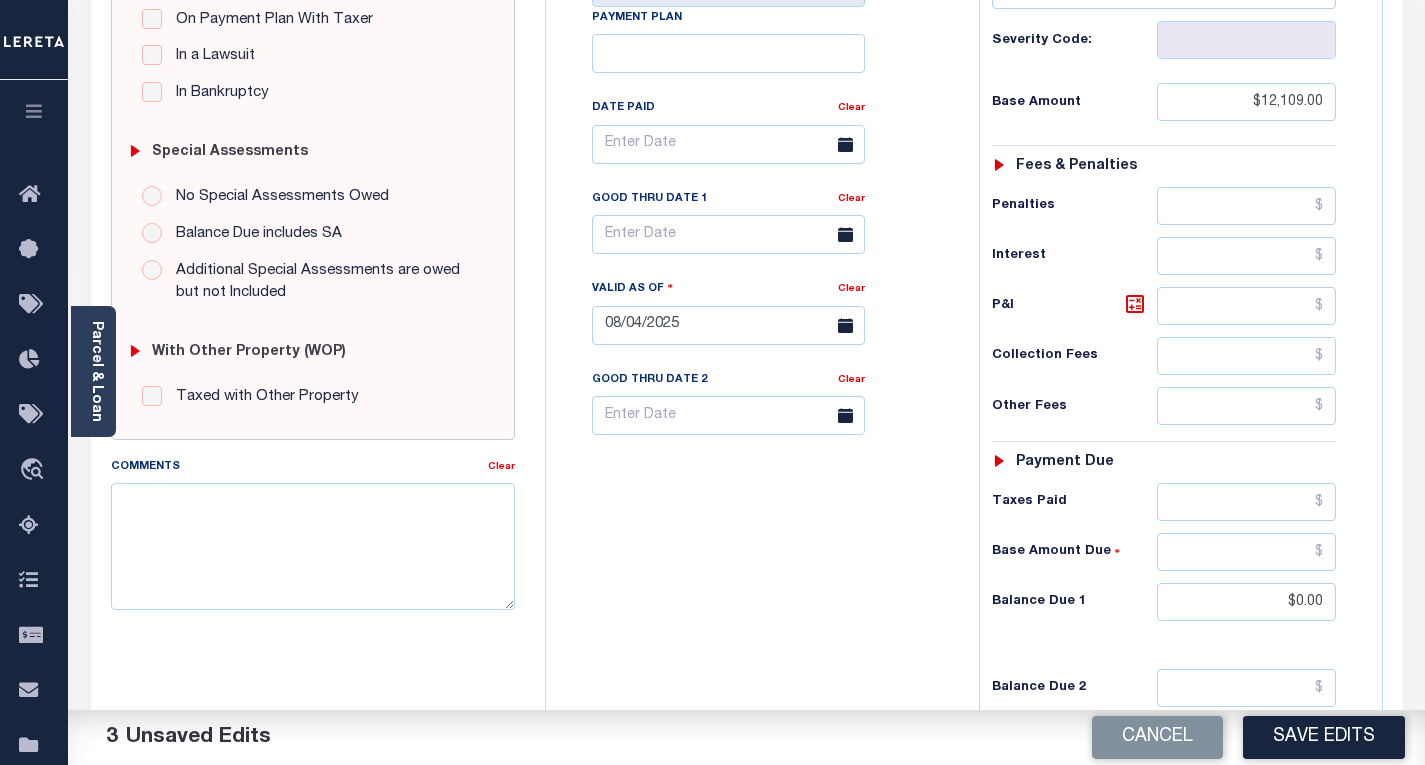 click on "Tax Bill No
Multiple Payment Option
Payment Plan
Clear" at bounding box center [757, 315] 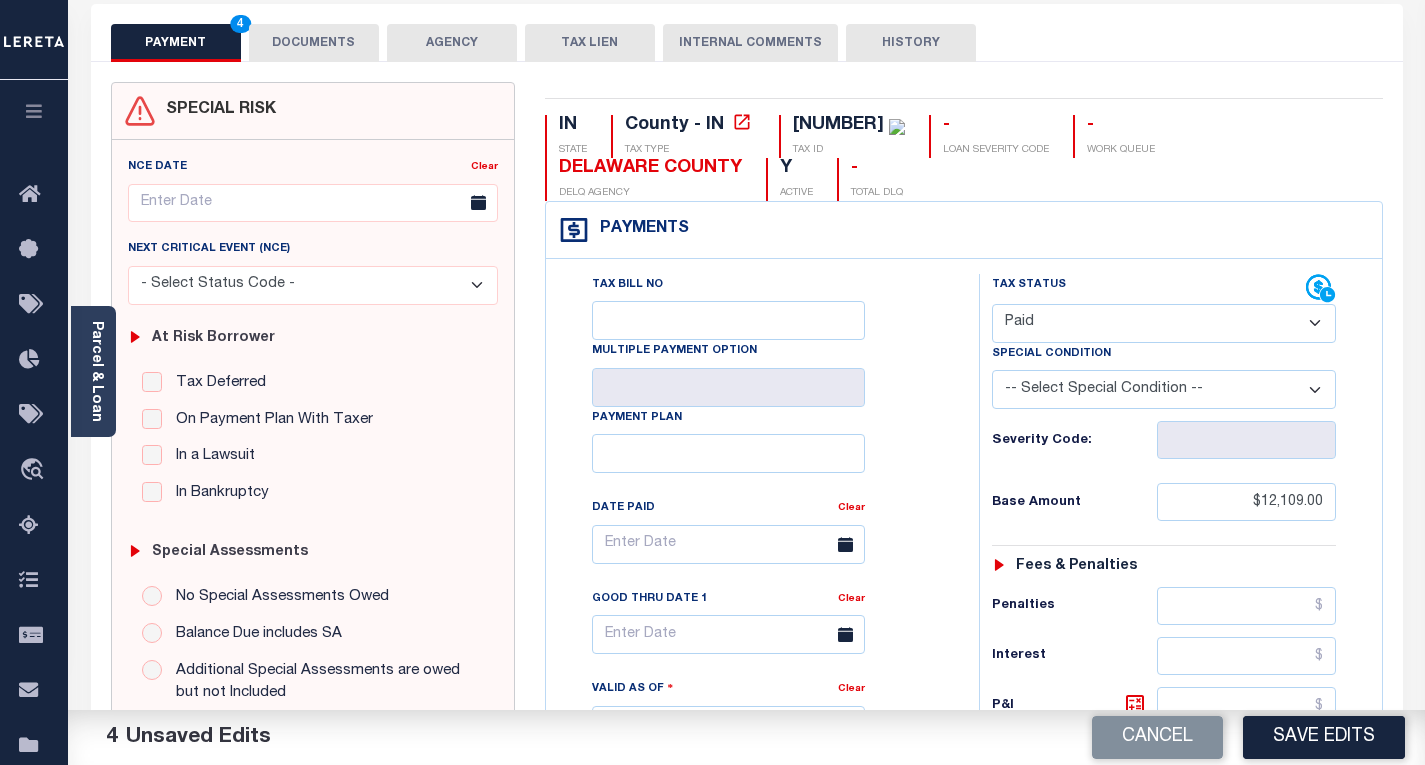 scroll, scrollTop: 0, scrollLeft: 0, axis: both 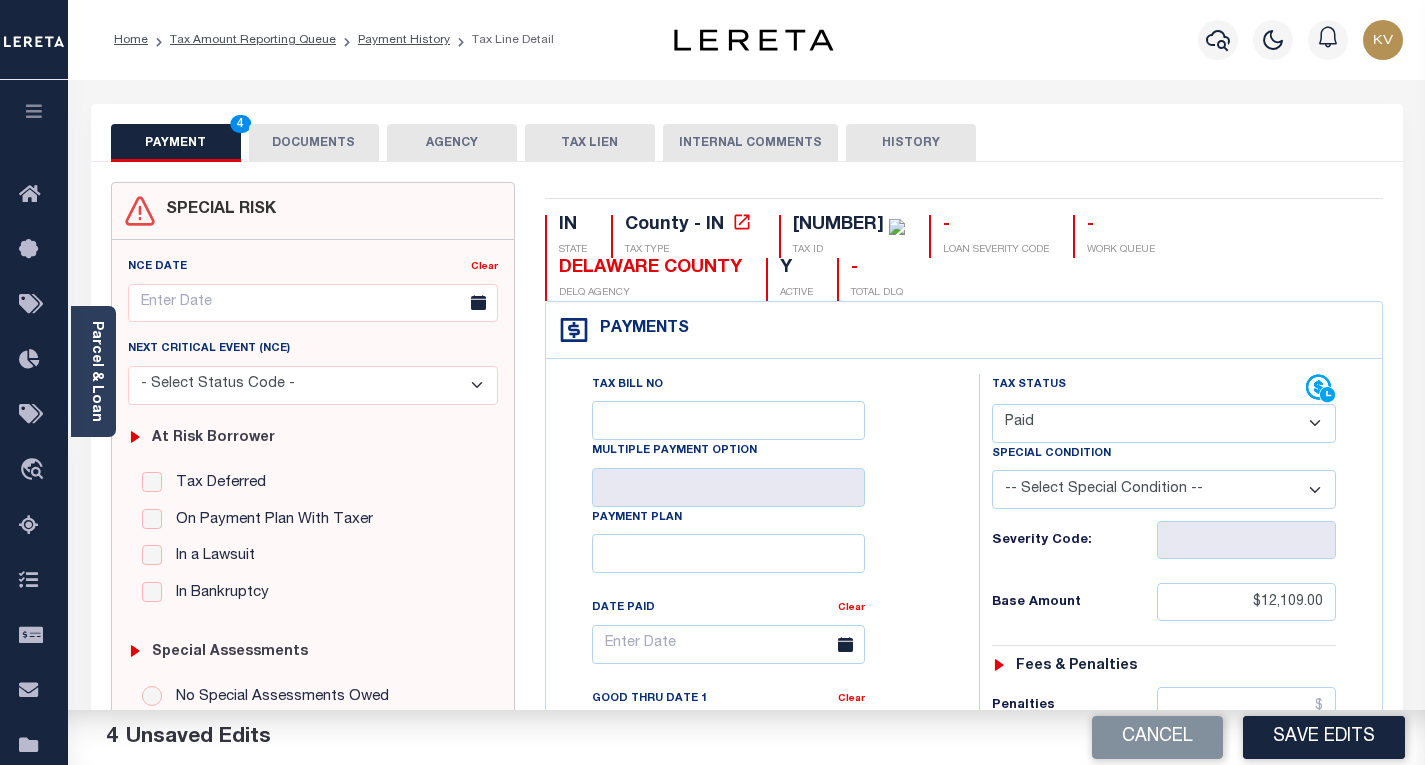 click on "DOCUMENTS" at bounding box center [314, 143] 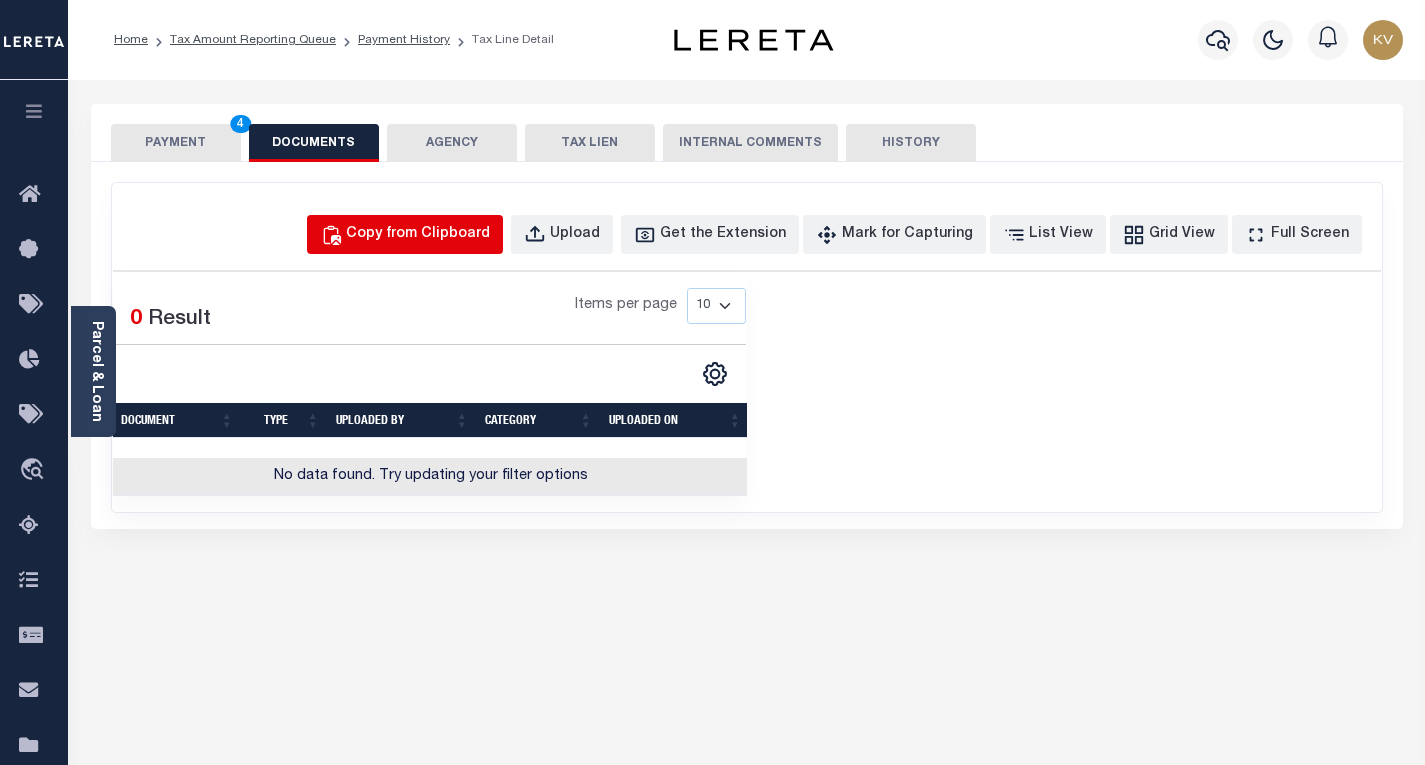 click on "Copy from Clipboard" at bounding box center (418, 235) 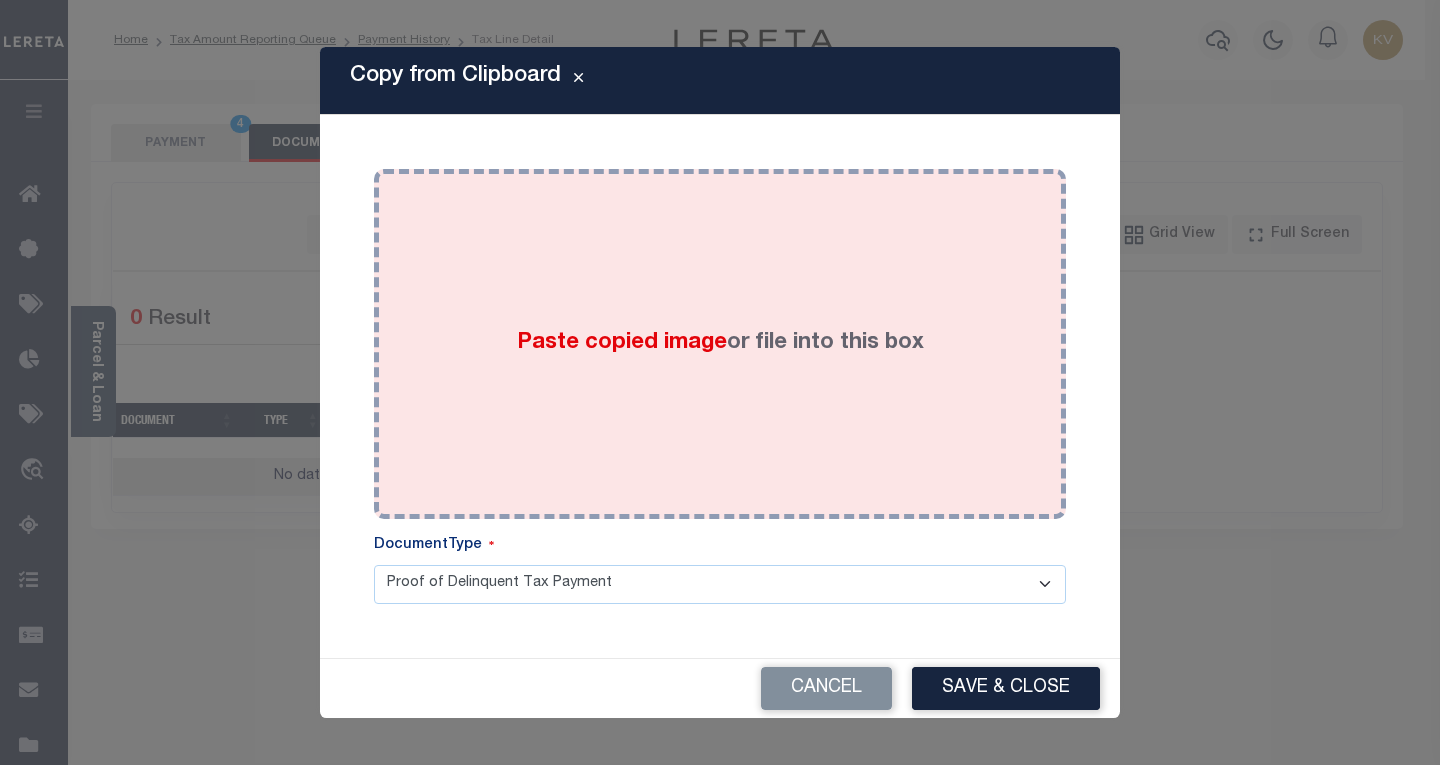 click on "Paste copied image  or file into this box" at bounding box center [720, 344] 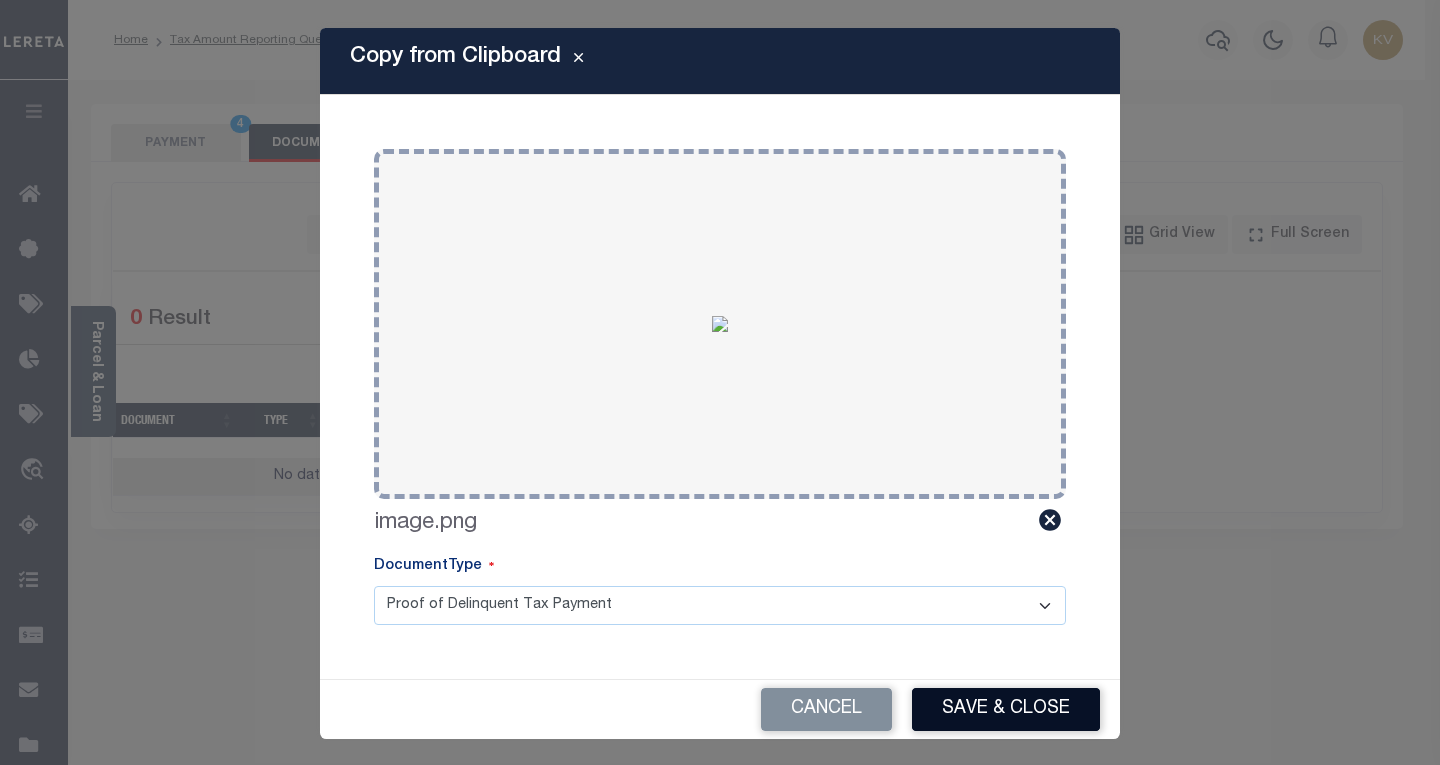 click on "Save & Close" at bounding box center (1006, 709) 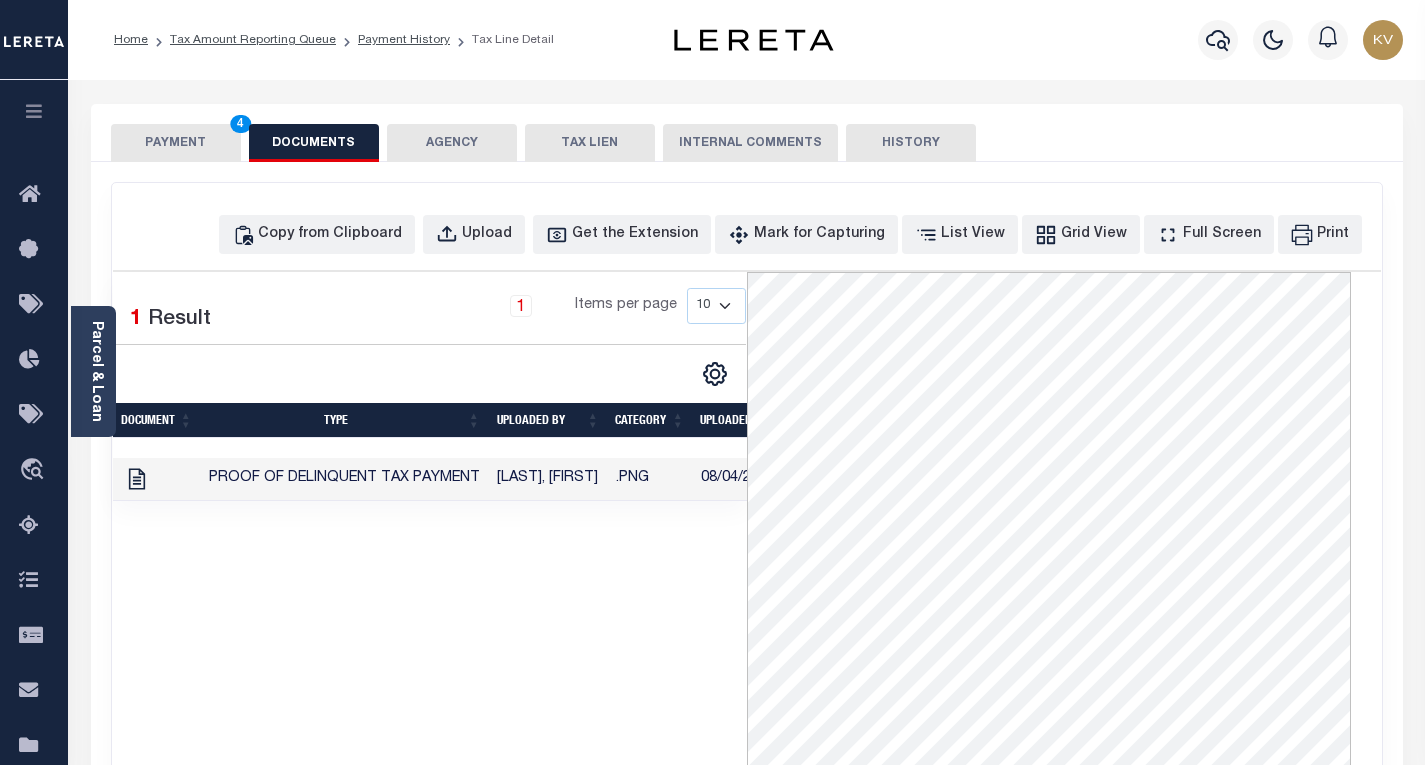 click on "PAYMENT
4" at bounding box center [176, 143] 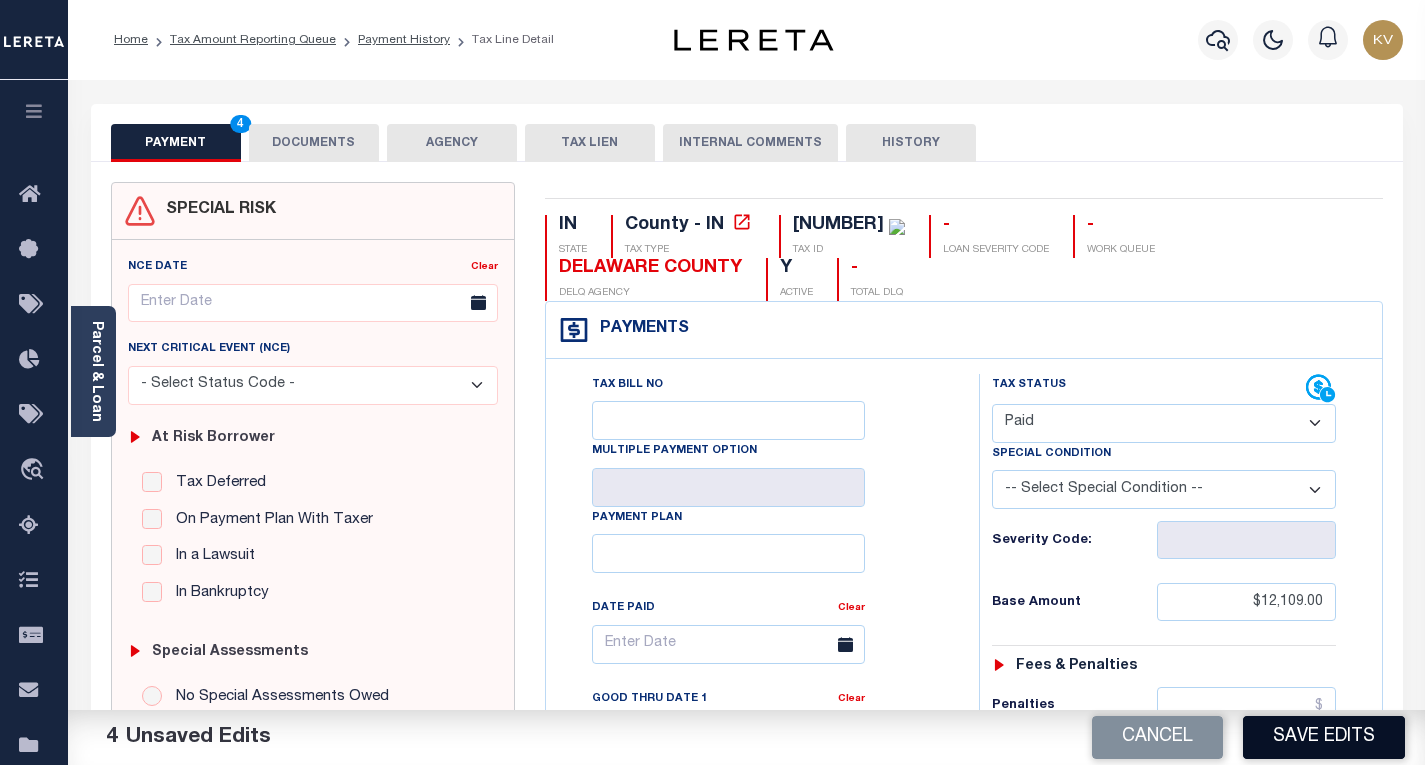 click on "Save Edits" at bounding box center (1324, 737) 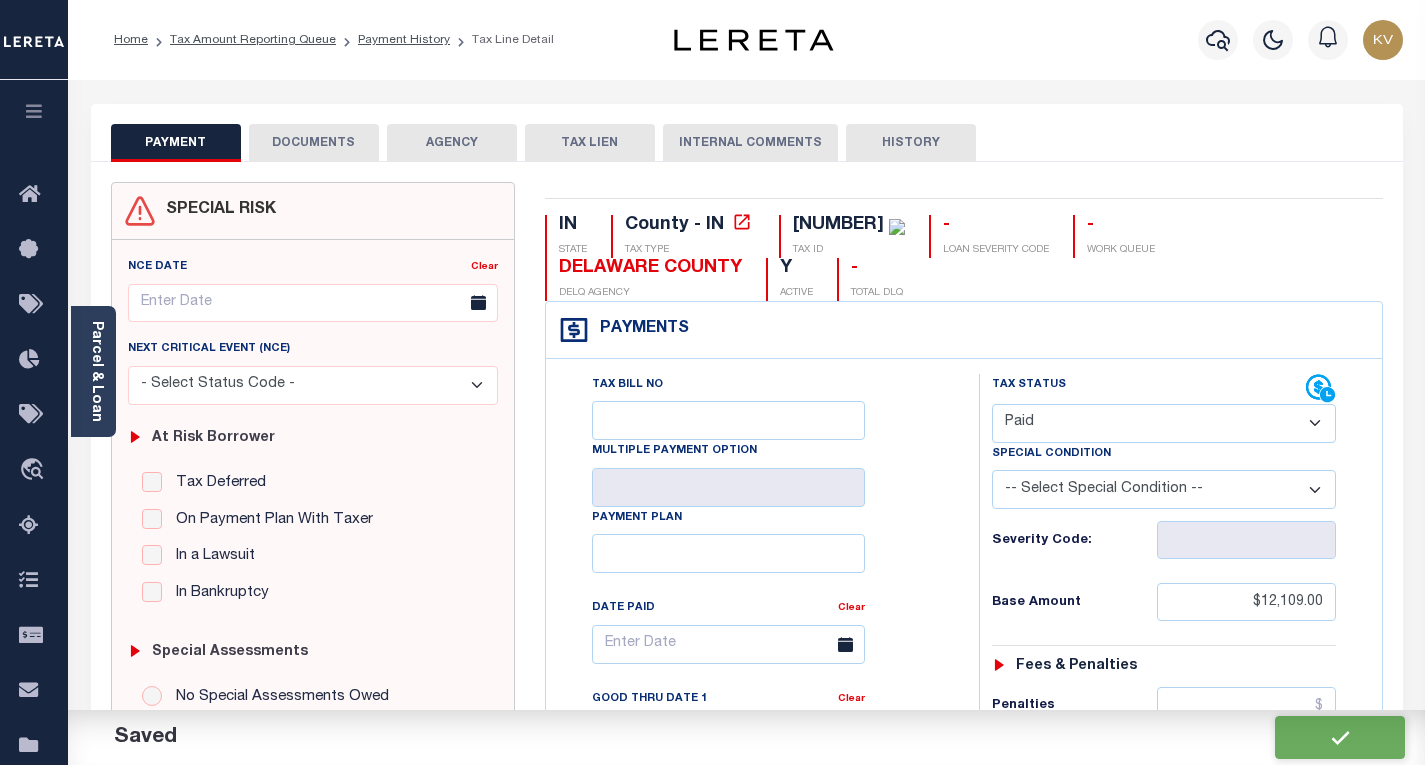 checkbox on "false" 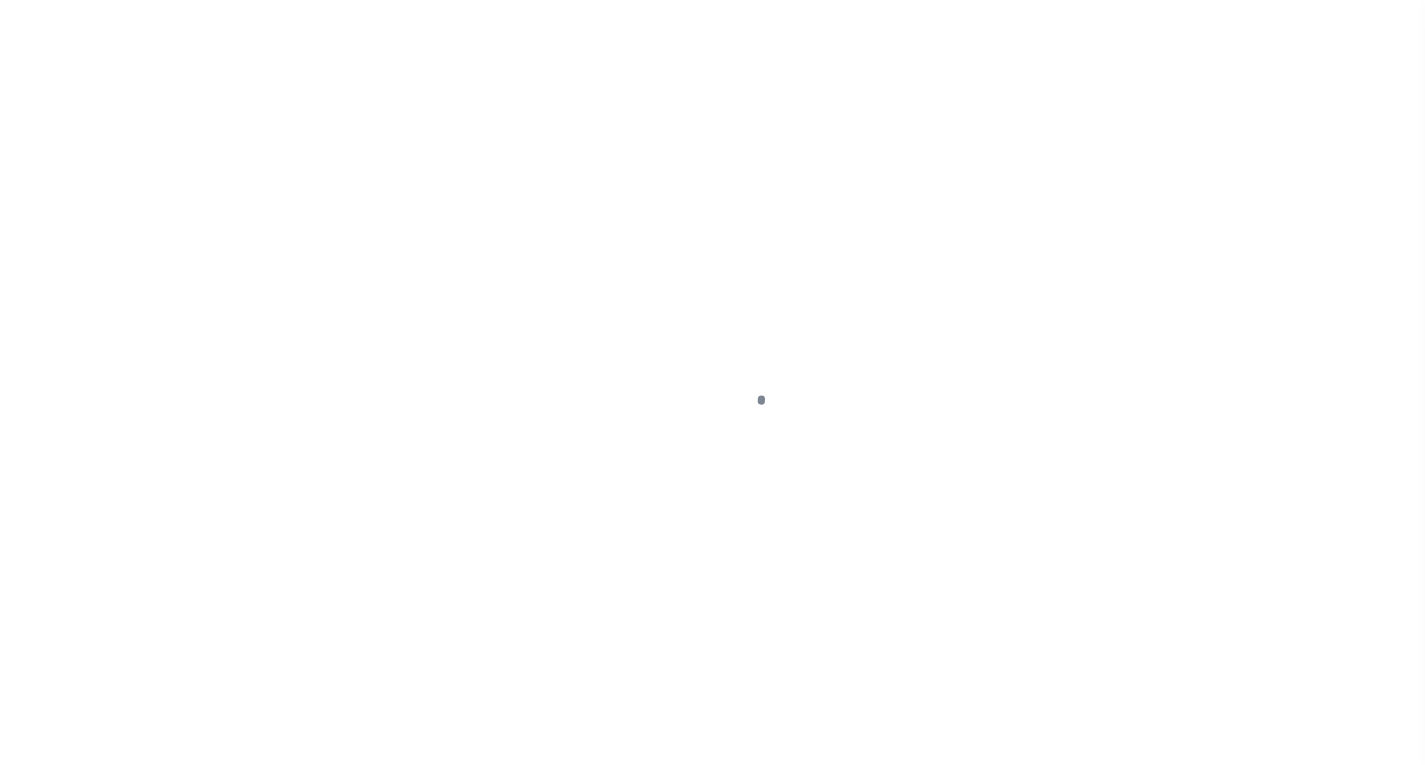 scroll, scrollTop: 0, scrollLeft: 0, axis: both 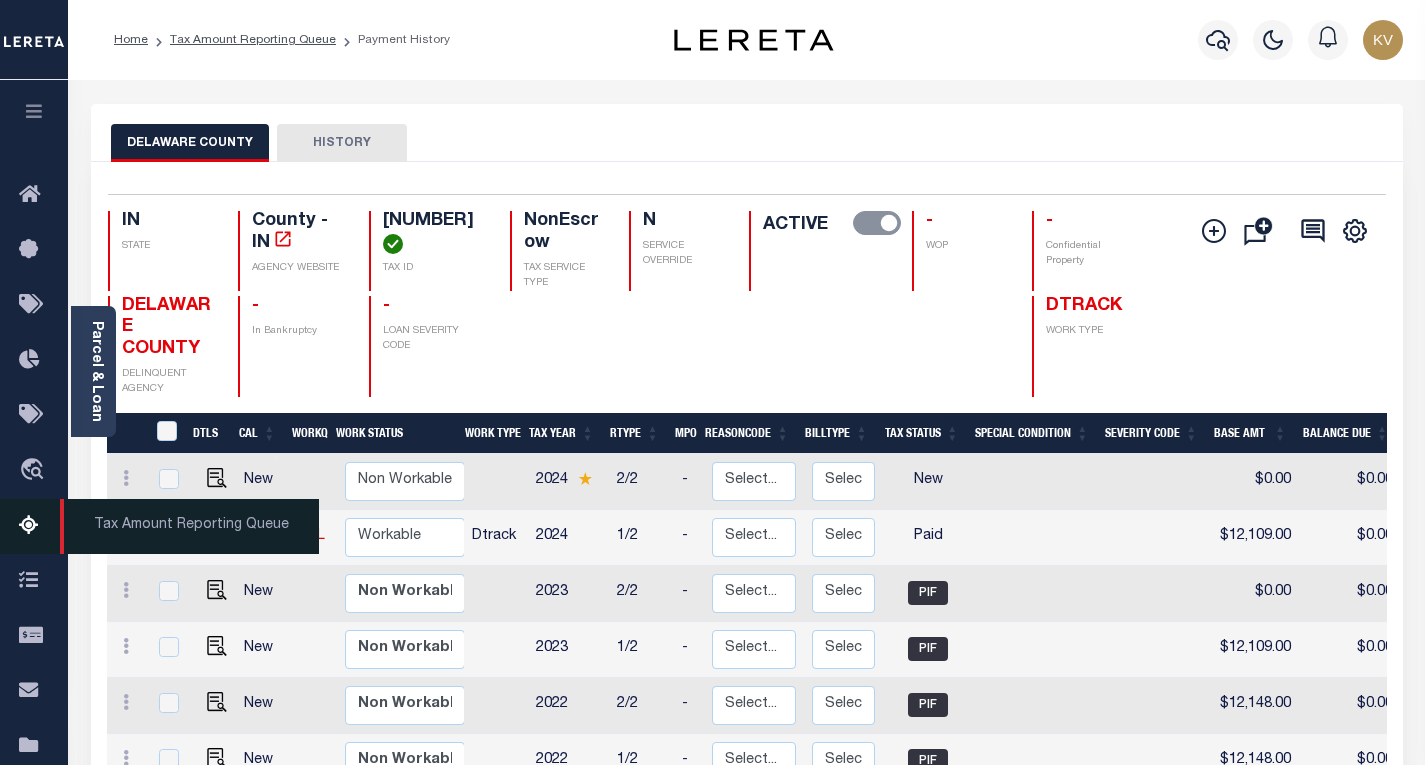 click at bounding box center (35, 526) 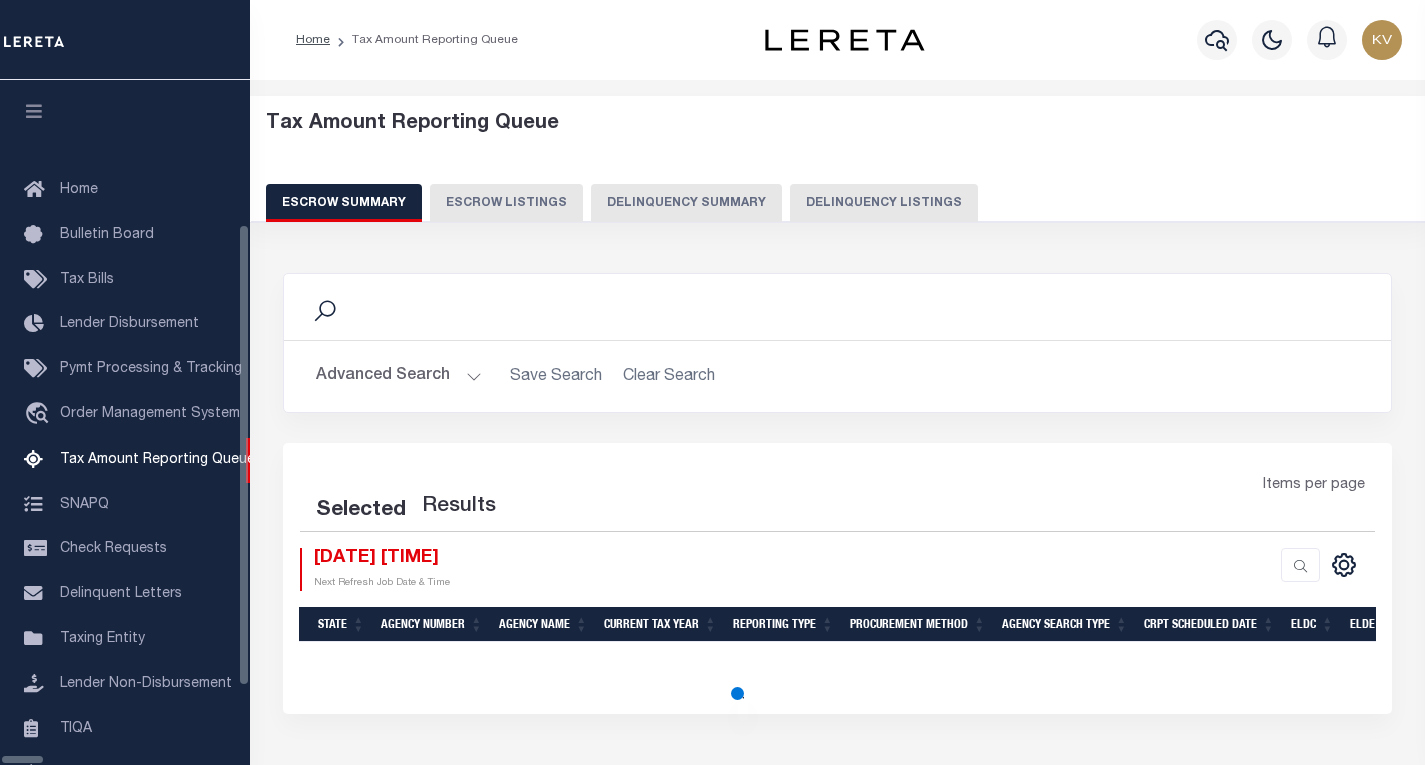 select on "100" 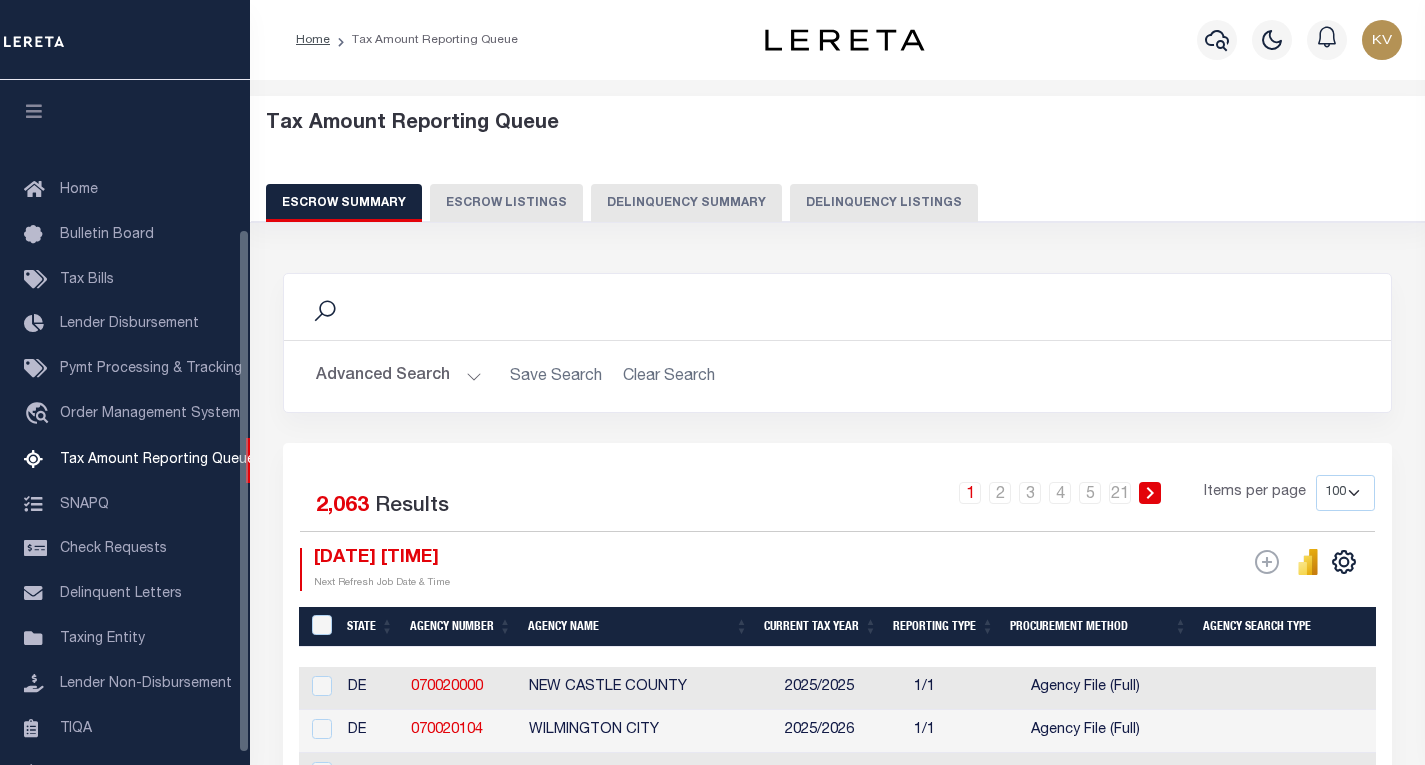 scroll, scrollTop: 0, scrollLeft: 0, axis: both 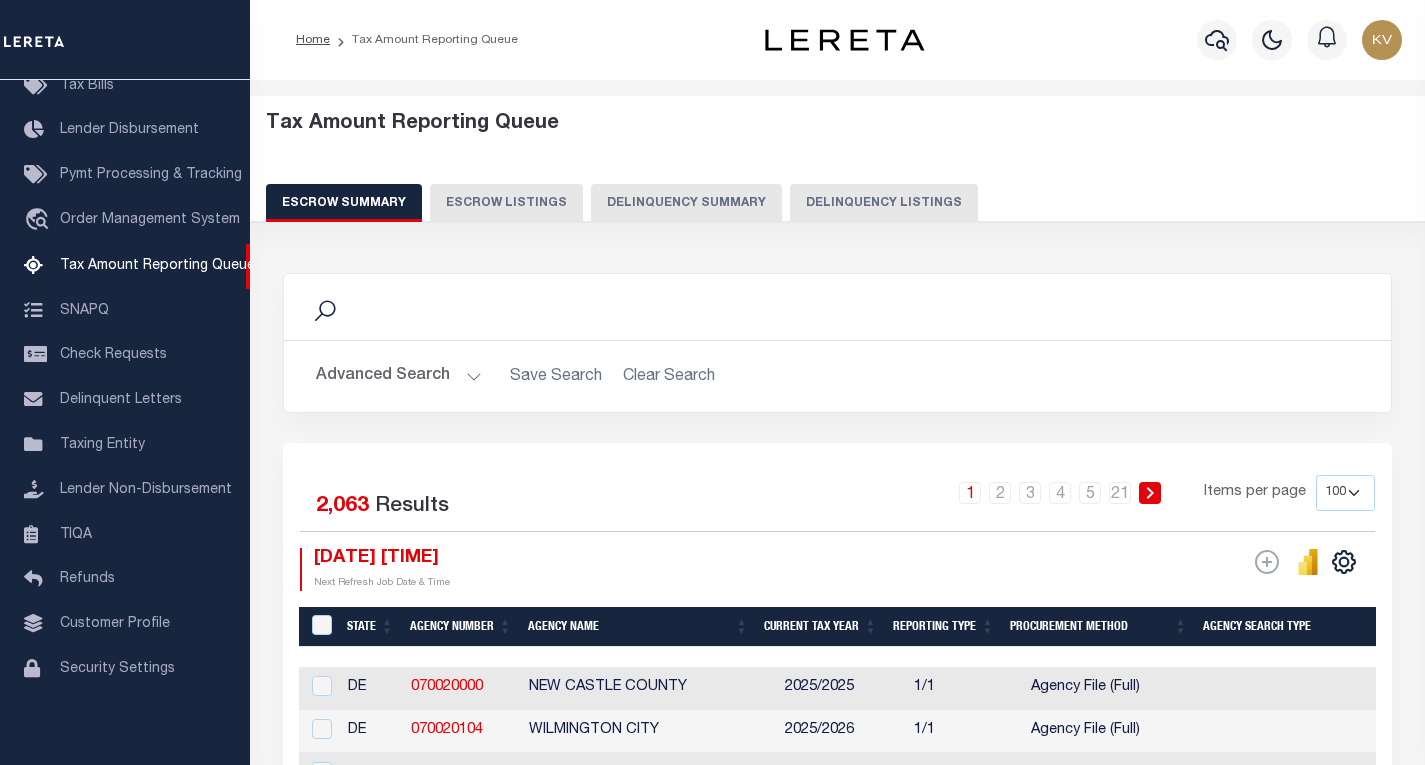 click on "Delinquency Listings" at bounding box center [884, 203] 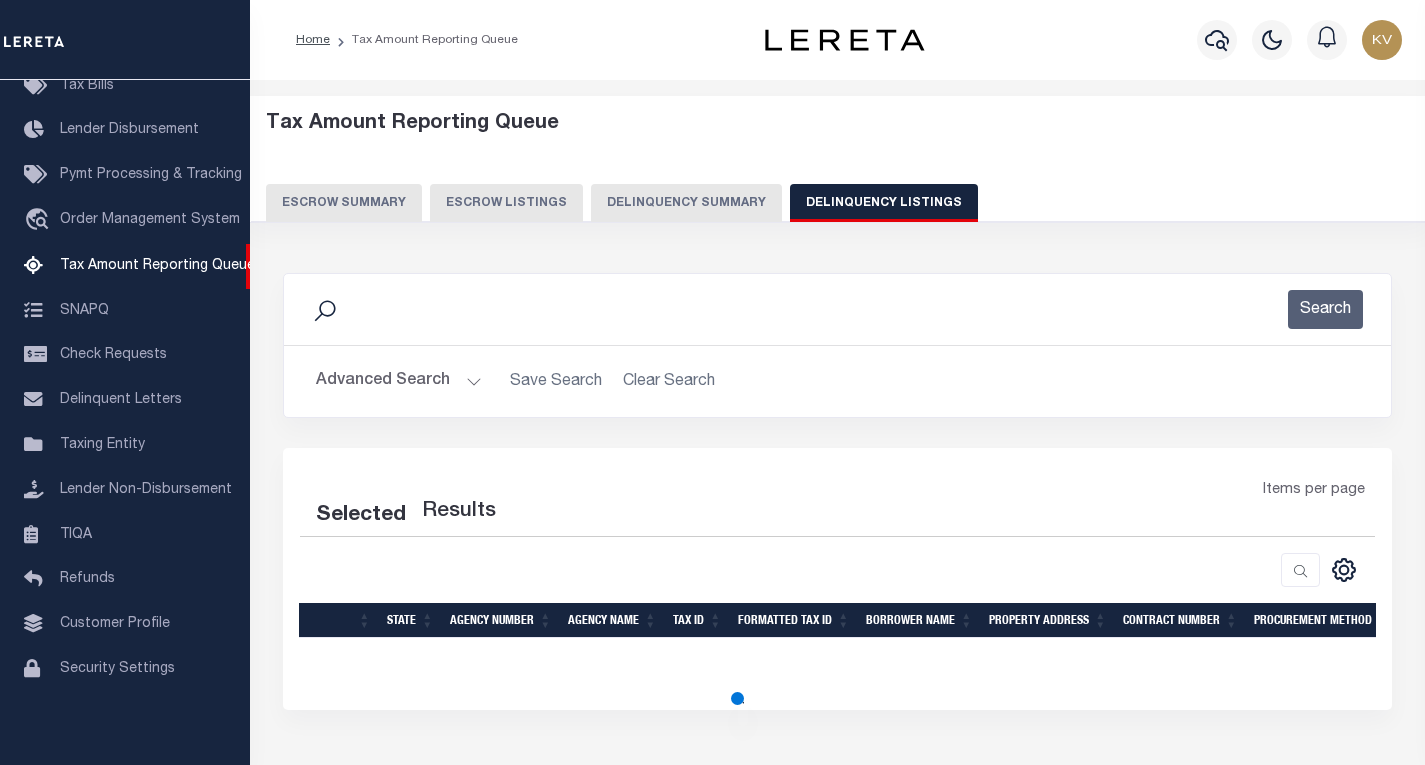 select on "100" 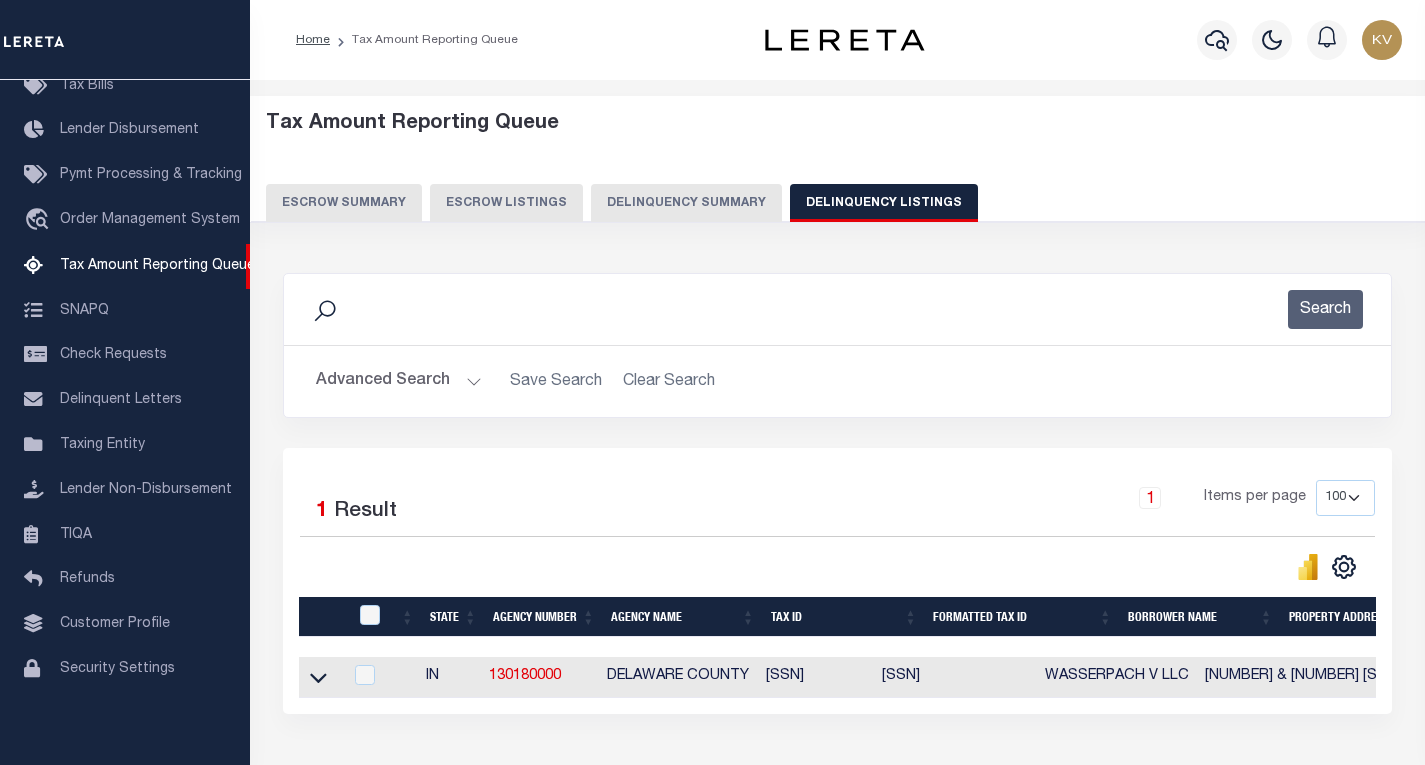scroll, scrollTop: 100, scrollLeft: 0, axis: vertical 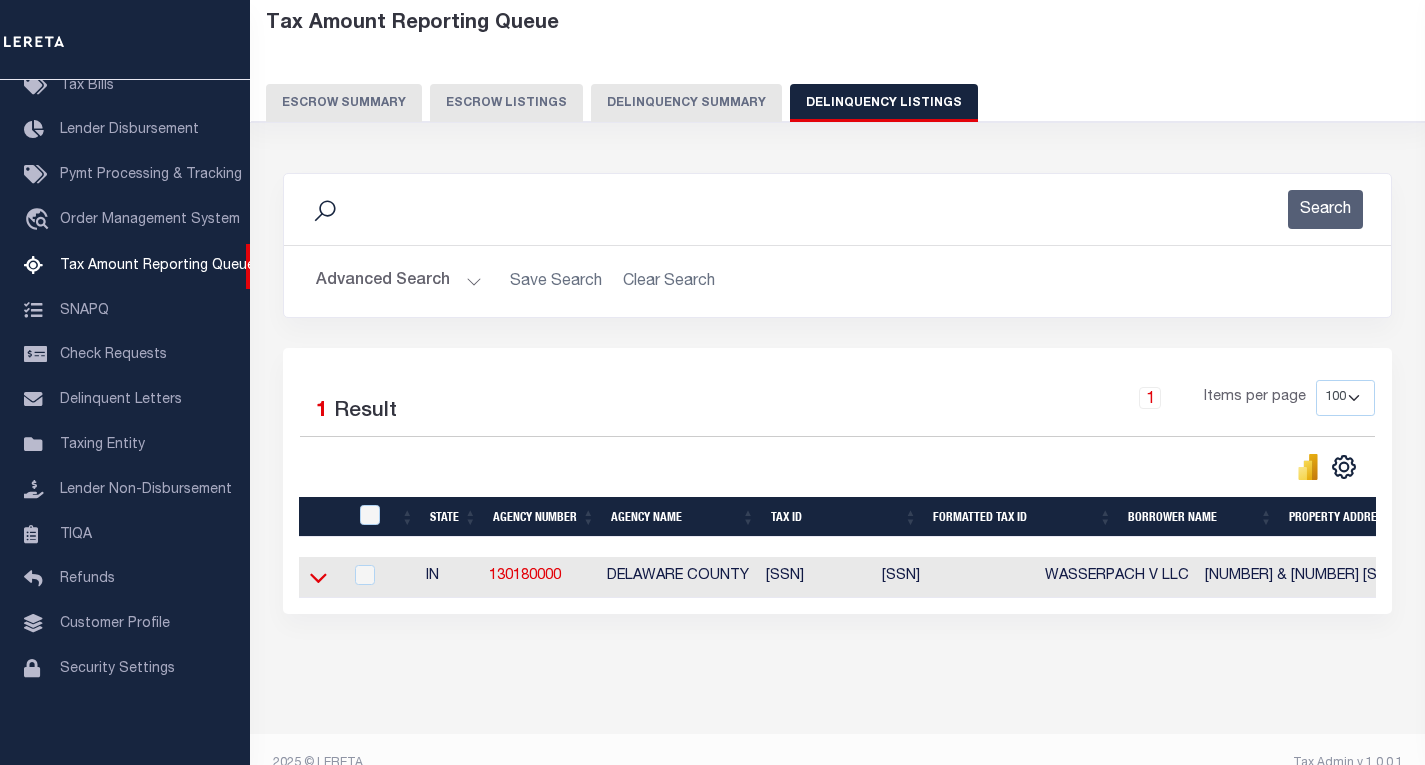 click 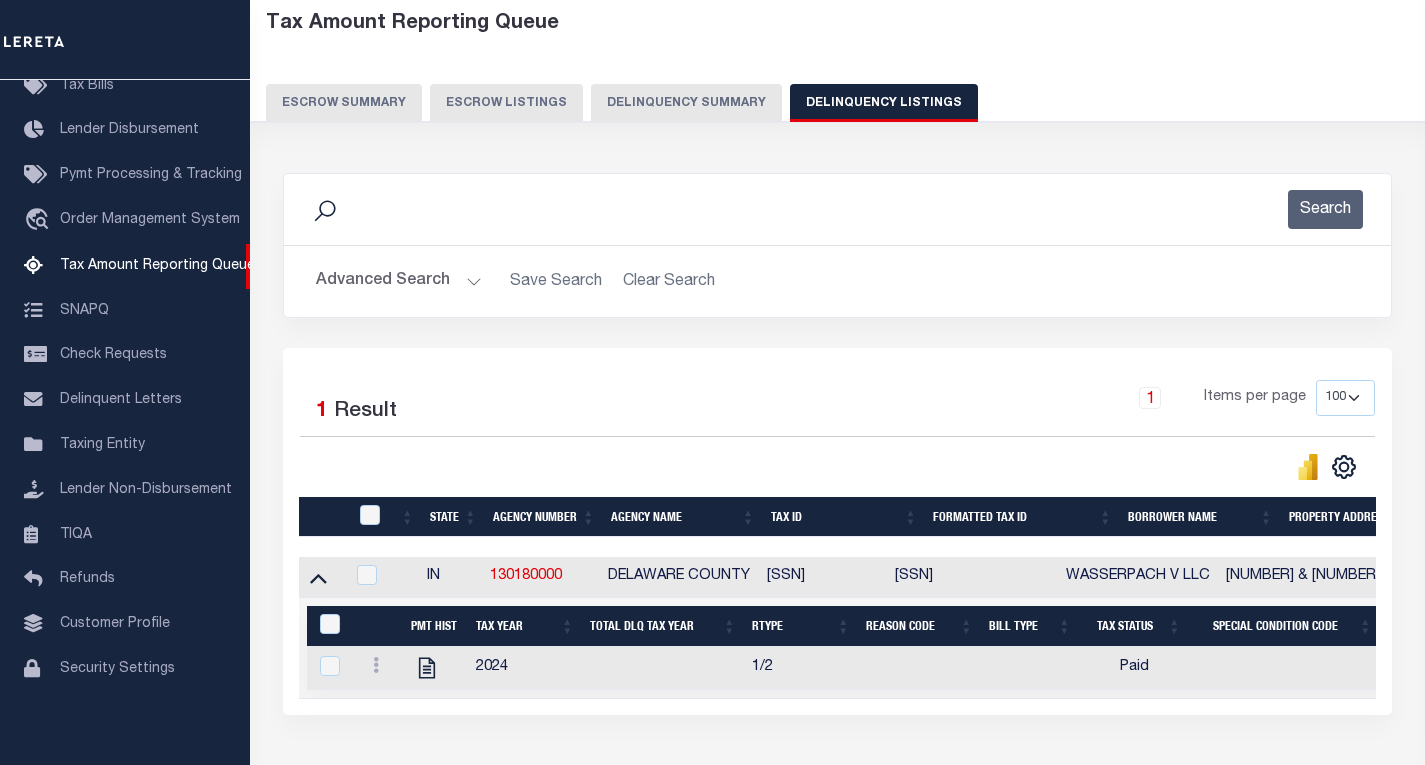 scroll, scrollTop: 248, scrollLeft: 0, axis: vertical 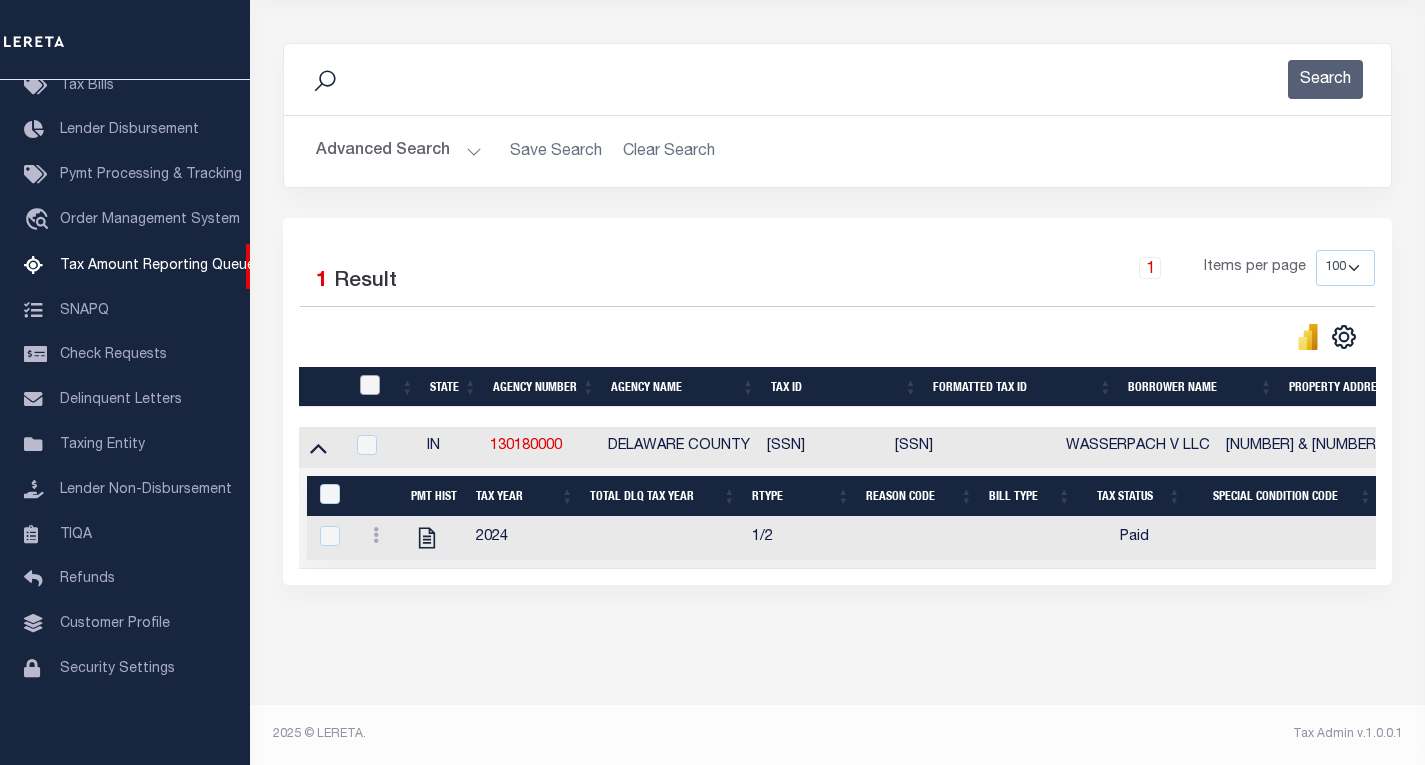 click at bounding box center (370, 385) 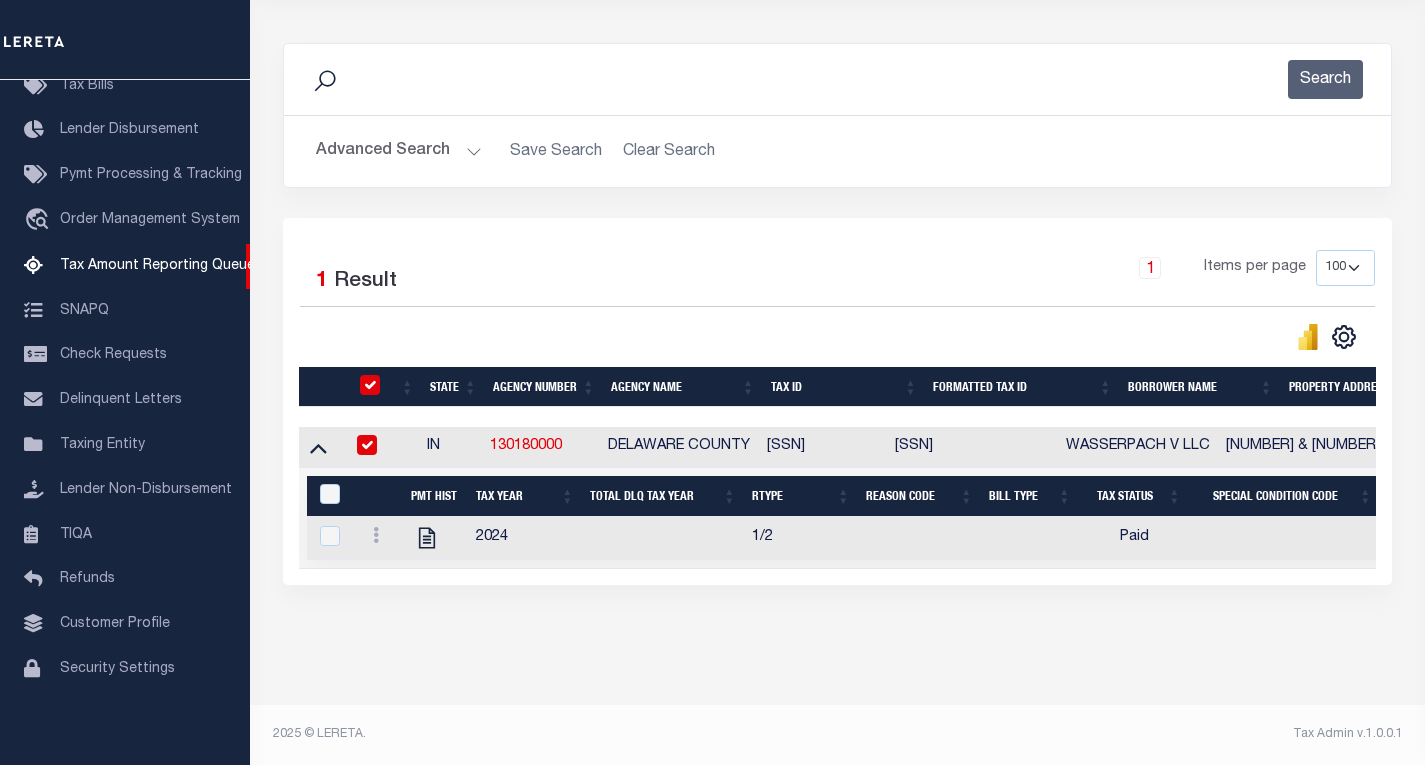 checkbox on "true" 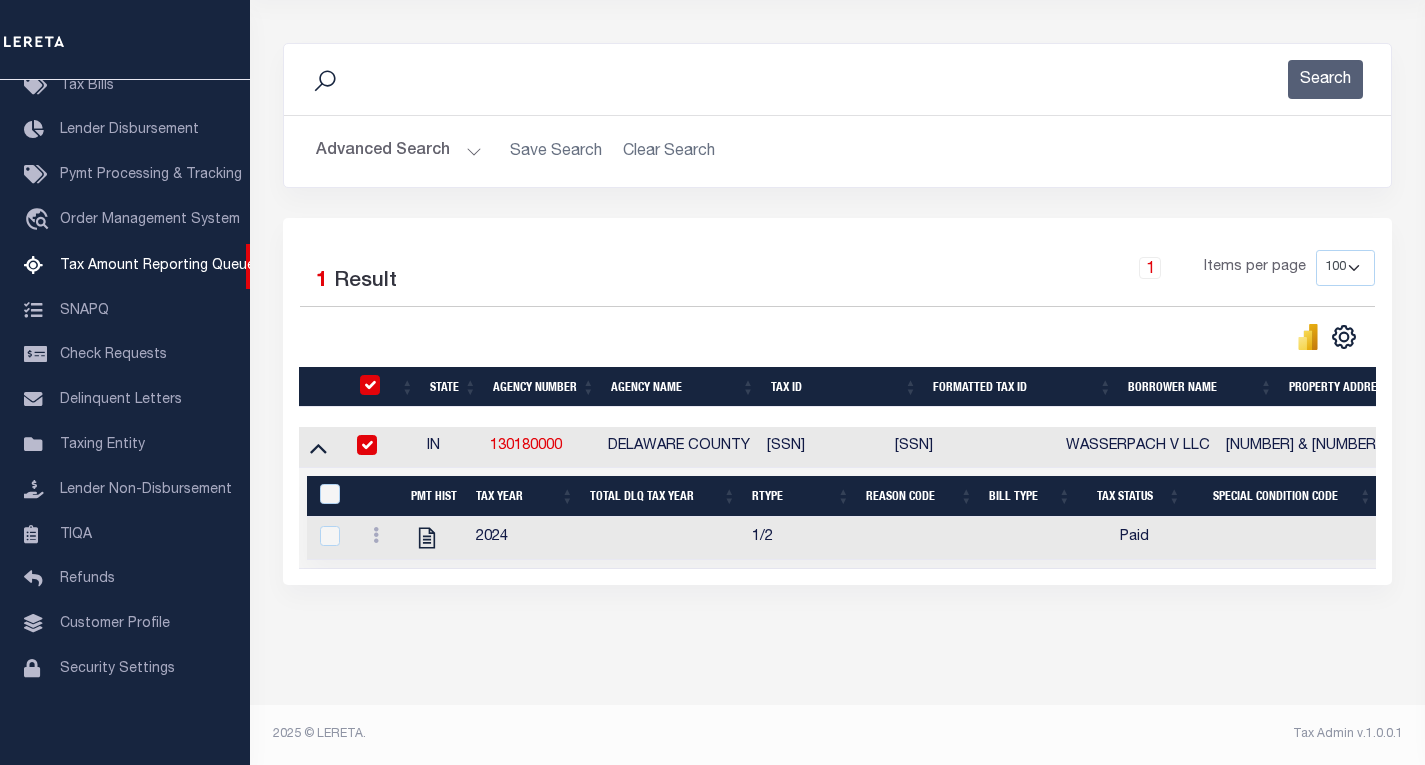 checkbox on "true" 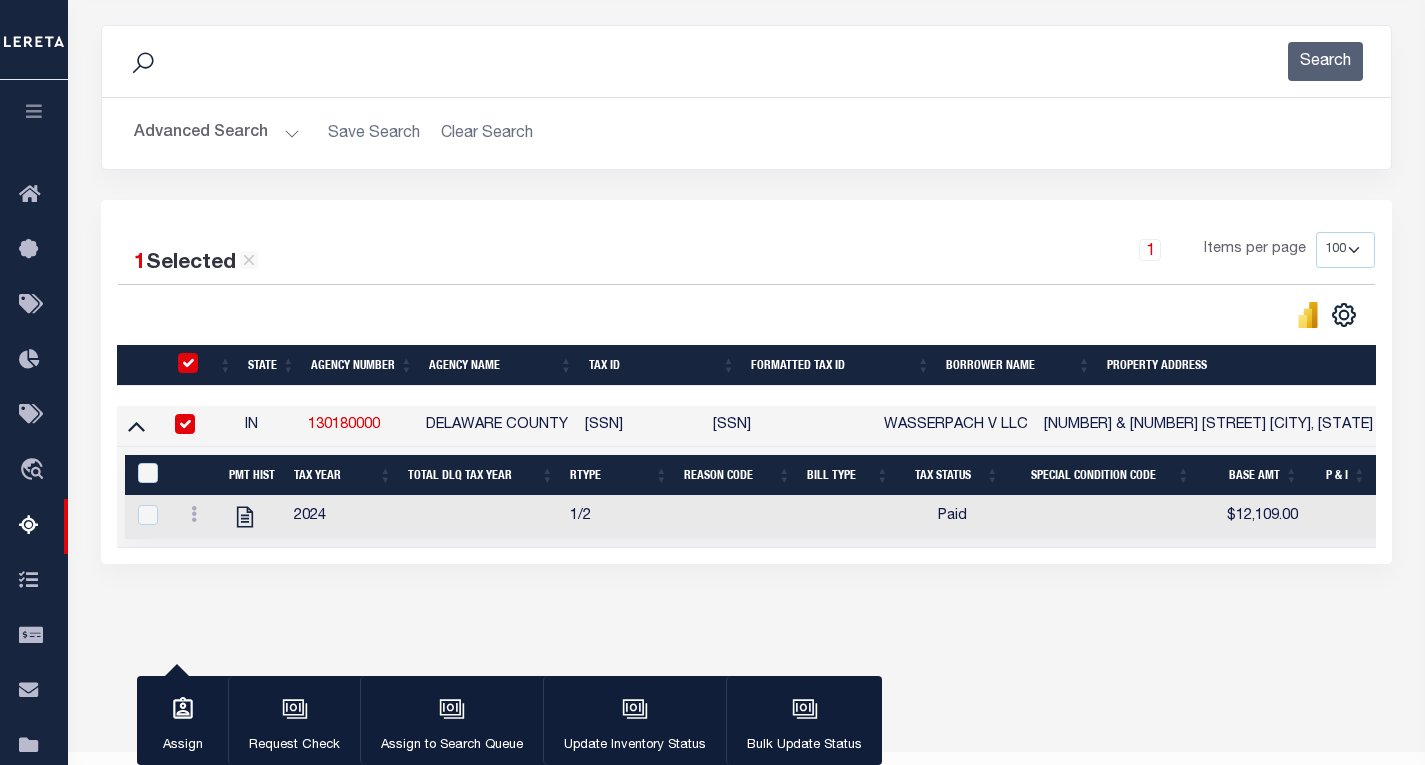 scroll, scrollTop: 245, scrollLeft: 0, axis: vertical 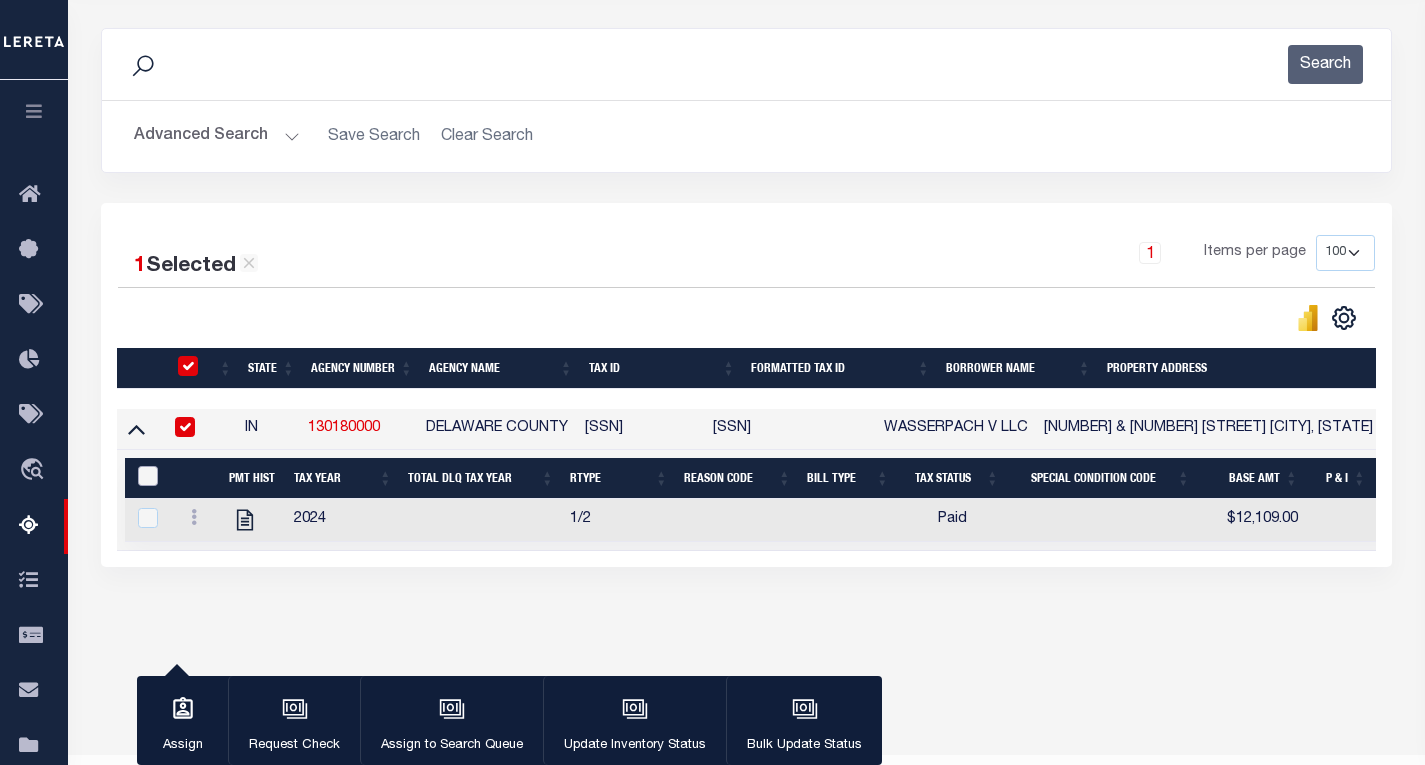 click at bounding box center [148, 476] 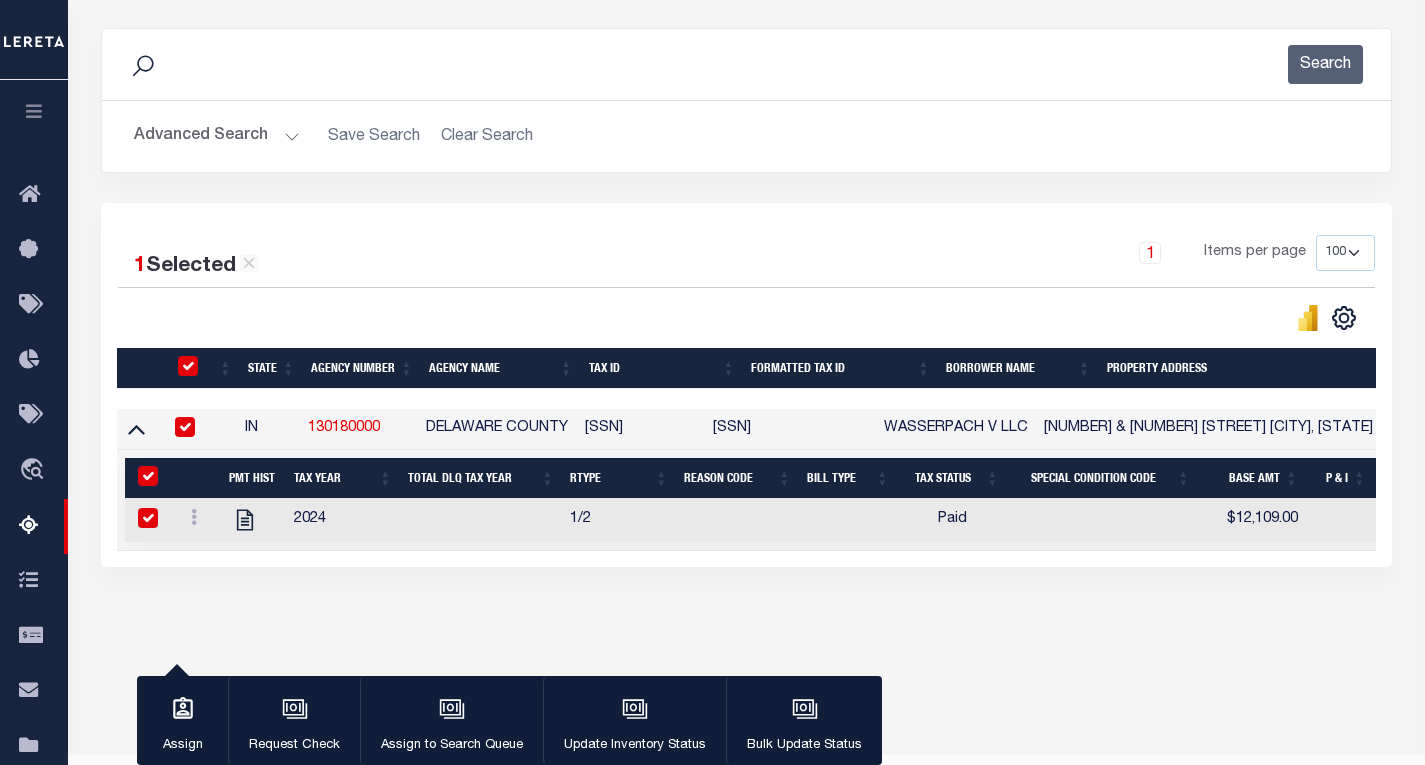 checkbox on "true" 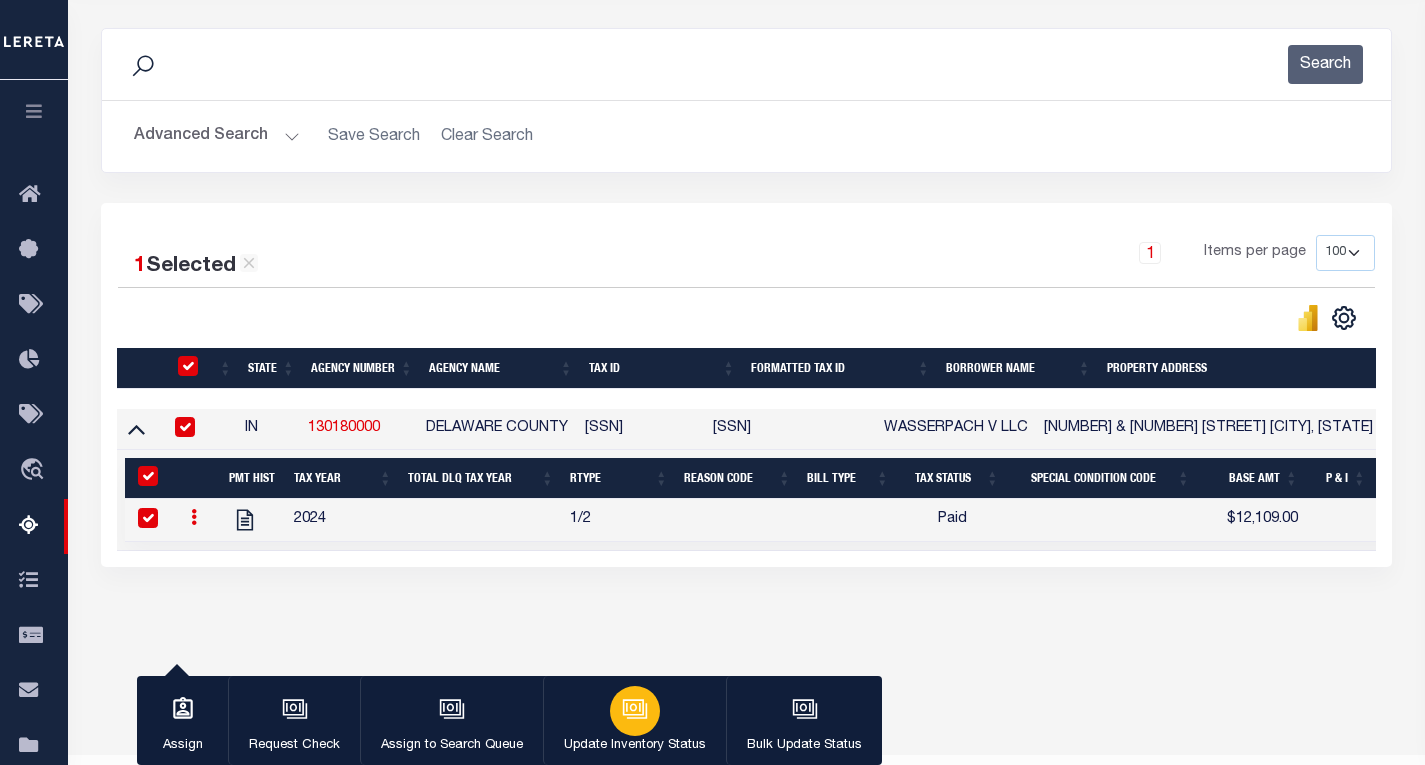 click on "Update Inventory Status" at bounding box center [635, 746] 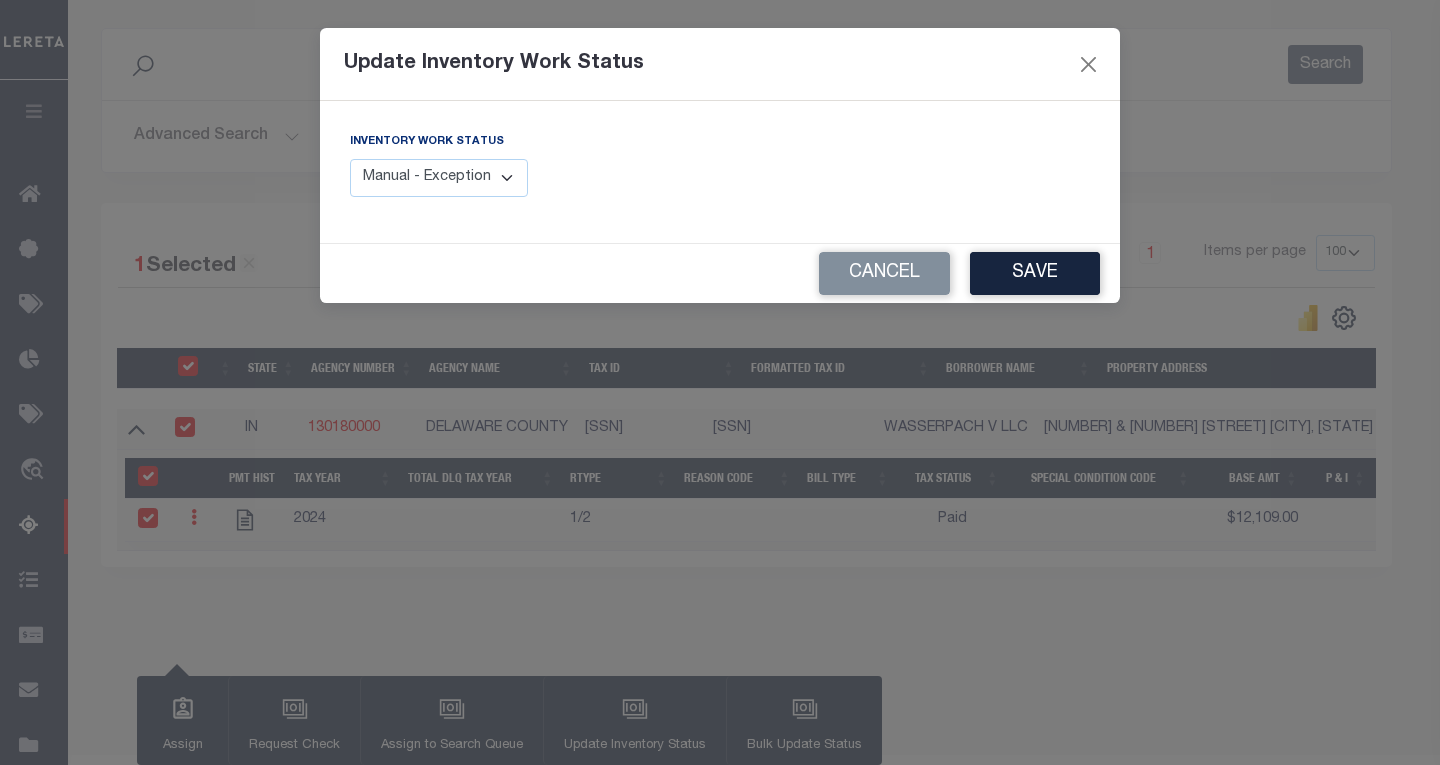 click on "Manual - Exception
Pended - Awaiting Search
Late Add Exception
Completed" at bounding box center [439, 178] 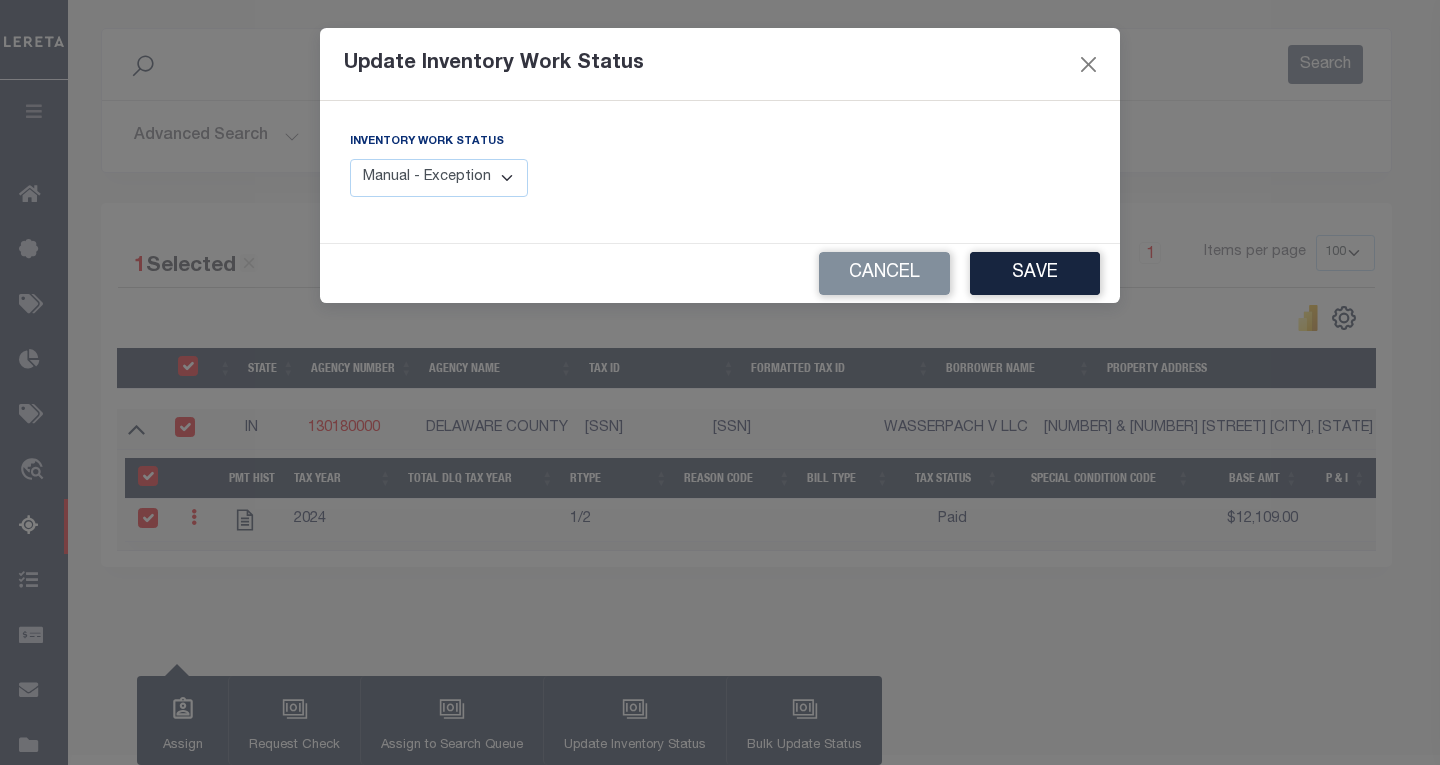 select on "4" 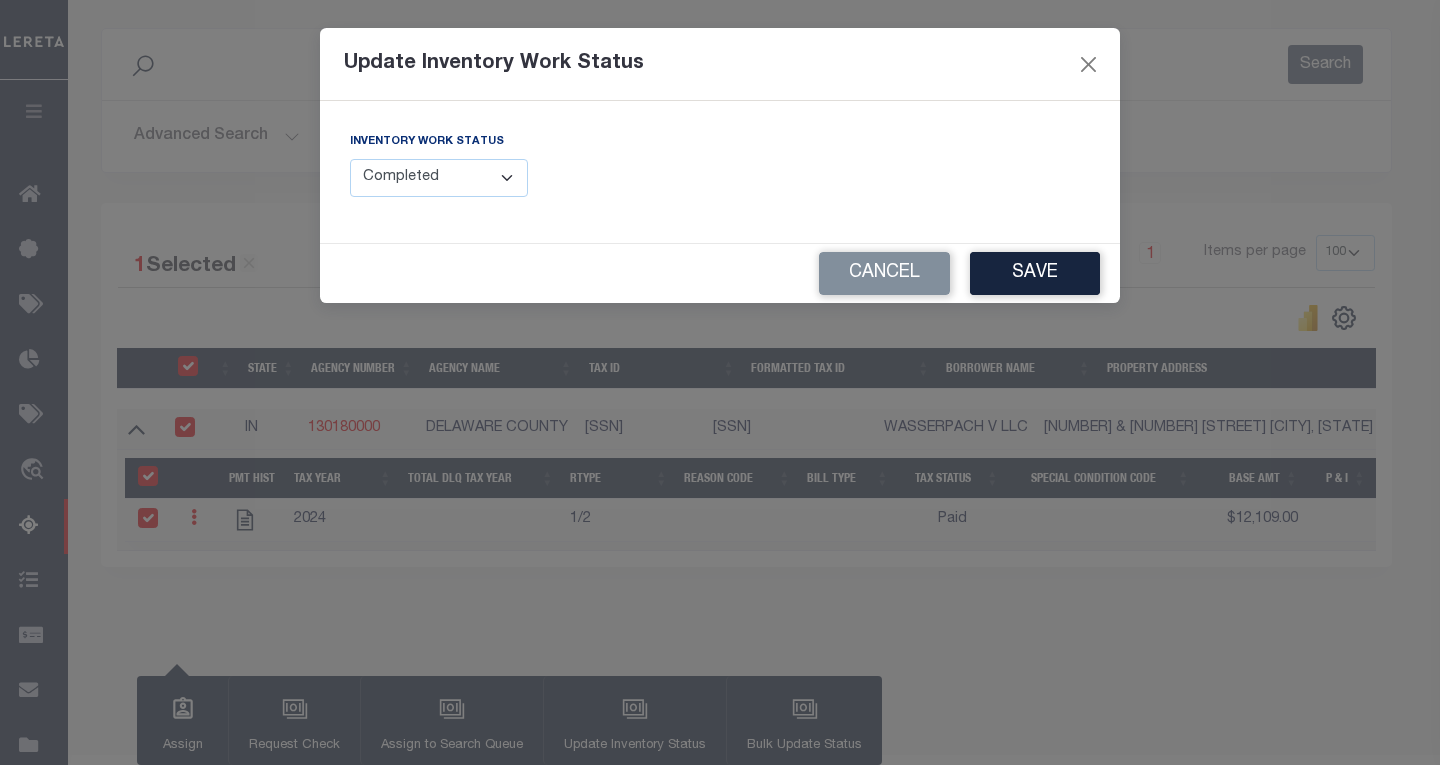 click on "Manual - Exception
Pended - Awaiting Search
Late Add Exception
Completed" at bounding box center (439, 178) 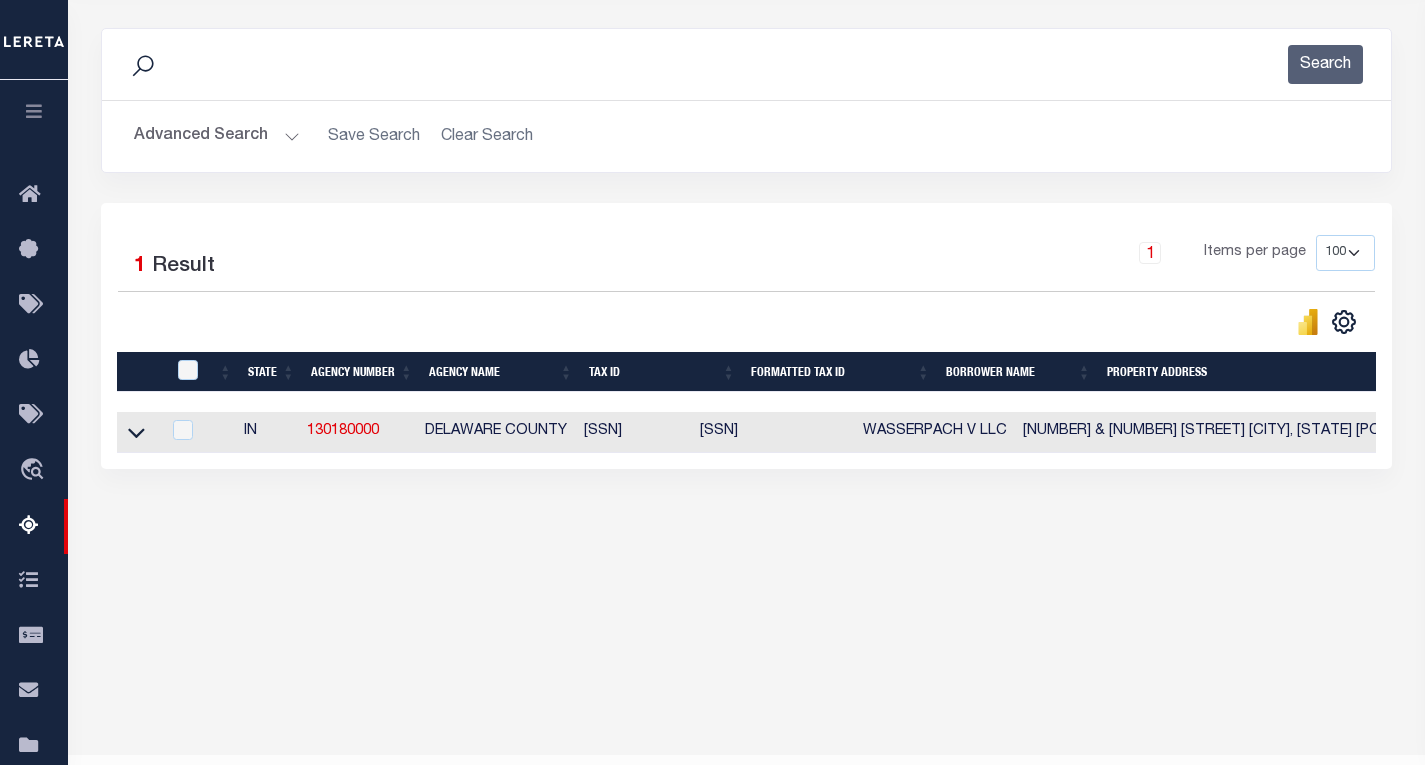 click on "Advanced Search" at bounding box center [217, 136] 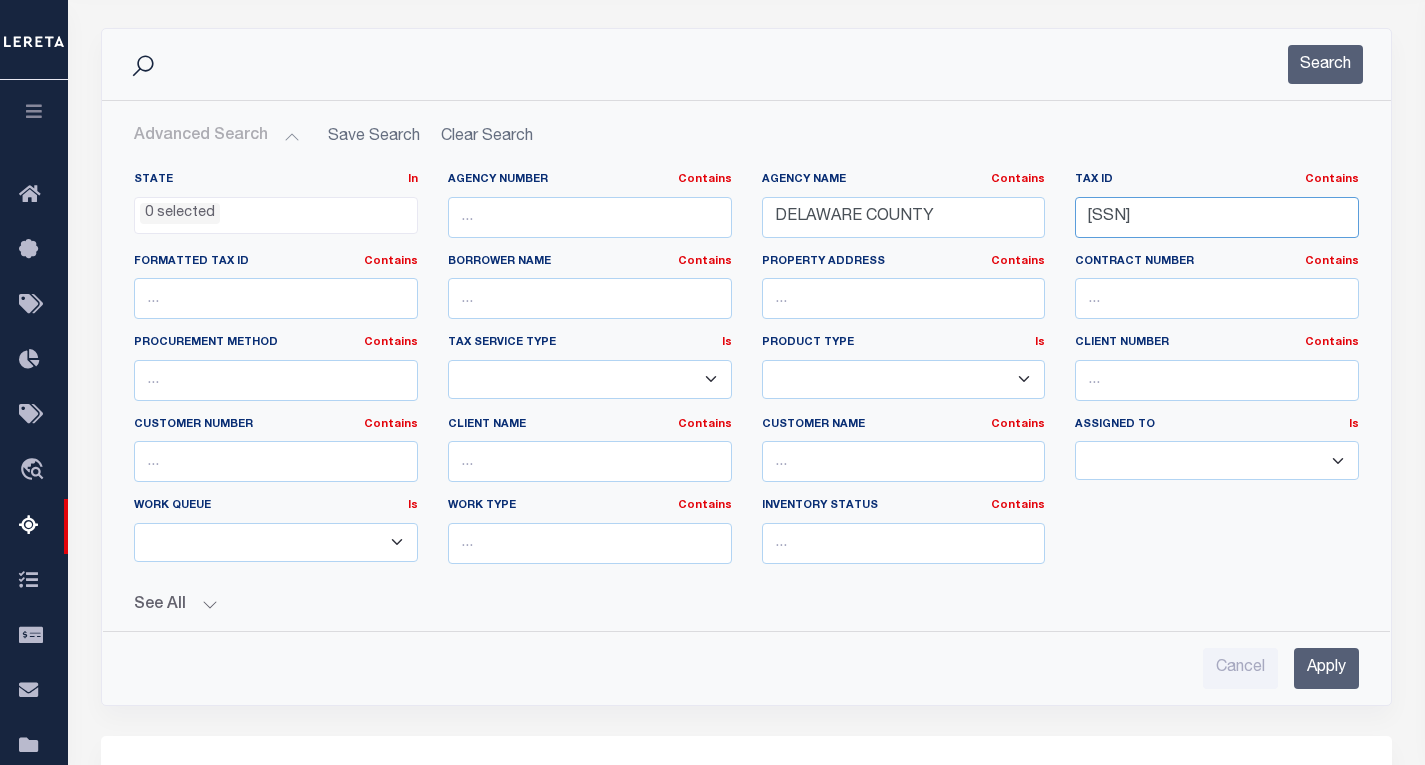 click on "181104251003000003" at bounding box center (1217, 217) 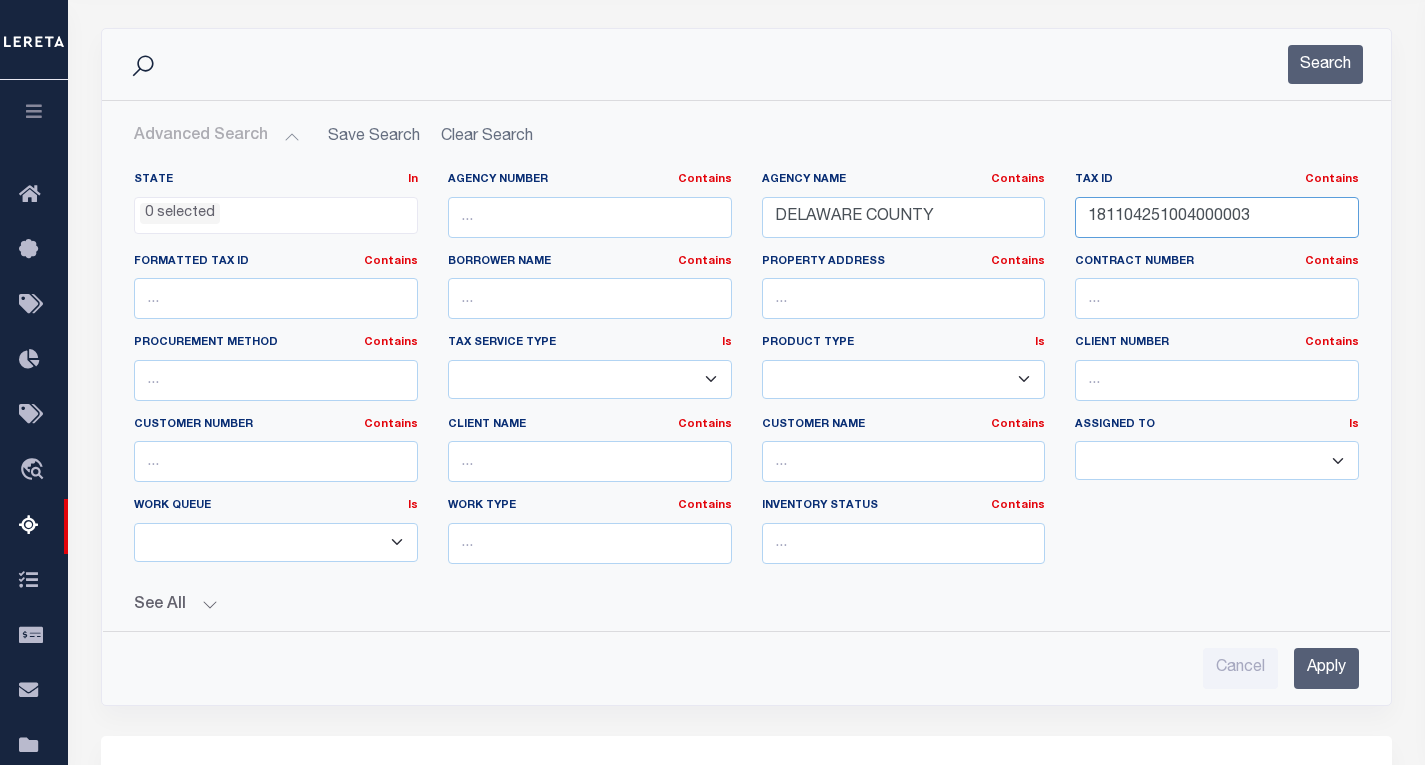 type on "181104251004000003" 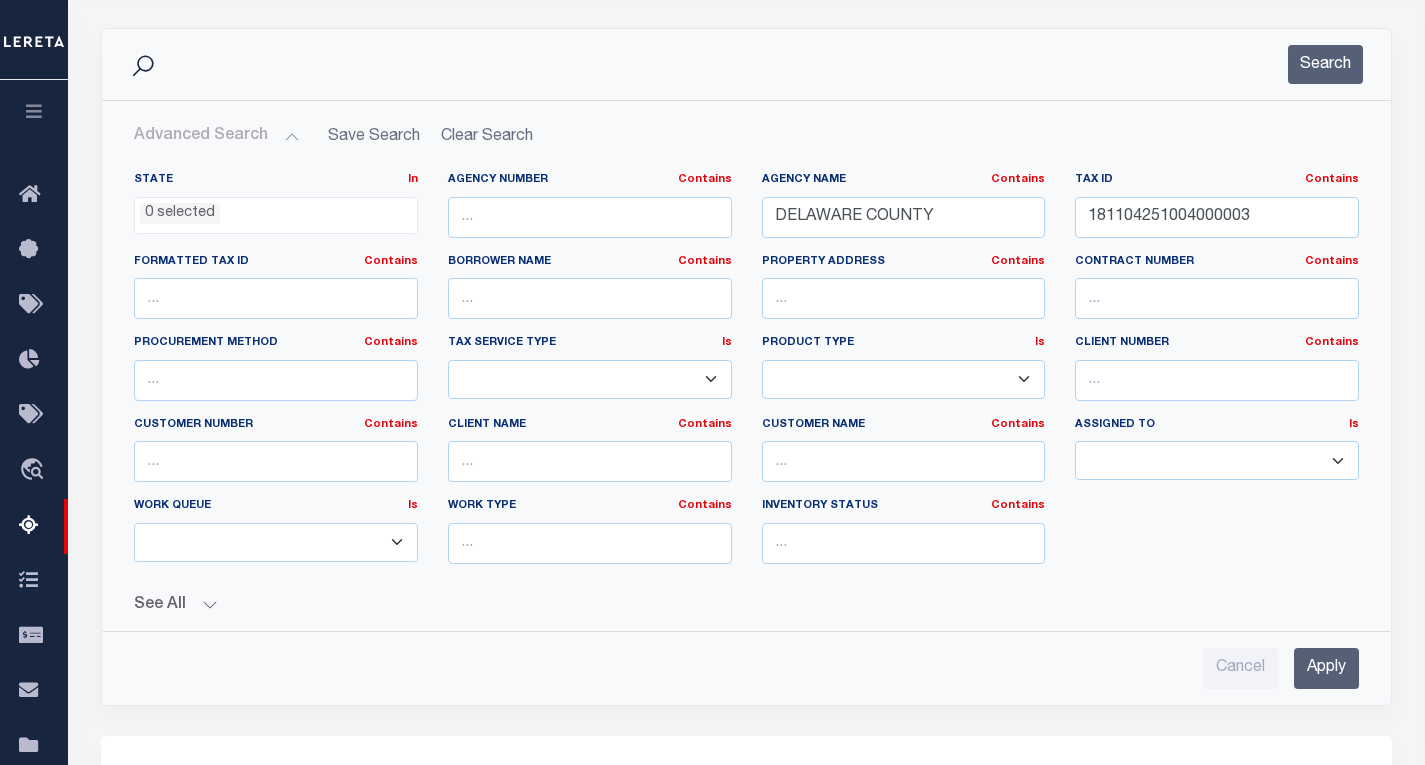 click on "Apply" at bounding box center (1326, 668) 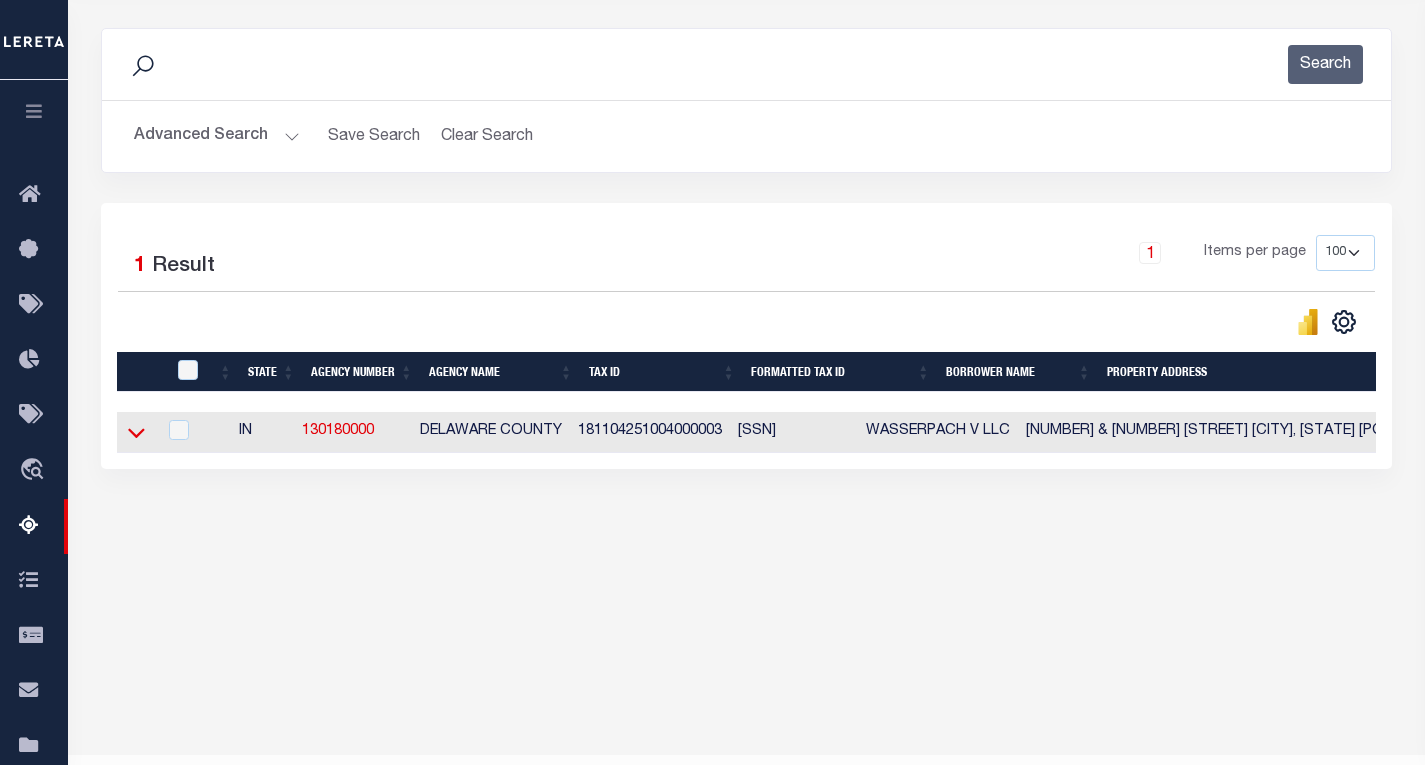 click 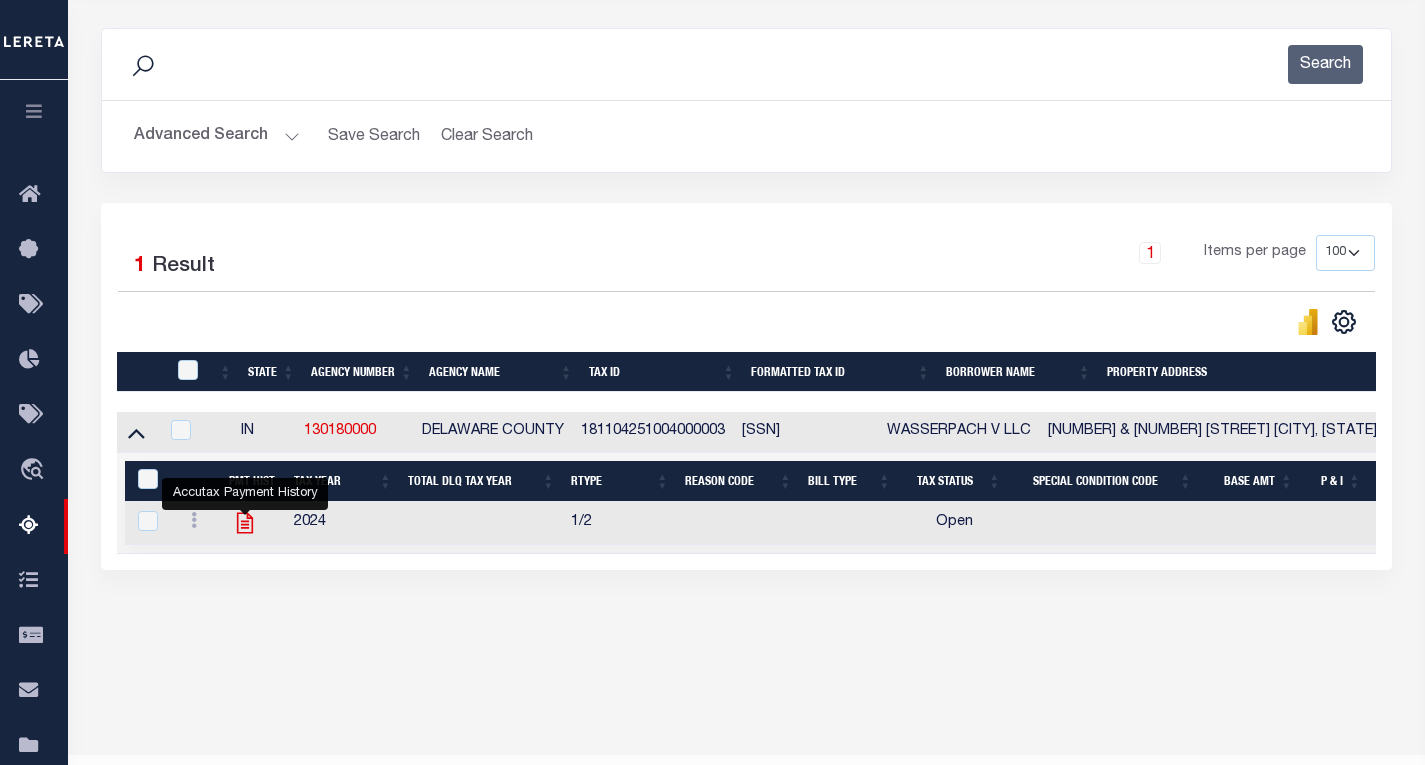 click 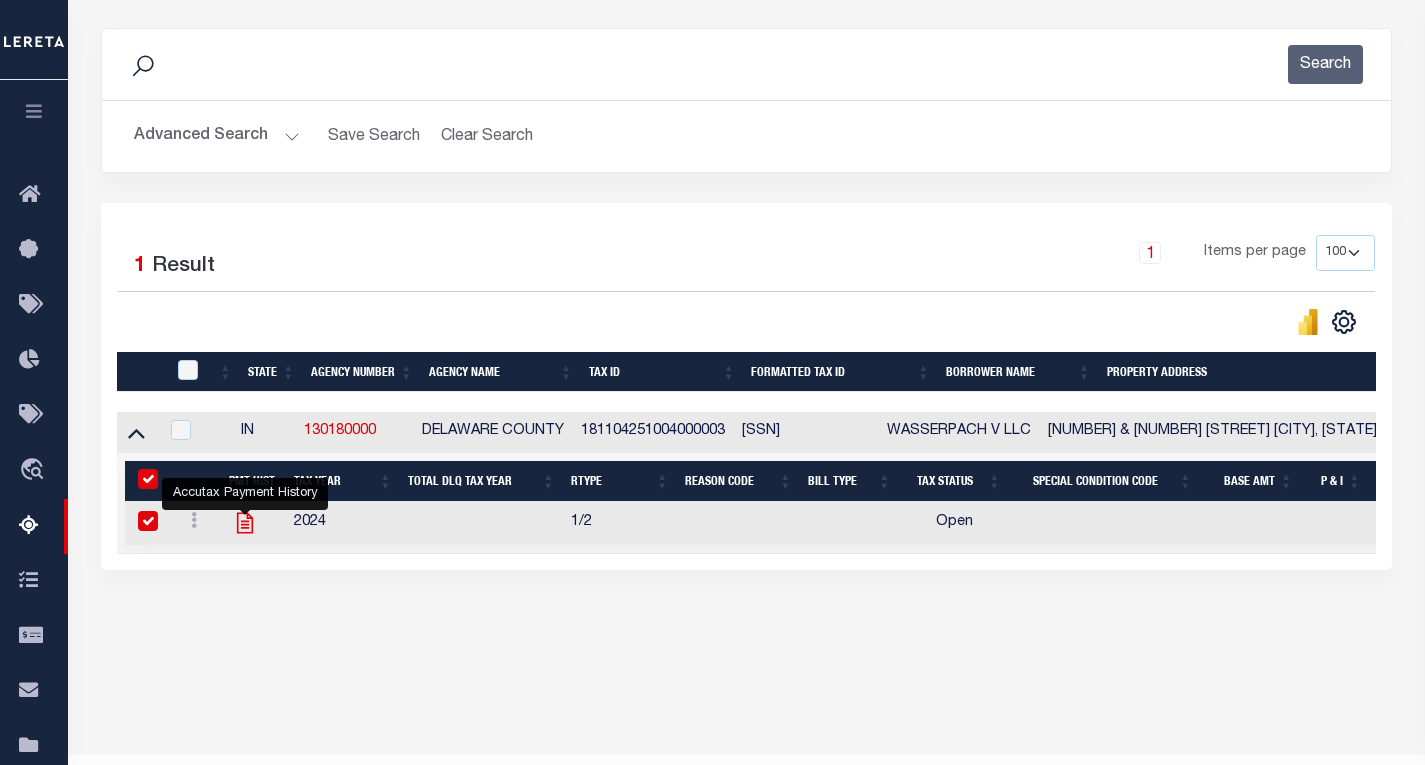 checkbox on "true" 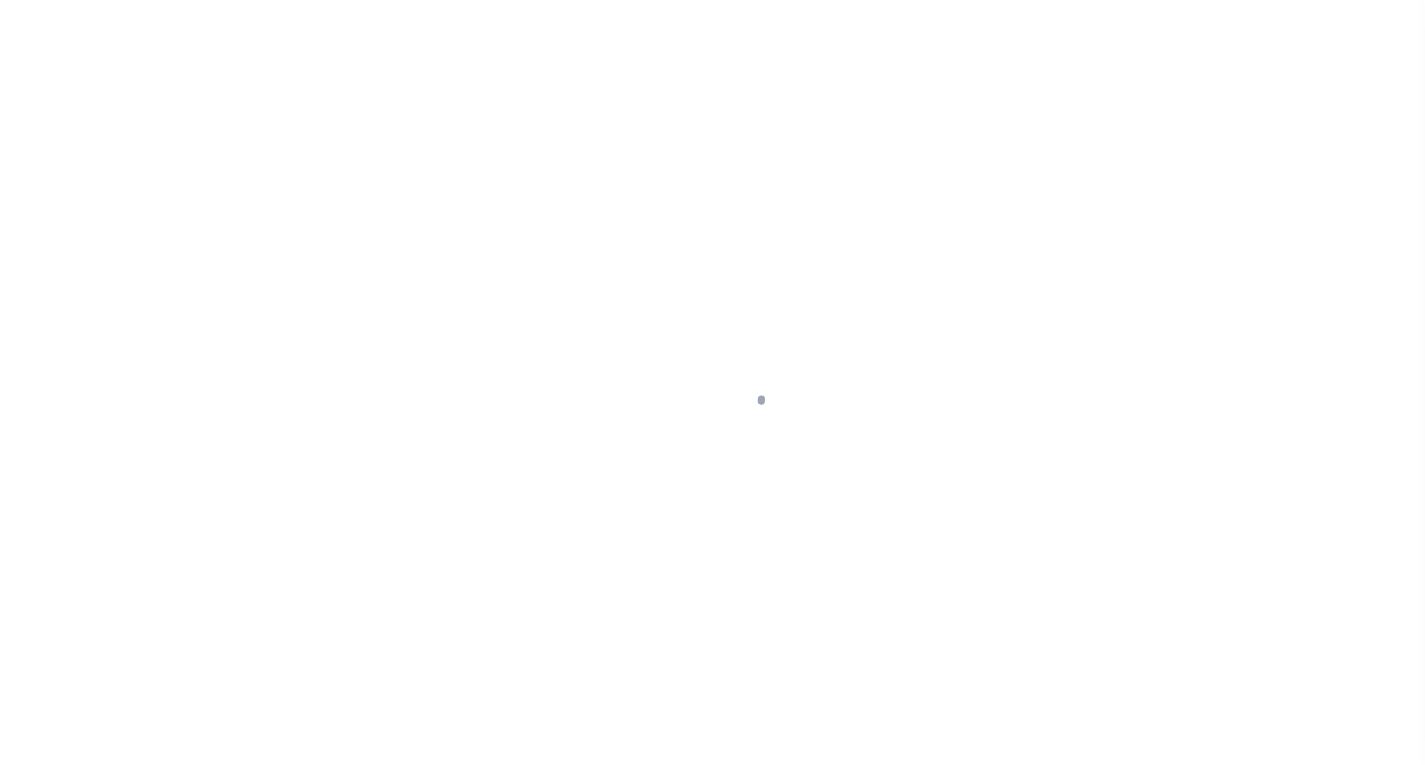 scroll, scrollTop: 0, scrollLeft: 0, axis: both 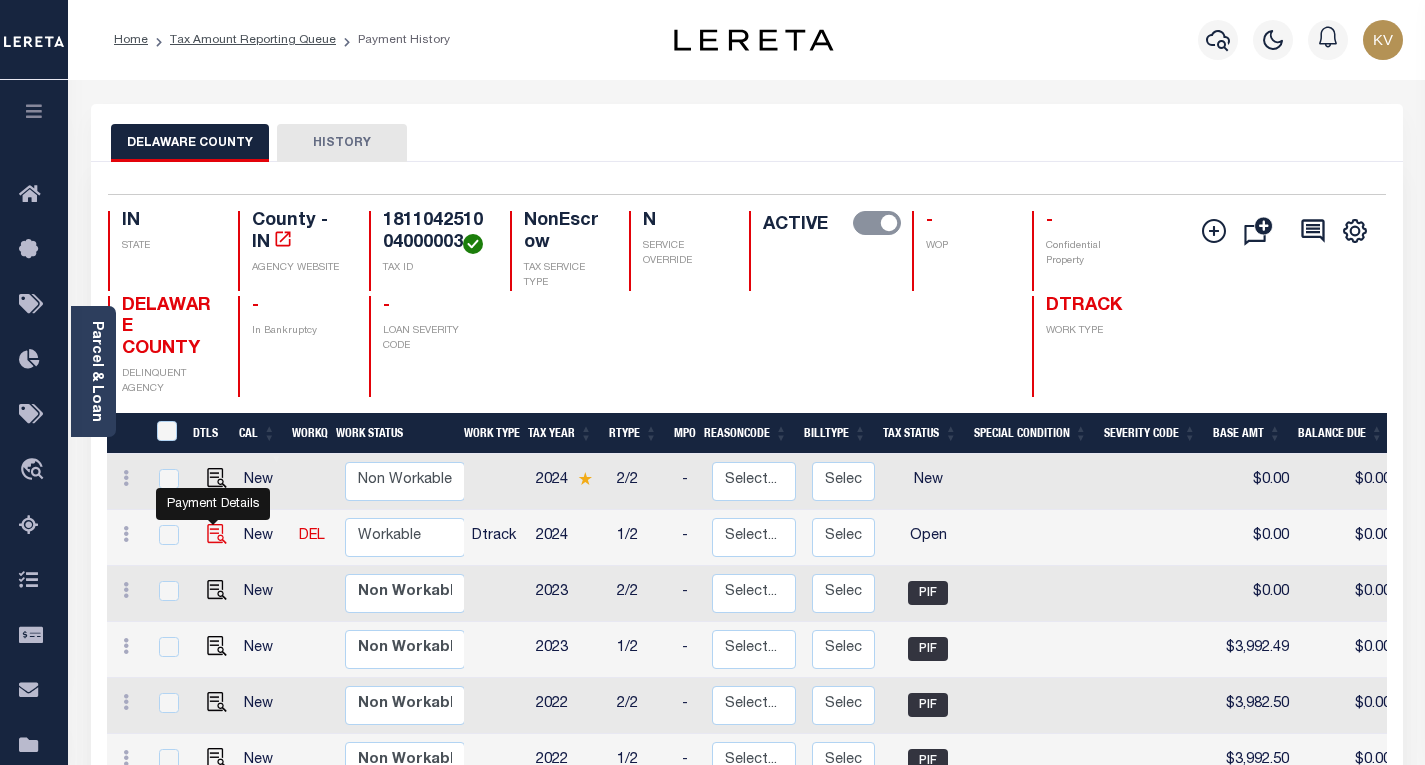 click at bounding box center [217, 534] 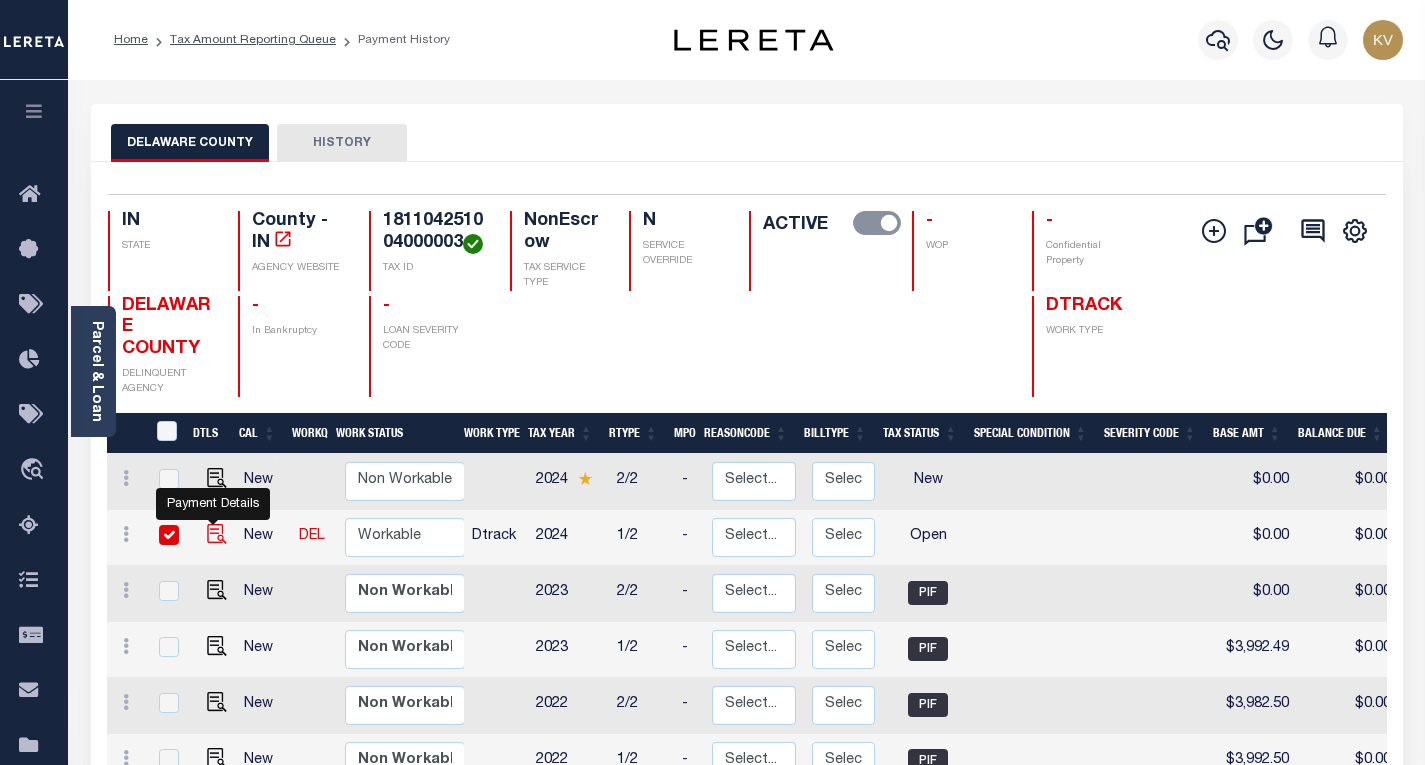 checkbox on "true" 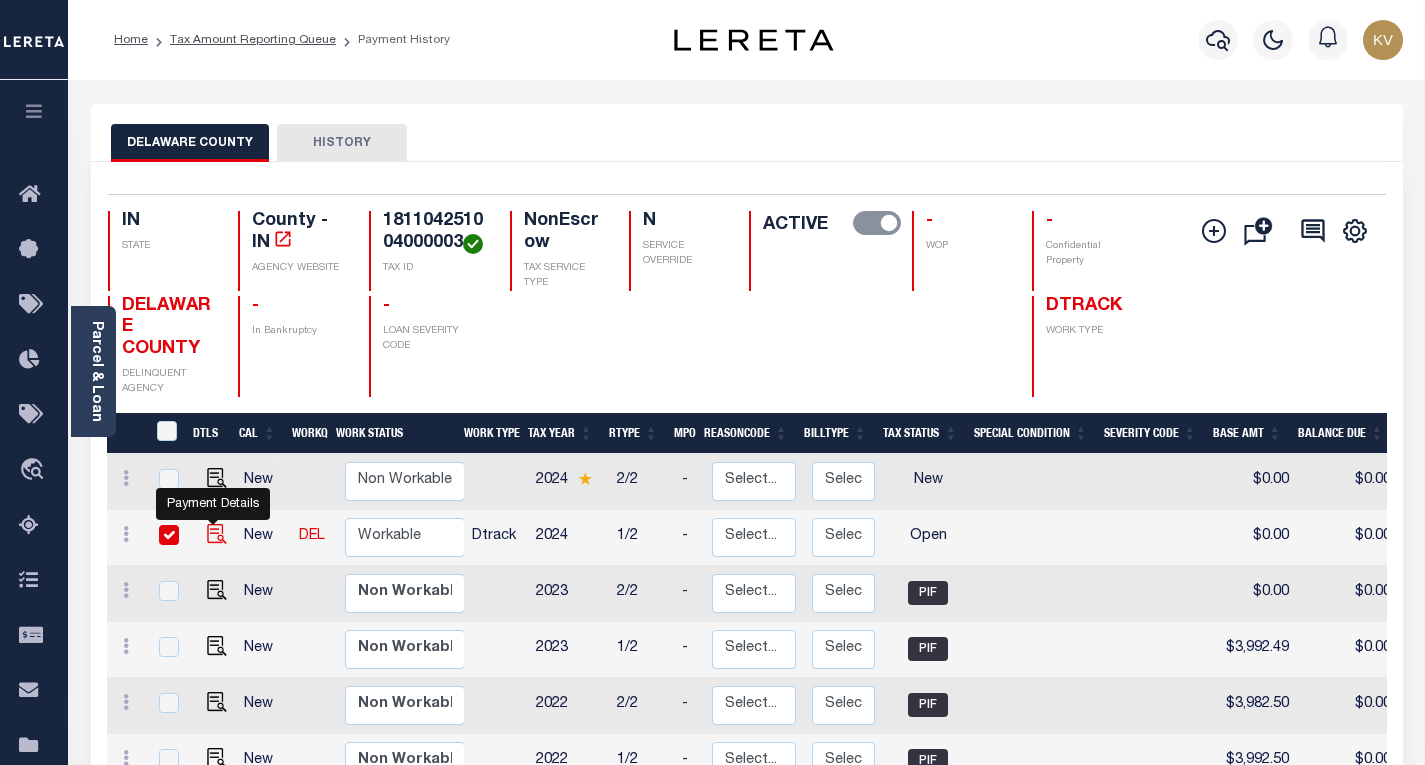 checkbox on "true" 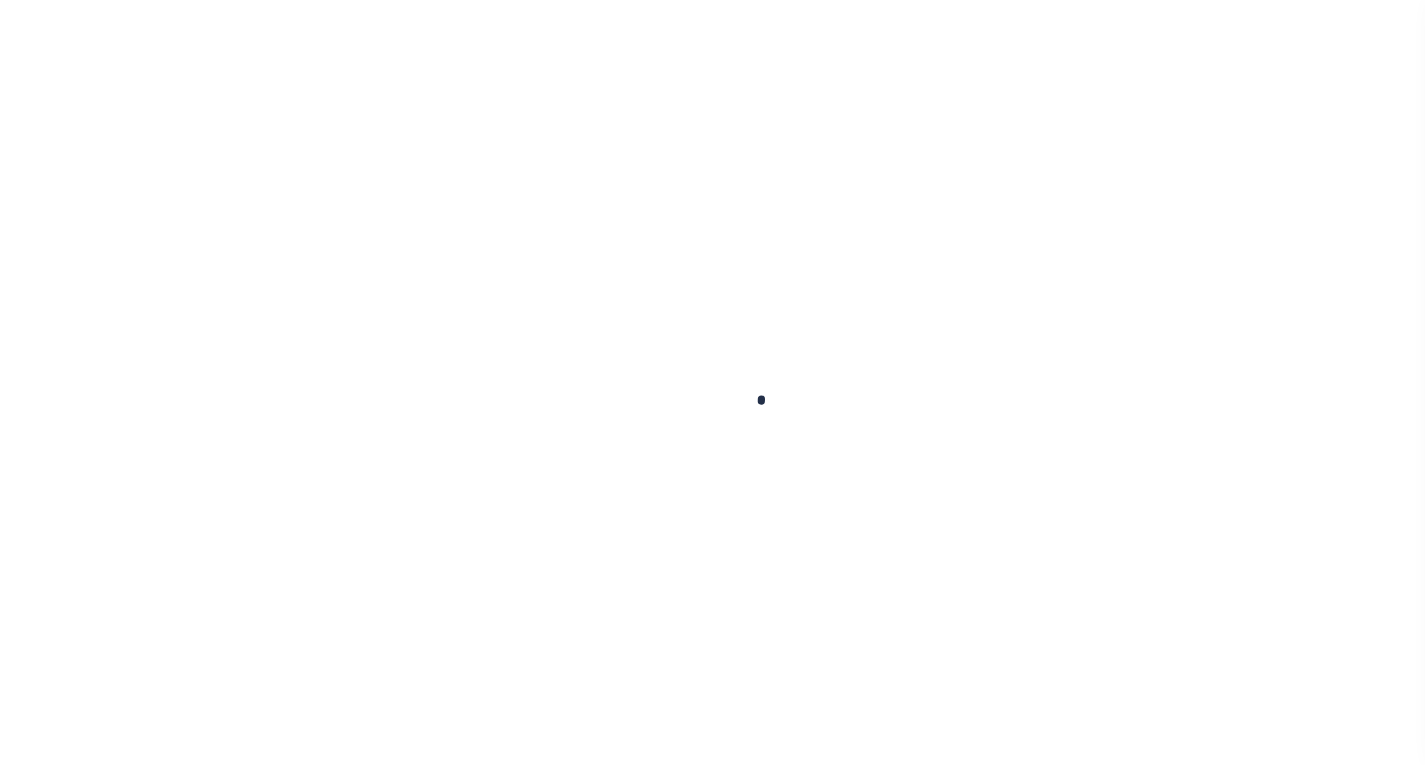 scroll, scrollTop: 0, scrollLeft: 0, axis: both 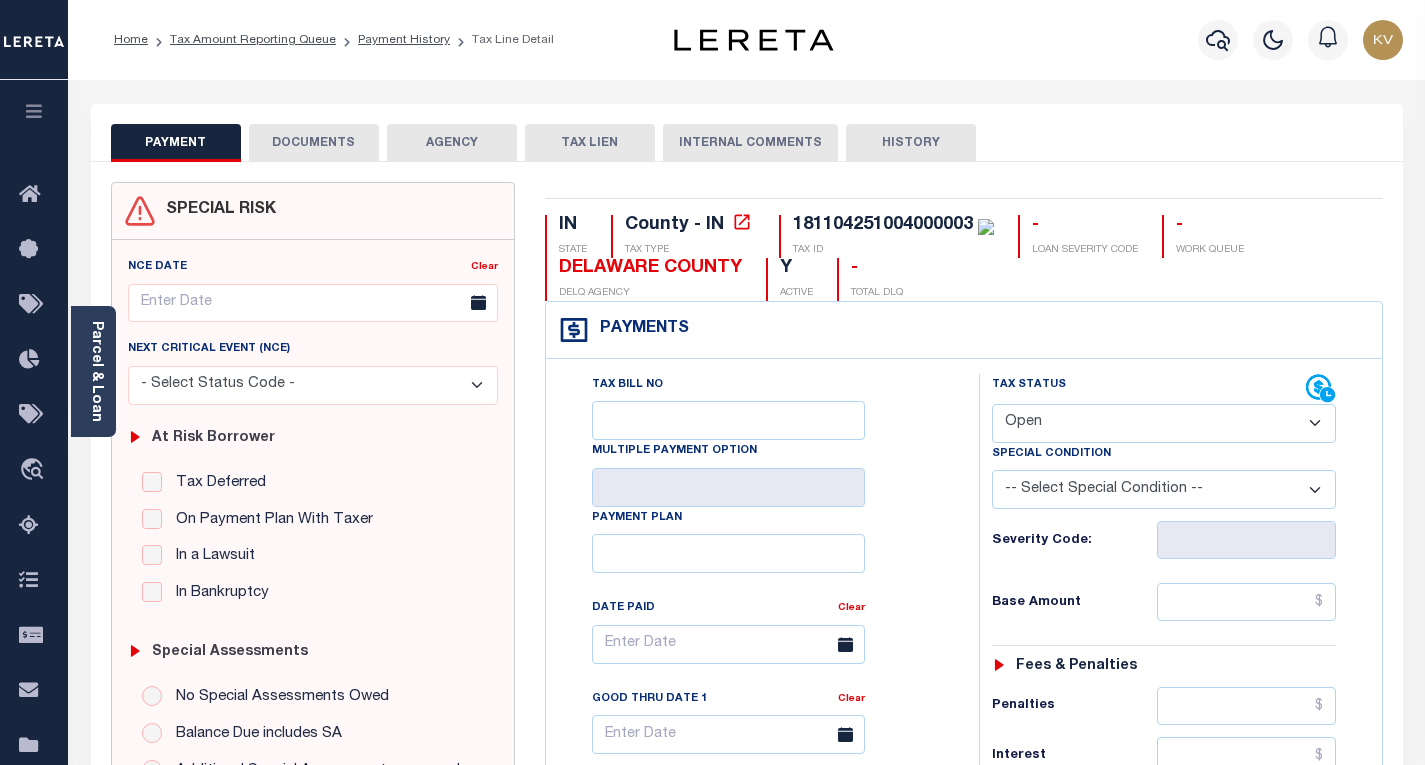 click on "- Select Status Code -
Open
Due/Unpaid
Paid
Incomplete
No Tax Due
Internal Refund Processed
New" at bounding box center (1164, 423) 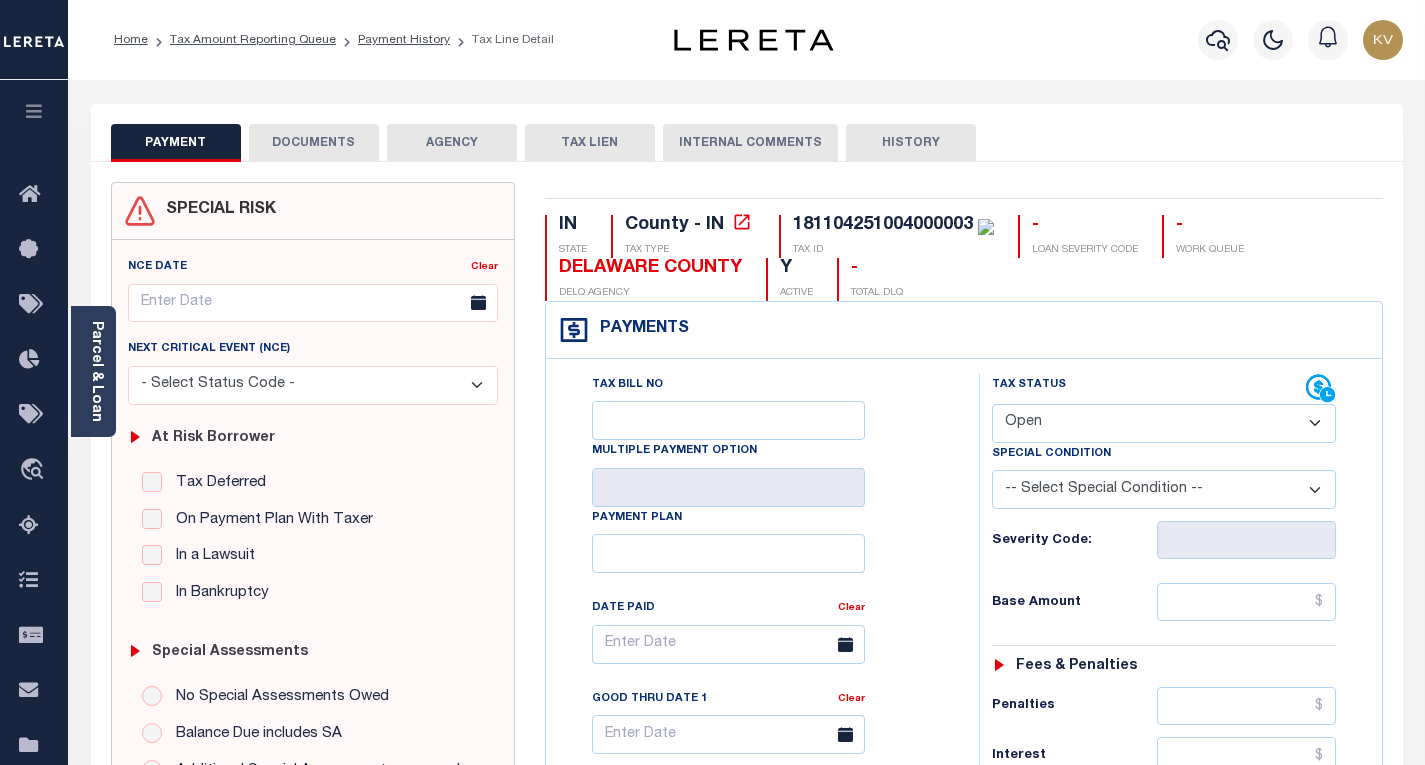 select on "PYD" 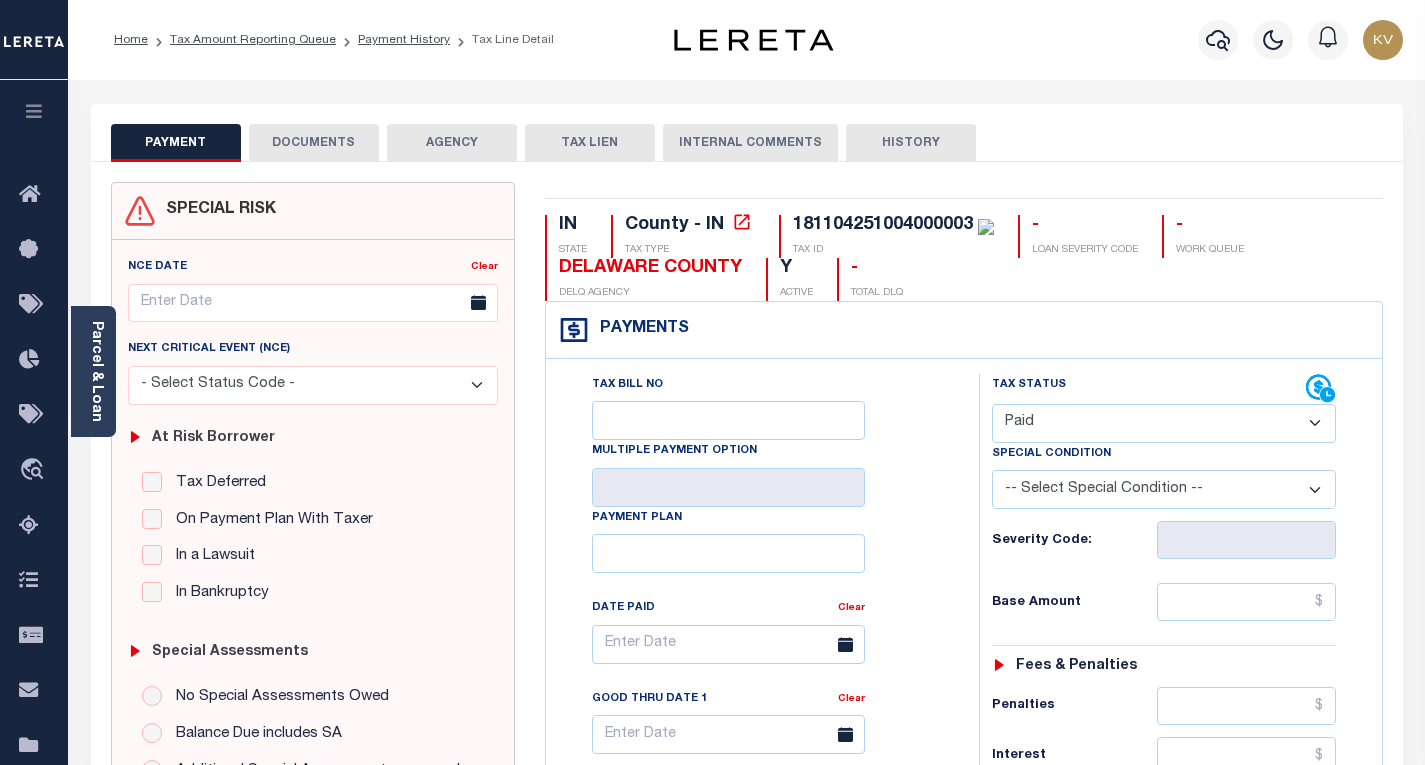 click on "- Select Status Code -
Open
Due/Unpaid
Paid
Incomplete
No Tax Due
Internal Refund Processed
New" at bounding box center (1164, 423) 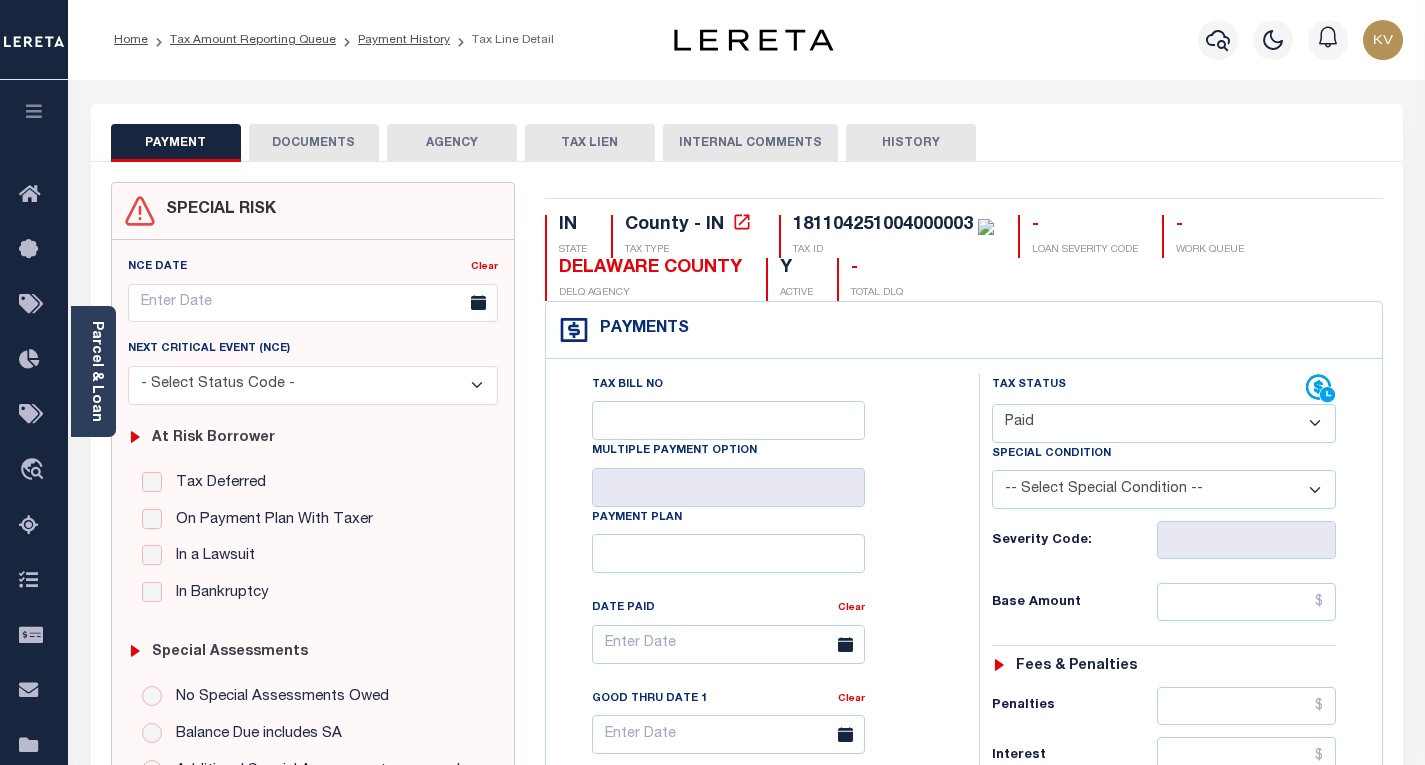 type on "08/04/2025" 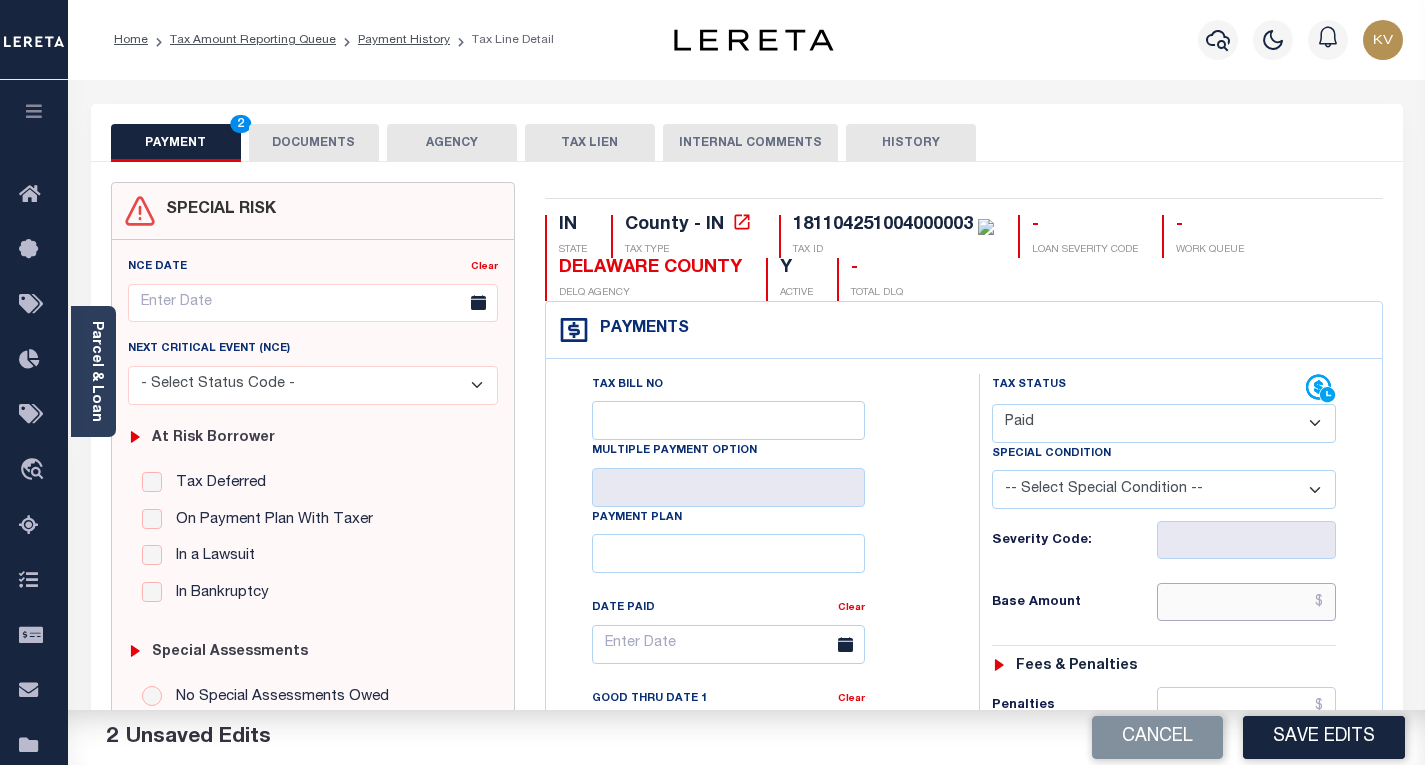 click at bounding box center [1246, 602] 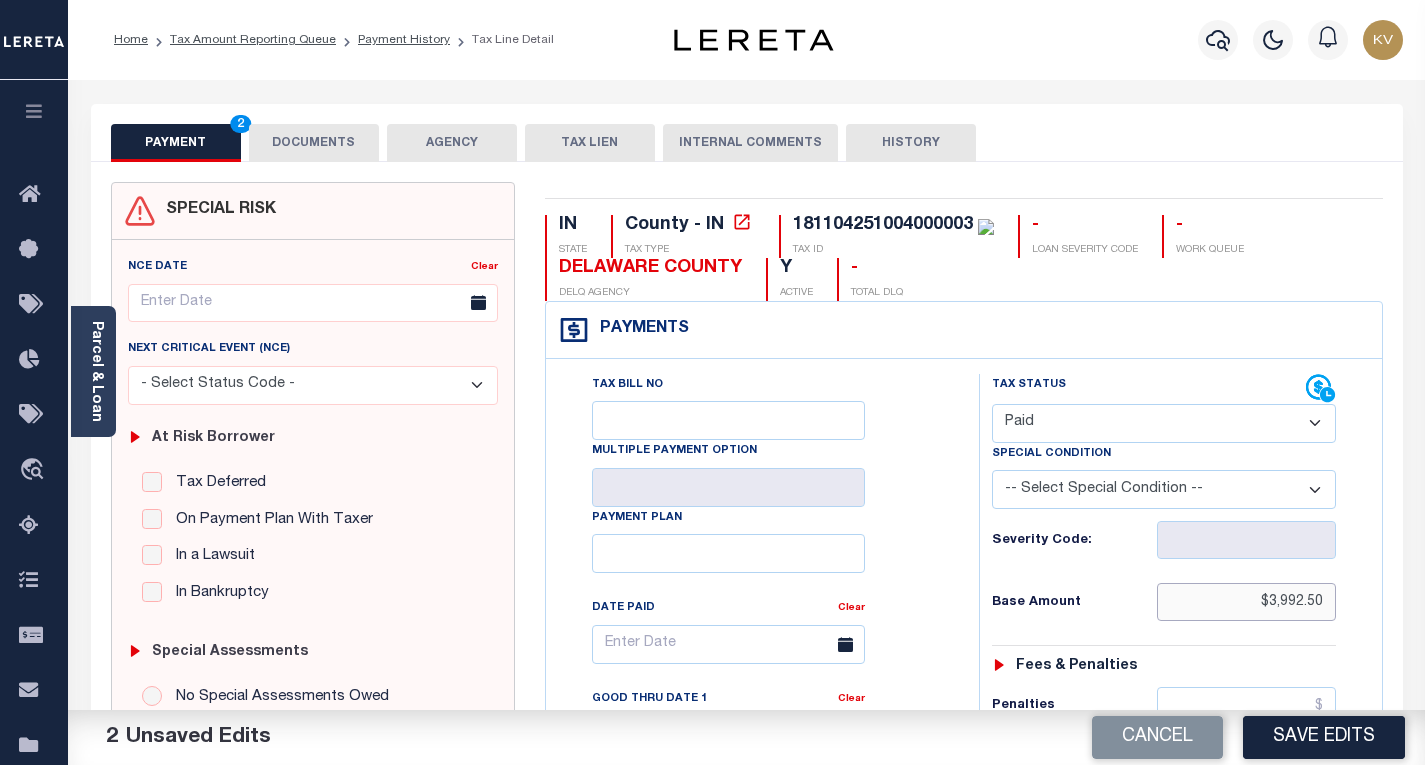 type on "$3,992.50" 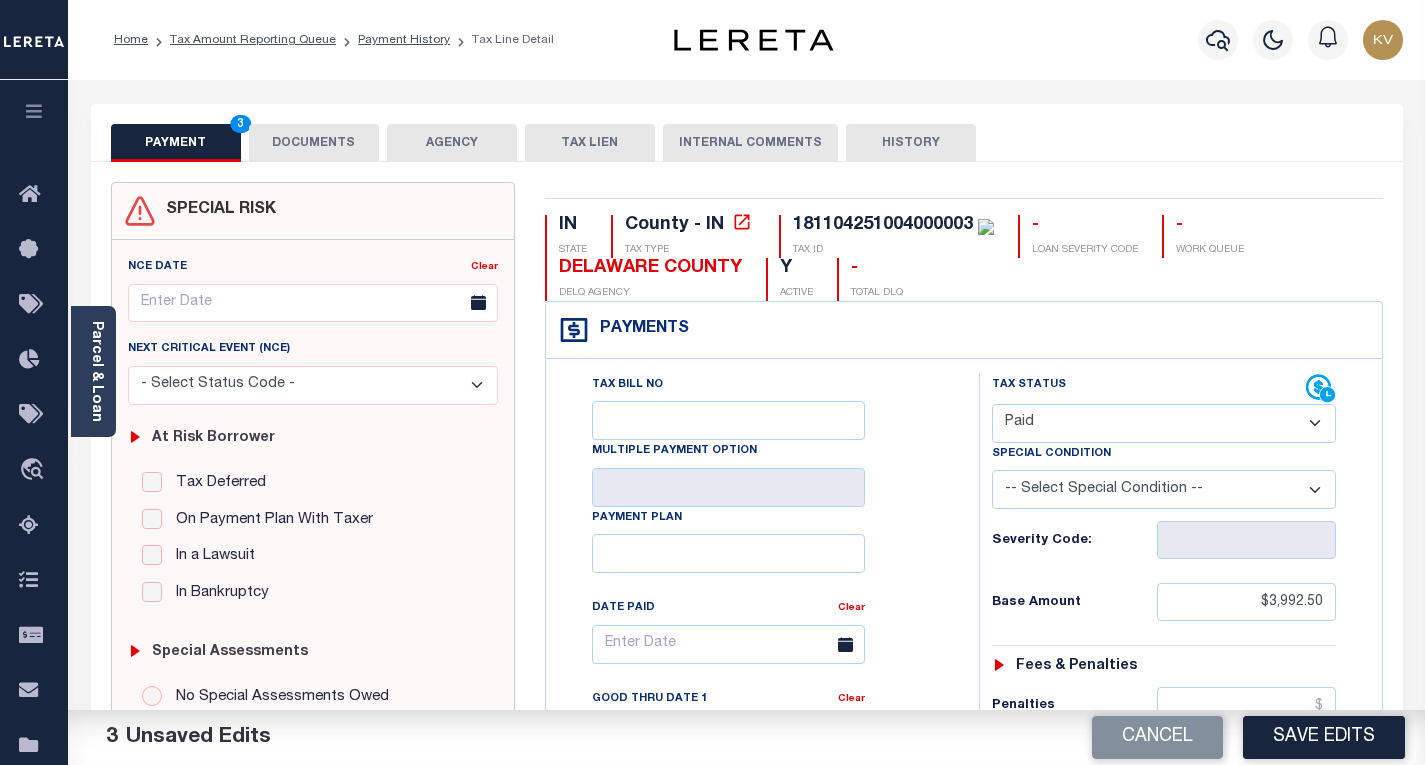 click on "Base Amount
$3,992.50" at bounding box center [1164, 602] 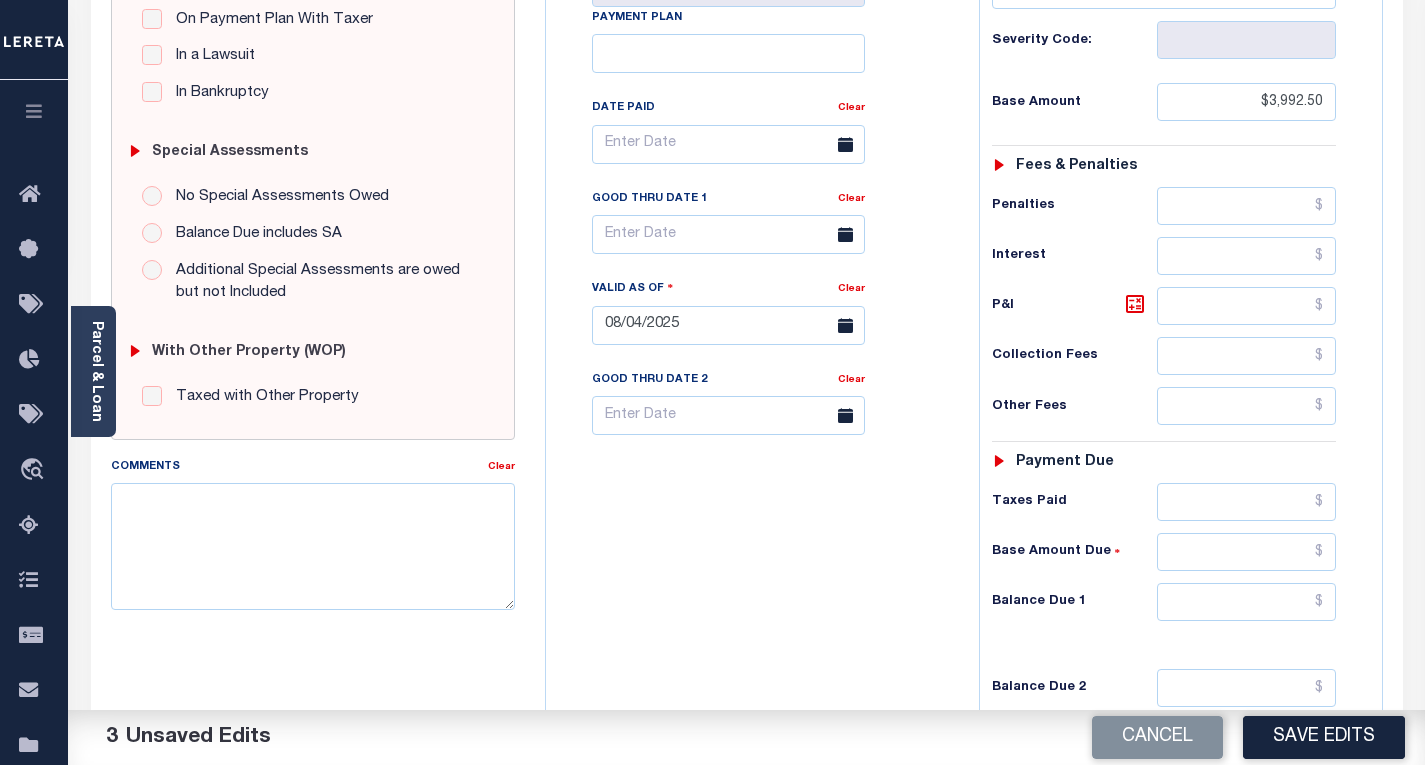 scroll, scrollTop: 700, scrollLeft: 0, axis: vertical 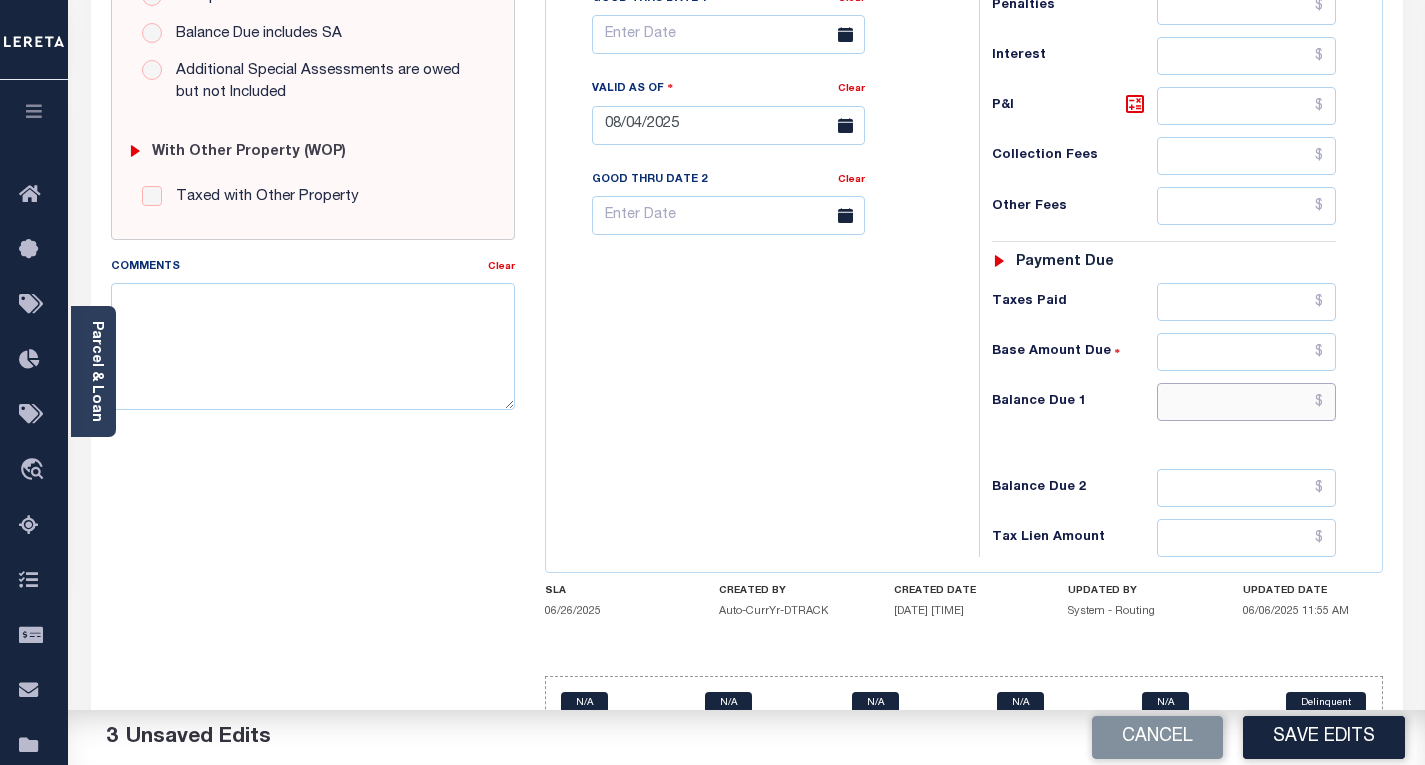 click at bounding box center (1246, 402) 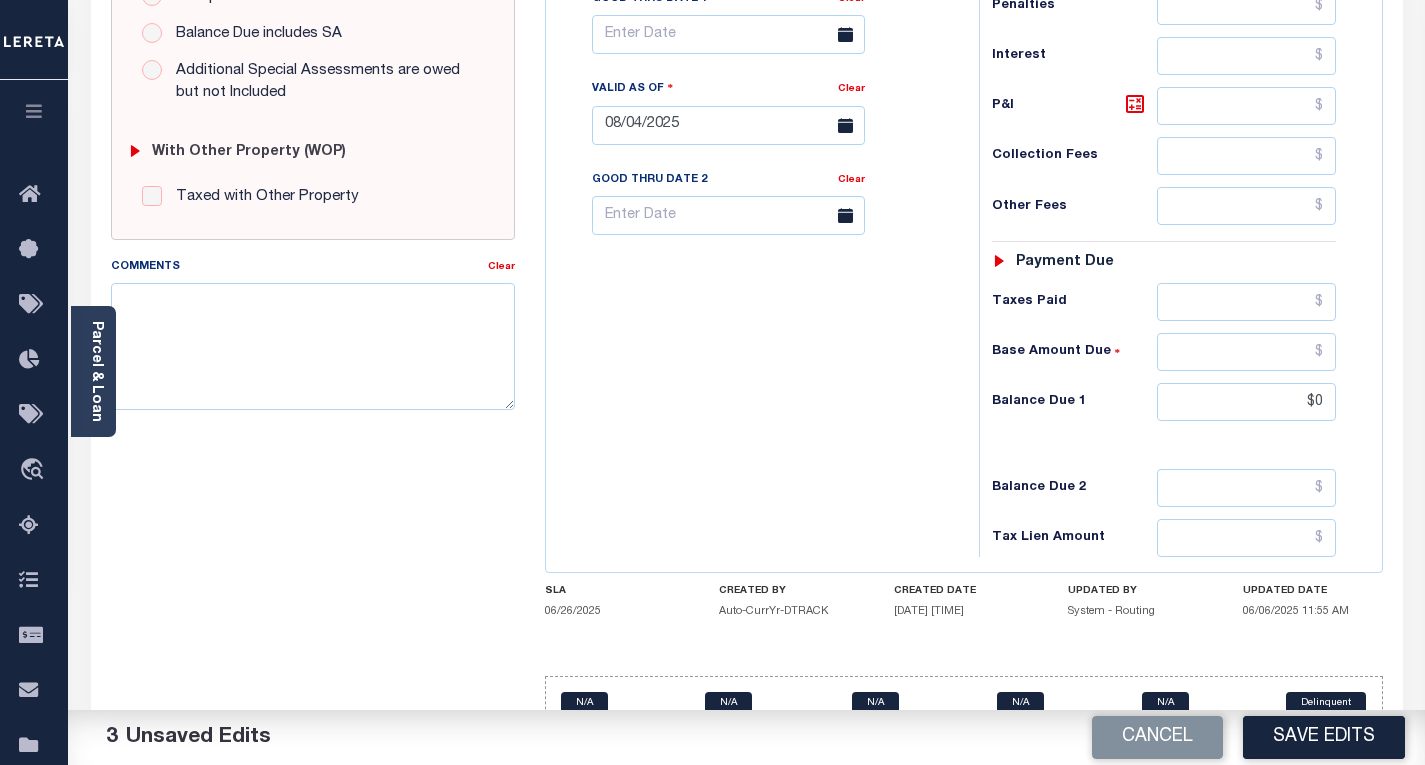 type on "$0.00" 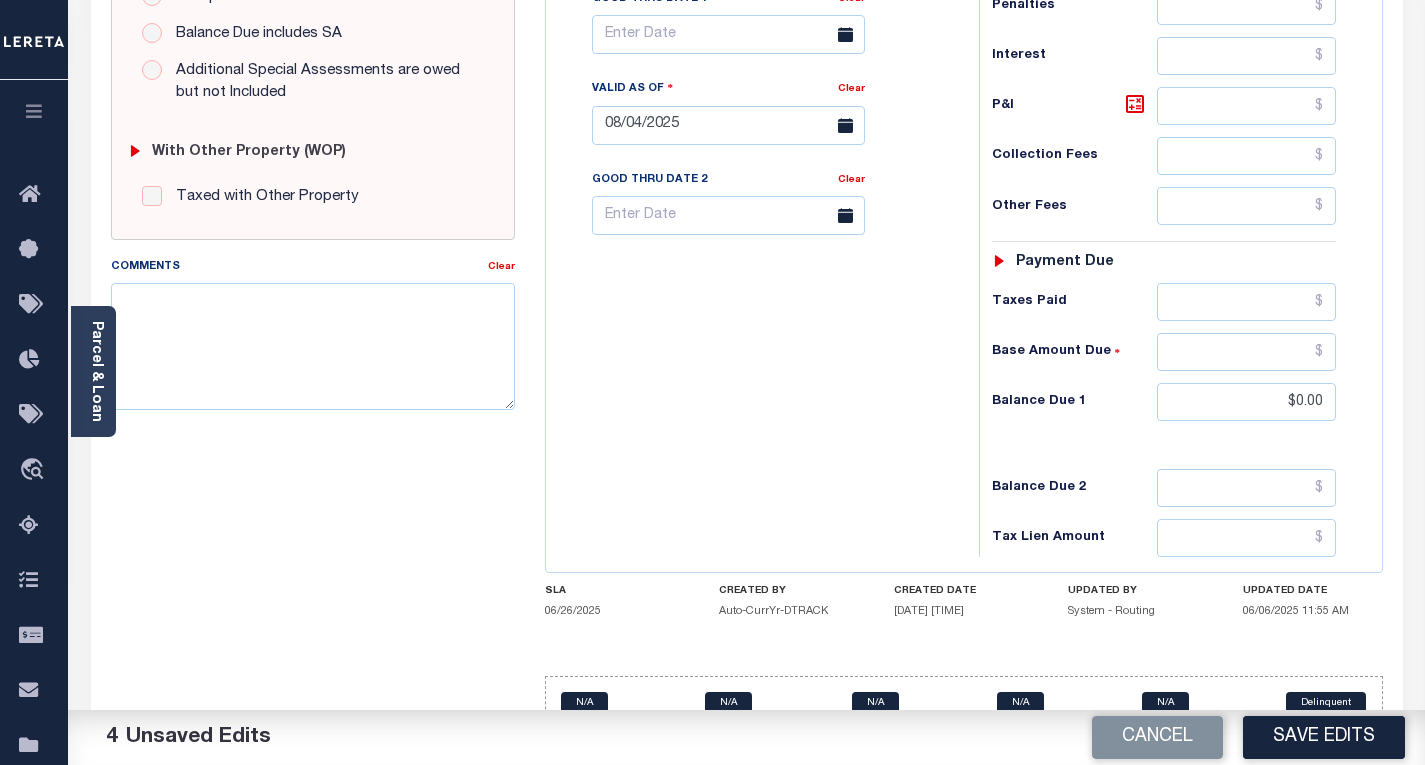 click on "Tax Bill No
Multiple Payment Option
Payment Plan
Clear" at bounding box center [757, 115] 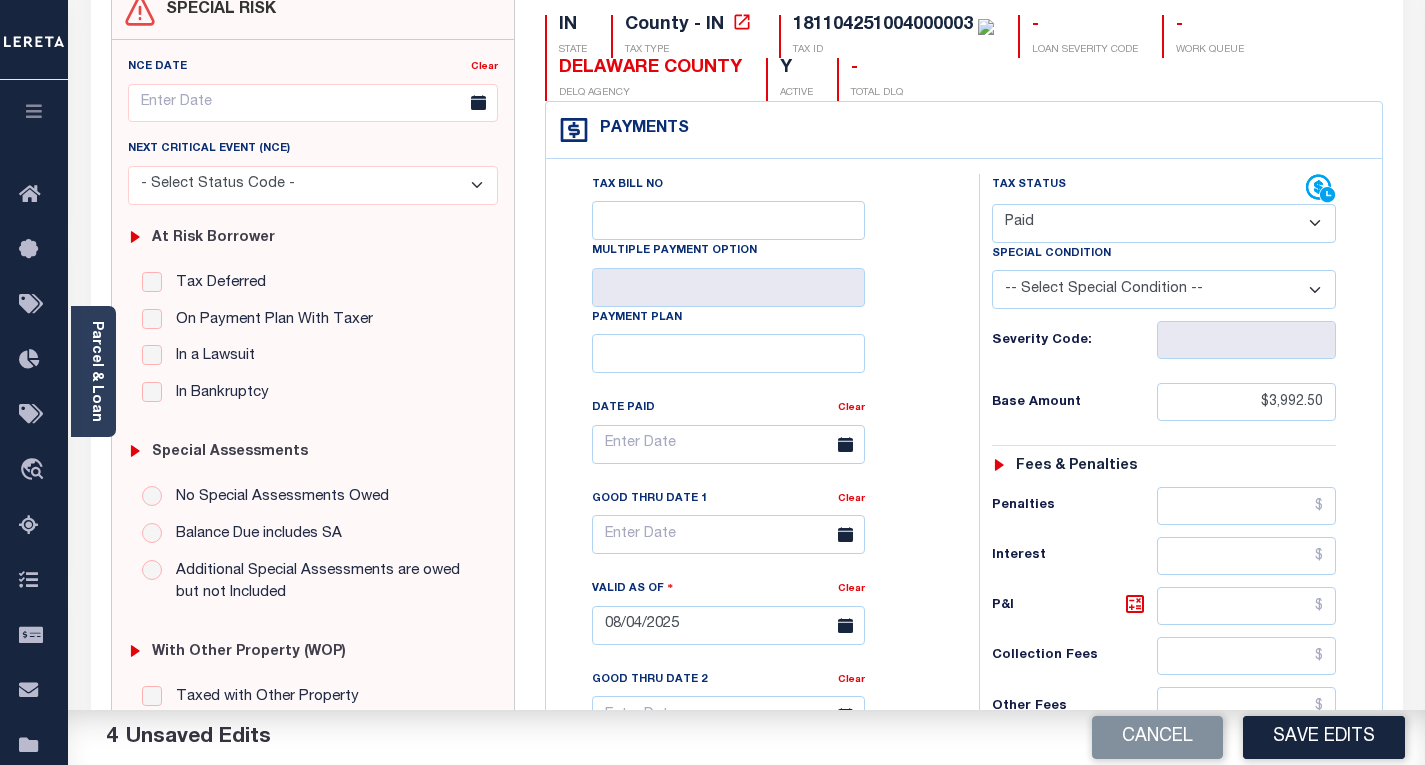 scroll, scrollTop: 100, scrollLeft: 0, axis: vertical 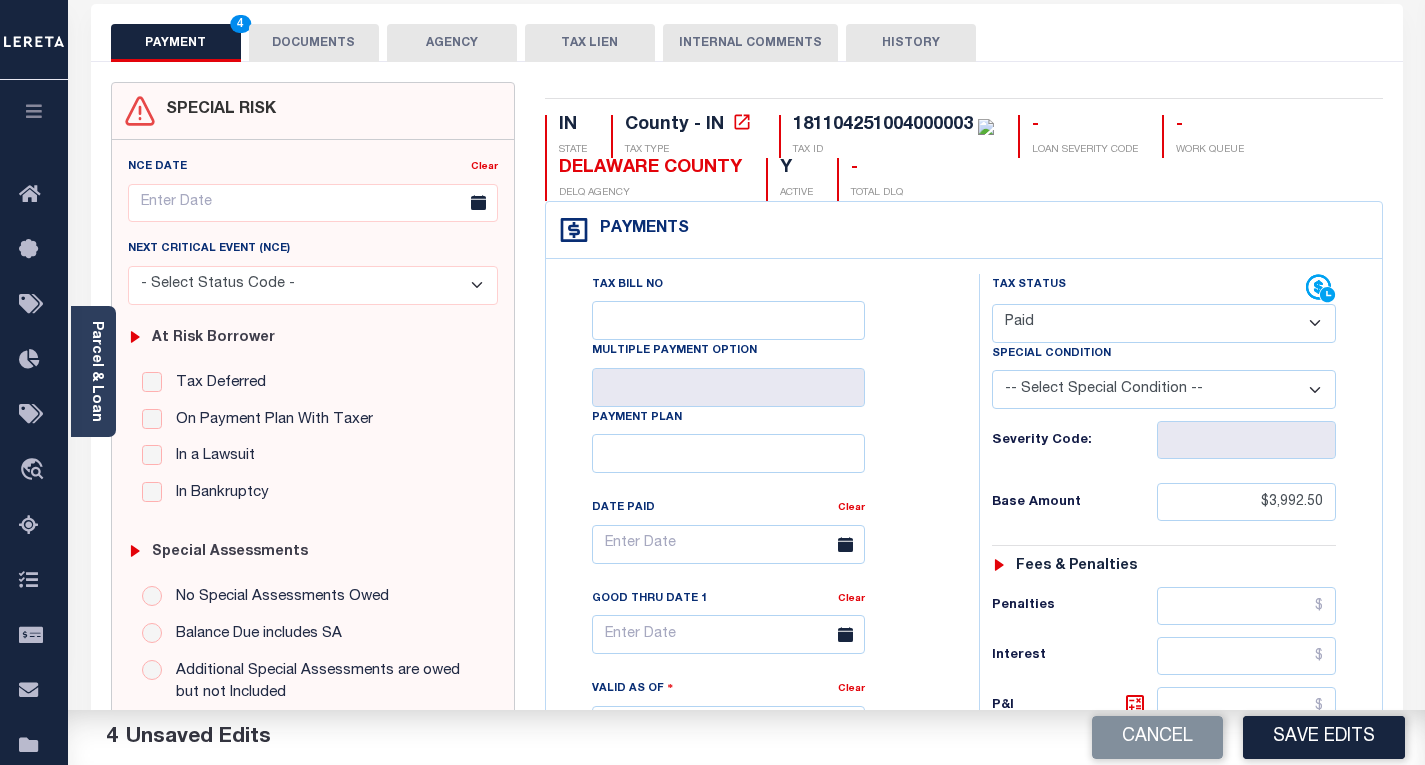 click on "DOCUMENTS" at bounding box center [314, 43] 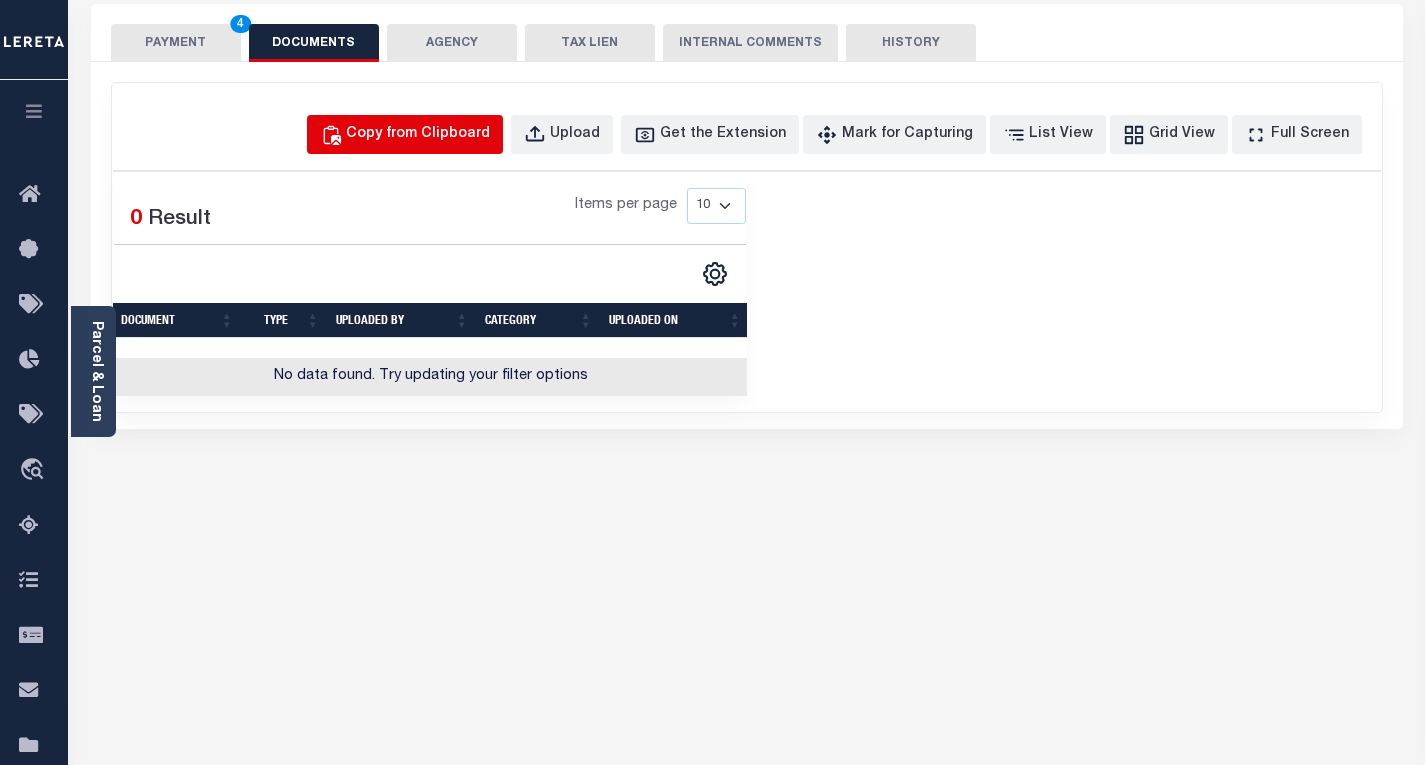 click on "Copy from Clipboard" at bounding box center [405, 134] 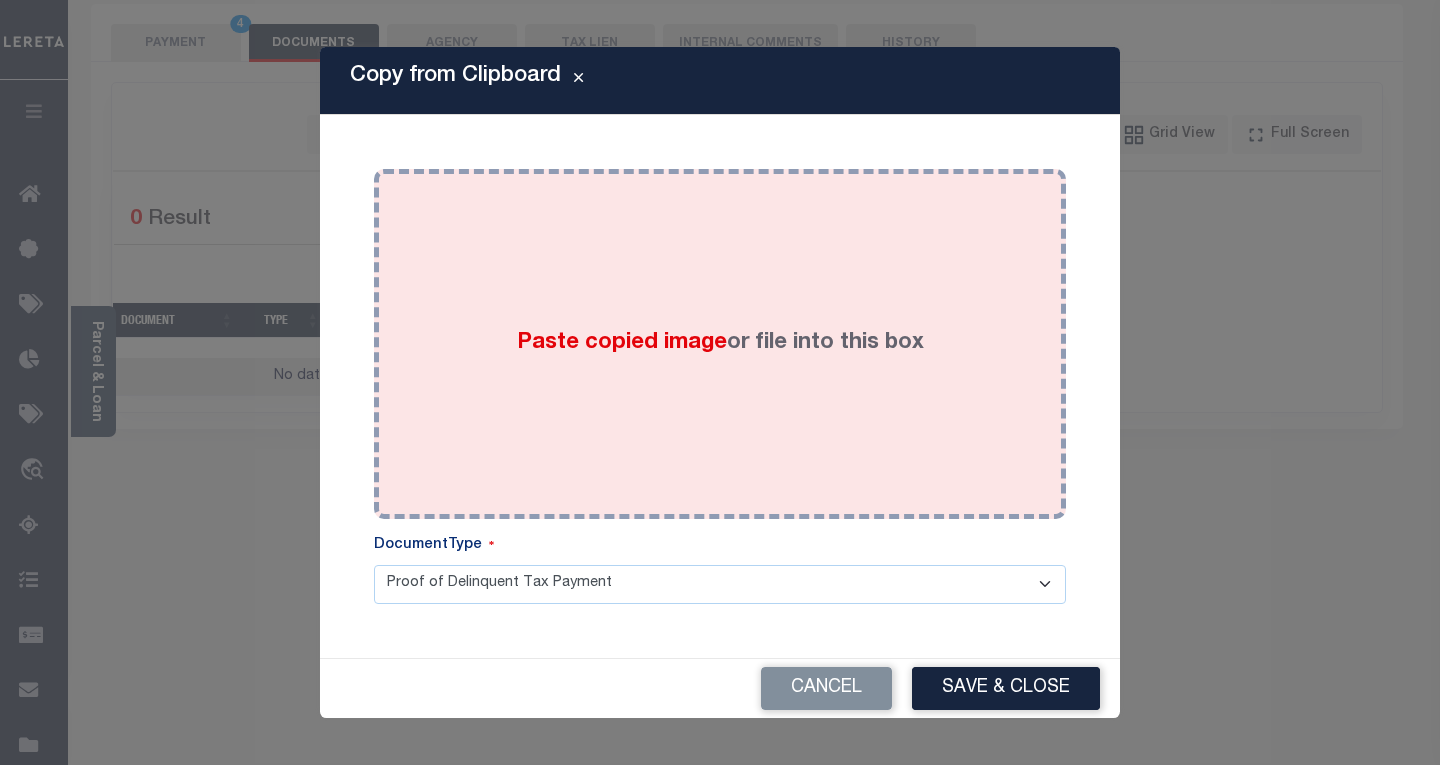 click on "Paste copied image  or file into this box" at bounding box center [720, 344] 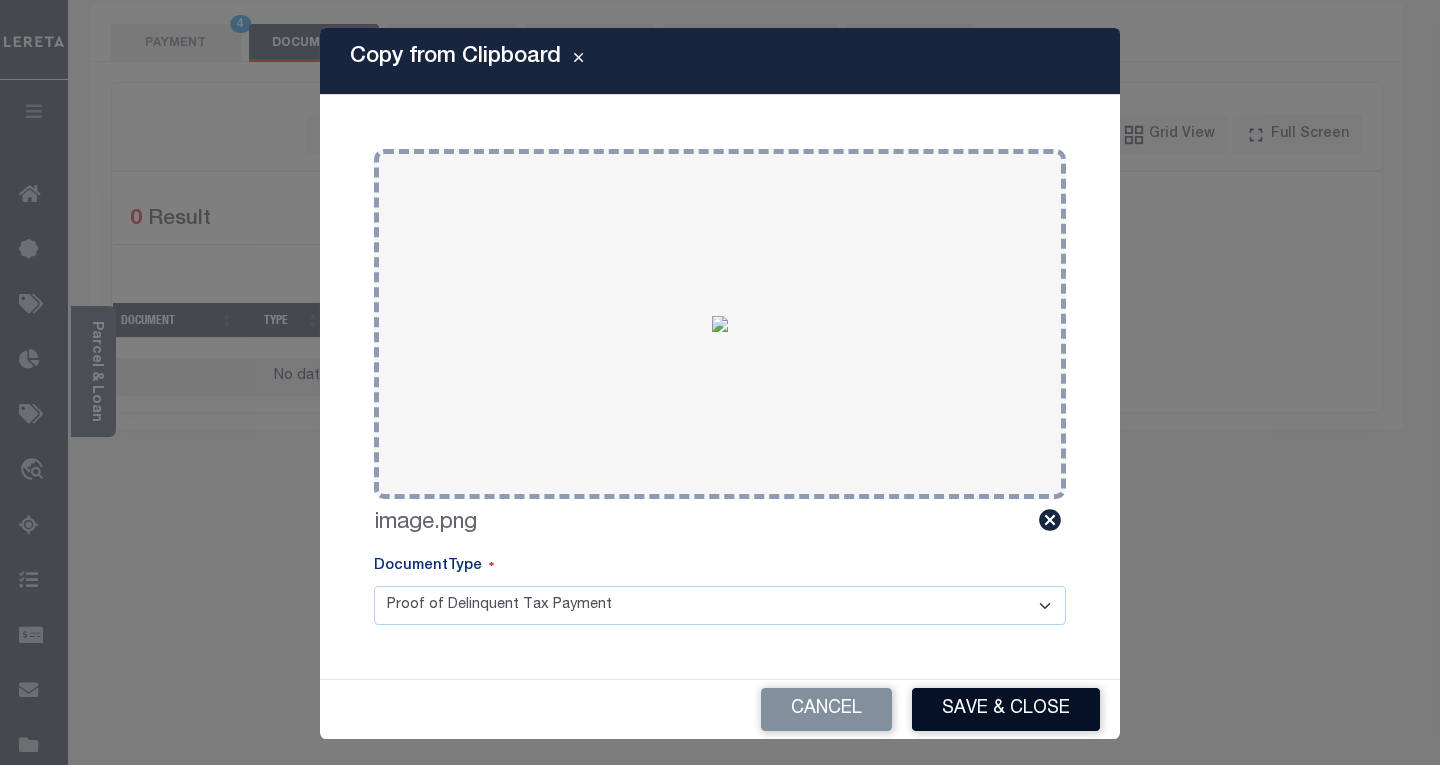 click on "Save & Close" at bounding box center [1006, 709] 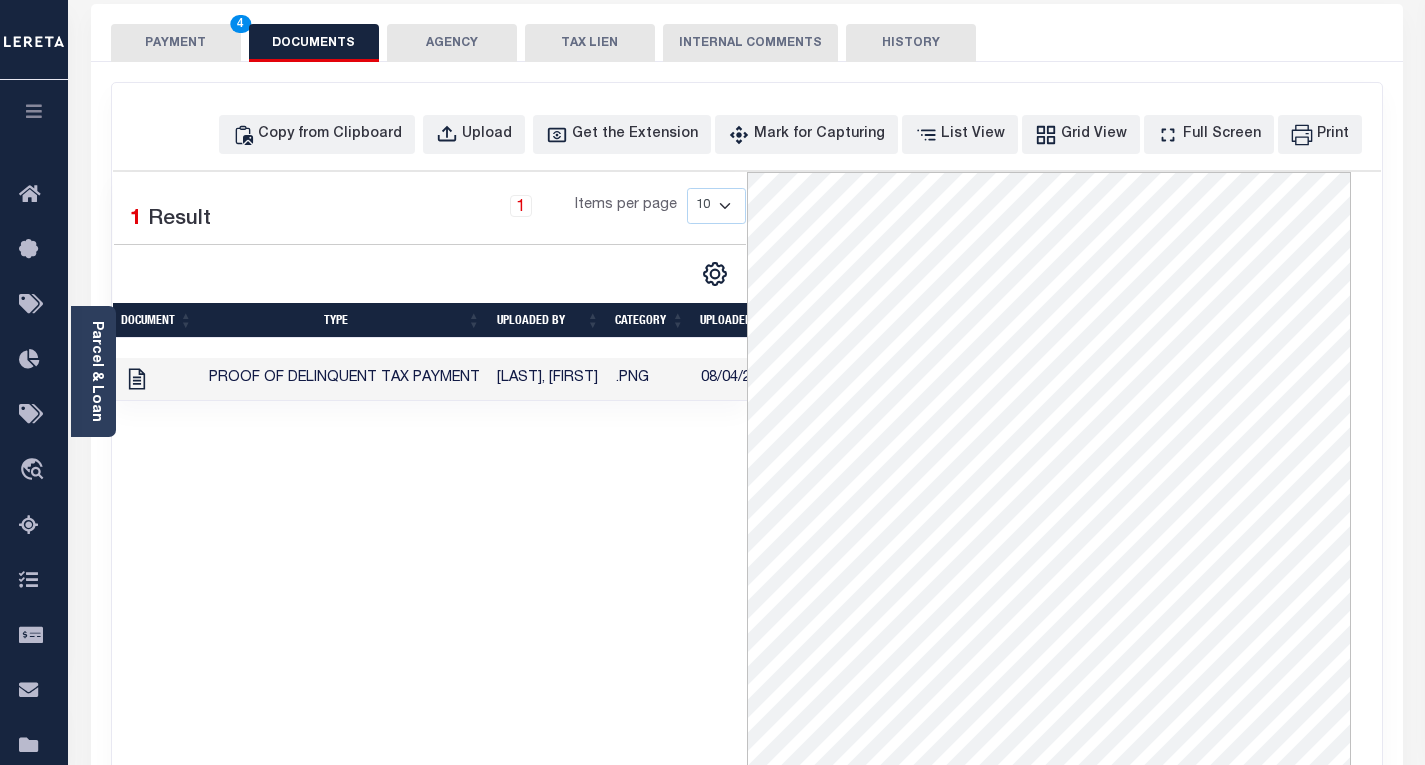 click on "PAYMENT
4" at bounding box center (176, 43) 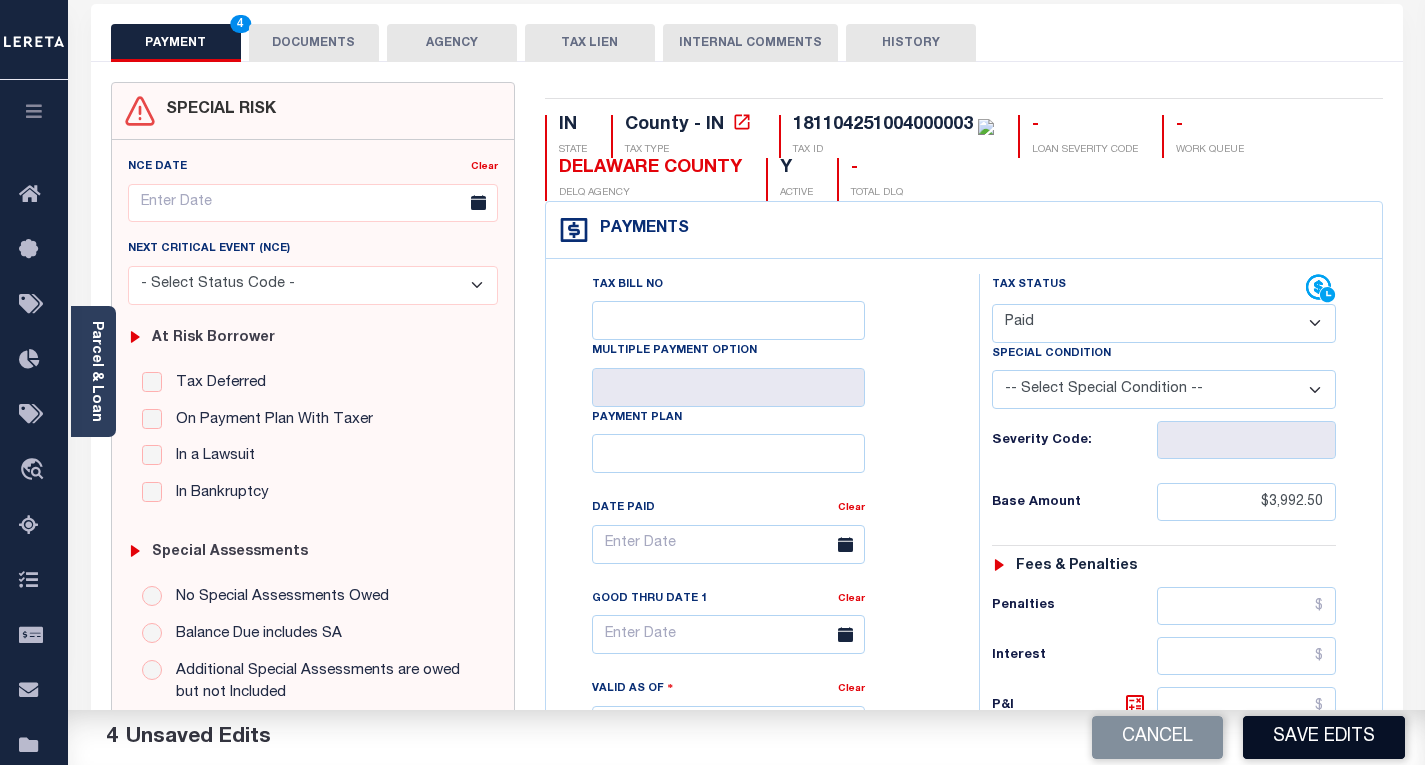 click on "Save Edits" at bounding box center (1324, 737) 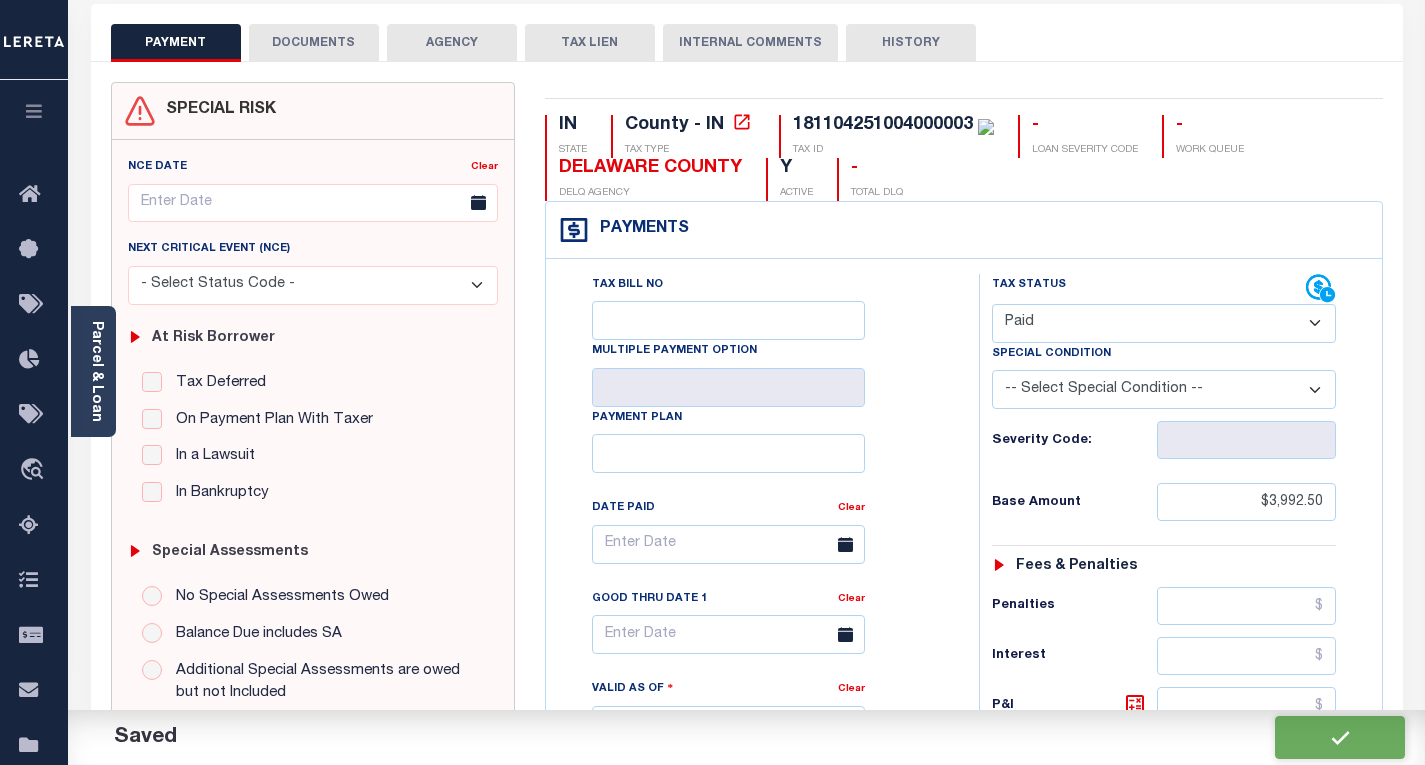checkbox on "false" 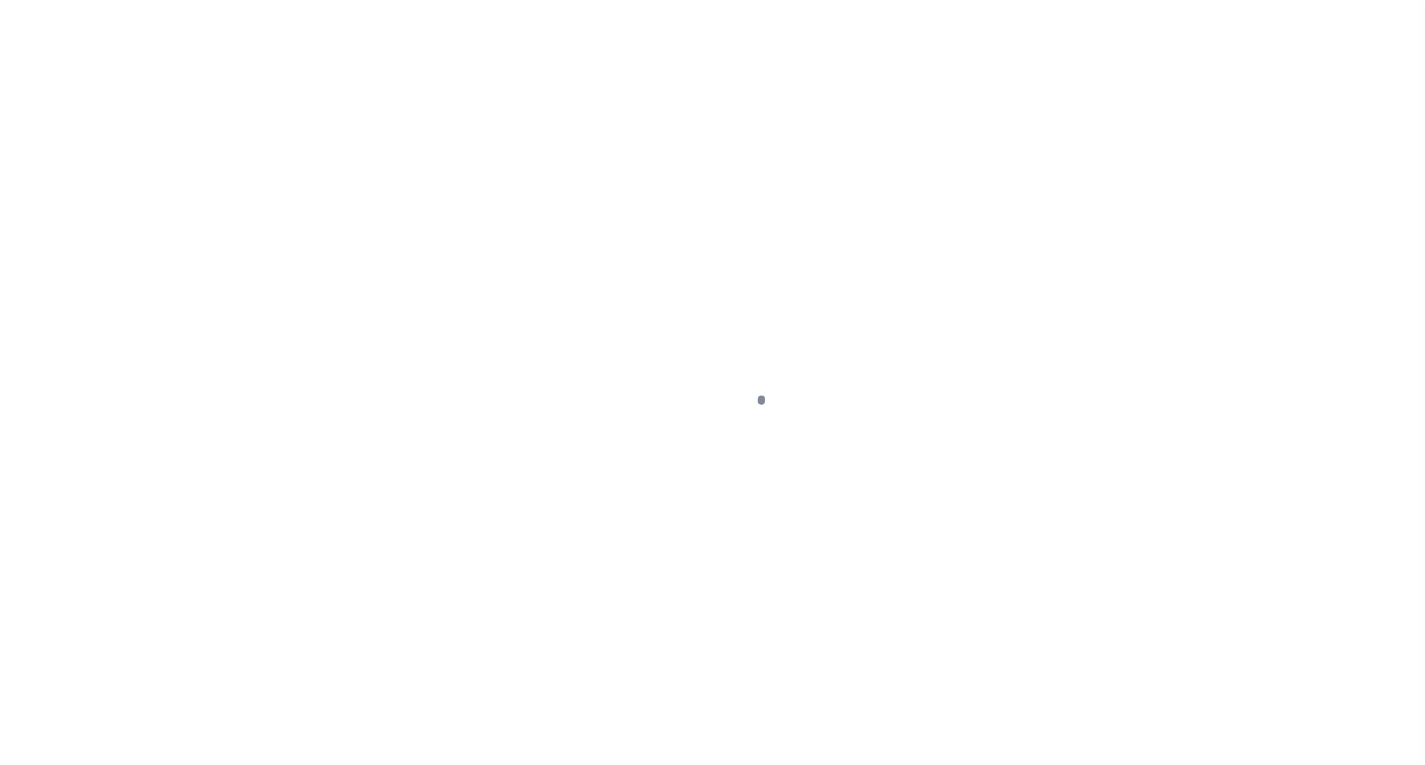 scroll, scrollTop: 0, scrollLeft: 0, axis: both 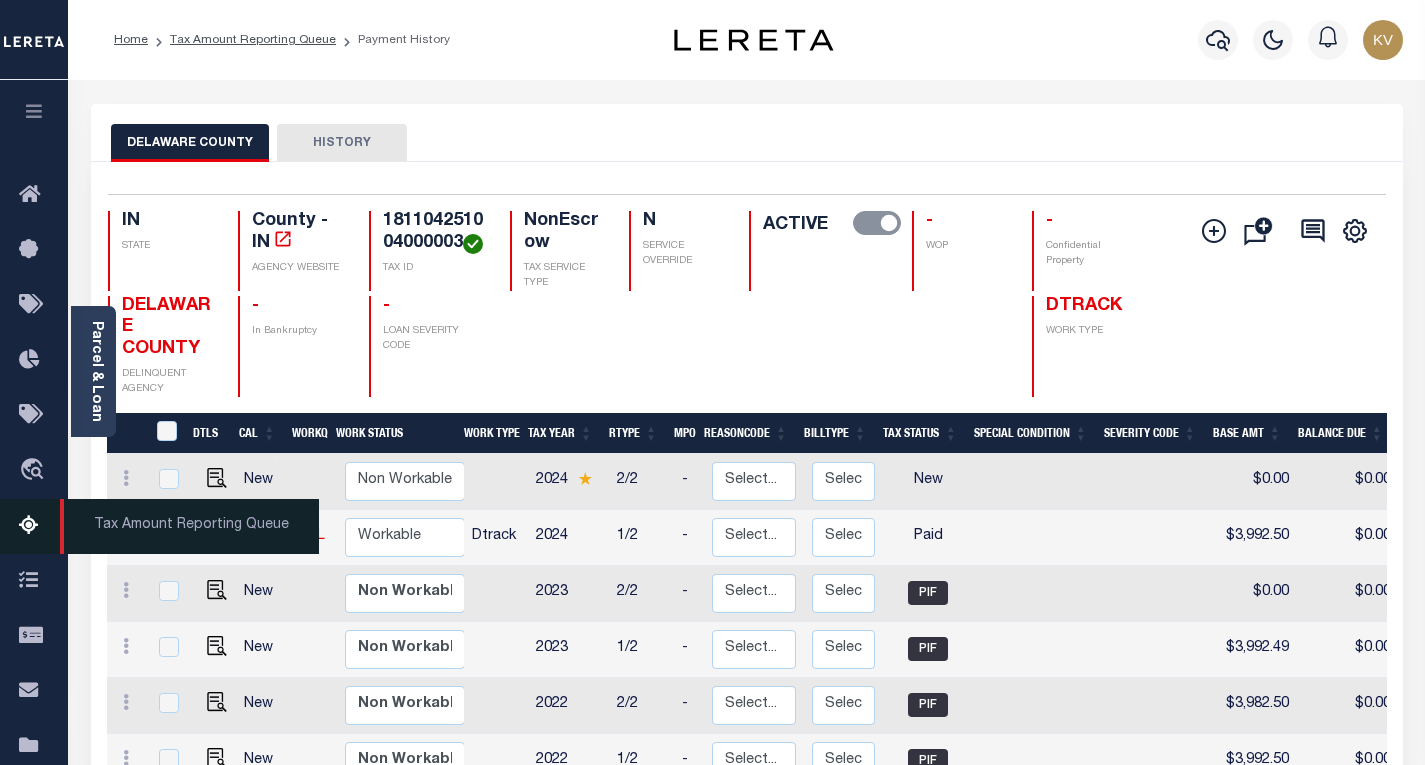 click on "Tax Amount Reporting Queue" at bounding box center (34, 526) 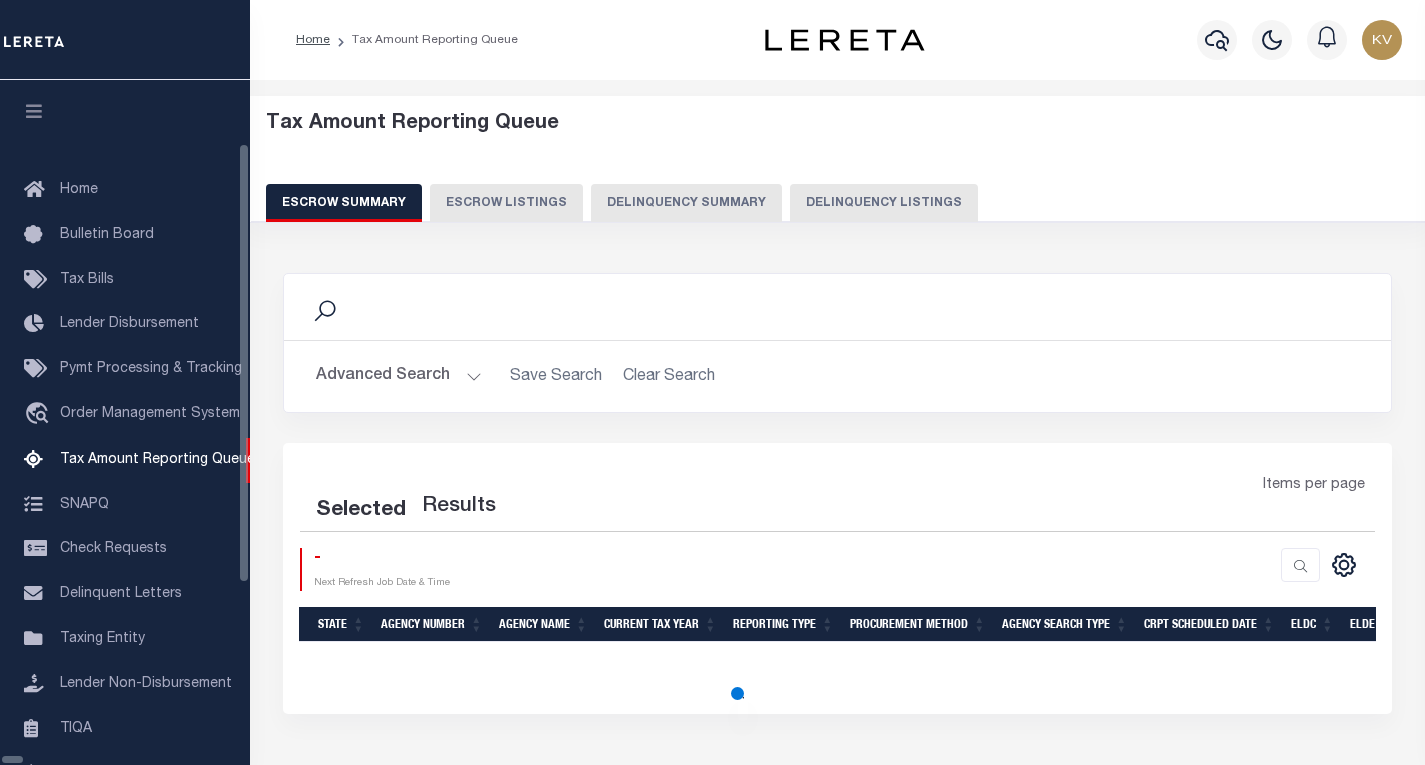select on "100" 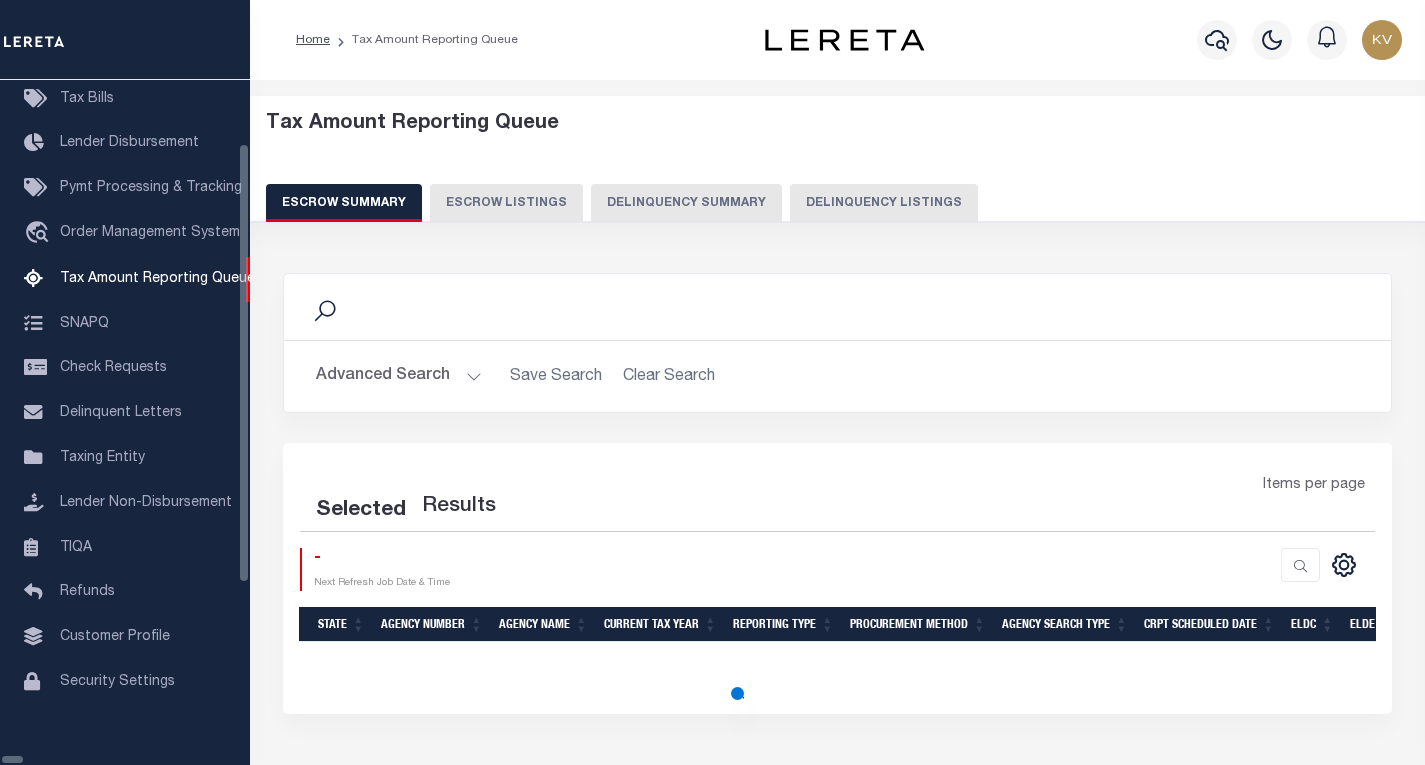 select on "100" 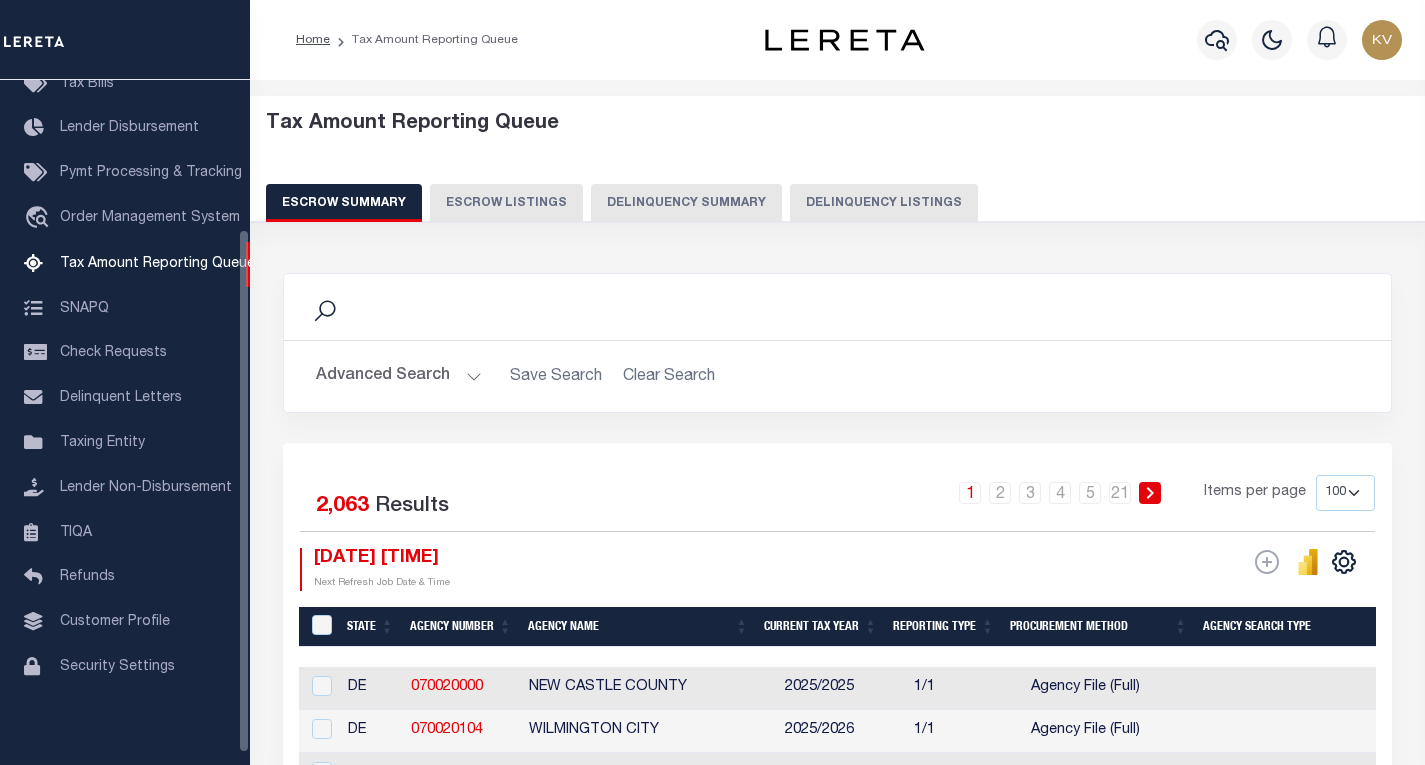 scroll, scrollTop: 194, scrollLeft: 0, axis: vertical 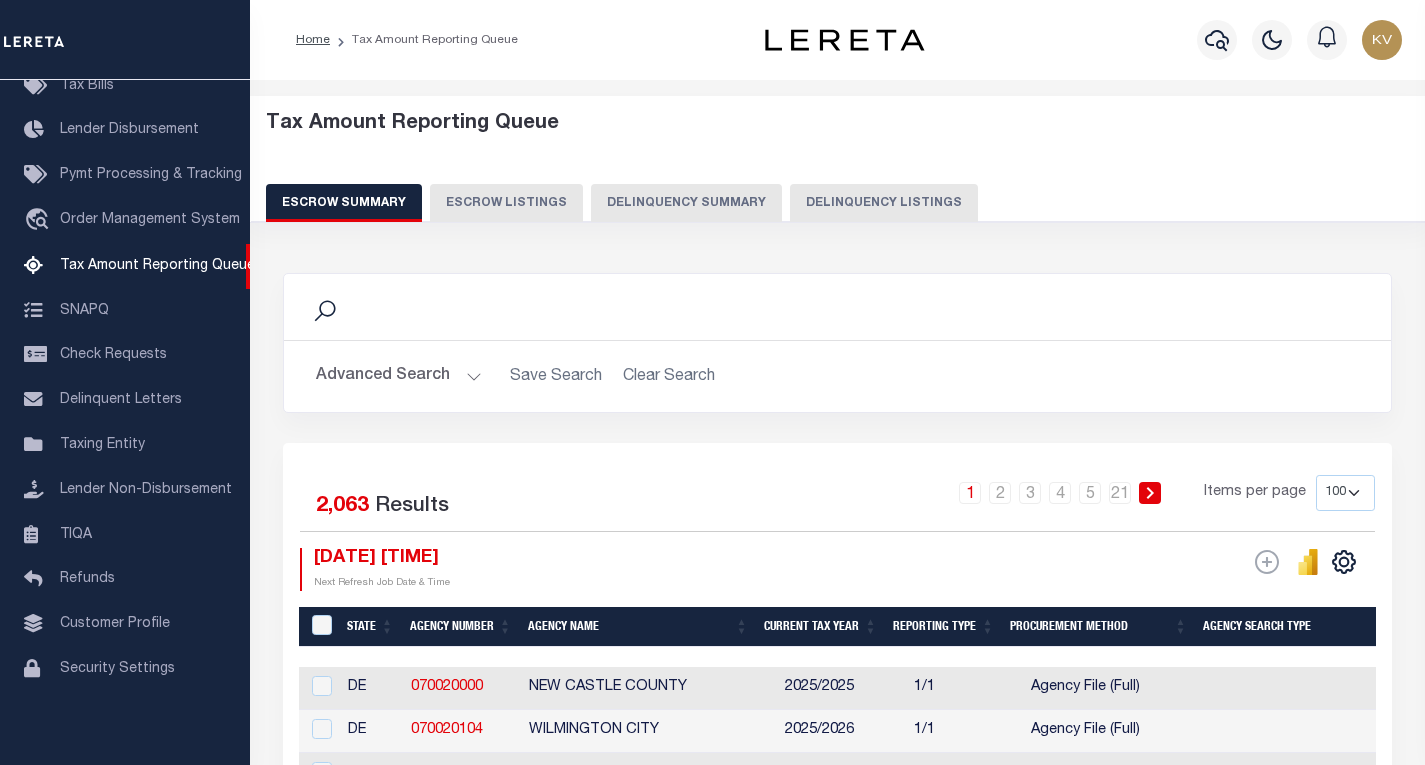 click on "Delinquency Listings" at bounding box center (884, 203) 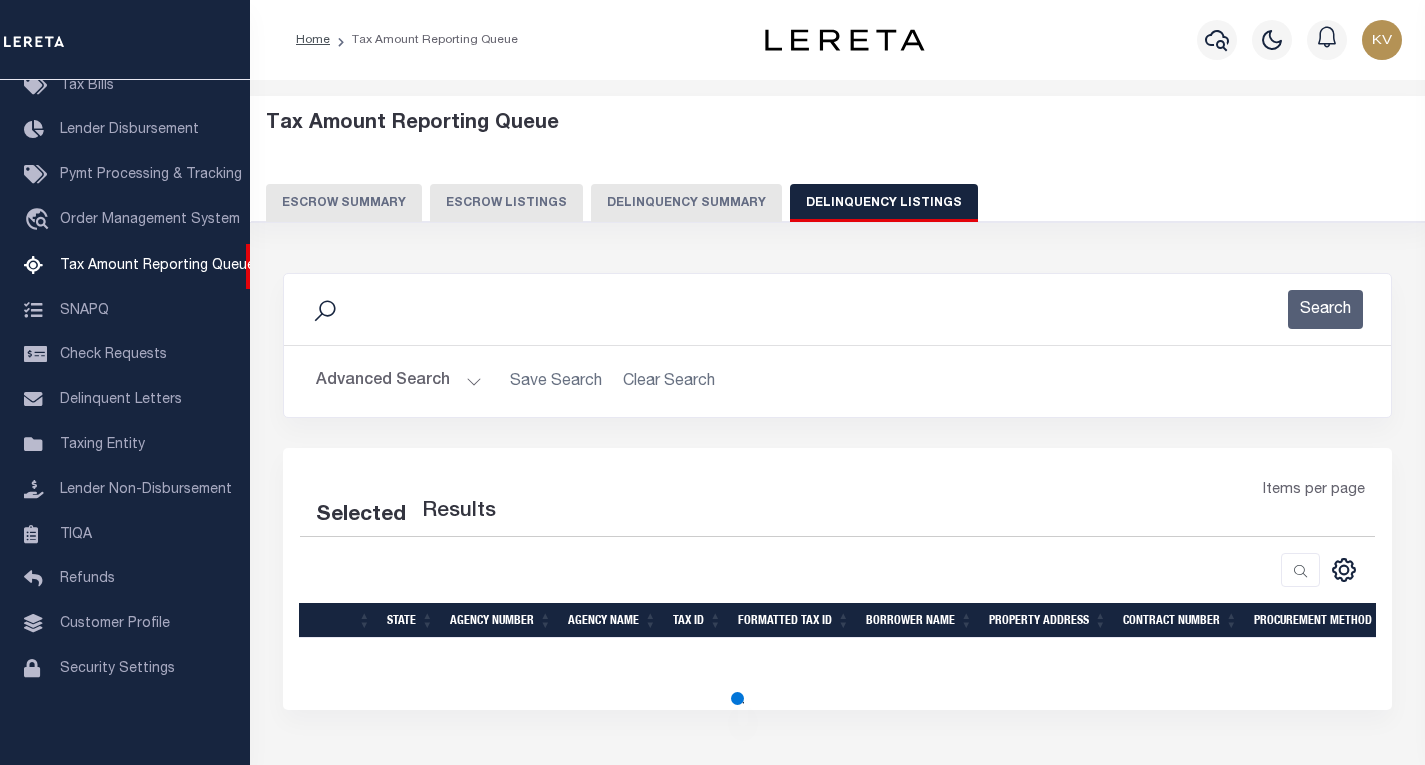 select on "100" 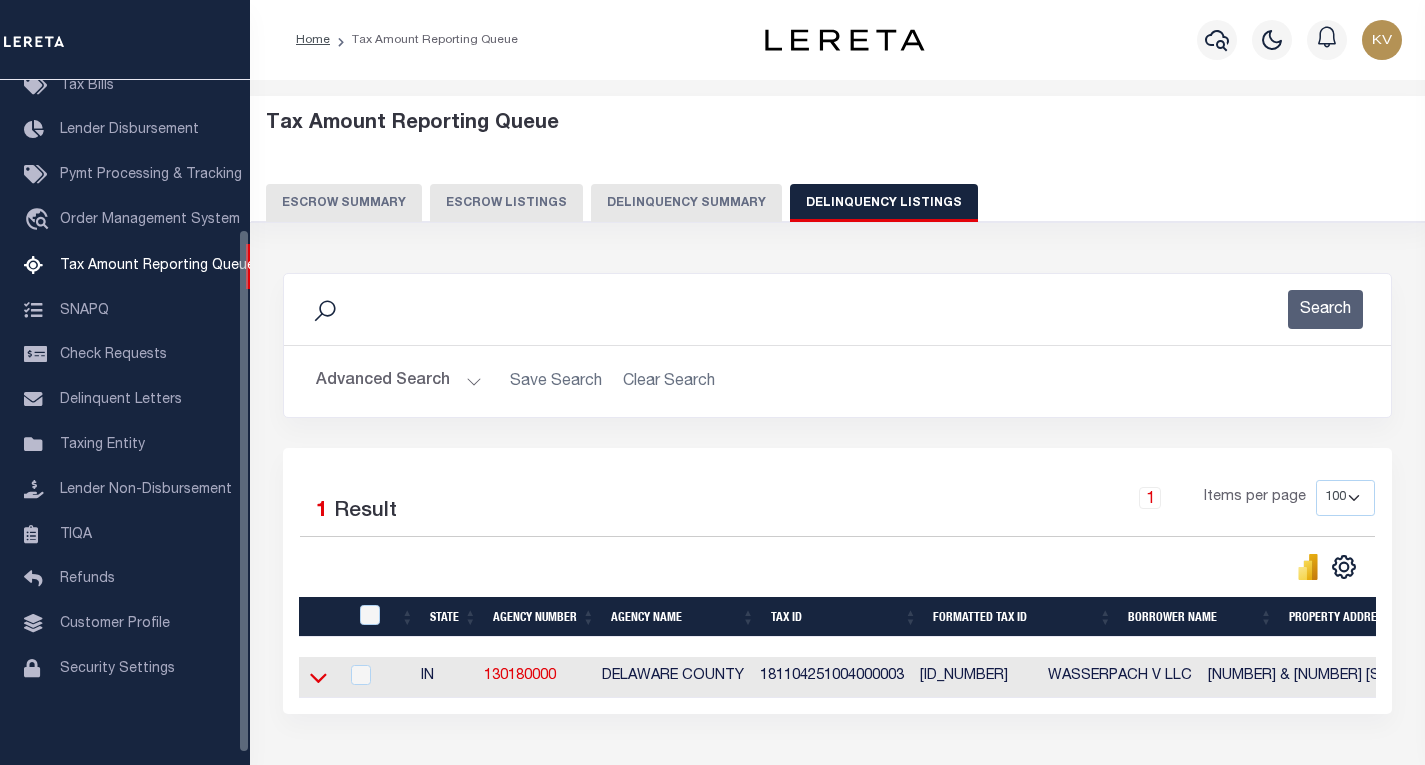 click 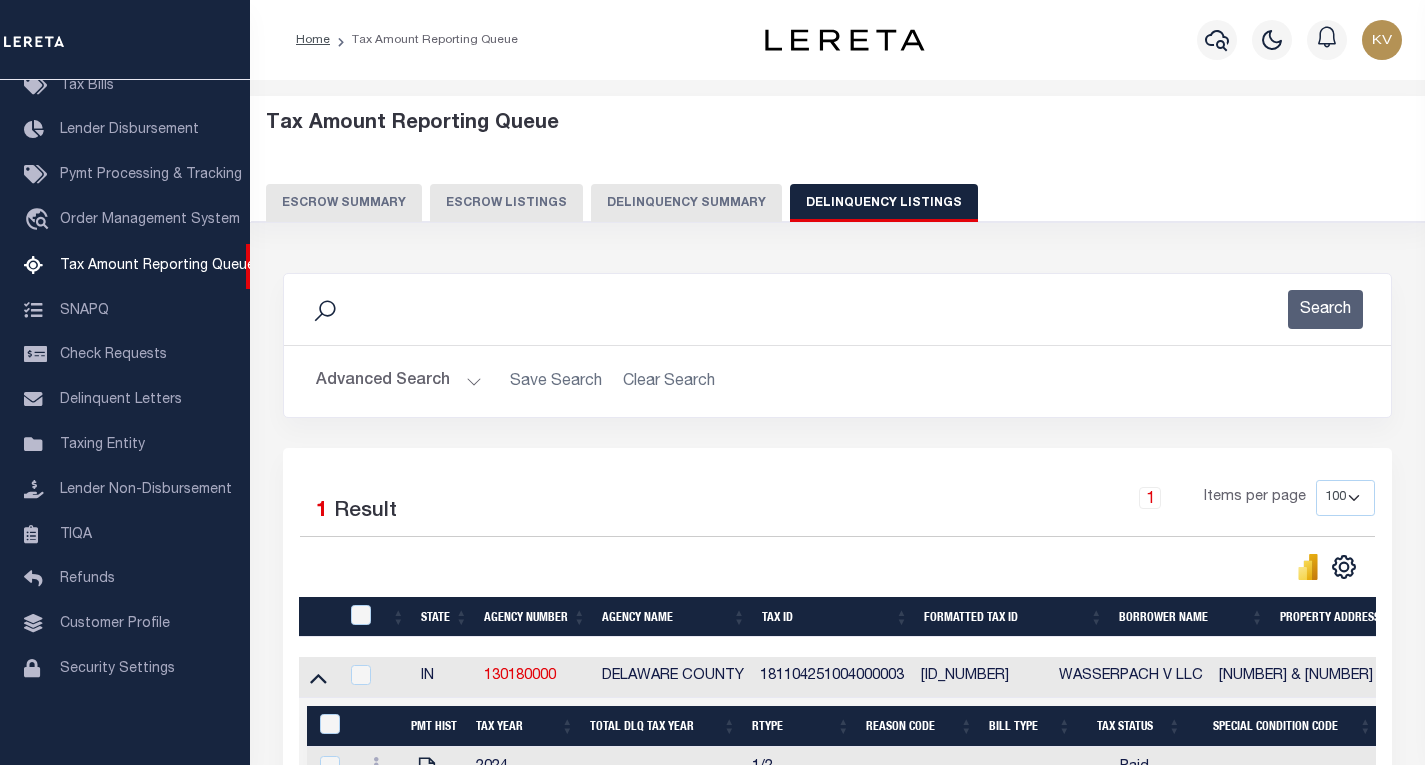 scroll, scrollTop: 100, scrollLeft: 0, axis: vertical 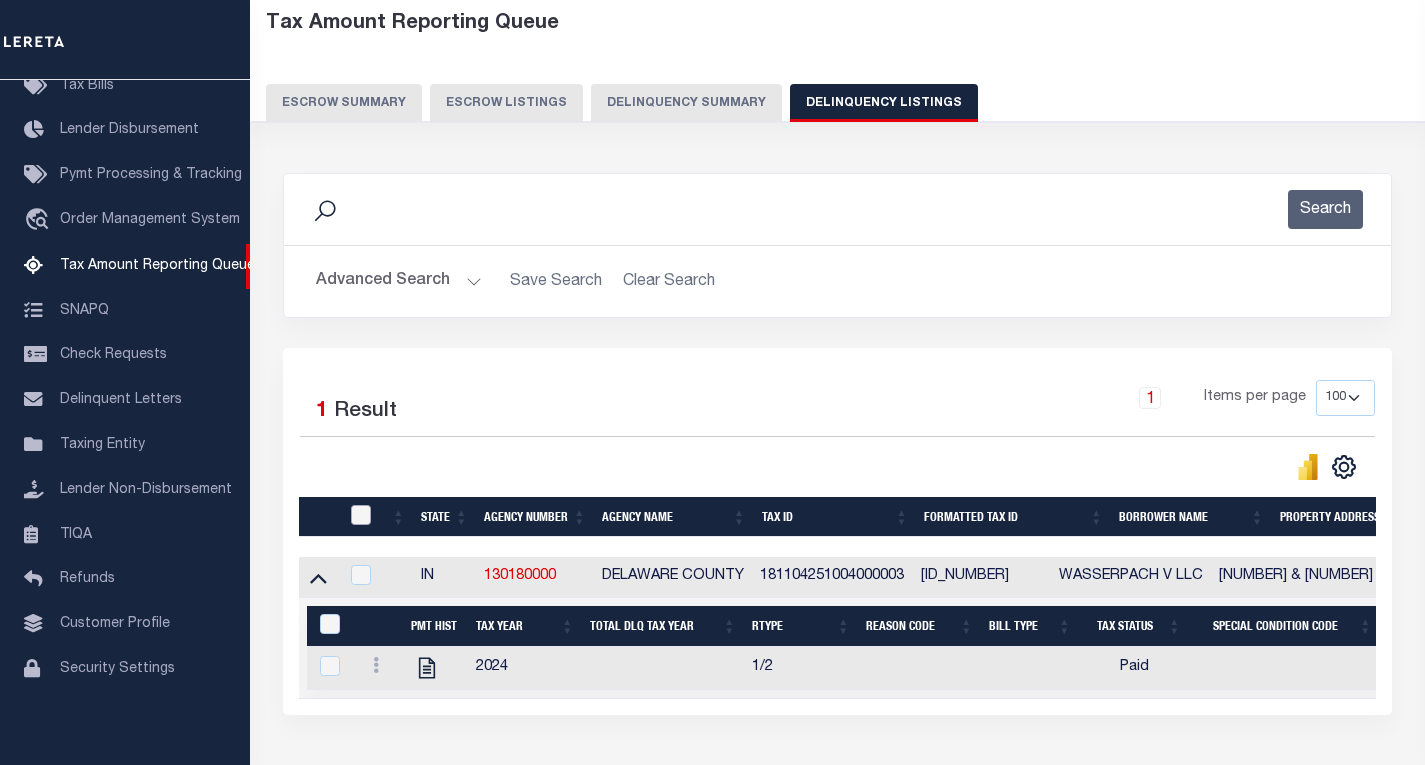 click at bounding box center (361, 515) 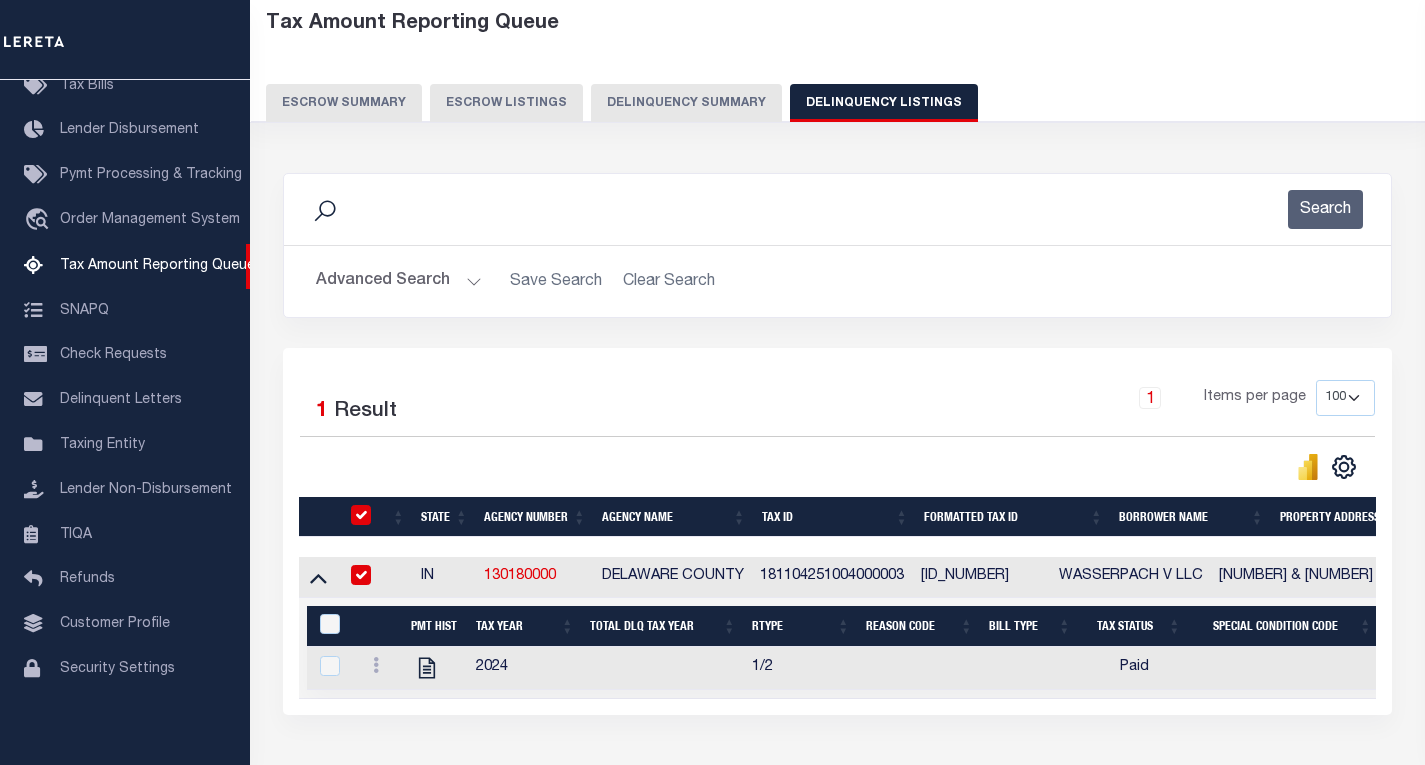 checkbox on "true" 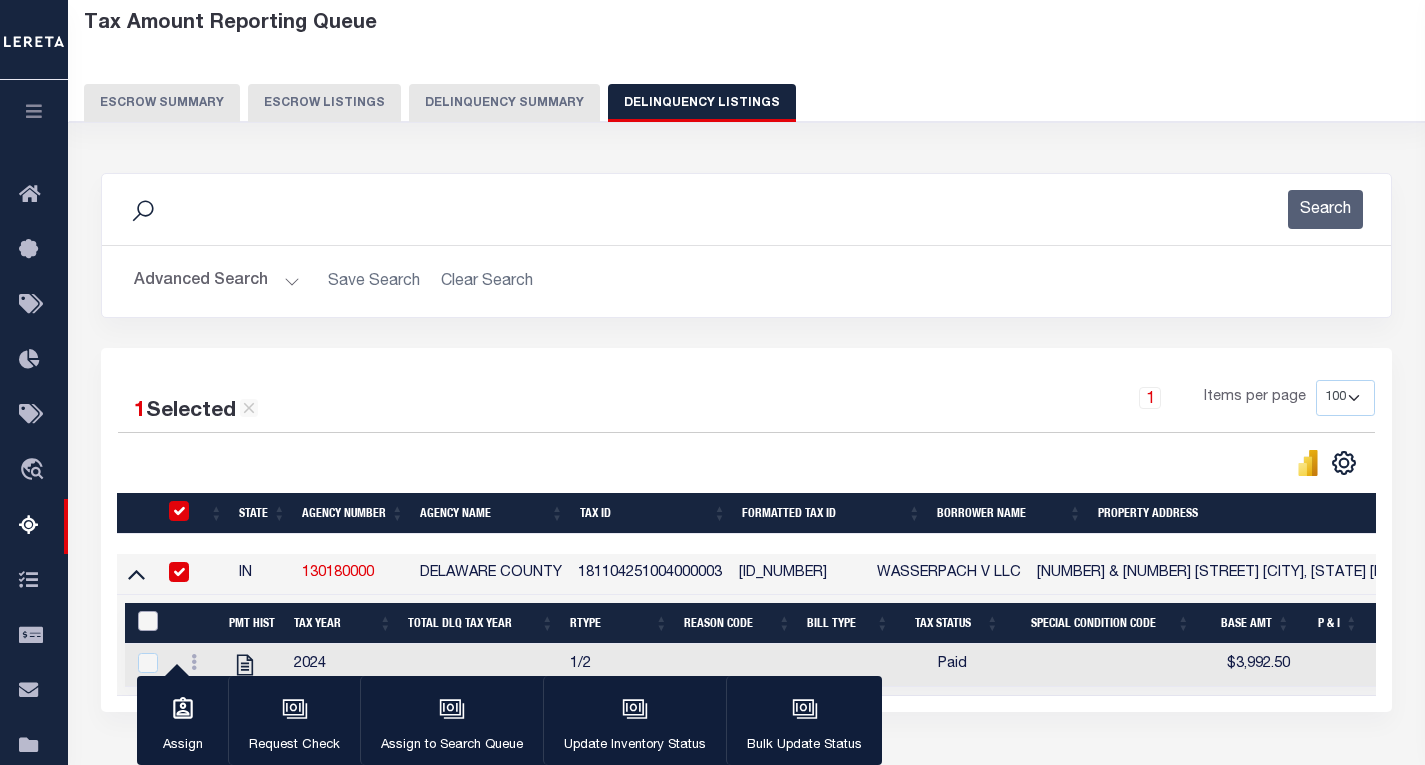click at bounding box center [148, 621] 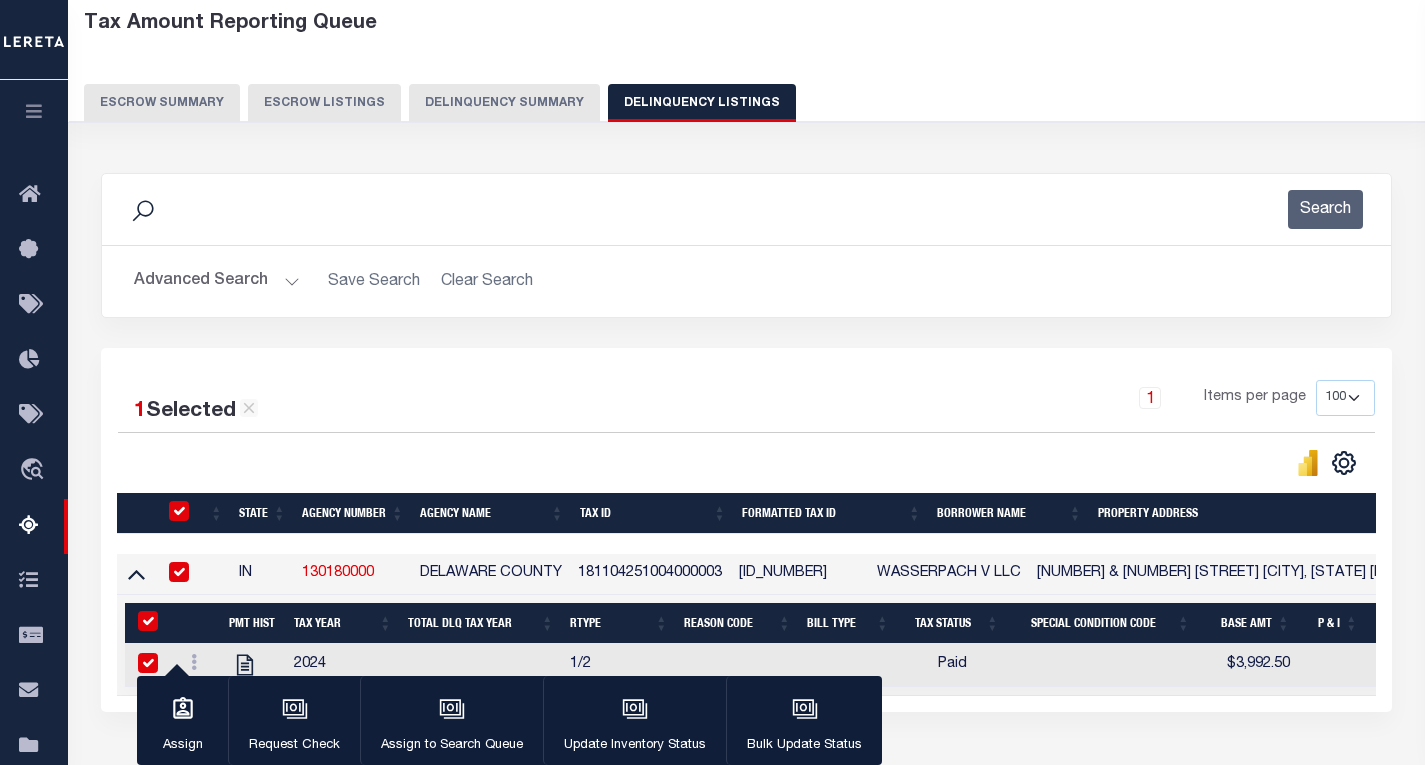 checkbox on "true" 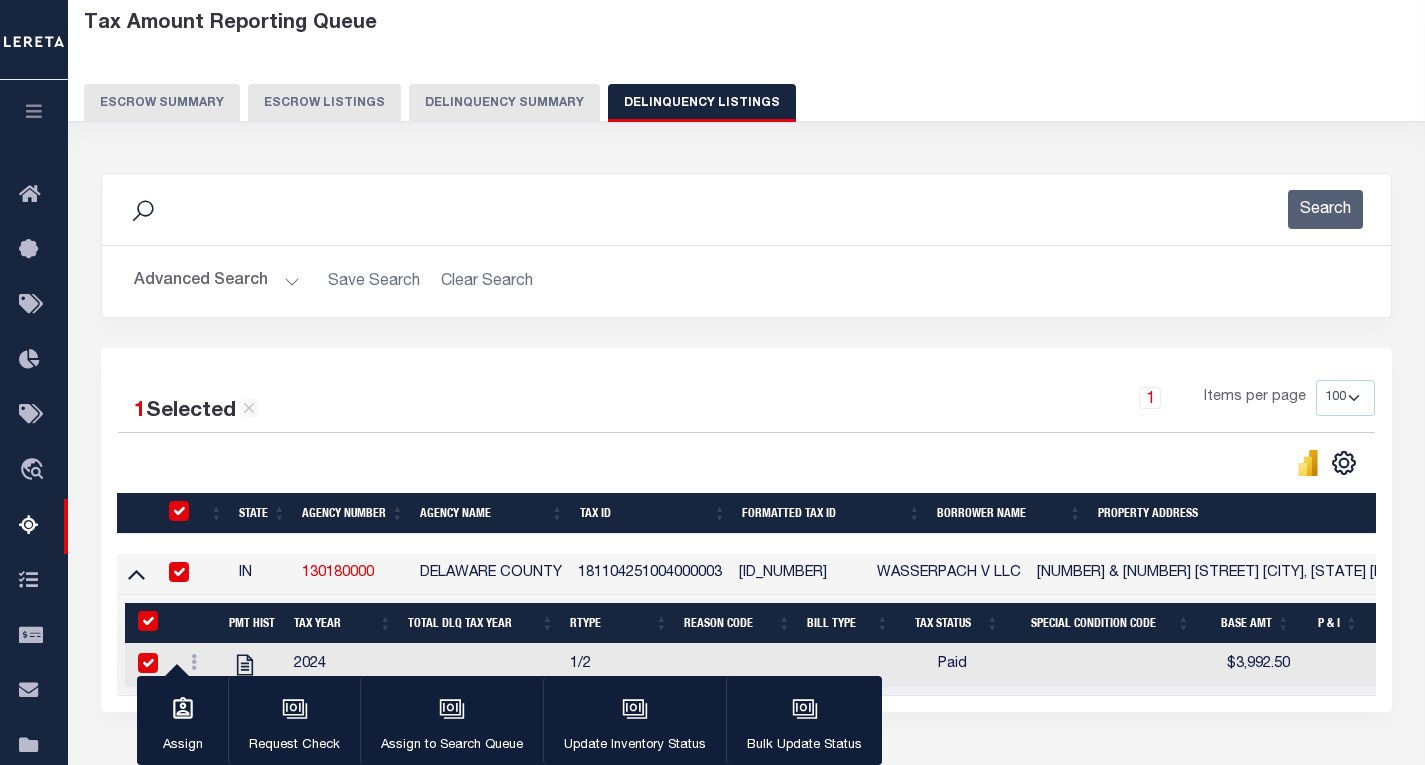 checkbox on "true" 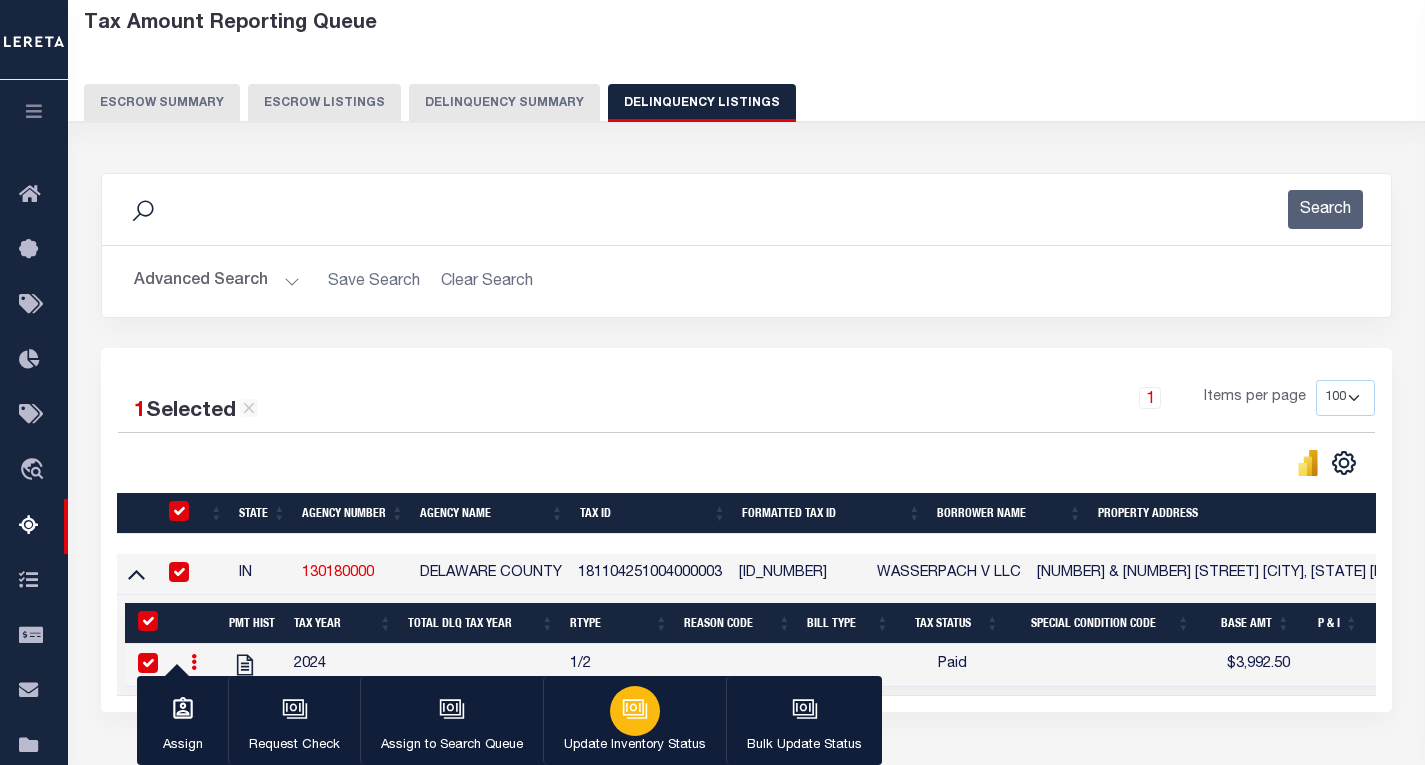 click 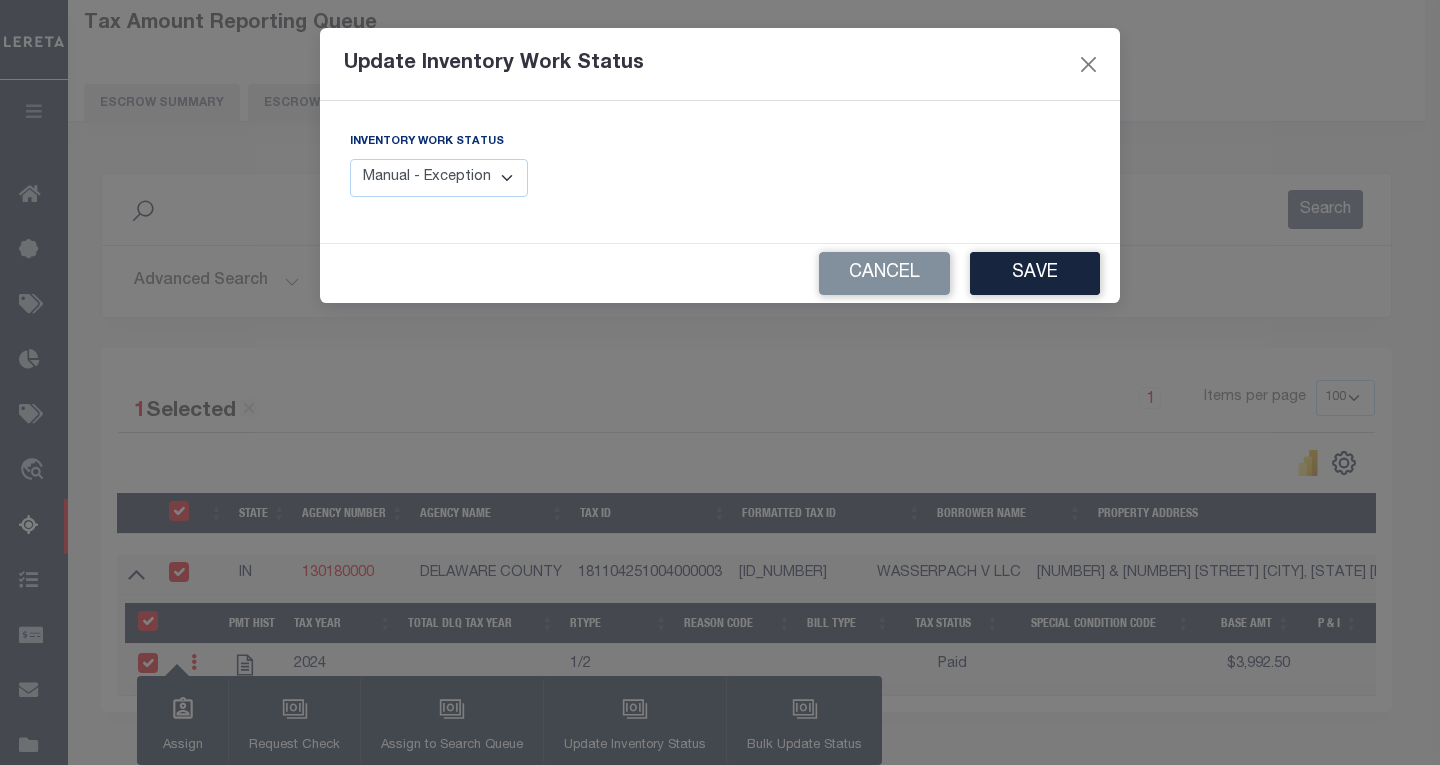 click on "Manual - Exception
Pended - Awaiting Search
Late Add Exception
Completed" at bounding box center [439, 178] 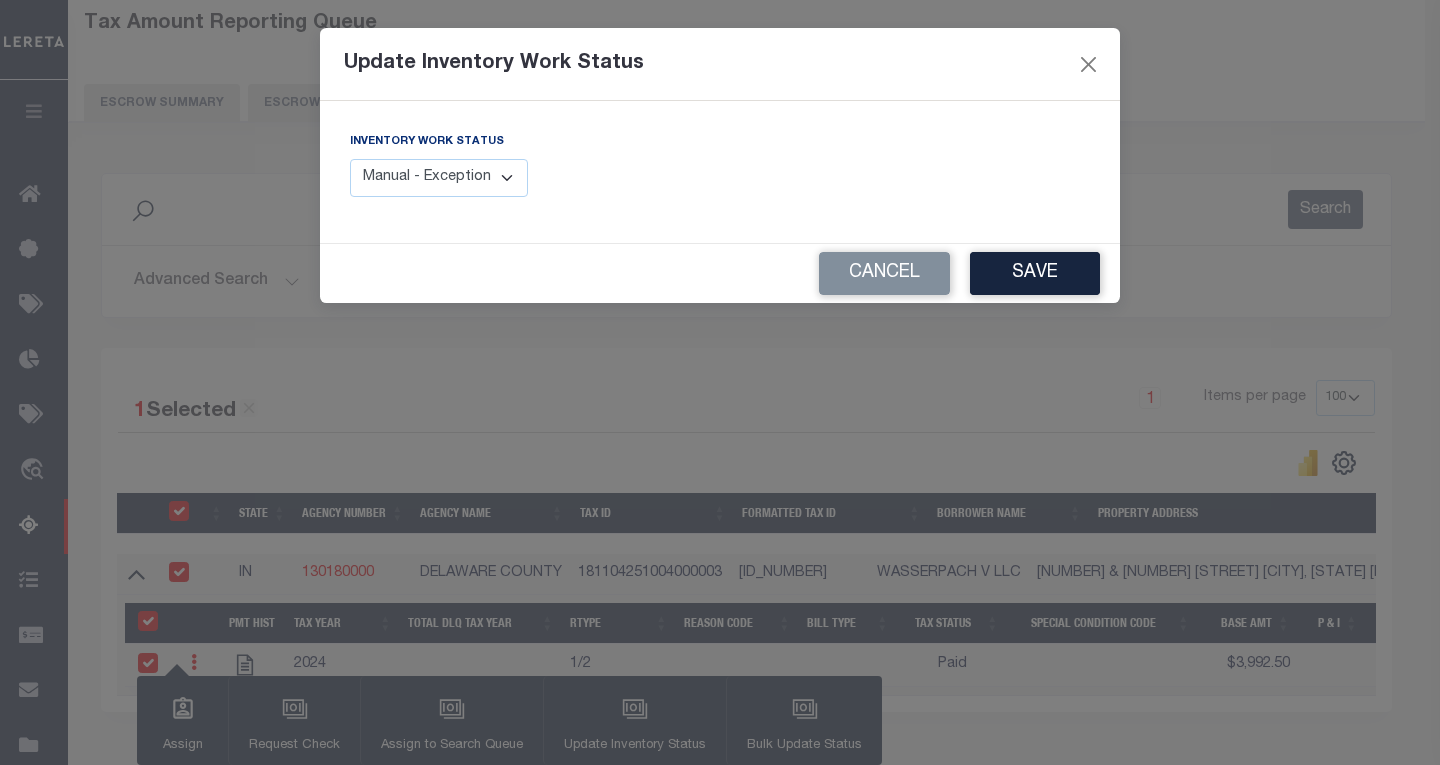 select on "4" 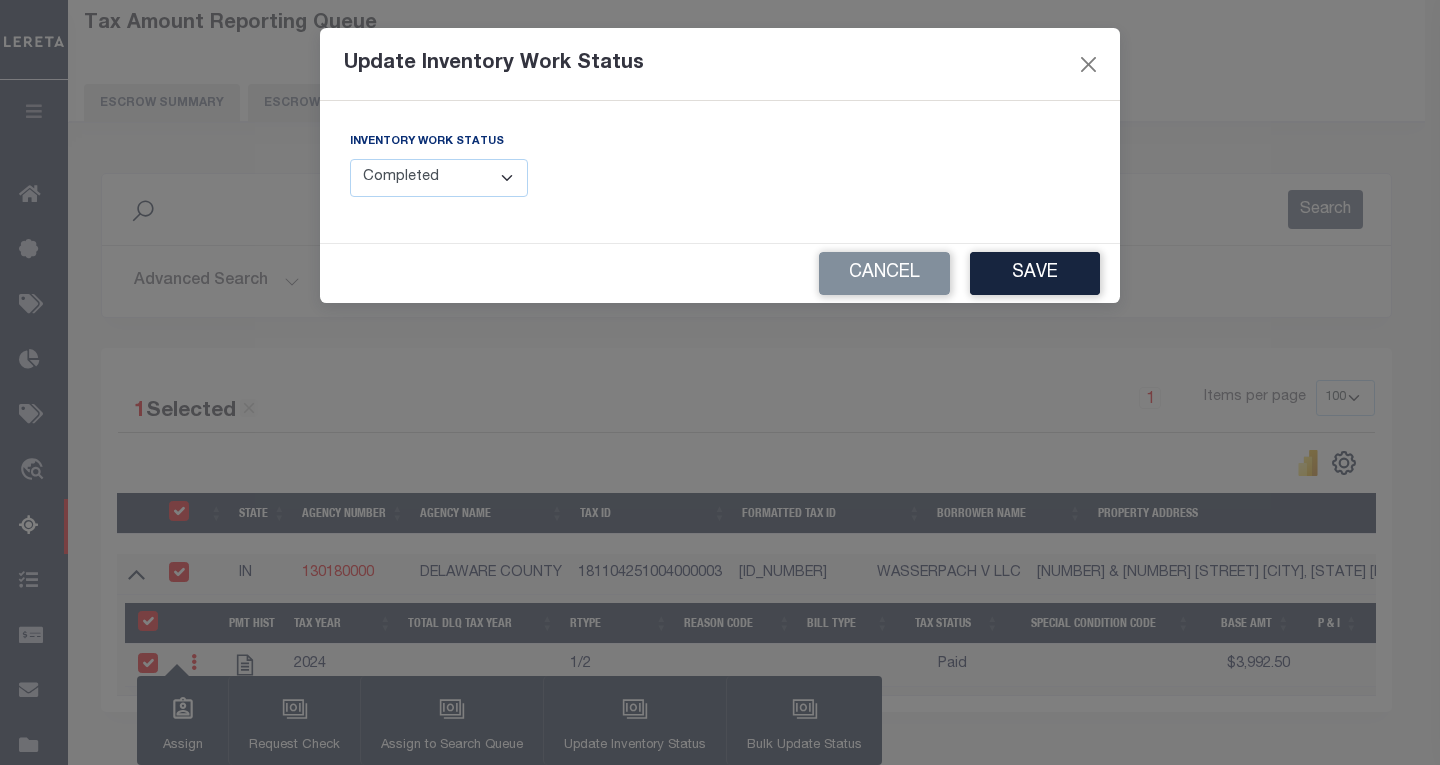 click on "Manual - Exception
Pended - Awaiting Search
Late Add Exception
Completed" at bounding box center (439, 178) 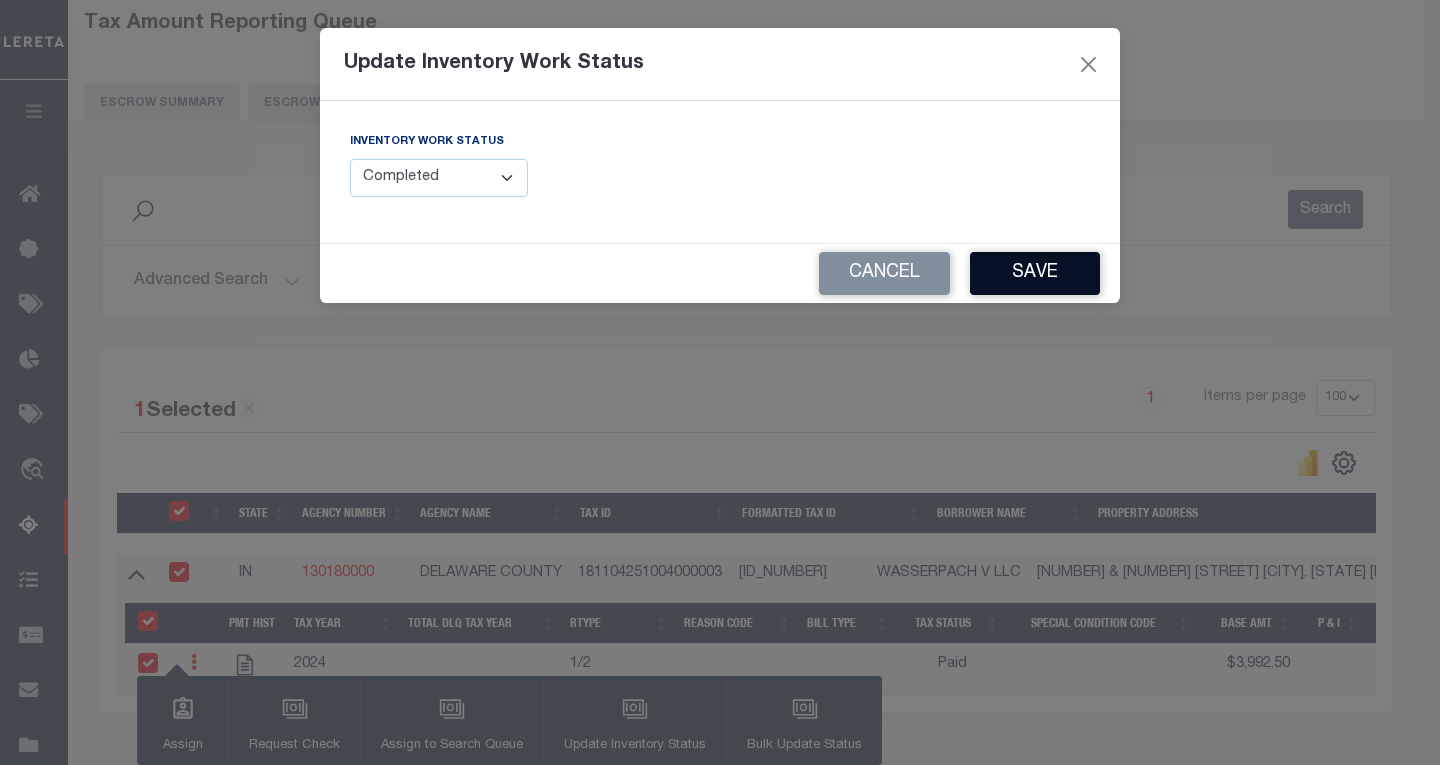 click on "Save" at bounding box center [1035, 273] 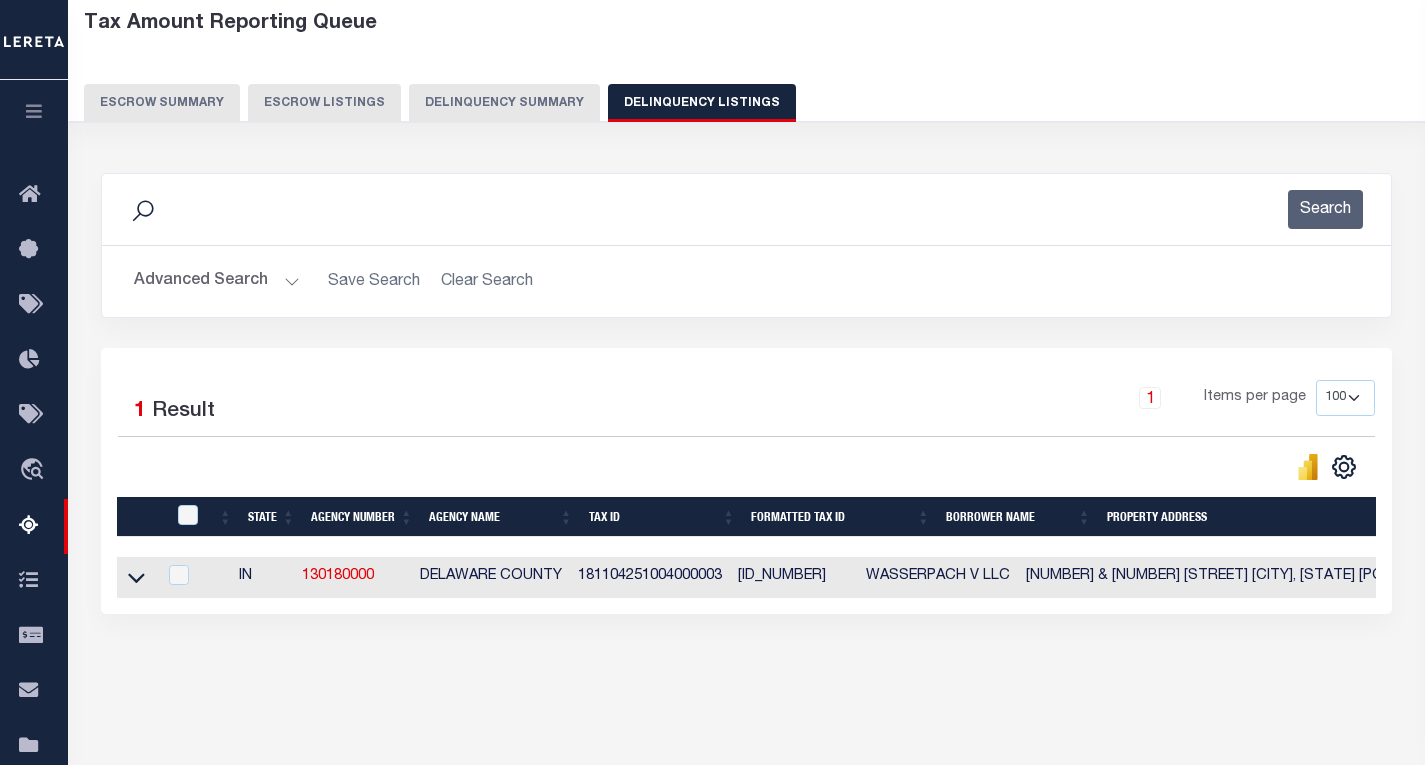click on "Advanced Search" at bounding box center [217, 281] 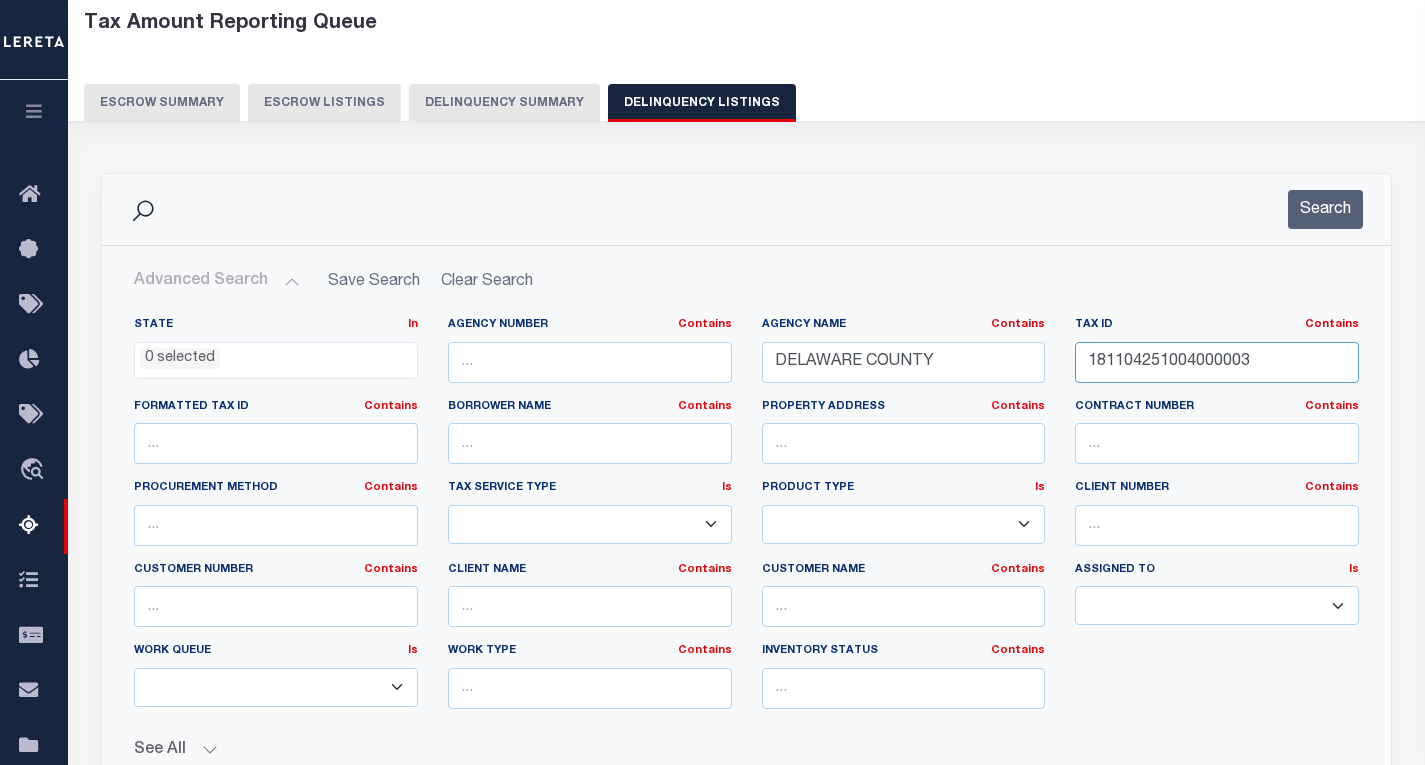 click on "181104251004000003" at bounding box center (1217, 362) 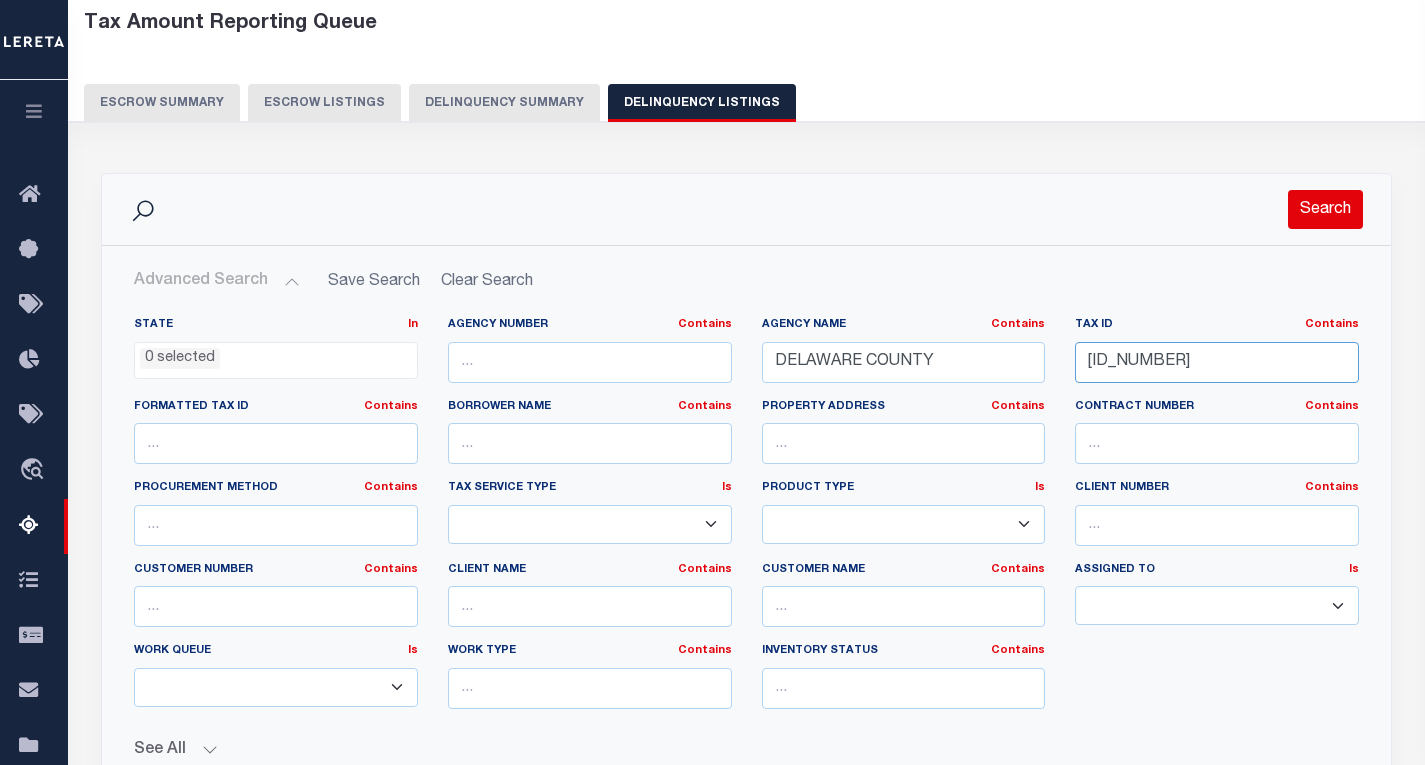 type on "181104307021000003" 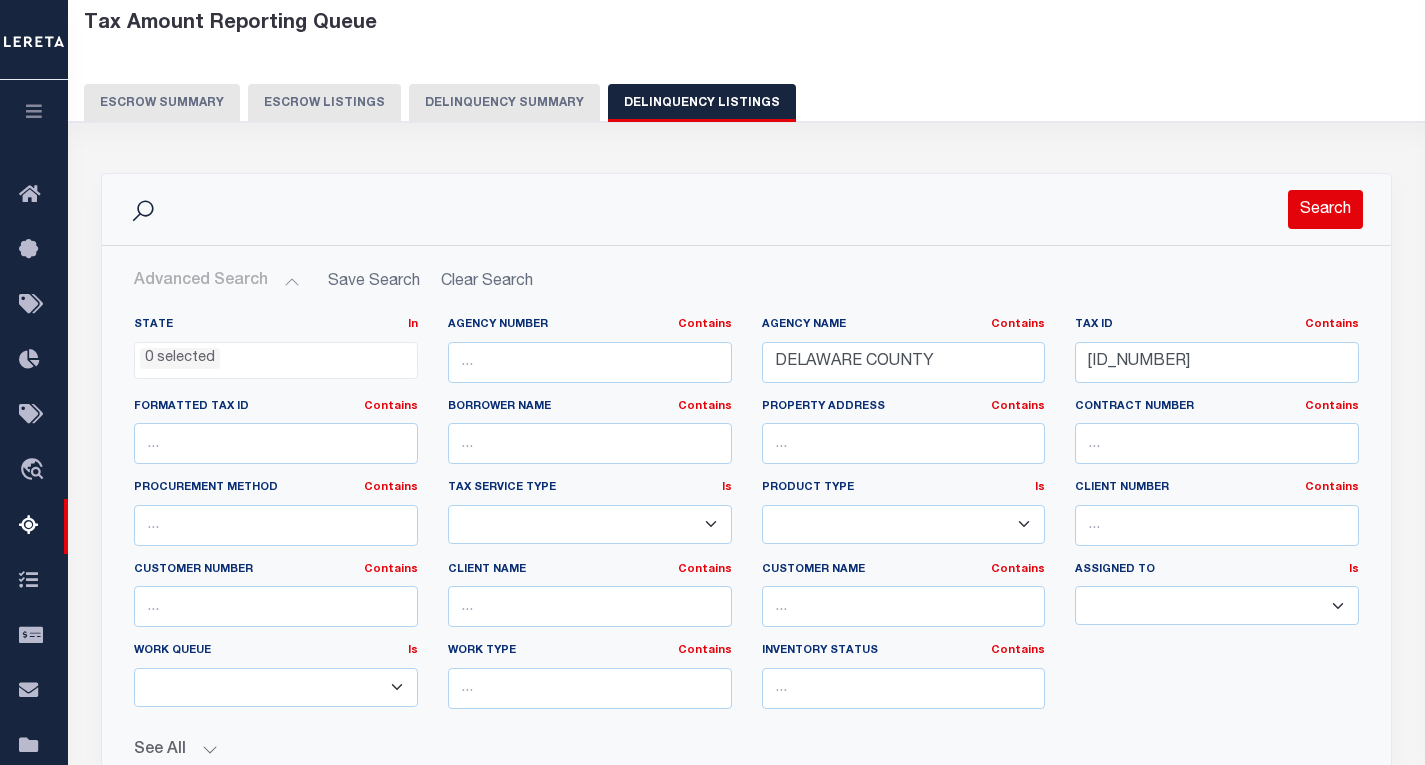 click on "Search" at bounding box center (1325, 209) 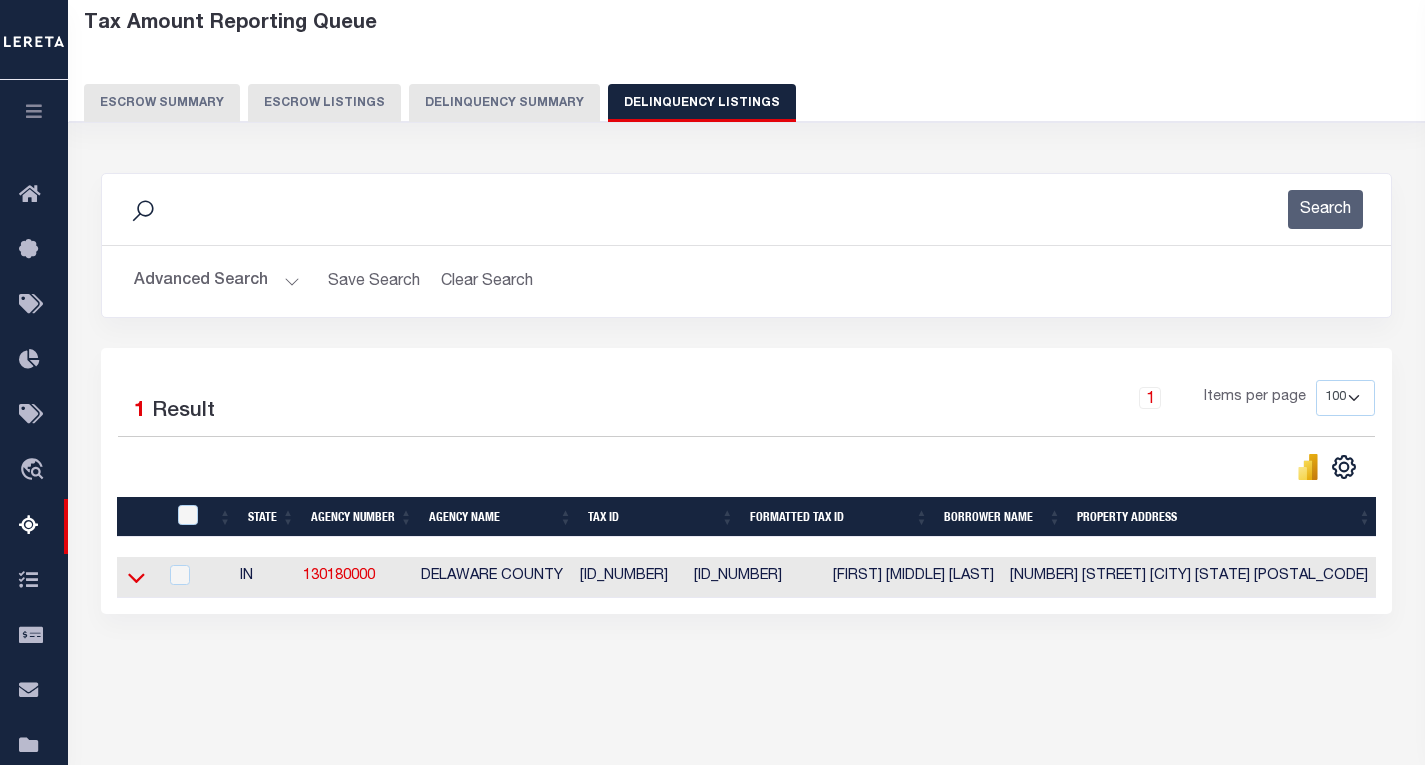 click 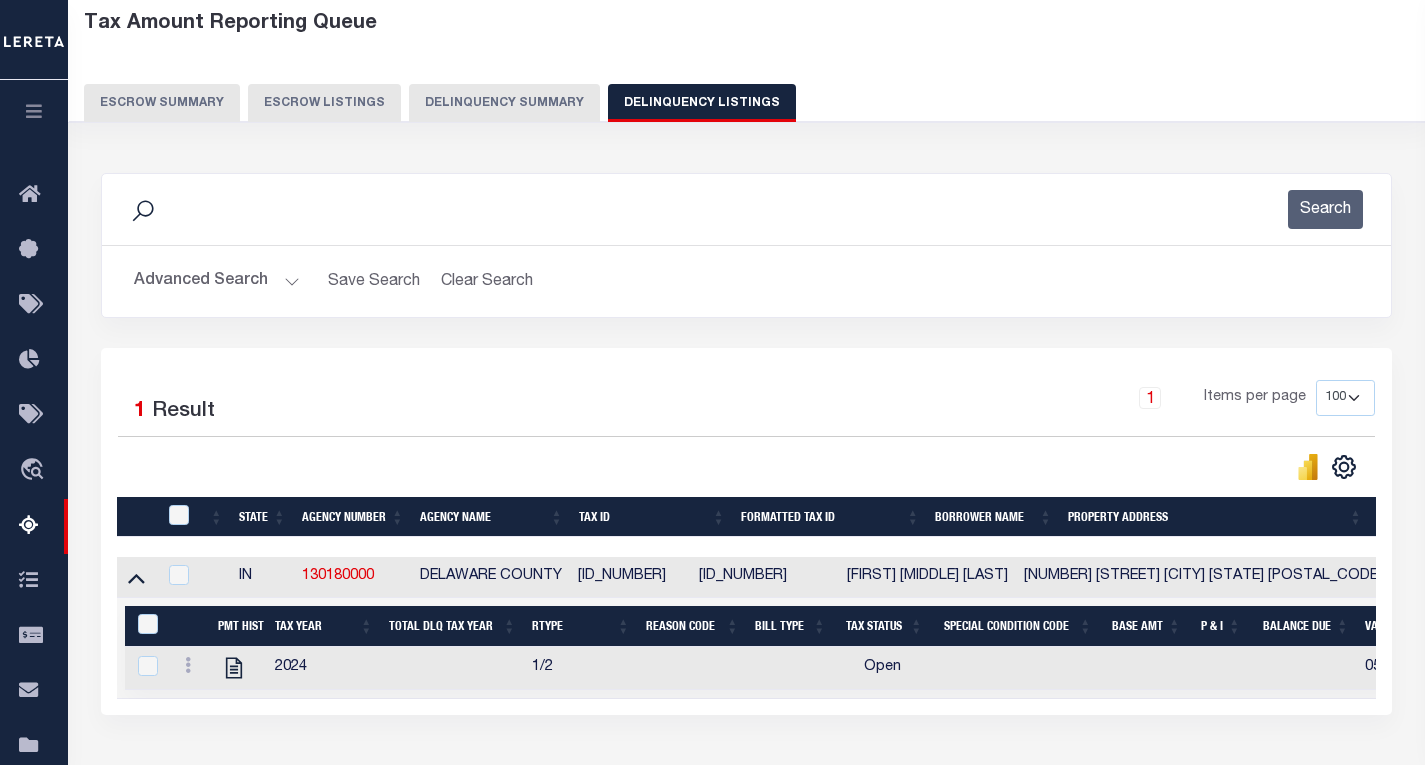 scroll, scrollTop: 200, scrollLeft: 0, axis: vertical 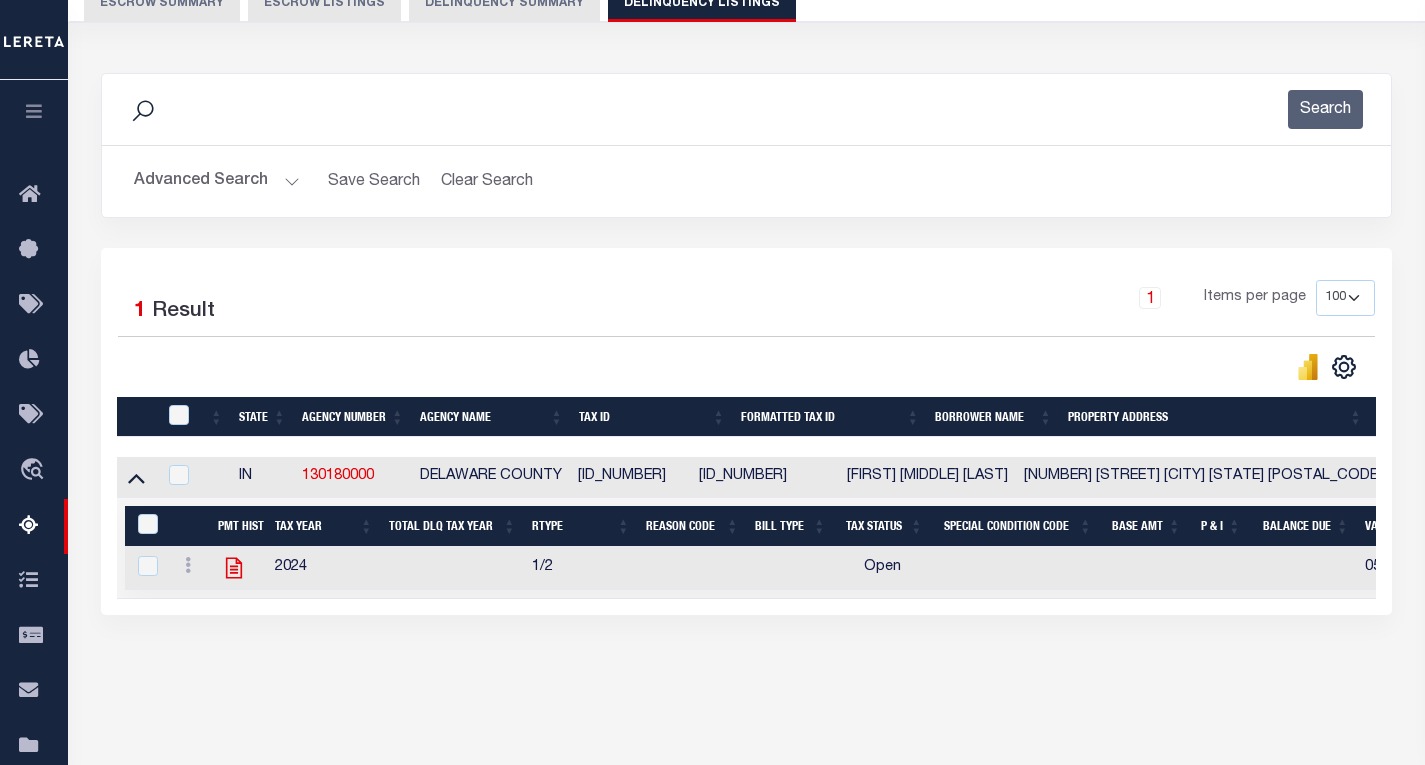 click 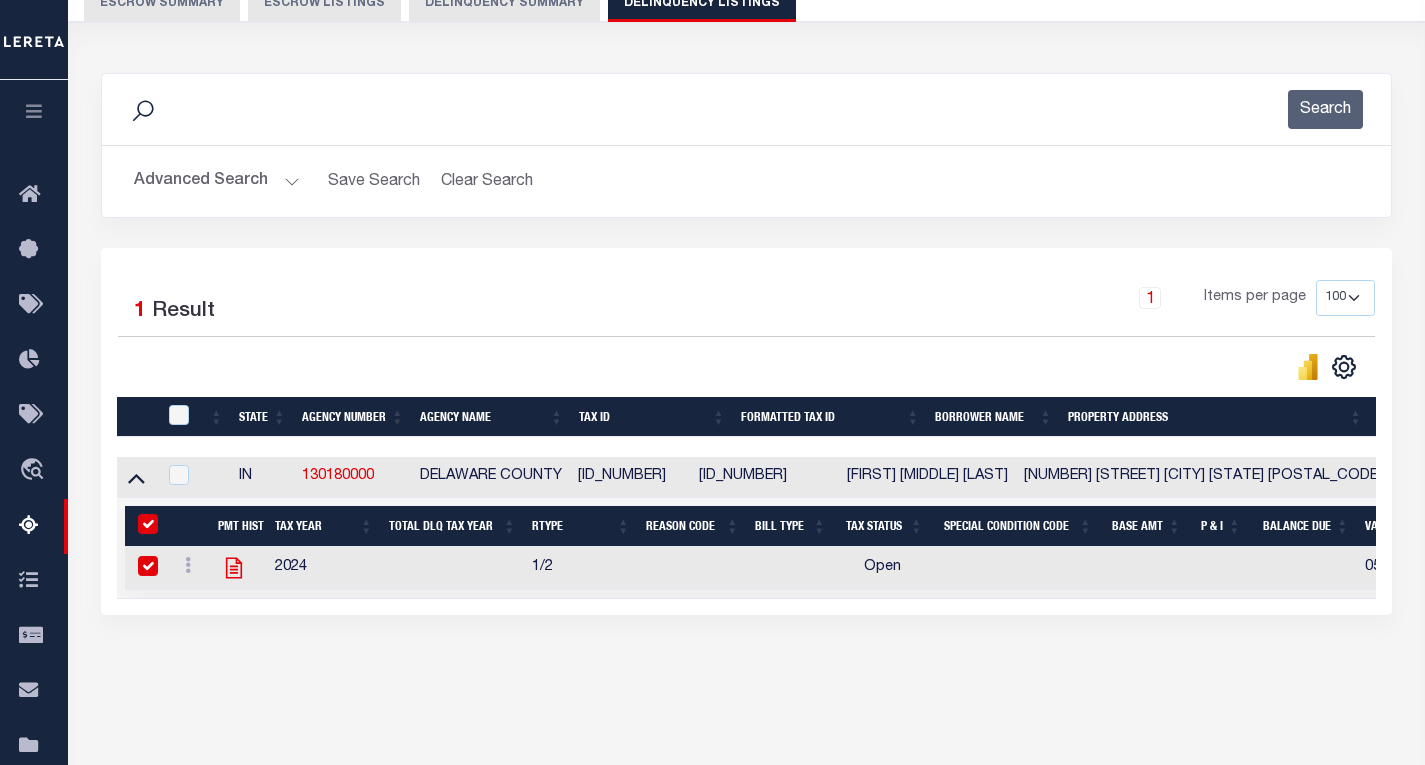checkbox on "true" 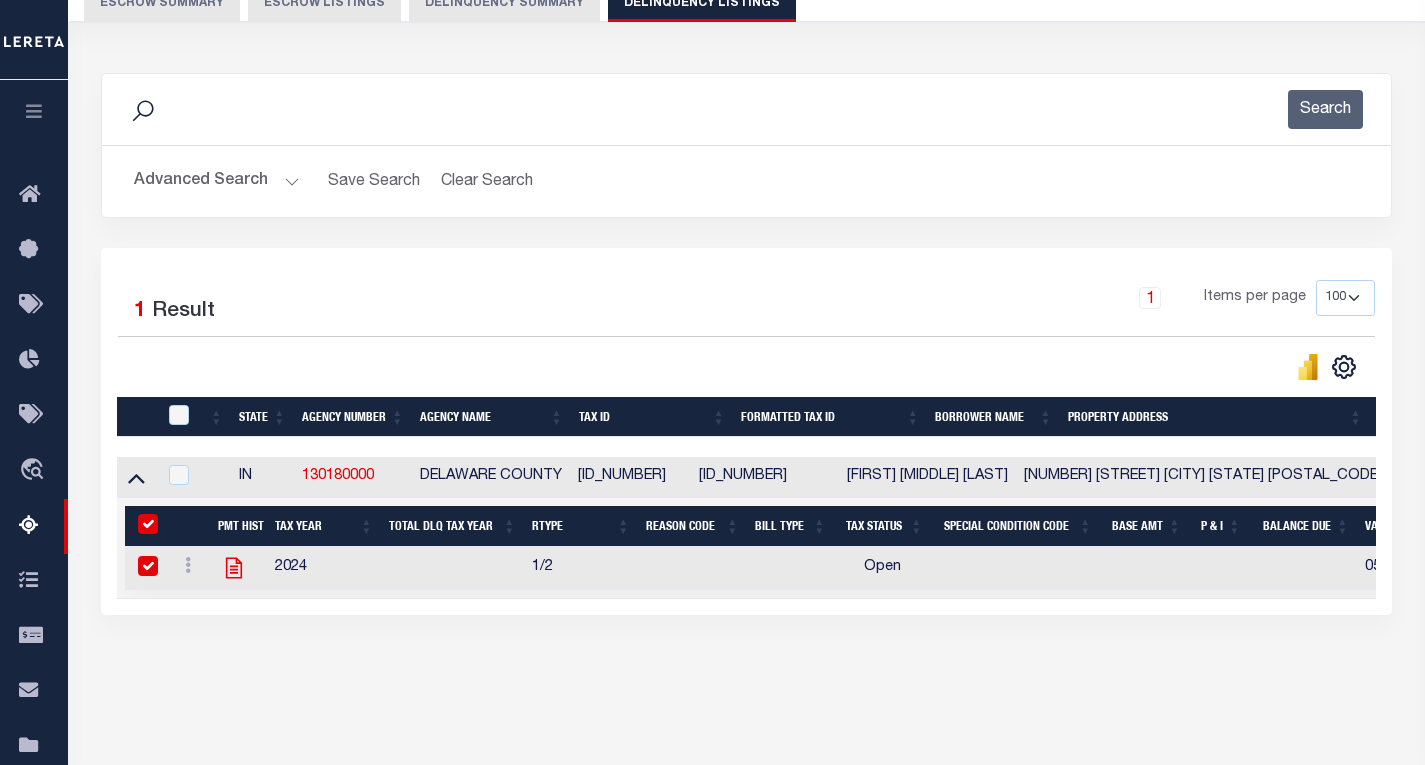 checkbox on "true" 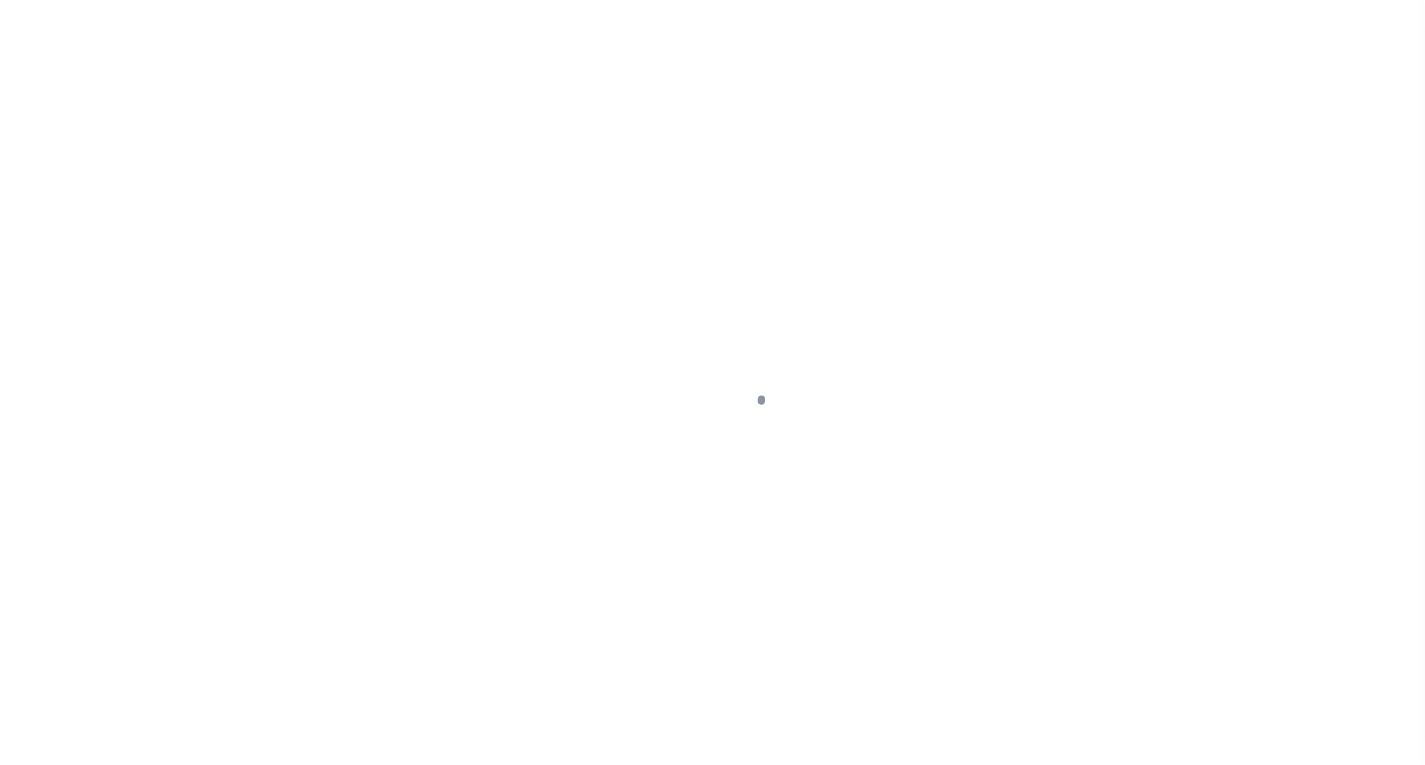 scroll, scrollTop: 0, scrollLeft: 0, axis: both 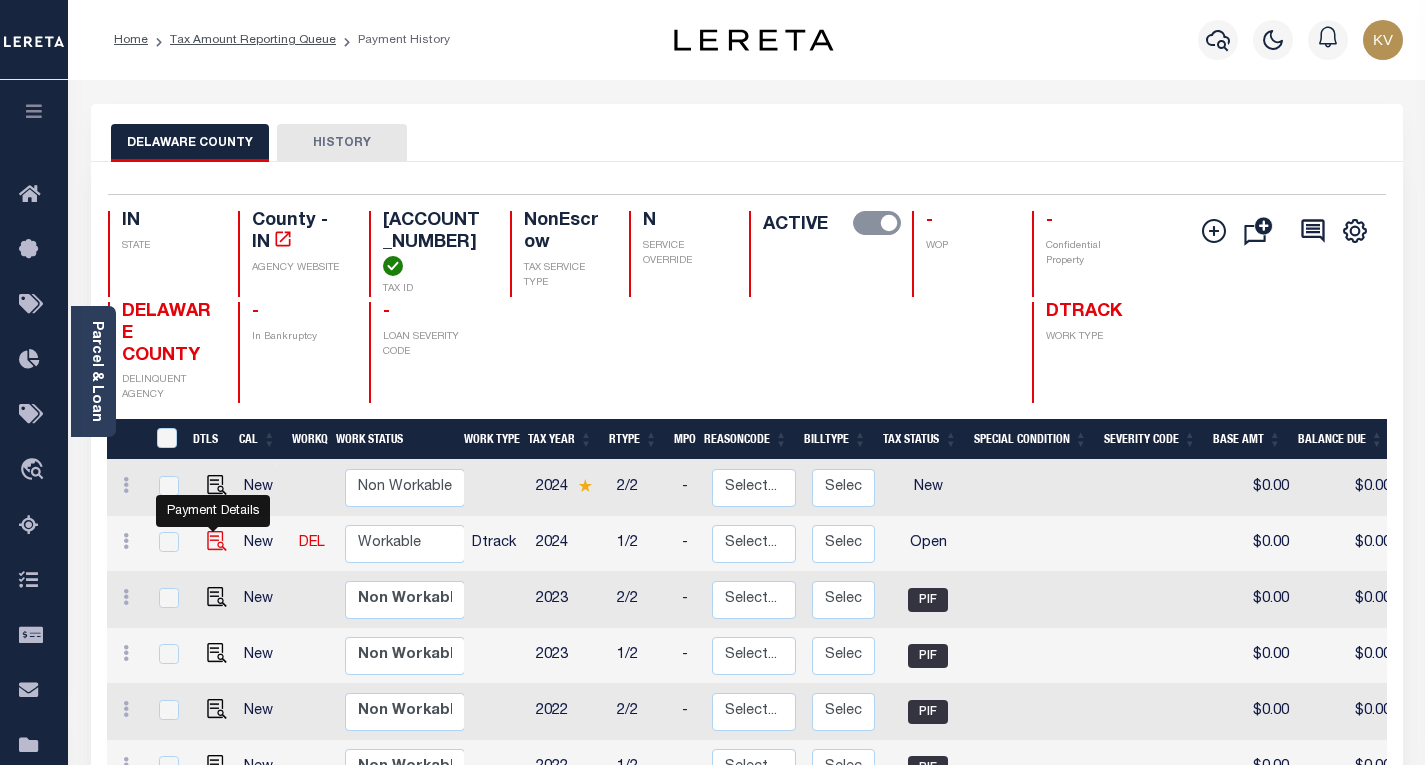 click at bounding box center (217, 541) 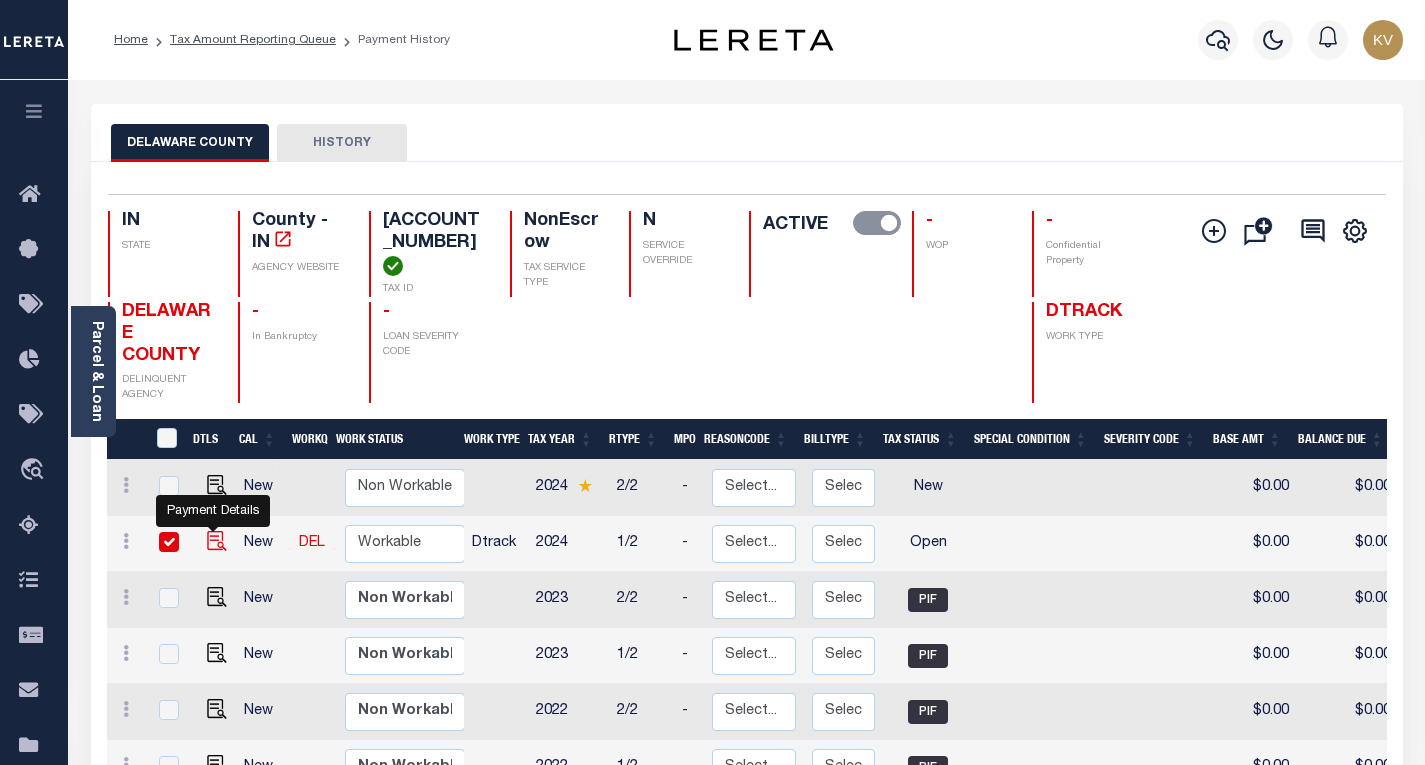checkbox on "true" 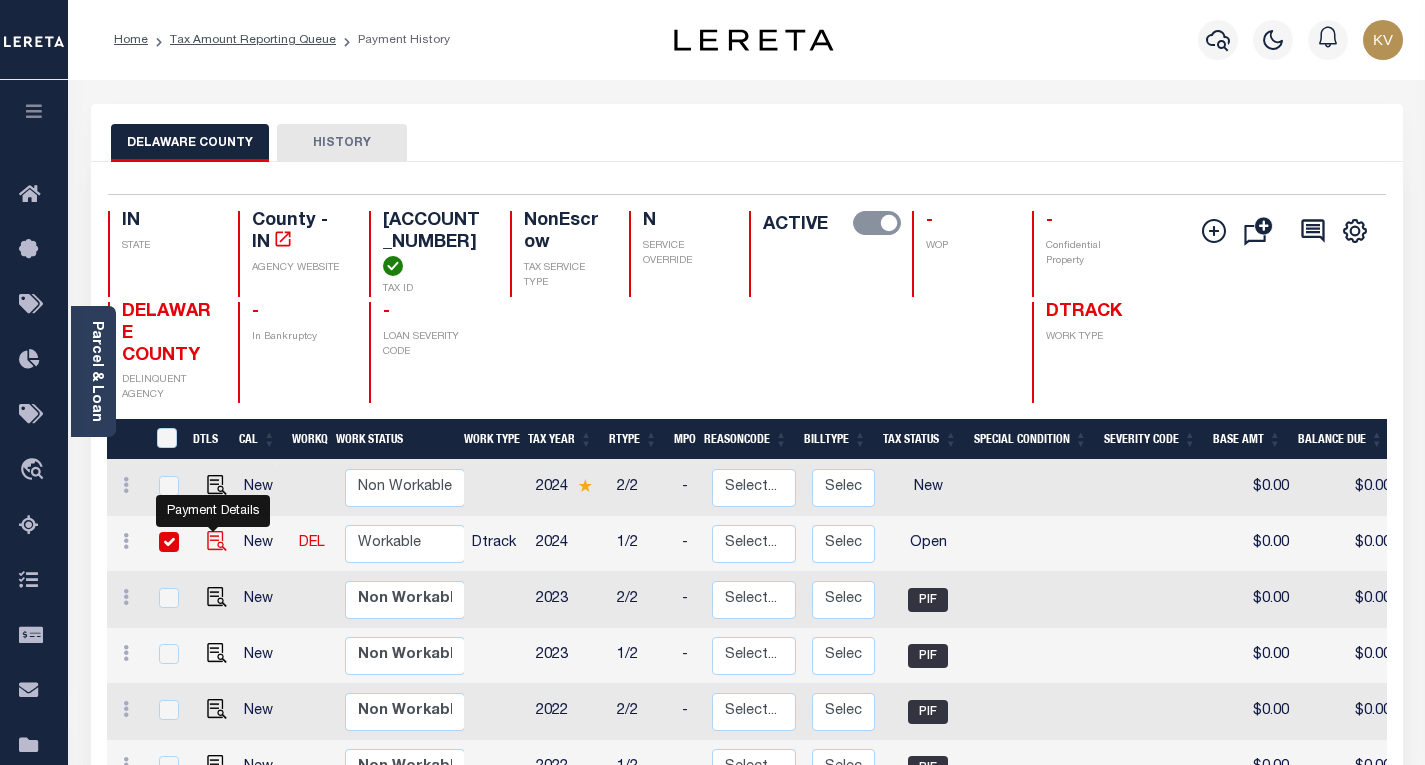 checkbox on "true" 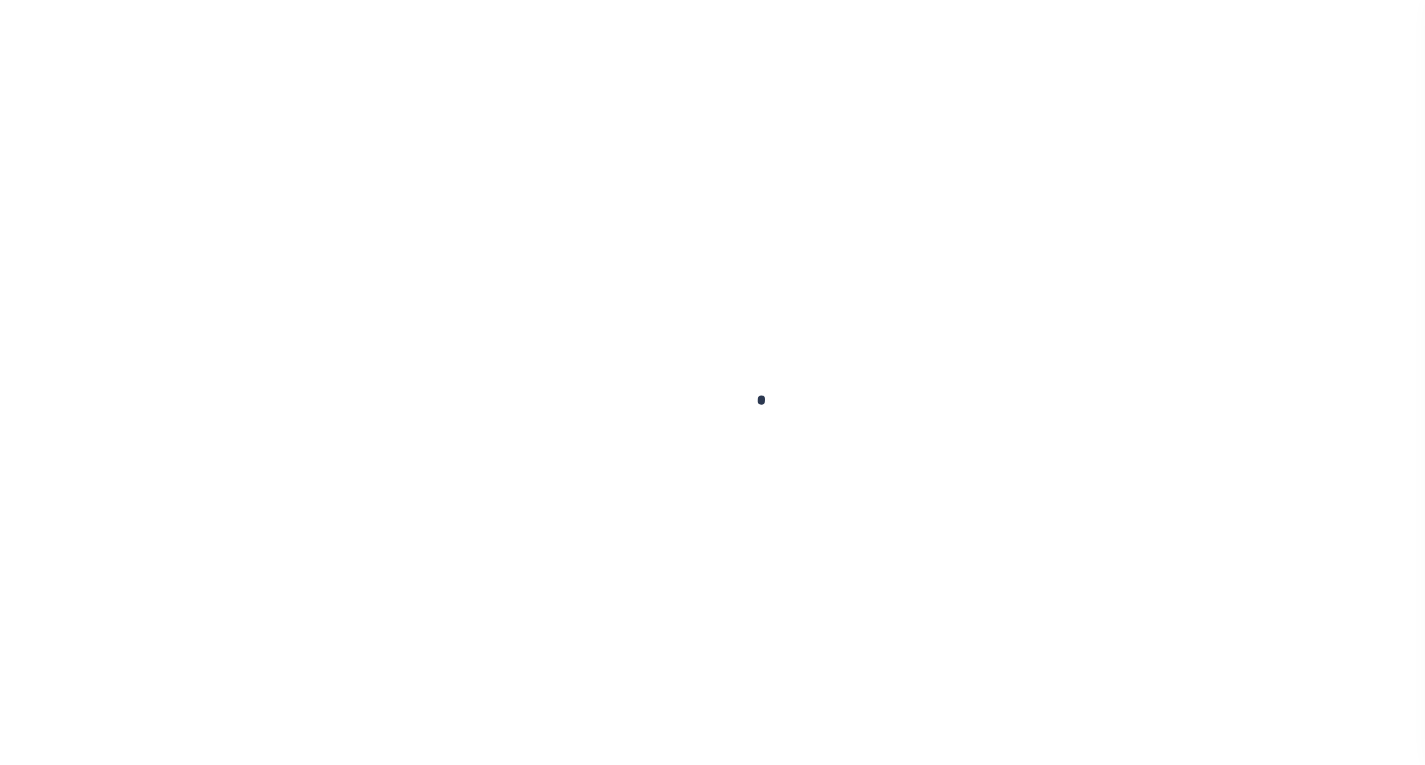 checkbox on "false" 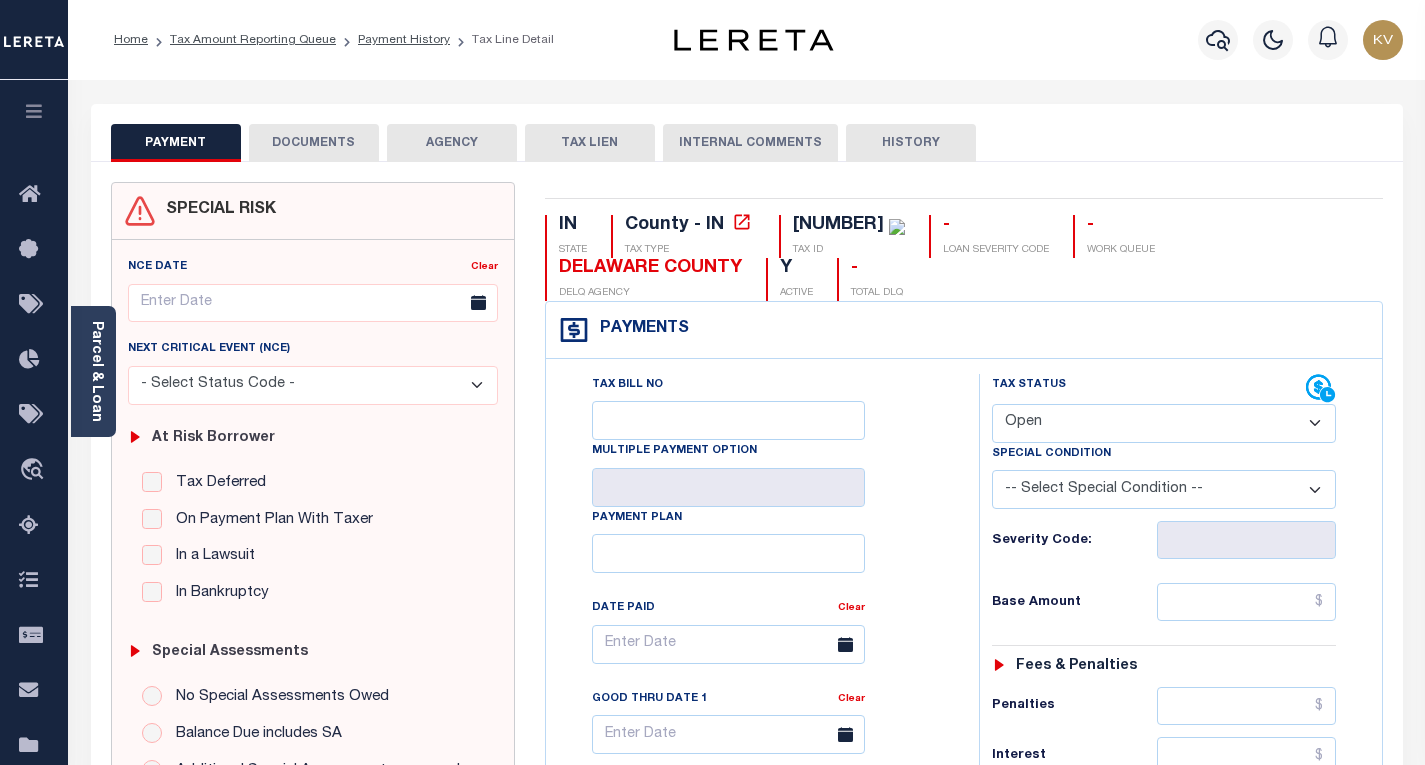 click on "- Select Status Code -
Open
Due/Unpaid
Paid
Incomplete
No Tax Due
Internal Refund Processed
New" at bounding box center [1164, 423] 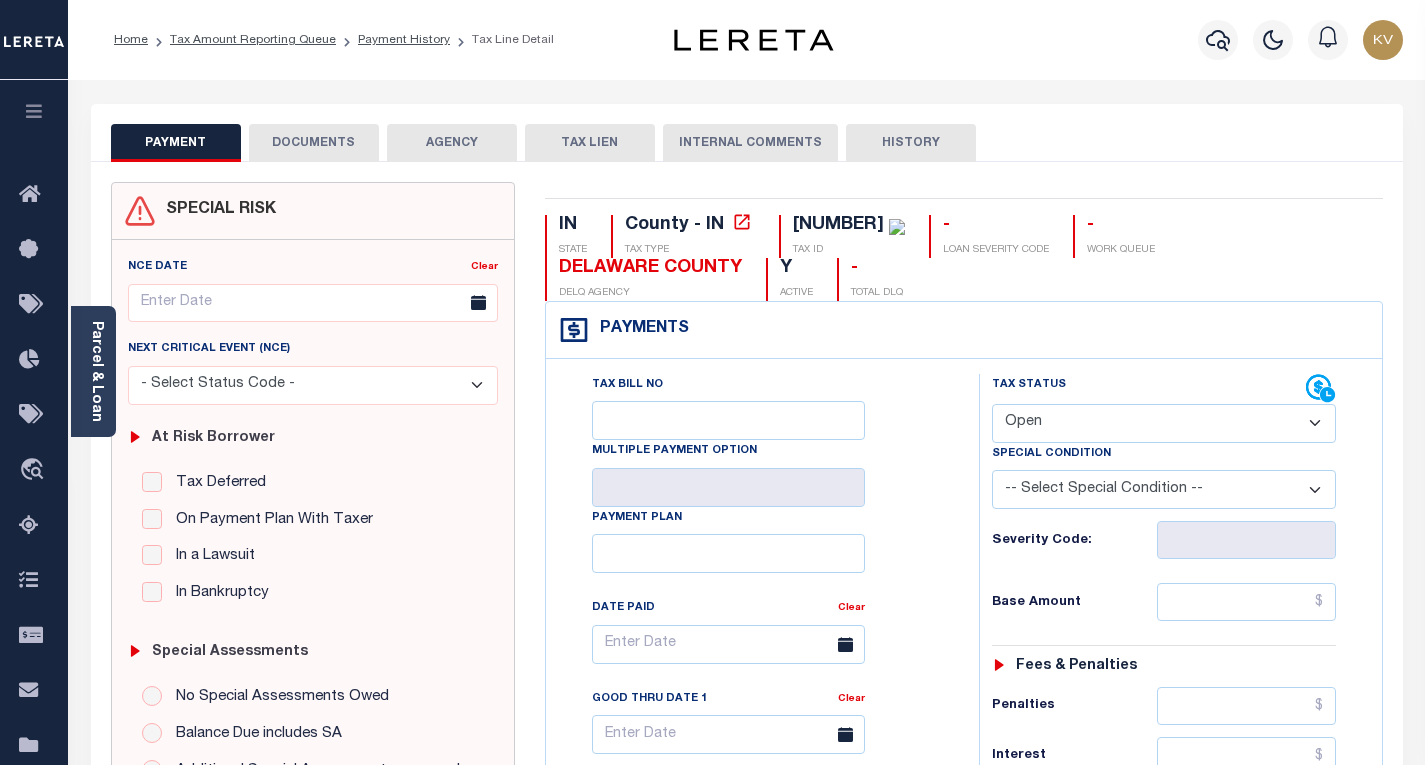select on "PYD" 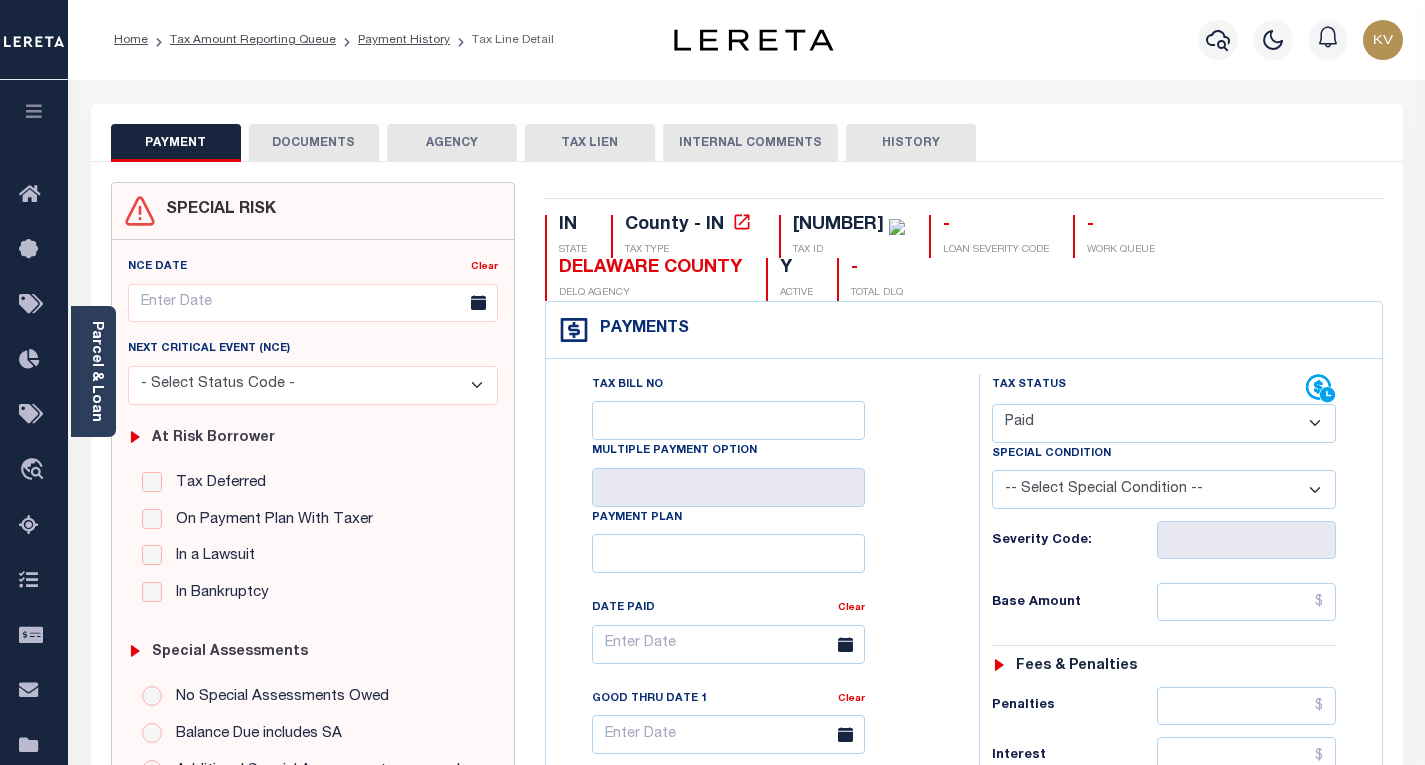 click on "- Select Status Code -
Open
Due/Unpaid
Paid
Incomplete
No Tax Due
Internal Refund Processed
New" at bounding box center [1164, 423] 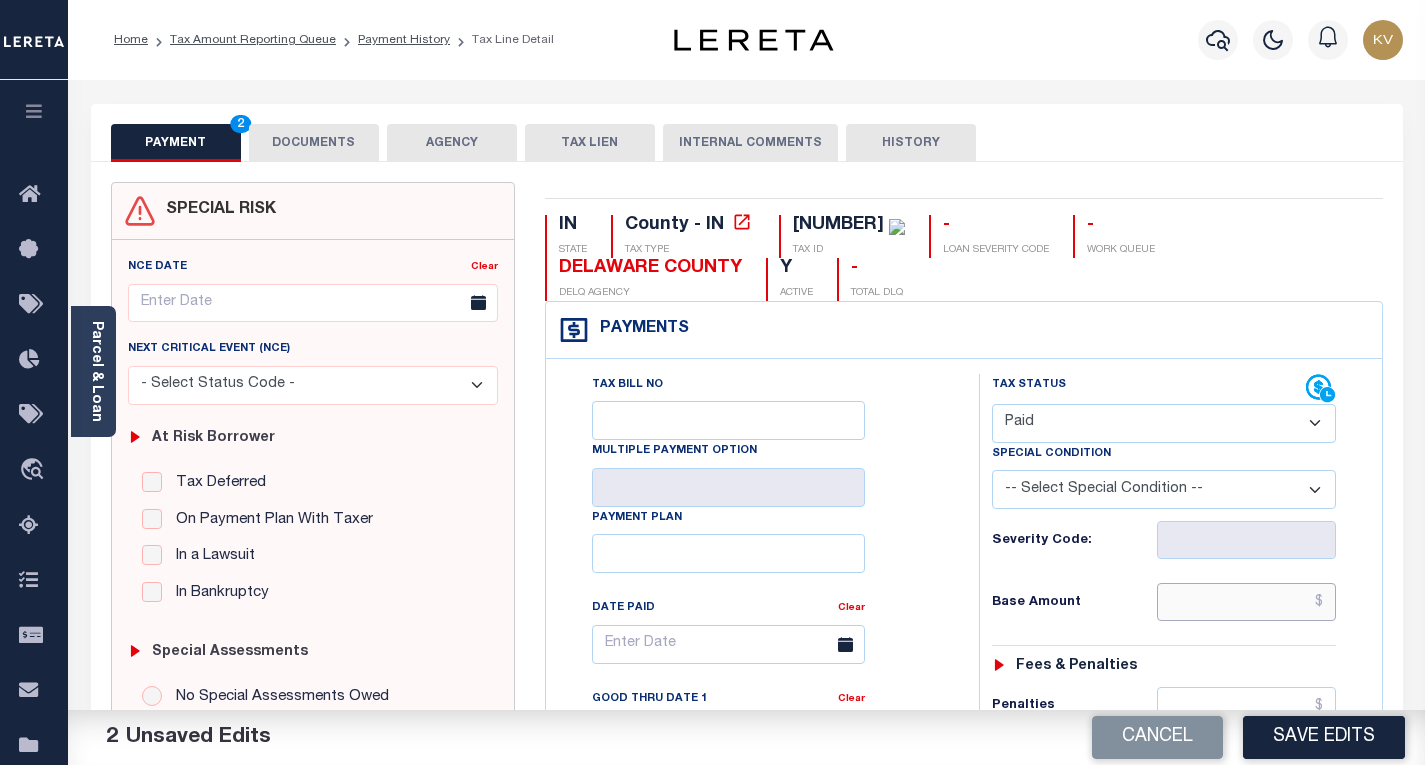 click at bounding box center (1246, 602) 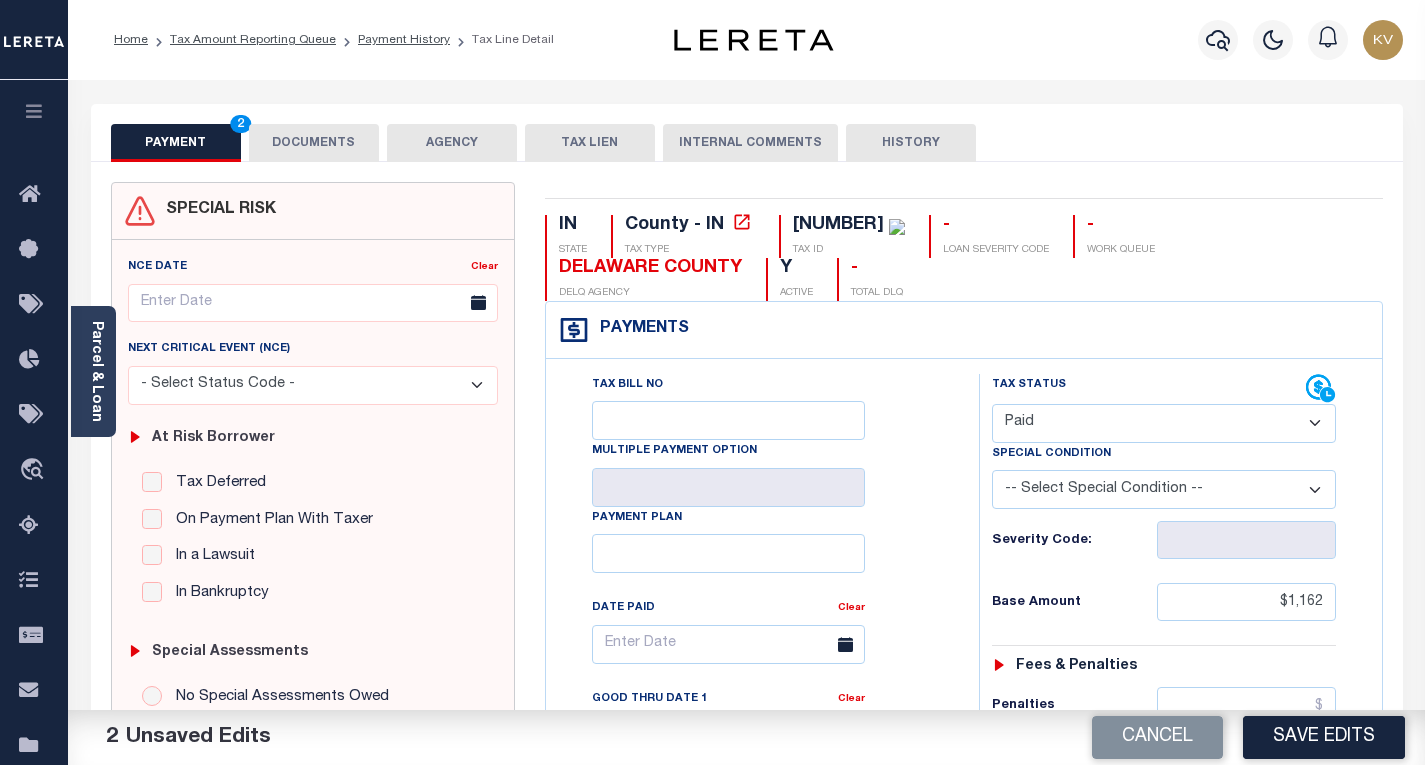 type on "$1,162.00" 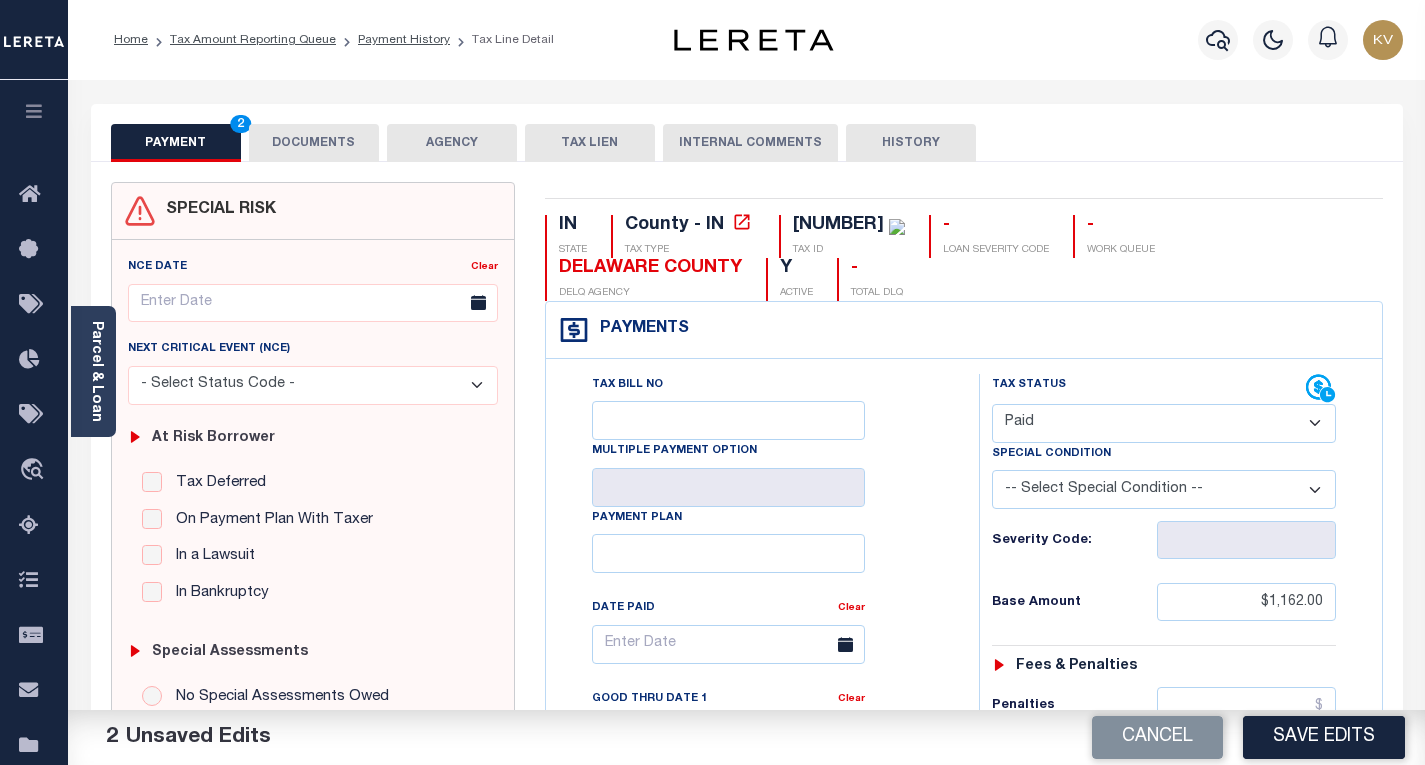 click on "Tax Status
Status
- Select Status Code -" at bounding box center (1170, 815) 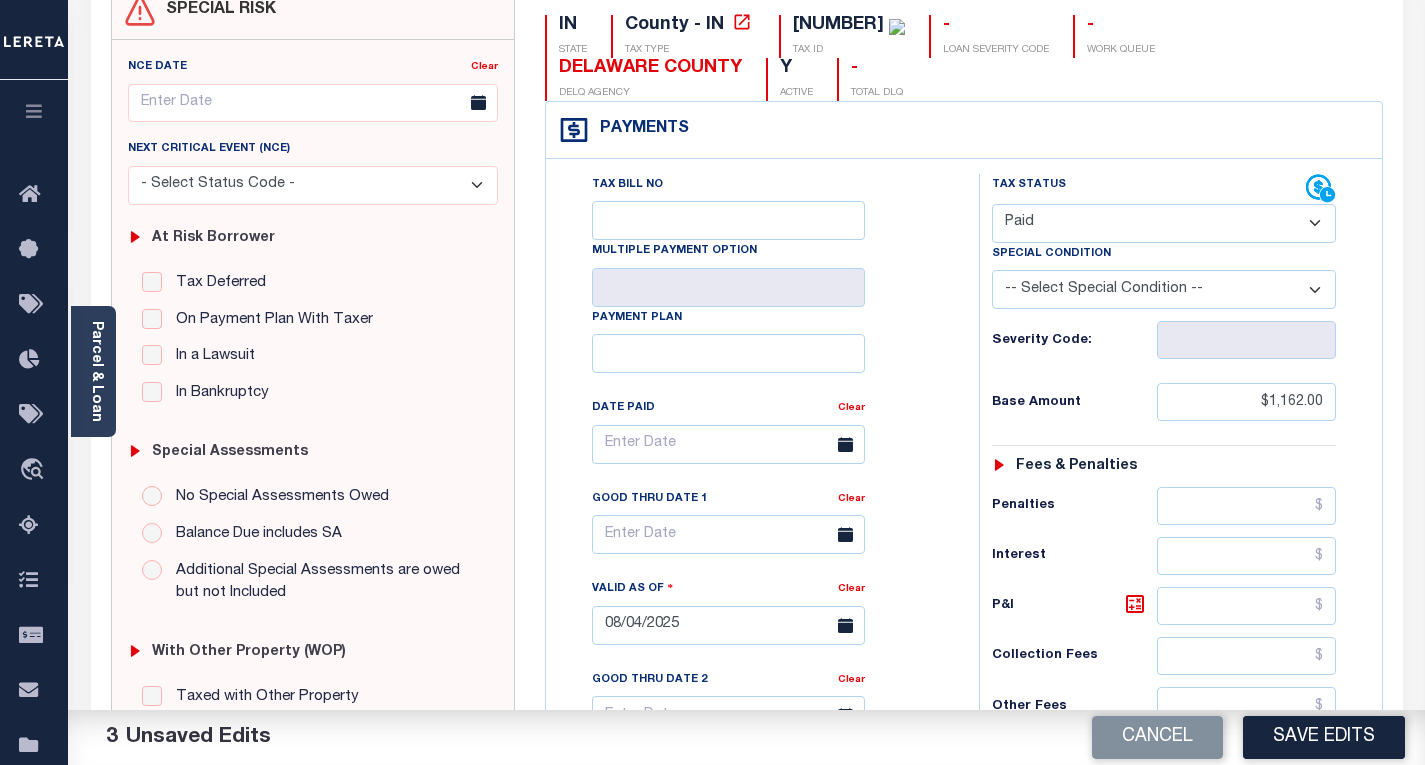 scroll, scrollTop: 400, scrollLeft: 0, axis: vertical 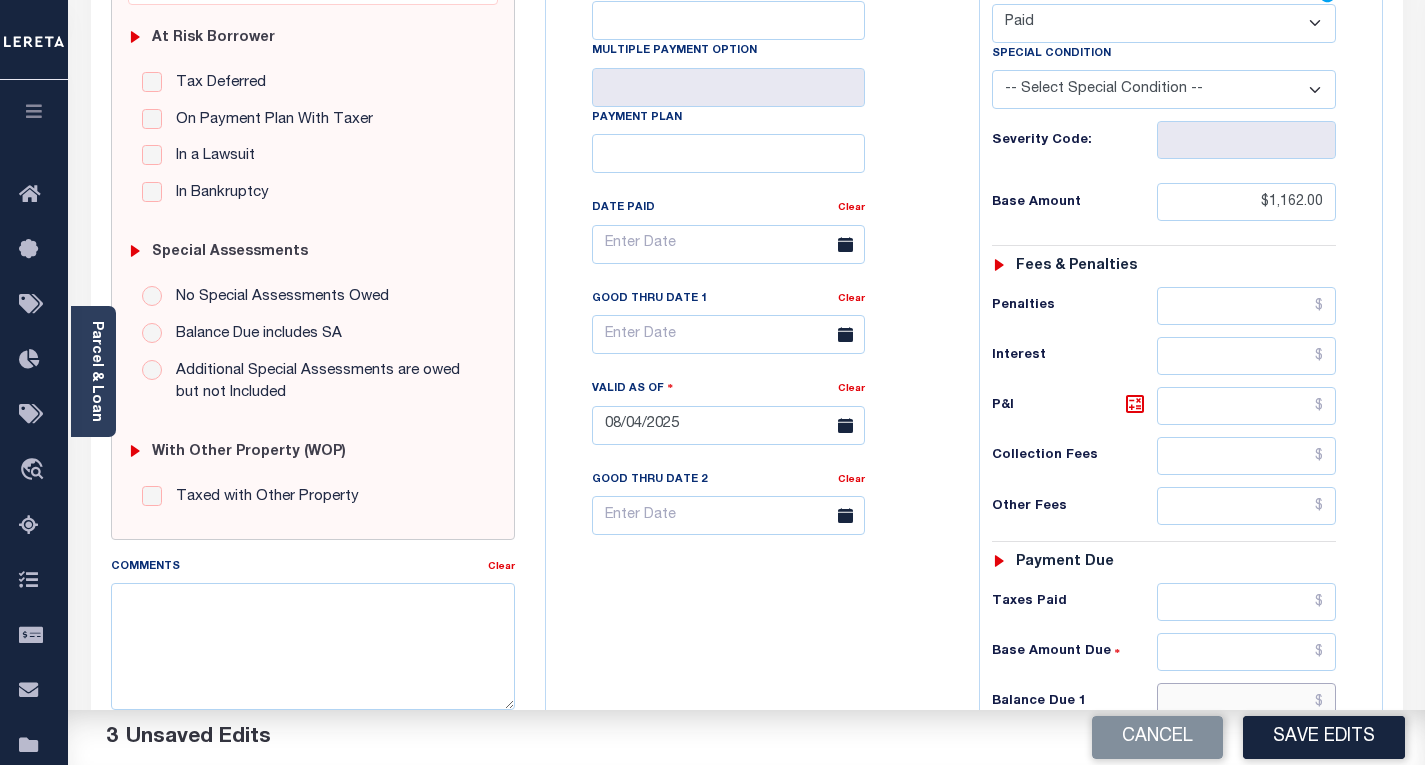 click at bounding box center [1246, 702] 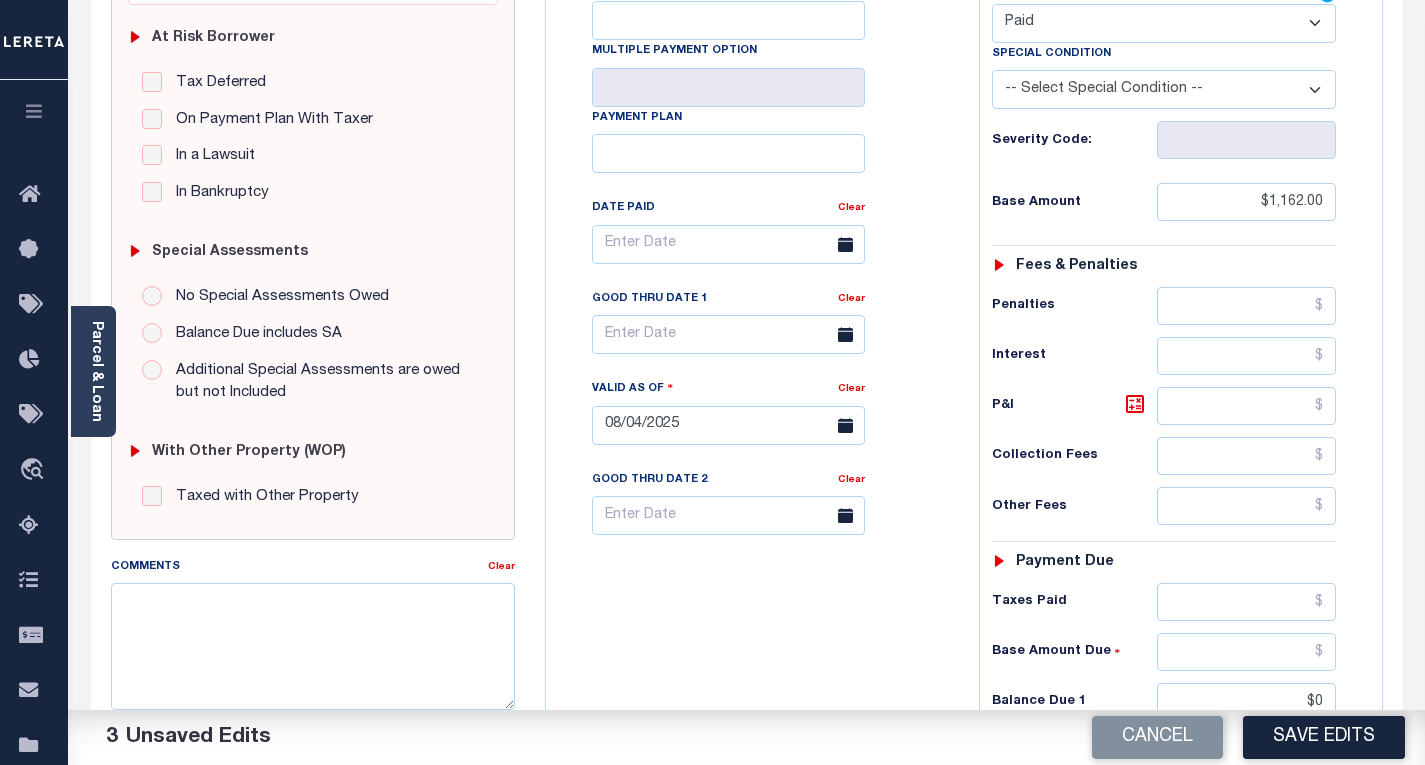 type on "$0.00" 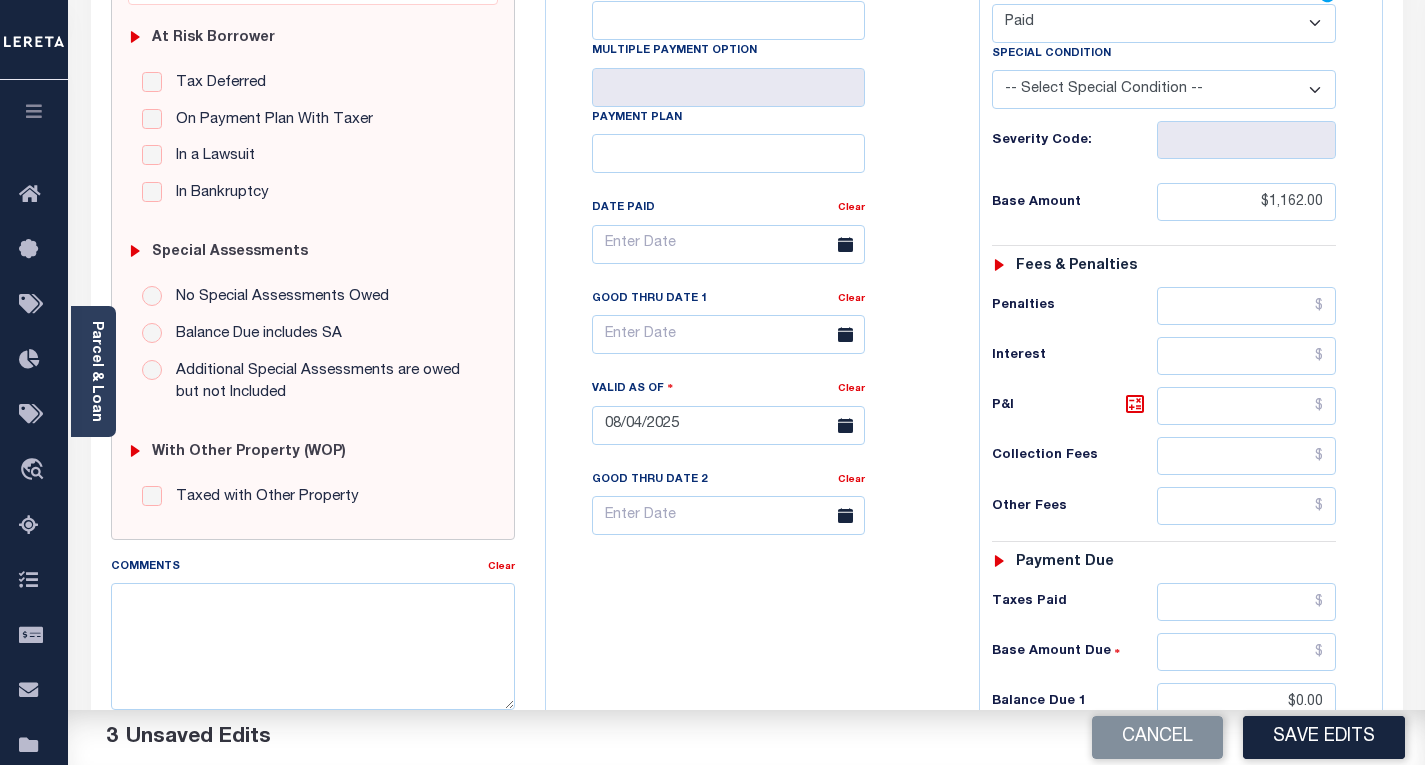 click on "Tax Bill No
Multiple Payment Option
Payment Plan
Clear" at bounding box center (757, 415) 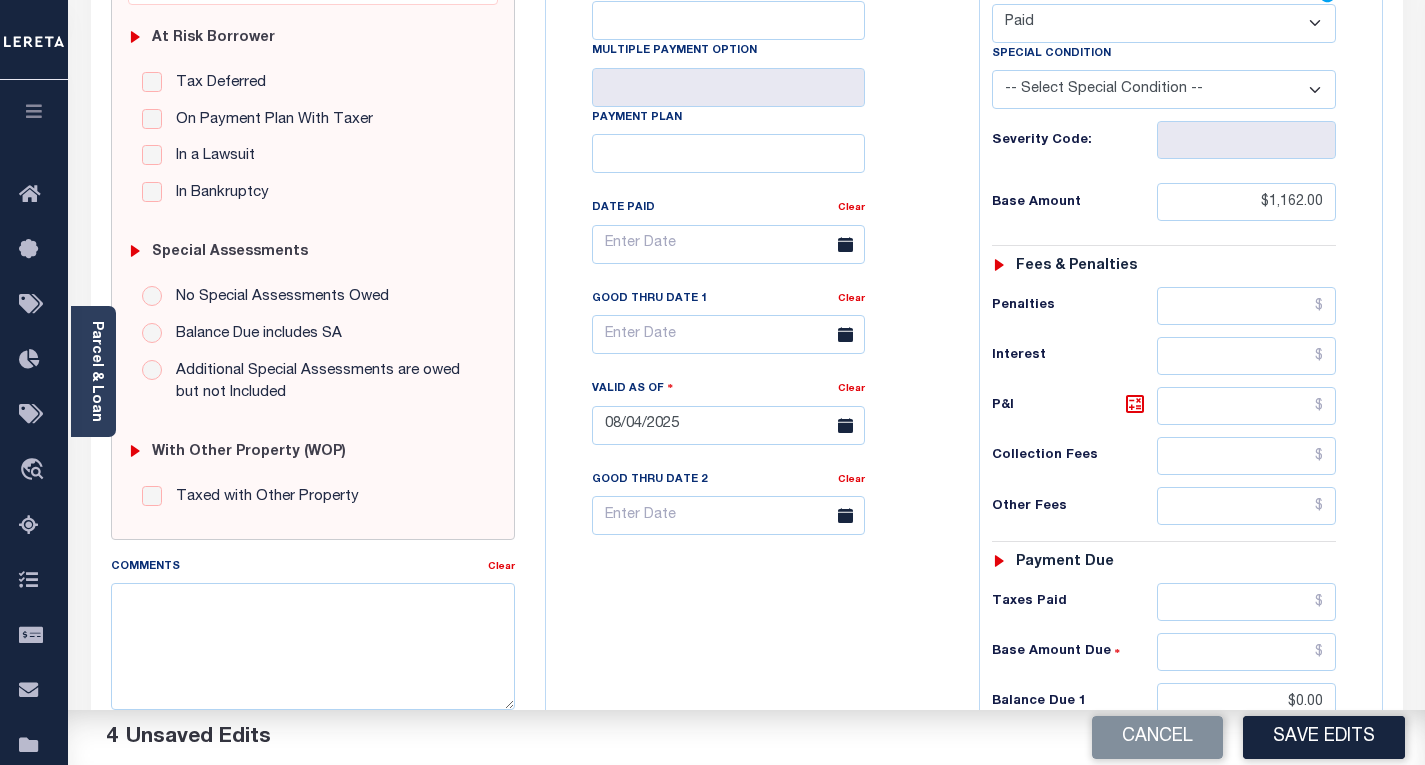 scroll, scrollTop: 0, scrollLeft: 0, axis: both 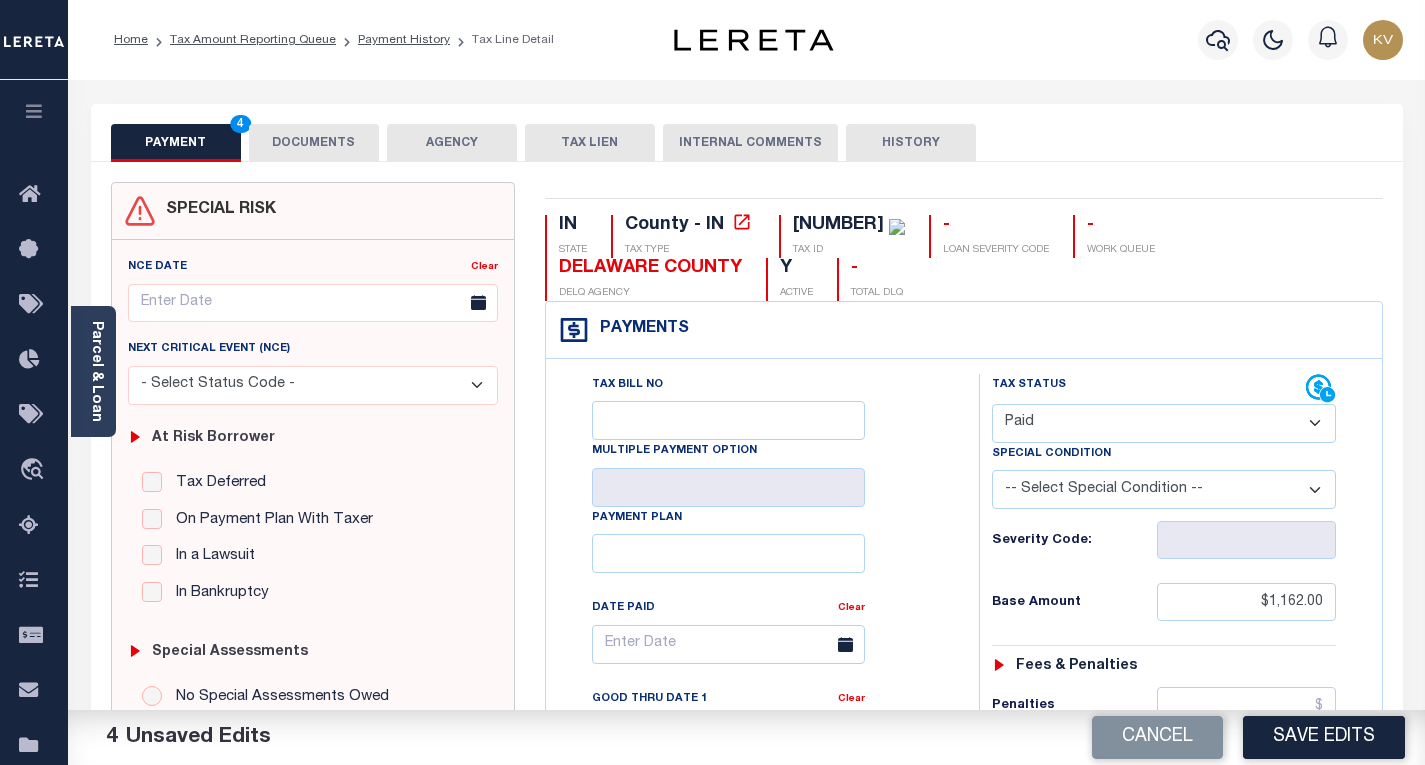 click on "DOCUMENTS" at bounding box center (314, 143) 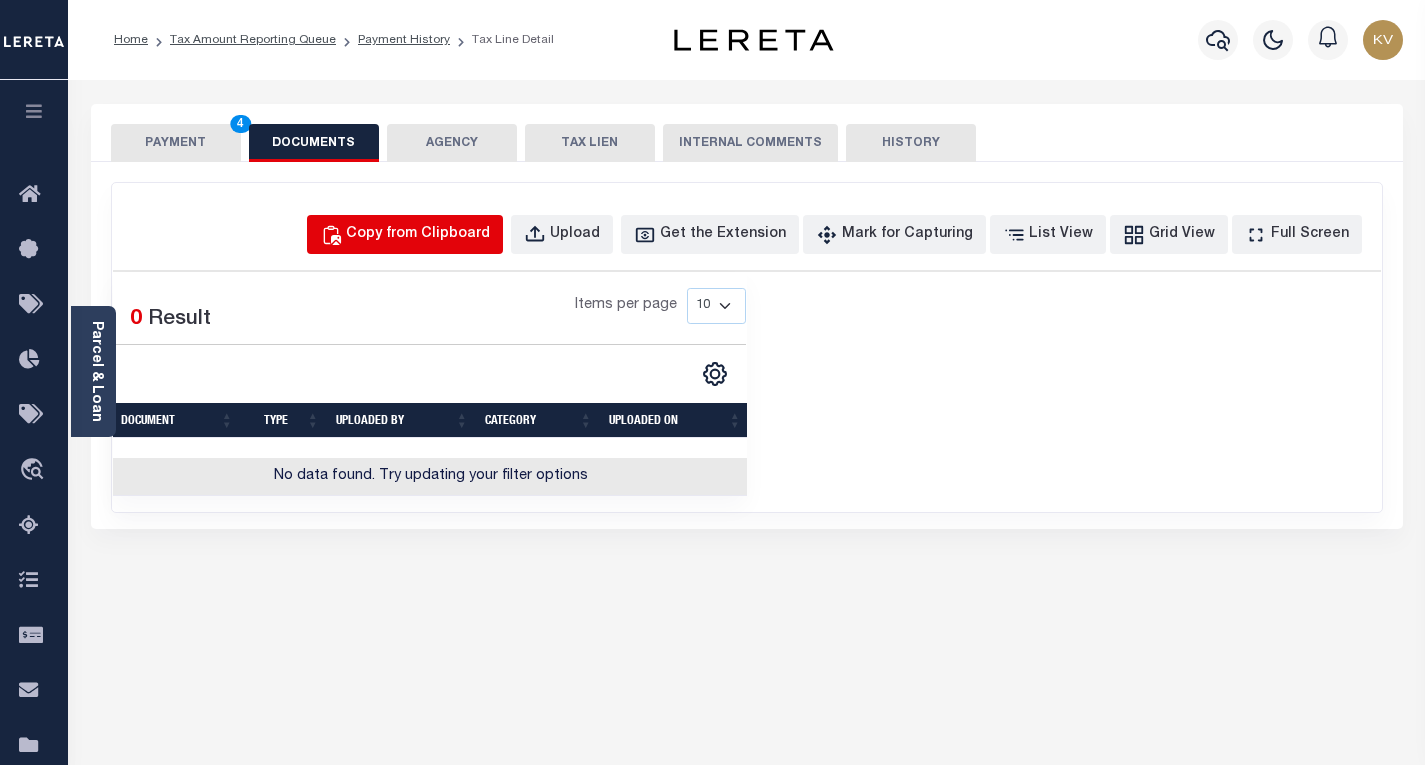 click on "Copy from Clipboard" at bounding box center [418, 235] 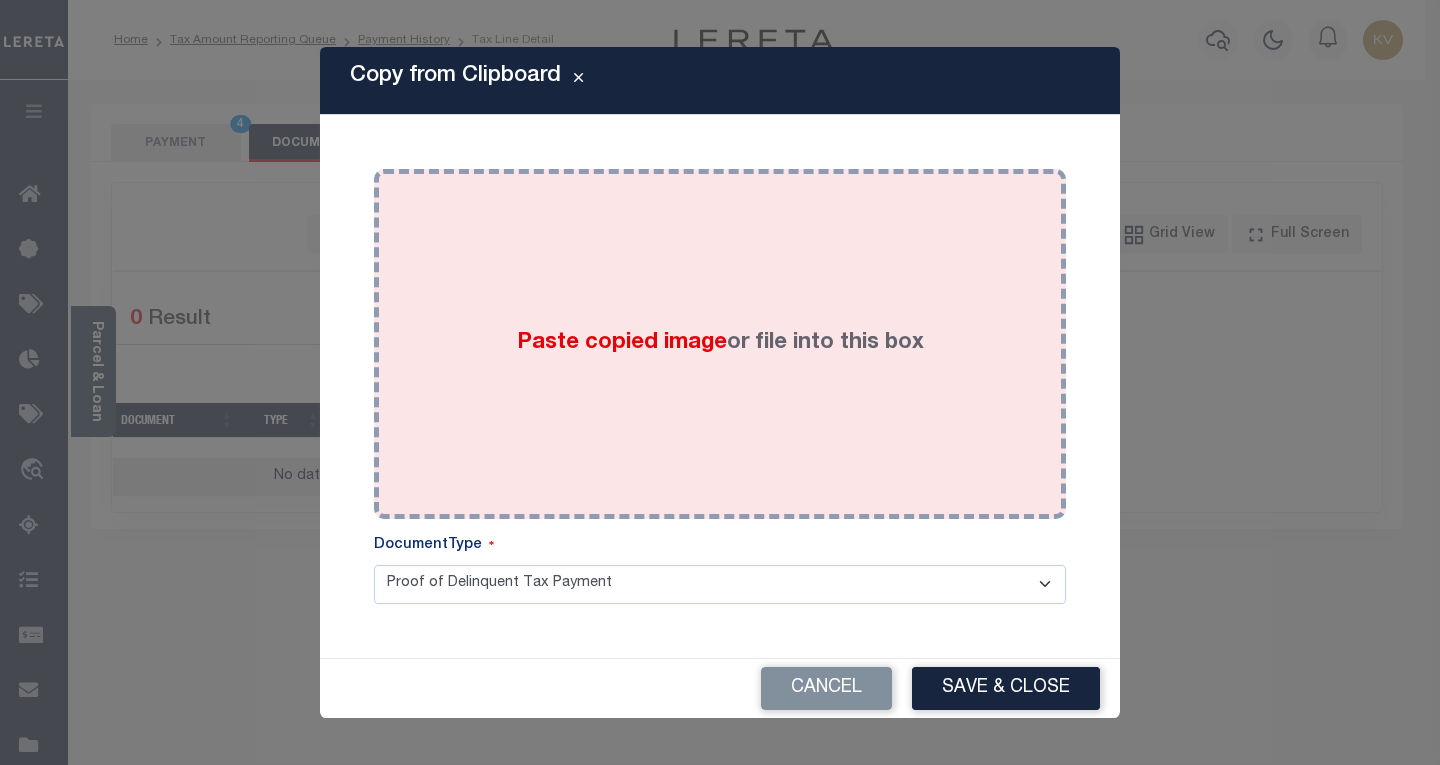 click on "Paste copied image  or file into this box" at bounding box center [720, 344] 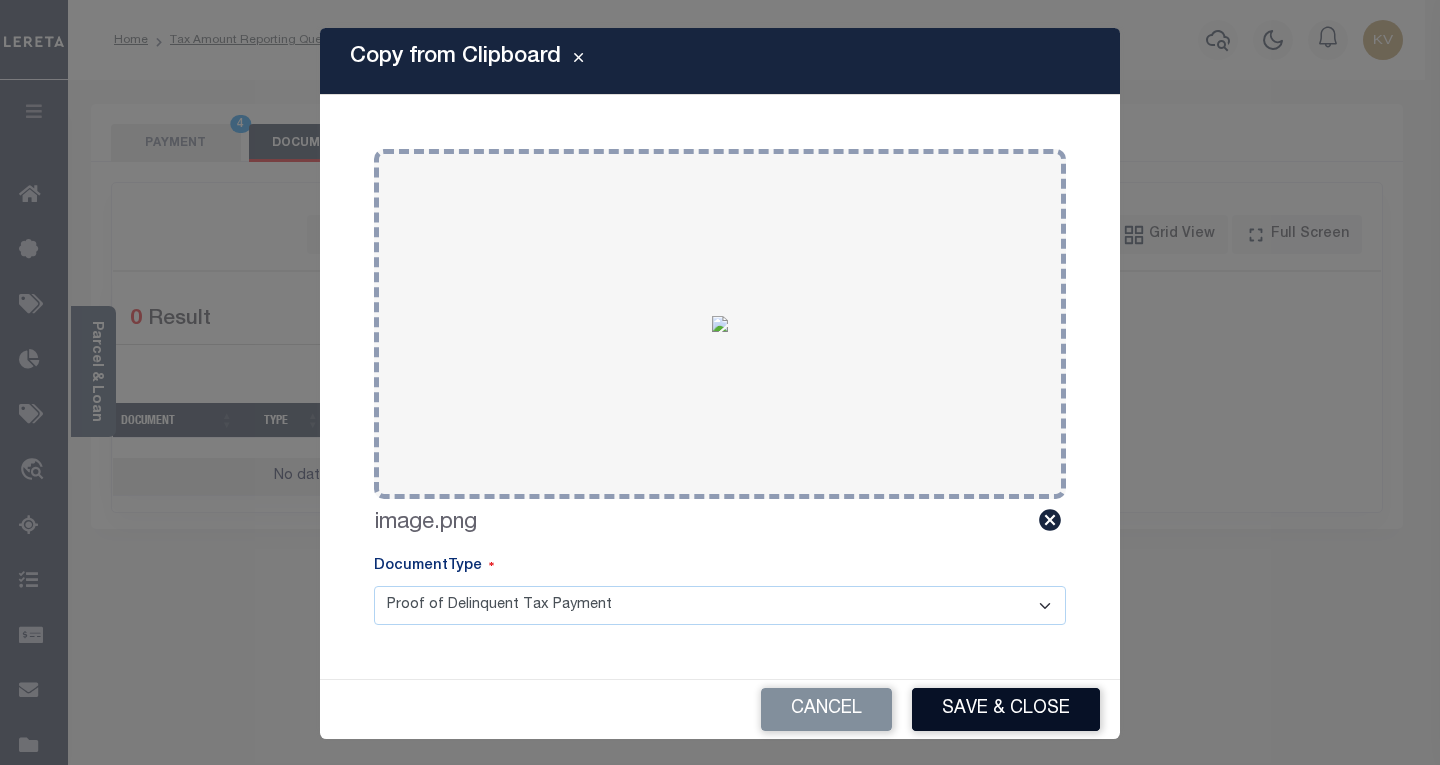 click on "Save & Close" at bounding box center [1006, 709] 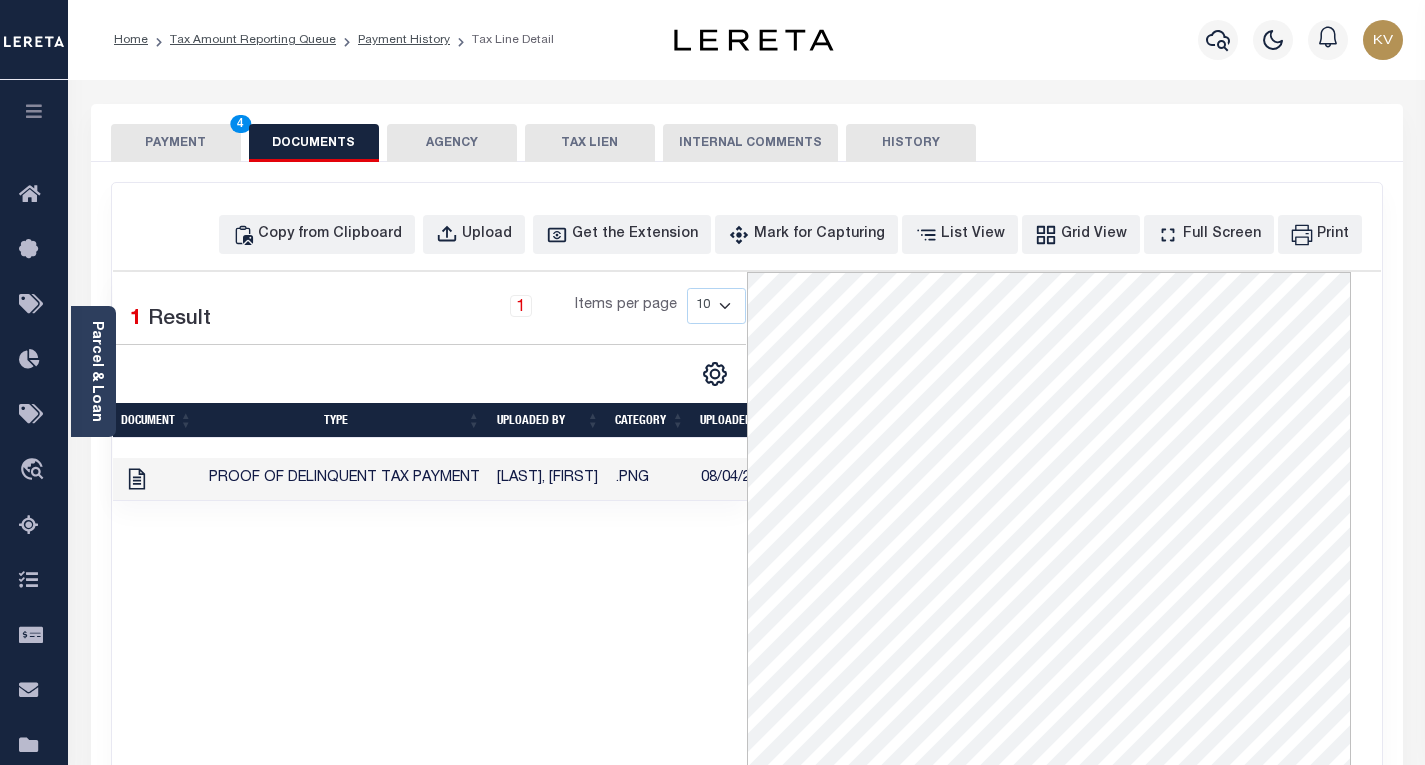 click on "PAYMENT
4" at bounding box center [176, 143] 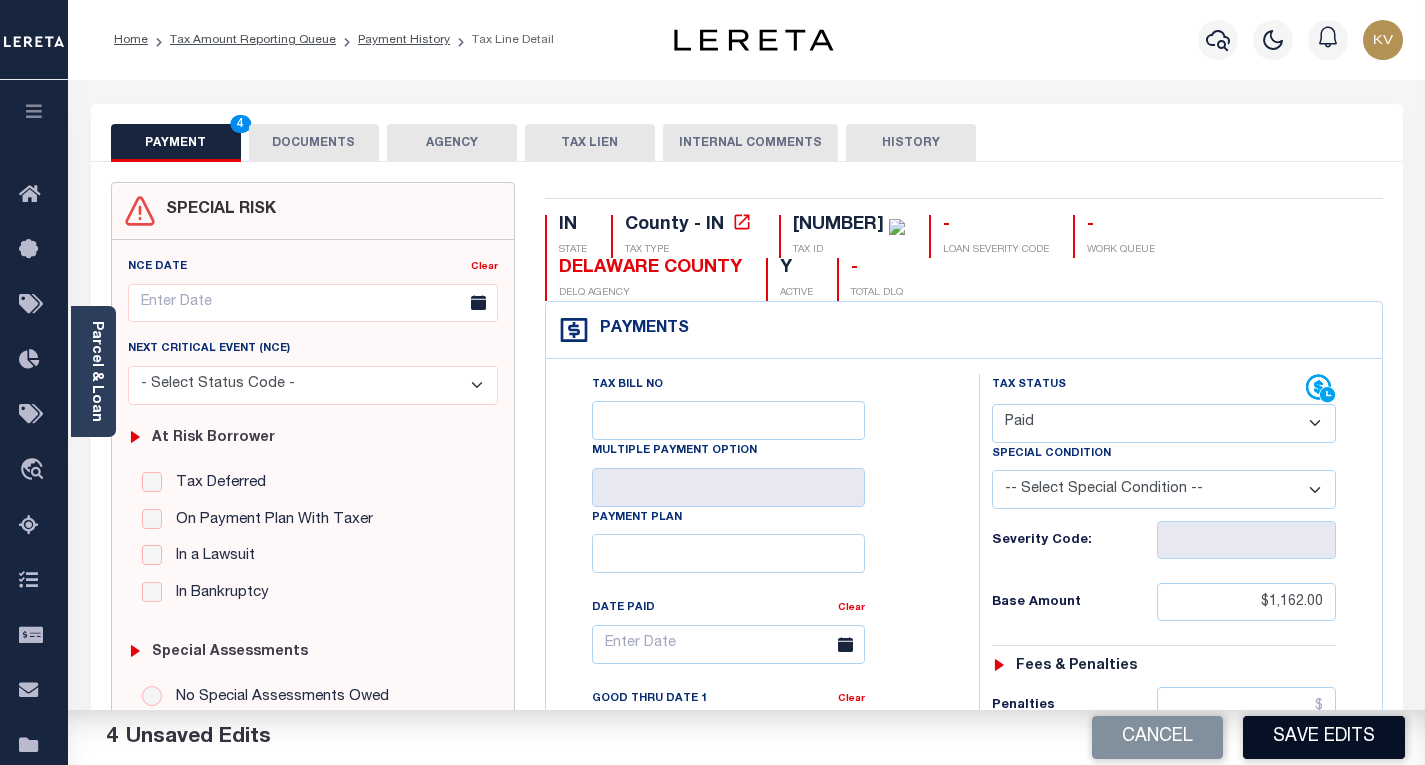 click on "Save Edits" at bounding box center [1324, 737] 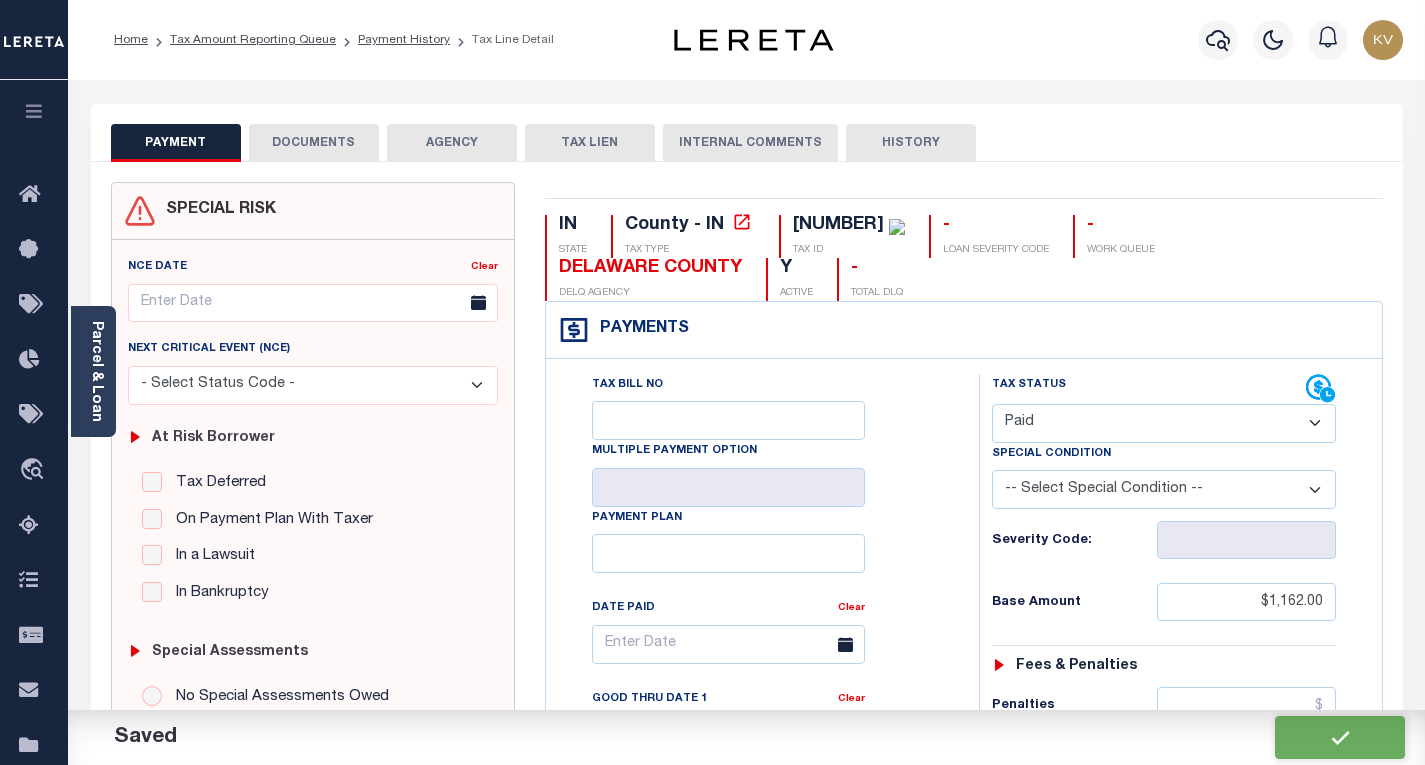 checkbox on "false" 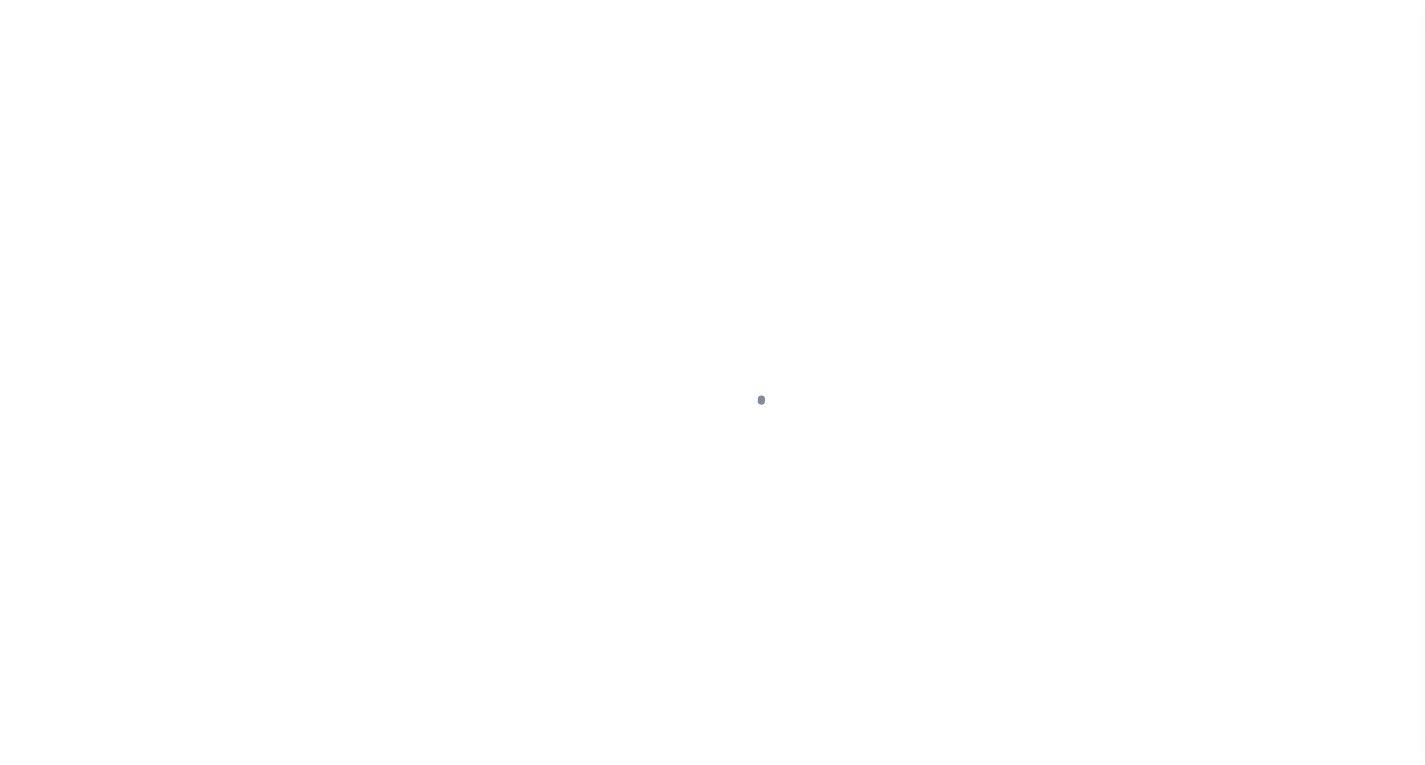 scroll, scrollTop: 0, scrollLeft: 0, axis: both 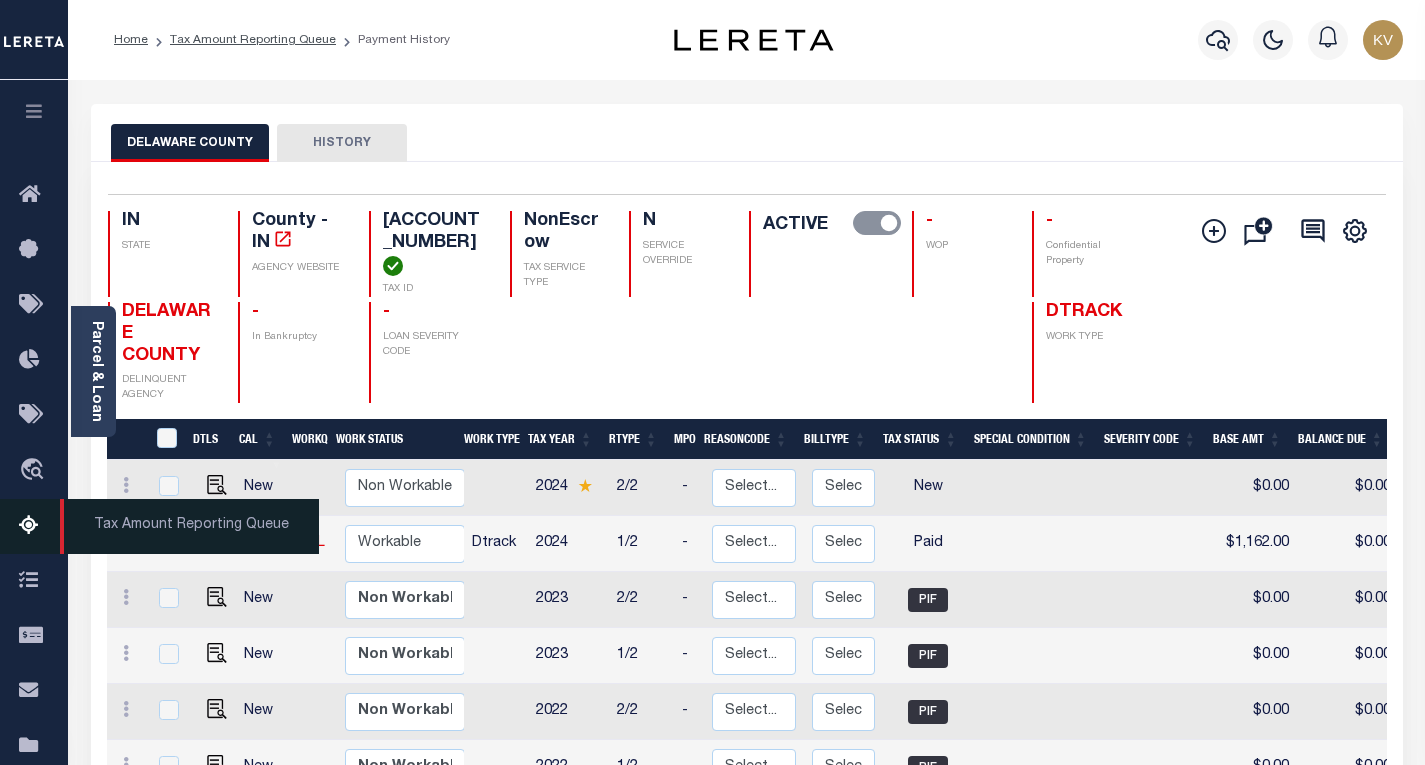 click at bounding box center (35, 526) 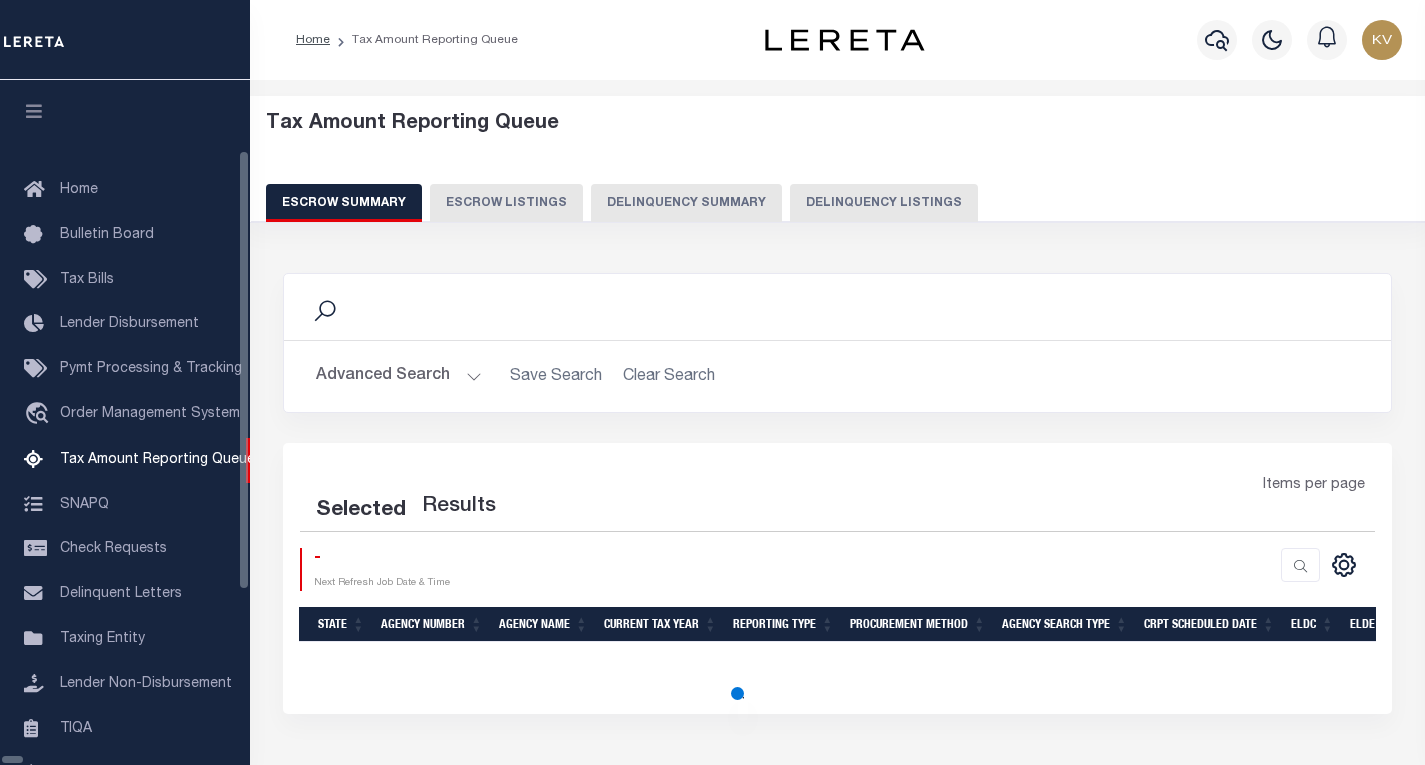 select on "100" 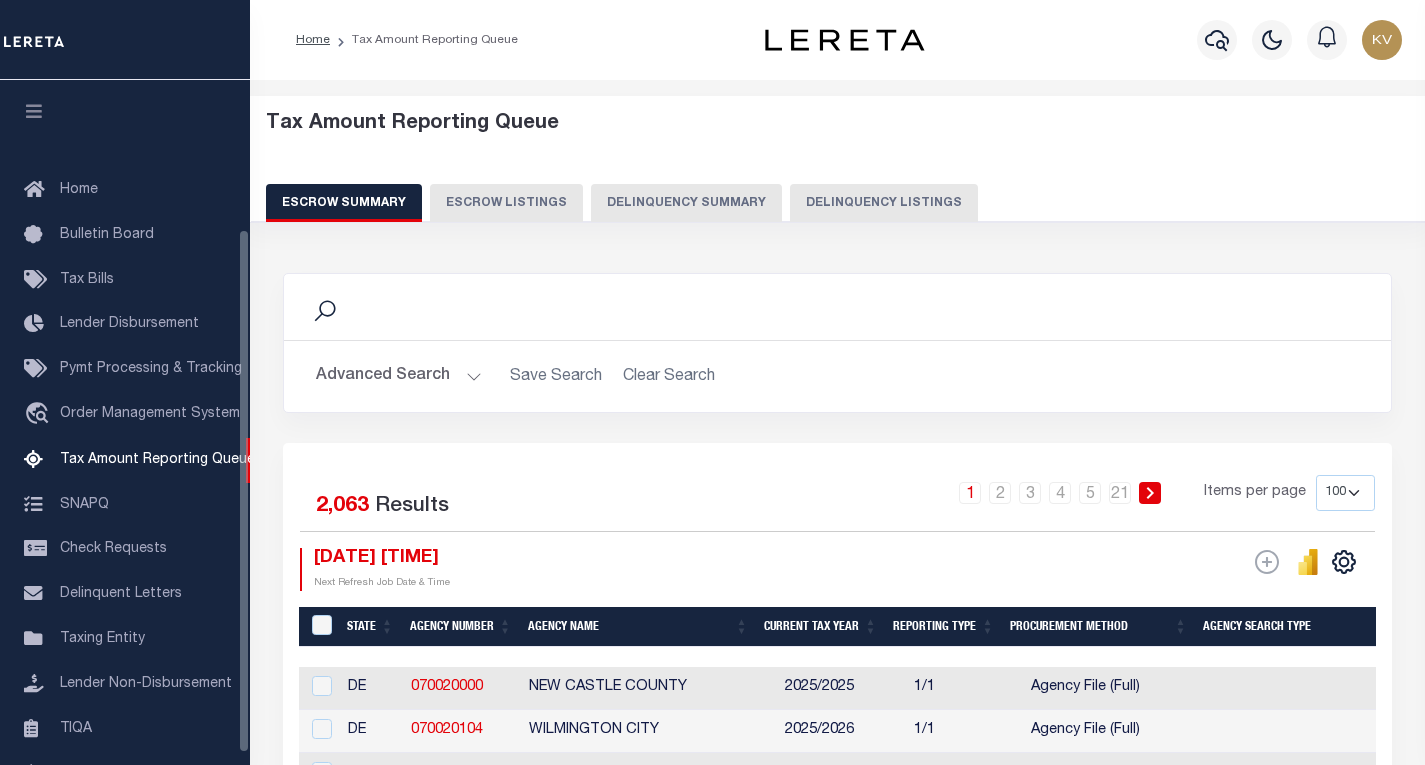 scroll, scrollTop: 194, scrollLeft: 0, axis: vertical 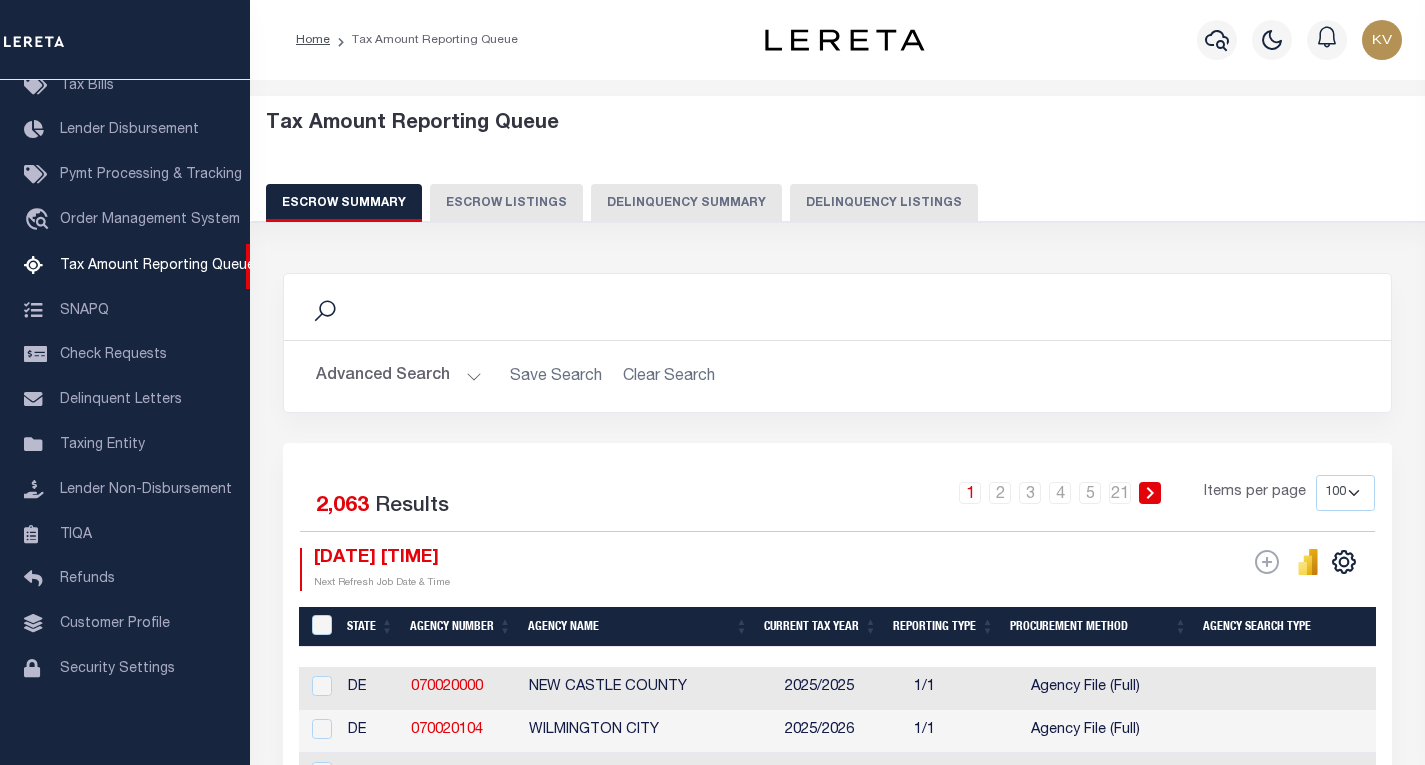 click on "Delinquency Listings" at bounding box center [884, 203] 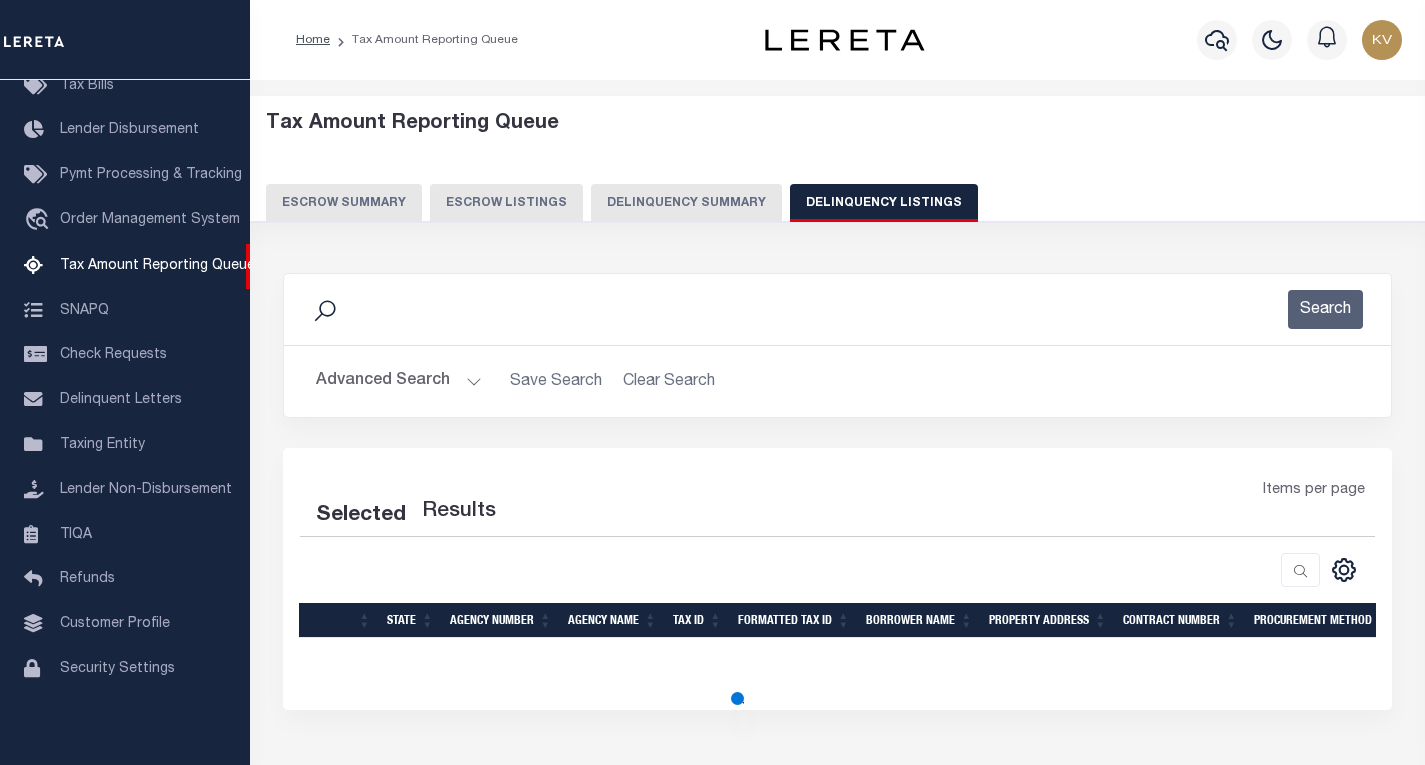 click on "Delinquency Listings" at bounding box center [884, 203] 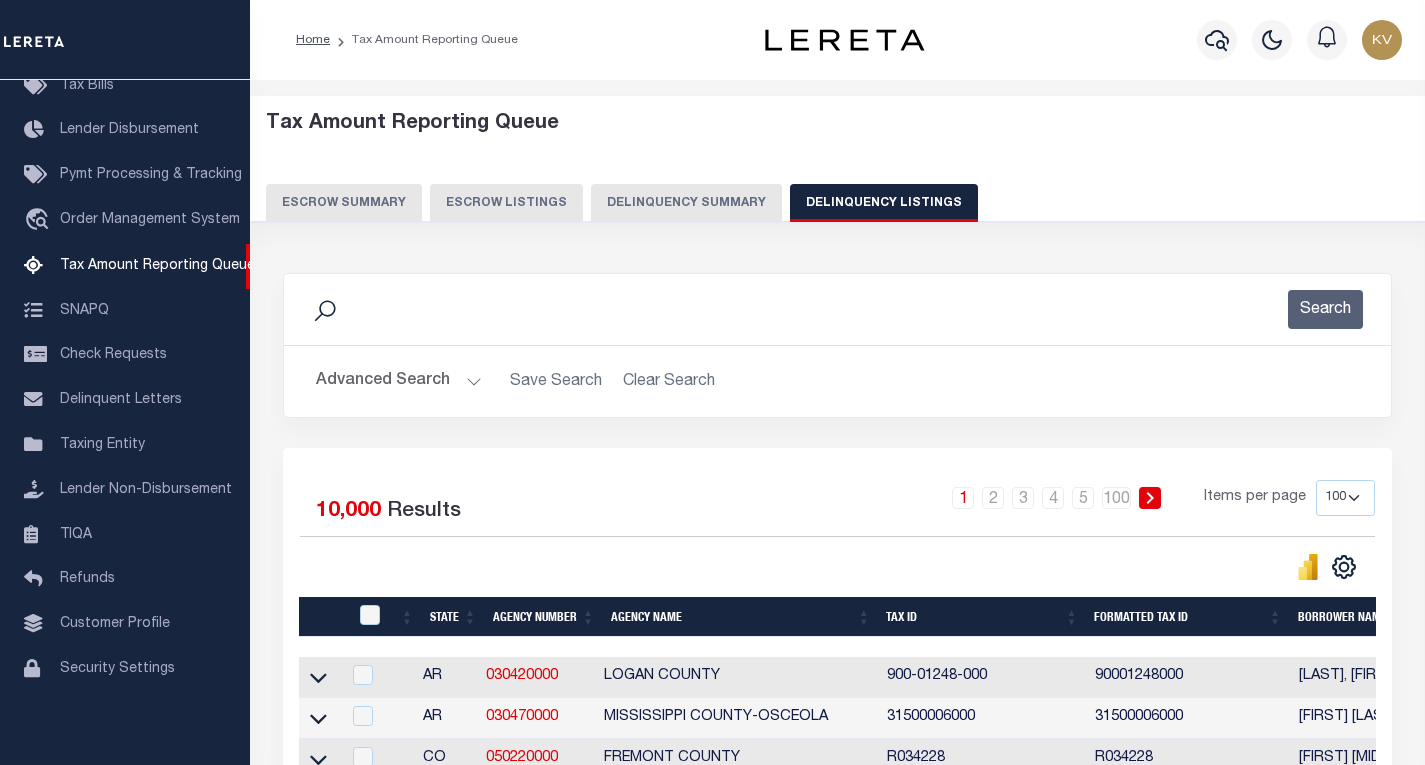 scroll, scrollTop: 100, scrollLeft: 0, axis: vertical 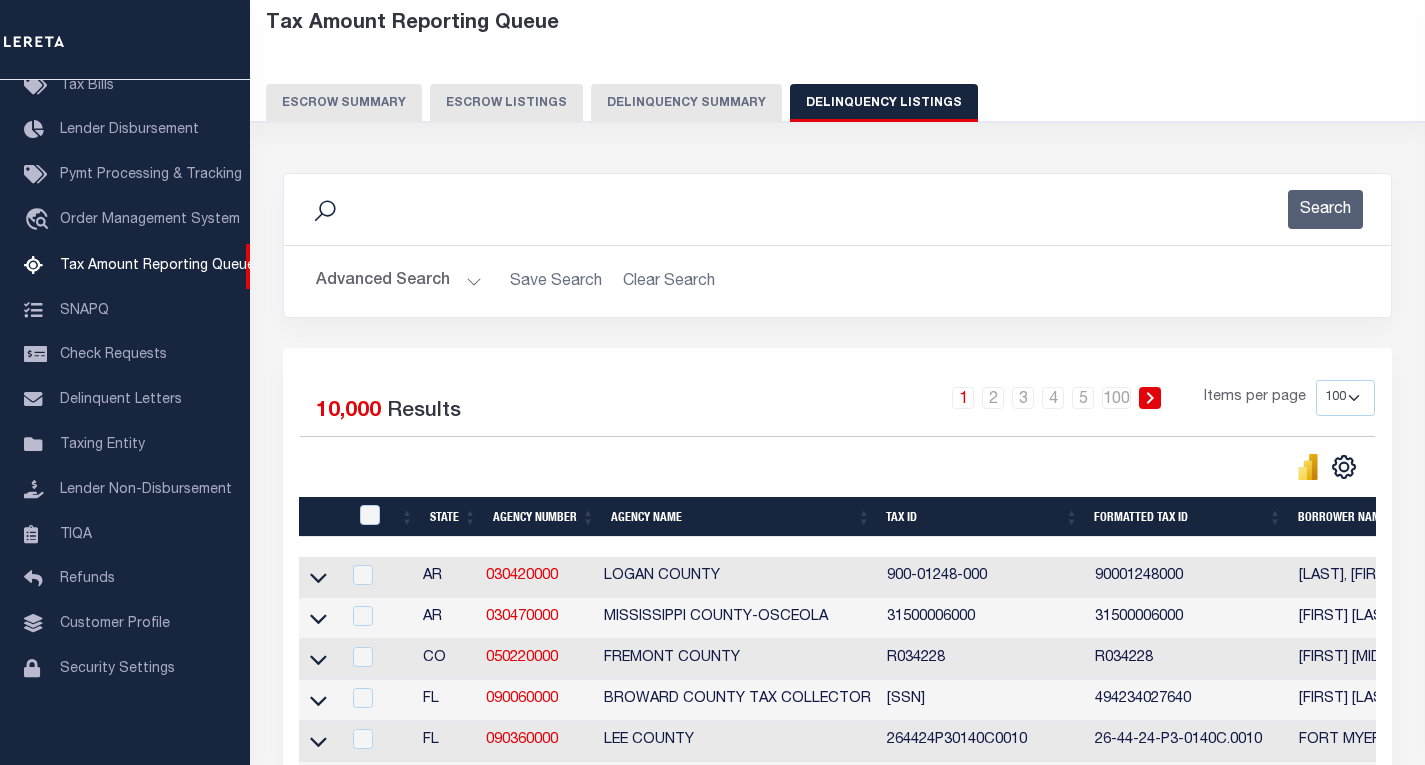click on "Advanced Search" at bounding box center (399, 281) 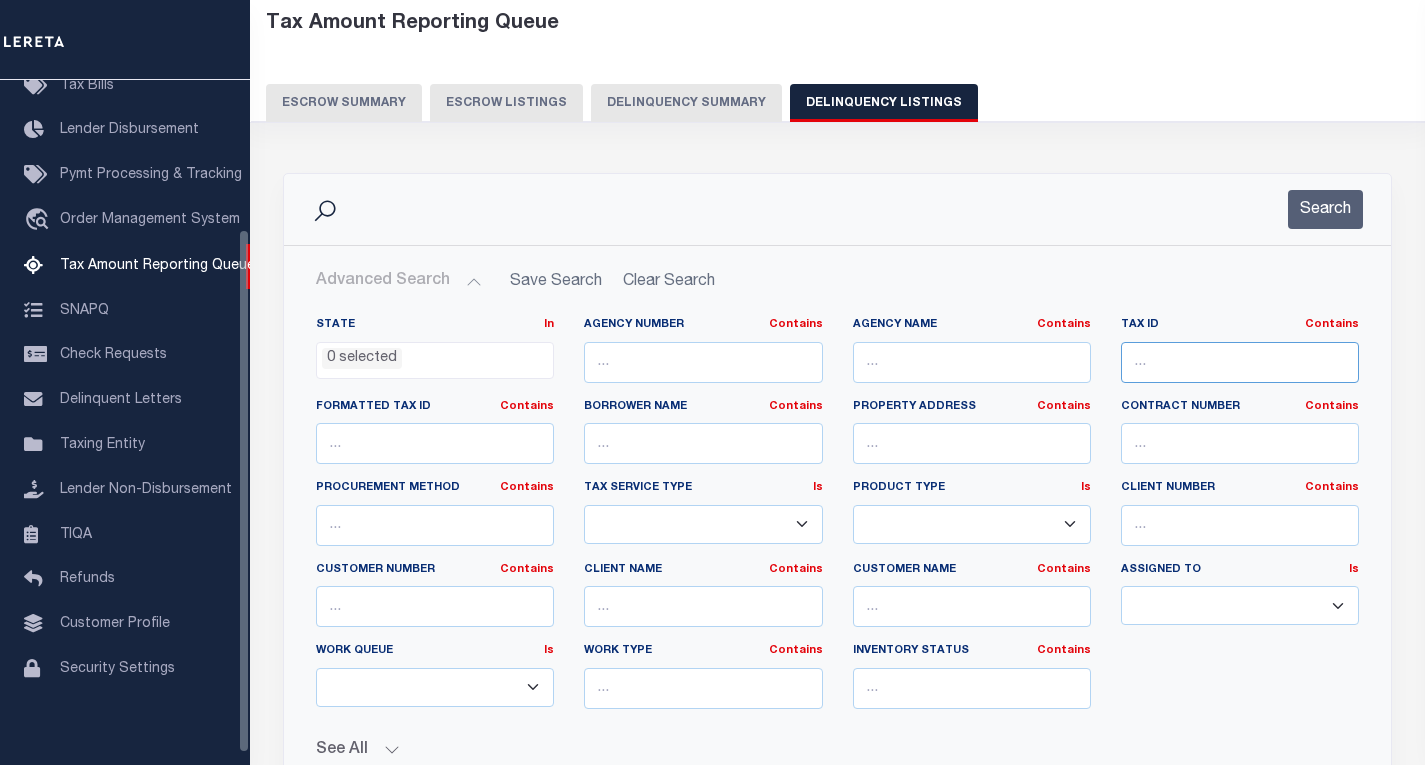 click at bounding box center (1240, 362) 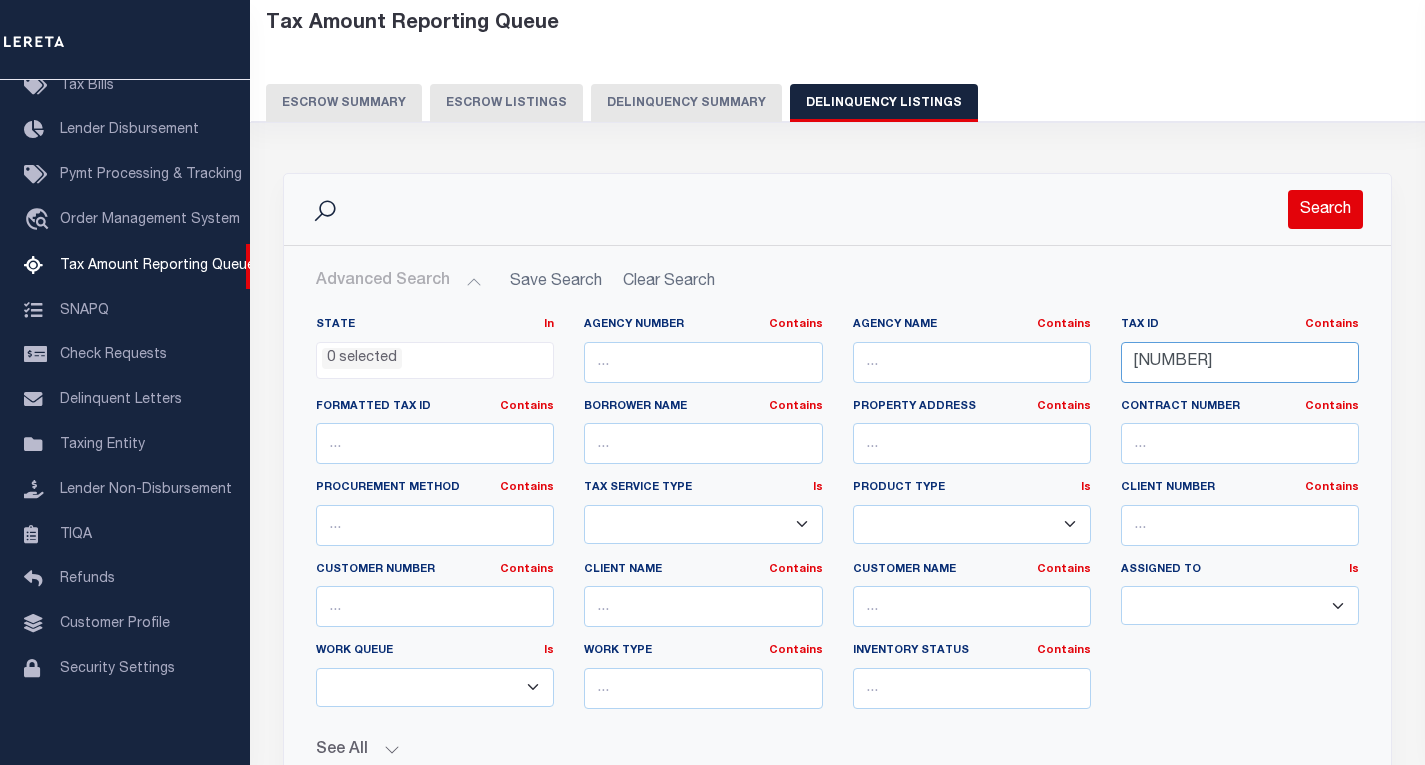 type on "181104307021000003" 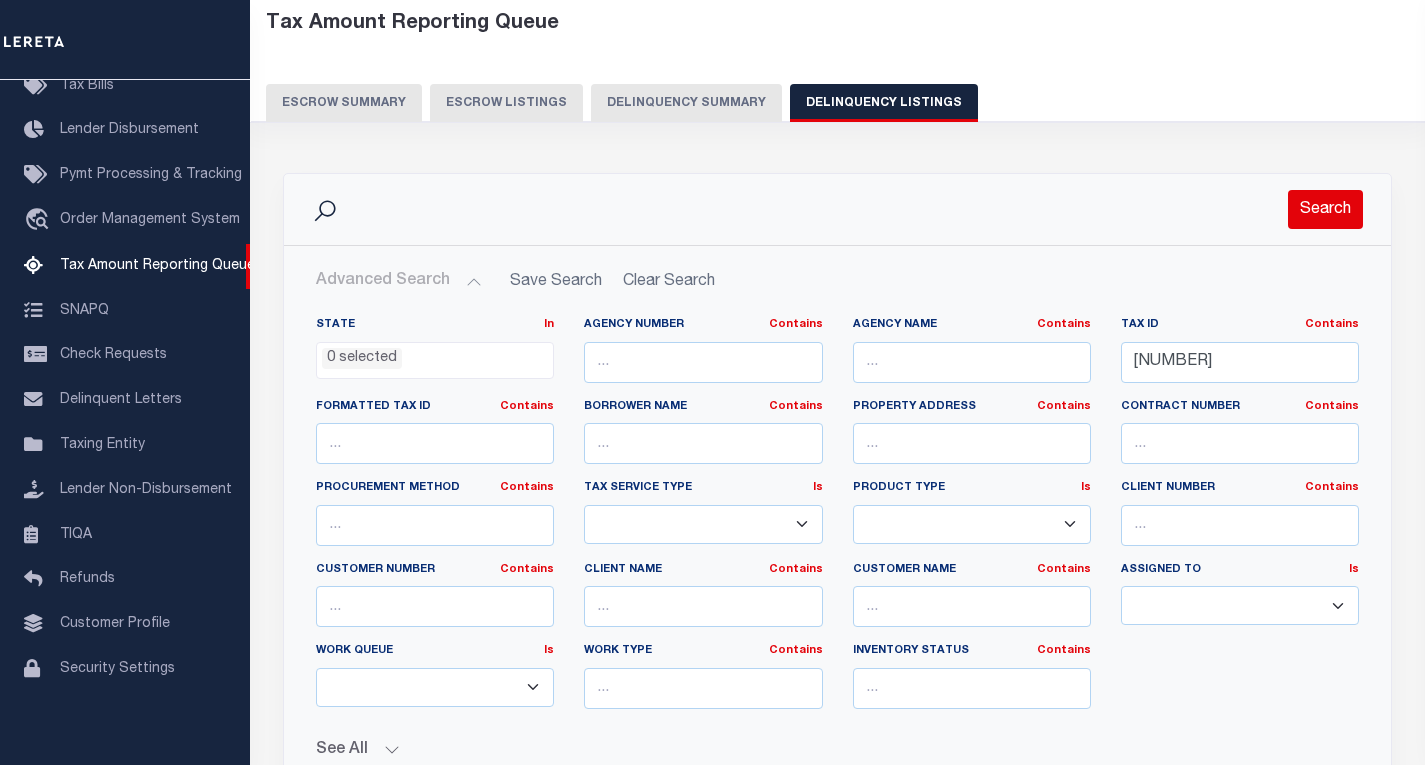 click on "Search" at bounding box center [1325, 209] 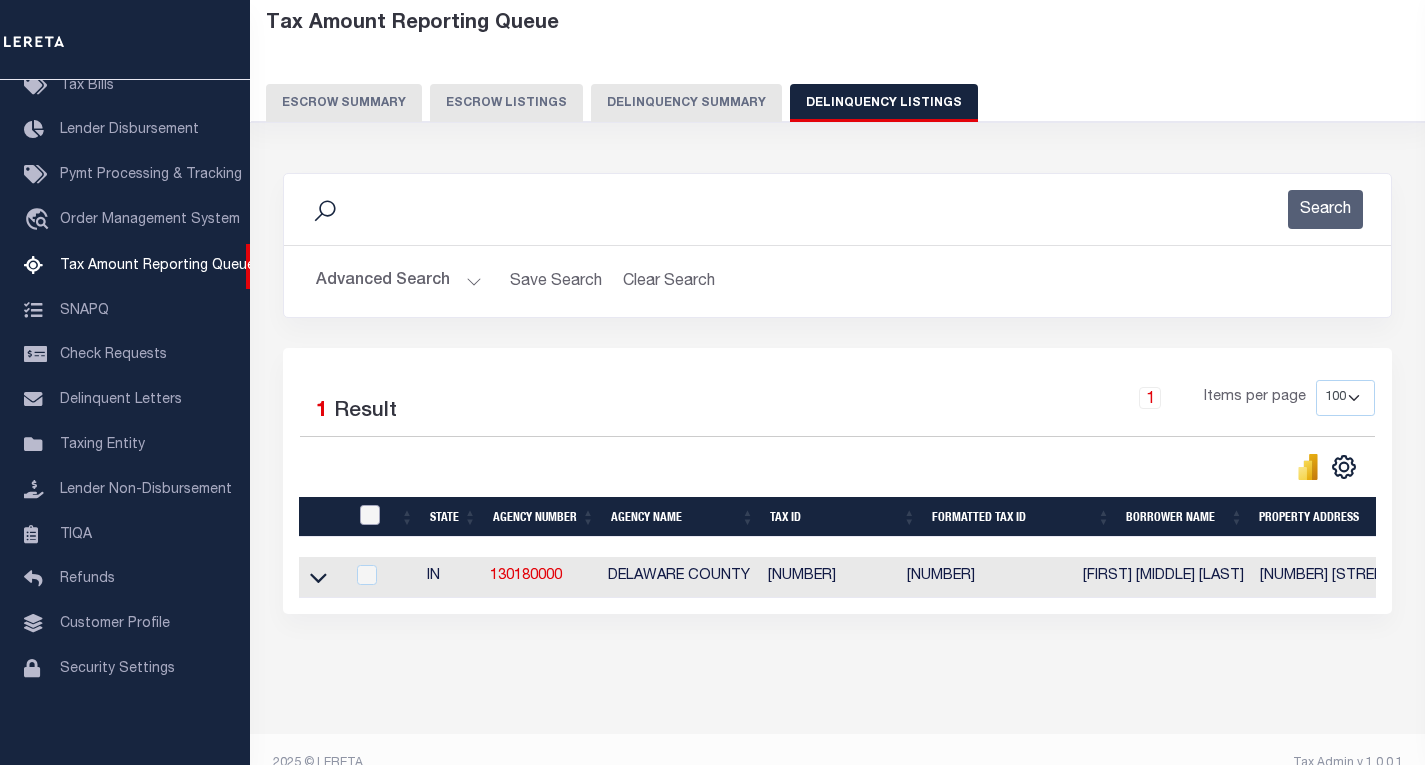 click at bounding box center [370, 515] 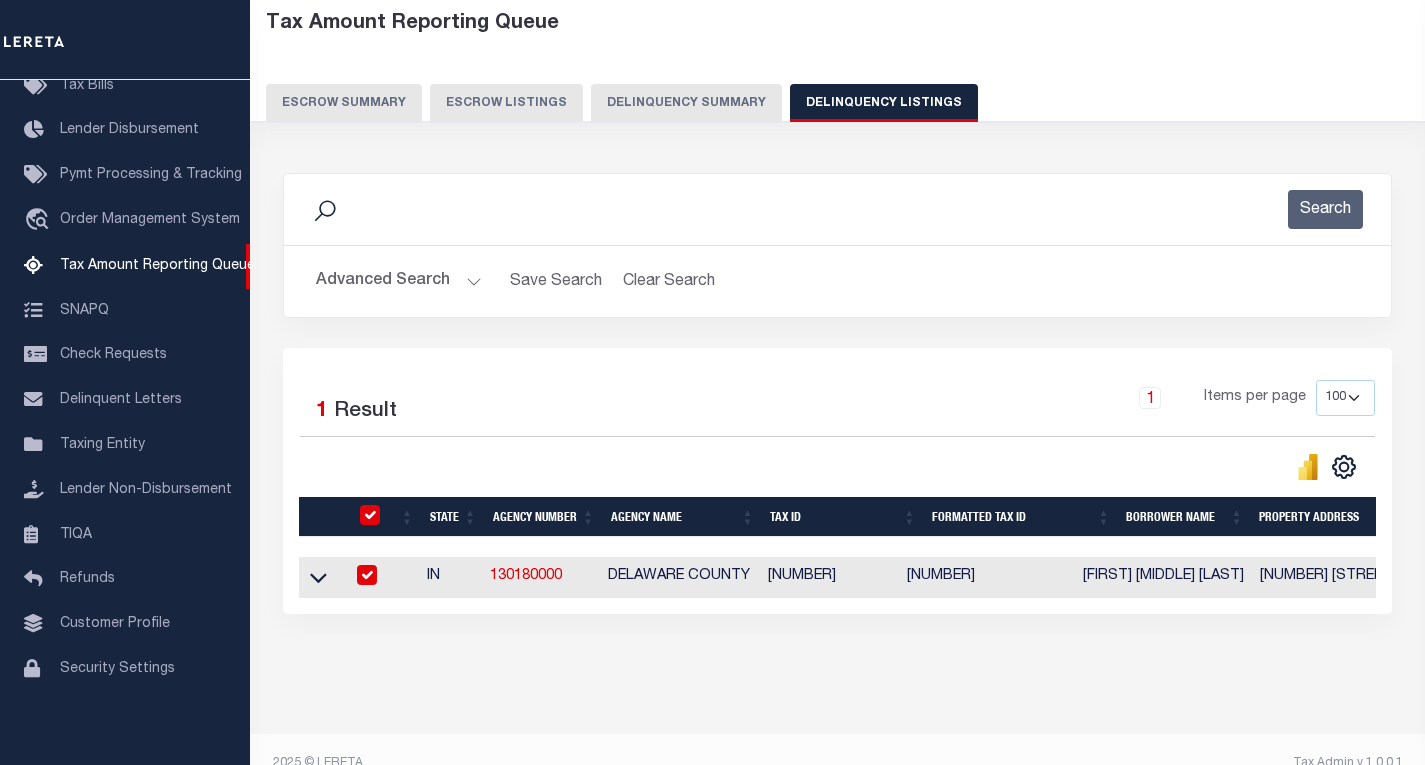 checkbox on "true" 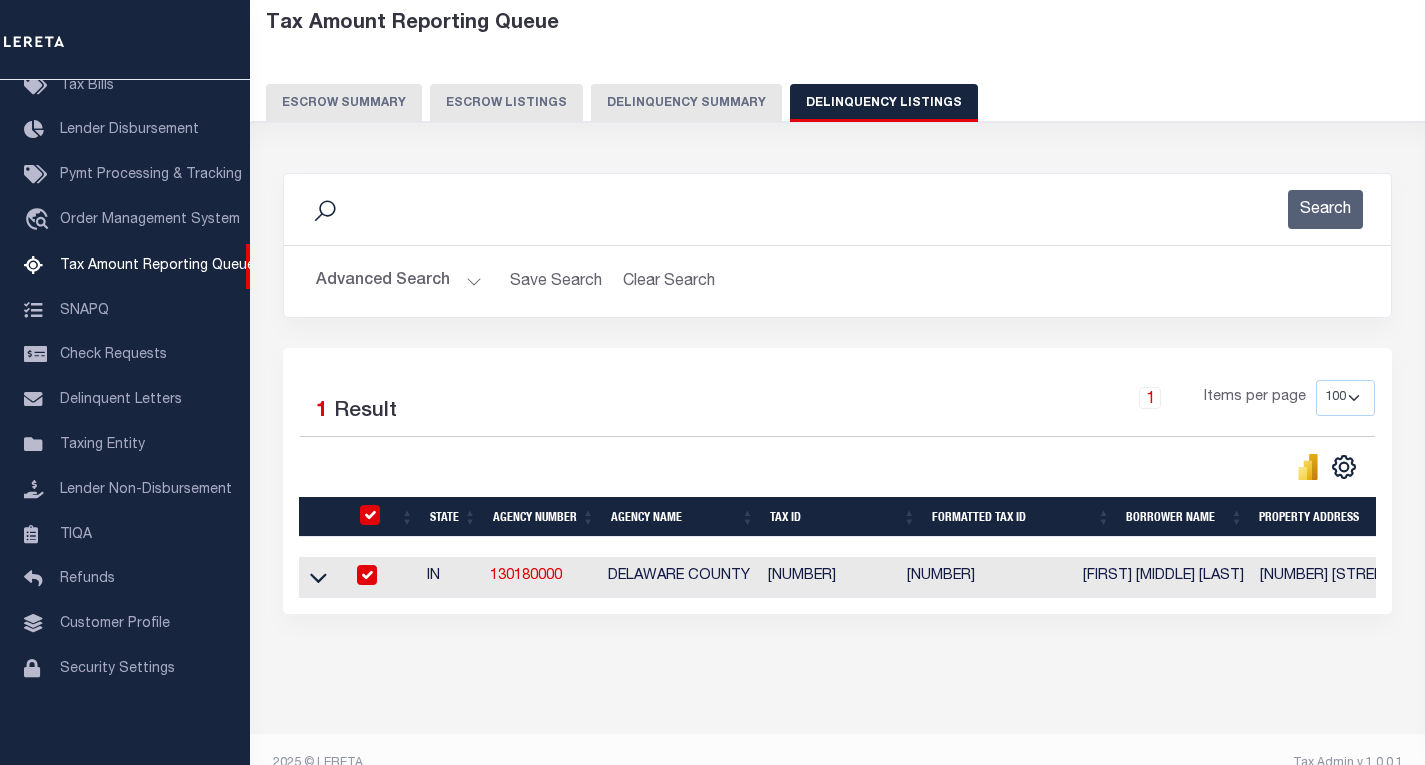 checkbox on "true" 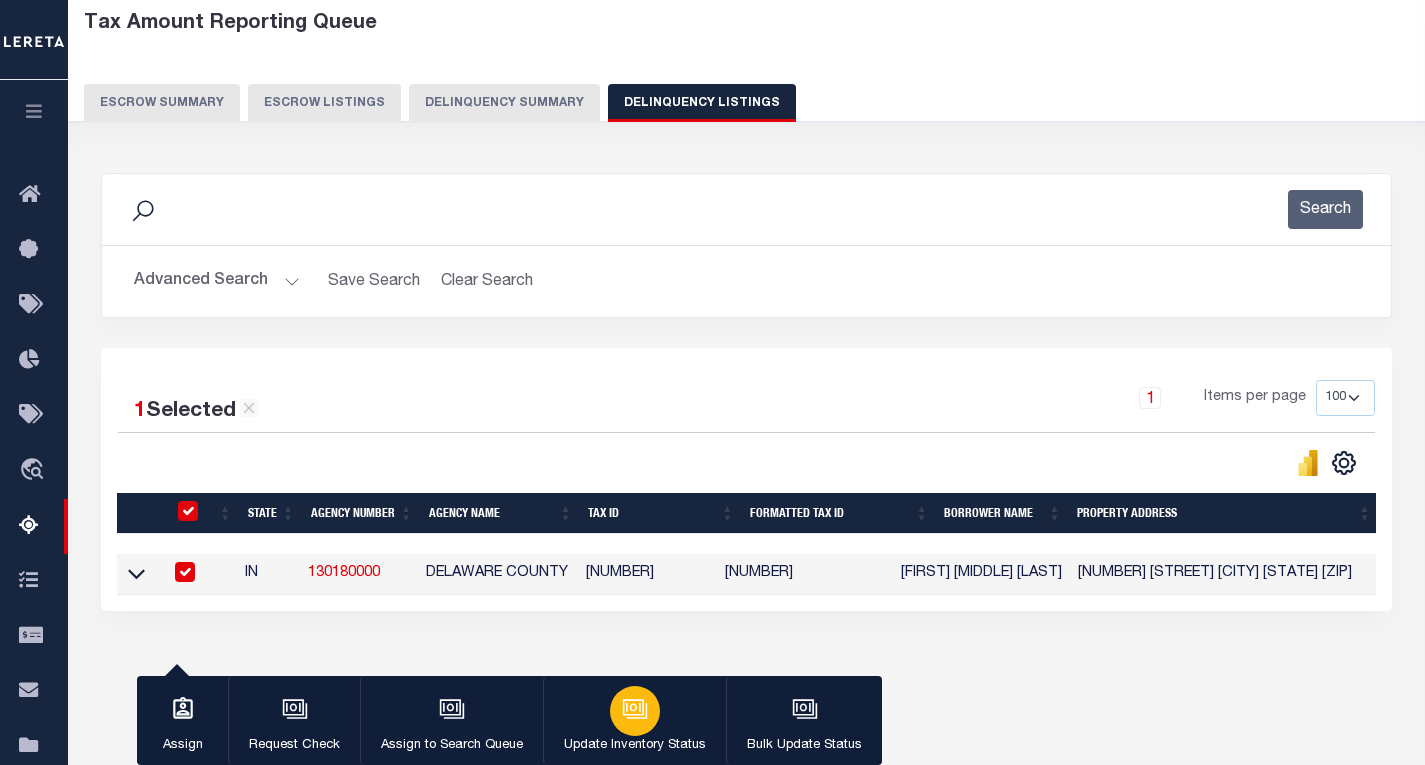 click 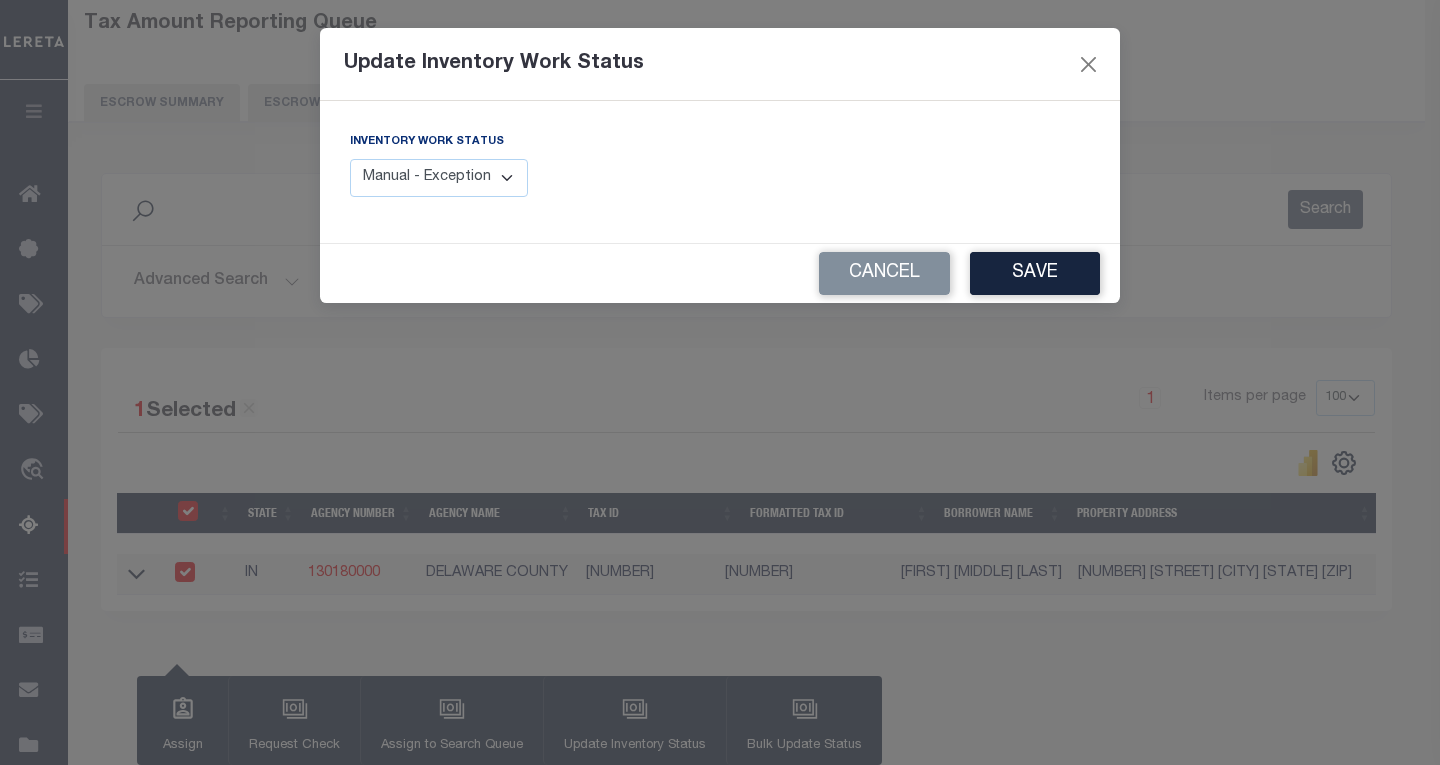 click on "Manual - Exception
Pended - Awaiting Search
Late Add Exception
Completed" at bounding box center [439, 178] 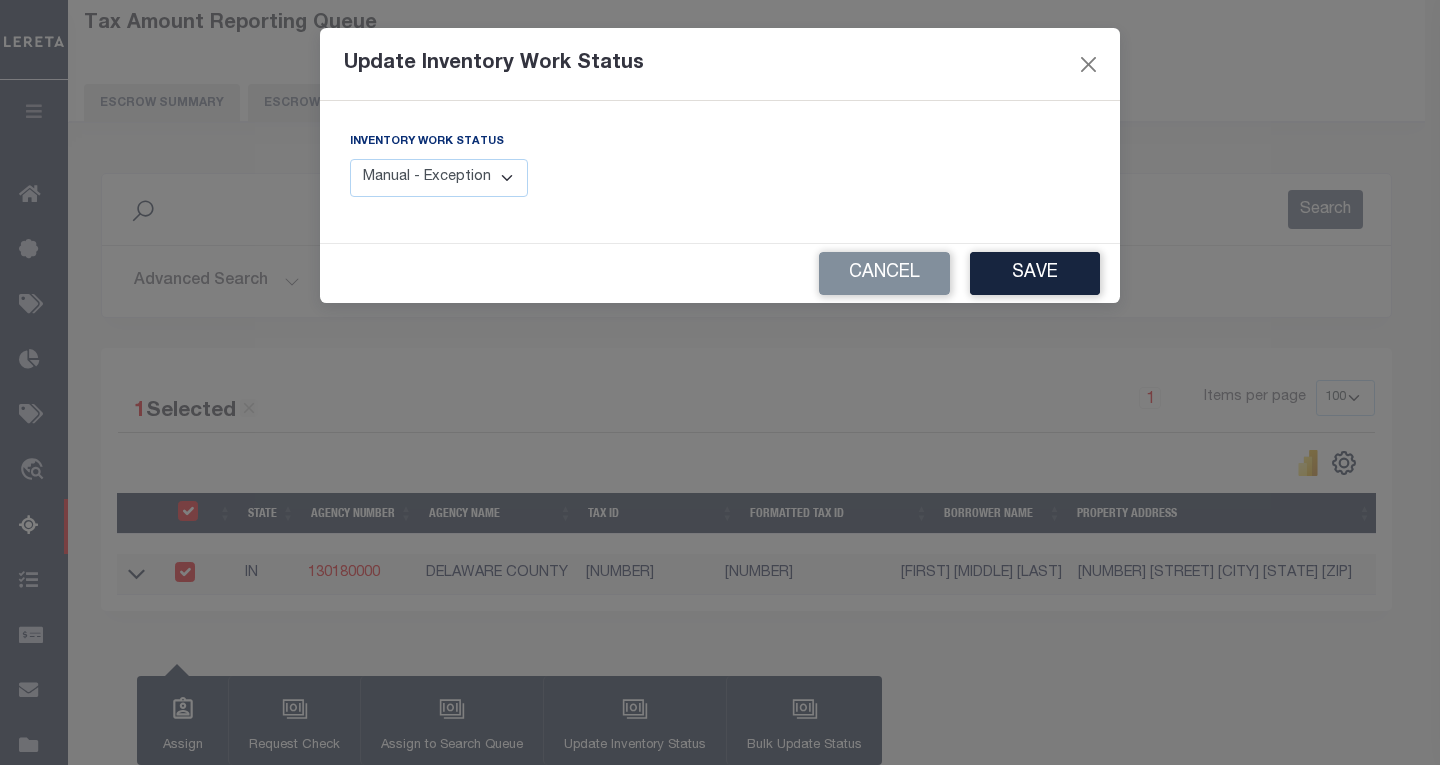 select on "4" 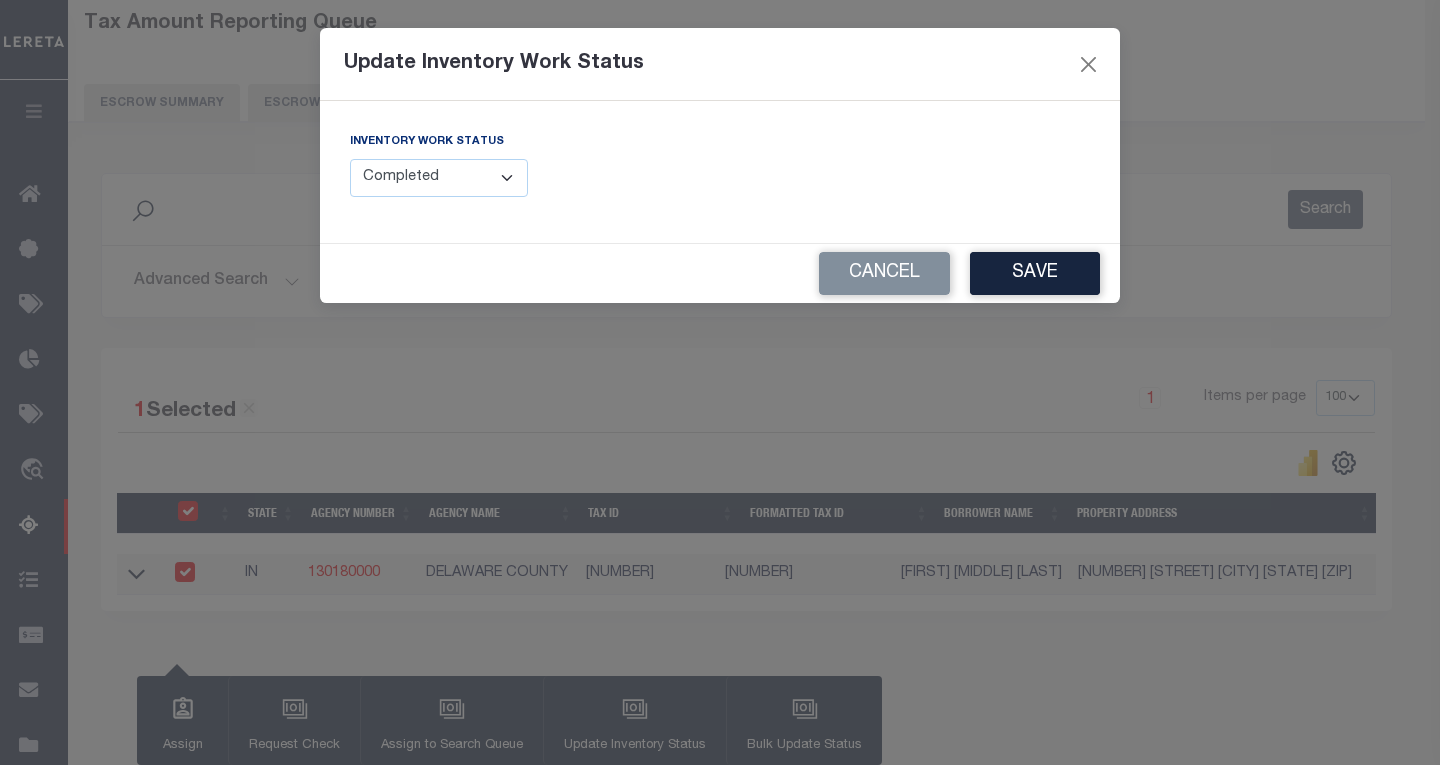 click on "Manual - Exception
Pended - Awaiting Search
Late Add Exception
Completed" at bounding box center [439, 178] 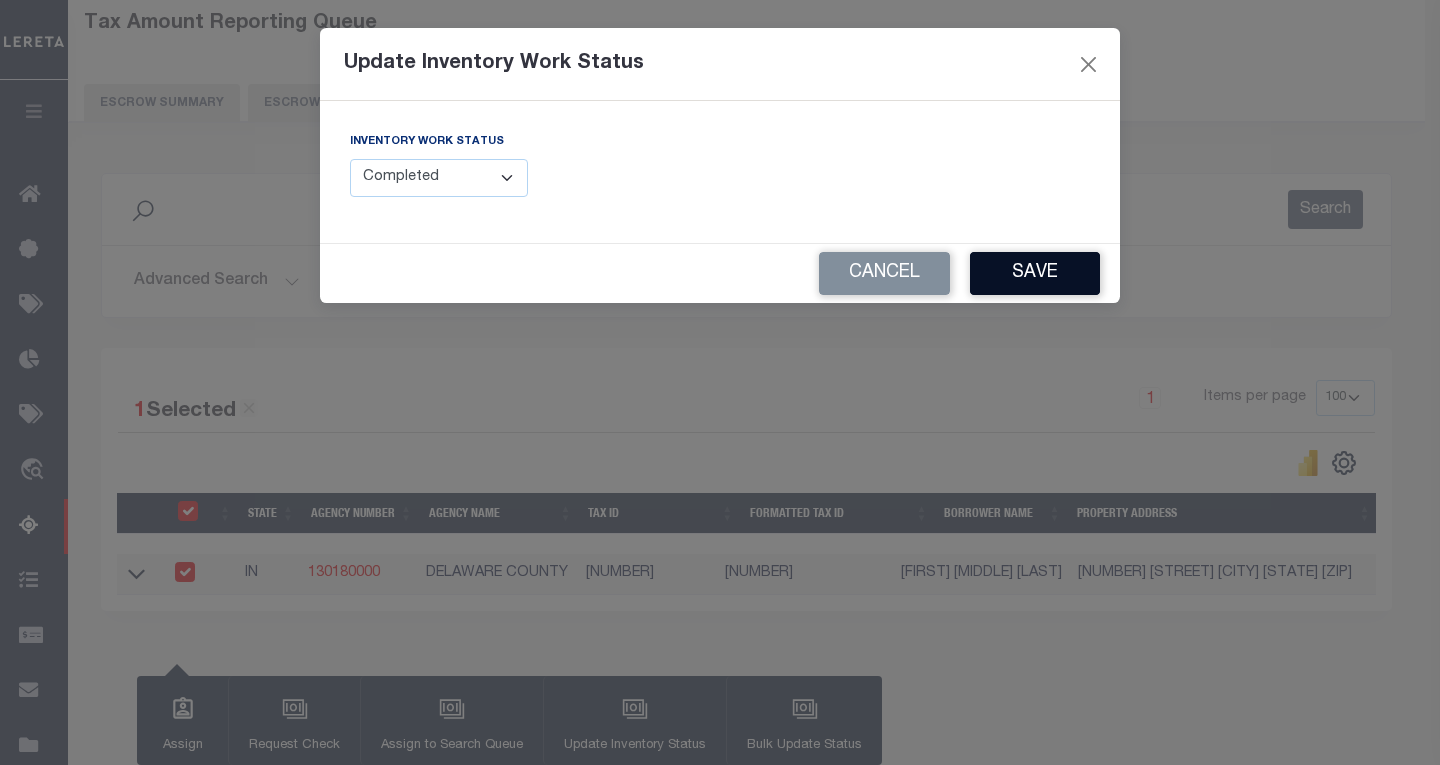 click on "Save" at bounding box center [1035, 273] 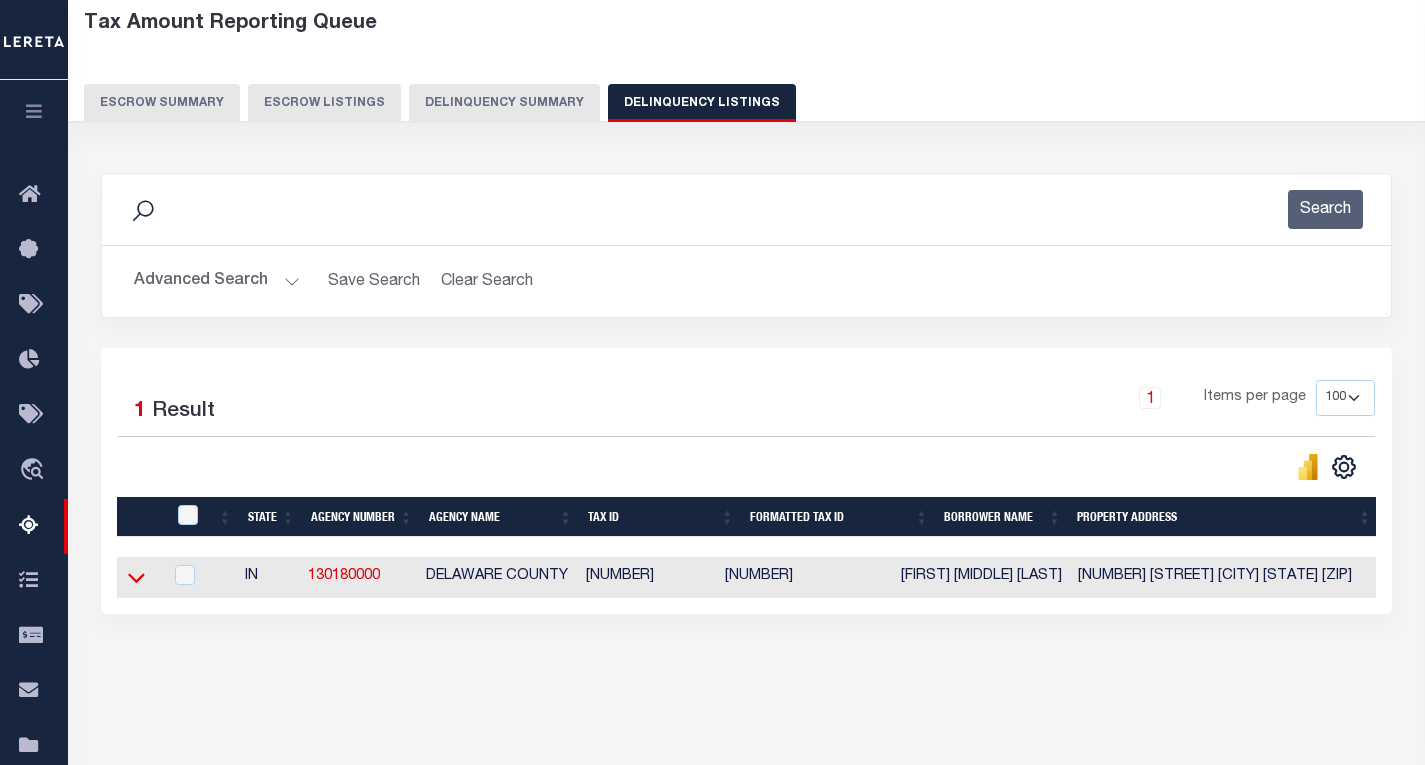click 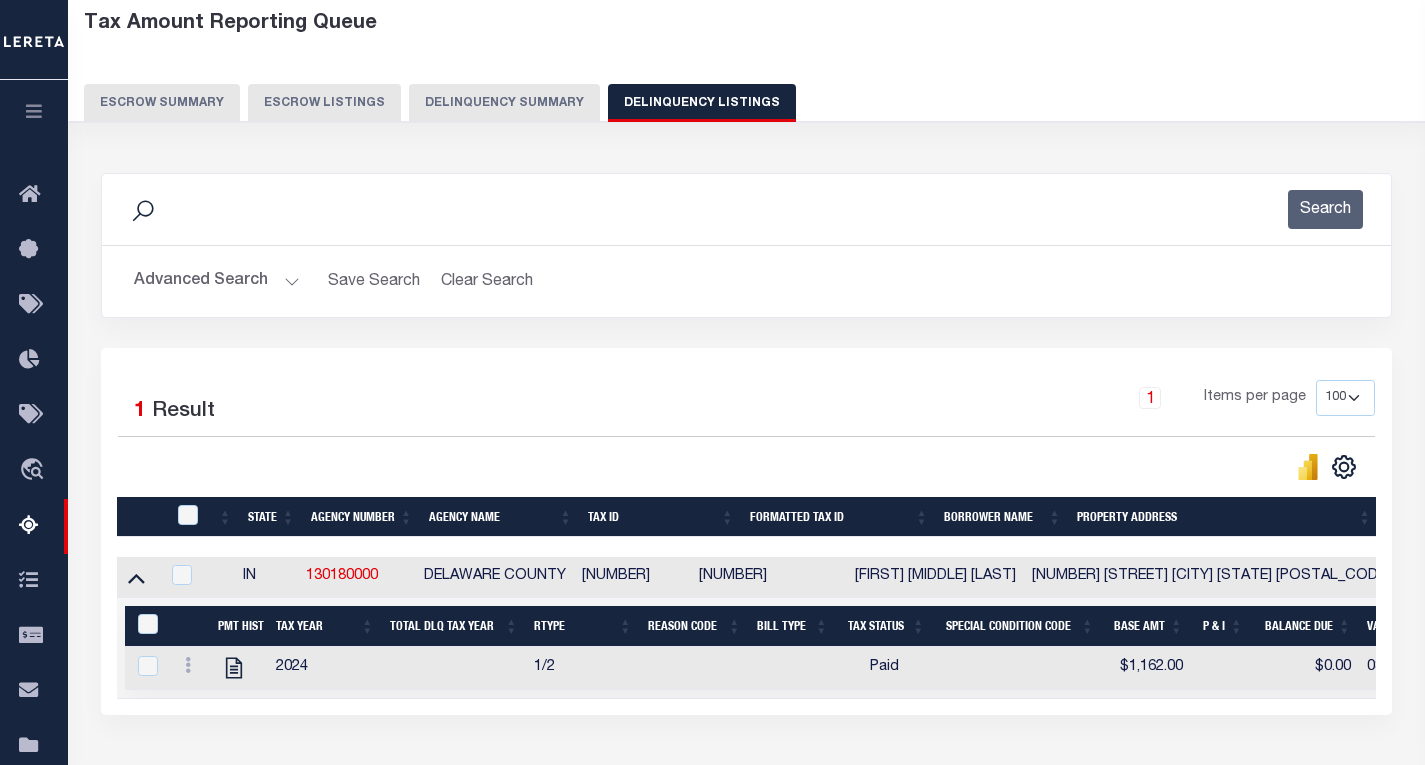 click on "Advanced Search" 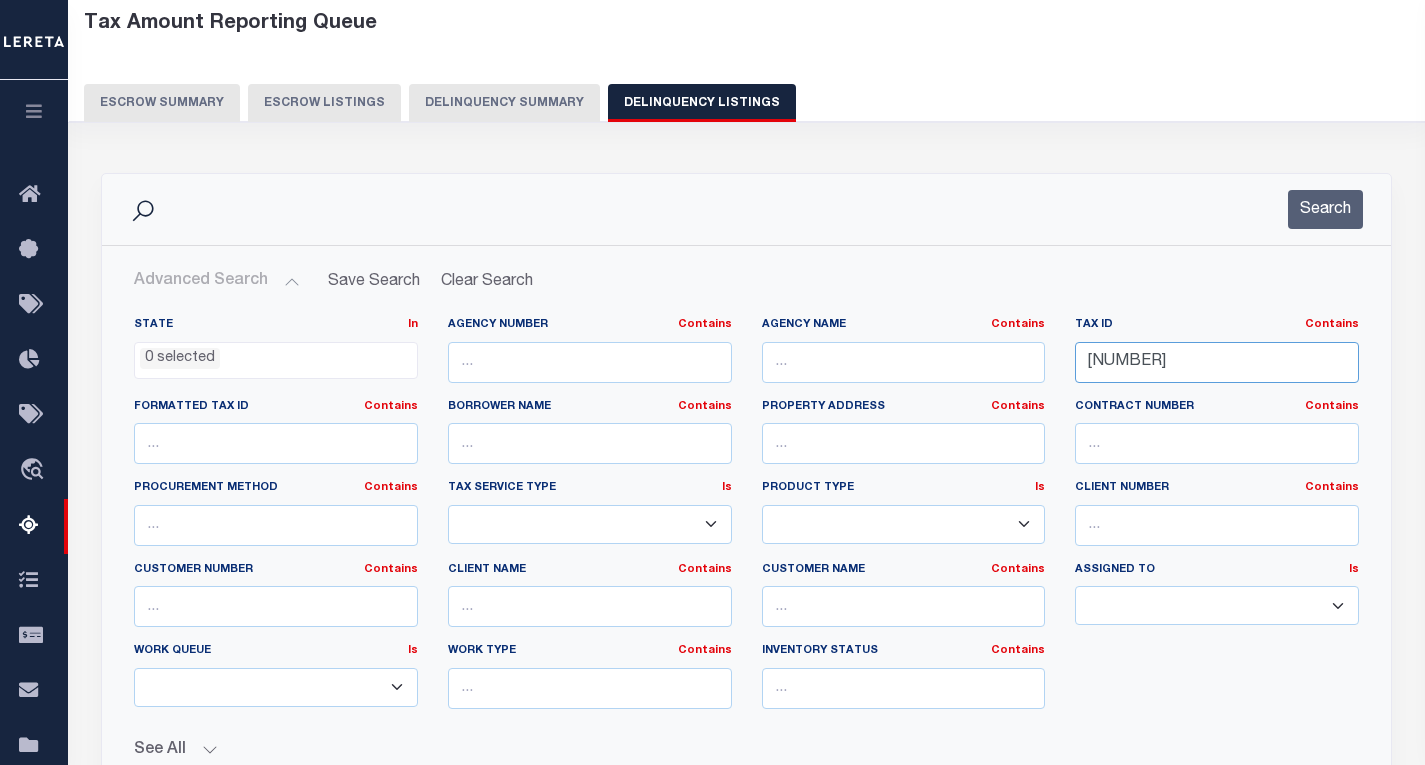 click on "181104307021000003" 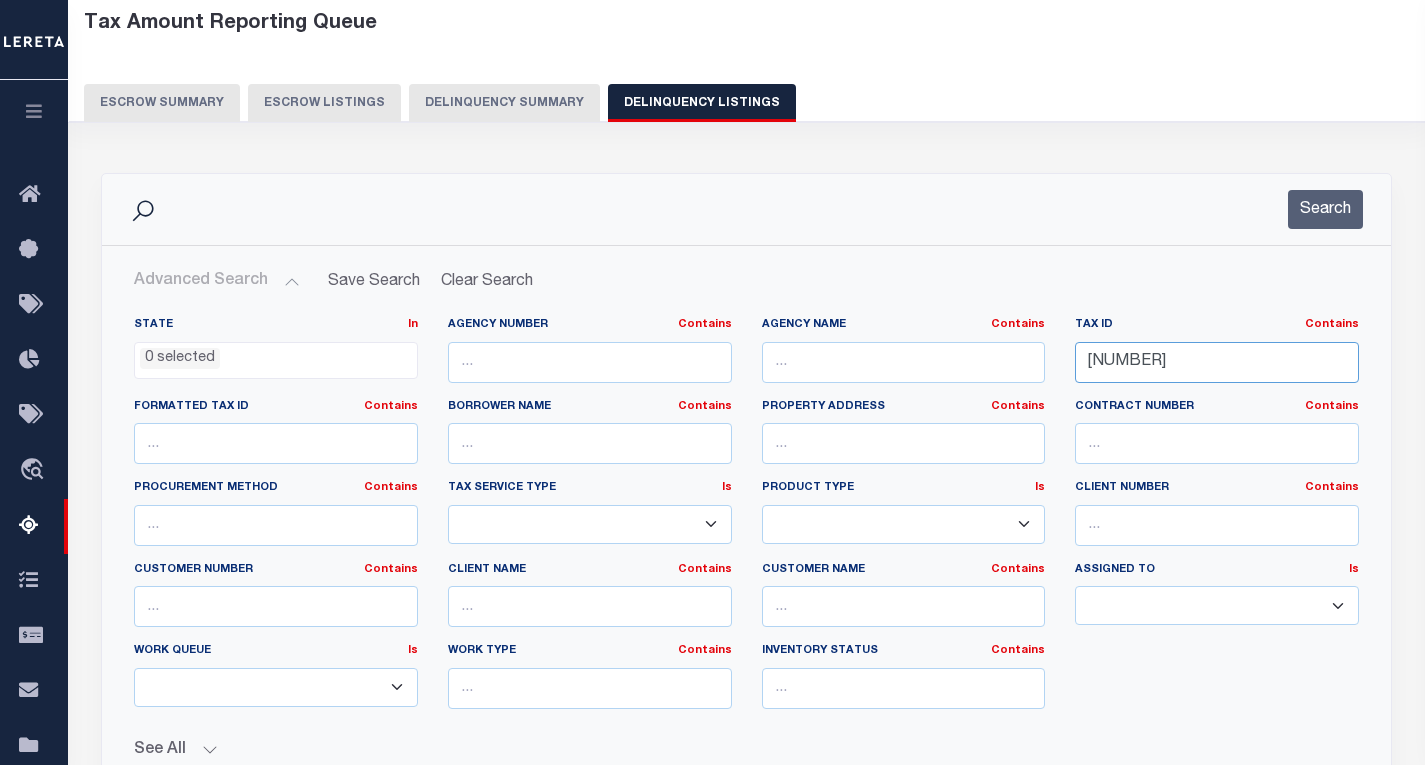 click on "181104307021000003" 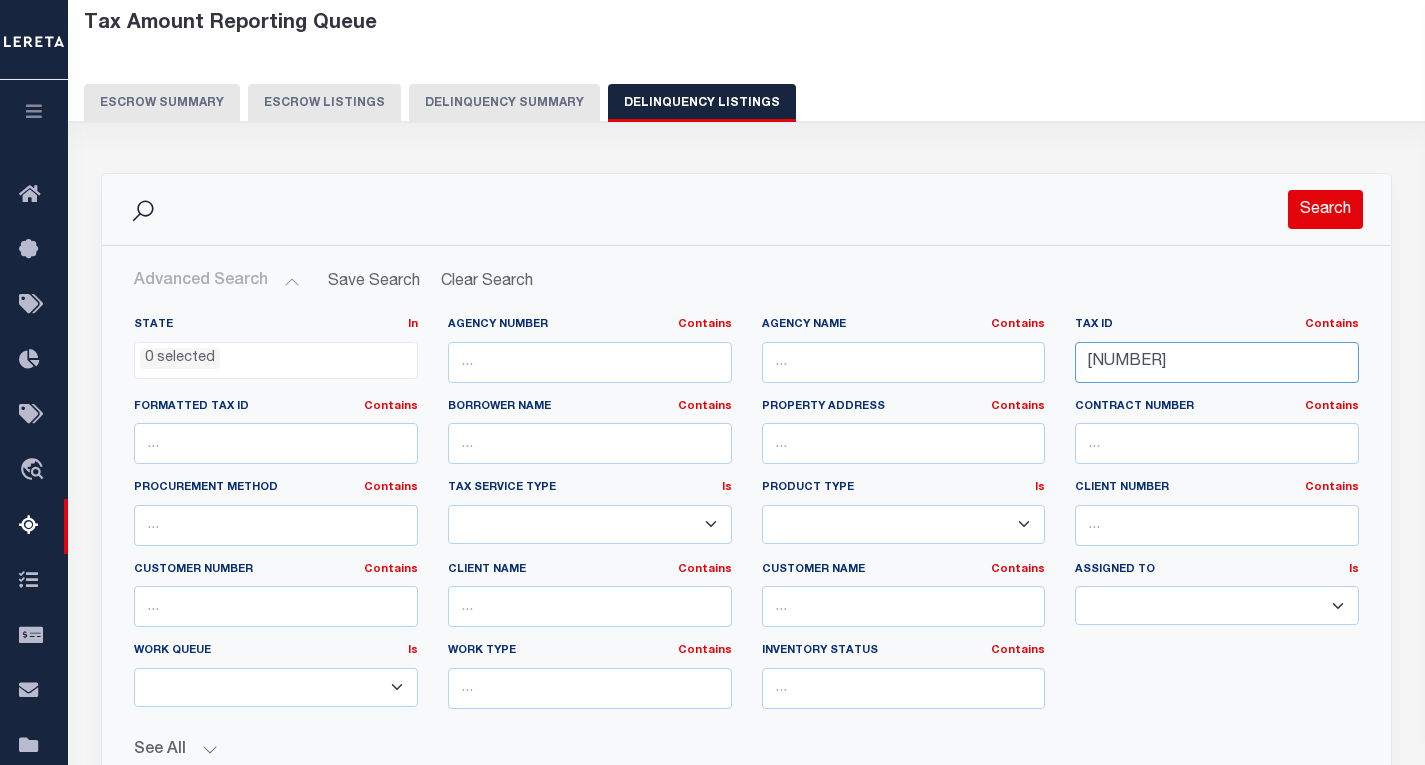 type on "181104378012000003" 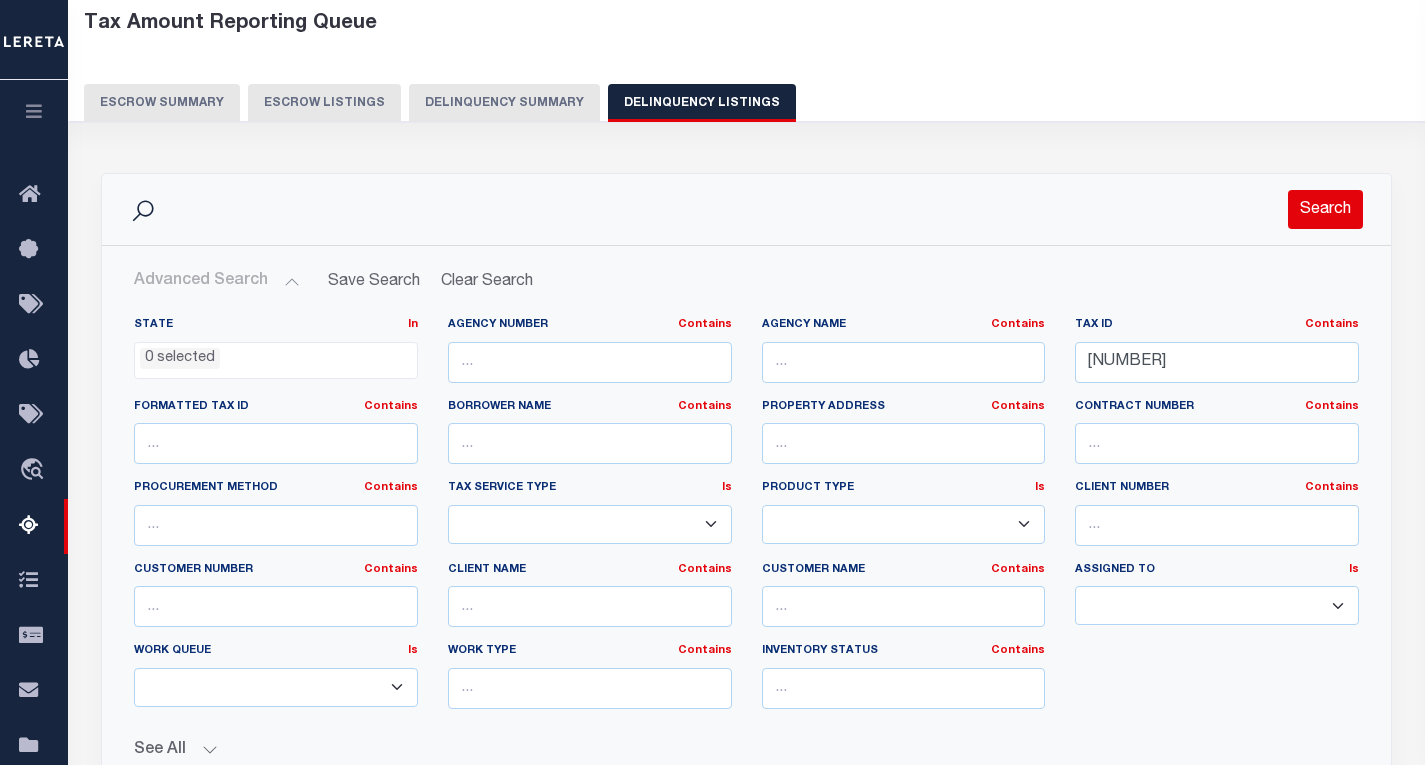 click on "Search" 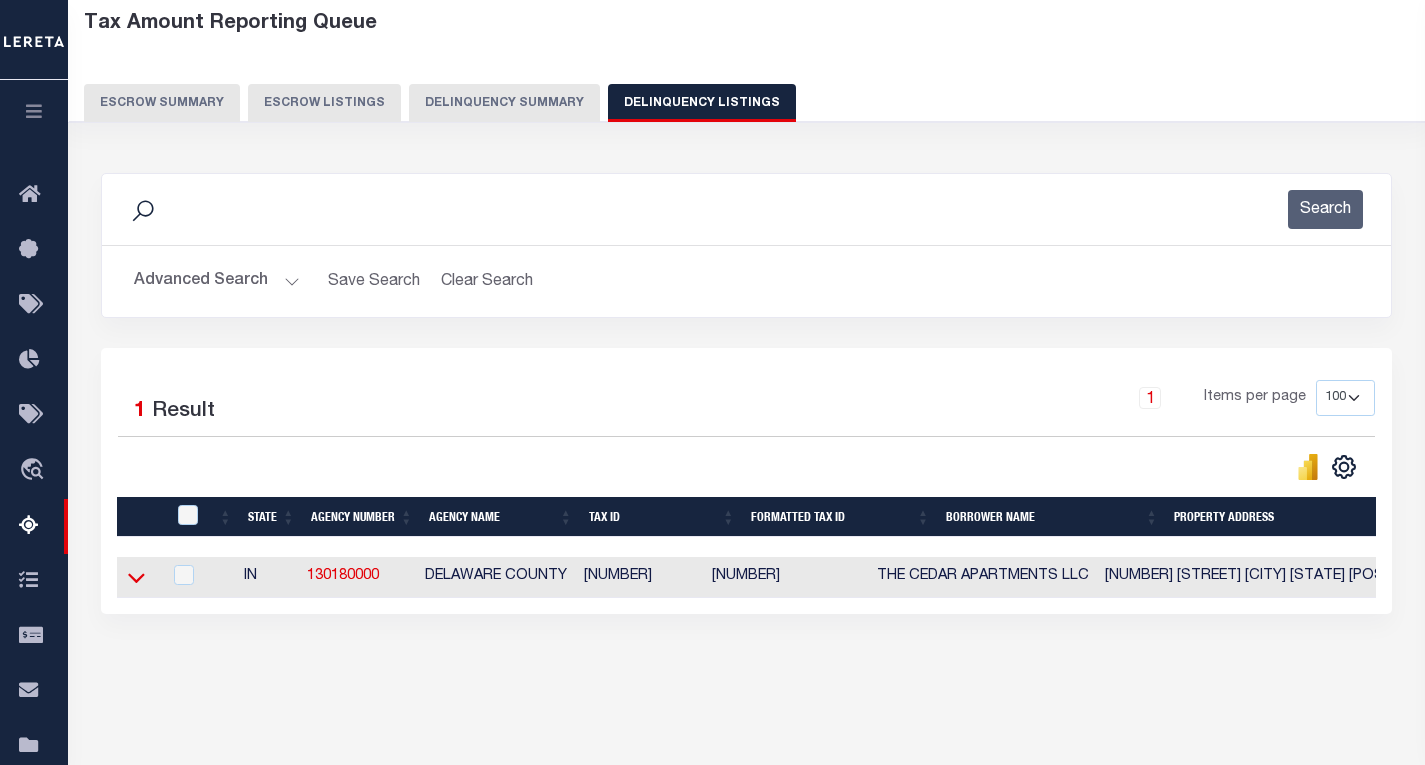 click 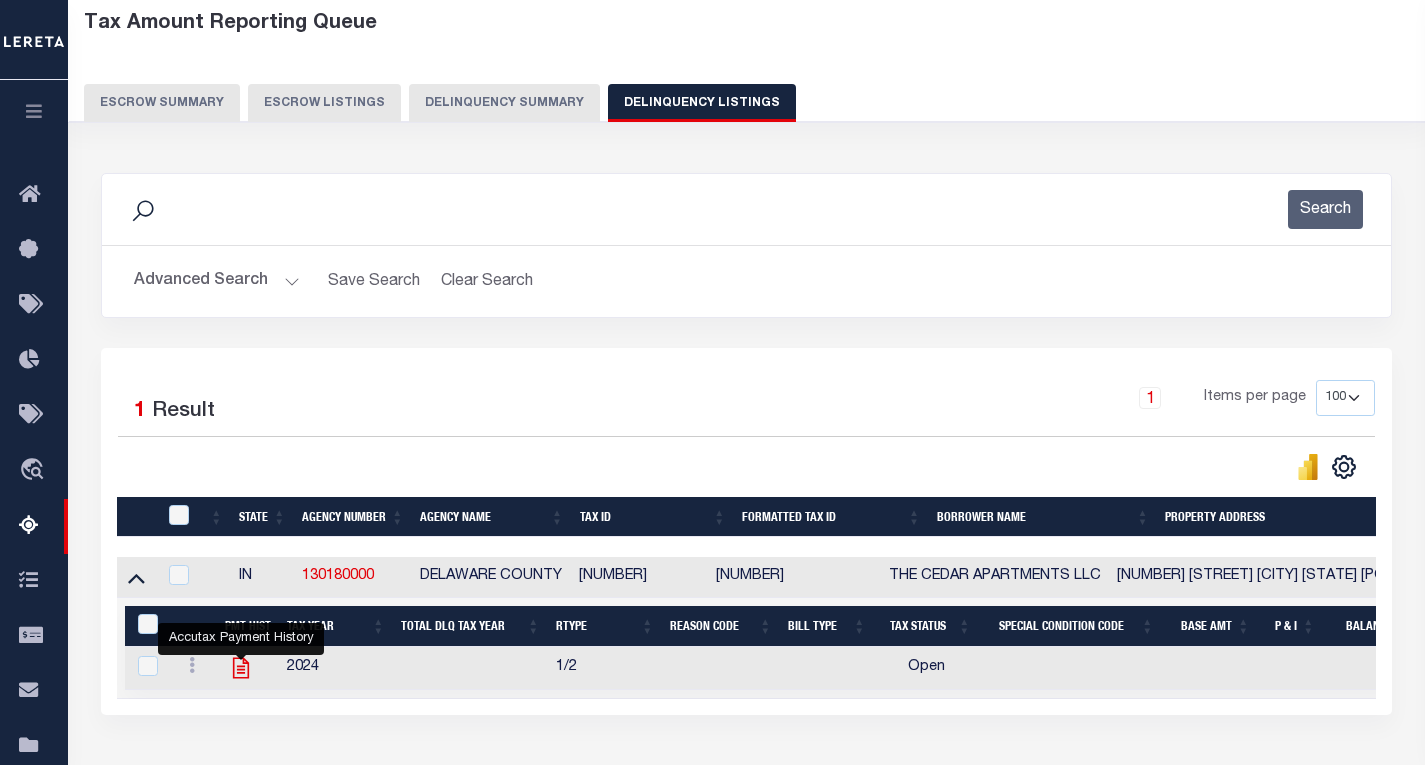 click 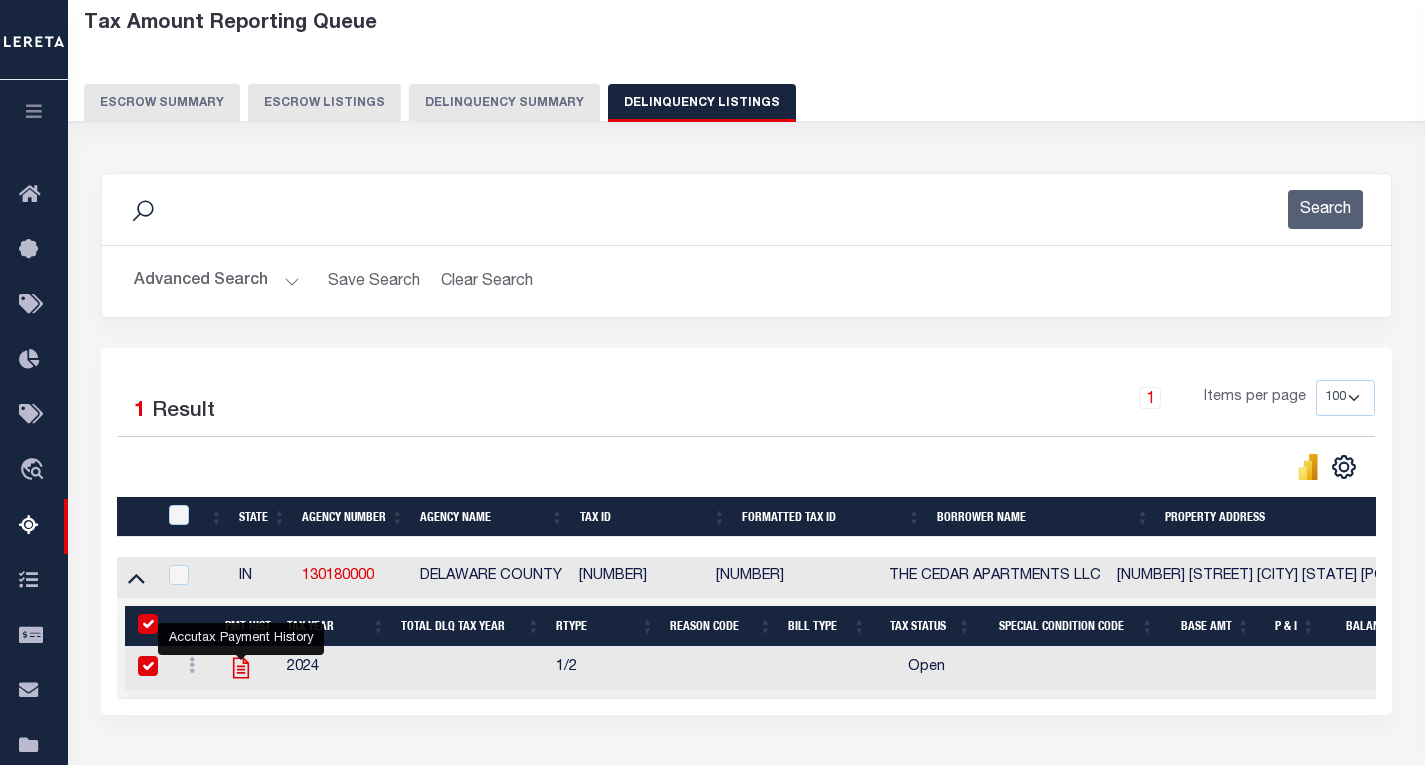 checkbox on "true" 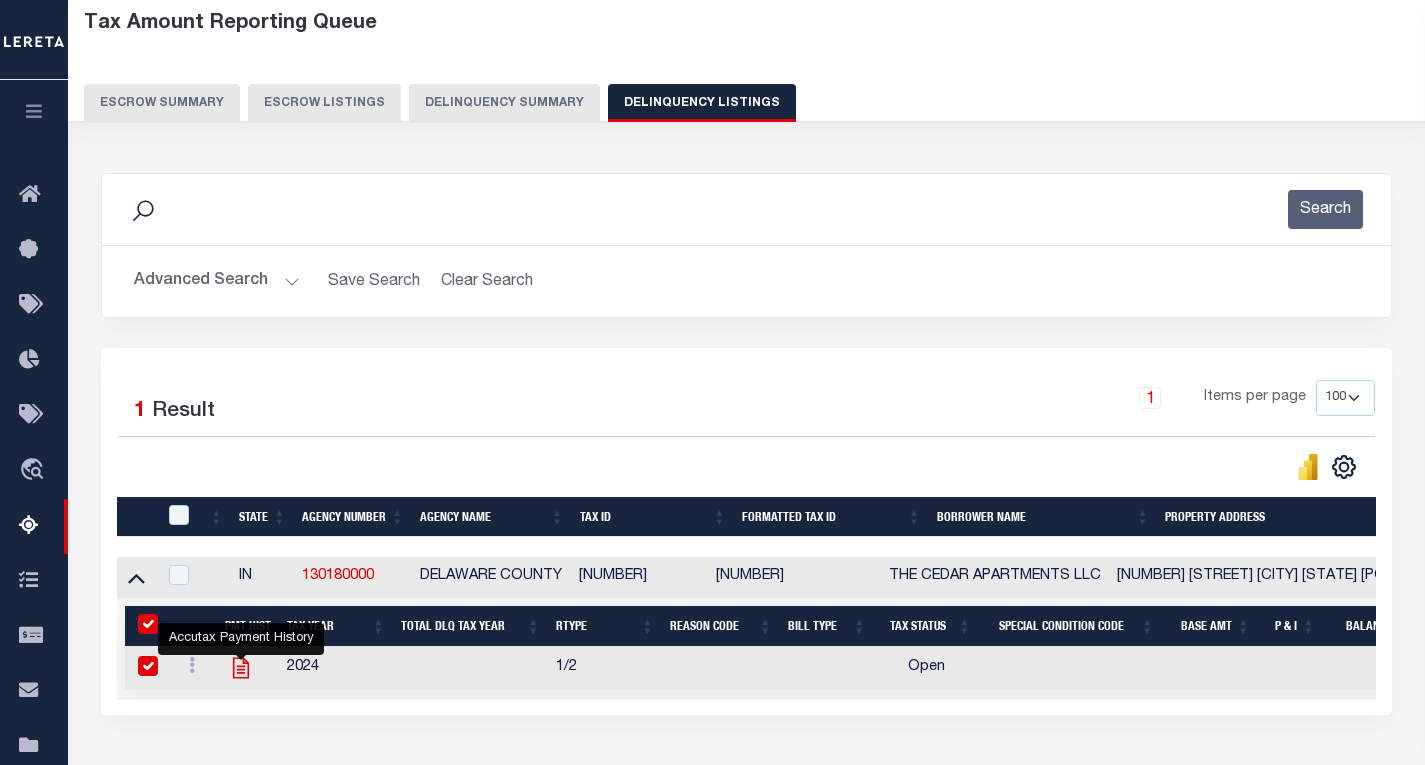 checkbox on "true" 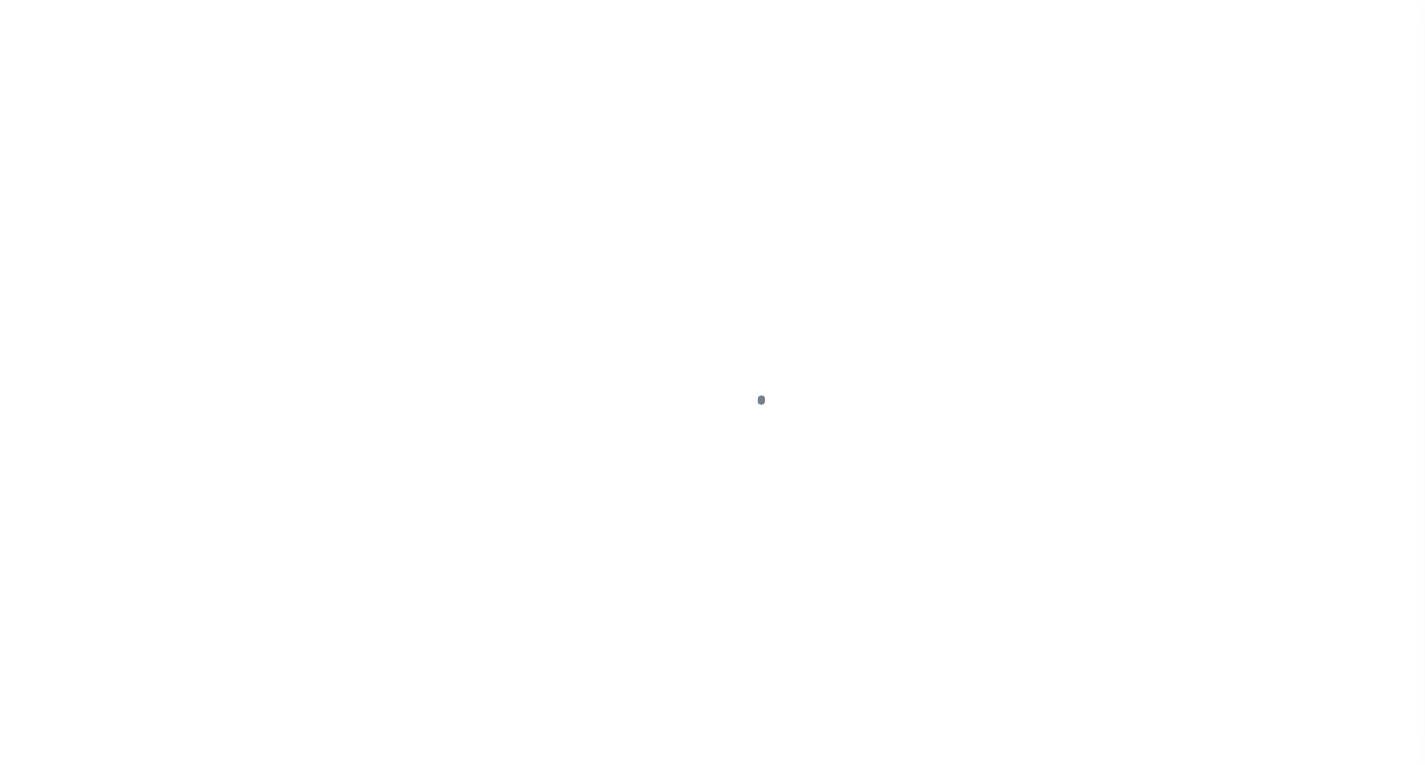 scroll, scrollTop: 0, scrollLeft: 0, axis: both 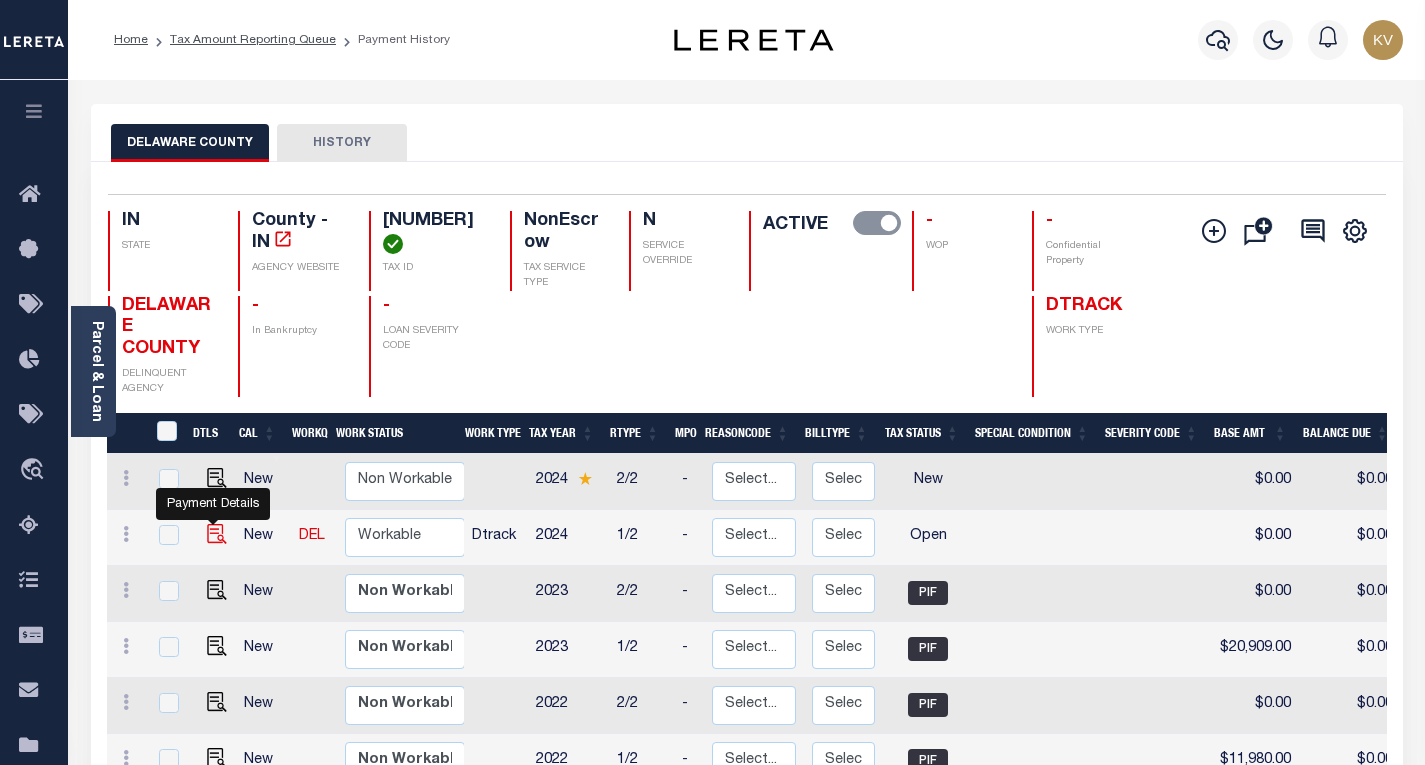 click at bounding box center (217, 534) 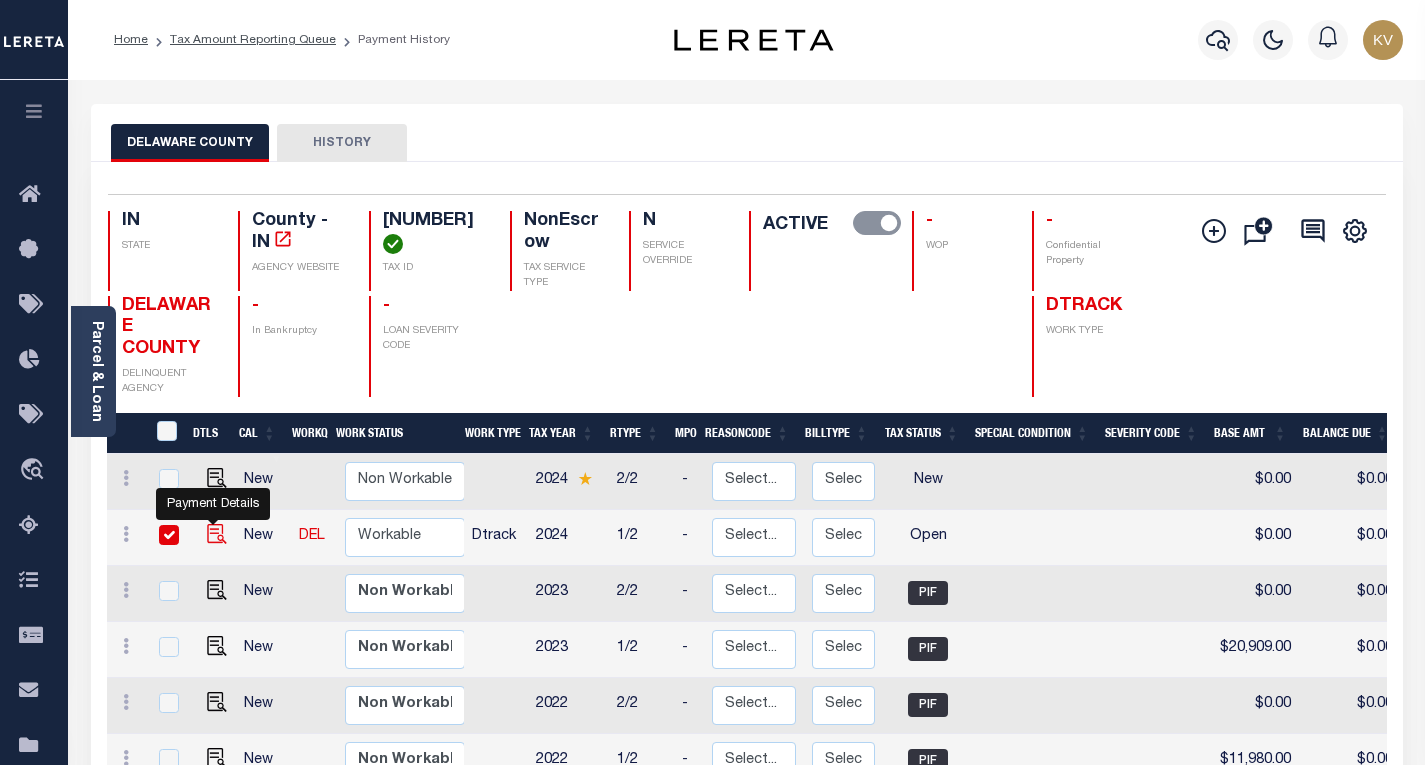 checkbox on "true" 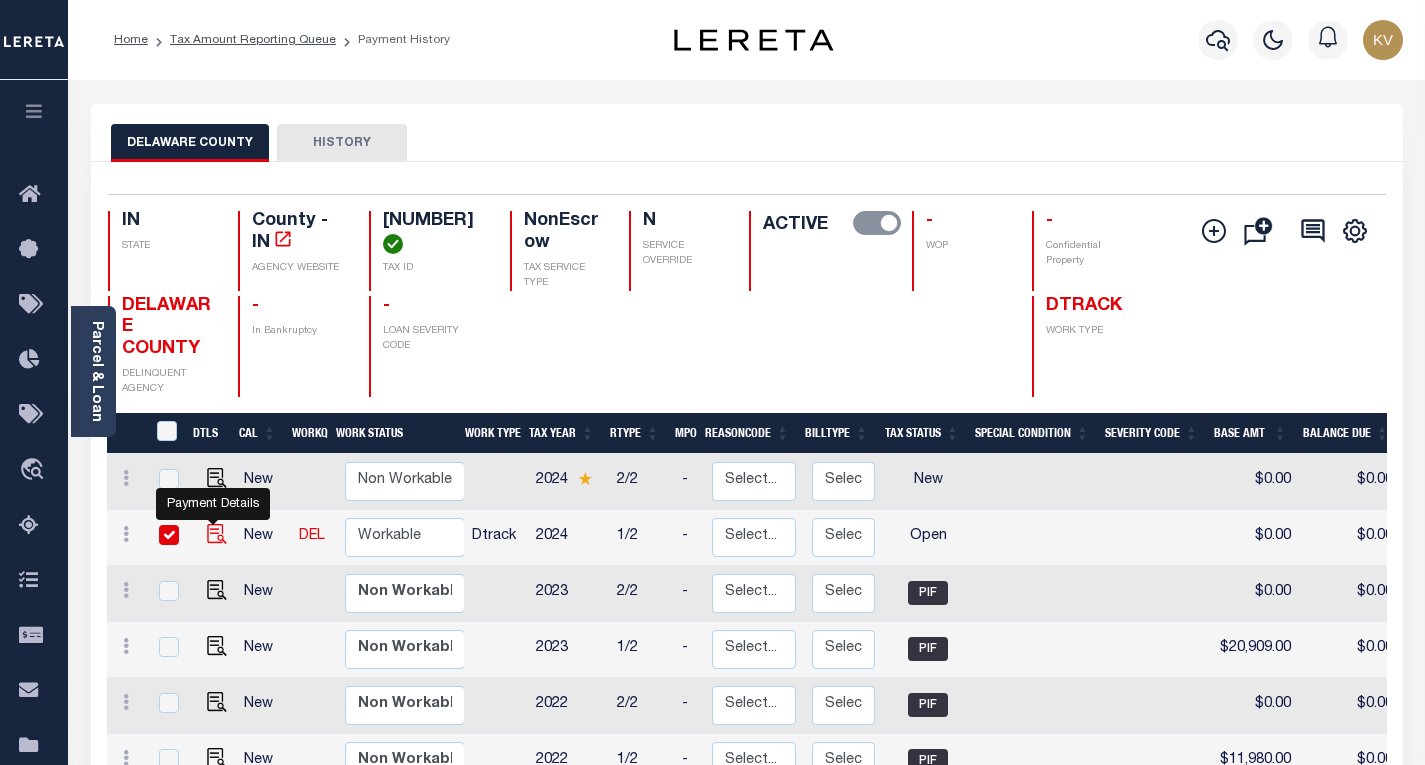 checkbox on "true" 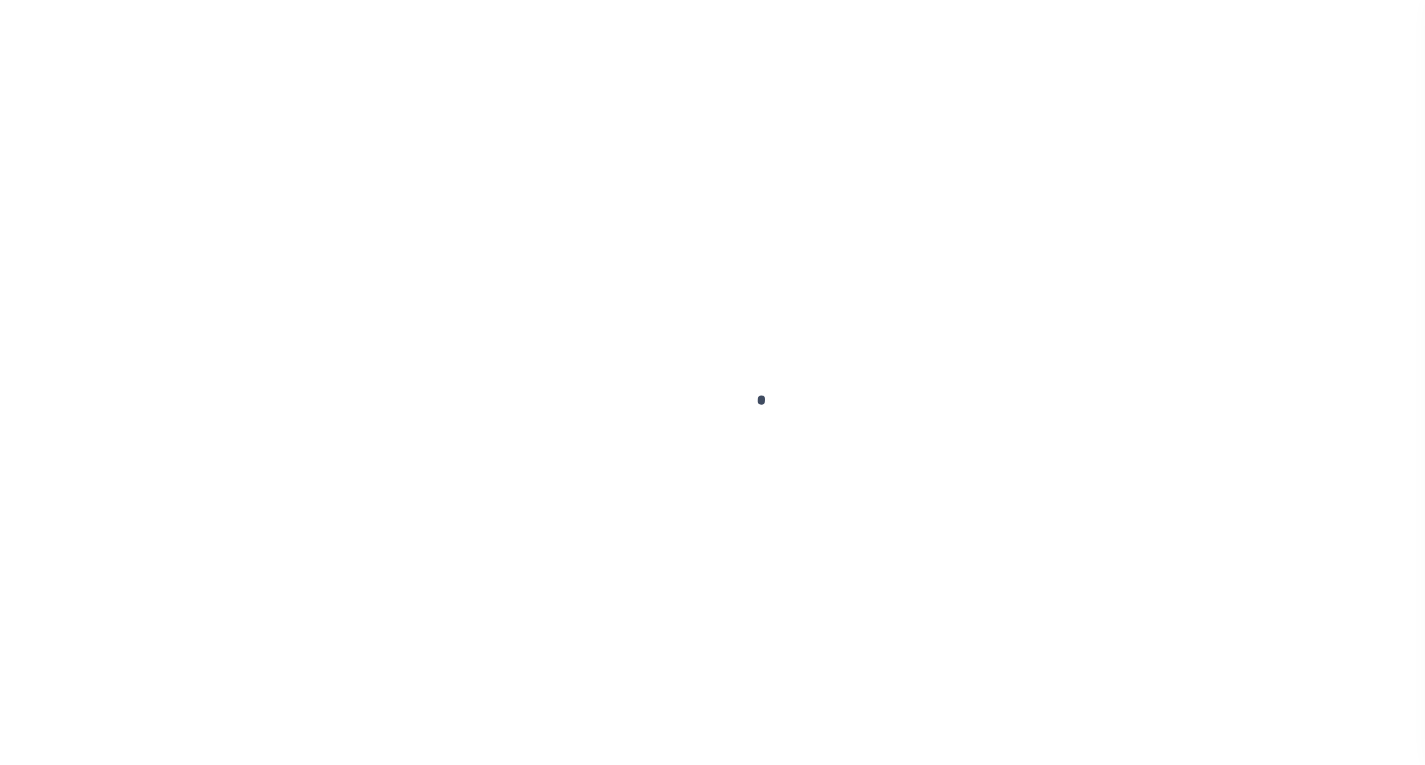 checkbox on "false" 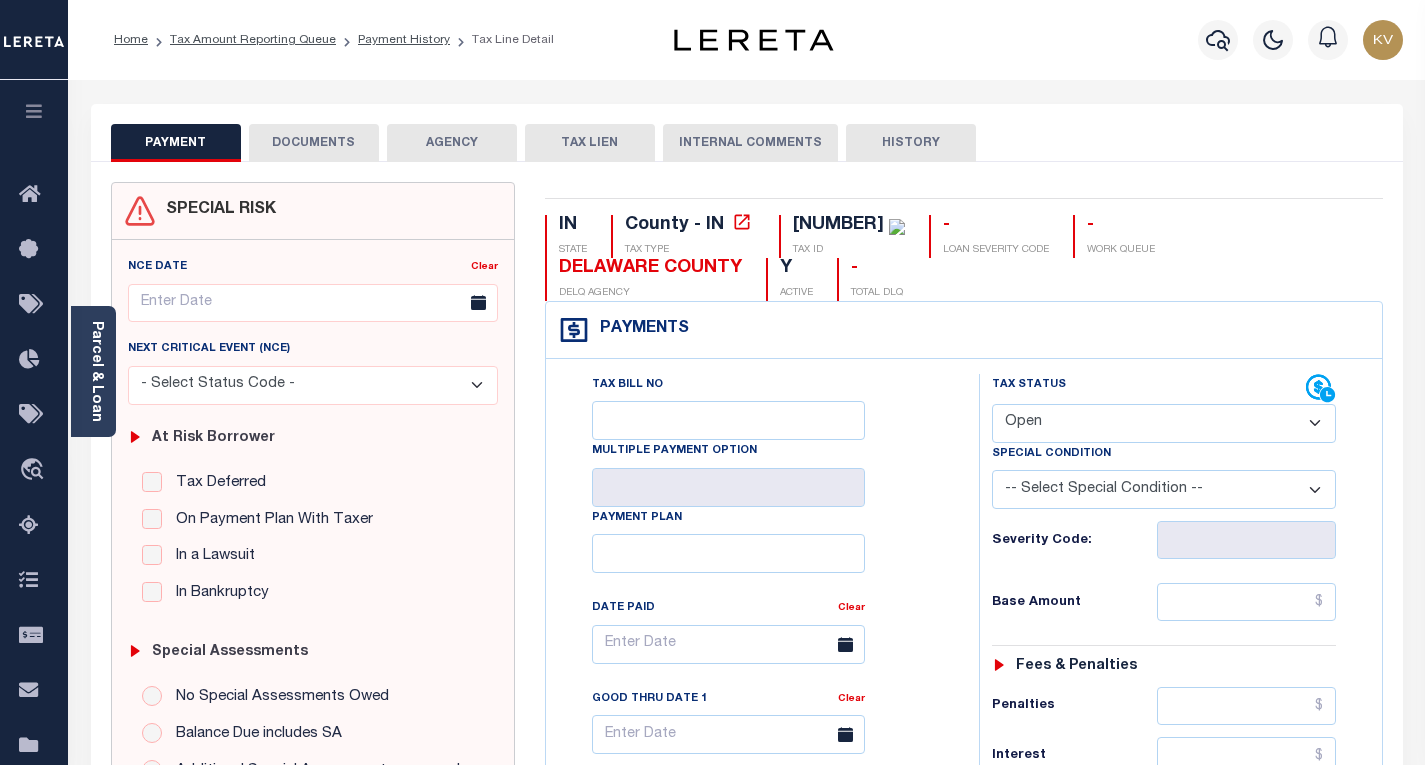 click on "- Select Status Code -
Open
Due/Unpaid
Paid
Incomplete
No Tax Due
Internal Refund Processed
New" at bounding box center (1164, 423) 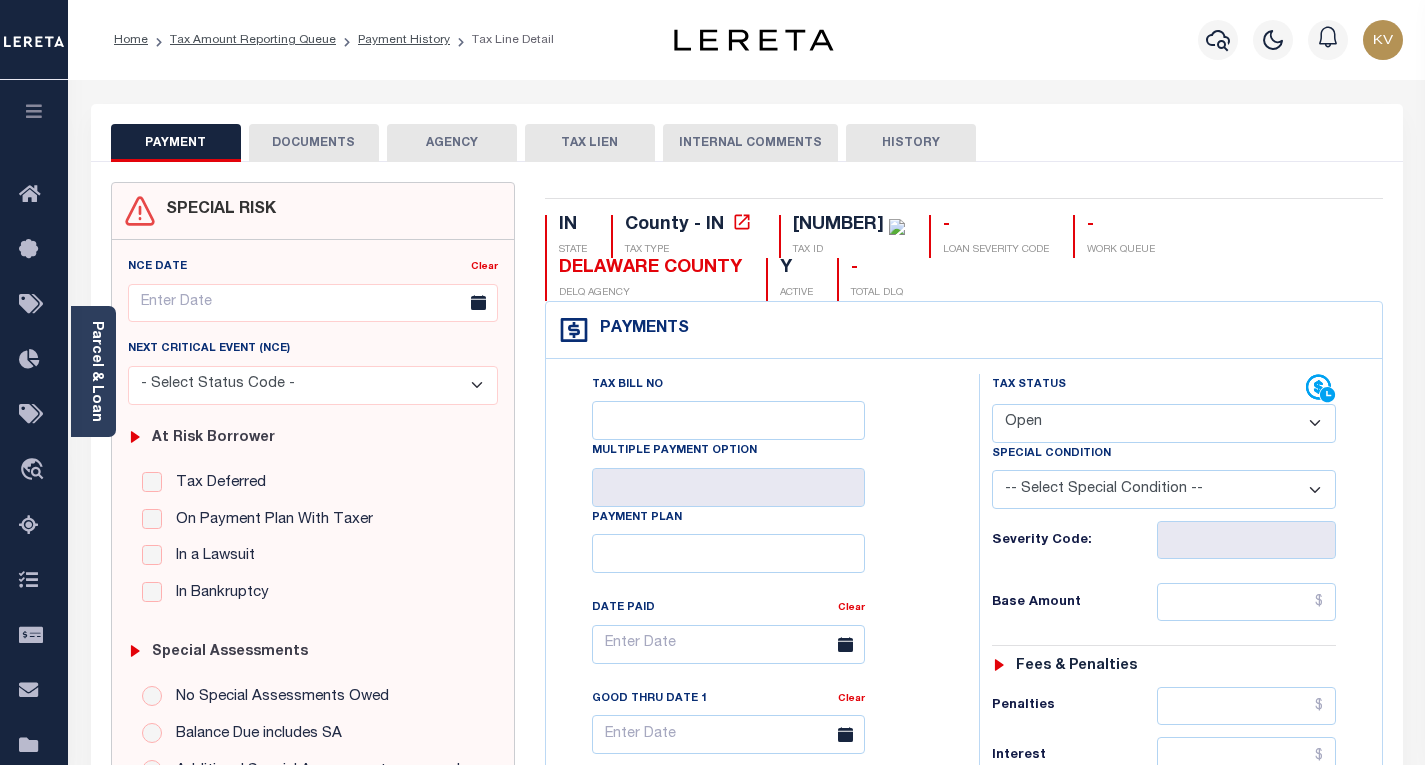 select on "PYD" 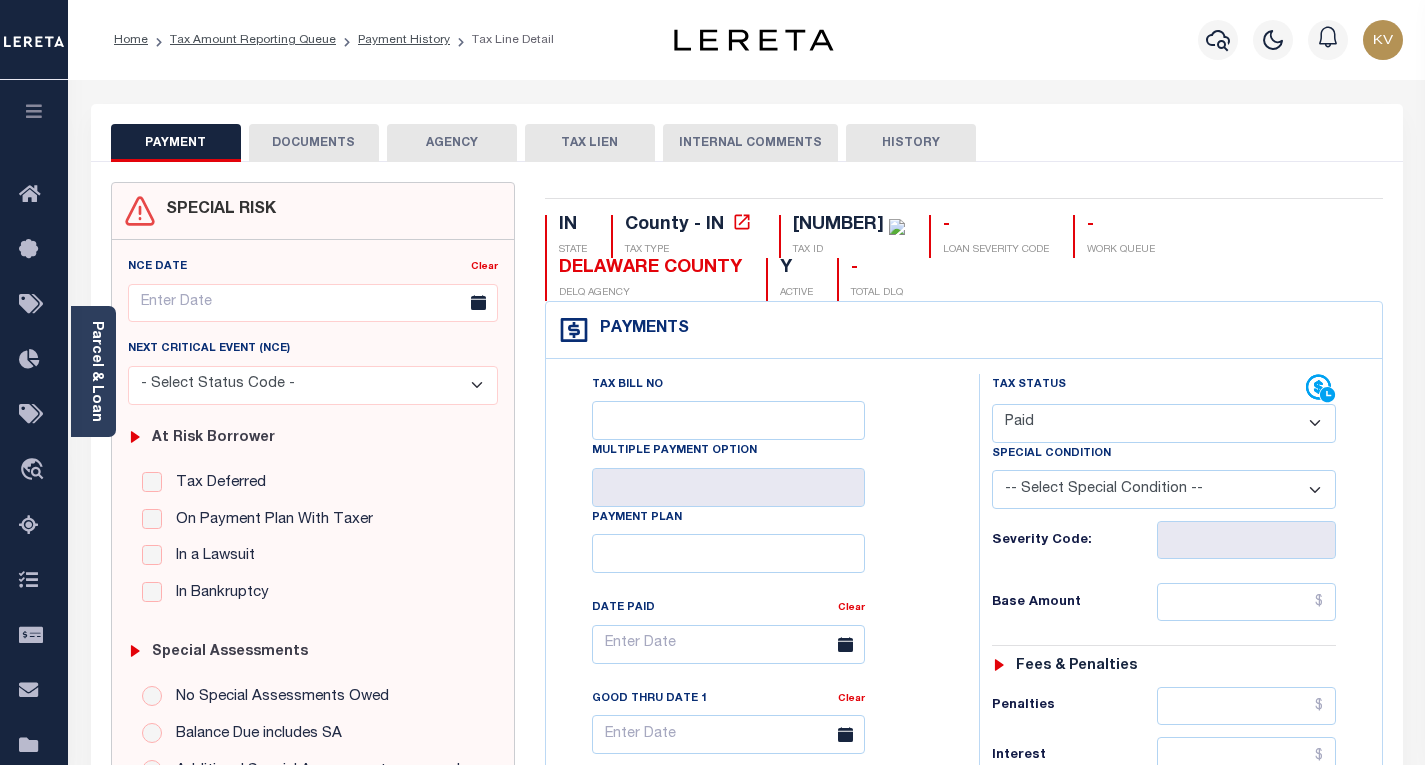 click on "- Select Status Code -
Open
Due/Unpaid
Paid
Incomplete
No Tax Due
Internal Refund Processed
New" at bounding box center [1164, 423] 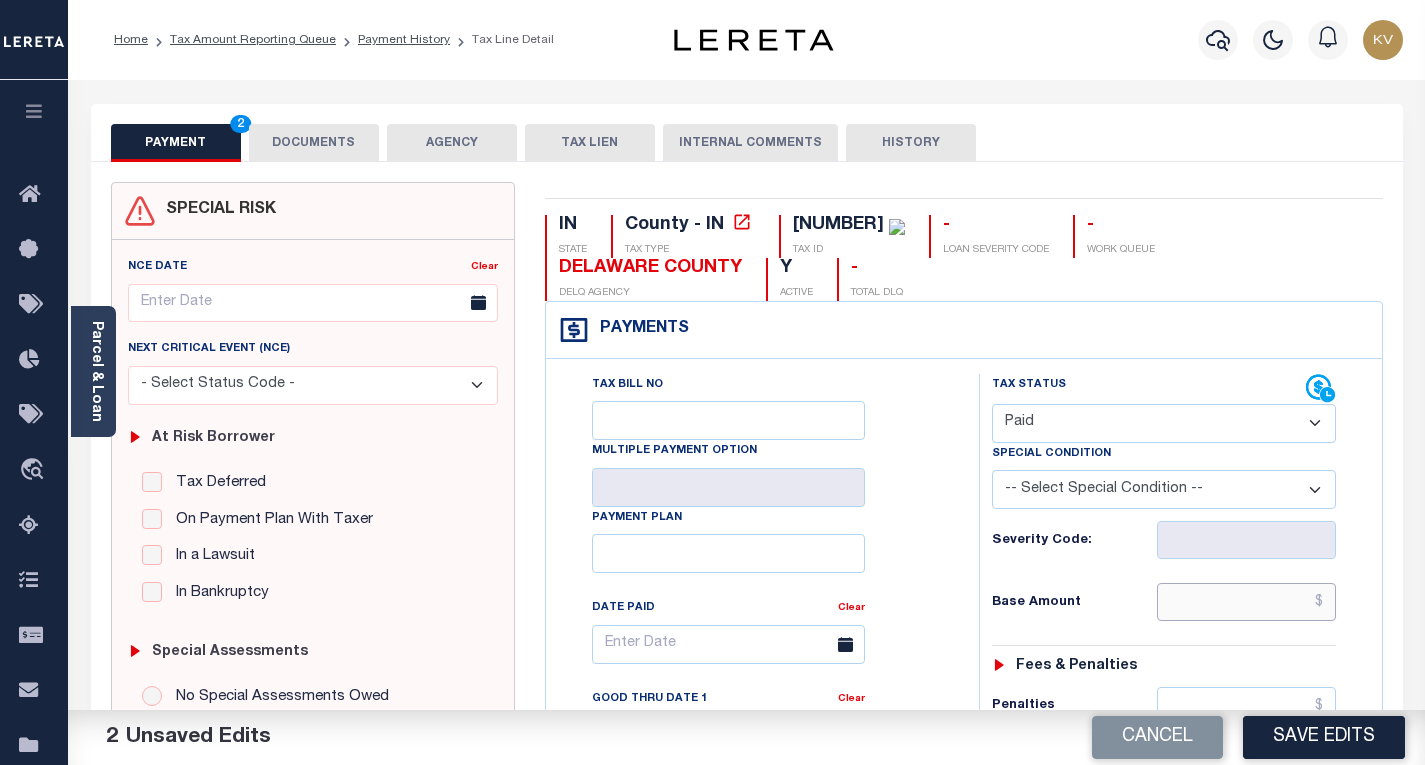 click at bounding box center [1246, 602] 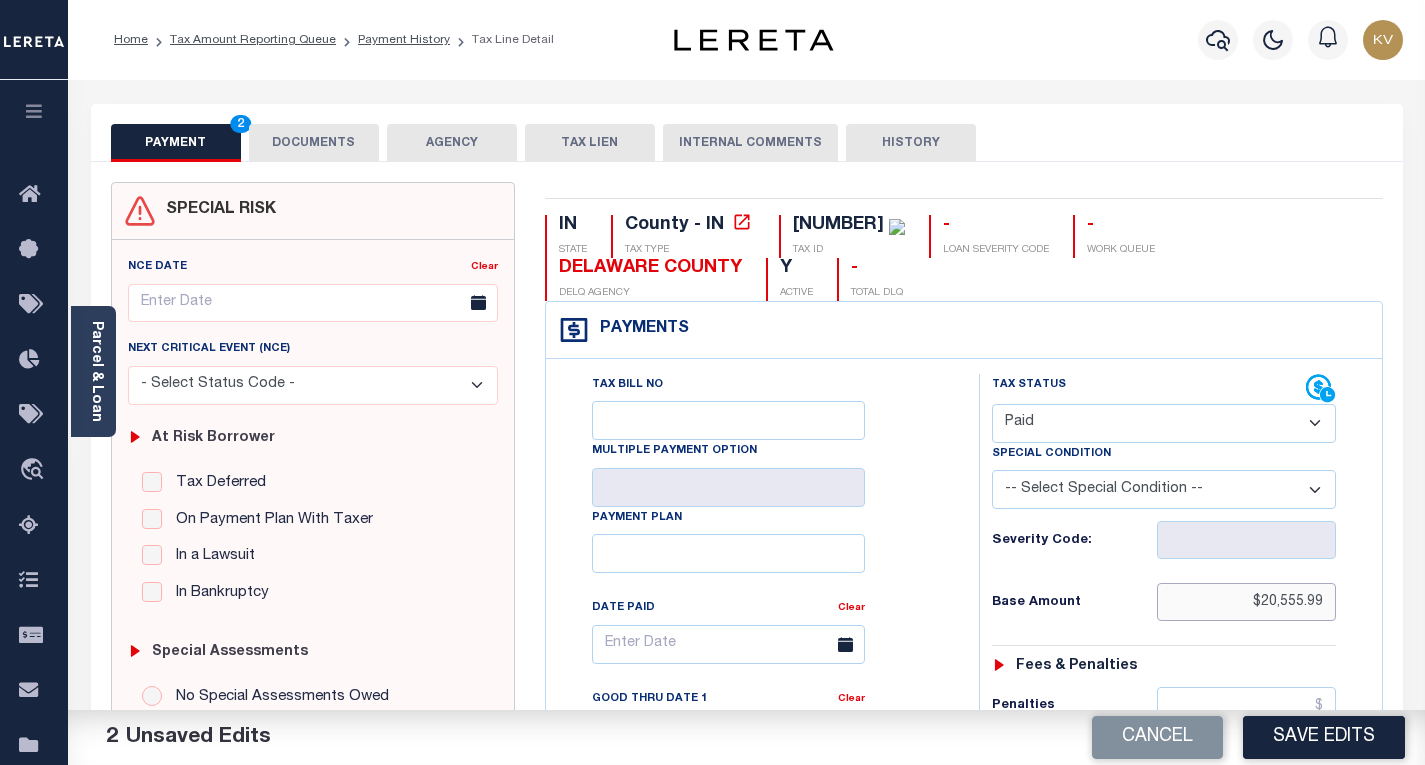 type on "$20,555.99" 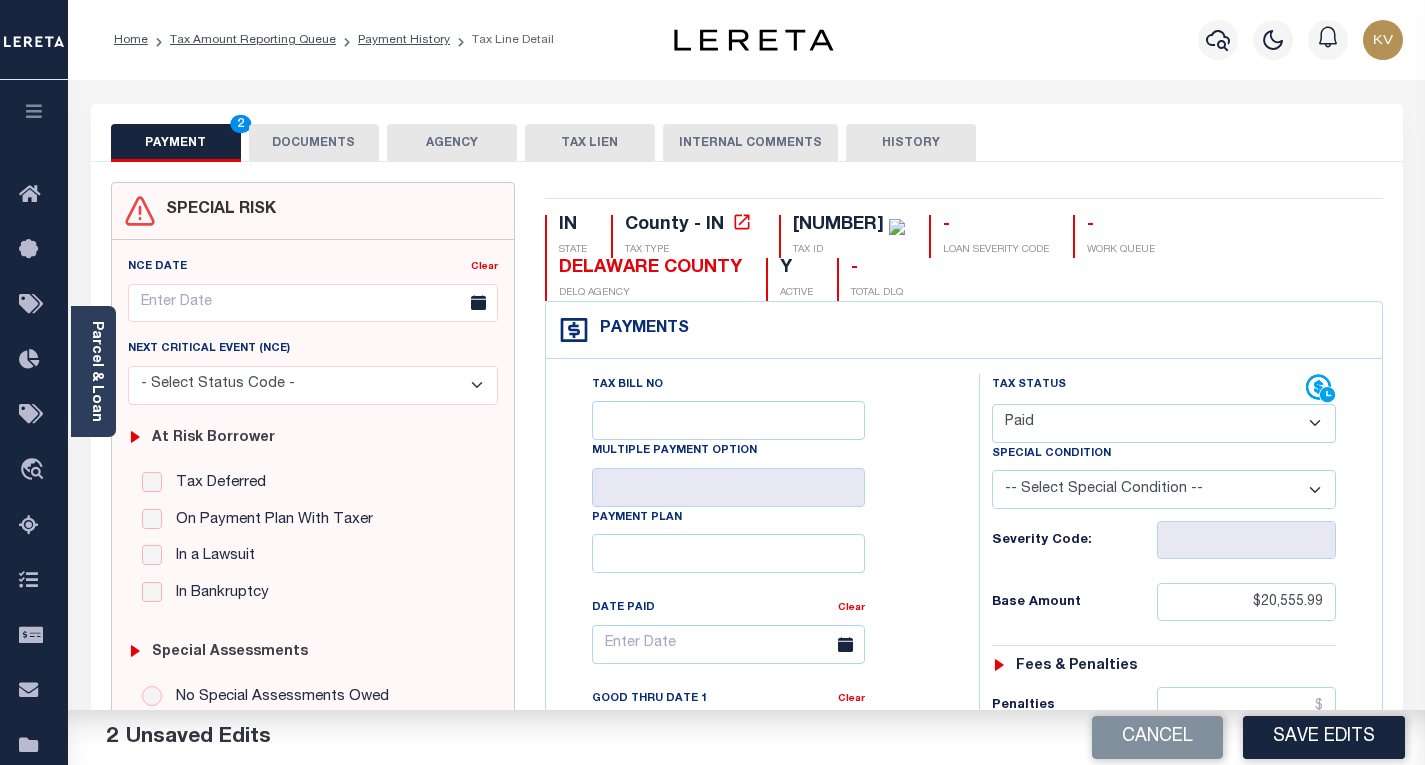 click on "Tax Status
Status
- Select Status Code -" at bounding box center (1170, 815) 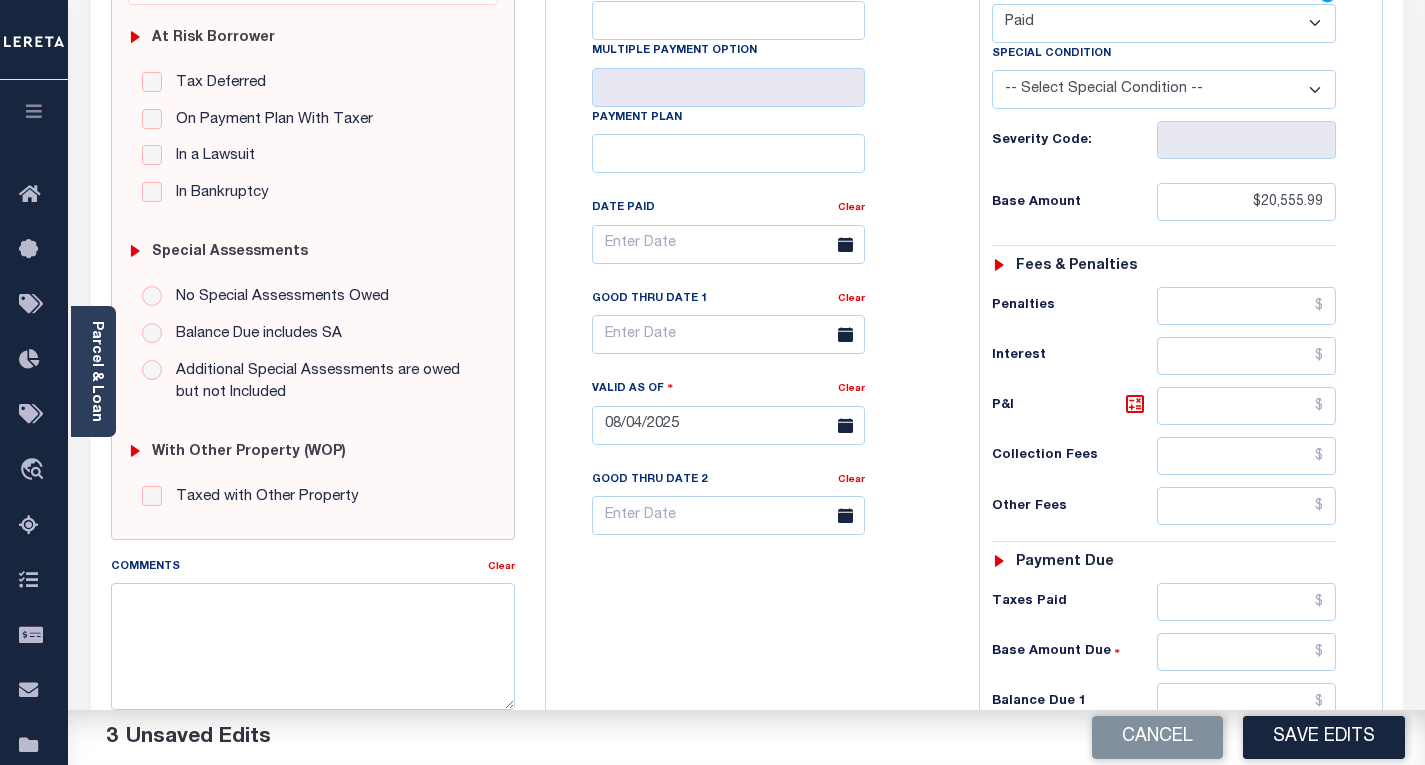 scroll, scrollTop: 600, scrollLeft: 0, axis: vertical 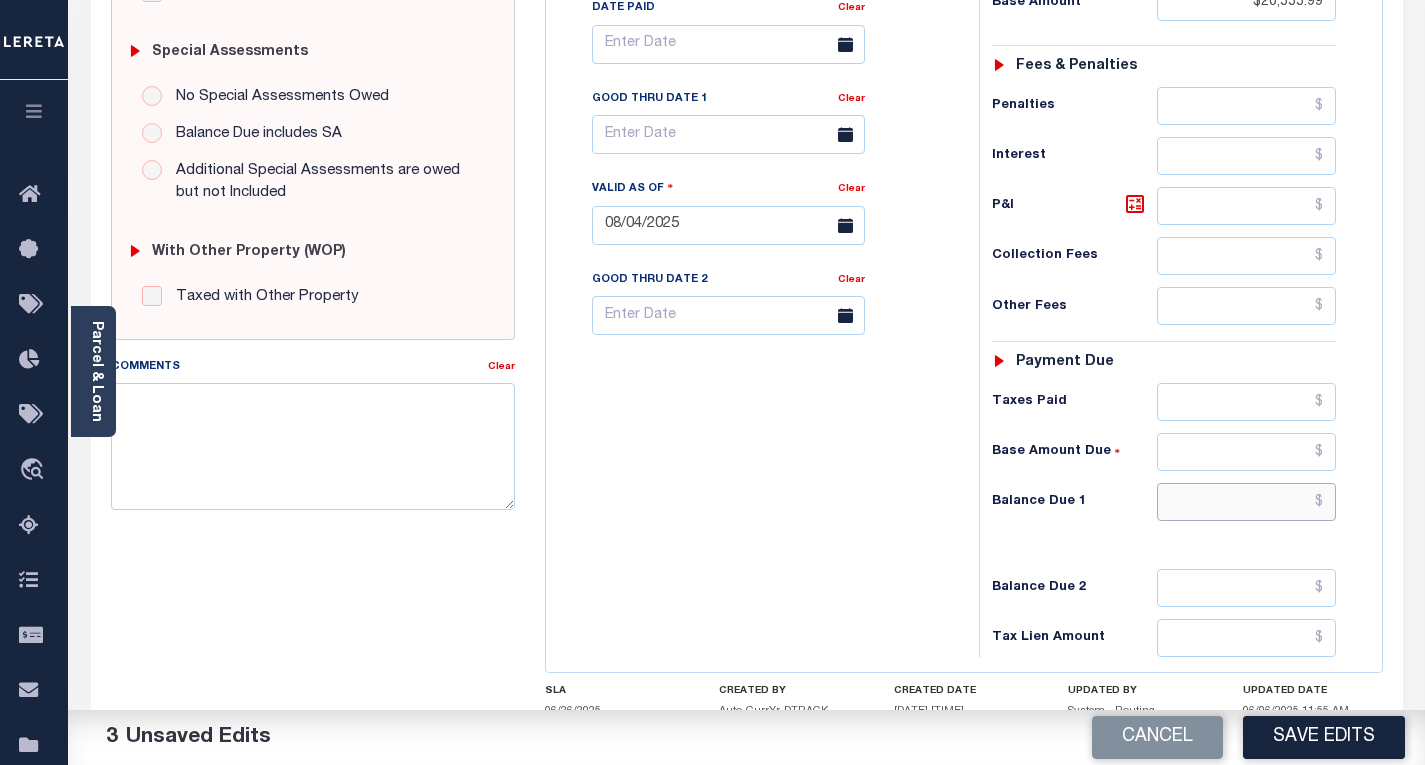 click at bounding box center [1246, 502] 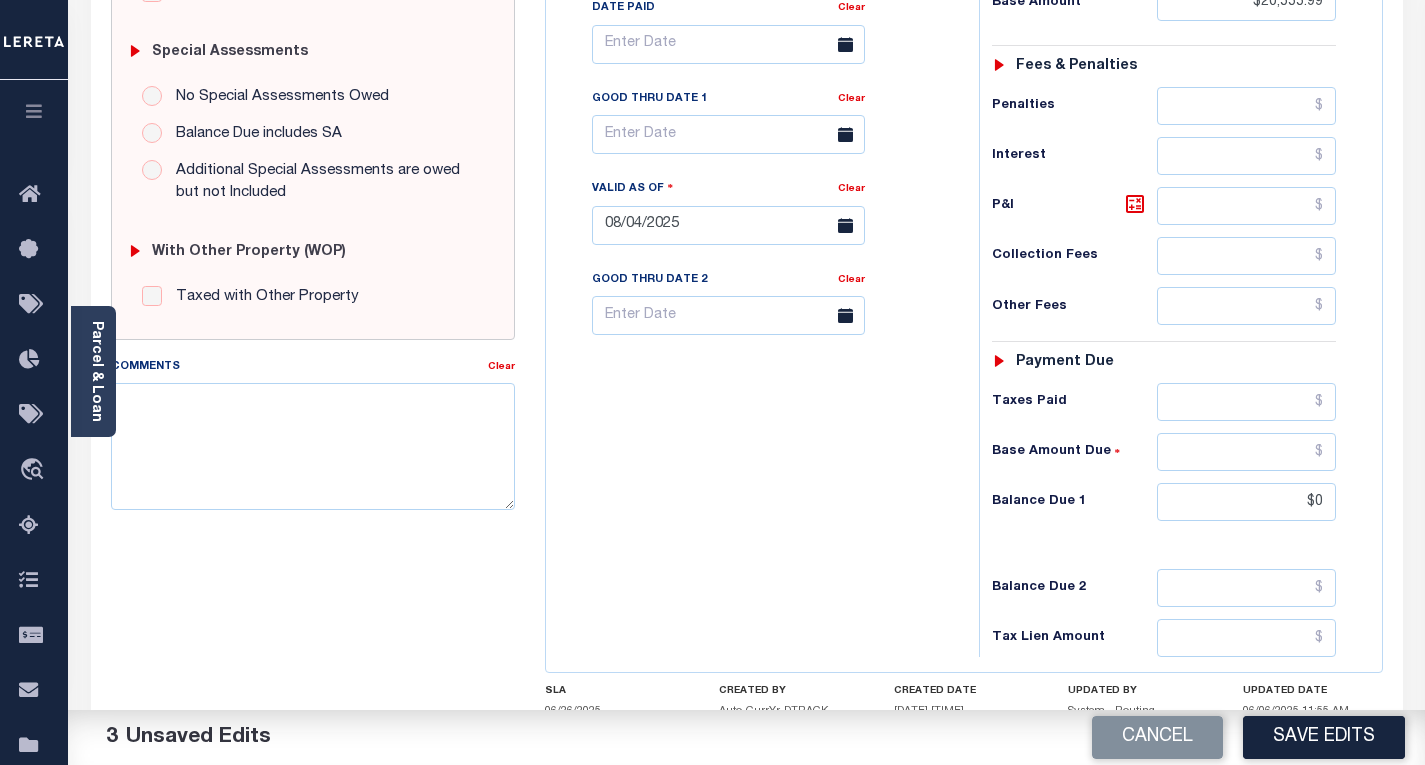 type on "$0.00" 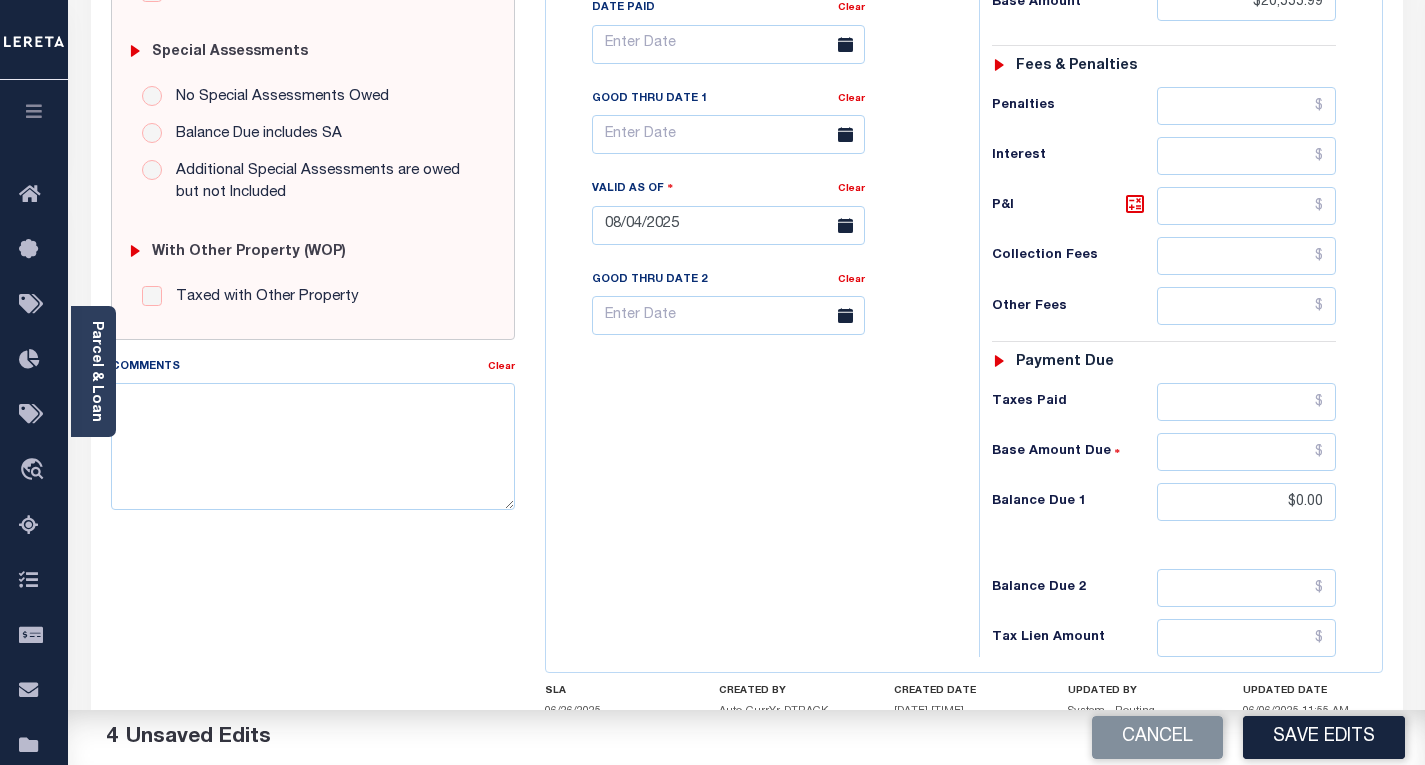 click on "Tax Bill No
Multiple Payment Option
Payment Plan
Clear" at bounding box center [757, 215] 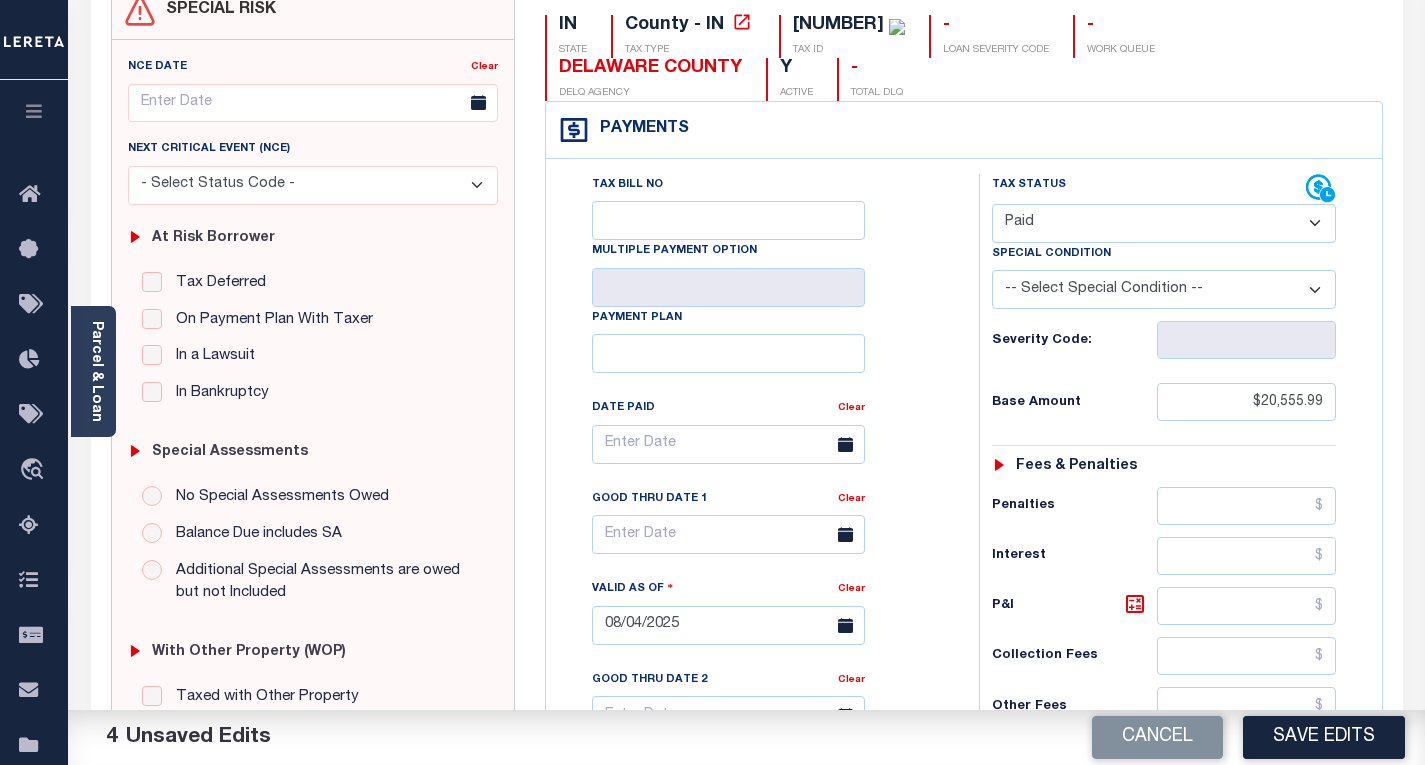 scroll, scrollTop: 100, scrollLeft: 0, axis: vertical 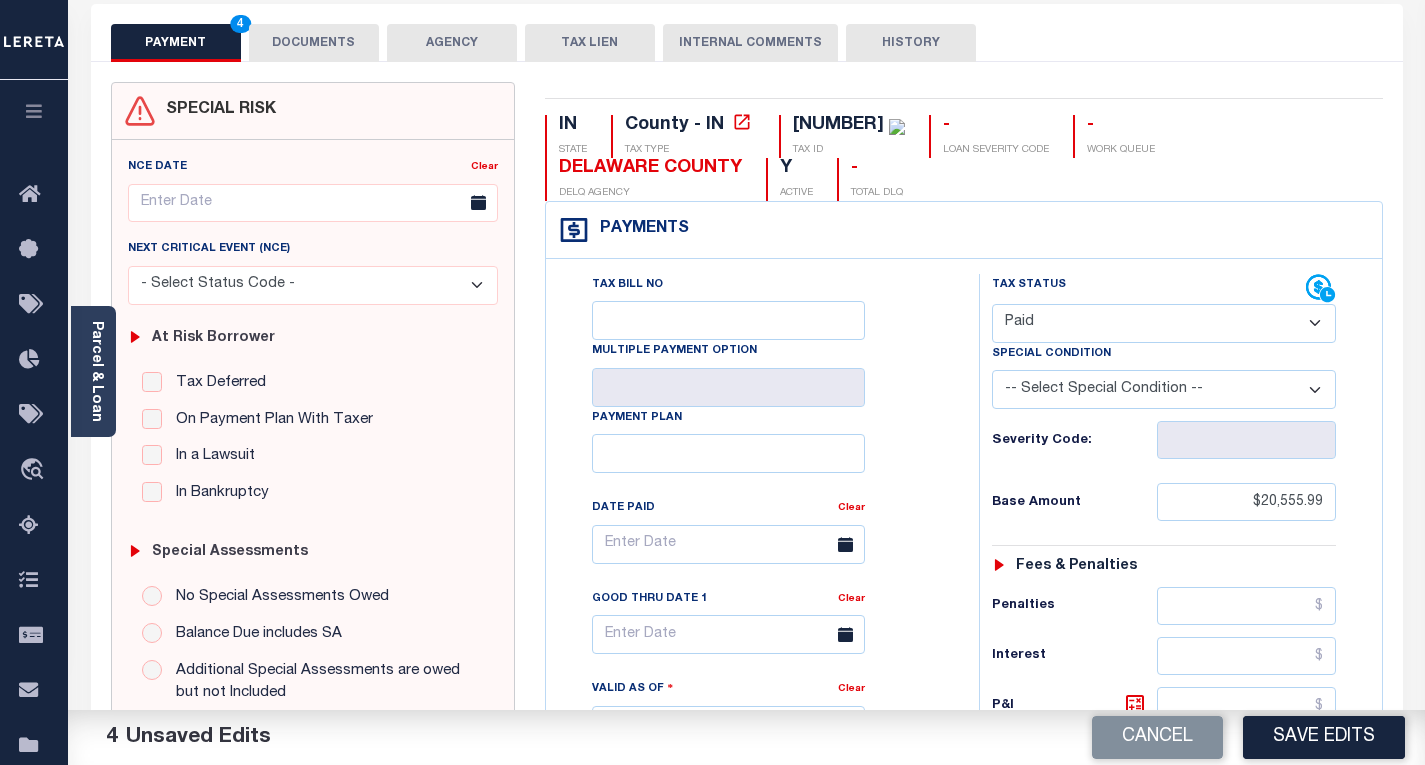 click on "DOCUMENTS" at bounding box center (314, 43) 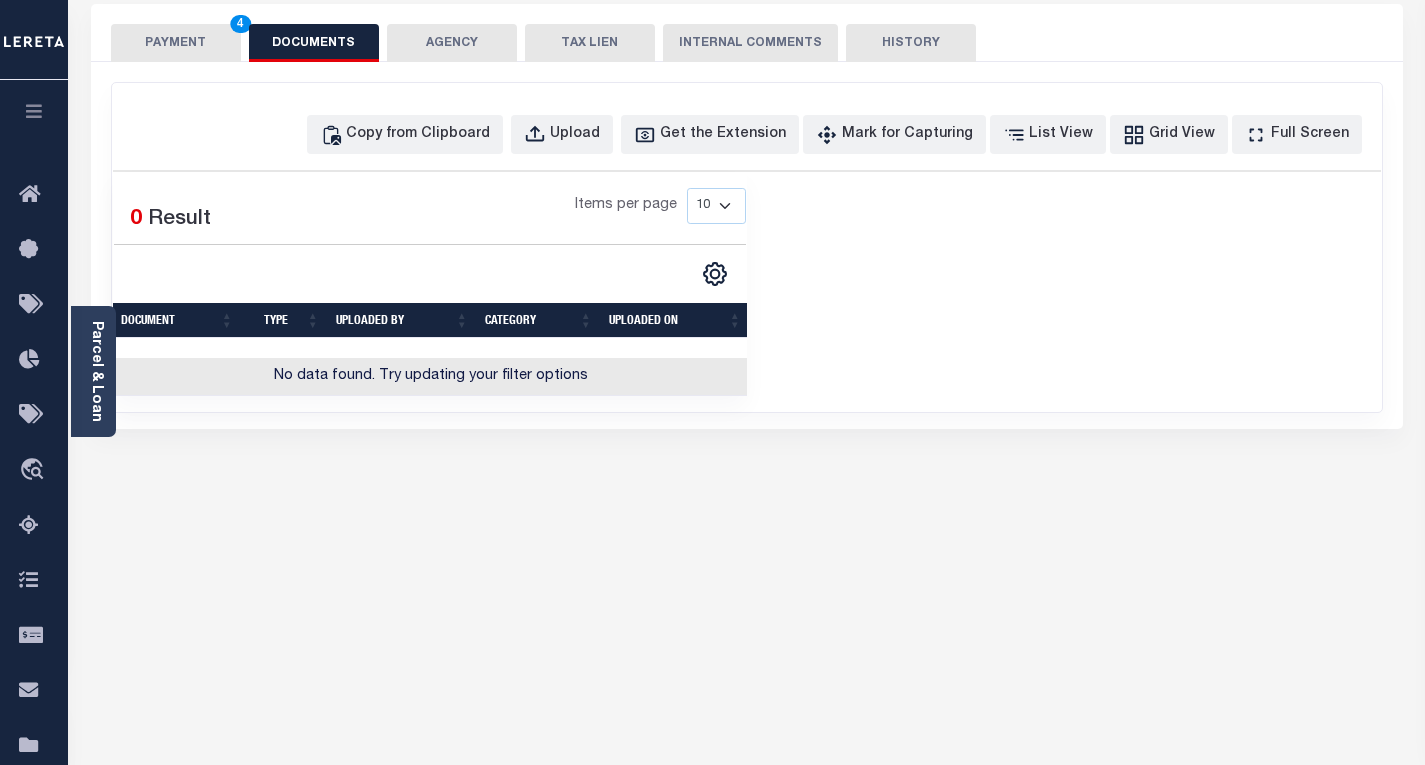 scroll, scrollTop: 0, scrollLeft: 0, axis: both 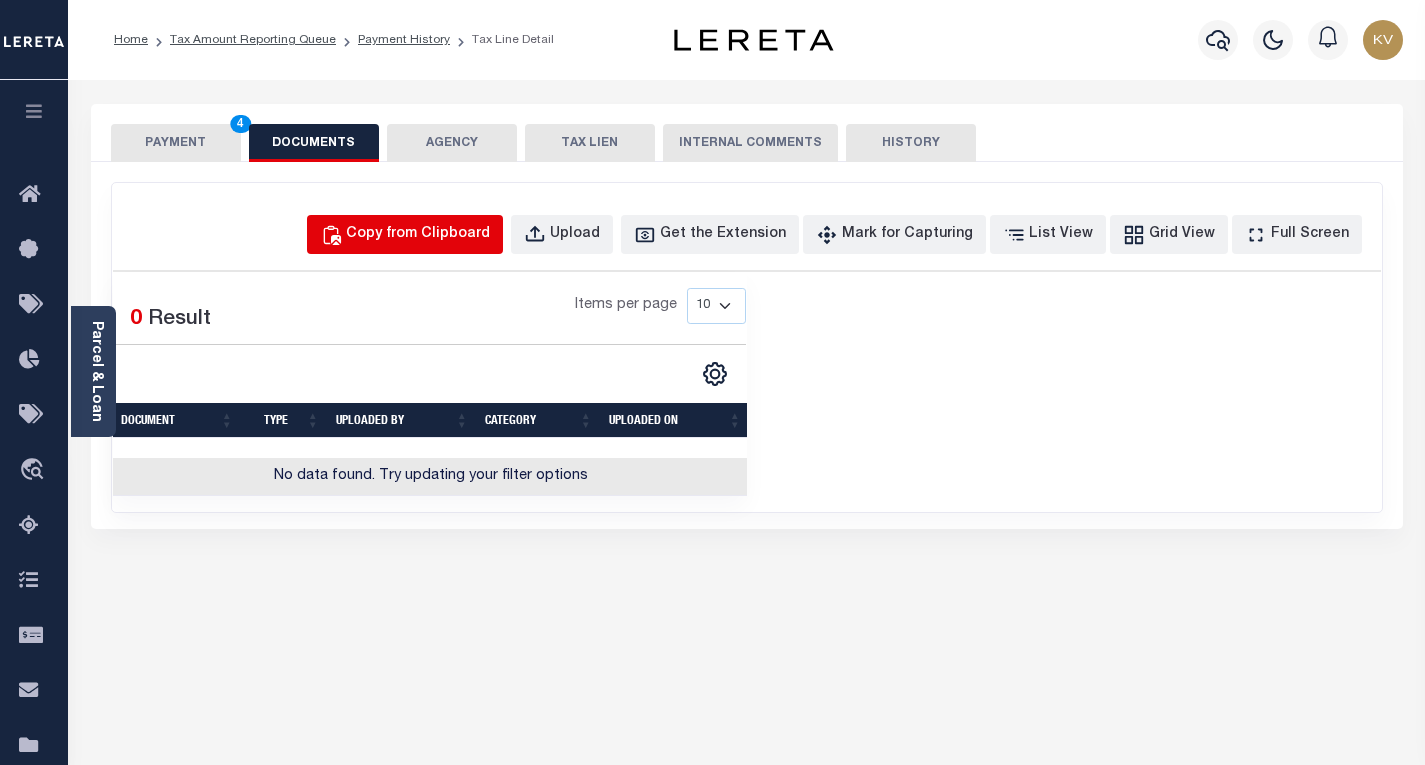 click on "Copy from Clipboard" at bounding box center [418, 235] 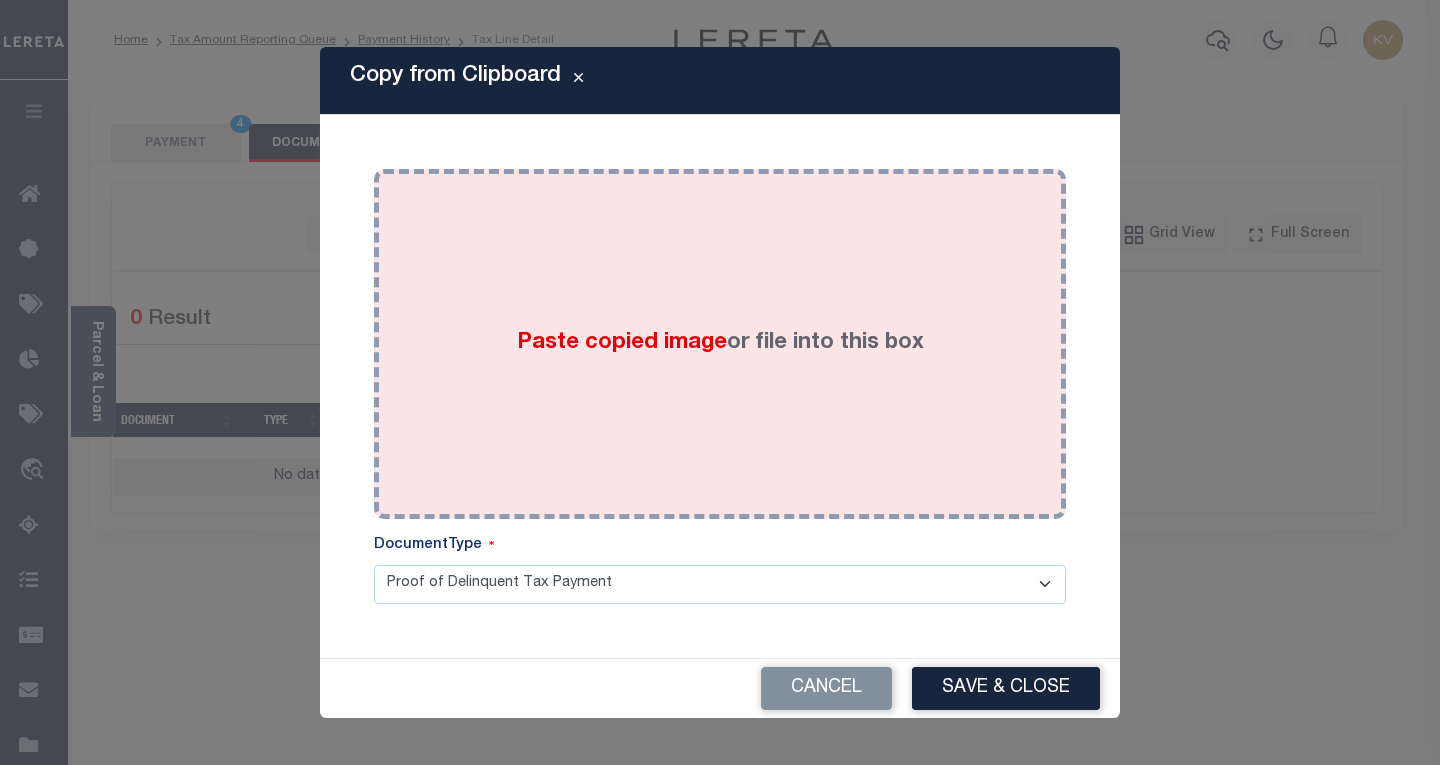 click on "Paste copied image  or file into this box" at bounding box center [720, 344] 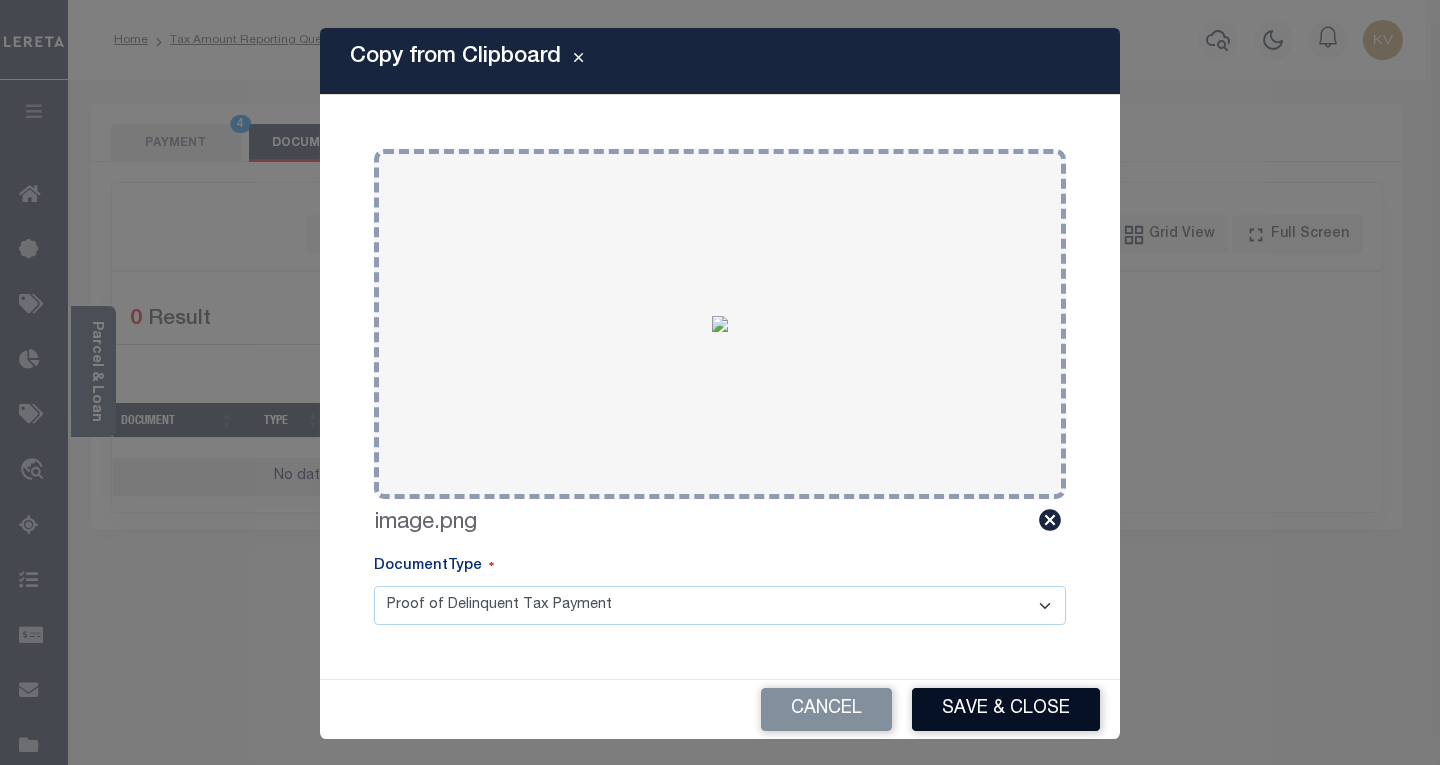 click on "Save & Close" at bounding box center [1006, 709] 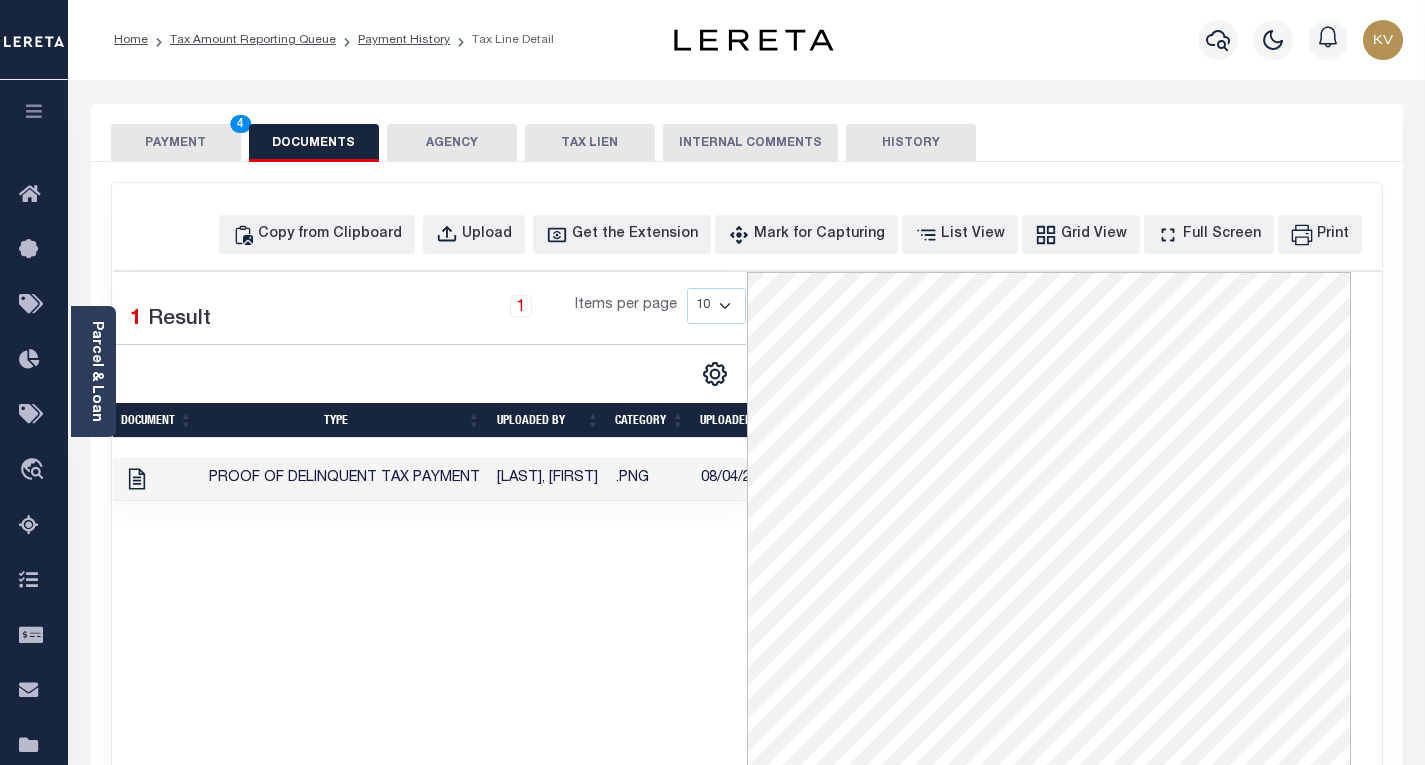 click on "PAYMENT
4" at bounding box center (176, 143) 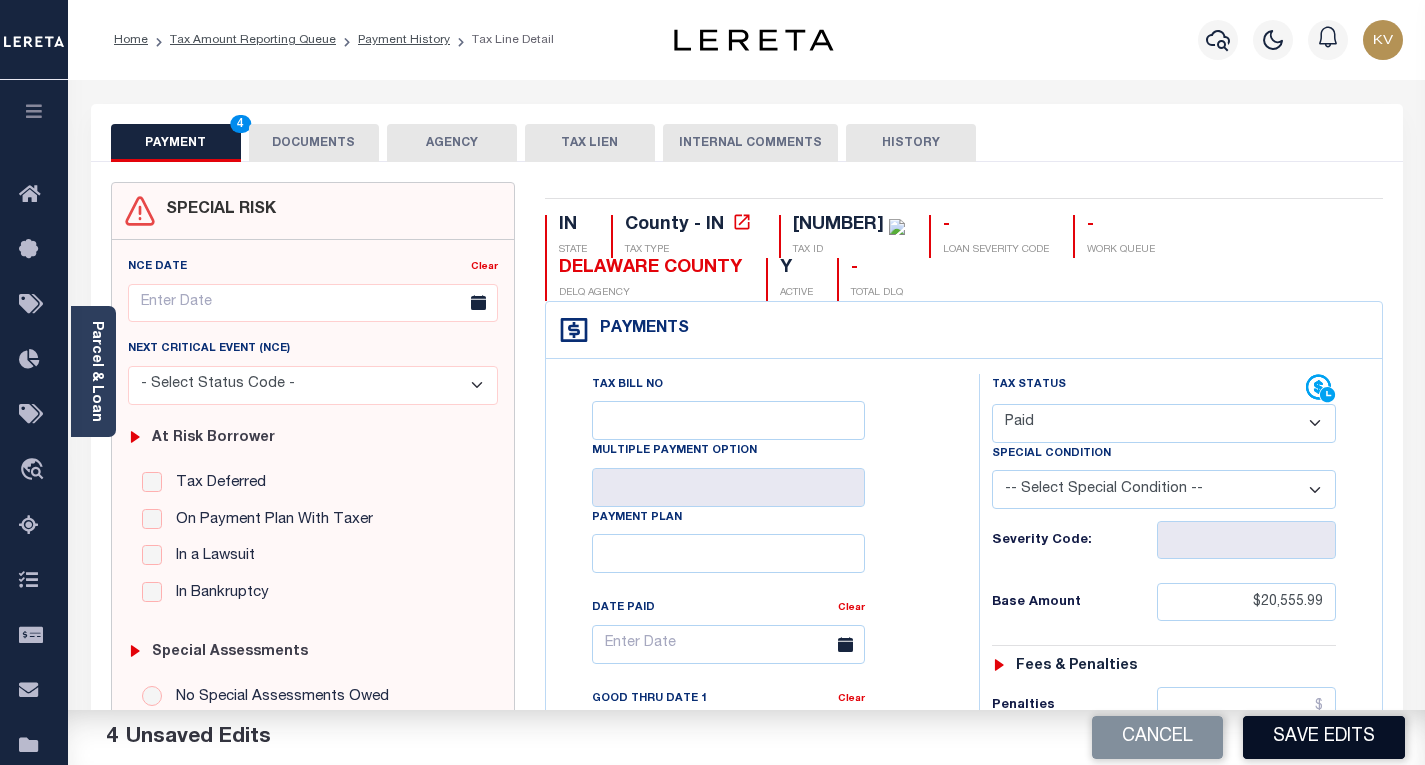 click on "Save Edits" at bounding box center (1324, 737) 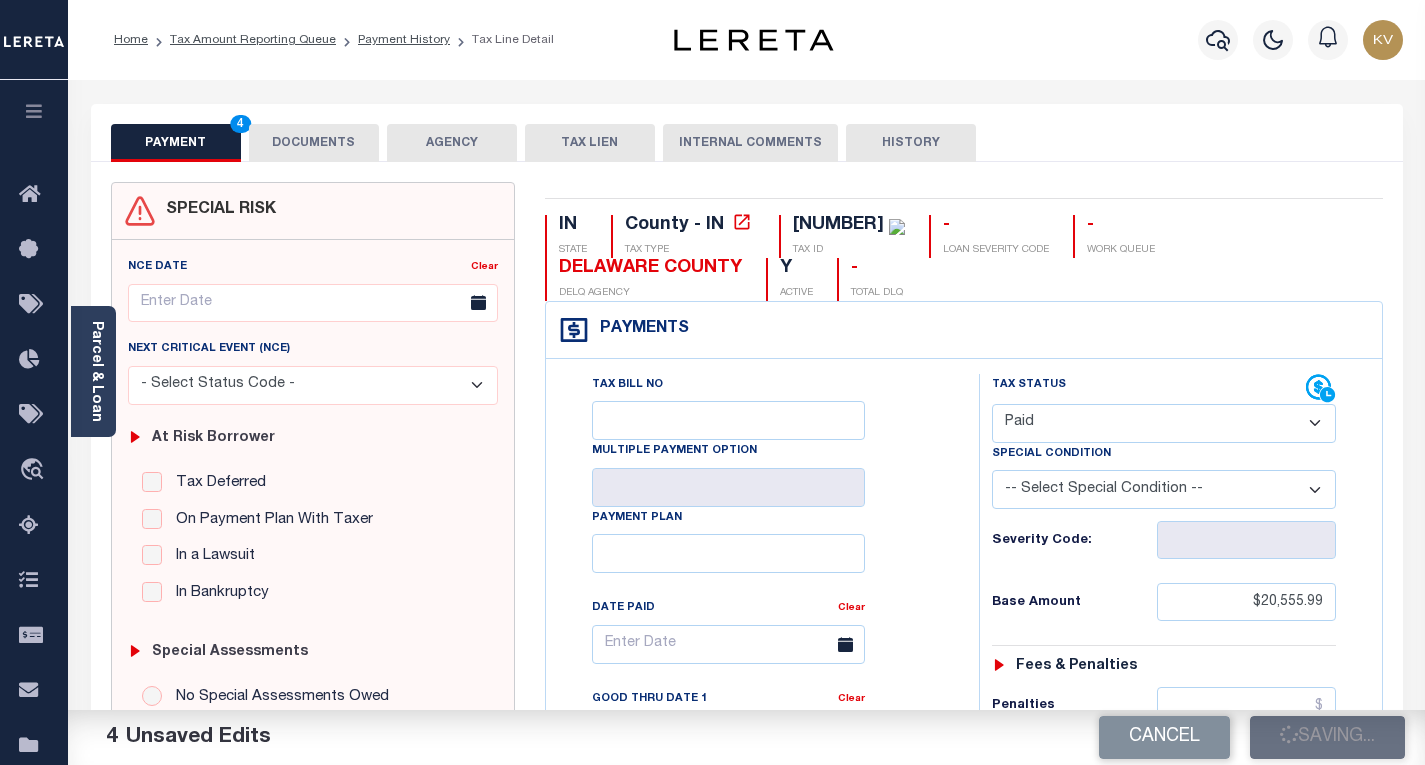 checkbox on "false" 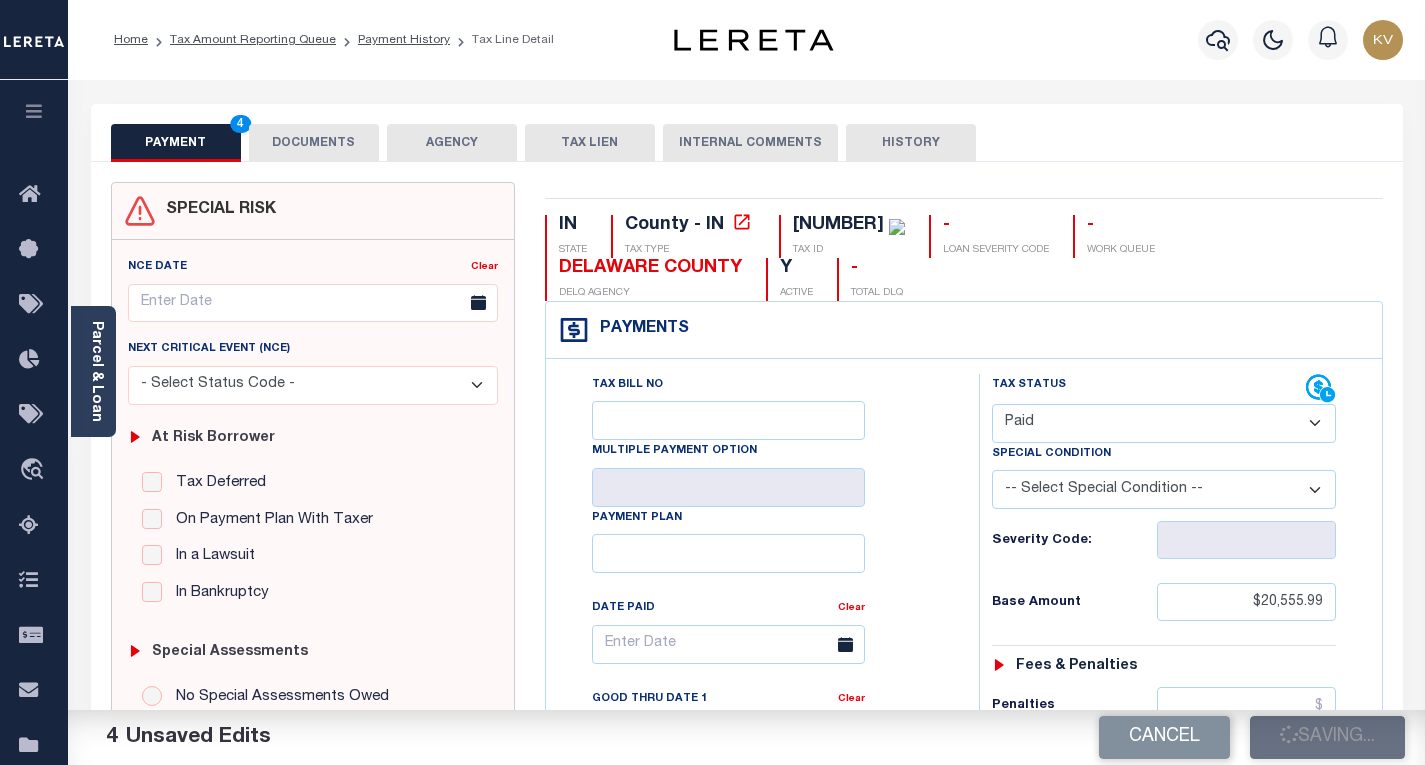 checkbox on "false" 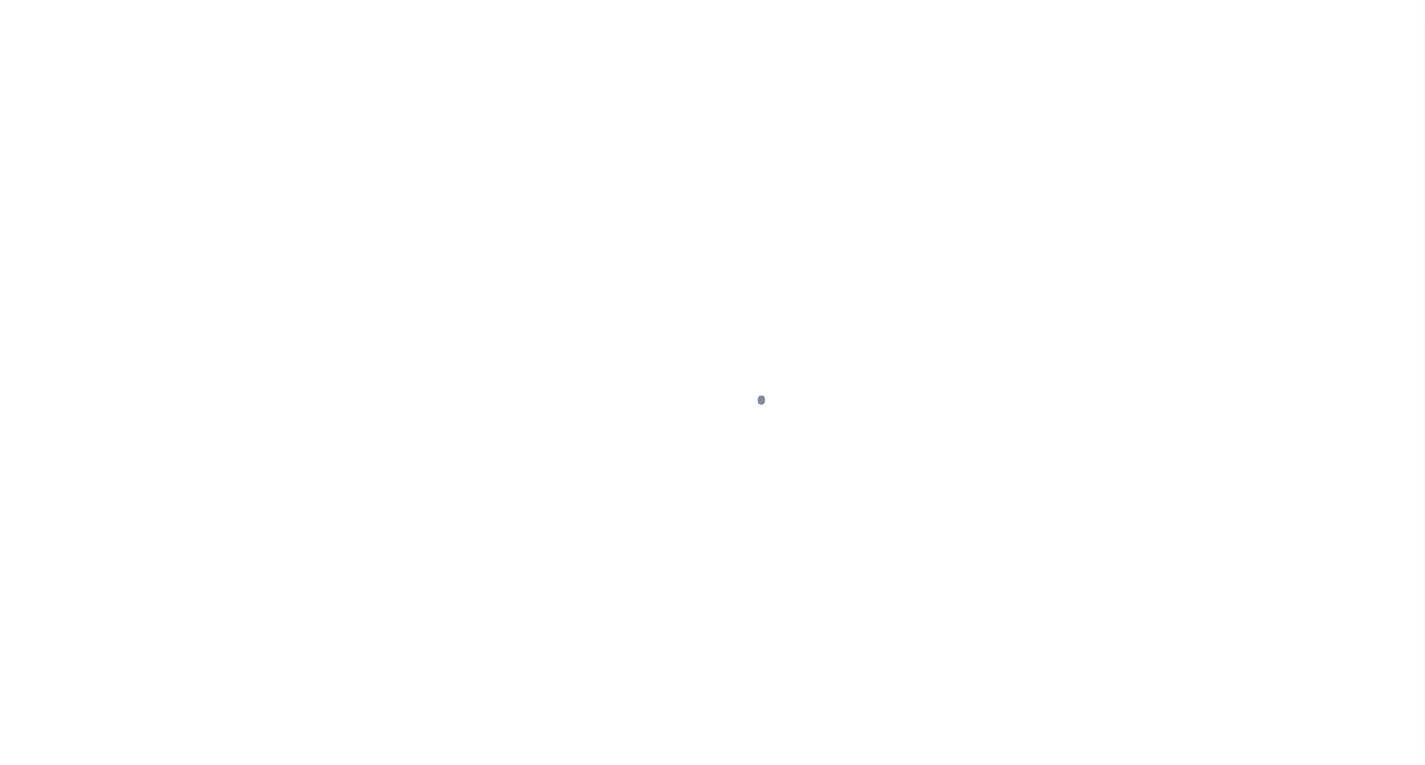 scroll, scrollTop: 0, scrollLeft: 0, axis: both 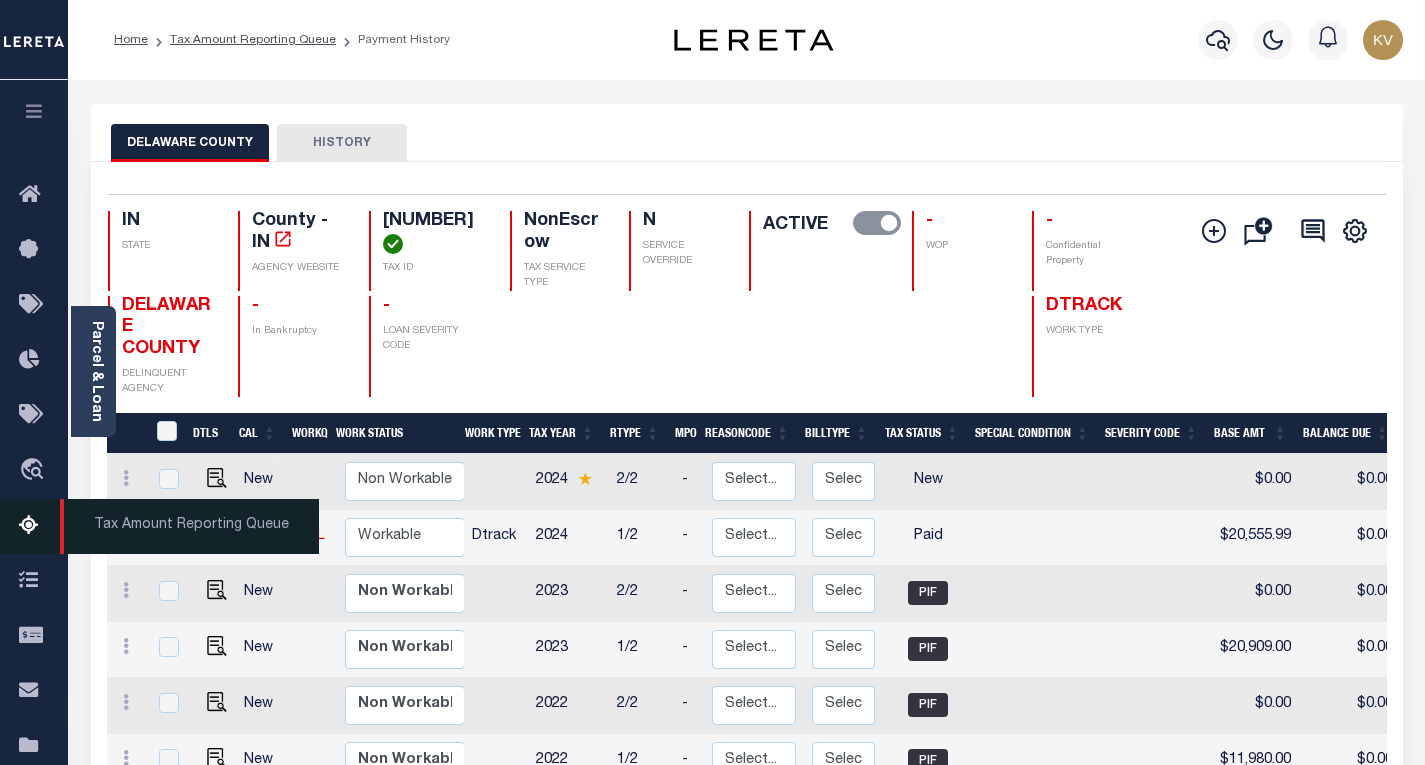 click on "Tax Amount Reporting Queue" at bounding box center (34, 526) 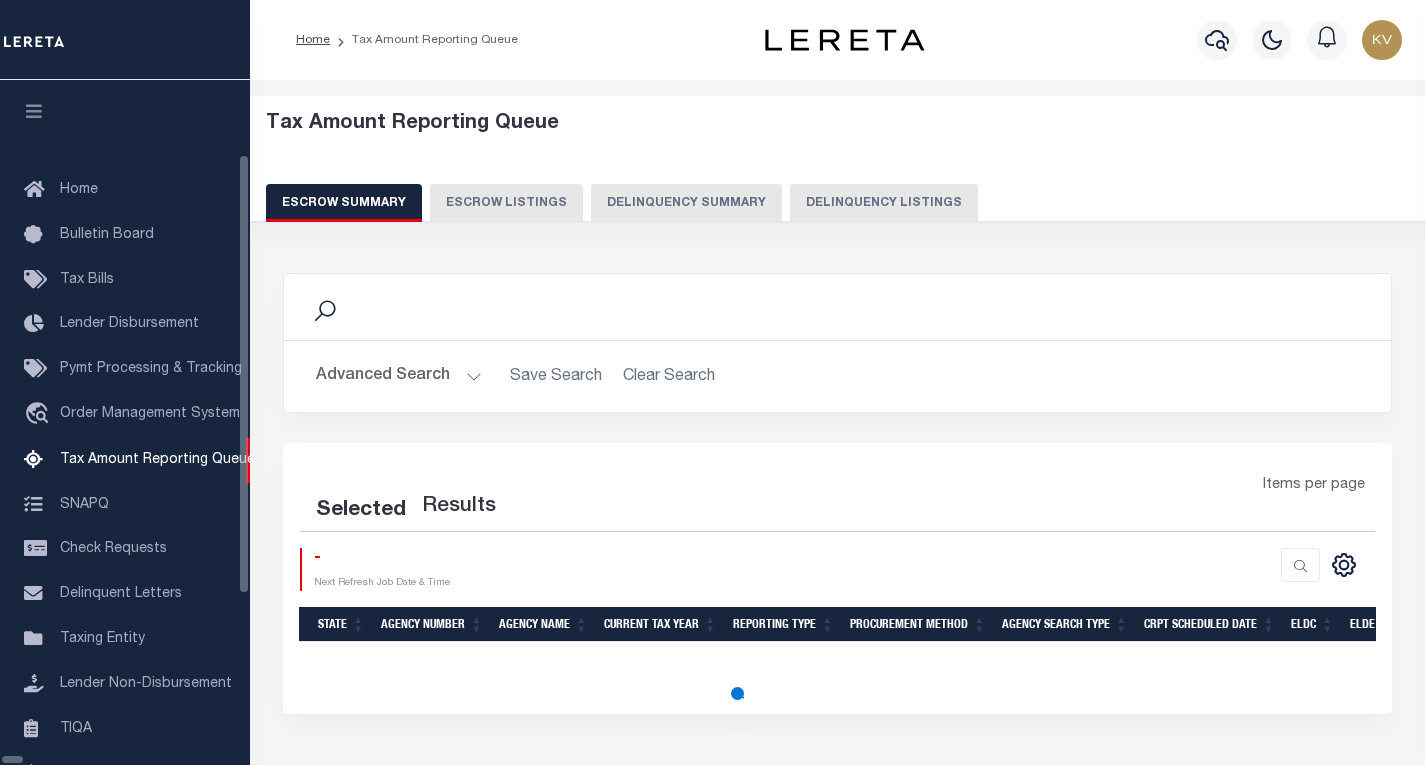 select on "100" 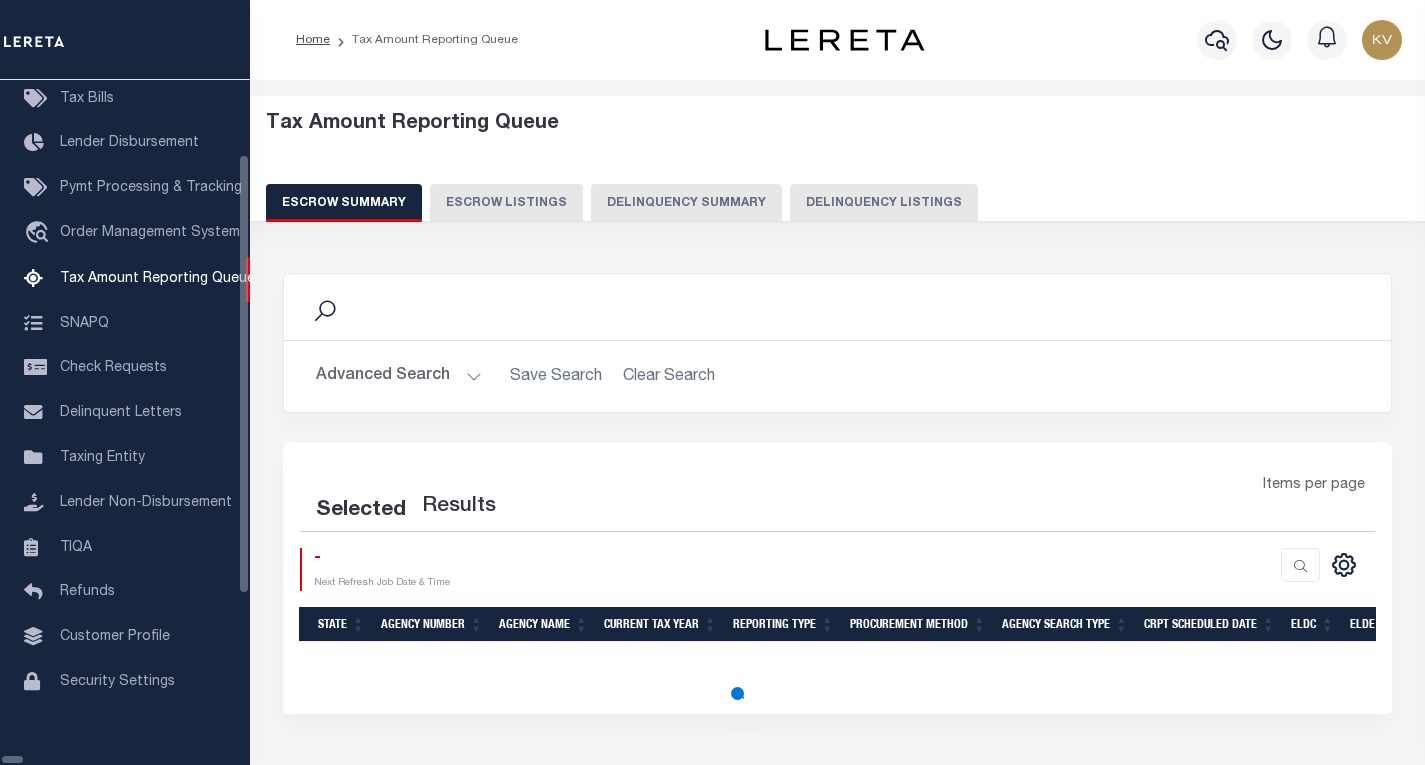 select on "100" 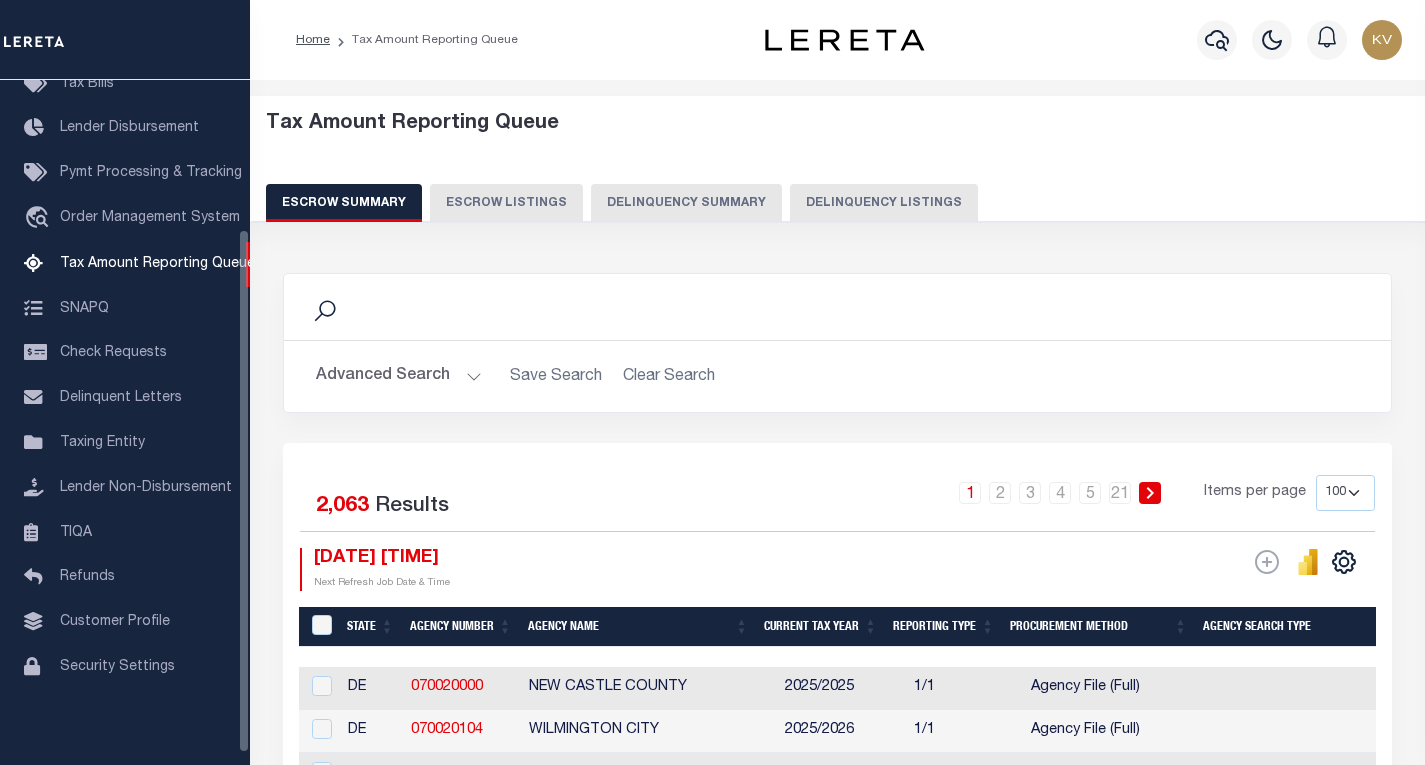 scroll, scrollTop: 194, scrollLeft: 0, axis: vertical 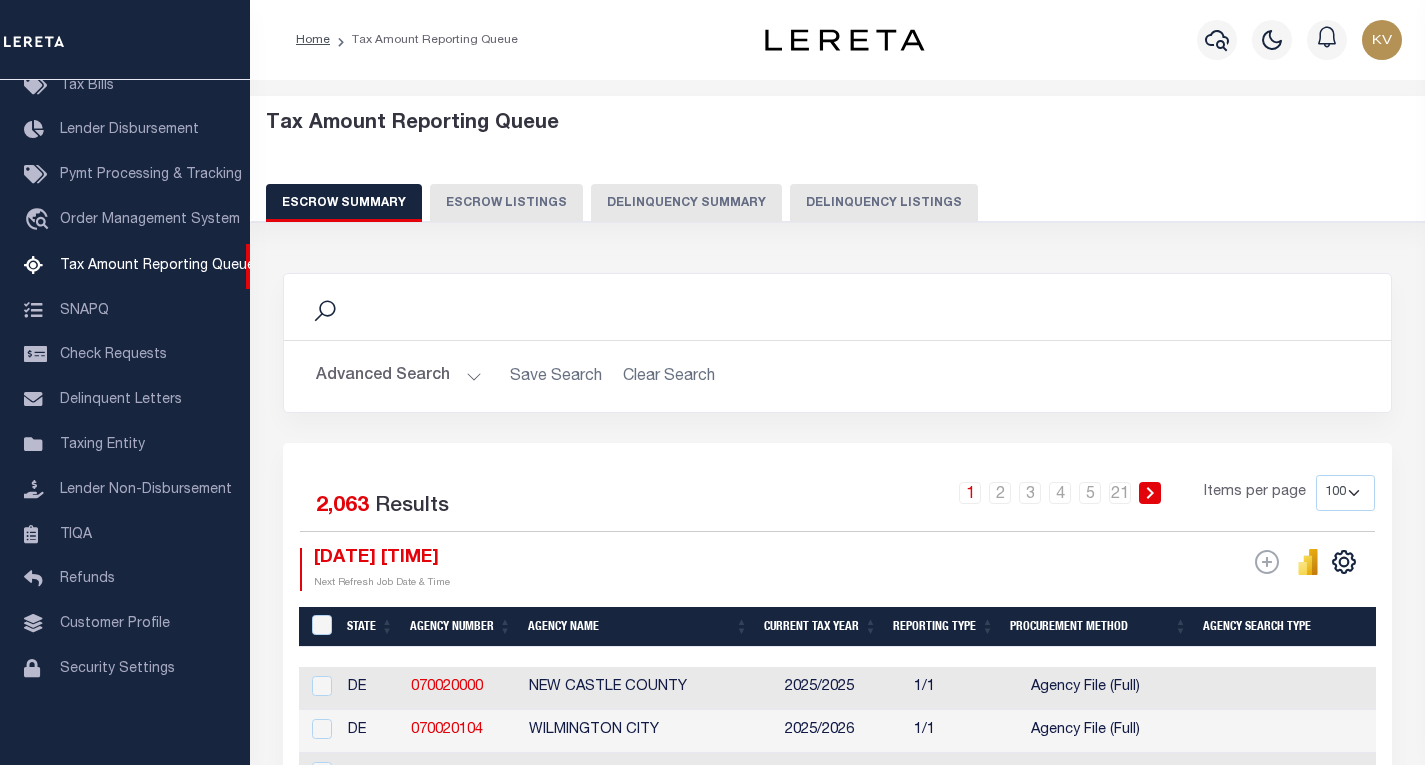 click on "Delinquency Listings" at bounding box center [884, 203] 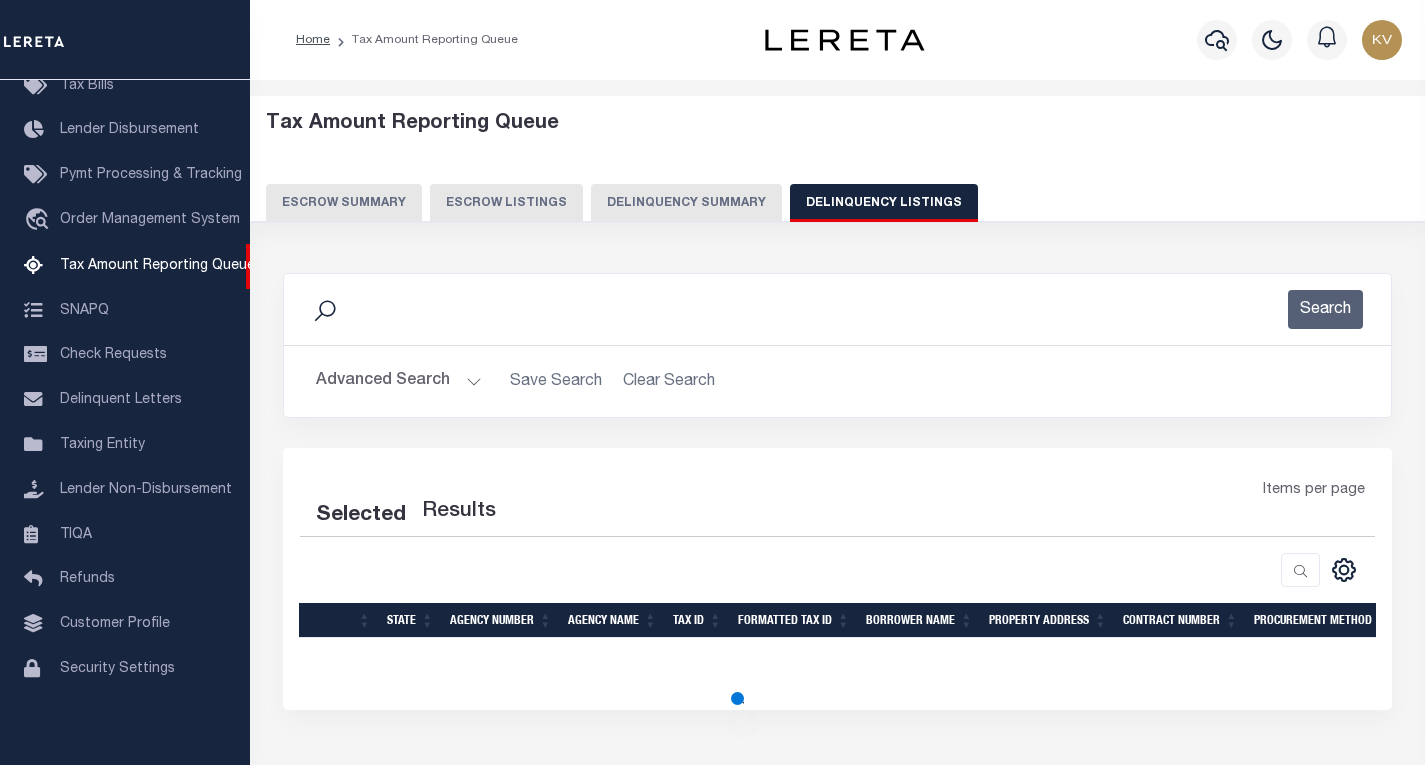 select on "100" 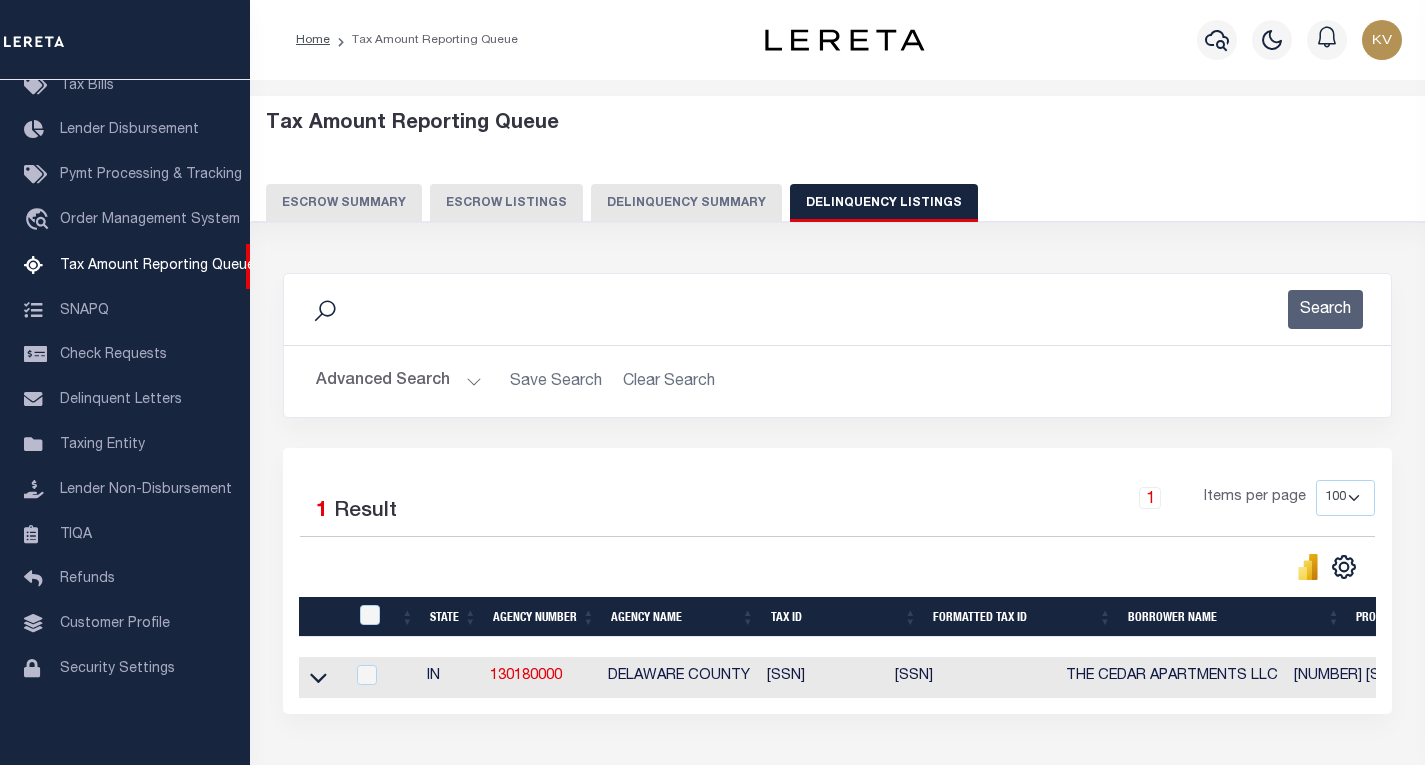 click 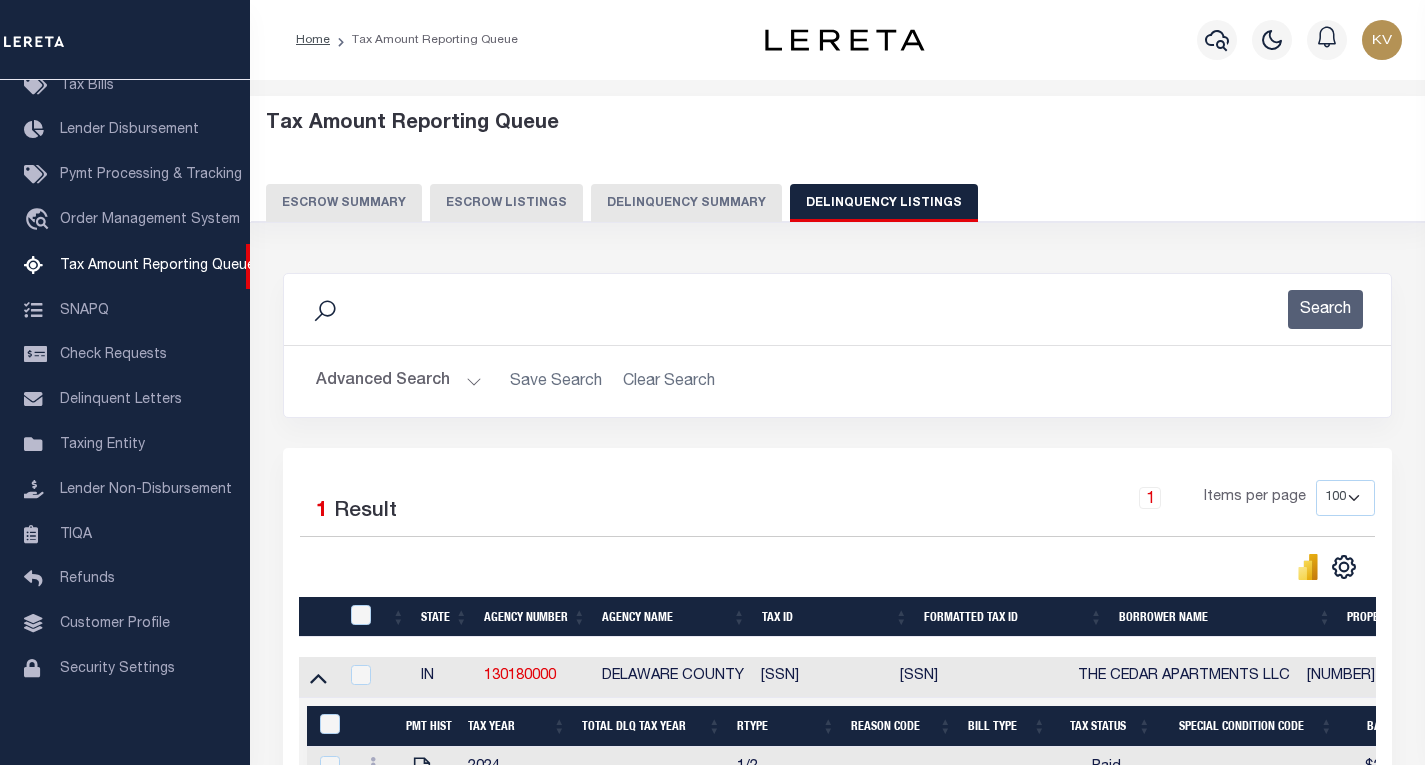 scroll, scrollTop: 100, scrollLeft: 0, axis: vertical 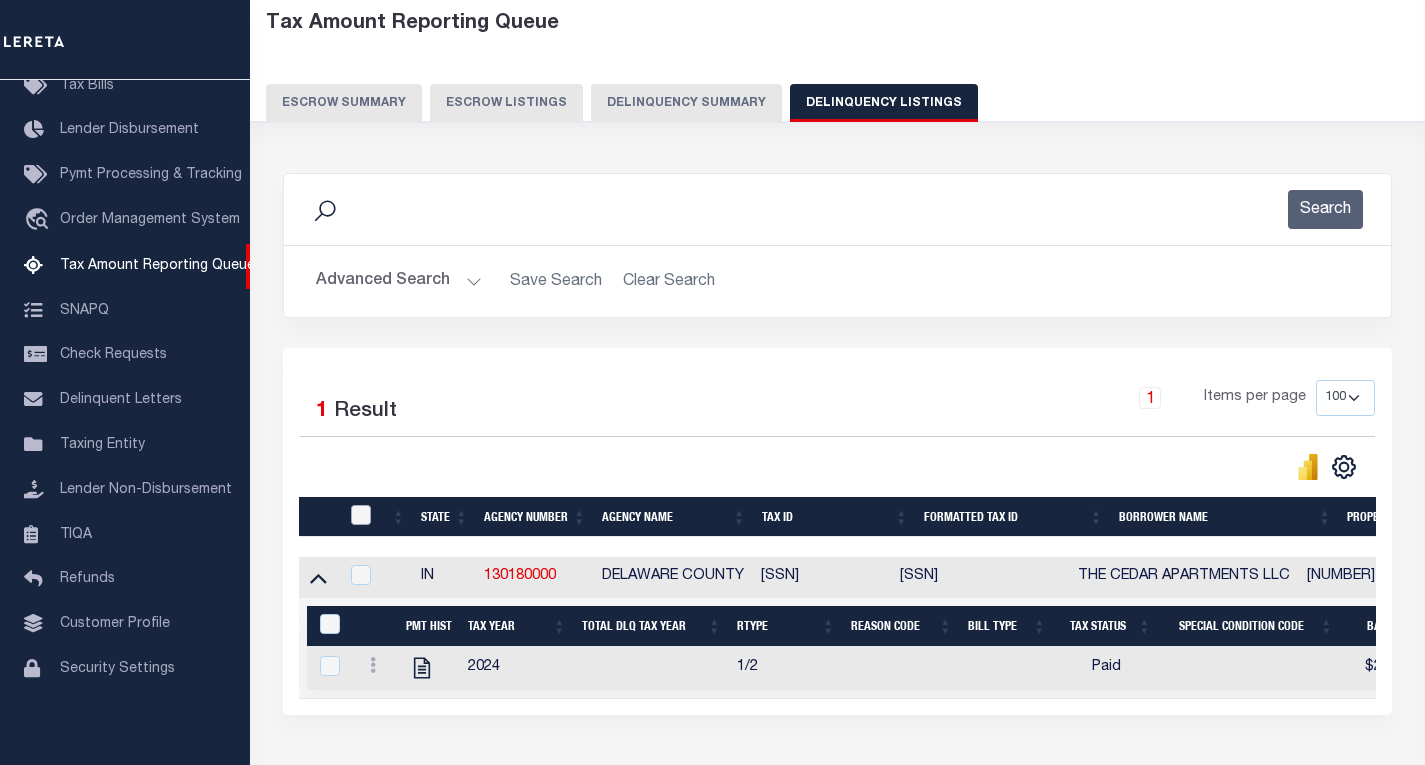 click at bounding box center (361, 515) 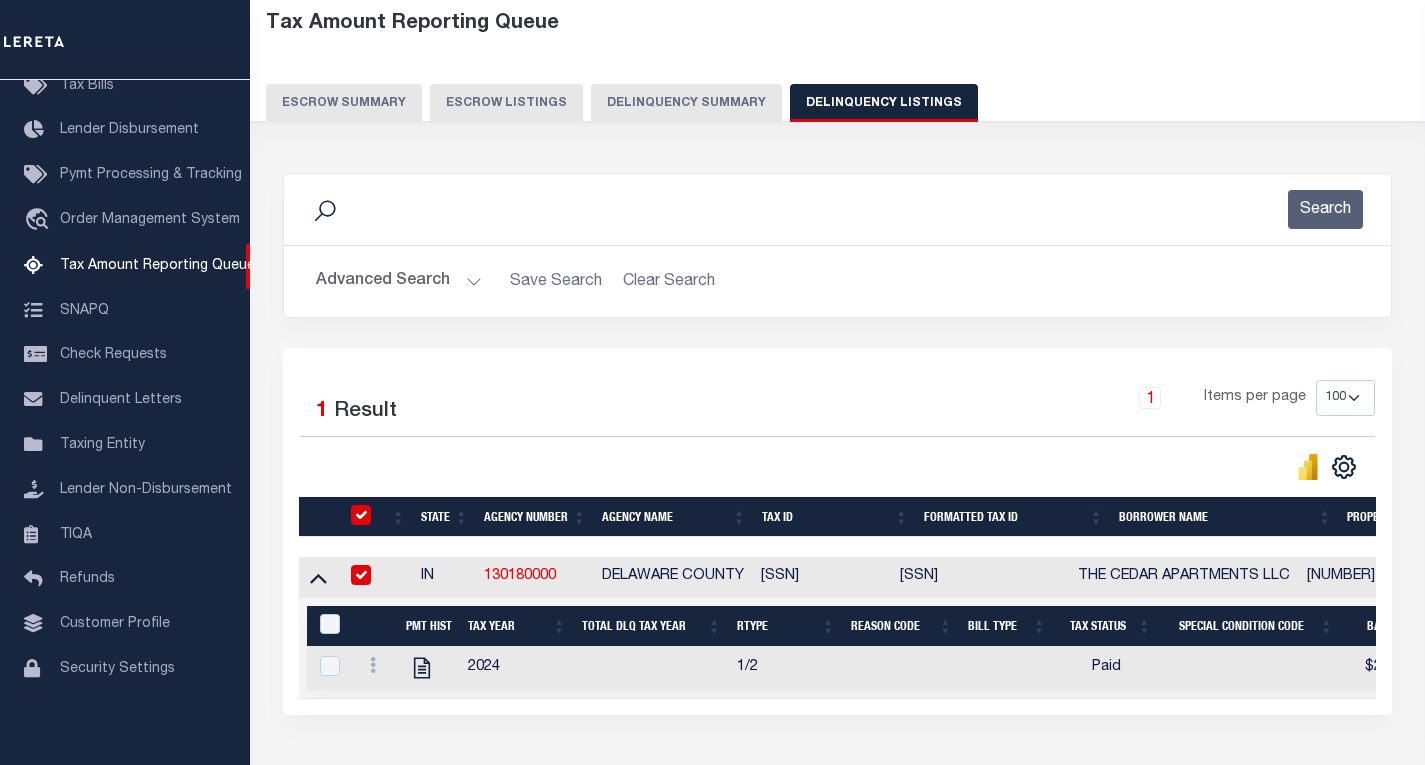 checkbox on "true" 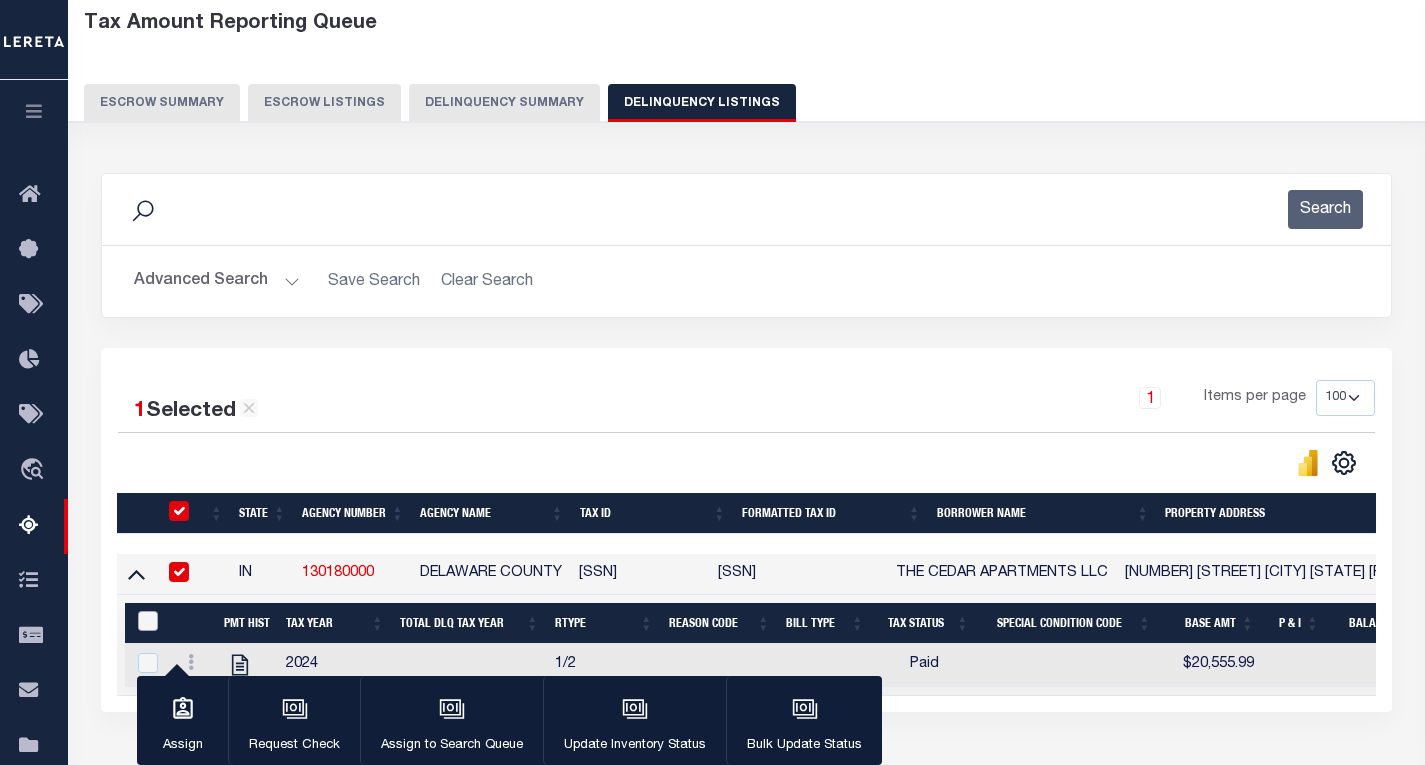 click at bounding box center (148, 621) 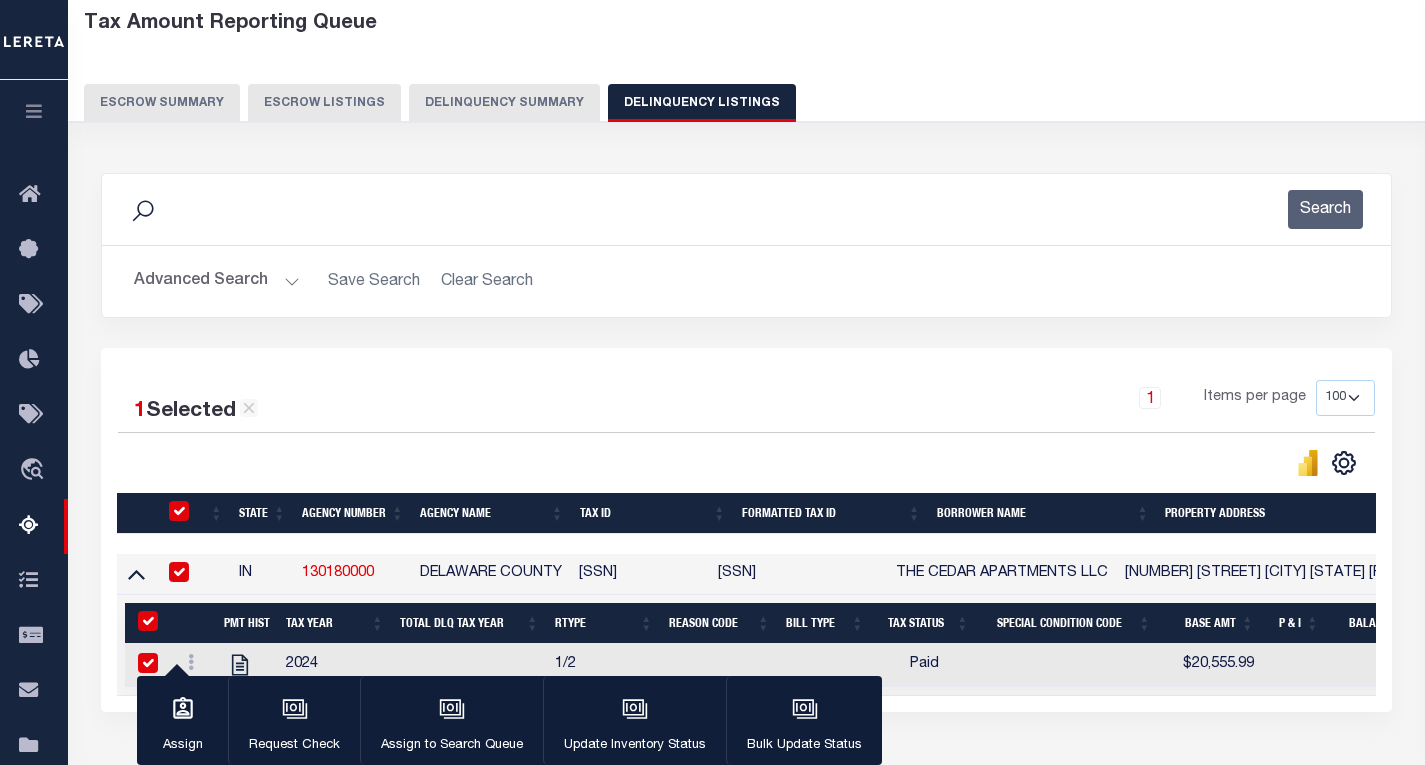 checkbox on "true" 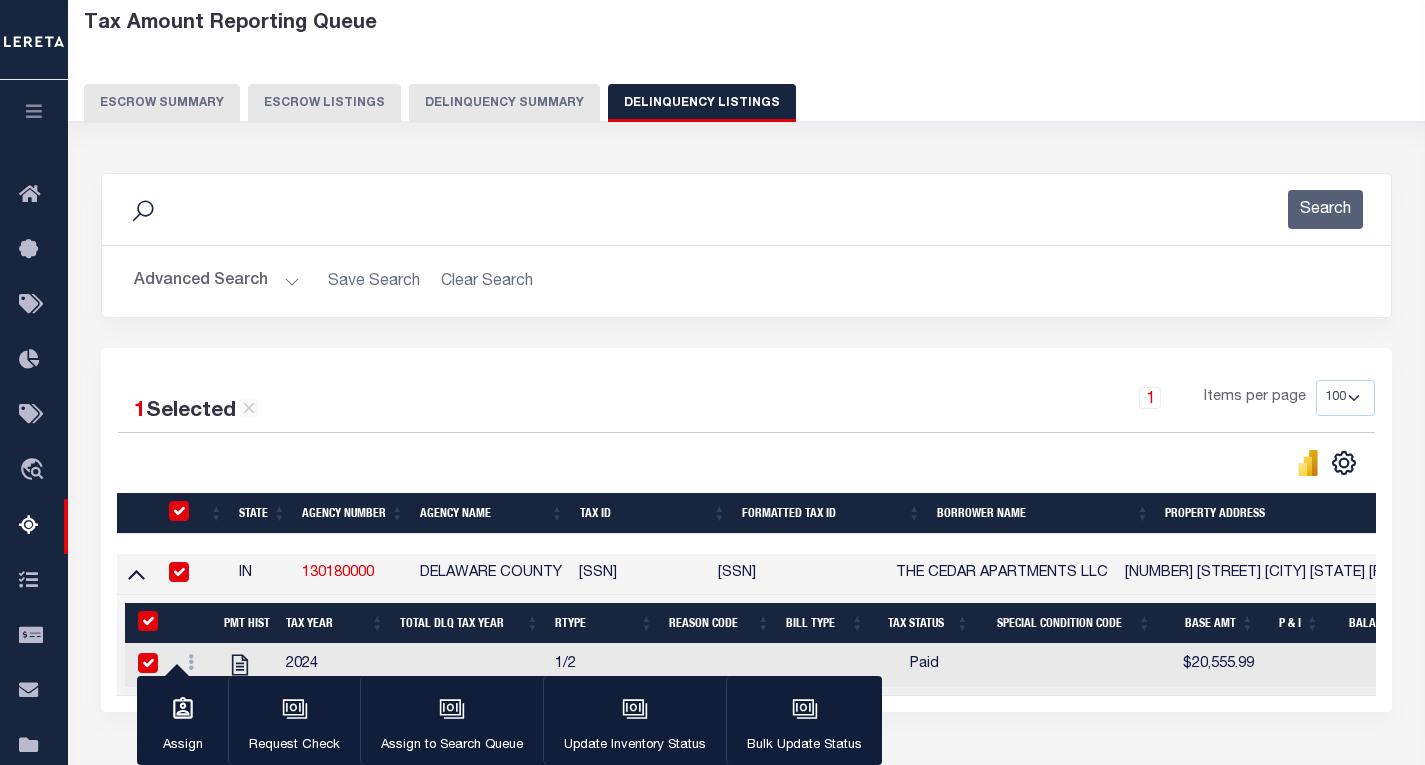 checkbox on "true" 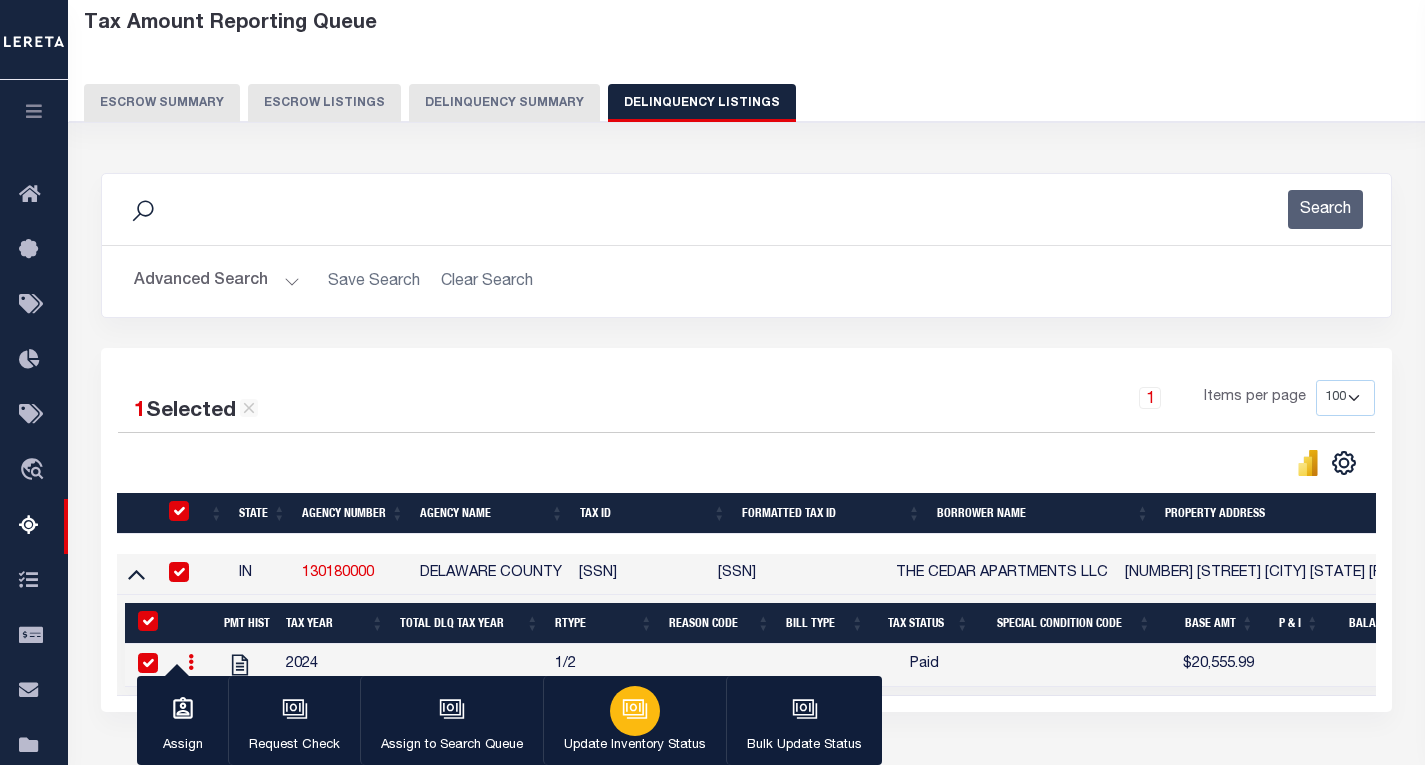 click 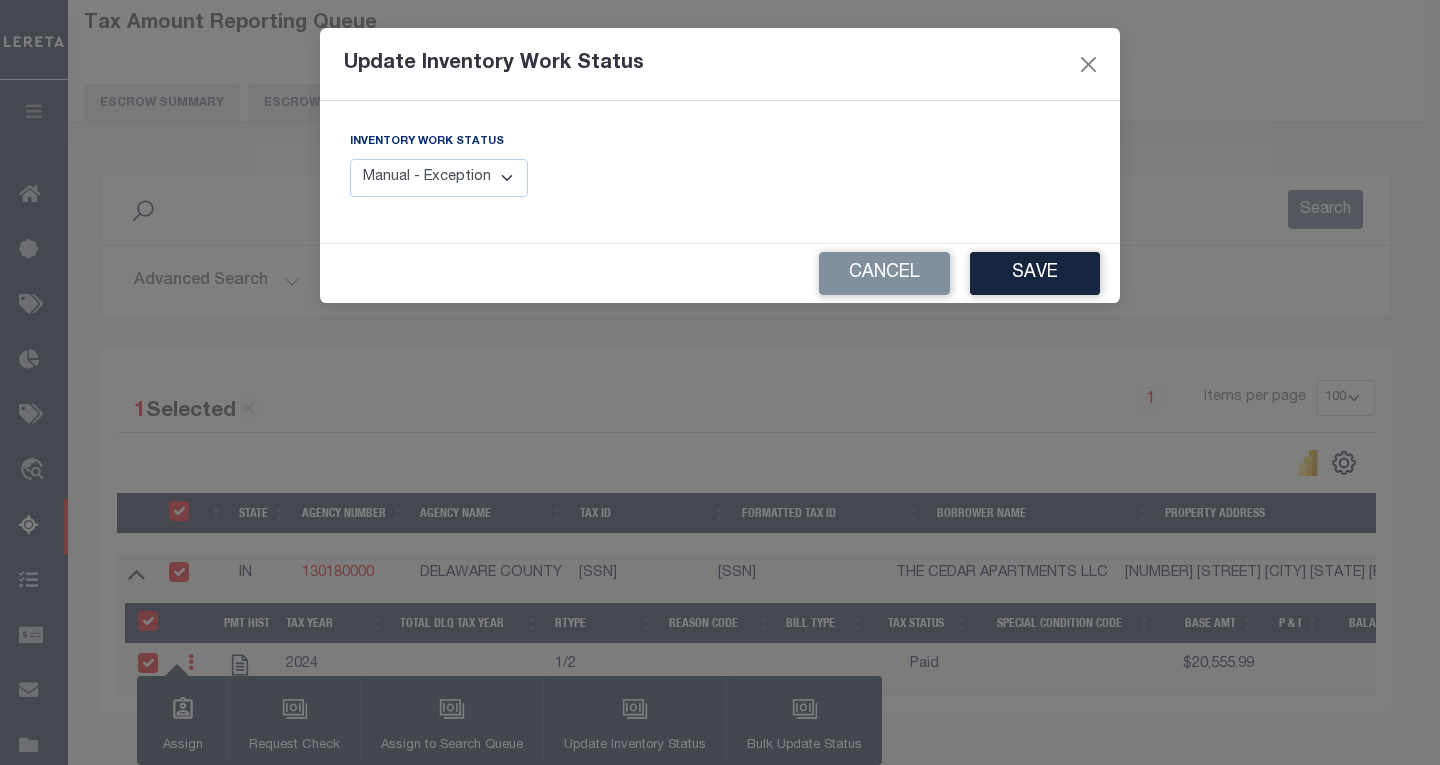 click on "Manual - Exception
Pended - Awaiting Search
Late Add Exception
Completed" at bounding box center (439, 178) 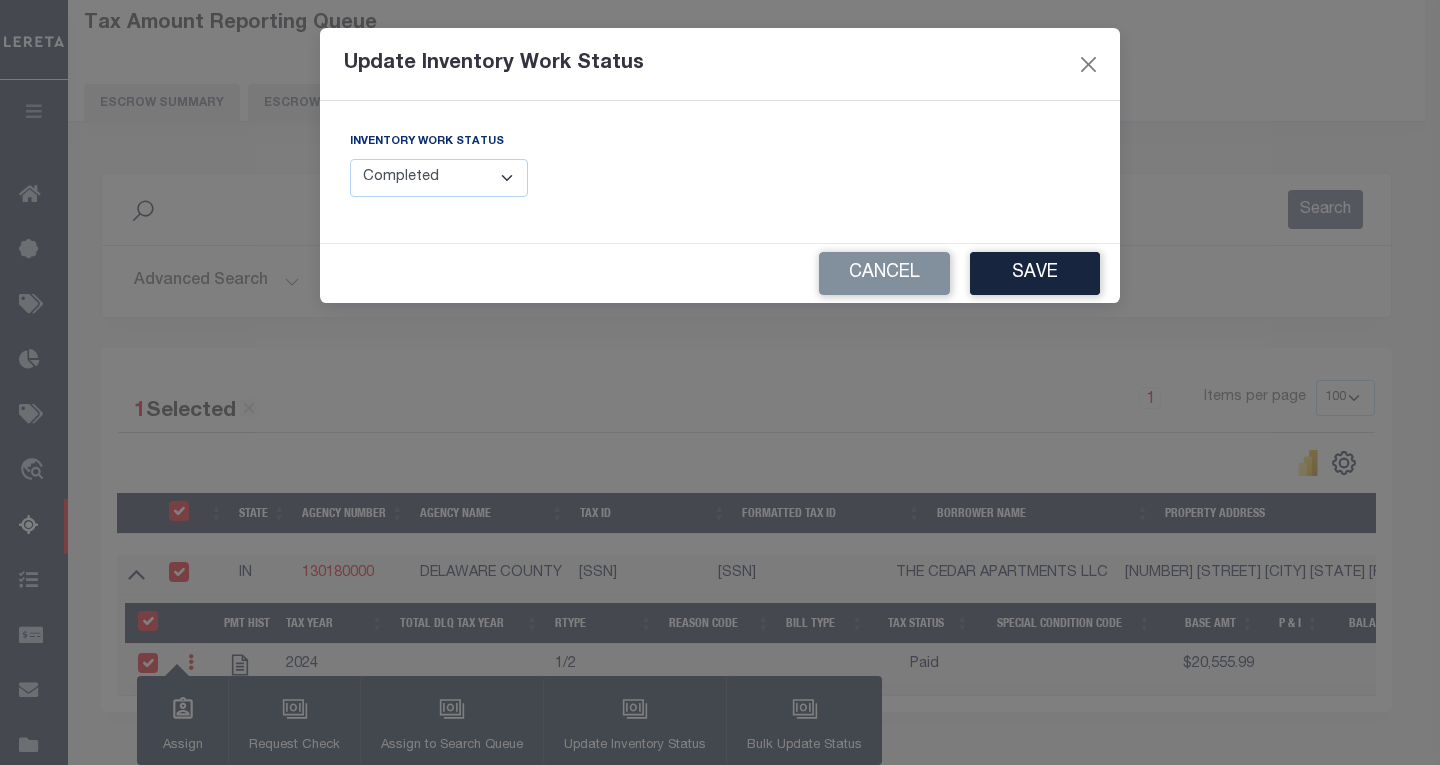 click on "Manual - Exception
Pended - Awaiting Search
Late Add Exception
Completed" at bounding box center (439, 178) 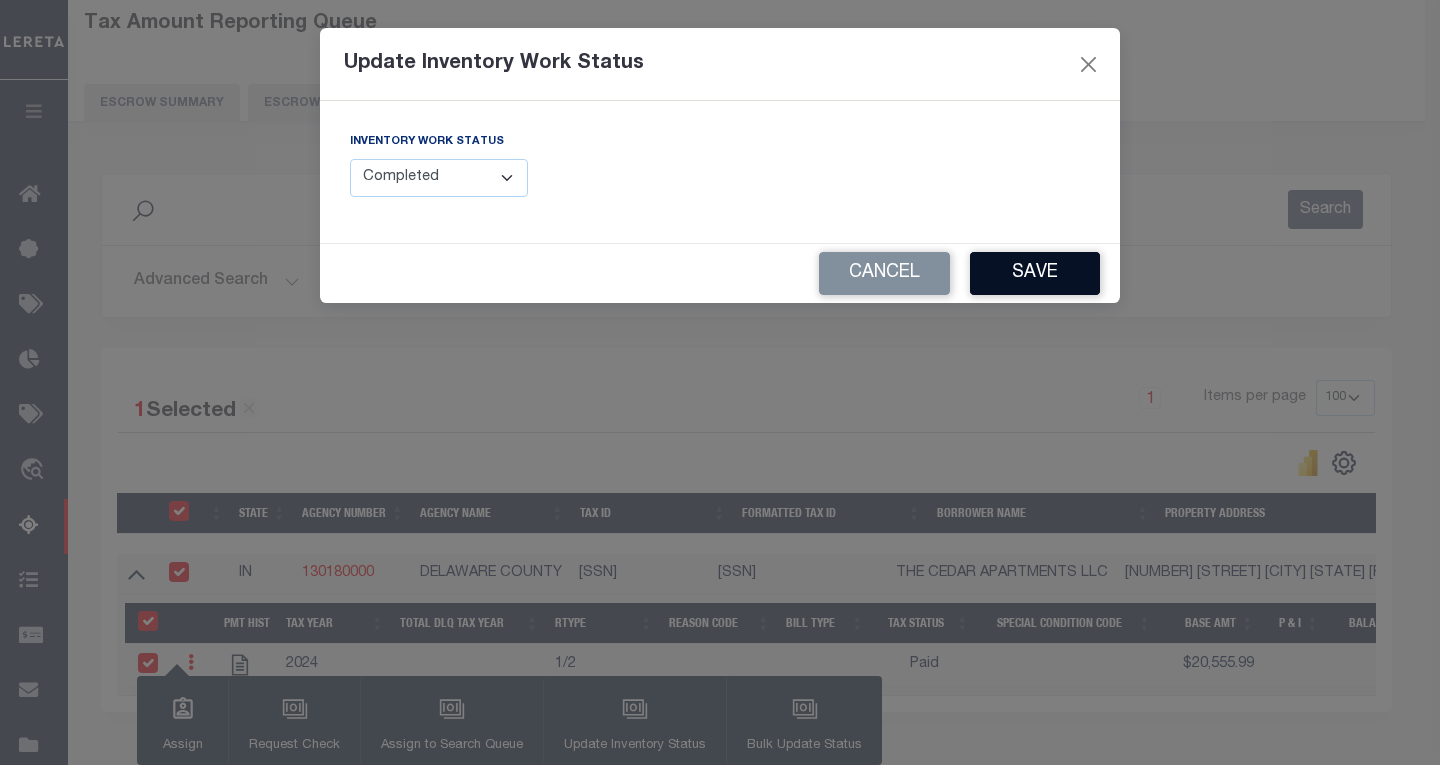 click on "Save" at bounding box center (1035, 273) 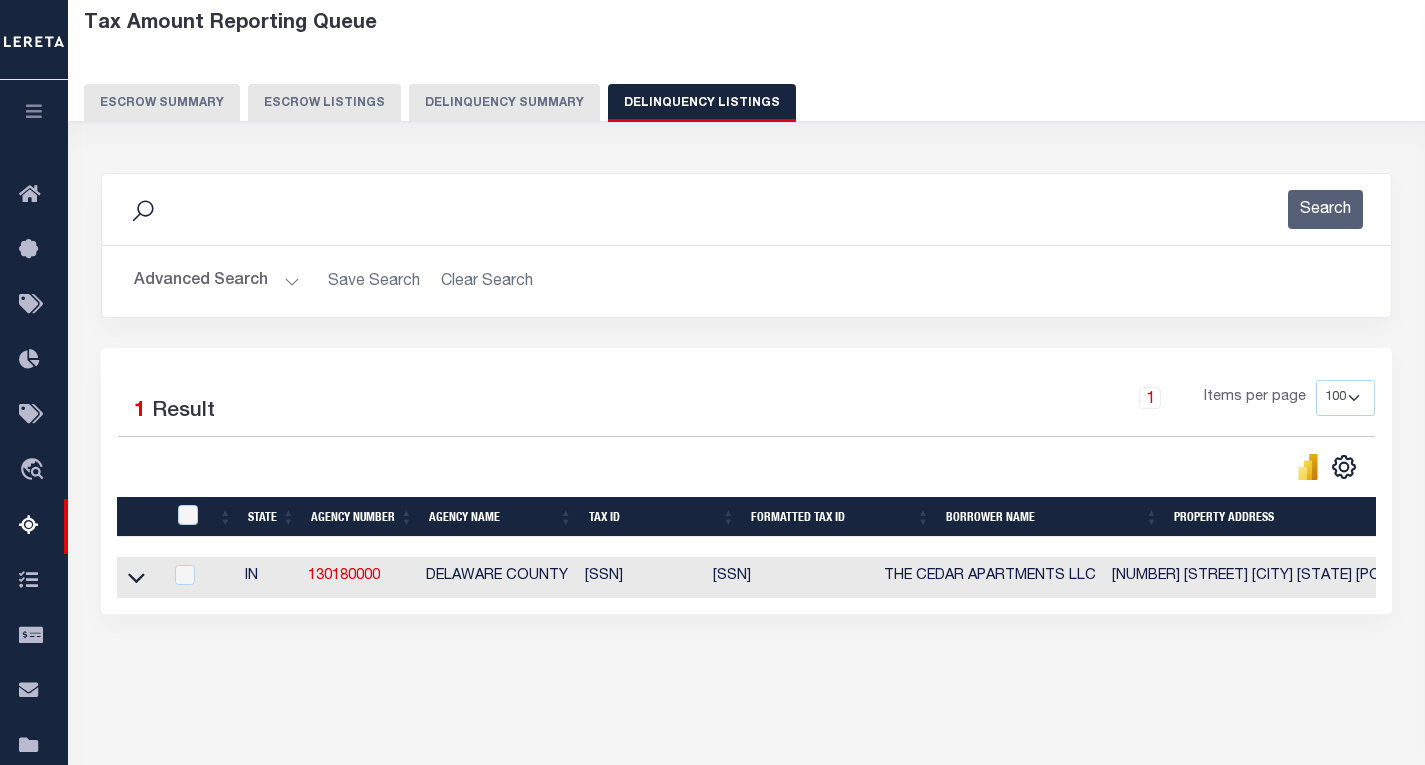 click at bounding box center (136, 576) 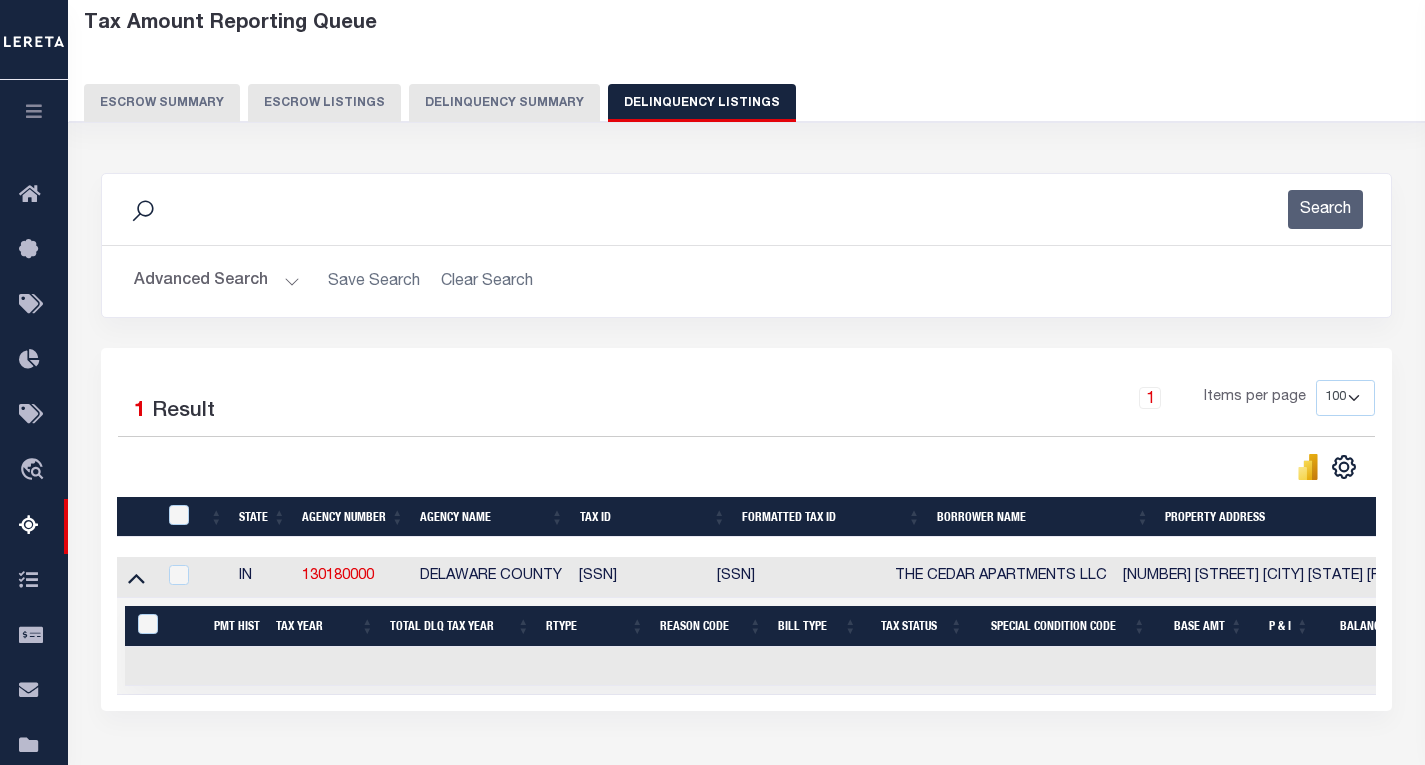scroll, scrollTop: 0, scrollLeft: 389, axis: horizontal 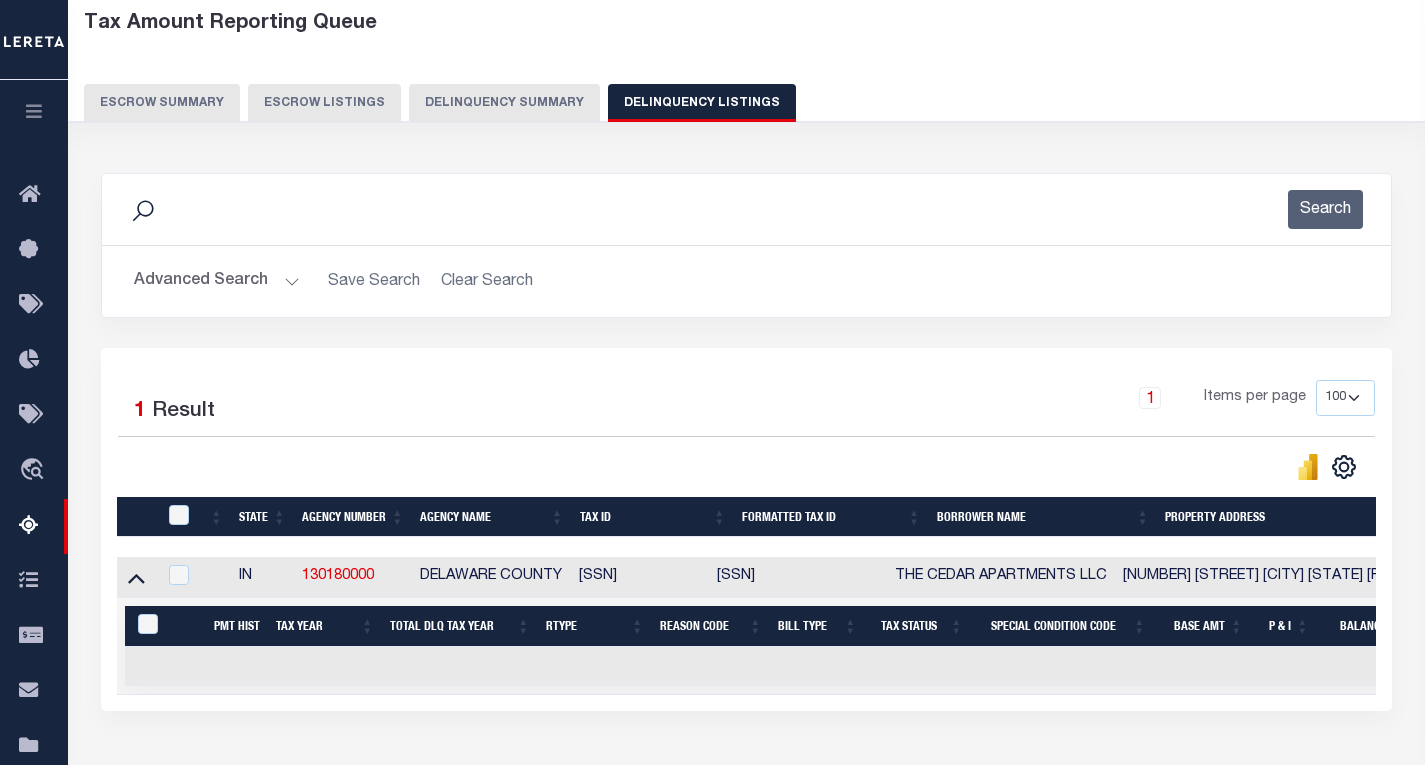 click on "Advanced Search" at bounding box center [217, 281] 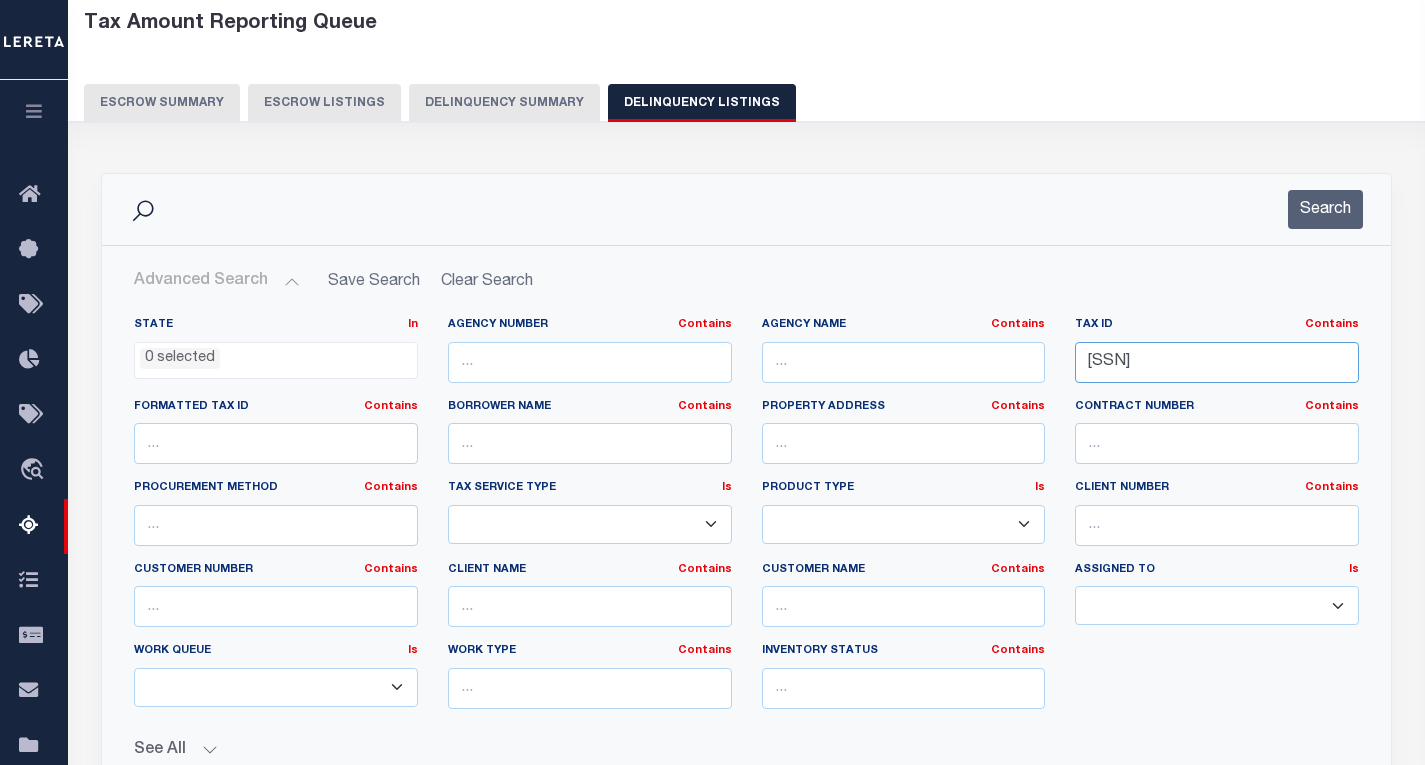 click on "181104378012000003" at bounding box center (1217, 362) 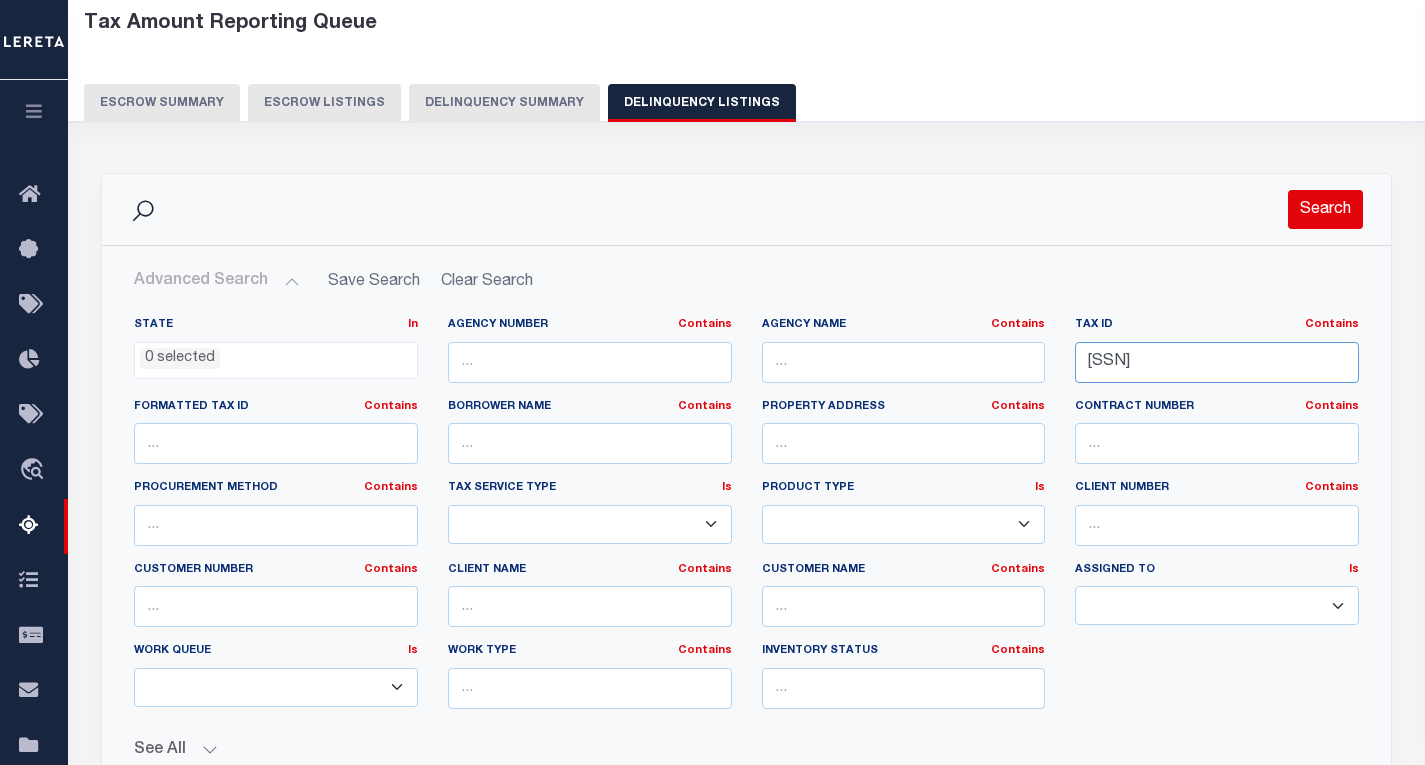type on "181116233009000003" 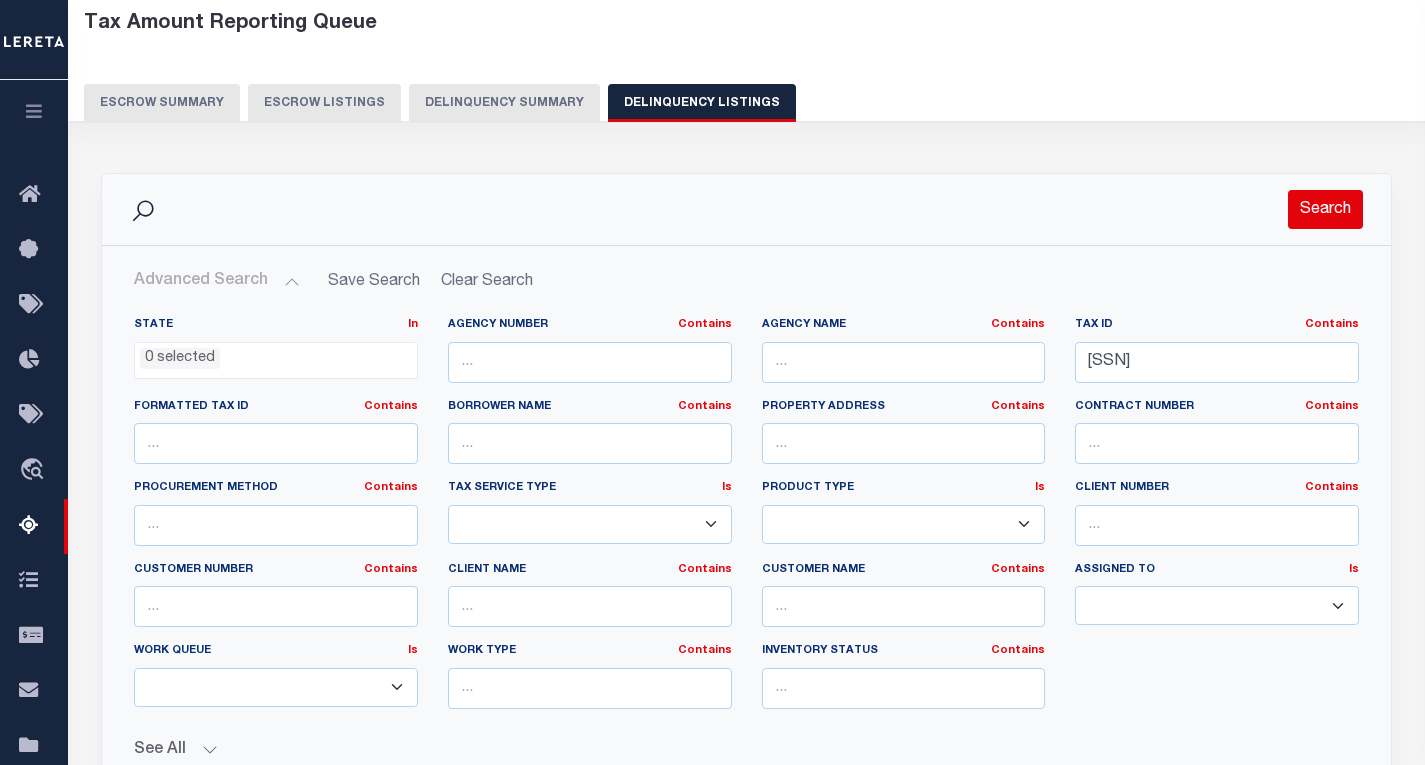 click on "Search" at bounding box center [1325, 209] 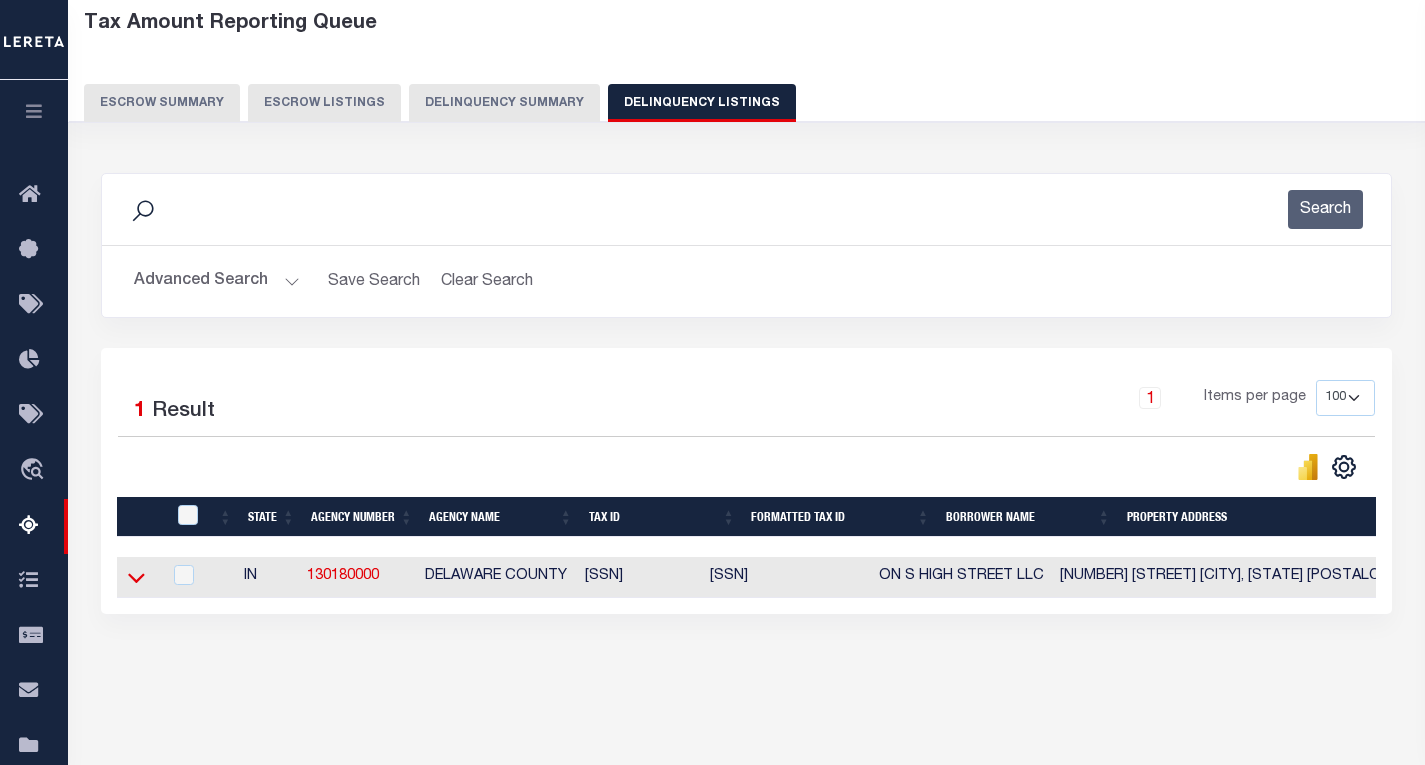 click 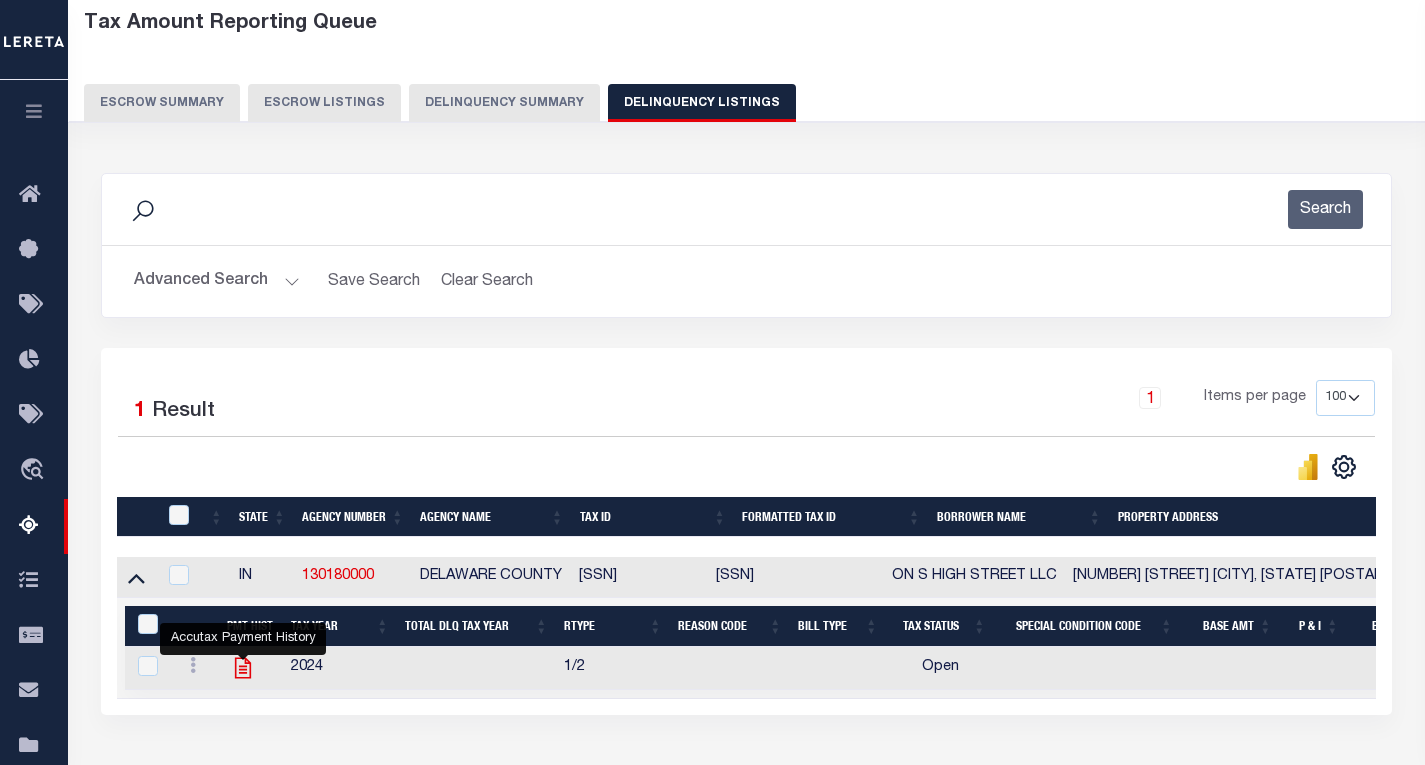click 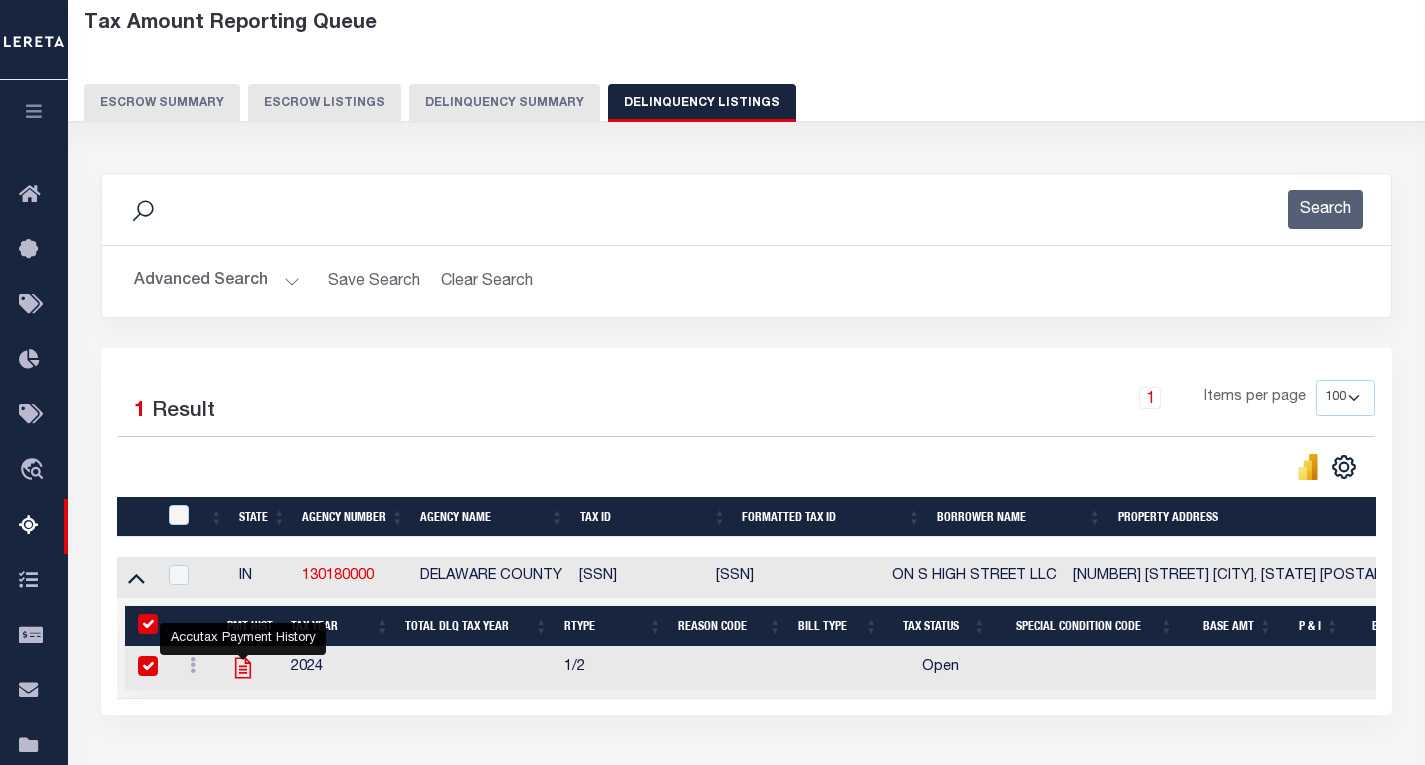 checkbox on "true" 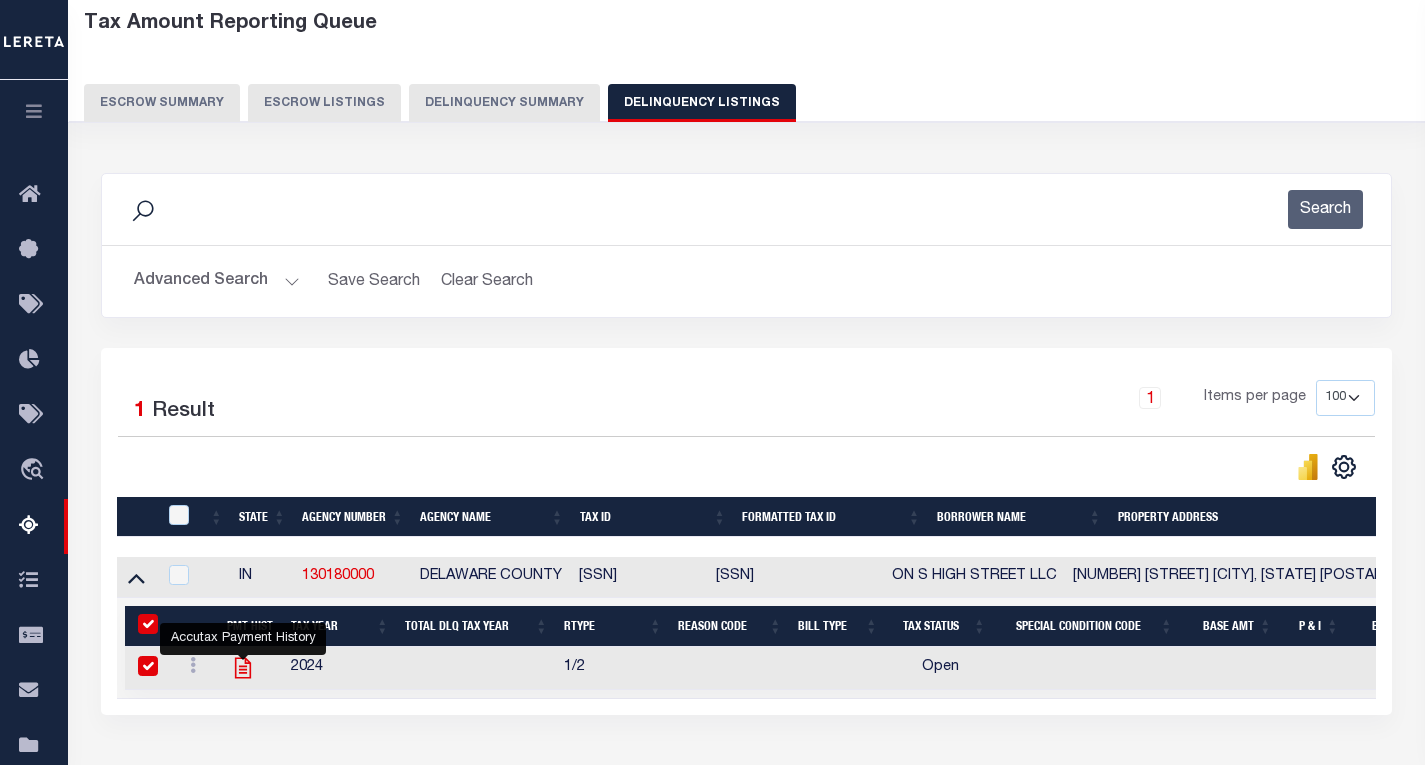 checkbox on "true" 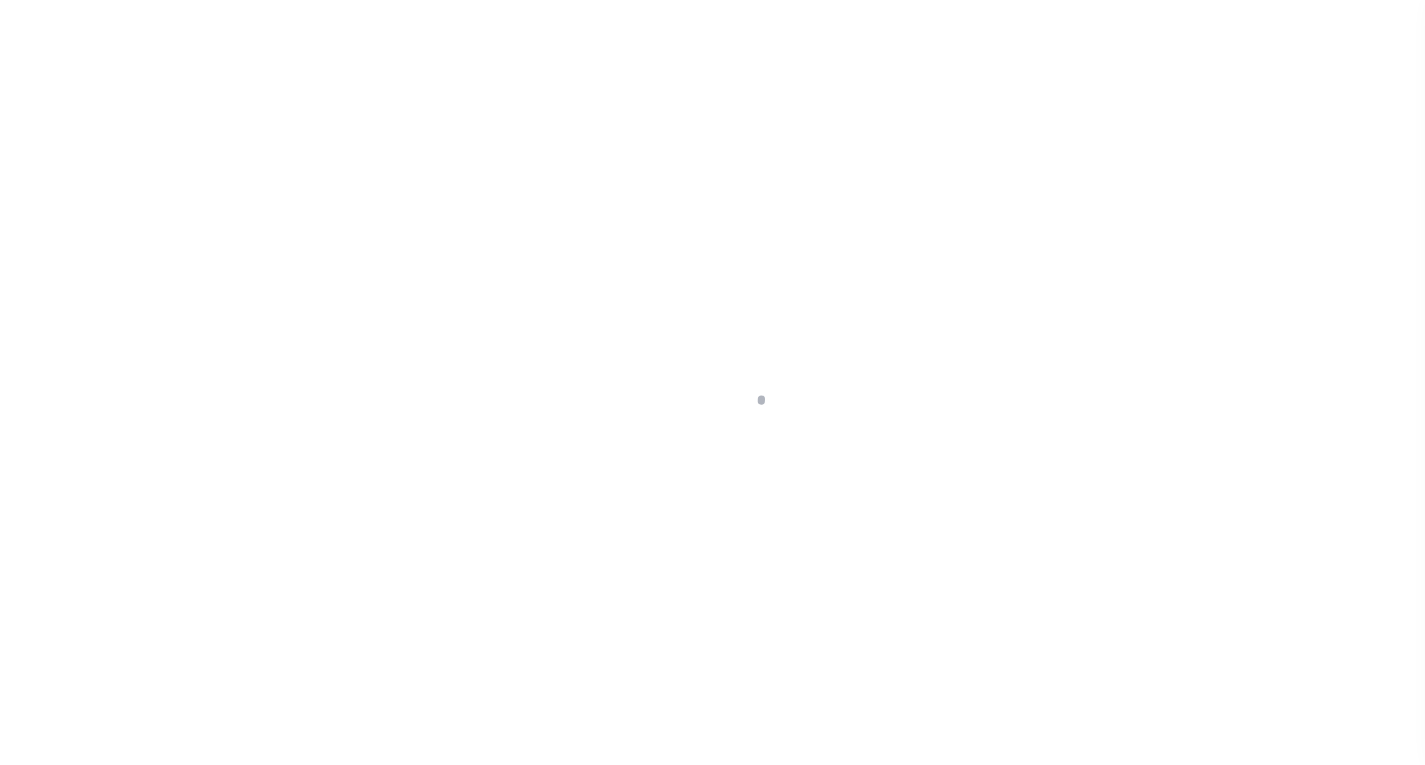 scroll, scrollTop: 0, scrollLeft: 0, axis: both 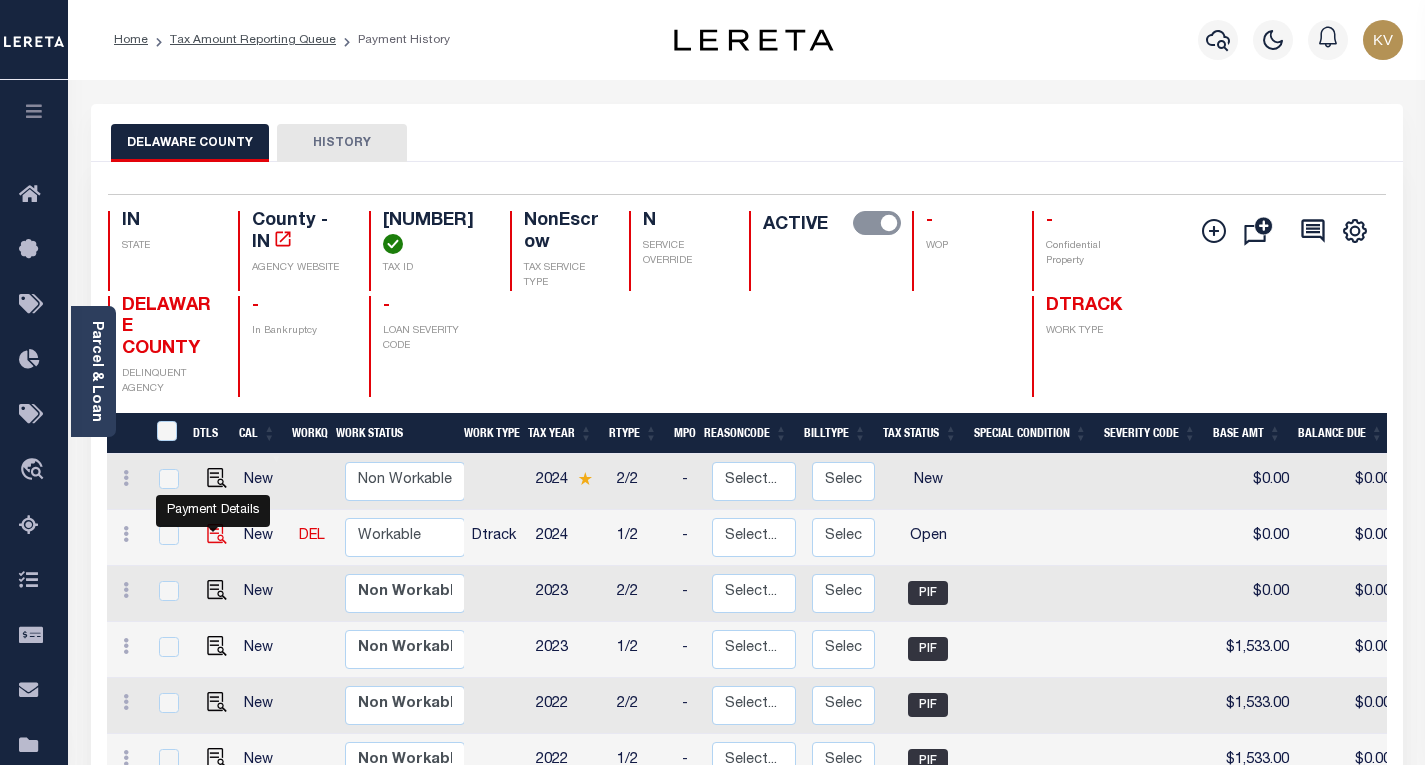 click at bounding box center (217, 534) 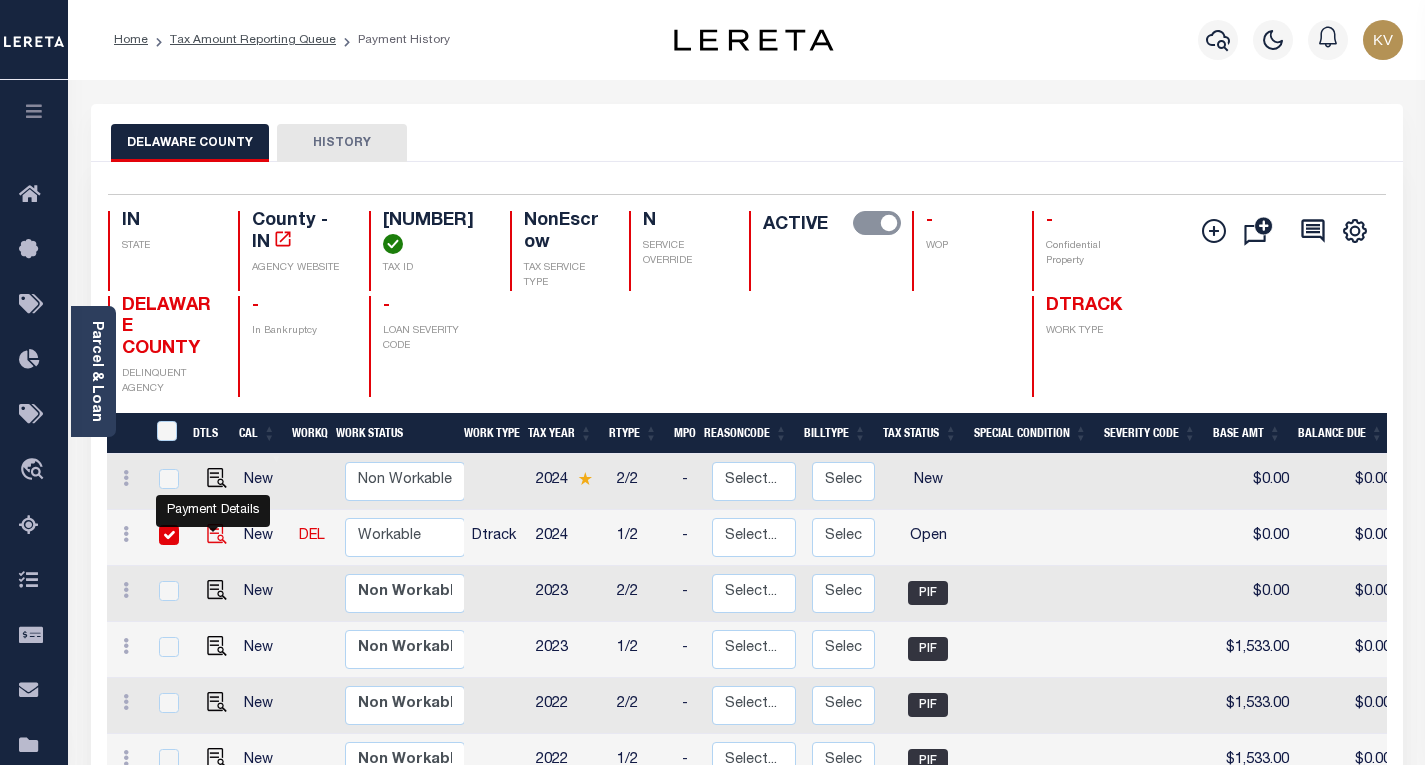 checkbox on "true" 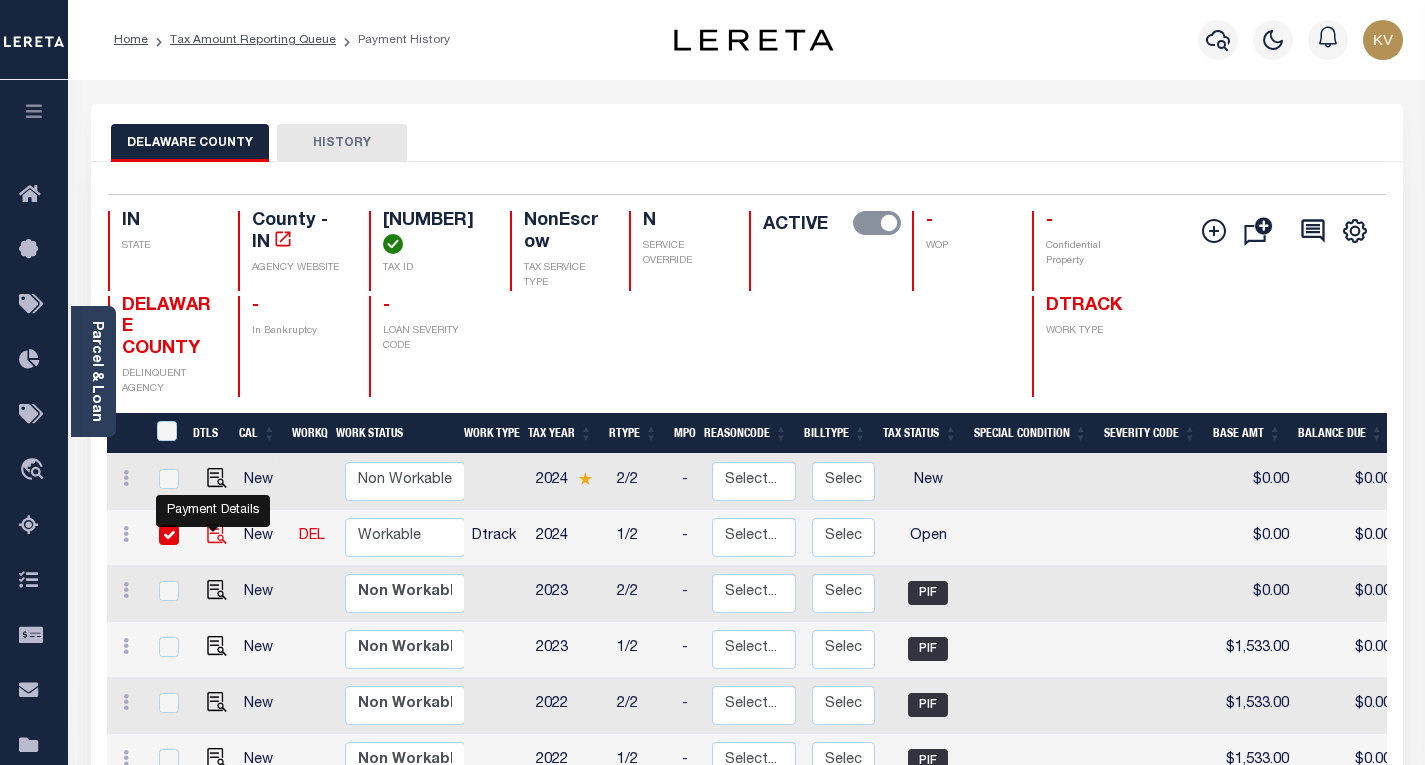 checkbox on "true" 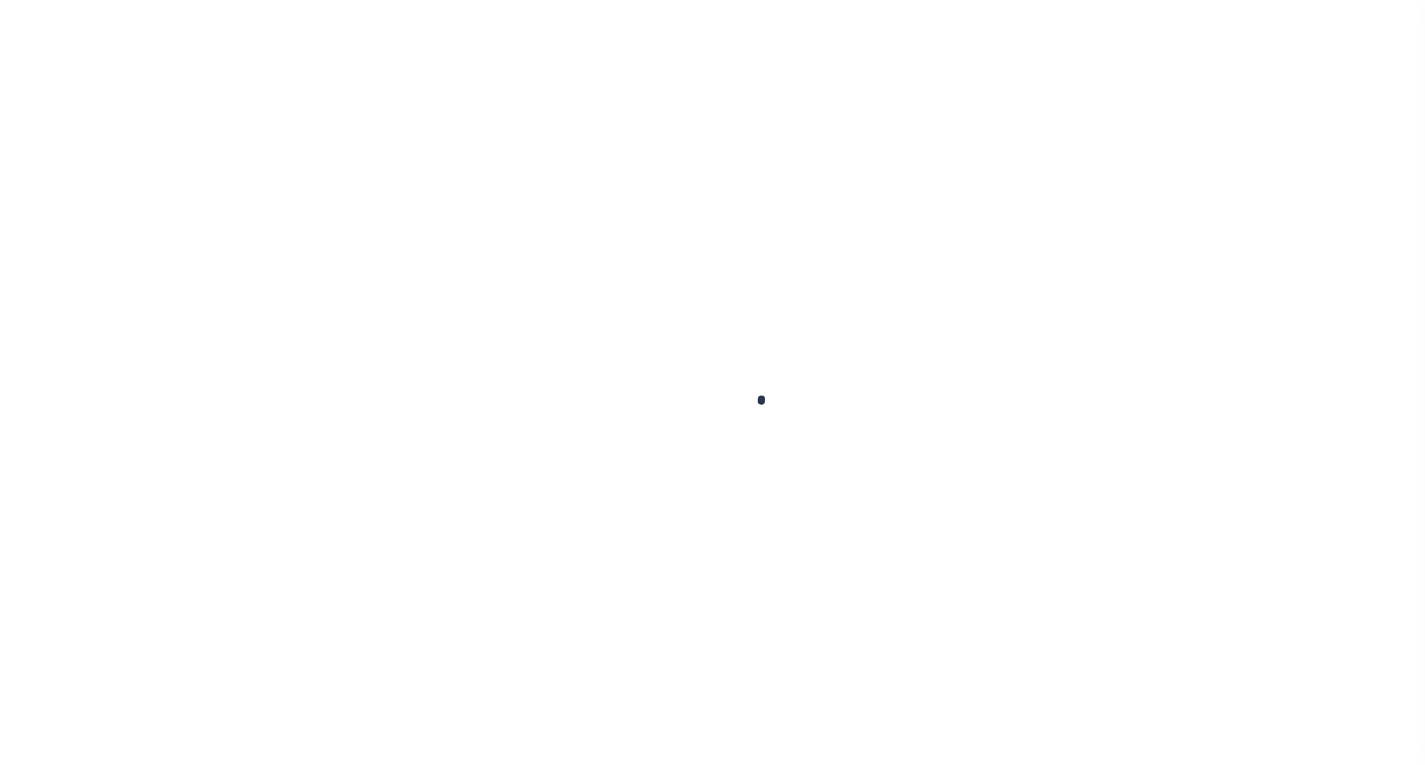 scroll, scrollTop: 0, scrollLeft: 0, axis: both 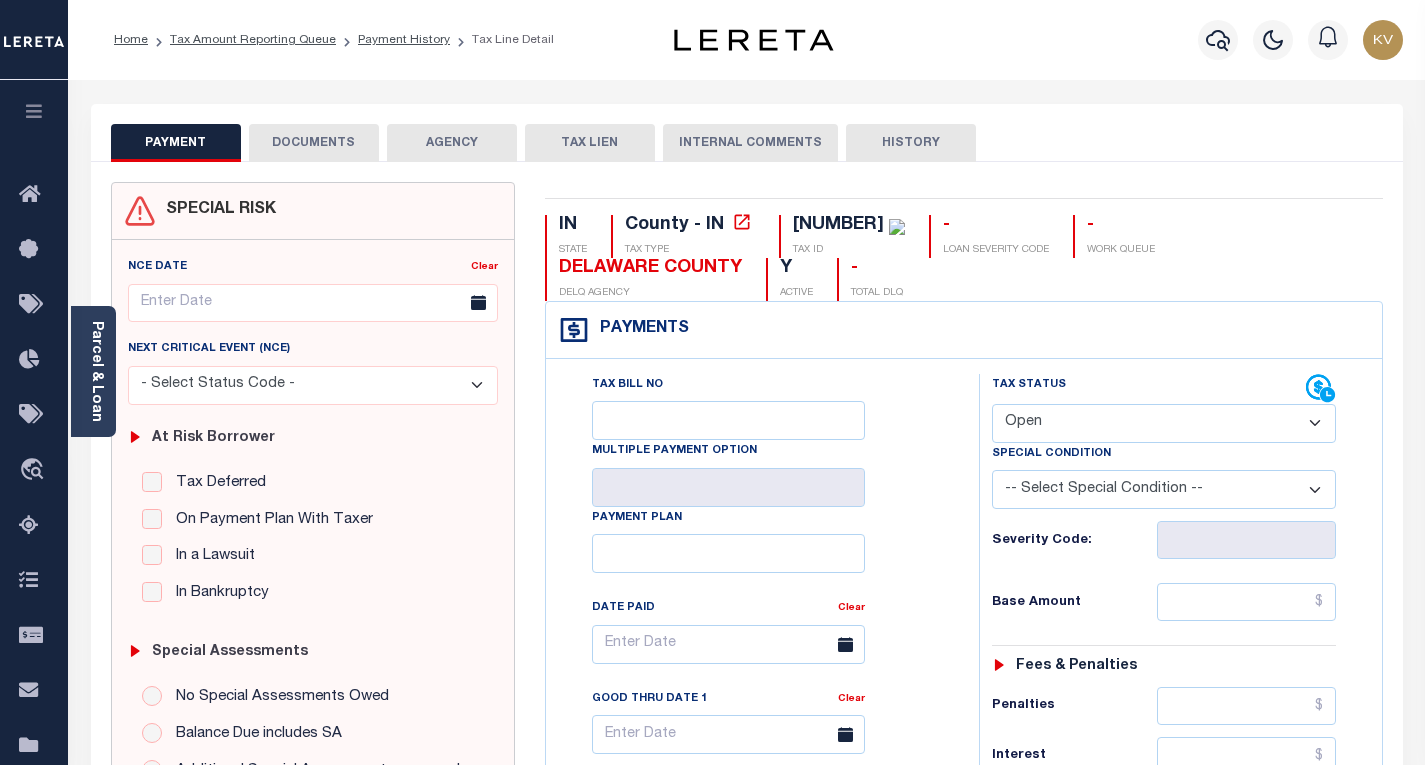 click on "- Select Status Code -
Open
Due/Unpaid
Paid
Incomplete
No Tax Due
Internal Refund Processed
New" at bounding box center (1164, 423) 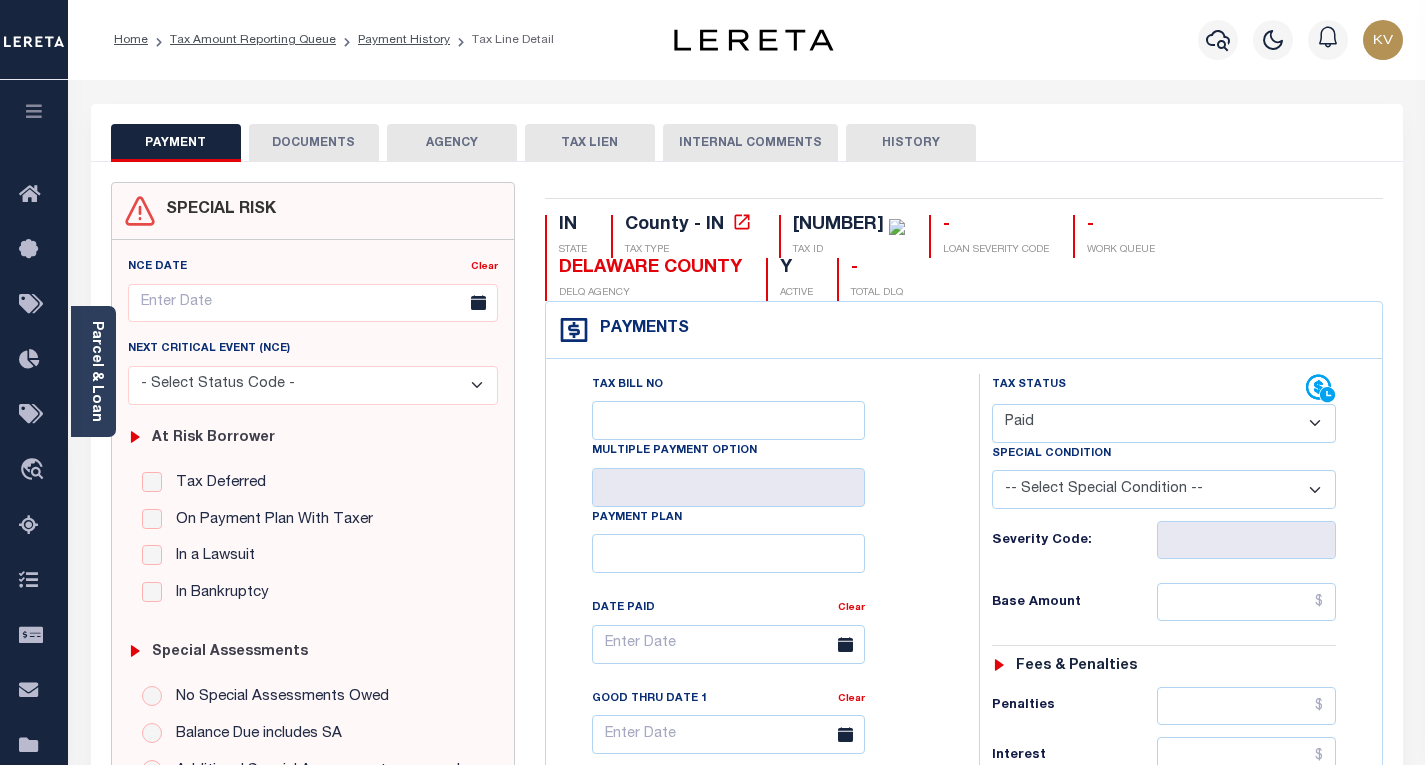 click on "- Select Status Code -
Open
Due/Unpaid
Paid
Incomplete
No Tax Due
Internal Refund Processed
New" at bounding box center (1164, 423) 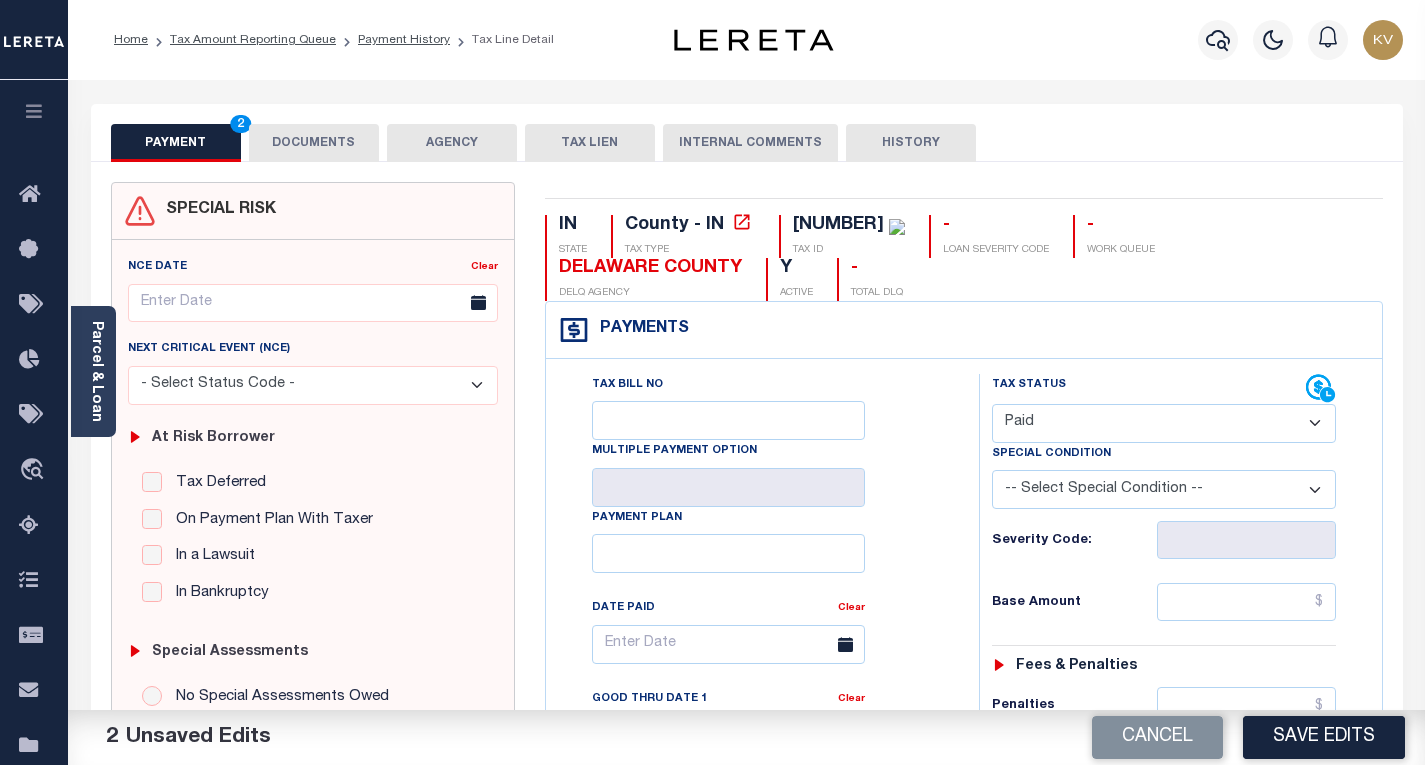 click on "Tax Status
Status
- Select Status Code -" at bounding box center (1170, 815) 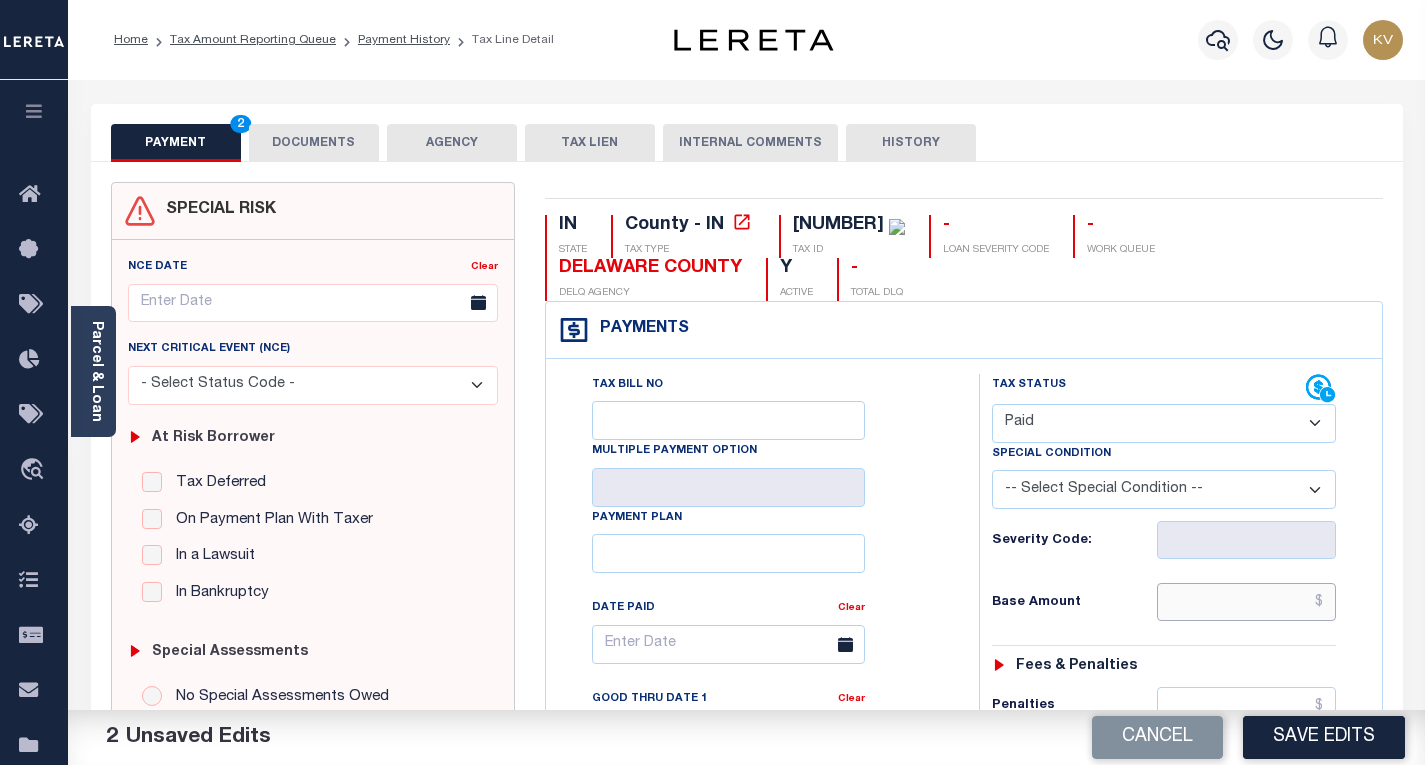 click at bounding box center [1246, 602] 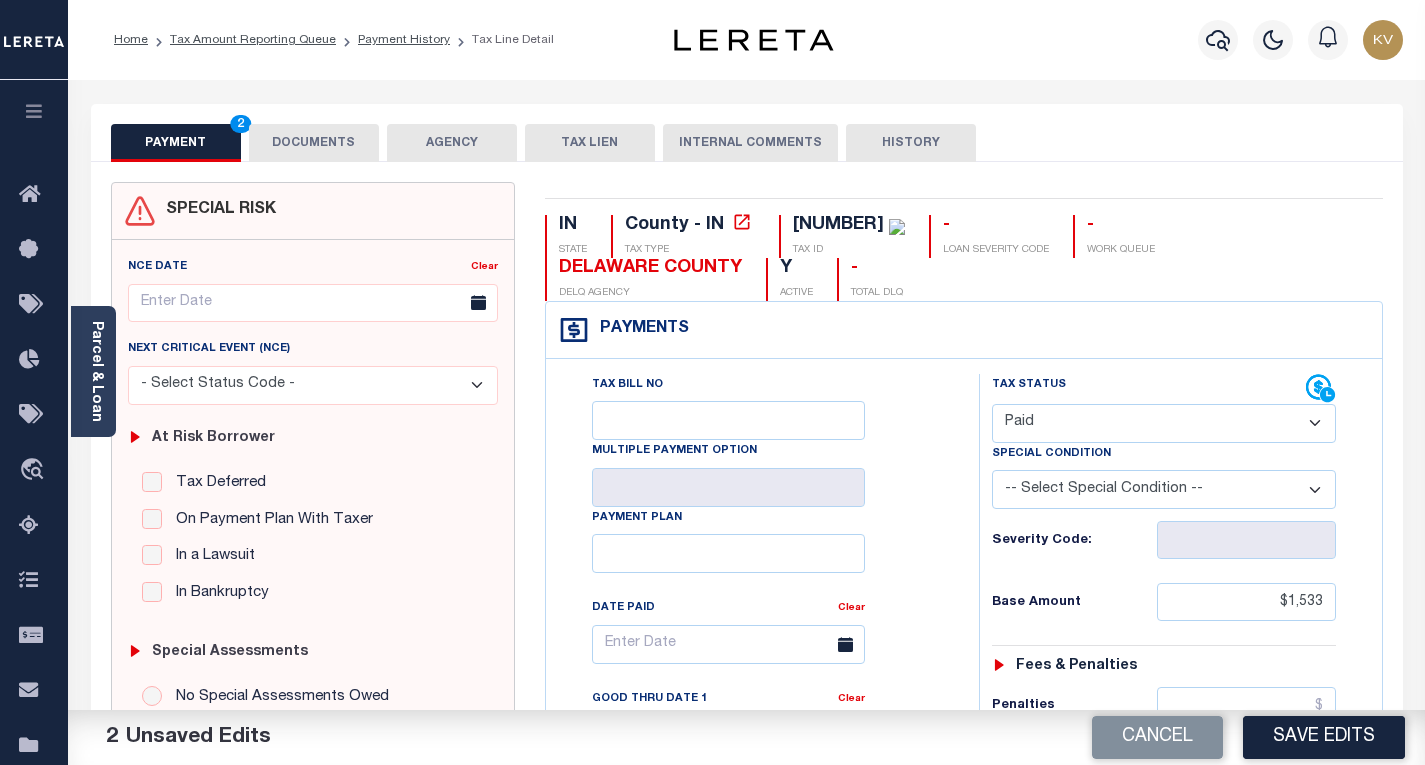 type on "$1,533.00" 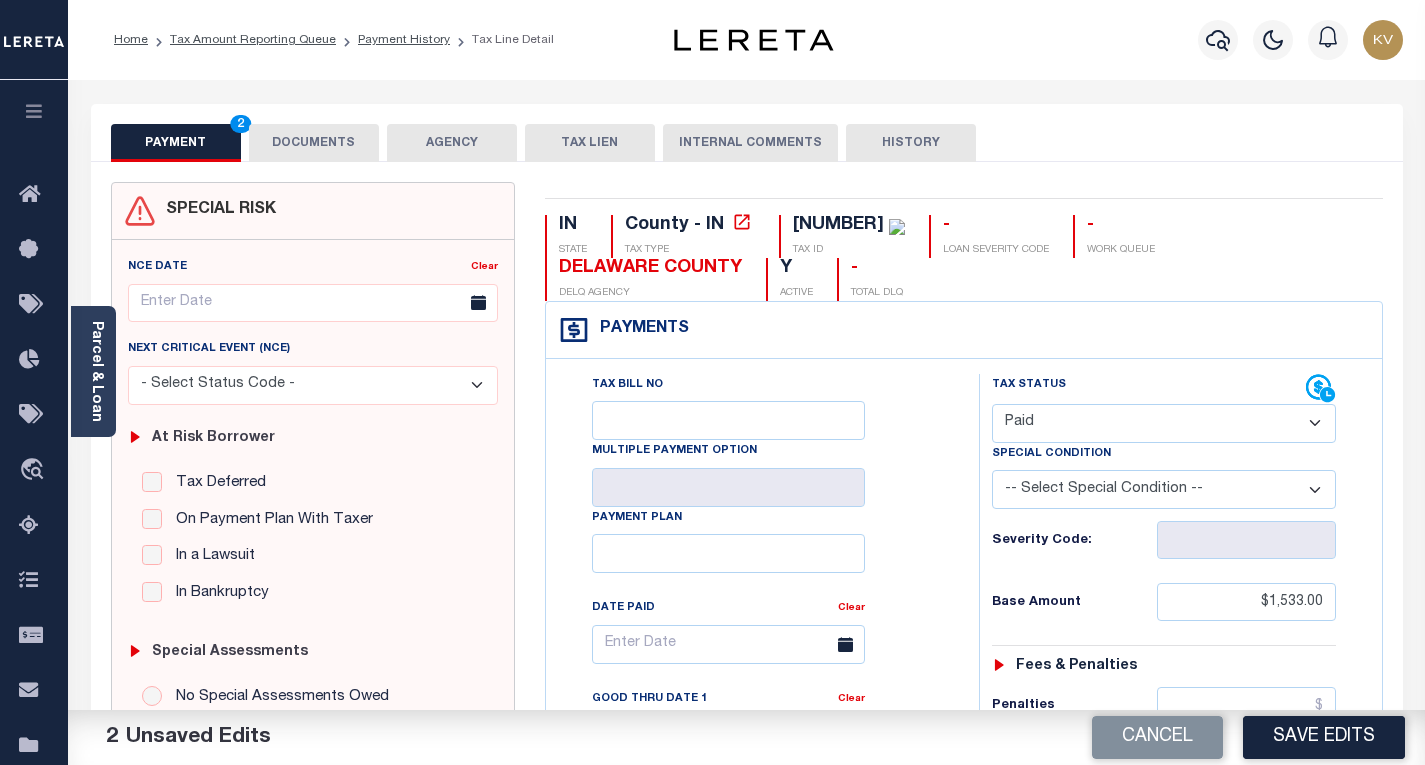 click on "Tax Status
Status
- Select Status Code -" at bounding box center (1170, 815) 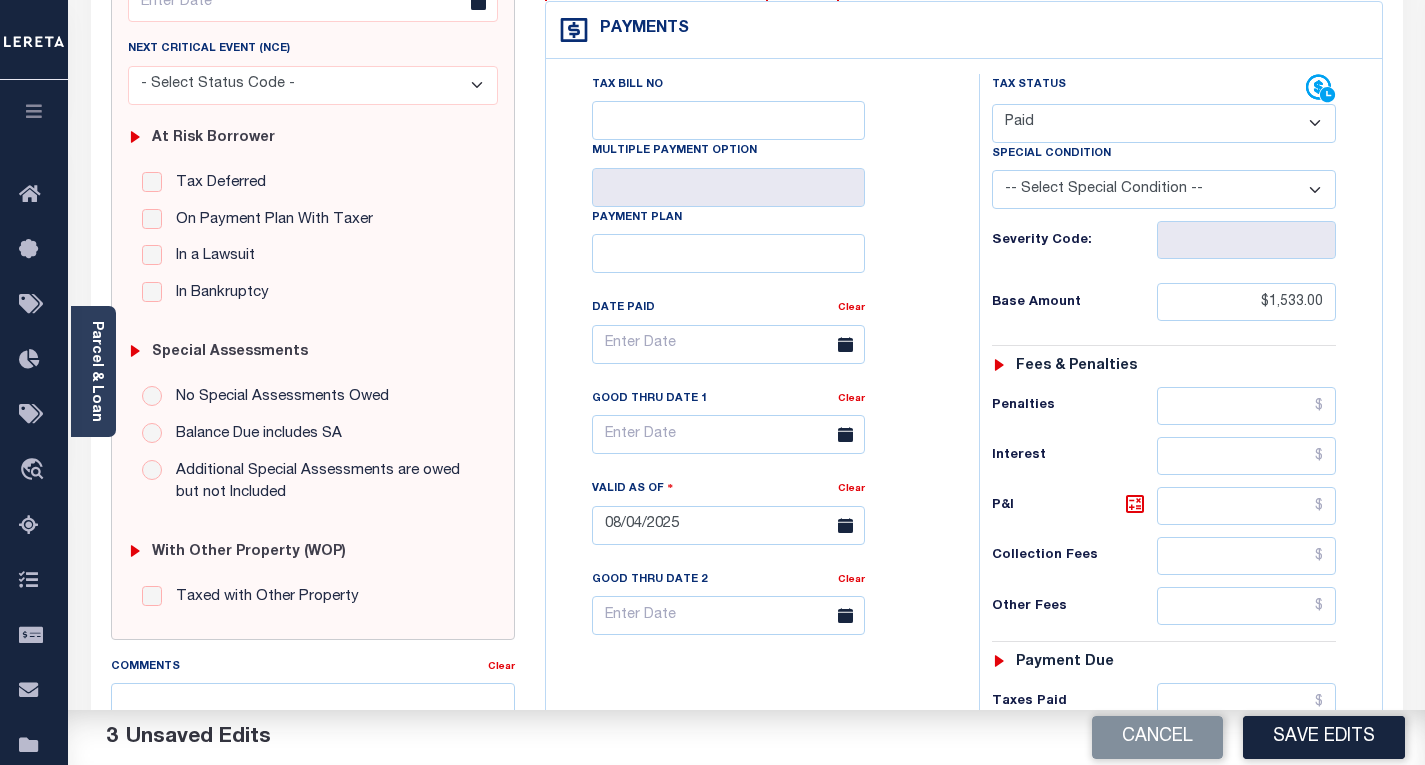 scroll, scrollTop: 500, scrollLeft: 0, axis: vertical 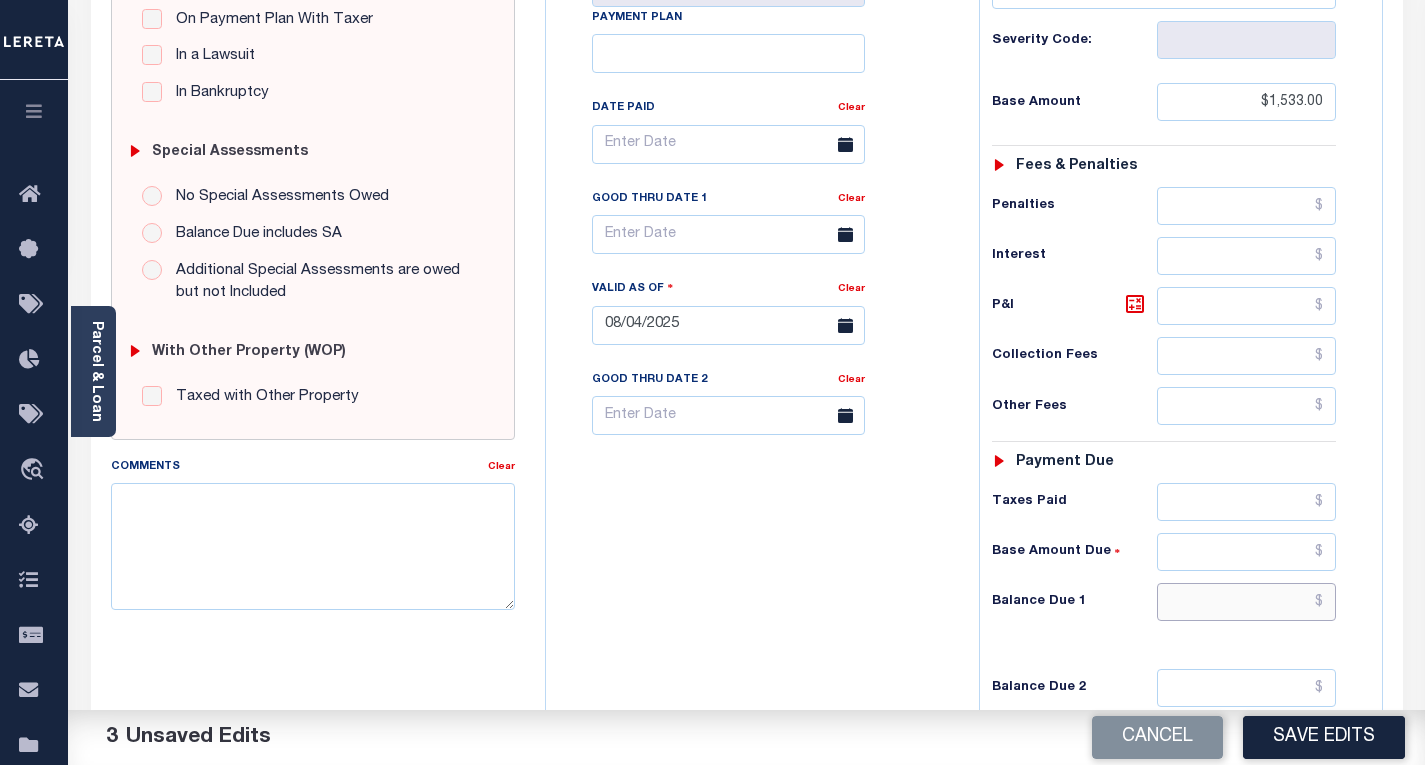 click at bounding box center (1246, 602) 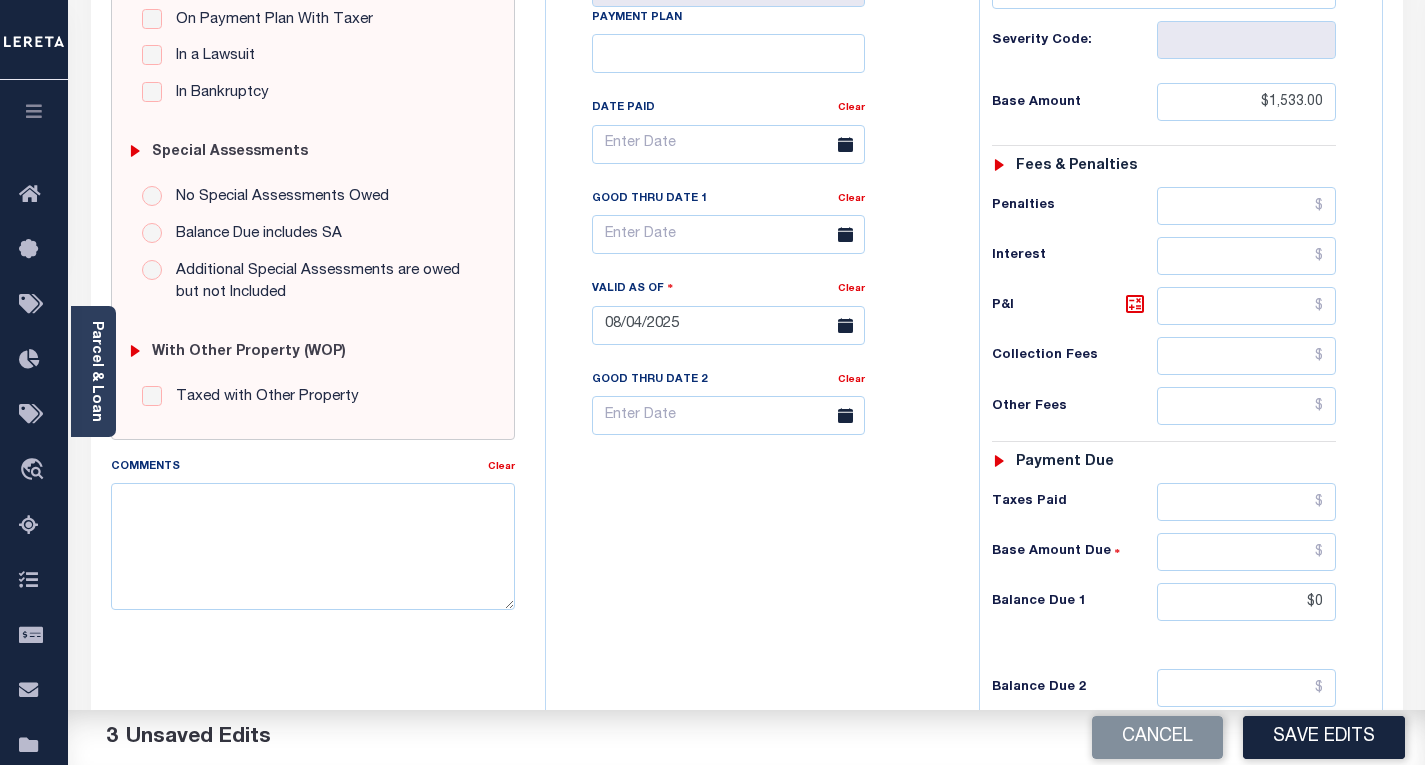 type on "$0.00" 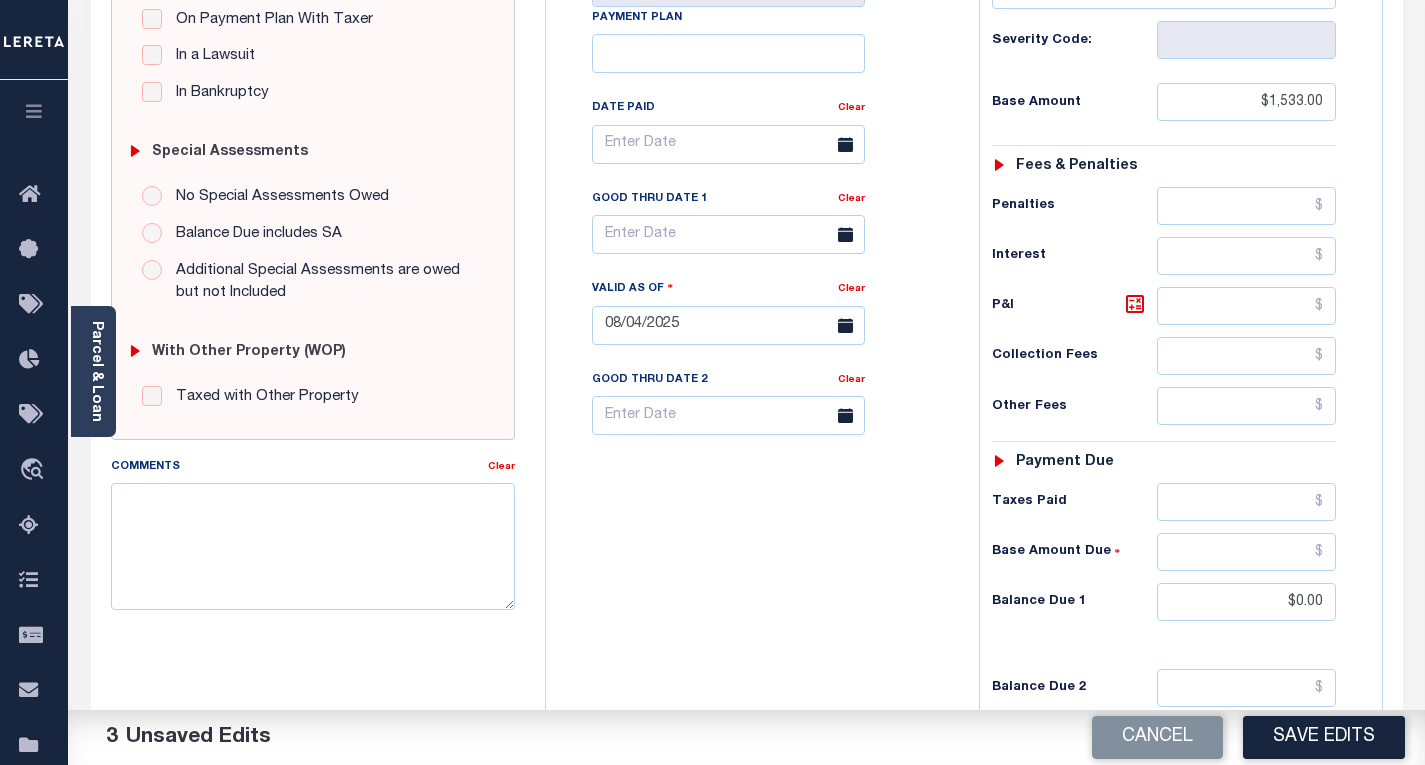 click on "Tax Bill No
Multiple Payment Option
Payment Plan
Clear" at bounding box center (757, 315) 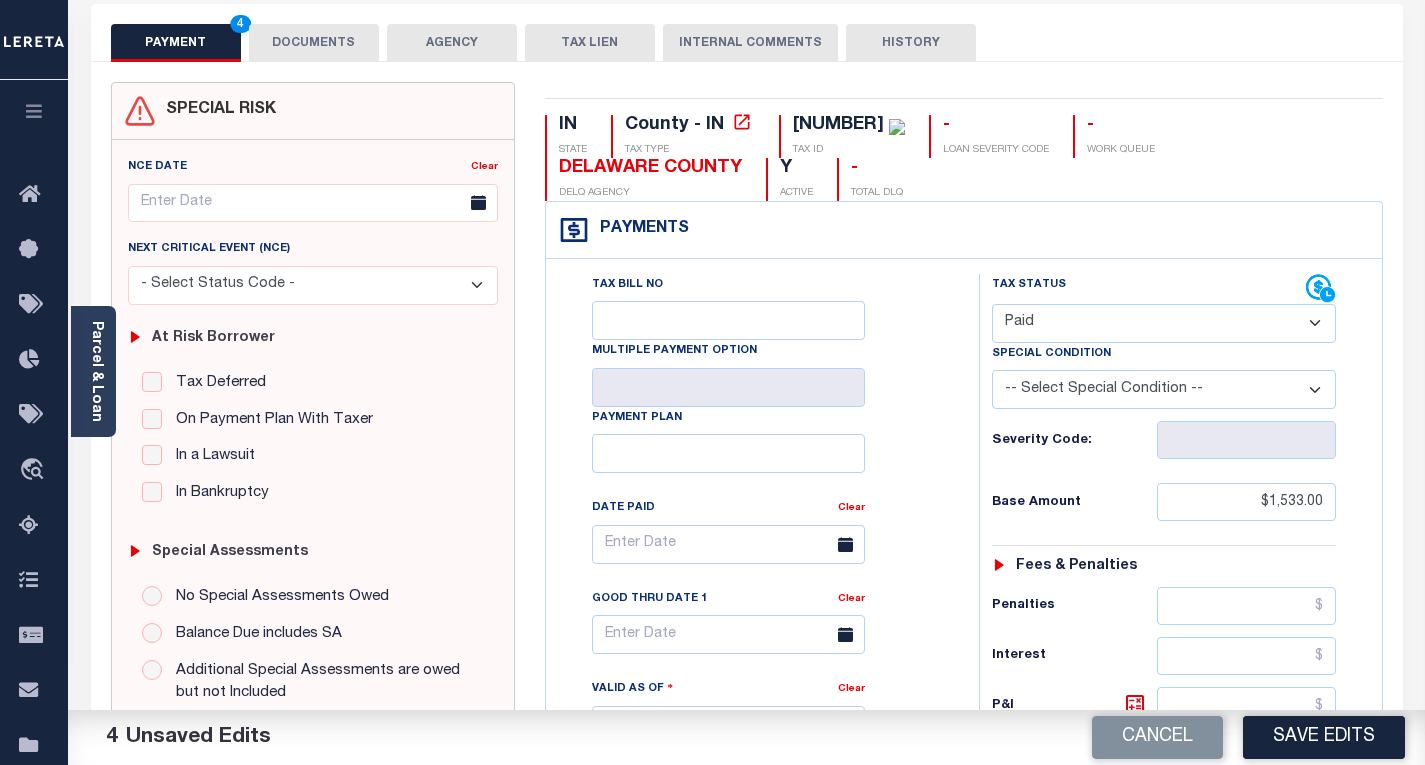 scroll, scrollTop: 0, scrollLeft: 0, axis: both 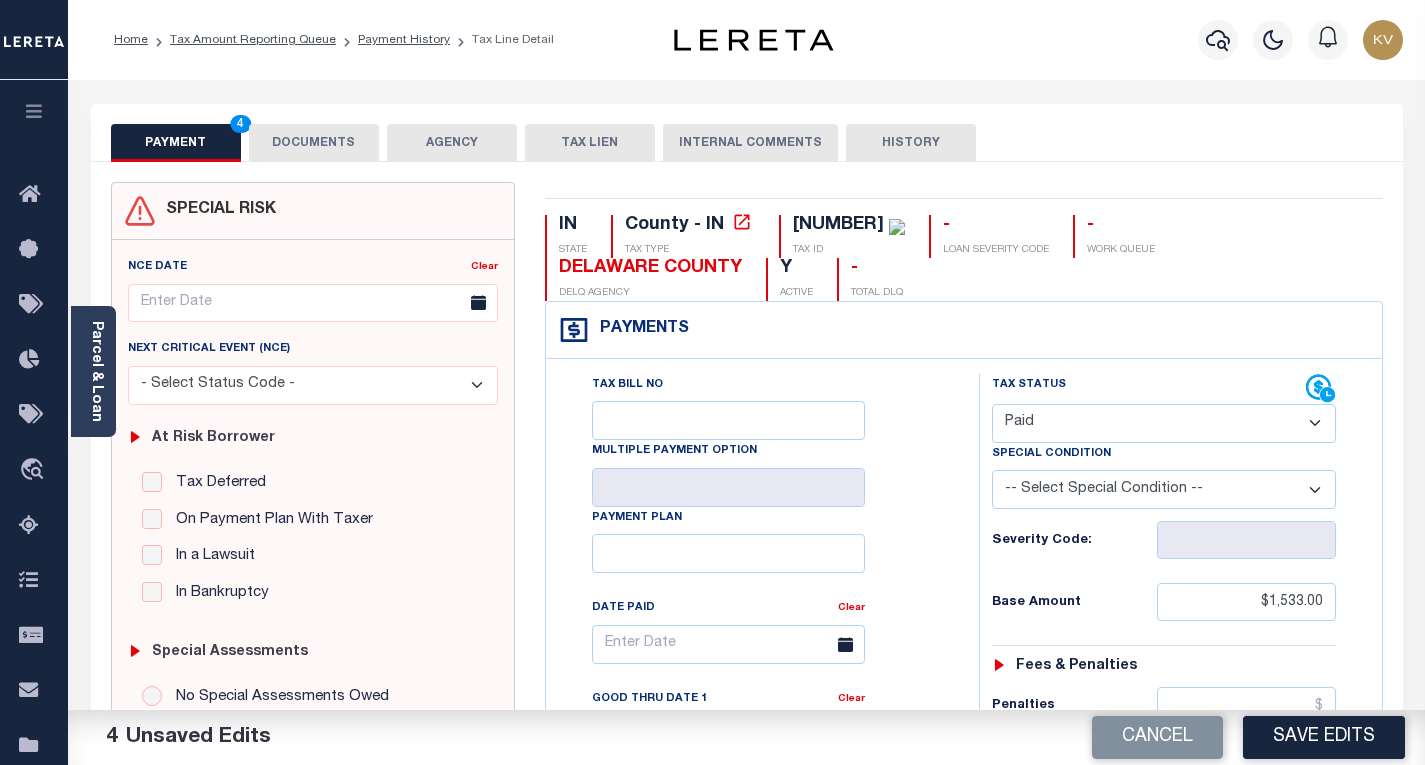 click on "DOCUMENTS" at bounding box center [314, 143] 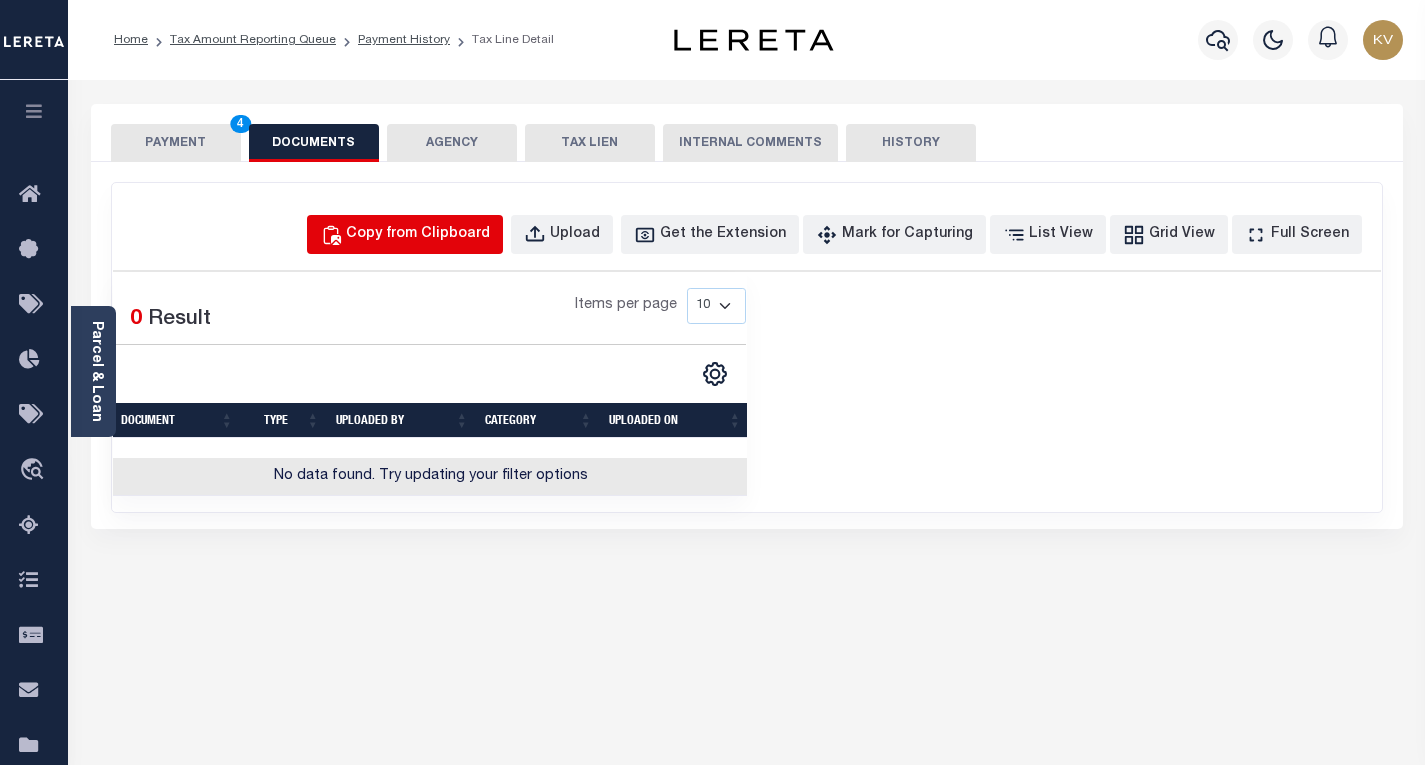 click on "Copy from Clipboard" at bounding box center [418, 235] 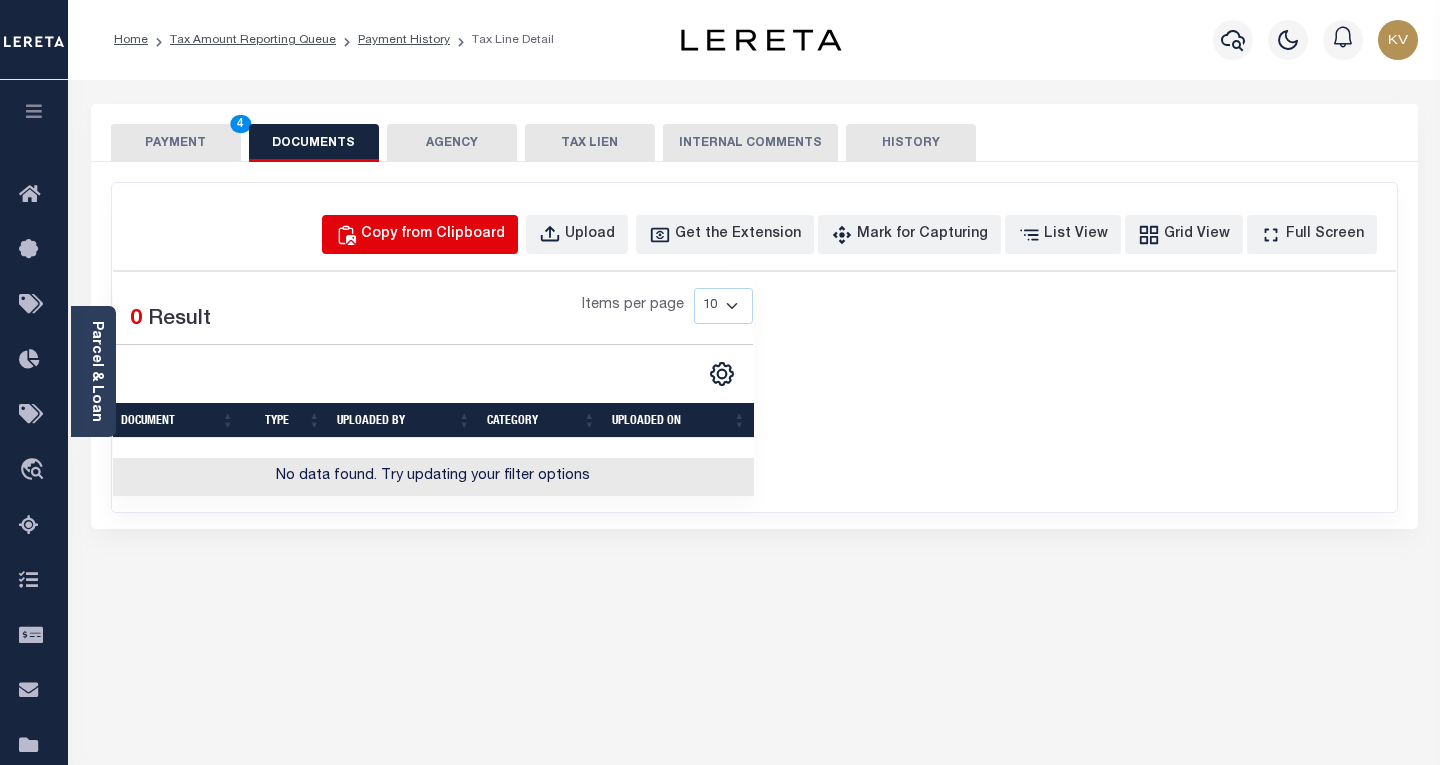 select on "POP" 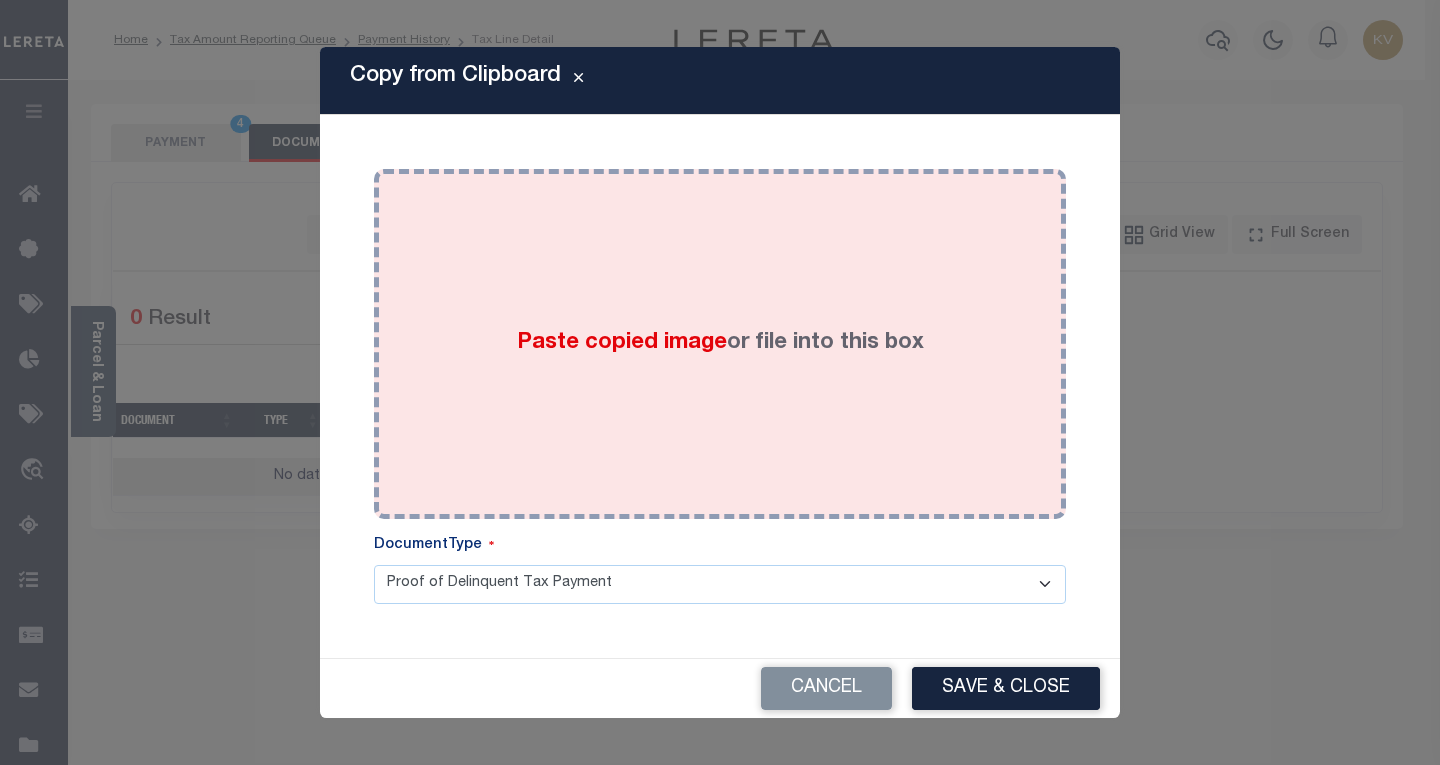 click on "Paste copied image  or file into this box" at bounding box center (720, 344) 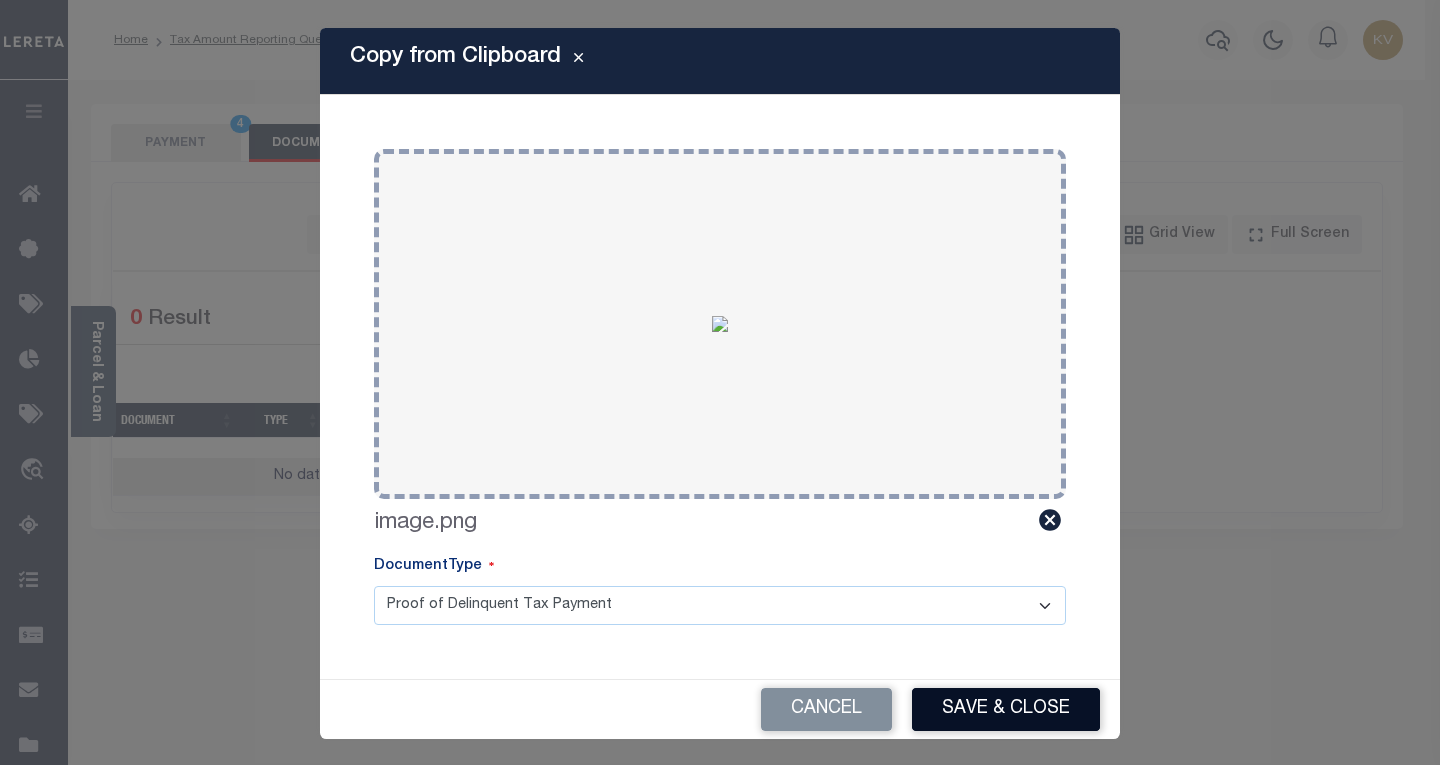click on "Save & Close" at bounding box center (1006, 709) 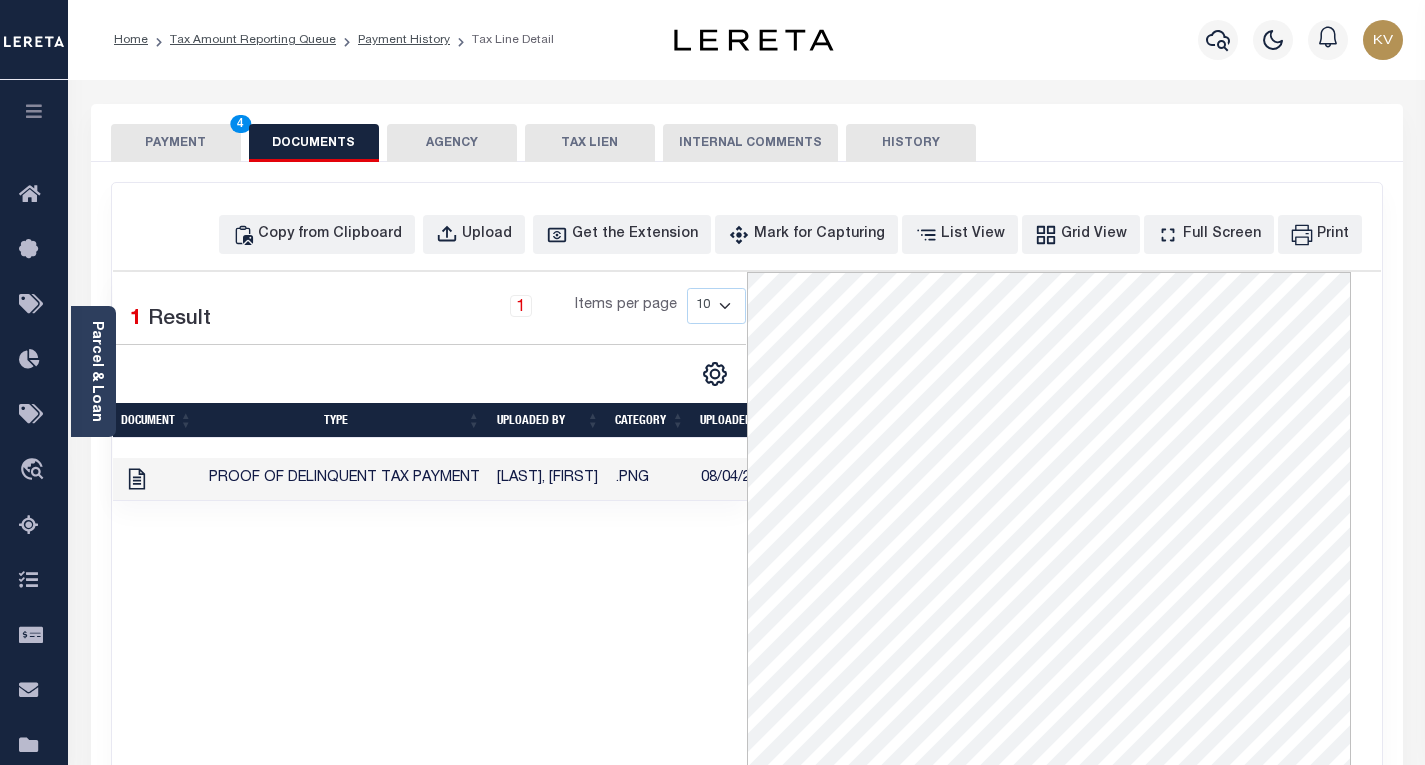 click on "PAYMENT
4" at bounding box center (176, 143) 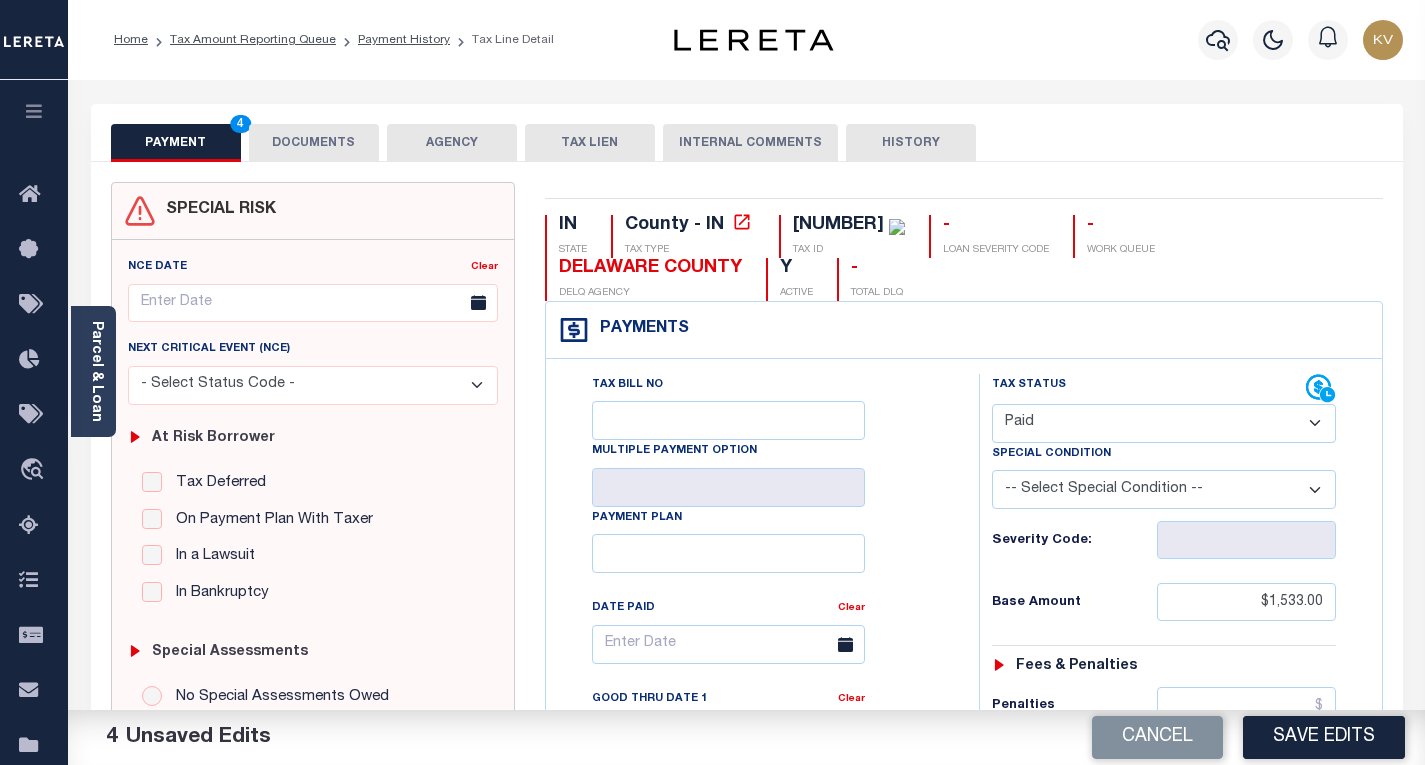drag, startPoint x: 1313, startPoint y: 734, endPoint x: 1244, endPoint y: 702, distance: 76.05919 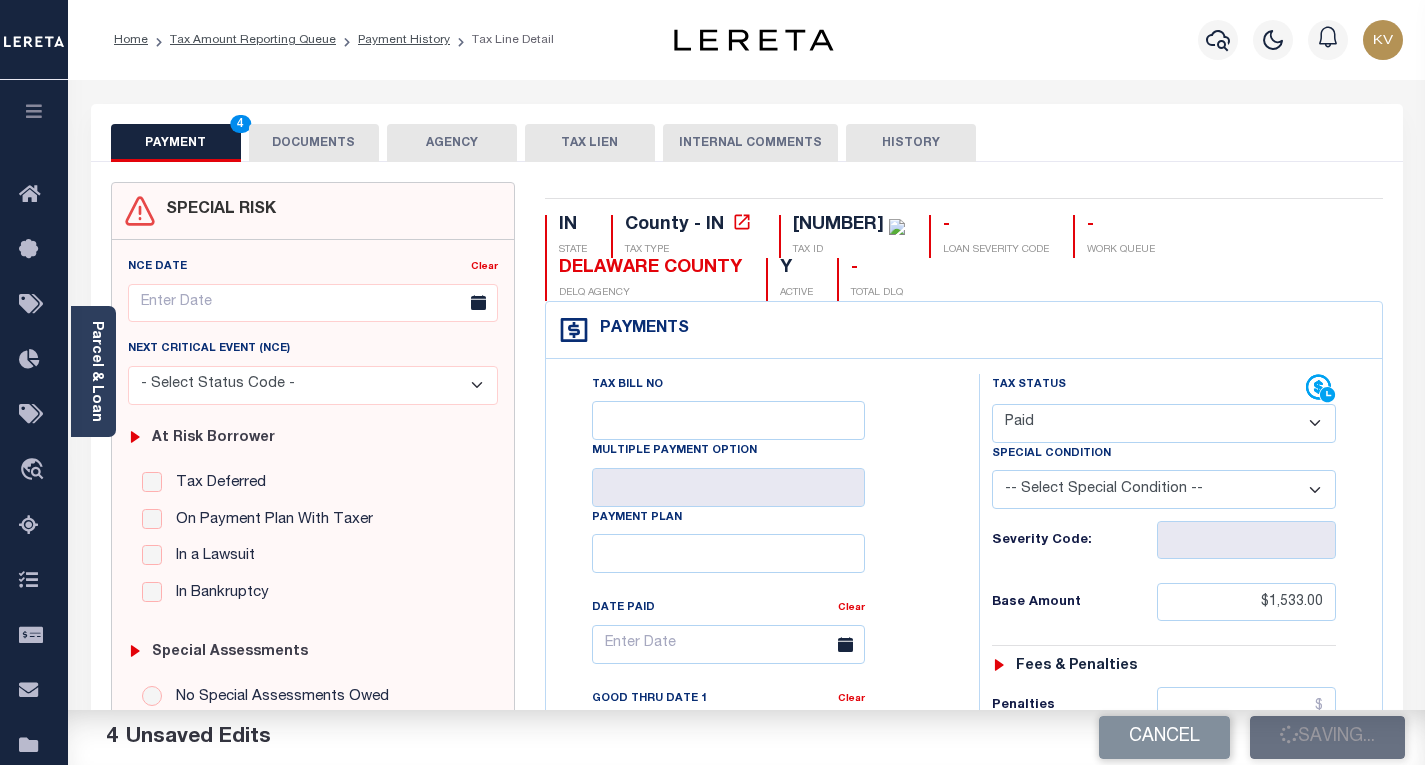 checkbox on "false" 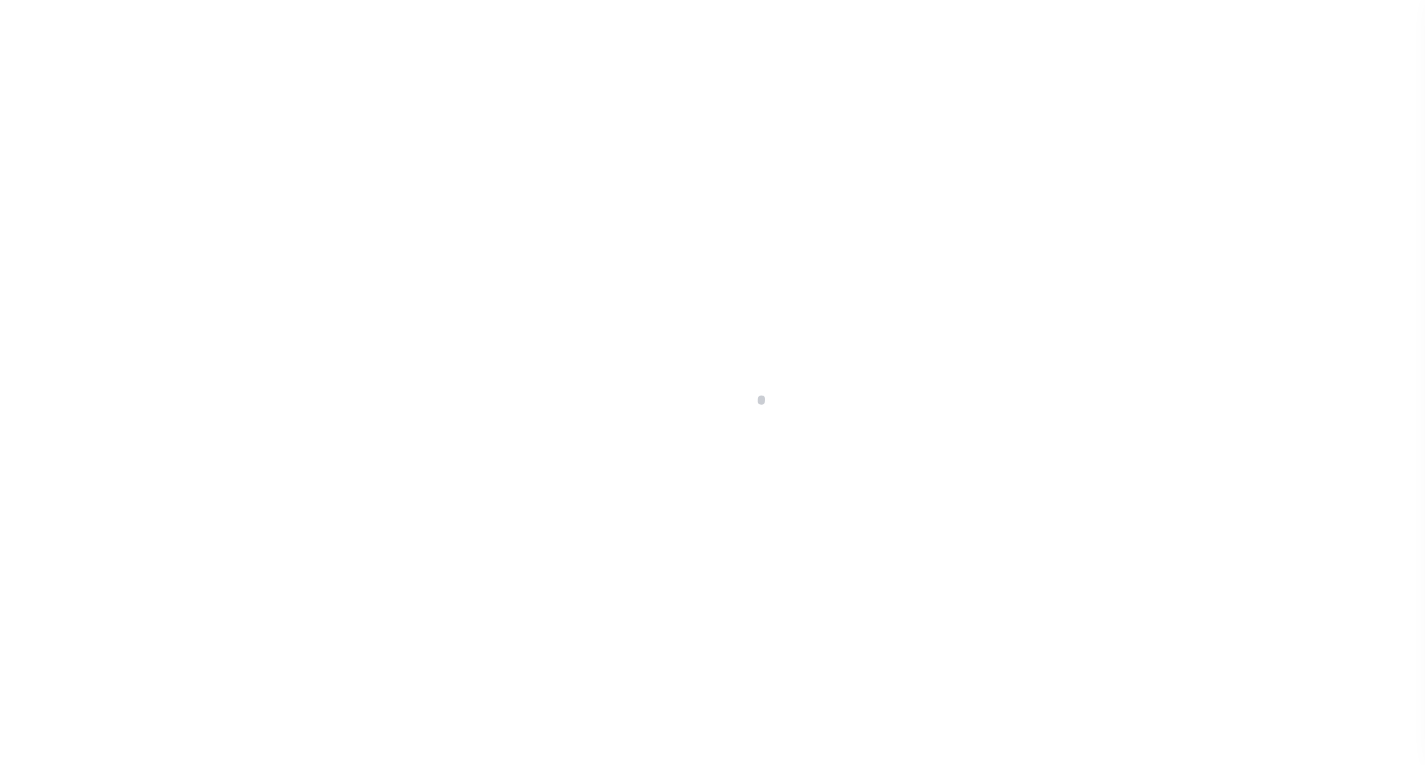 scroll, scrollTop: 0, scrollLeft: 0, axis: both 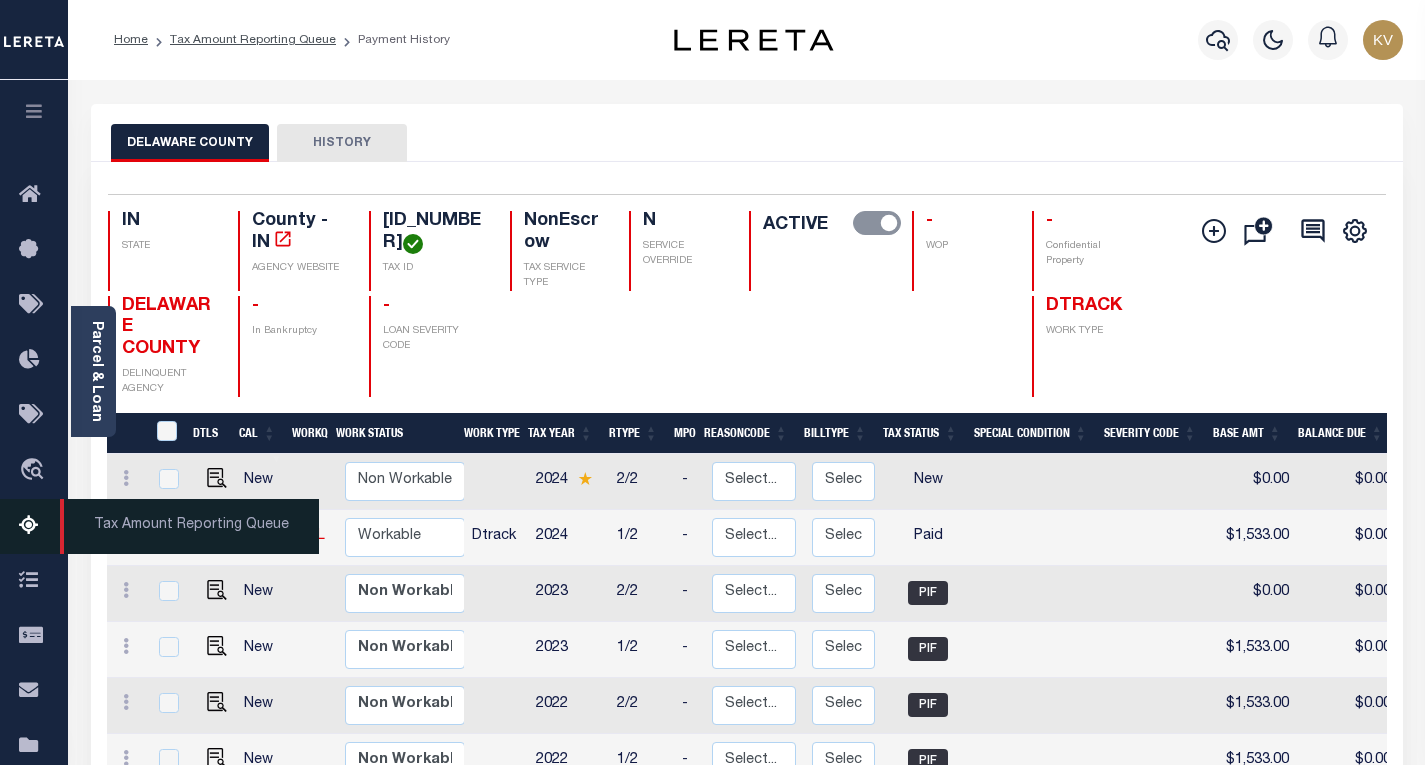 click at bounding box center (35, 526) 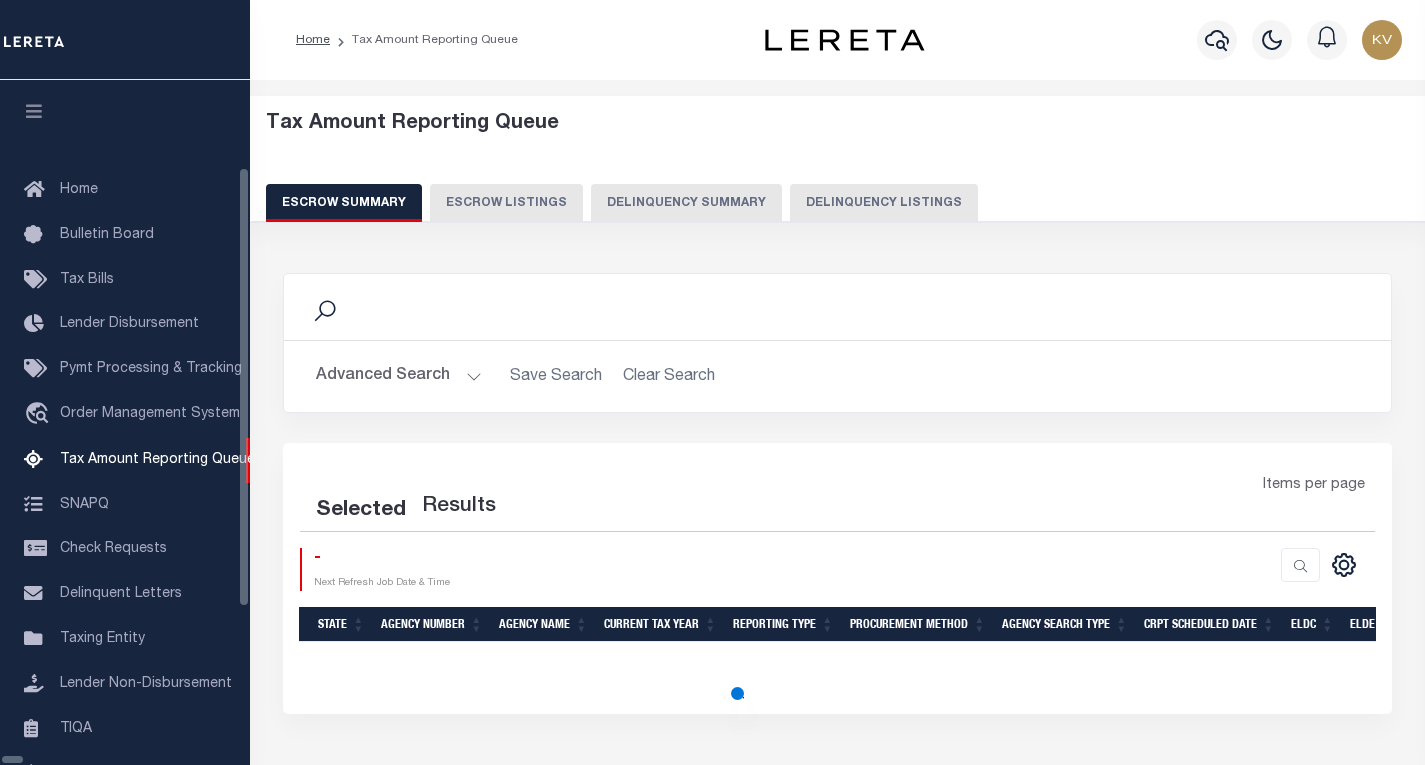 select on "100" 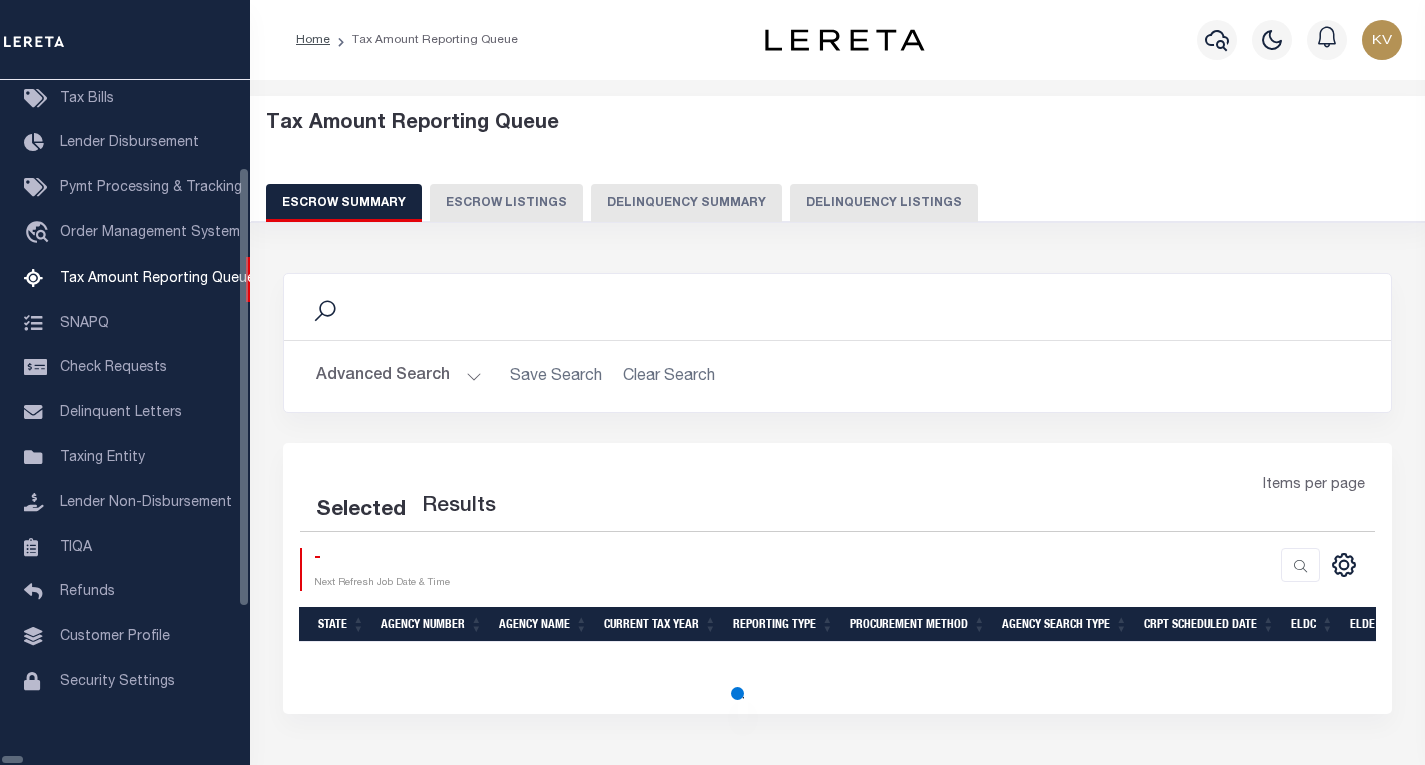 select on "100" 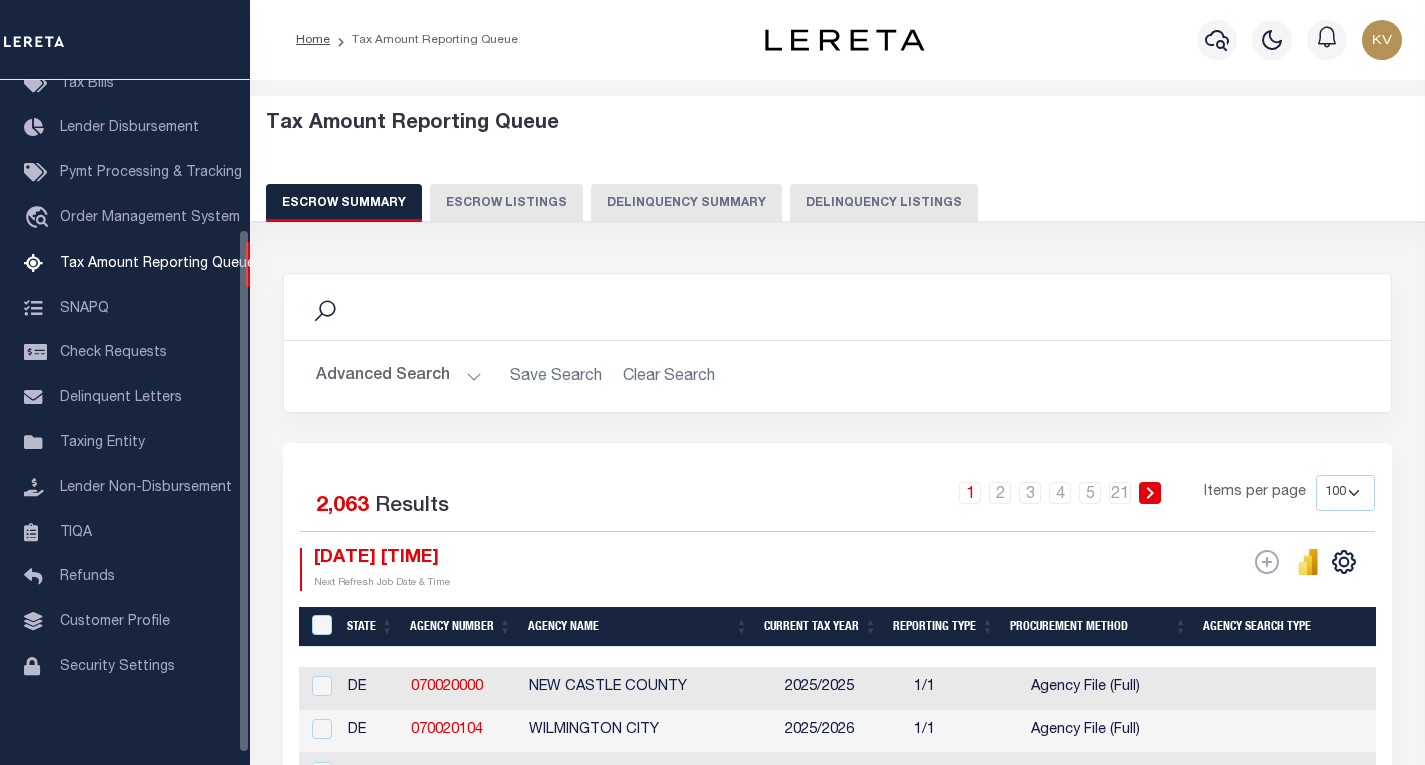 scroll, scrollTop: 194, scrollLeft: 0, axis: vertical 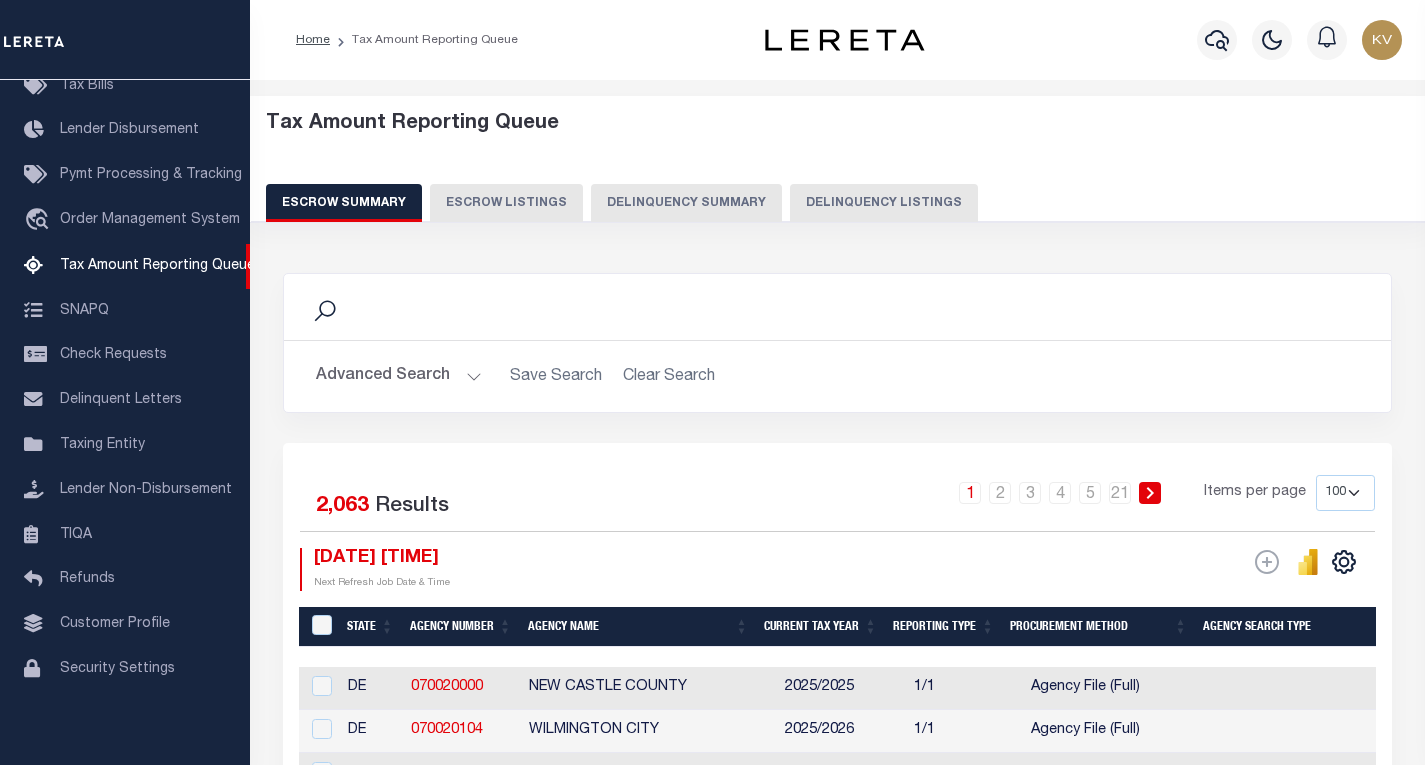 click on "Delinquency Listings" at bounding box center [884, 203] 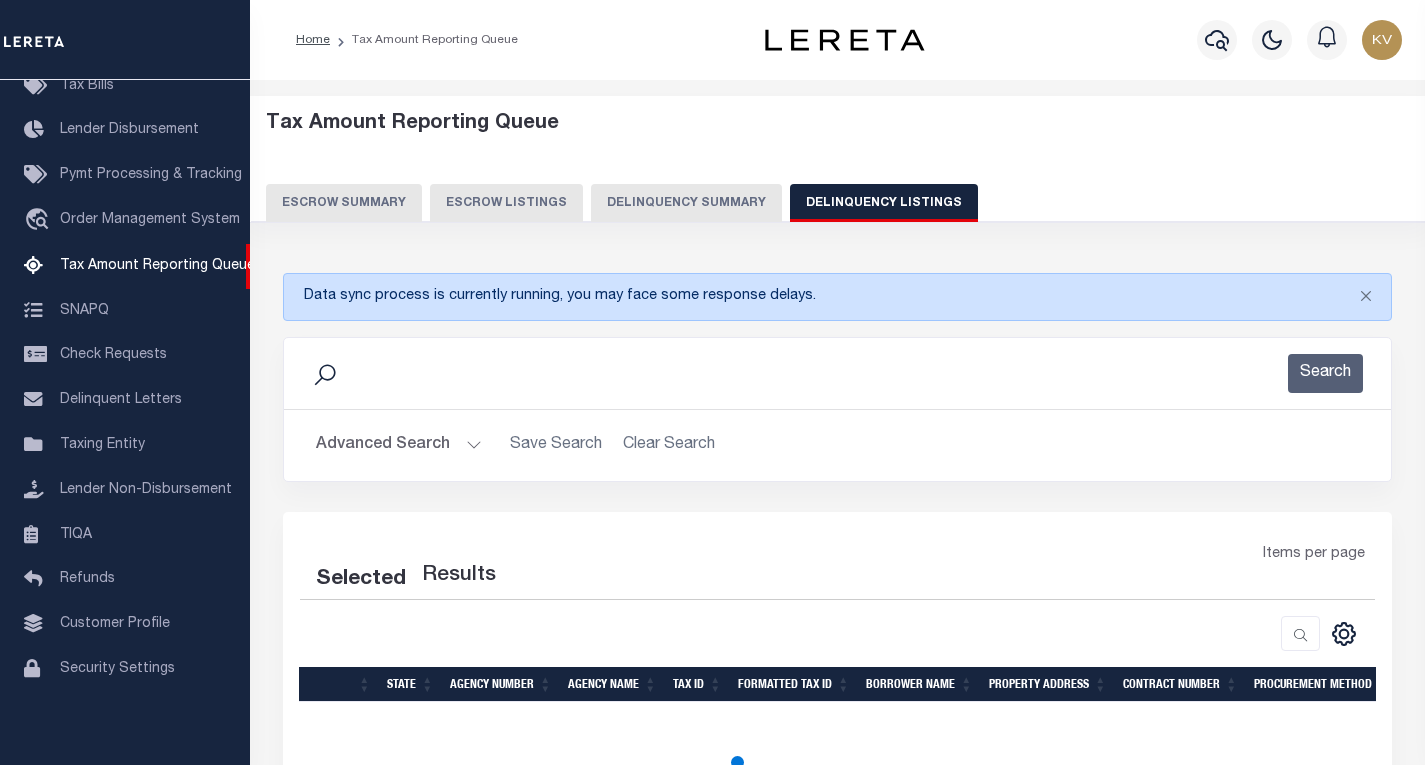 select on "100" 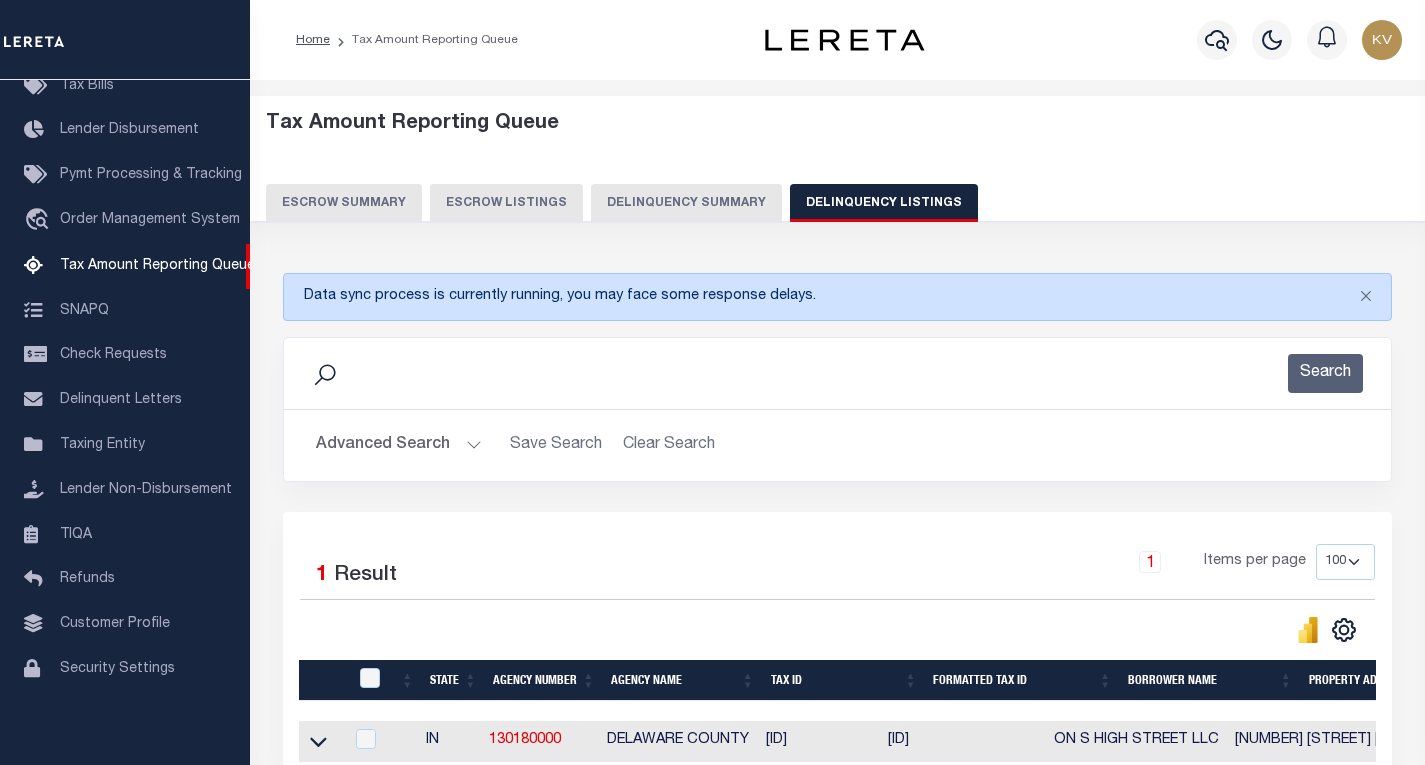 scroll, scrollTop: 100, scrollLeft: 0, axis: vertical 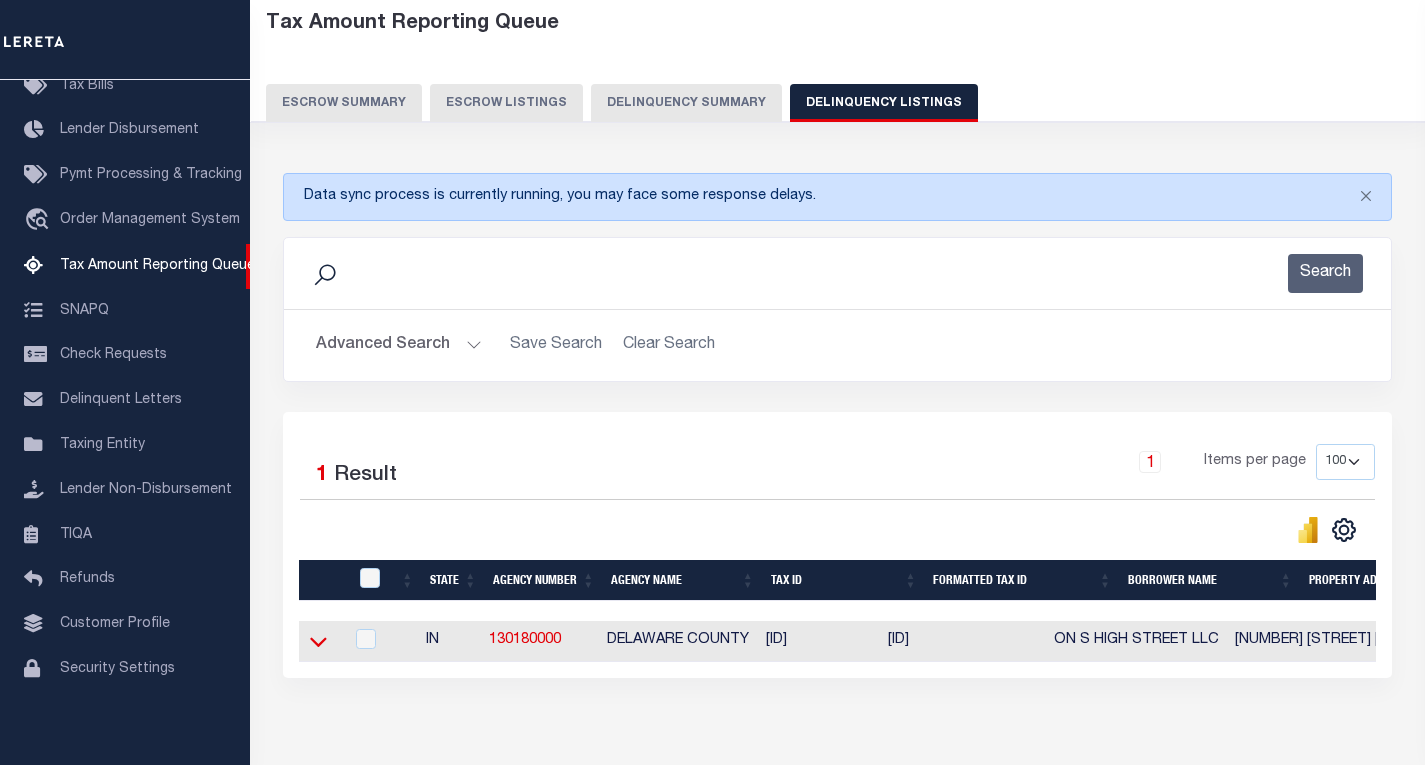 click 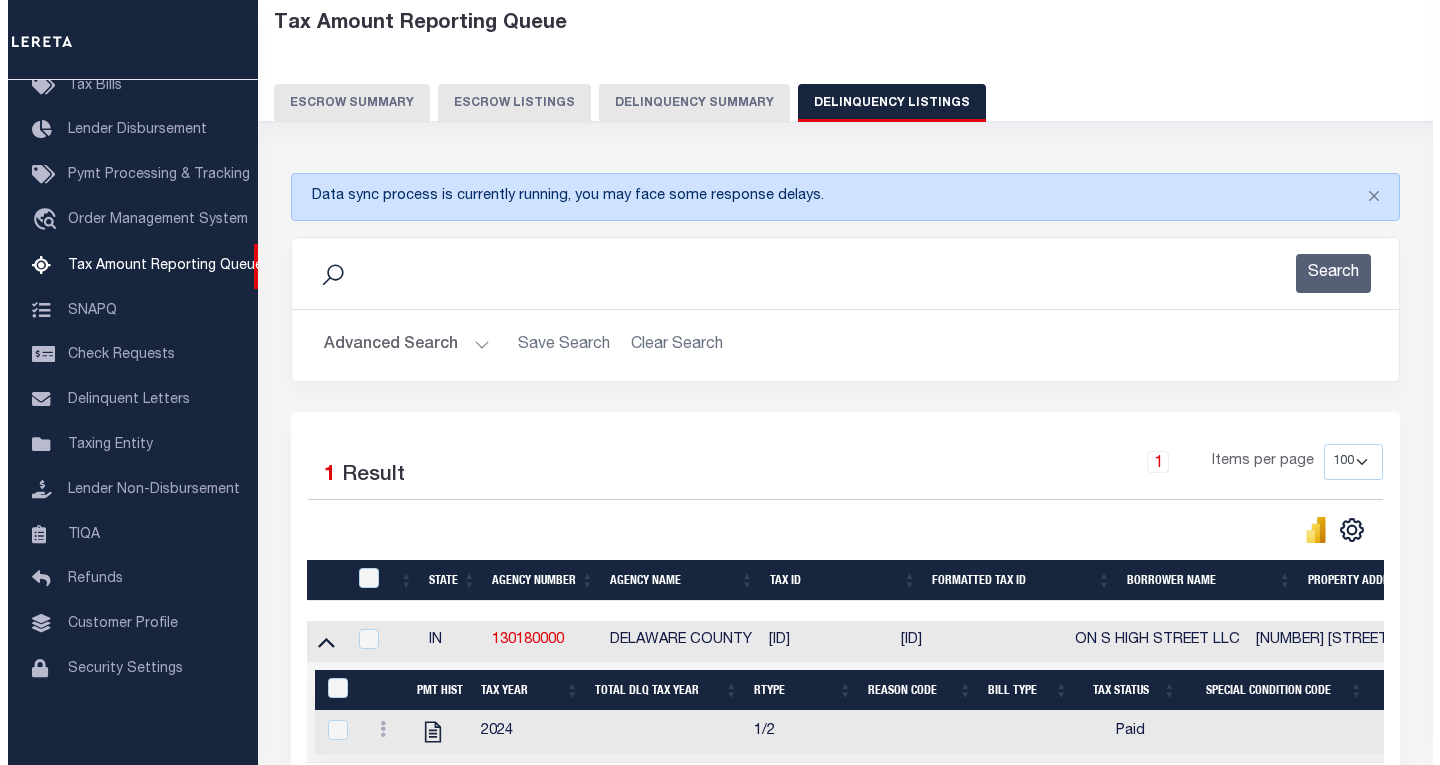 scroll, scrollTop: 300, scrollLeft: 0, axis: vertical 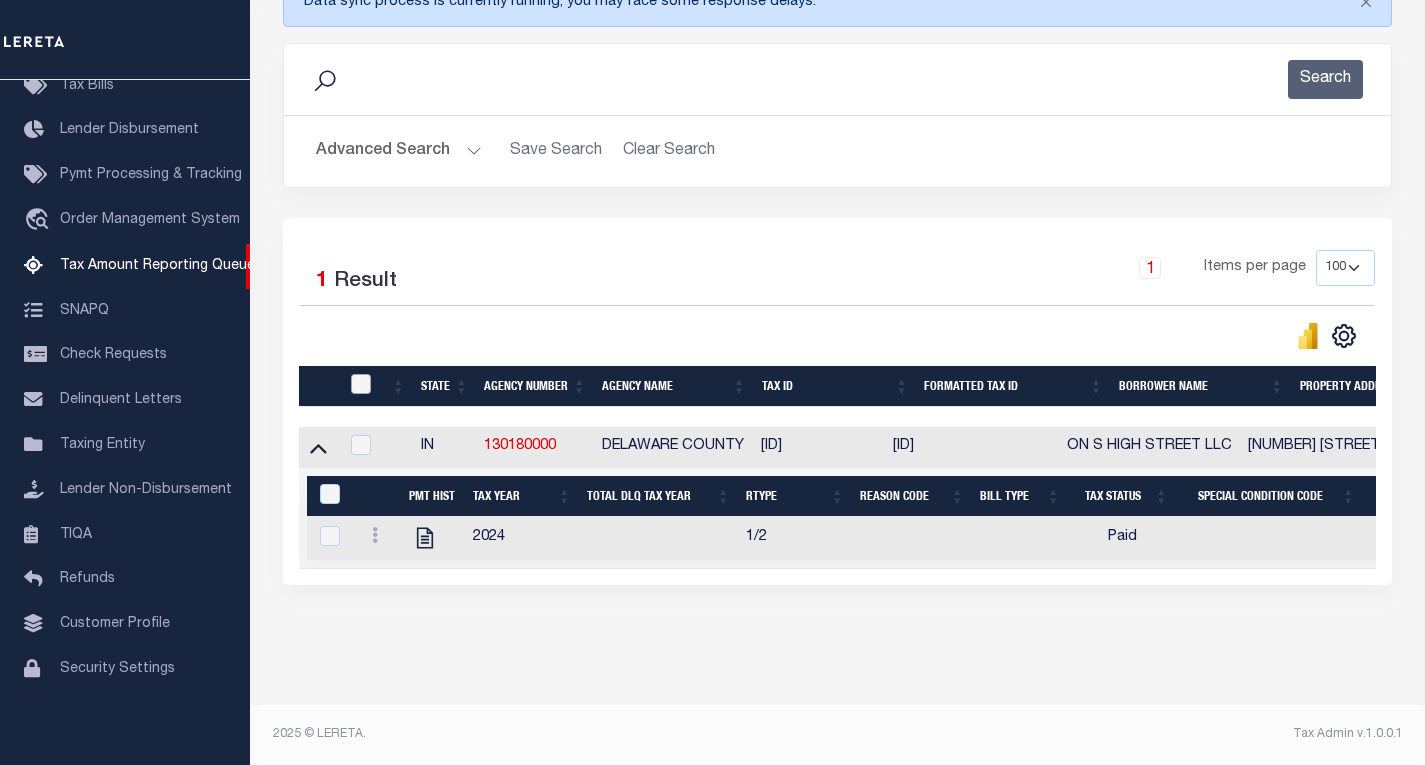 click at bounding box center (361, 384) 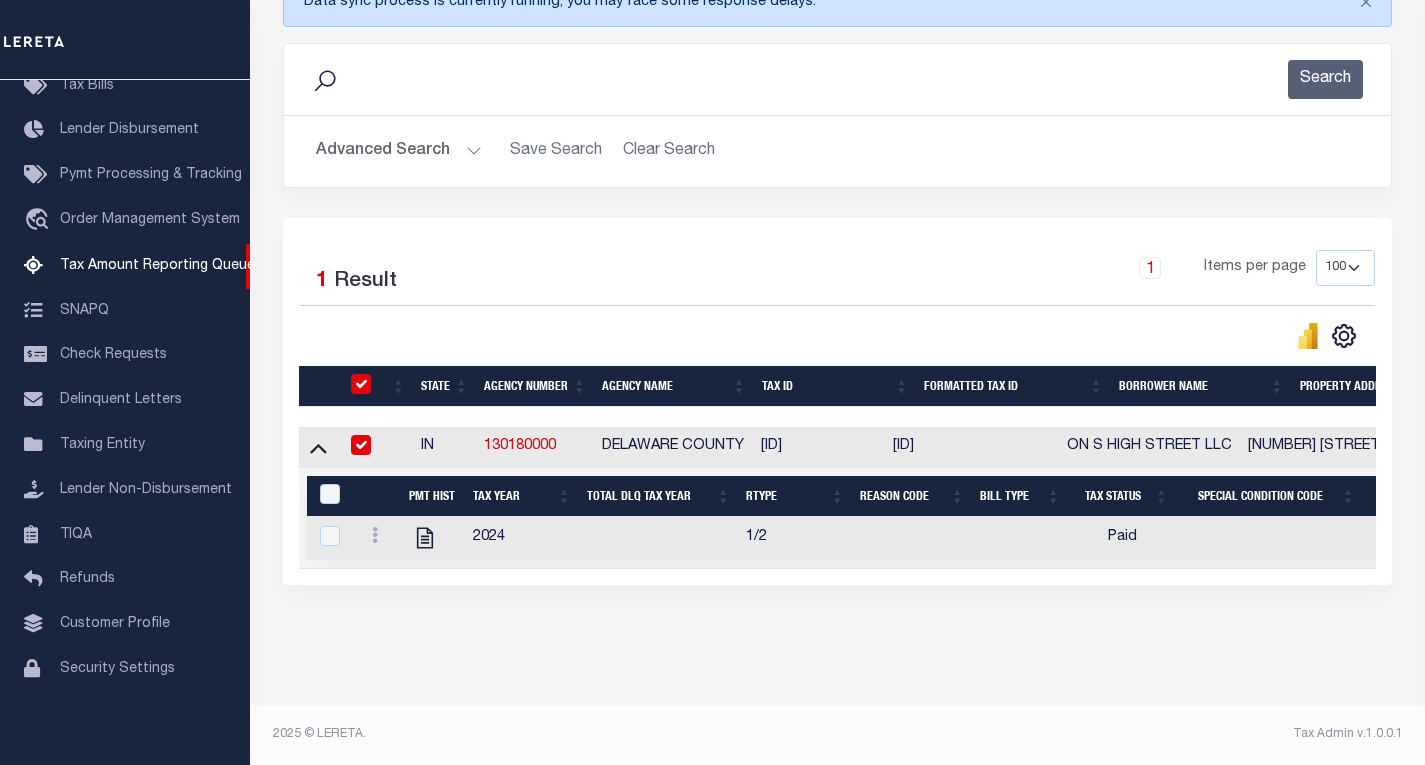 checkbox on "true" 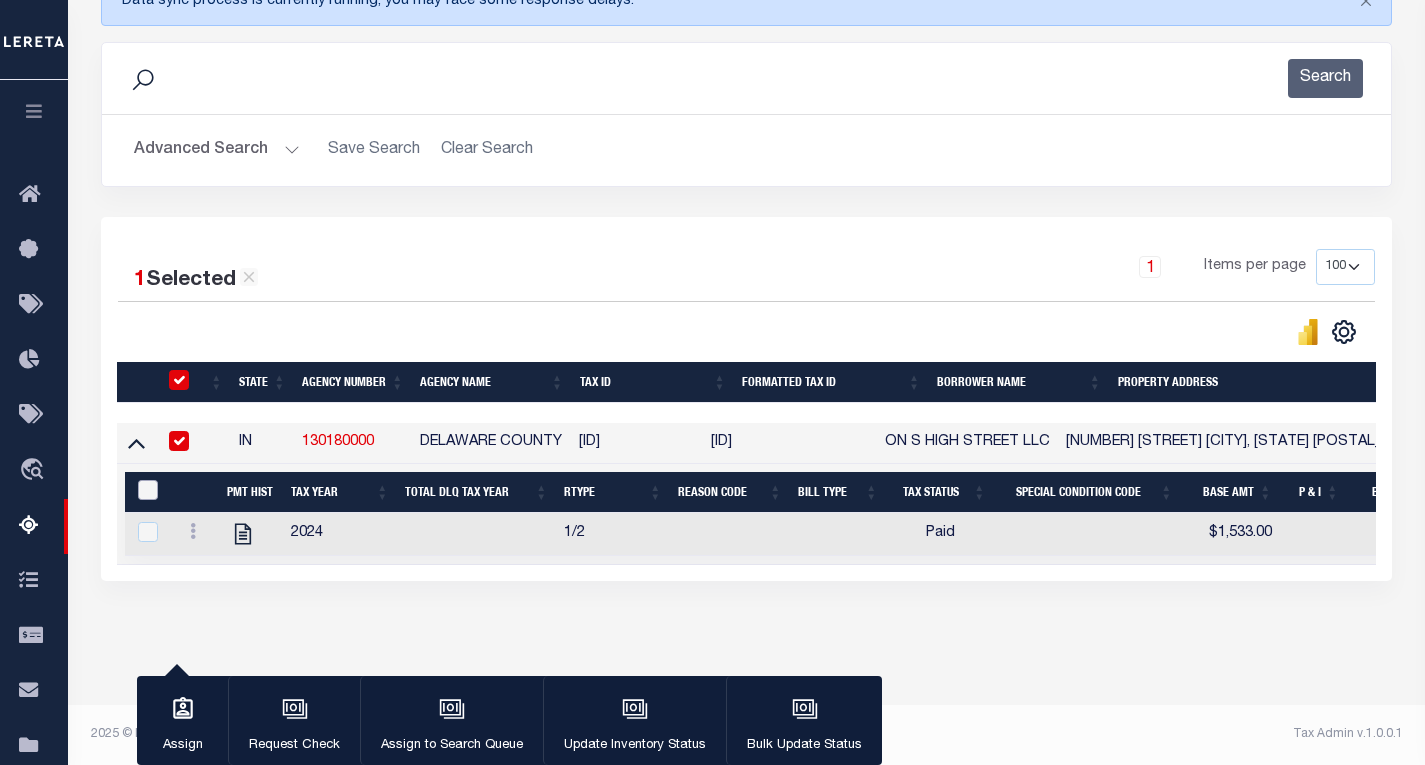 click at bounding box center [148, 490] 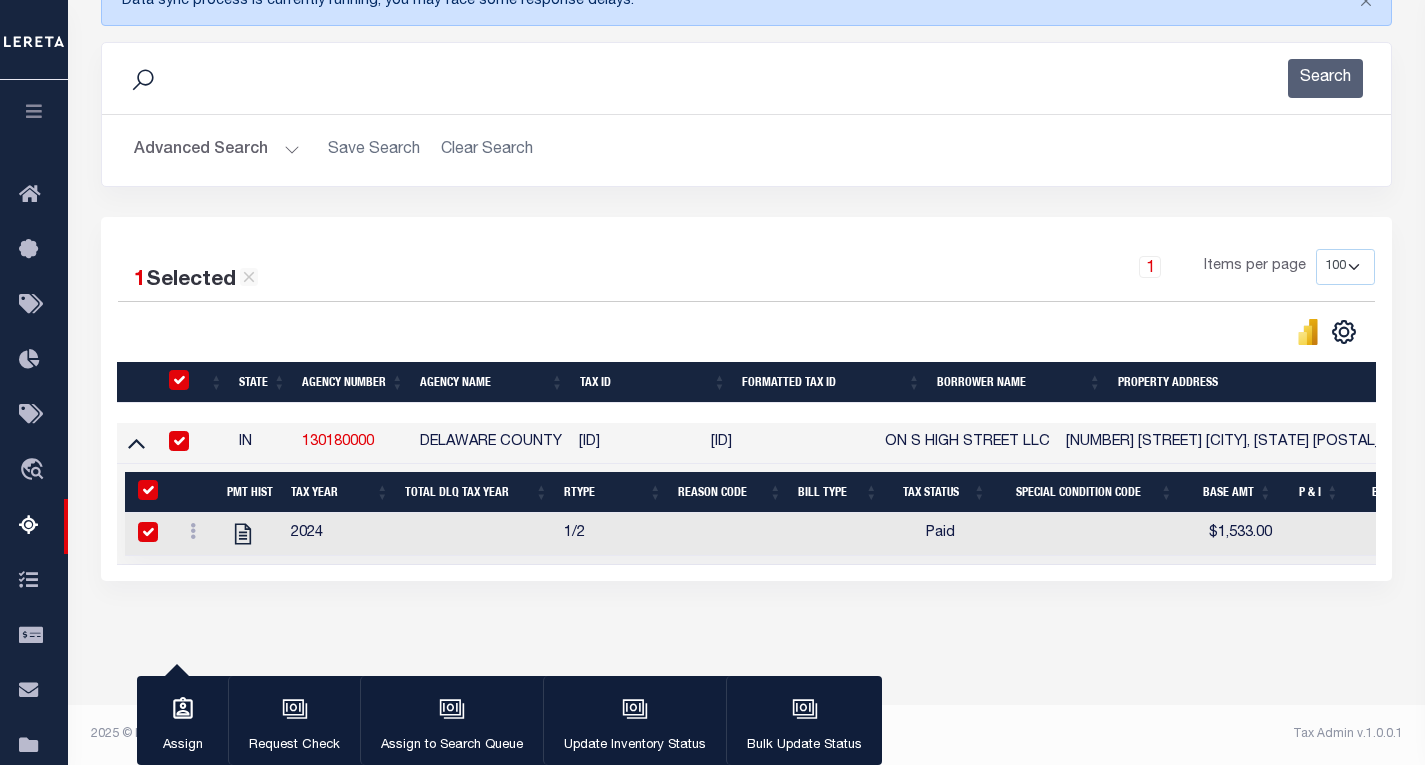 checkbox on "true" 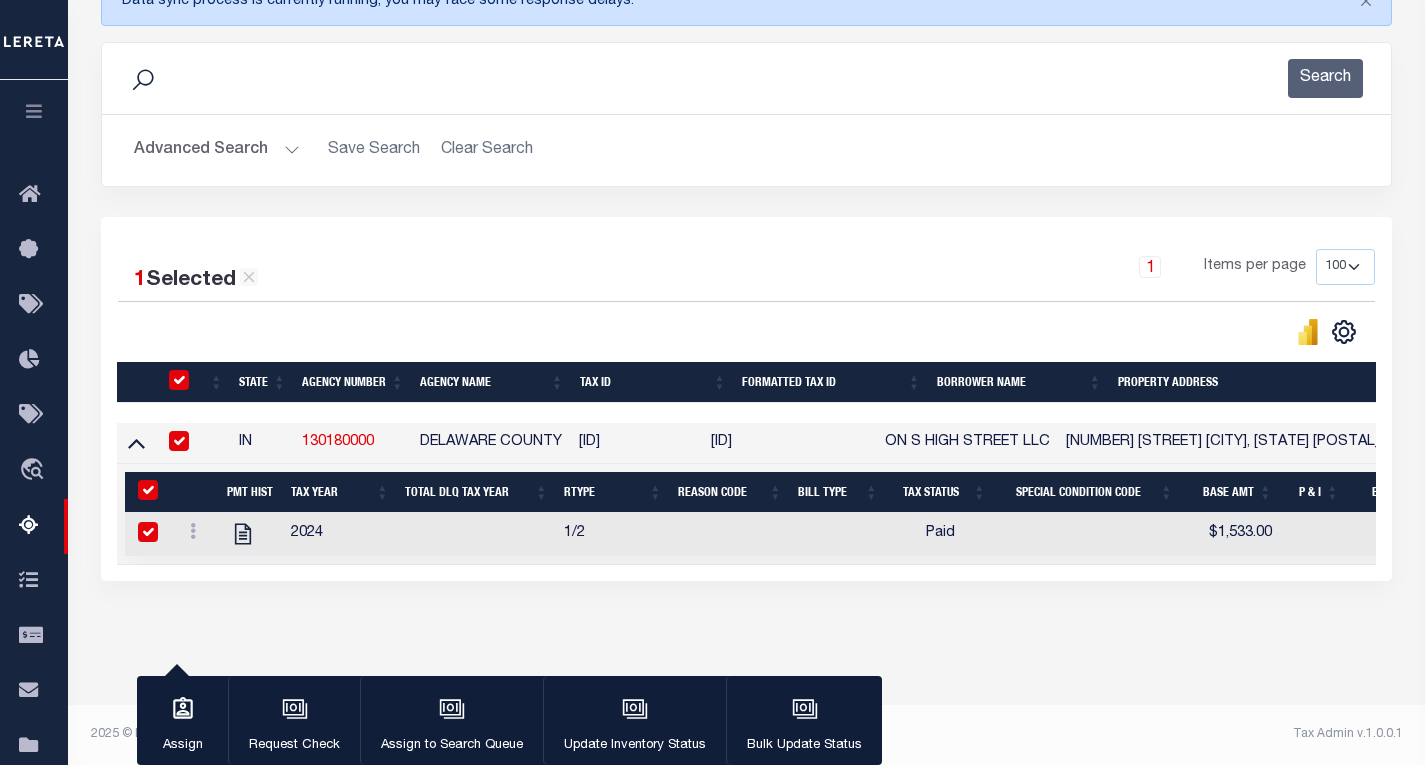 checkbox on "true" 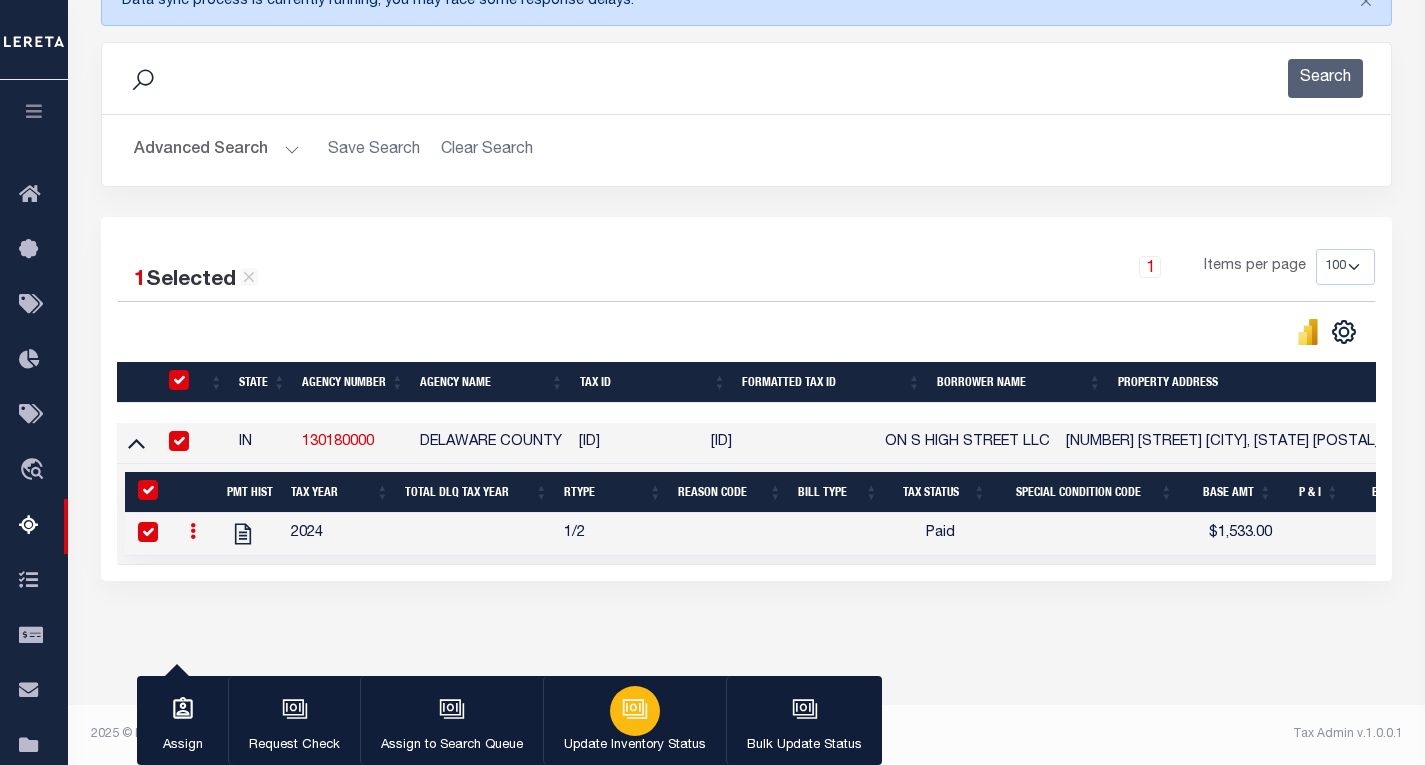 click 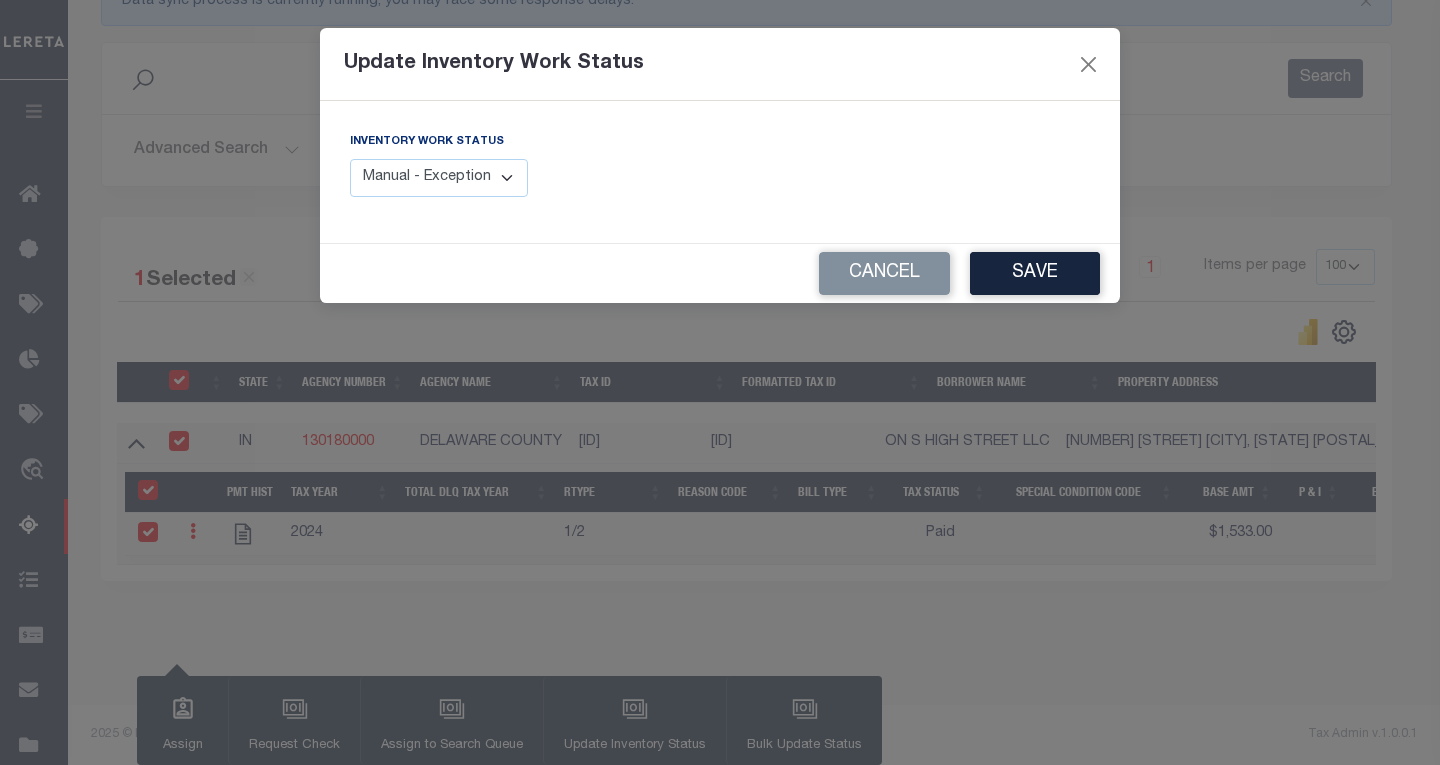 click on "Manual - Exception
Pended - Awaiting Search
Late Add Exception
Completed" at bounding box center [439, 178] 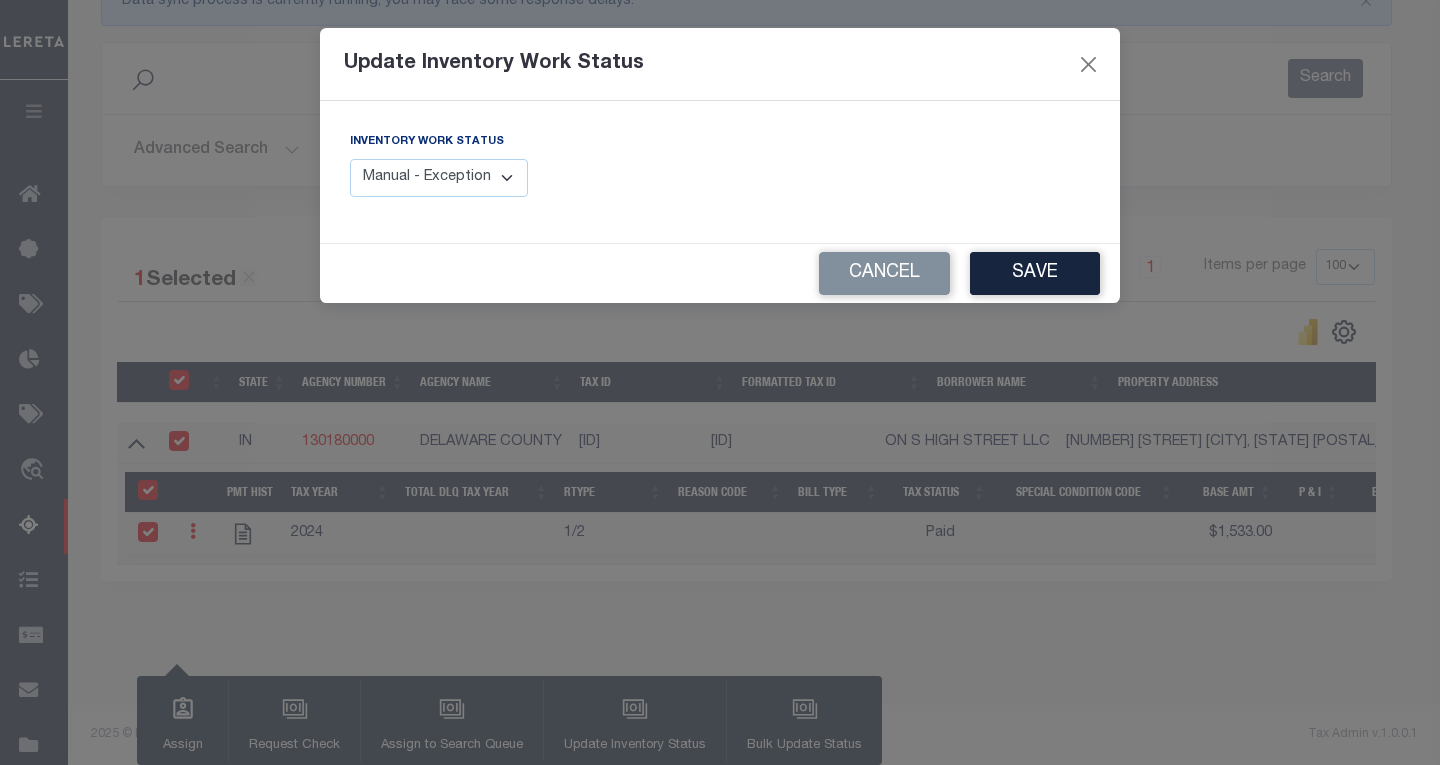 select on "4" 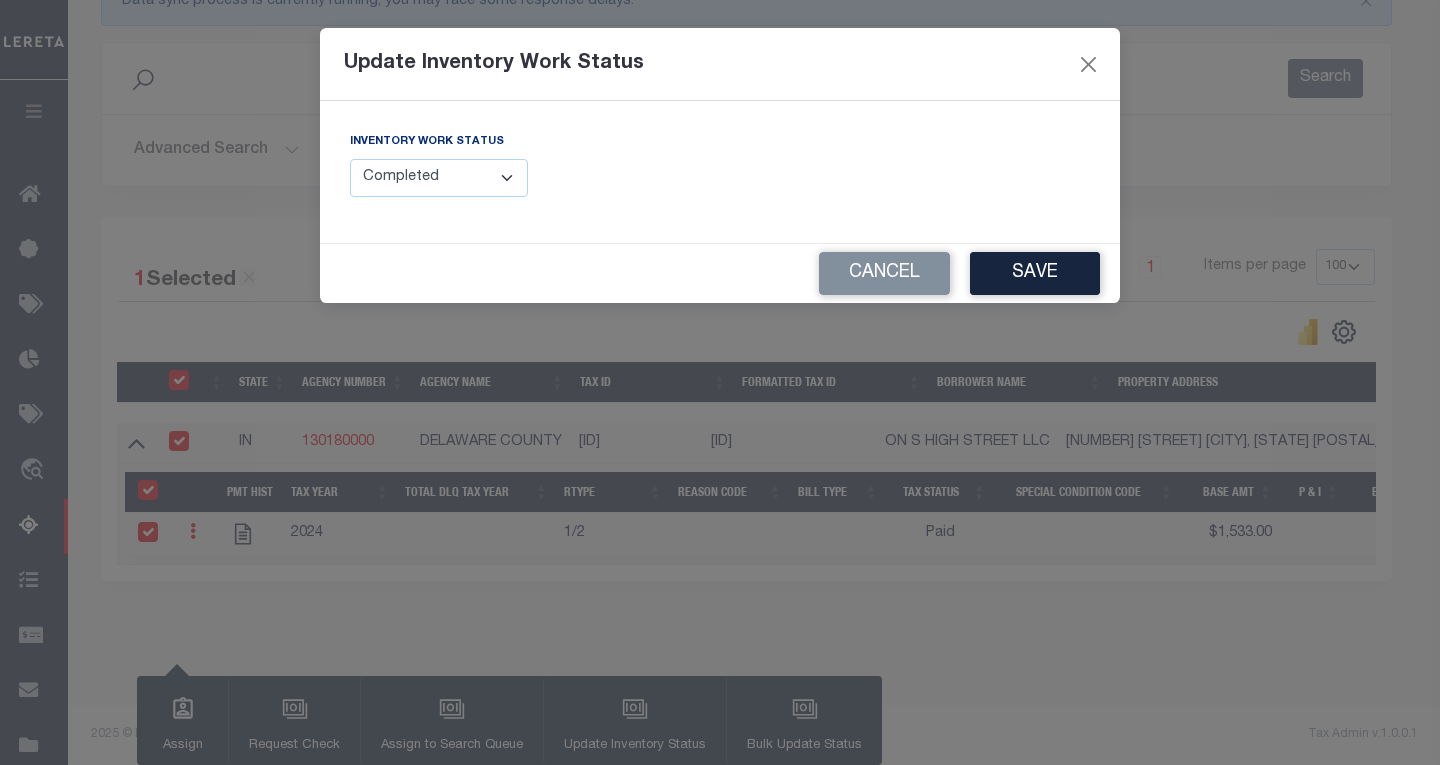 click on "Manual - Exception
Pended - Awaiting Search
Late Add Exception
Completed" at bounding box center [439, 178] 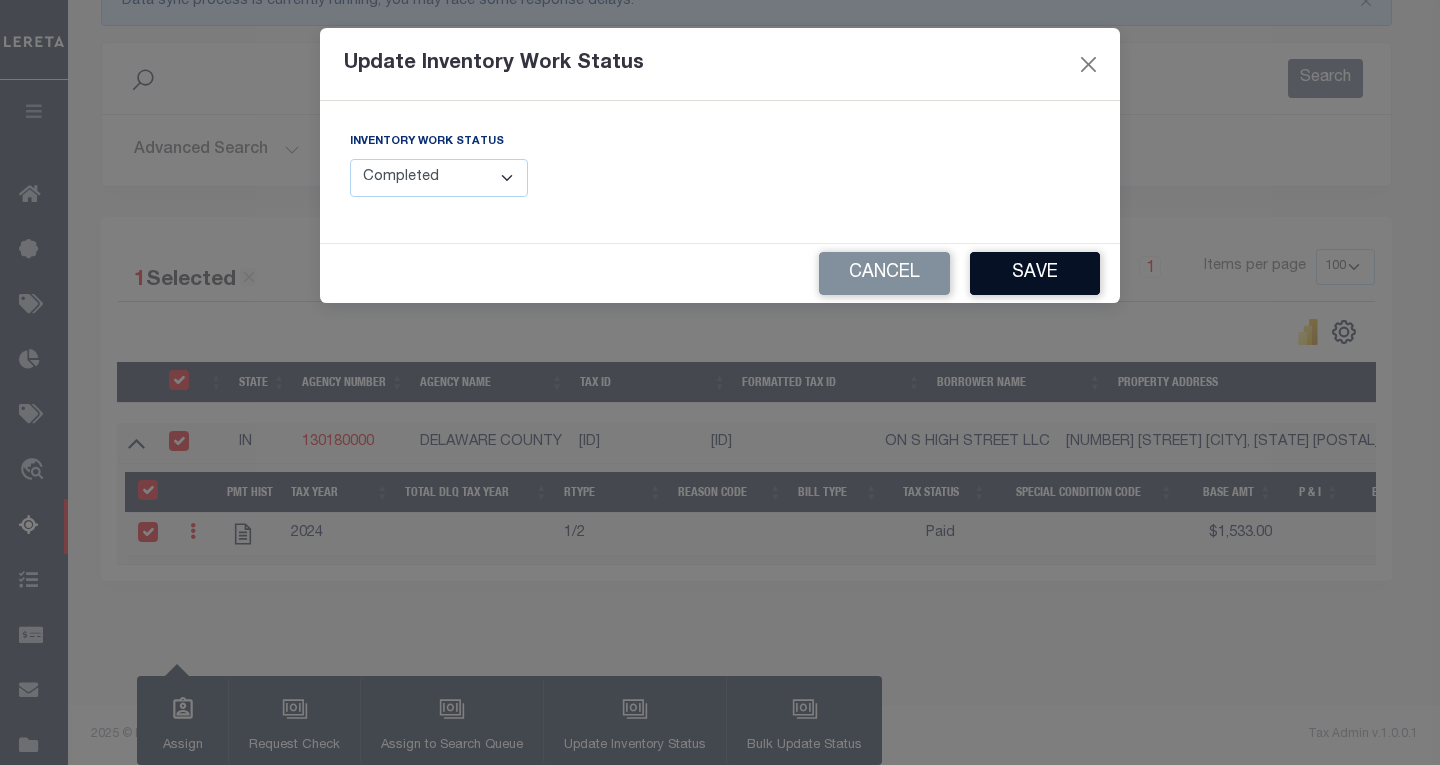 click on "Save" at bounding box center [1035, 273] 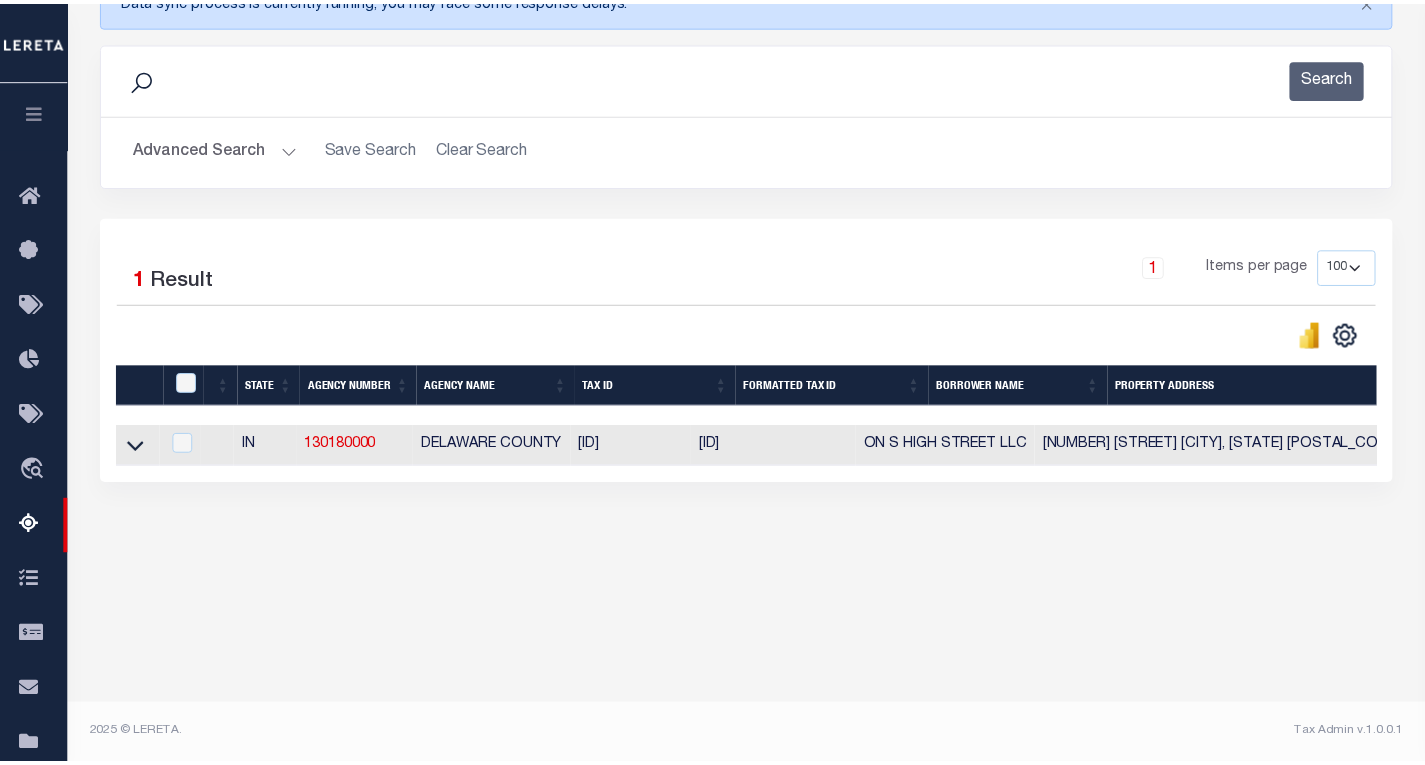 scroll, scrollTop: 295, scrollLeft: 0, axis: vertical 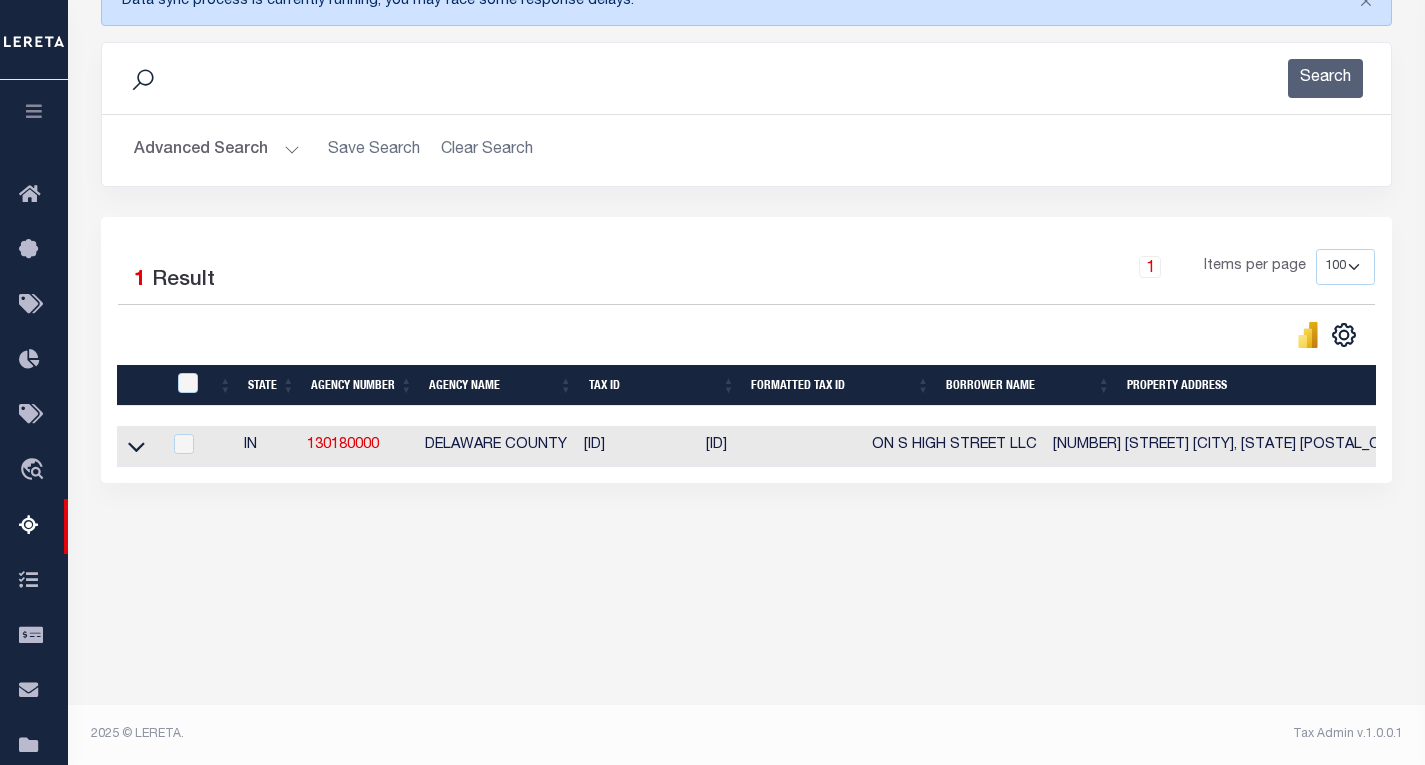 click on "Advanced Search" at bounding box center [217, 150] 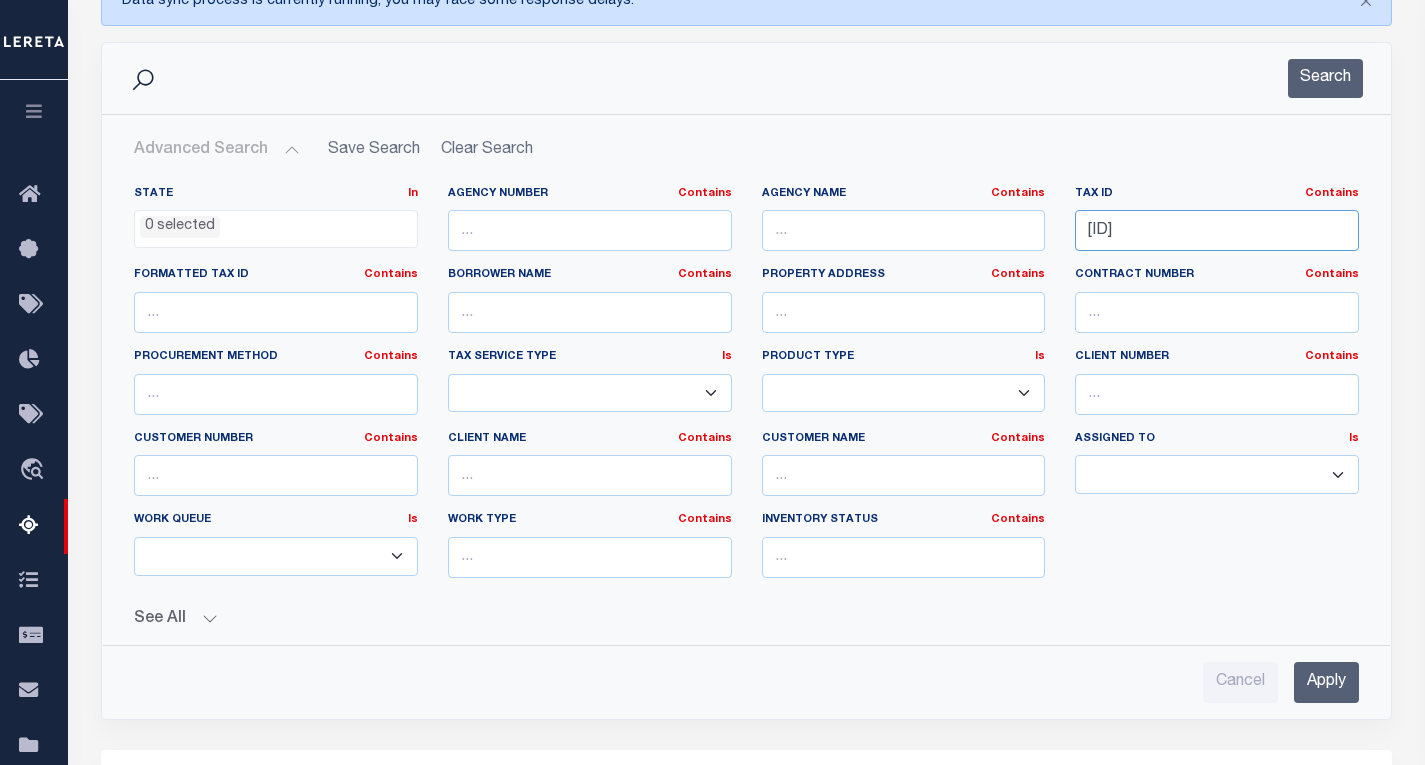 click on "181116233009000003" at bounding box center [1217, 230] 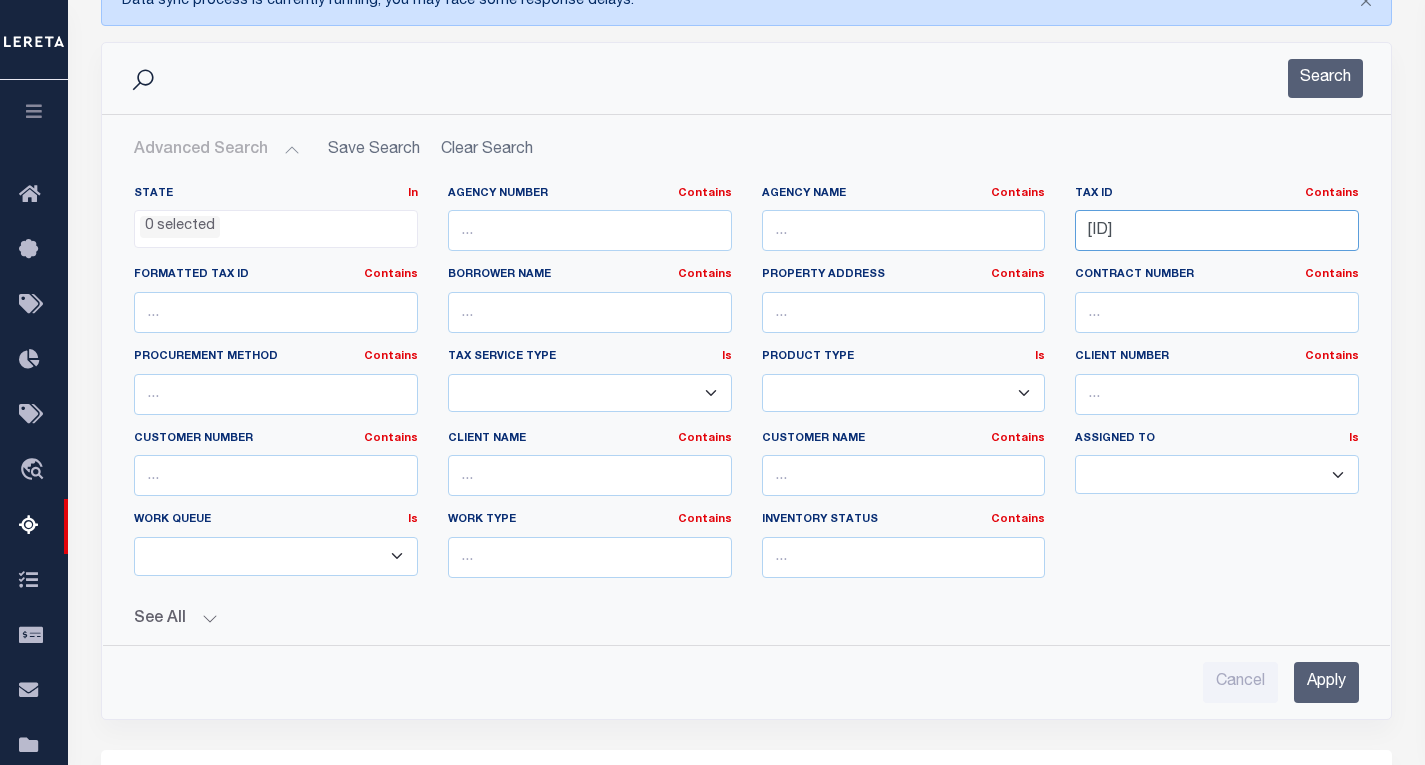 type on "181116233010000003" 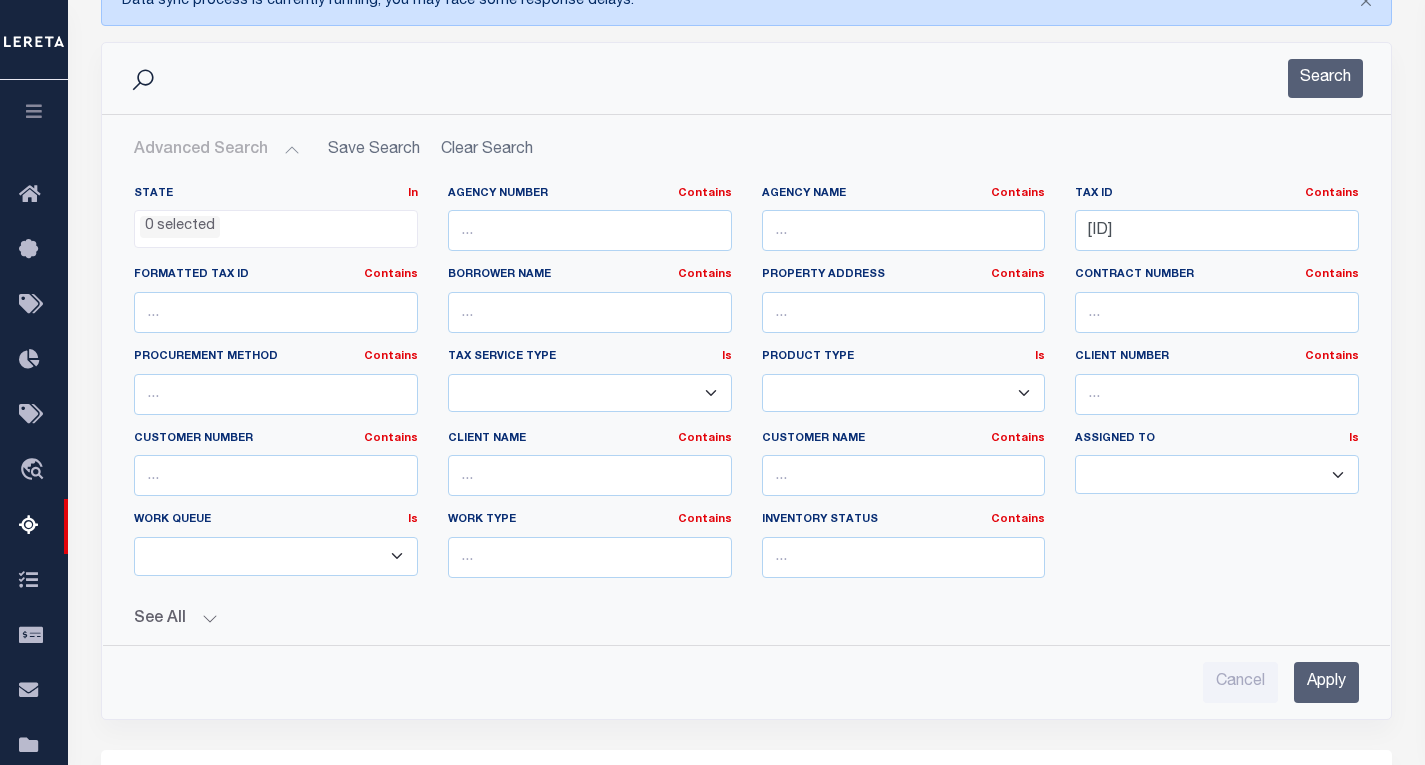 click on "Apply" at bounding box center (1326, 682) 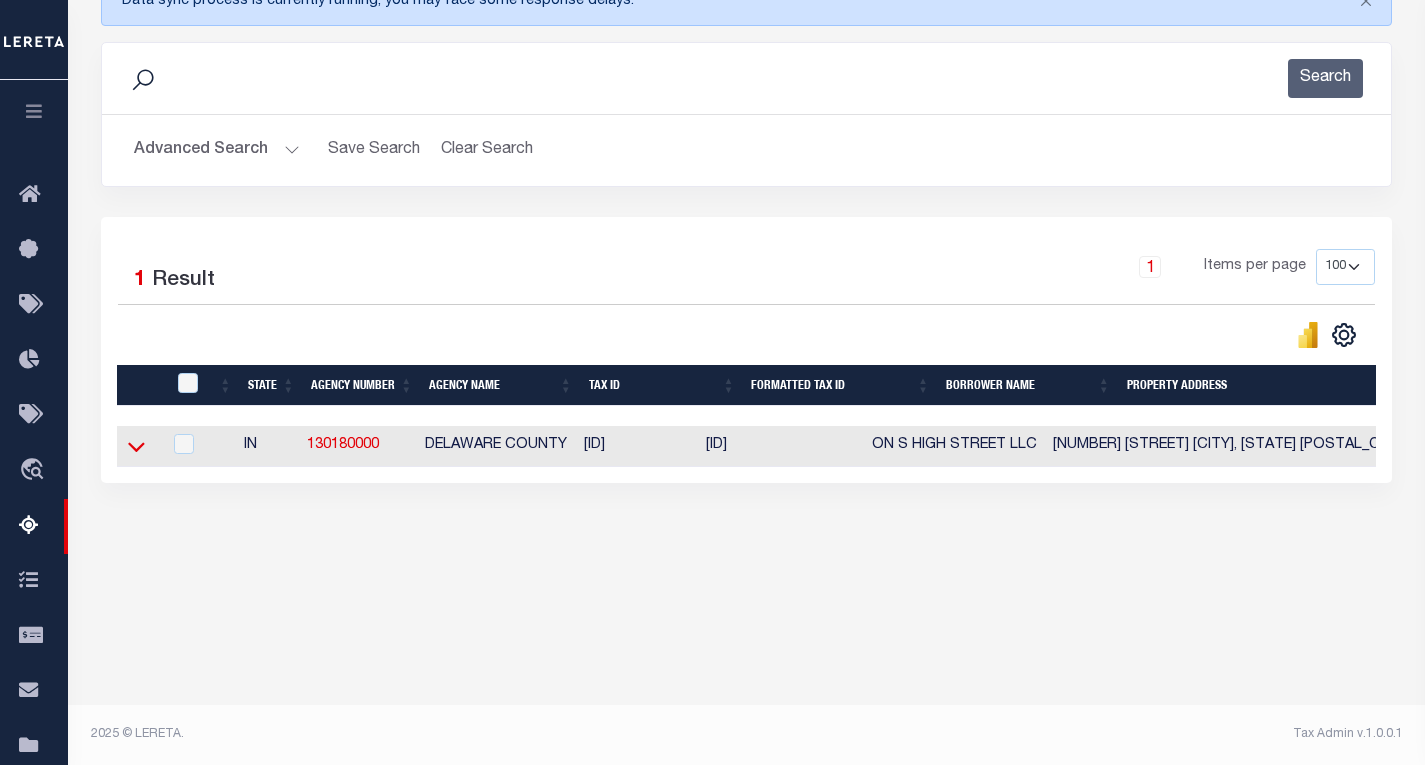 click 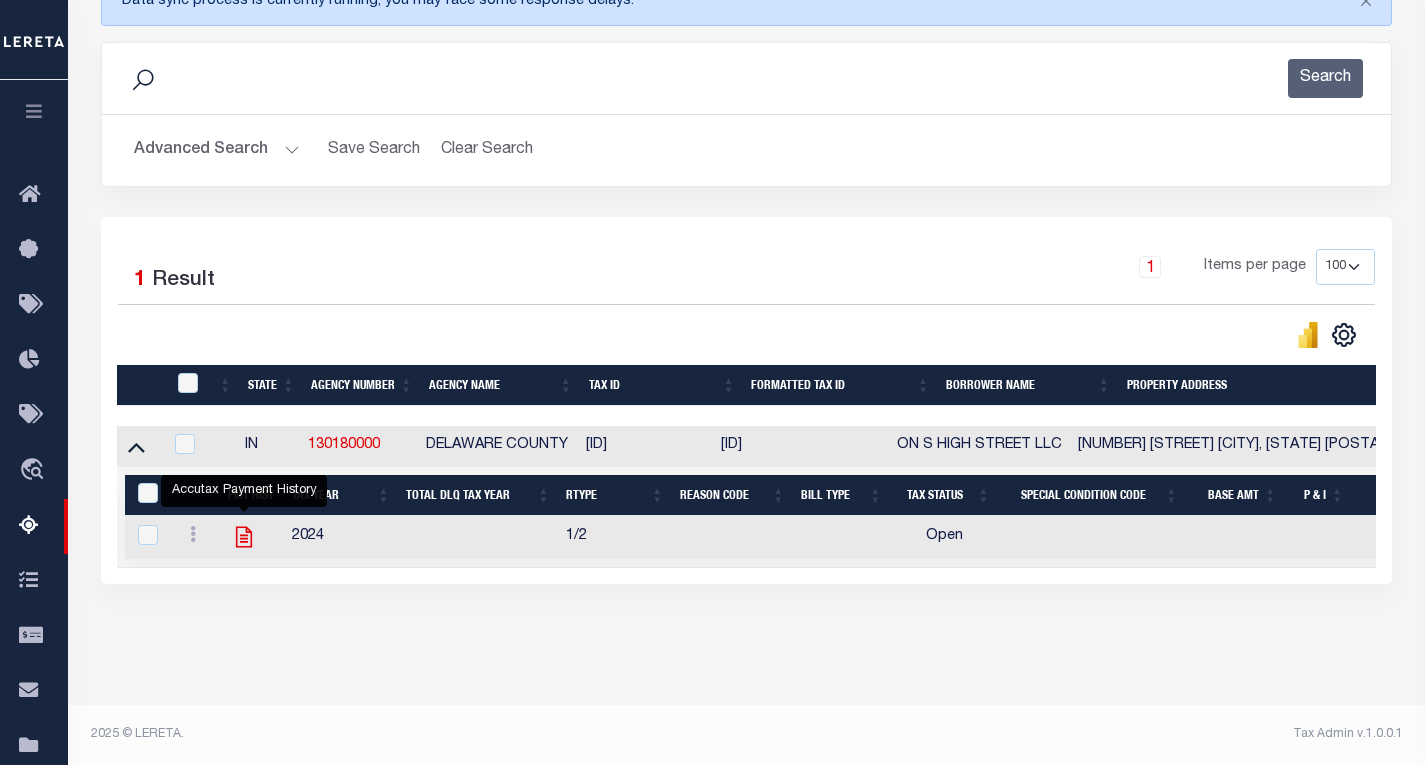 click 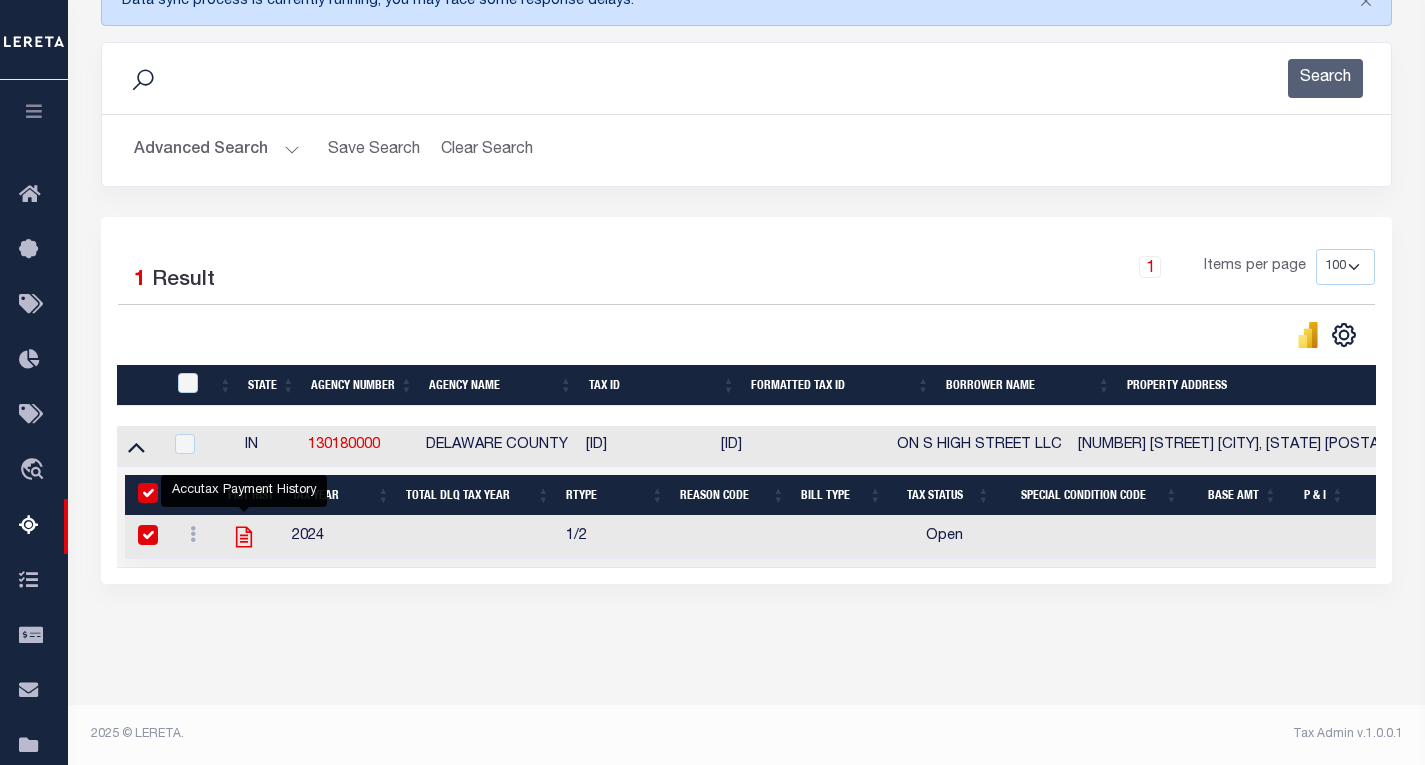 checkbox on "true" 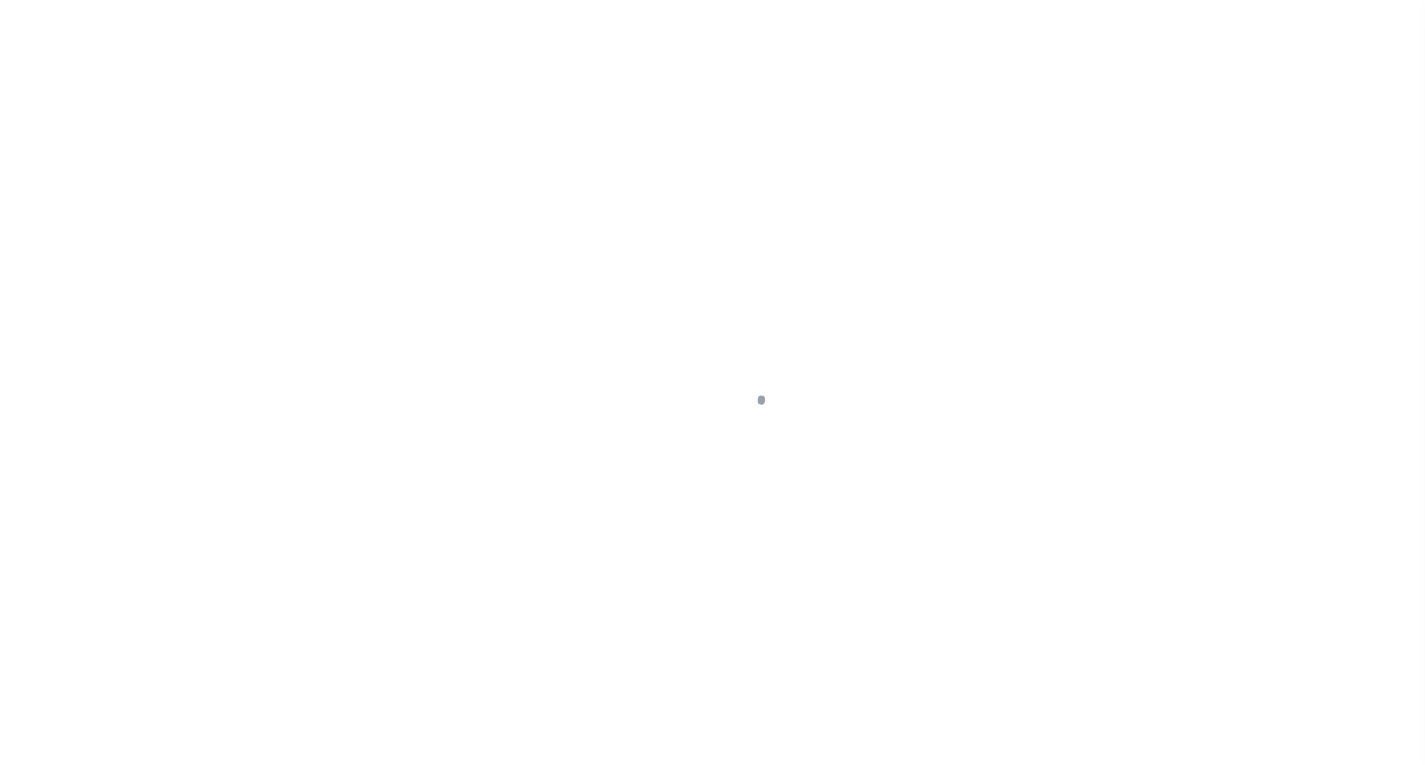 scroll, scrollTop: 0, scrollLeft: 0, axis: both 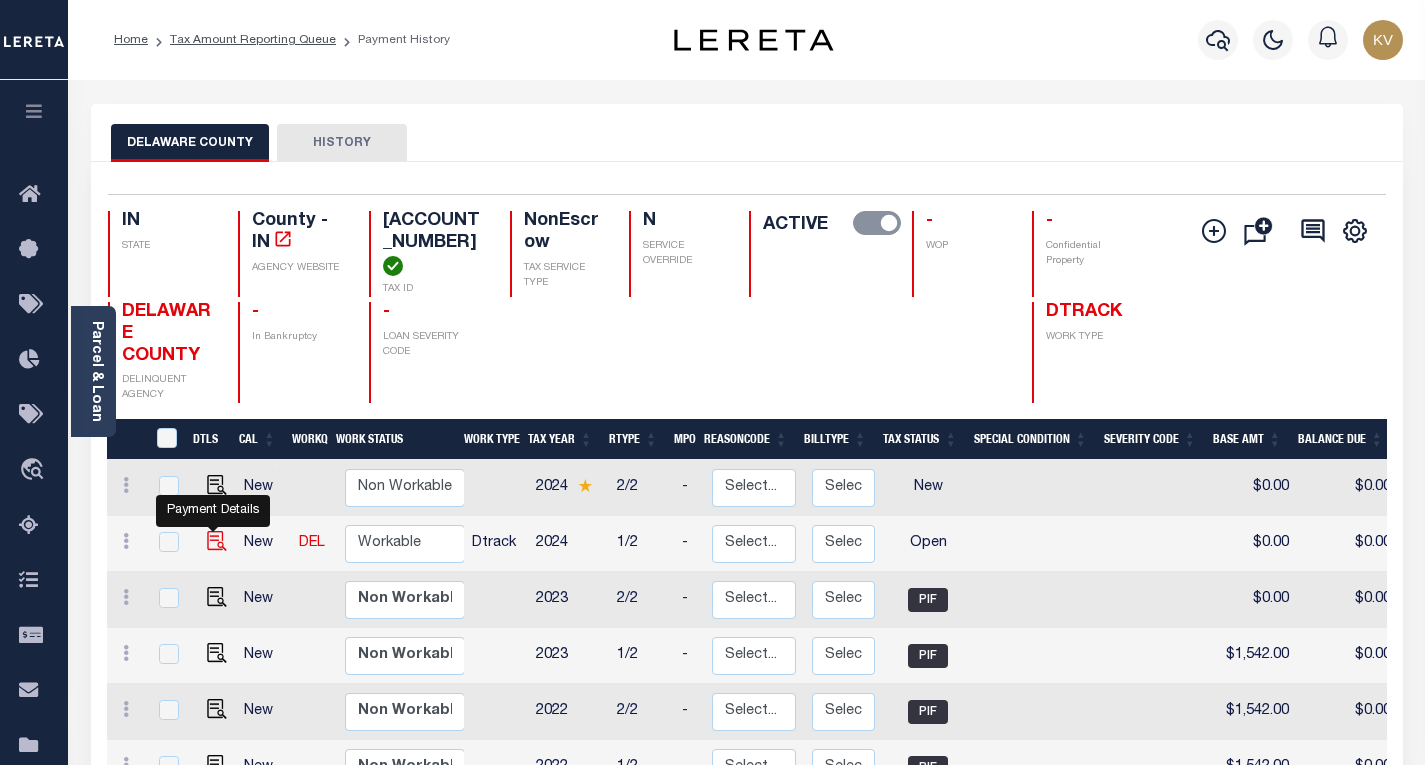 click at bounding box center (217, 541) 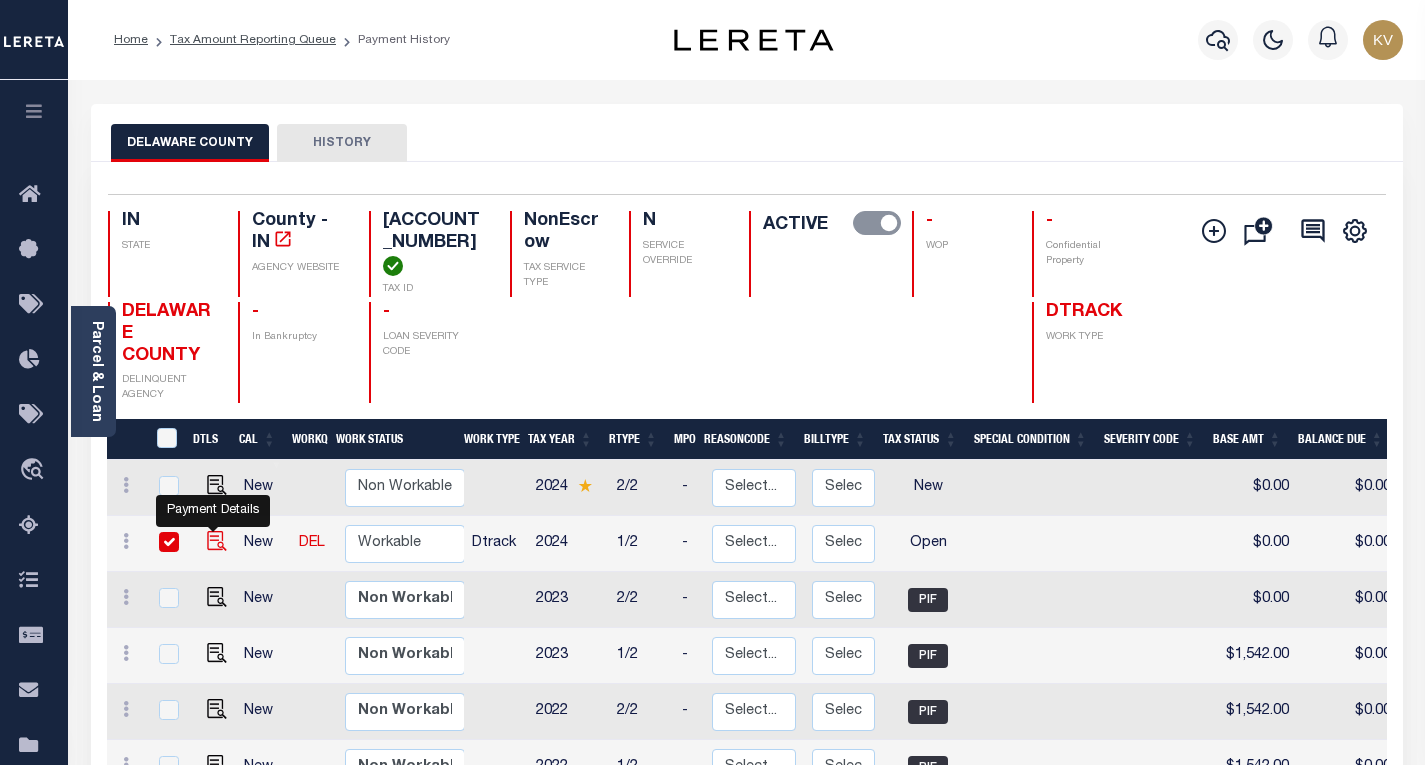 checkbox on "true" 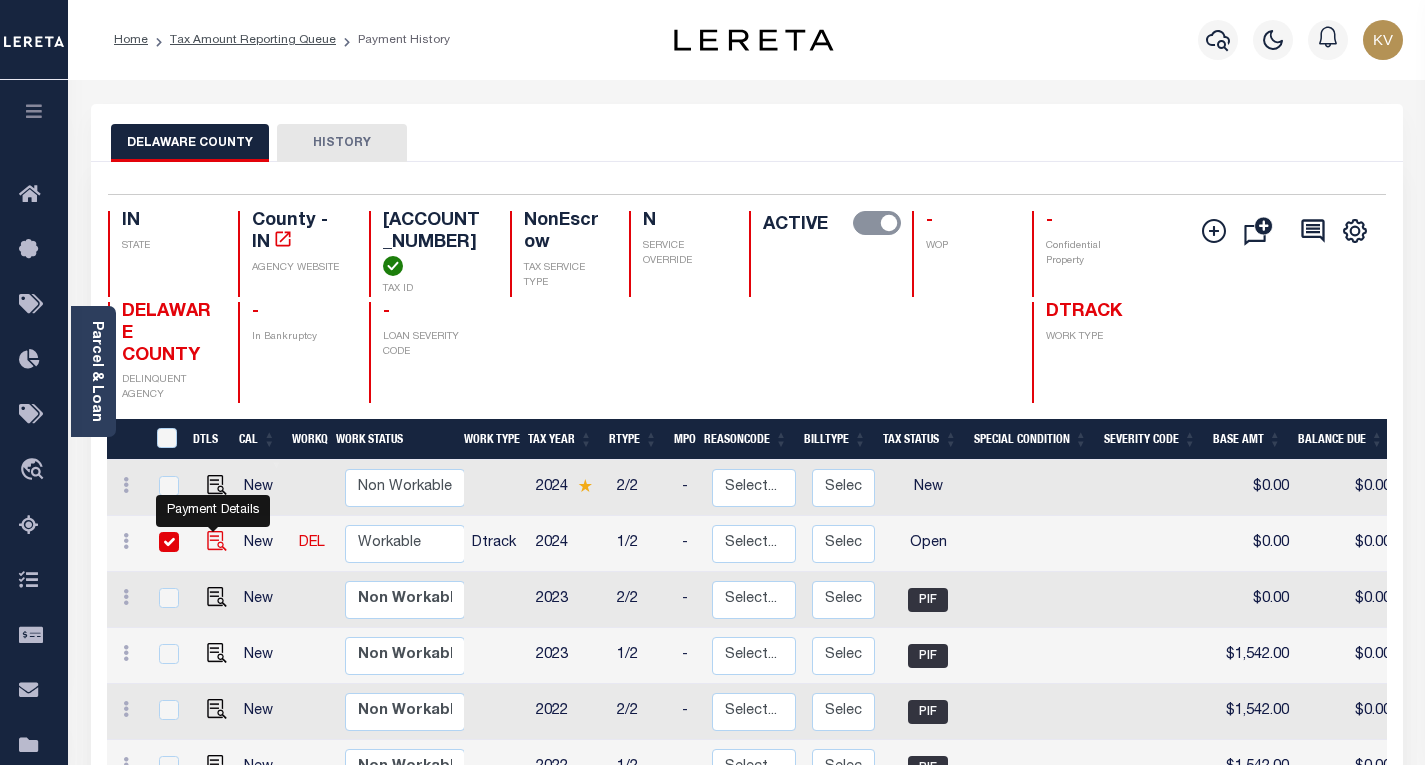 checkbox on "true" 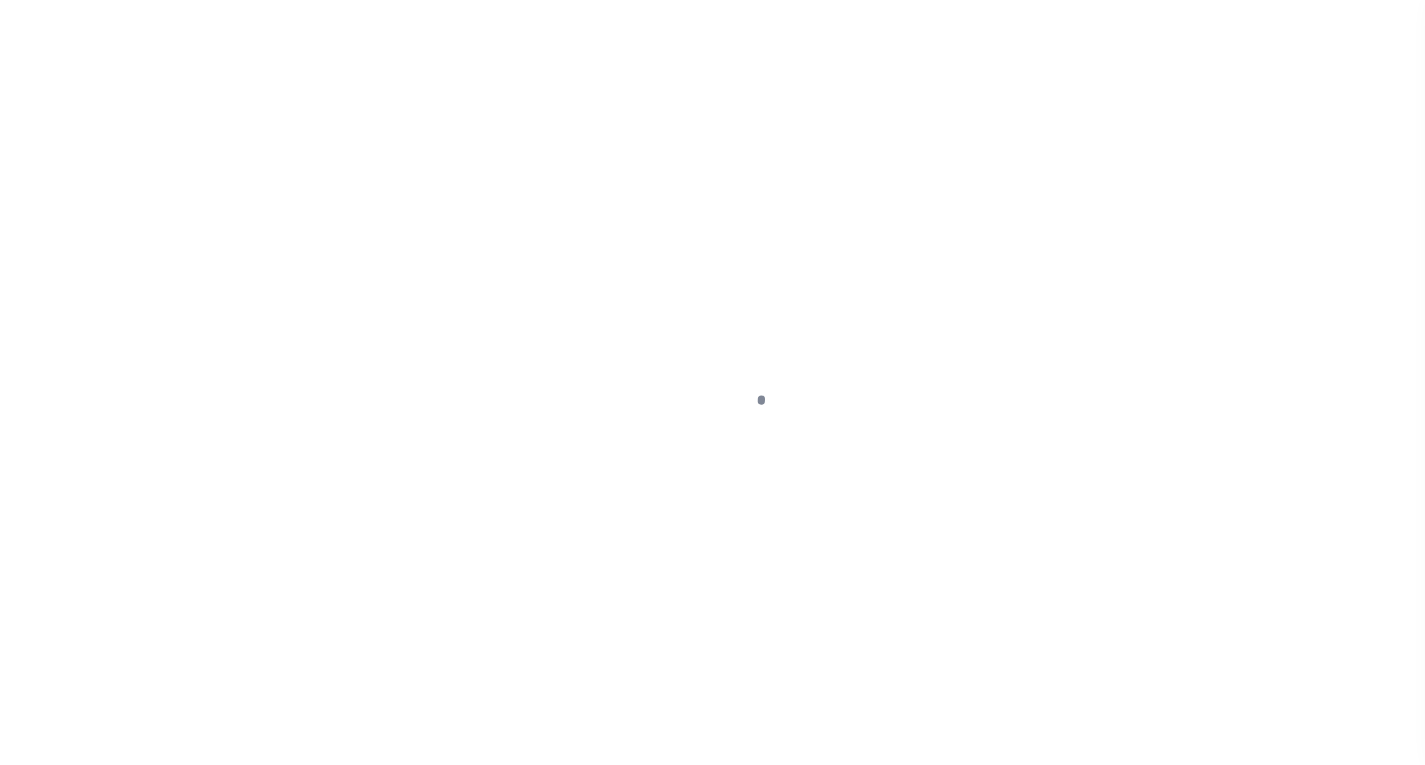 scroll, scrollTop: 0, scrollLeft: 0, axis: both 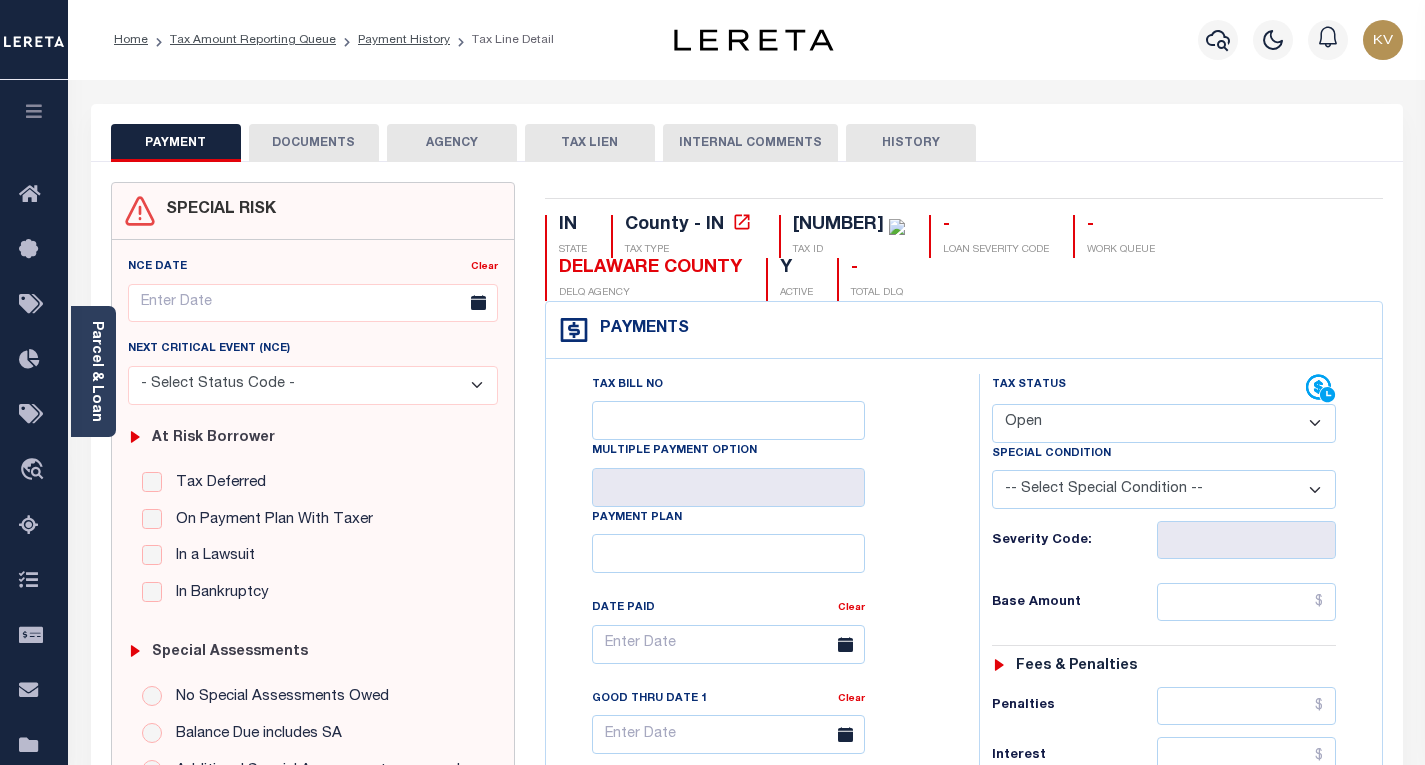 click on "- Select Status Code -
Open
Due/Unpaid
Paid
Incomplete
No Tax Due
Internal Refund Processed
New" at bounding box center [1164, 423] 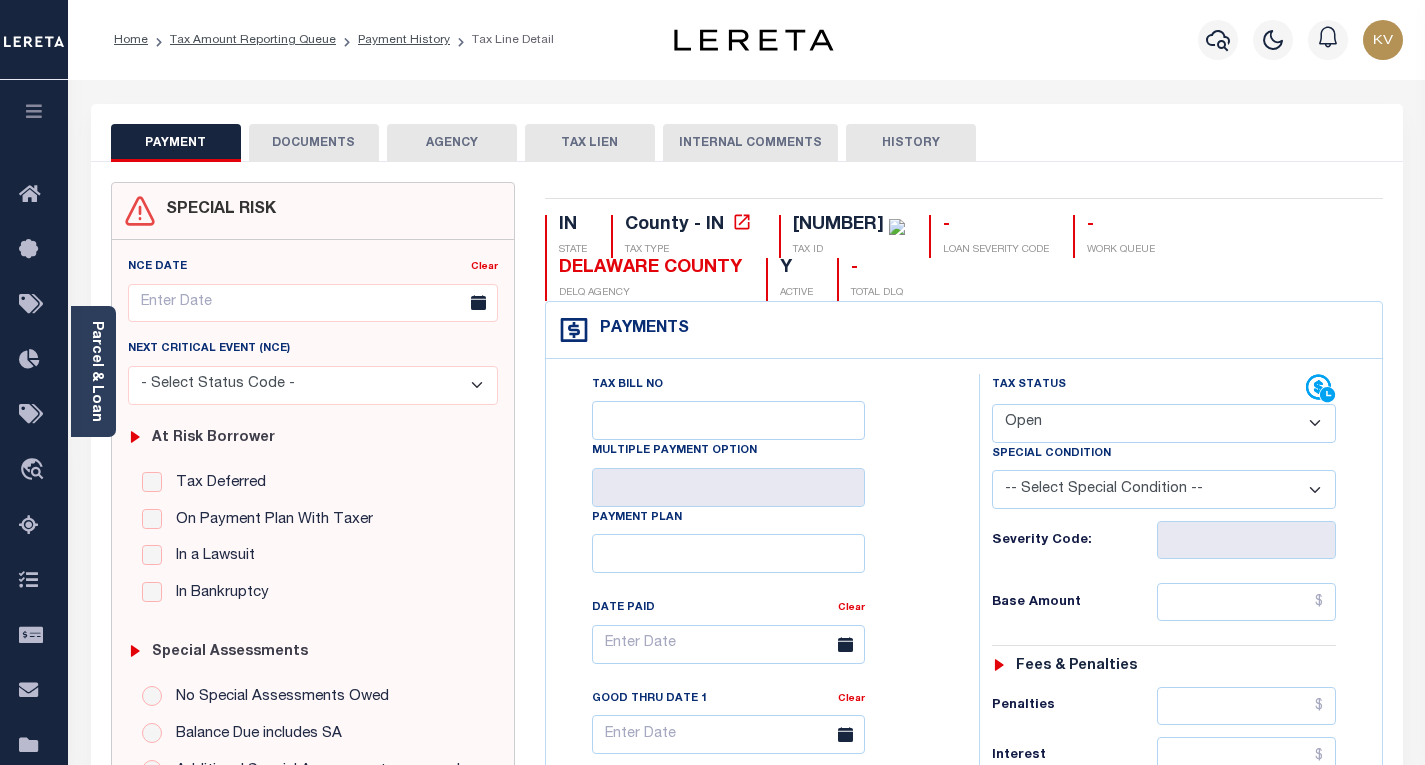select on "PYD" 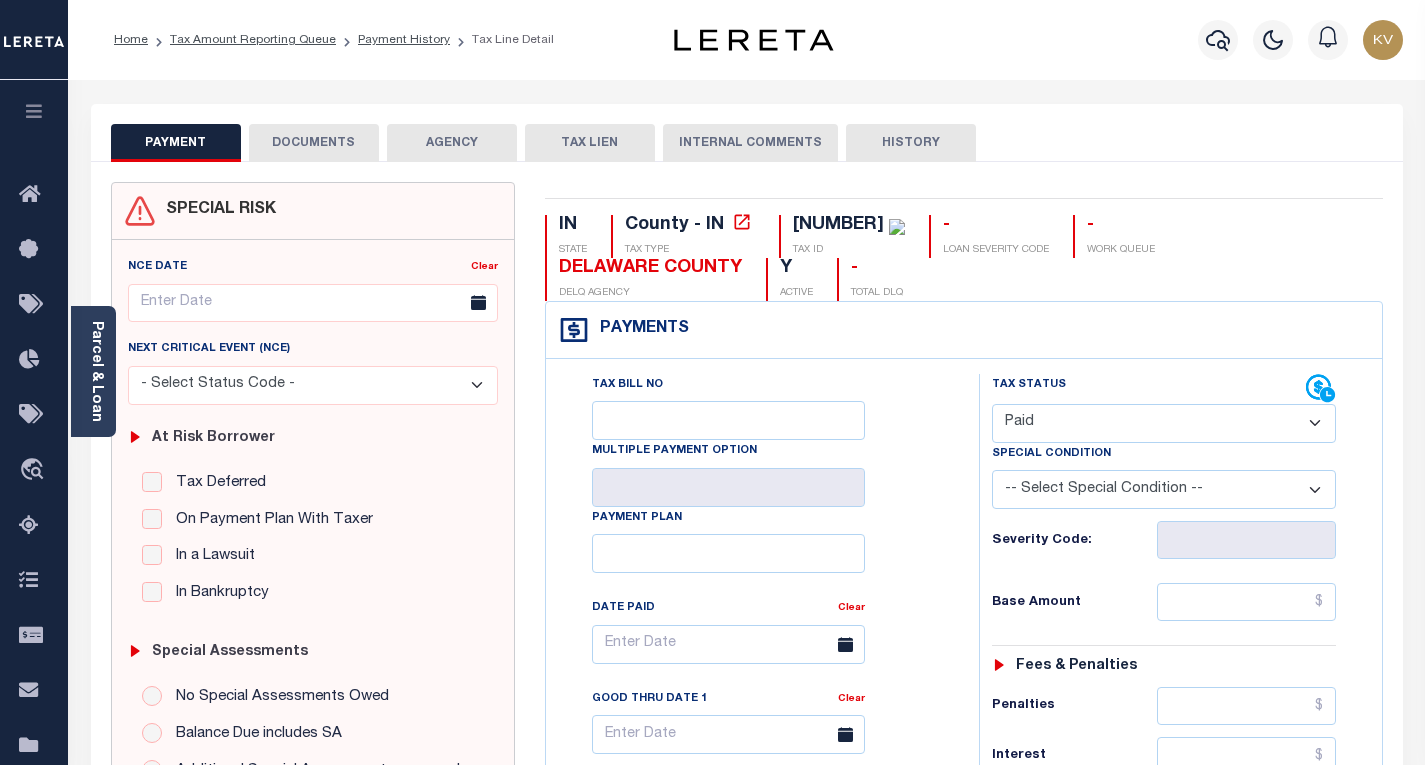 click on "- Select Status Code -
Open
Due/Unpaid
Paid
Incomplete
No Tax Due
Internal Refund Processed
New" at bounding box center [1164, 423] 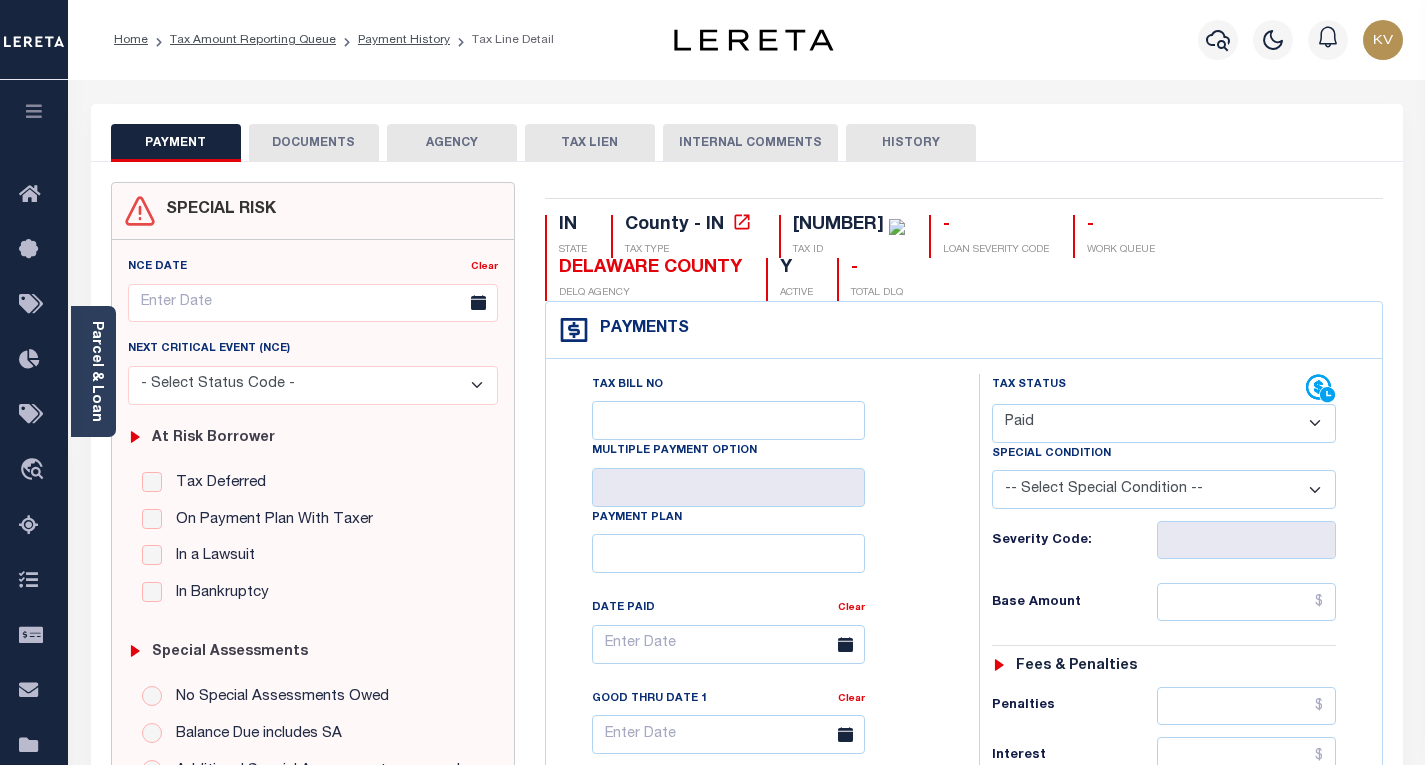 type on "08/04/2025" 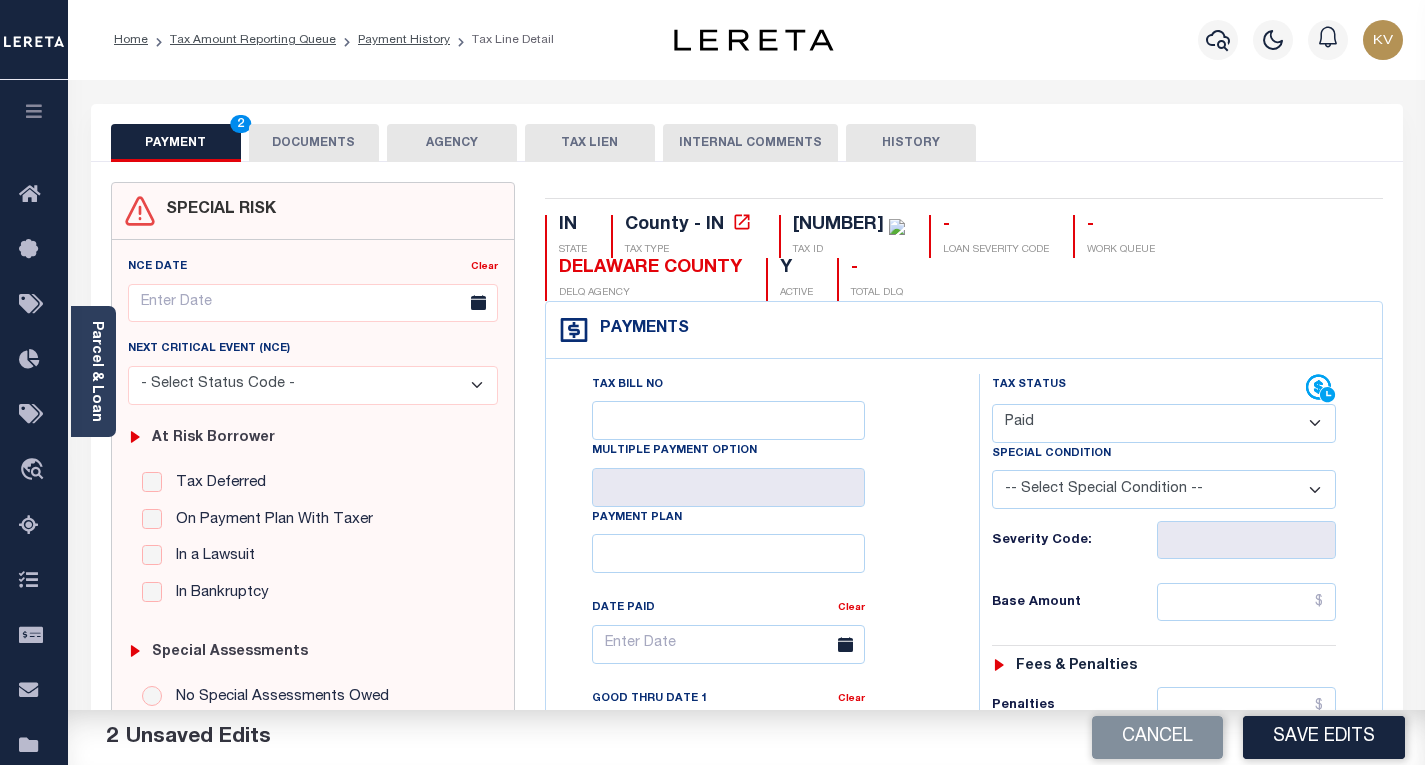 click on "Tax Status
Status
- Select Status Code -" at bounding box center [1170, 815] 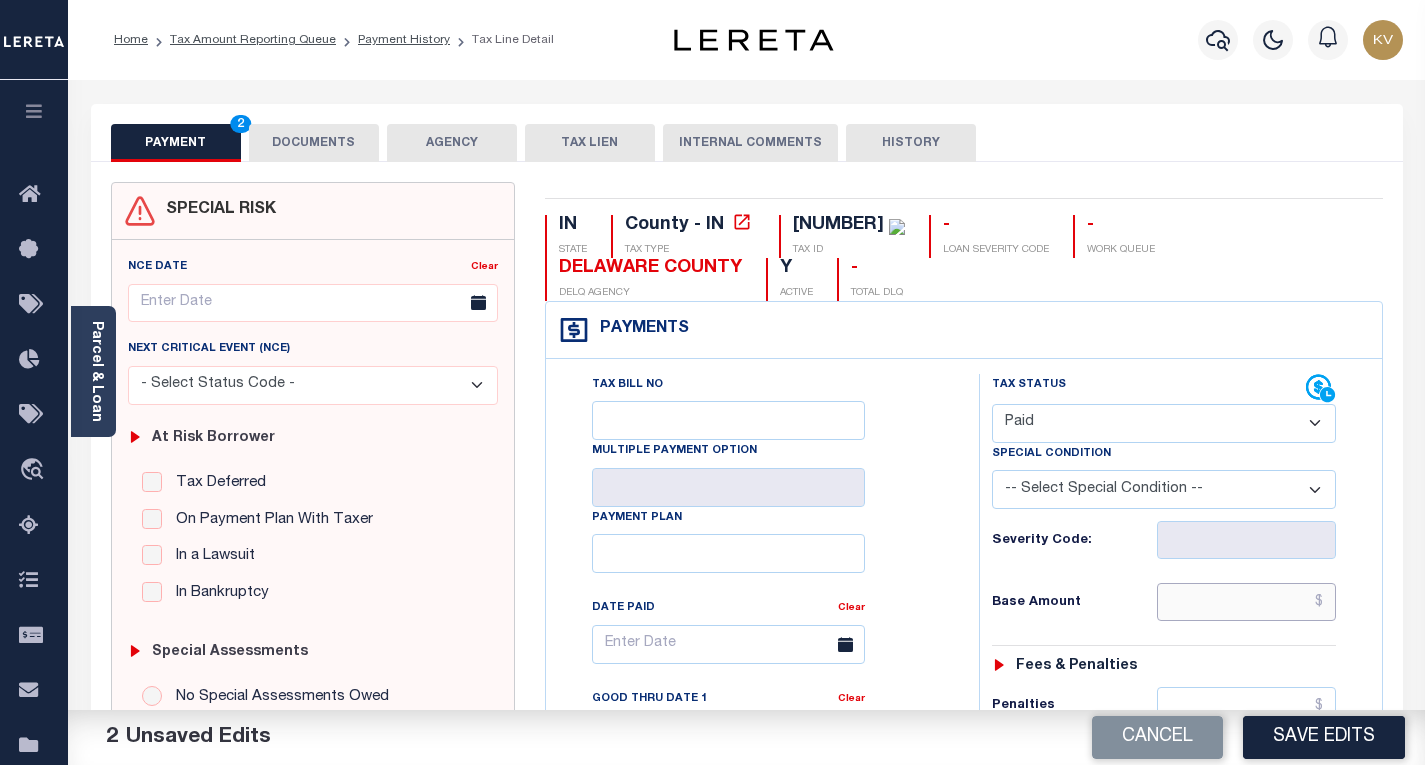 click at bounding box center [1246, 602] 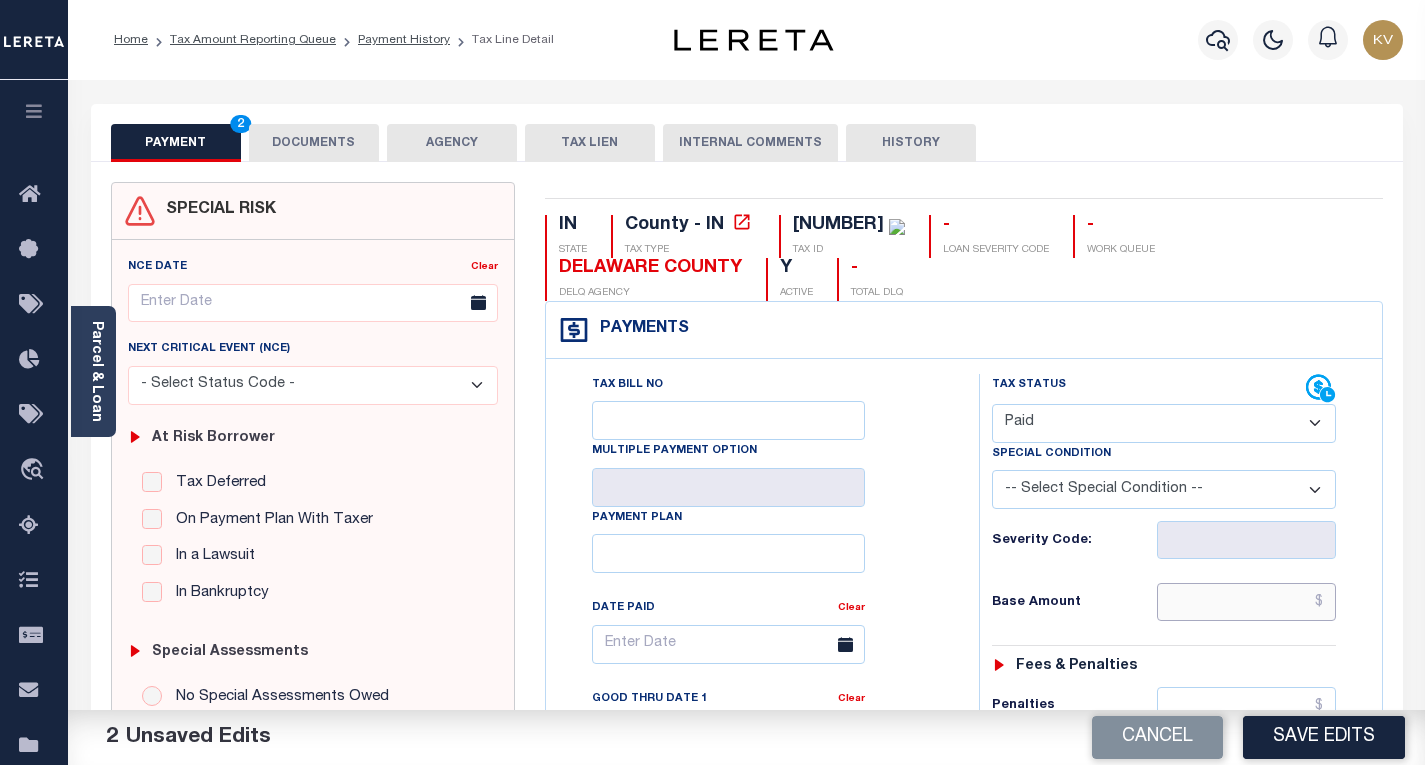 paste on "1542" 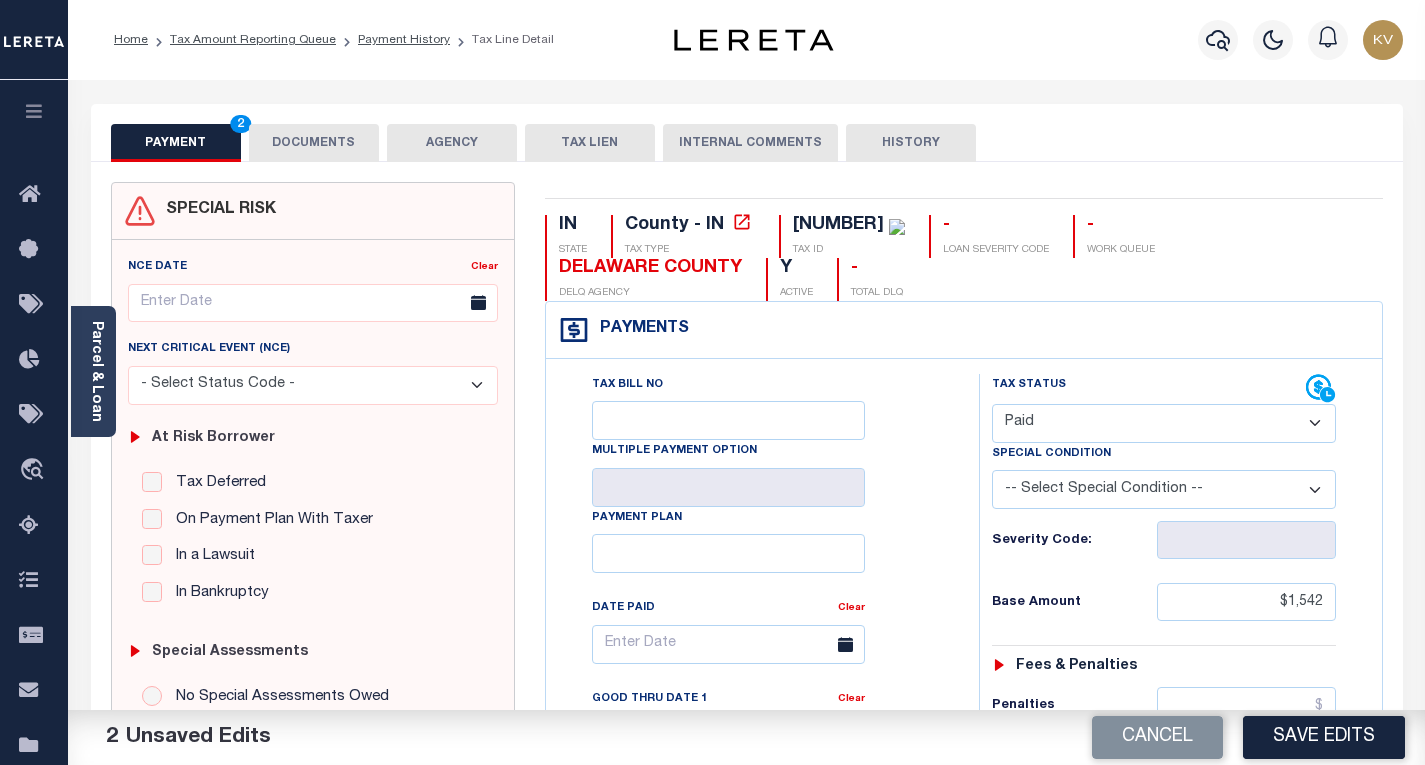 type on "$1,542.00" 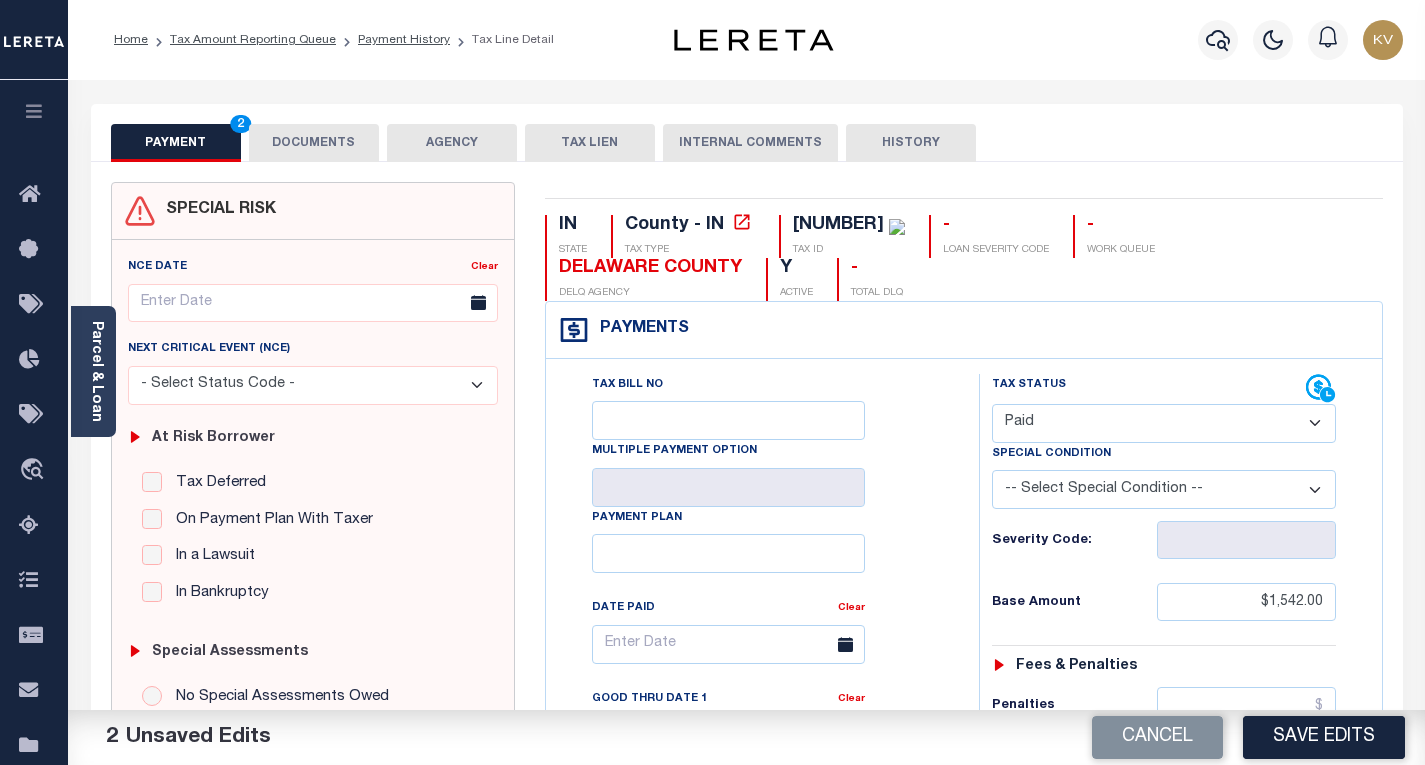click on "Tax Bill No
Multiple Payment Option
Payment Plan
Clear" at bounding box center (757, 654) 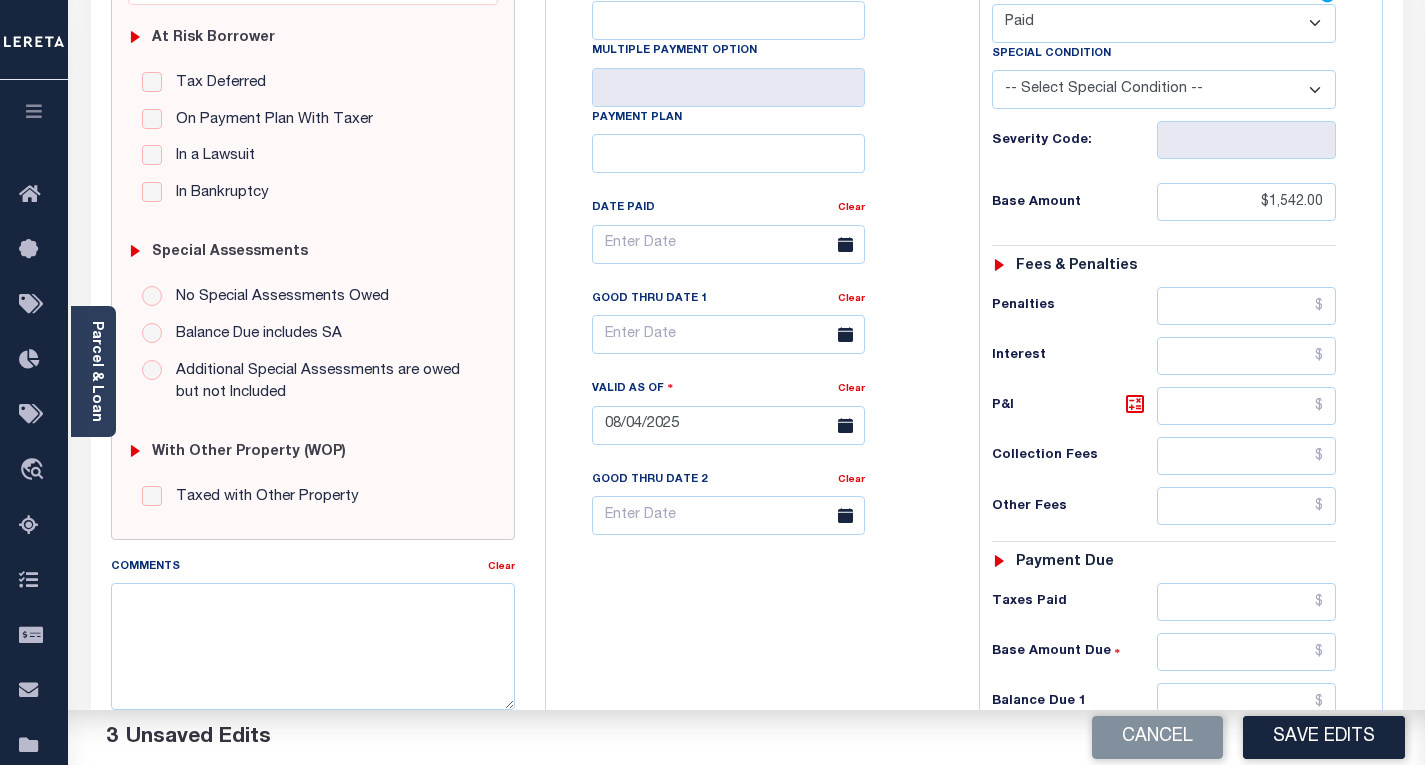 scroll, scrollTop: 500, scrollLeft: 0, axis: vertical 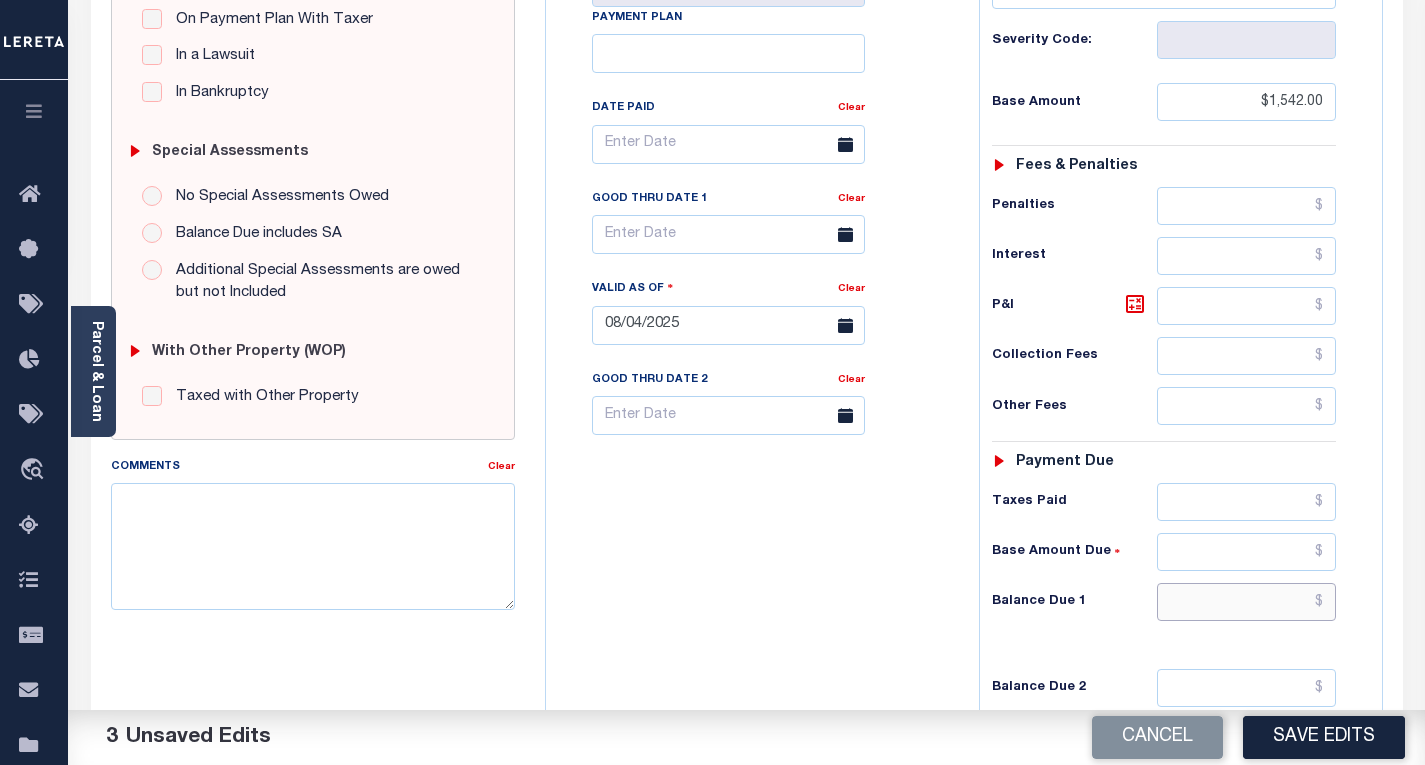 click at bounding box center (1246, 602) 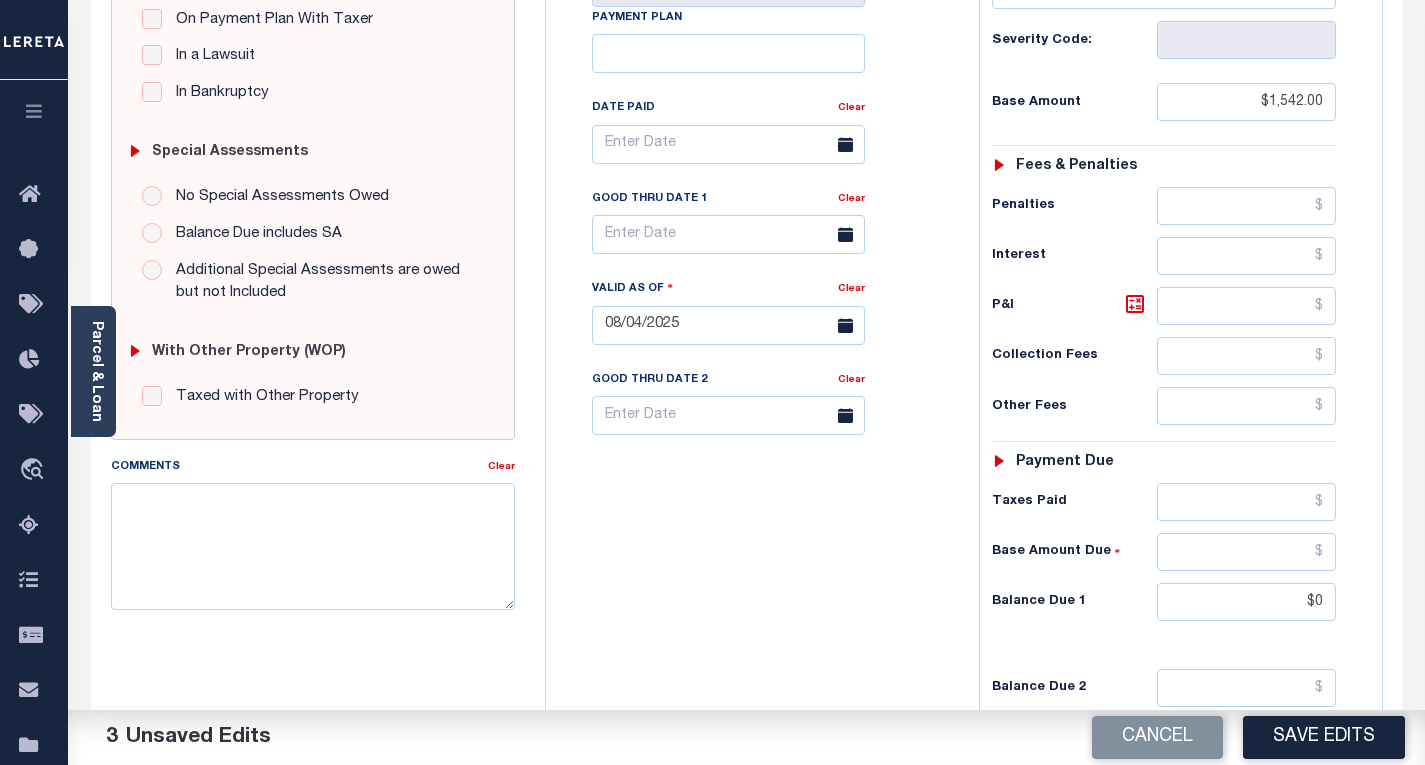 type on "$0.00" 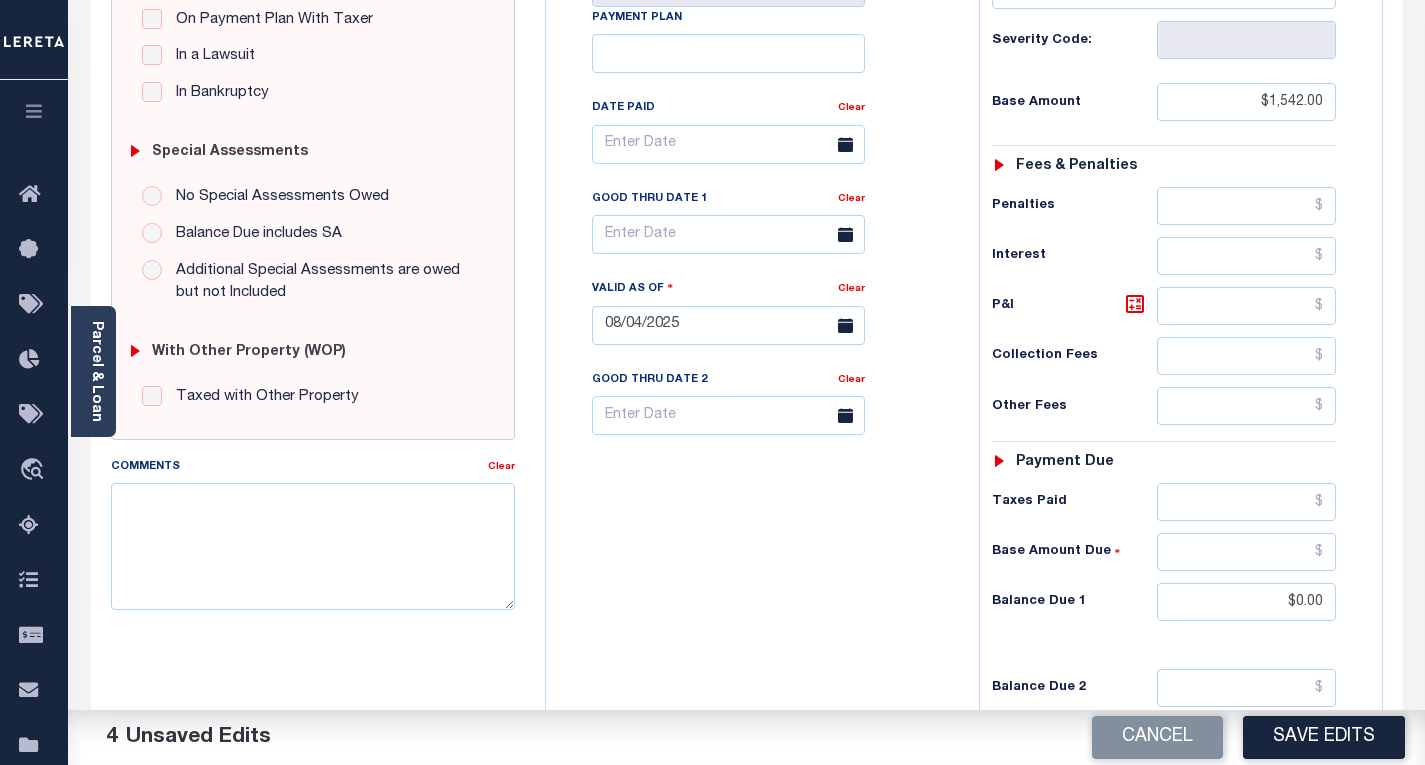 click on "Tax Bill No
Multiple Payment Option
Payment Plan
Clear" at bounding box center [757, 315] 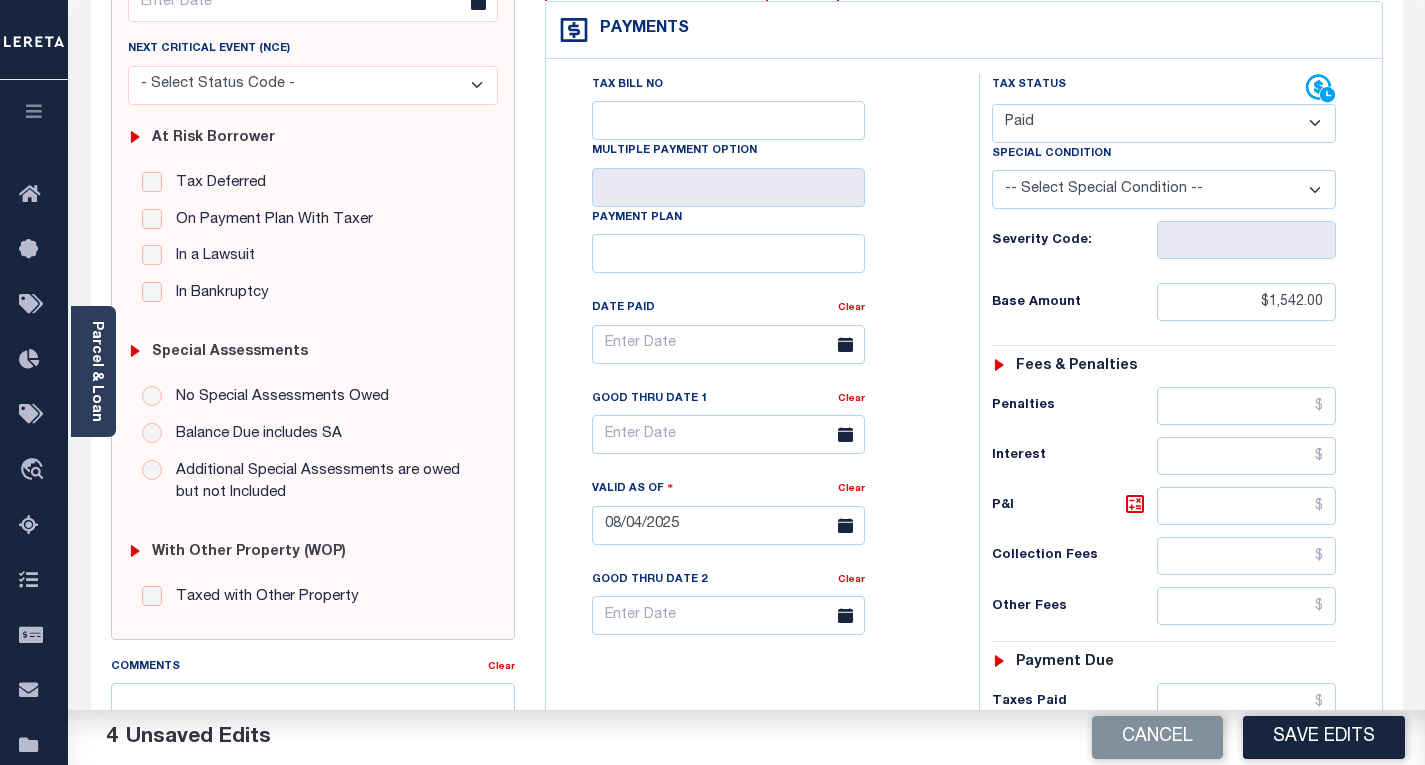 scroll, scrollTop: 0, scrollLeft: 0, axis: both 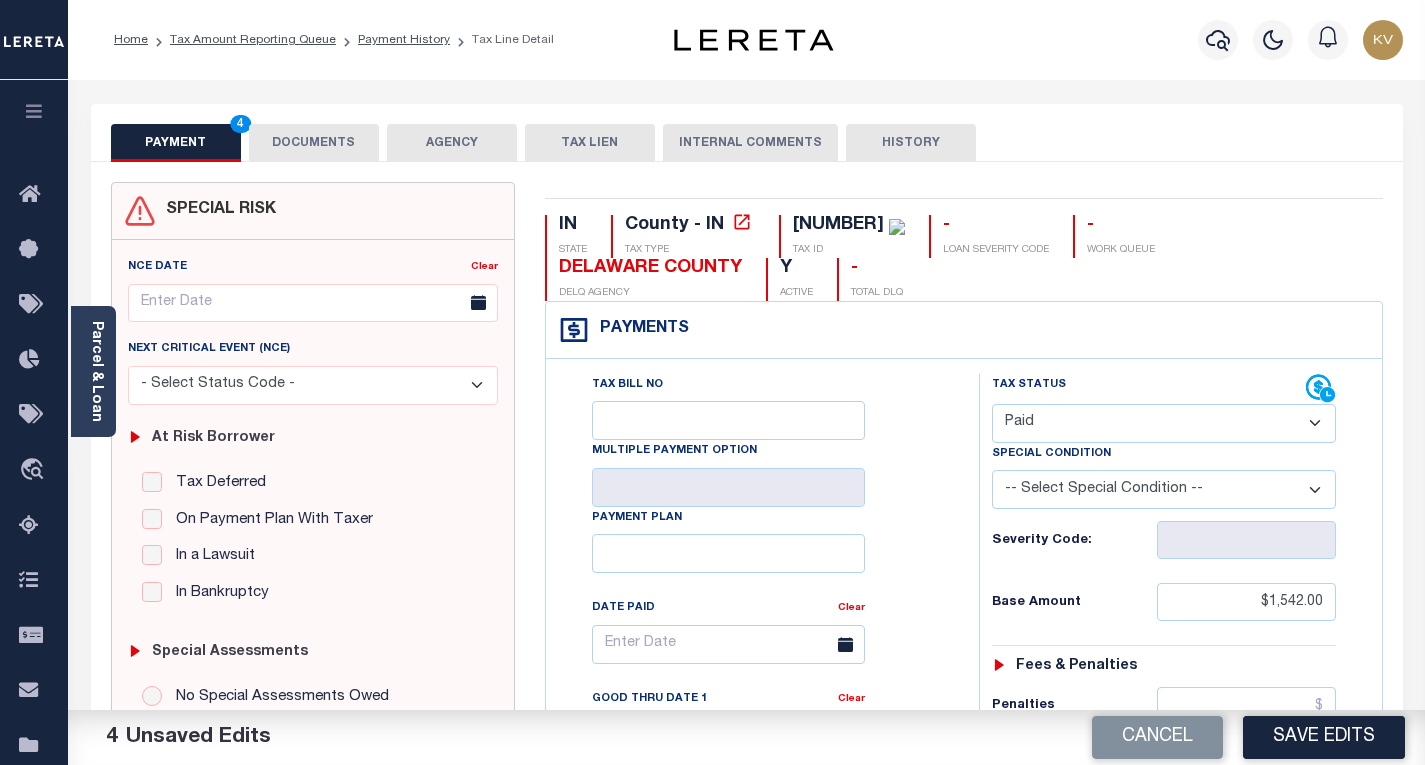 click on "DOCUMENTS" at bounding box center (314, 143) 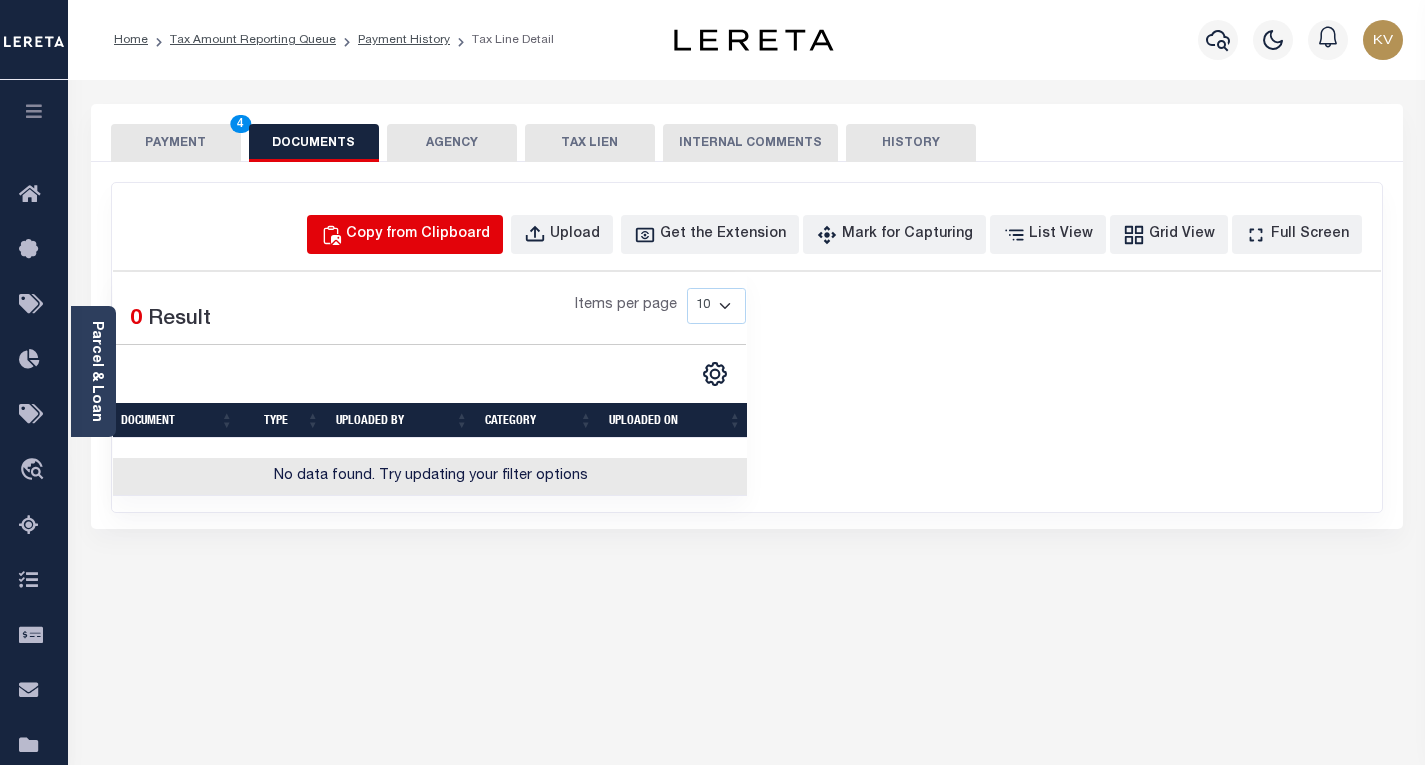 click on "Copy from Clipboard" at bounding box center [418, 235] 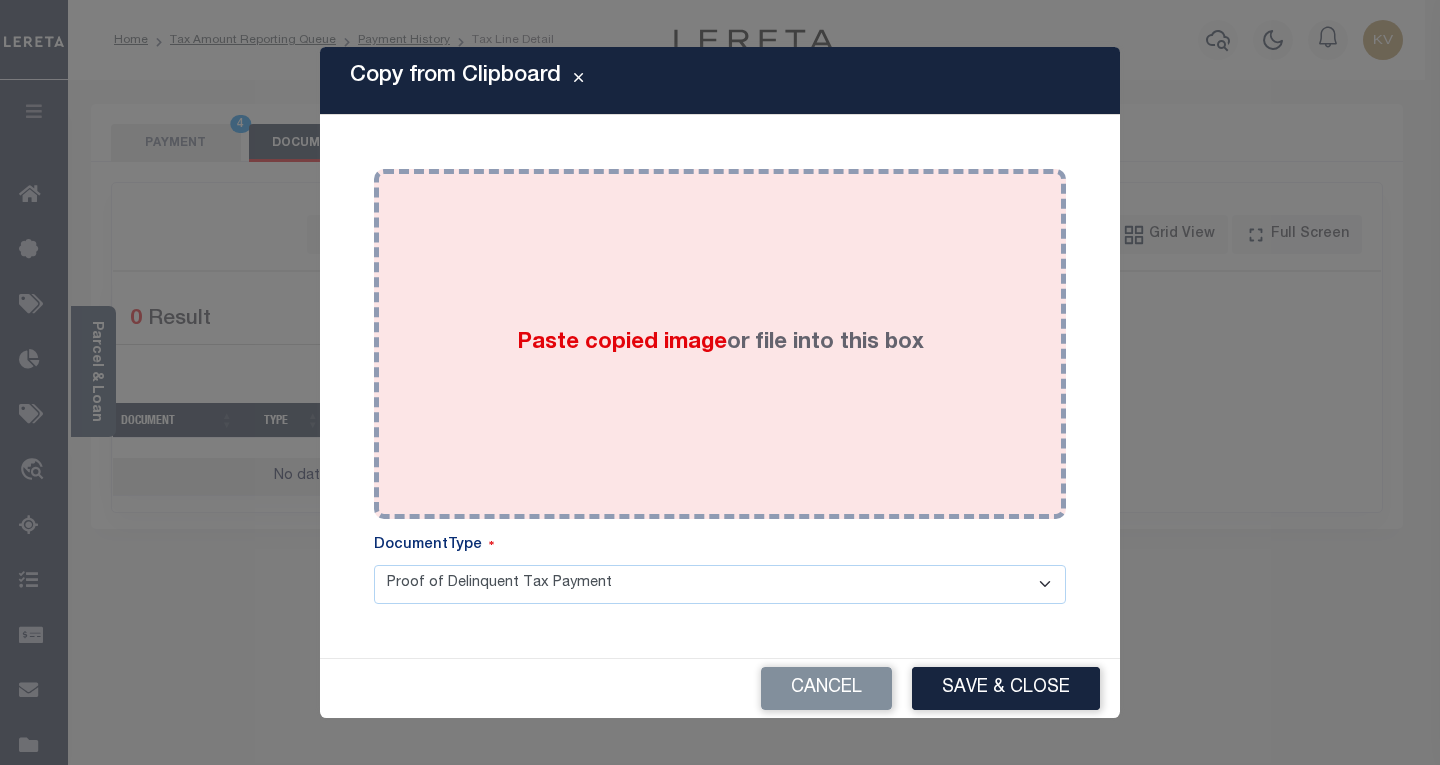 click on "Paste copied image  or file into this box" at bounding box center [720, 344] 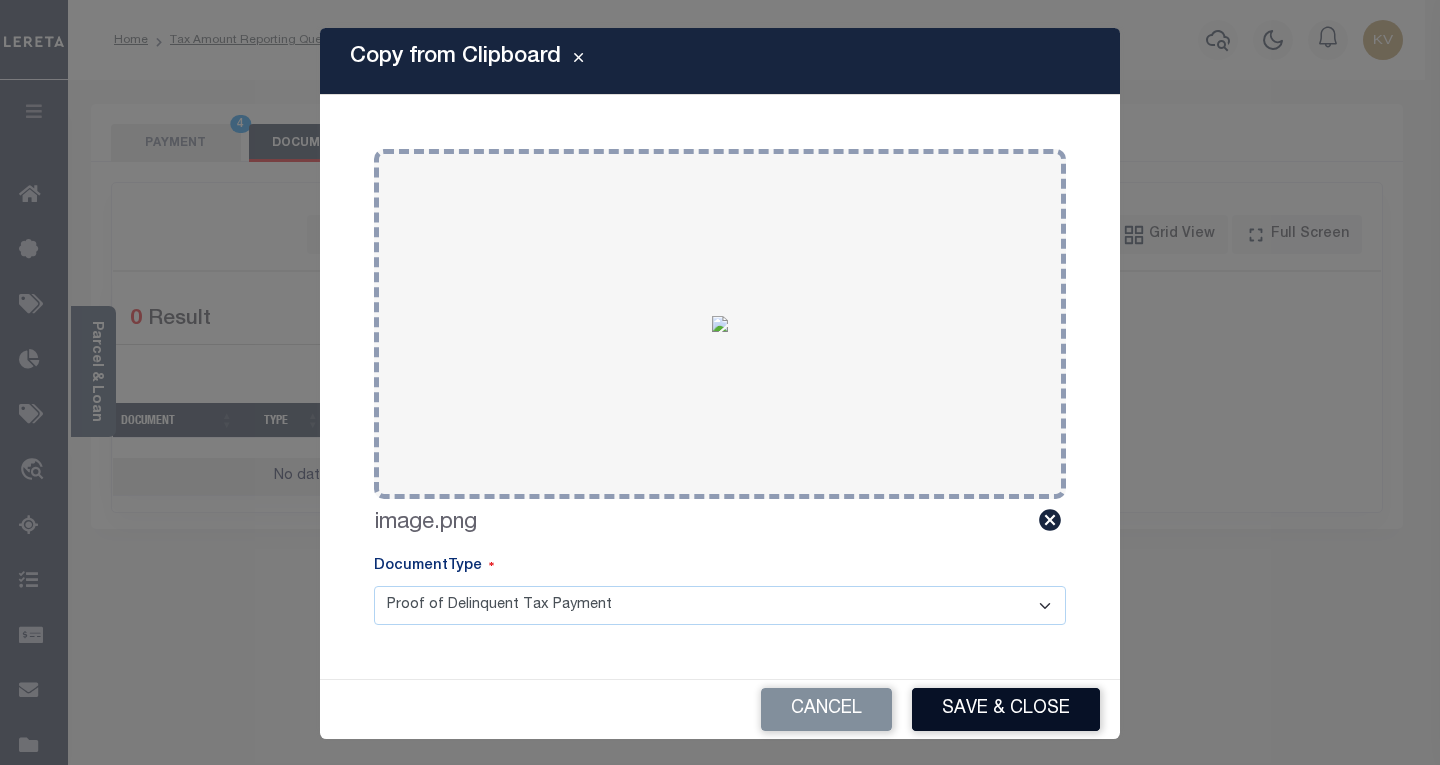 click on "Save & Close" at bounding box center (1006, 709) 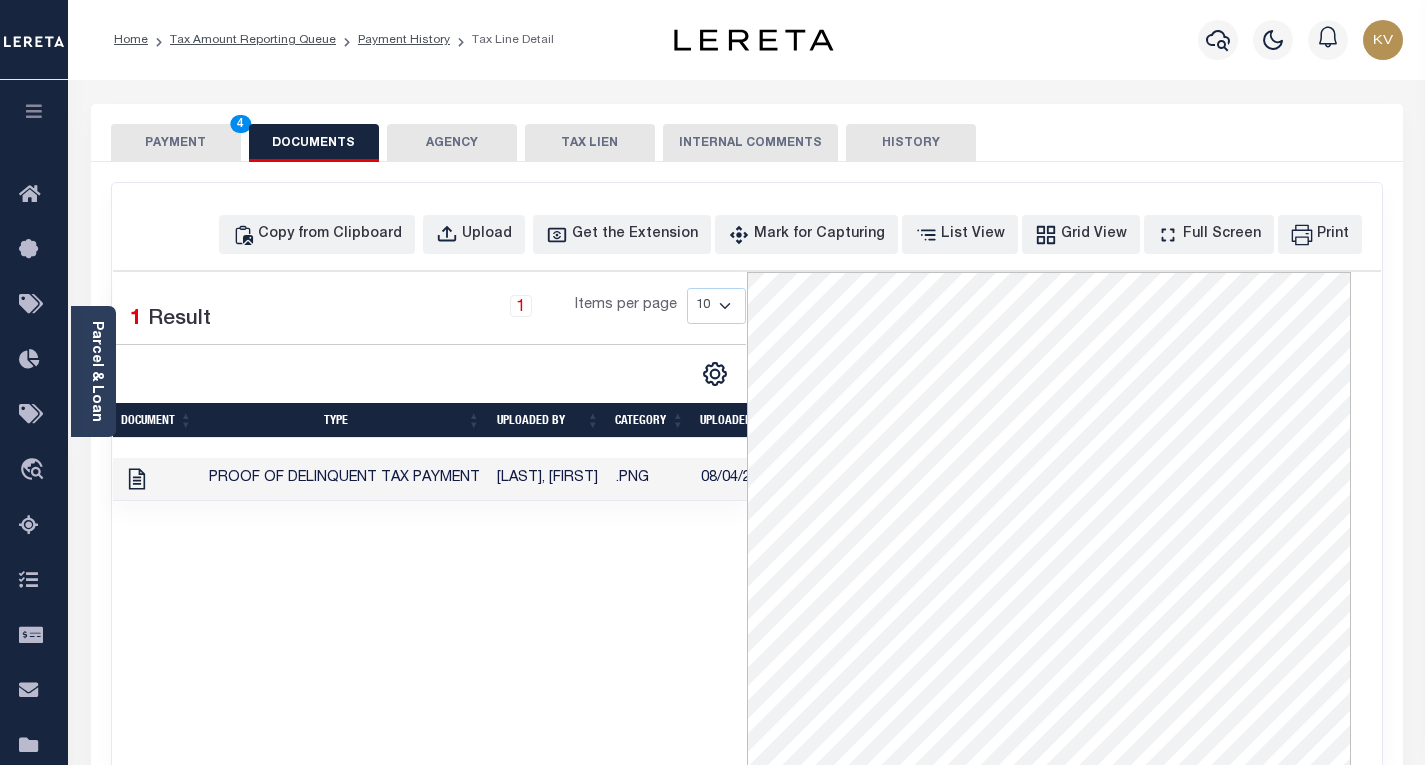 click on "PAYMENT
4" at bounding box center [176, 143] 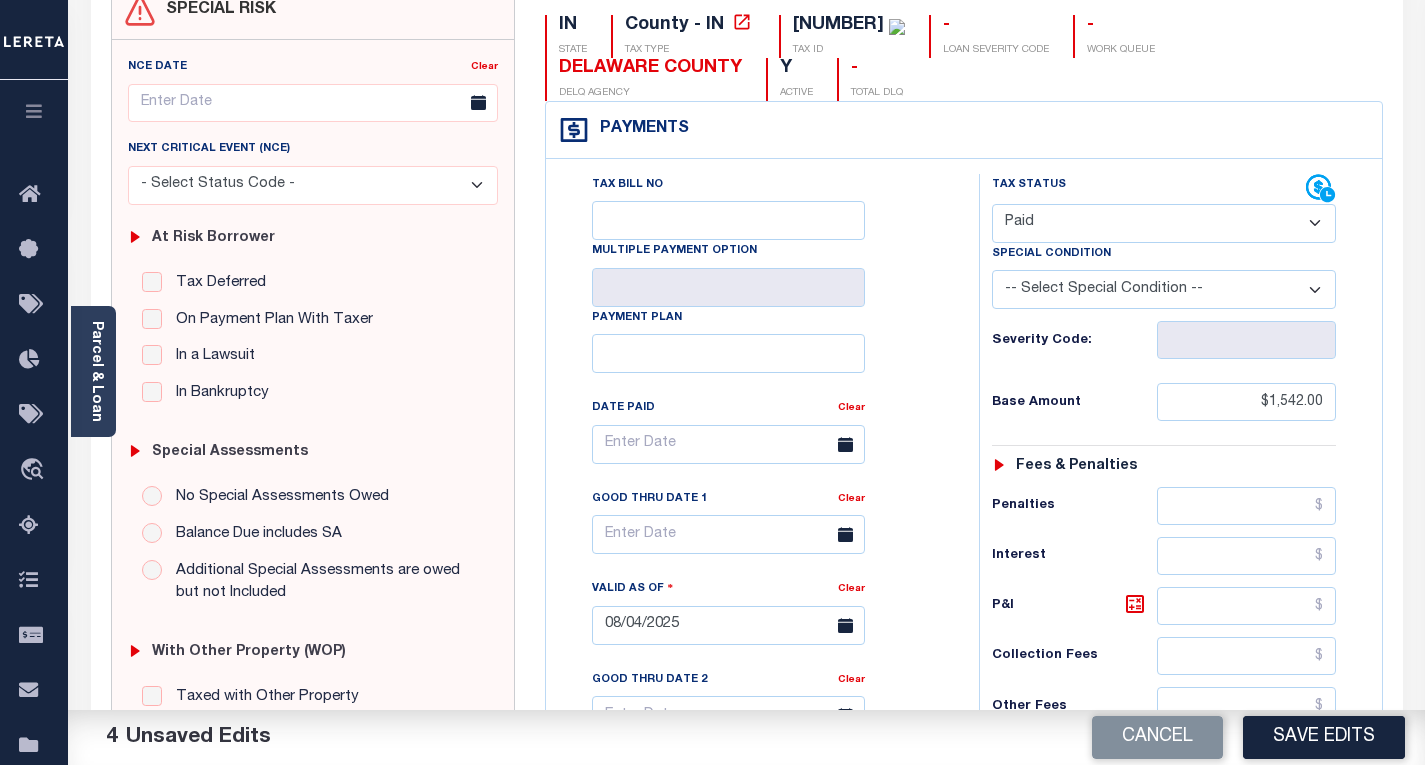 scroll, scrollTop: 300, scrollLeft: 0, axis: vertical 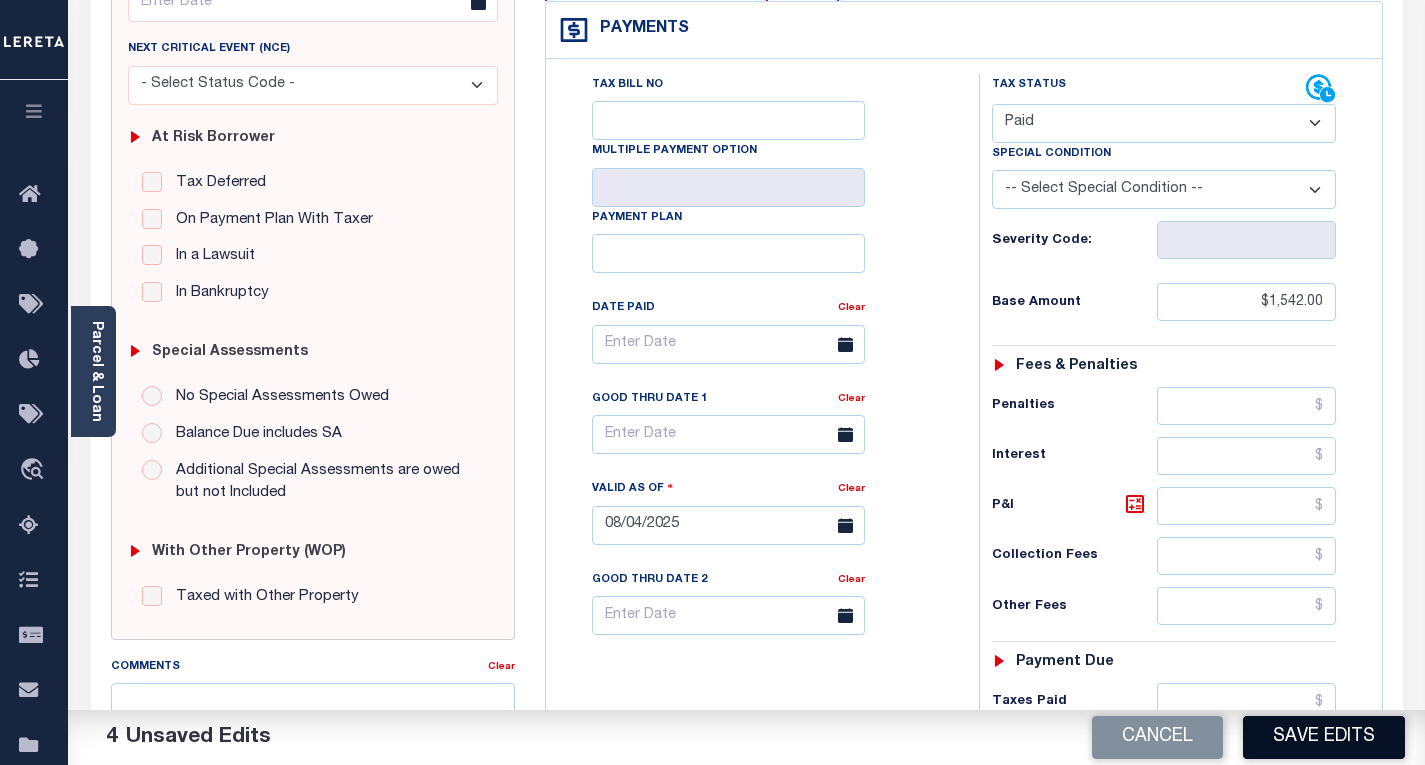 click on "Save Edits" at bounding box center [1324, 737] 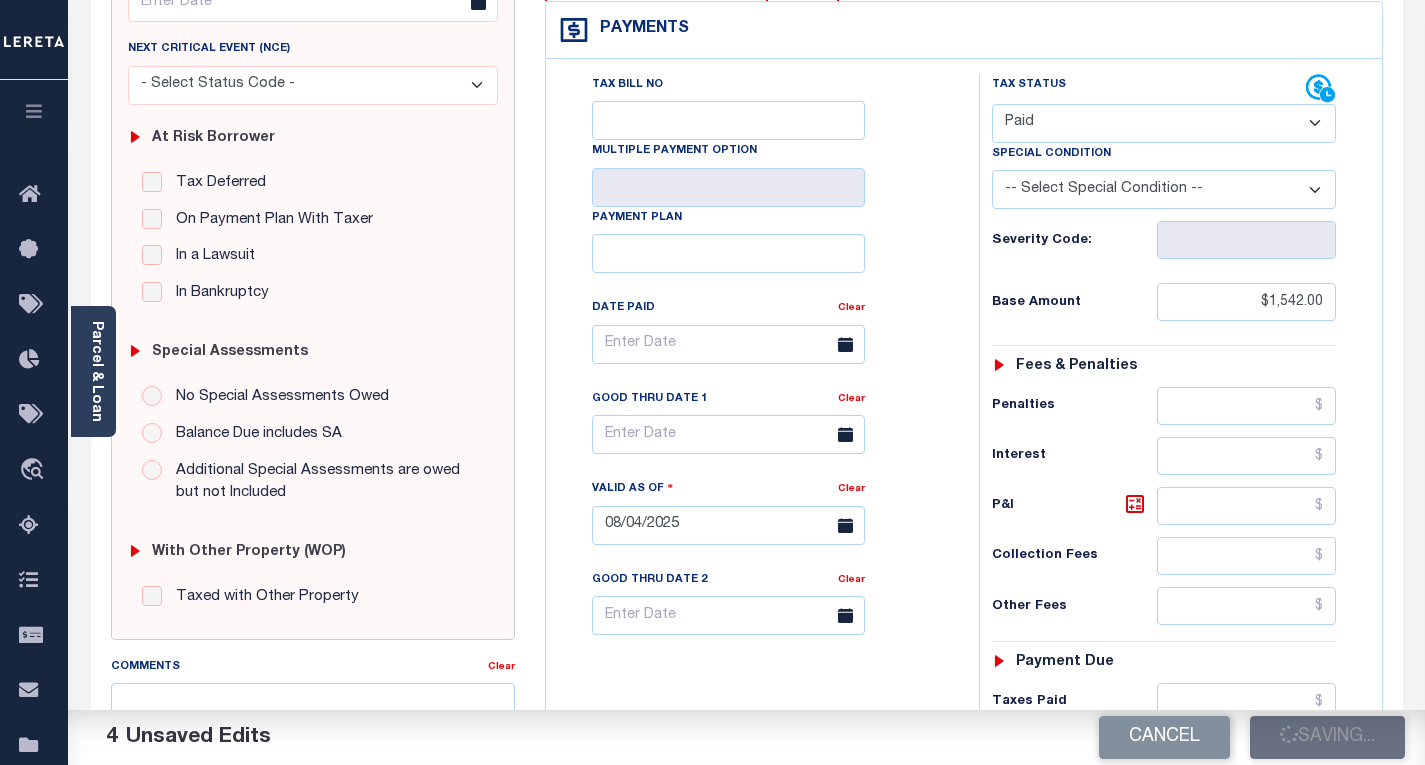 checkbox on "false" 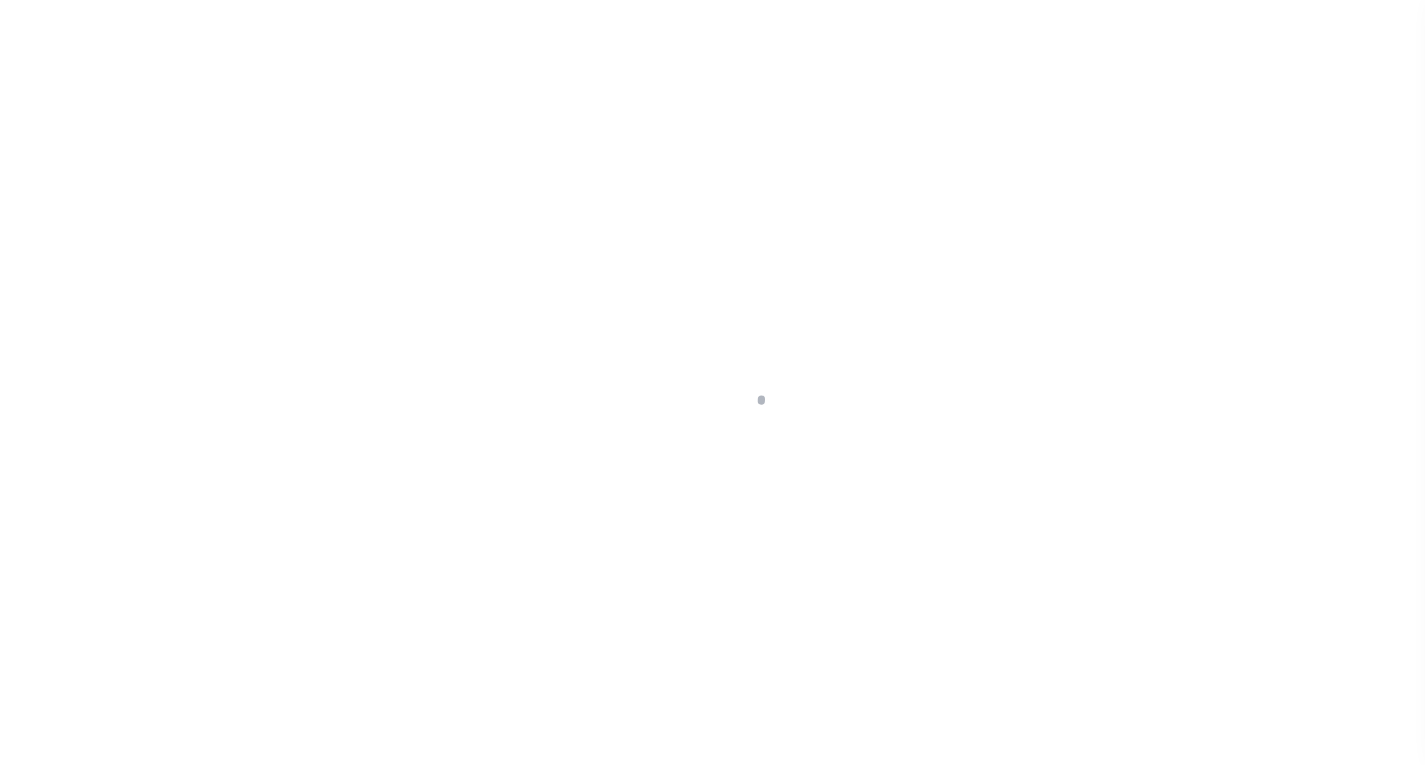 scroll, scrollTop: 0, scrollLeft: 0, axis: both 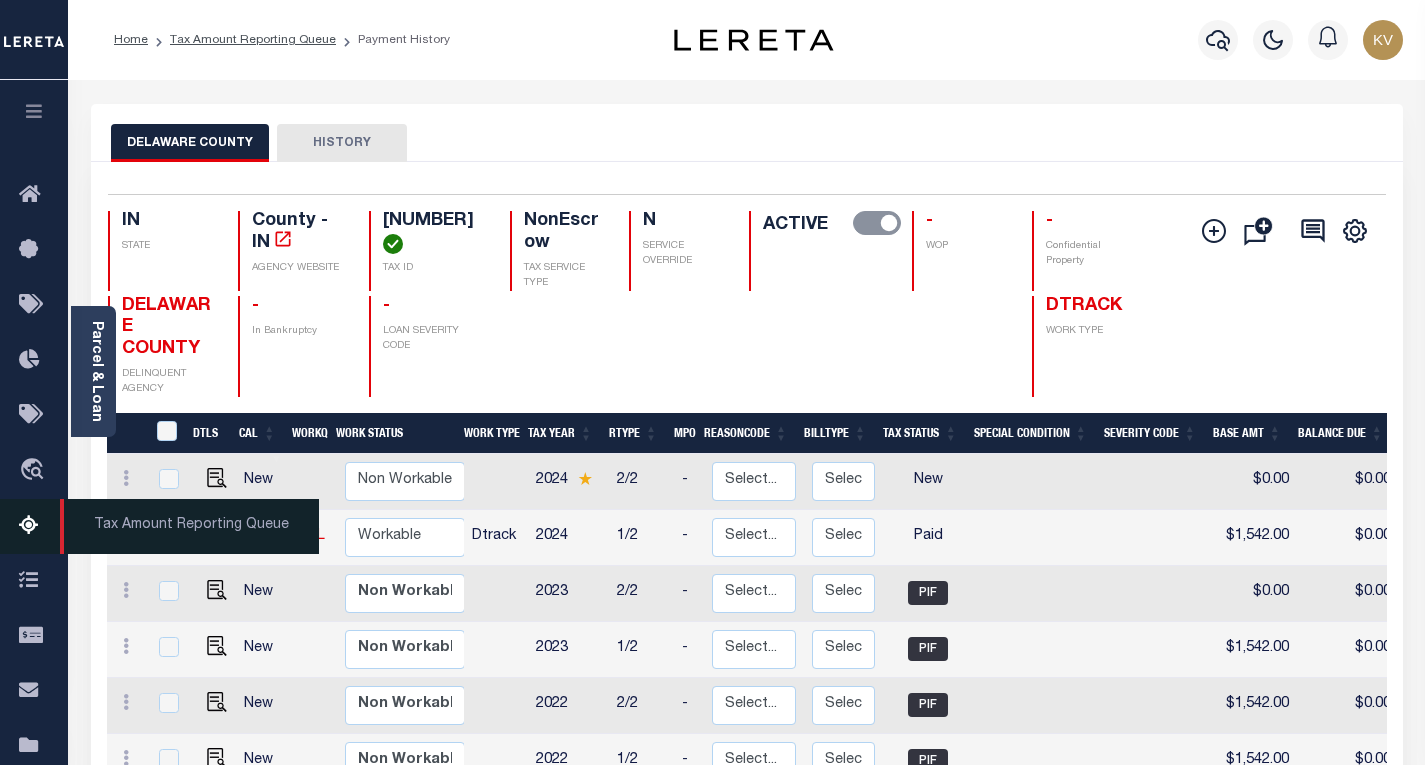 click on "Tax Amount Reporting Queue" at bounding box center [34, 526] 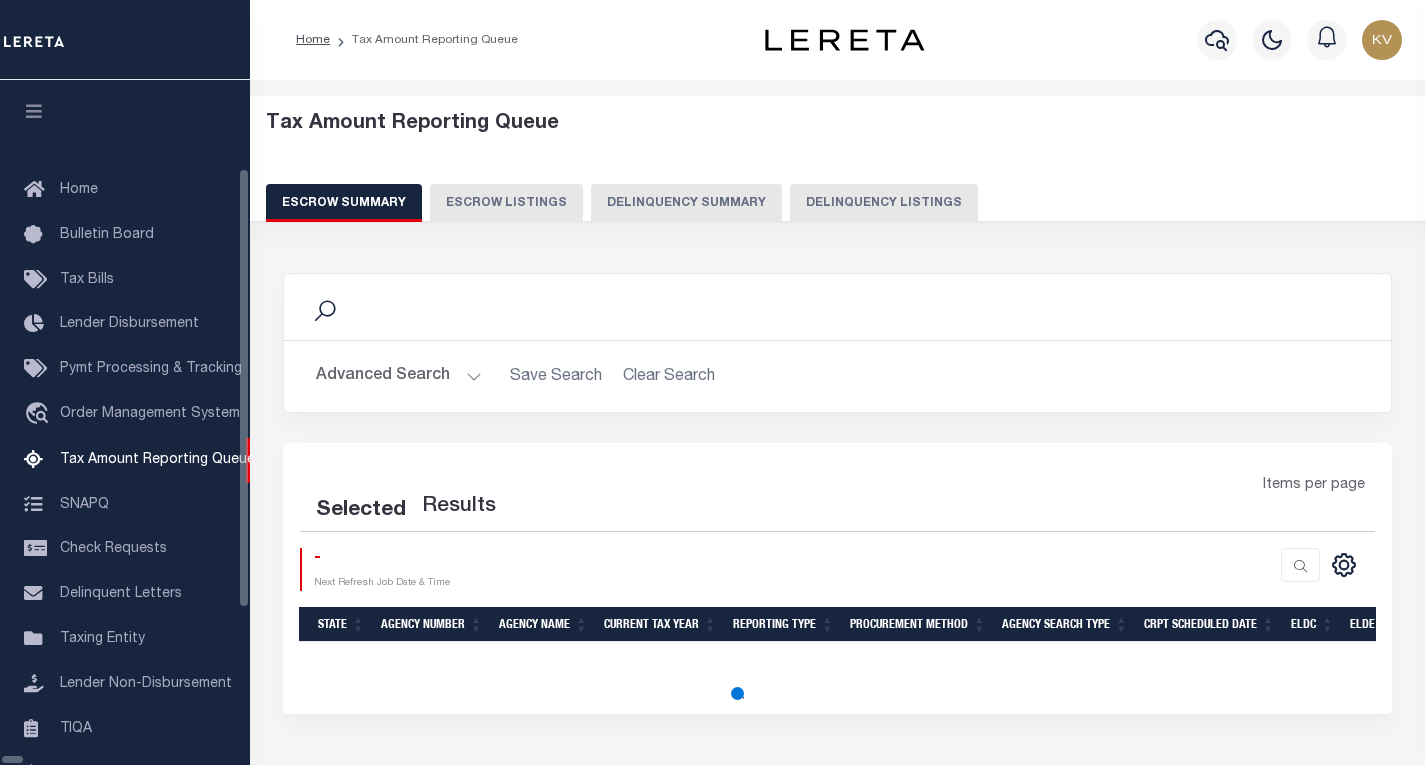 select on "100" 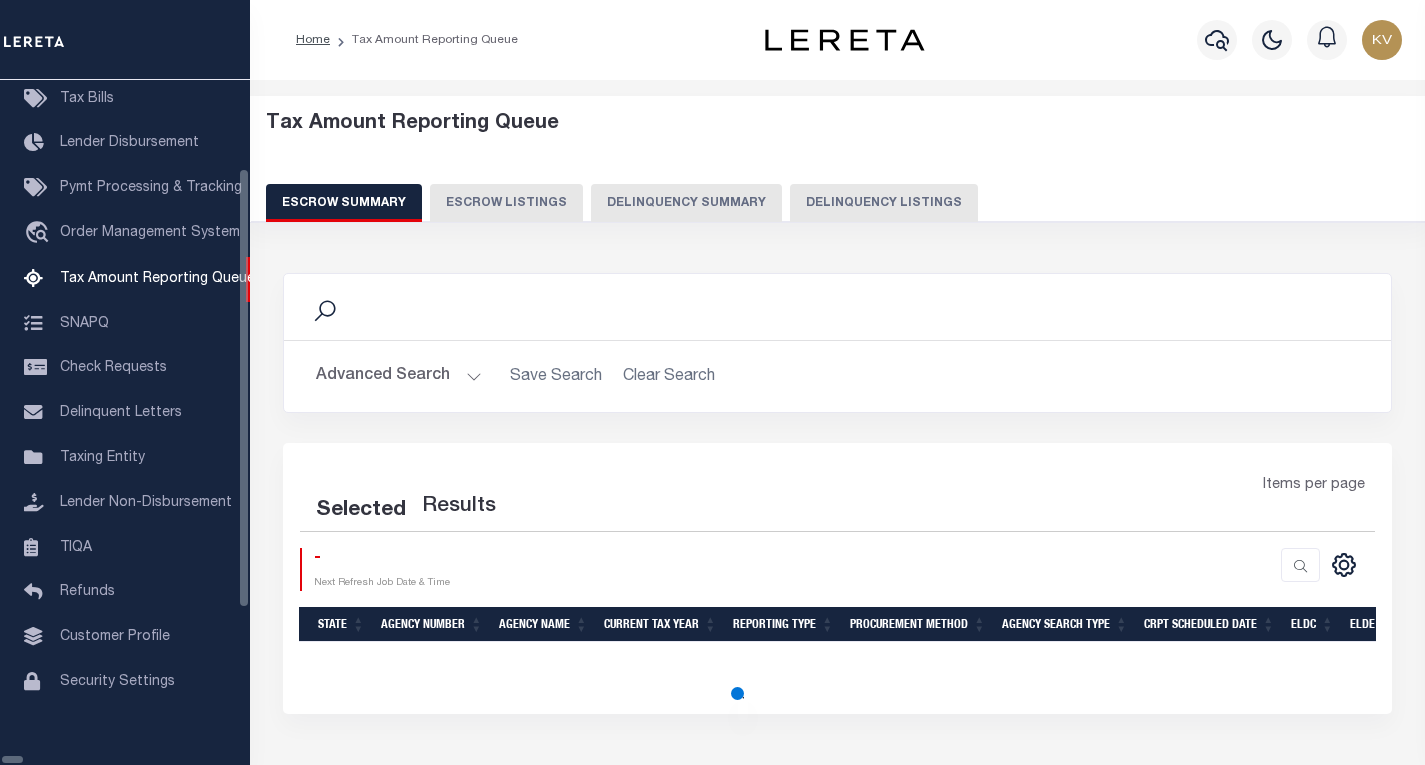select on "100" 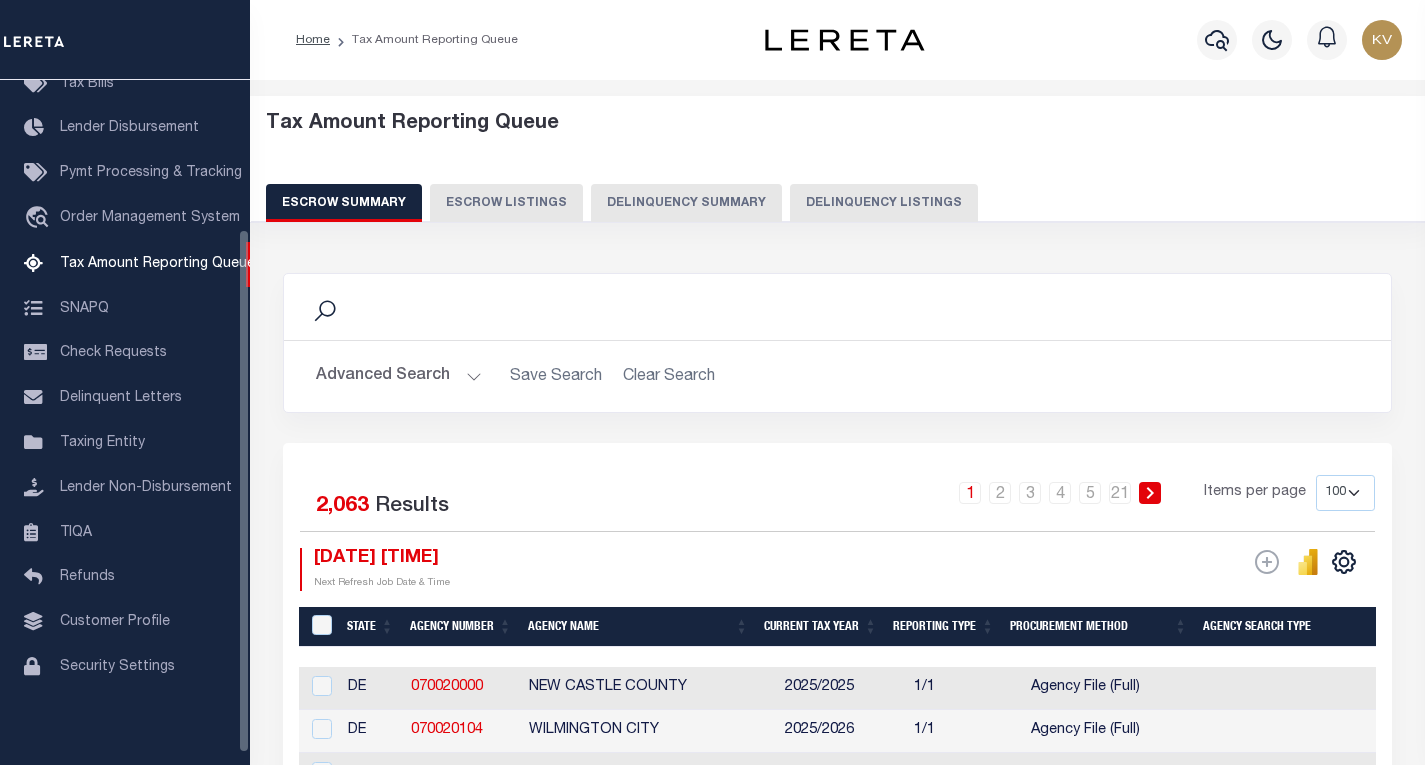 scroll, scrollTop: 194, scrollLeft: 0, axis: vertical 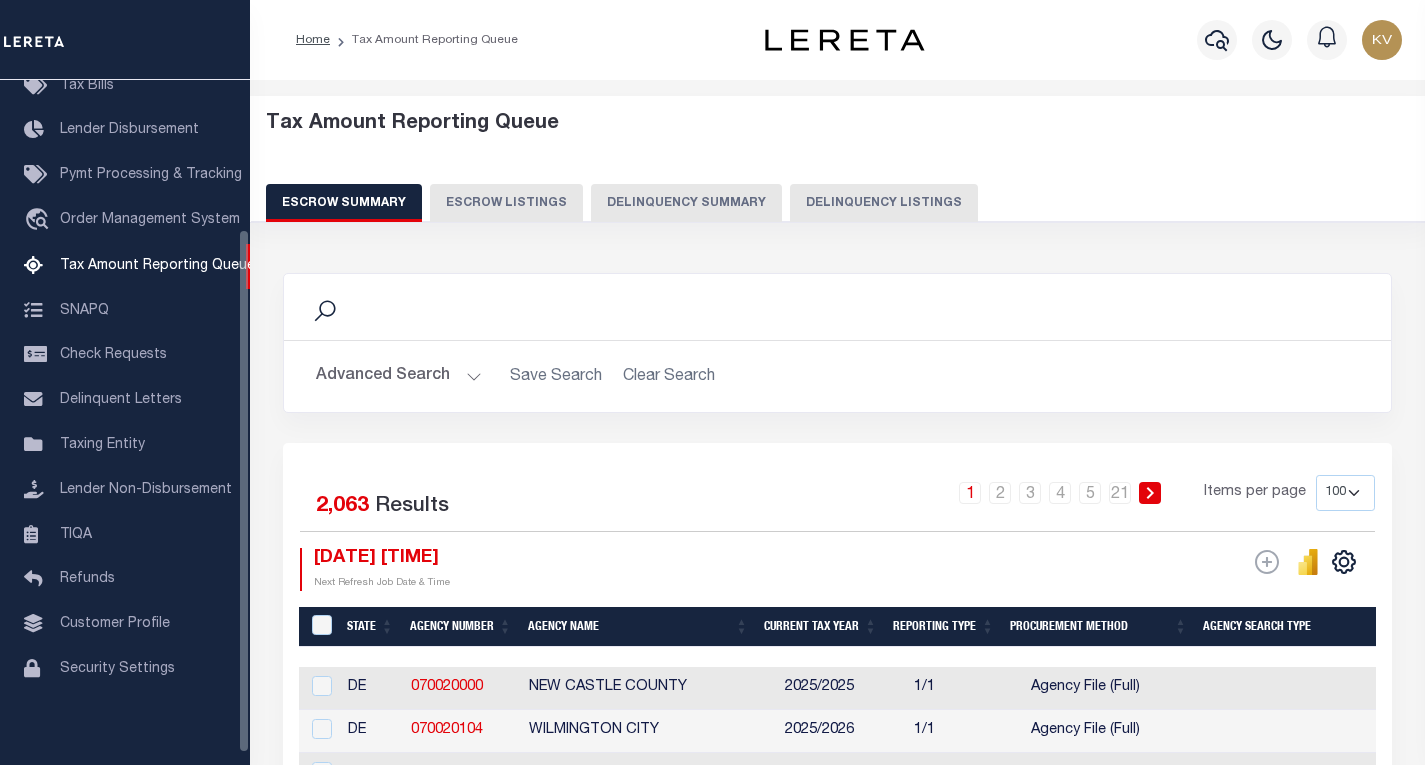 click on "Delinquency Summary" at bounding box center [686, 203] 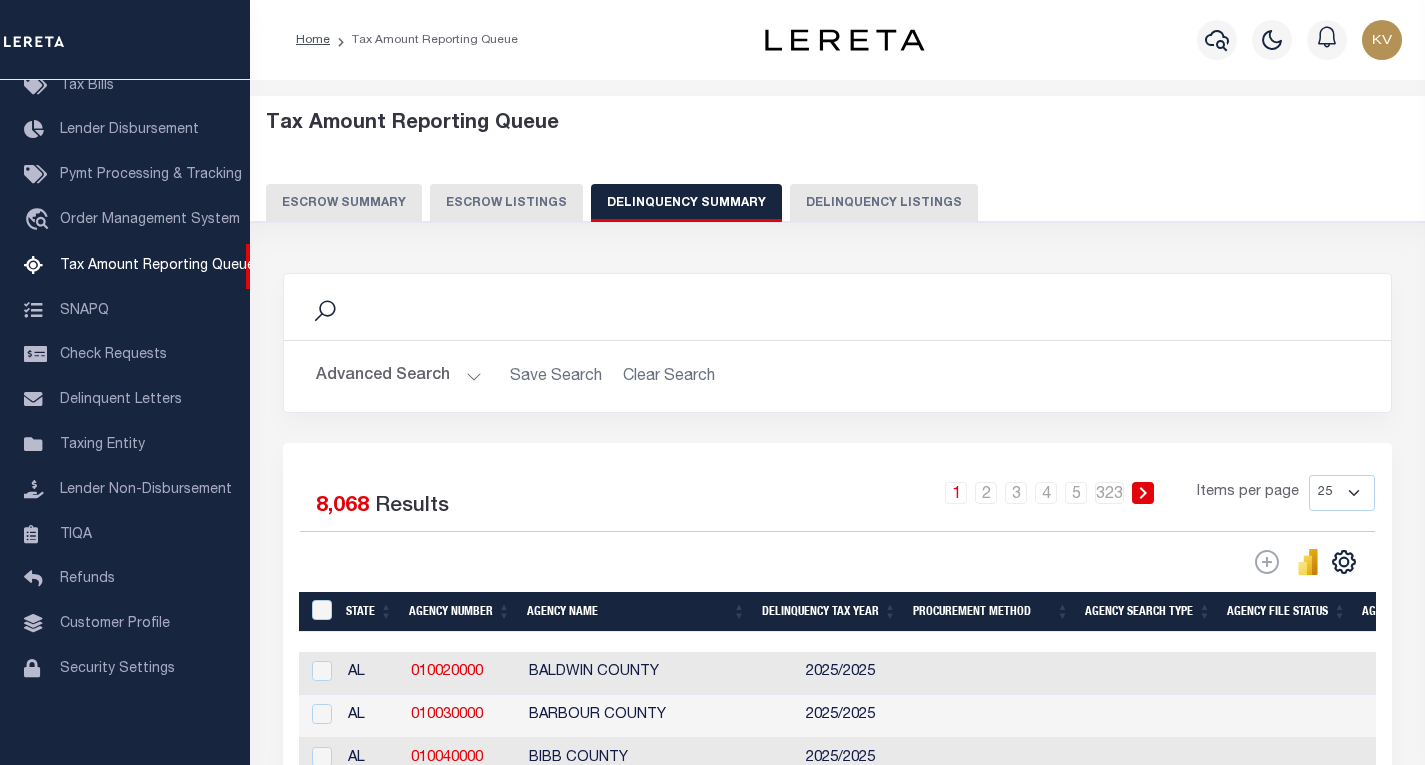 click on "Delinquency Listings" at bounding box center (884, 203) 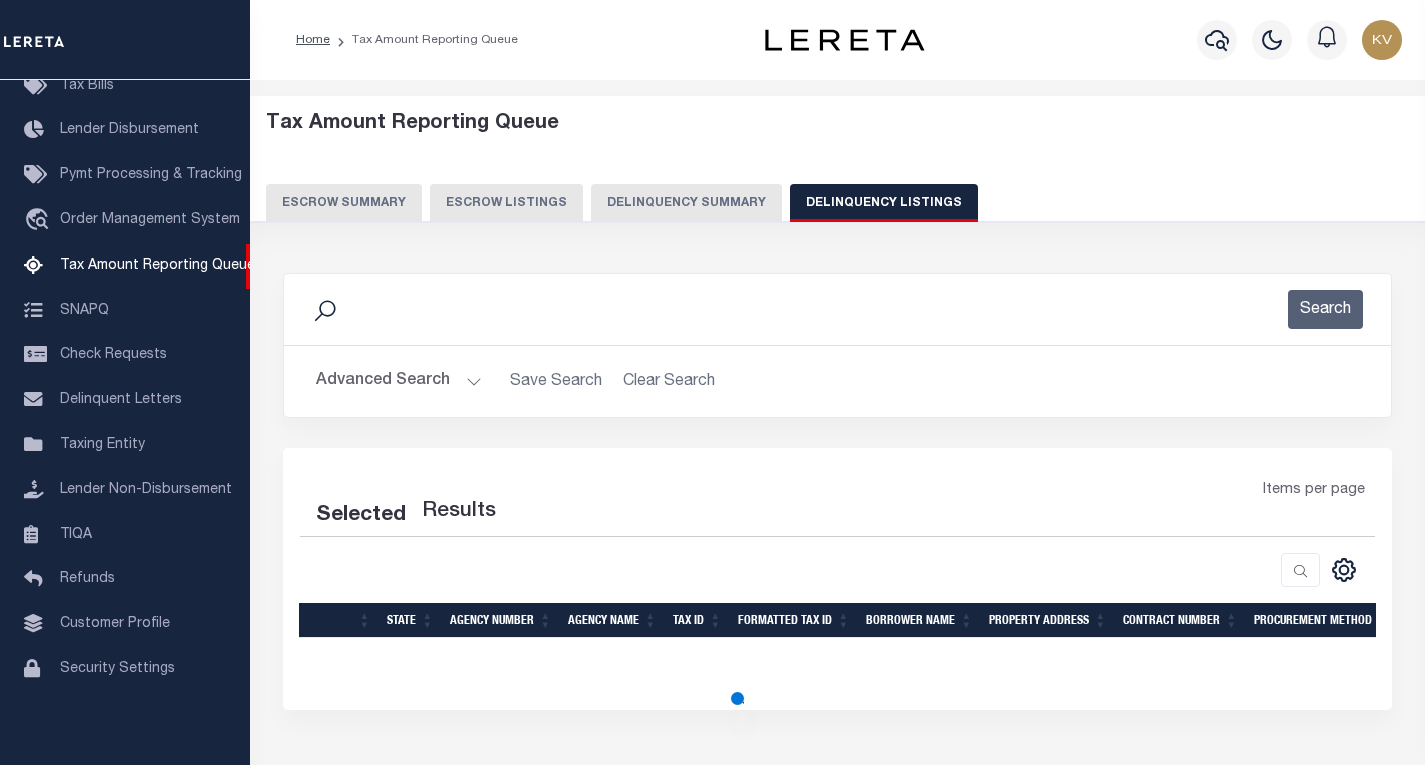 select on "100" 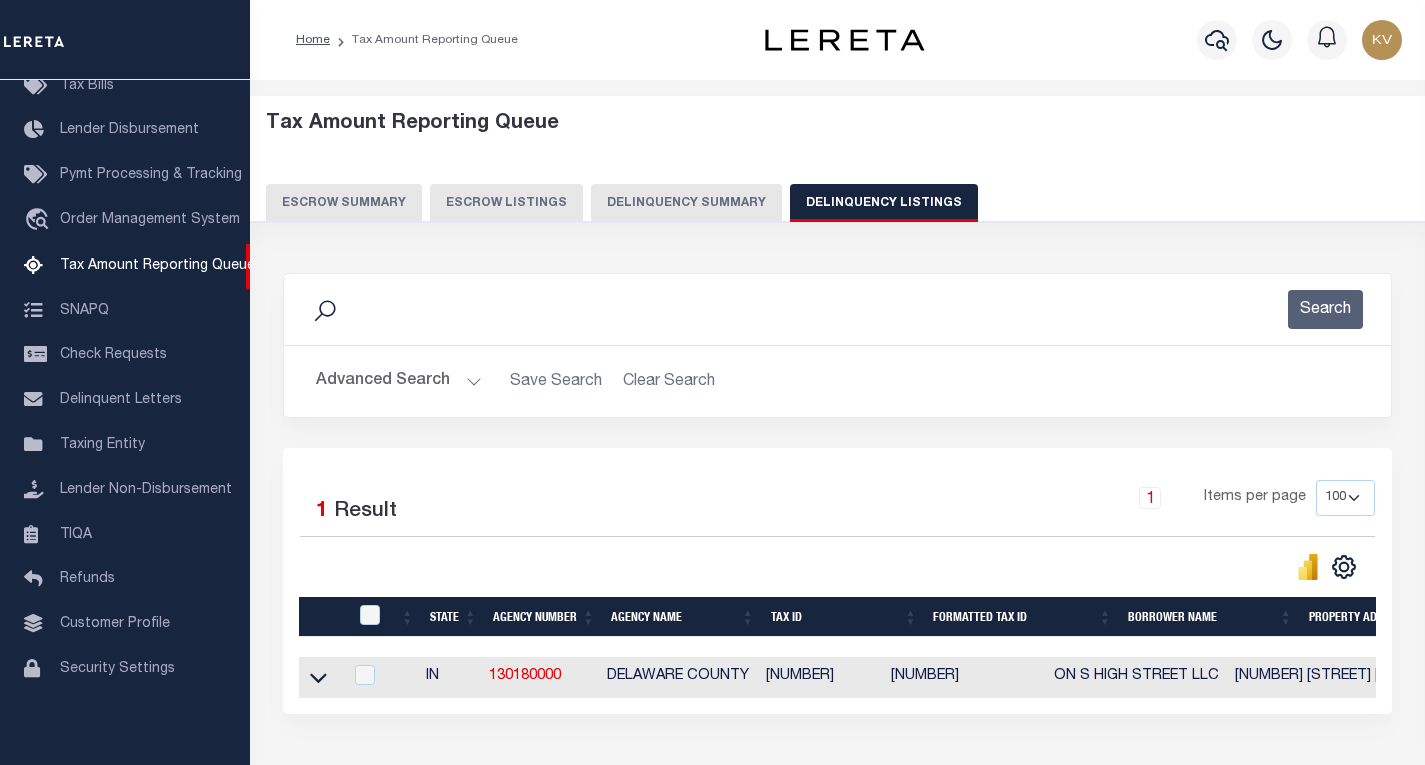 scroll, scrollTop: 100, scrollLeft: 0, axis: vertical 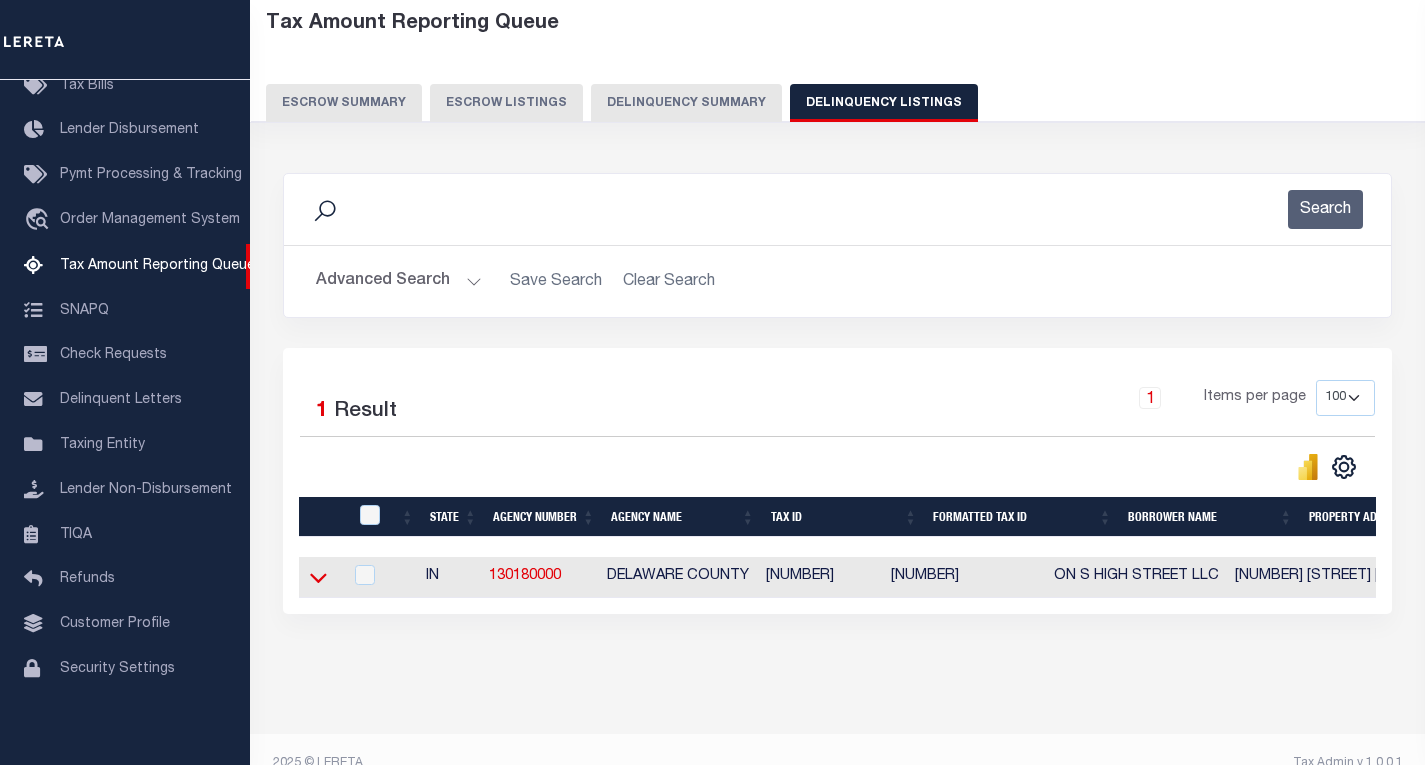 click 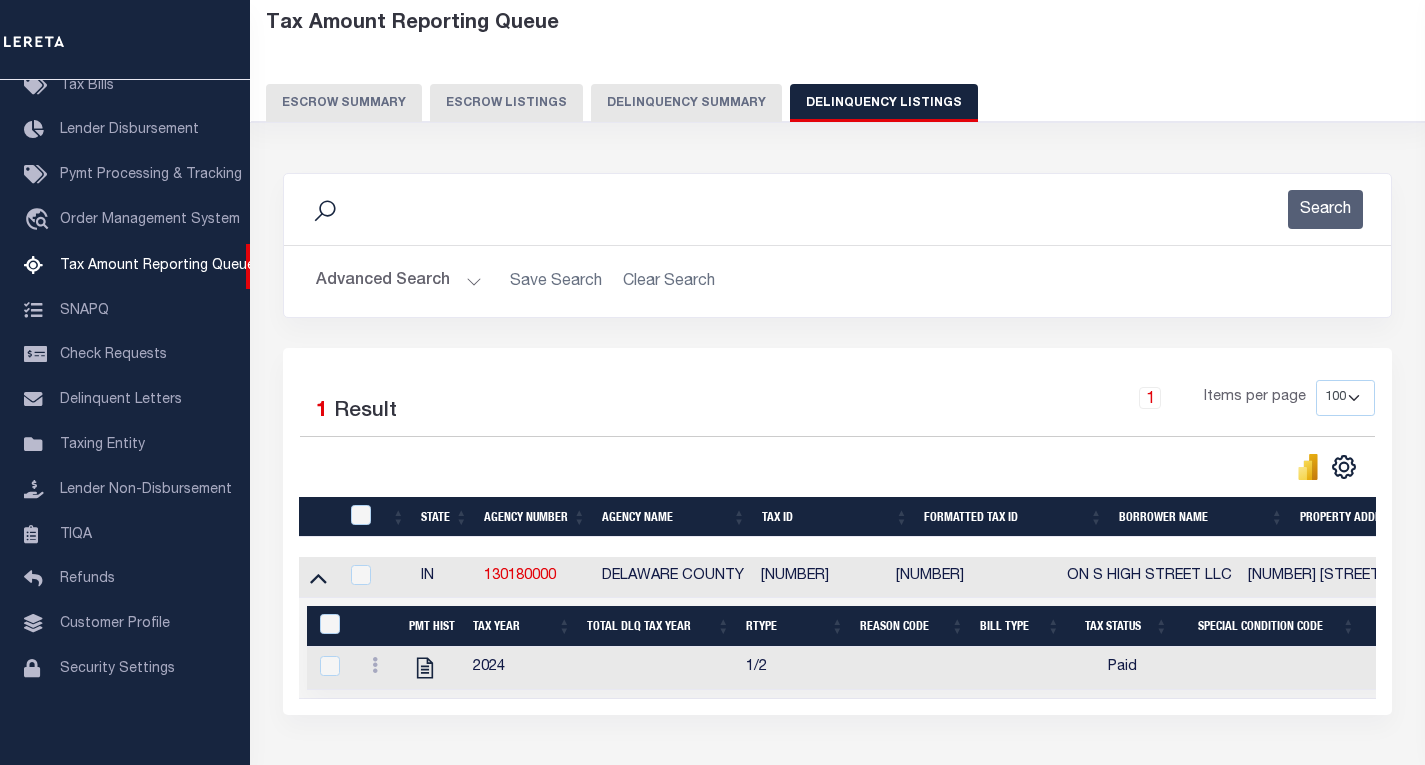 scroll, scrollTop: 248, scrollLeft: 0, axis: vertical 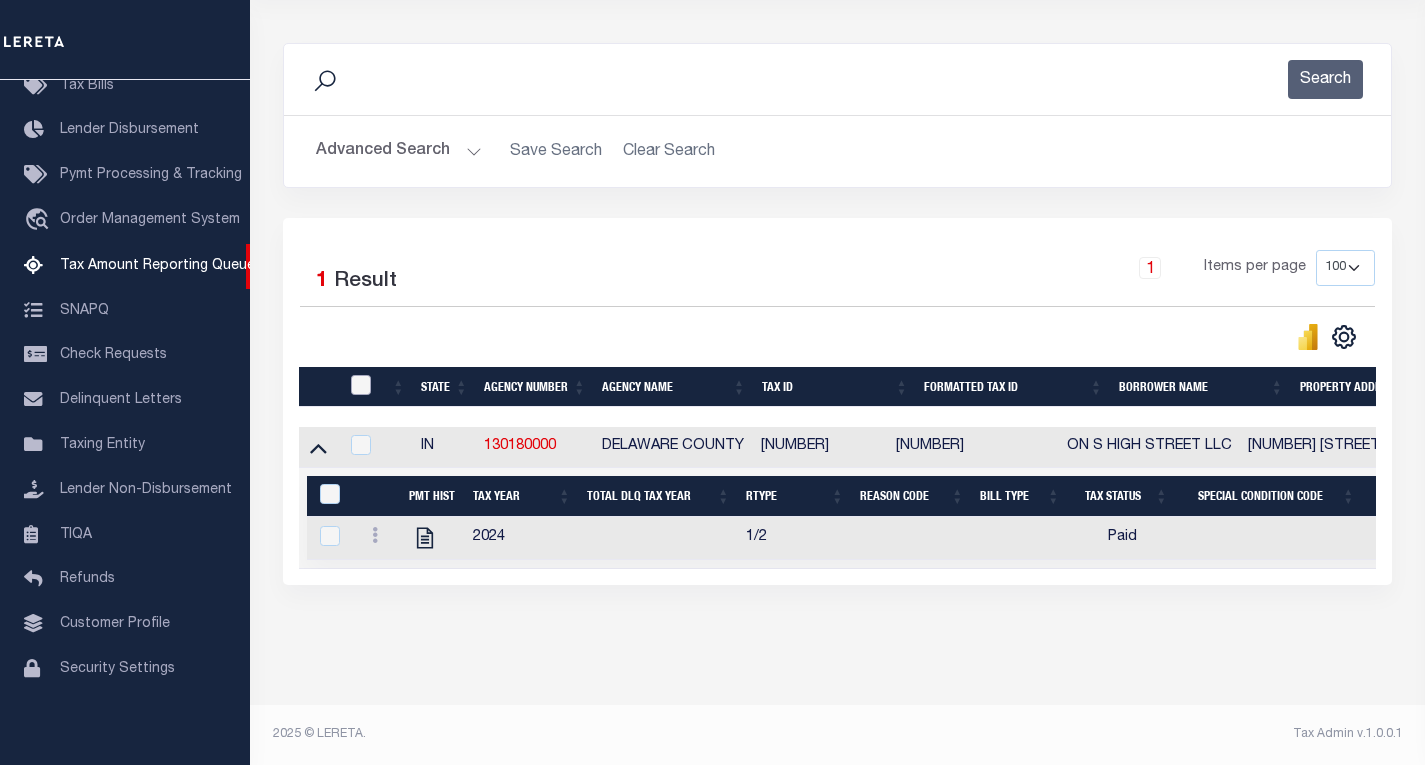 click at bounding box center [361, 385] 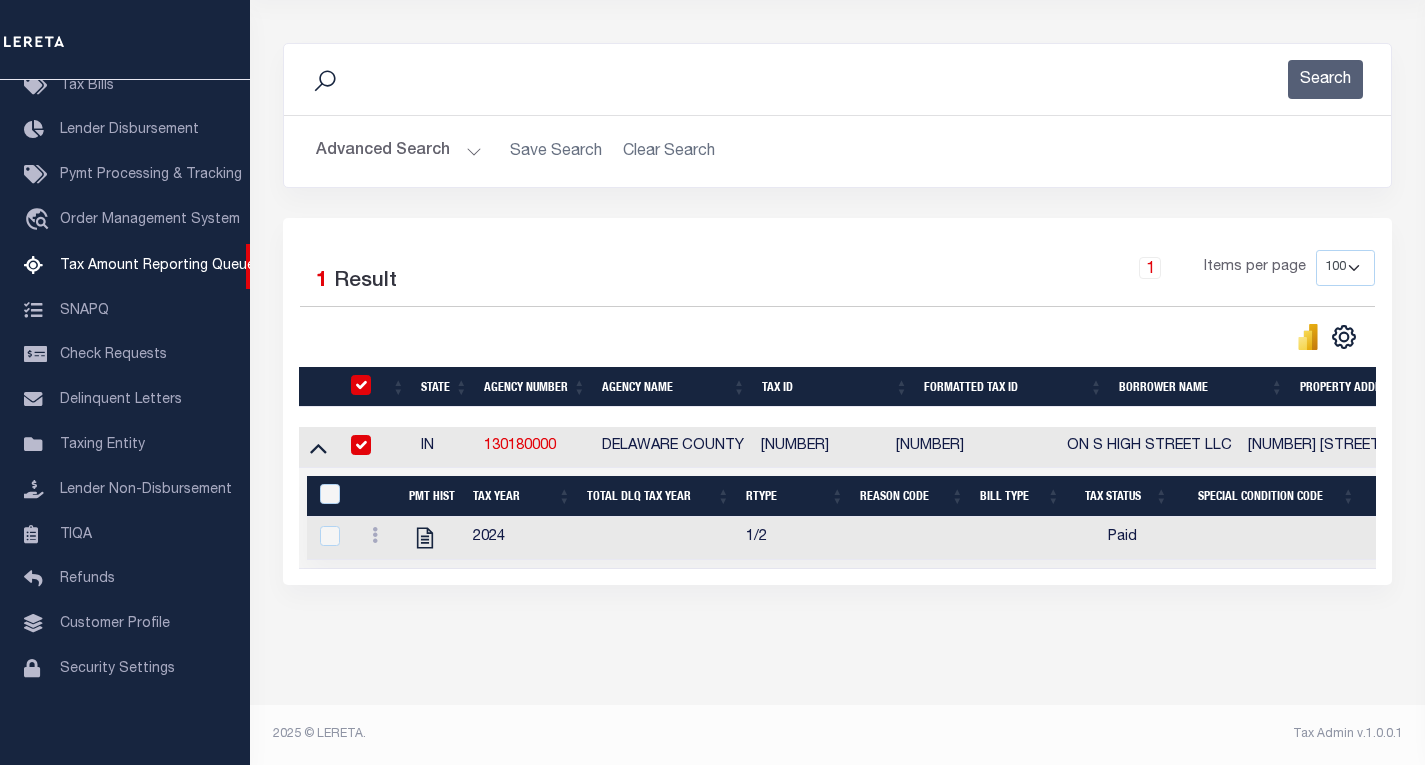 checkbox on "true" 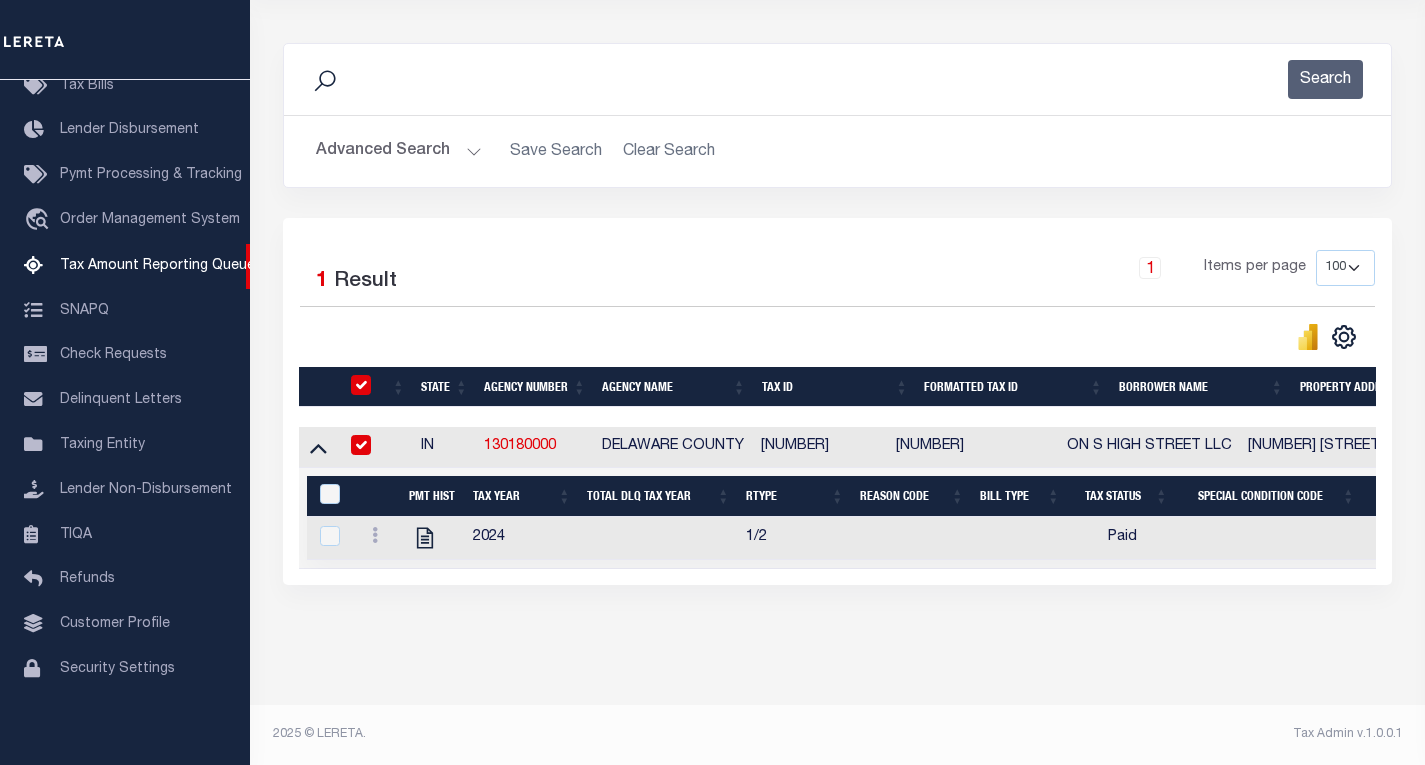 checkbox on "true" 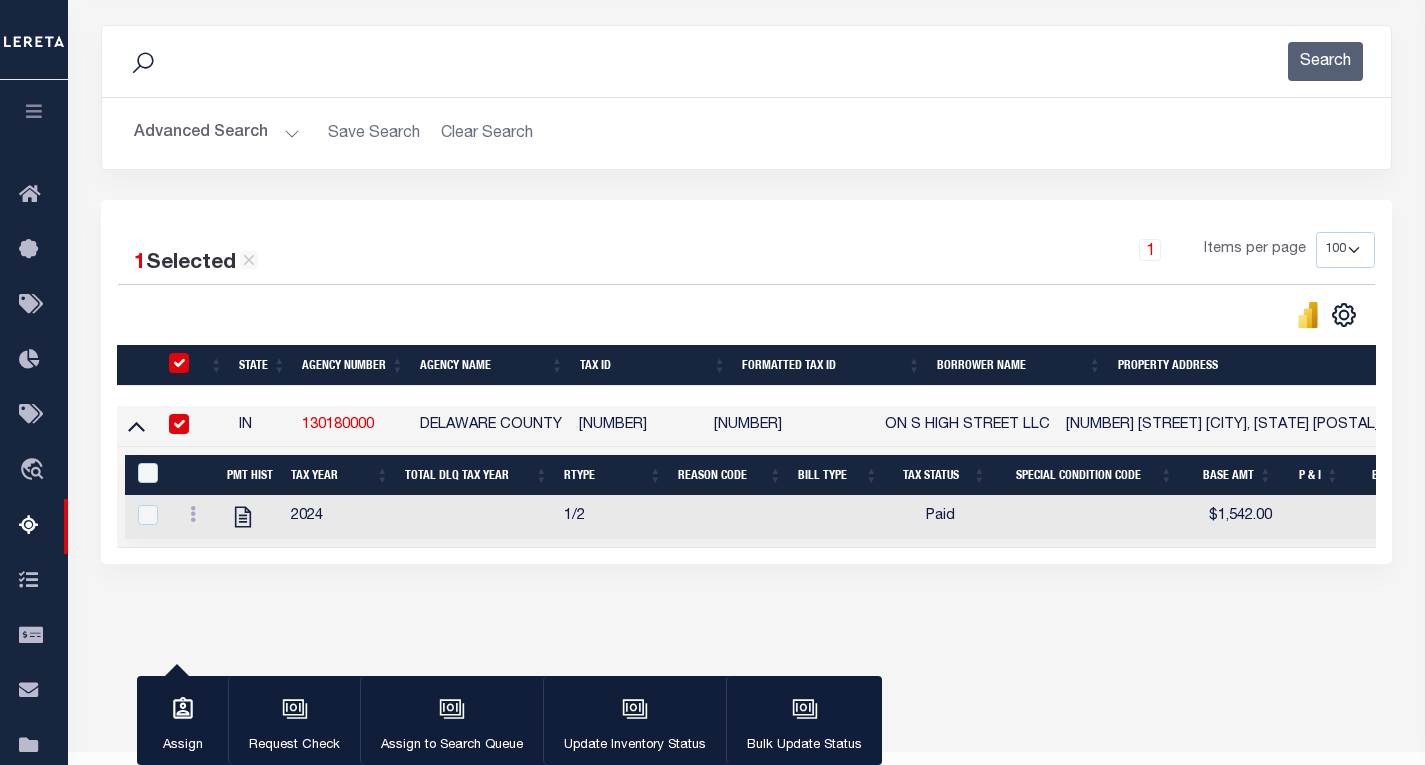 scroll, scrollTop: 245, scrollLeft: 0, axis: vertical 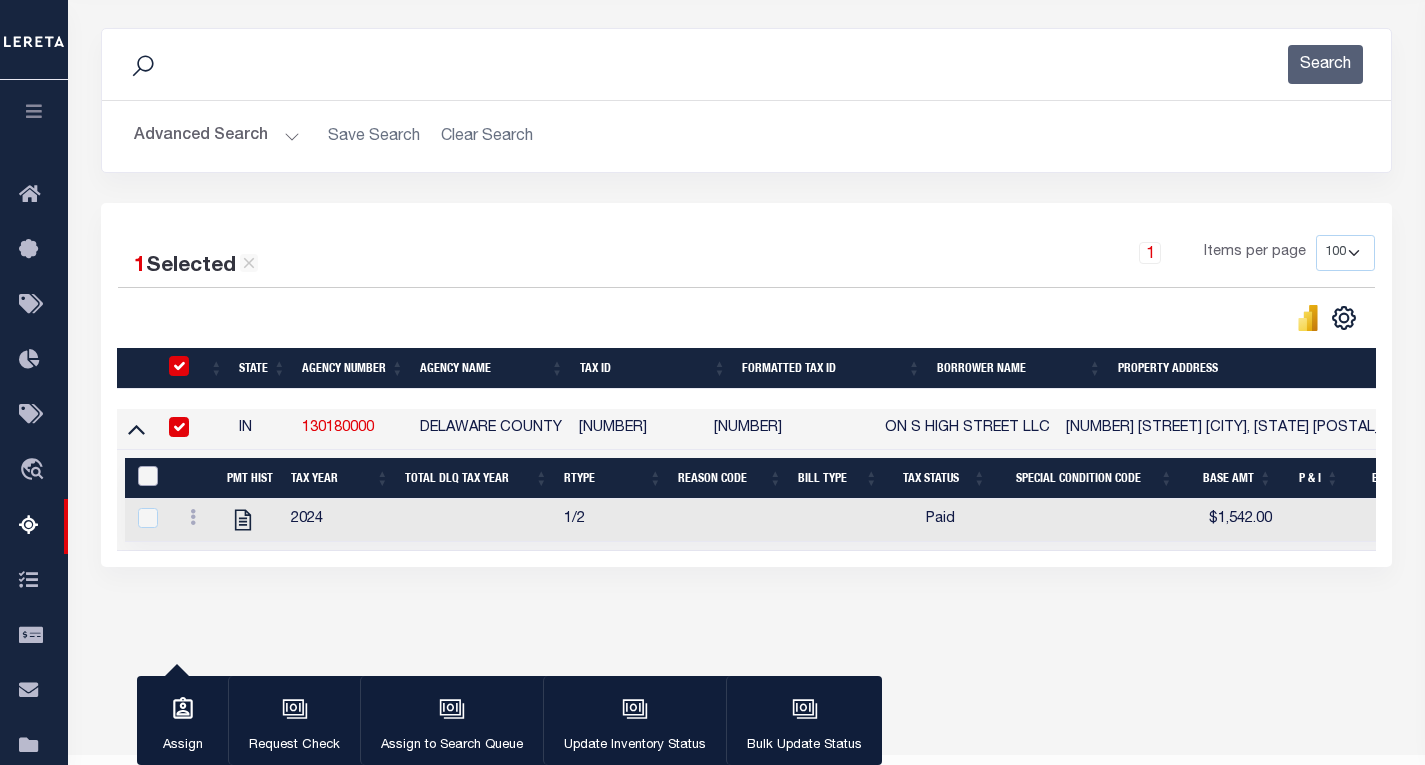 click at bounding box center [148, 476] 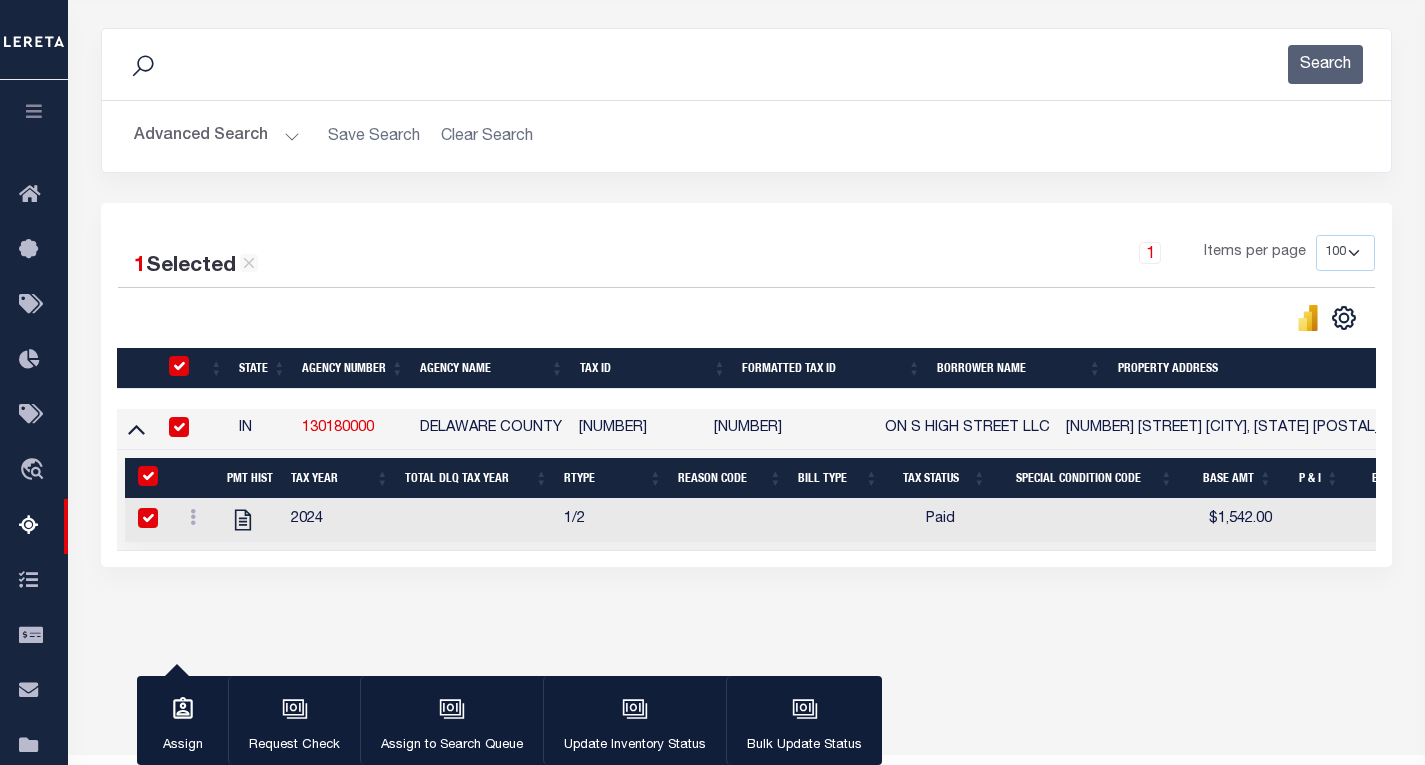 checkbox on "true" 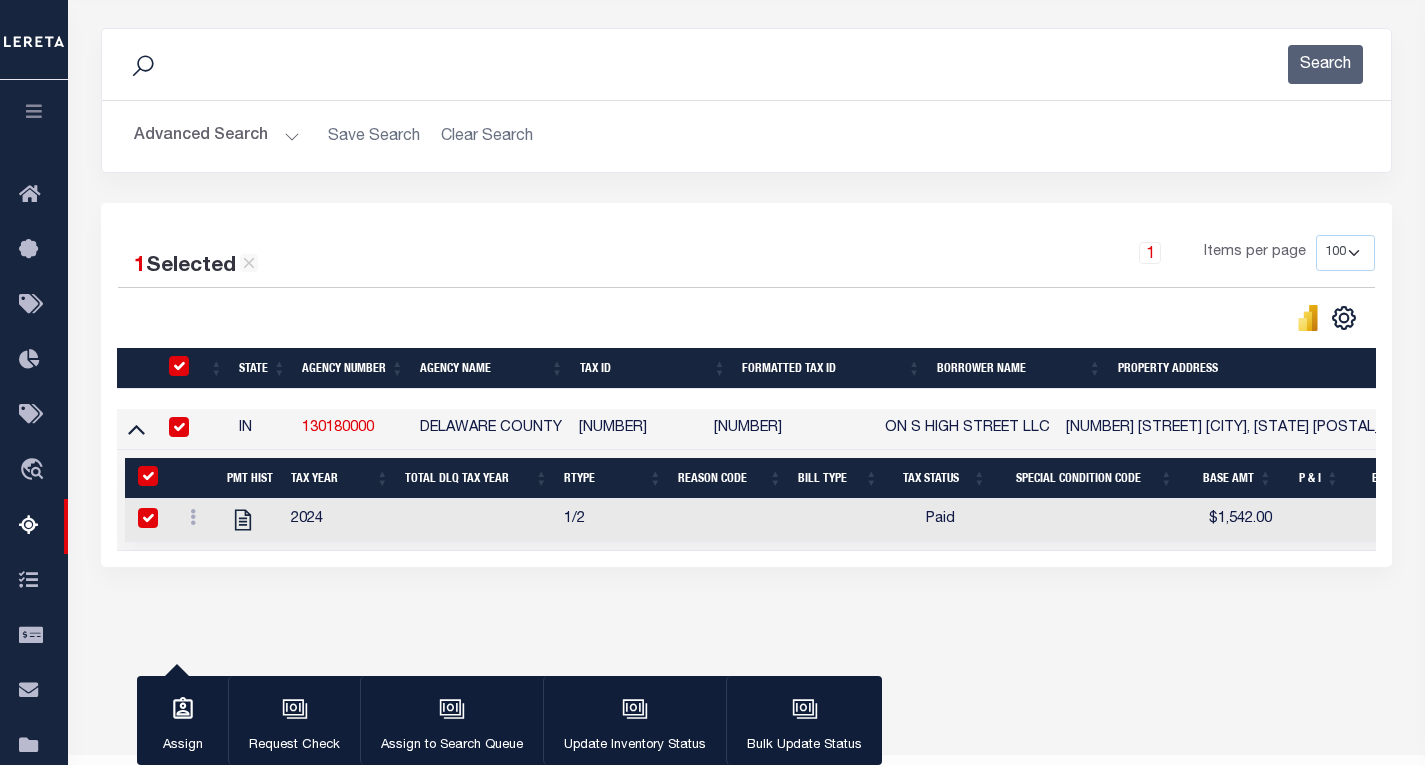 checkbox on "true" 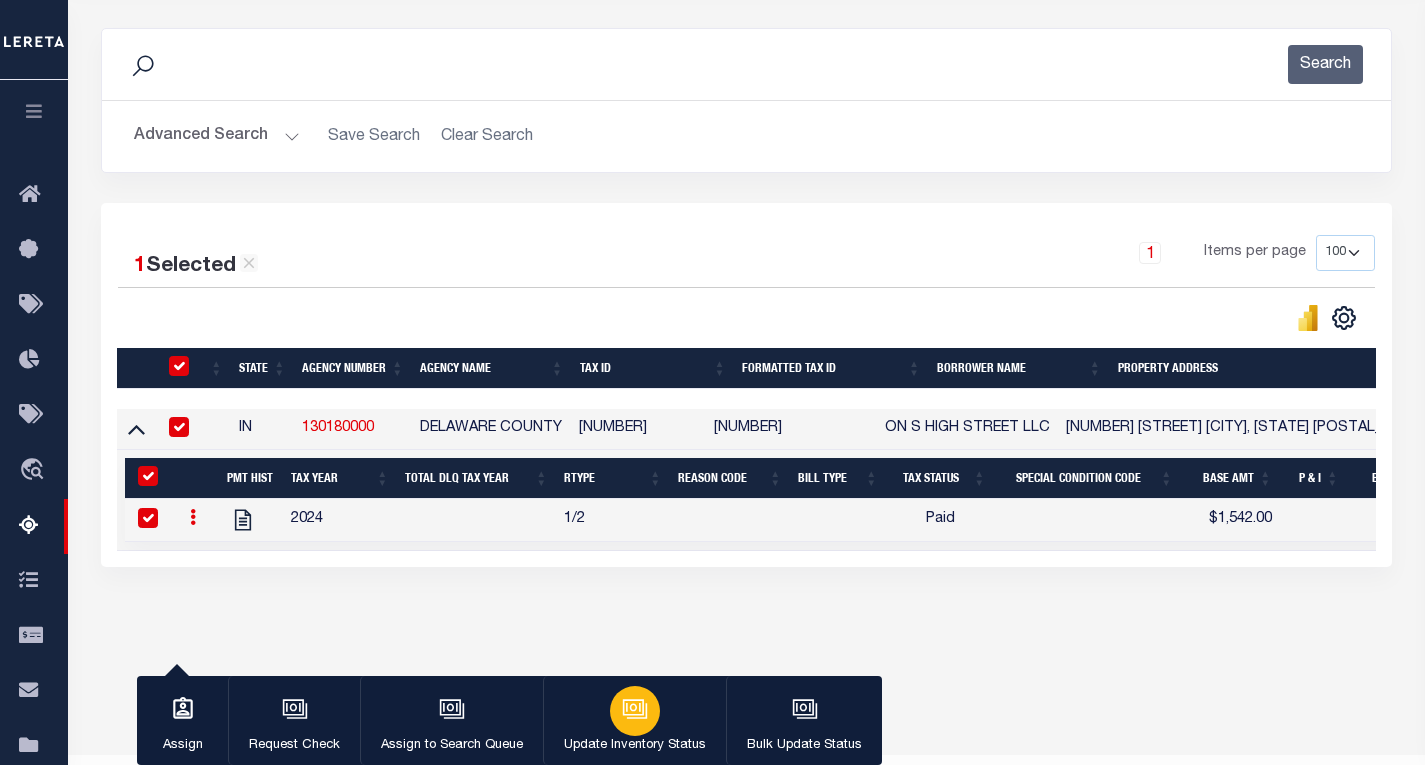 click 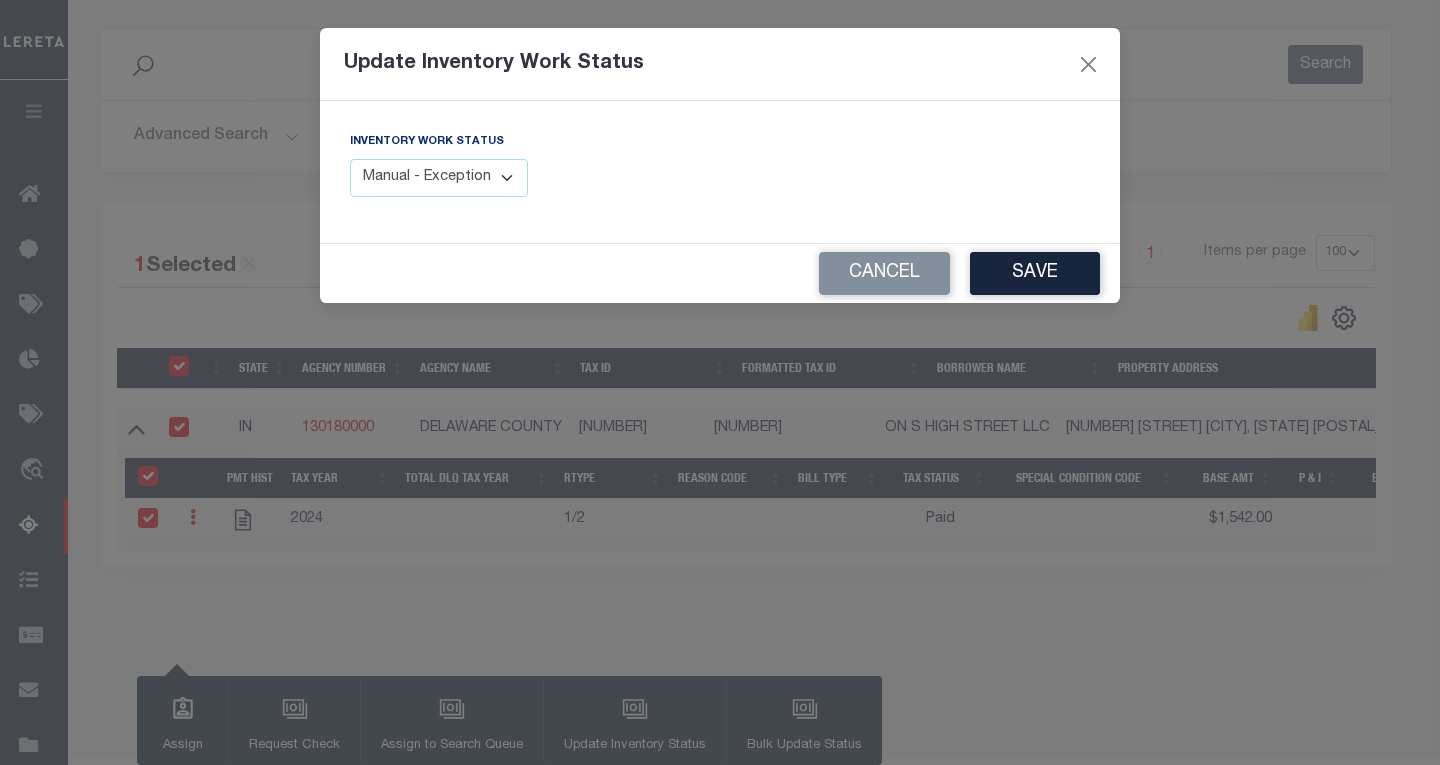 click on "Manual - Exception
Pended - Awaiting Search
Late Add Exception
Completed" at bounding box center [439, 178] 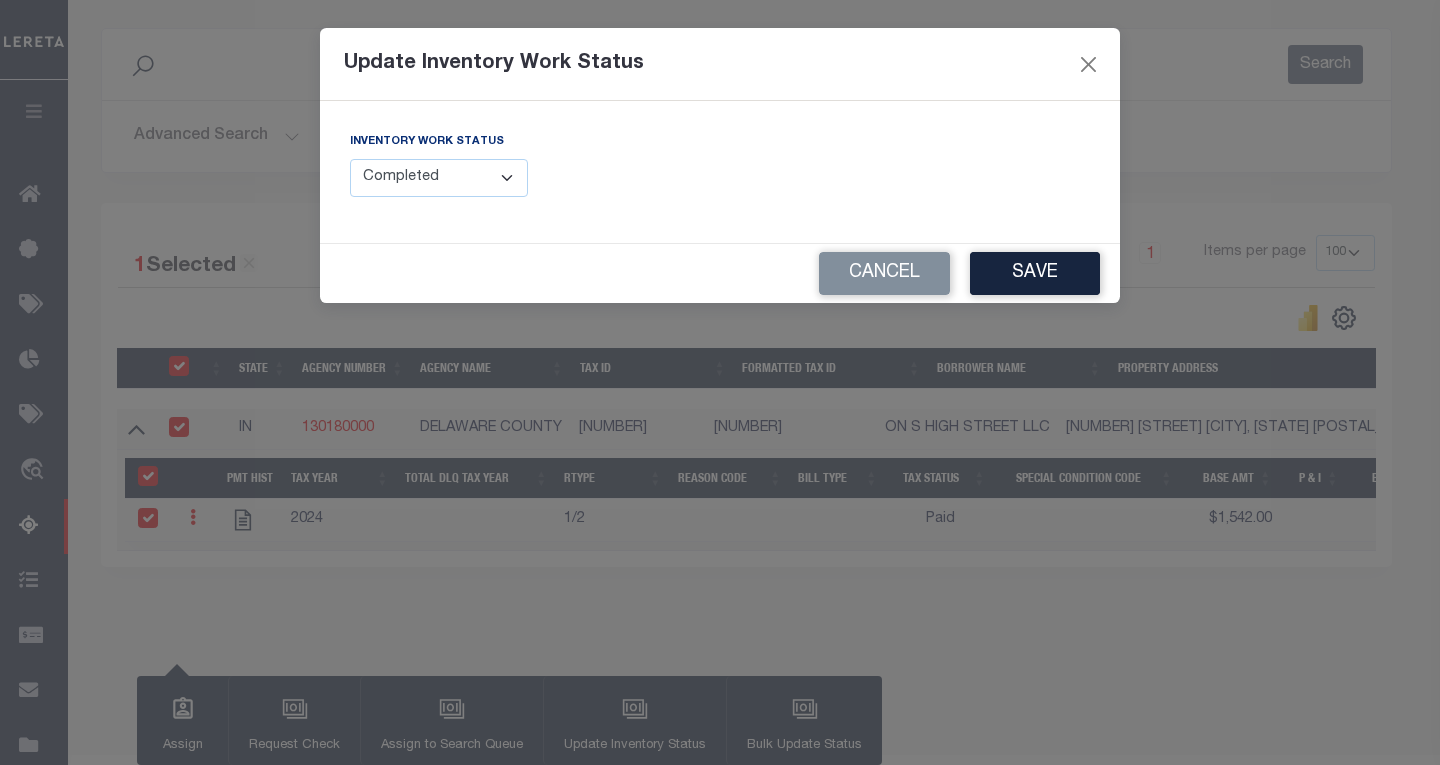 click on "Manual - Exception
Pended - Awaiting Search
Late Add Exception
Completed" at bounding box center [439, 178] 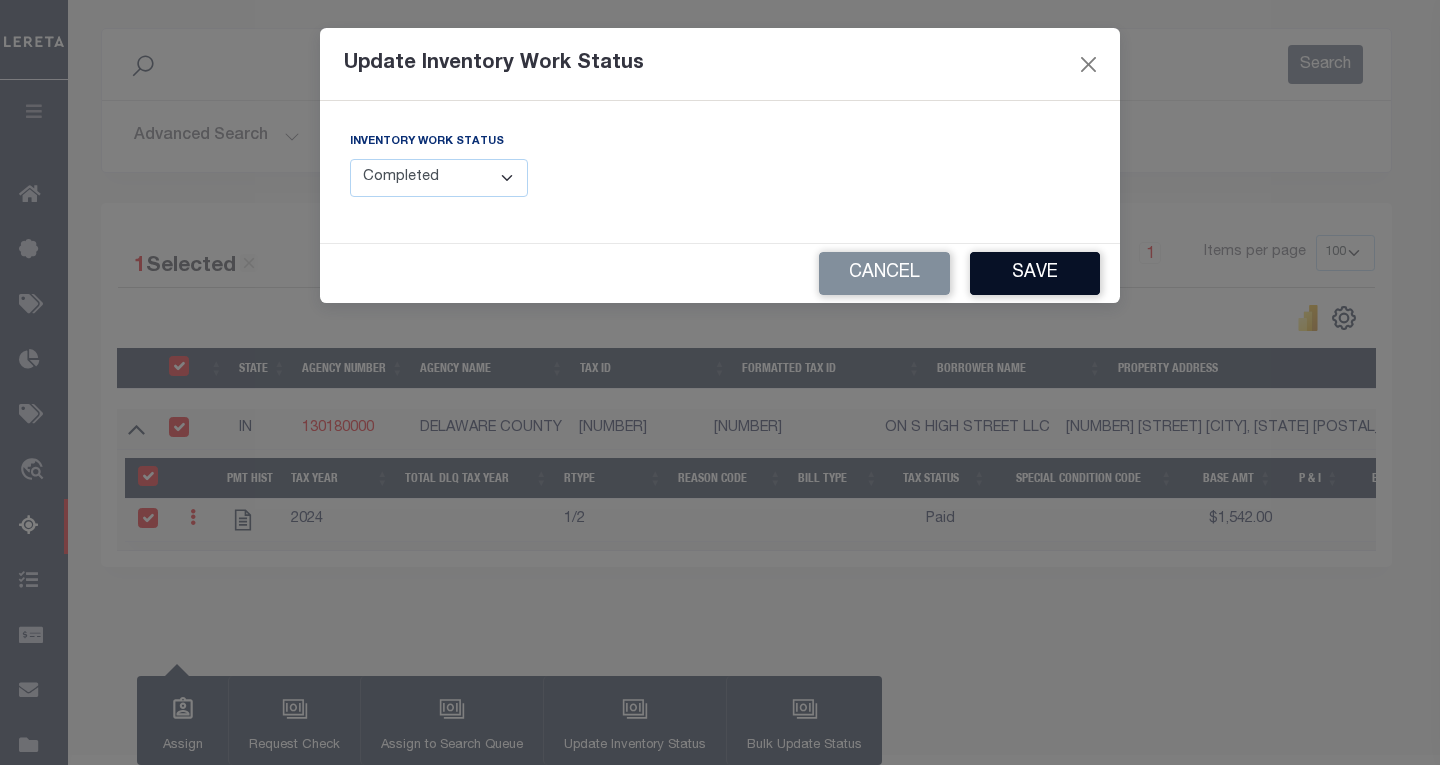click on "Save" at bounding box center (1035, 273) 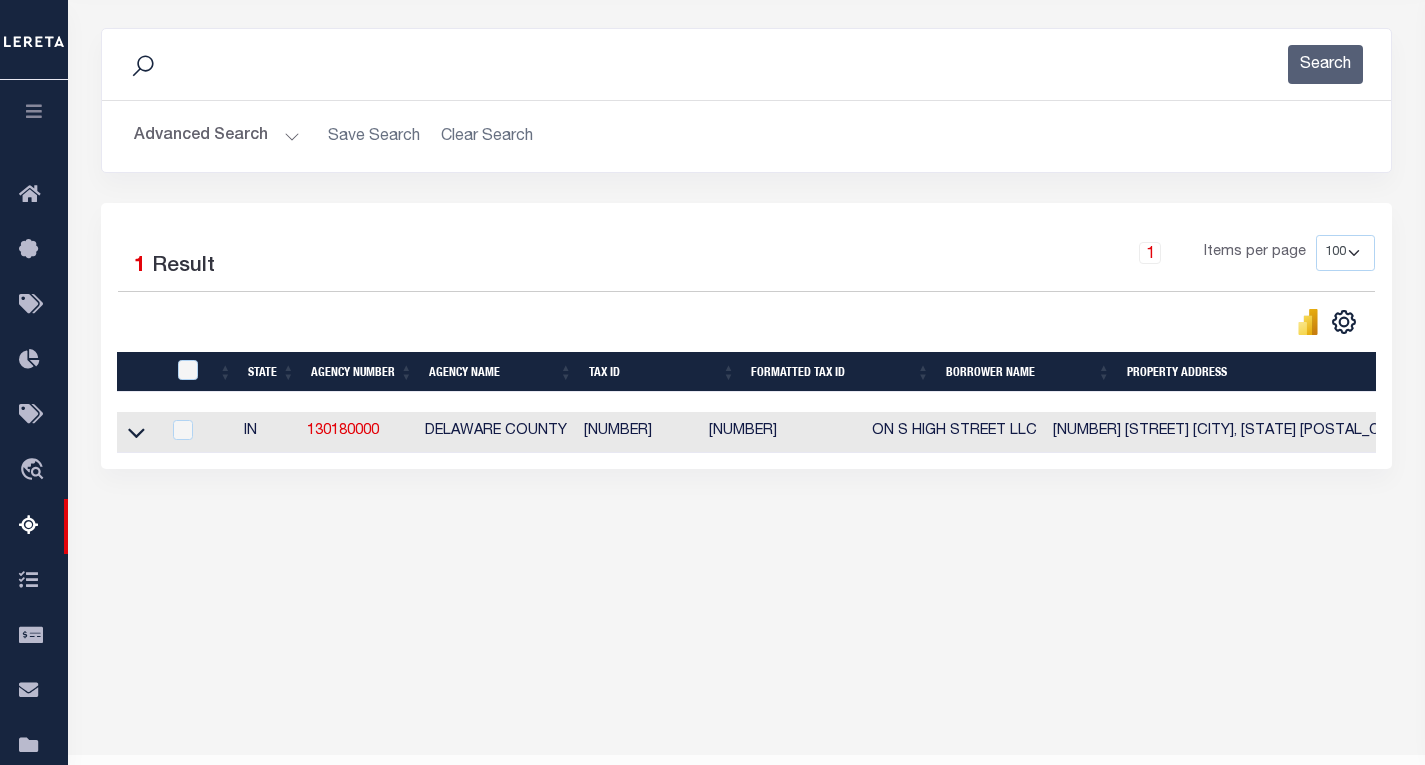 click on "Advanced Search" at bounding box center (217, 136) 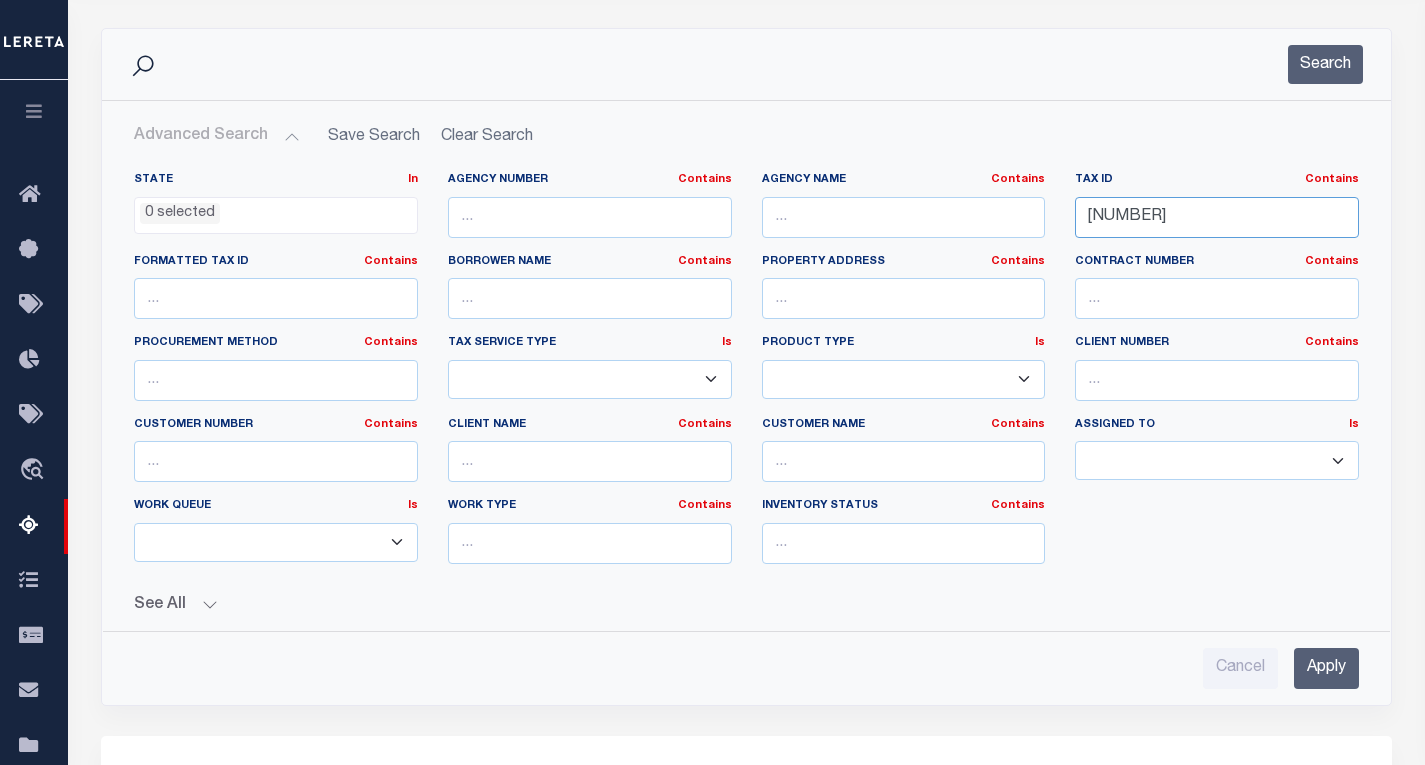 click on "181116233010000003" at bounding box center (1217, 217) 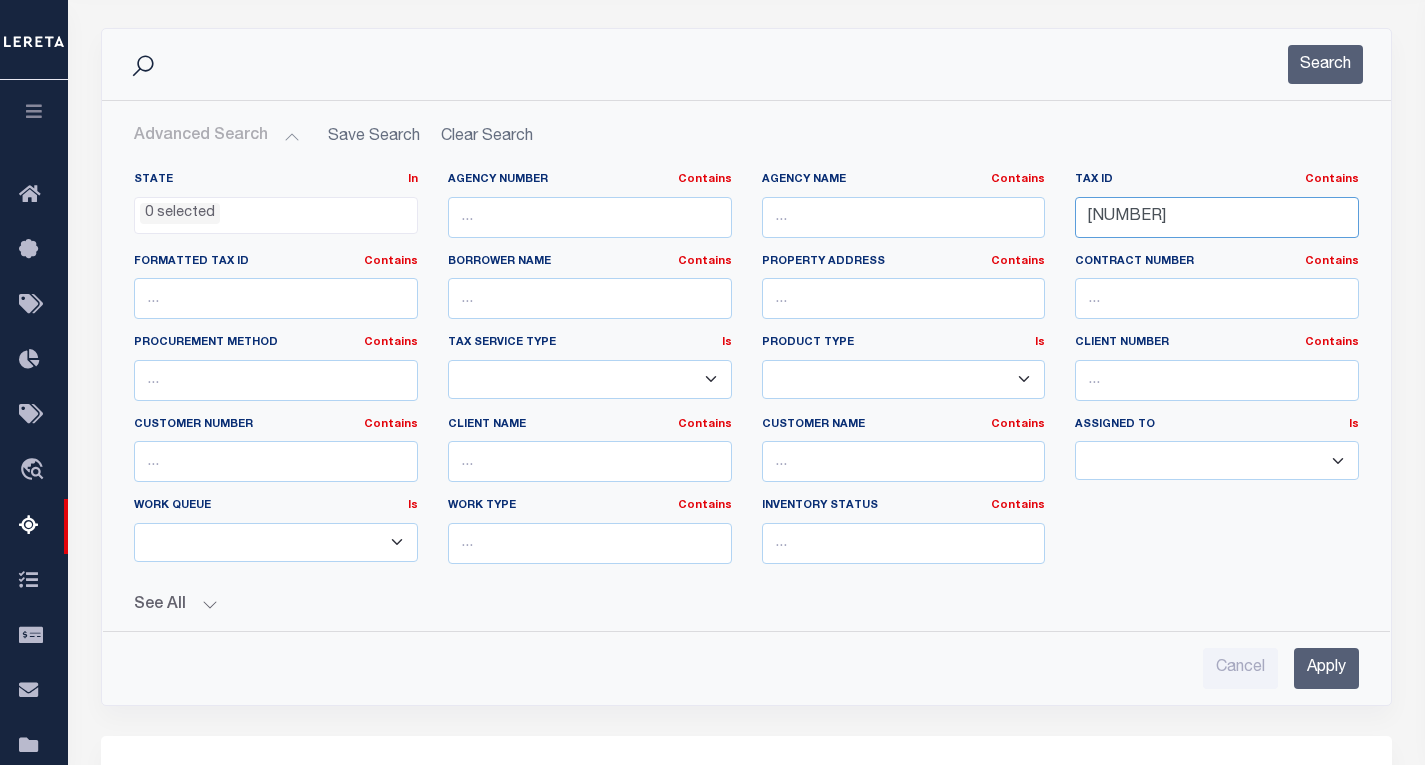 type on "181118231016000003" 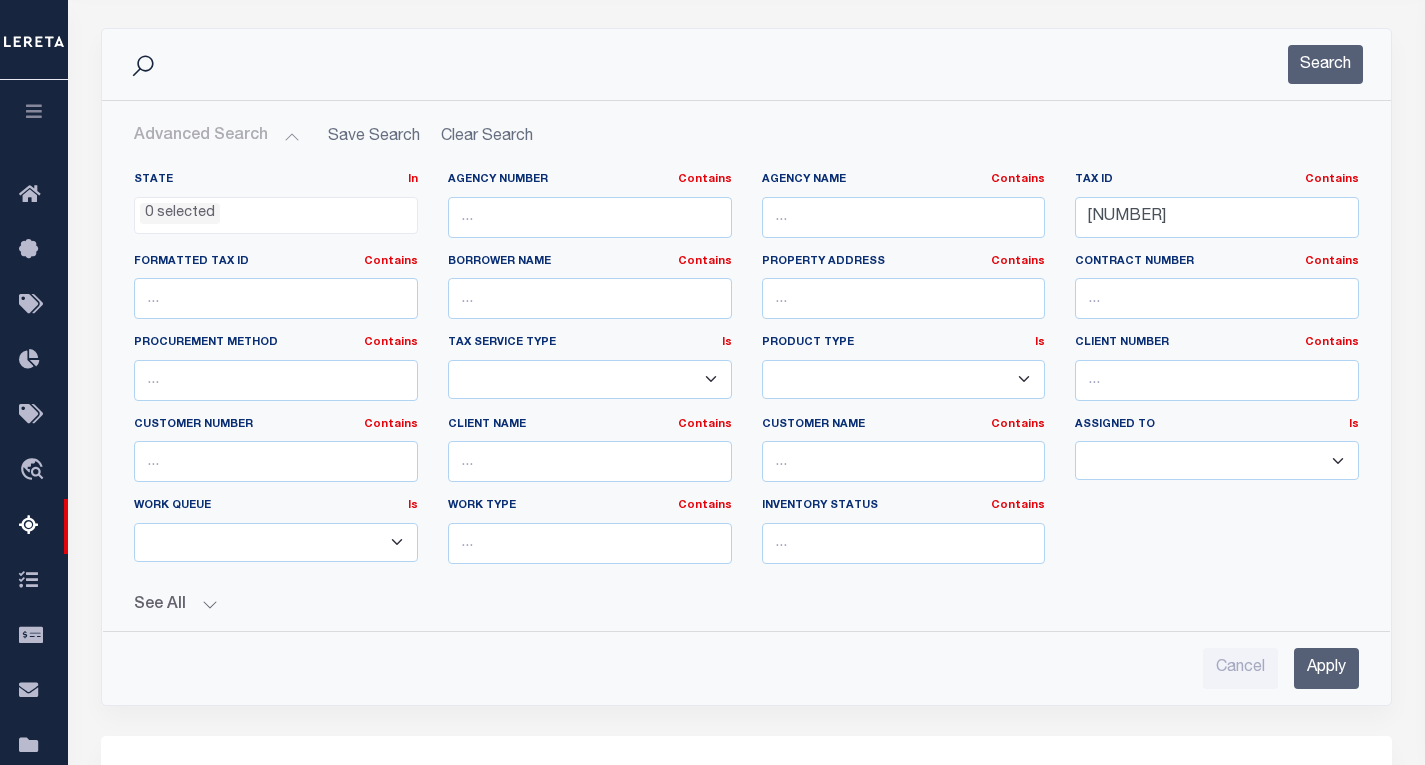 click on "Apply" at bounding box center [1326, 668] 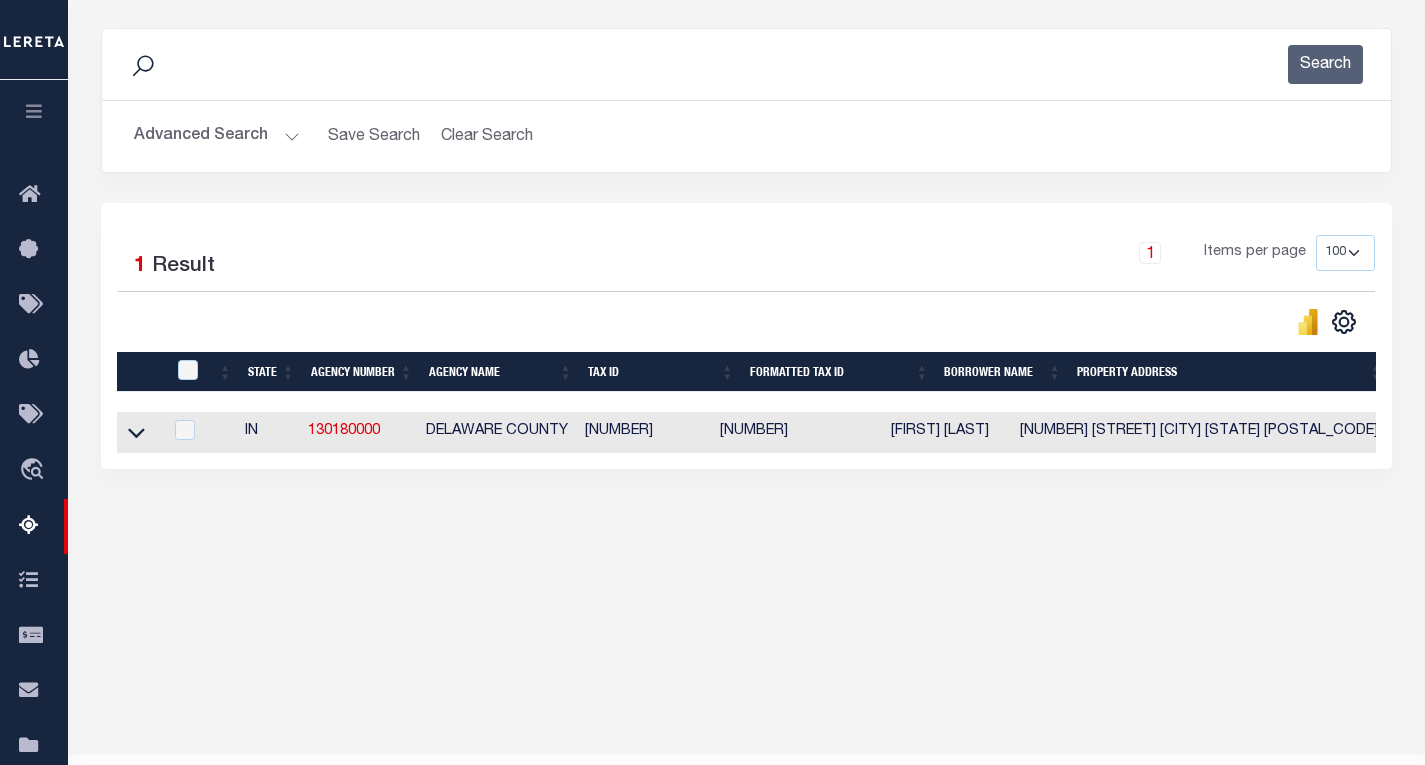 click 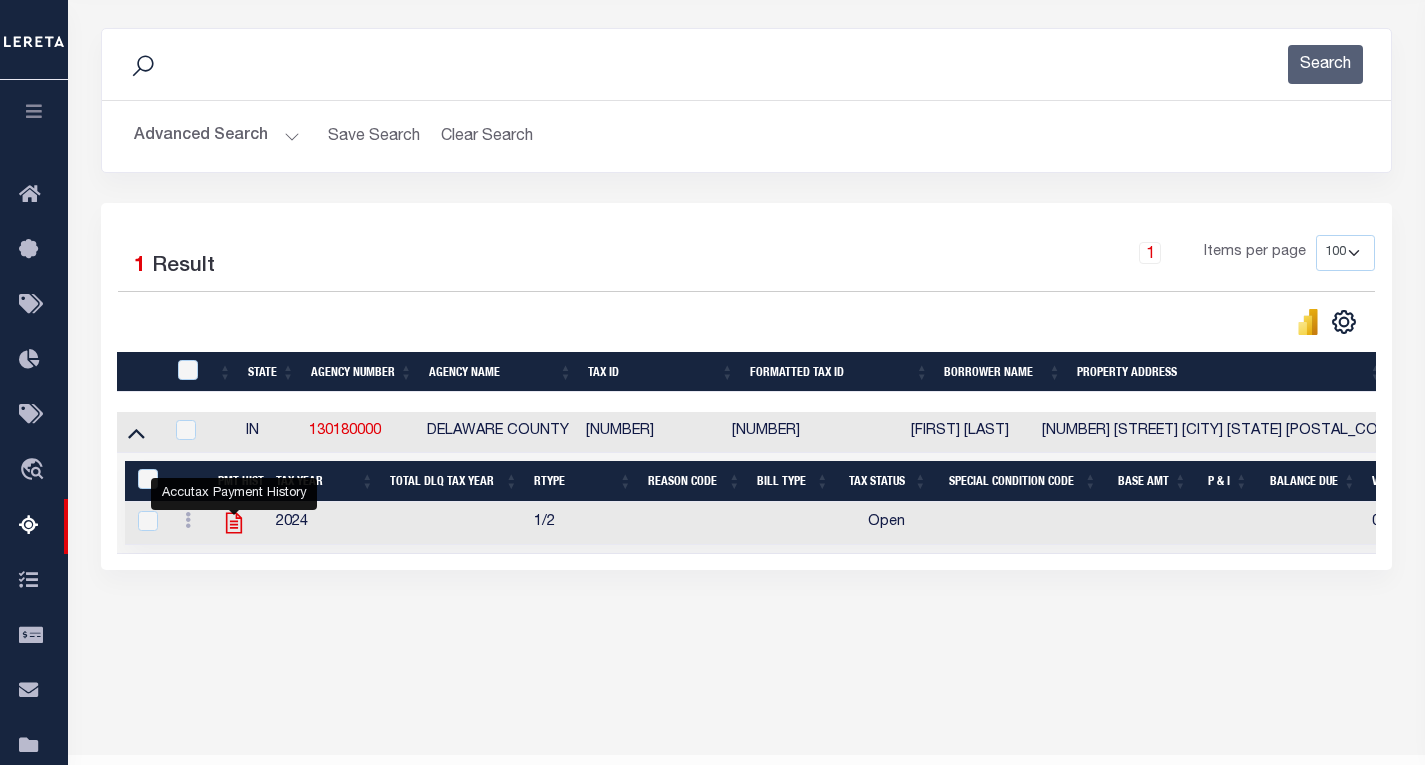 click 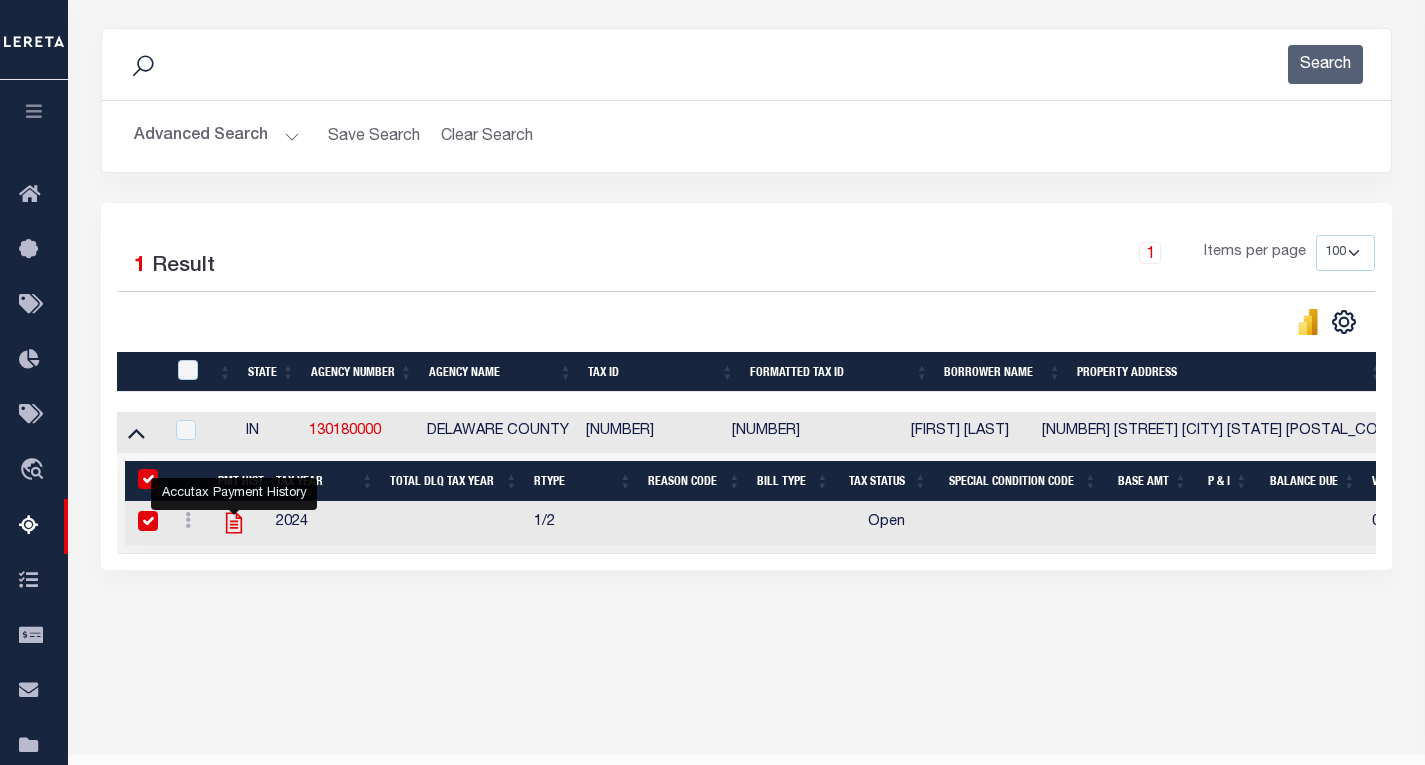 checkbox on "true" 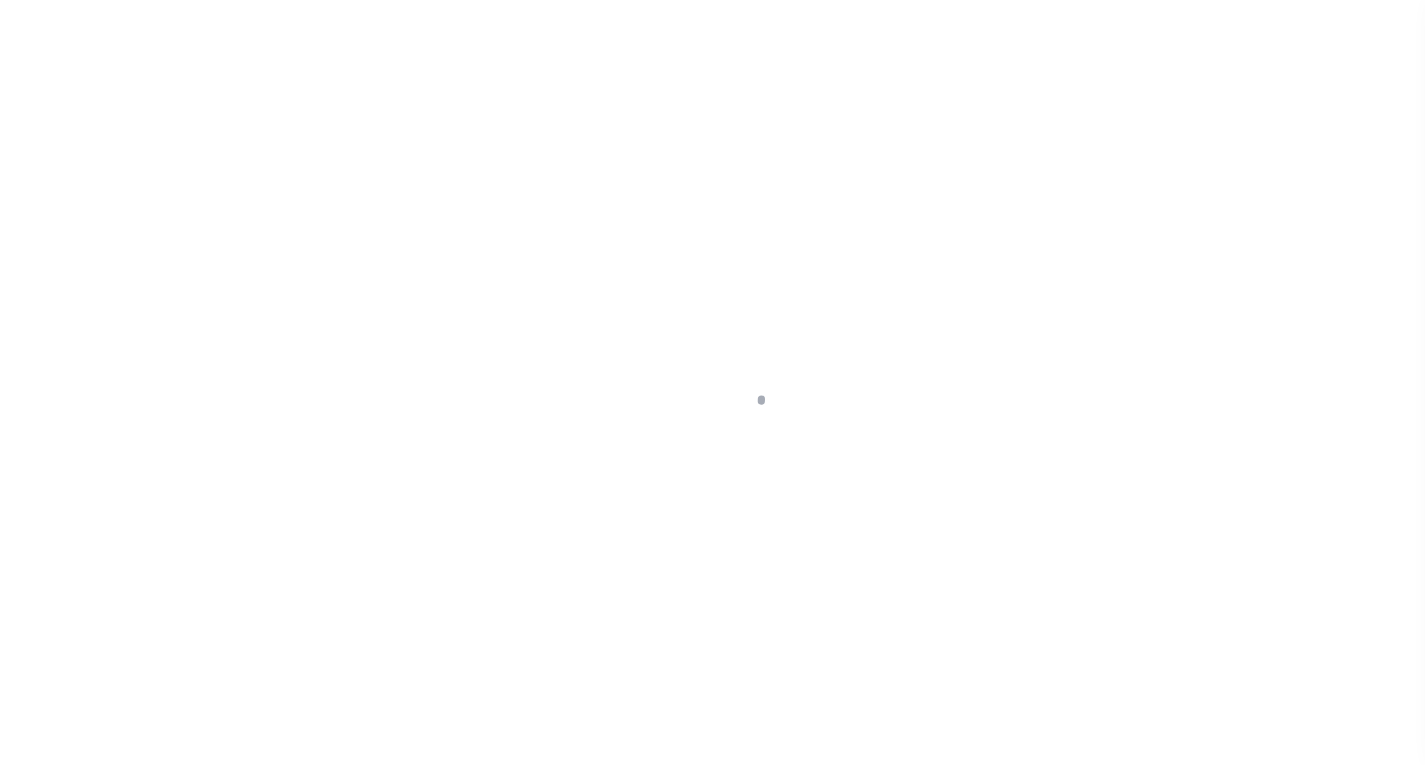scroll, scrollTop: 0, scrollLeft: 0, axis: both 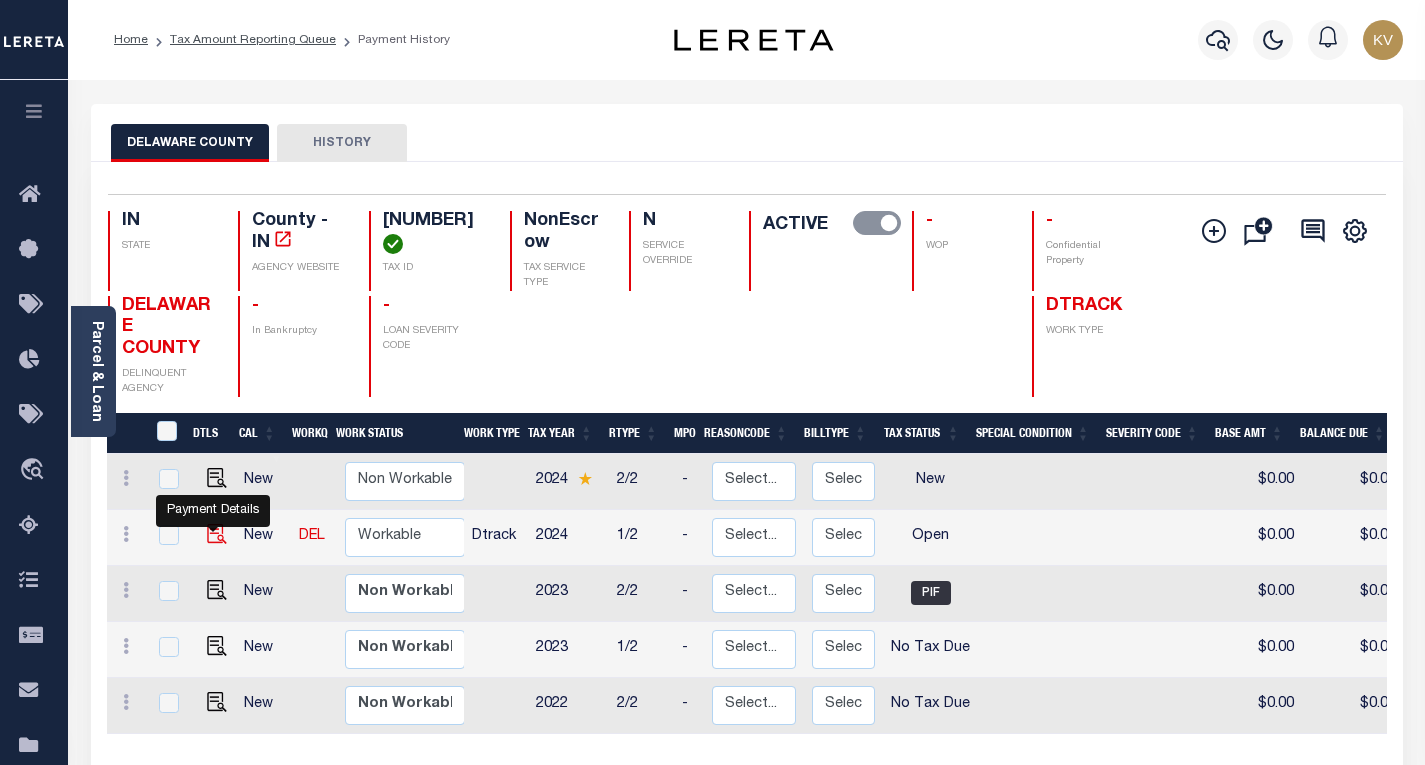 click at bounding box center [217, 534] 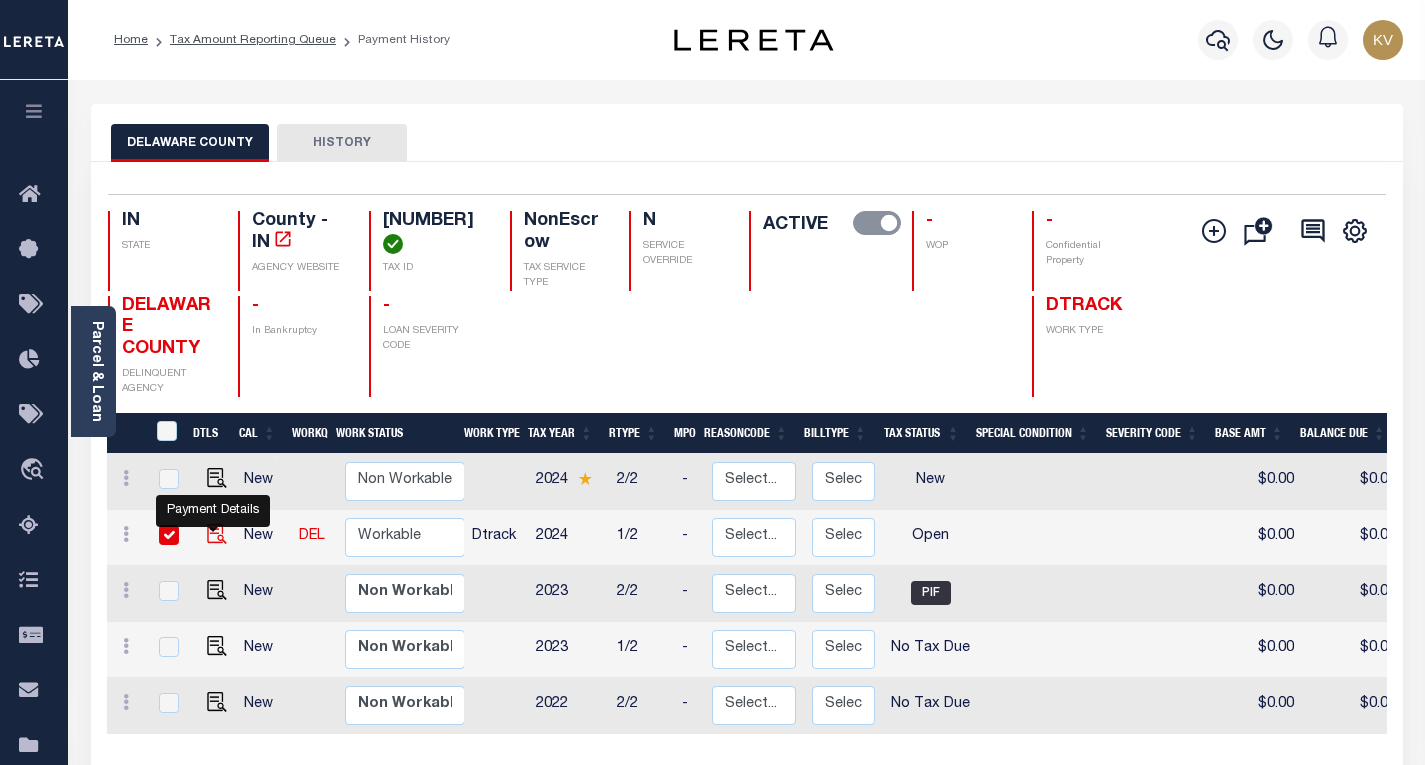 checkbox on "true" 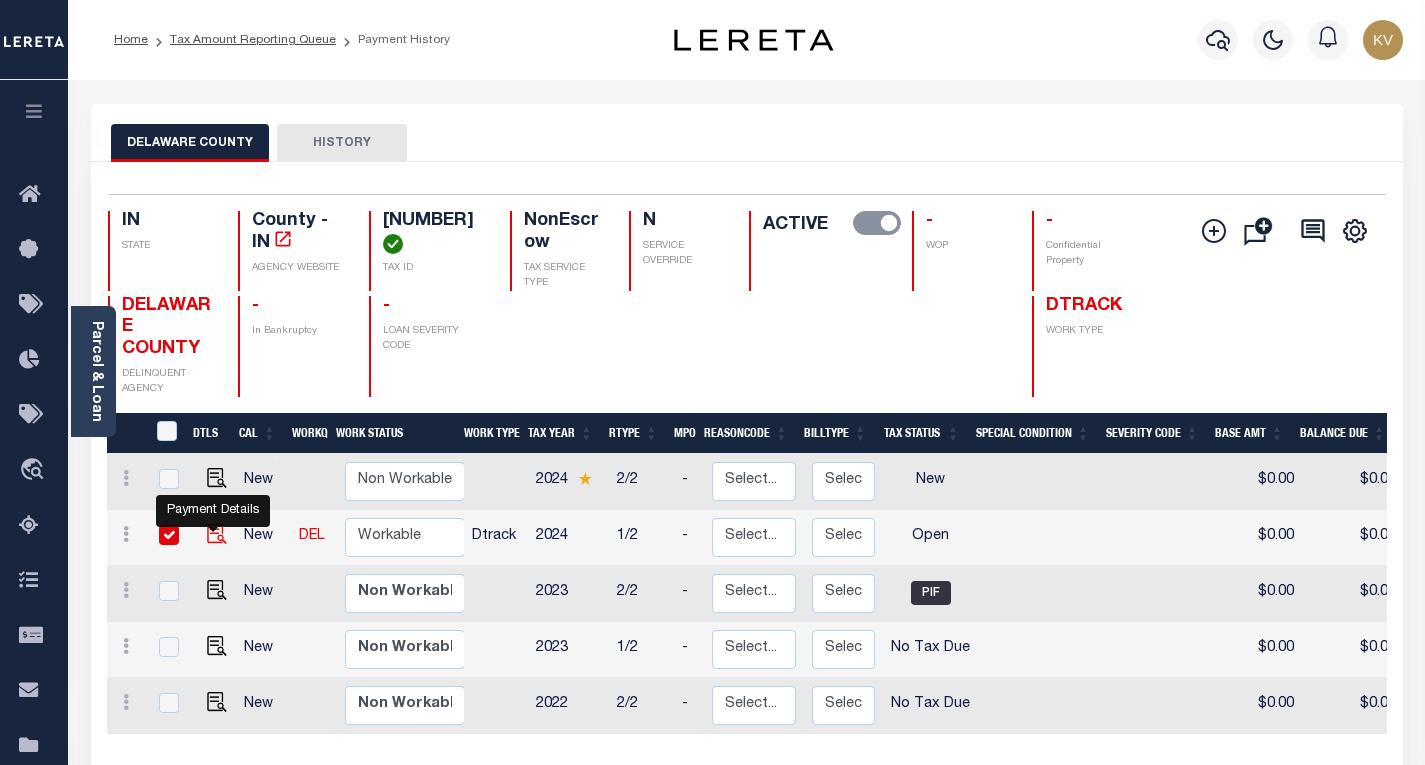 checkbox on "true" 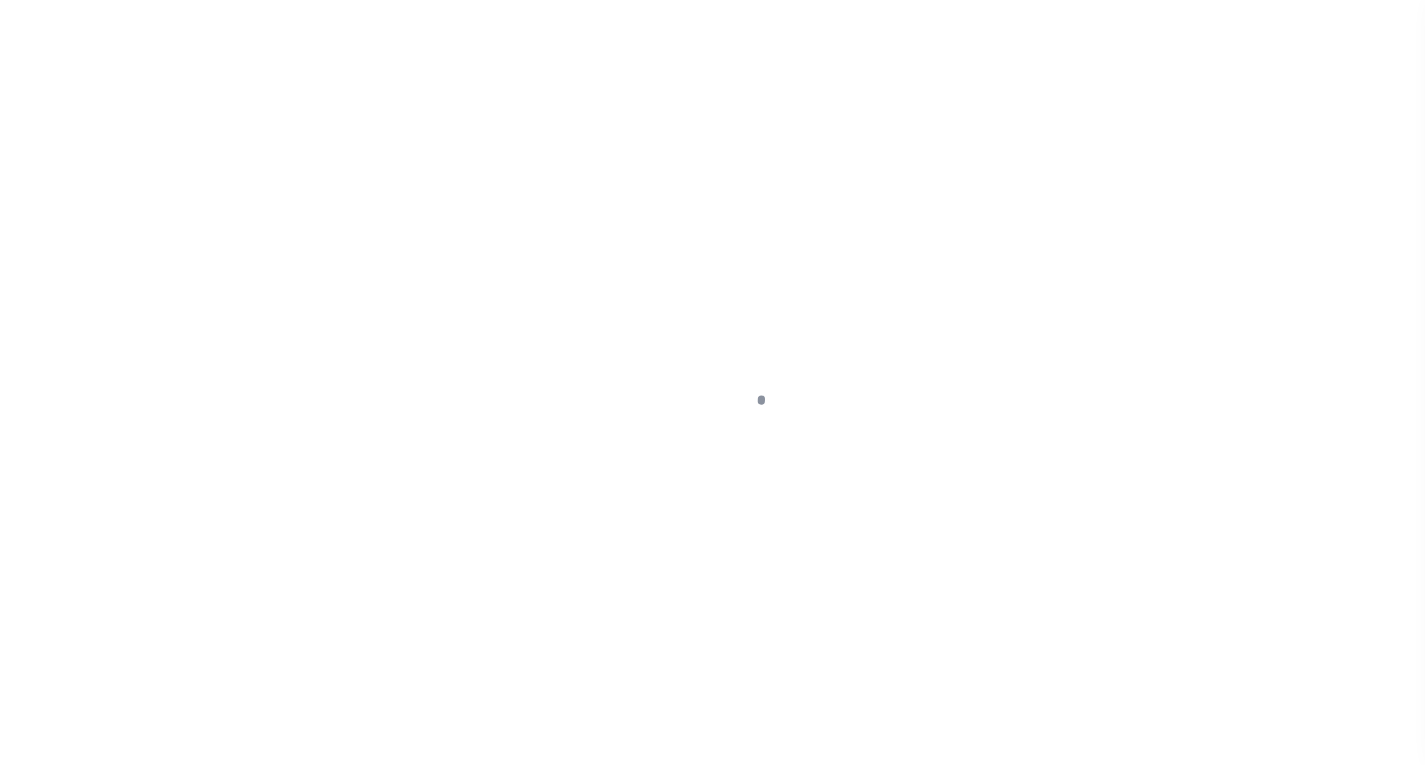 scroll, scrollTop: 0, scrollLeft: 0, axis: both 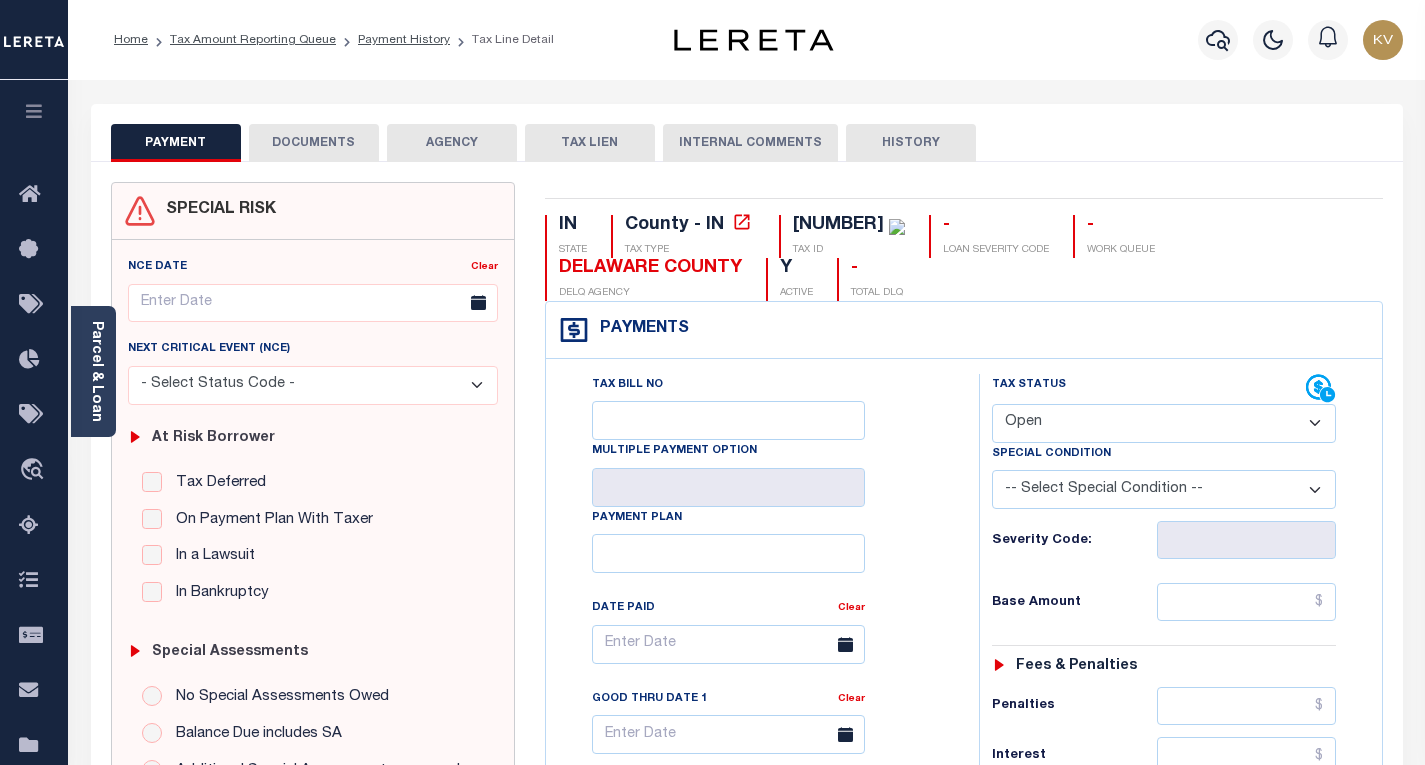 click on "- Select Status Code -
Open
Due/Unpaid
Paid
Incomplete
No Tax Due
Internal Refund Processed
New" at bounding box center (1164, 423) 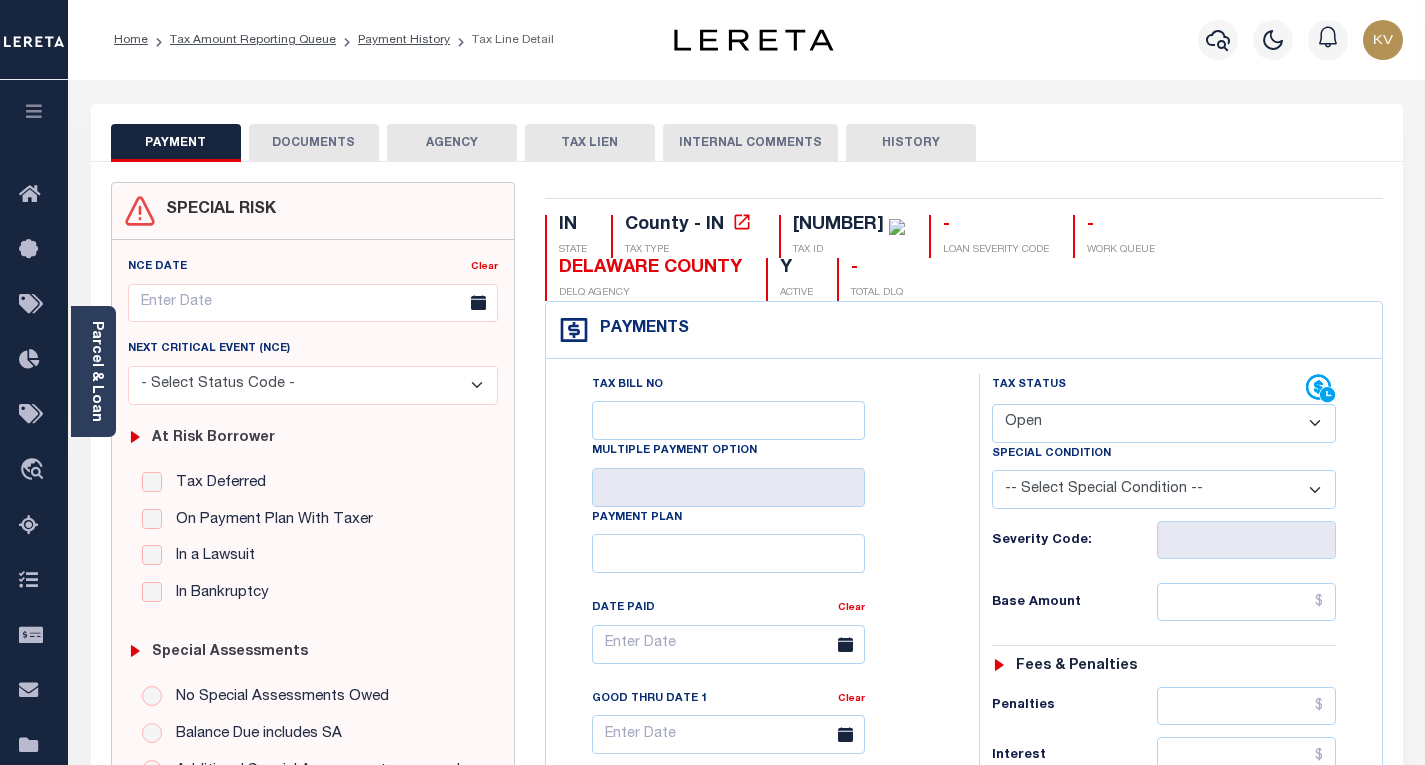 select on "PYD" 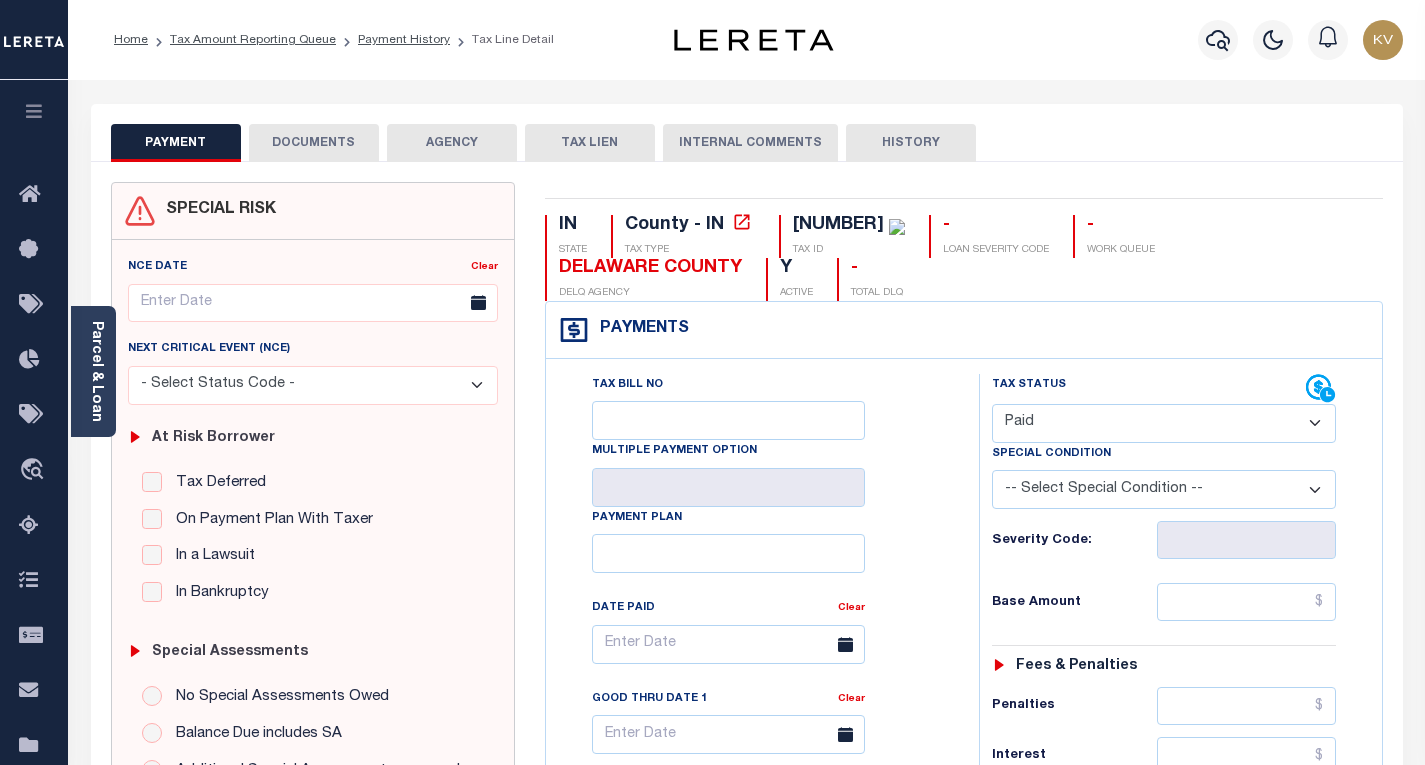 click on "- Select Status Code -
Open
Due/Unpaid
Paid
Incomplete
No Tax Due
Internal Refund Processed
New" at bounding box center (1164, 423) 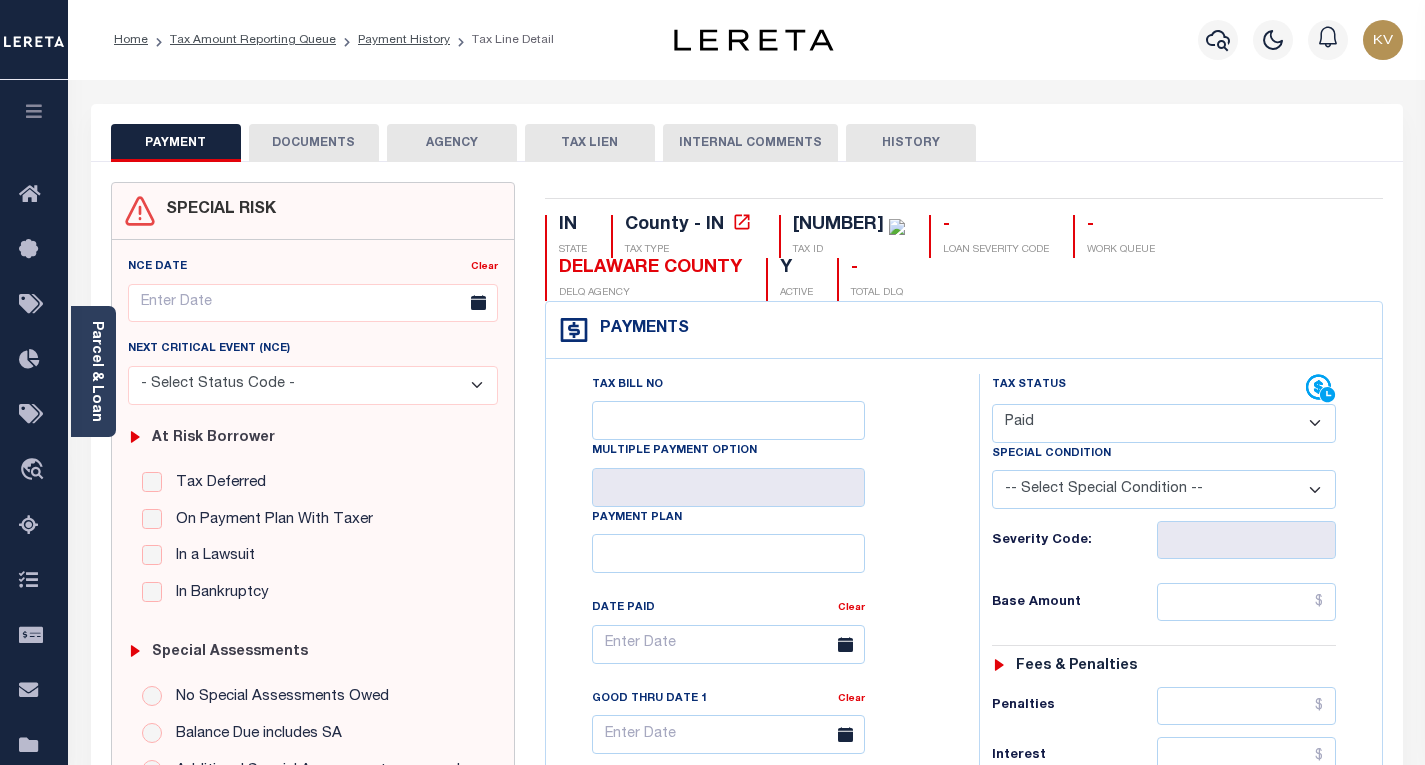type on "08/04/2025" 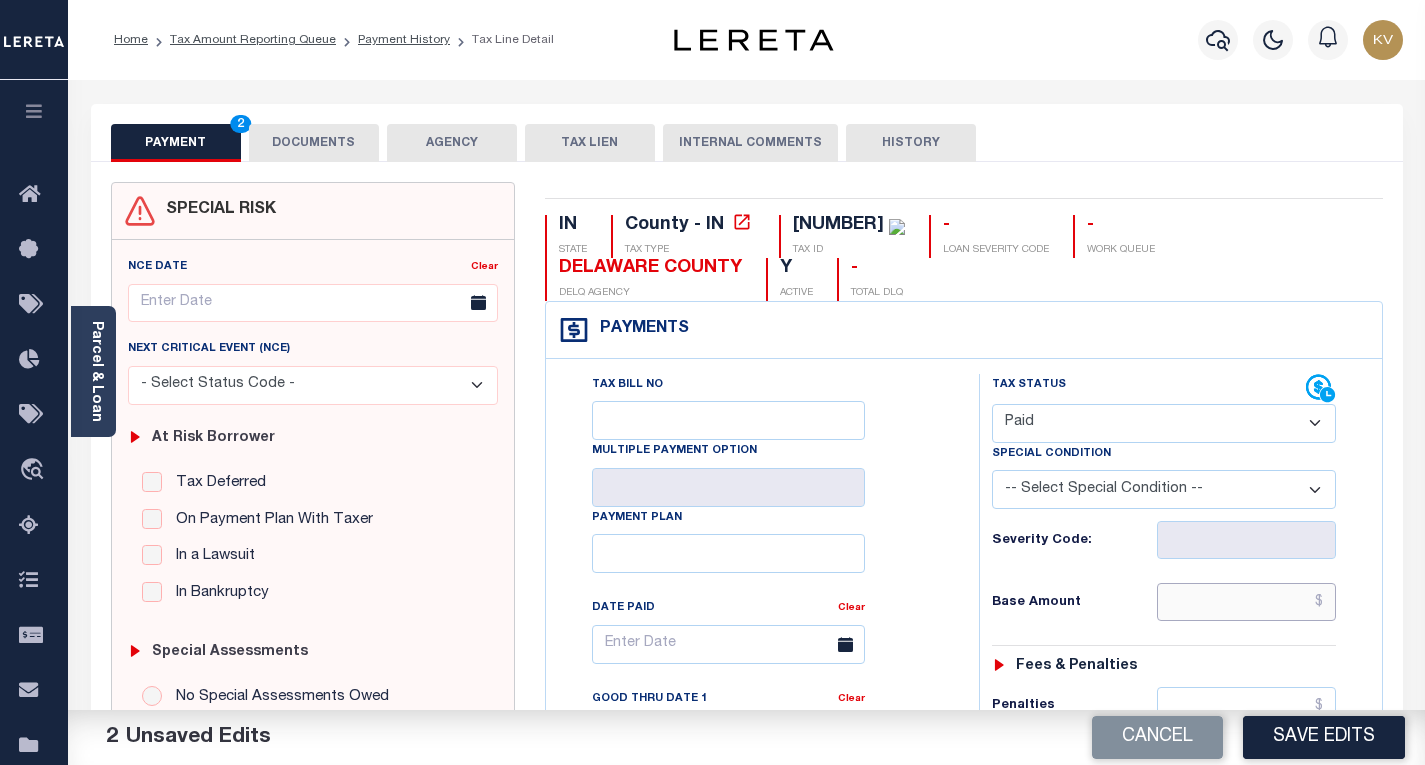 click at bounding box center (1246, 602) 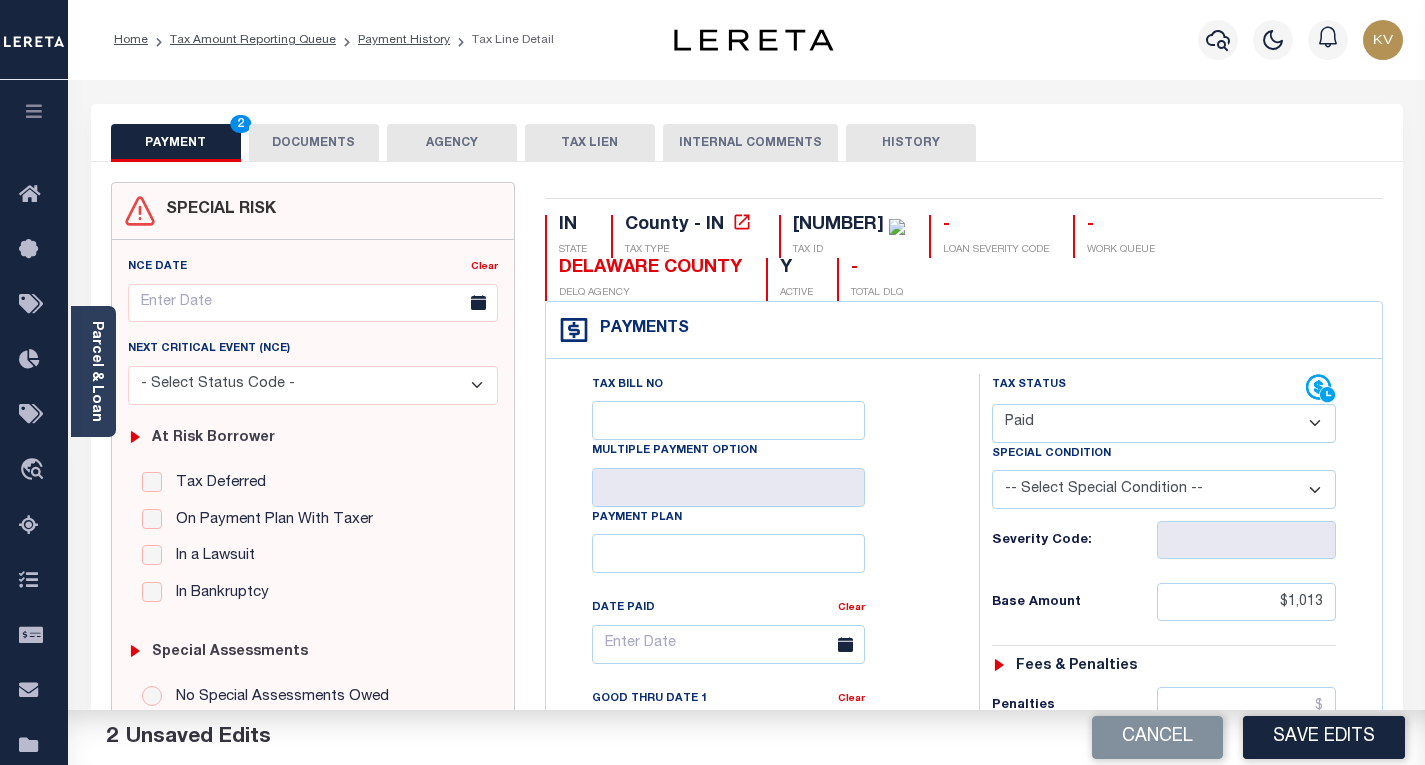 type on "$1,013.00" 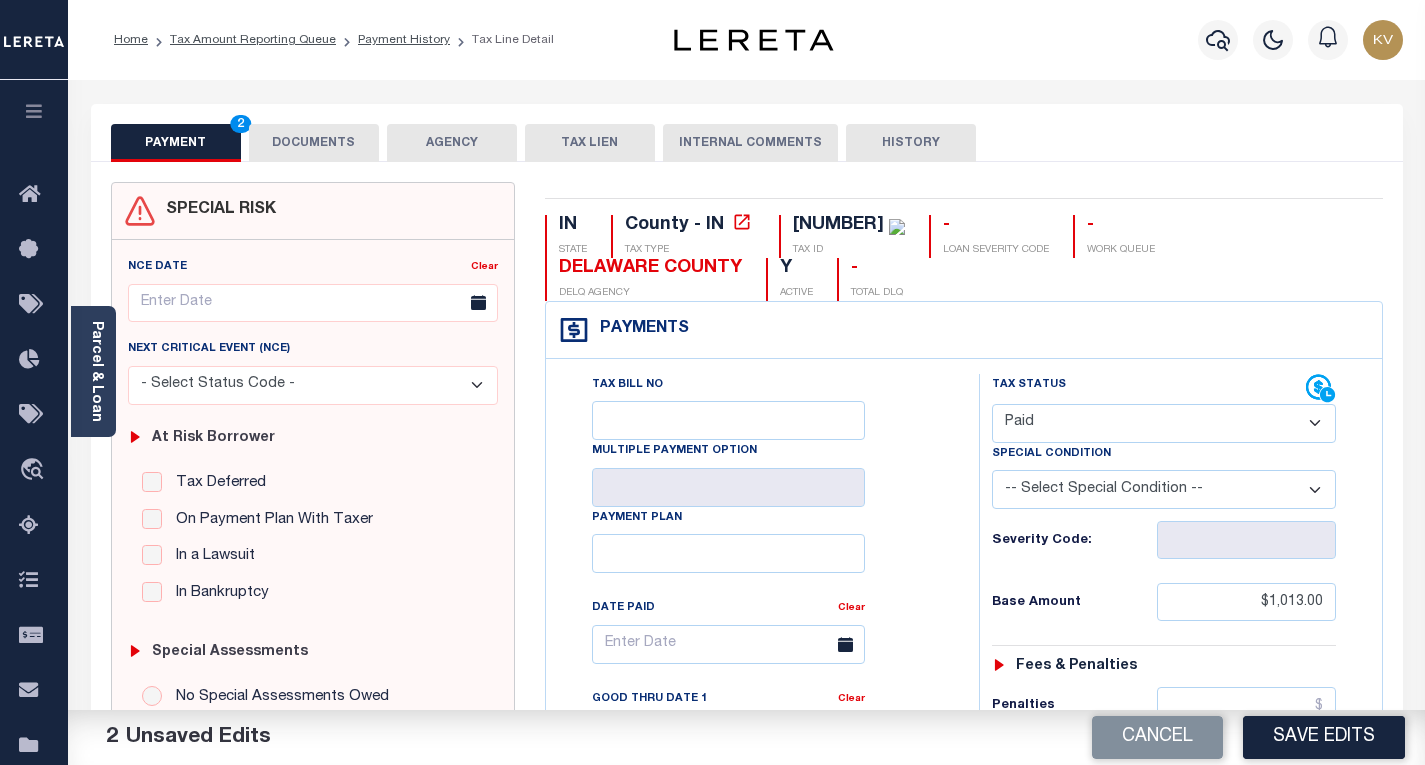 click on "Base Amount
$1,013.00" at bounding box center [1164, 602] 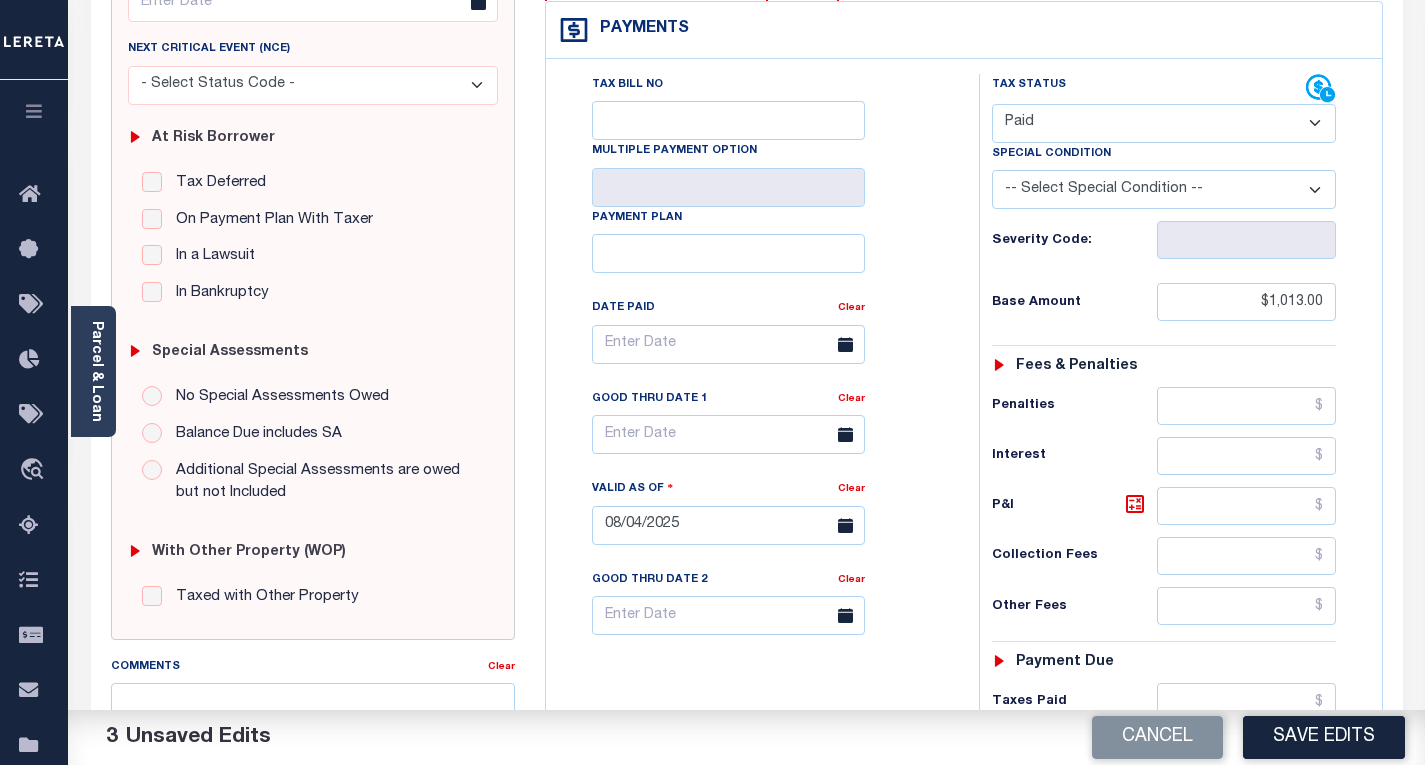 scroll, scrollTop: 500, scrollLeft: 0, axis: vertical 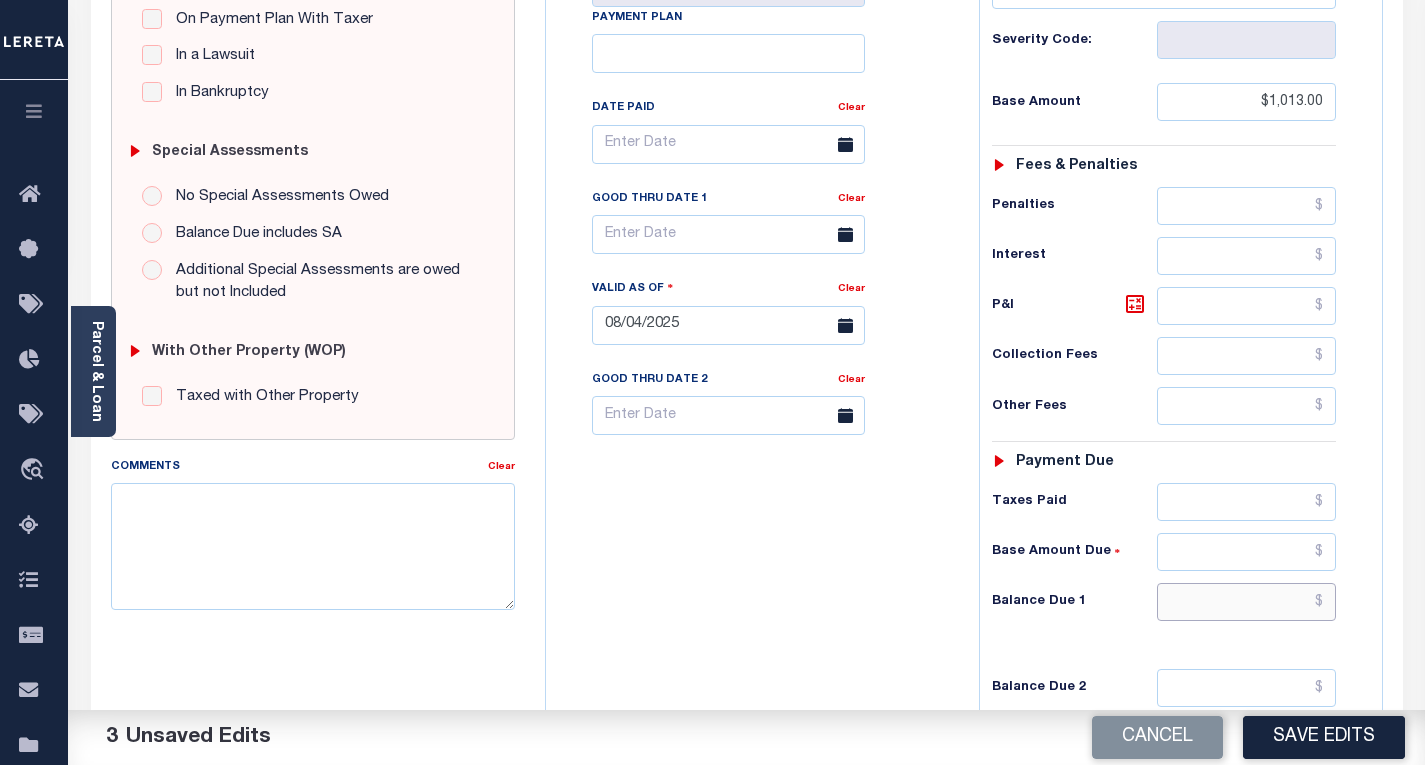 click at bounding box center (1246, 602) 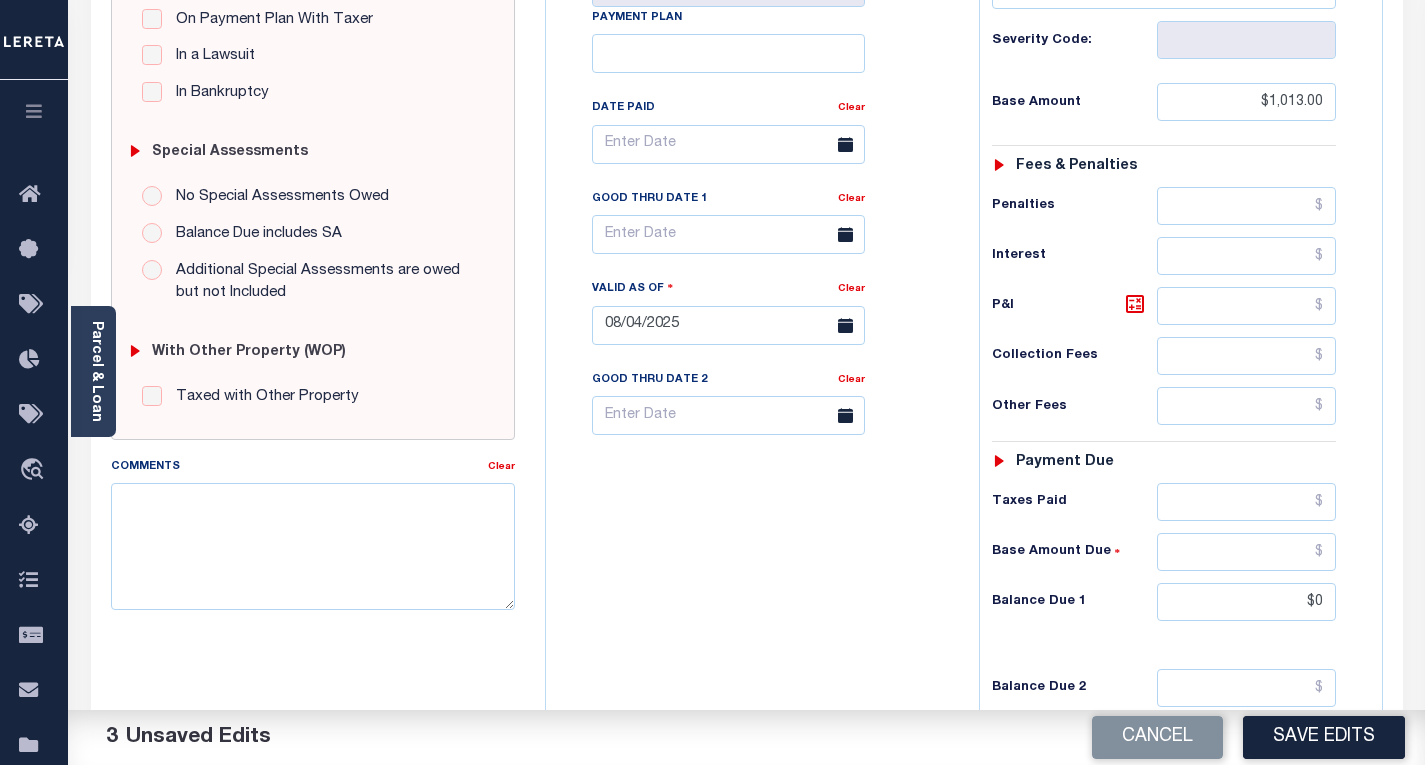 type on "$0.00" 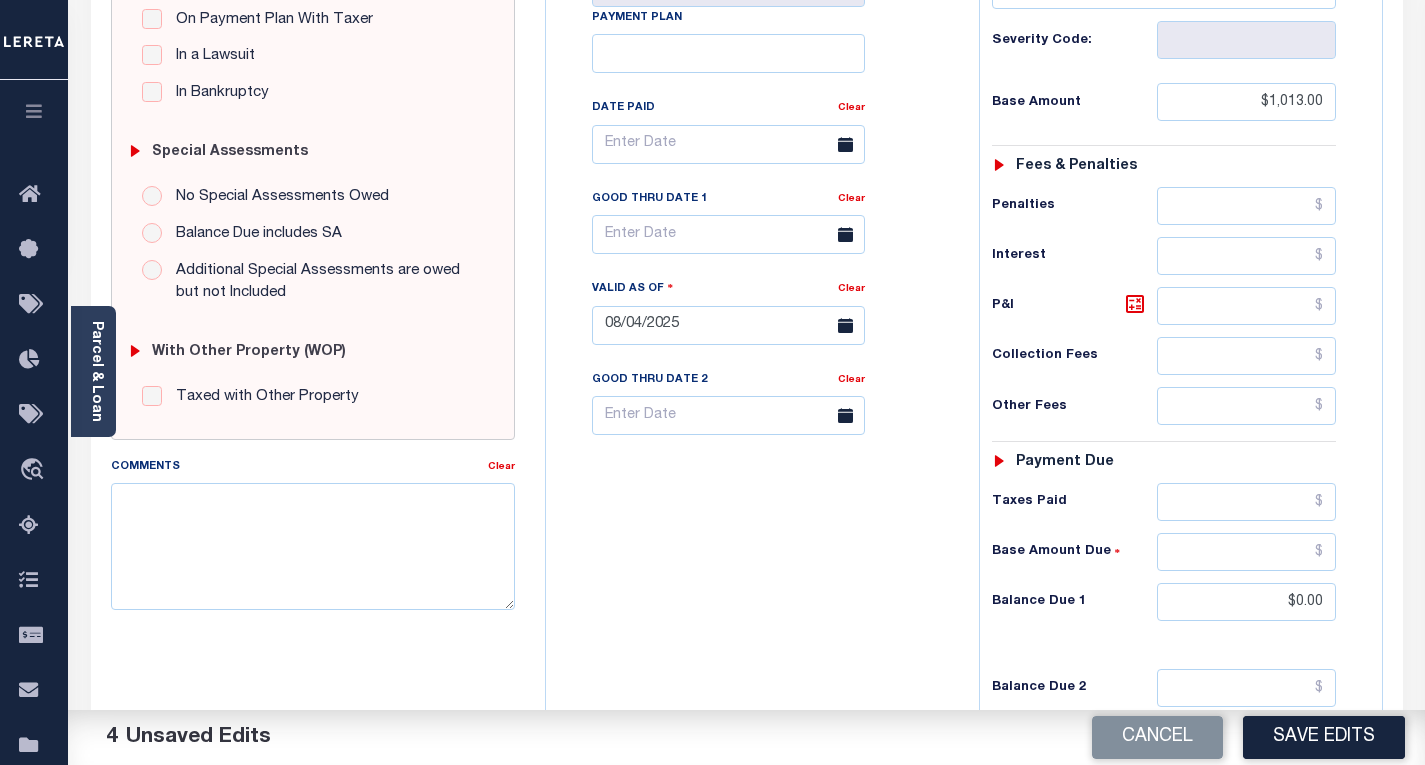 drag, startPoint x: 782, startPoint y: 562, endPoint x: 1177, endPoint y: 478, distance: 403.8329 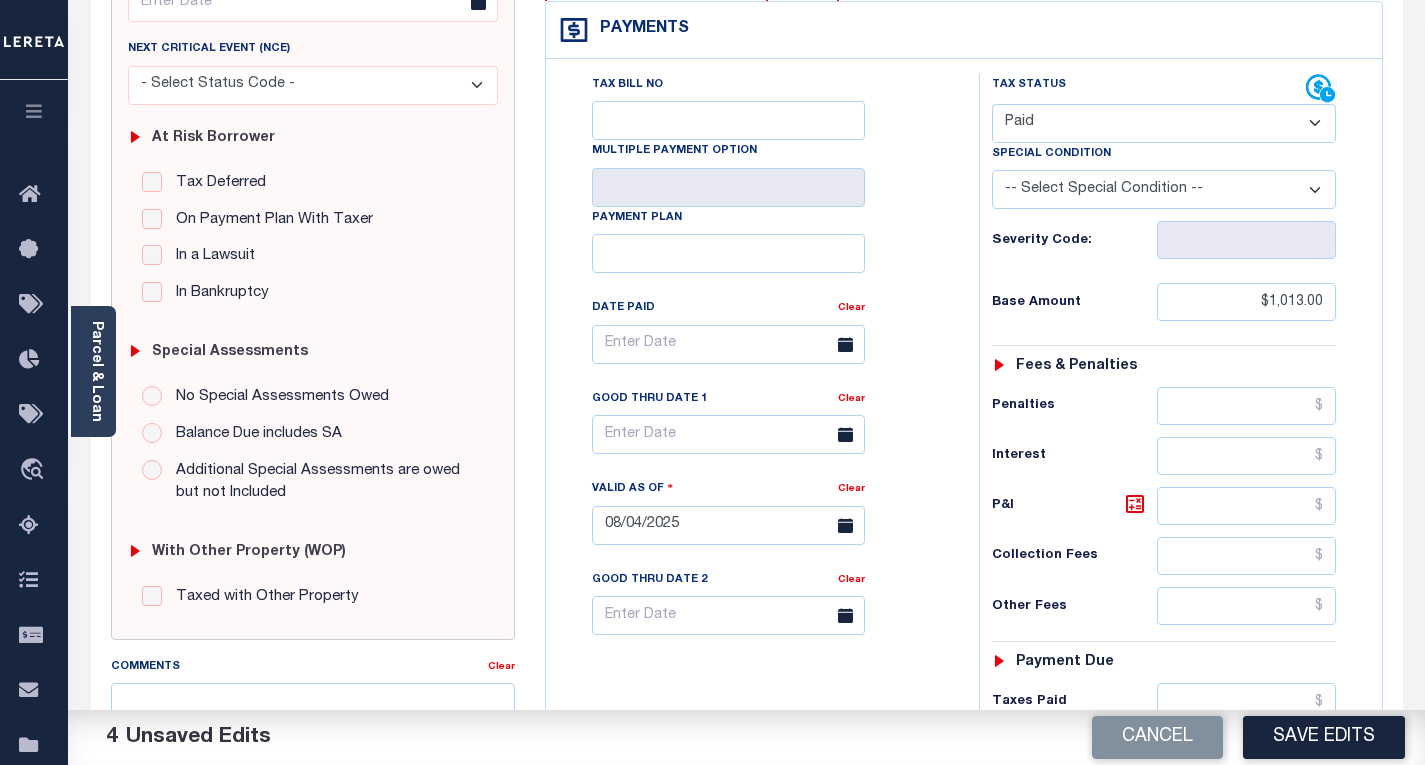 scroll, scrollTop: 0, scrollLeft: 0, axis: both 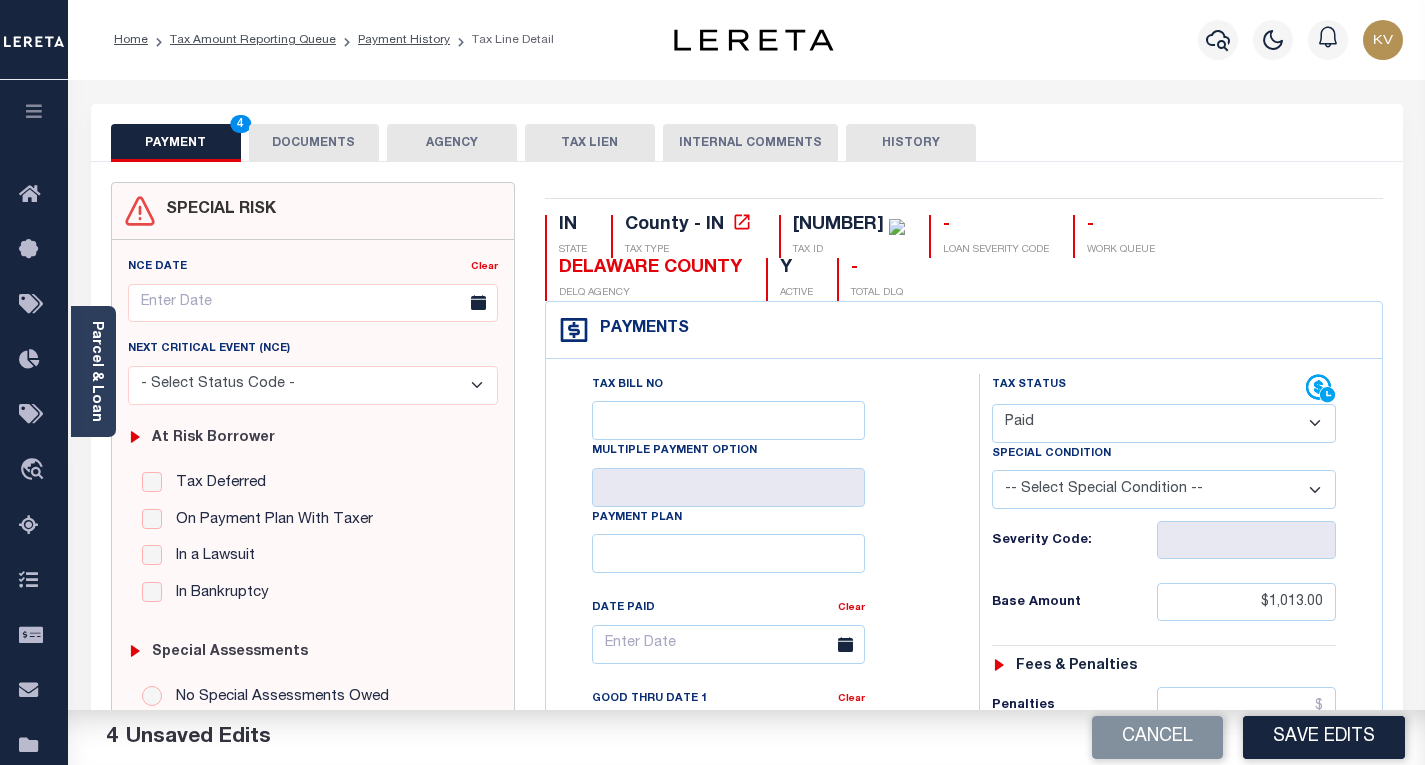 click on "DOCUMENTS" at bounding box center [314, 143] 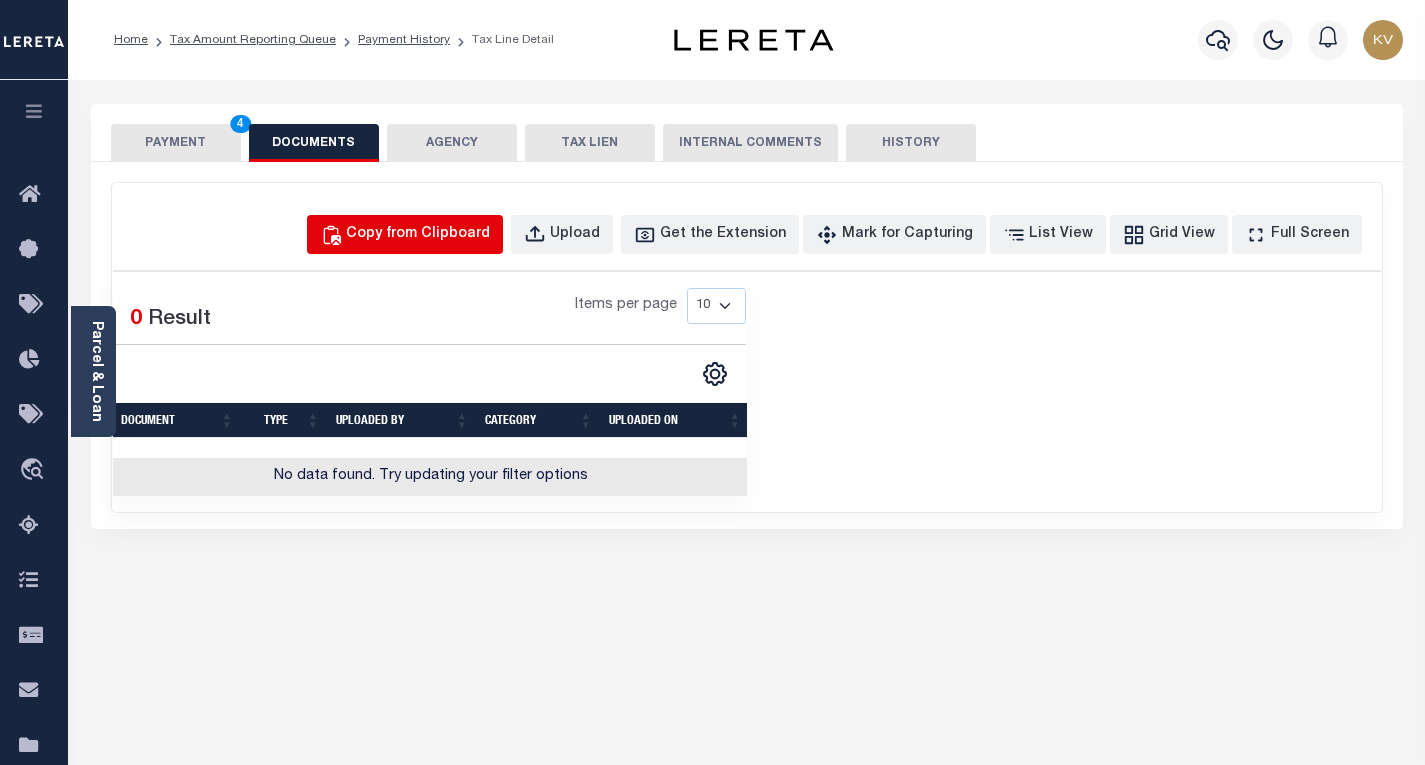 click on "Copy from Clipboard" at bounding box center (418, 235) 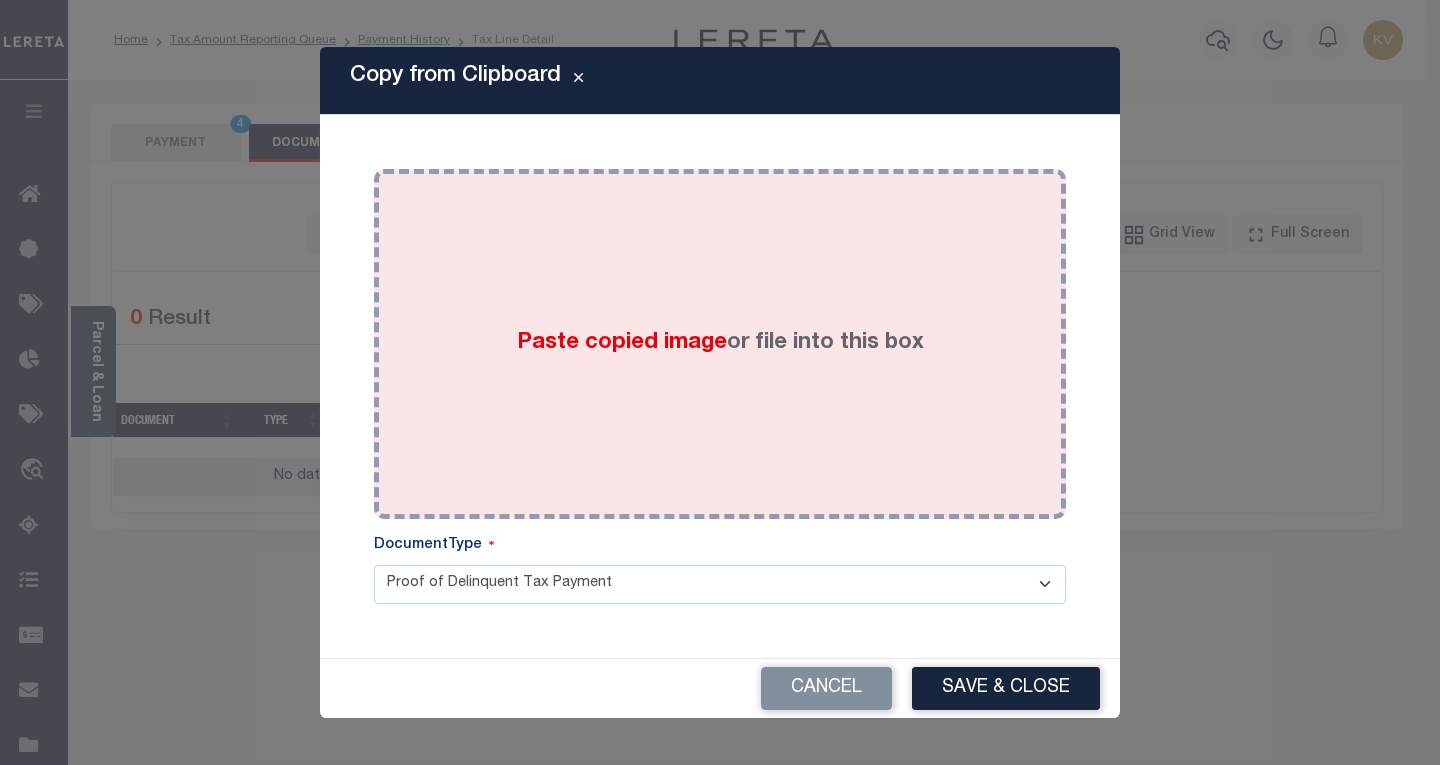 click on "Paste copied image  or file into this box" at bounding box center [720, 344] 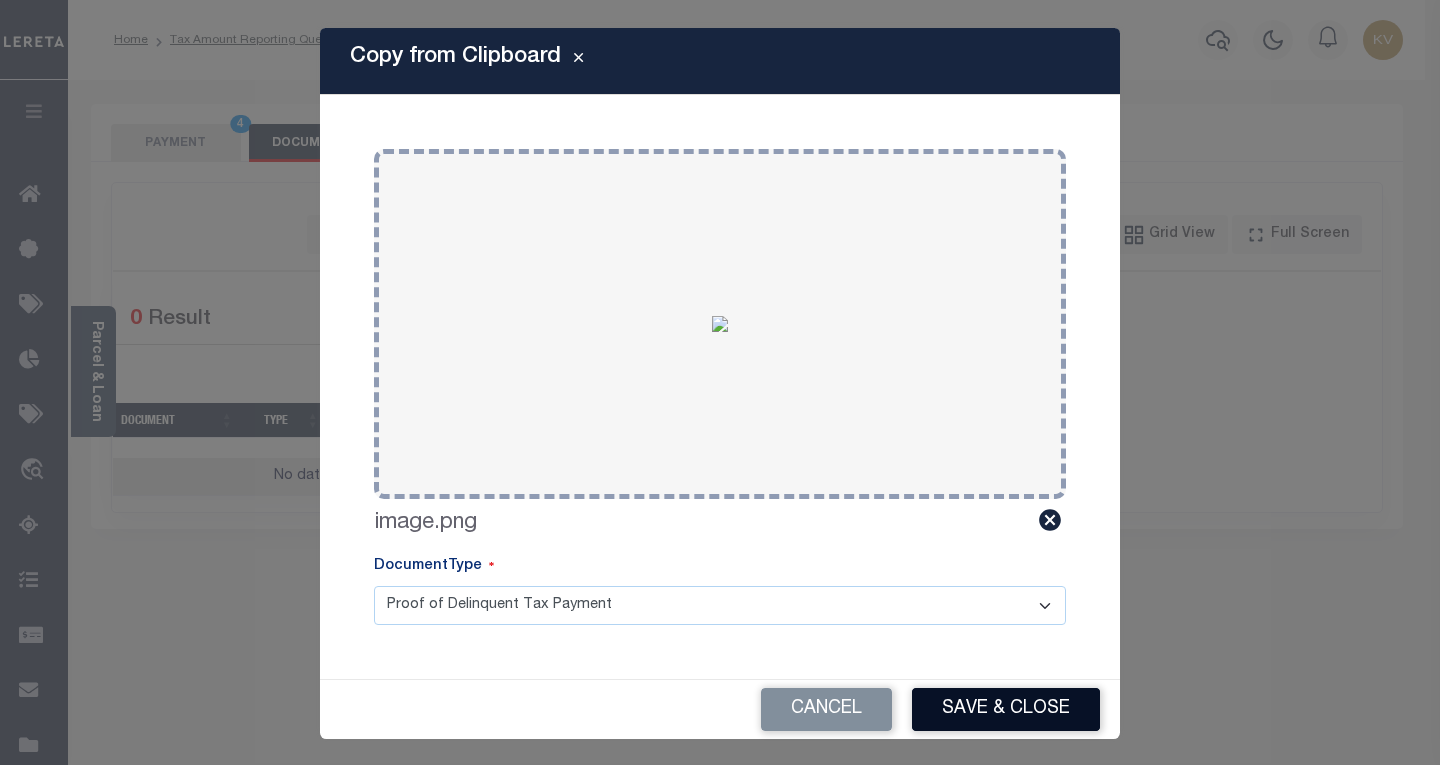 click on "Save & Close" at bounding box center [1006, 709] 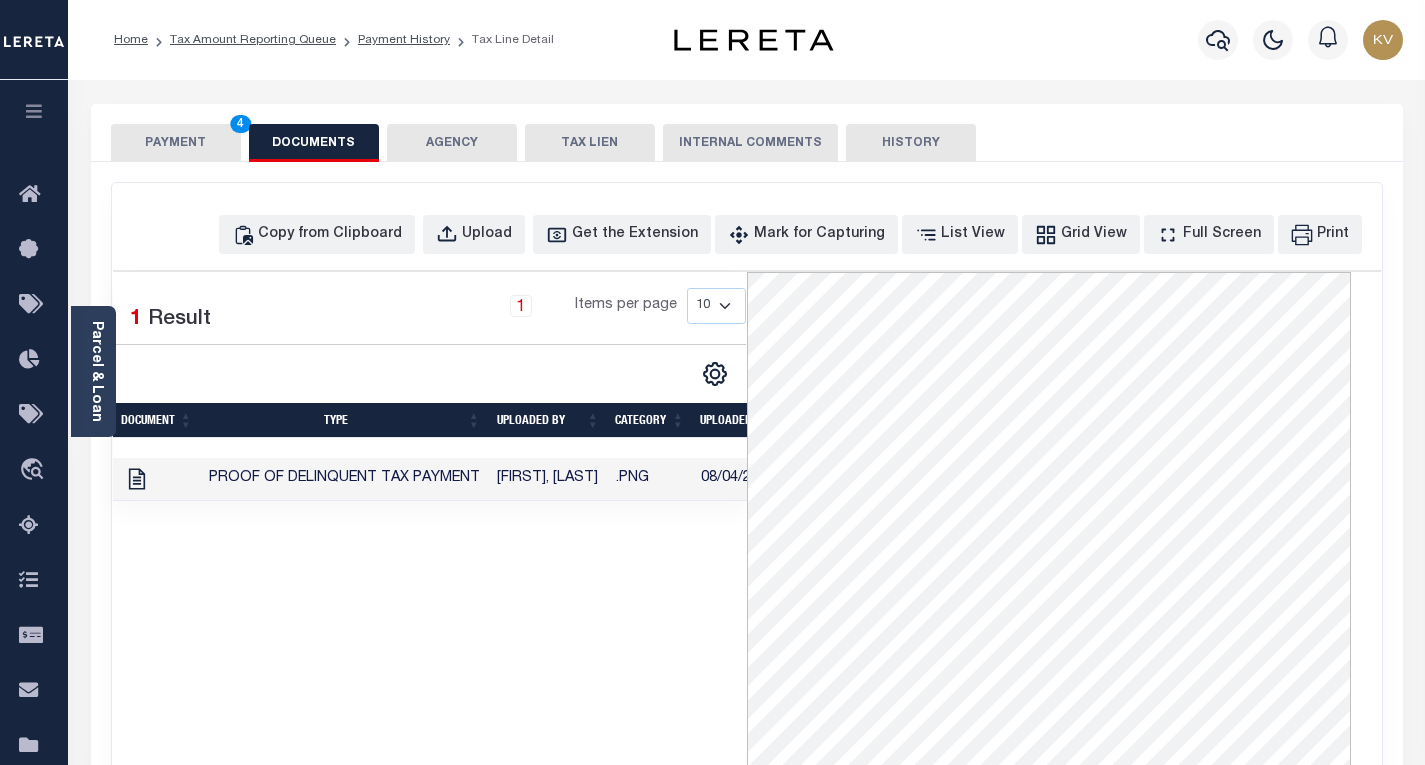 click on "PAYMENT
4" at bounding box center (176, 143) 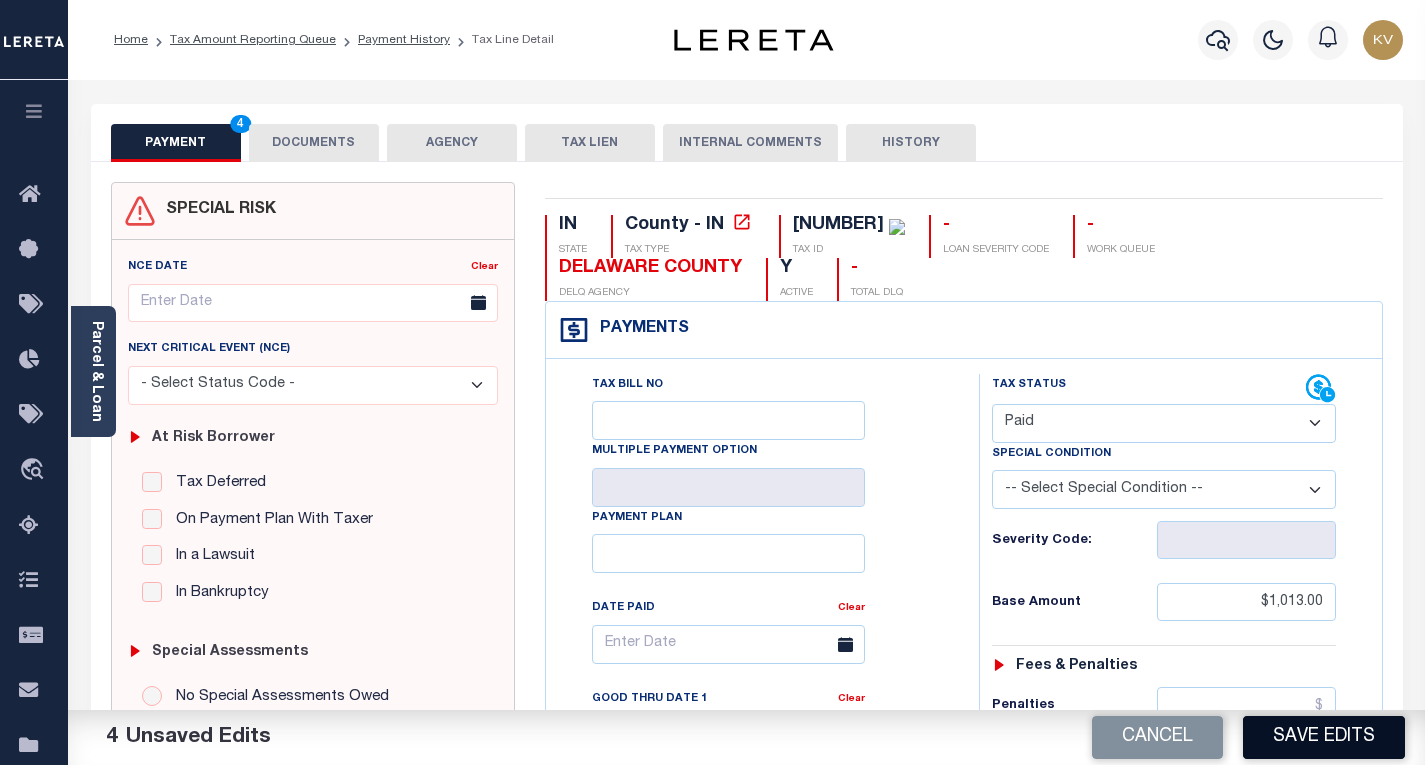 click on "Save Edits" at bounding box center [1324, 737] 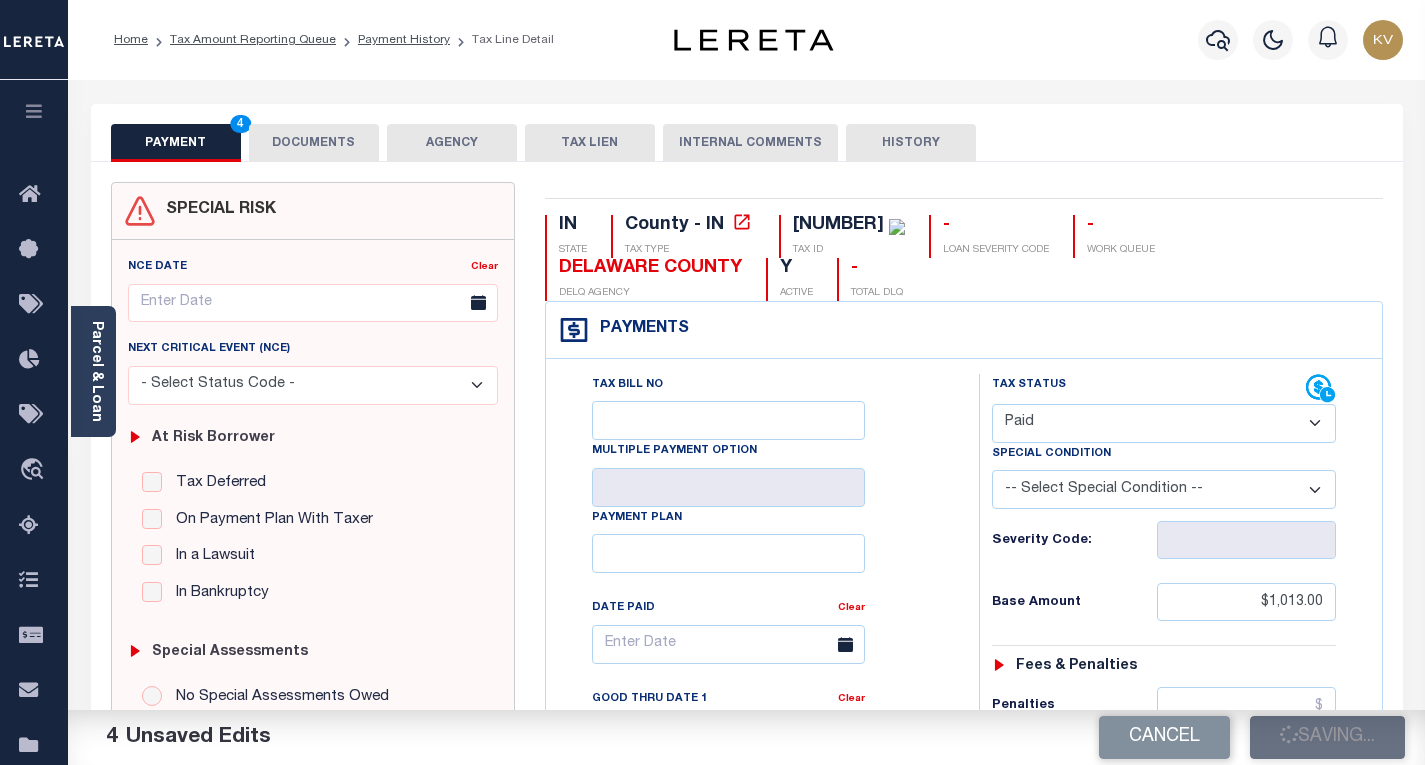 checkbox on "false" 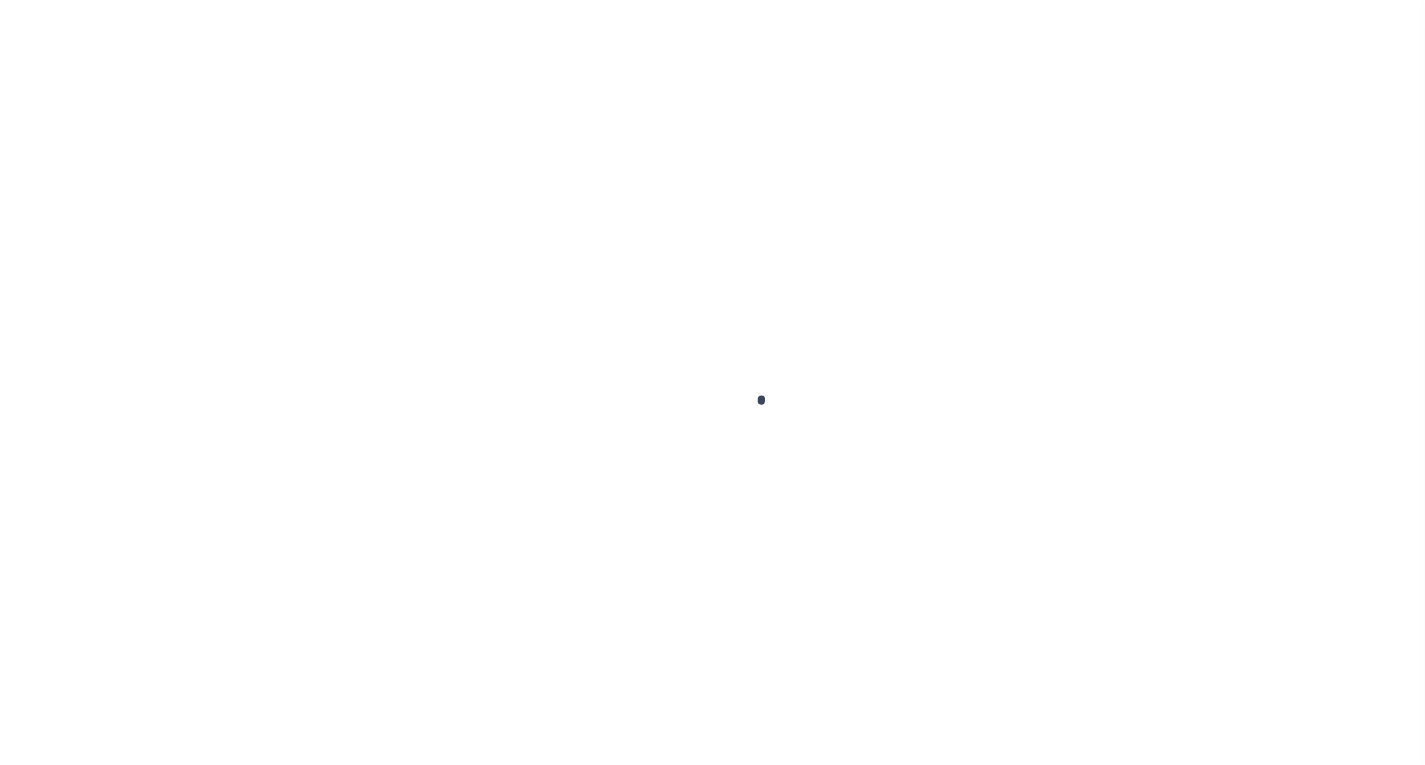 scroll, scrollTop: 0, scrollLeft: 0, axis: both 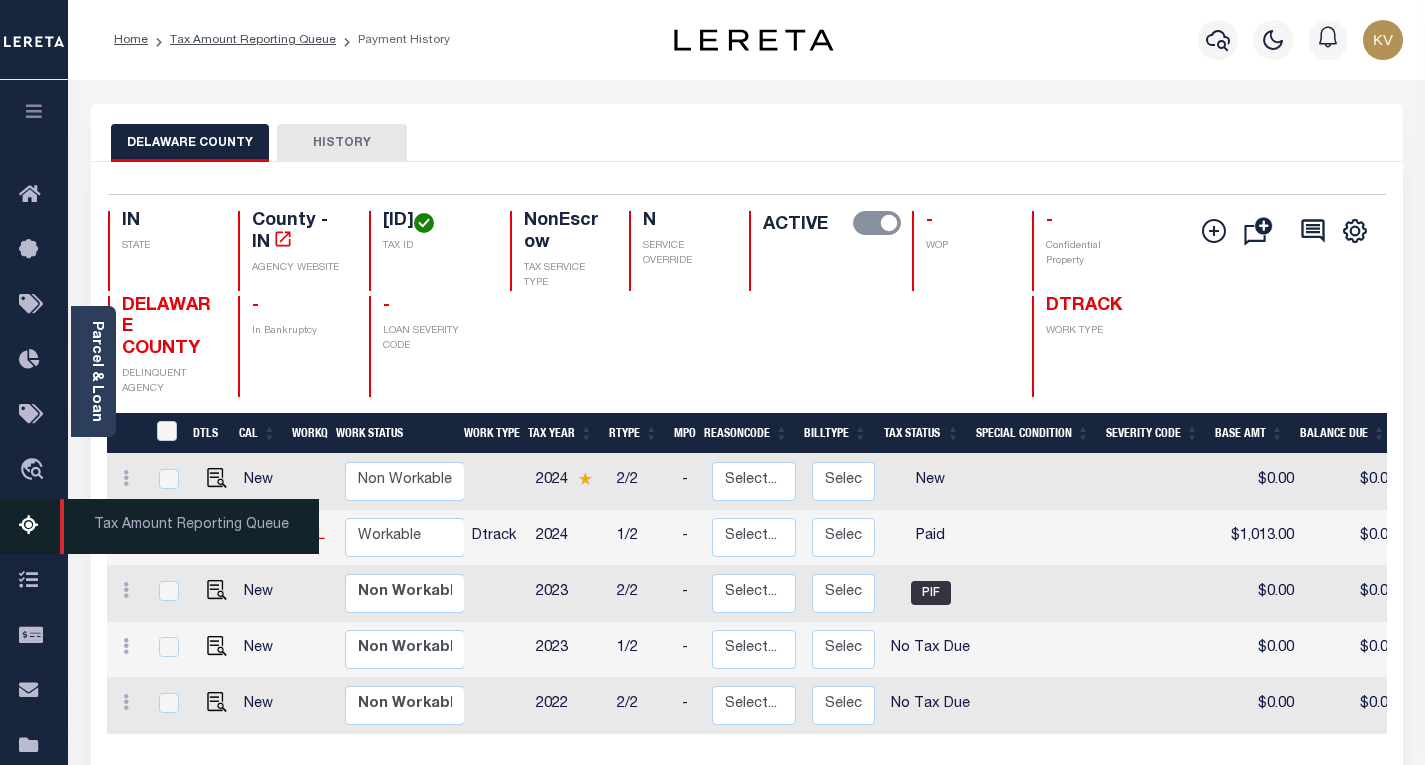 click at bounding box center [35, 526] 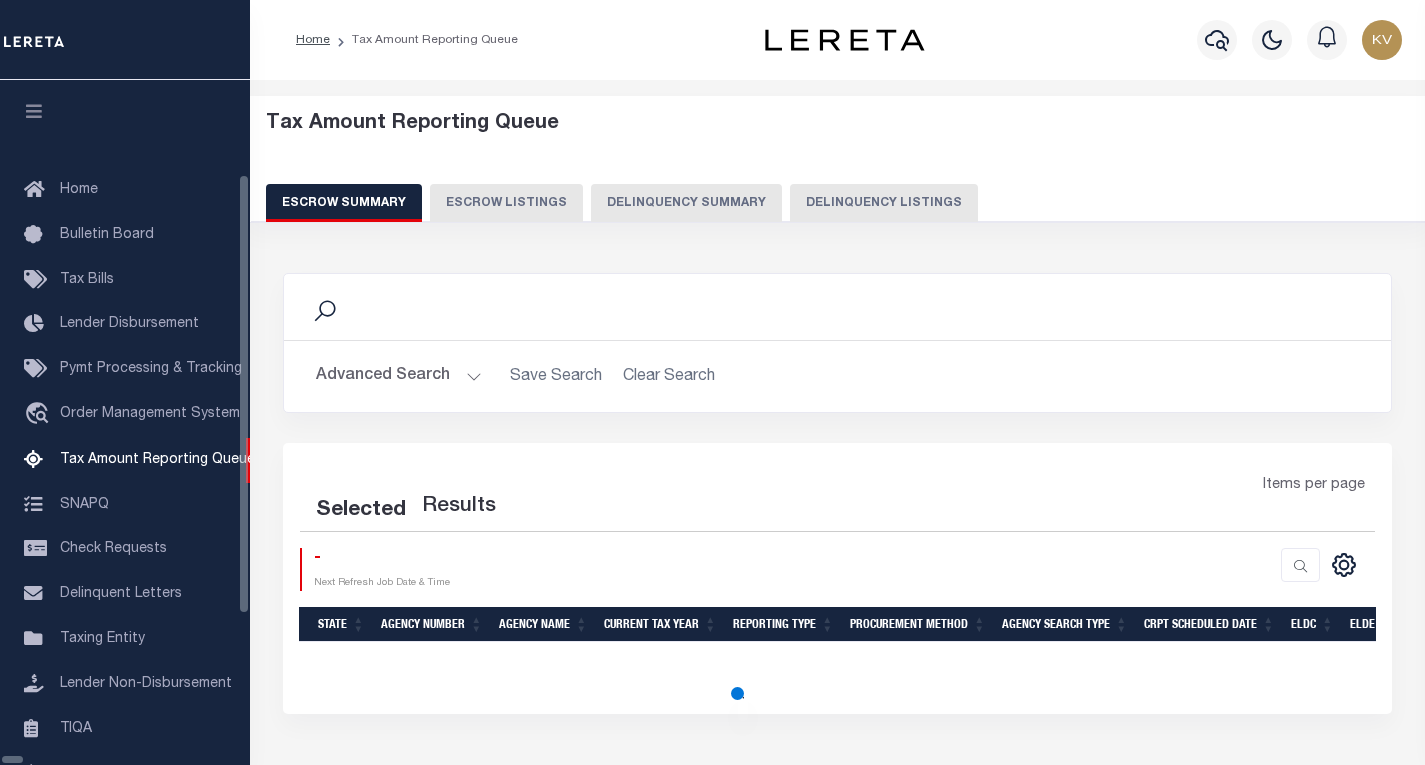 select on "100" 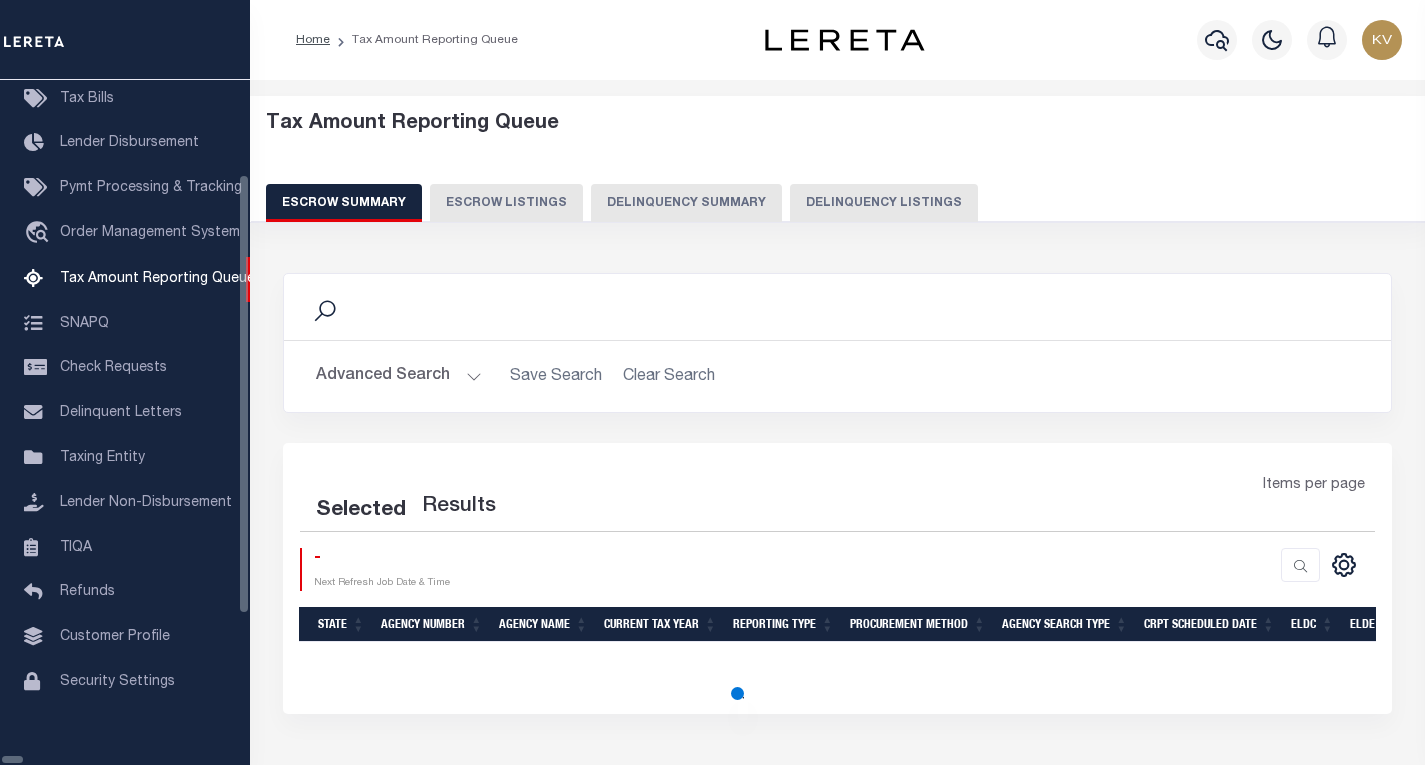 select on "100" 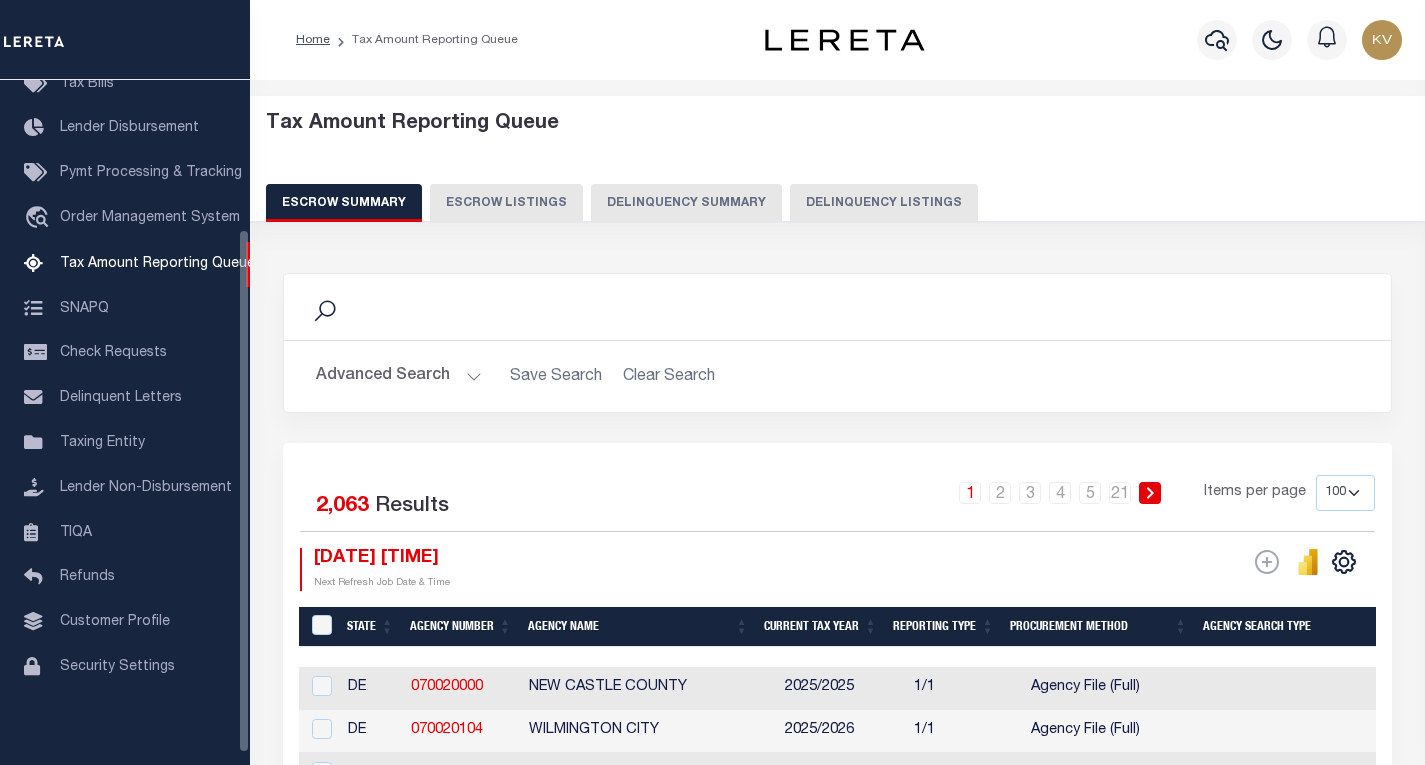 scroll, scrollTop: 194, scrollLeft: 0, axis: vertical 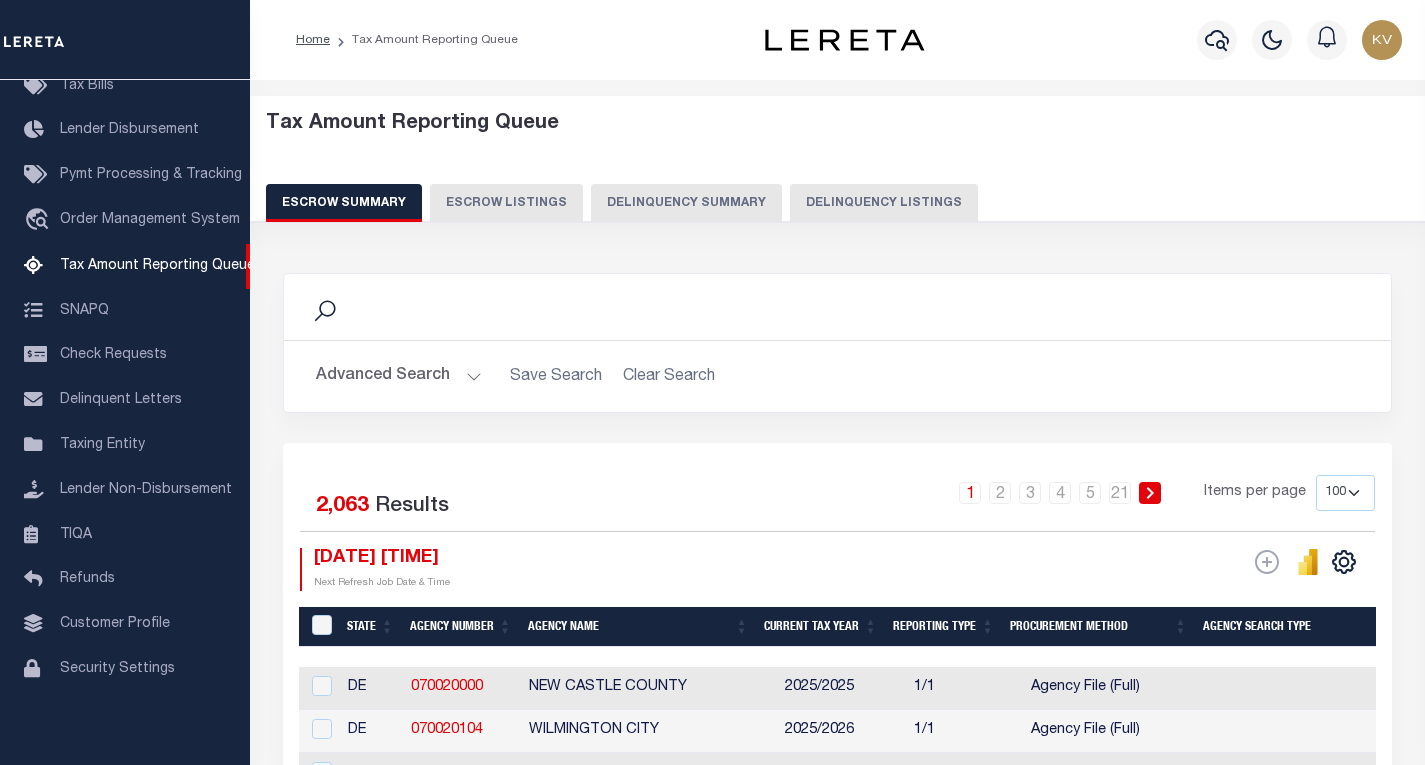click on "Delinquency Listings" at bounding box center [884, 203] 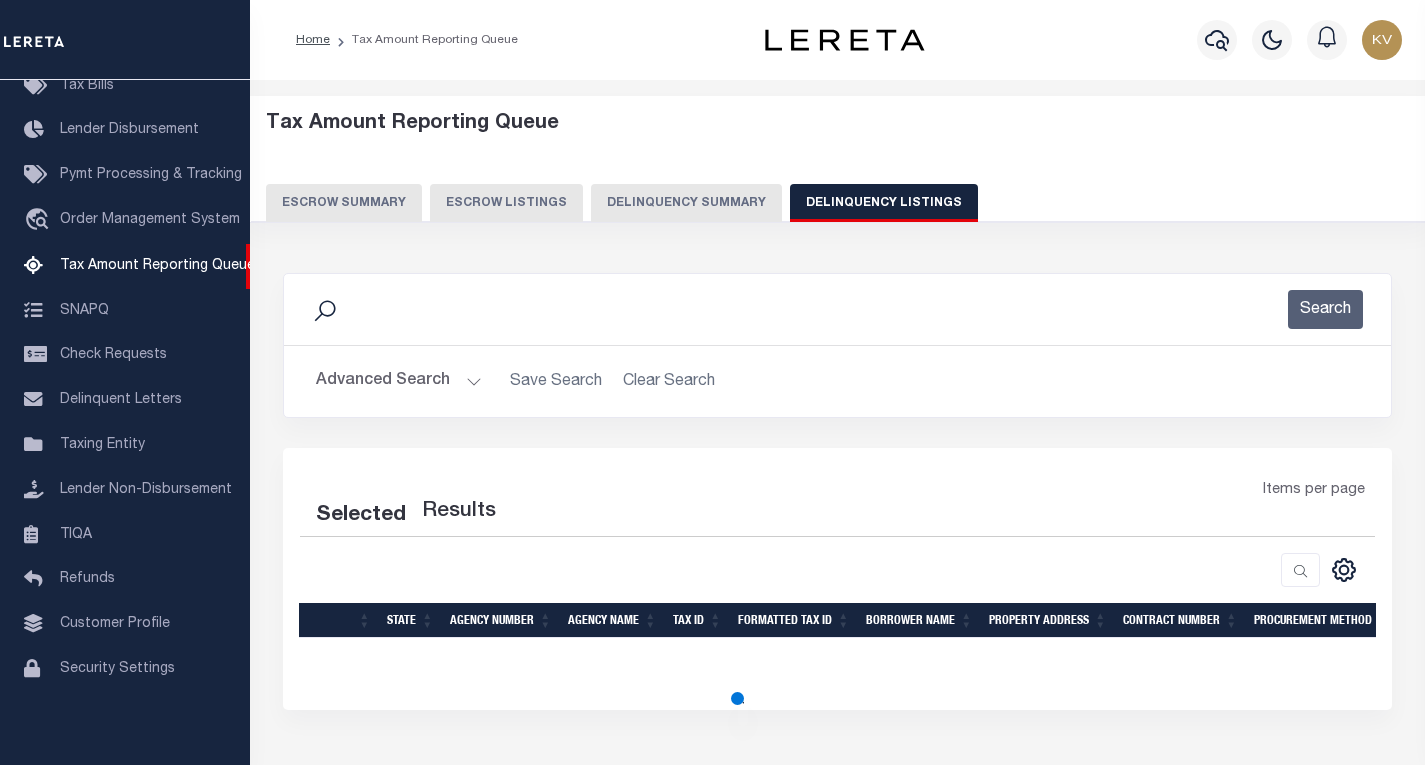 select on "100" 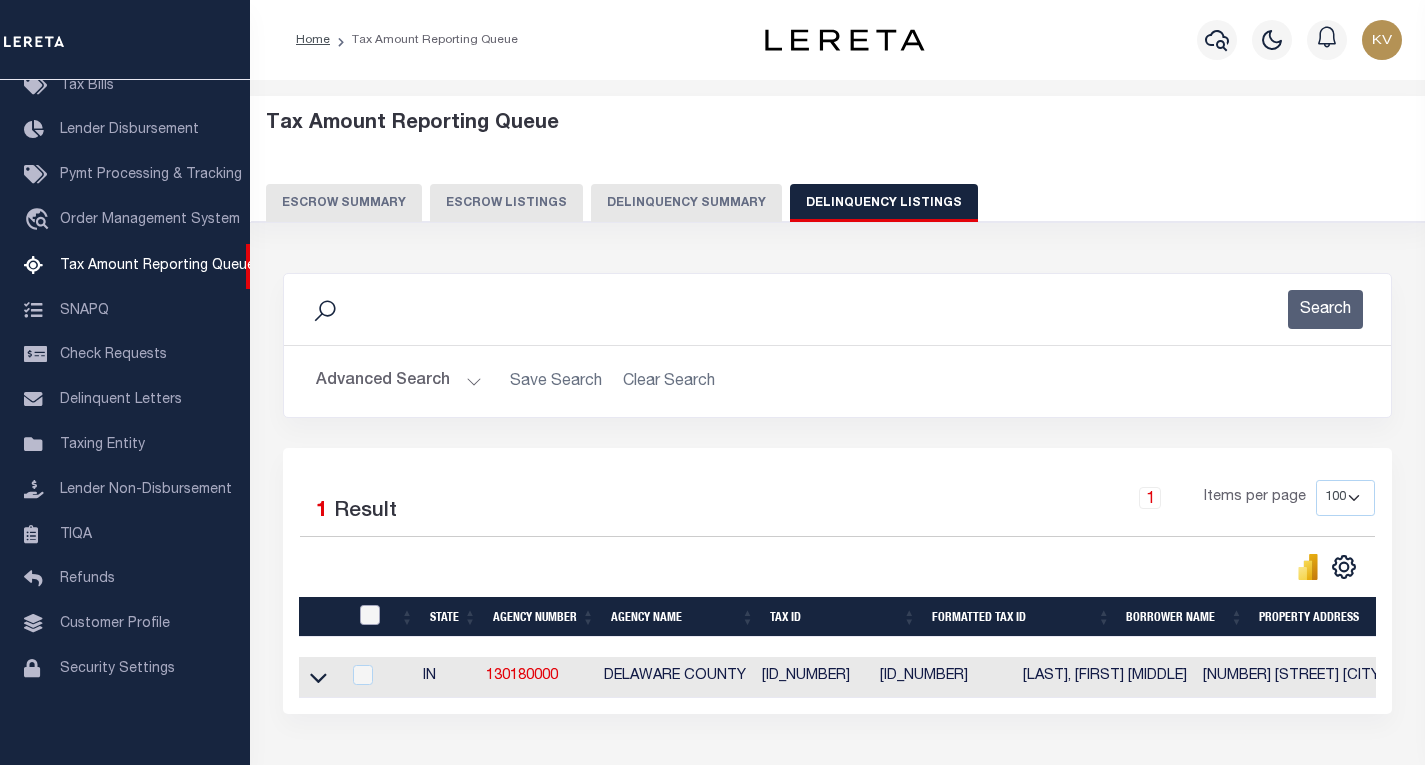 click at bounding box center [370, 615] 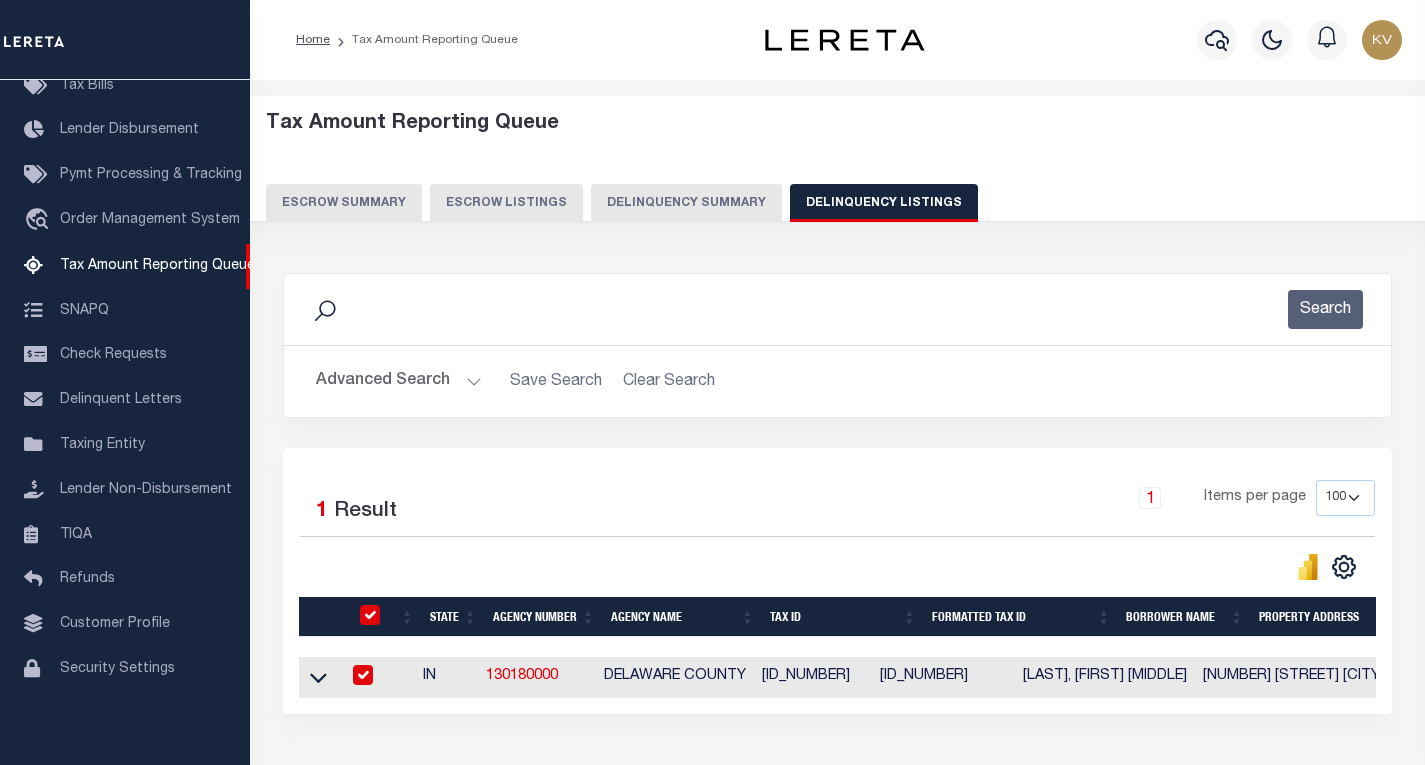checkbox on "true" 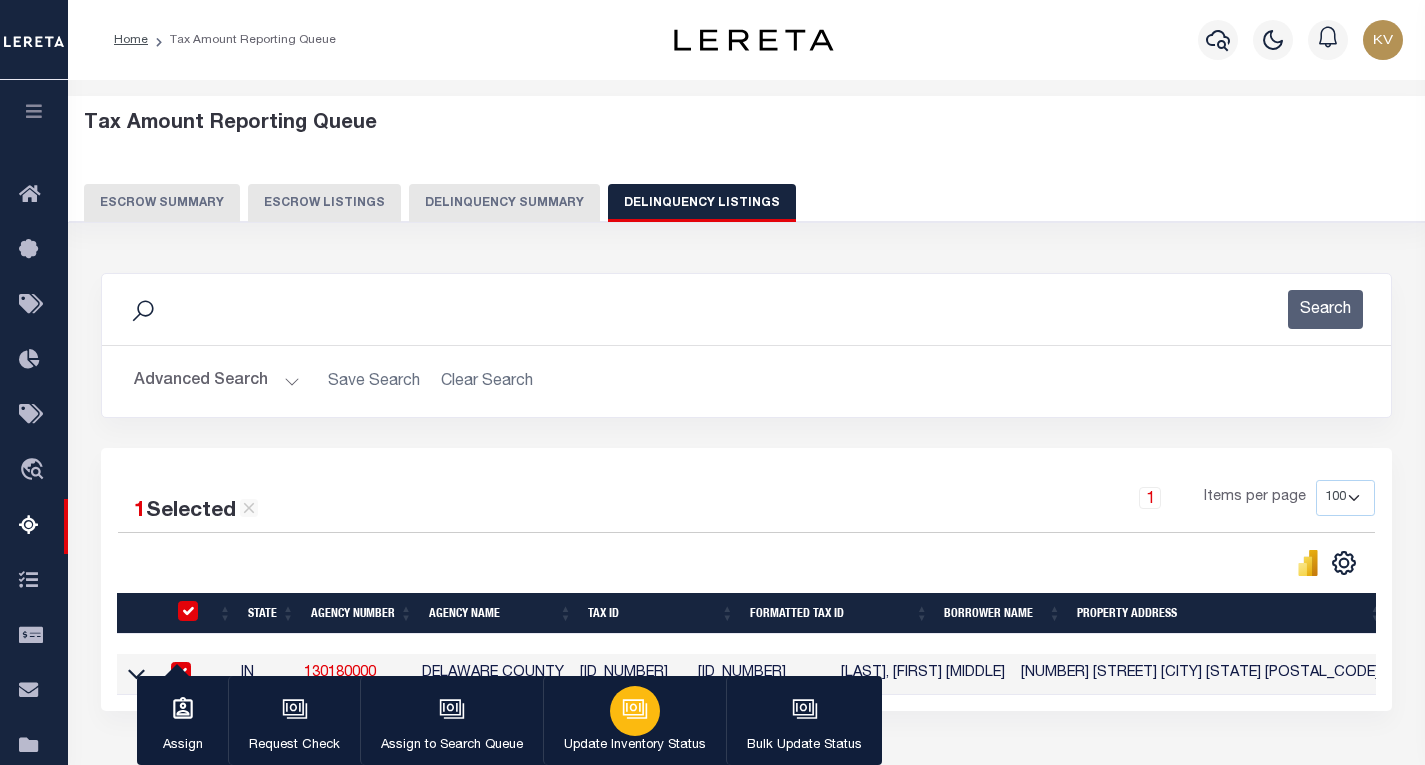 click 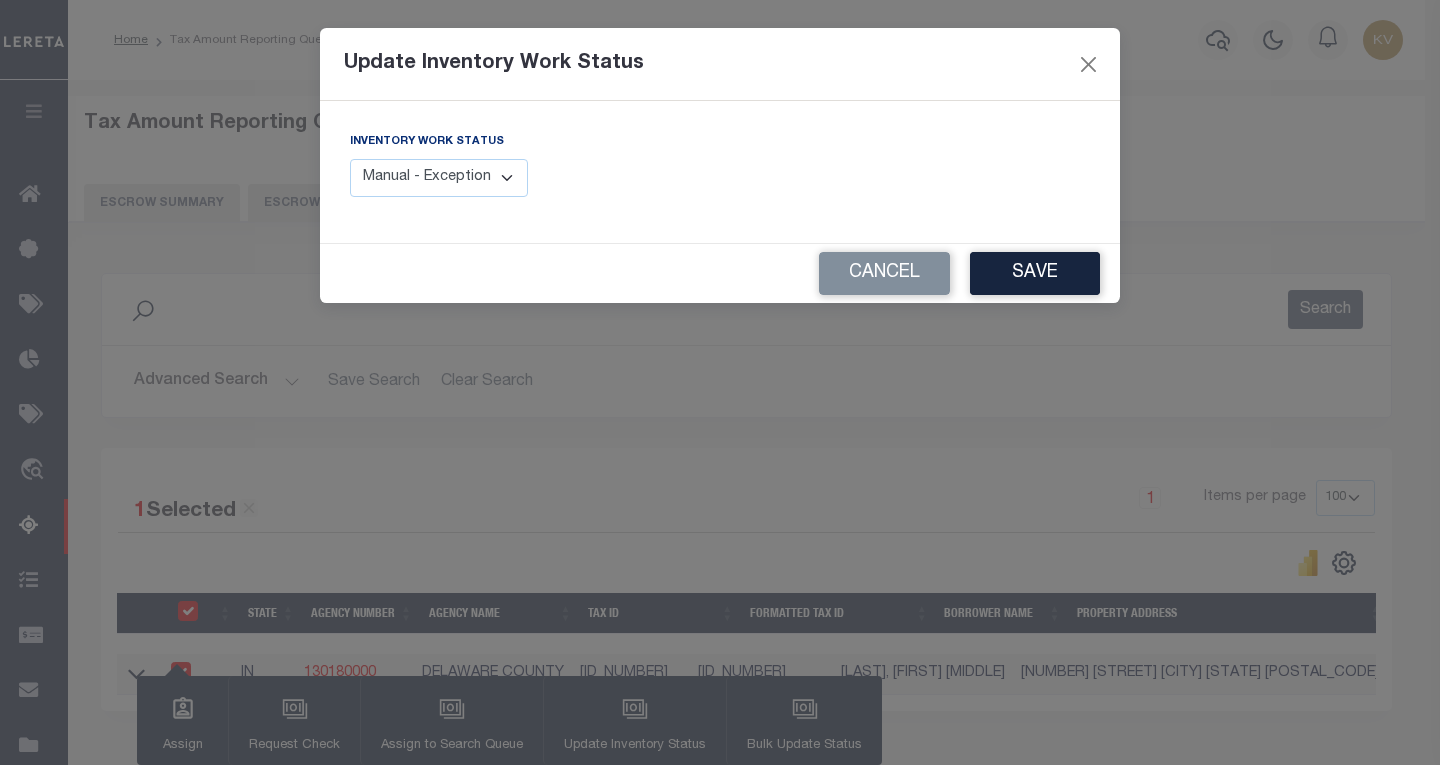 click on "Manual - Exception
Pended - Awaiting Search
Late Add Exception
Completed" at bounding box center [439, 178] 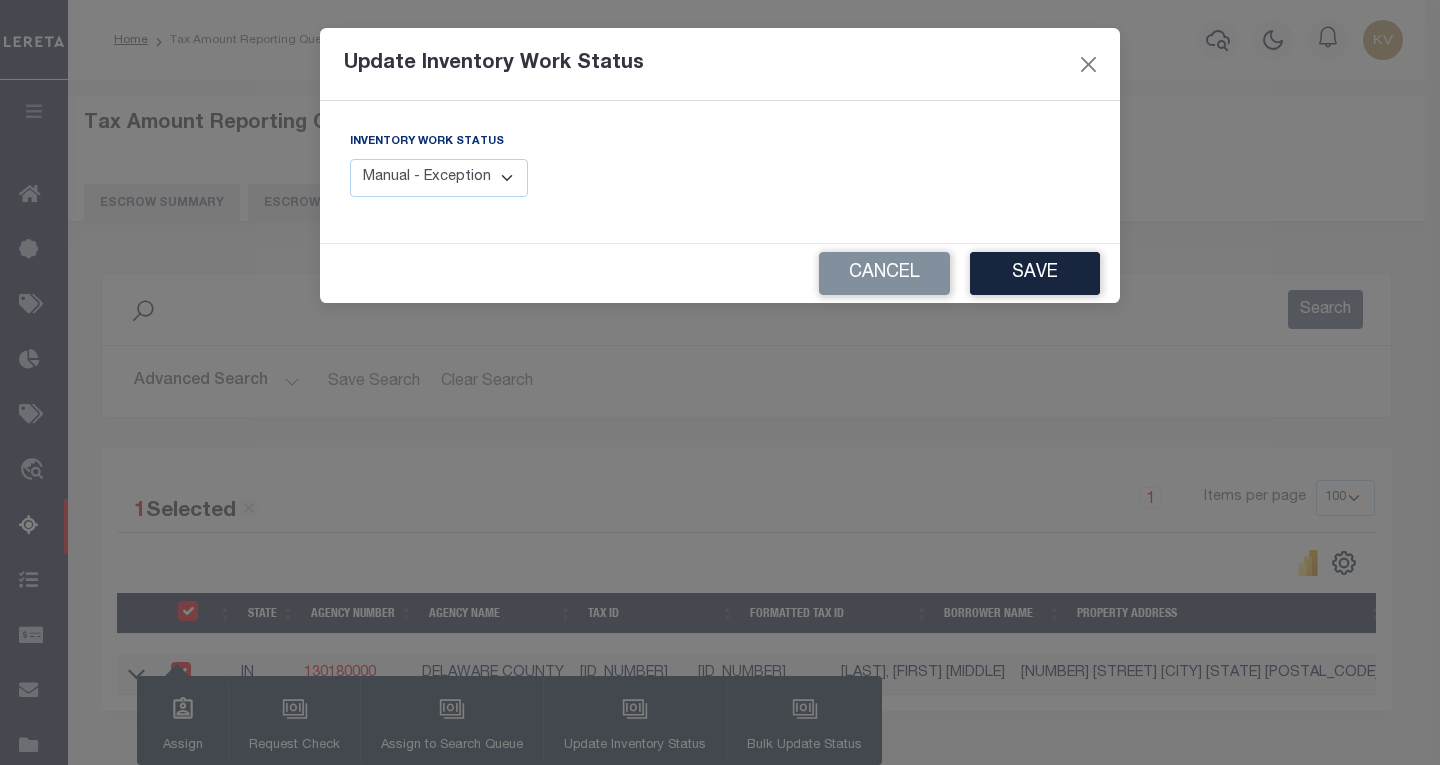select on "4" 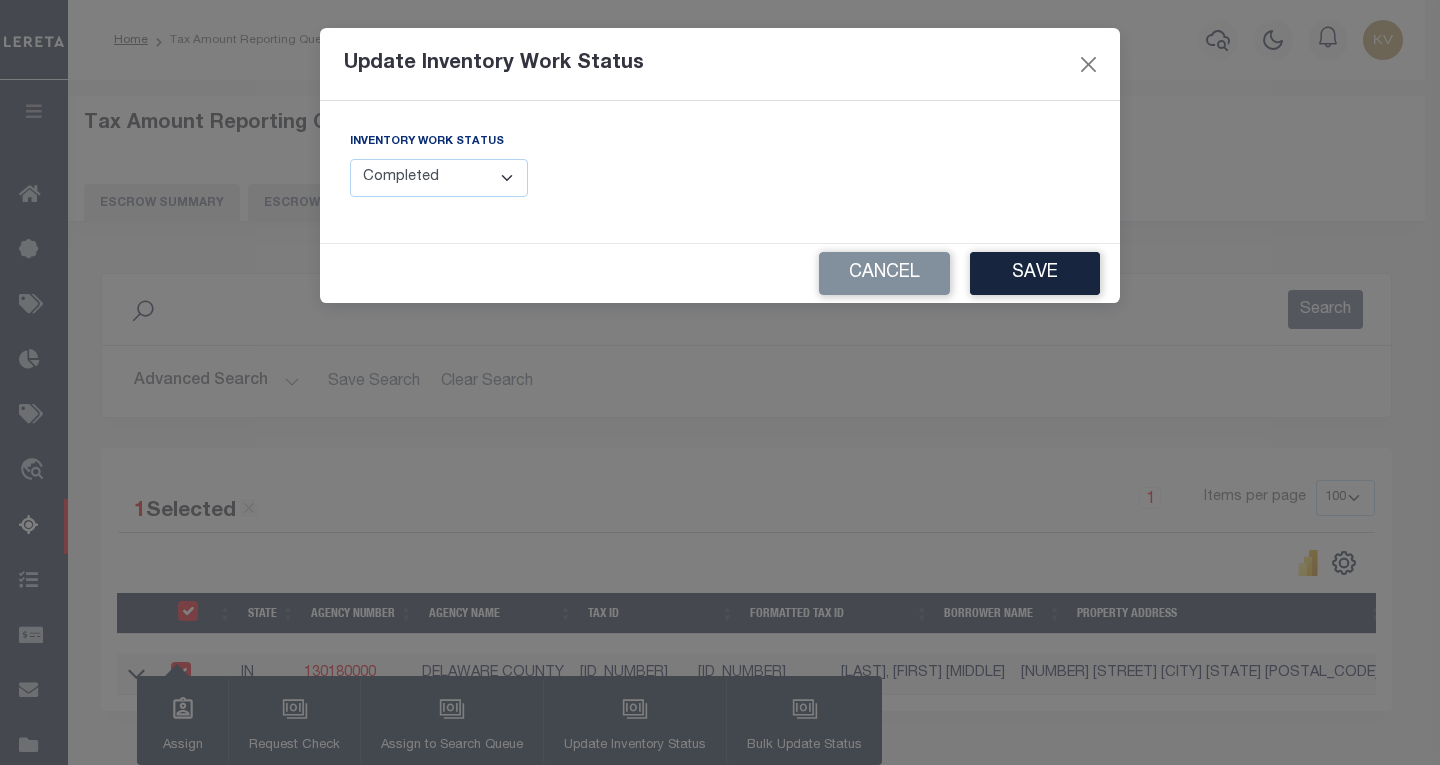 click on "Manual - Exception
Pended - Awaiting Search
Late Add Exception
Completed" at bounding box center [439, 178] 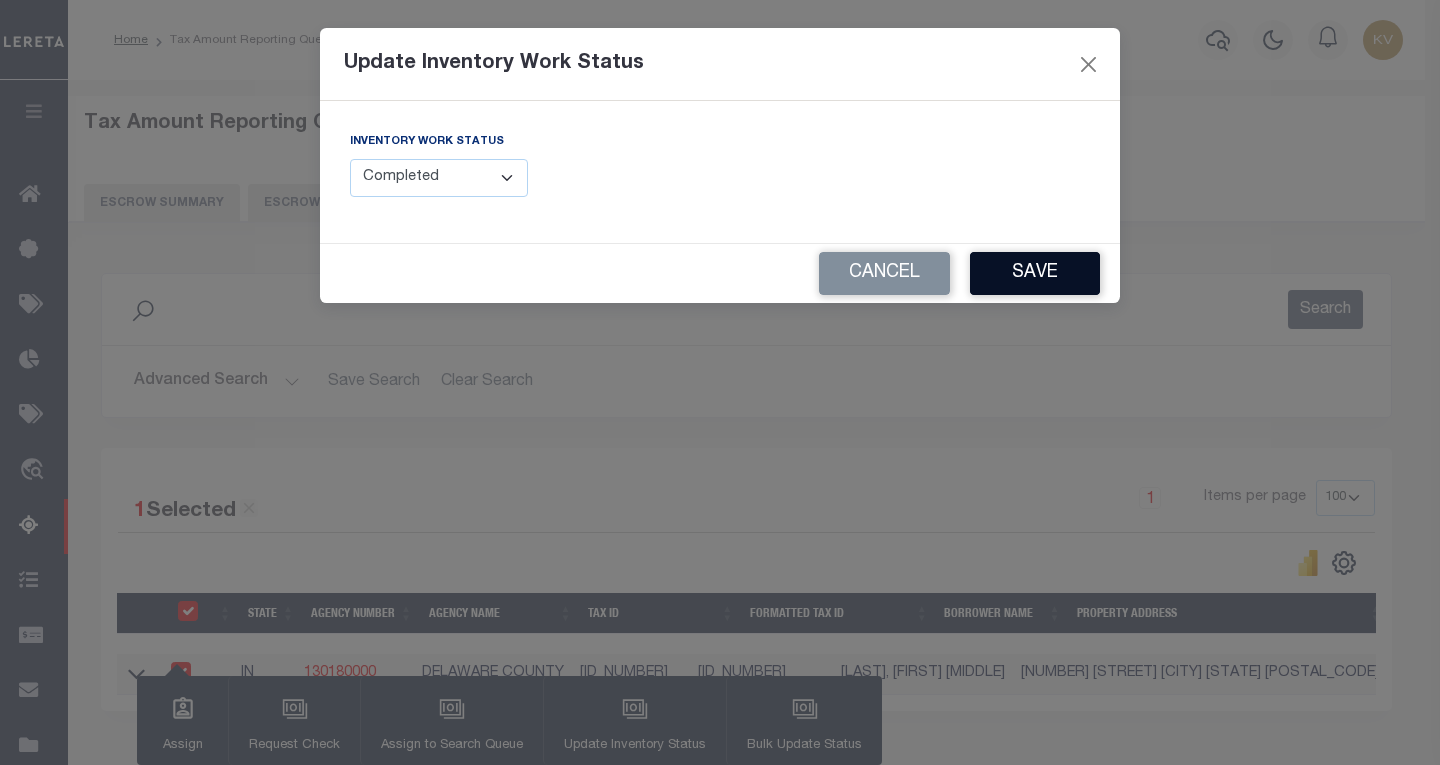 click on "Save" at bounding box center (1035, 273) 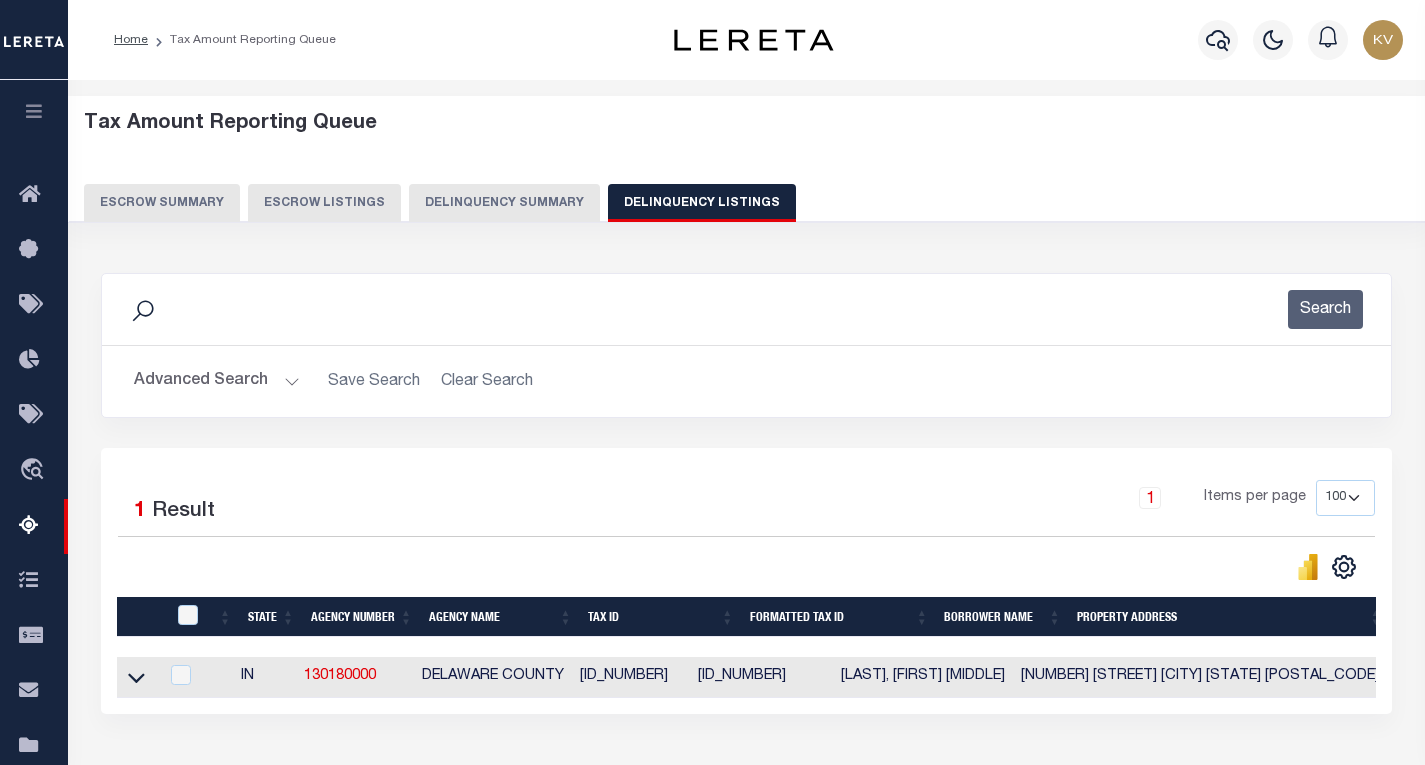 click on "Advanced Search" at bounding box center (217, 381) 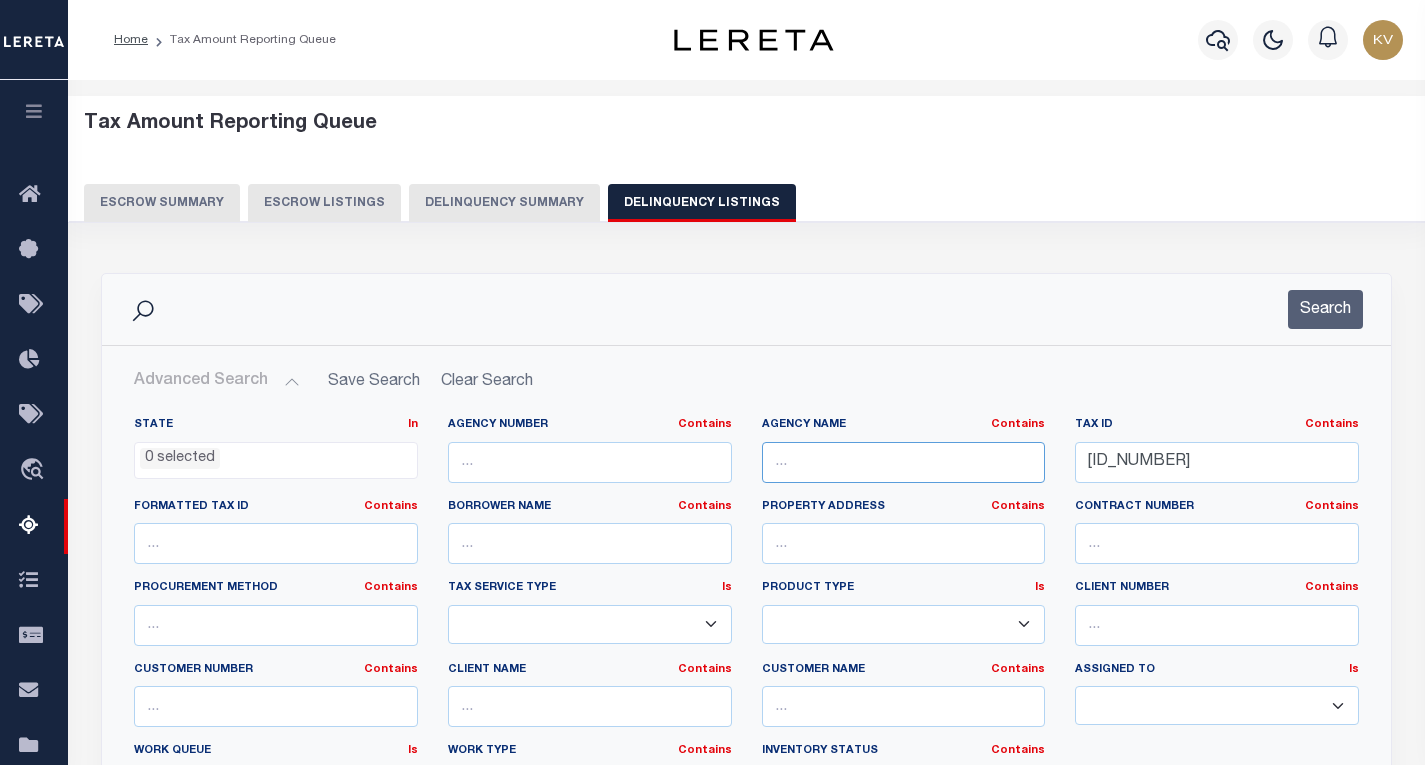 click at bounding box center [904, 462] 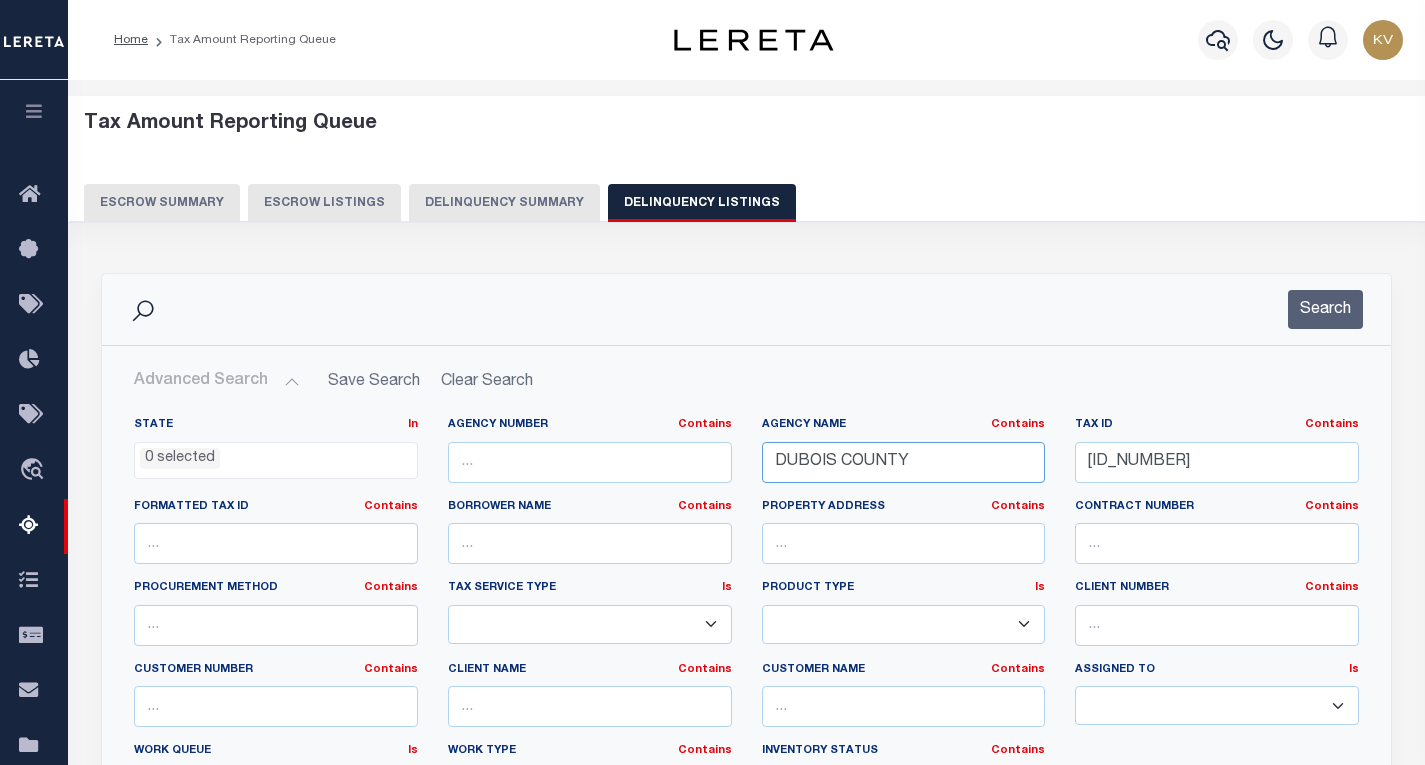 type on "DUBOIS COUNTY" 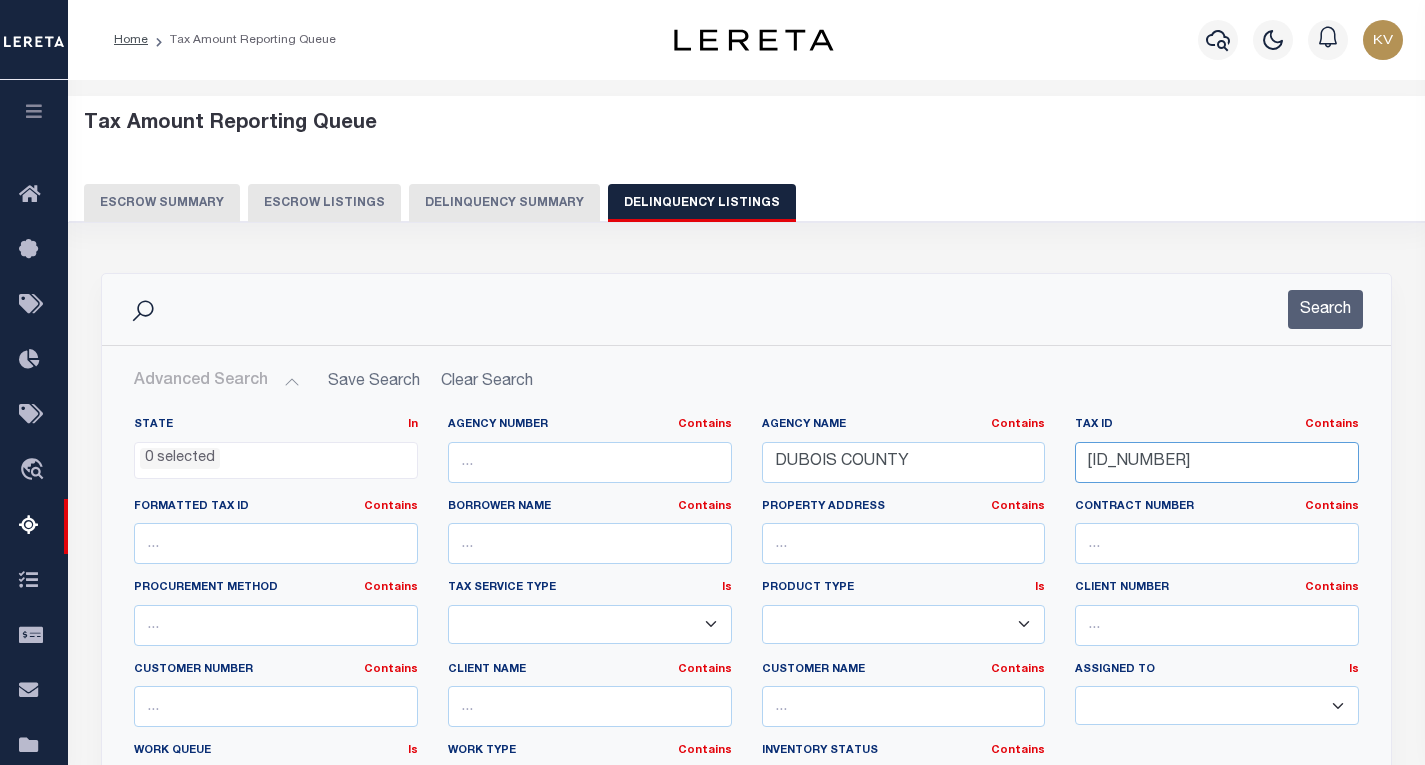 click on "181118231016000003" at bounding box center [1217, 462] 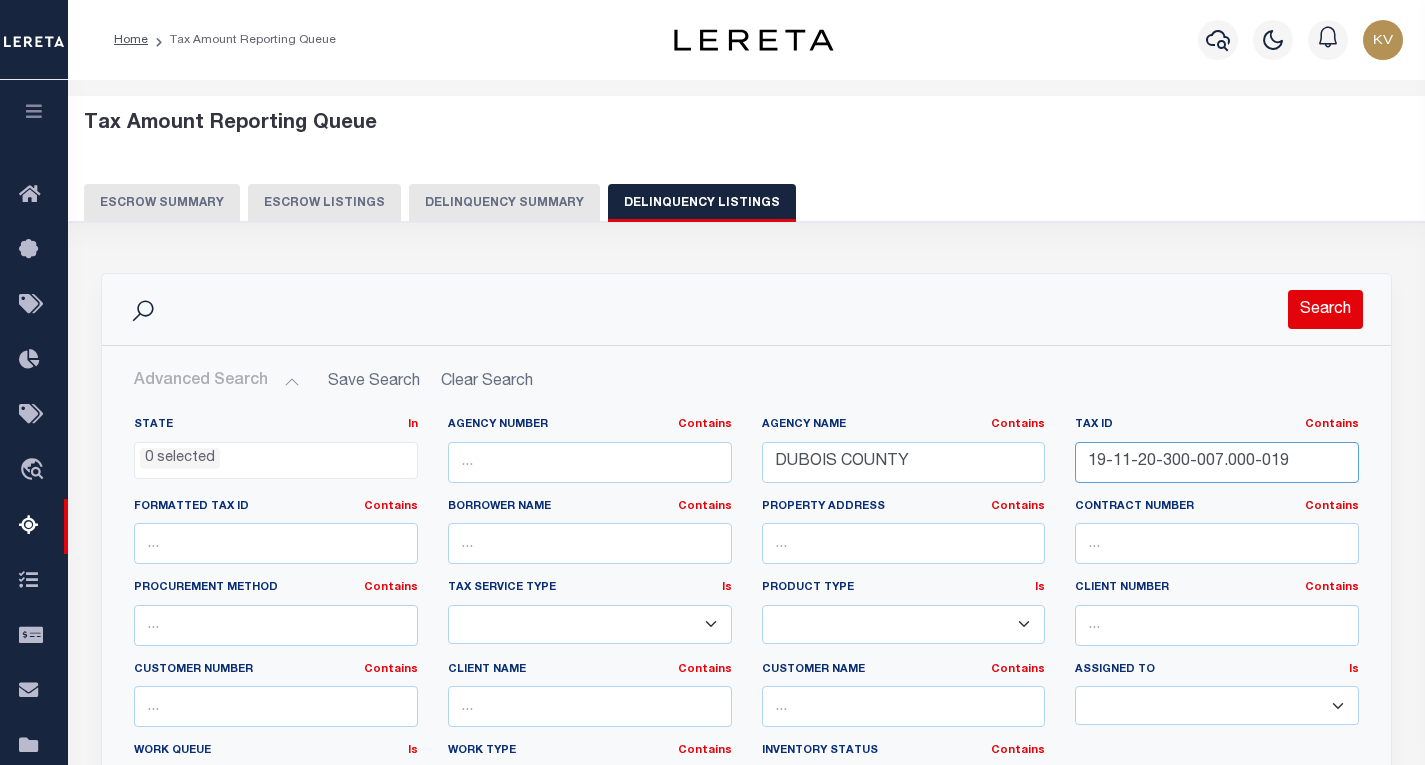 type on "19-11-20-300-007.000-019" 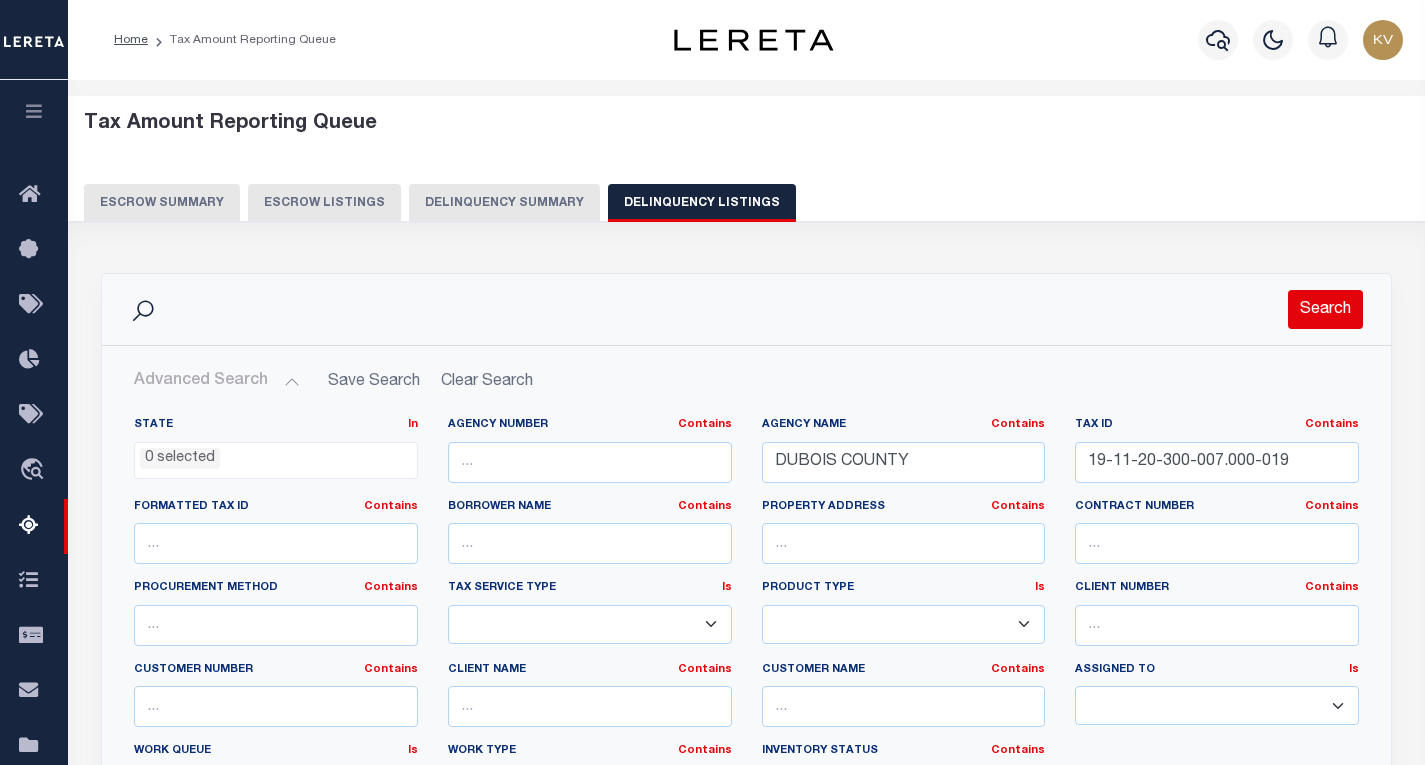 click on "Search" at bounding box center [1325, 309] 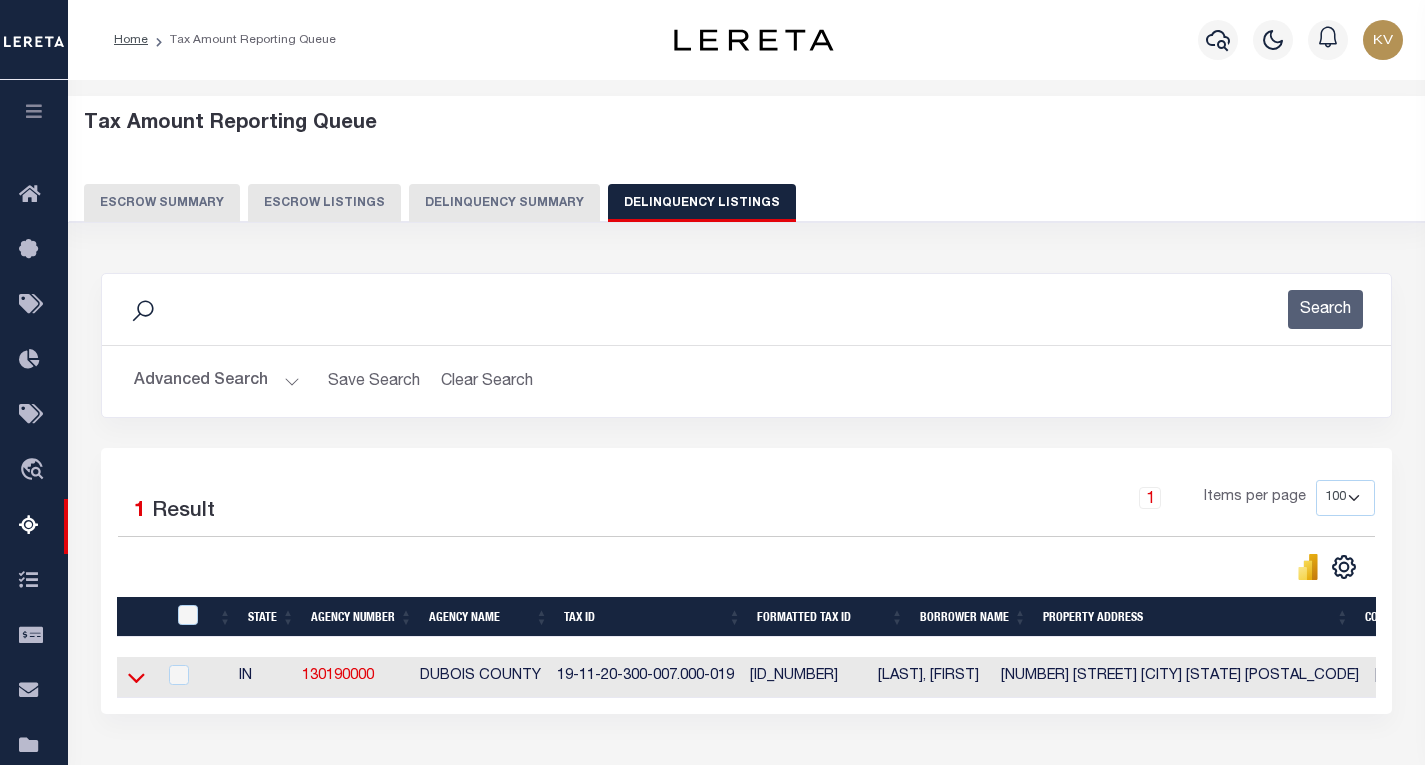 click 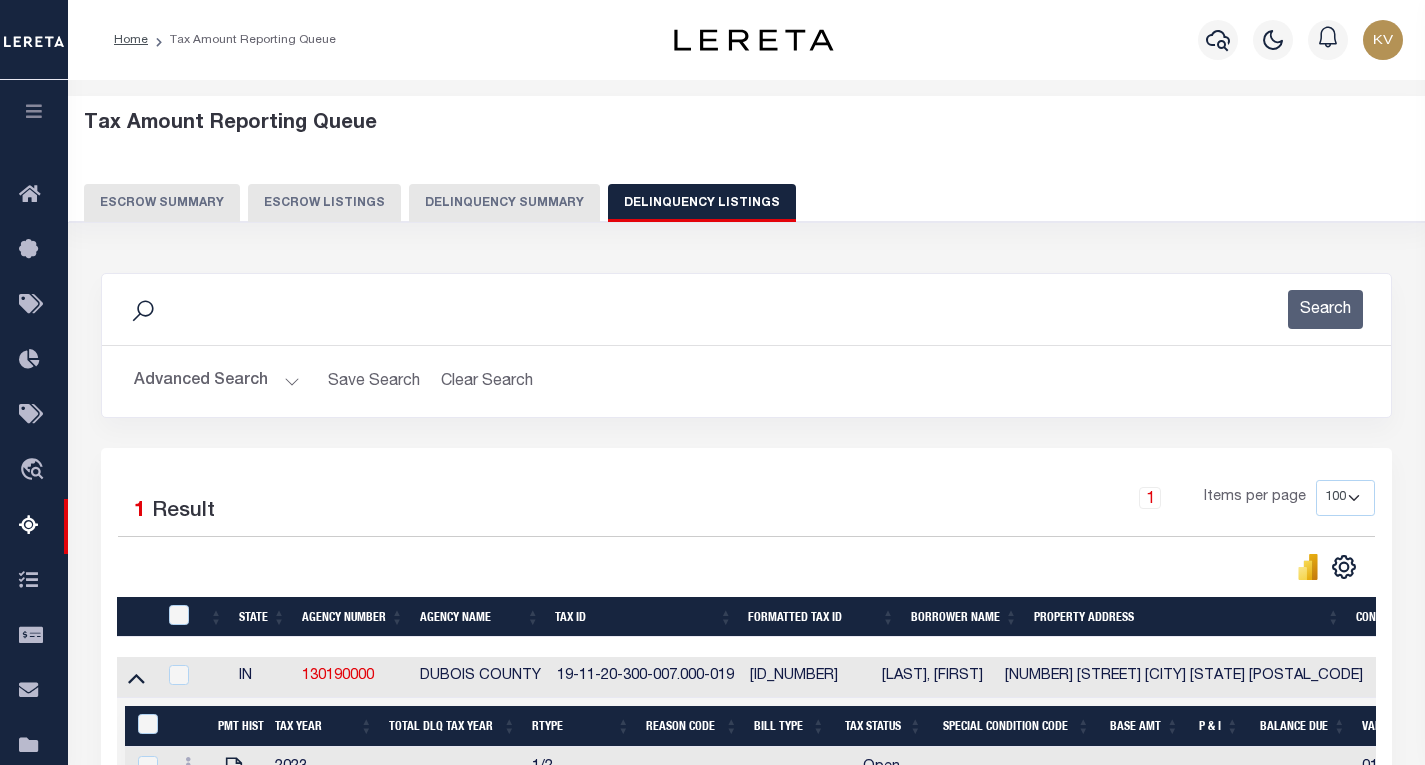 scroll, scrollTop: 200, scrollLeft: 0, axis: vertical 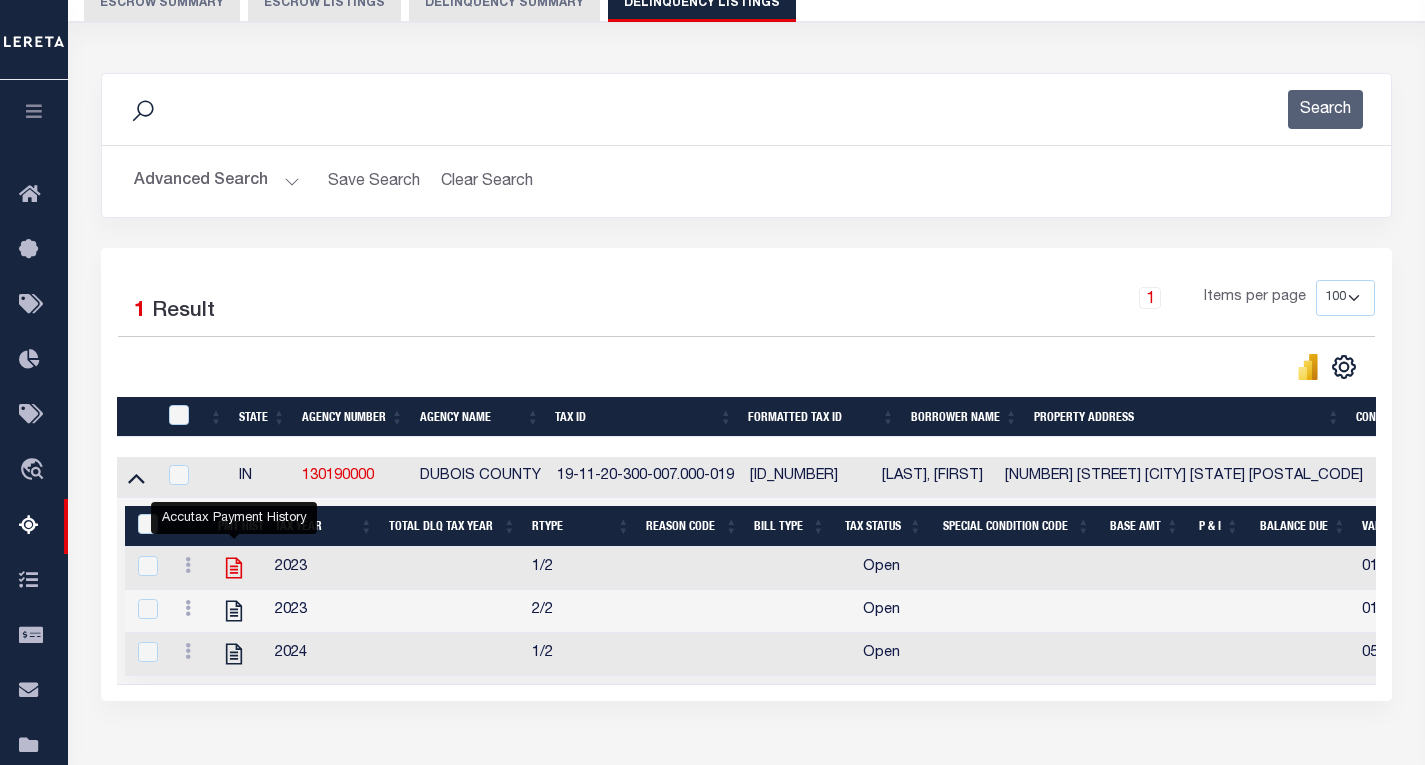 click 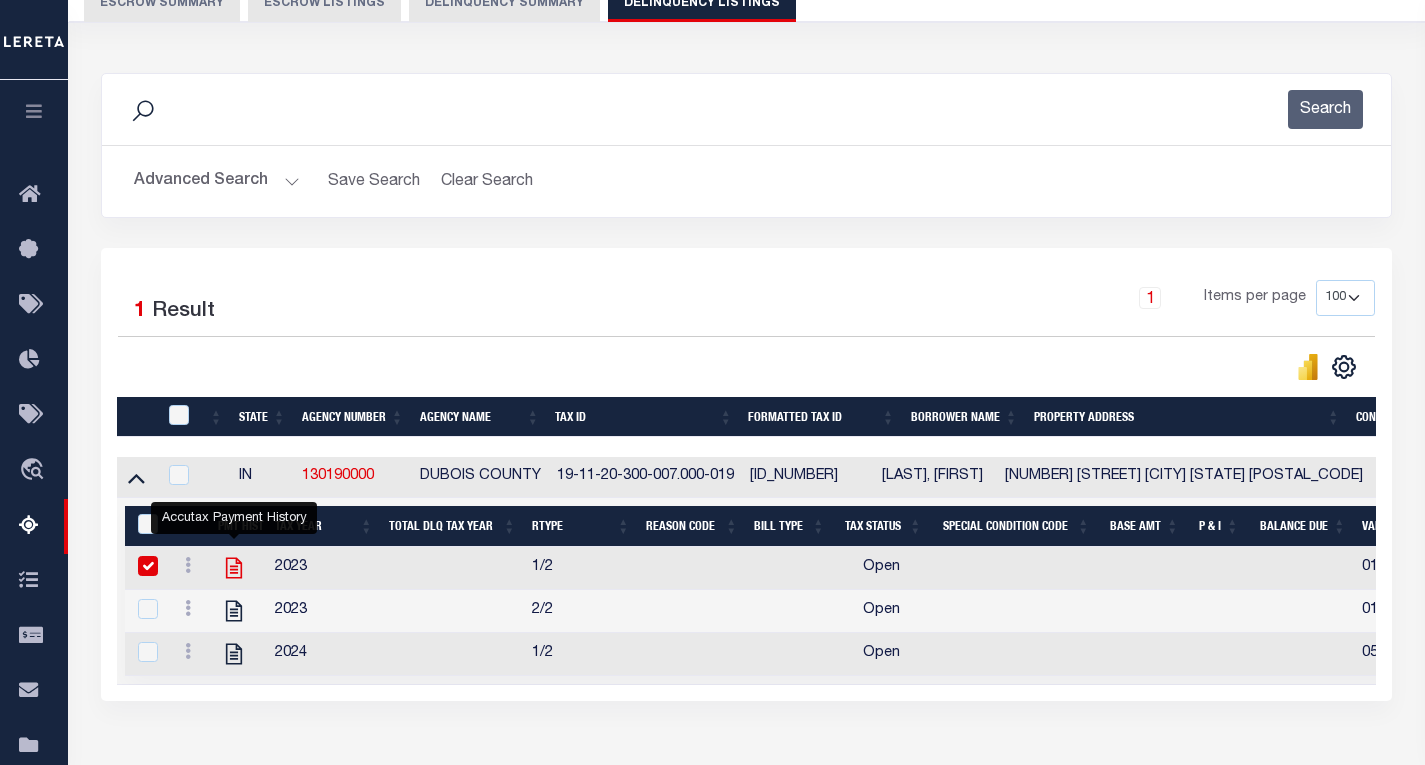 checkbox on "true" 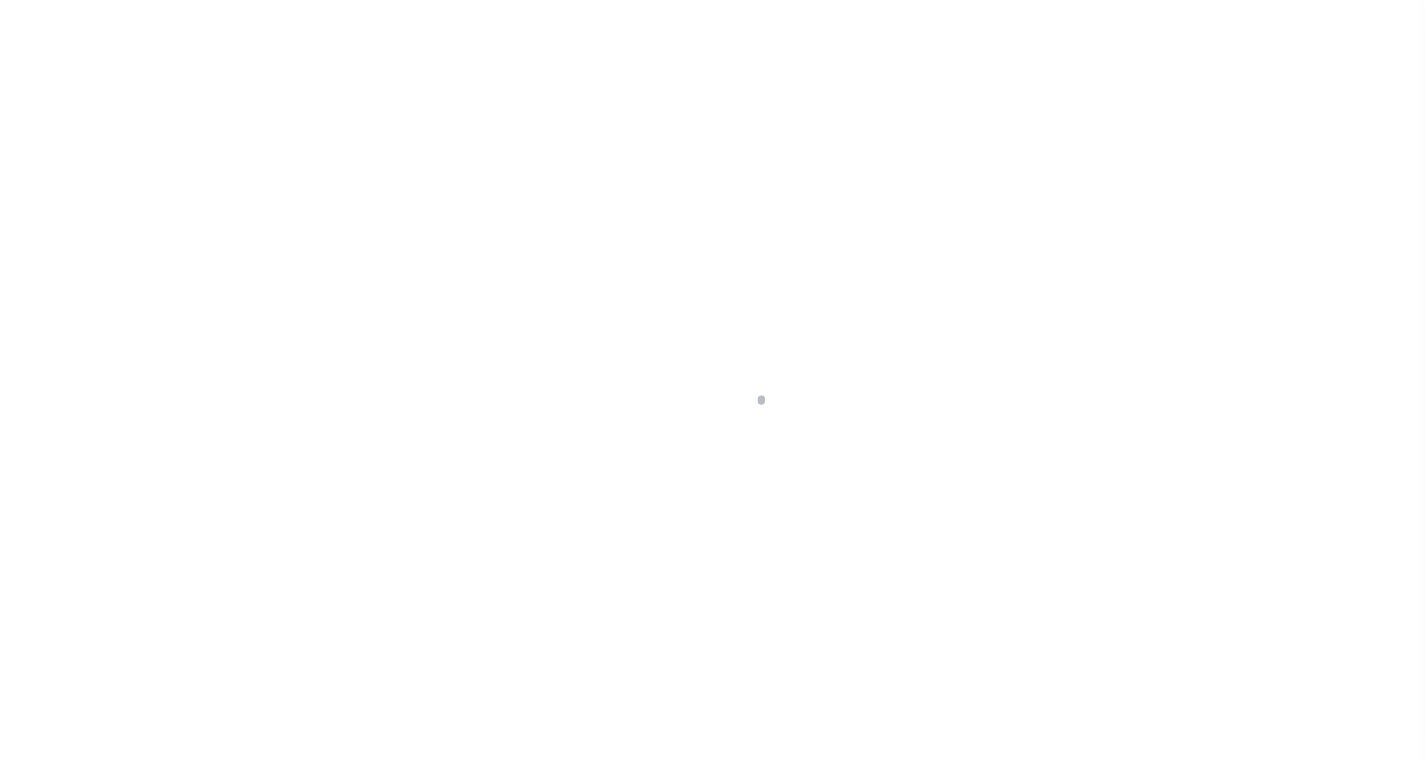 scroll, scrollTop: 0, scrollLeft: 0, axis: both 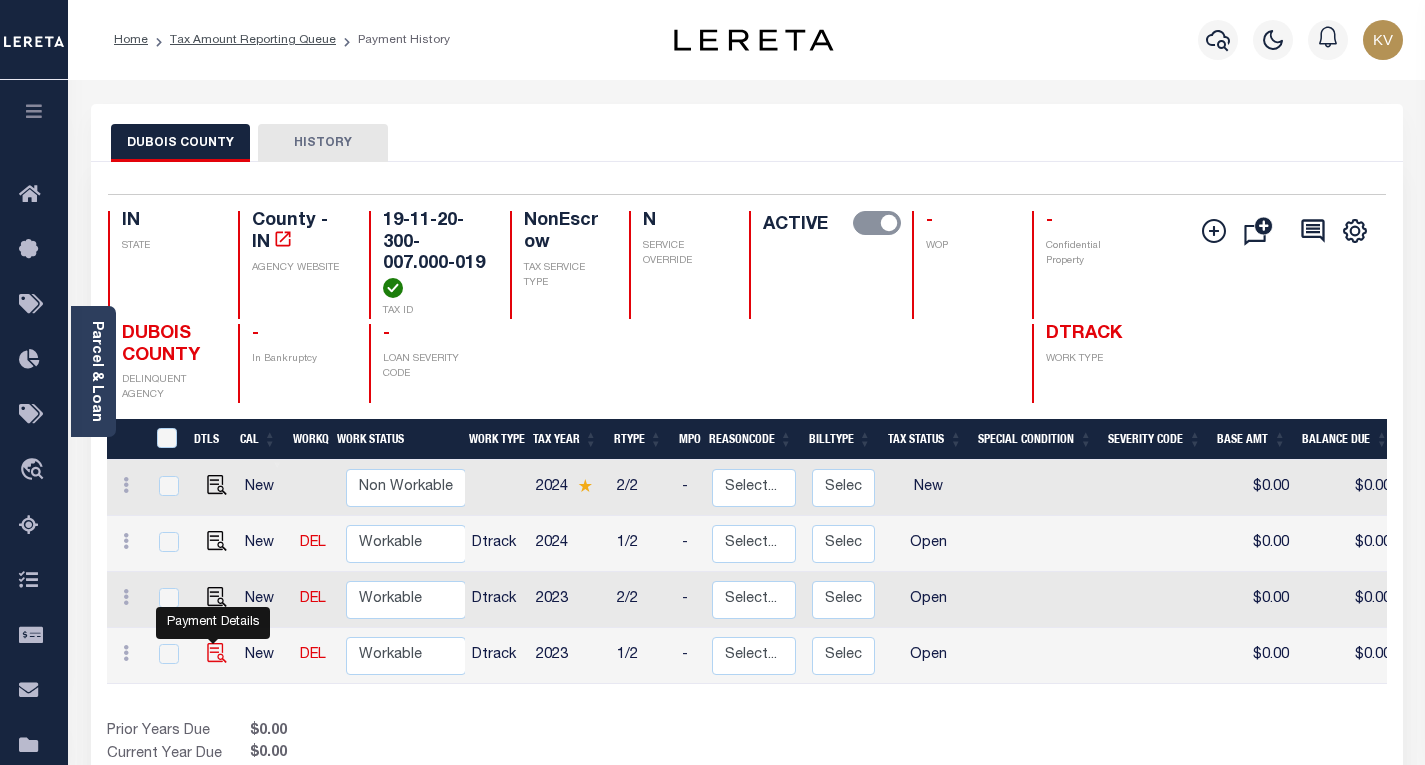 click at bounding box center (217, 653) 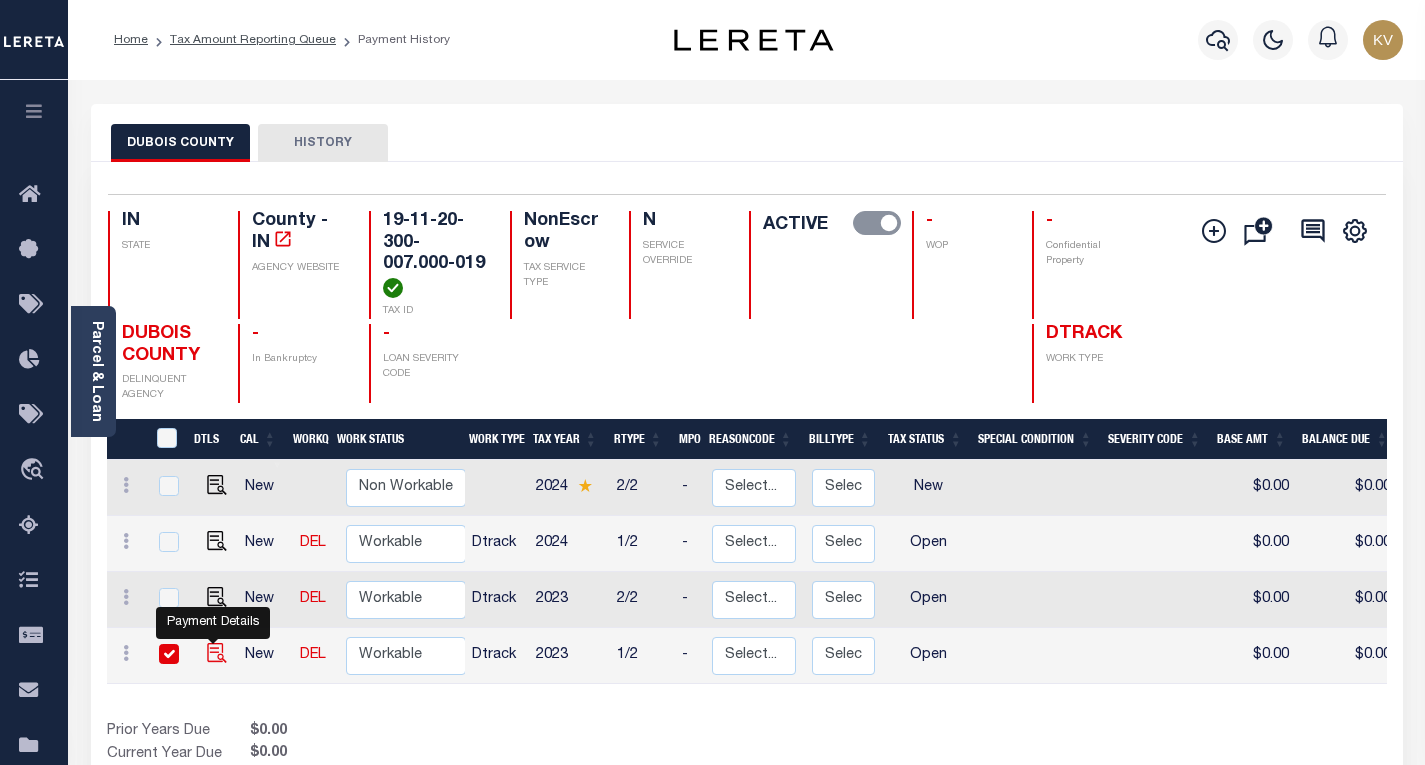 checkbox on "true" 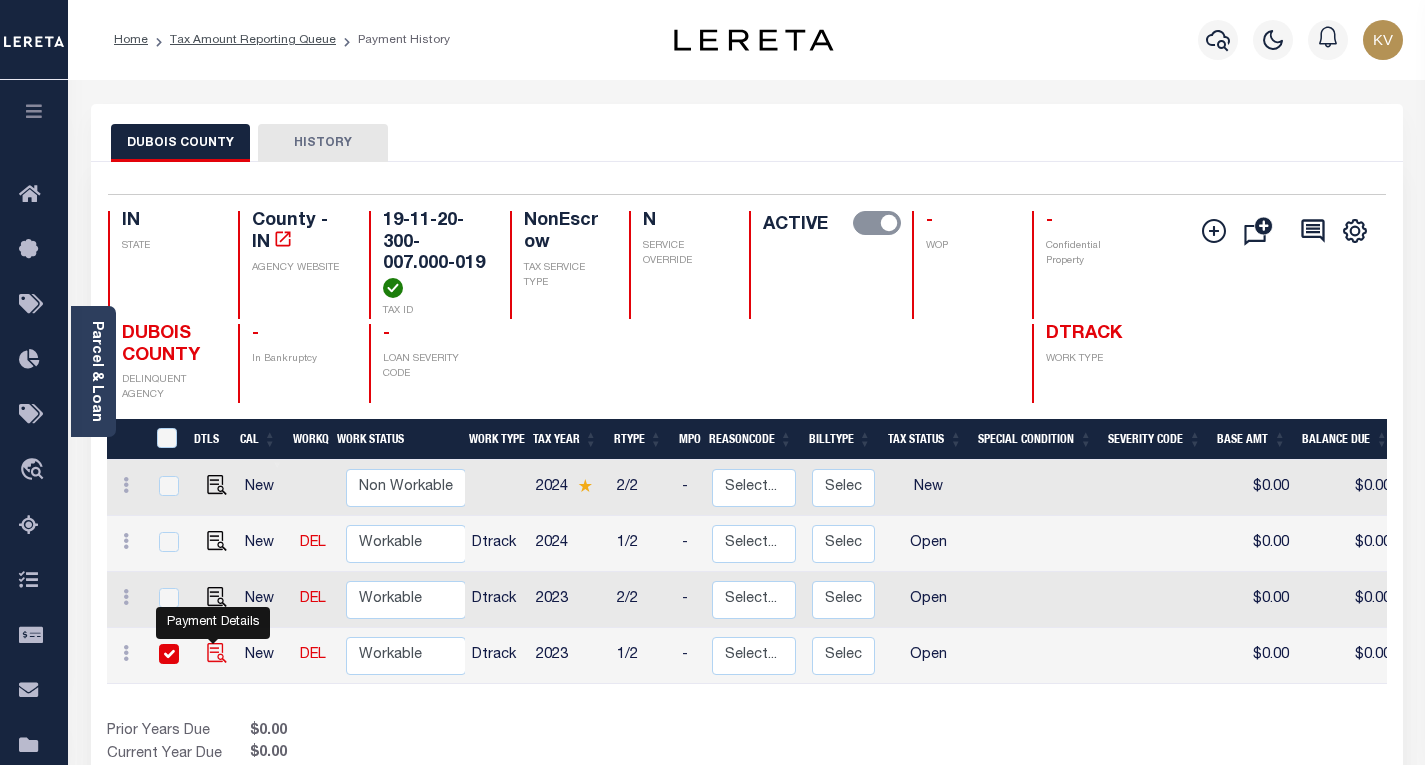checkbox on "true" 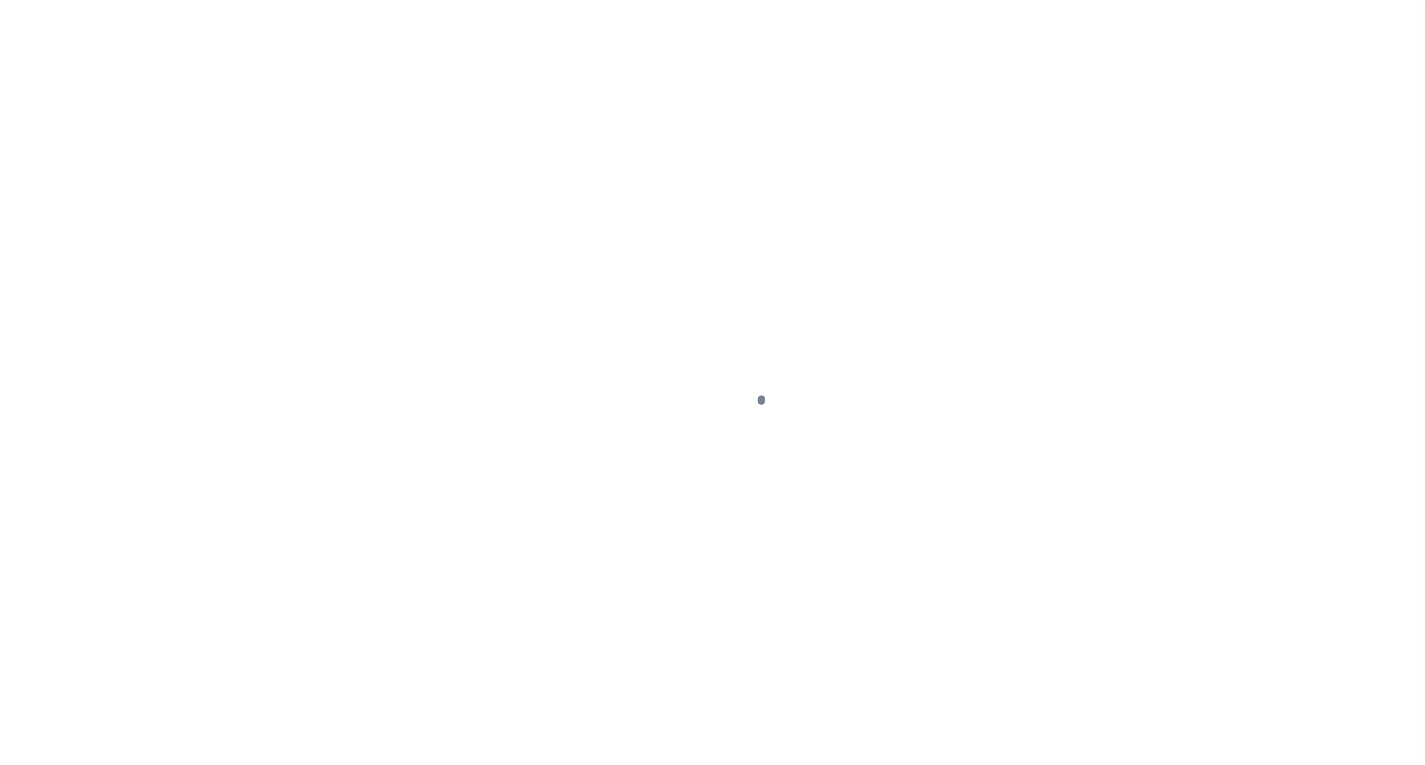 select on "OP2" 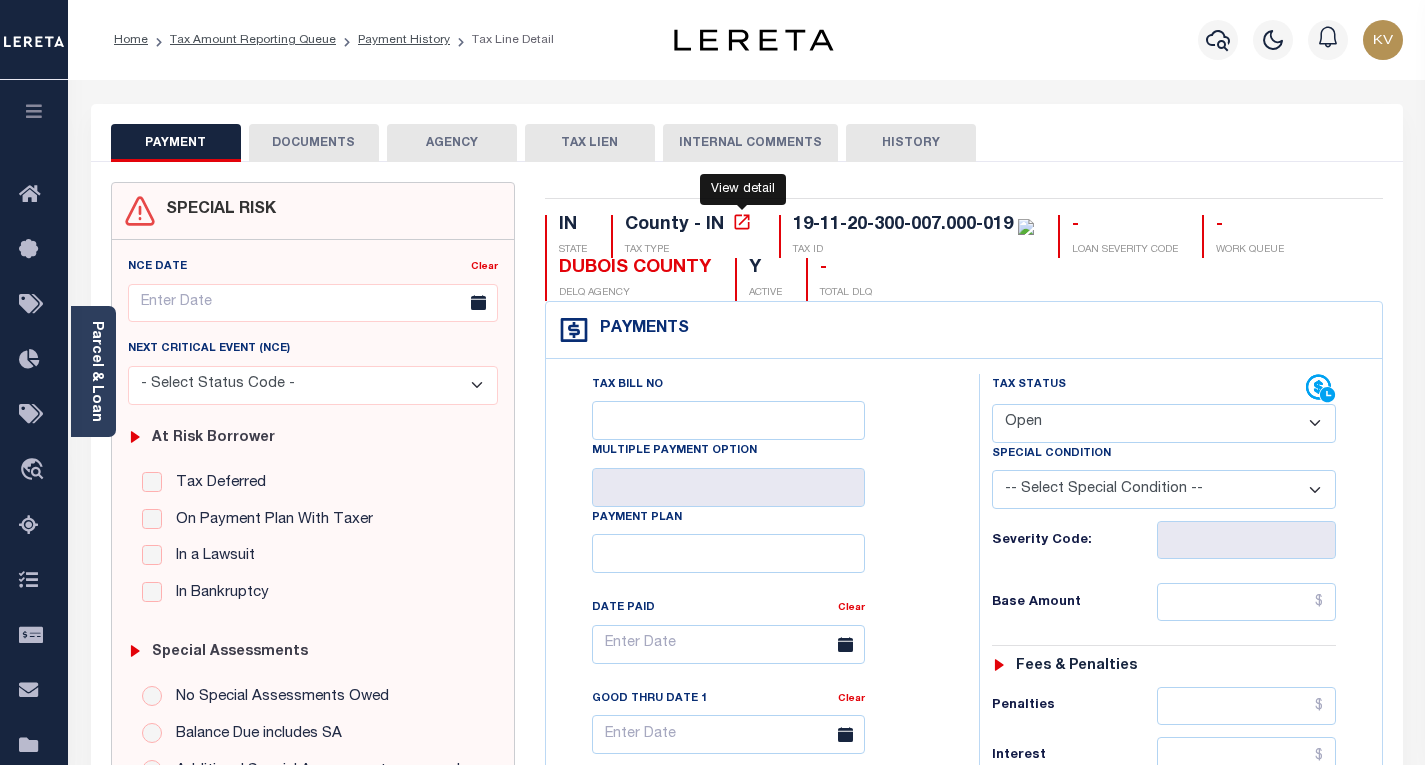 click 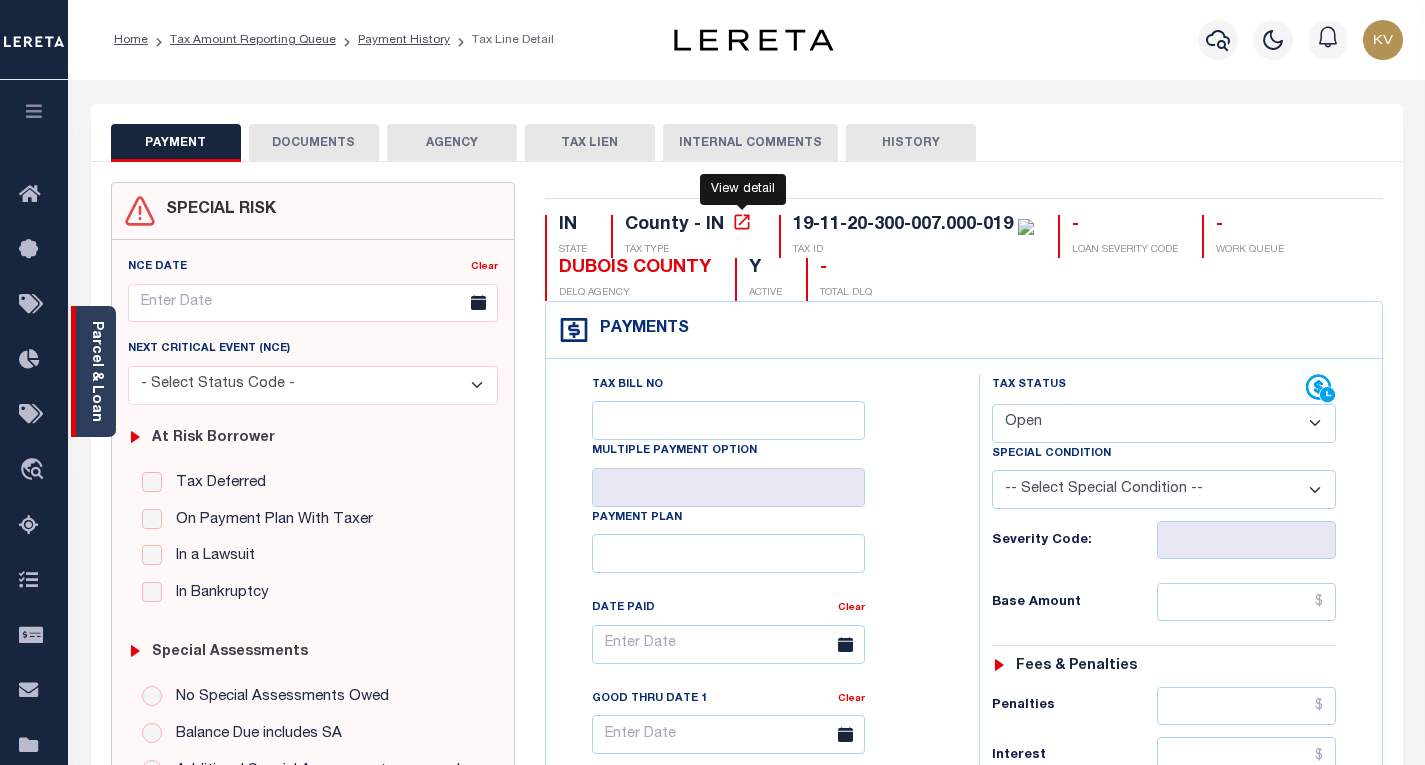 click on "Parcel & Loan" at bounding box center (96, 371) 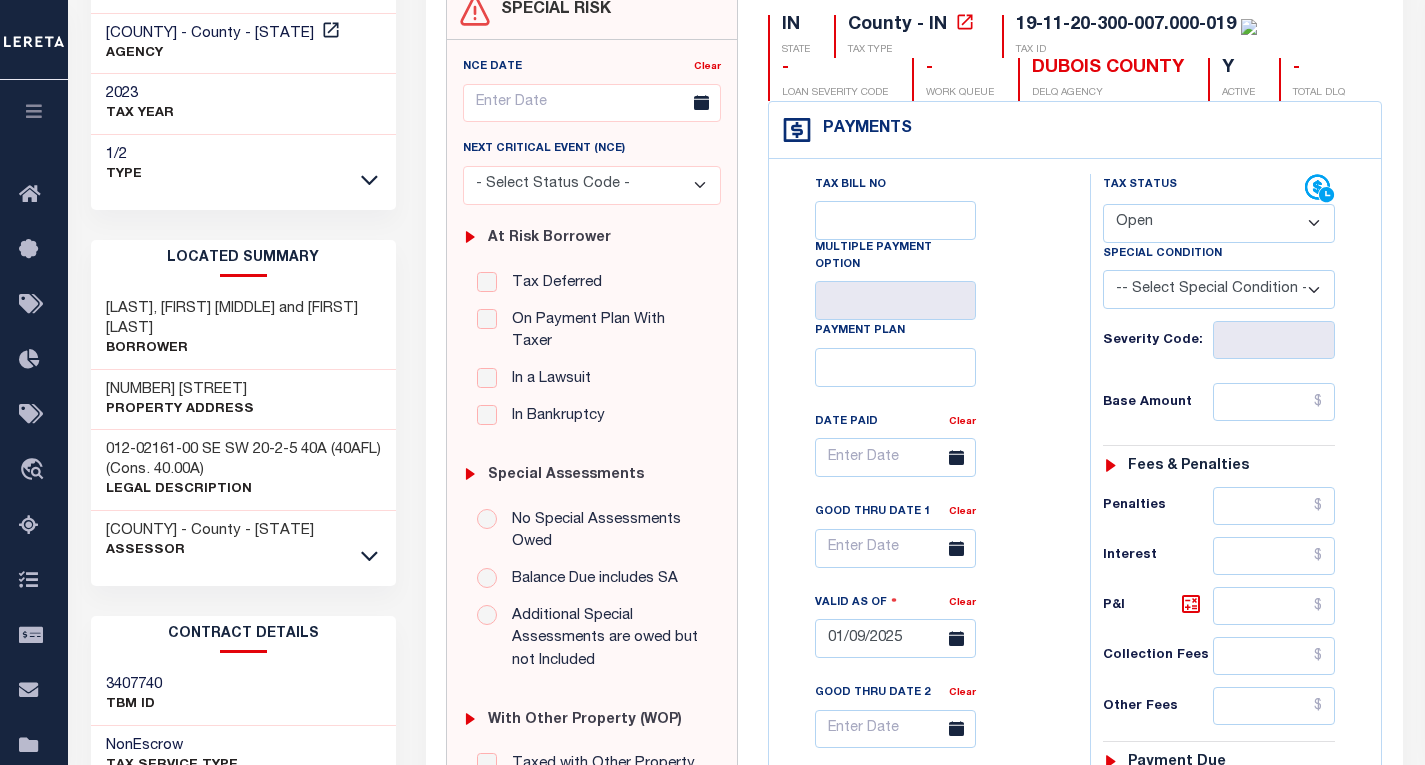scroll, scrollTop: 300, scrollLeft: 0, axis: vertical 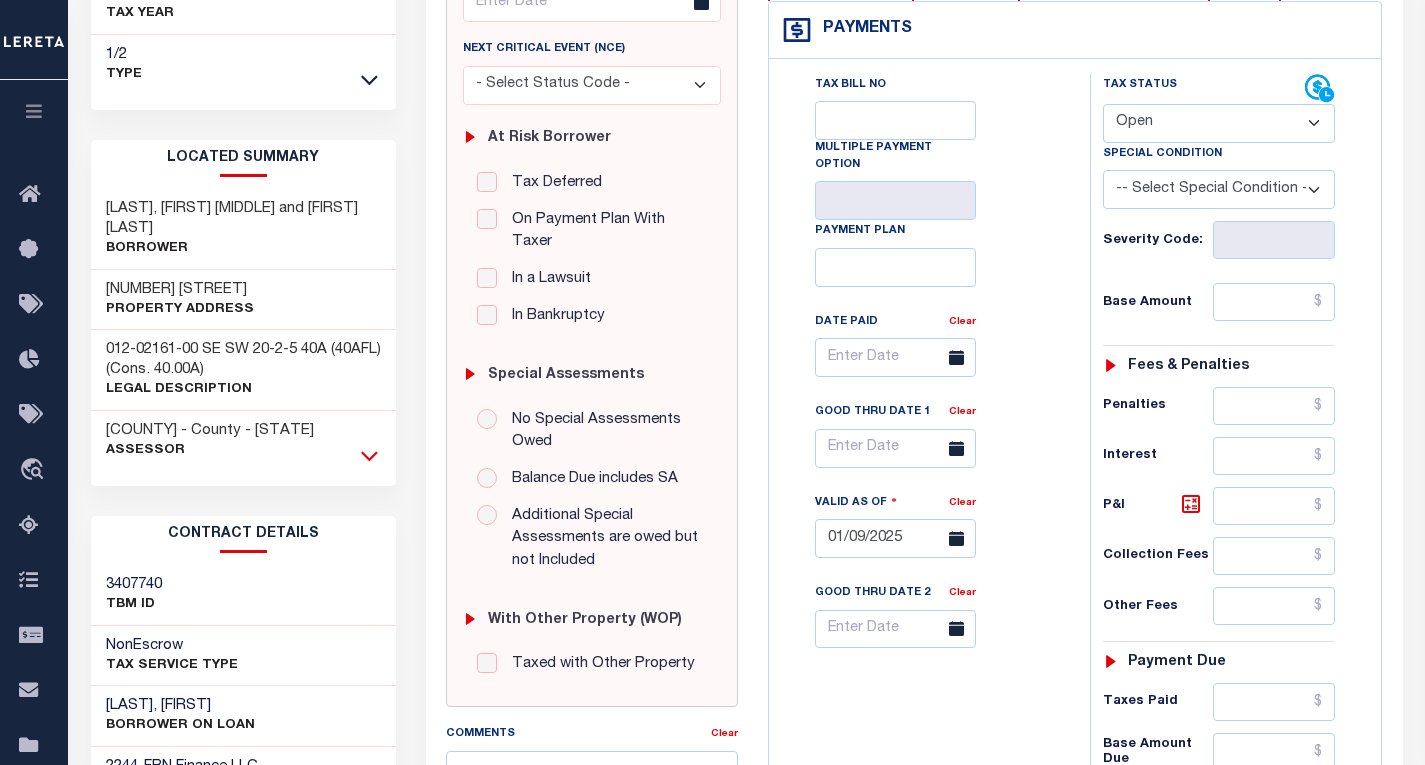click 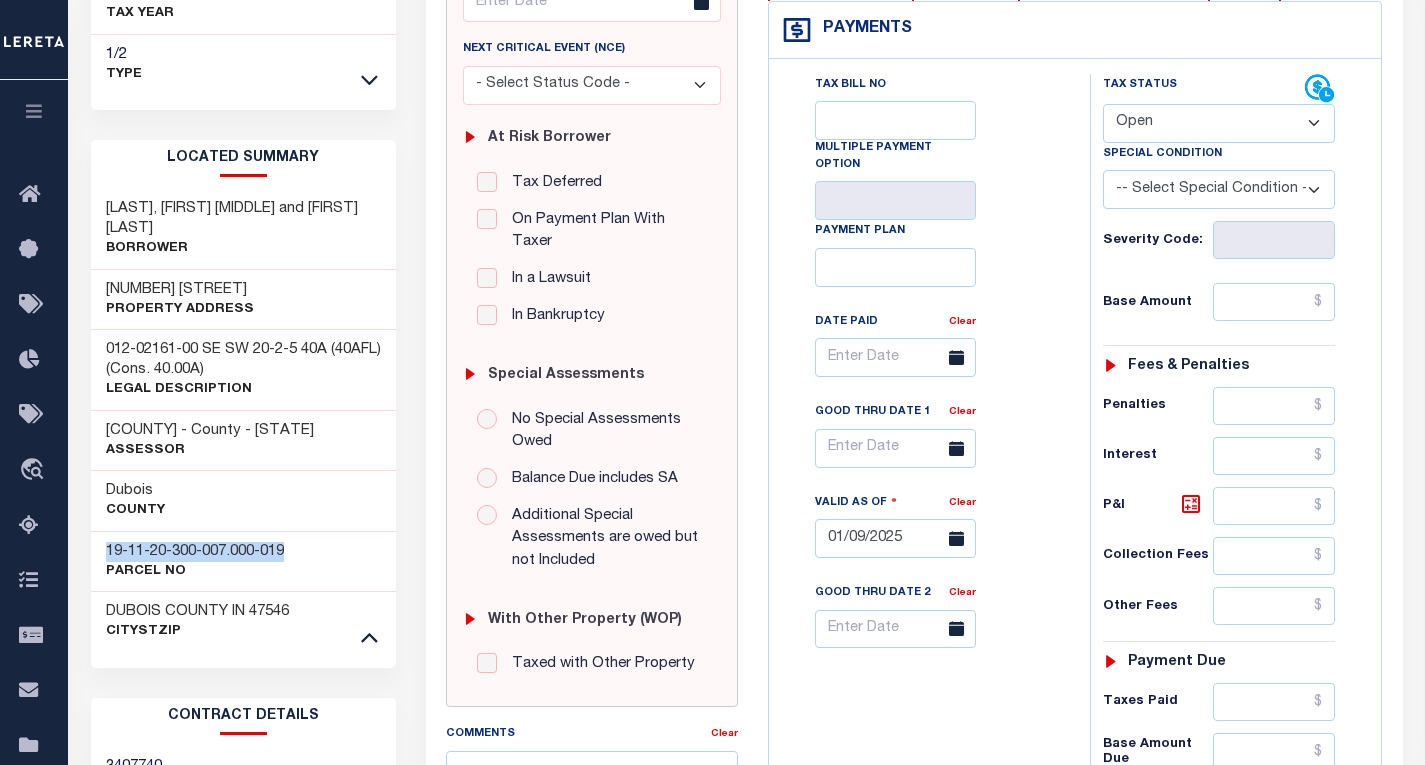 drag, startPoint x: 297, startPoint y: 535, endPoint x: 108, endPoint y: 539, distance: 189.04233 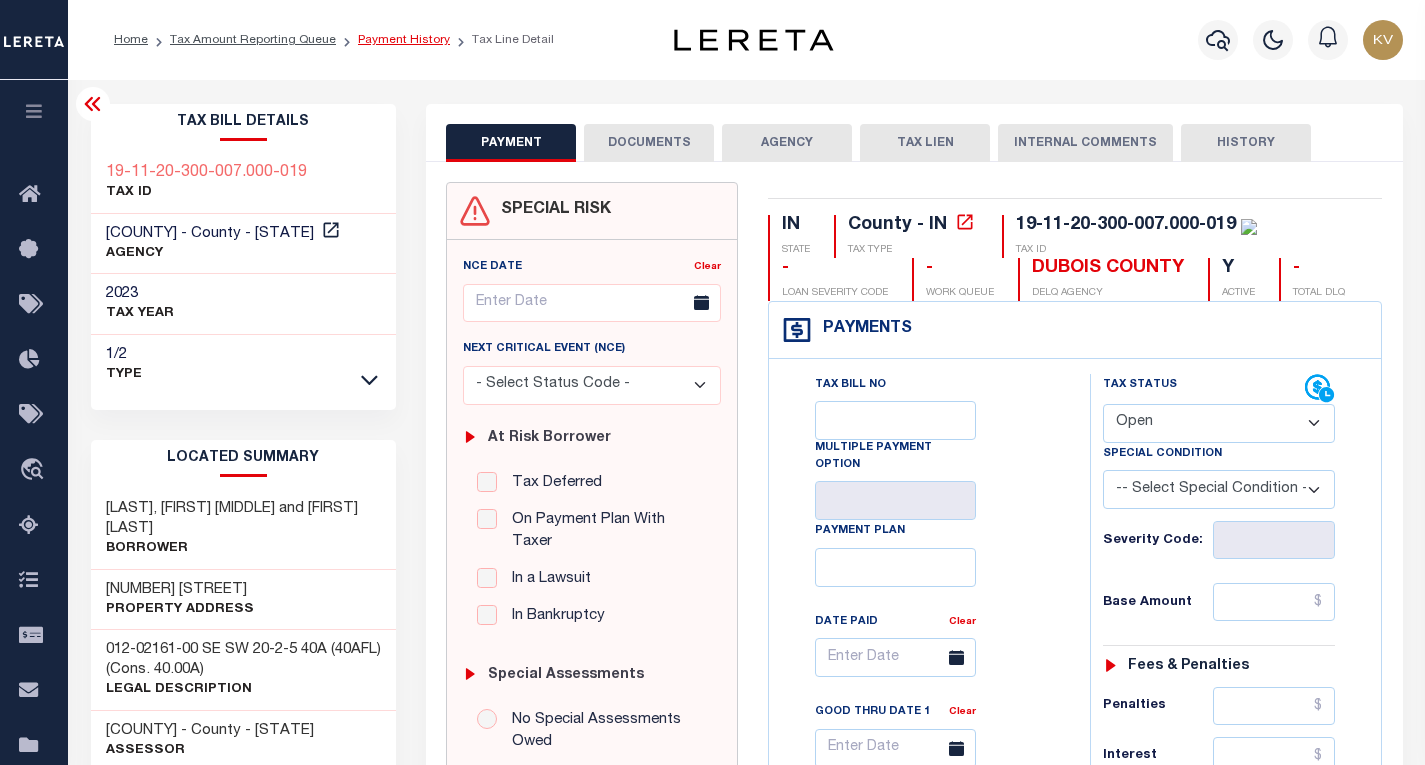 click on "Payment History" at bounding box center (404, 40) 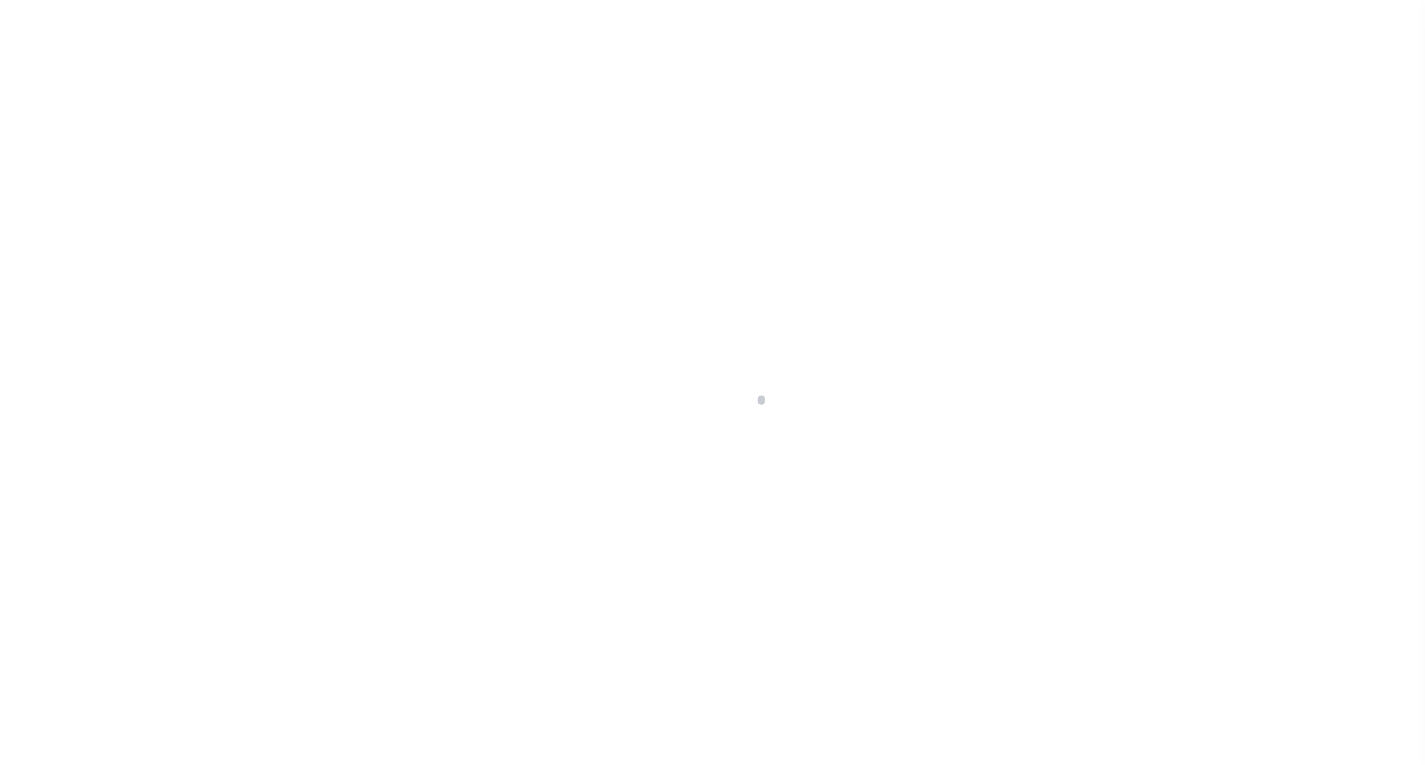 scroll, scrollTop: 0, scrollLeft: 0, axis: both 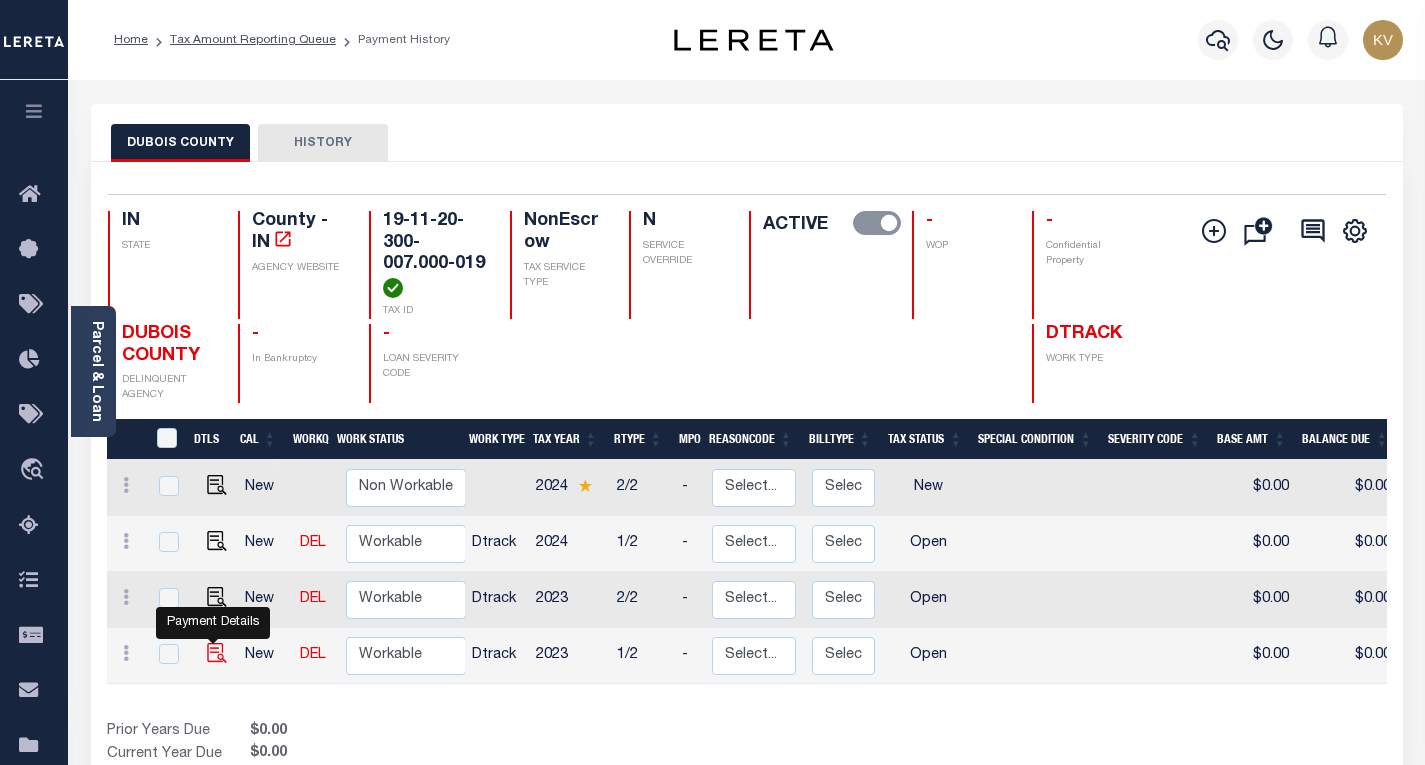 click at bounding box center [217, 653] 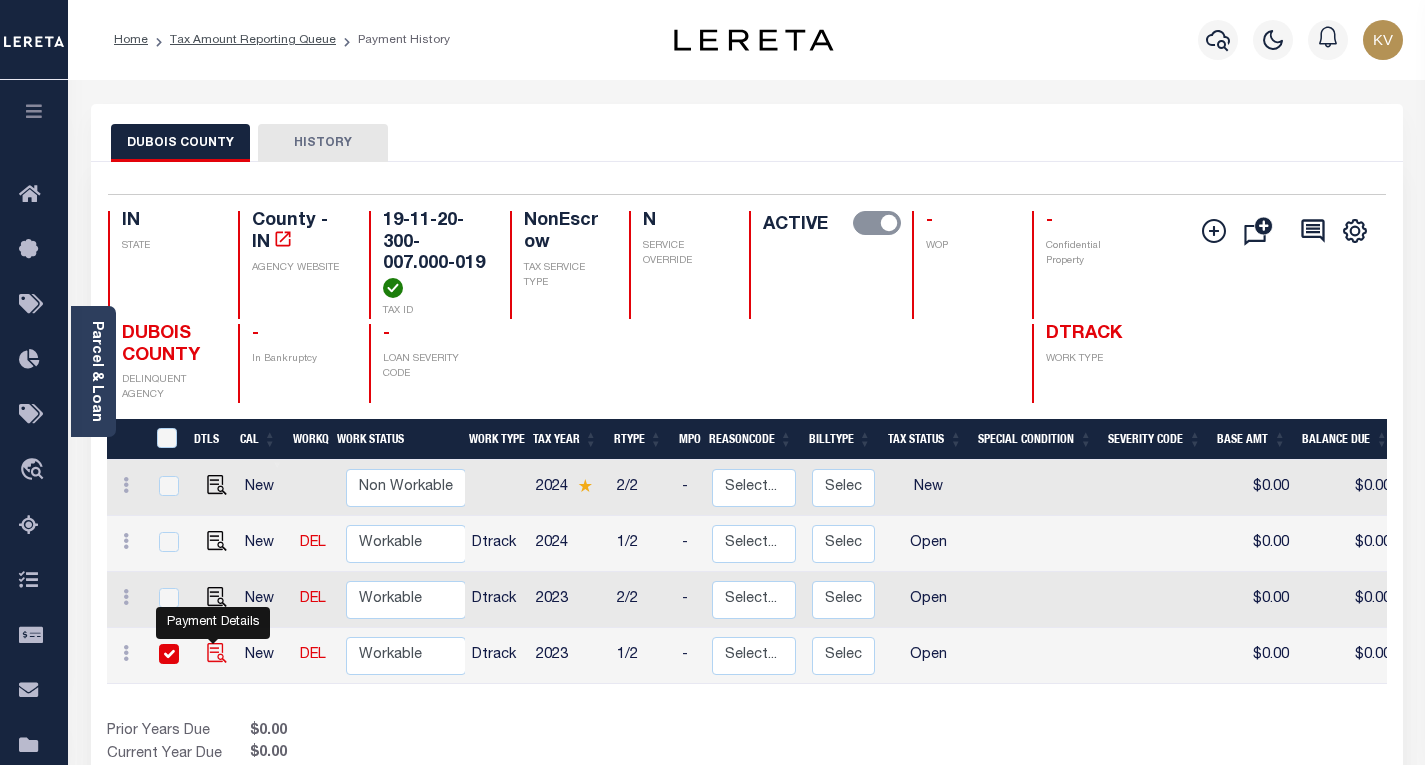 checkbox on "true" 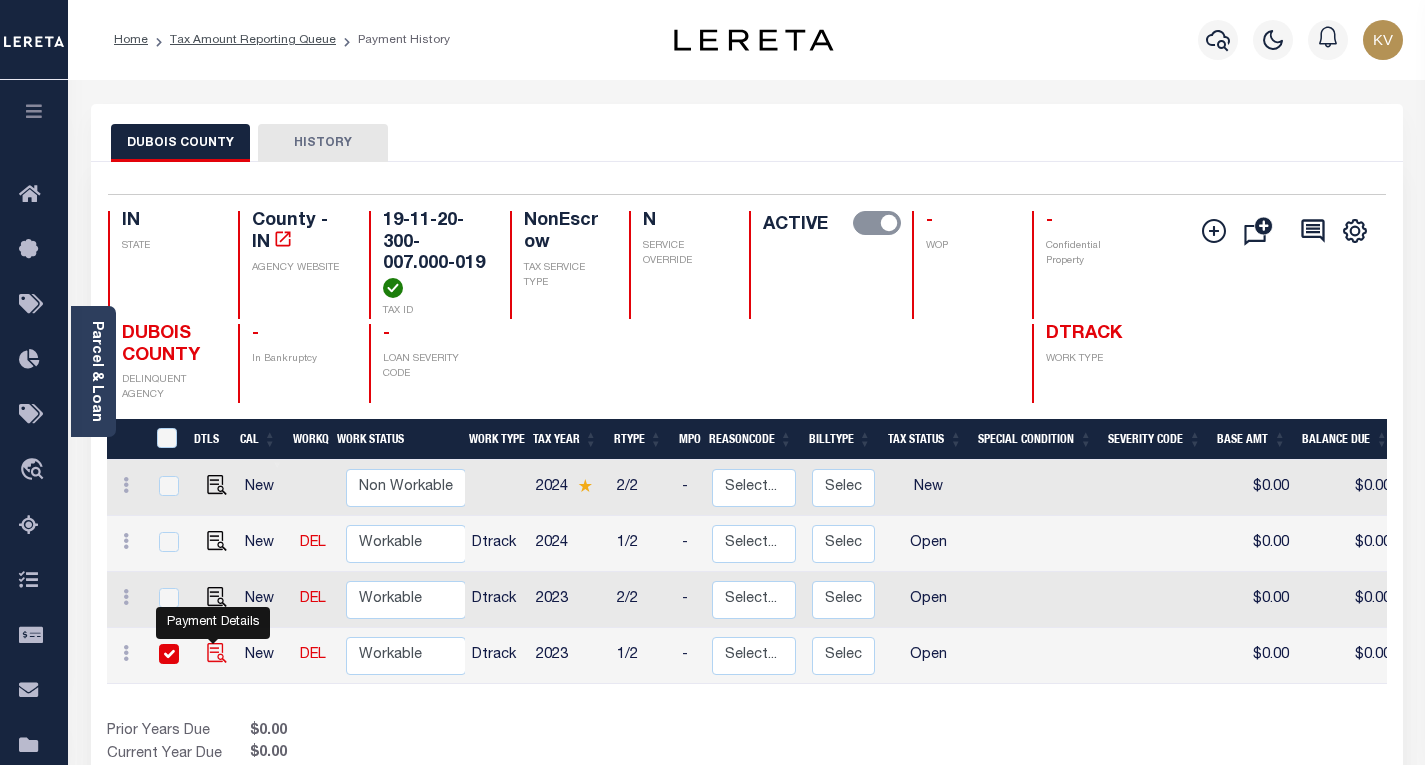 checkbox on "true" 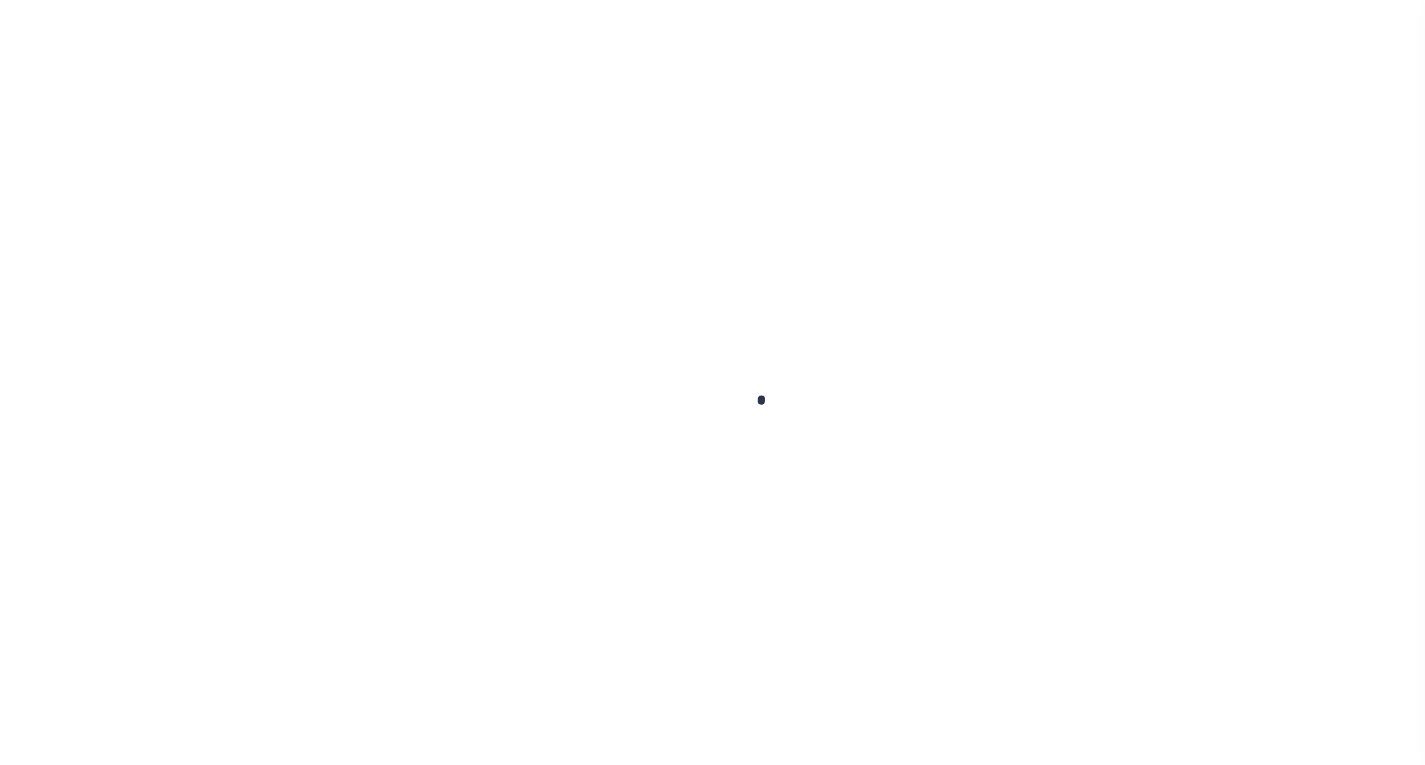 scroll, scrollTop: 0, scrollLeft: 0, axis: both 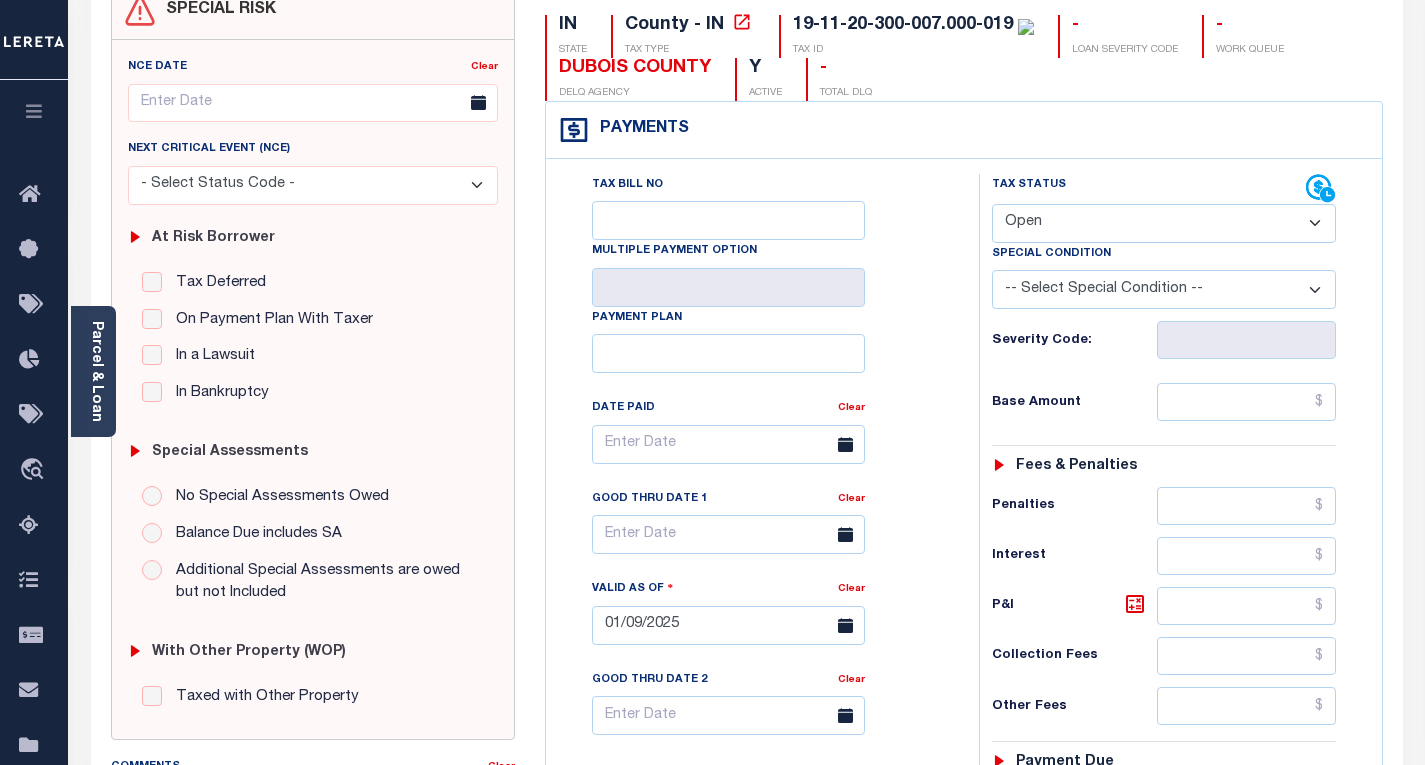 click on "- Select Status Code -
Open
Due/Unpaid
Paid
Incomplete
No Tax Due
Internal Refund Processed
New" at bounding box center [1164, 223] 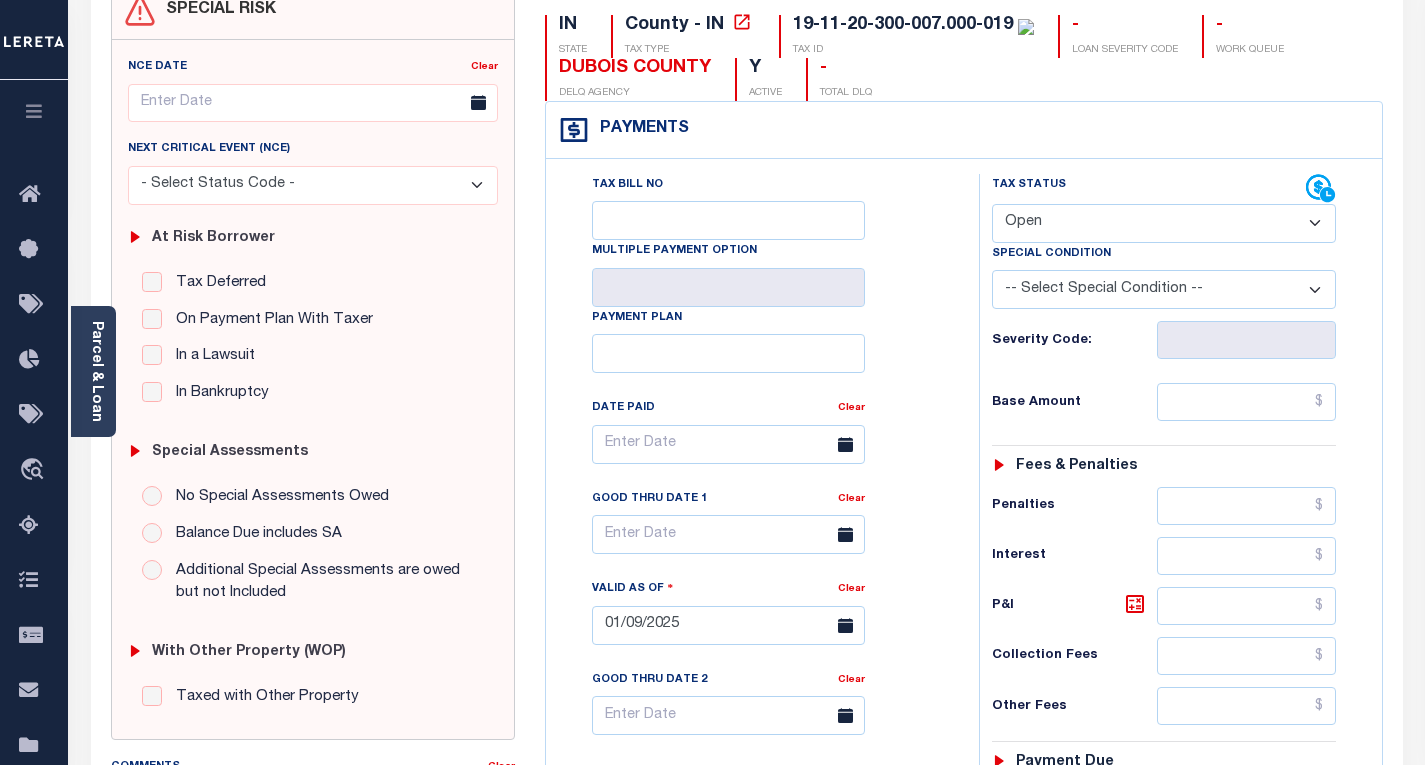 select on "PYD" 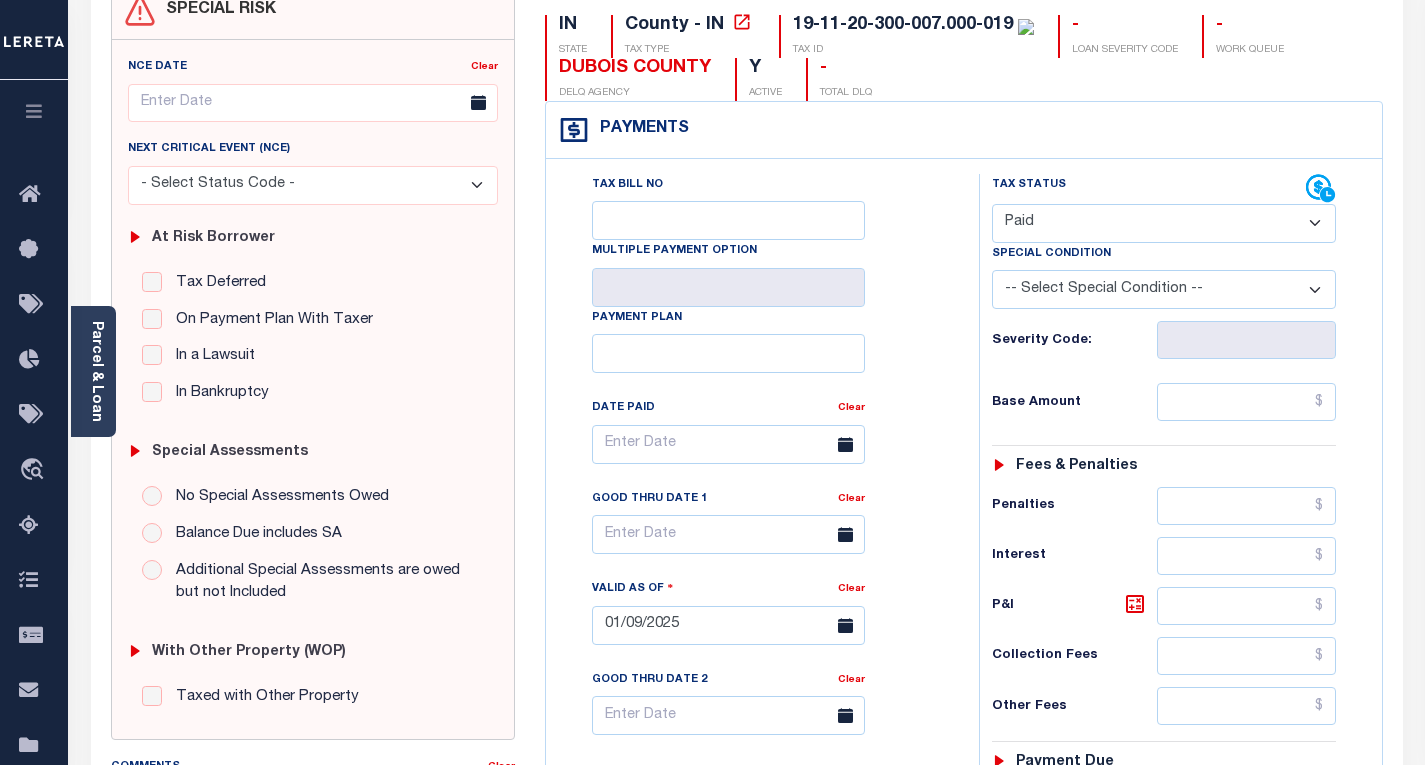 click on "- Select Status Code -
Open
Due/Unpaid
Paid
Incomplete
No Tax Due
Internal Refund Processed
New" at bounding box center [1164, 223] 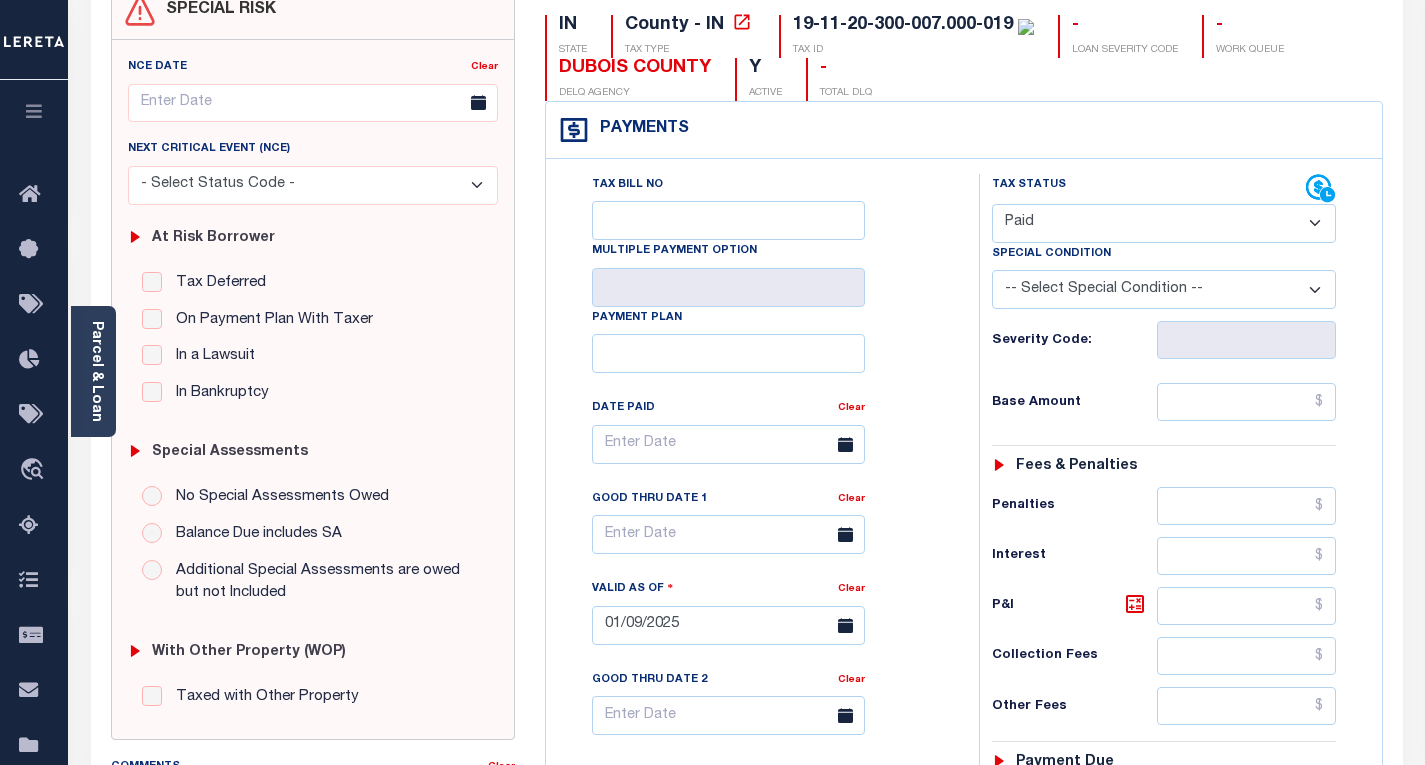 type on "08/04/2025" 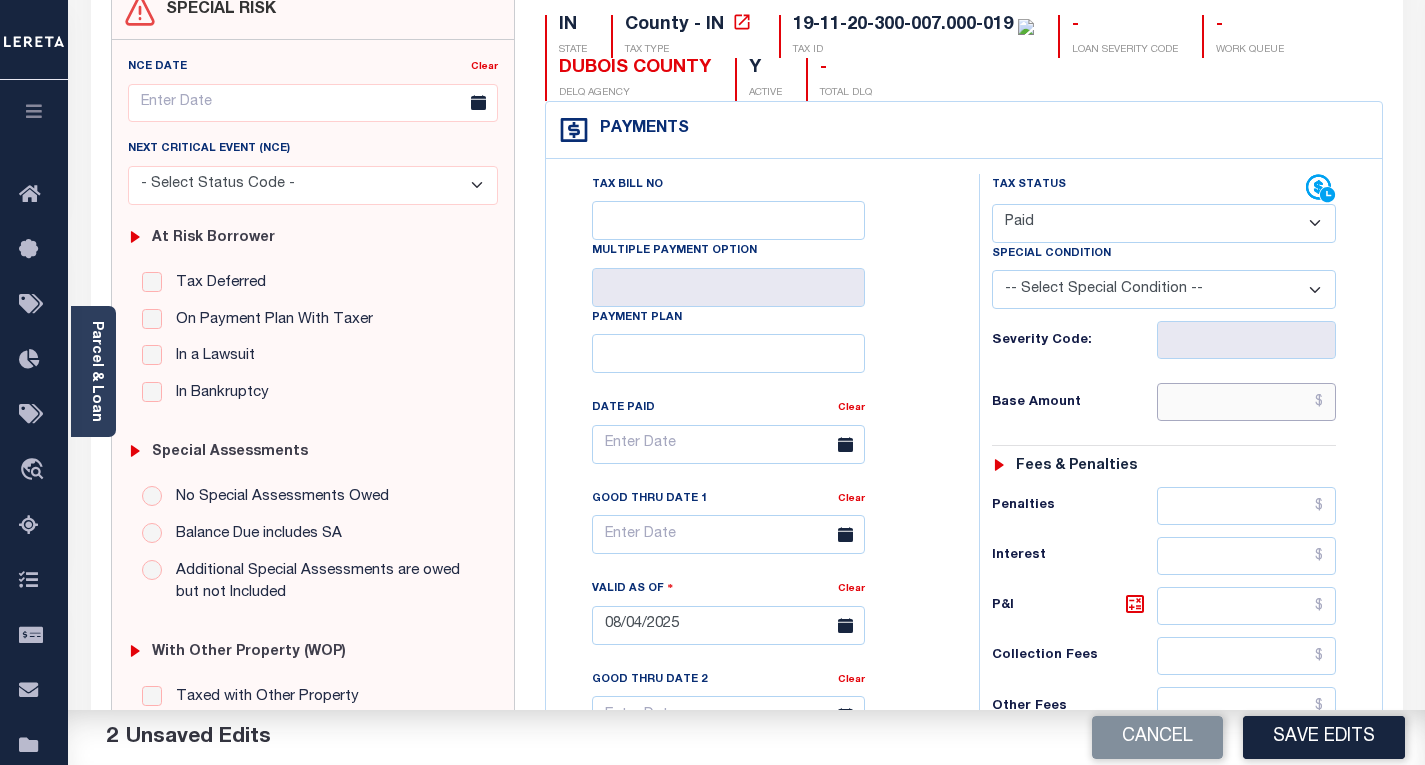 click at bounding box center (1246, 402) 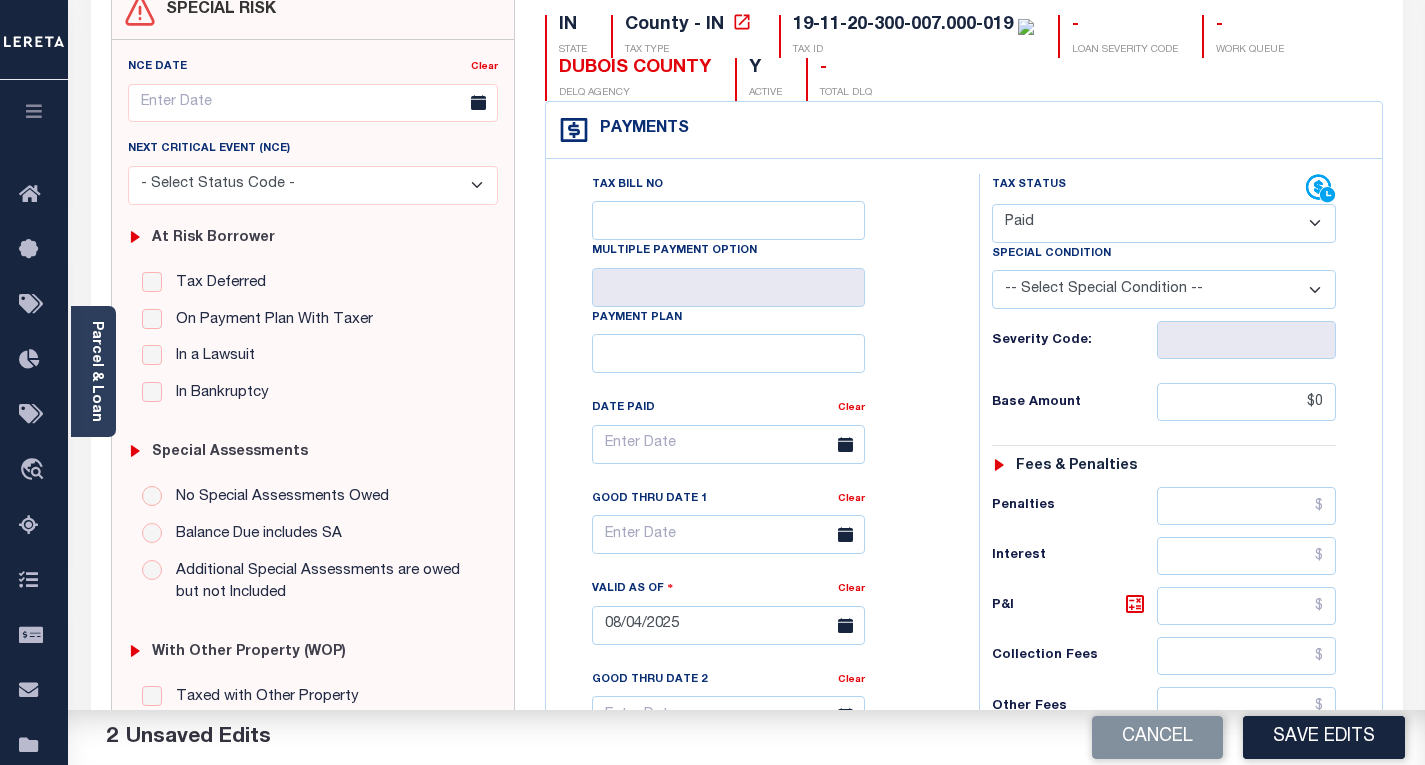 type on "$0.00" 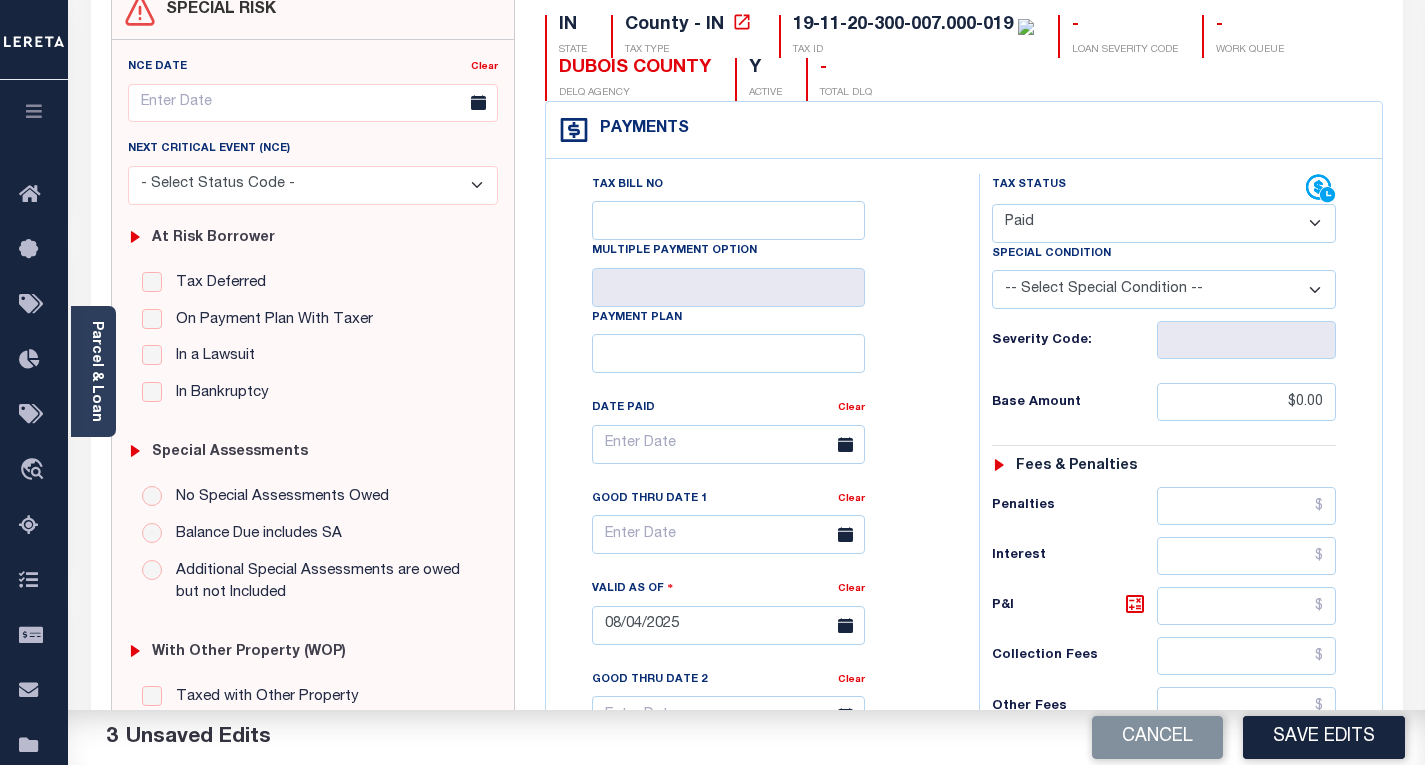 click on "Tax Status
Status
- Select Status Code -" at bounding box center [1170, 615] 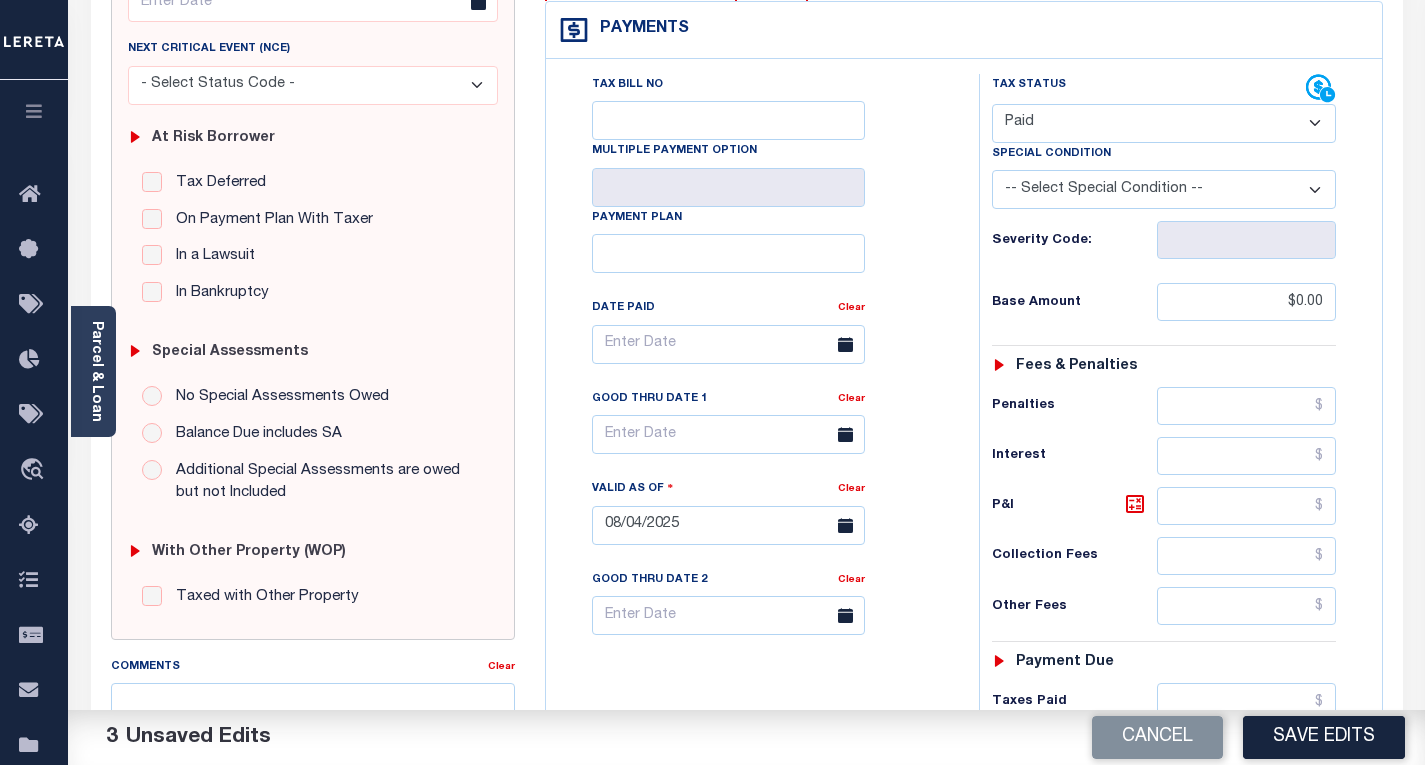 scroll, scrollTop: 600, scrollLeft: 0, axis: vertical 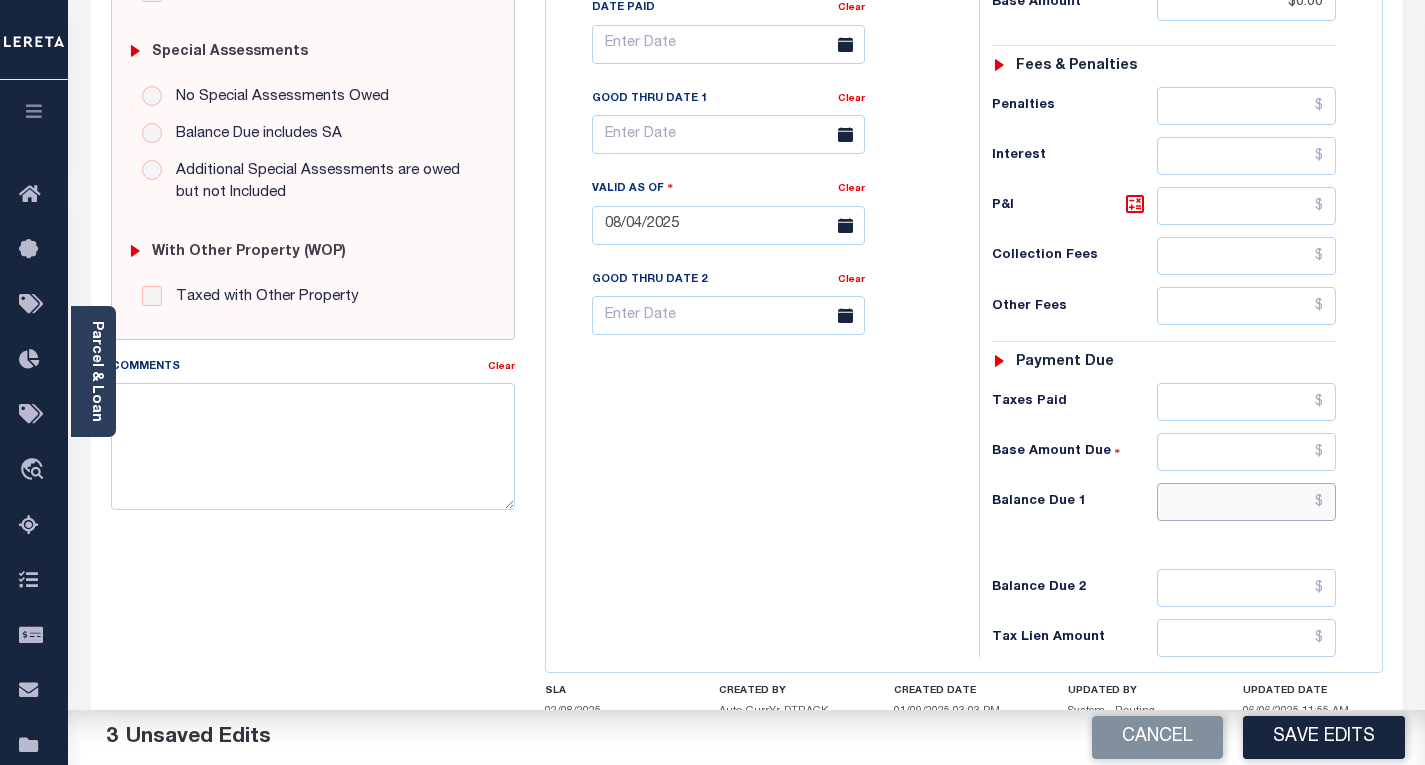 click at bounding box center [1246, 502] 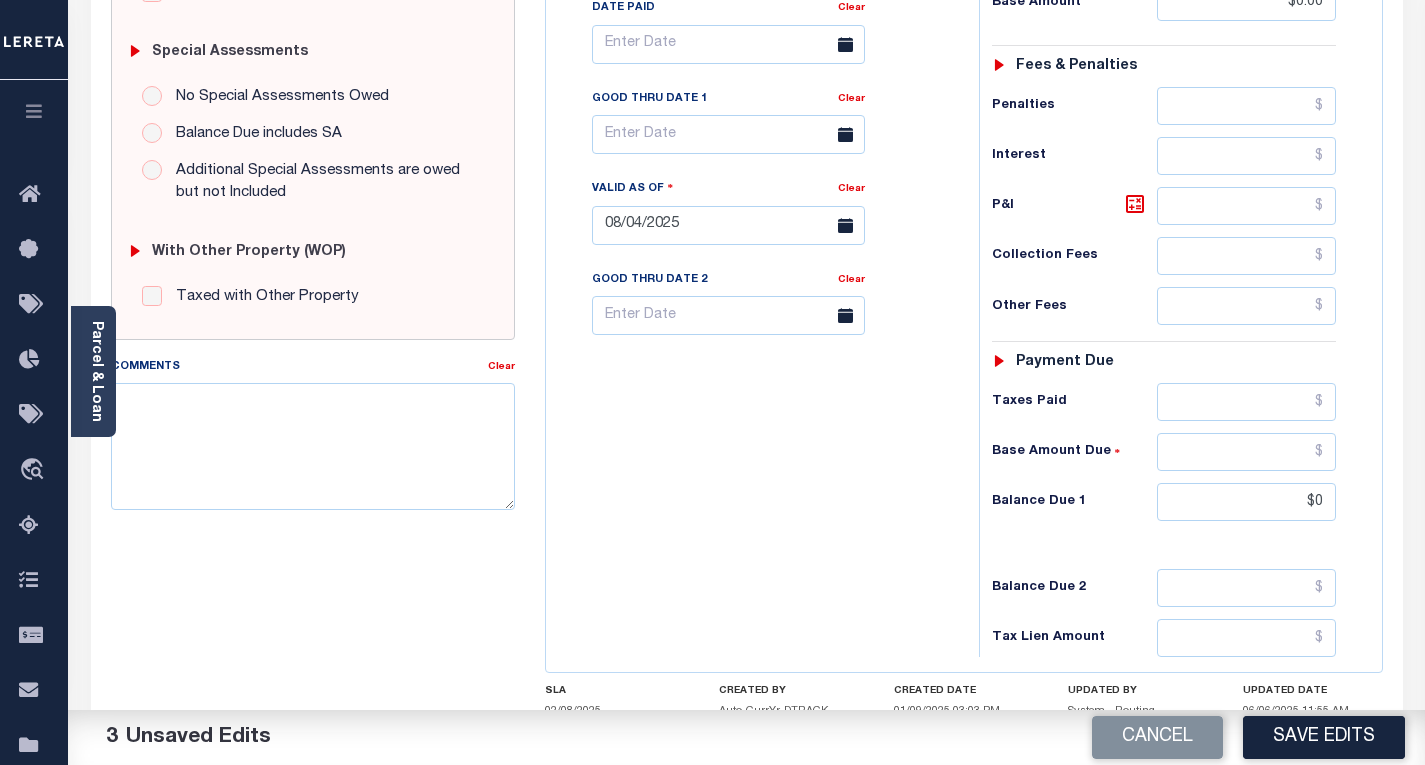 type on "$0.00" 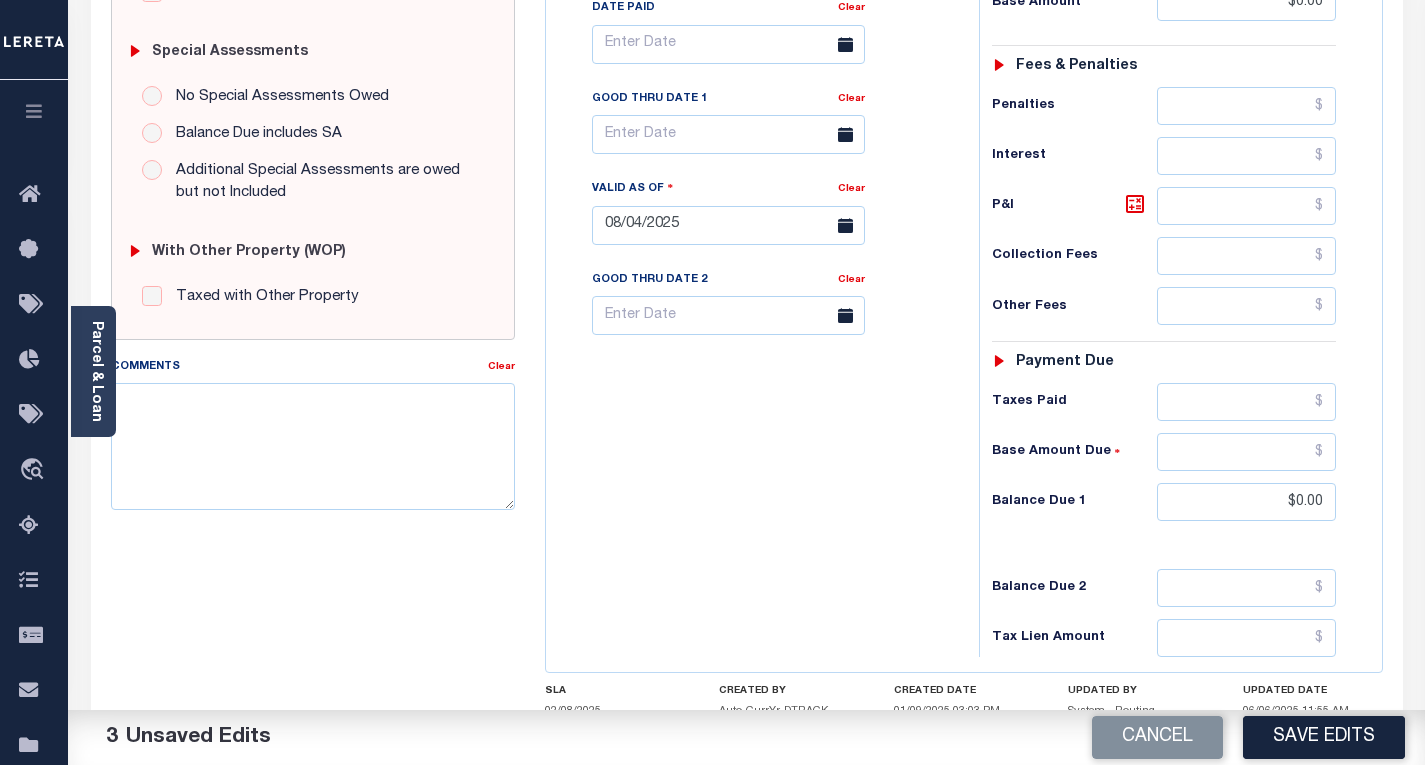 click on "Tax Bill No
Multiple Payment Option
Payment Plan
Clear" at bounding box center [757, 215] 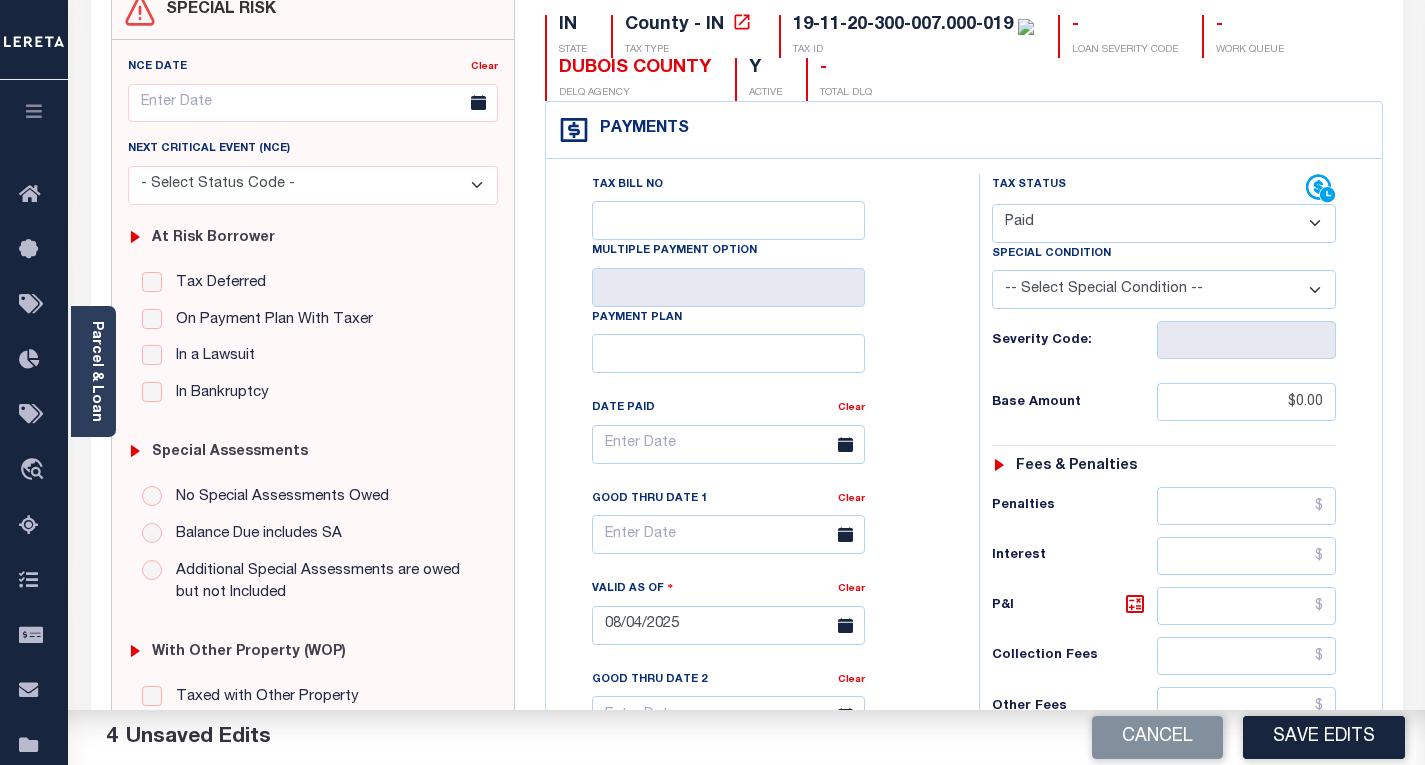 scroll, scrollTop: 400, scrollLeft: 0, axis: vertical 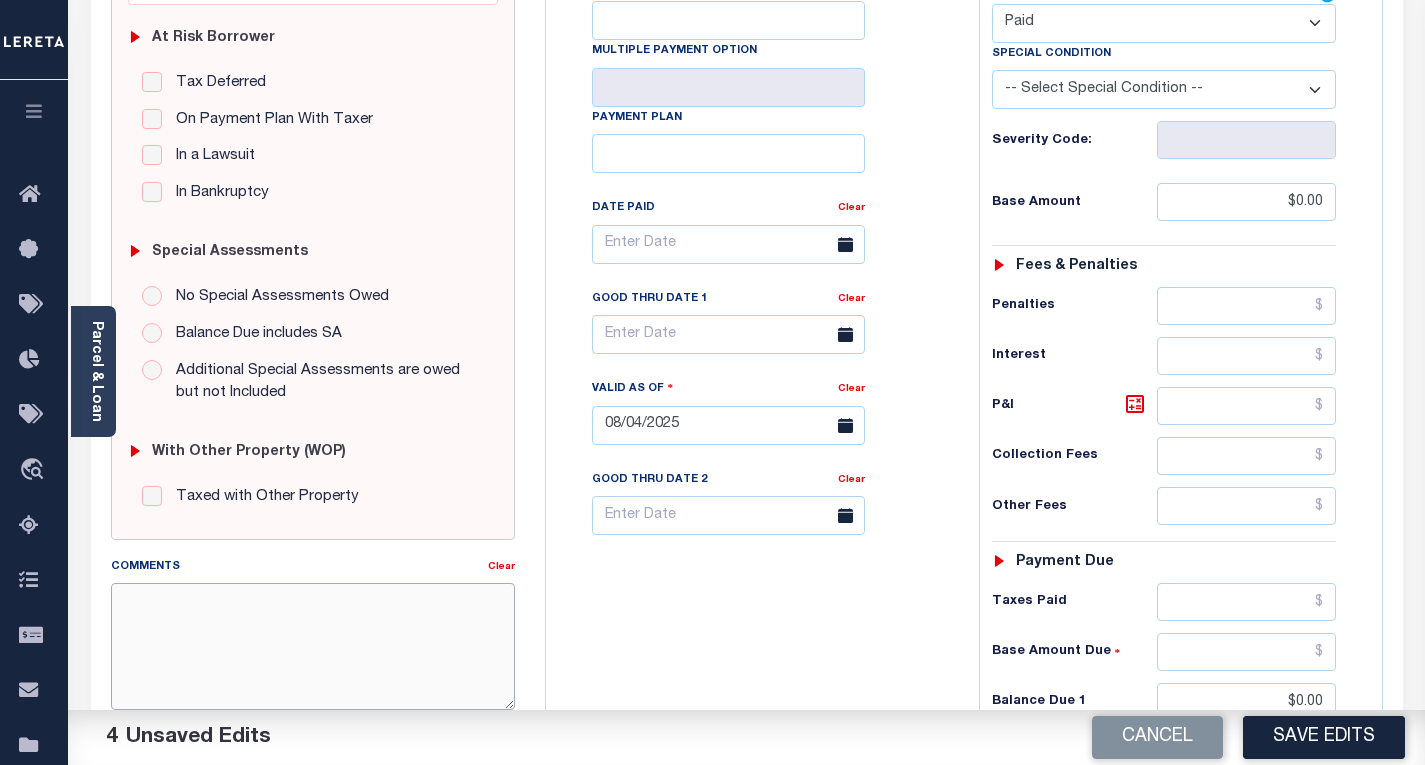 click on "Comments" at bounding box center (313, 646) 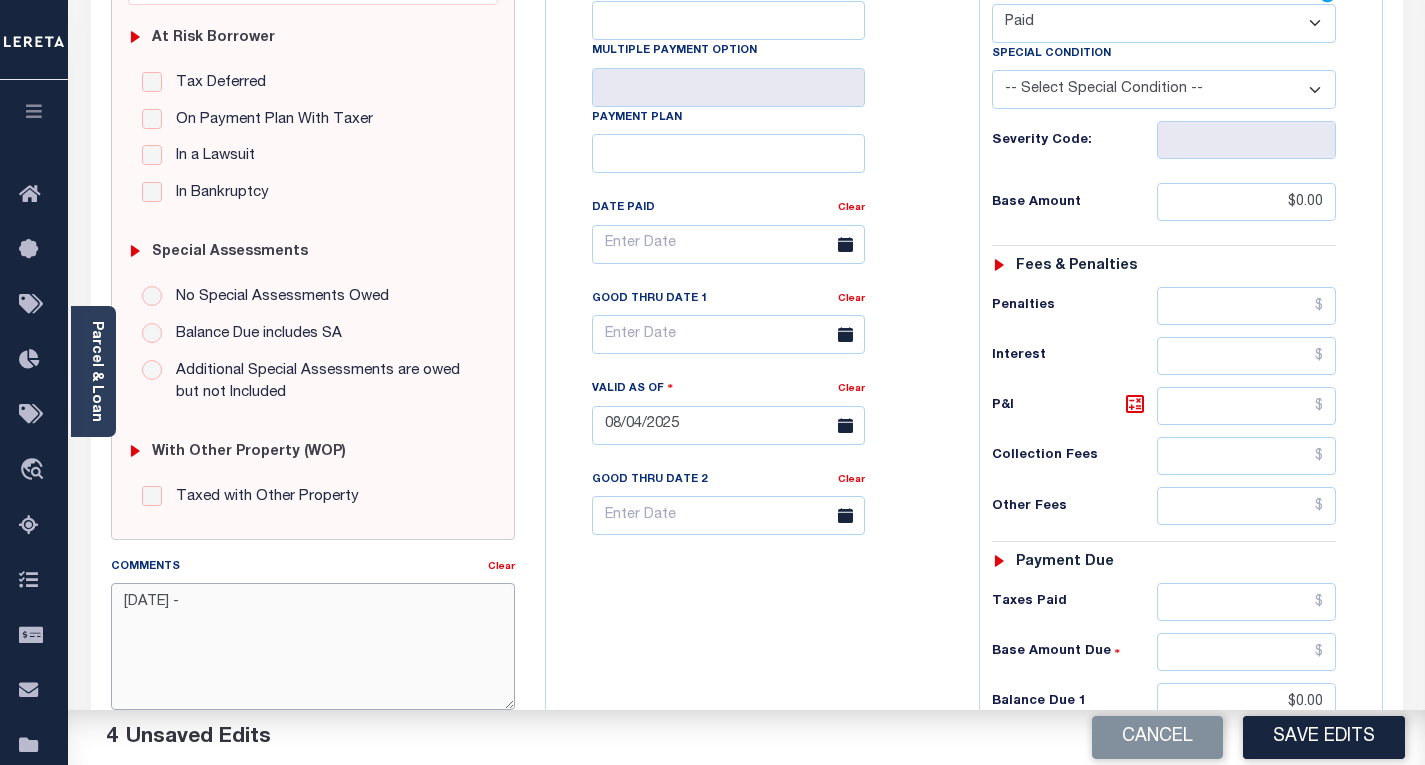 paste on "[FIRST] [LAST]" 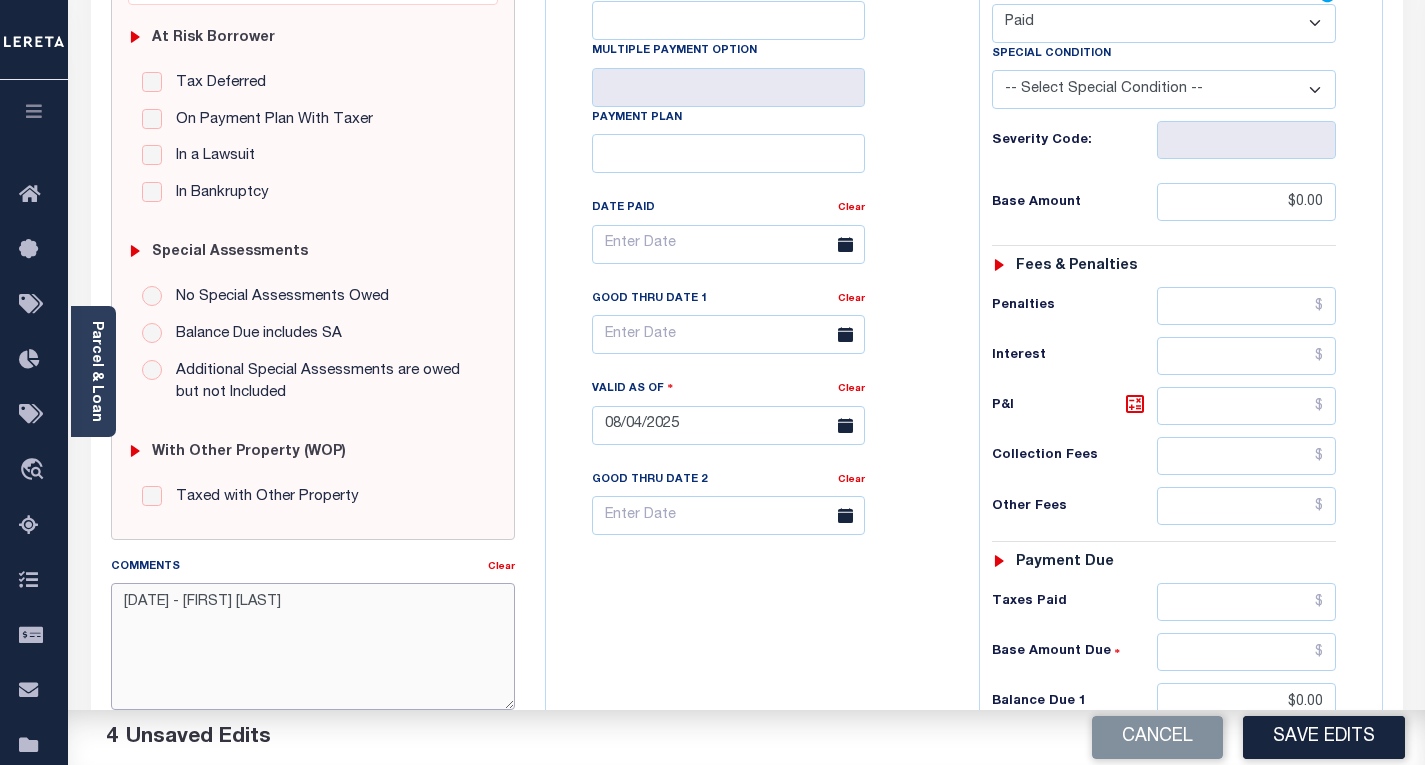 click on "[DATE] - [FIRST] [LAST]" at bounding box center [313, 646] 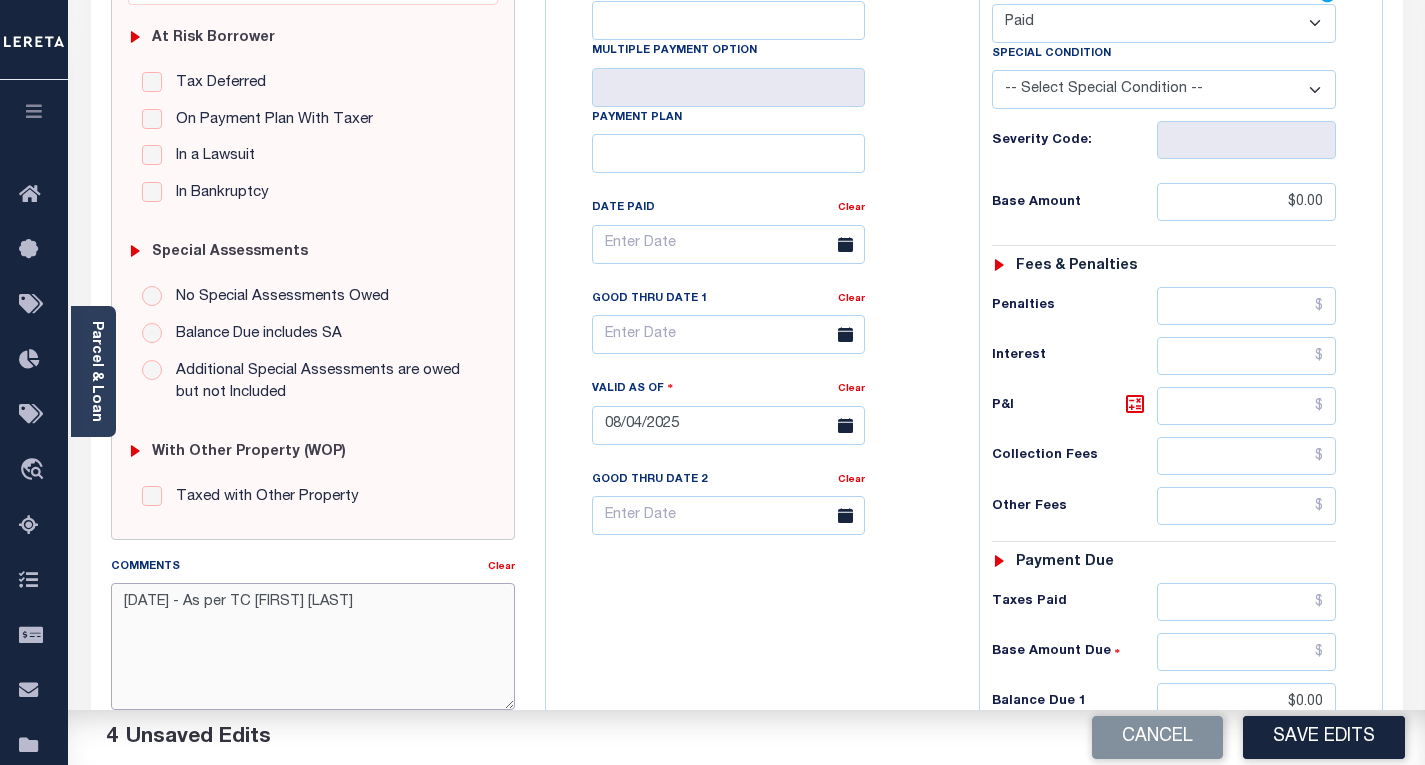 click on "[DATE] - As per TC [FIRST] [LAST]" at bounding box center (313, 646) 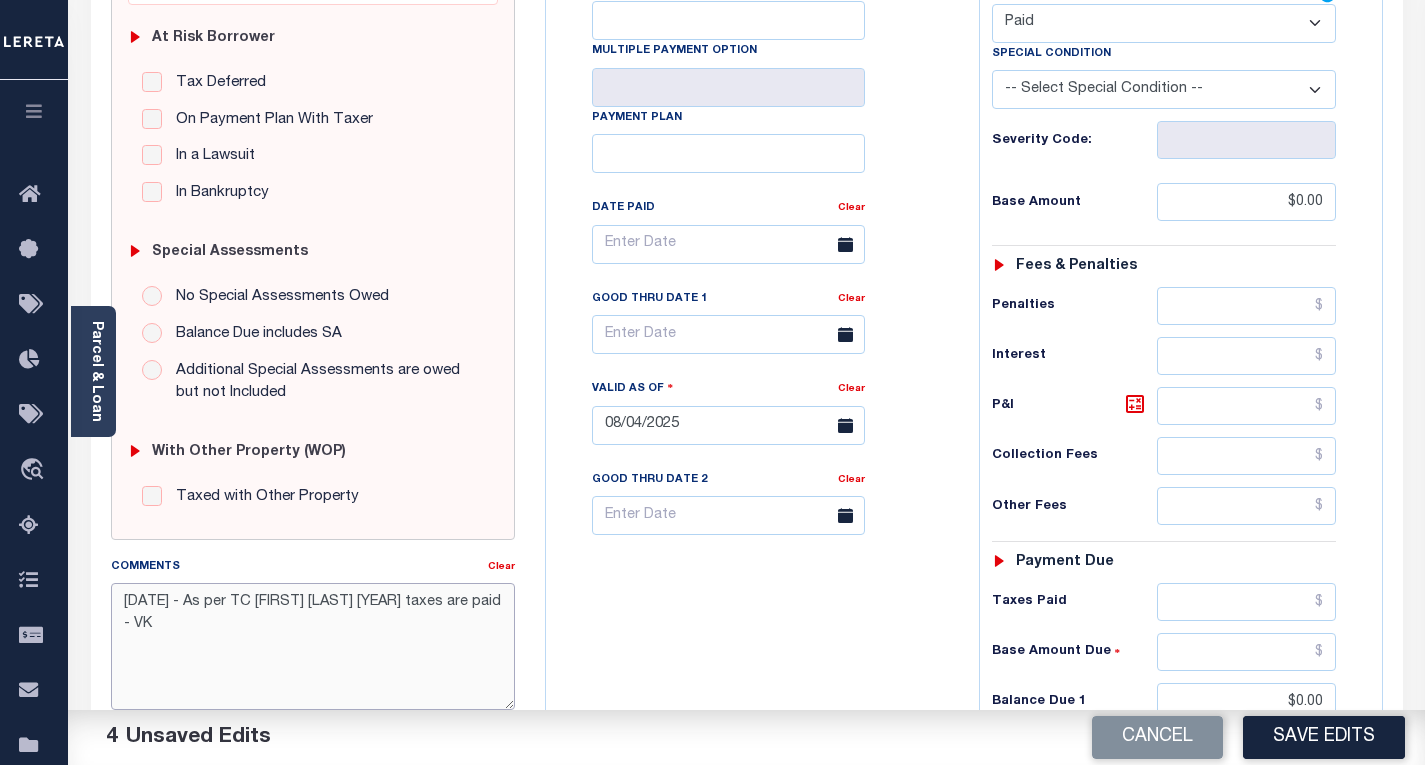 drag, startPoint x: 230, startPoint y: 633, endPoint x: 119, endPoint y: 593, distance: 117.98729 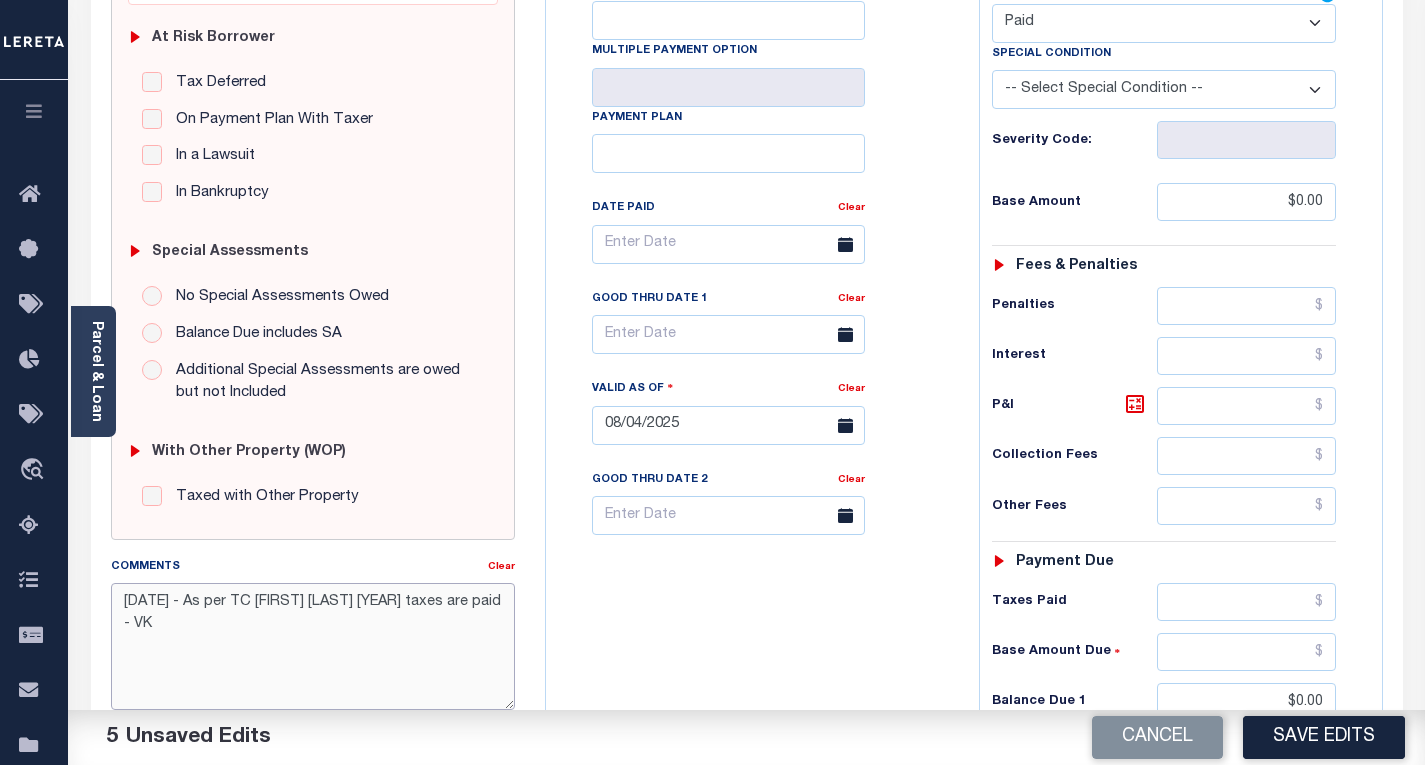 click on "[DATE] - As per TC [FIRST] [LAST] [YEAR] taxes are paid - VK" at bounding box center [313, 646] 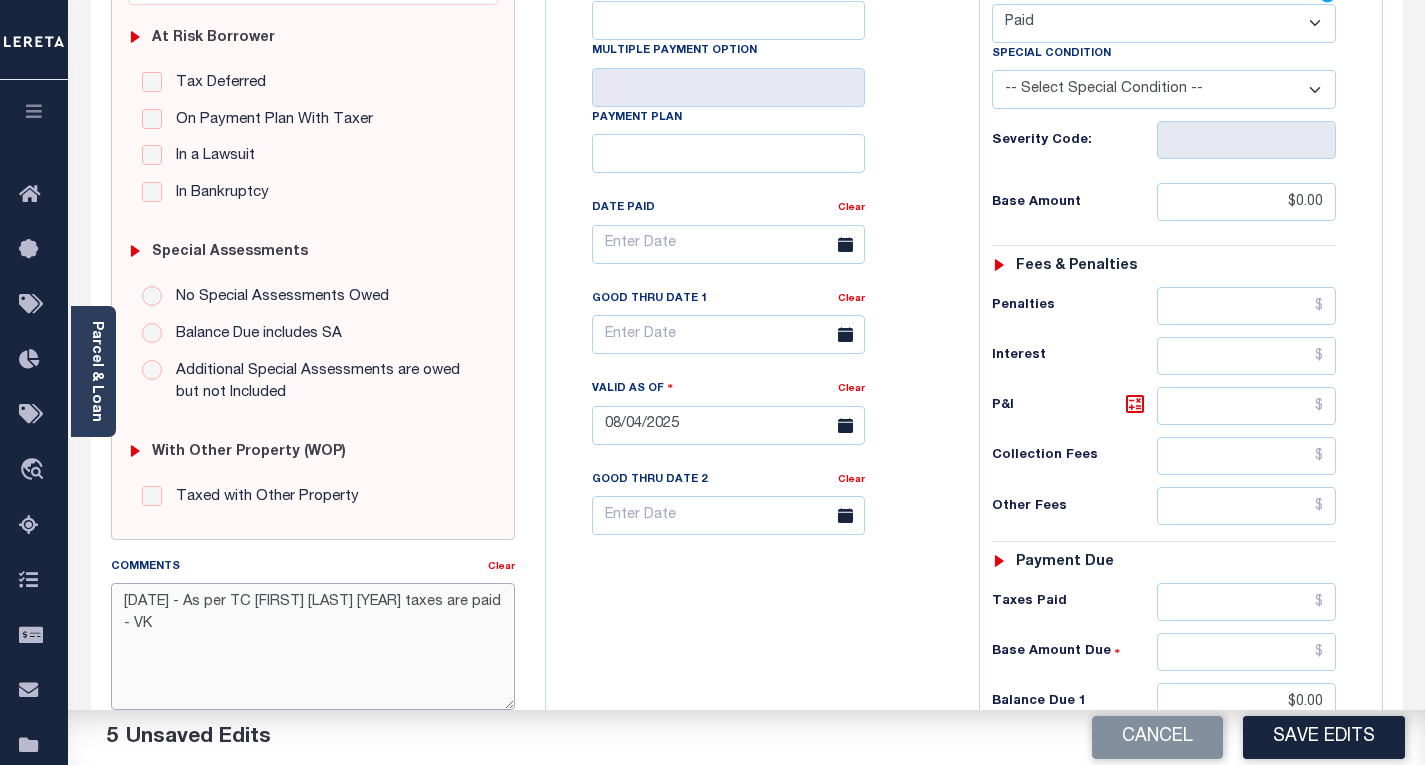 click on "[DATE] - As per TC [FIRST] [LAST] [YEAR] taxes are paid - VK" at bounding box center (313, 646) 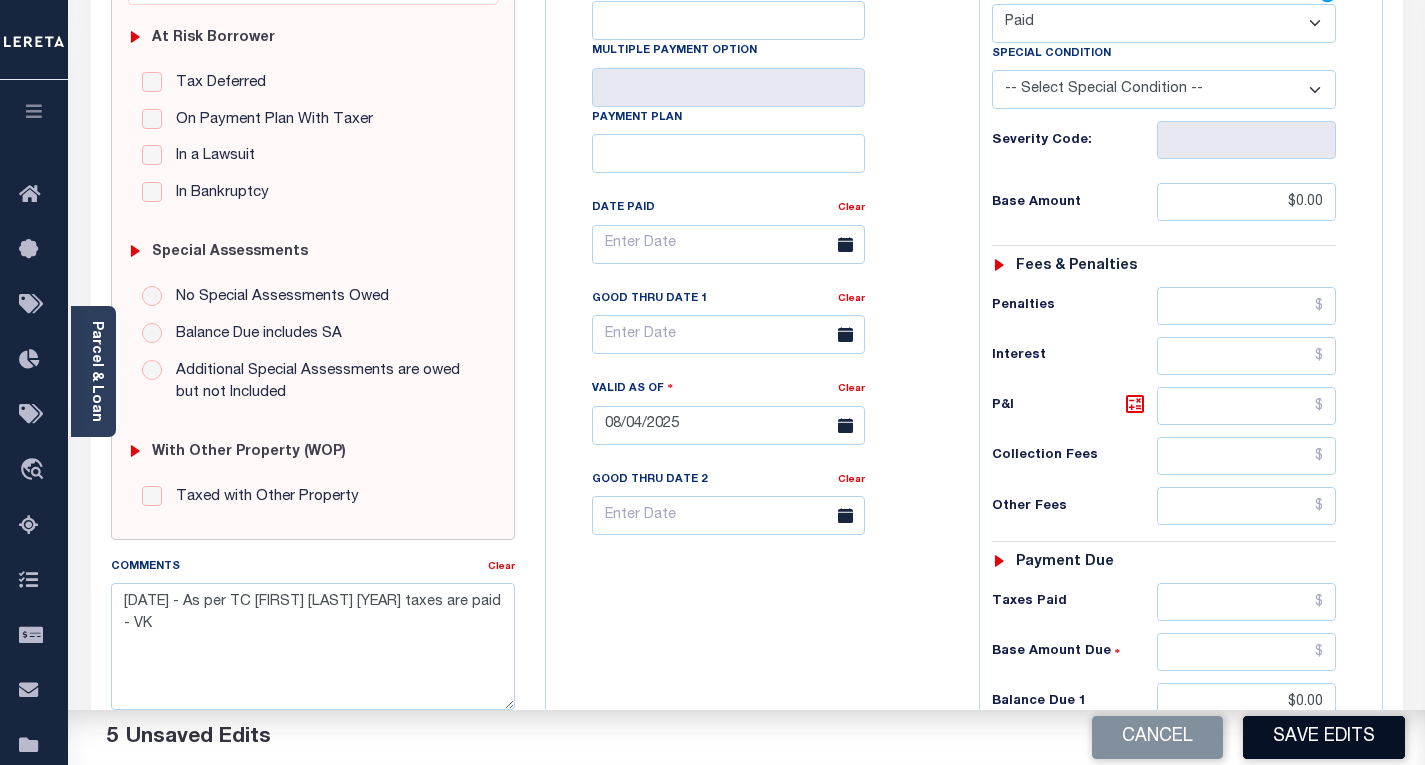 click on "Save Edits" at bounding box center [1324, 737] 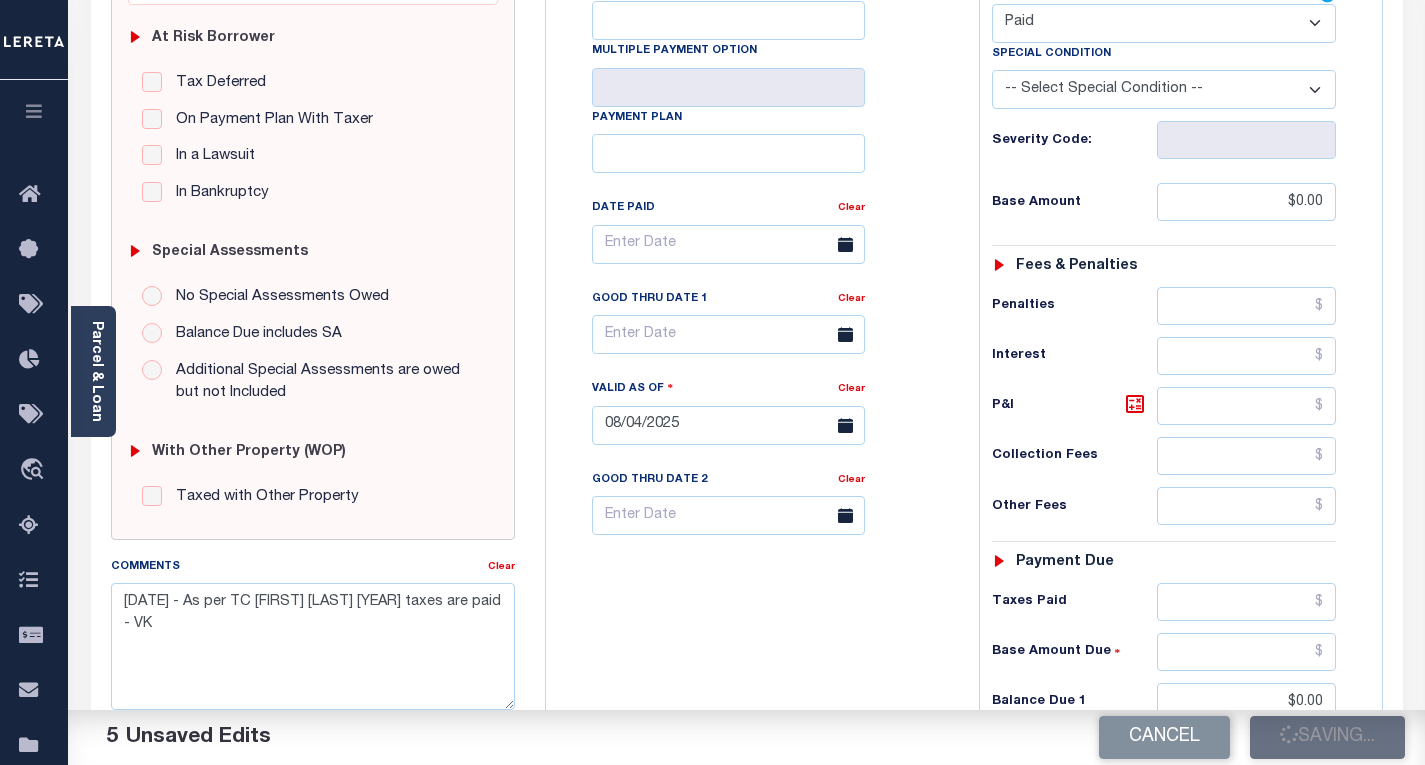 checkbox on "false" 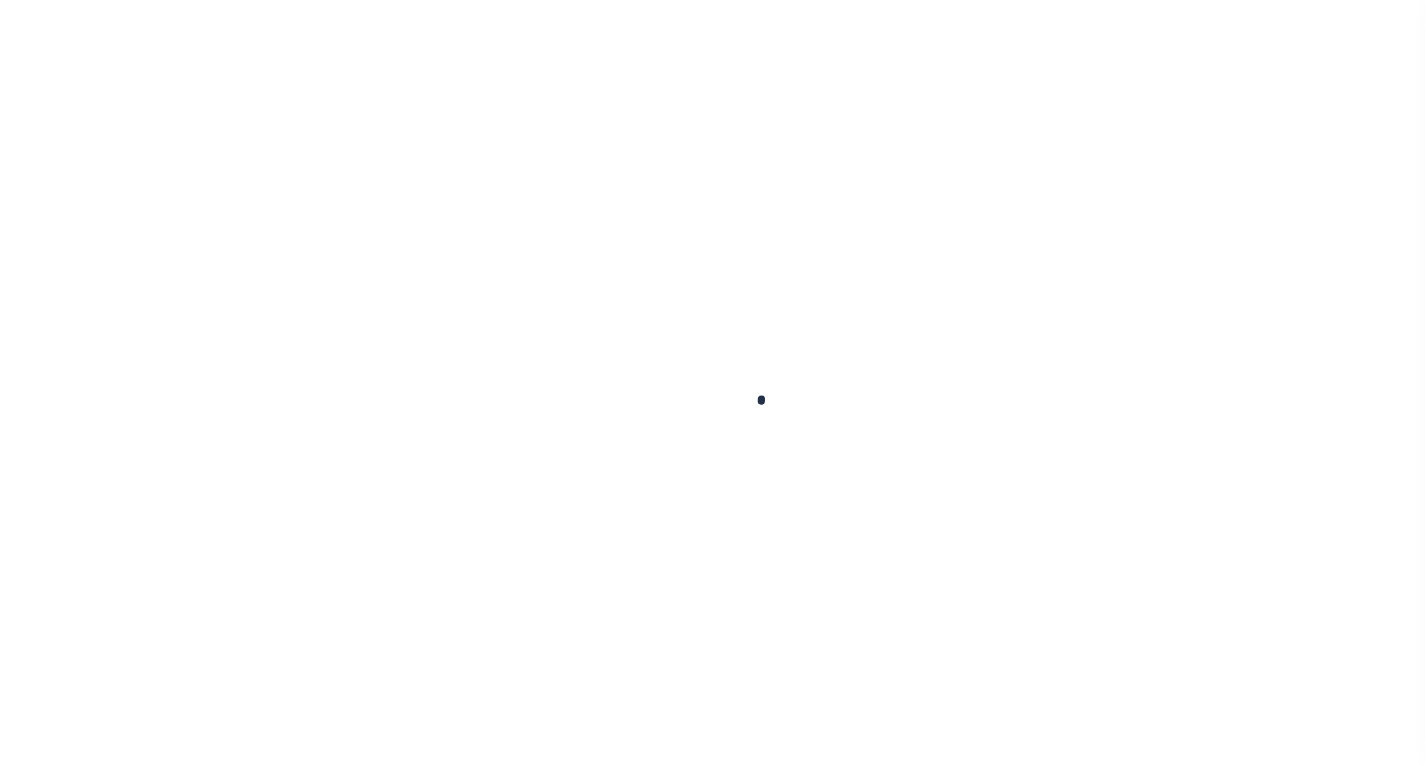 scroll, scrollTop: 0, scrollLeft: 0, axis: both 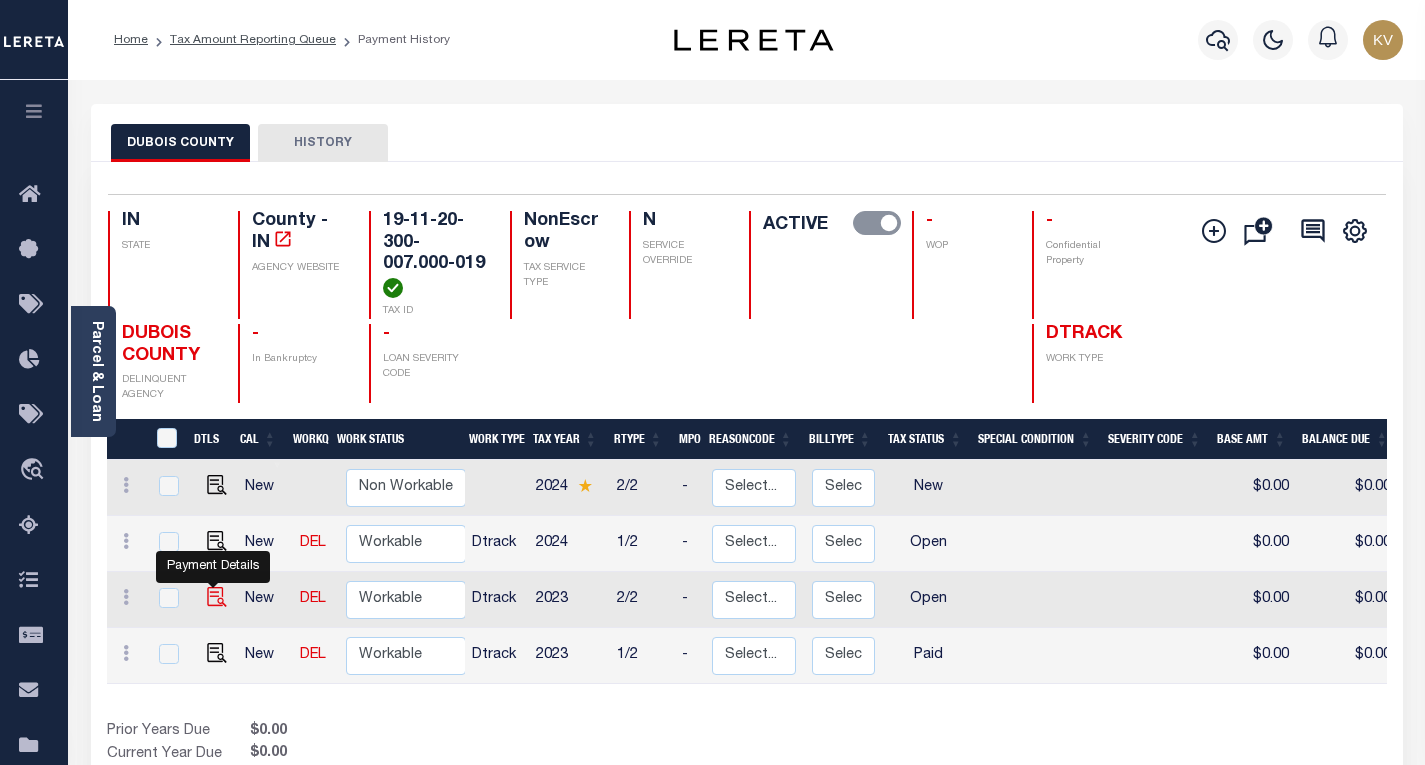 click at bounding box center [217, 597] 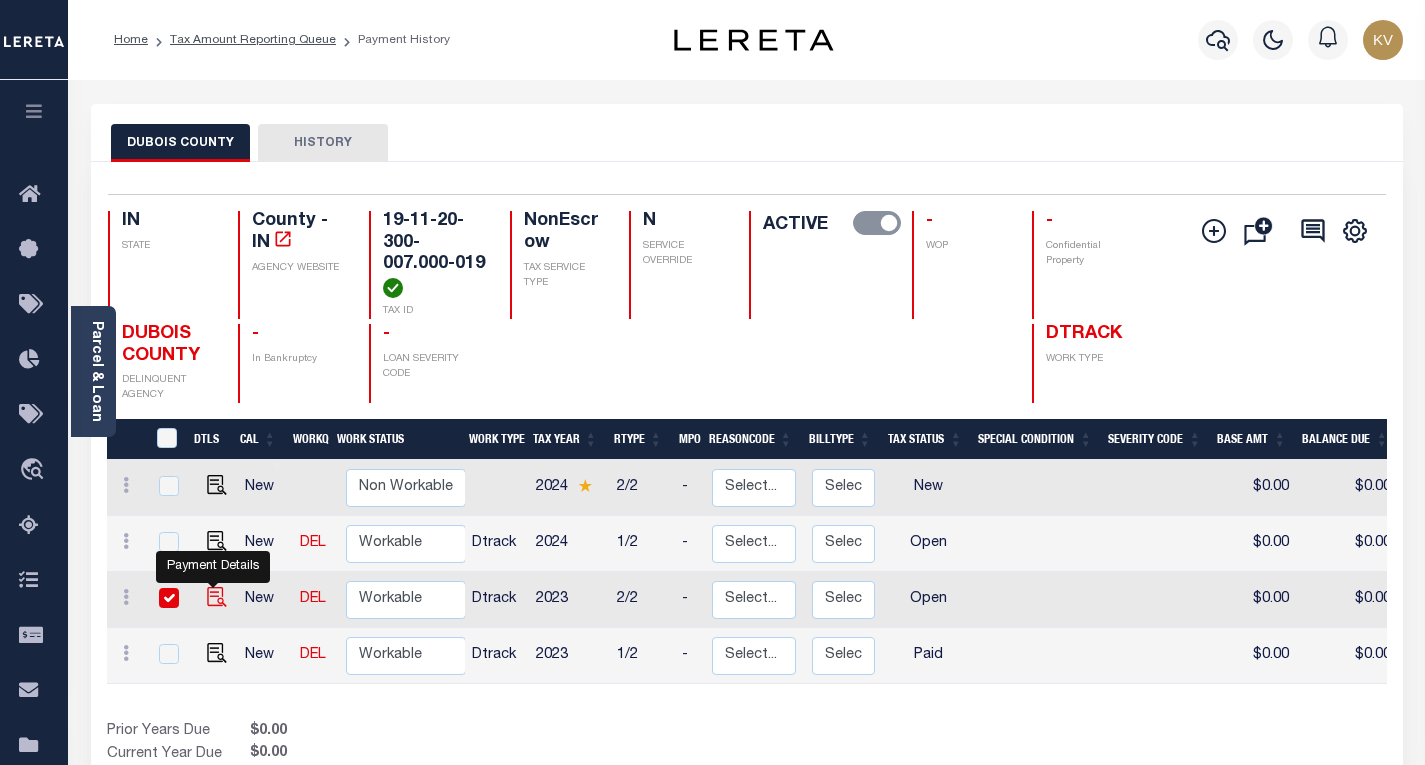 checkbox on "true" 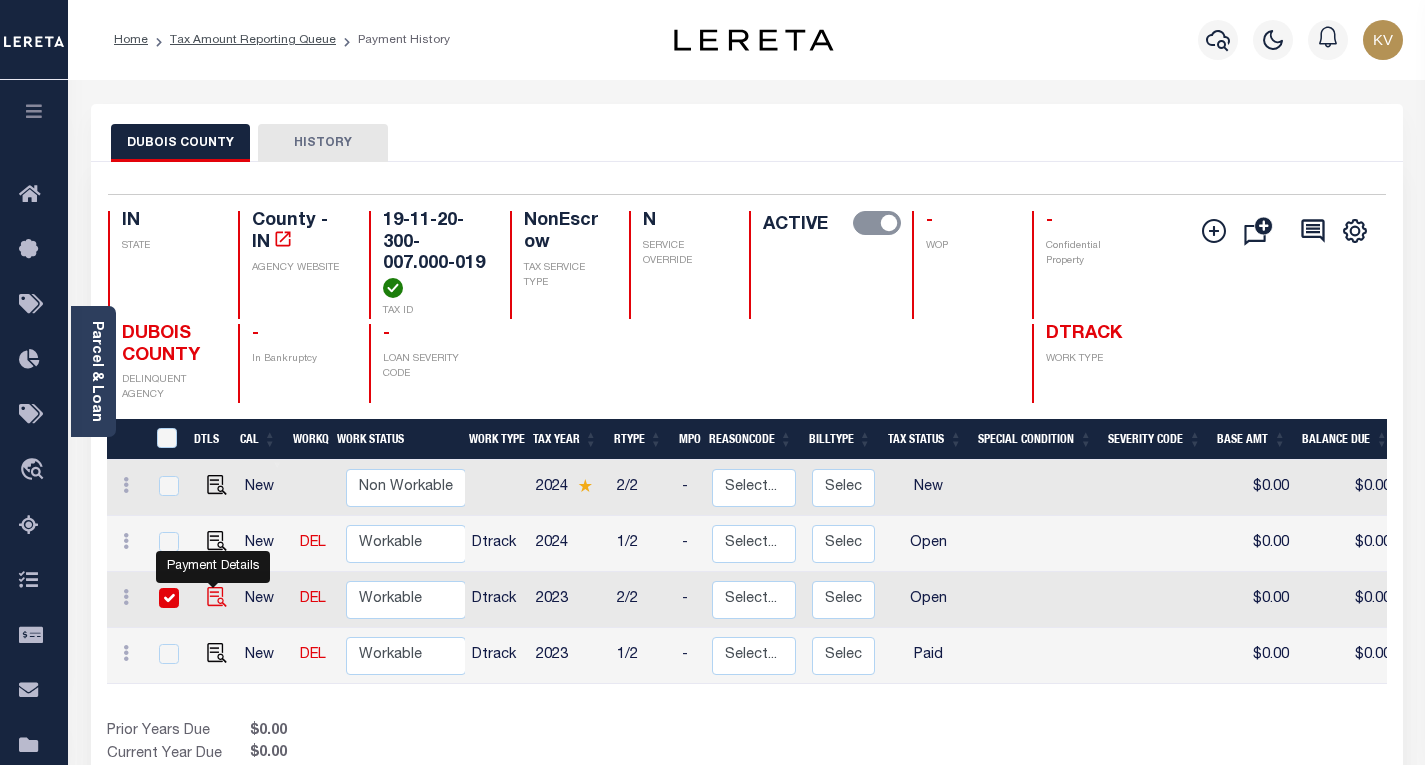 checkbox on "true" 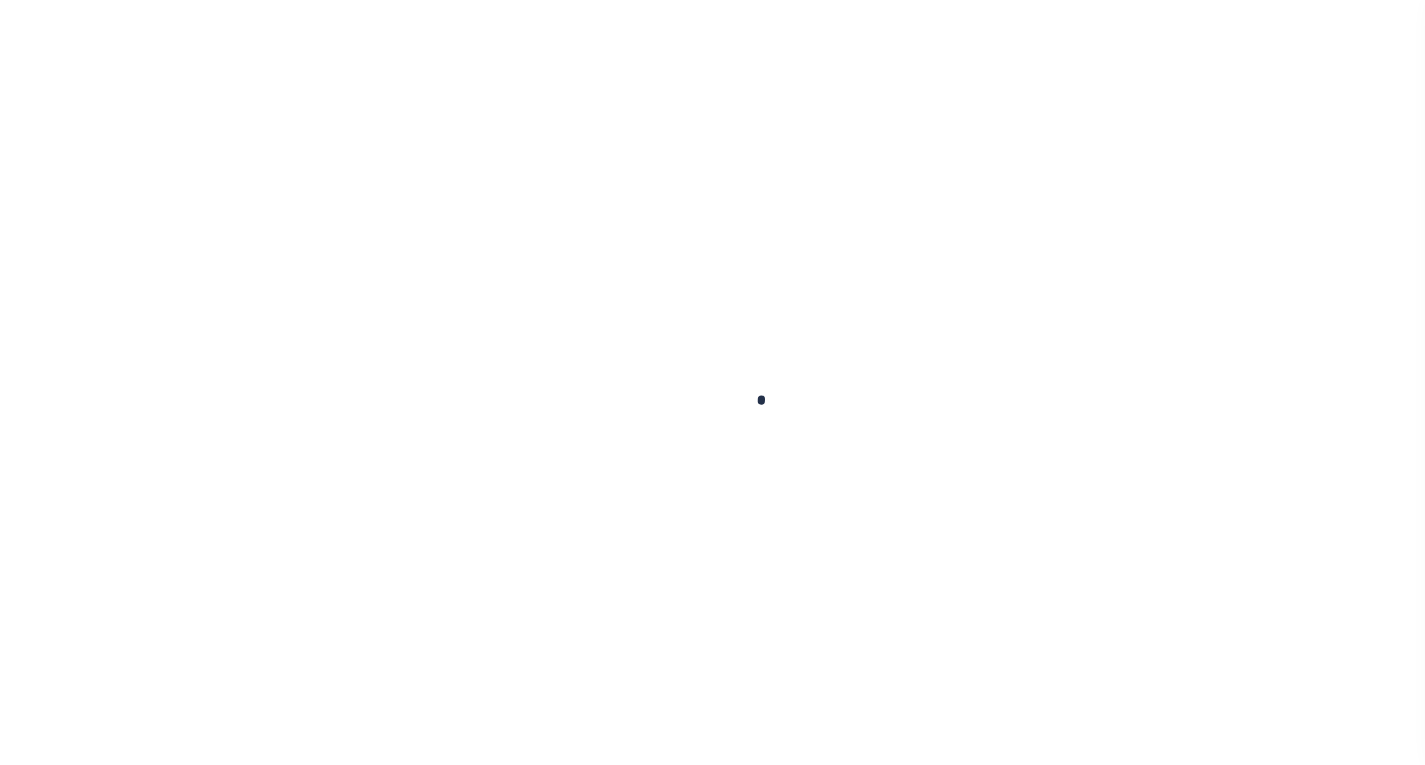 scroll, scrollTop: 0, scrollLeft: 0, axis: both 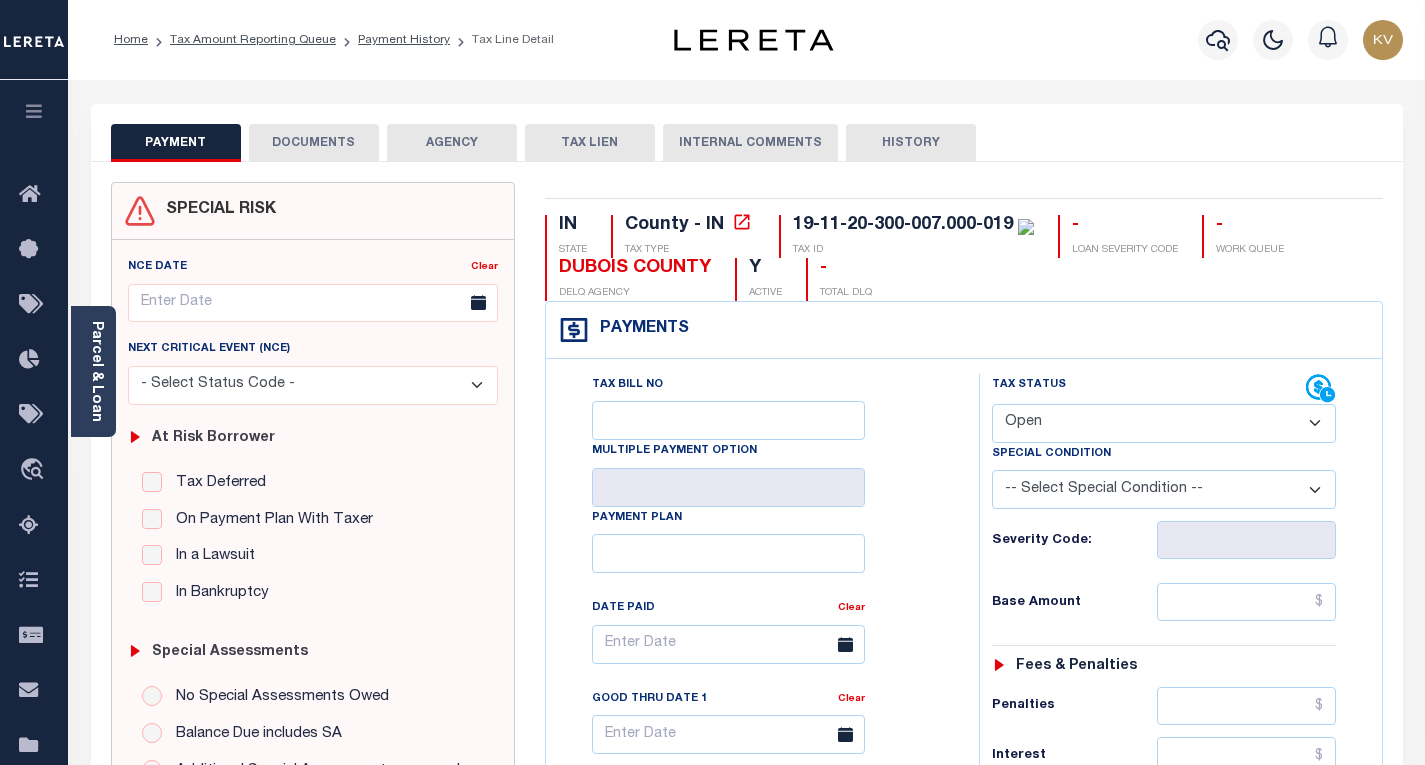 click on "- Select Status Code -
Open
Due/Unpaid
Paid
Incomplete
No Tax Due
Internal Refund Processed
New" at bounding box center (1164, 423) 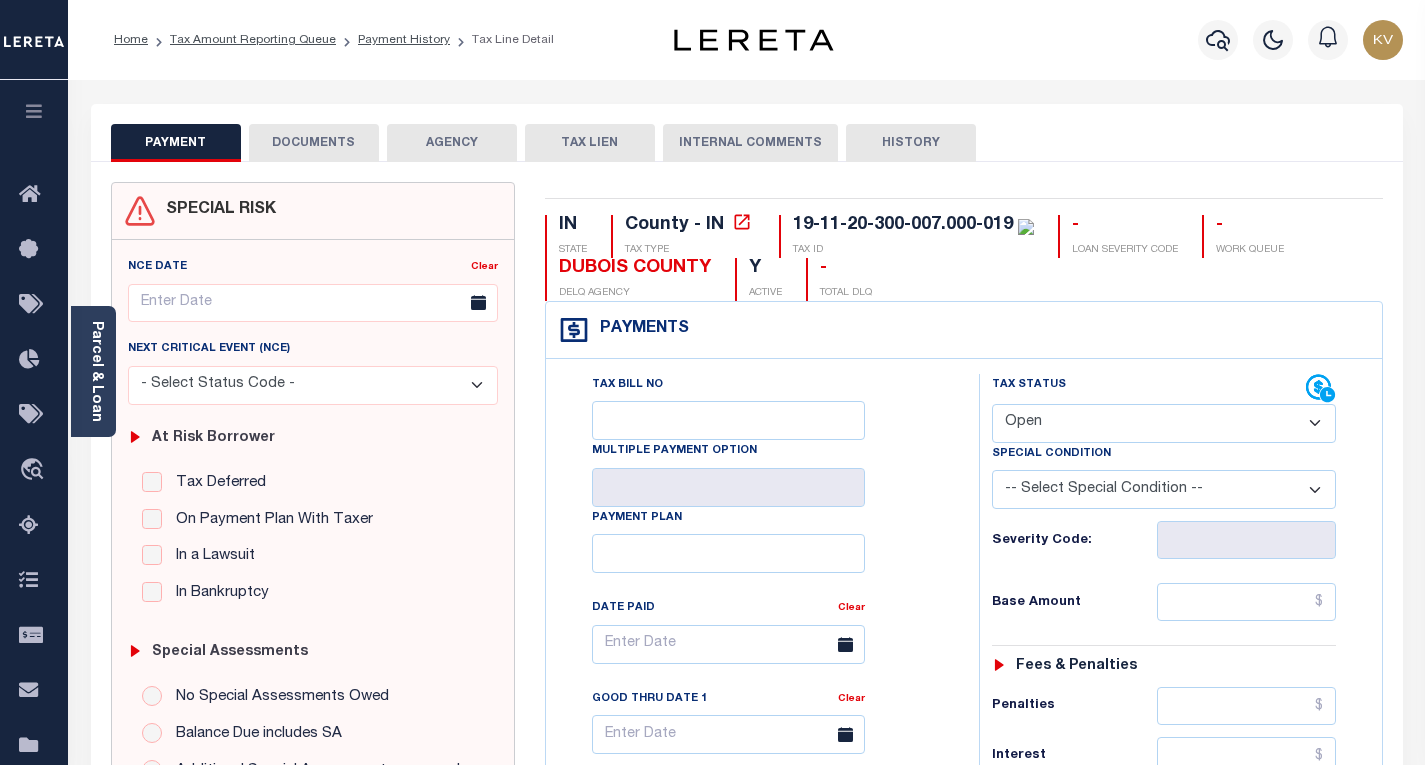 select on "PYD" 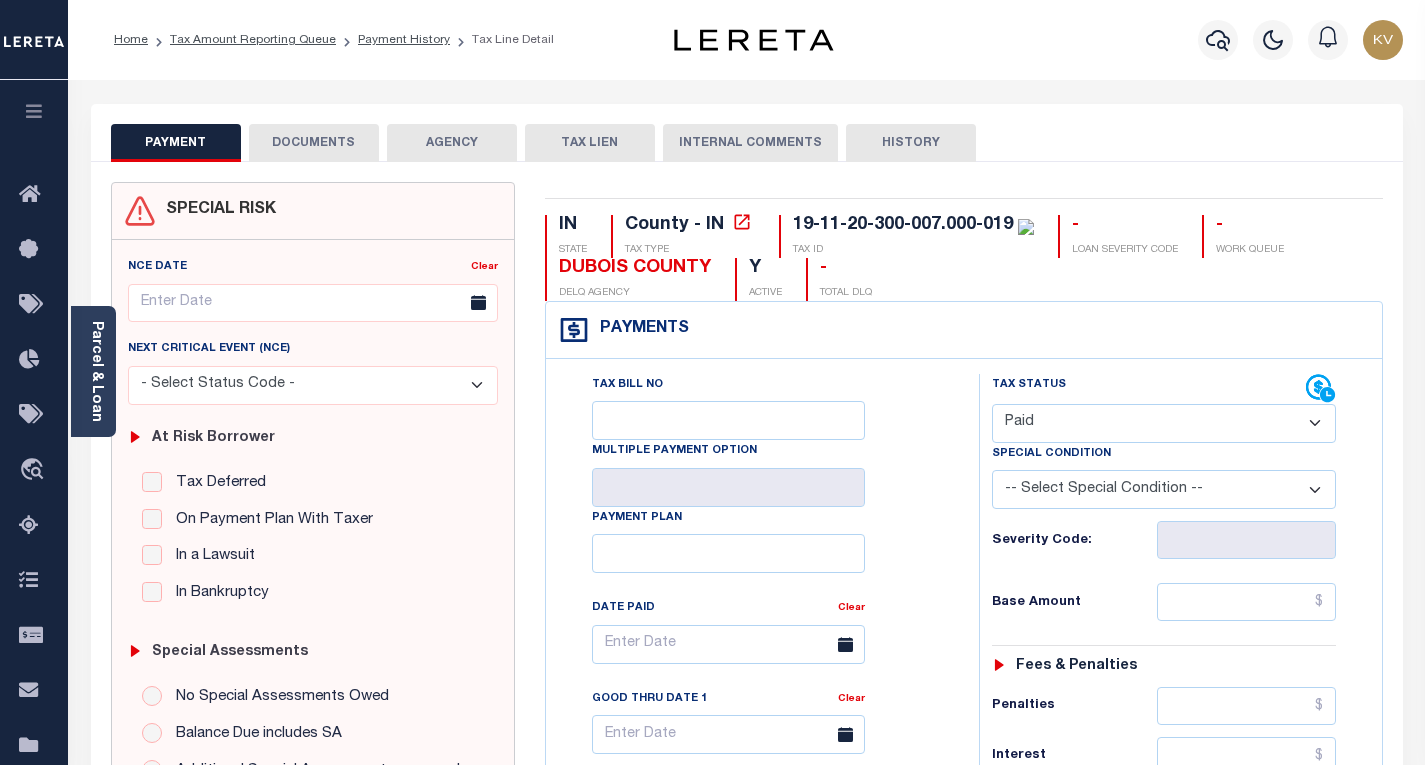click on "- Select Status Code -
Open
Due/Unpaid
Paid
Incomplete
No Tax Due
Internal Refund Processed
New" at bounding box center (1164, 423) 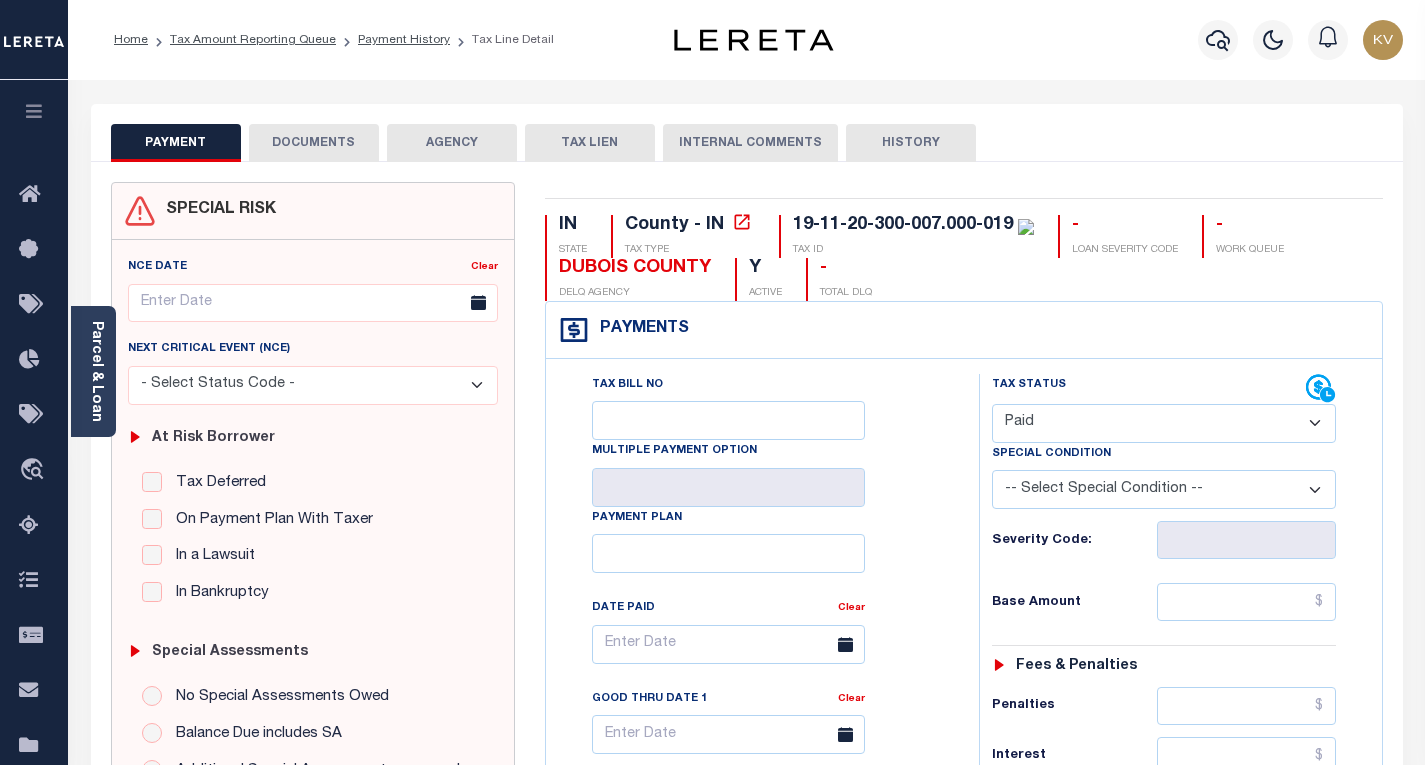 type on "08/04/2025" 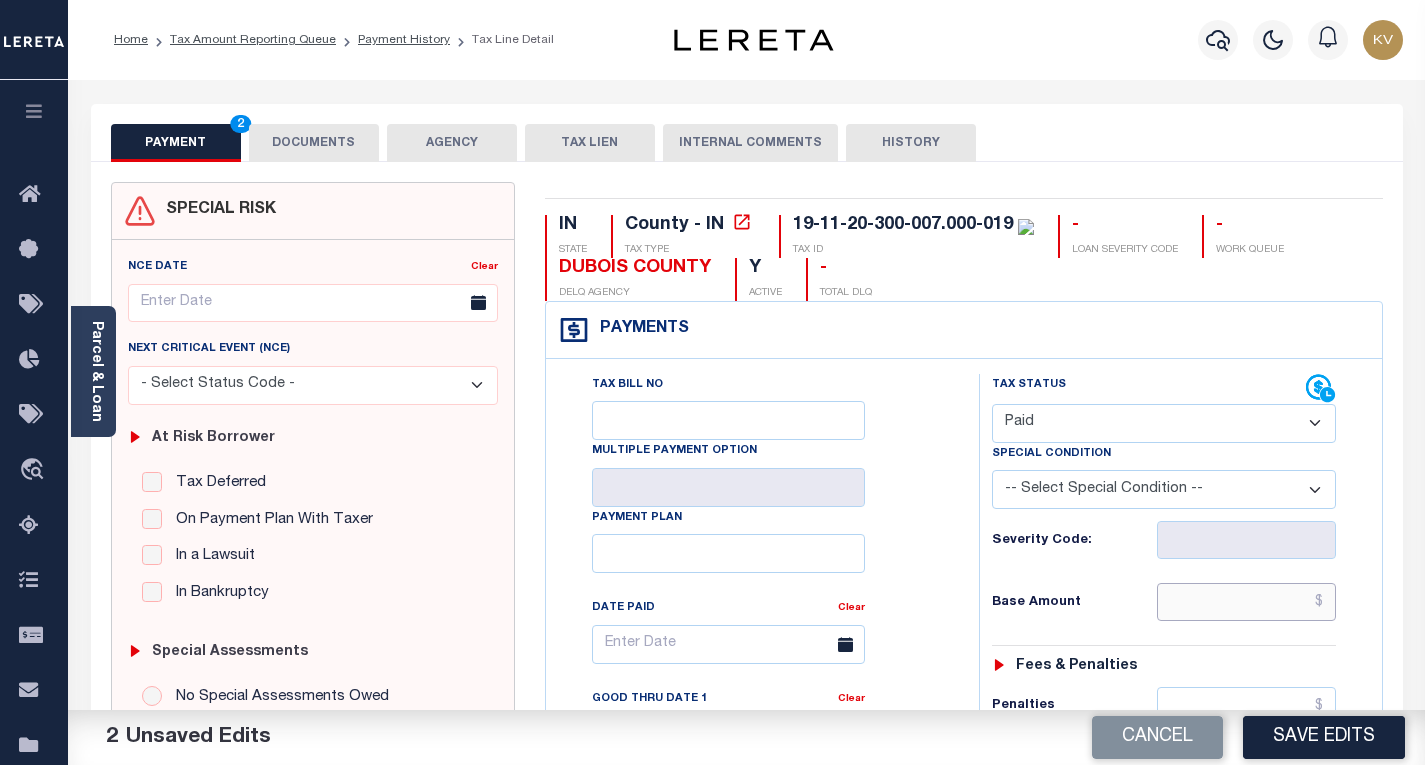 click at bounding box center [1246, 602] 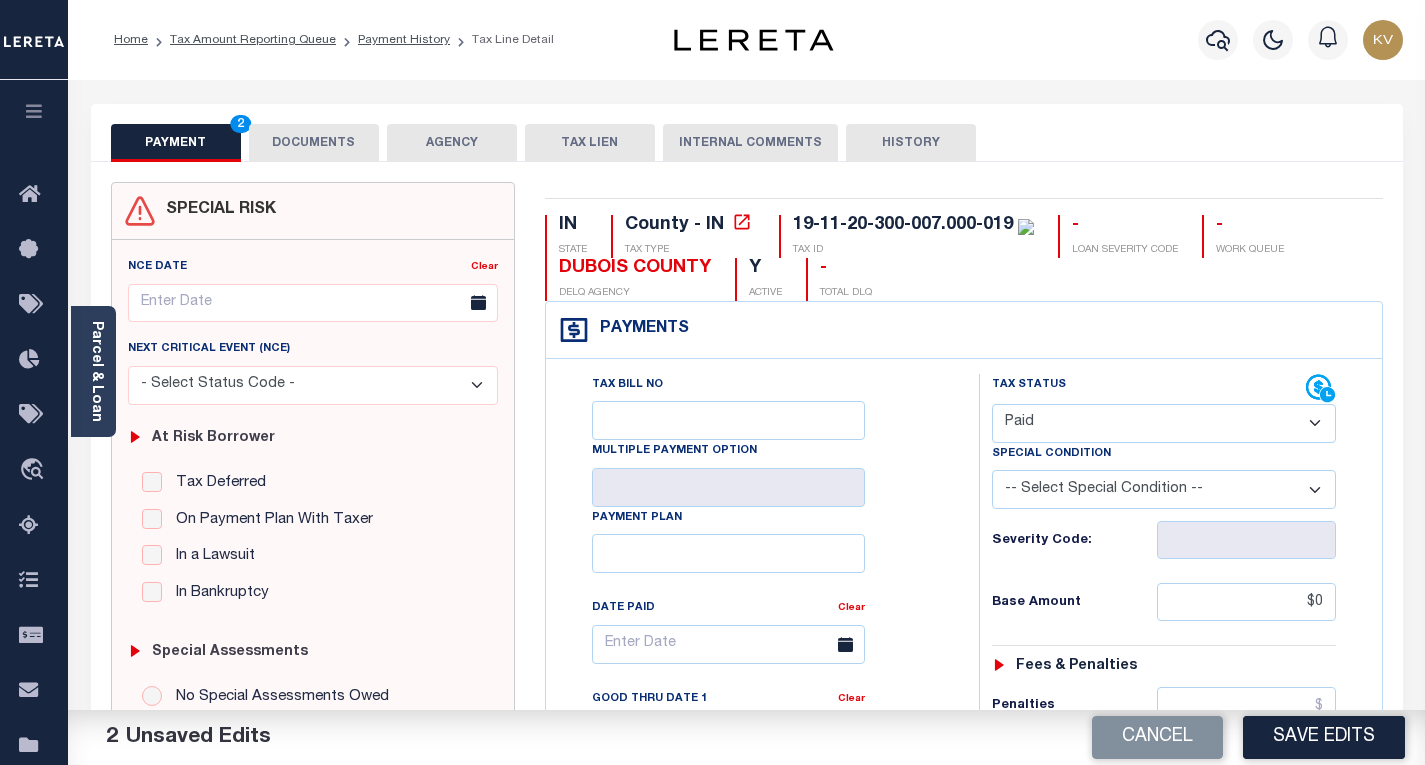 type on "$0.00" 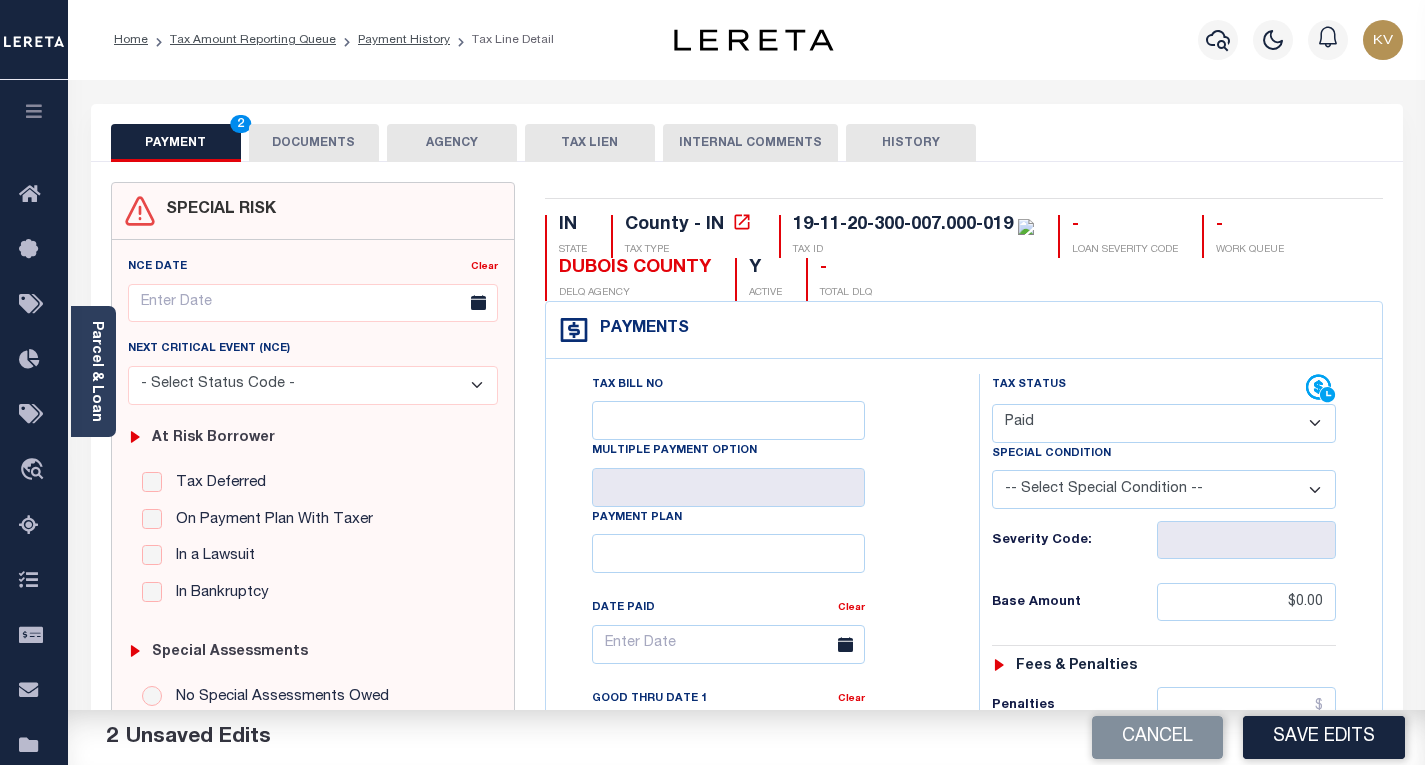 click on "Tax Status
Status
- Select Status Code -" at bounding box center (1170, 815) 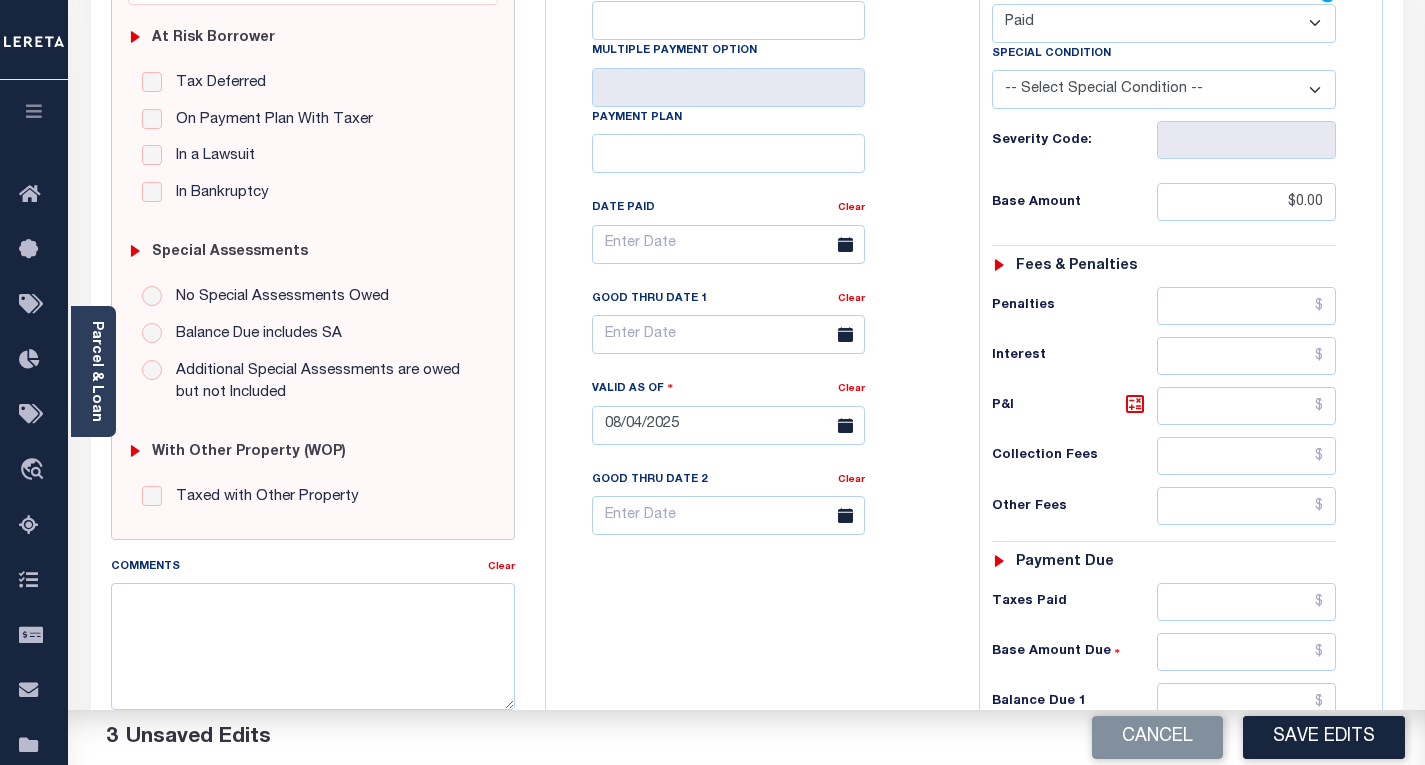 scroll, scrollTop: 500, scrollLeft: 0, axis: vertical 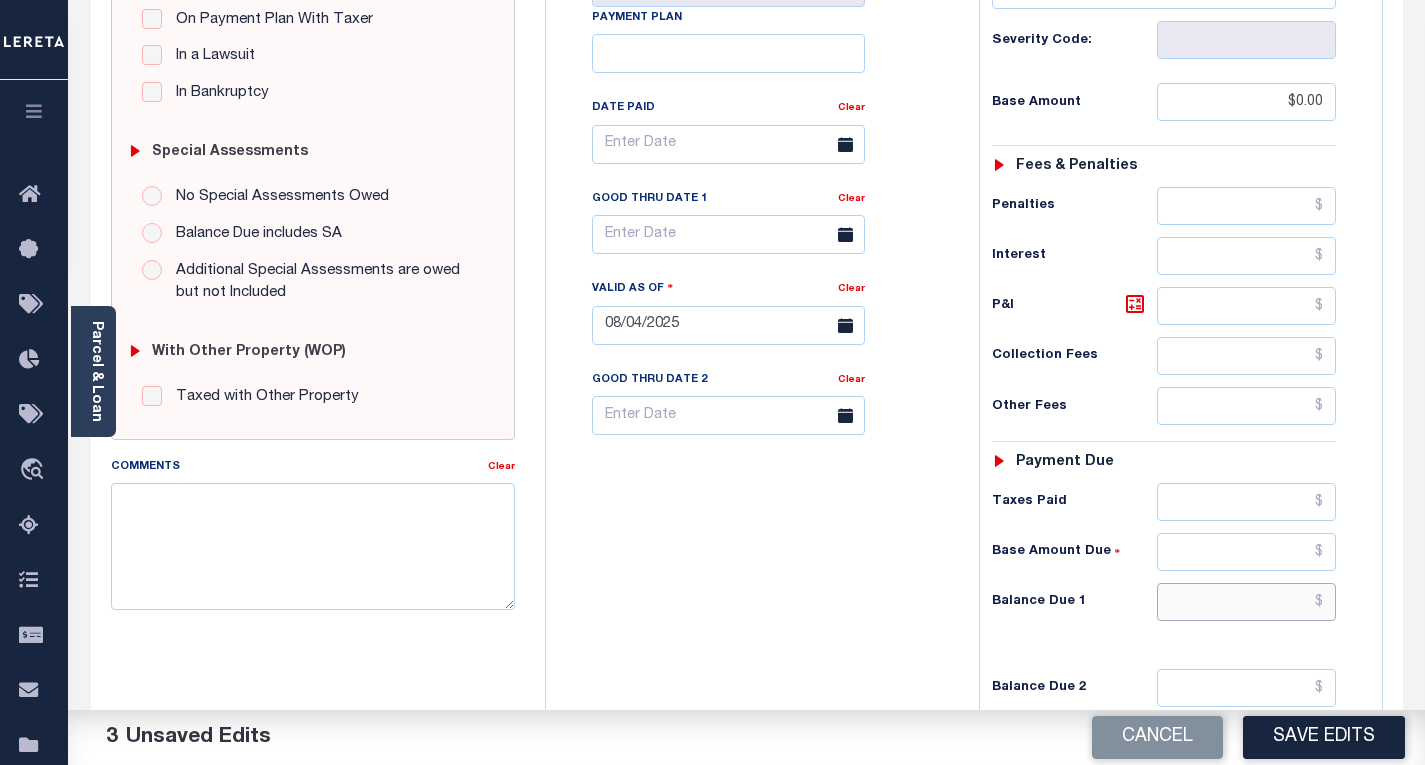 click at bounding box center [1246, 602] 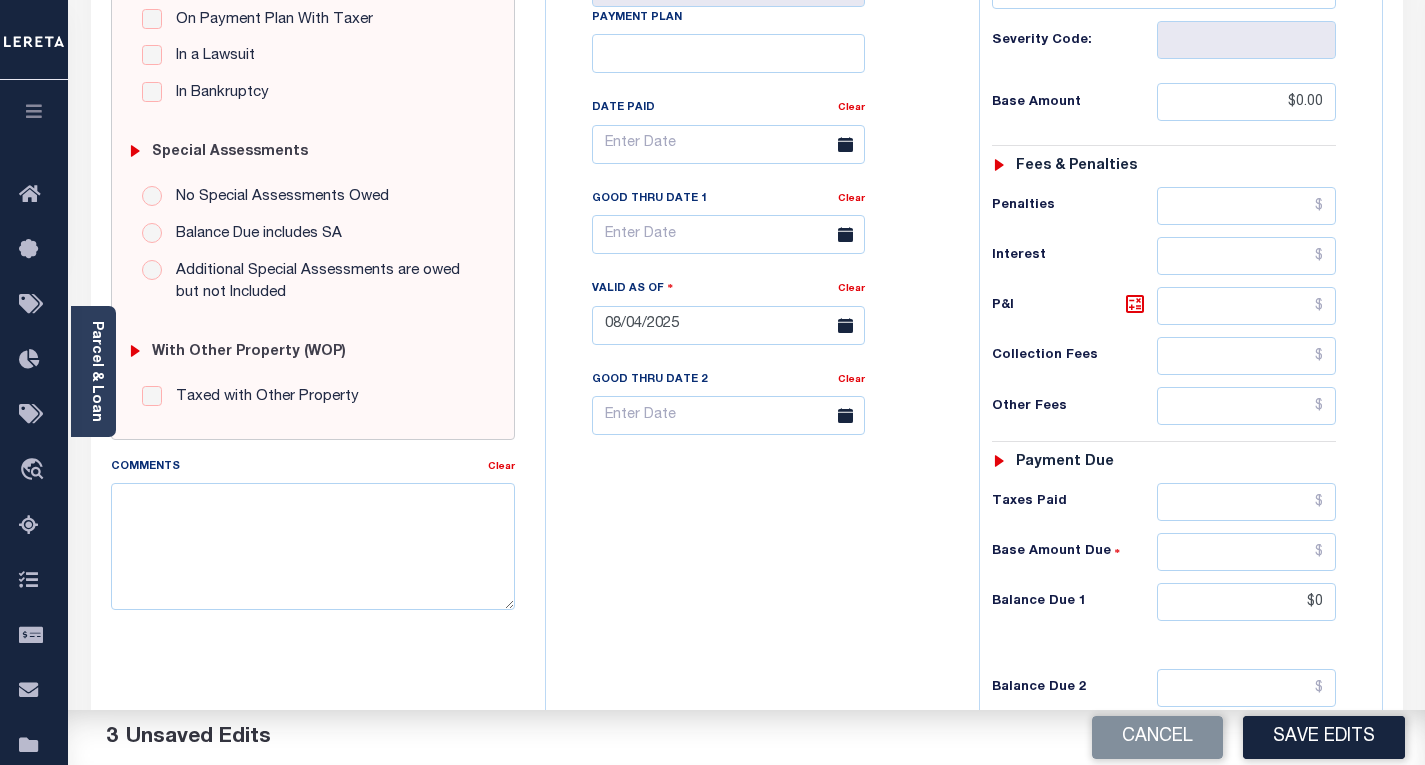type on "$0.00" 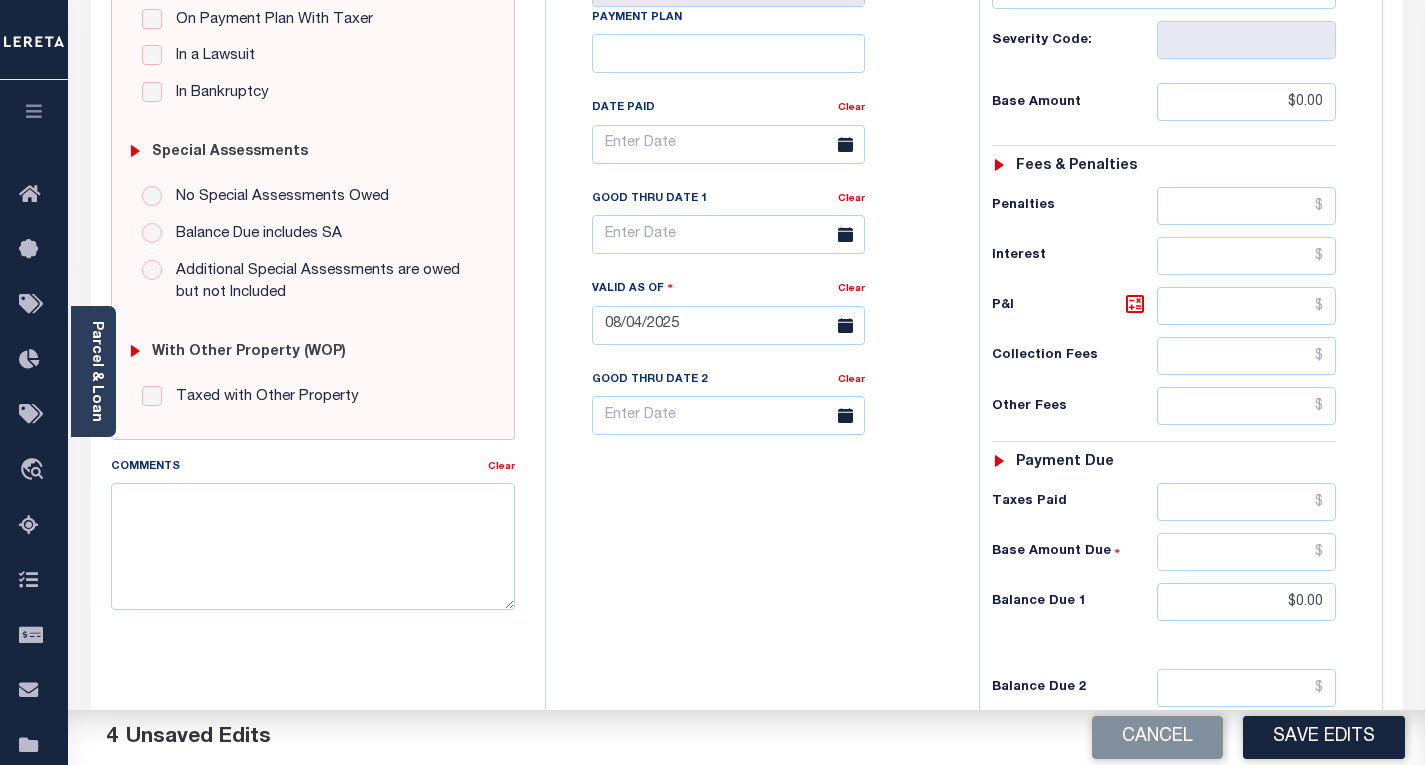 click on "Tax Bill No
Multiple Payment Option
Payment Plan
Clear" at bounding box center (757, 315) 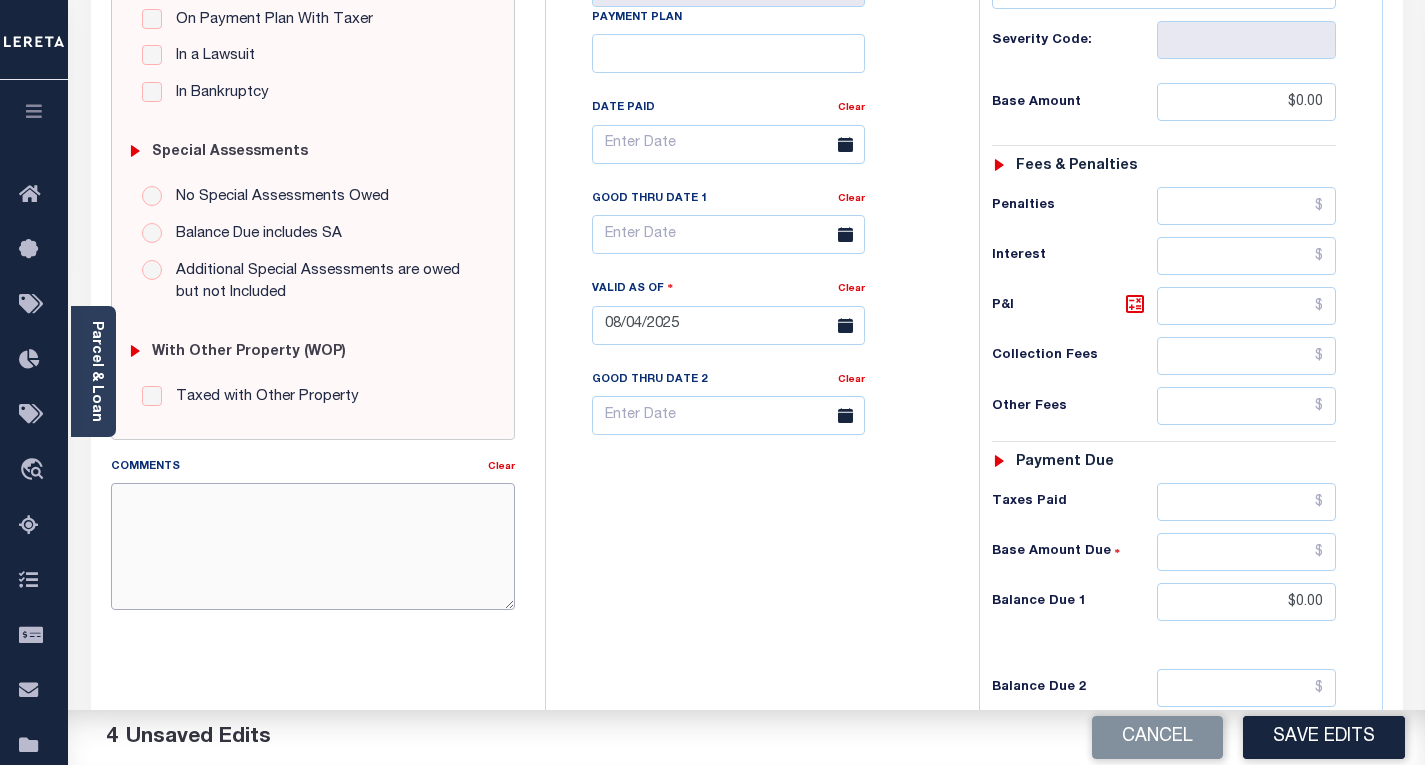 click on "Comments" at bounding box center (313, 546) 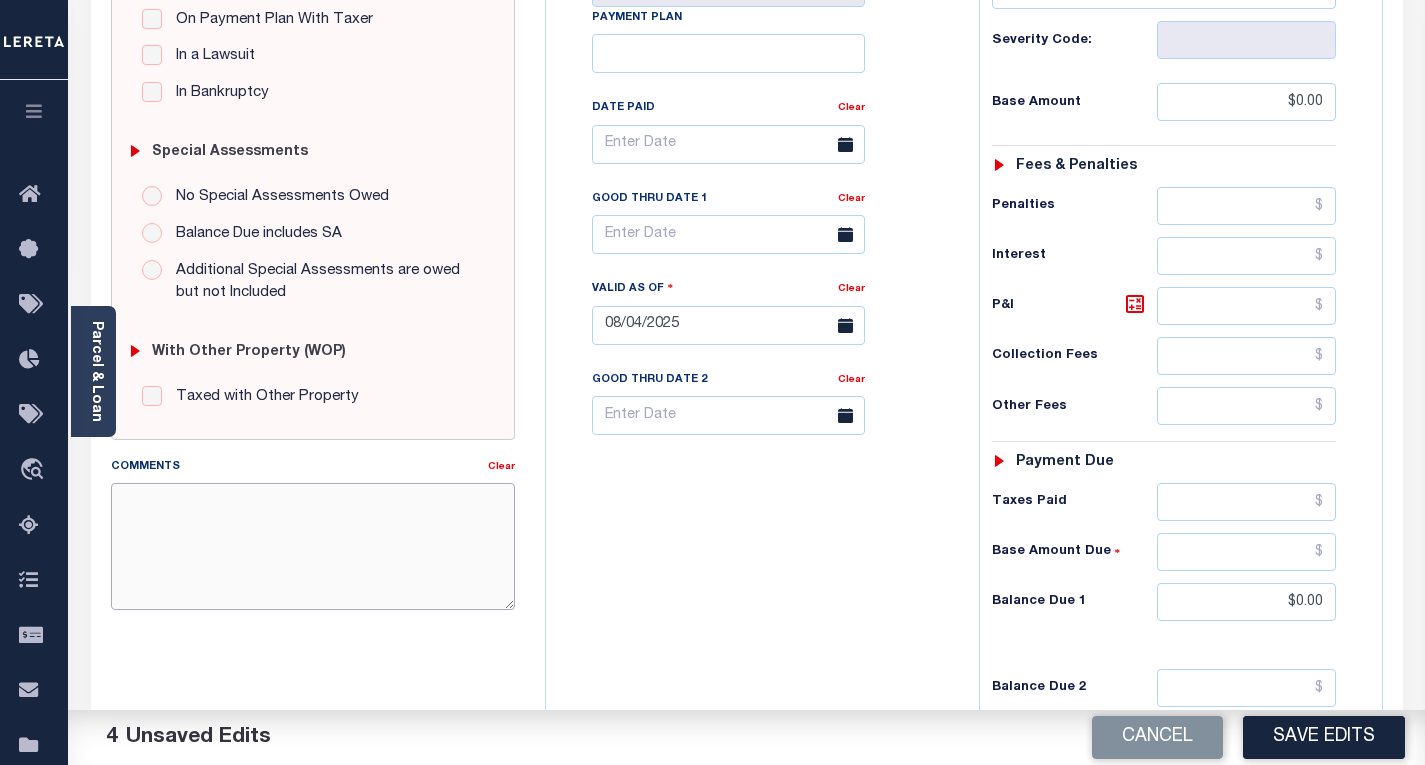 click on "Comments" at bounding box center [313, 546] 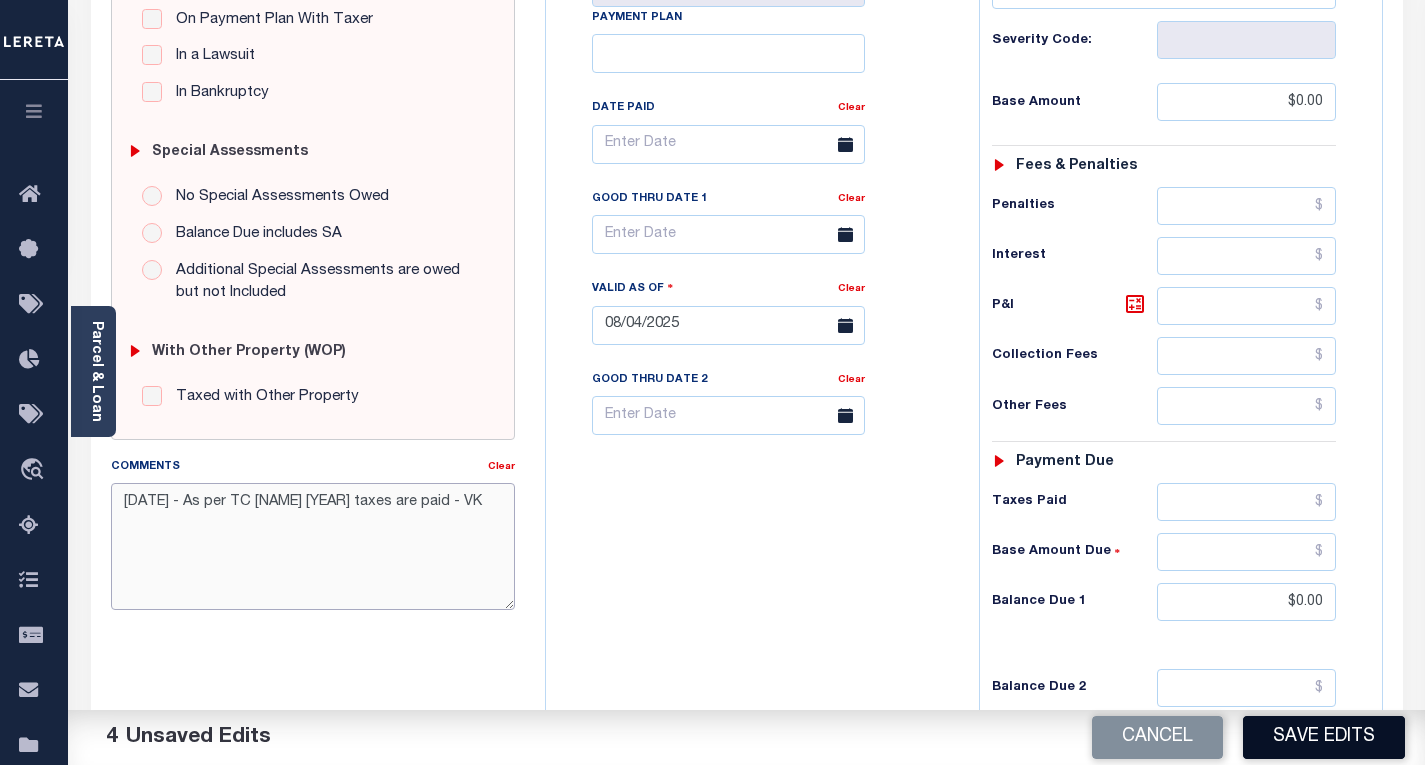 type on "8/4/2025 - As per TC Craig M. Greulich 2023 taxes are paid - VK" 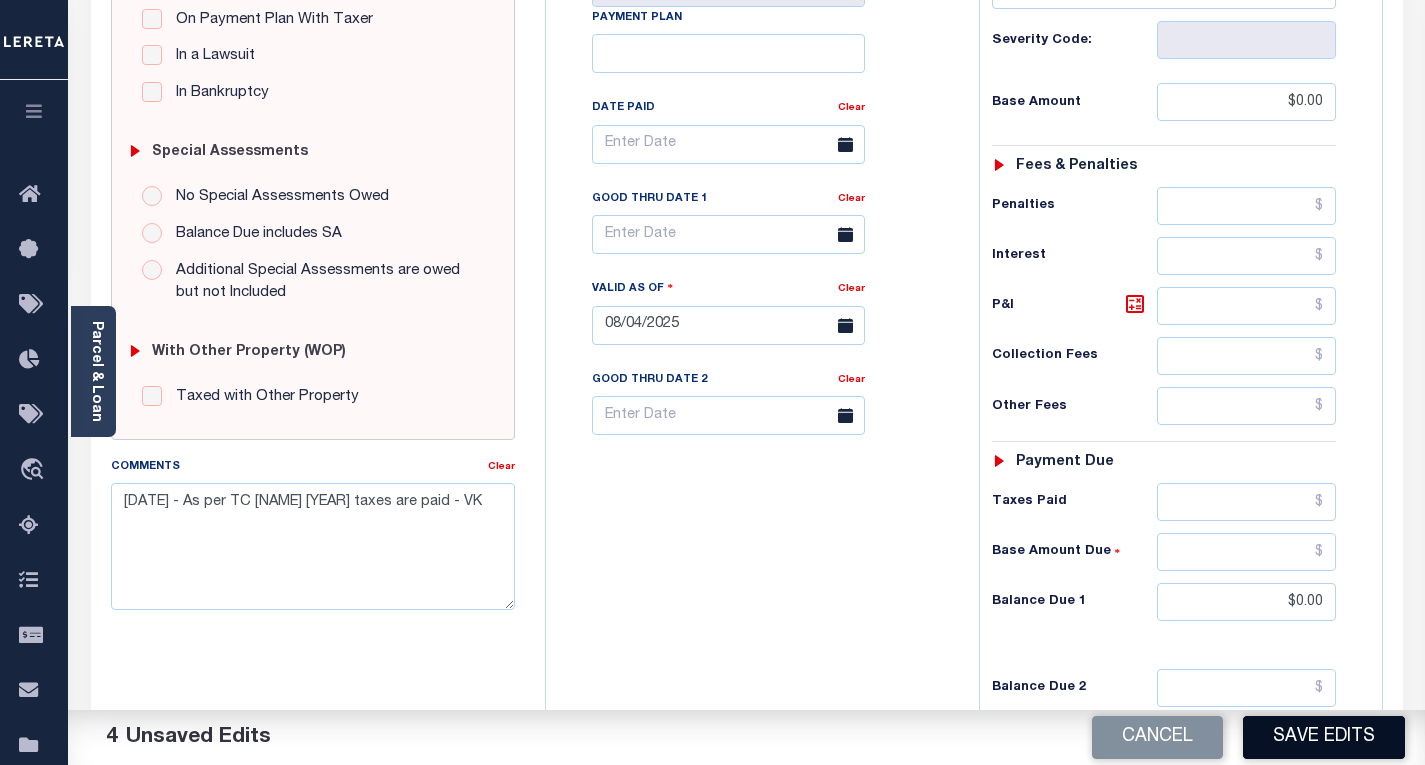 click on "Save Edits" at bounding box center (1324, 737) 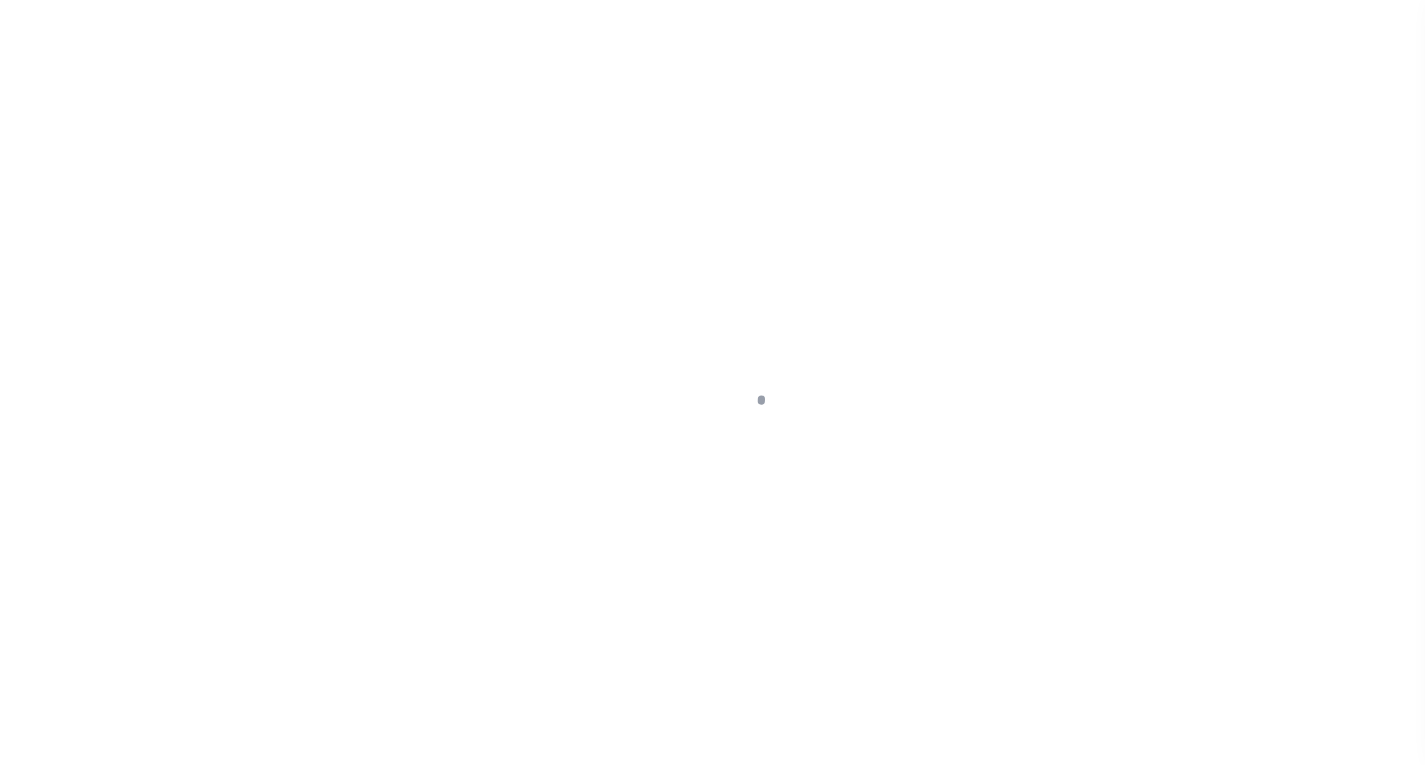 scroll, scrollTop: 0, scrollLeft: 0, axis: both 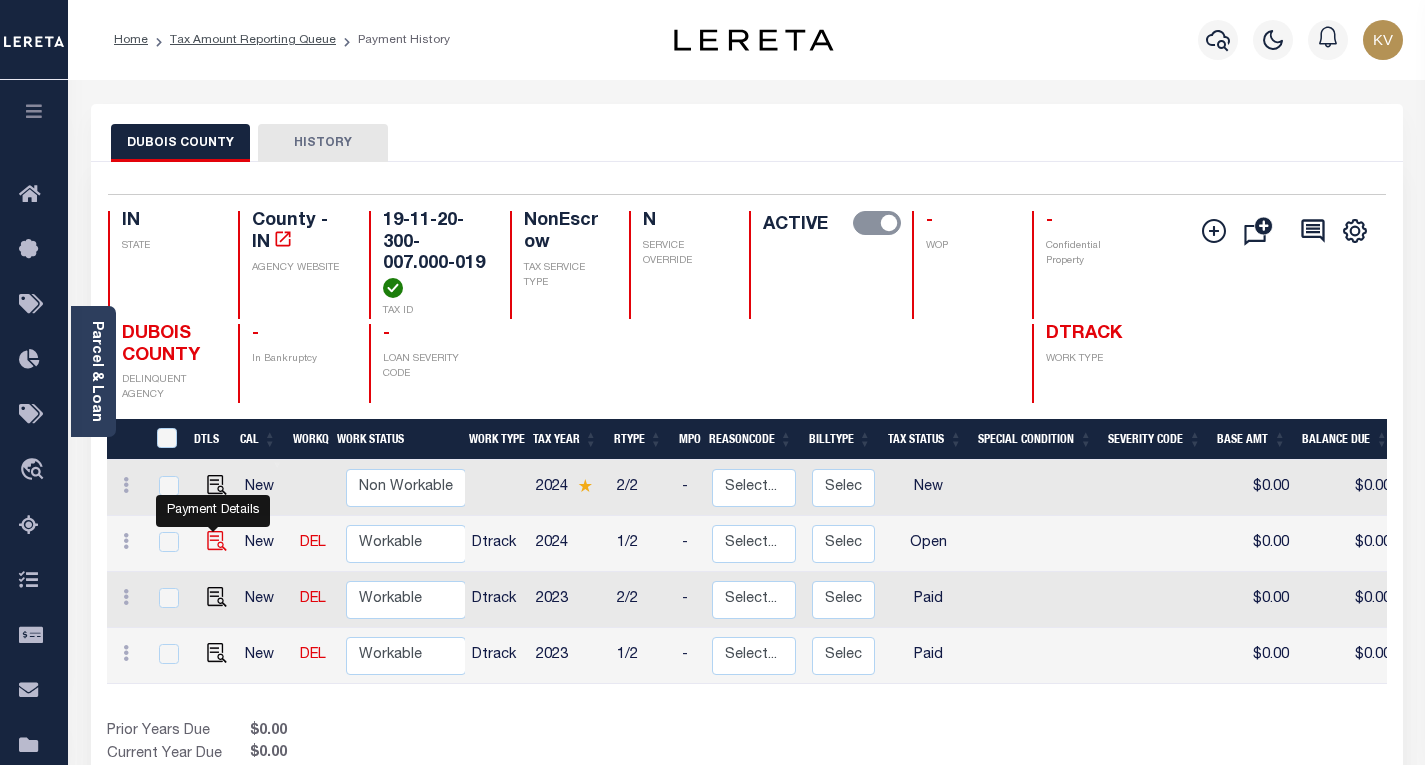 click at bounding box center (217, 541) 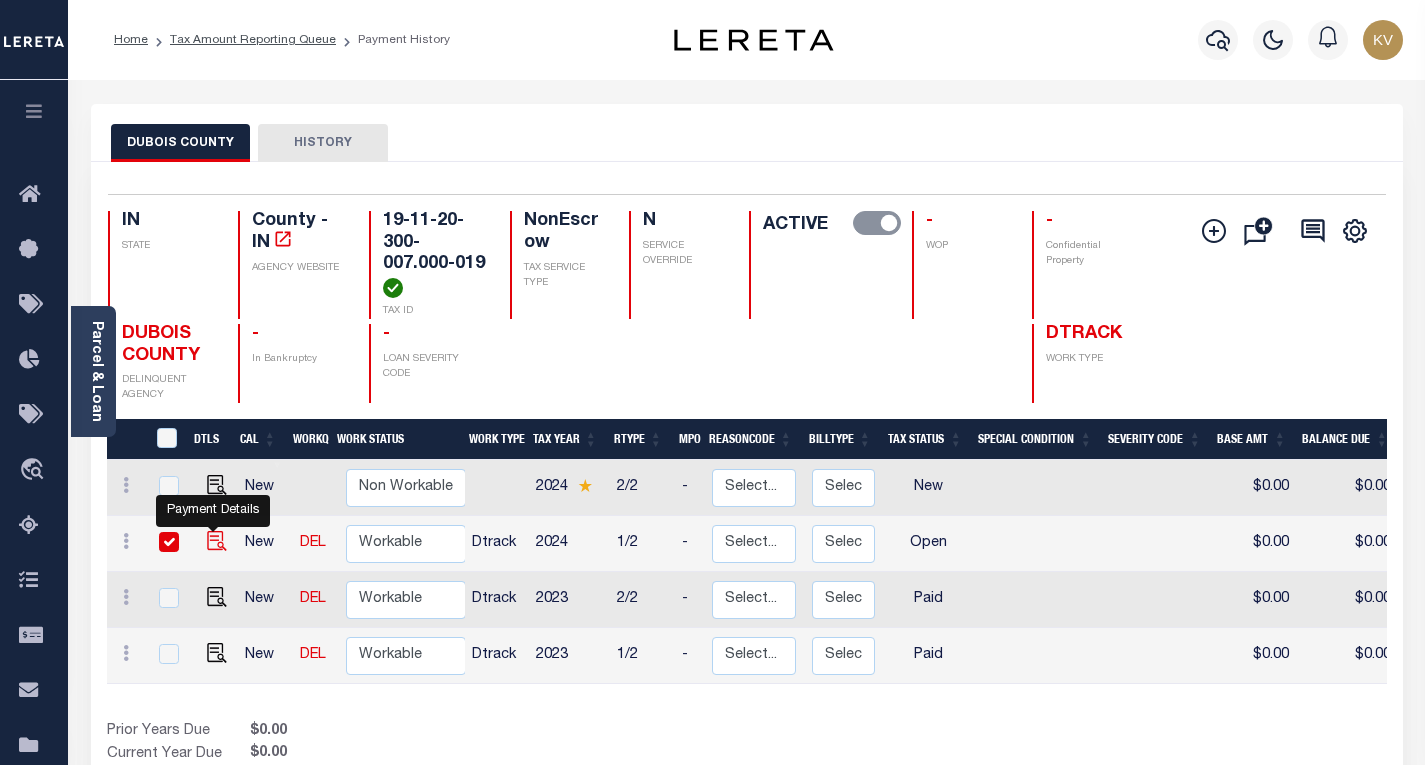 checkbox on "true" 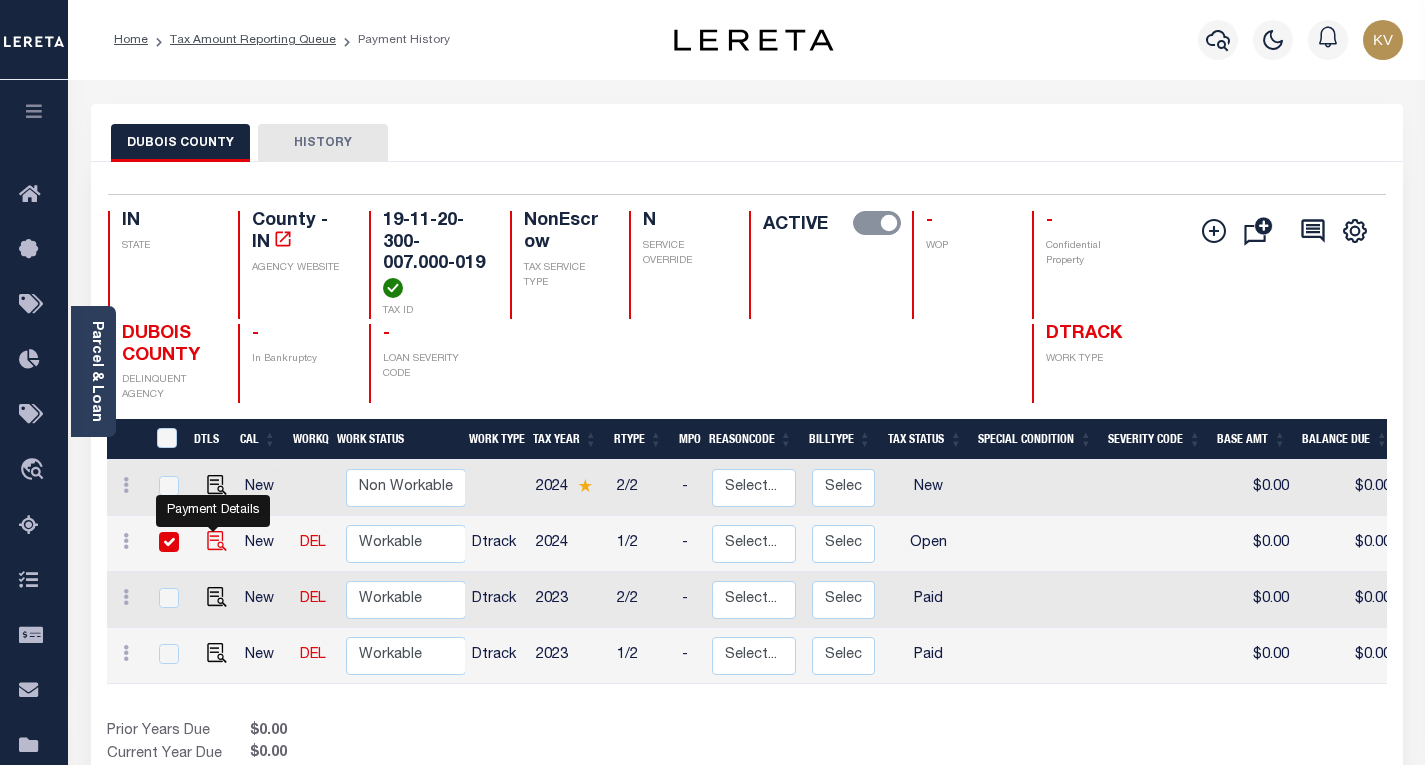 checkbox on "true" 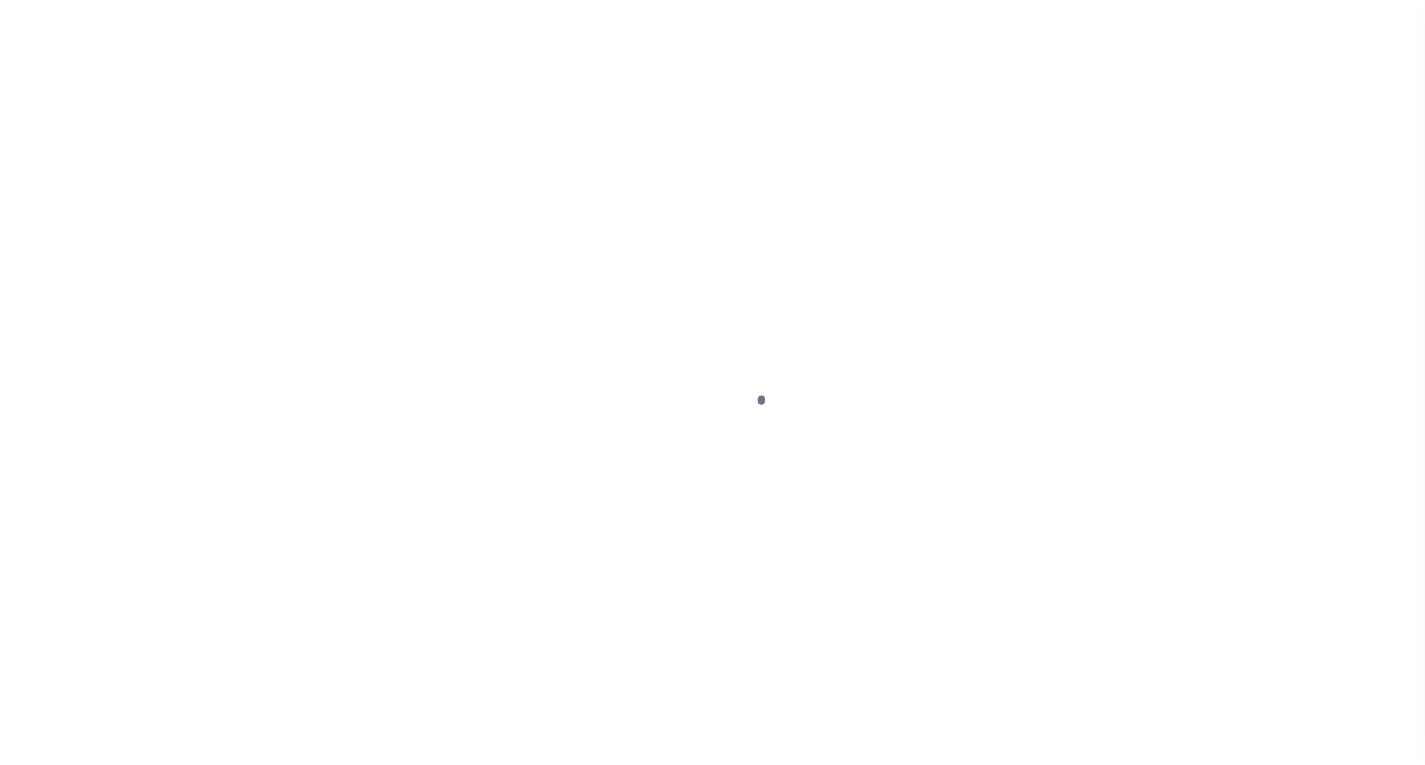 scroll, scrollTop: 0, scrollLeft: 0, axis: both 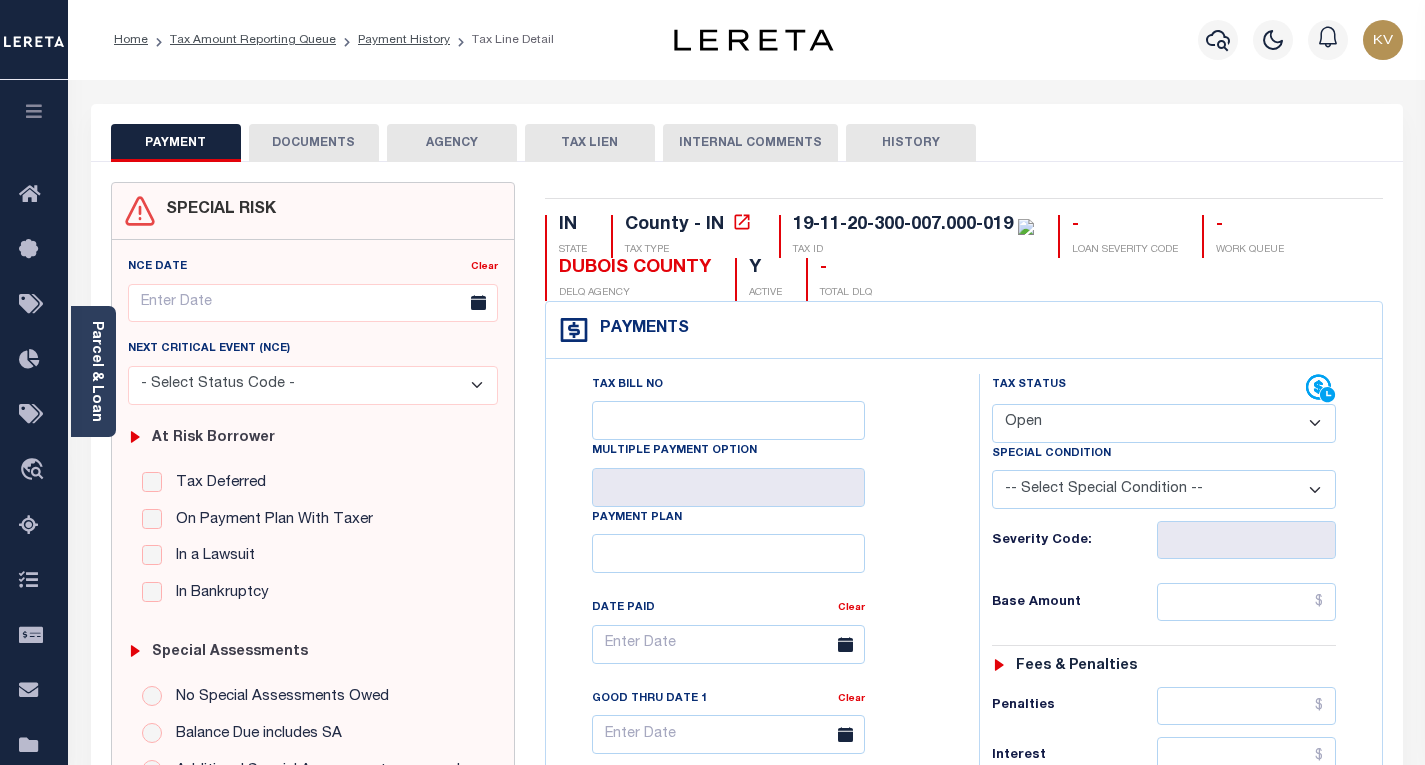 click on "- Select Status Code -
Open
Due/Unpaid
Paid
Incomplete
No Tax Due
Internal Refund Processed
New" at bounding box center [1164, 423] 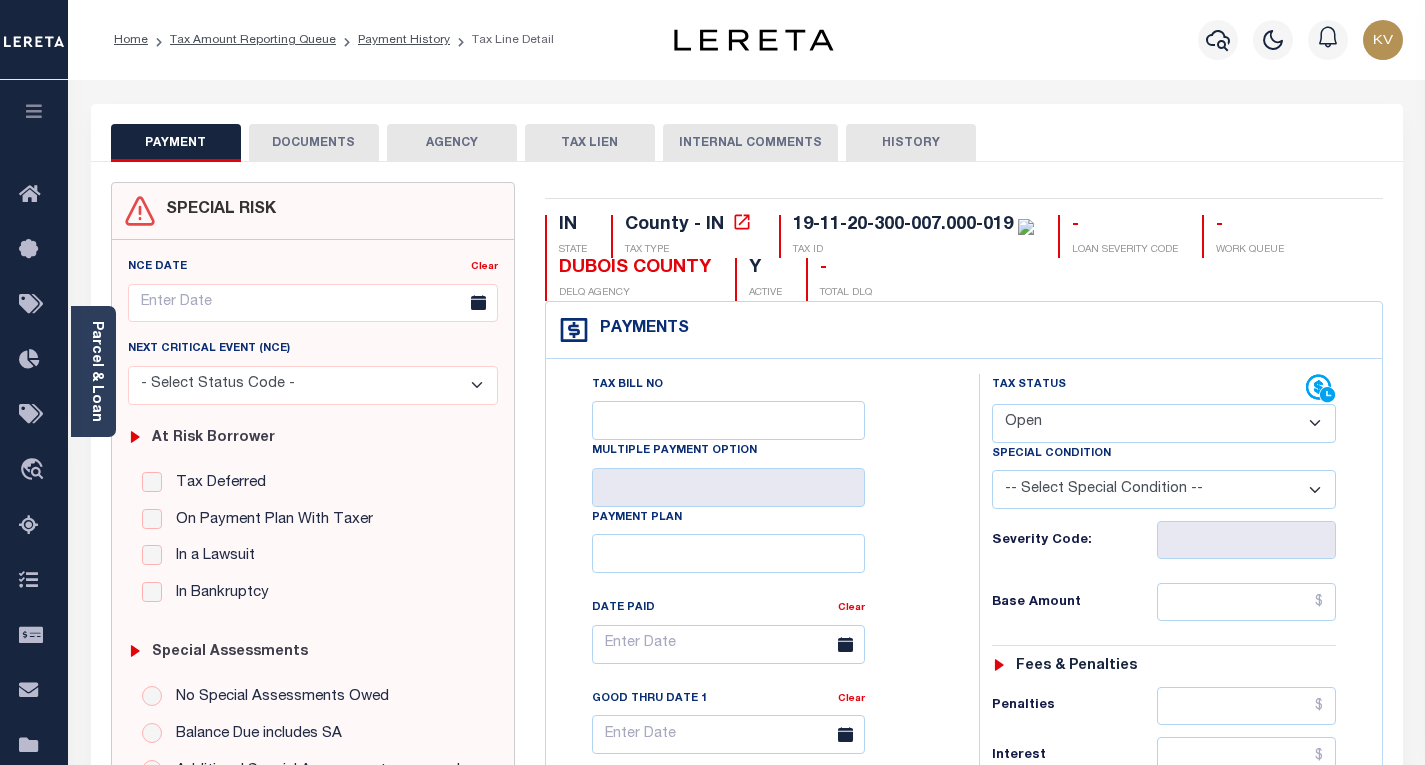 select on "PYD" 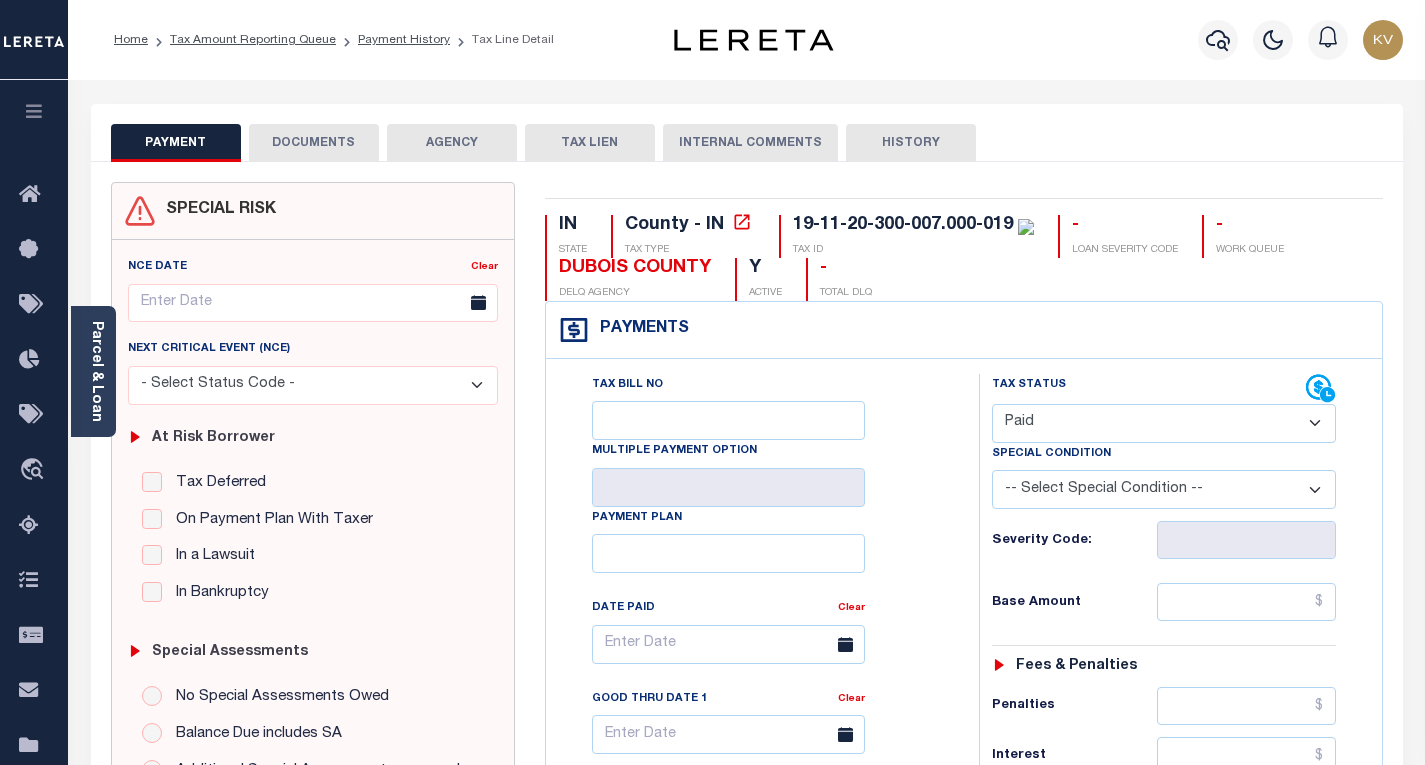 click on "- Select Status Code -
Open
Due/Unpaid
Paid
Incomplete
No Tax Due
Internal Refund Processed
New" at bounding box center [1164, 423] 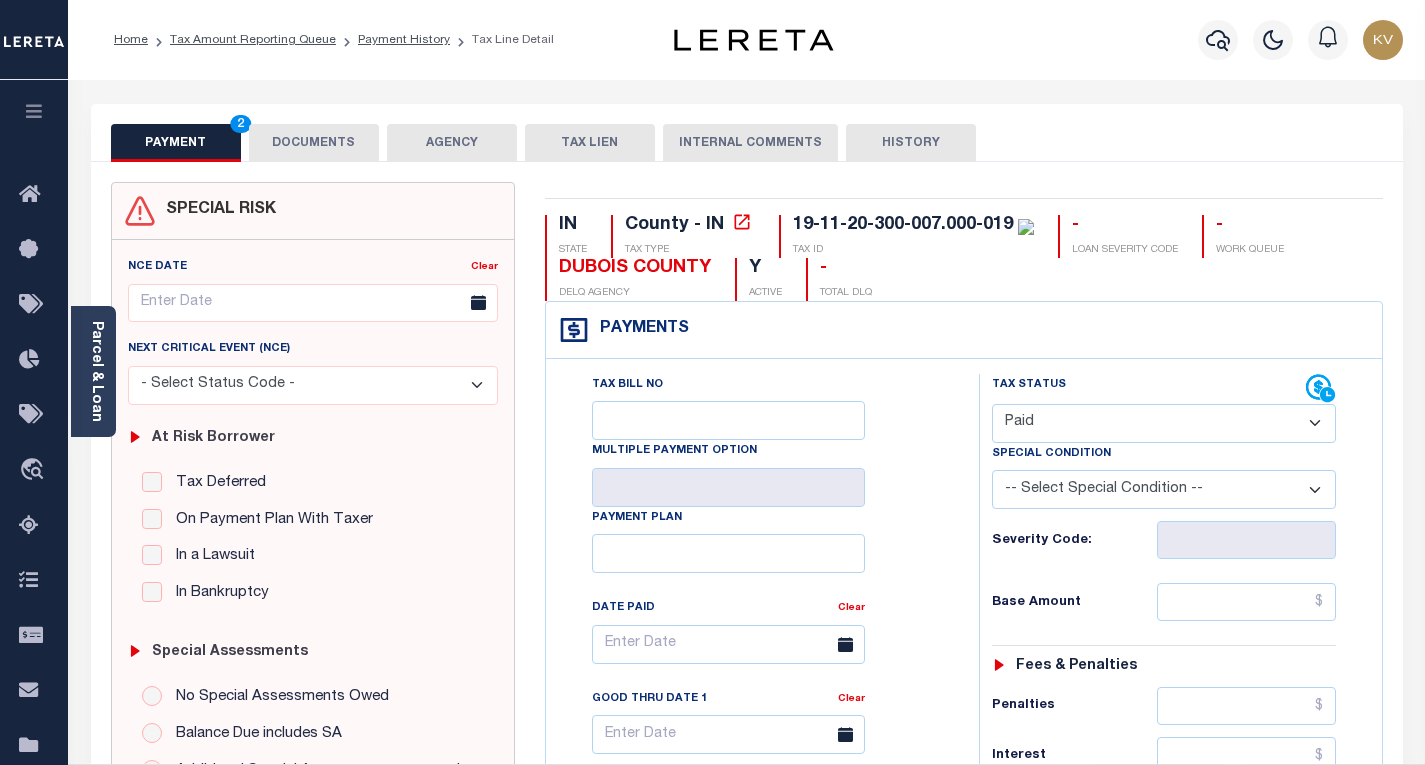 type on "08/04/2025" 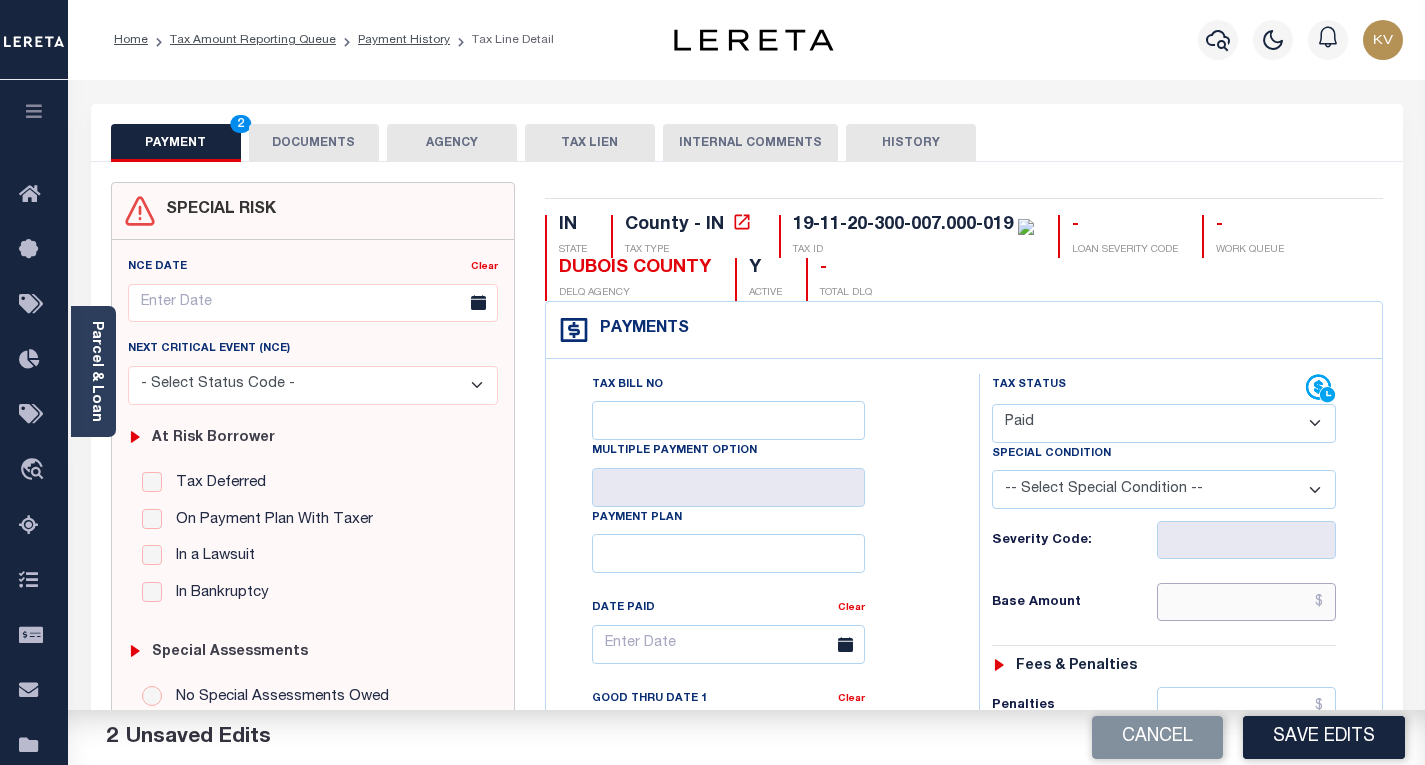 click at bounding box center (1246, 602) 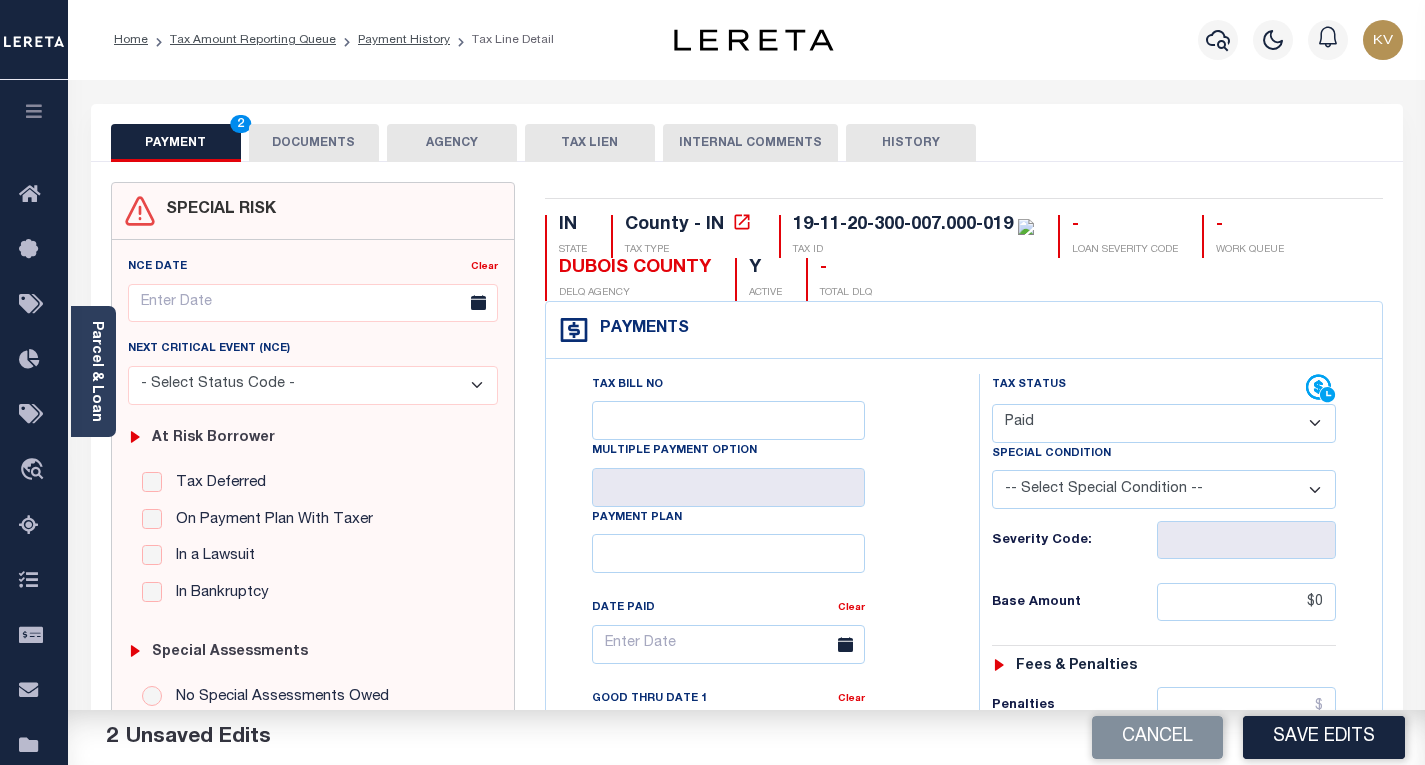 type on "$0.00" 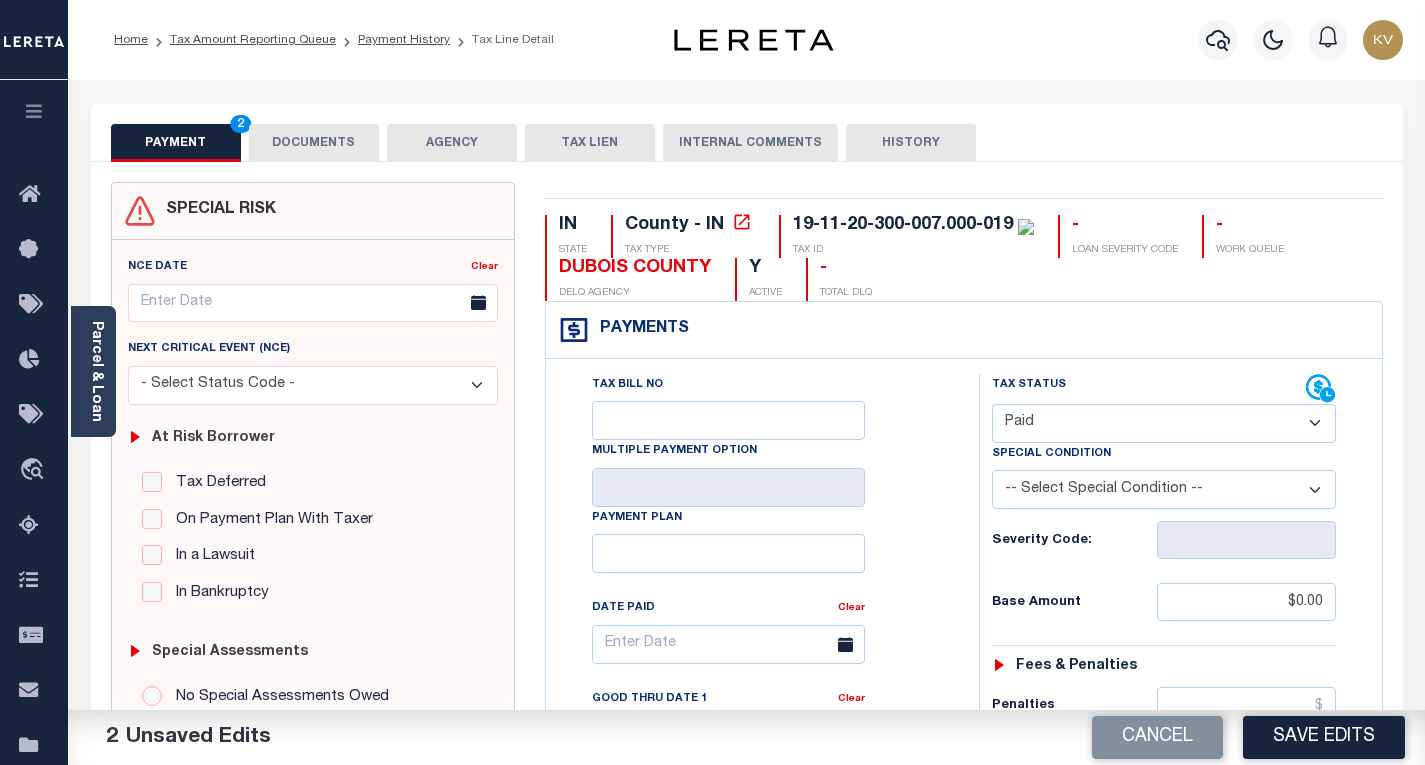 click on "Tax Status
Status
- Select Status Code -" at bounding box center (1170, 815) 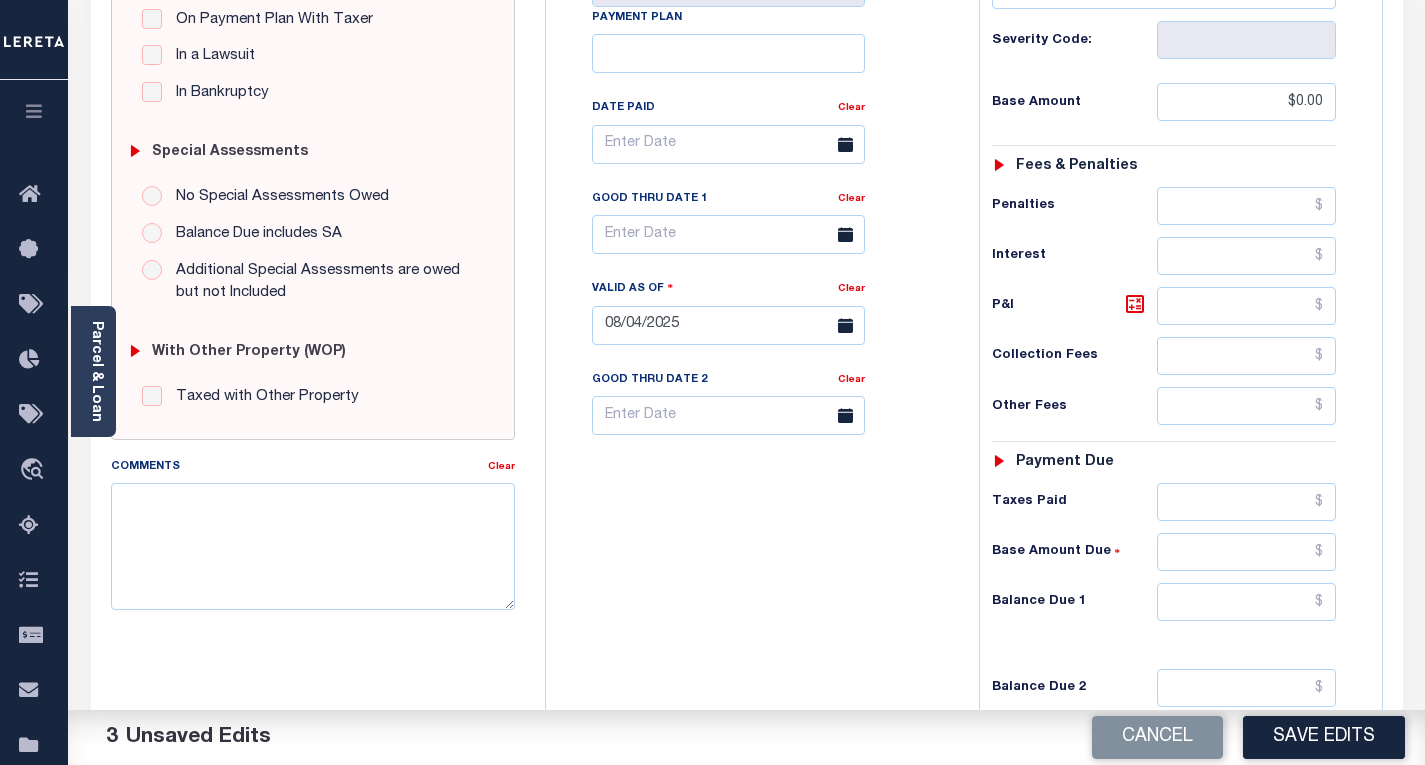 scroll, scrollTop: 600, scrollLeft: 0, axis: vertical 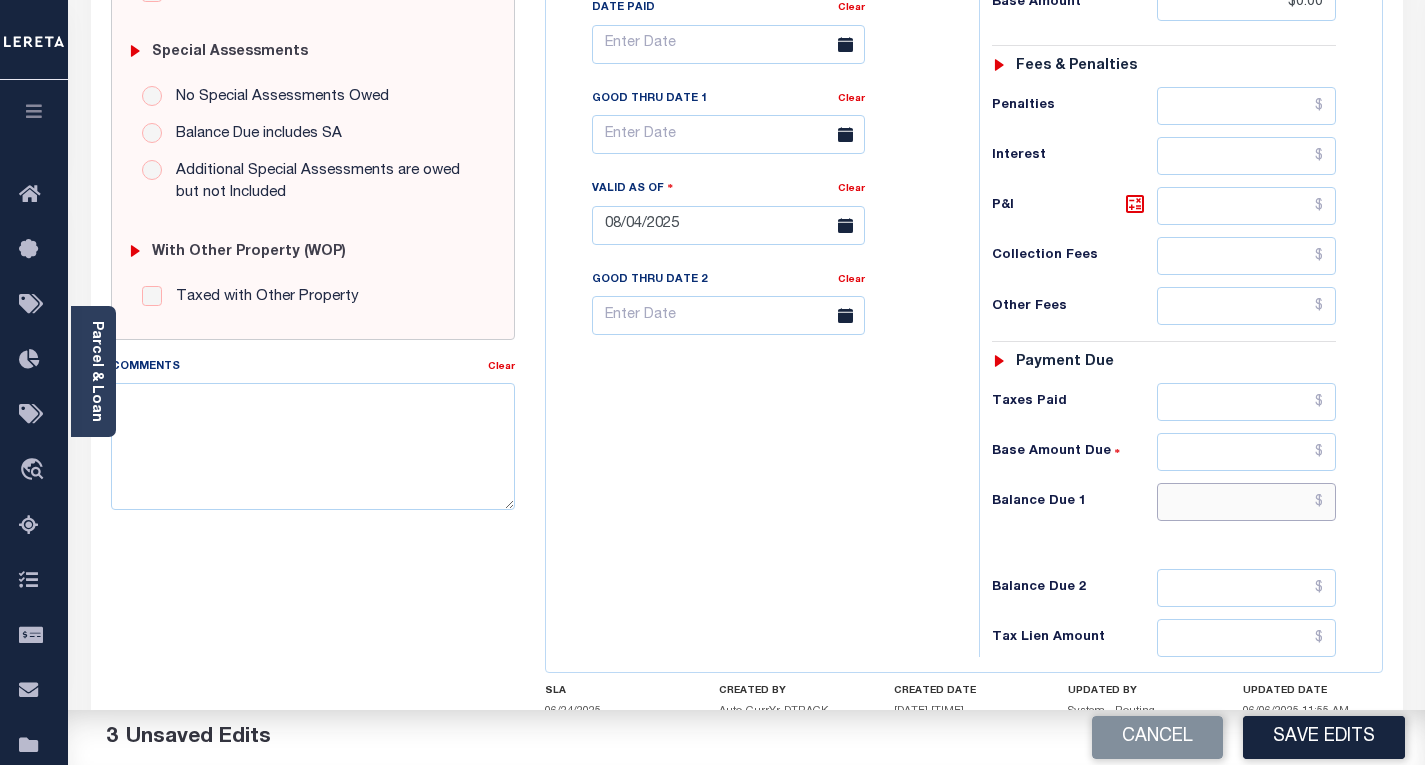 click at bounding box center [1246, 502] 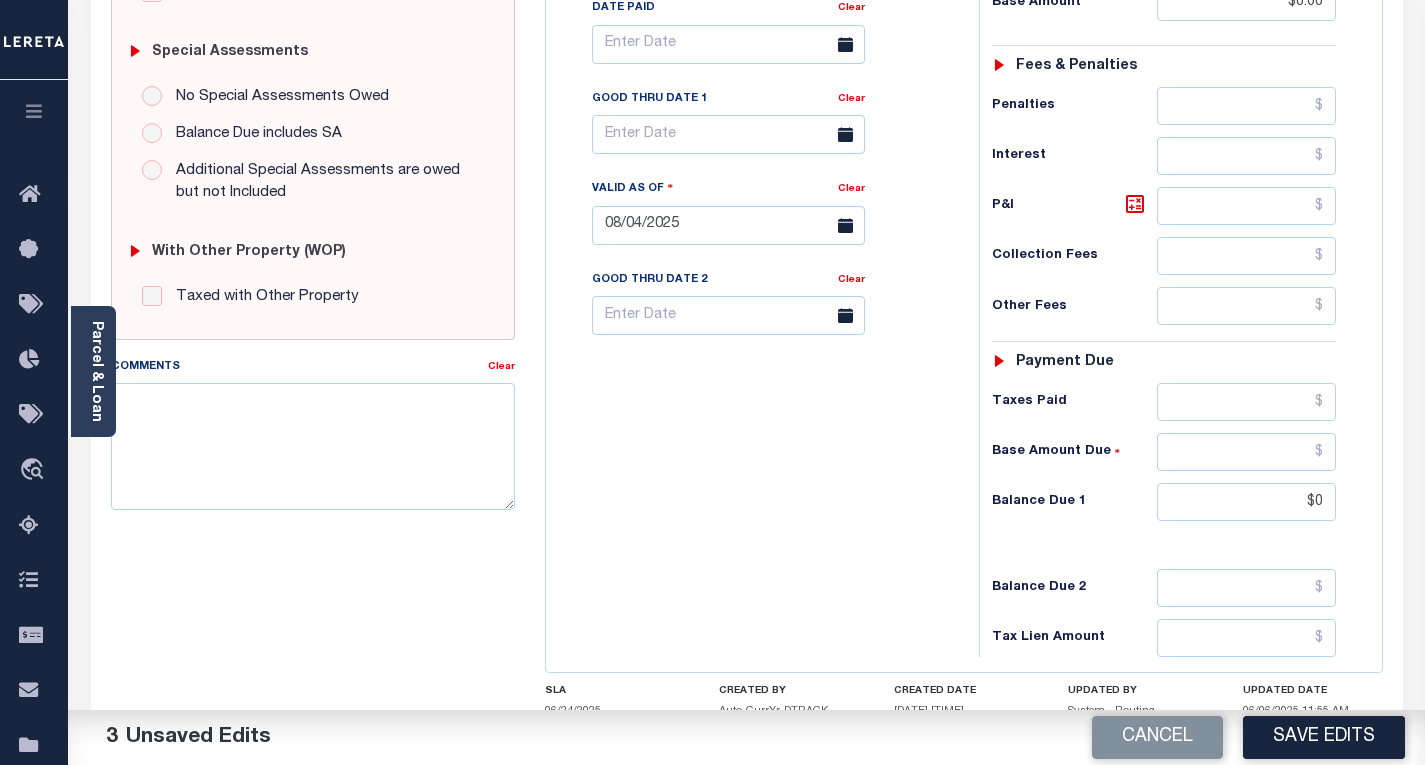 type on "$0.00" 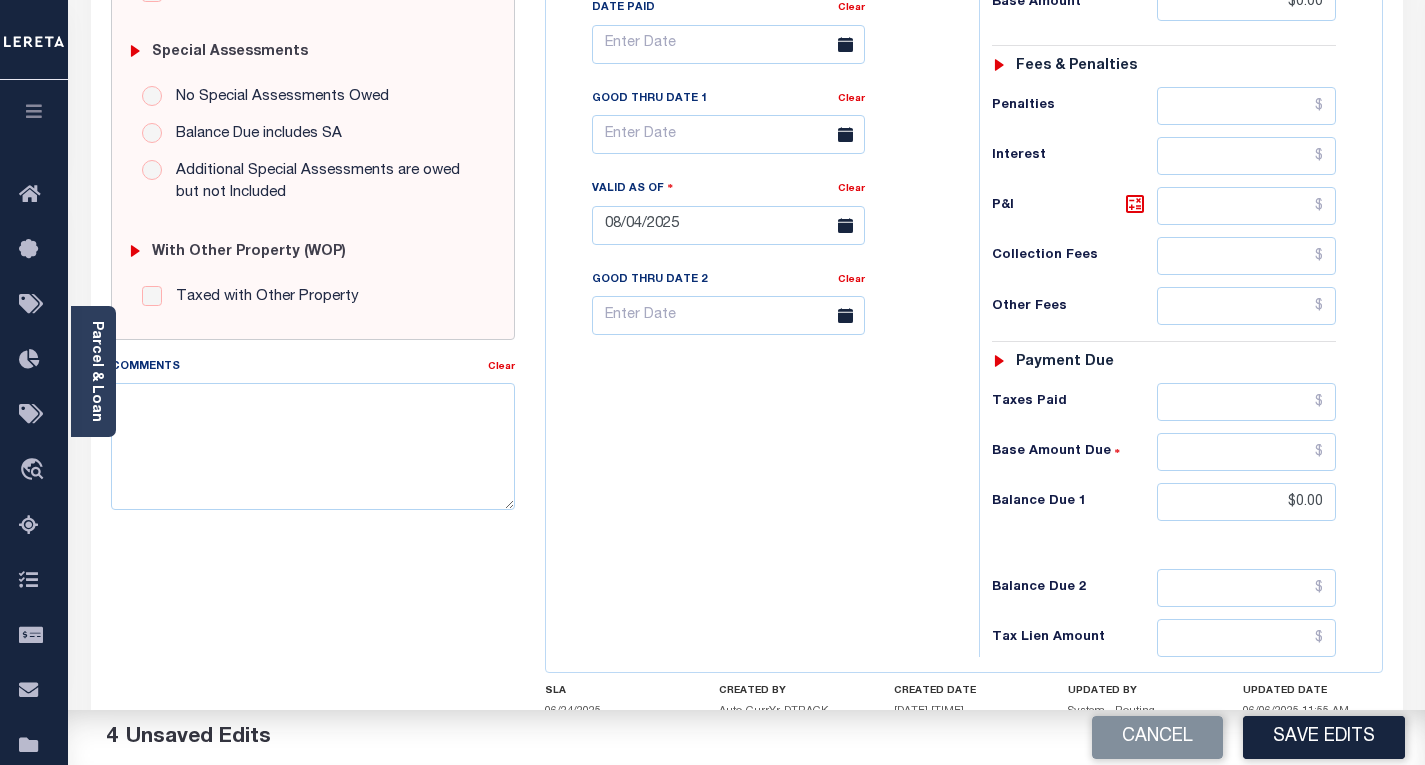 click on "Tax Bill No
Multiple Payment Option
Payment Plan
Clear" at bounding box center (757, 215) 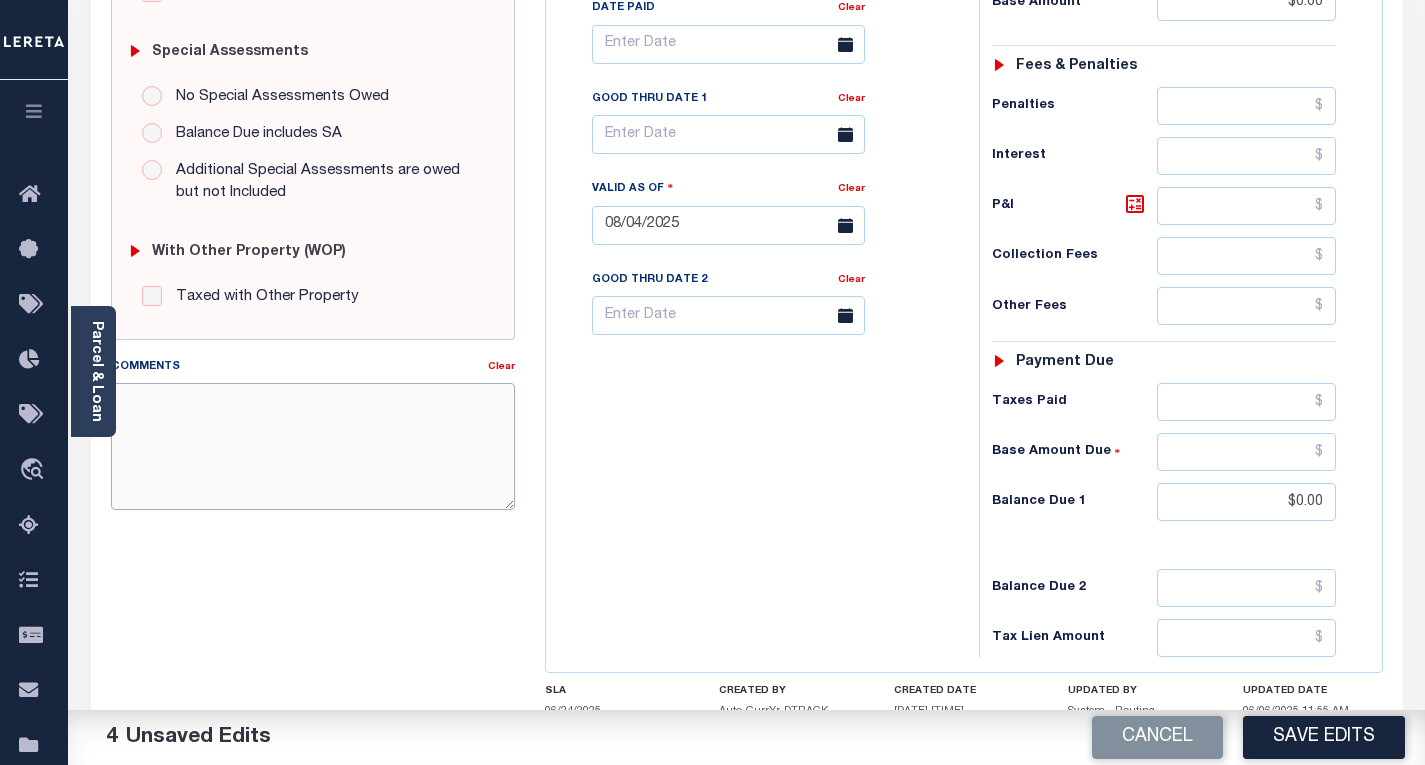 click on "Comments" at bounding box center (313, 446) 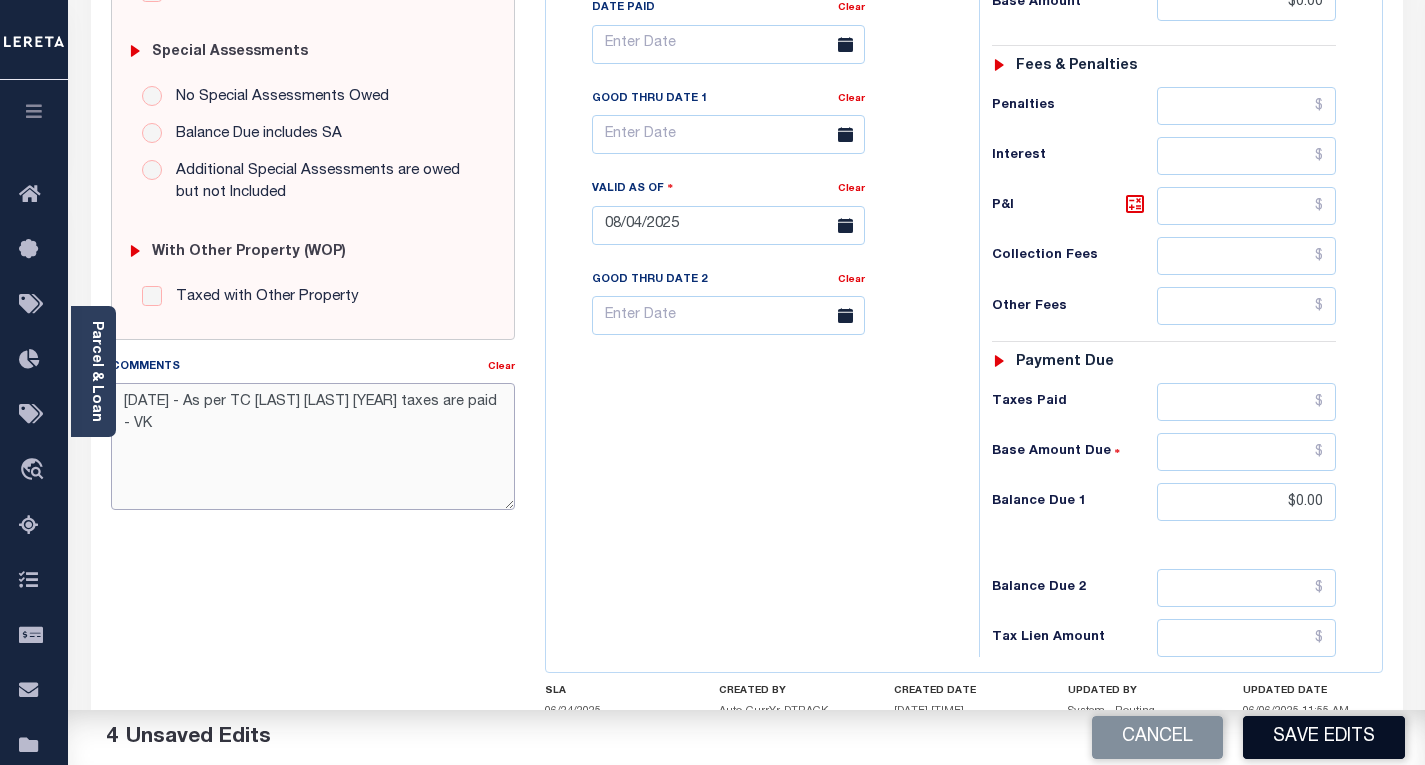 type on "[DATE] - As per TC [LAST] [LAST] [YEAR] taxes are paid - VK" 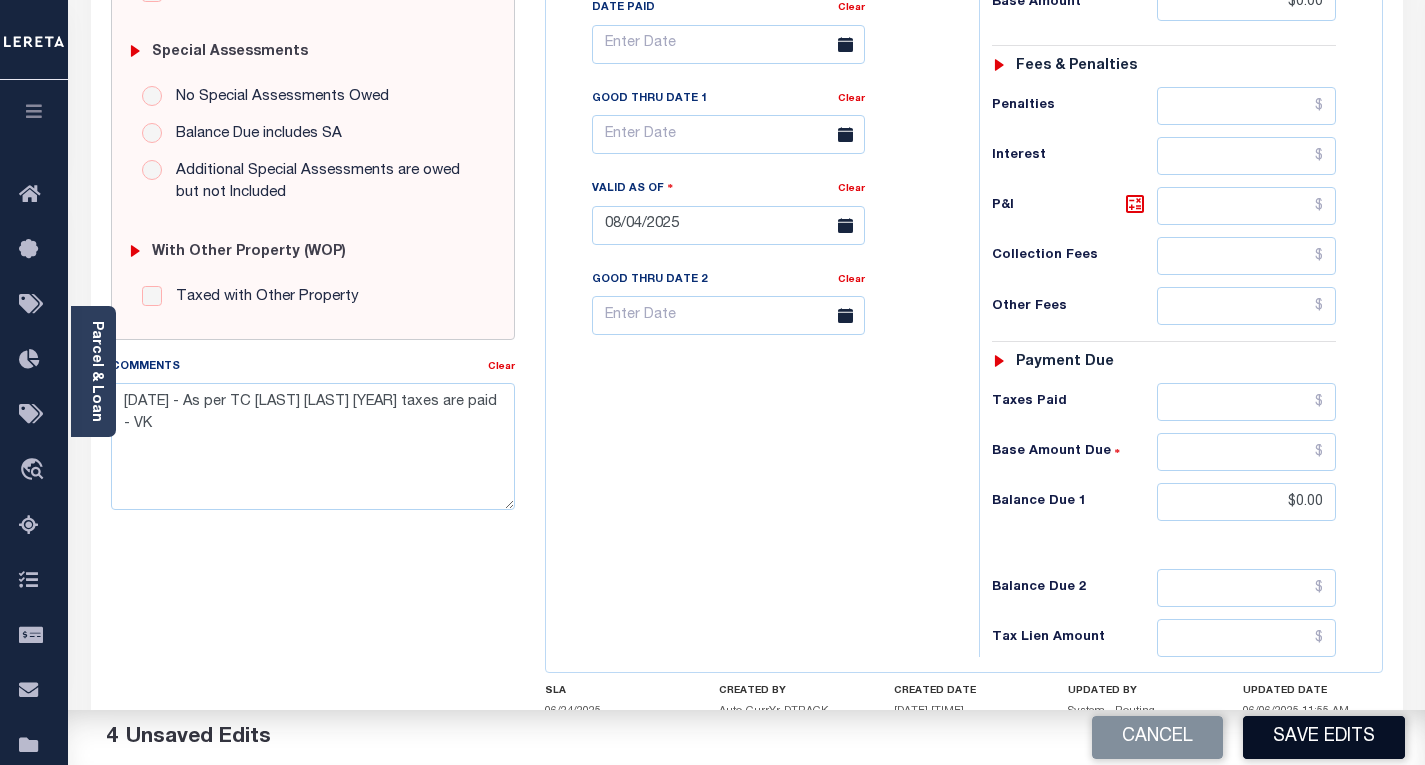 click on "Save Edits" at bounding box center [1324, 737] 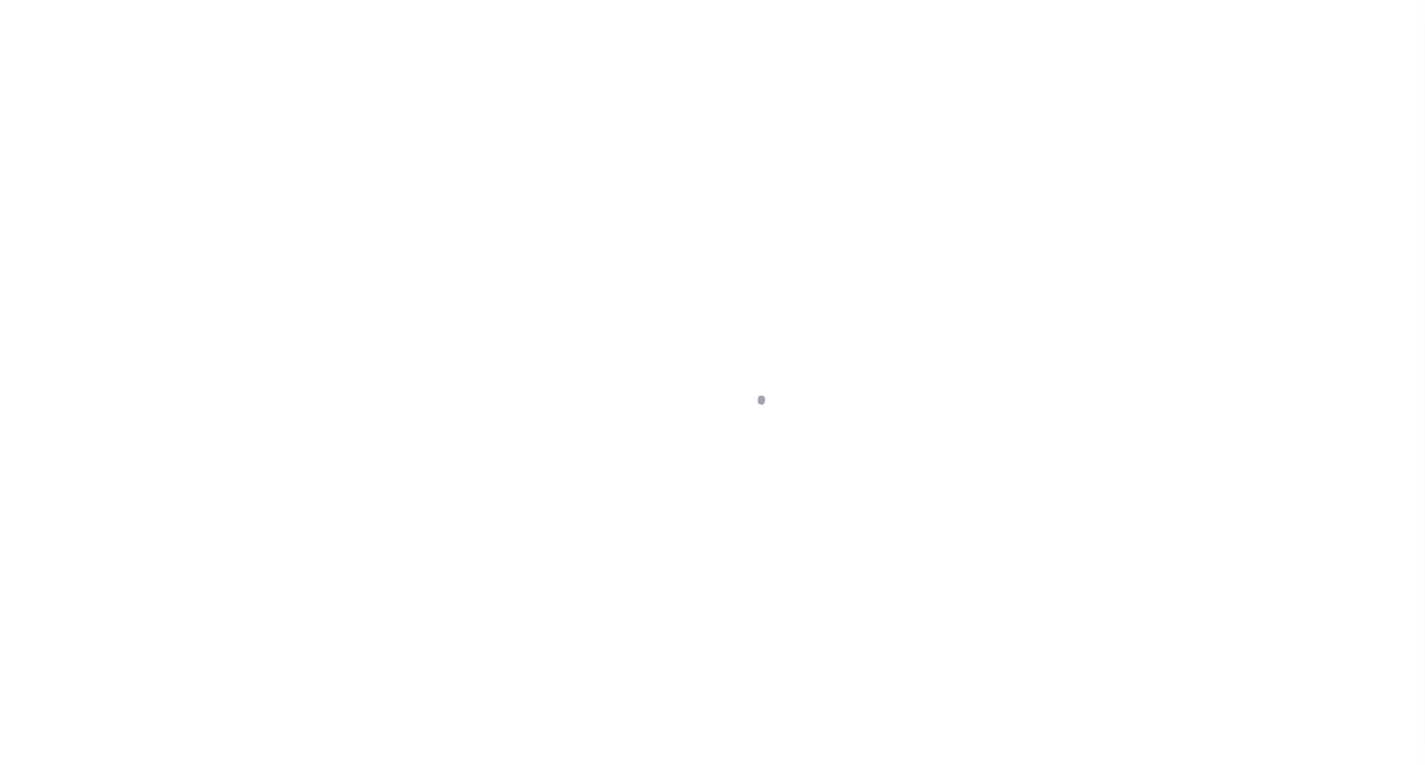 scroll, scrollTop: 0, scrollLeft: 0, axis: both 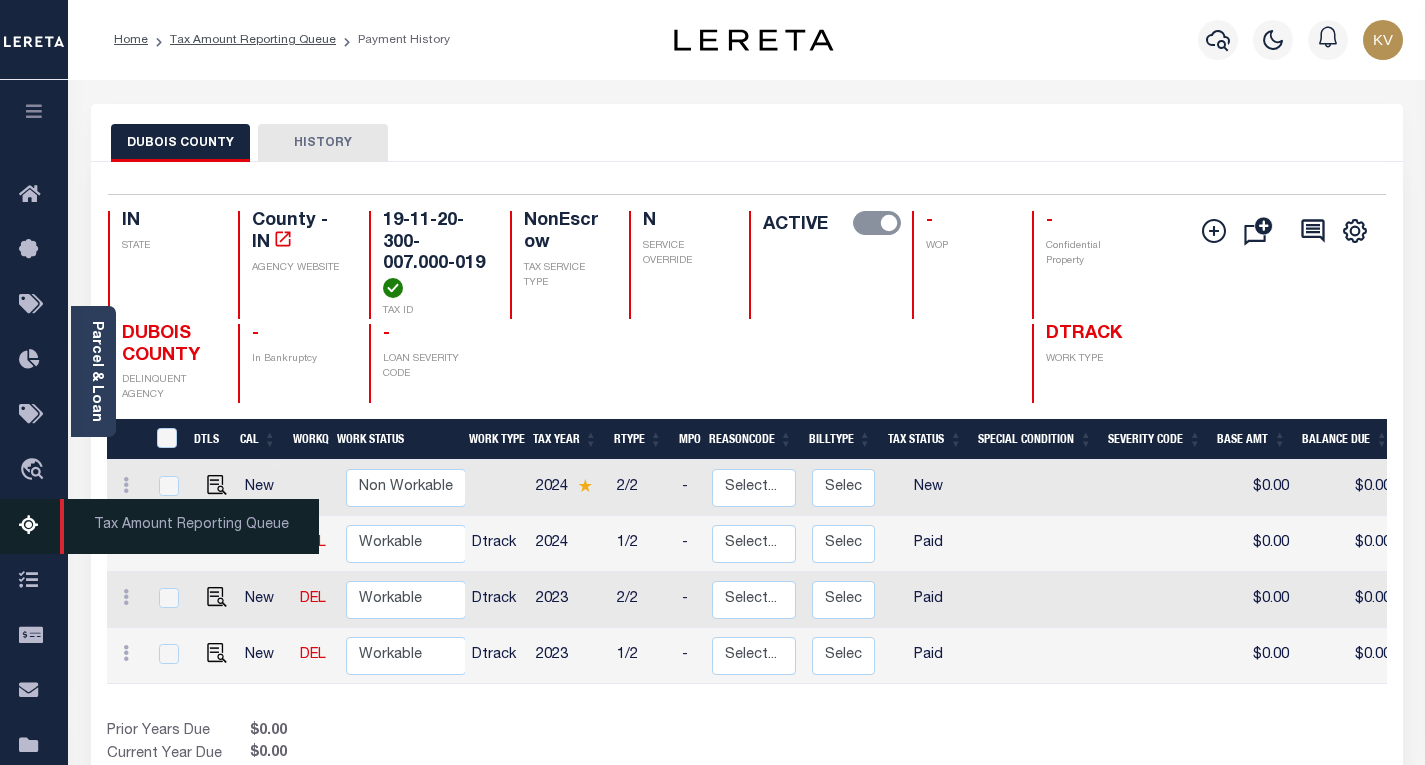 click at bounding box center [35, 526] 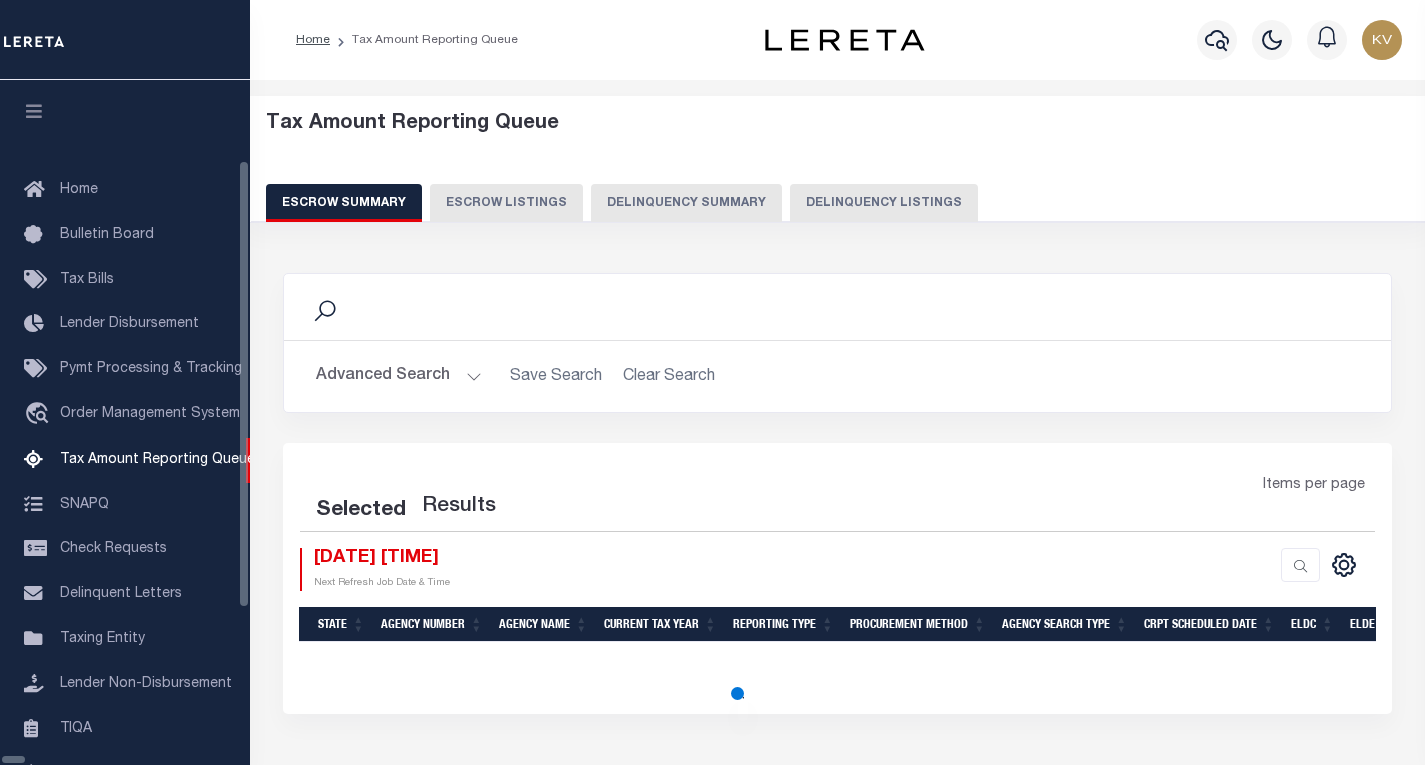 select on "100" 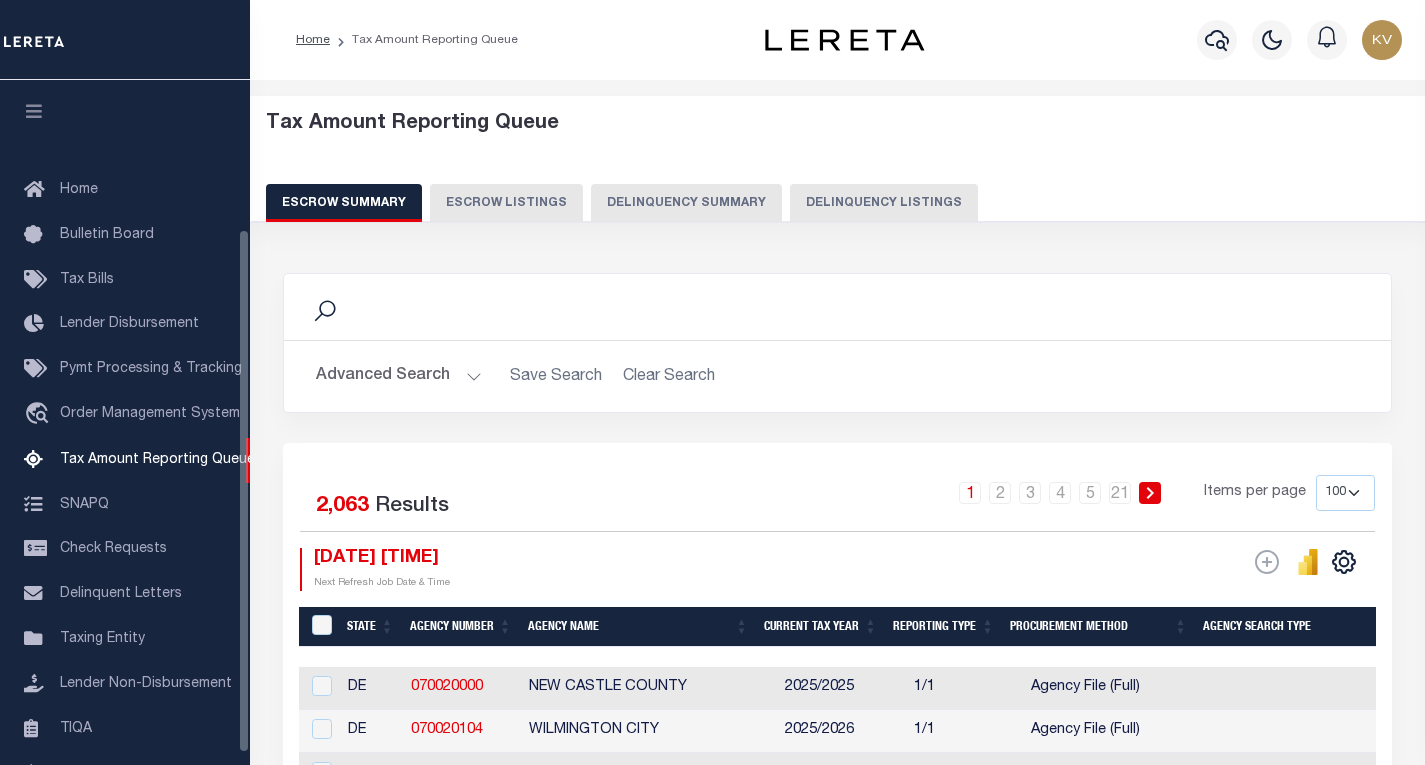 scroll, scrollTop: 0, scrollLeft: 0, axis: both 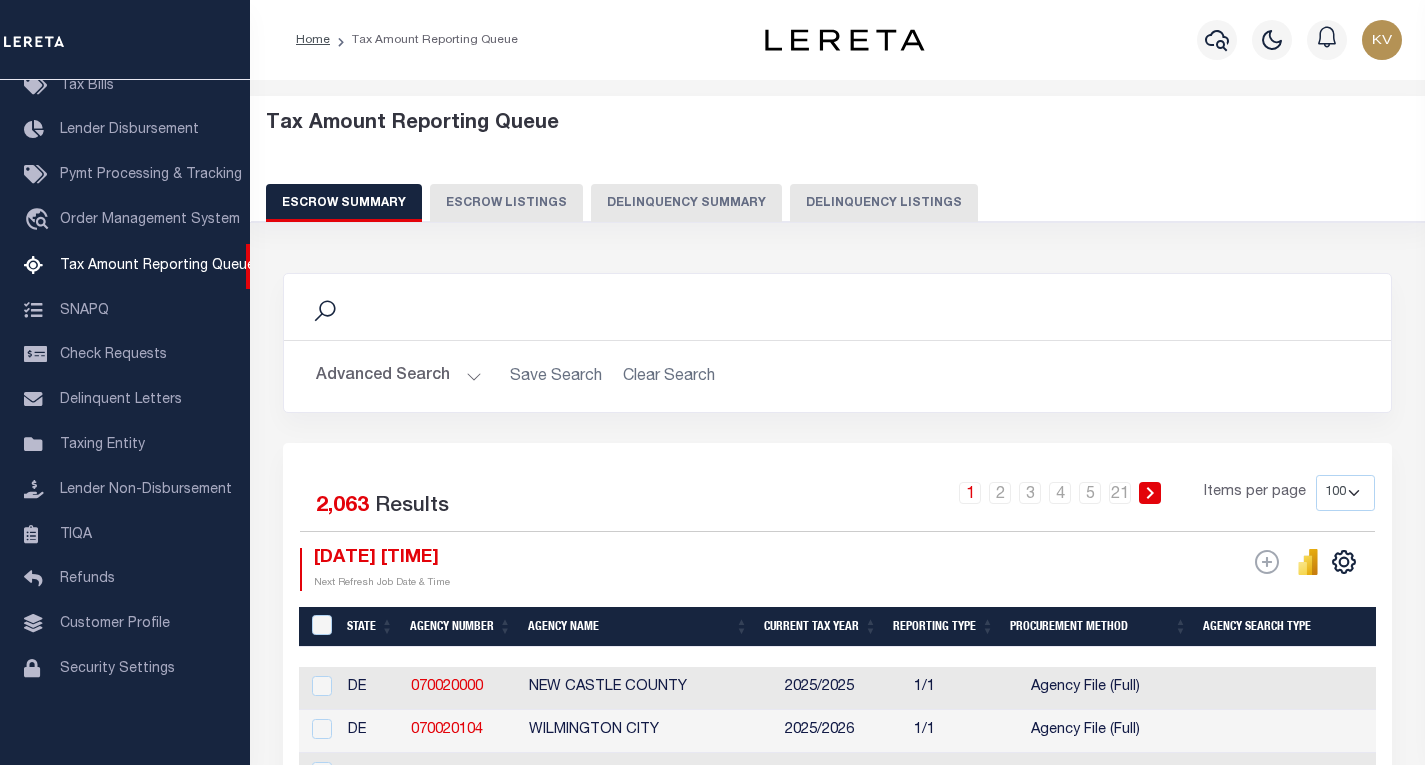 click on "Delinquency Listings" at bounding box center (884, 203) 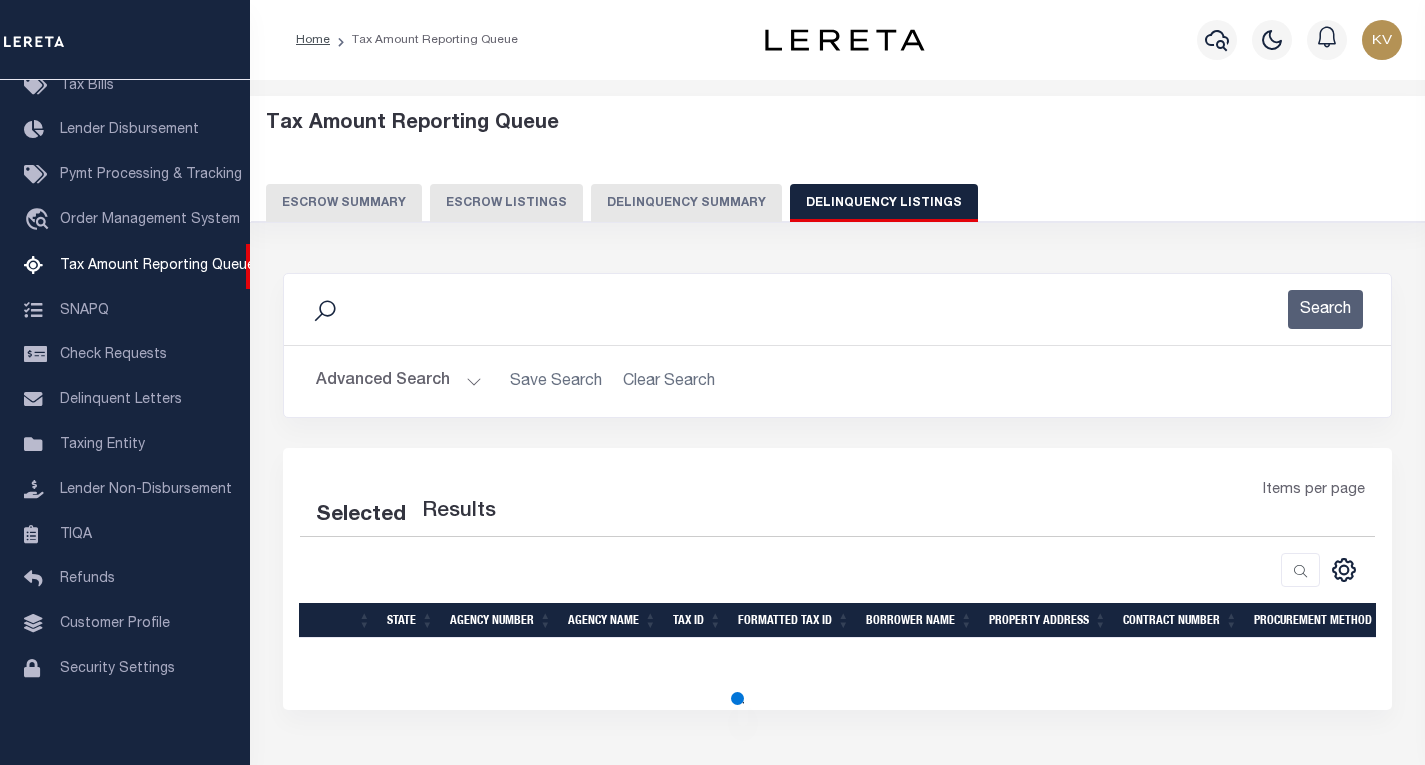 select on "100" 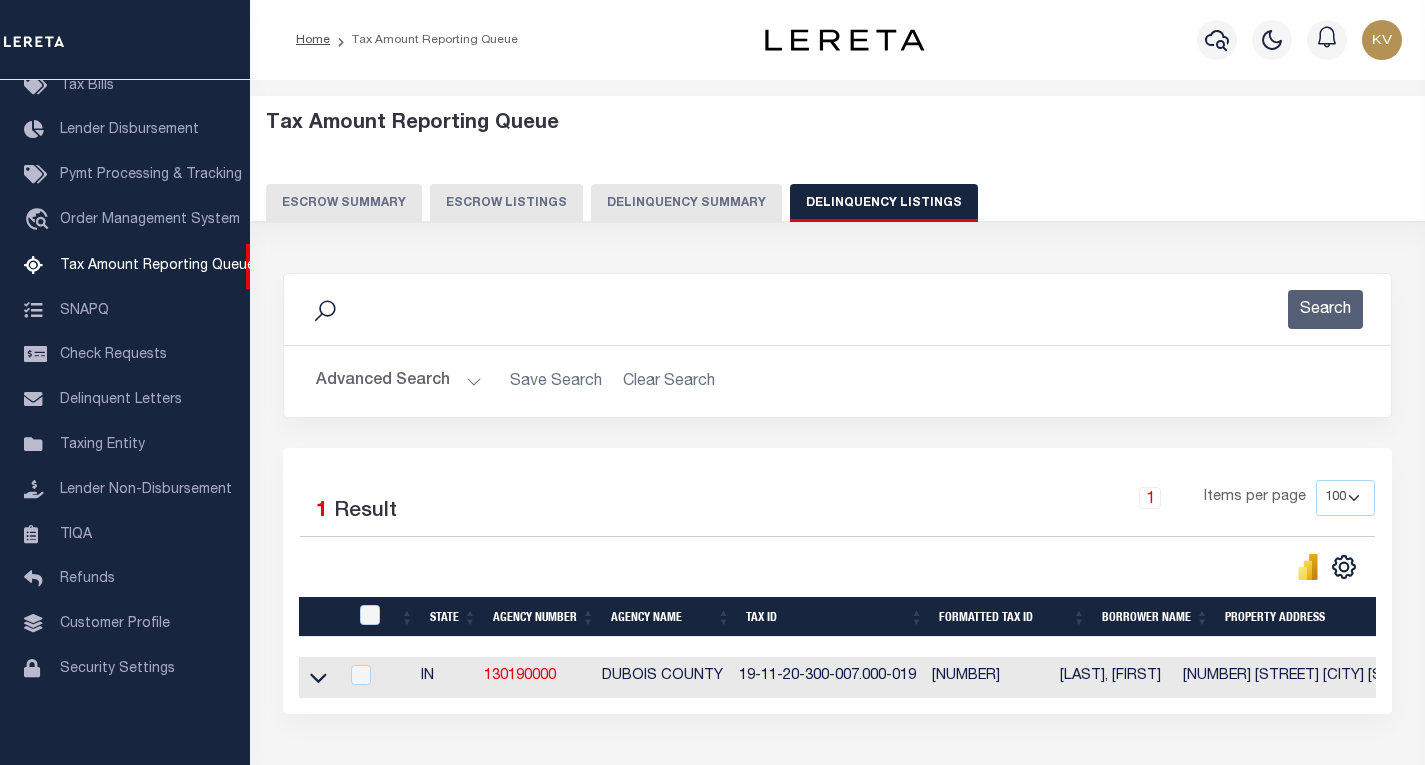scroll, scrollTop: 146, scrollLeft: 0, axis: vertical 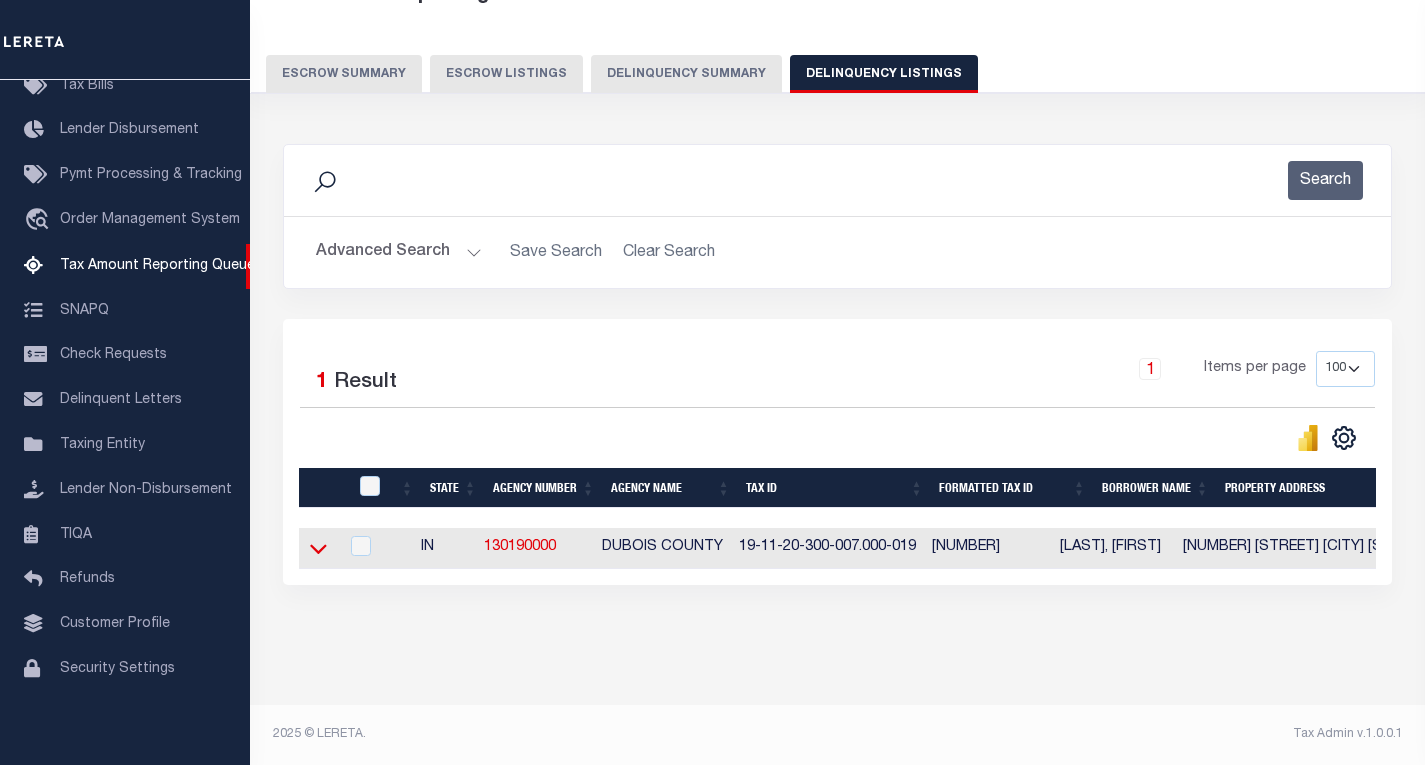 click 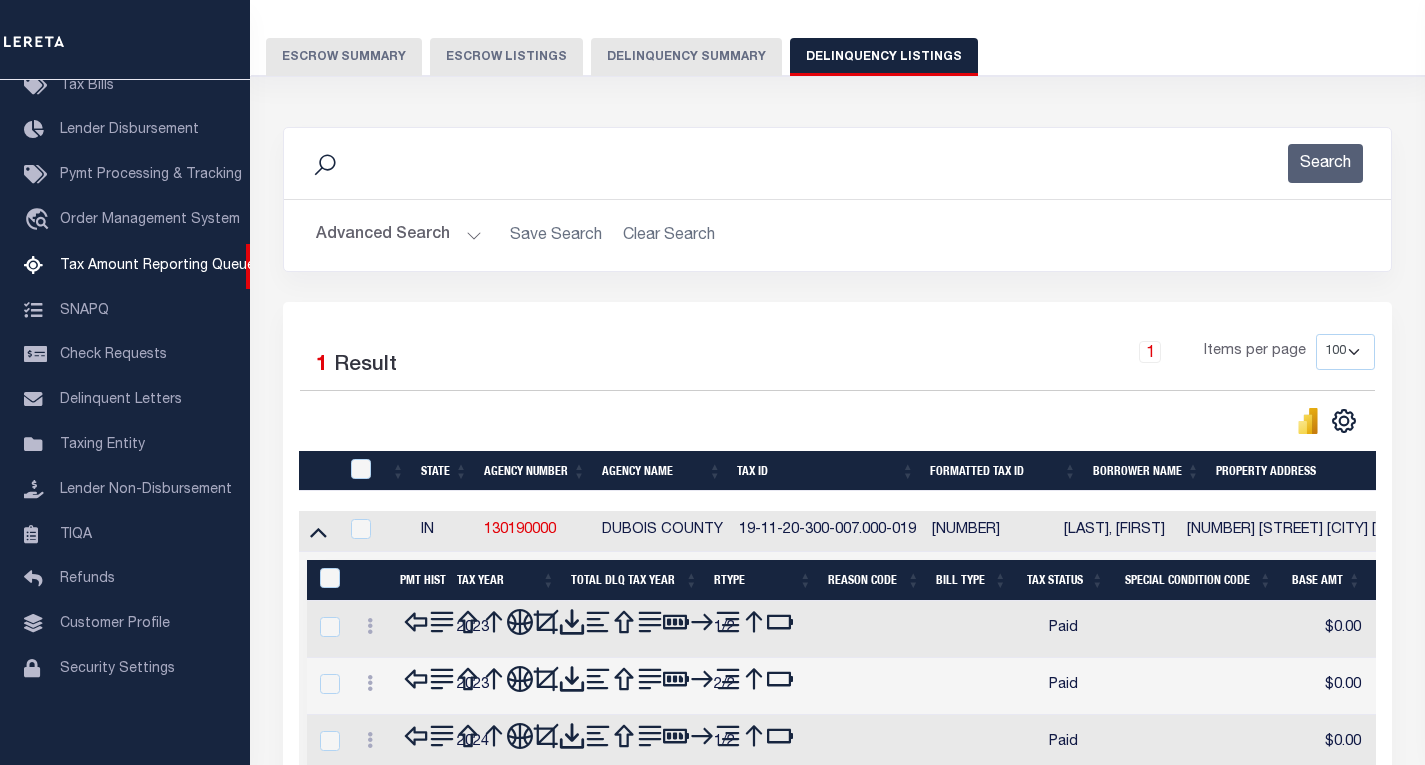 scroll, scrollTop: 337, scrollLeft: 0, axis: vertical 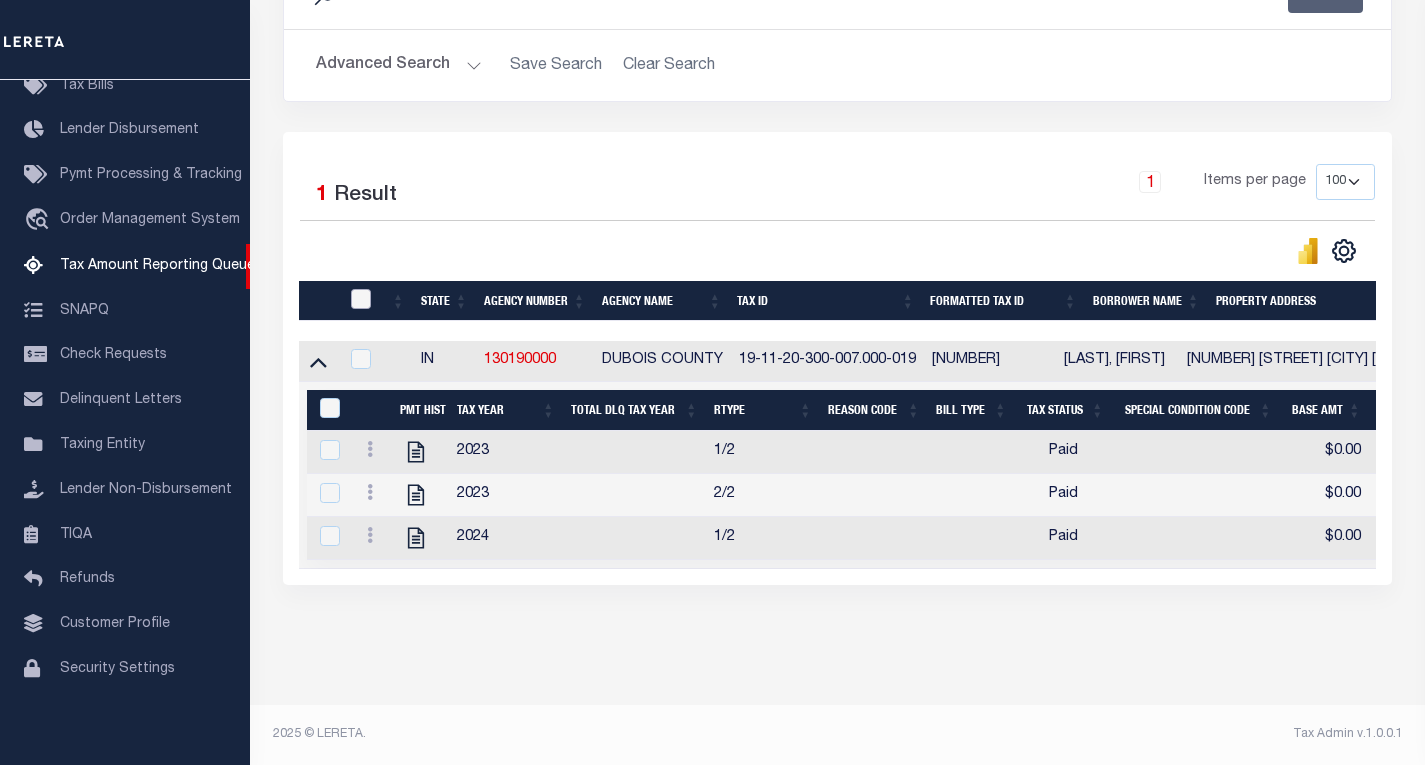 click at bounding box center [361, 299] 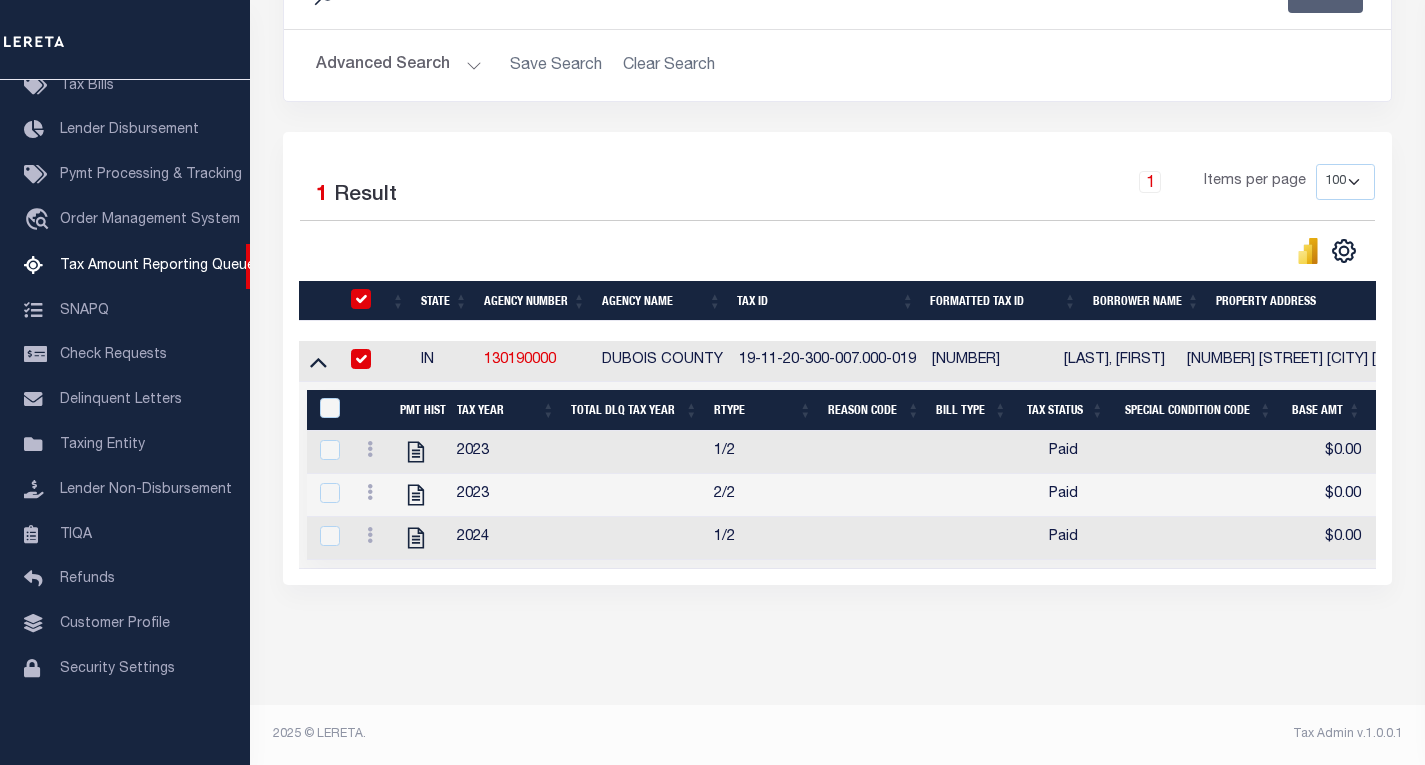 checkbox on "true" 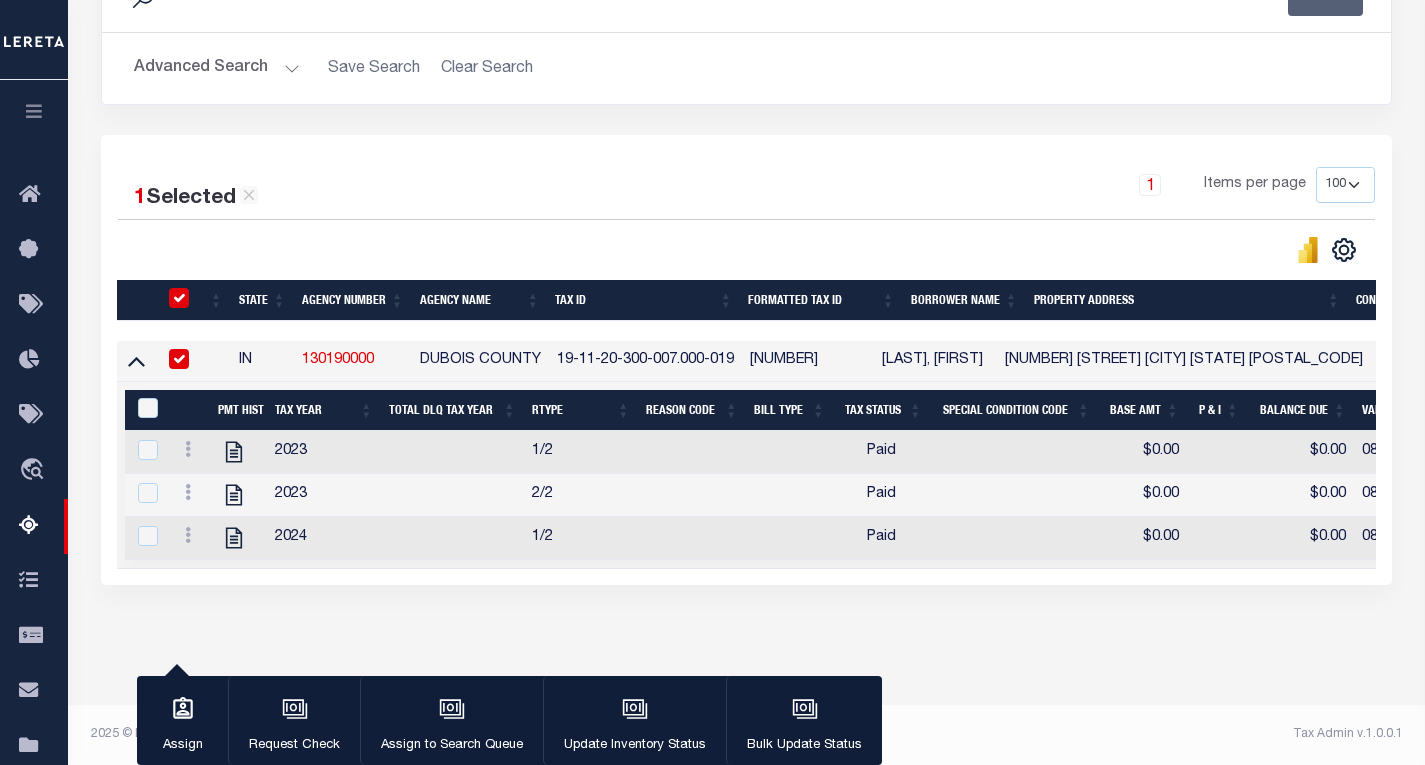 scroll, scrollTop: 333, scrollLeft: 0, axis: vertical 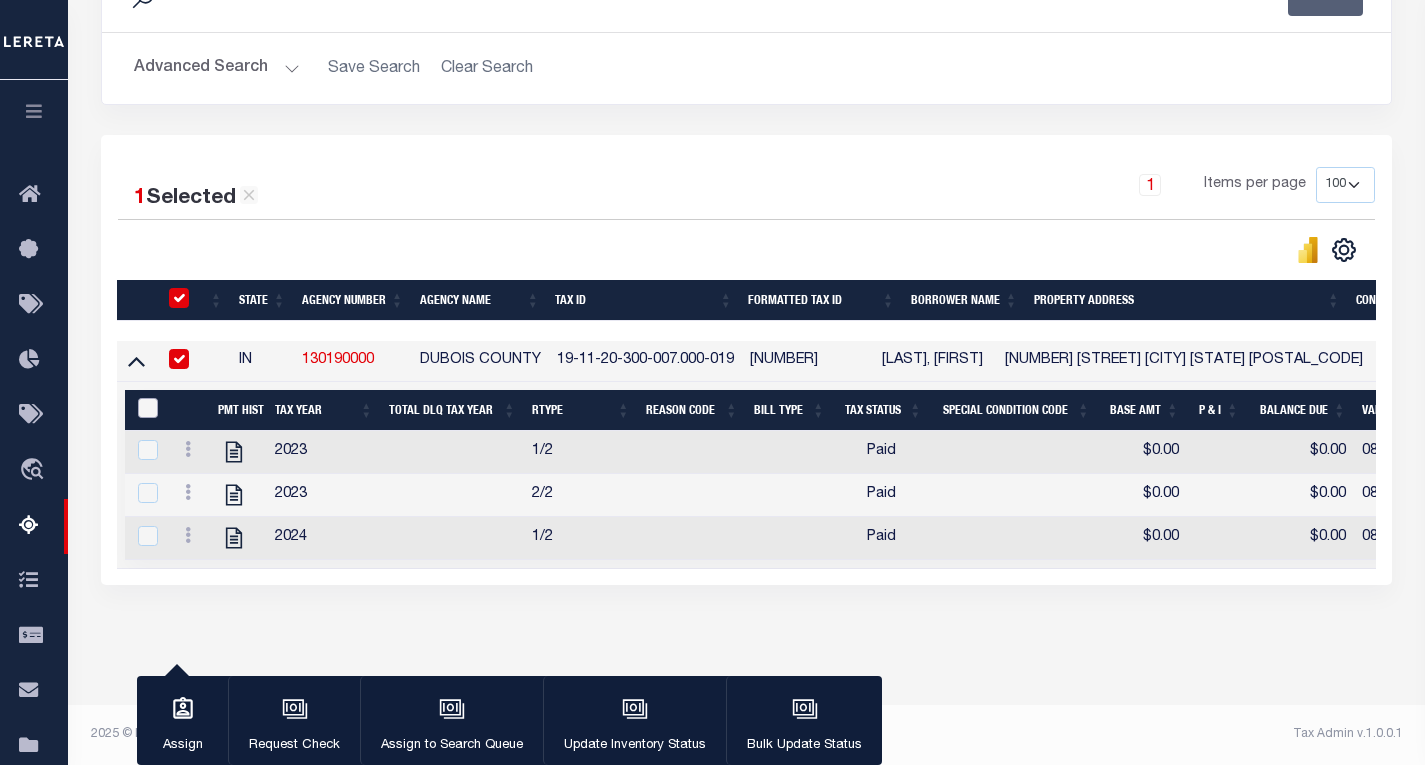 click at bounding box center (148, 408) 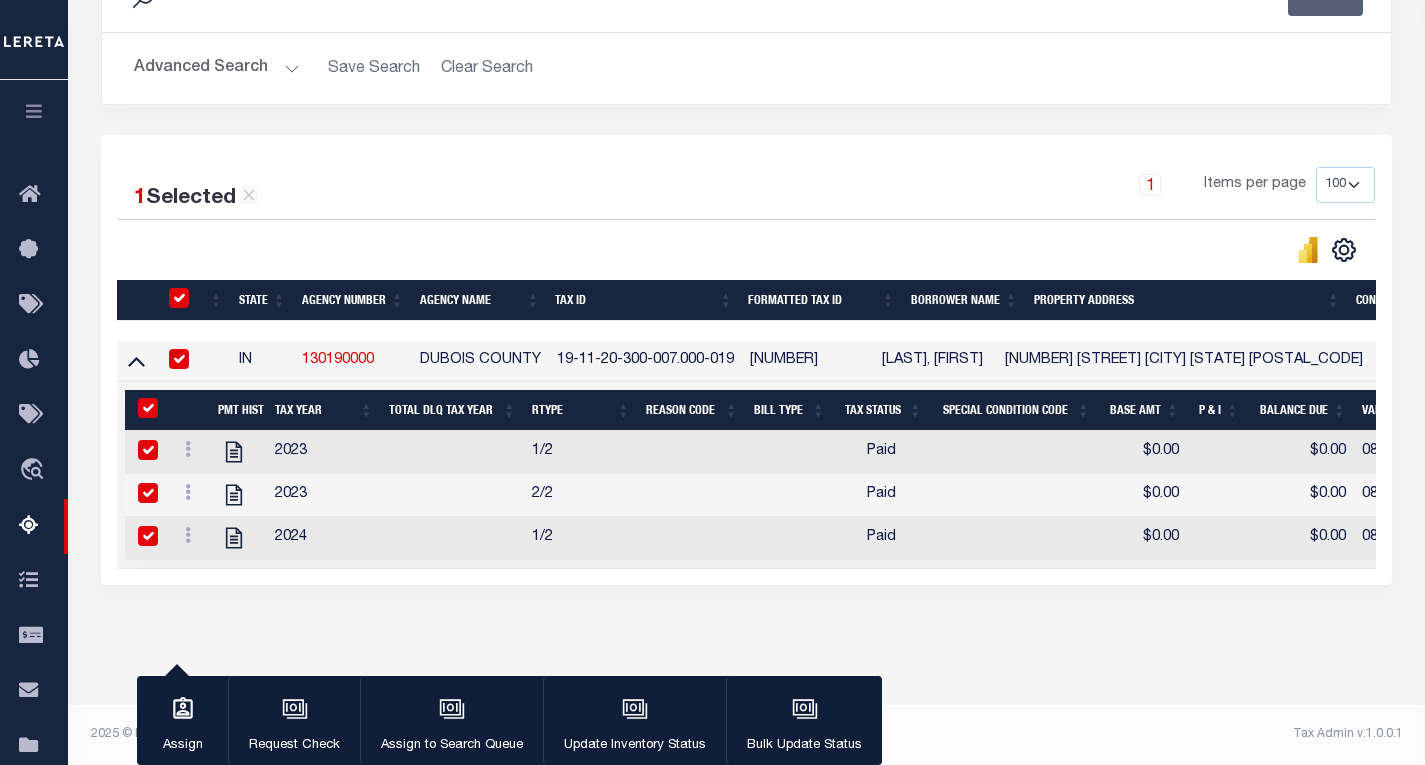 checkbox on "true" 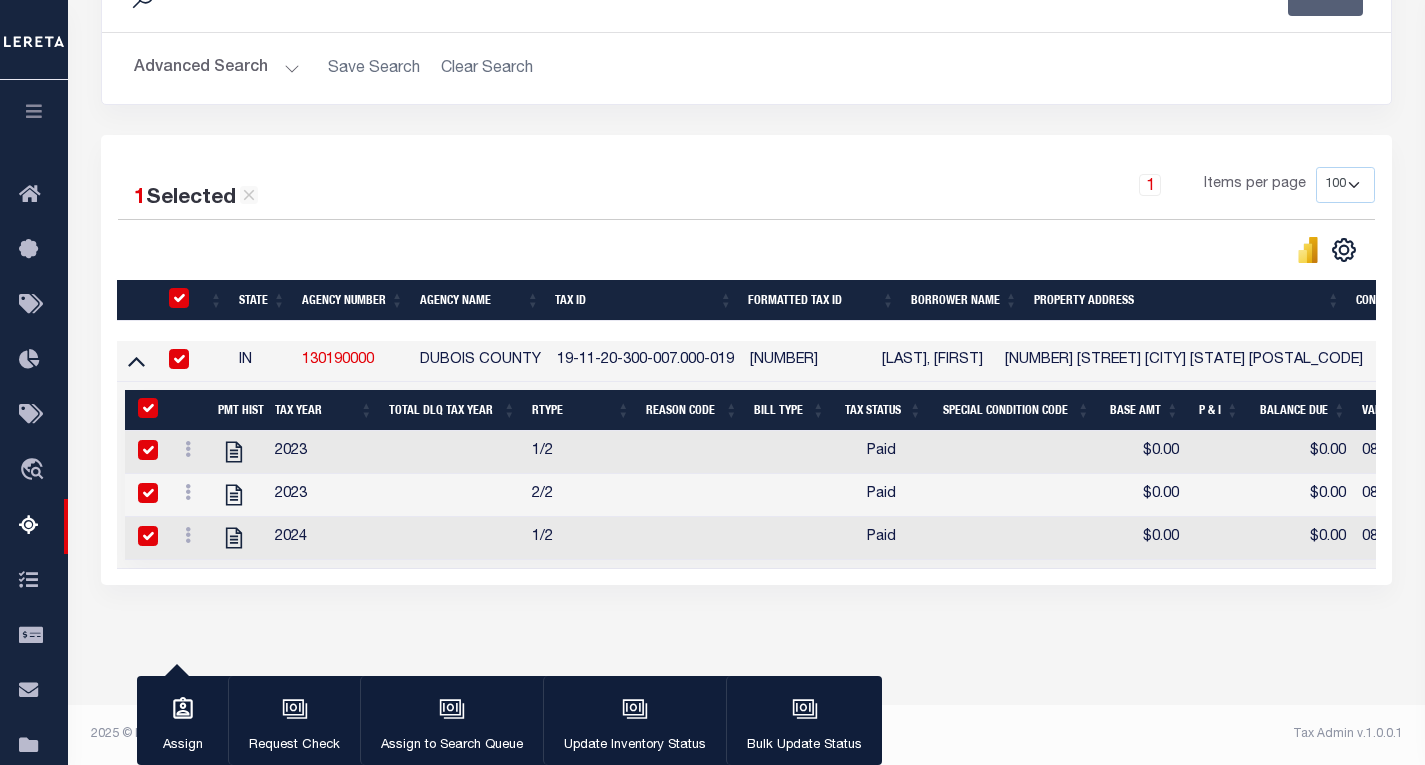 checkbox on "true" 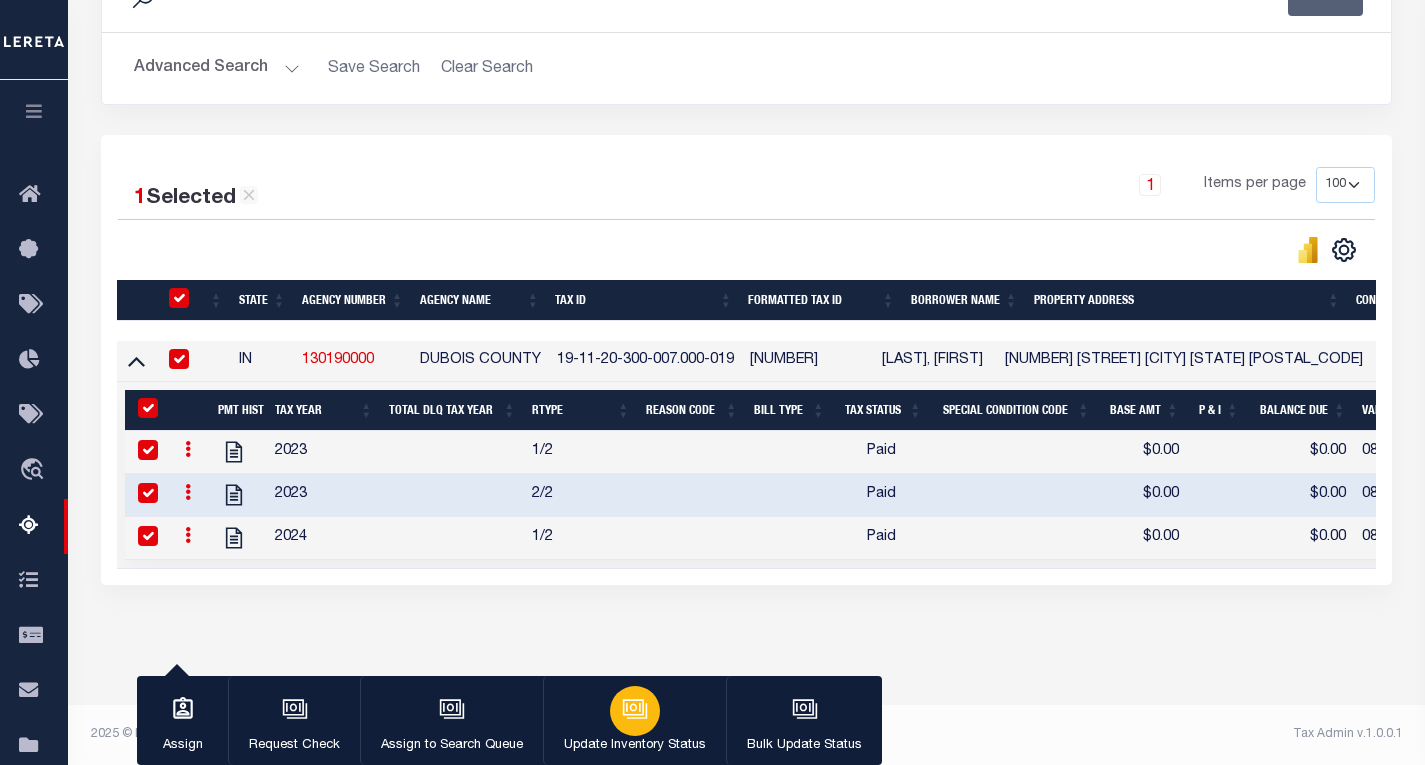click 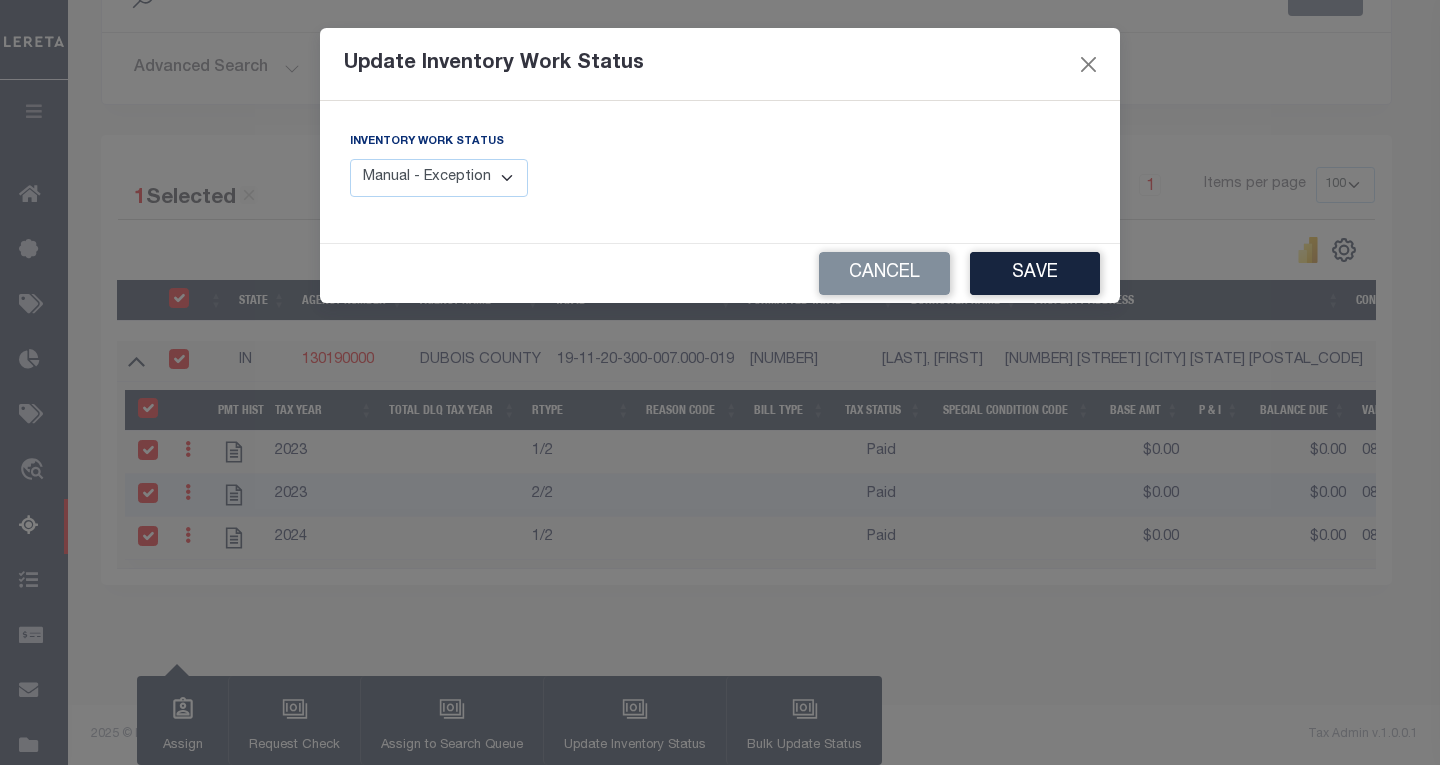 click on "Manual - Exception
Pended - Awaiting Search
Late Add Exception
Completed" at bounding box center [439, 178] 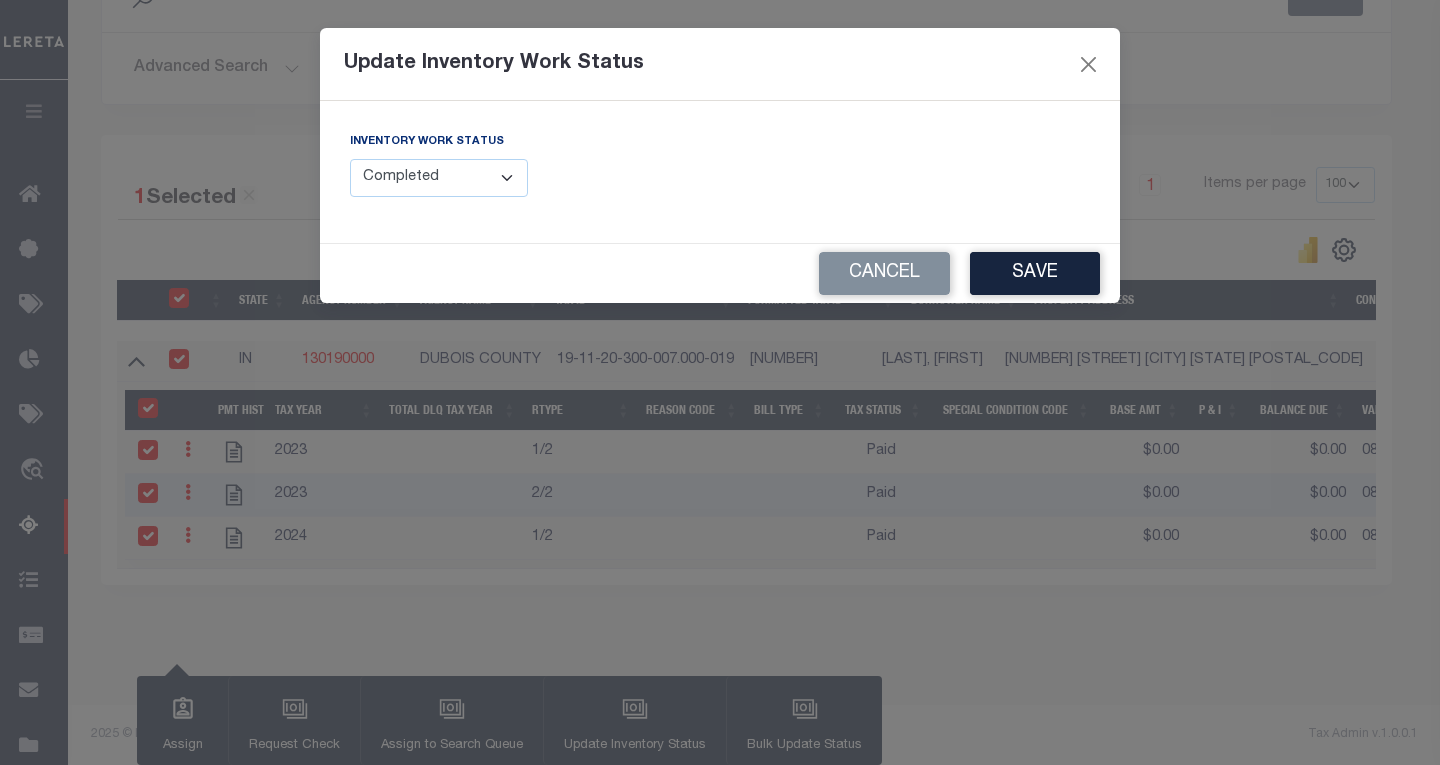 click on "Manual - Exception
Pended - Awaiting Search
Late Add Exception
Completed" at bounding box center (439, 178) 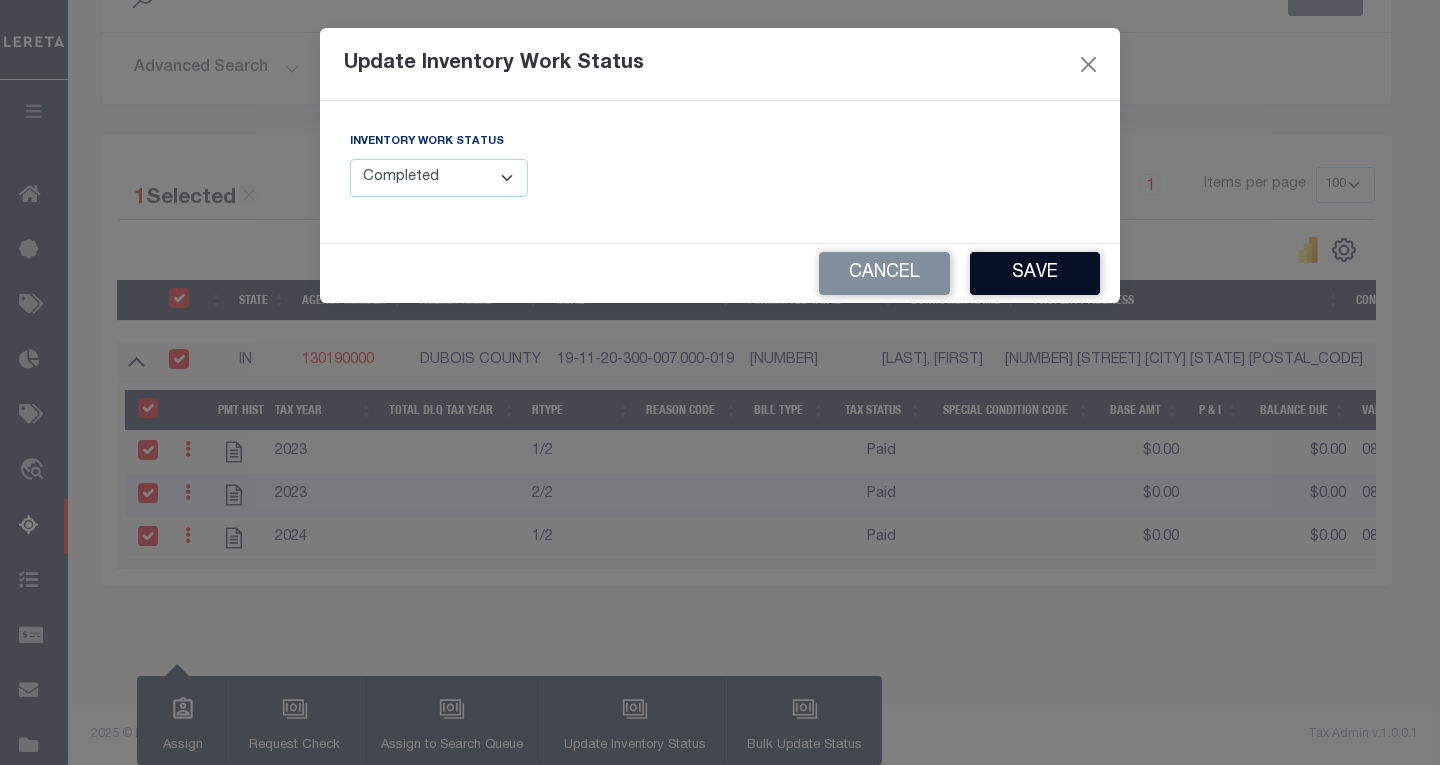 click on "Save" at bounding box center (1035, 273) 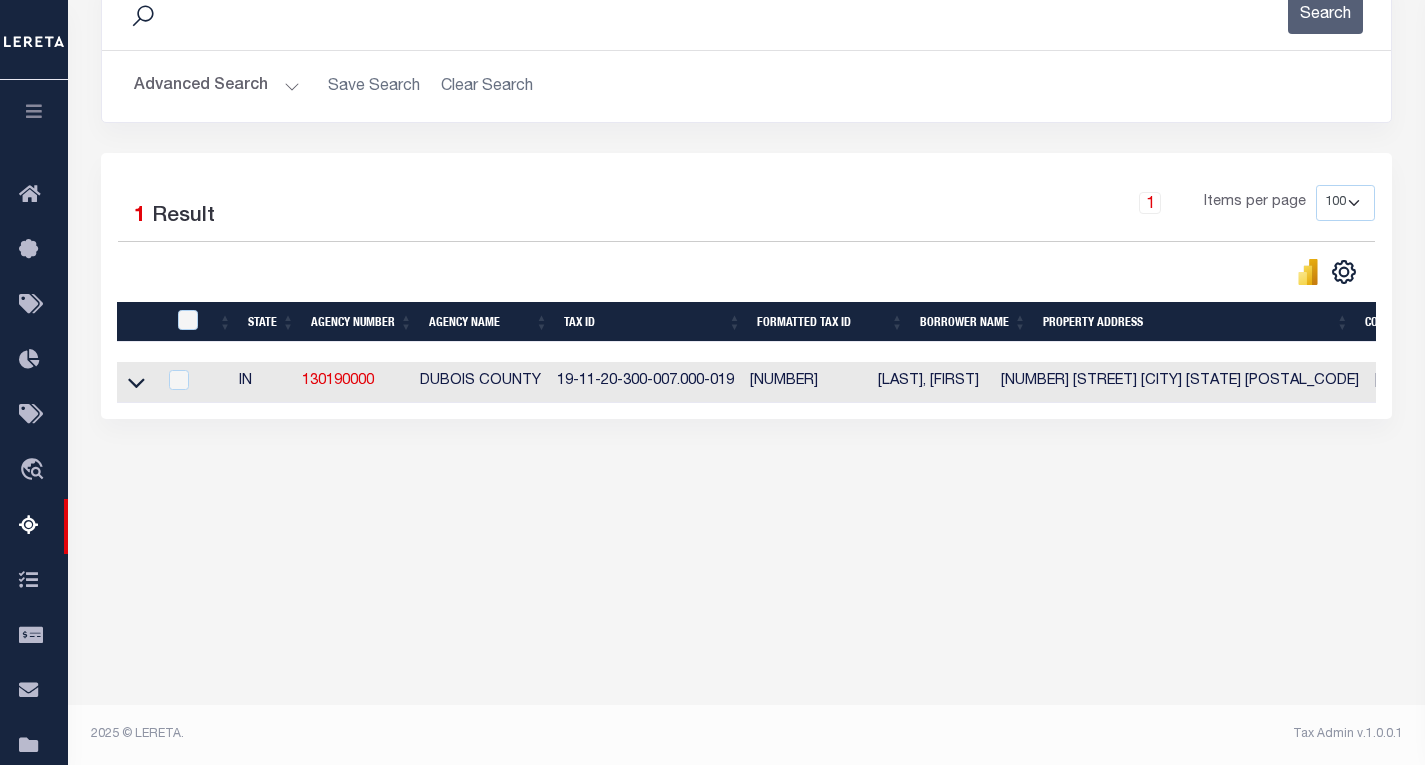 scroll, scrollTop: 295, scrollLeft: 0, axis: vertical 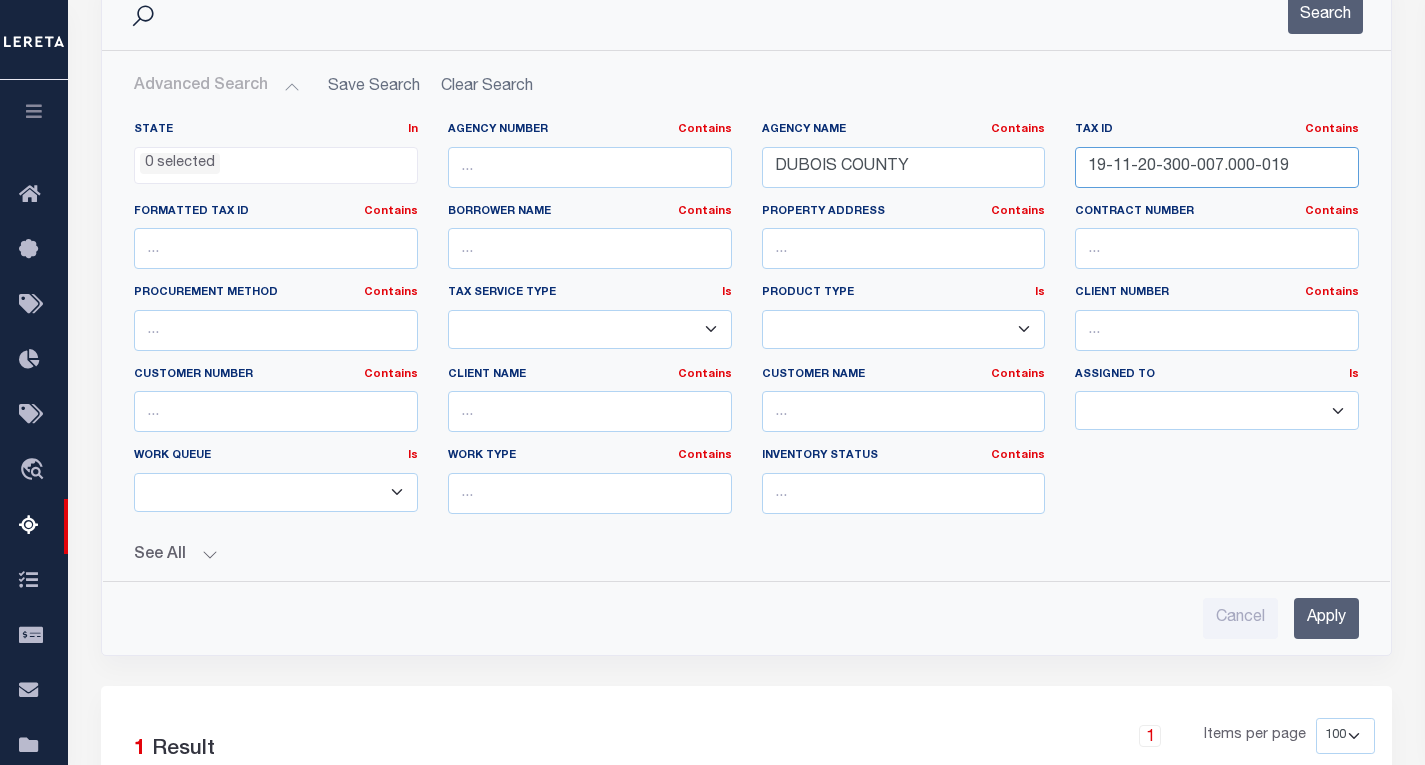 click on "19-11-20-300-007.000-019" at bounding box center [1217, 167] 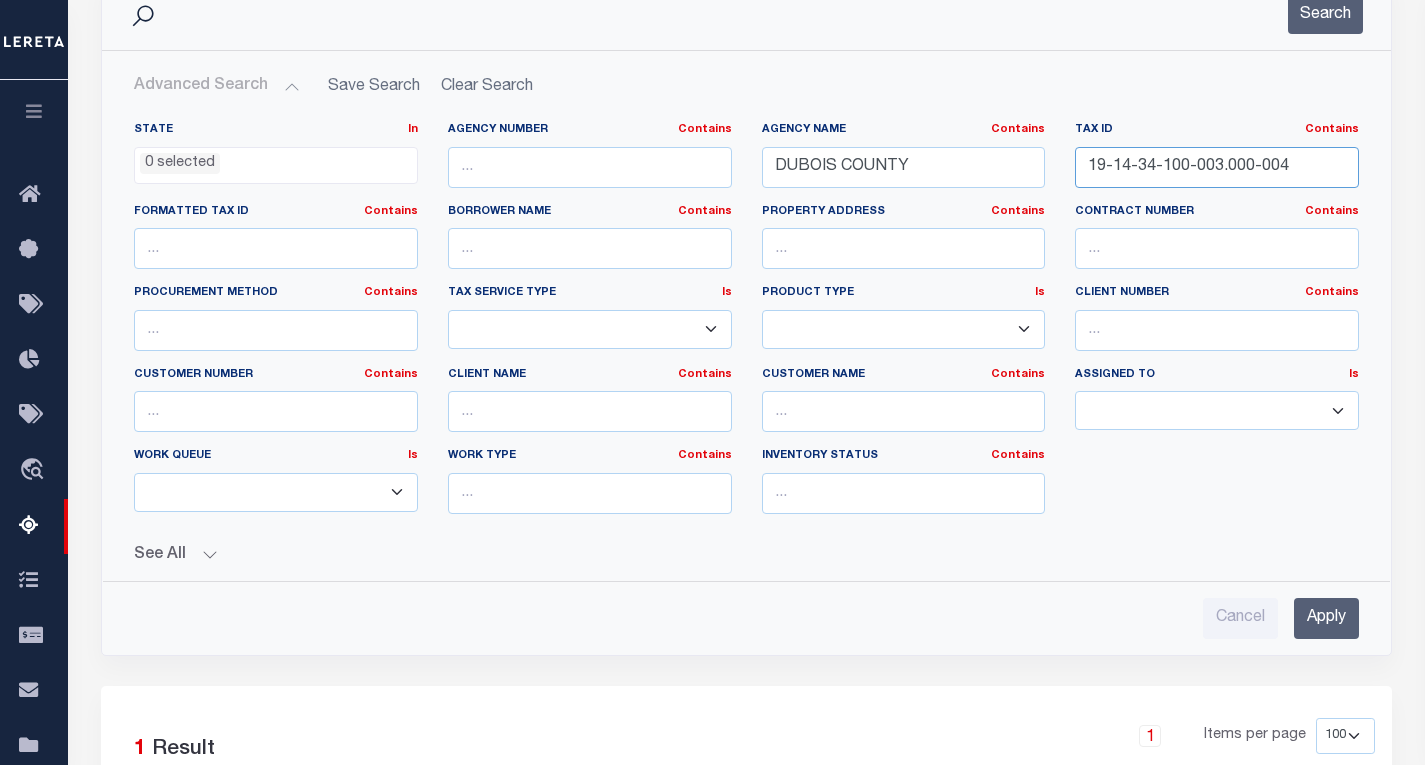 type on "19-14-34-100-003.000-004" 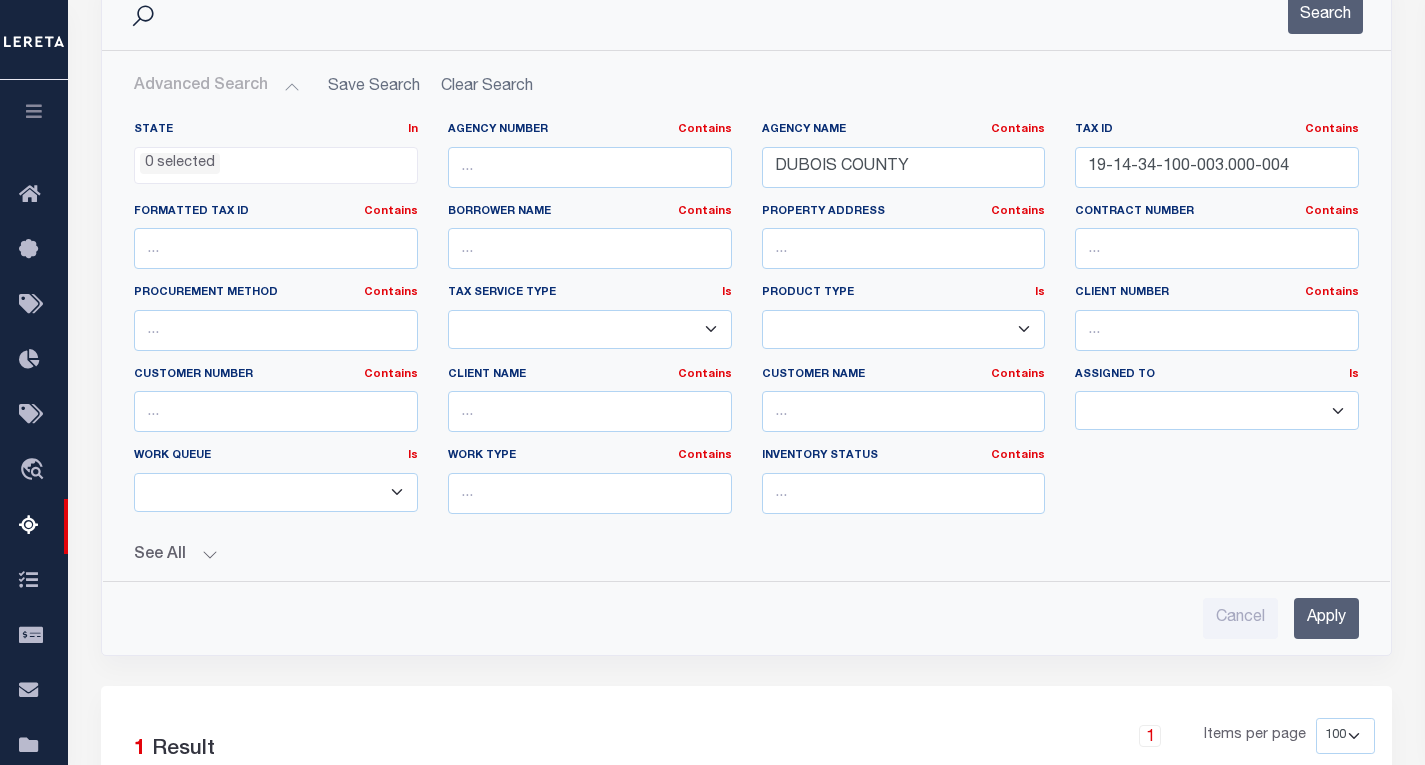 click on "Advanced Search
Save Search Clear Search
tblassign_wrapper_dynamictable_____DefaultSaveFilter
State
In In AK AL AR AZ CA CO CT DC DE FL" at bounding box center [746, 353] 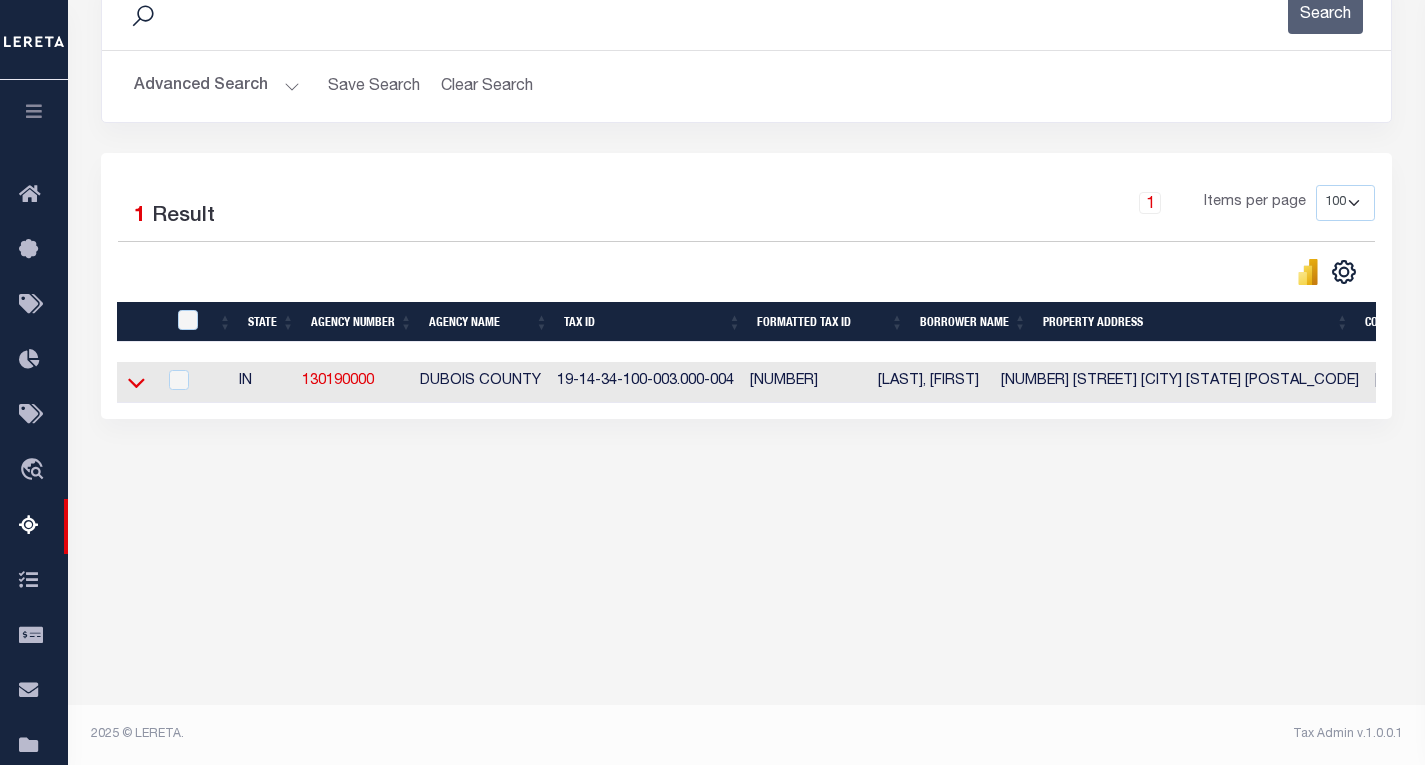 click 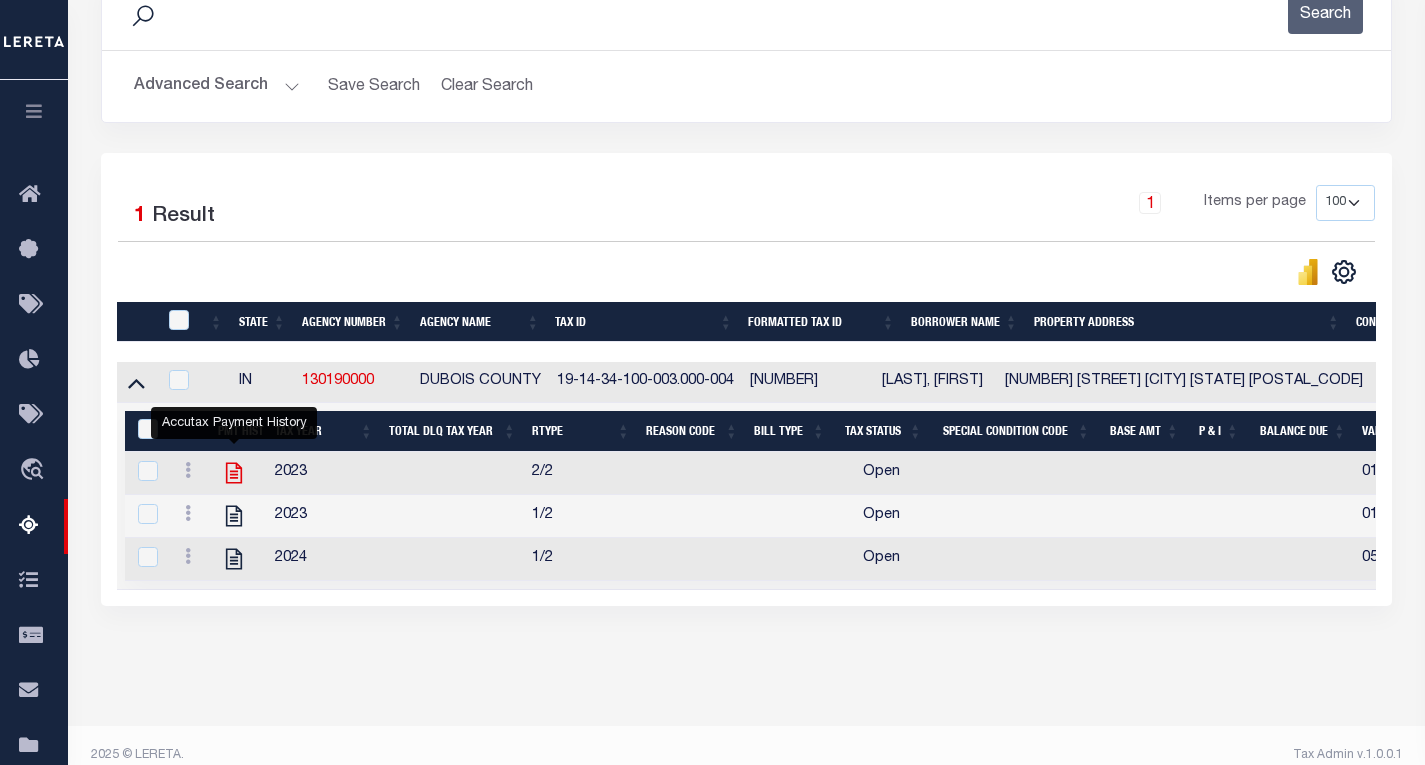click 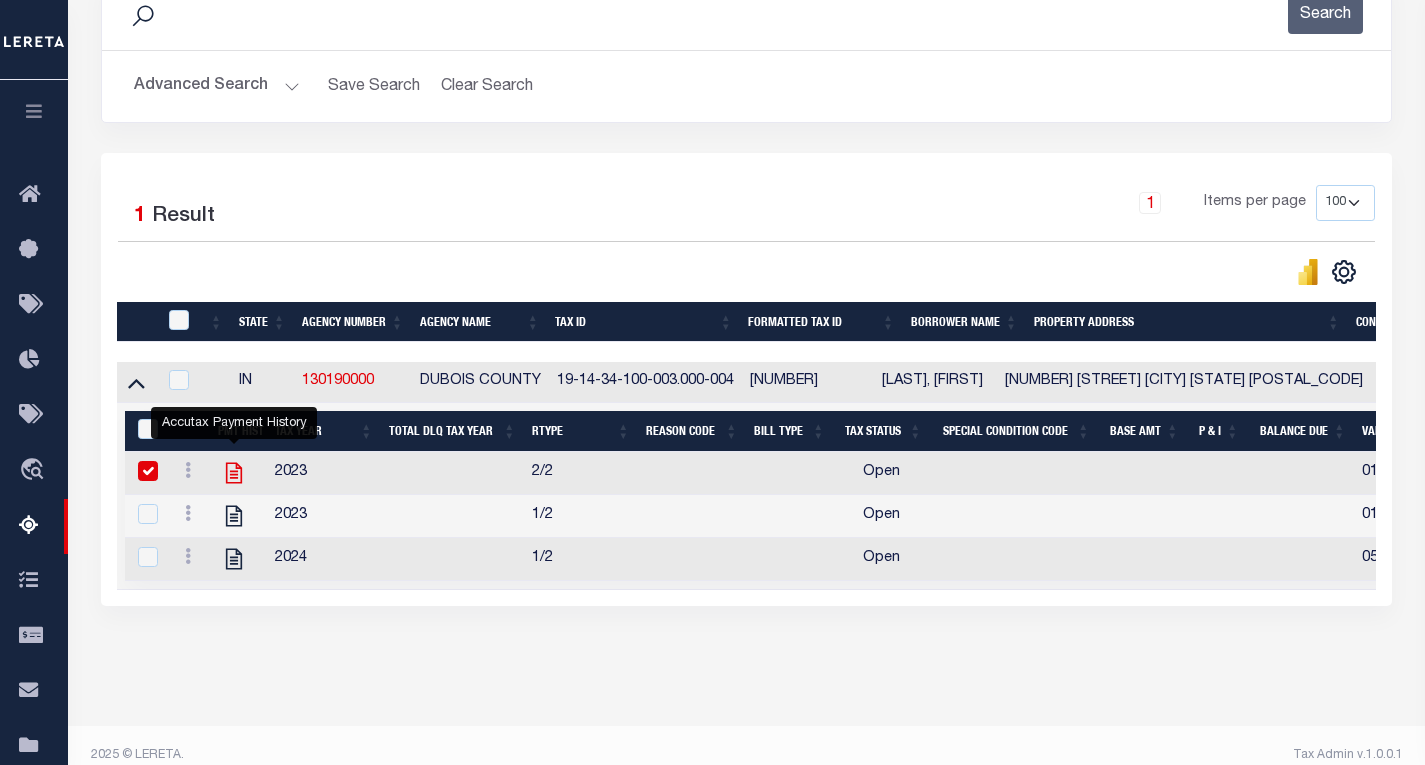 checkbox on "false" 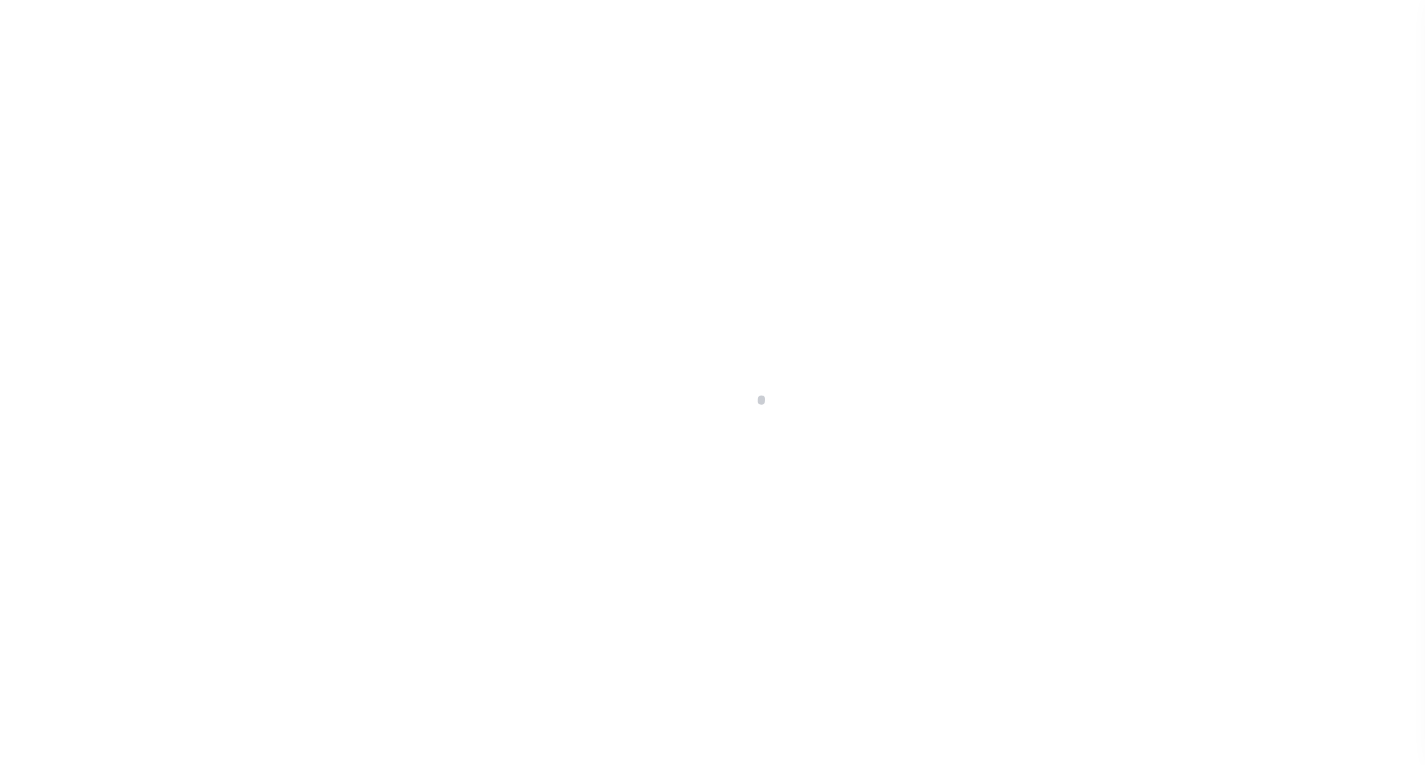 scroll, scrollTop: 0, scrollLeft: 0, axis: both 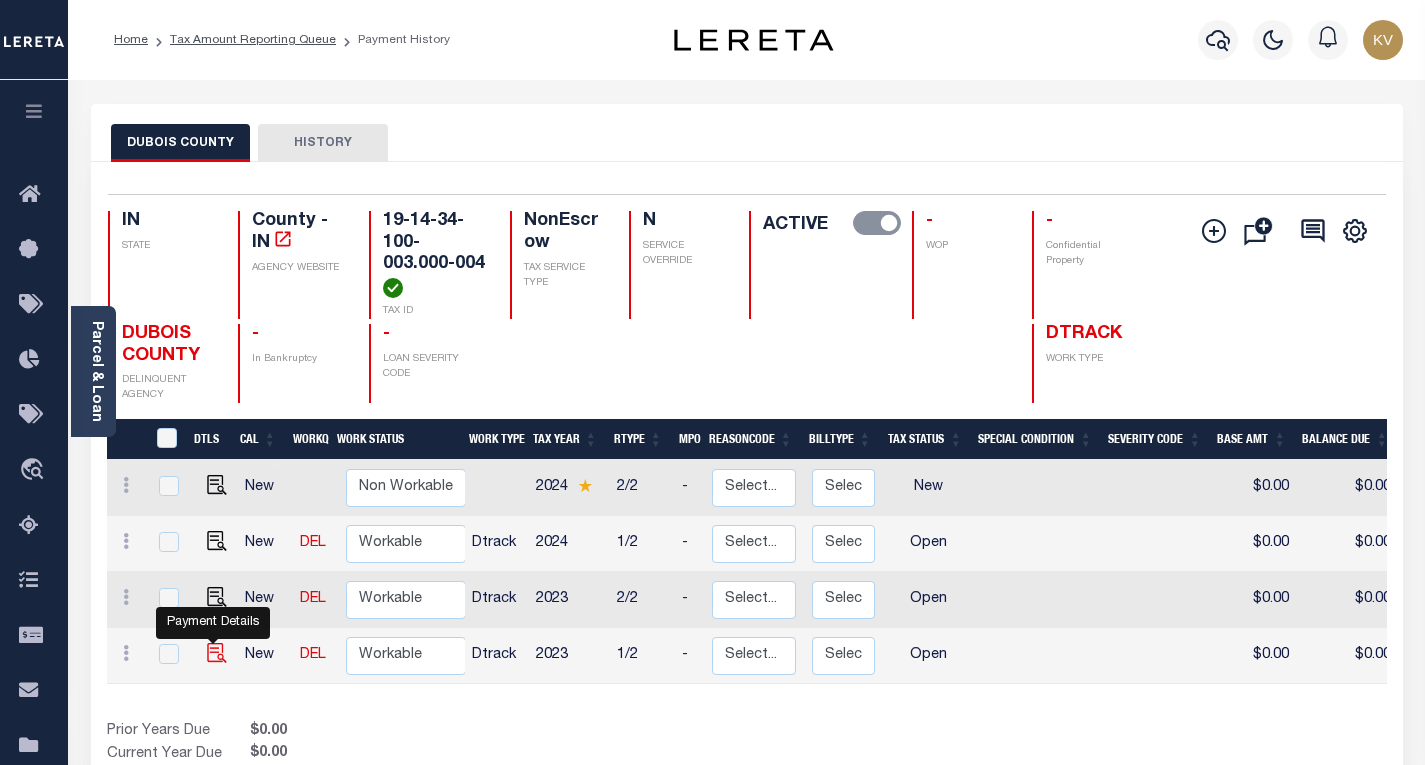 click at bounding box center [217, 653] 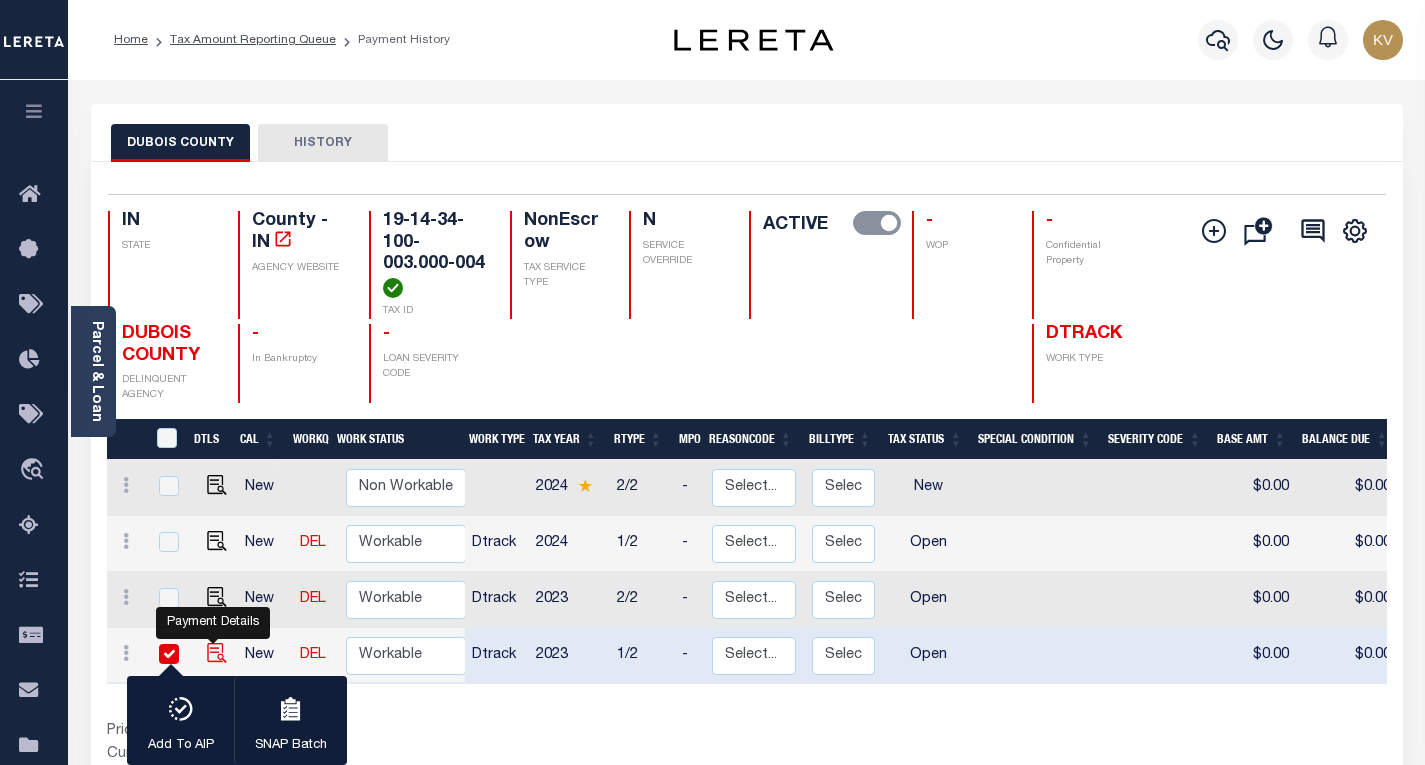 checkbox on "true" 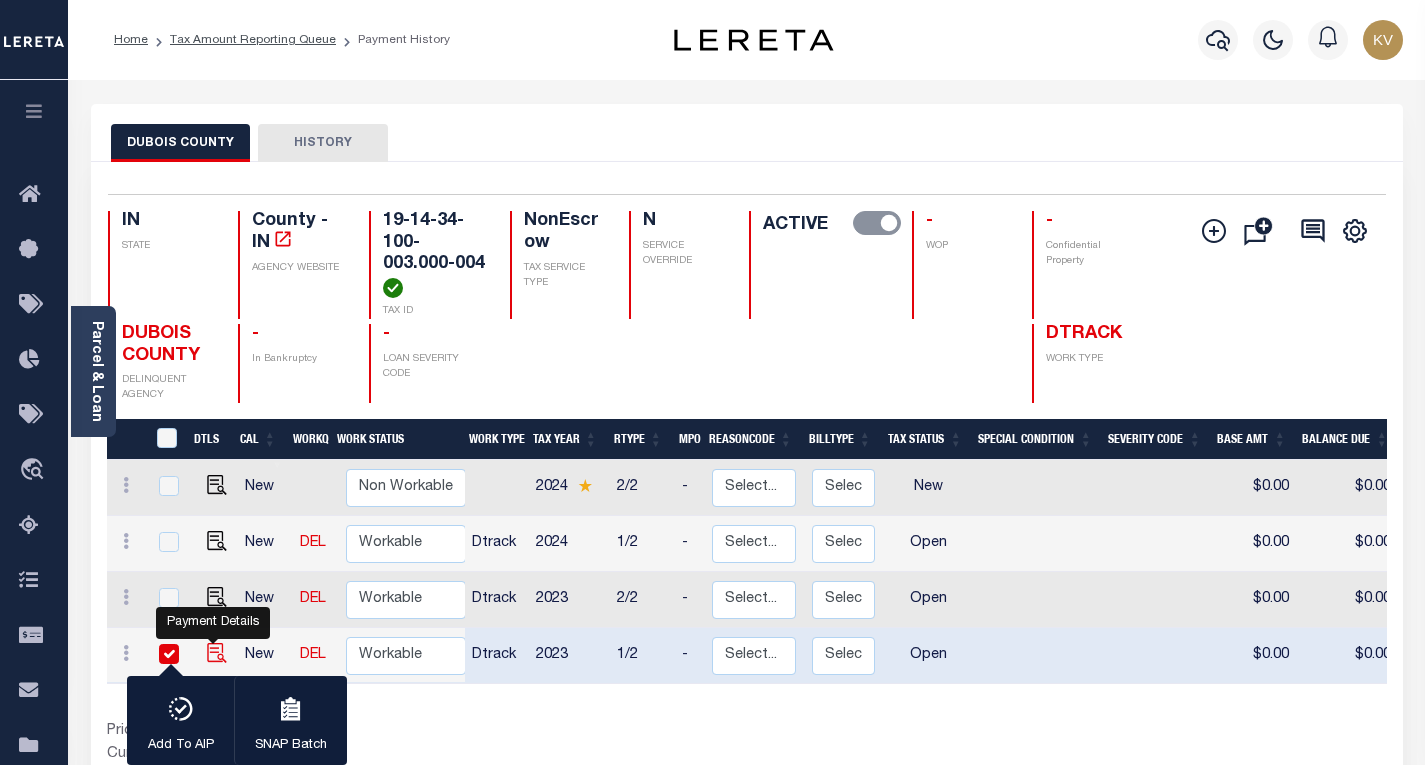 checkbox on "true" 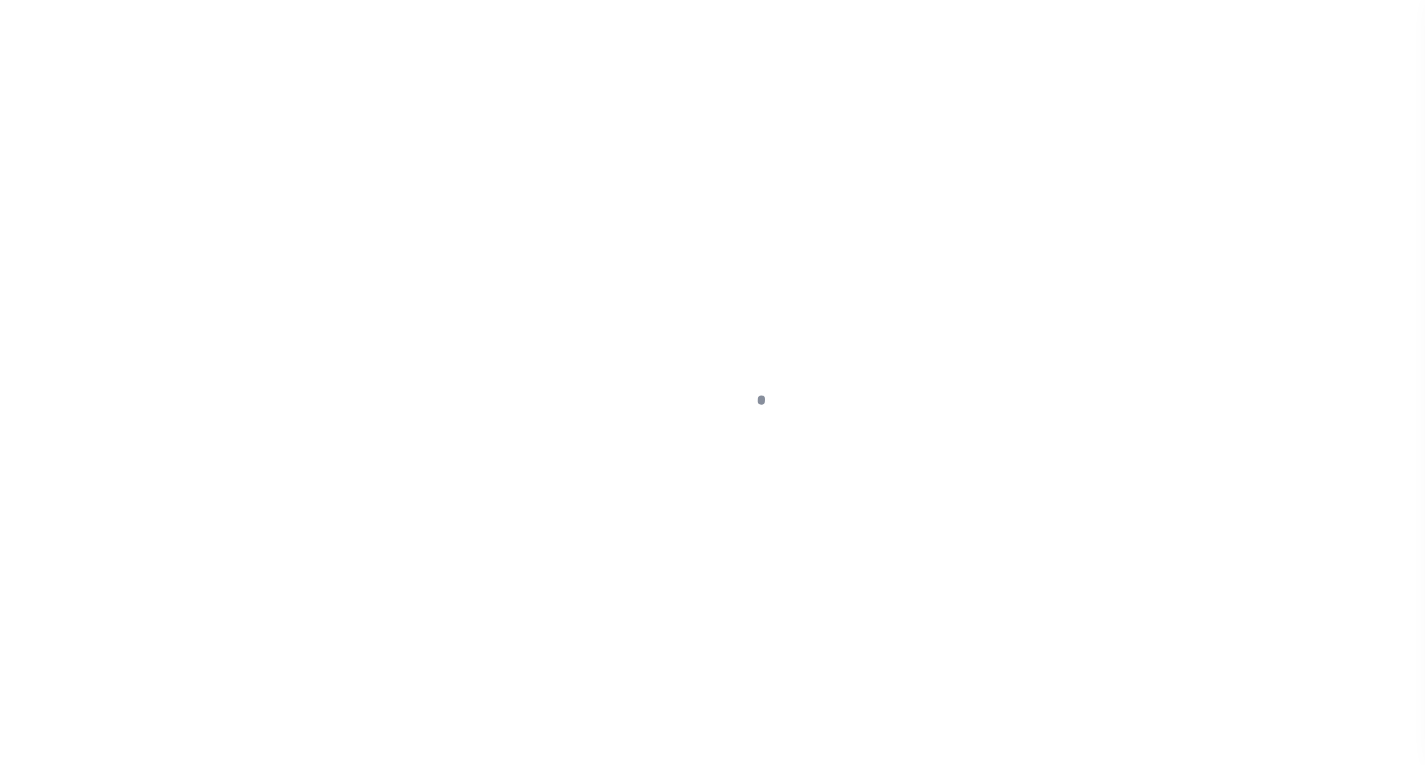 scroll, scrollTop: 0, scrollLeft: 0, axis: both 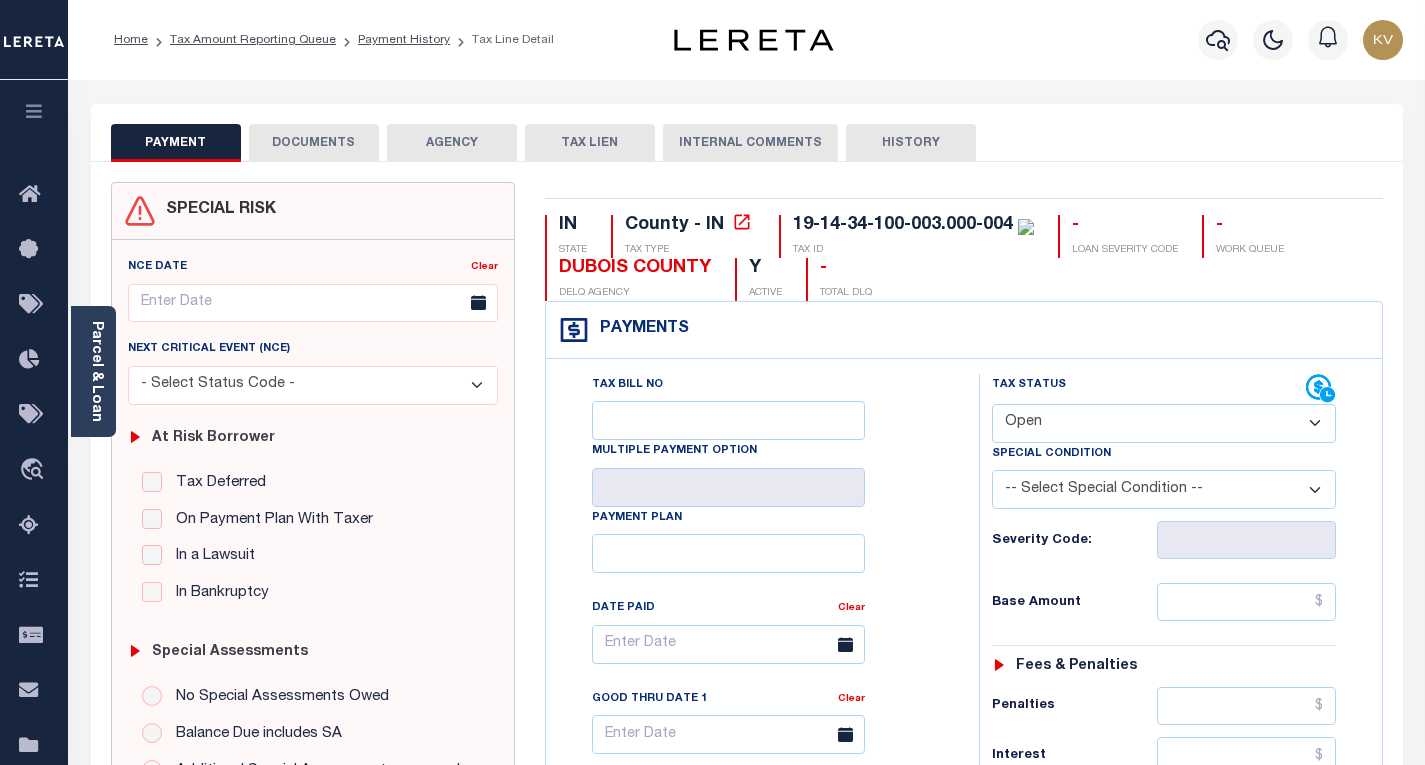 click on "- Select Status Code -
Open
Due/Unpaid
Paid
Incomplete
No Tax Due
Internal Refund Processed
New" at bounding box center (1164, 423) 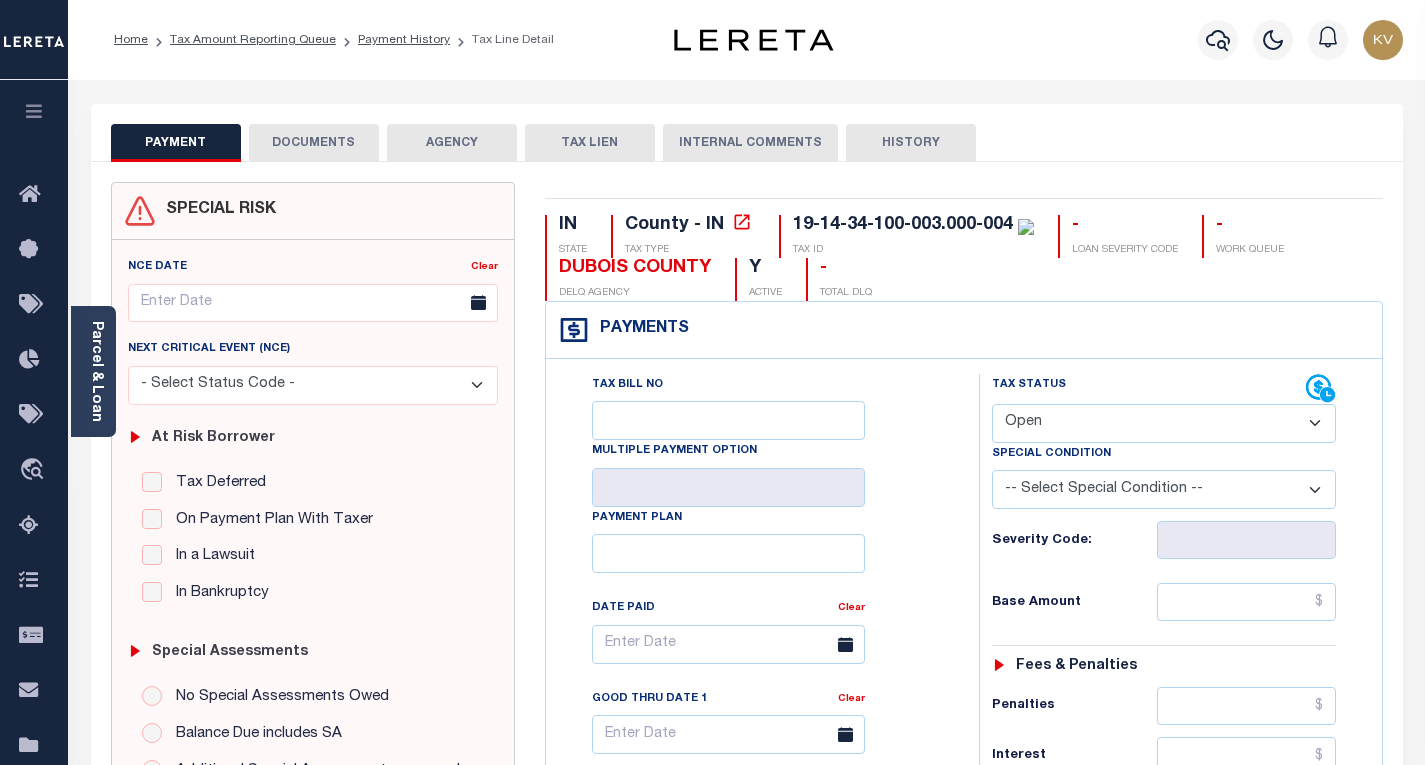 select on "PYD" 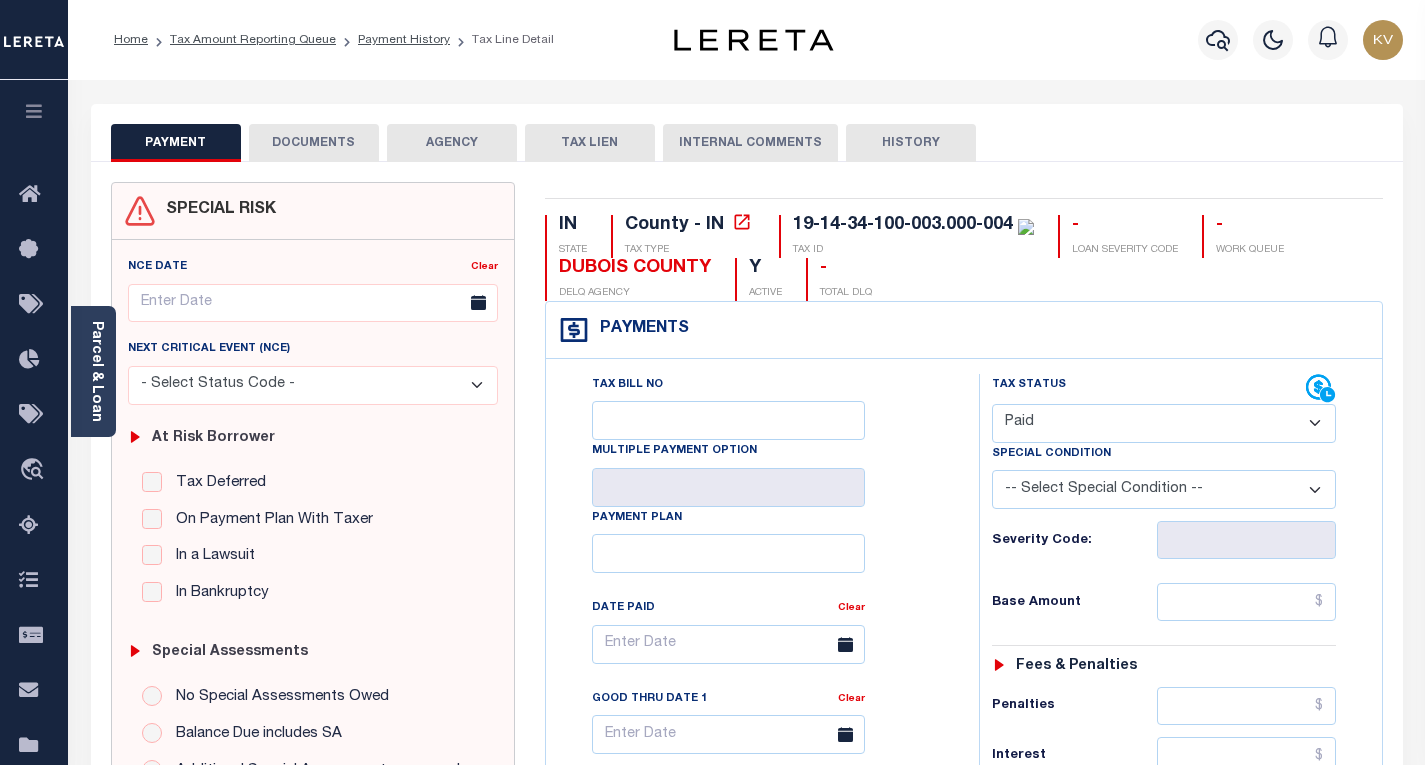 click on "- Select Status Code -
Open
Due/Unpaid
Paid
Incomplete
No Tax Due
Internal Refund Processed
New" at bounding box center (1164, 423) 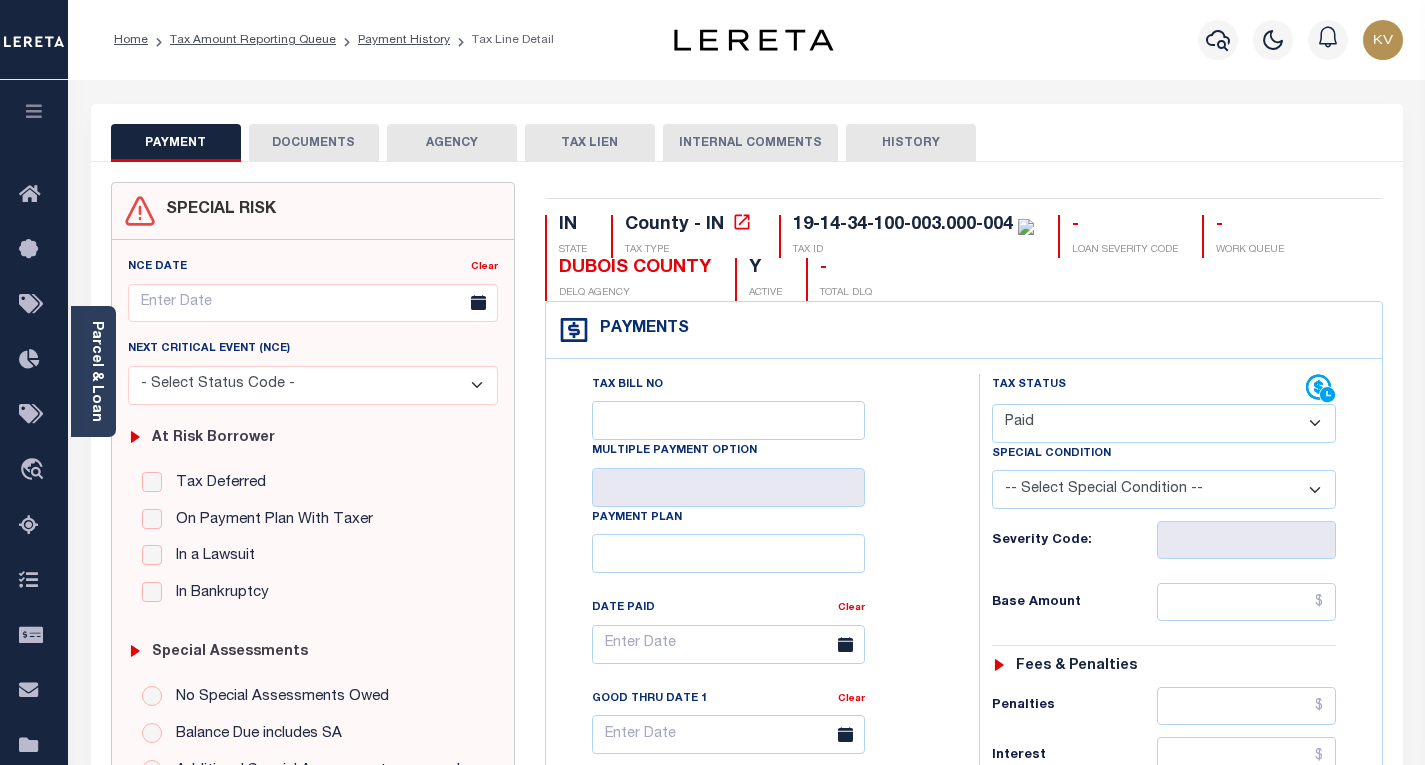 type on "08/04/2025" 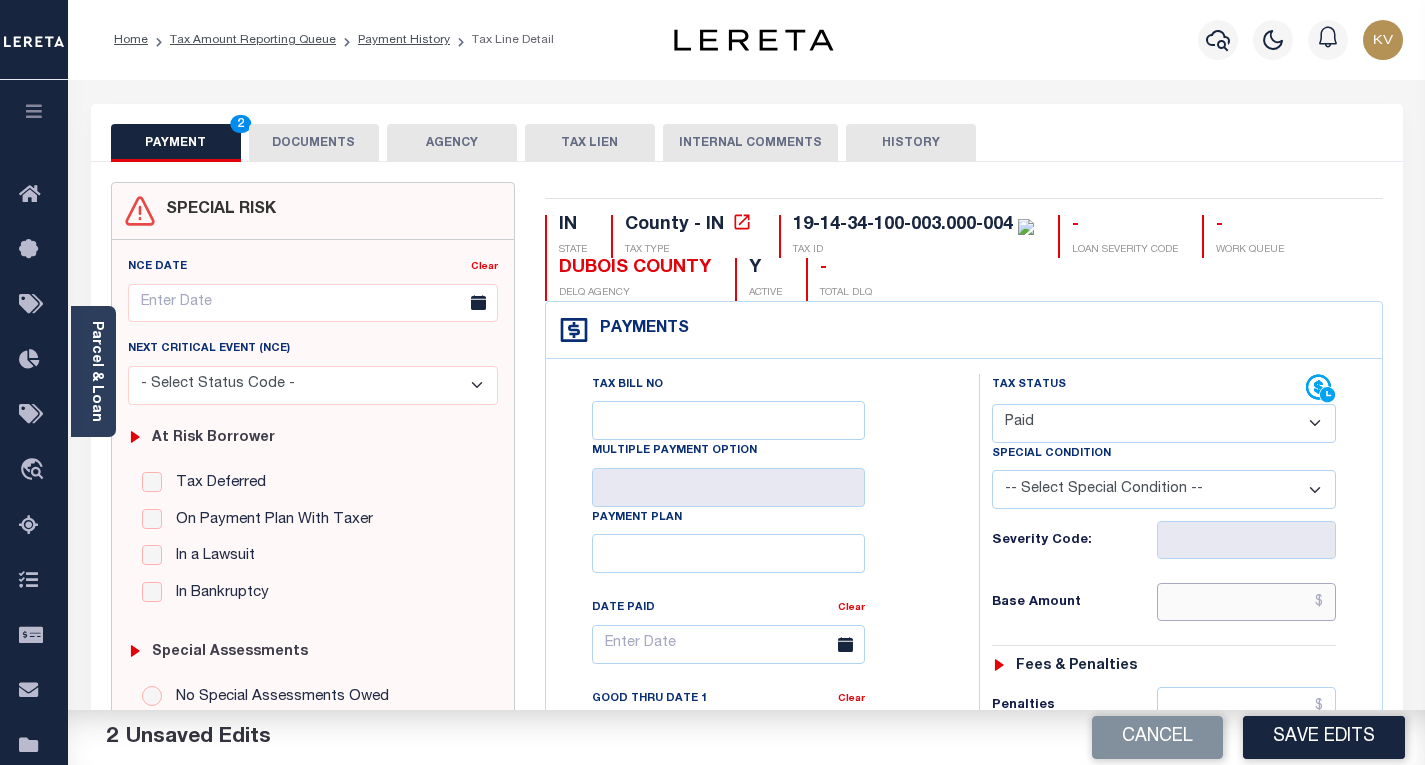 click at bounding box center (1246, 602) 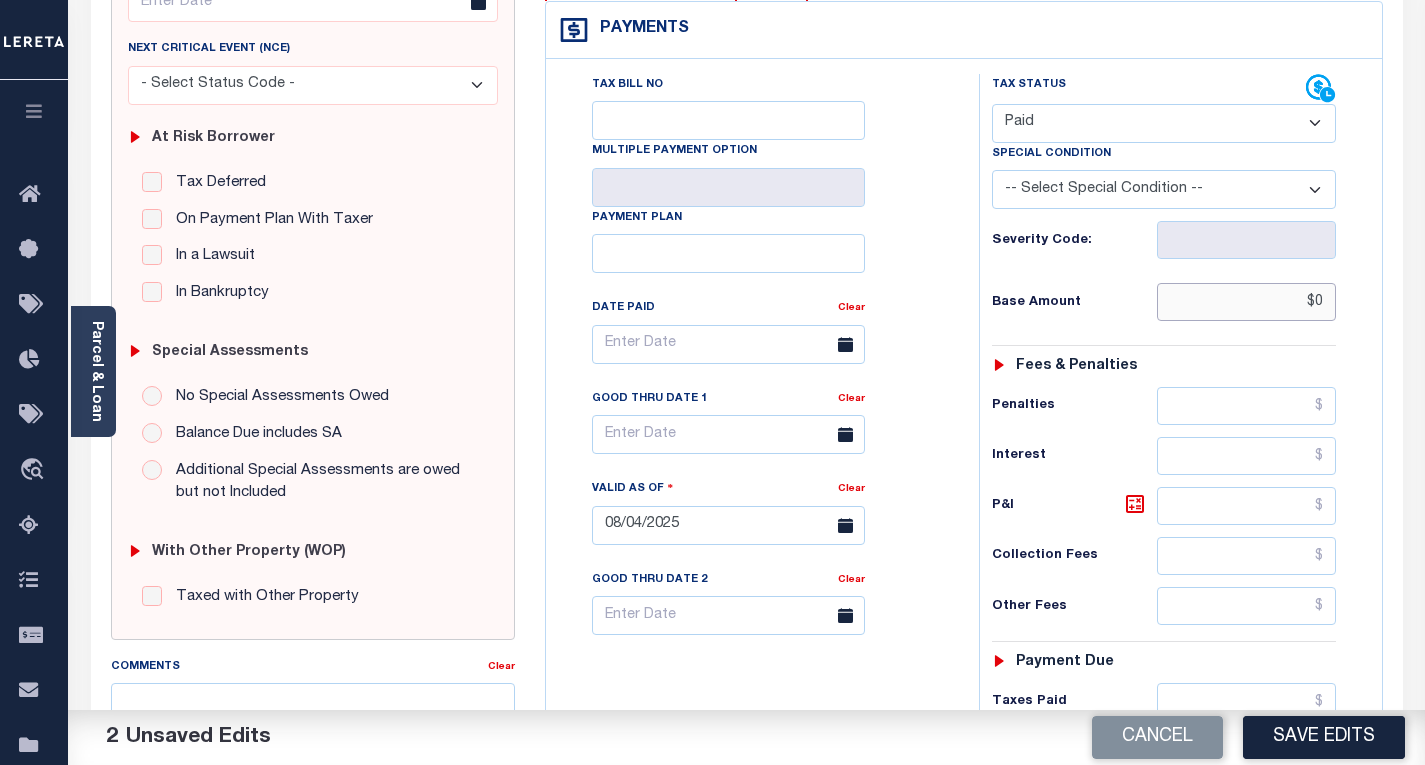 scroll, scrollTop: 500, scrollLeft: 0, axis: vertical 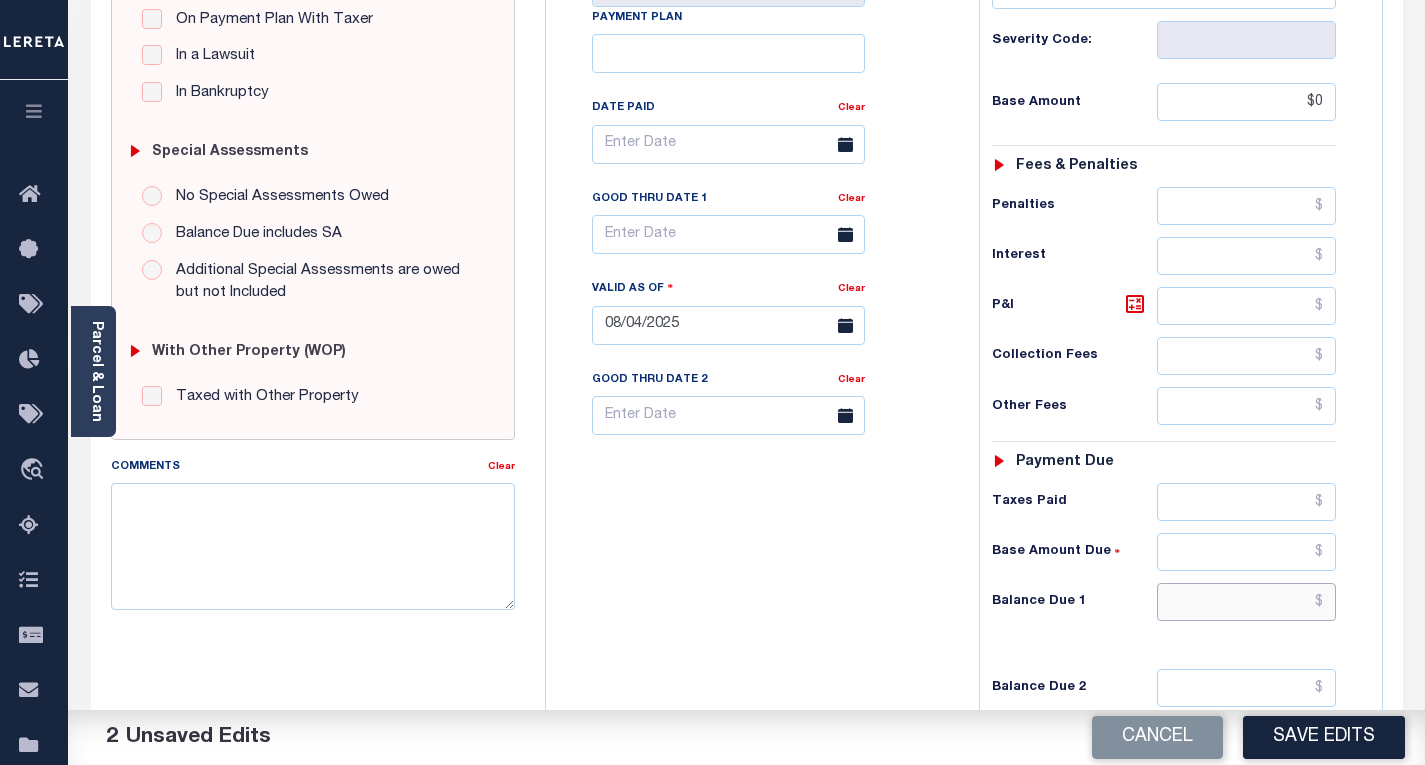 type on "$0.00" 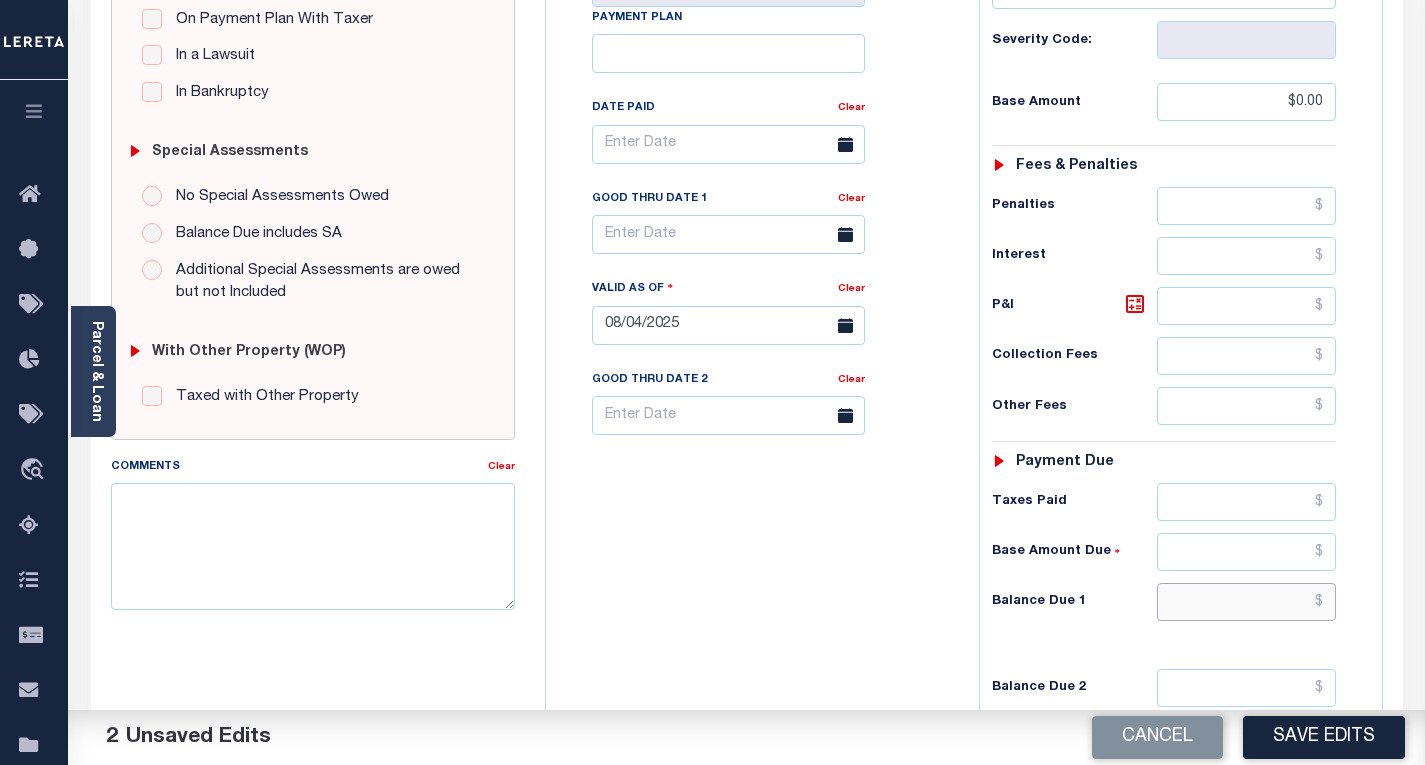 click at bounding box center (1246, 602) 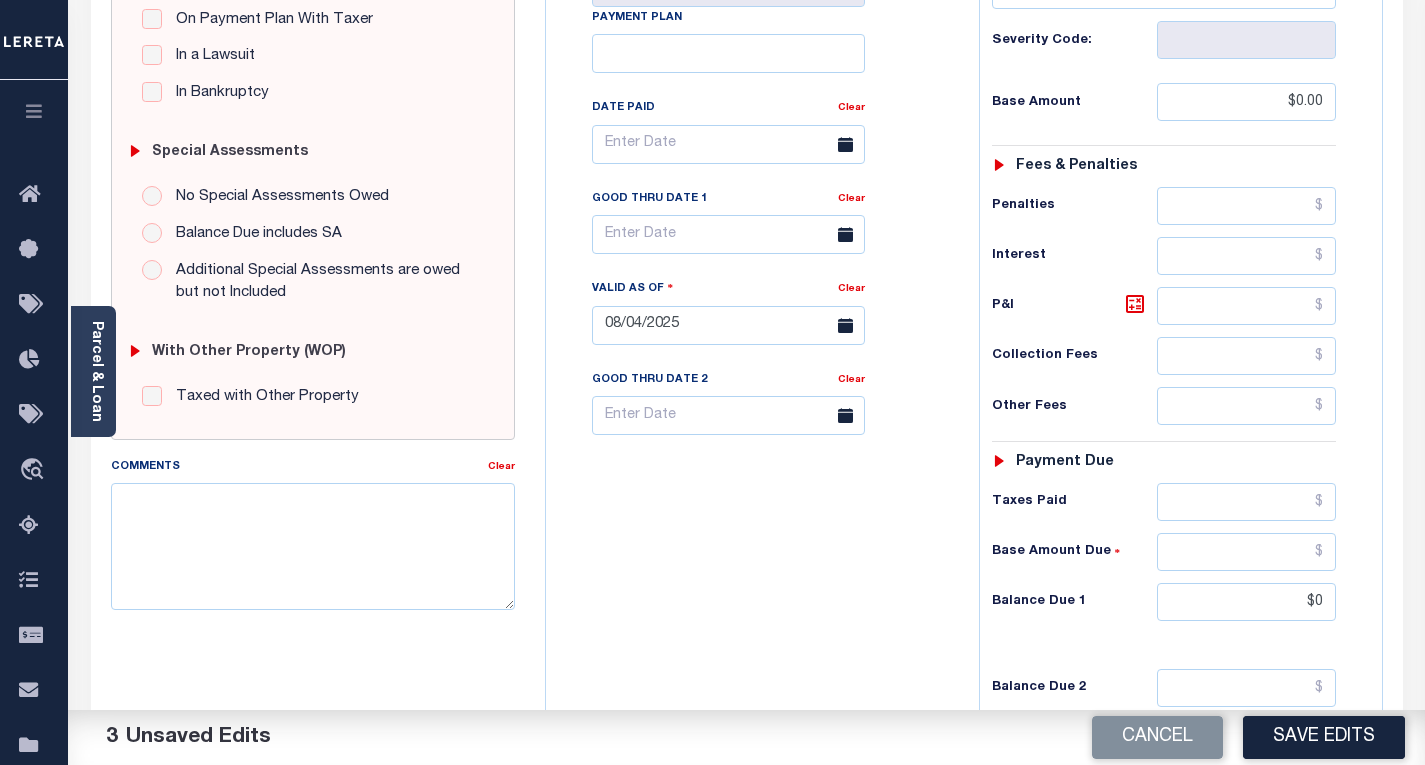 type on "$0.00" 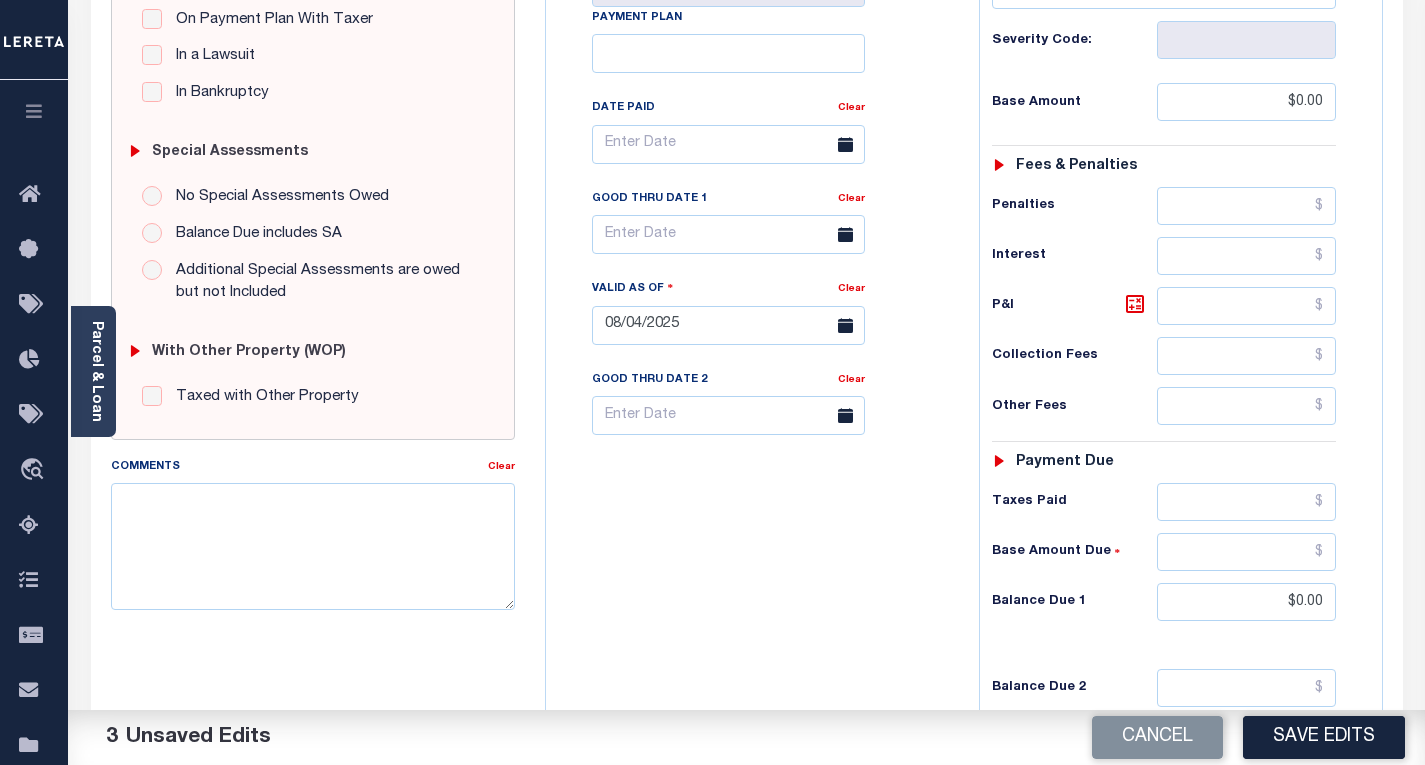 click on "Tax Bill No
Multiple Payment Option
Payment Plan
Clear" at bounding box center [757, 315] 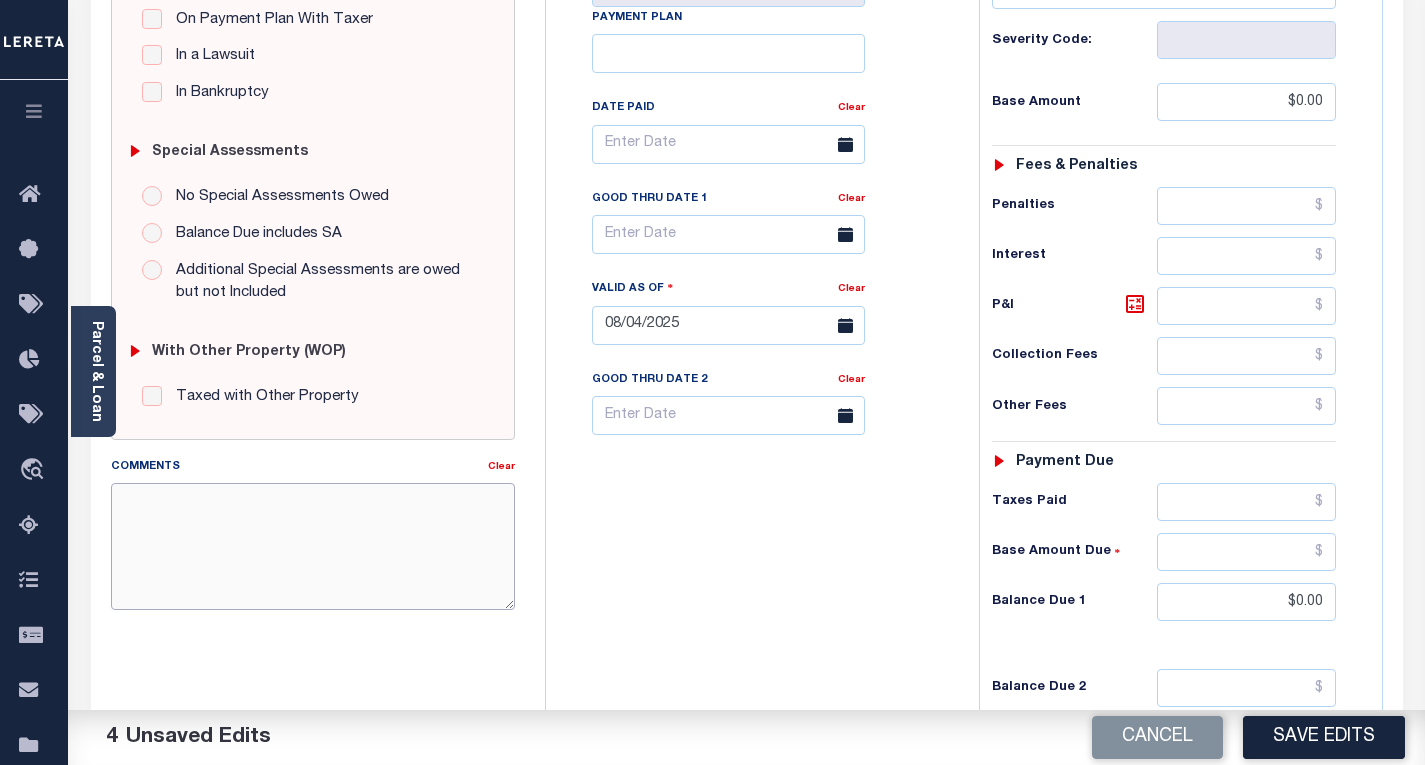 click on "Comments" at bounding box center [313, 546] 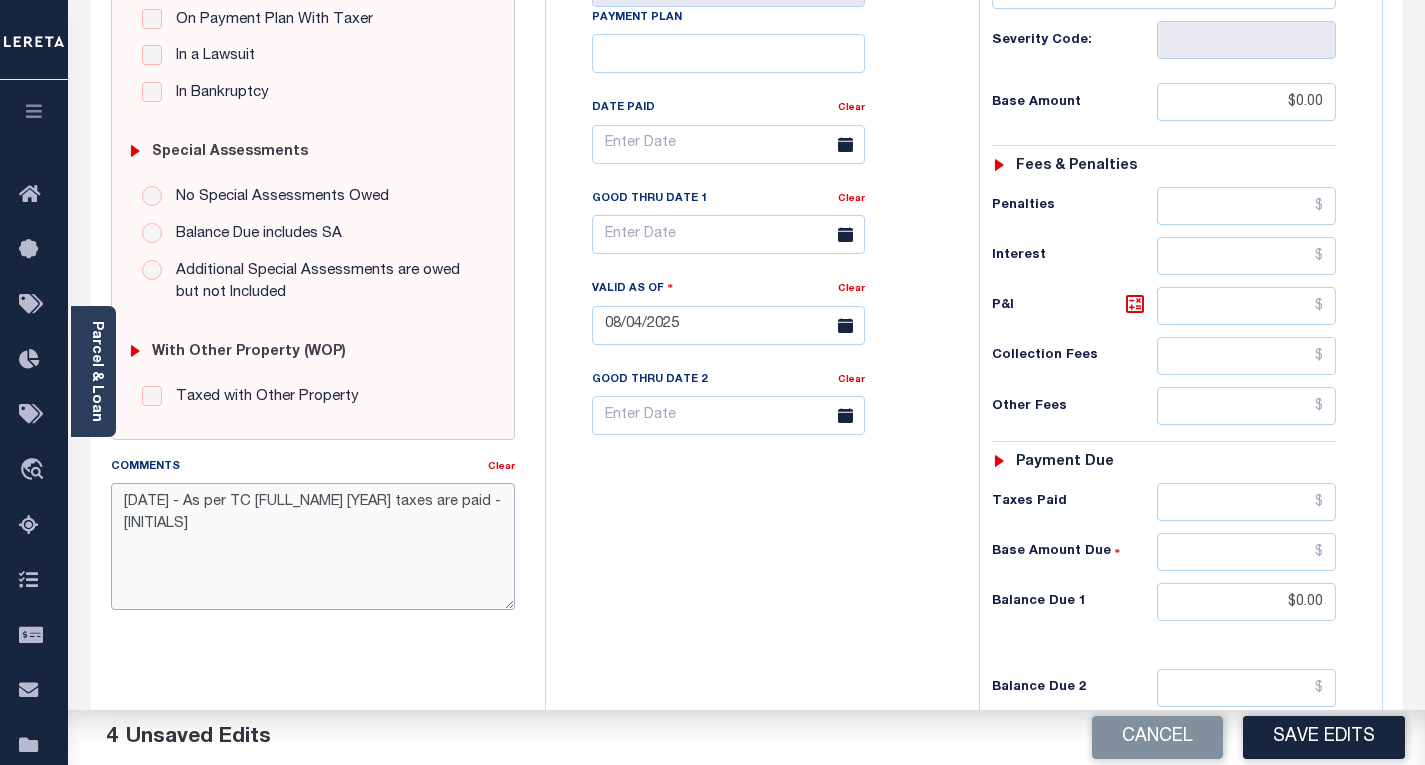 click on "[DATE] - As per TC [FULL_NAME] [YEAR] taxes are paid - [INITIALS]" at bounding box center [313, 546] 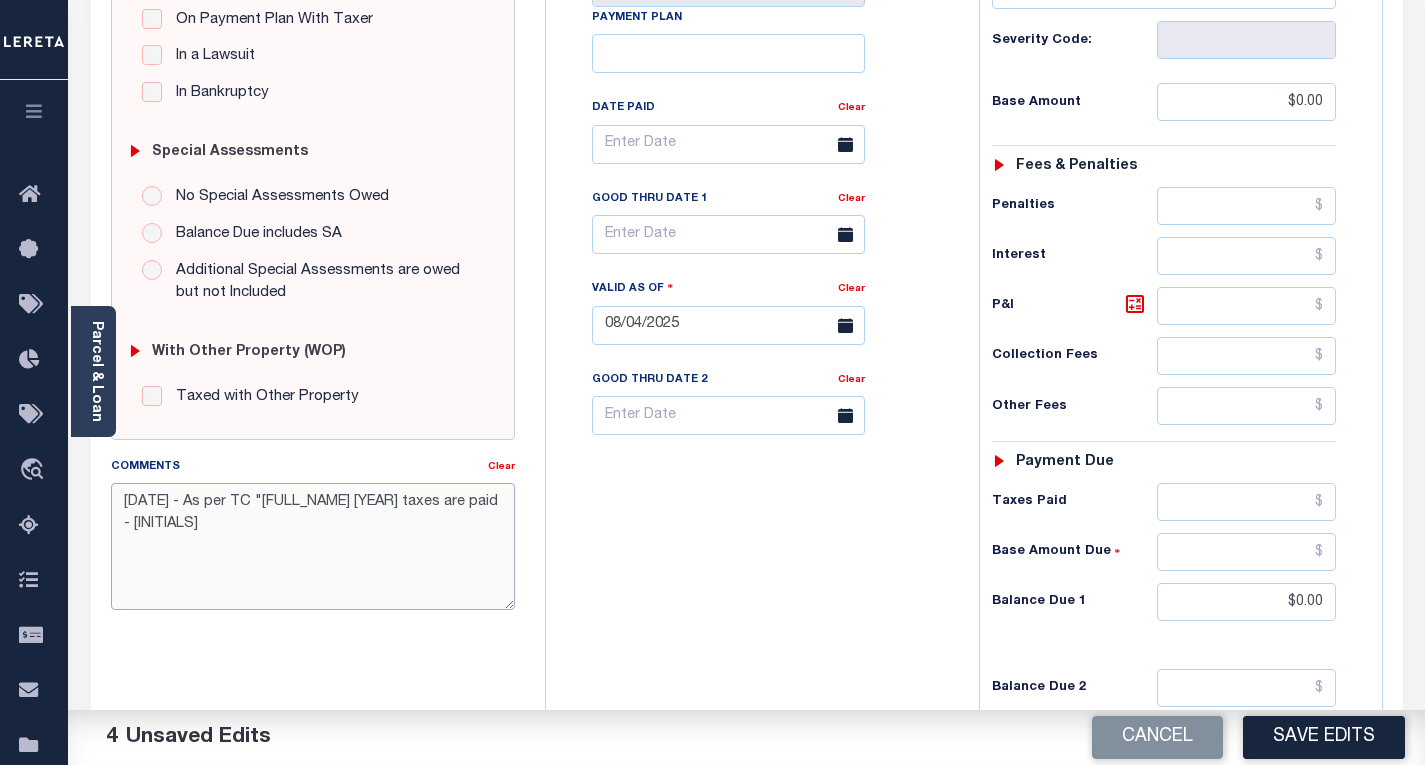 click on "[DATE] - As per TC "[FULL_NAME] [YEAR] taxes are paid - [INITIALS]" at bounding box center [313, 546] 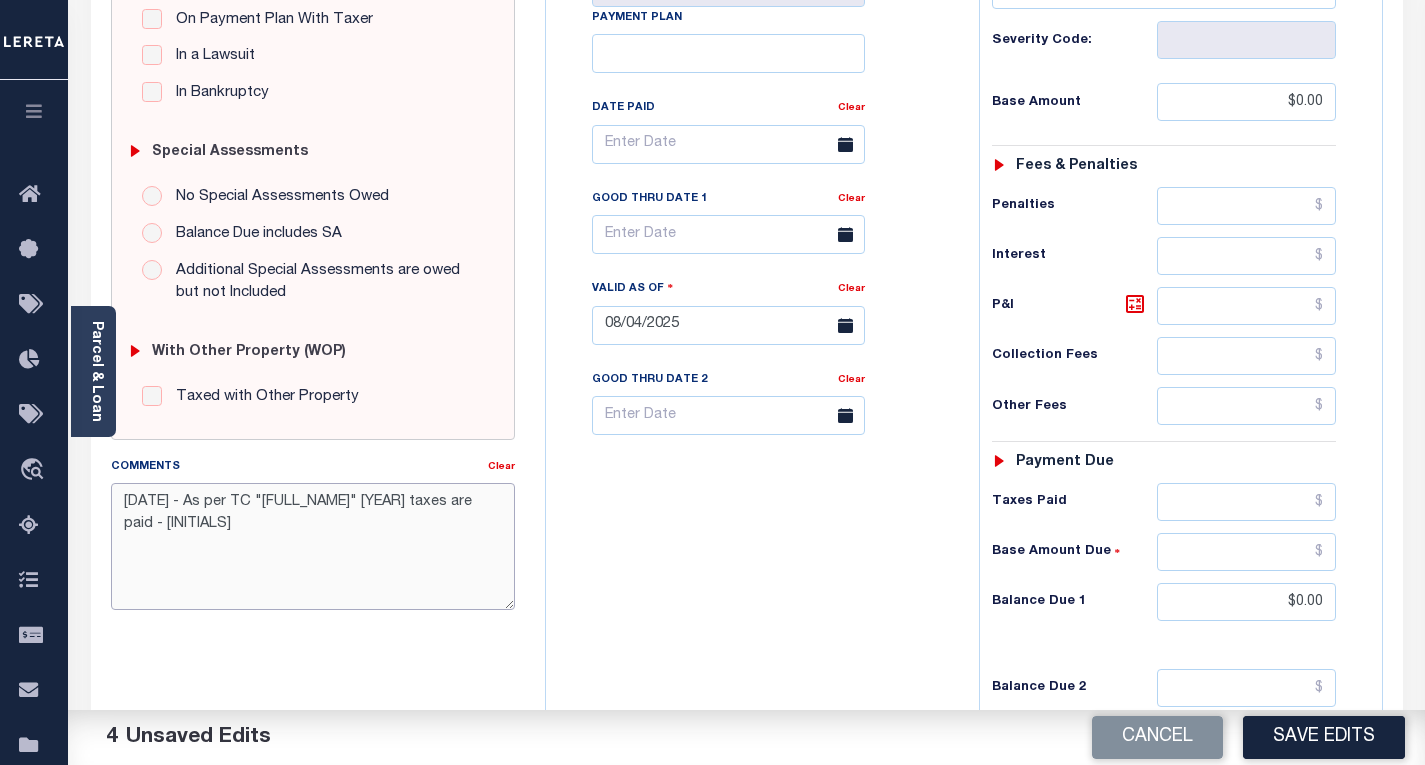 click on "[DATE] - As per TC "[FULL_NAME]" [YEAR] taxes are paid - [INITIALS]" at bounding box center [313, 546] 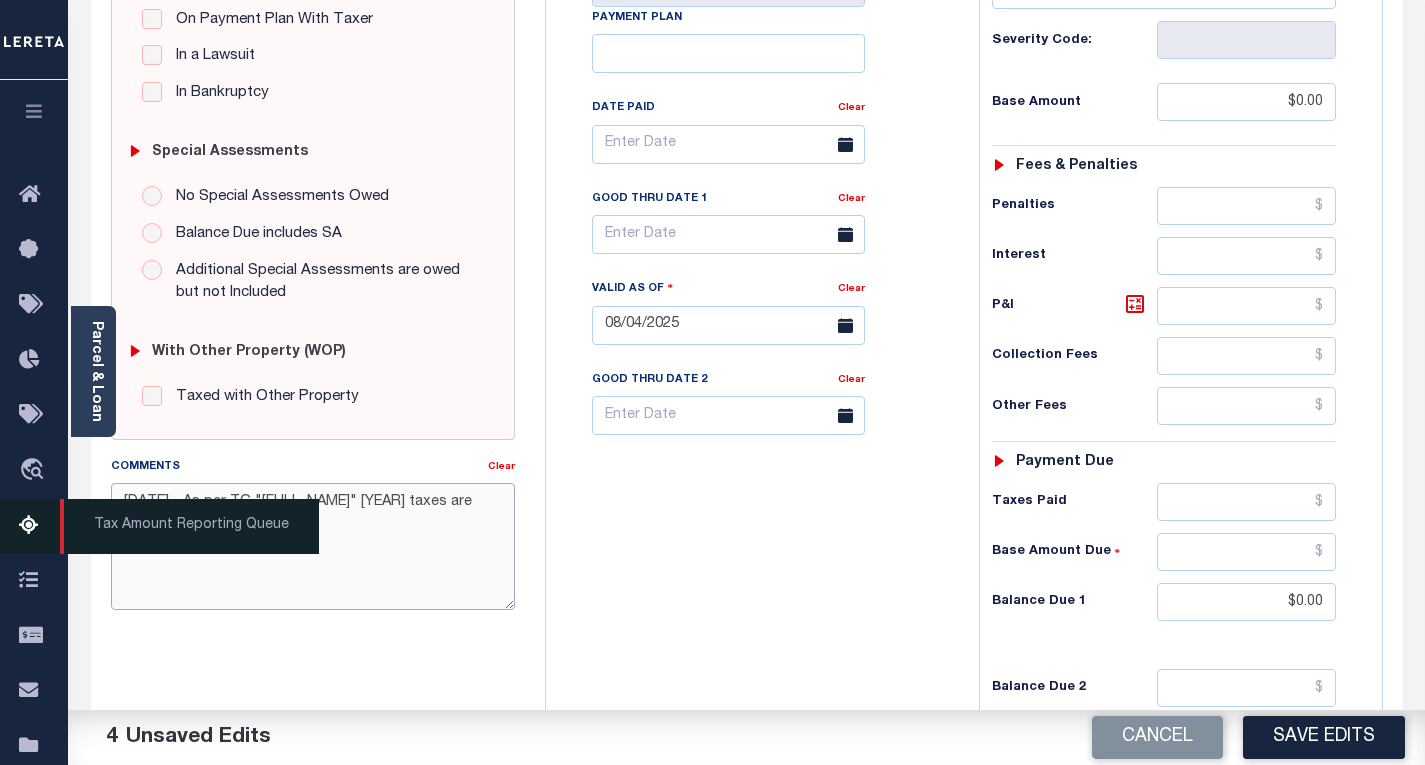 type on "[DATE] - As per TC "[FULL_NAME]" [YEAR] taxes are paid - [INITIALS]" 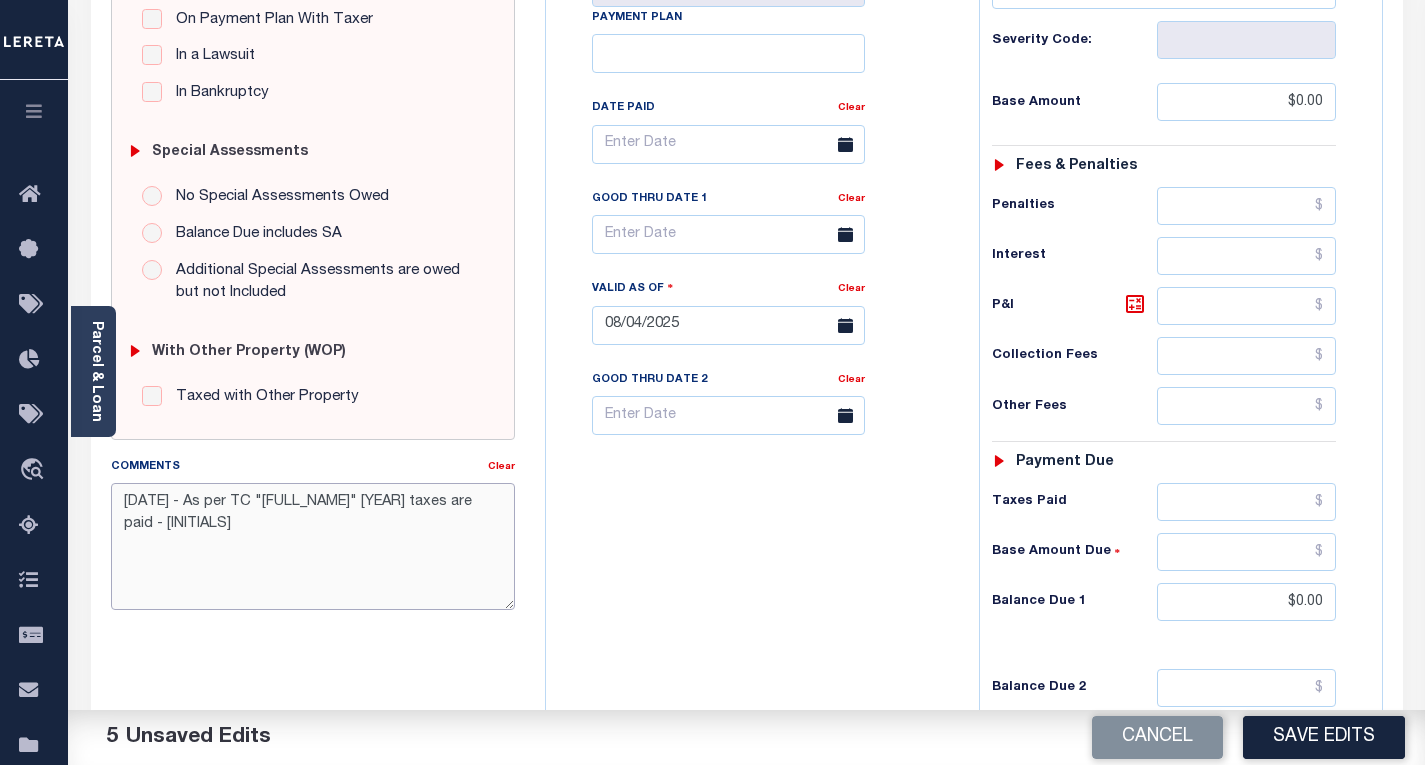 click on "[DATE] - As per TC "[FULL_NAME]" [YEAR] taxes are paid - [INITIALS]" at bounding box center [313, 546] 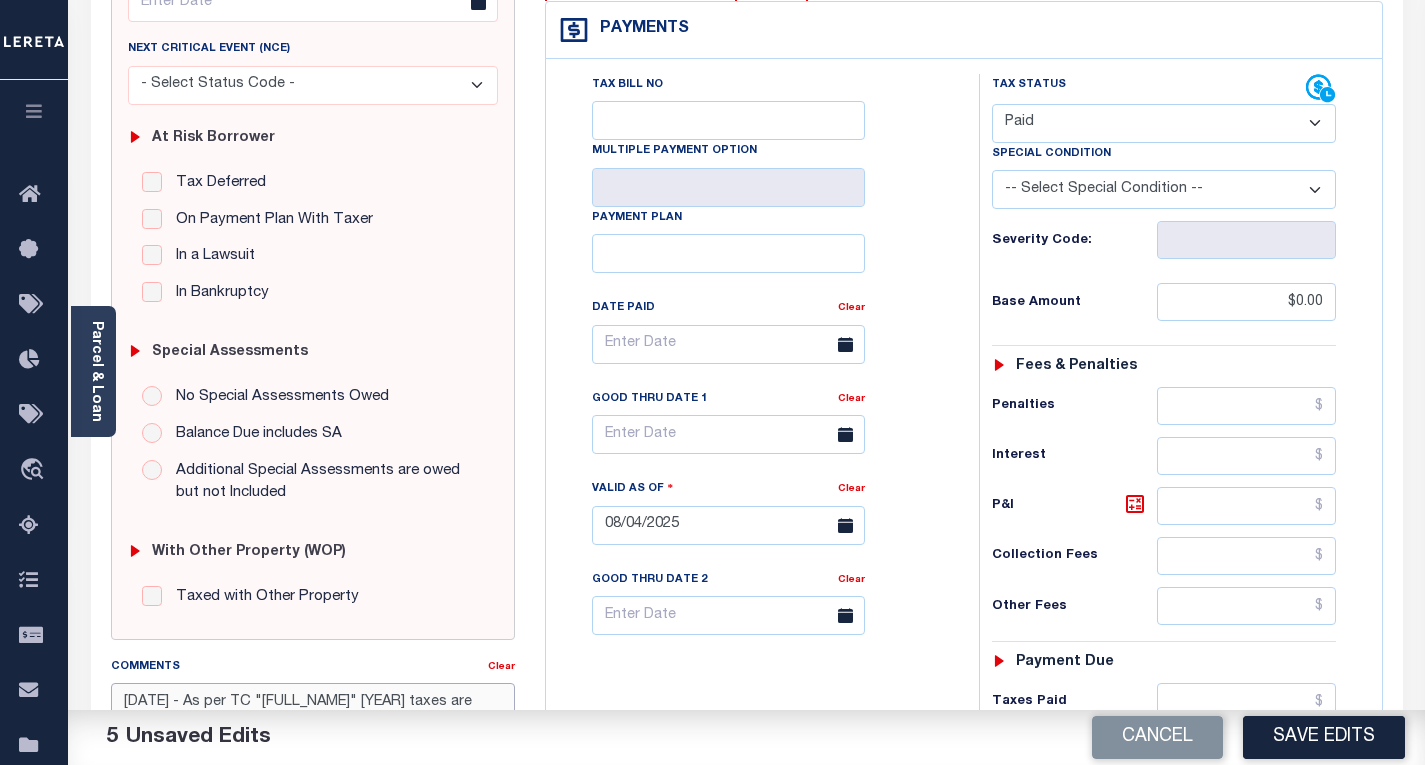 scroll, scrollTop: 400, scrollLeft: 0, axis: vertical 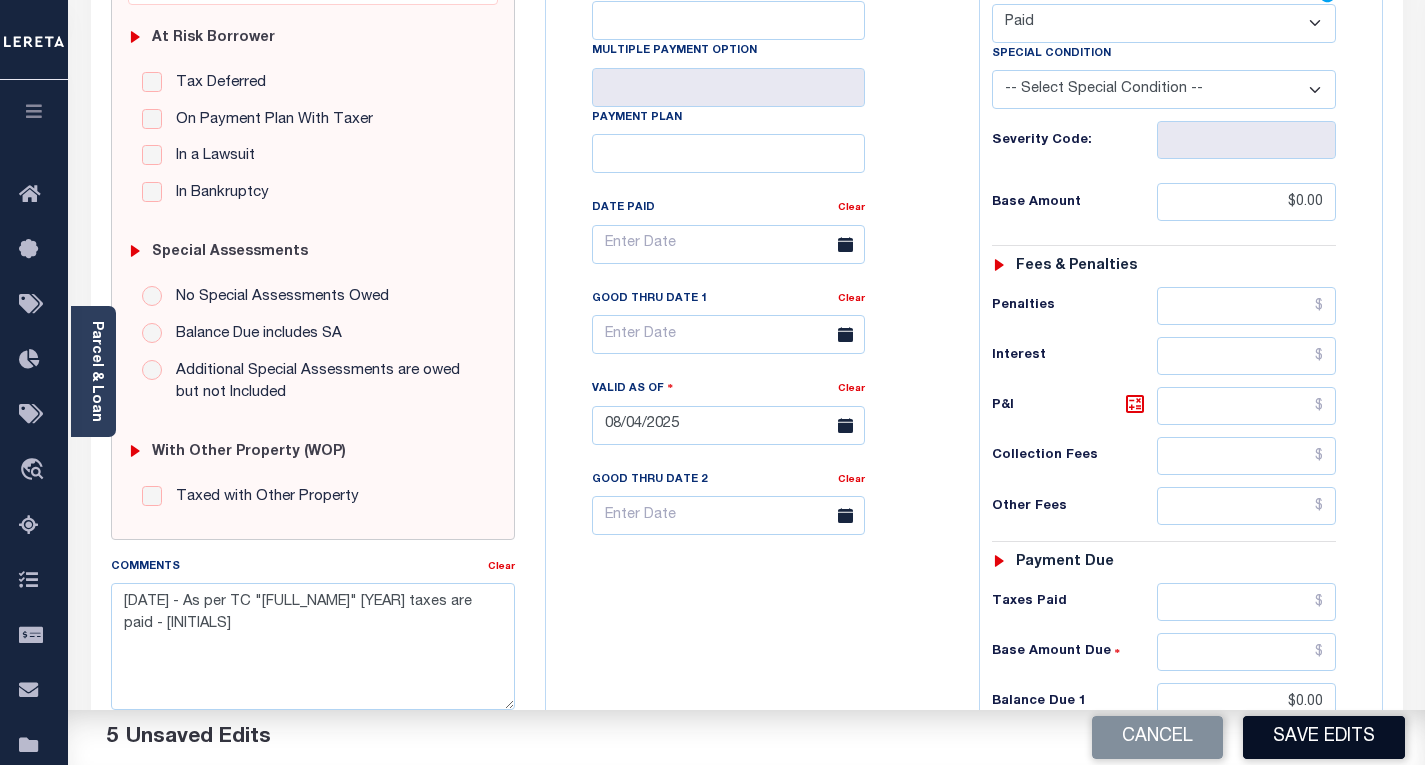 click on "Save Edits" at bounding box center [1324, 737] 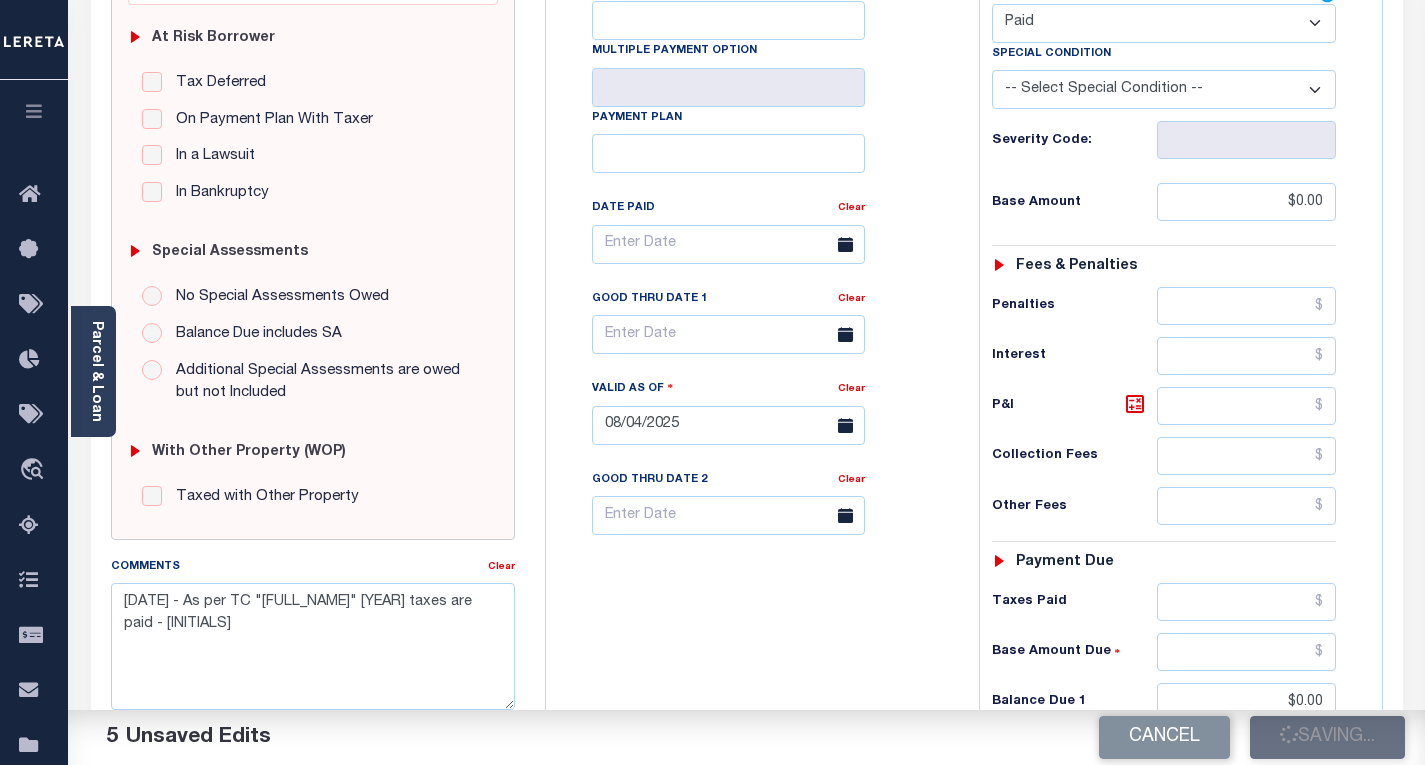checkbox on "false" 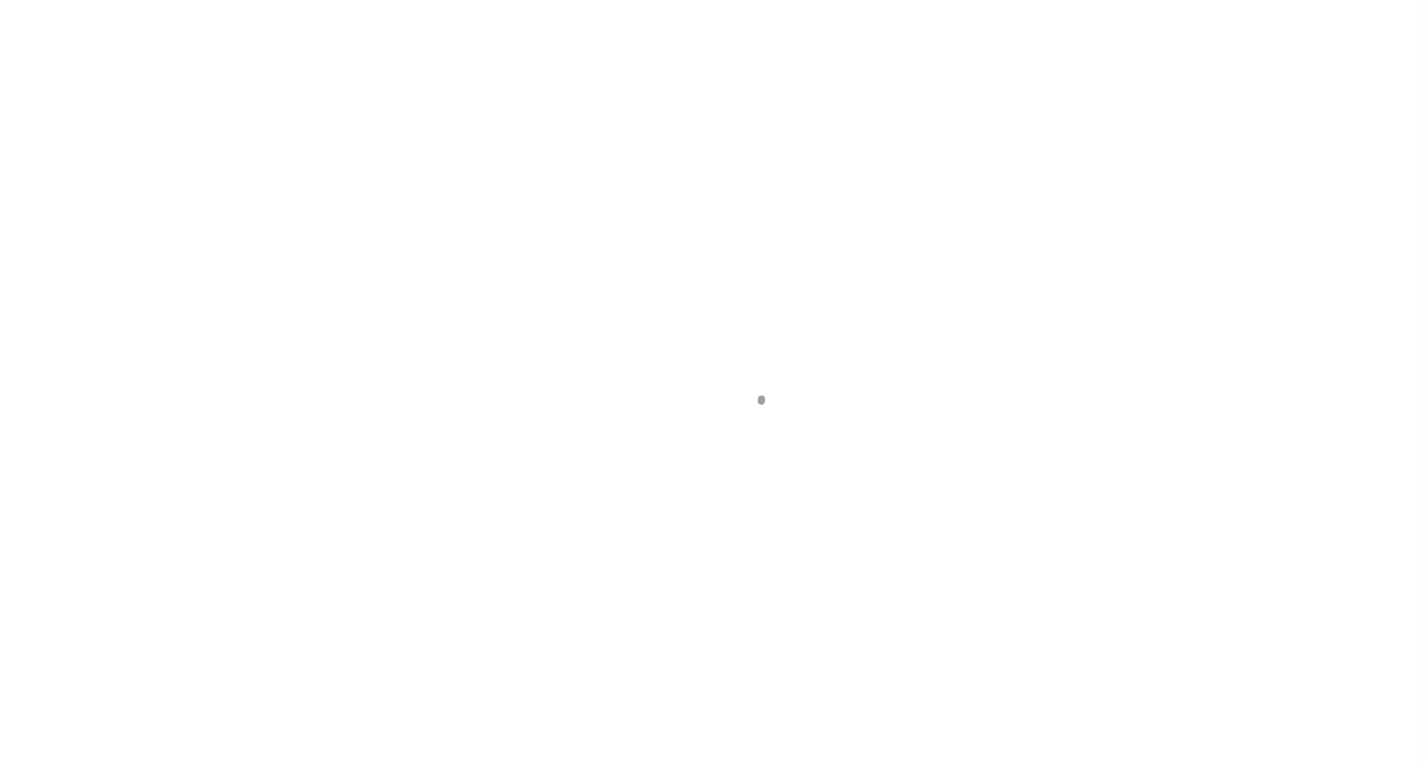 scroll, scrollTop: 0, scrollLeft: 0, axis: both 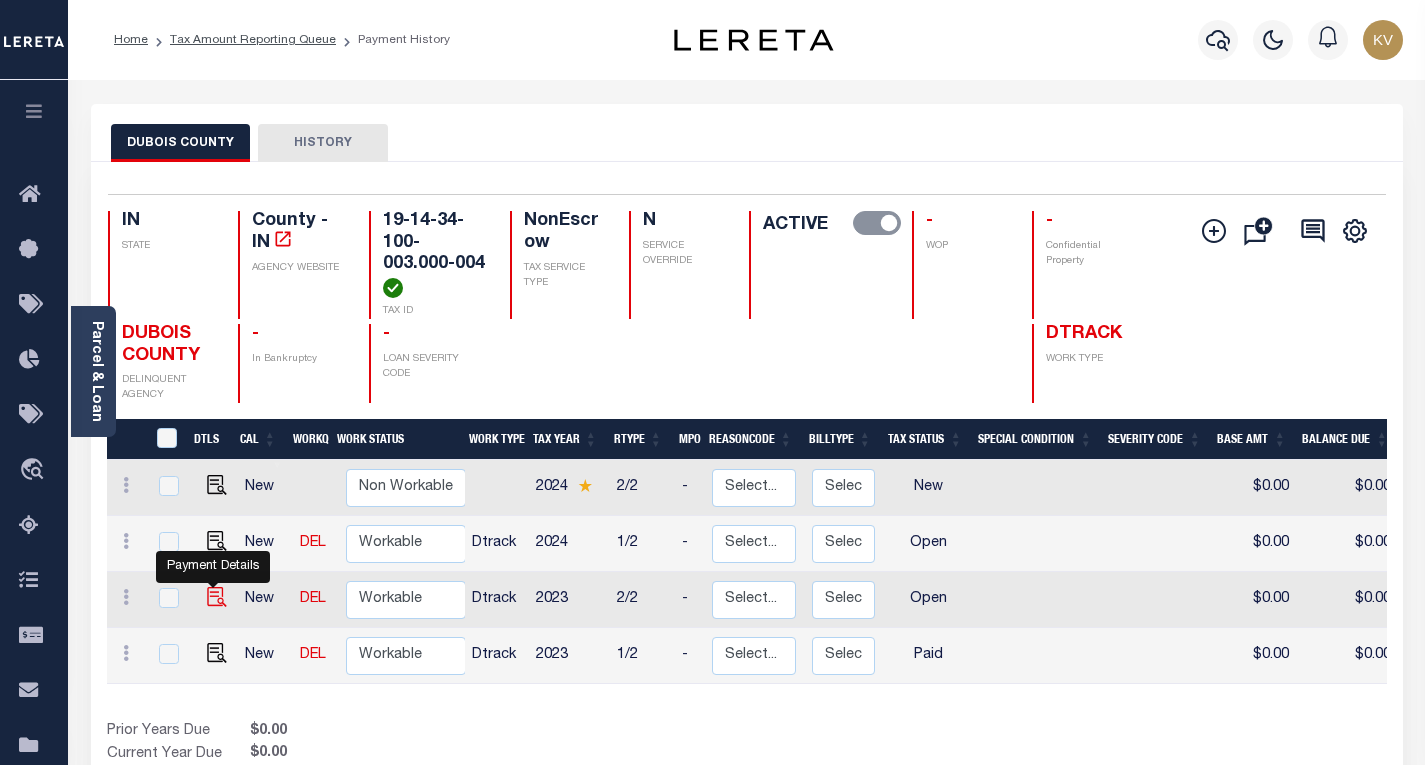 click at bounding box center (217, 597) 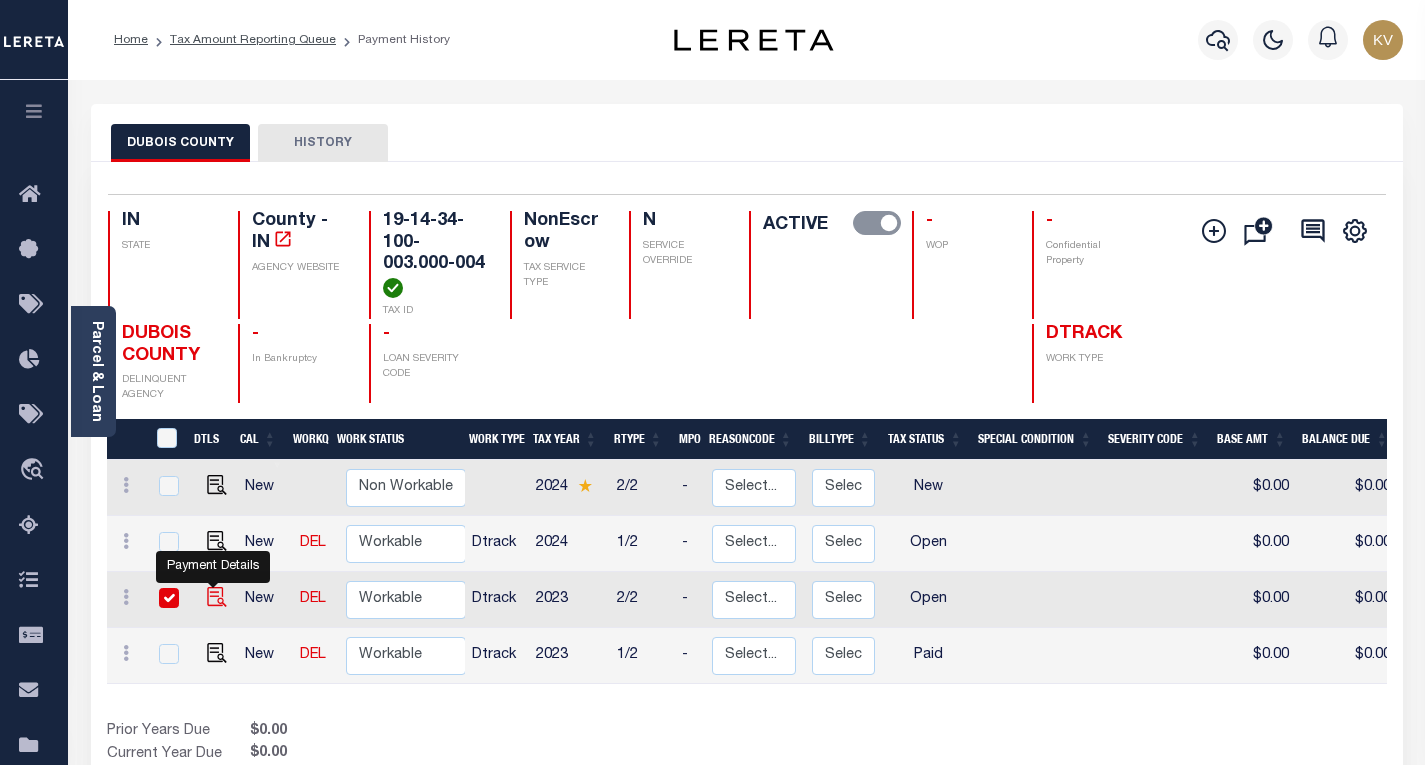 checkbox on "true" 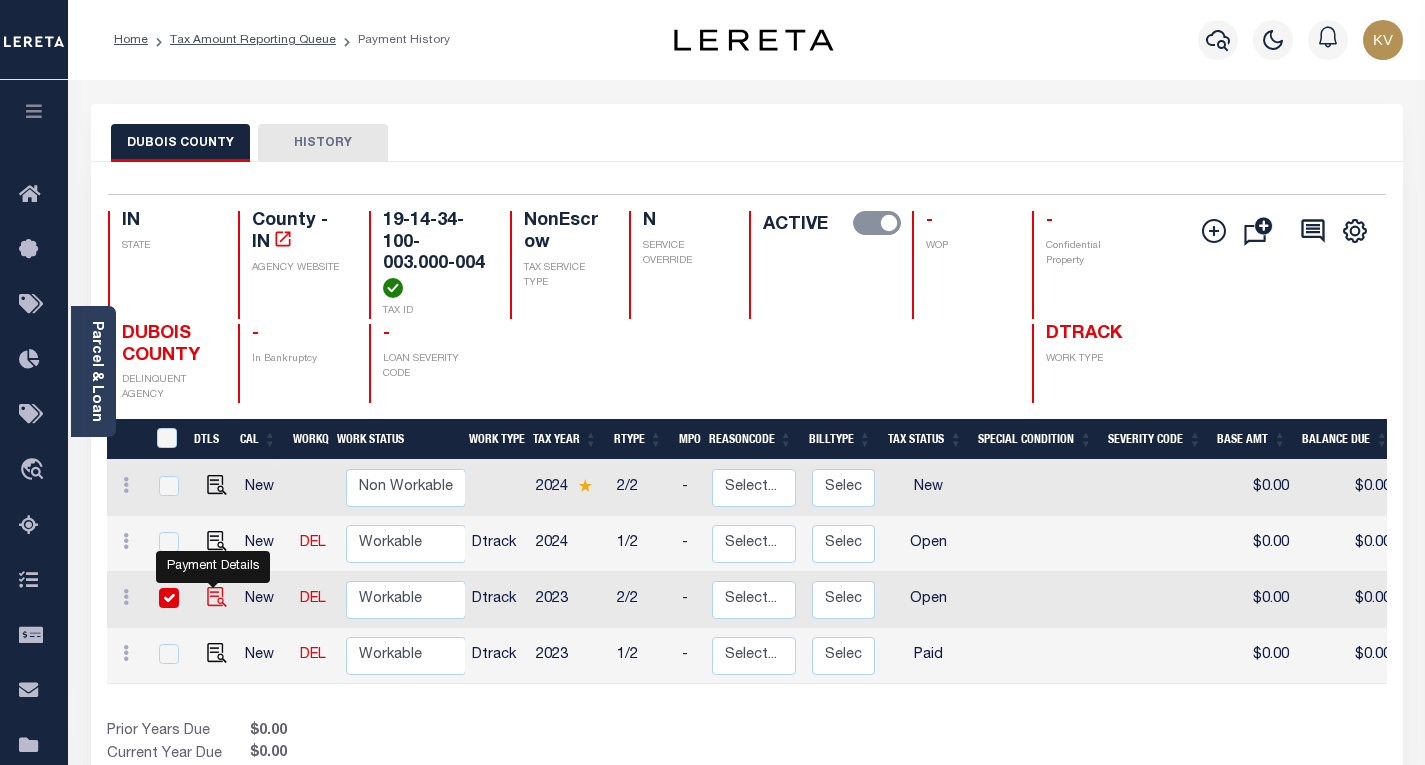 checkbox on "true" 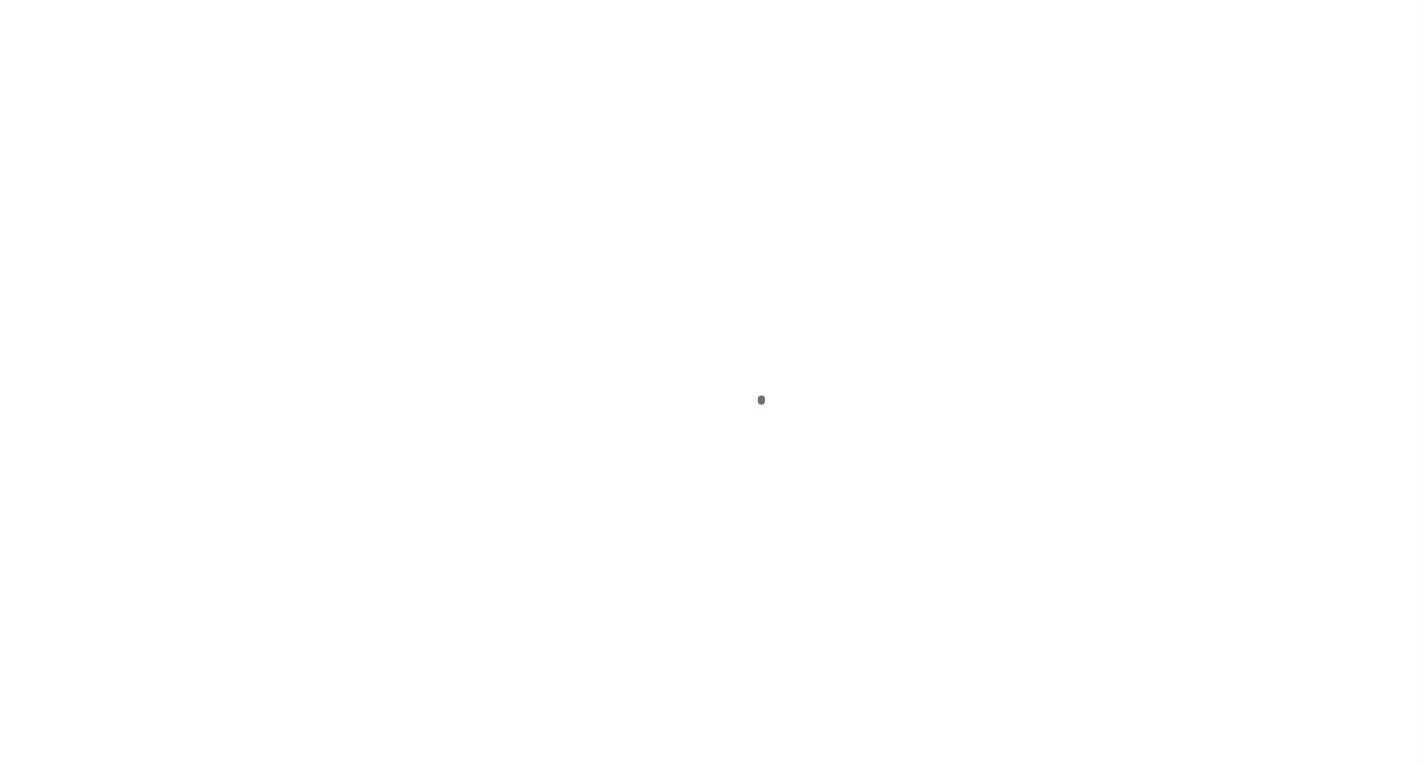 scroll, scrollTop: 0, scrollLeft: 0, axis: both 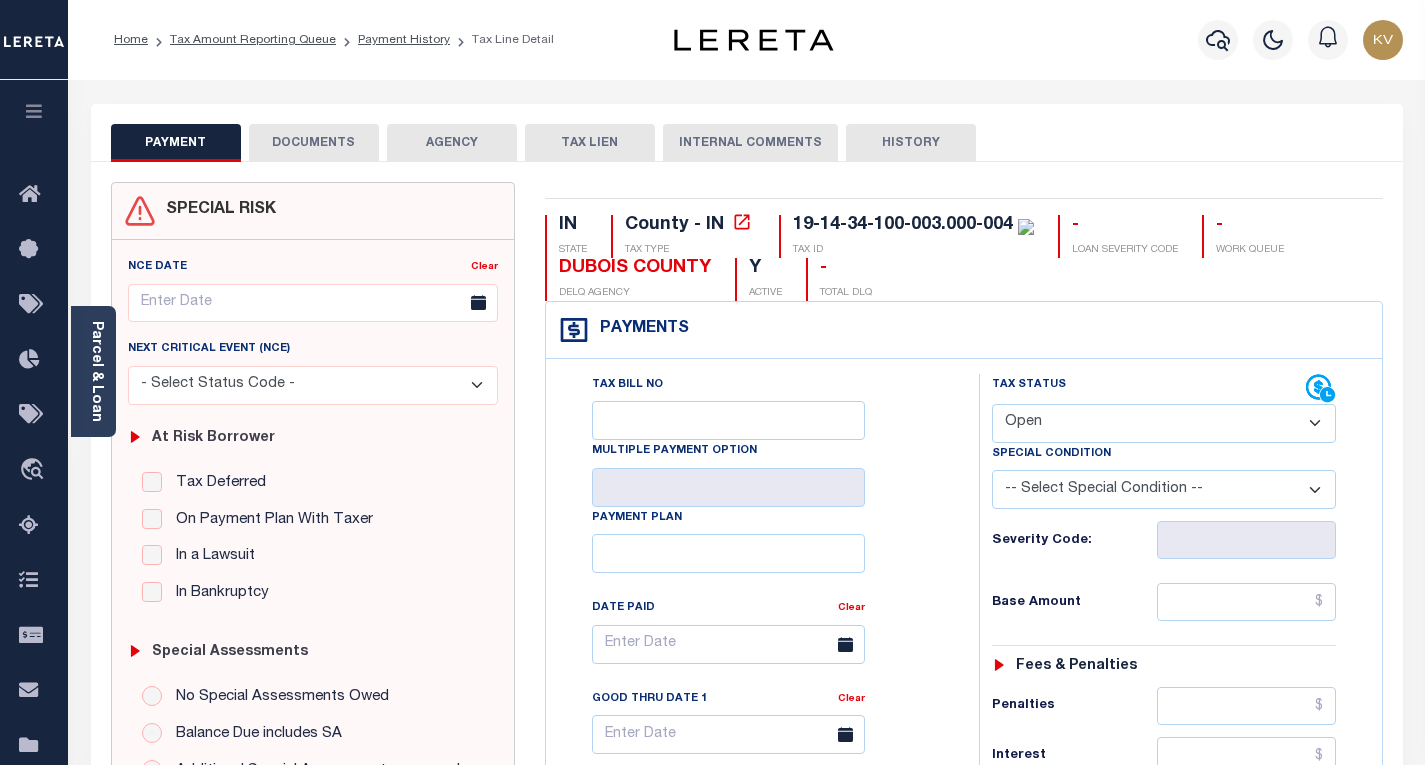 click on "- Select Status Code -
Open
Due/Unpaid
Paid
Incomplete
No Tax Due
Internal Refund Processed
New" at bounding box center [1164, 423] 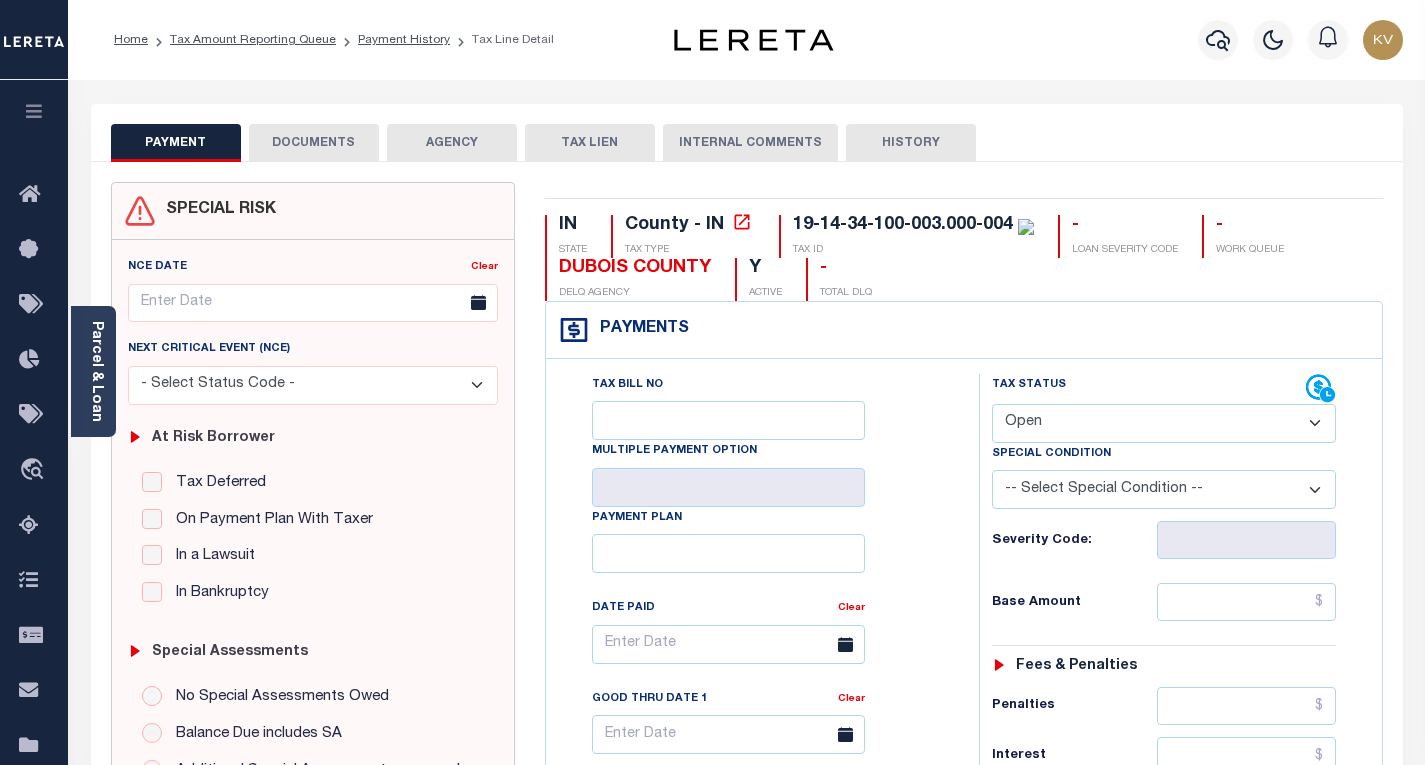 select on "PYD" 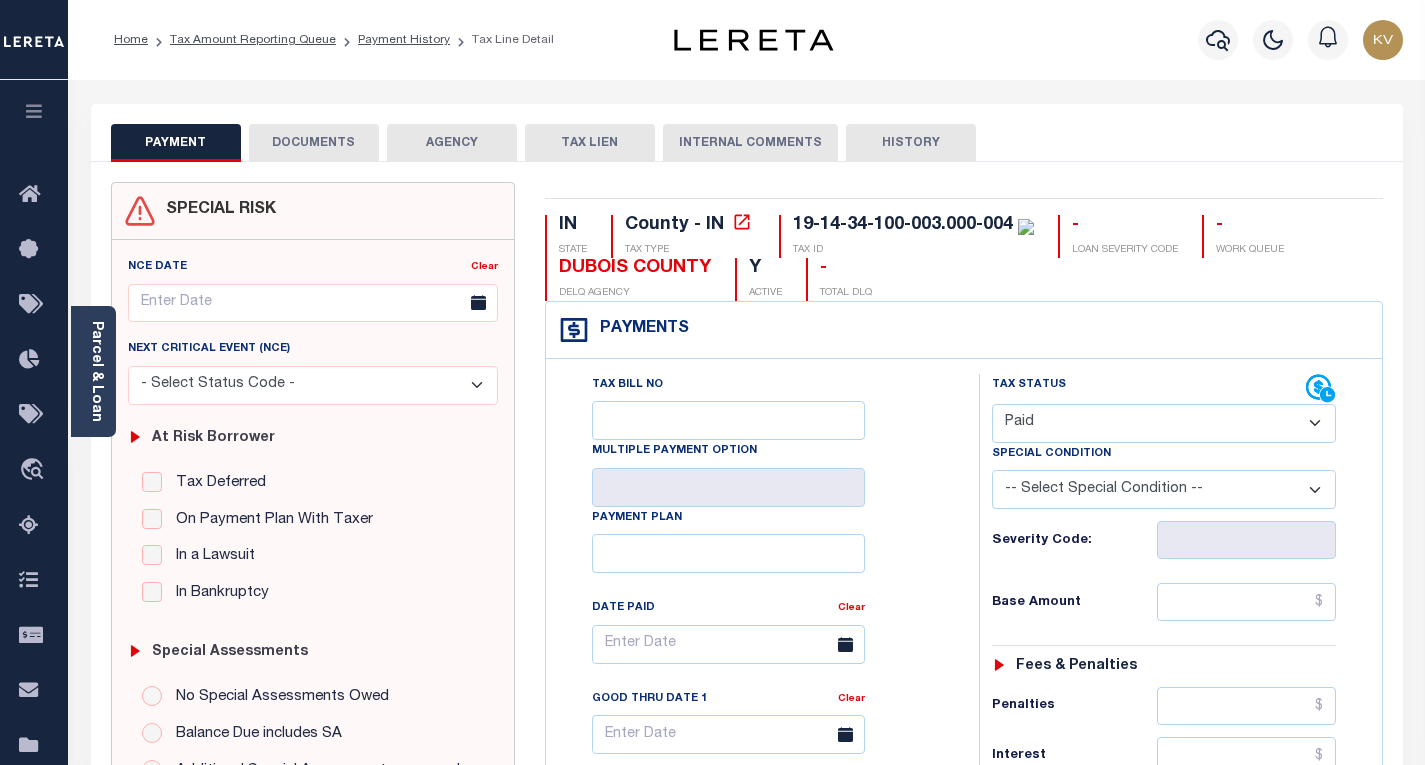 click on "- Select Status Code -
Open
Due/Unpaid
Paid
Incomplete
No Tax Due
Internal Refund Processed
New" at bounding box center (1164, 423) 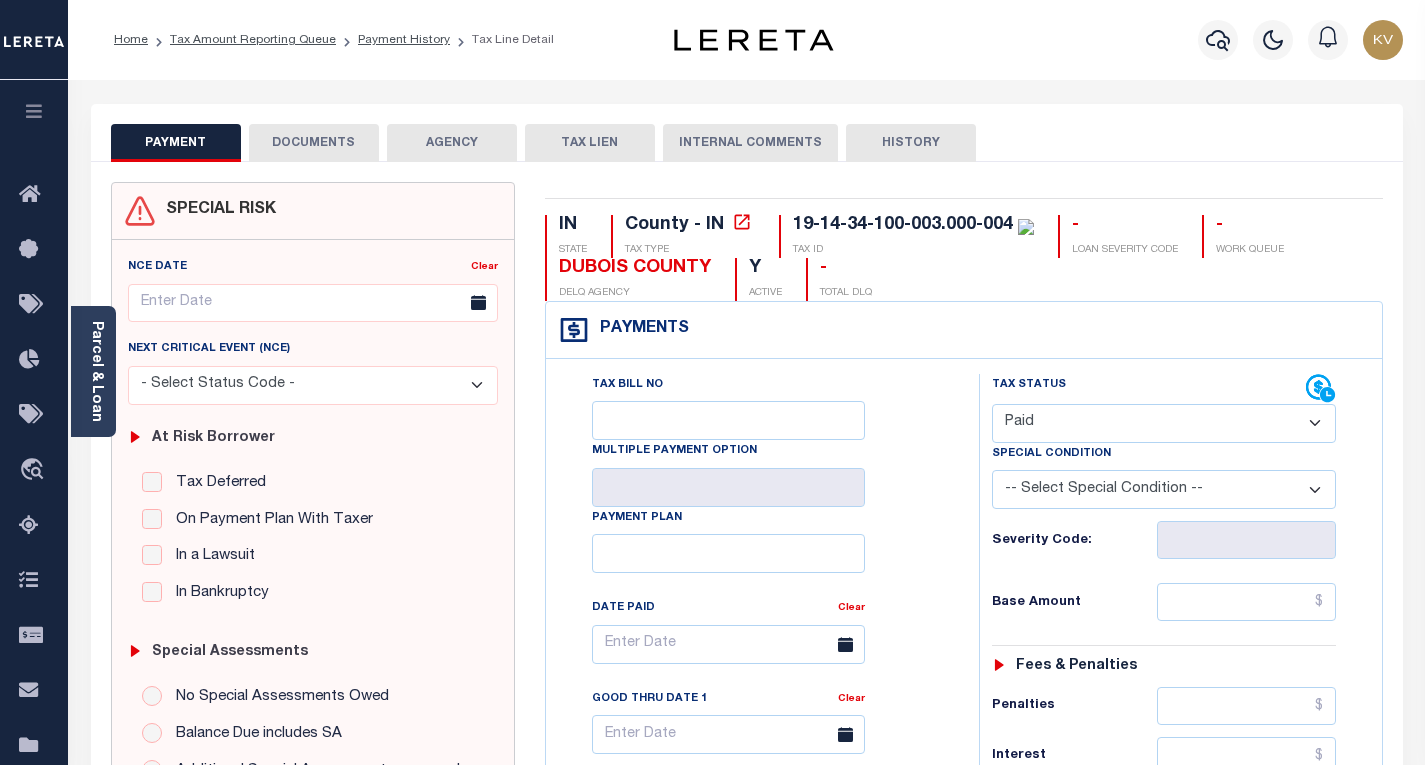 type on "08/04/2025" 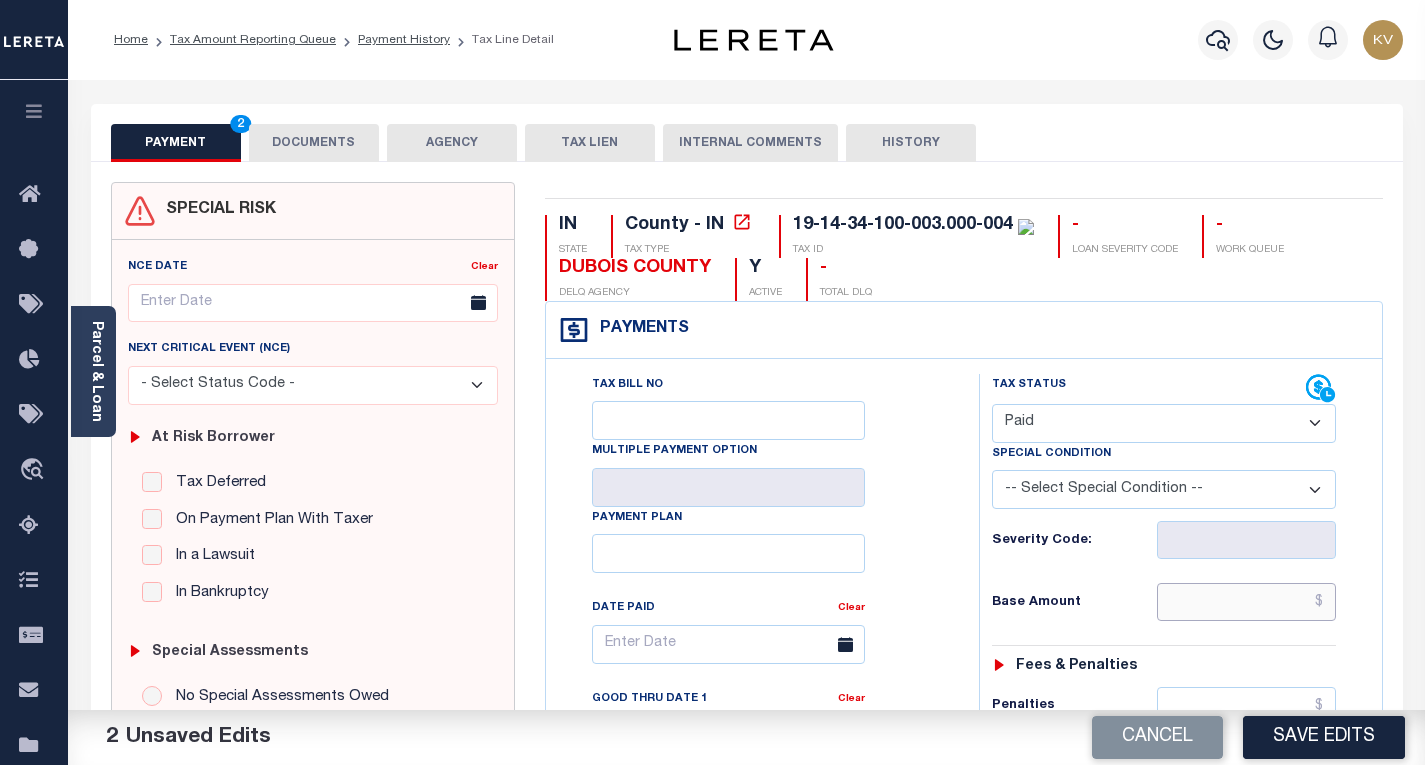 click at bounding box center [1246, 602] 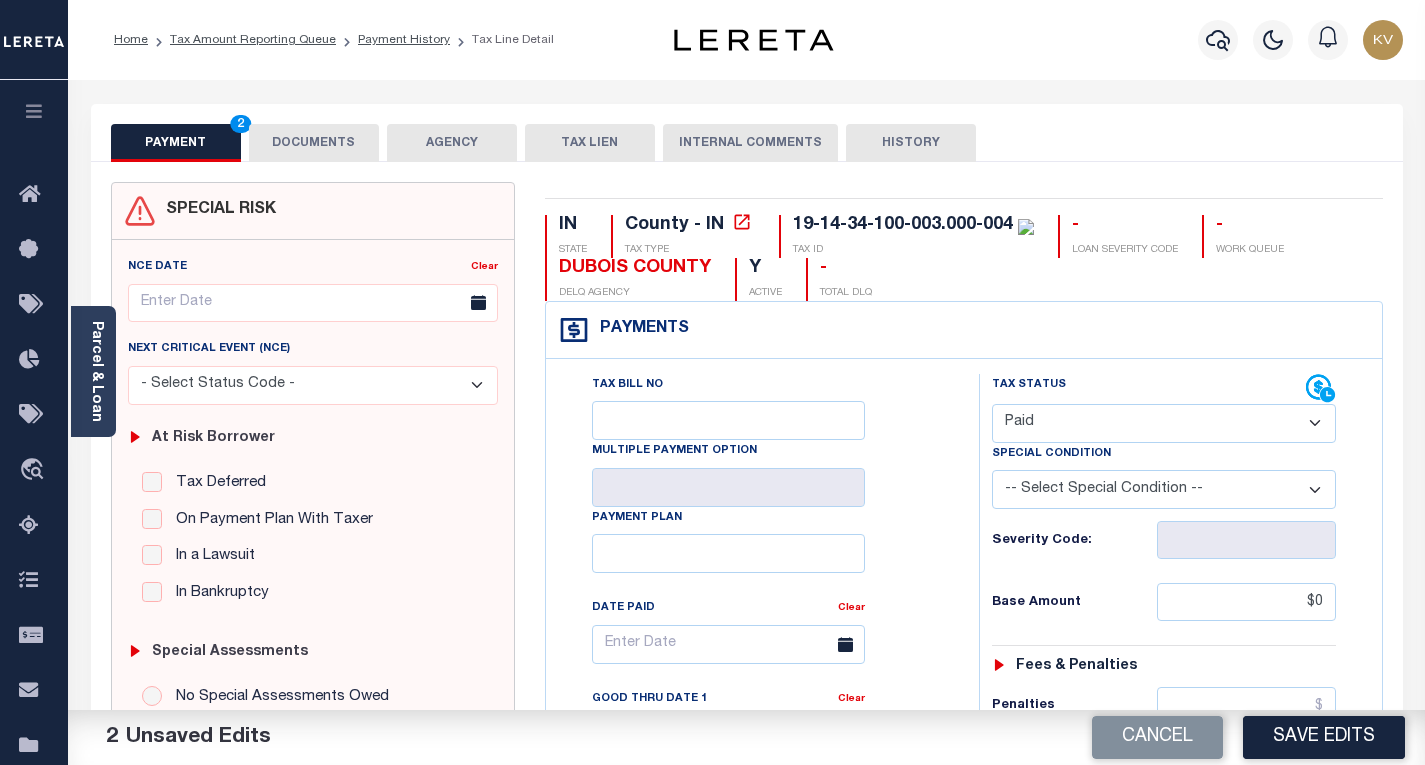 type on "$0.00" 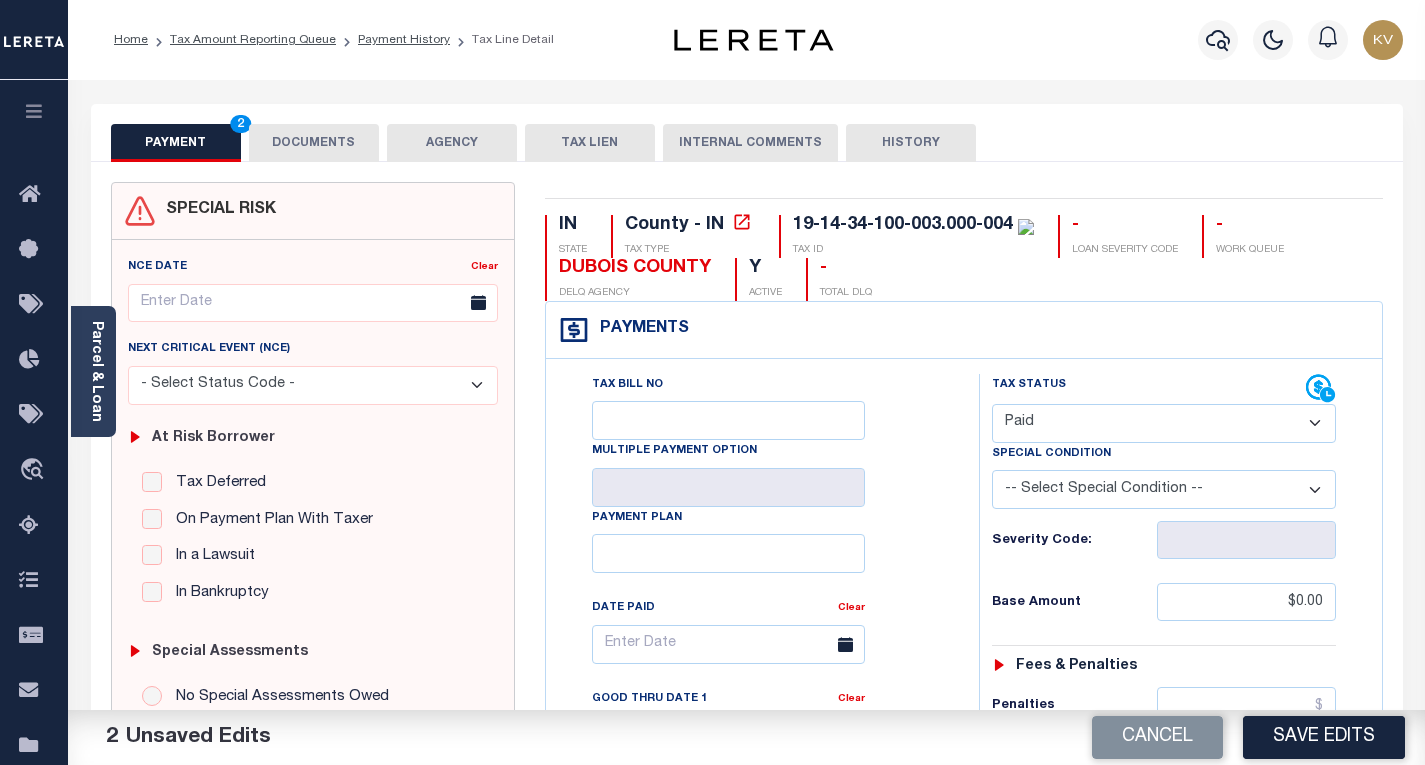 click on "Base Amount
$0.00" at bounding box center (1164, 602) 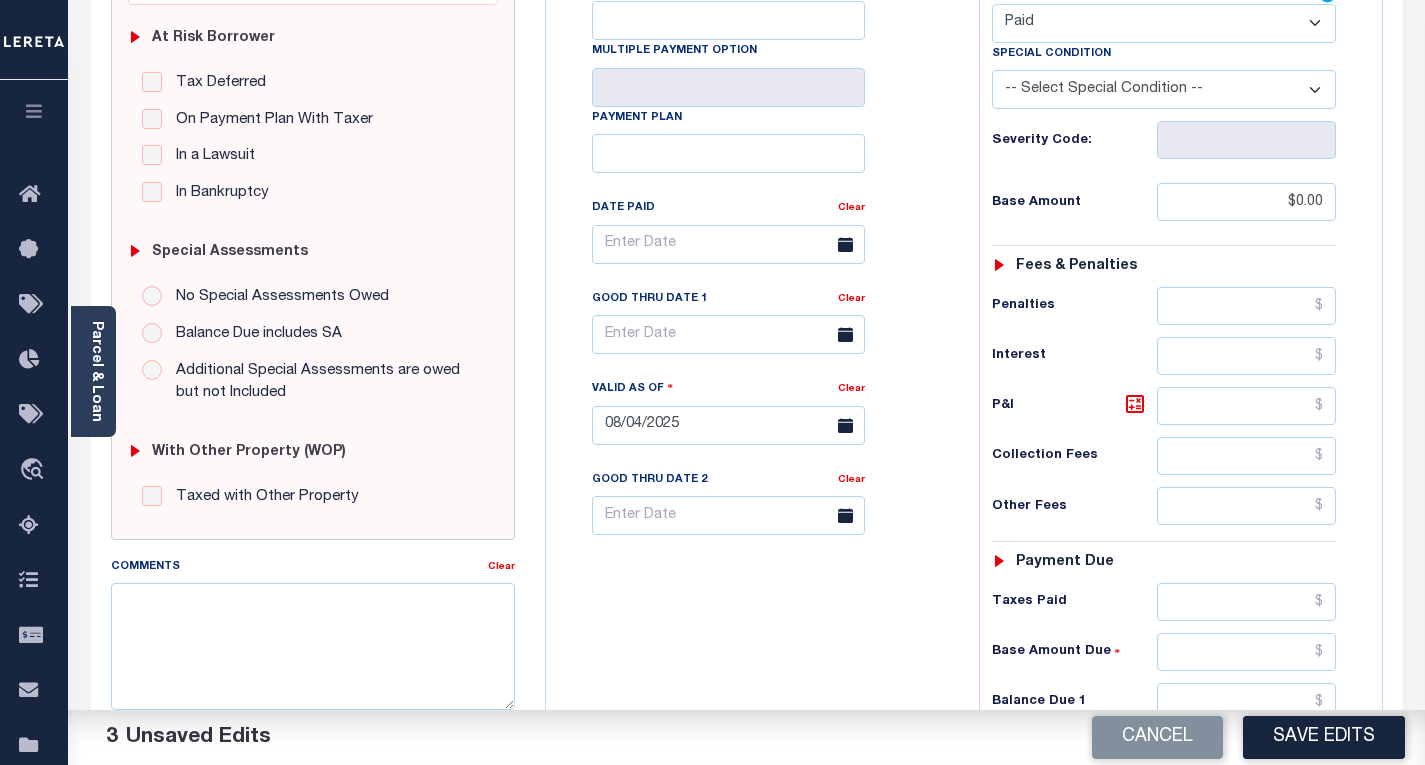 scroll, scrollTop: 500, scrollLeft: 0, axis: vertical 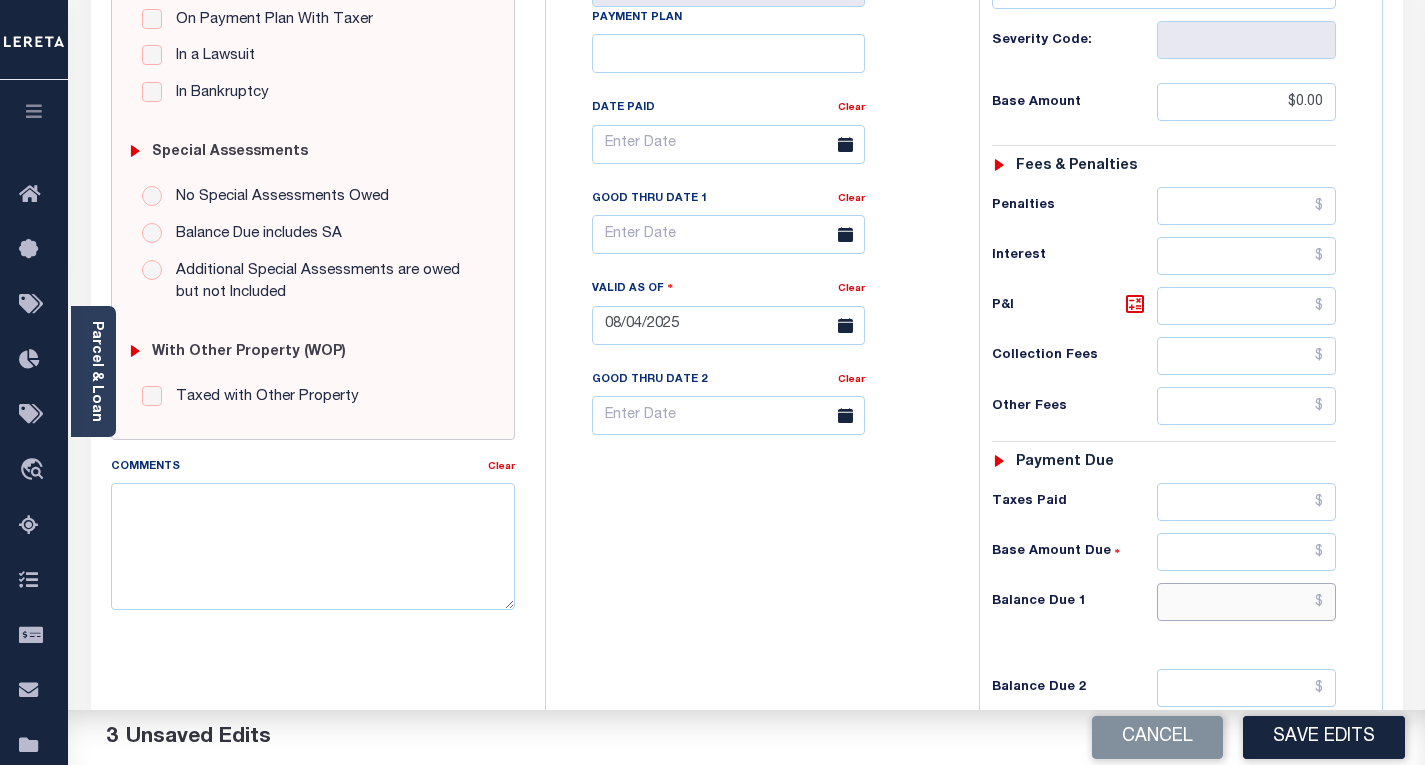 click at bounding box center (1246, 602) 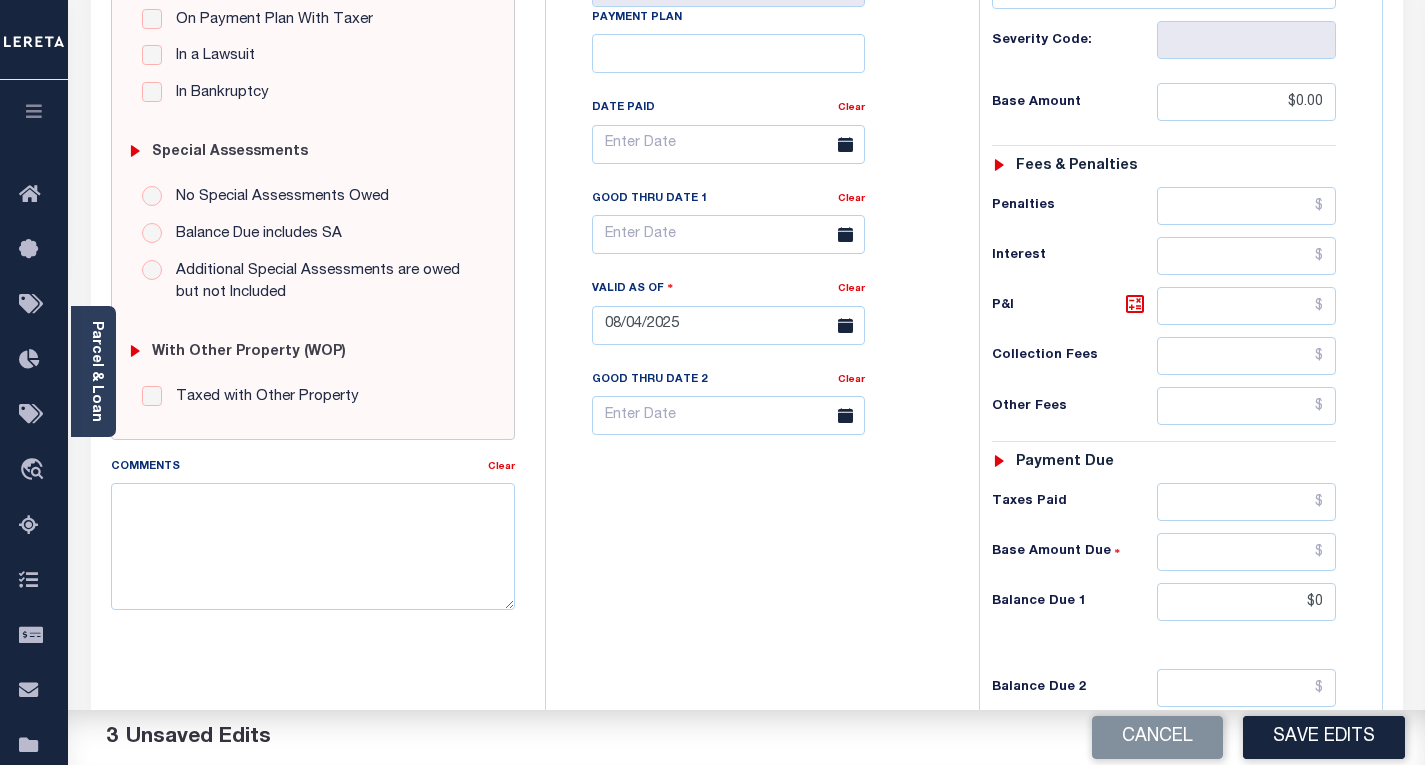 type on "$0.00" 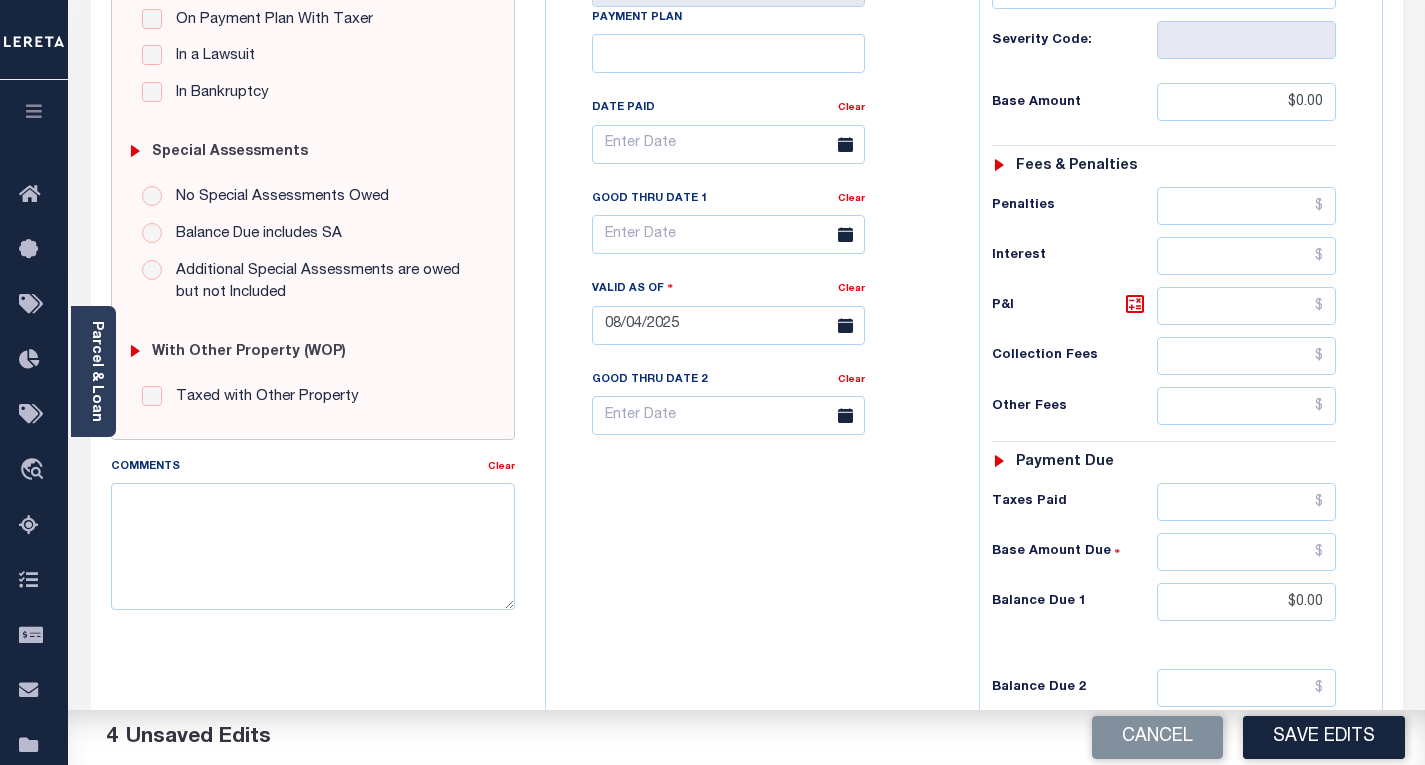 click on "Tax Bill No
Multiple Payment Option
Payment Plan
Clear" at bounding box center [757, 315] 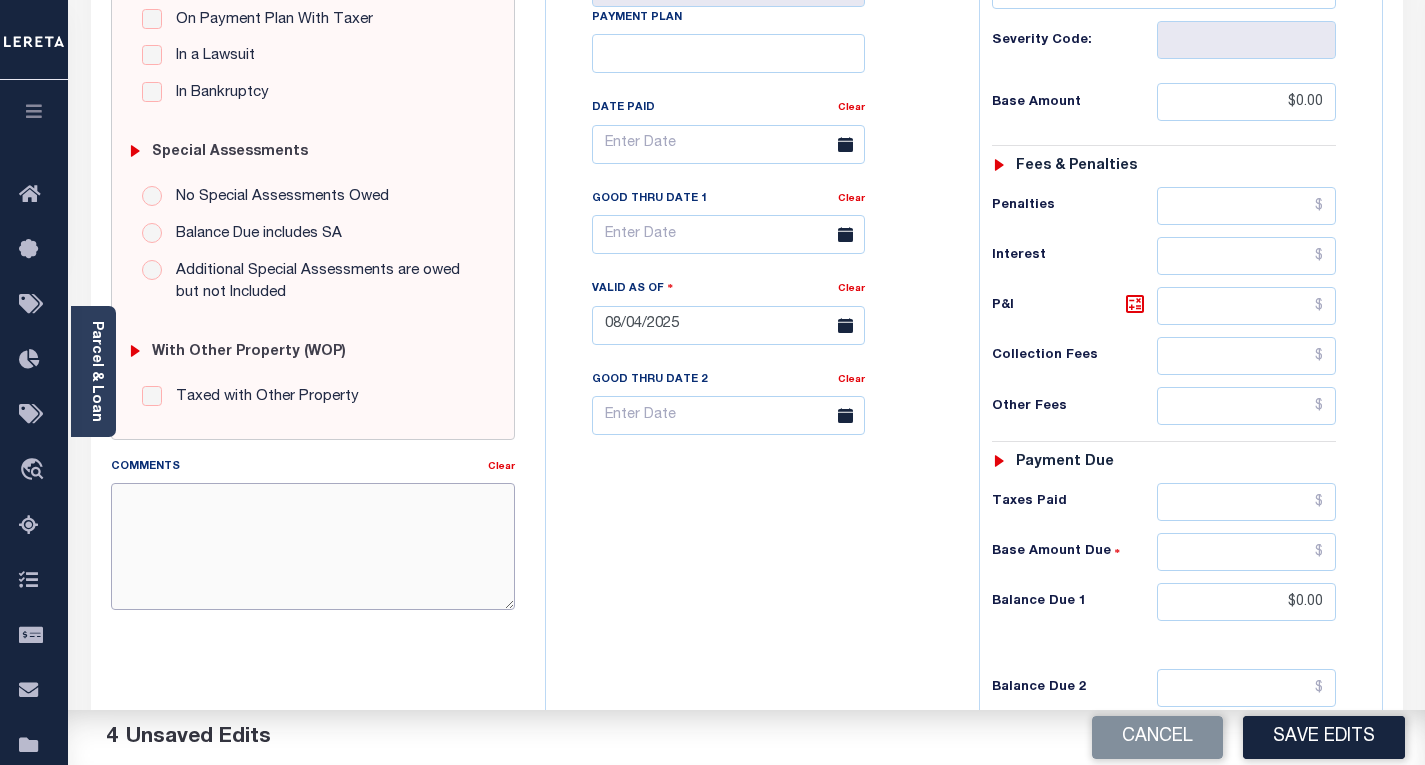 click on "Comments" at bounding box center [313, 546] 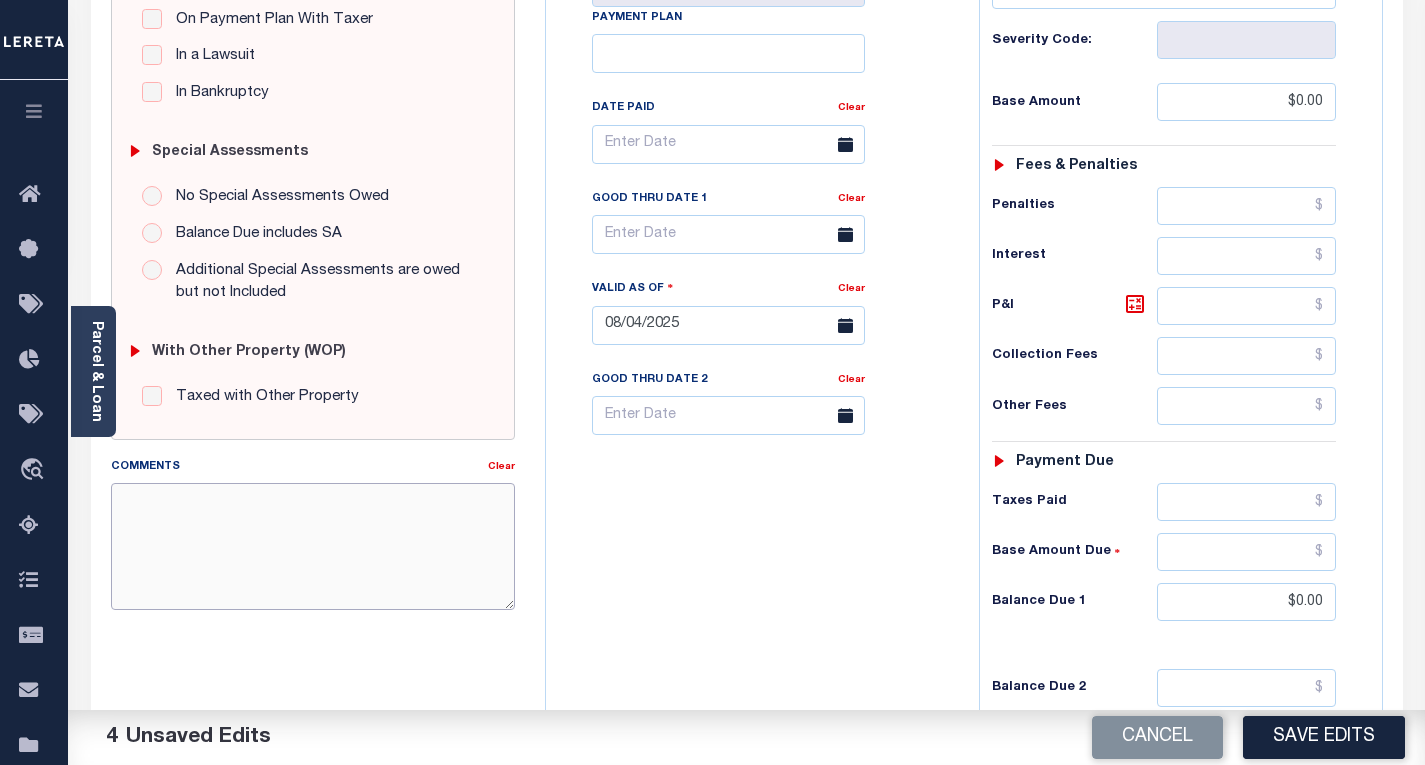 click on "Comments" at bounding box center (313, 546) 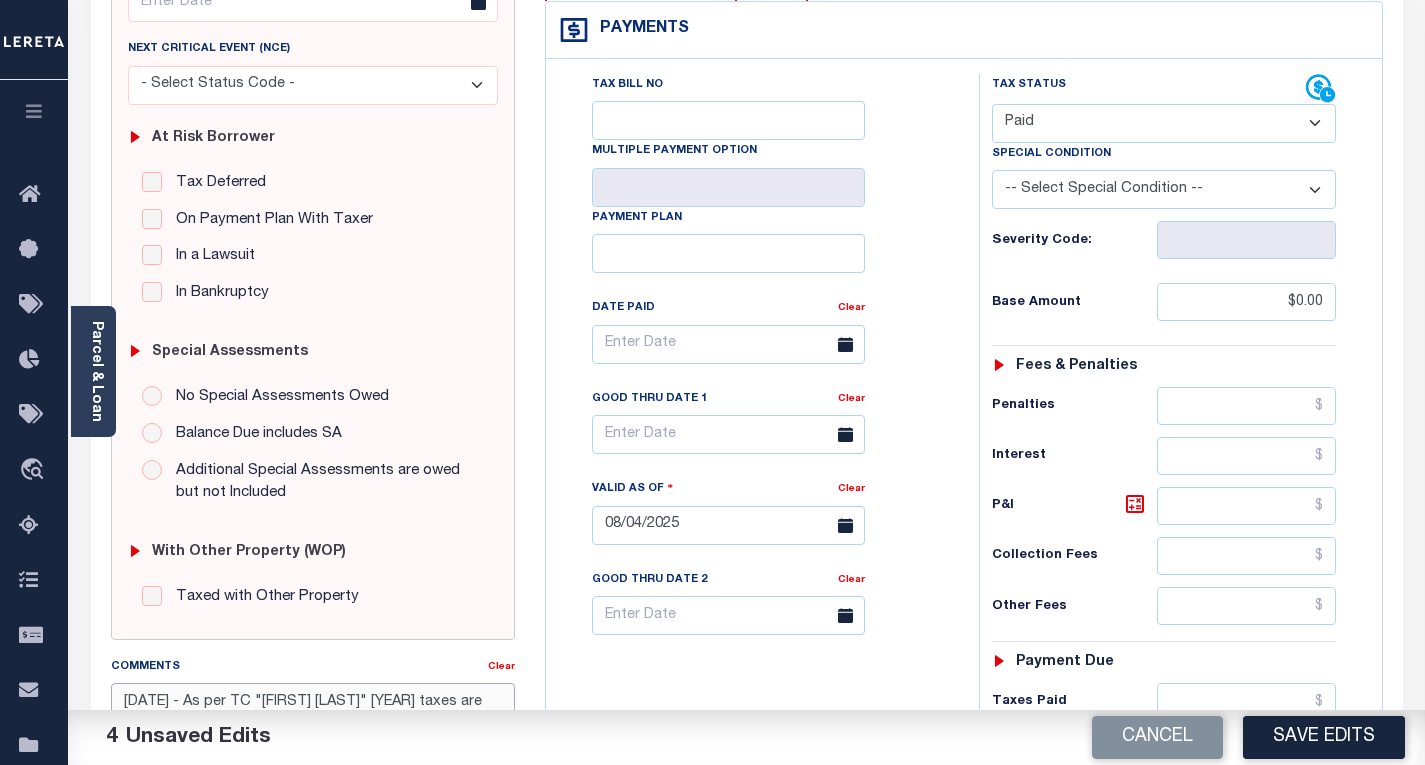 scroll, scrollTop: 400, scrollLeft: 0, axis: vertical 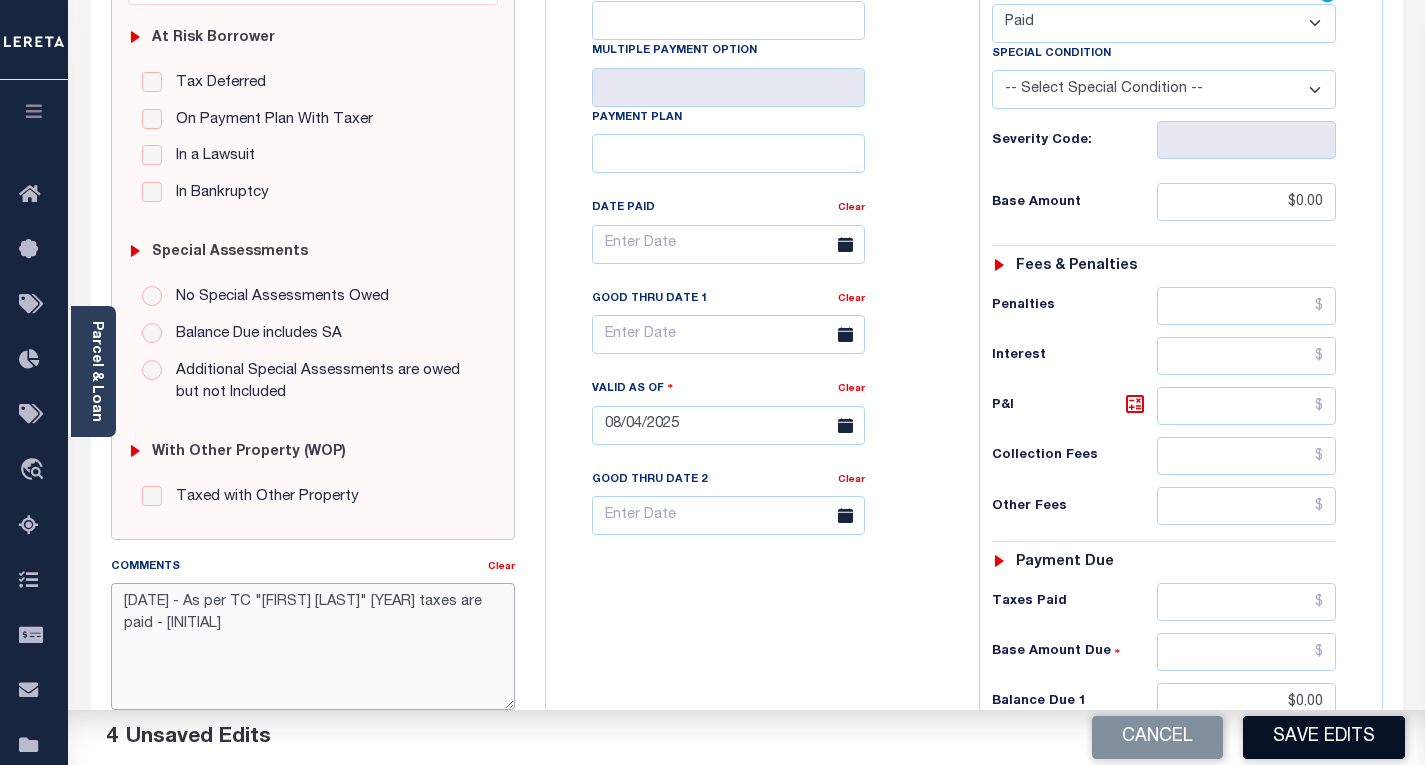 type on "8/4/2025 - As per TC "Craig M. Greulich" 2023 taxes are paid - VK" 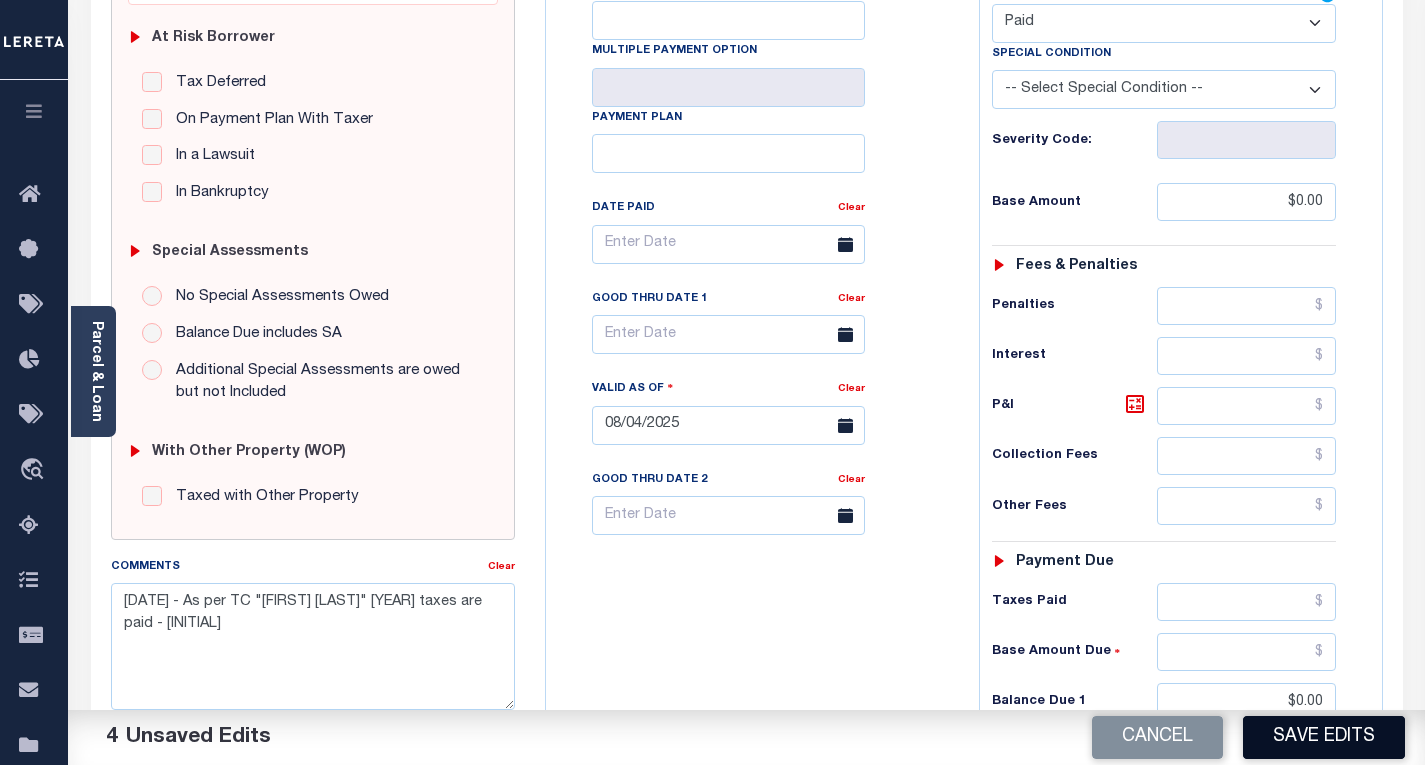click on "Save Edits" at bounding box center [1324, 737] 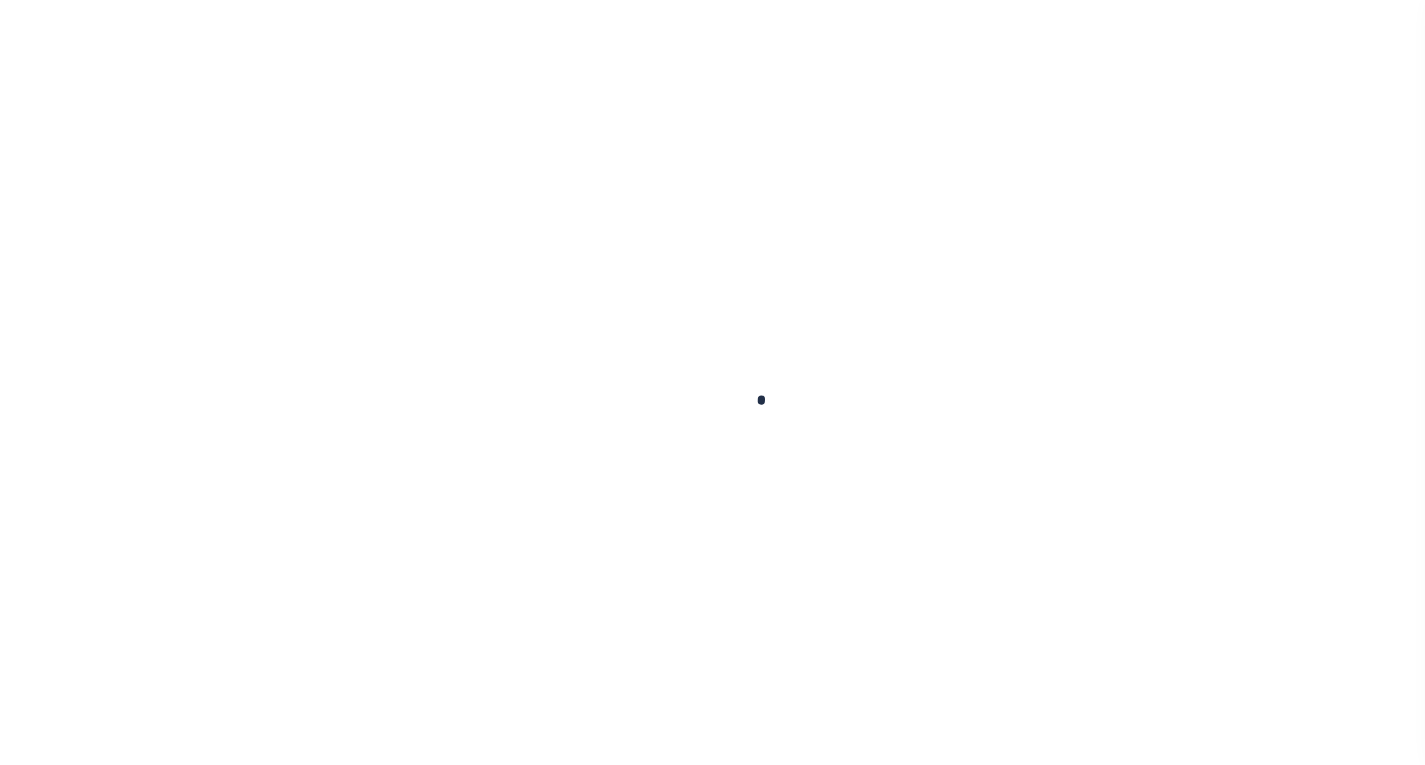 scroll, scrollTop: 0, scrollLeft: 0, axis: both 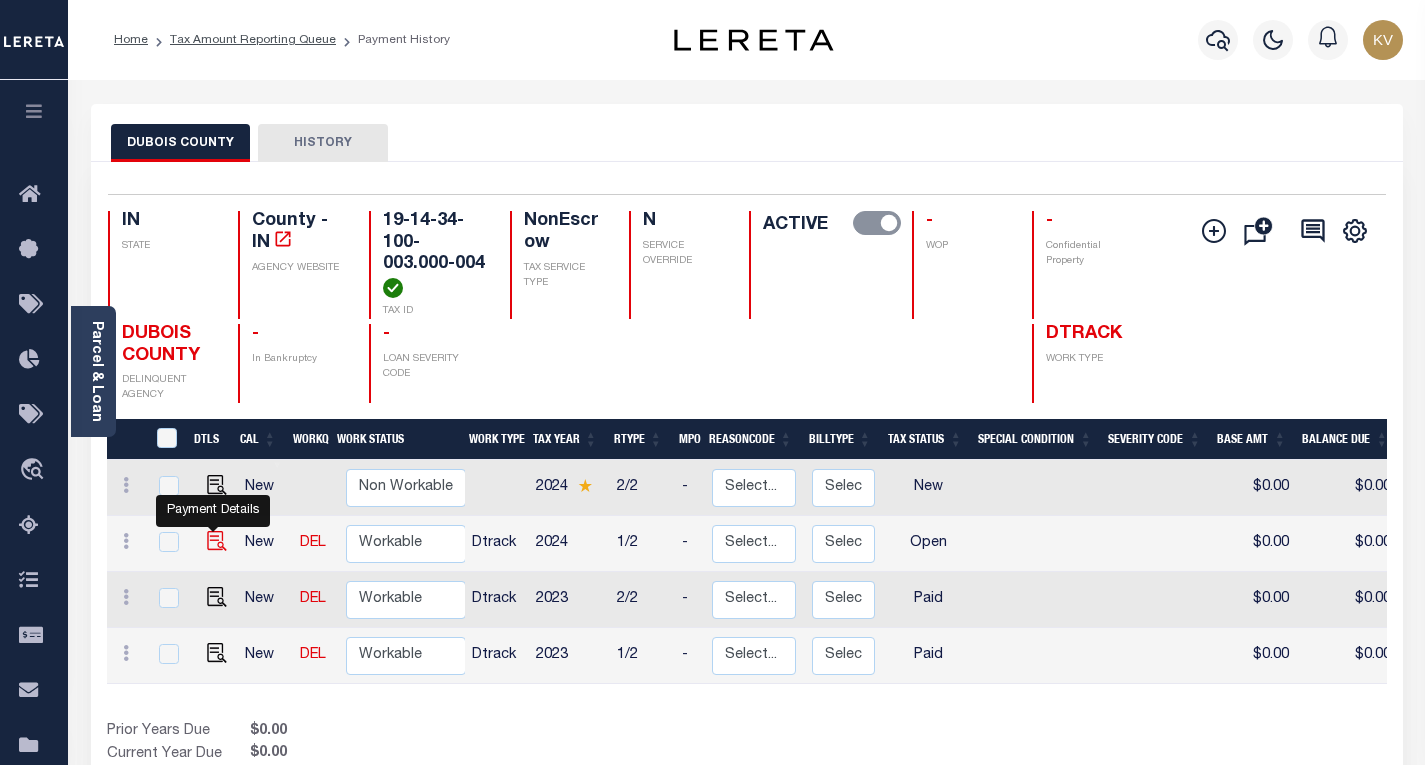 click at bounding box center (217, 541) 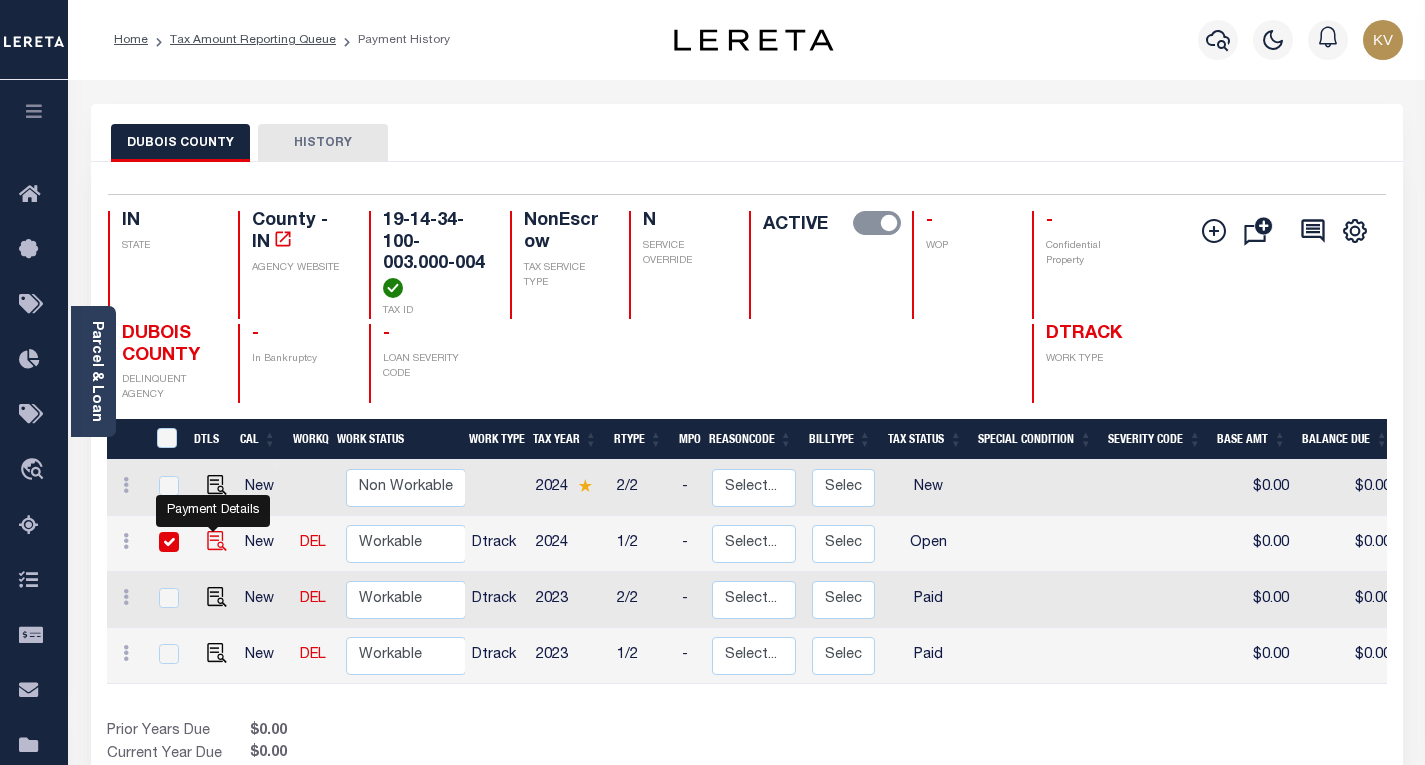 checkbox on "true" 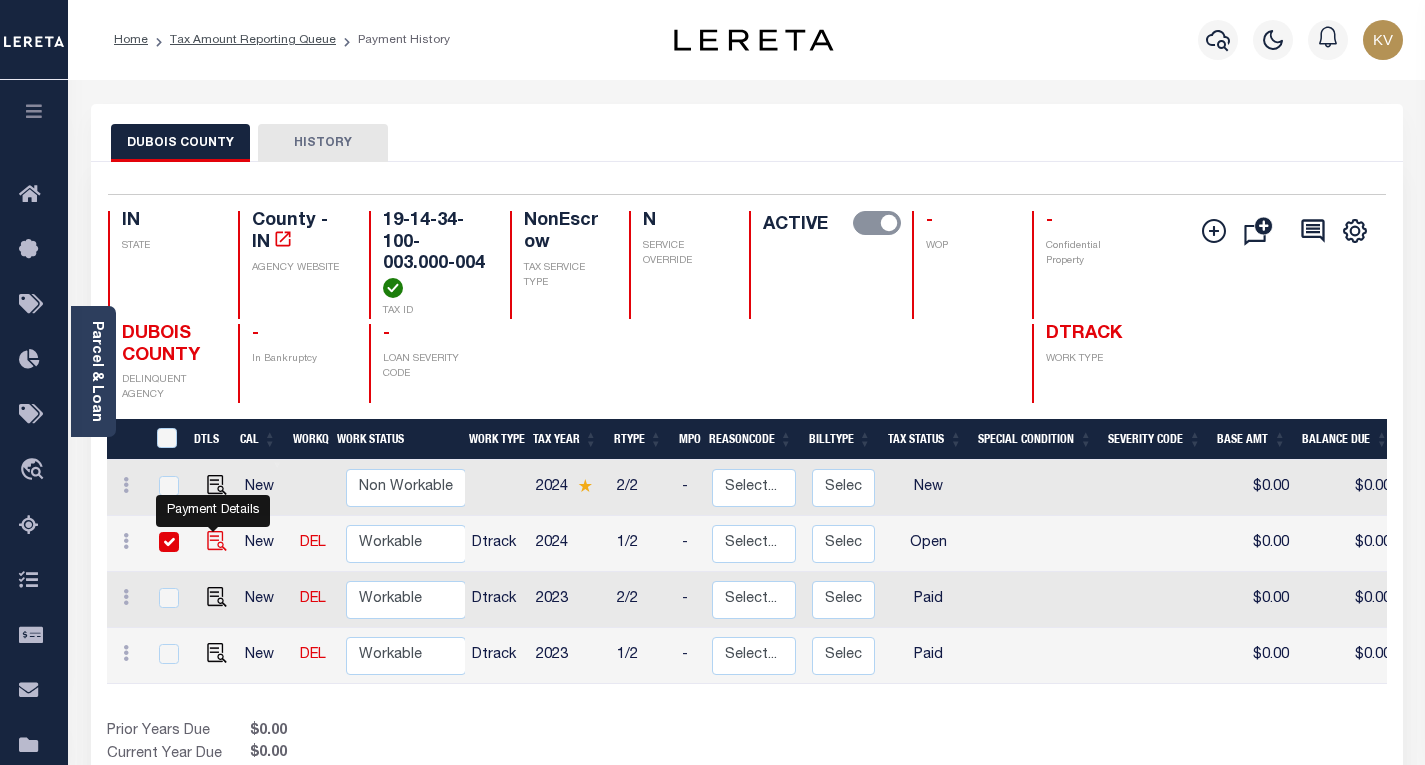 checkbox on "true" 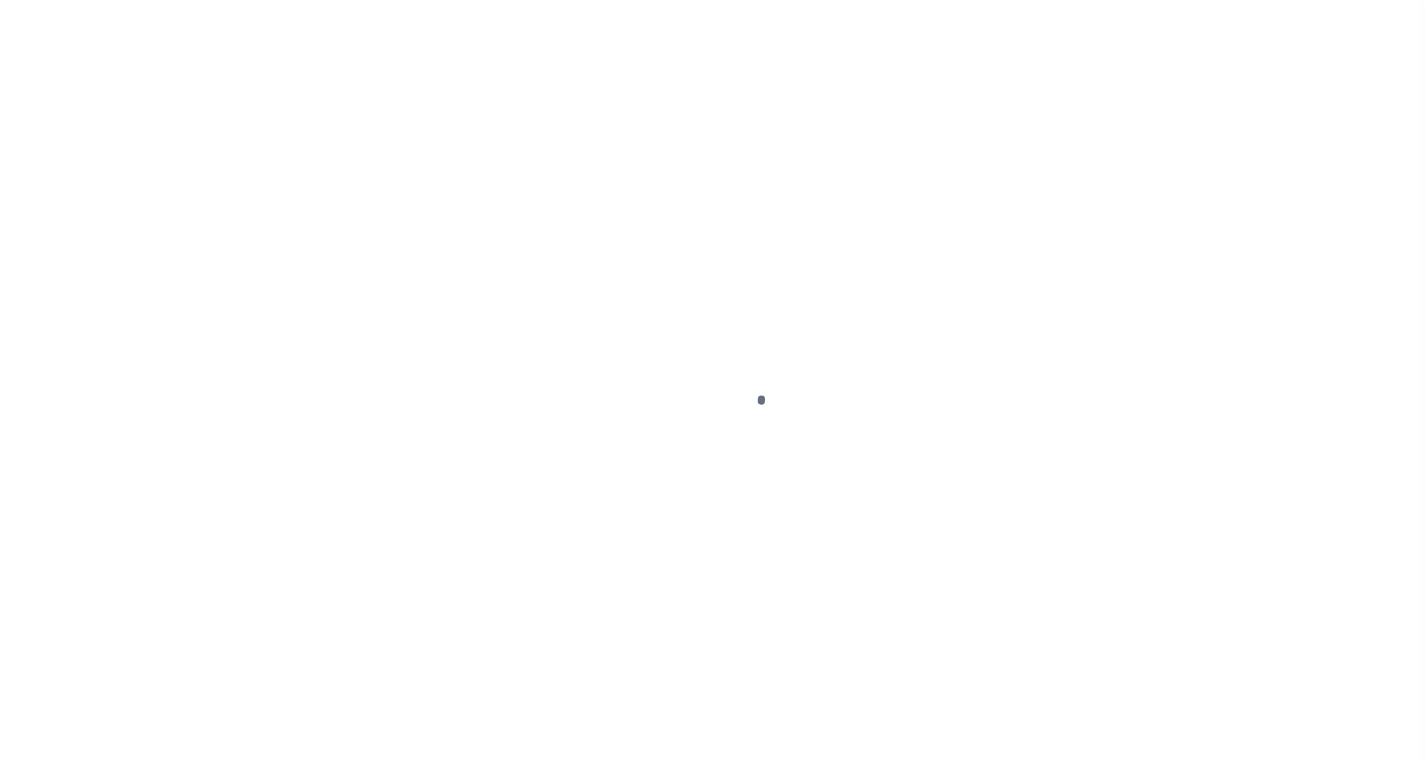 scroll, scrollTop: 0, scrollLeft: 0, axis: both 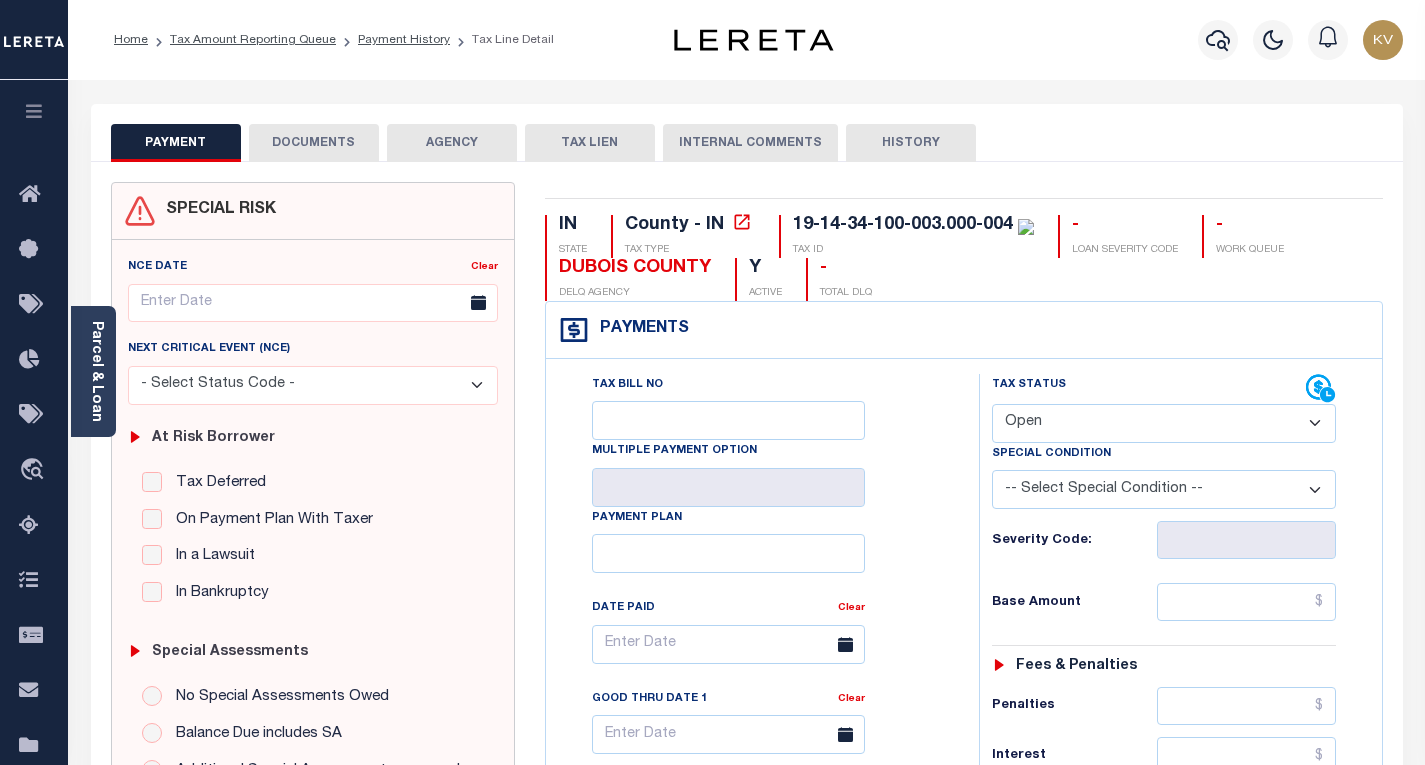 click on "- Select Status Code -
Open
Due/Unpaid
Paid
Incomplete
No Tax Due
Internal Refund Processed
New" at bounding box center (1164, 423) 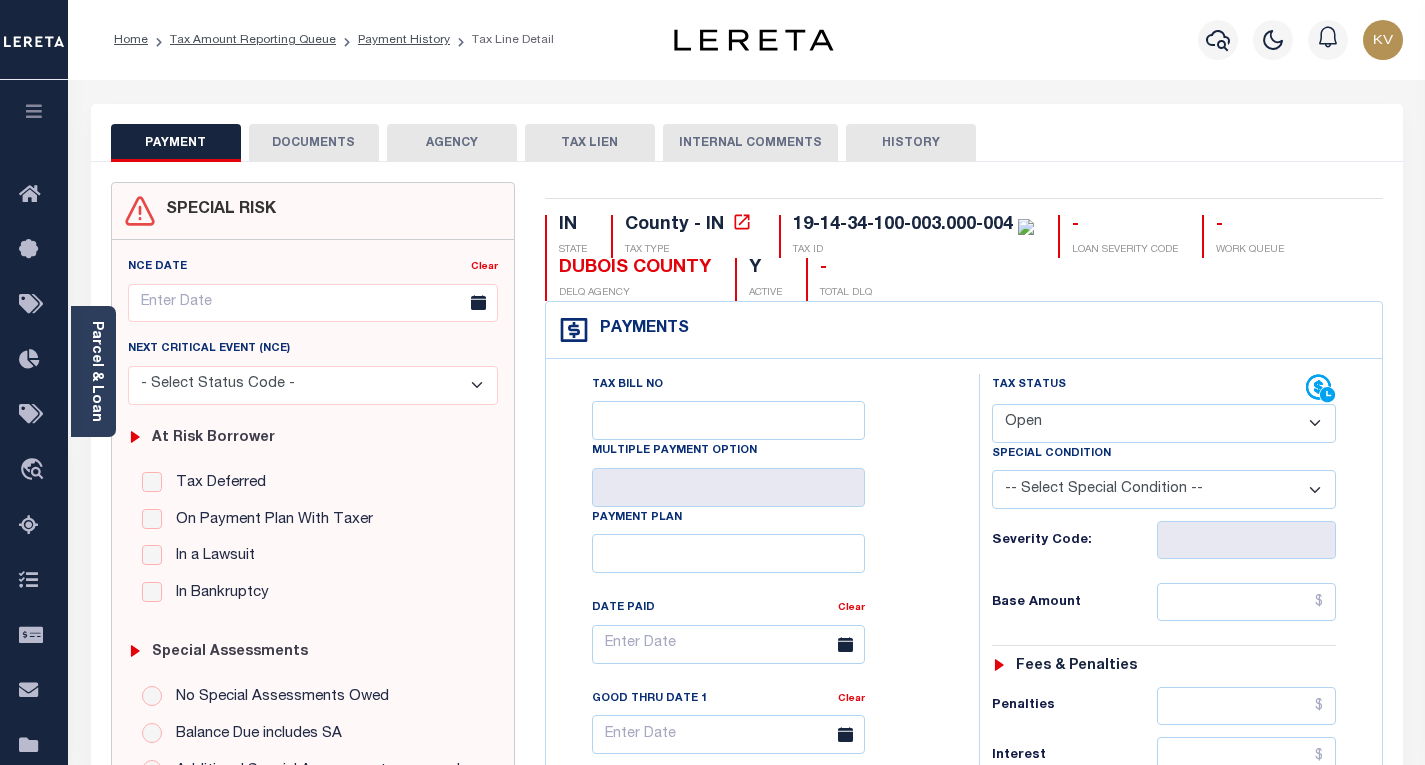 select on "PYD" 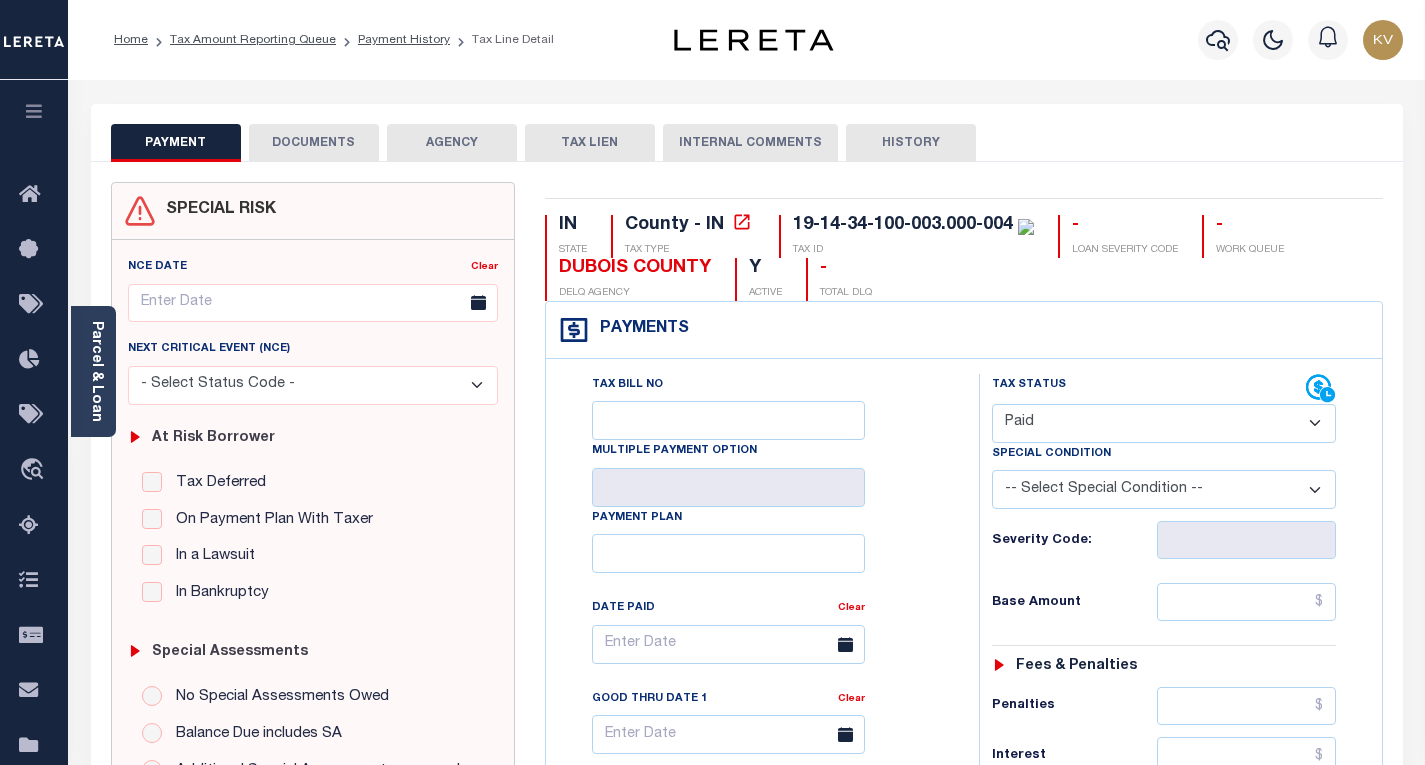 click on "- Select Status Code -
Open
Due/Unpaid
Paid
Incomplete
No Tax Due
Internal Refund Processed
New" at bounding box center [1164, 423] 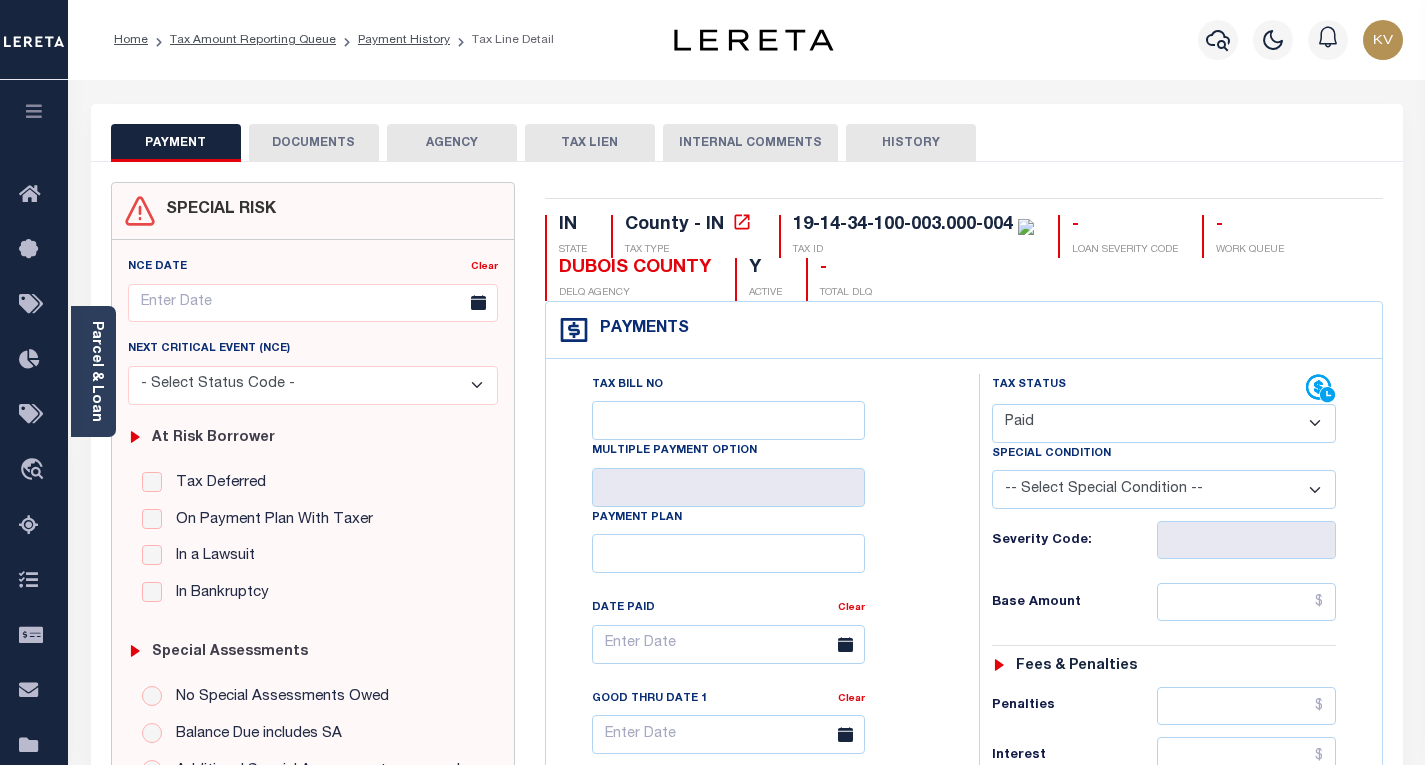 type on "08/04/2025" 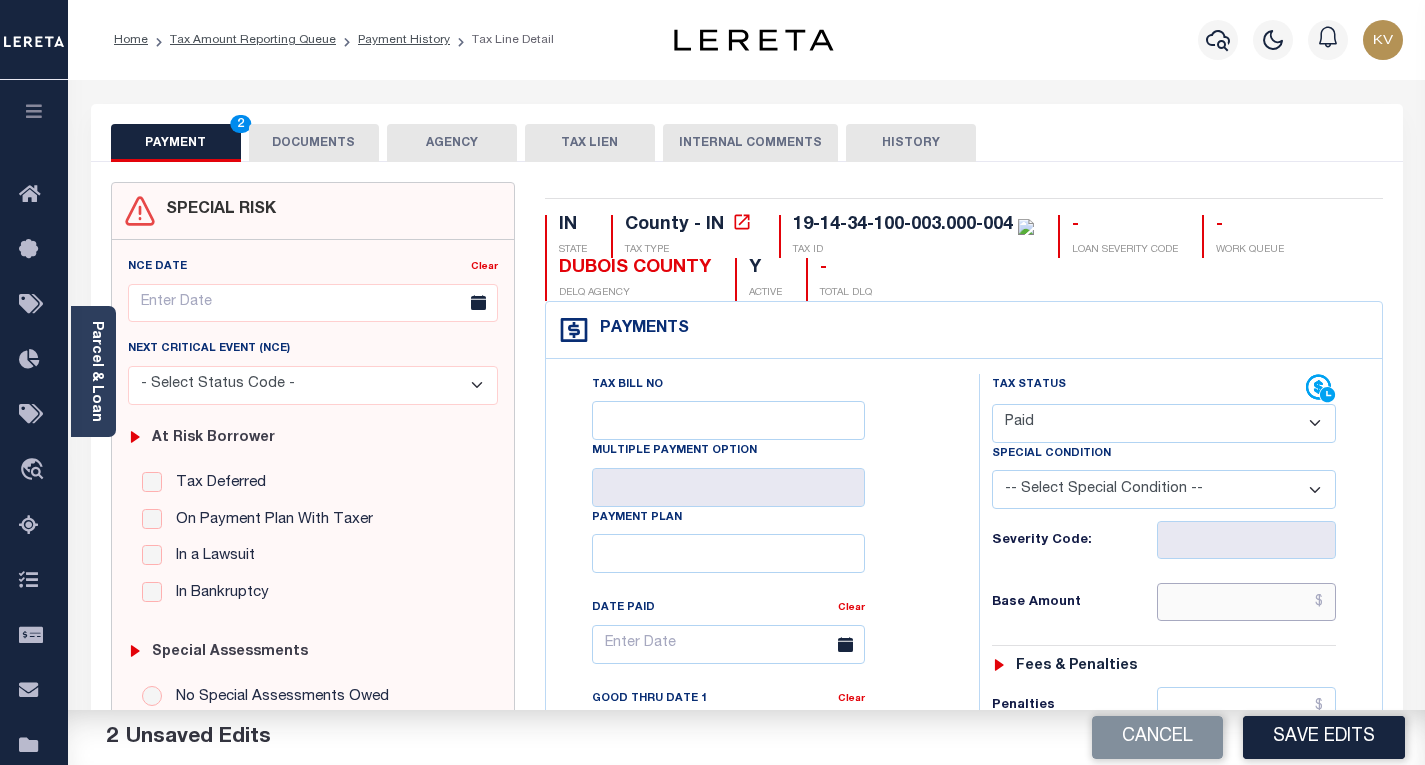 click at bounding box center [1246, 602] 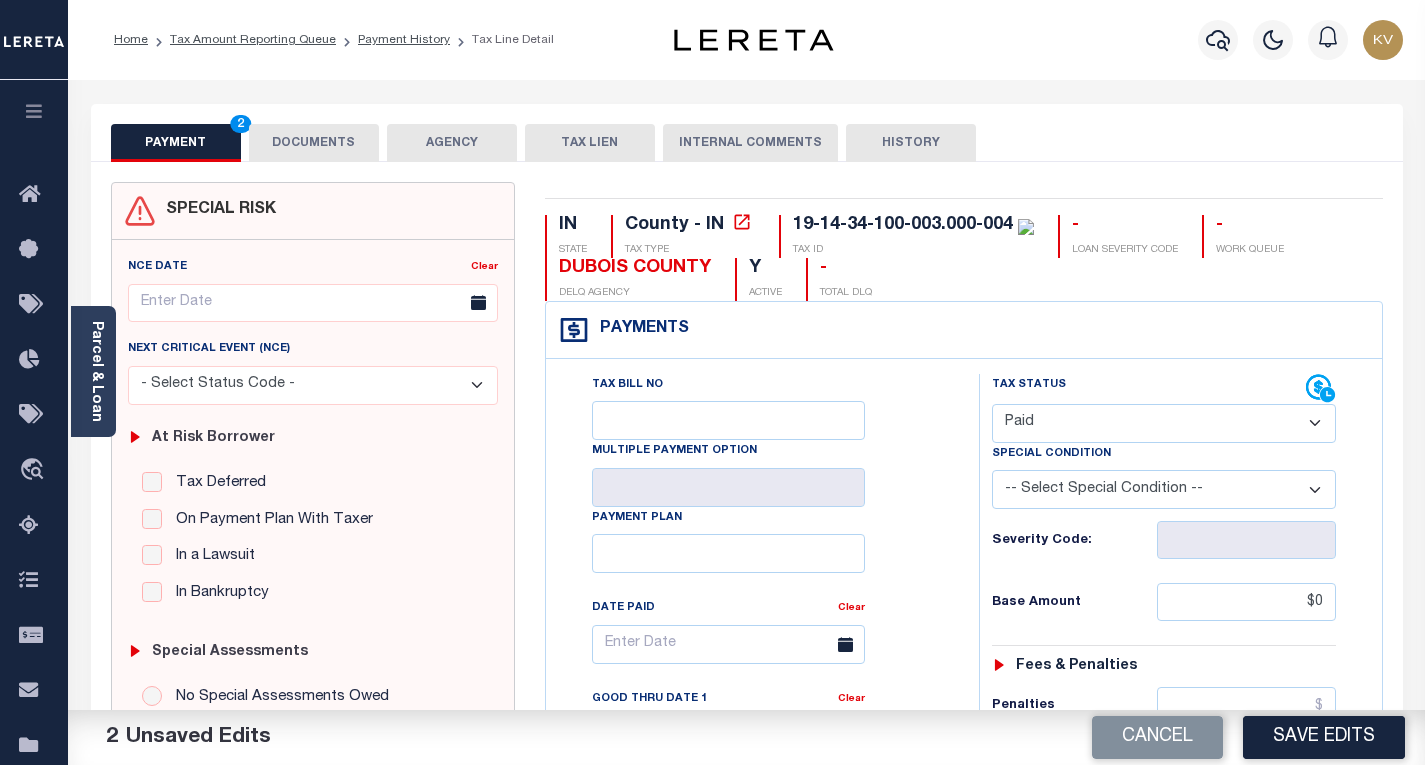 type on "$0.00" 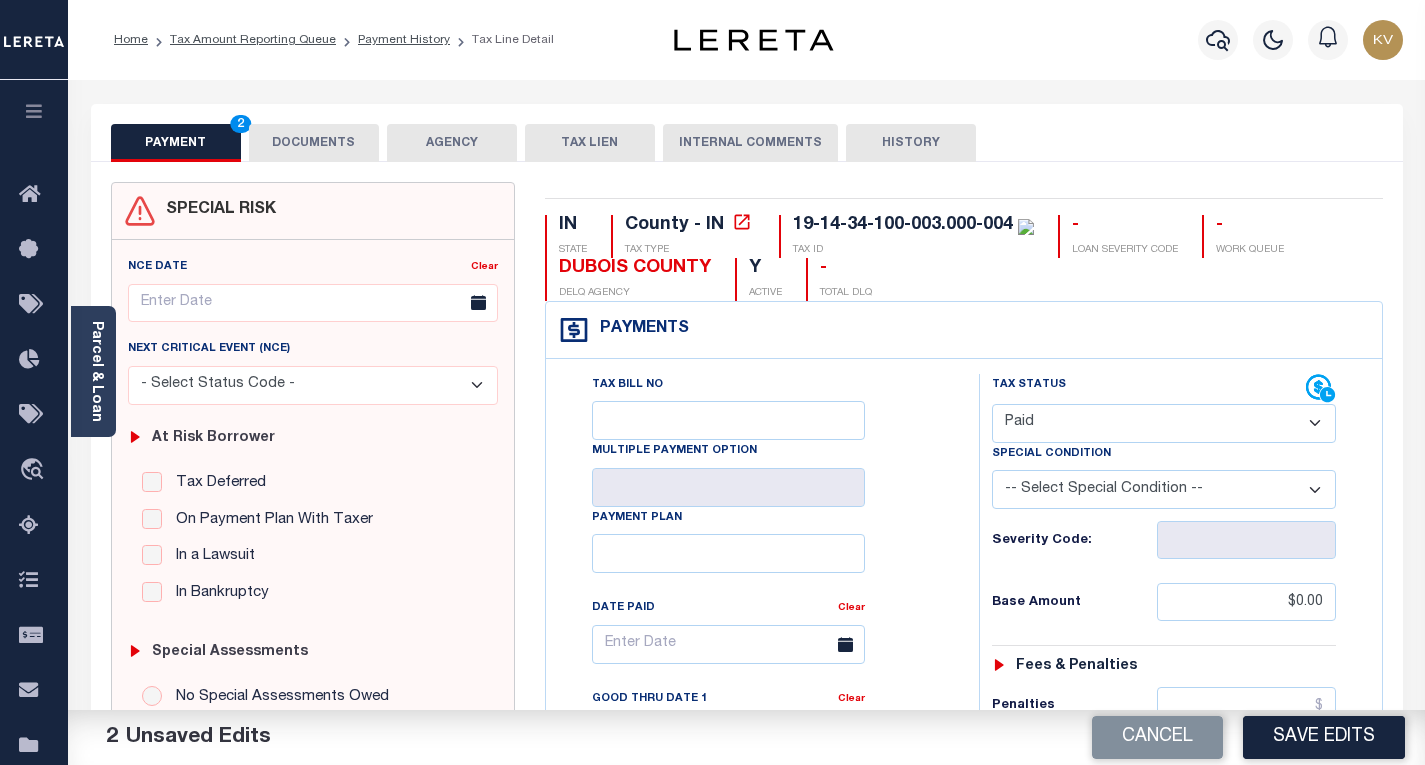 click on "Tax Bill No
Multiple Payment Option
Payment Plan
Clear" at bounding box center [757, 654] 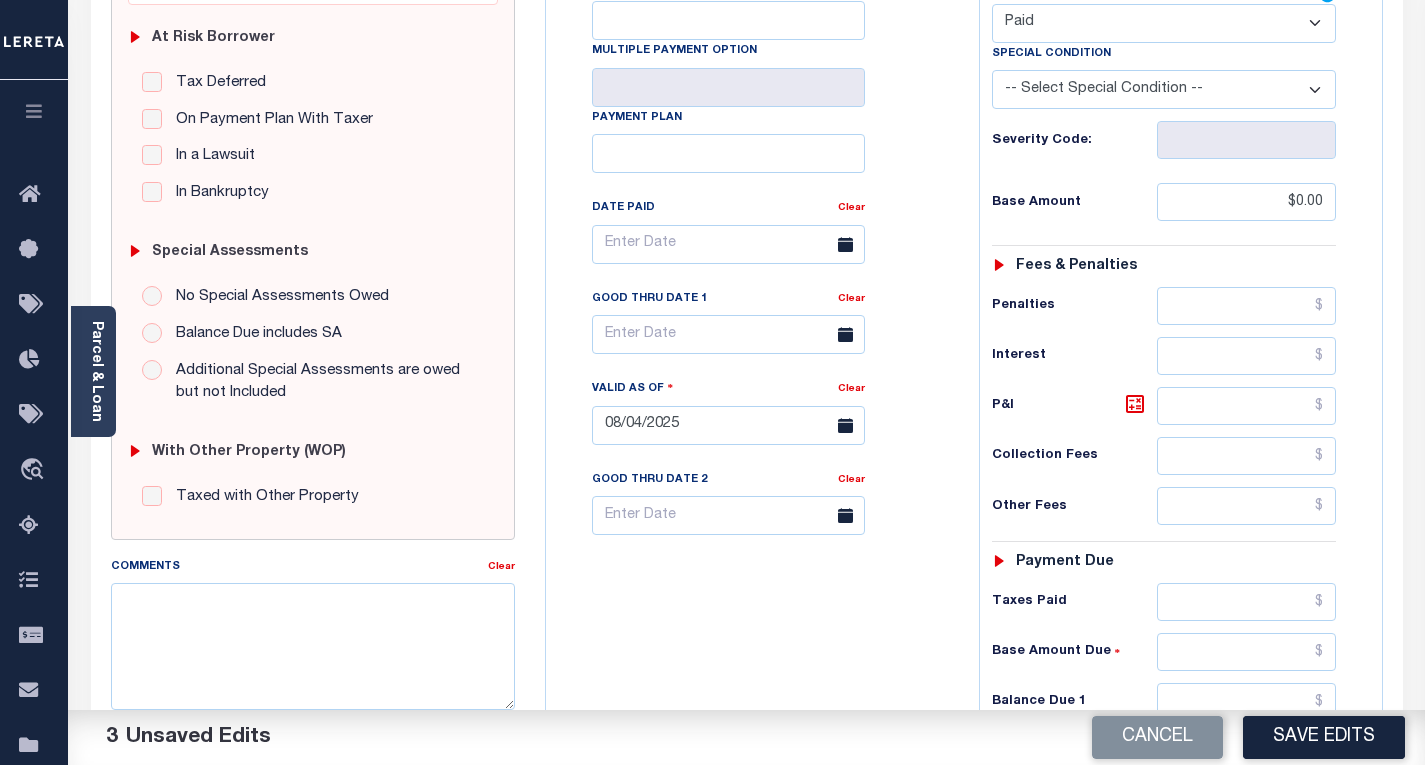 scroll, scrollTop: 500, scrollLeft: 0, axis: vertical 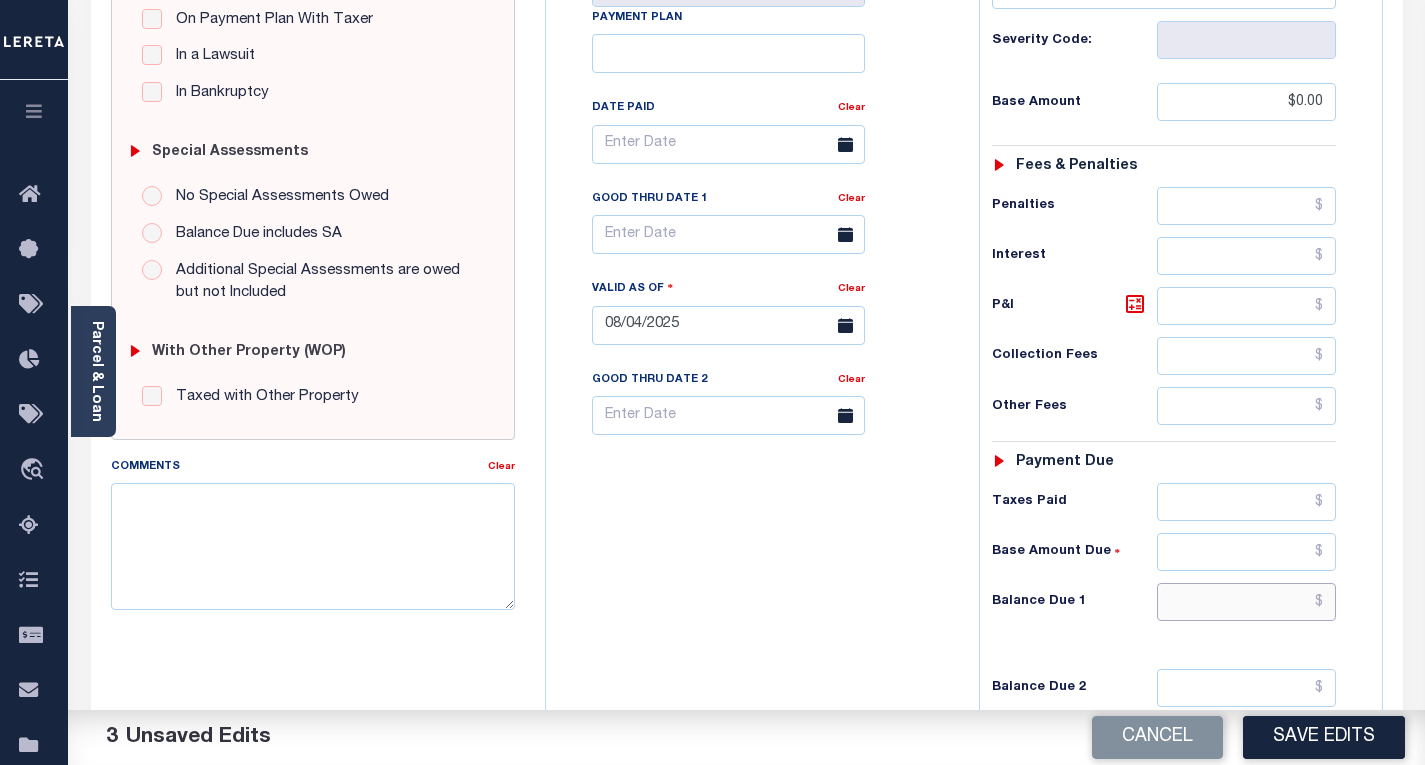 click at bounding box center (1246, 602) 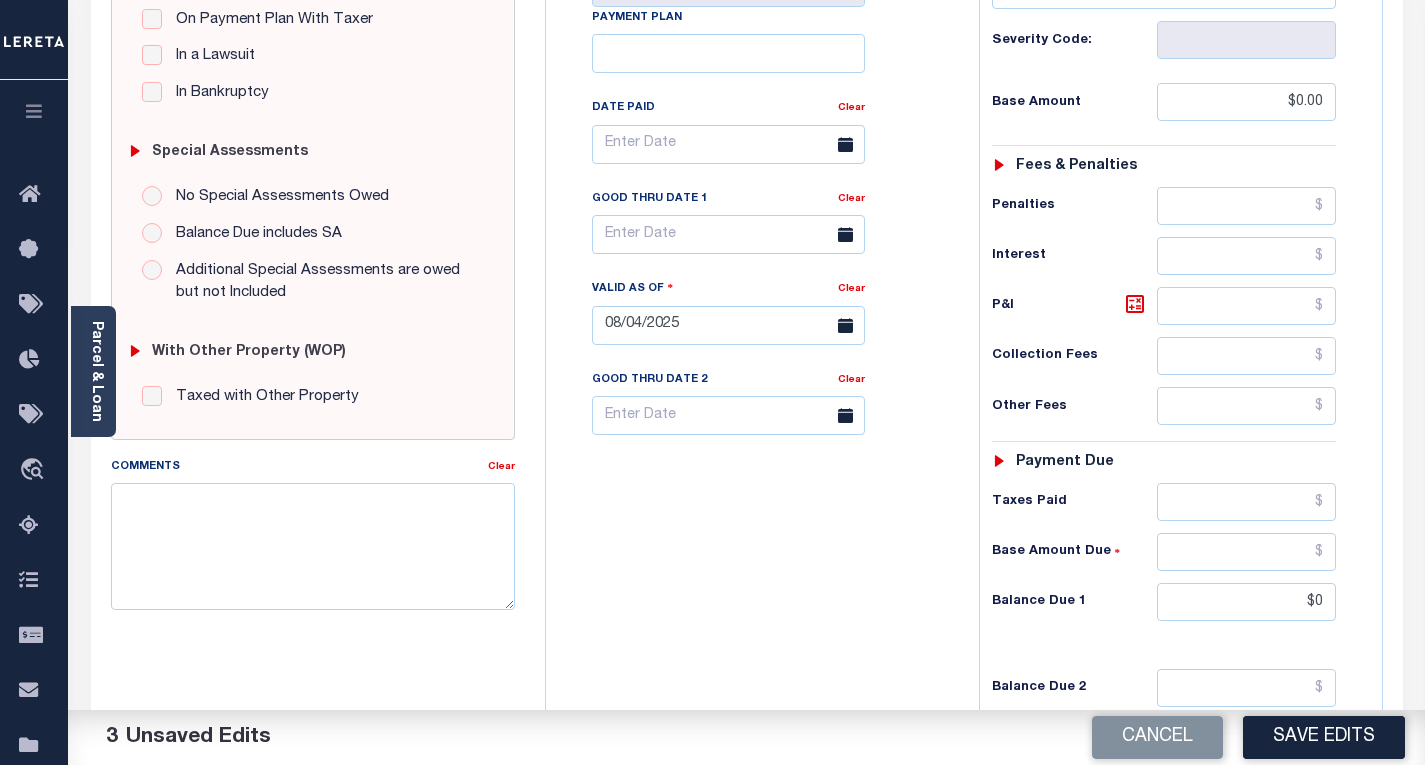 click on "Tax Bill No
Multiple Payment Option
Payment Plan
Clear" at bounding box center (757, 315) 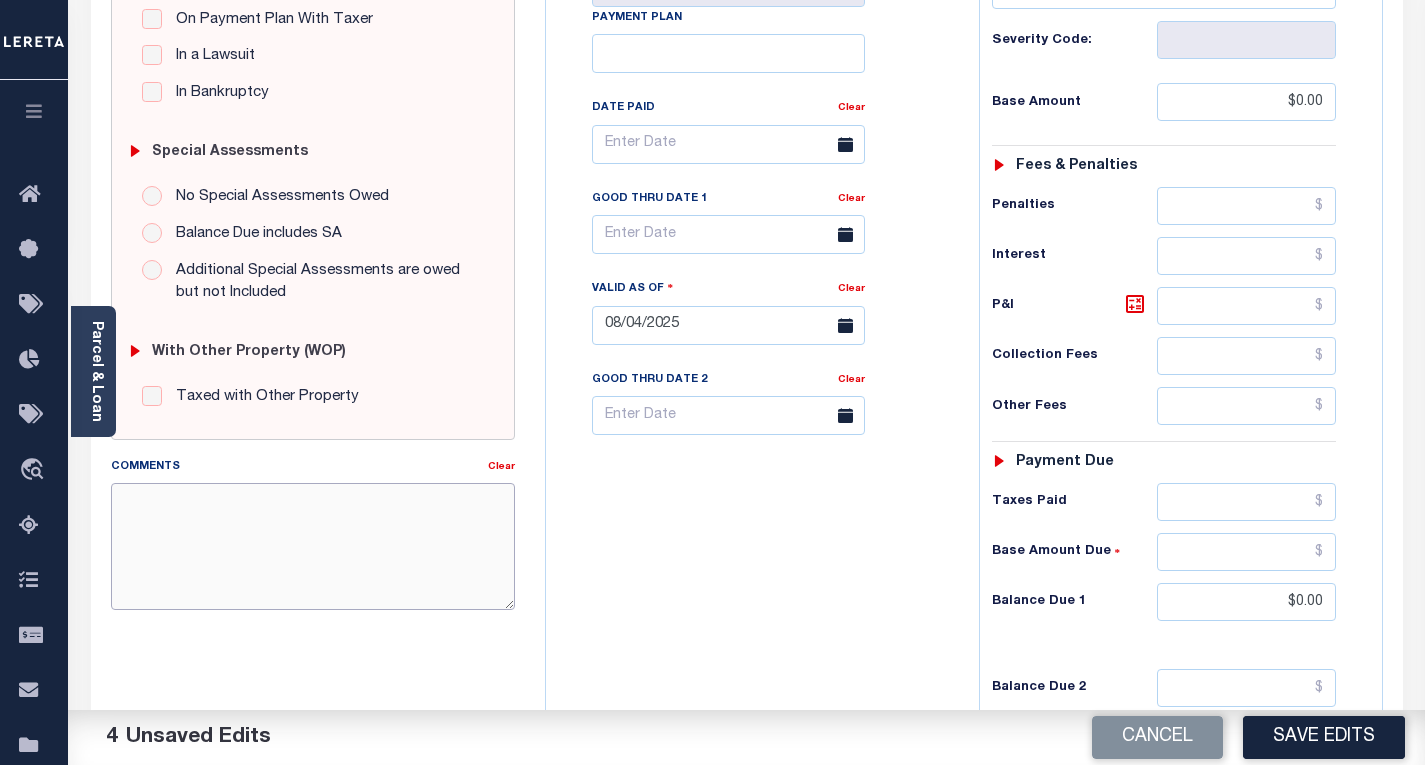 click on "Comments" at bounding box center (313, 546) 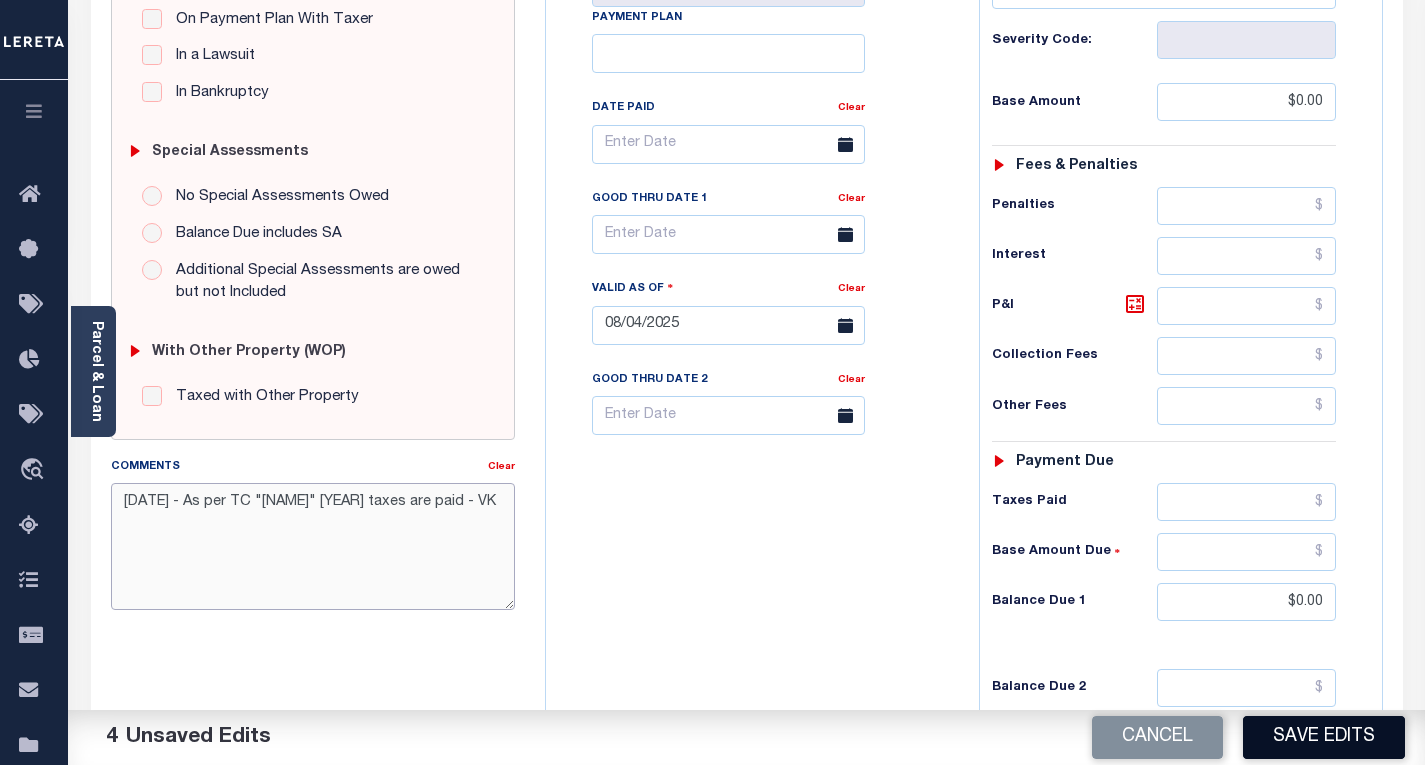 type on "8/4/2025 - As per TC "Craig M. Greulich" 2024 taxes are paid - VK" 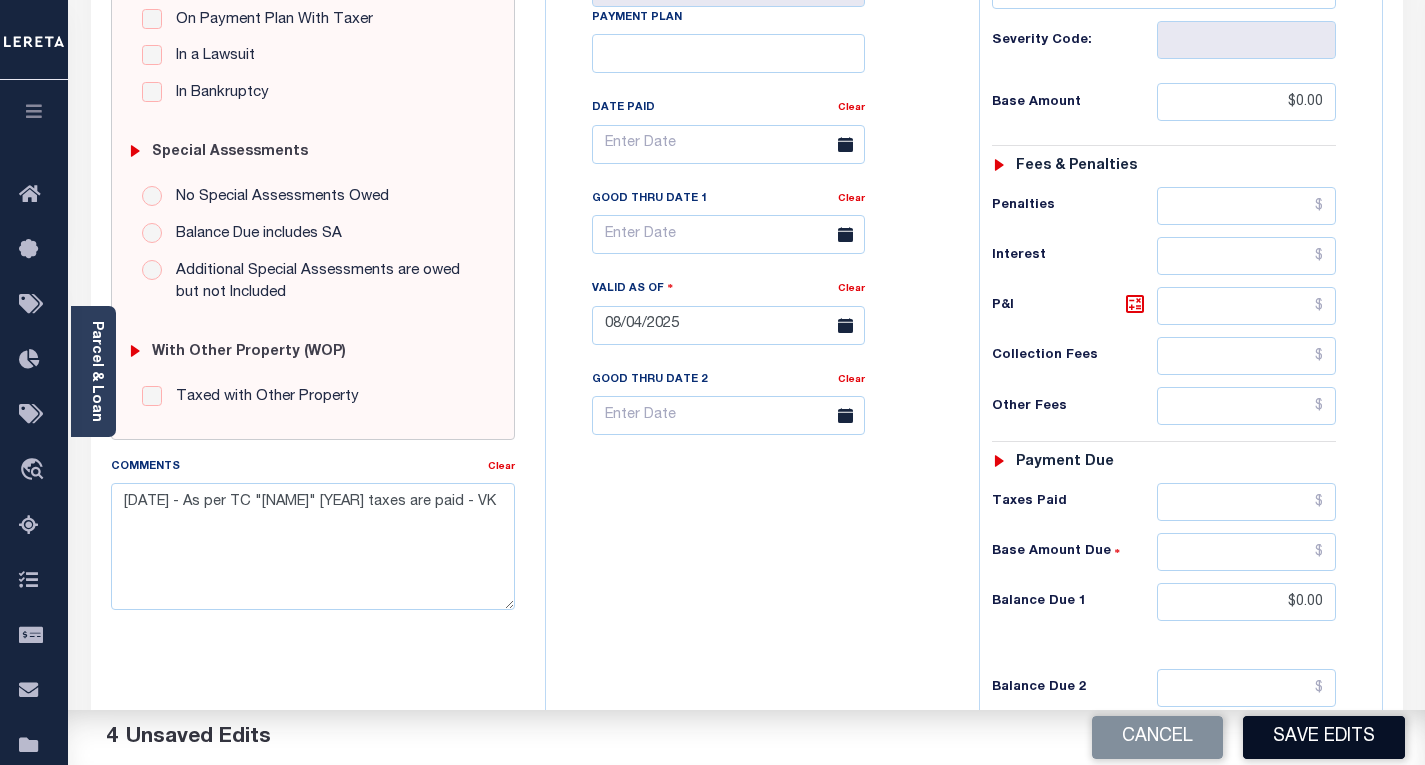 click on "Save Edits" at bounding box center (1324, 737) 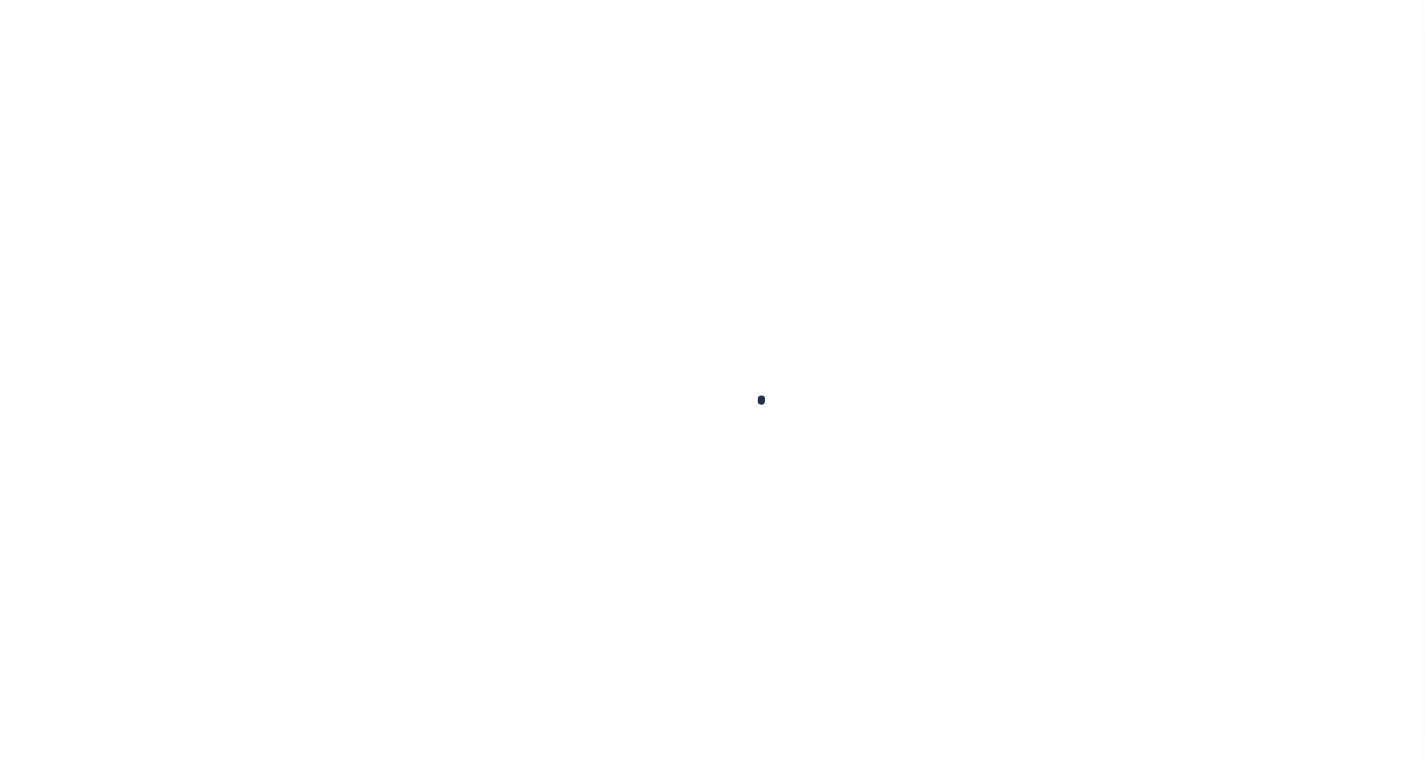 scroll, scrollTop: 0, scrollLeft: 0, axis: both 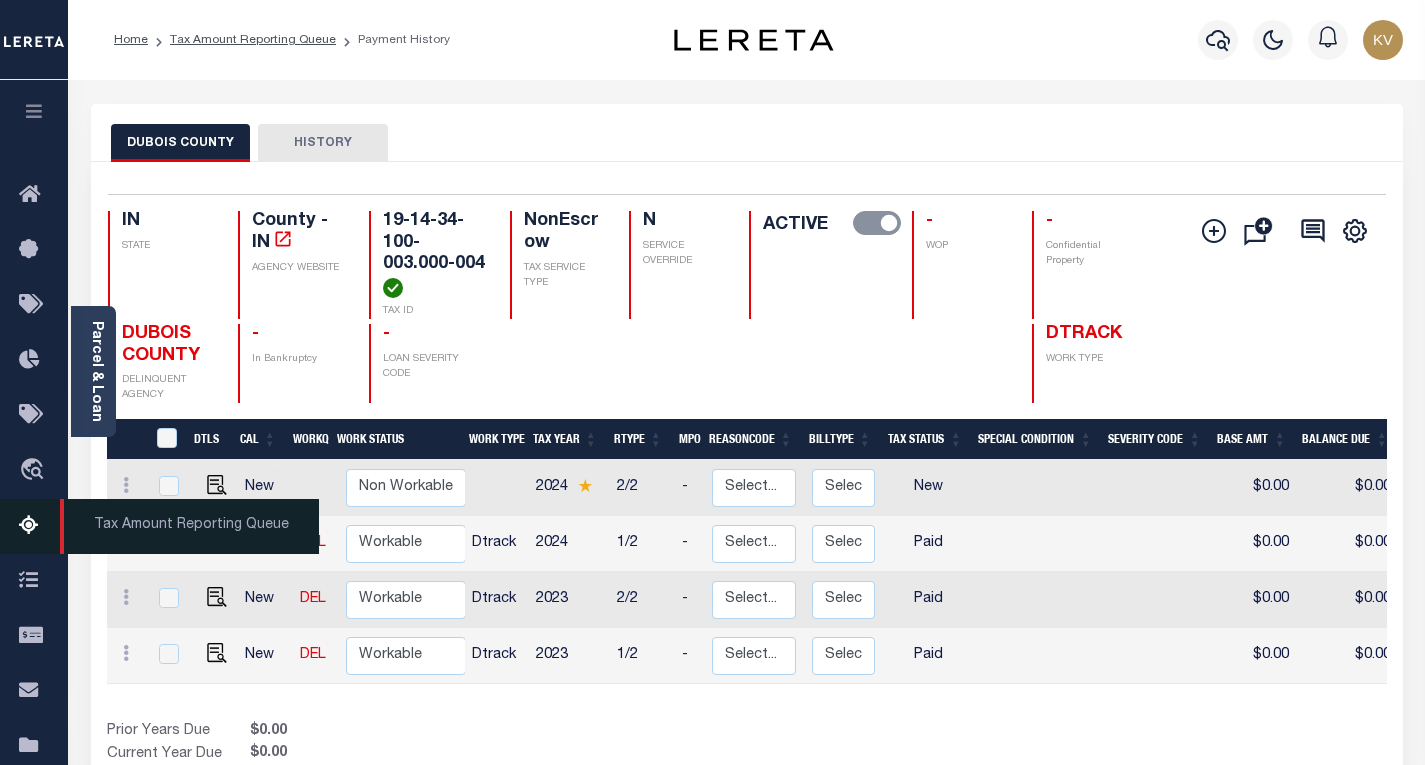 click at bounding box center (35, 526) 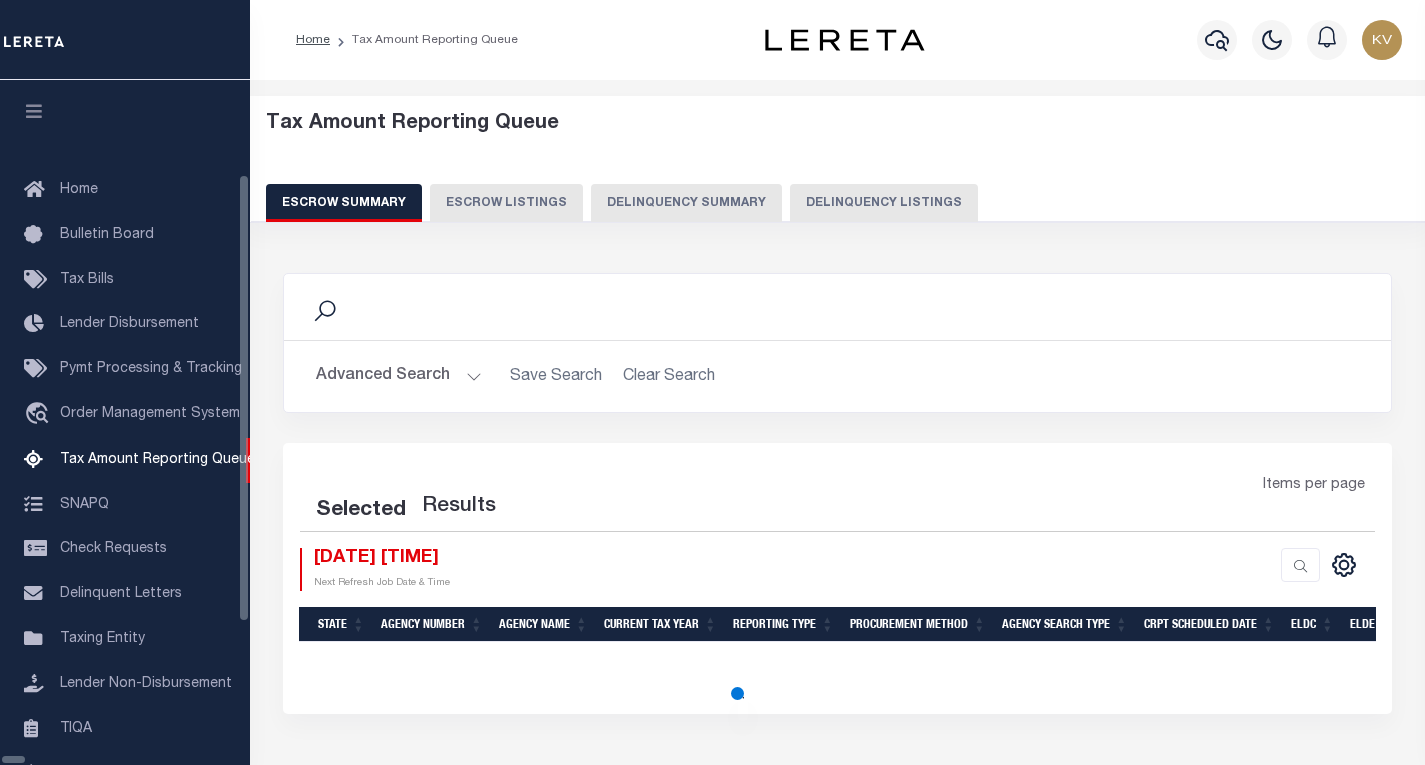 select on "100" 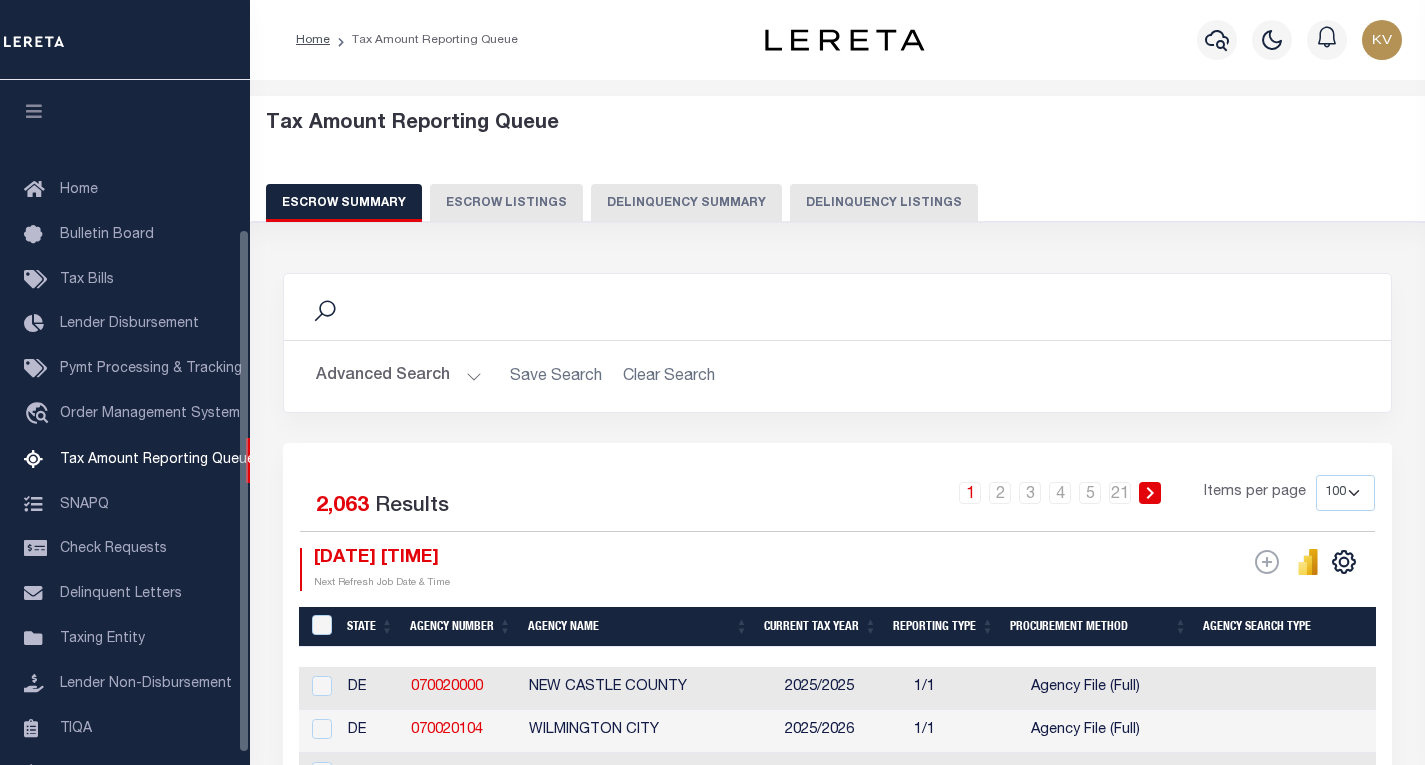 scroll, scrollTop: 0, scrollLeft: 0, axis: both 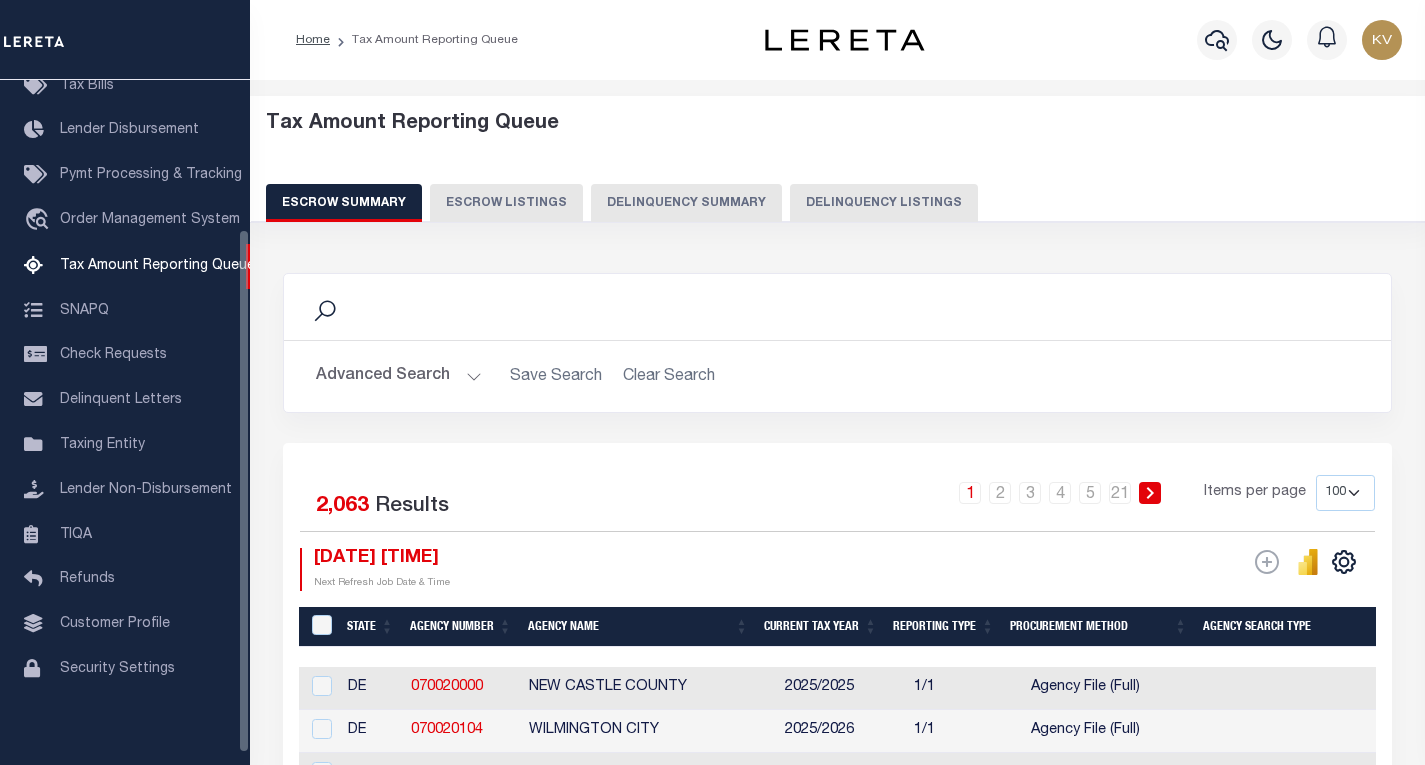 click on "Delinquency Listings" at bounding box center [884, 203] 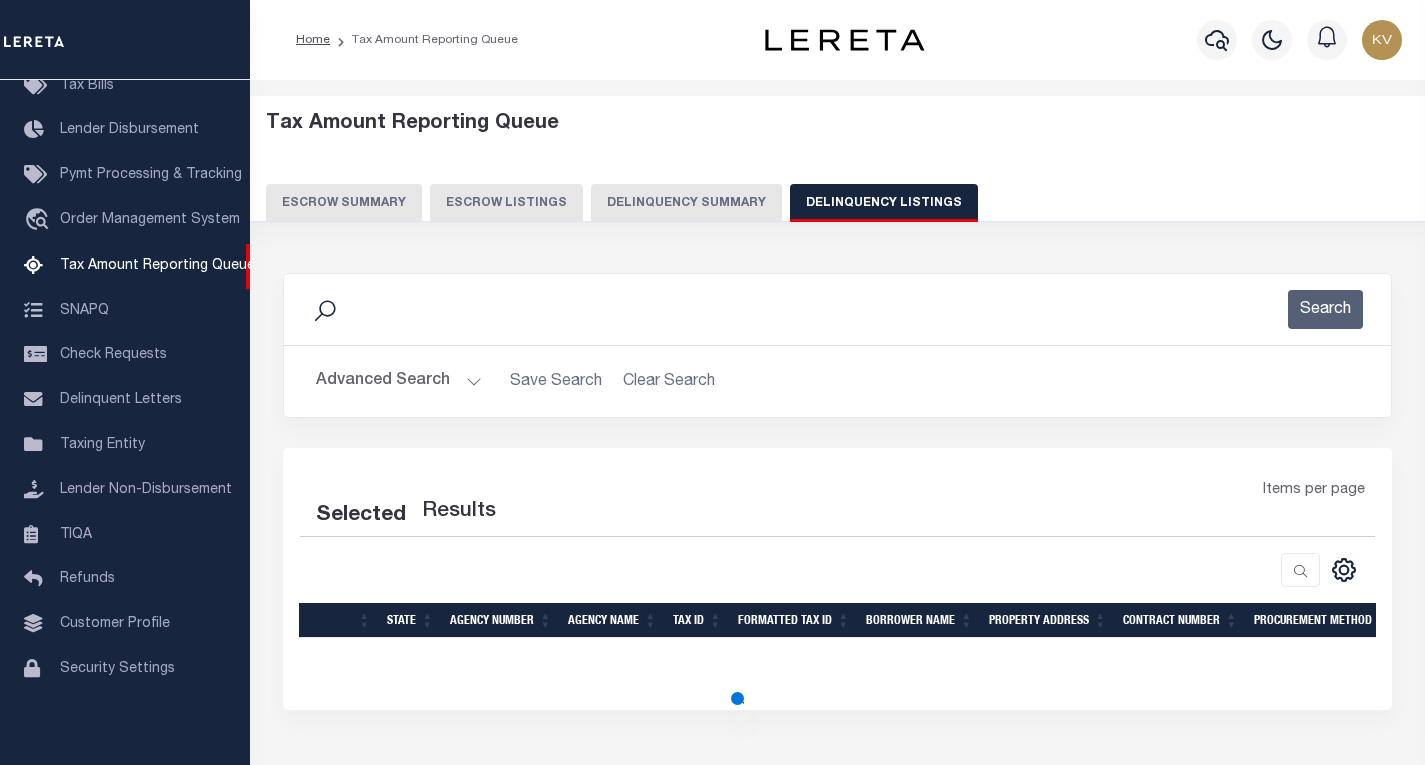 scroll, scrollTop: 100, scrollLeft: 0, axis: vertical 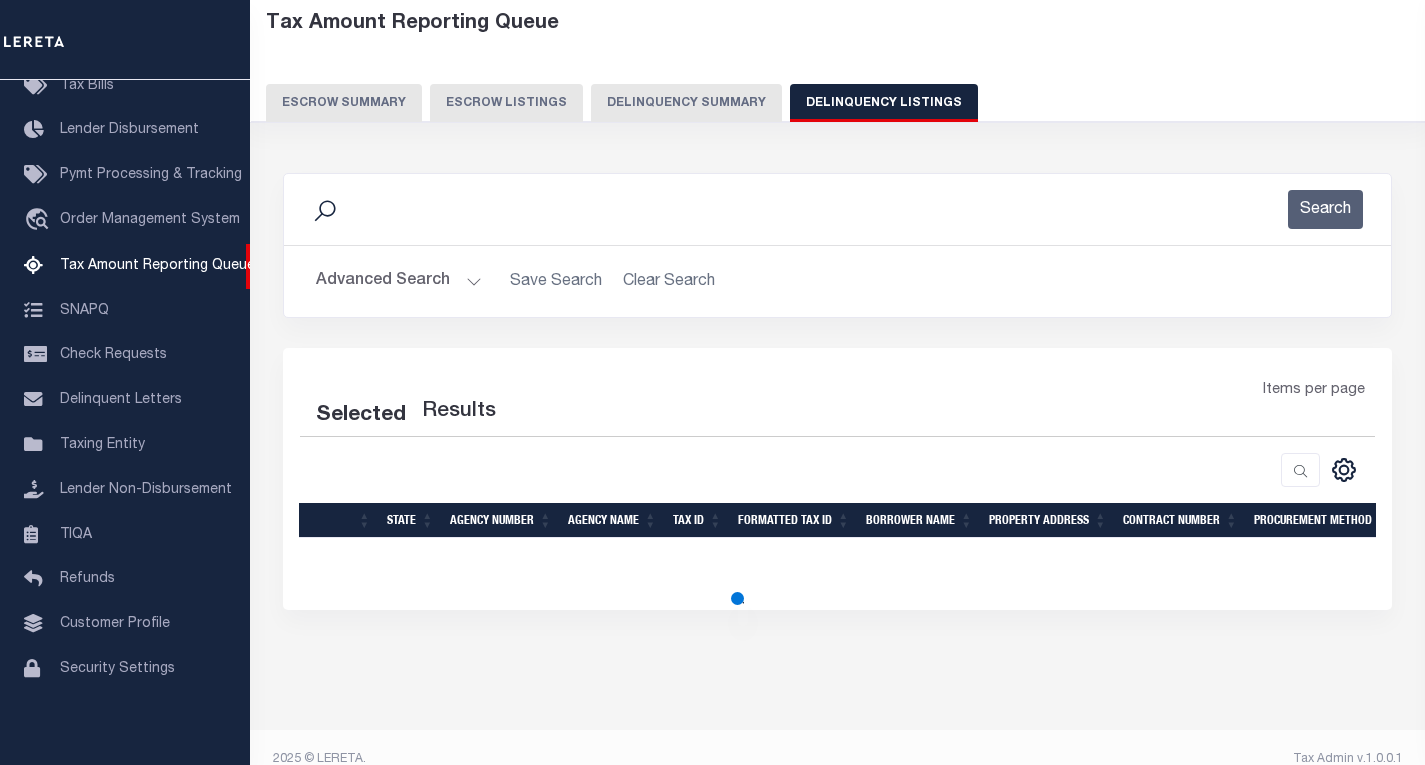 select on "100" 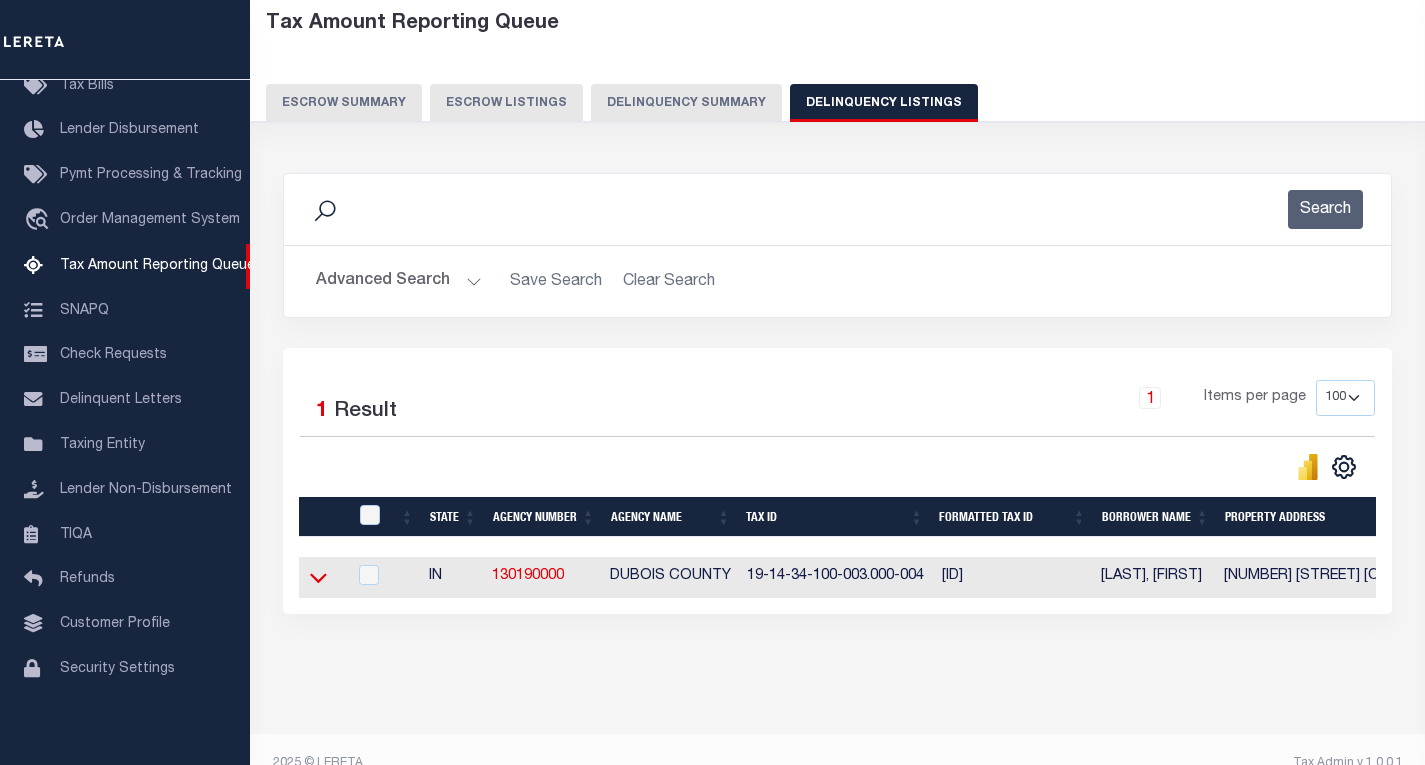 click 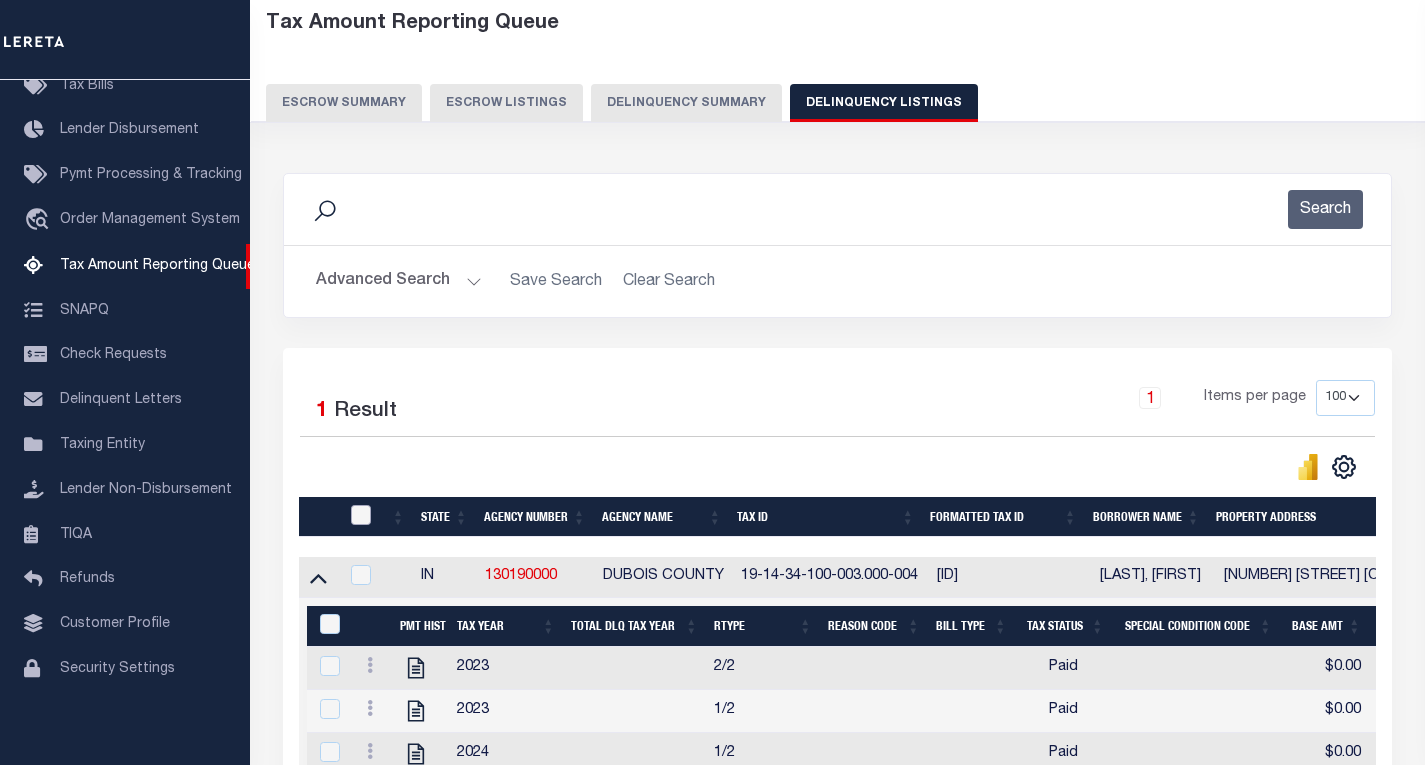 click at bounding box center [361, 515] 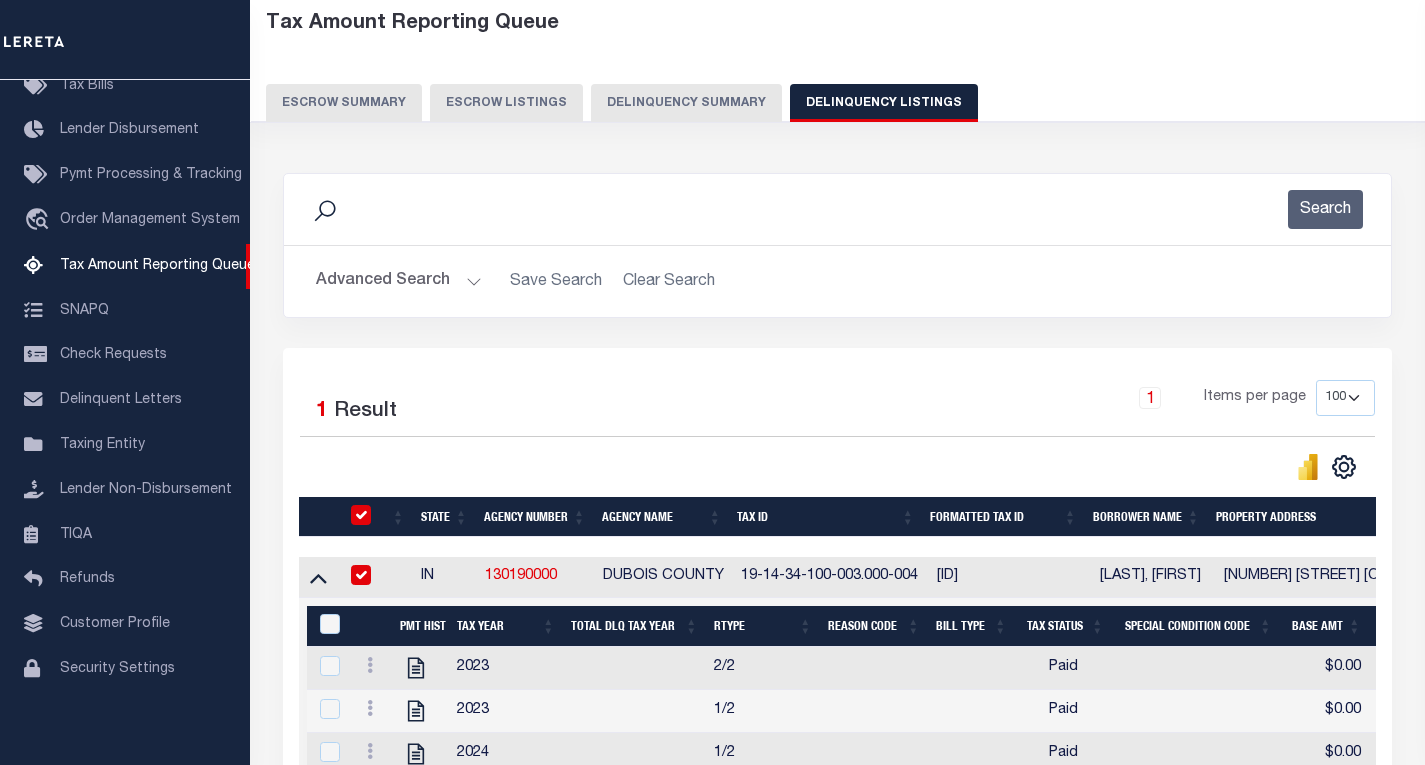 checkbox on "true" 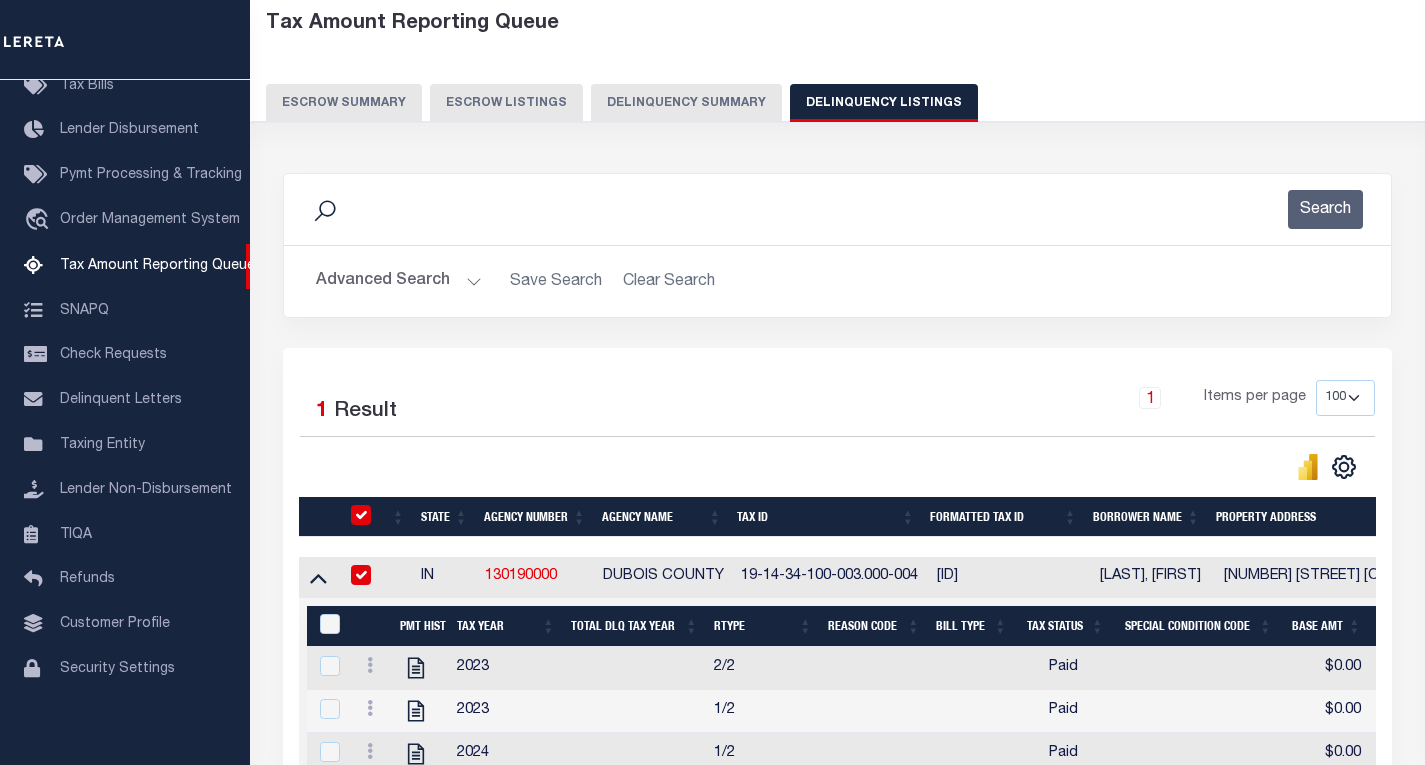 checkbox on "true" 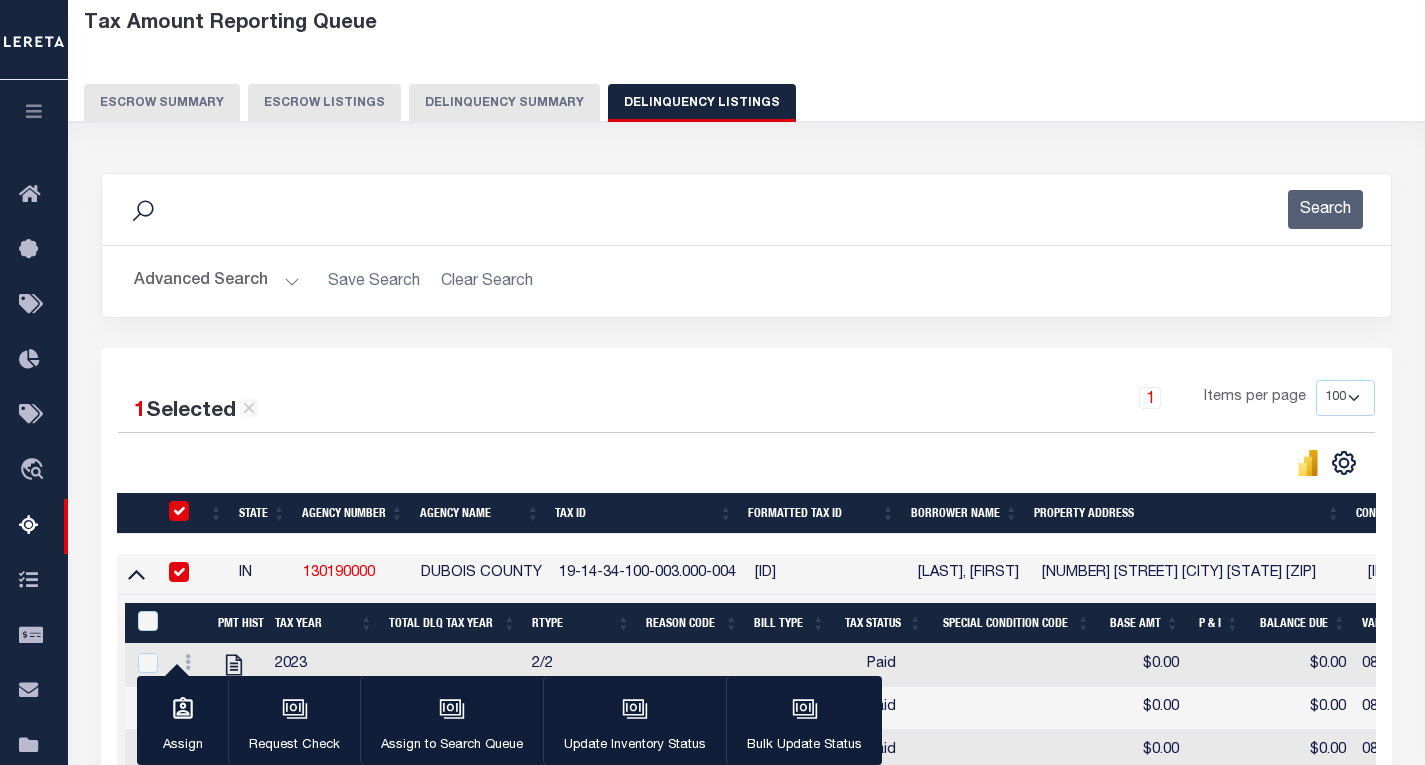 scroll, scrollTop: 300, scrollLeft: 0, axis: vertical 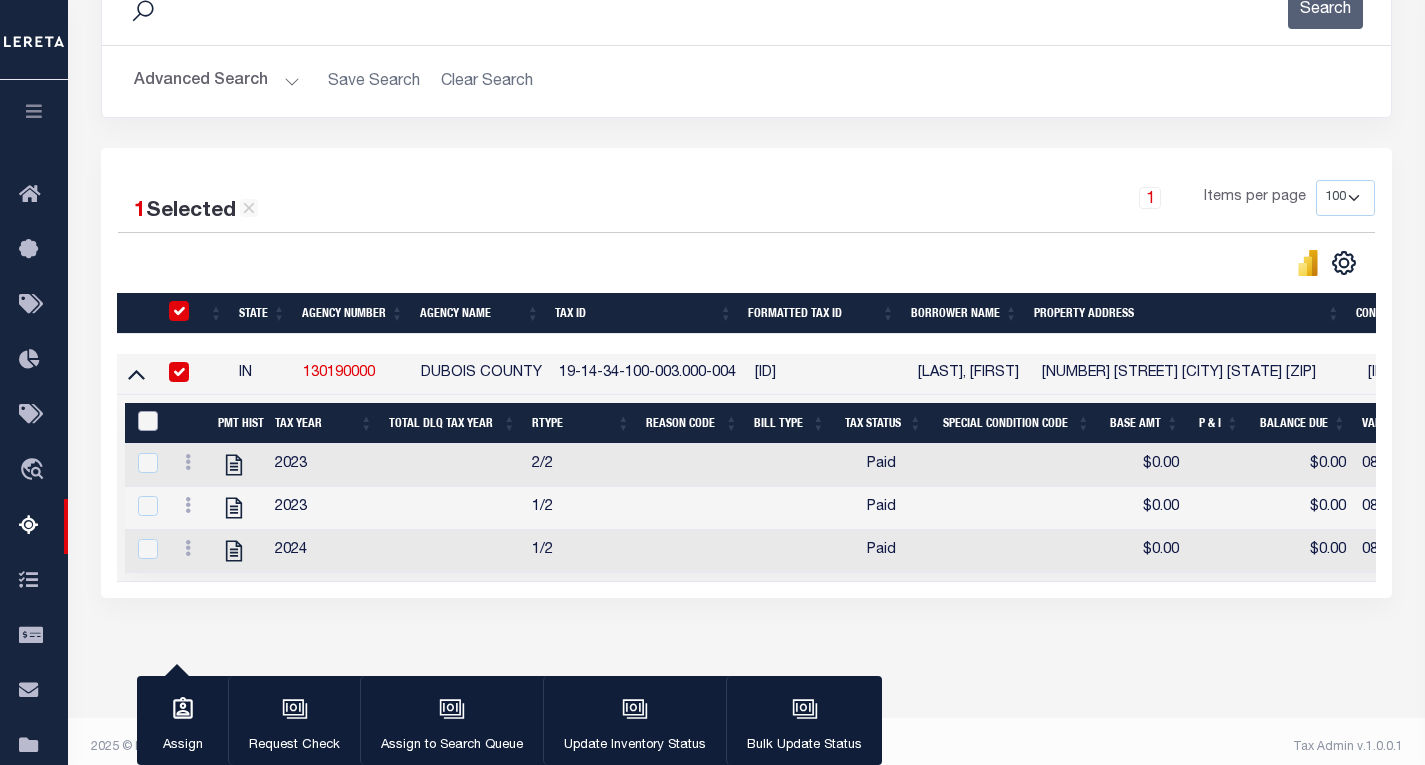 click at bounding box center [148, 421] 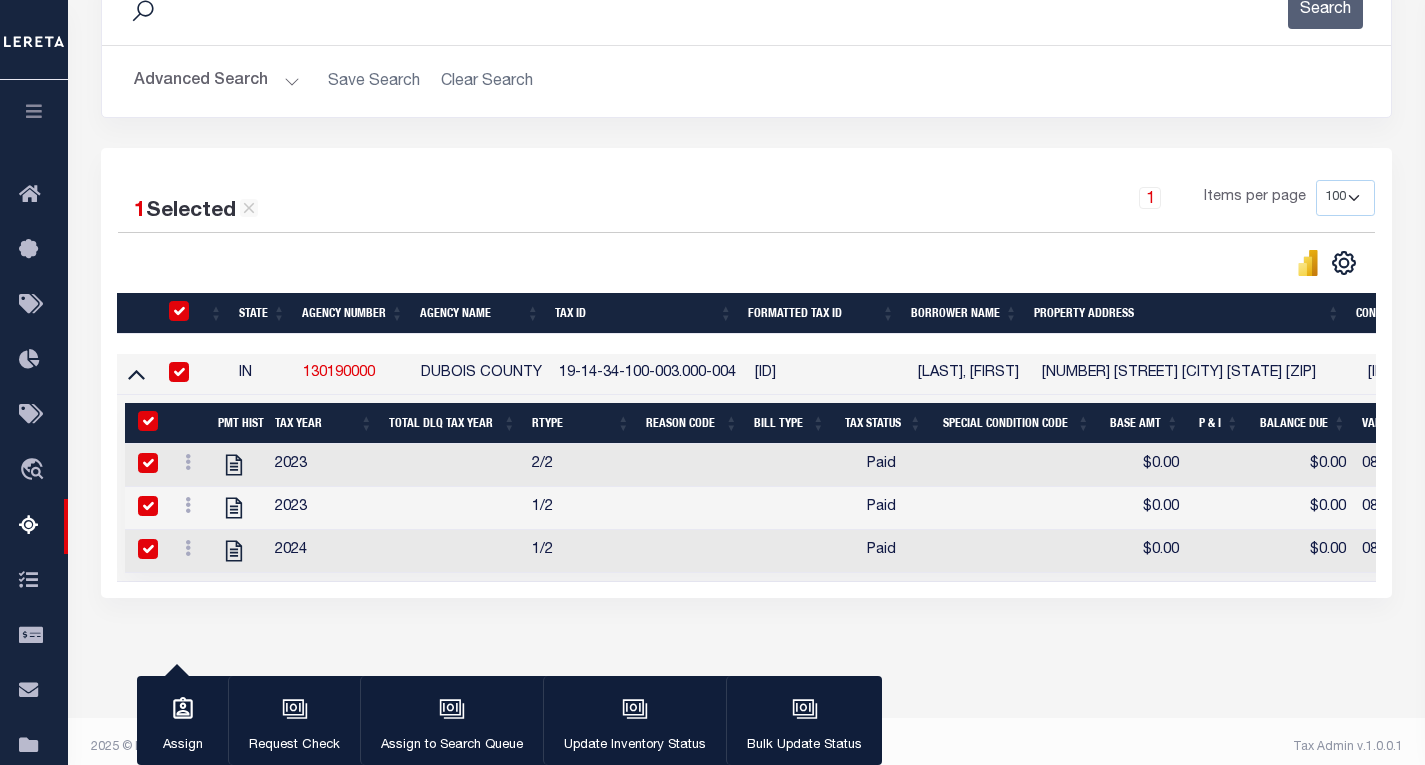 checkbox on "true" 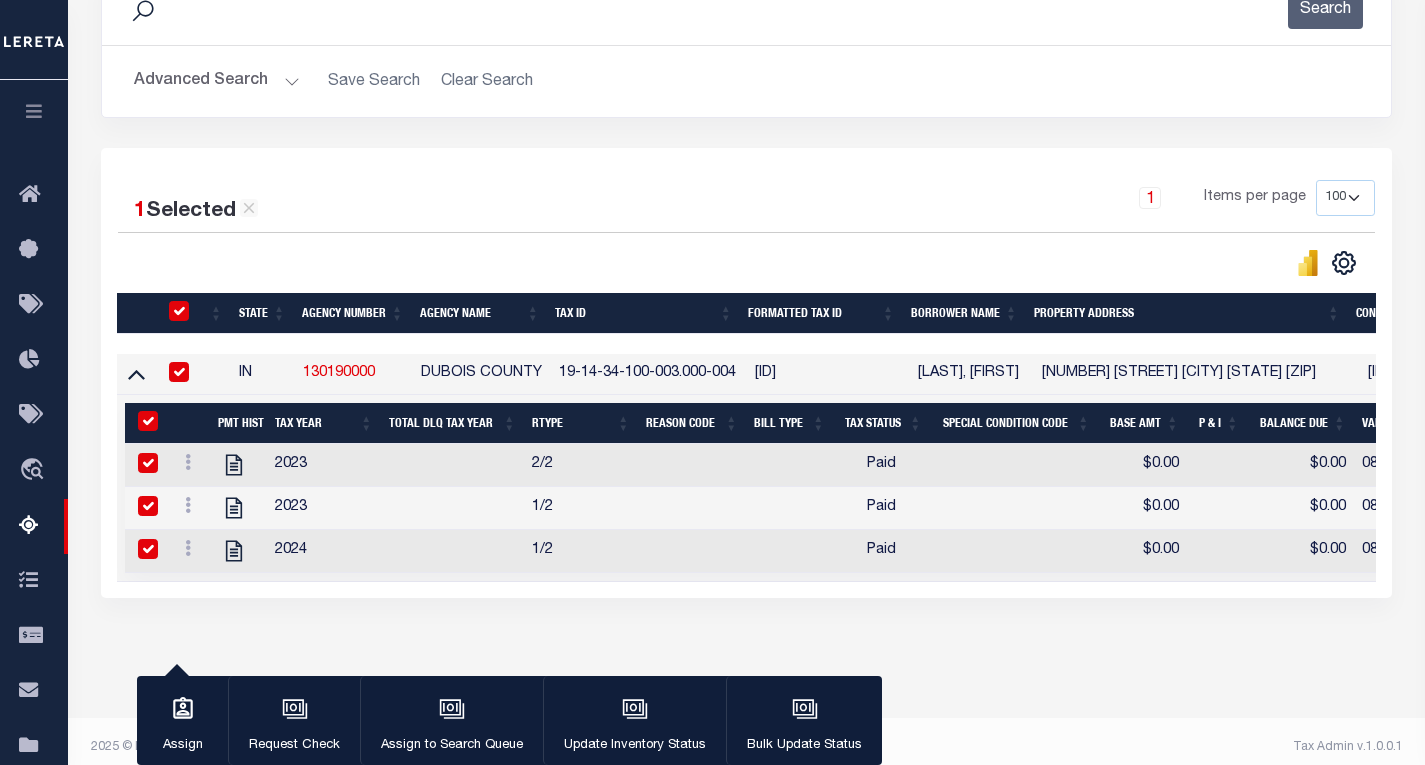 checkbox on "true" 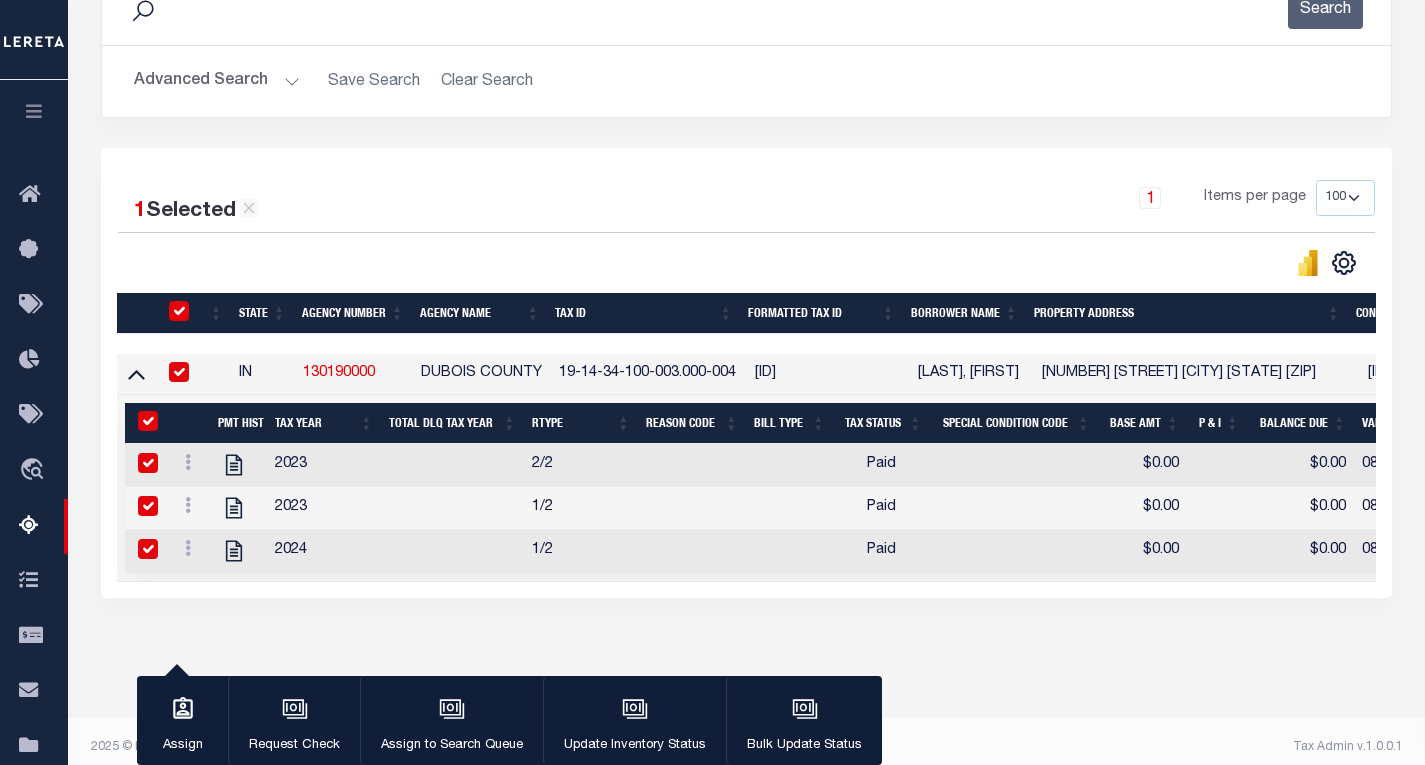 checkbox on "true" 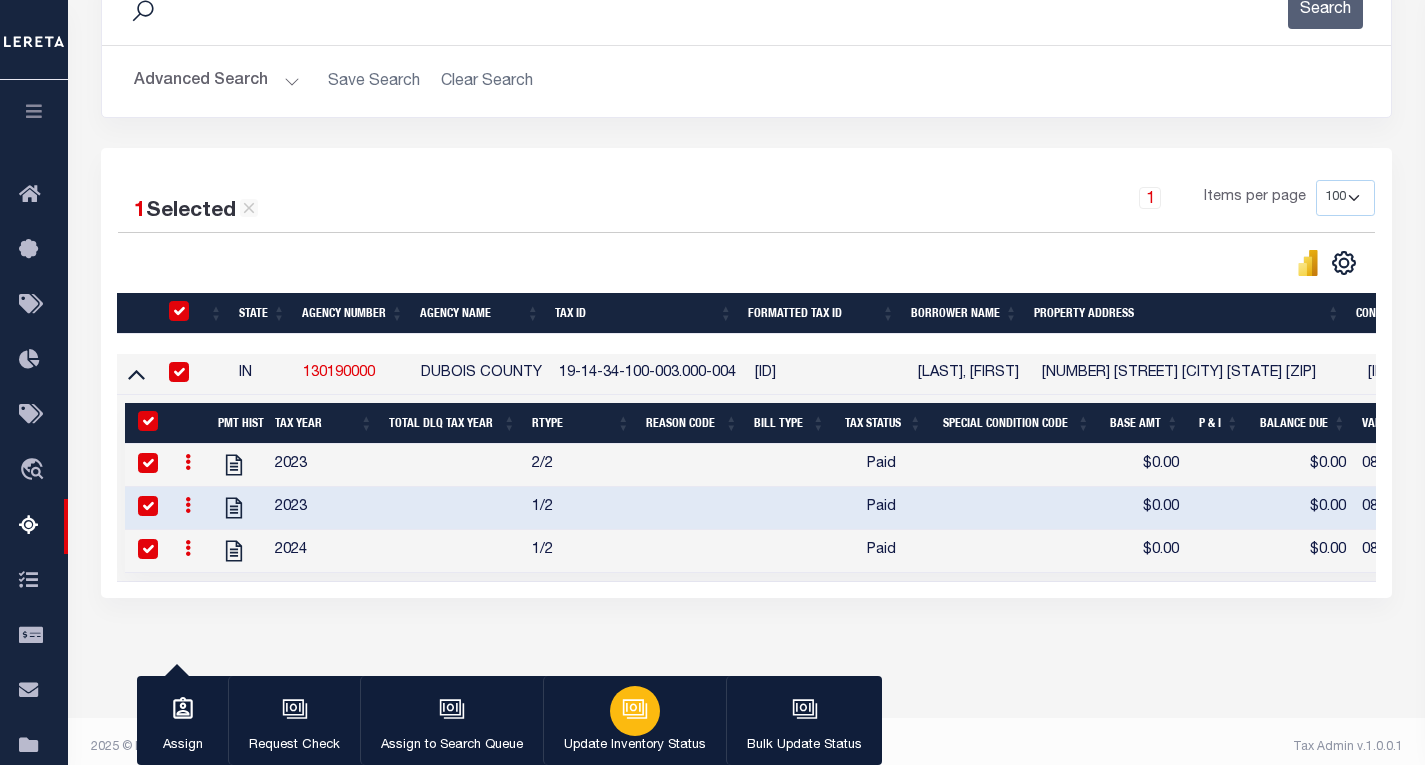 click at bounding box center (635, 711) 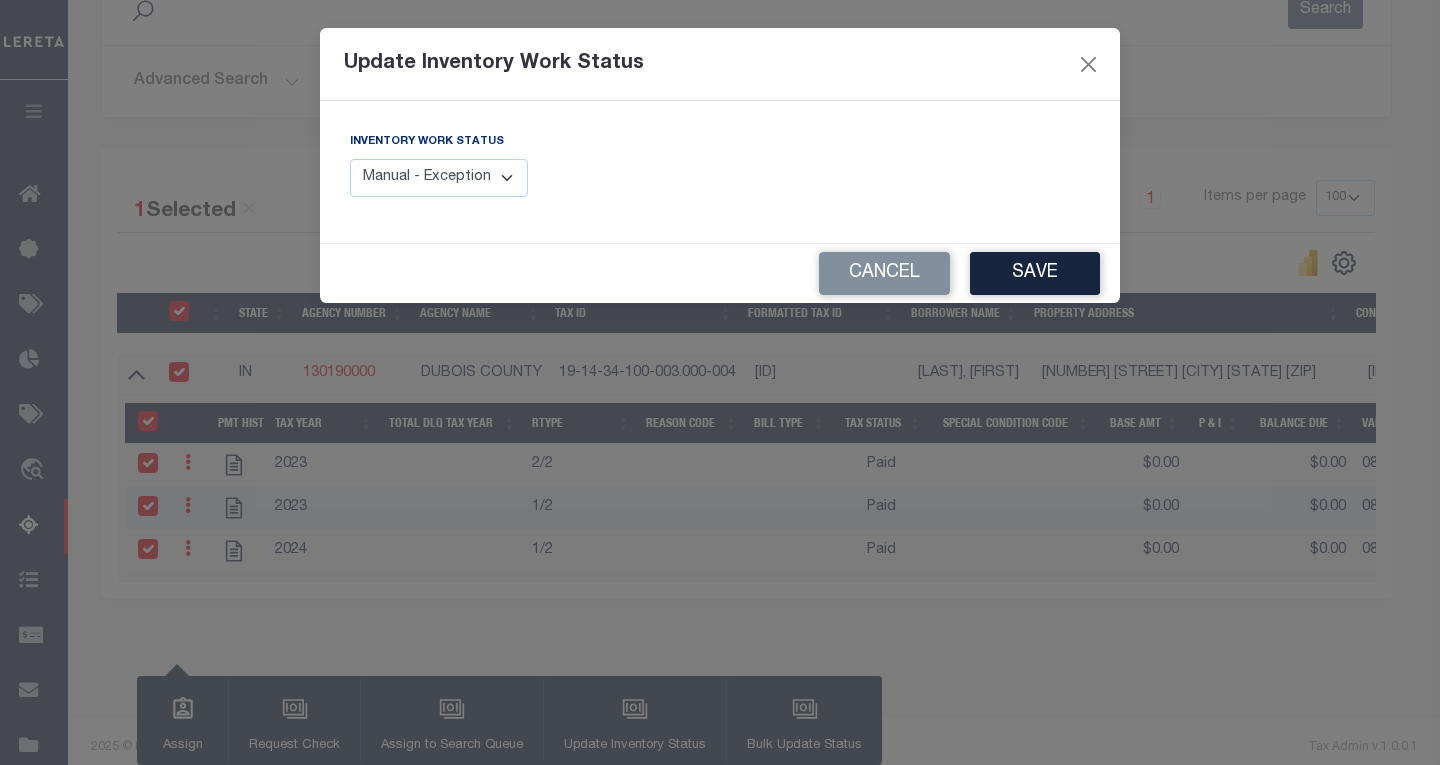 click on "Manual - Exception
Pended - Awaiting Search
Late Add Exception
Completed" at bounding box center (439, 178) 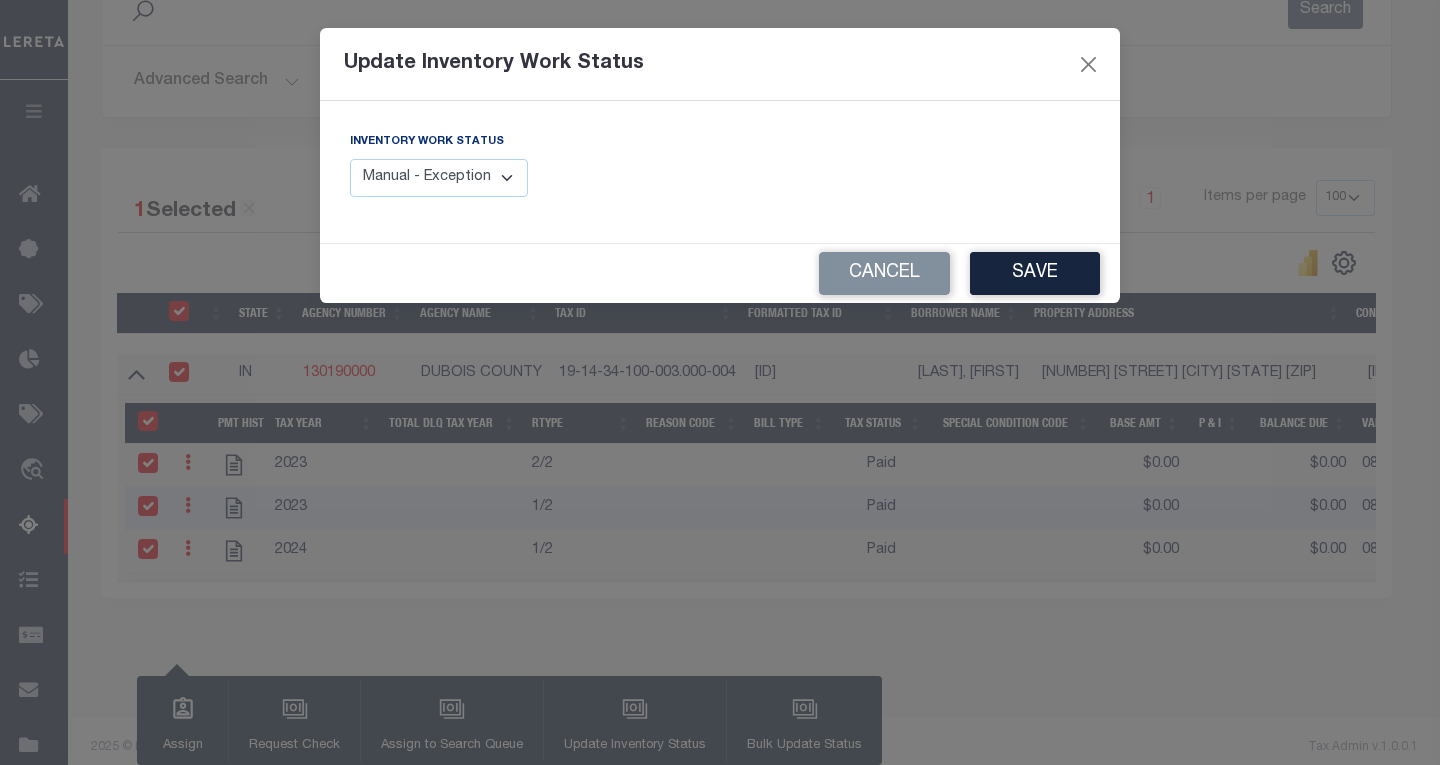 select on "4" 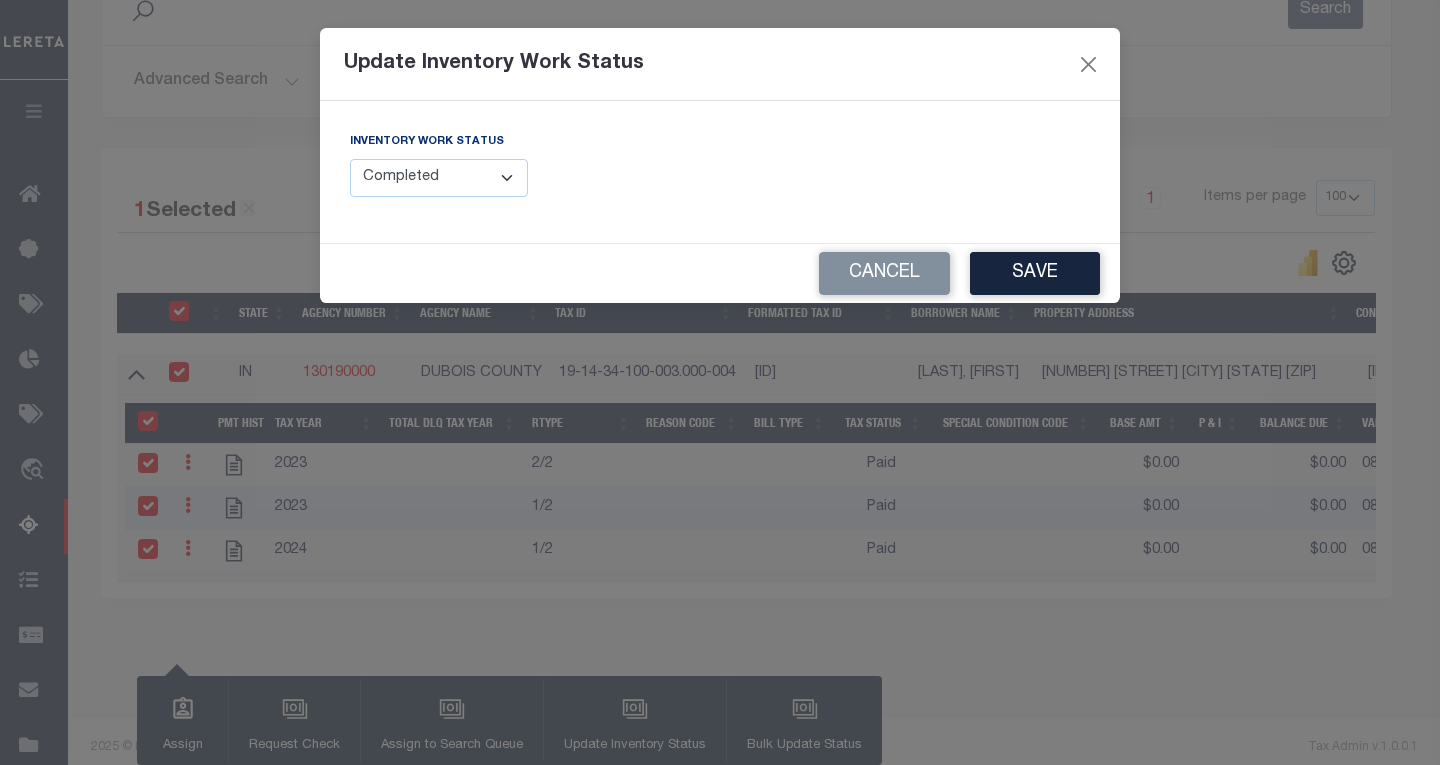 click on "Manual - Exception
Pended - Awaiting Search
Late Add Exception
Completed" at bounding box center [439, 178] 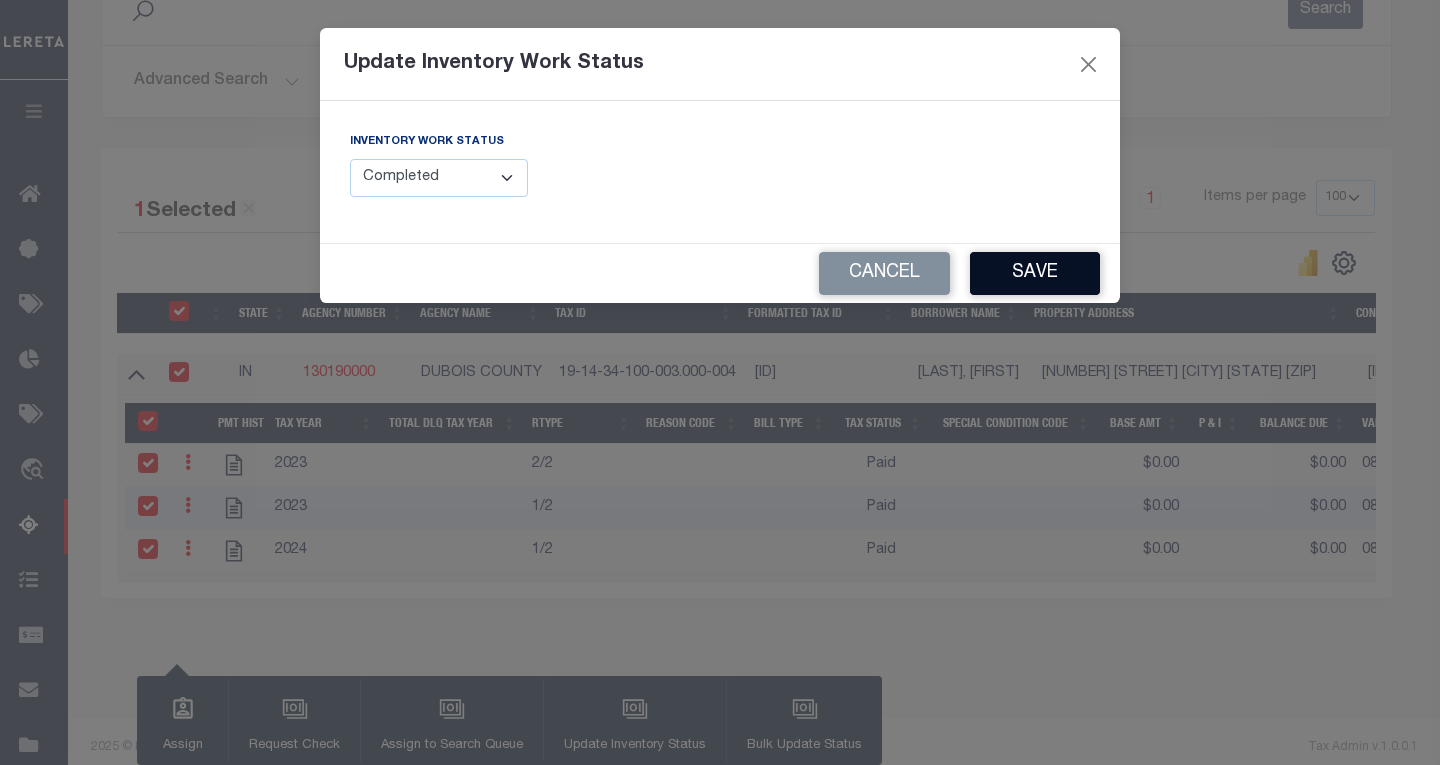 click on "Save" at bounding box center (1035, 273) 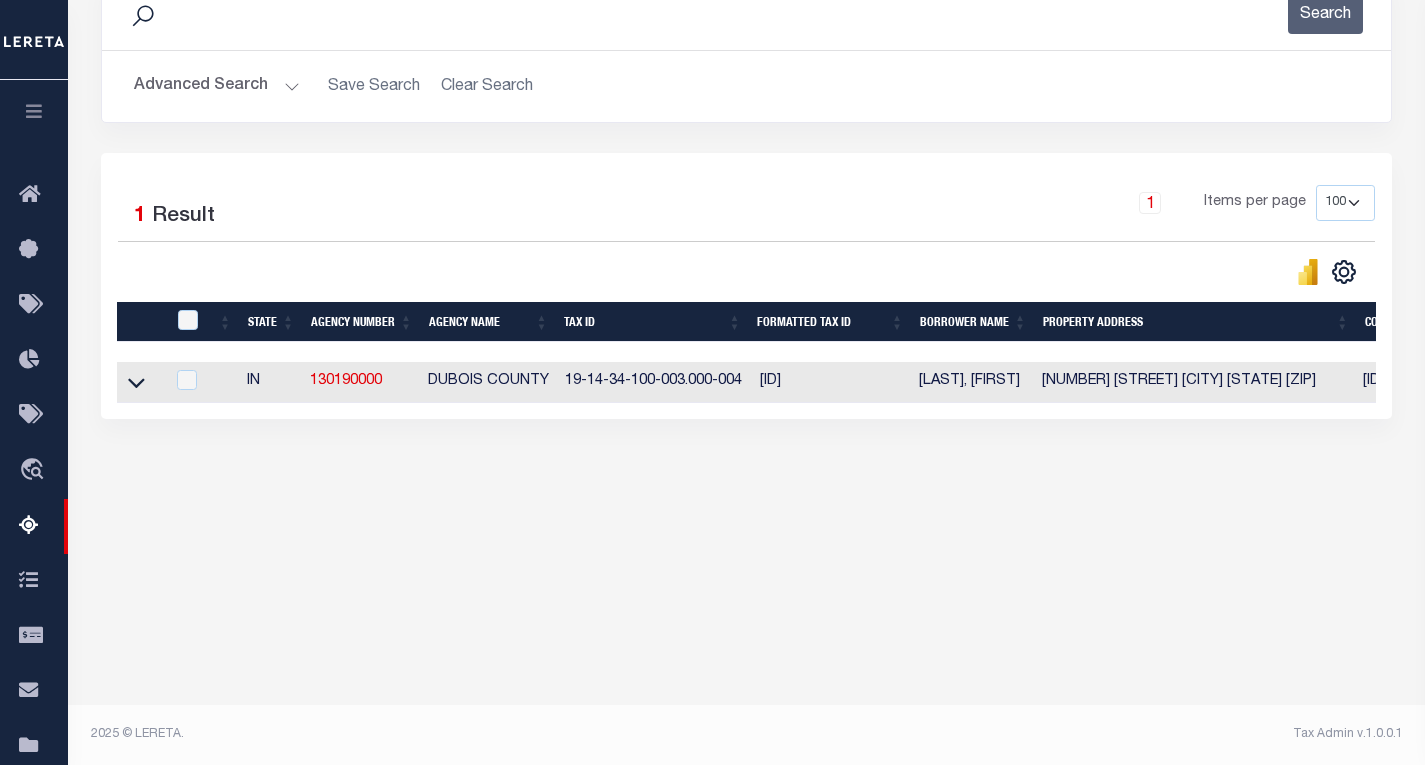 scroll, scrollTop: 295, scrollLeft: 0, axis: vertical 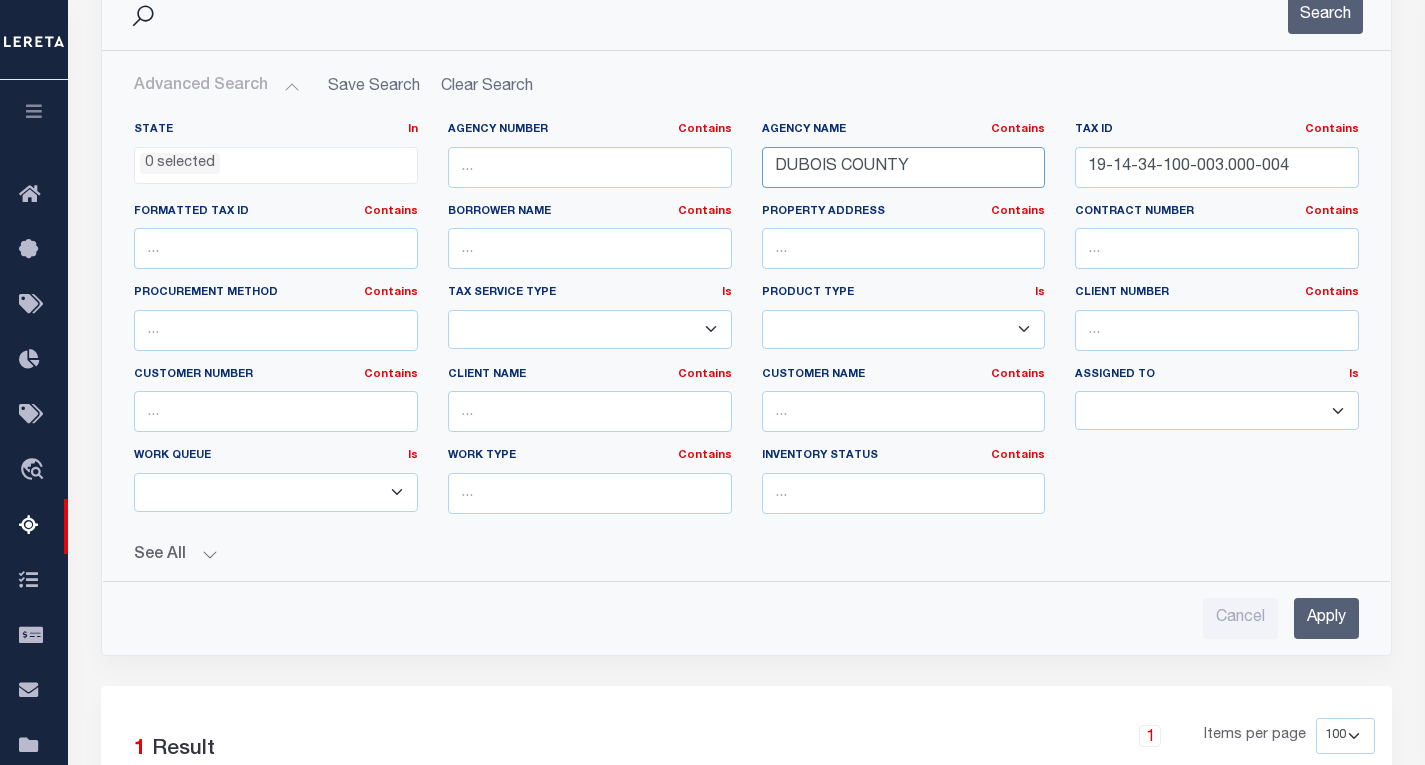 click on "DUBOIS COUNTY" at bounding box center [904, 167] 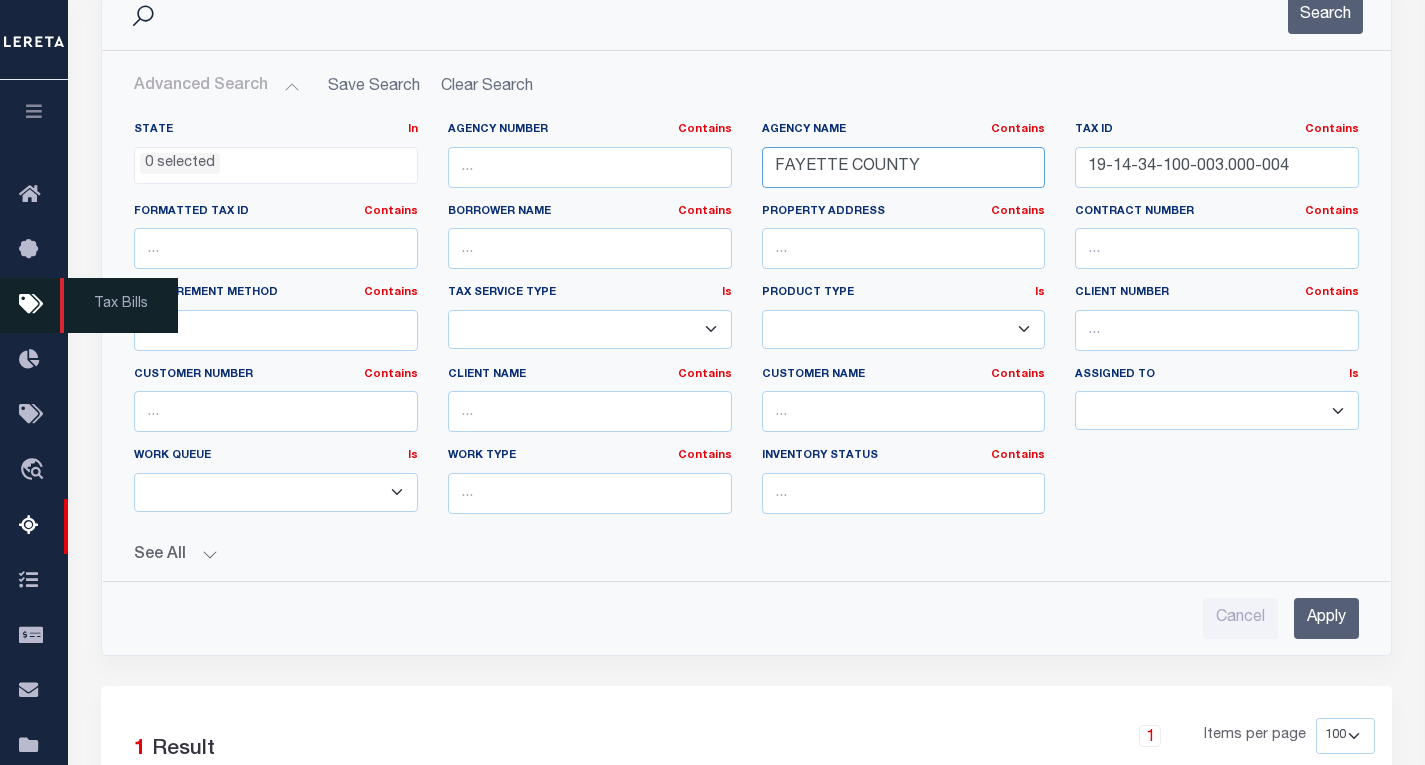 type on "FAYETTE COUNTY" 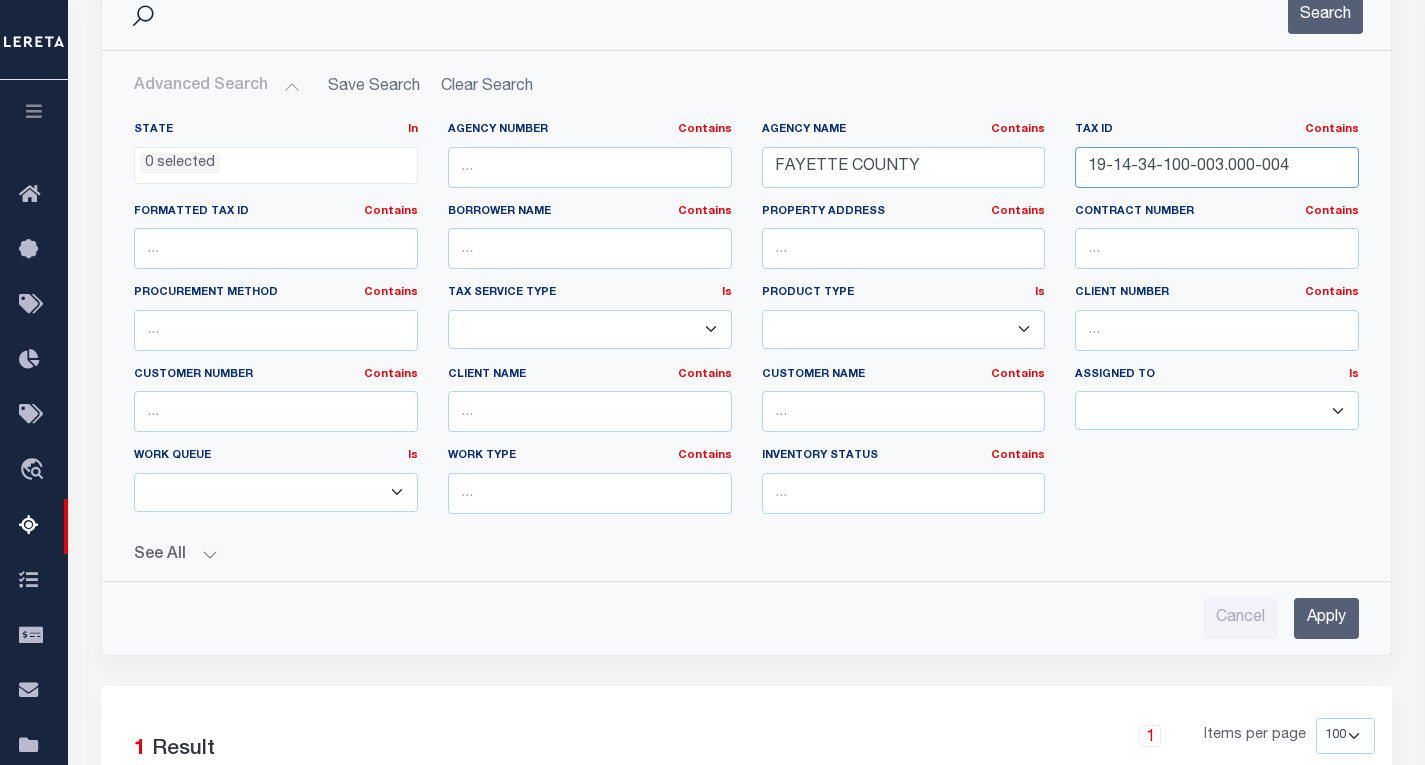 click on "19-14-34-100-003.000-004" at bounding box center [1217, 167] 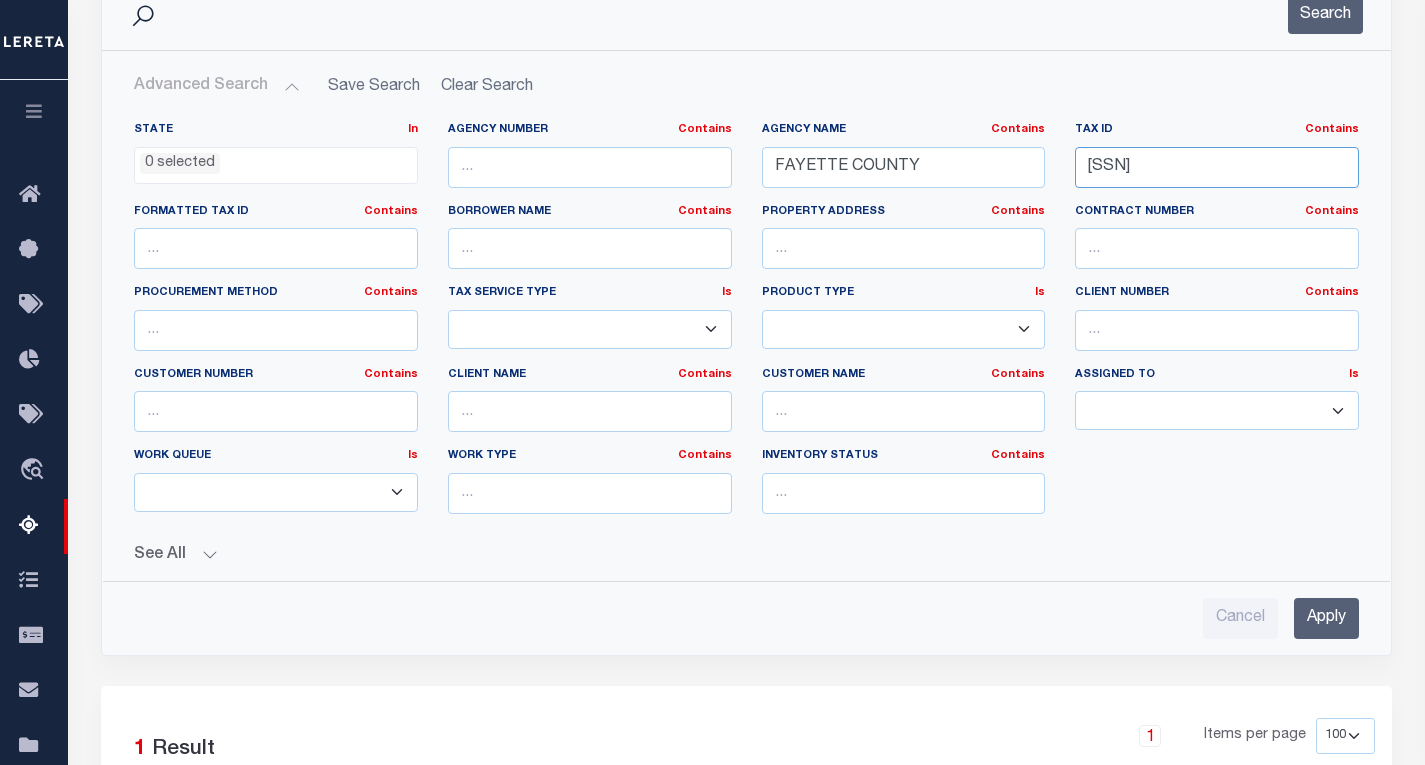 type on "21-06-30-518-509.000-003" 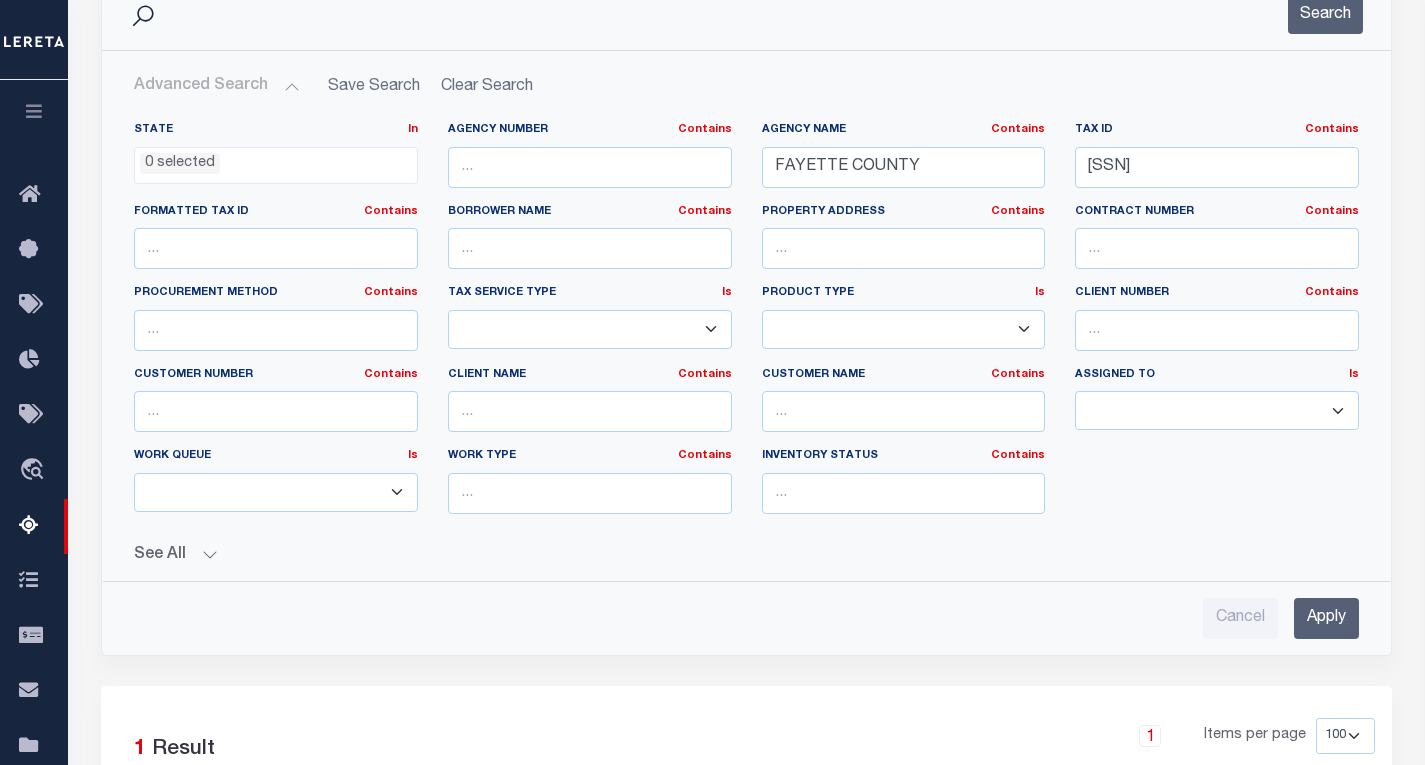click on "Apply" at bounding box center [1326, 618] 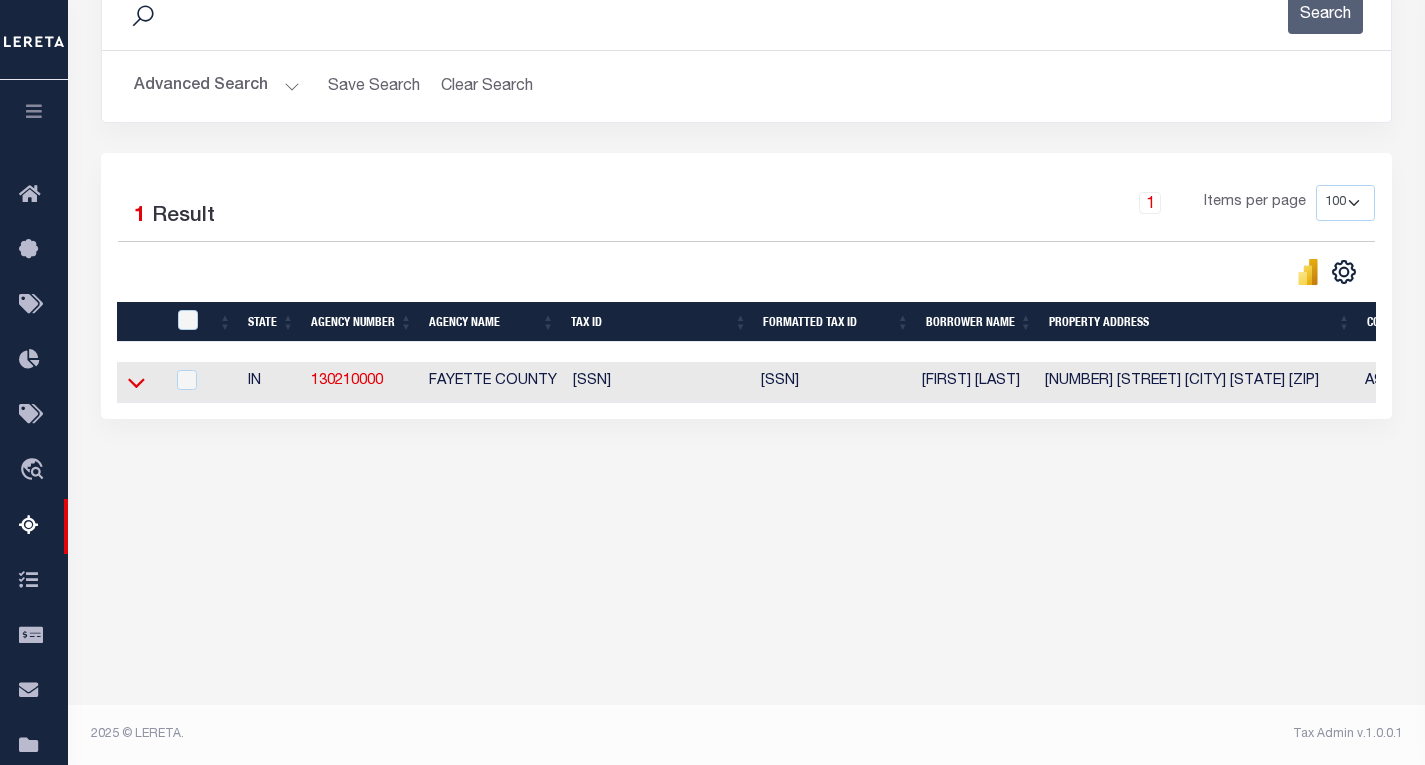 click 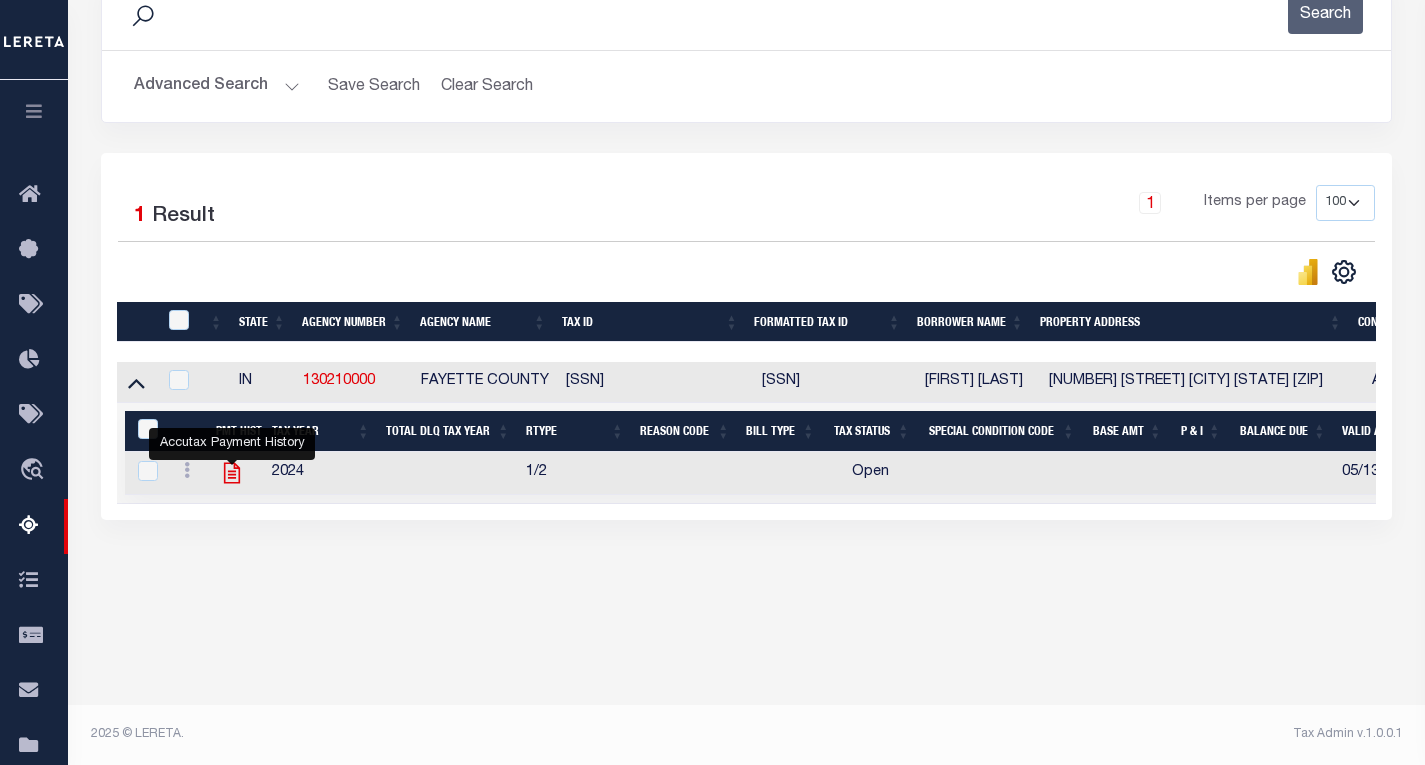 click 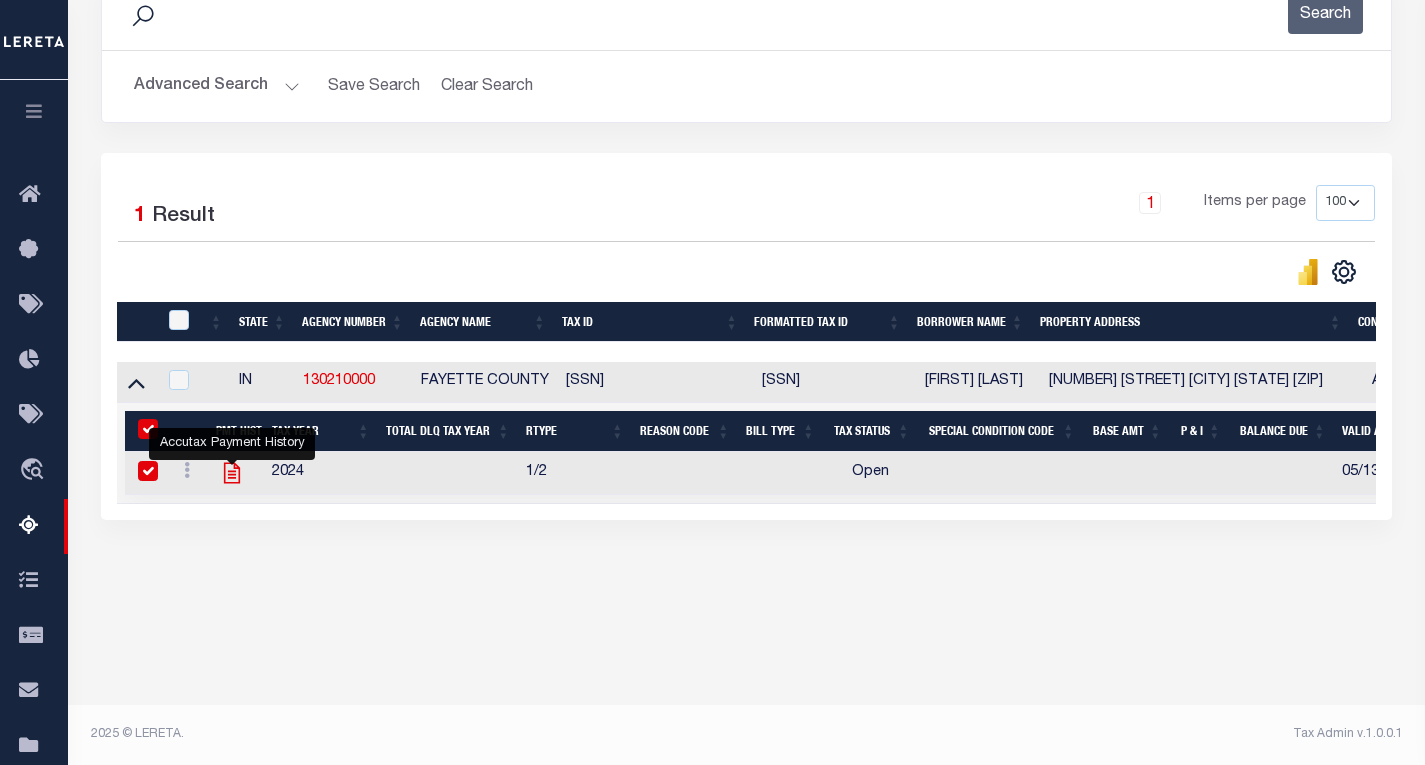 checkbox on "true" 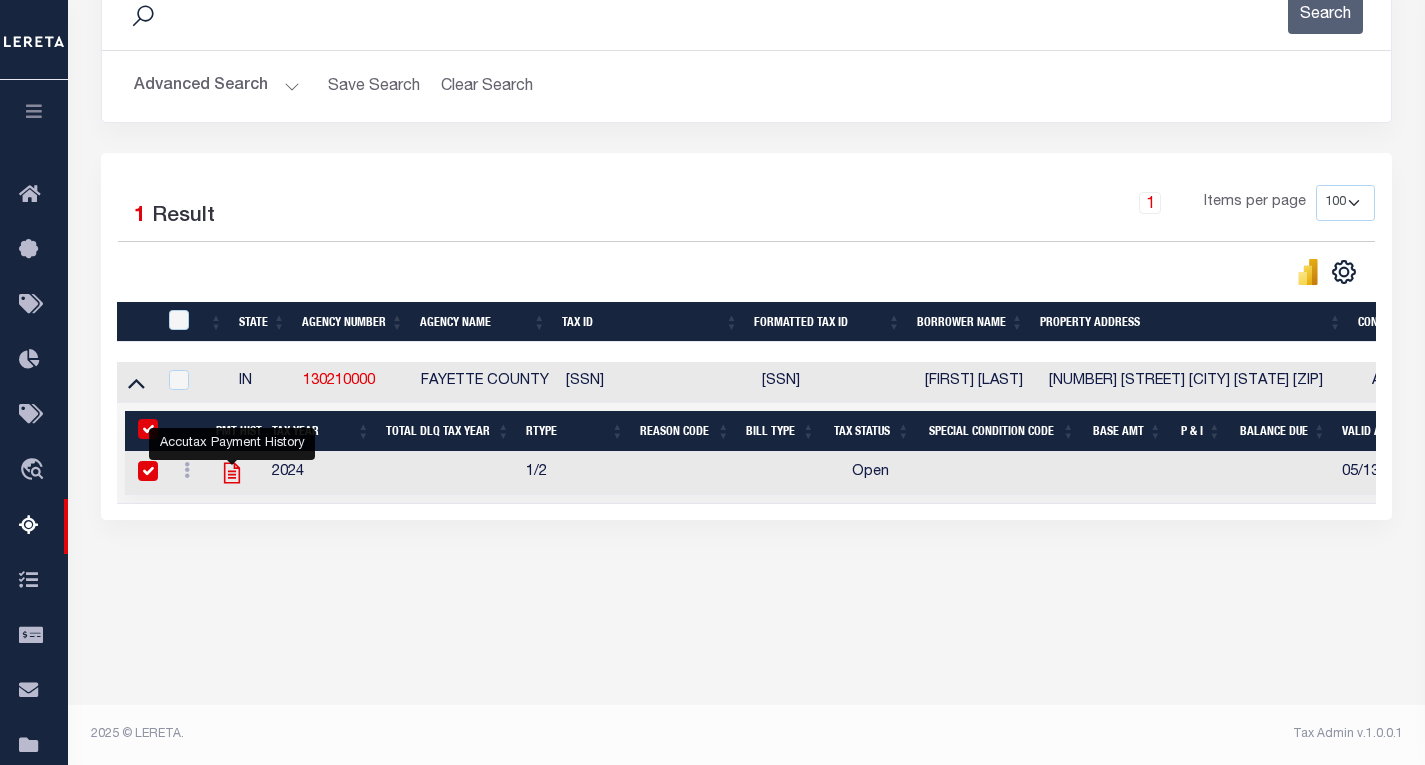 checkbox on "true" 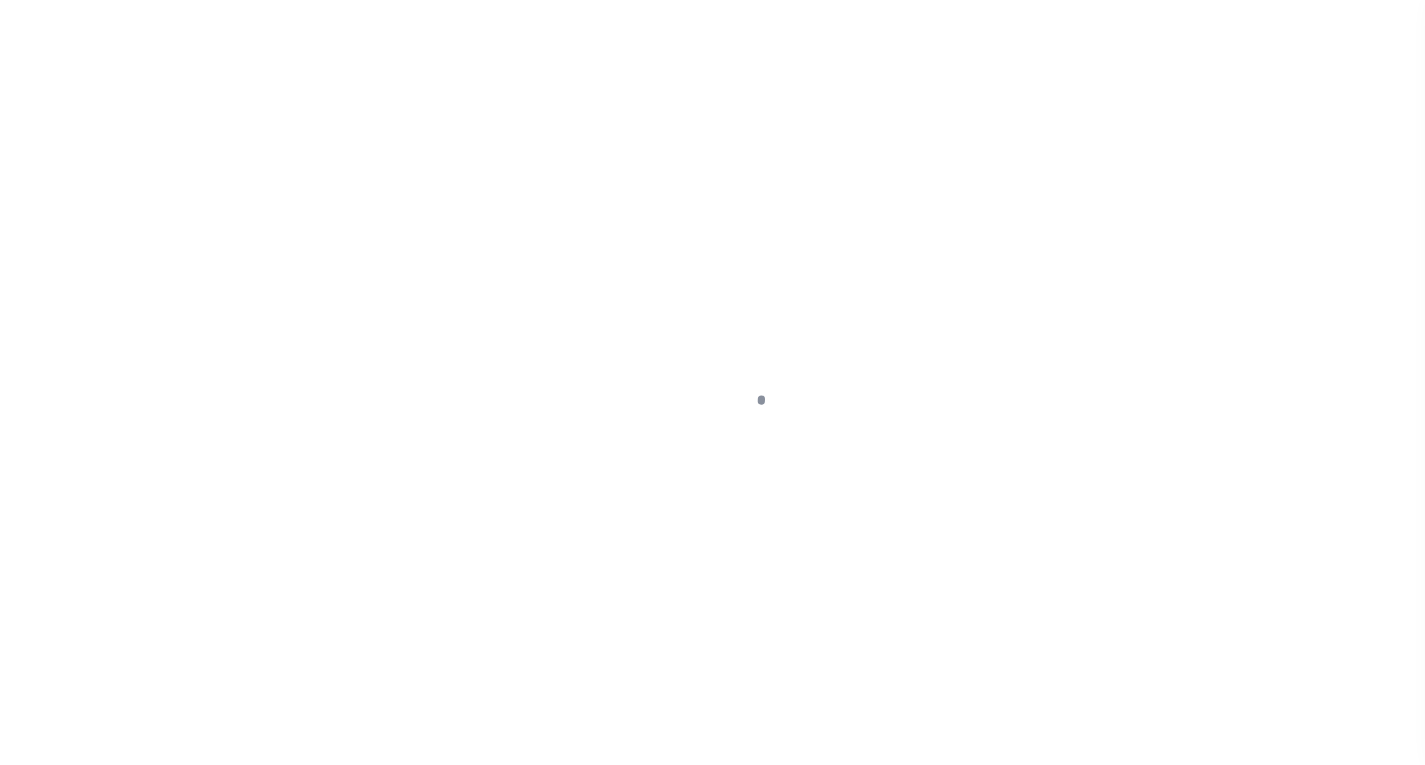 scroll, scrollTop: 0, scrollLeft: 0, axis: both 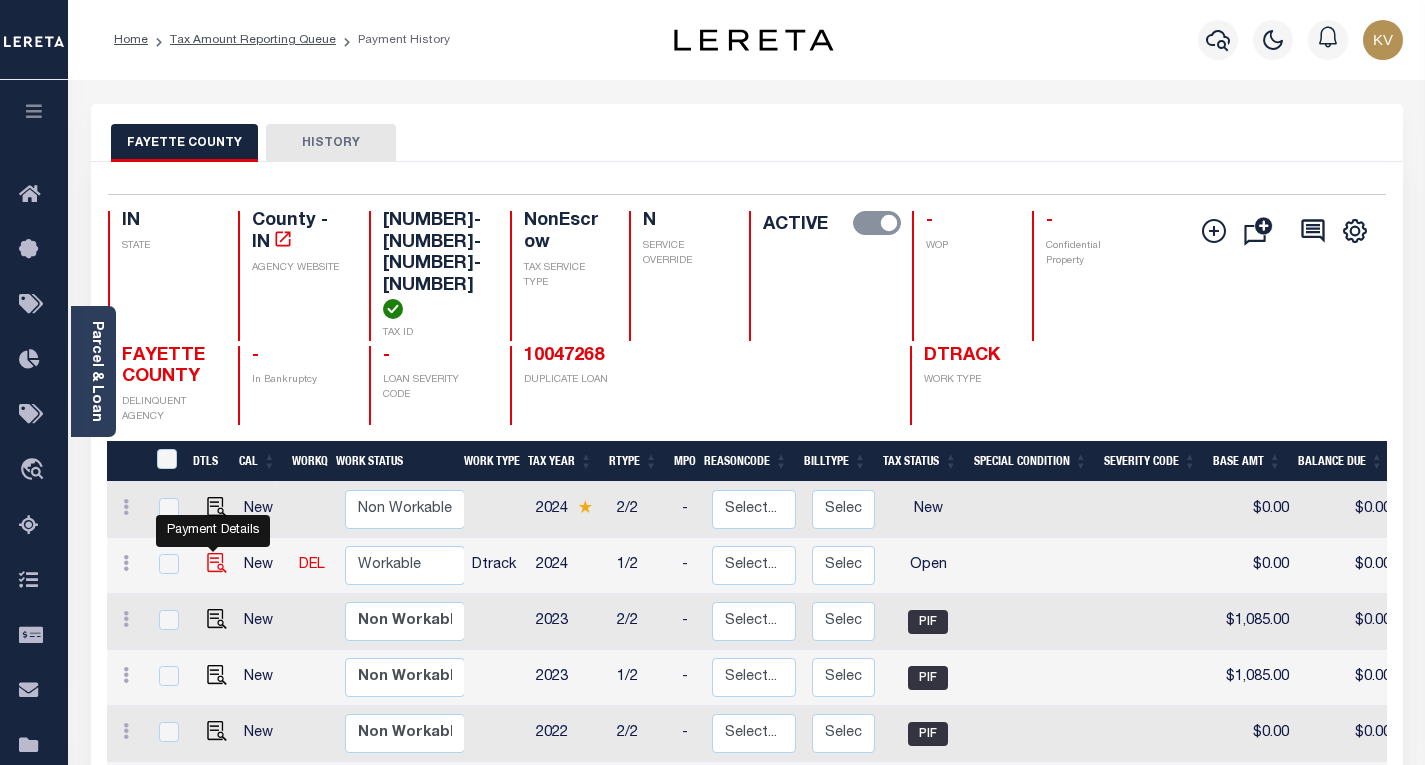 click at bounding box center [217, 563] 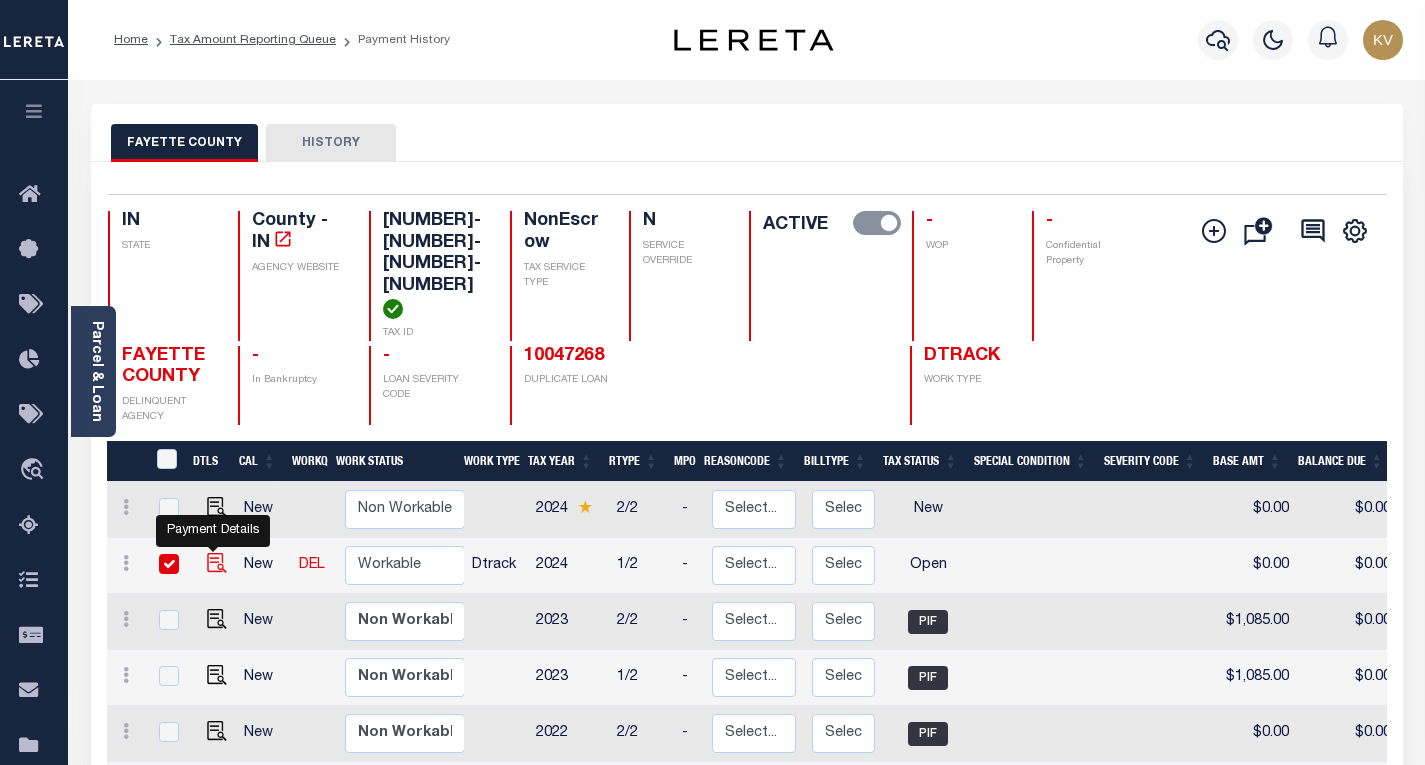 checkbox on "true" 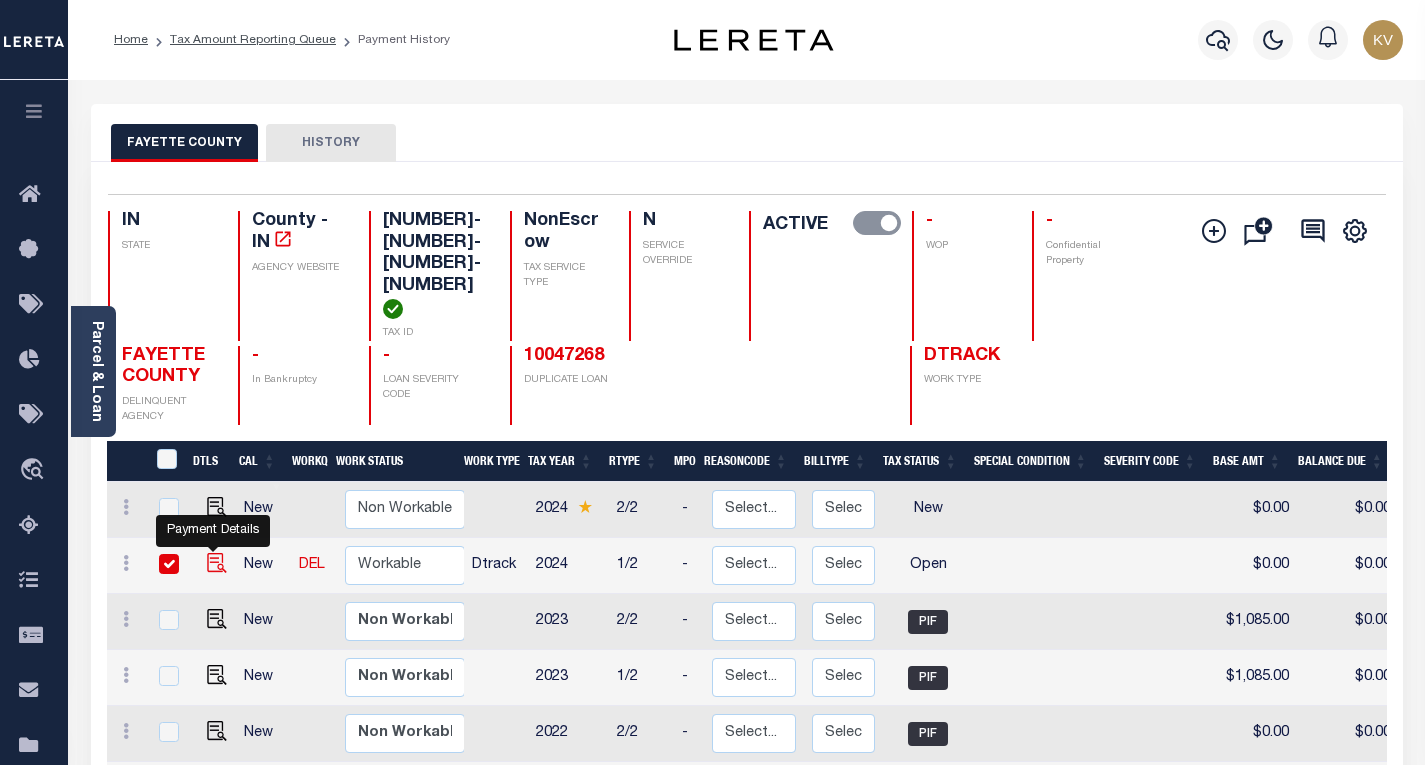 checkbox on "true" 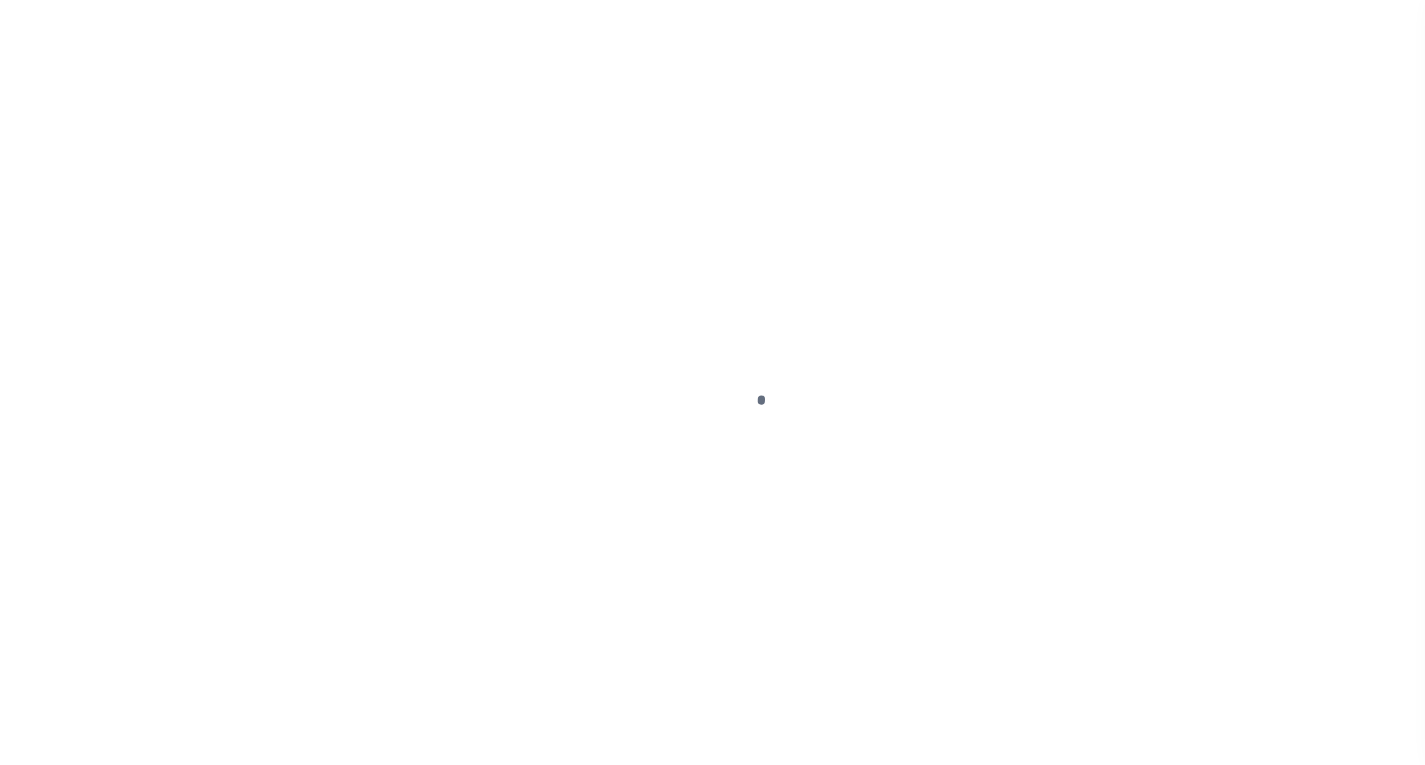 select on "OP2" 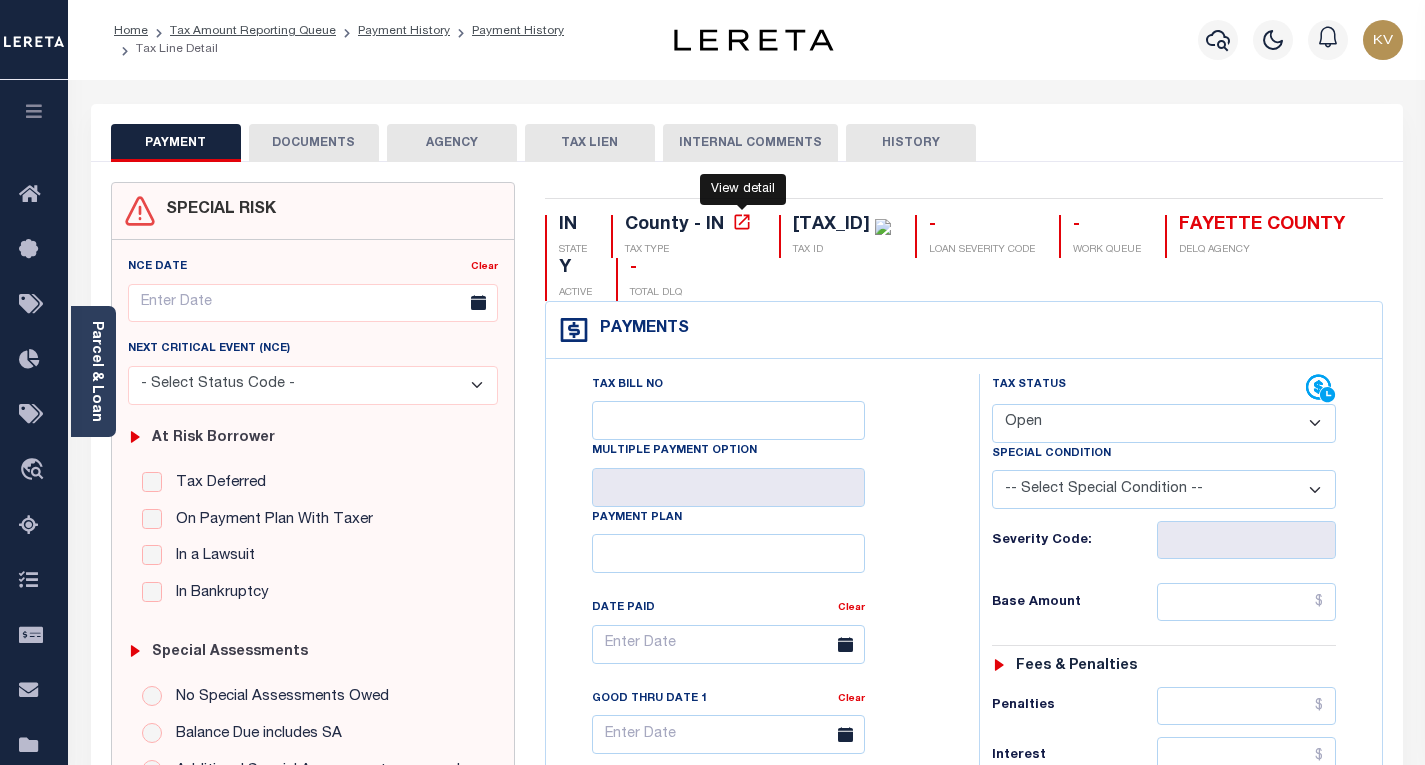 click 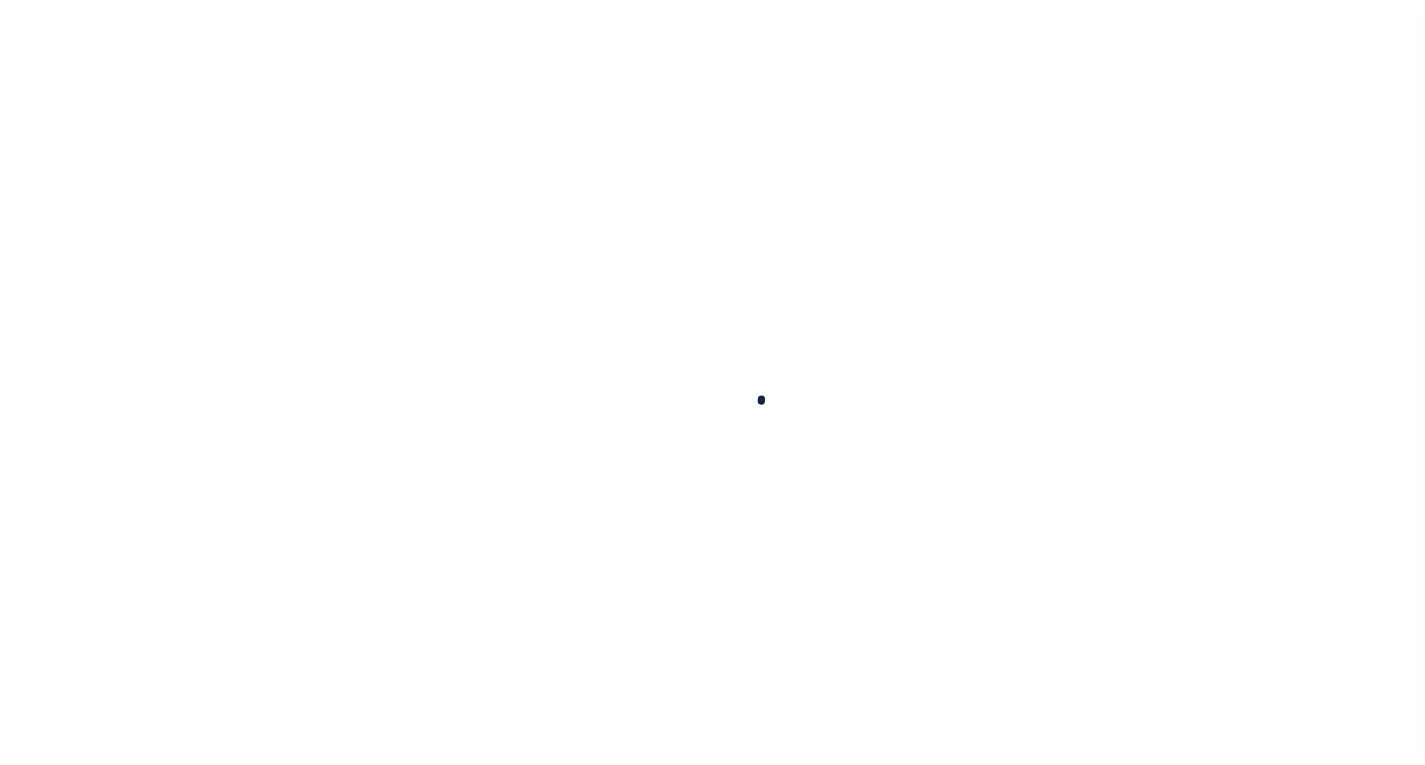 scroll, scrollTop: 0, scrollLeft: 0, axis: both 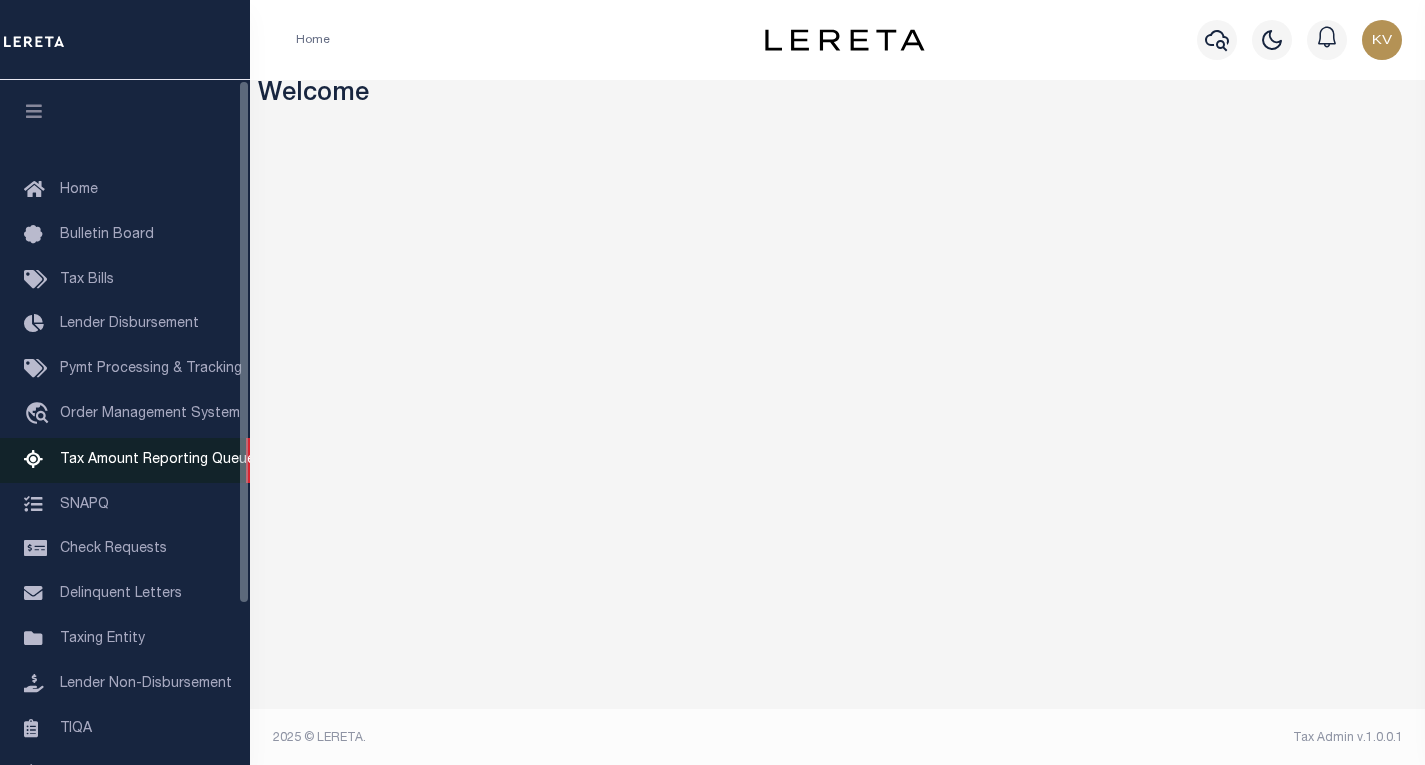 click on "Tax Amount Reporting Queue" at bounding box center (157, 460) 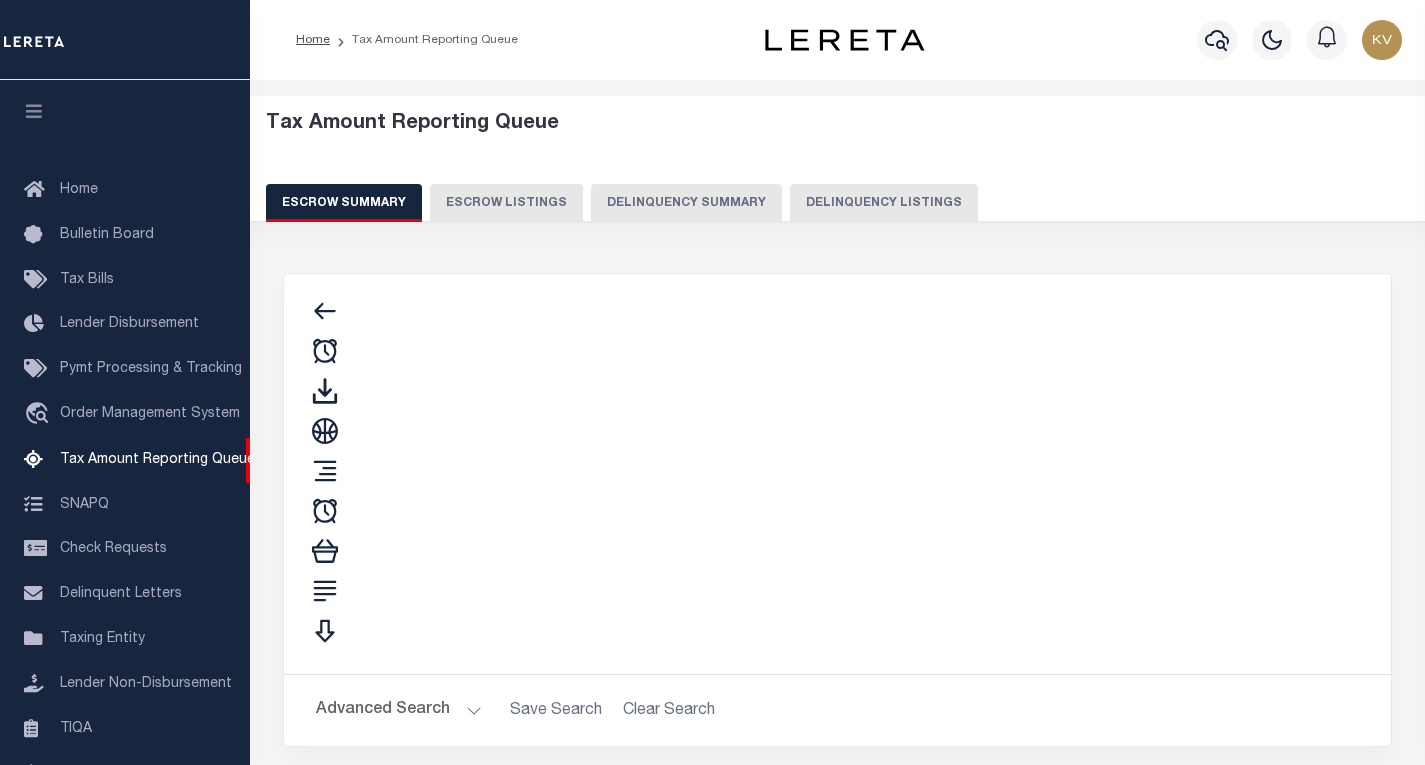 select on "100" 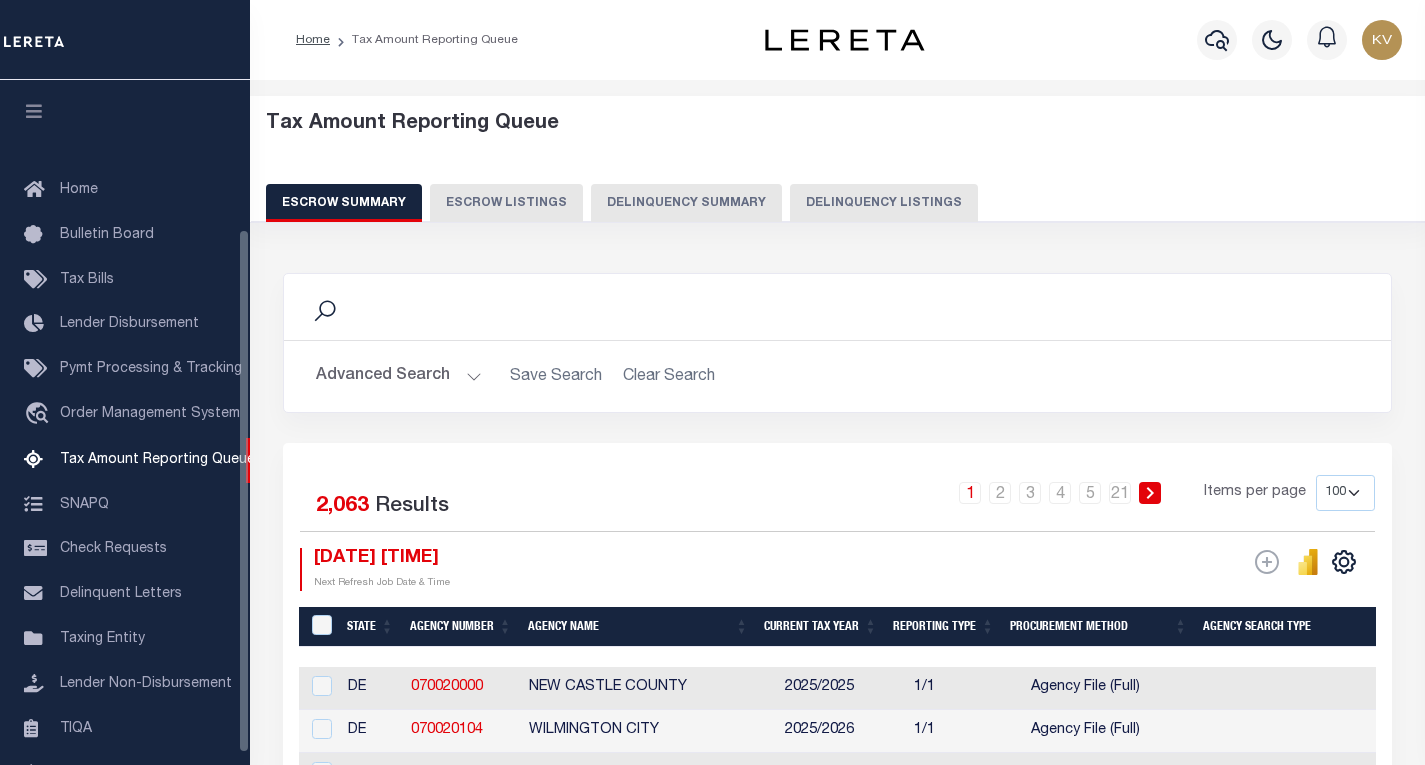 scroll, scrollTop: 0, scrollLeft: 0, axis: both 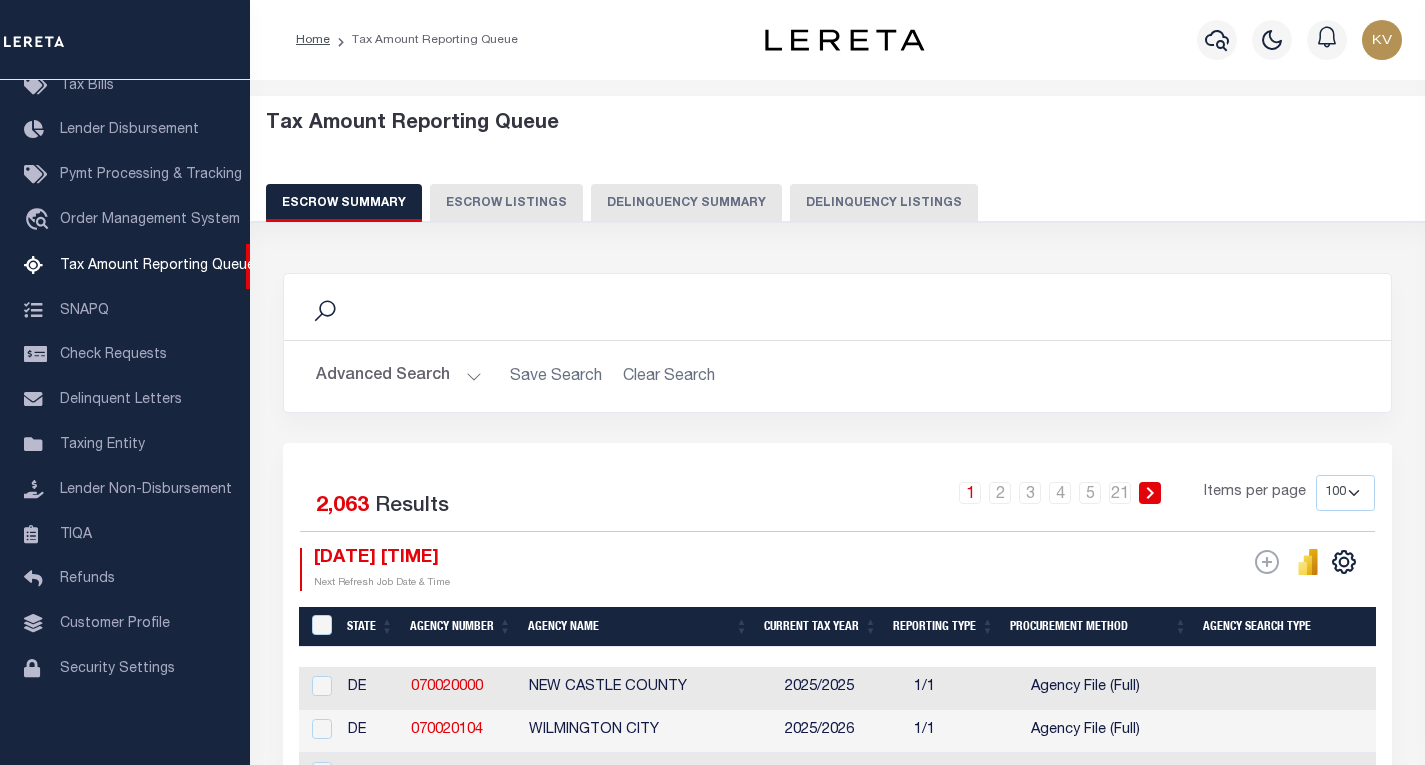 click on "Delinquency Listings" at bounding box center (884, 203) 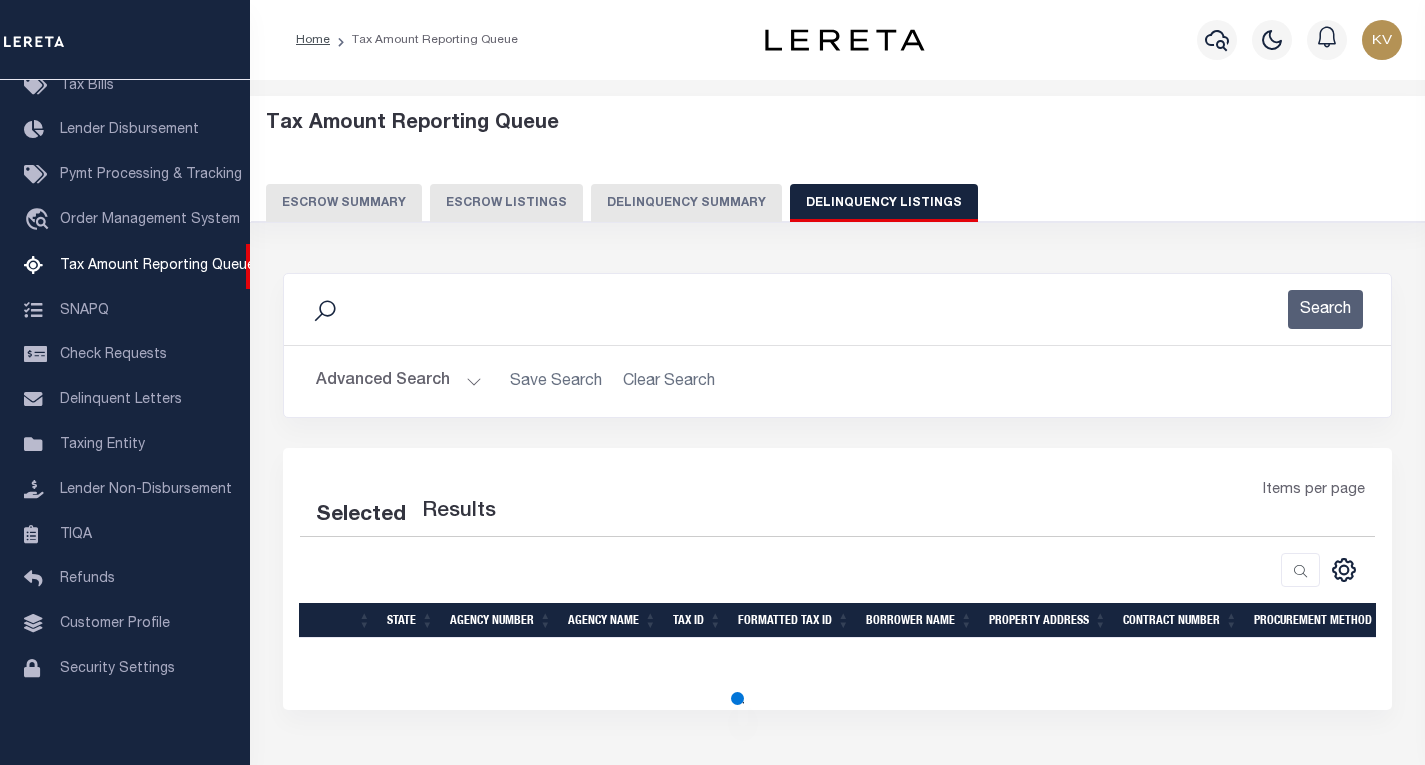 select on "100" 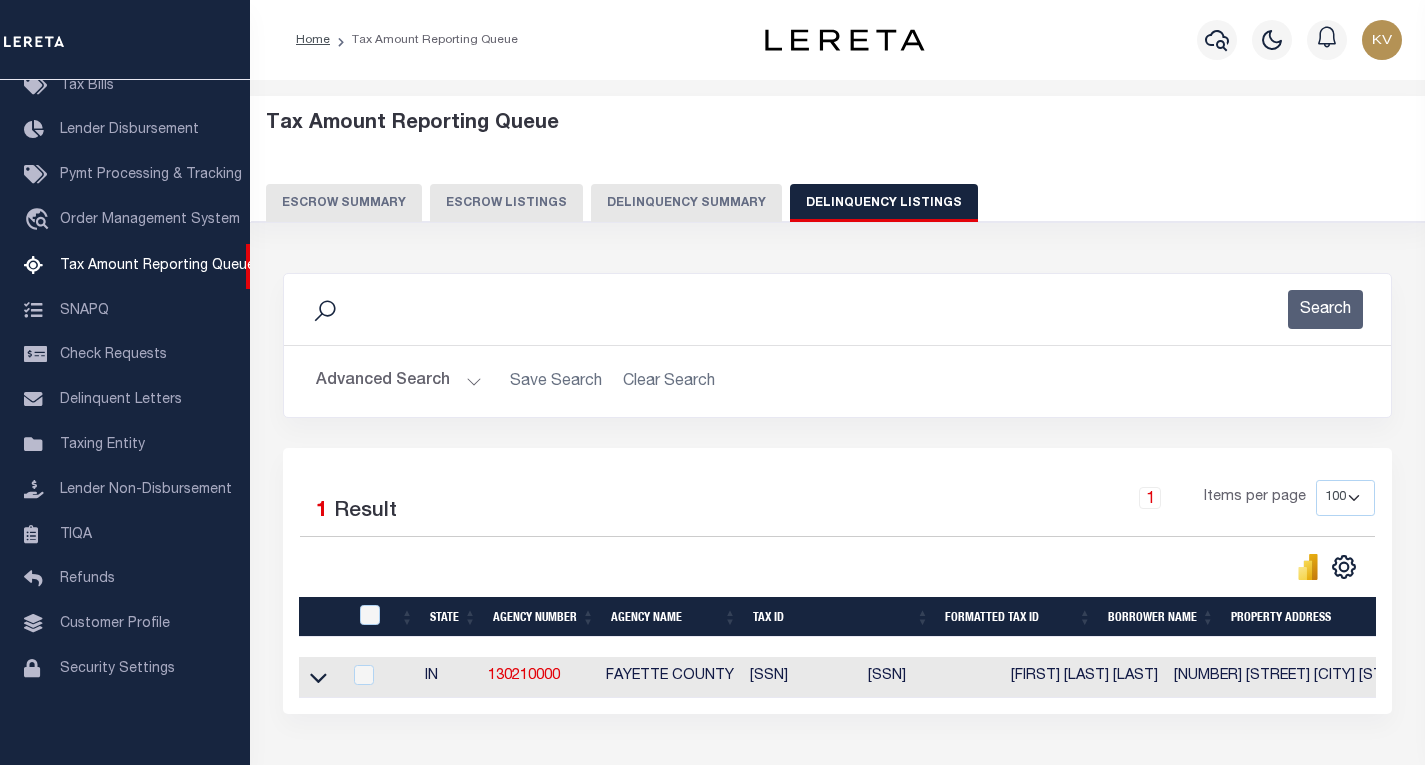 click on "Advanced Search" at bounding box center (399, 381) 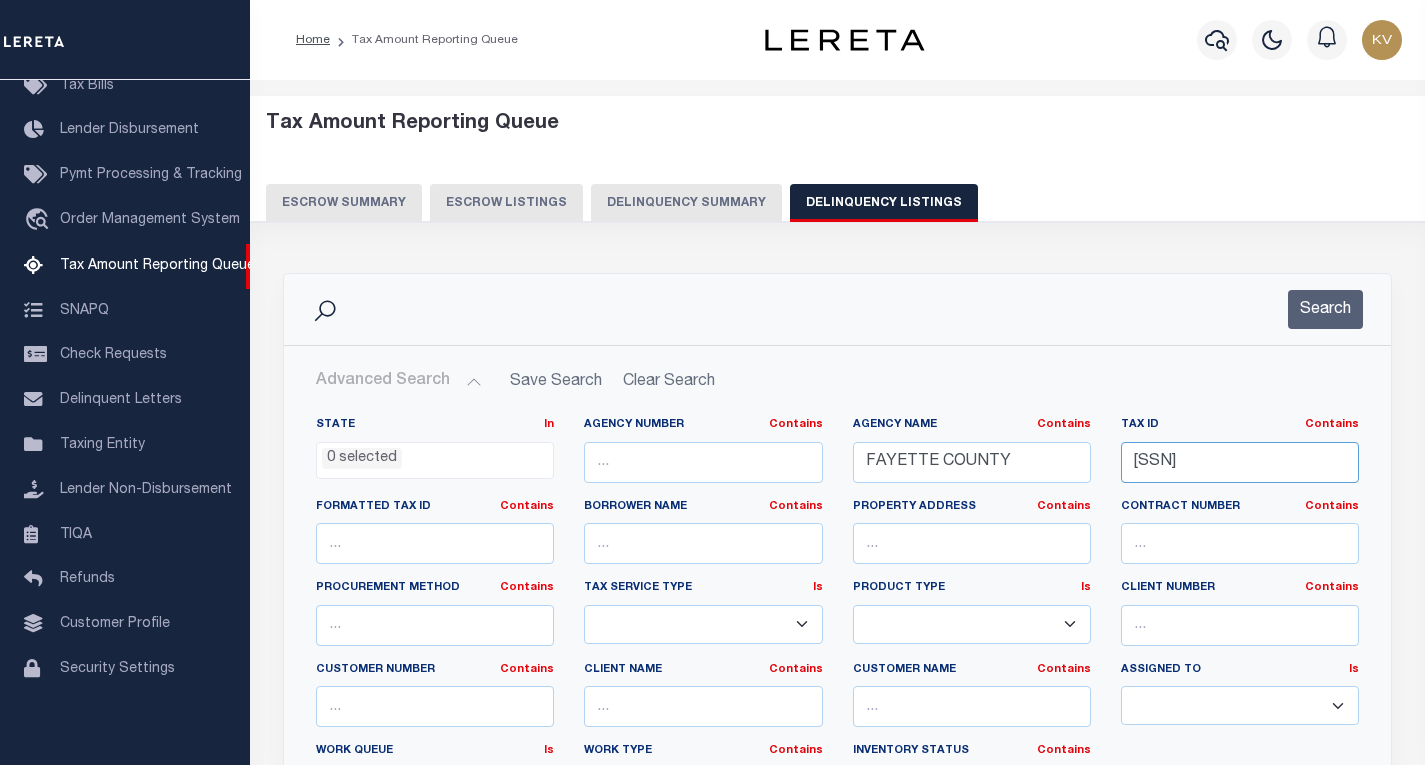 click on "21-06-30-518-509.000-003" at bounding box center [1240, 462] 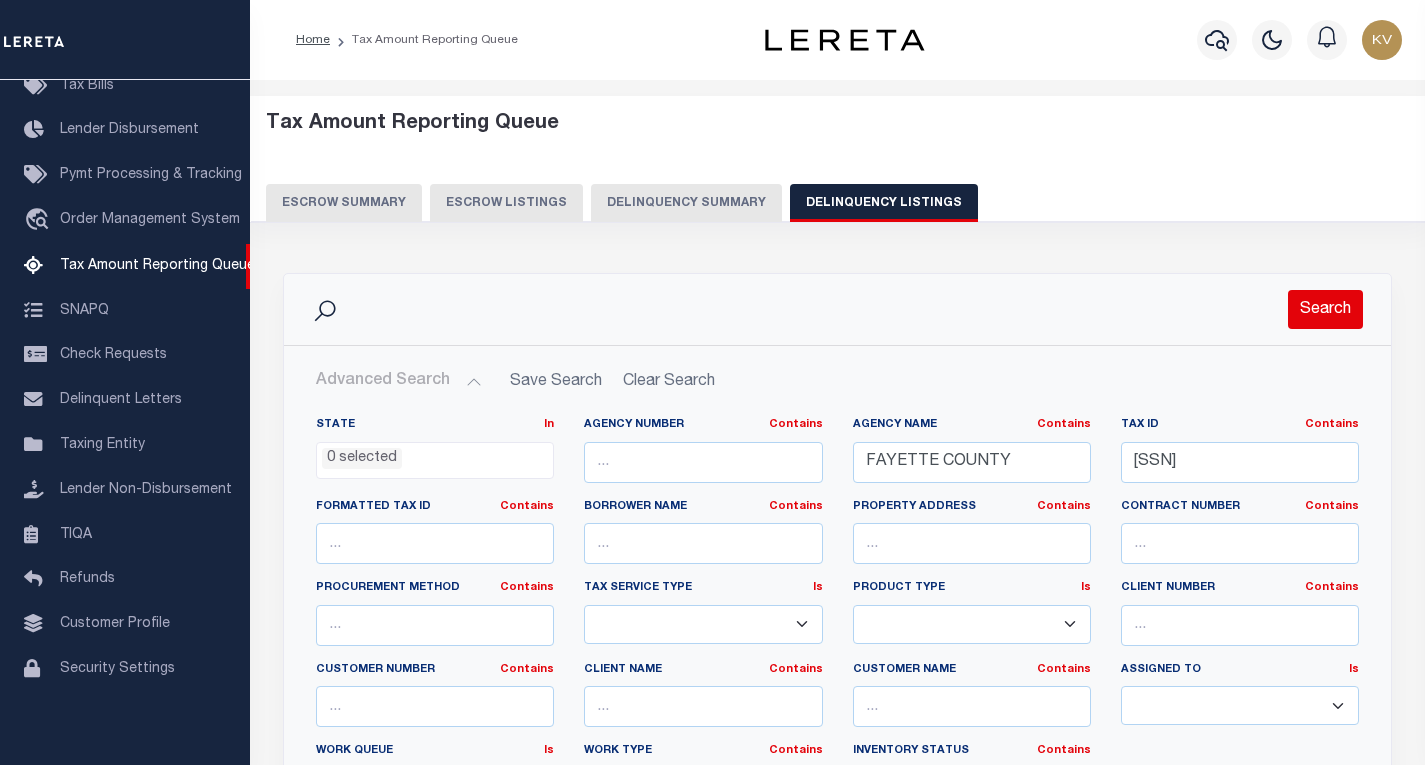 click on "Search" at bounding box center (1325, 309) 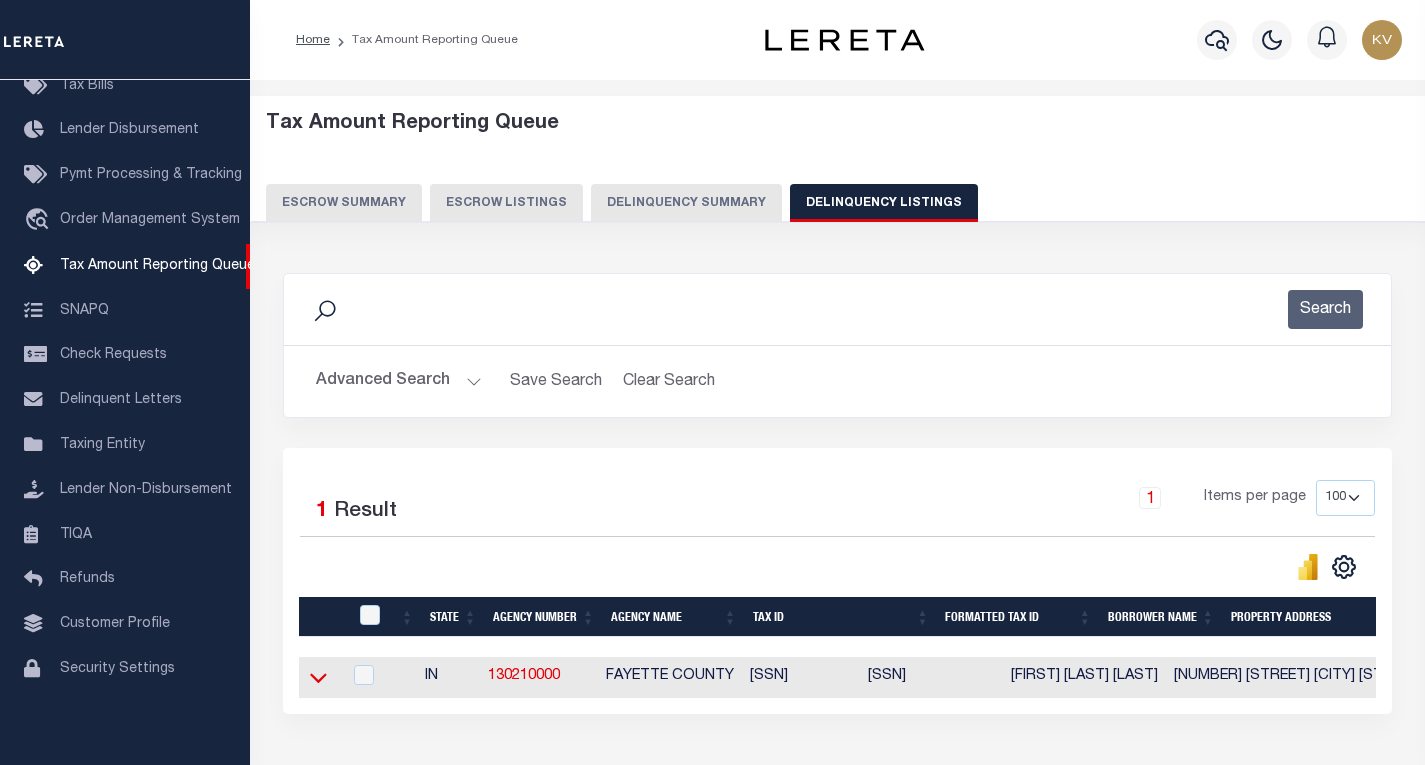 click 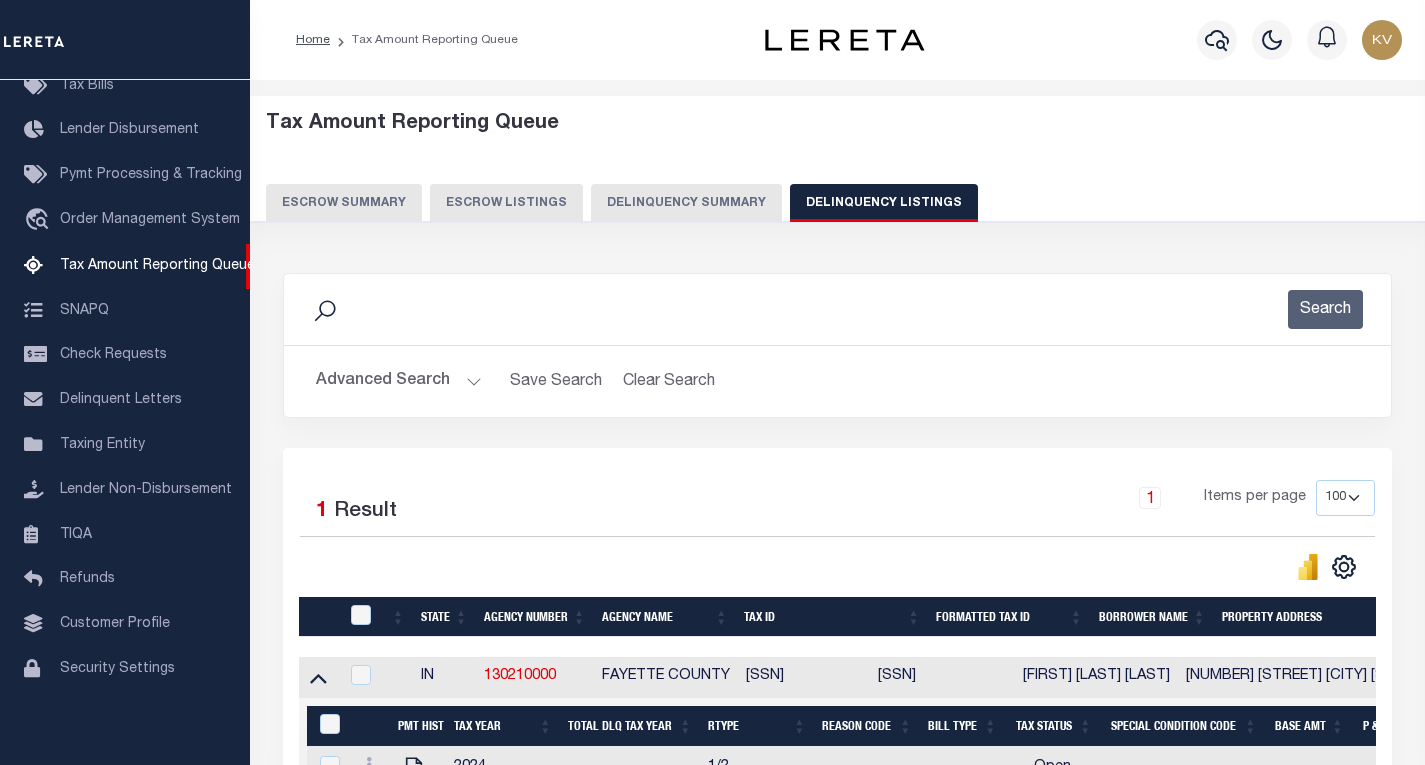 scroll, scrollTop: 200, scrollLeft: 0, axis: vertical 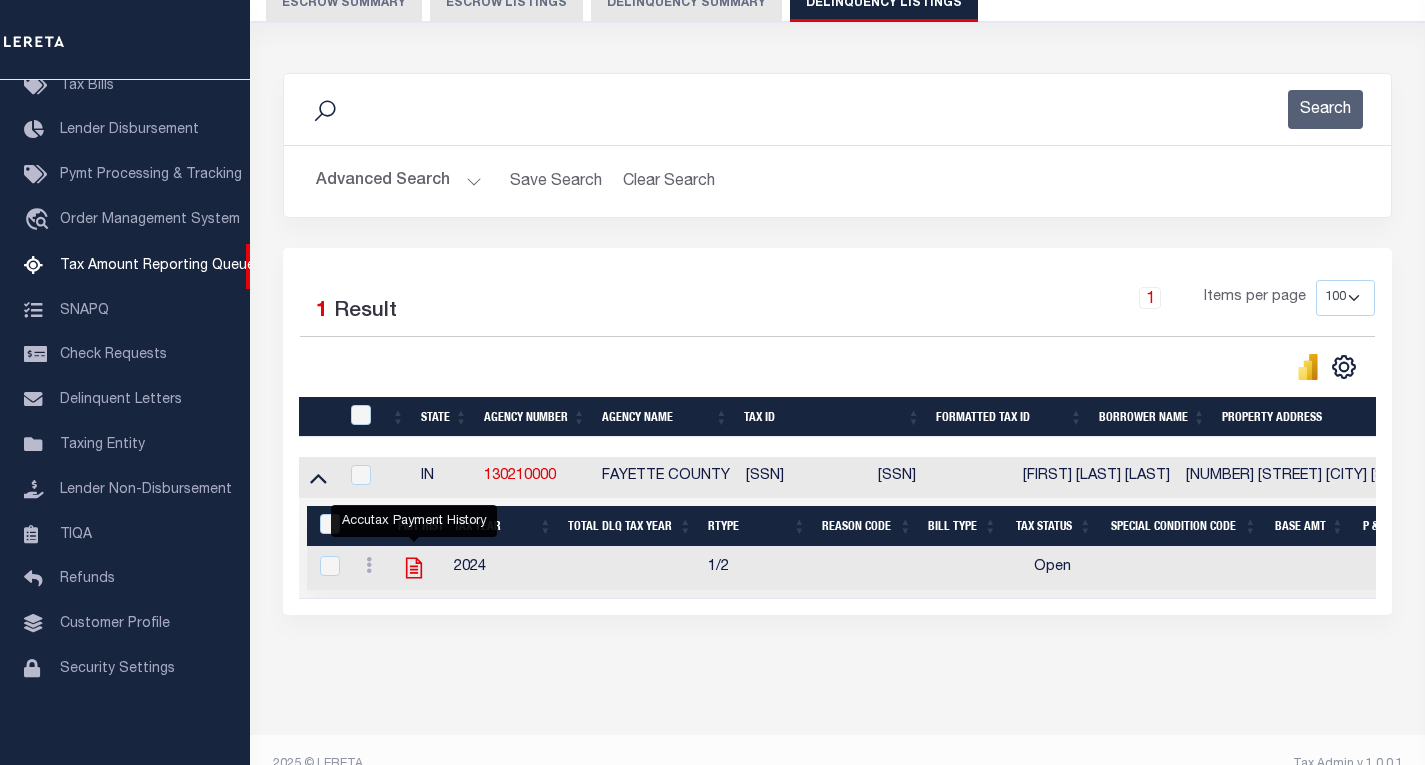 click 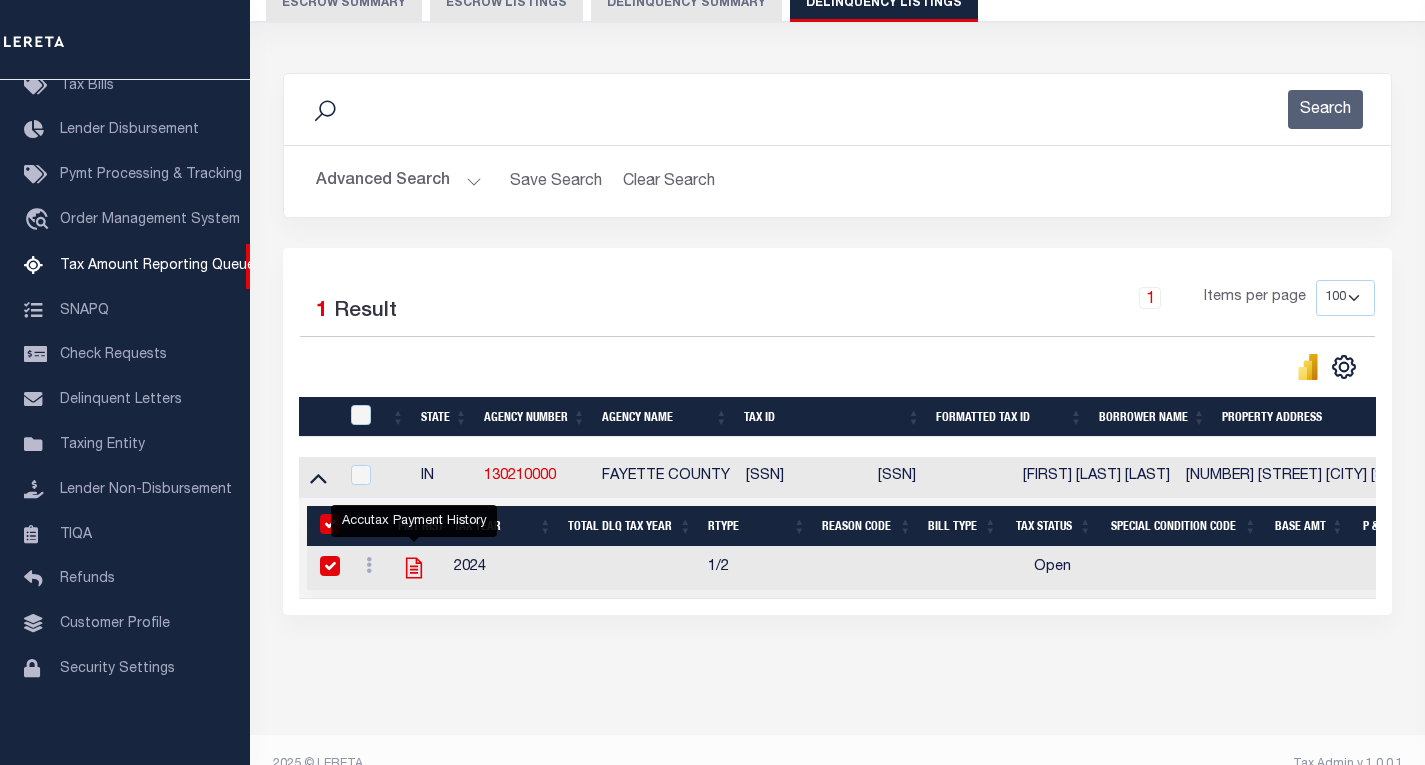 checkbox on "true" 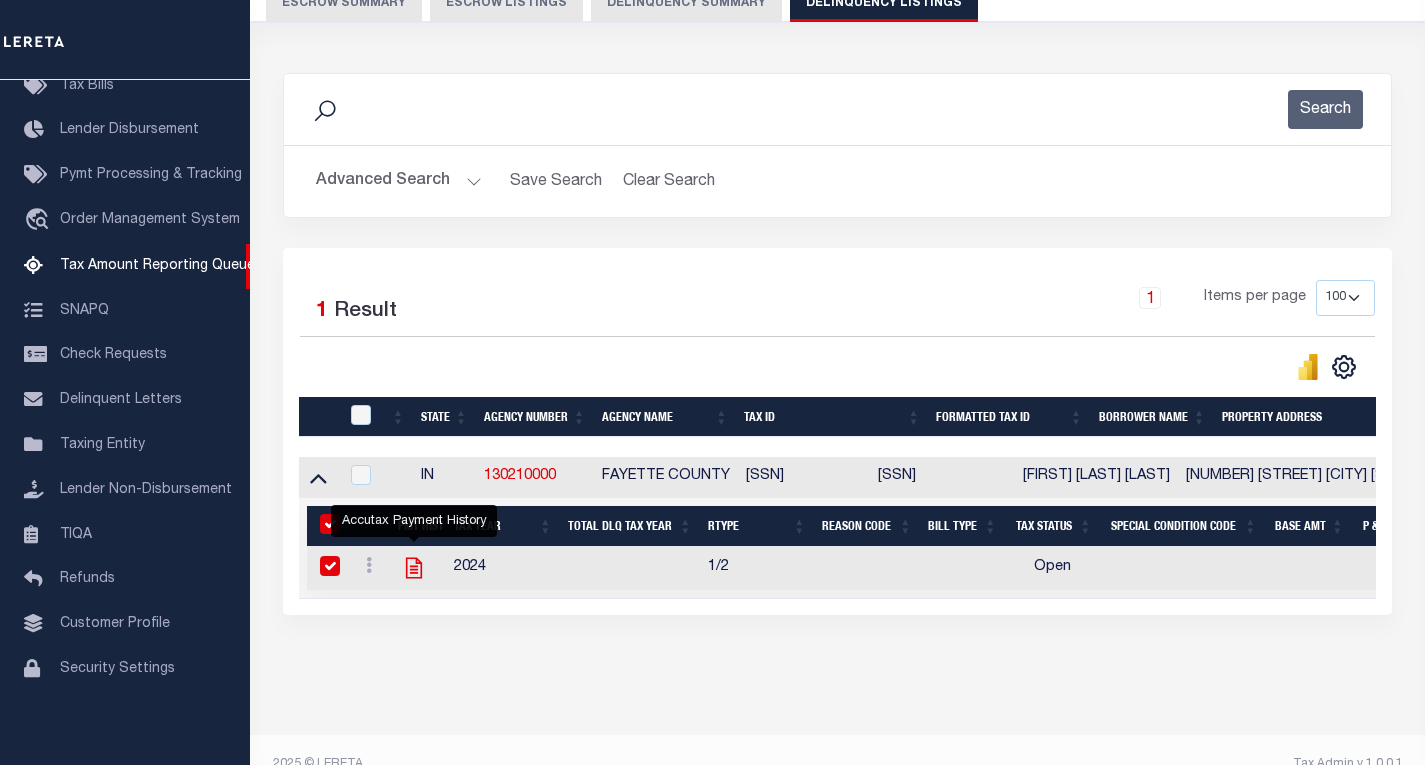 checkbox on "true" 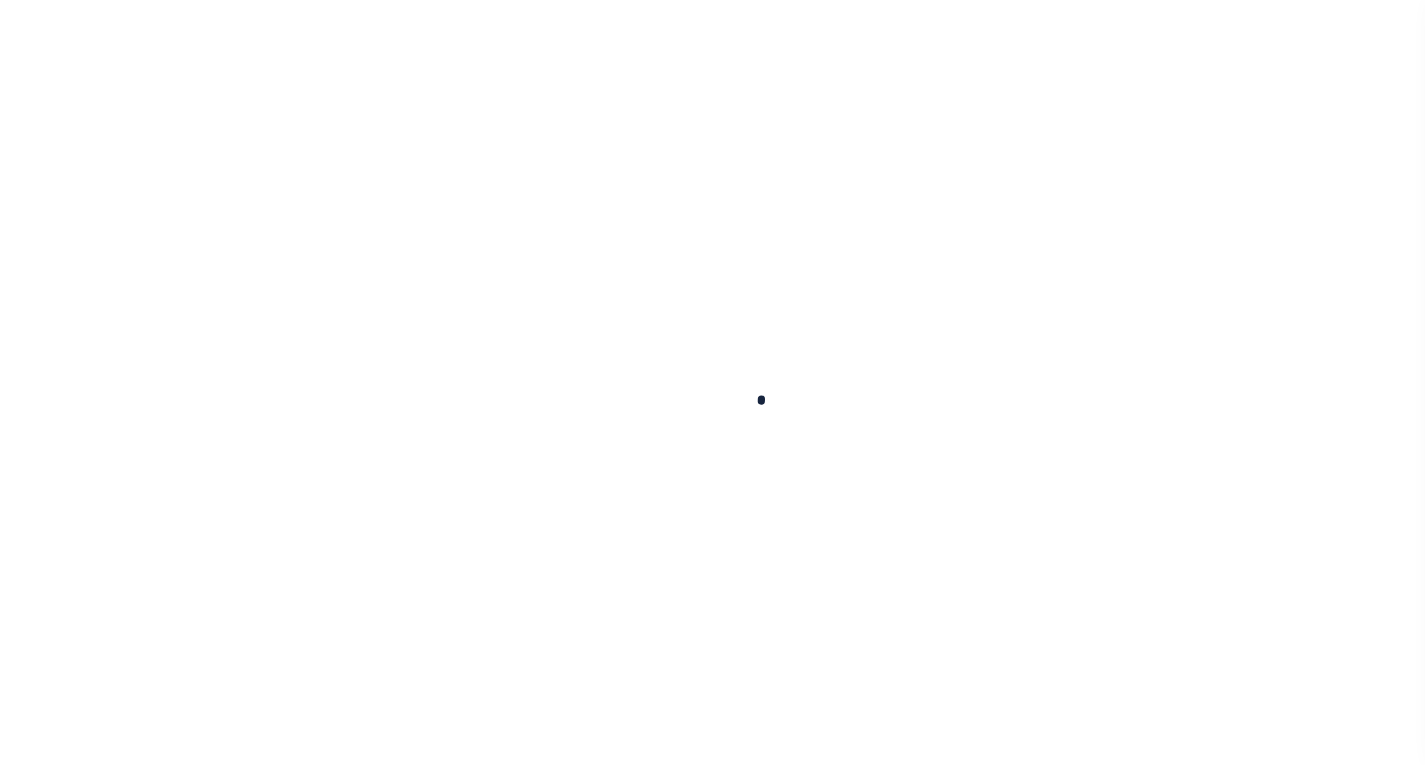 scroll, scrollTop: 0, scrollLeft: 0, axis: both 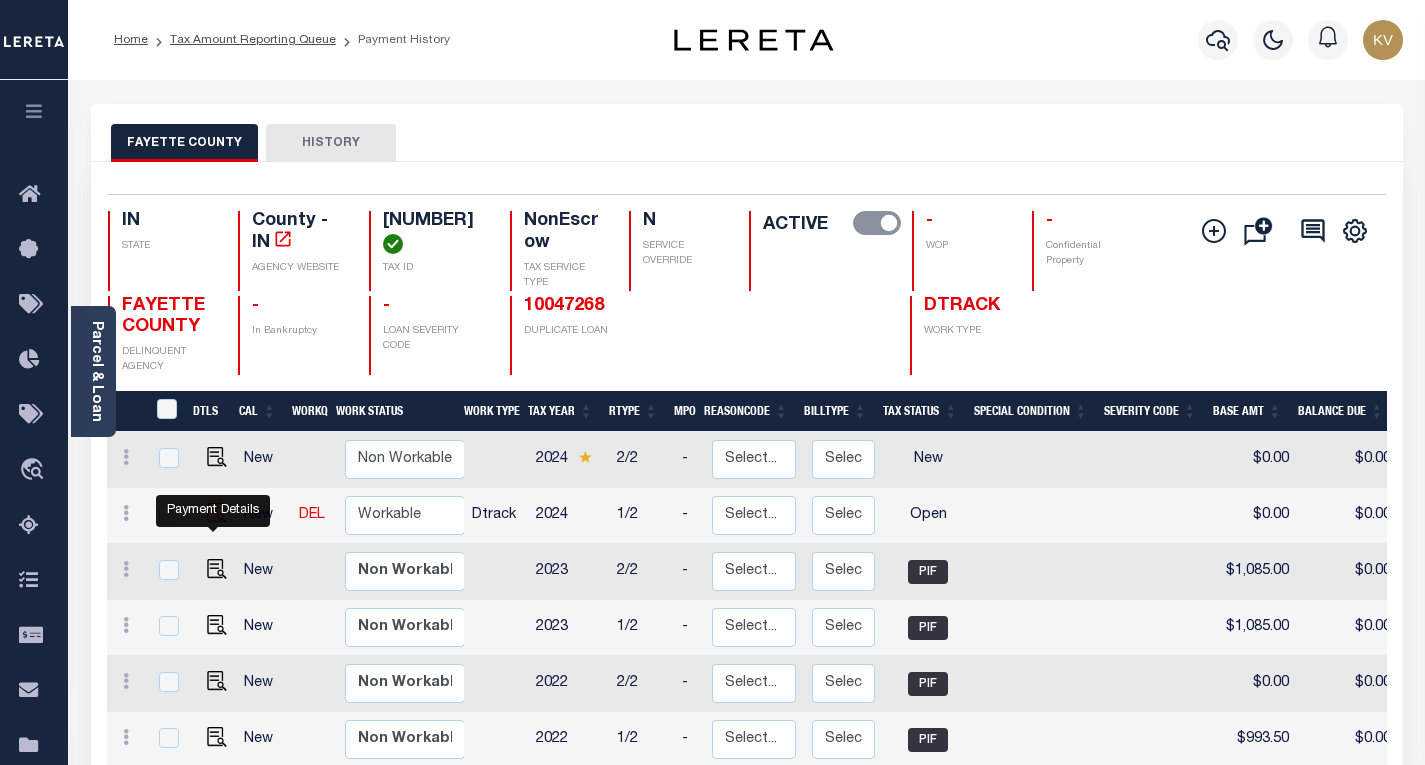 click at bounding box center (217, 513) 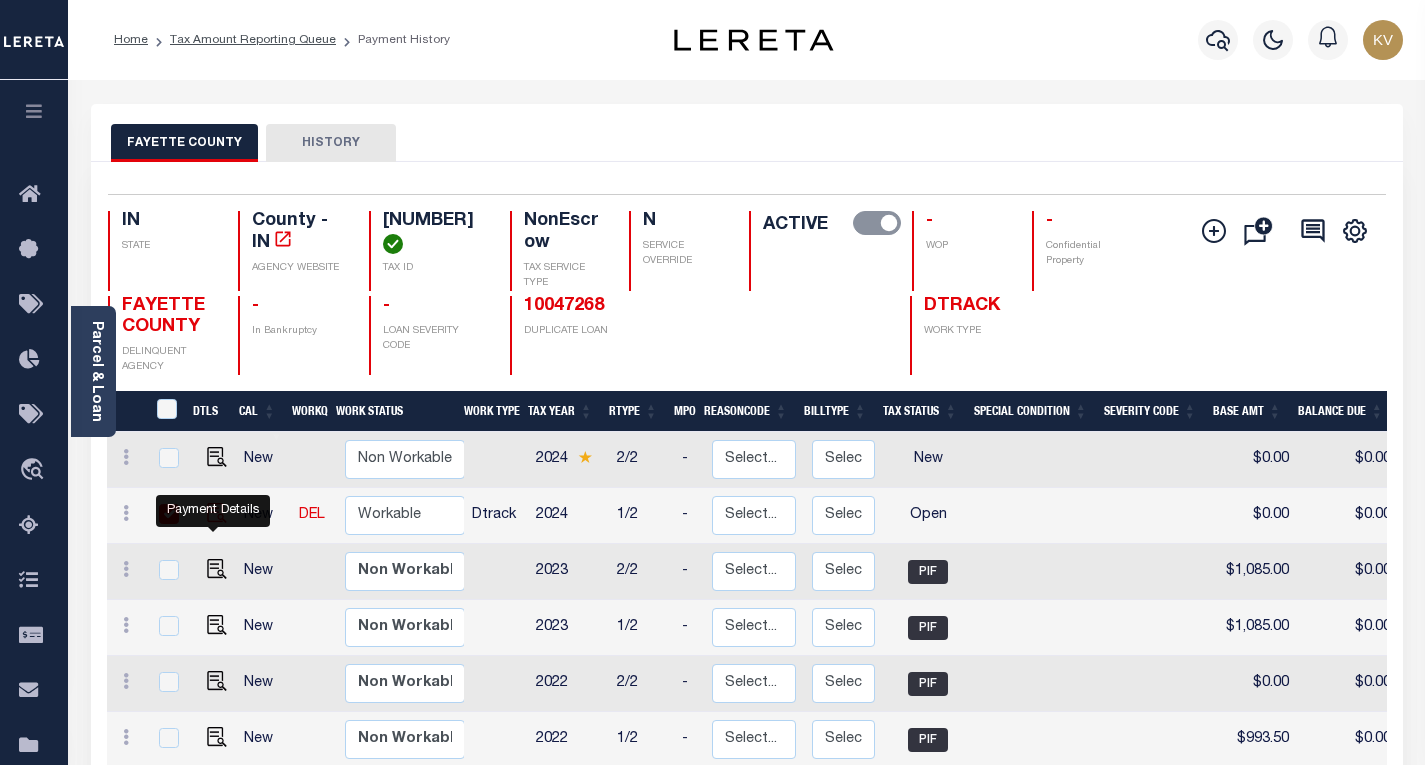 checkbox on "true" 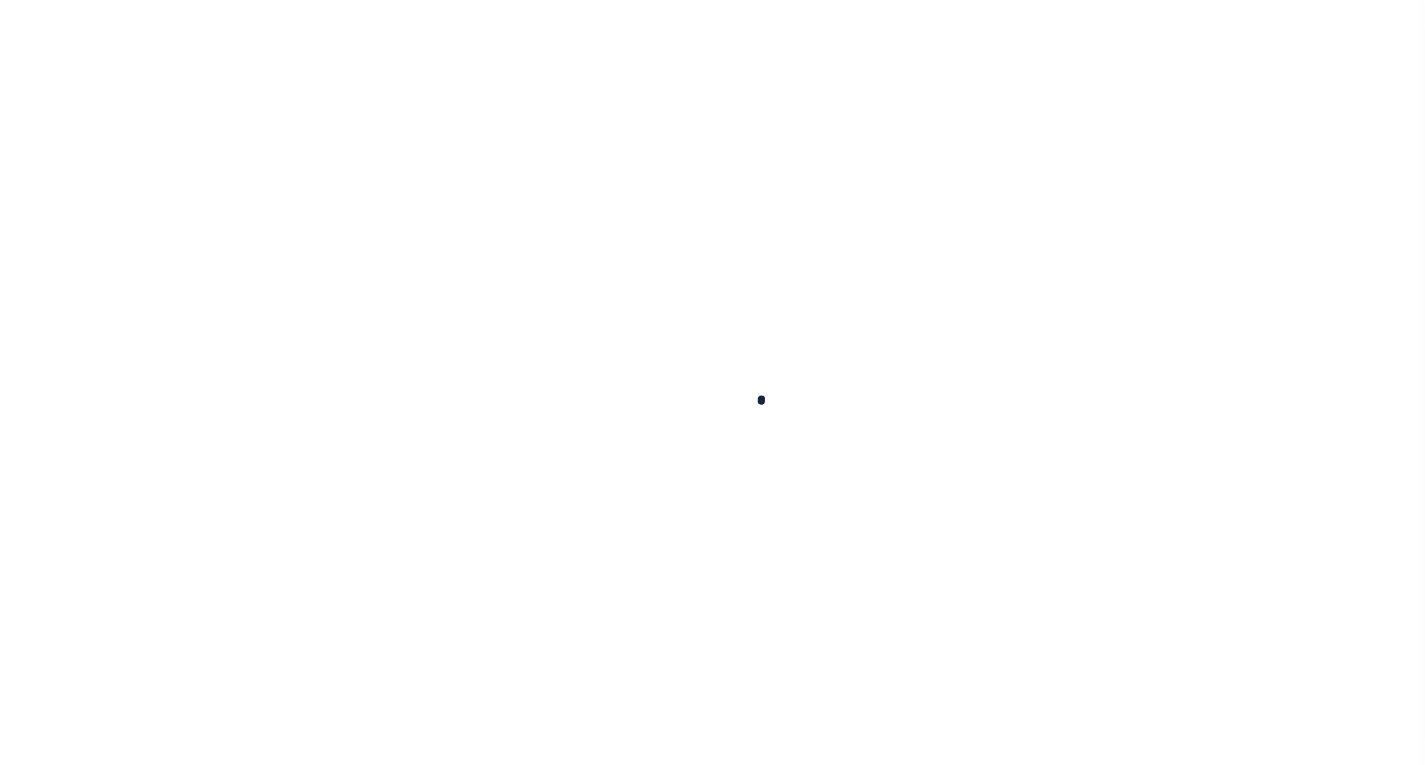 scroll, scrollTop: 0, scrollLeft: 0, axis: both 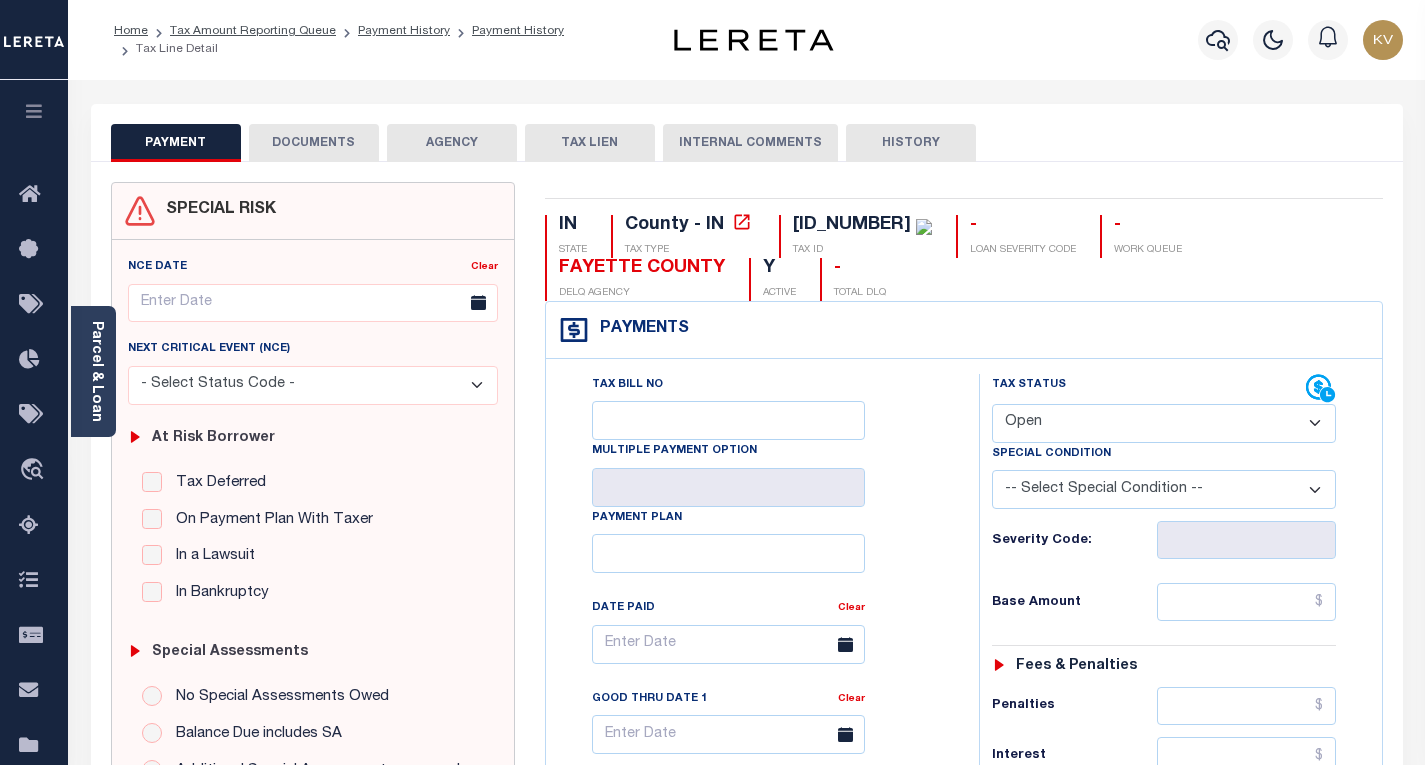 click on "- Select Status Code -
Open
Due/Unpaid
Paid
Incomplete
No Tax Due
Internal Refund Processed
New" at bounding box center (1164, 423) 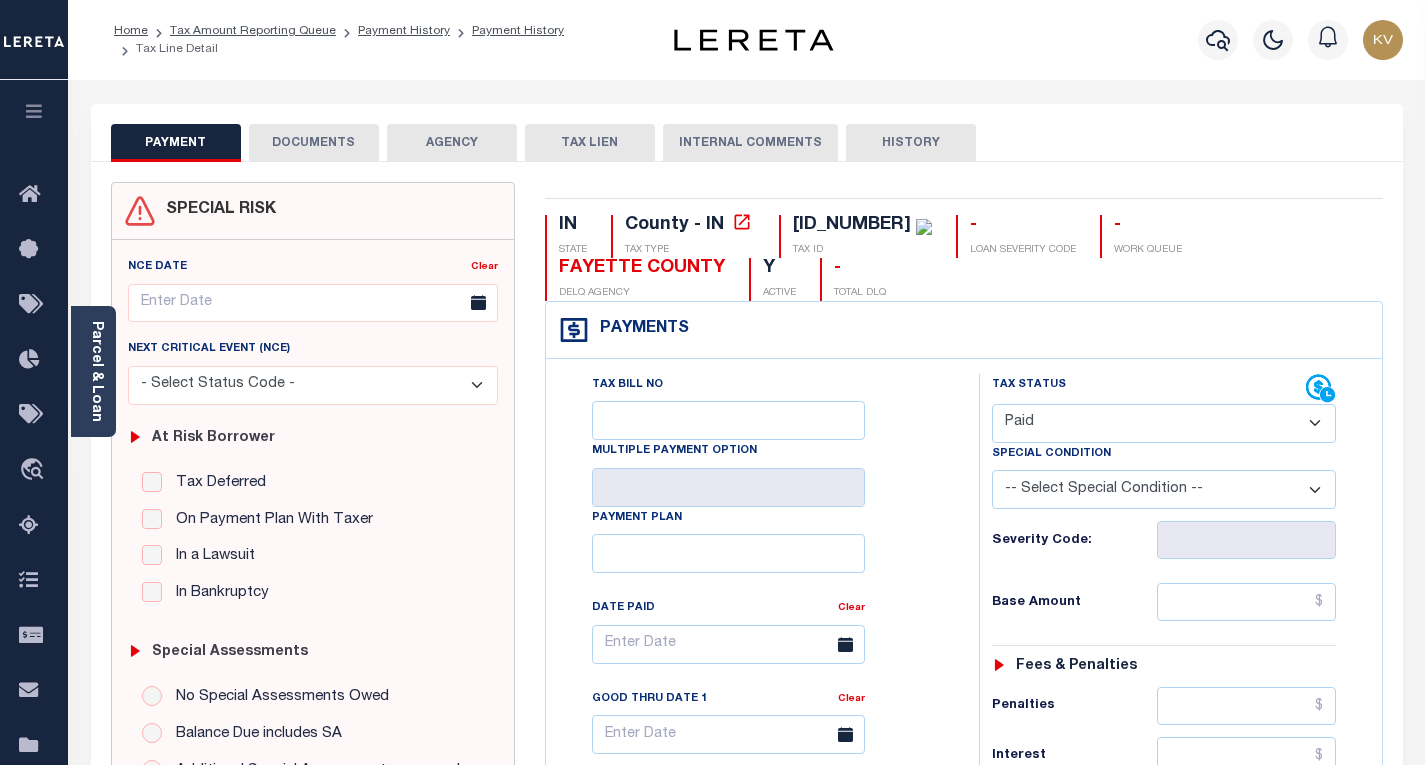 click on "- Select Status Code -
Open
Due/Unpaid
Paid
Incomplete
No Tax Due
Internal Refund Processed
New" at bounding box center (1164, 423) 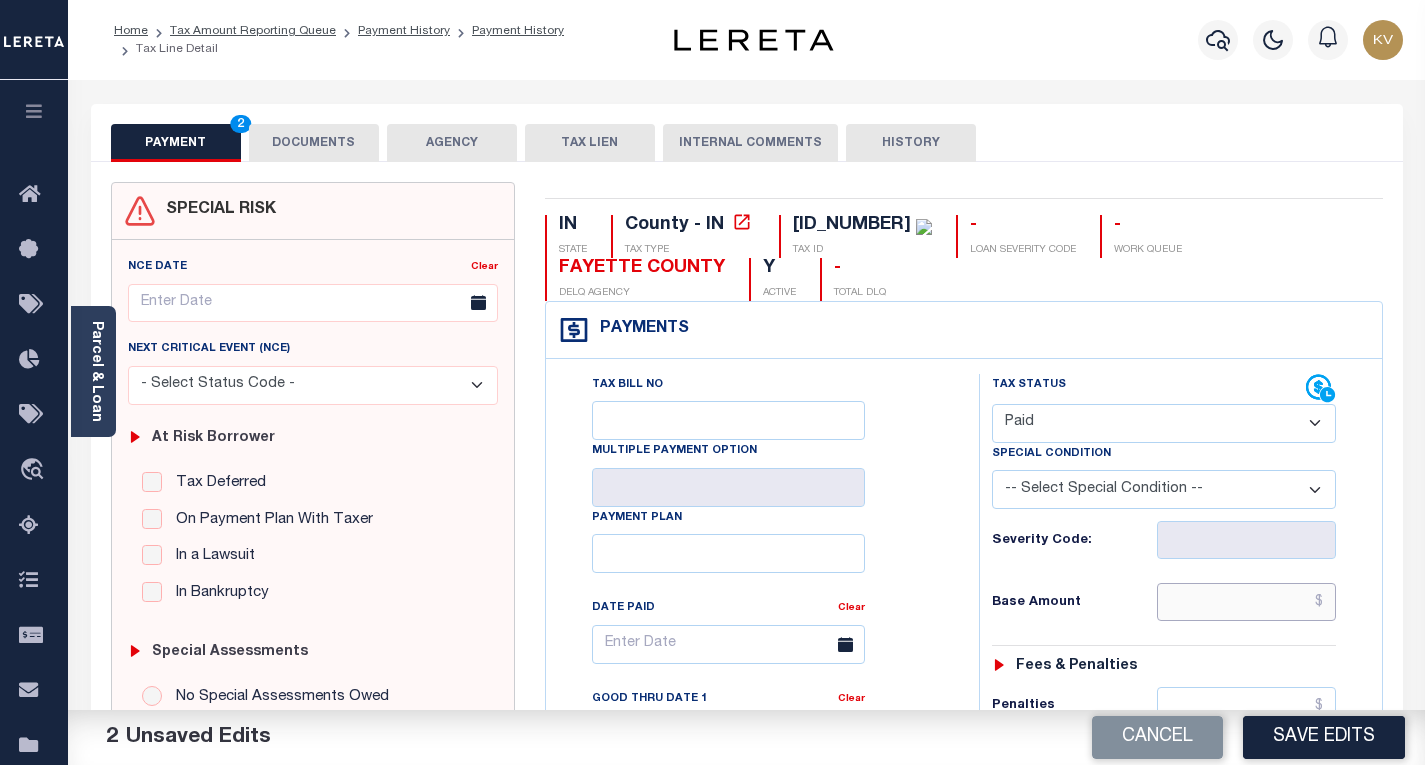 click at bounding box center [1246, 602] 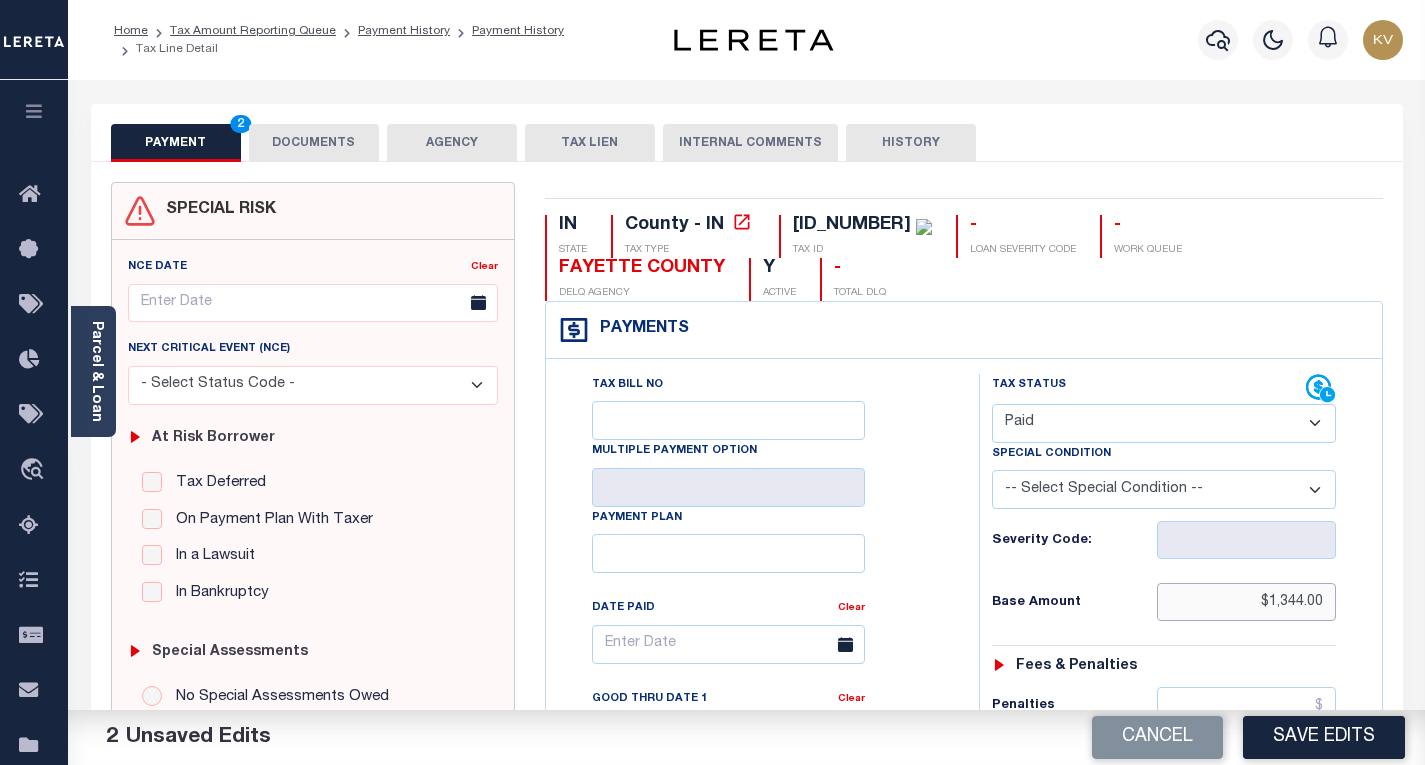 type on "$1,344.00" 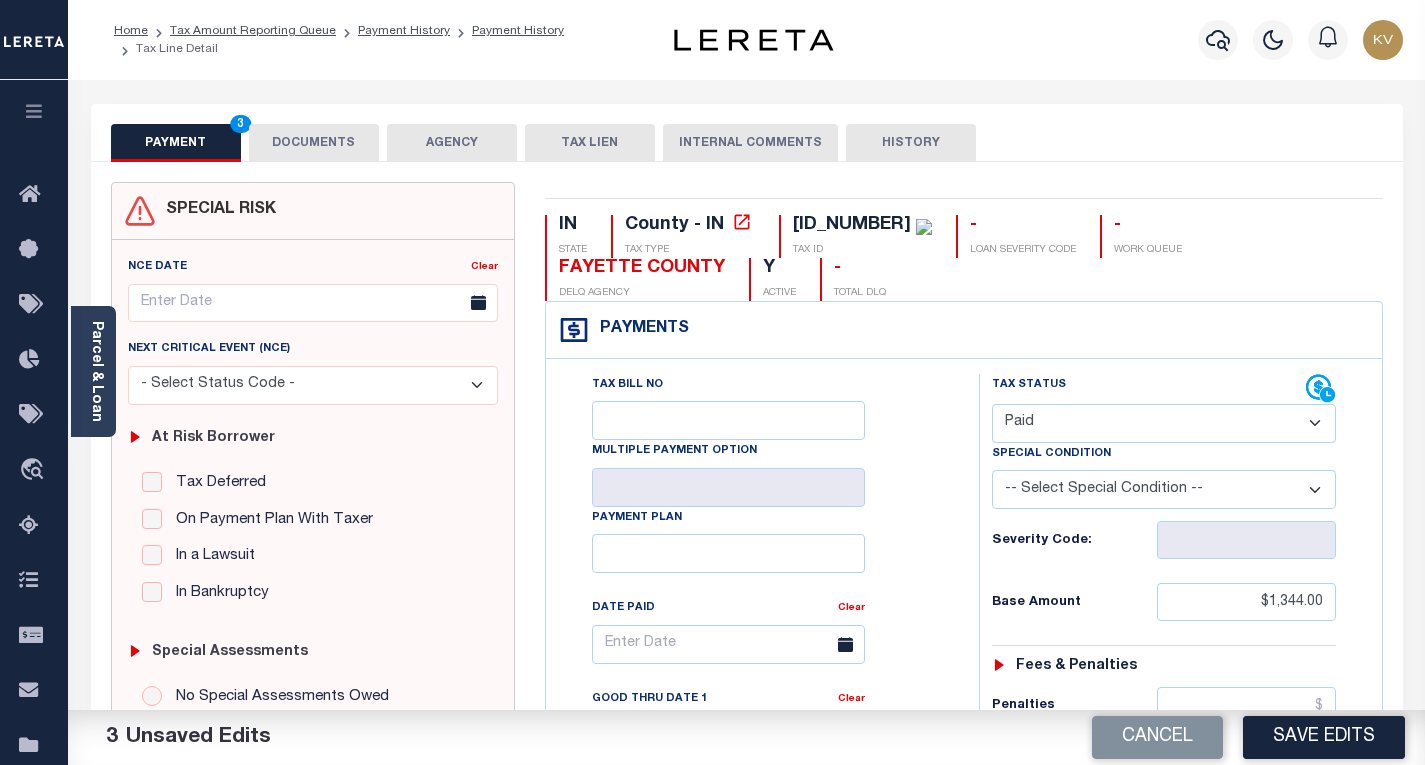 click on "Tax Status
Status
- Select Status Code -" at bounding box center (1170, 815) 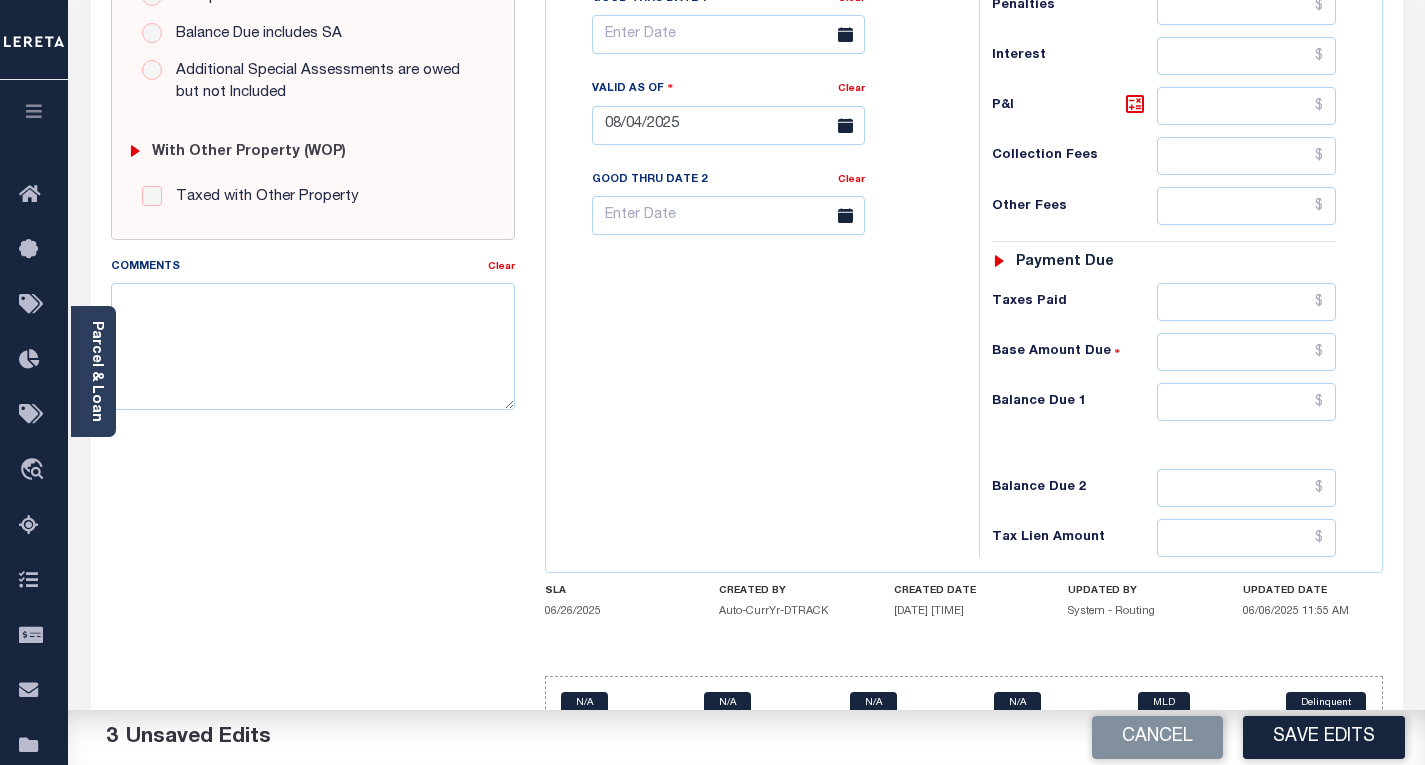 scroll, scrollTop: 750, scrollLeft: 0, axis: vertical 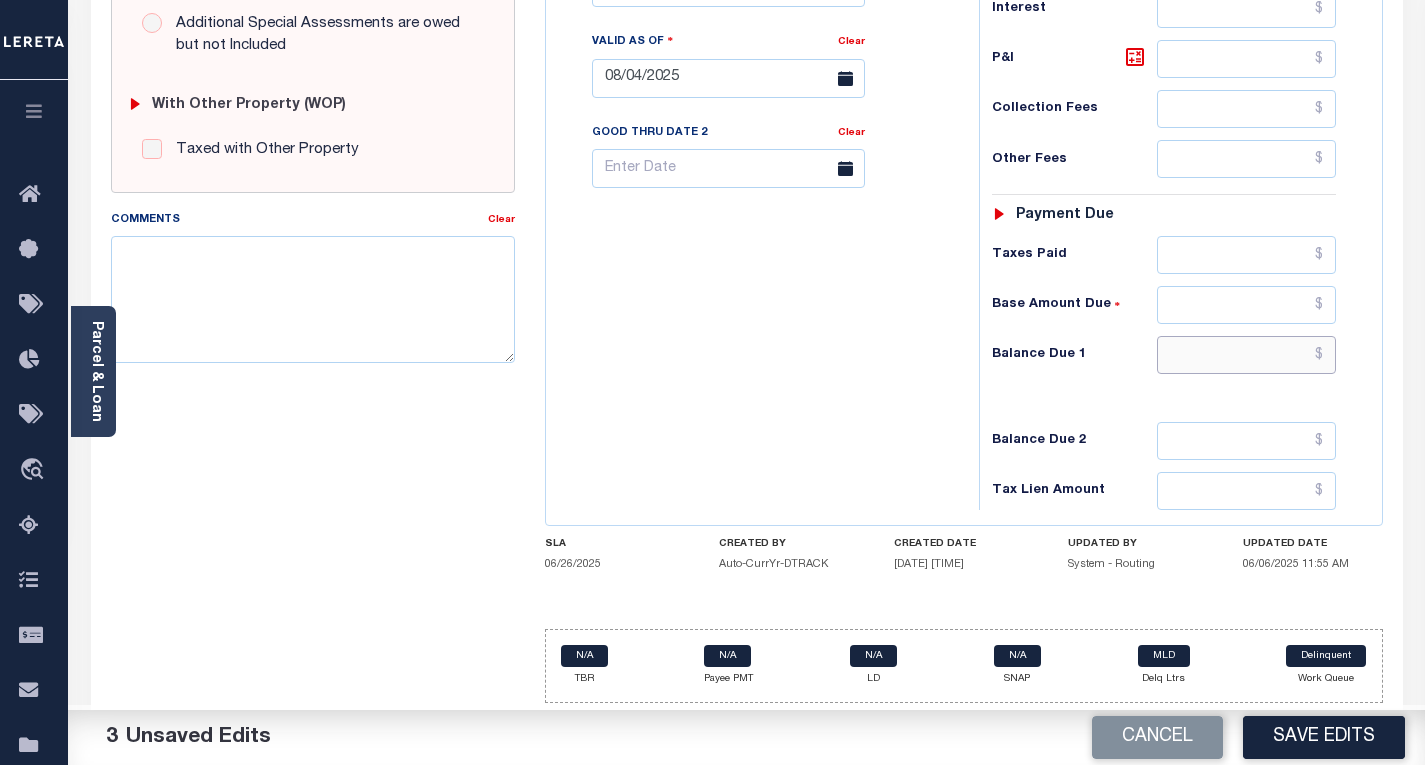 click at bounding box center (1246, 355) 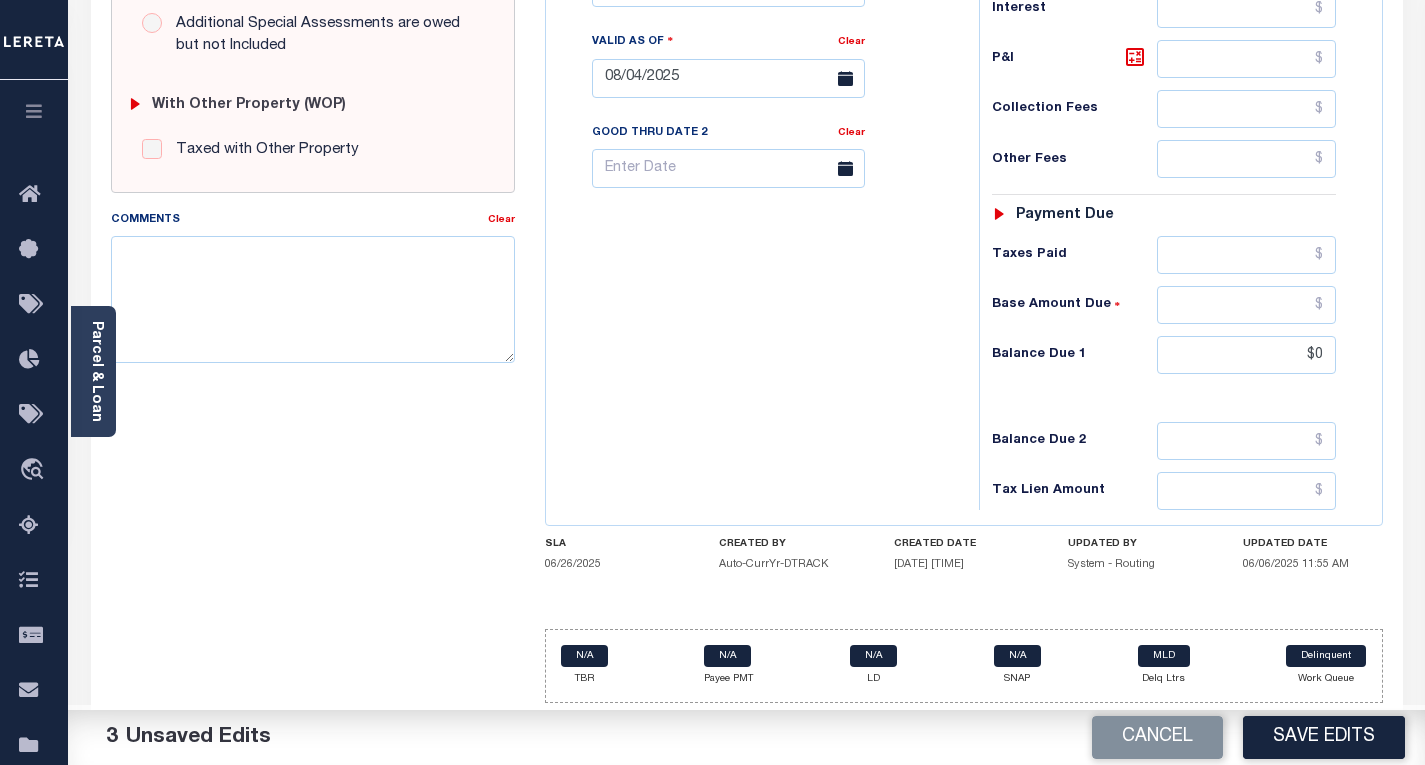type on "$0.00" 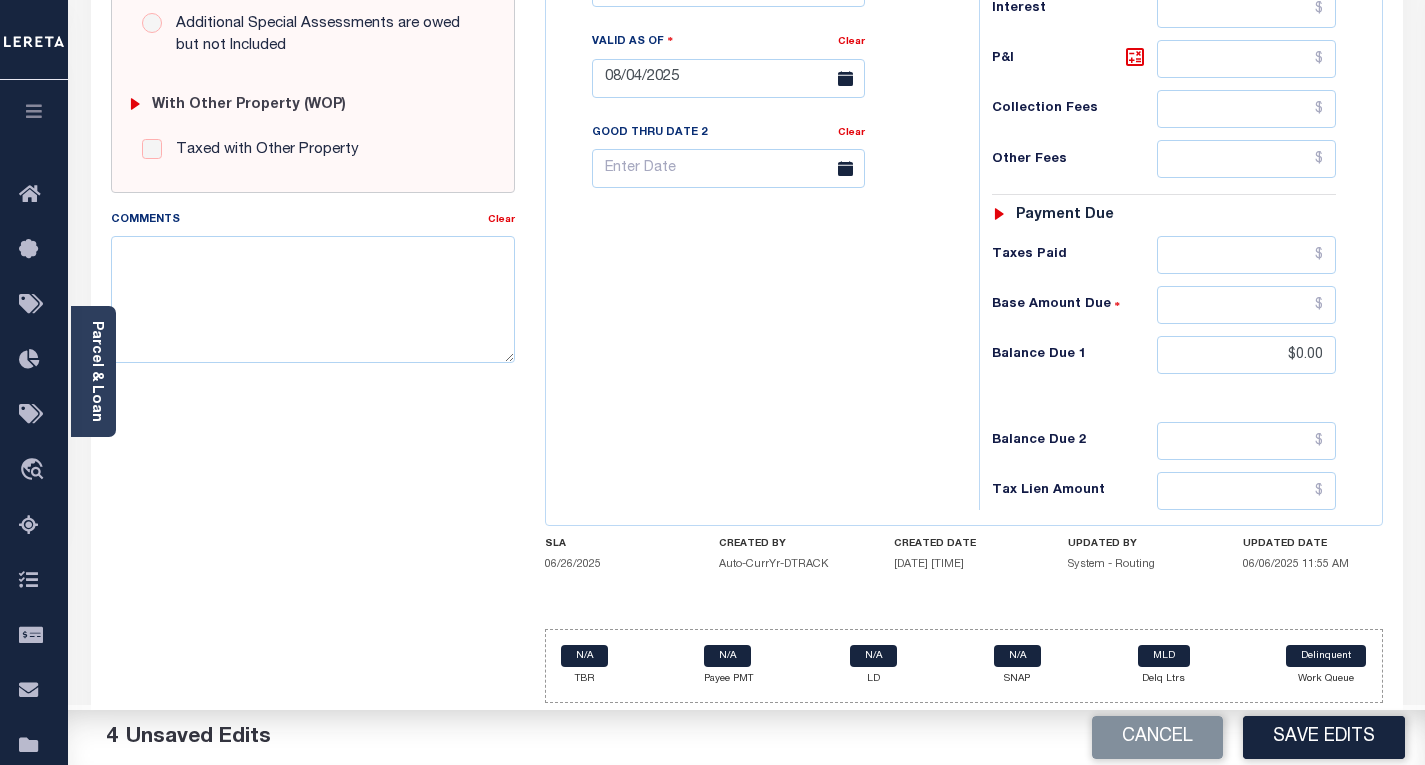 click on "Tax Bill No
Multiple Payment Option
Payment Plan
Clear" at bounding box center [757, 68] 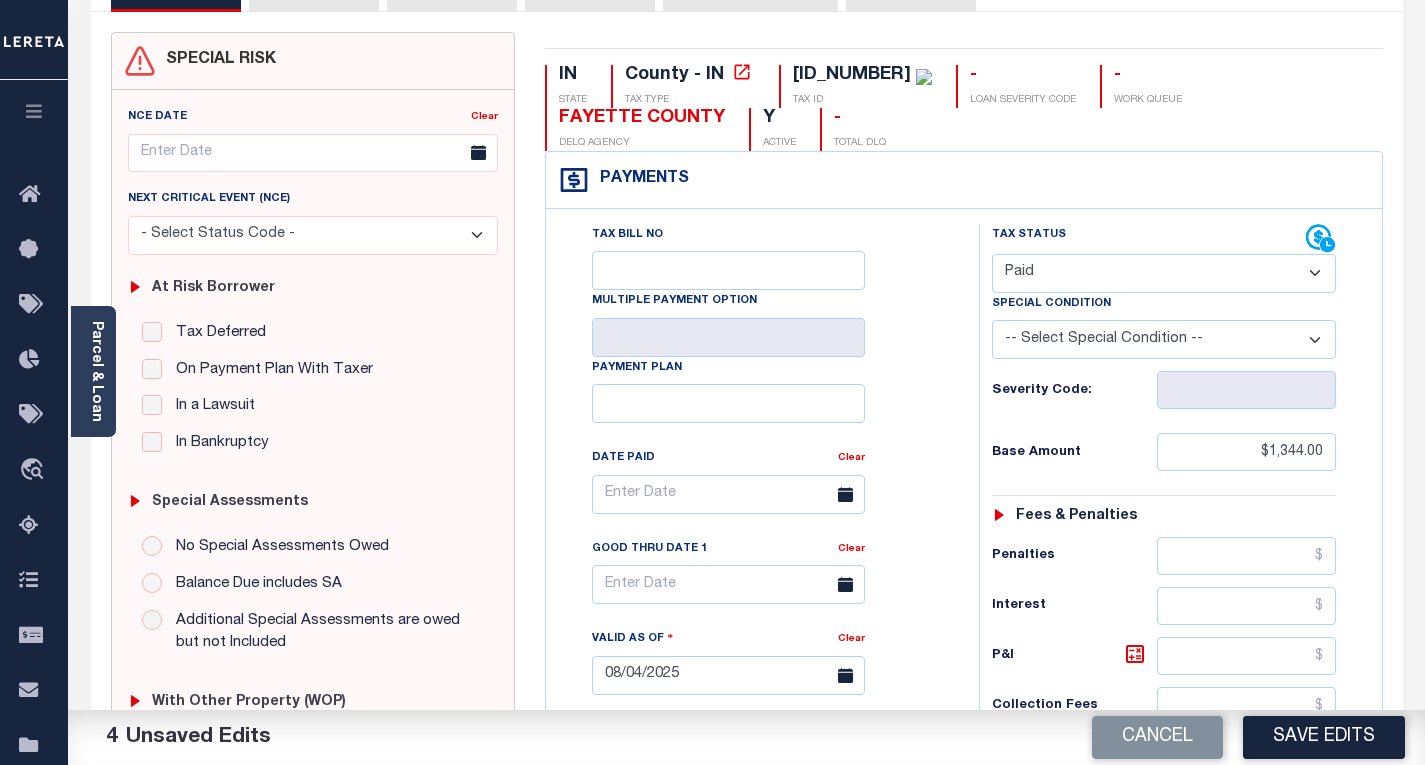 scroll, scrollTop: 0, scrollLeft: 0, axis: both 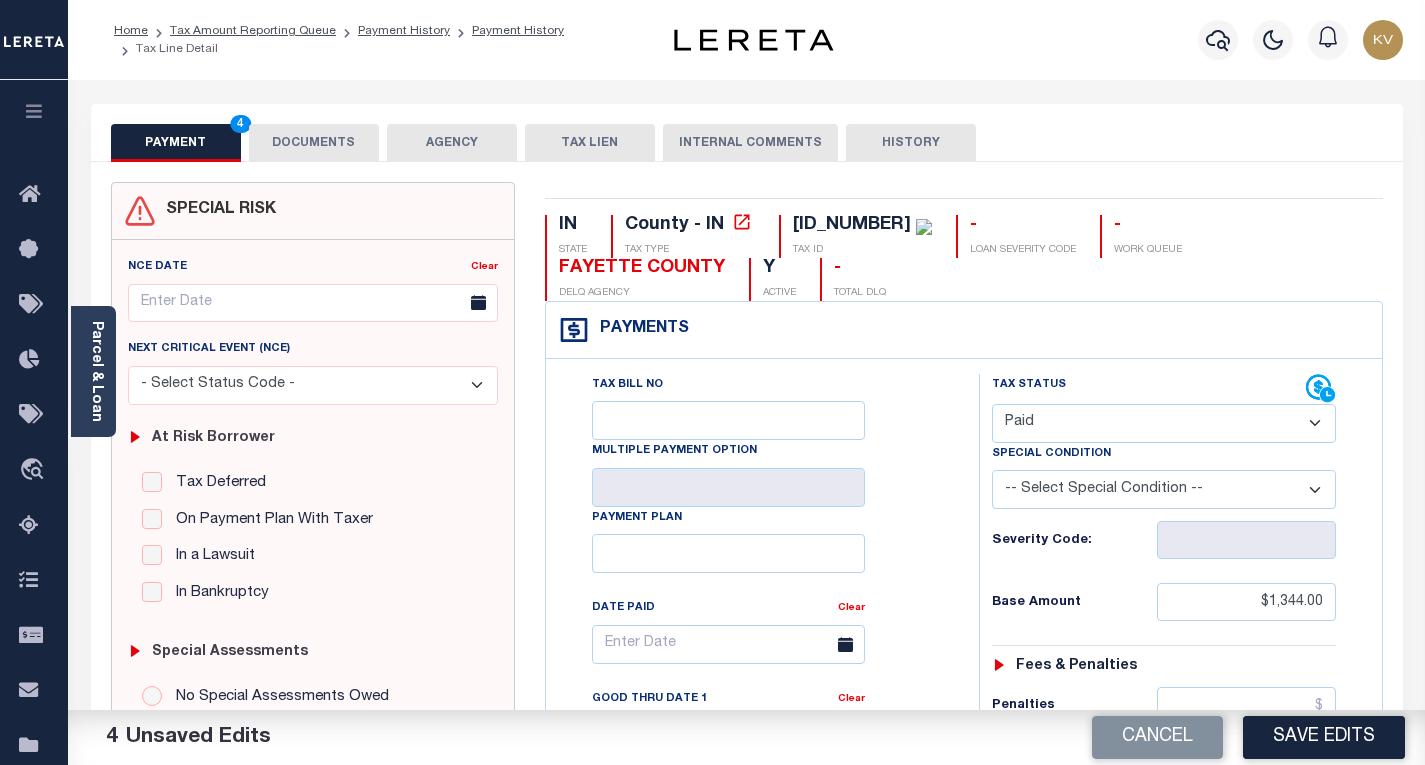 click on "DOCUMENTS" at bounding box center [314, 143] 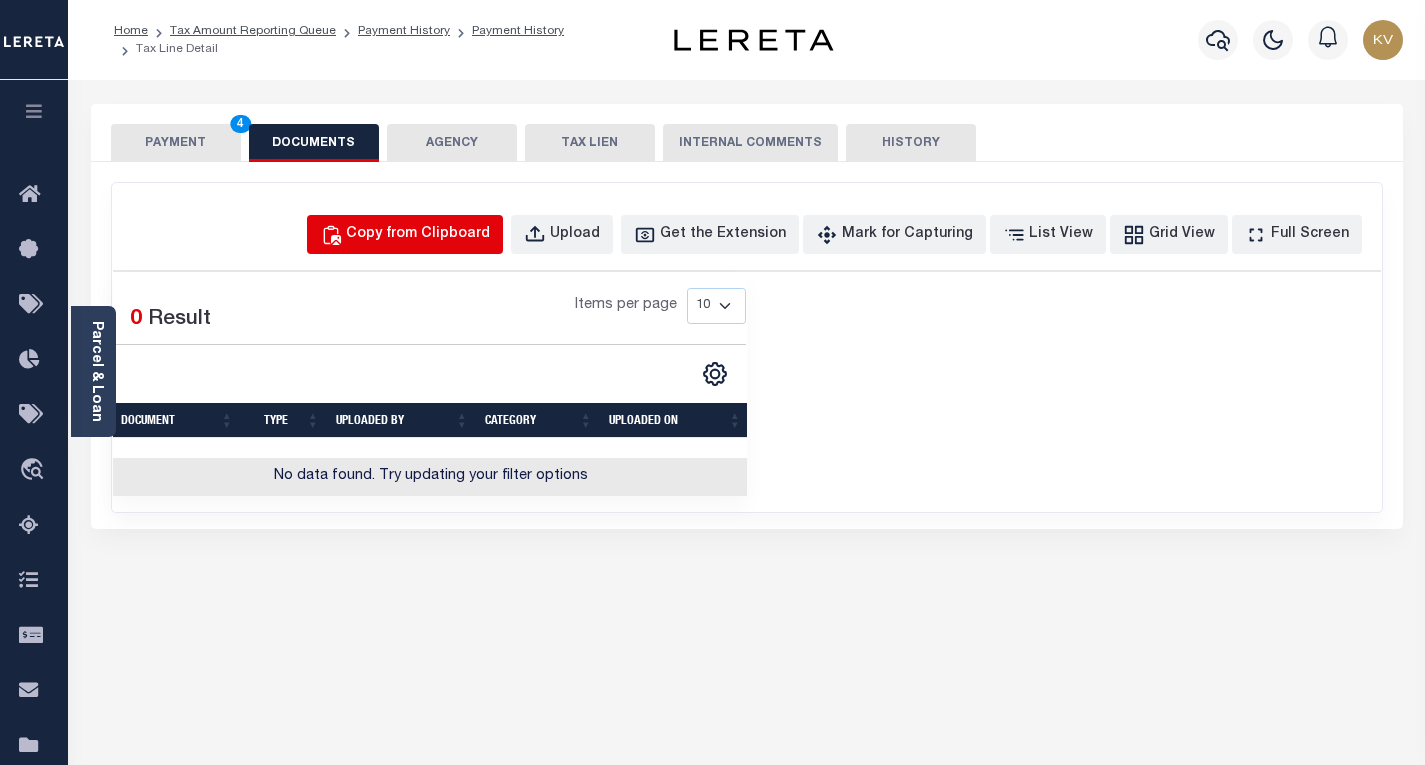 click on "Copy from Clipboard" at bounding box center [405, 234] 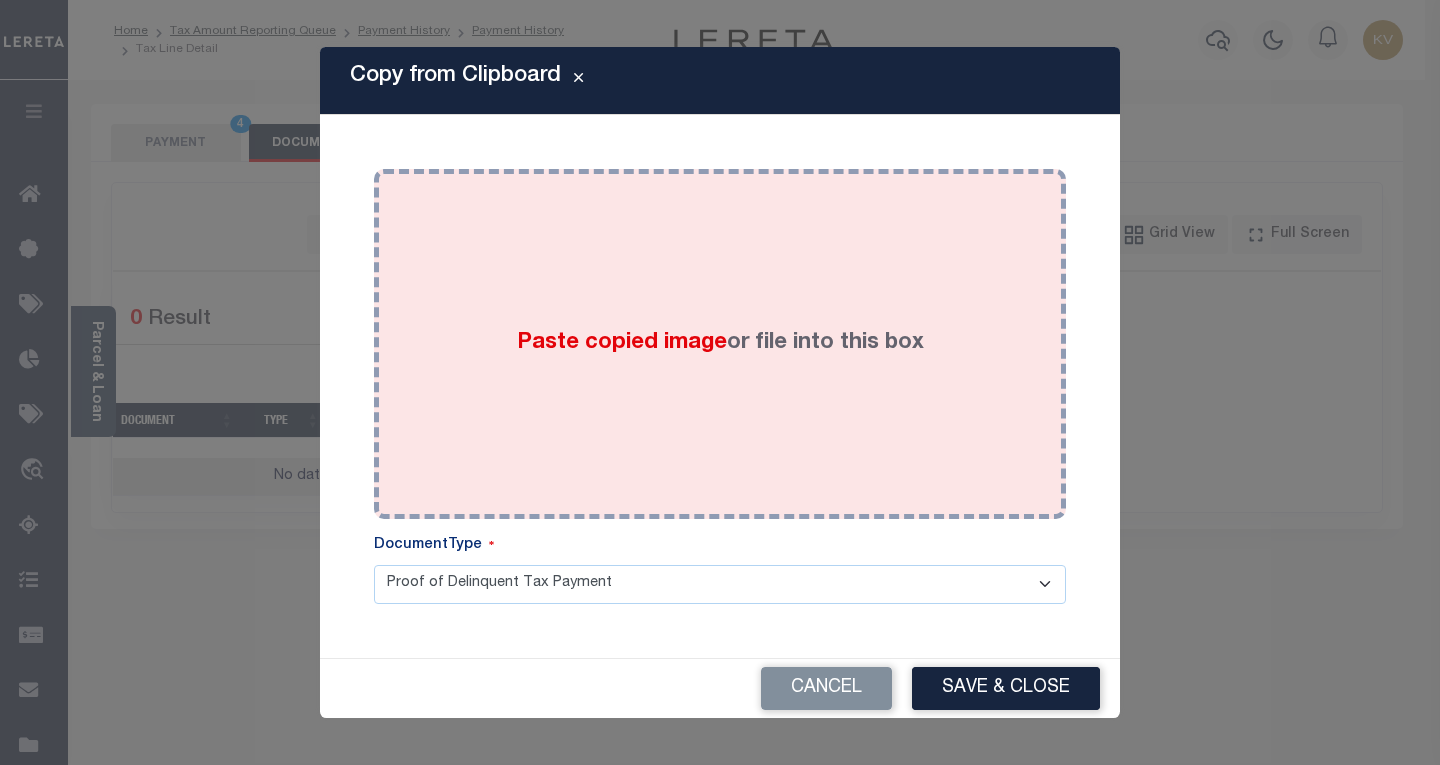 click on "Paste copied image  or file into this box" at bounding box center (720, 344) 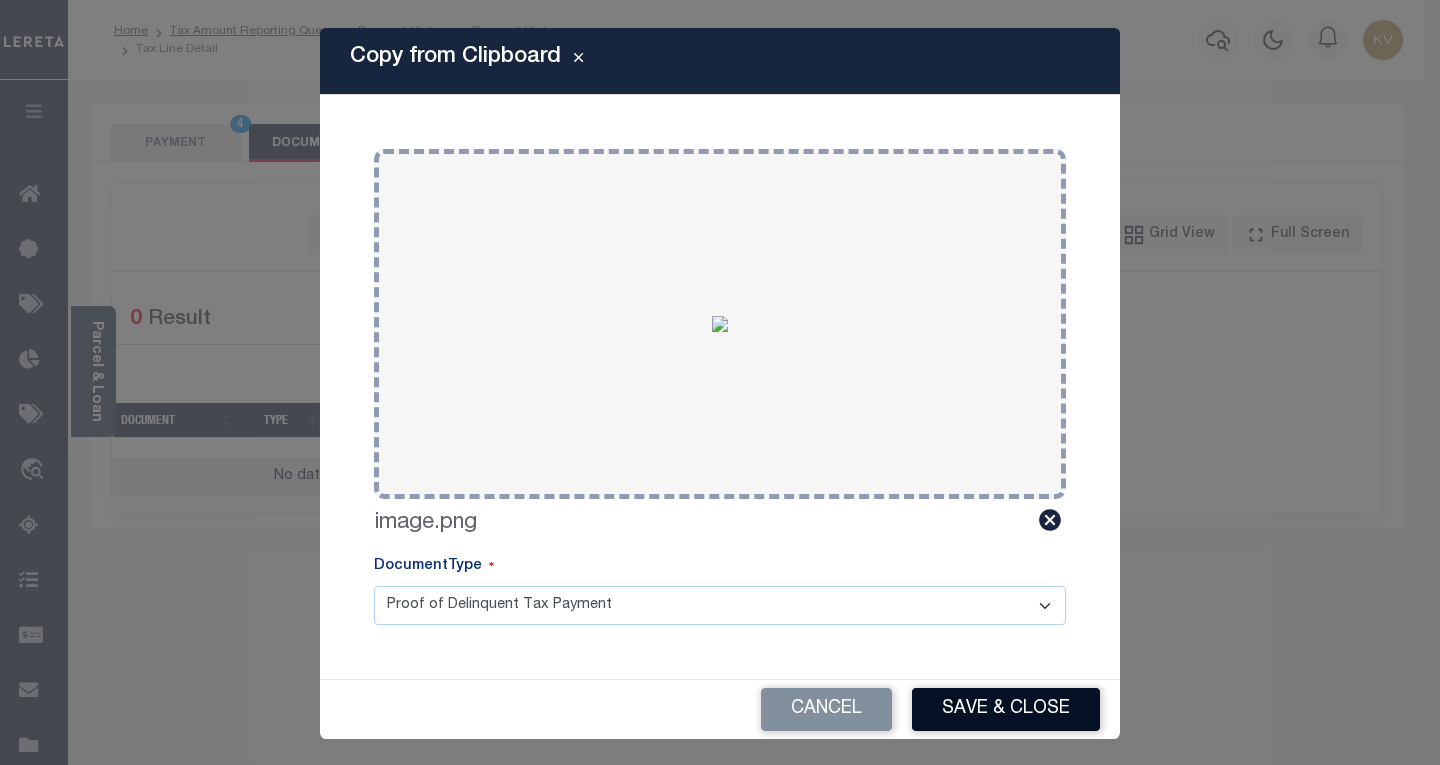 click on "Save & Close" at bounding box center [1006, 709] 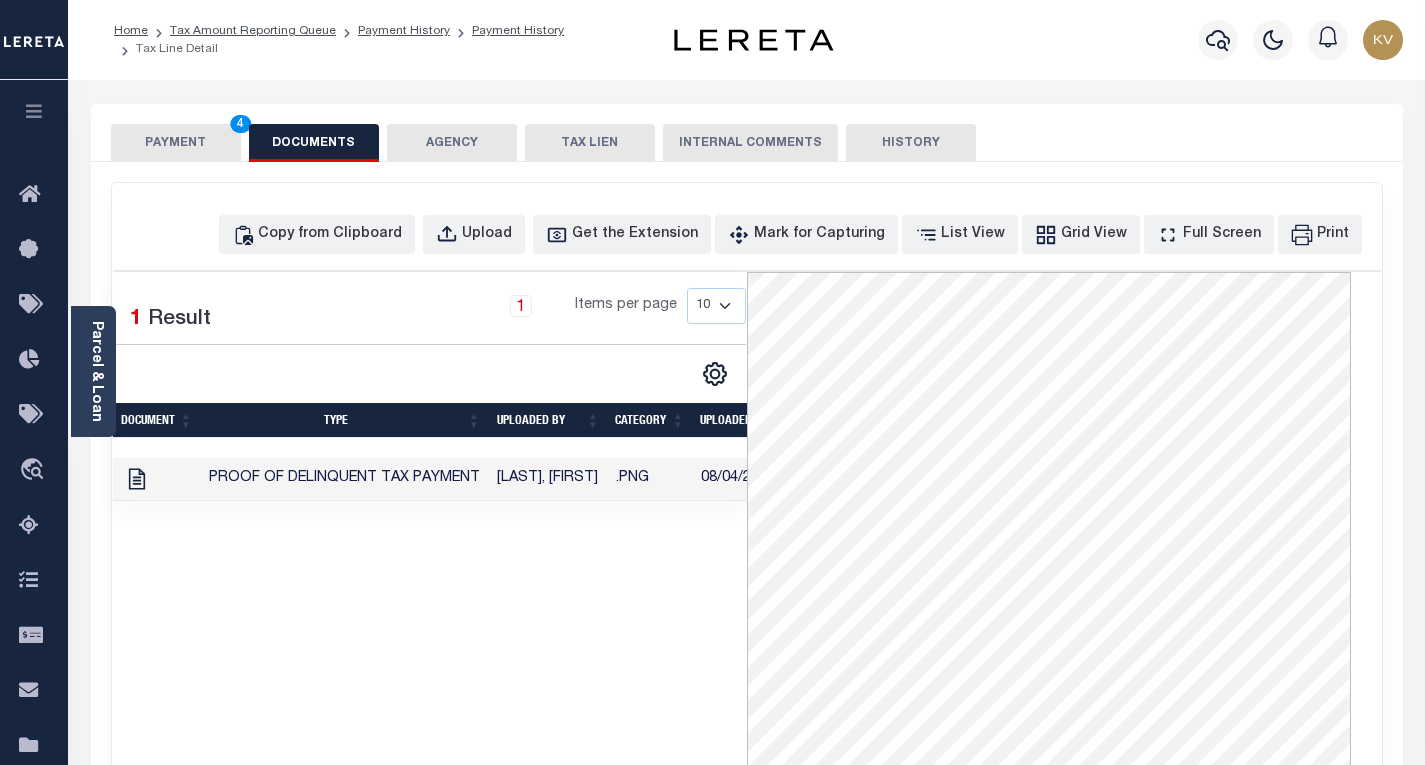 click on "PAYMENT
4" at bounding box center (176, 143) 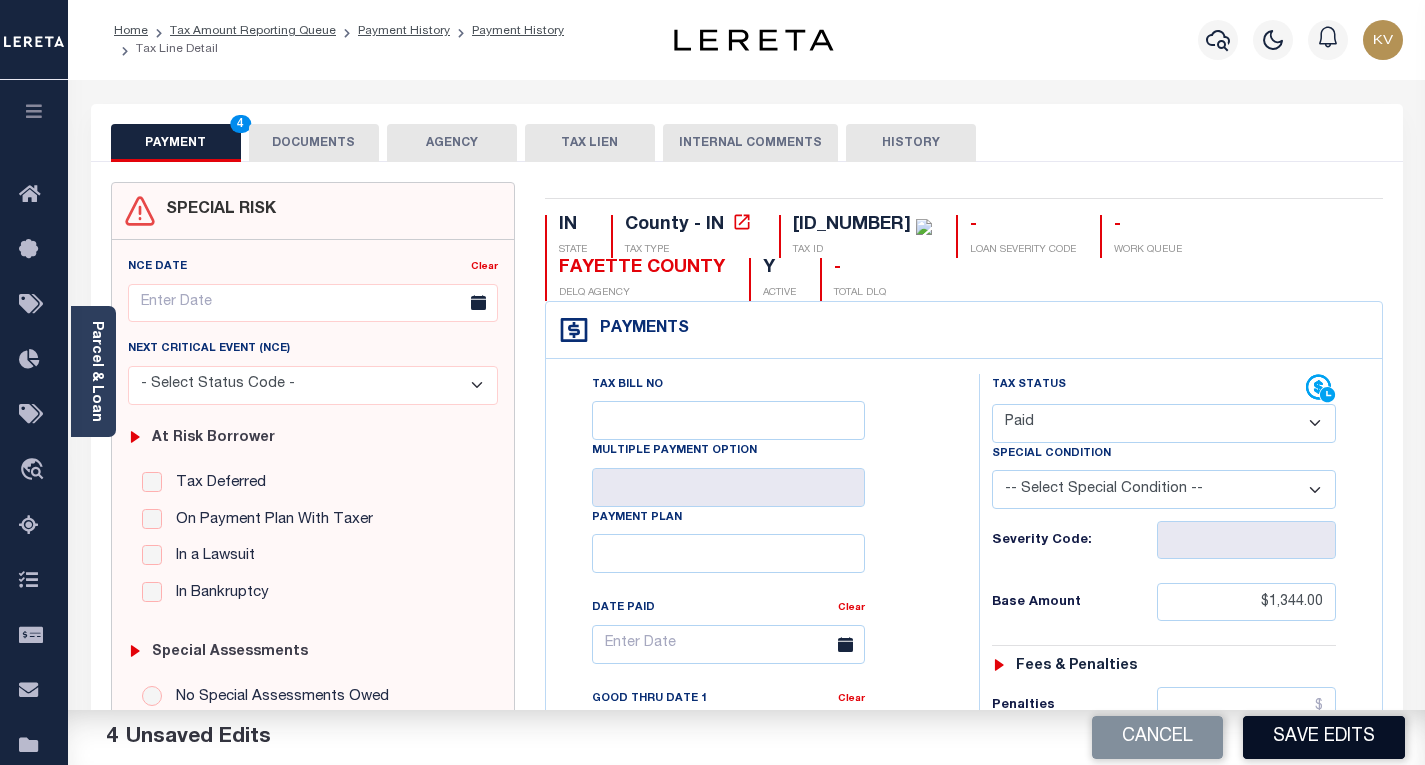 click on "Save Edits" at bounding box center (1324, 737) 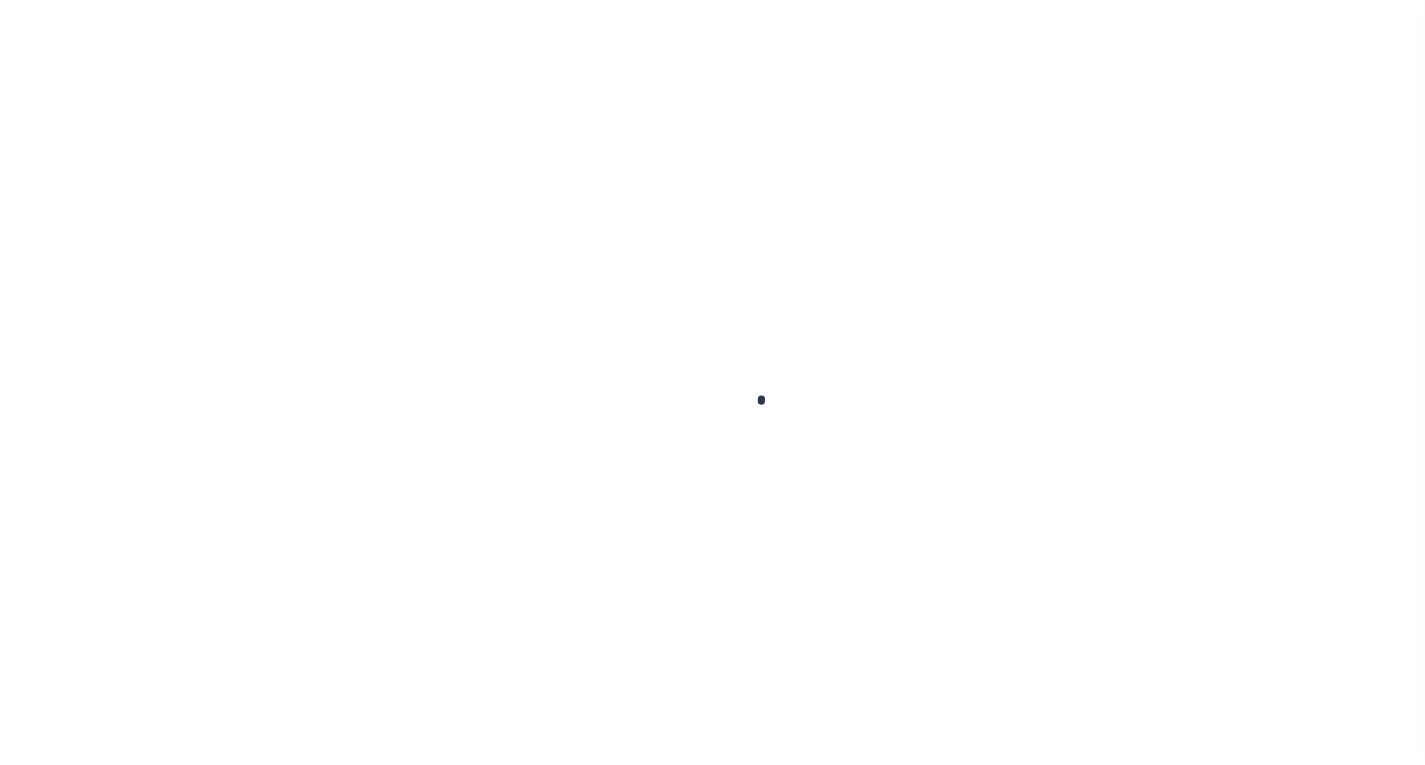 scroll, scrollTop: 0, scrollLeft: 0, axis: both 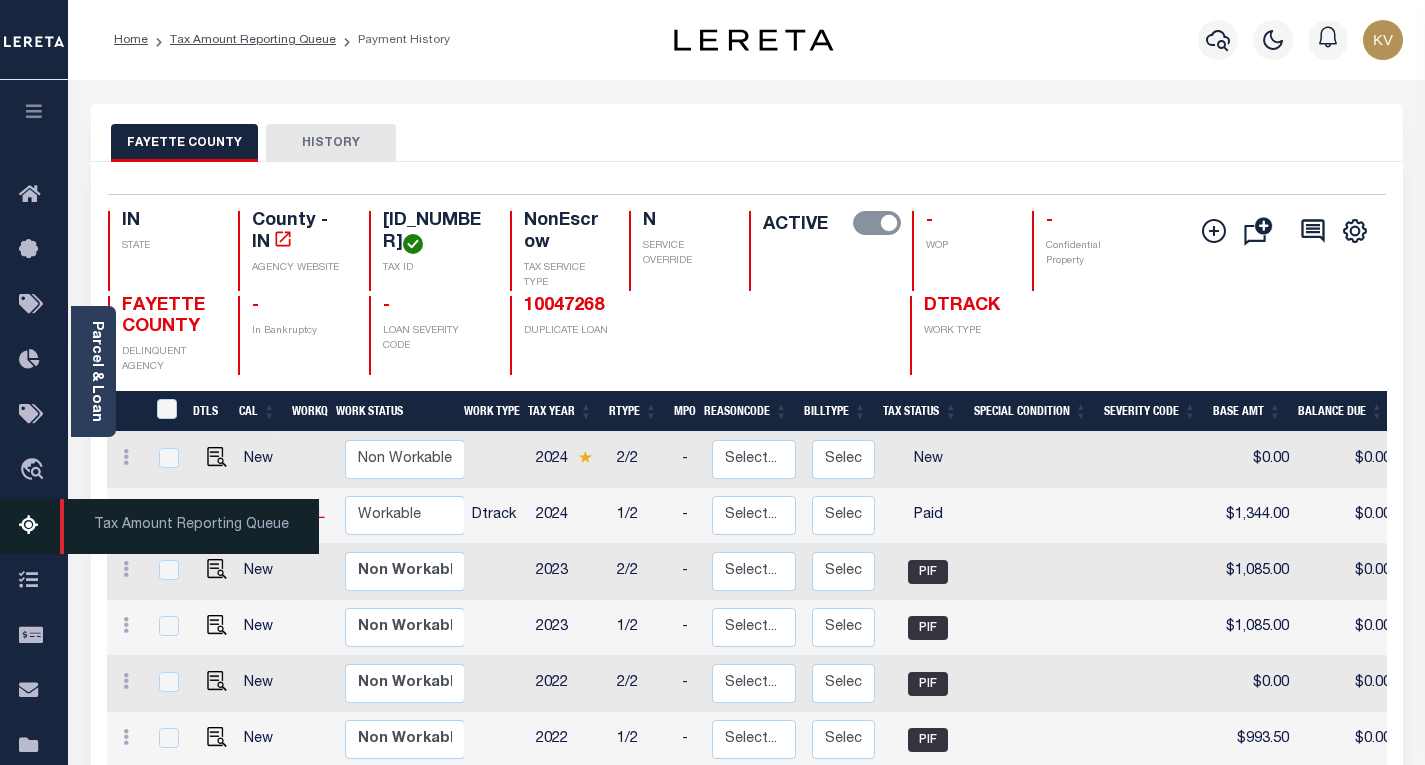 click on "Tax Amount Reporting Queue" at bounding box center [34, 526] 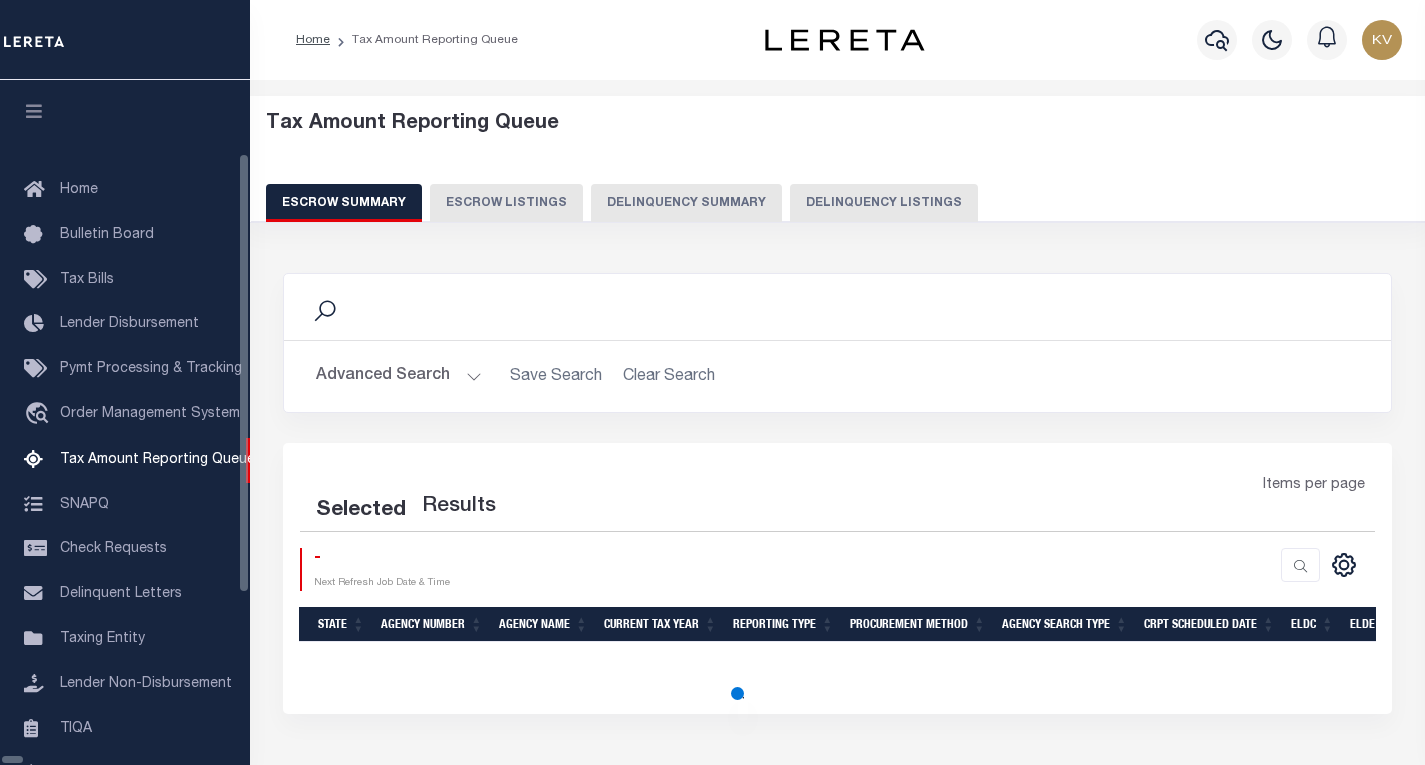 scroll, scrollTop: 0, scrollLeft: 0, axis: both 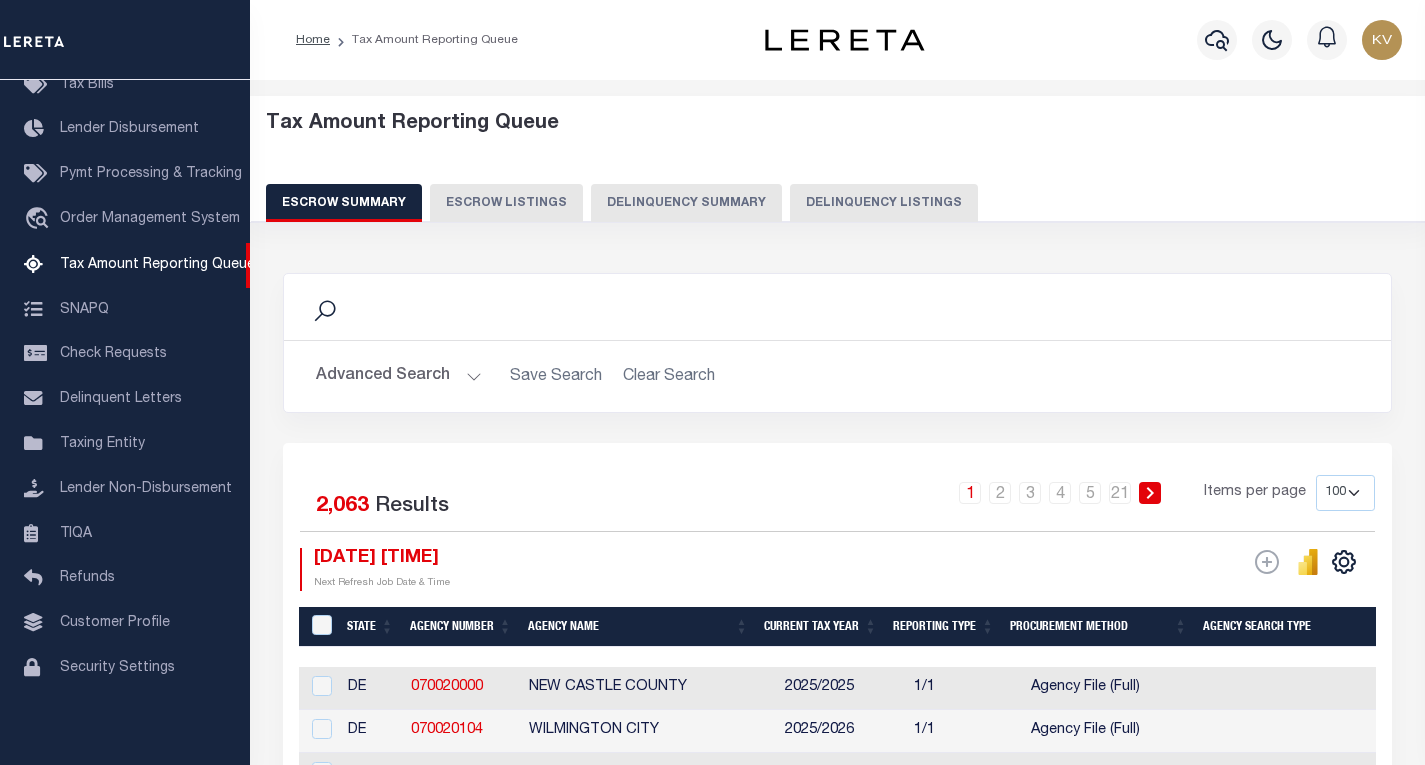 click on "Delinquency Summary" at bounding box center (686, 203) 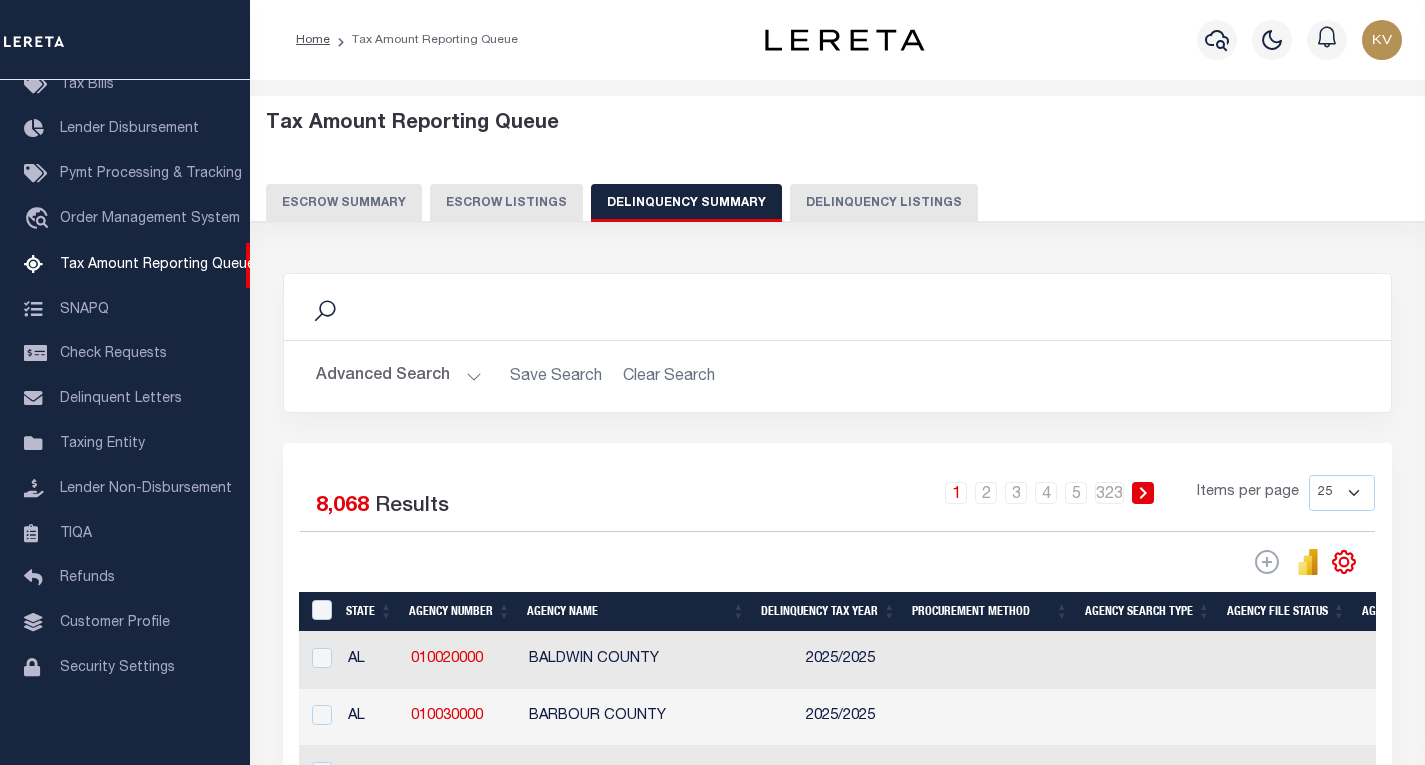 click on "Delinquency Listings" at bounding box center [884, 203] 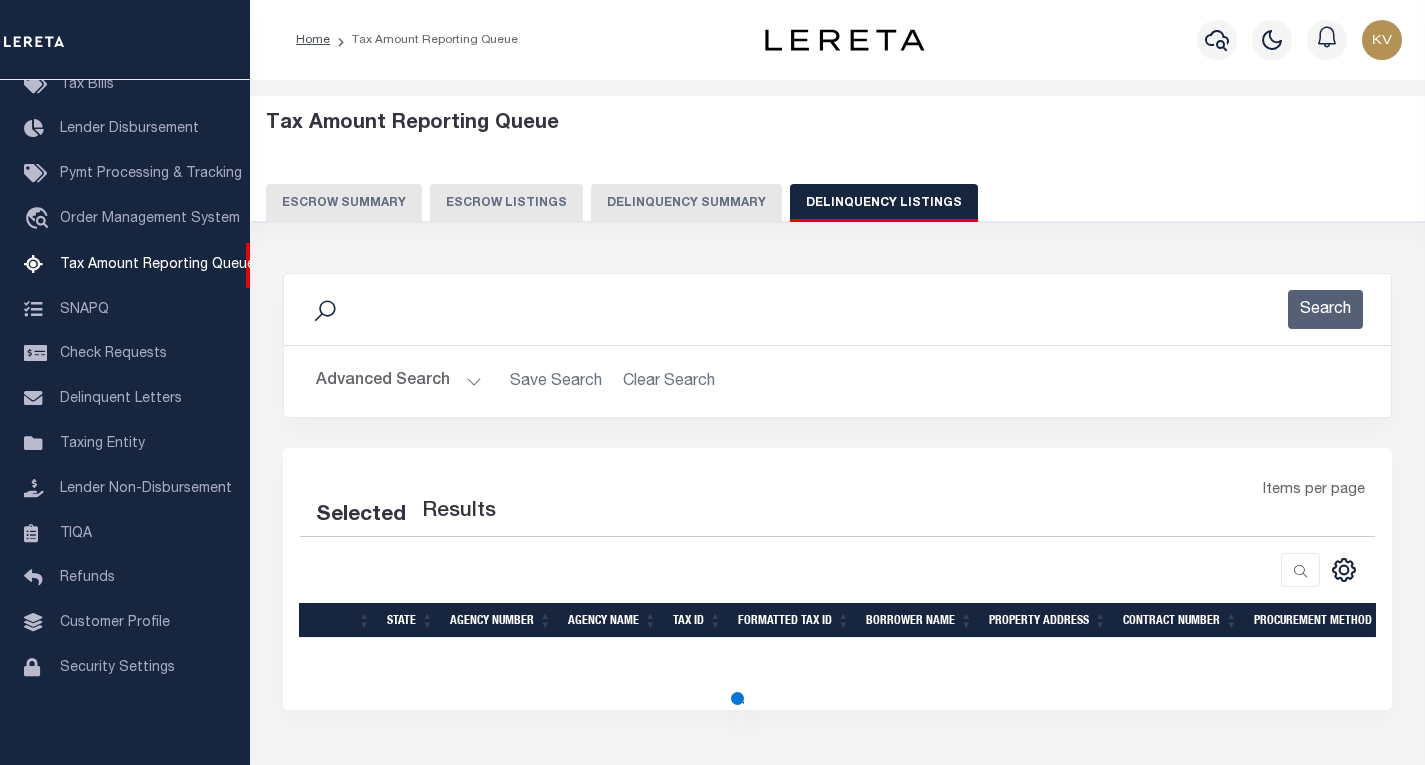 select on "100" 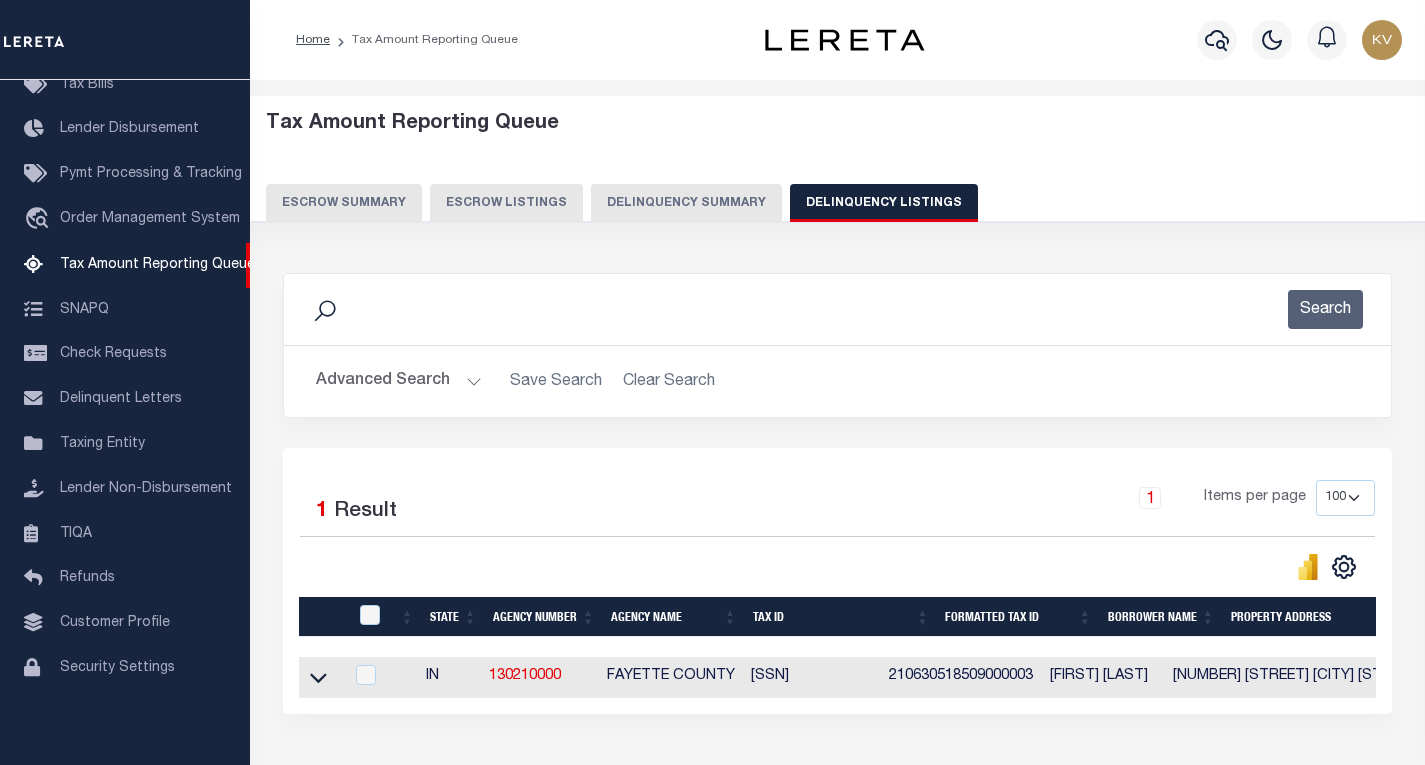 scroll, scrollTop: 100, scrollLeft: 0, axis: vertical 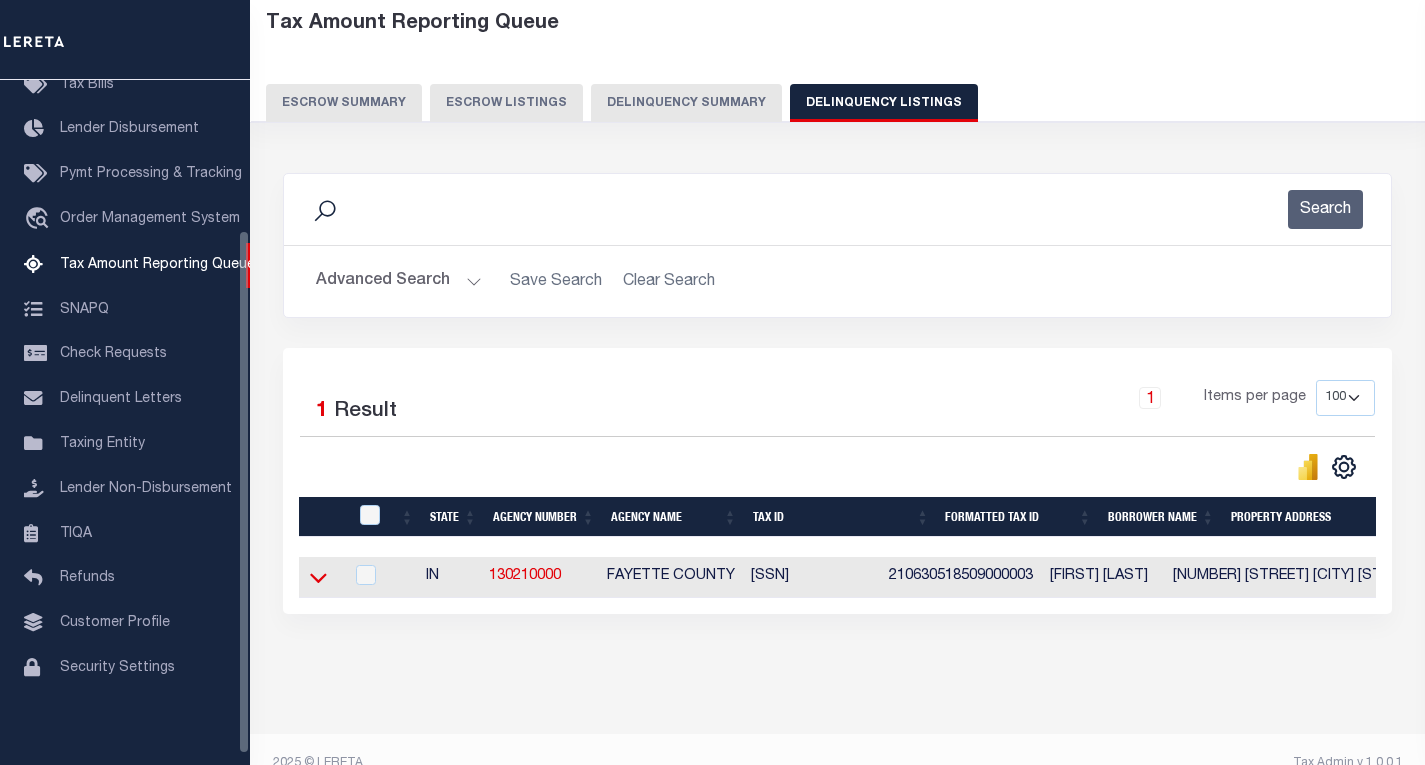 click 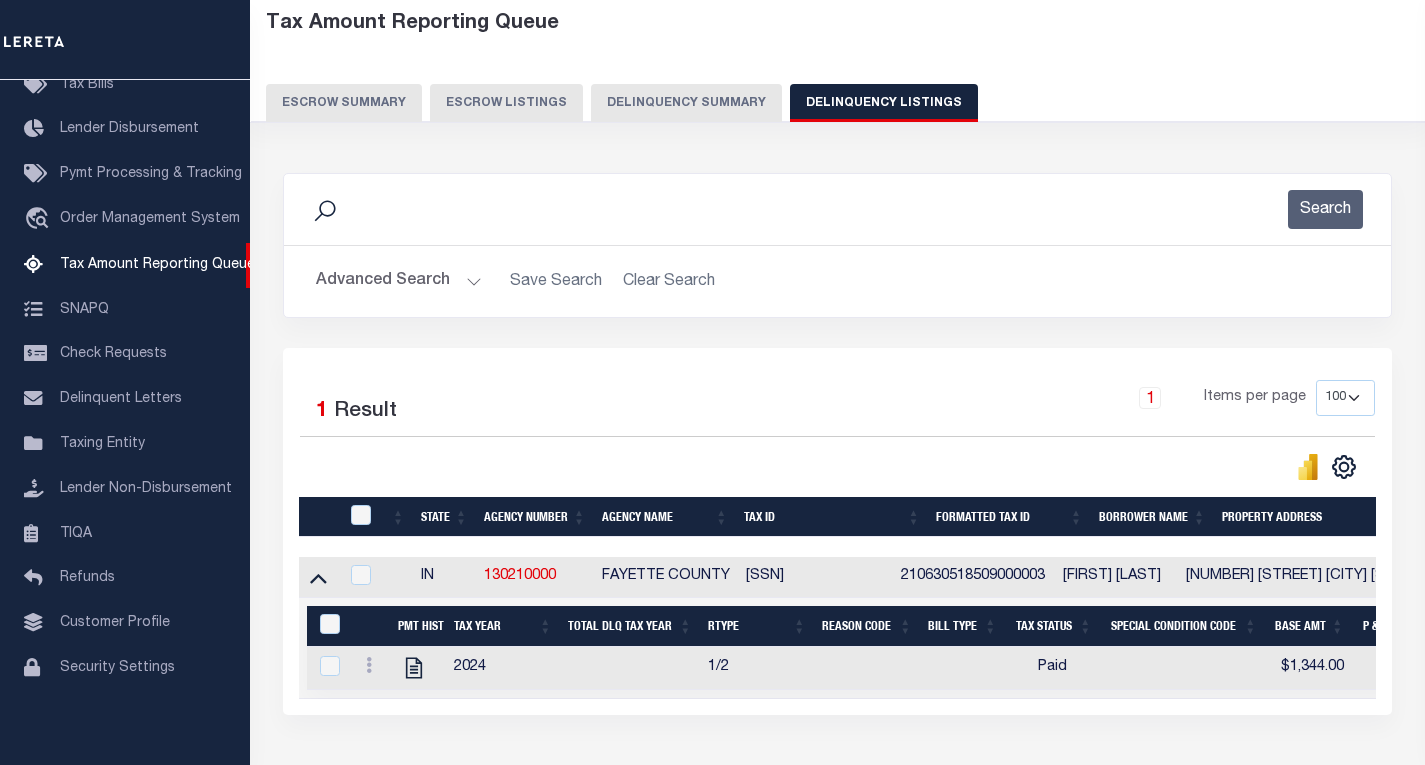 scroll, scrollTop: 200, scrollLeft: 0, axis: vertical 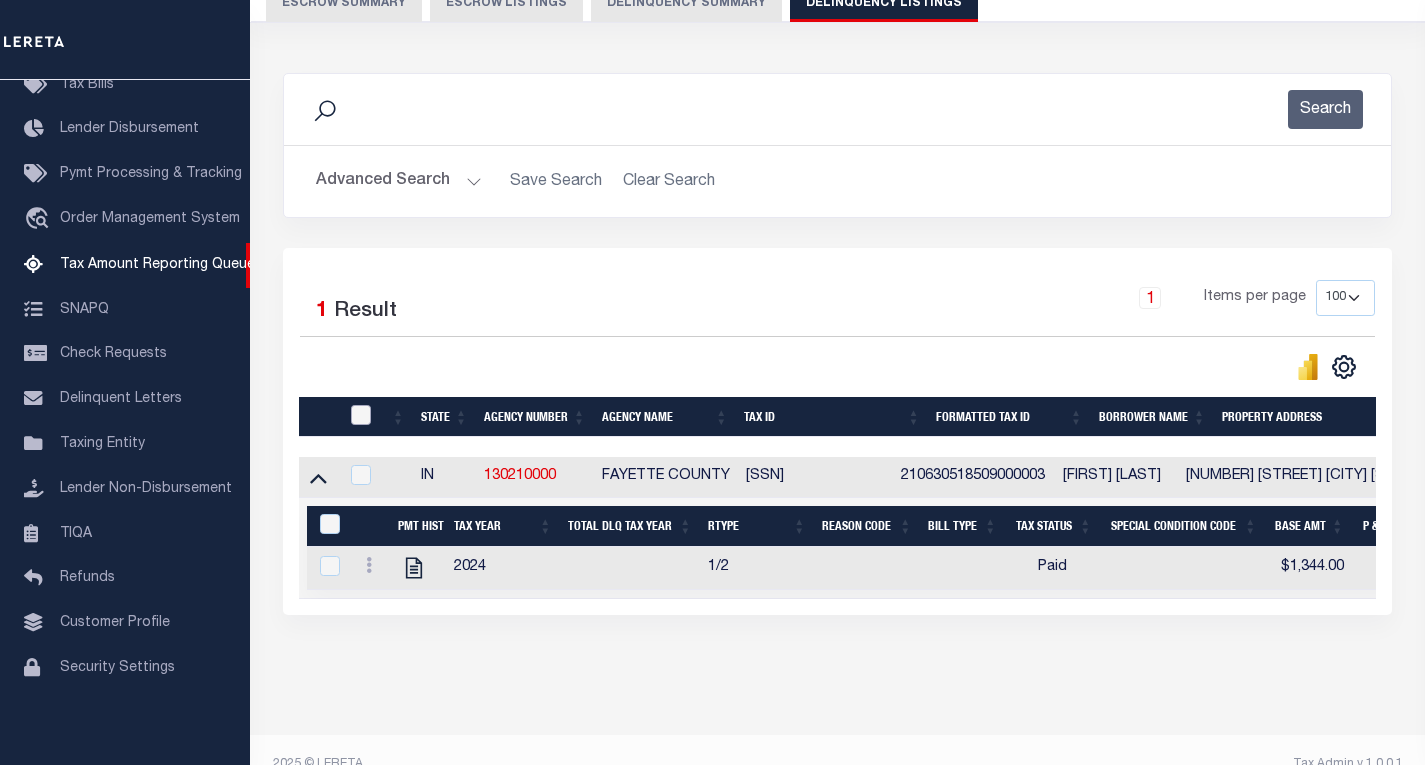 click at bounding box center [361, 415] 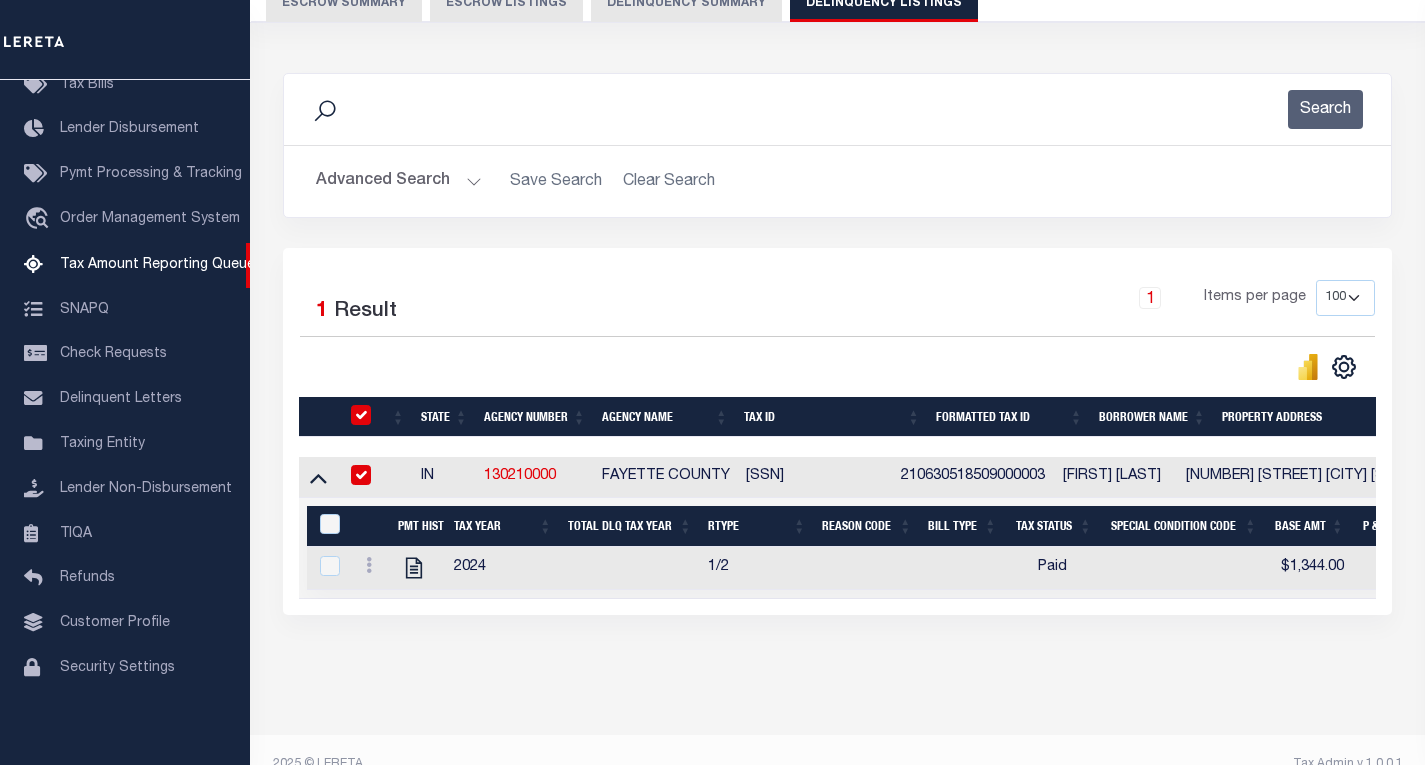 checkbox on "true" 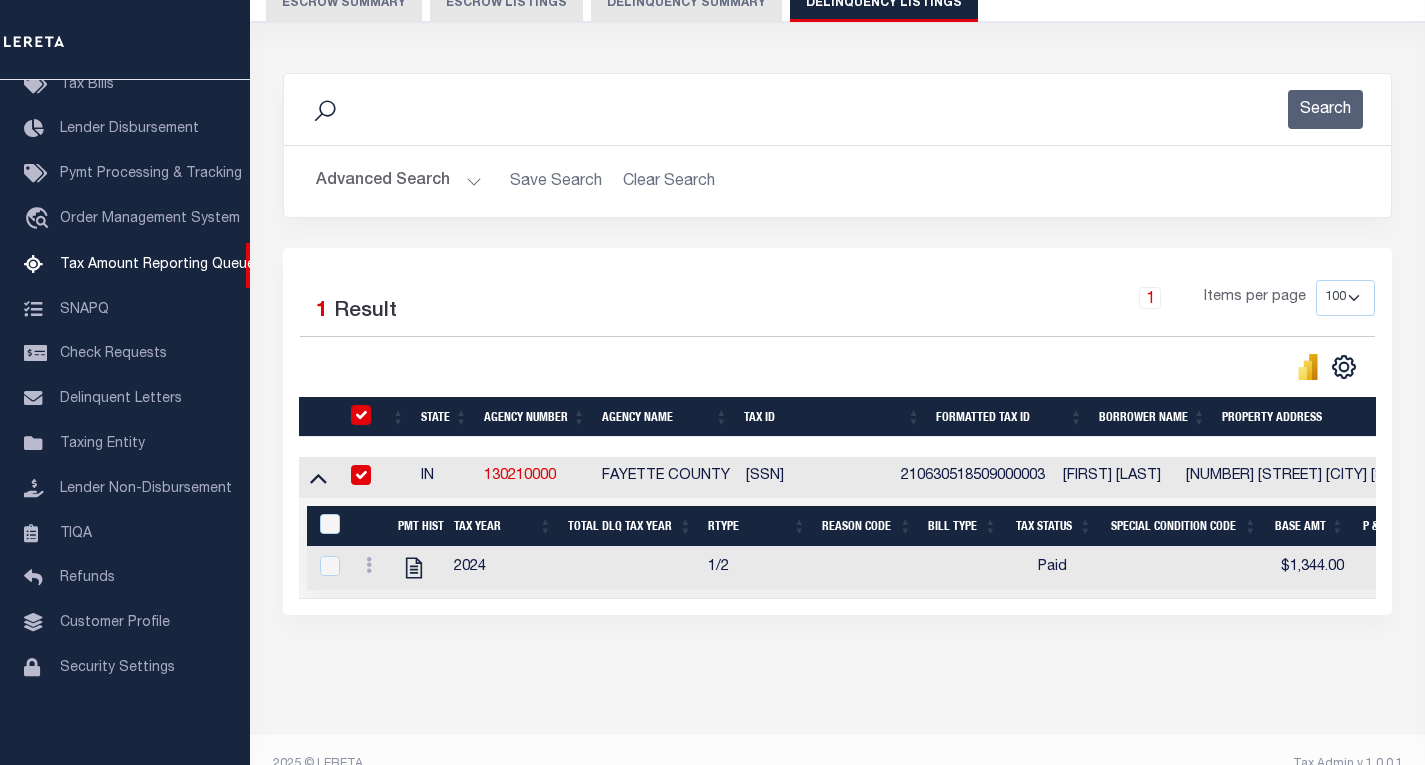 checkbox on "true" 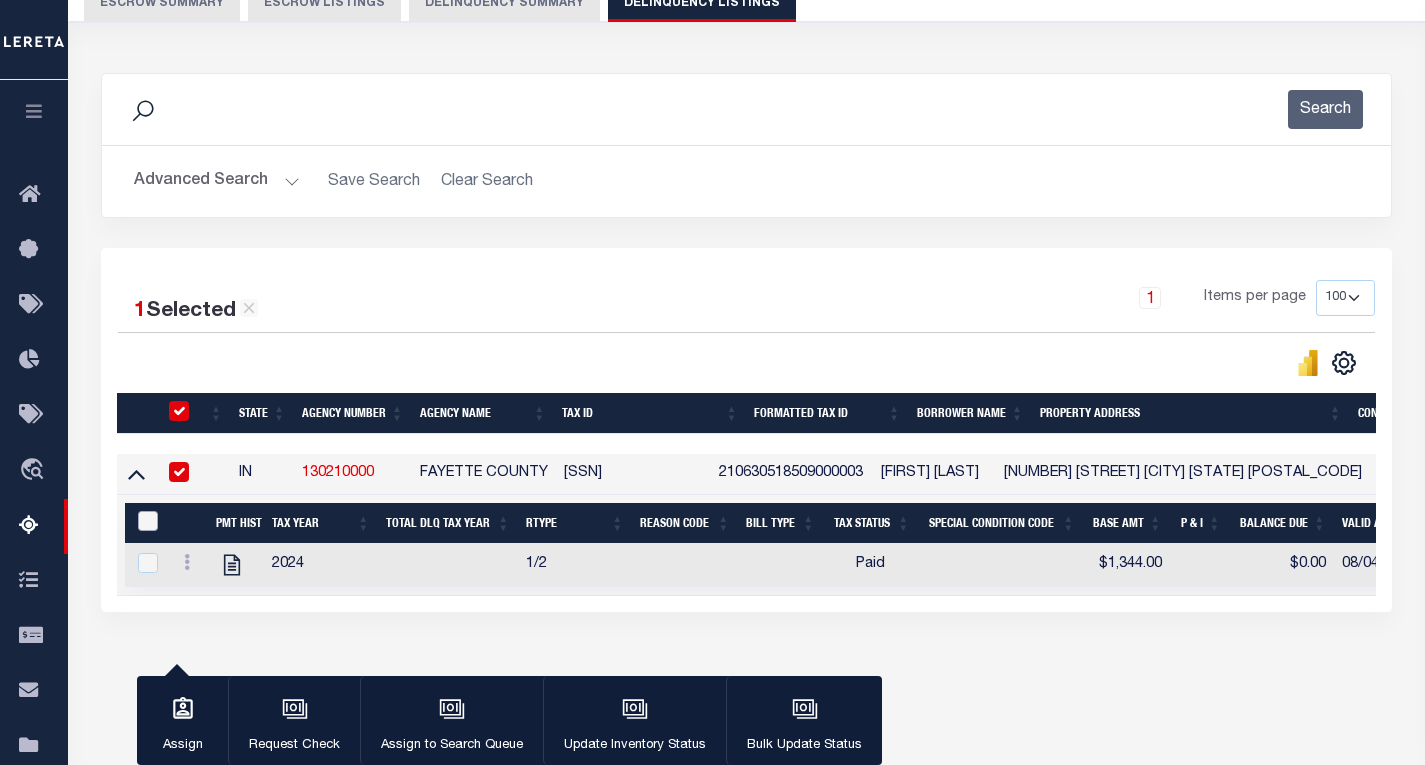 click at bounding box center (148, 521) 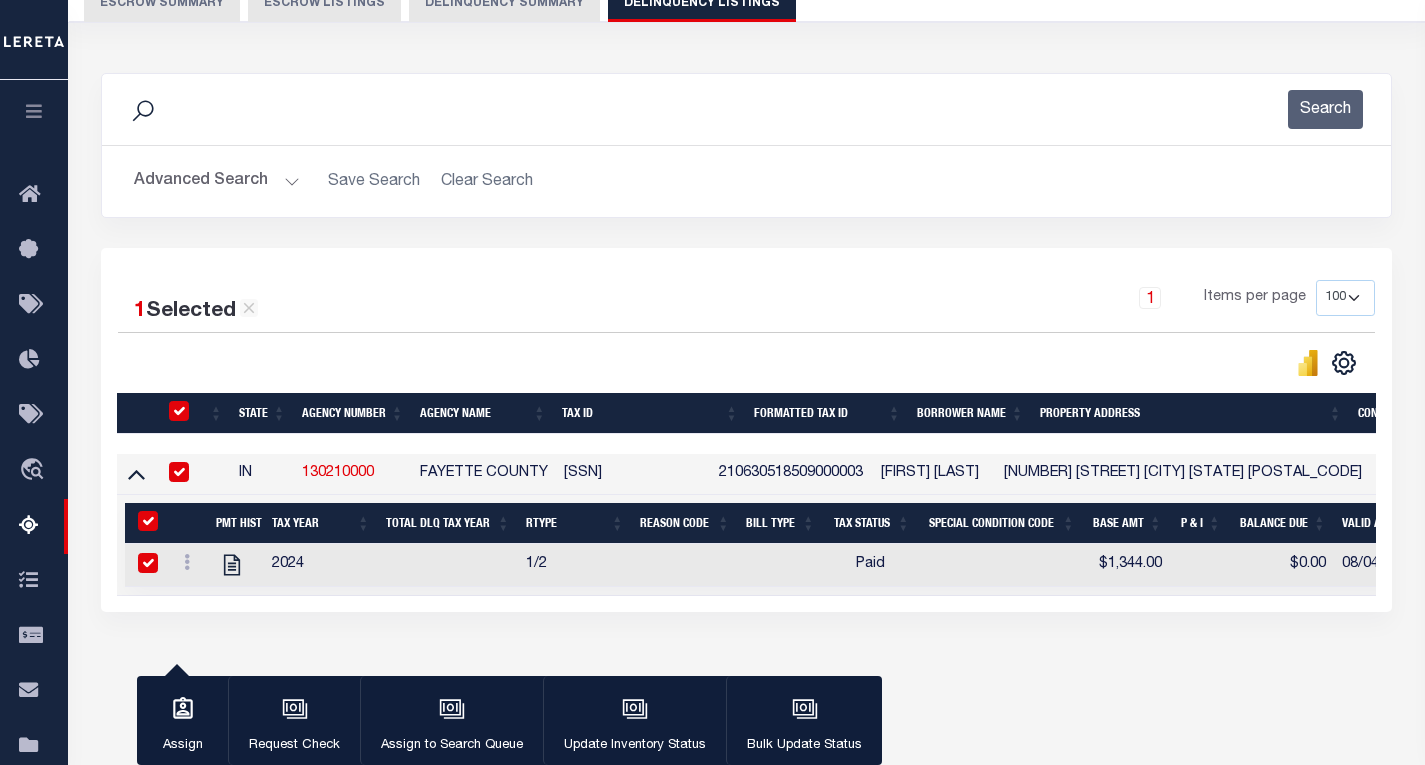 checkbox on "true" 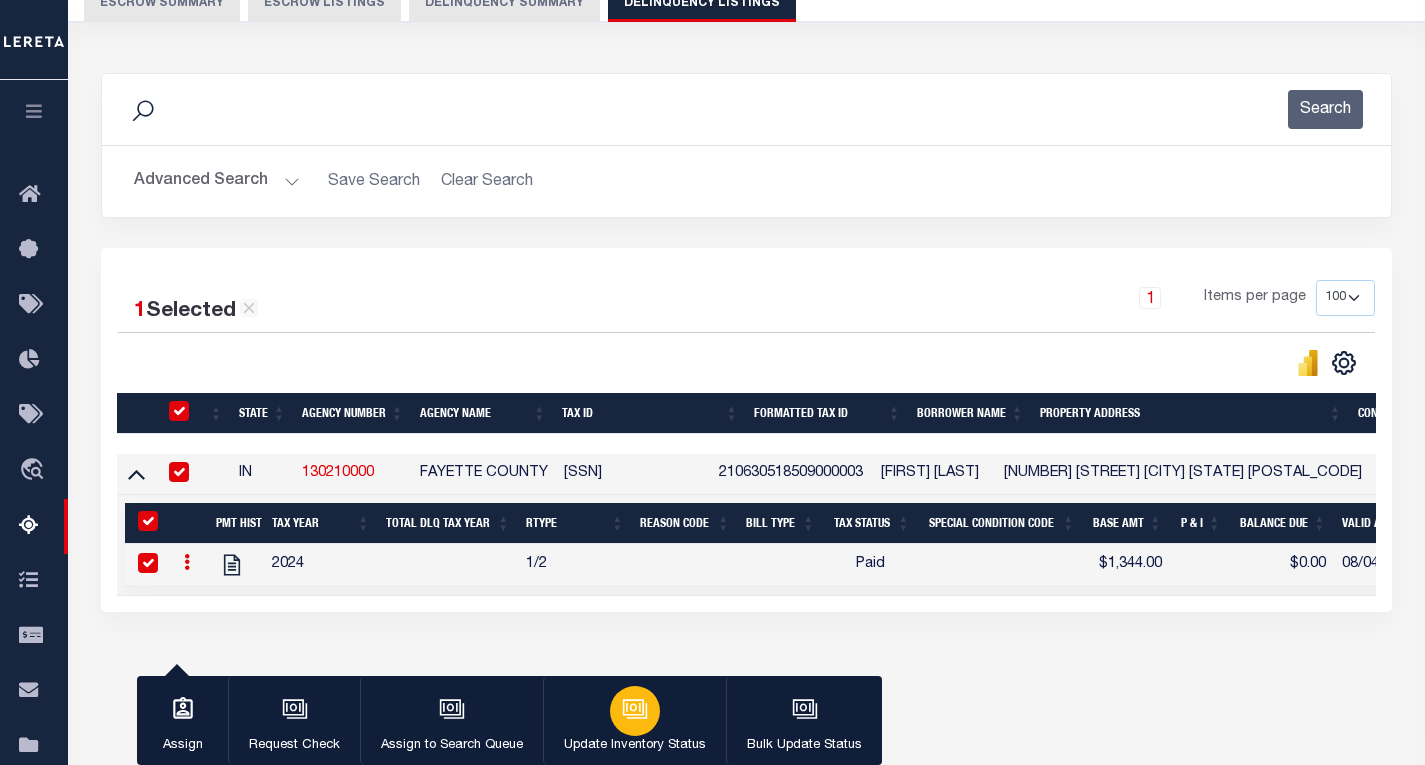 click at bounding box center [635, 711] 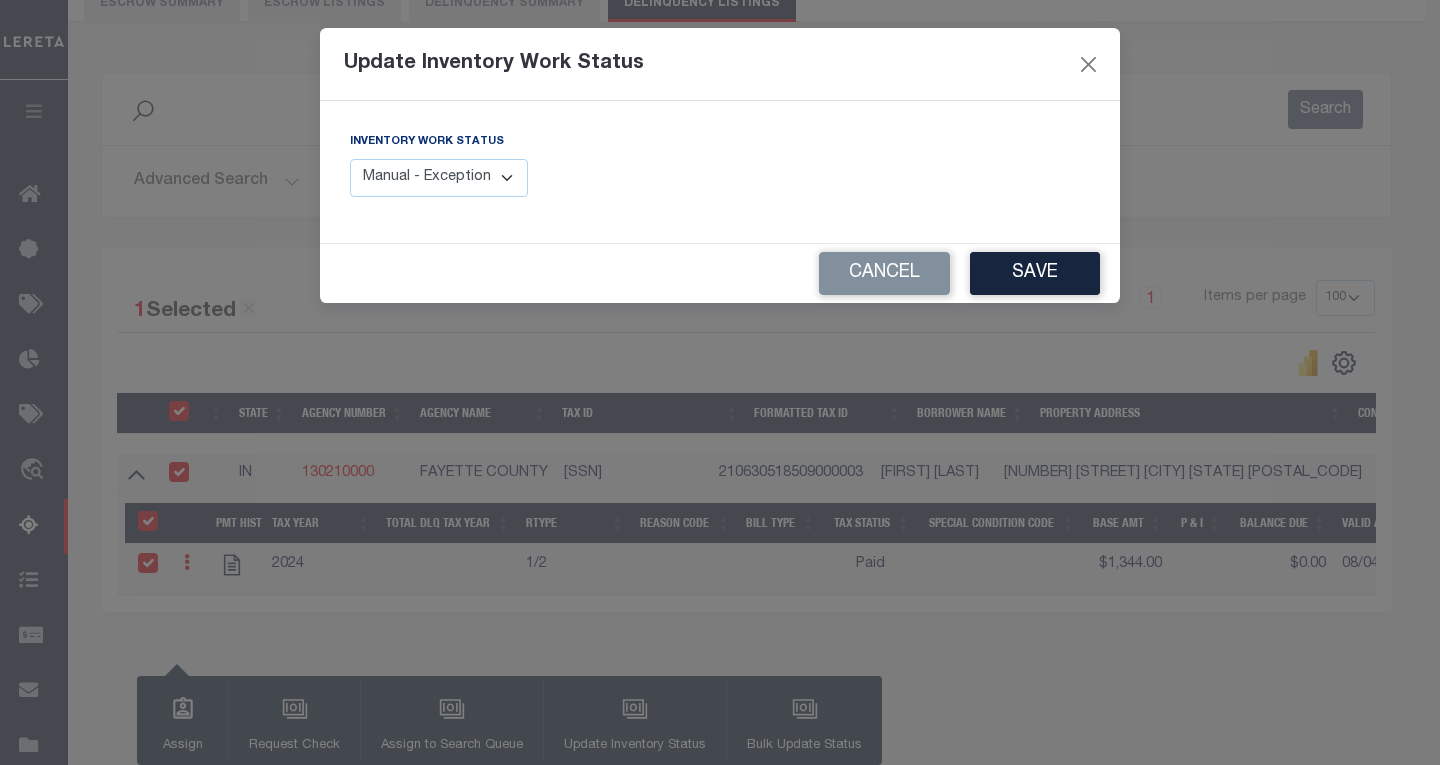 click on "Manual - Exception
Pended - Awaiting Search
Late Add Exception
Completed" at bounding box center (439, 178) 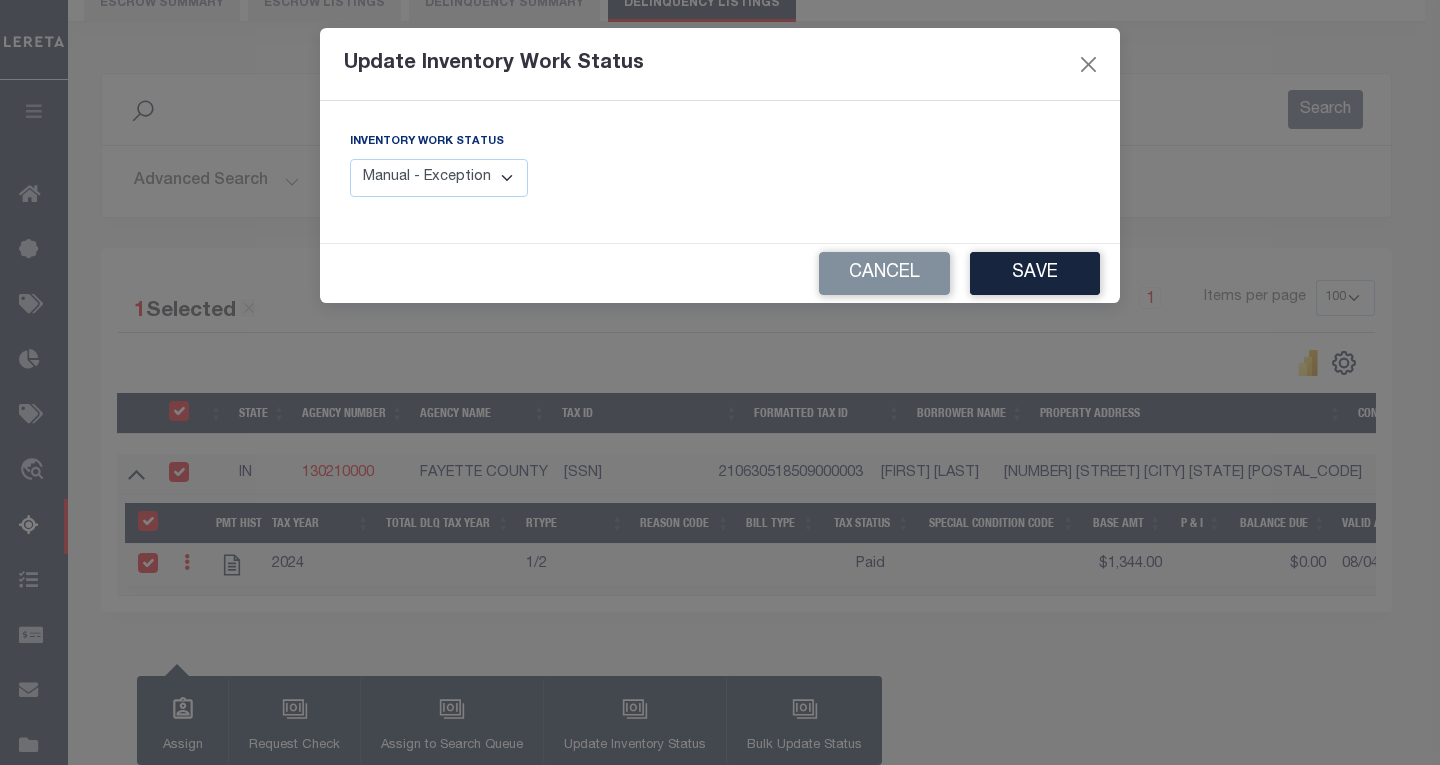 click on "Cancel
Save" at bounding box center (720, 273) 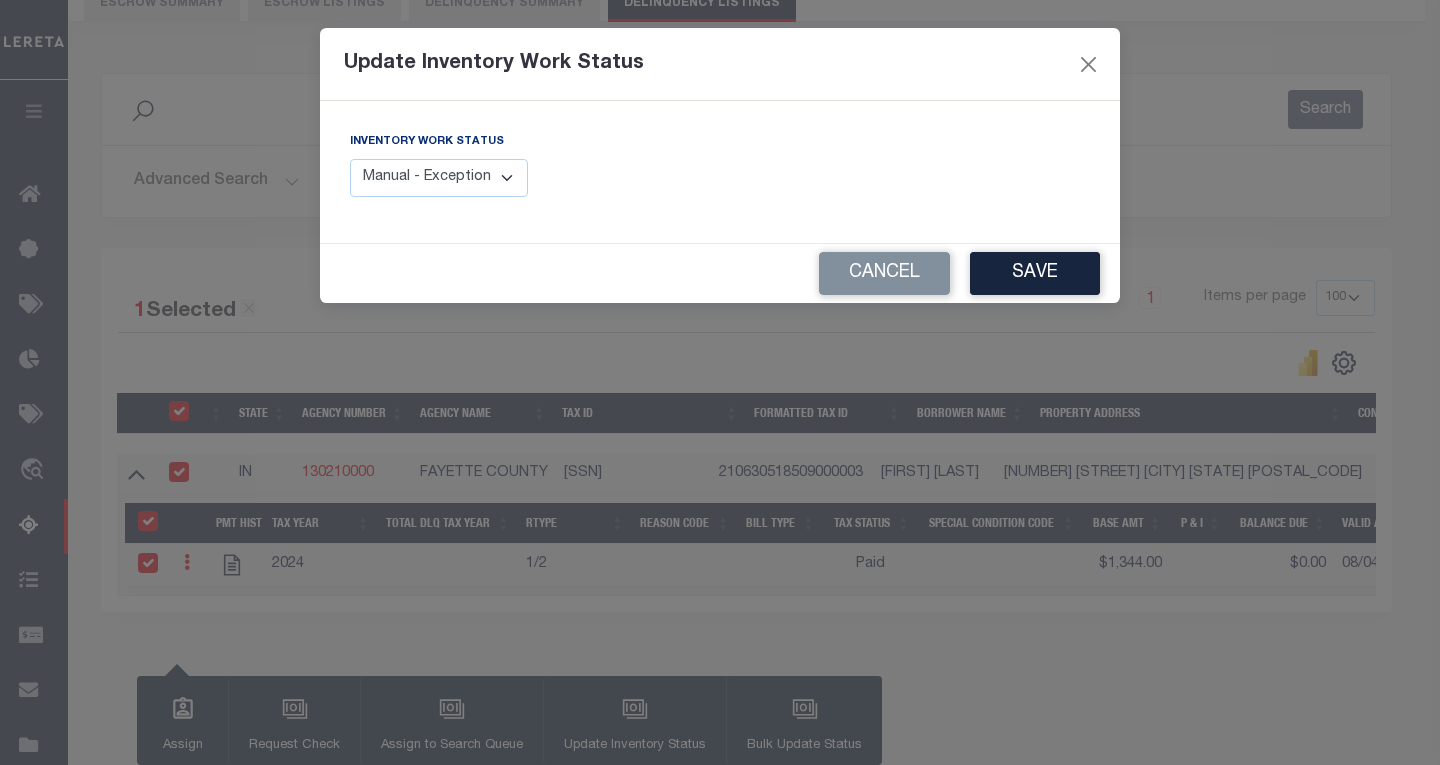 click on "Manual - Exception
Pended - Awaiting Search
Late Add Exception
Completed" at bounding box center (439, 178) 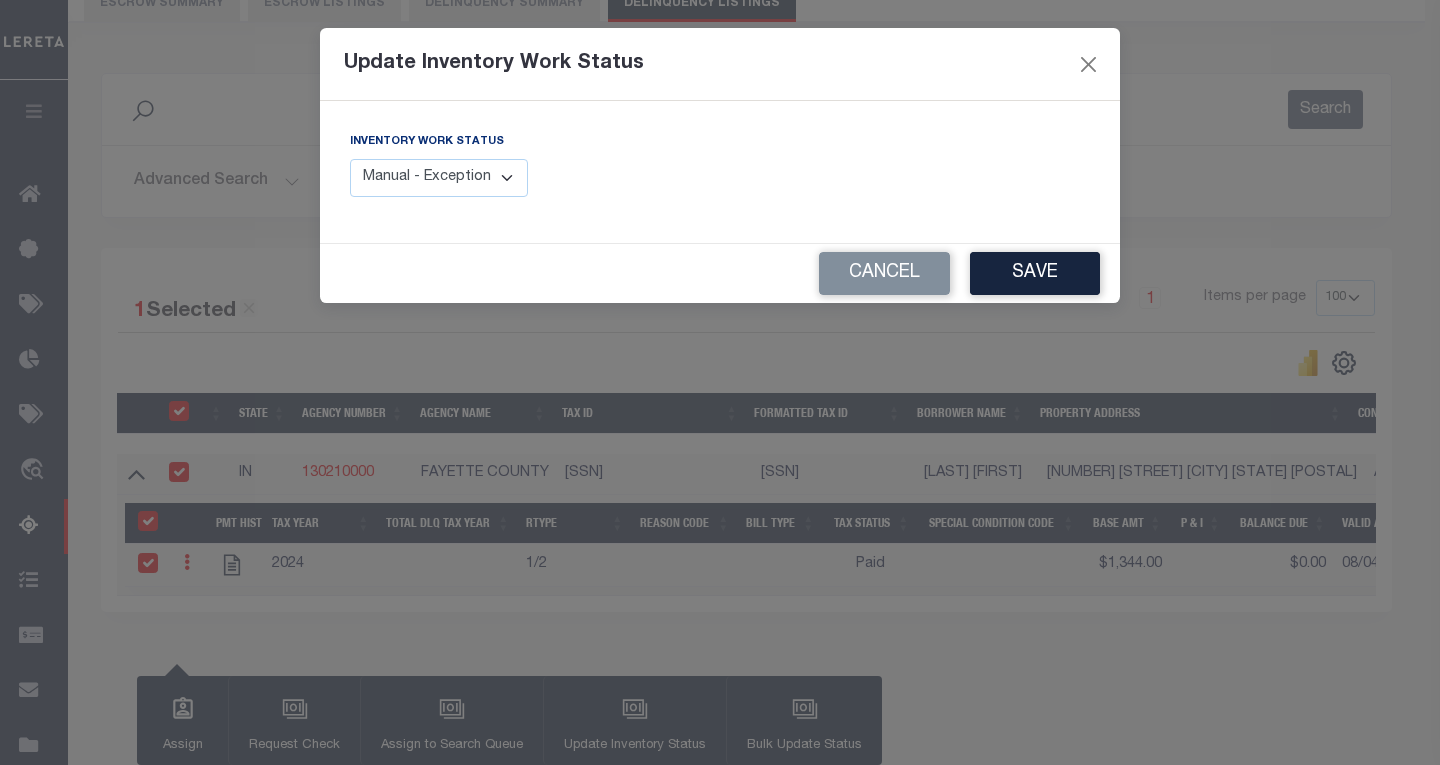 select on "4" 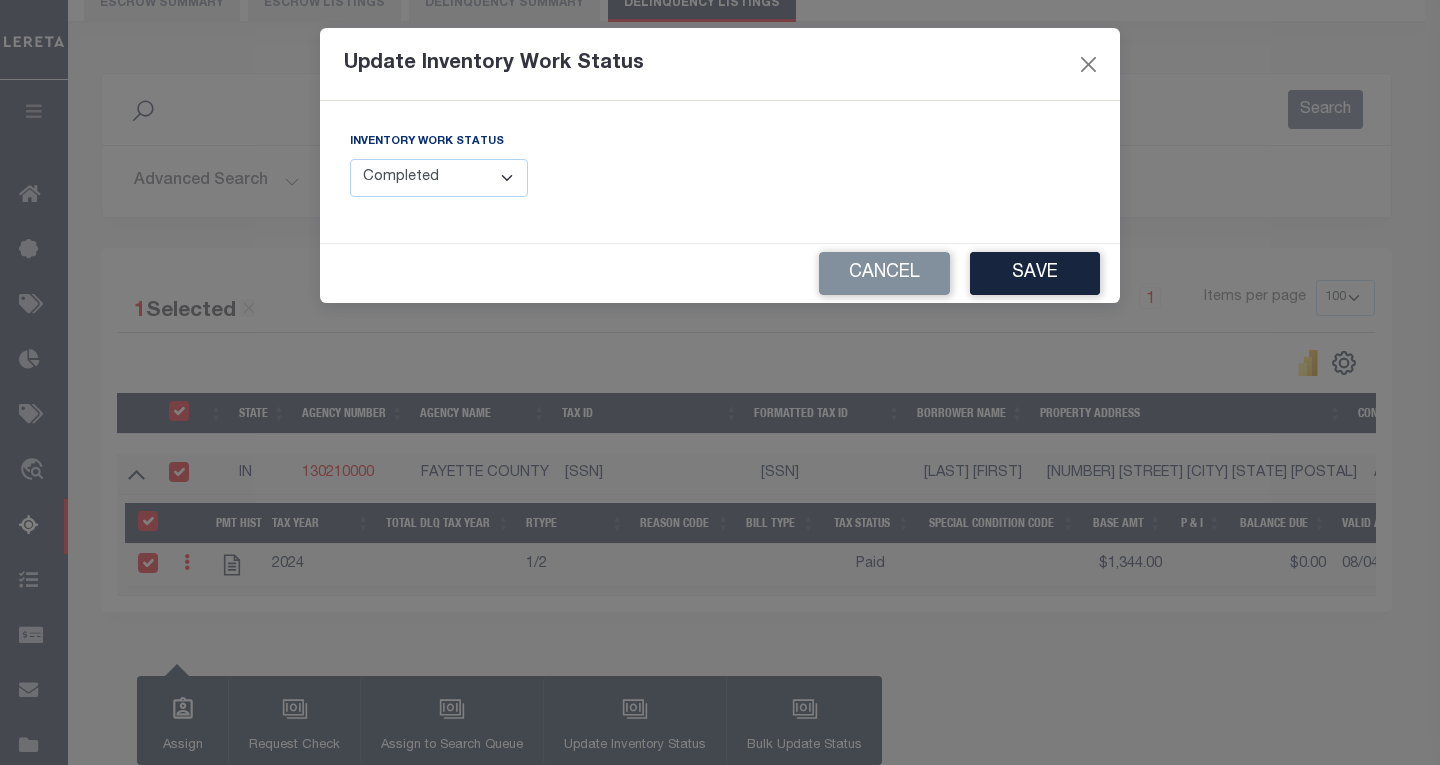 click on "Manual - Exception
Pended - Awaiting Search
Late Add Exception
Completed" 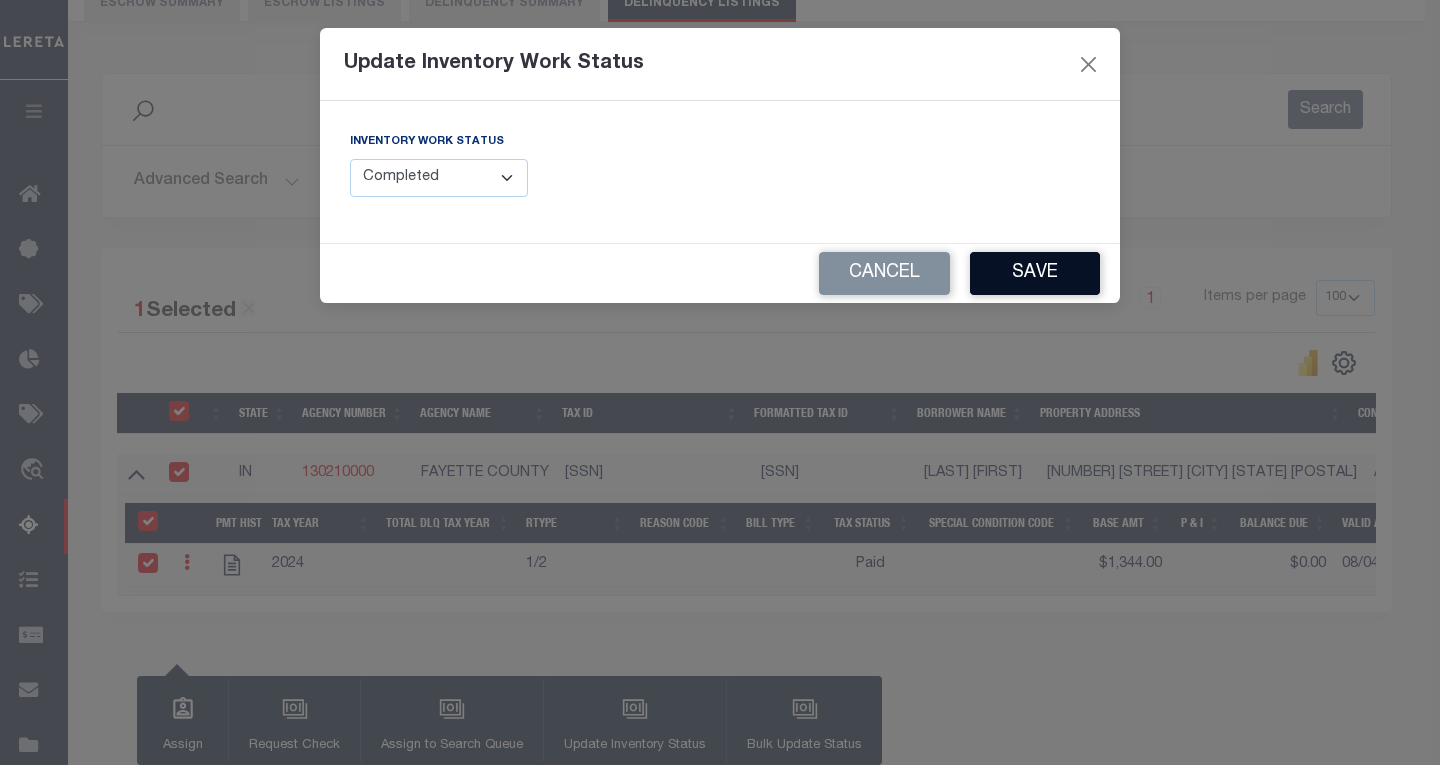 click on "Save" 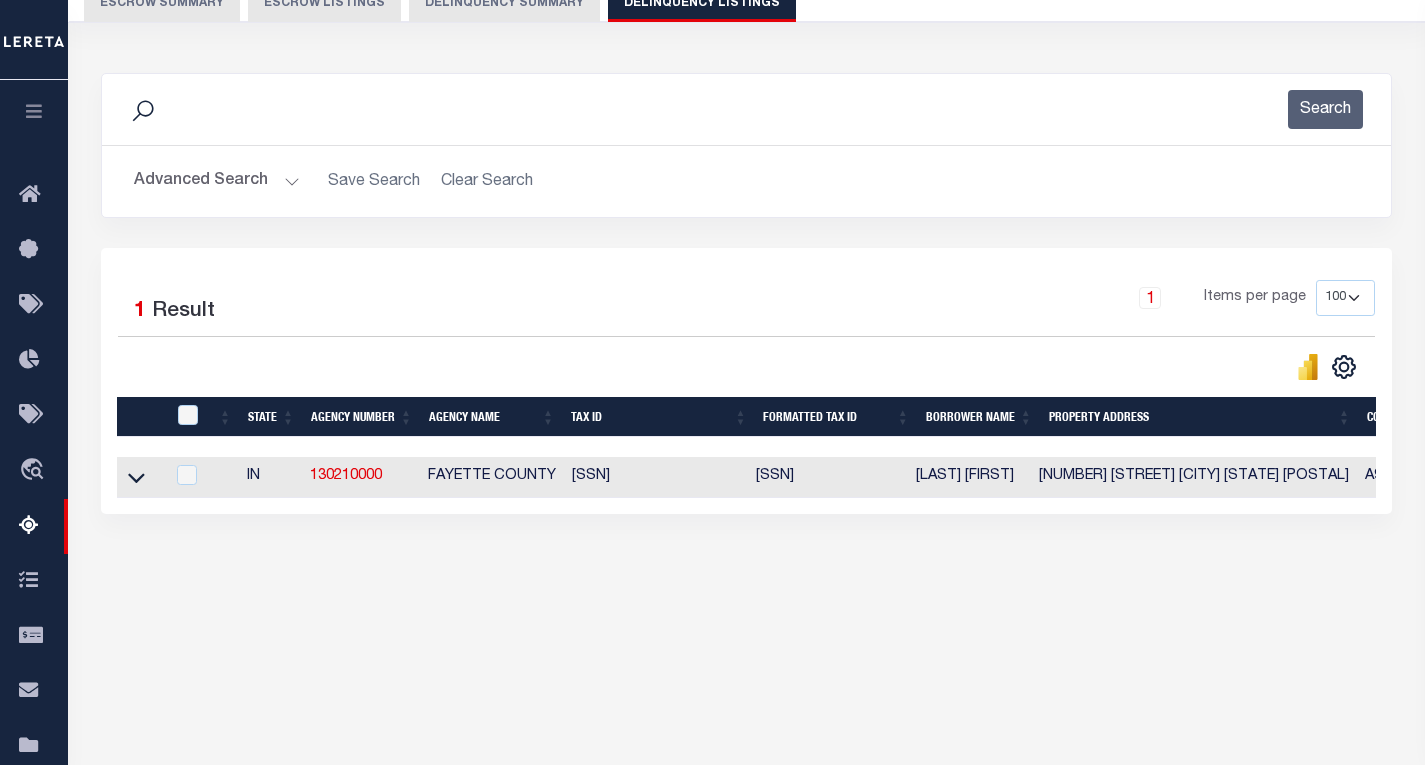 click on "Advanced Search" 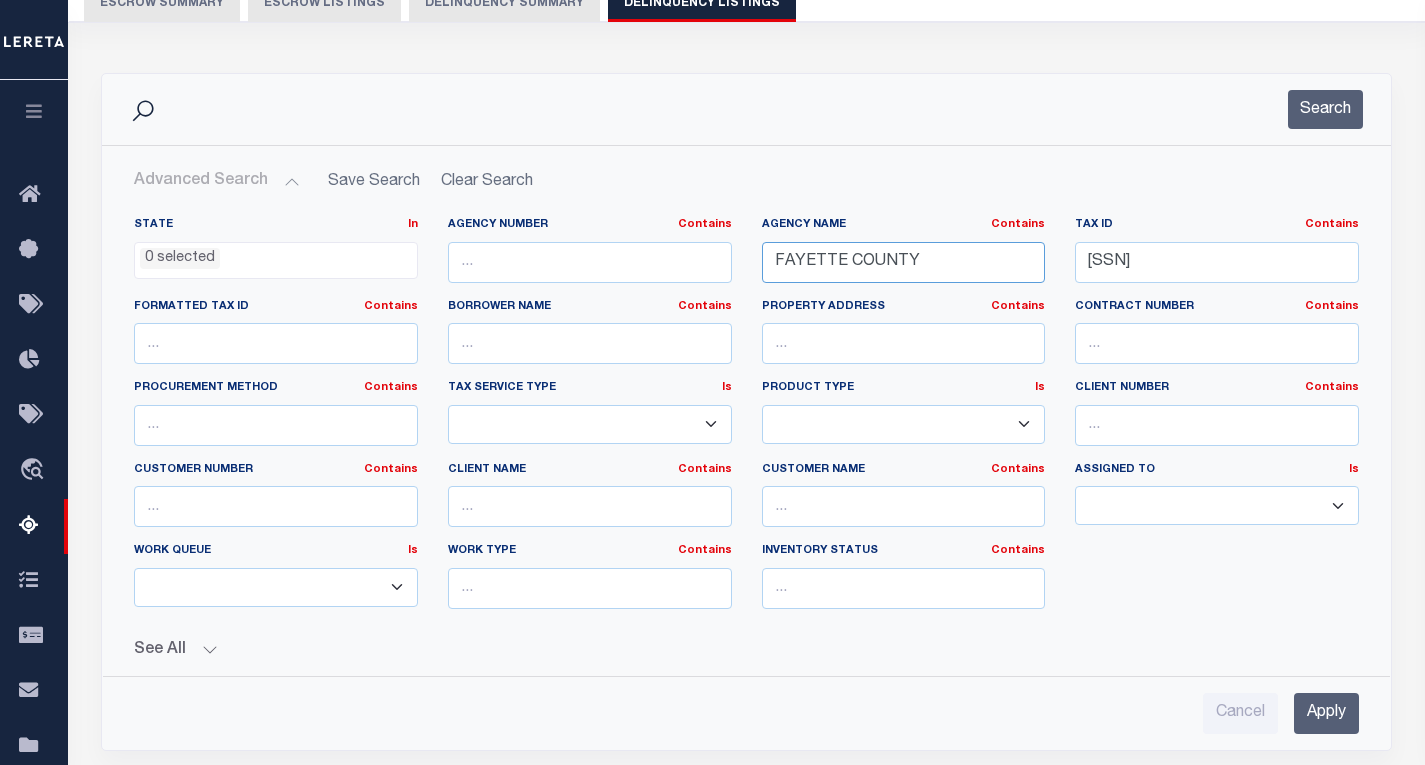 click on "FAYETTE COUNTY" 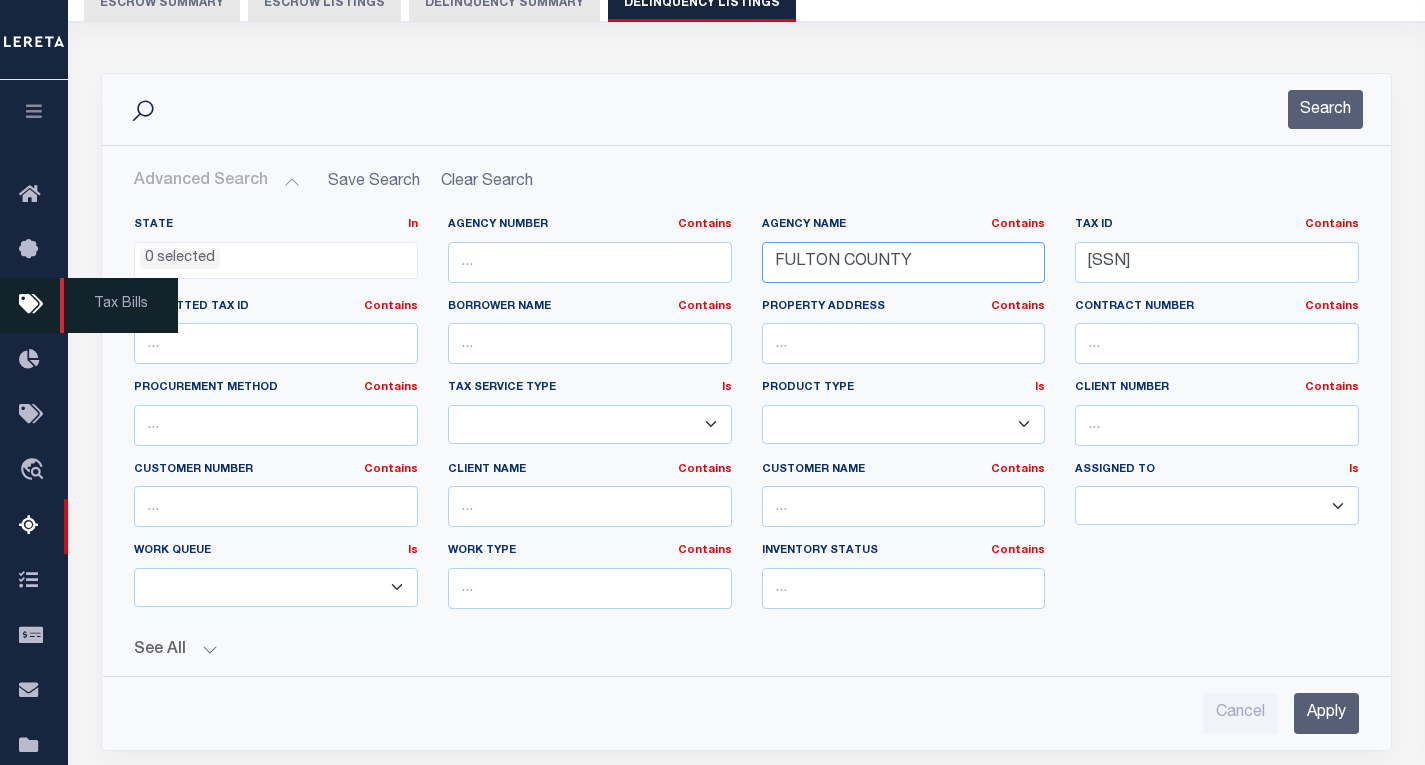 type on "FULTON COUNTY" 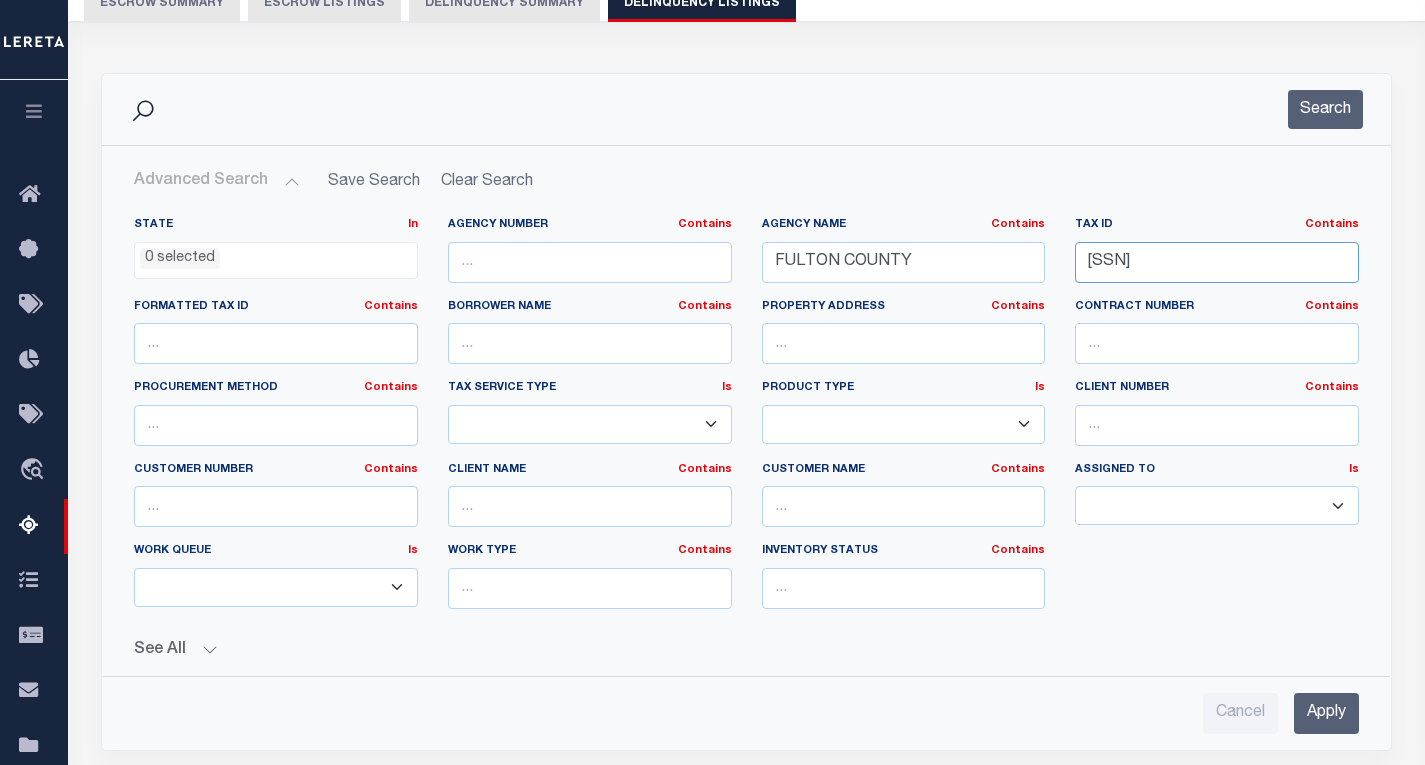 click on "21-06-30-518-509.000-003" 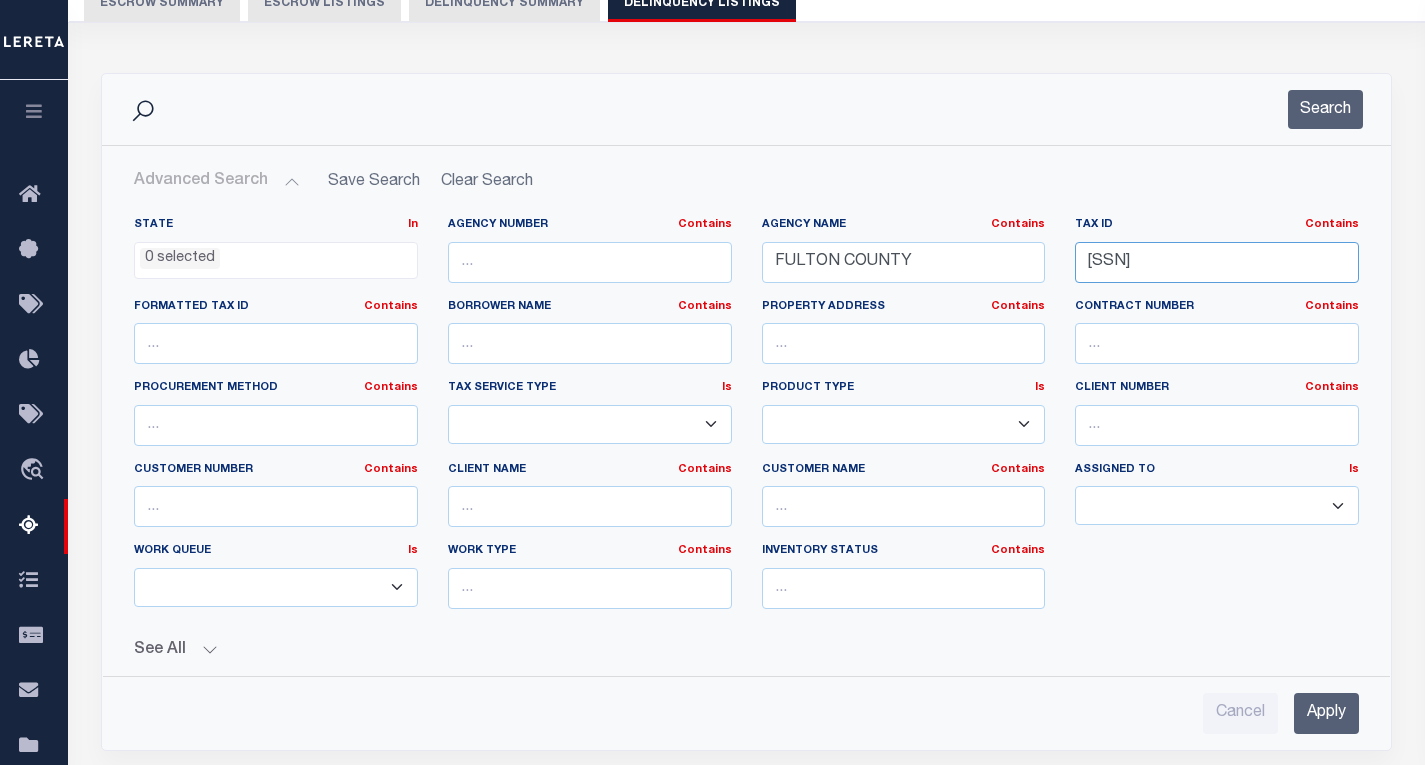 type on "25-07-09-201-001.000-009" 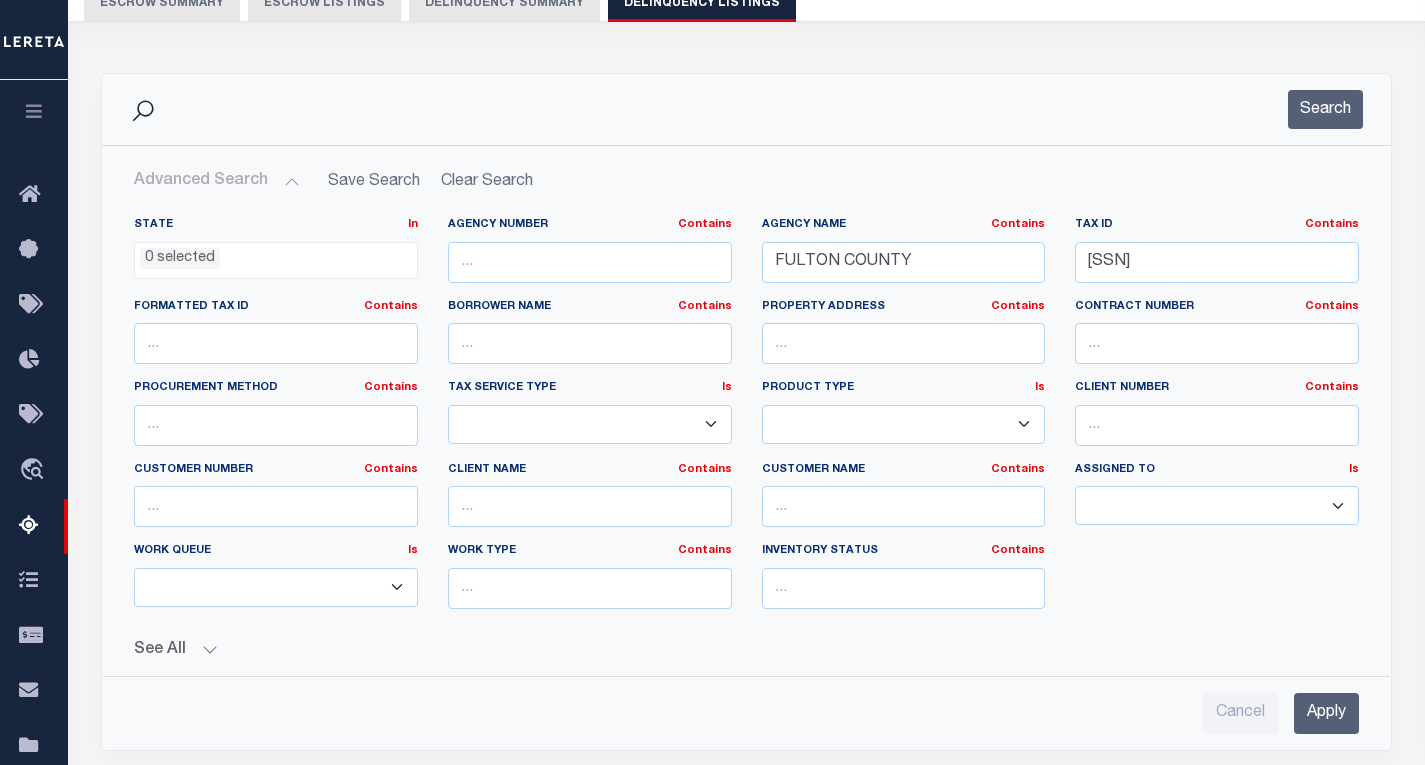 click on "Apply" 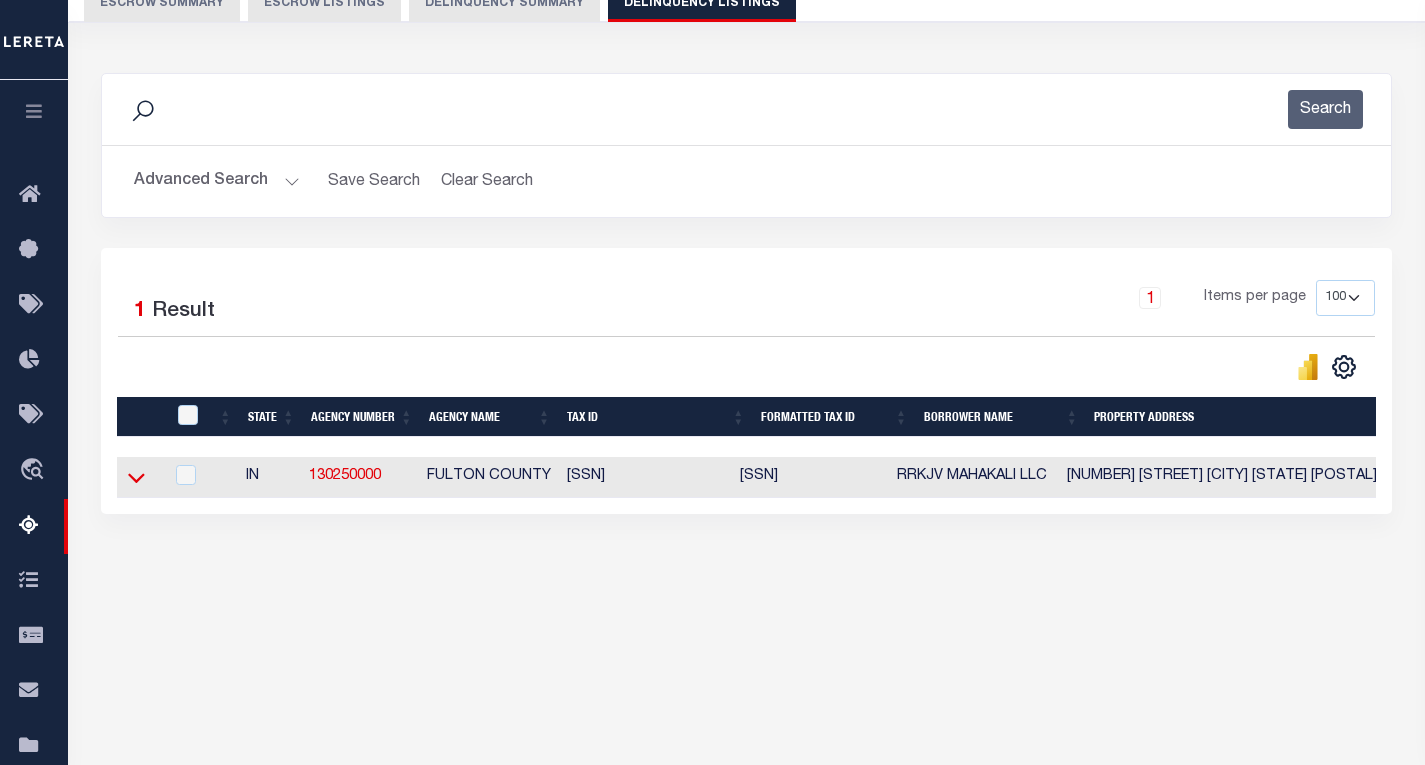 click 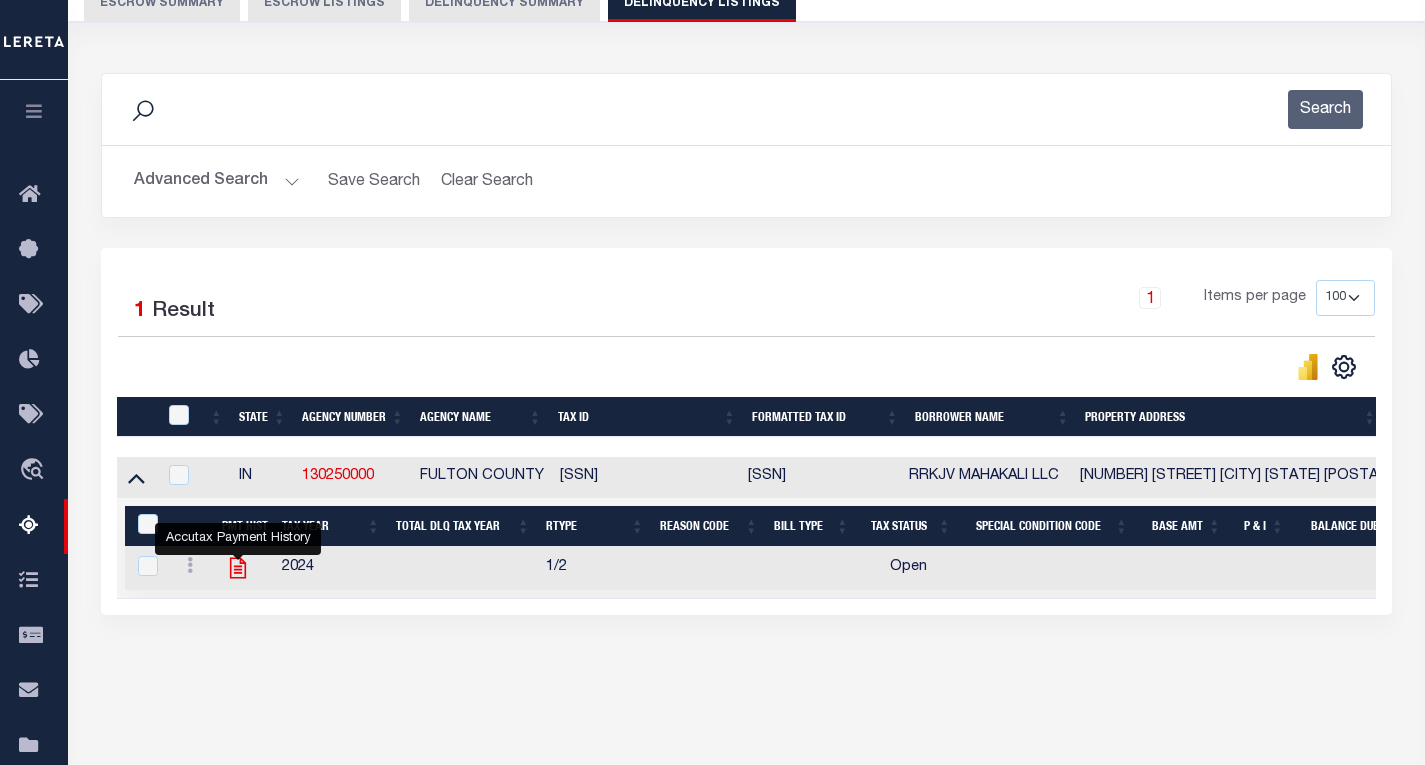 click 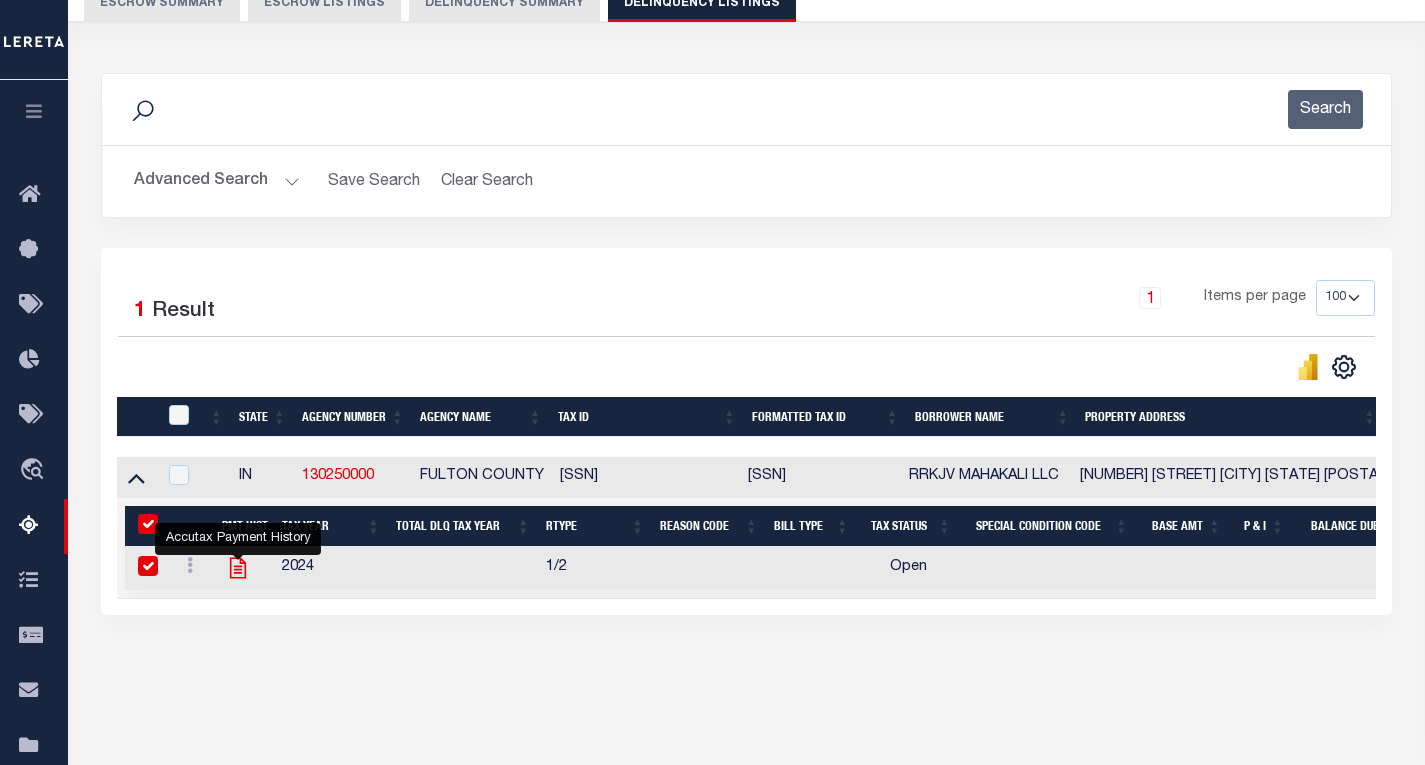 checkbox on "true" 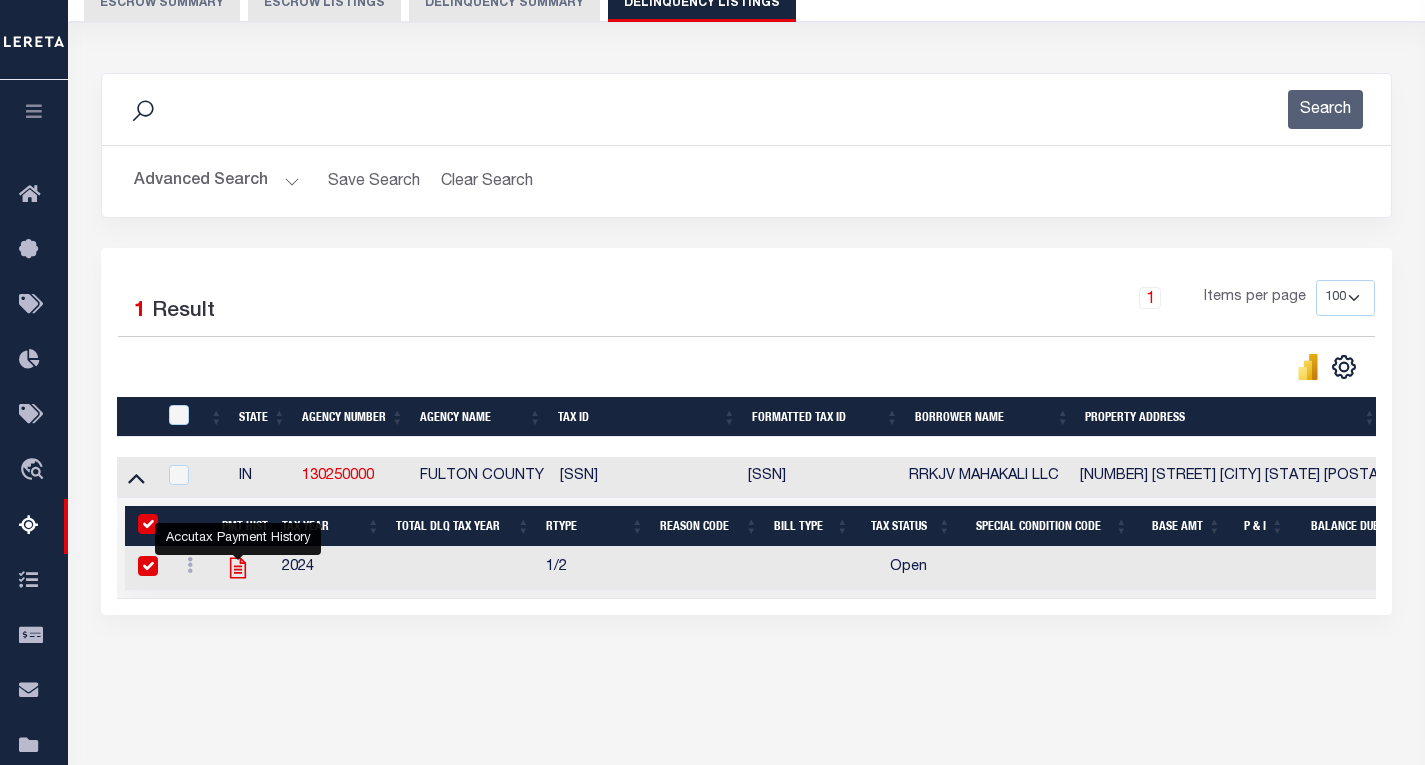 checkbox on "true" 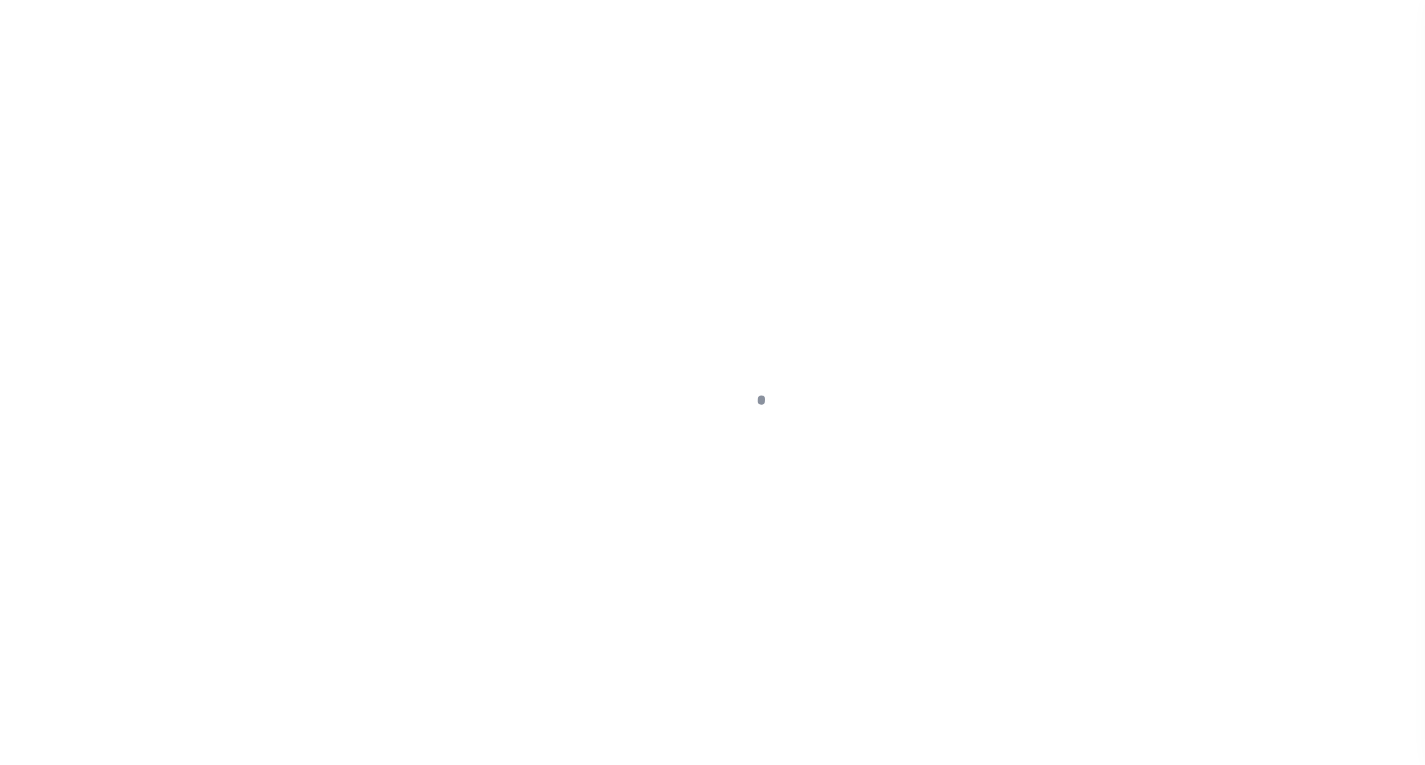 scroll, scrollTop: 0, scrollLeft: 0, axis: both 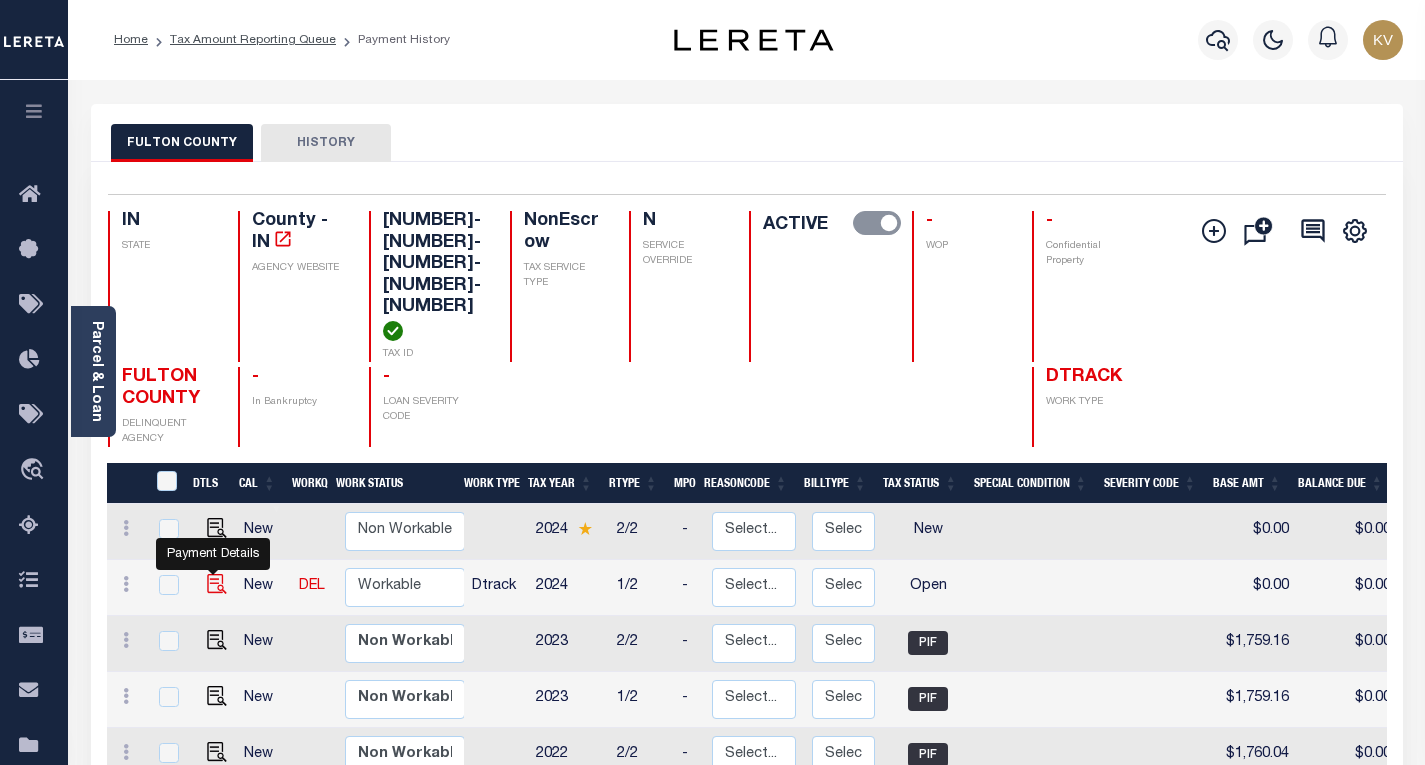 click at bounding box center [217, 584] 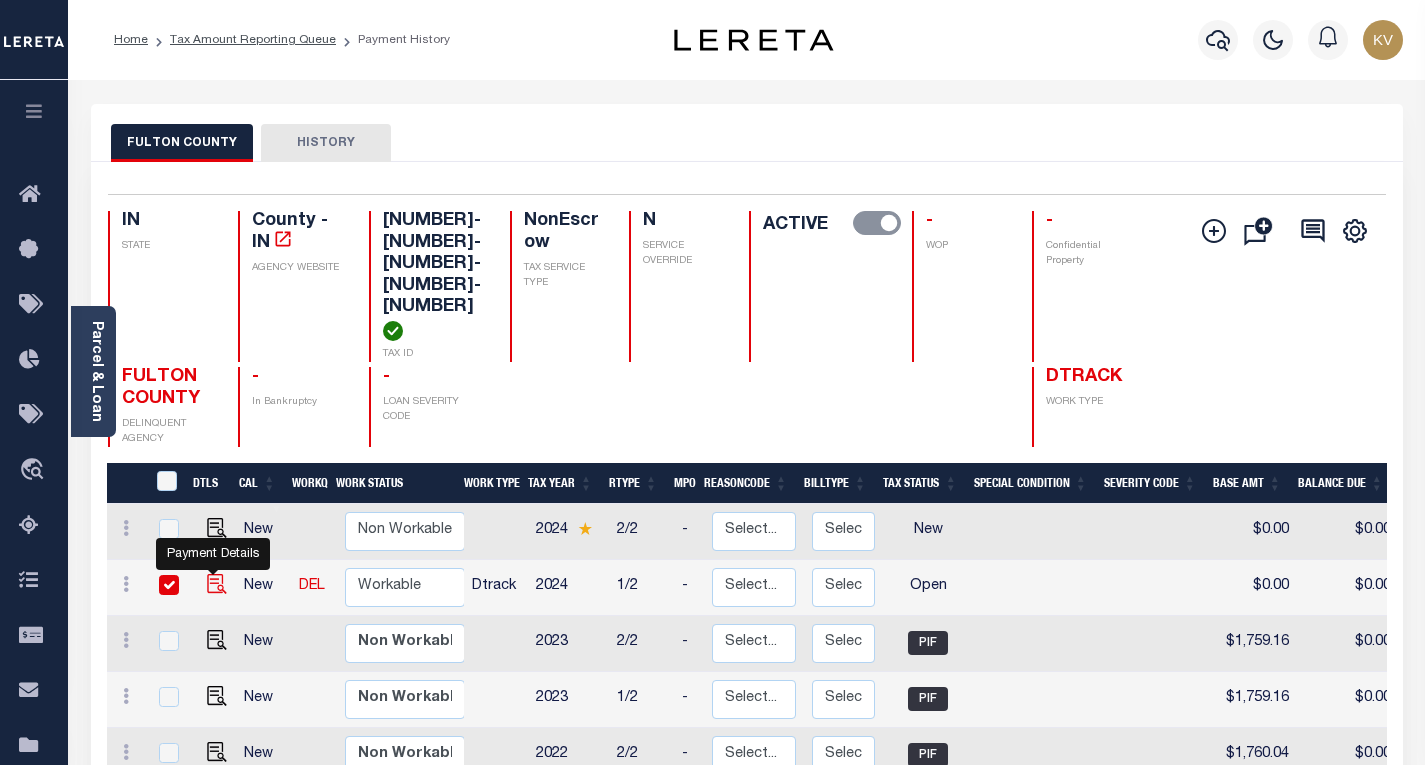 checkbox on "true" 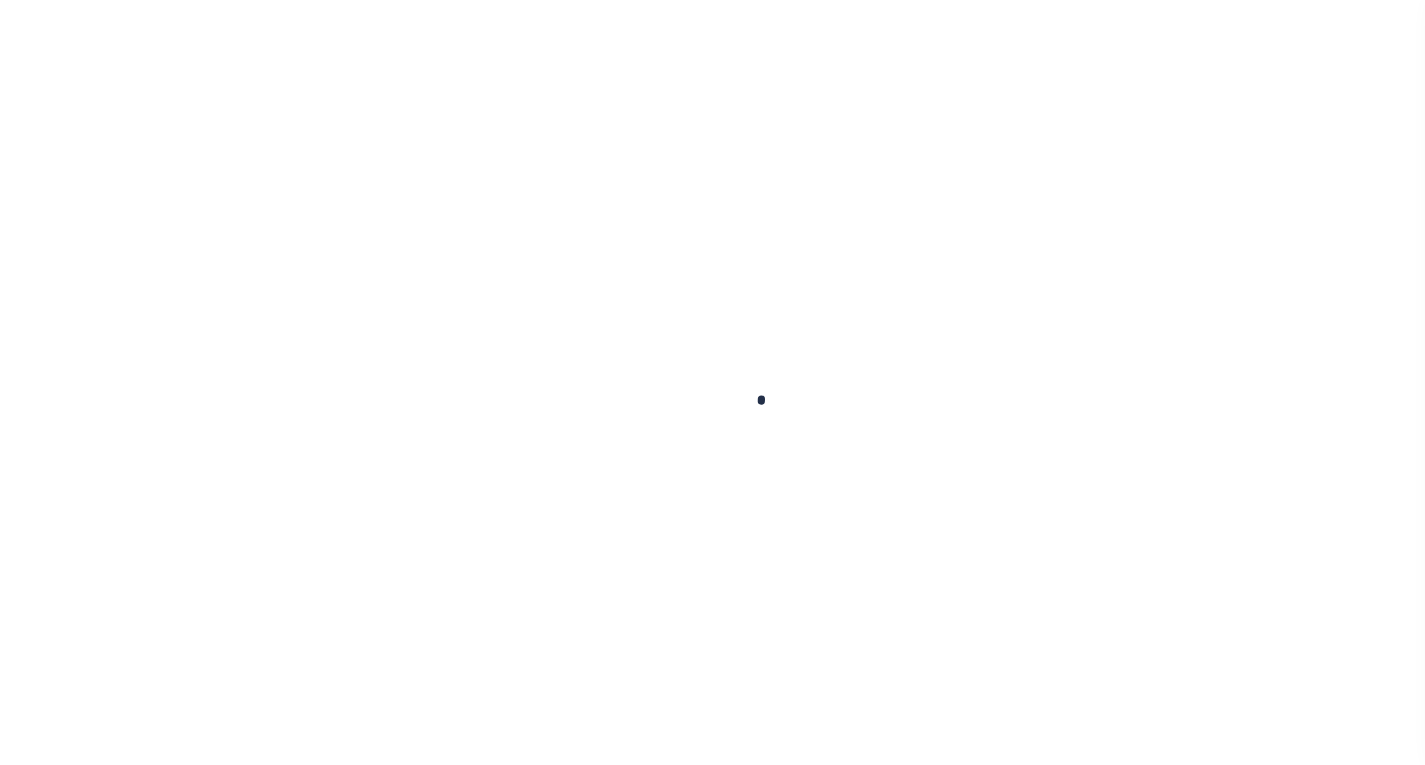 scroll, scrollTop: 0, scrollLeft: 0, axis: both 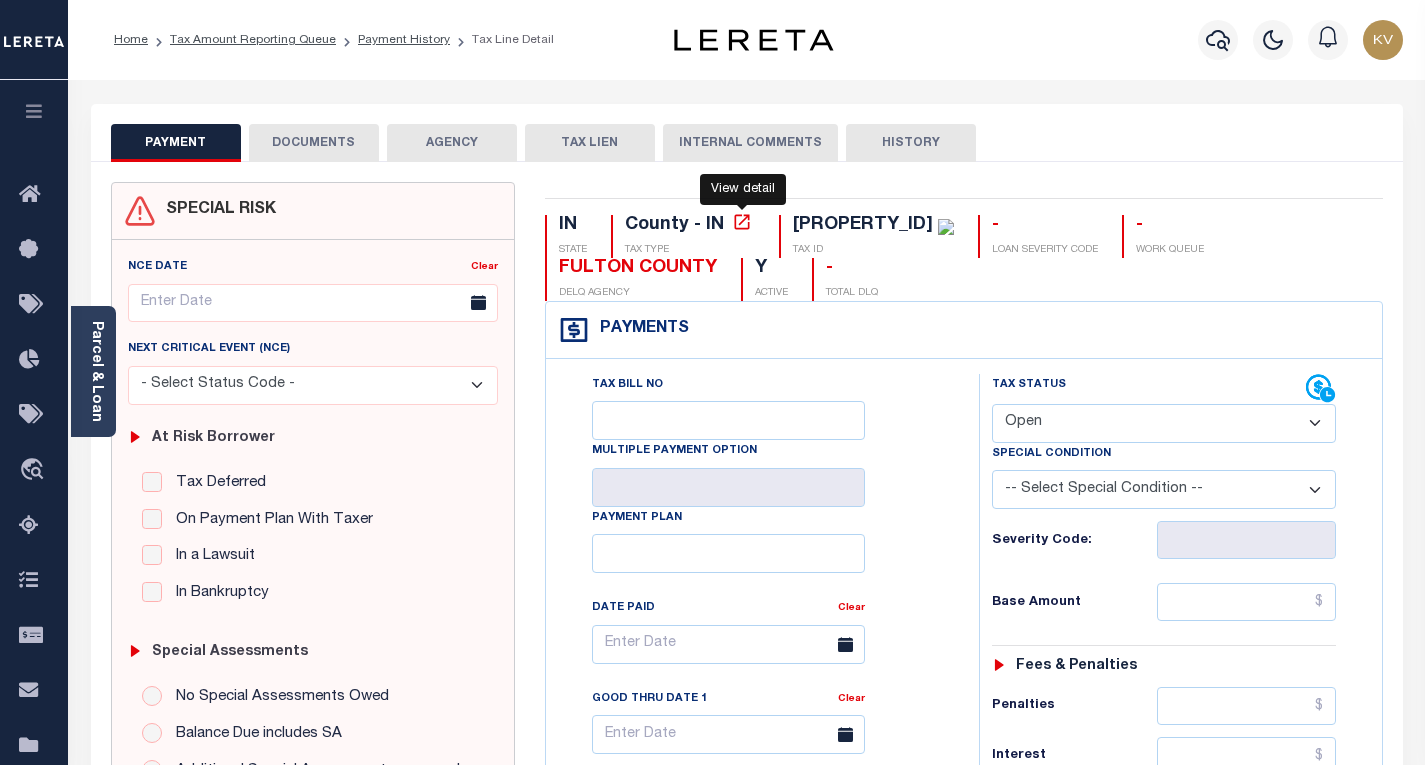 click 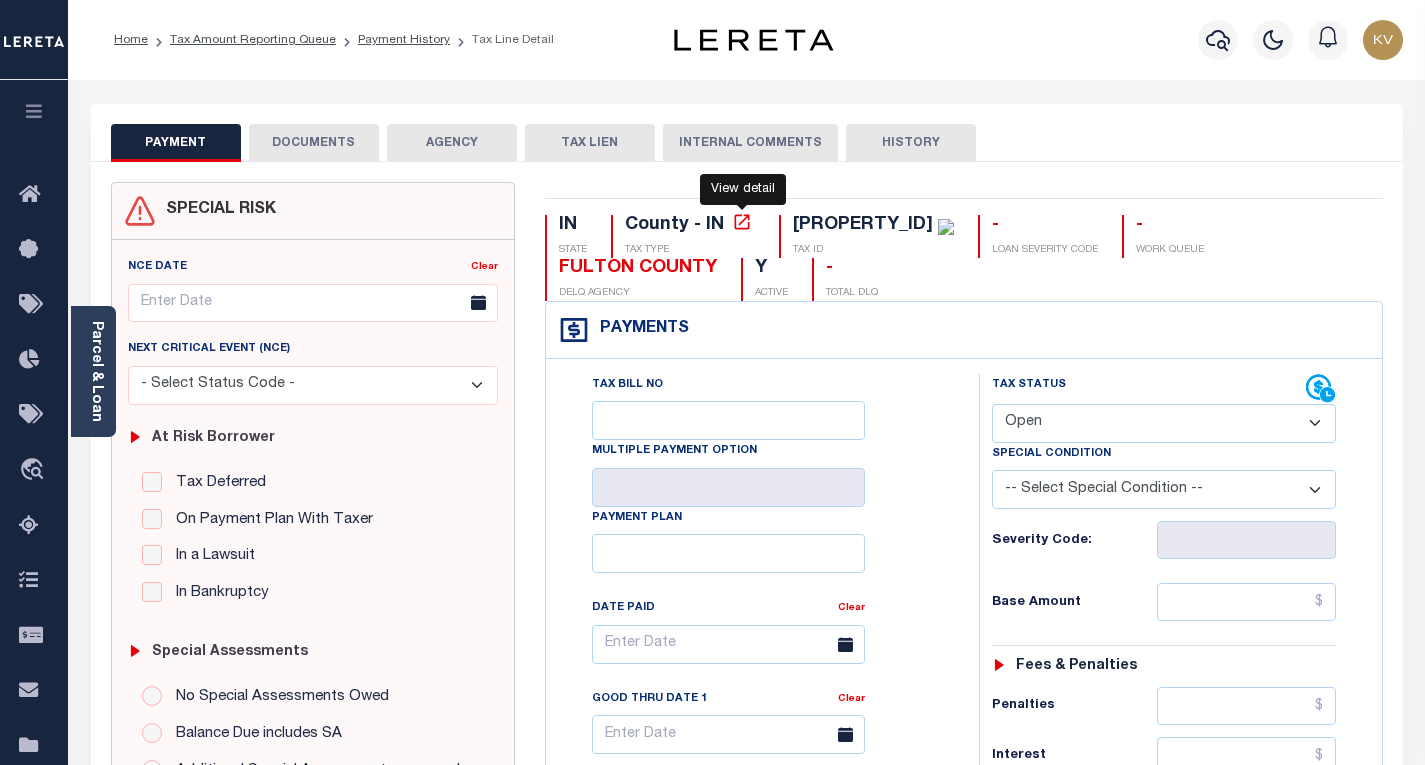click on "- Select Status Code -
Open
Due/Unpaid
Paid
Incomplete
No Tax Due
Internal Refund Processed
New" at bounding box center [1164, 423] 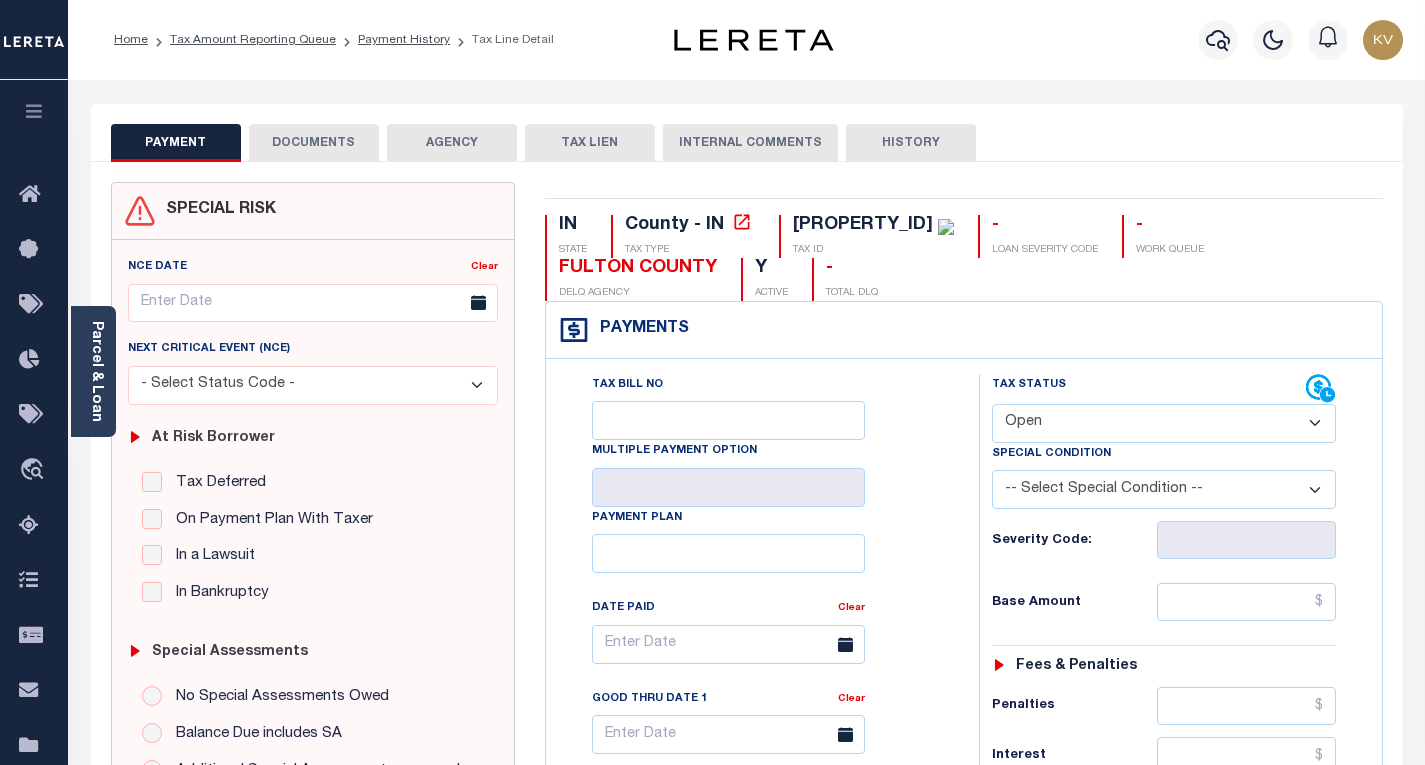 select on "PYD" 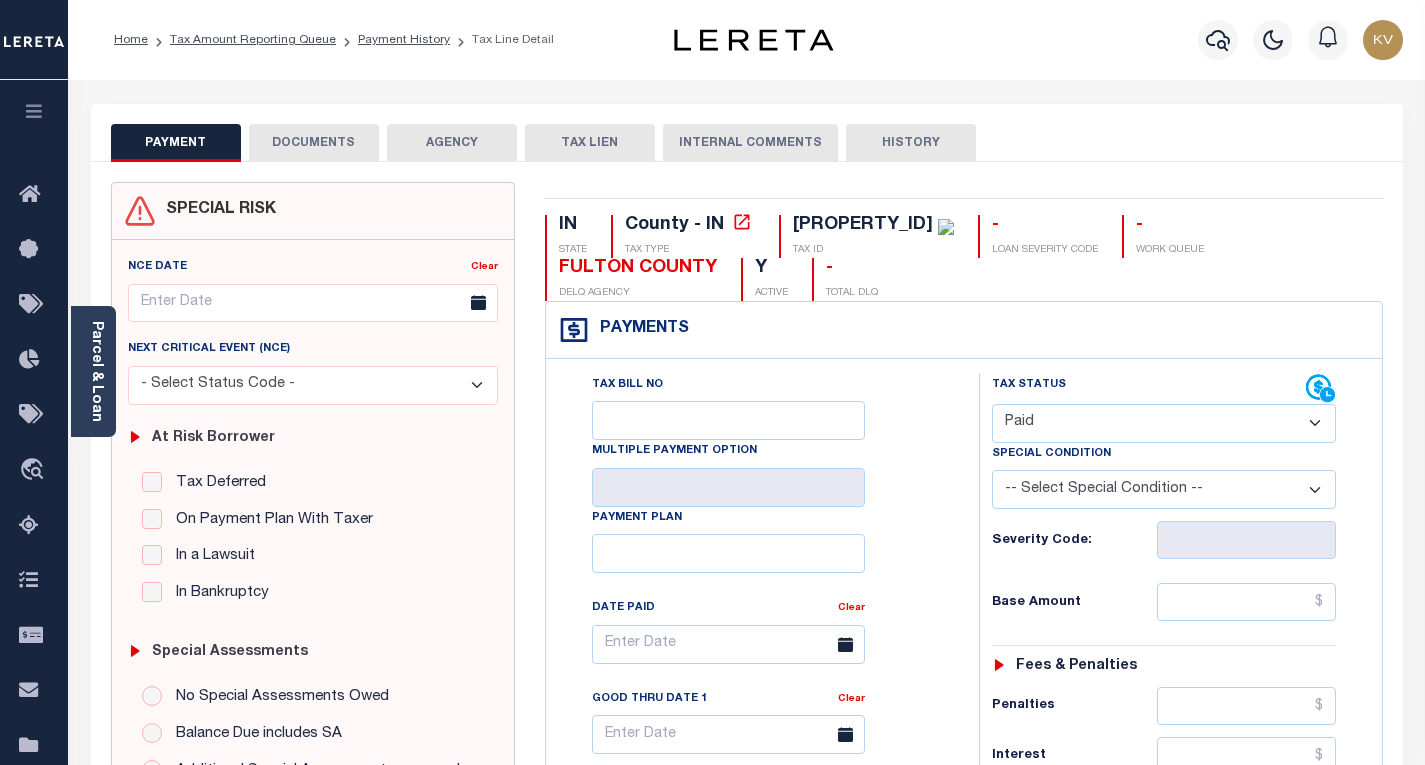 click on "- Select Status Code -
Open
Due/Unpaid
Paid
Incomplete
No Tax Due
Internal Refund Processed
New" at bounding box center [1164, 423] 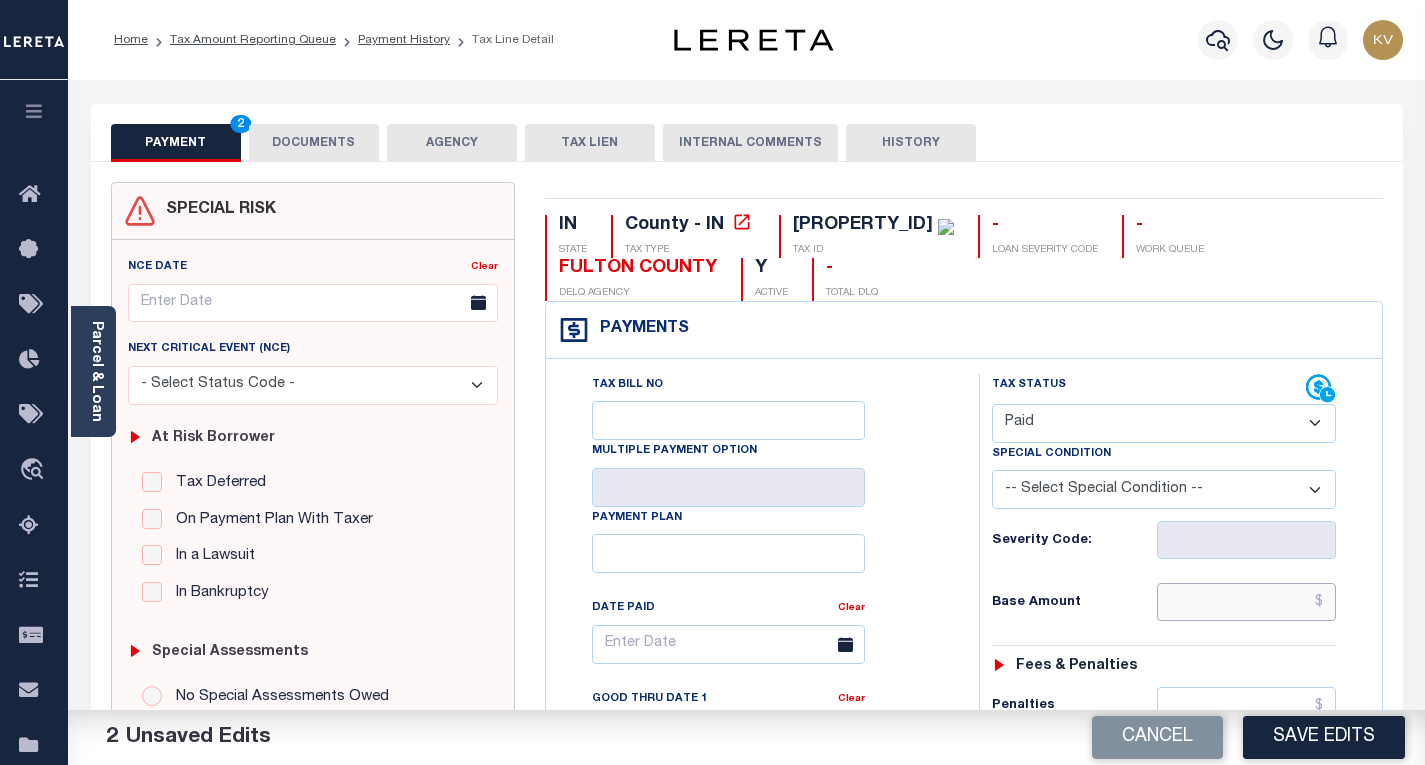click at bounding box center [1246, 602] 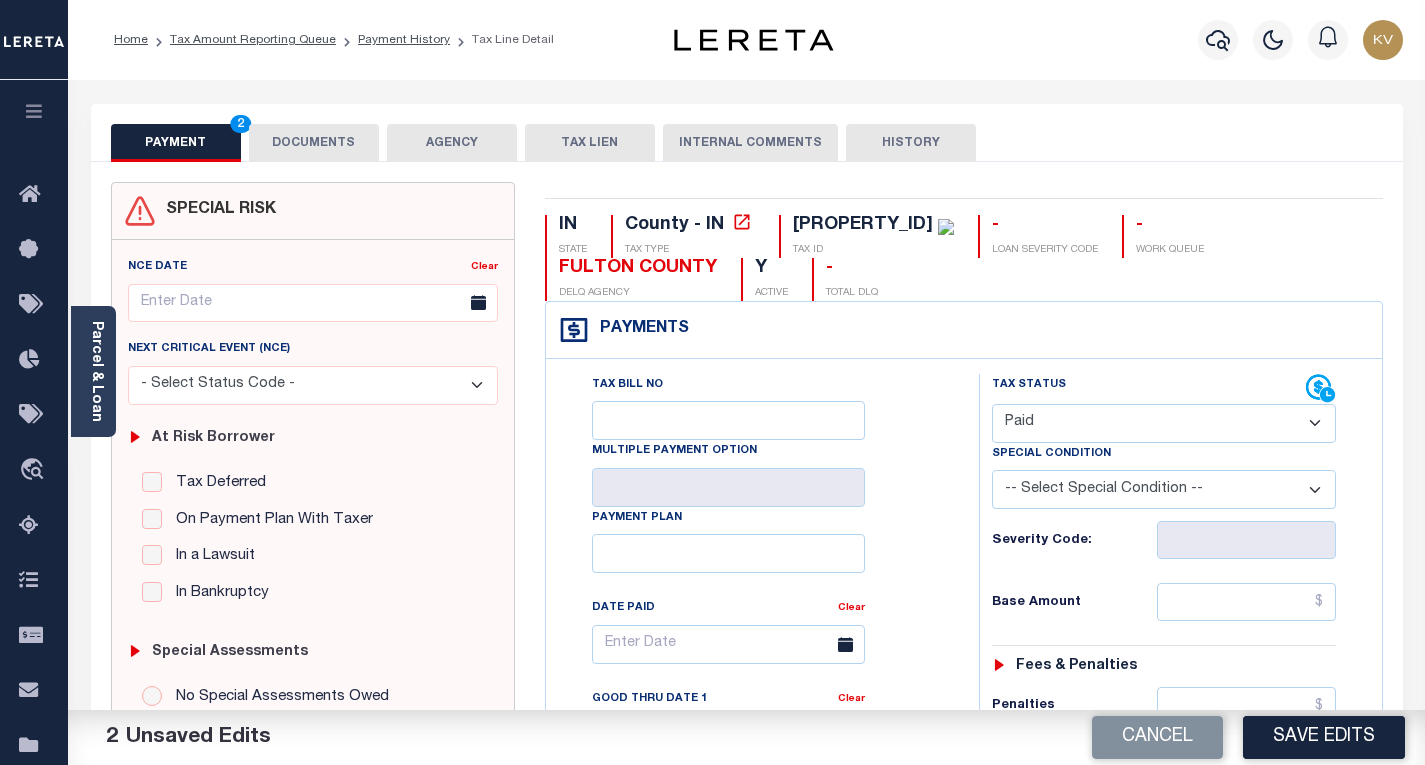 click on "Tax Bill No
Multiple Payment Option
Payment Plan
Clear" at bounding box center [757, 654] 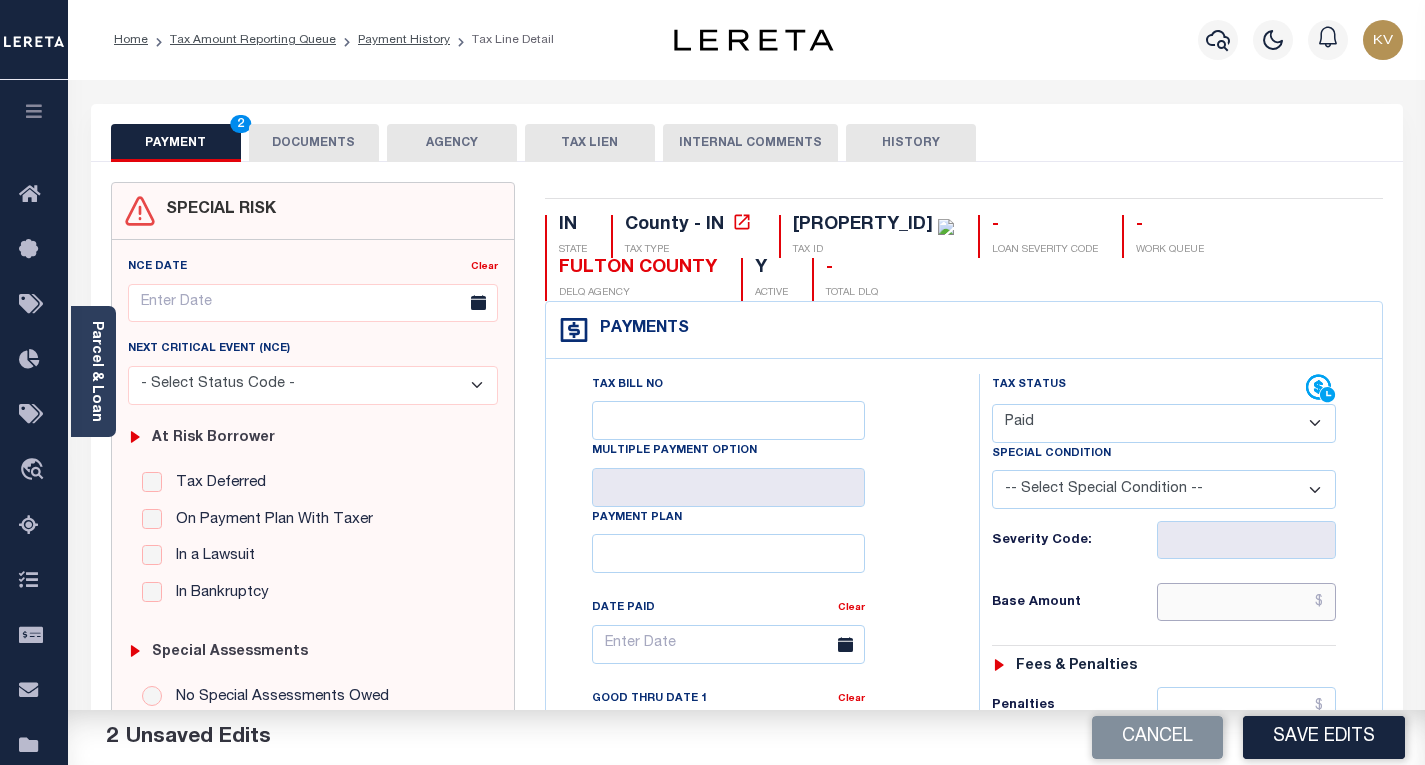 click at bounding box center [1246, 602] 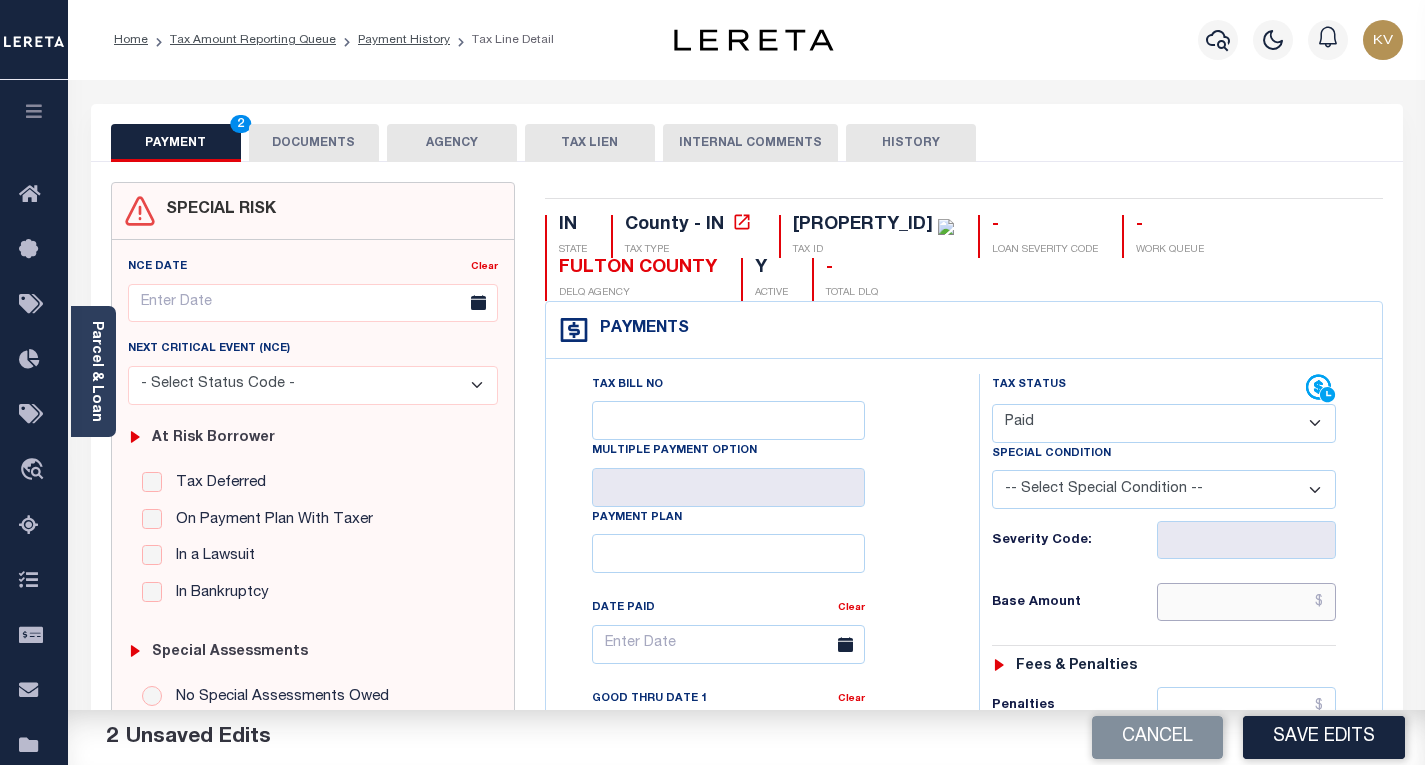 click at bounding box center [1246, 602] 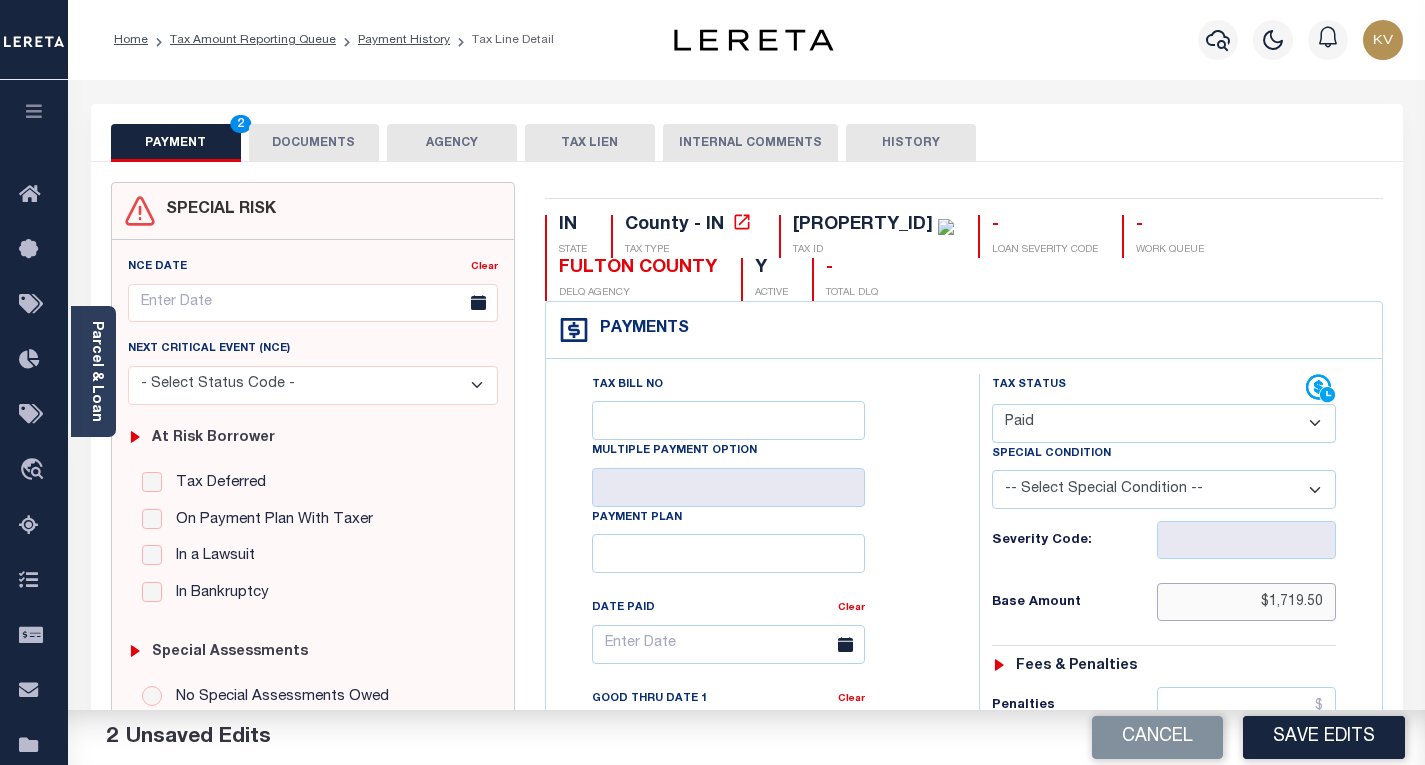 type on "$1,719.50" 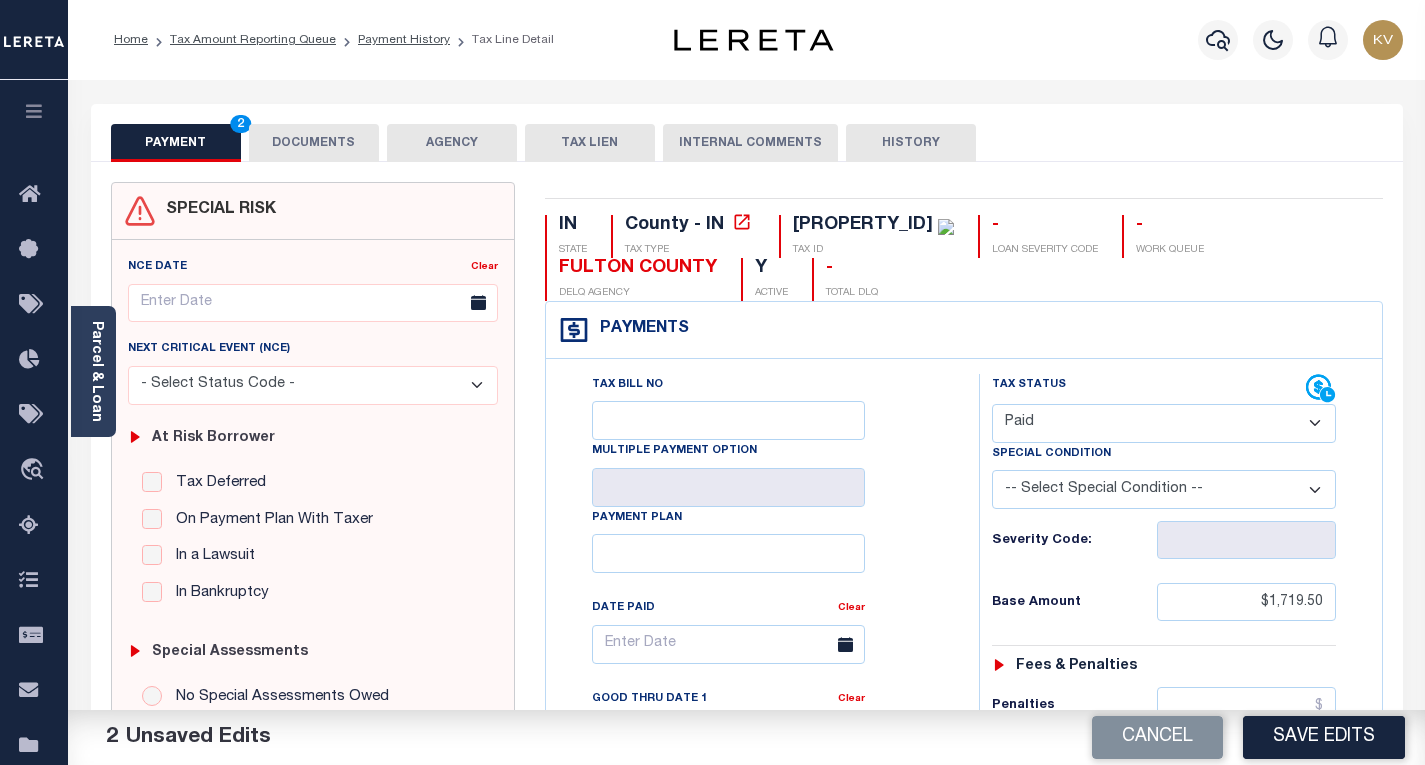 click on "Tax Status
Status
- Select Status Code -" at bounding box center [1170, 815] 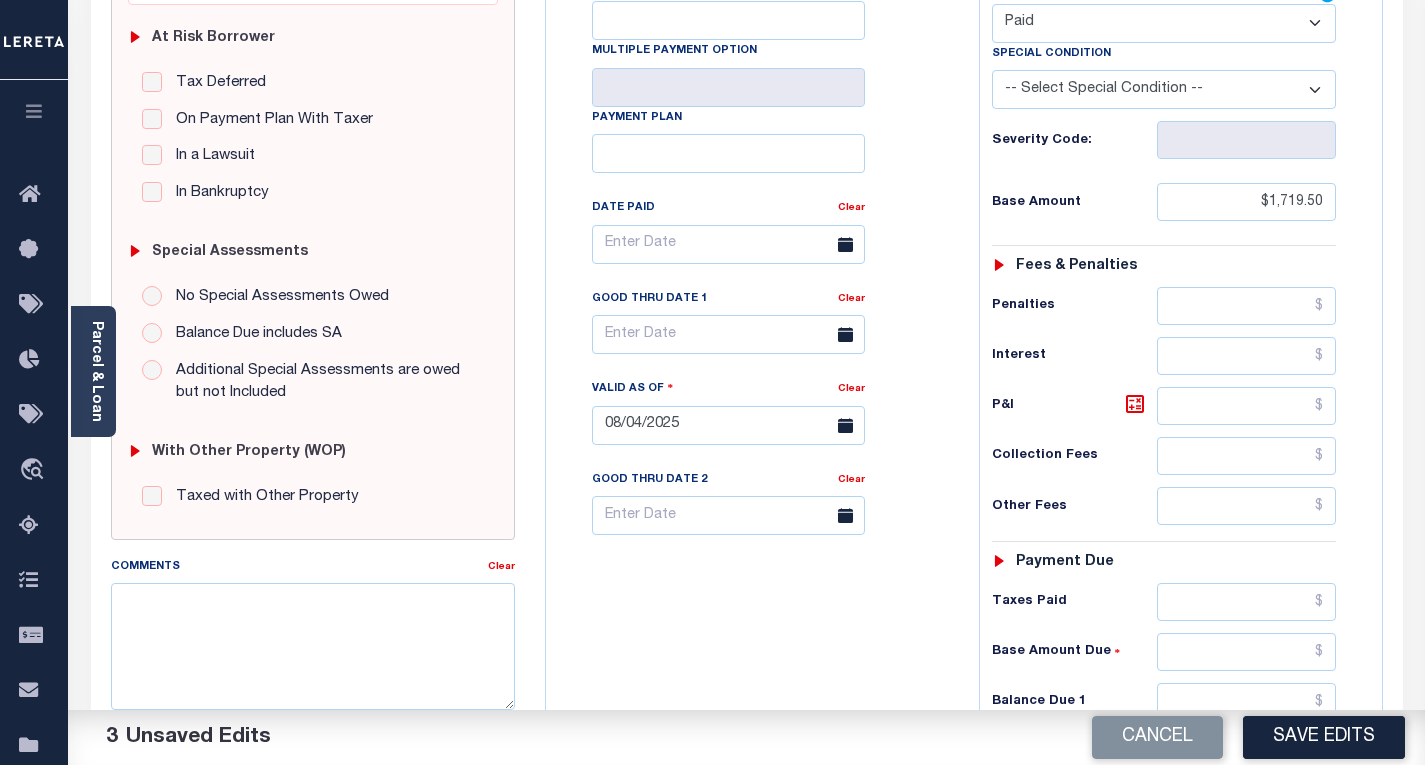 scroll, scrollTop: 600, scrollLeft: 0, axis: vertical 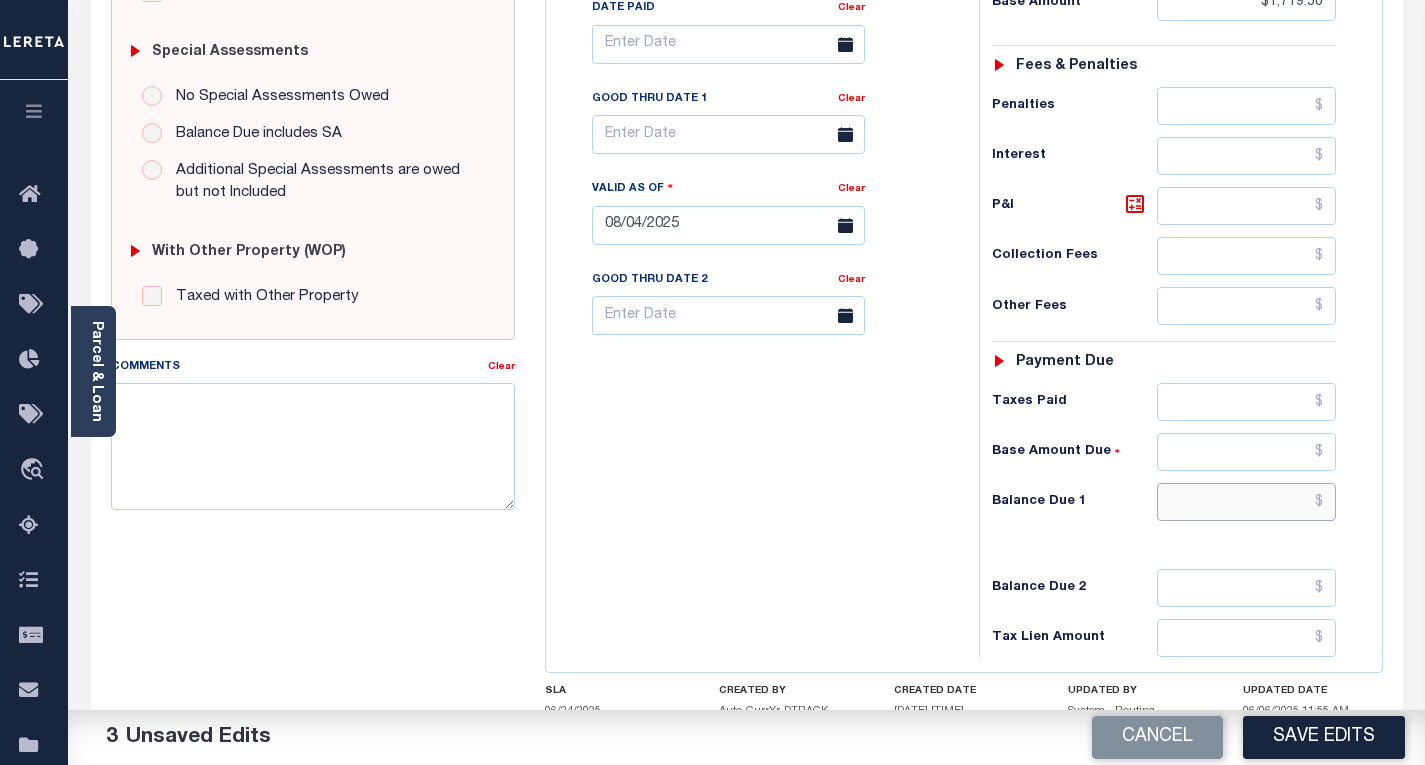 click at bounding box center [1246, 502] 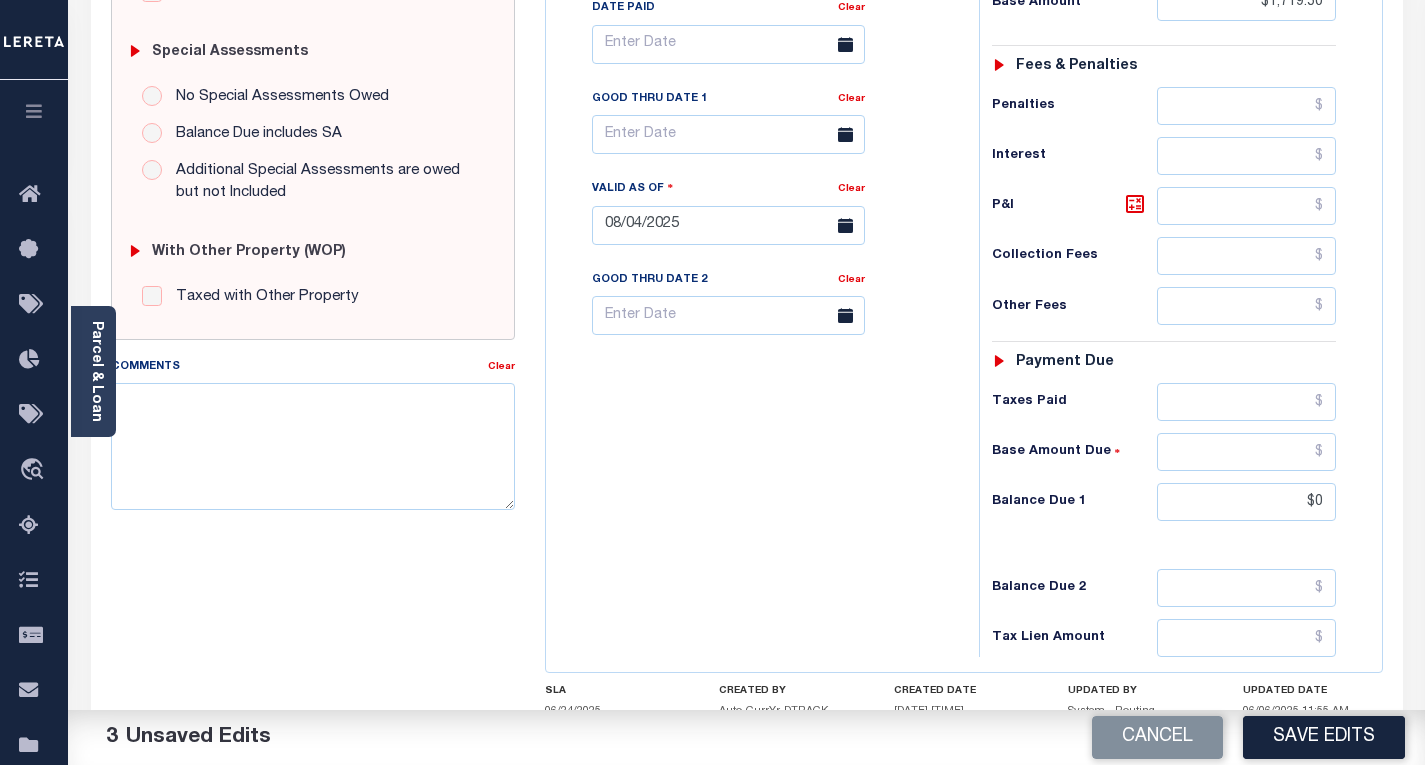 type on "$0.00" 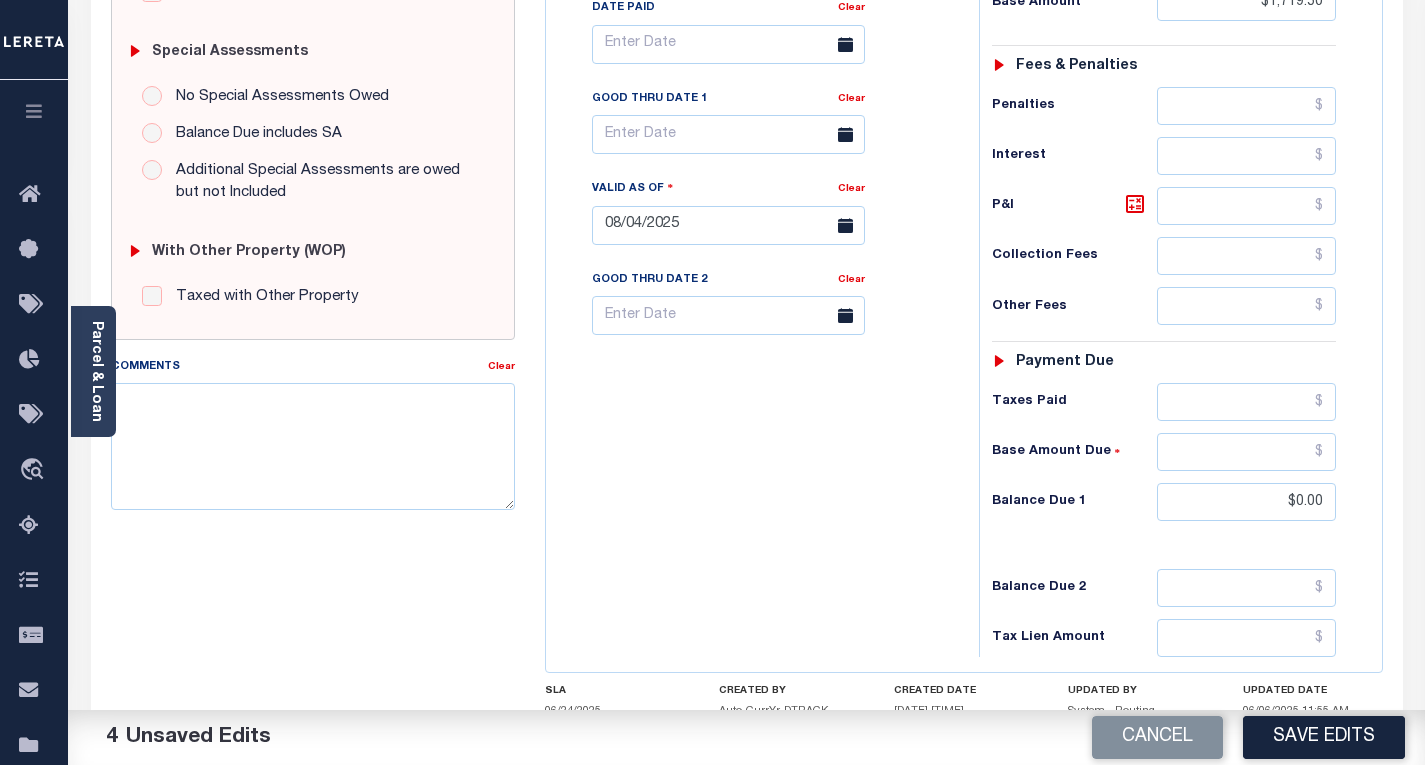 click on "Tax Bill No
Multiple Payment Option
Payment Plan
Clear" at bounding box center [757, 215] 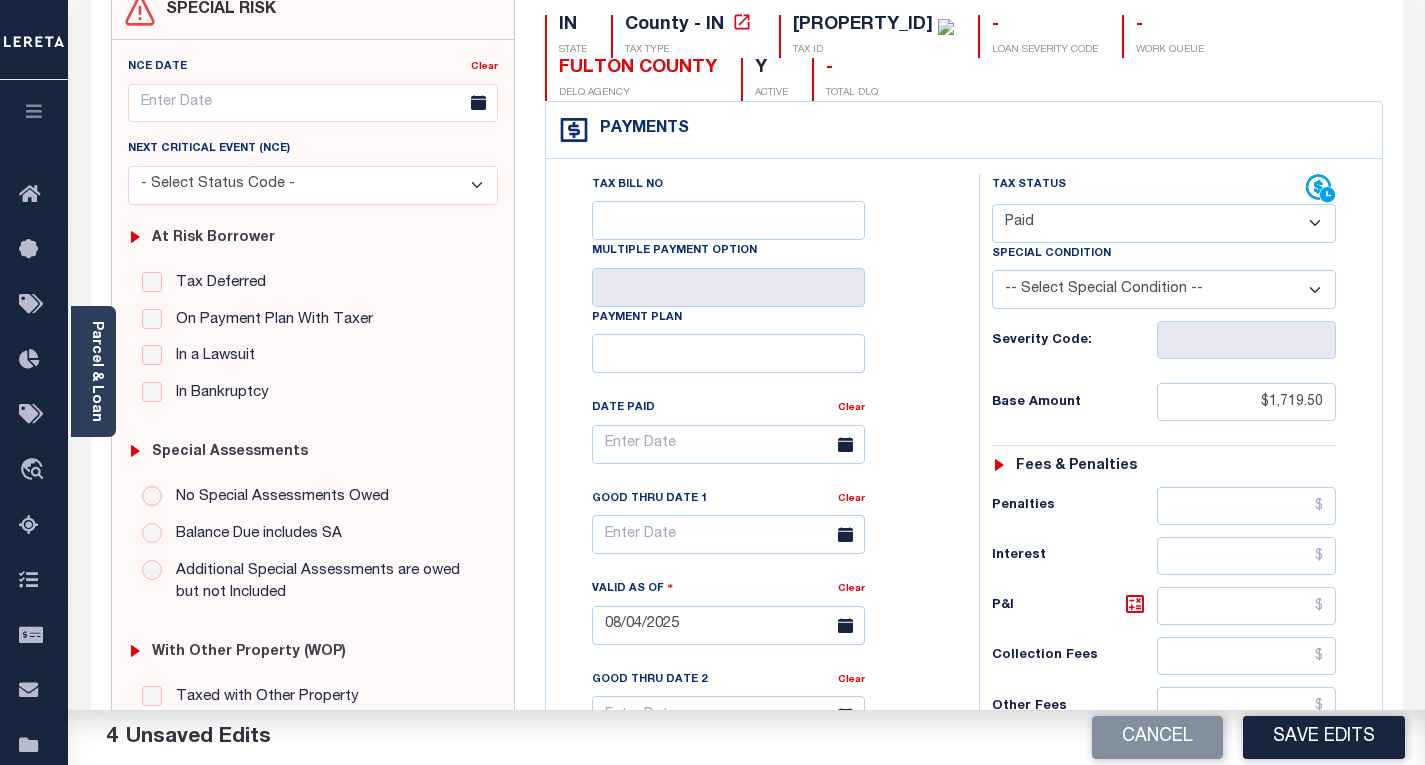 scroll, scrollTop: 0, scrollLeft: 0, axis: both 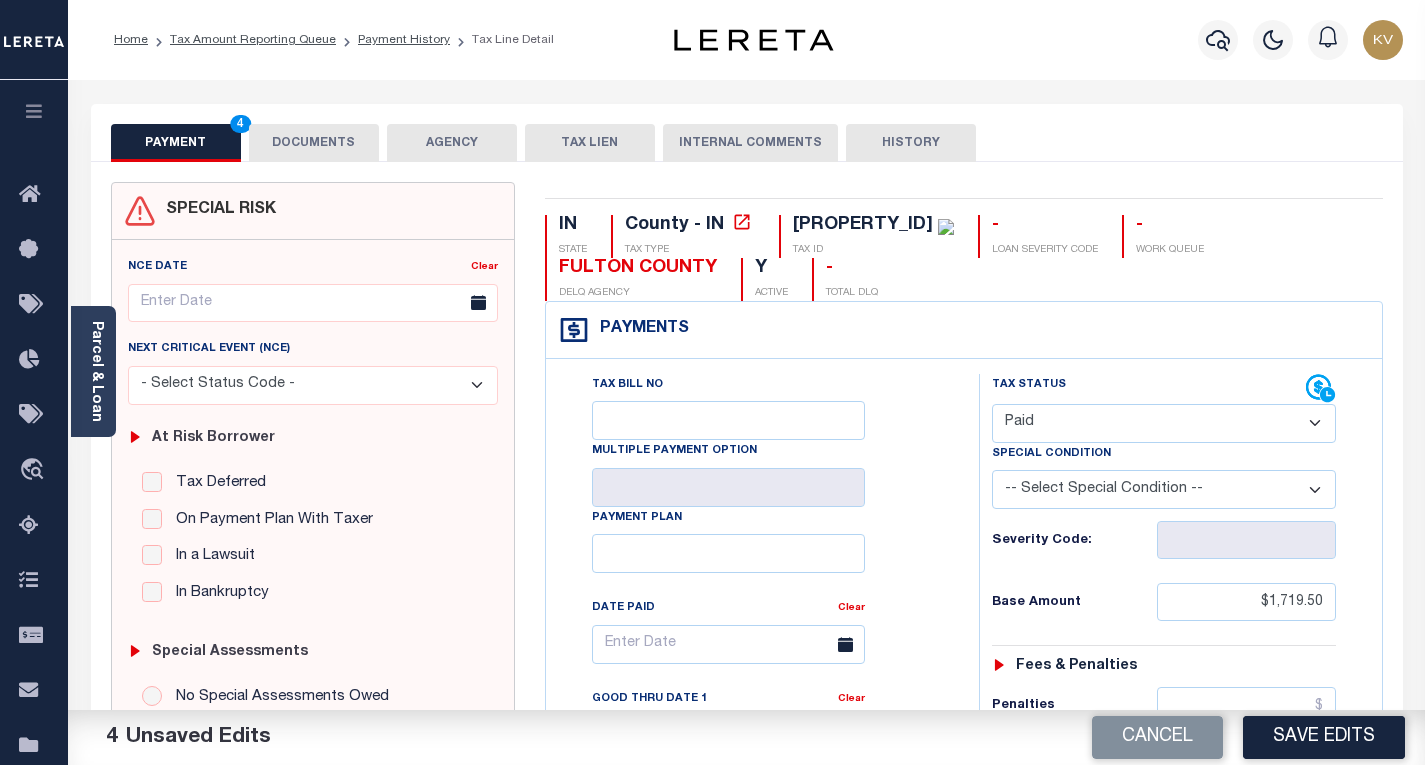 click on "DOCUMENTS" at bounding box center [314, 143] 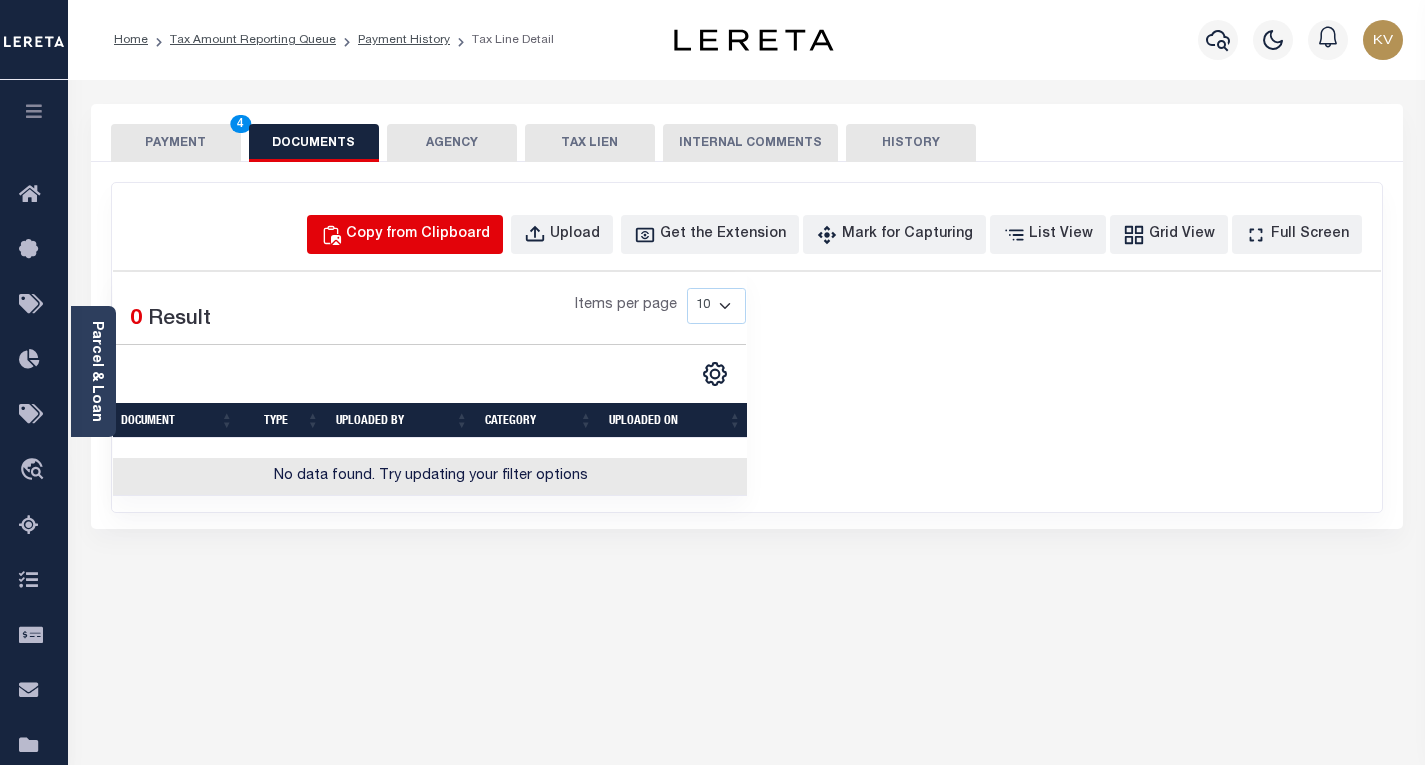 click on "Copy from Clipboard" at bounding box center [418, 235] 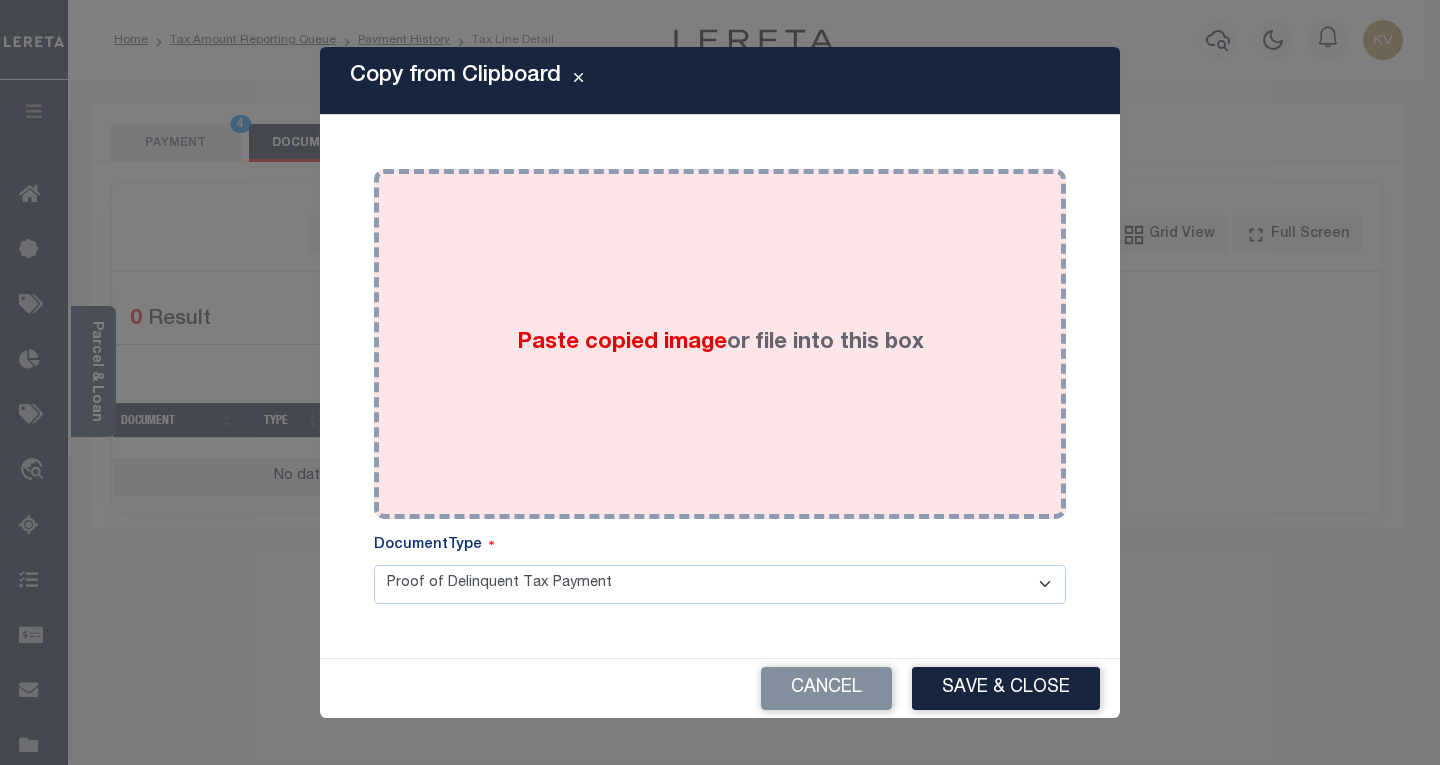 click on "Paste copied image  or file into this box" at bounding box center [720, 344] 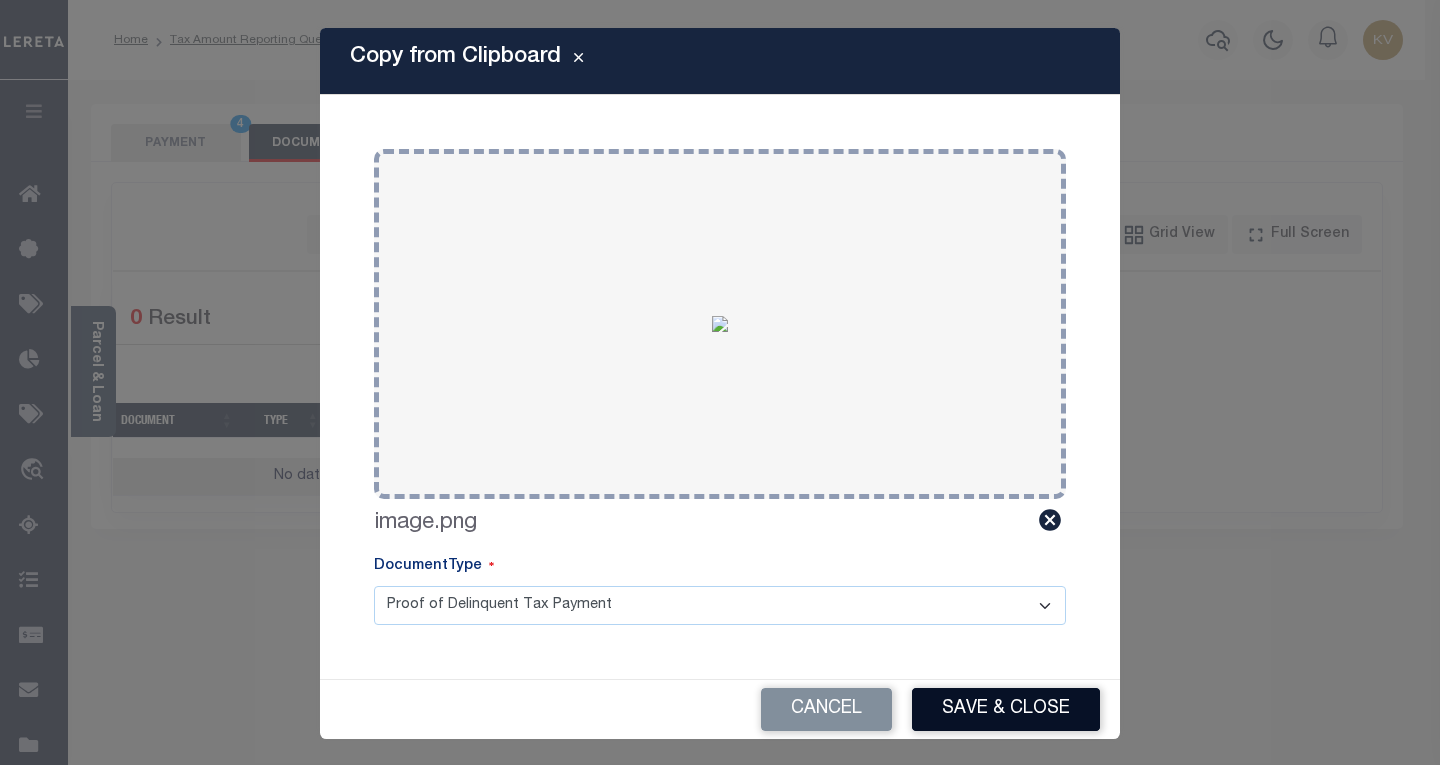 click on "Save & Close" at bounding box center [1006, 709] 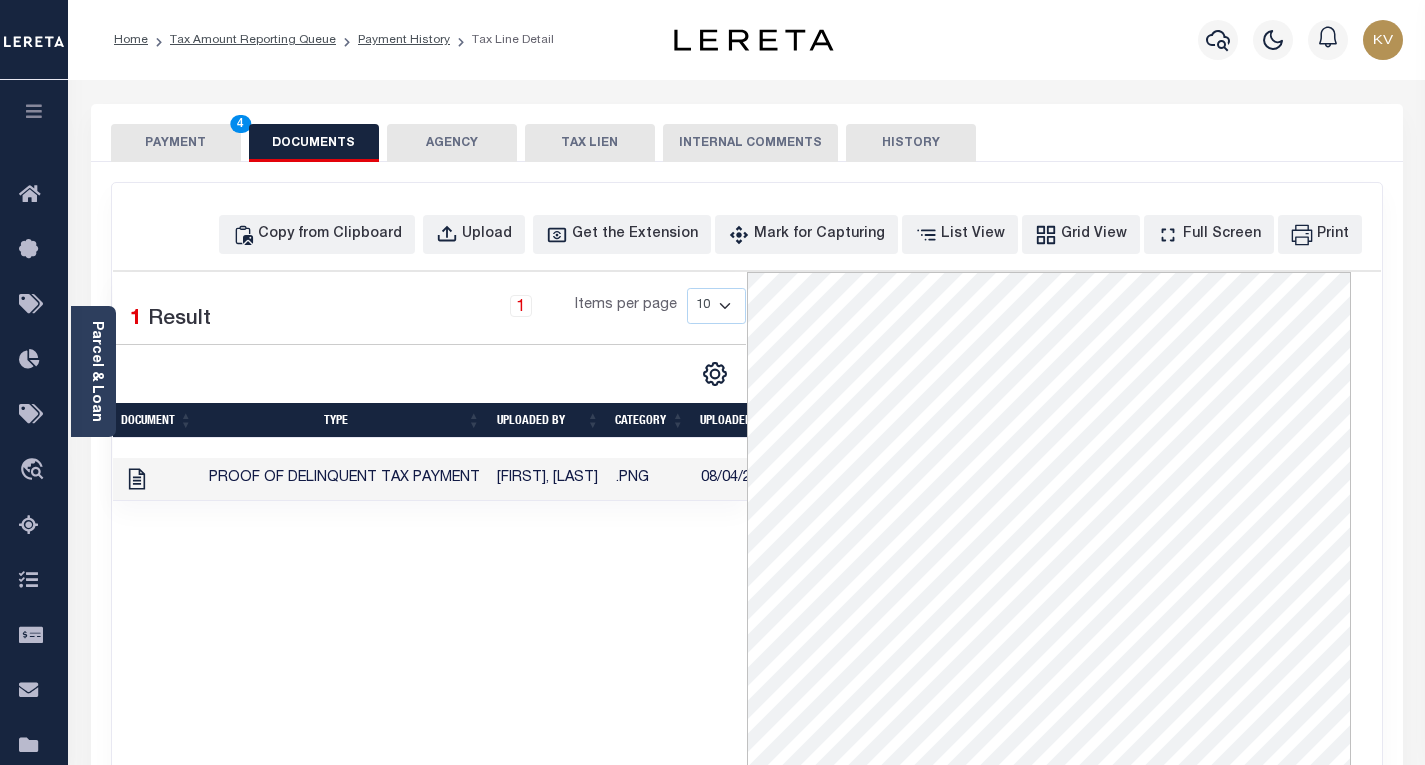click on "PAYMENT
4" at bounding box center [176, 143] 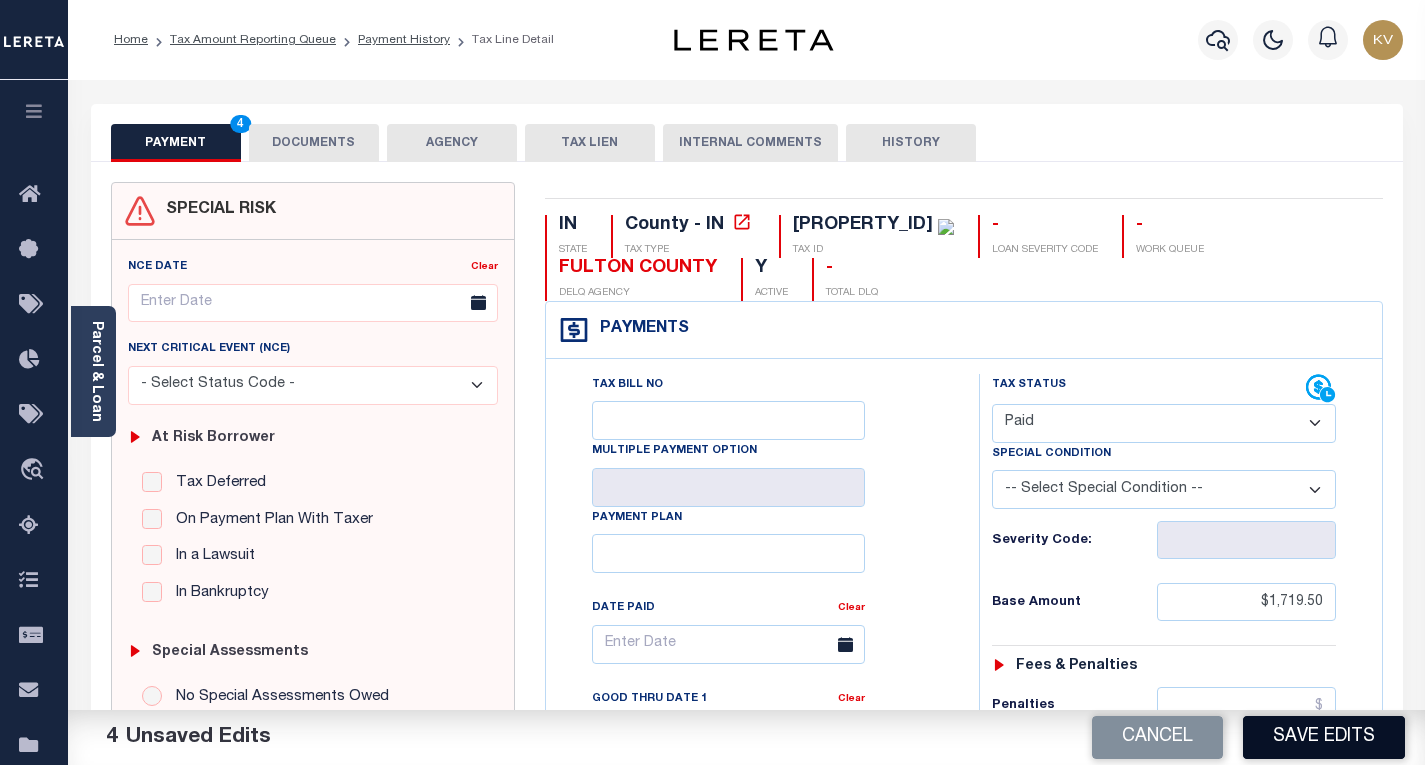 click on "Save Edits" at bounding box center [1324, 737] 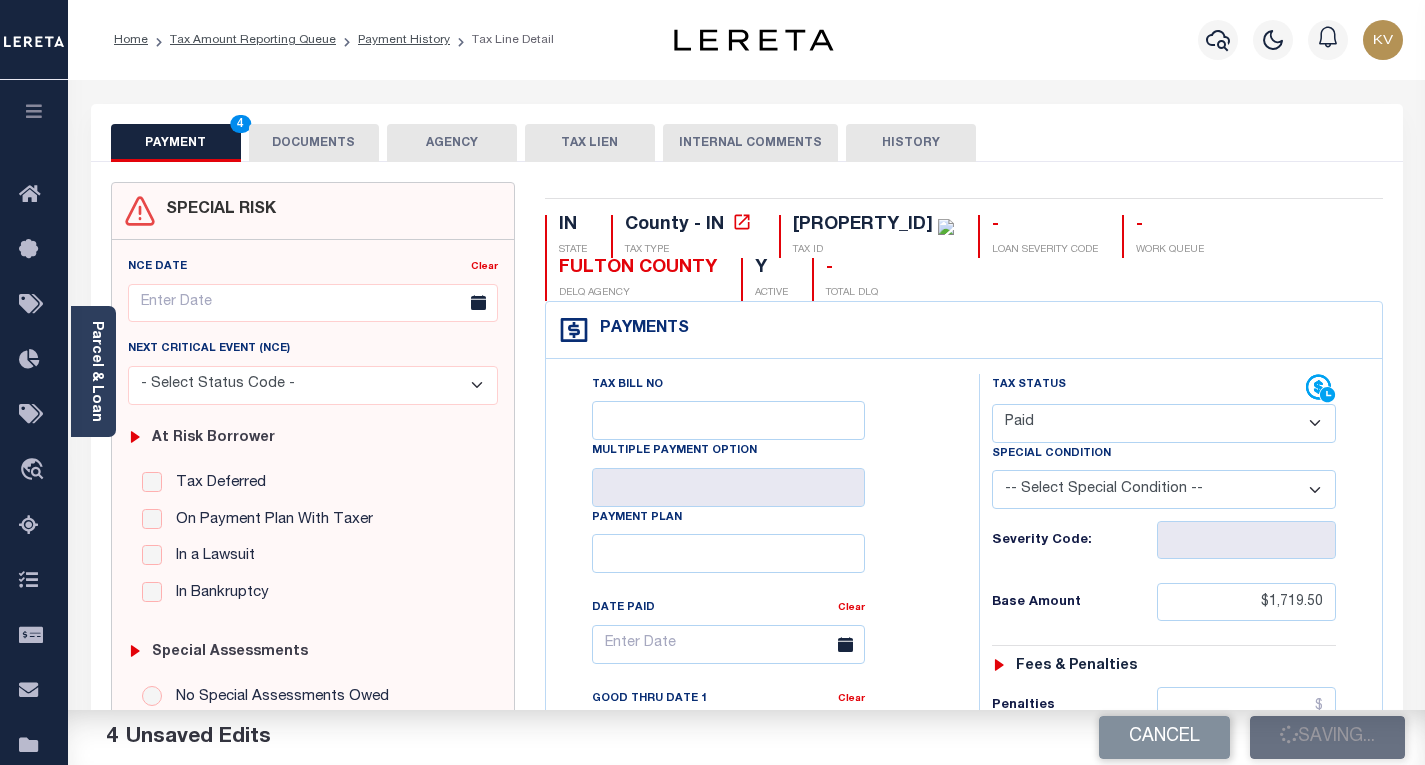 checkbox on "false" 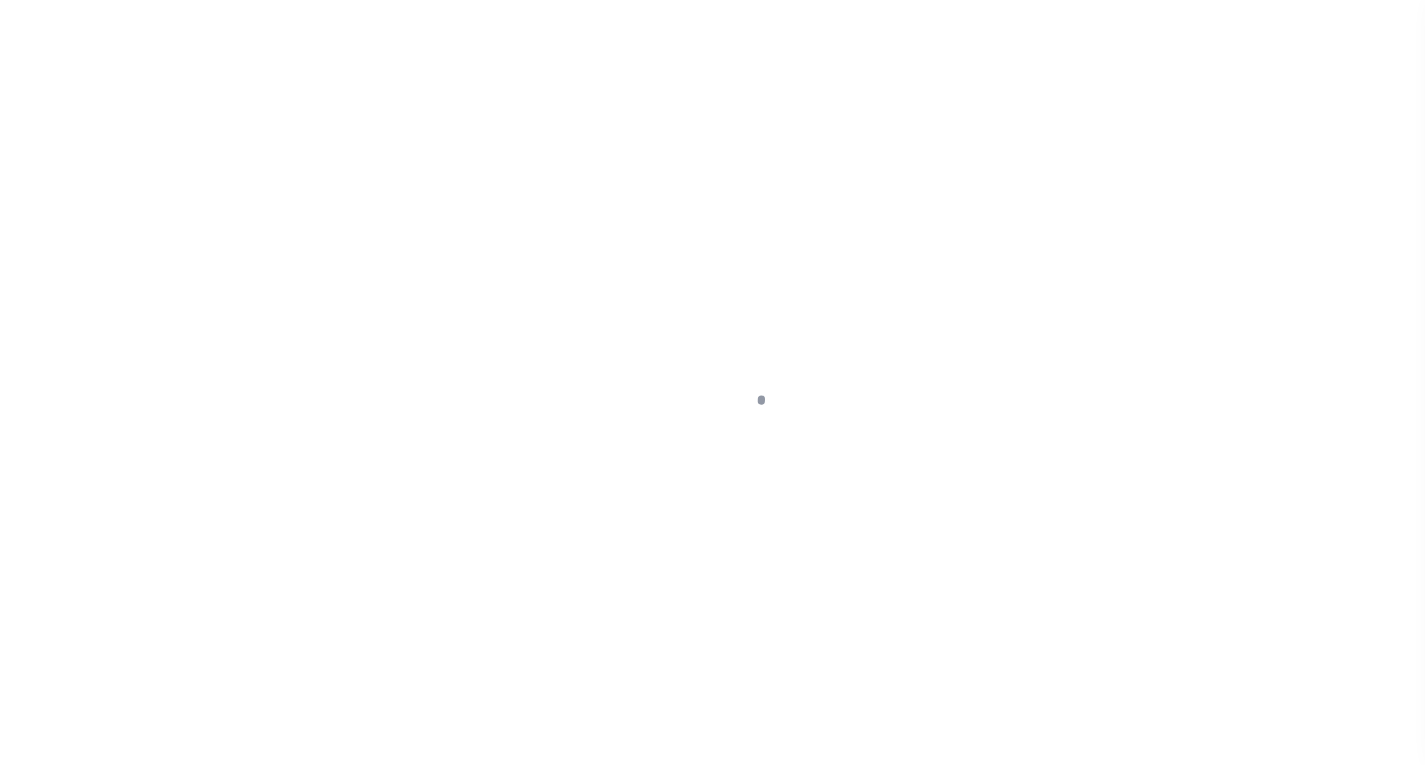 scroll, scrollTop: 0, scrollLeft: 0, axis: both 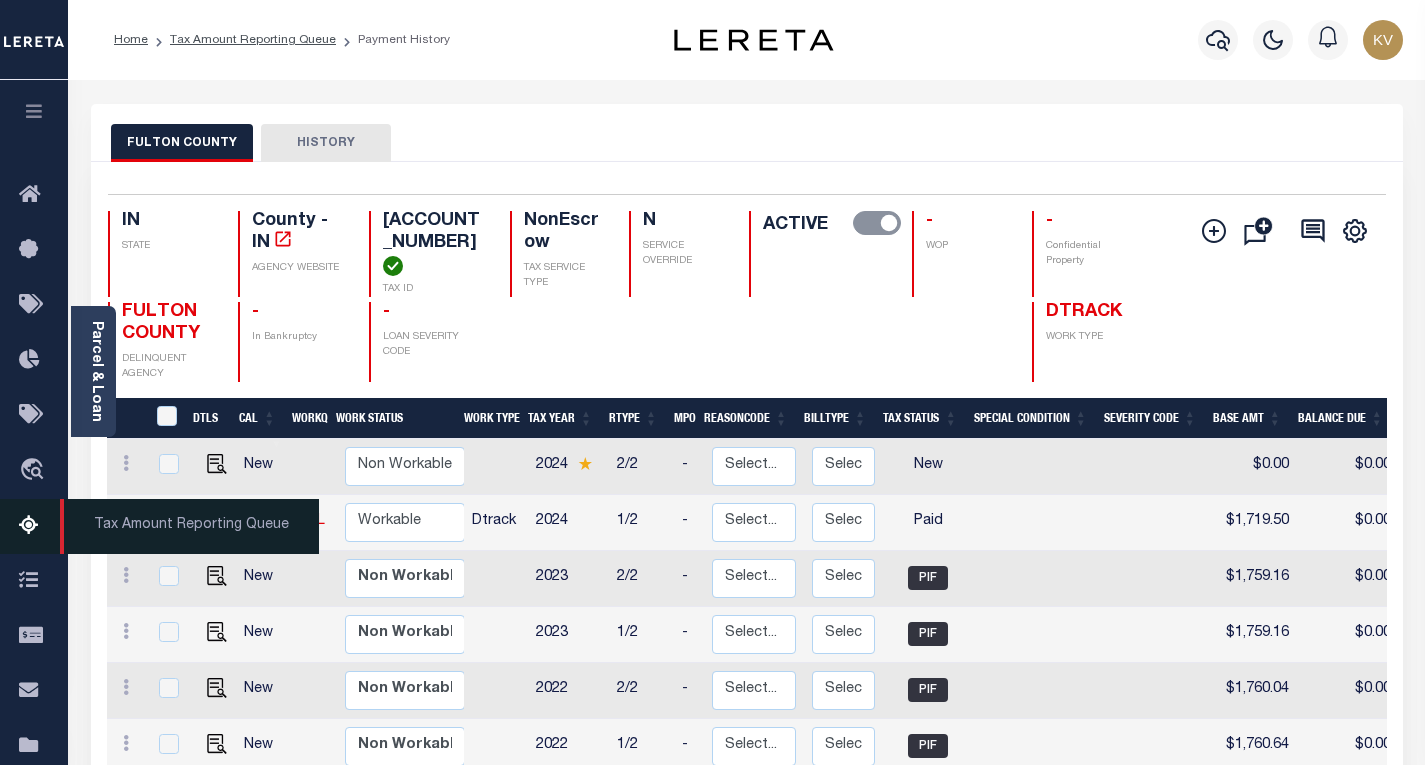 click at bounding box center (35, 526) 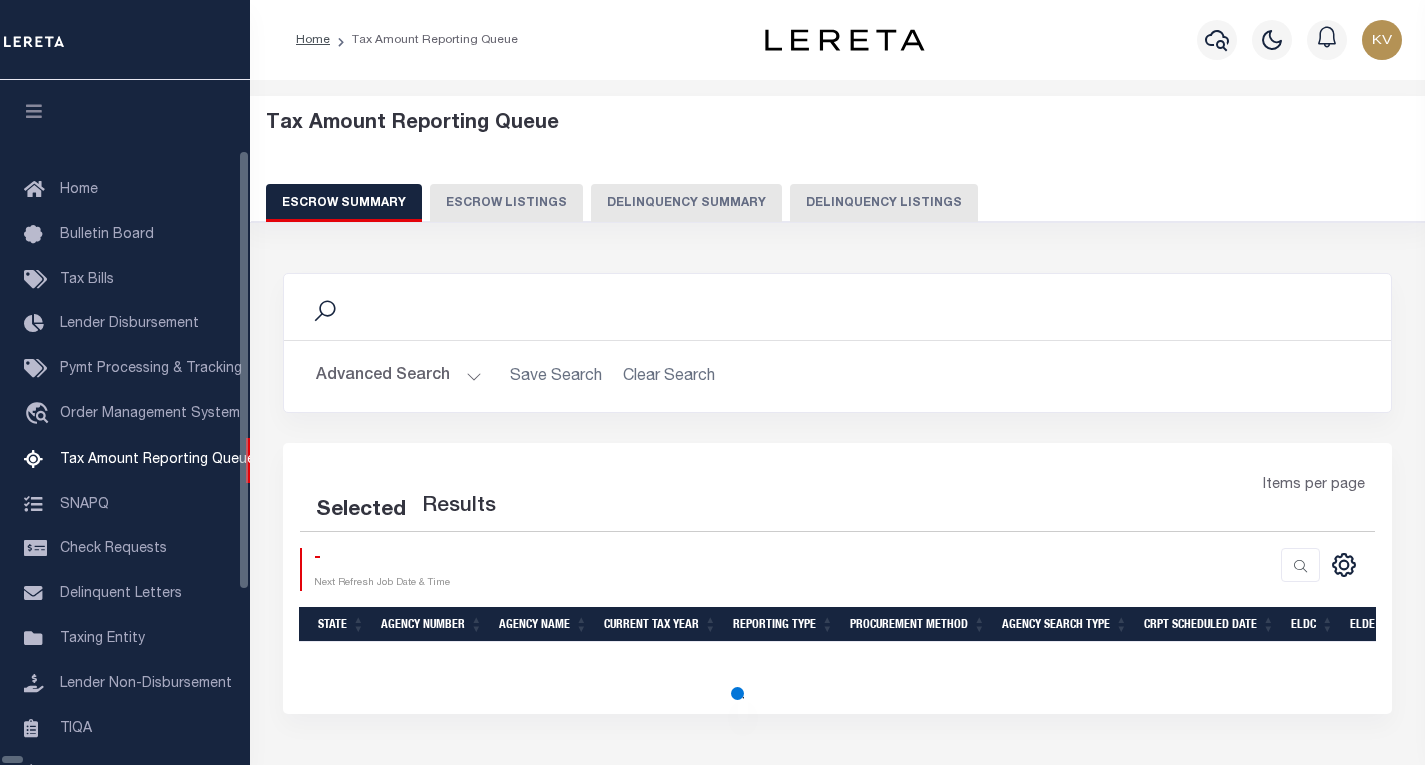 select on "100" 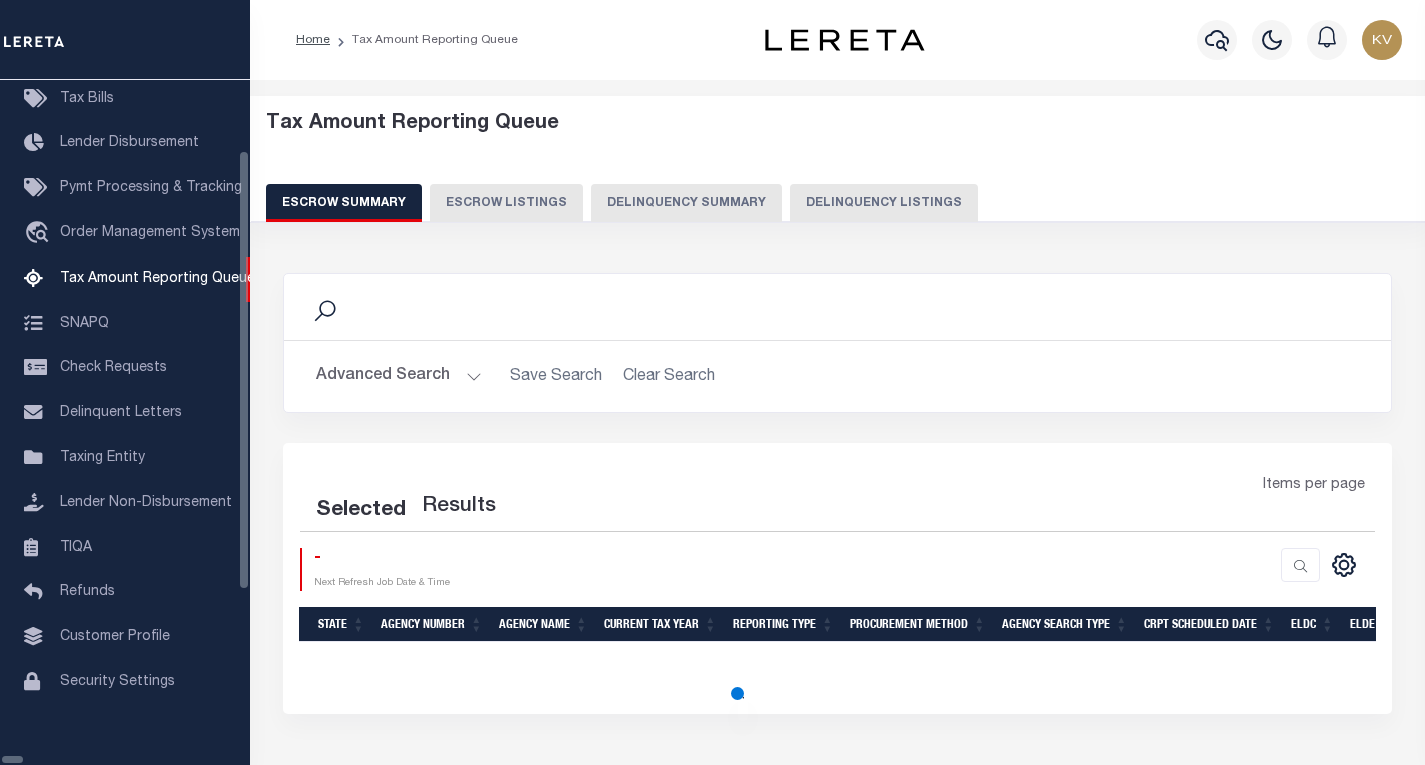 select on "100" 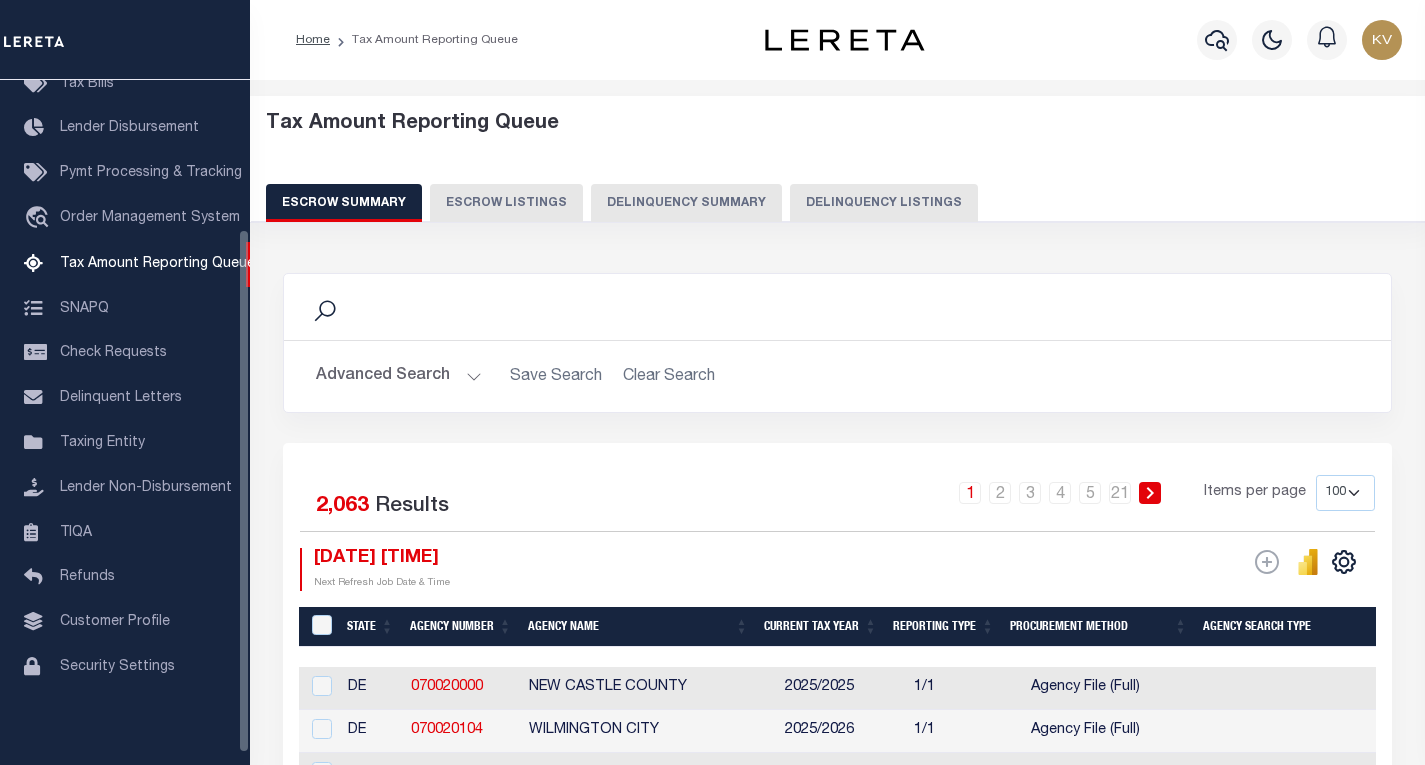 scroll, scrollTop: 194, scrollLeft: 0, axis: vertical 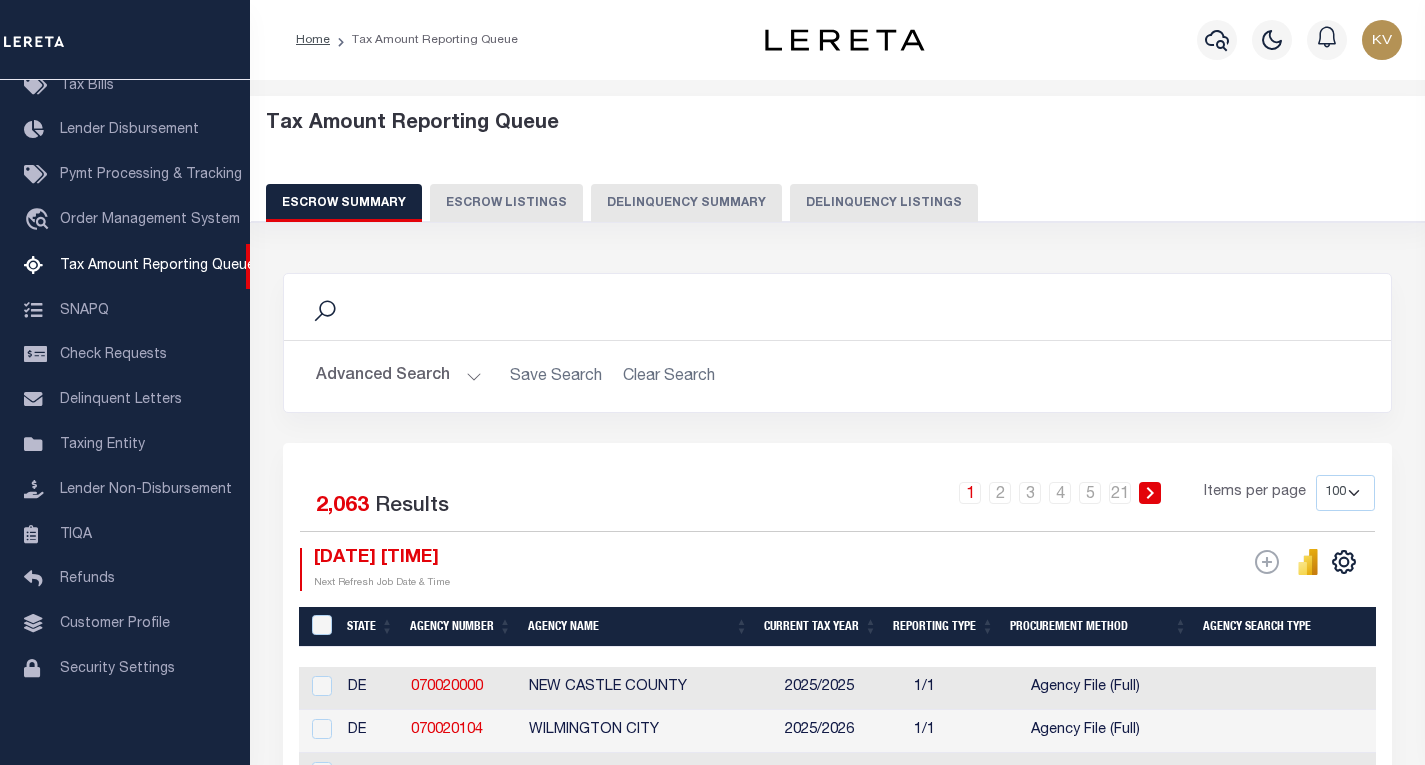 click on "Delinquency Listings" at bounding box center [884, 203] 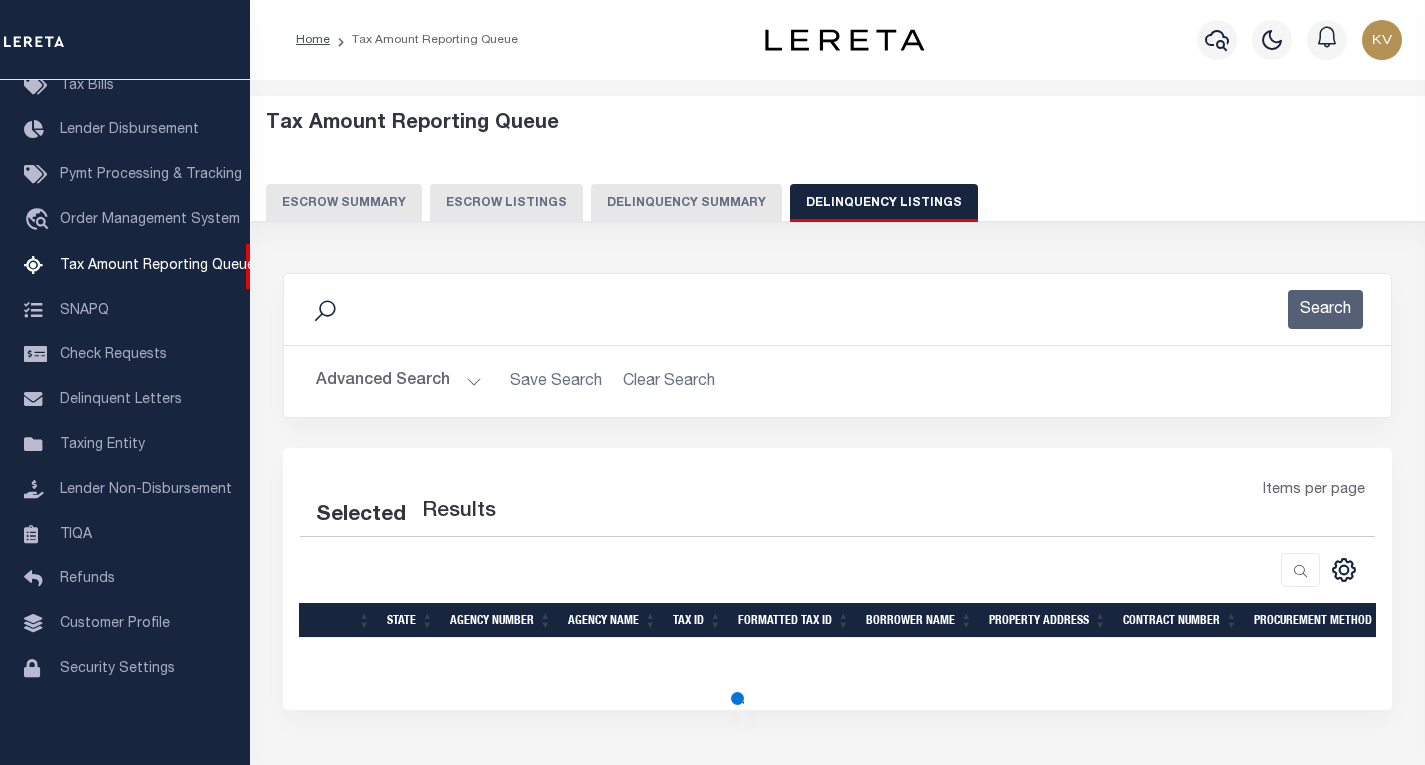 select on "100" 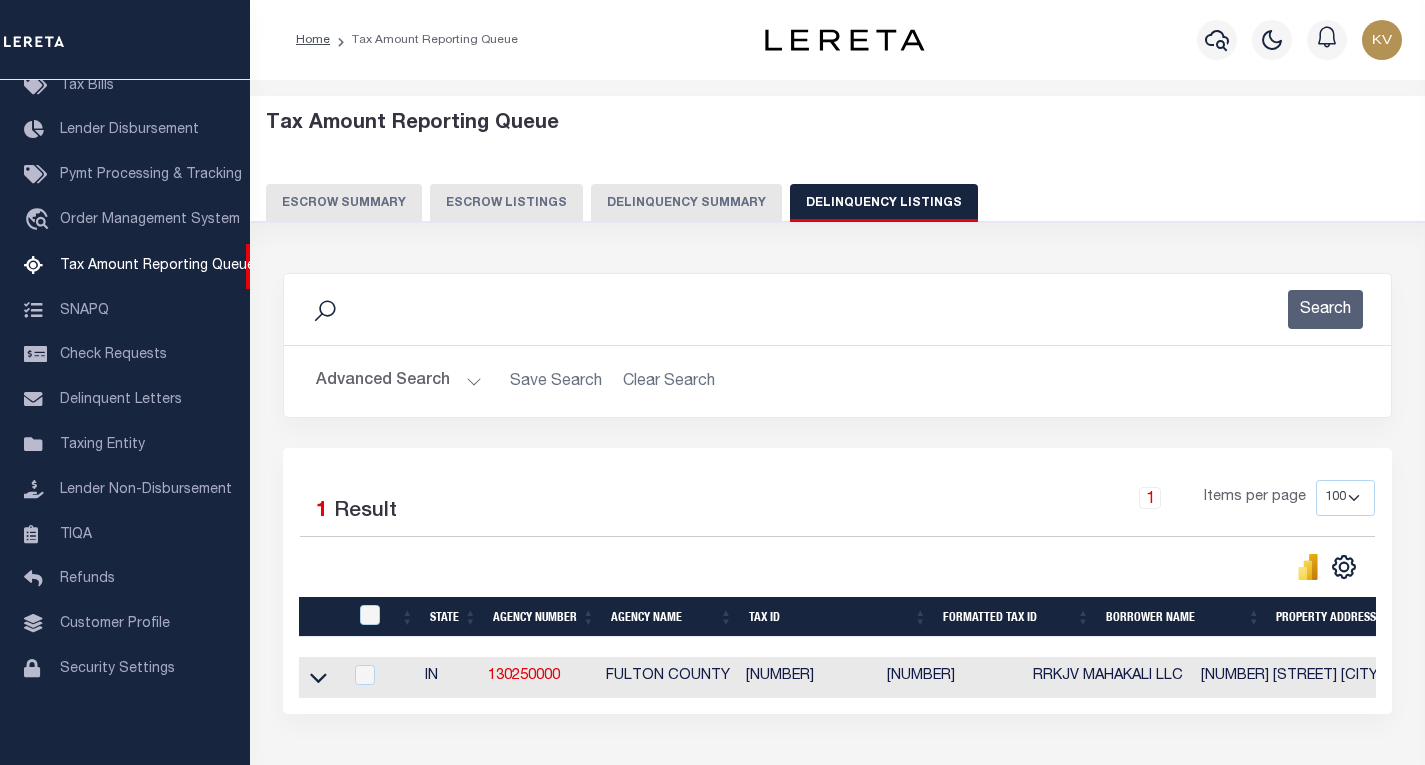 scroll, scrollTop: 146, scrollLeft: 0, axis: vertical 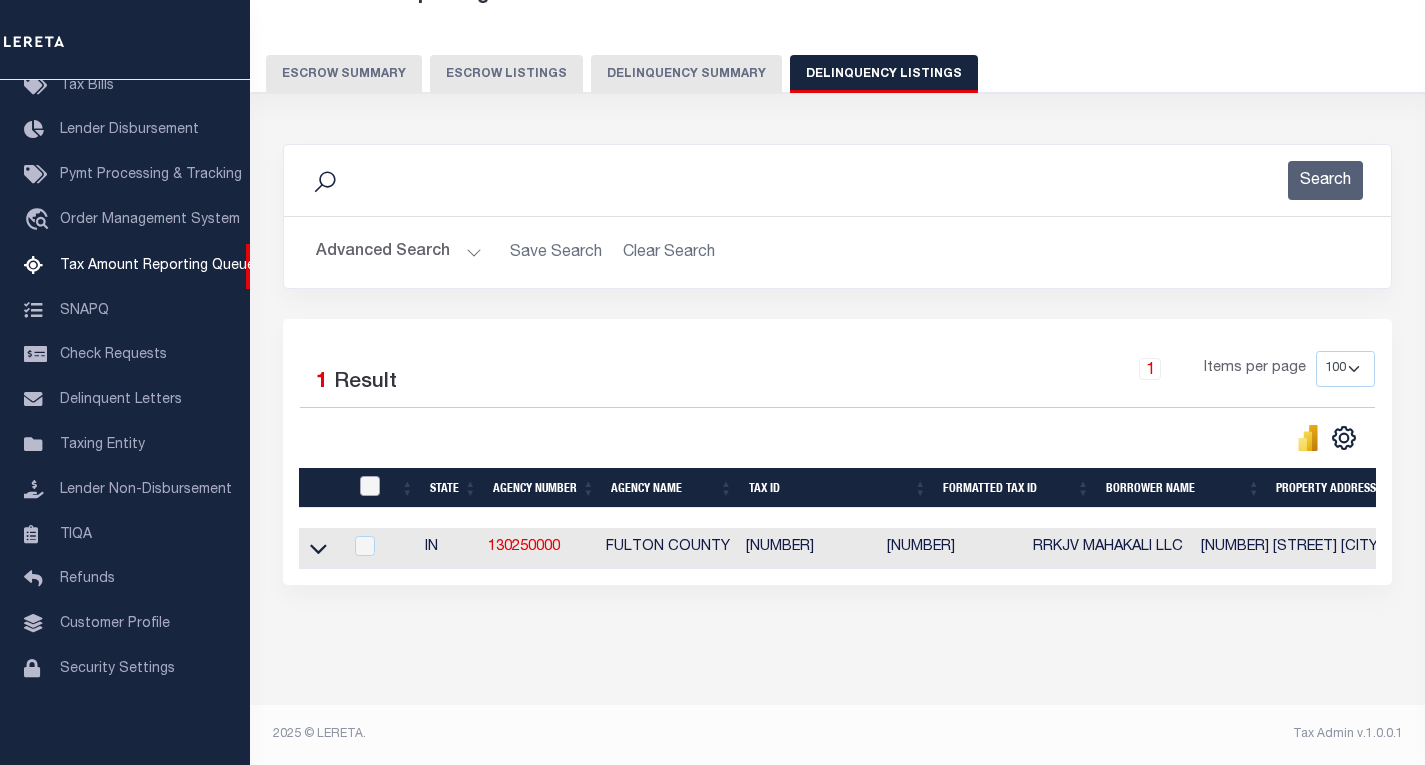 click at bounding box center (370, 486) 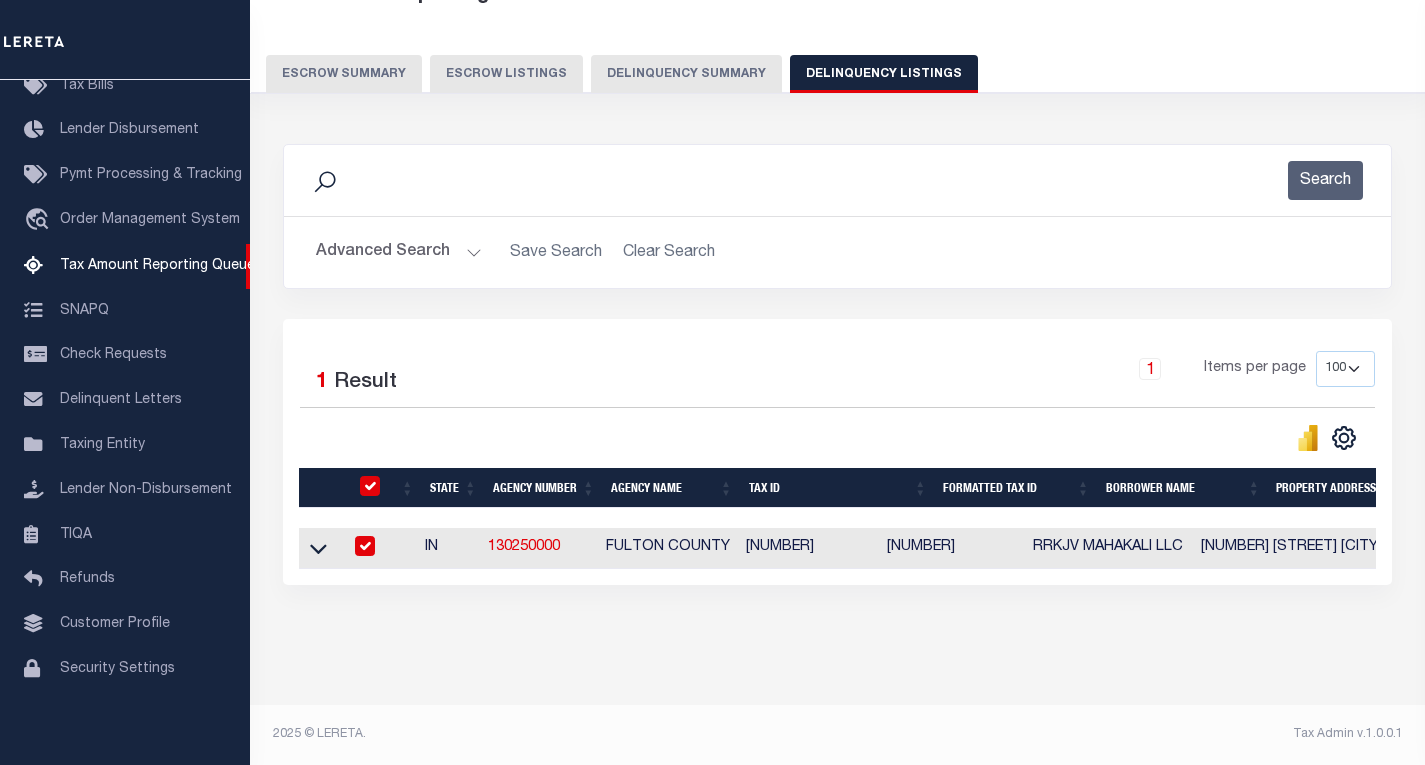 checkbox on "true" 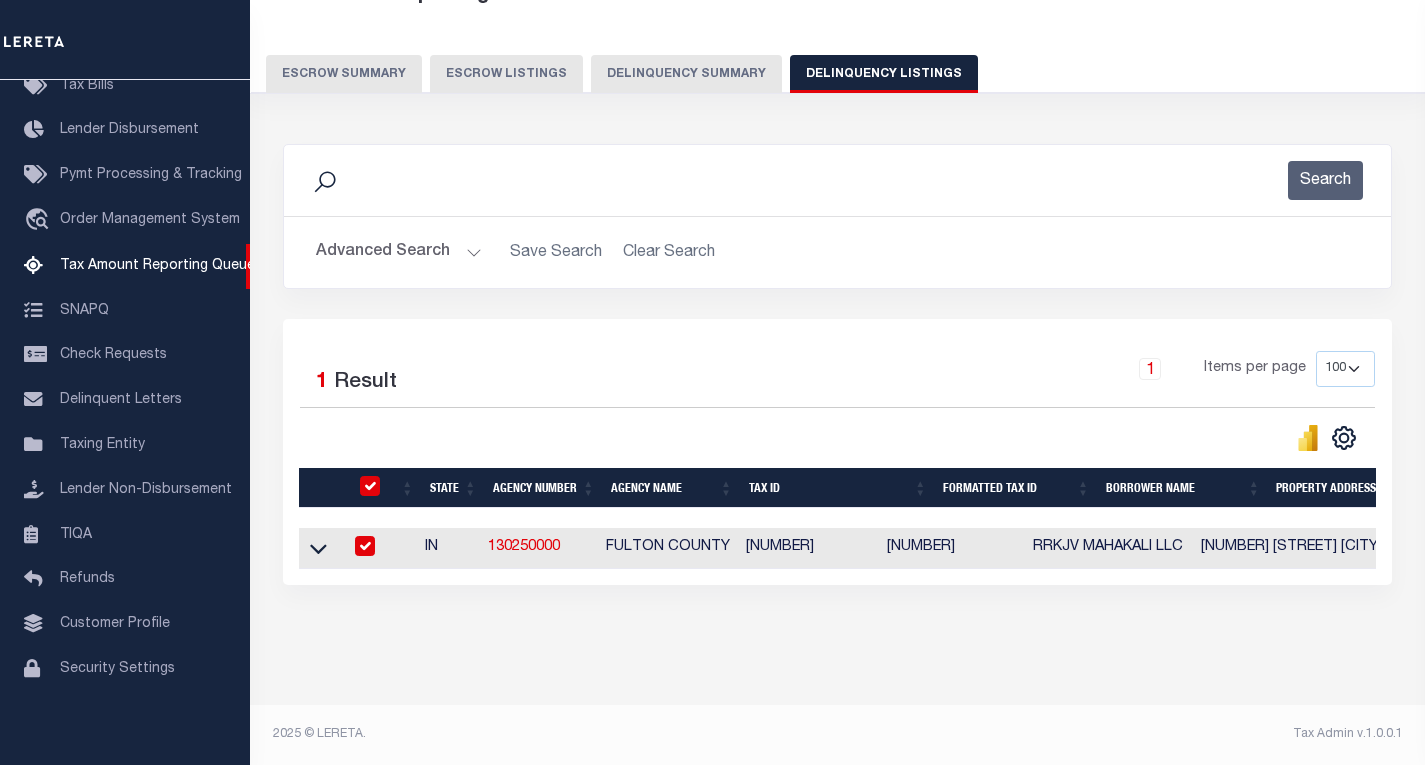 checkbox on "true" 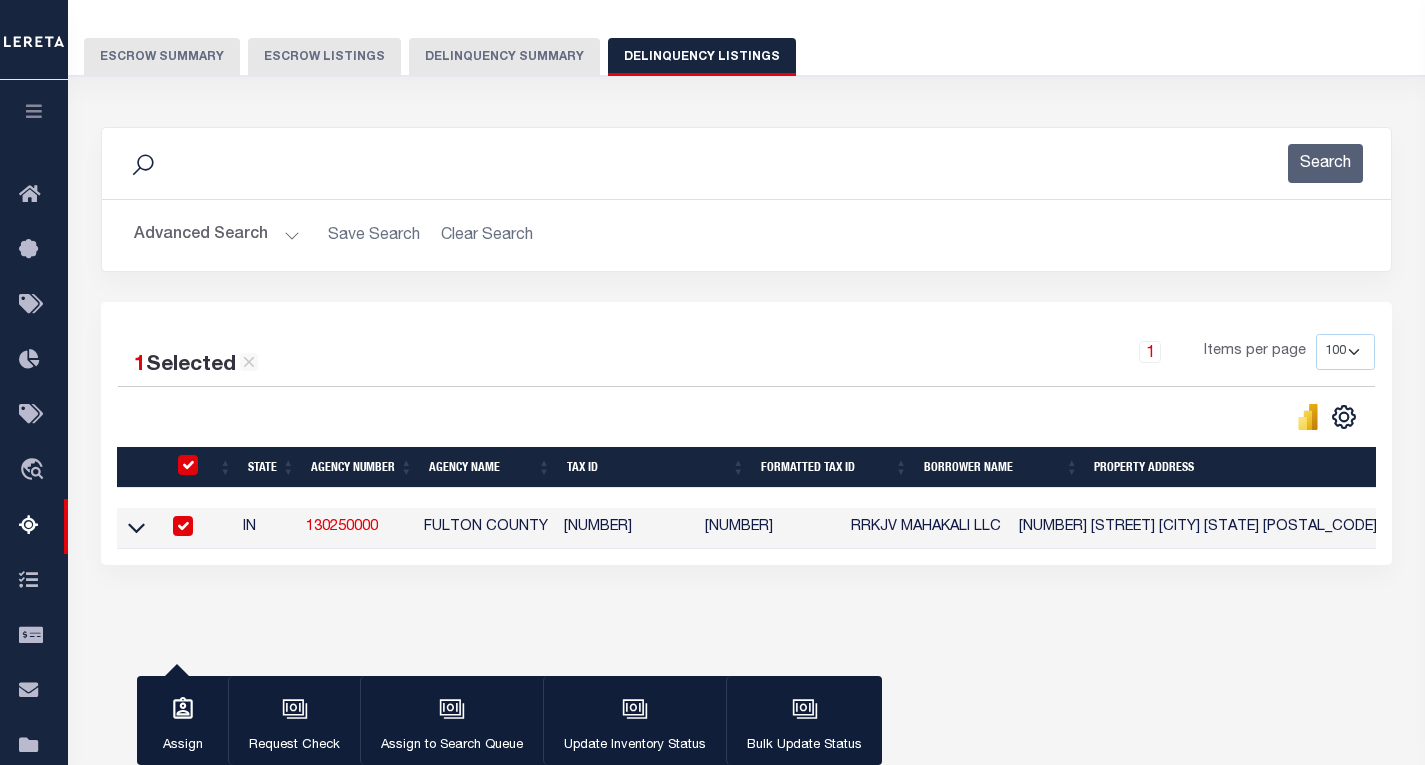 scroll, scrollTop: 143, scrollLeft: 0, axis: vertical 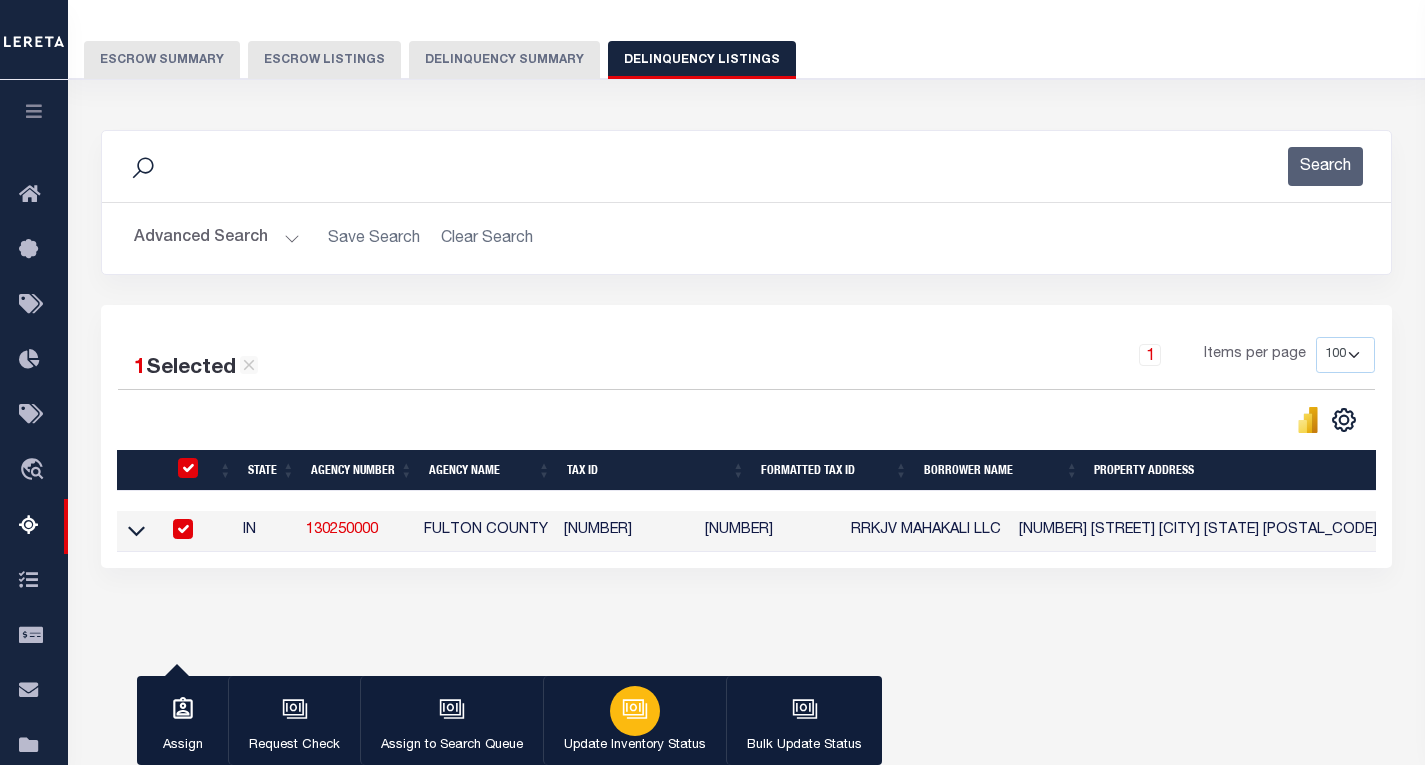 click 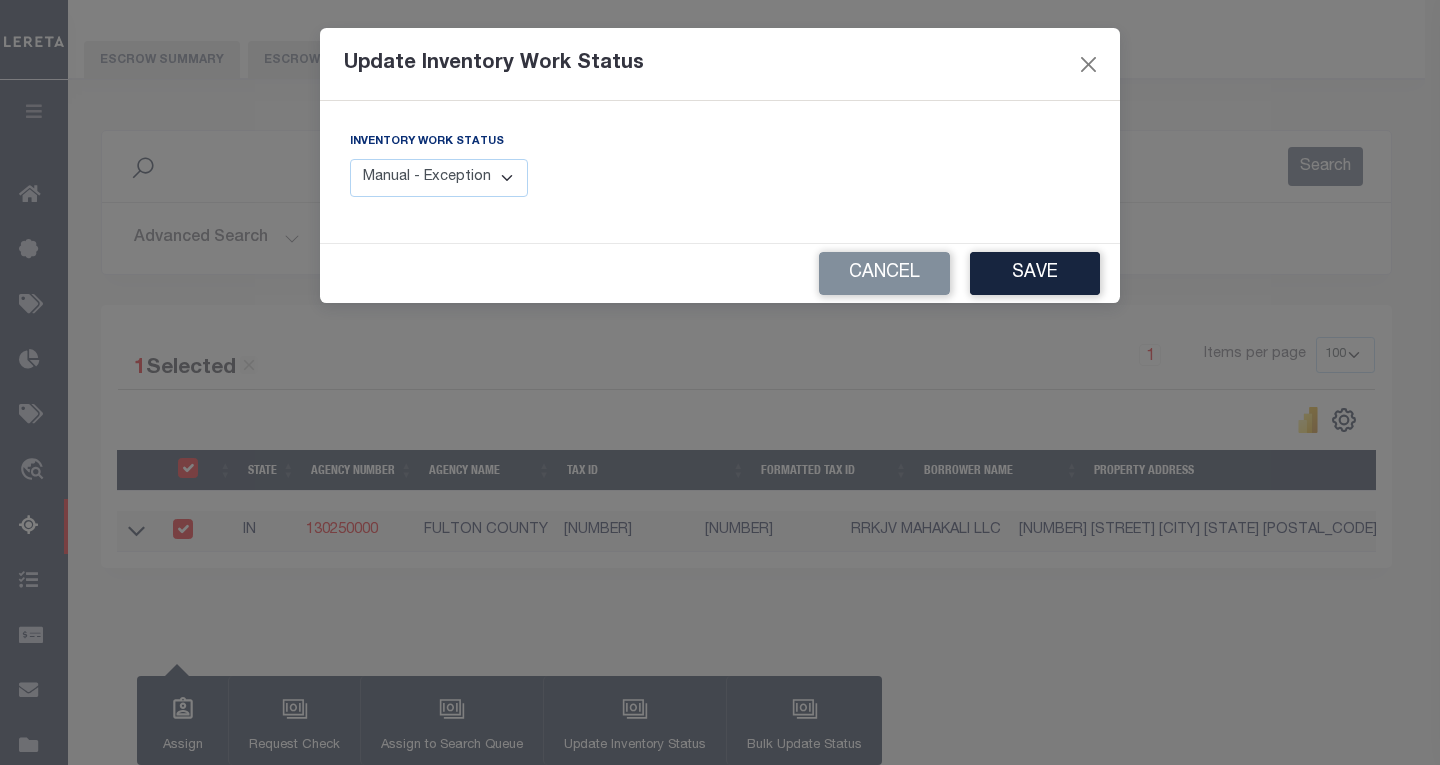 click on "Inventory Work Status
Manual - Exception
Pended - Awaiting Search
Late Add Exception
Completed" at bounding box center [527, 172] 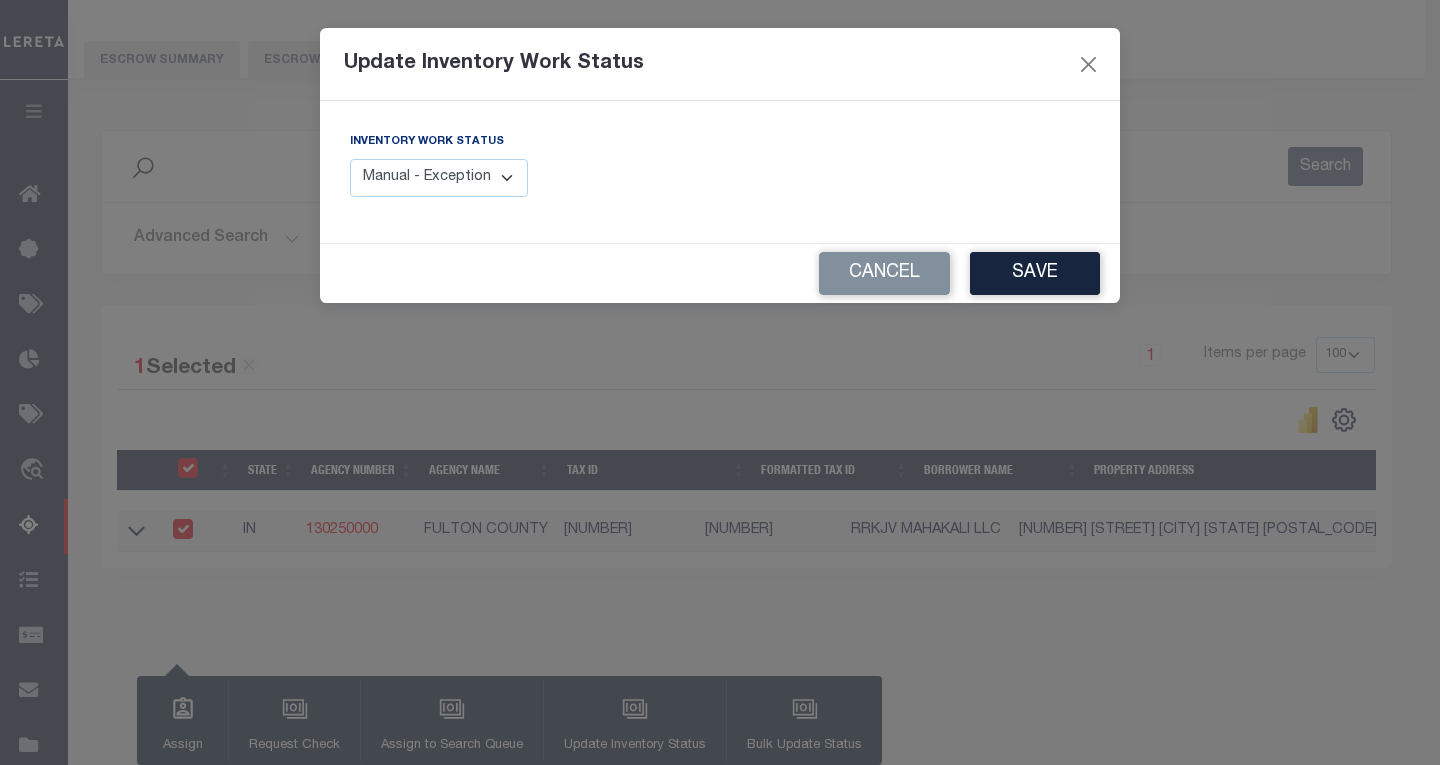 click on "Manual - Exception
Pended - Awaiting Search
Late Add Exception
Completed" at bounding box center [439, 178] 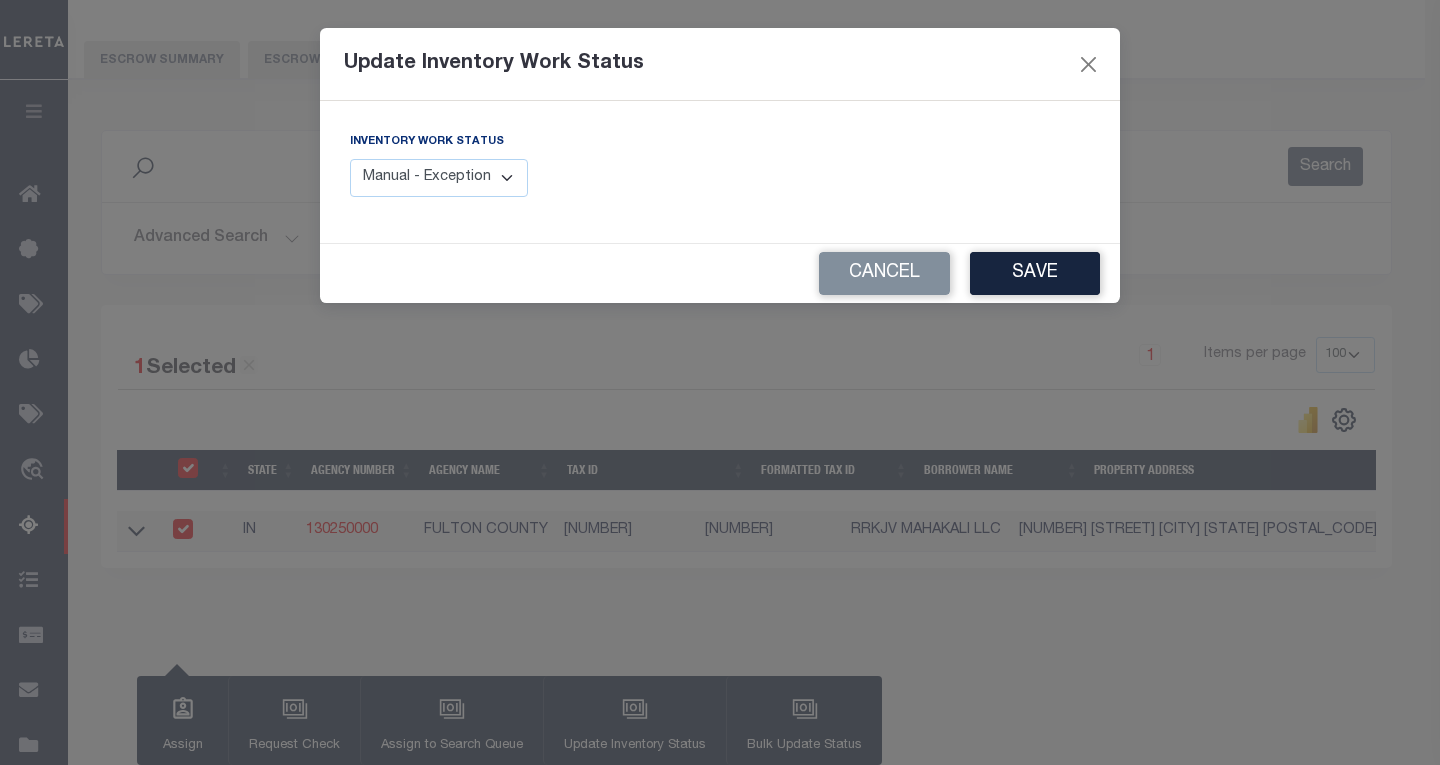 select on "4" 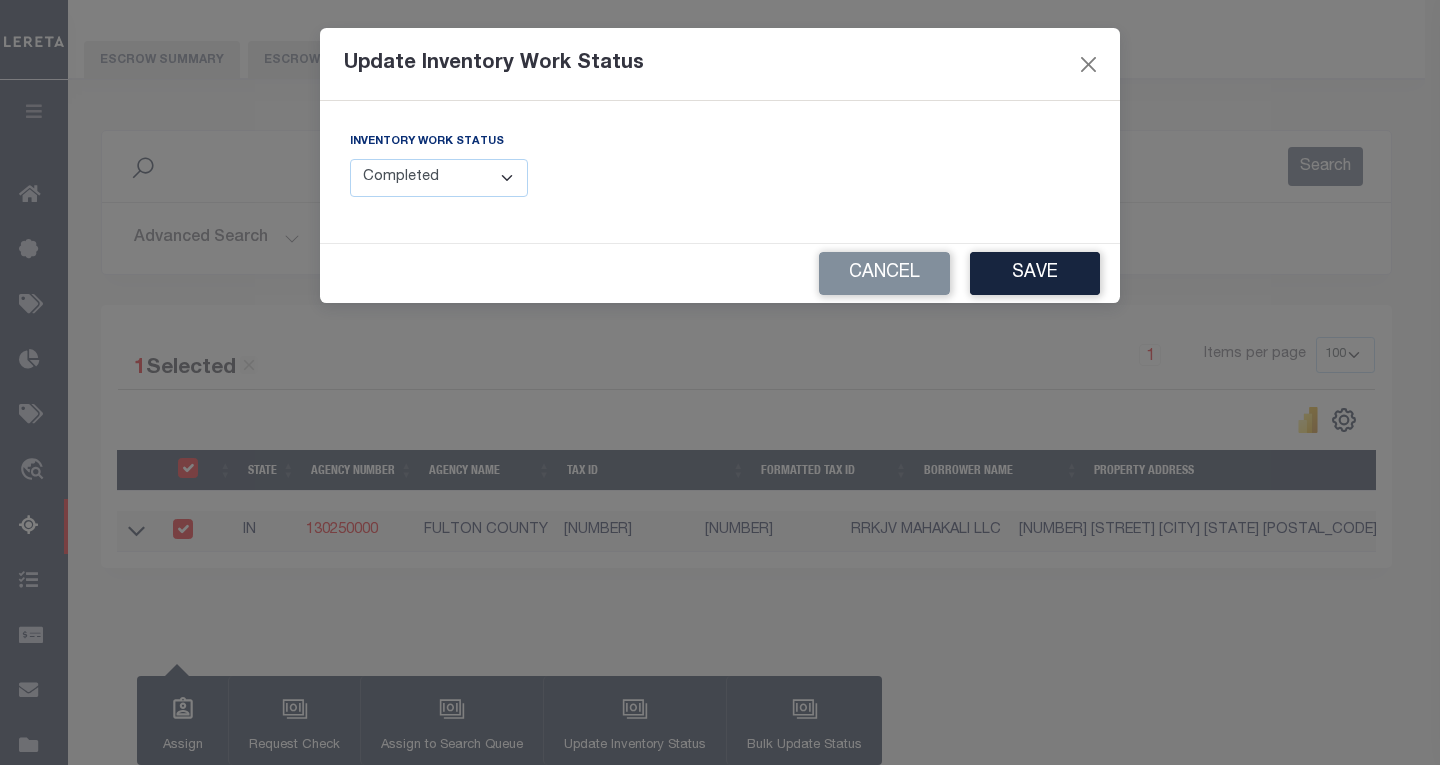 click on "Manual - Exception
Pended - Awaiting Search
Late Add Exception
Completed" at bounding box center [439, 178] 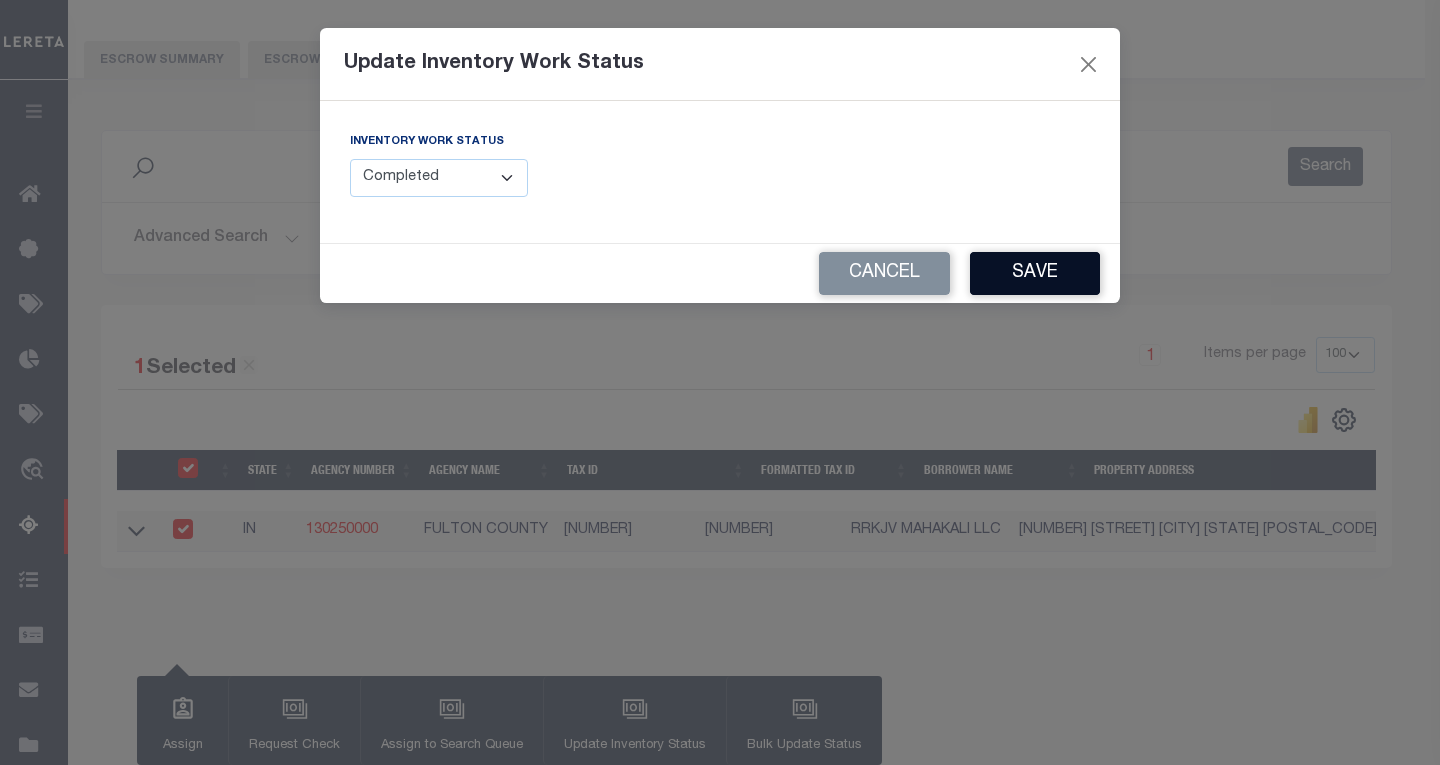 click on "Save" at bounding box center (1035, 273) 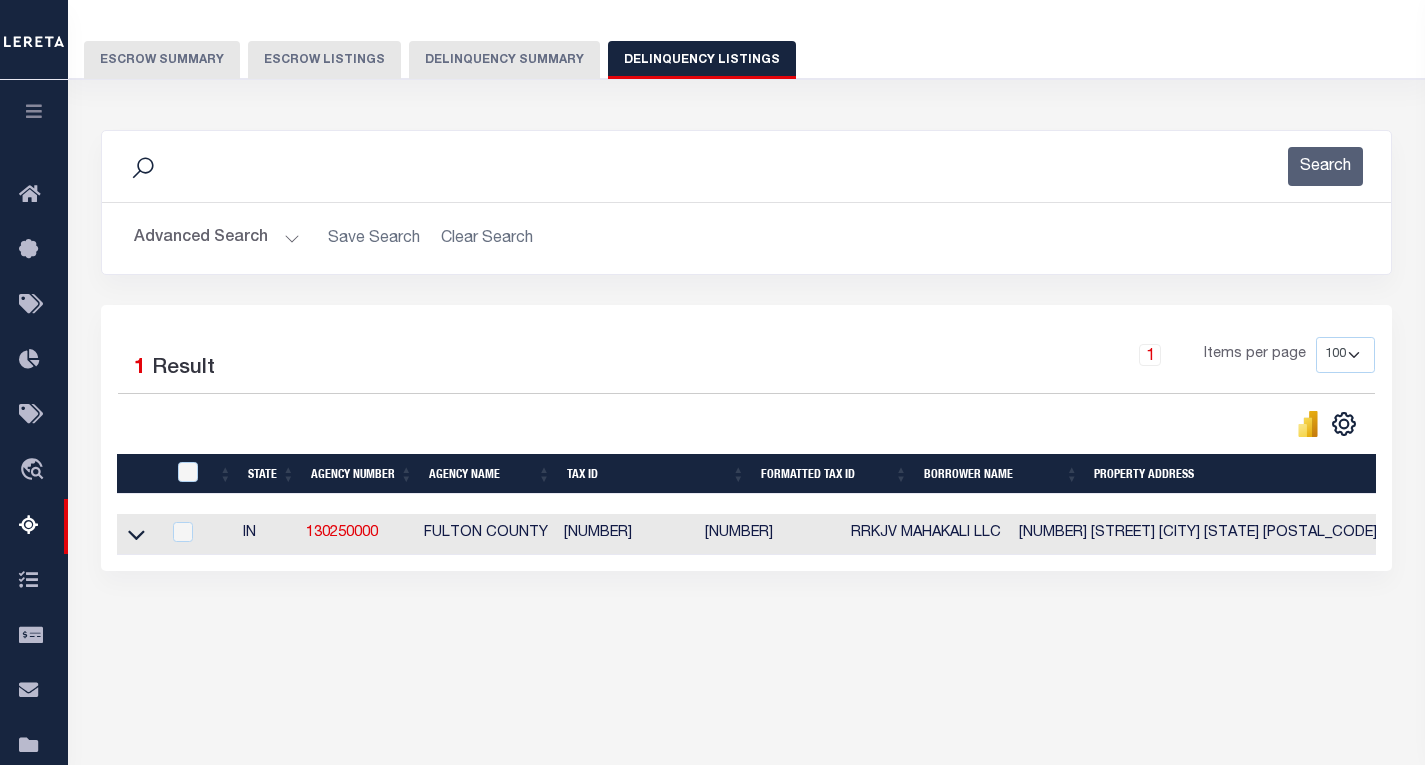 click on "Advanced Search" at bounding box center (217, 238) 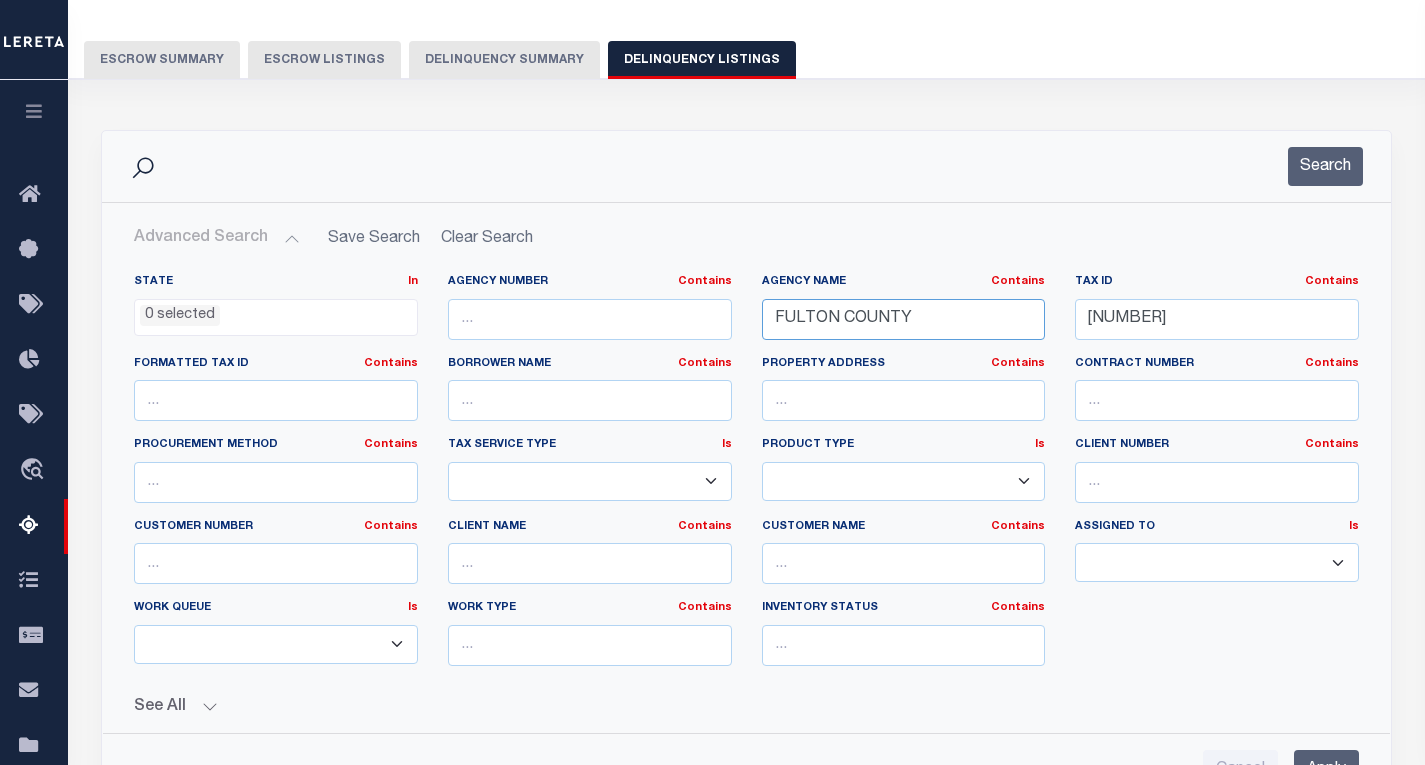 click on "FULTON COUNTY" at bounding box center [904, 319] 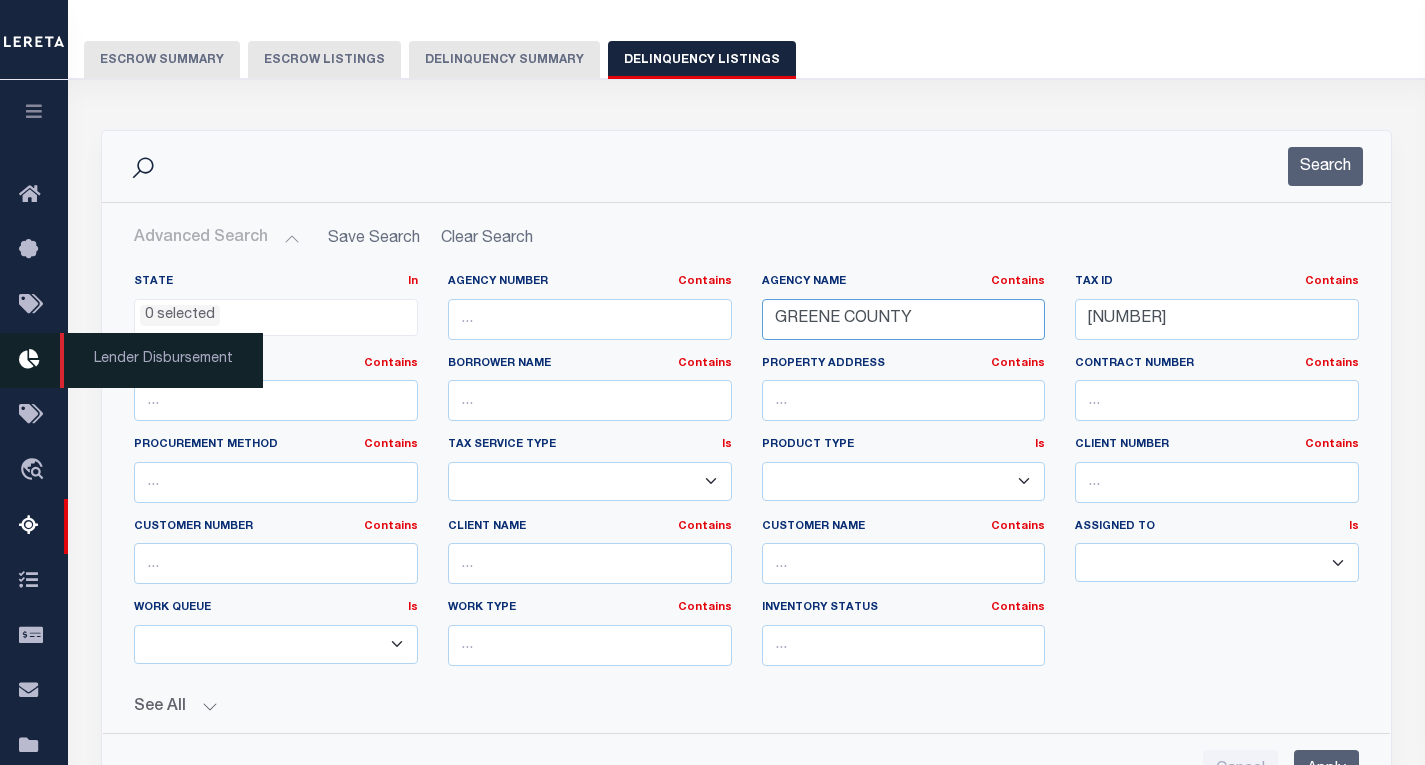 type on "GREENE COUNTY" 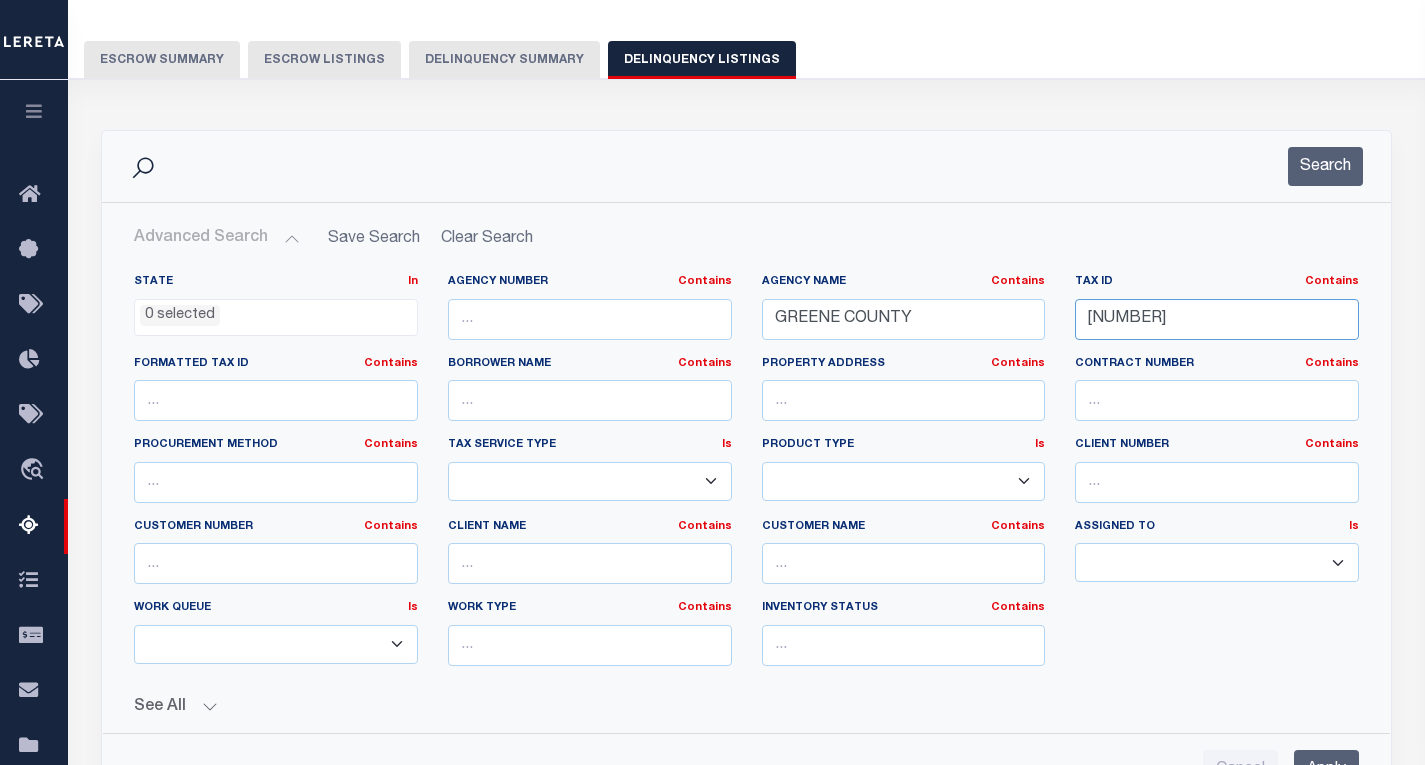 click on "25-07-09-201-001.000-009" at bounding box center [1217, 319] 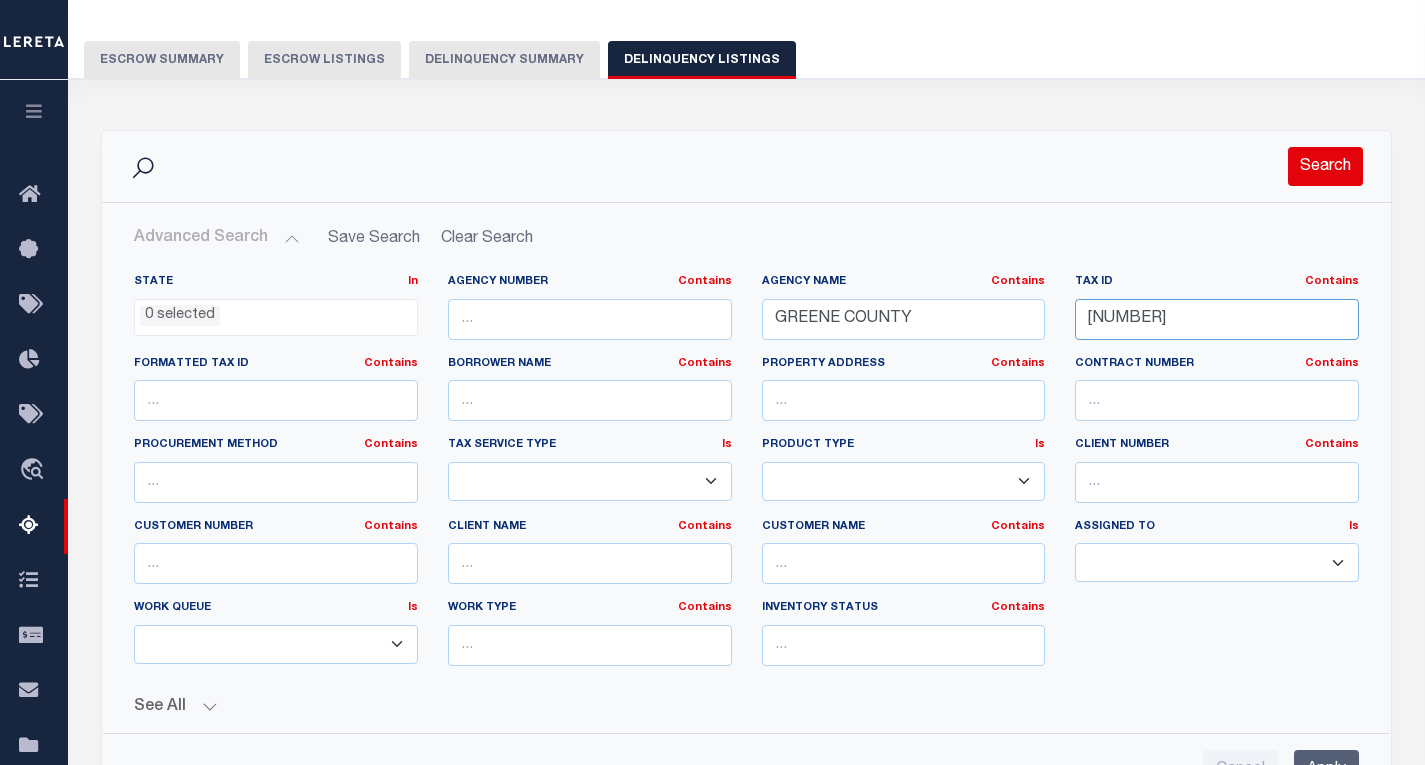 type on "28-04-10-000-009.001-015" 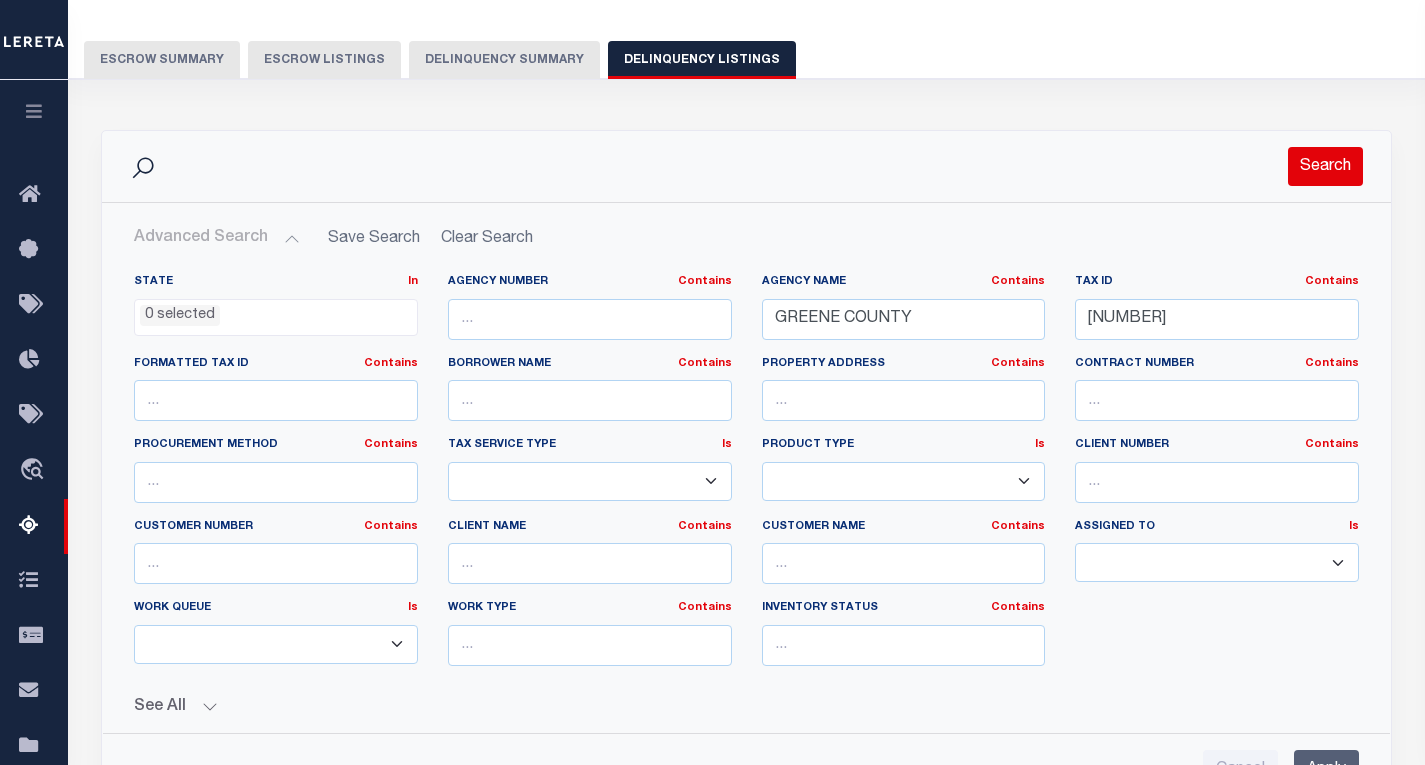 click on "Search" at bounding box center (1325, 166) 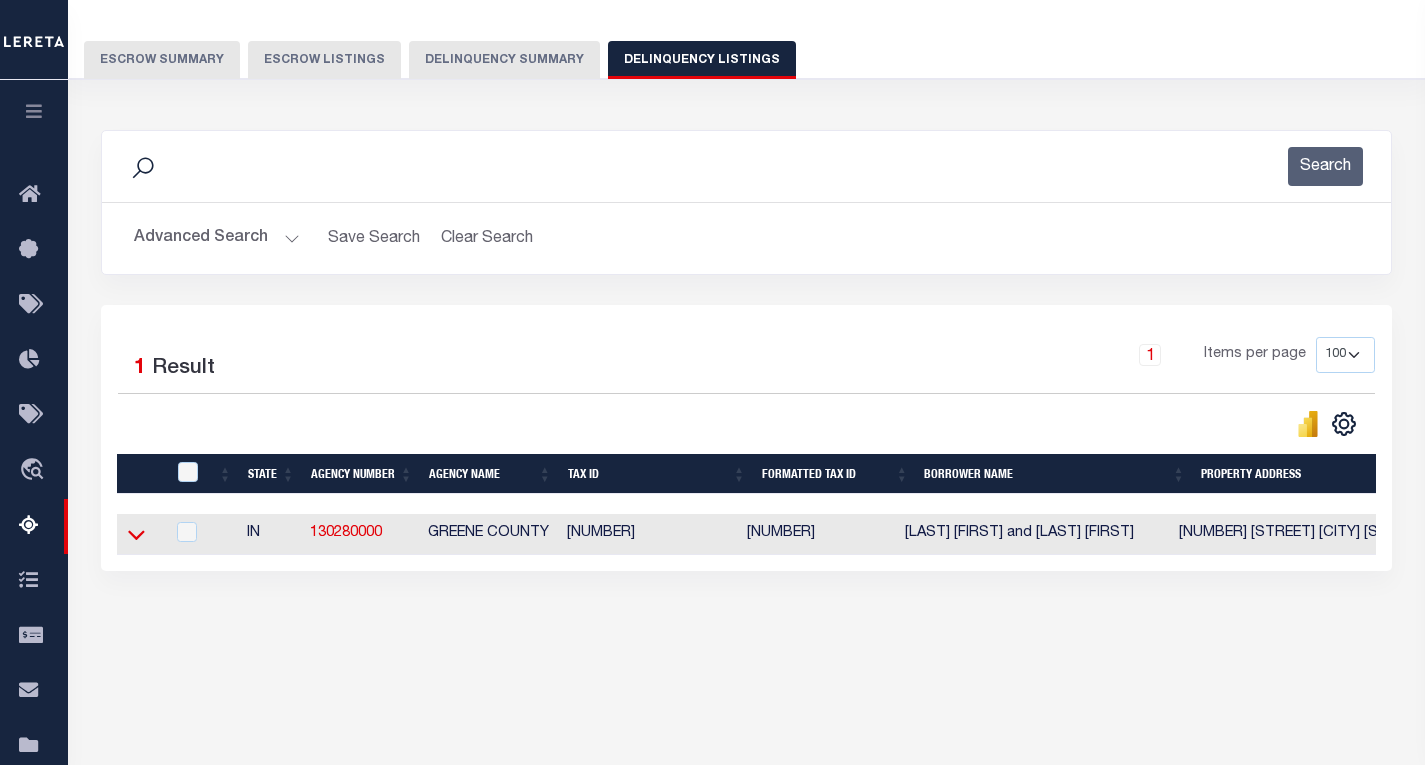 click 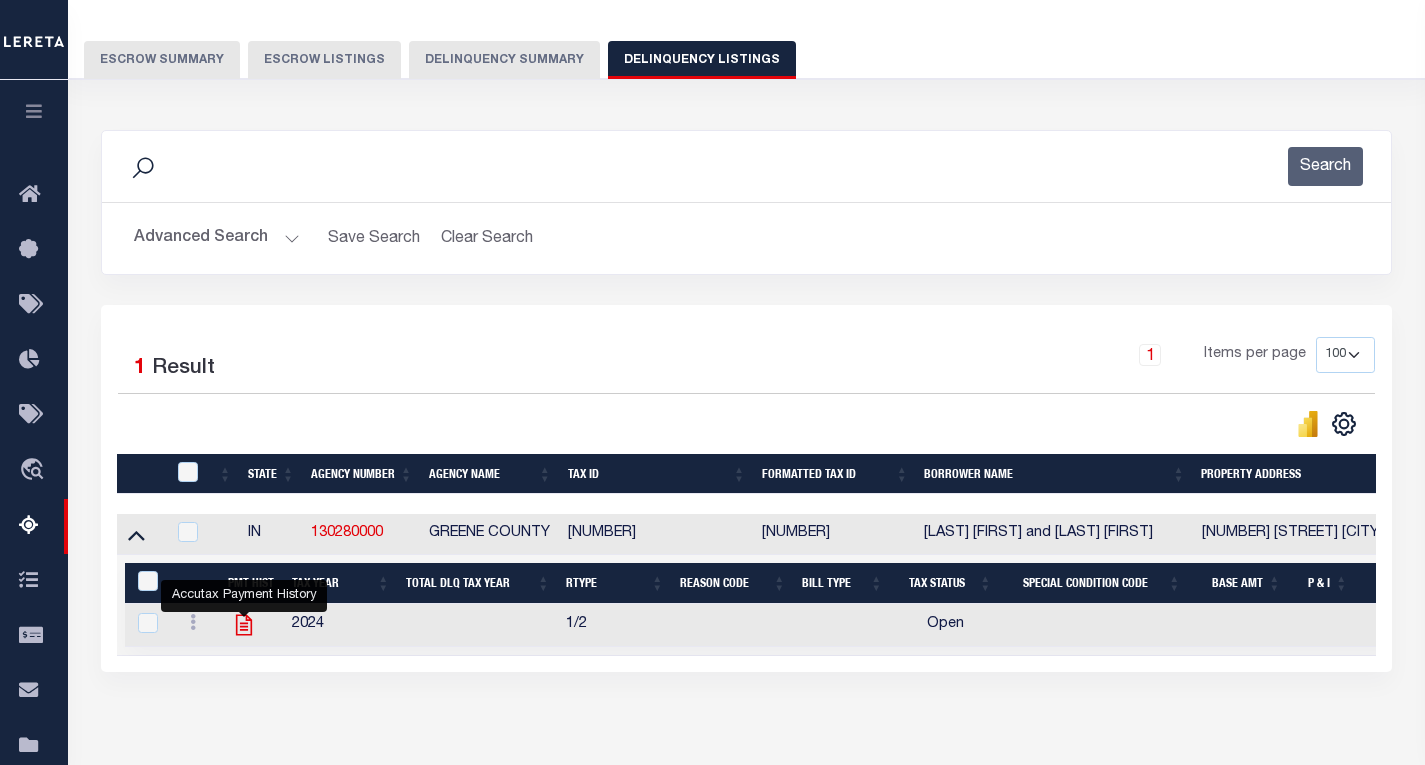 click 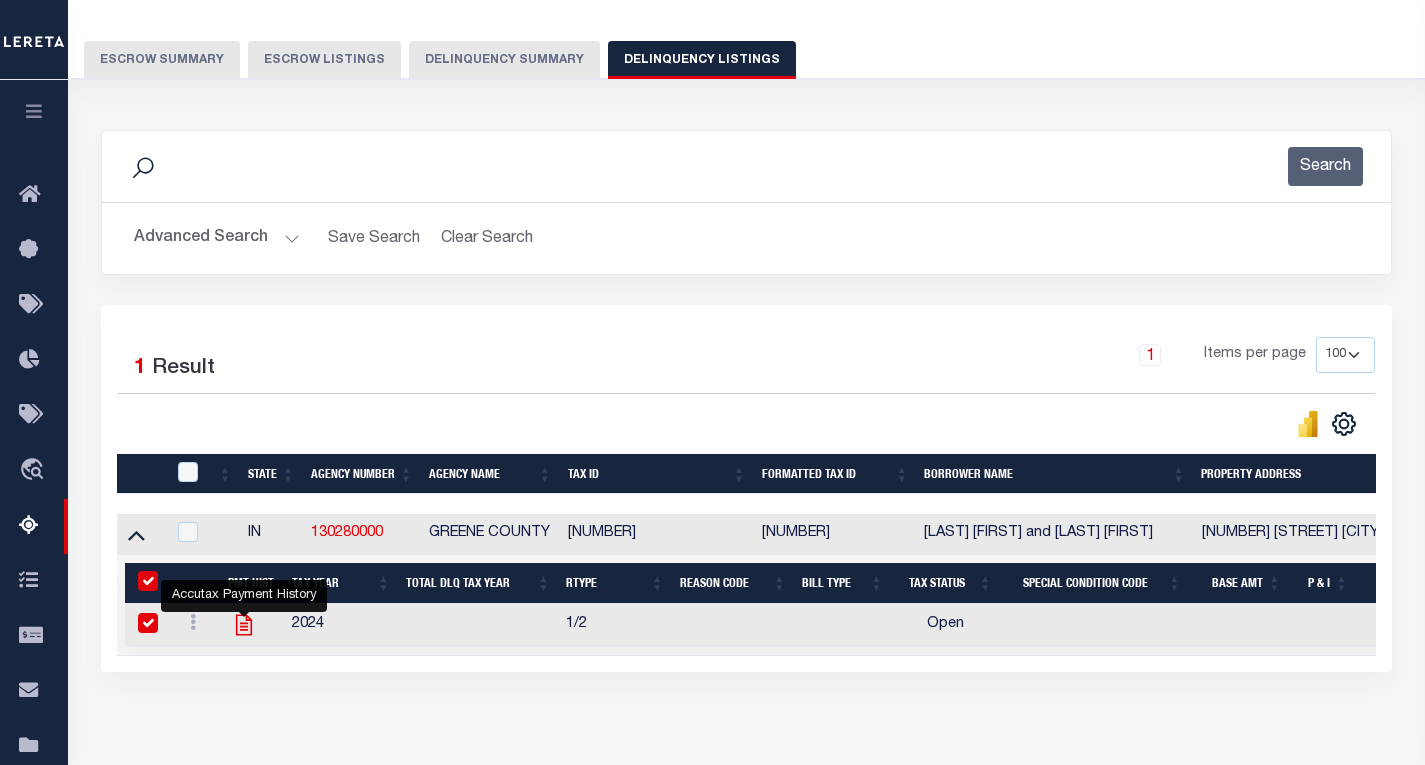 checkbox on "true" 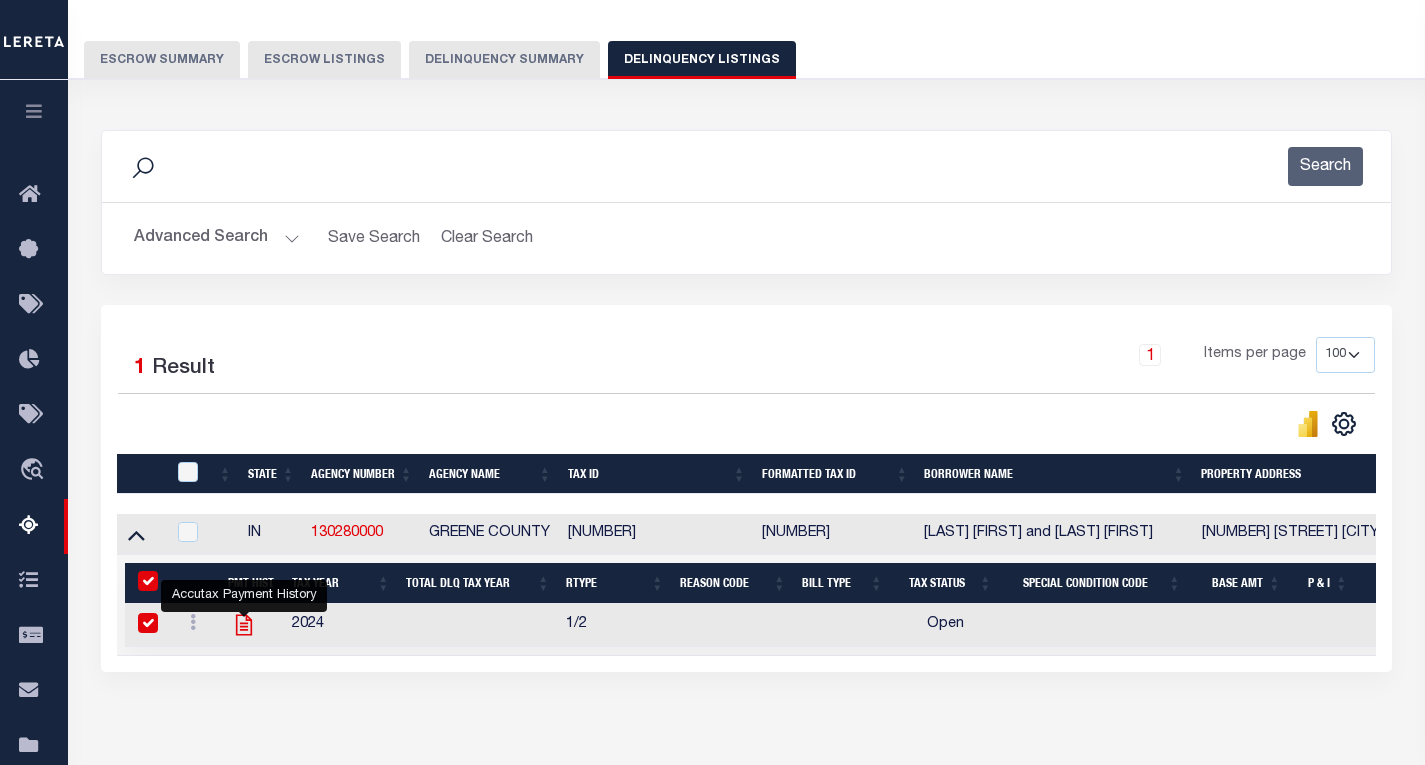 checkbox on "true" 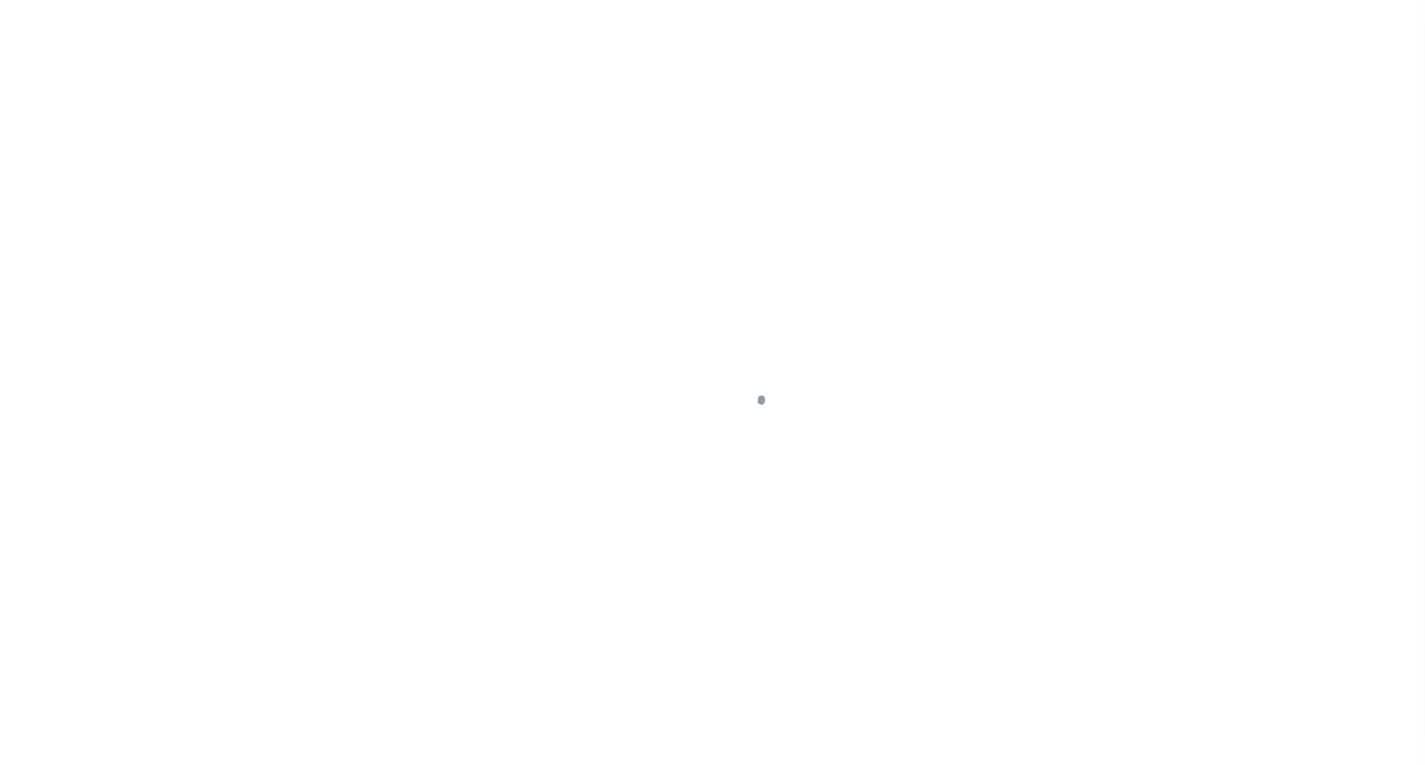 scroll, scrollTop: 0, scrollLeft: 0, axis: both 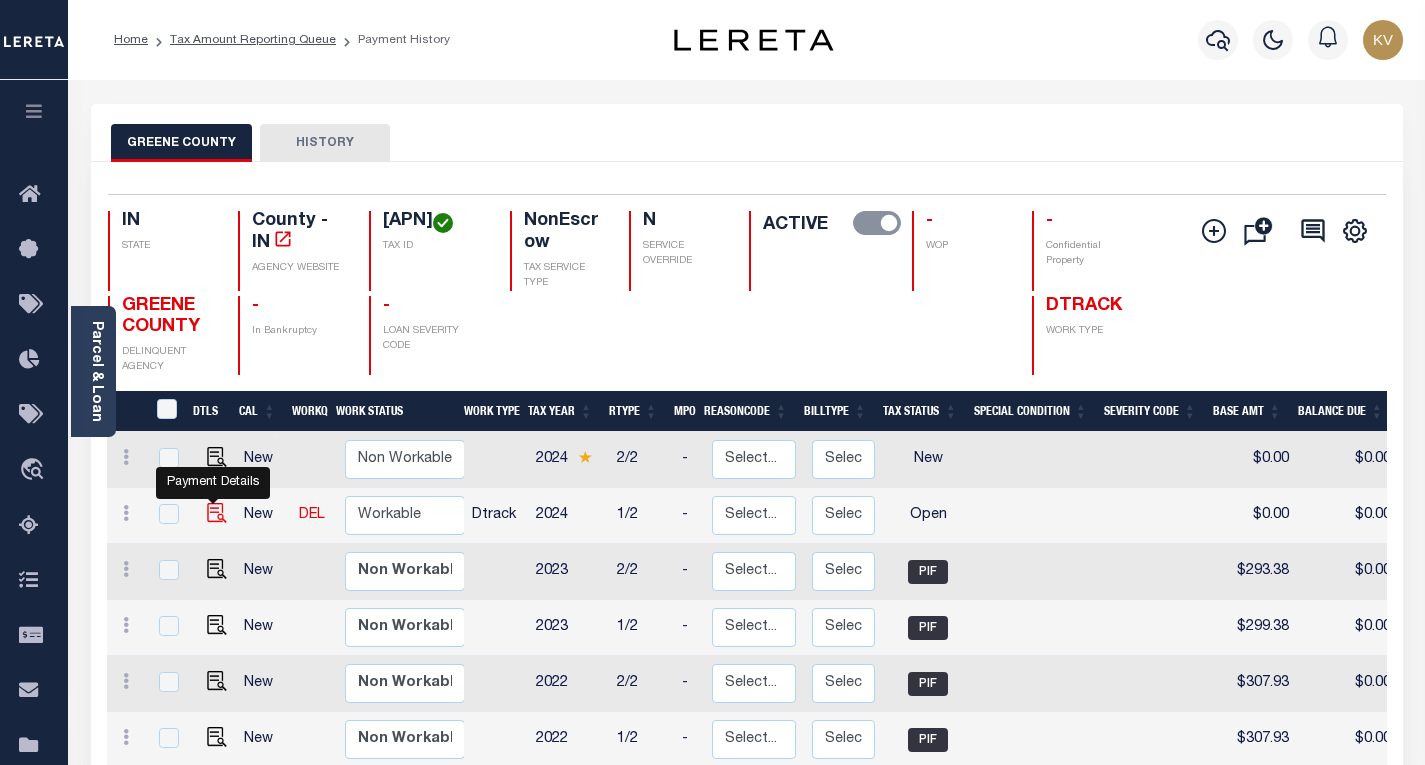 click at bounding box center [217, 513] 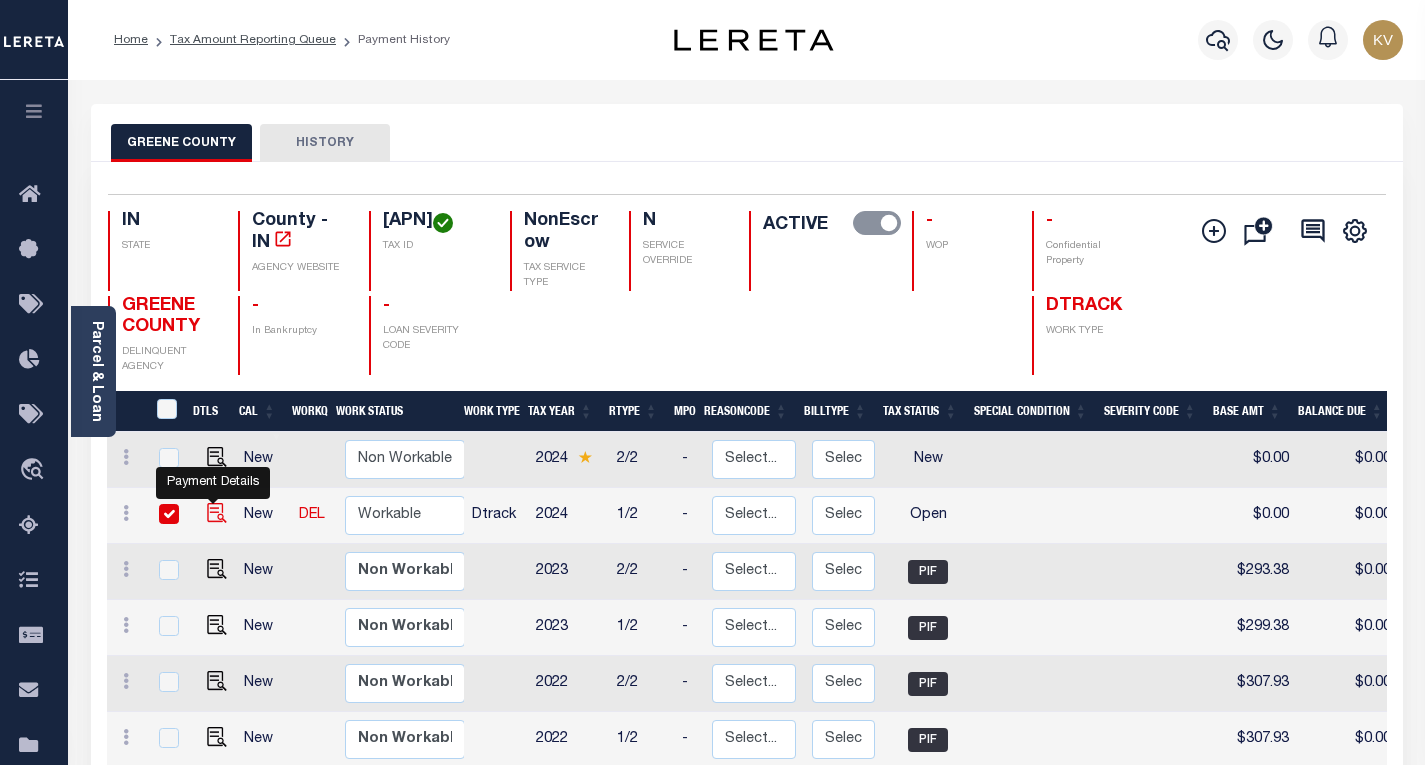 checkbox on "true" 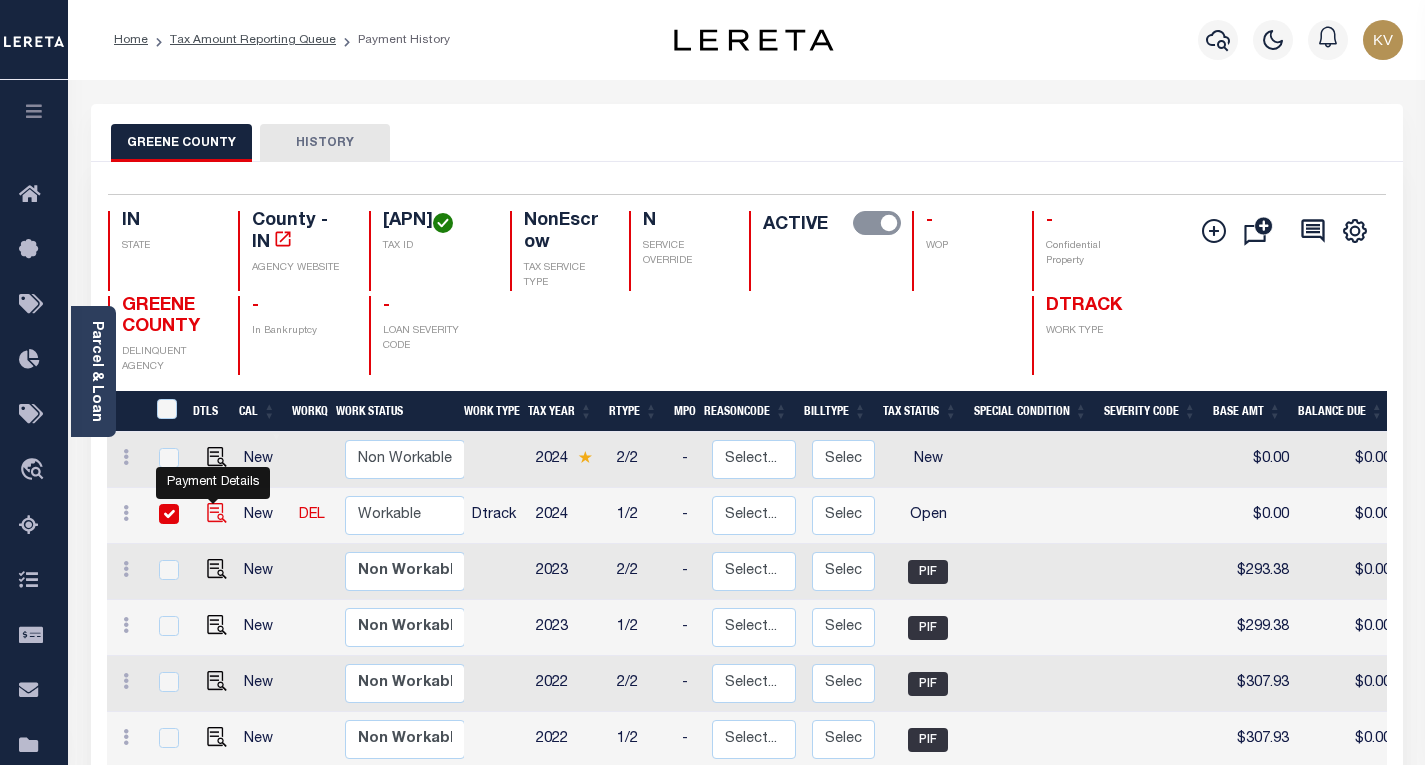 checkbox on "true" 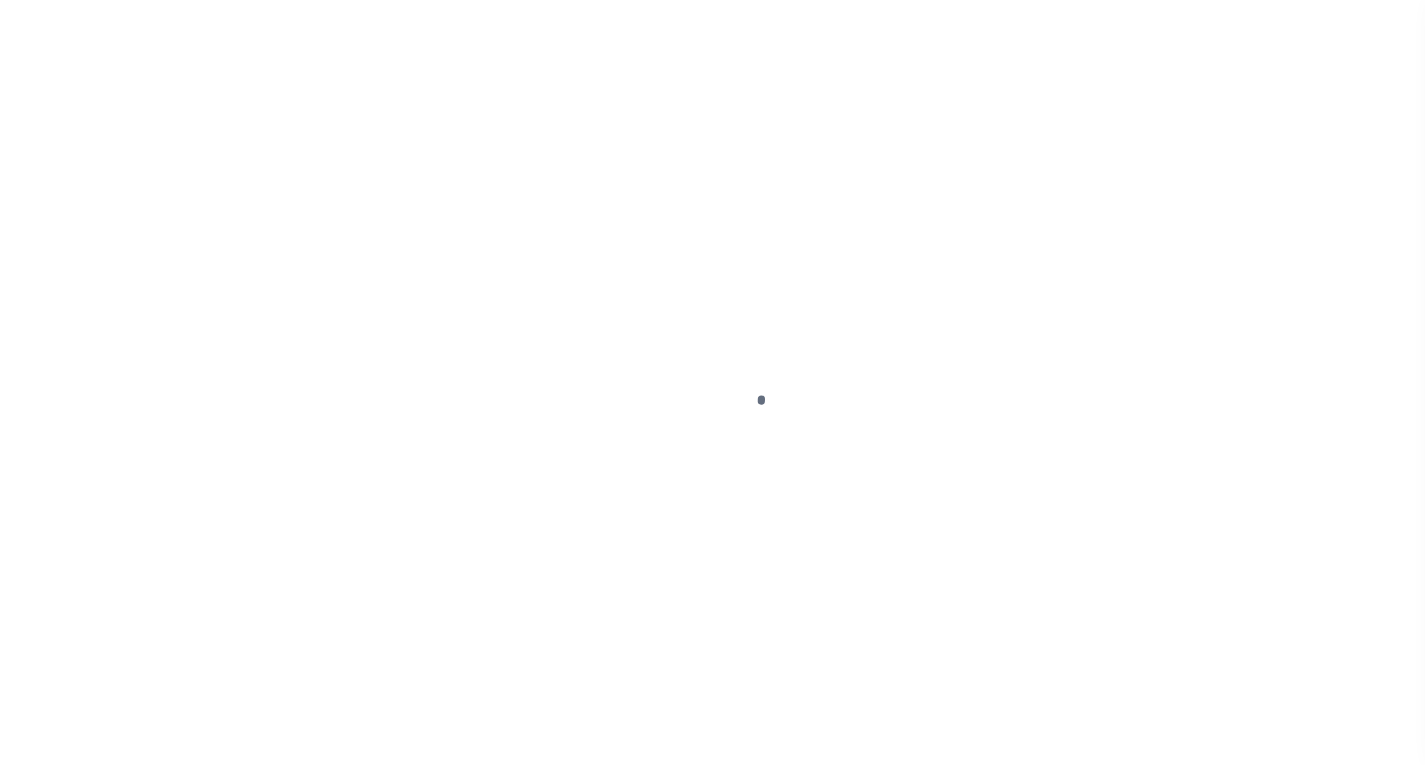 scroll, scrollTop: 0, scrollLeft: 0, axis: both 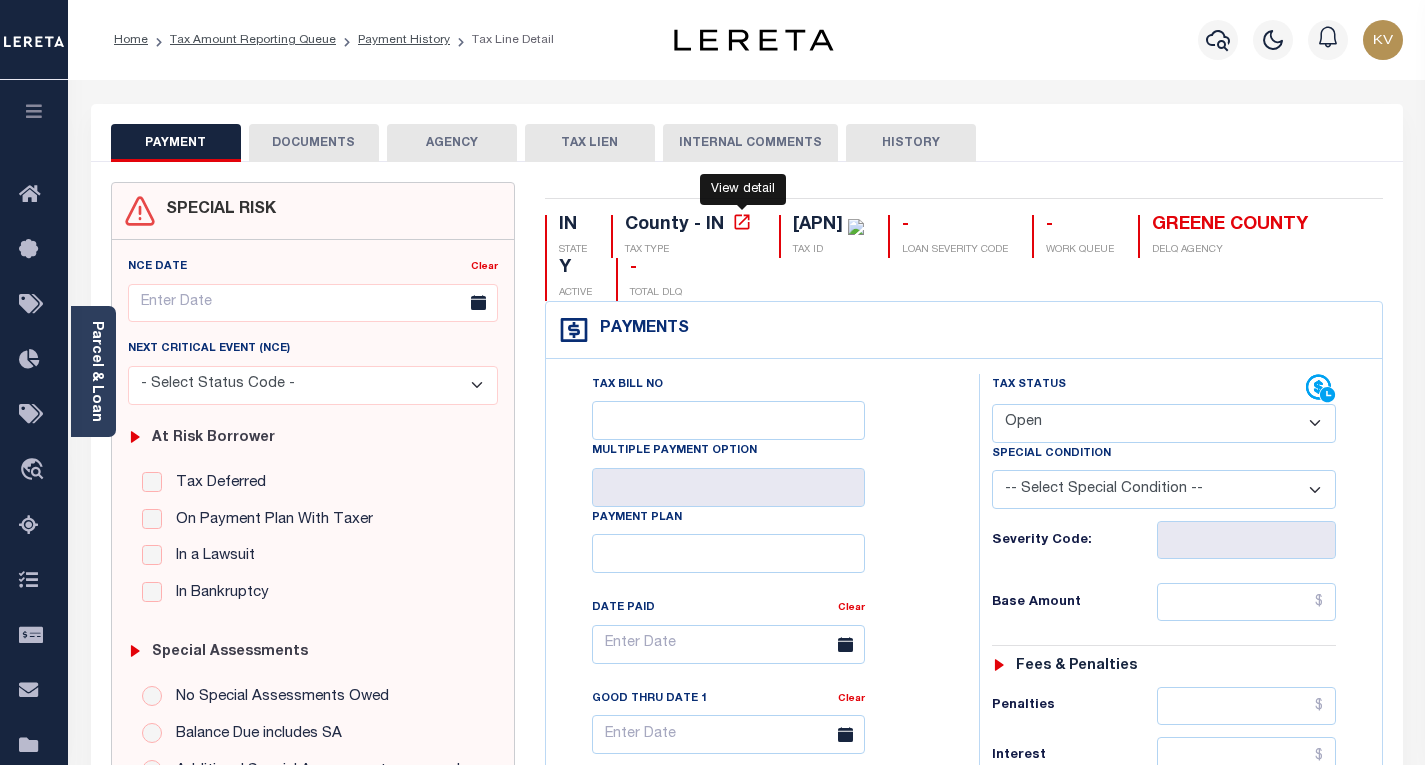 click 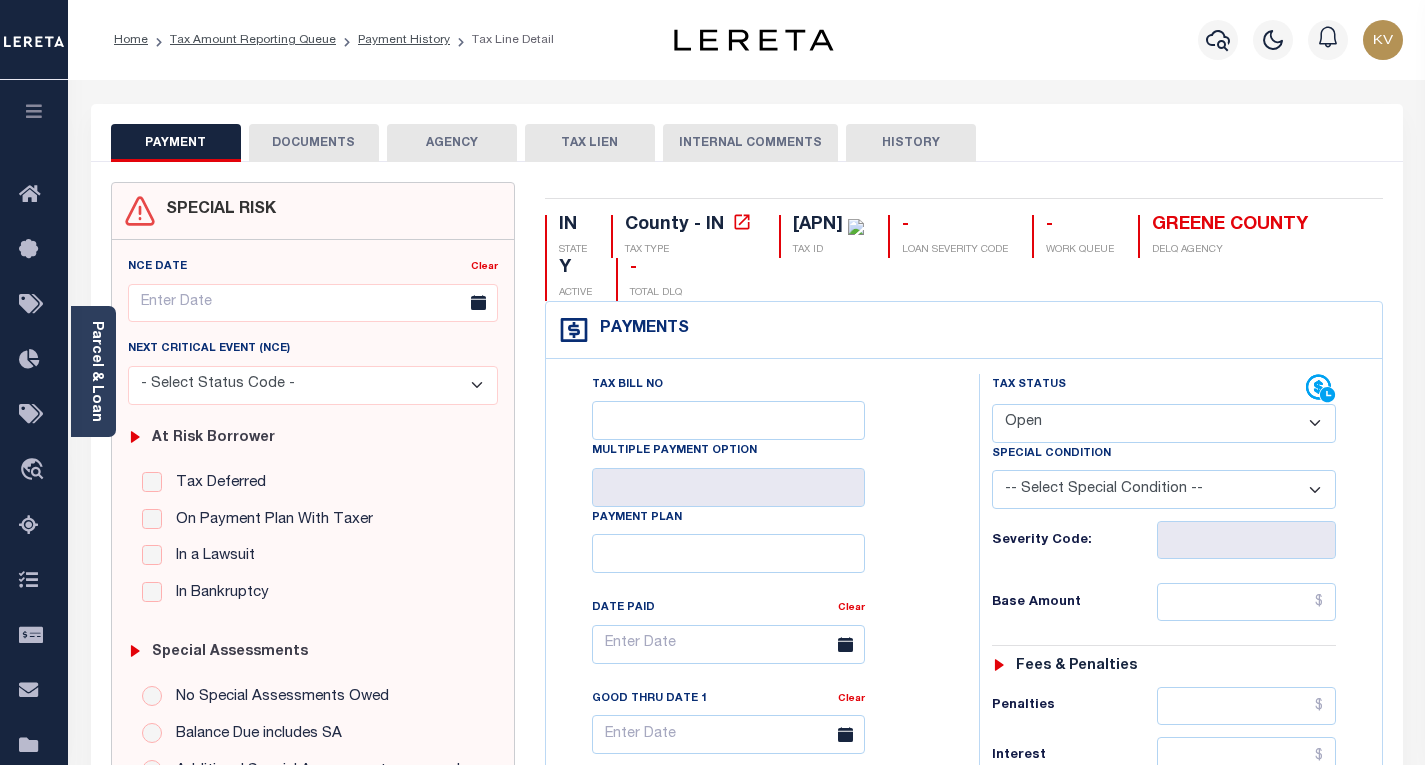 click on "- Select Status Code -
Open
Due/Unpaid
Paid
Incomplete
No Tax Due
Internal Refund Processed
New" at bounding box center (1164, 423) 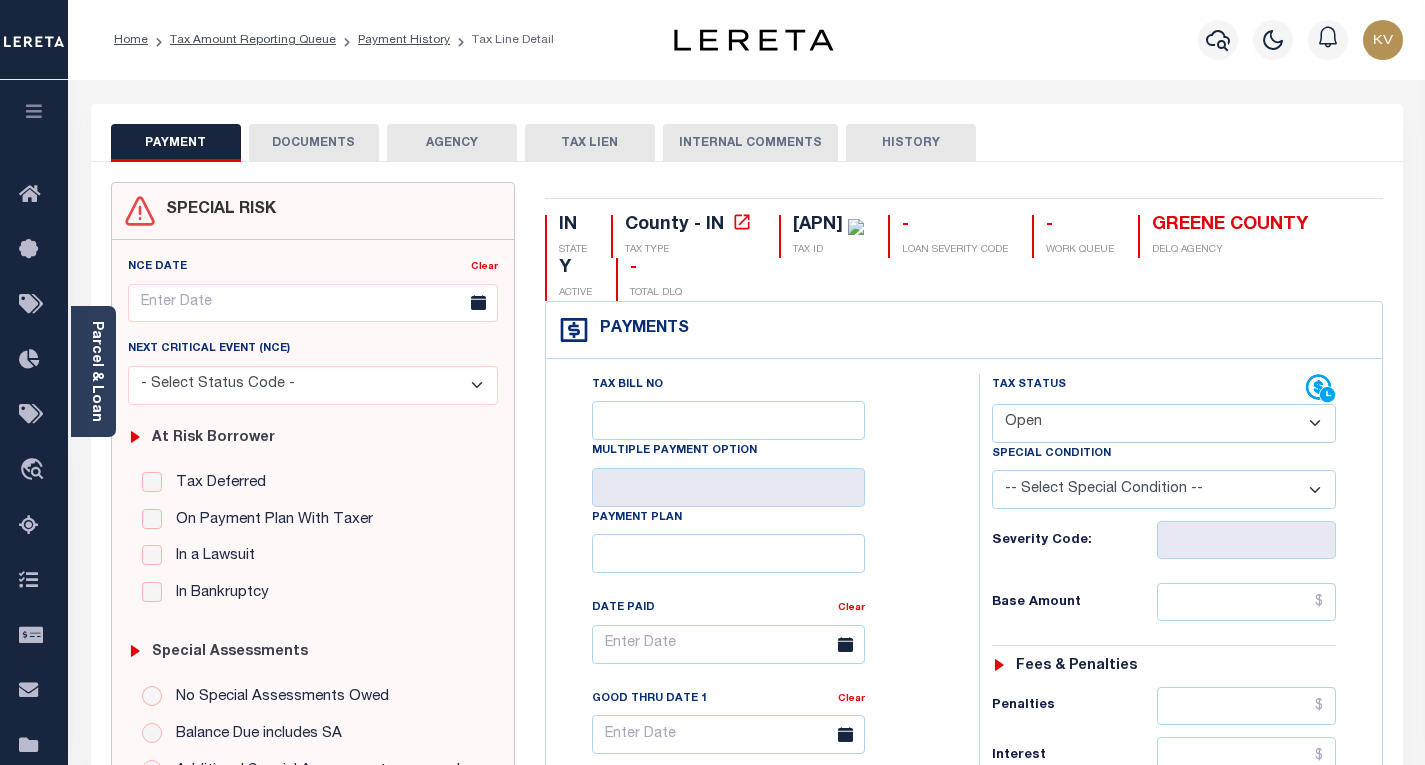 select on "PYD" 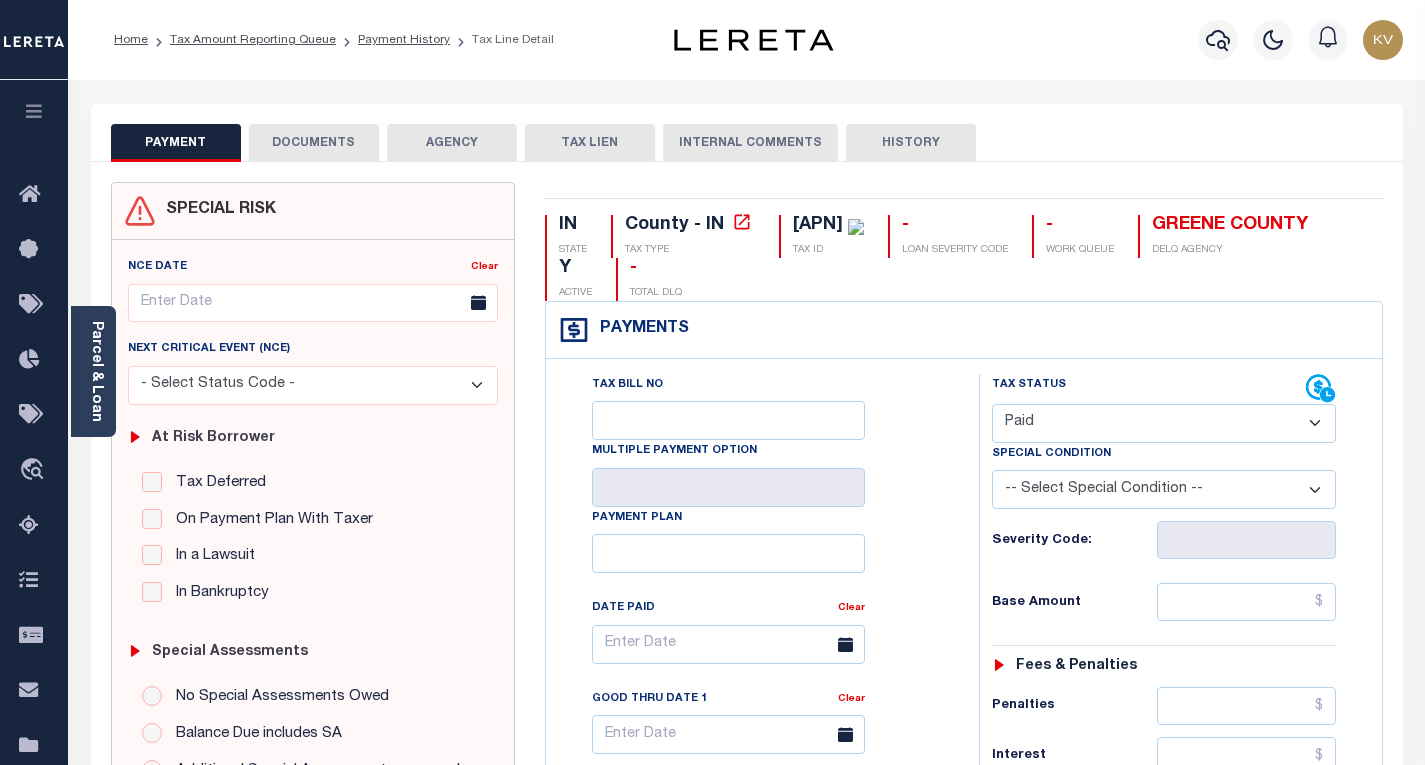 click on "- Select Status Code -
Open
Due/Unpaid
Paid
Incomplete
No Tax Due
Internal Refund Processed
New" at bounding box center (1164, 423) 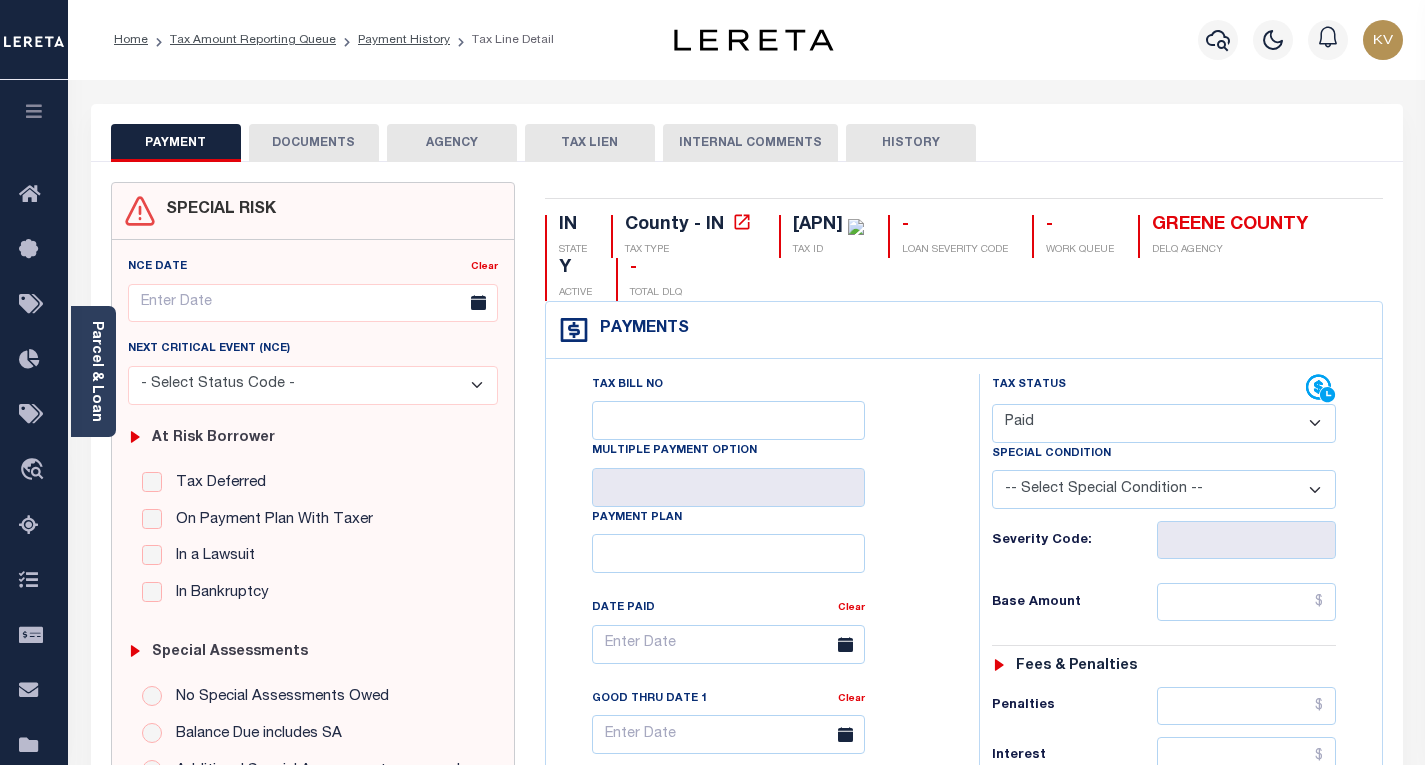 type on "08/04/2025" 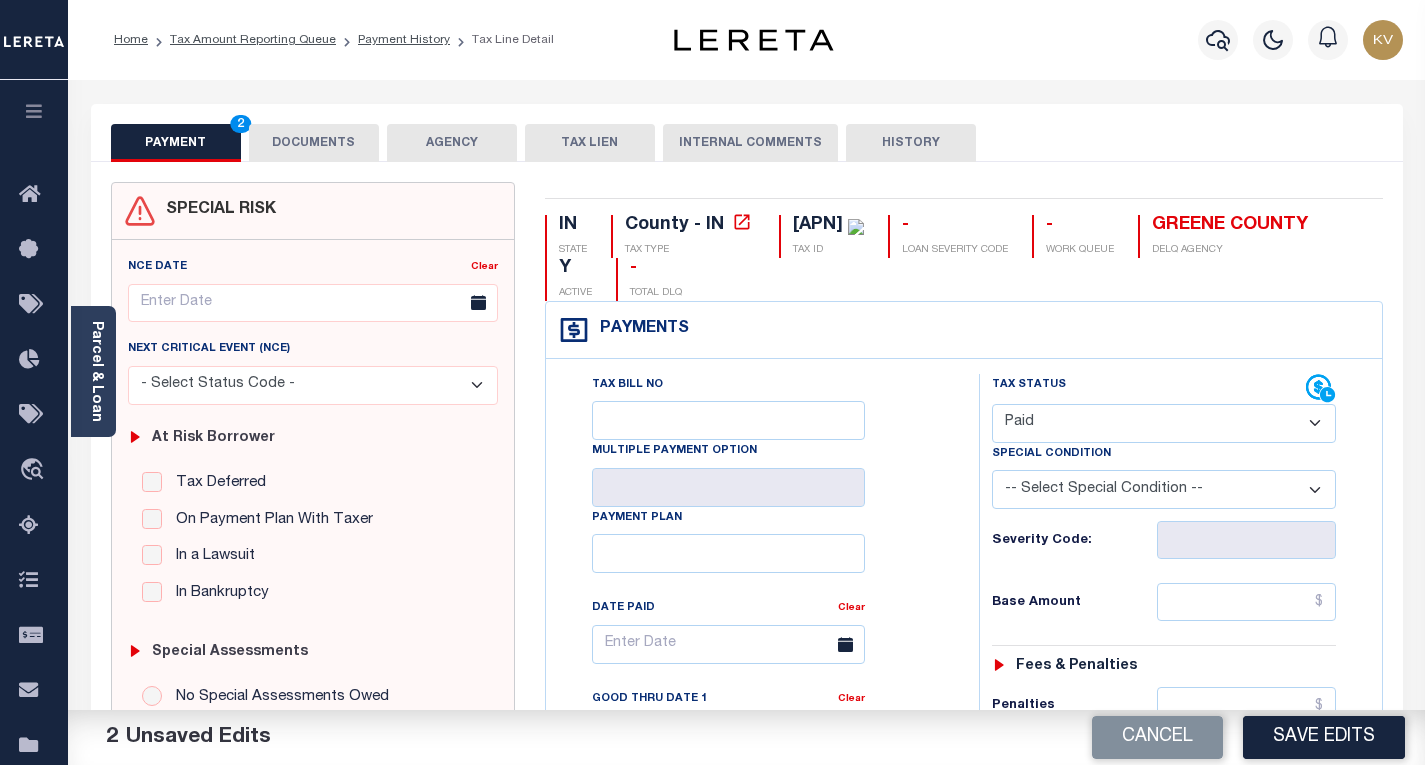 click on "- Select Status Code -
Open
Due/Unpaid
Paid
Incomplete
No Tax Due
Internal Refund Processed
New" at bounding box center [1164, 423] 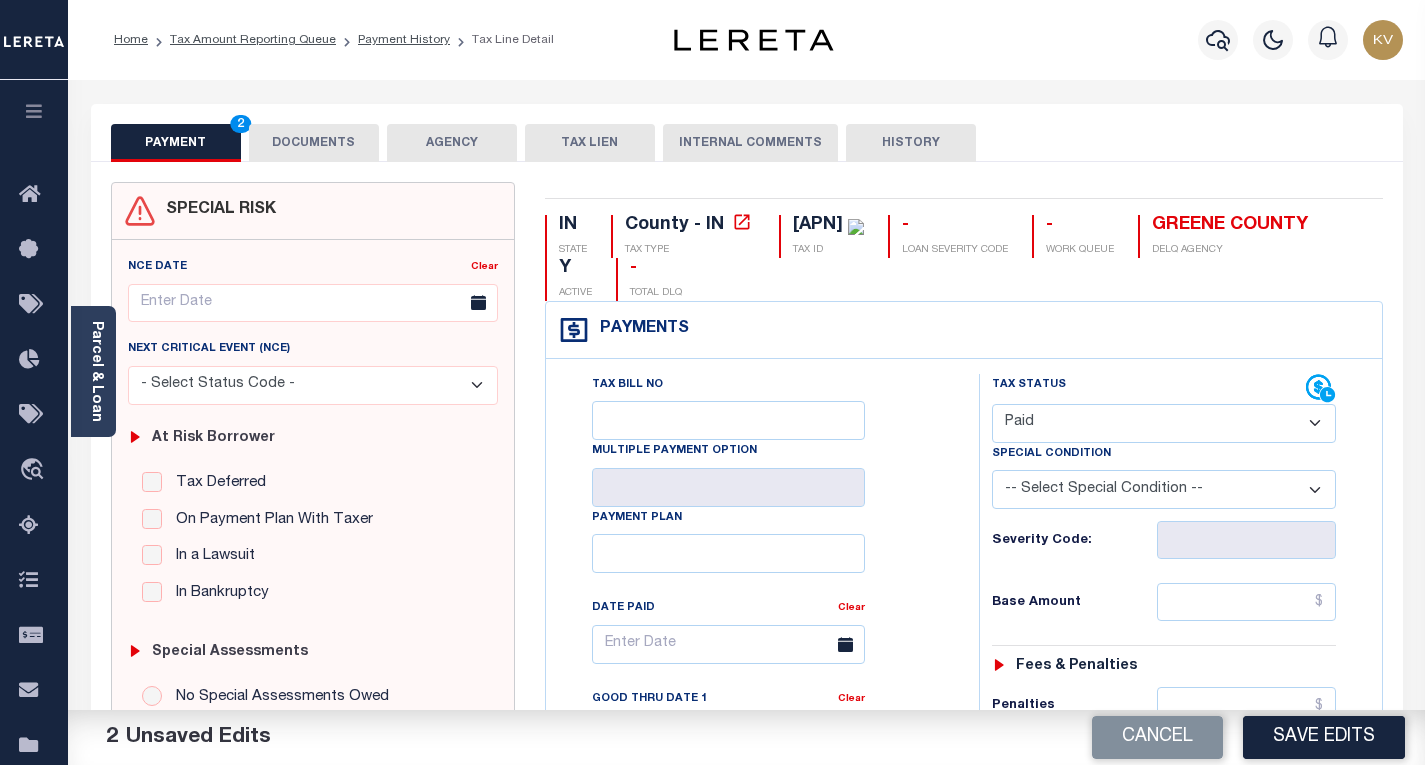 select on "DUE" 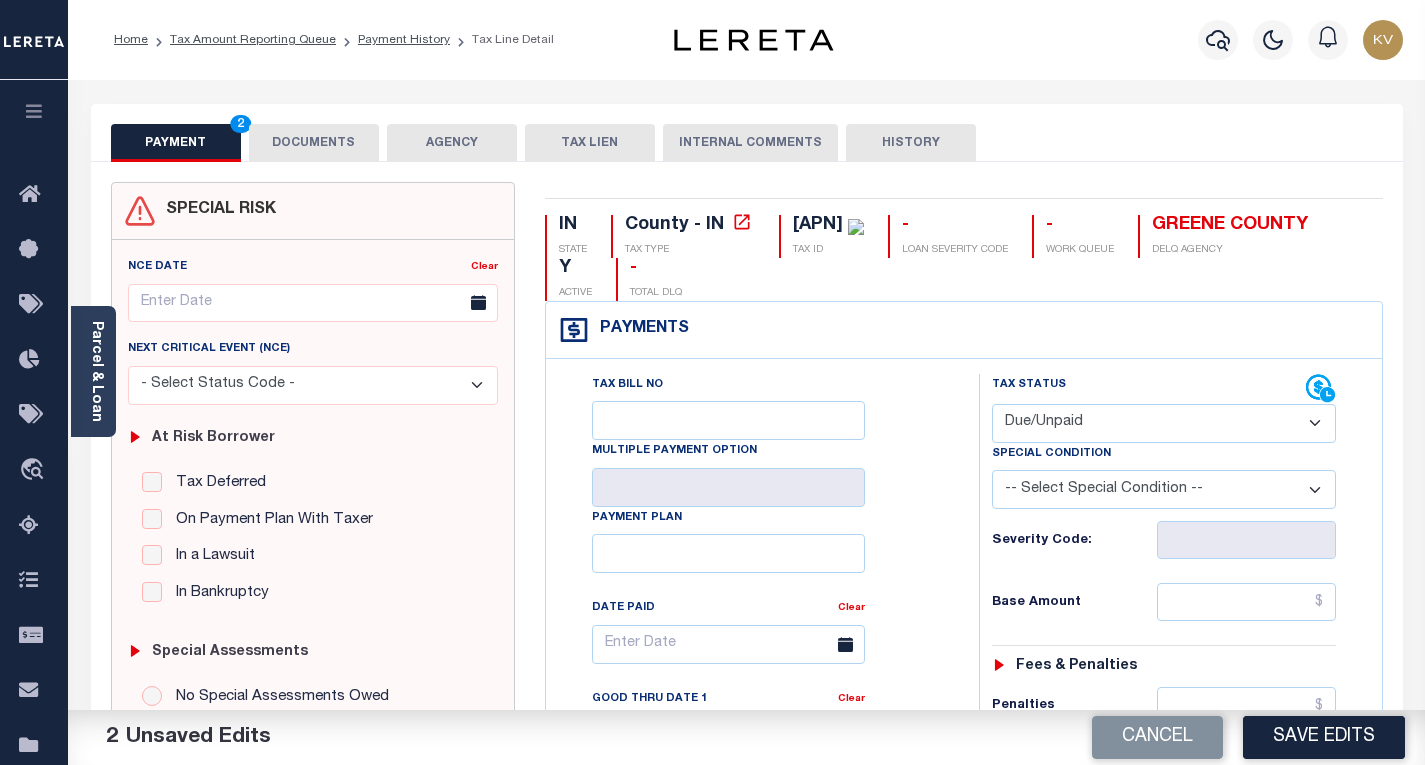 click on "- Select Status Code -
Open
Due/Unpaid
Paid
Incomplete
No Tax Due
Internal Refund Processed
New" at bounding box center (1164, 423) 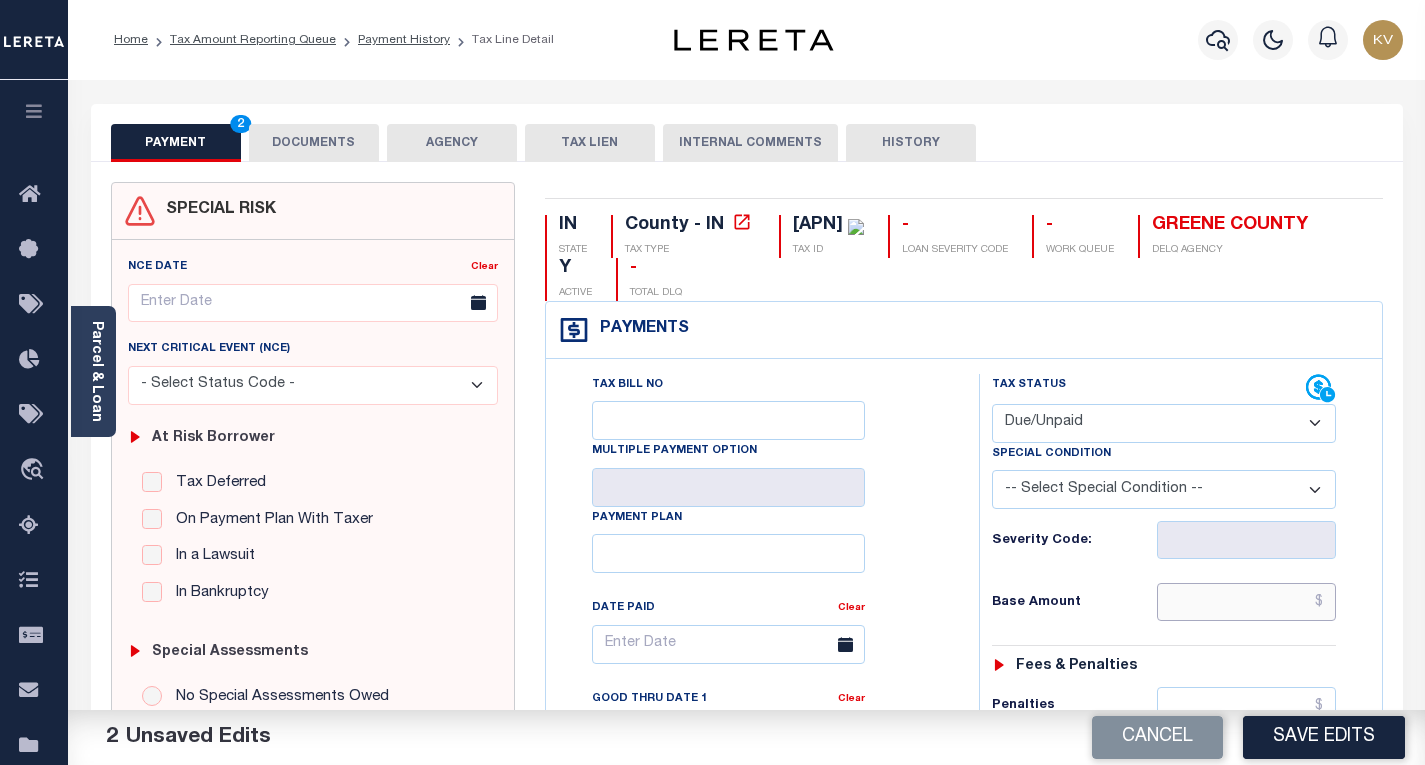 click at bounding box center (1246, 602) 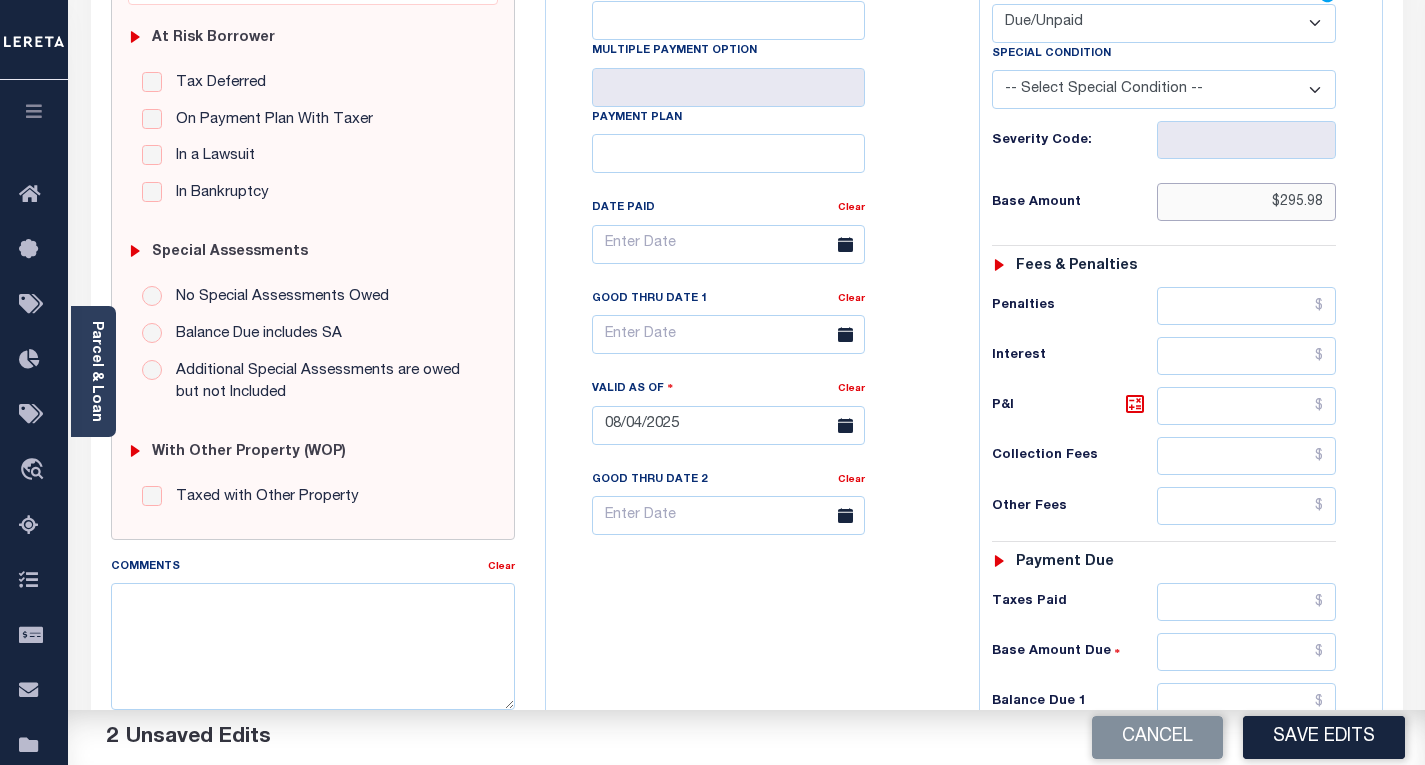 scroll, scrollTop: 500, scrollLeft: 0, axis: vertical 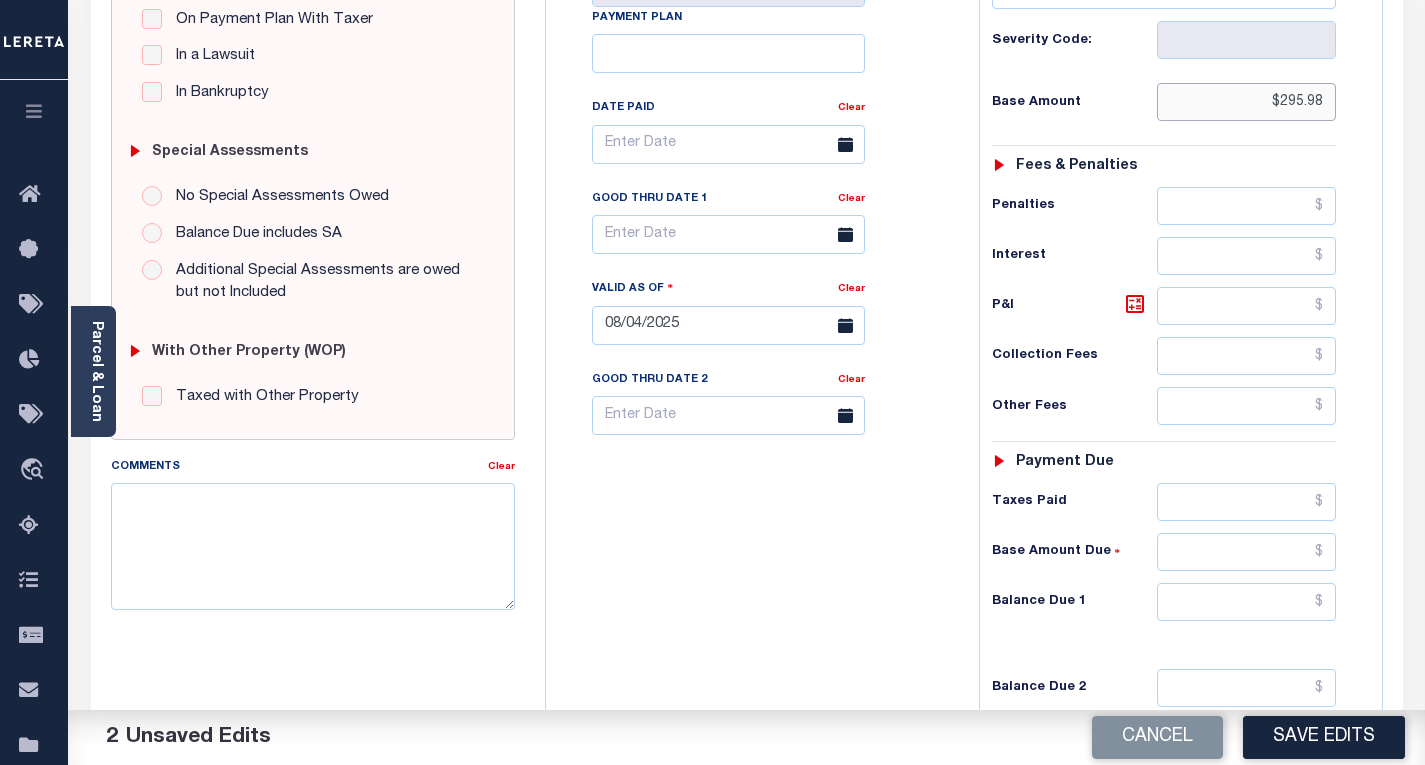 type on "$295.98" 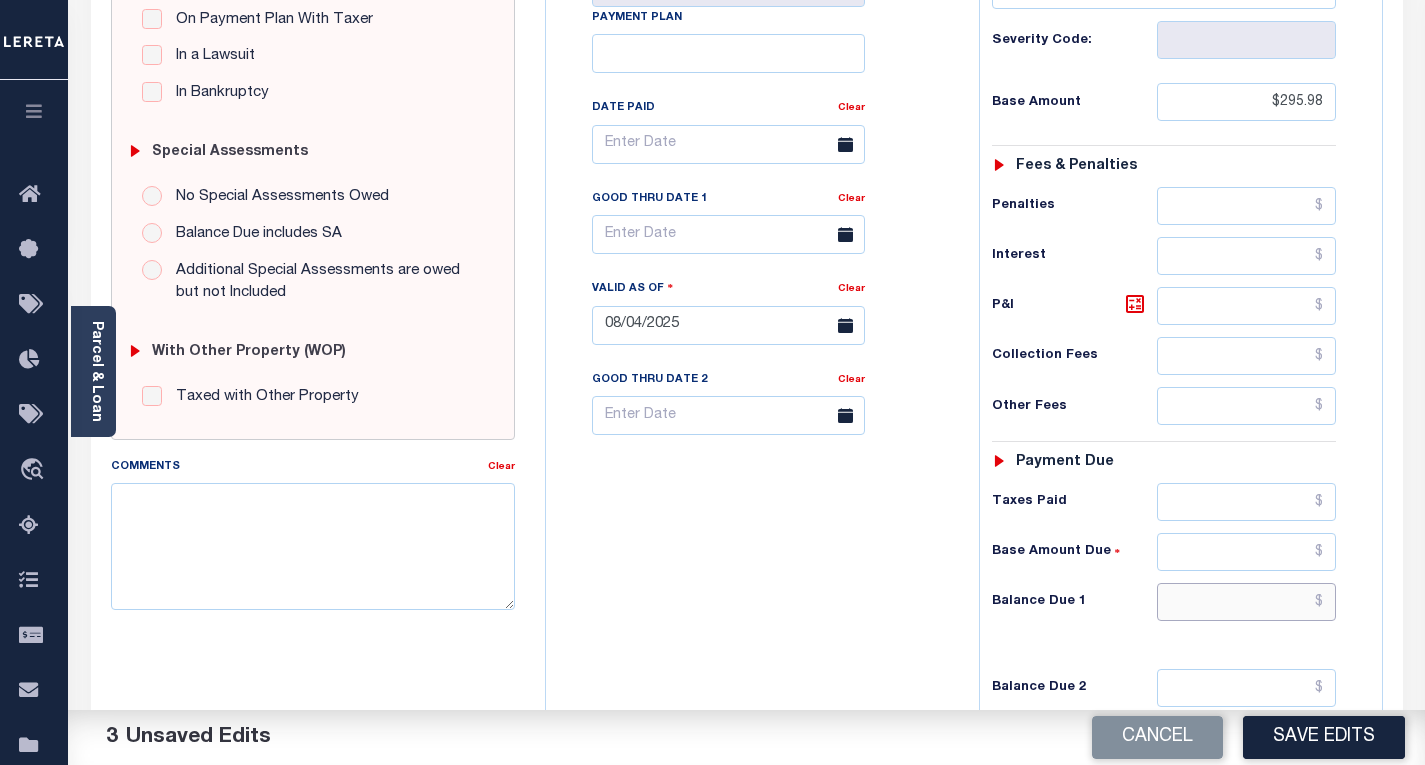 click at bounding box center (1246, 602) 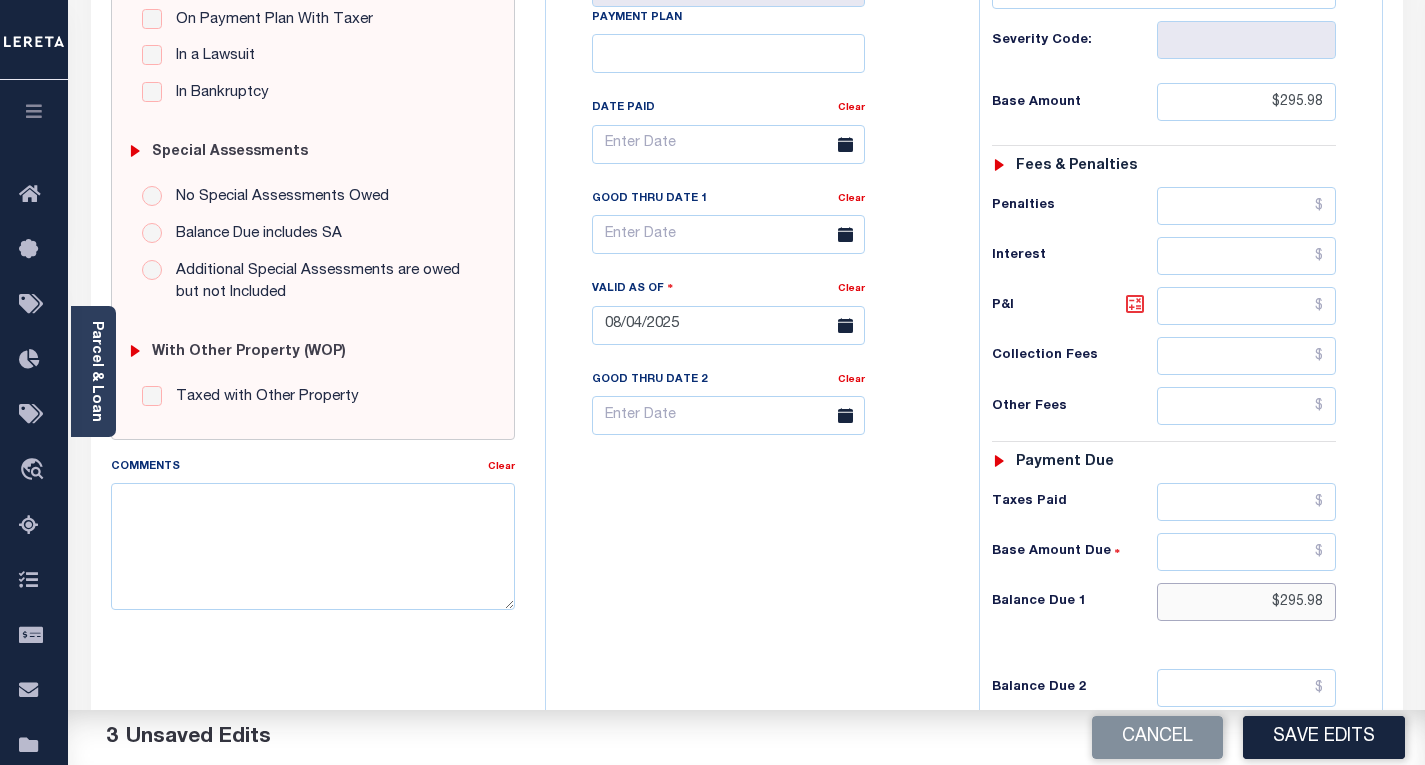 type on "$295.98" 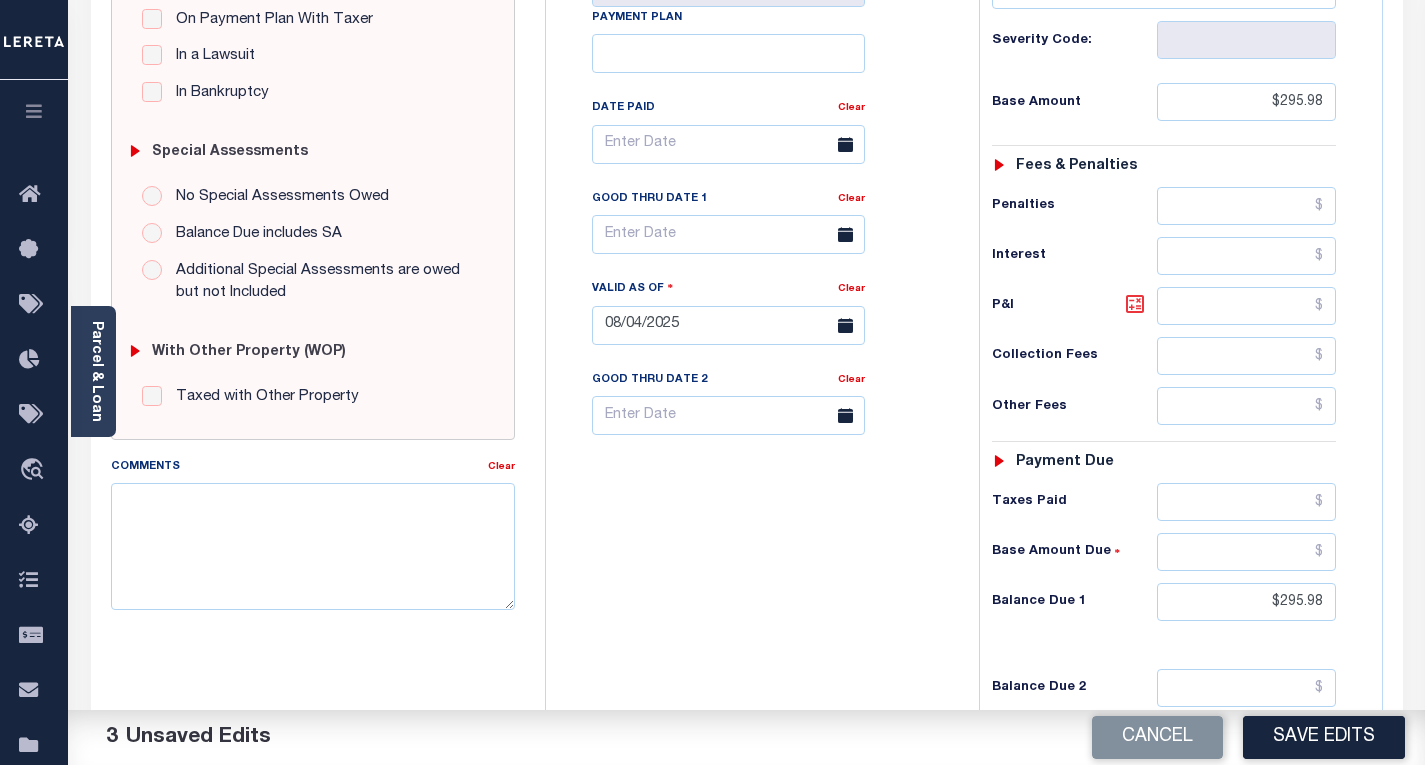 click 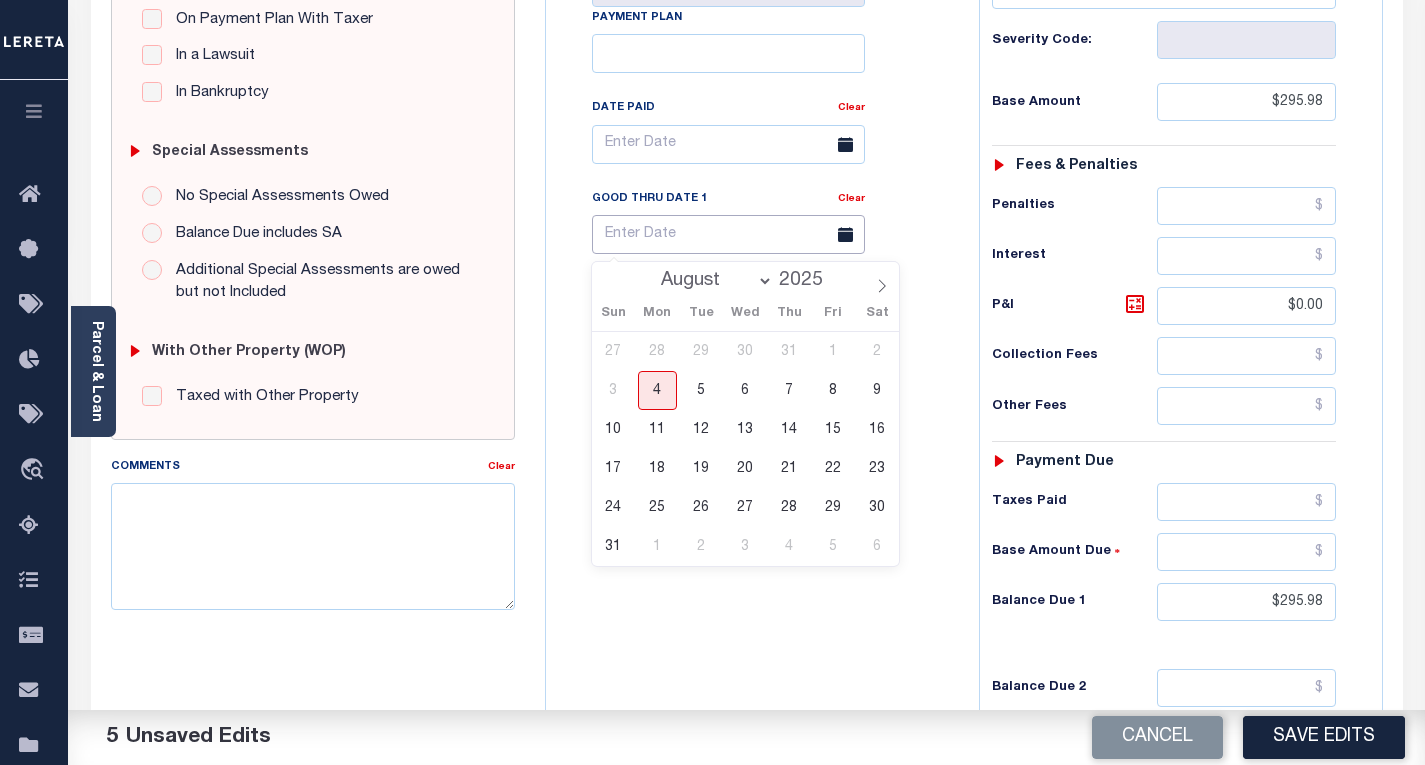 click at bounding box center [728, 234] 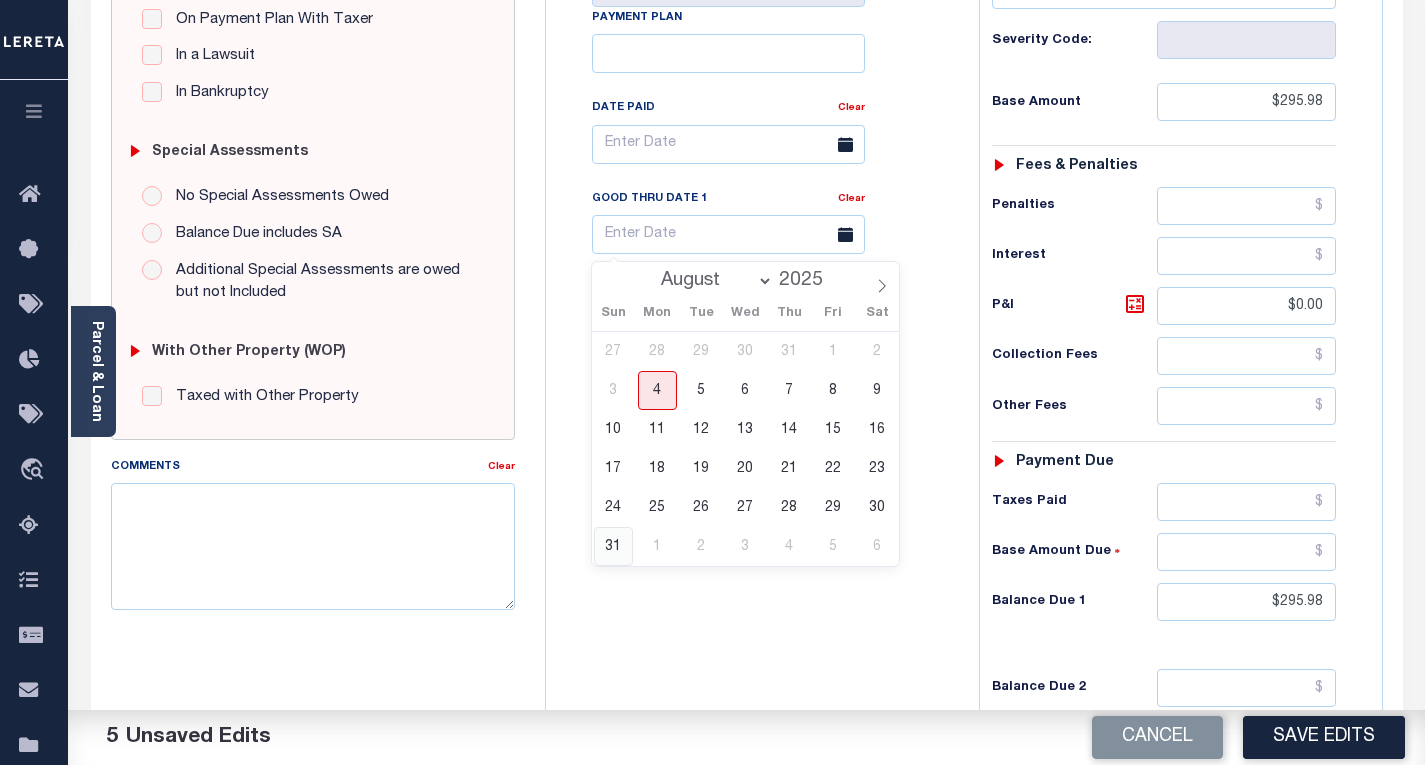 click on "31" at bounding box center [613, 546] 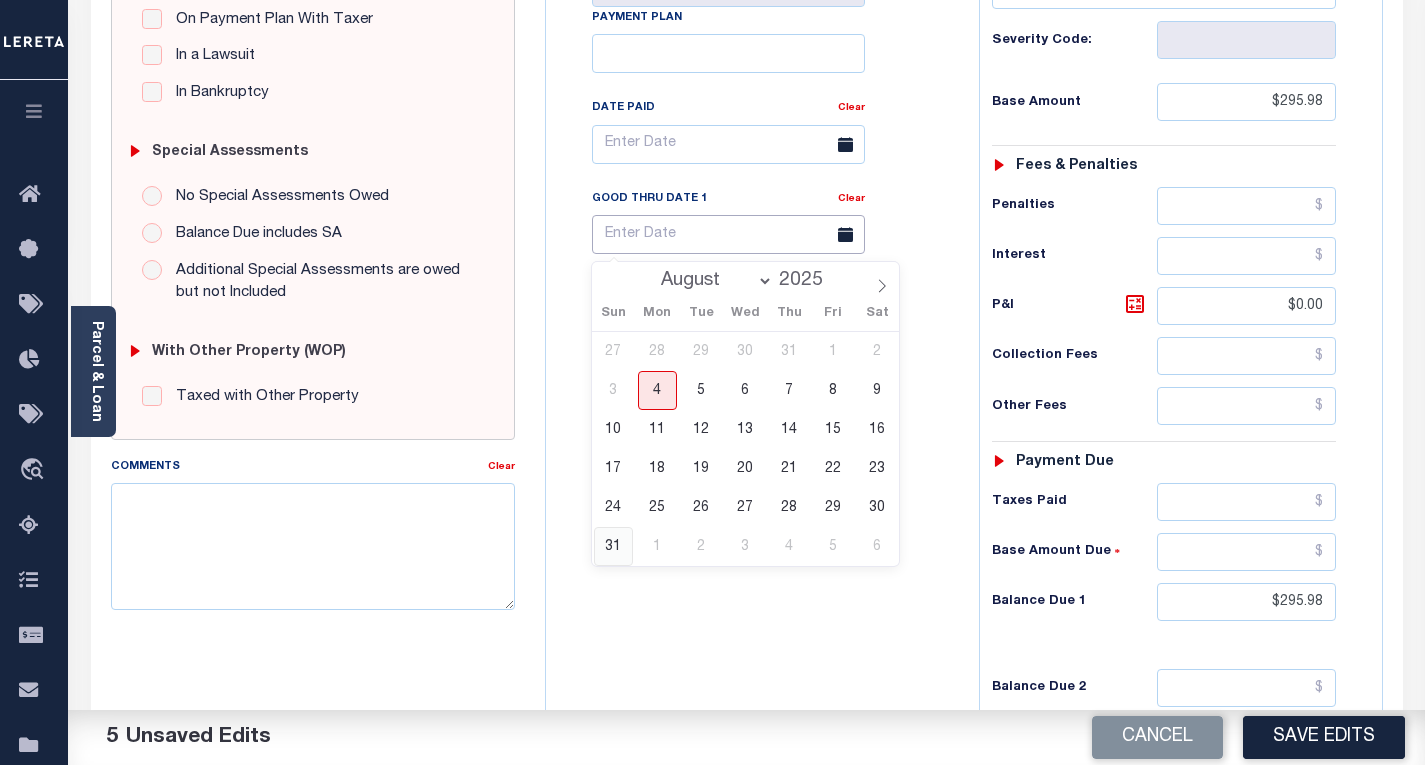 type on "08/31/2025" 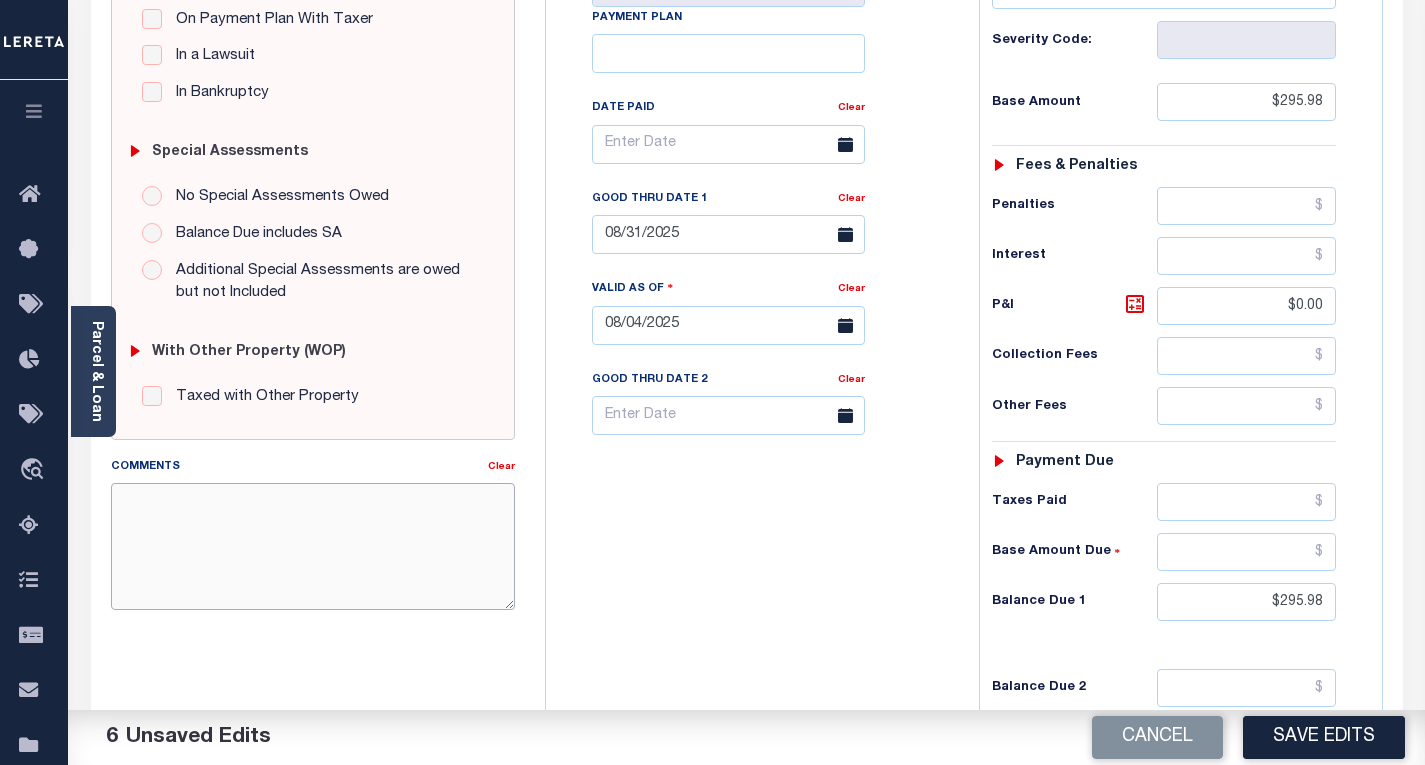 click on "Comments" at bounding box center (313, 546) 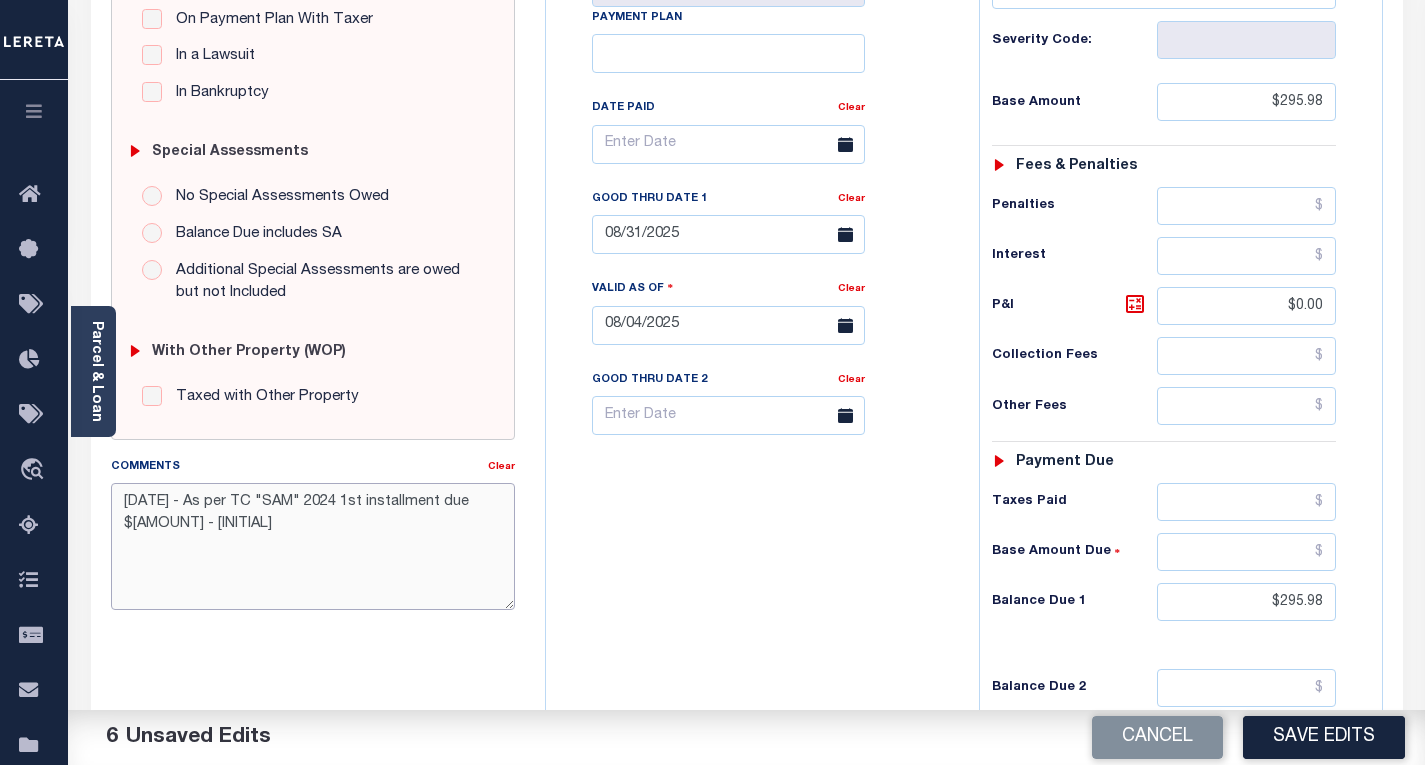 click on "8/4/2025 - As per TC "SAM" 2024 1st installment due $295.98 - VK" at bounding box center (313, 546) 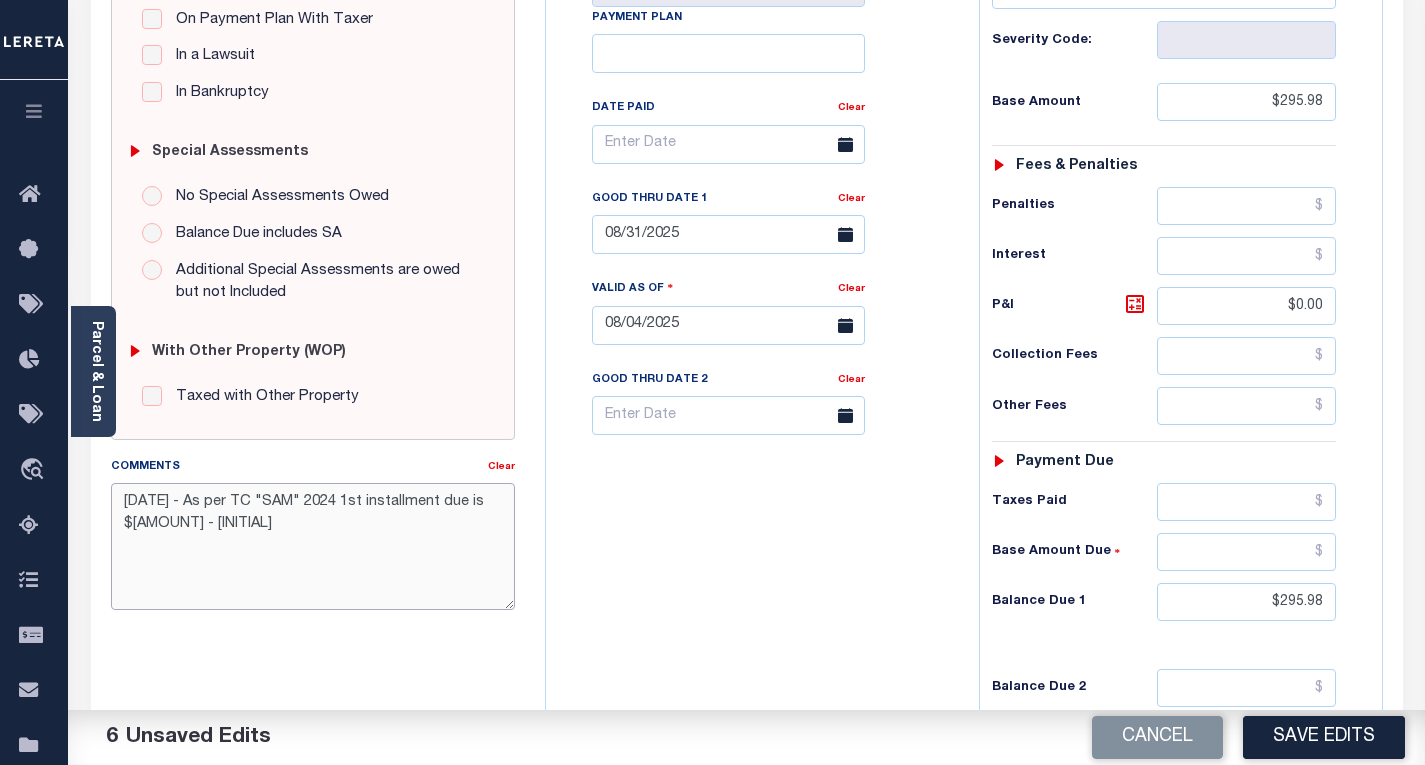 click on "8/4/2025 - As per TC "SAM" 2024 1st installment due is $295.98 - VK" at bounding box center [313, 546] 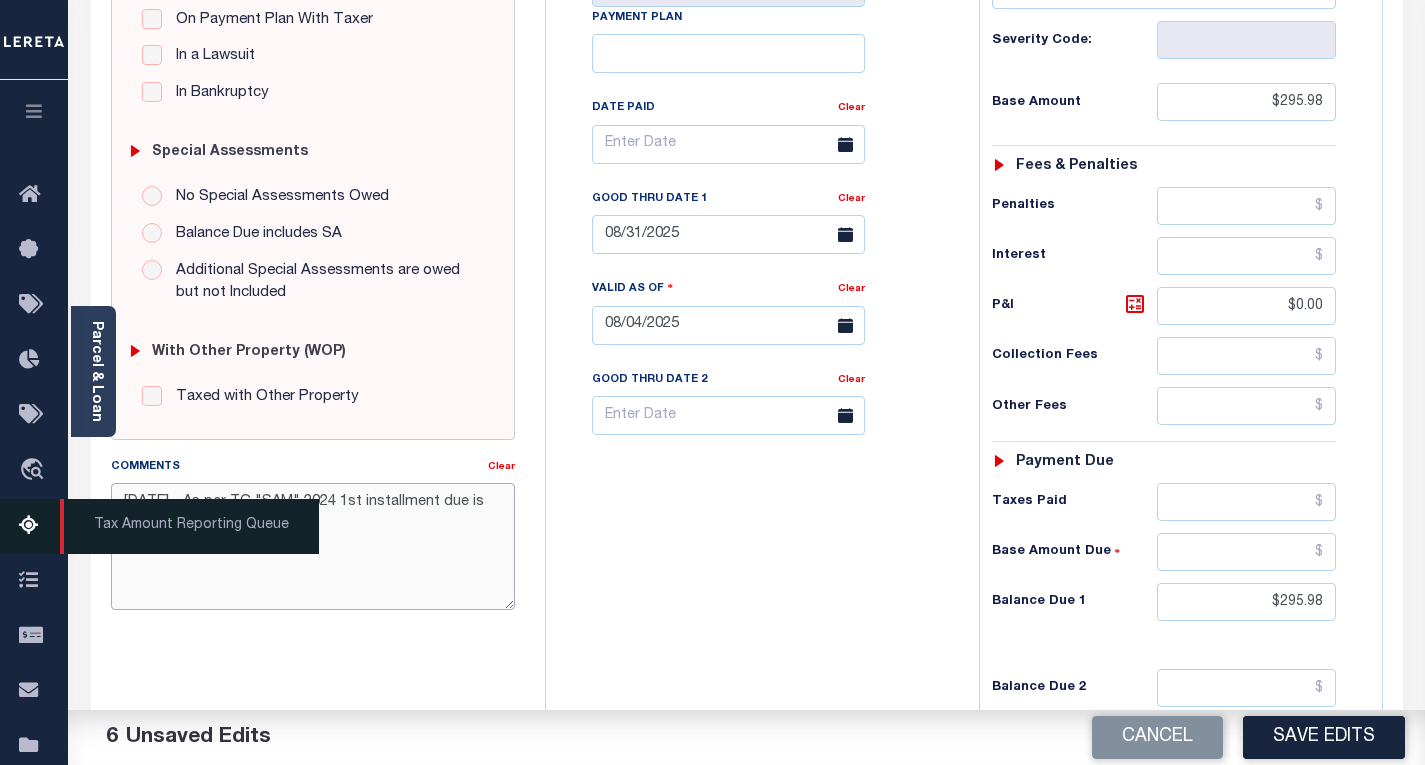 type on "[DATE] - As per TC "SAM" 2024 1st installment due is [PRICE] - [LAST]" 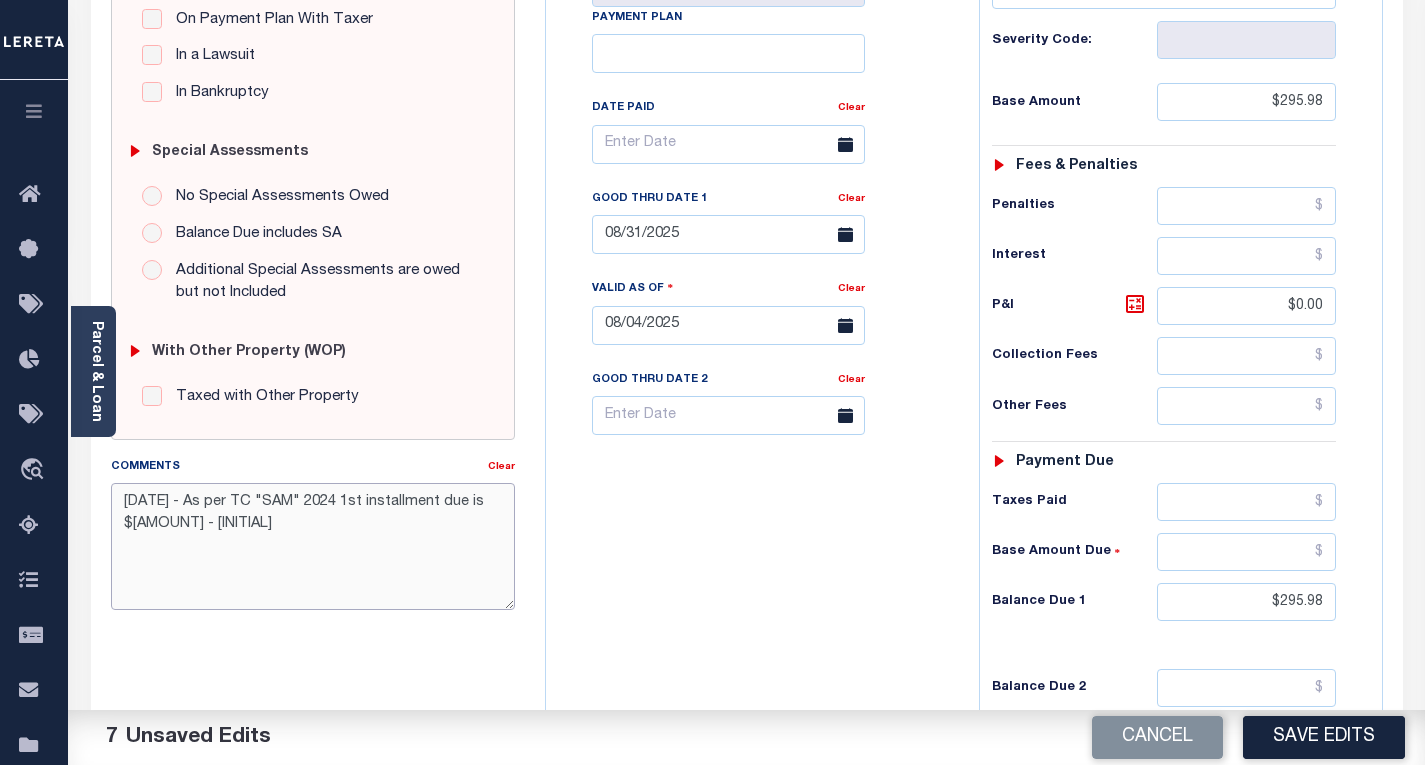 click on "[DATE] - As per TC "SAM" 2024 1st installment due is [PRICE] - [LAST]" at bounding box center [313, 546] 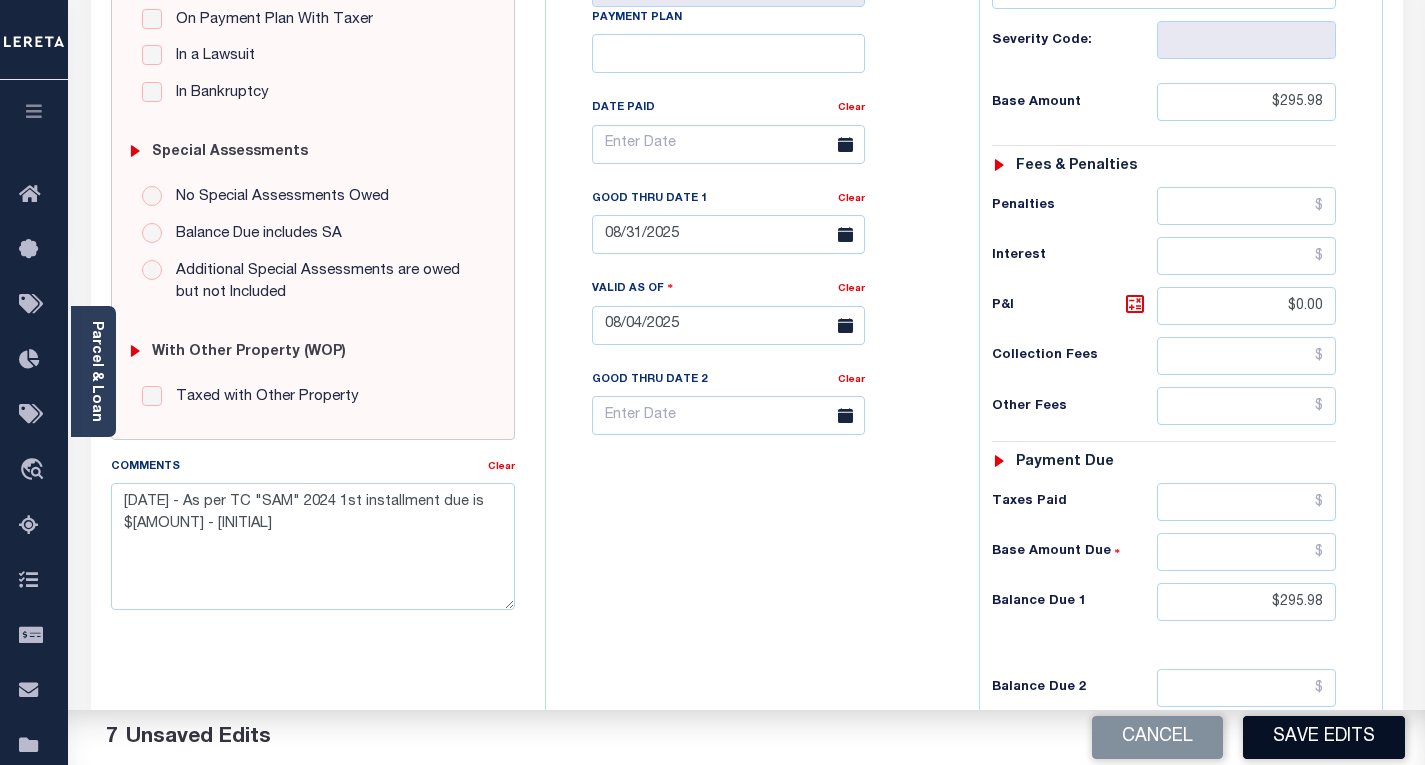 click on "Save Edits" at bounding box center (1324, 737) 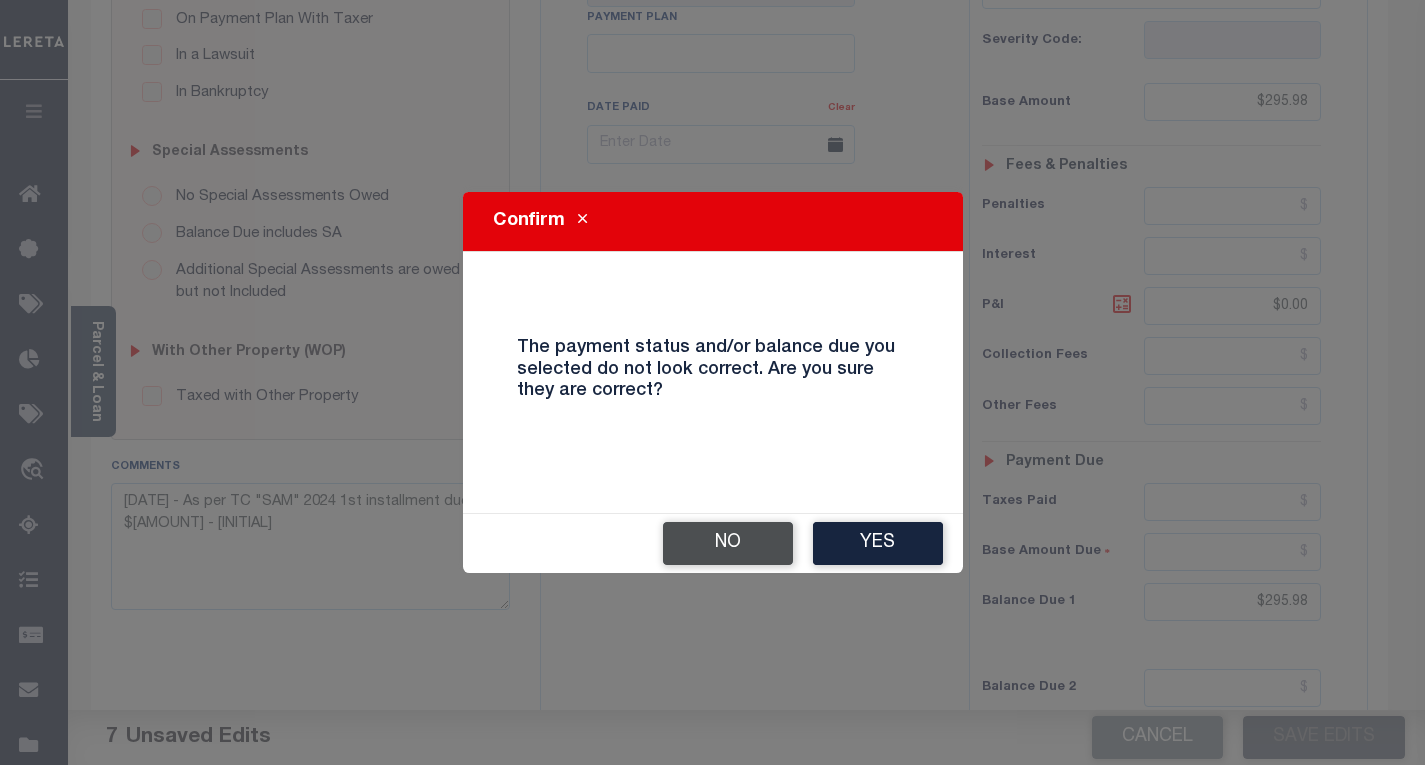 scroll, scrollTop: 480, scrollLeft: 0, axis: vertical 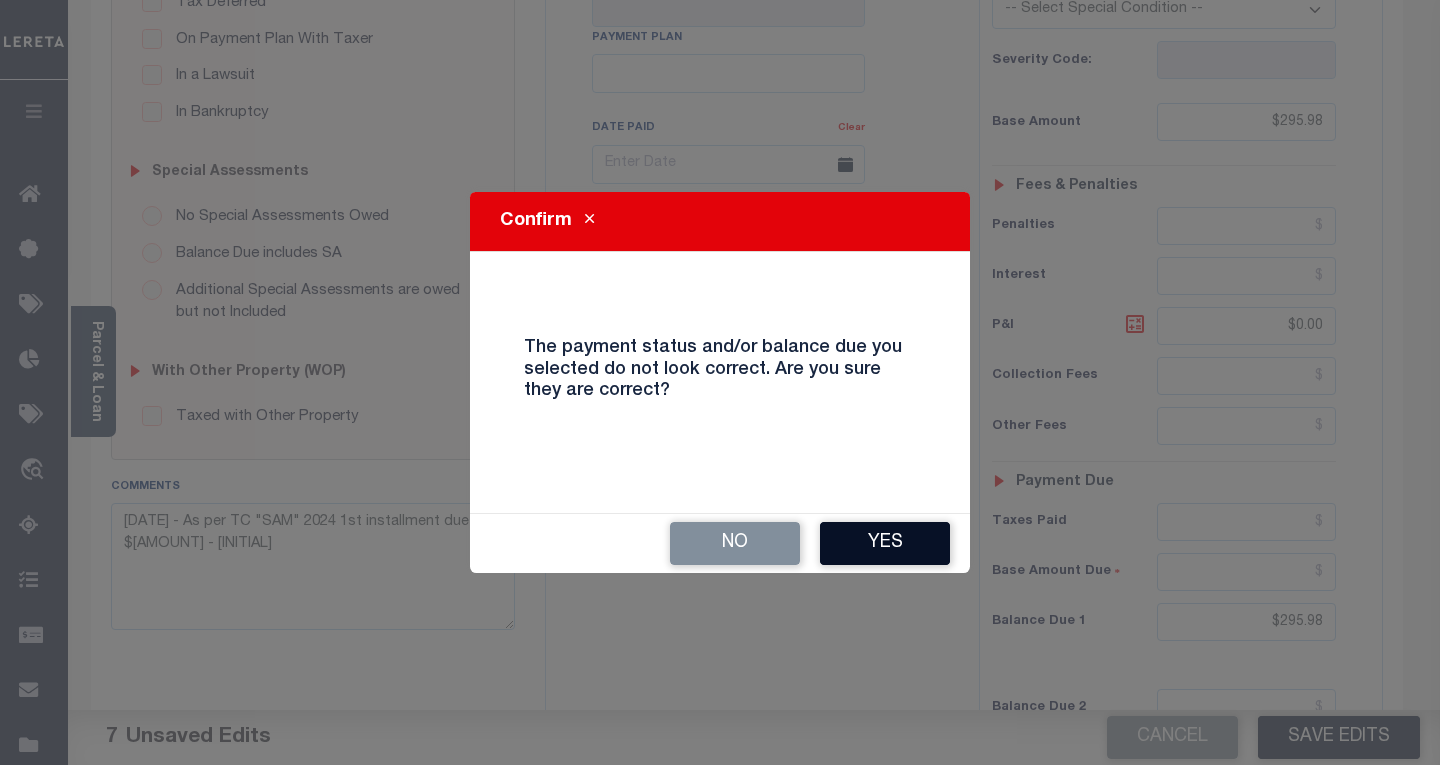click on "Yes" at bounding box center [885, 543] 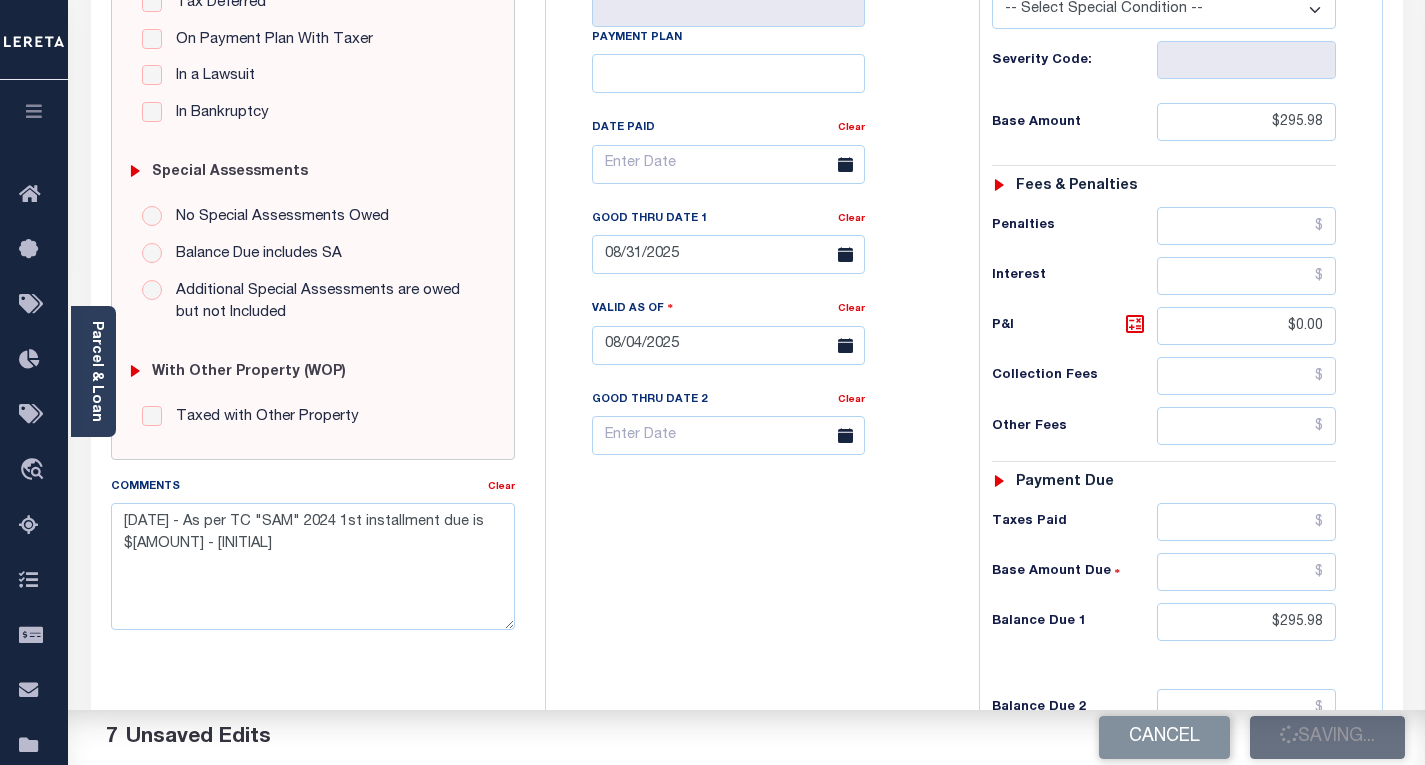 checkbox on "false" 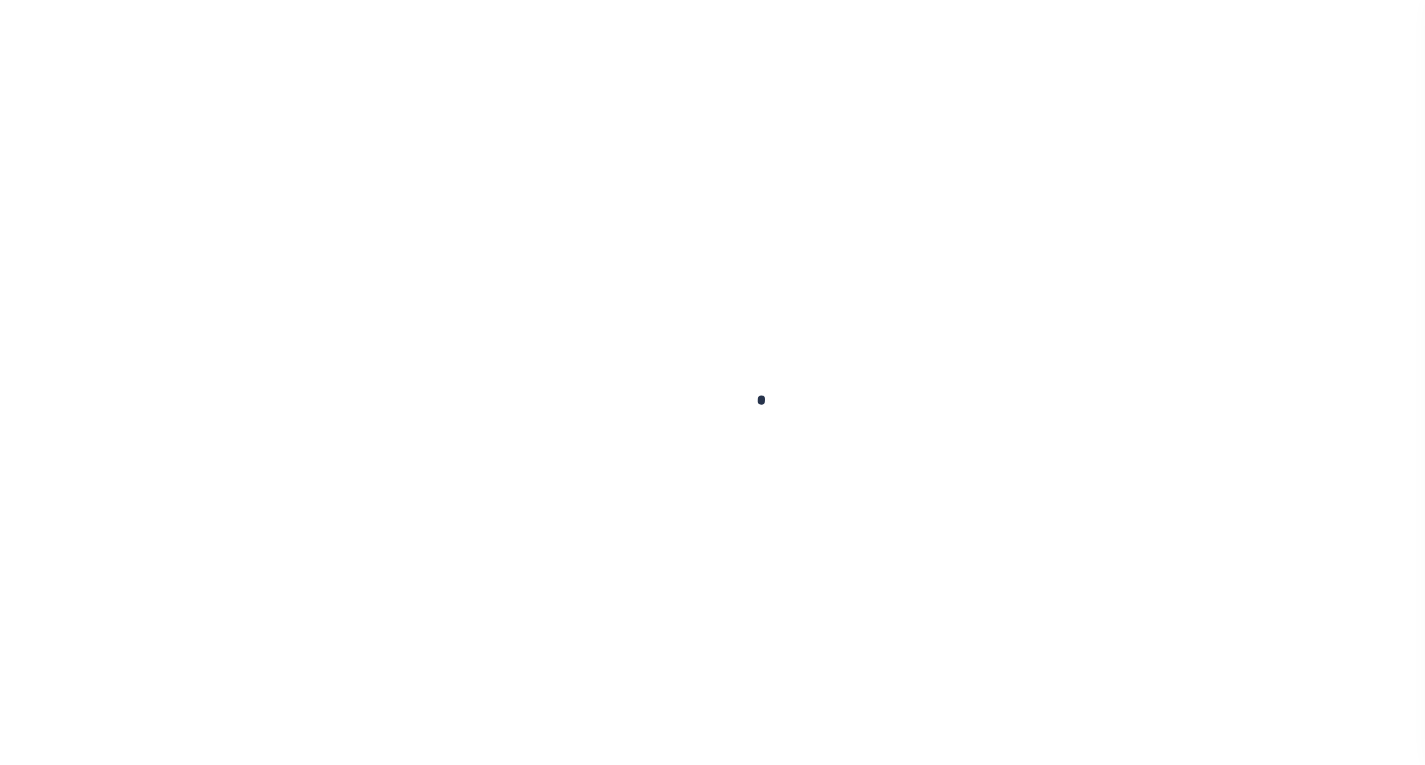 scroll, scrollTop: 0, scrollLeft: 0, axis: both 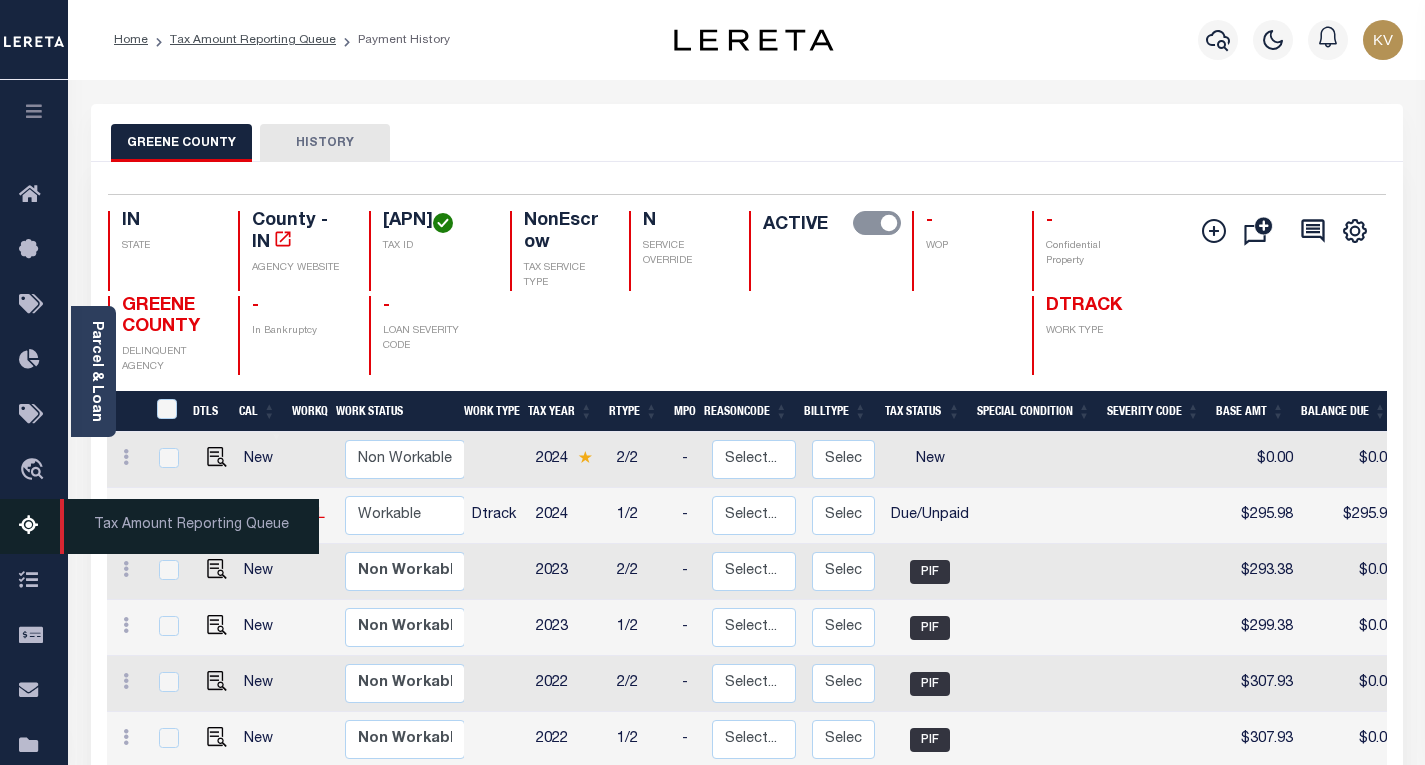 click at bounding box center (35, 526) 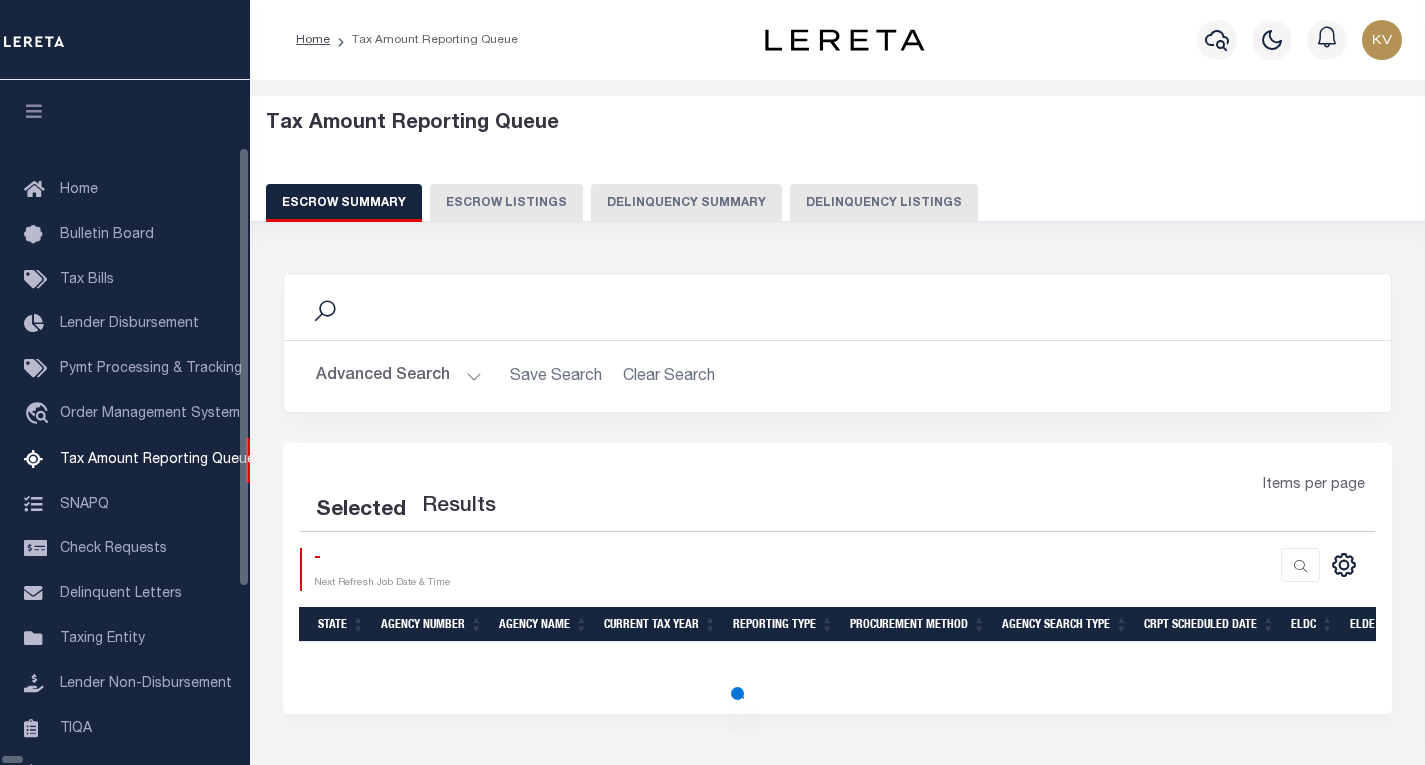 select on "100" 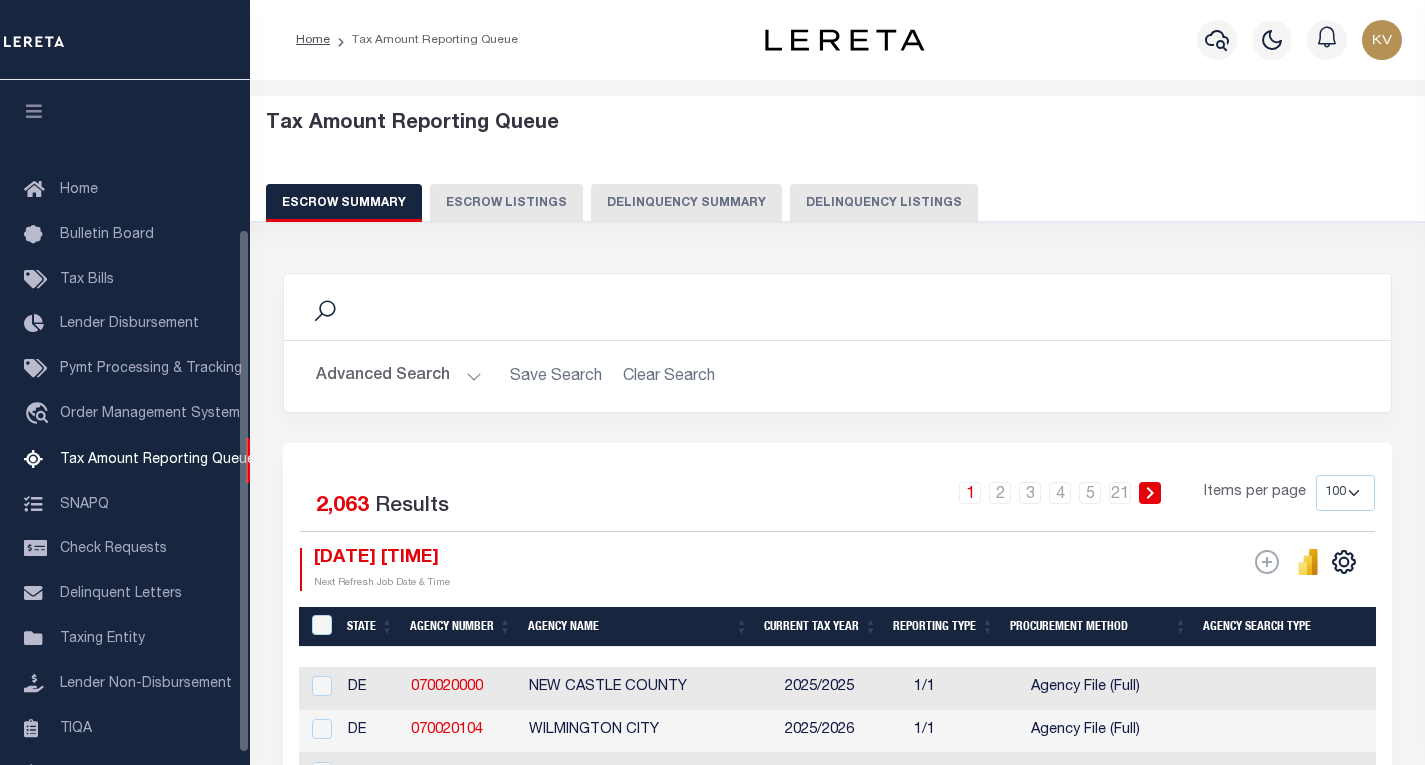scroll, scrollTop: 194, scrollLeft: 0, axis: vertical 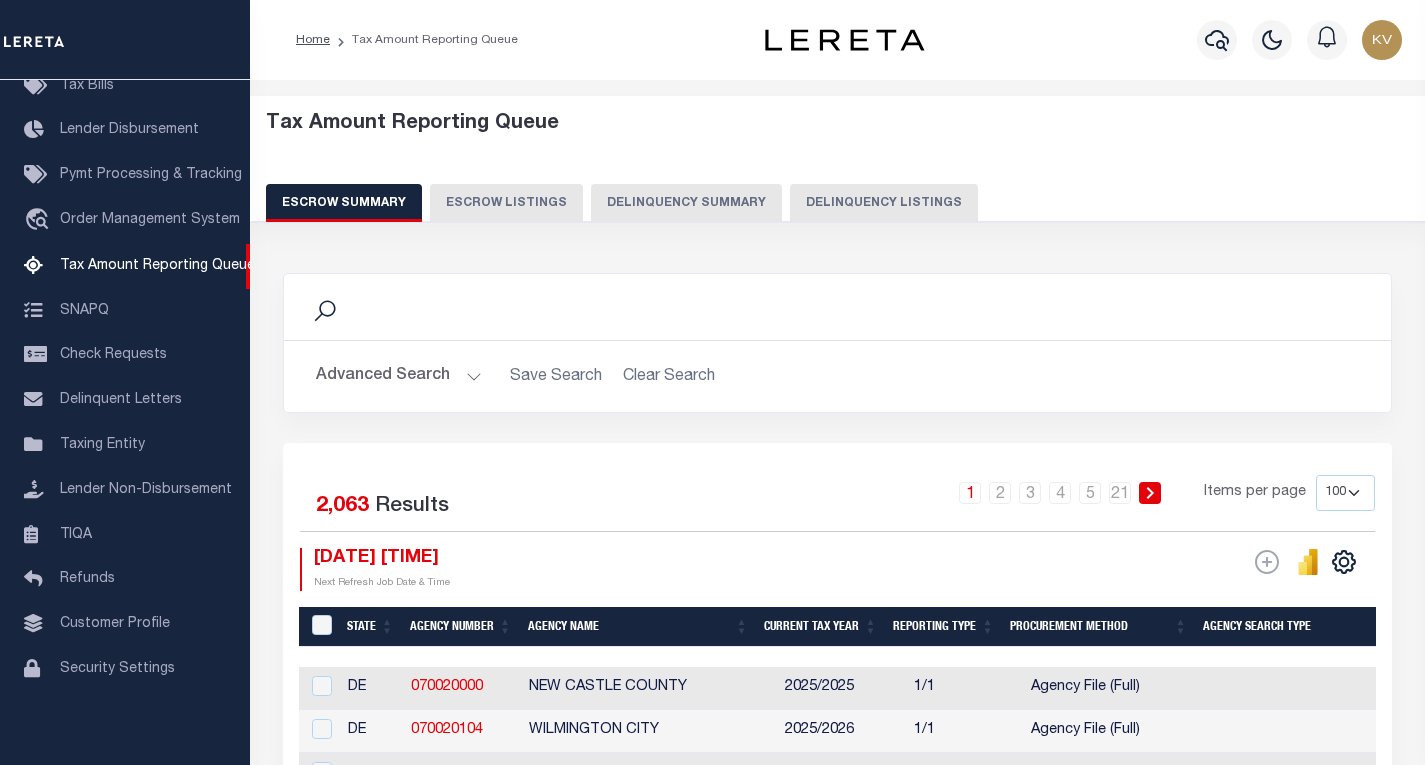 click on "Delinquency Listings" at bounding box center (884, 203) 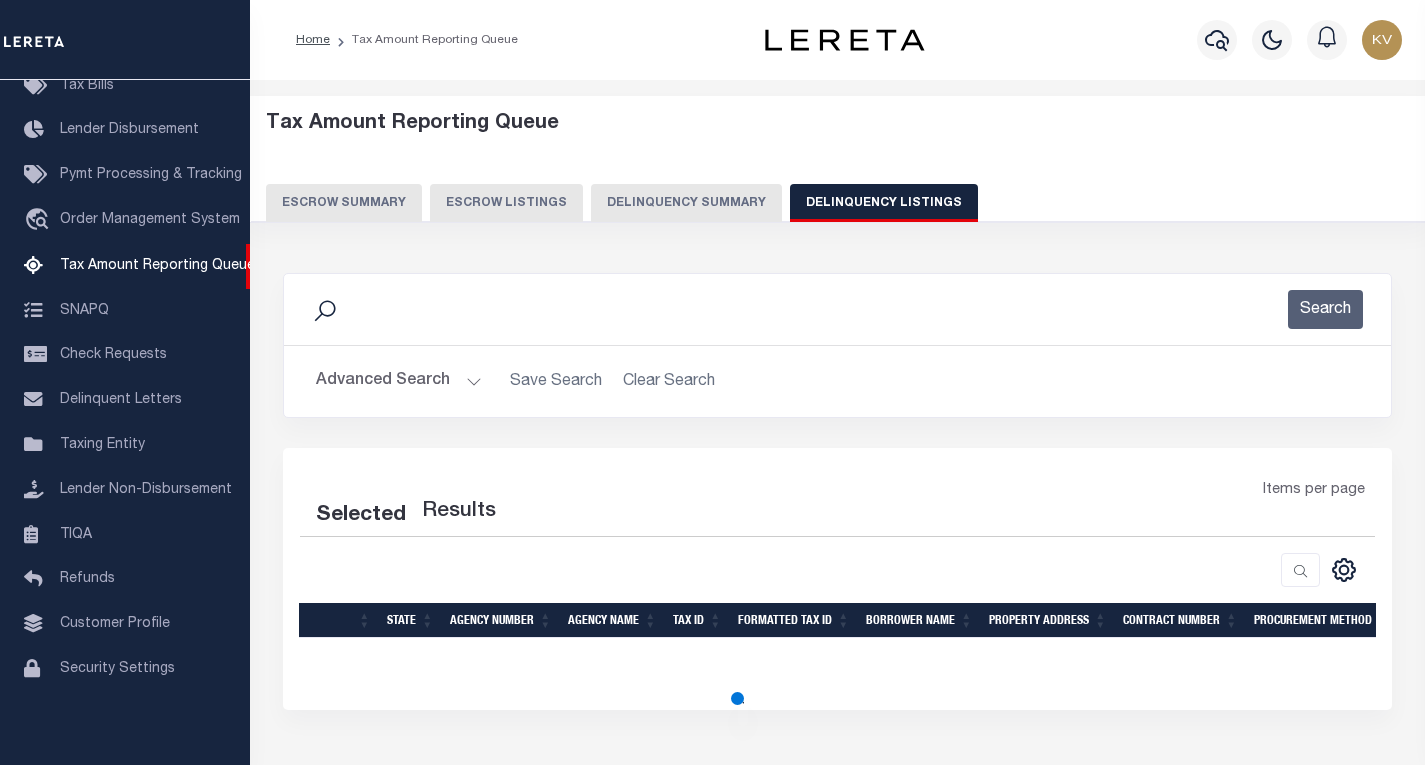 select on "100" 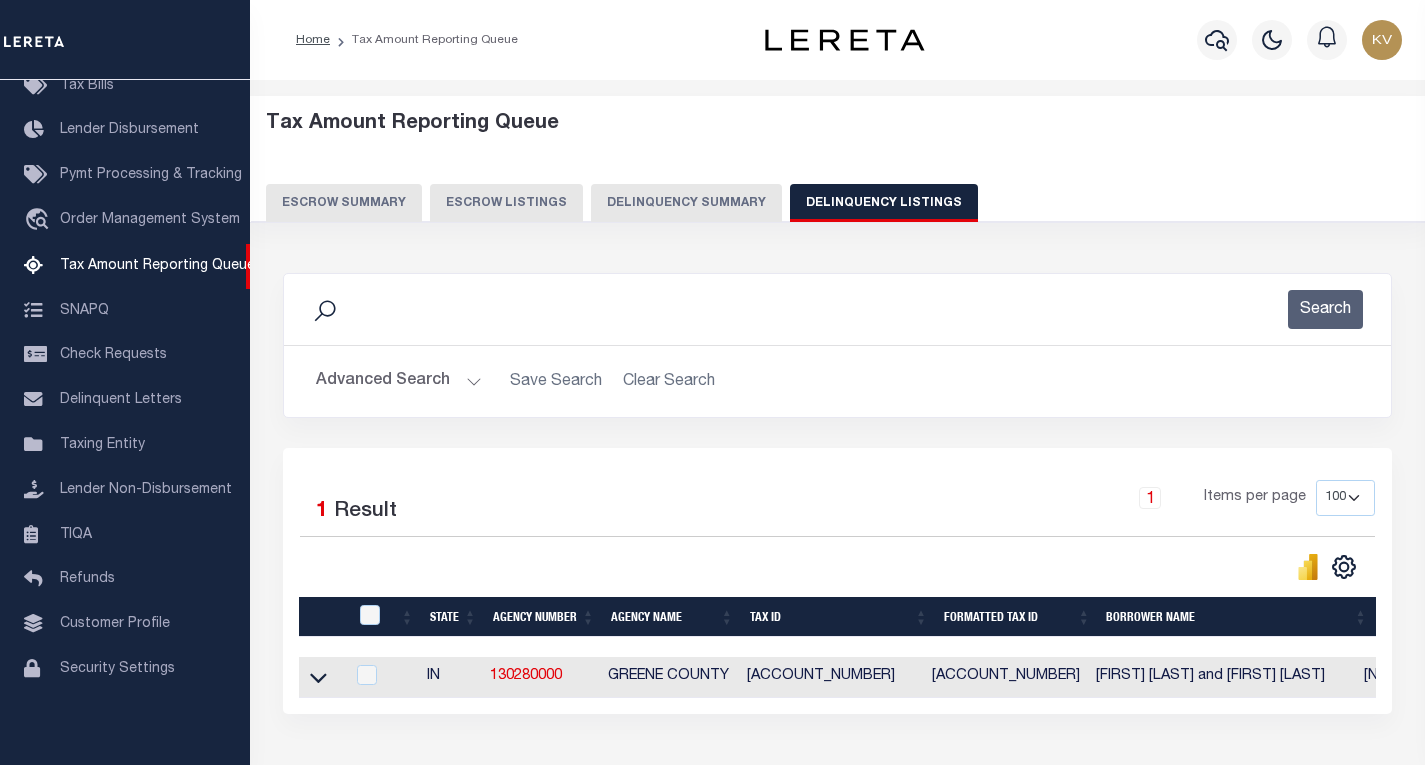 scroll, scrollTop: 146, scrollLeft: 0, axis: vertical 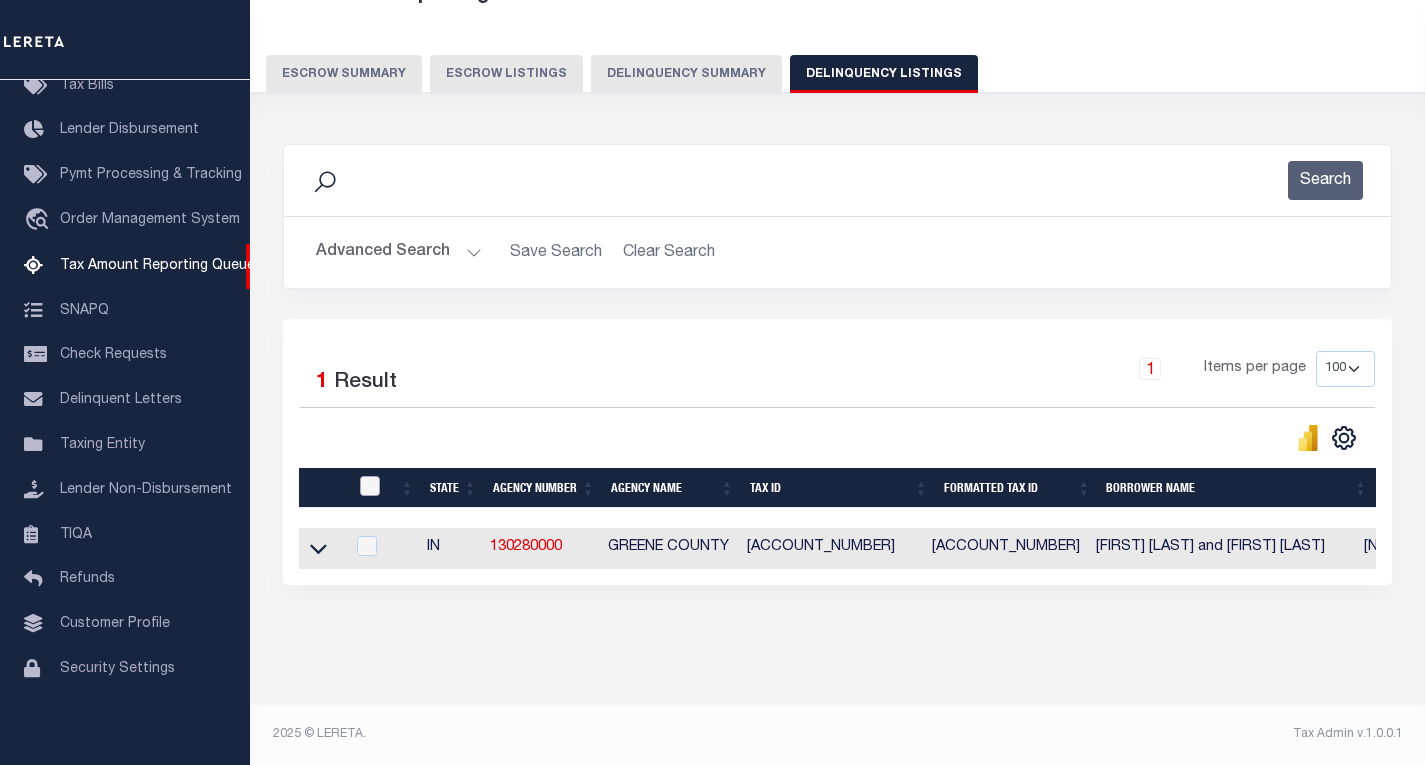 click at bounding box center [370, 486] 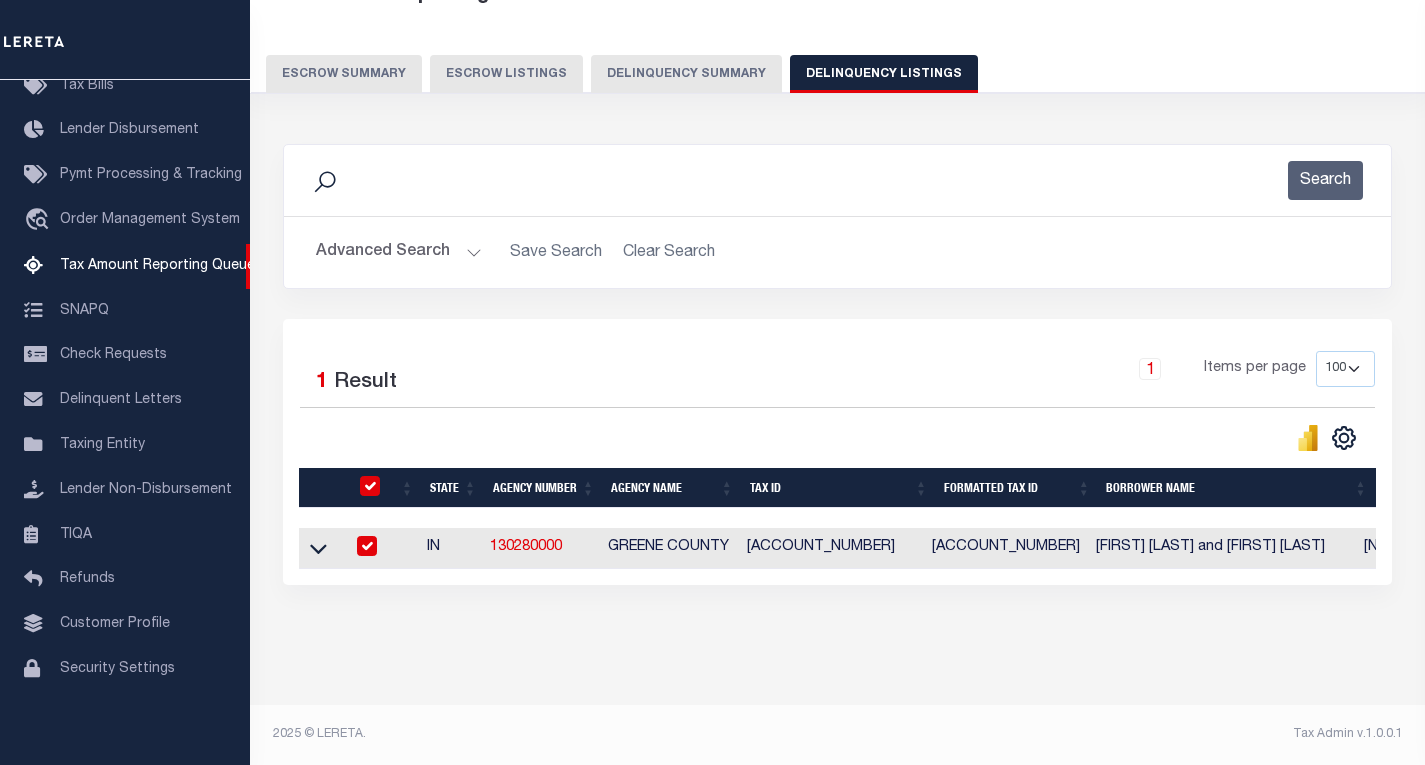 checkbox on "true" 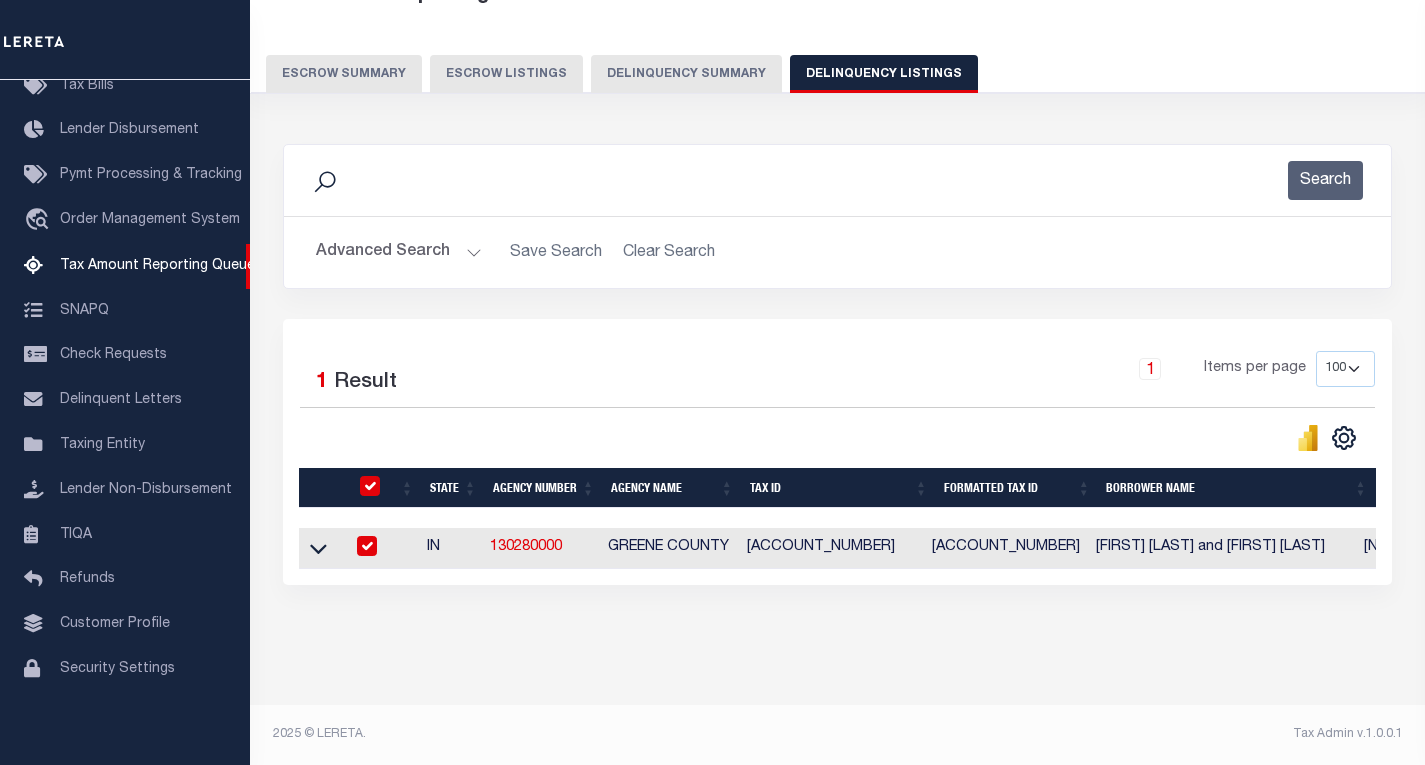 checkbox on "true" 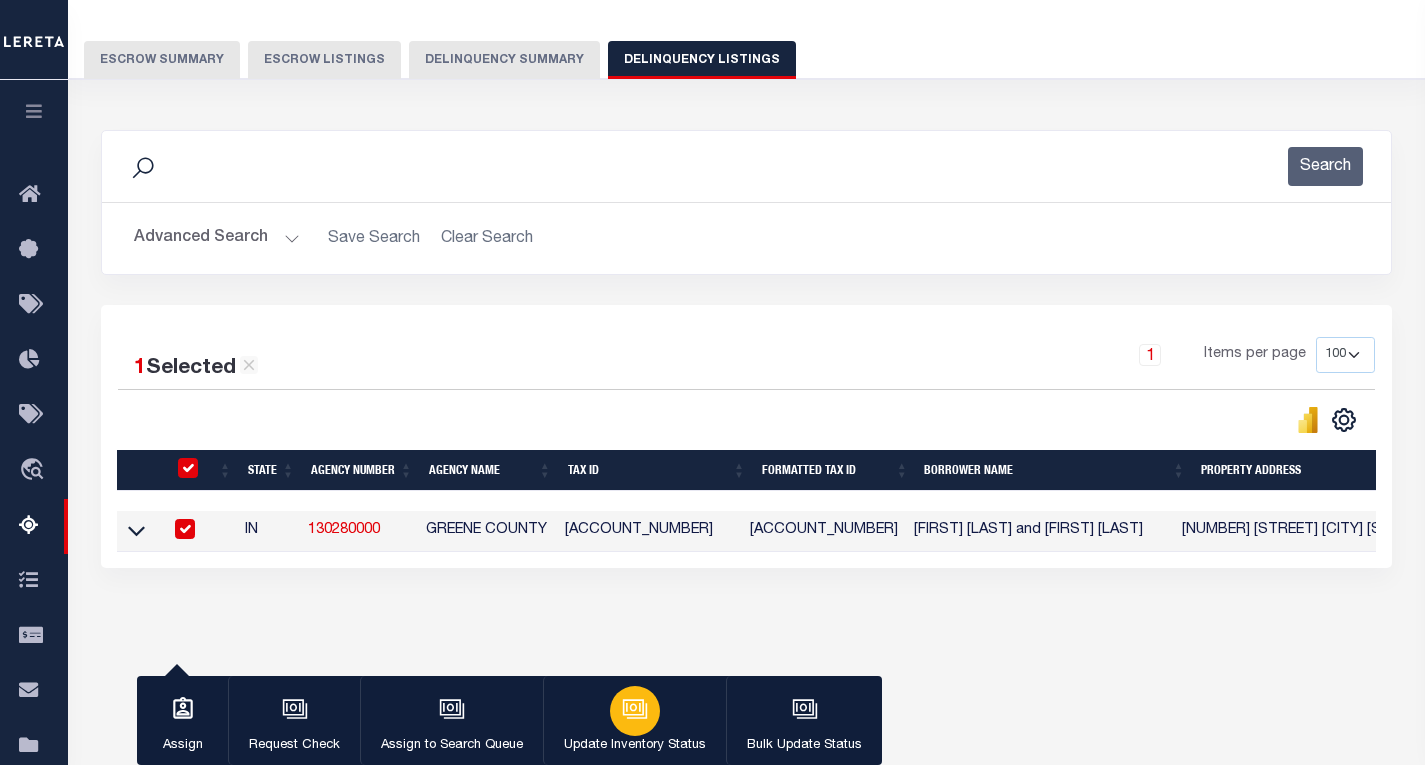 click 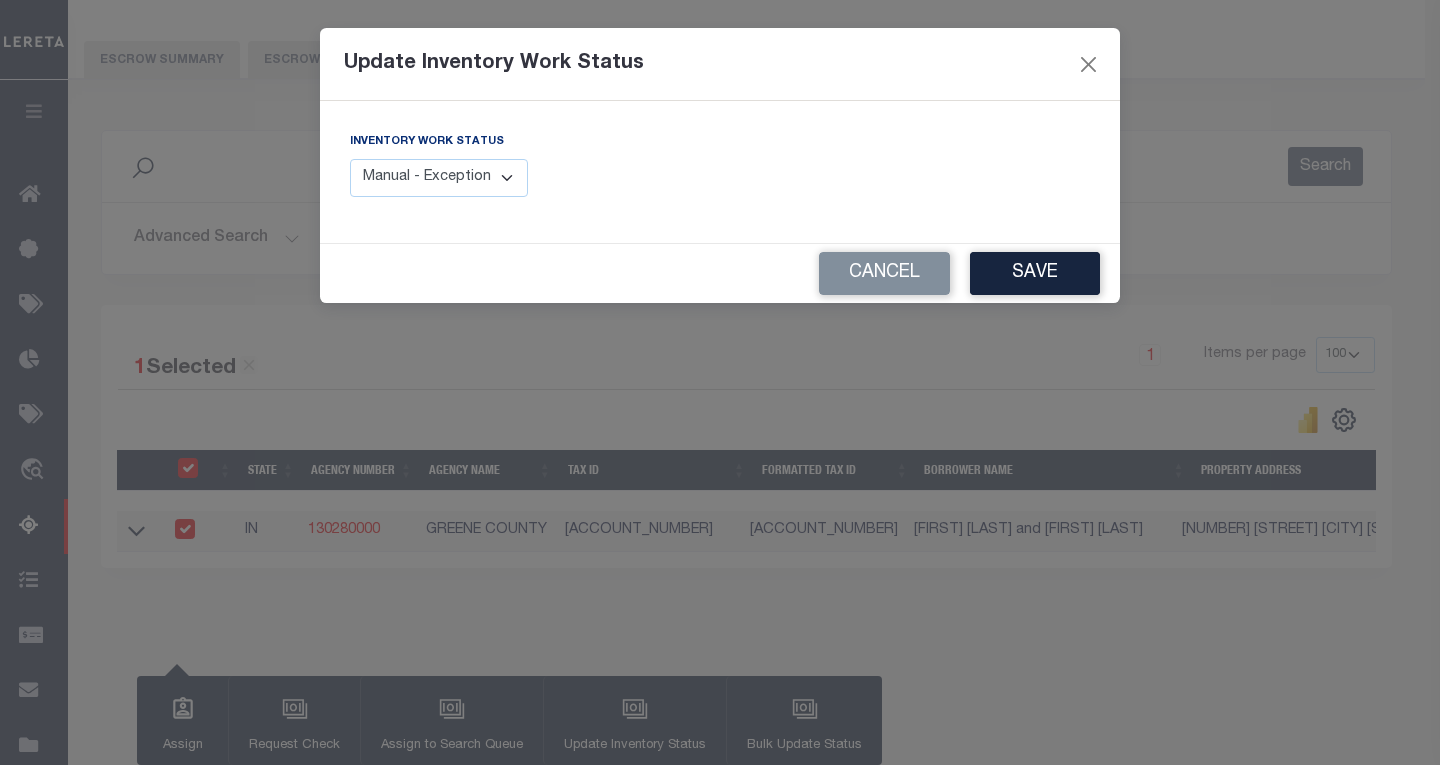 click on "Manual - Exception
Pended - Awaiting Search
Late Add Exception
Completed" at bounding box center [439, 178] 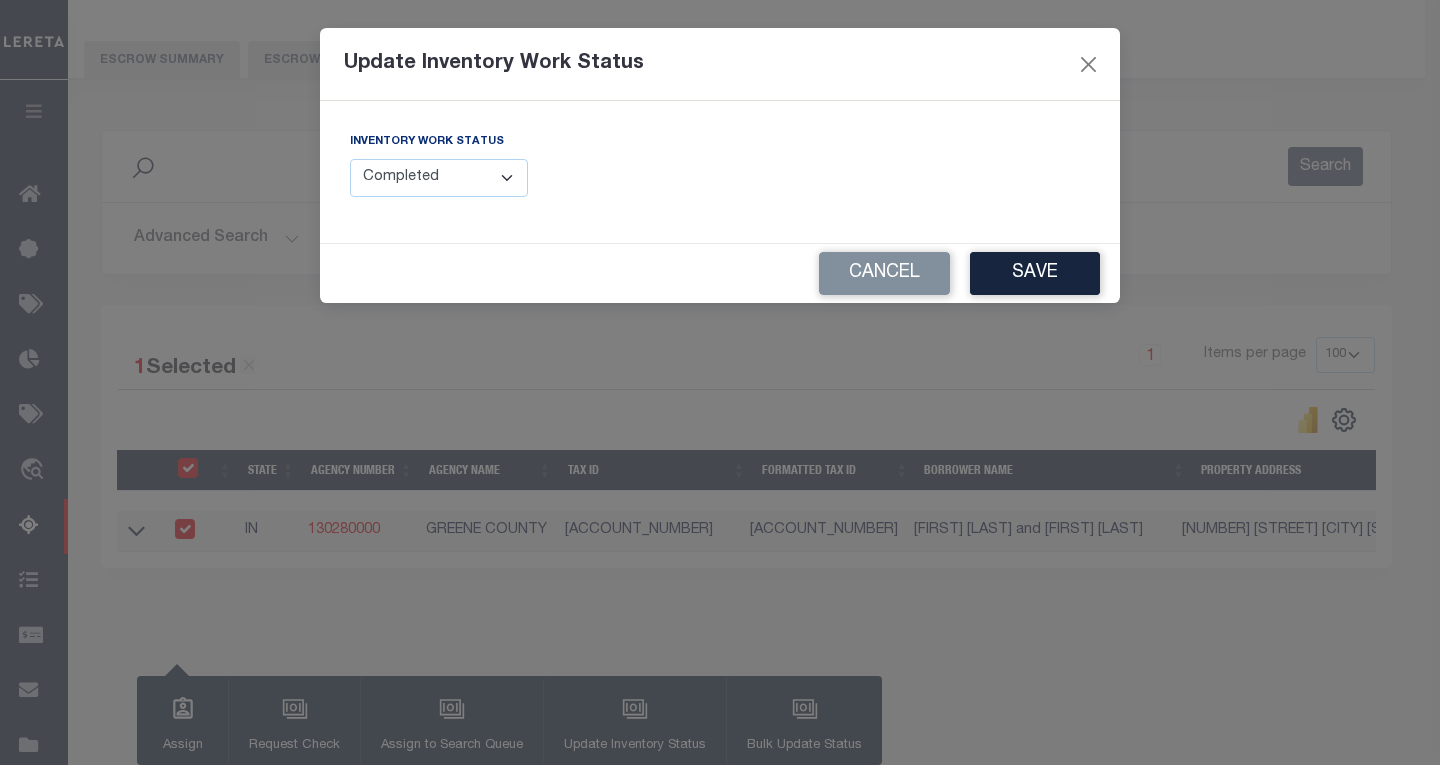 click on "Manual - Exception
Pended - Awaiting Search
Late Add Exception
Completed" at bounding box center [439, 178] 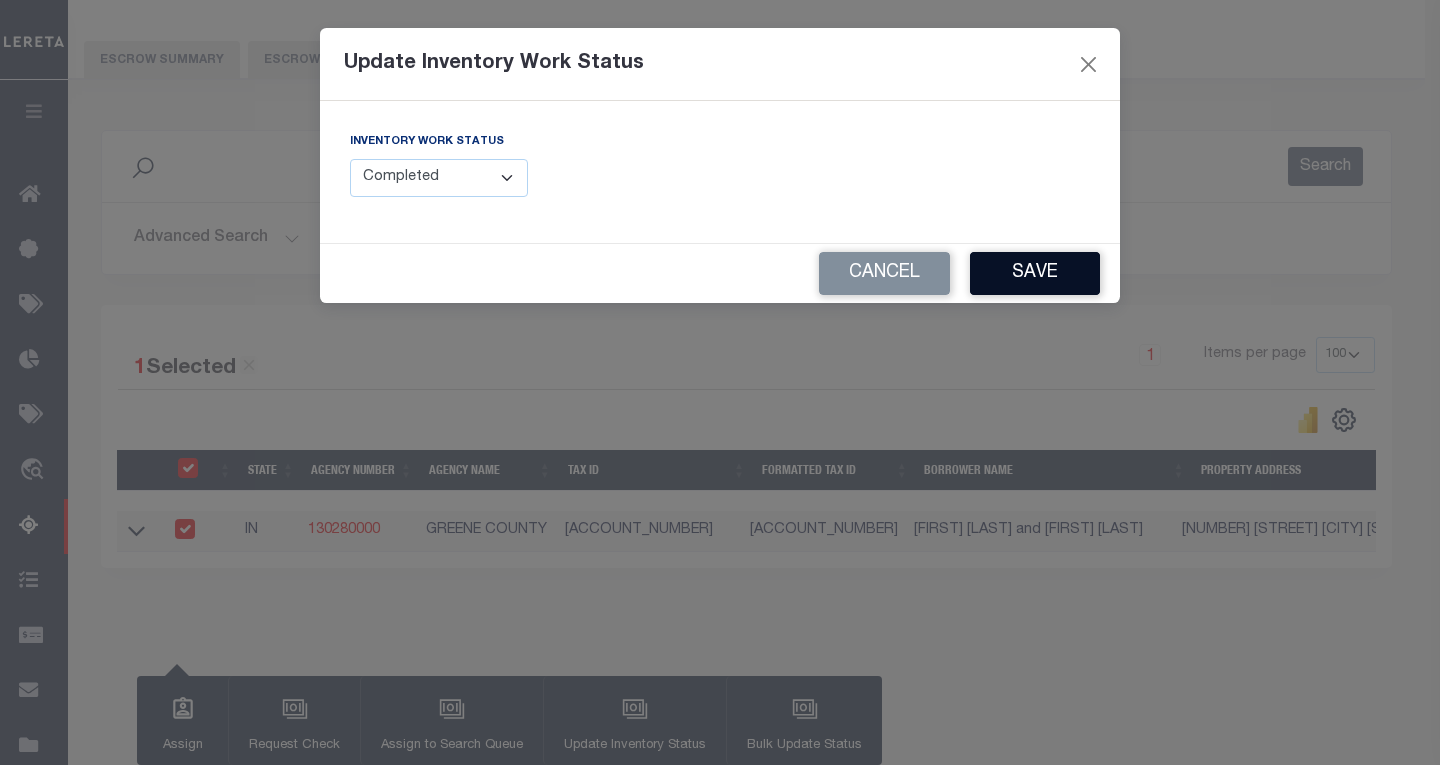 click on "Save" at bounding box center (1035, 273) 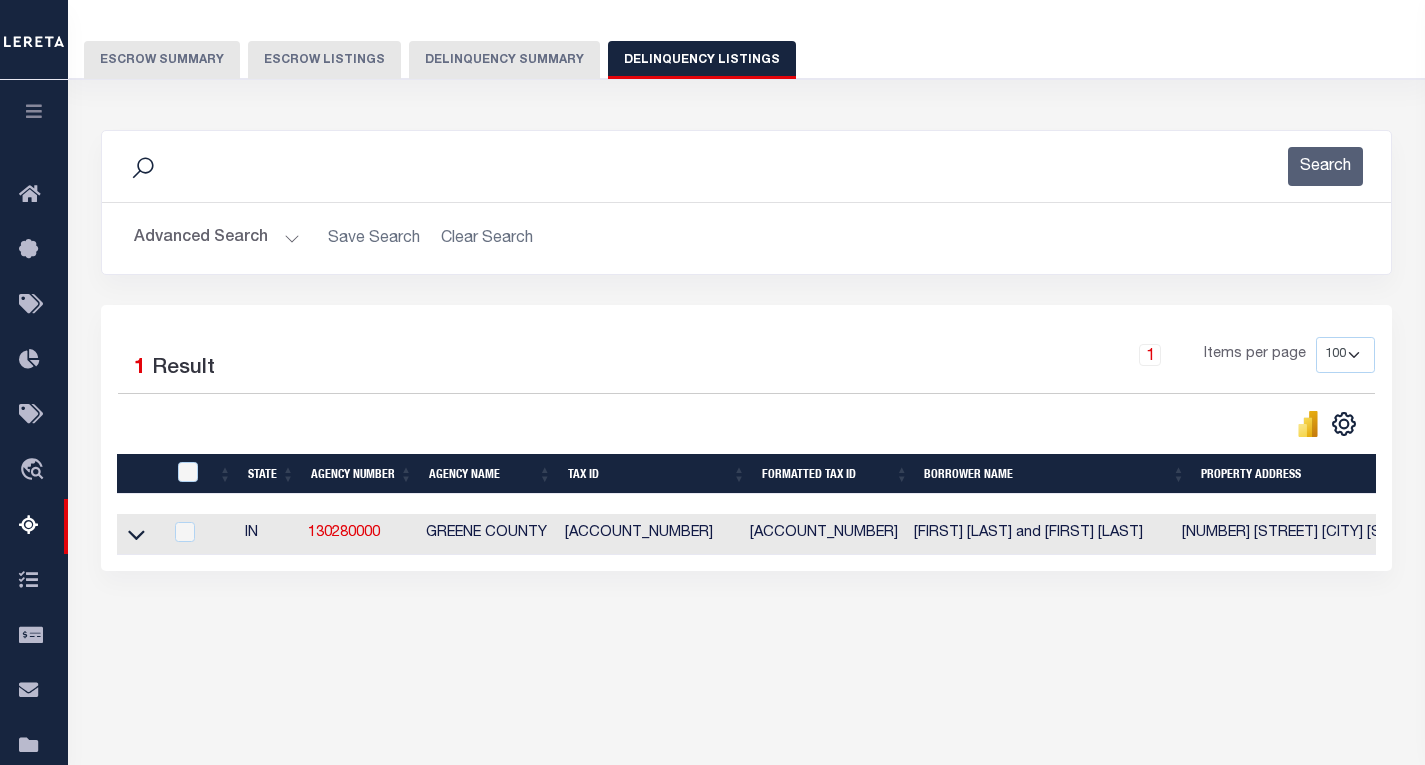 click on "Advanced Search" at bounding box center [217, 238] 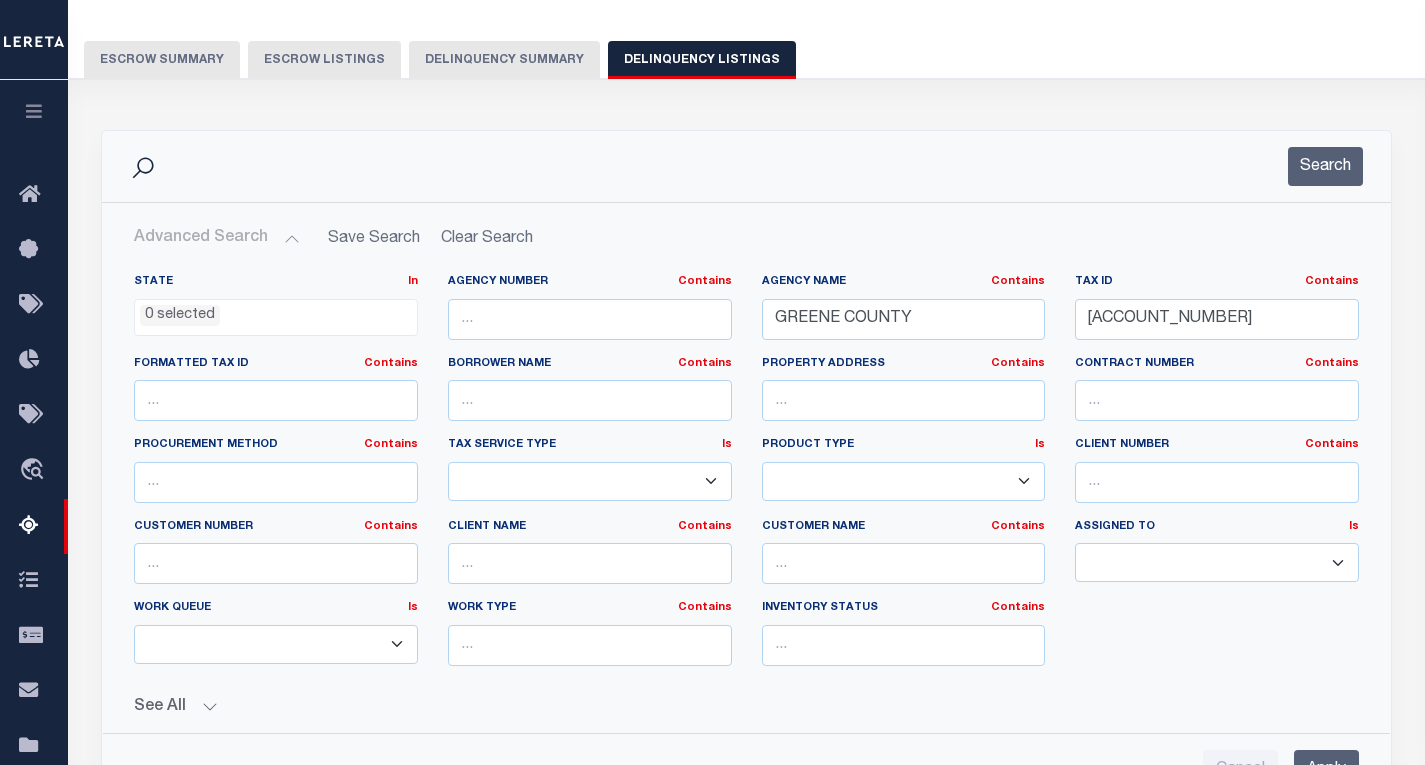 click on "Tax ID
Contains
Contains Is
28-04-10-000-009.001-015" at bounding box center [1217, 315] 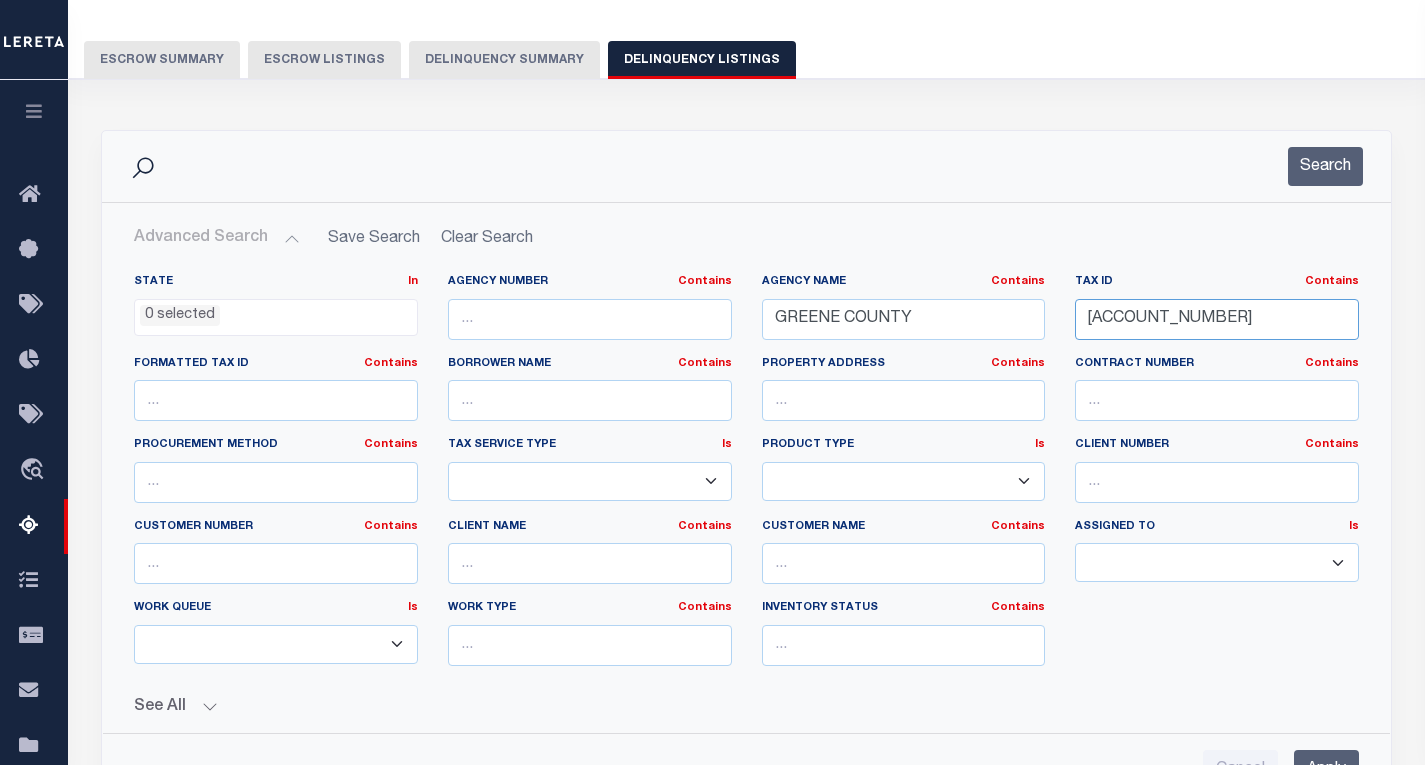 click on "28-04-10-000-009.001-015" at bounding box center [1217, 319] 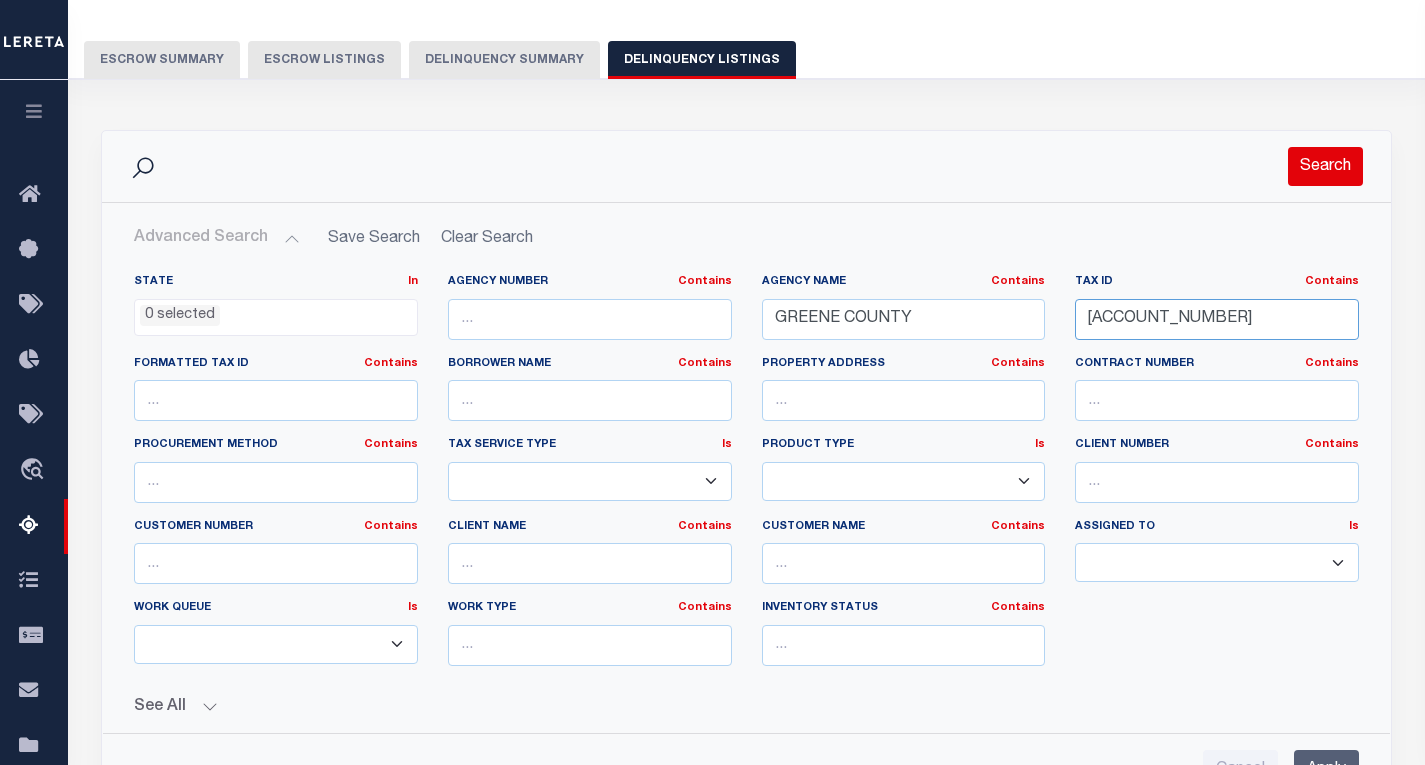 type on "28-06-09-000-104.000-017" 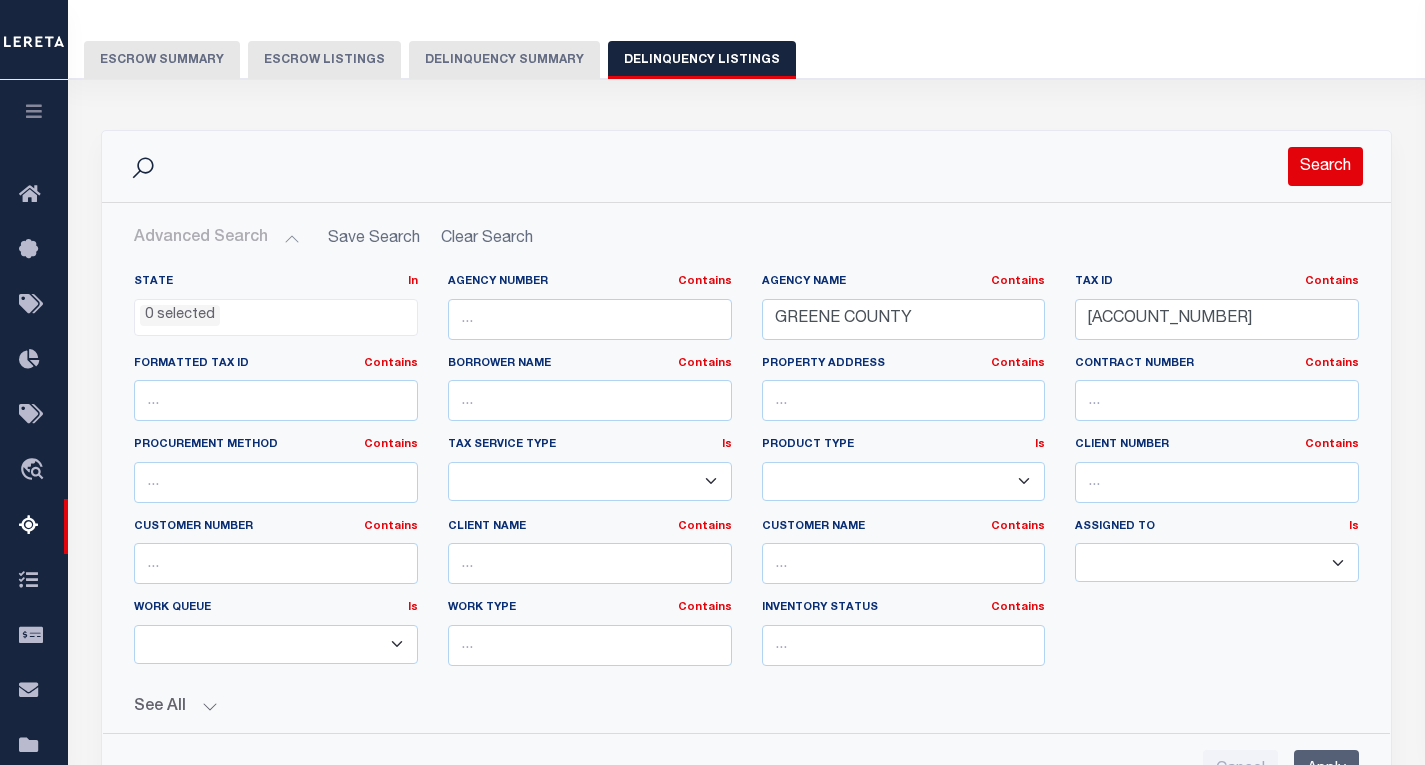 click on "Search" at bounding box center (1325, 166) 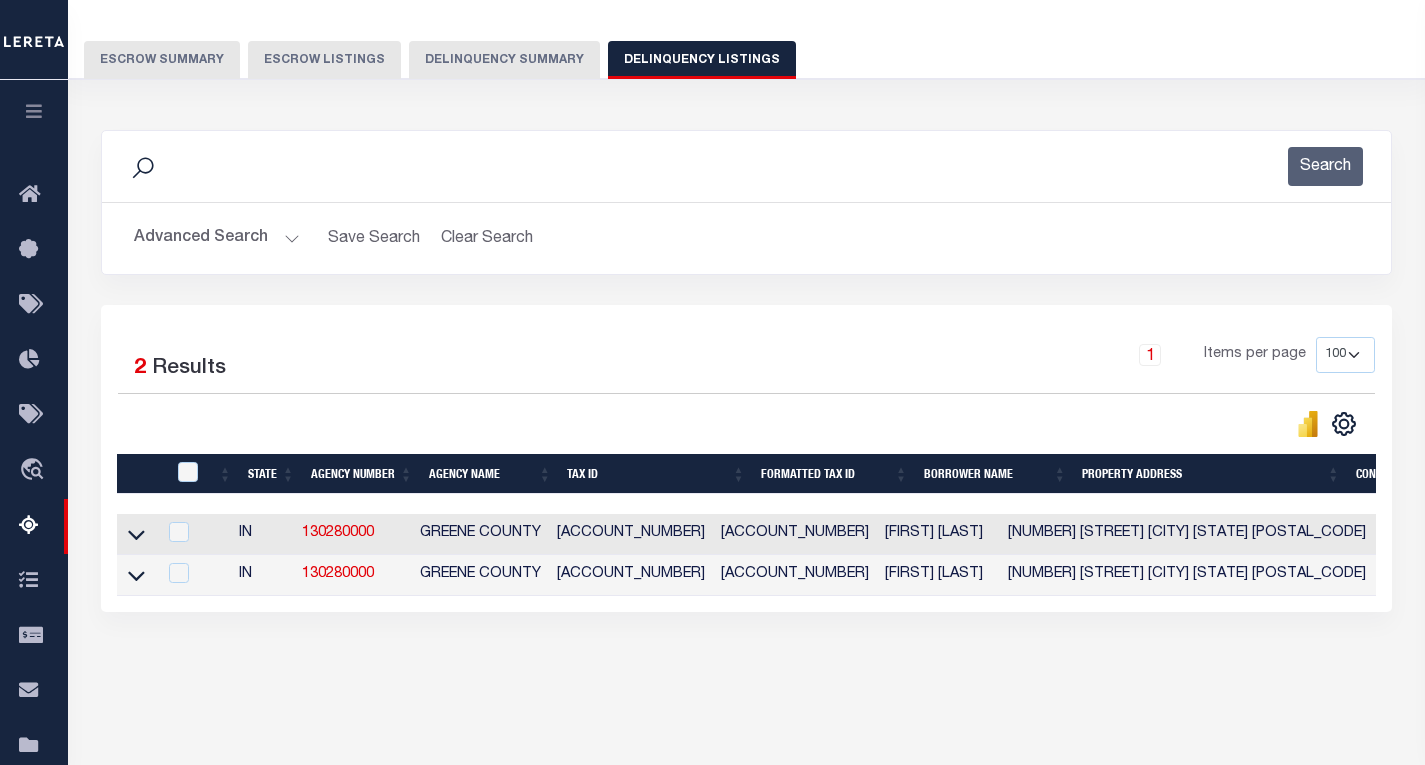 click 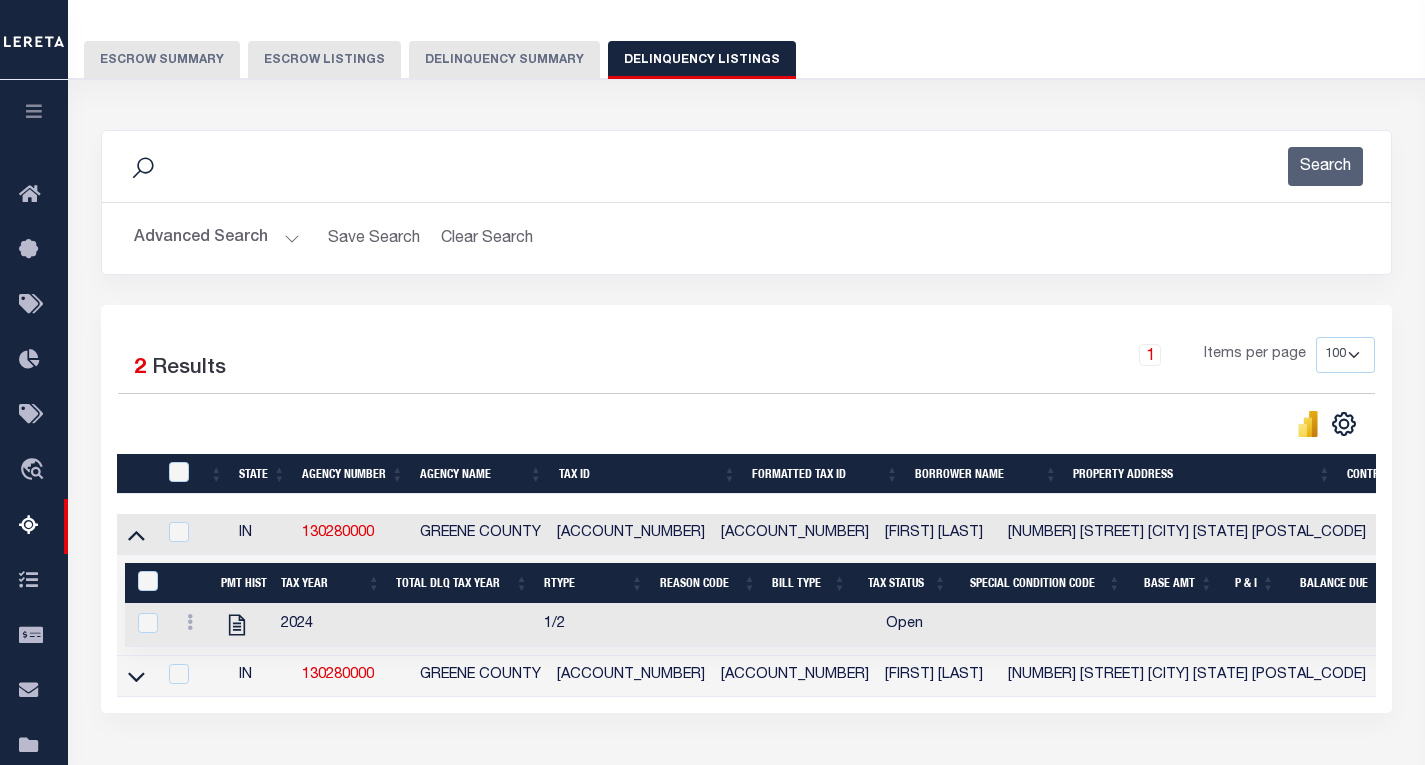 scroll, scrollTop: 295, scrollLeft: 0, axis: vertical 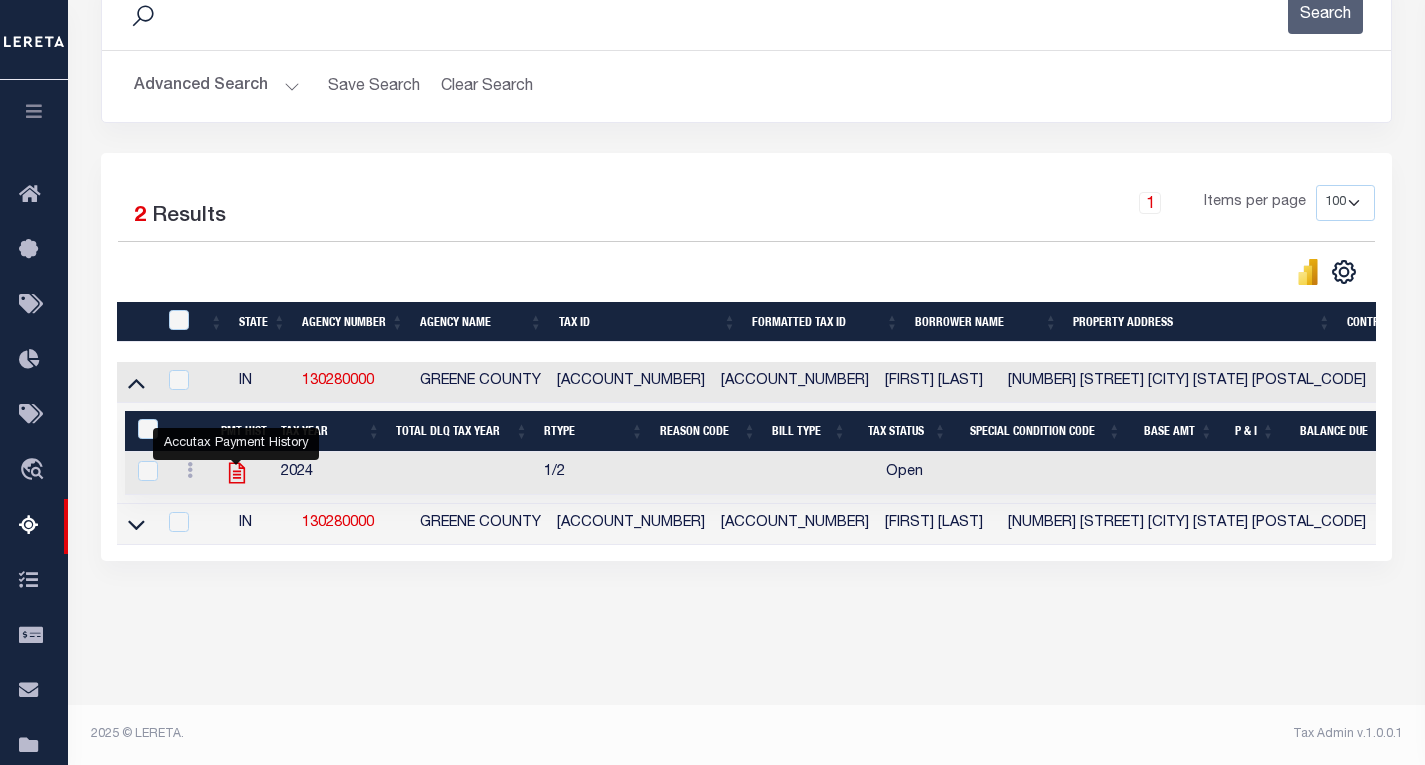 click 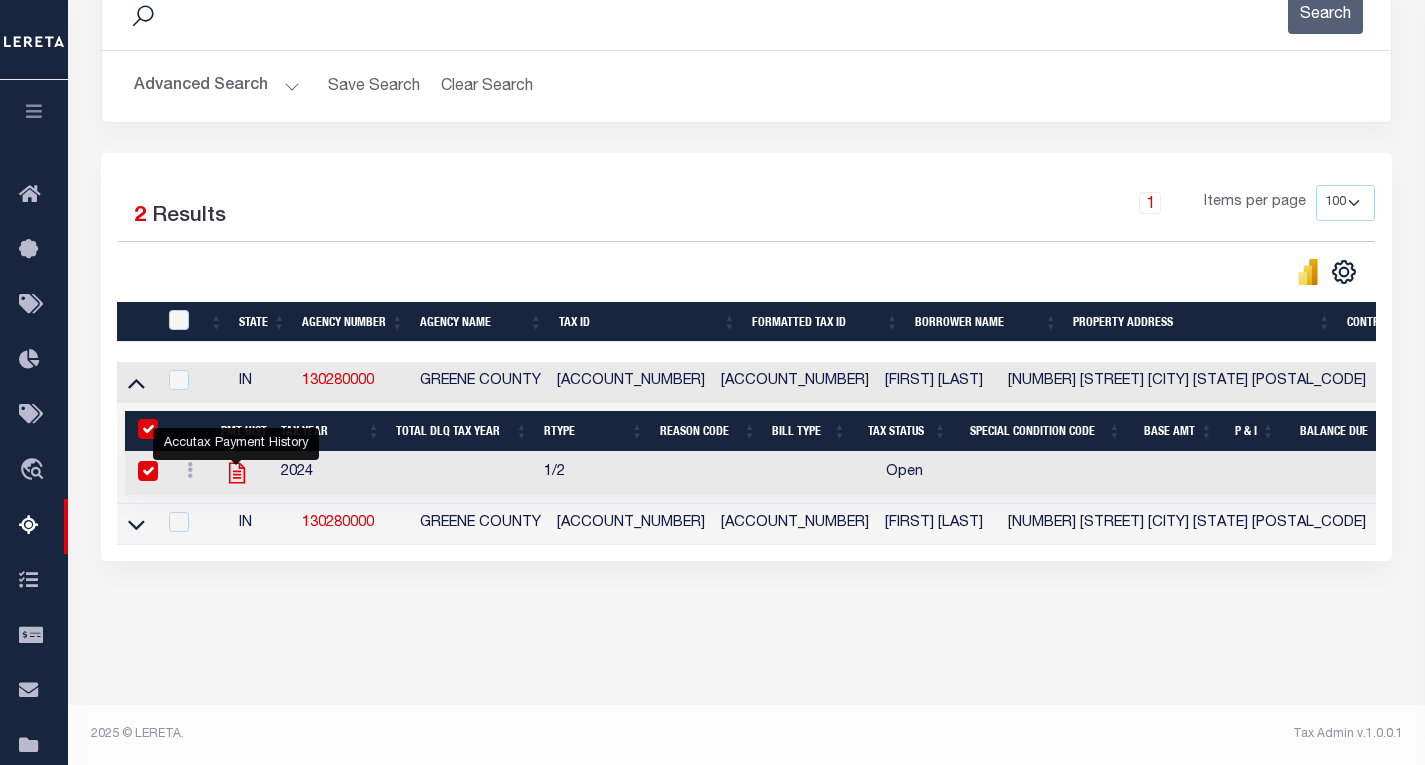 checkbox on "true" 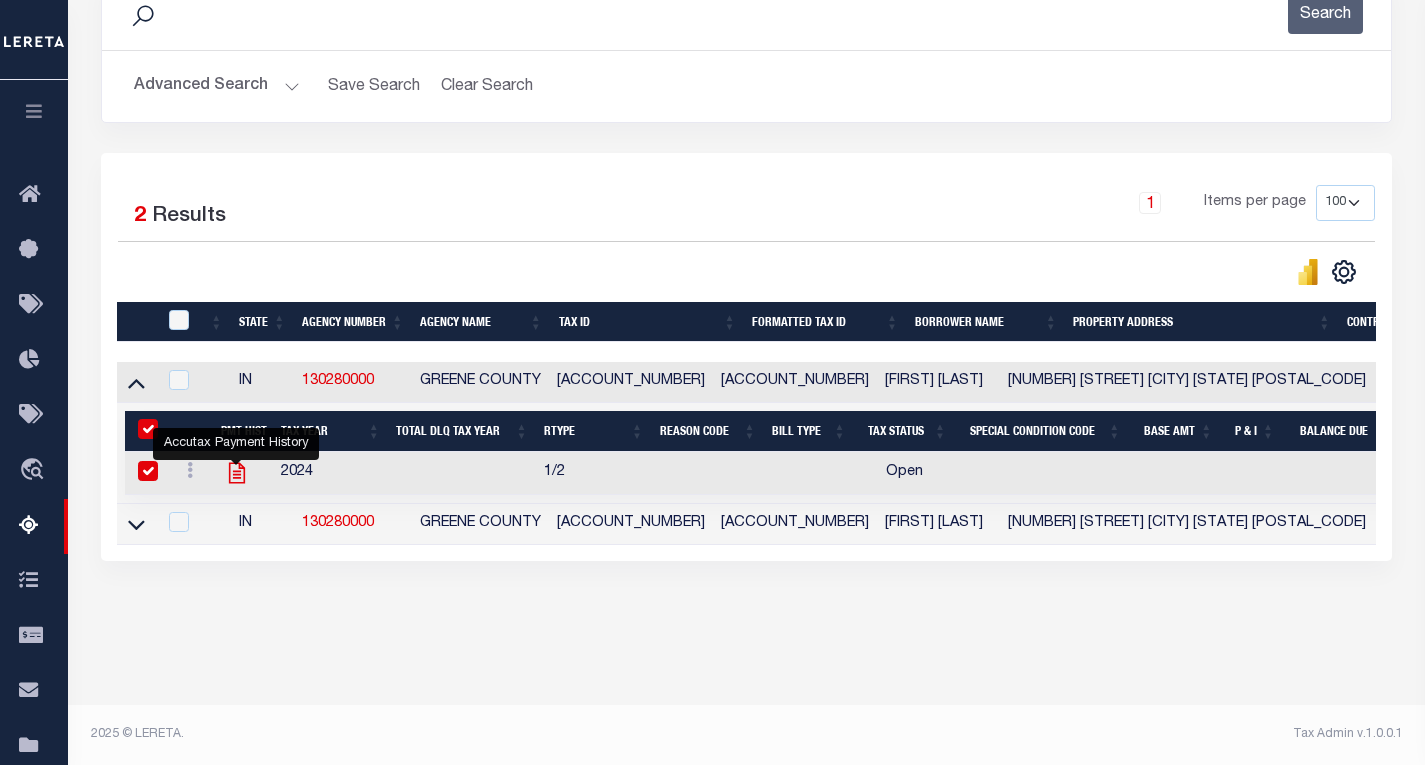 checkbox on "true" 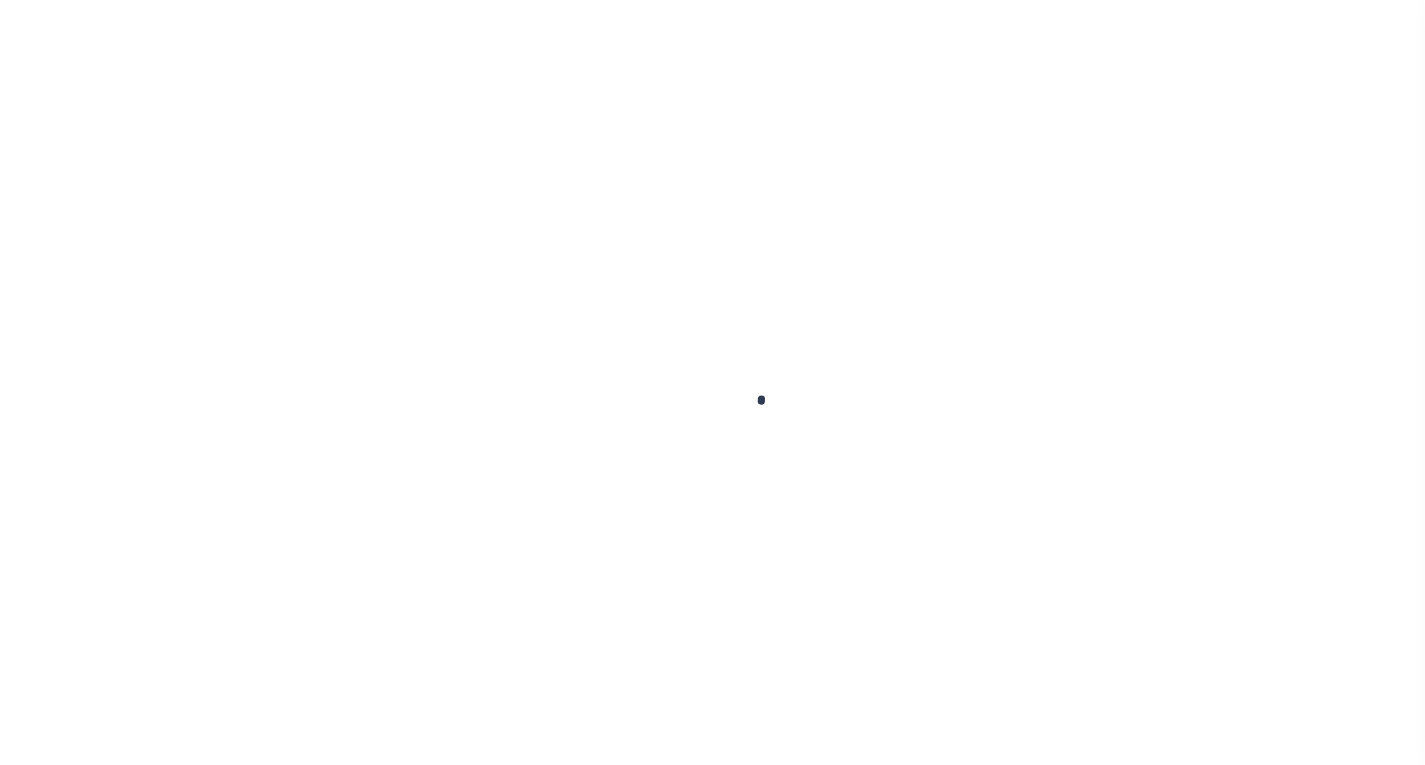 scroll, scrollTop: 0, scrollLeft: 0, axis: both 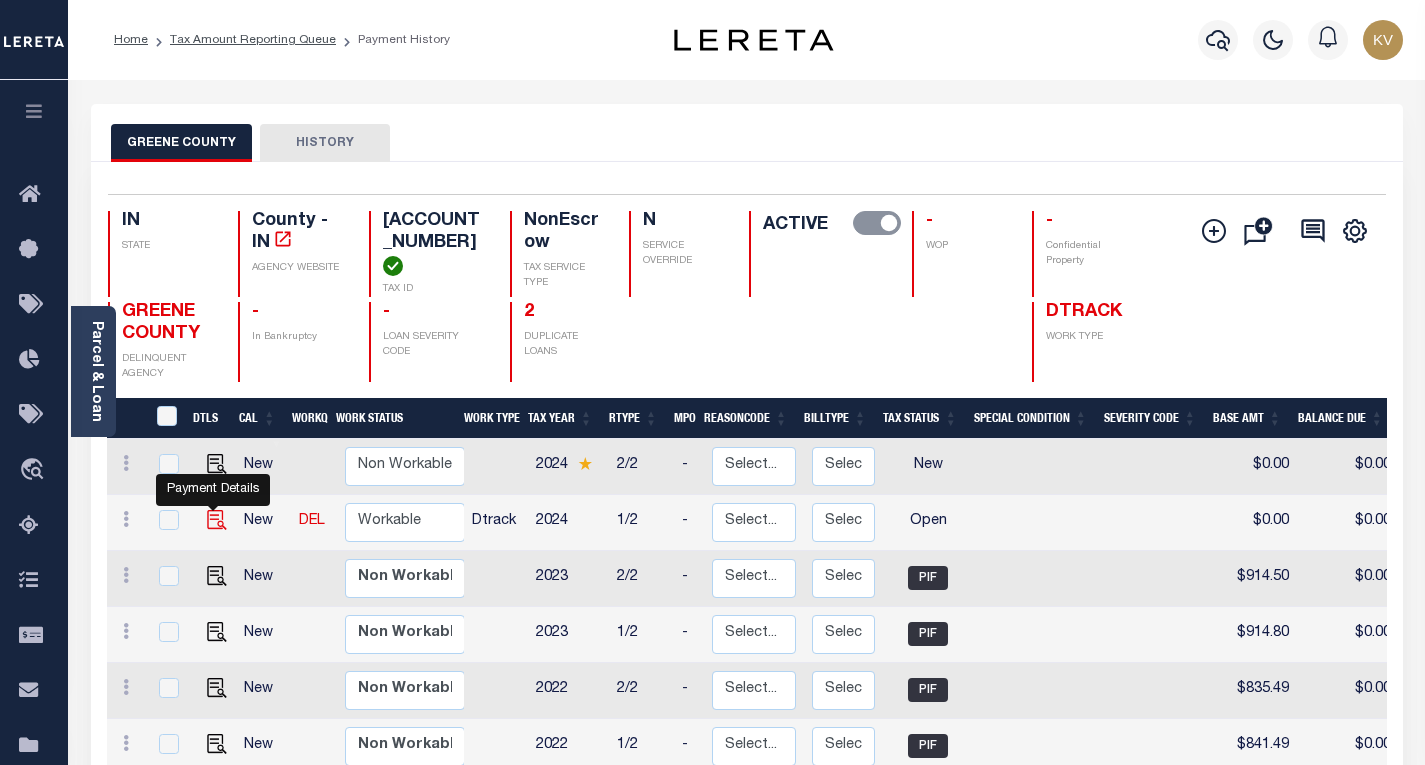 click at bounding box center [217, 520] 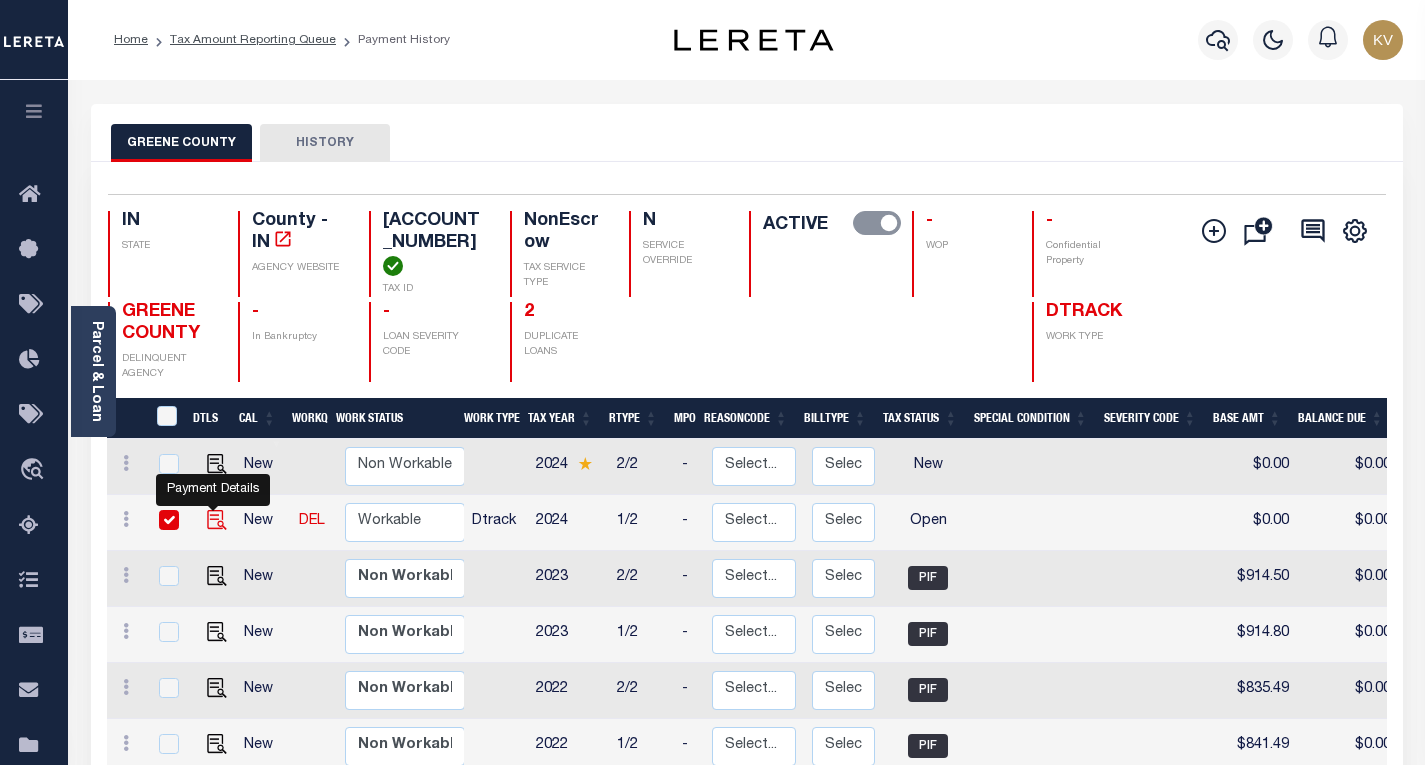 checkbox on "true" 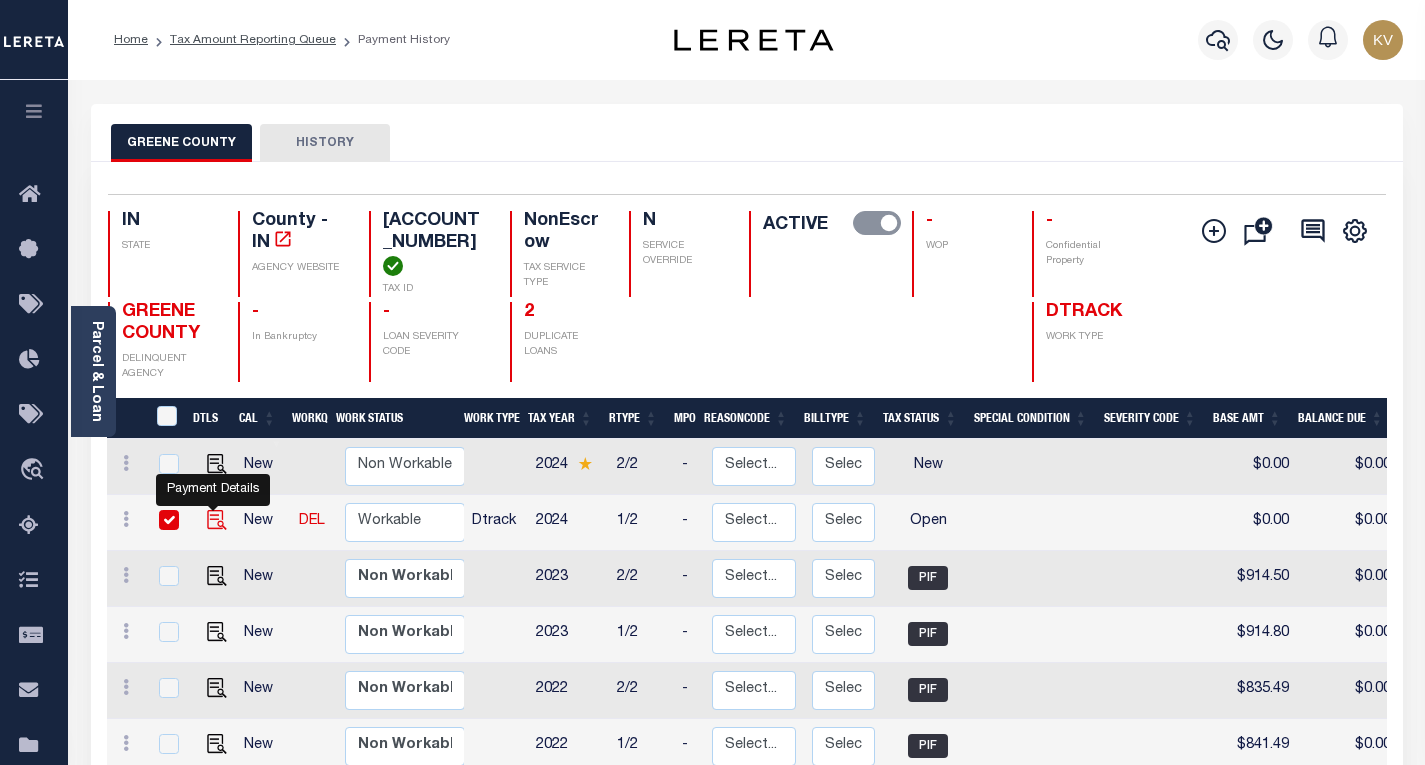 checkbox on "true" 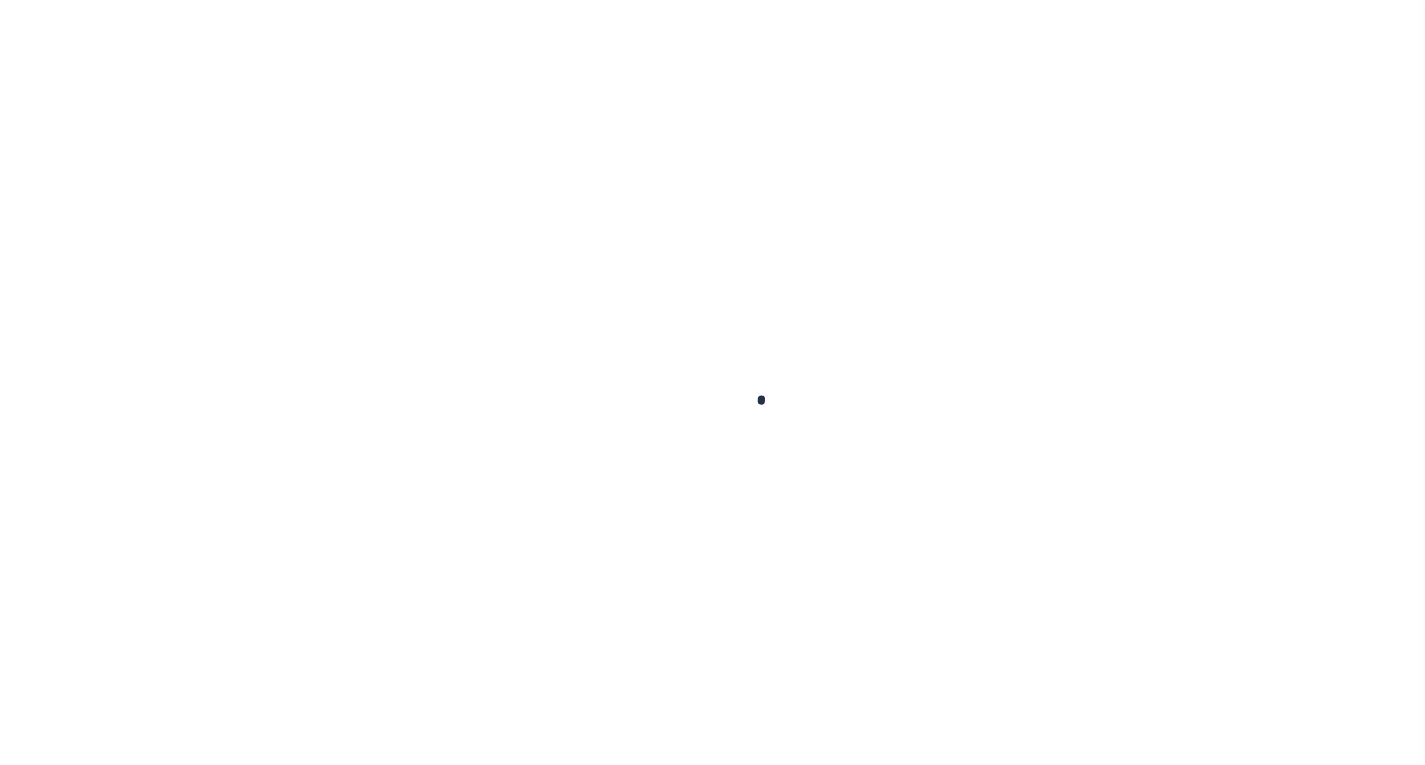 scroll, scrollTop: 0, scrollLeft: 0, axis: both 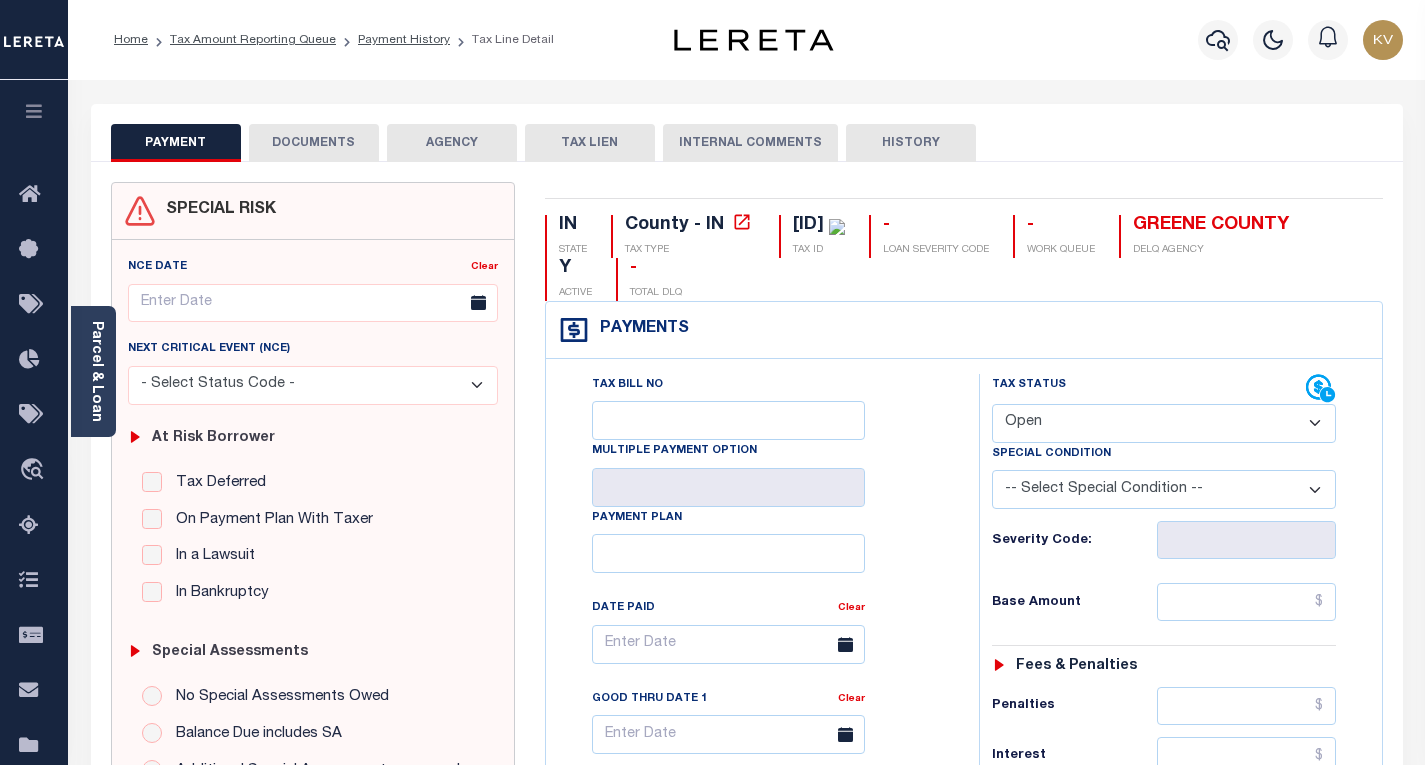 click on "- Select Status Code -
Open
Due/Unpaid
Paid
Incomplete
No Tax Due
Internal Refund Processed
New" at bounding box center (1164, 423) 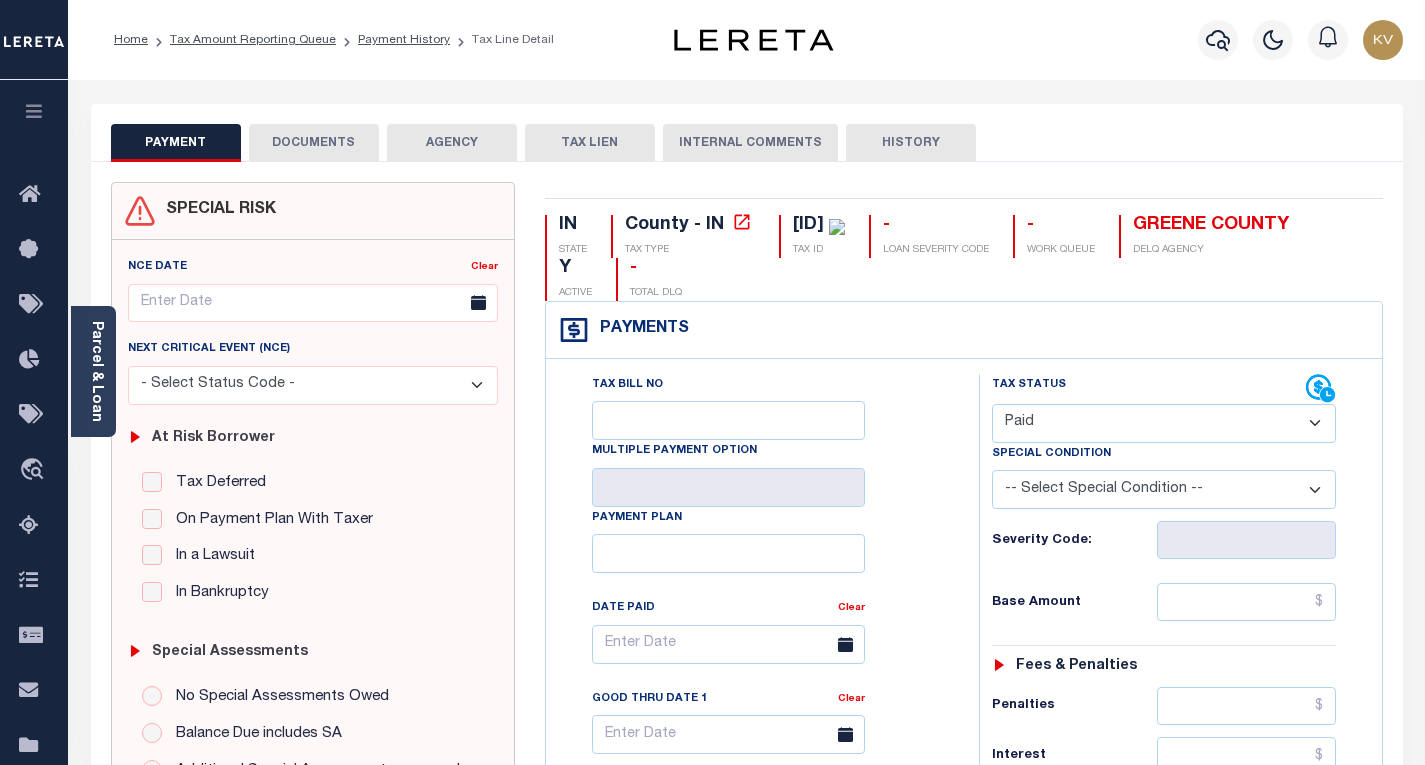 click on "- Select Status Code -
Open
Due/Unpaid
Paid
Incomplete
No Tax Due
Internal Refund Processed
New" at bounding box center (1164, 423) 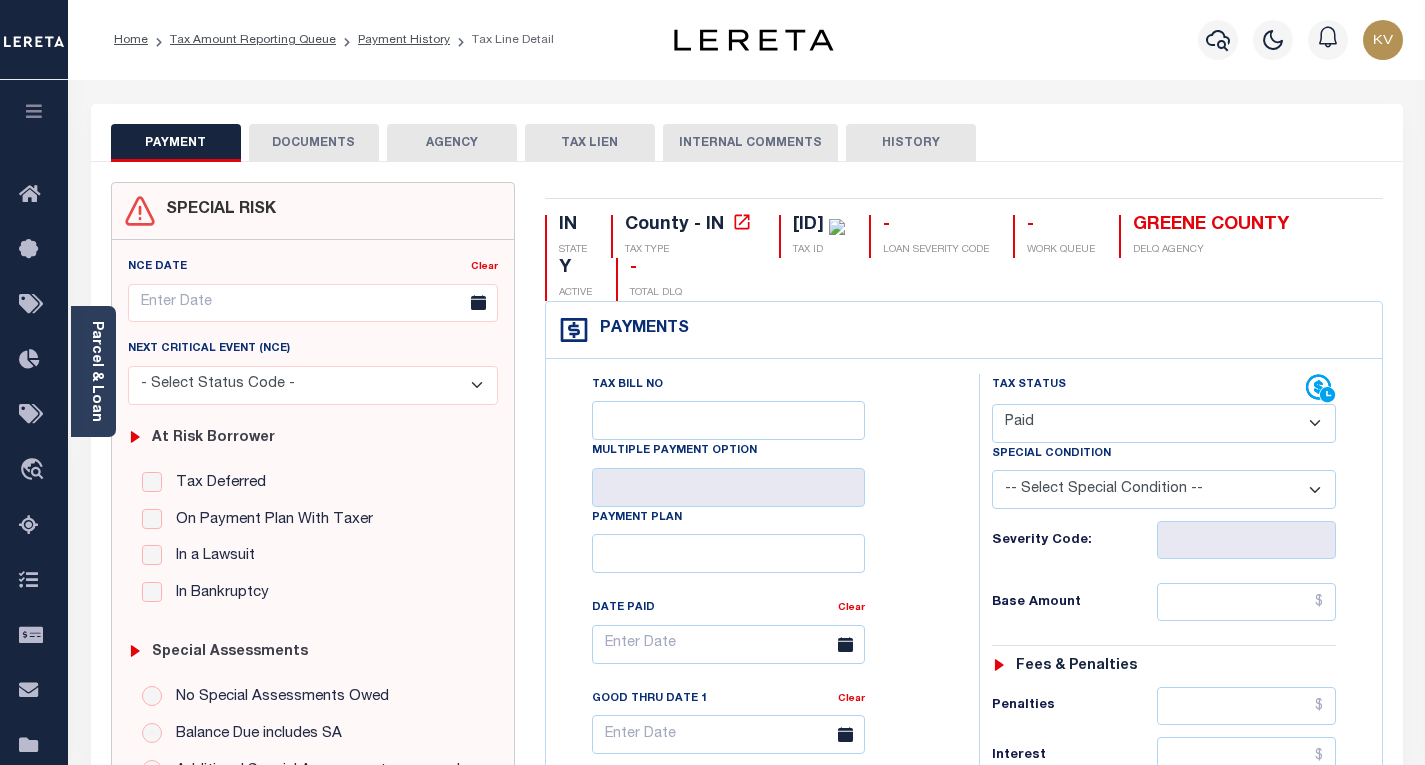 type on "08/04/2025" 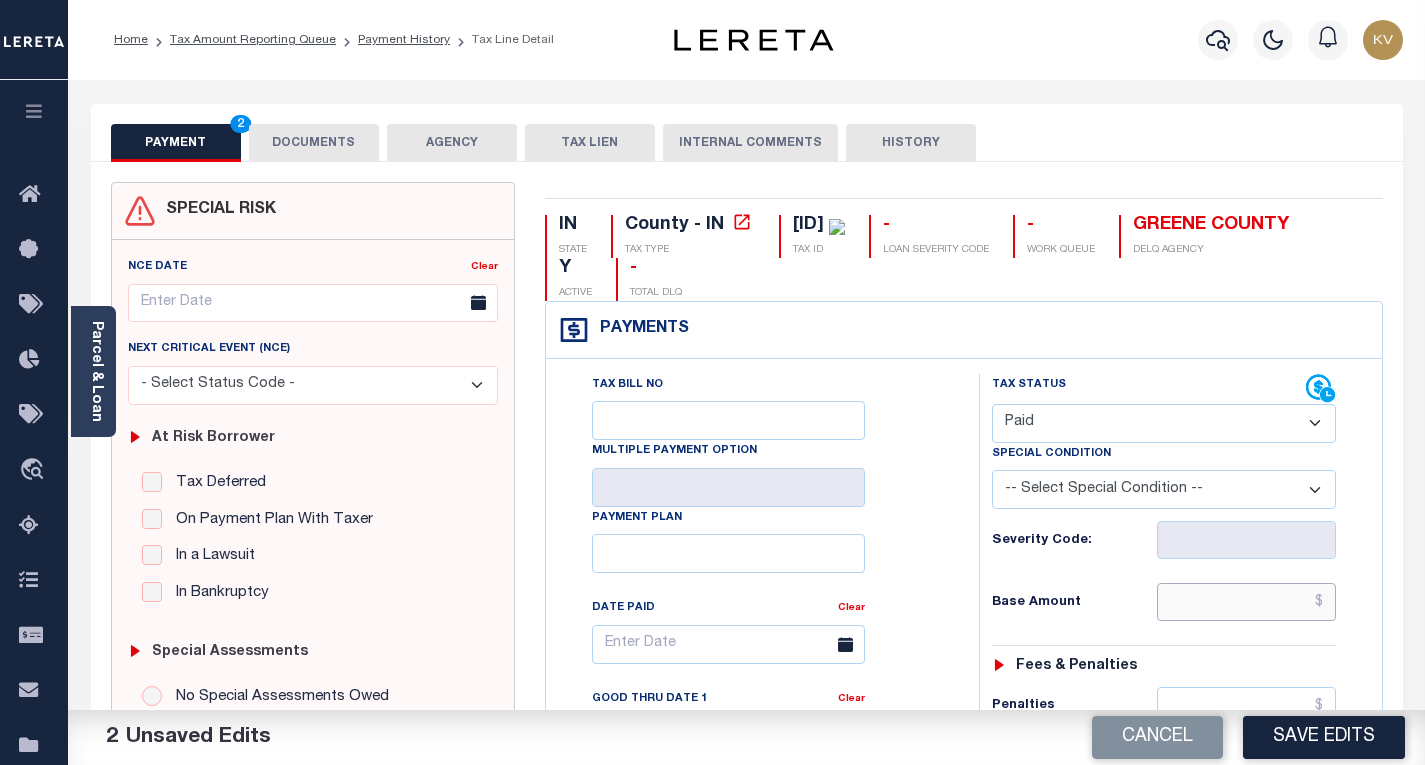 click at bounding box center [1246, 602] 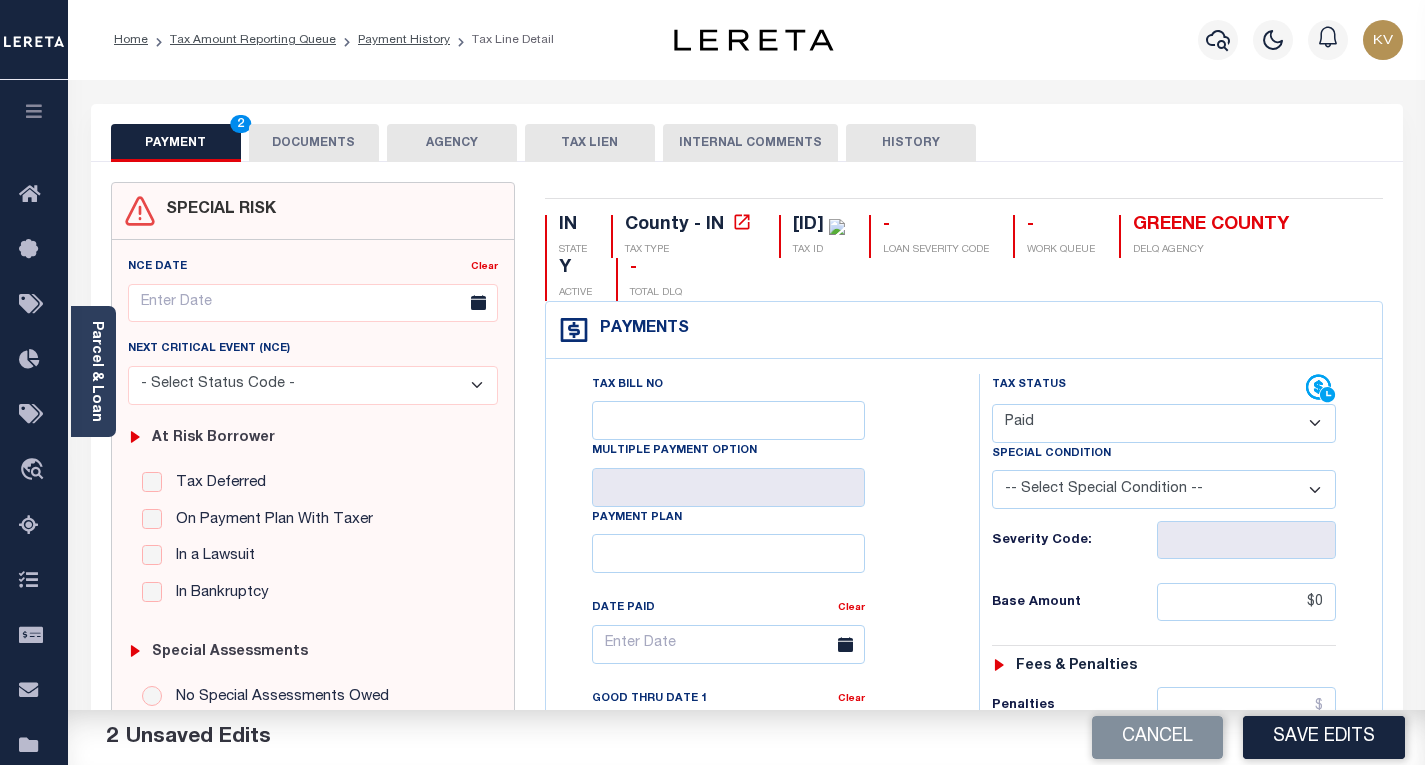 type on "$0.00" 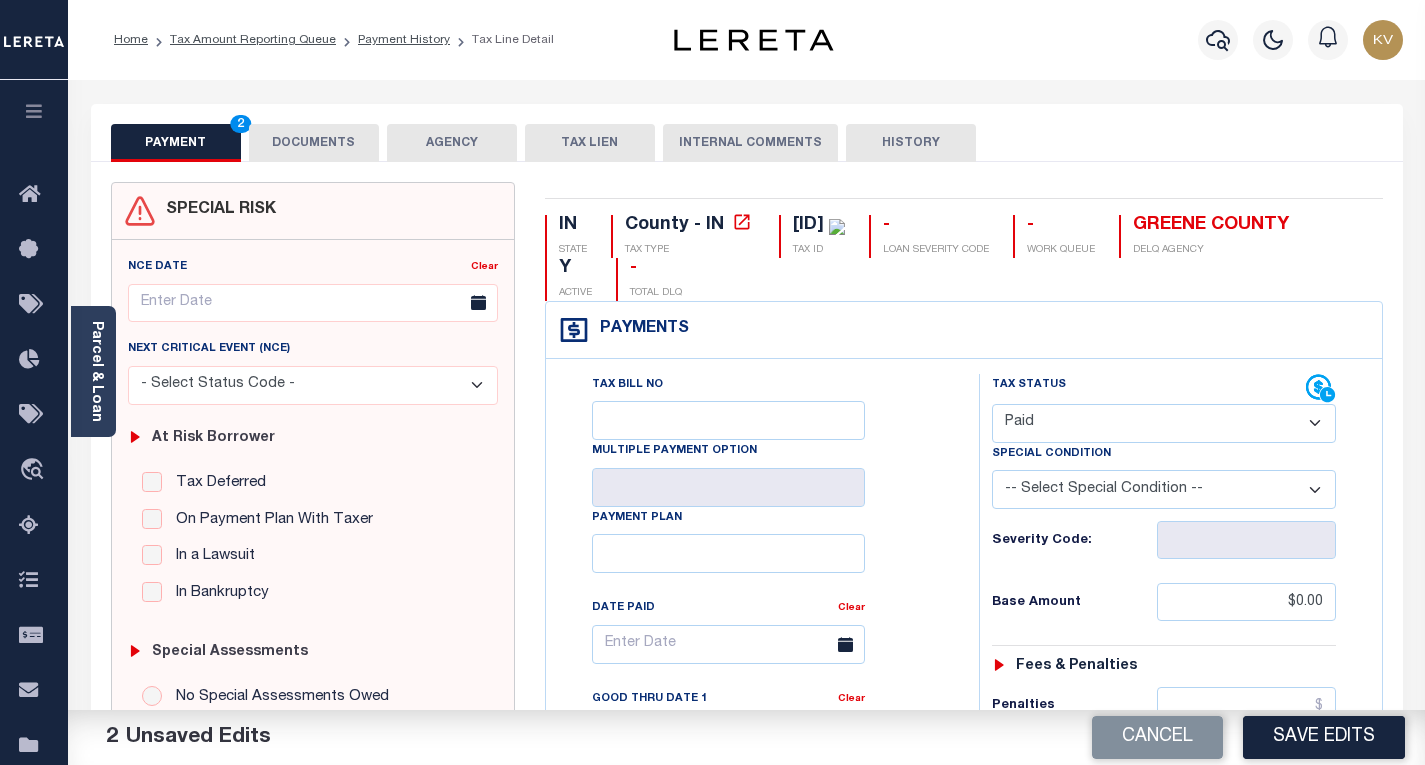 click on "Tax Status
Status
- Select Status Code -" at bounding box center (1170, 815) 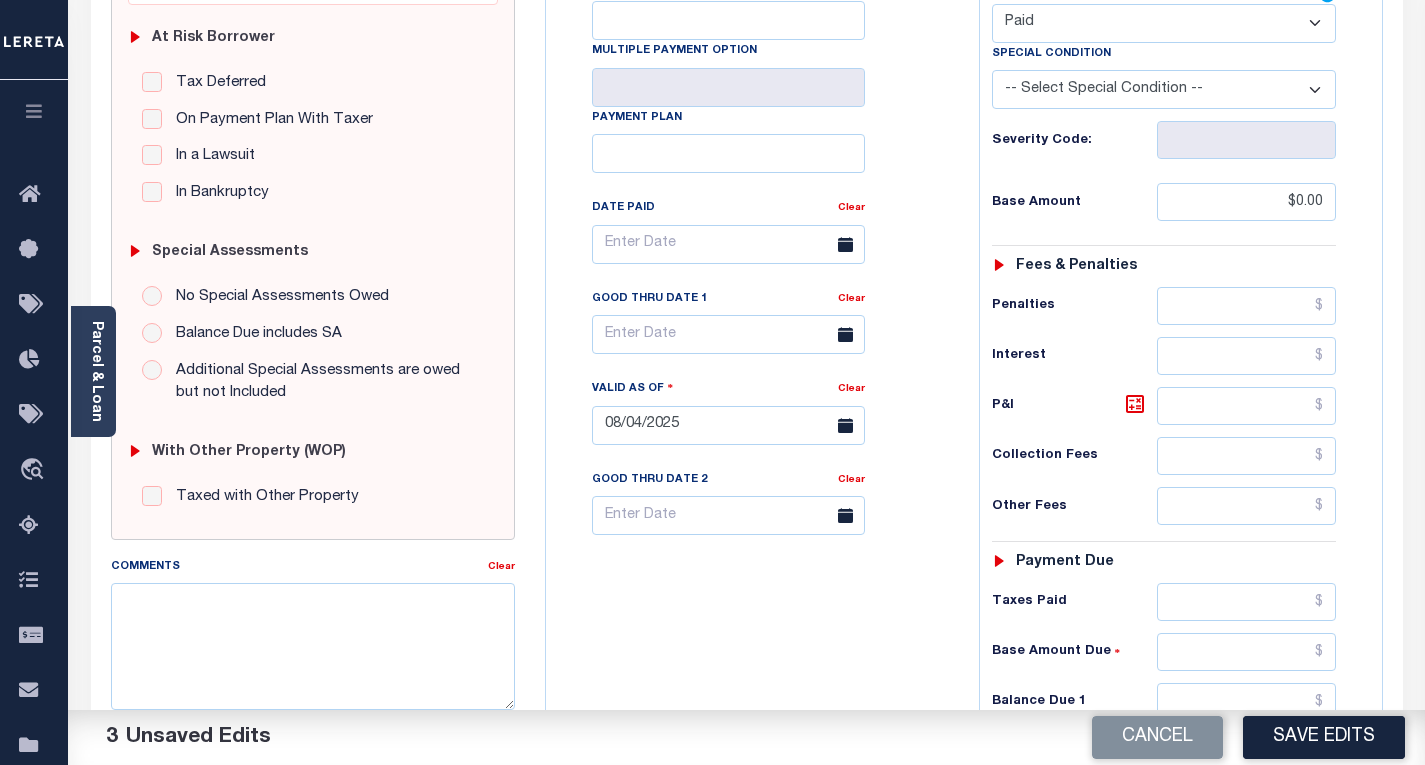 scroll, scrollTop: 600, scrollLeft: 0, axis: vertical 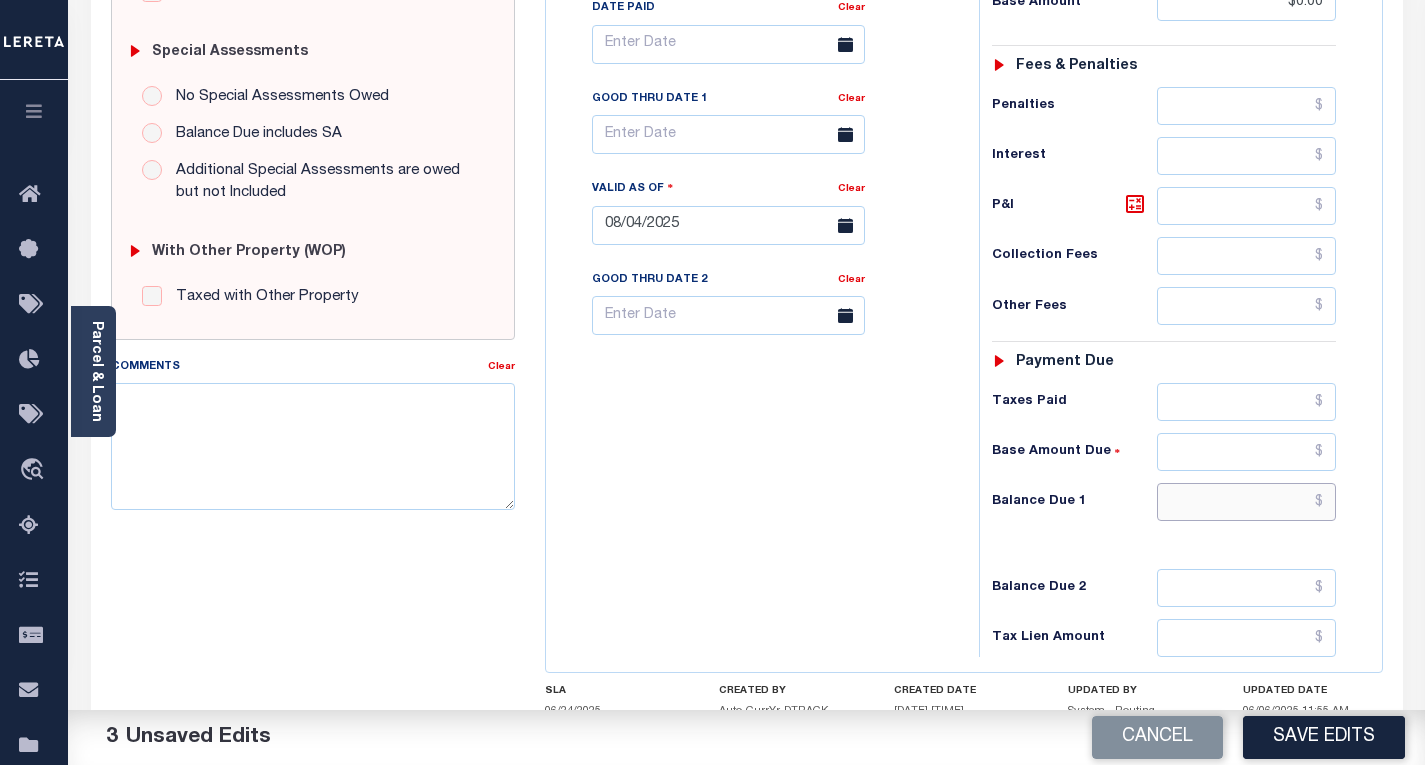 click at bounding box center (1246, 502) 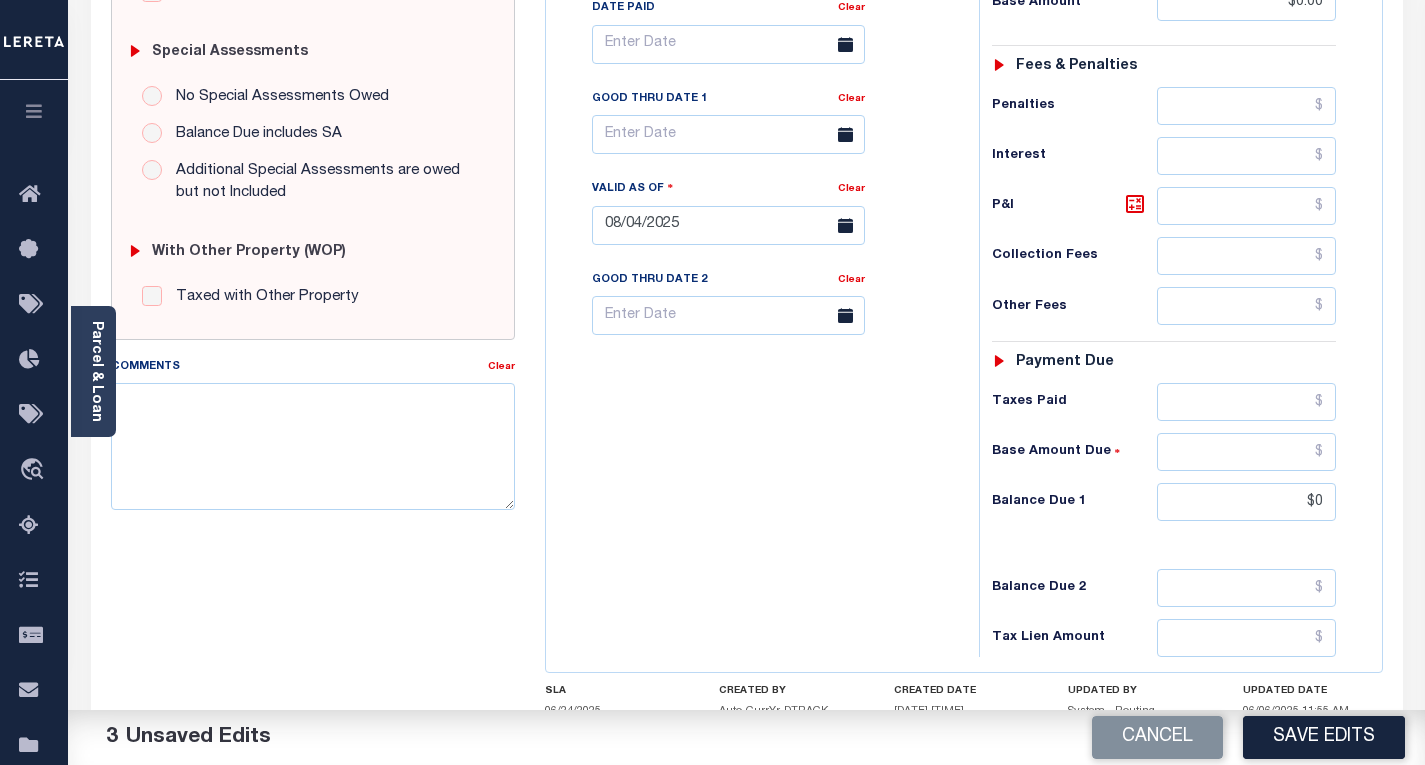 type on "$0.00" 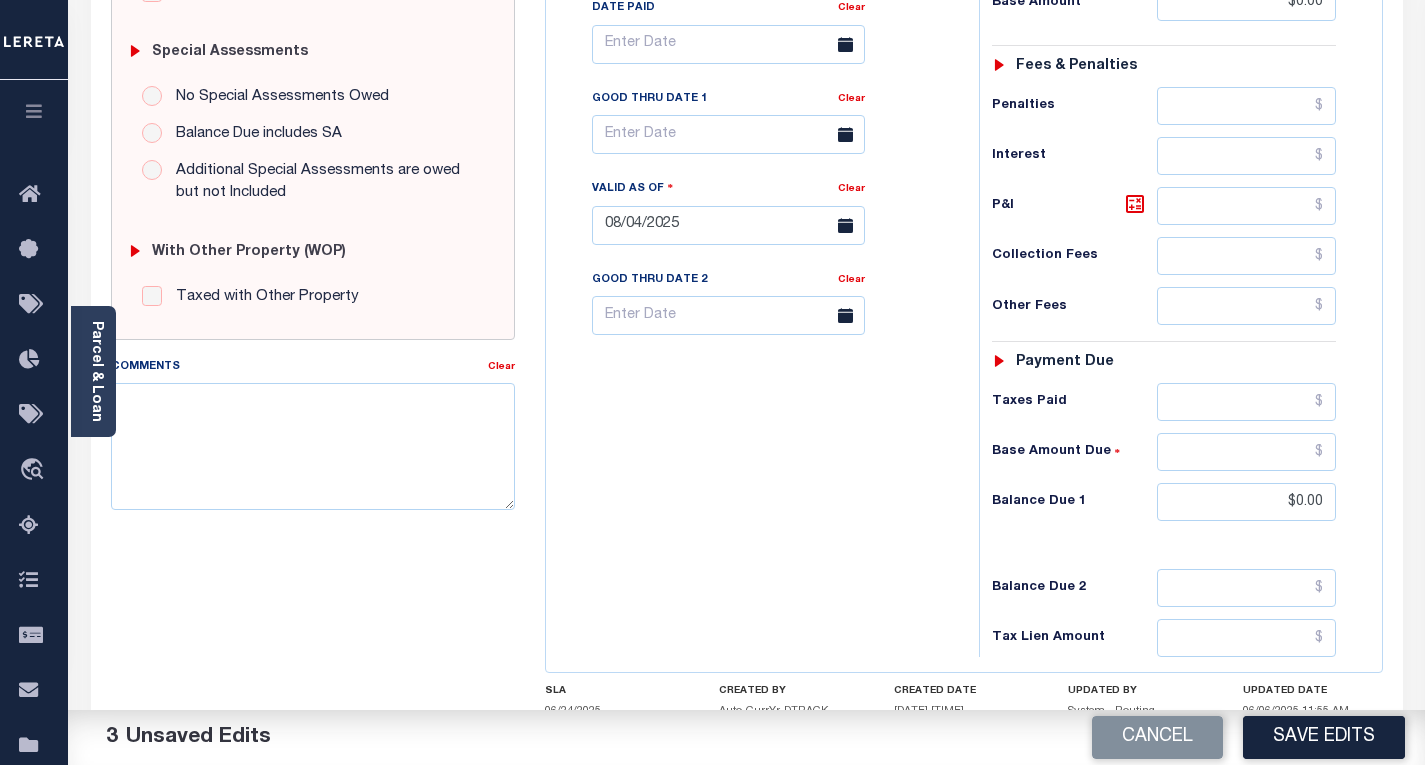 click on "Tax Bill No
Multiple Payment Option
Payment Plan
Clear" at bounding box center [757, 215] 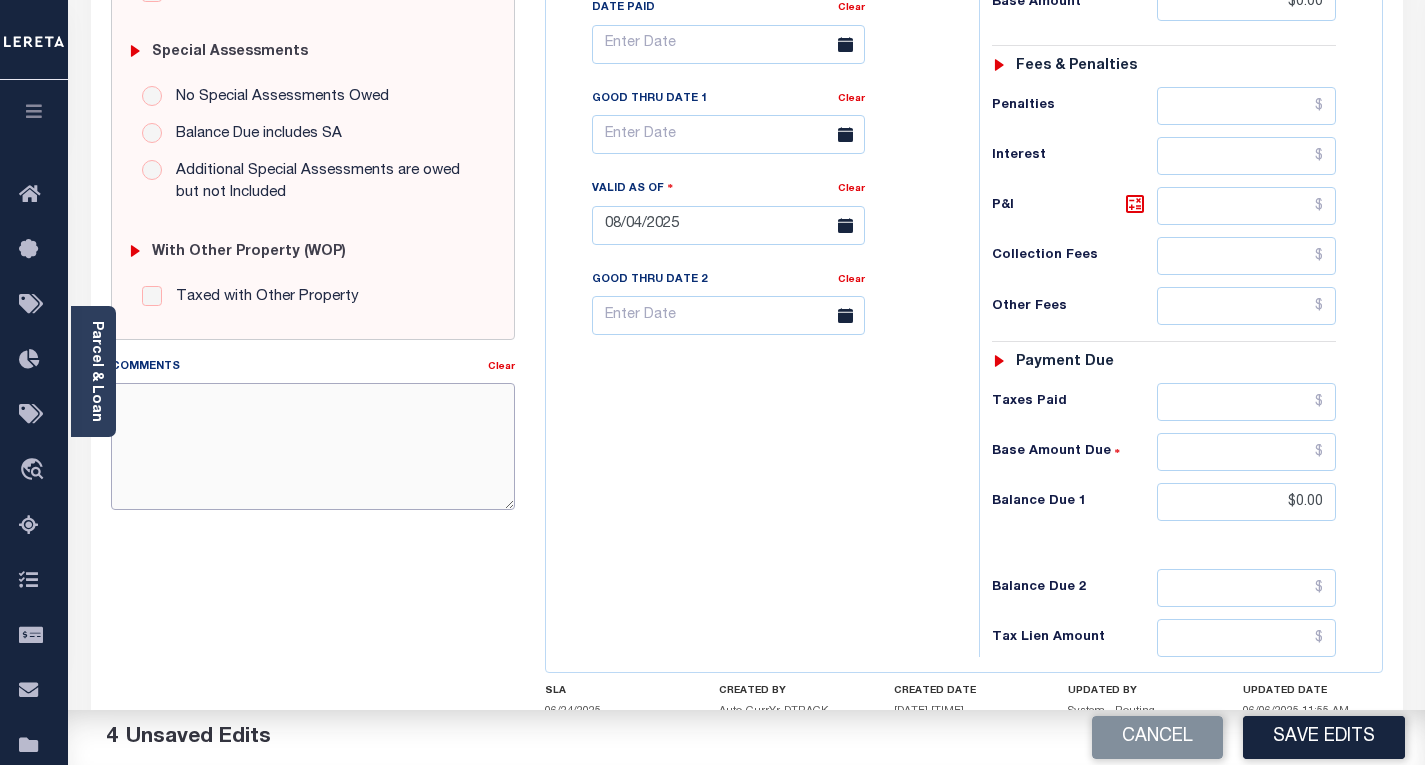 click on "Comments" at bounding box center [313, 446] 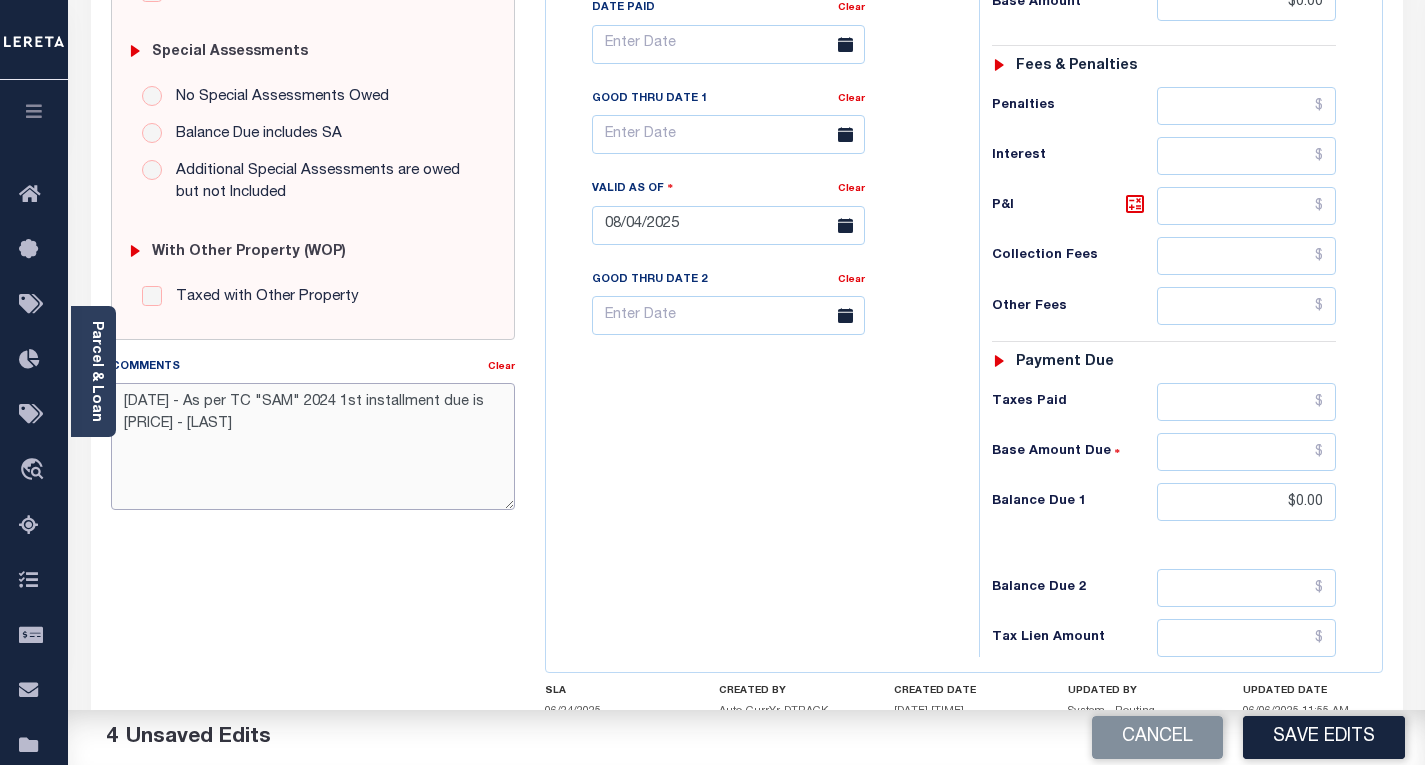 drag, startPoint x: 350, startPoint y: 403, endPoint x: 174, endPoint y: 415, distance: 176.40862 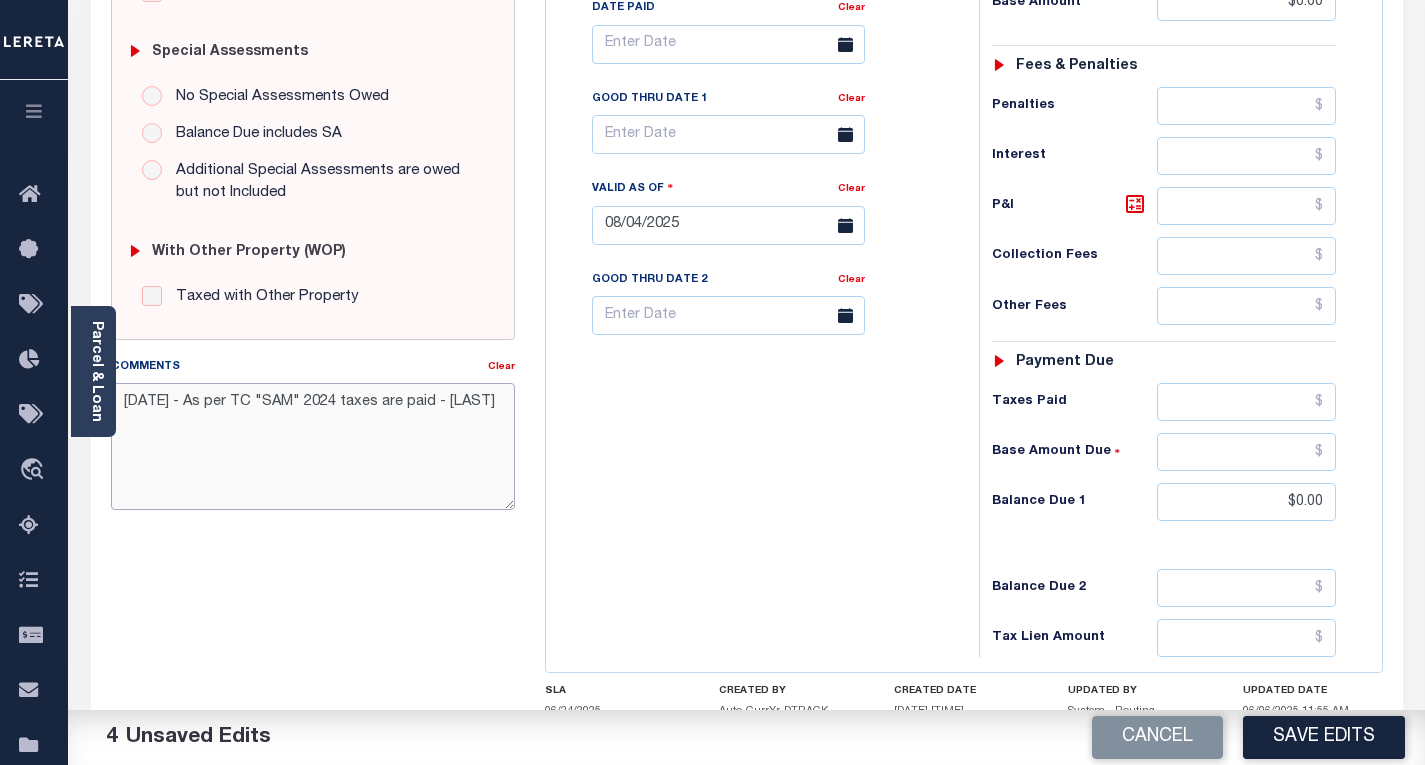 click on "8/4/2025 - As per TC "SAM" 2024 taxes are paid - VK" at bounding box center [313, 446] 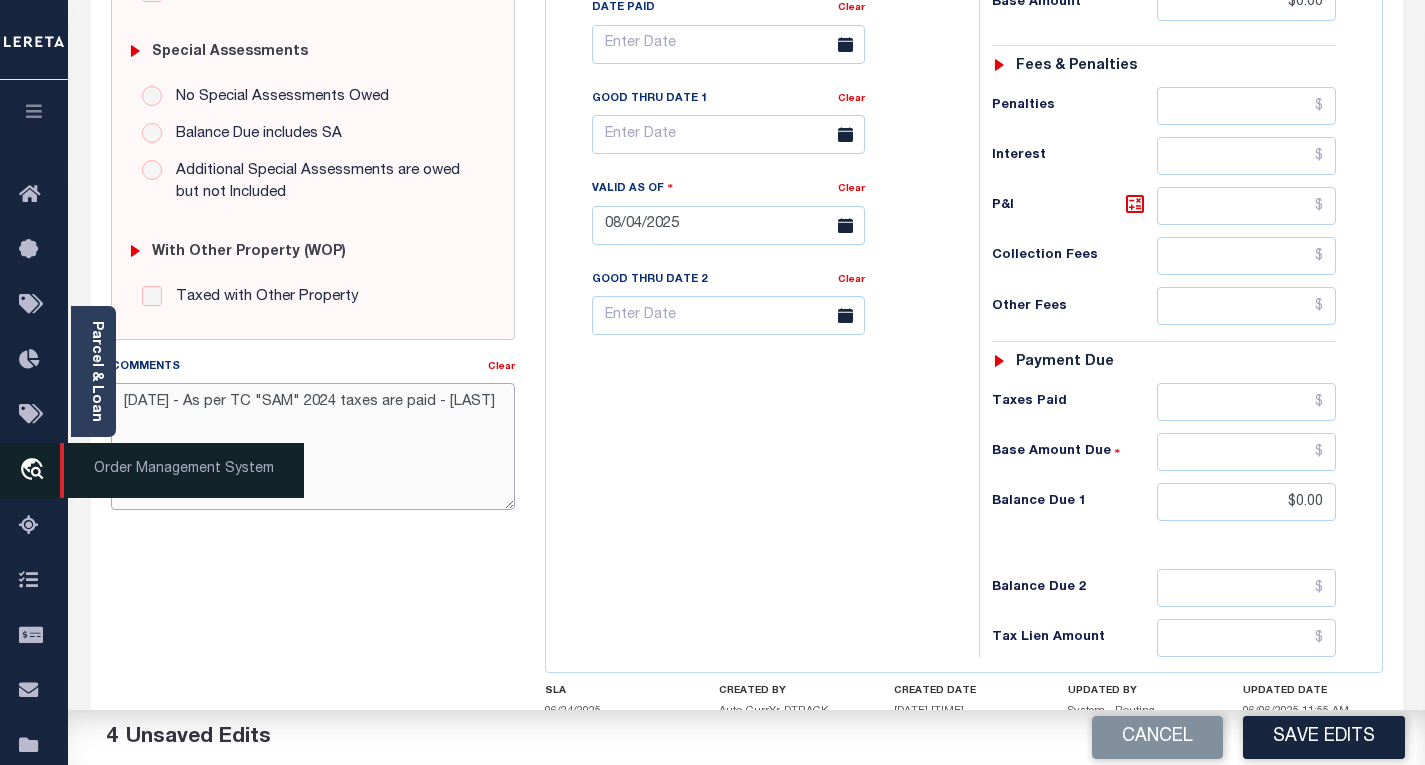 type on "8/4/2025 - As per TC "SAM" 2024 taxes are paid - VK" 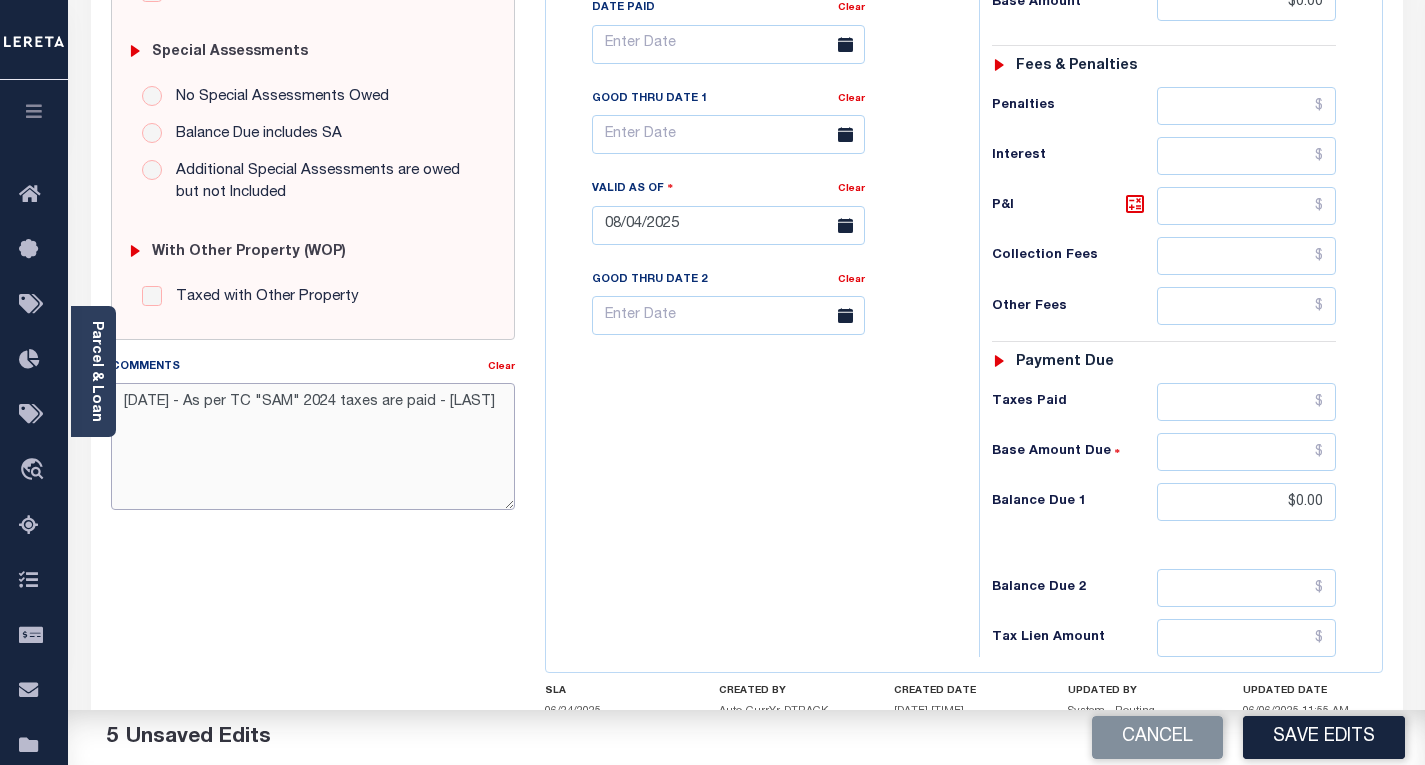 click on "8/4/2025 - As per TC "SAM" 2024 taxes are paid - VK" at bounding box center (313, 446) 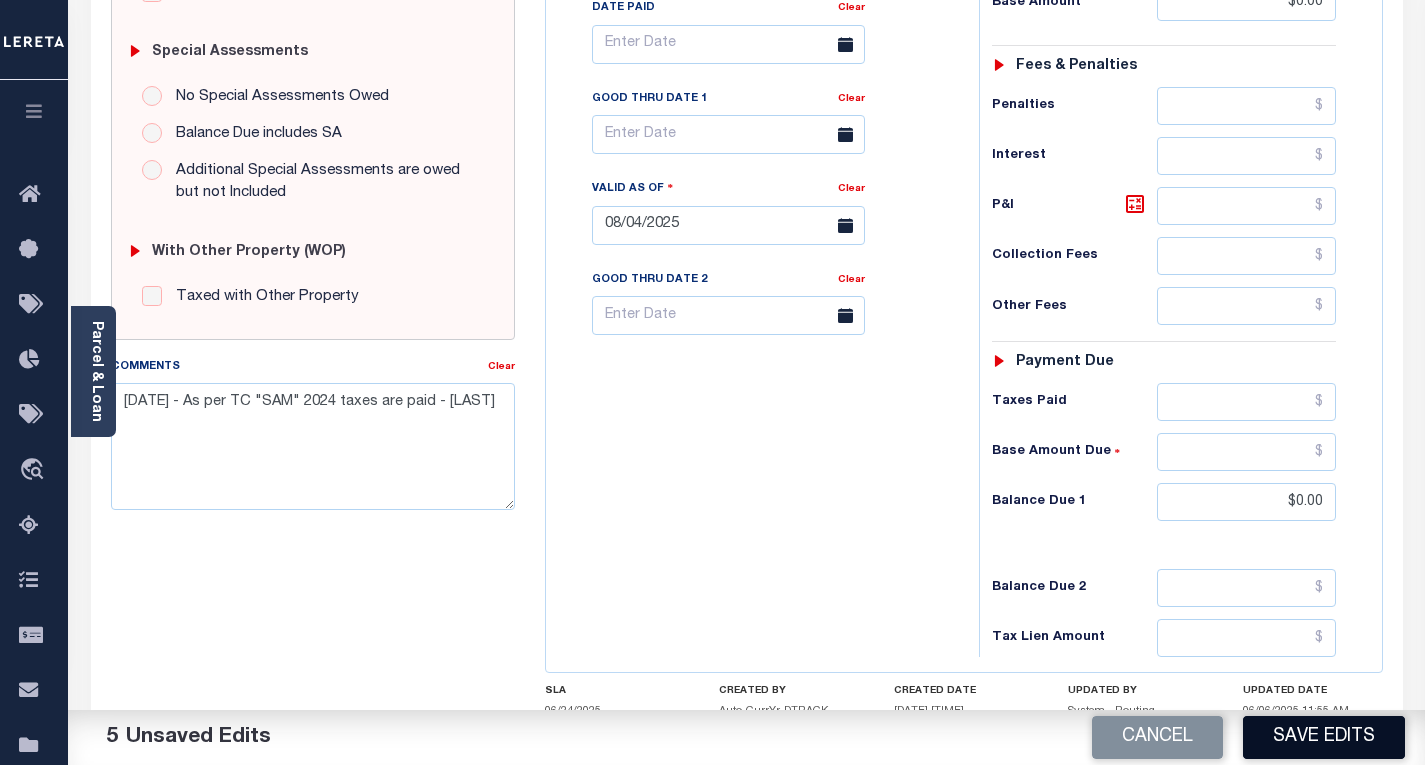 click on "Save Edits" at bounding box center [1324, 737] 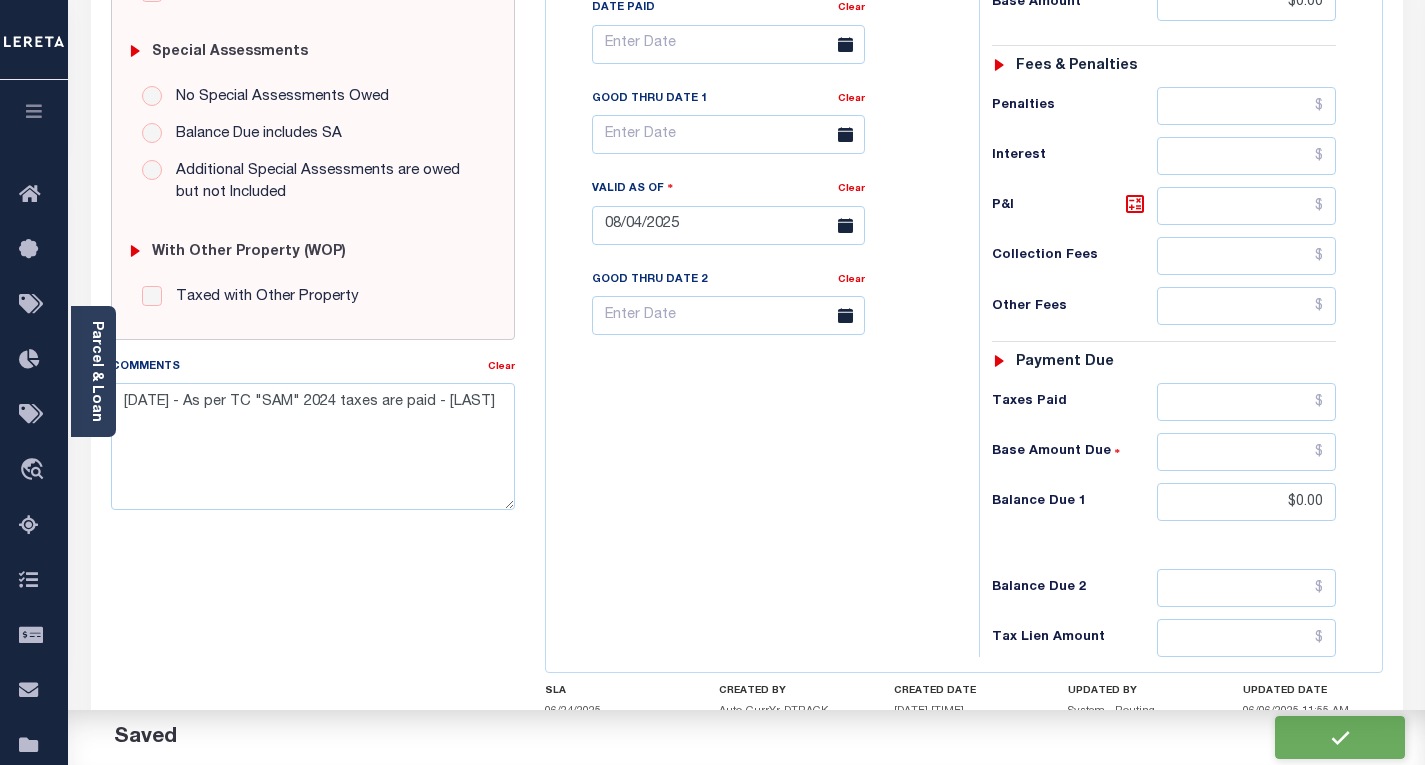checkbox on "false" 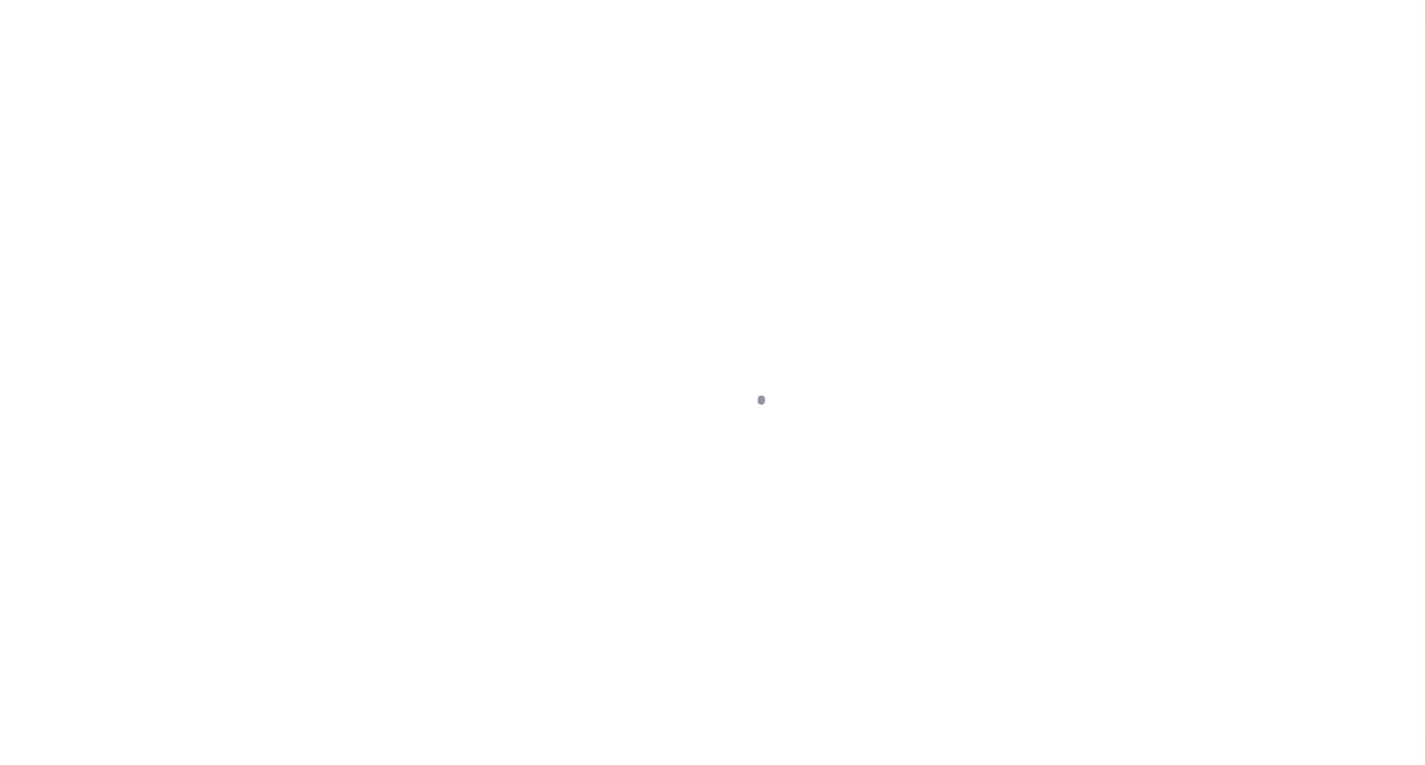 scroll, scrollTop: 0, scrollLeft: 0, axis: both 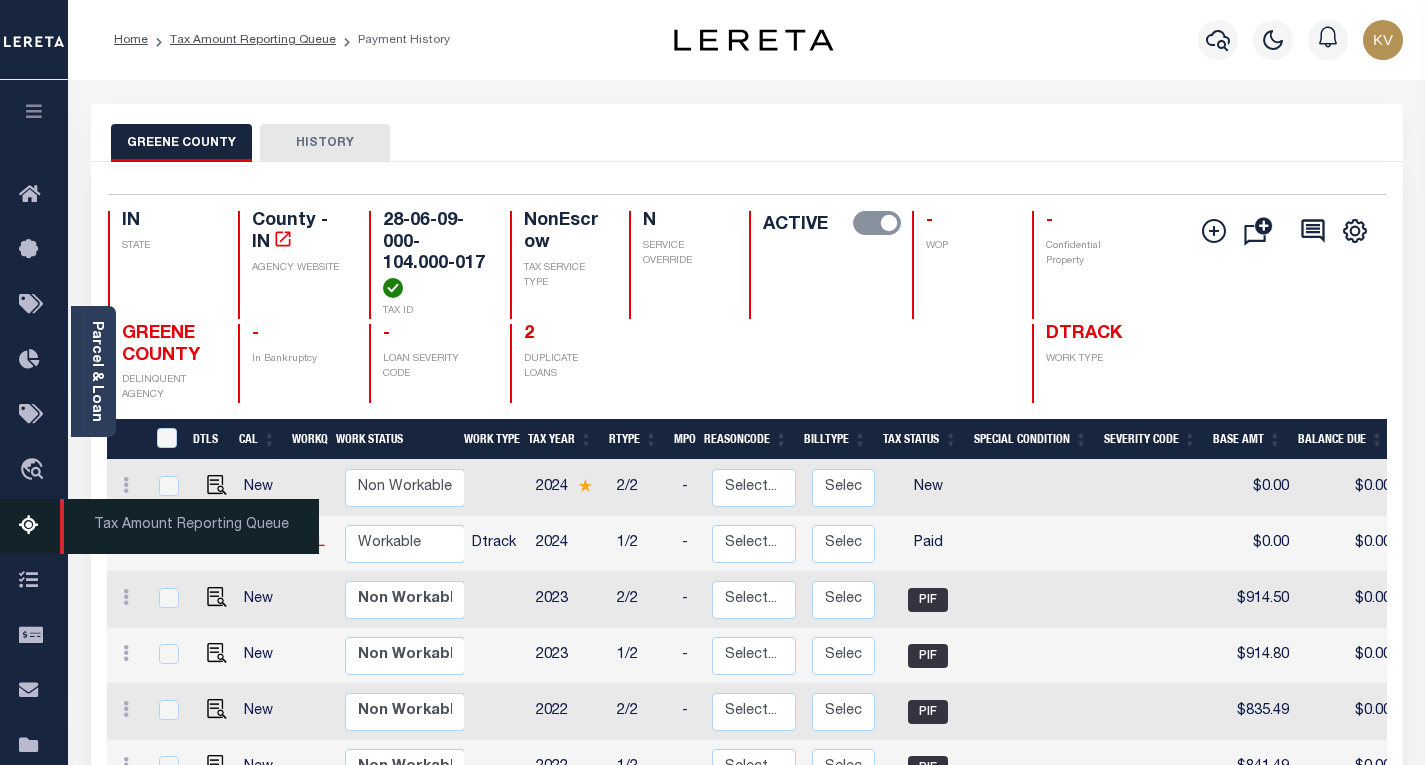 click at bounding box center [35, 526] 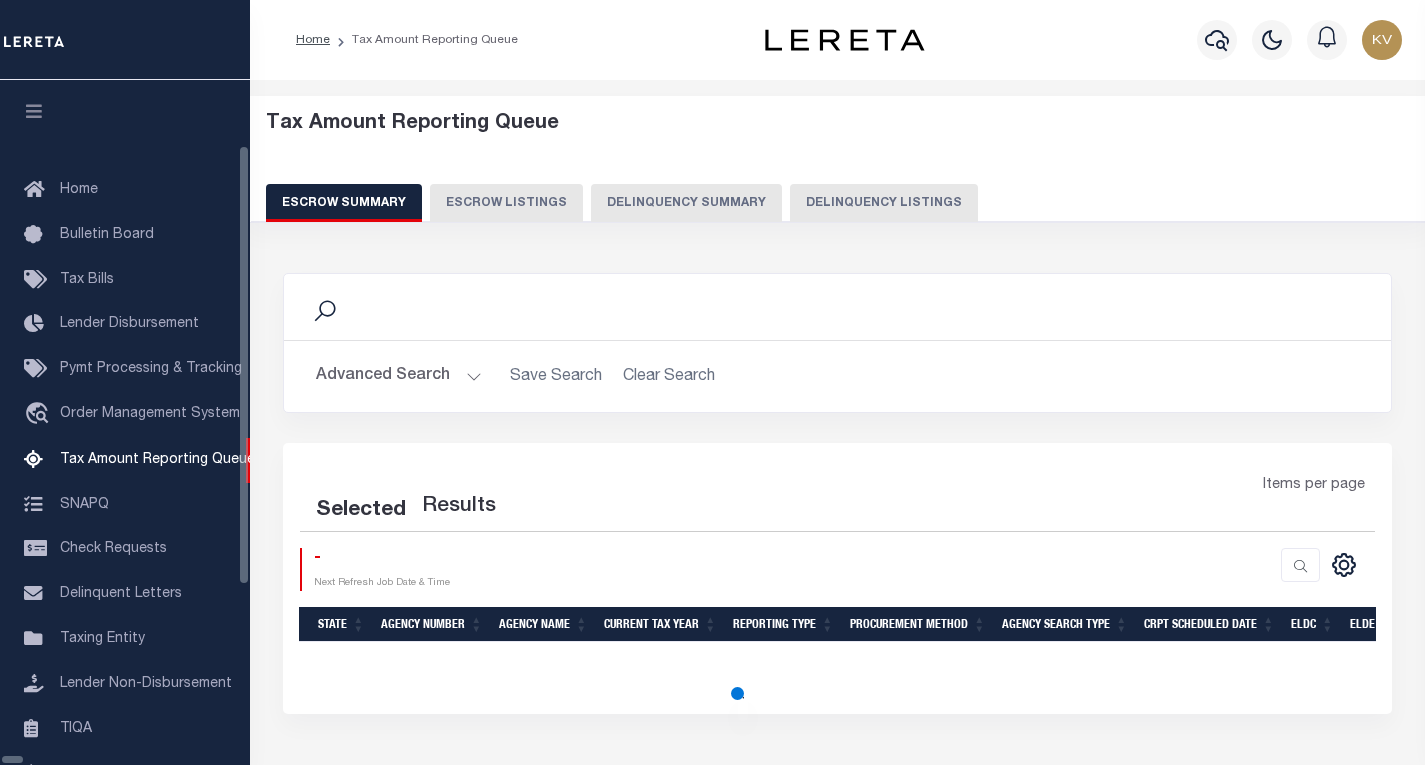 select on "100" 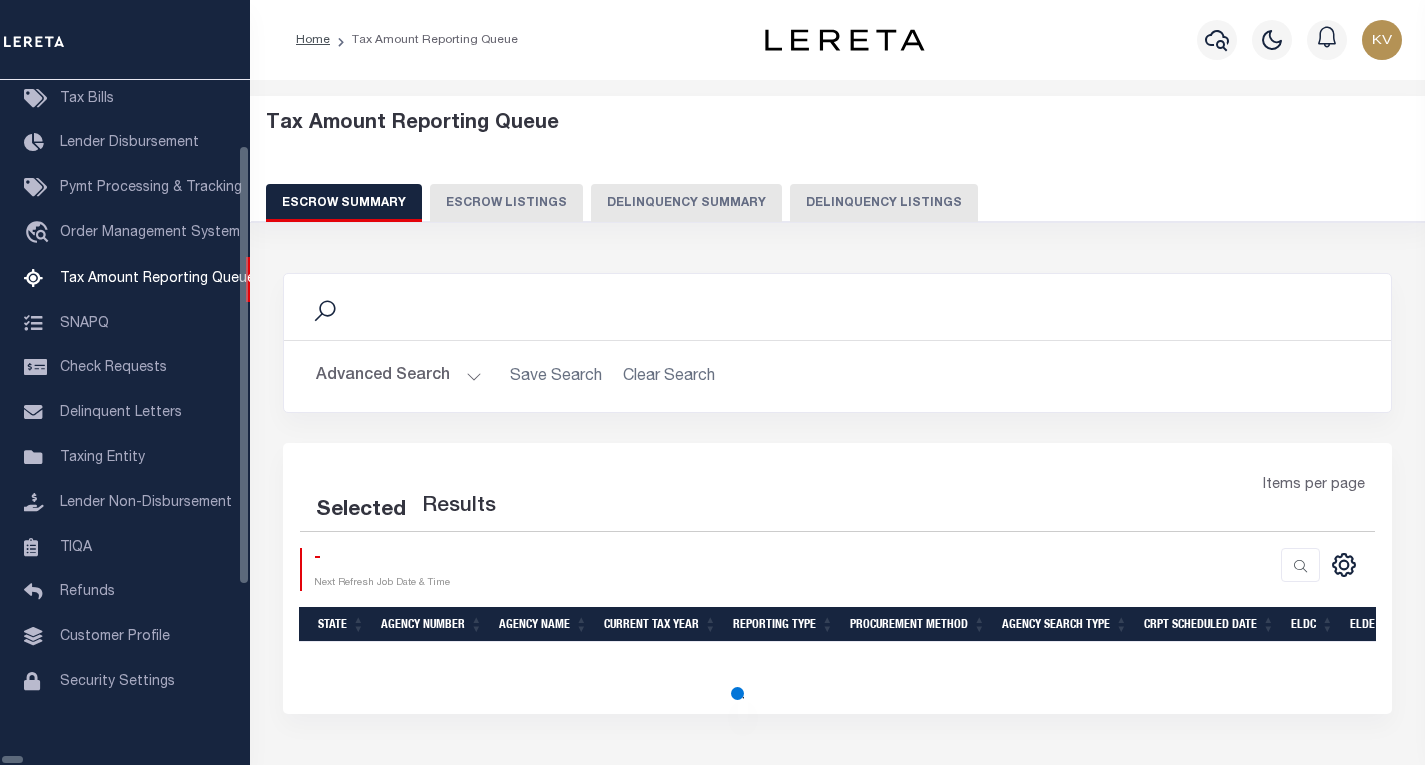 select on "100" 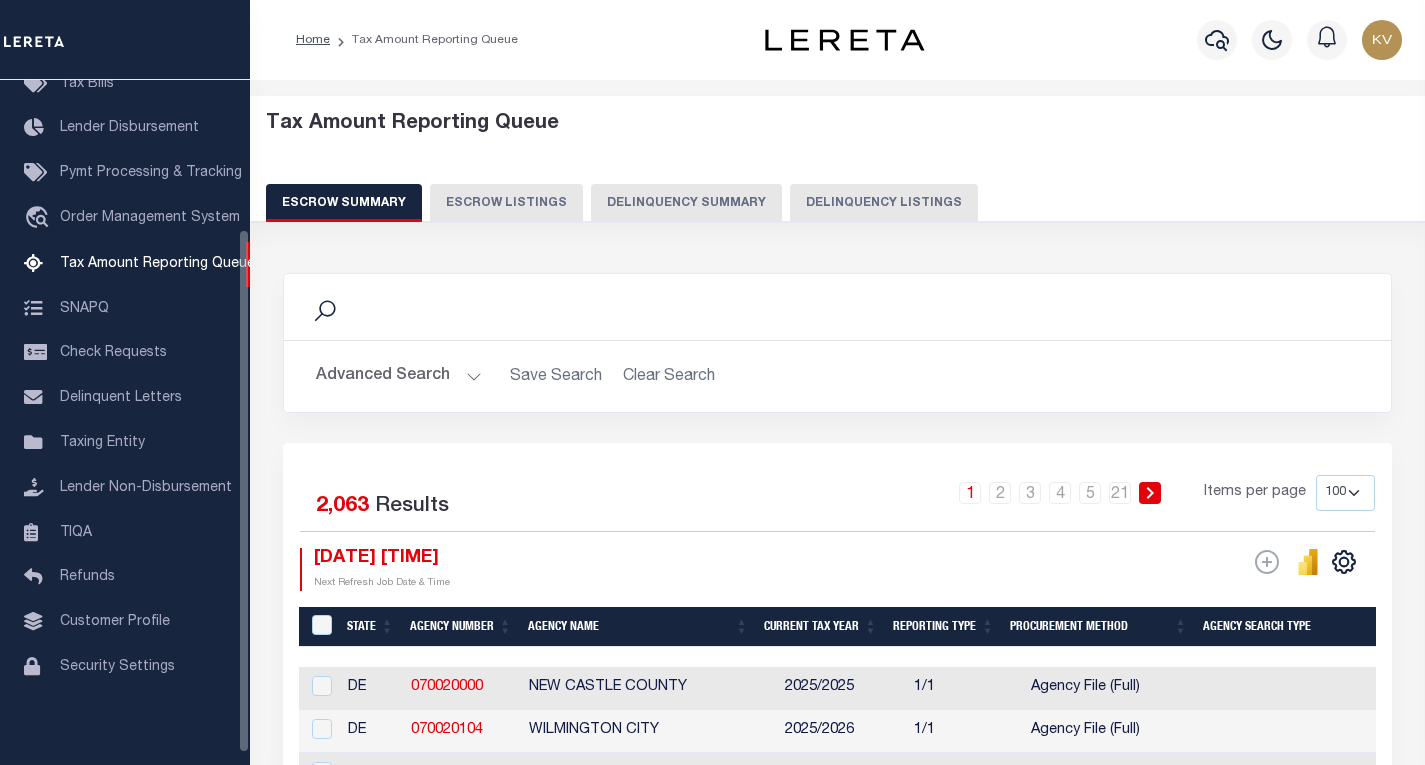 scroll, scrollTop: 194, scrollLeft: 0, axis: vertical 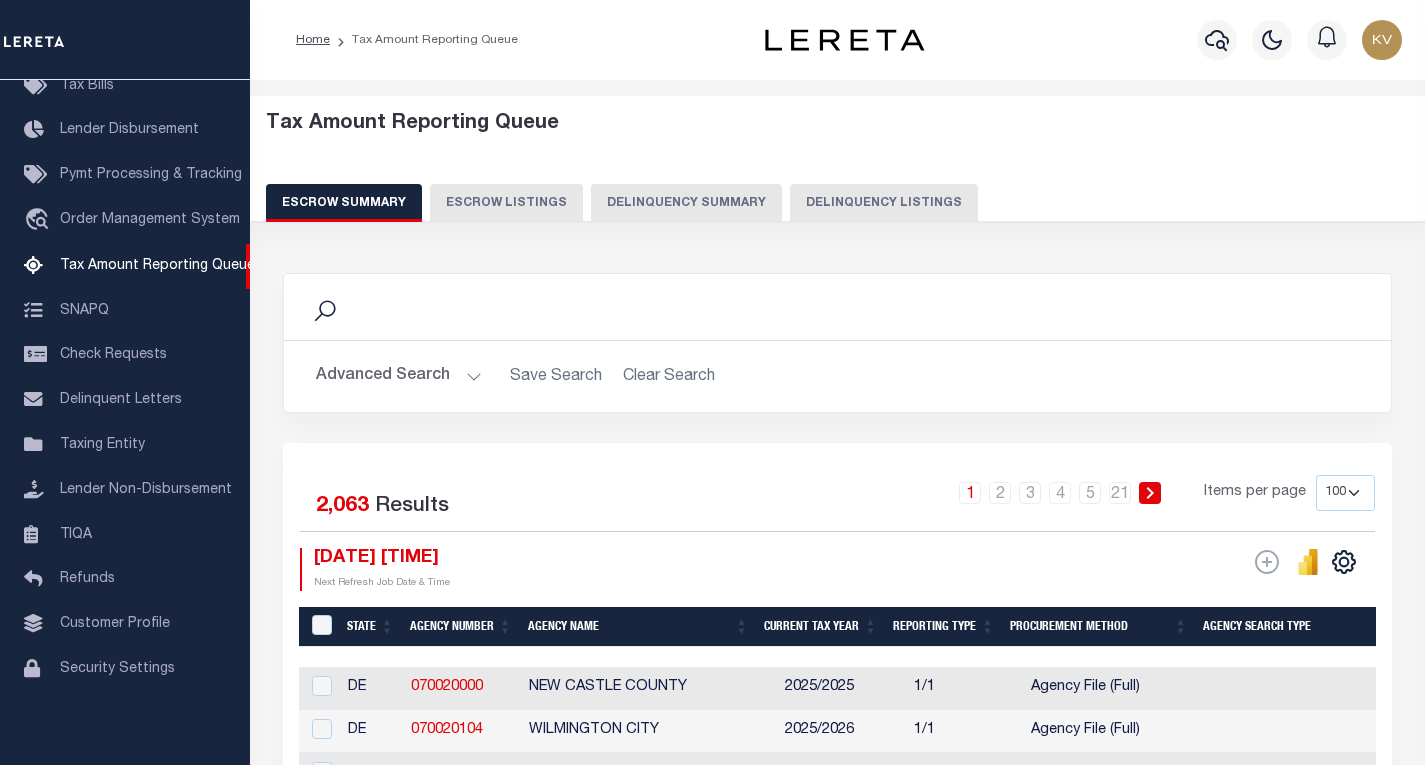 click on "Delinquency Listings" at bounding box center (884, 203) 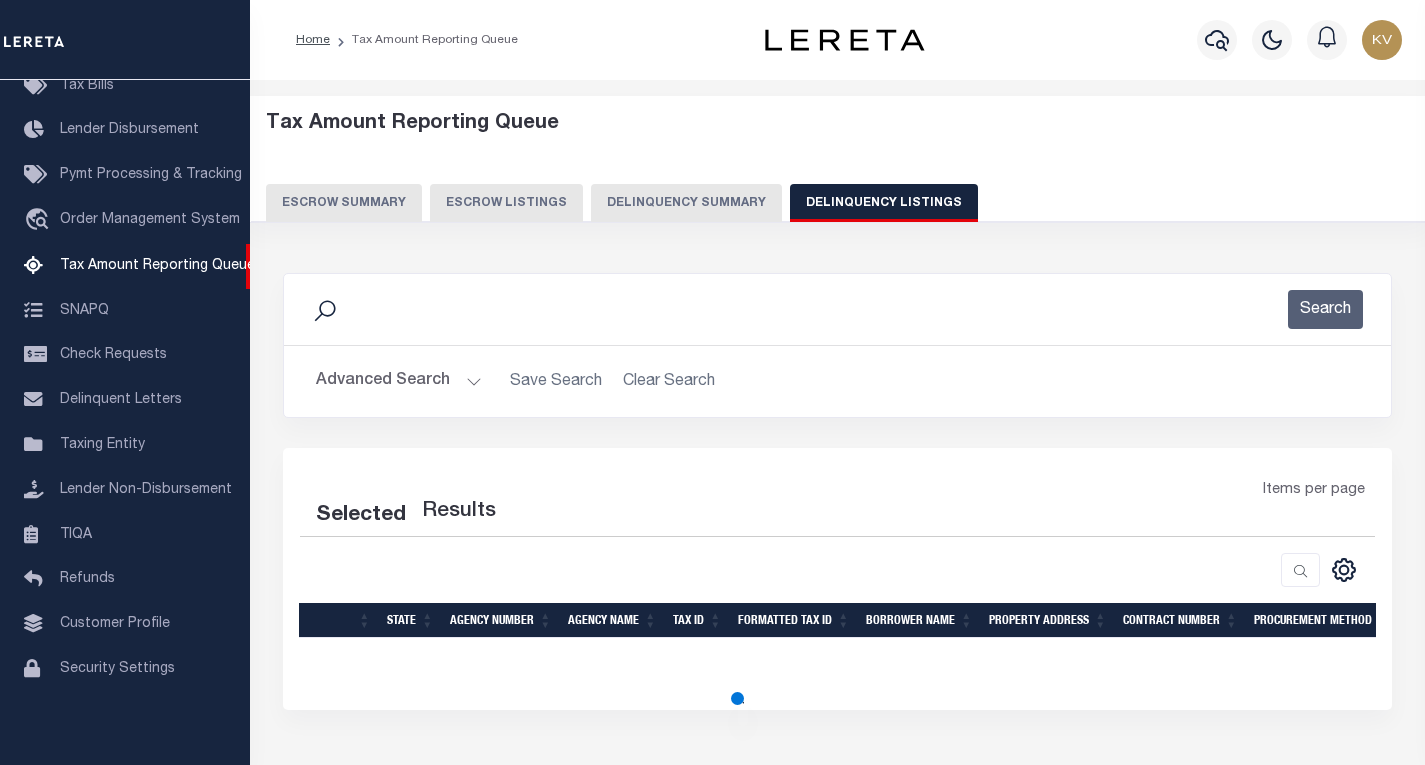 select on "100" 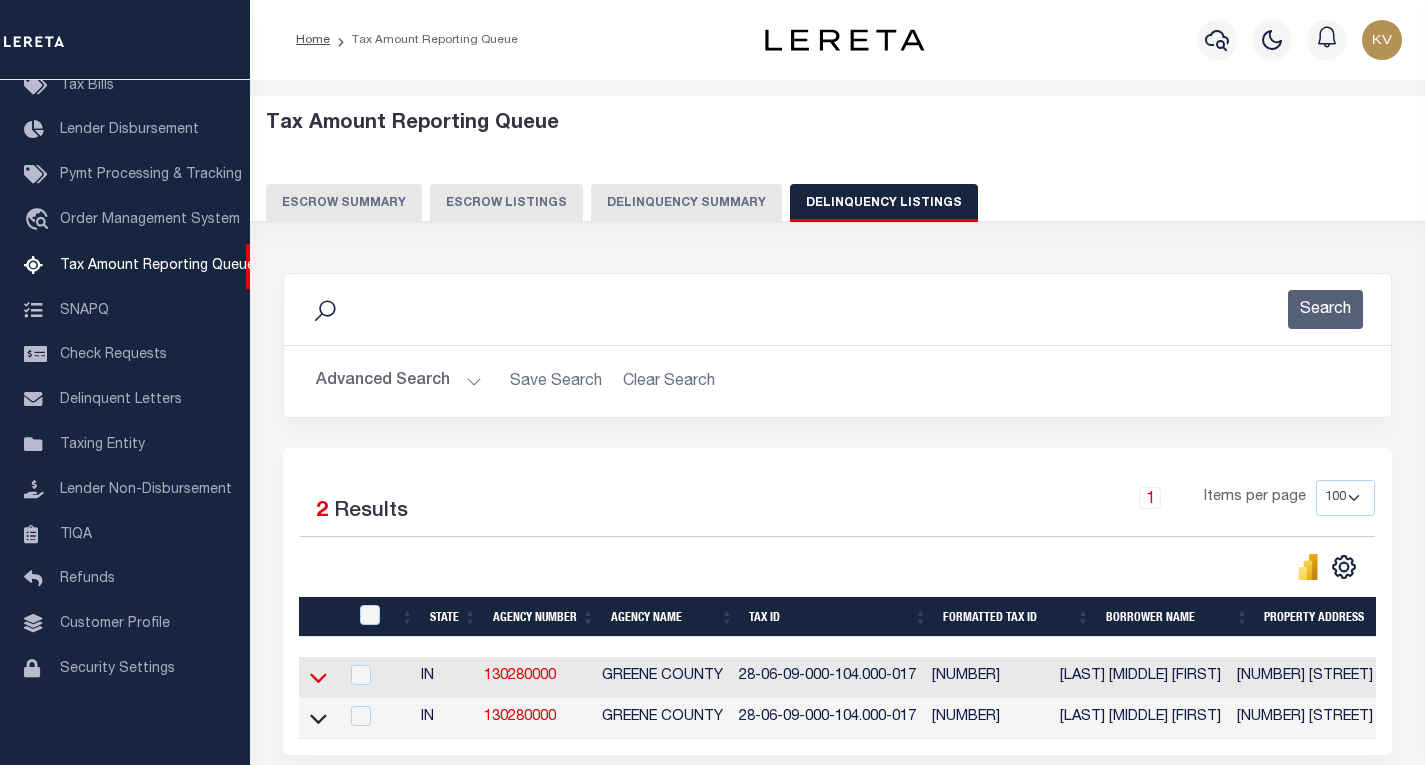 click 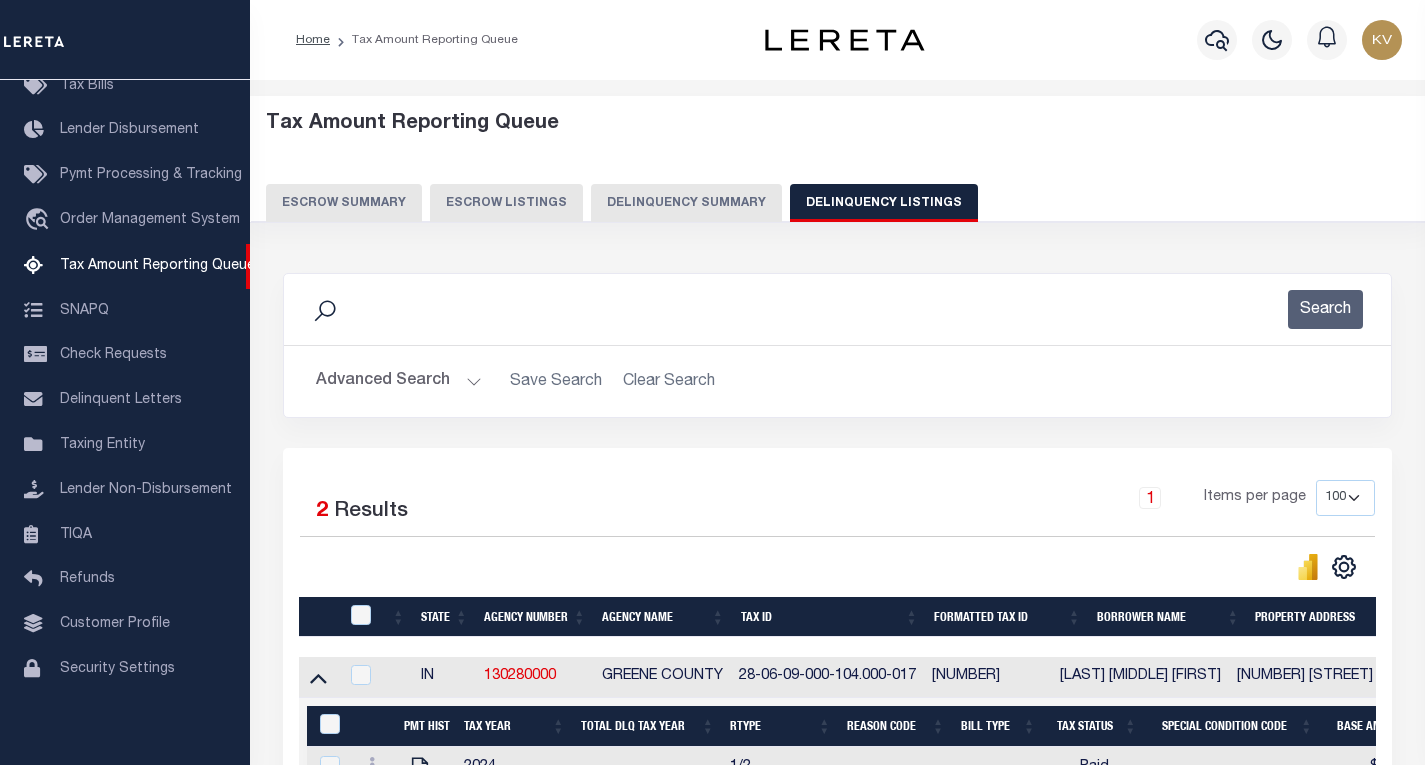 scroll, scrollTop: 290, scrollLeft: 0, axis: vertical 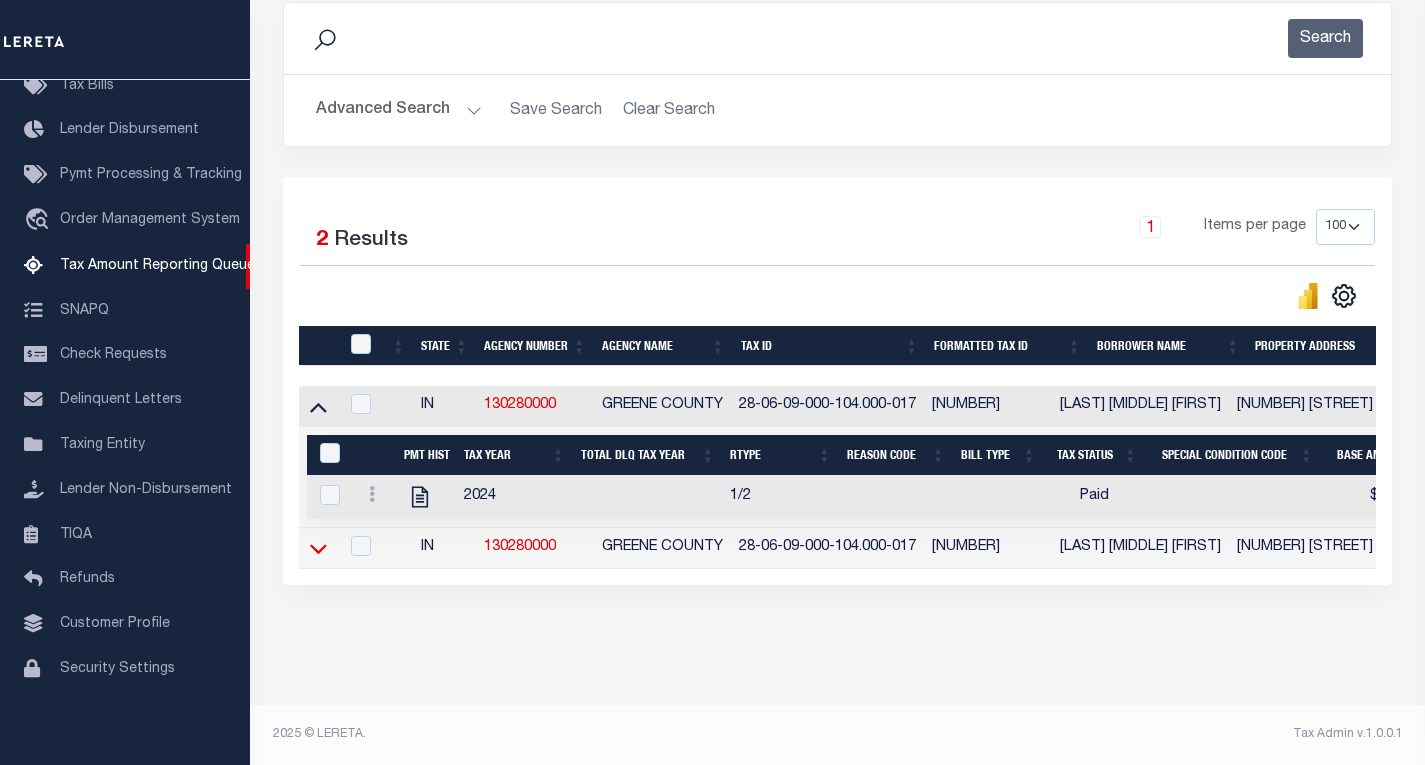click 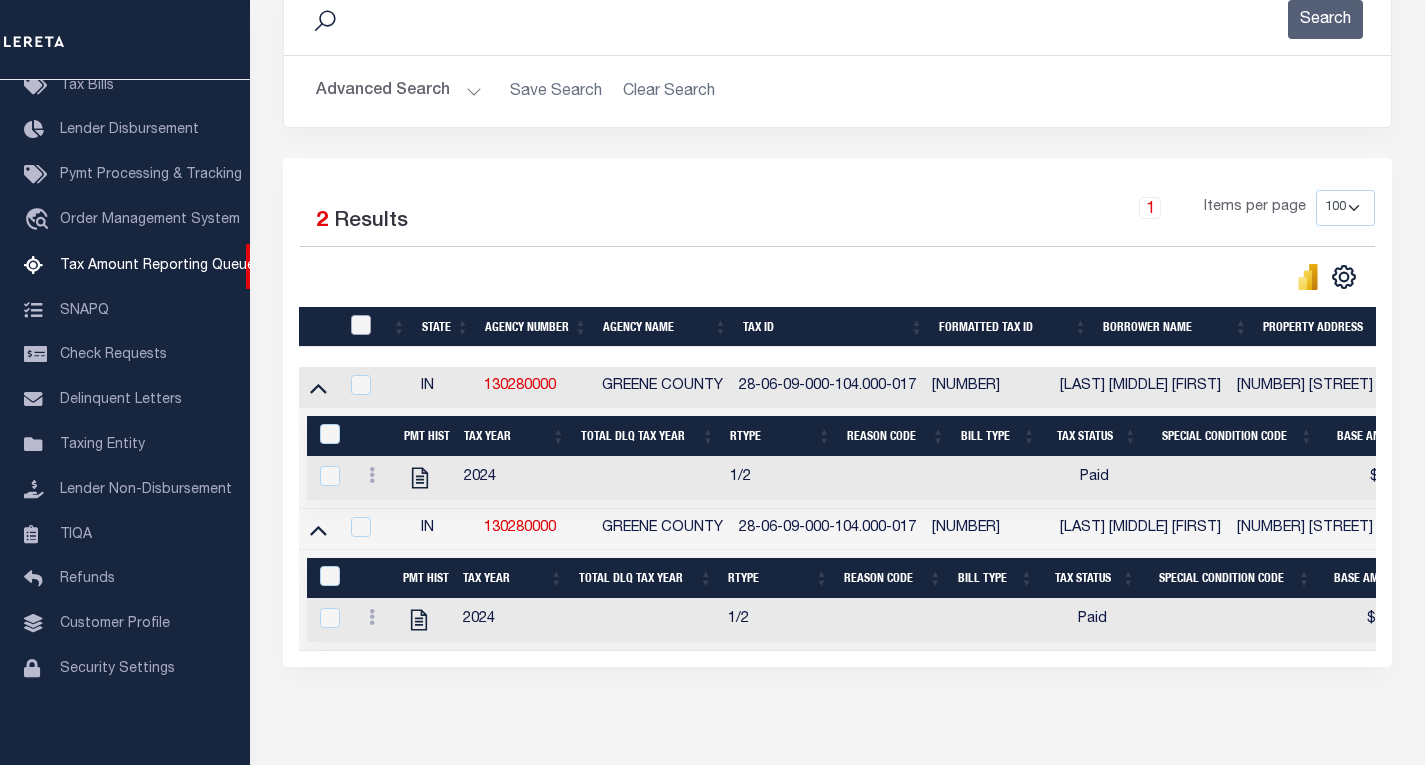 click at bounding box center (361, 325) 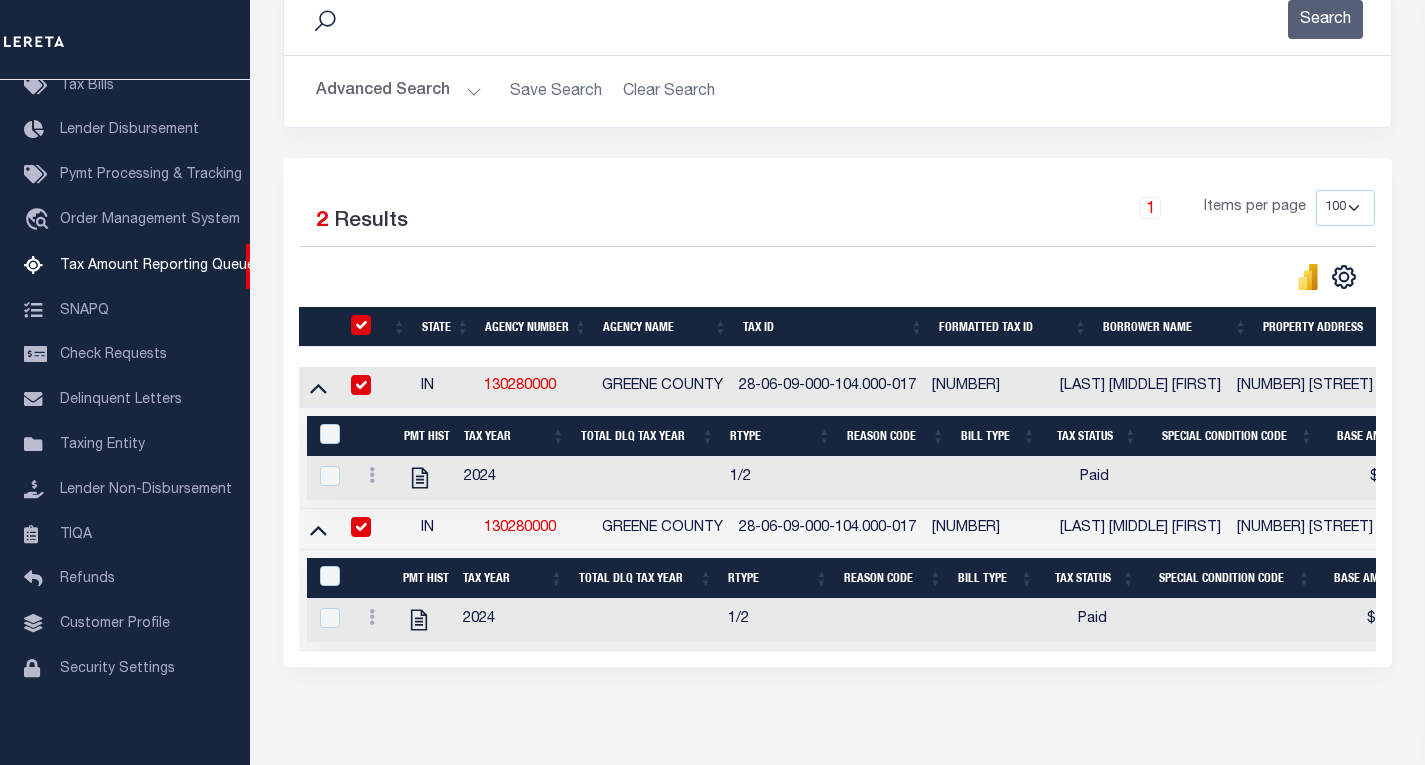 checkbox on "true" 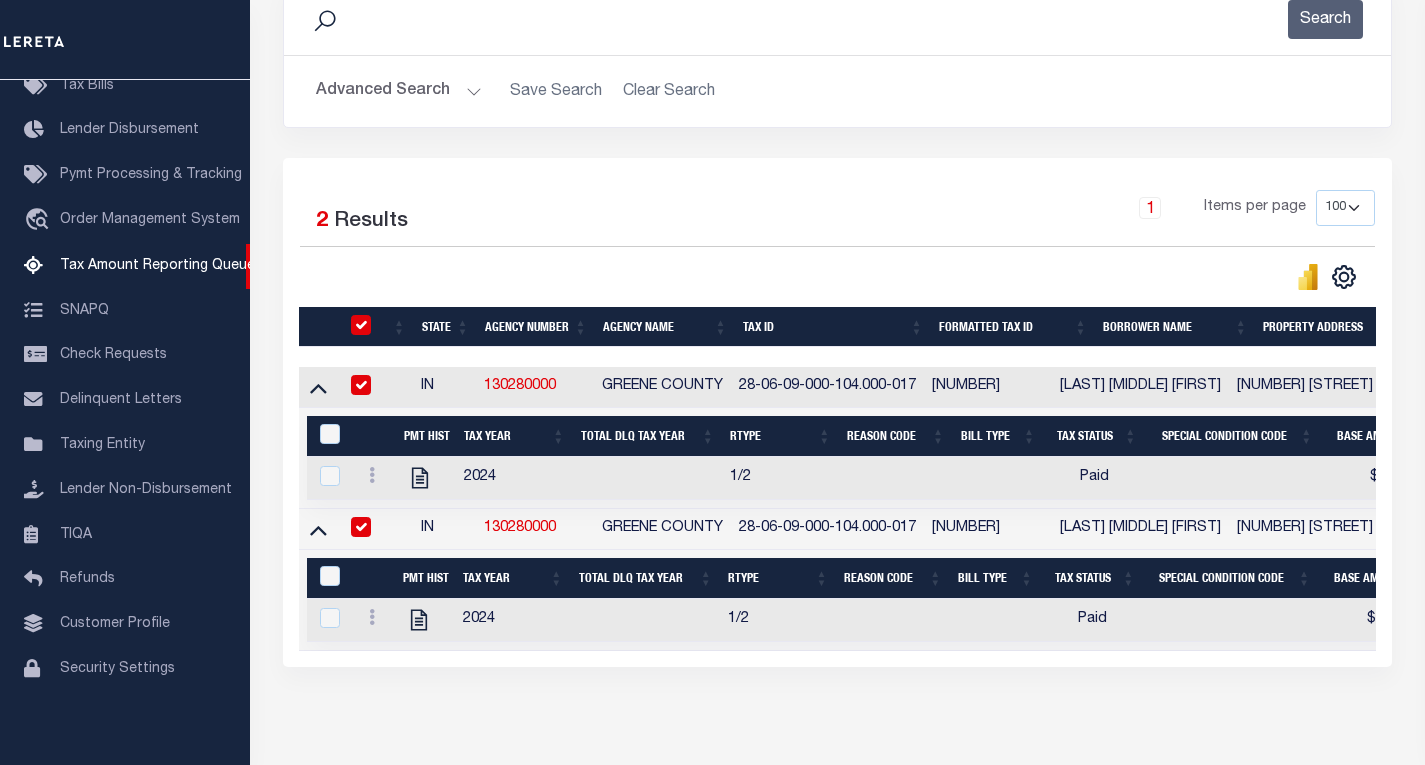 checkbox on "true" 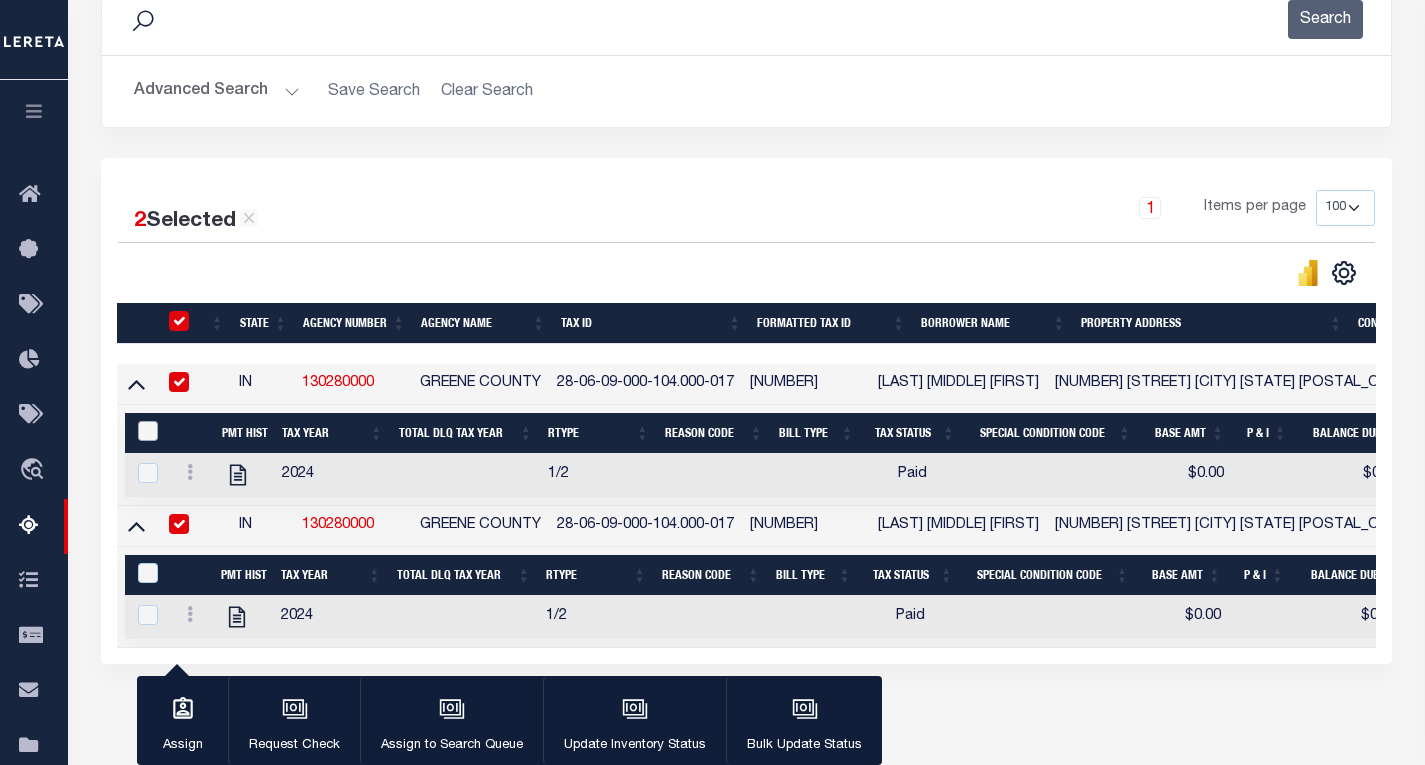 click at bounding box center (148, 431) 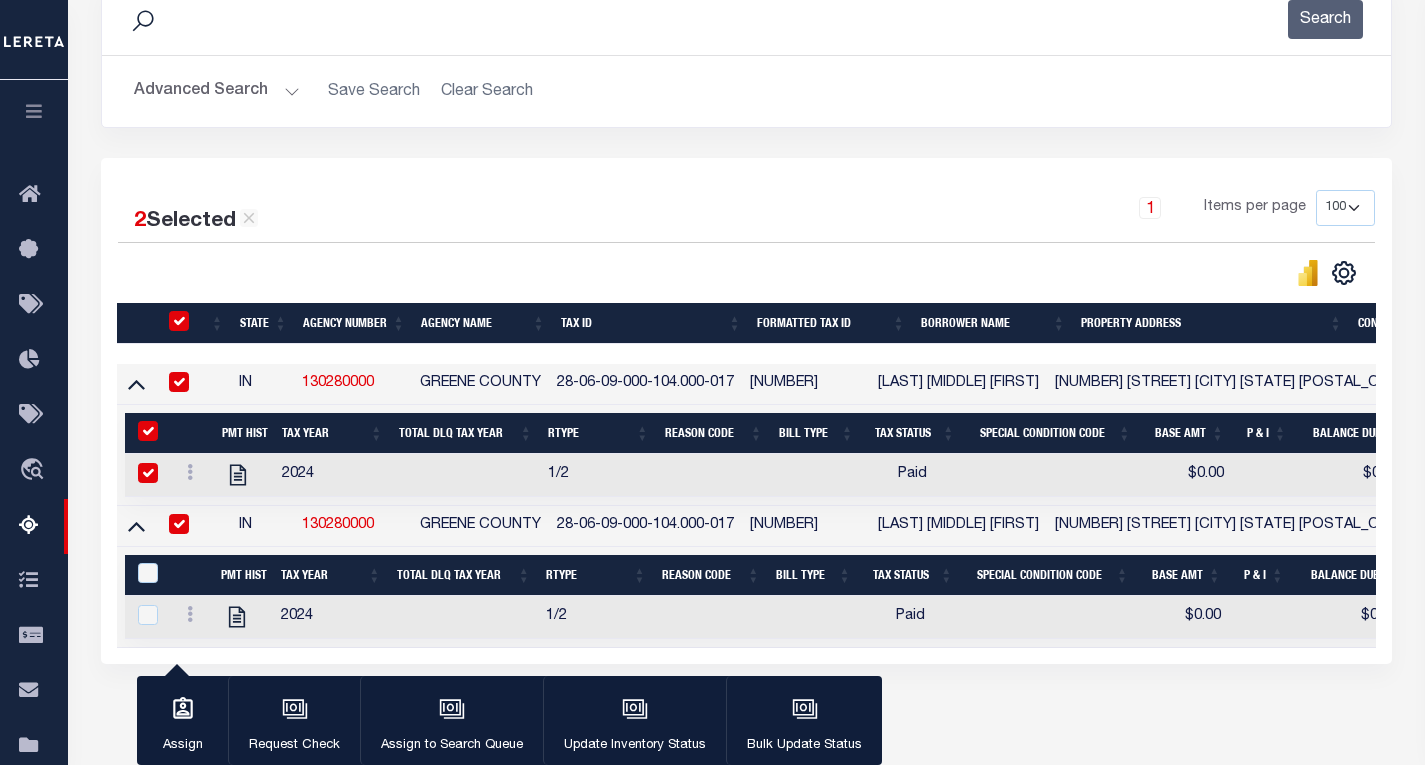 checkbox on "true" 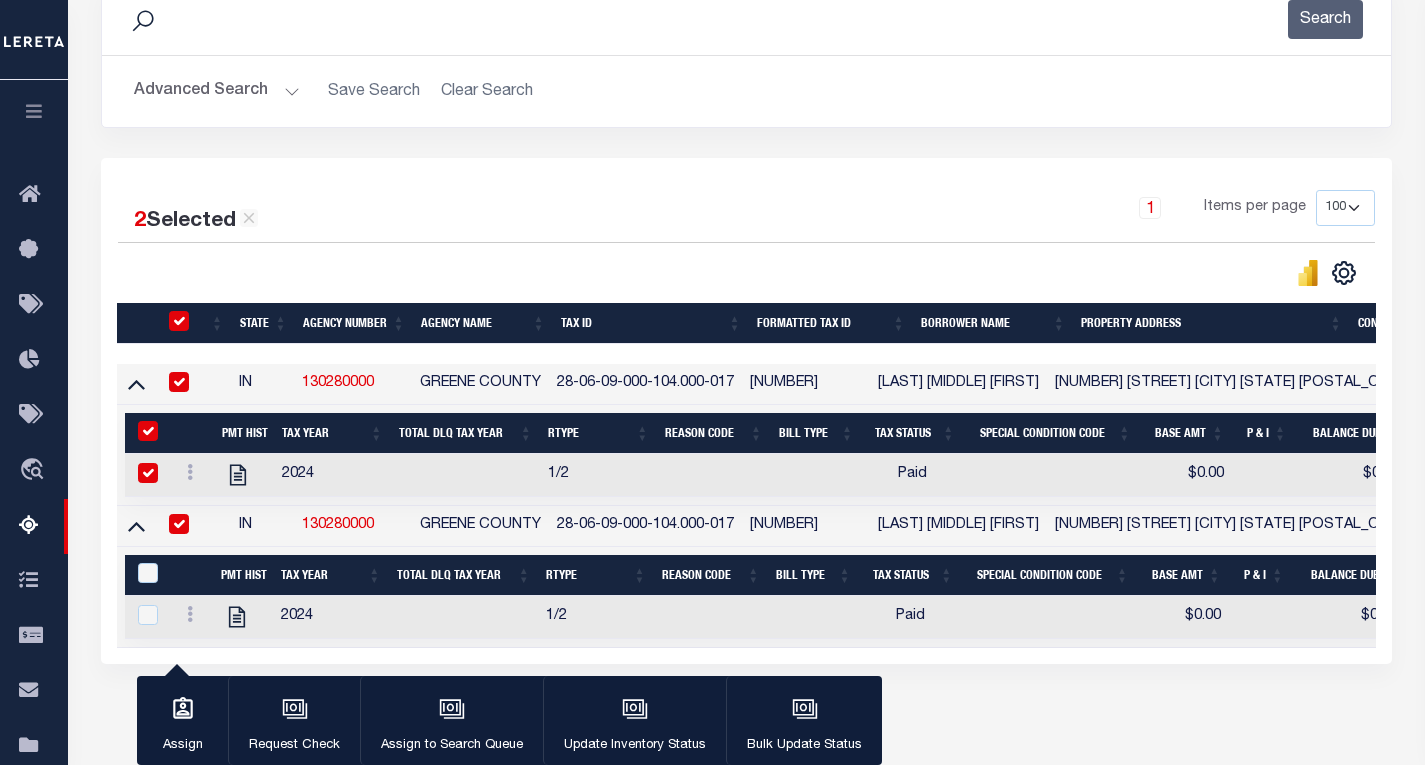 checkbox on "true" 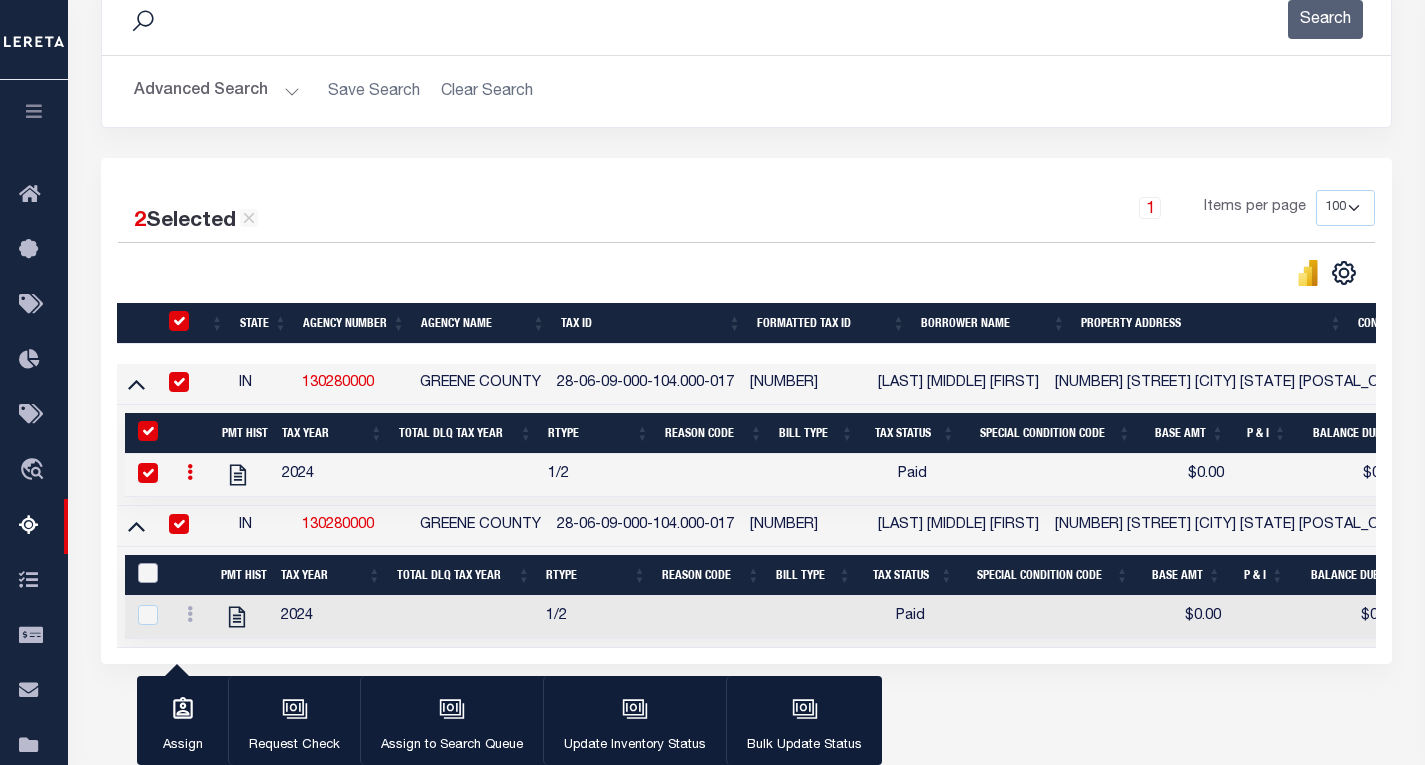 click at bounding box center (148, 573) 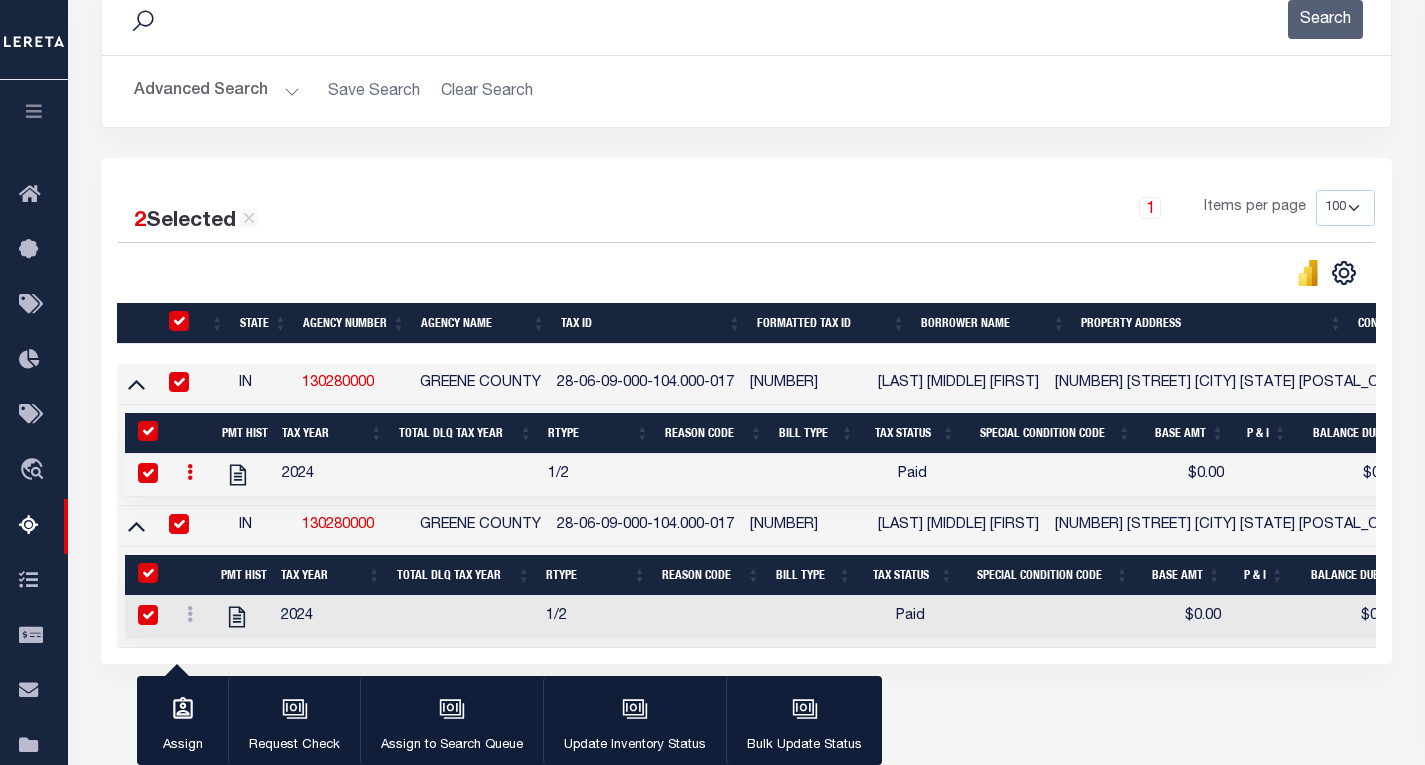 checkbox on "true" 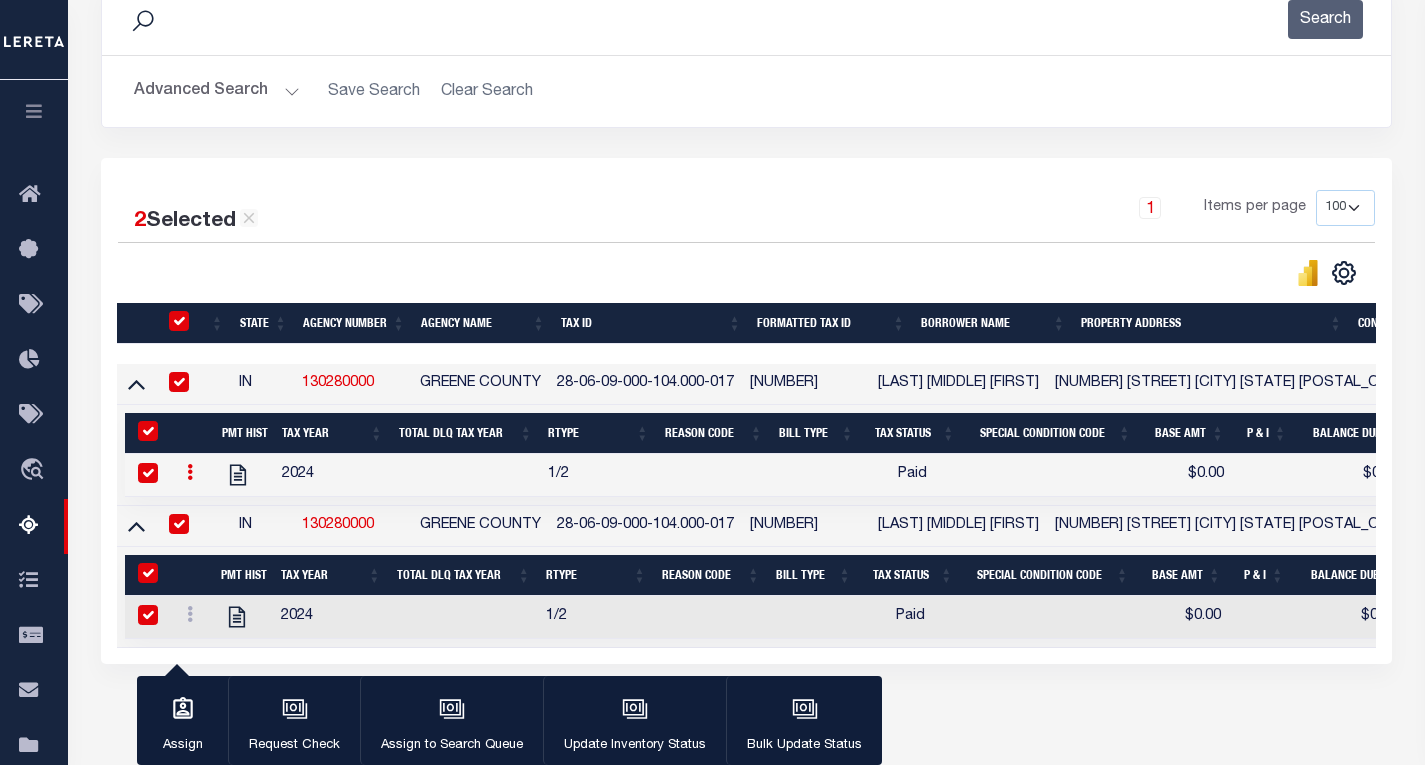 checkbox on "true" 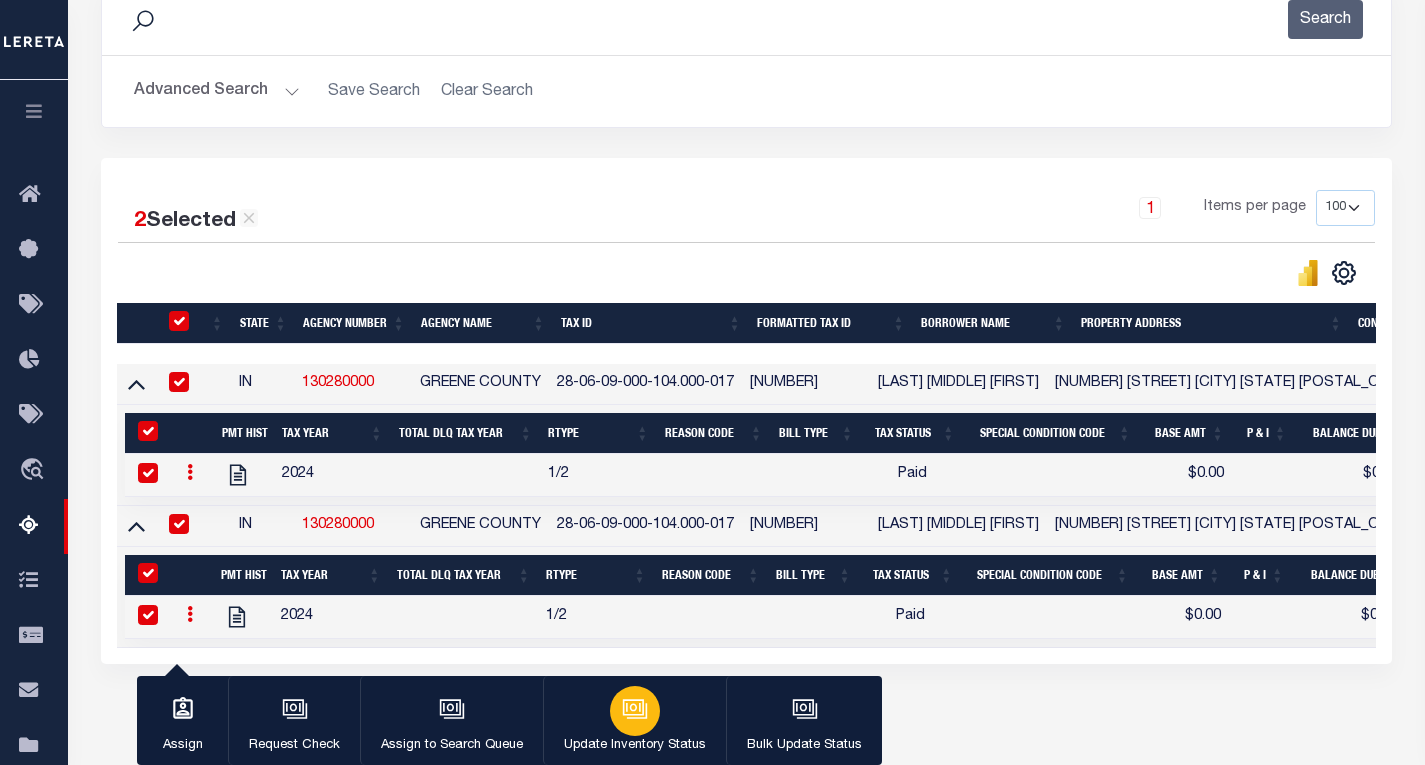 click at bounding box center [635, 711] 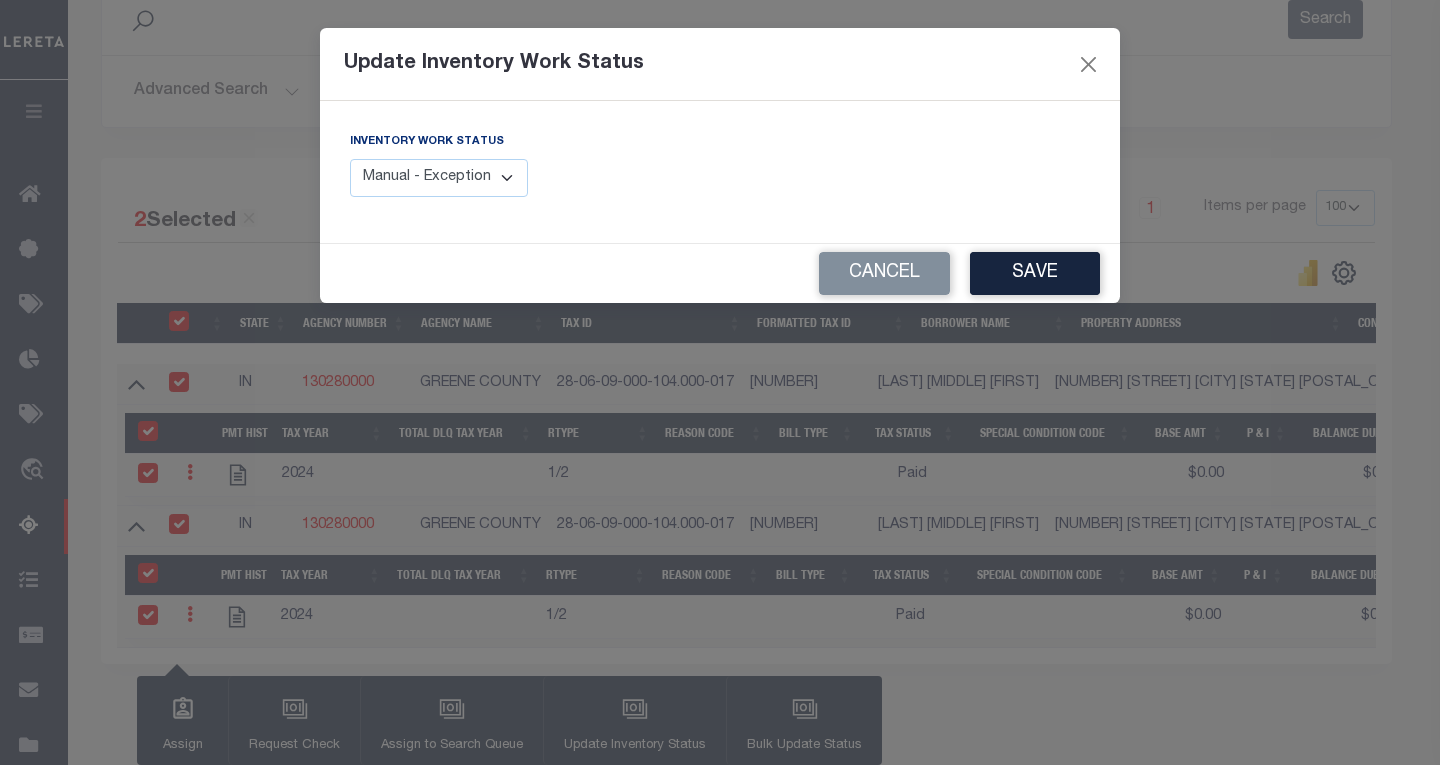 click on "Manual - Exception
Pended - Awaiting Search
Late Add Exception
Completed" at bounding box center (439, 178) 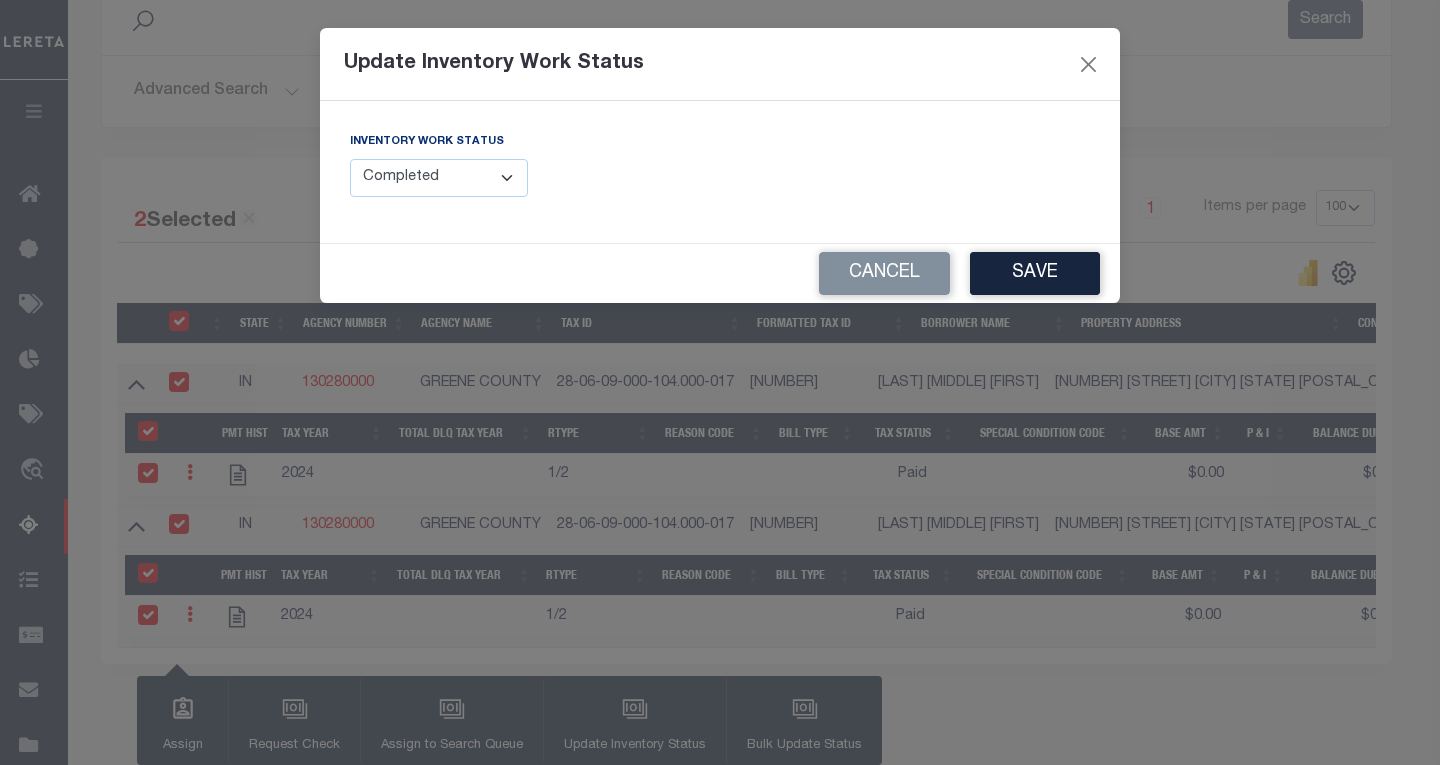 click on "Manual - Exception
Pended - Awaiting Search
Late Add Exception
Completed" at bounding box center (439, 178) 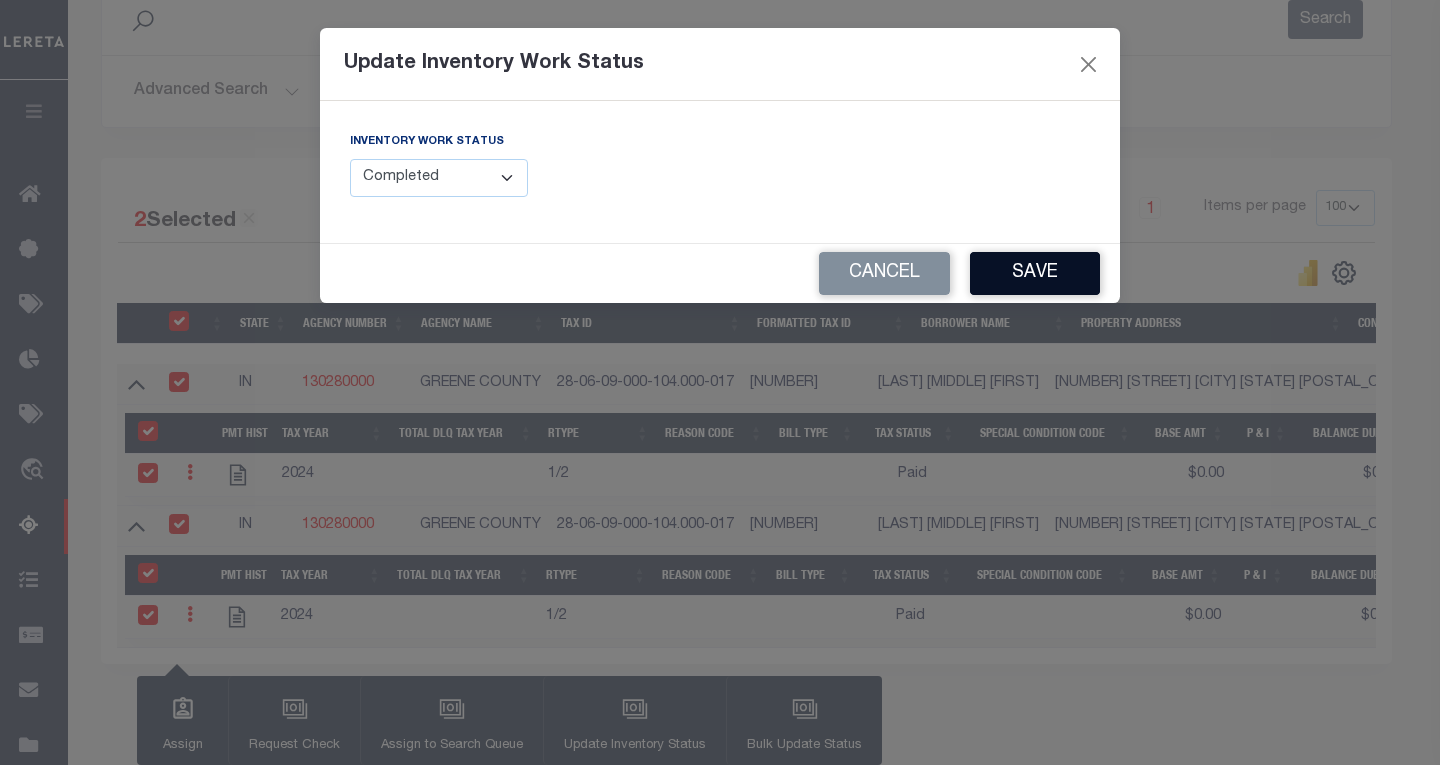 click on "Save" at bounding box center [1035, 273] 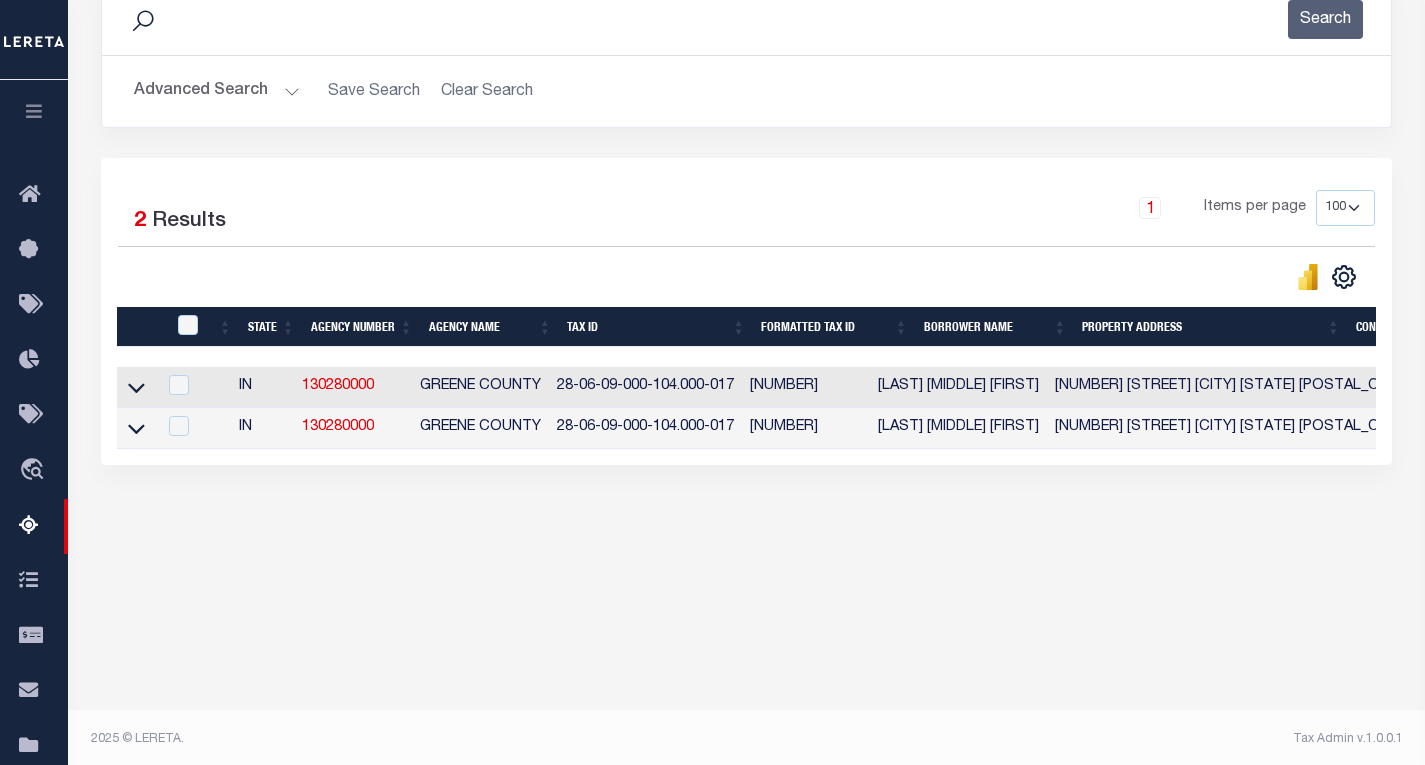 click on "Advanced Search" at bounding box center [217, 91] 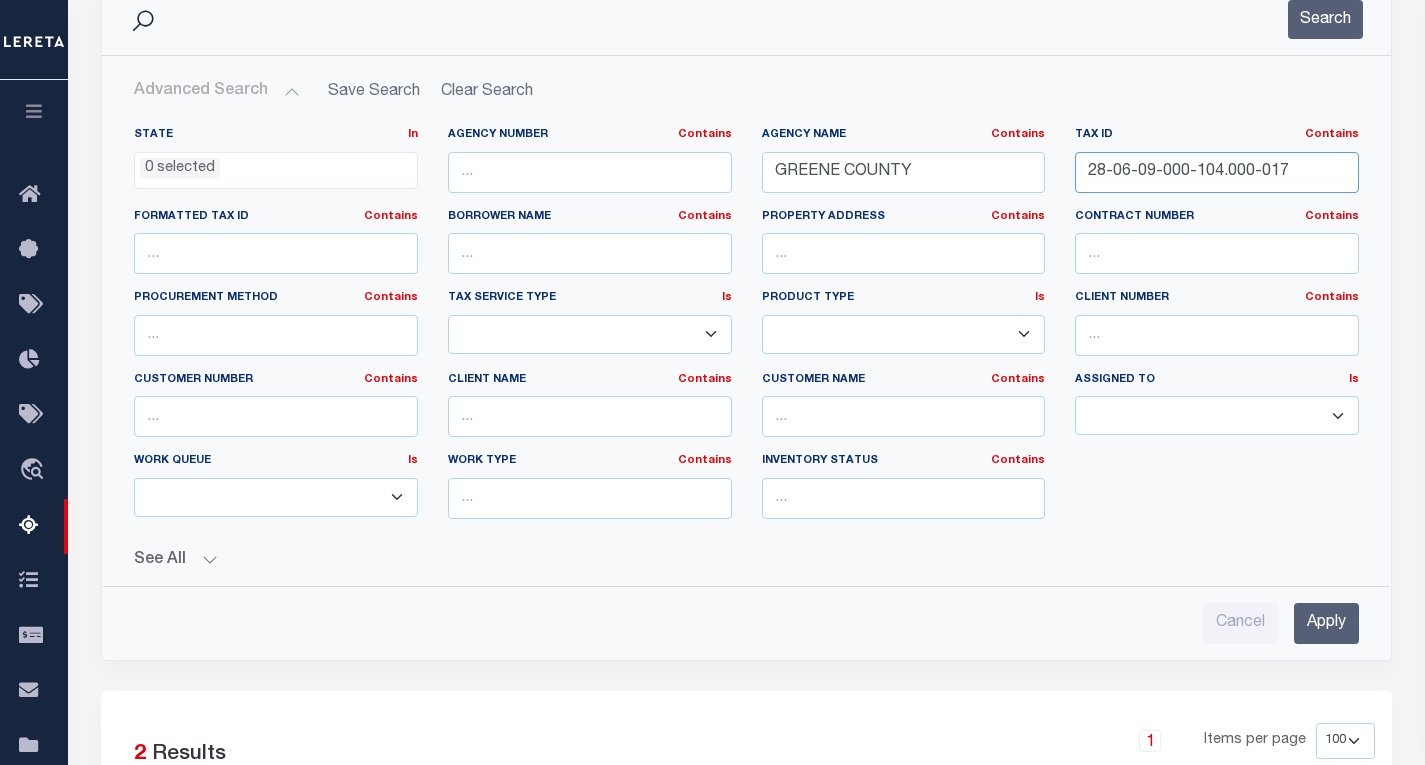 click on "28-06-09-000-104.000-017" at bounding box center (1217, 172) 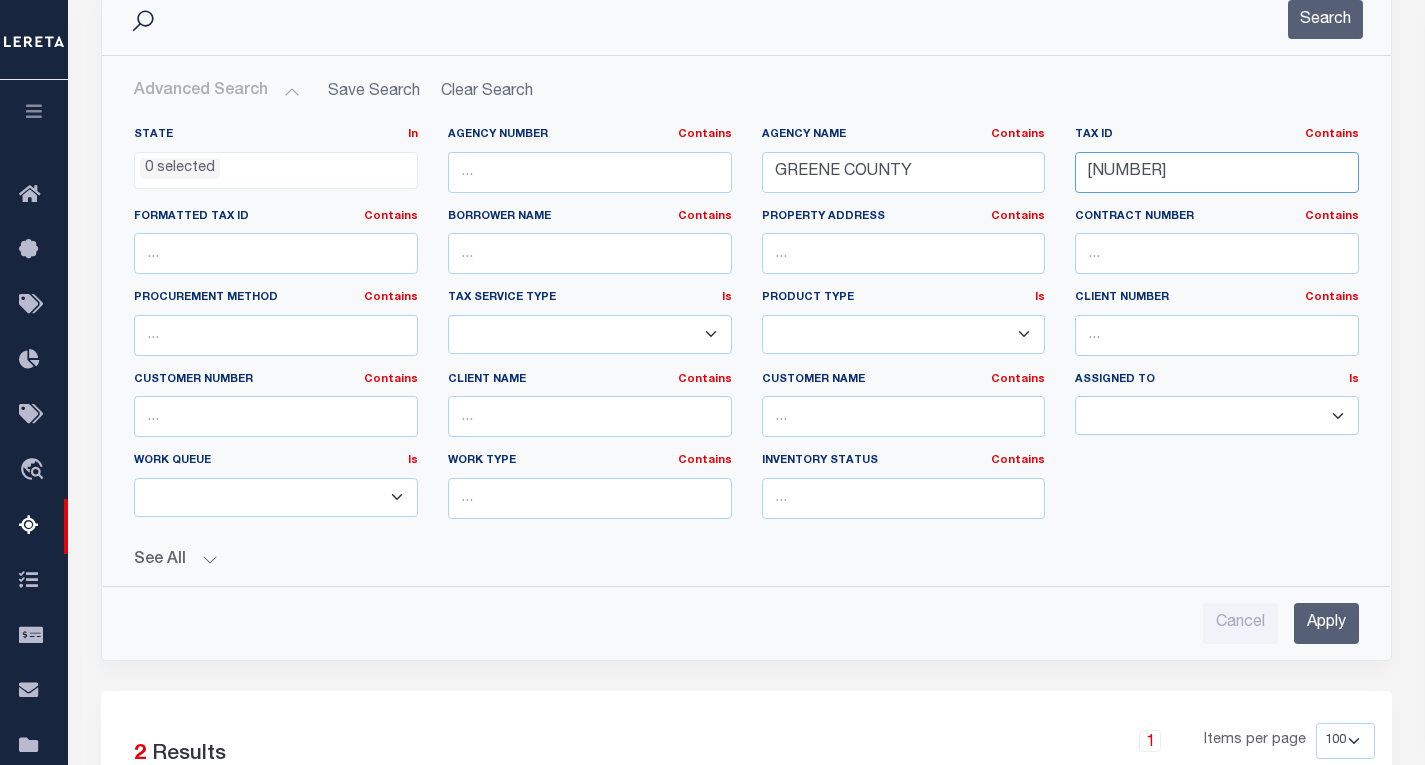 type on "28-08-19-000-016.001-005" 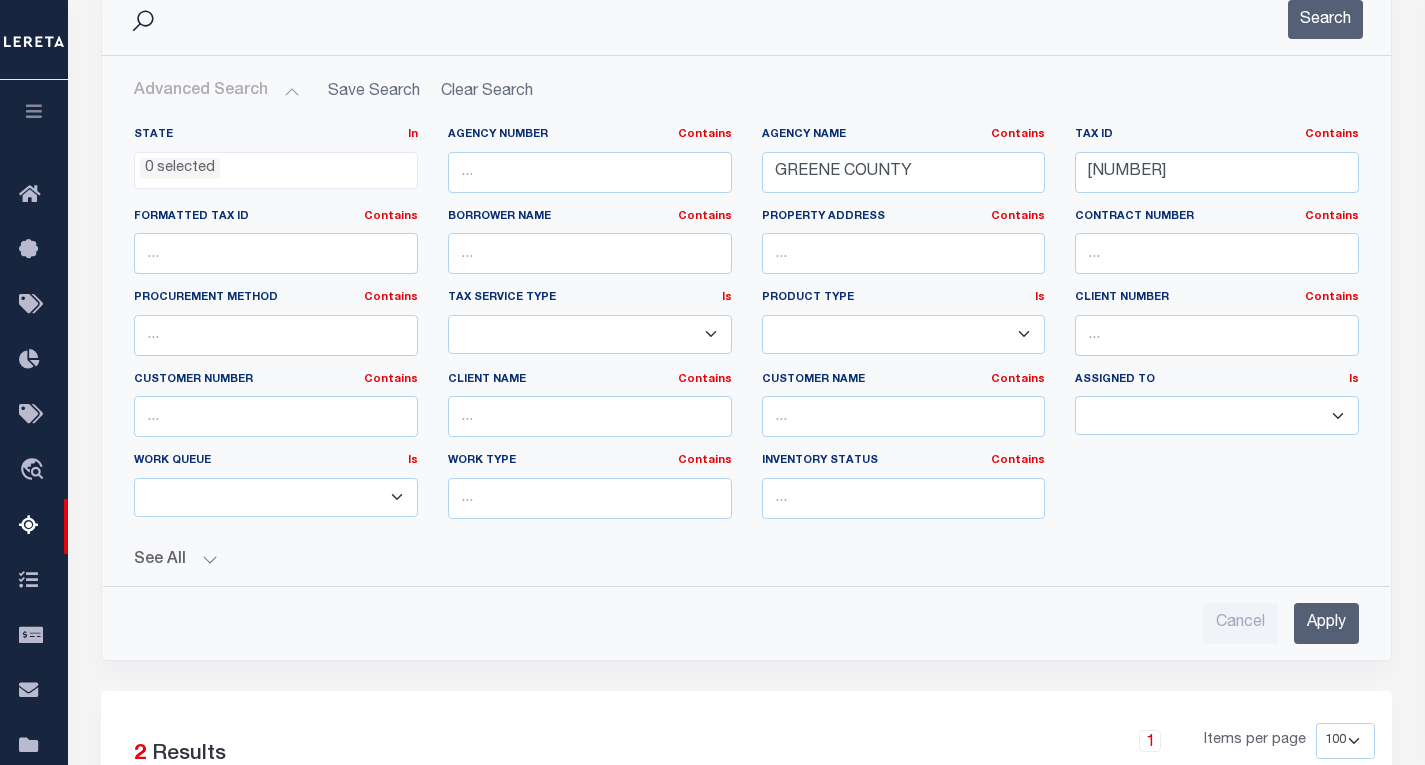 click on "Apply" at bounding box center (1326, 623) 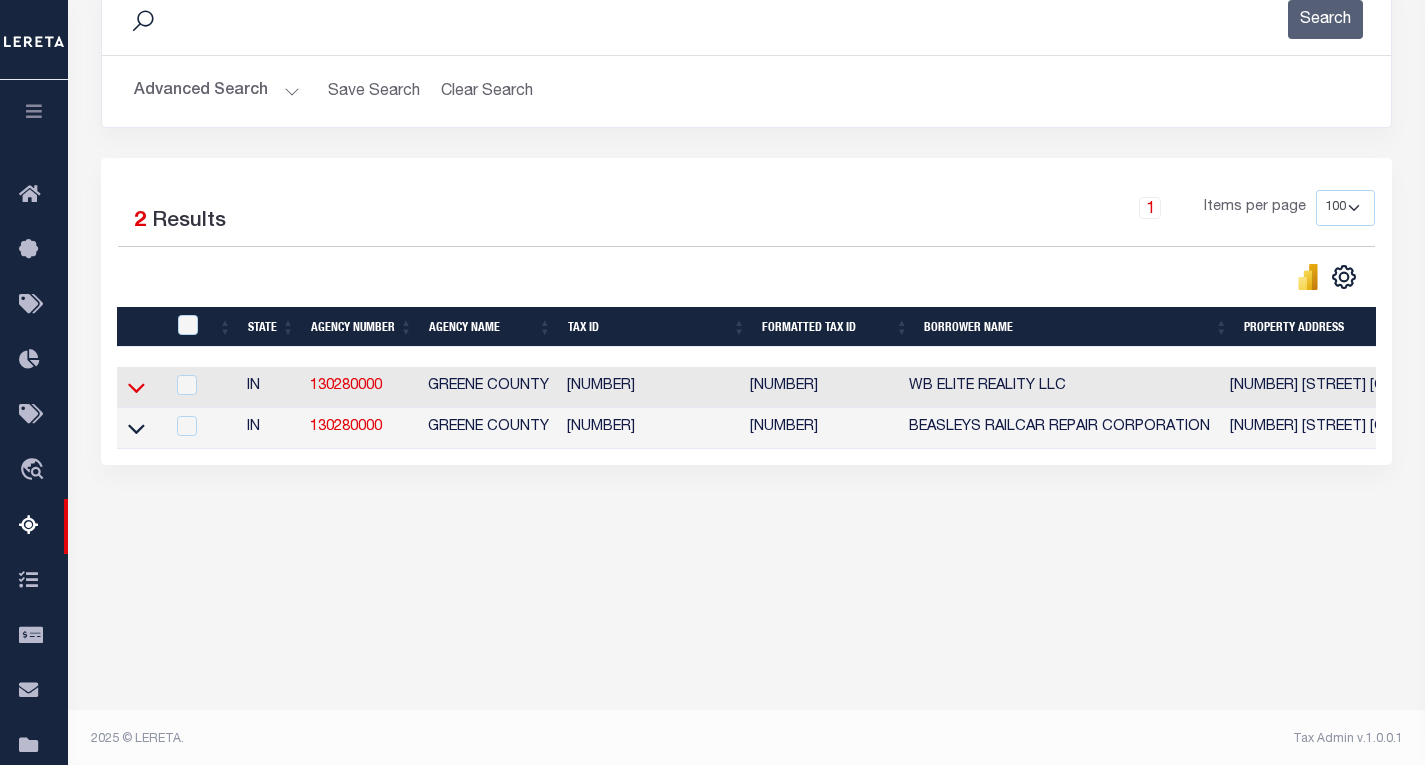click 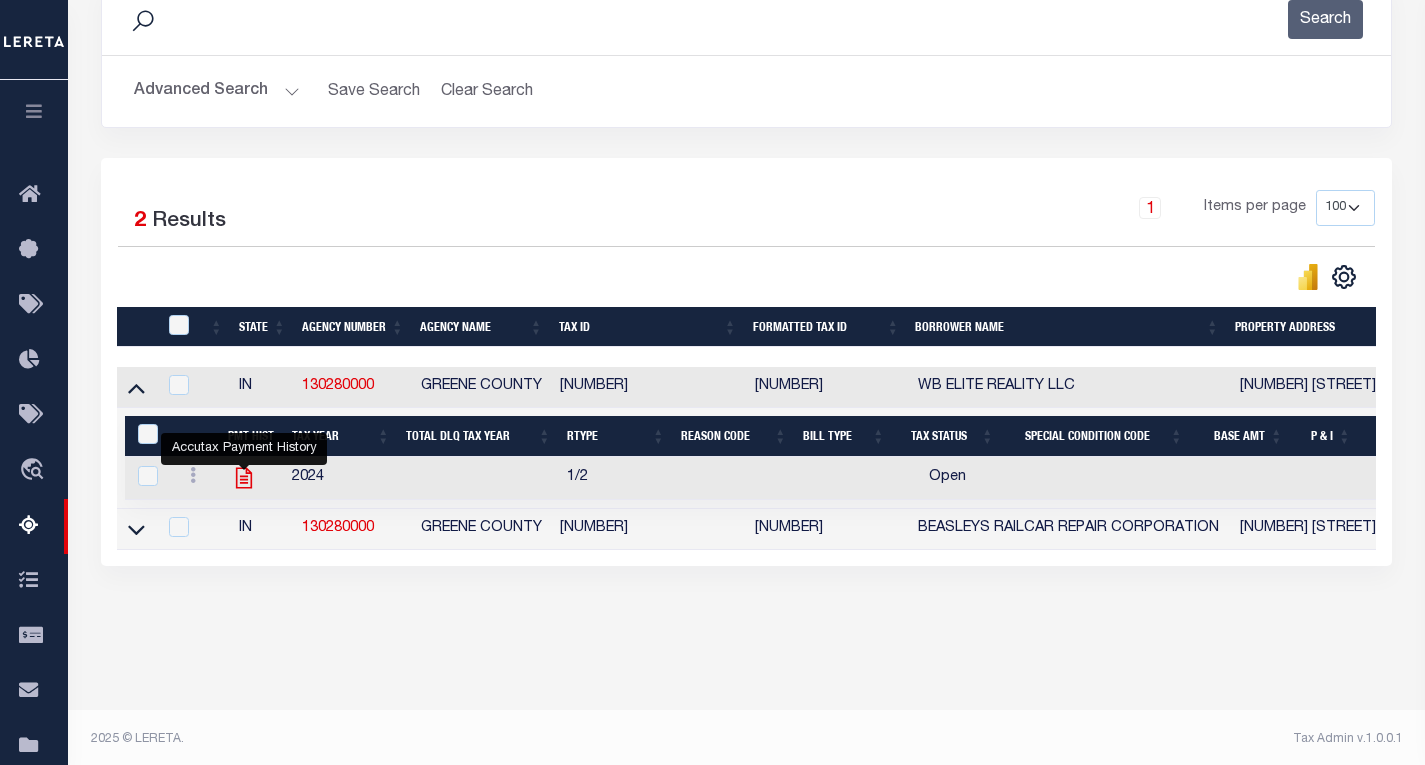 click 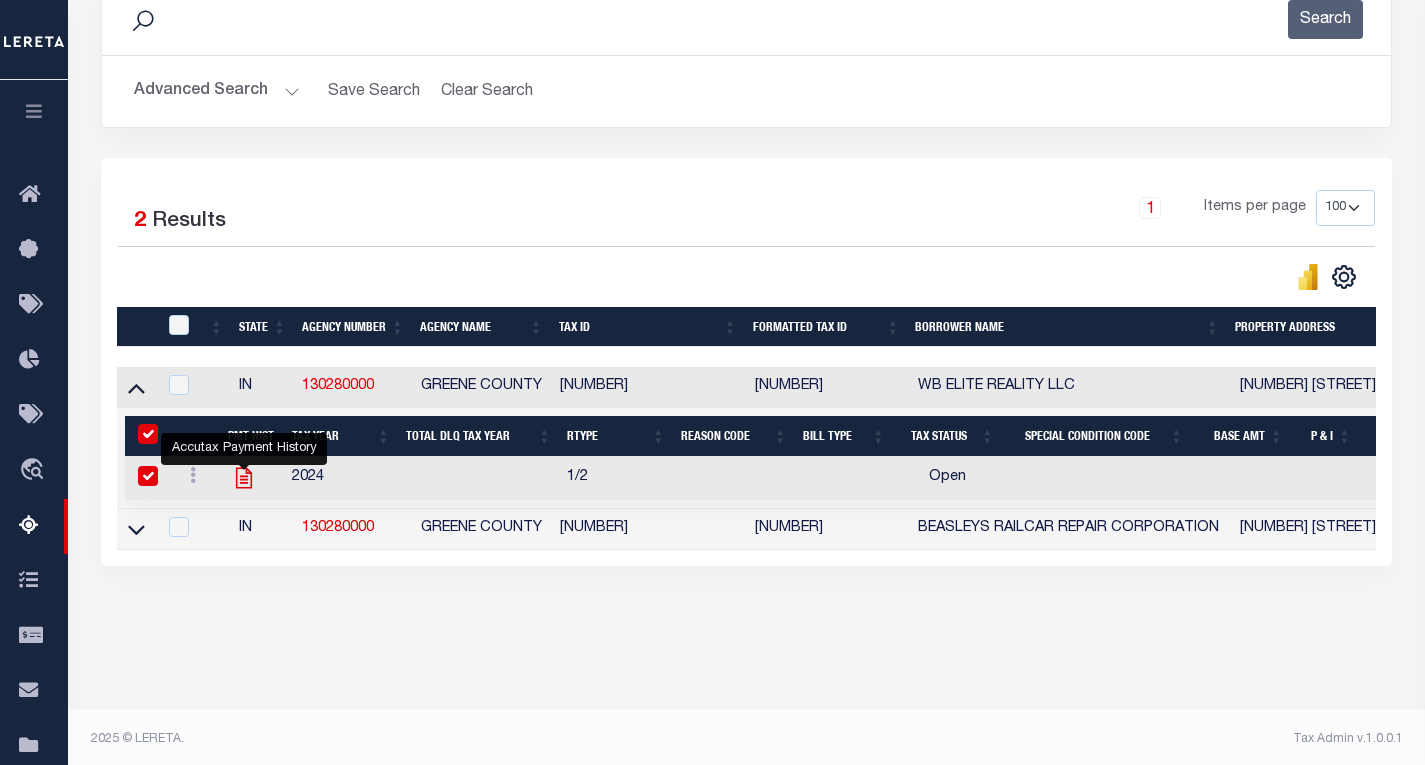 checkbox on "true" 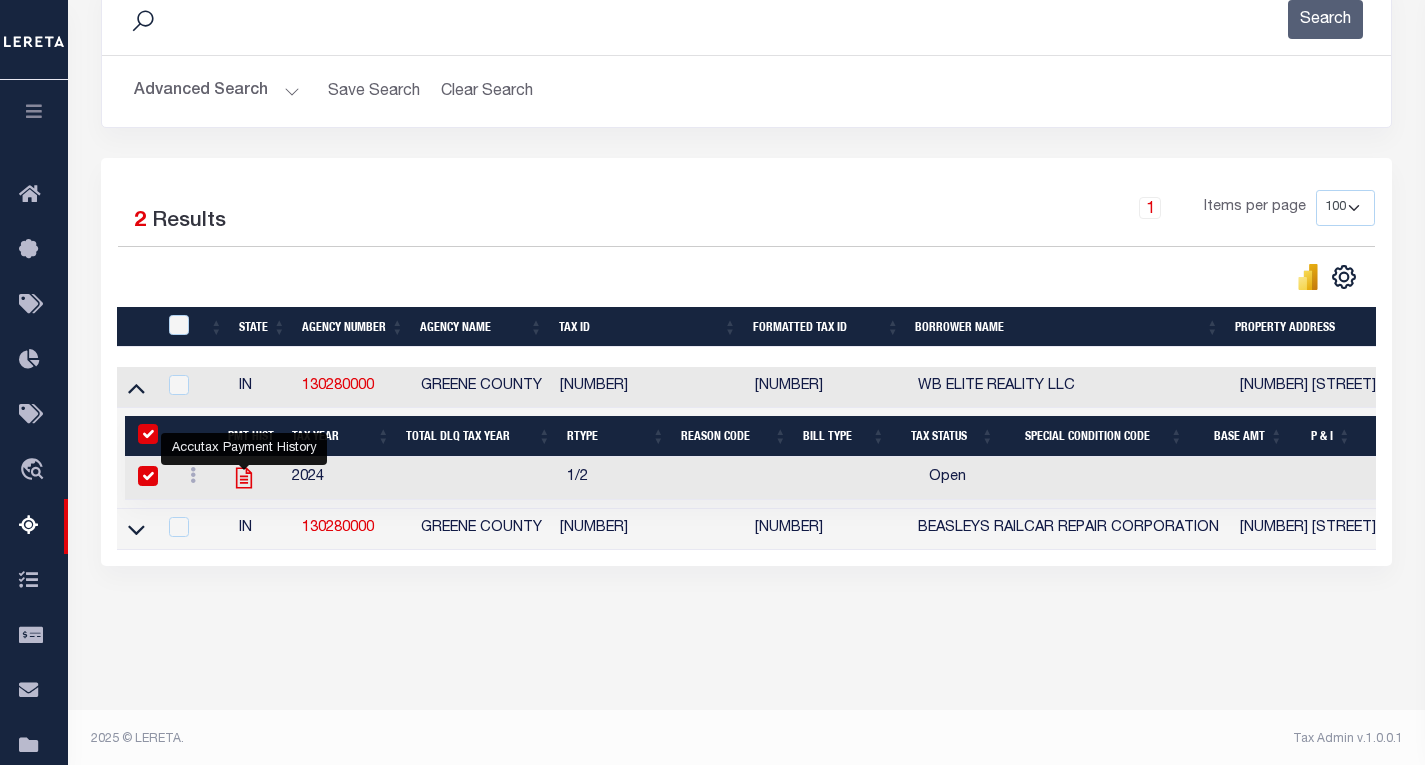 checkbox on "true" 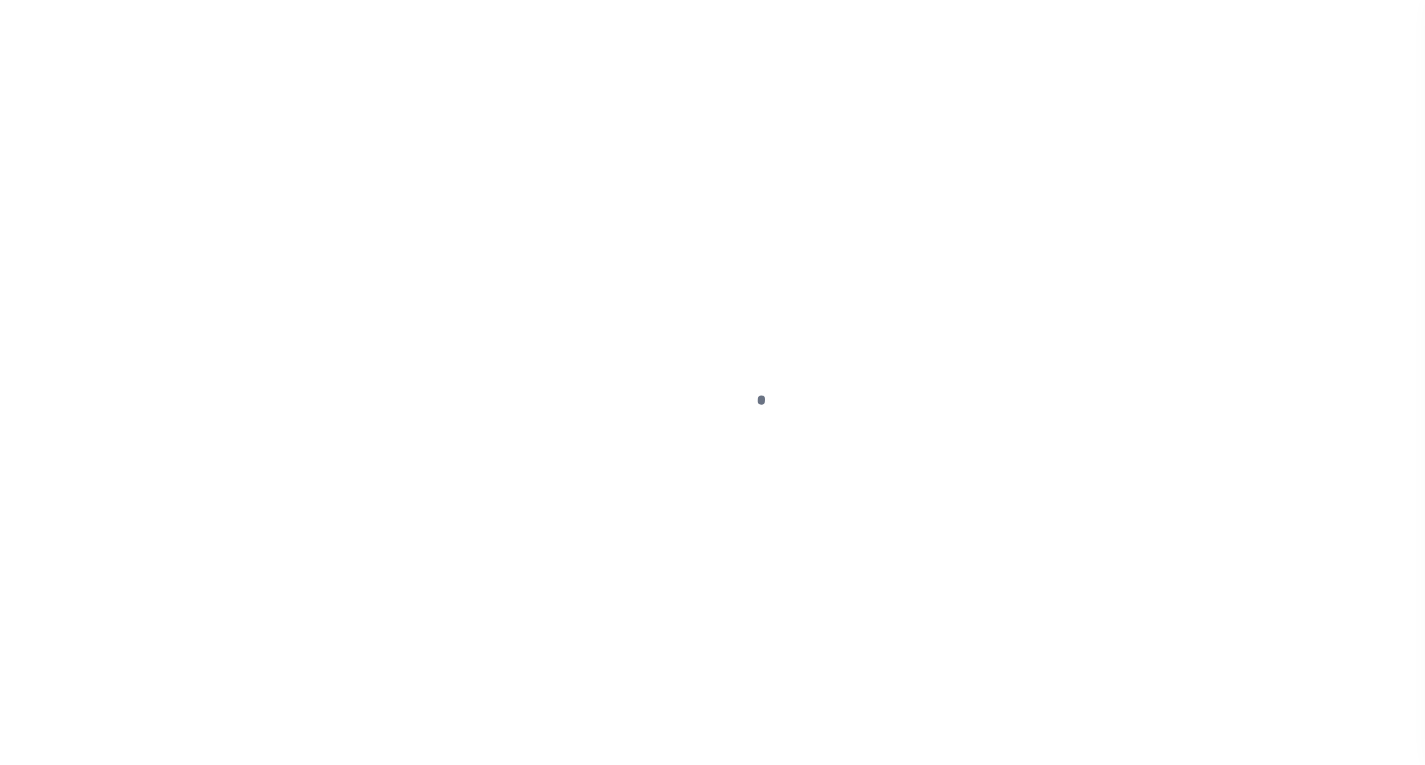 scroll, scrollTop: 0, scrollLeft: 0, axis: both 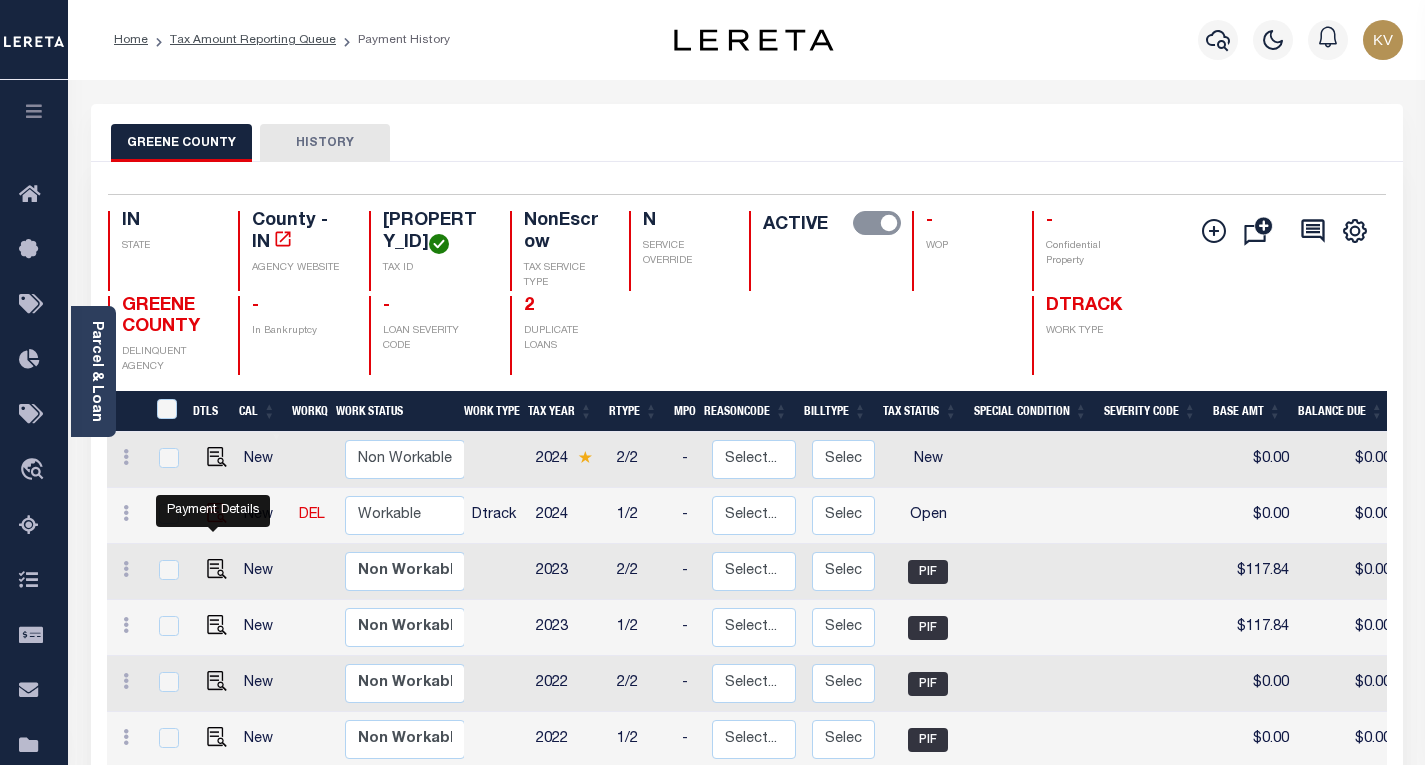 click at bounding box center (217, 513) 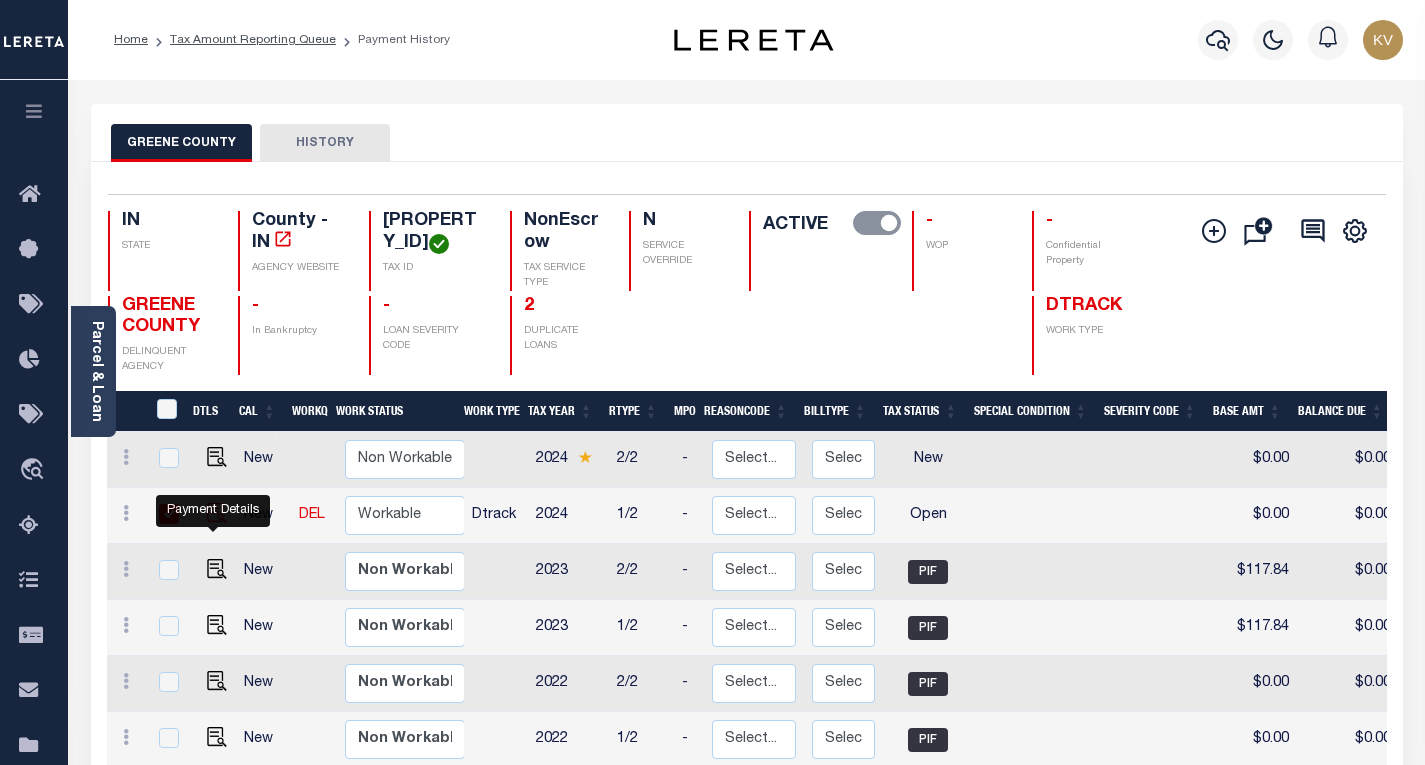 checkbox on "true" 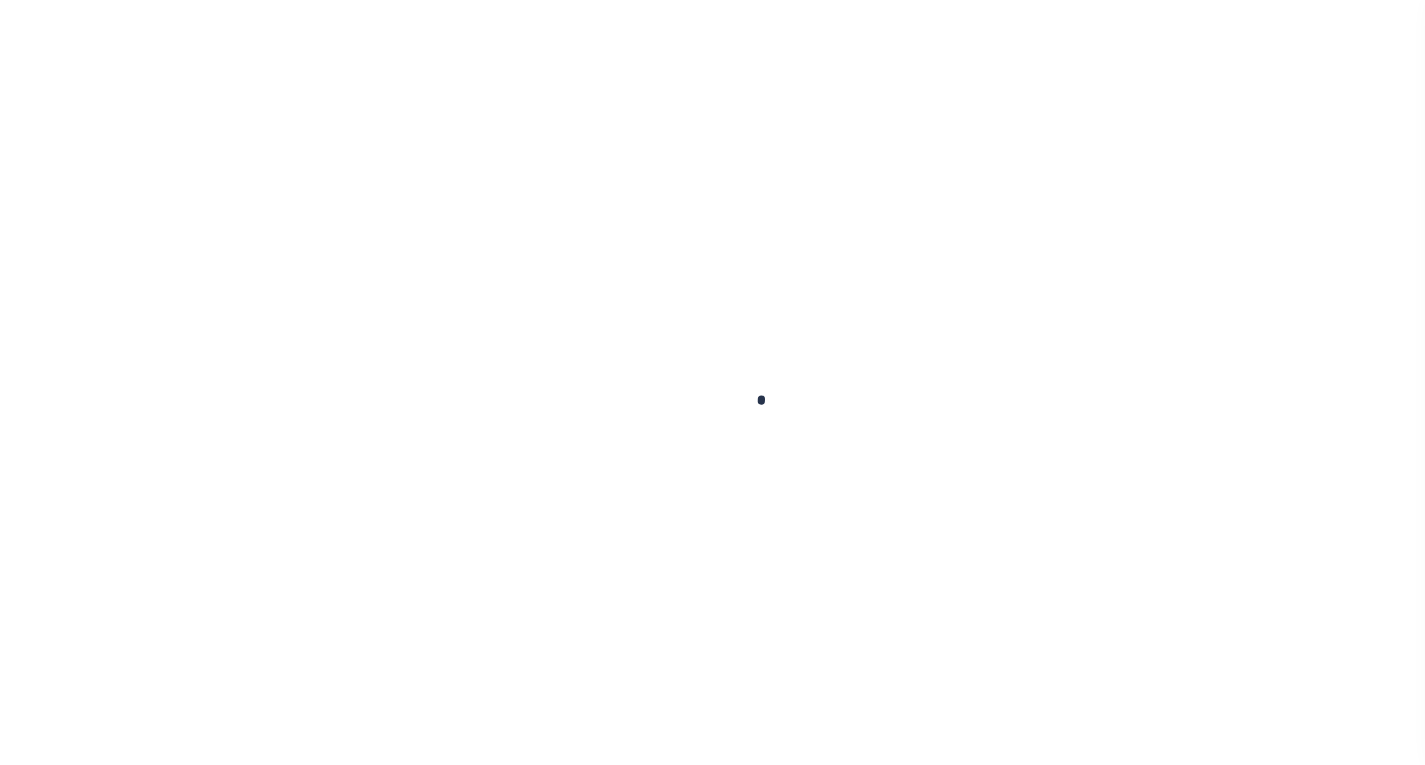 scroll, scrollTop: 0, scrollLeft: 0, axis: both 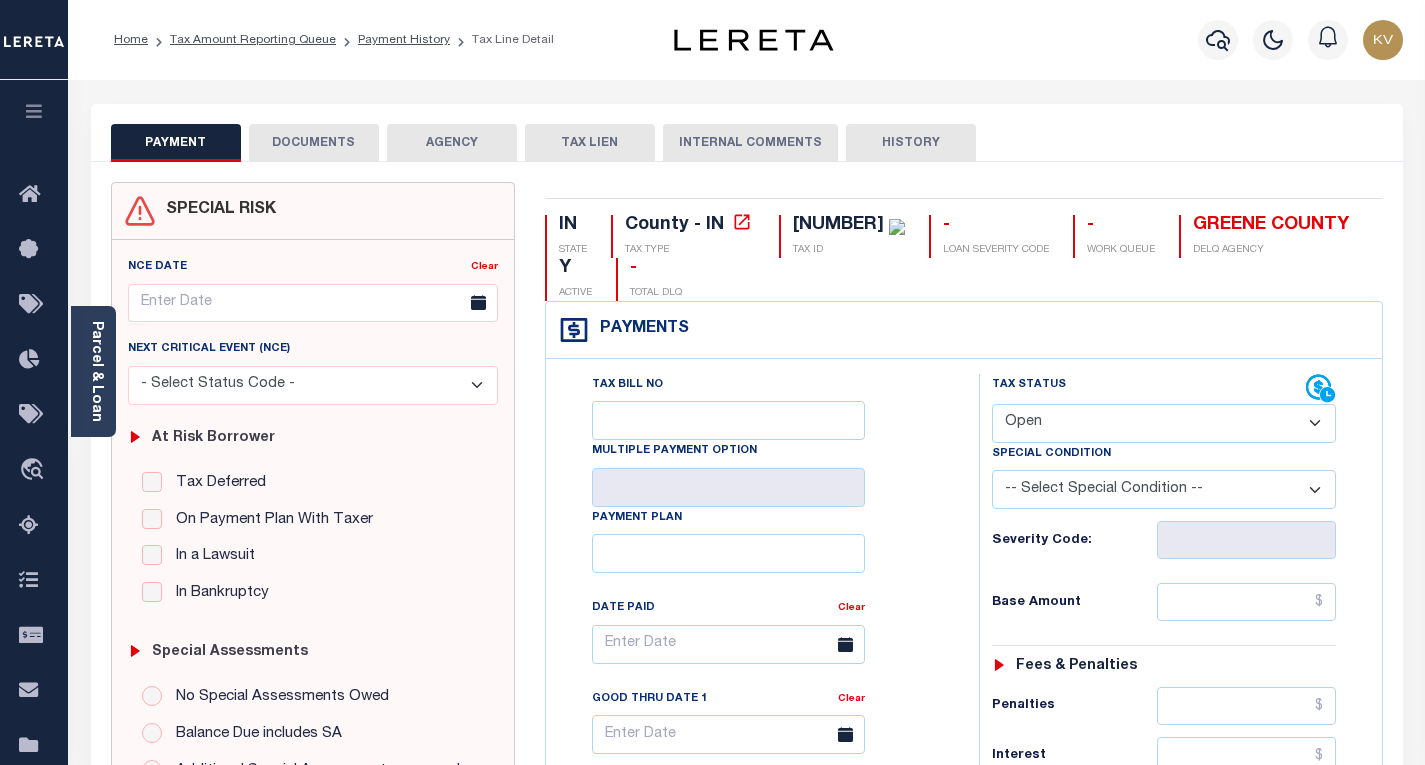 click on "- Select Status Code -
Open
Due/Unpaid
Paid
Incomplete
No Tax Due
Internal Refund Processed
New" at bounding box center (1164, 423) 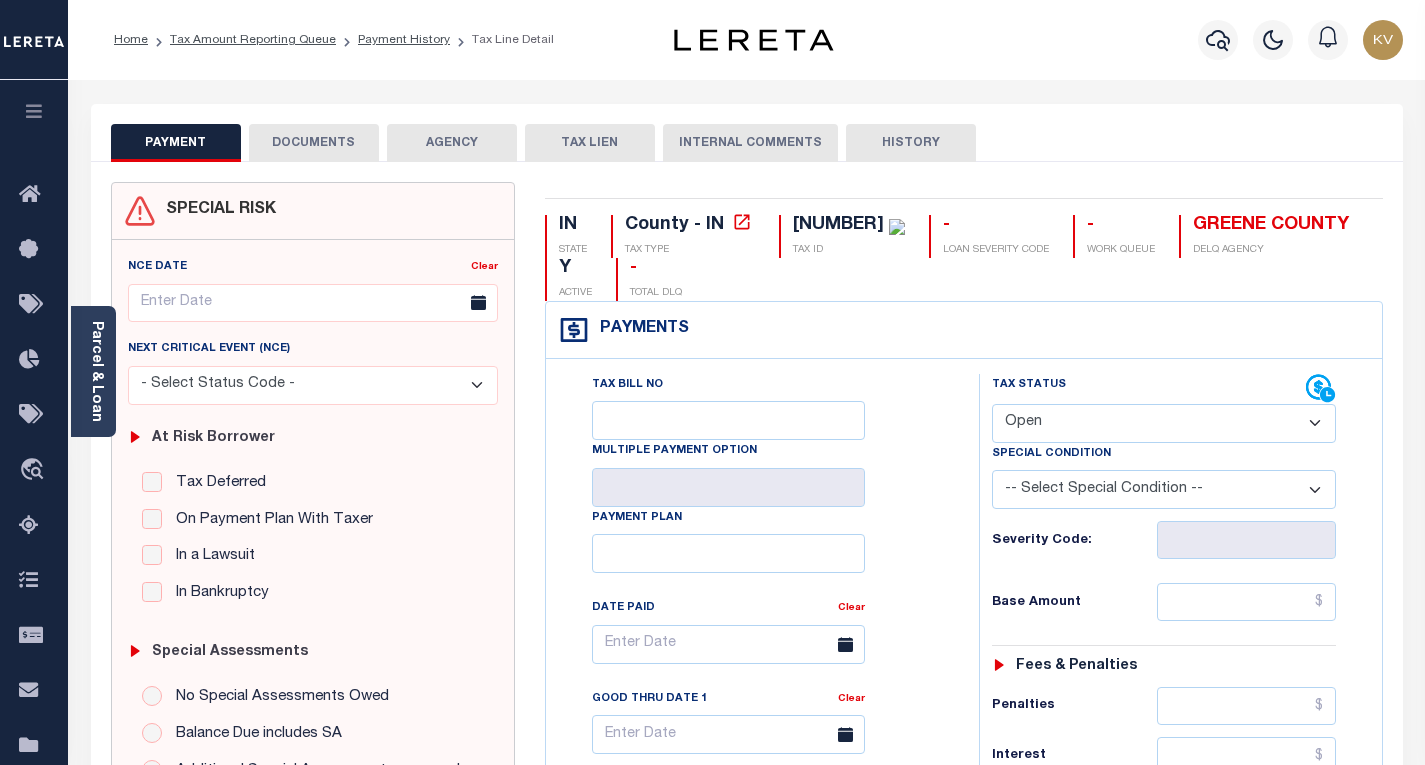 select on "PYD" 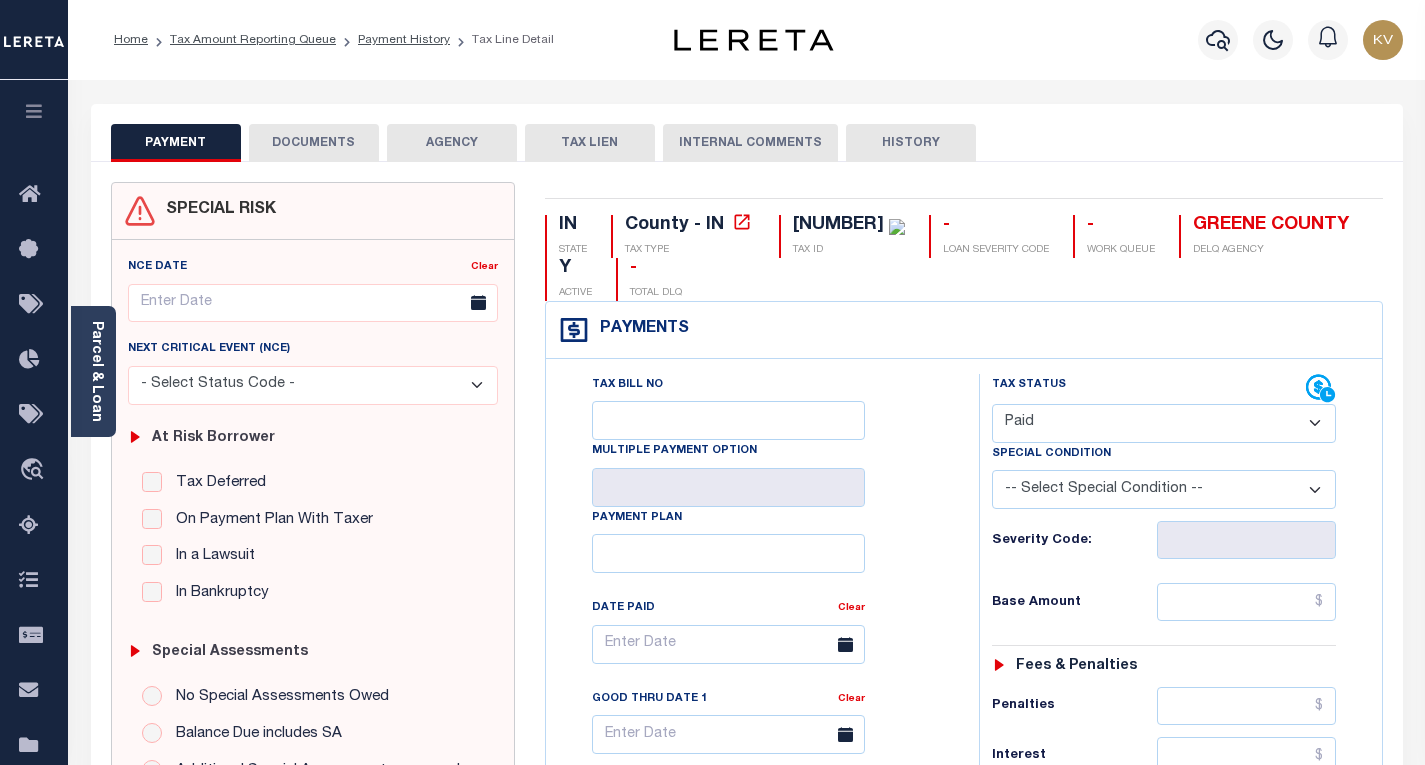 click on "- Select Status Code -
Open
Due/Unpaid
Paid
Incomplete
No Tax Due
Internal Refund Processed
New" at bounding box center (1164, 423) 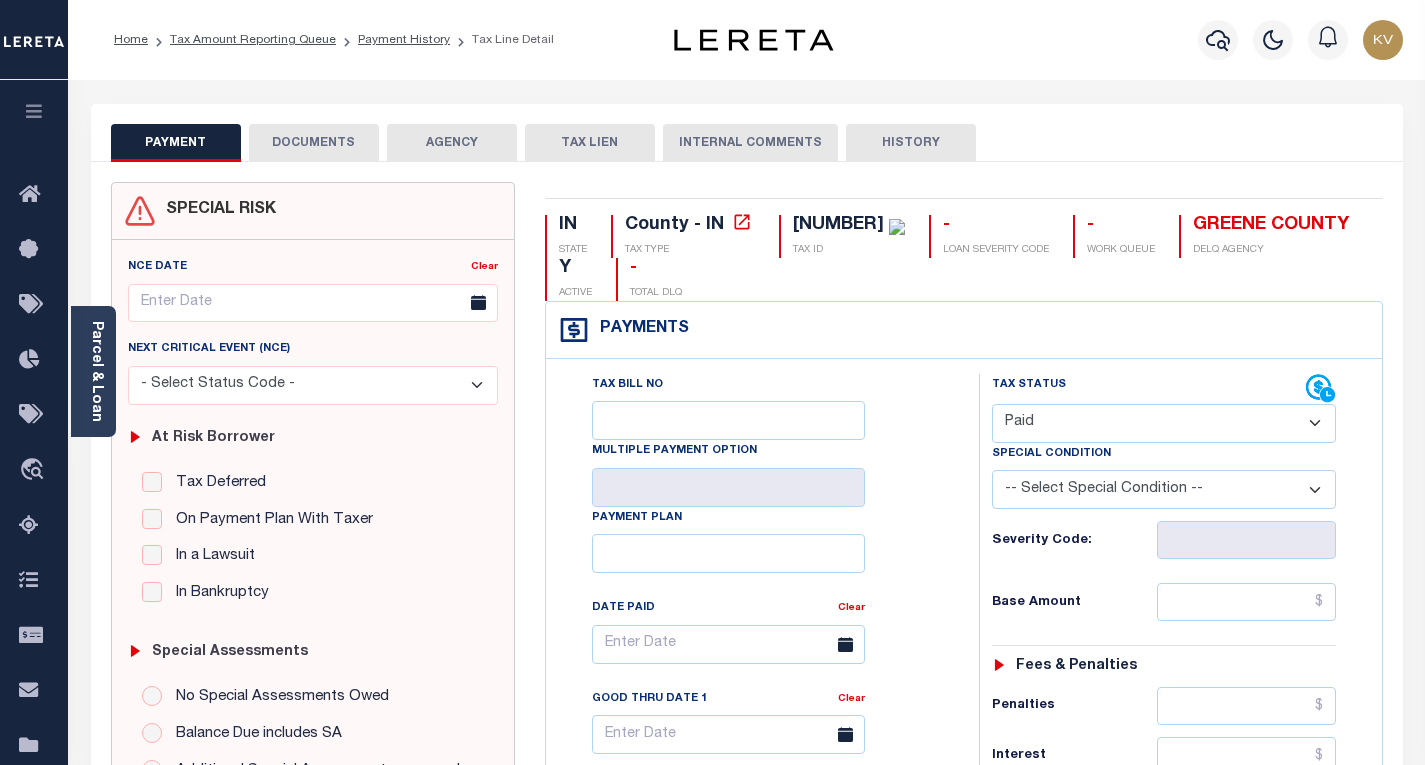 type on "08/04/2025" 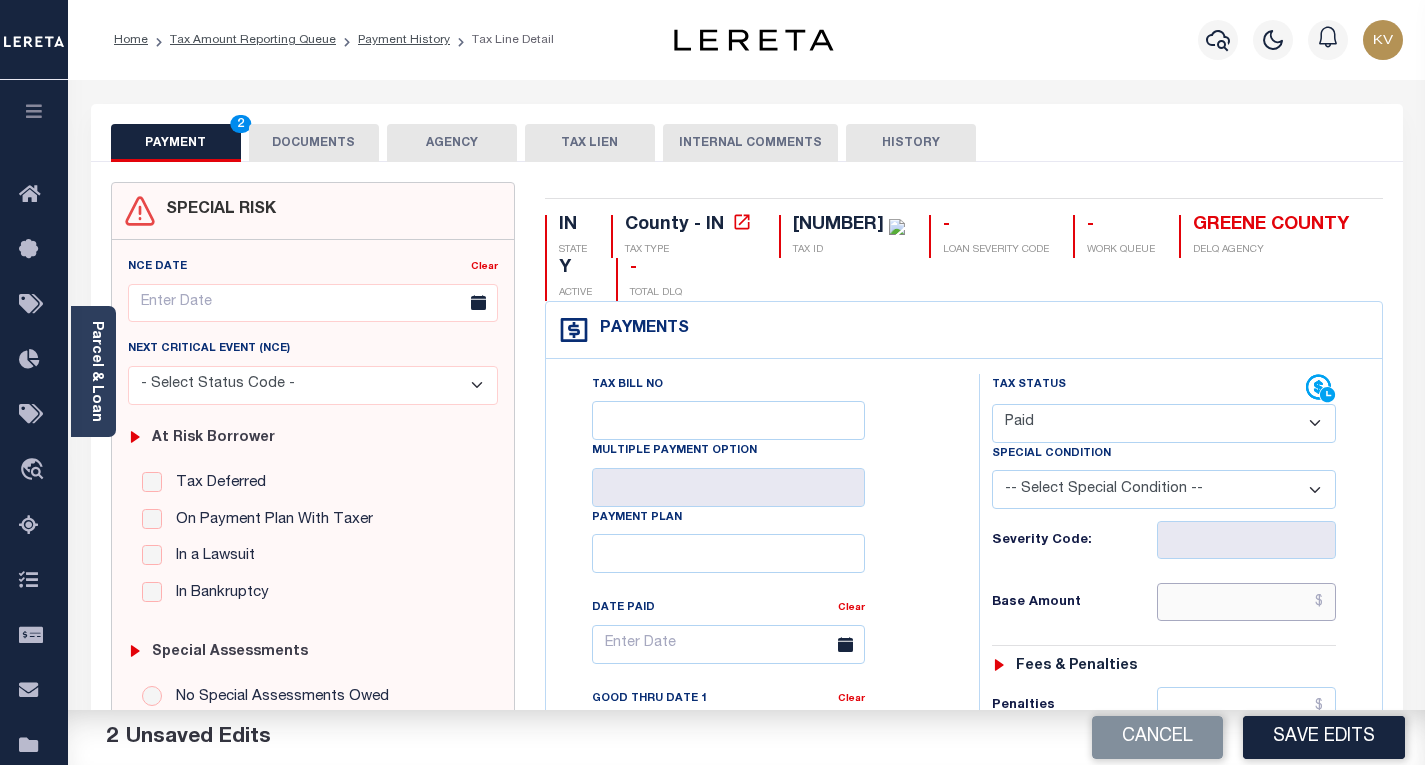 click at bounding box center (1246, 602) 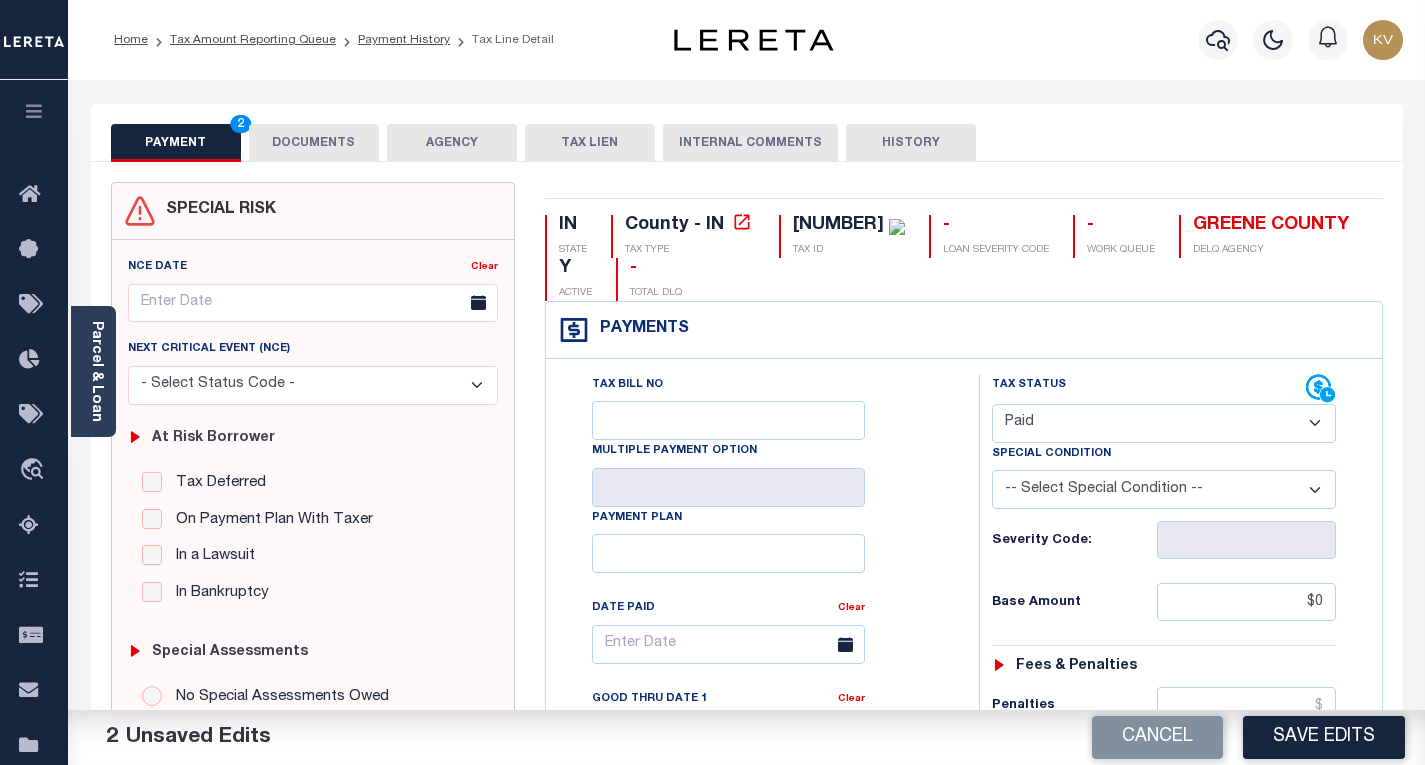 type on "$0.00" 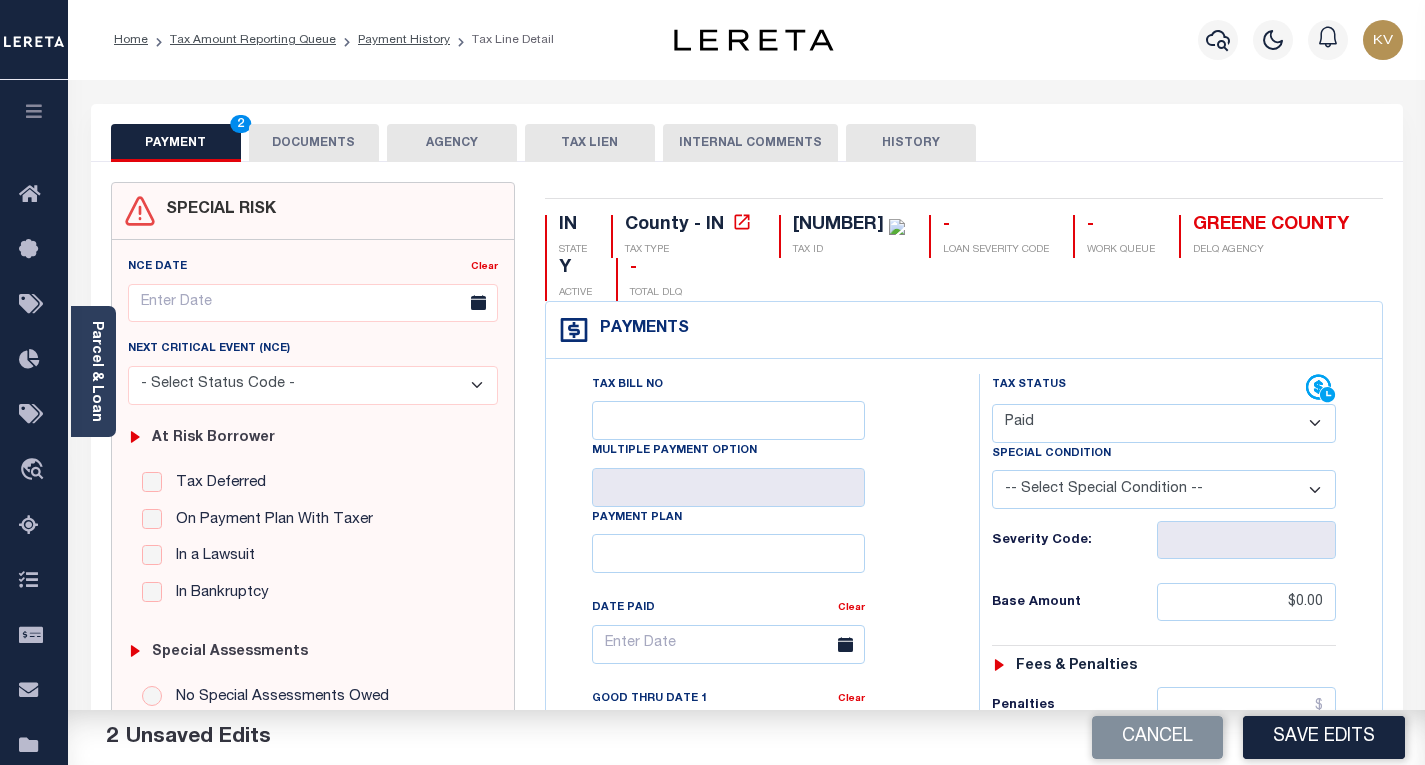 click on "Base Amount
$0.00" at bounding box center [1164, 602] 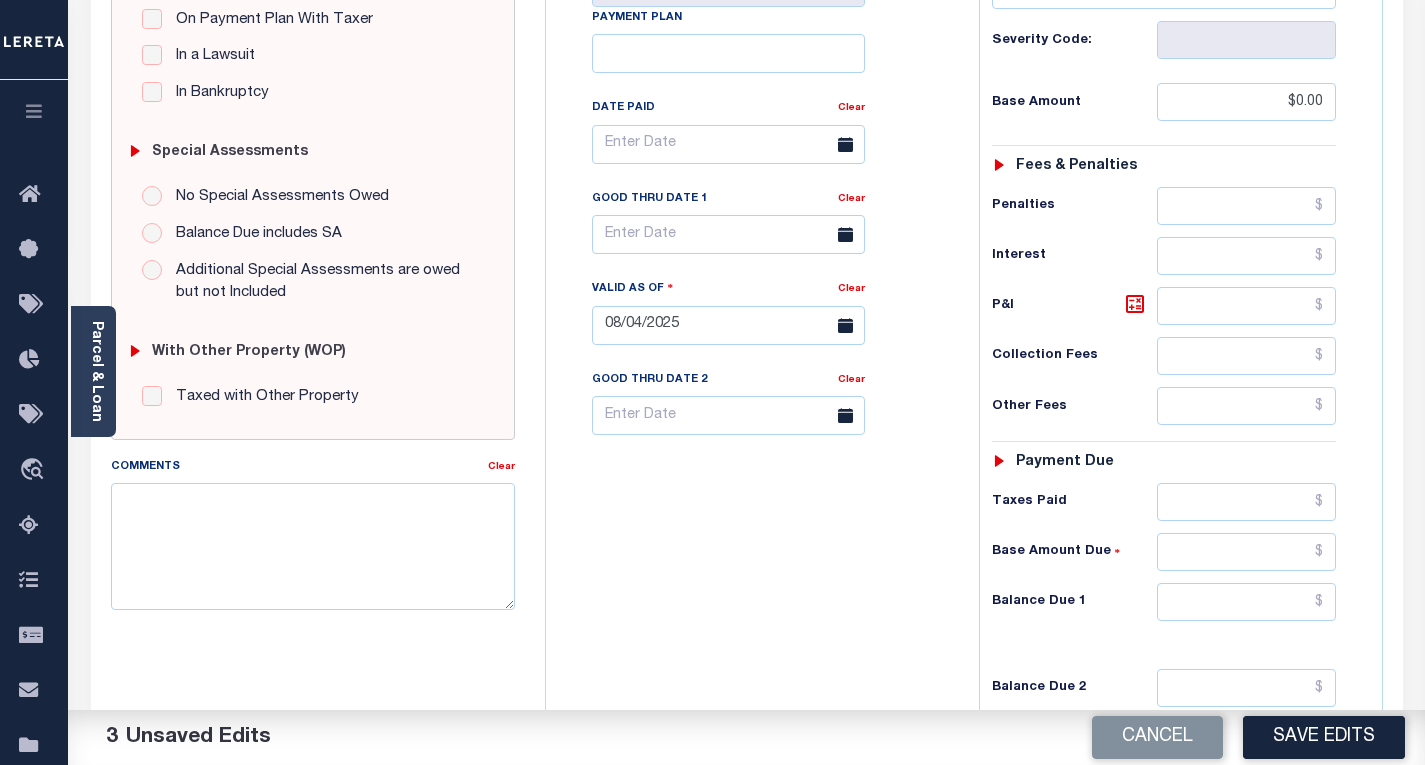 scroll, scrollTop: 600, scrollLeft: 0, axis: vertical 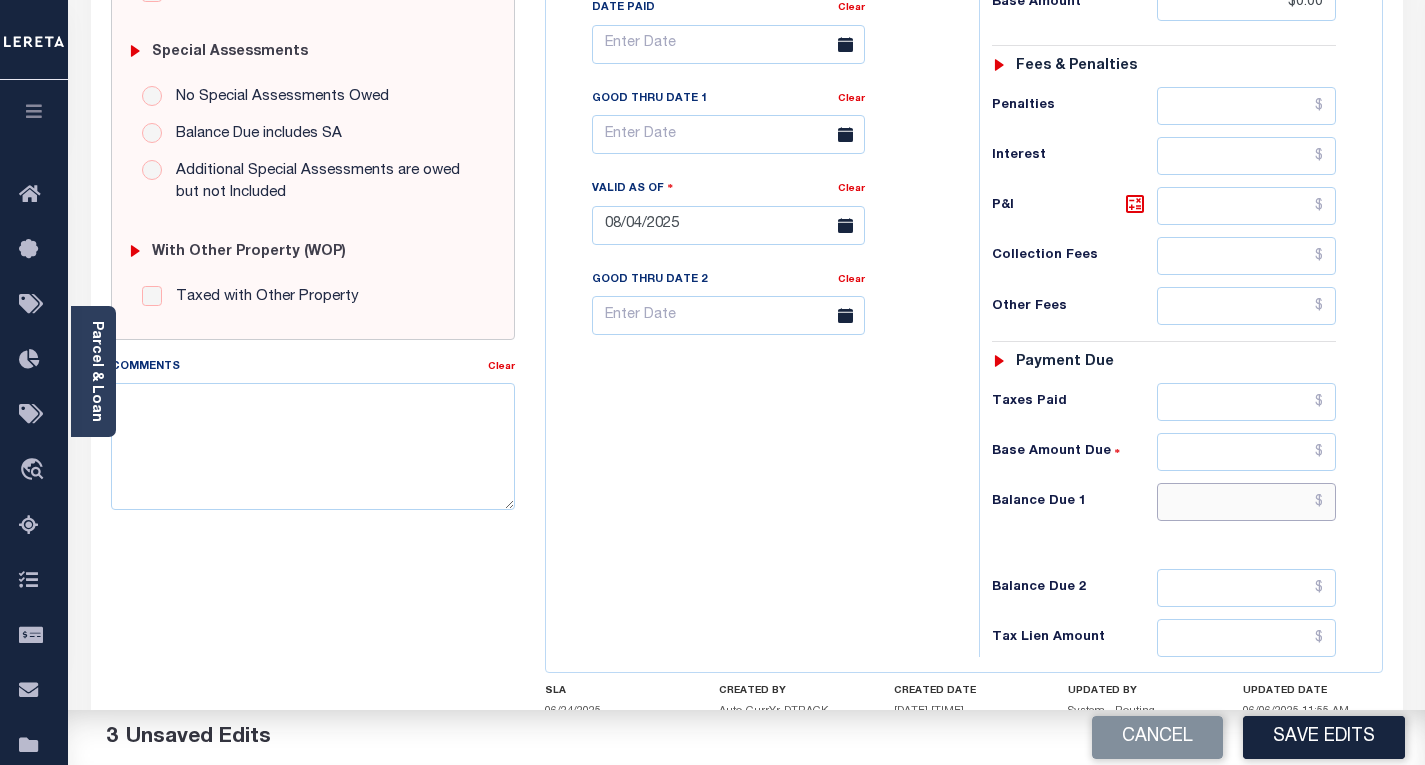 click at bounding box center (1246, 502) 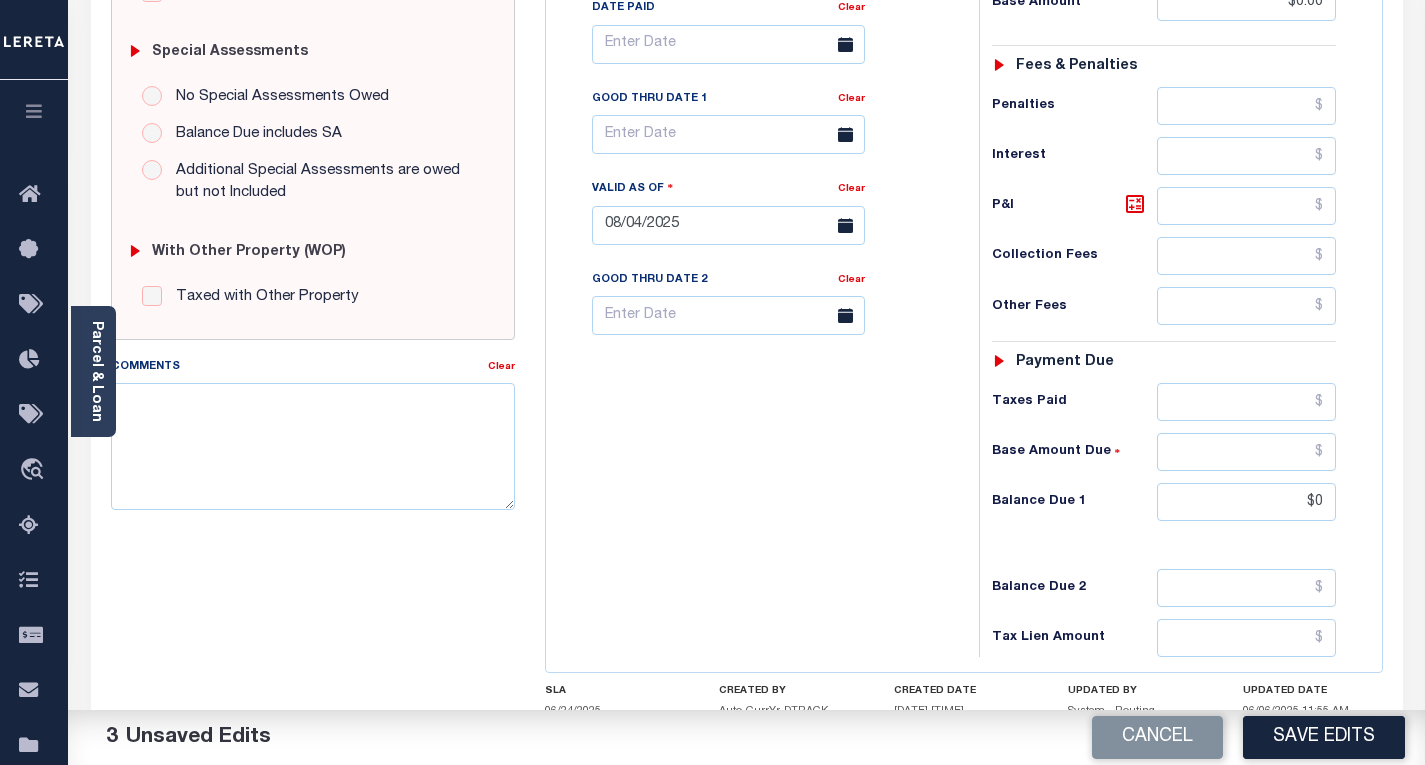type on "$0.00" 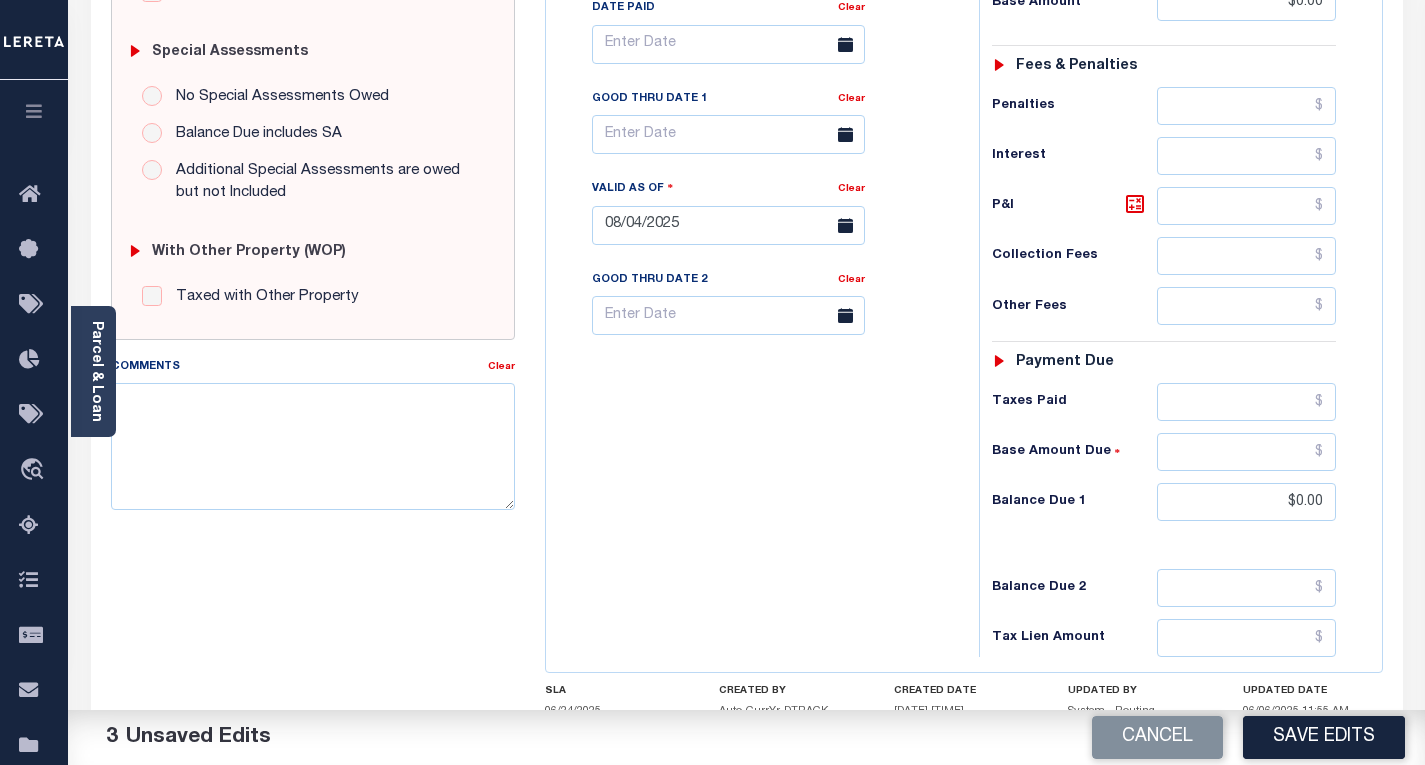 click on "Tax Bill No
Multiple Payment Option
Payment Plan
Clear" at bounding box center [757, 215] 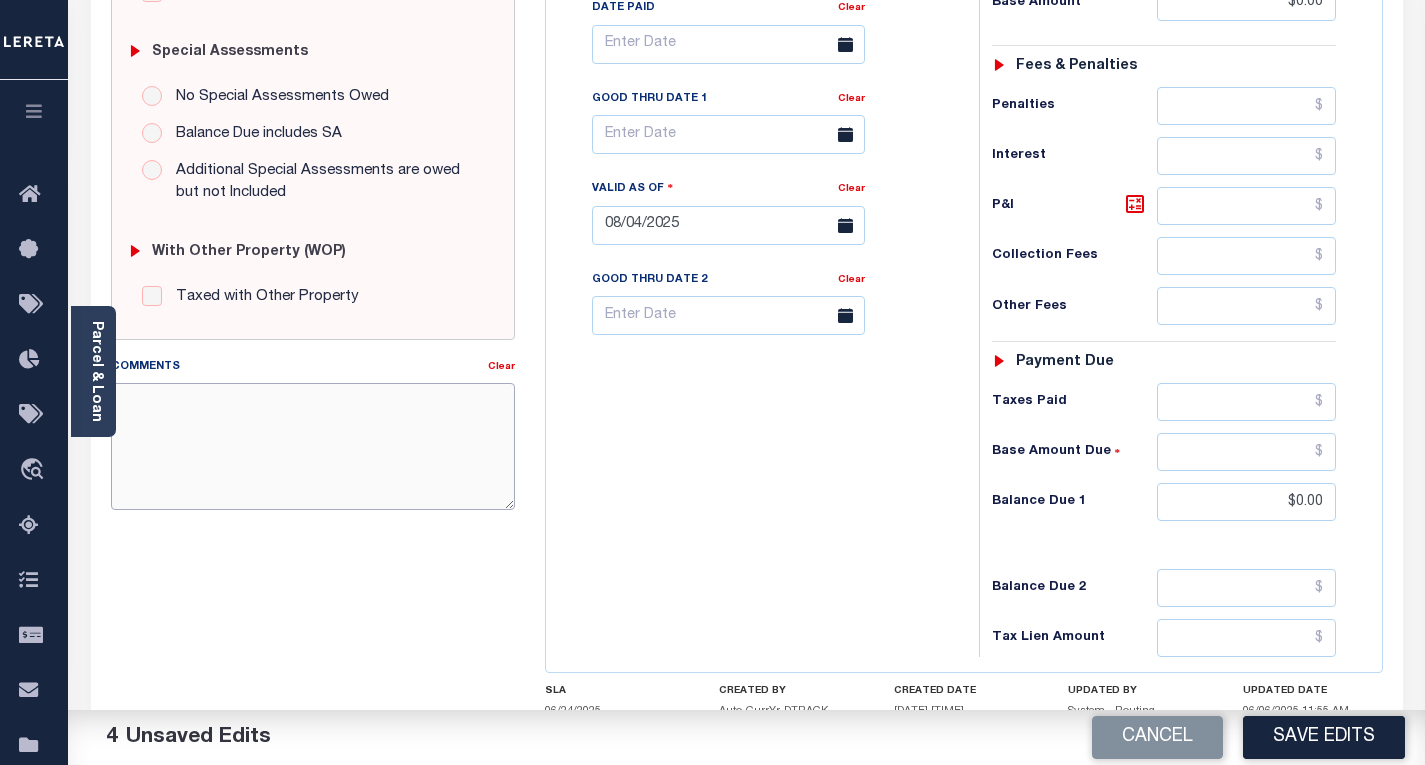 click on "Comments" at bounding box center [313, 446] 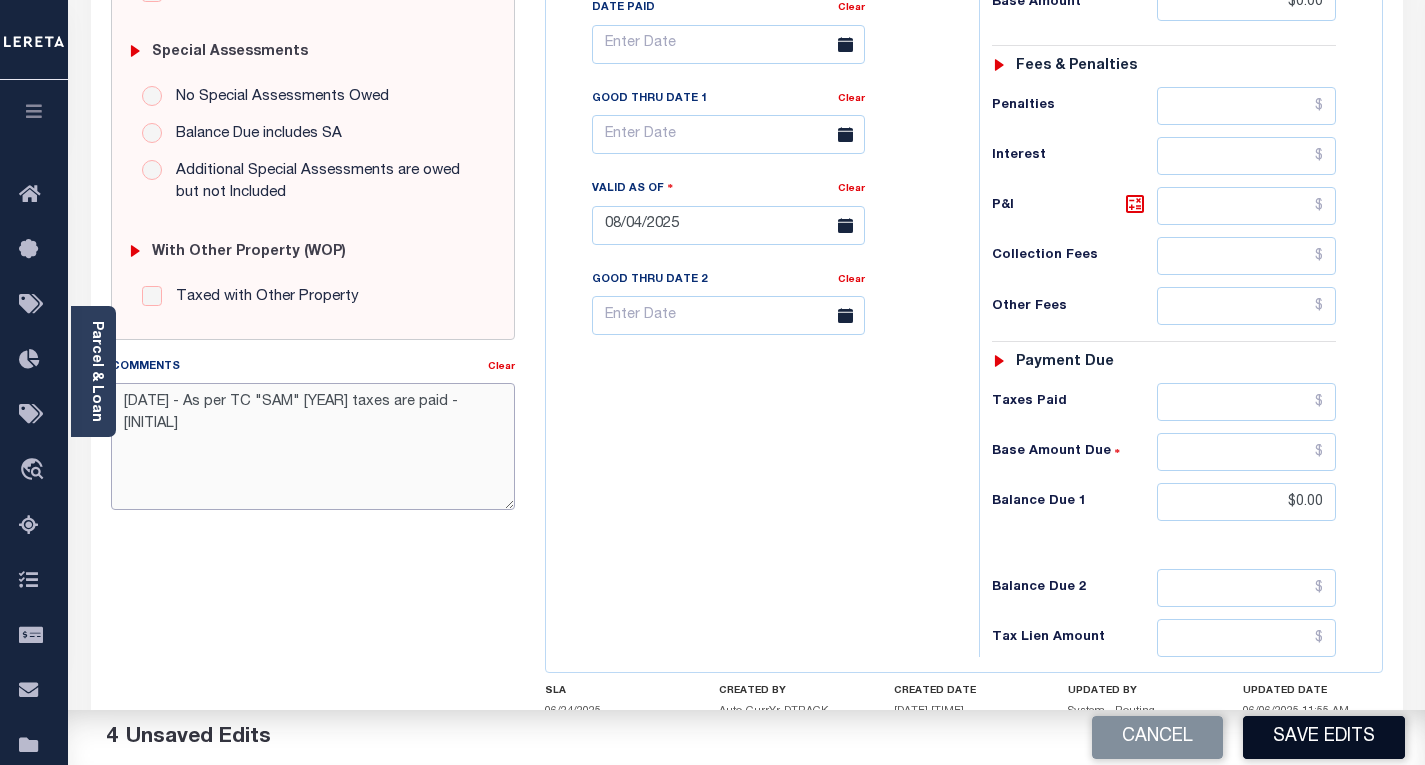 type on "[DATE] - As per TC "SAM" [YEAR] taxes are paid - [INITIAL]" 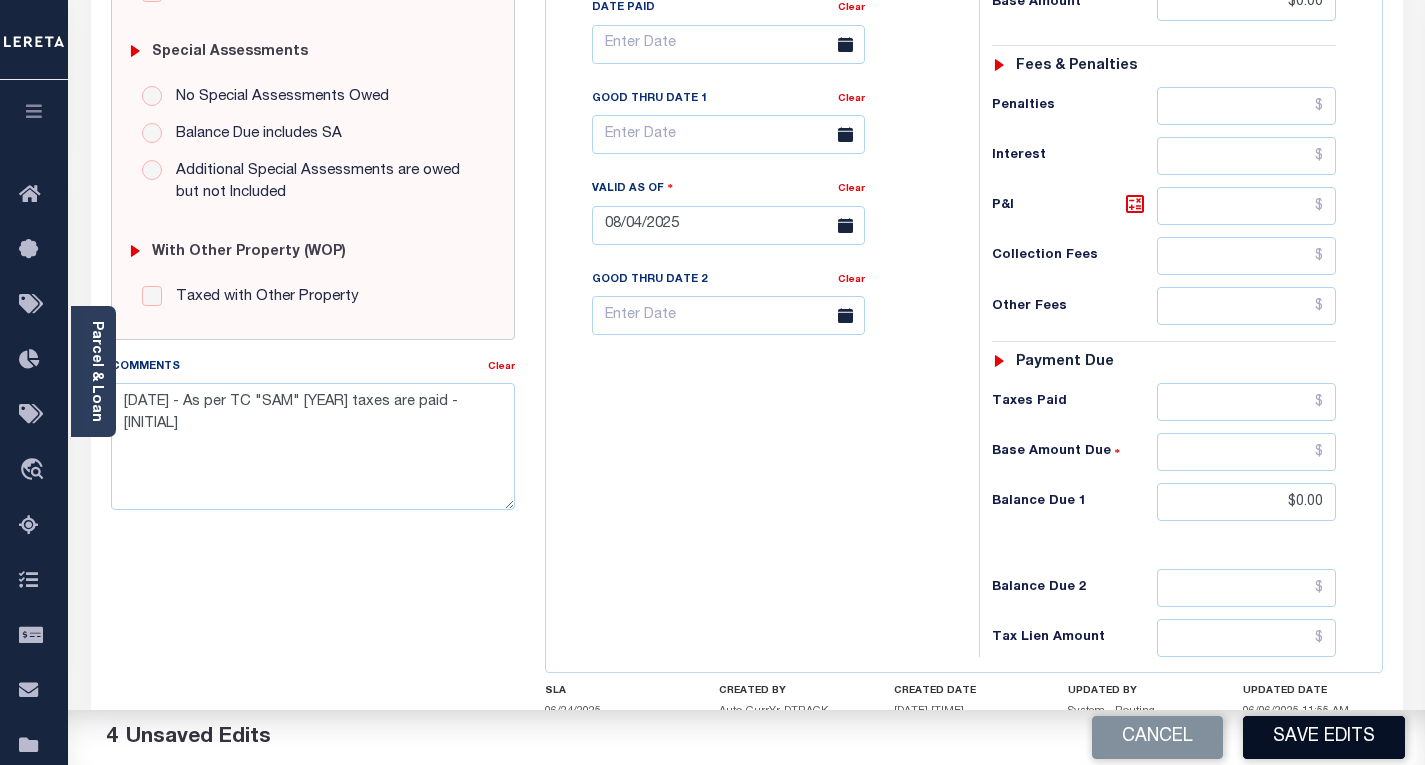 click on "Save Edits" at bounding box center (1324, 737) 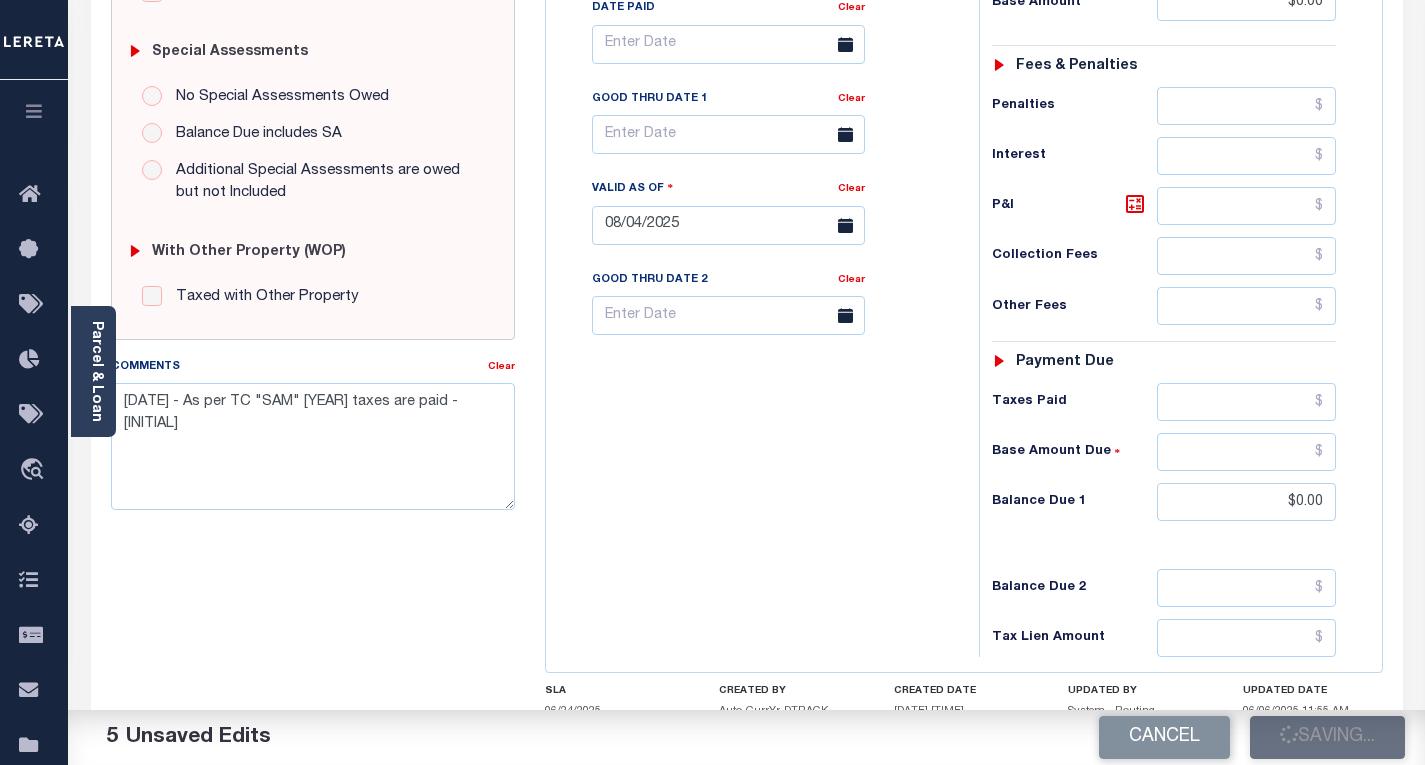 checkbox on "false" 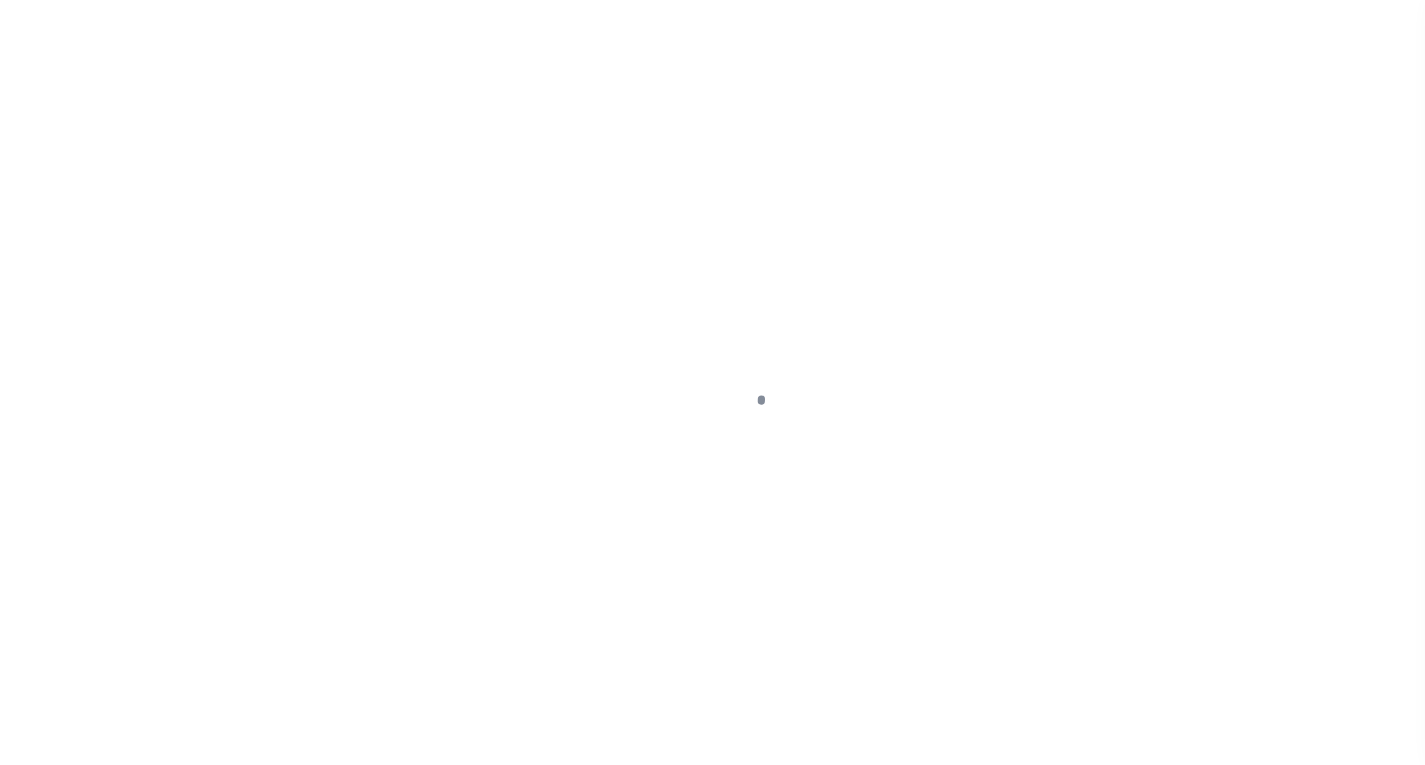scroll, scrollTop: 0, scrollLeft: 0, axis: both 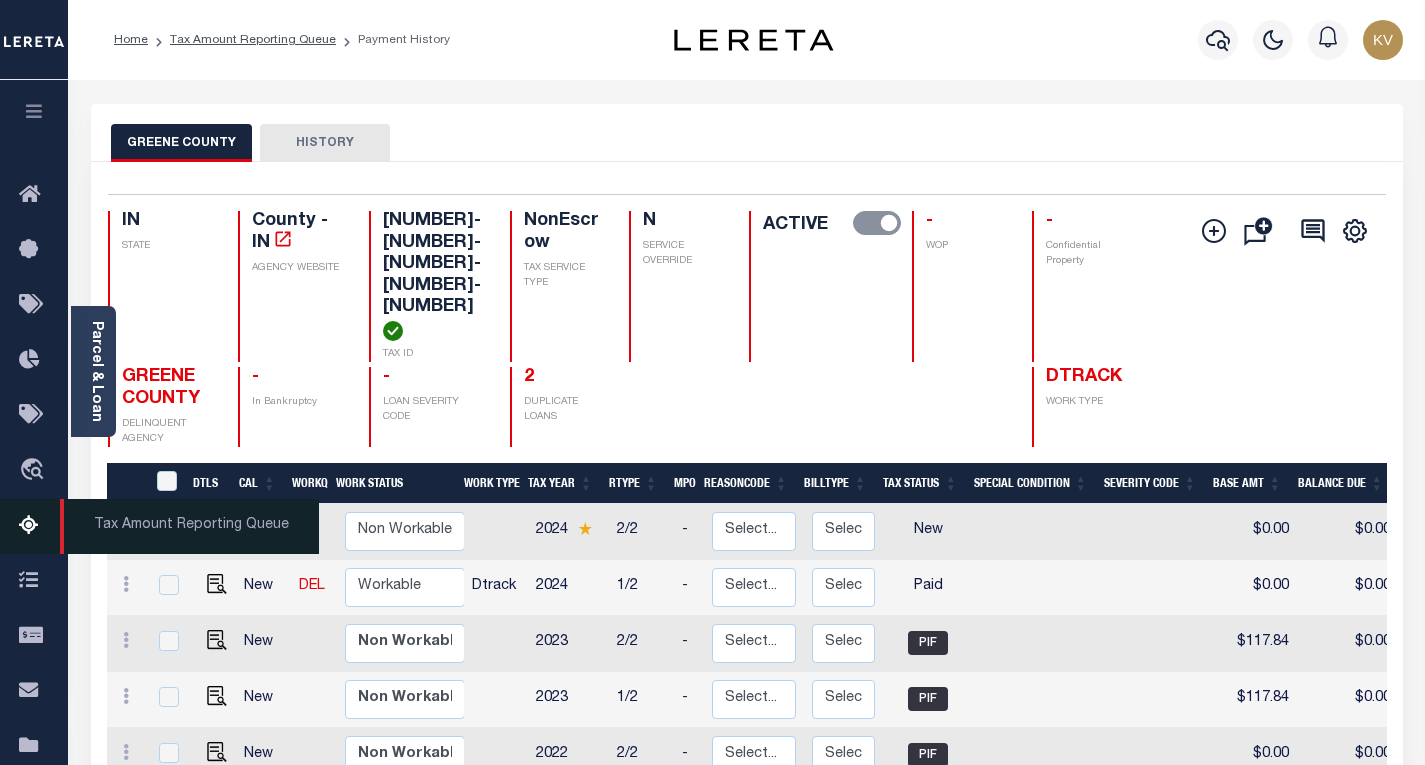 click at bounding box center [35, 526] 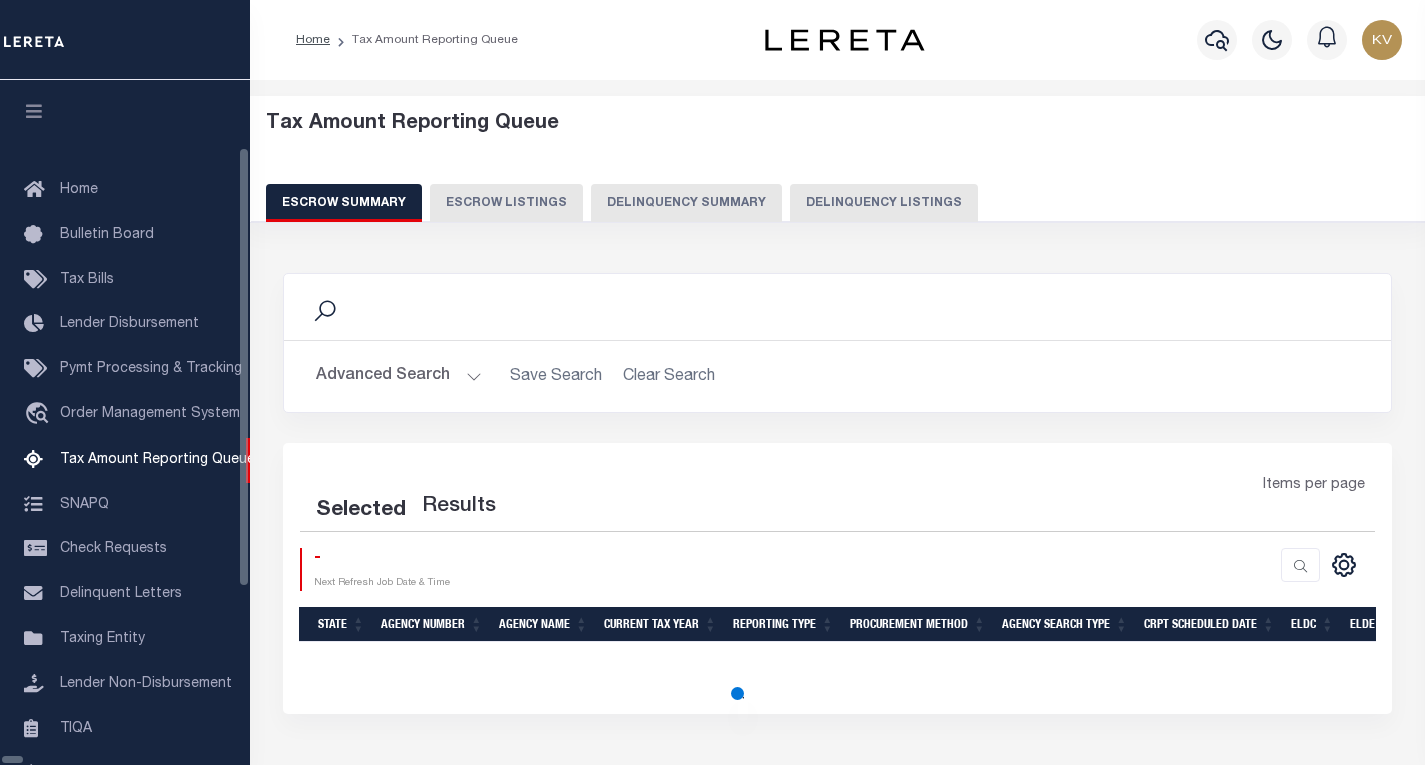 select on "100" 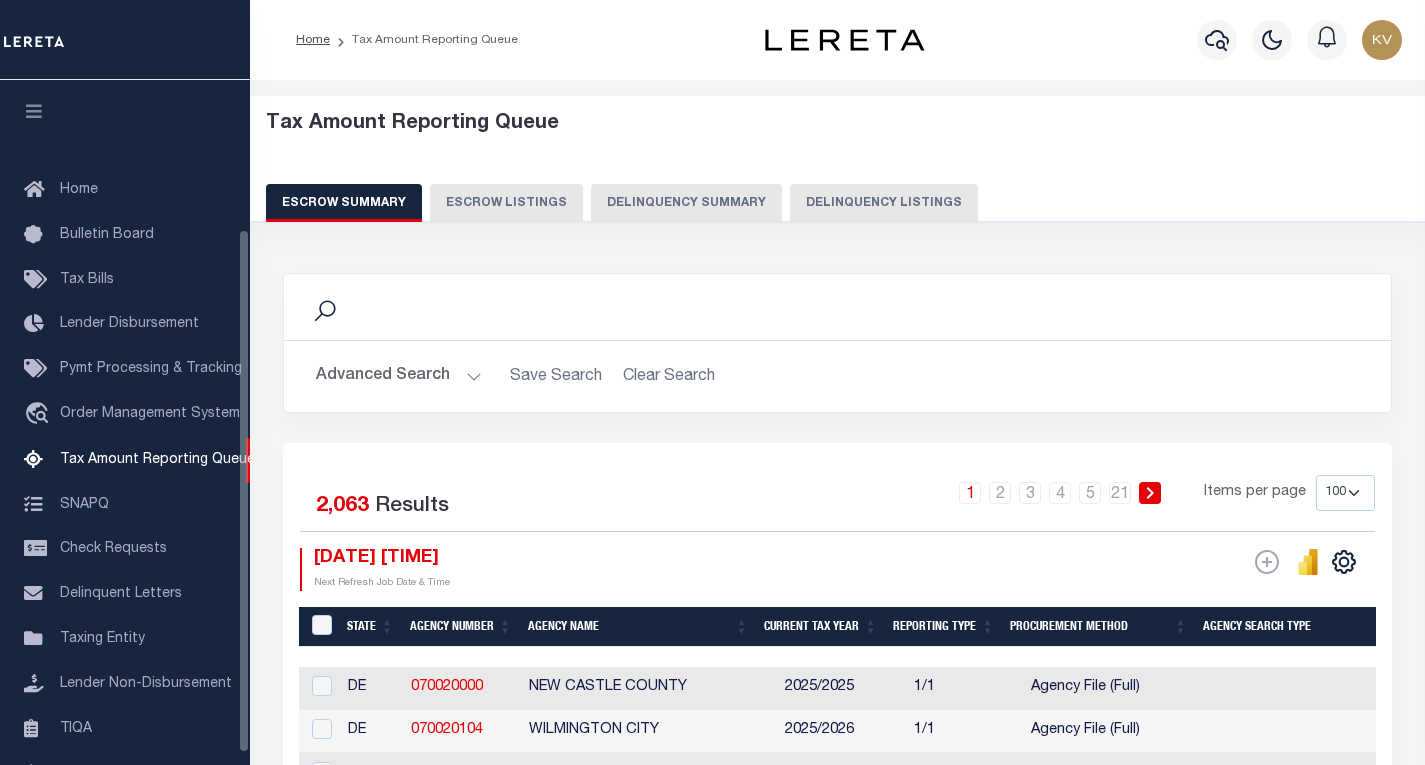 scroll, scrollTop: 194, scrollLeft: 0, axis: vertical 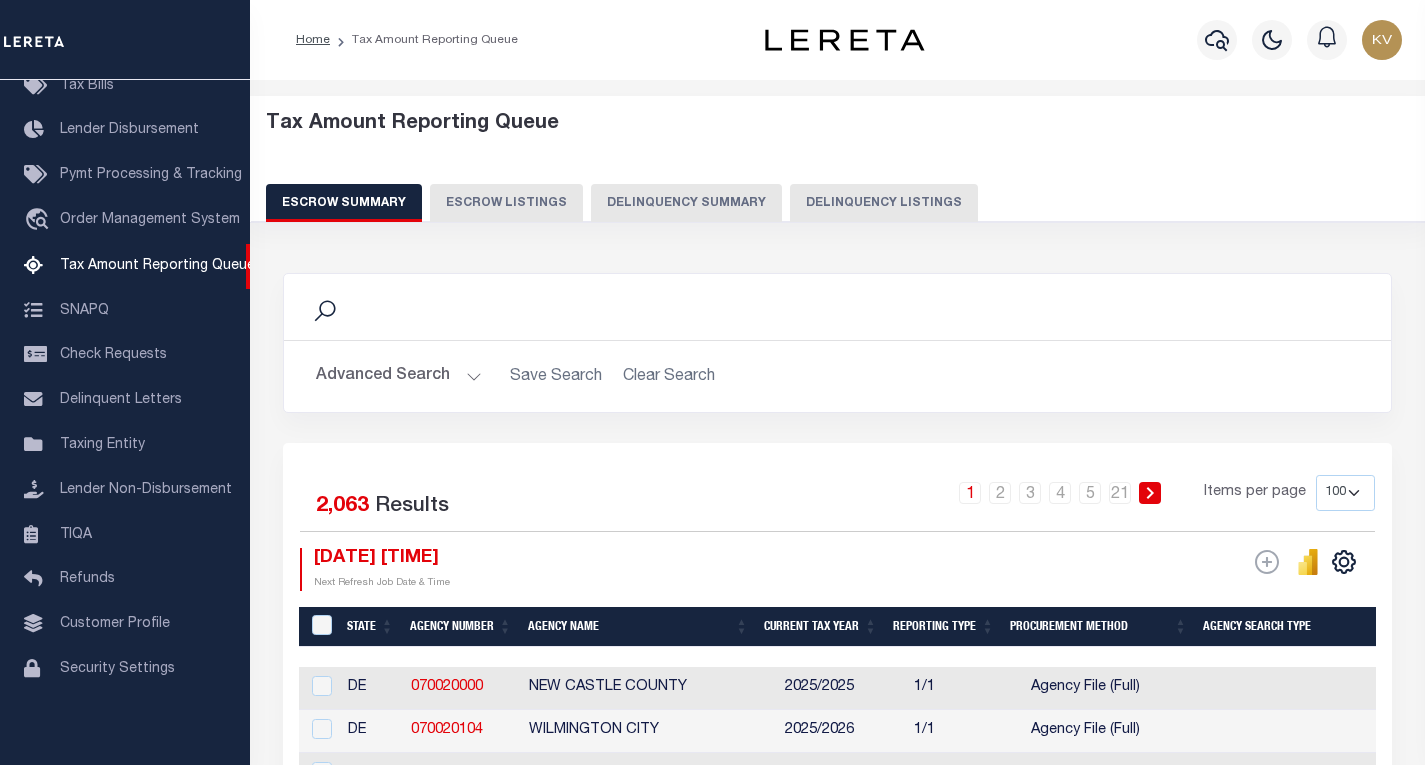 click on "Delinquency Listings" at bounding box center [884, 203] 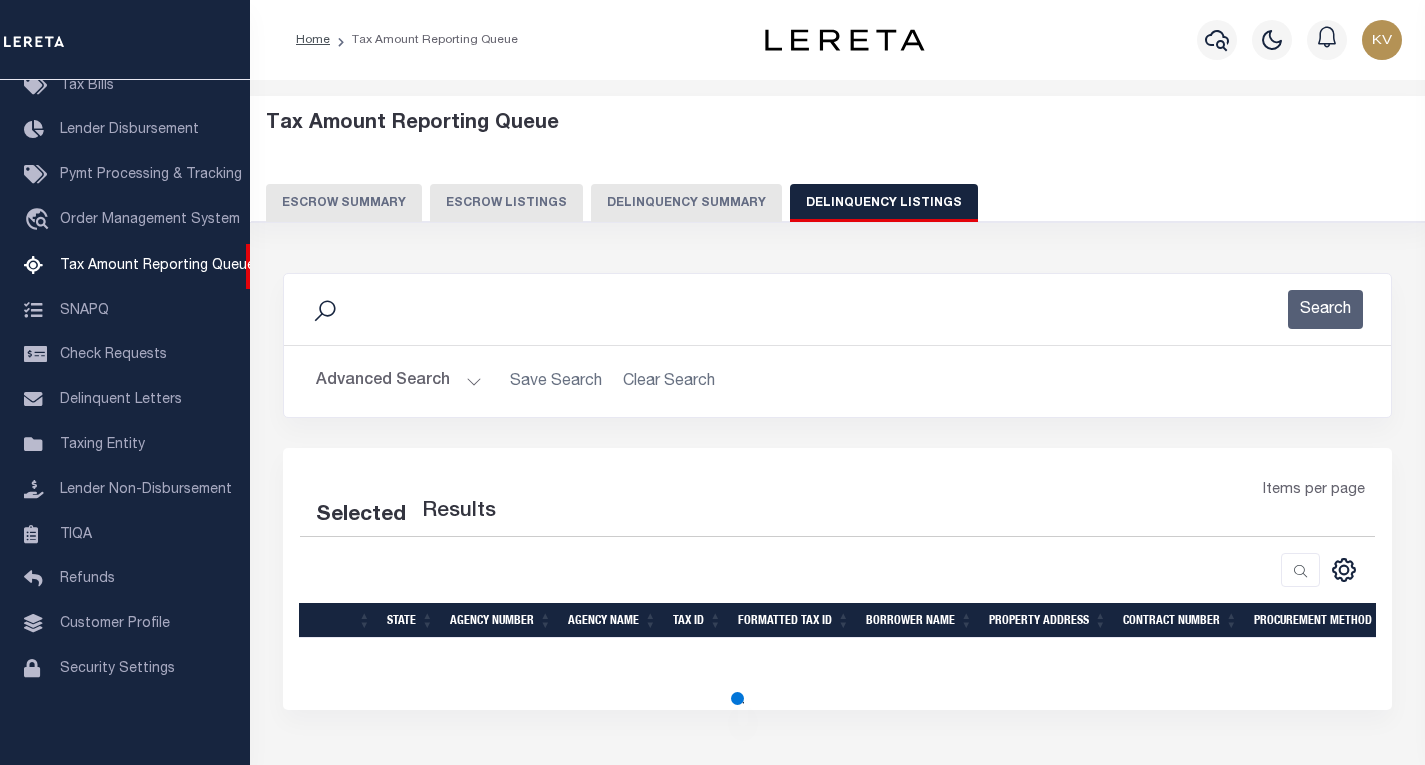 select on "100" 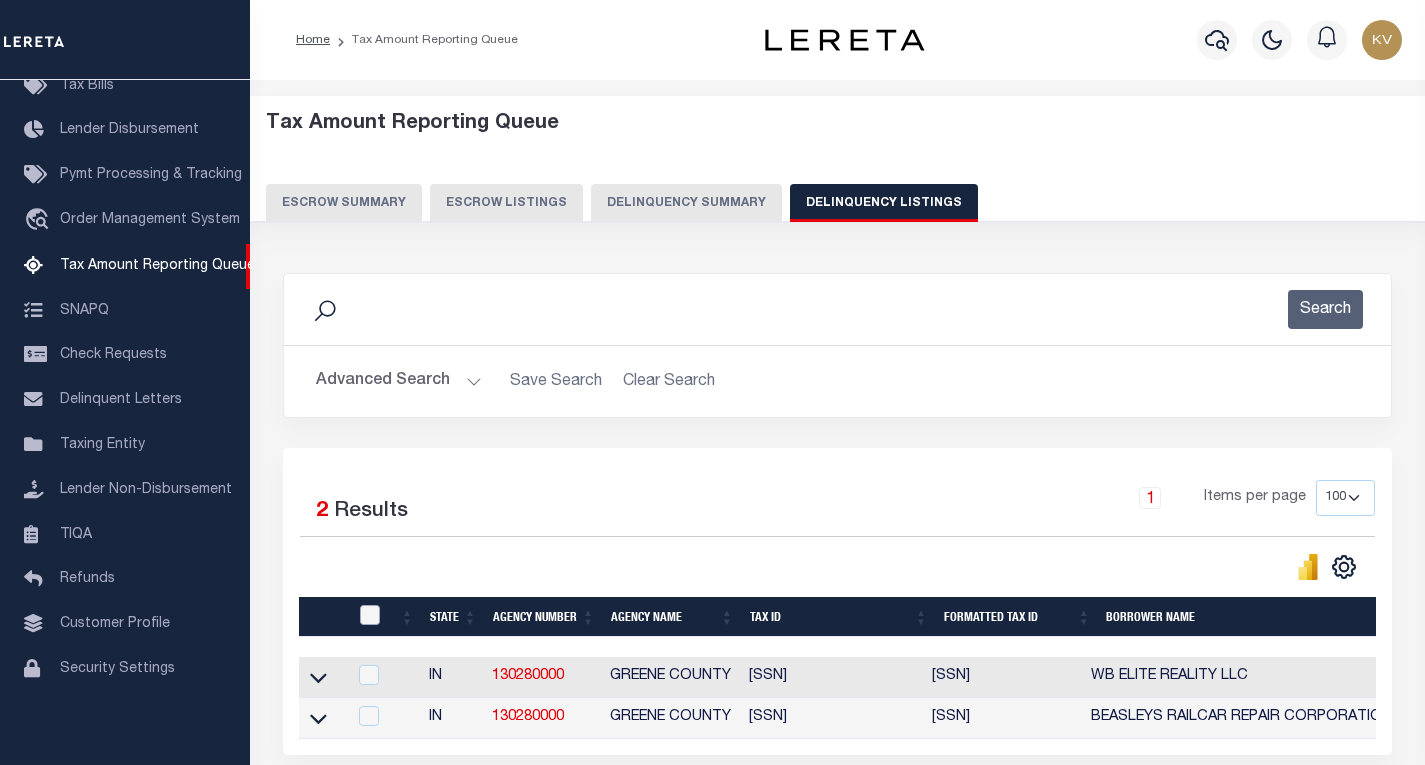 click at bounding box center [370, 615] 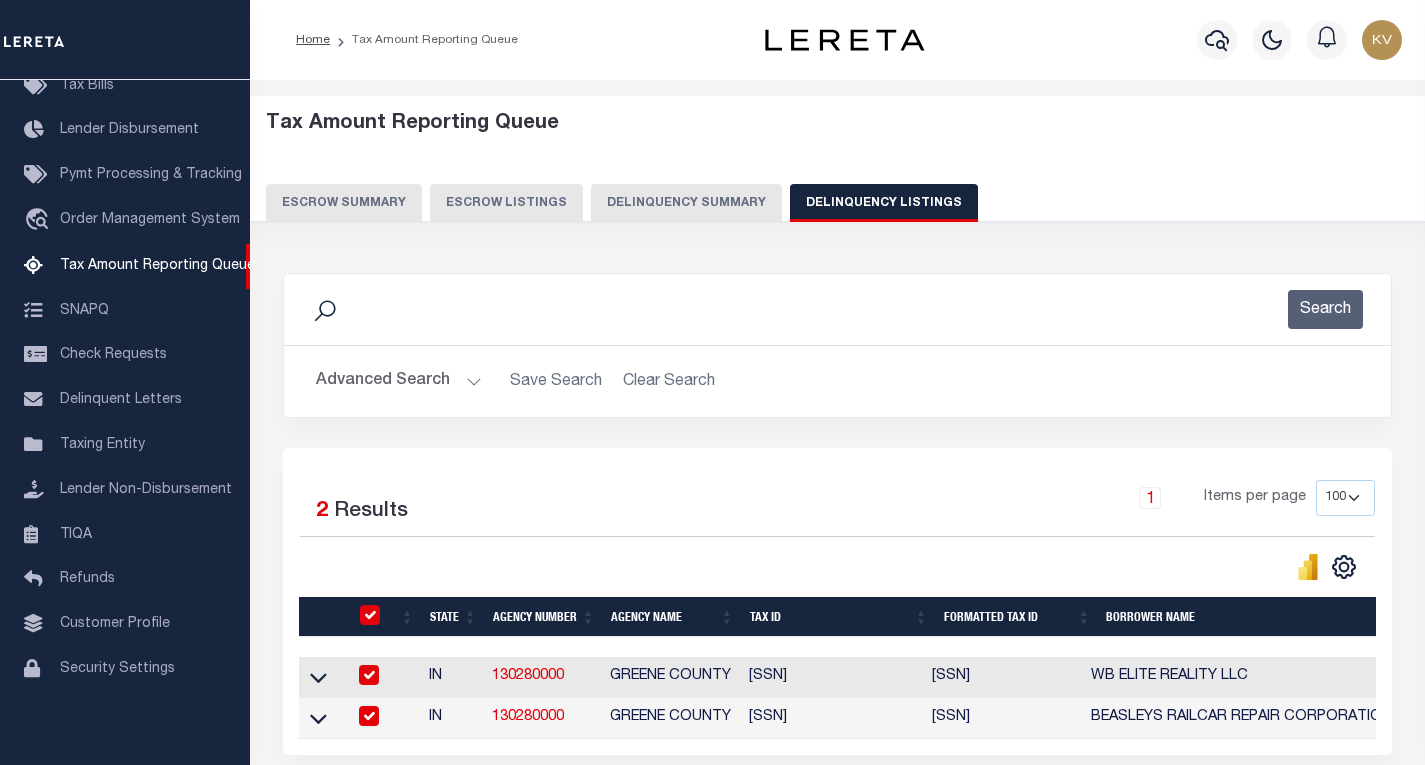 checkbox on "true" 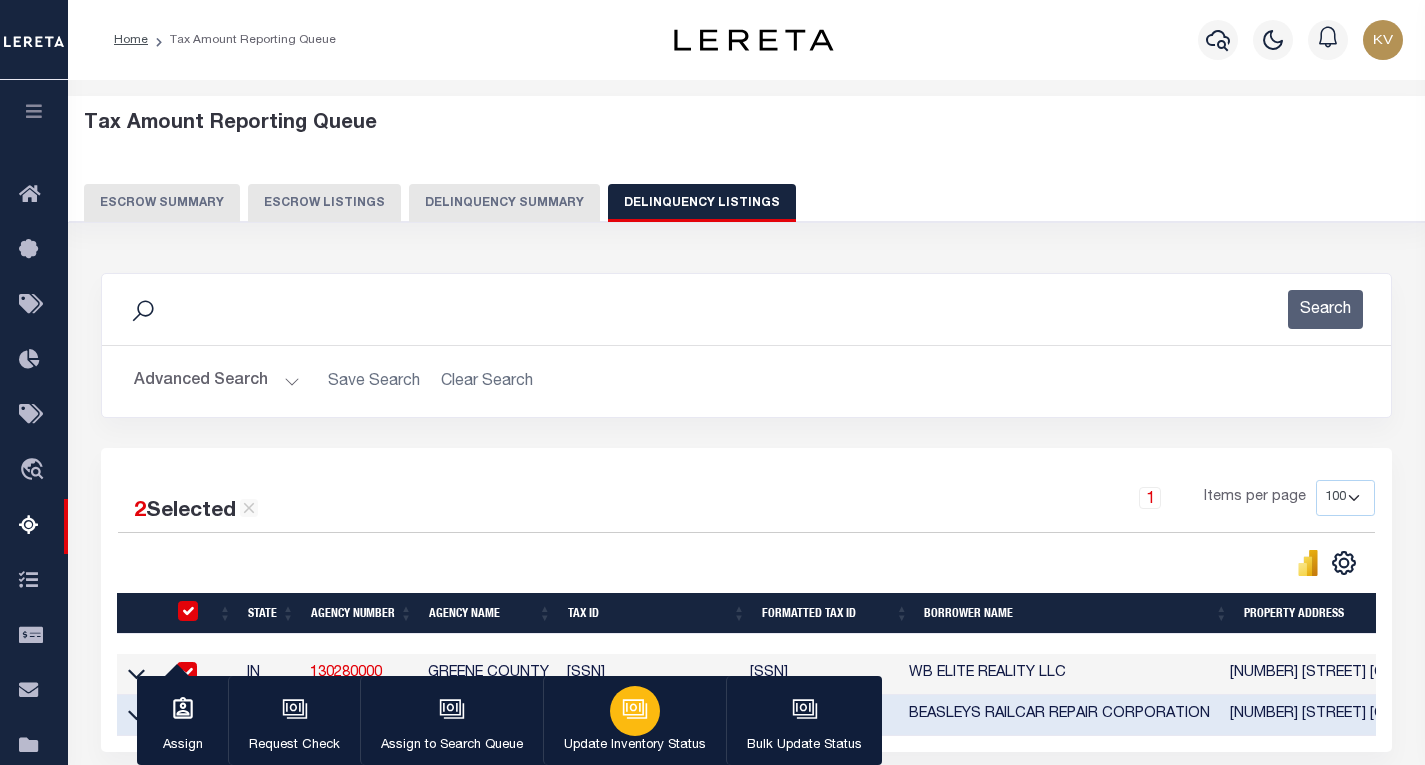 click at bounding box center (635, 711) 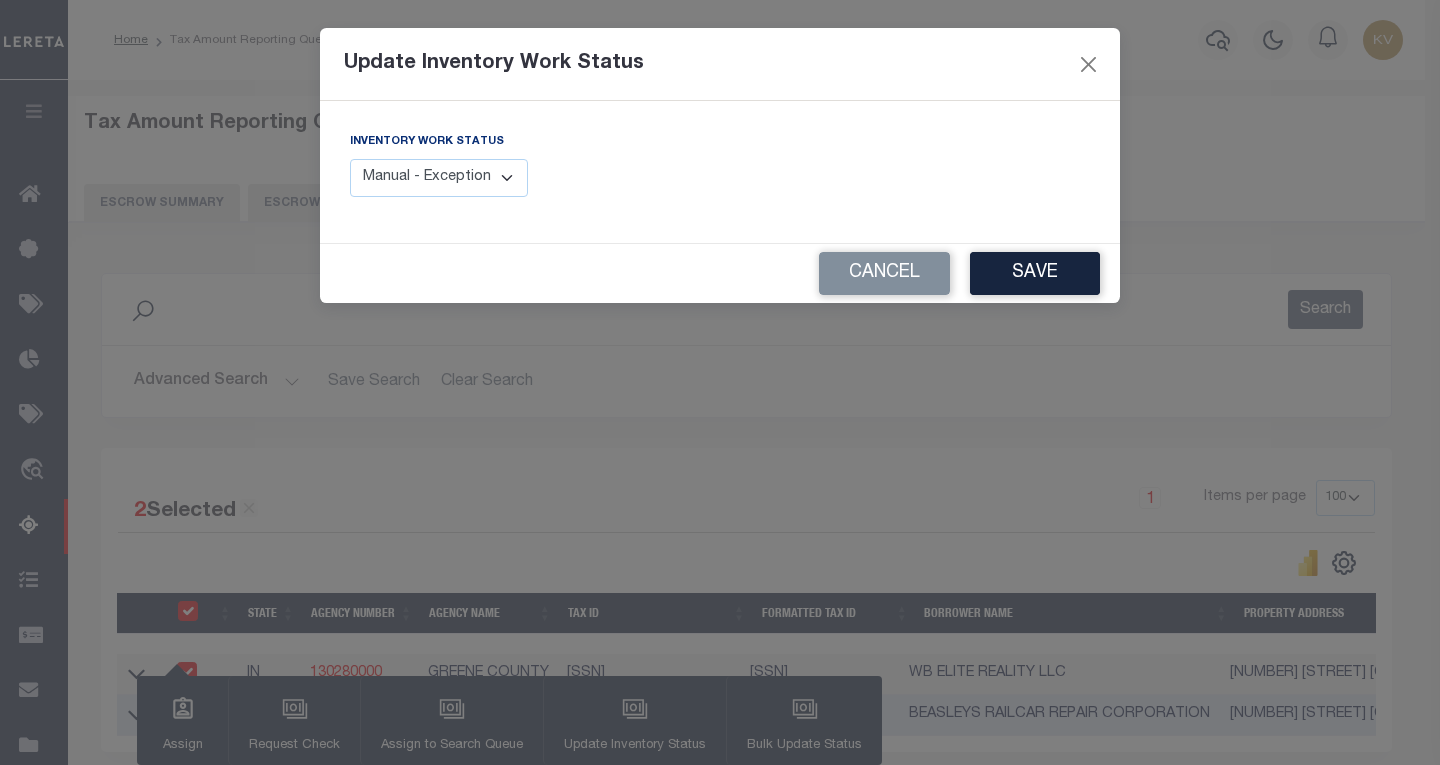 click on "Manual - Exception
Pended - Awaiting Search
Late Add Exception
Completed" at bounding box center [439, 178] 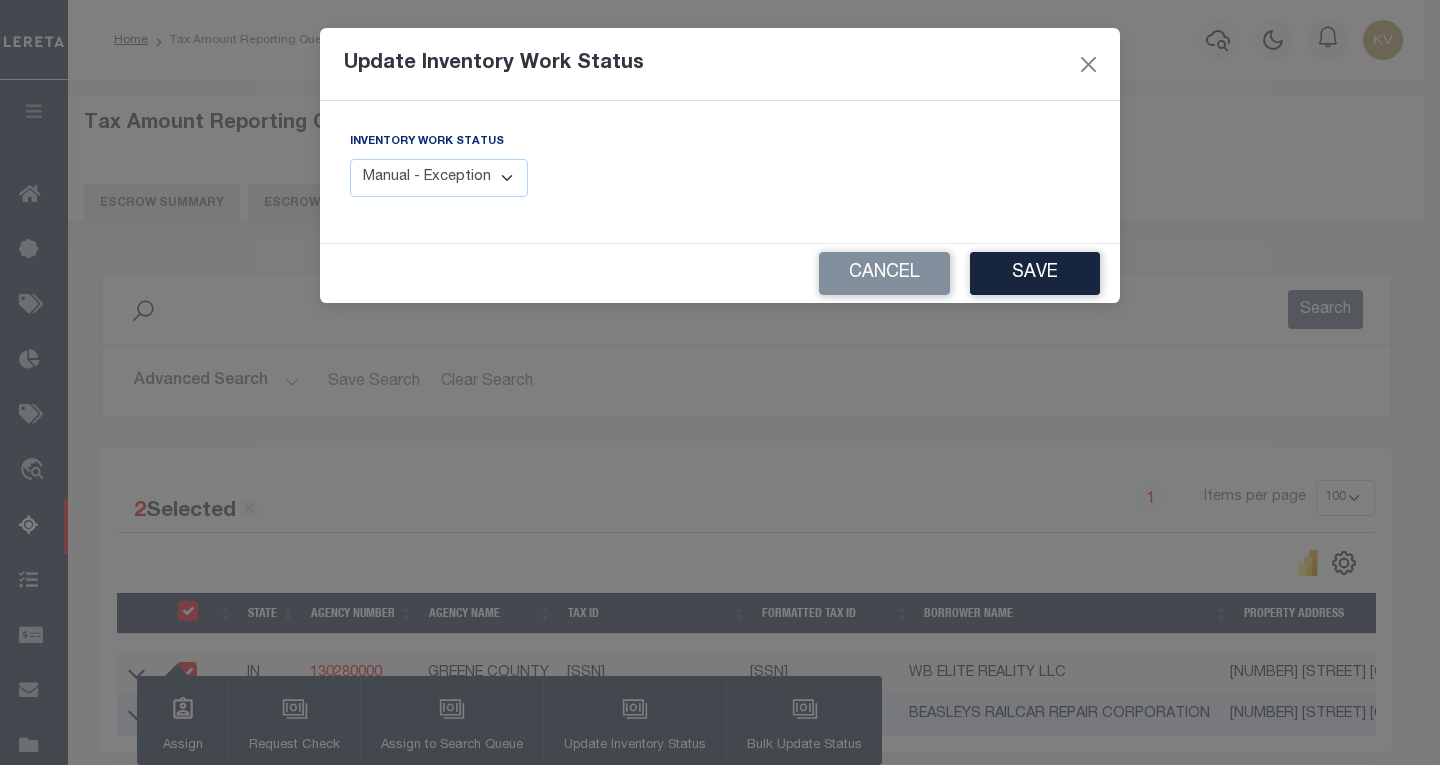select on "4" 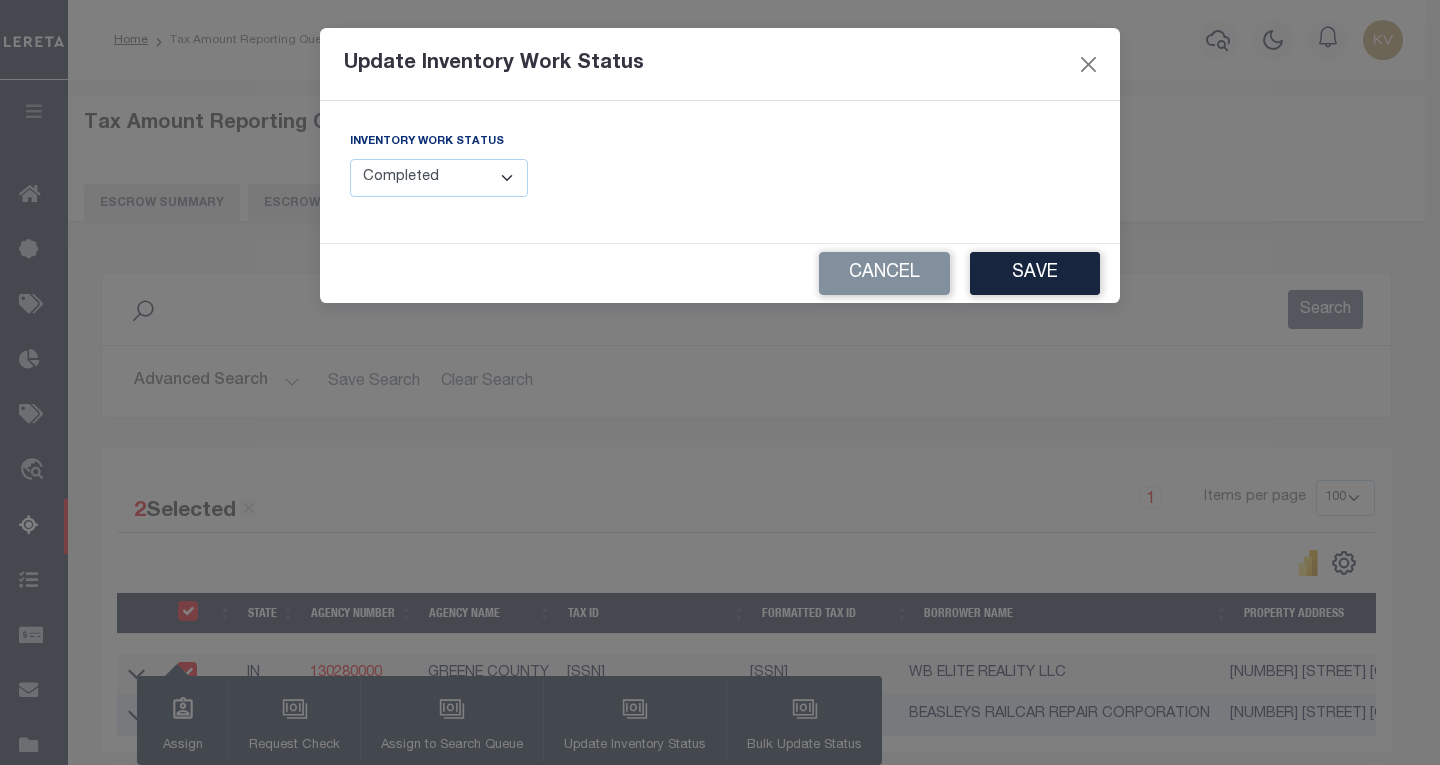 click on "Manual - Exception
Pended - Awaiting Search
Late Add Exception
Completed" at bounding box center [439, 178] 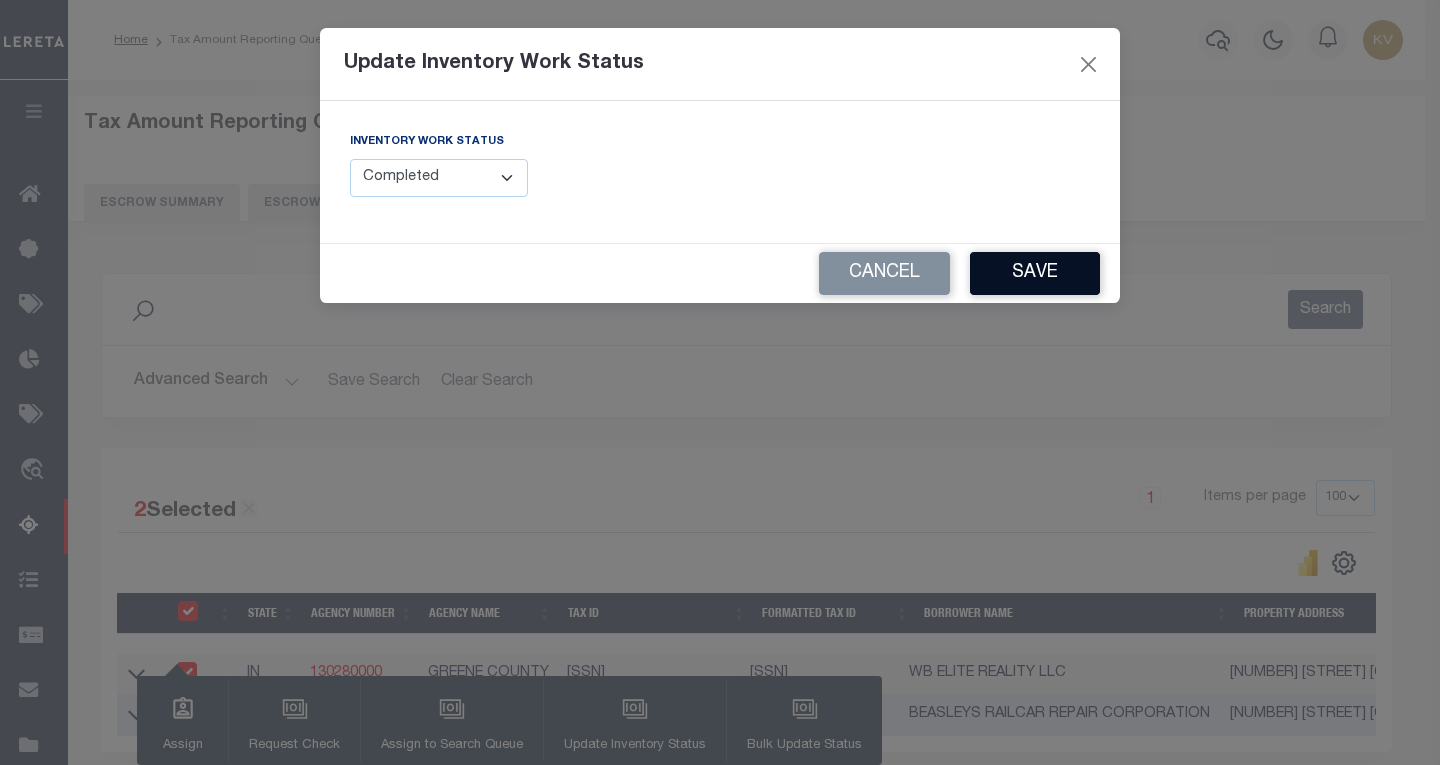 click on "Save" at bounding box center (1035, 273) 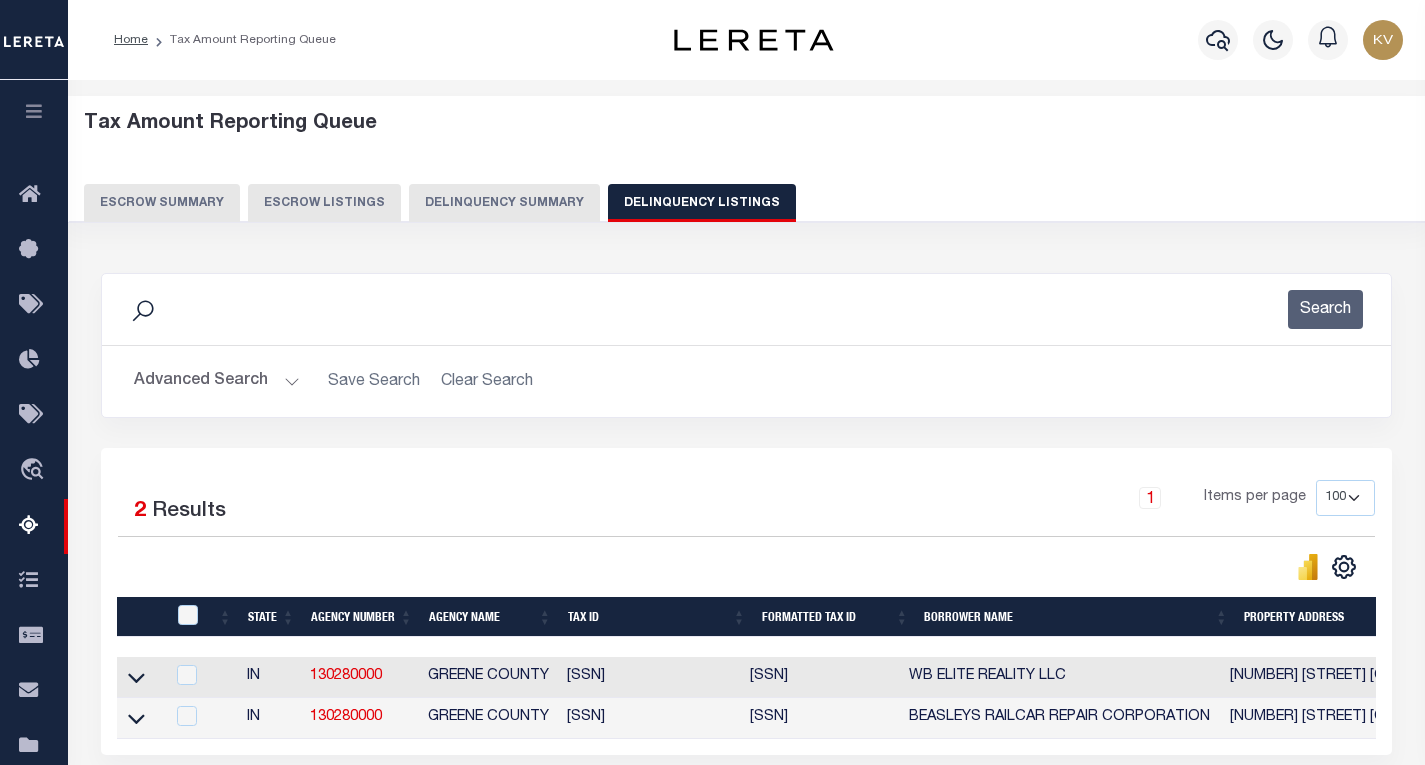 click on "Advanced Search" at bounding box center (217, 381) 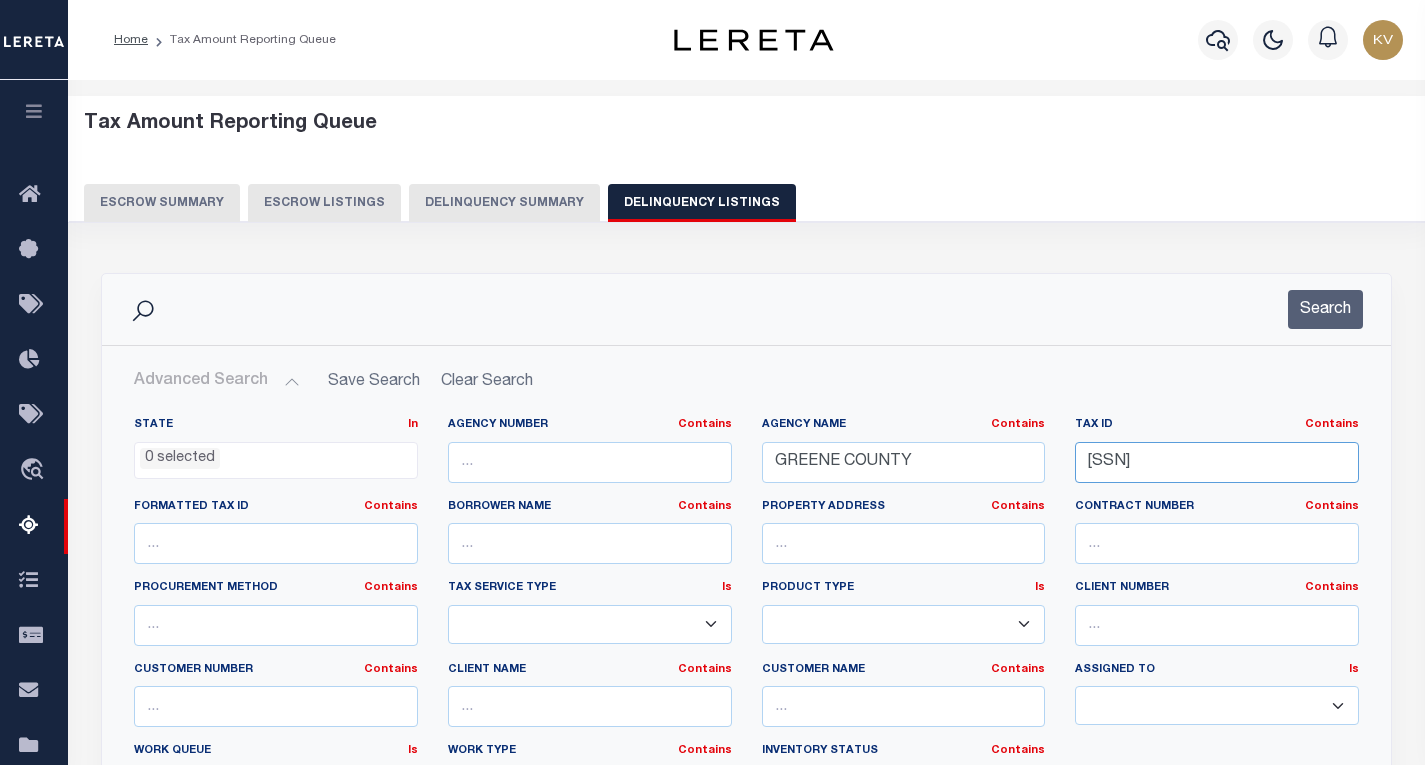 click on "28-08-19-000-016.001-005" at bounding box center [1217, 462] 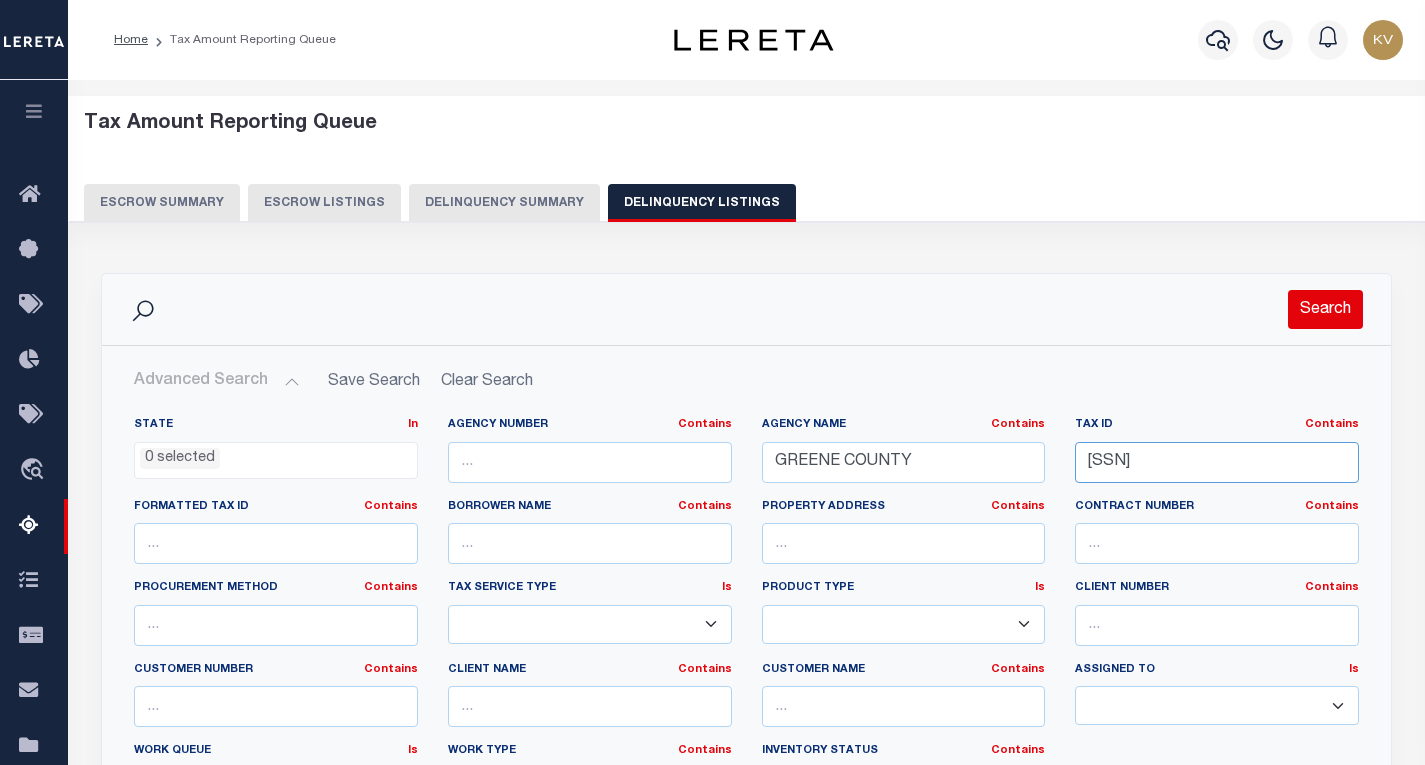 type on "[ID]" 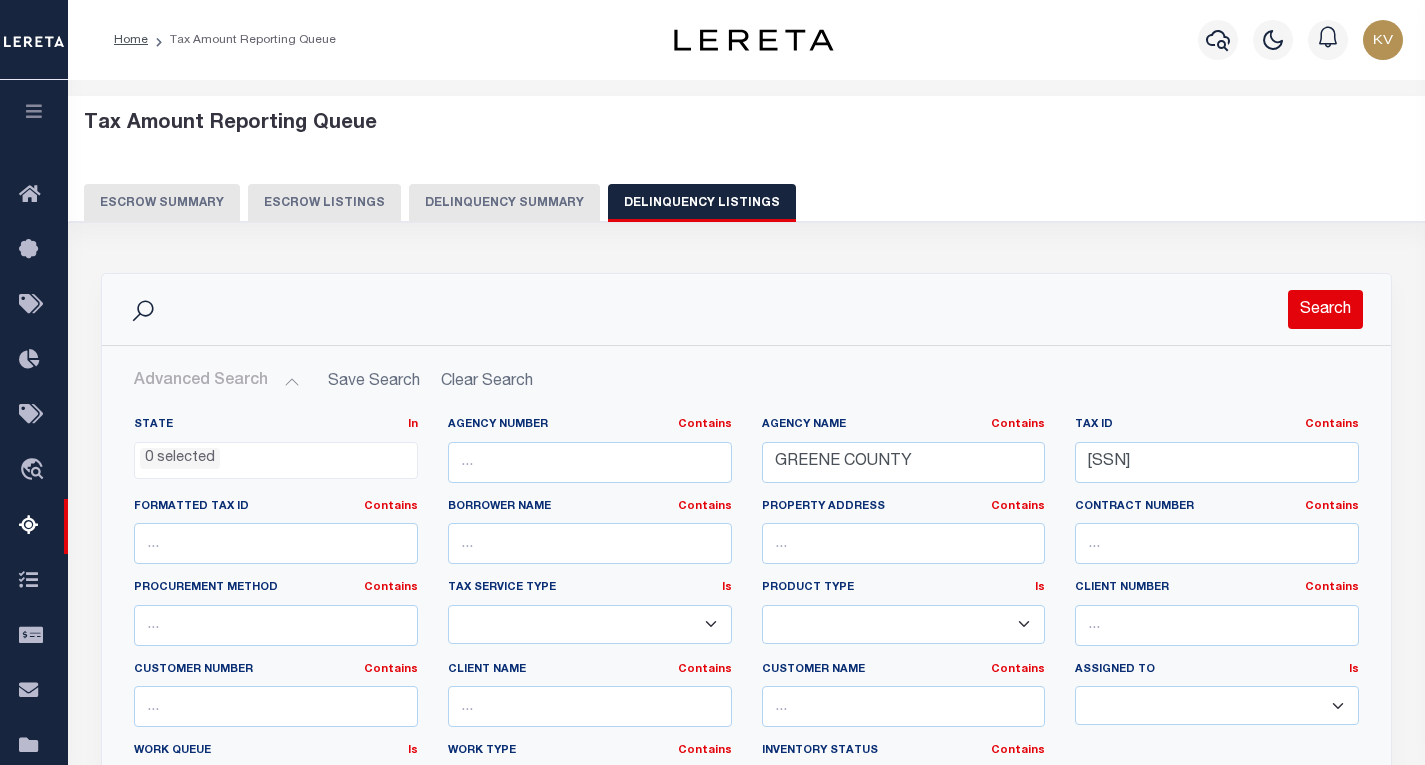 click on "Search" at bounding box center (1325, 309) 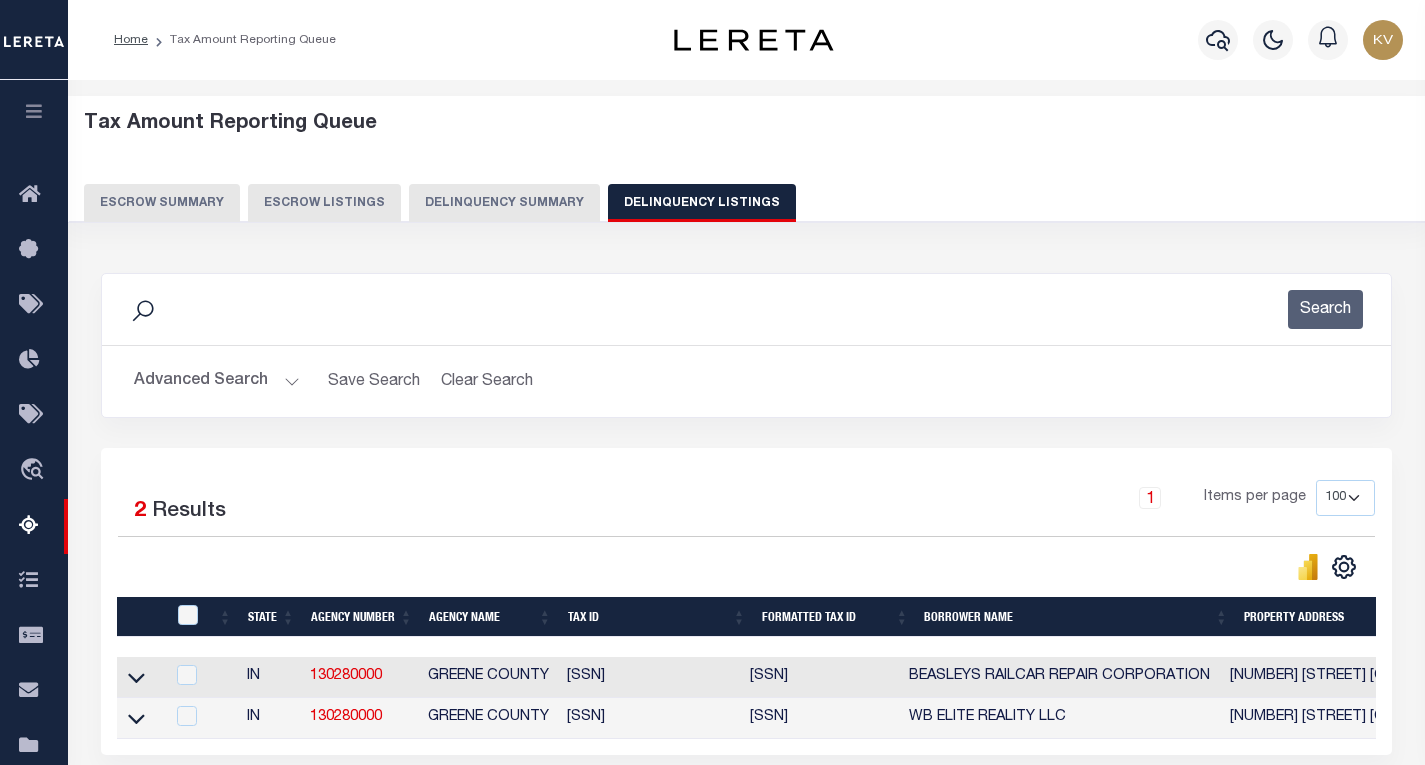 drag, startPoint x: 132, startPoint y: 691, endPoint x: 286, endPoint y: 556, distance: 204.79501 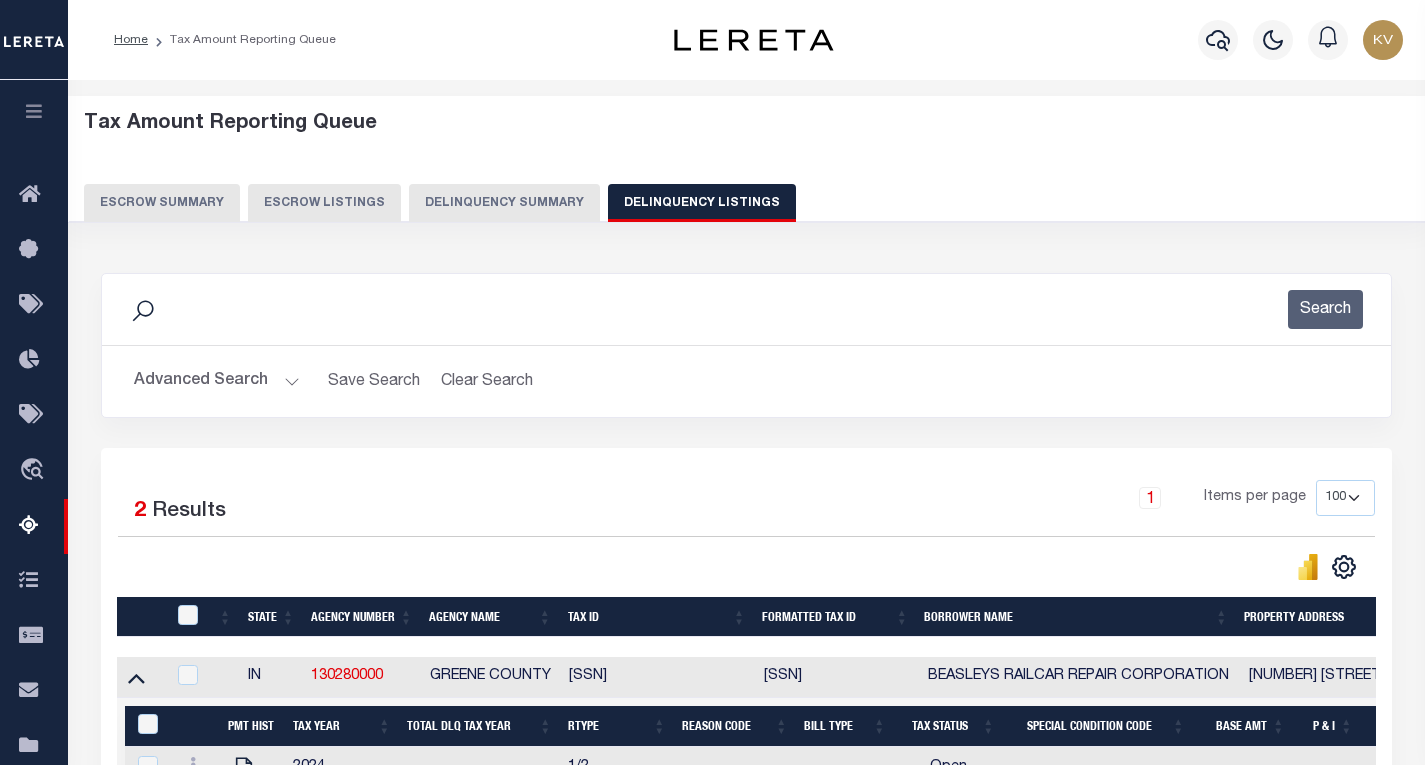 scroll, scrollTop: 200, scrollLeft: 0, axis: vertical 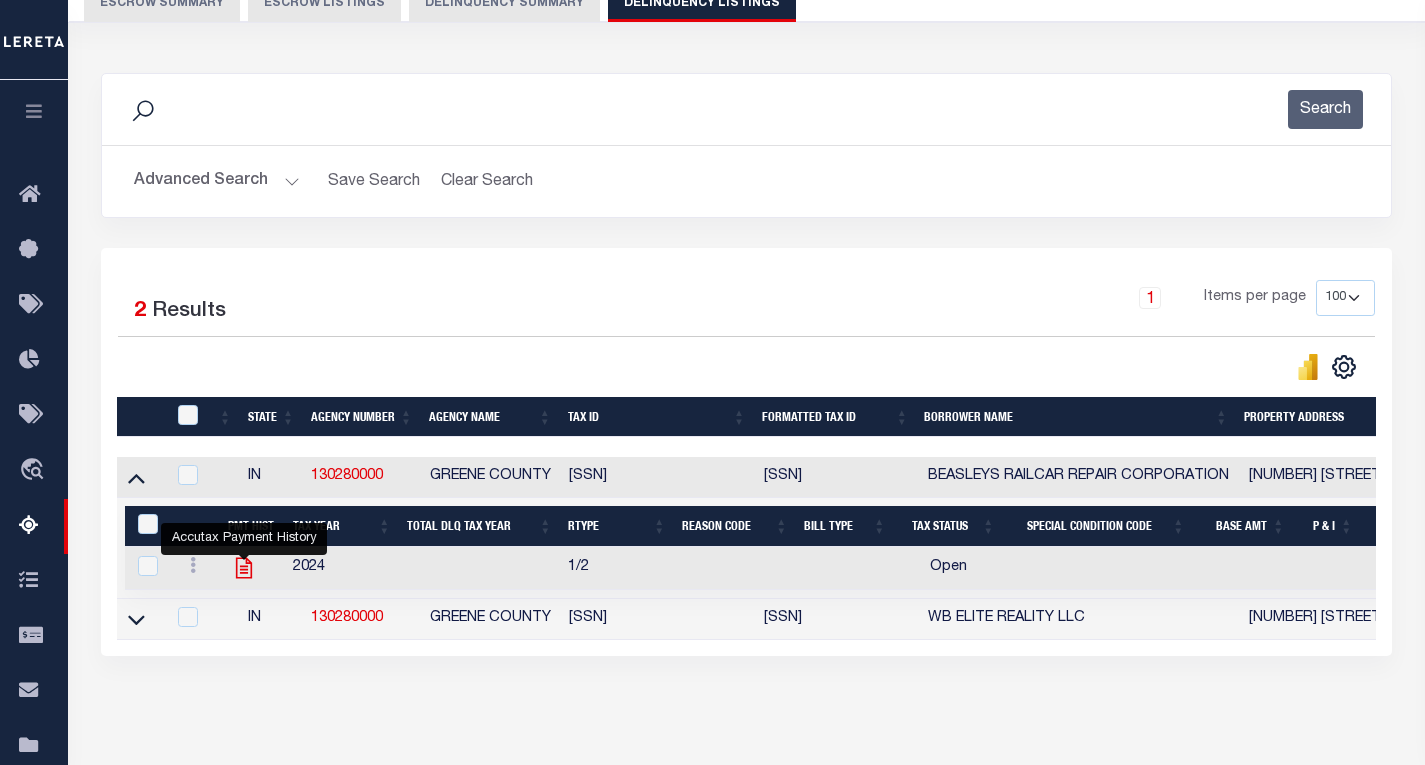 click 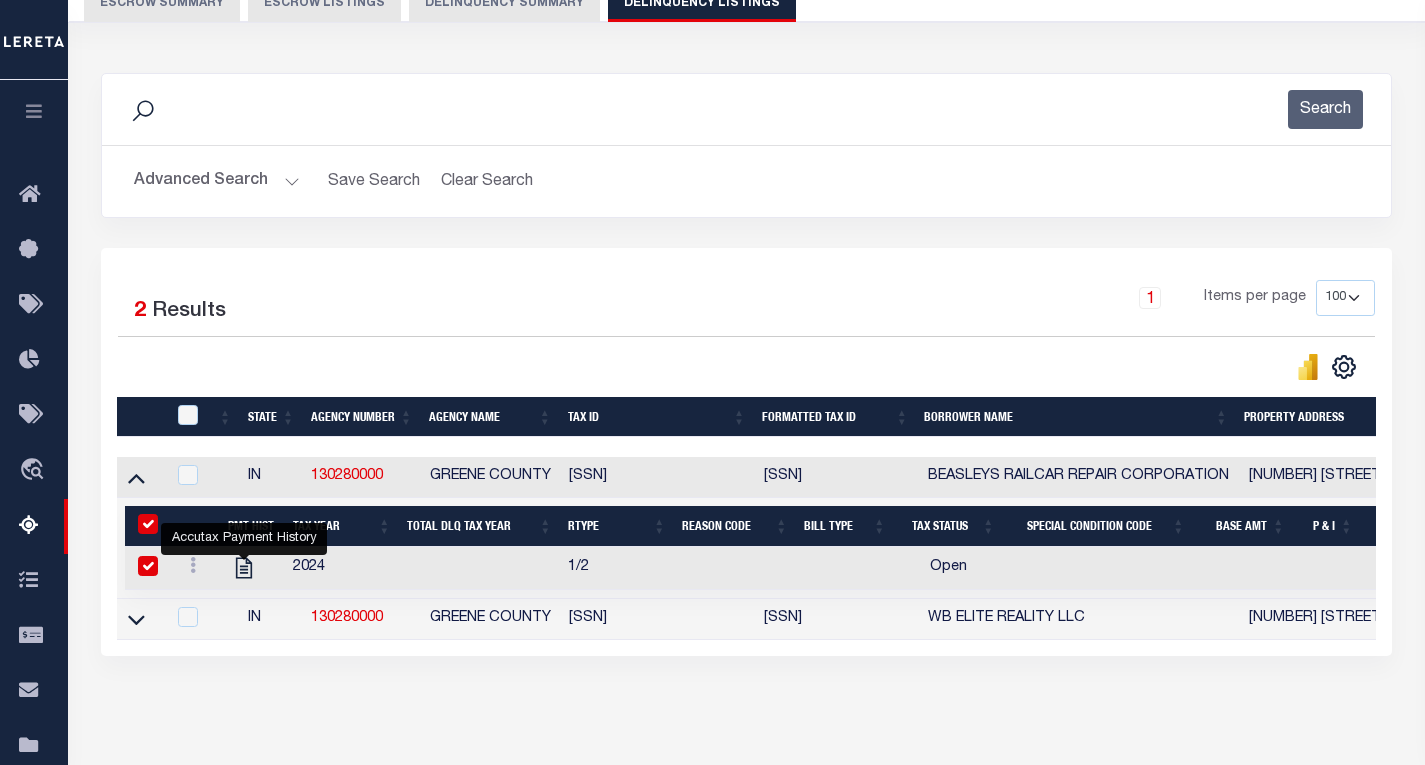 checkbox on "true" 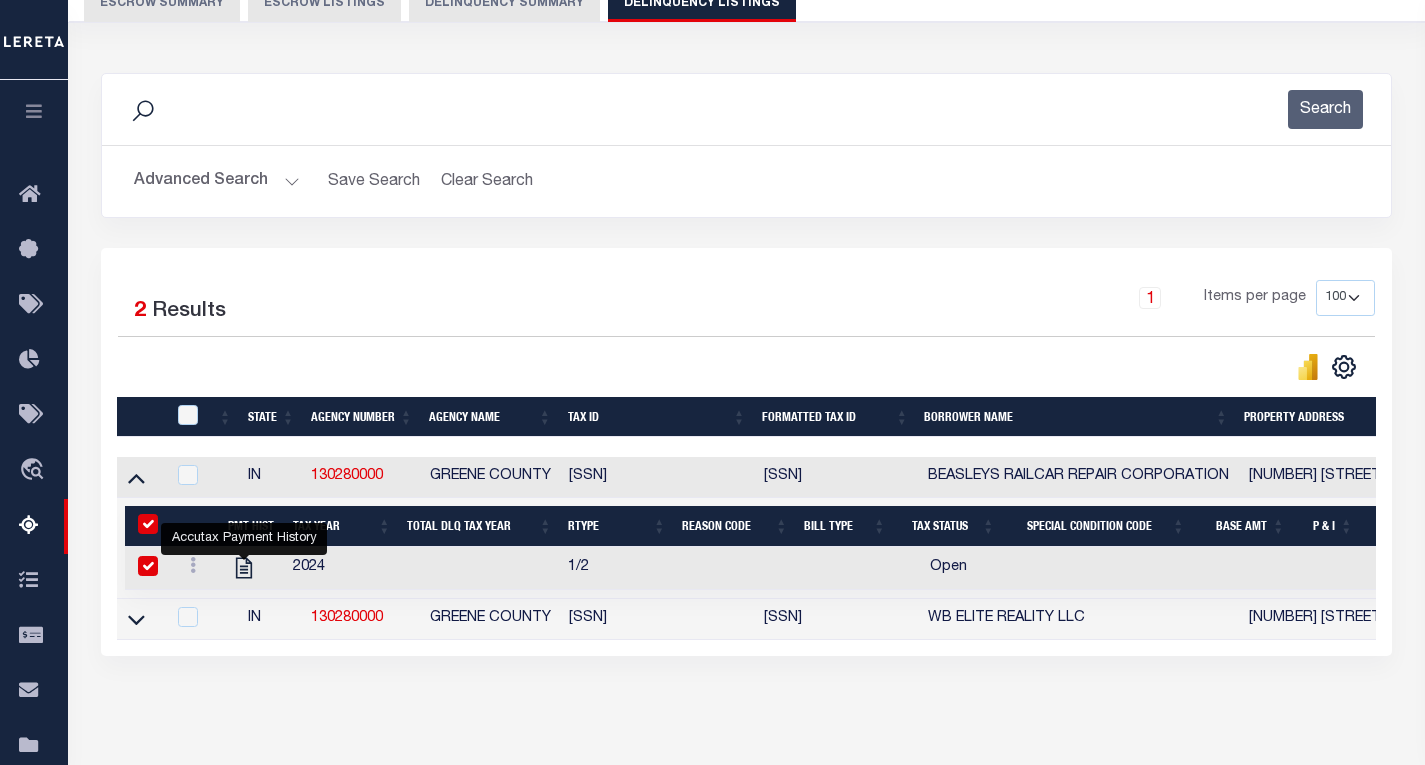 checkbox on "true" 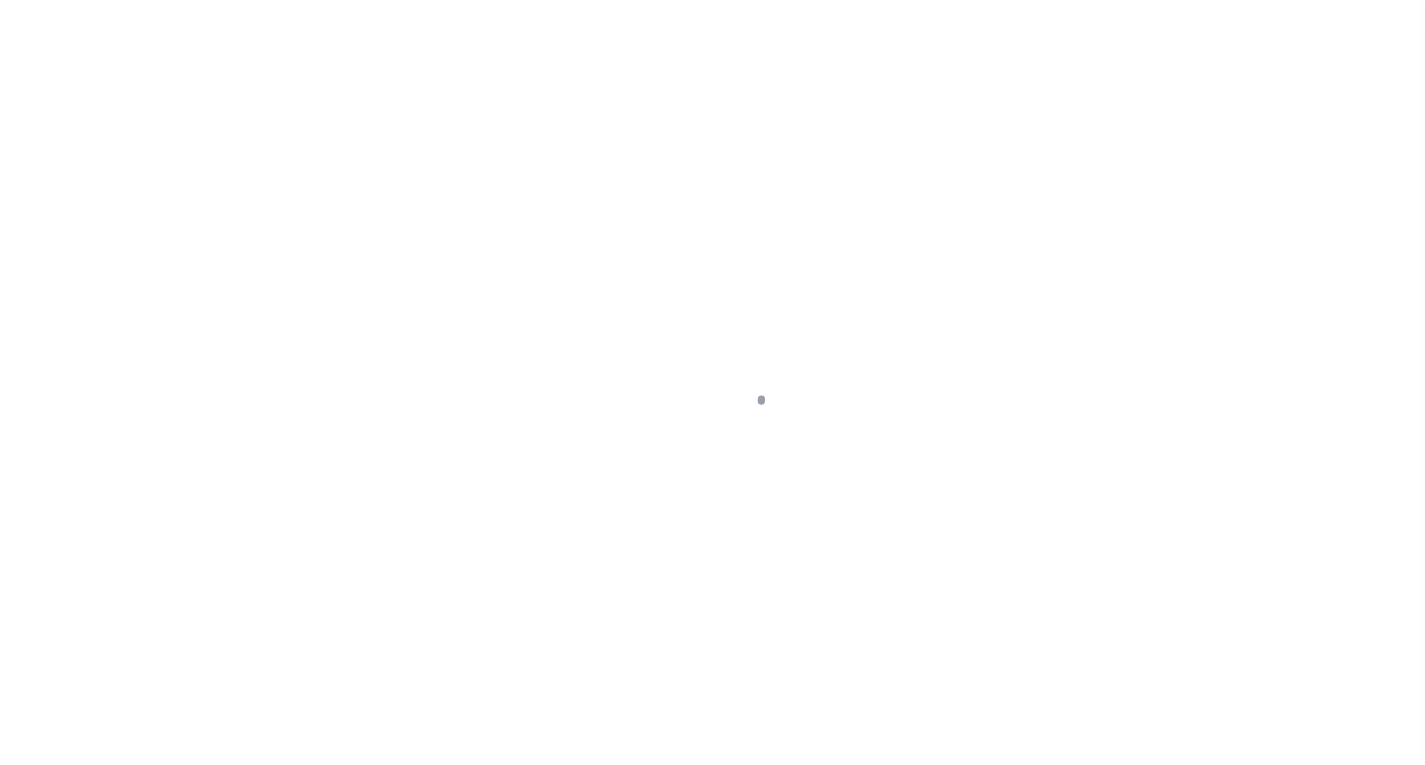scroll, scrollTop: 0, scrollLeft: 0, axis: both 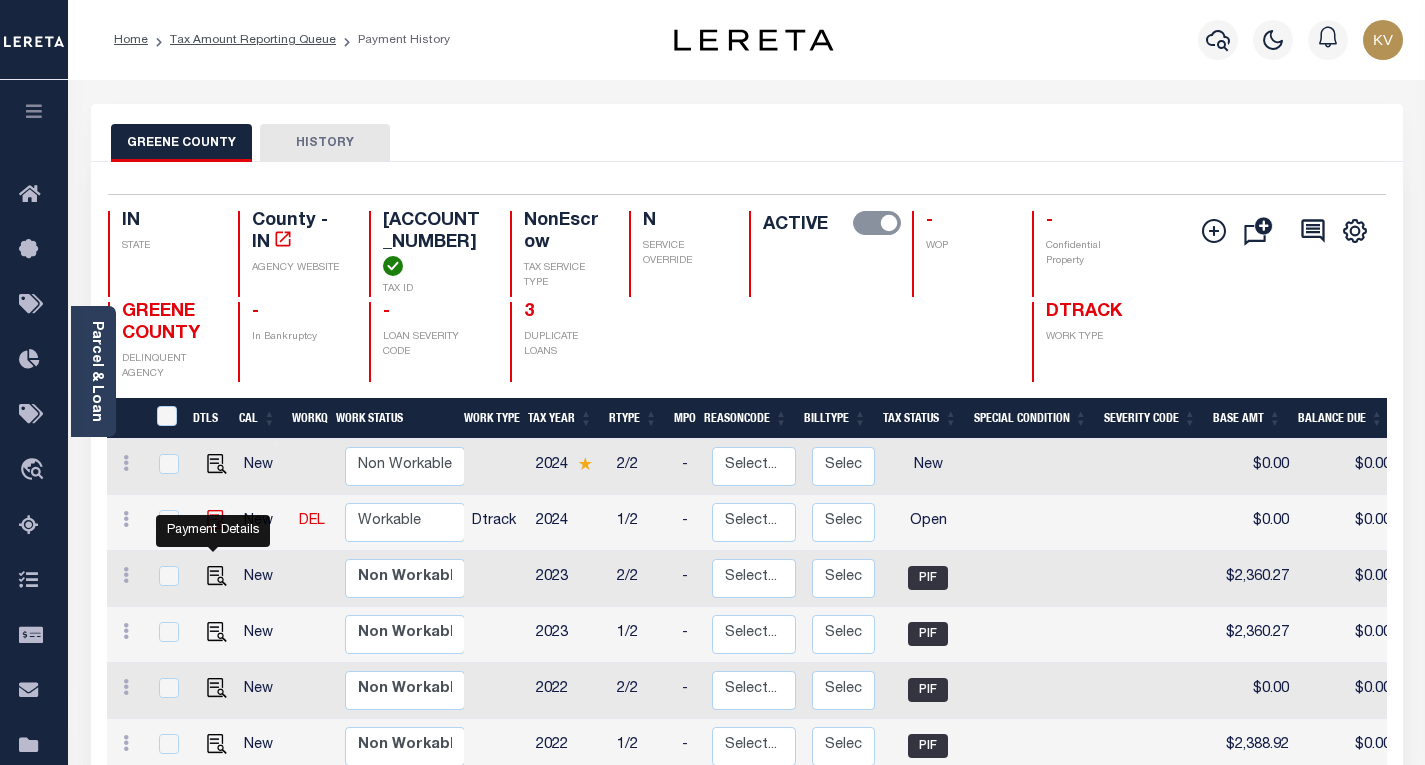 click at bounding box center (217, 520) 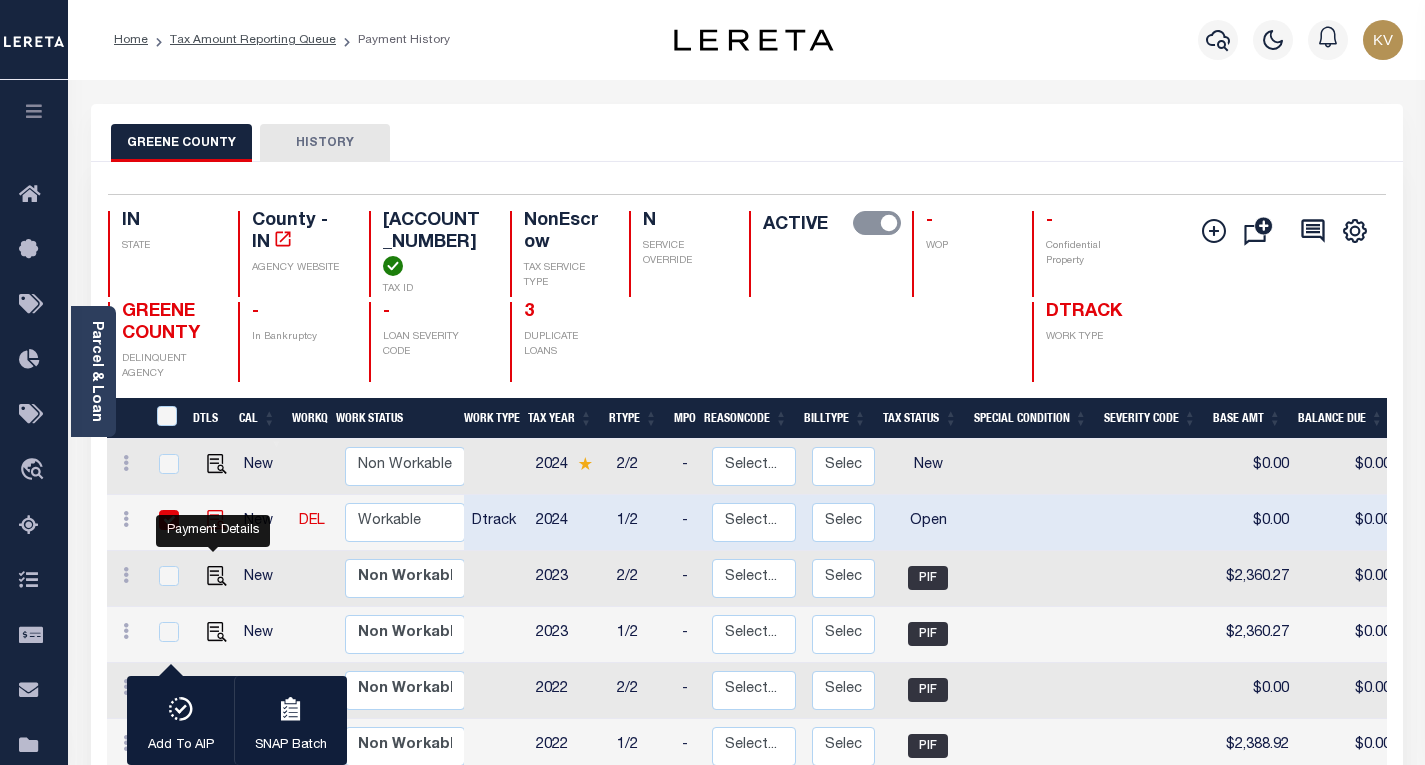 checkbox on "true" 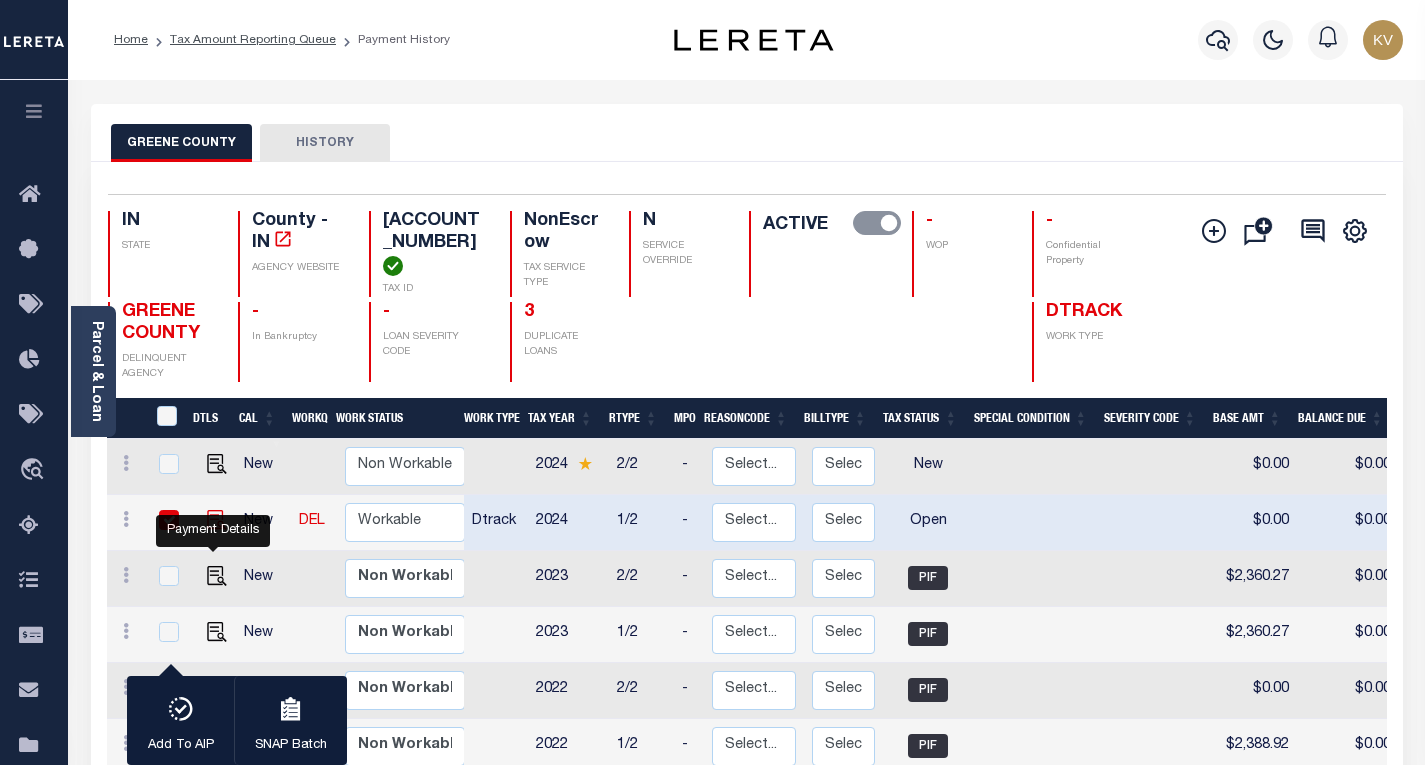 checkbox on "true" 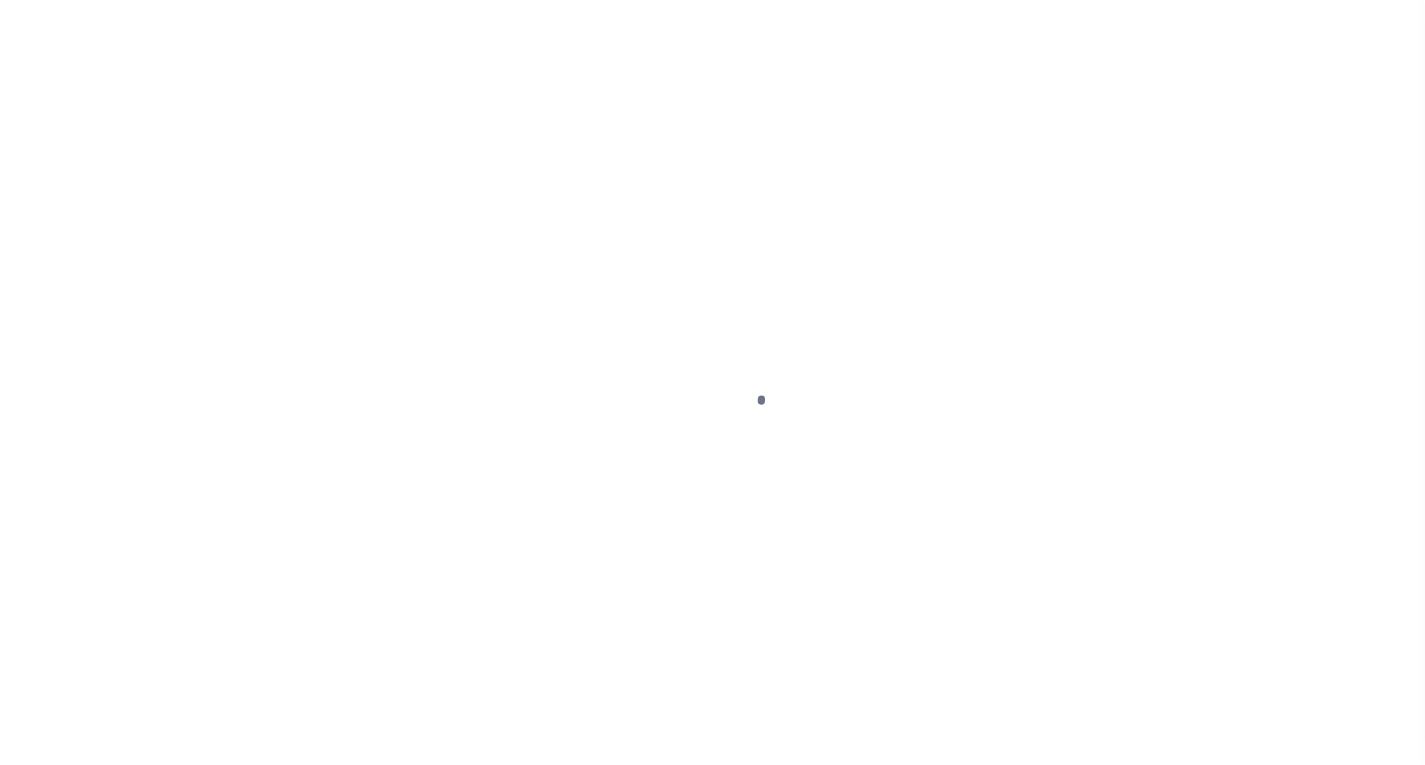 scroll, scrollTop: 0, scrollLeft: 0, axis: both 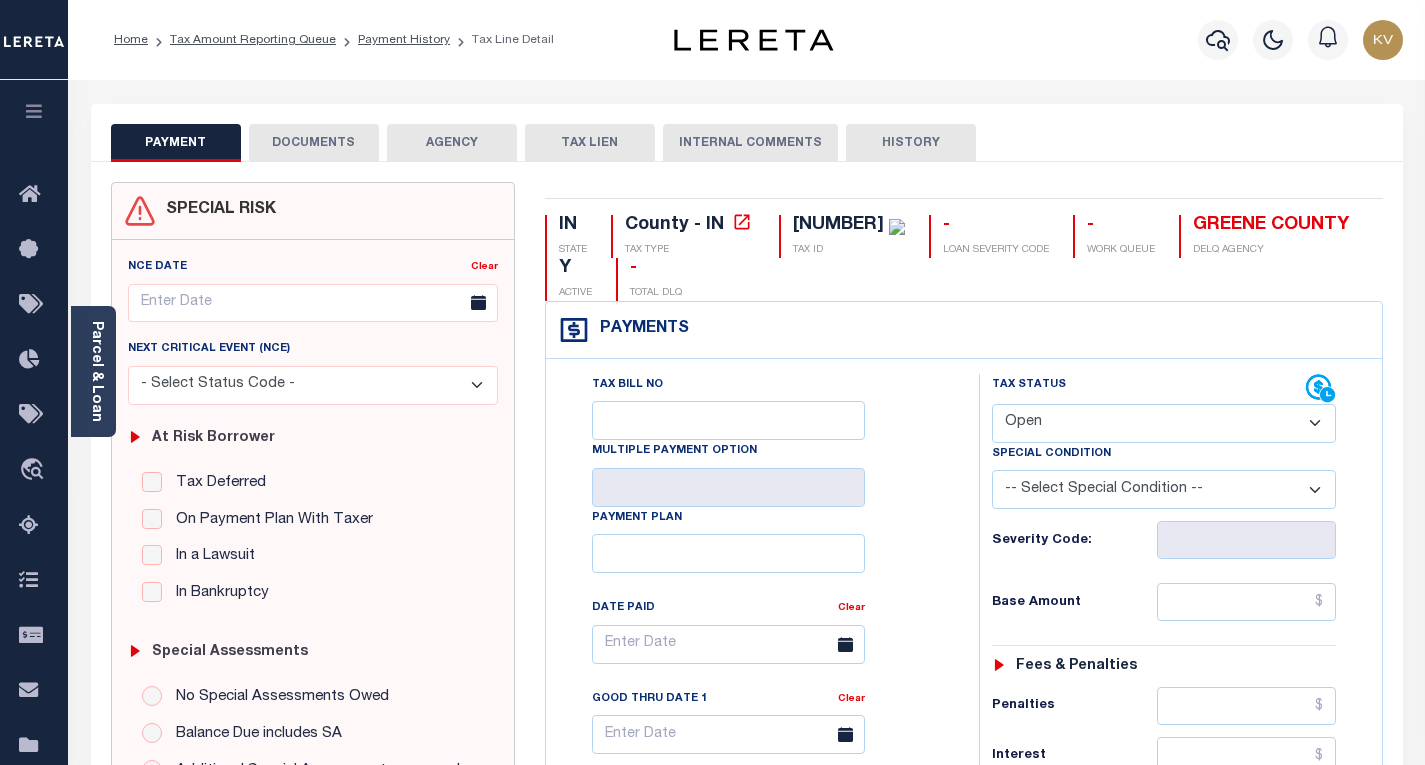 click on "- Select Status Code -
Open
Due/Unpaid
Paid
Incomplete
No Tax Due
Internal Refund Processed
New" at bounding box center (1164, 423) 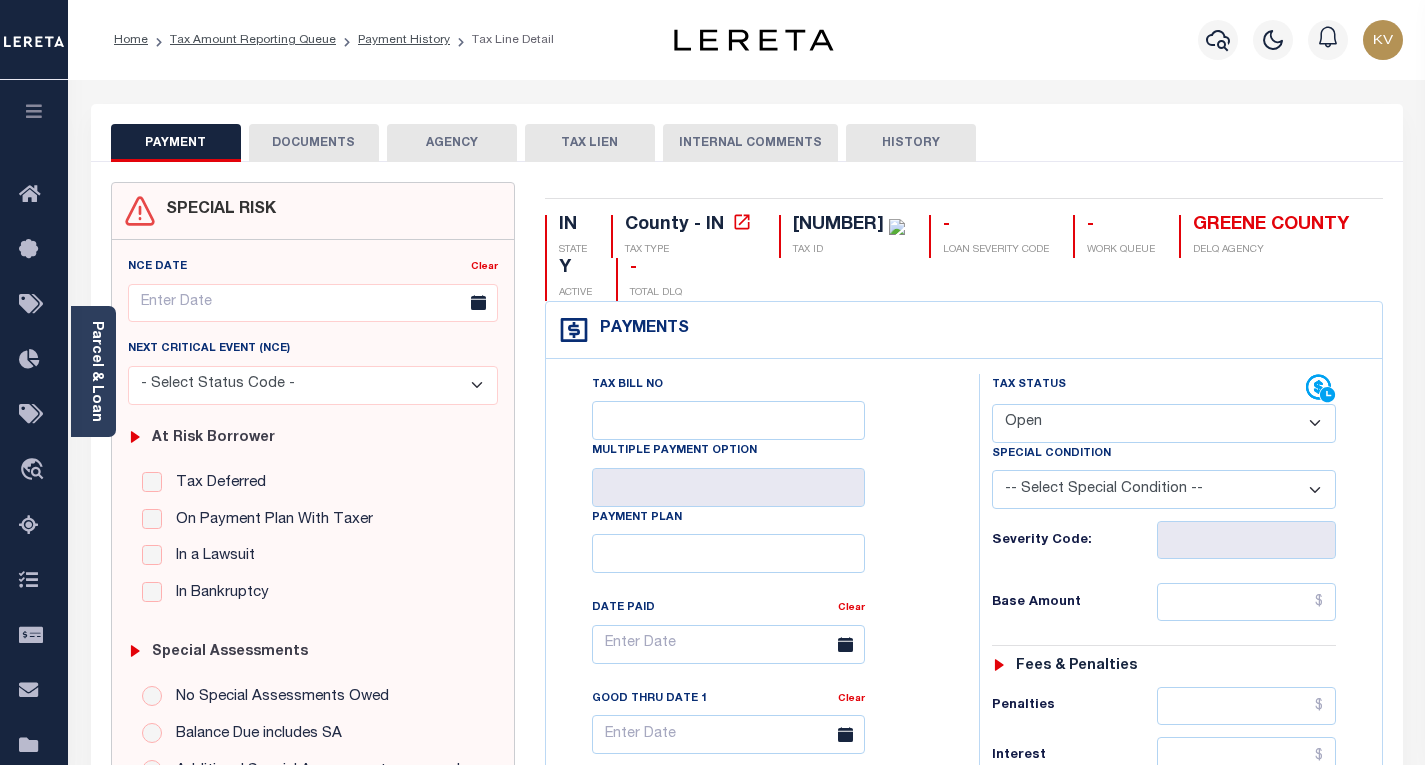 select on "DUE" 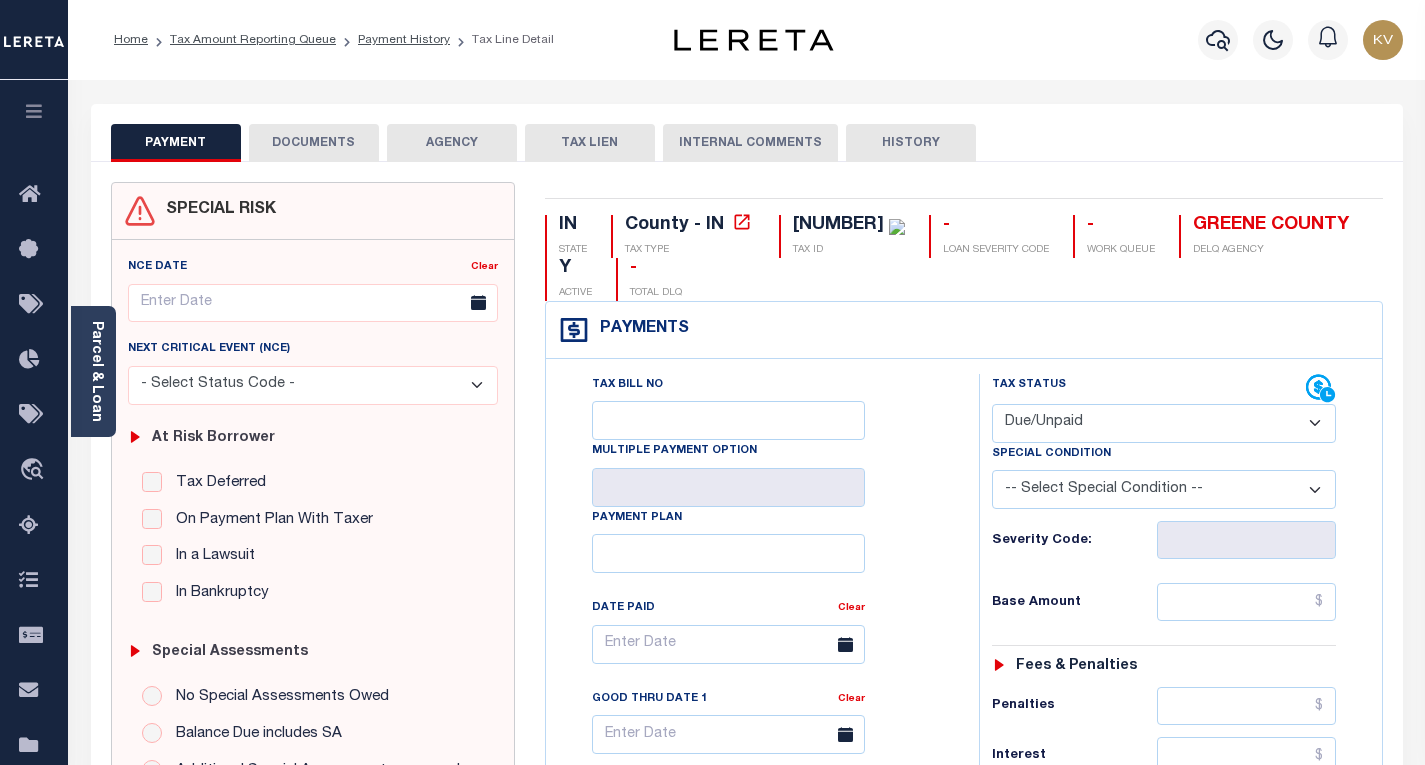 click on "- Select Status Code -
Open
Due/Unpaid
Paid
Incomplete
No Tax Due
Internal Refund Processed
New" at bounding box center [1164, 423] 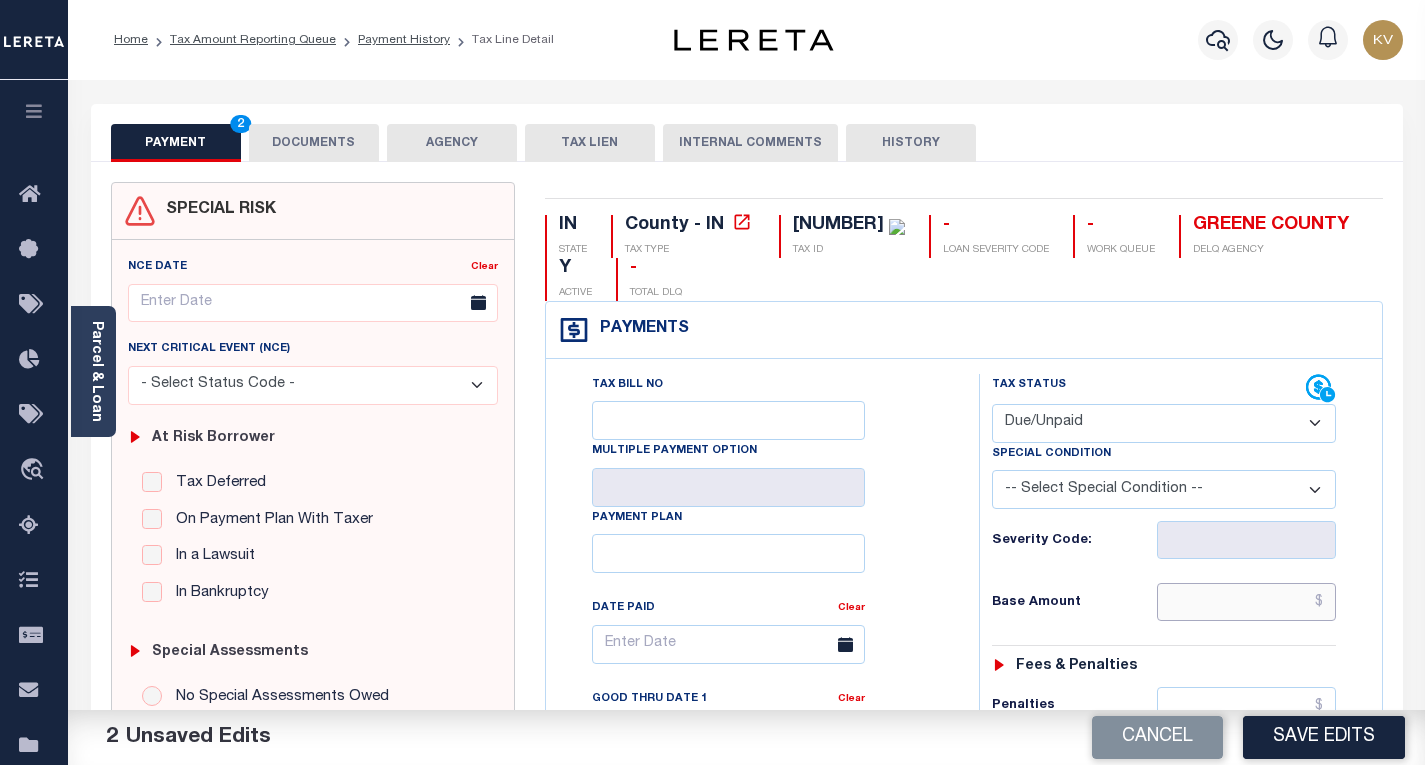click at bounding box center (1246, 602) 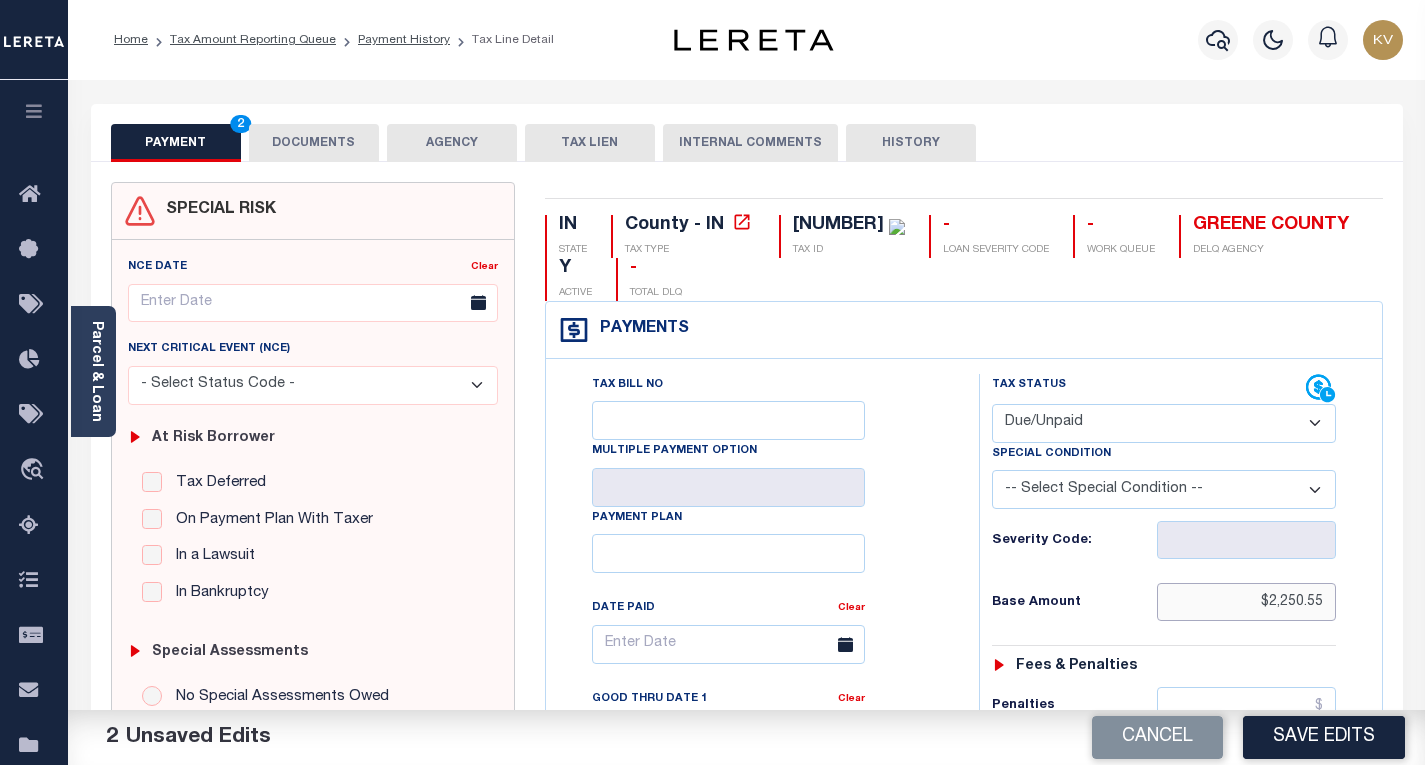 type on "$2,250.55" 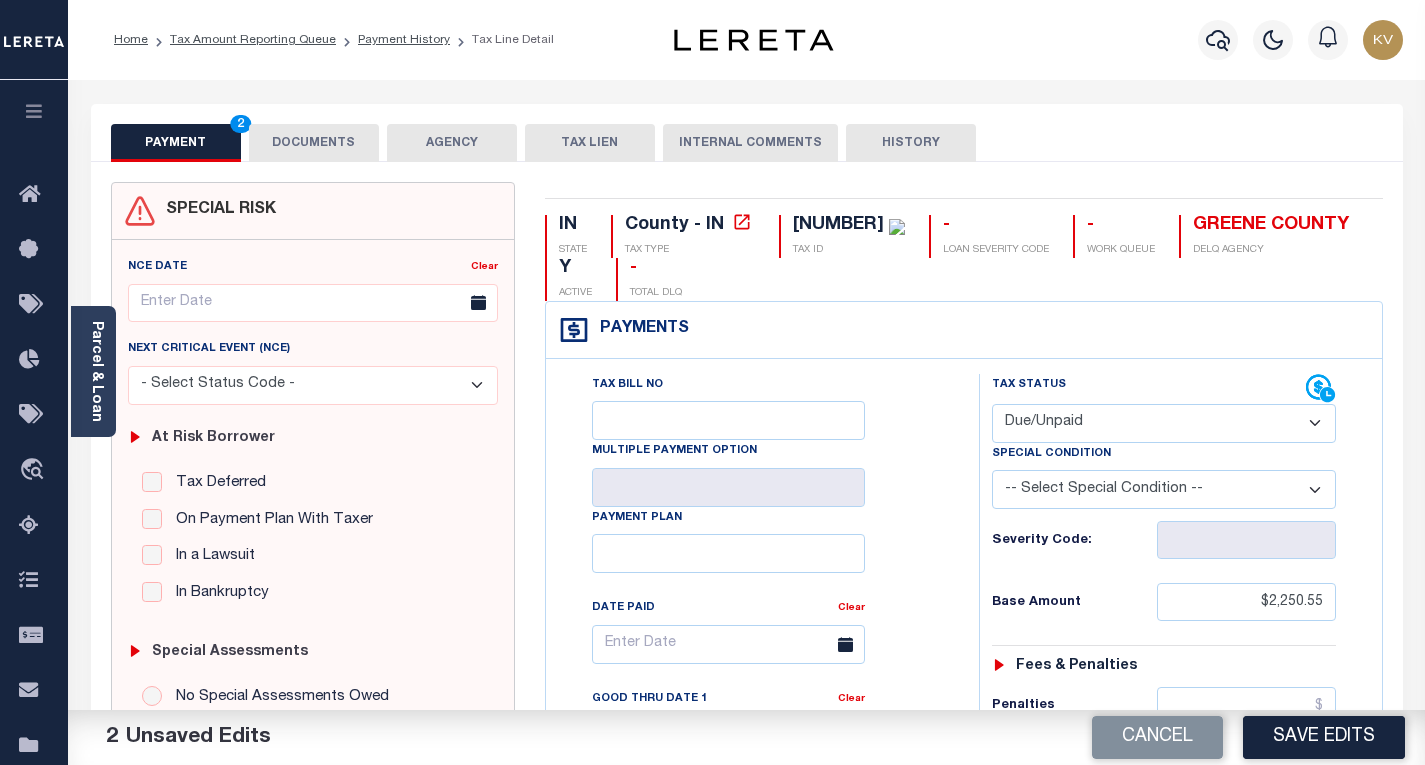 click on "Tax Status
Status
- Select Status Code -" at bounding box center [1170, 815] 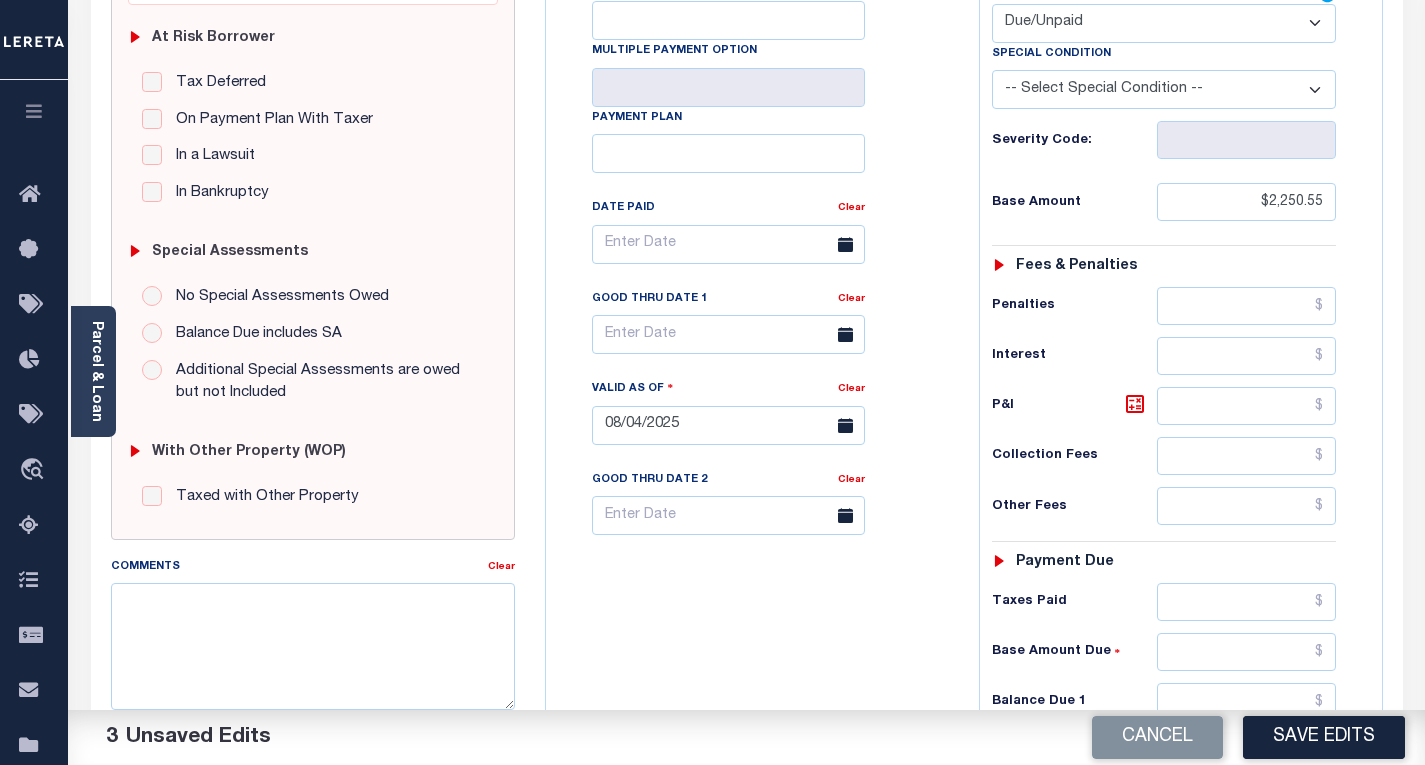 scroll, scrollTop: 500, scrollLeft: 0, axis: vertical 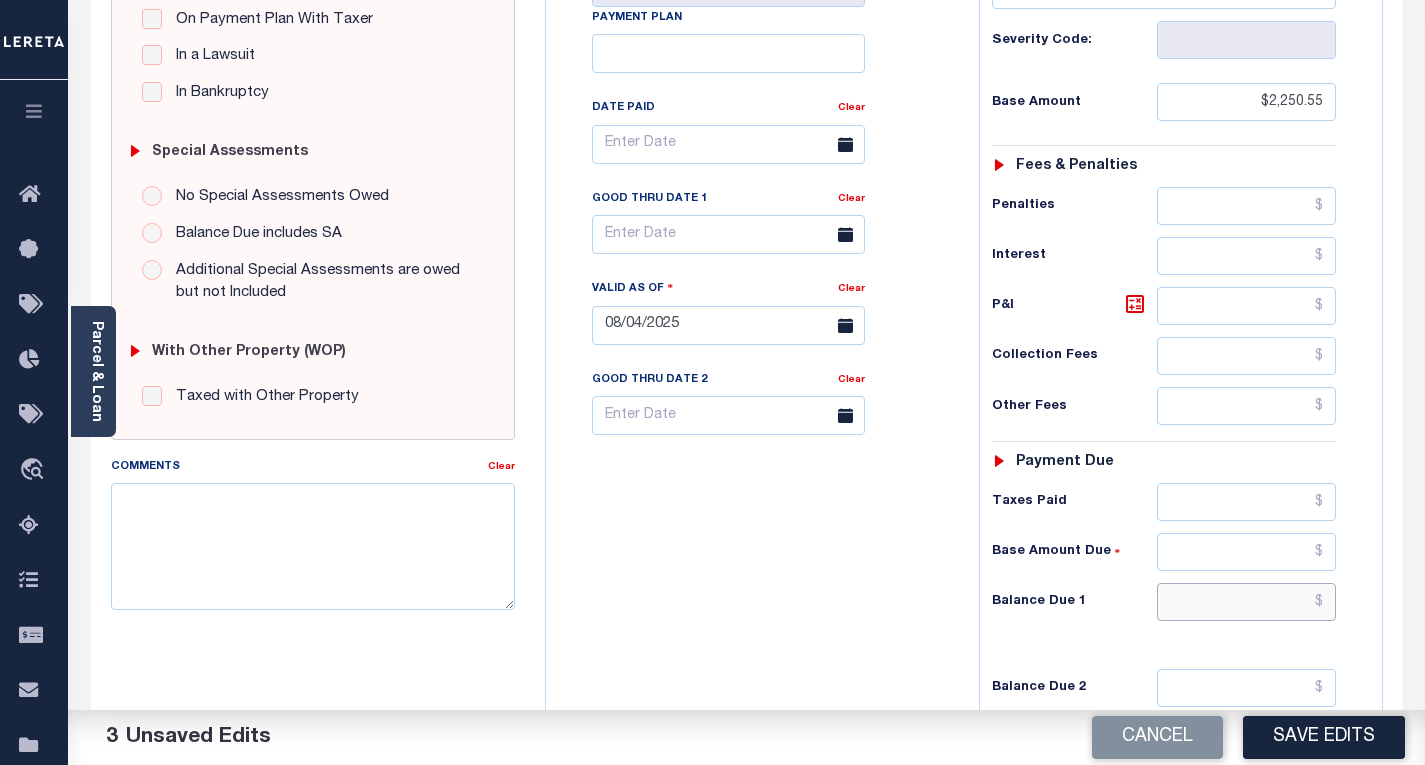 click at bounding box center (1246, 602) 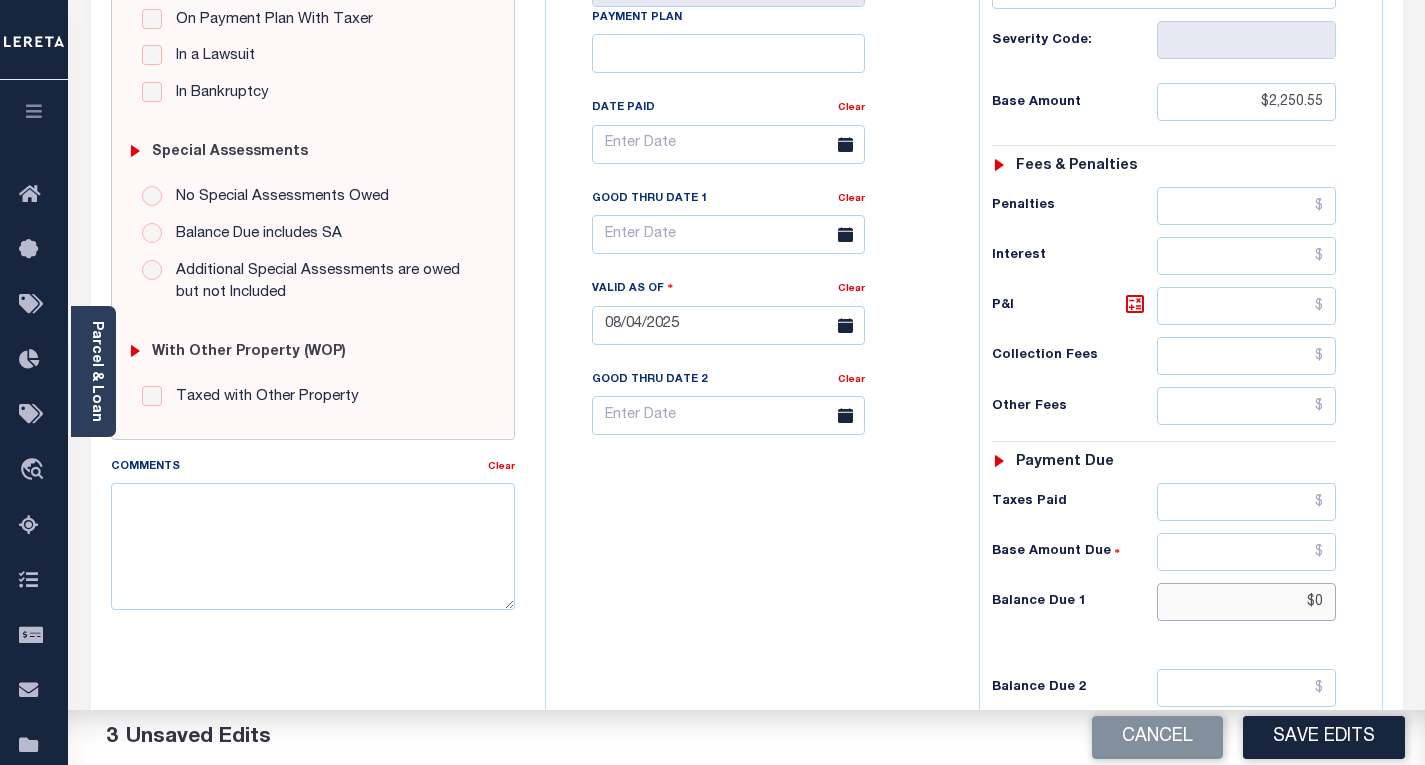 drag, startPoint x: 1277, startPoint y: 606, endPoint x: 1367, endPoint y: 611, distance: 90.13878 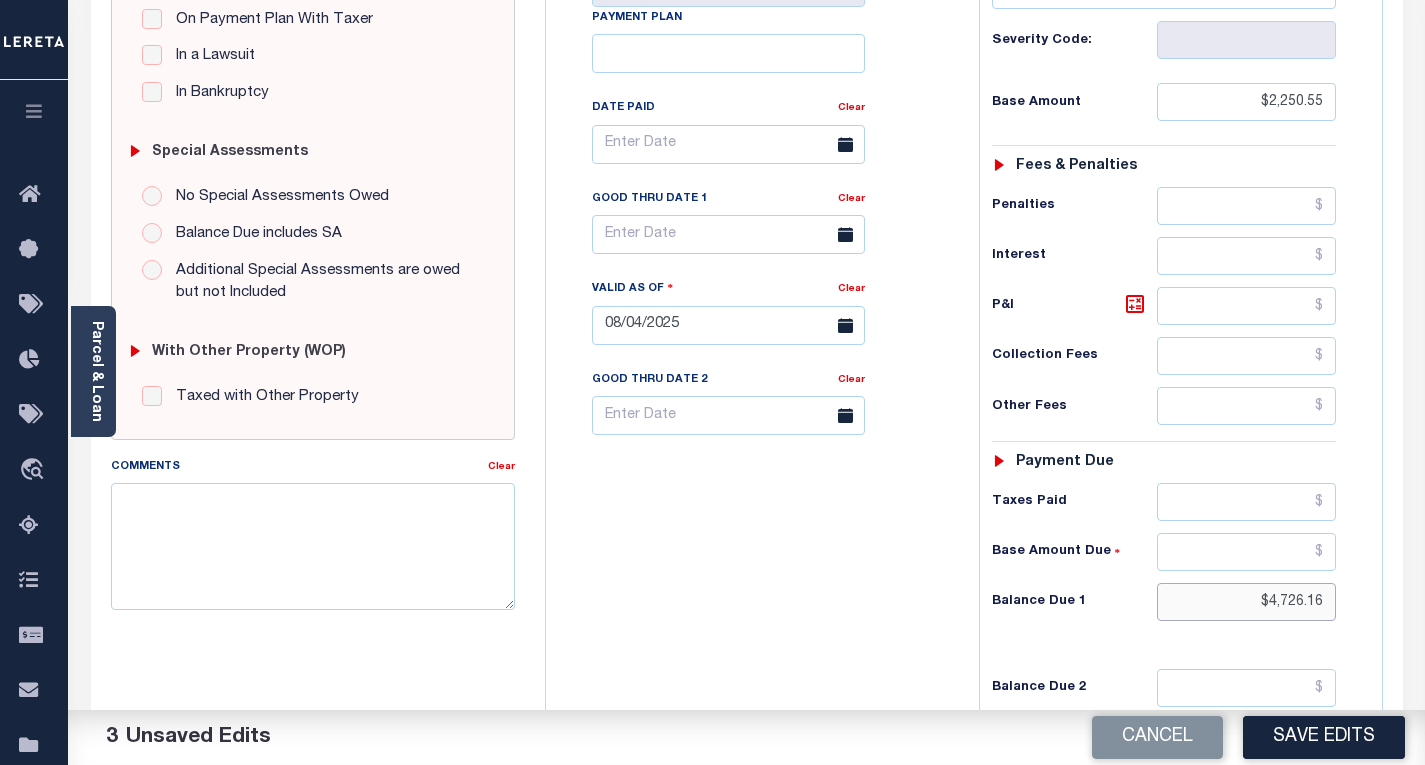 type on "$4,726.16" 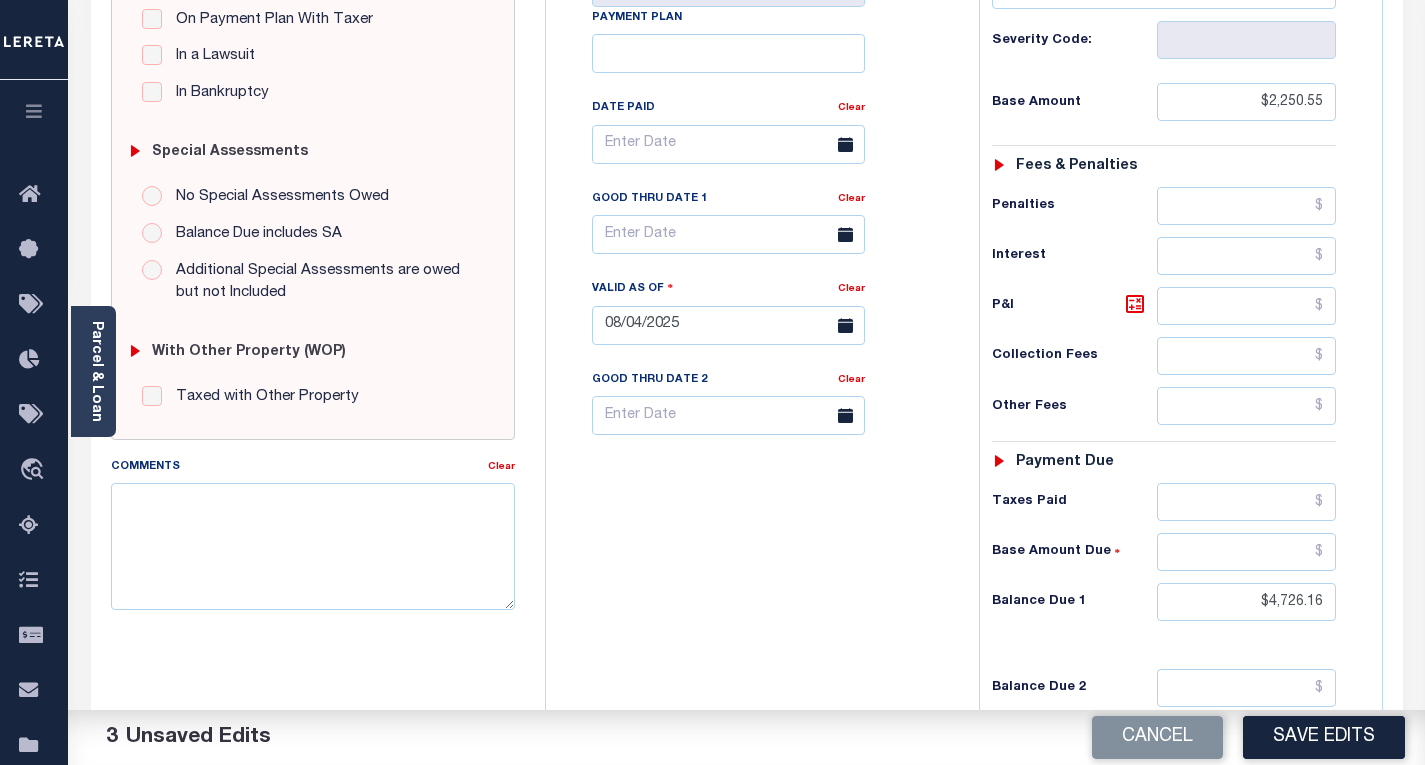 click on "Tax Bill No
Multiple Payment Option
Payment Plan
Clear" at bounding box center (757, 315) 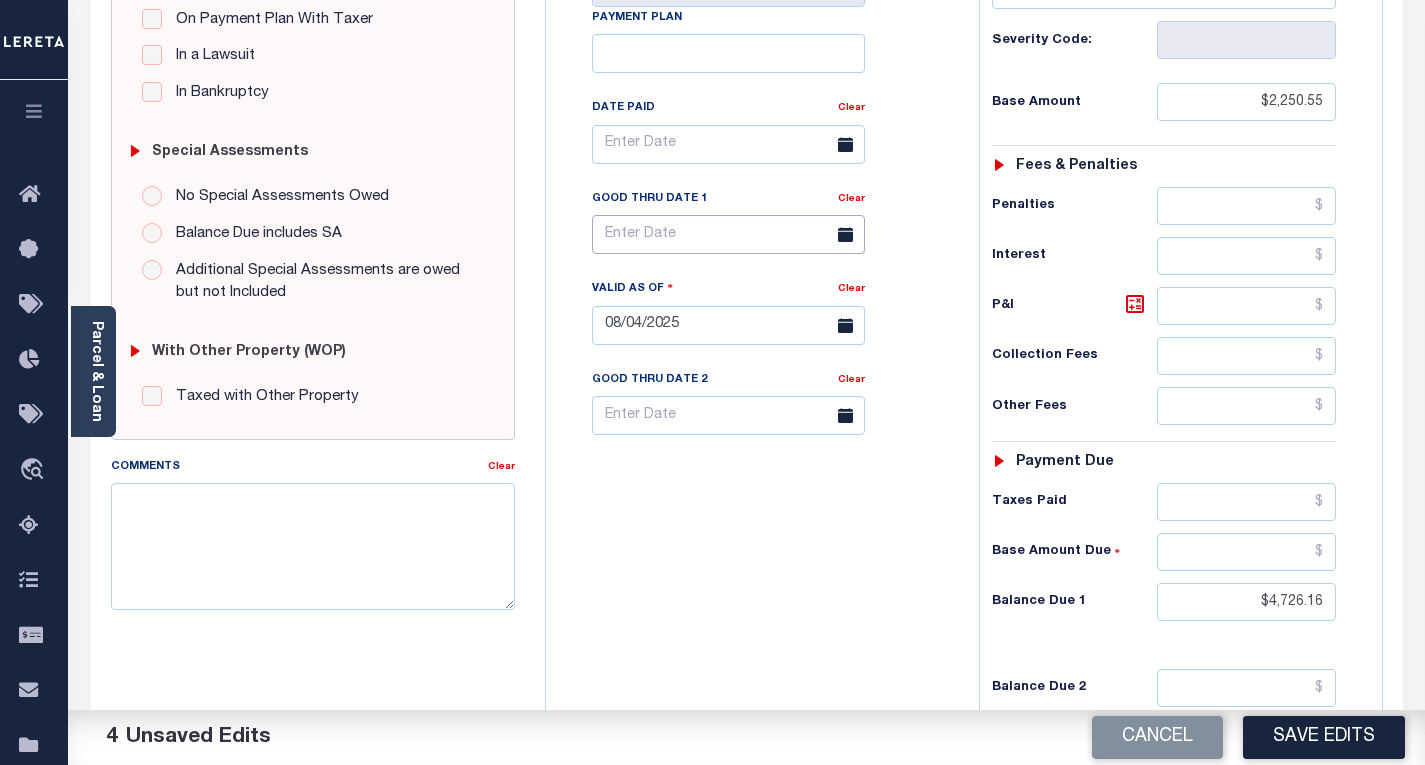 click at bounding box center (728, 234) 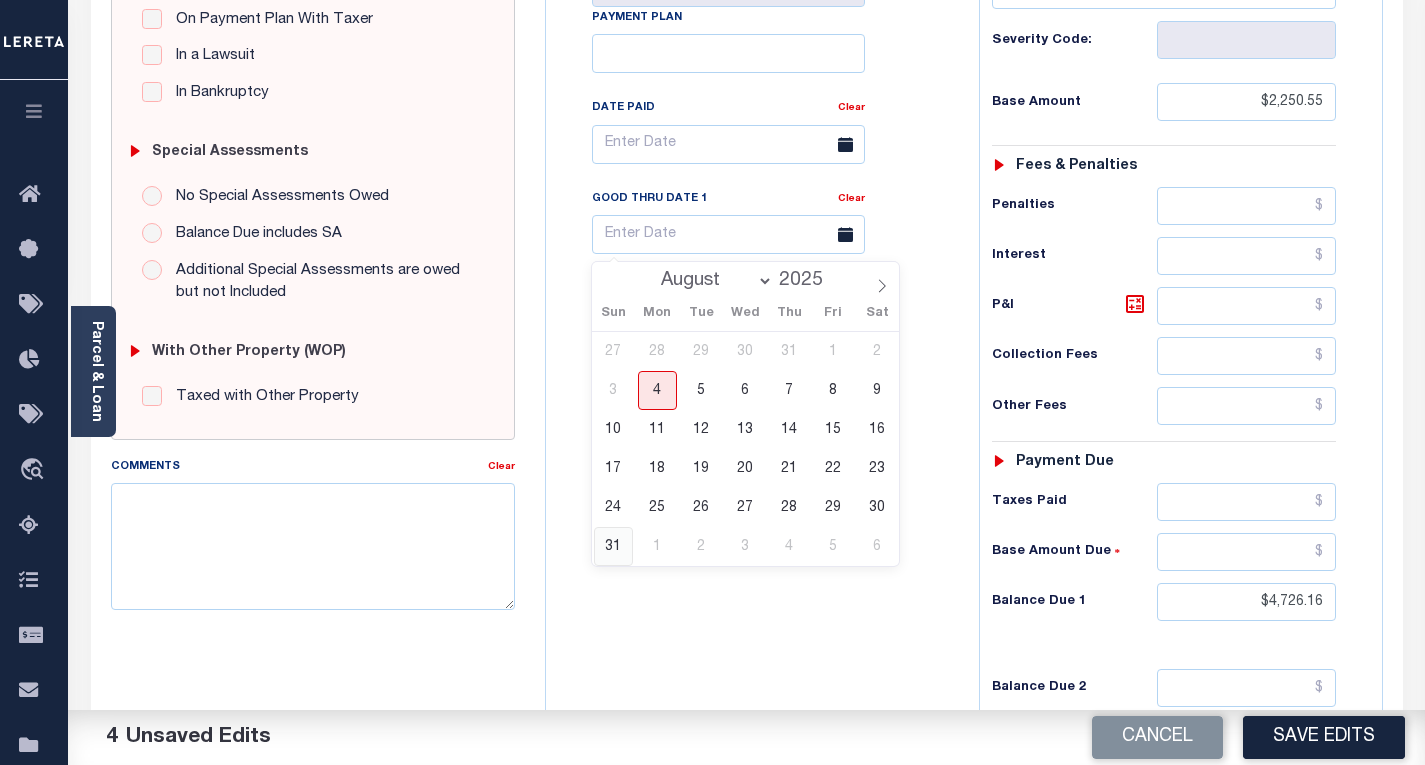 click on "31" at bounding box center (613, 546) 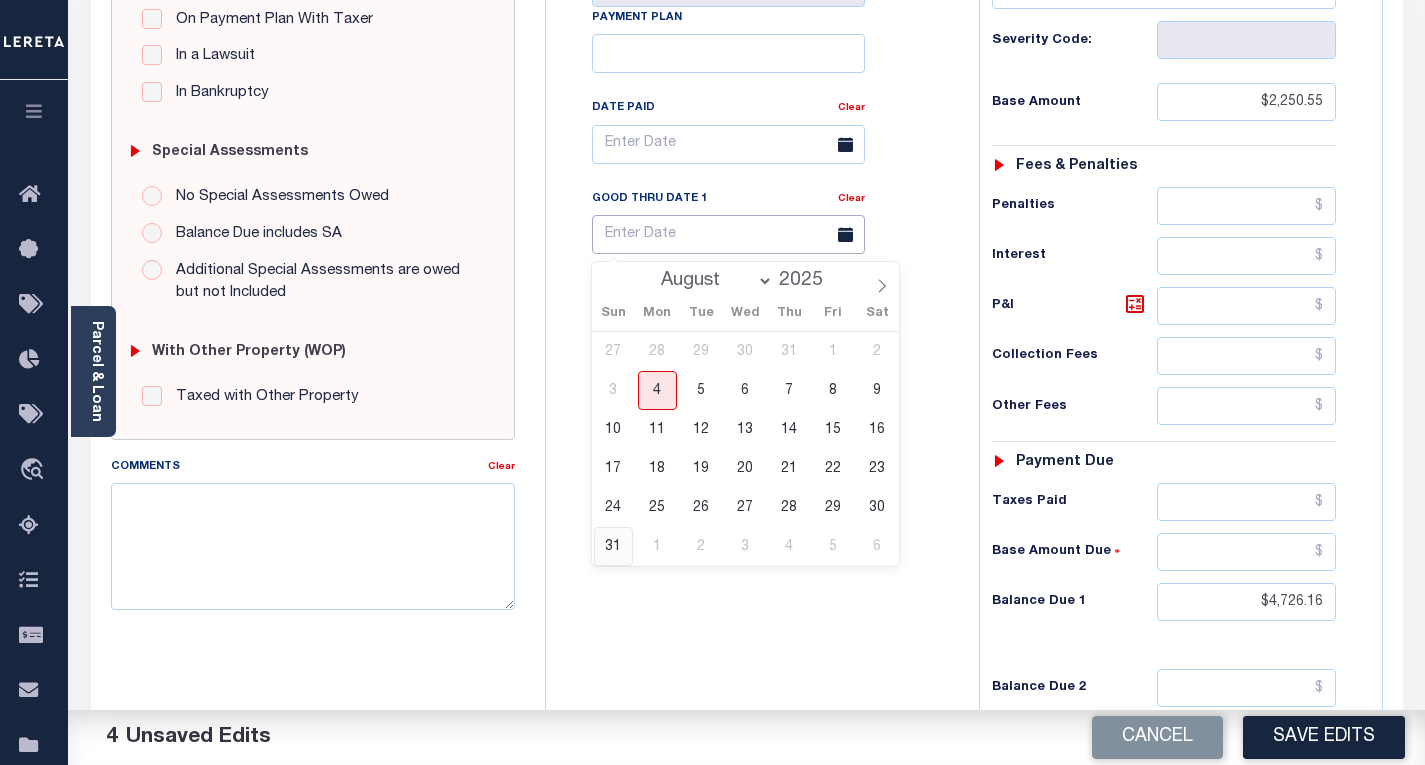 type on "08/31/2025" 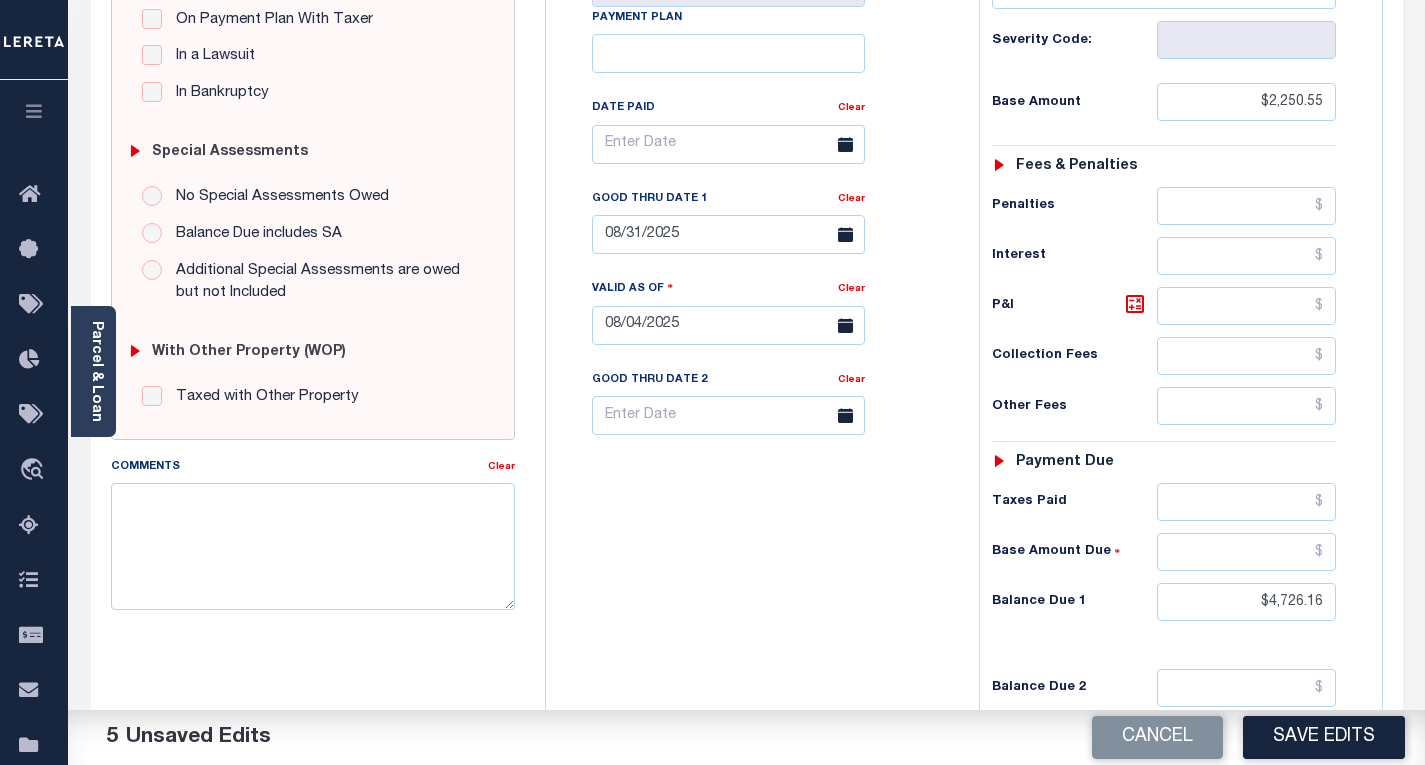 click on "Tax Bill No
Multiple Payment Option
Payment Plan
Clear" at bounding box center [757, 315] 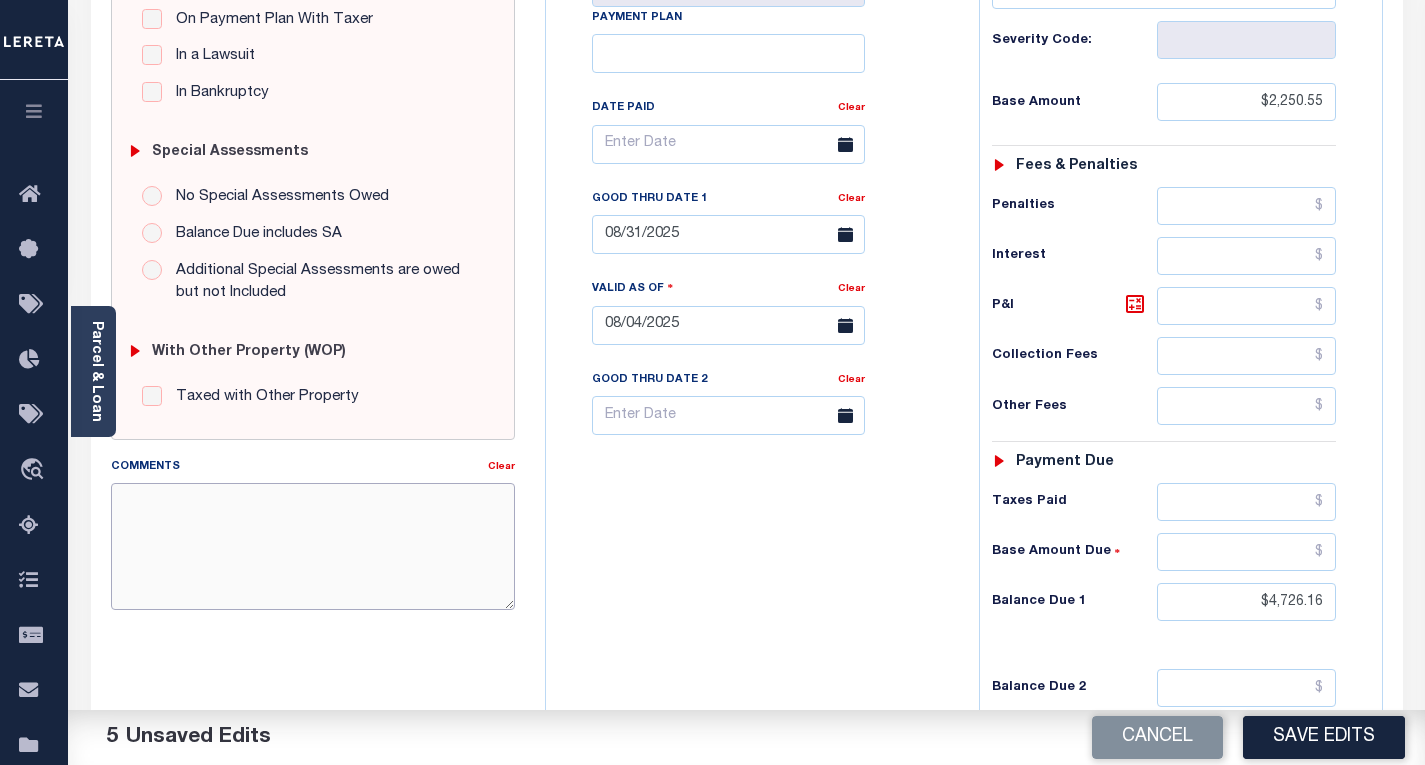 click on "Comments" at bounding box center [313, 546] 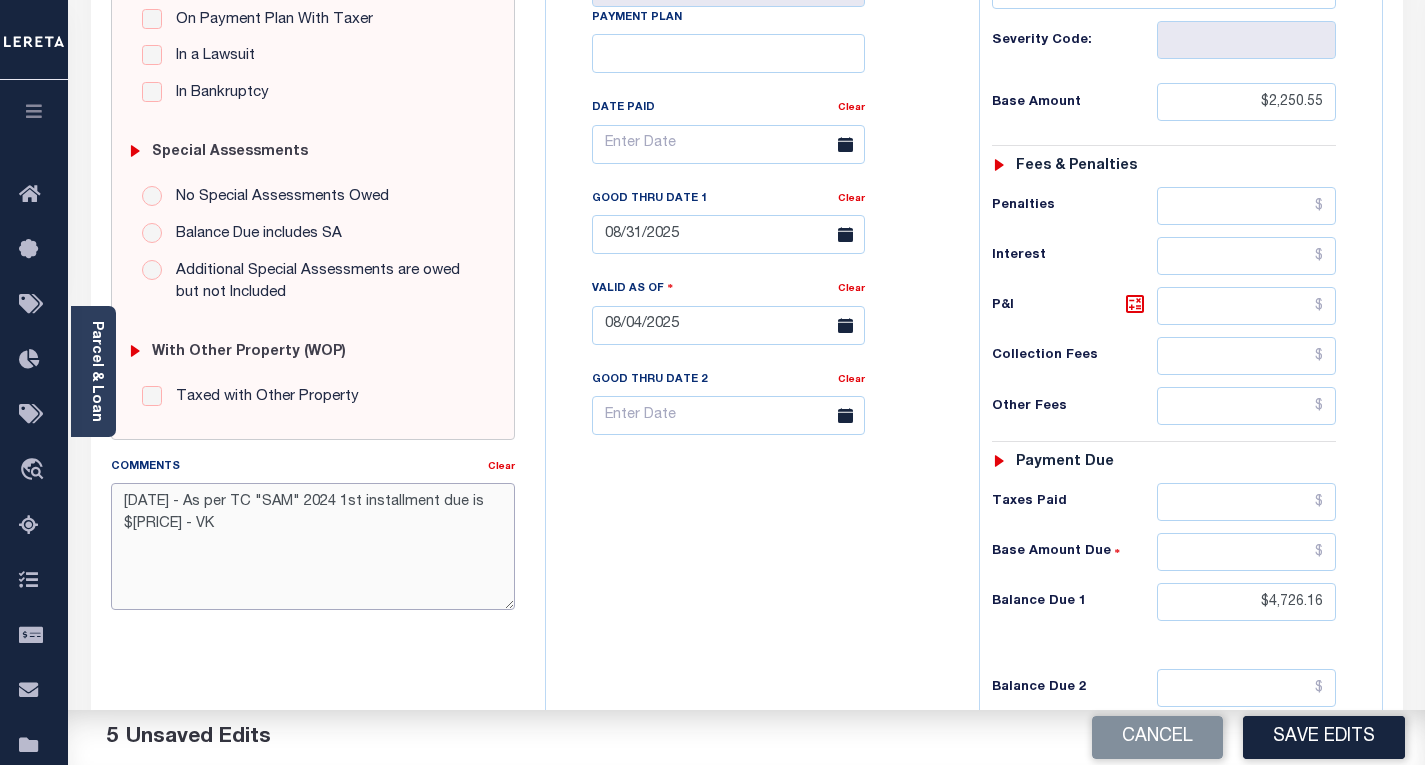 click on "8/4/2025 - As per TC "SAM" 2024 1st installment due is $295.98 - VK" at bounding box center [313, 546] 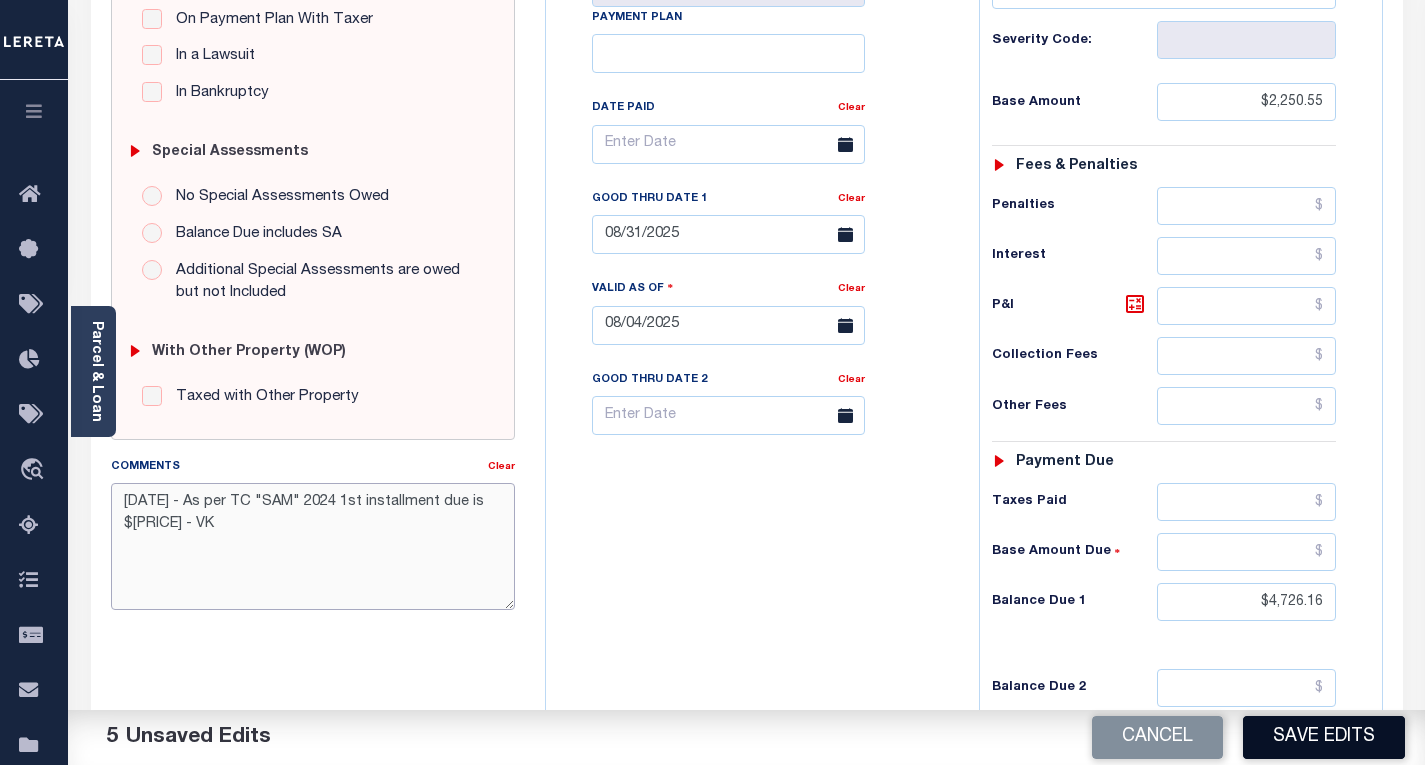 type on "8/4/2025 - As per TC "SAM" 2024 1st installment due is $2250.55 - VK" 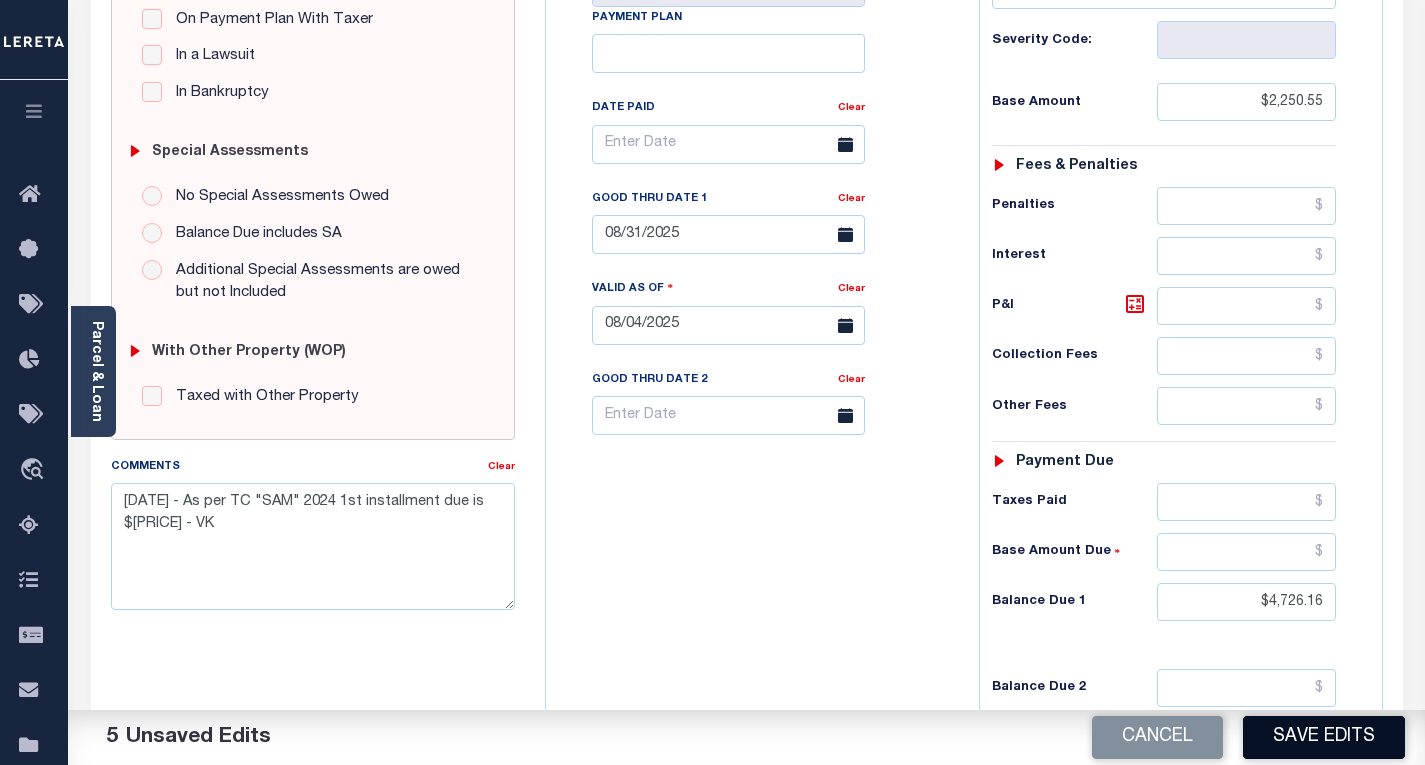 click on "Save Edits" at bounding box center [1324, 737] 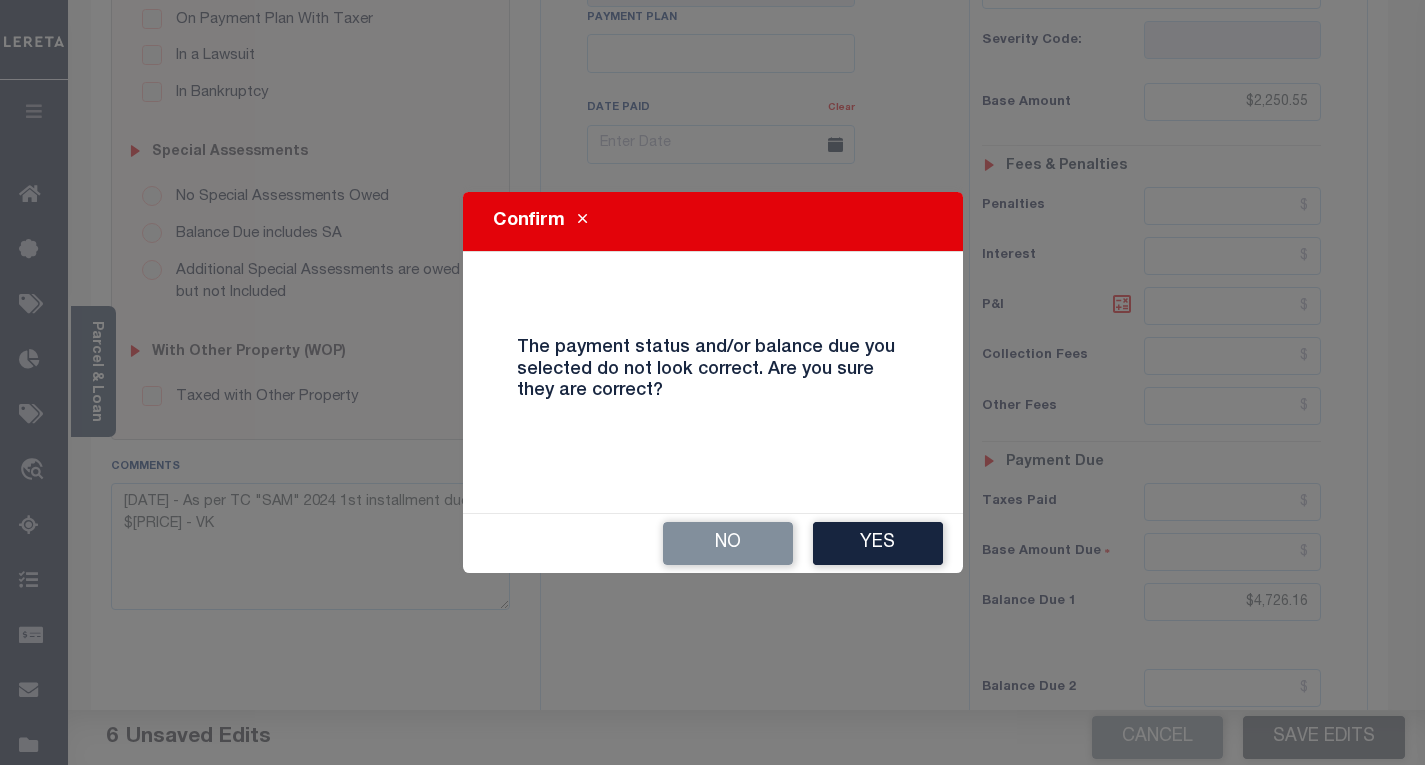 scroll, scrollTop: 480, scrollLeft: 0, axis: vertical 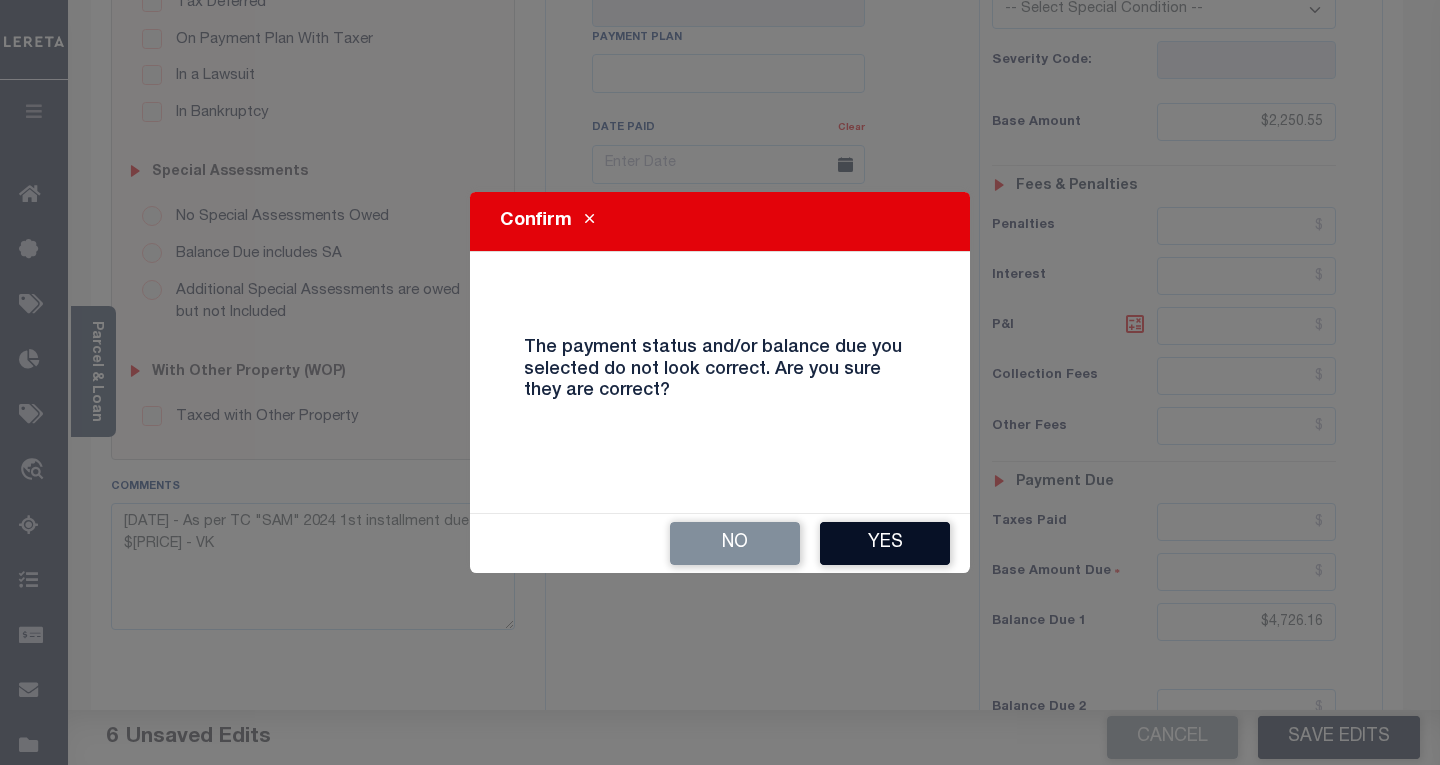 click on "Yes" at bounding box center (885, 543) 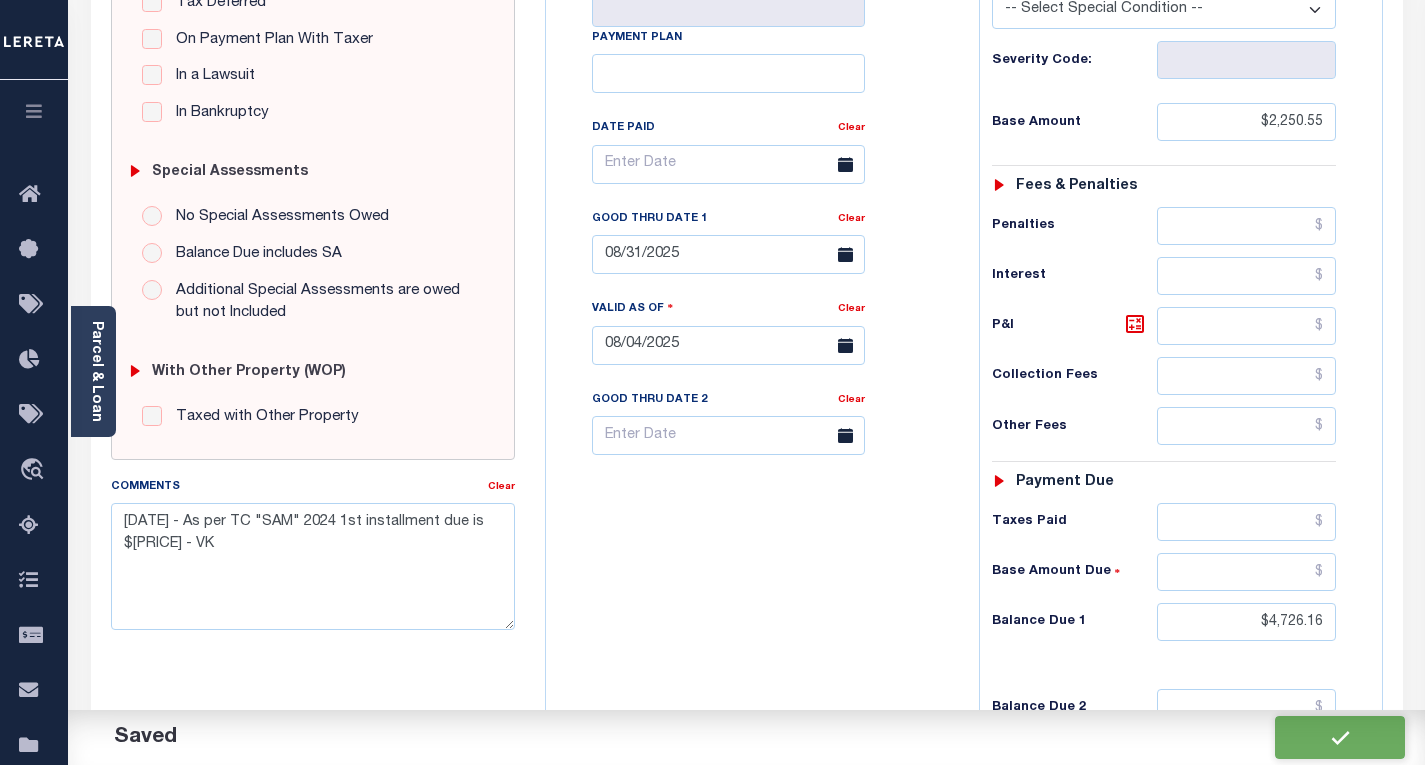 checkbox on "false" 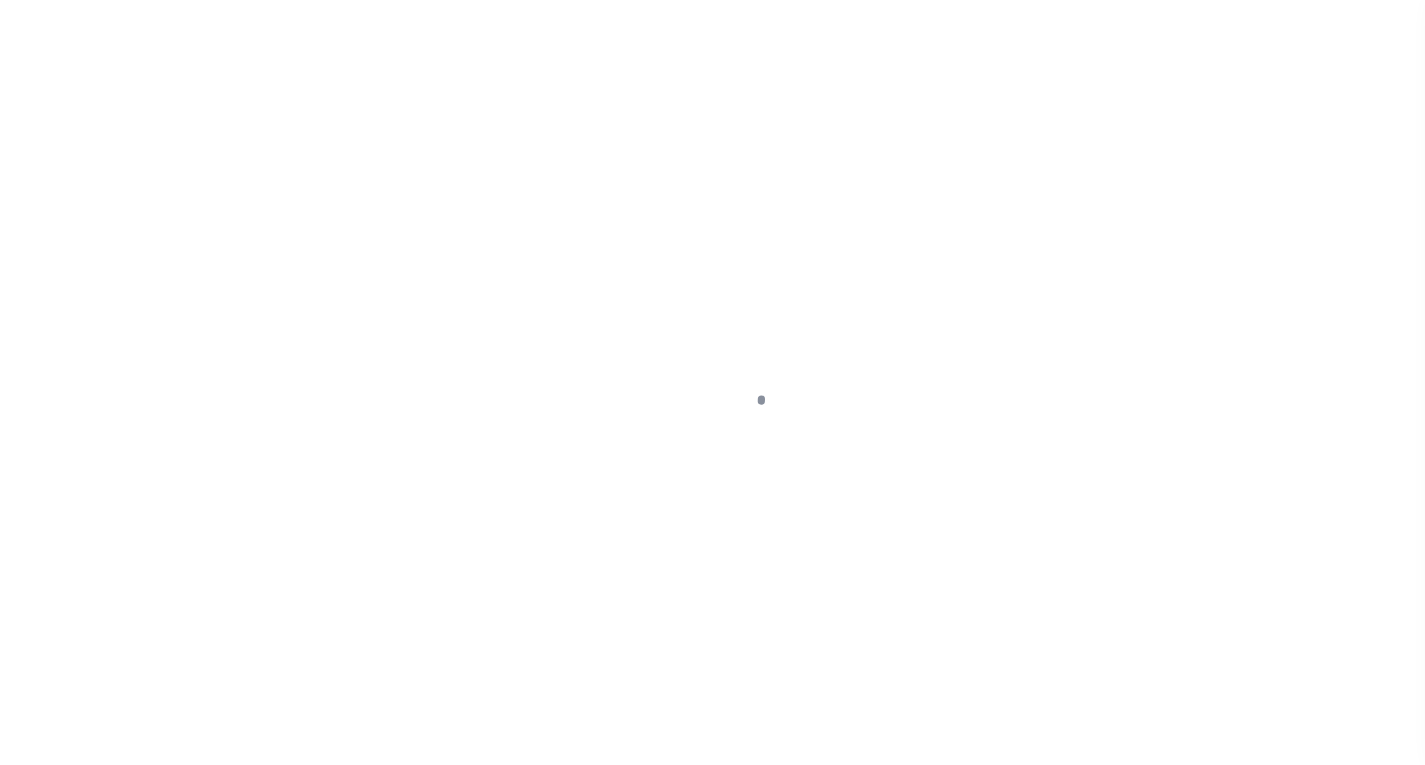scroll, scrollTop: 0, scrollLeft: 0, axis: both 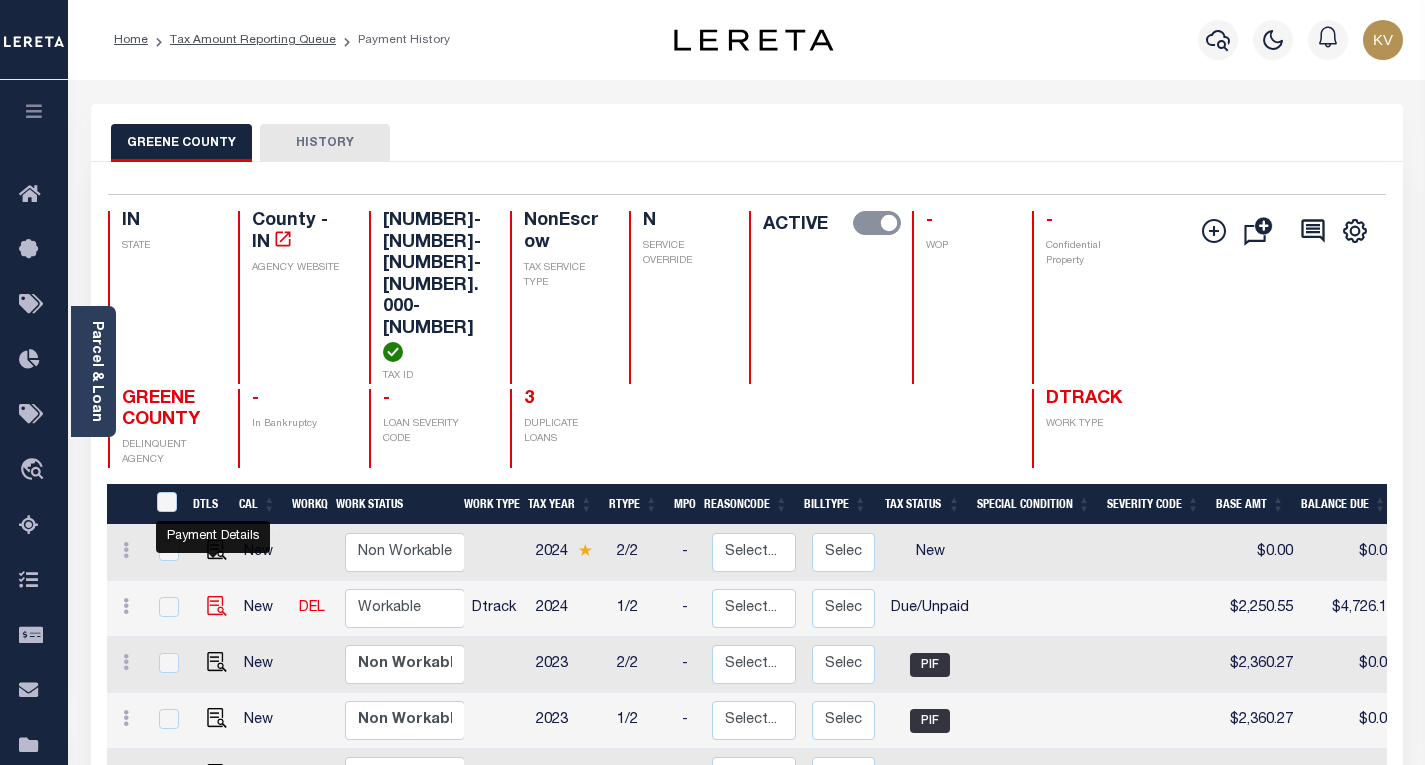 click at bounding box center (217, 606) 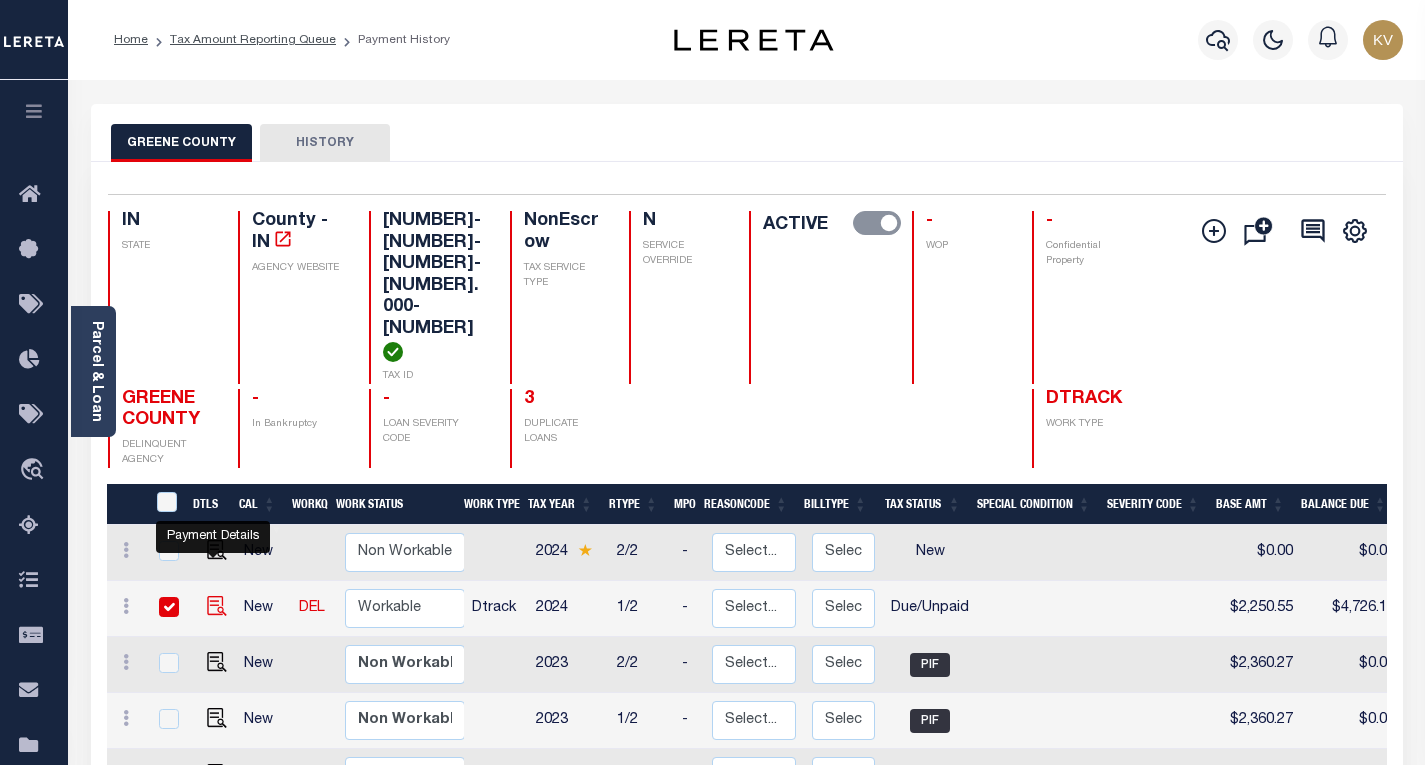 checkbox on "true" 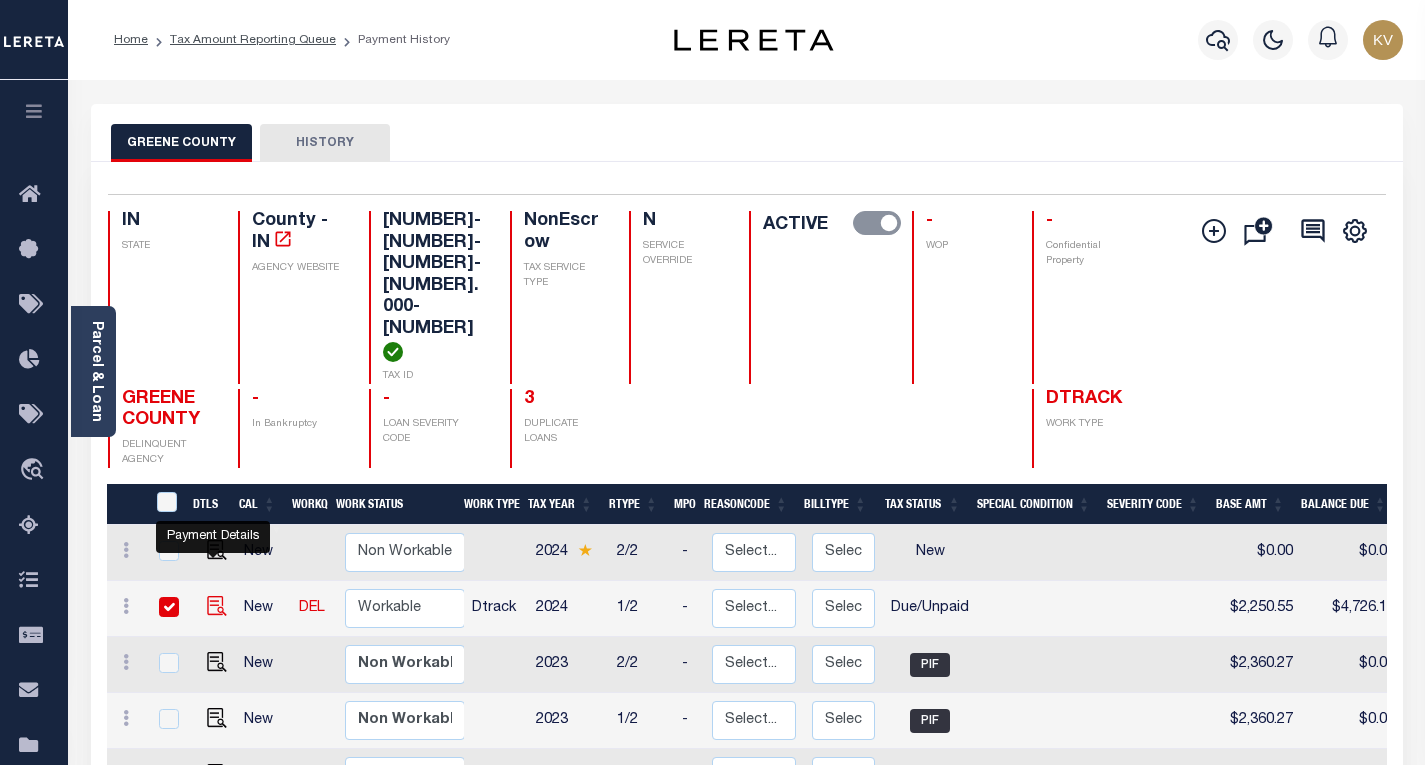 checkbox on "true" 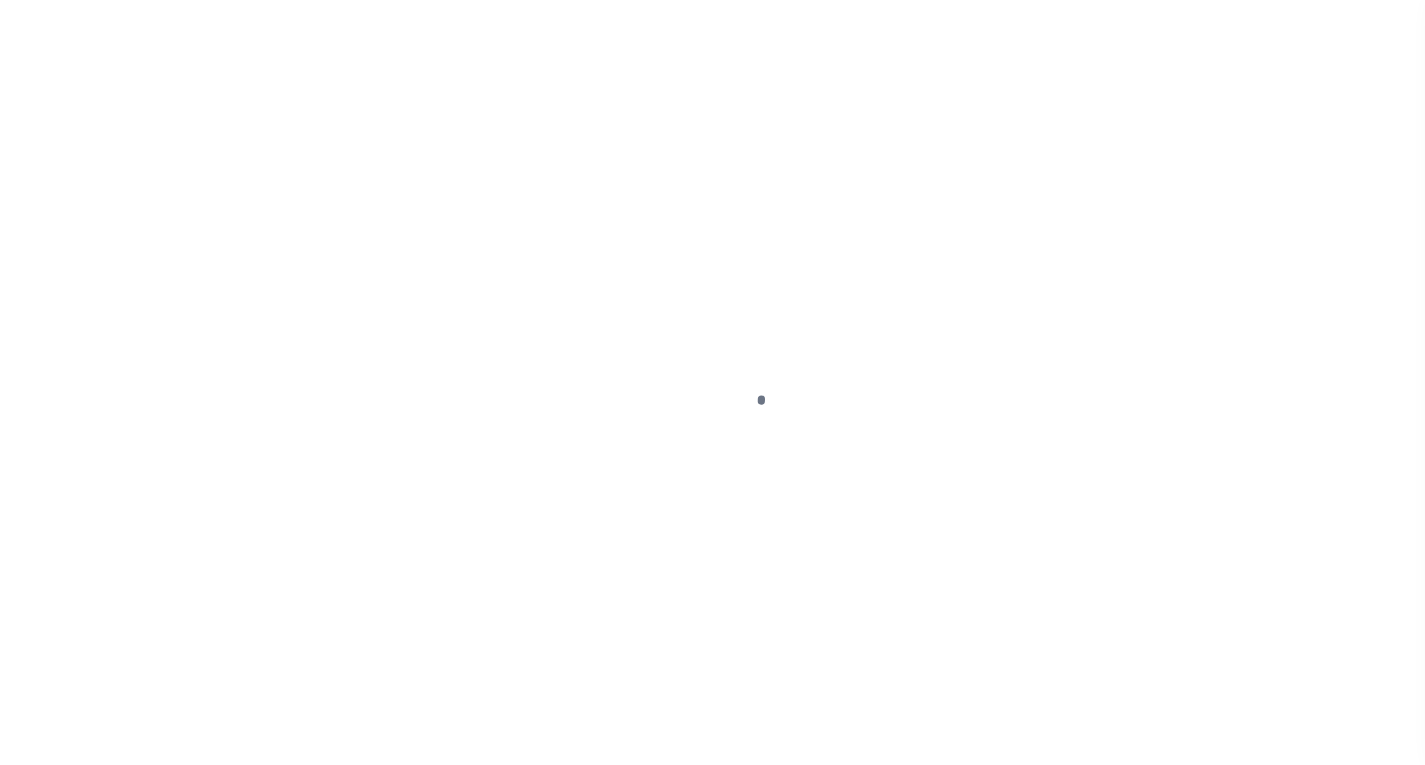 select on "DUE" 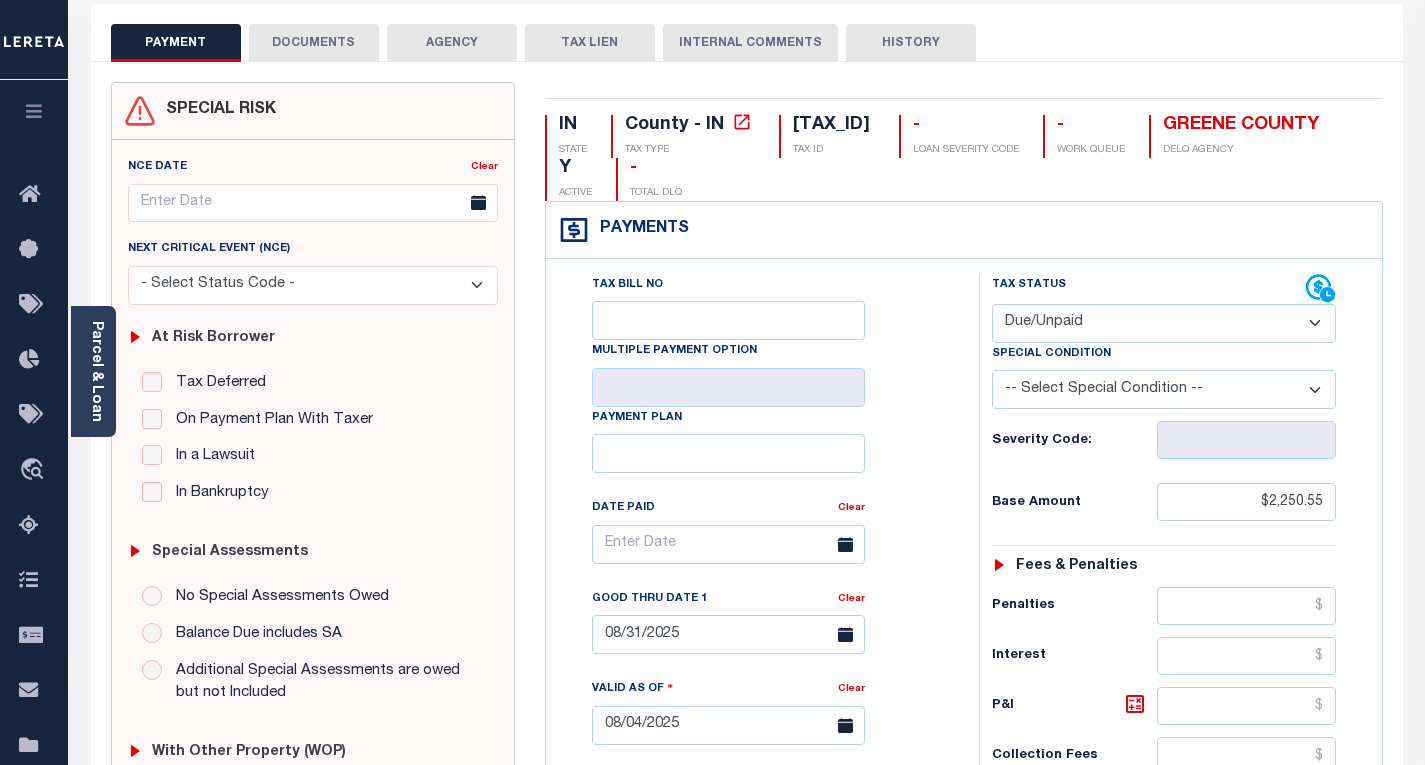 scroll, scrollTop: 200, scrollLeft: 0, axis: vertical 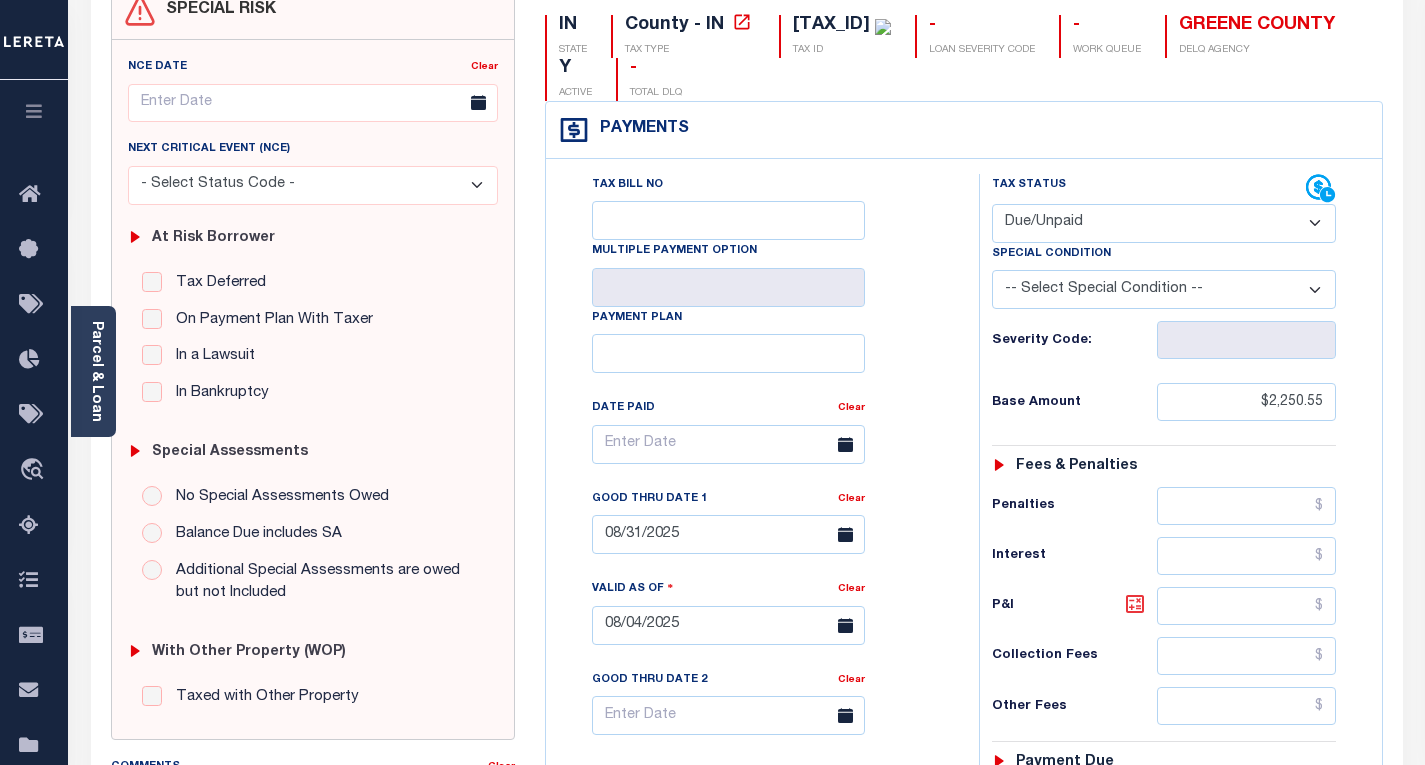 click 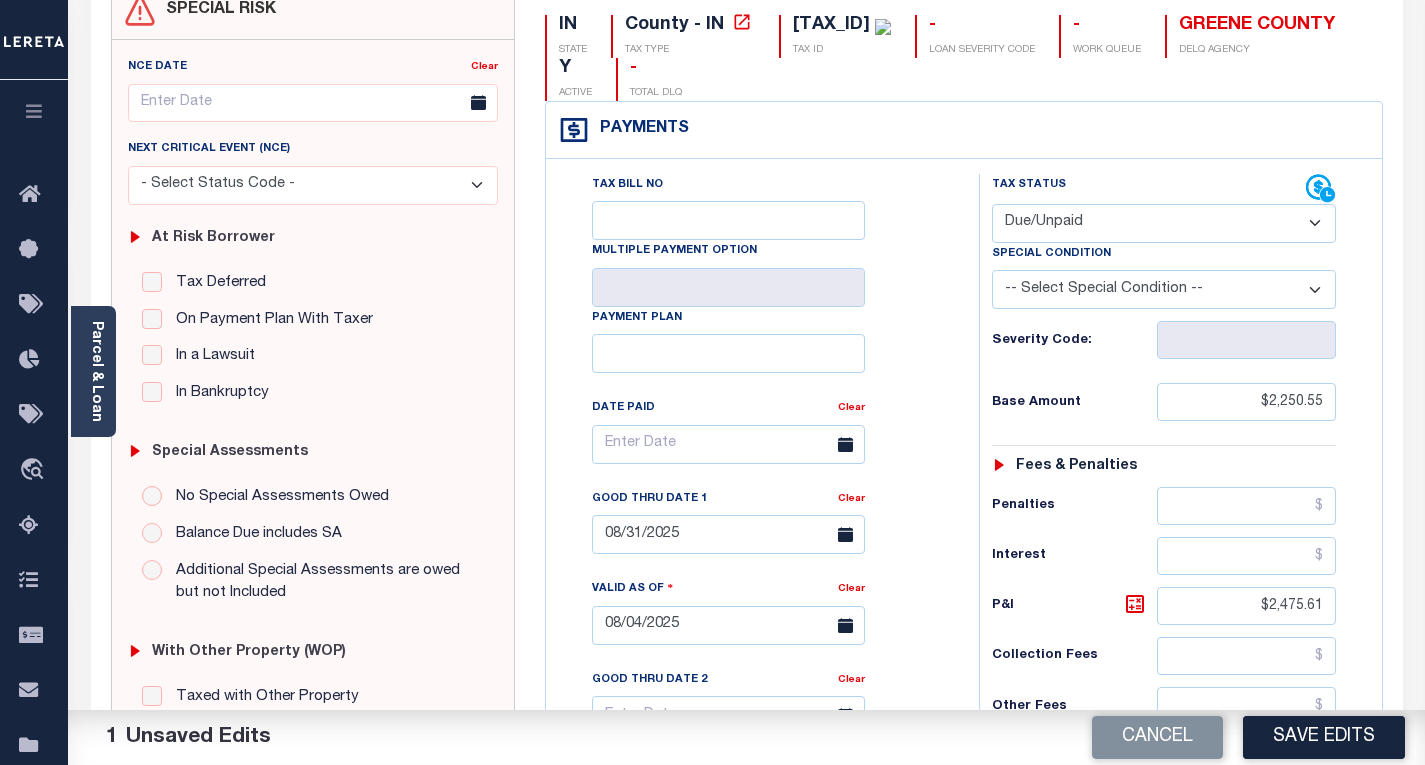 scroll, scrollTop: 400, scrollLeft: 0, axis: vertical 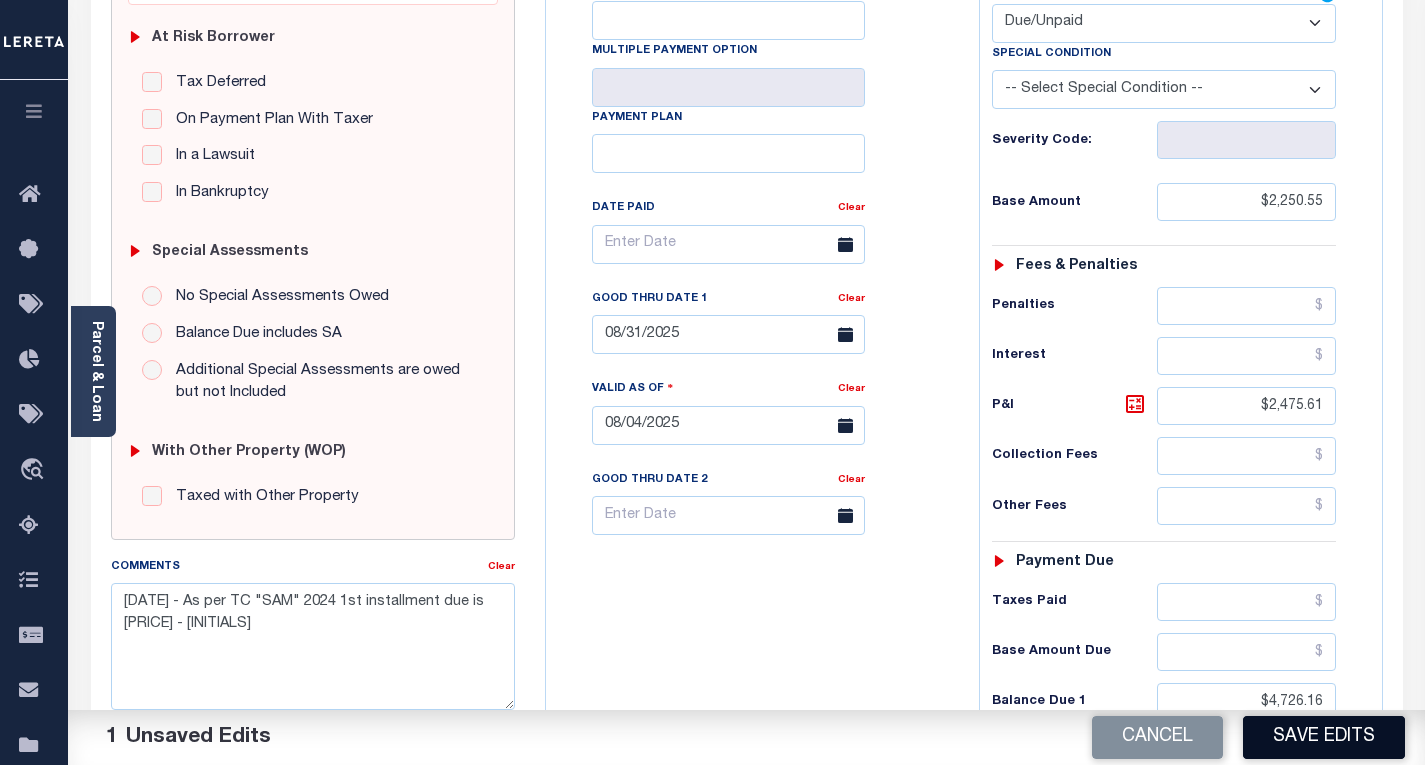 click on "Save Edits" at bounding box center [1324, 737] 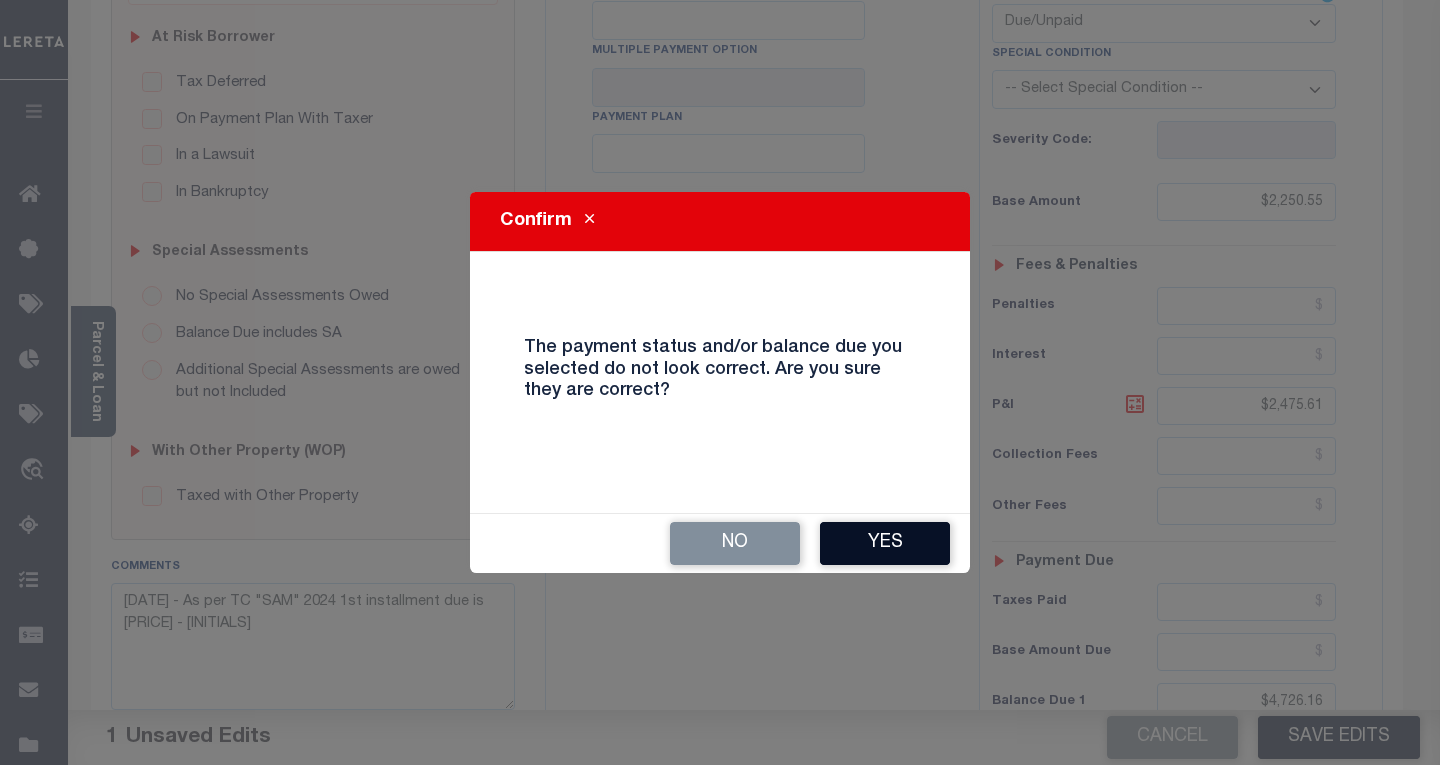 click on "Yes" at bounding box center (885, 543) 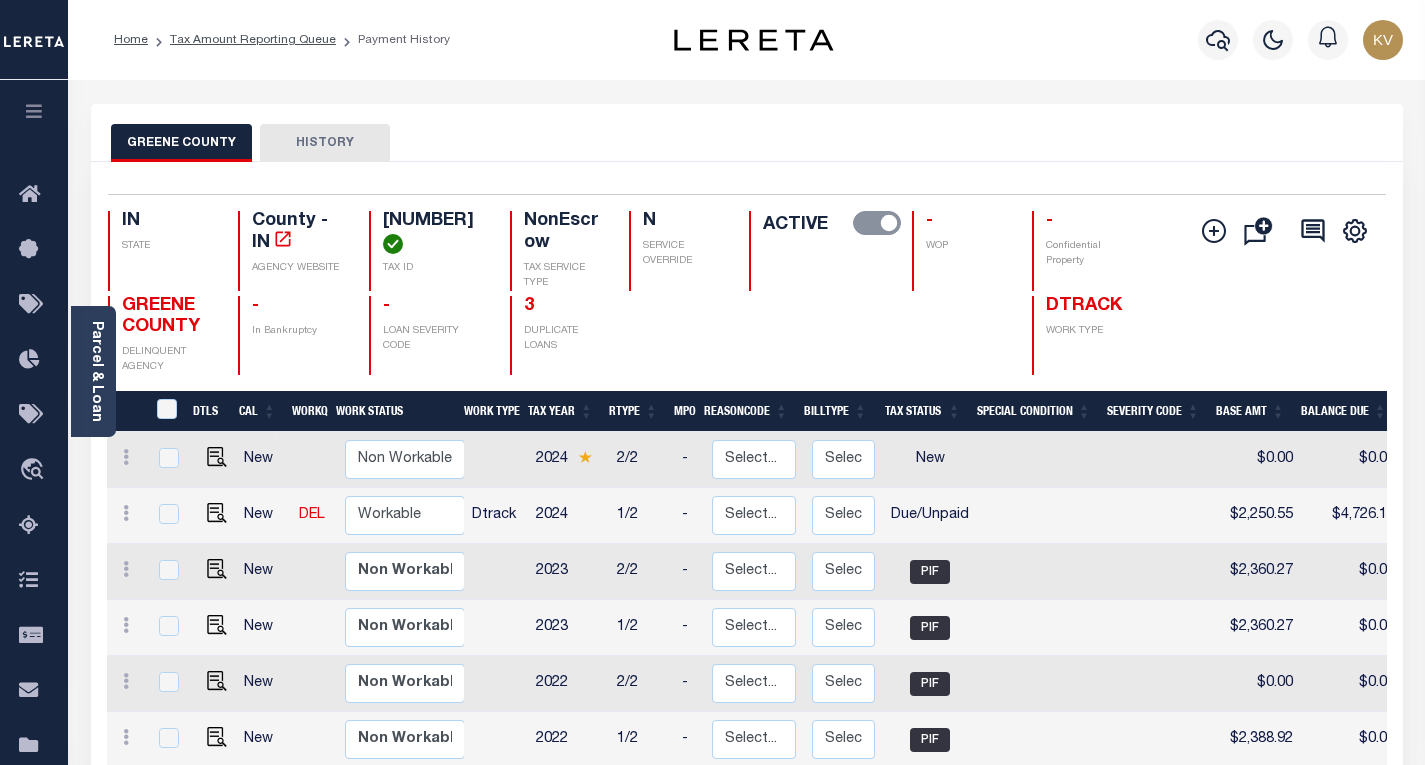 scroll, scrollTop: 100, scrollLeft: 0, axis: vertical 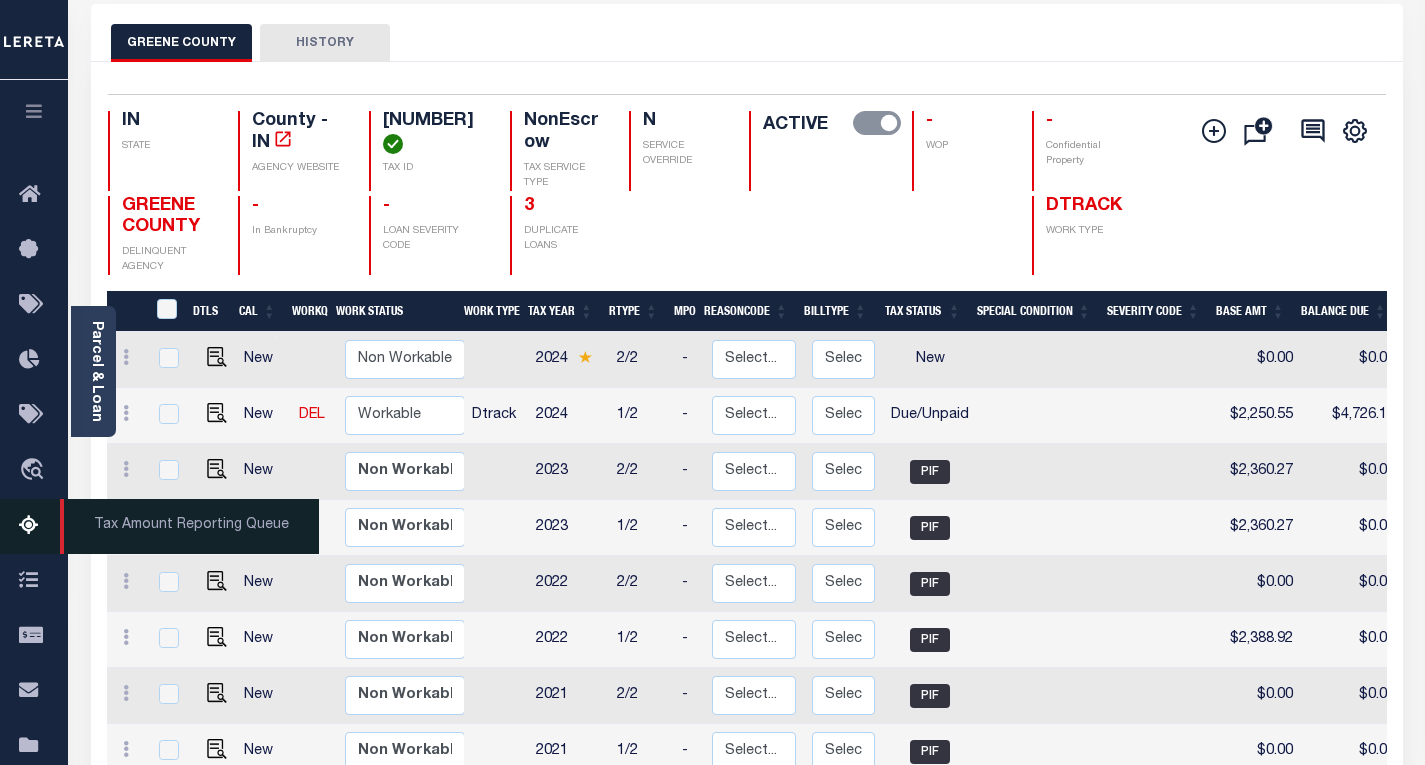 click at bounding box center [35, 526] 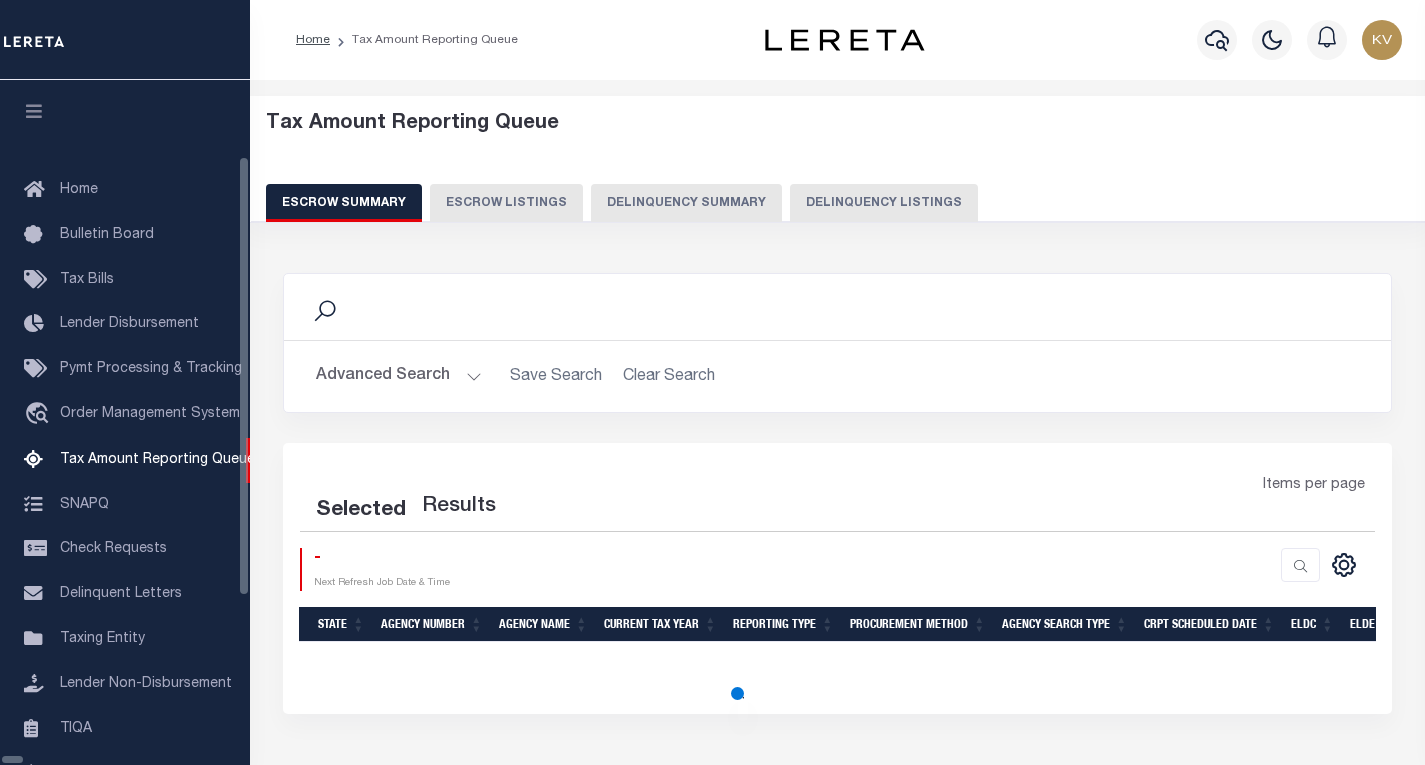 select on "100" 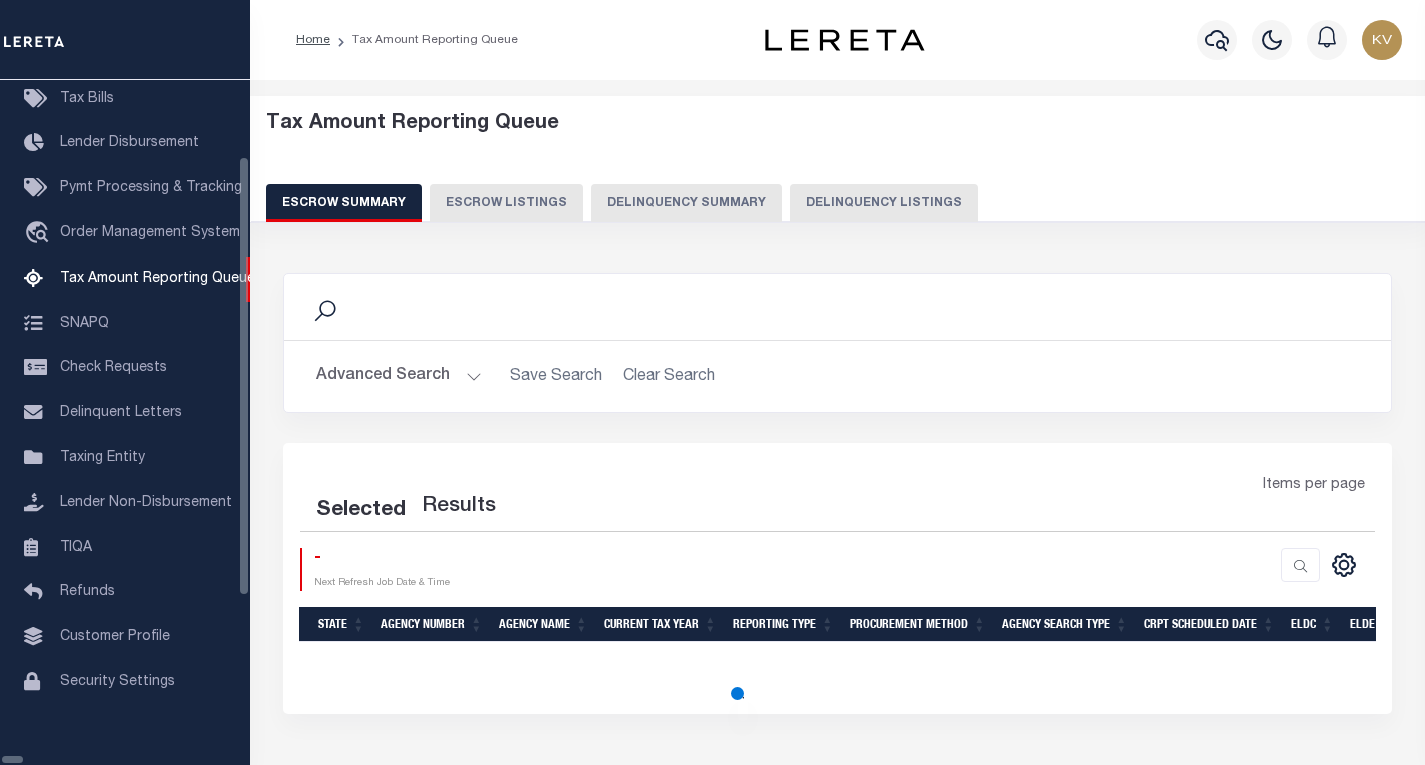 select on "100" 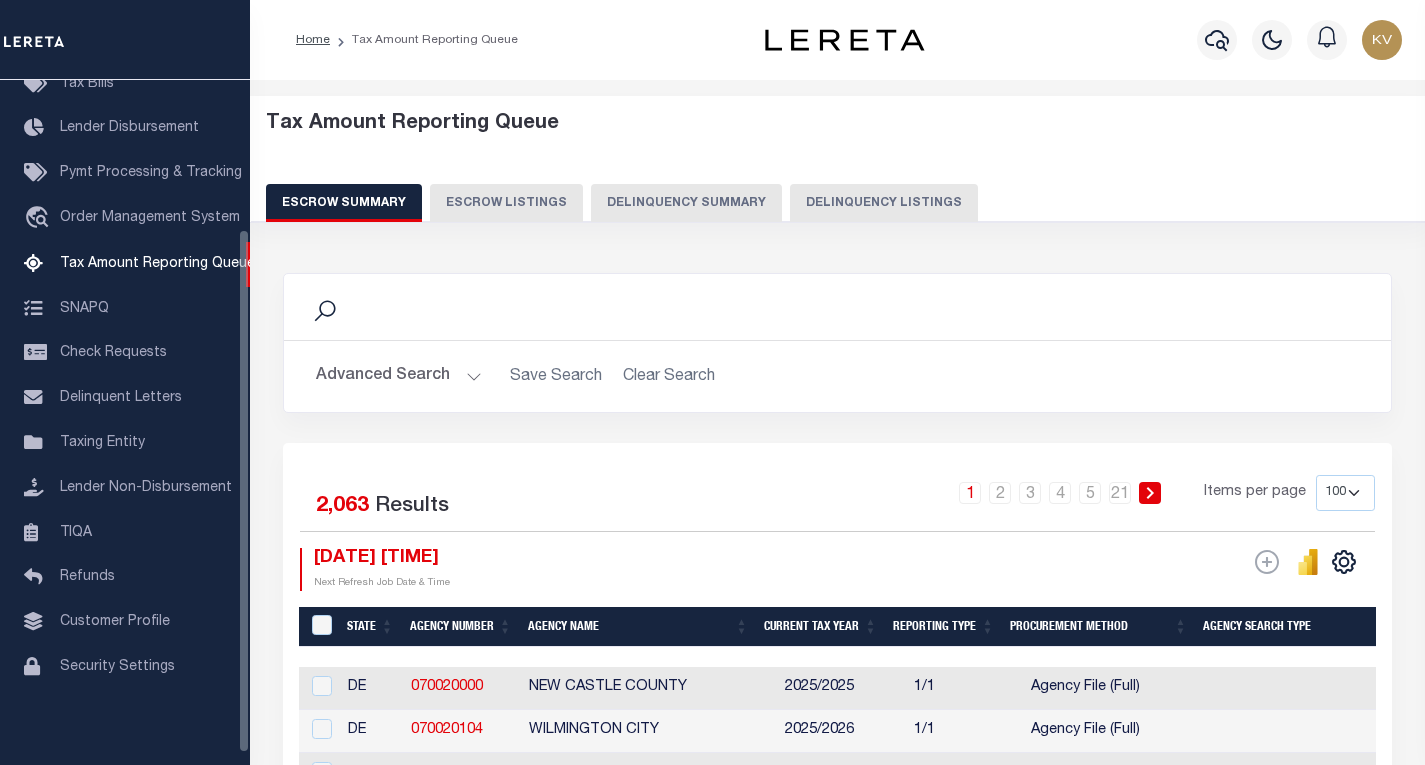 scroll, scrollTop: 194, scrollLeft: 0, axis: vertical 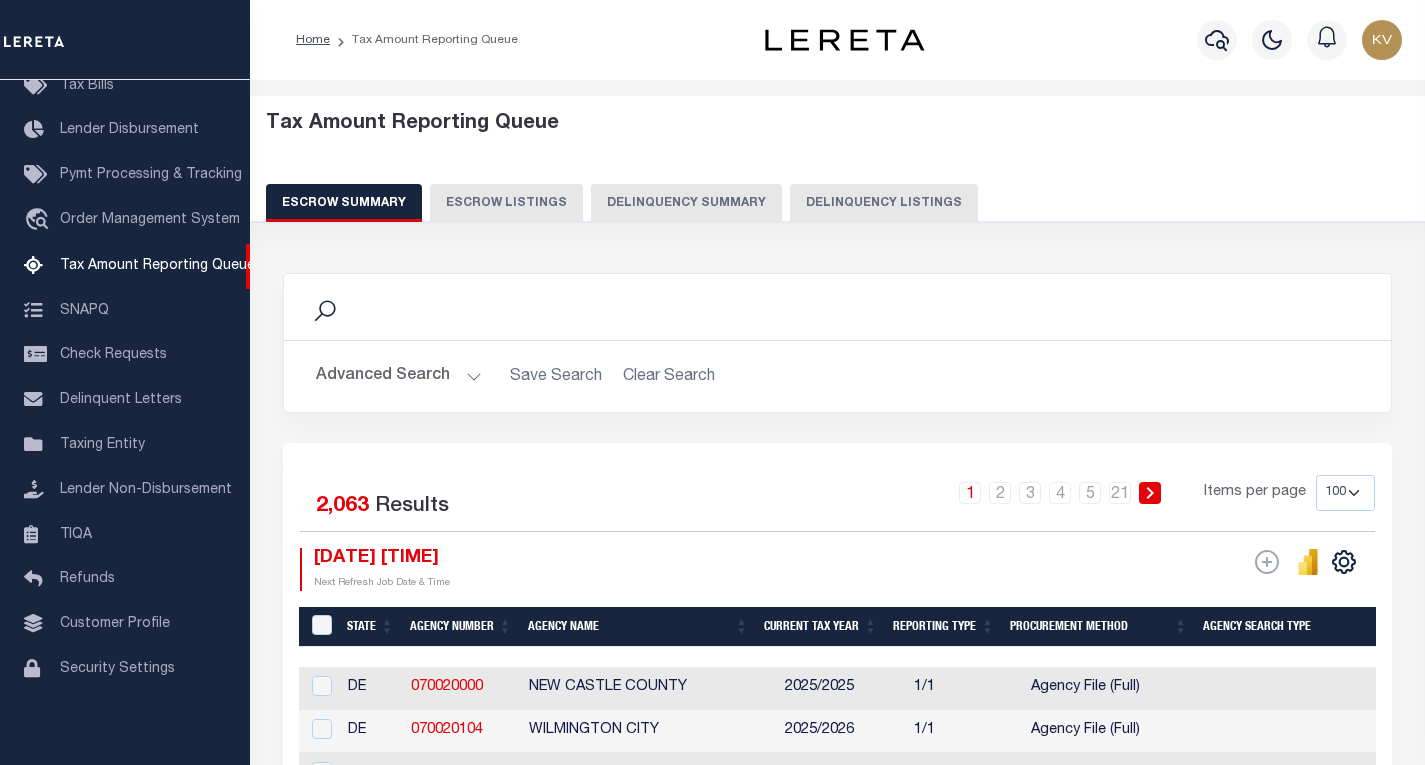 click on "Delinquency Listings" at bounding box center [884, 203] 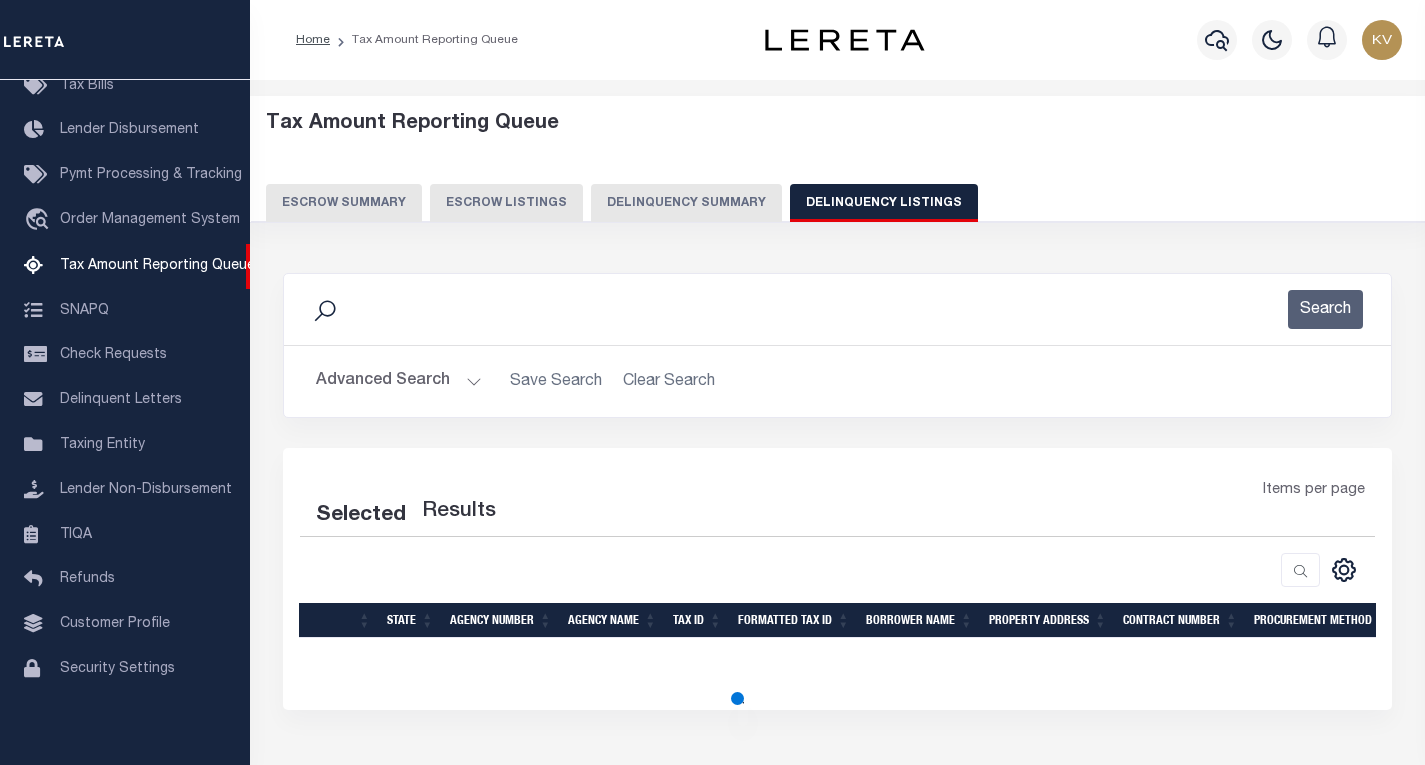 select on "100" 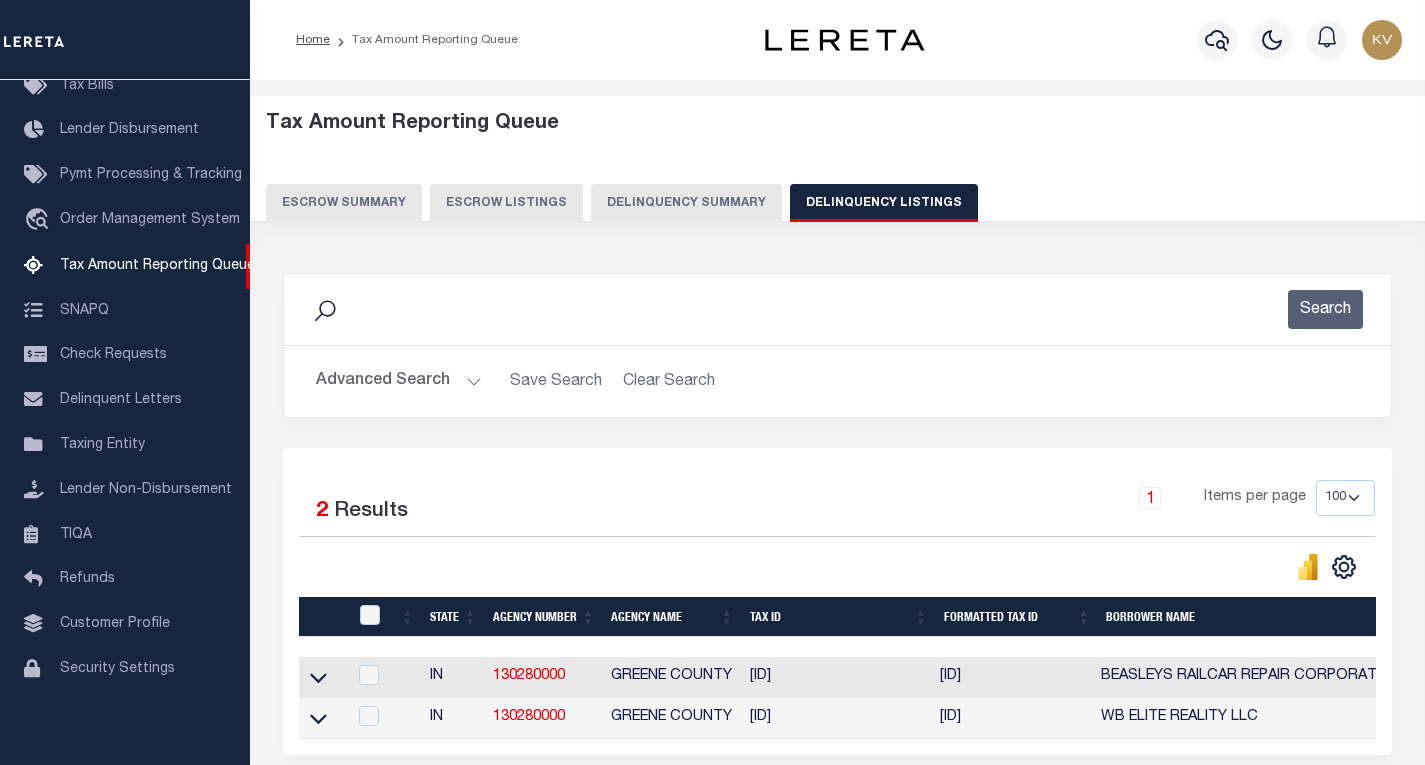 scroll, scrollTop: 100, scrollLeft: 0, axis: vertical 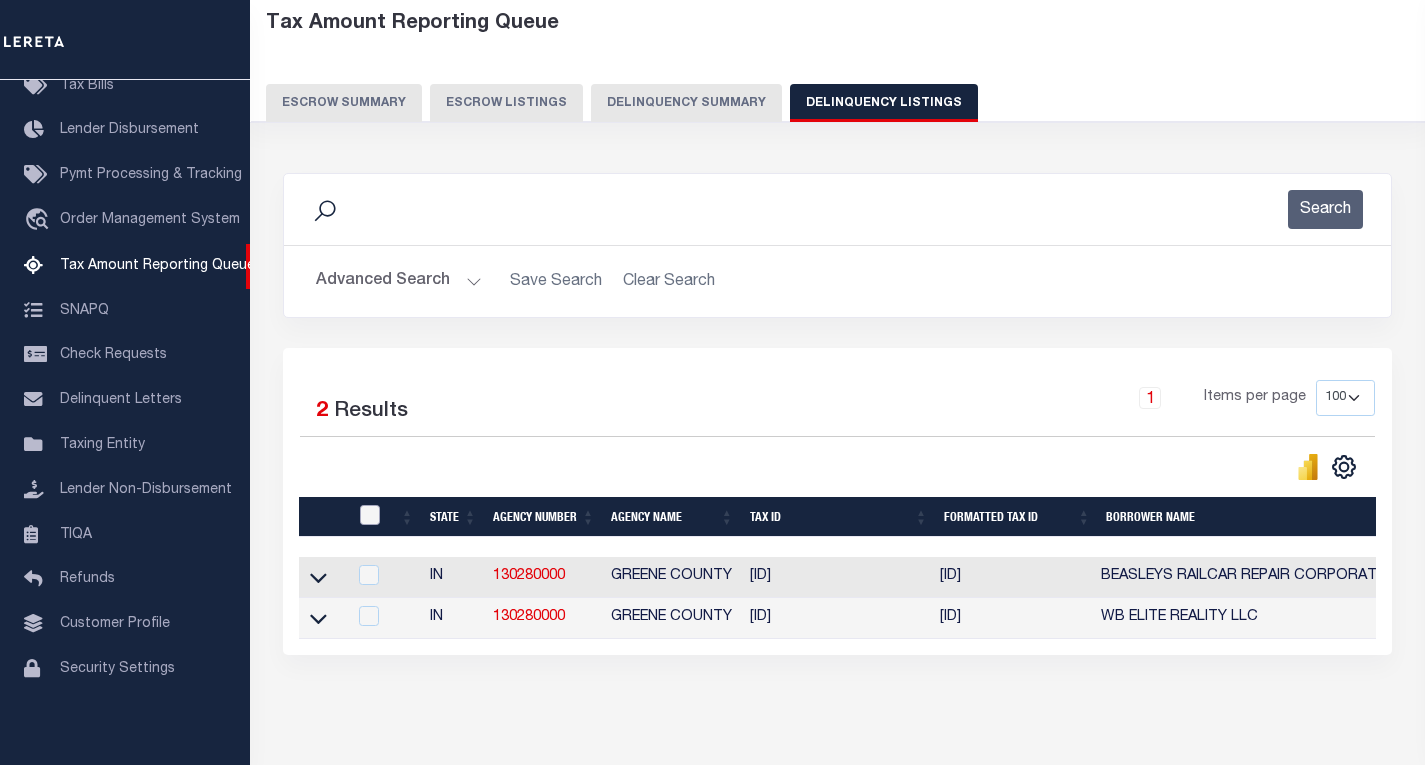 click at bounding box center (370, 515) 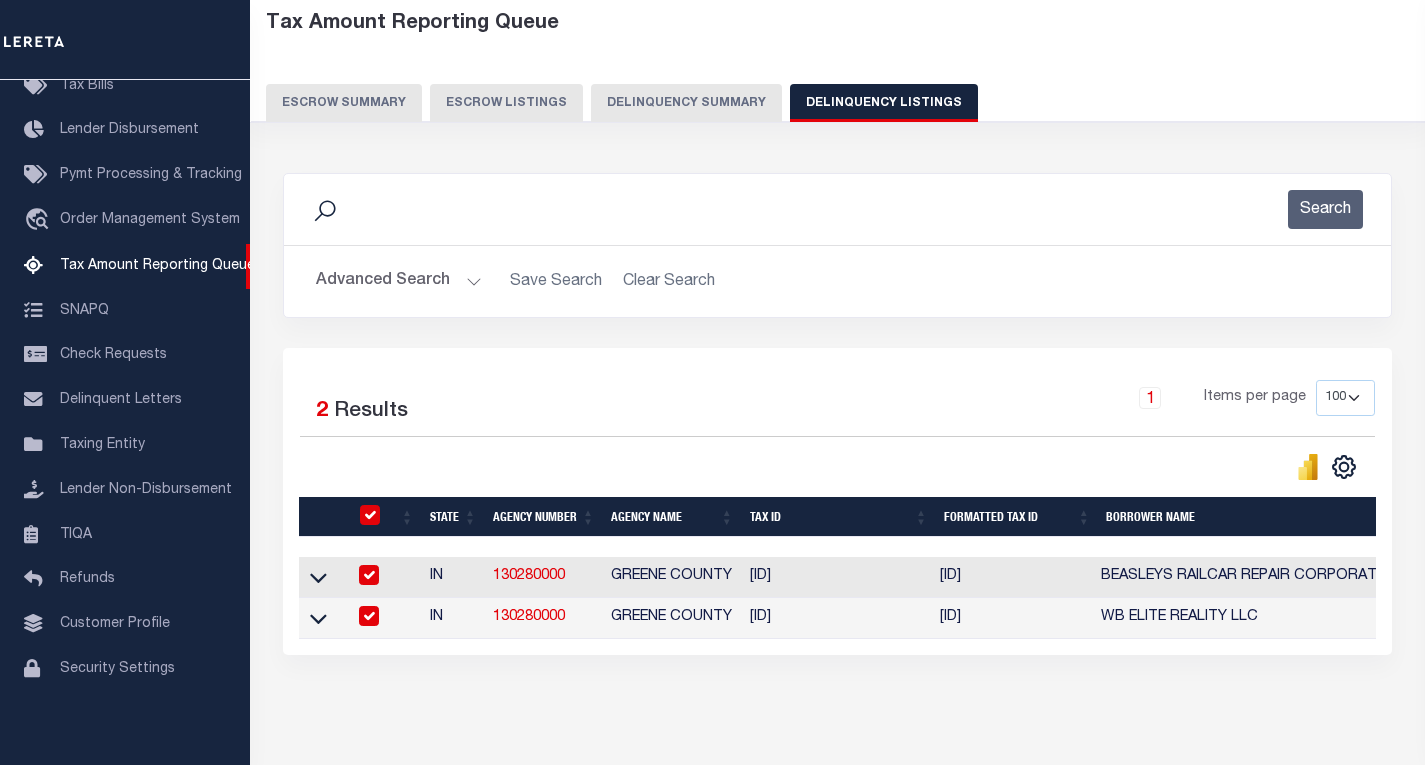checkbox on "true" 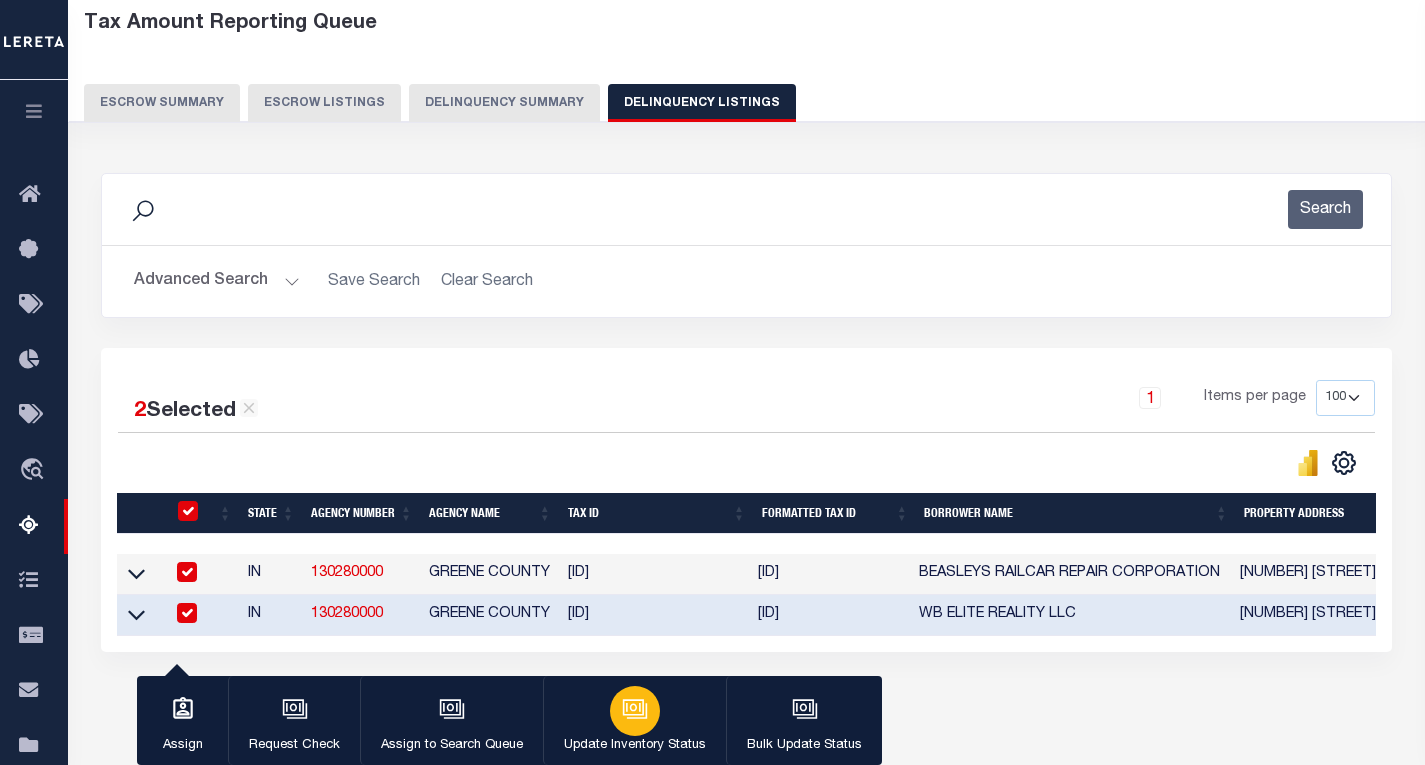 click 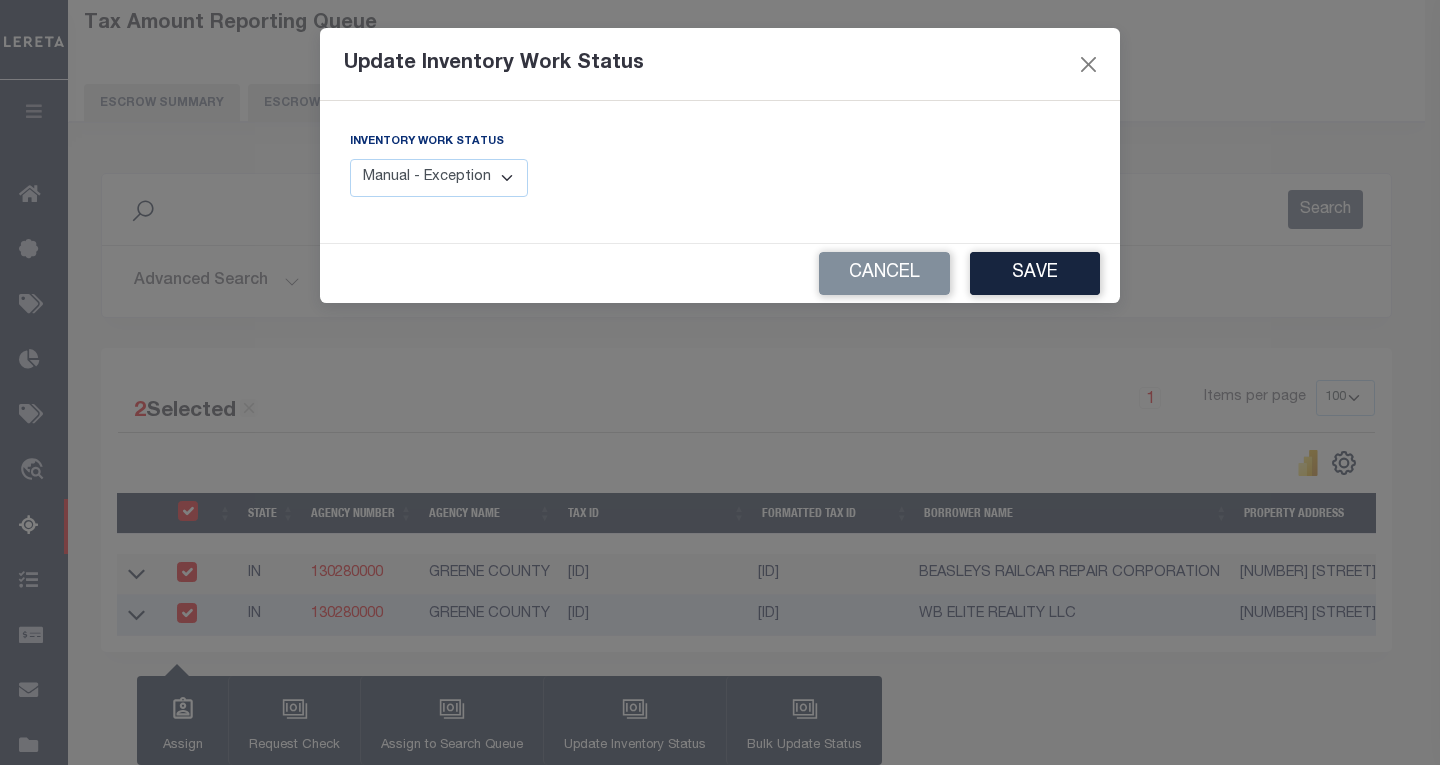 click on "Manual - Exception
Pended - Awaiting Search
Late Add Exception
Completed" at bounding box center (439, 178) 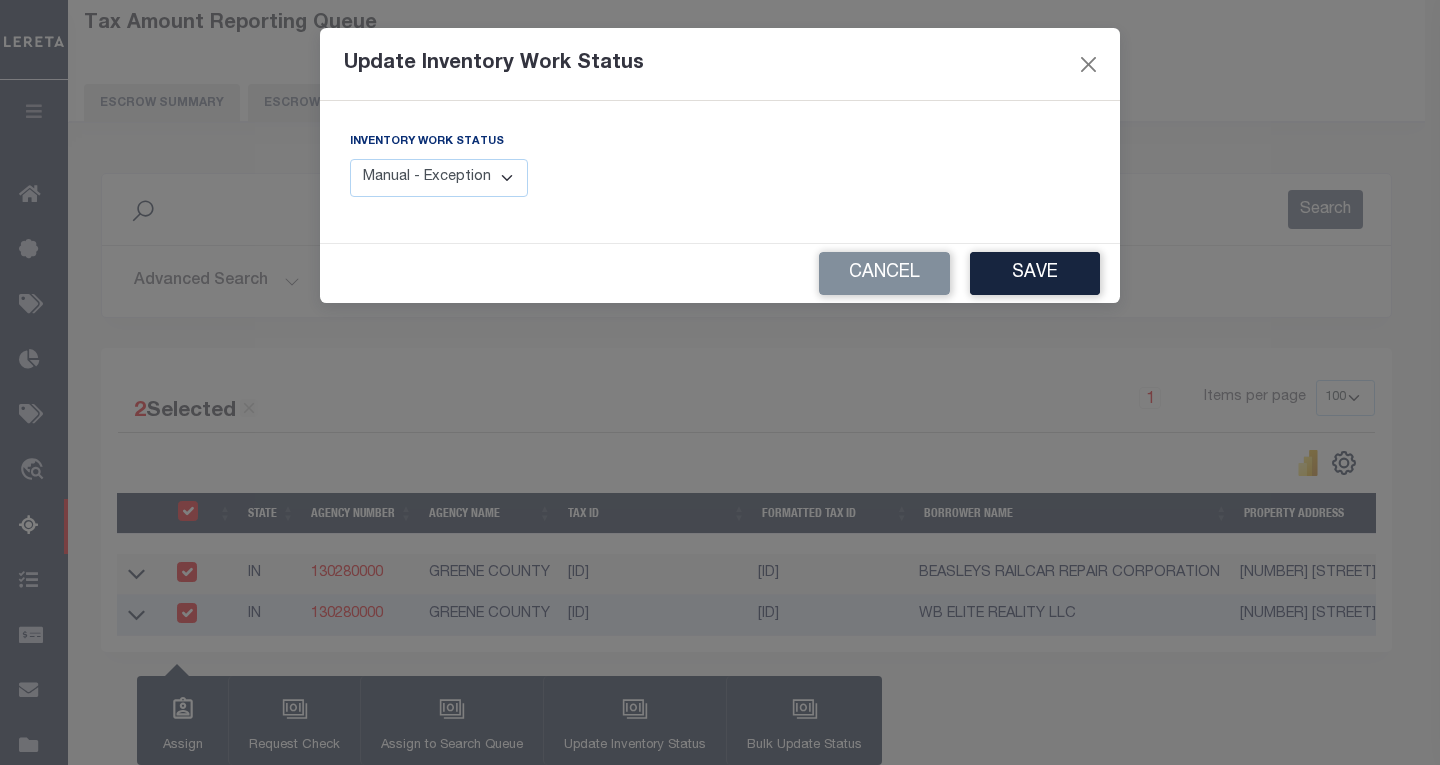 select on "4" 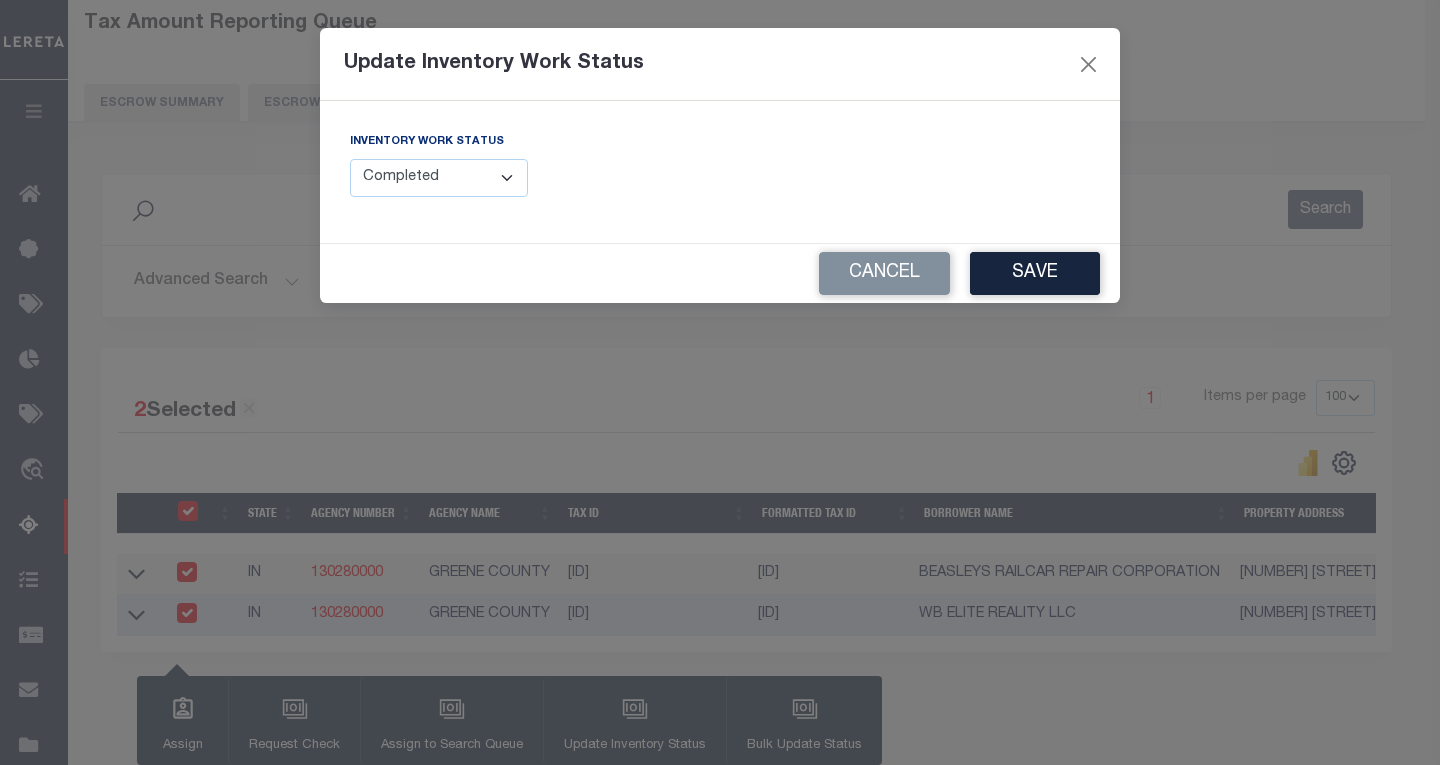 click on "Manual - Exception
Pended - Awaiting Search
Late Add Exception
Completed" at bounding box center [439, 178] 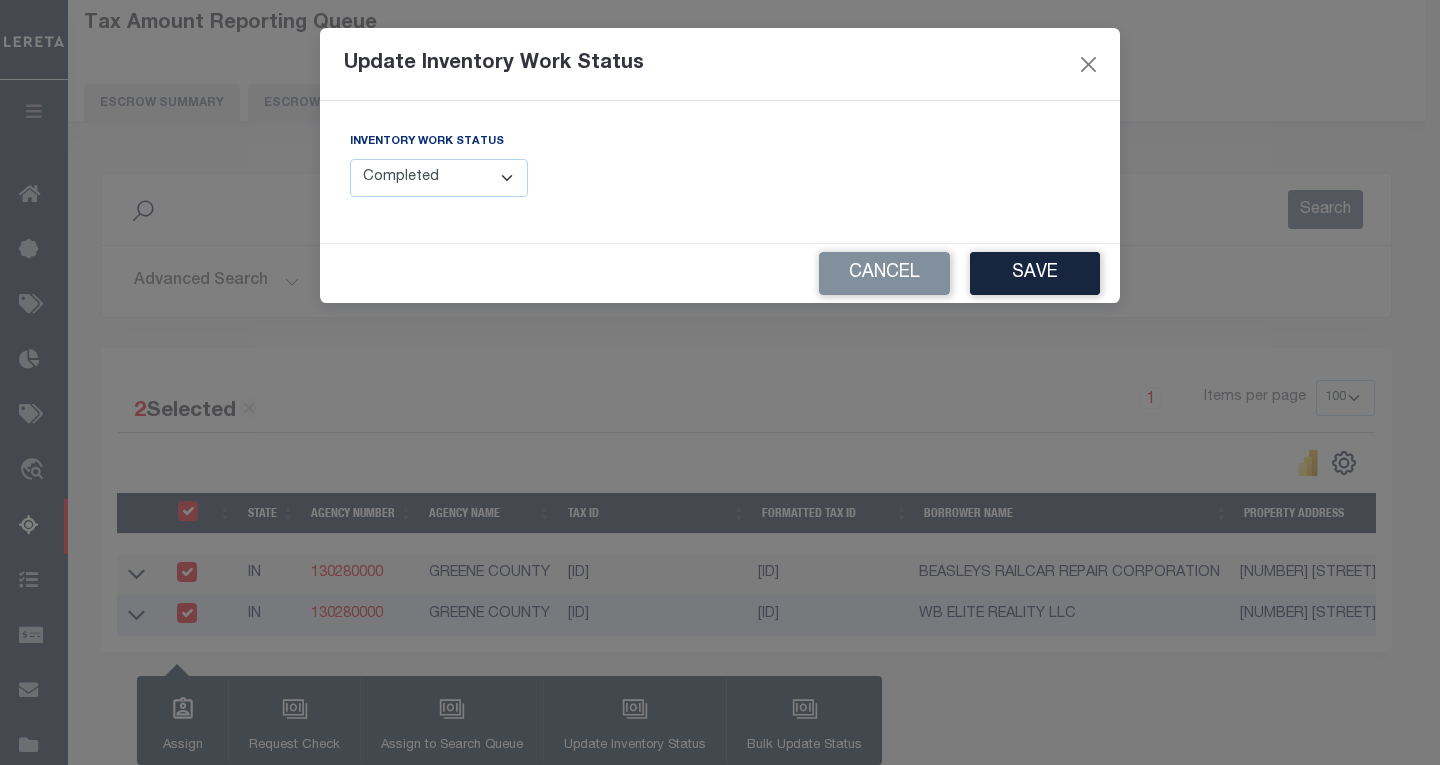click on "Save" at bounding box center (1035, 273) 